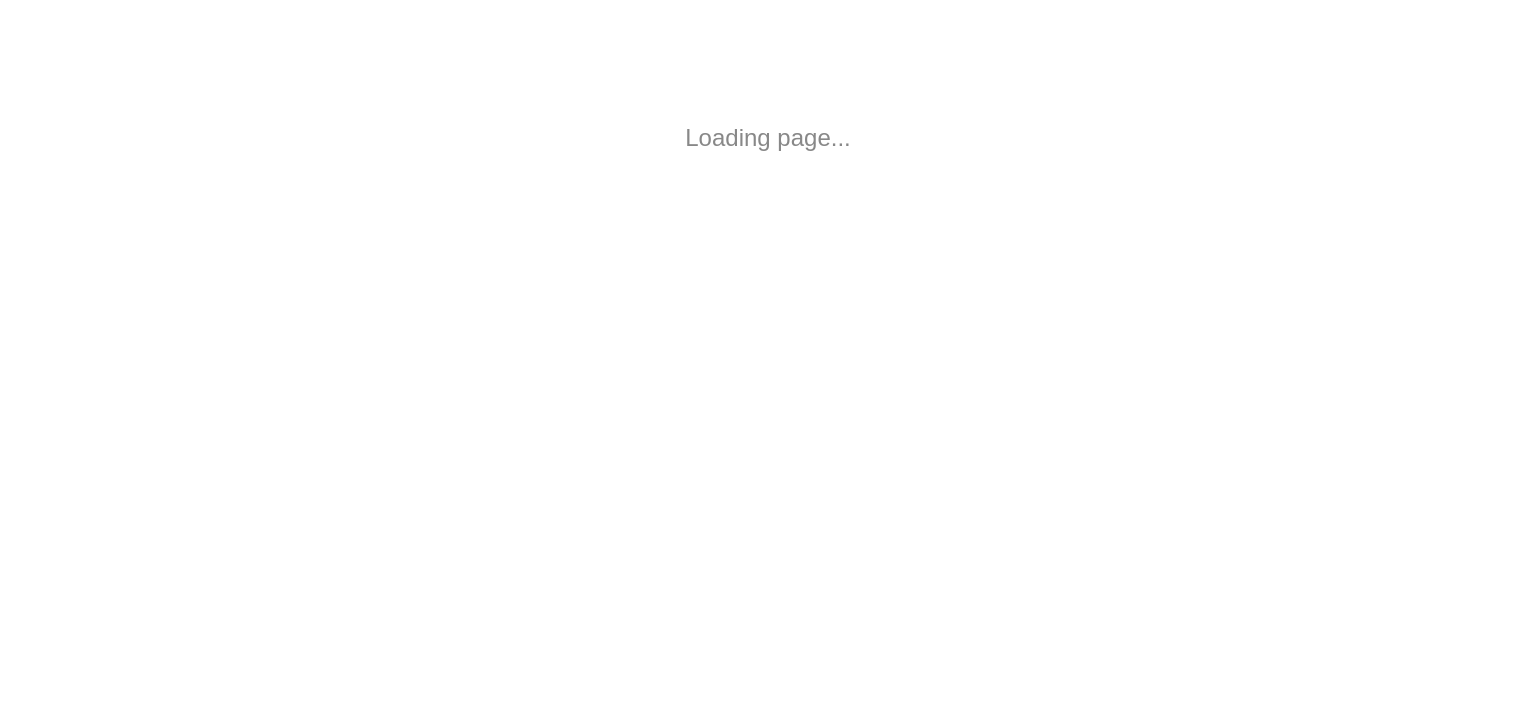 scroll, scrollTop: 0, scrollLeft: 0, axis: both 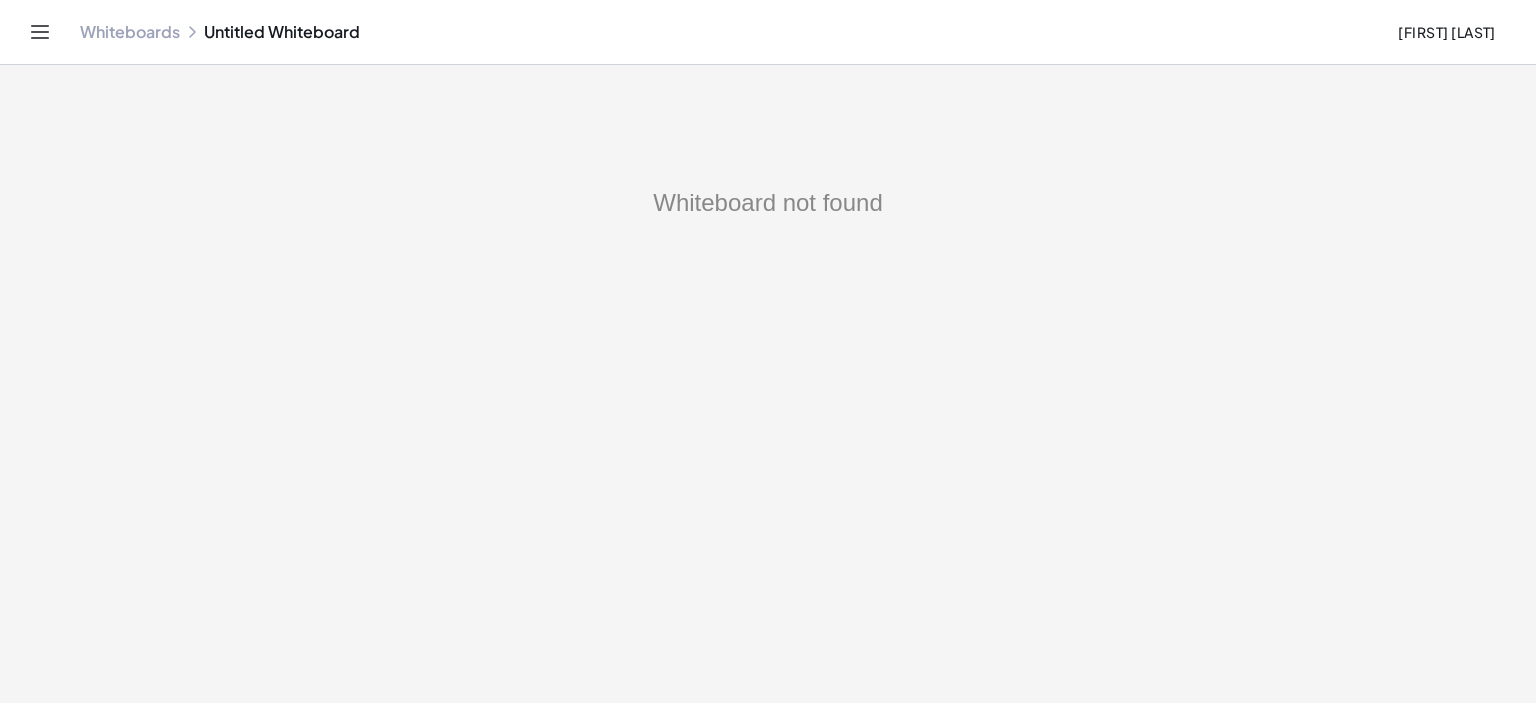 click on "Whiteboards" 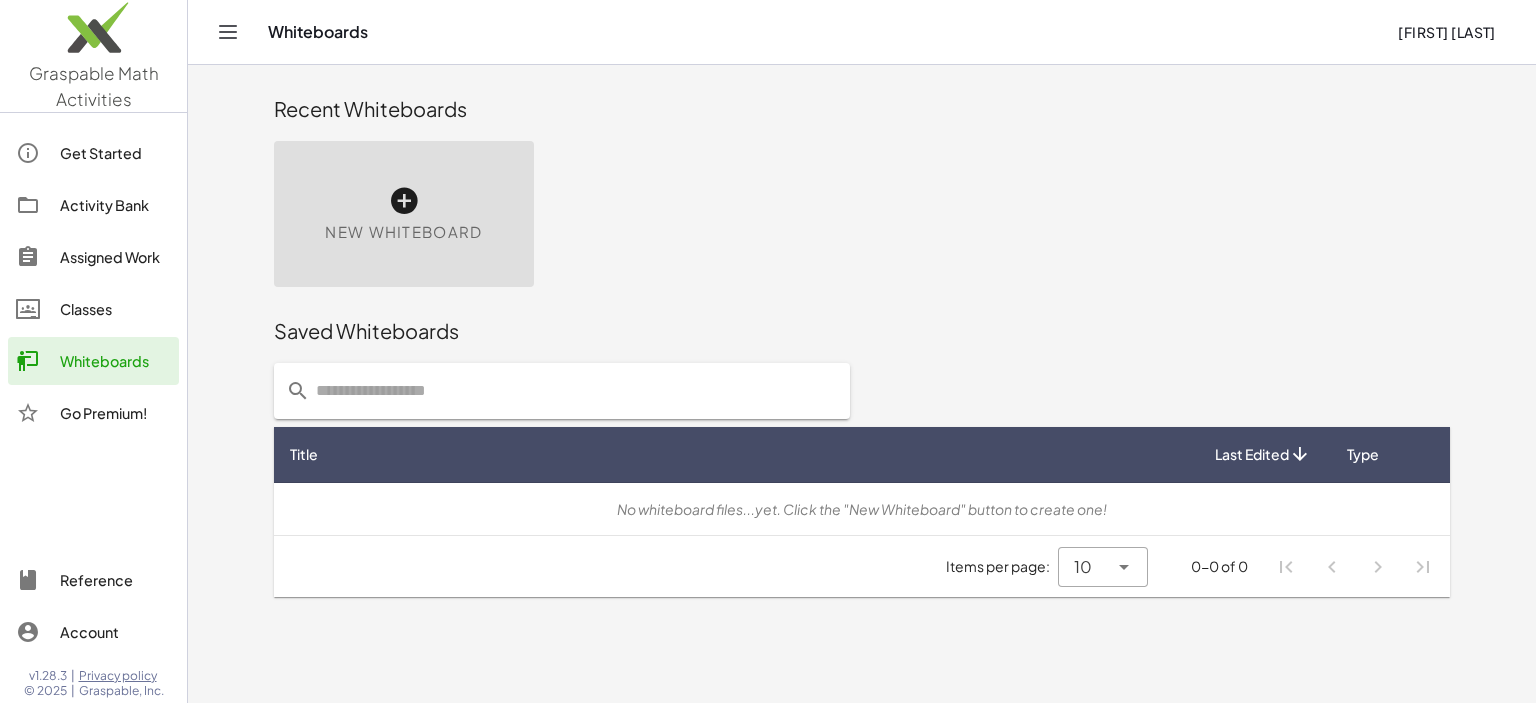 click at bounding box center [404, 201] 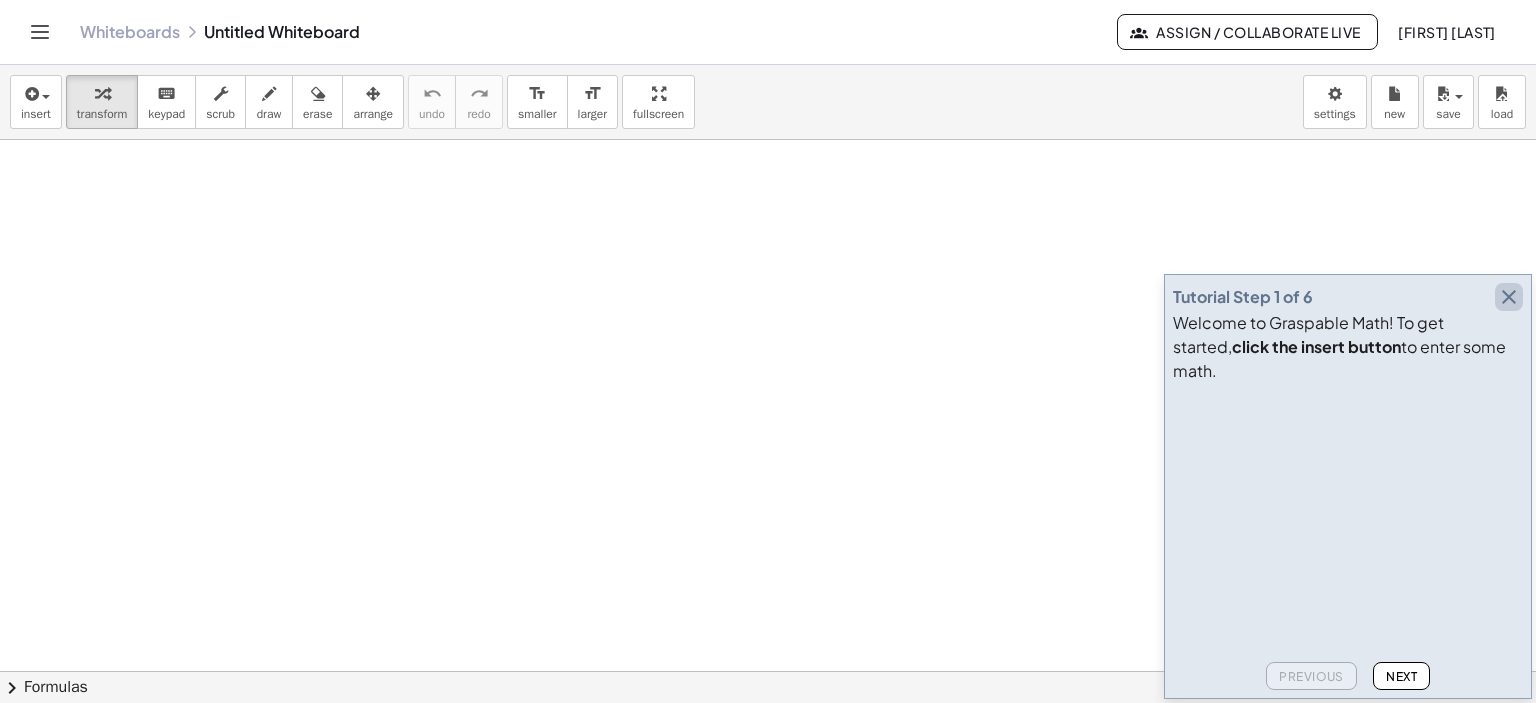click at bounding box center (1509, 297) 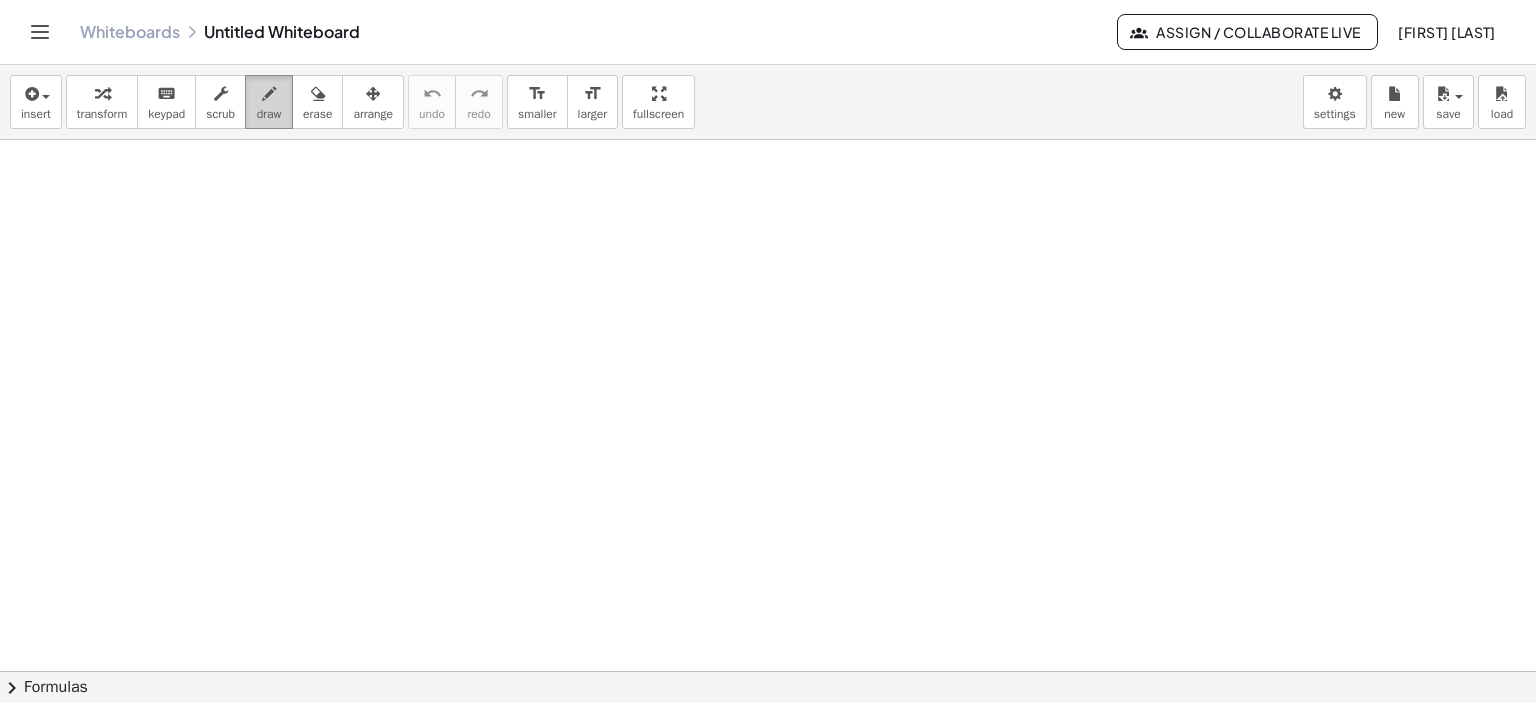 click at bounding box center (269, 93) 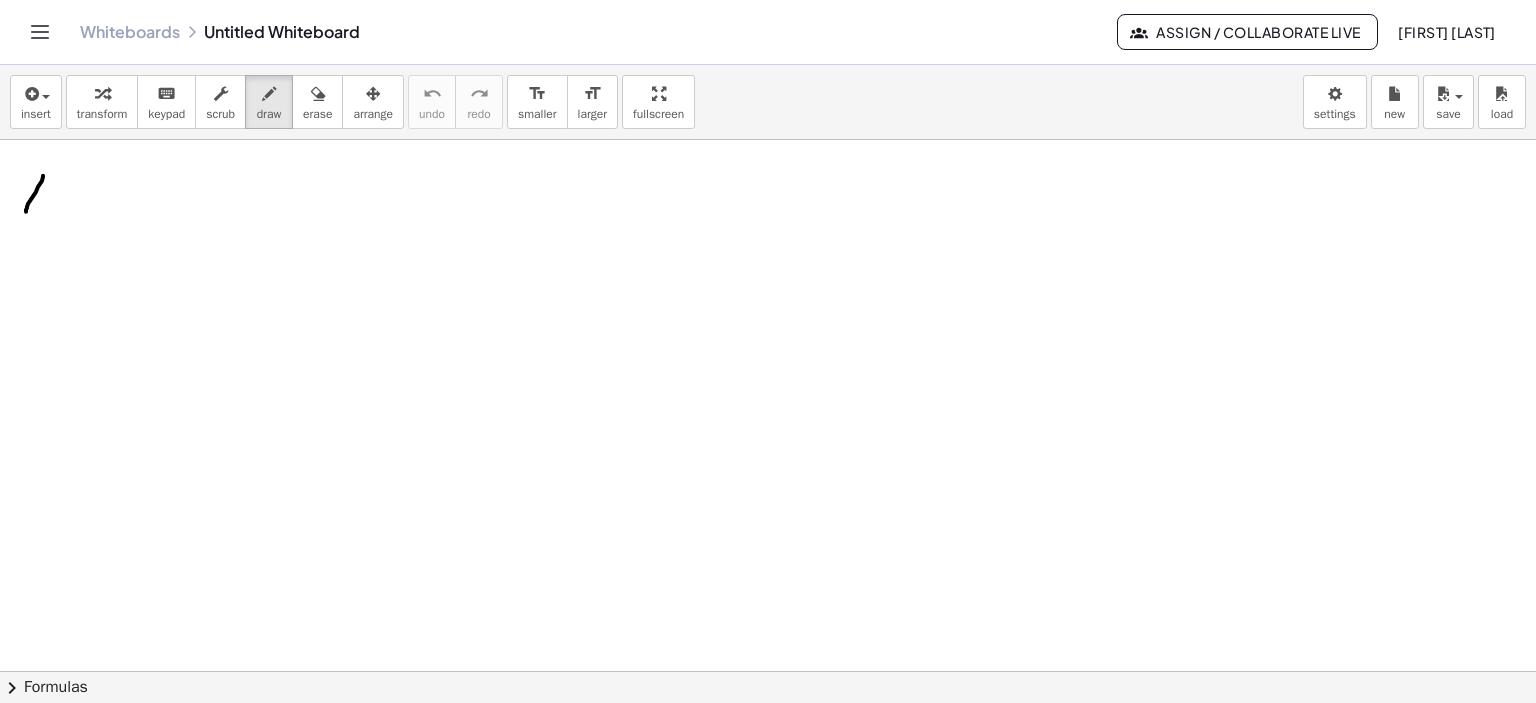 drag, startPoint x: 43, startPoint y: 175, endPoint x: 42, endPoint y: 186, distance: 11.045361 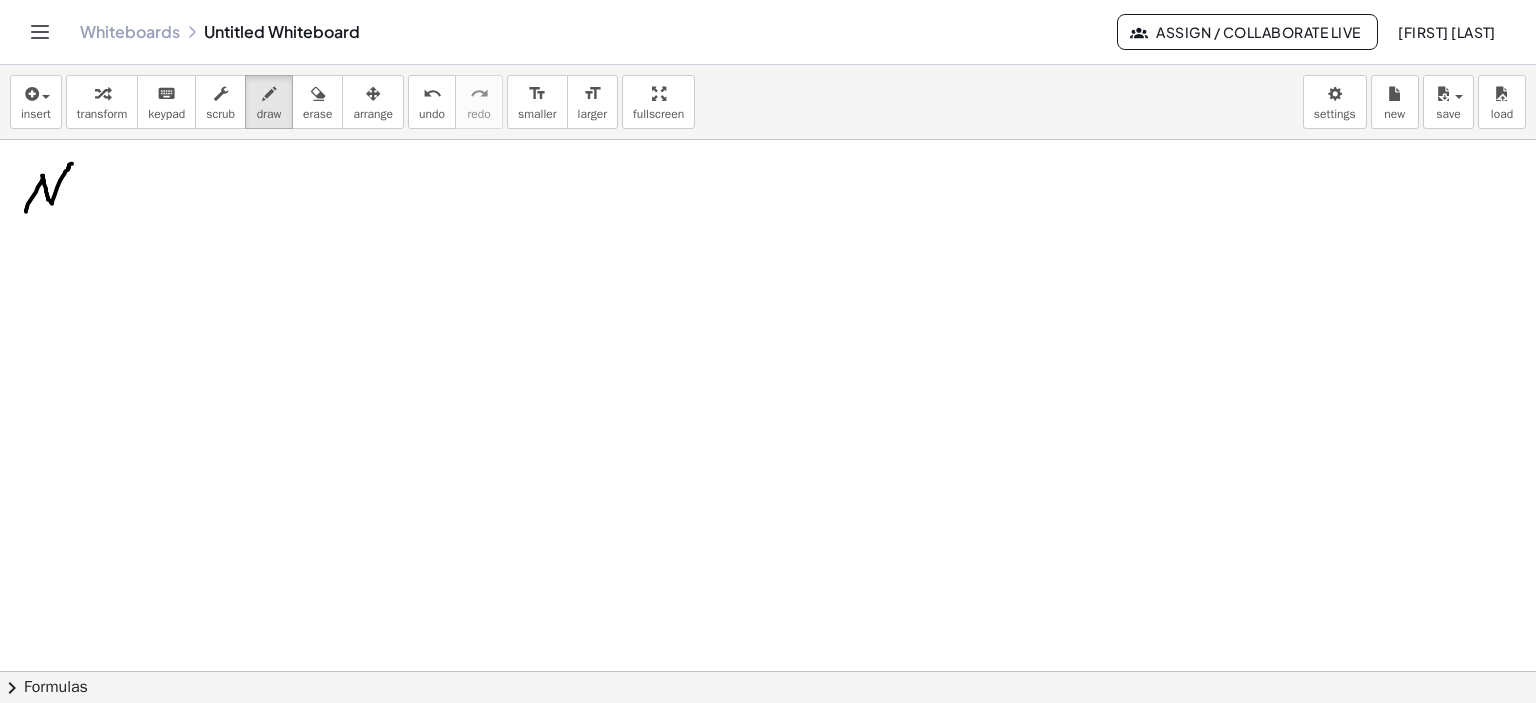 drag, startPoint x: 42, startPoint y: 175, endPoint x: 73, endPoint y: 160, distance: 34.43835 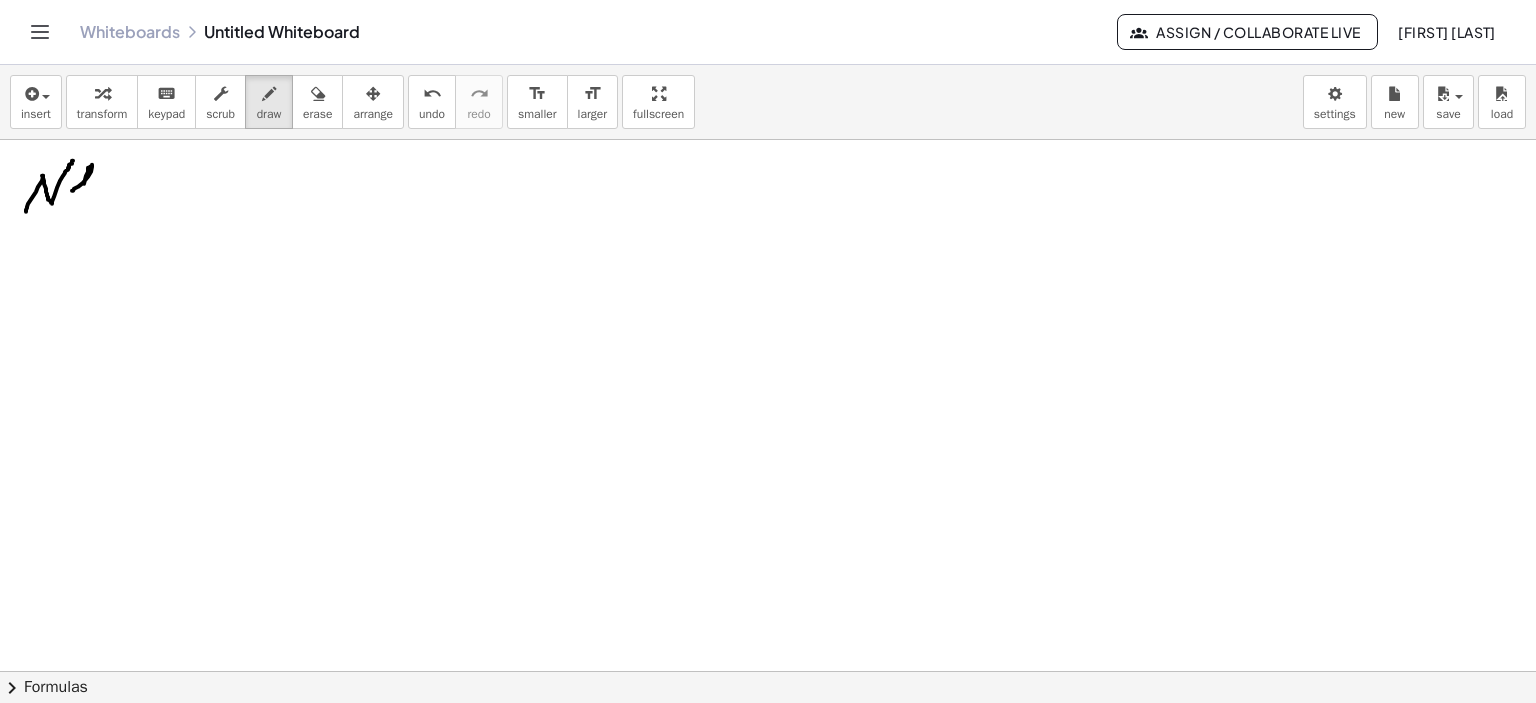 drag, startPoint x: 78, startPoint y: 186, endPoint x: 80, endPoint y: 197, distance: 11.18034 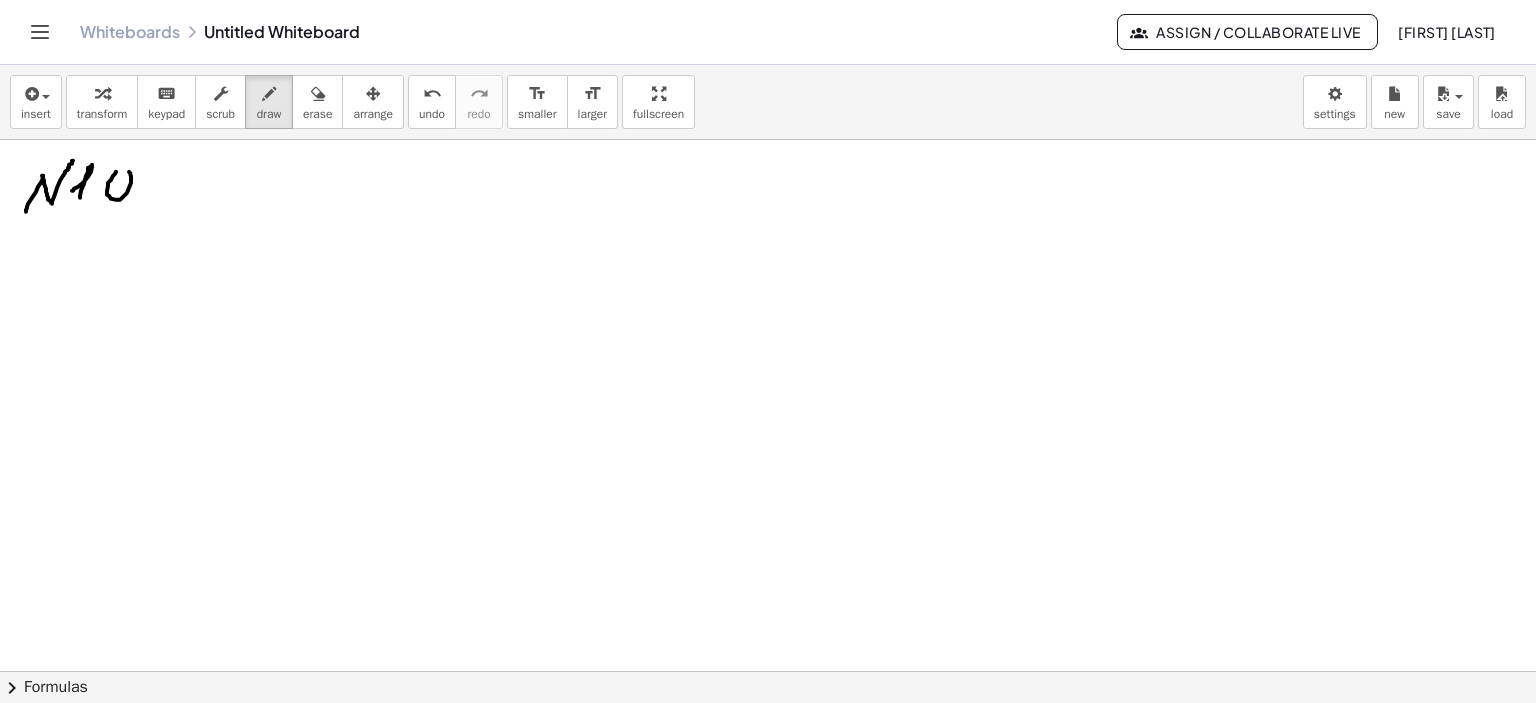 drag, startPoint x: 113, startPoint y: 175, endPoint x: 119, endPoint y: 184, distance: 10.816654 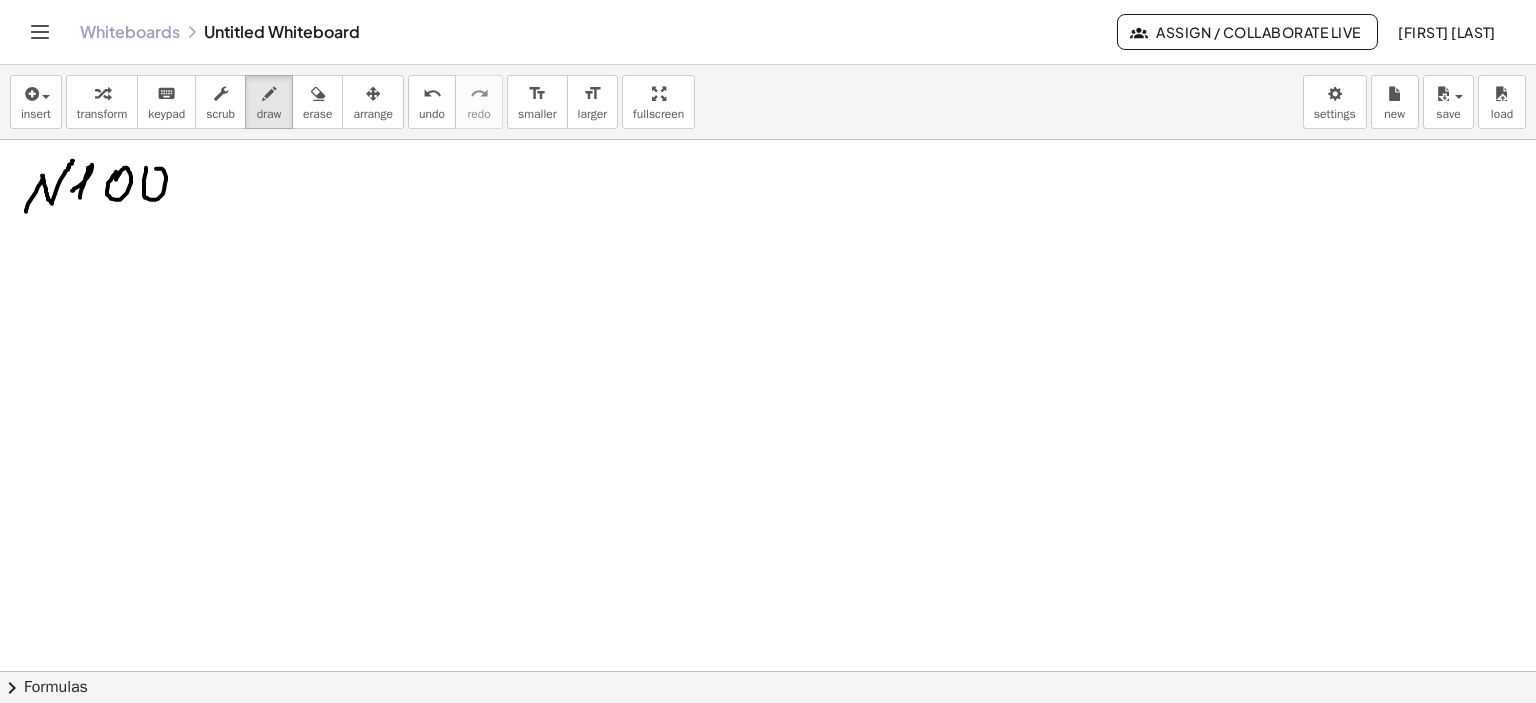 drag, startPoint x: 146, startPoint y: 167, endPoint x: 289, endPoint y: 242, distance: 161.47446 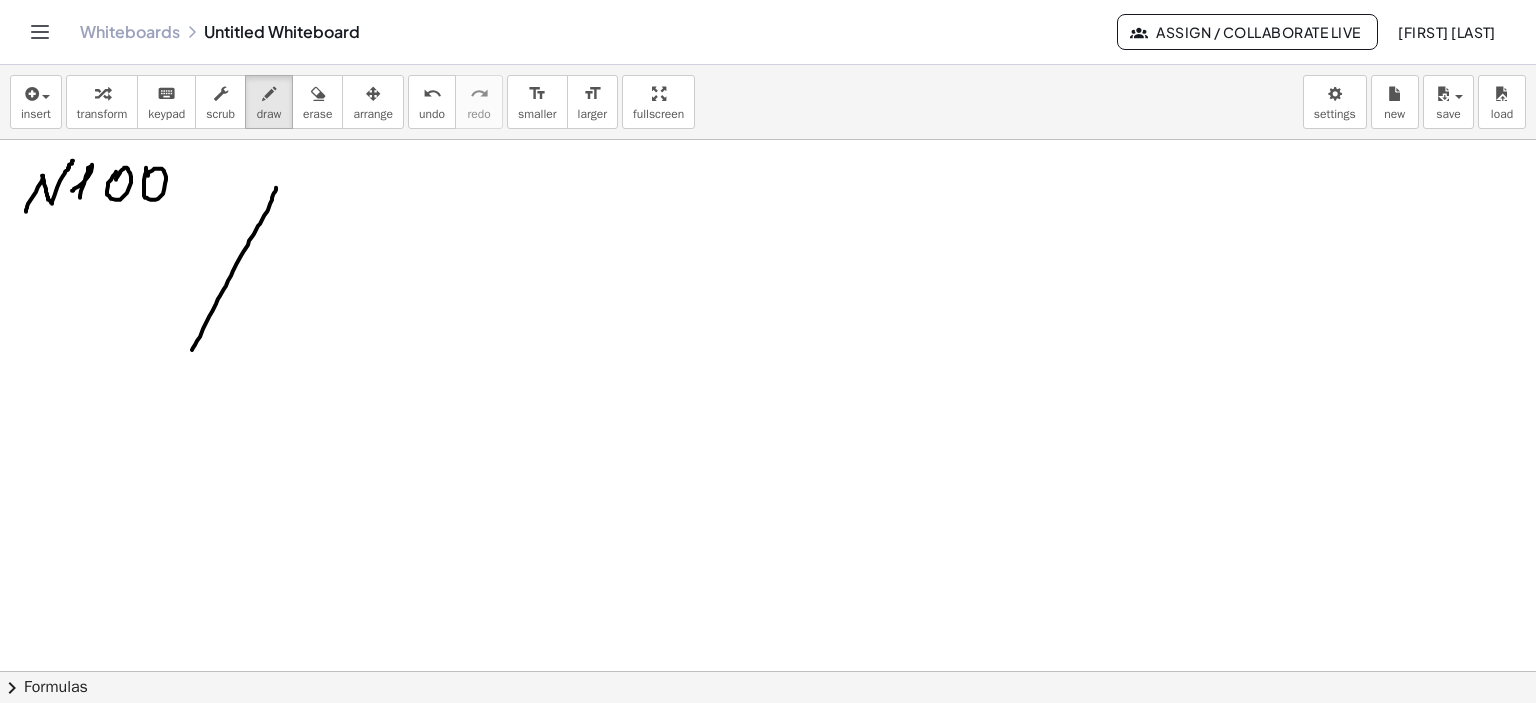 drag, startPoint x: 276, startPoint y: 187, endPoint x: 321, endPoint y: 223, distance: 57.628117 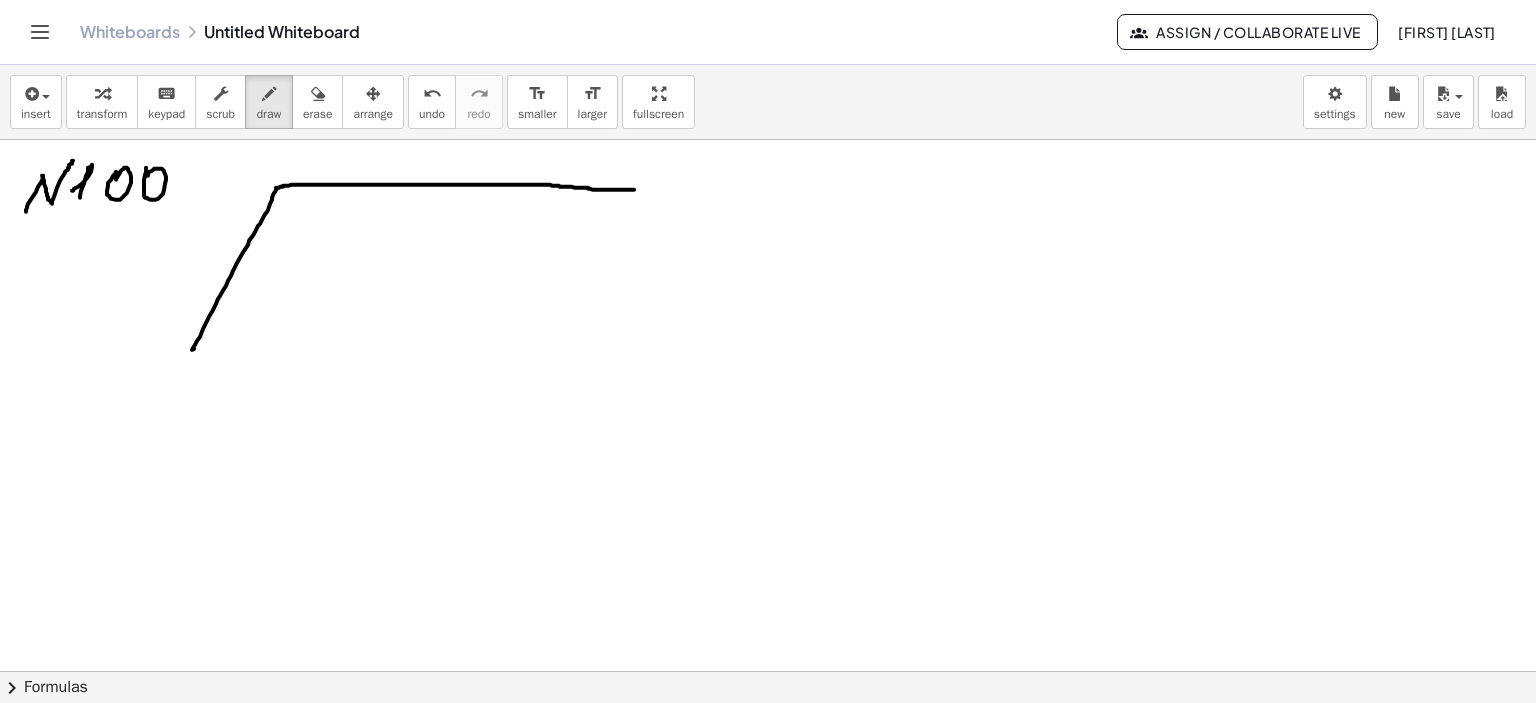 drag, startPoint x: 277, startPoint y: 187, endPoint x: 635, endPoint y: 194, distance: 358.06842 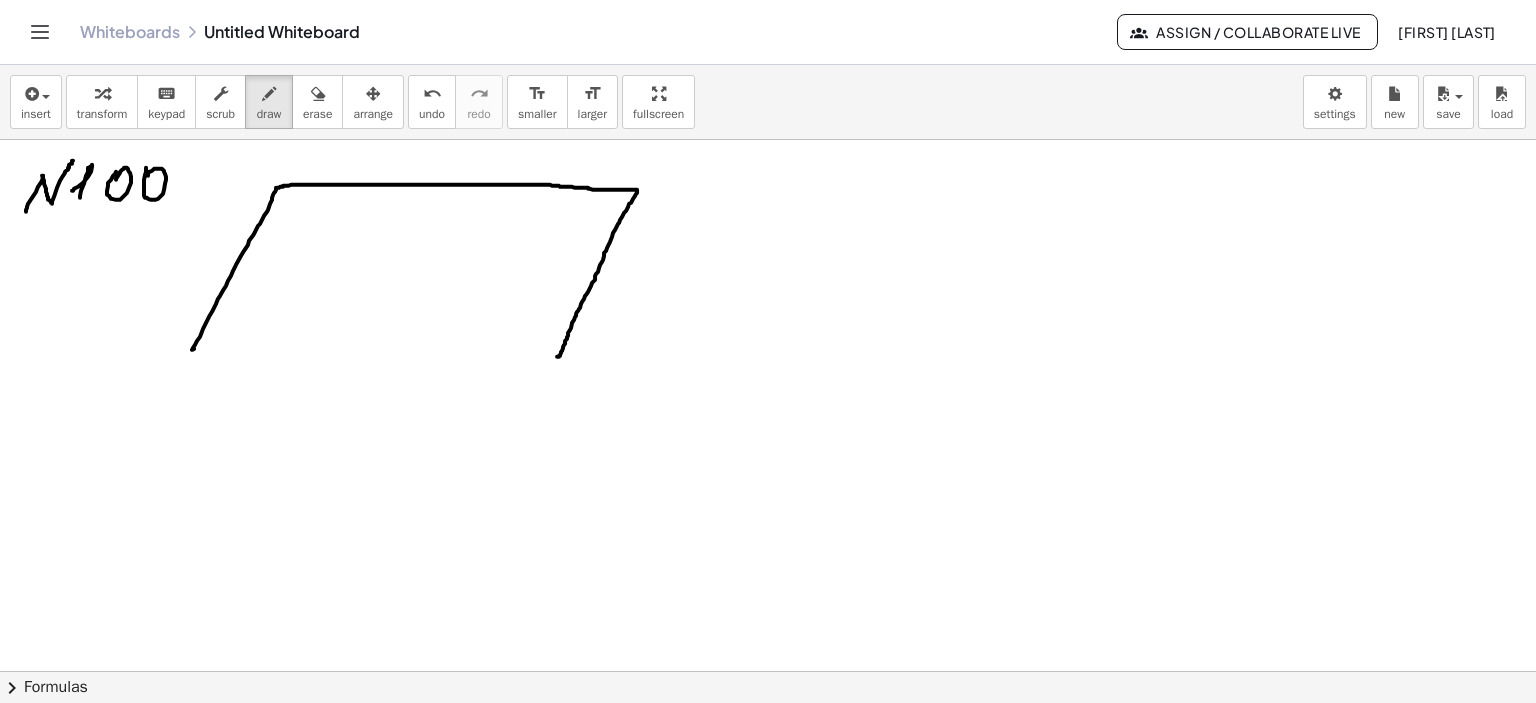 drag, startPoint x: 637, startPoint y: 191, endPoint x: 435, endPoint y: 363, distance: 265.30737 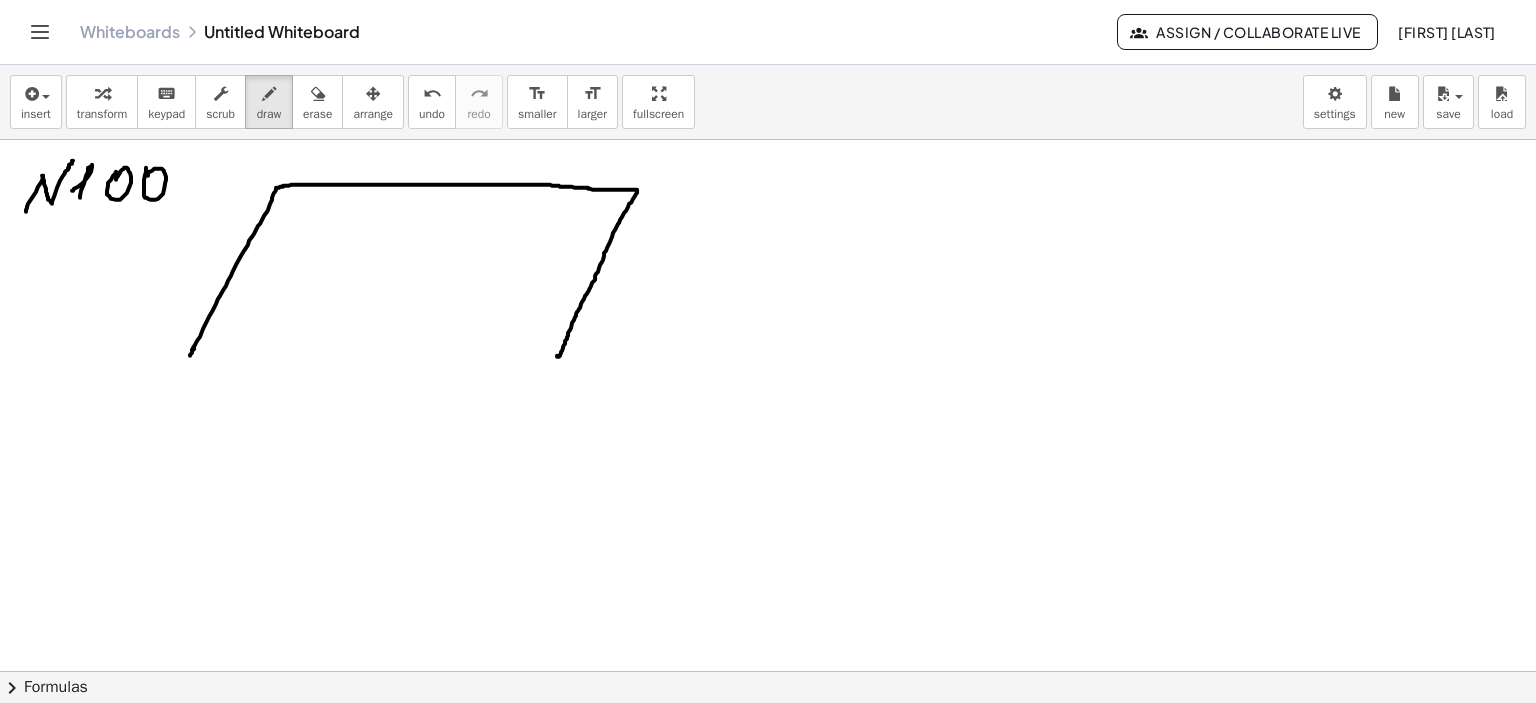 click at bounding box center [768, 672] 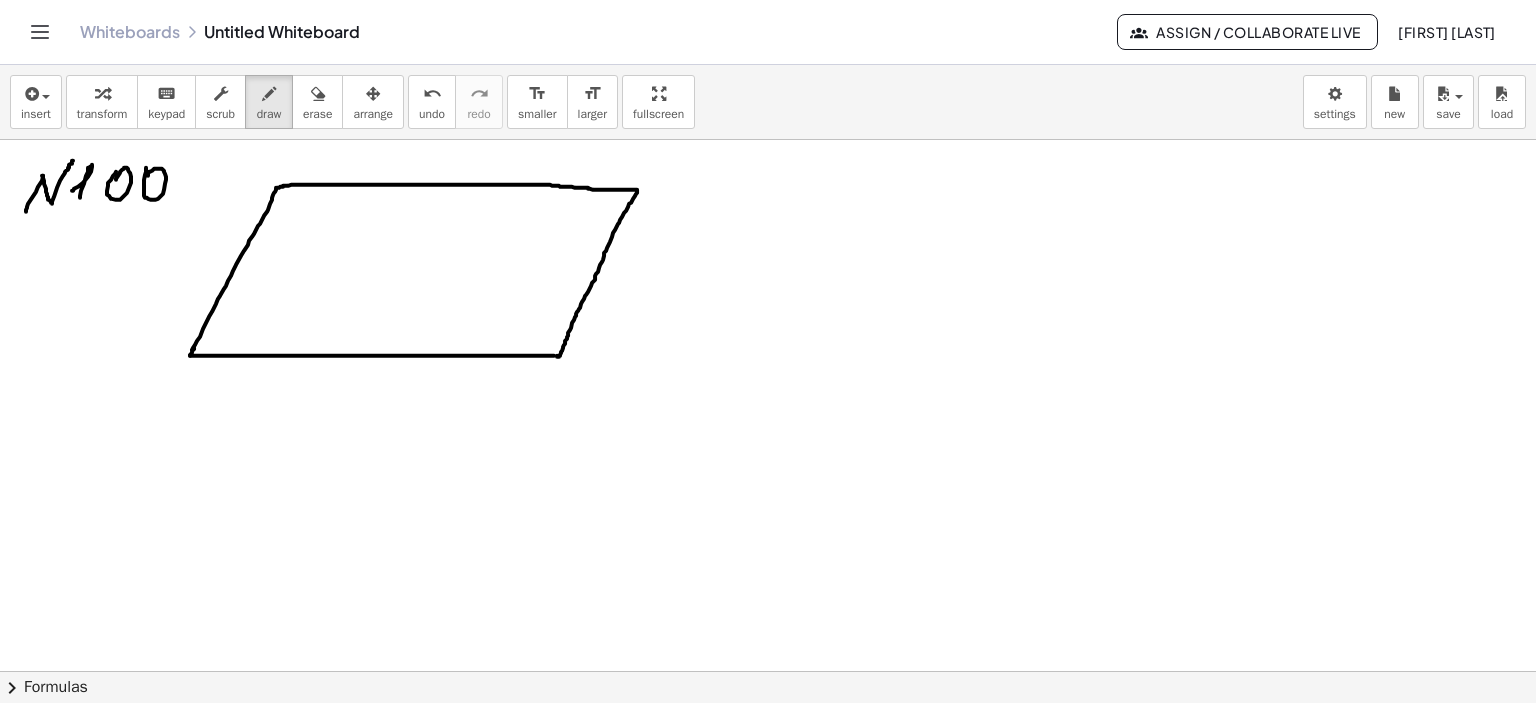 drag, startPoint x: 190, startPoint y: 355, endPoint x: 554, endPoint y: 355, distance: 364 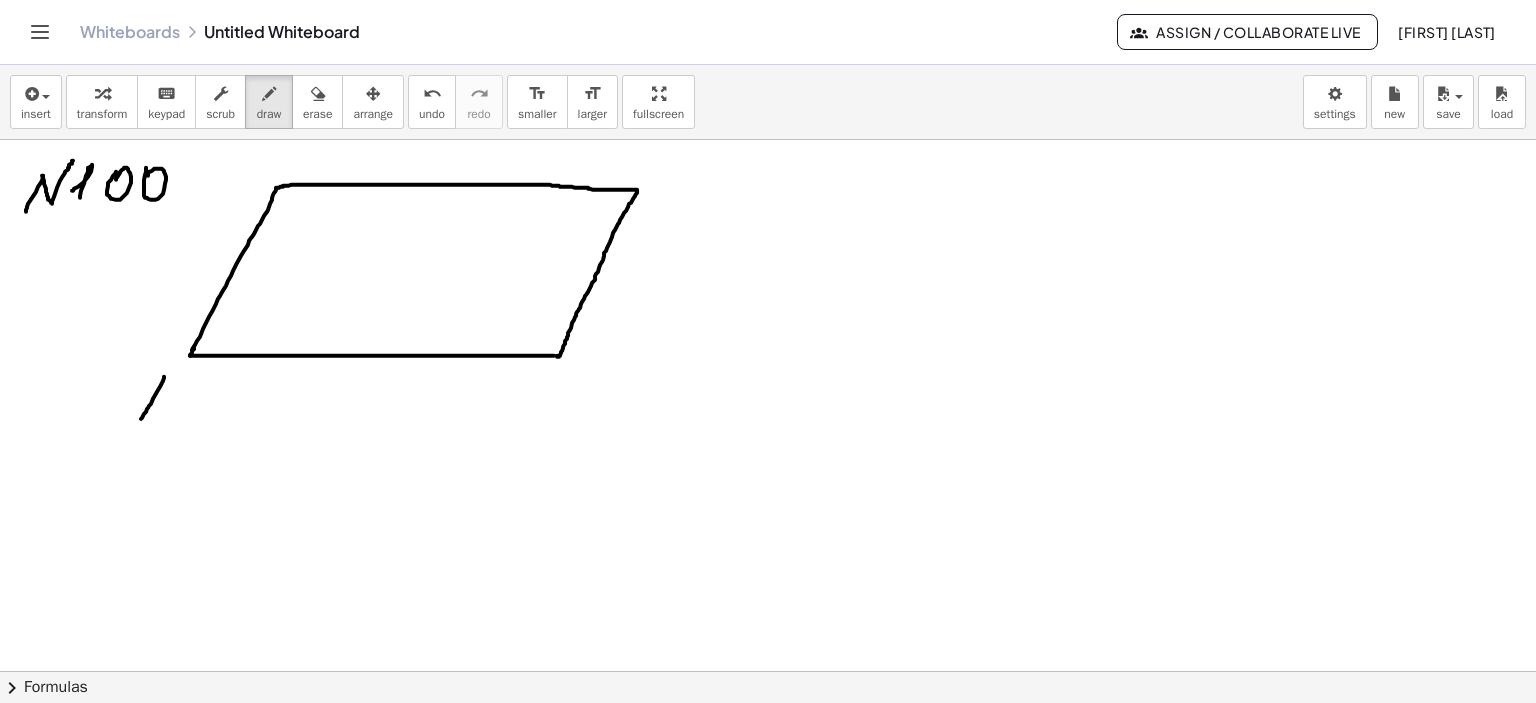 click at bounding box center [768, 672] 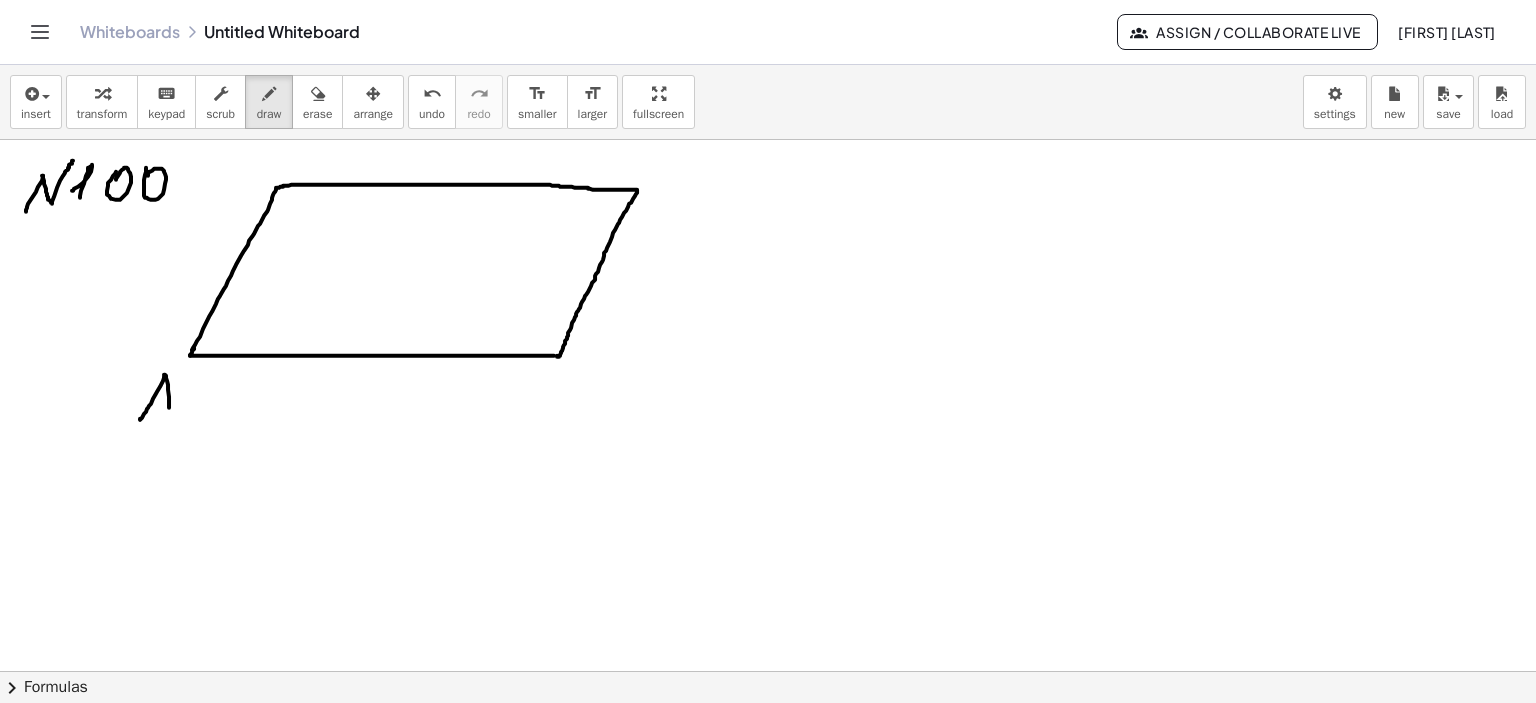 drag, startPoint x: 164, startPoint y: 374, endPoint x: 169, endPoint y: 416, distance: 42.296574 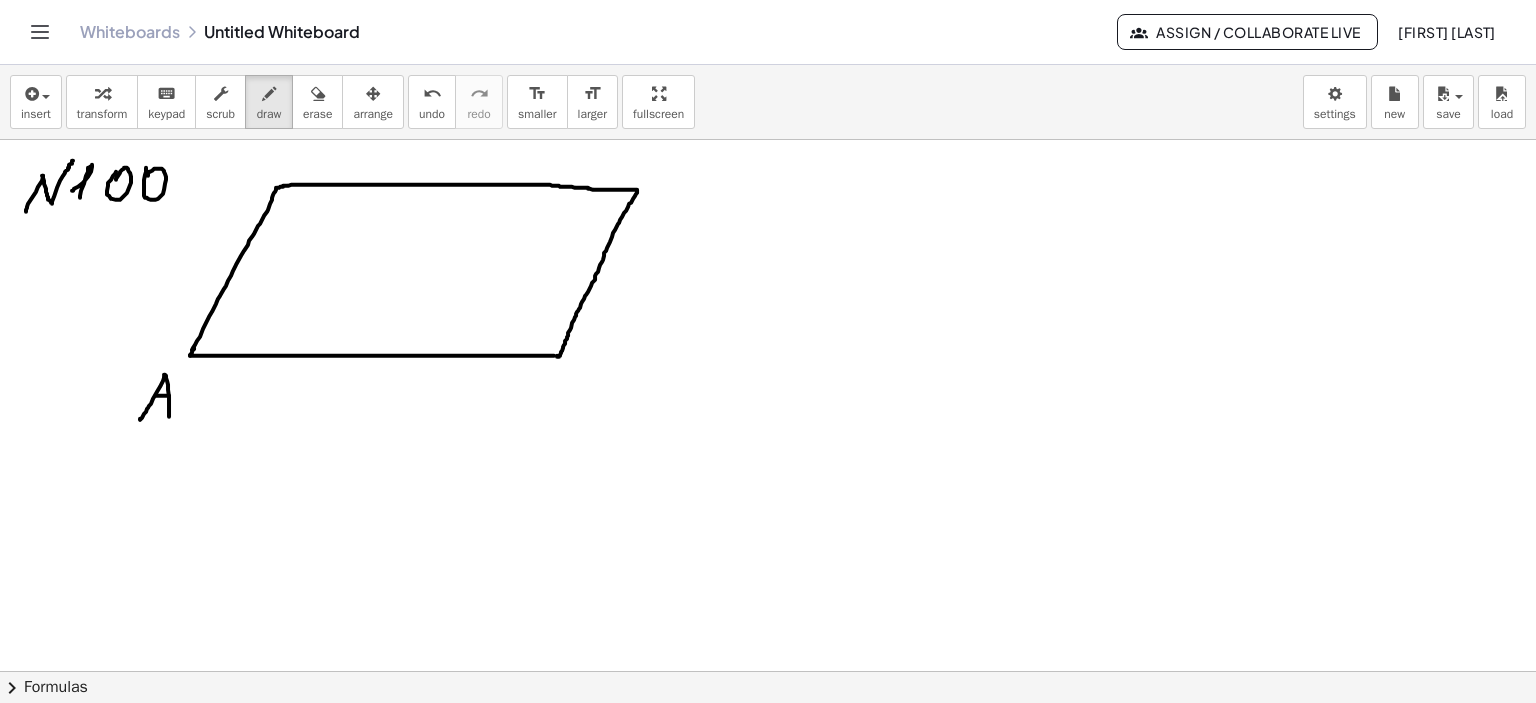 drag, startPoint x: 156, startPoint y: 395, endPoint x: 172, endPoint y: 395, distance: 16 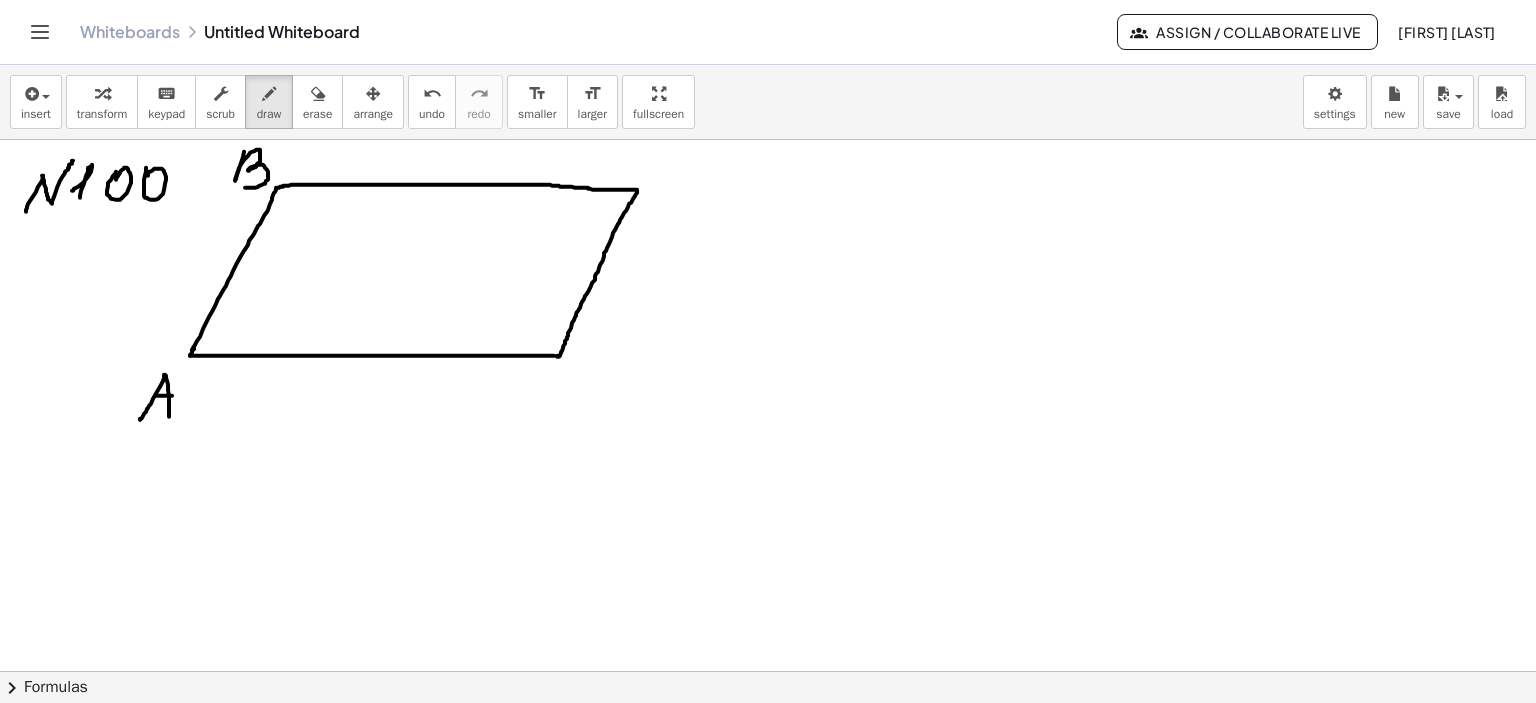 drag, startPoint x: 244, startPoint y: 151, endPoint x: 243, endPoint y: 186, distance: 35.014282 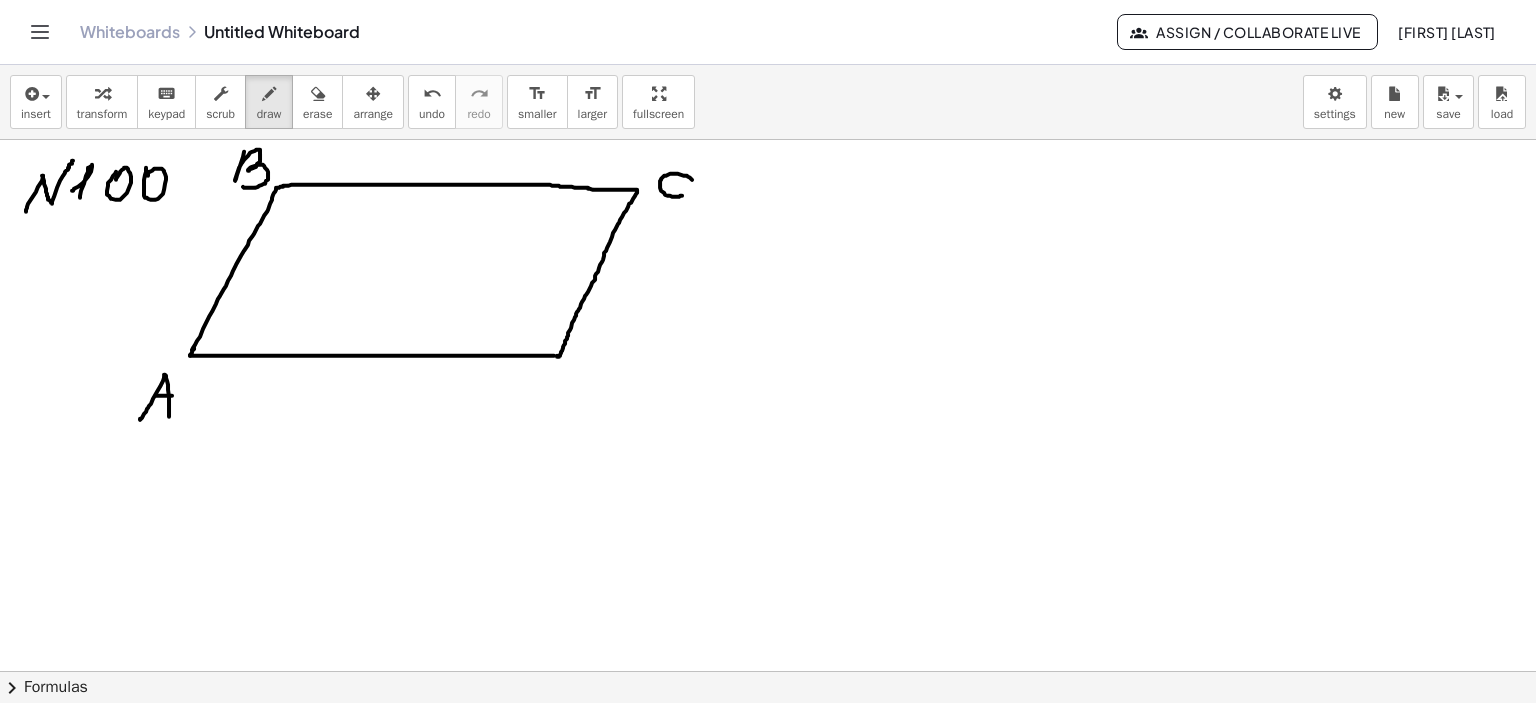 drag, startPoint x: 692, startPoint y: 179, endPoint x: 682, endPoint y: 195, distance: 18.867962 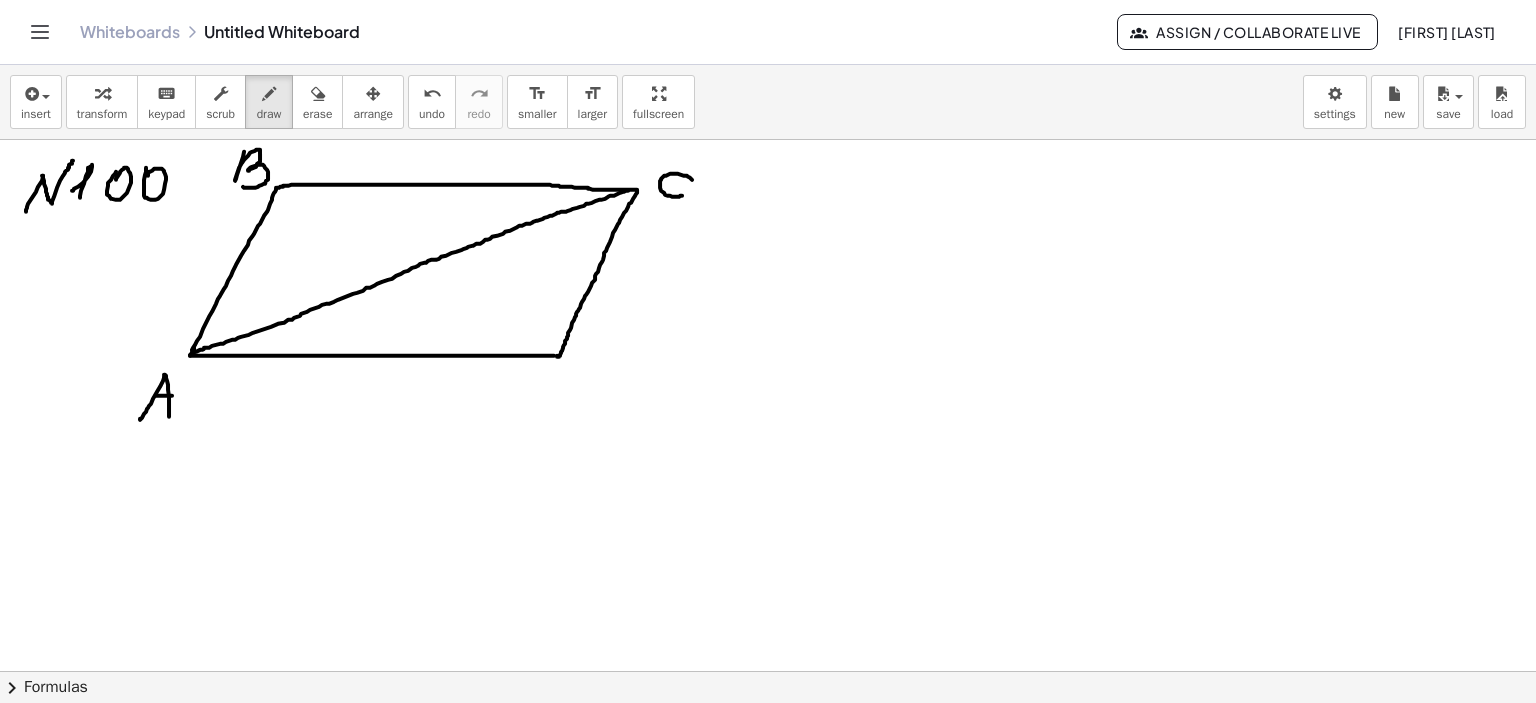 drag, startPoint x: 195, startPoint y: 351, endPoint x: 628, endPoint y: 190, distance: 461.9632 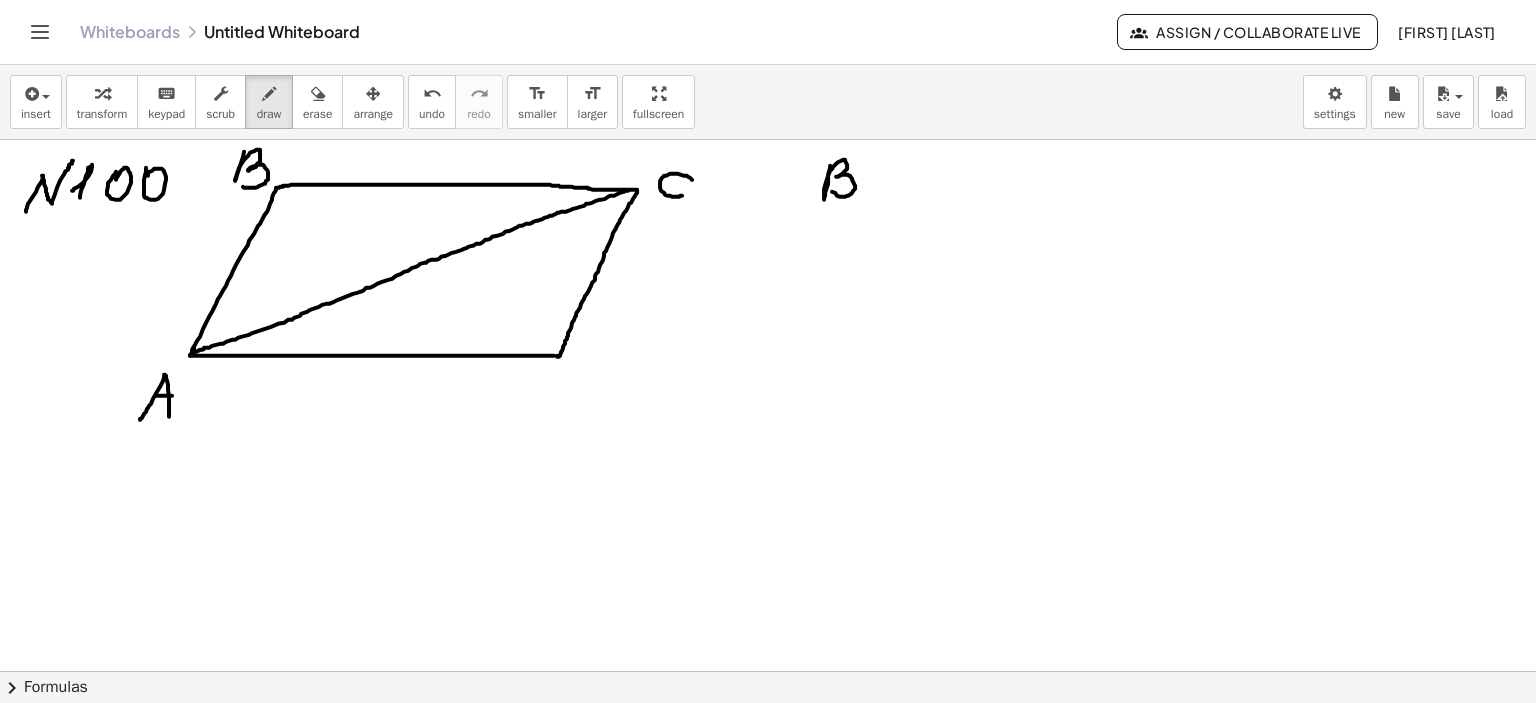 drag, startPoint x: 830, startPoint y: 165, endPoint x: 832, endPoint y: 191, distance: 26.076809 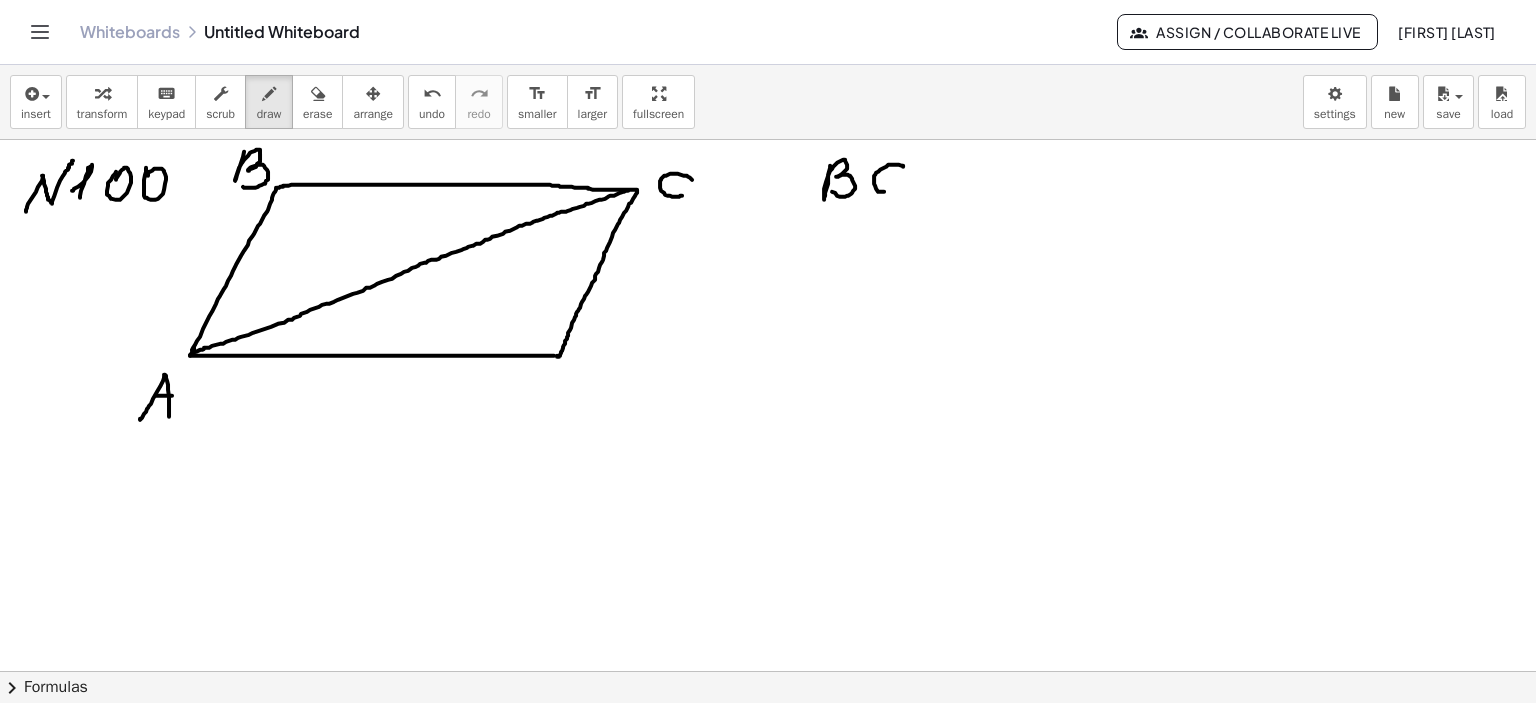 drag, startPoint x: 903, startPoint y: 165, endPoint x: 914, endPoint y: 188, distance: 25.495098 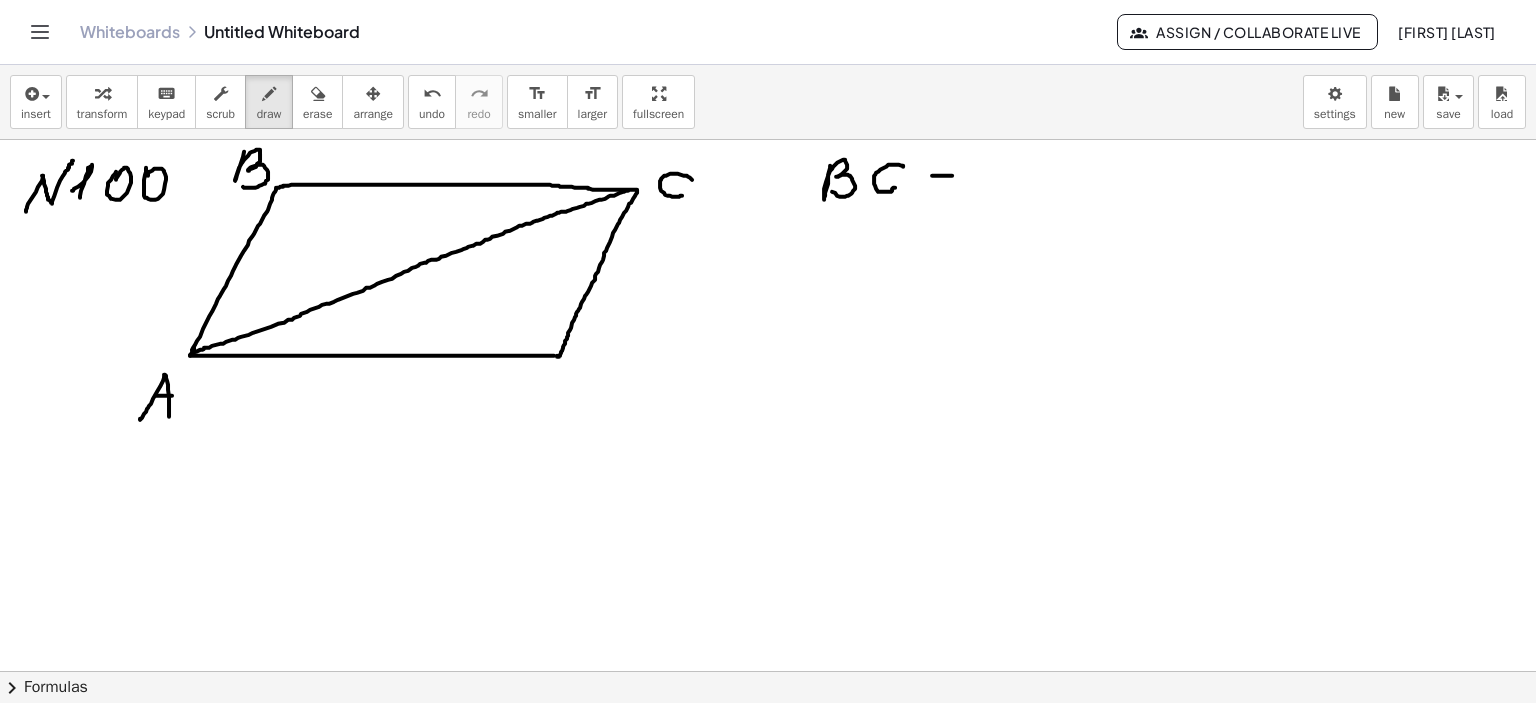 drag, startPoint x: 932, startPoint y: 175, endPoint x: 960, endPoint y: 175, distance: 28 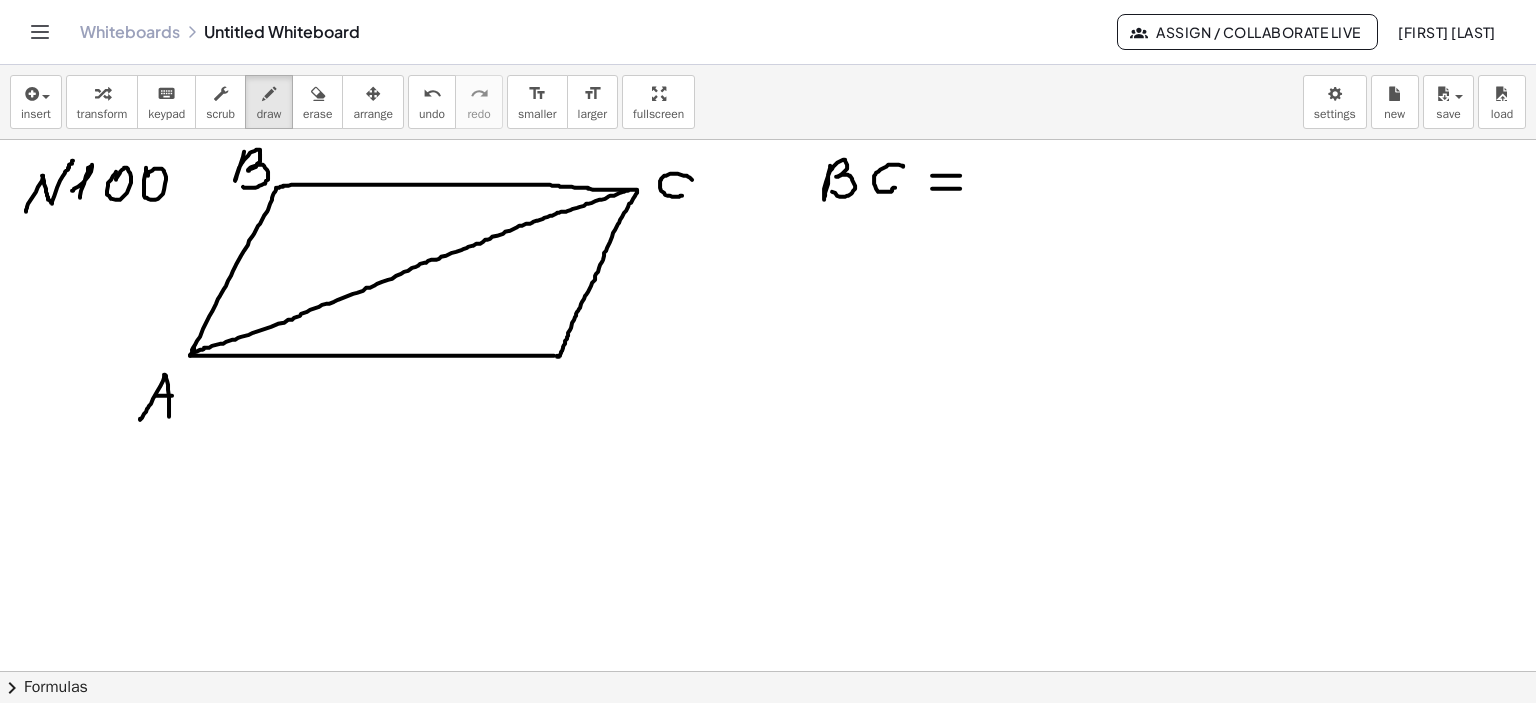 drag, startPoint x: 932, startPoint y: 188, endPoint x: 1019, endPoint y: 171, distance: 88.64536 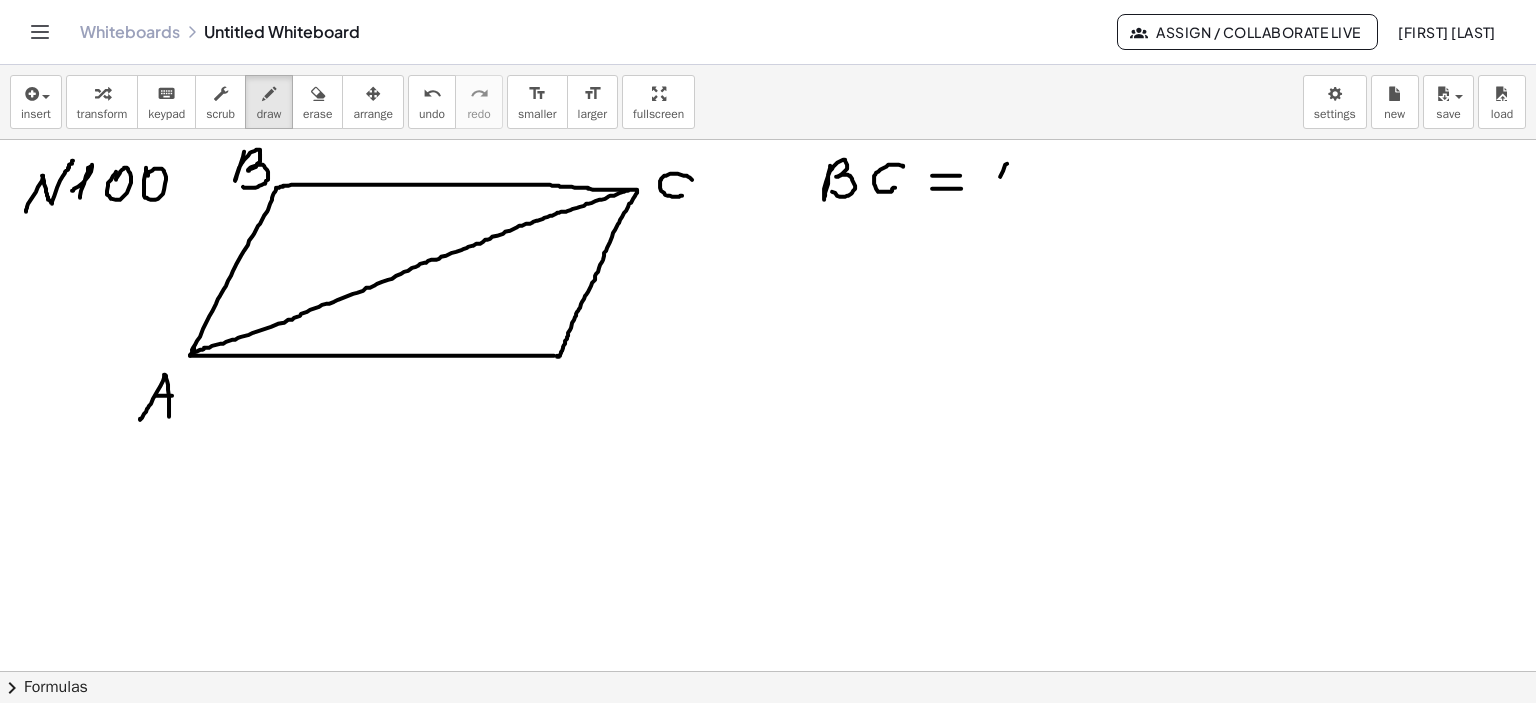 drag, startPoint x: 1007, startPoint y: 163, endPoint x: 994, endPoint y: 193, distance: 32.695564 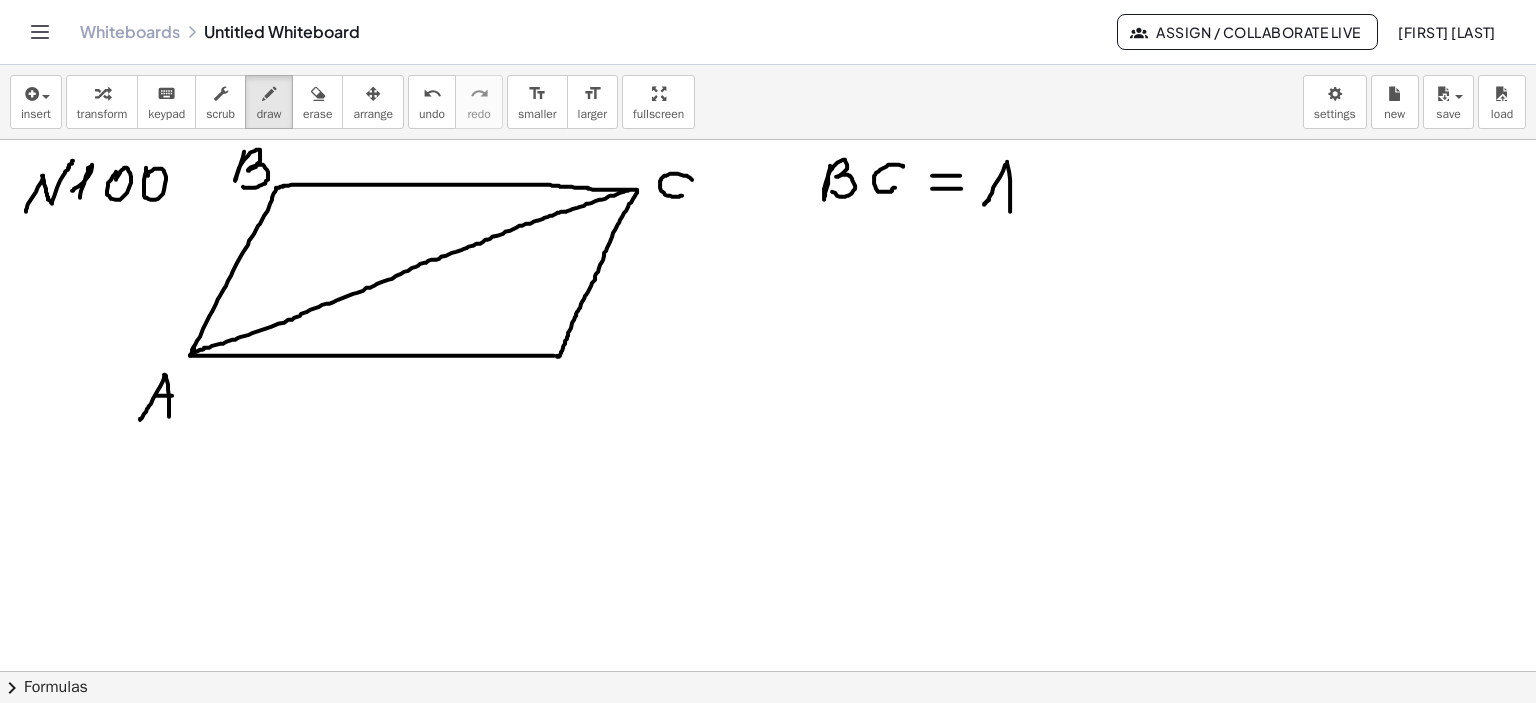 drag, startPoint x: 1007, startPoint y: 161, endPoint x: 1000, endPoint y: 193, distance: 32.75668 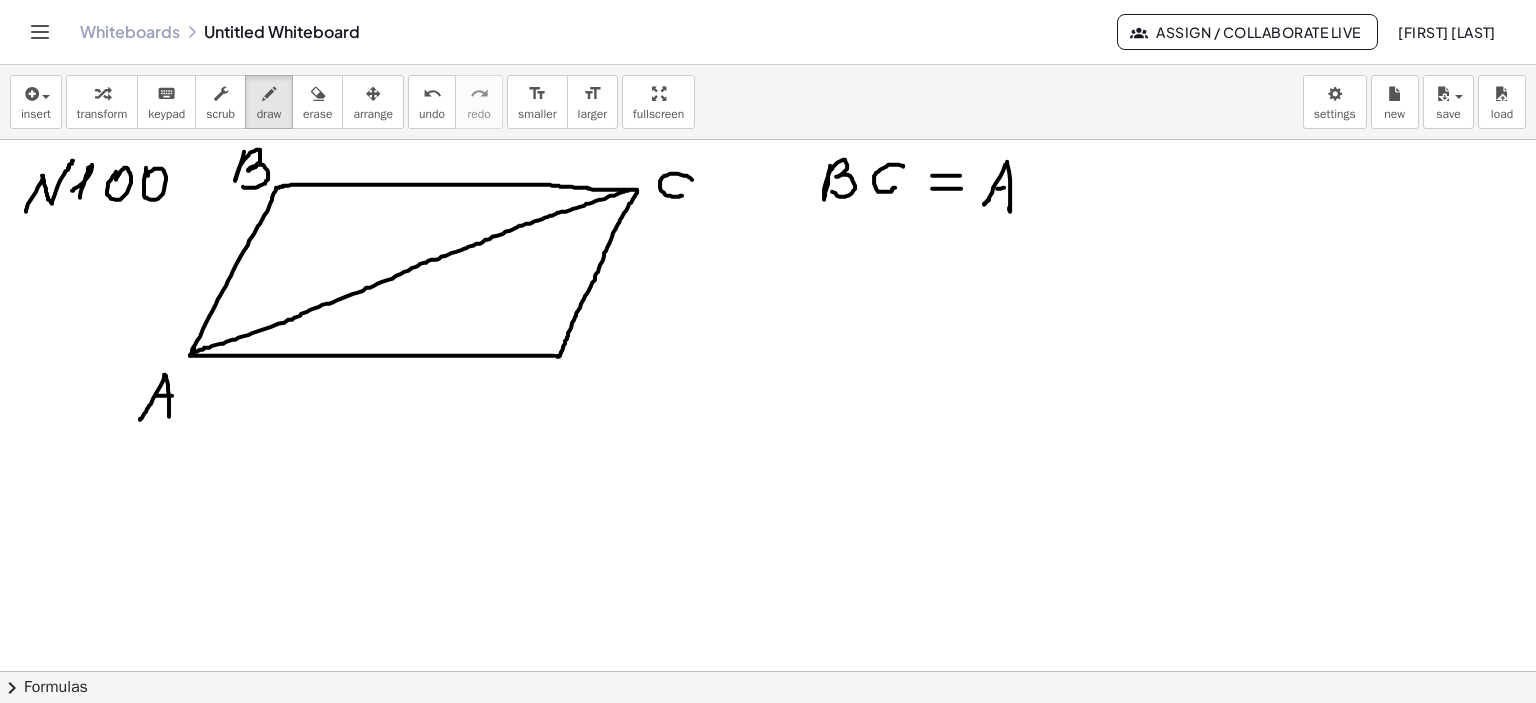 drag, startPoint x: 997, startPoint y: 188, endPoint x: 1021, endPoint y: 182, distance: 24.738634 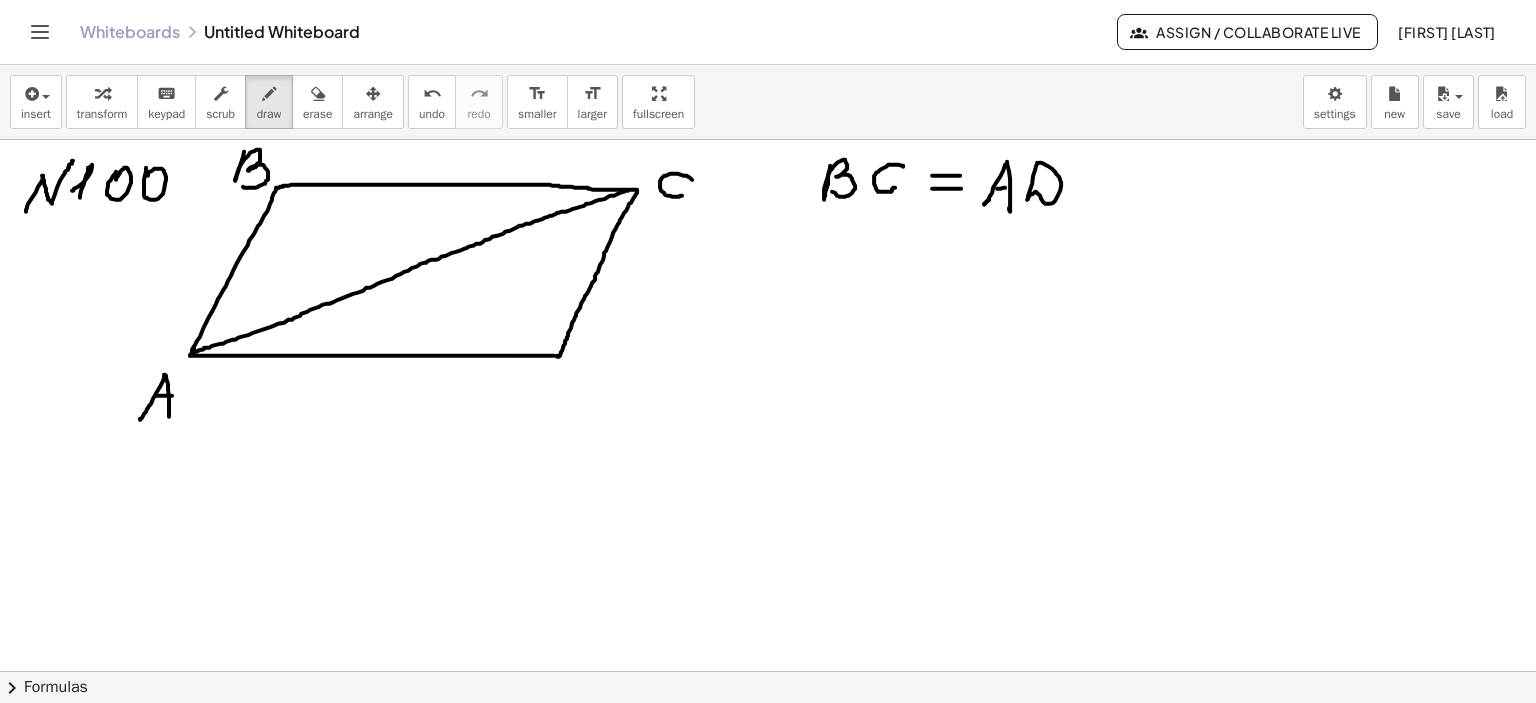 drag, startPoint x: 1037, startPoint y: 162, endPoint x: 1024, endPoint y: 166, distance: 13.601471 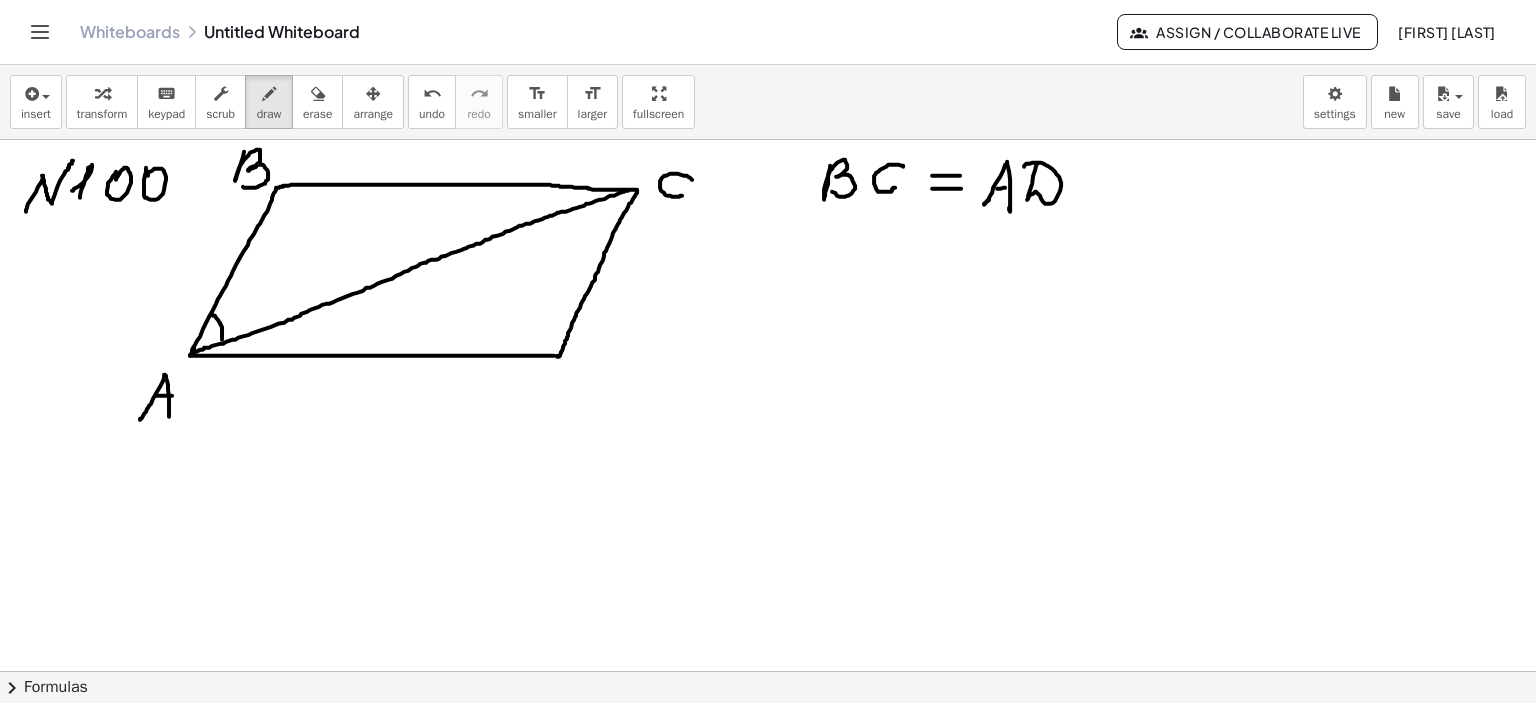drag, startPoint x: 212, startPoint y: 313, endPoint x: 222, endPoint y: 339, distance: 27.856777 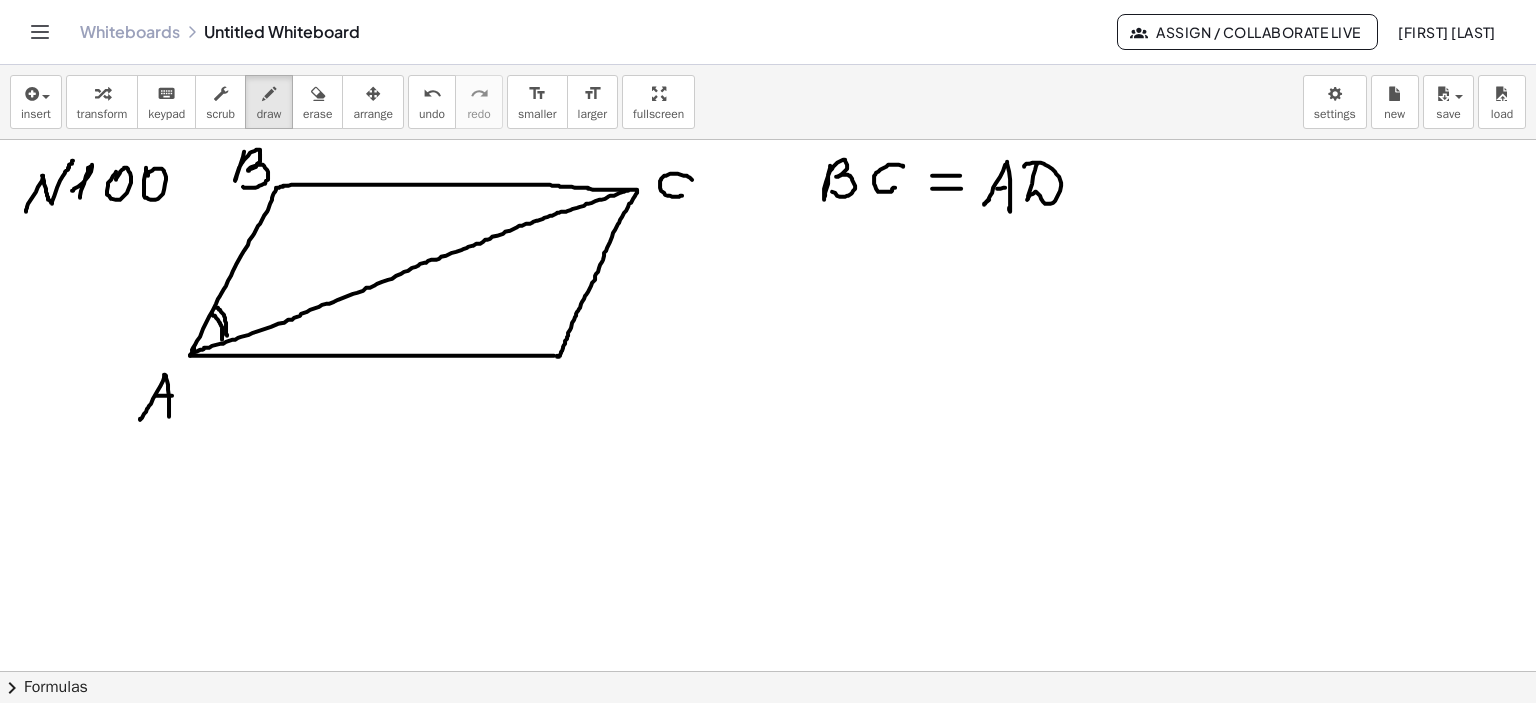 drag, startPoint x: 216, startPoint y: 307, endPoint x: 227, endPoint y: 337, distance: 31.95309 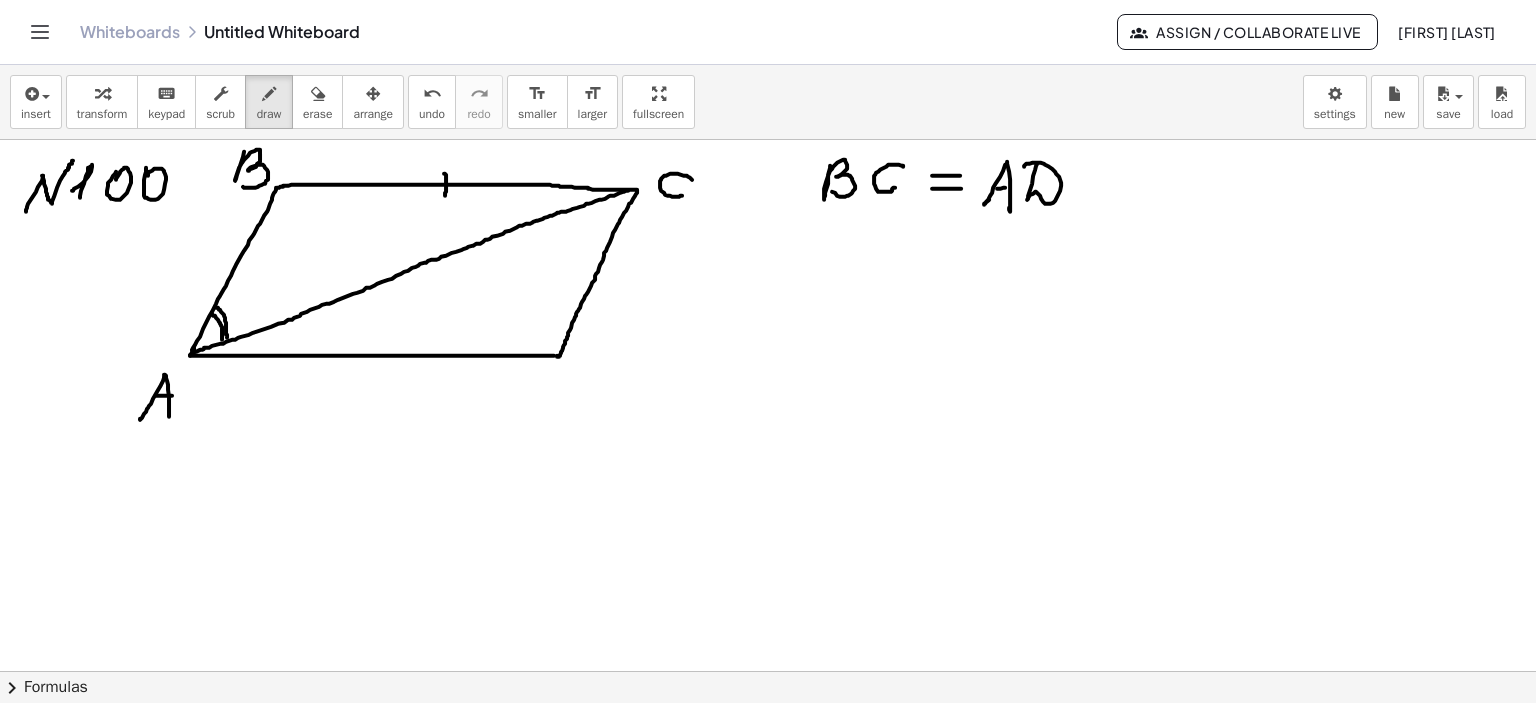 drag, startPoint x: 444, startPoint y: 173, endPoint x: 445, endPoint y: 195, distance: 22.022715 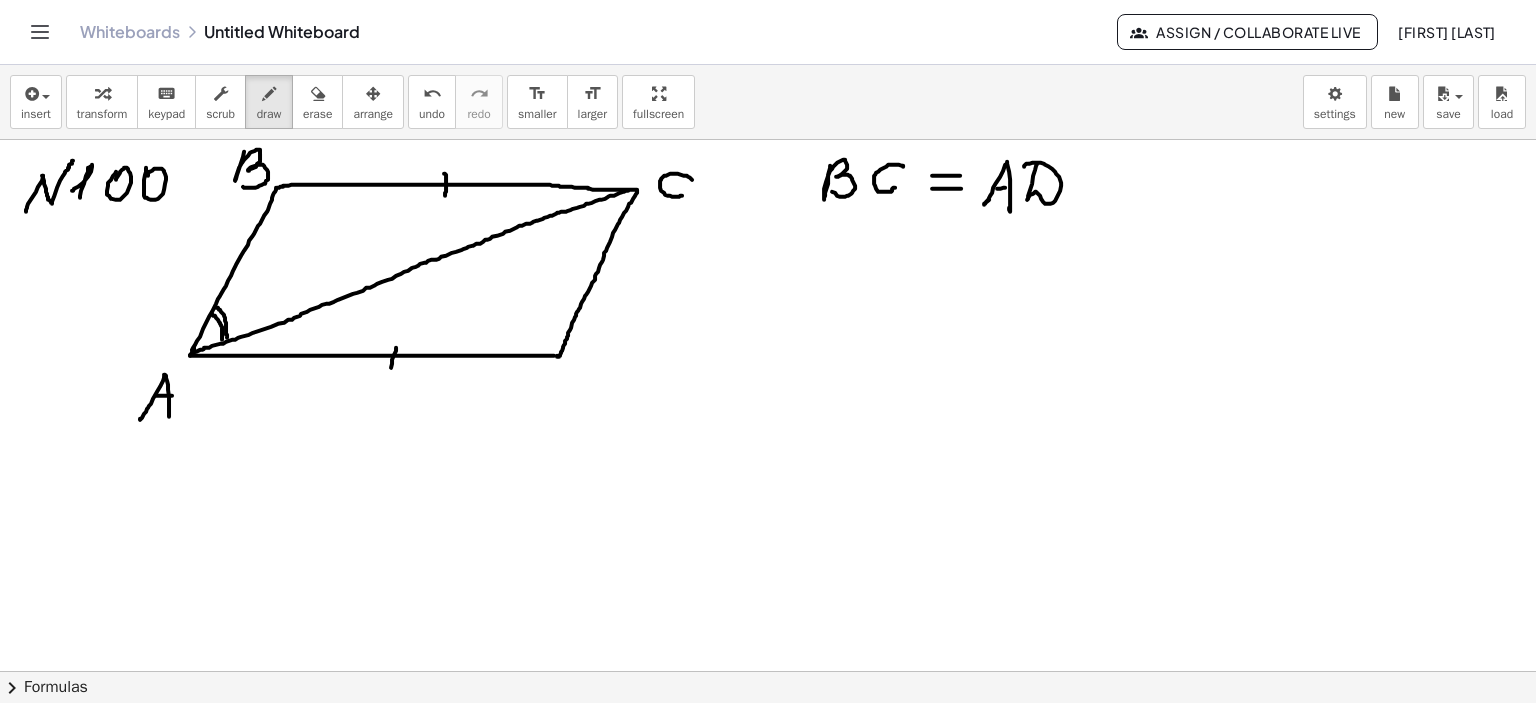 drag, startPoint x: 394, startPoint y: 354, endPoint x: 390, endPoint y: 372, distance: 18.439089 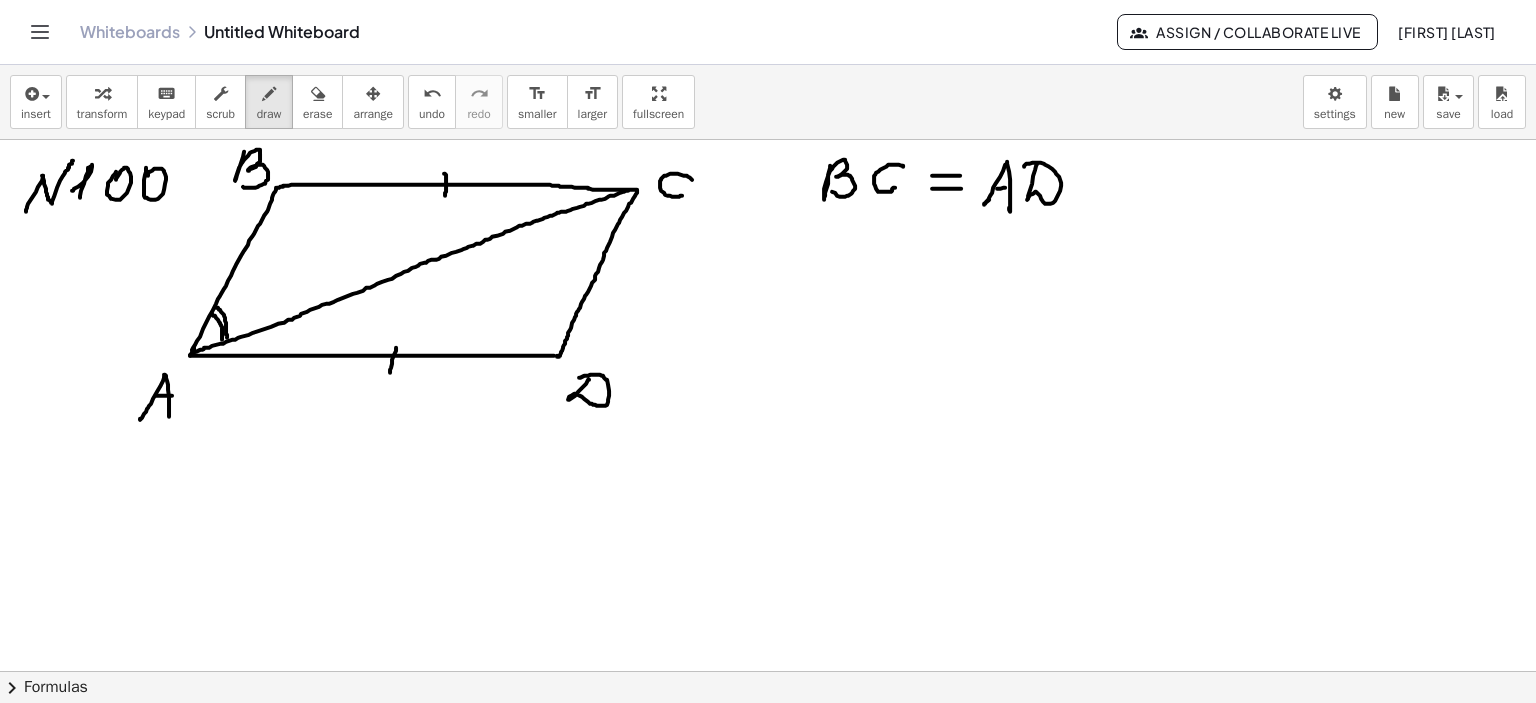 drag, startPoint x: 589, startPoint y: 379, endPoint x: 568, endPoint y: 384, distance: 21.587032 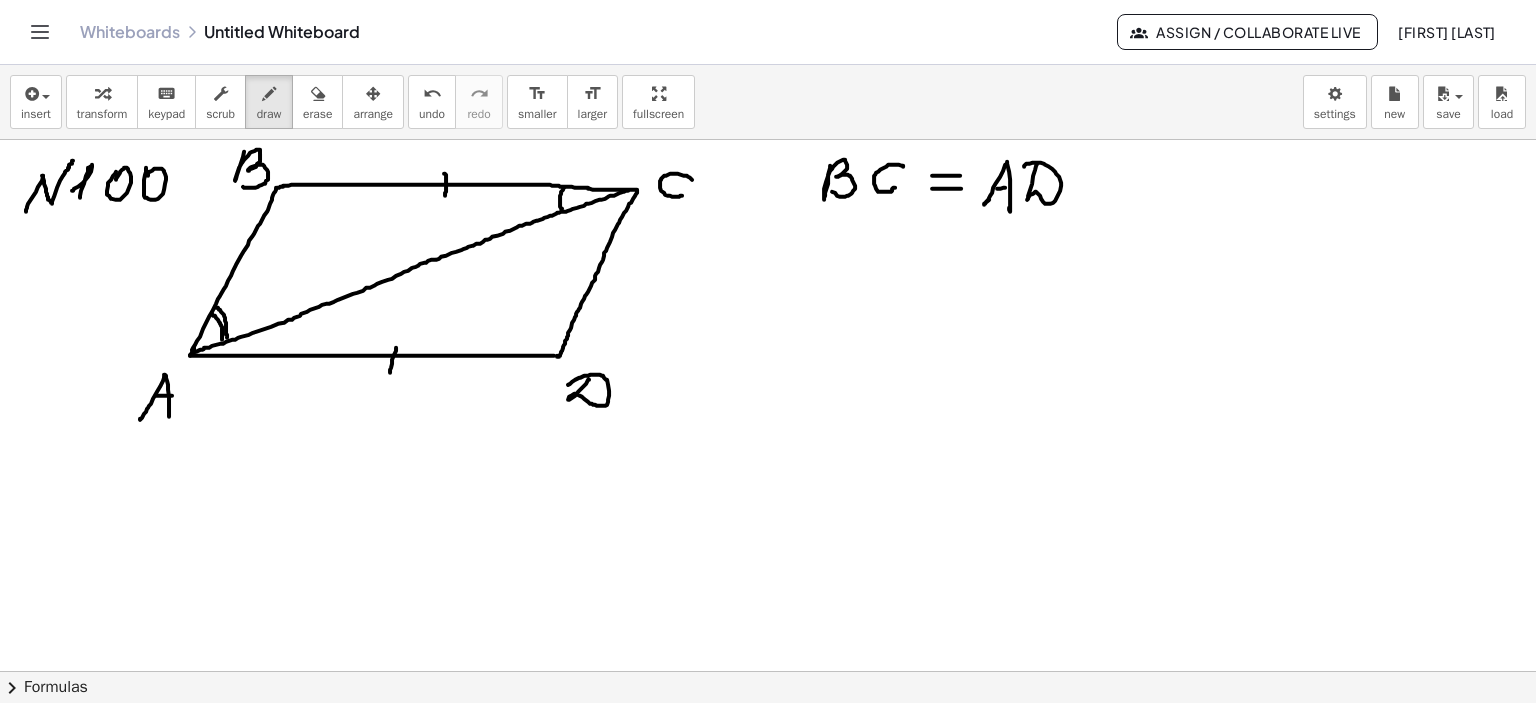 drag, startPoint x: 564, startPoint y: 187, endPoint x: 562, endPoint y: 208, distance: 21.095022 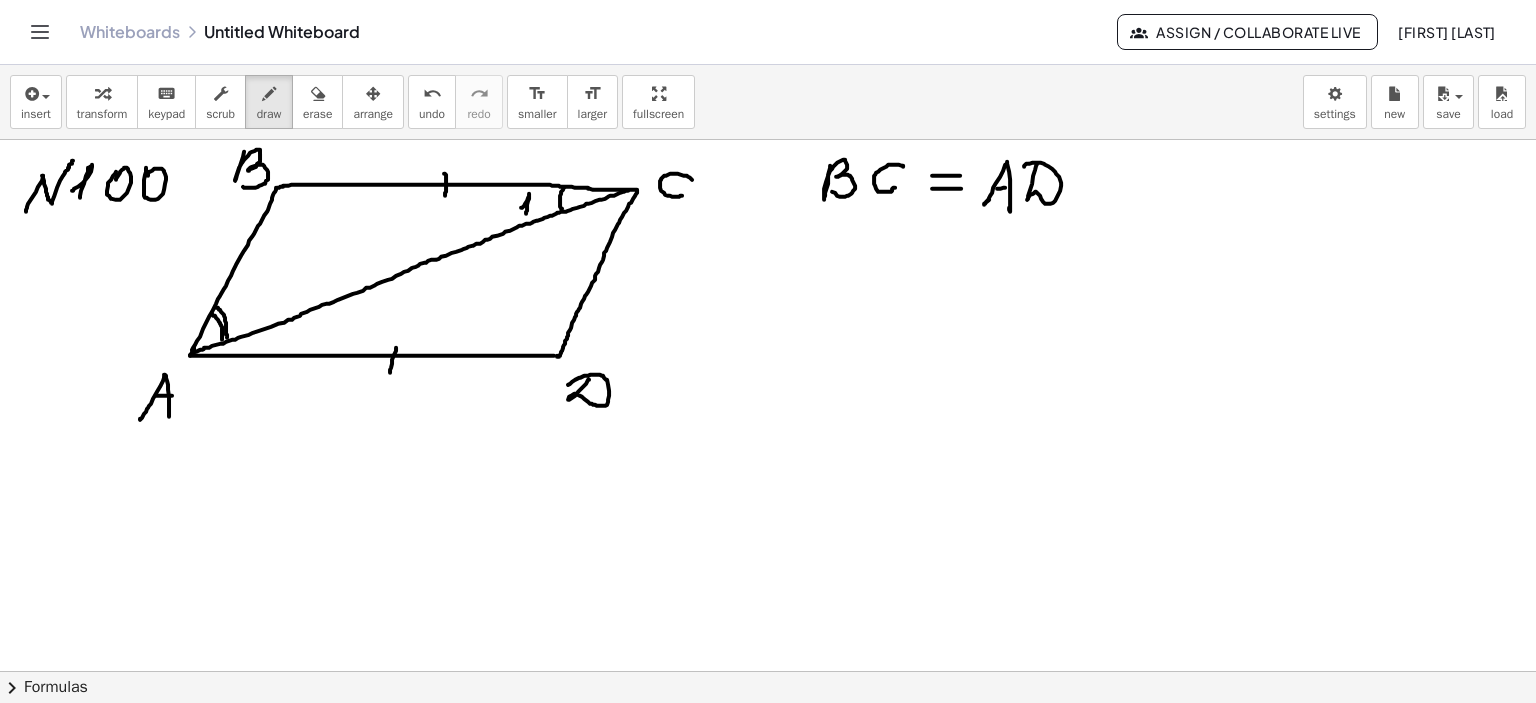 click at bounding box center (768, 672) 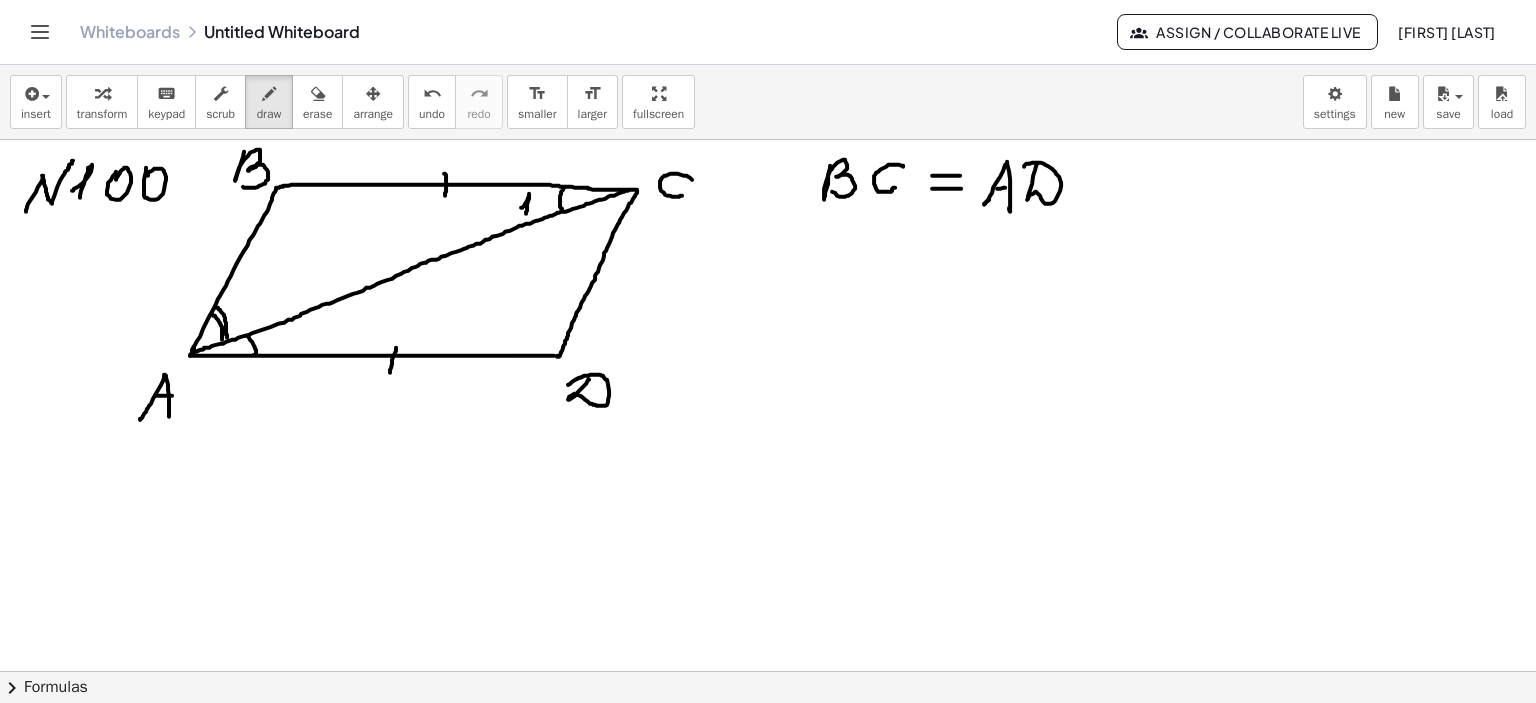 drag, startPoint x: 245, startPoint y: 335, endPoint x: 260, endPoint y: 354, distance: 24.207438 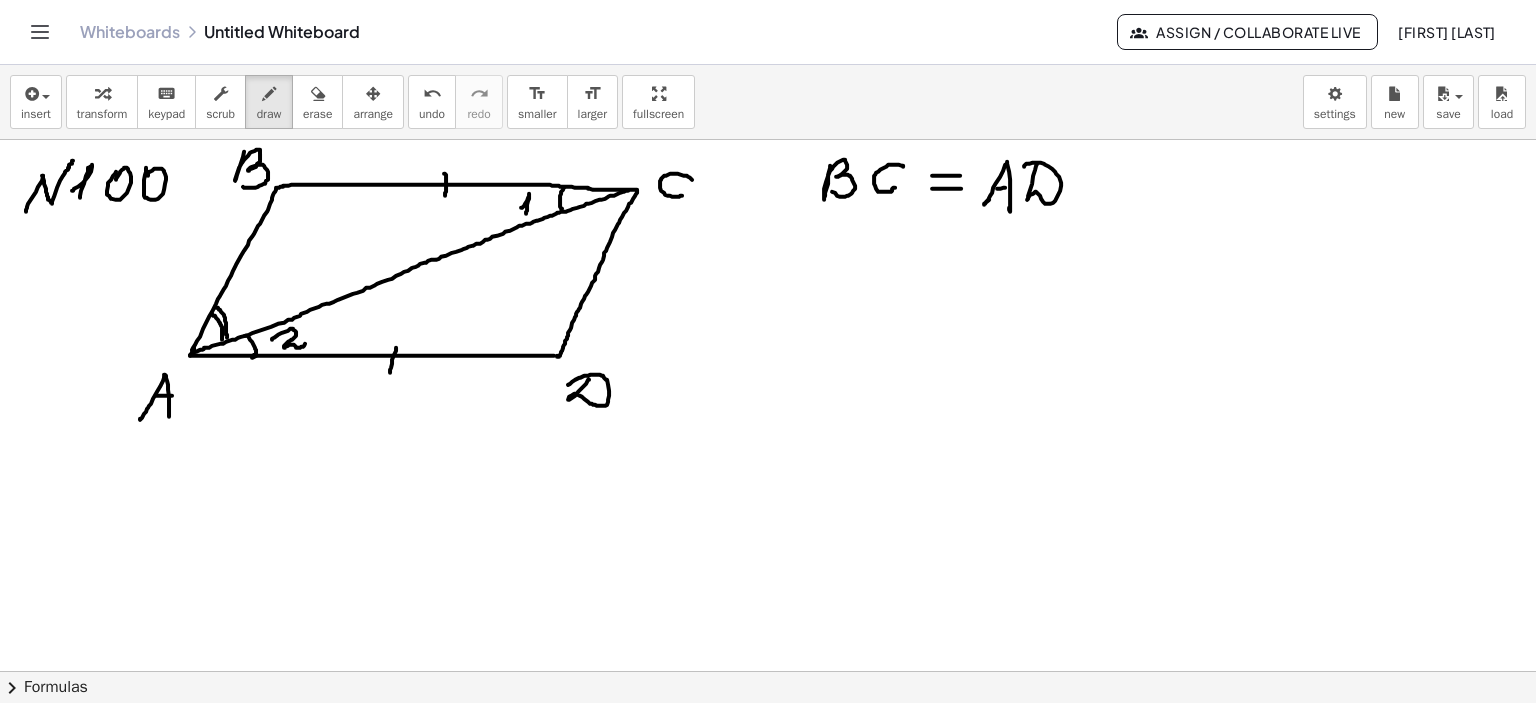 drag, startPoint x: 272, startPoint y: 339, endPoint x: 305, endPoint y: 343, distance: 33.24154 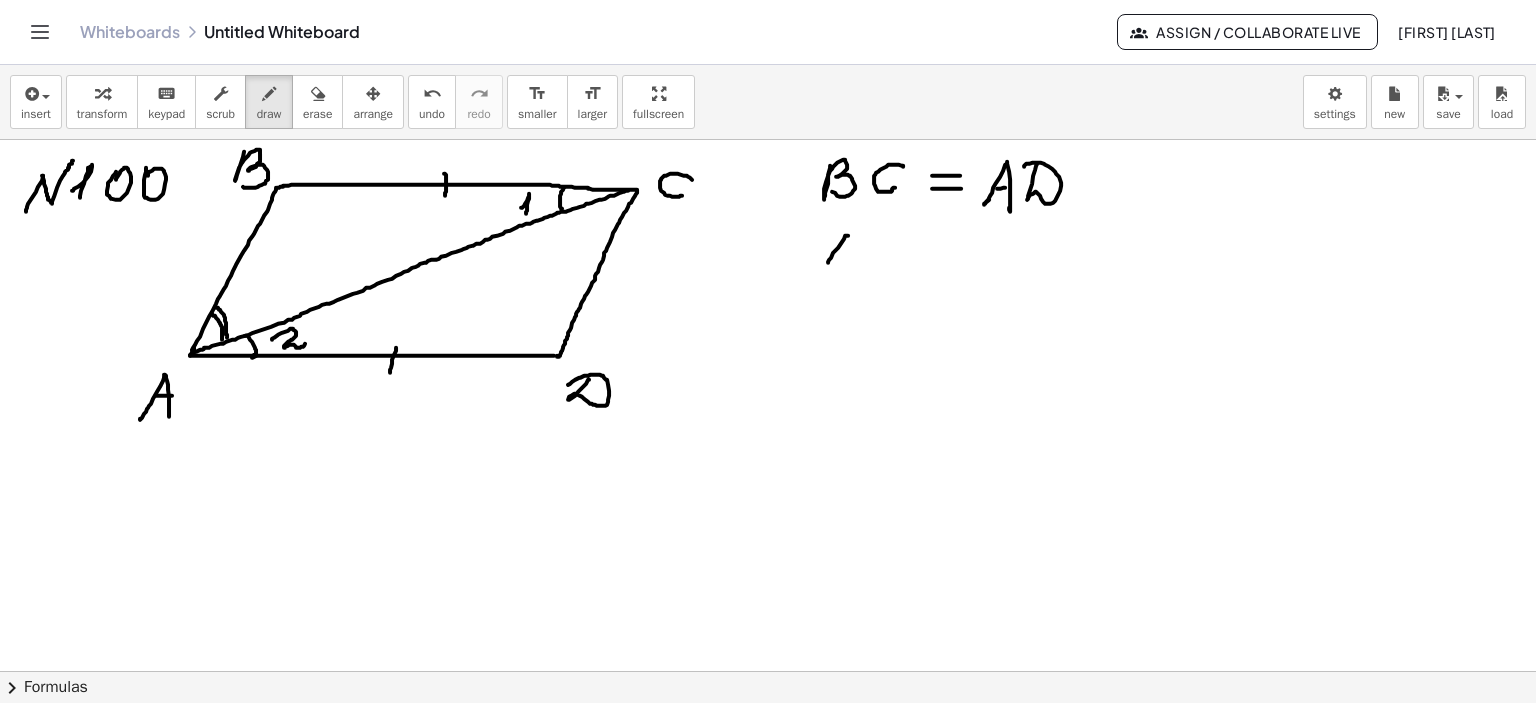 drag, startPoint x: 844, startPoint y: 238, endPoint x: 848, endPoint y: 262, distance: 24.33105 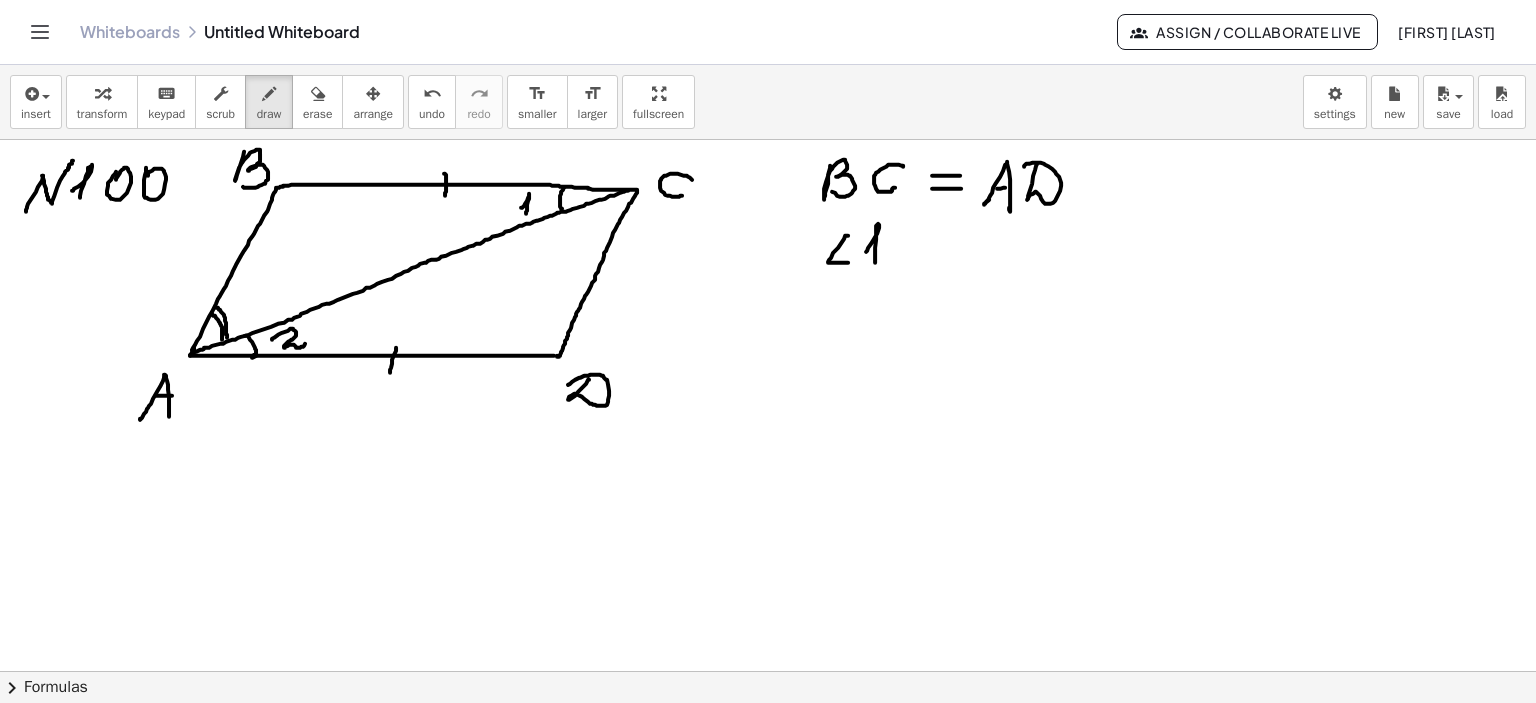 drag, startPoint x: 866, startPoint y: 251, endPoint x: 897, endPoint y: 261, distance: 32.572994 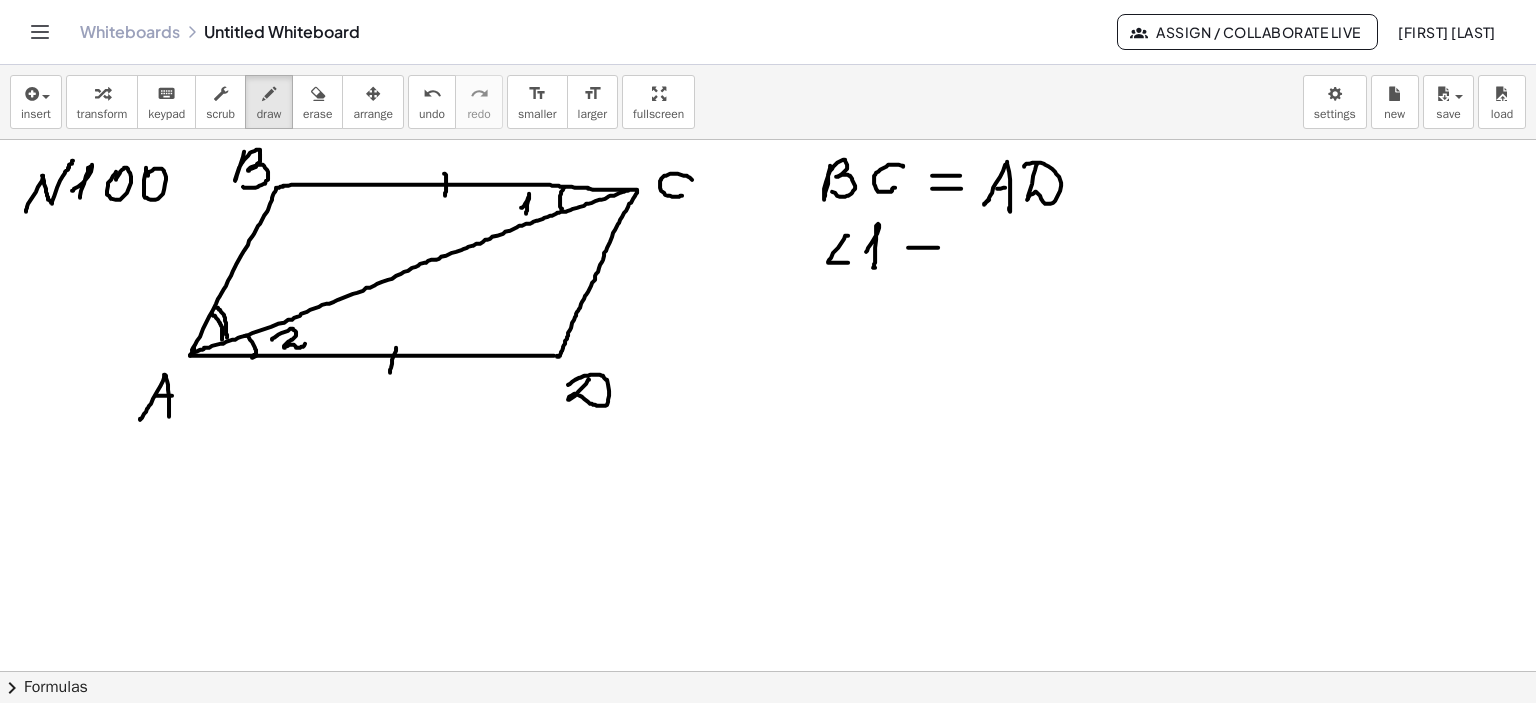 drag, startPoint x: 908, startPoint y: 247, endPoint x: 938, endPoint y: 247, distance: 30 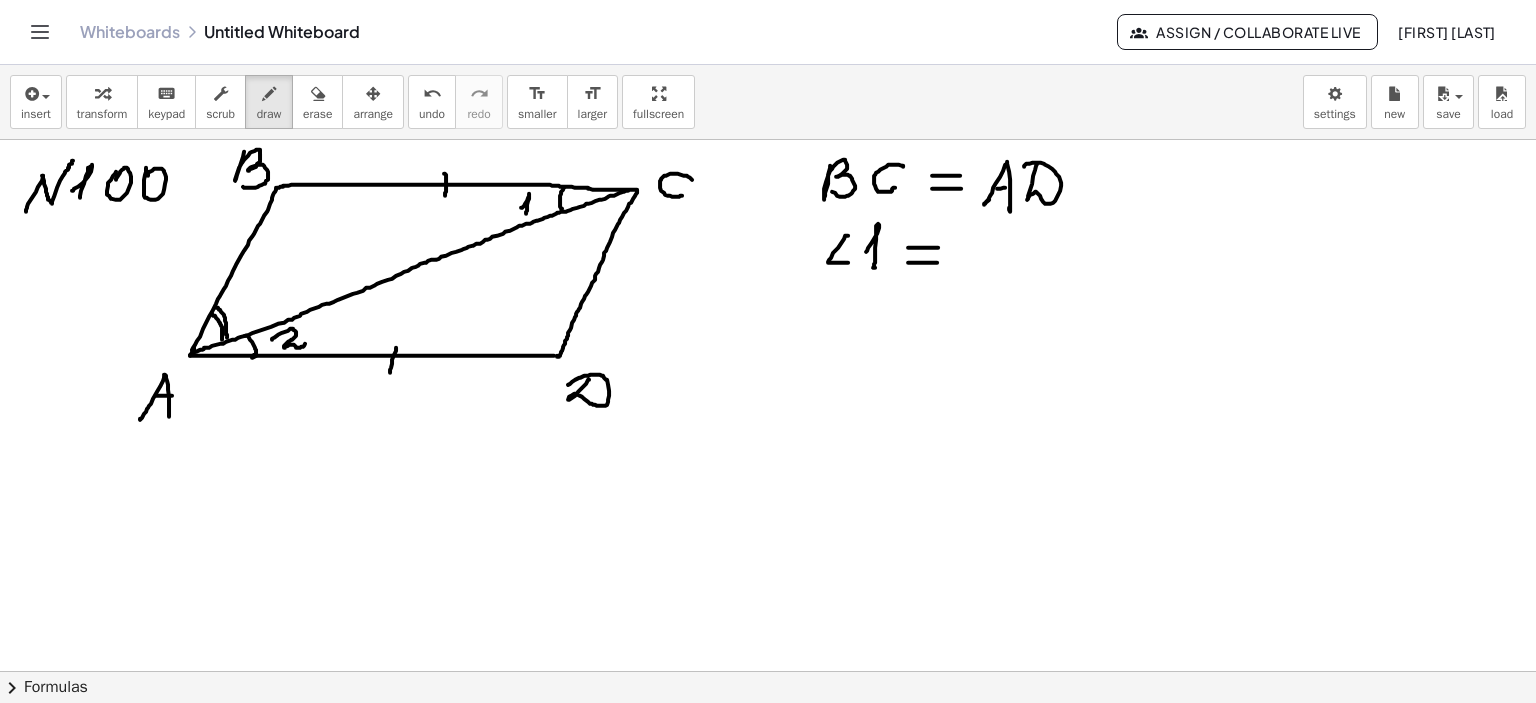 drag, startPoint x: 908, startPoint y: 262, endPoint x: 946, endPoint y: 259, distance: 38.118237 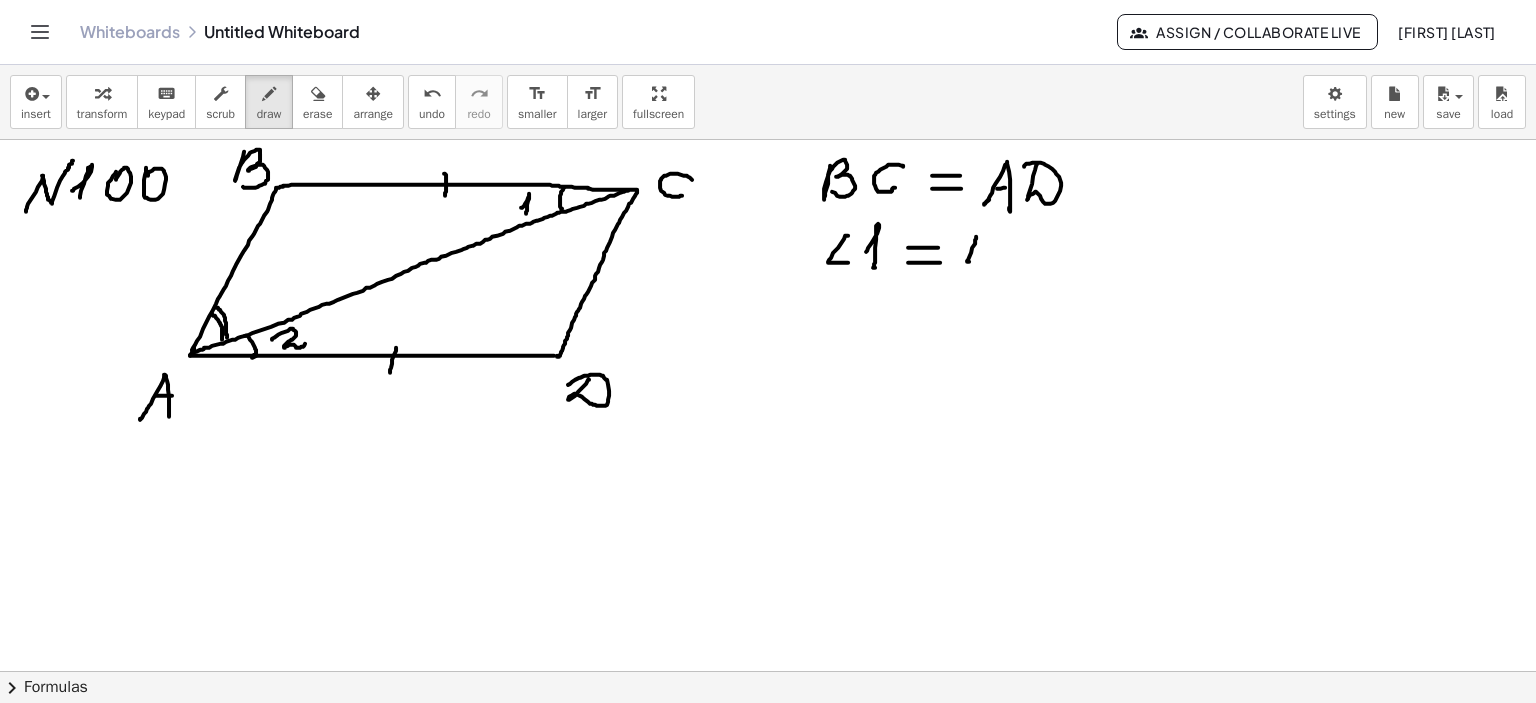 drag, startPoint x: 976, startPoint y: 236, endPoint x: 987, endPoint y: 262, distance: 28.231188 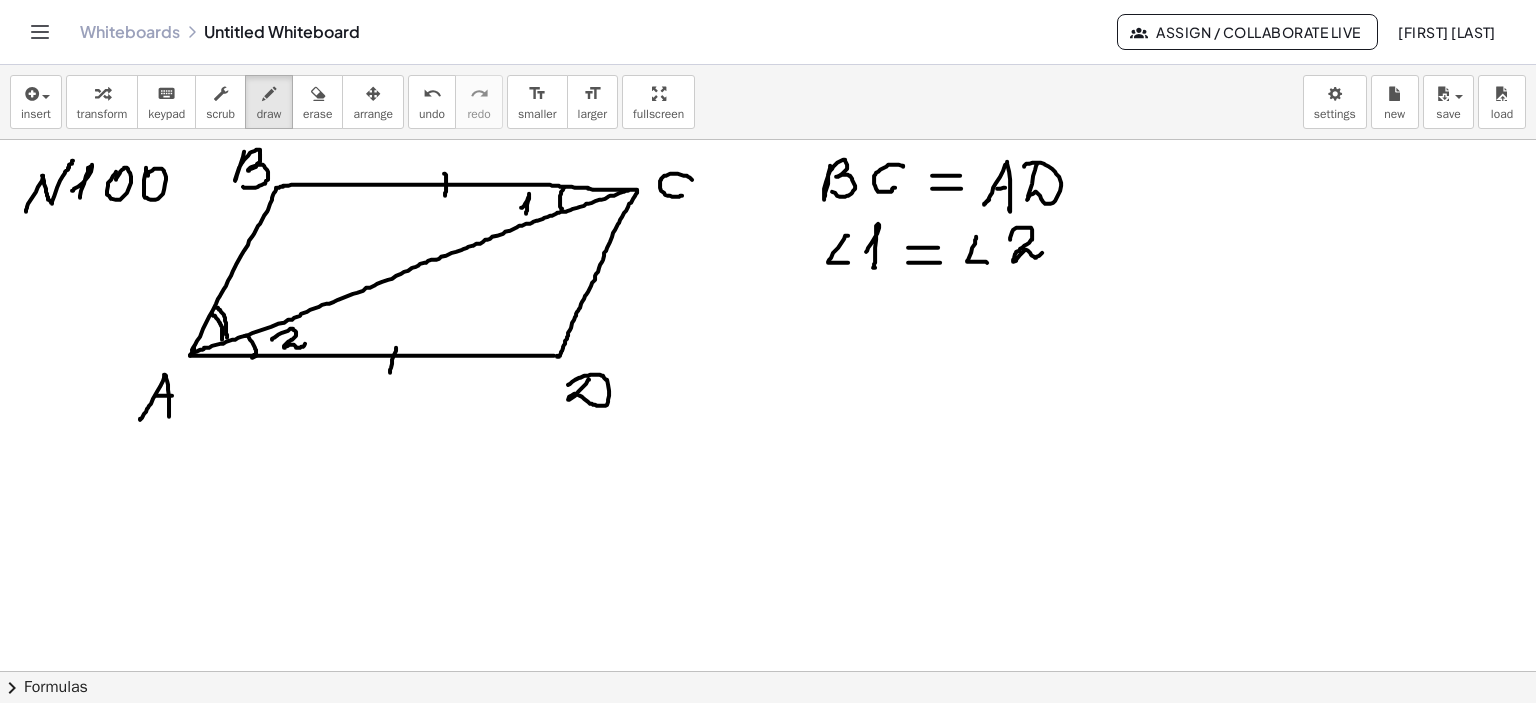 drag, startPoint x: 1010, startPoint y: 238, endPoint x: 1044, endPoint y: 251, distance: 36.40055 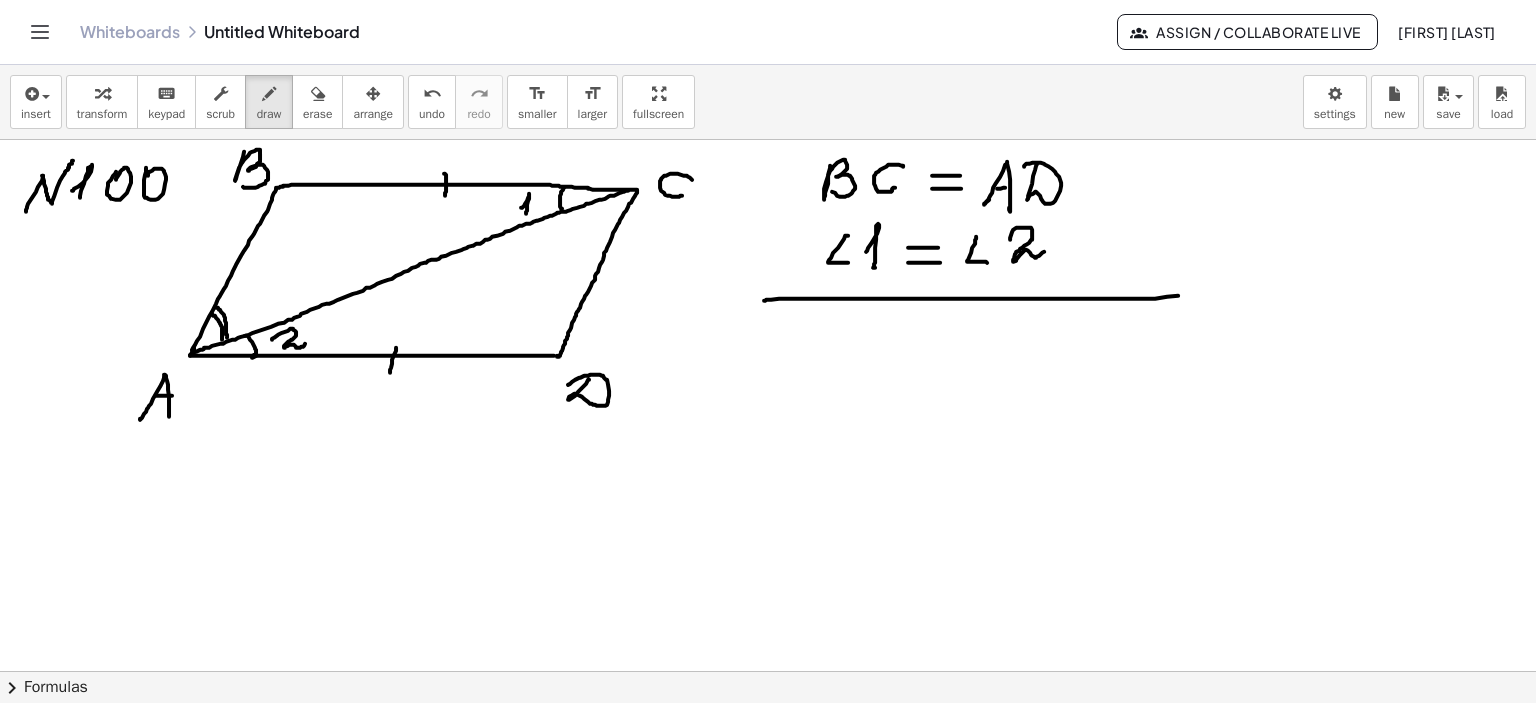 drag, startPoint x: 779, startPoint y: 298, endPoint x: 1192, endPoint y: 293, distance: 413.03027 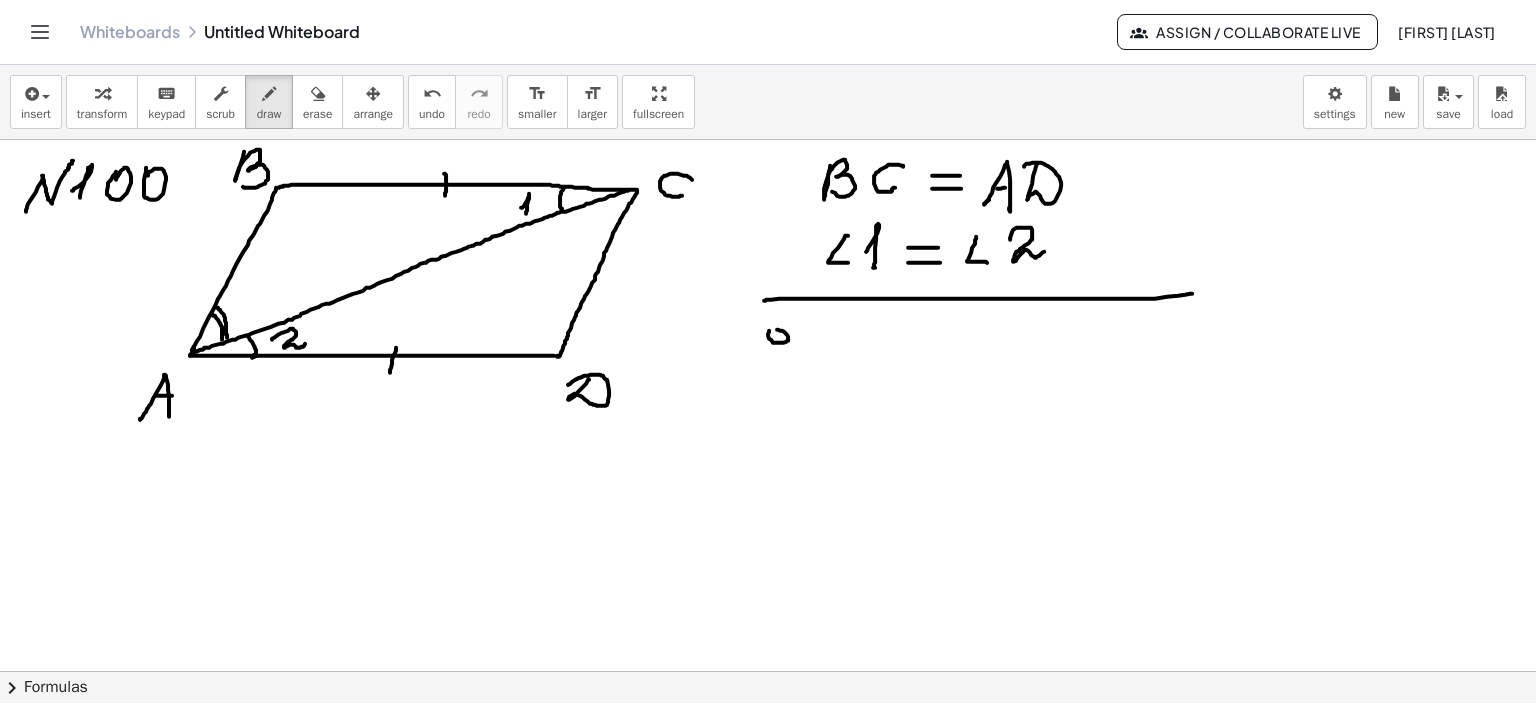 drag, startPoint x: 773, startPoint y: 342, endPoint x: 796, endPoint y: 334, distance: 24.351591 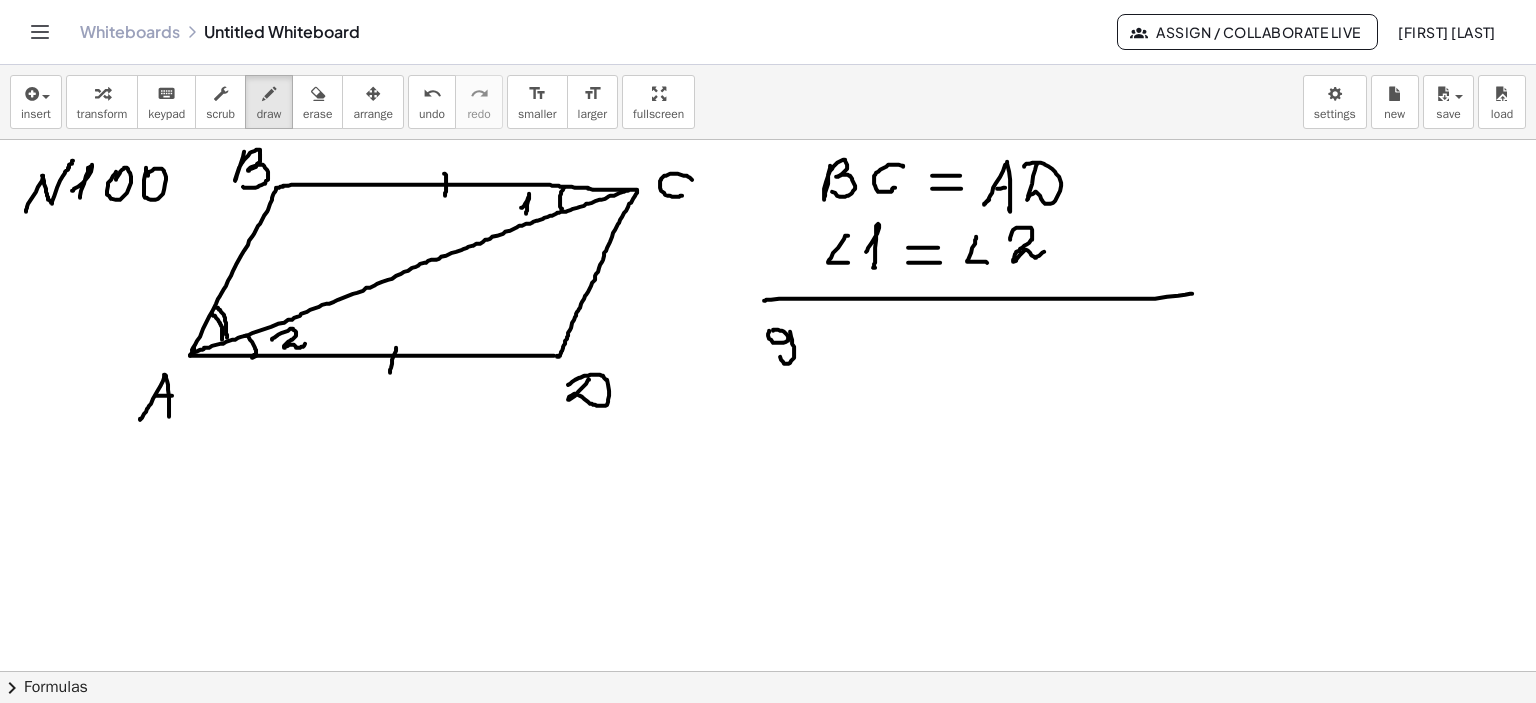 drag, startPoint x: 790, startPoint y: 331, endPoint x: 796, endPoint y: 346, distance: 16.155495 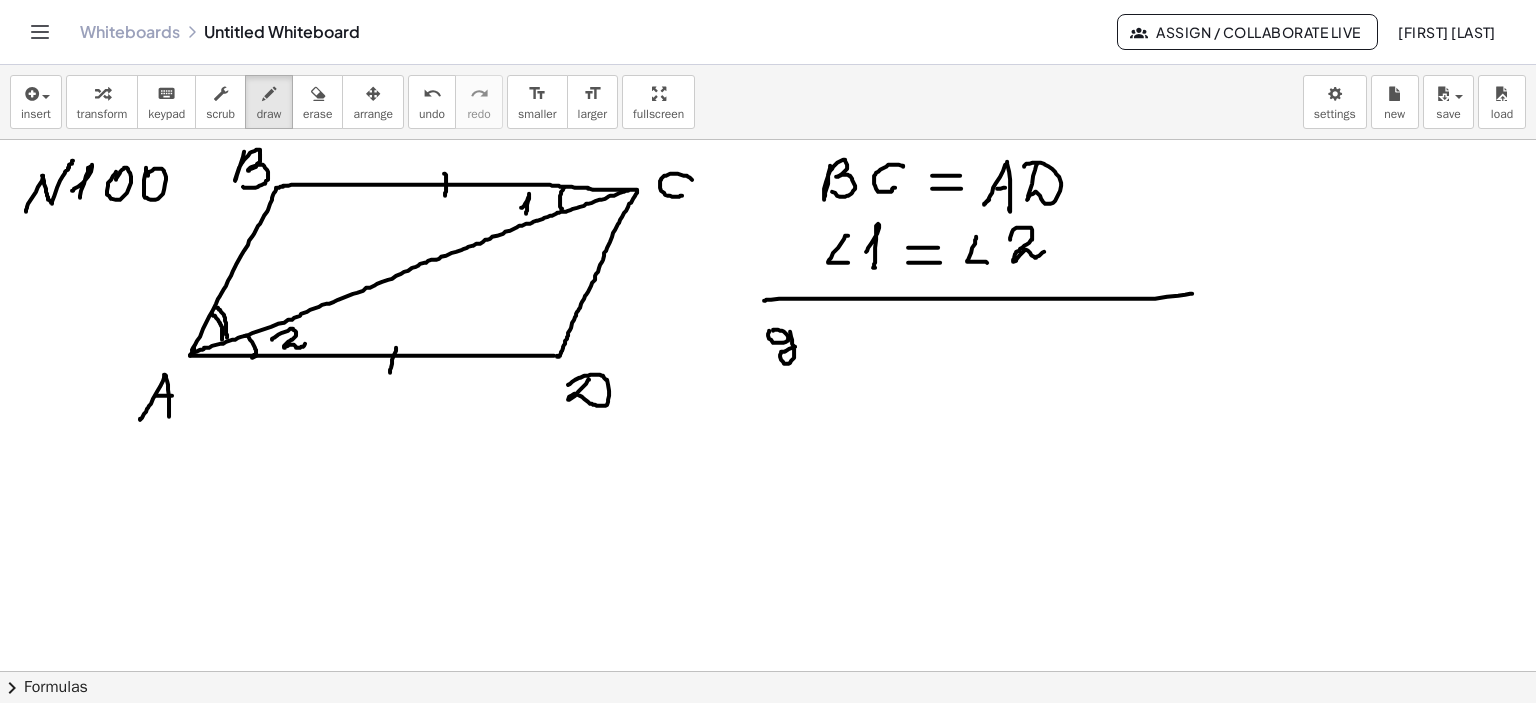 drag, startPoint x: 804, startPoint y: 339, endPoint x: 818, endPoint y: 339, distance: 14 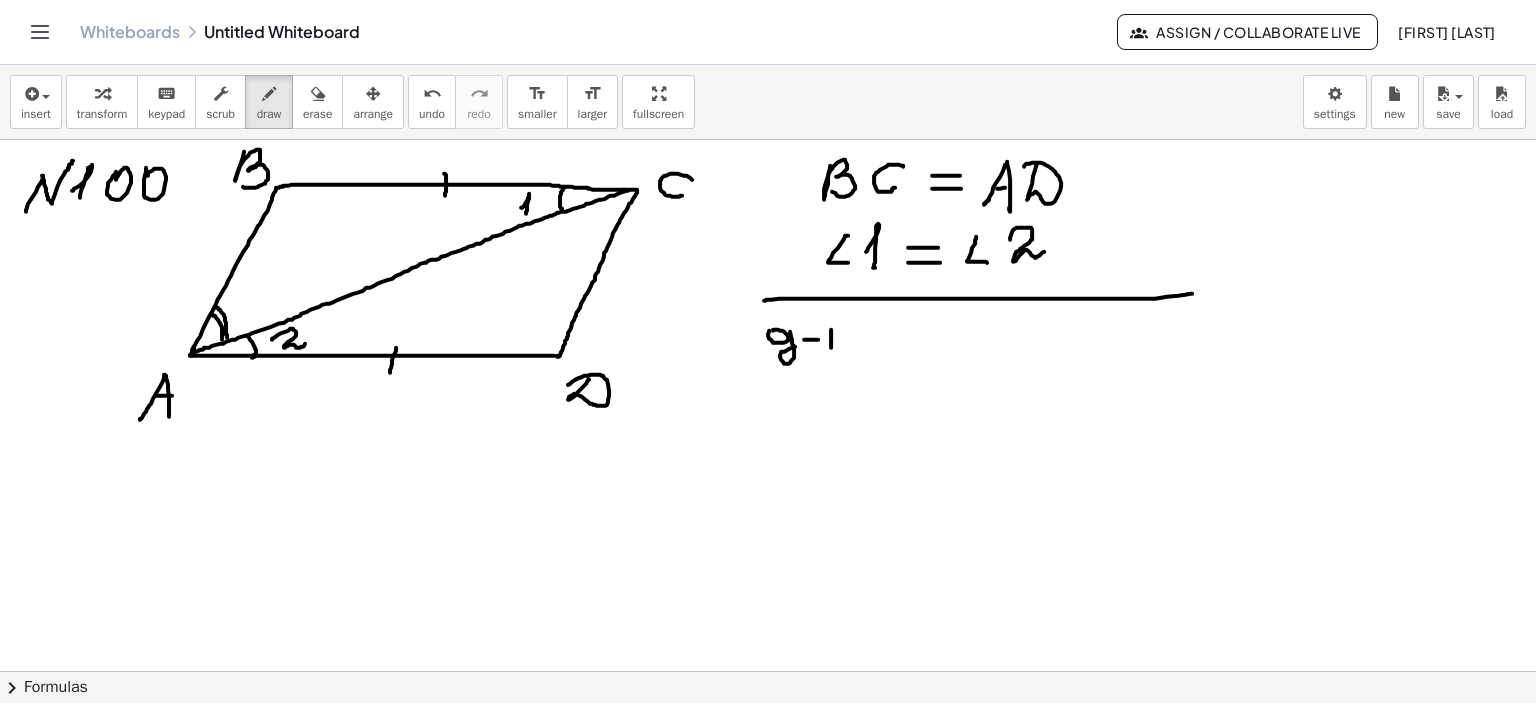 drag, startPoint x: 831, startPoint y: 329, endPoint x: 831, endPoint y: 347, distance: 18 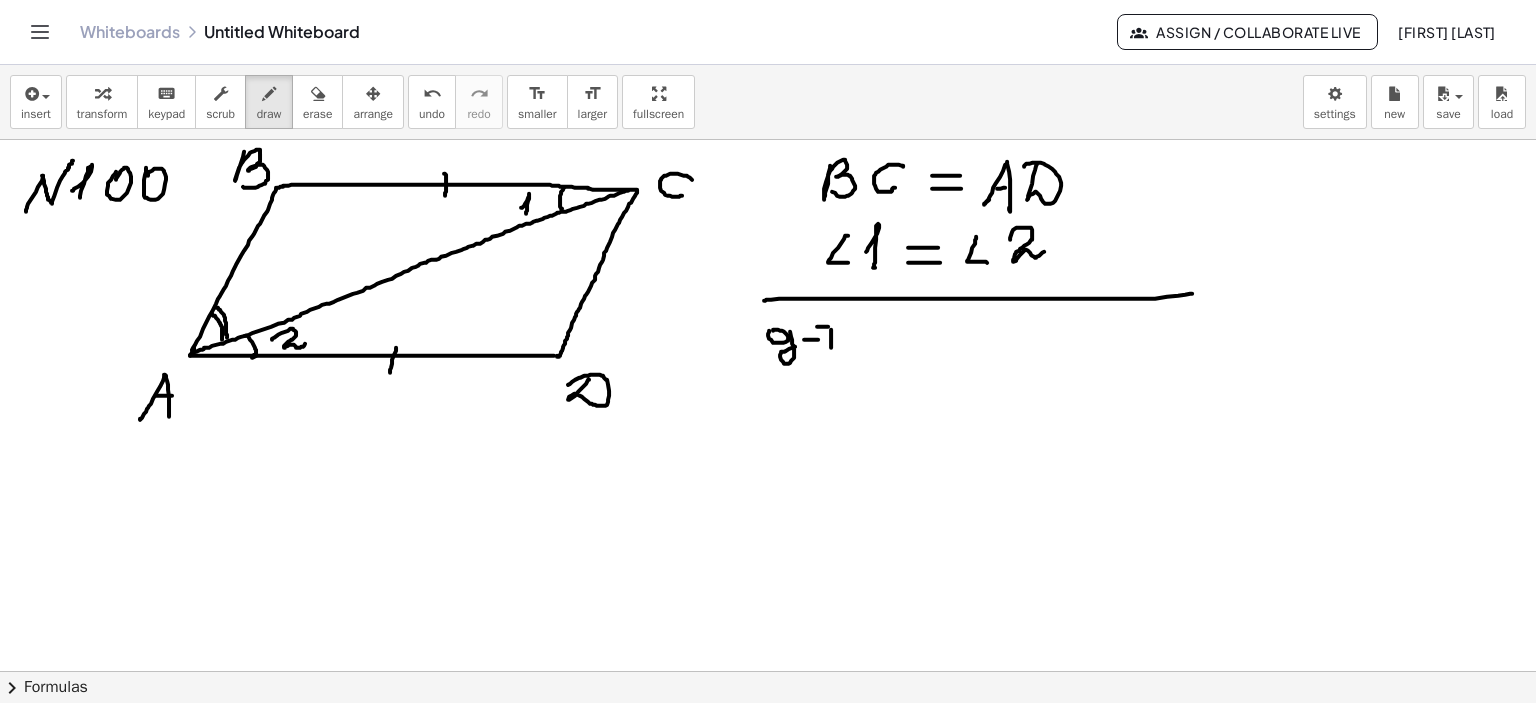 drag, startPoint x: 817, startPoint y: 326, endPoint x: 840, endPoint y: 326, distance: 23 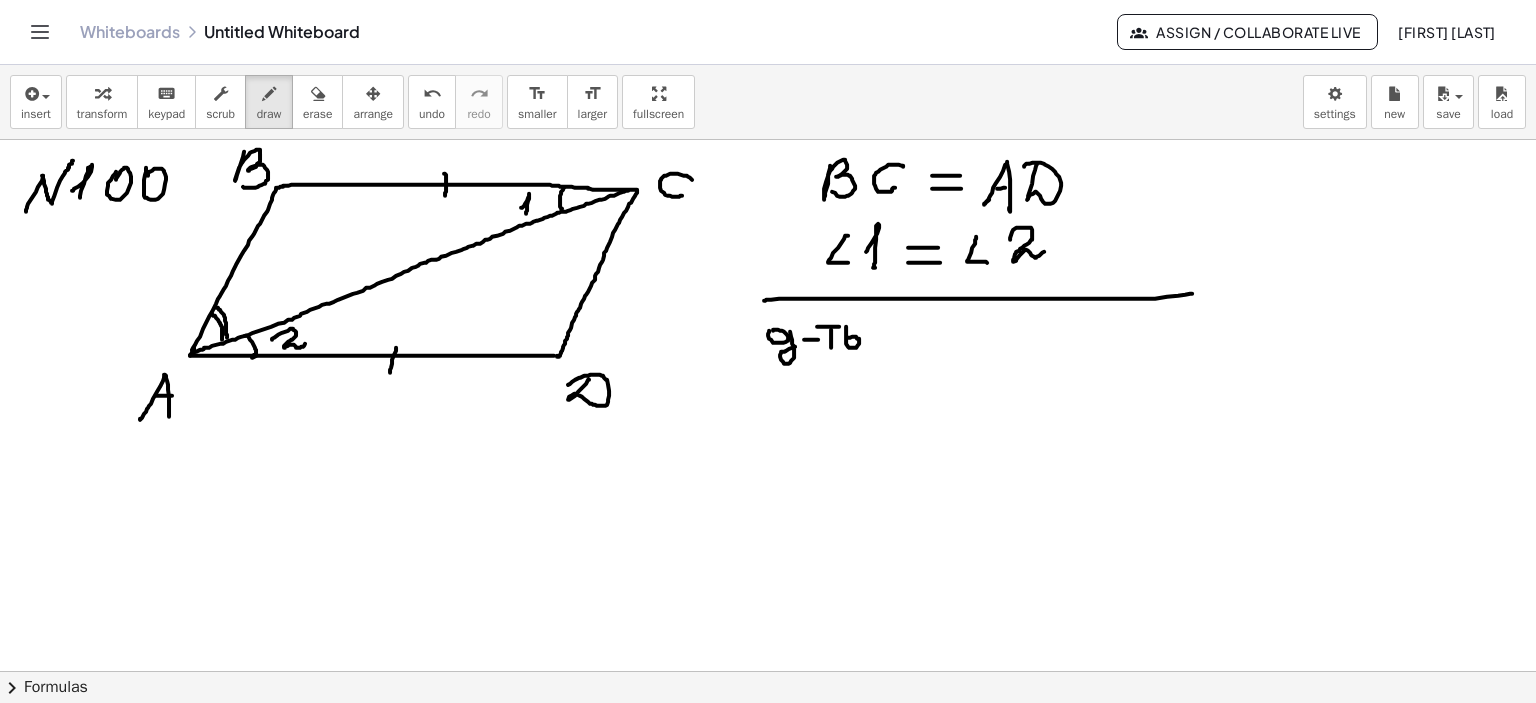 drag, startPoint x: 846, startPoint y: 326, endPoint x: 876, endPoint y: 352, distance: 39.698868 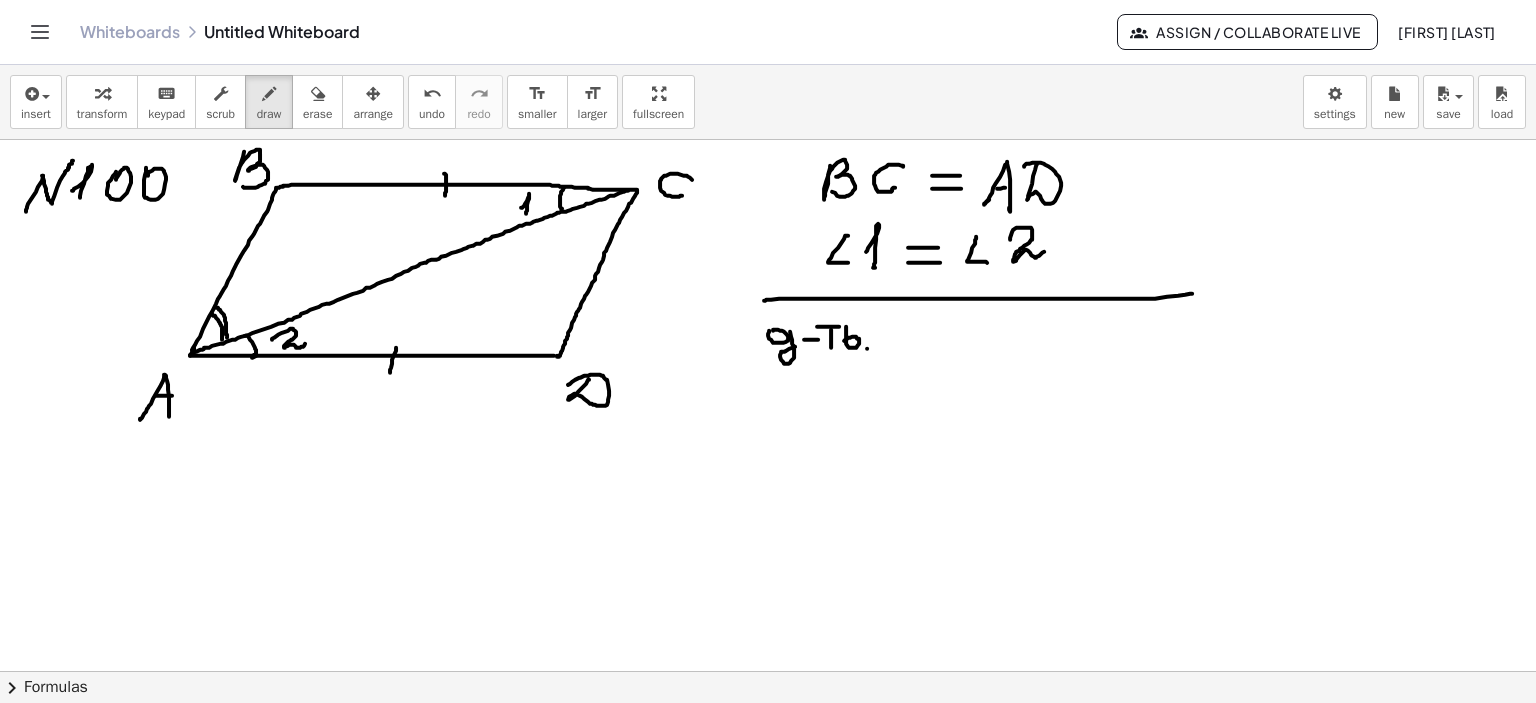 drag 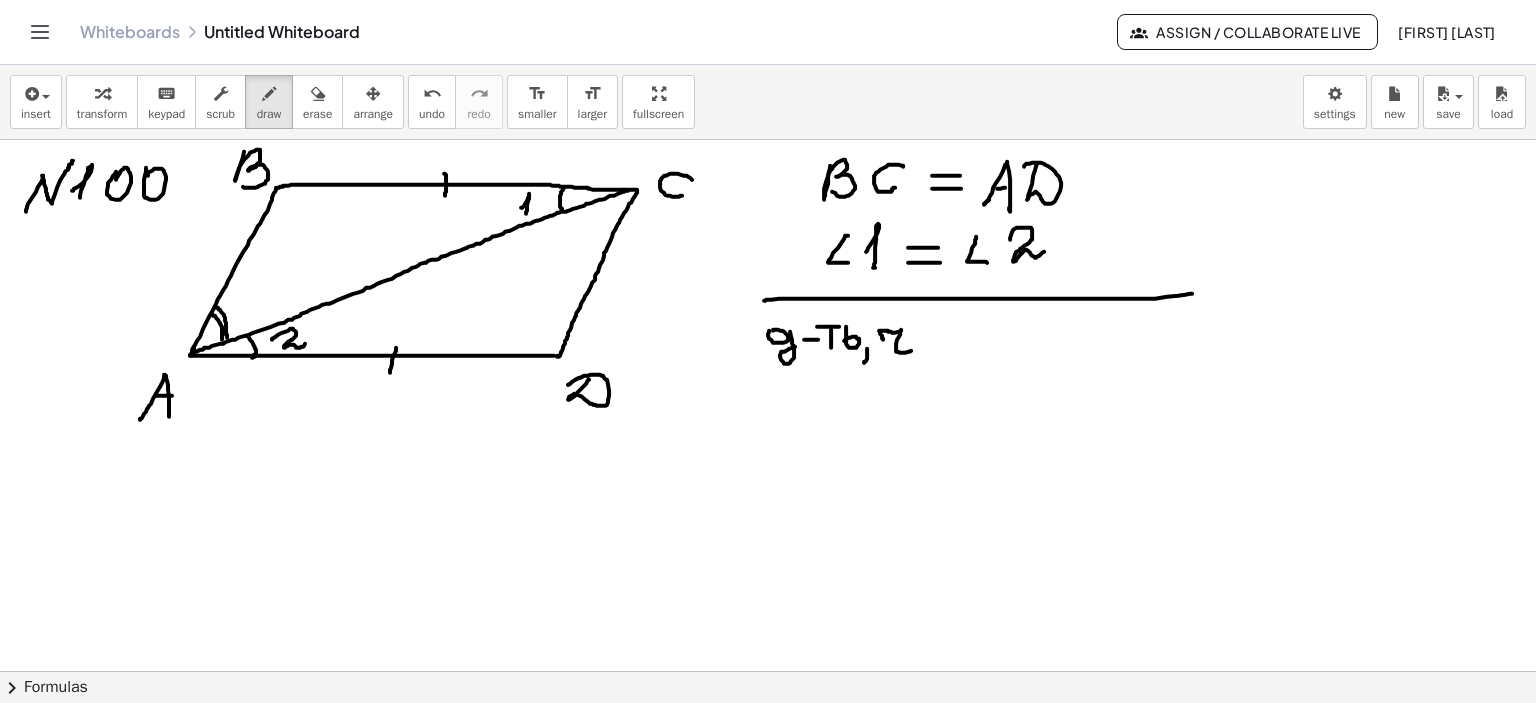click at bounding box center [768, 672] 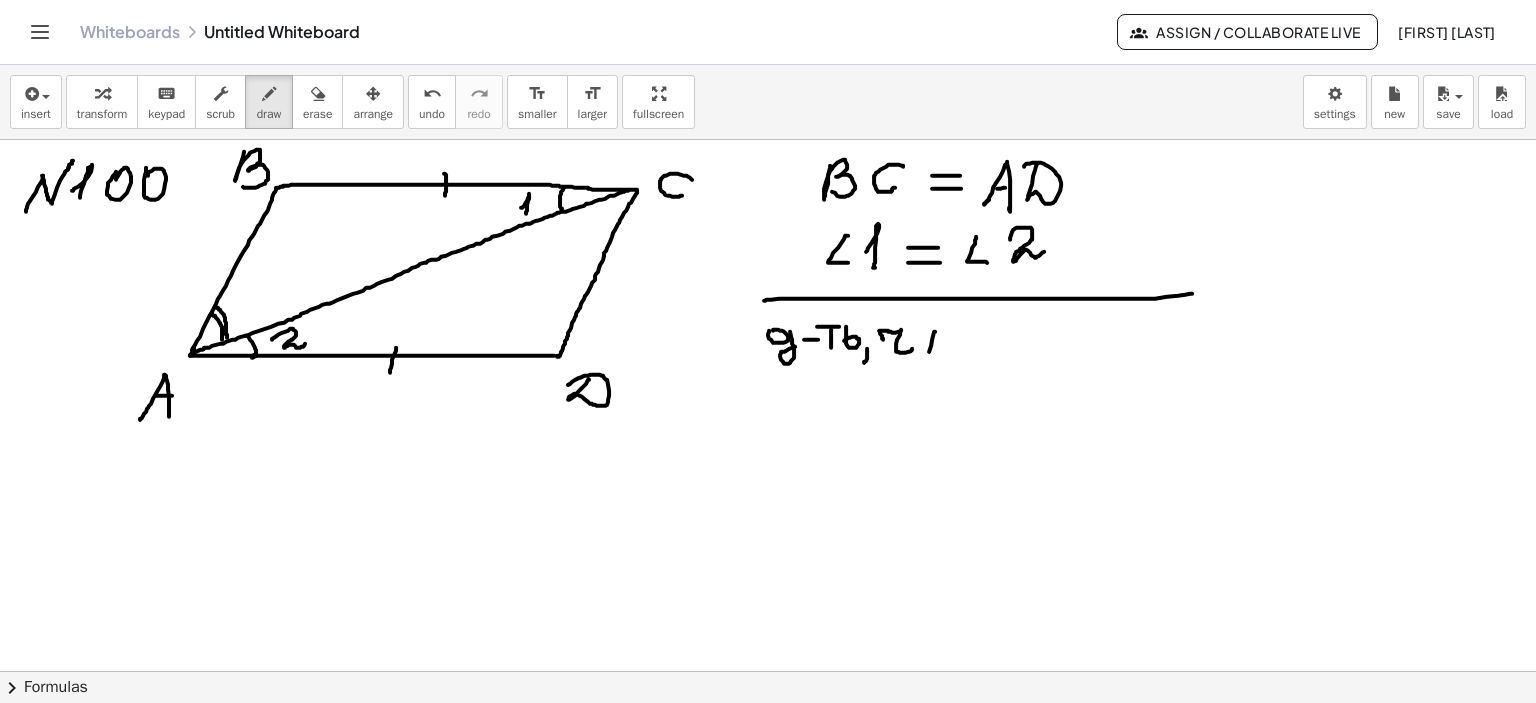 click at bounding box center [768, 672] 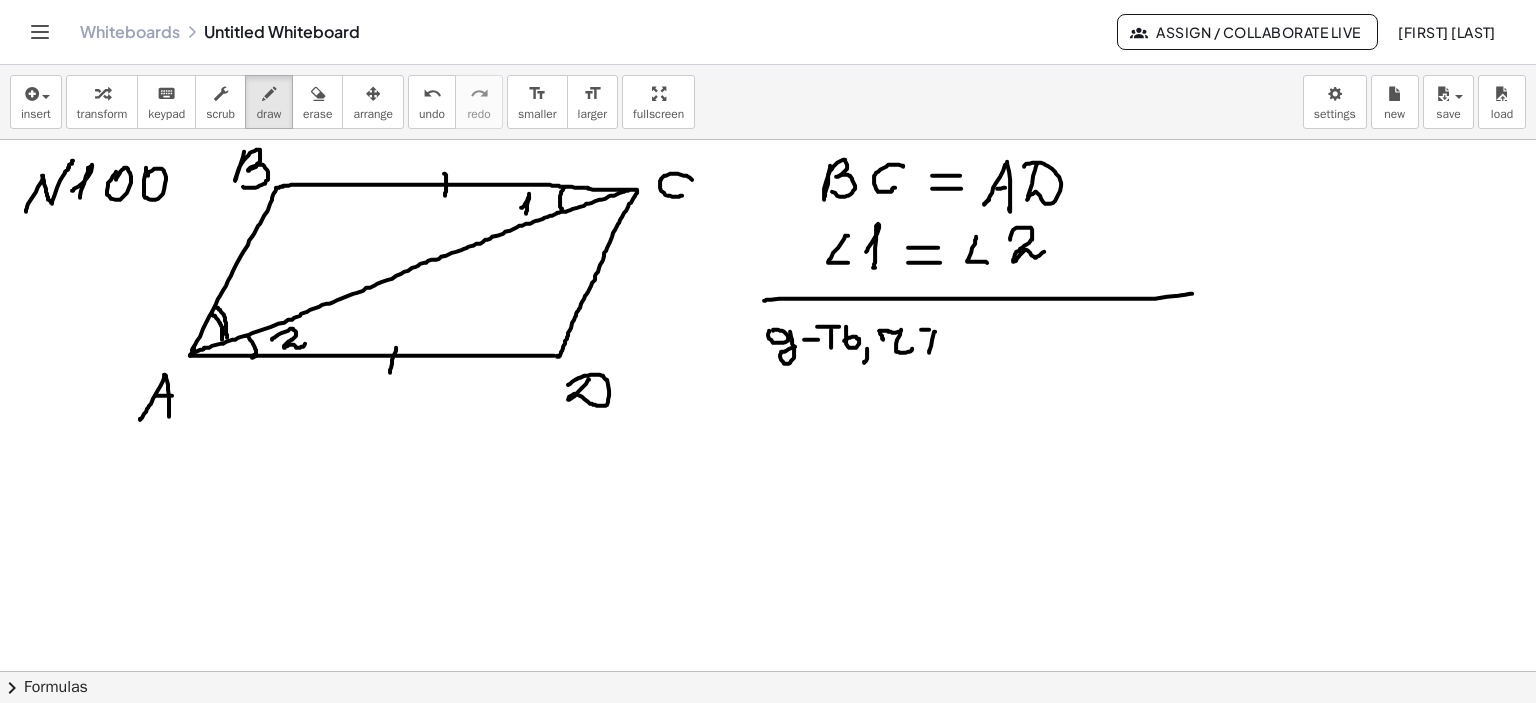 click at bounding box center (768, 672) 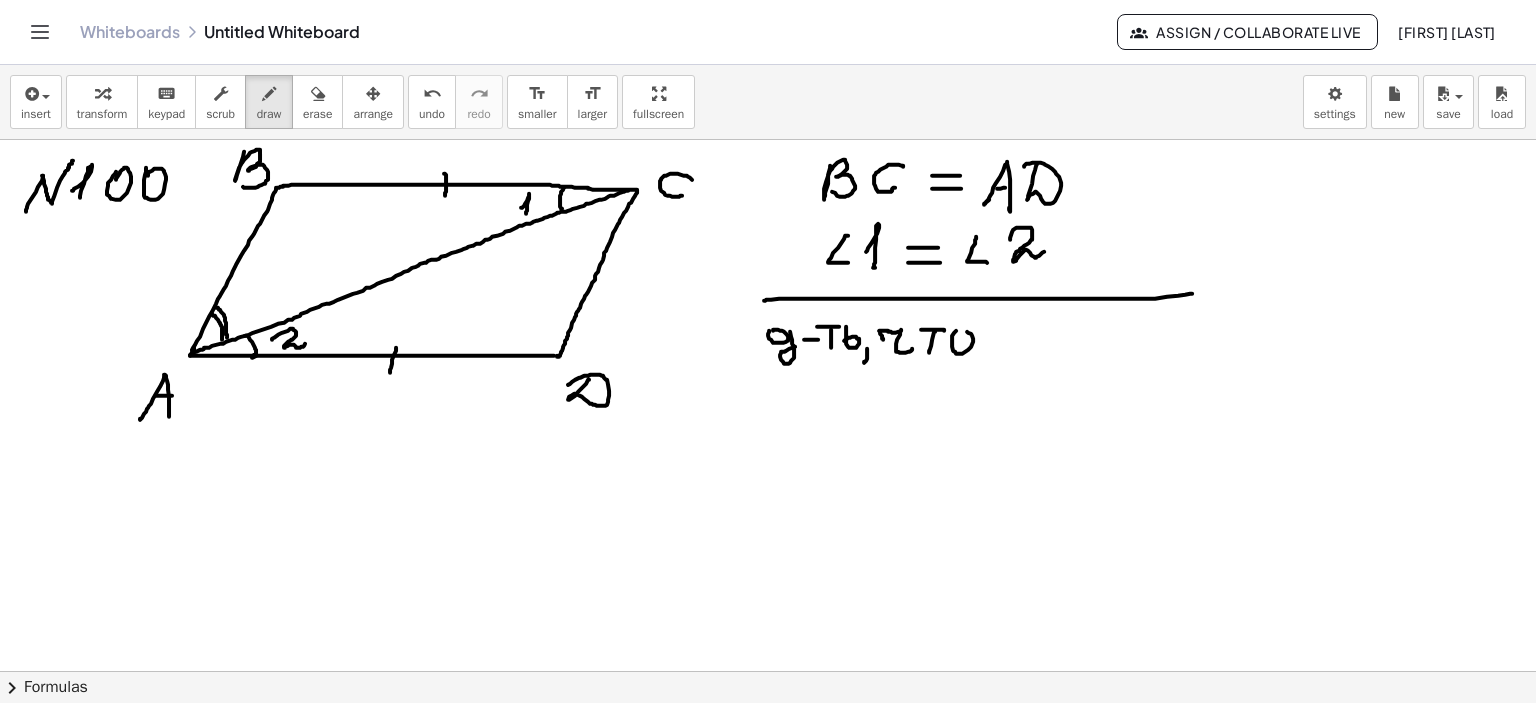 click at bounding box center (768, 672) 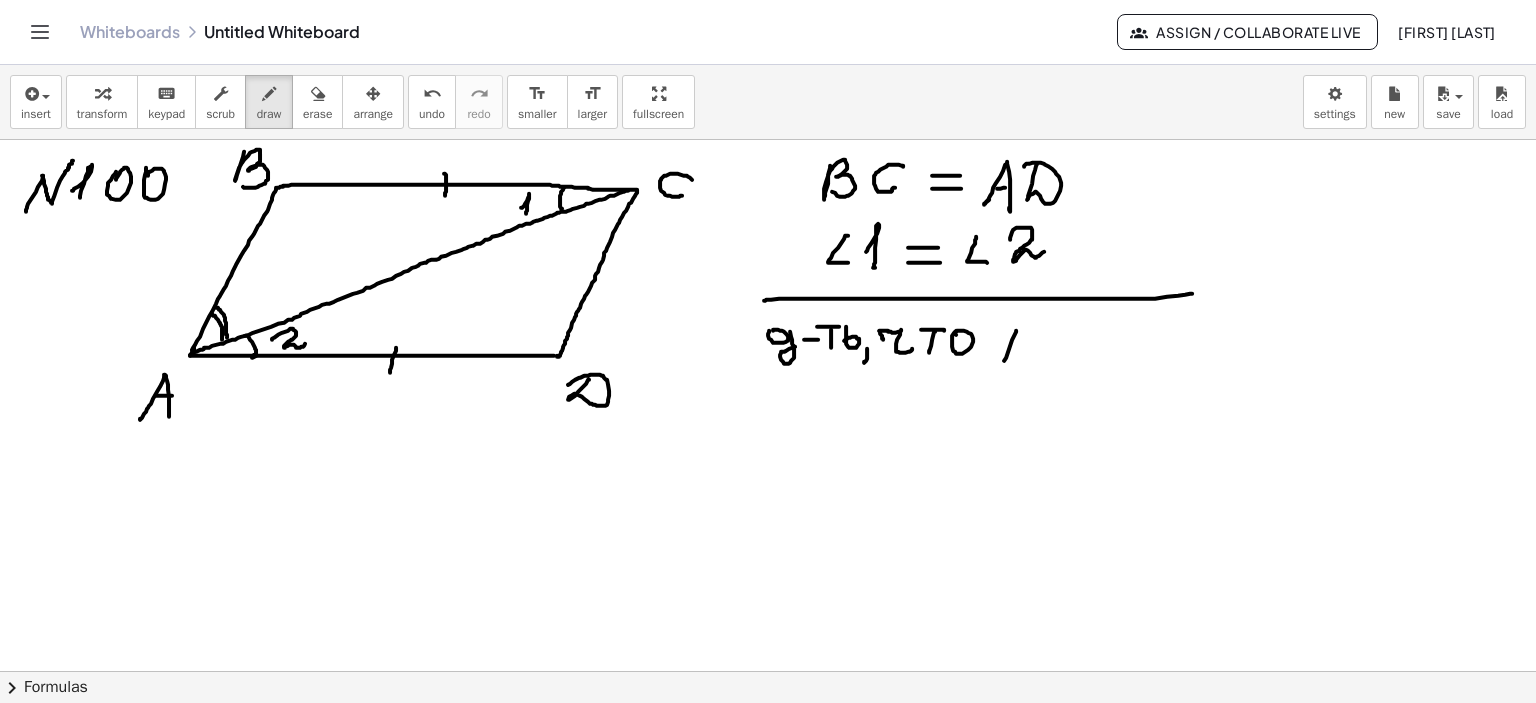 click at bounding box center [768, 672] 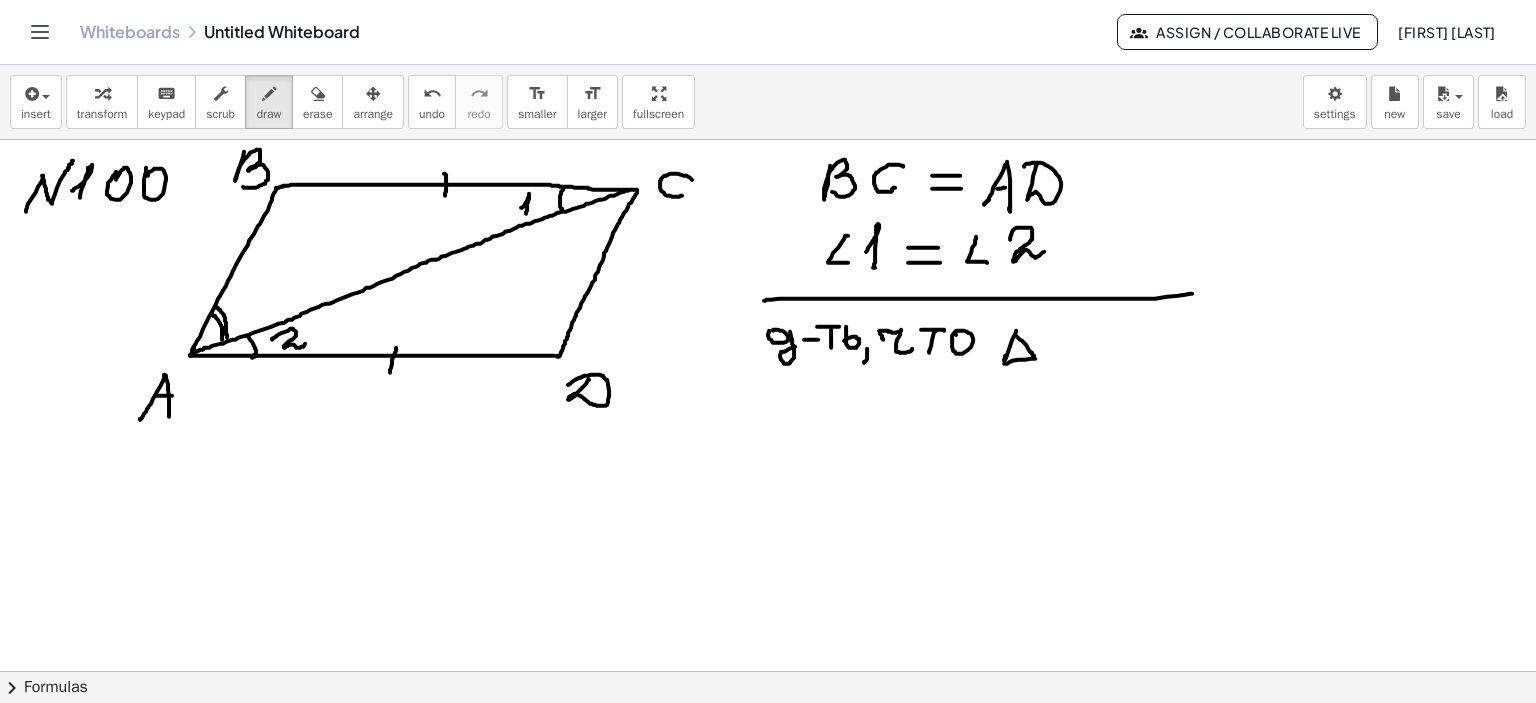 click at bounding box center (768, 672) 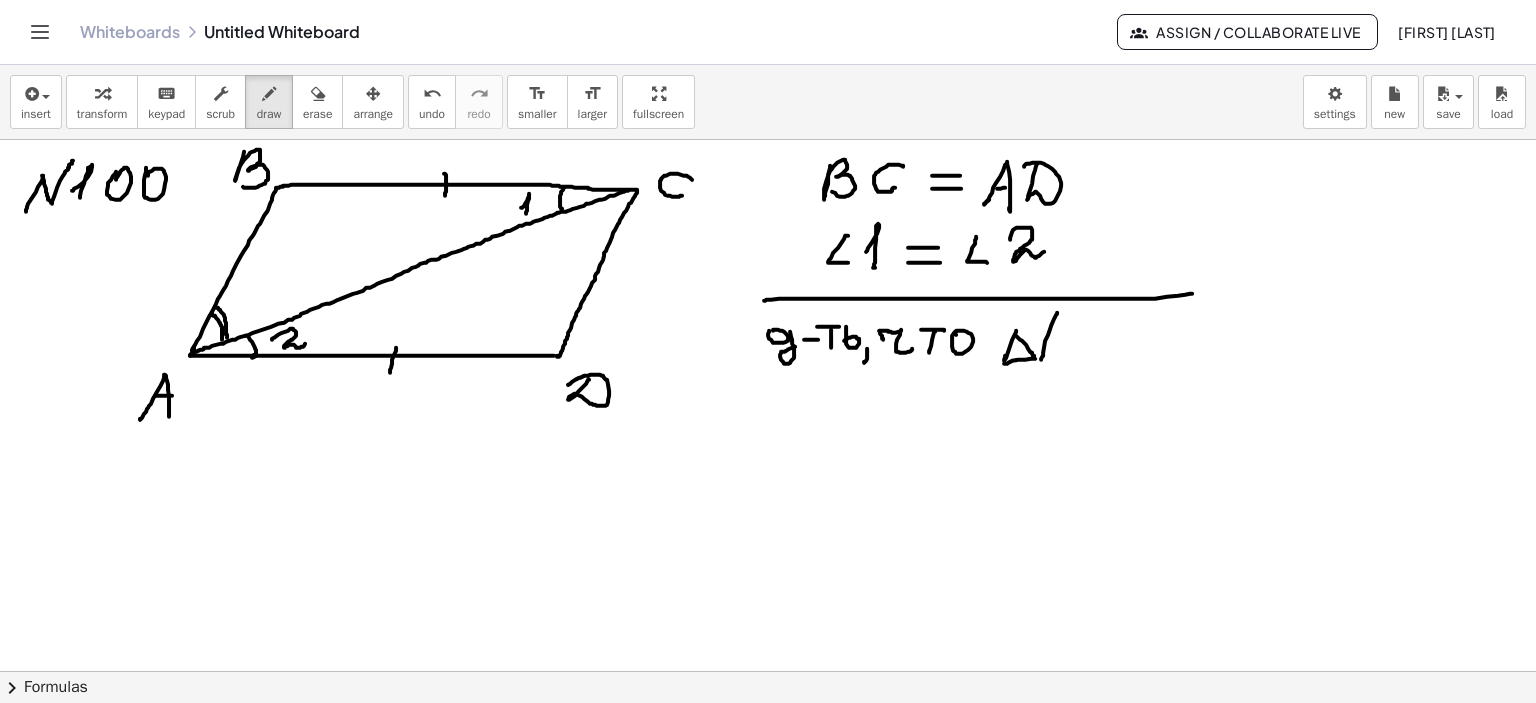 click at bounding box center [768, 672] 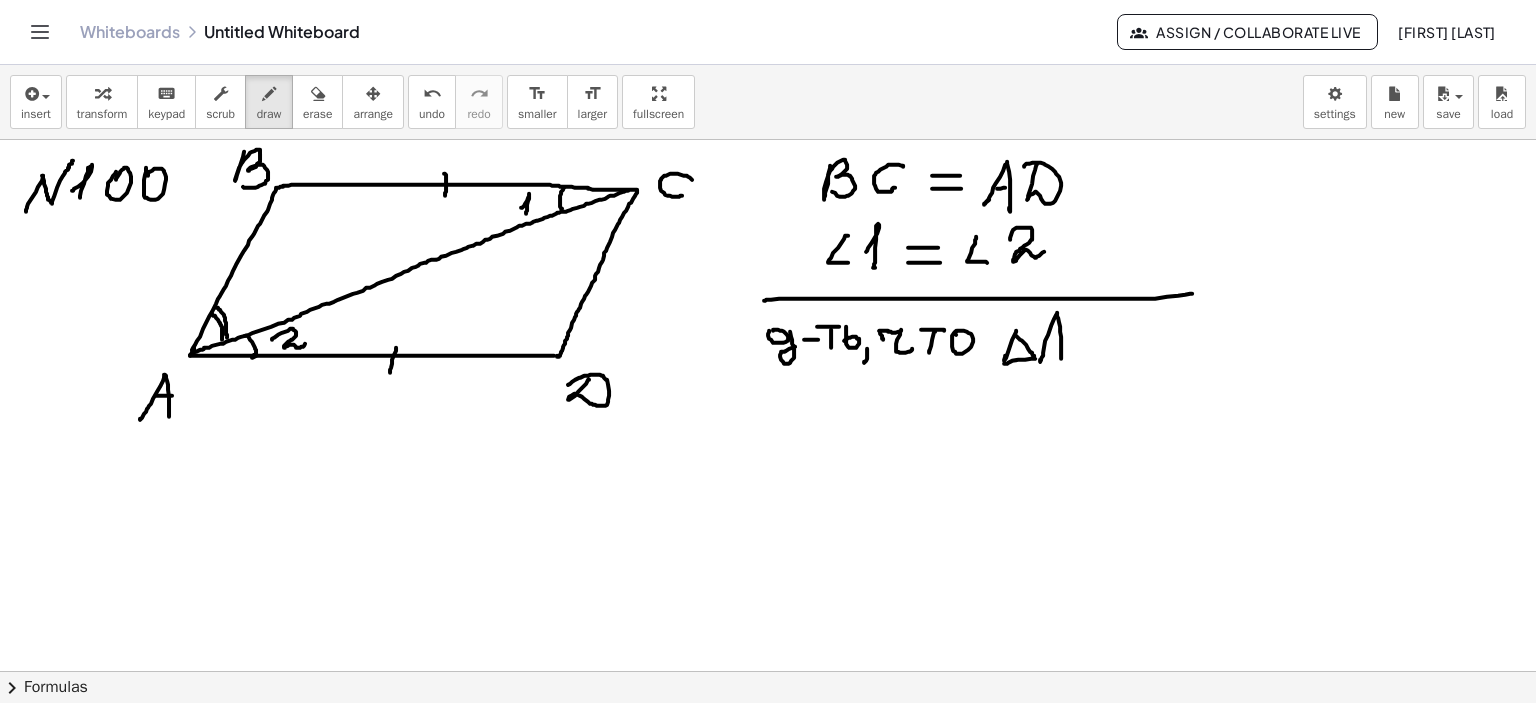 click at bounding box center [768, 672] 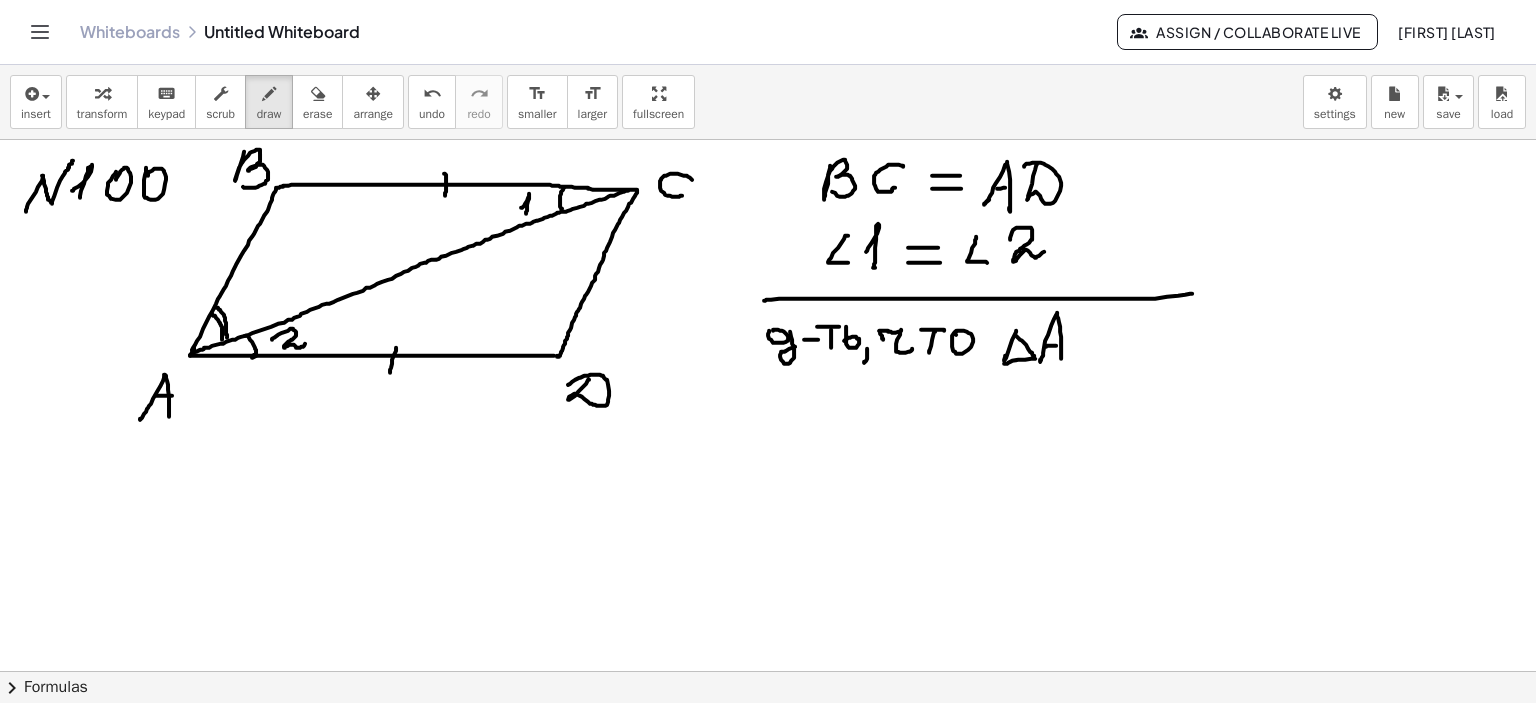 click at bounding box center [768, 672] 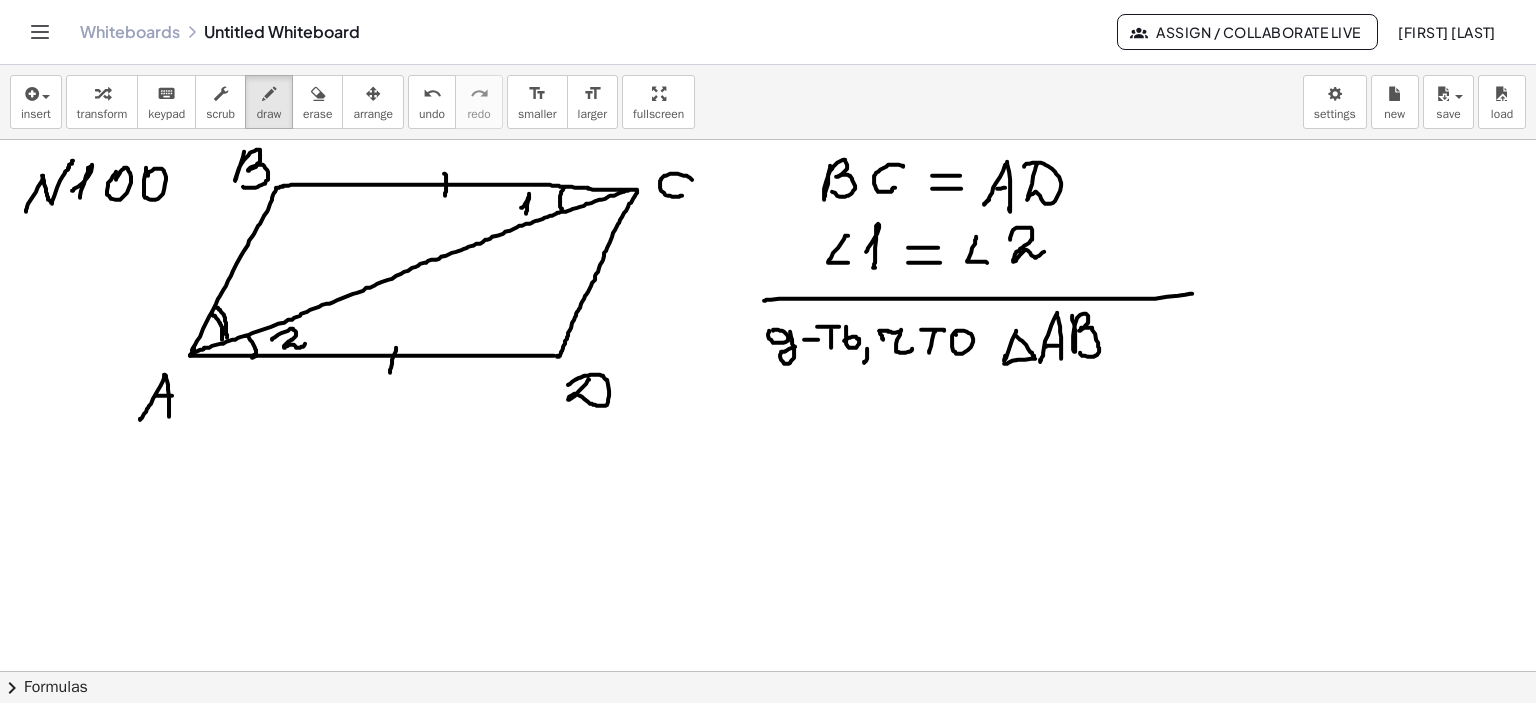 click at bounding box center [768, 672] 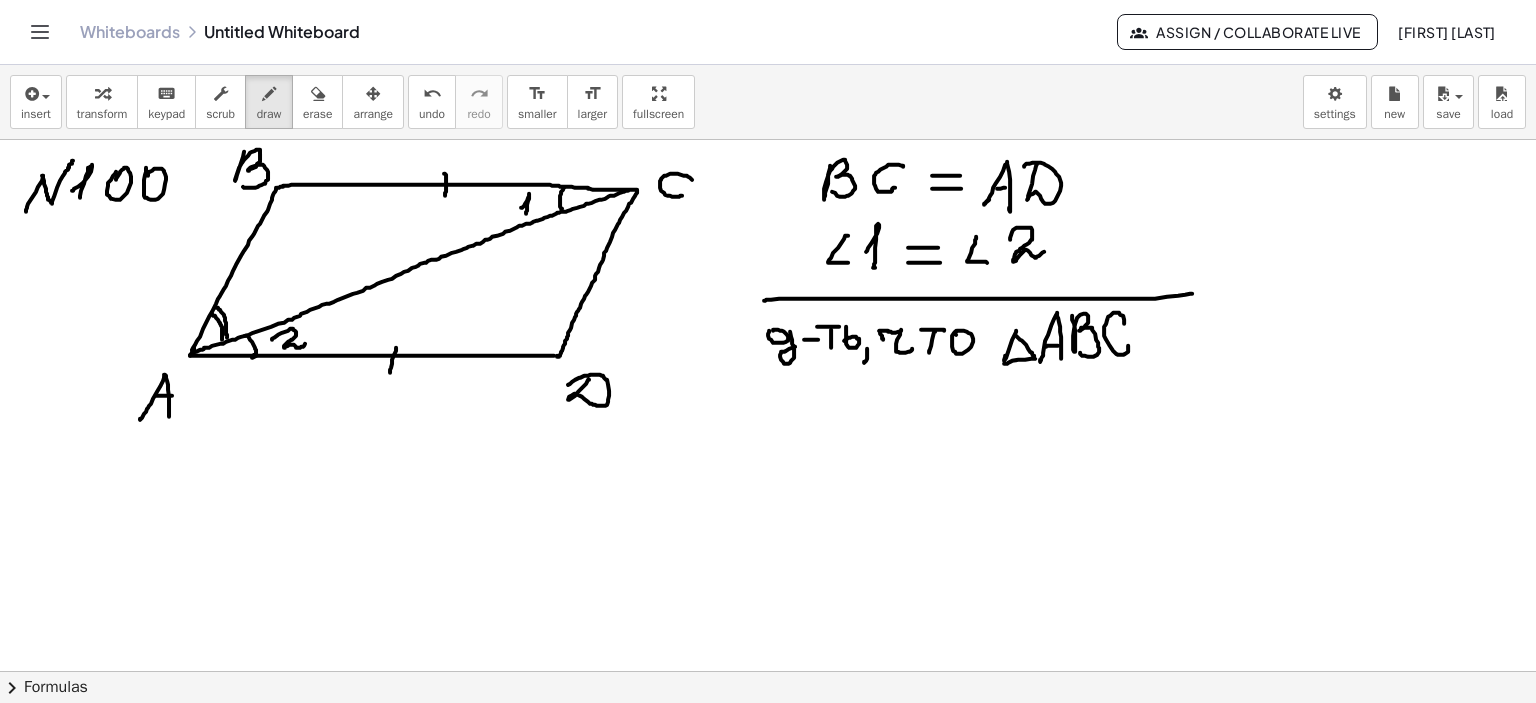 click at bounding box center [768, 672] 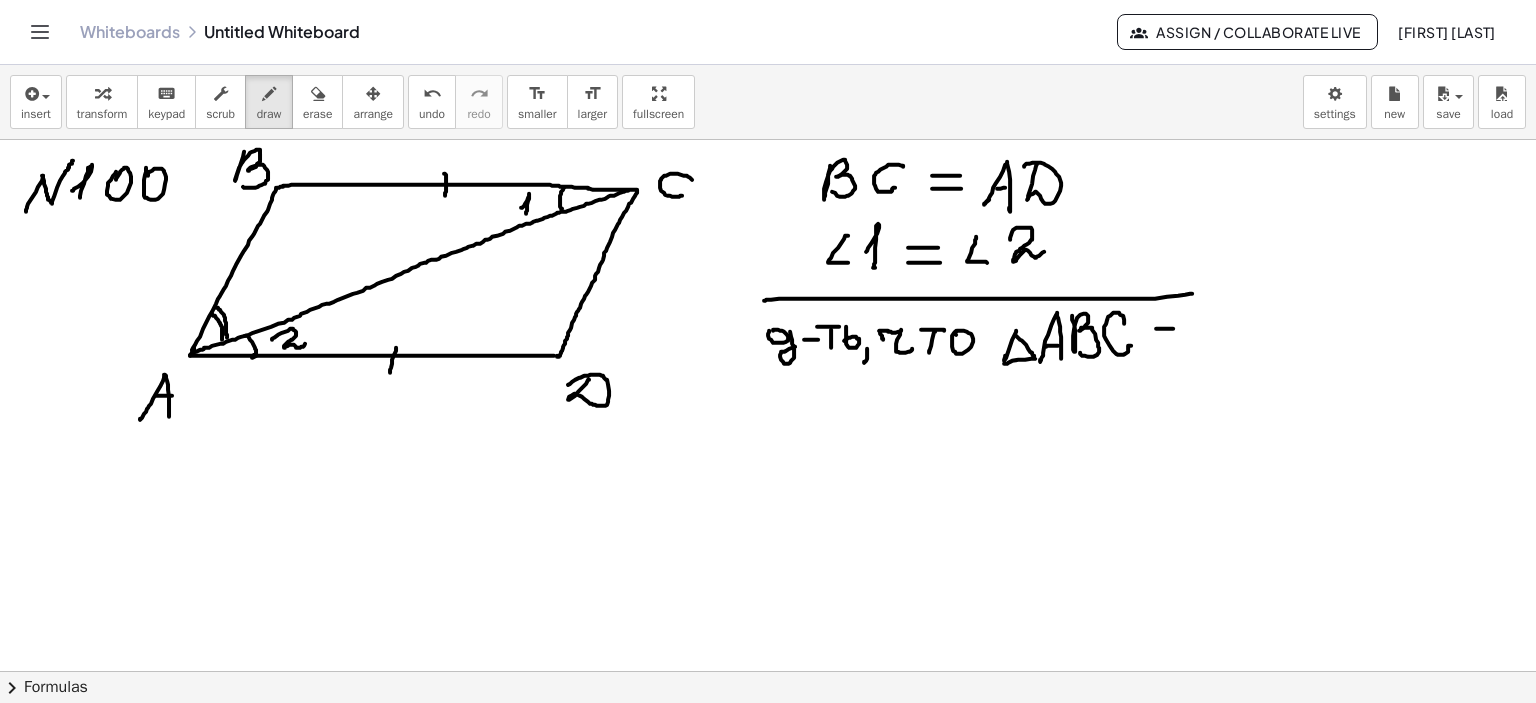 click at bounding box center [768, 672] 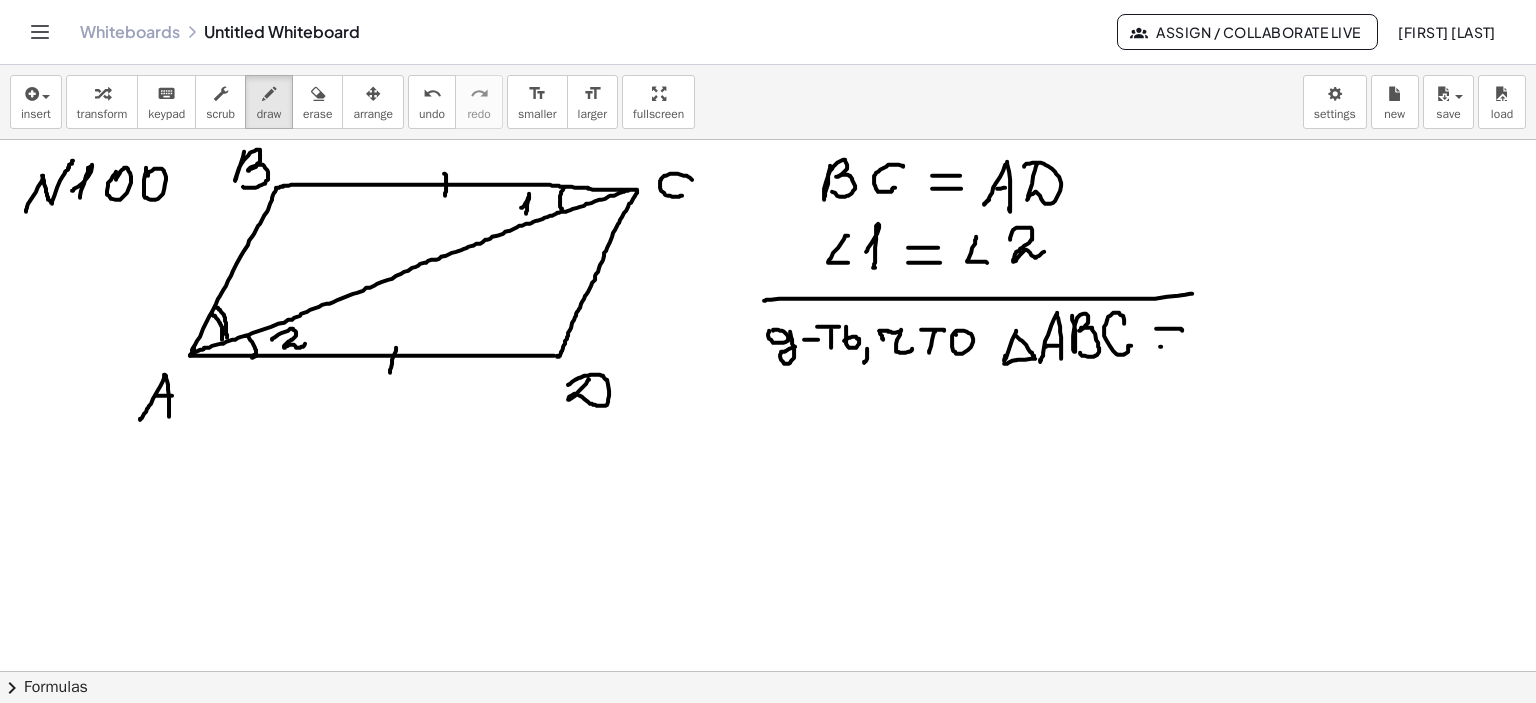 click at bounding box center [768, 672] 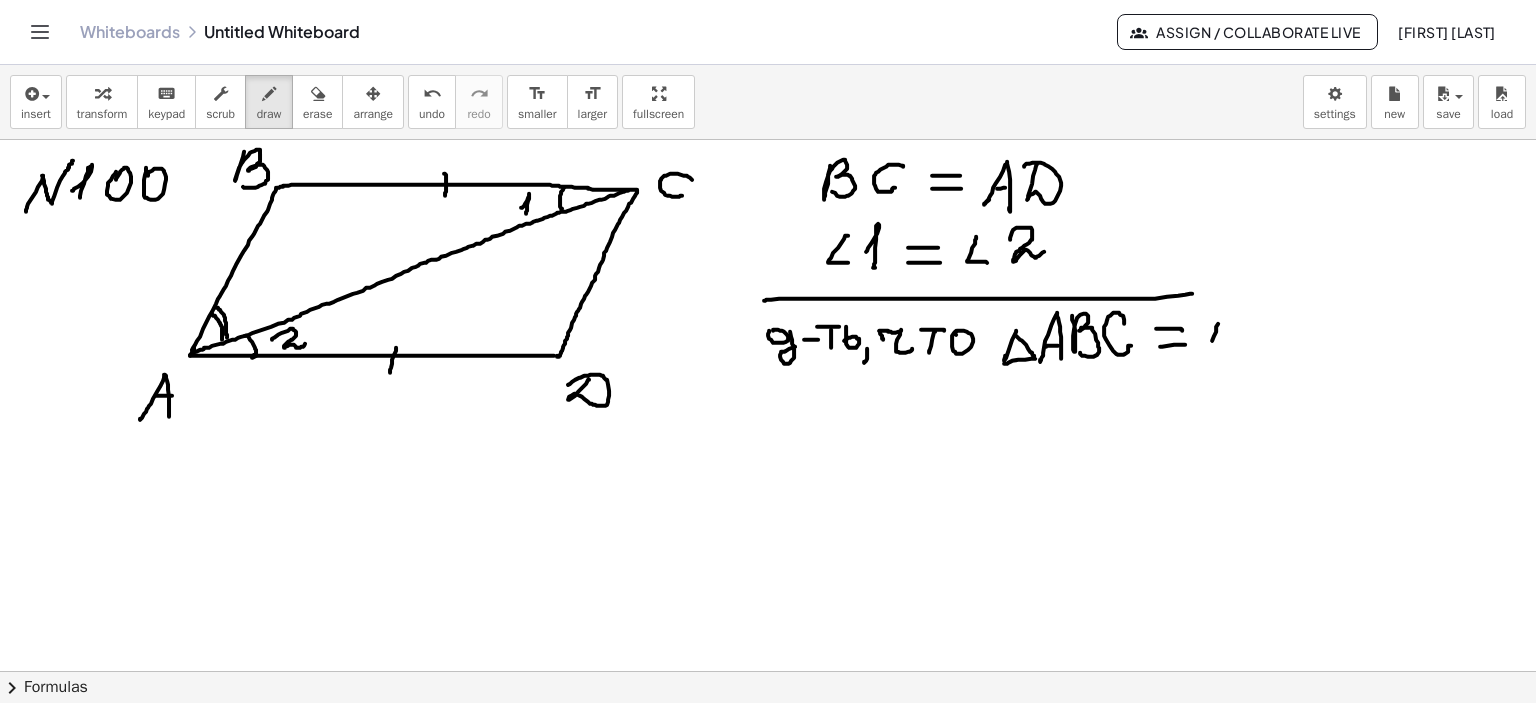 click at bounding box center (768, 672) 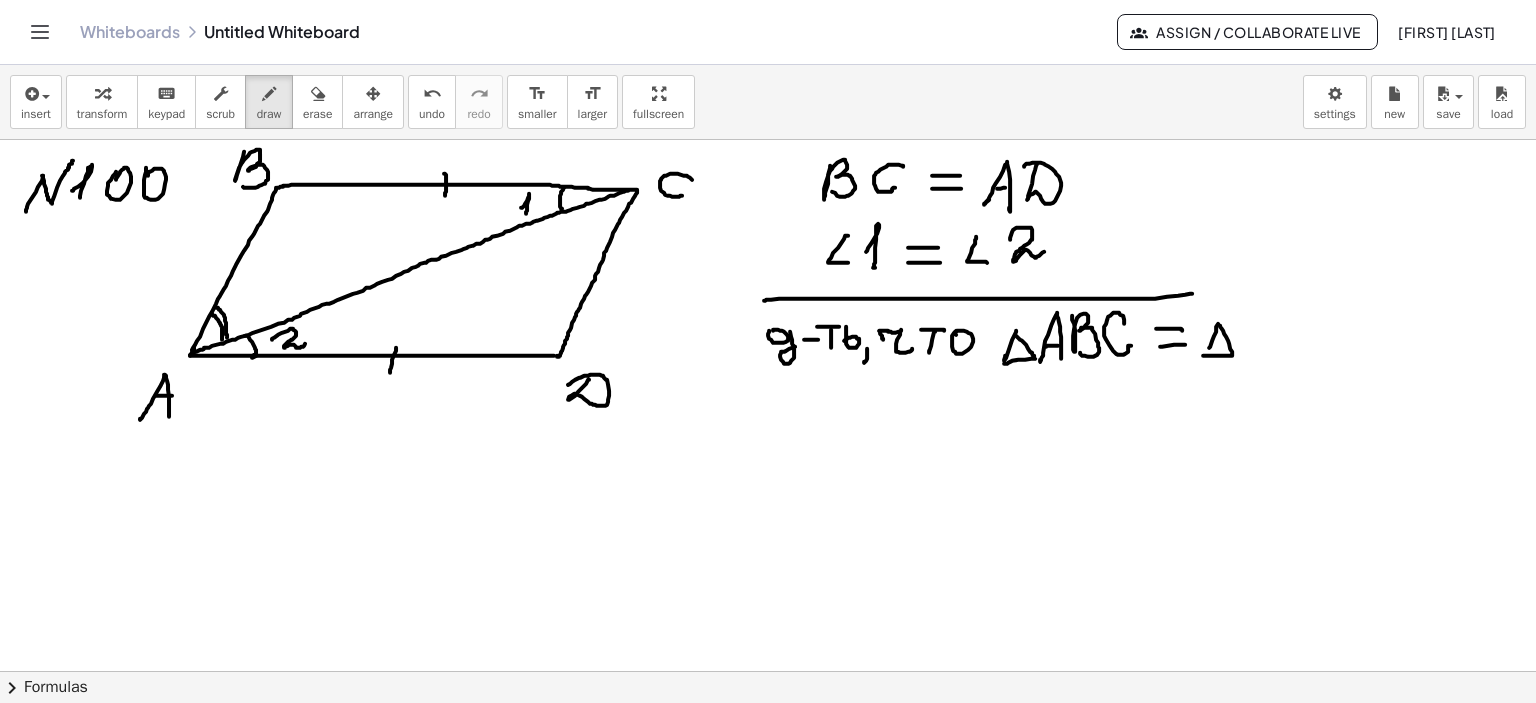 click at bounding box center [768, 672] 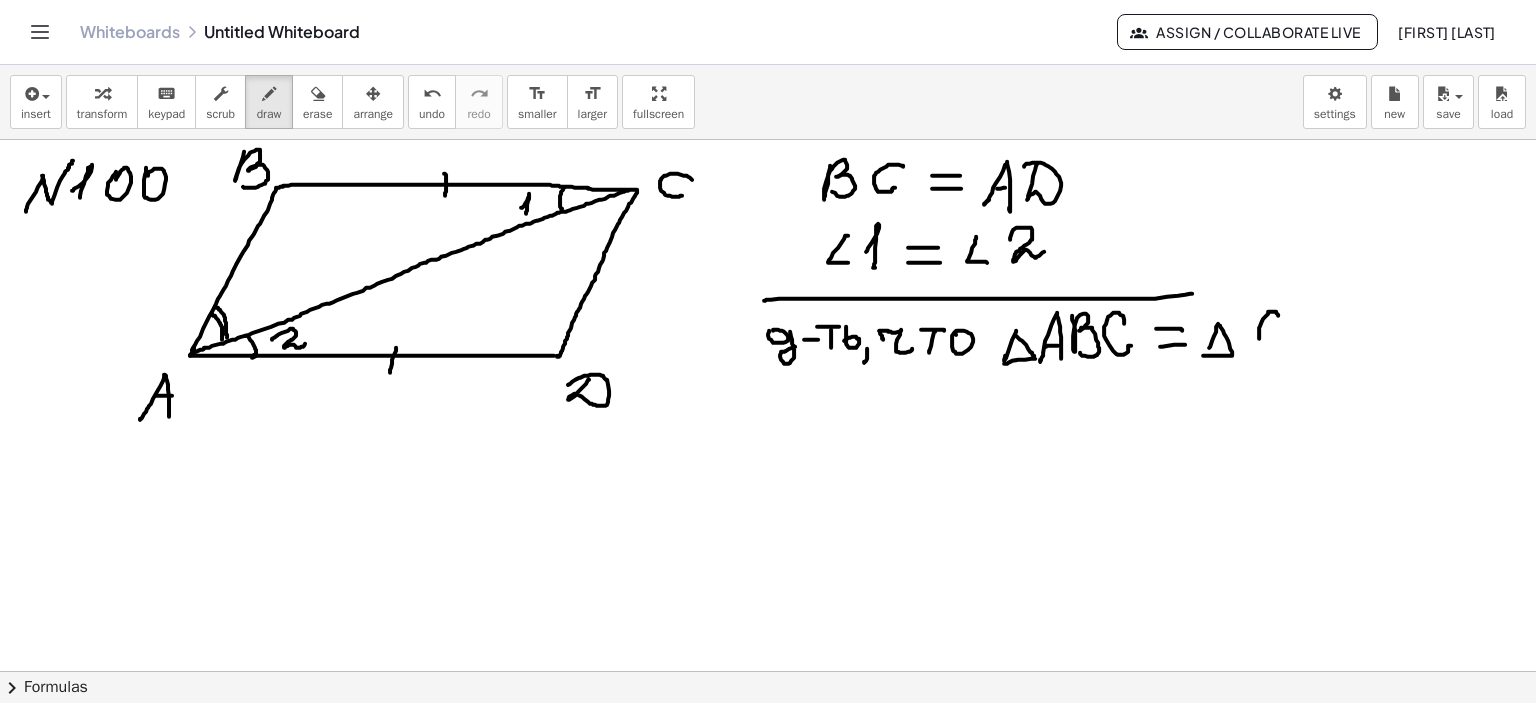 click at bounding box center (768, 672) 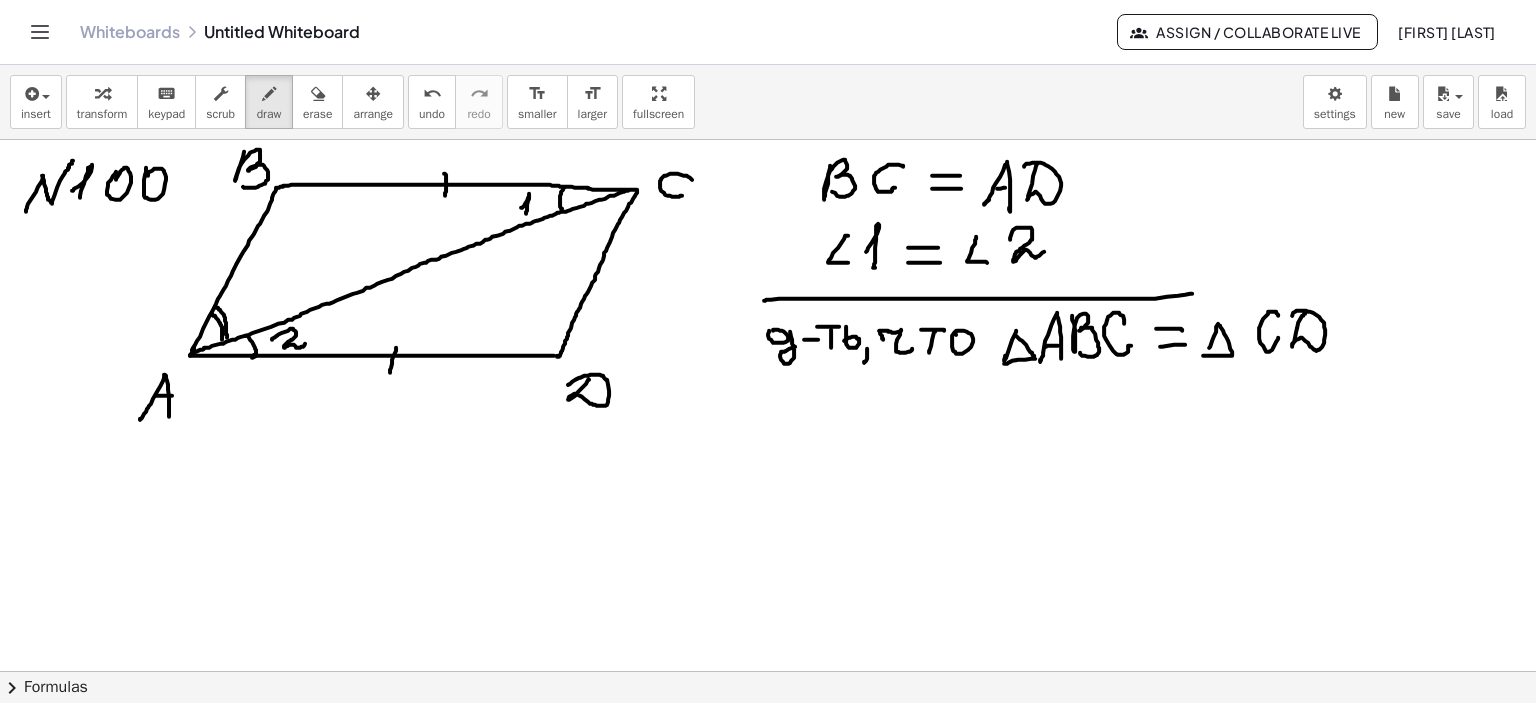 click at bounding box center (768, 672) 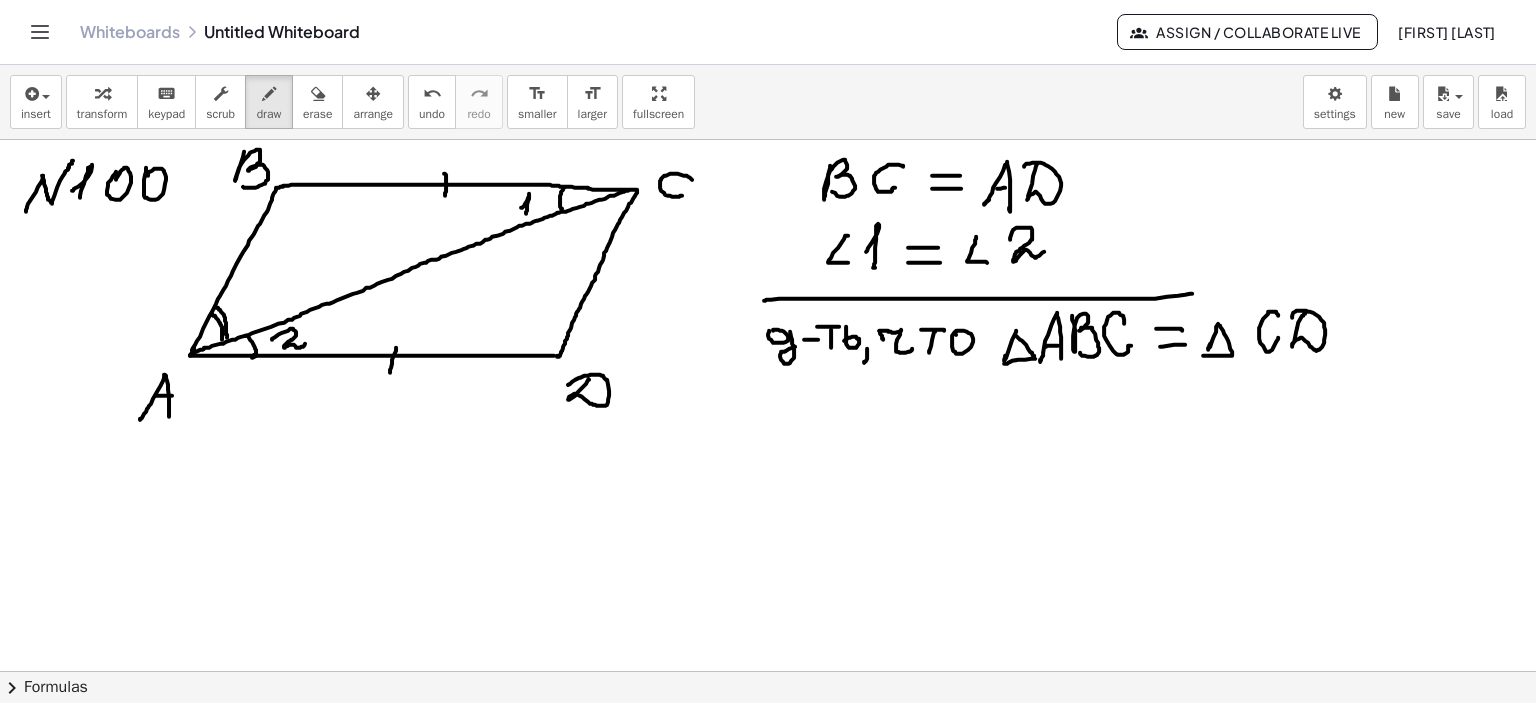 click at bounding box center [768, 672] 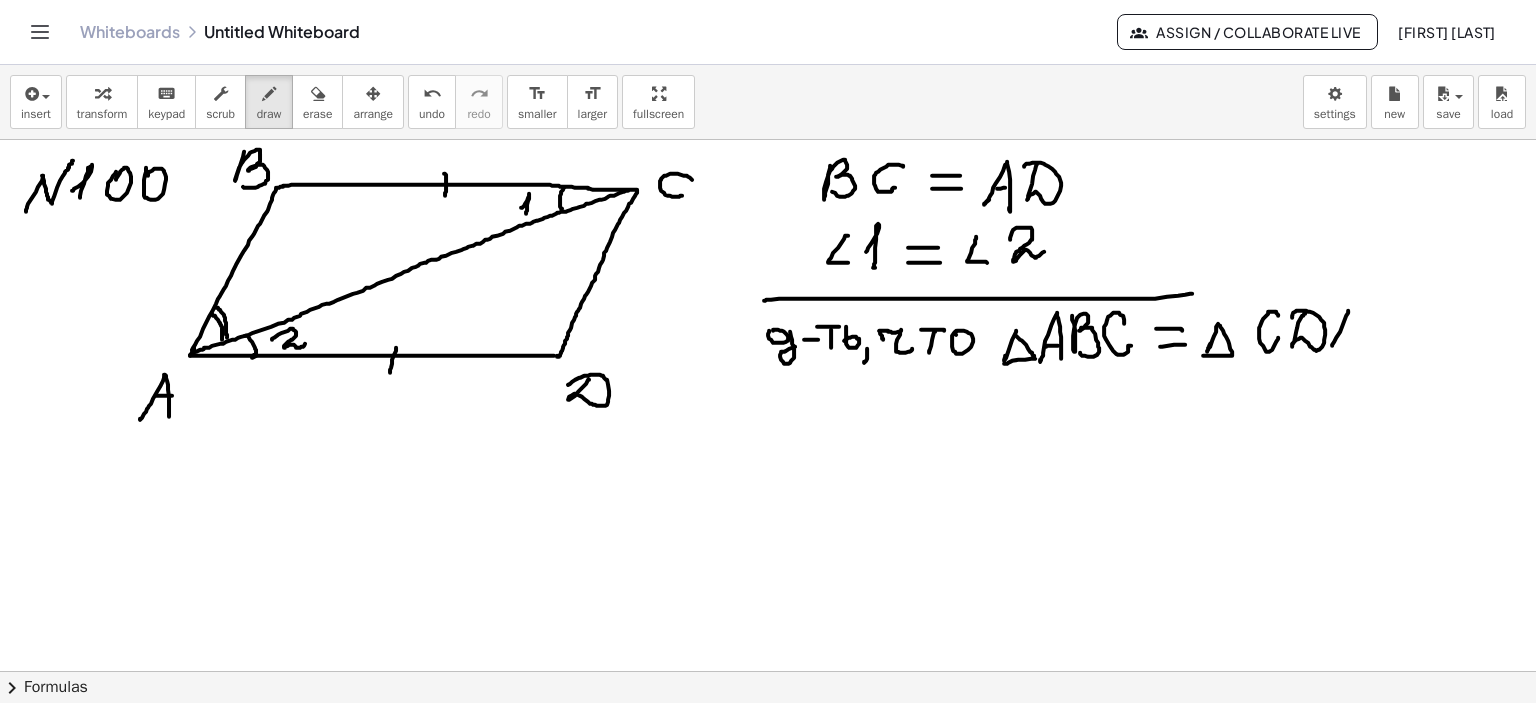 click at bounding box center [768, 672] 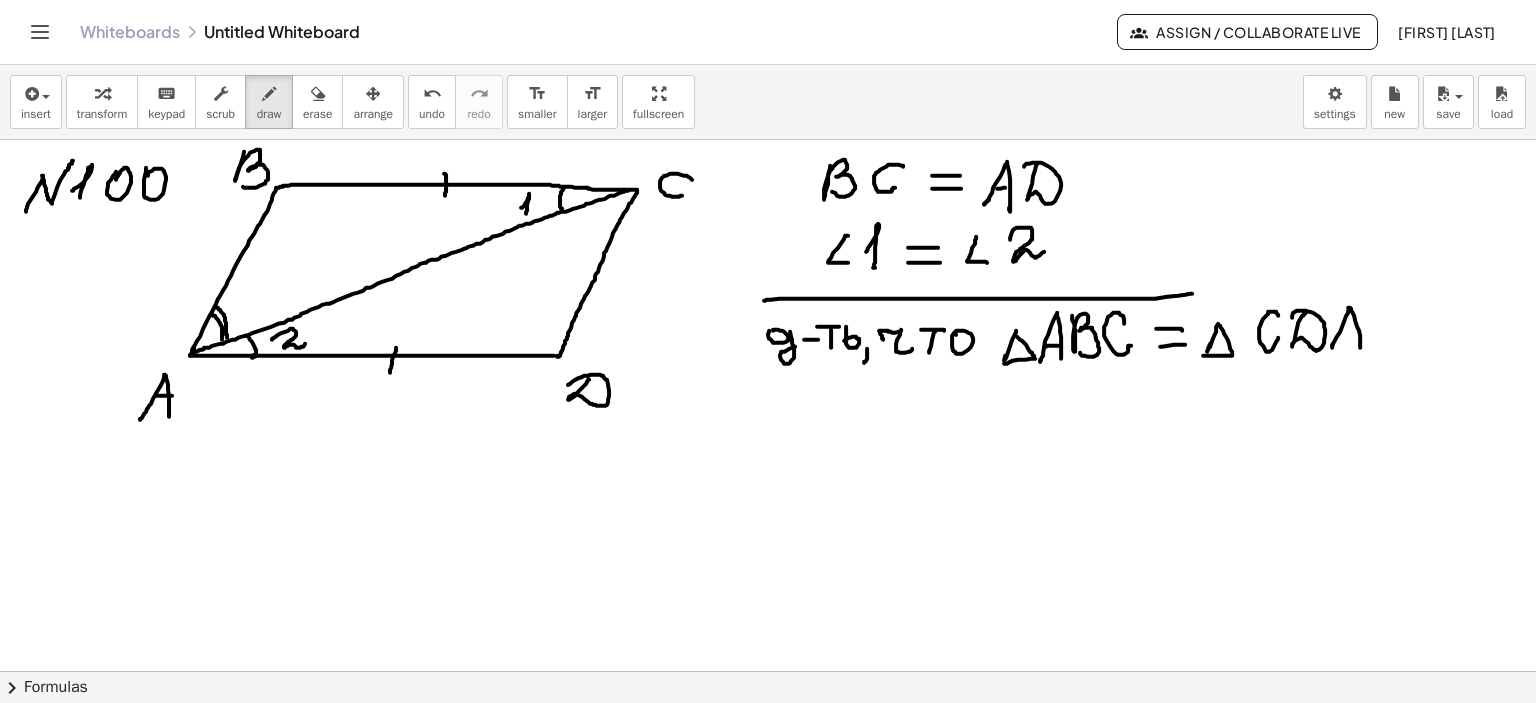 click at bounding box center (768, 672) 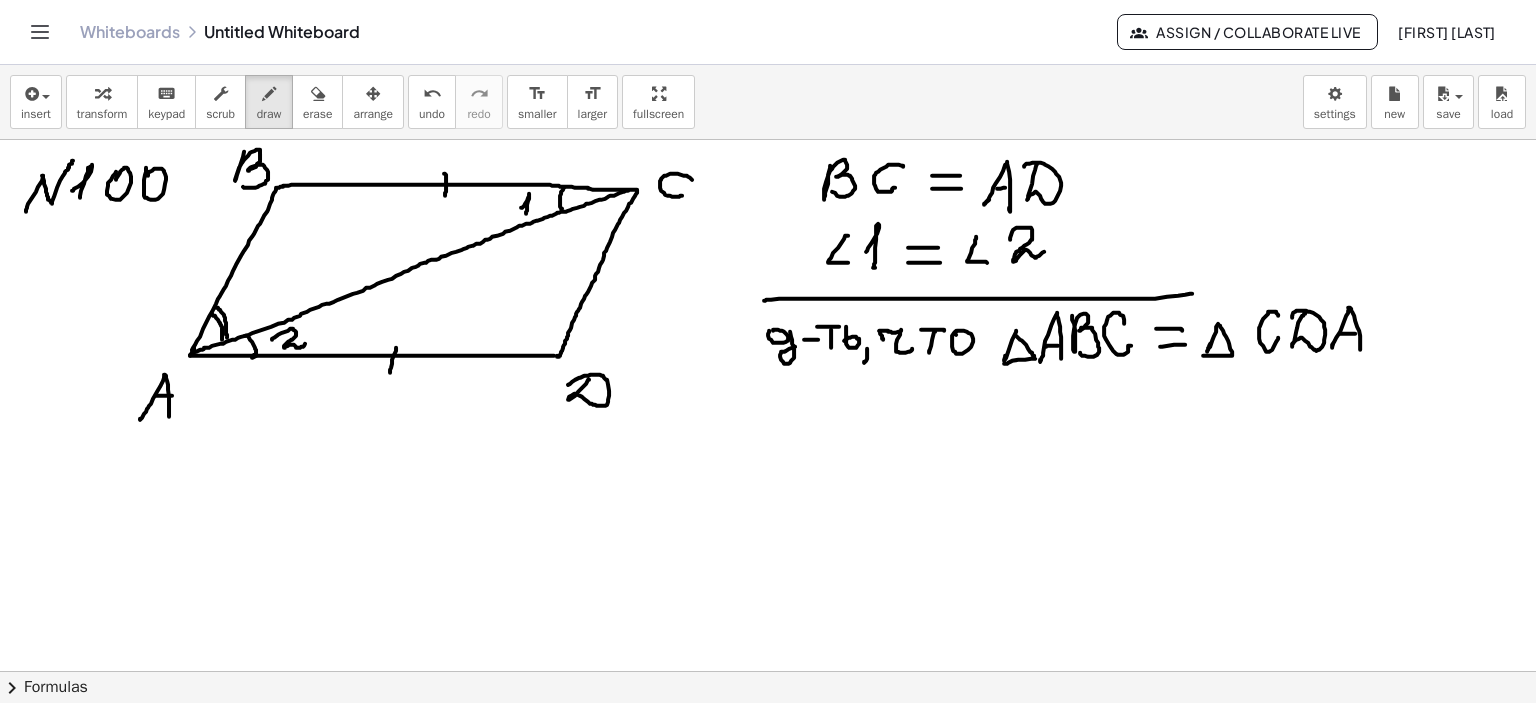 click at bounding box center (768, 672) 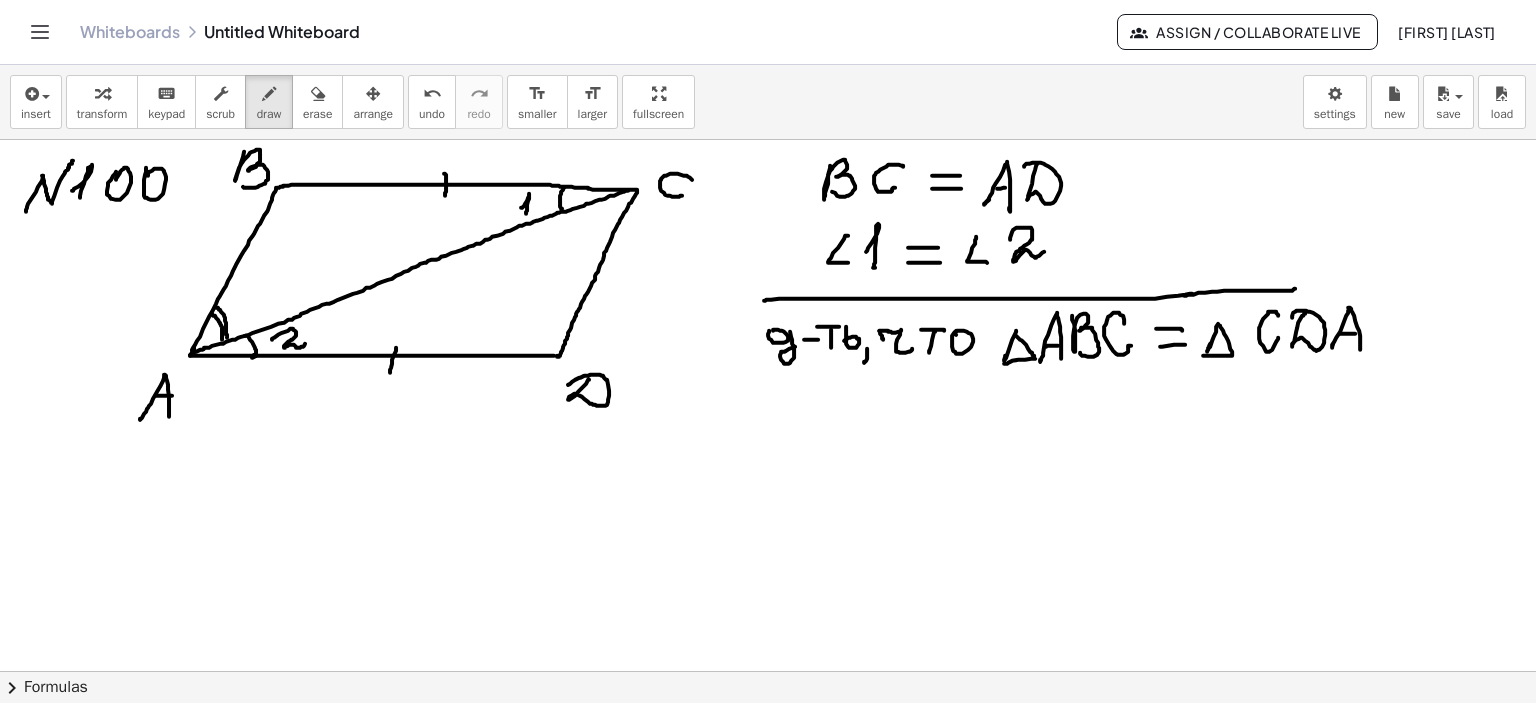 click at bounding box center (768, 672) 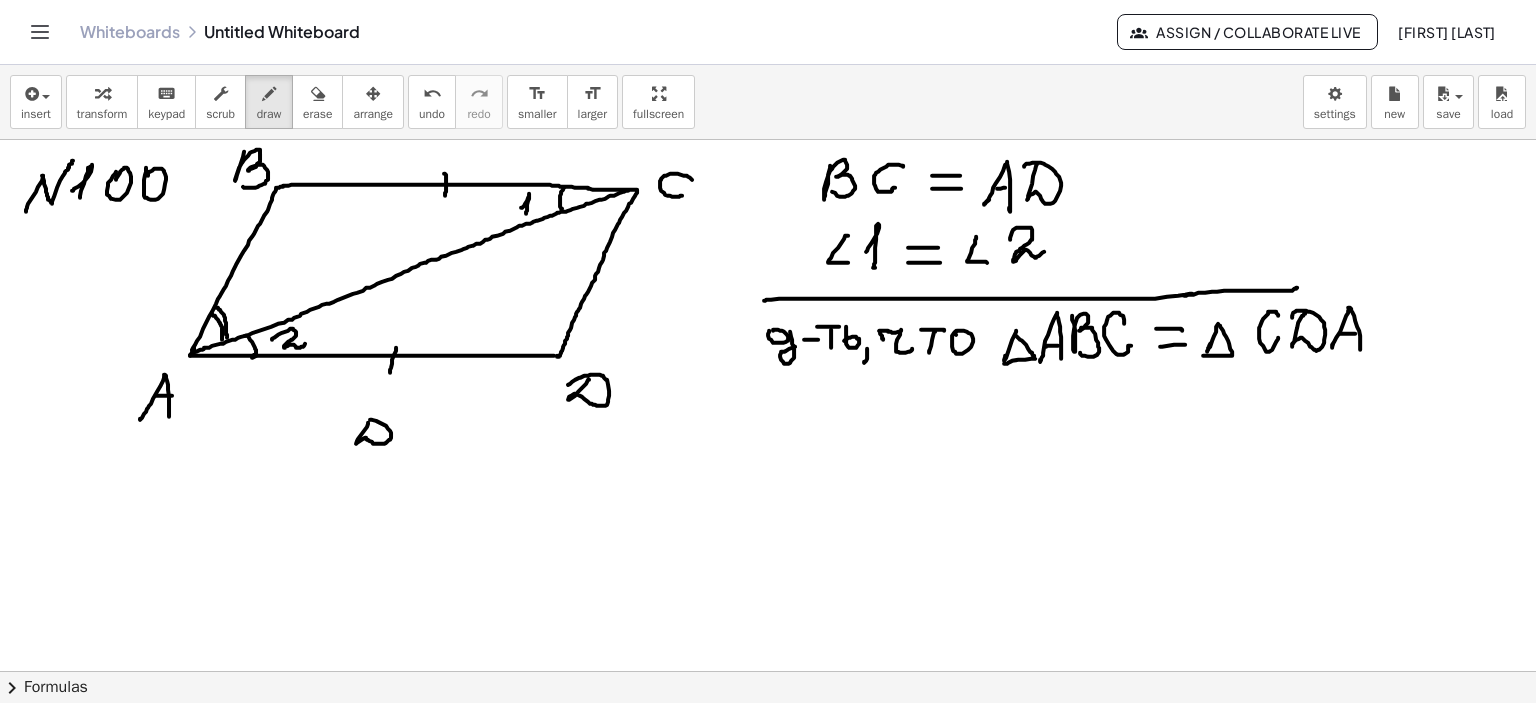 click at bounding box center [768, 672] 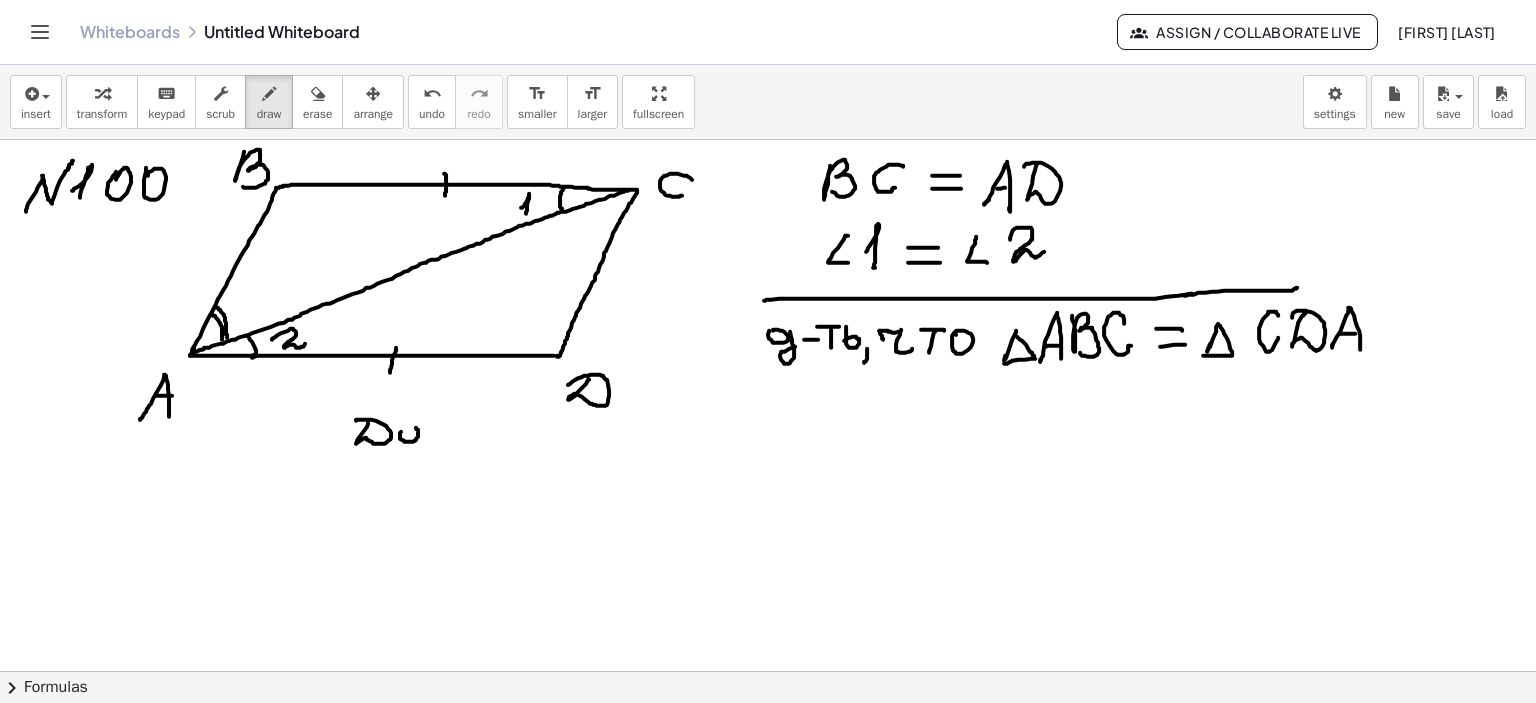 click at bounding box center (768, 672) 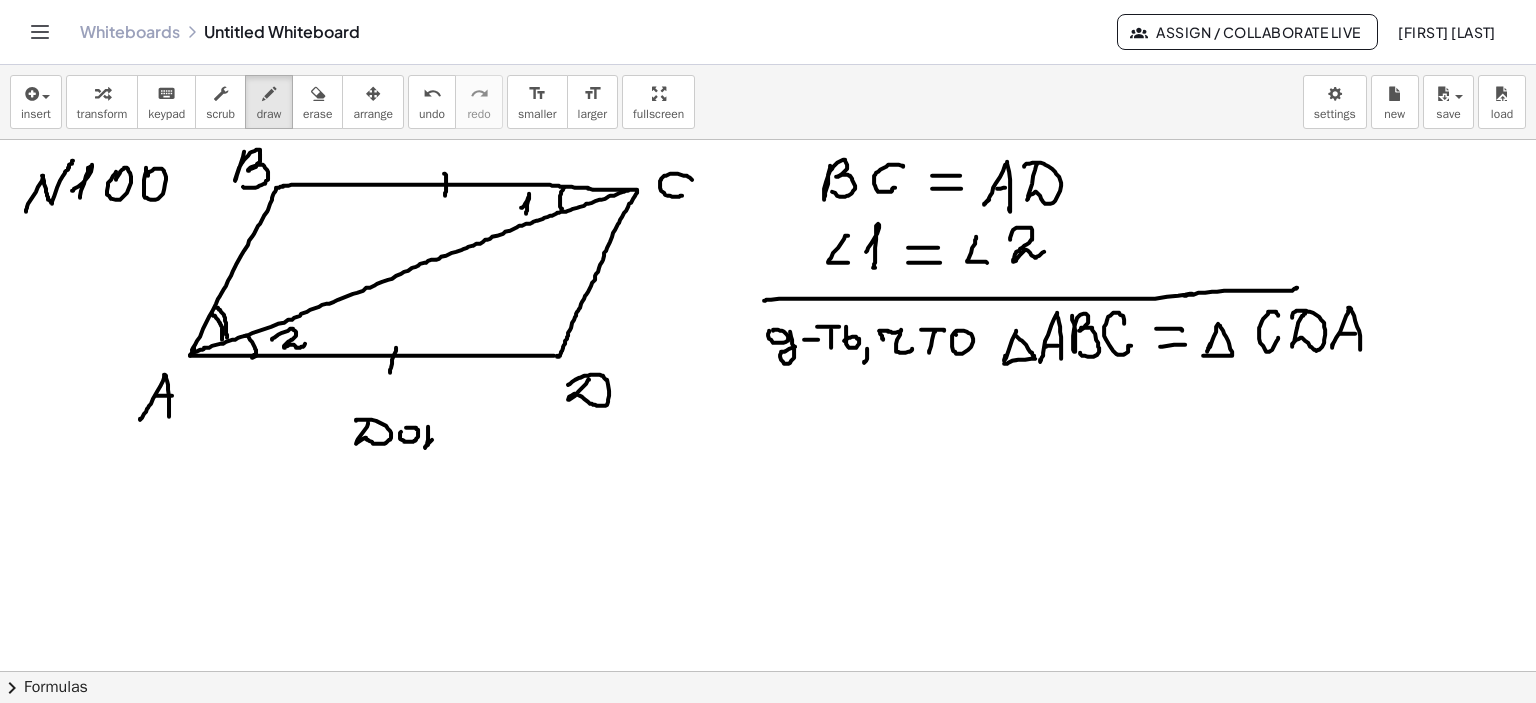 click at bounding box center [768, 672] 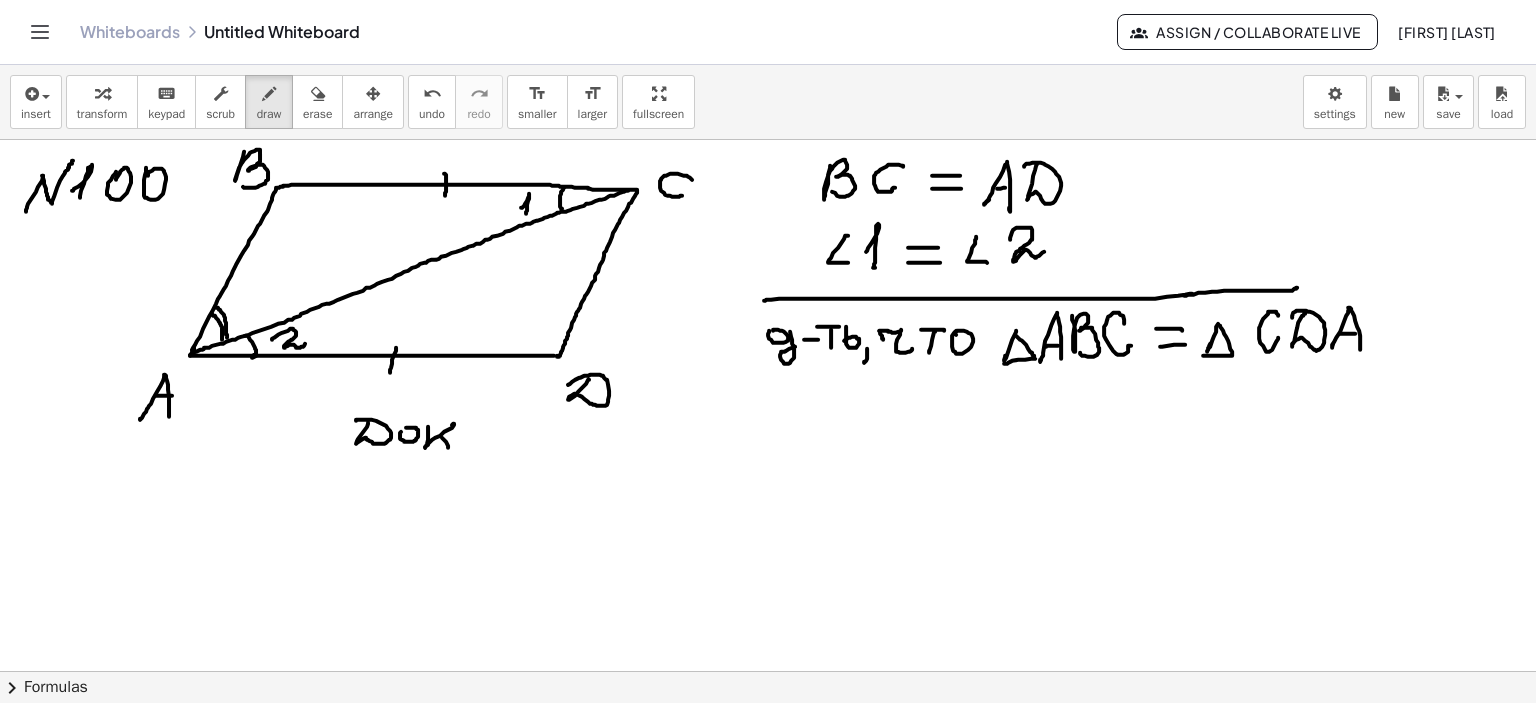 click at bounding box center [768, 672] 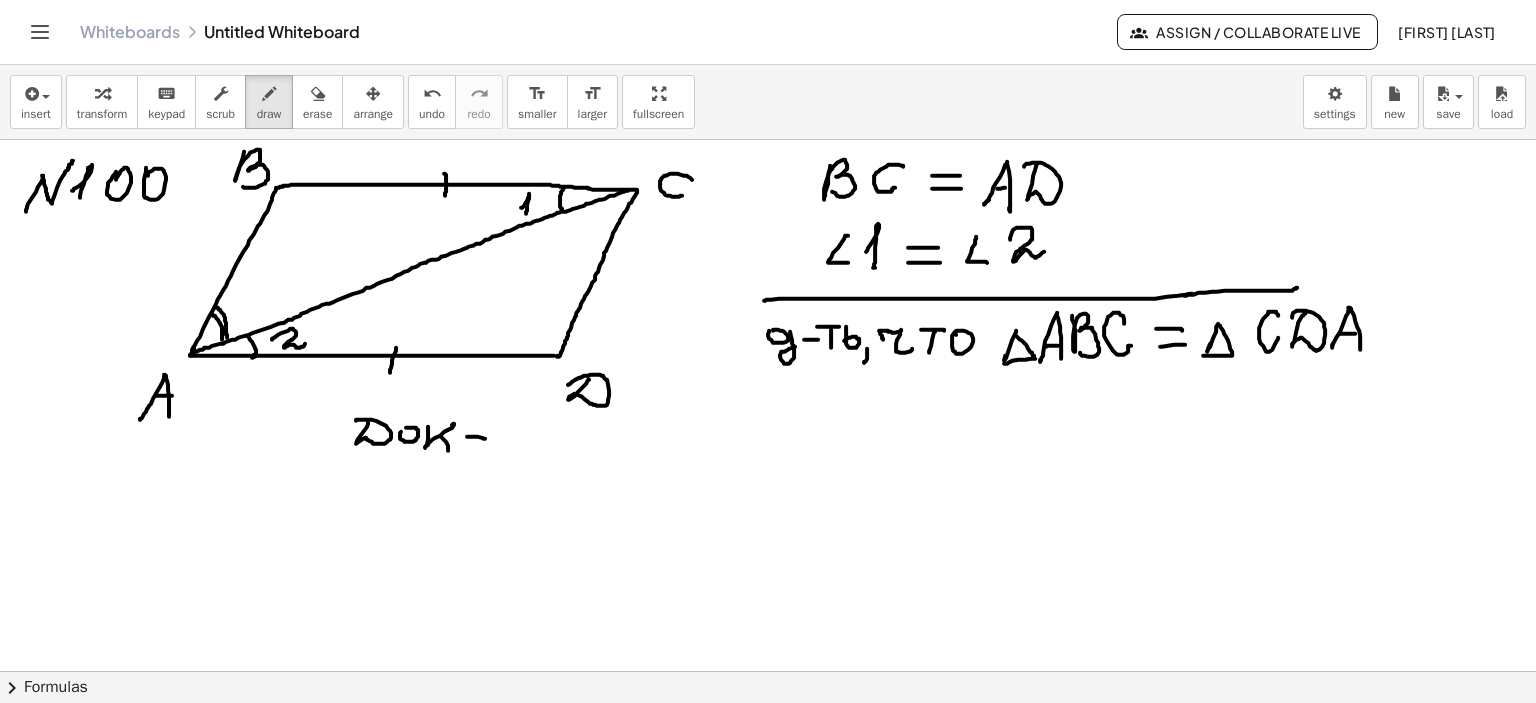 click at bounding box center [768, 672] 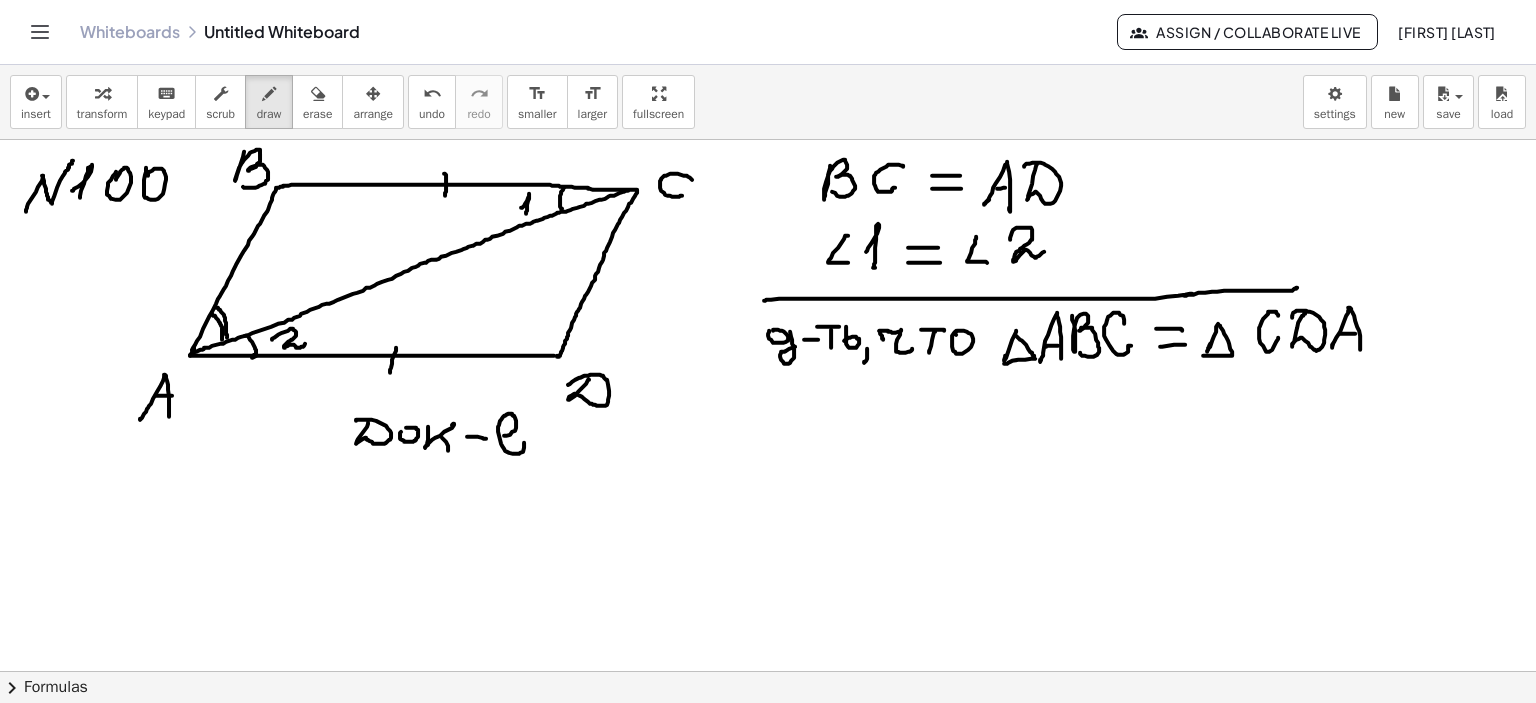click at bounding box center (768, 672) 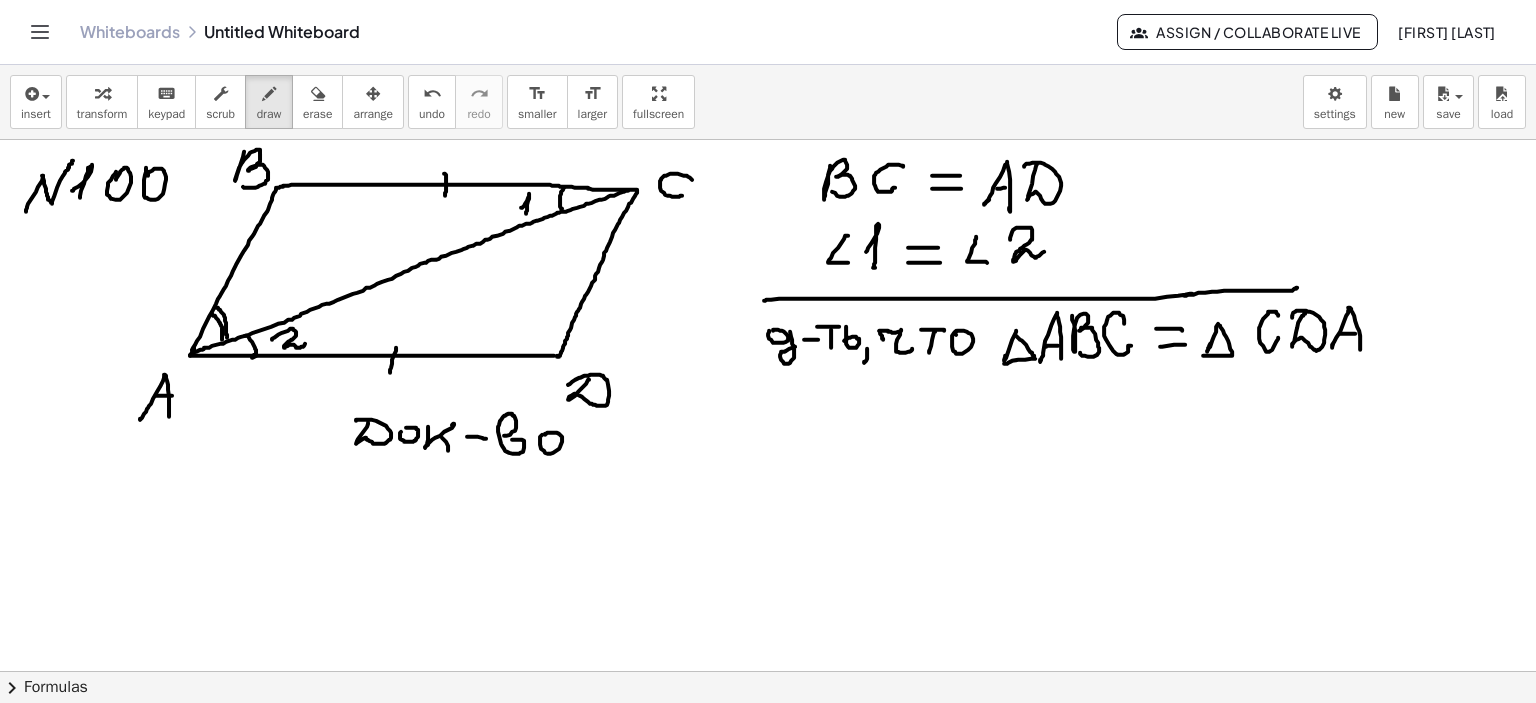 click at bounding box center (768, 672) 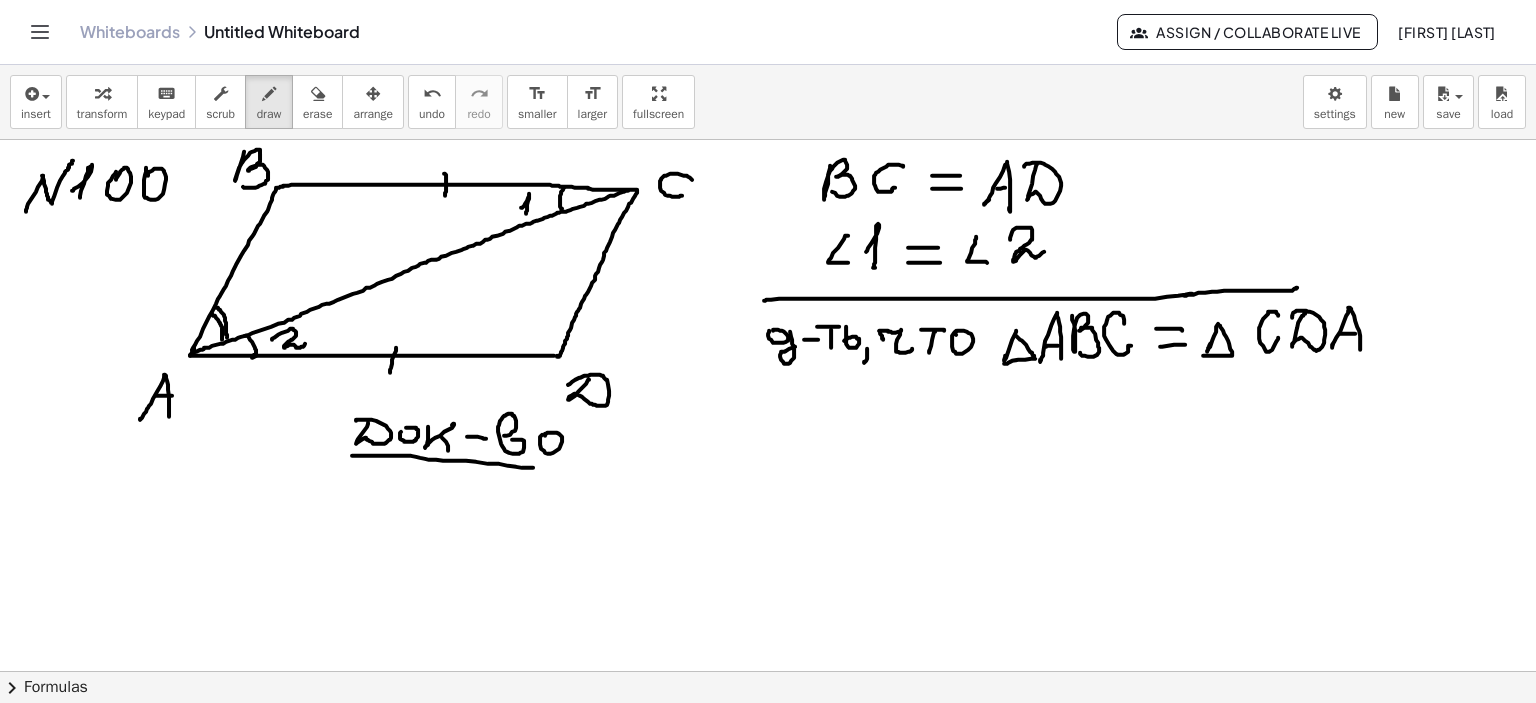 click at bounding box center (768, 672) 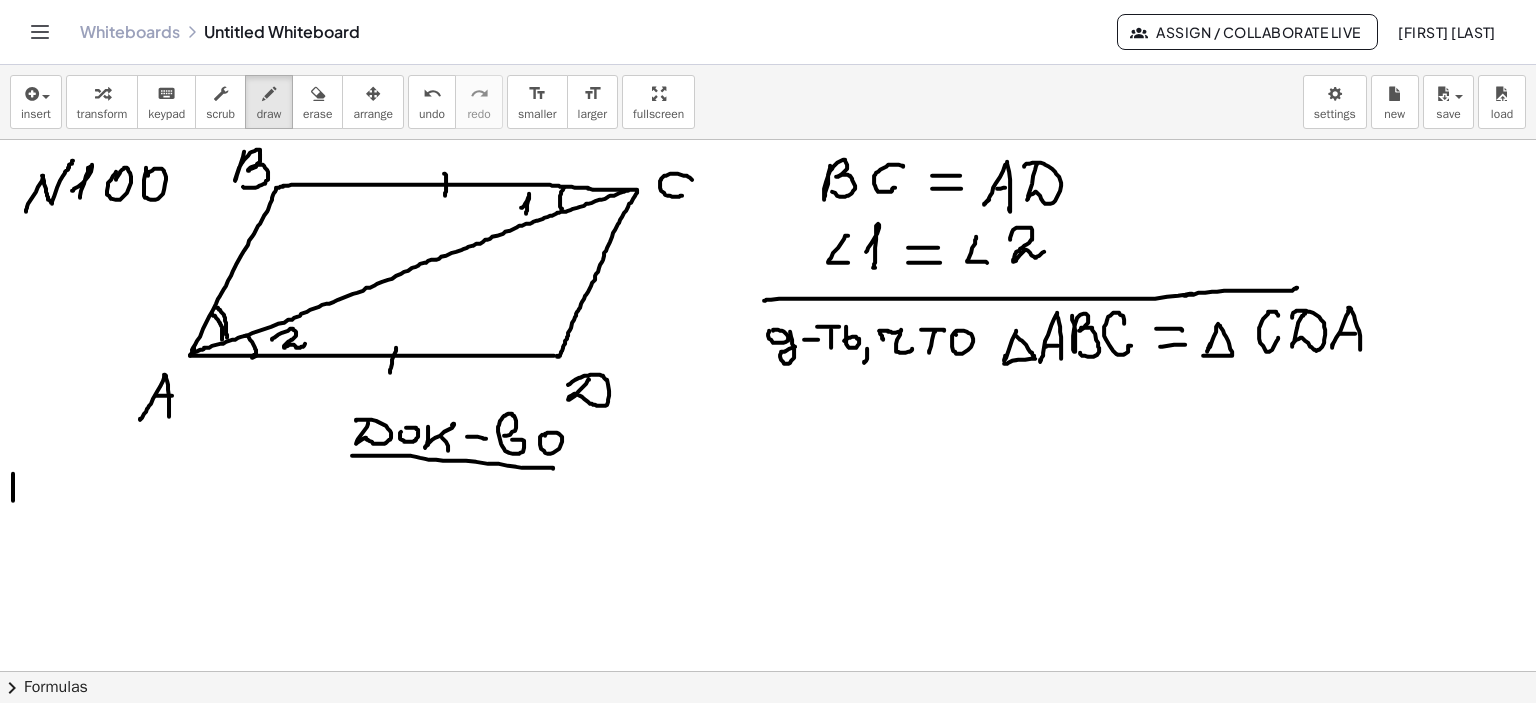 click at bounding box center [768, 672] 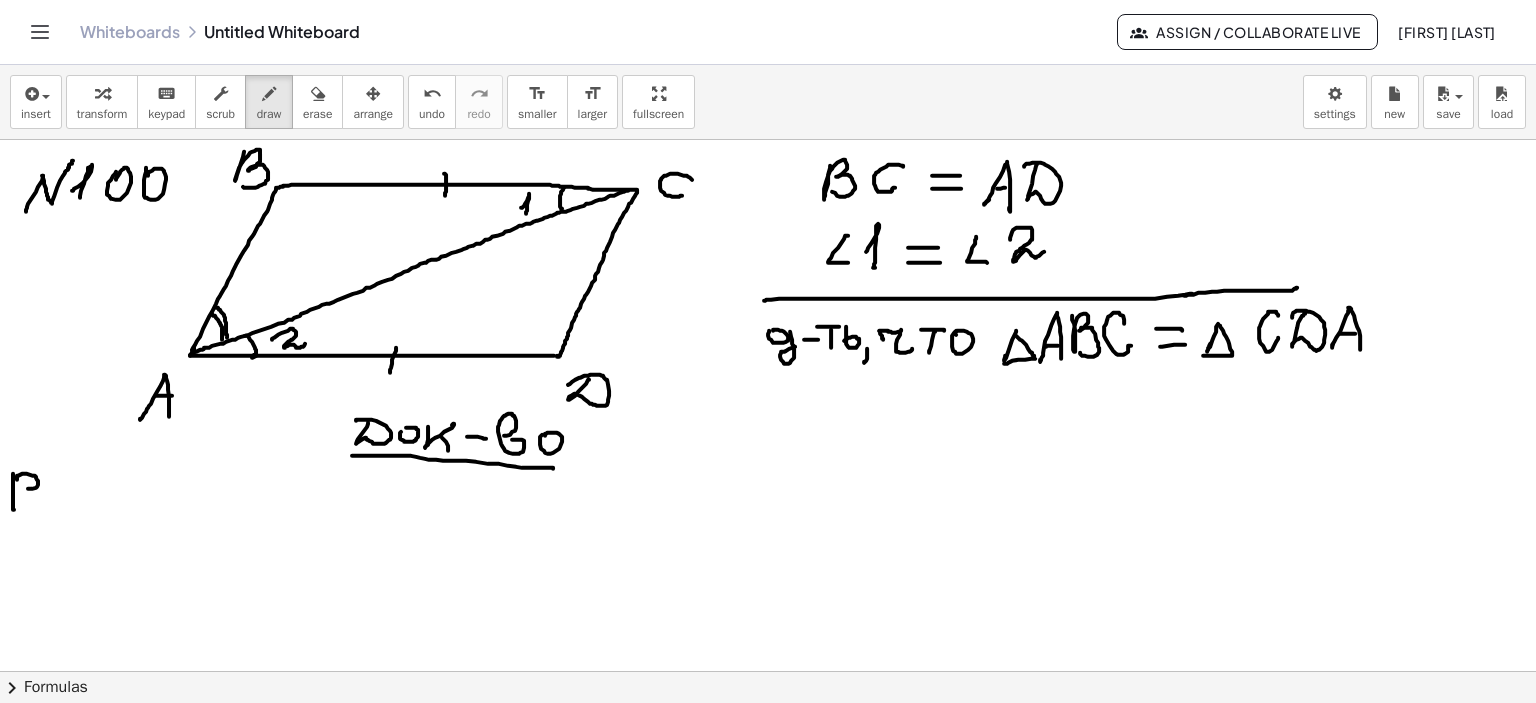click at bounding box center (768, 672) 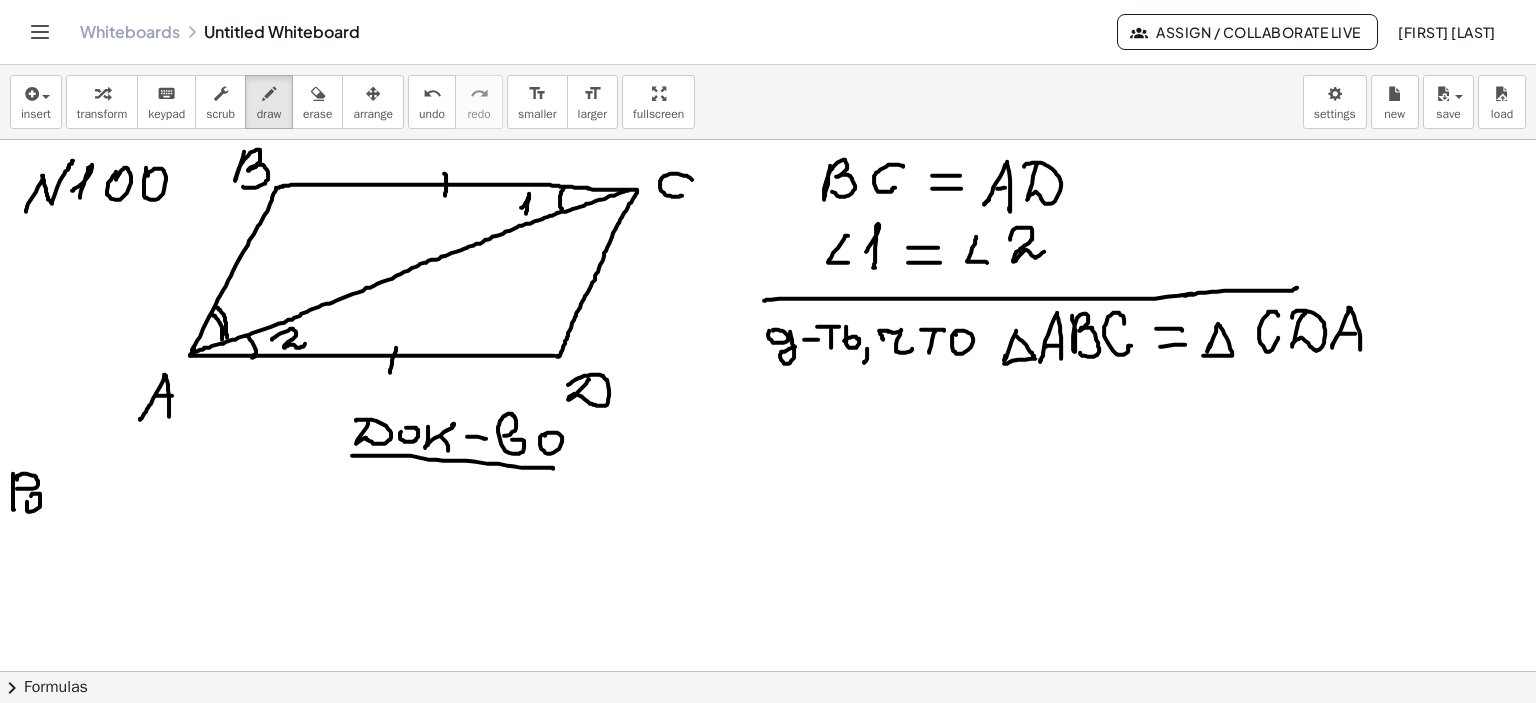 click at bounding box center (768, 672) 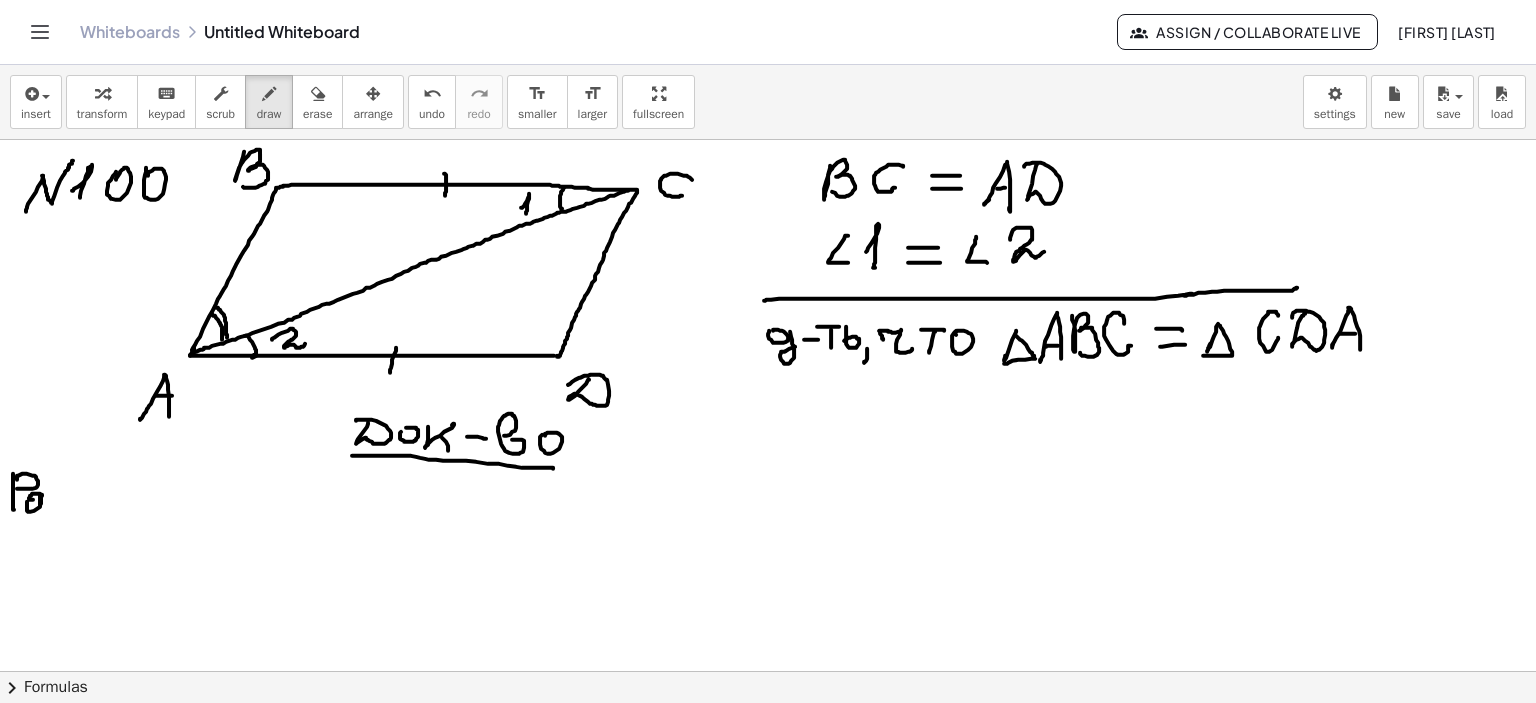 click at bounding box center (768, 672) 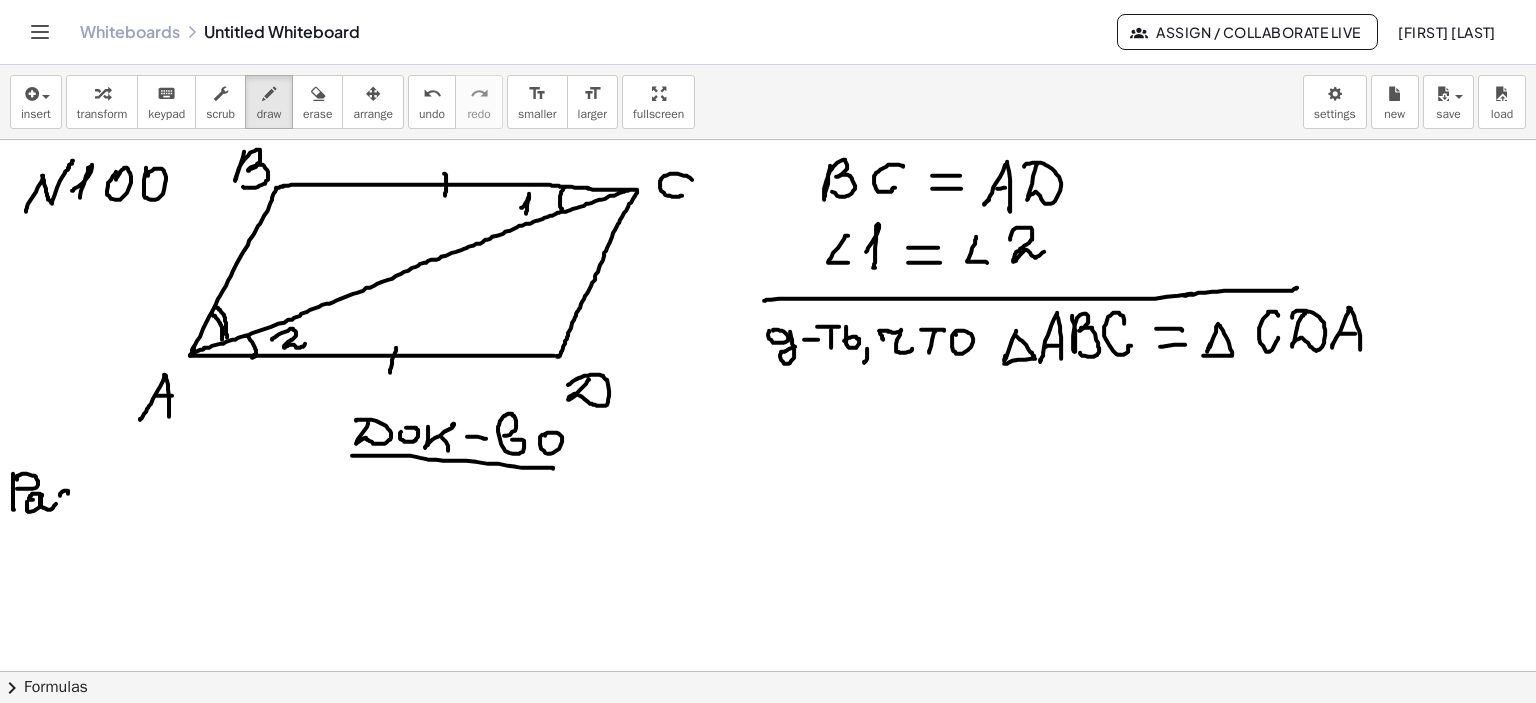 click at bounding box center [768, 672] 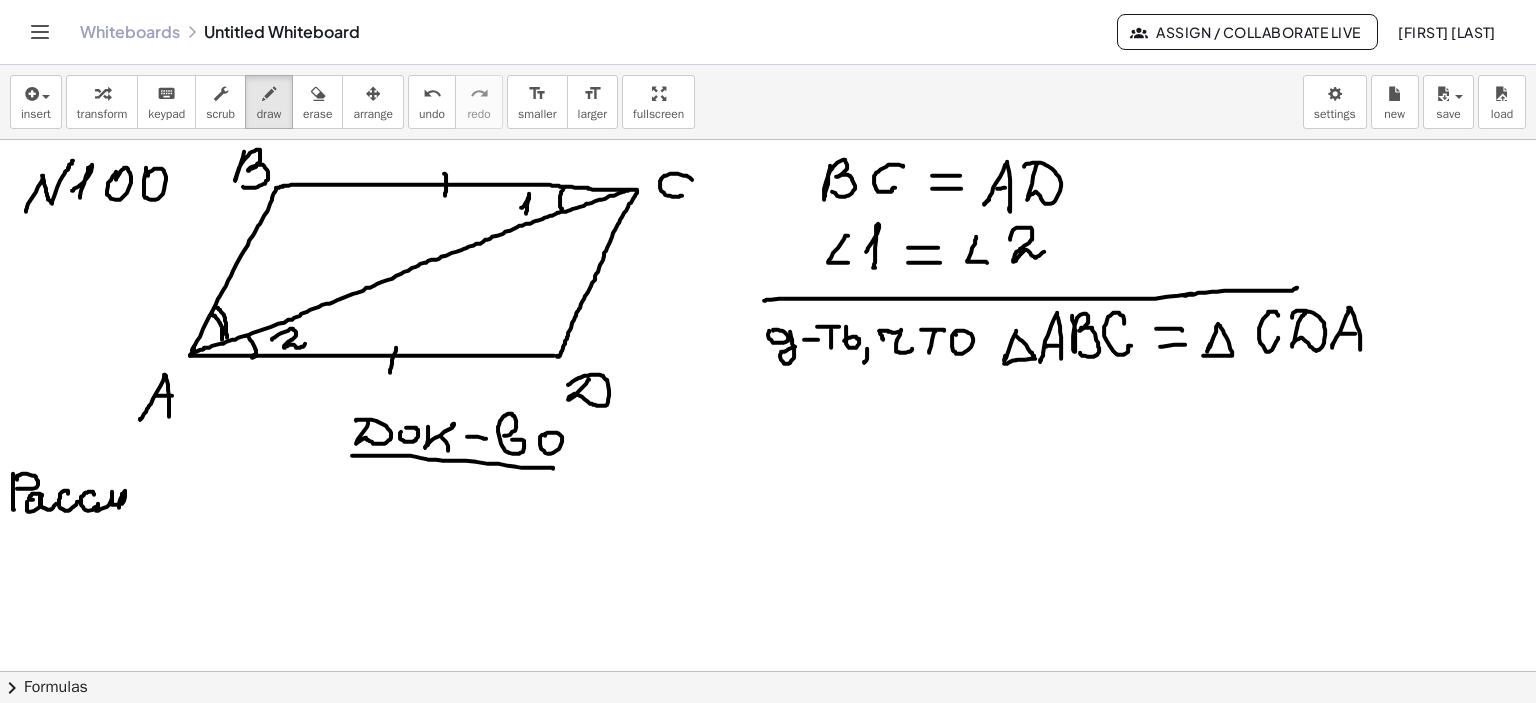 click at bounding box center (768, 672) 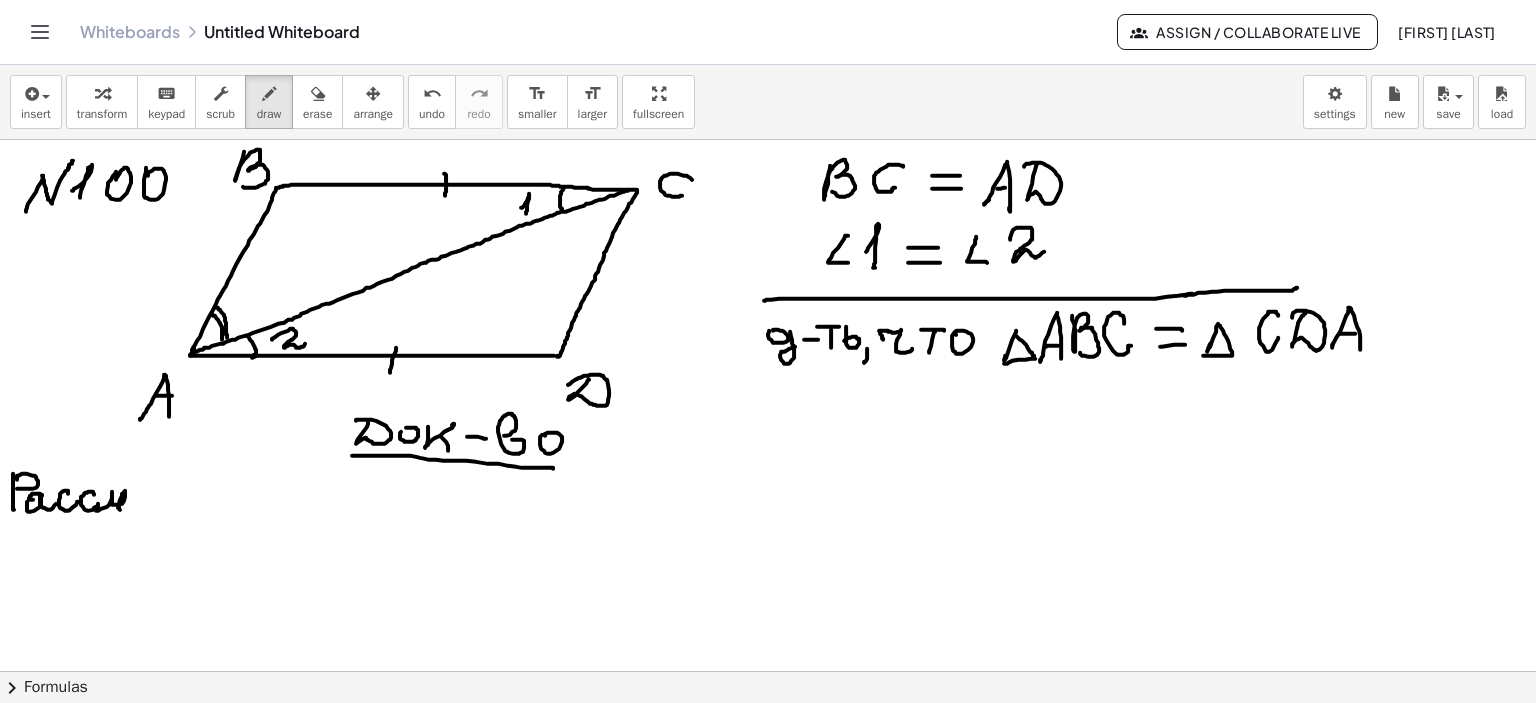 click at bounding box center [768, 672] 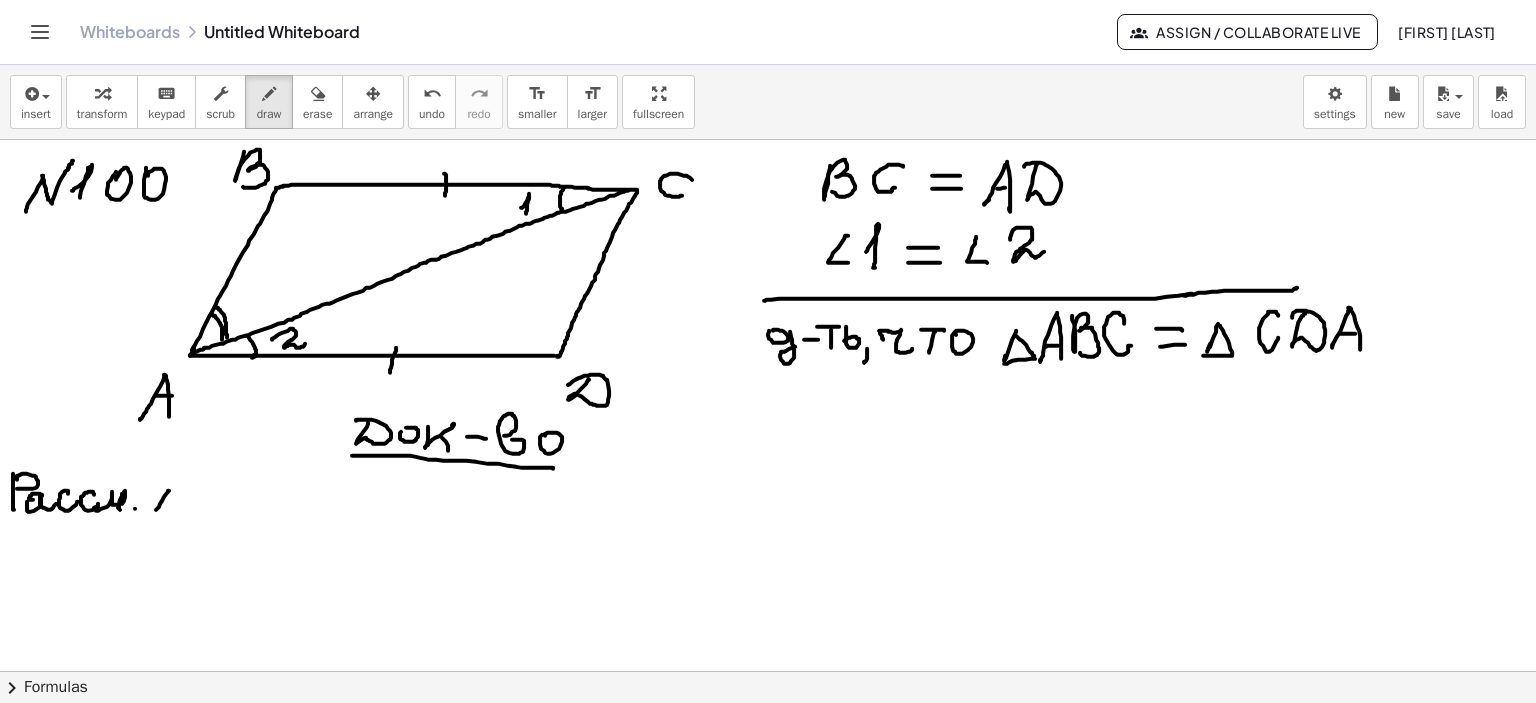 click at bounding box center (768, 672) 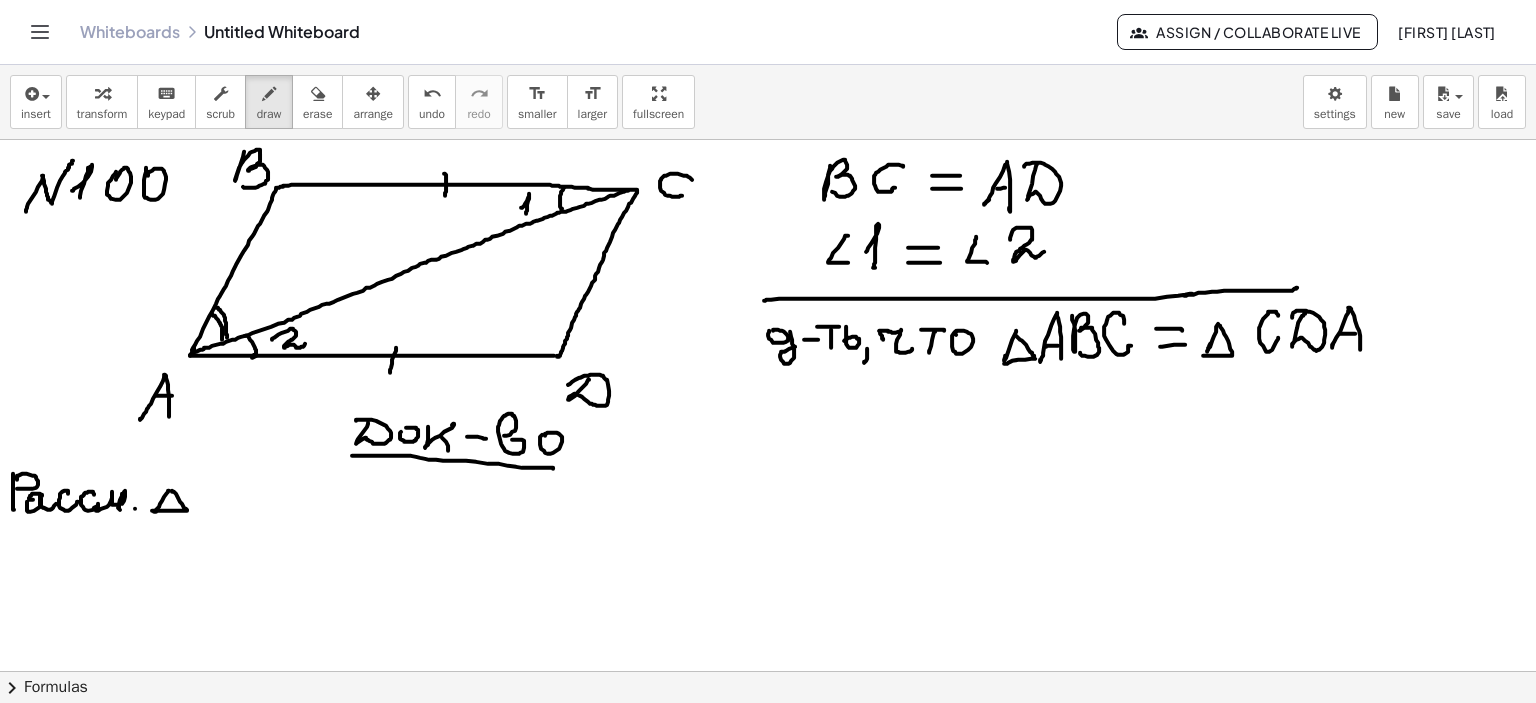 click at bounding box center [768, 672] 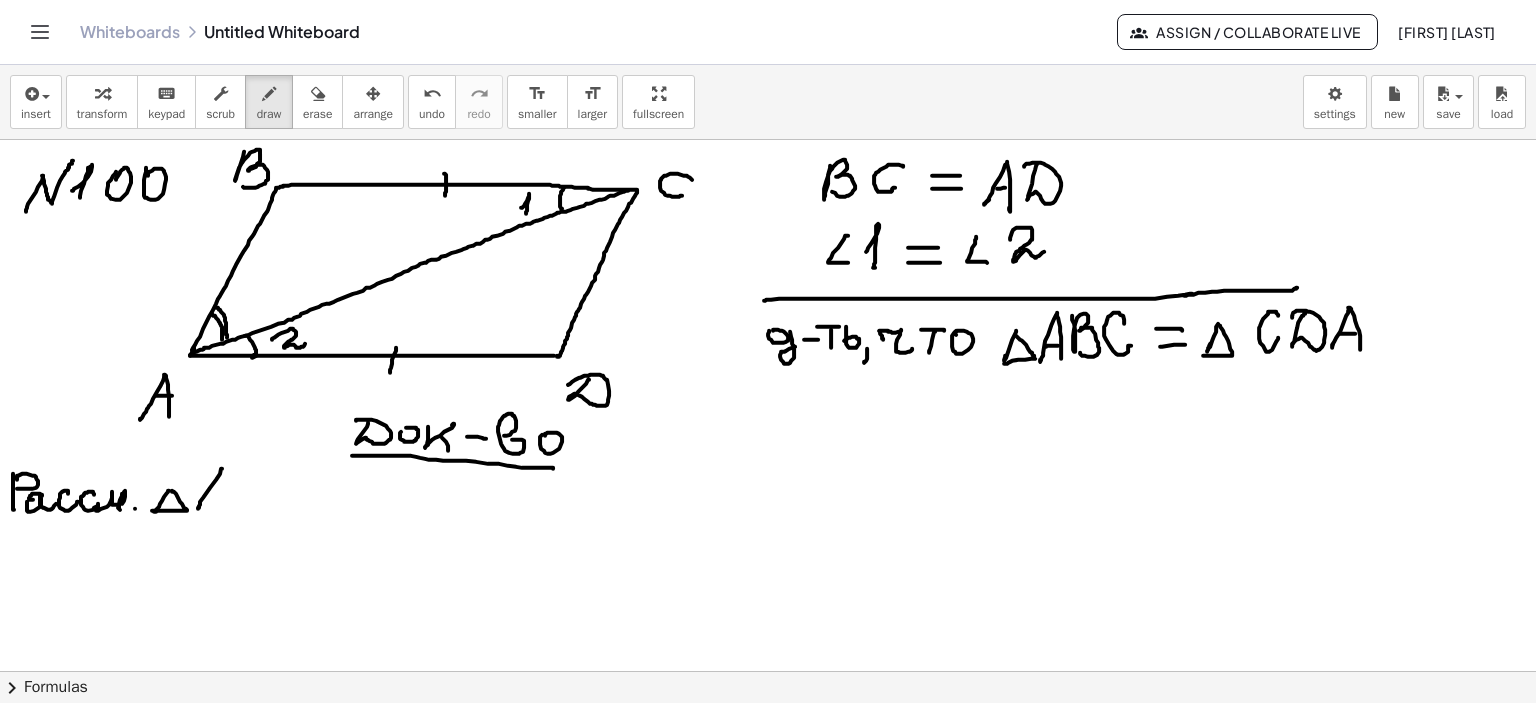 click at bounding box center [768, 672] 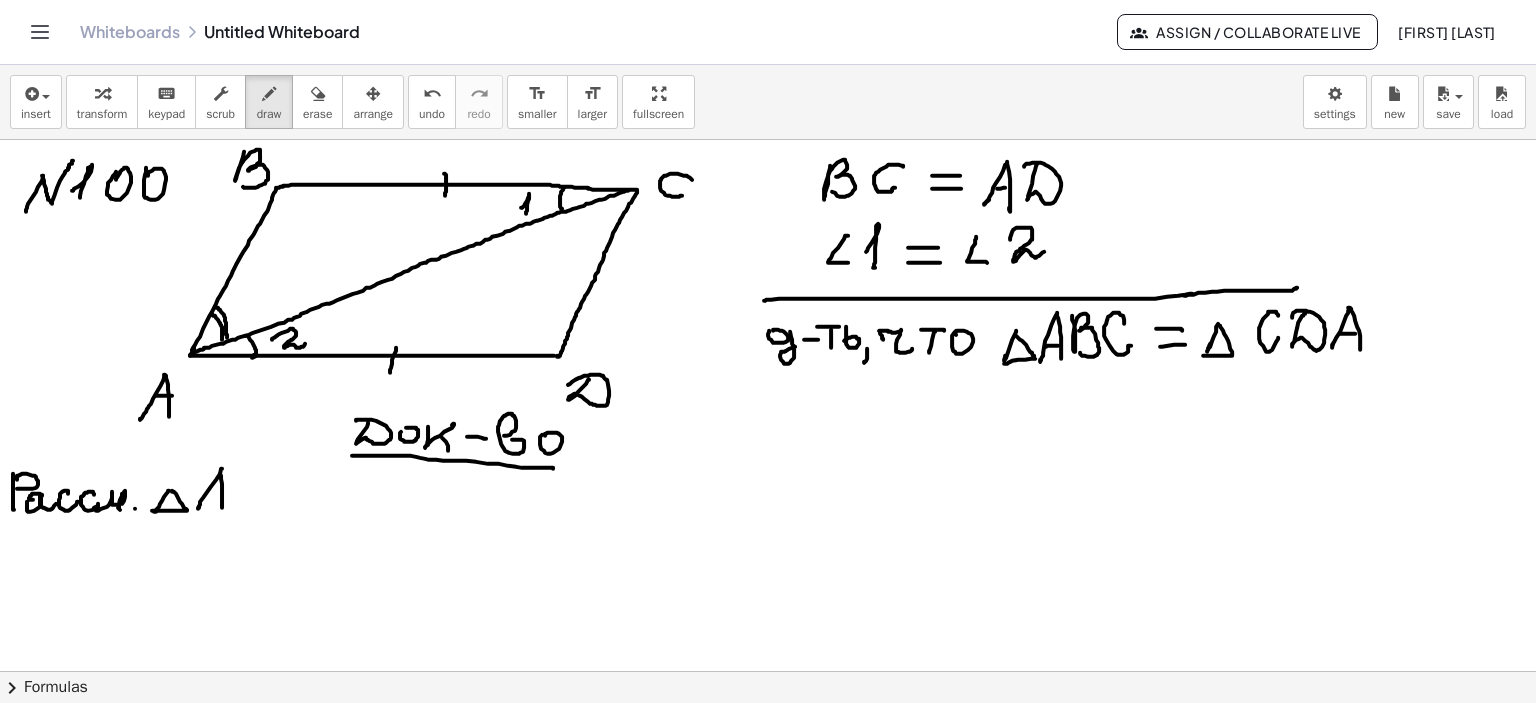 click at bounding box center (768, 672) 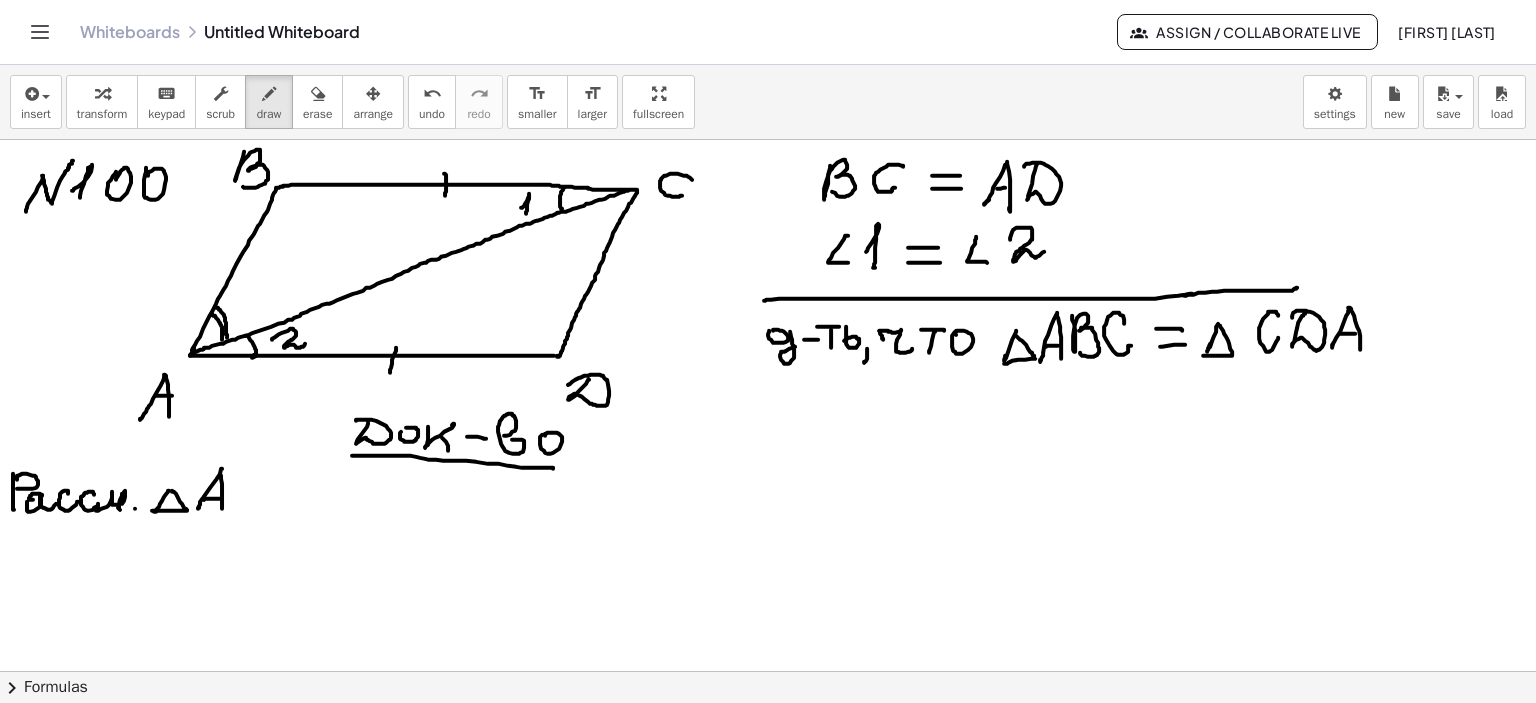 click at bounding box center (768, 672) 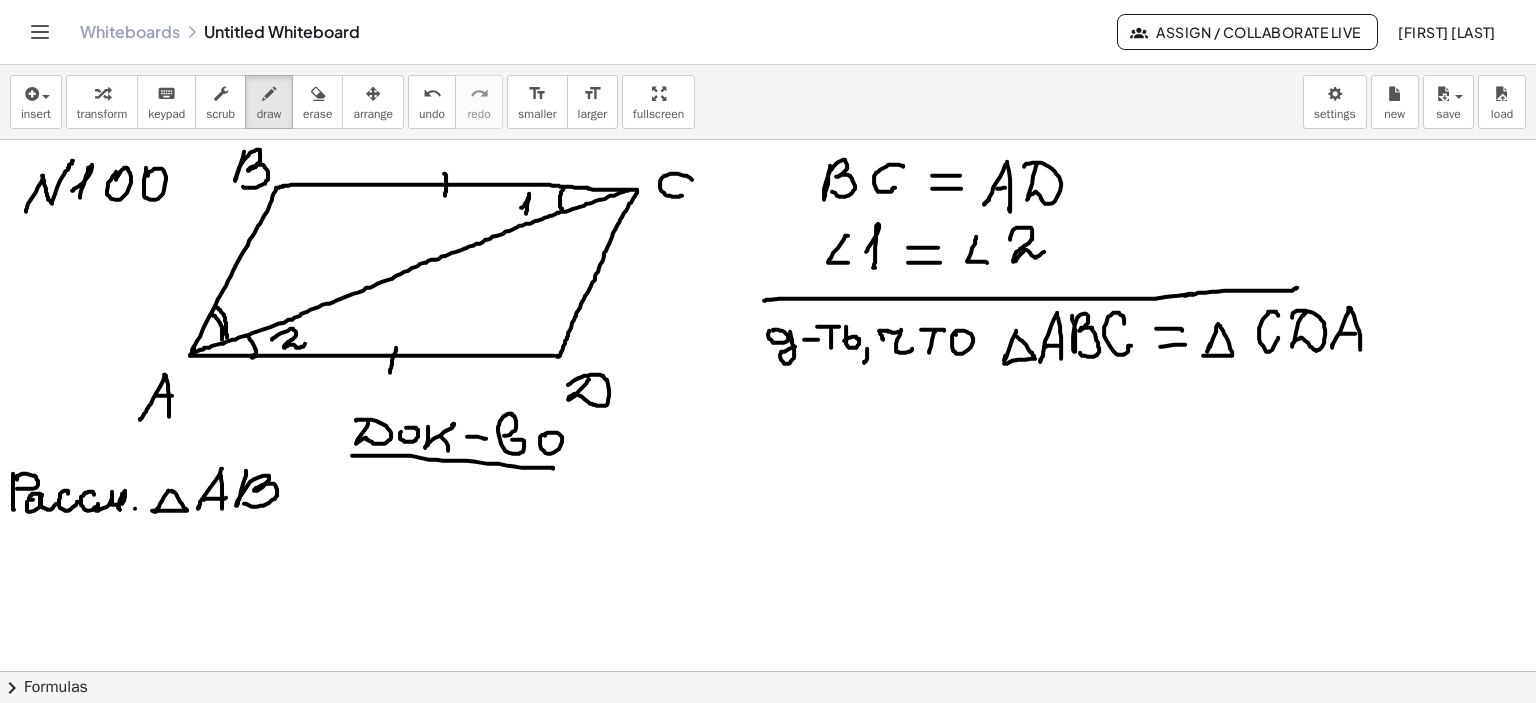 click at bounding box center [768, 672] 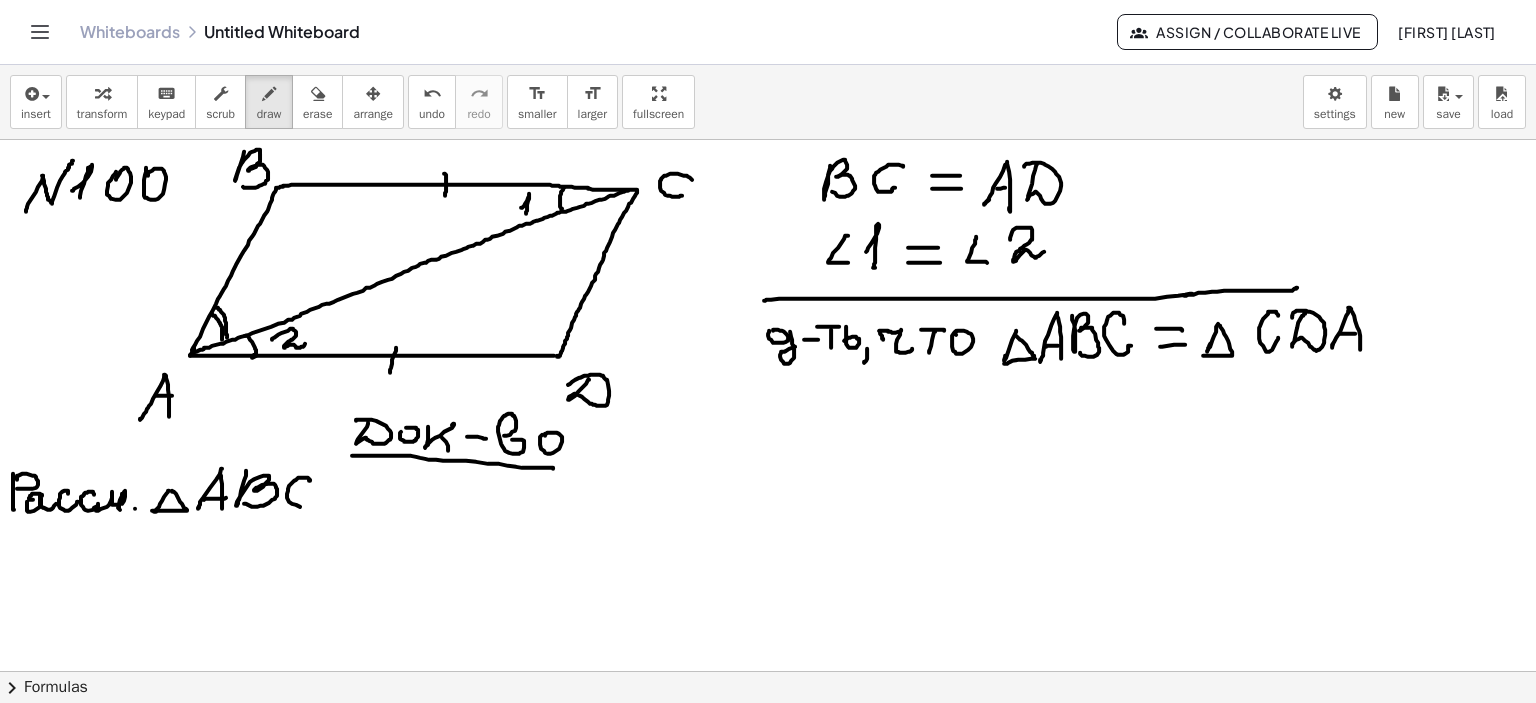 click at bounding box center (768, 672) 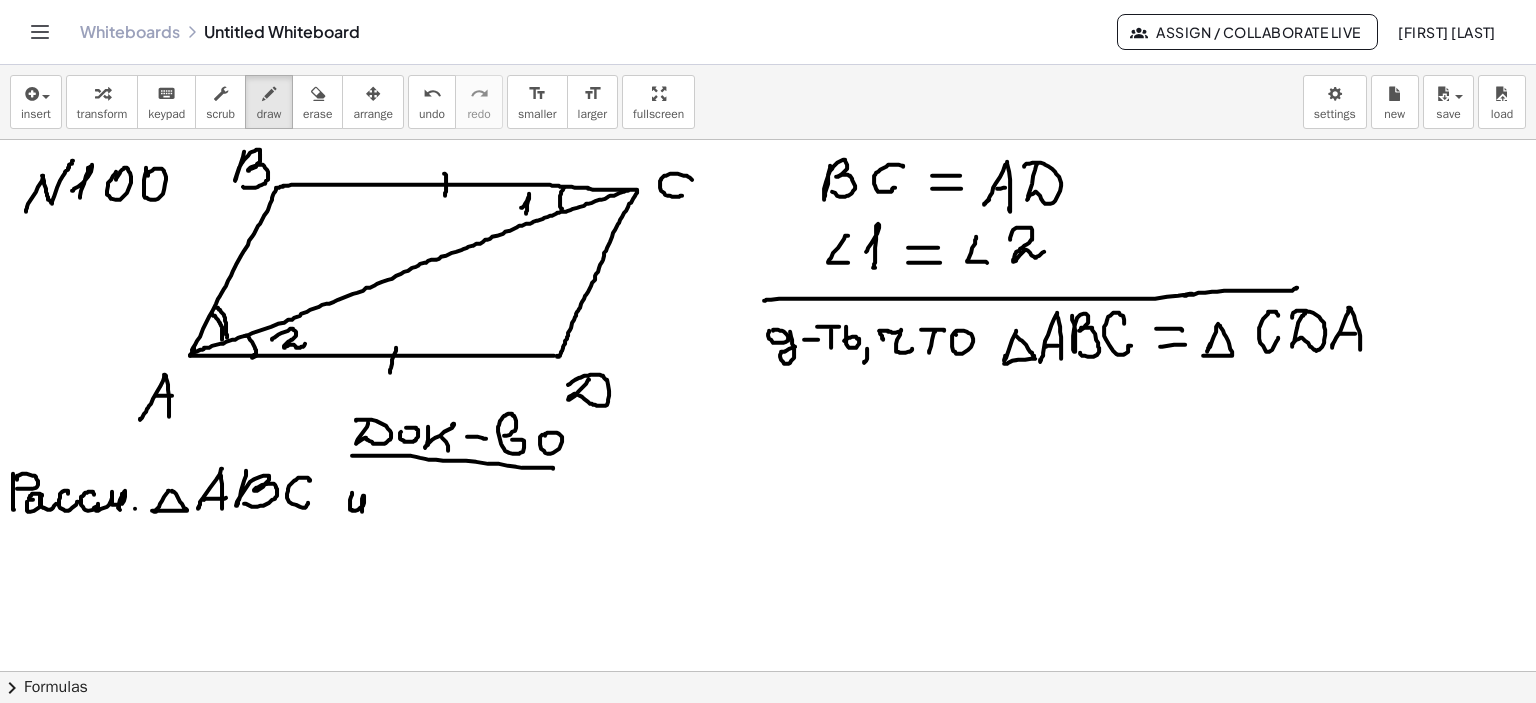 click at bounding box center [768, 672] 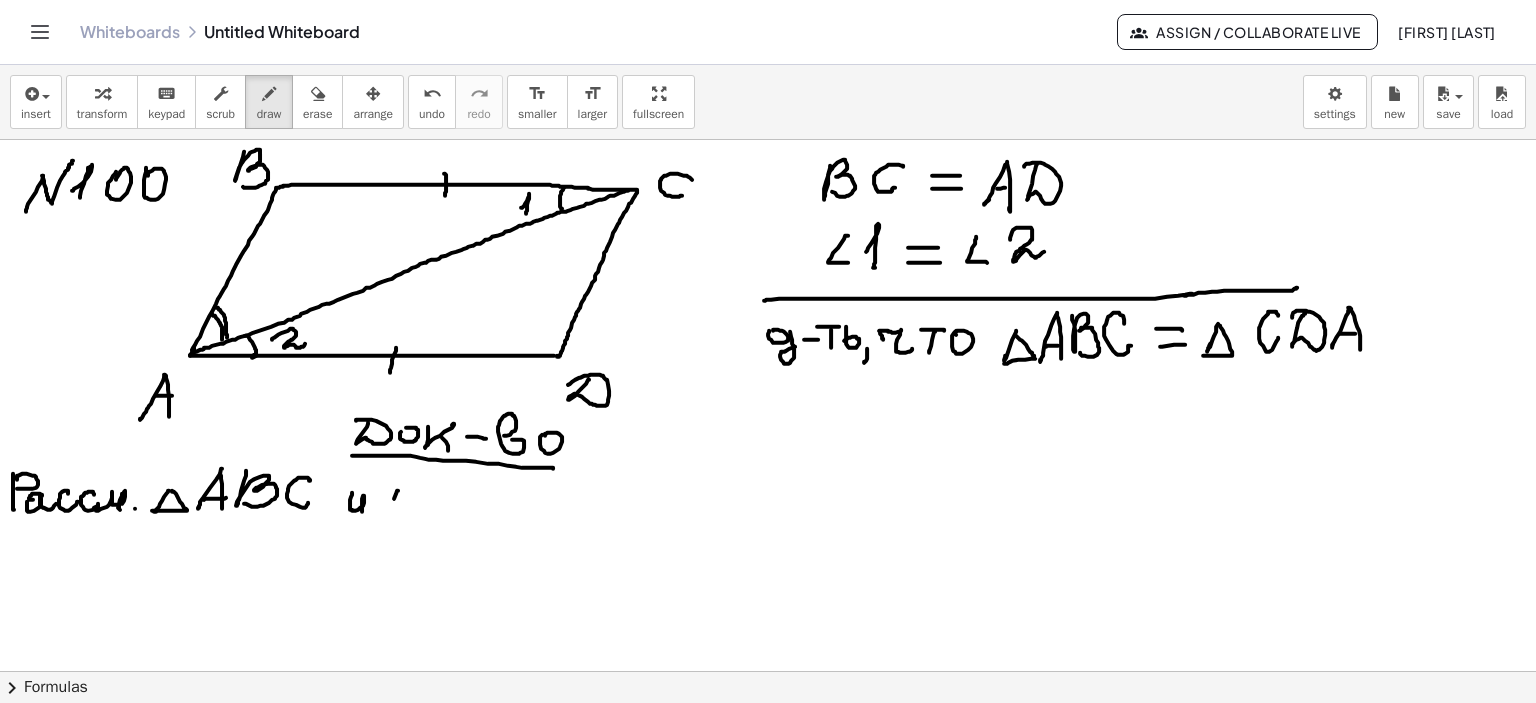 click at bounding box center [768, 672] 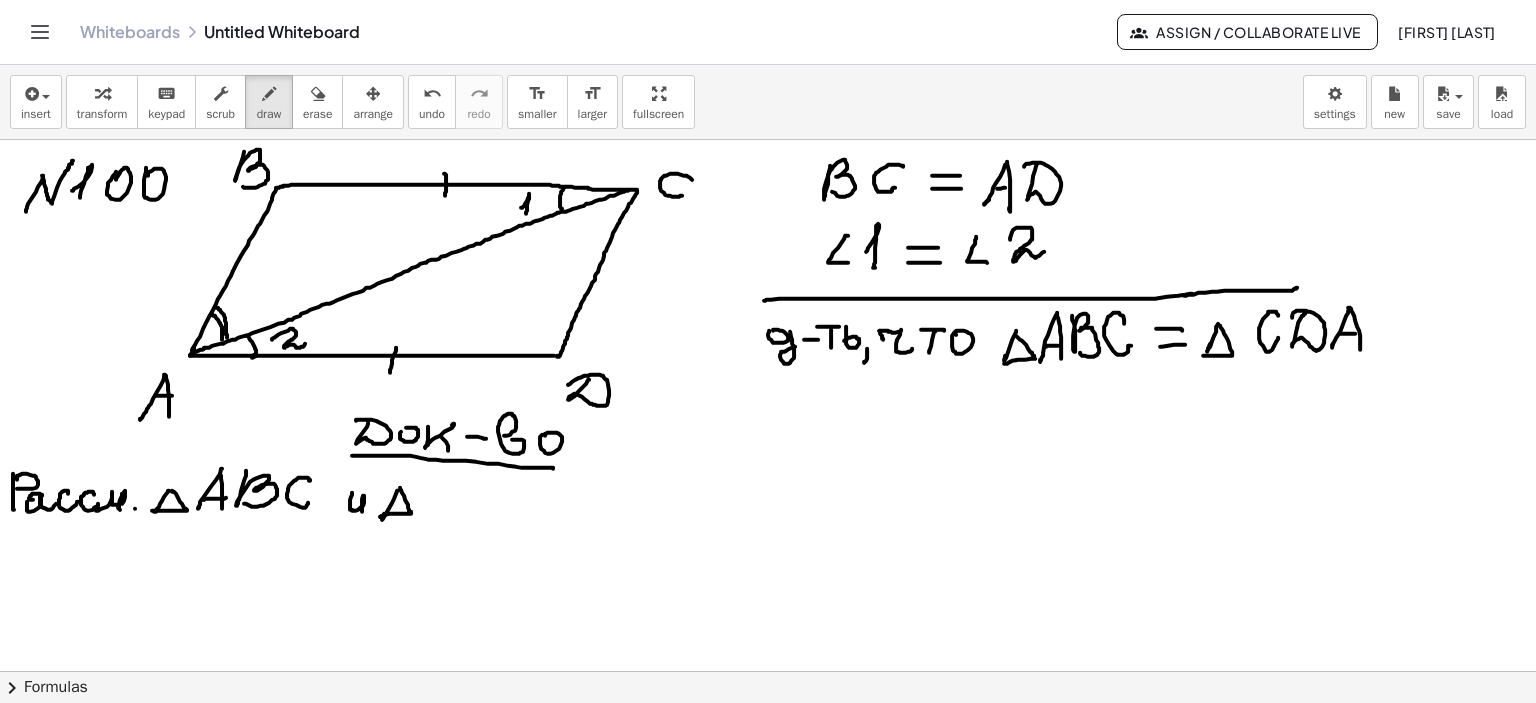 click at bounding box center [768, 672] 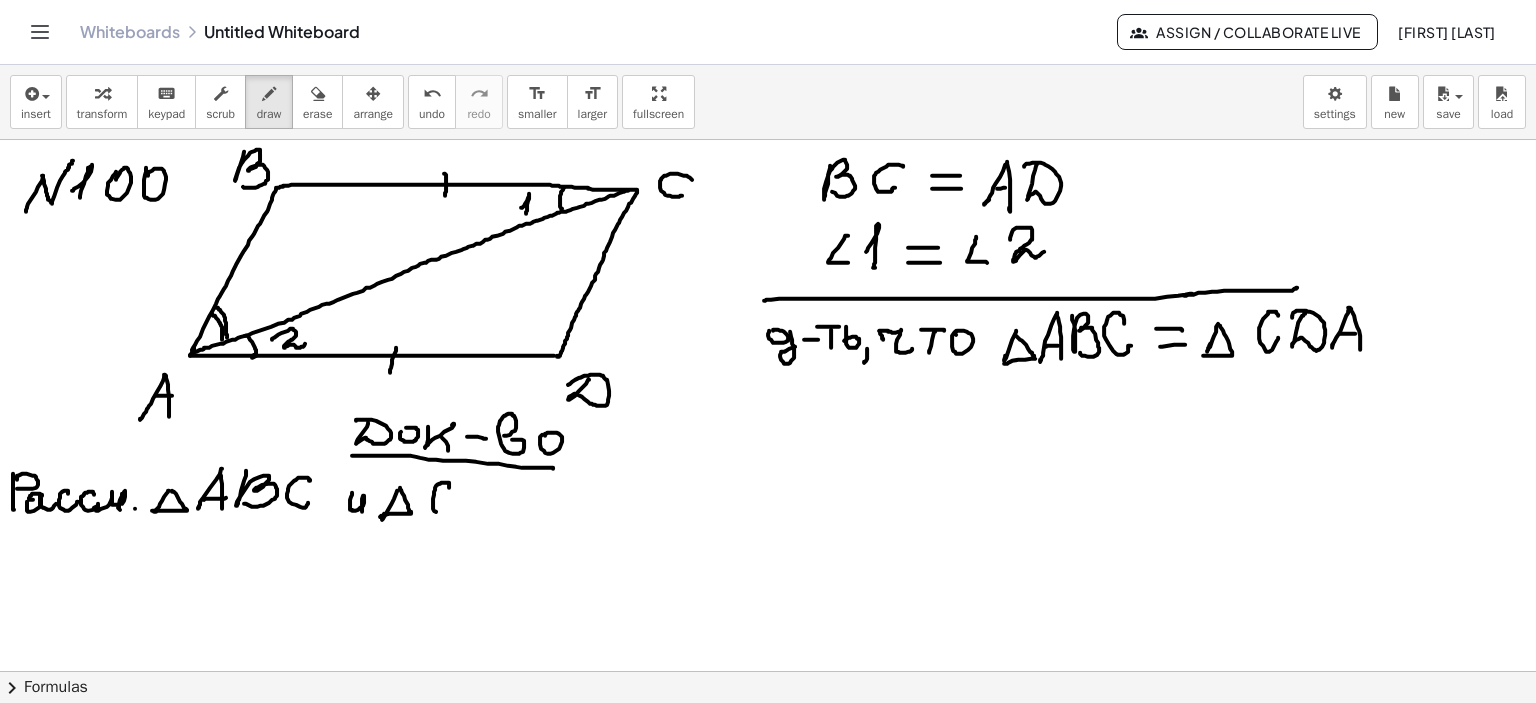 click at bounding box center [768, 672] 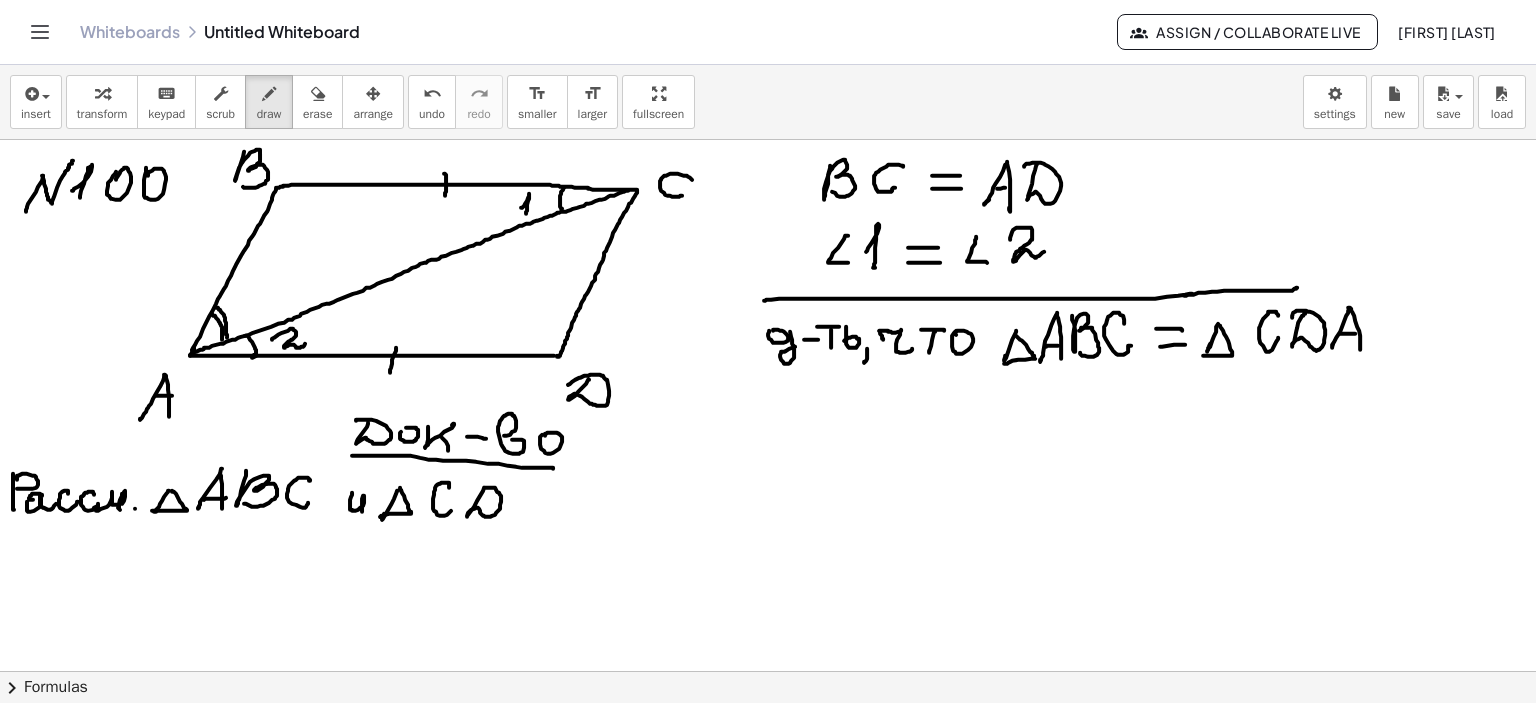 click at bounding box center [768, 672] 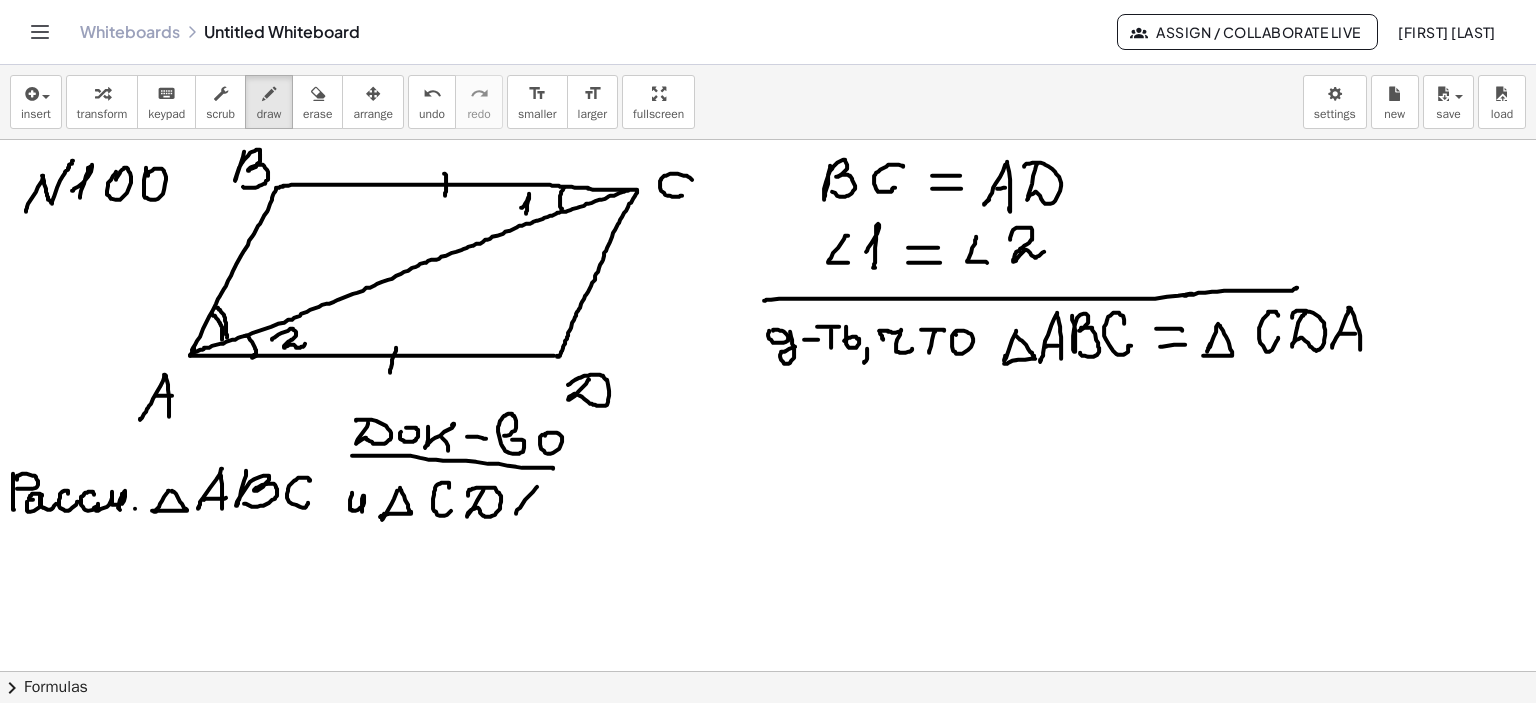click at bounding box center [768, 672] 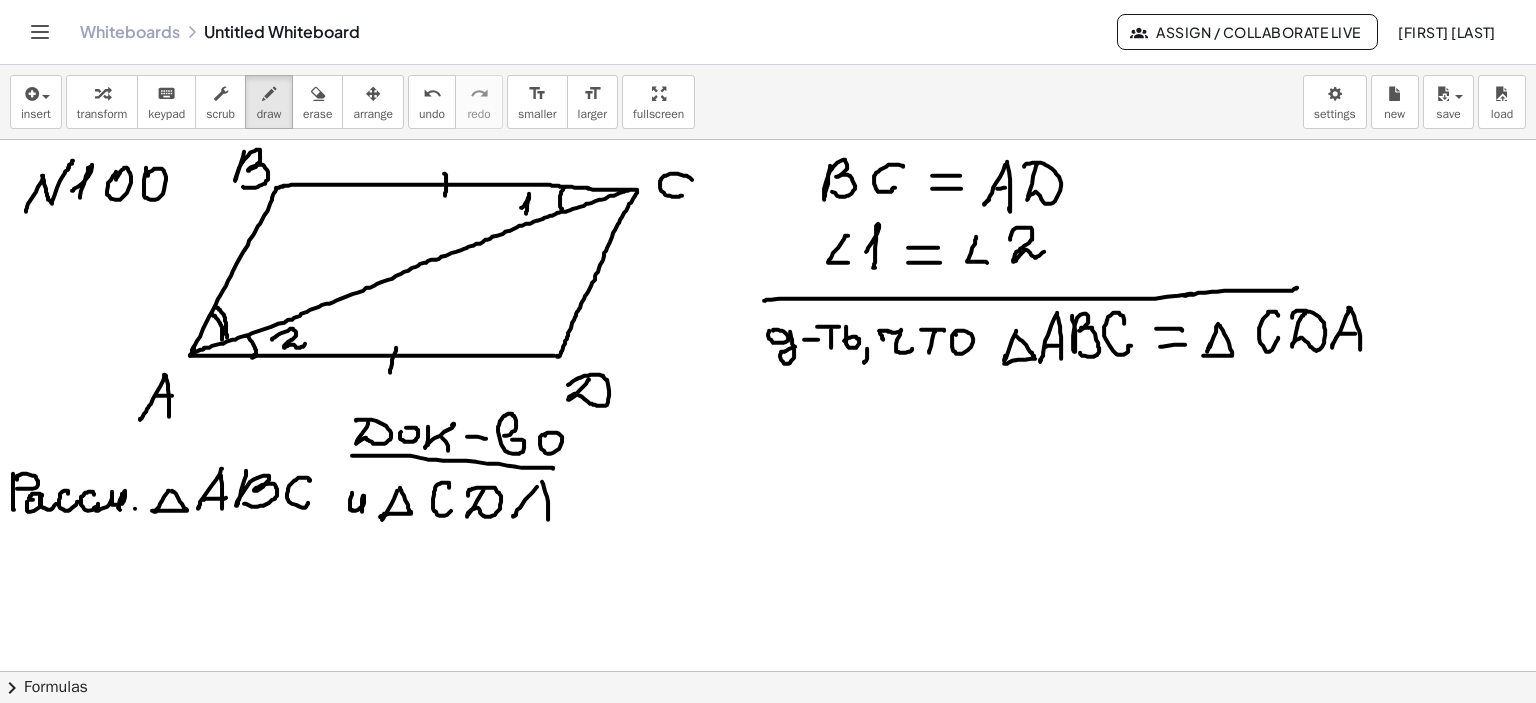 click at bounding box center (768, 672) 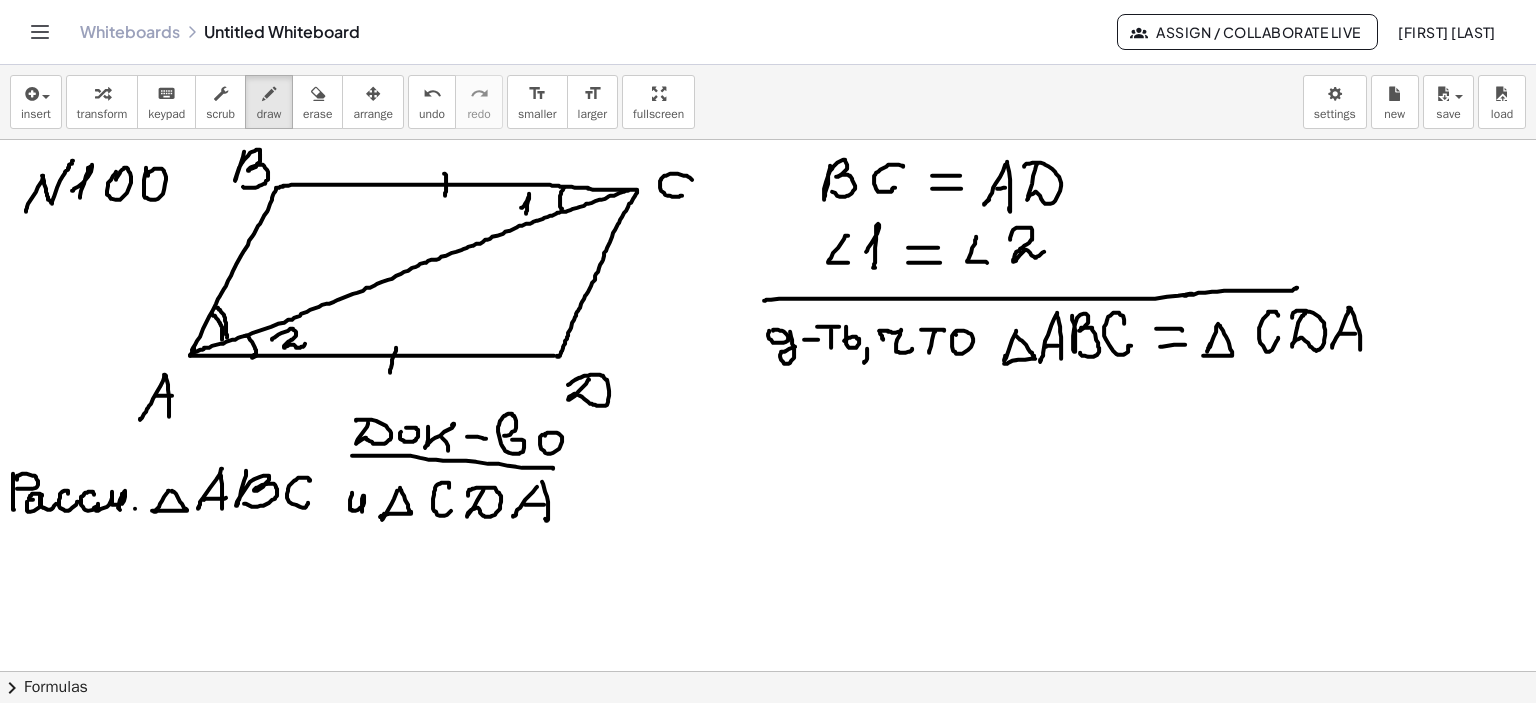 click at bounding box center (768, 672) 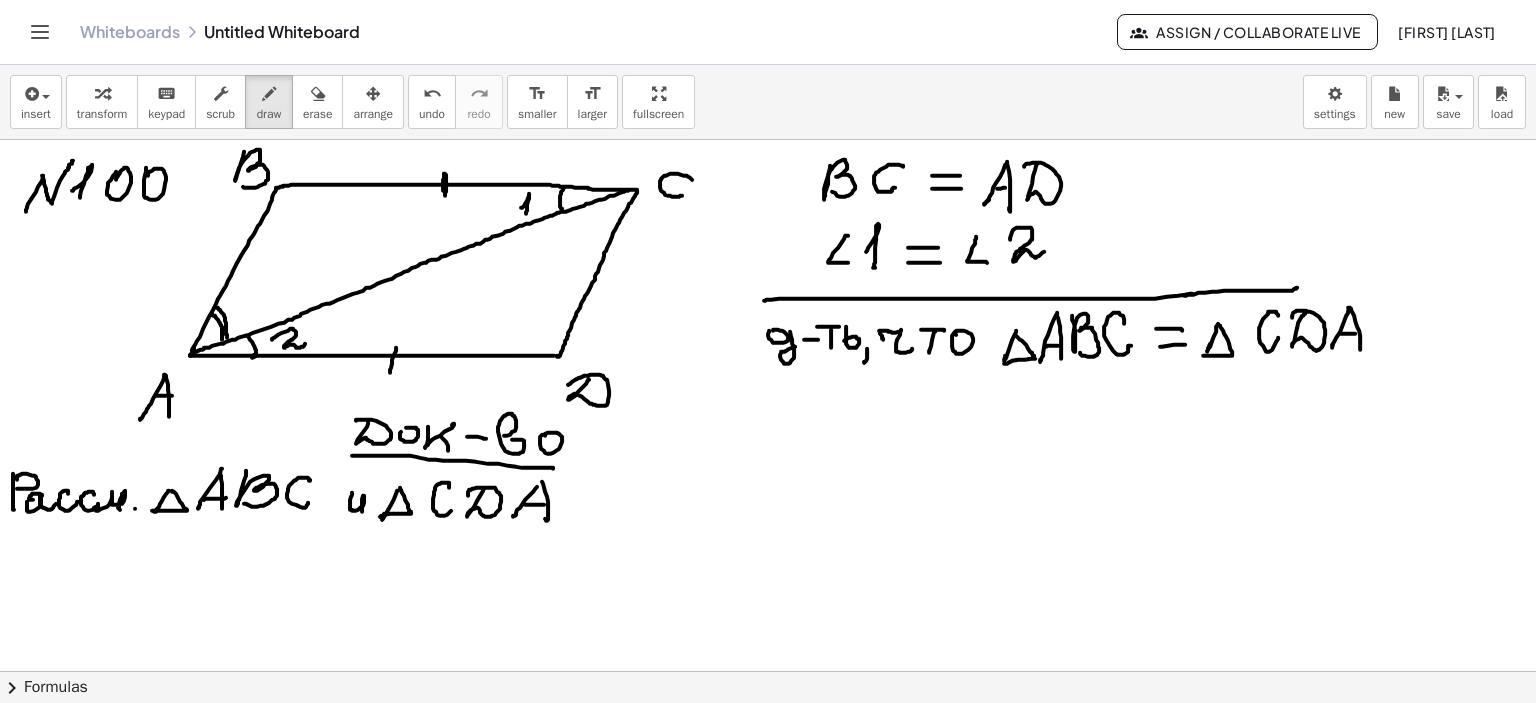 drag, startPoint x: 444, startPoint y: 173, endPoint x: 443, endPoint y: 190, distance: 17.029387 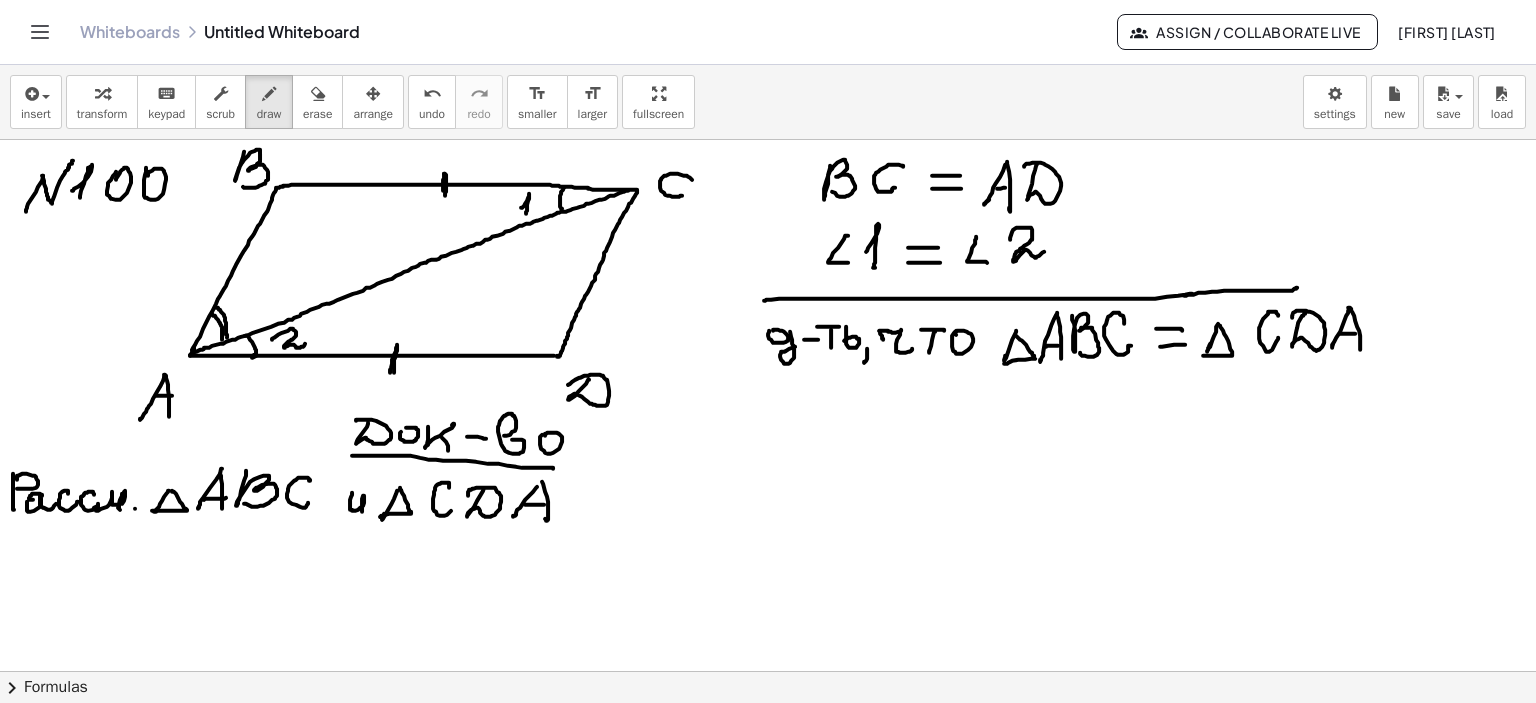 drag, startPoint x: 397, startPoint y: 344, endPoint x: 394, endPoint y: 372, distance: 28.160255 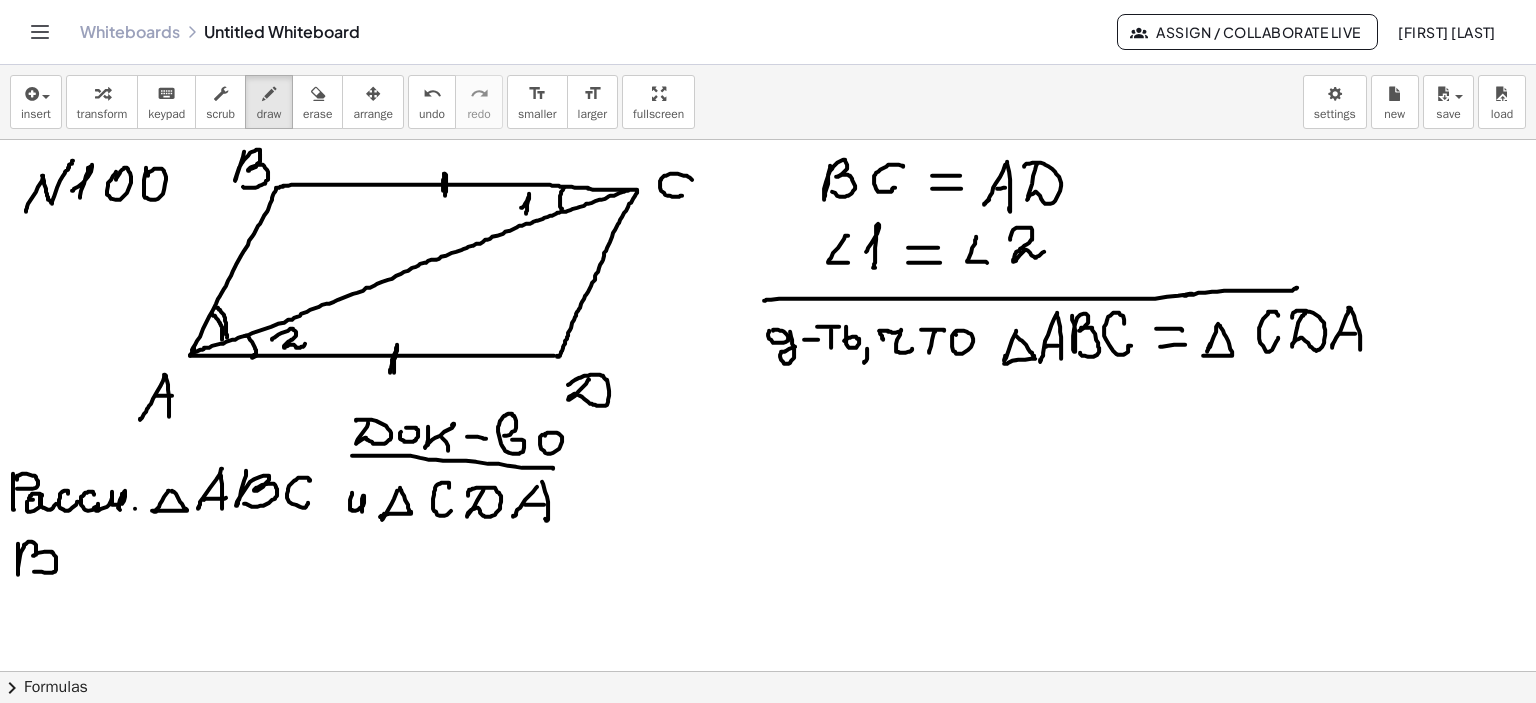 drag, startPoint x: 18, startPoint y: 543, endPoint x: 39, endPoint y: 569, distance: 33.42155 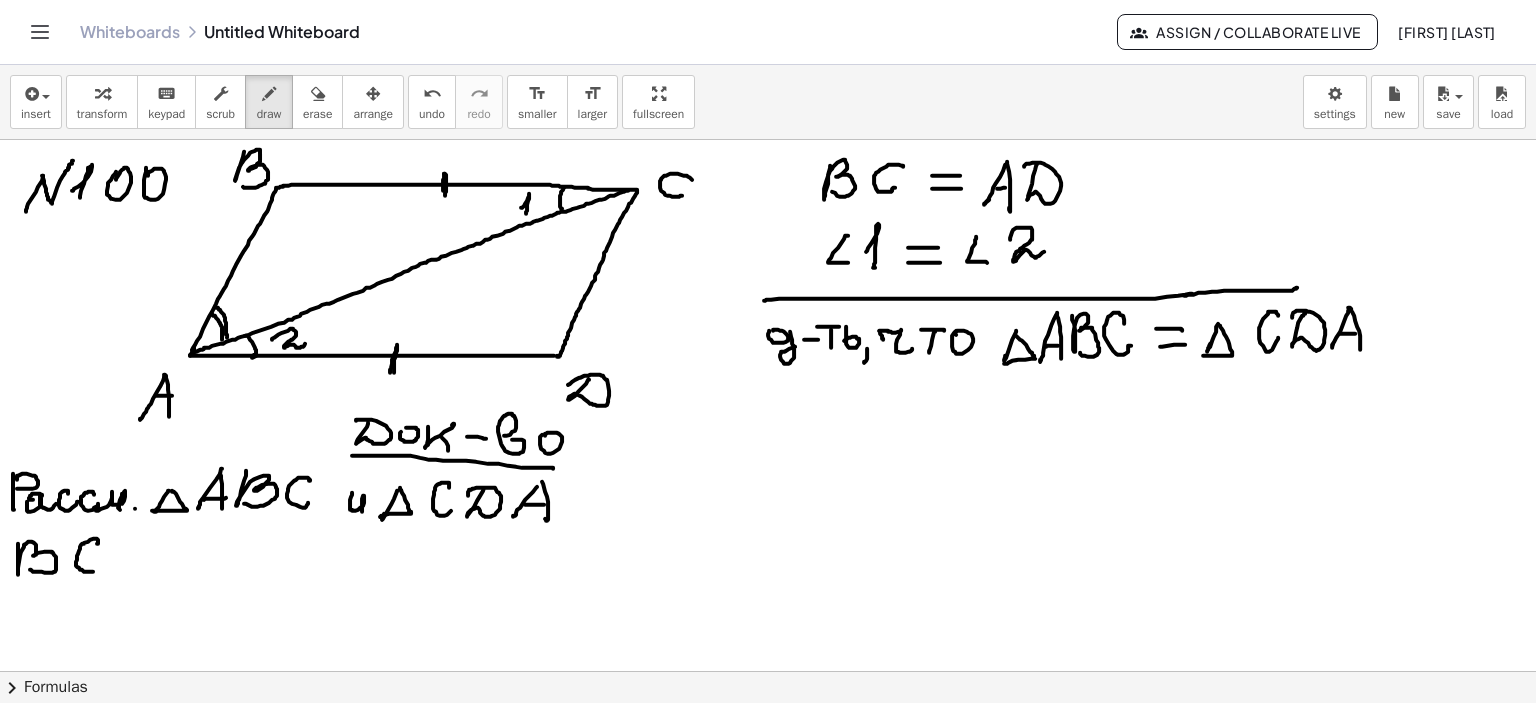 drag, startPoint x: 97, startPoint y: 543, endPoint x: 147, endPoint y: 558, distance: 52.201534 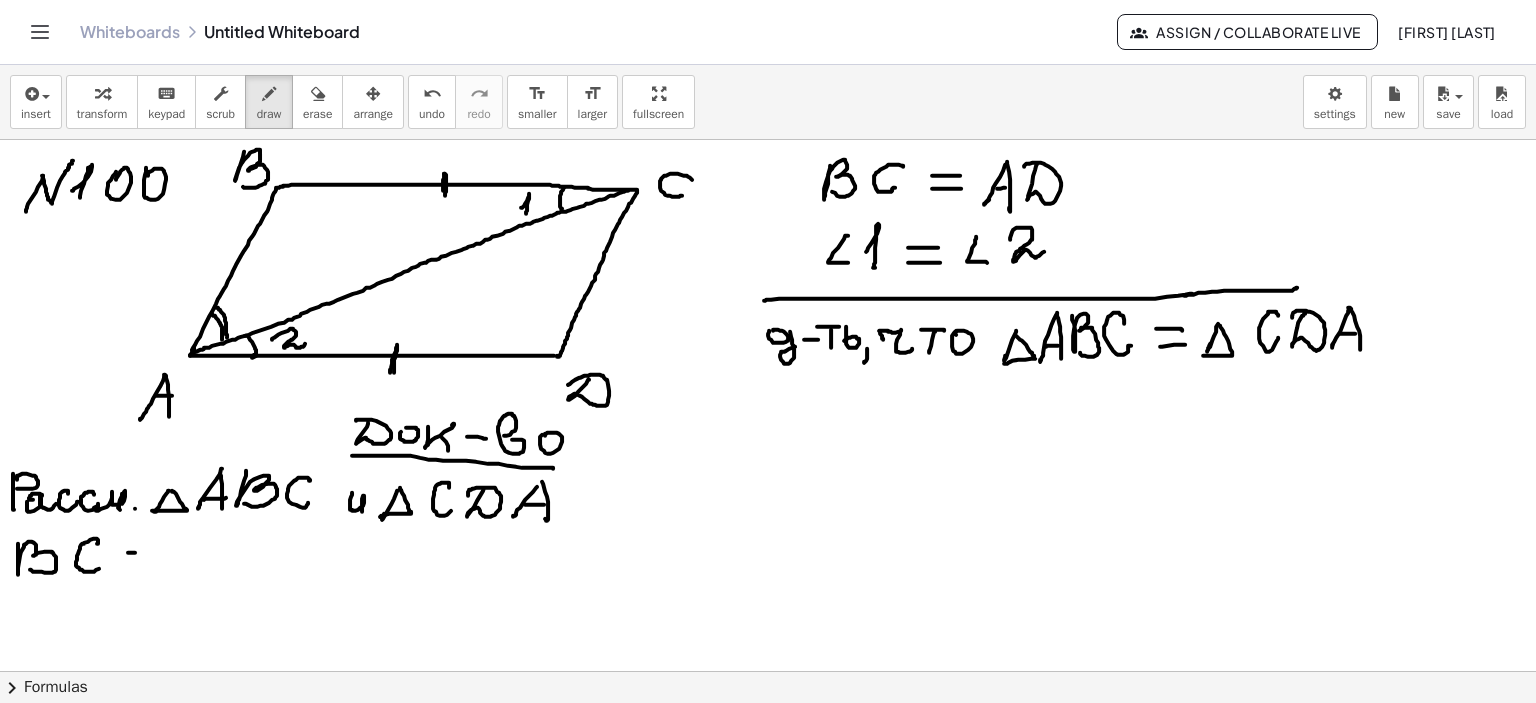drag, startPoint x: 128, startPoint y: 552, endPoint x: 152, endPoint y: 560, distance: 25.298222 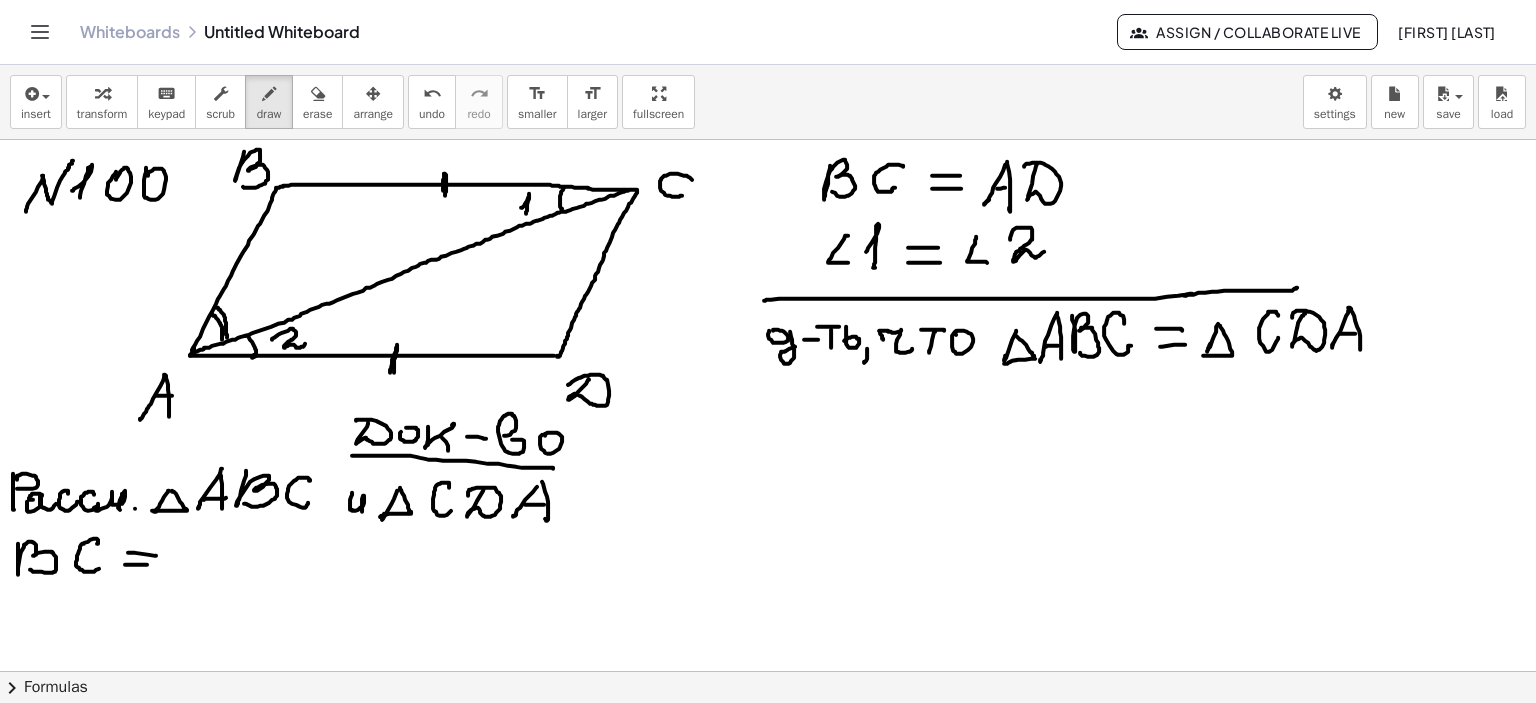 drag, startPoint x: 147, startPoint y: 564, endPoint x: 179, endPoint y: 559, distance: 32.38827 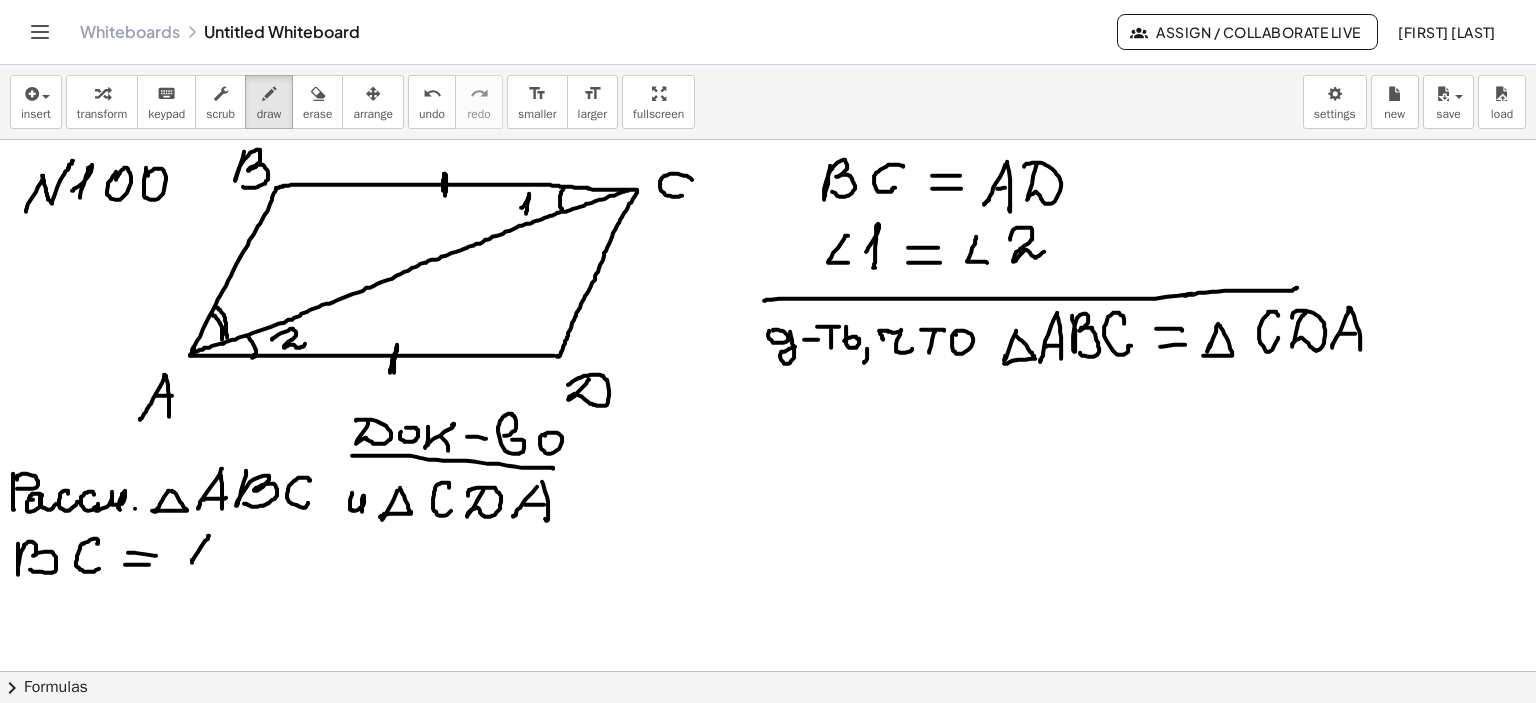 drag, startPoint x: 209, startPoint y: 535, endPoint x: 192, endPoint y: 563, distance: 32.75668 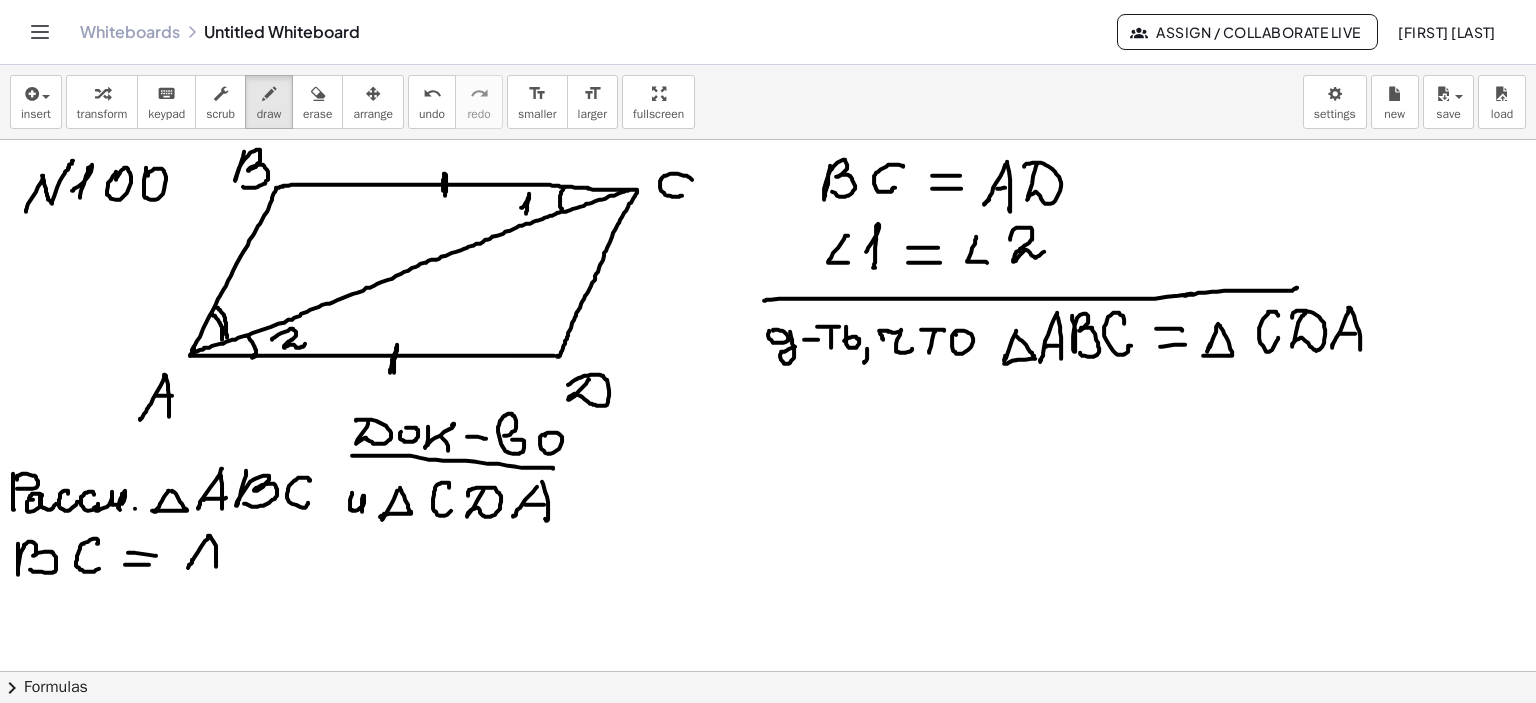 drag, startPoint x: 210, startPoint y: 535, endPoint x: 216, endPoint y: 566, distance: 31.575306 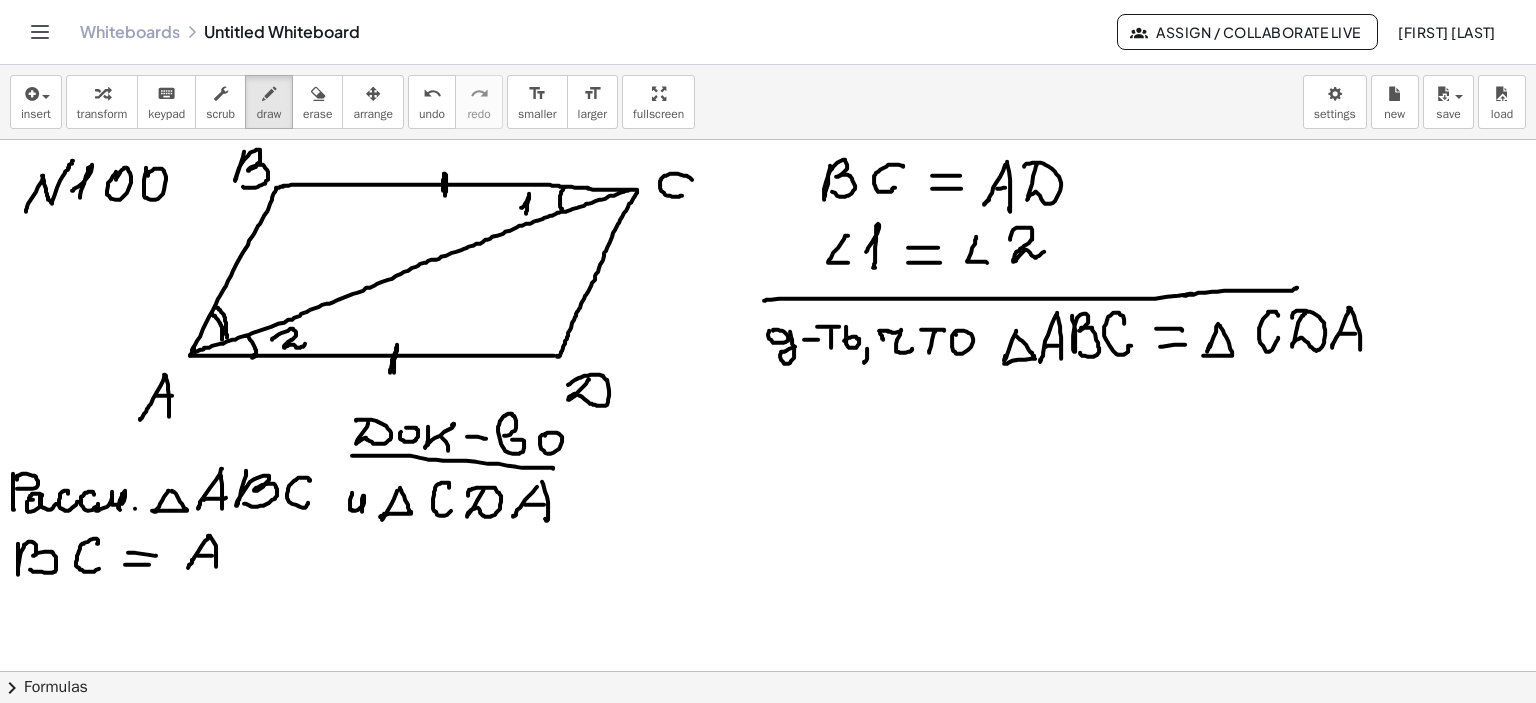drag, startPoint x: 199, startPoint y: 555, endPoint x: 247, endPoint y: 548, distance: 48.507732 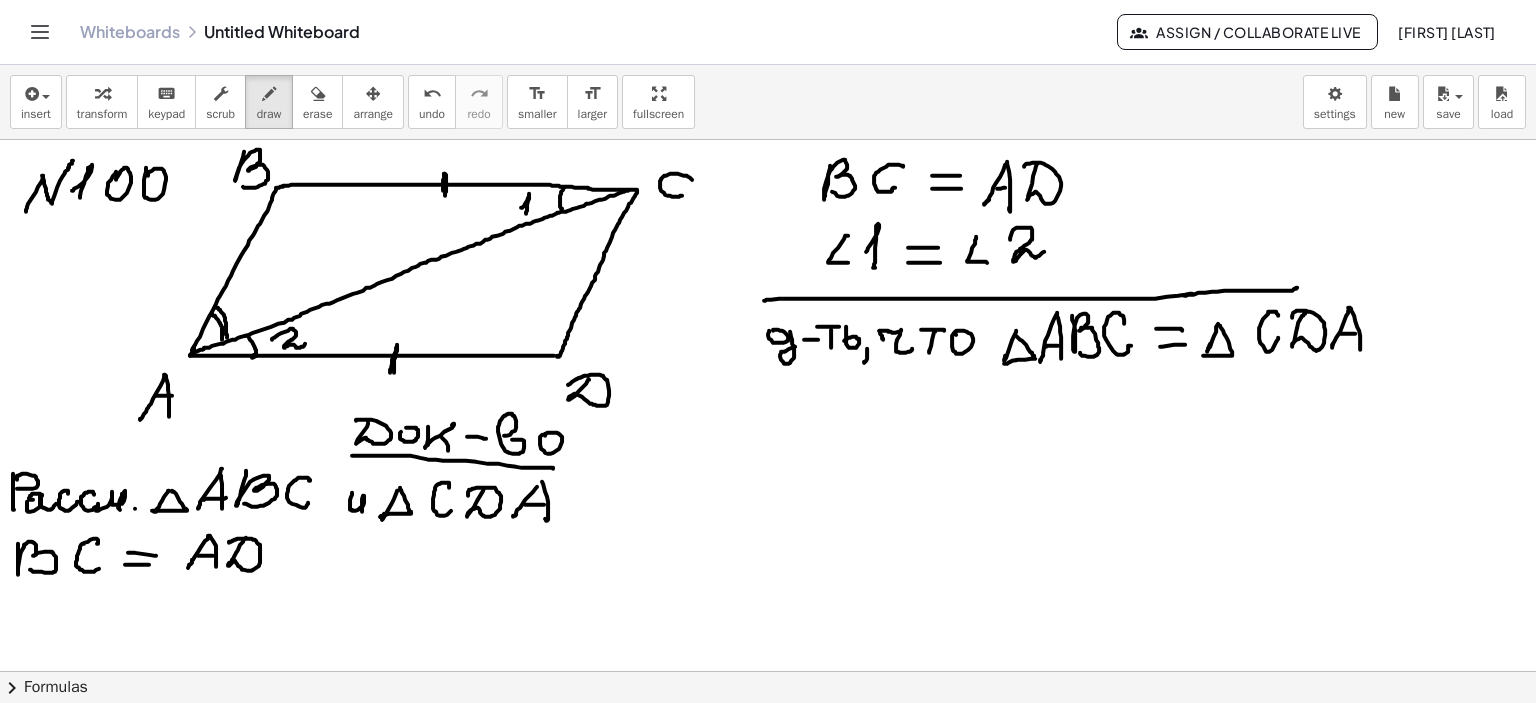 drag, startPoint x: 246, startPoint y: 537, endPoint x: 229, endPoint y: 542, distance: 17.720045 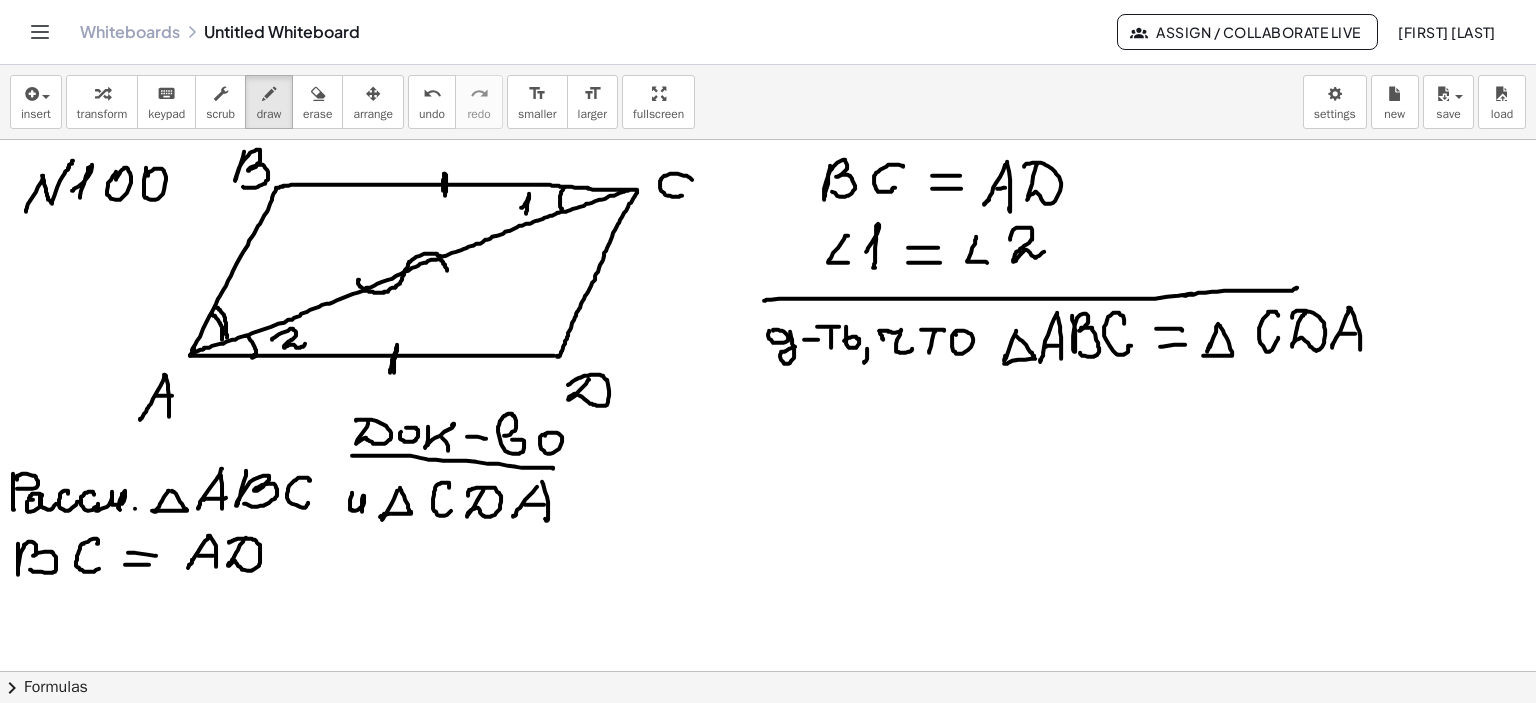 drag, startPoint x: 359, startPoint y: 279, endPoint x: 447, endPoint y: 270, distance: 88.45903 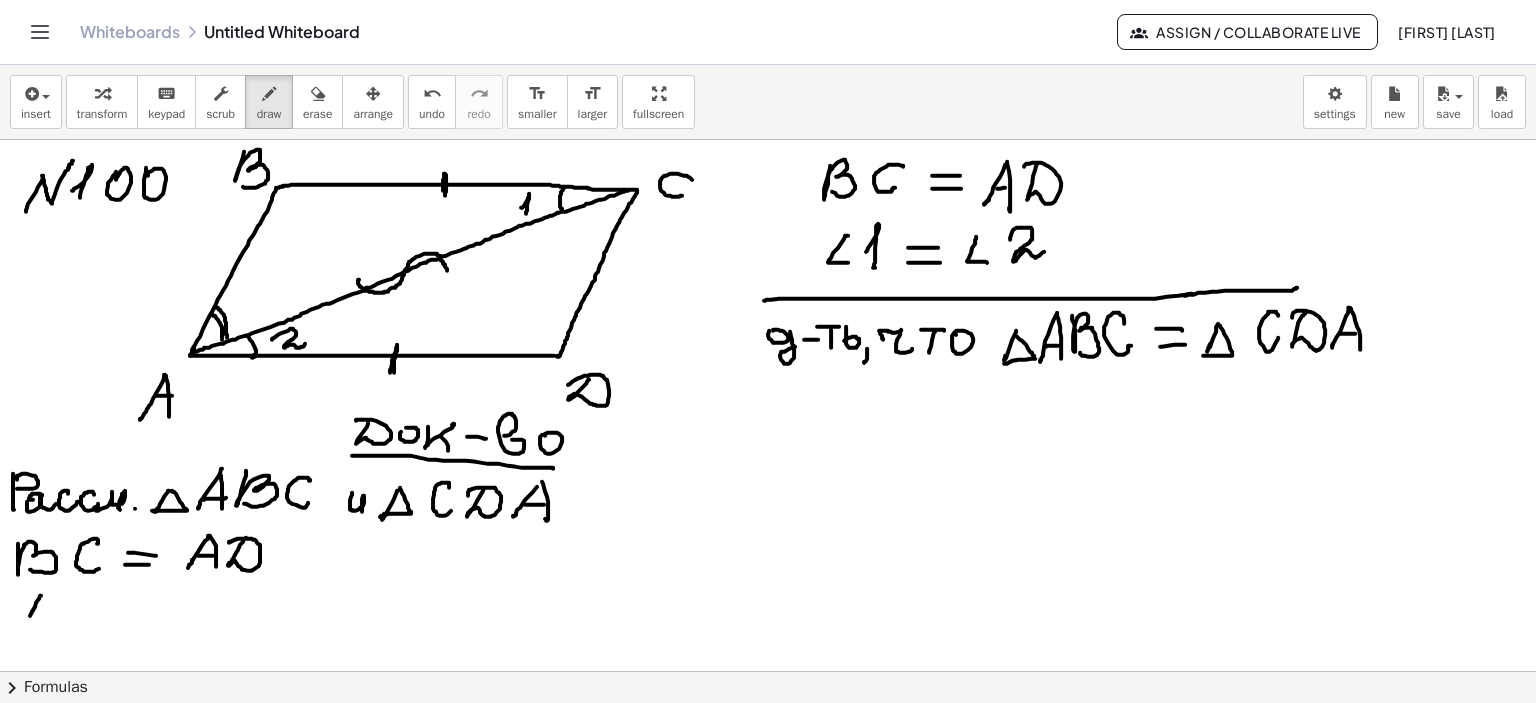 drag, startPoint x: 41, startPoint y: 595, endPoint x: 28, endPoint y: 627, distance: 34.539833 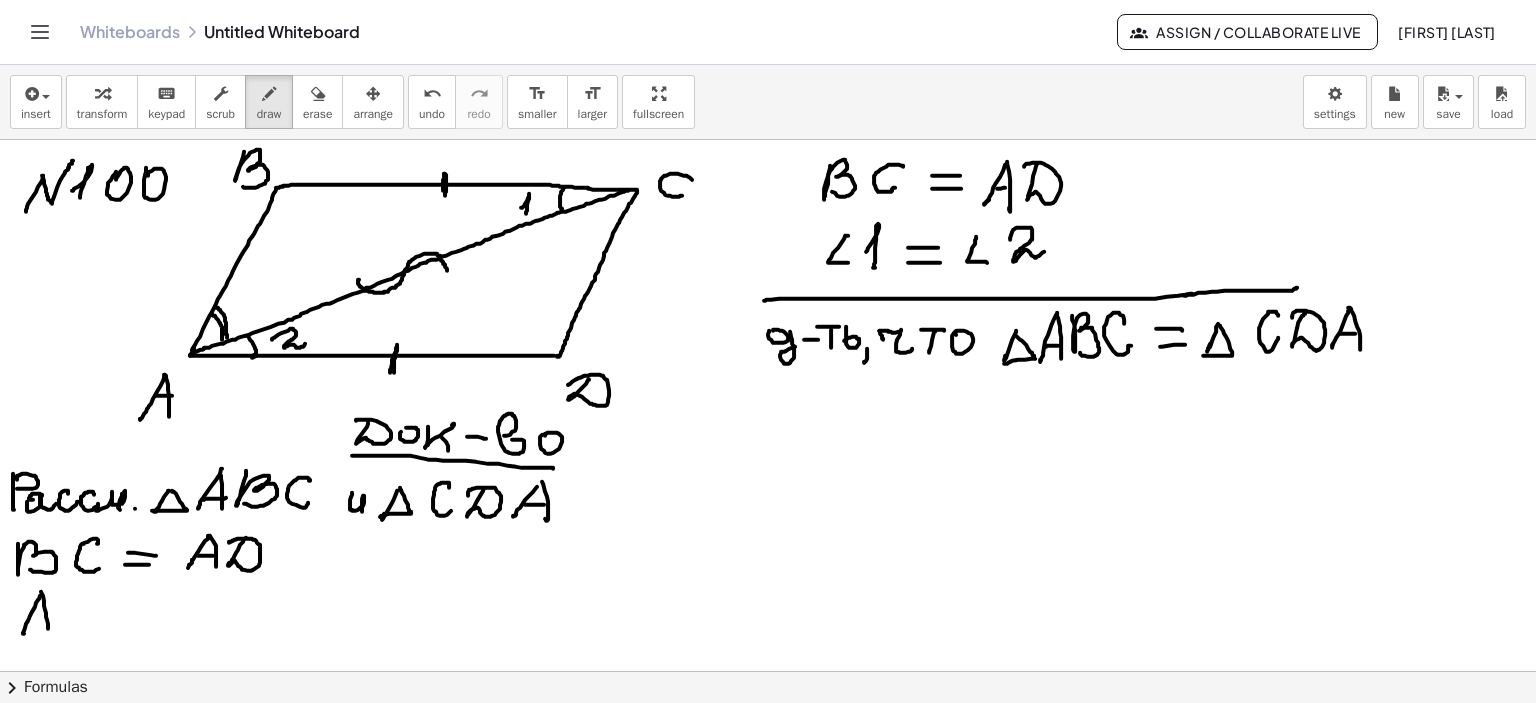 drag, startPoint x: 41, startPoint y: 591, endPoint x: 49, endPoint y: 633, distance: 42.755116 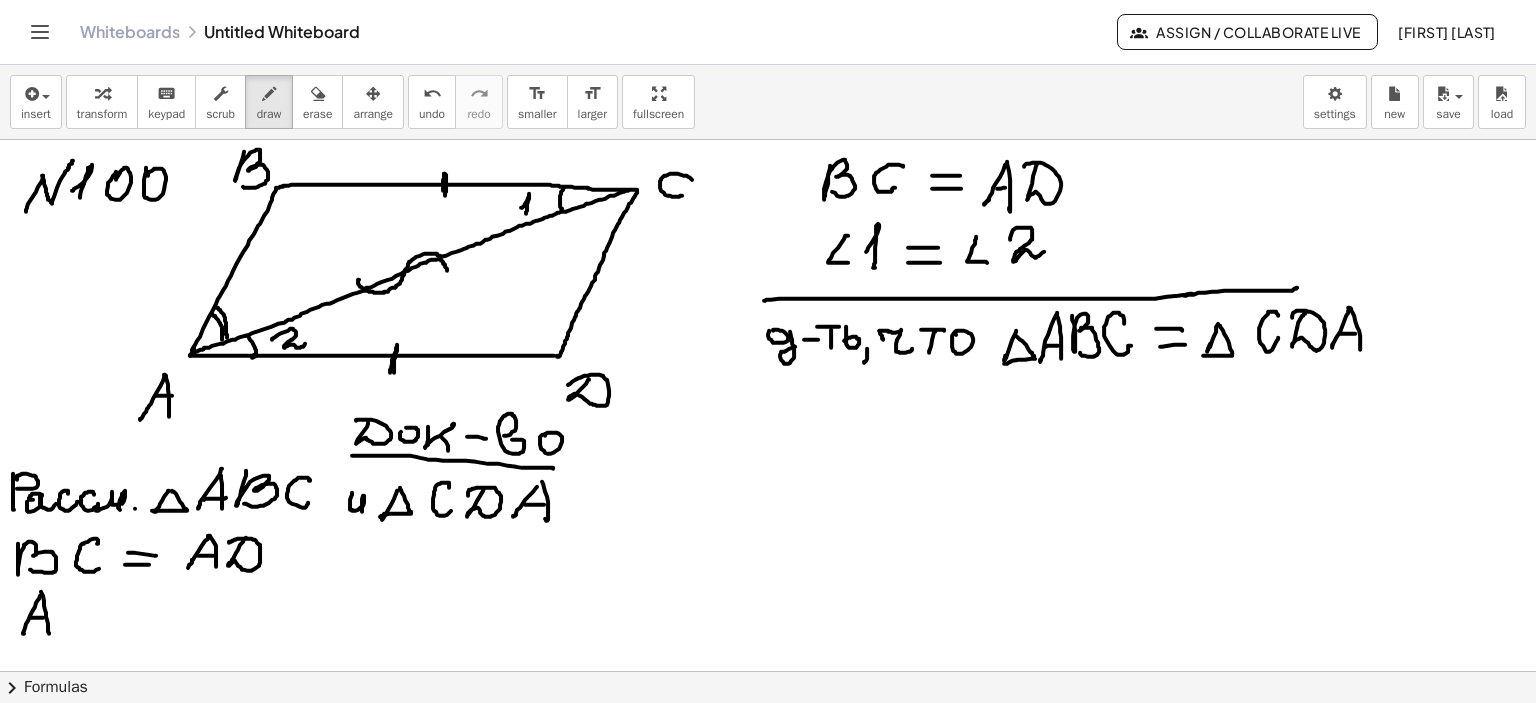 drag, startPoint x: 31, startPoint y: 617, endPoint x: 75, endPoint y: 605, distance: 45.607018 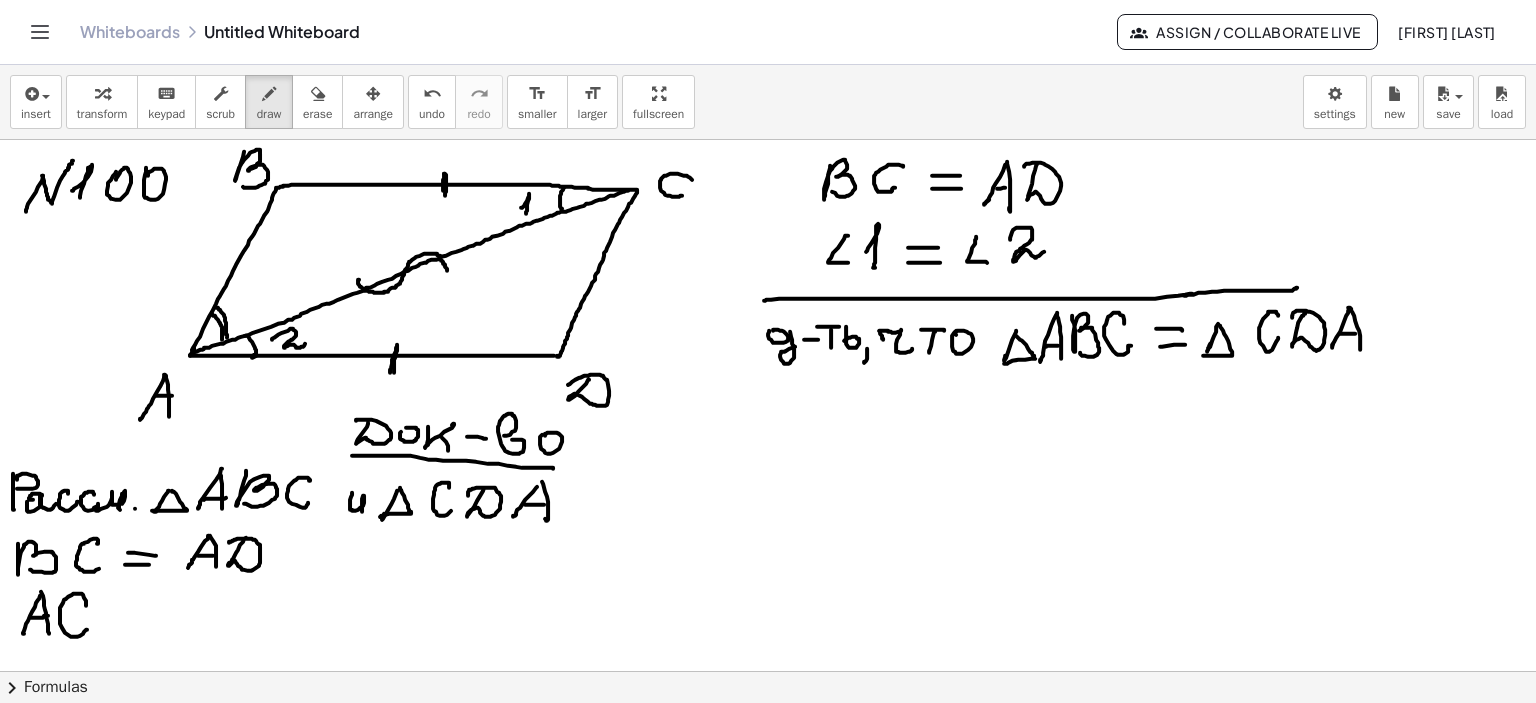 drag, startPoint x: 82, startPoint y: 593, endPoint x: 87, endPoint y: 629, distance: 36.345562 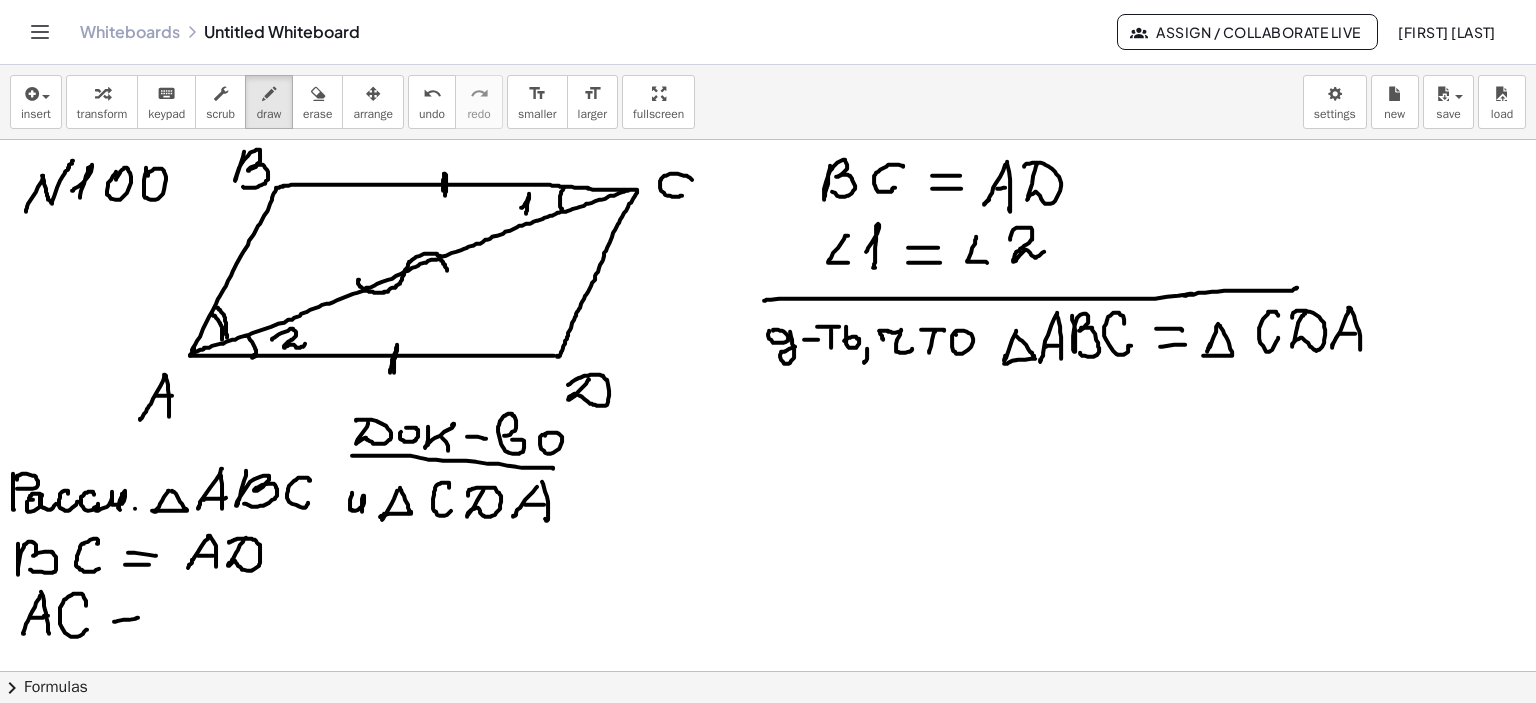 drag, startPoint x: 114, startPoint y: 621, endPoint x: 138, endPoint y: 617, distance: 24.33105 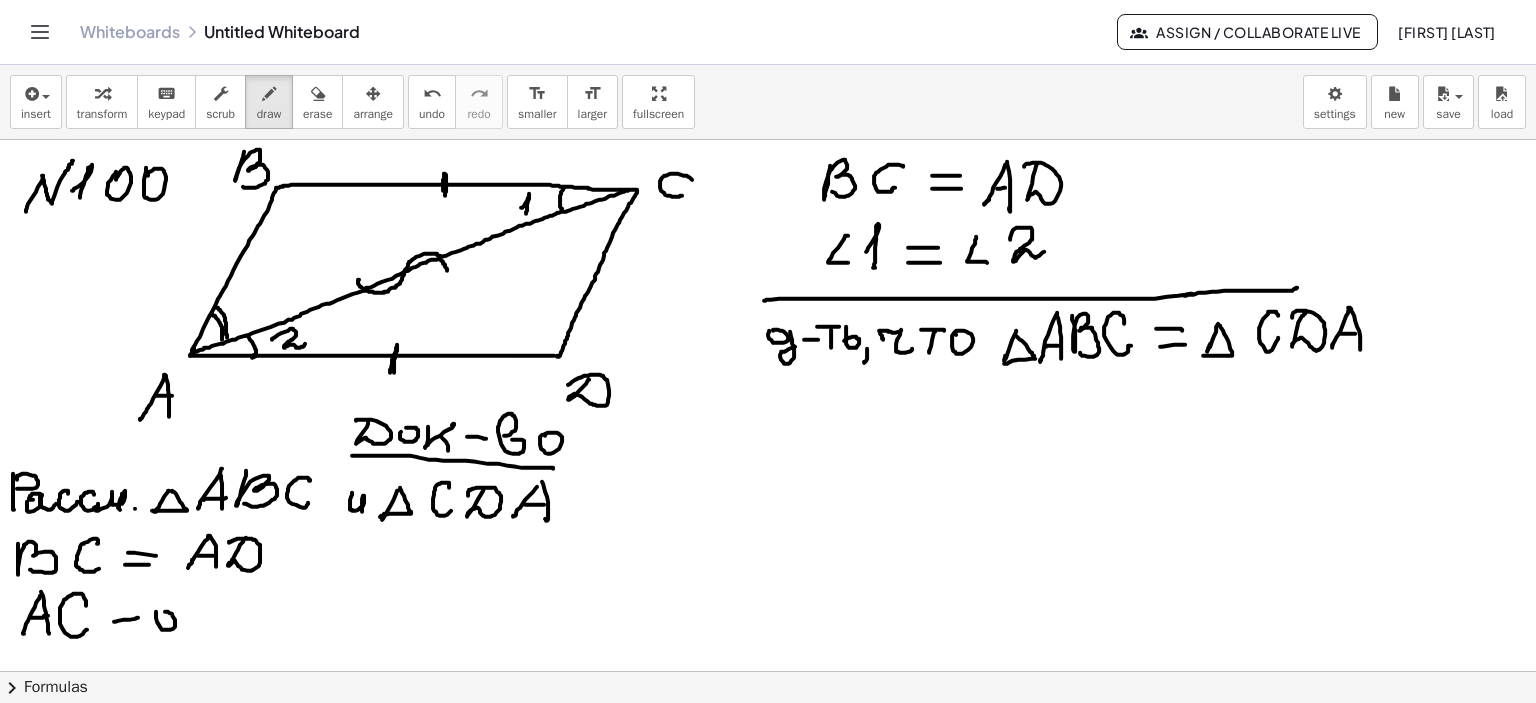 click at bounding box center [768, 672] 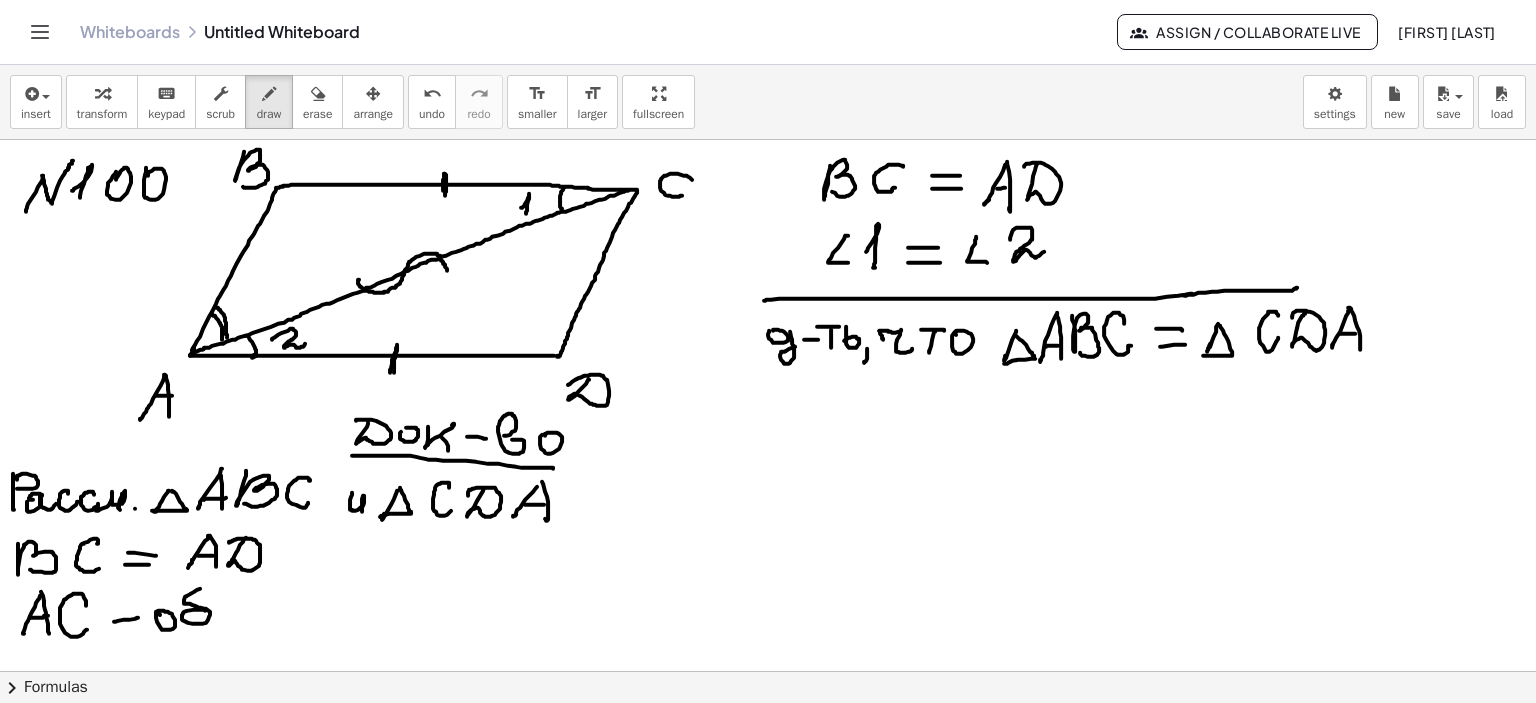 drag, startPoint x: 205, startPoint y: 610, endPoint x: 224, endPoint y: 599, distance: 21.954498 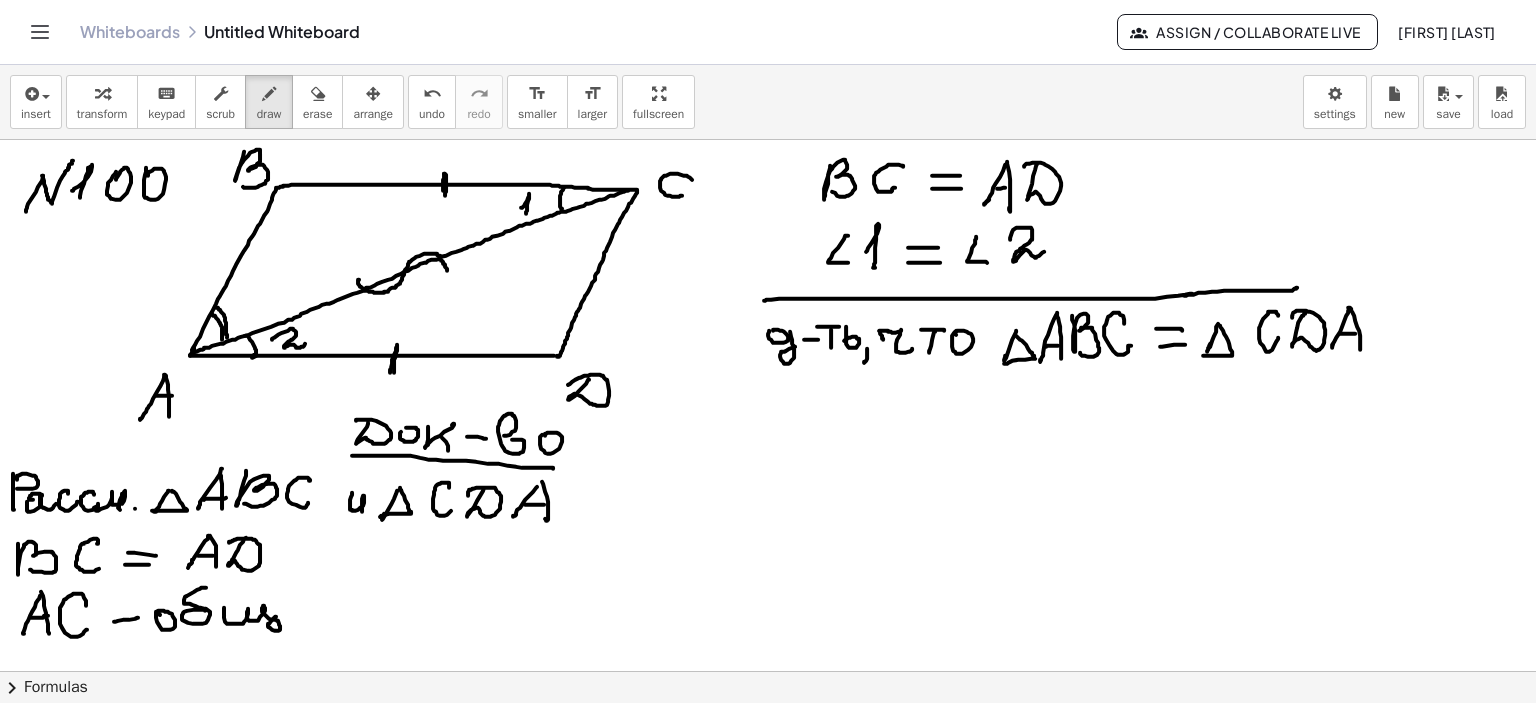 drag, startPoint x: 224, startPoint y: 607, endPoint x: 276, endPoint y: 616, distance: 52.773098 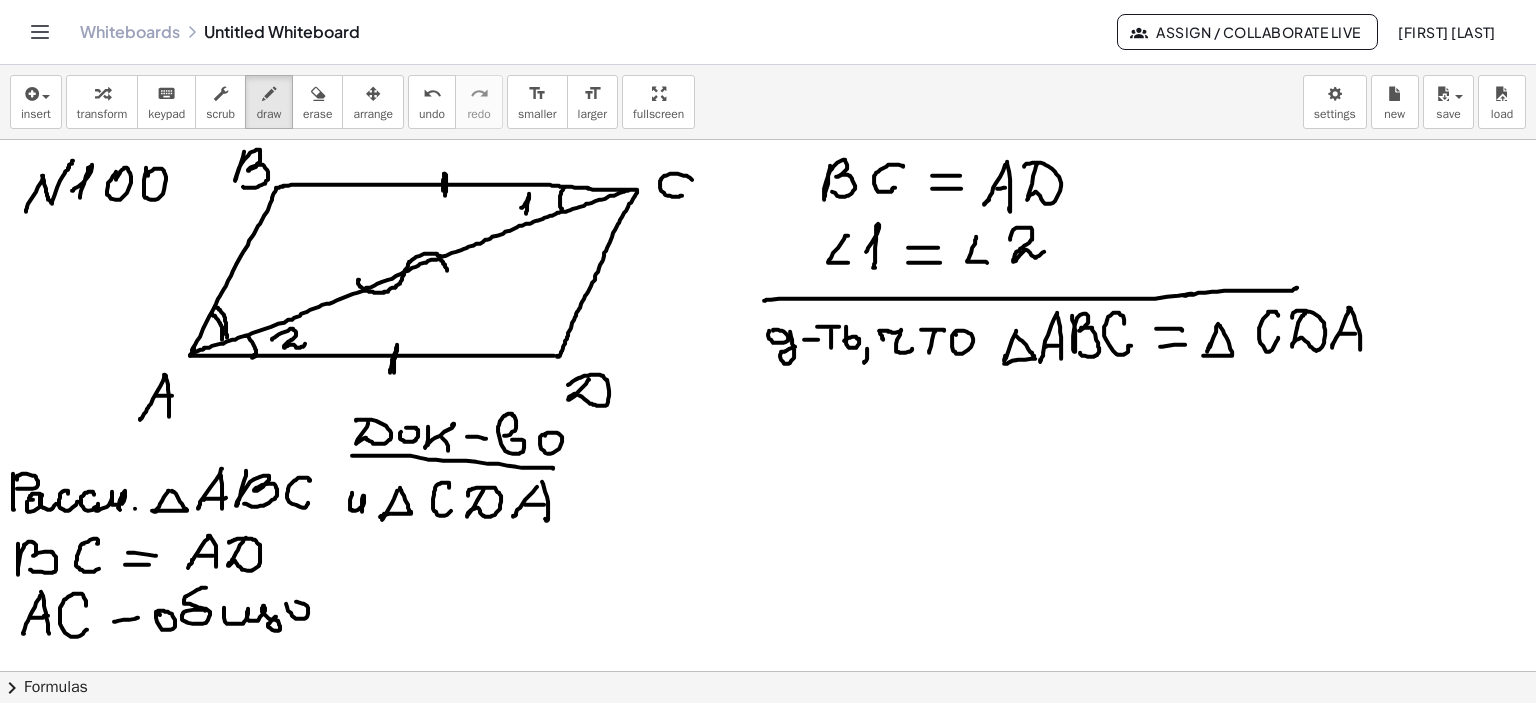 drag, startPoint x: 286, startPoint y: 603, endPoint x: 317, endPoint y: 615, distance: 33.24154 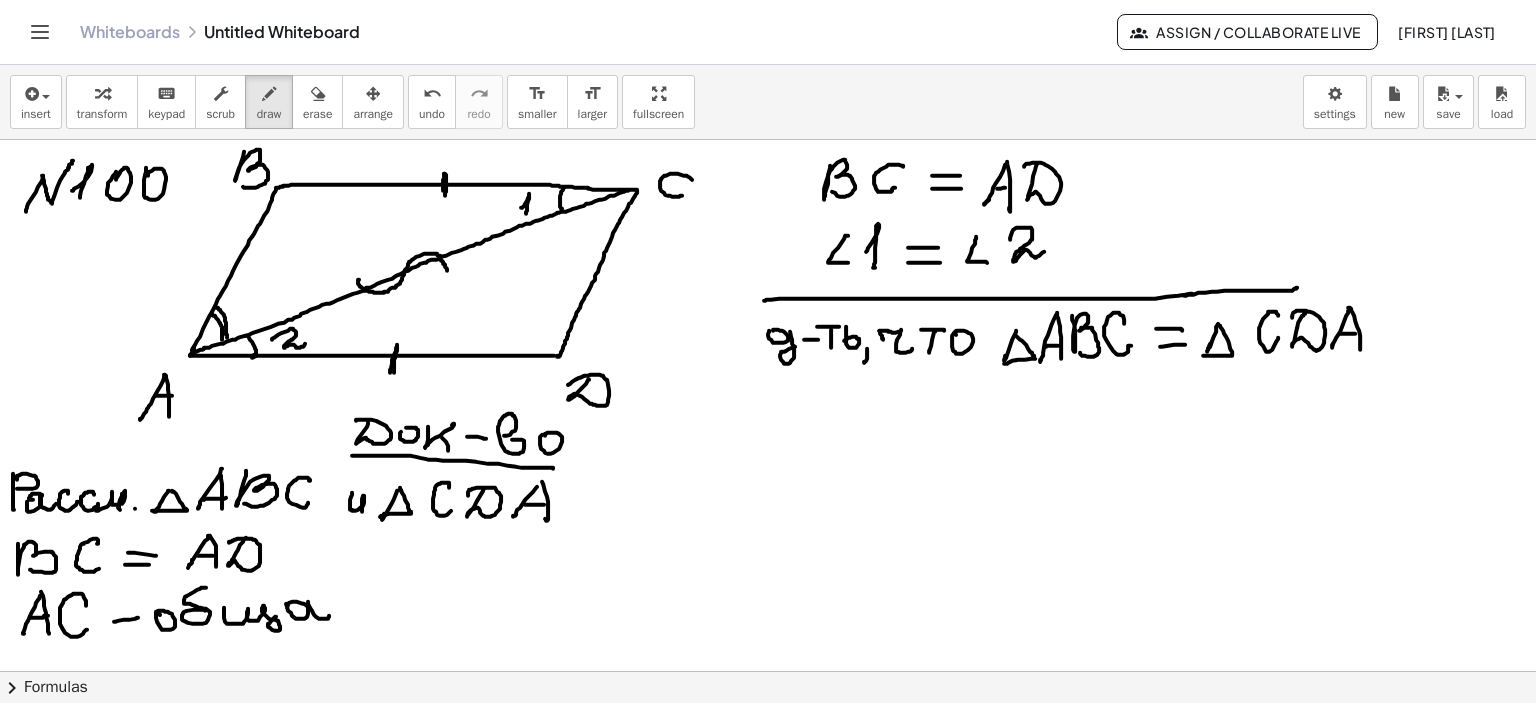 drag, startPoint x: 312, startPoint y: 610, endPoint x: 329, endPoint y: 615, distance: 17.720045 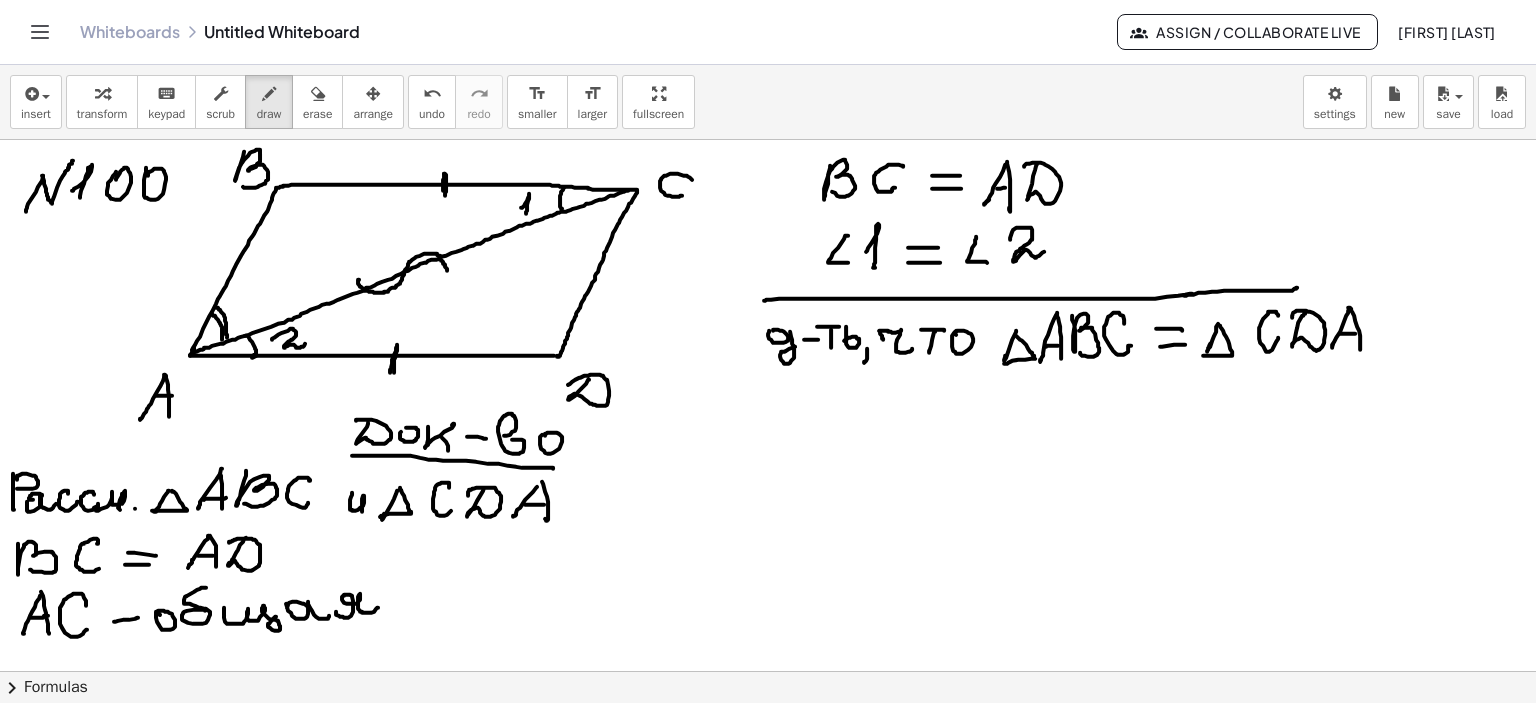 drag, startPoint x: 336, startPoint y: 611, endPoint x: 419, endPoint y: 618, distance: 83.294655 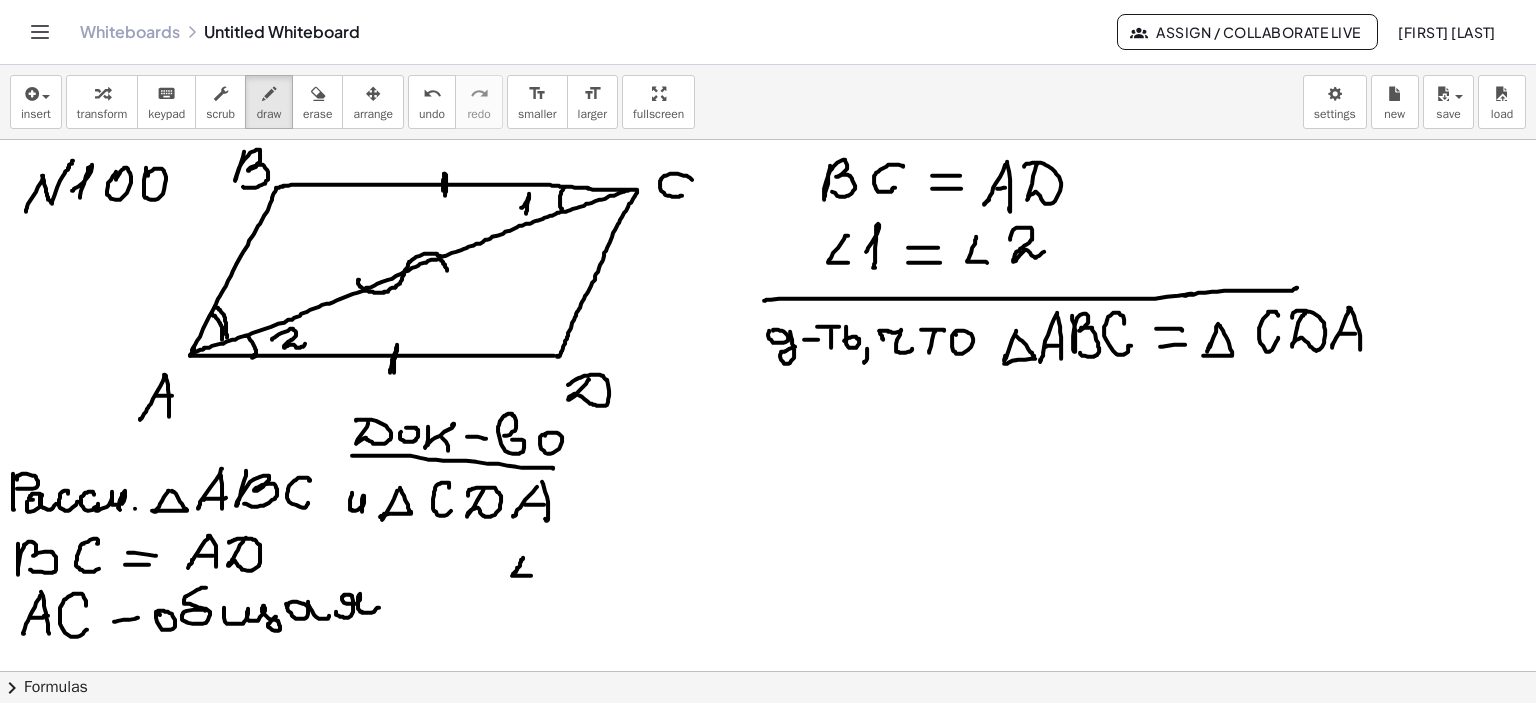 drag, startPoint x: 523, startPoint y: 557, endPoint x: 532, endPoint y: 575, distance: 20.12461 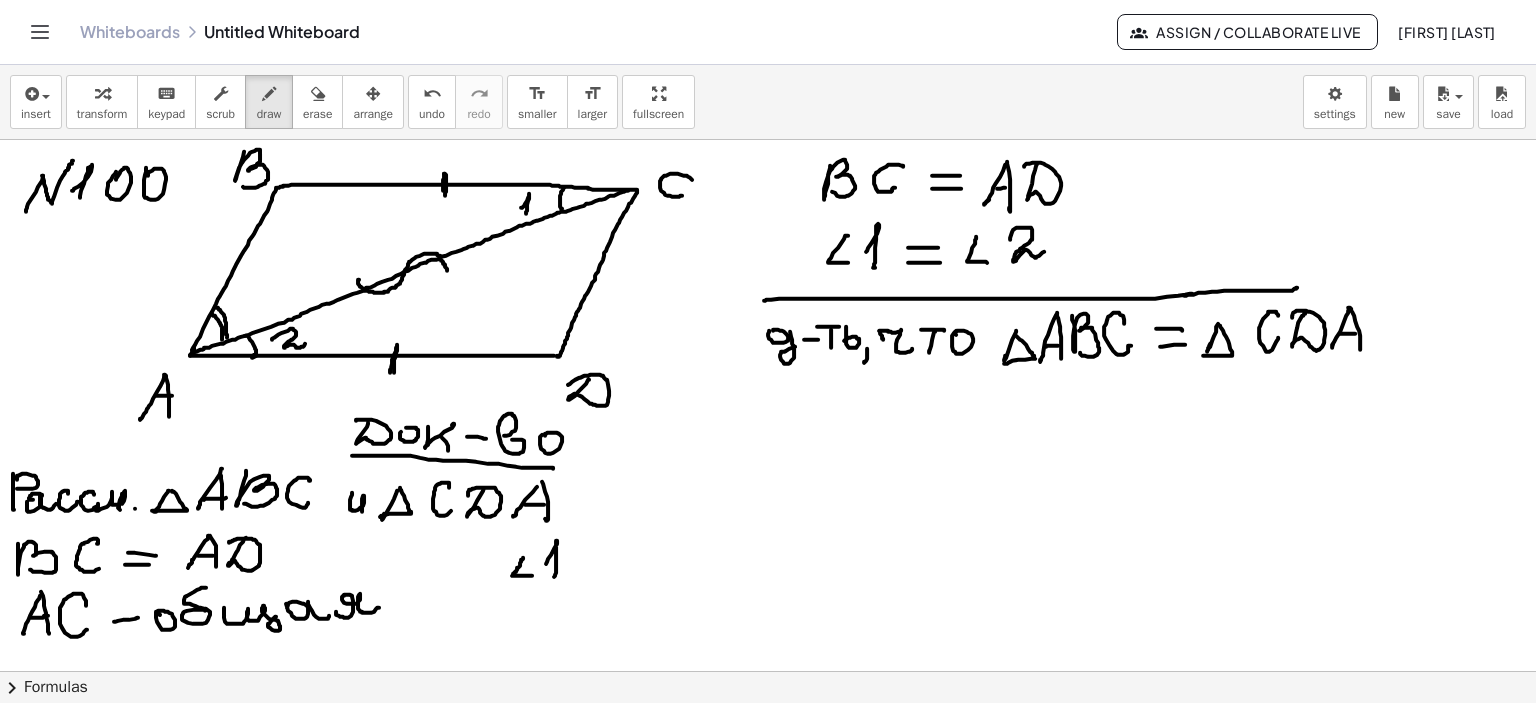 drag, startPoint x: 546, startPoint y: 563, endPoint x: 580, endPoint y: 563, distance: 34 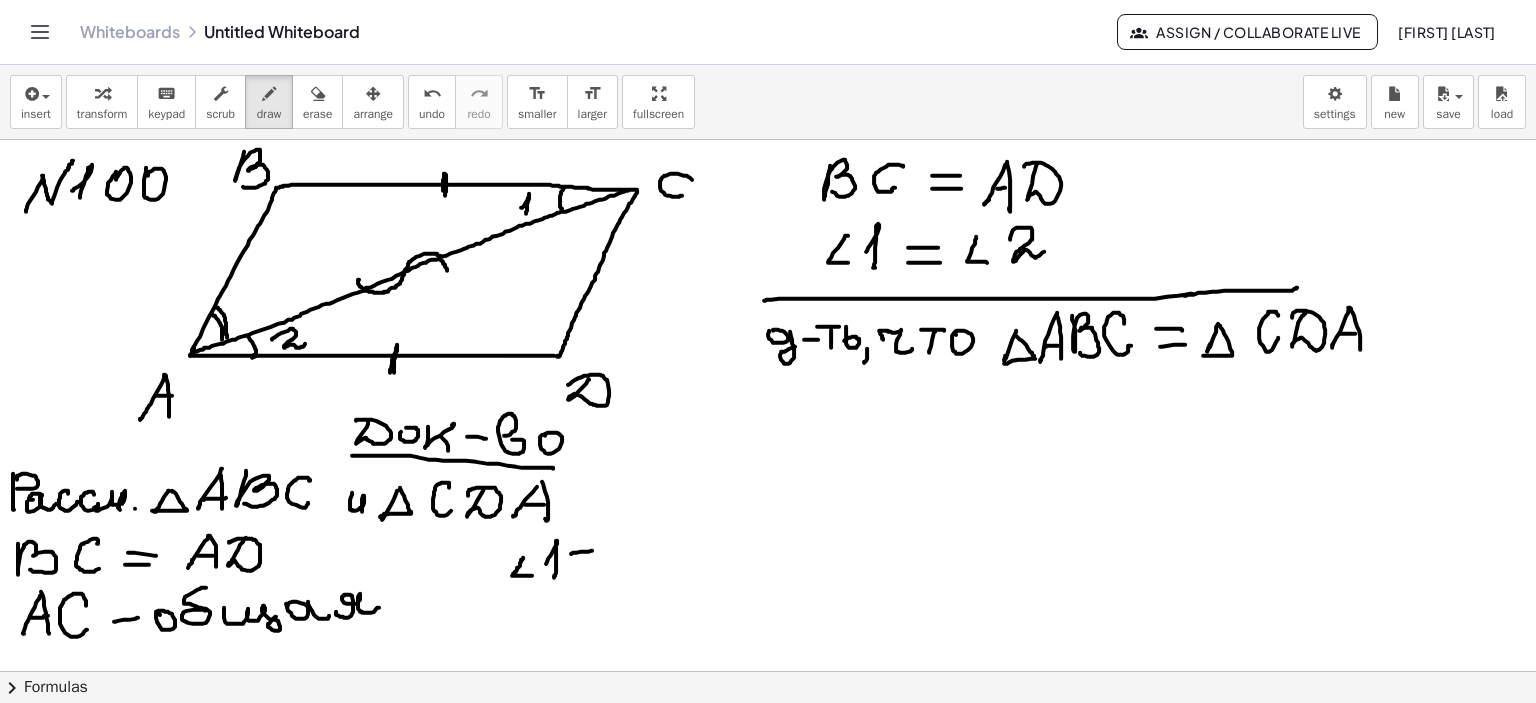 click at bounding box center (768, 672) 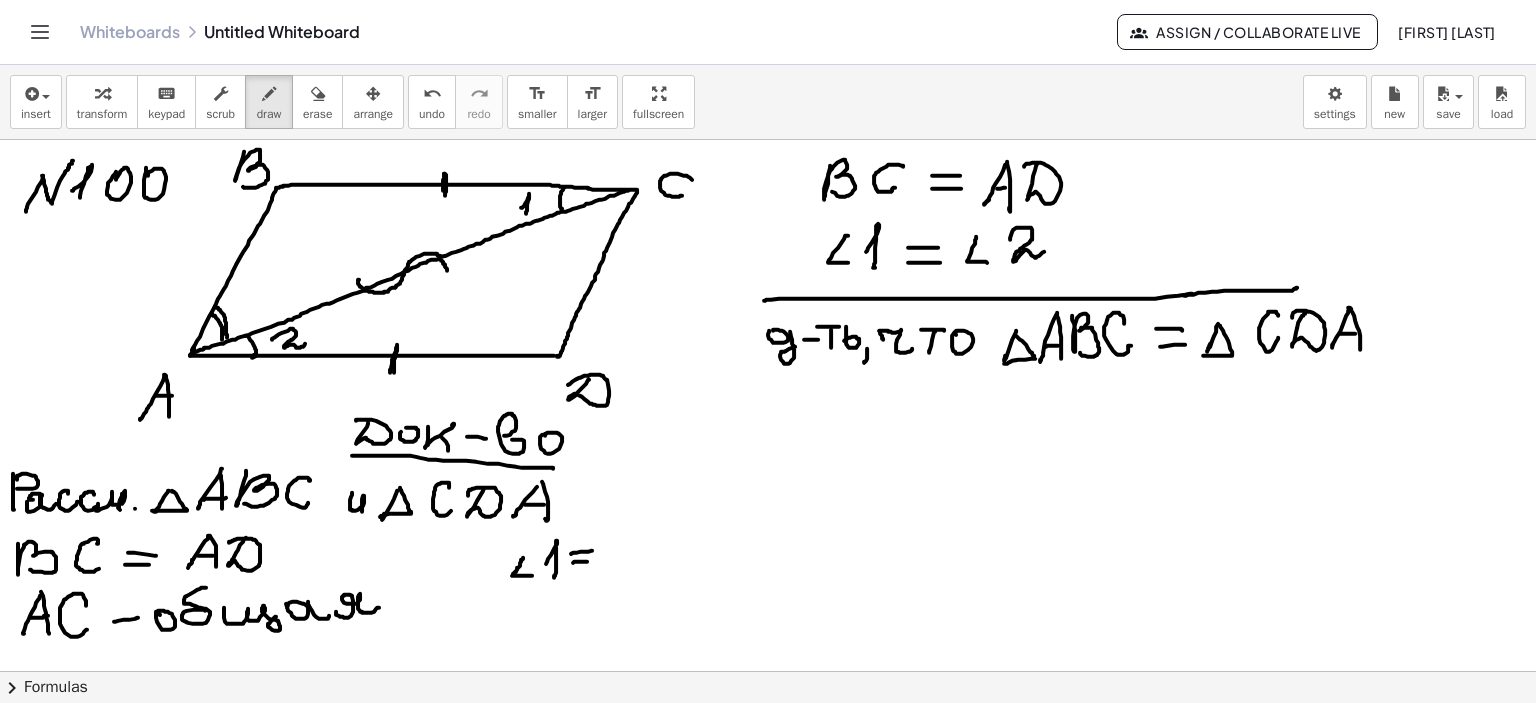 drag, startPoint x: 573, startPoint y: 562, endPoint x: 604, endPoint y: 560, distance: 31.06445 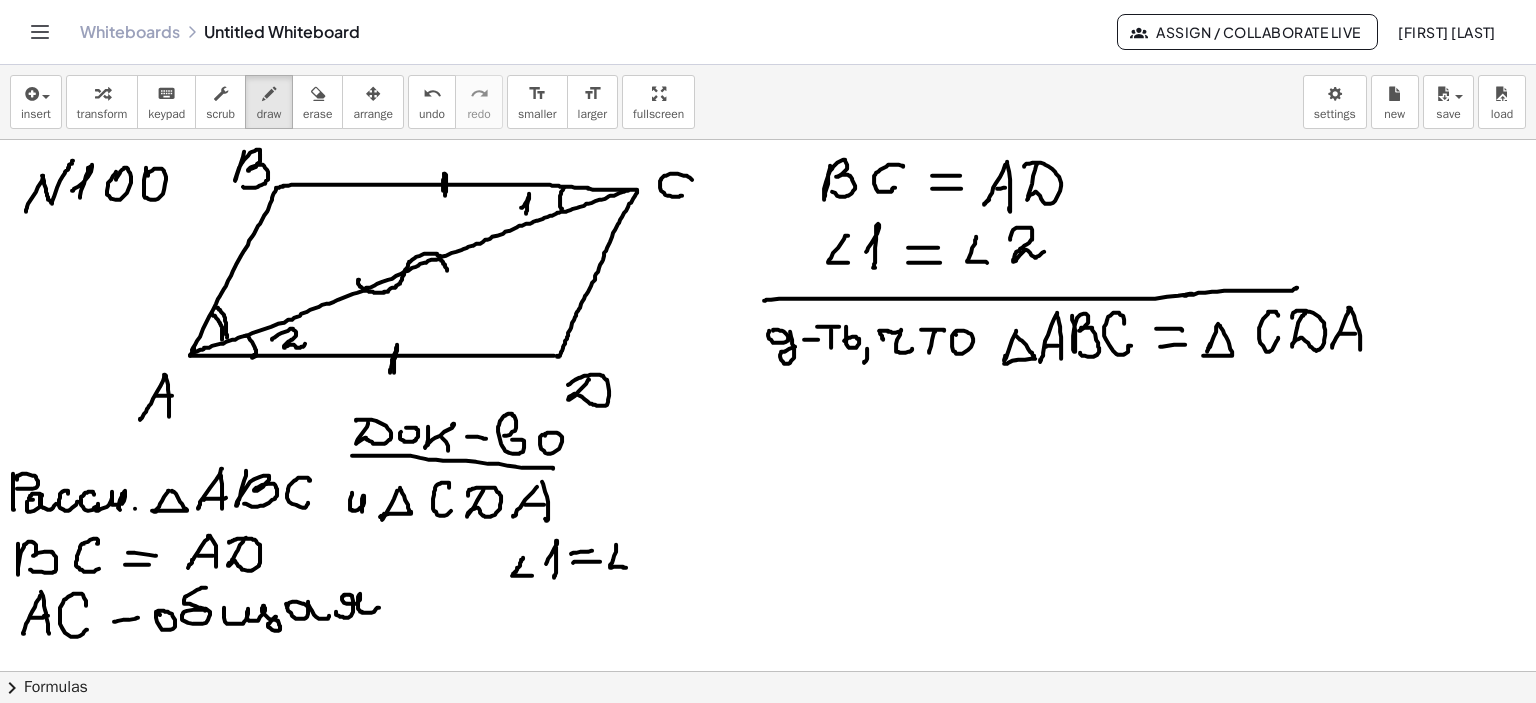 drag, startPoint x: 616, startPoint y: 544, endPoint x: 632, endPoint y: 565, distance: 26.400757 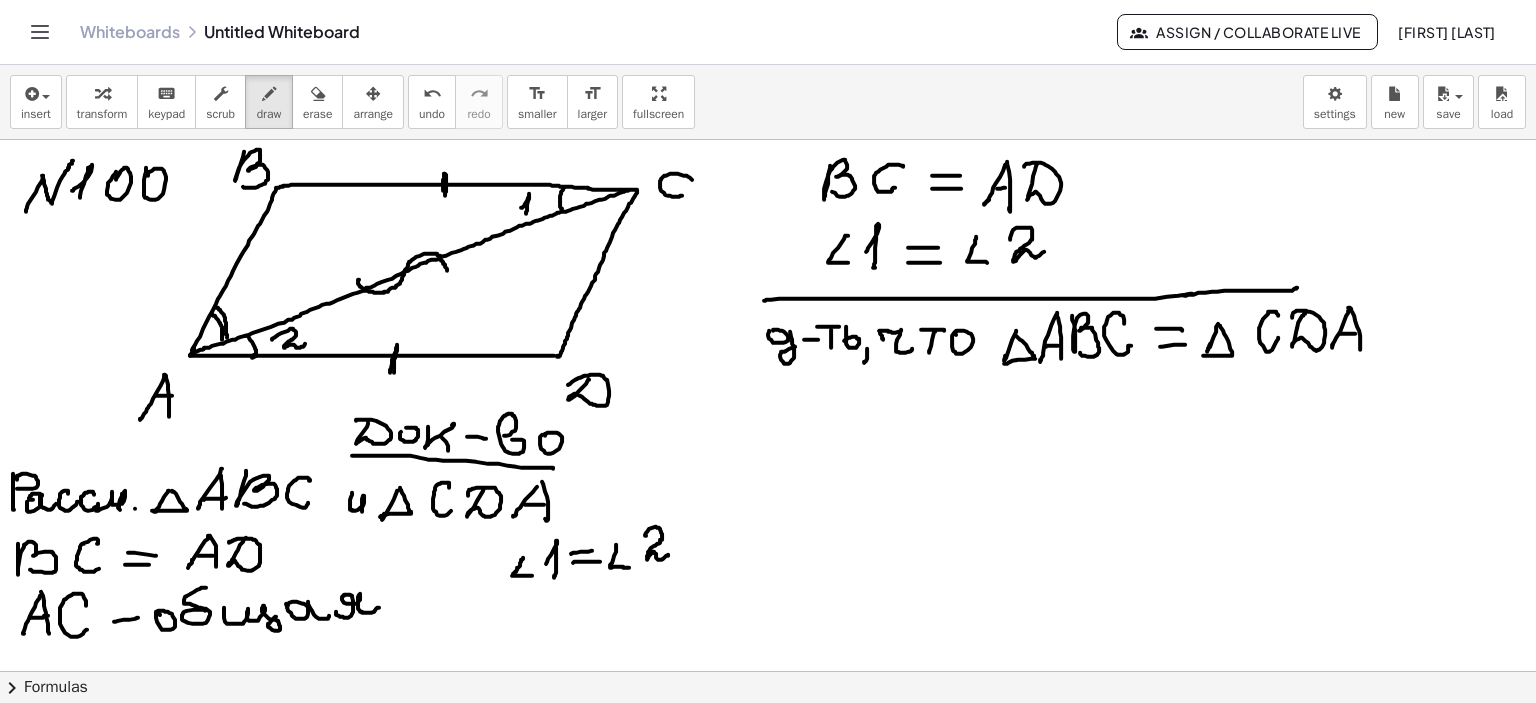 drag, startPoint x: 646, startPoint y: 535, endPoint x: 676, endPoint y: 553, distance: 34.98571 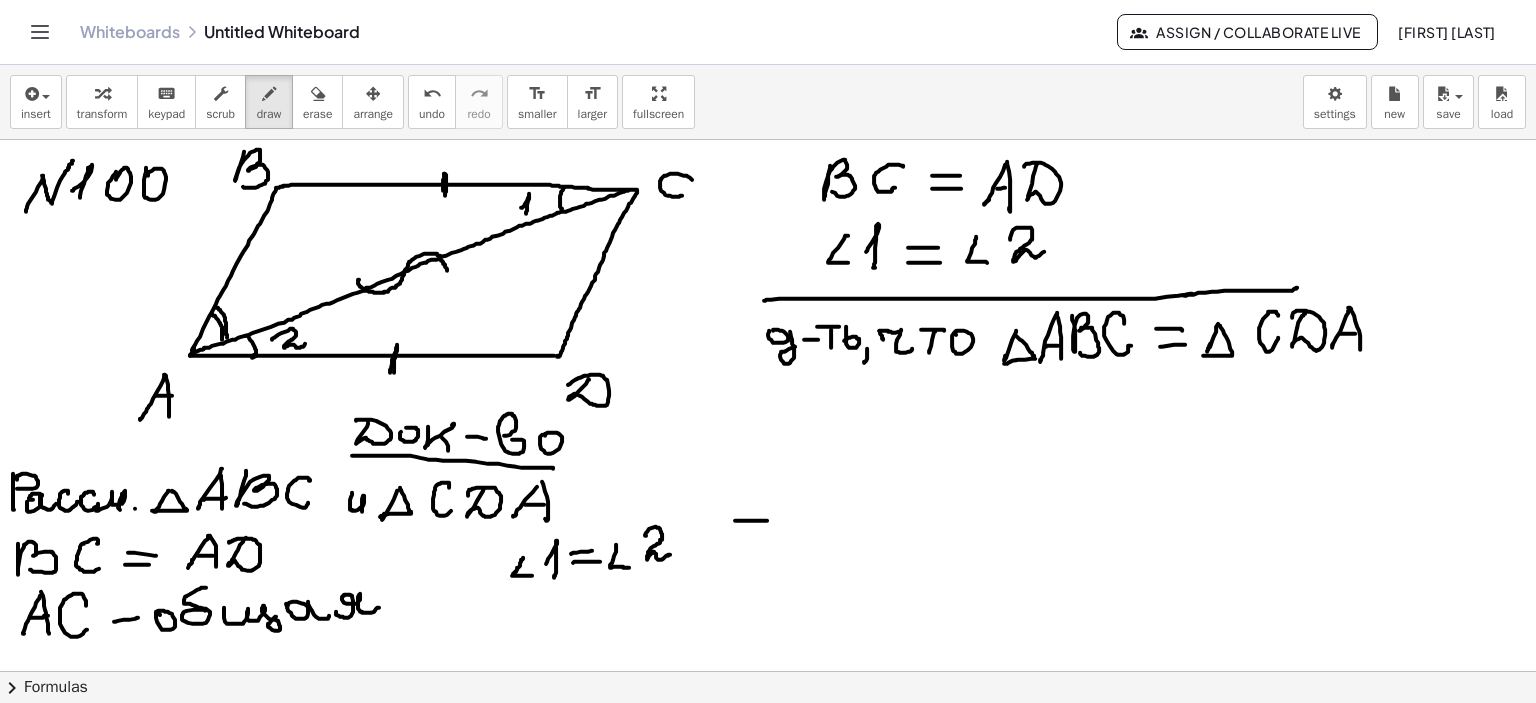 drag, startPoint x: 735, startPoint y: 520, endPoint x: 784, endPoint y: 520, distance: 49 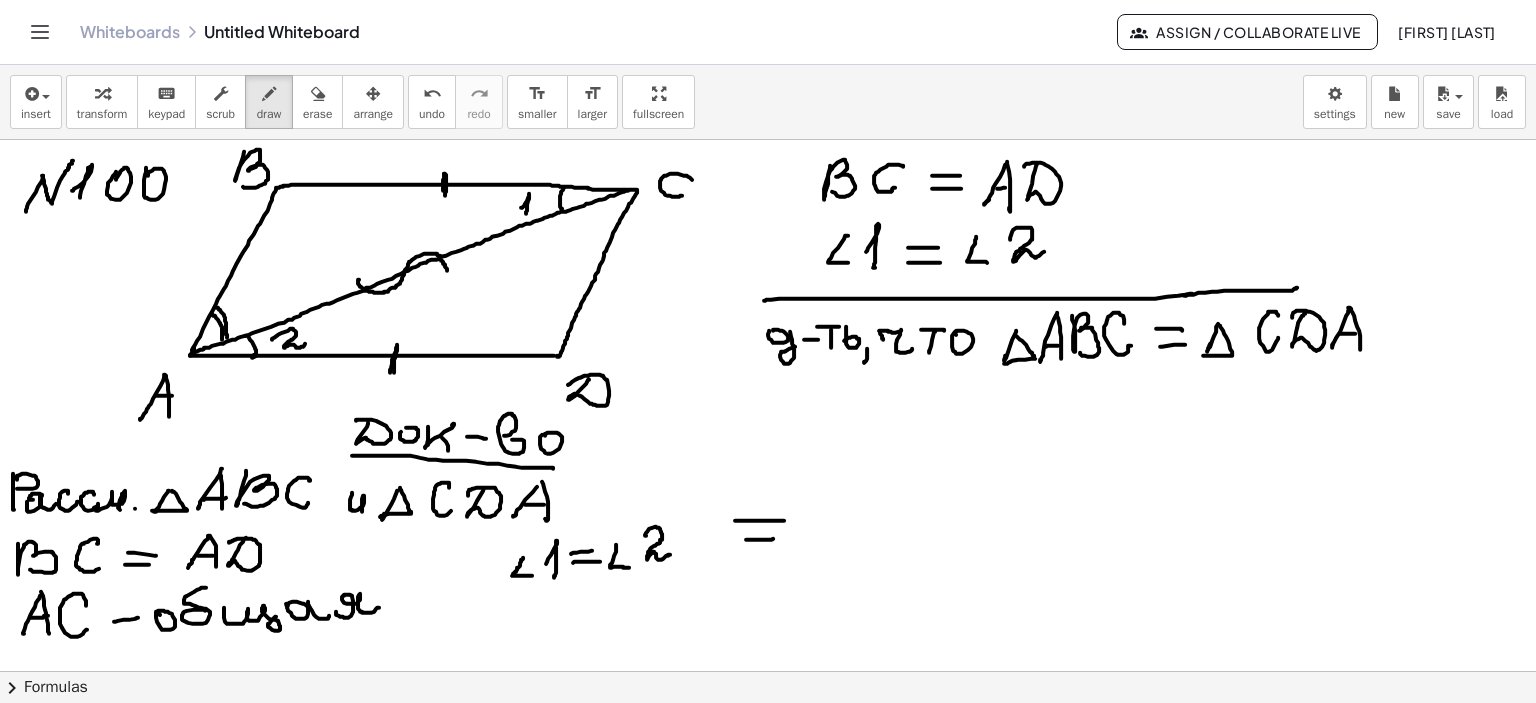 drag, startPoint x: 746, startPoint y: 539, endPoint x: 788, endPoint y: 536, distance: 42.107006 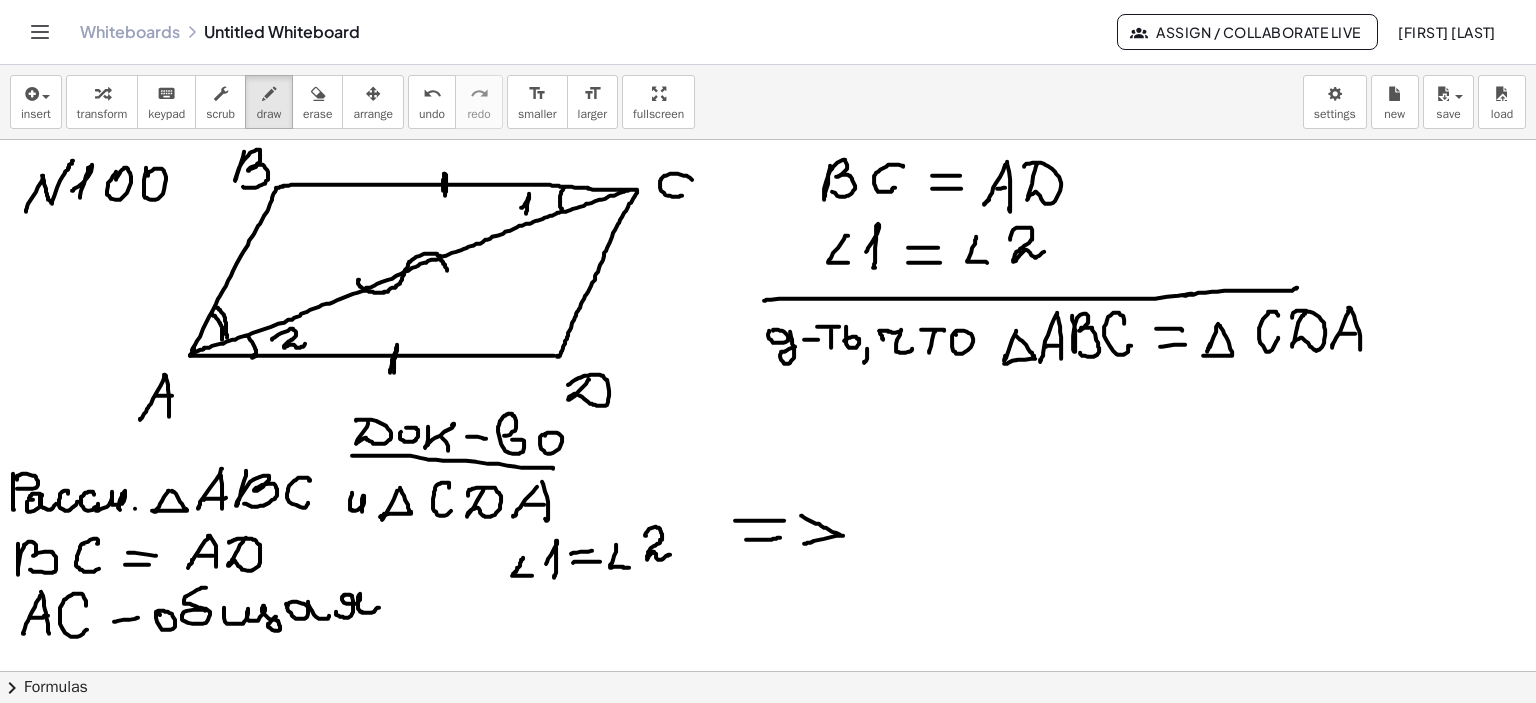drag, startPoint x: 801, startPoint y: 515, endPoint x: 755, endPoint y: 559, distance: 63.655323 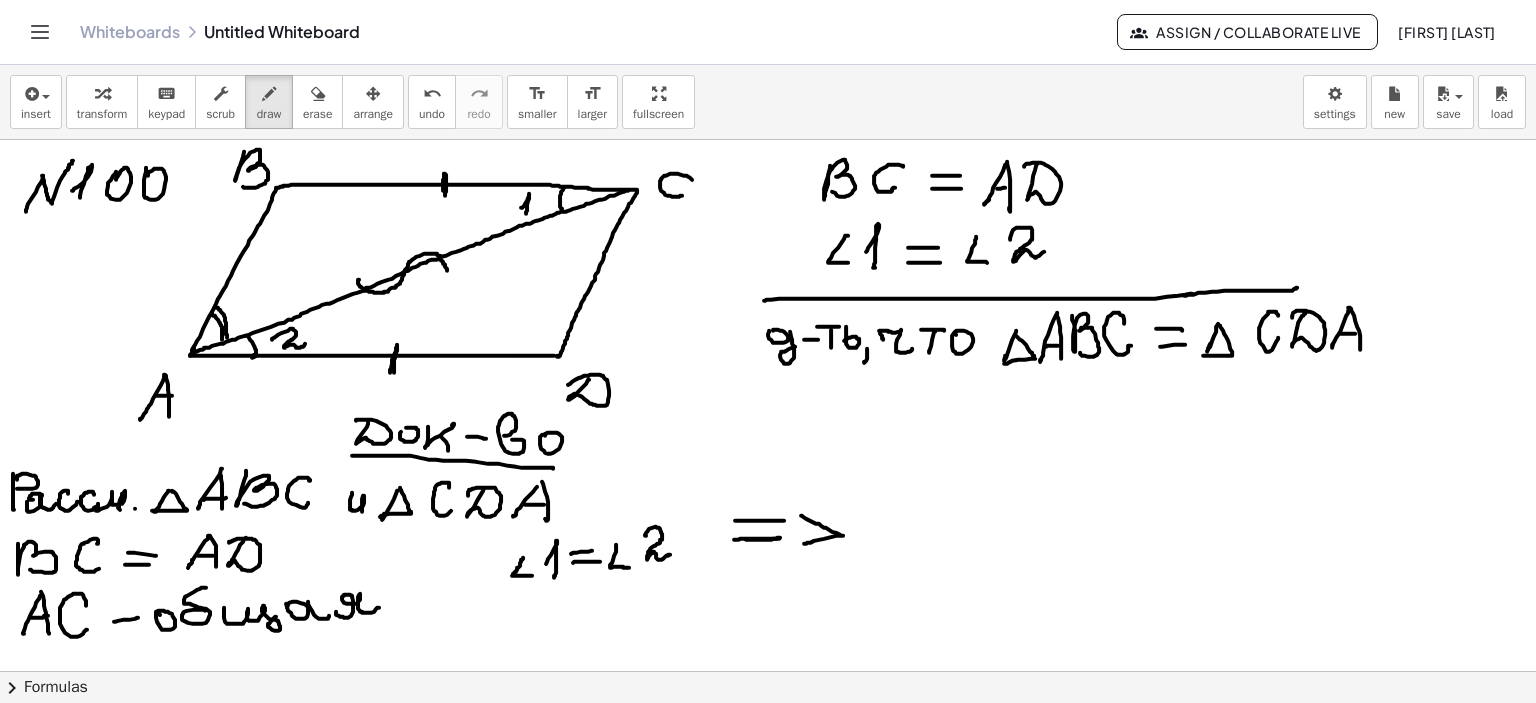 drag, startPoint x: 734, startPoint y: 539, endPoint x: 784, endPoint y: 537, distance: 50.039986 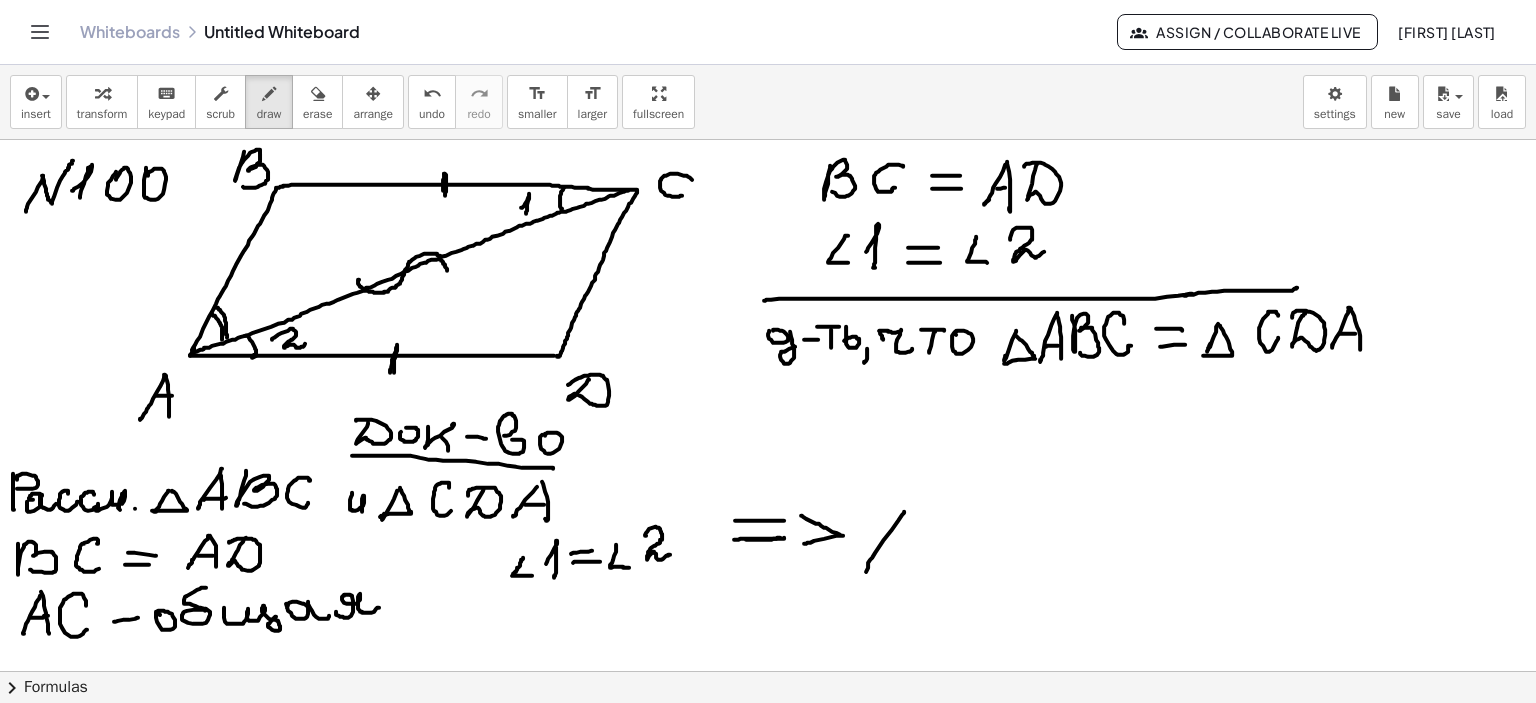 drag, startPoint x: 904, startPoint y: 511, endPoint x: 866, endPoint y: 571, distance: 71.021126 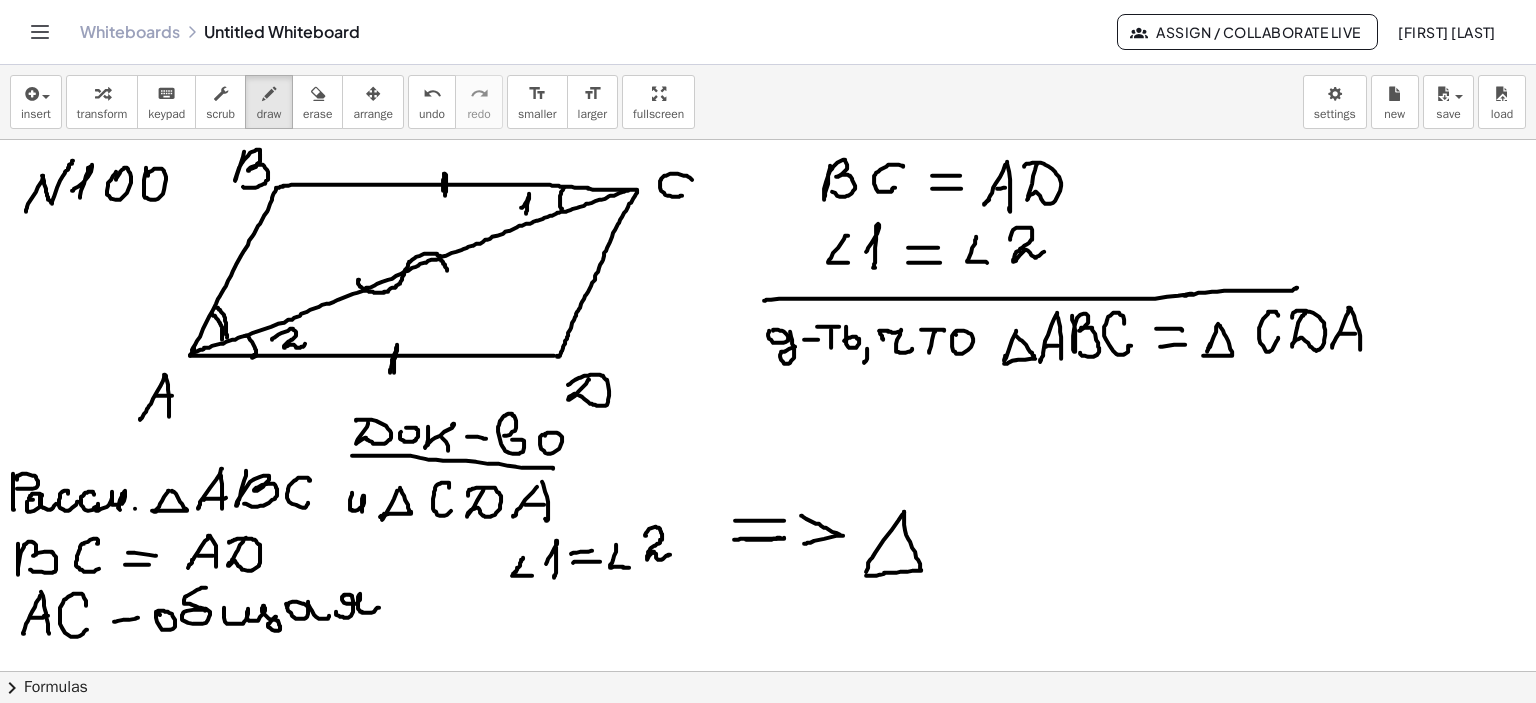 drag, startPoint x: 904, startPoint y: 511, endPoint x: 904, endPoint y: 559, distance: 48 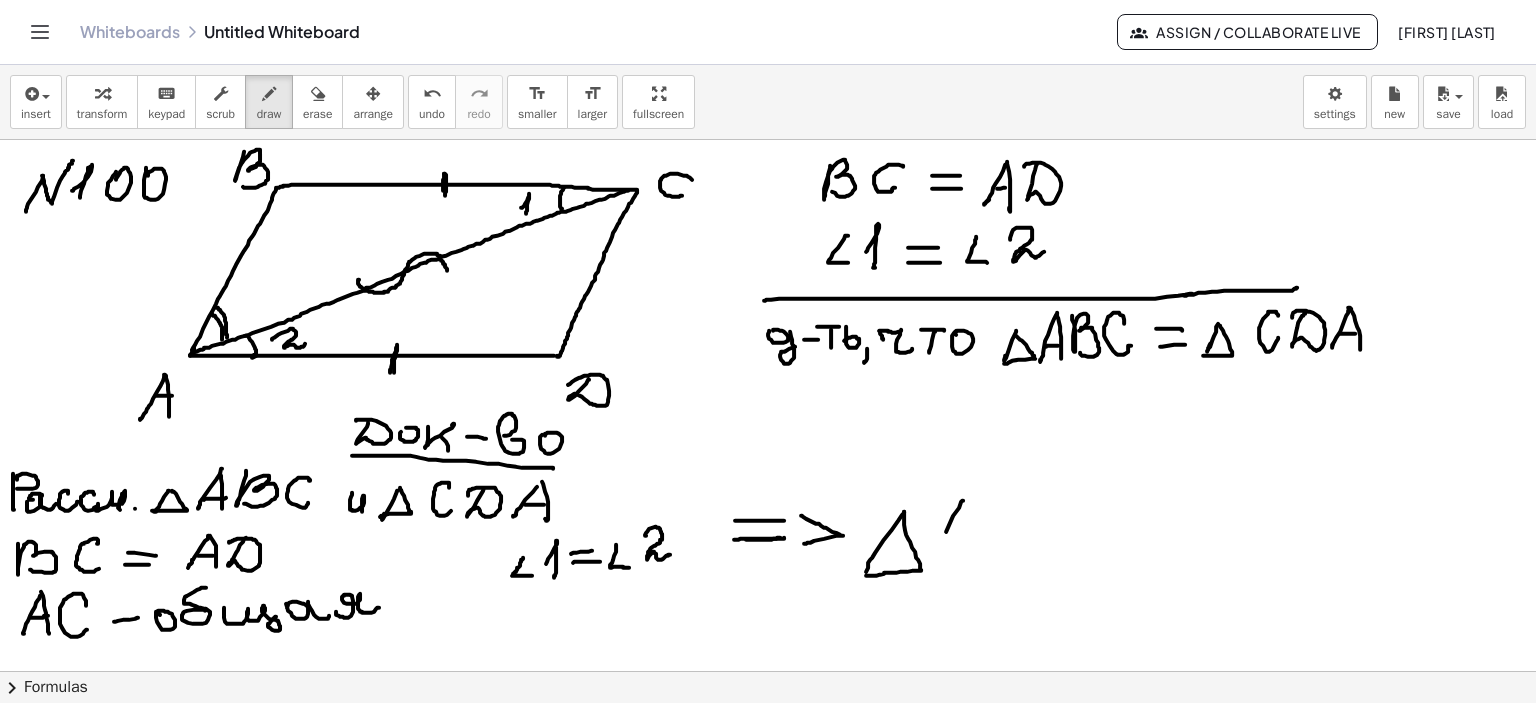drag, startPoint x: 963, startPoint y: 500, endPoint x: 930, endPoint y: 571, distance: 78.29432 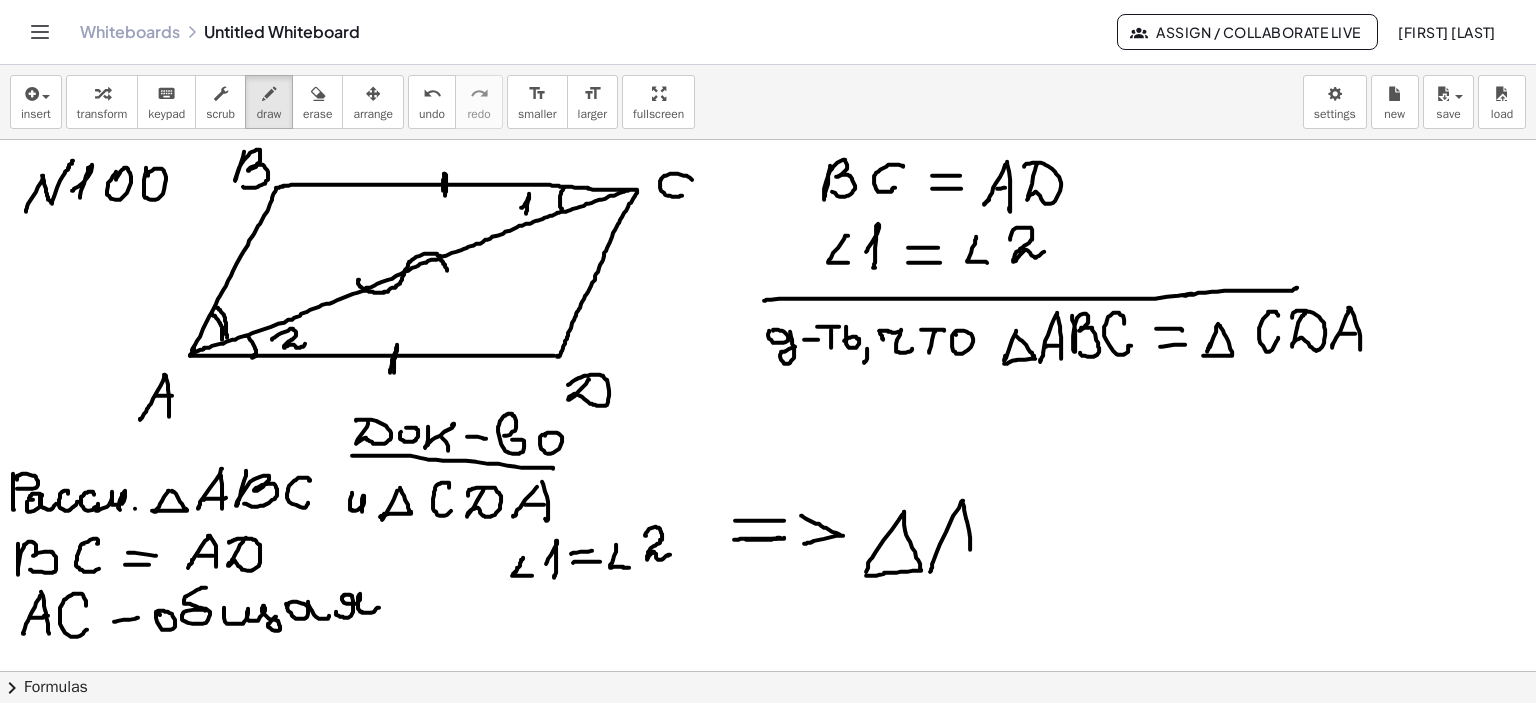 drag, startPoint x: 962, startPoint y: 503, endPoint x: 971, endPoint y: 561, distance: 58.694122 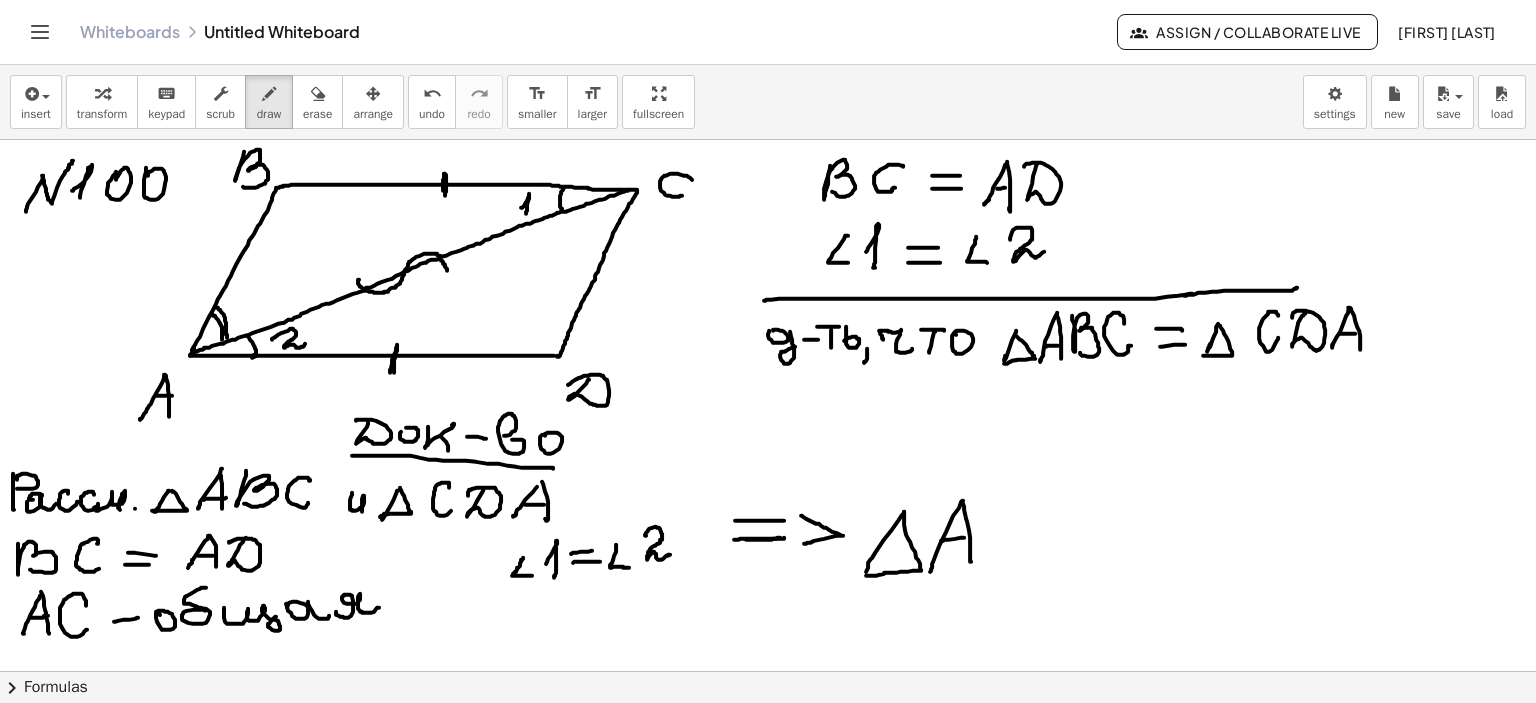 drag, startPoint x: 941, startPoint y: 540, endPoint x: 972, endPoint y: 537, distance: 31.144823 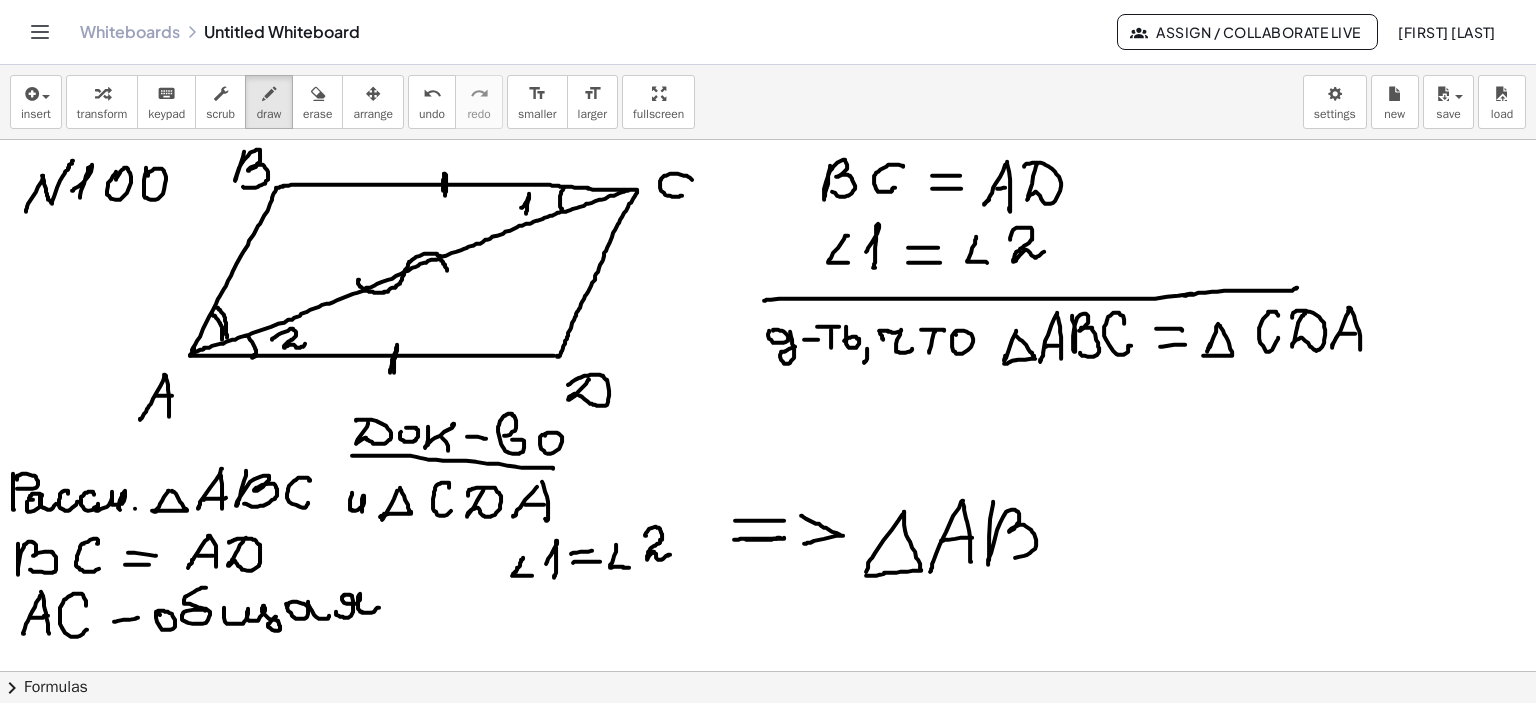 click at bounding box center (768, 672) 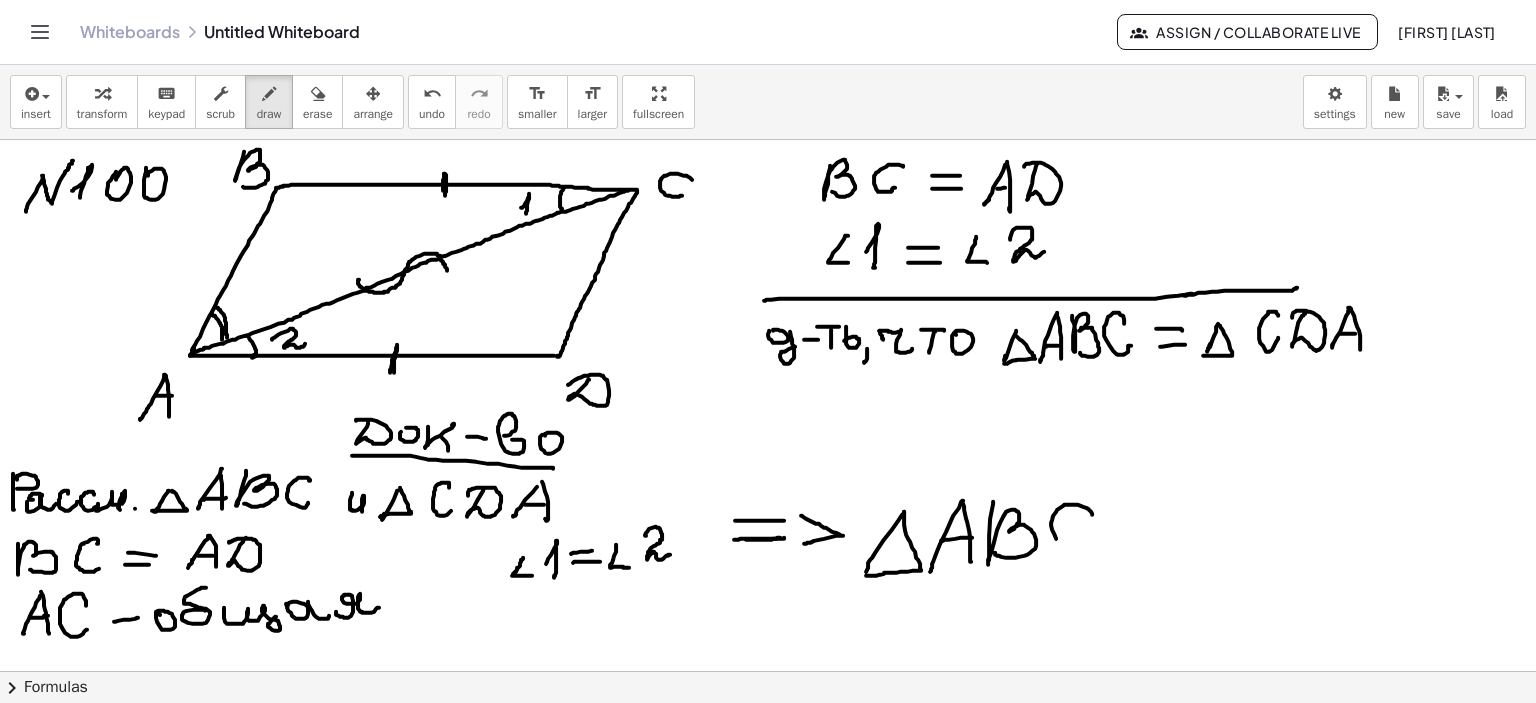 drag, startPoint x: 1083, startPoint y: 506, endPoint x: 1092, endPoint y: 542, distance: 37.107952 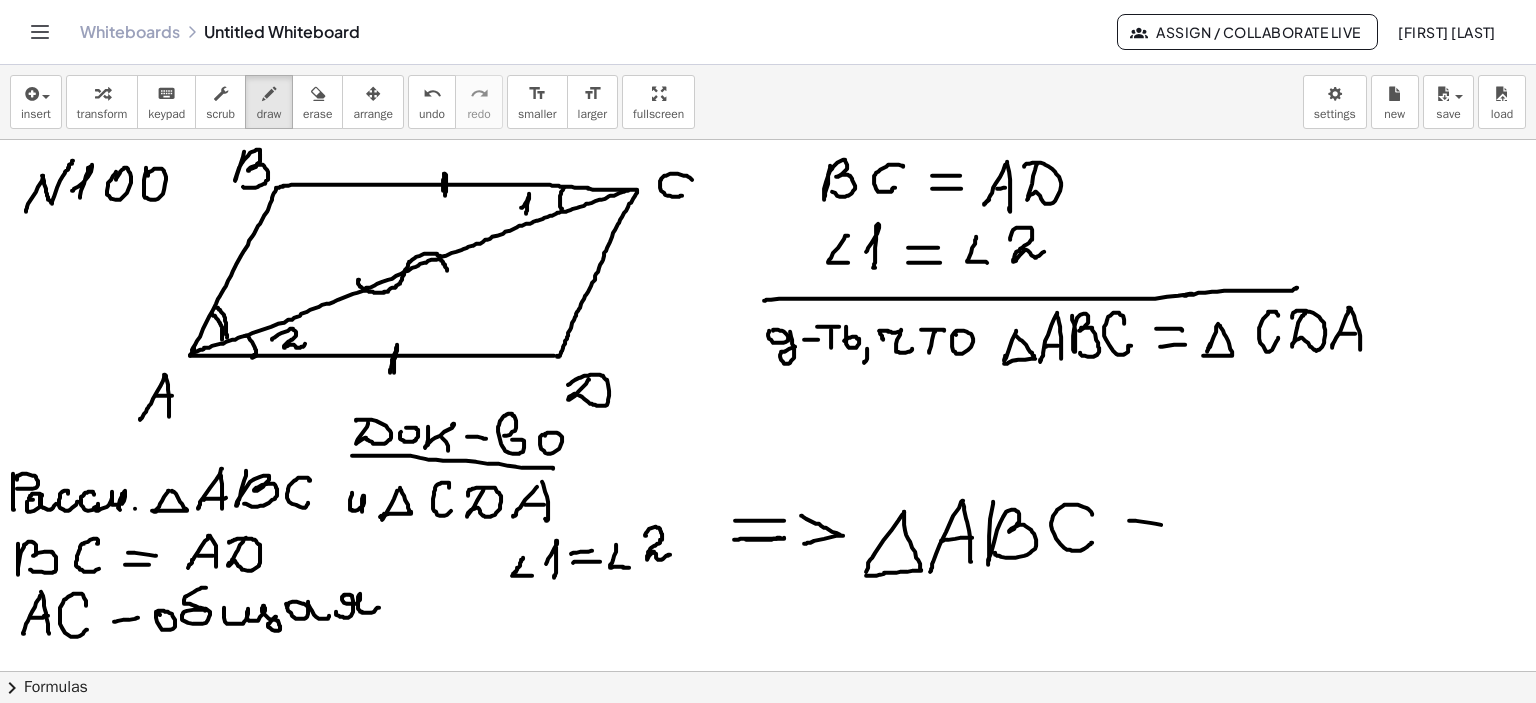 drag, startPoint x: 1129, startPoint y: 520, endPoint x: 1143, endPoint y: 534, distance: 19.79899 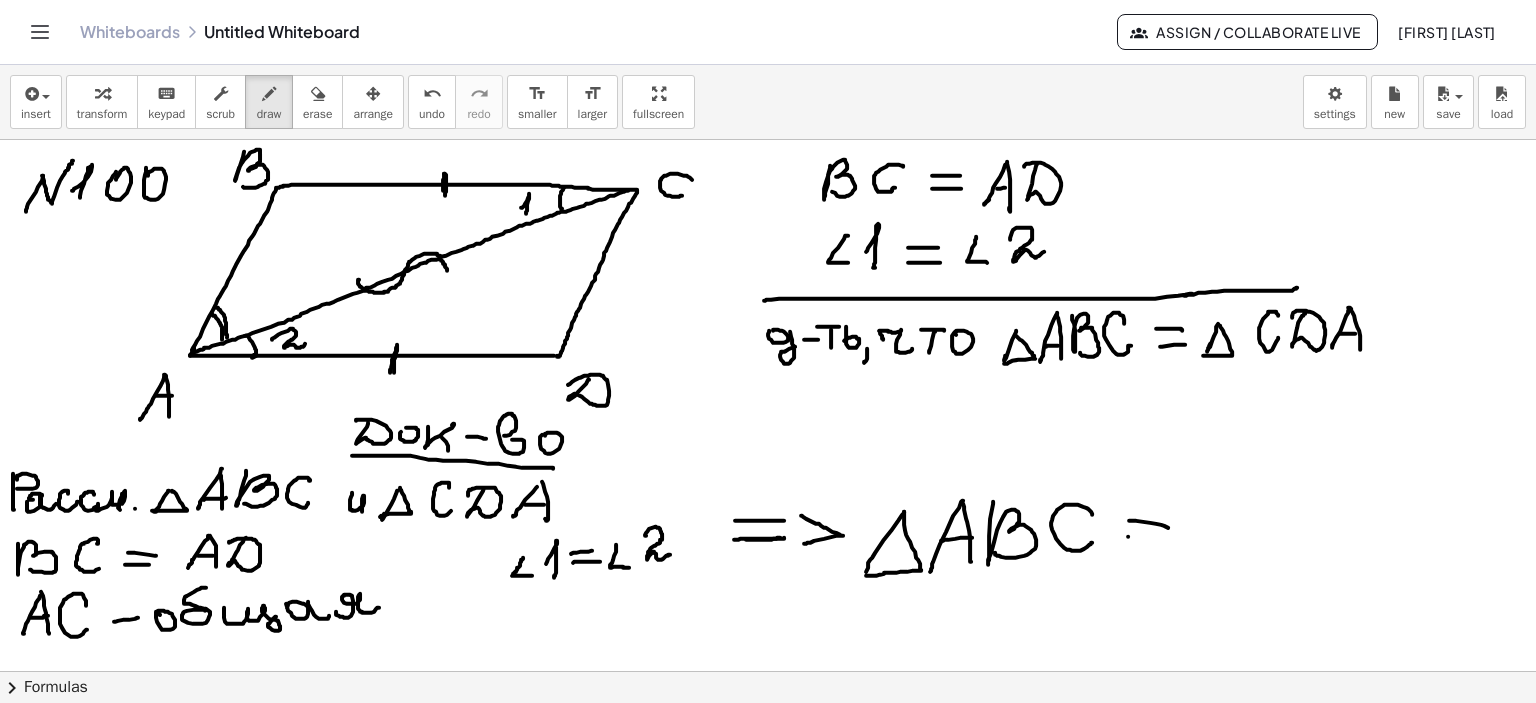 drag, startPoint x: 1128, startPoint y: 536, endPoint x: 1164, endPoint y: 536, distance: 36 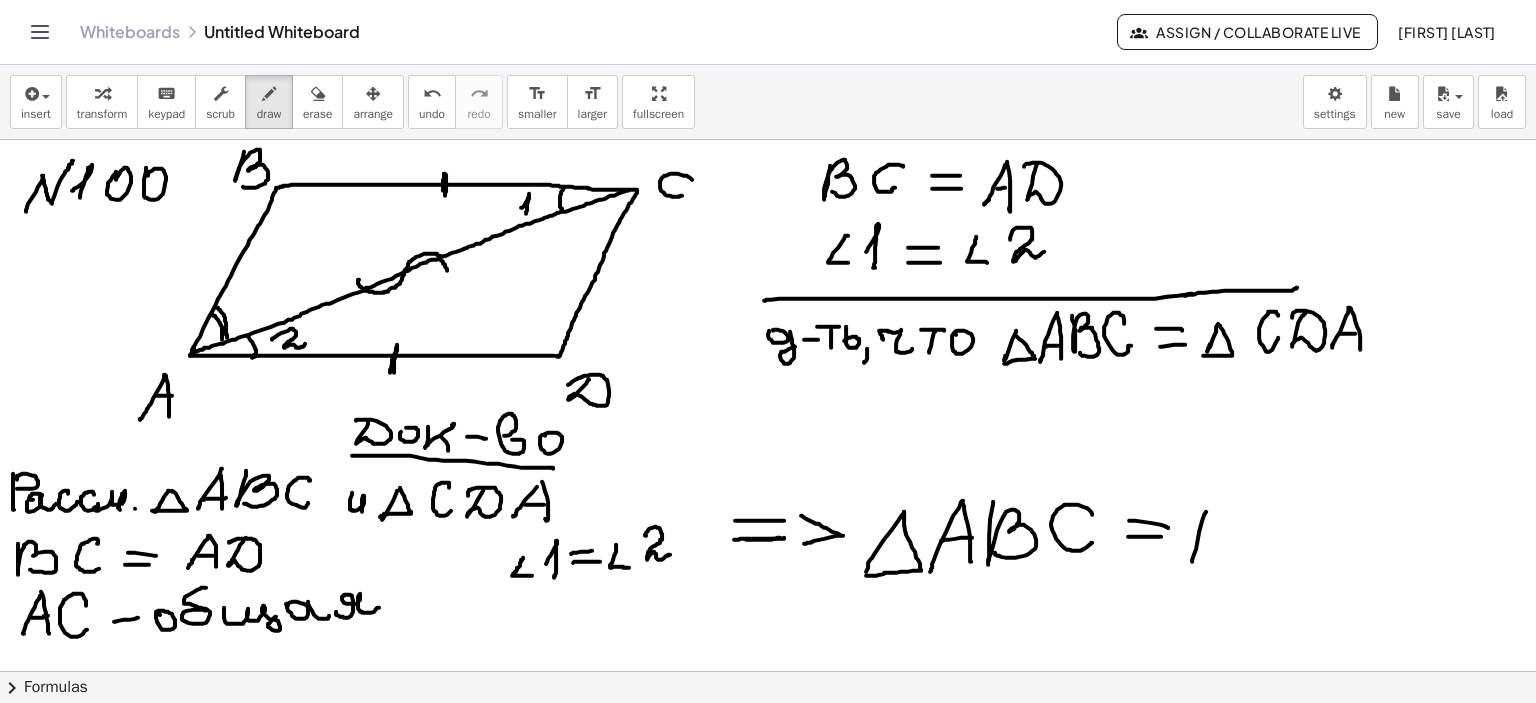 drag, startPoint x: 1206, startPoint y: 511, endPoint x: 1209, endPoint y: 530, distance: 19.235384 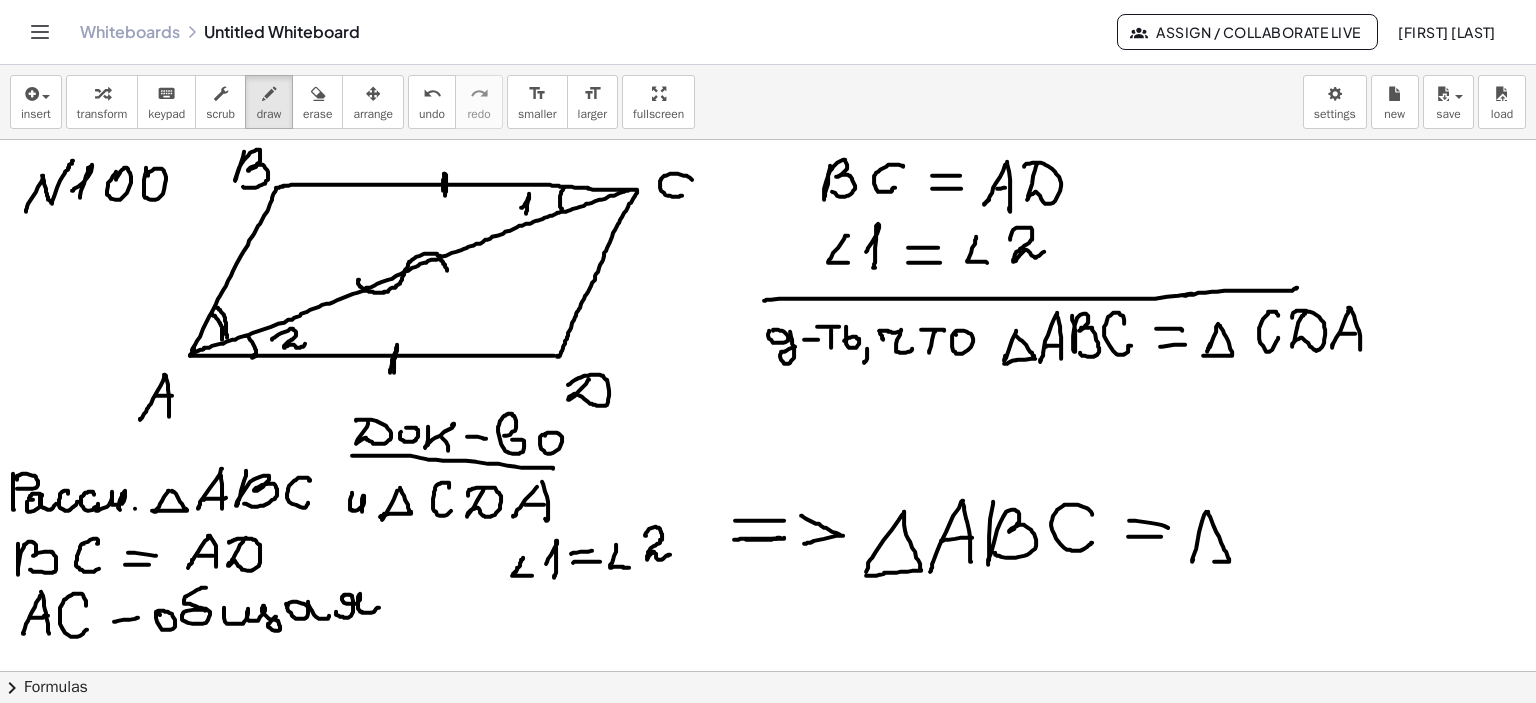 drag, startPoint x: 1208, startPoint y: 511, endPoint x: 1195, endPoint y: 561, distance: 51.662365 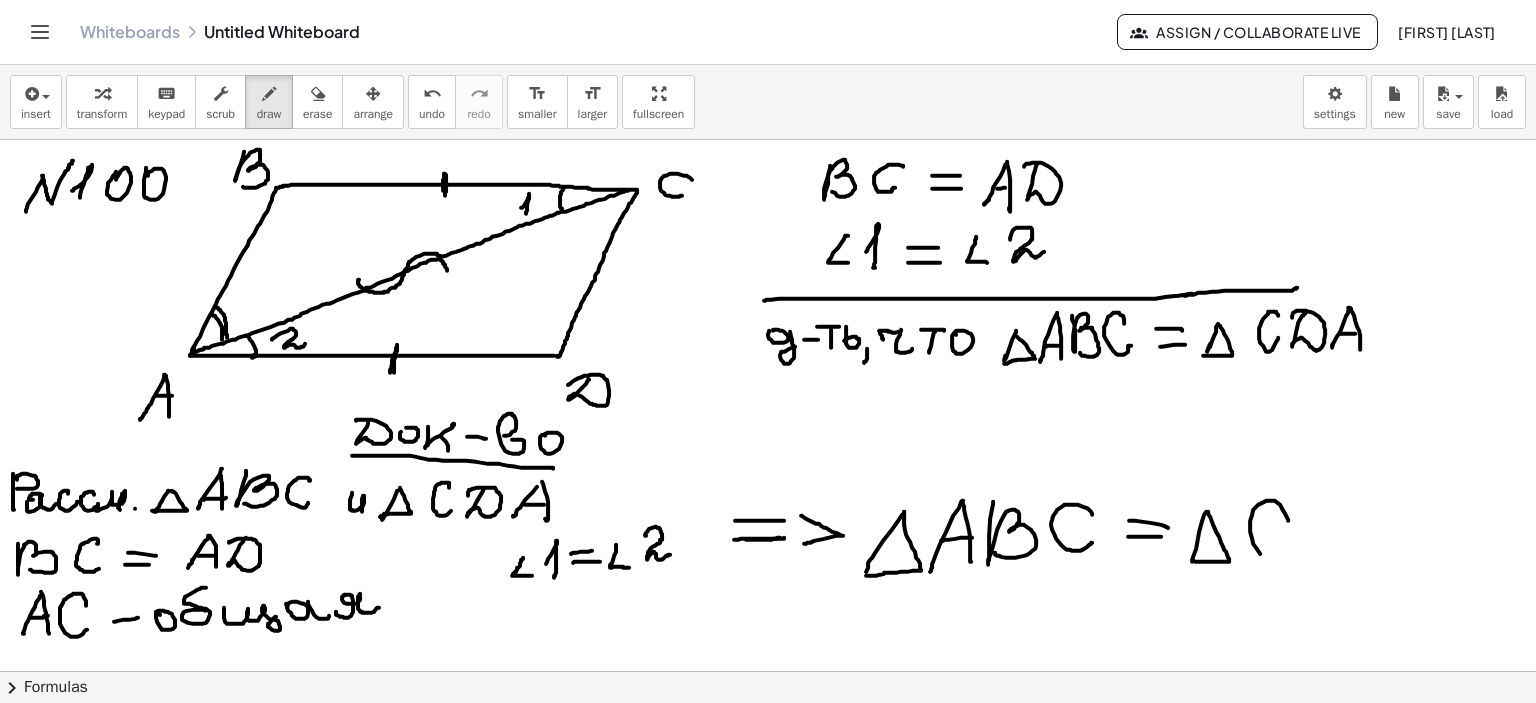 drag, startPoint x: 1288, startPoint y: 520, endPoint x: 1292, endPoint y: 546, distance: 26.305893 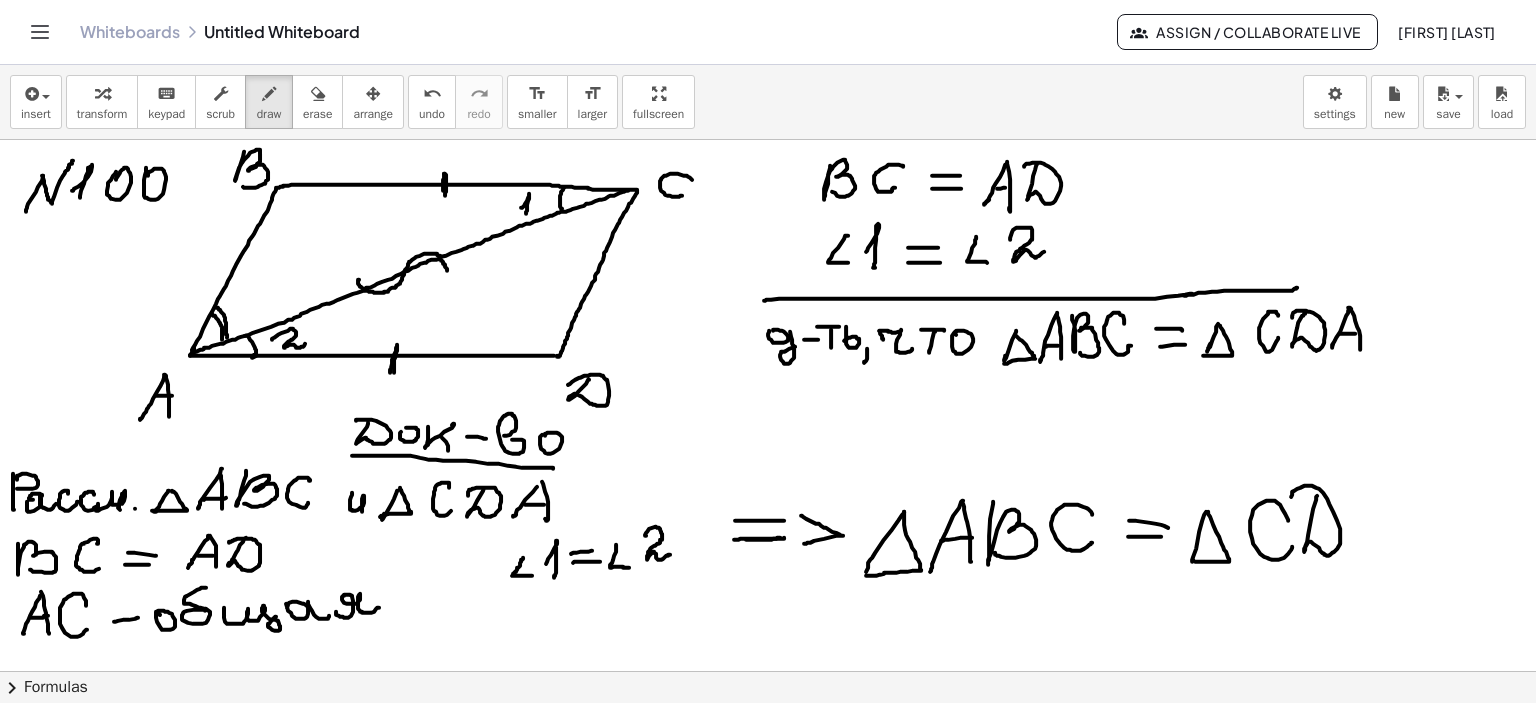 drag, startPoint x: 1317, startPoint y: 495, endPoint x: 1320, endPoint y: 506, distance: 11.401754 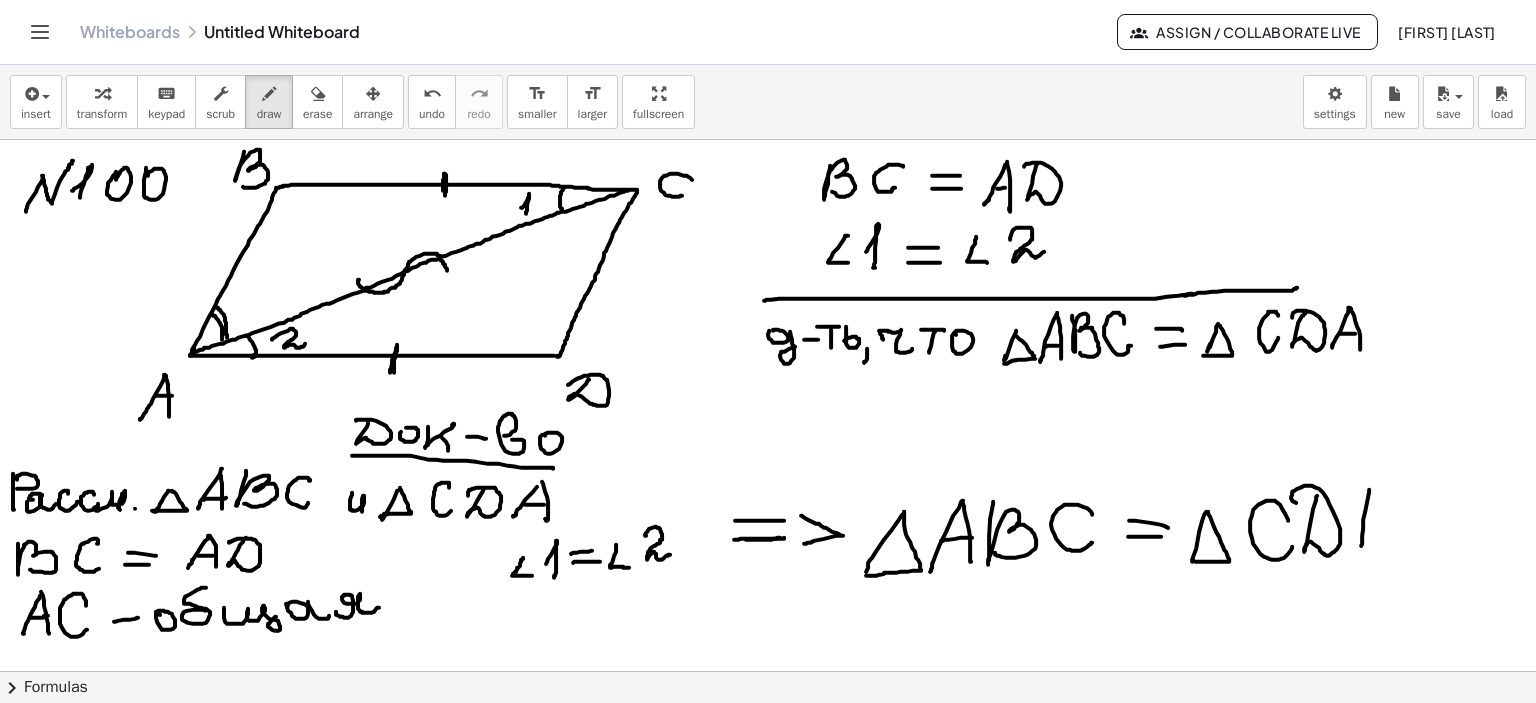 drag, startPoint x: 1369, startPoint y: 489, endPoint x: 1365, endPoint y: 539, distance: 50.159744 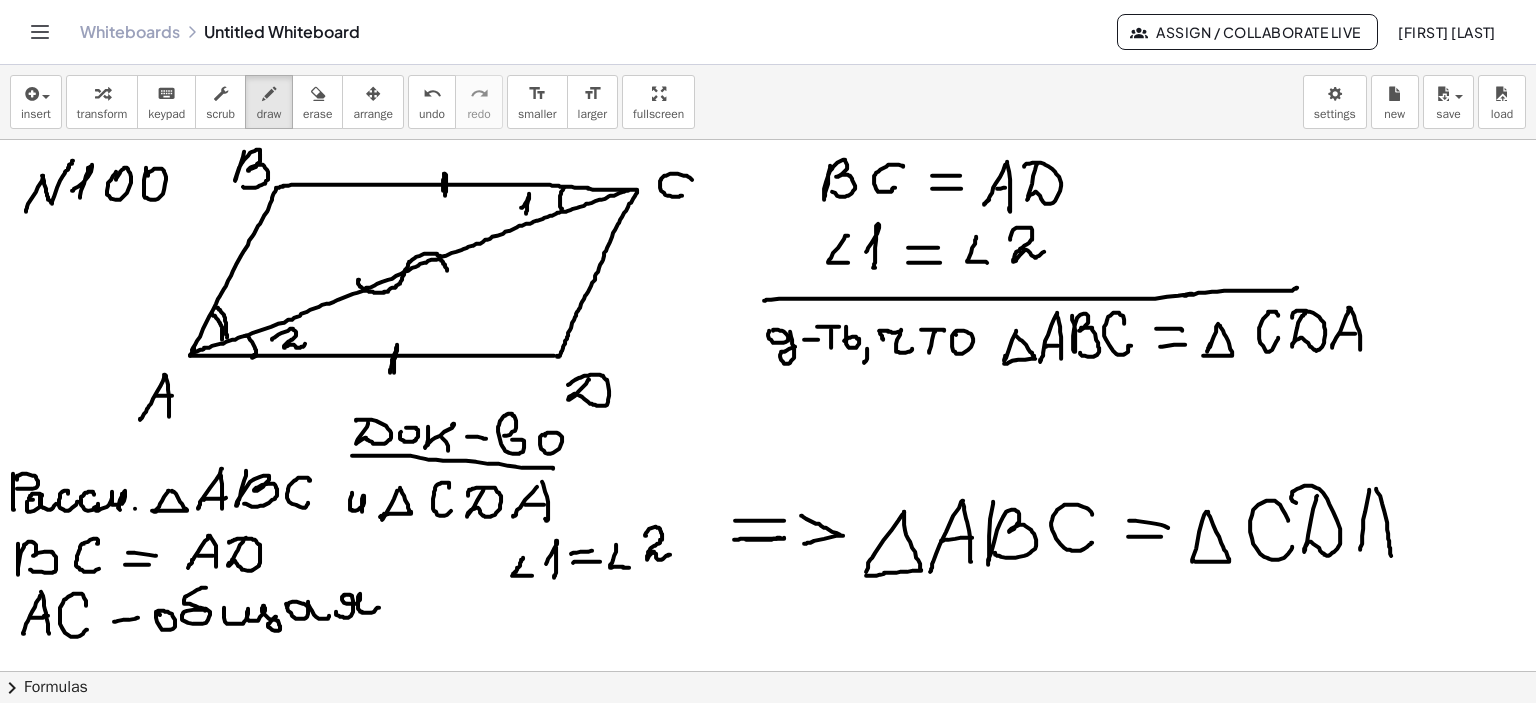 drag, startPoint x: 1376, startPoint y: 488, endPoint x: 1371, endPoint y: 532, distance: 44.28318 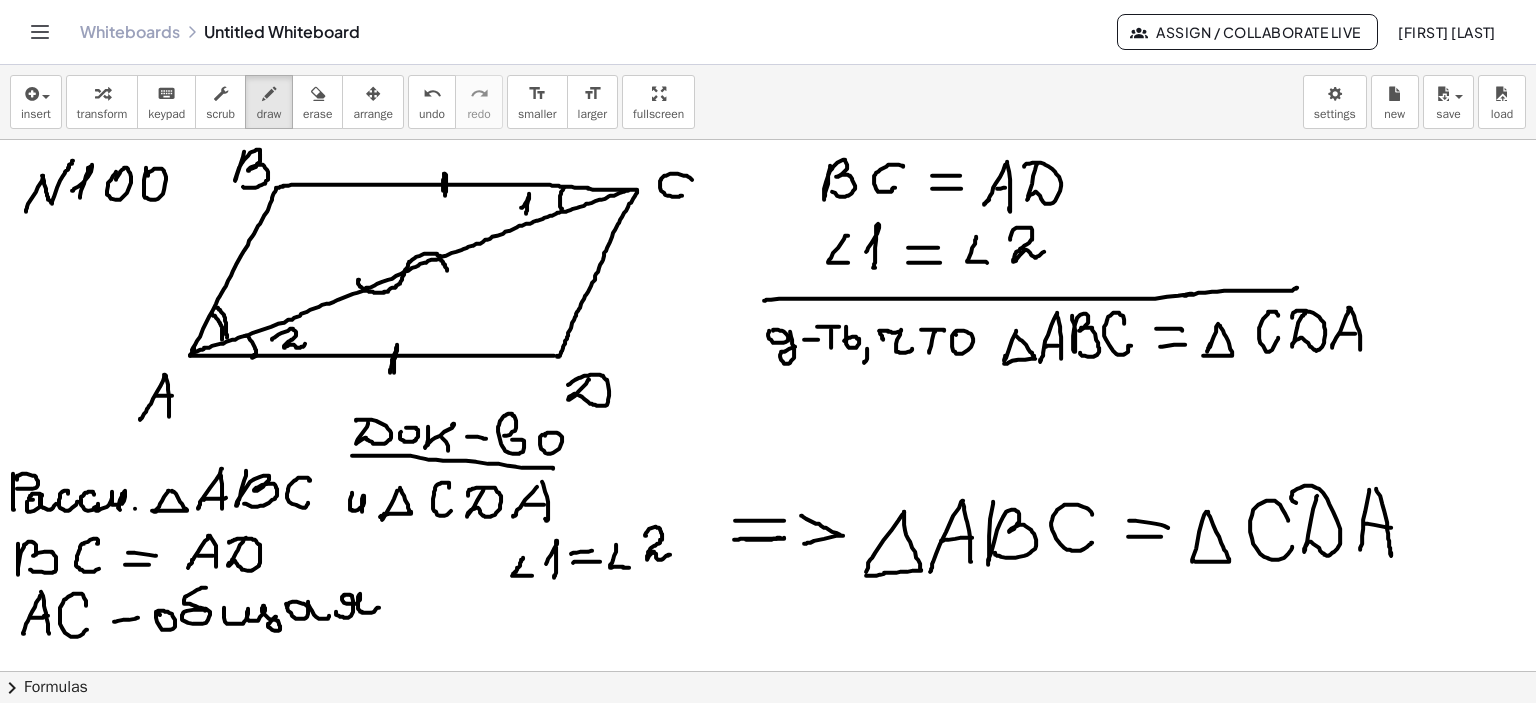 drag, startPoint x: 1365, startPoint y: 523, endPoint x: 1391, endPoint y: 527, distance: 26.305893 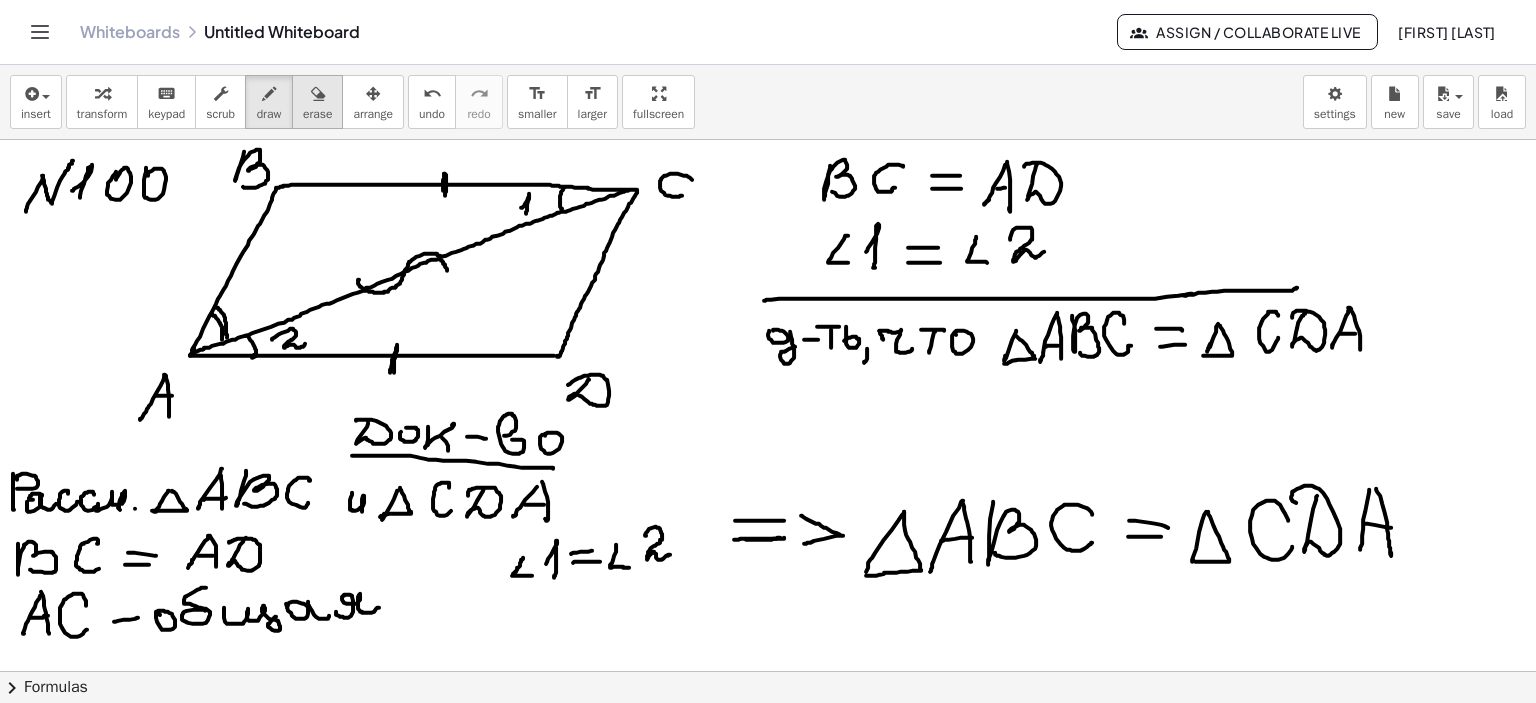 click at bounding box center (318, 94) 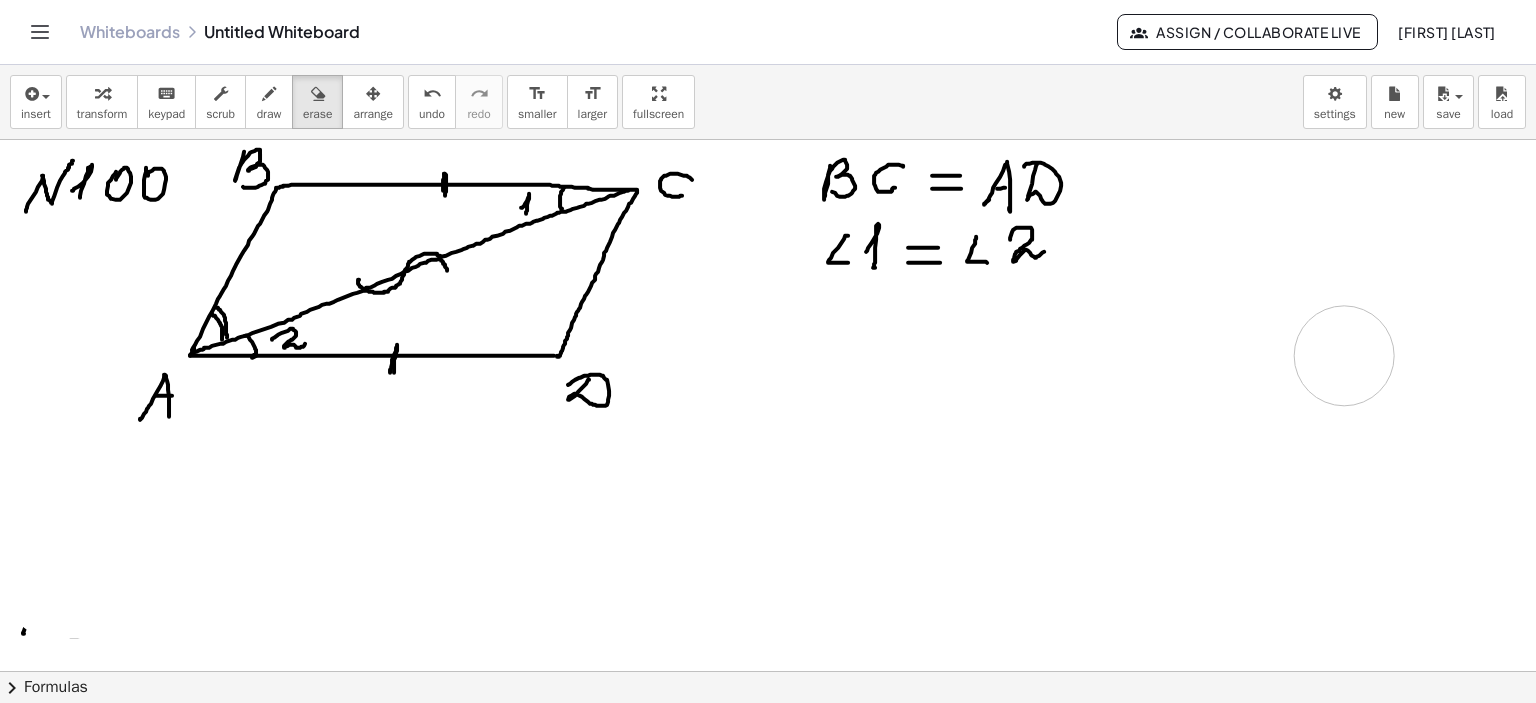 drag, startPoint x: 544, startPoint y: 555, endPoint x: 1344, endPoint y: 355, distance: 824.62115 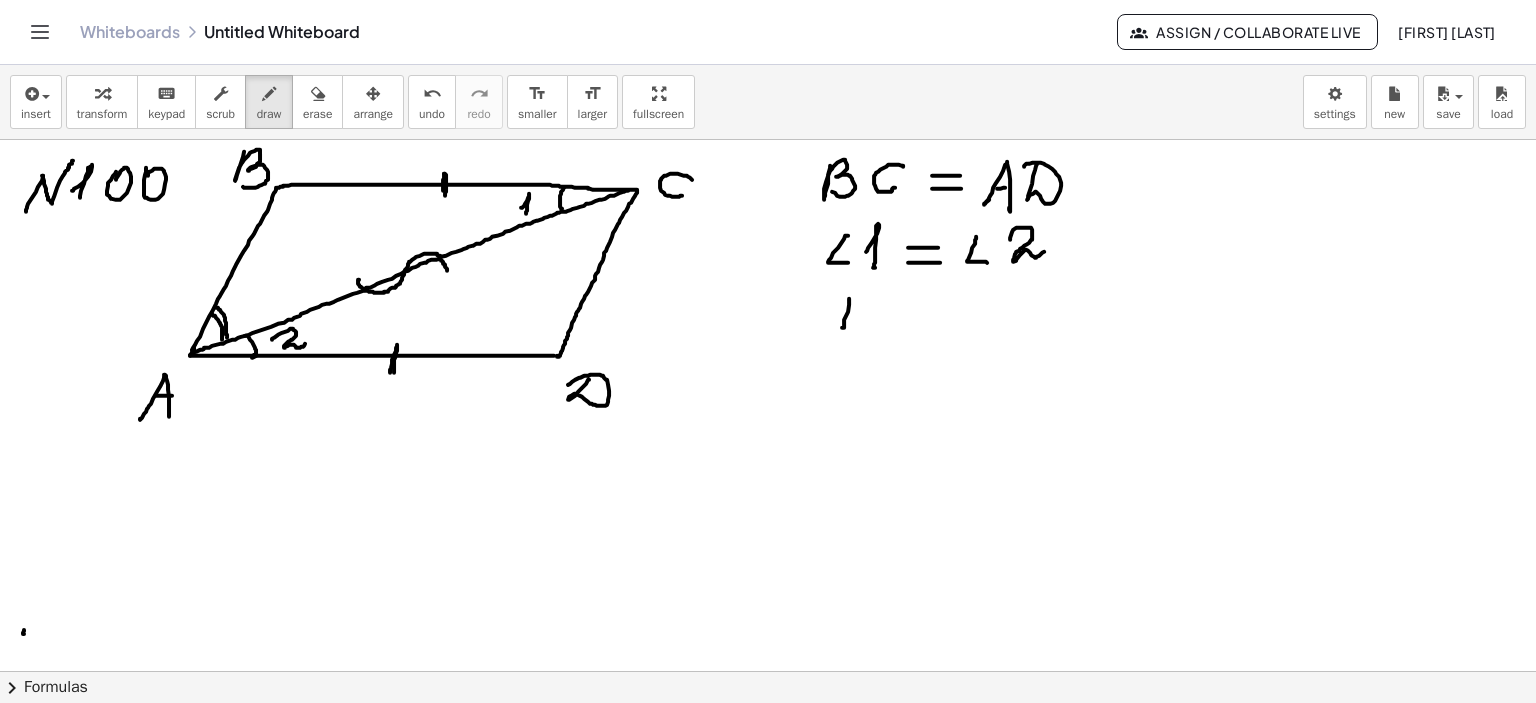 drag, startPoint x: 849, startPoint y: 298, endPoint x: 840, endPoint y: 335, distance: 38.078865 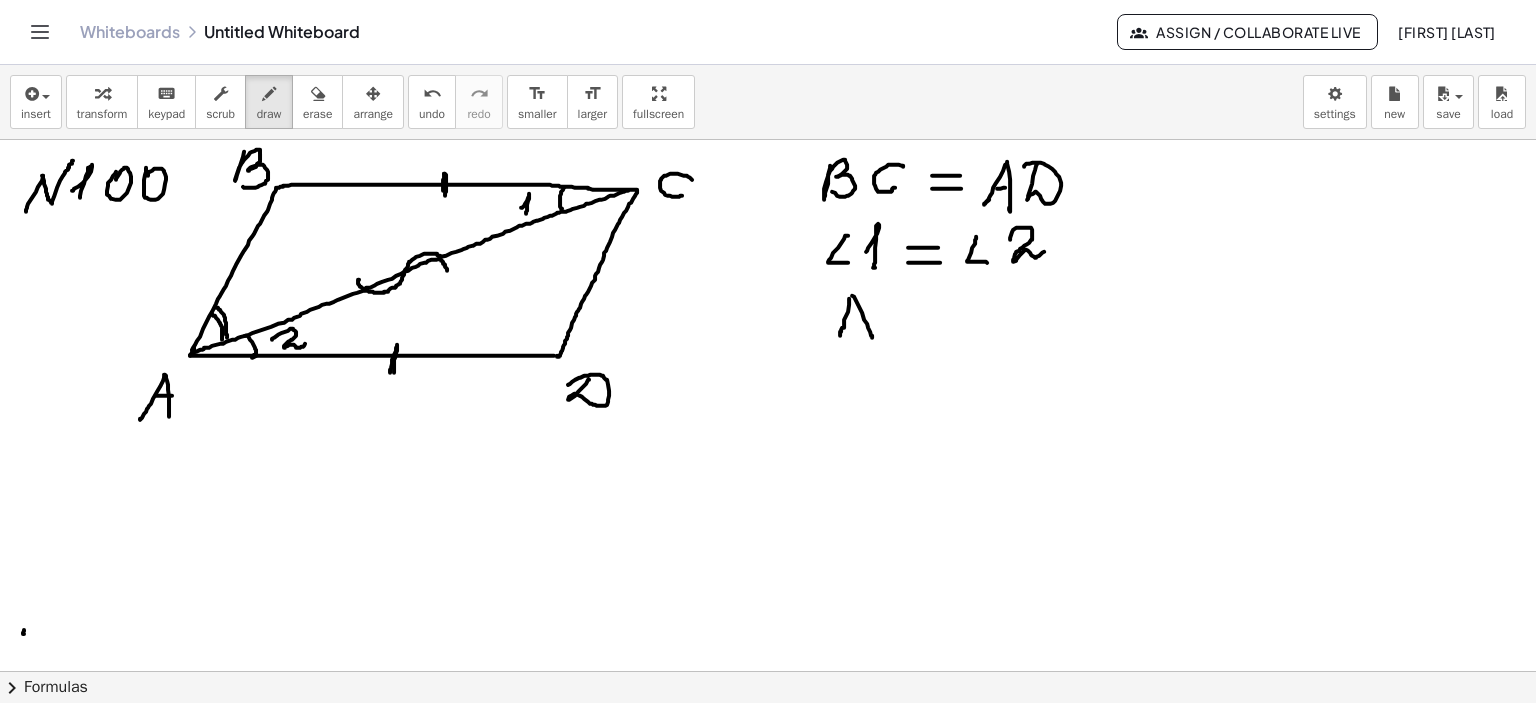drag, startPoint x: 852, startPoint y: 295, endPoint x: 857, endPoint y: 325, distance: 30.413813 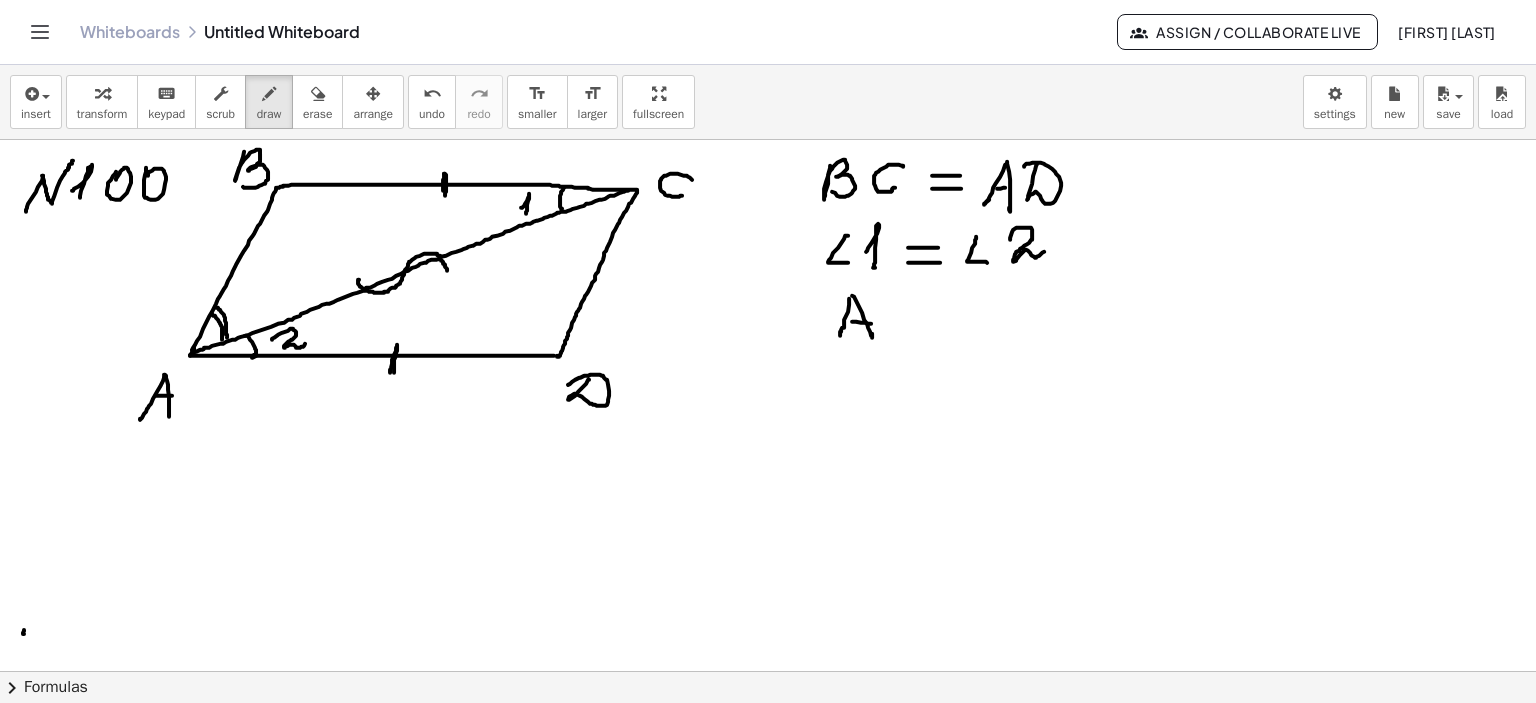 drag, startPoint x: 852, startPoint y: 321, endPoint x: 872, endPoint y: 325, distance: 20.396078 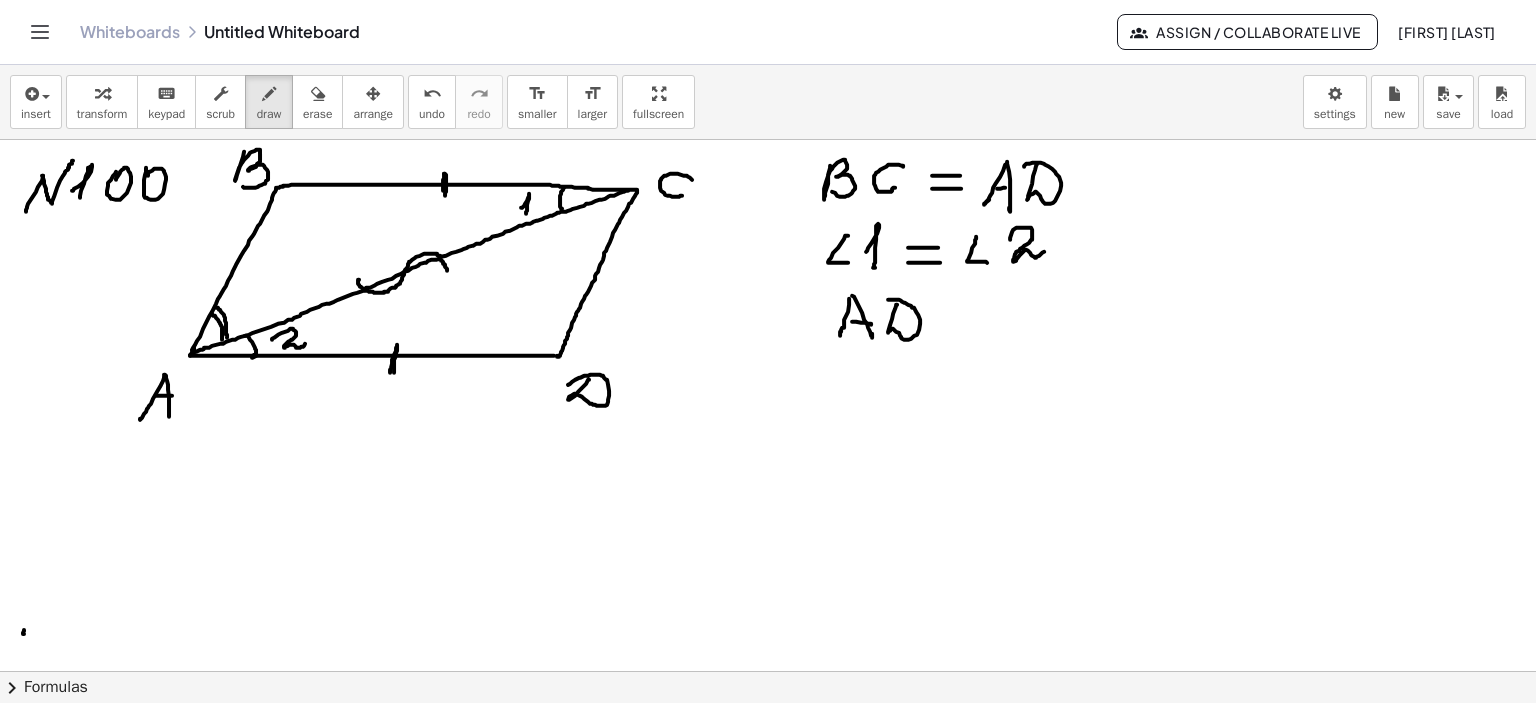 drag, startPoint x: 896, startPoint y: 304, endPoint x: 891, endPoint y: 313, distance: 10.29563 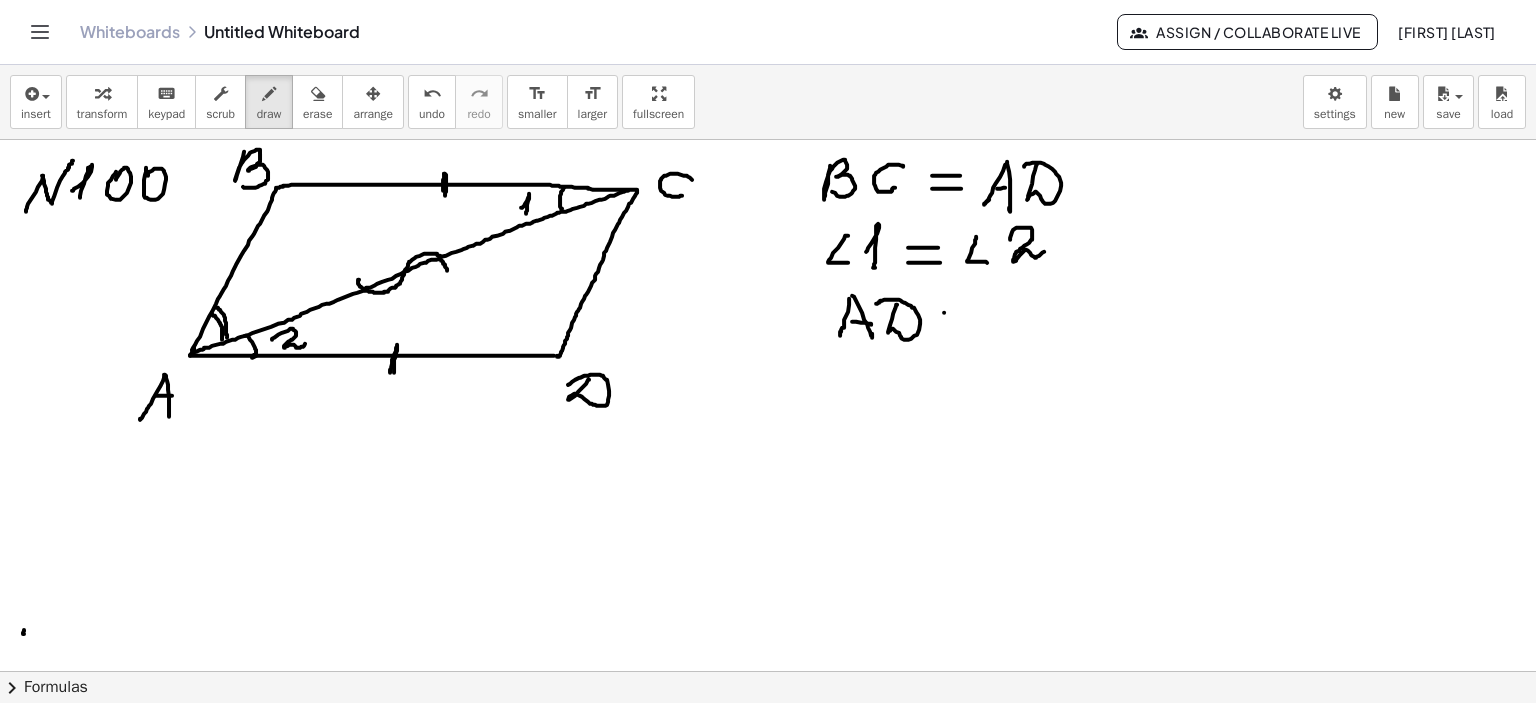 drag, startPoint x: 944, startPoint y: 312, endPoint x: 976, endPoint y: 315, distance: 32.140316 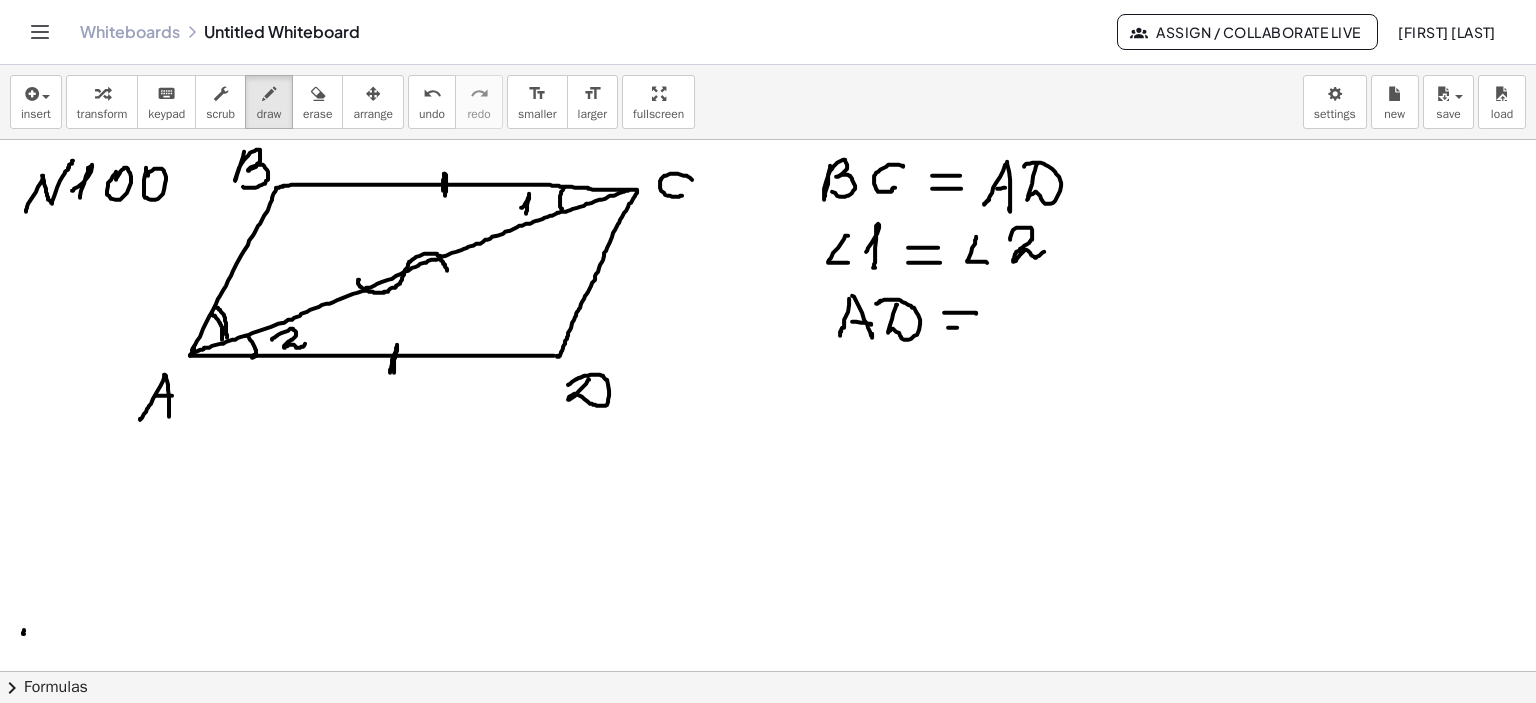 drag, startPoint x: 948, startPoint y: 327, endPoint x: 1015, endPoint y: 332, distance: 67.18631 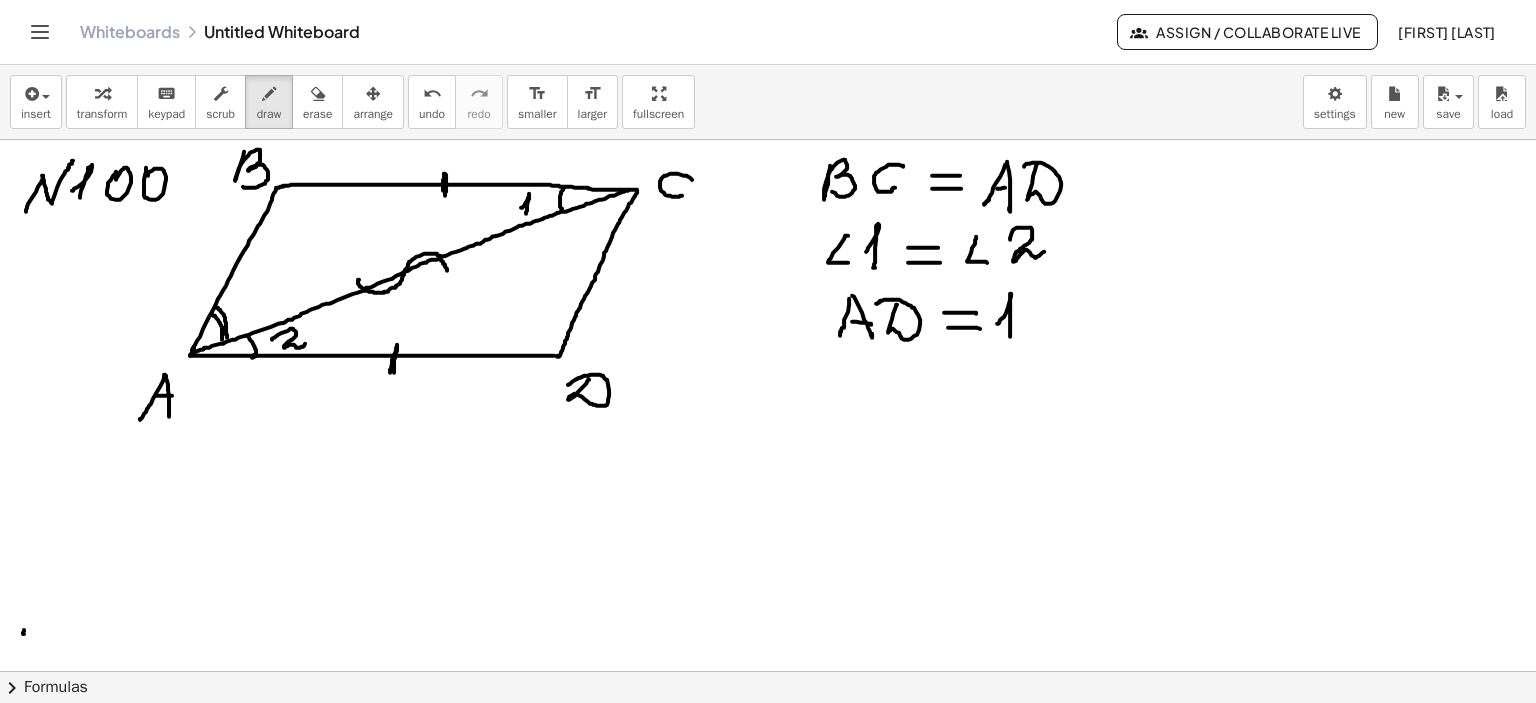 drag, startPoint x: 997, startPoint y: 323, endPoint x: 1030, endPoint y: 313, distance: 34.48188 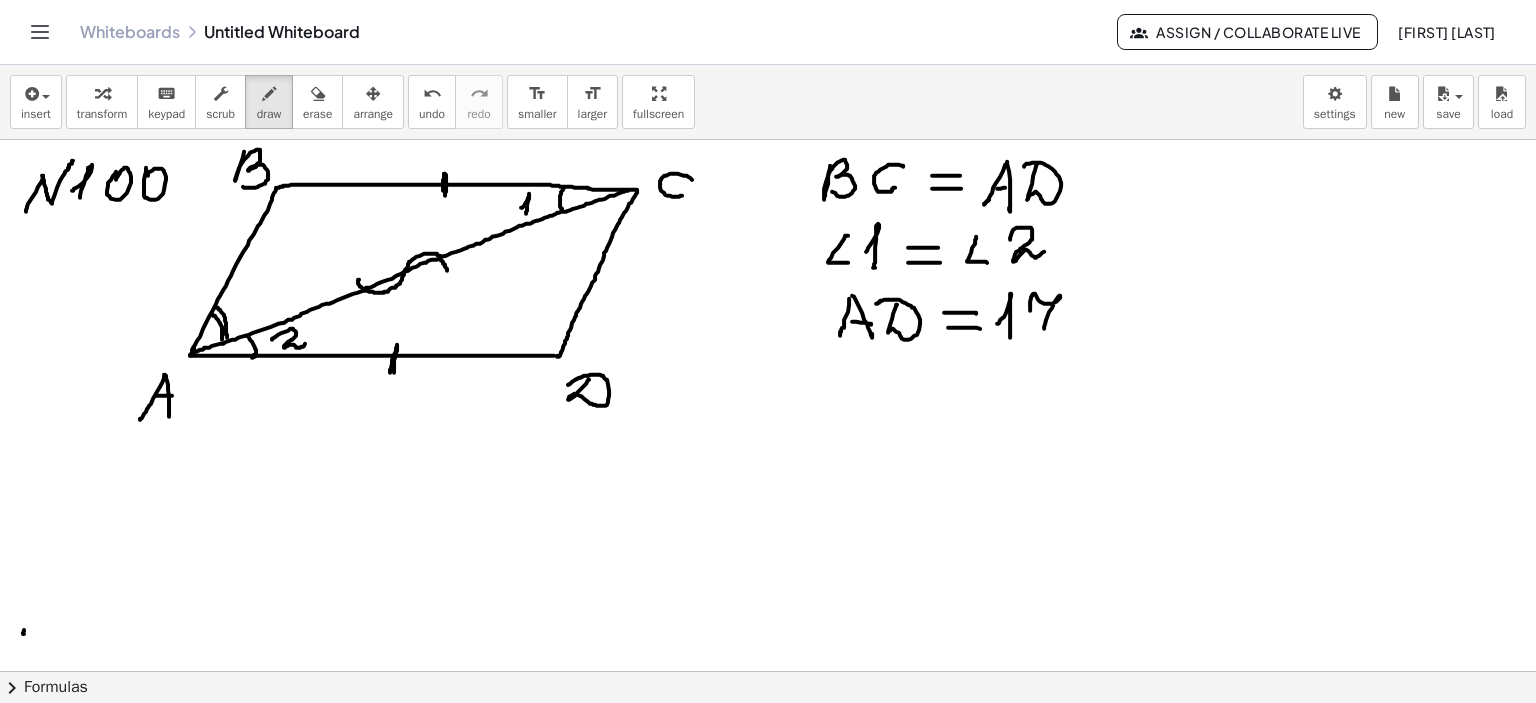 drag, startPoint x: 1030, startPoint y: 309, endPoint x: 1046, endPoint y: 326, distance: 23.345236 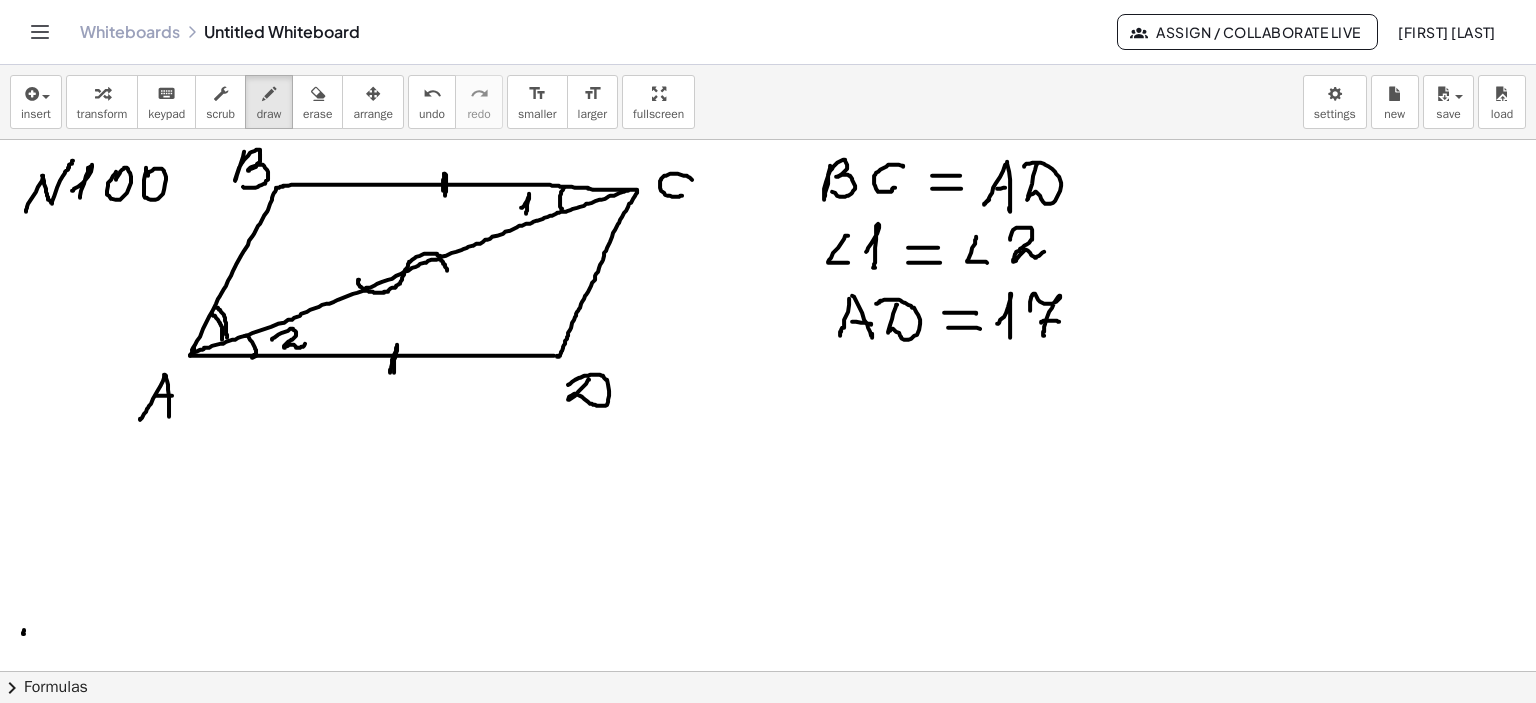 drag, startPoint x: 1041, startPoint y: 322, endPoint x: 1059, endPoint y: 321, distance: 18.027756 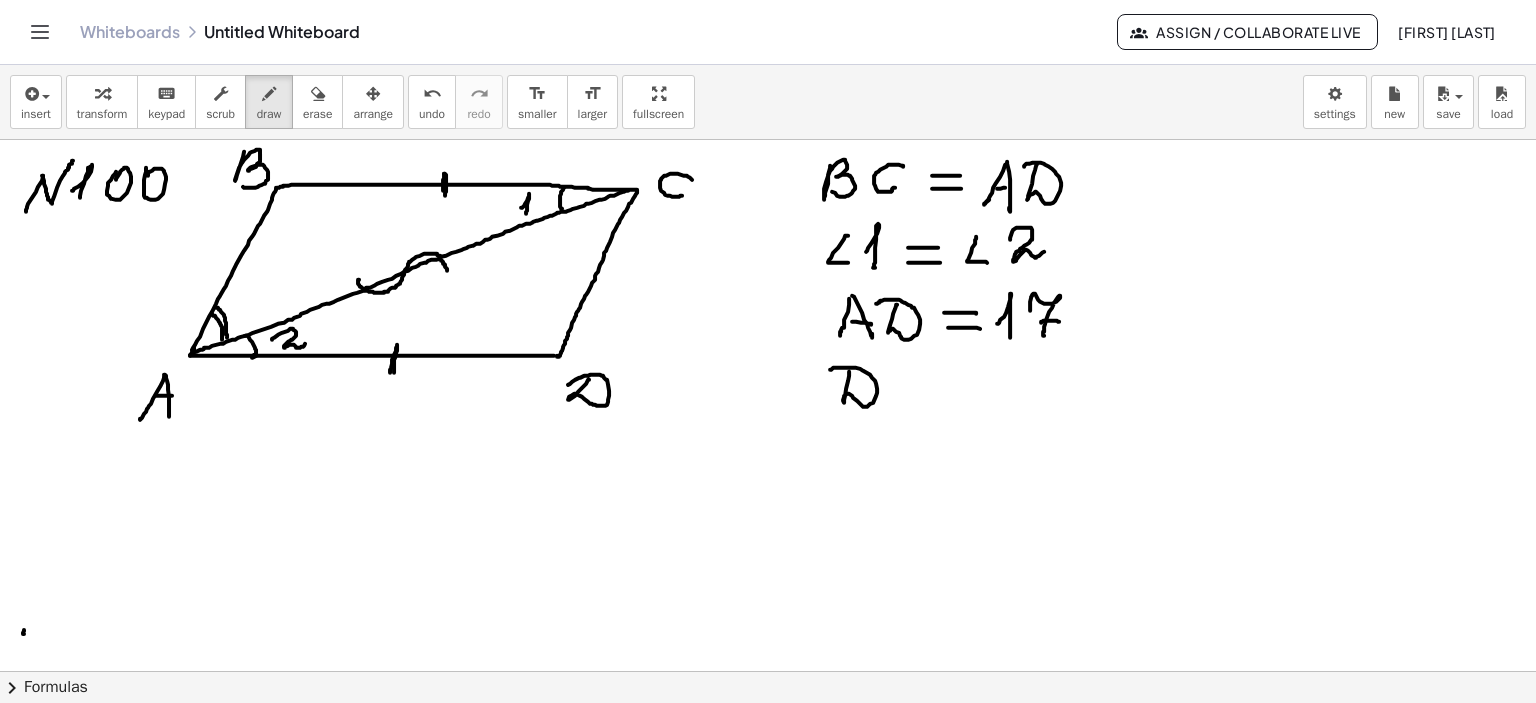 drag, startPoint x: 849, startPoint y: 371, endPoint x: 842, endPoint y: 381, distance: 12.206555 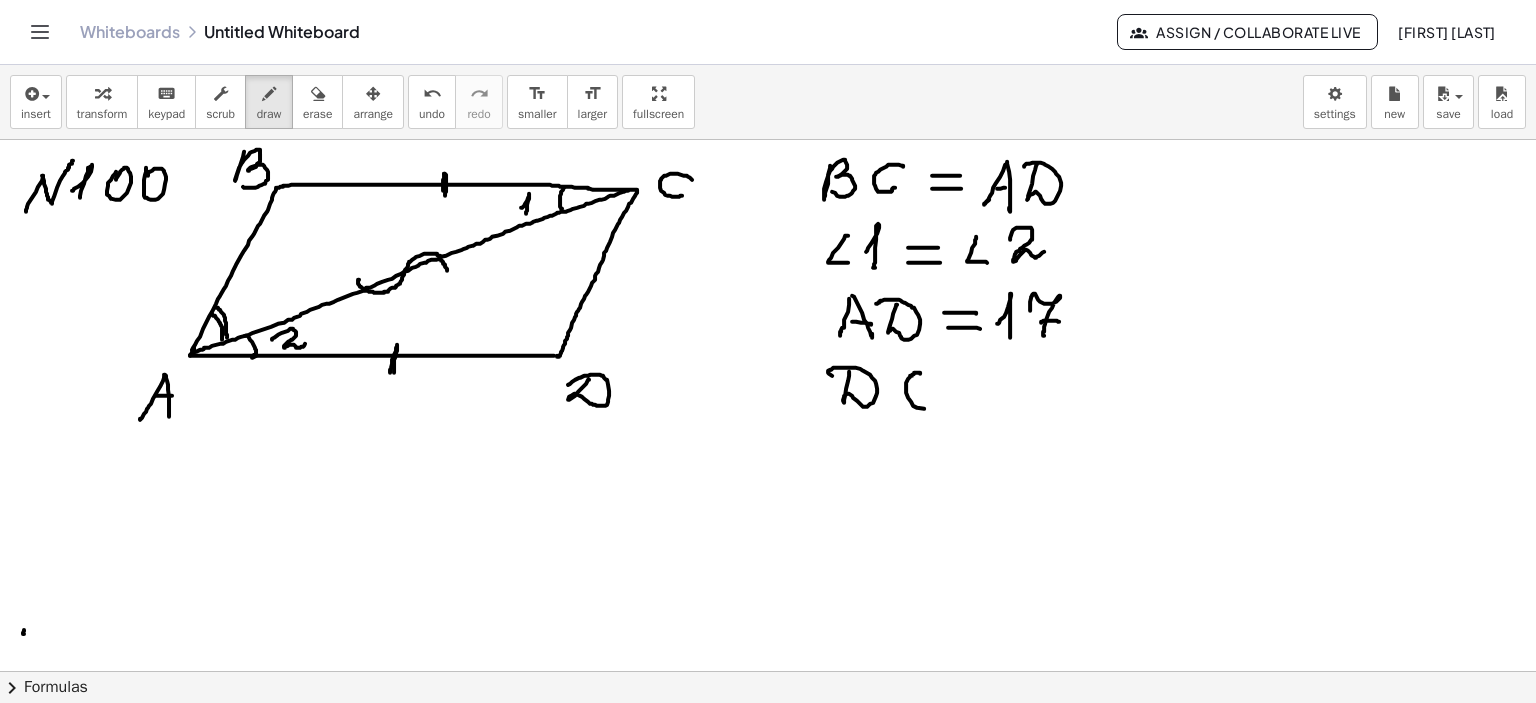 drag, startPoint x: 920, startPoint y: 373, endPoint x: 985, endPoint y: 400, distance: 70.38466 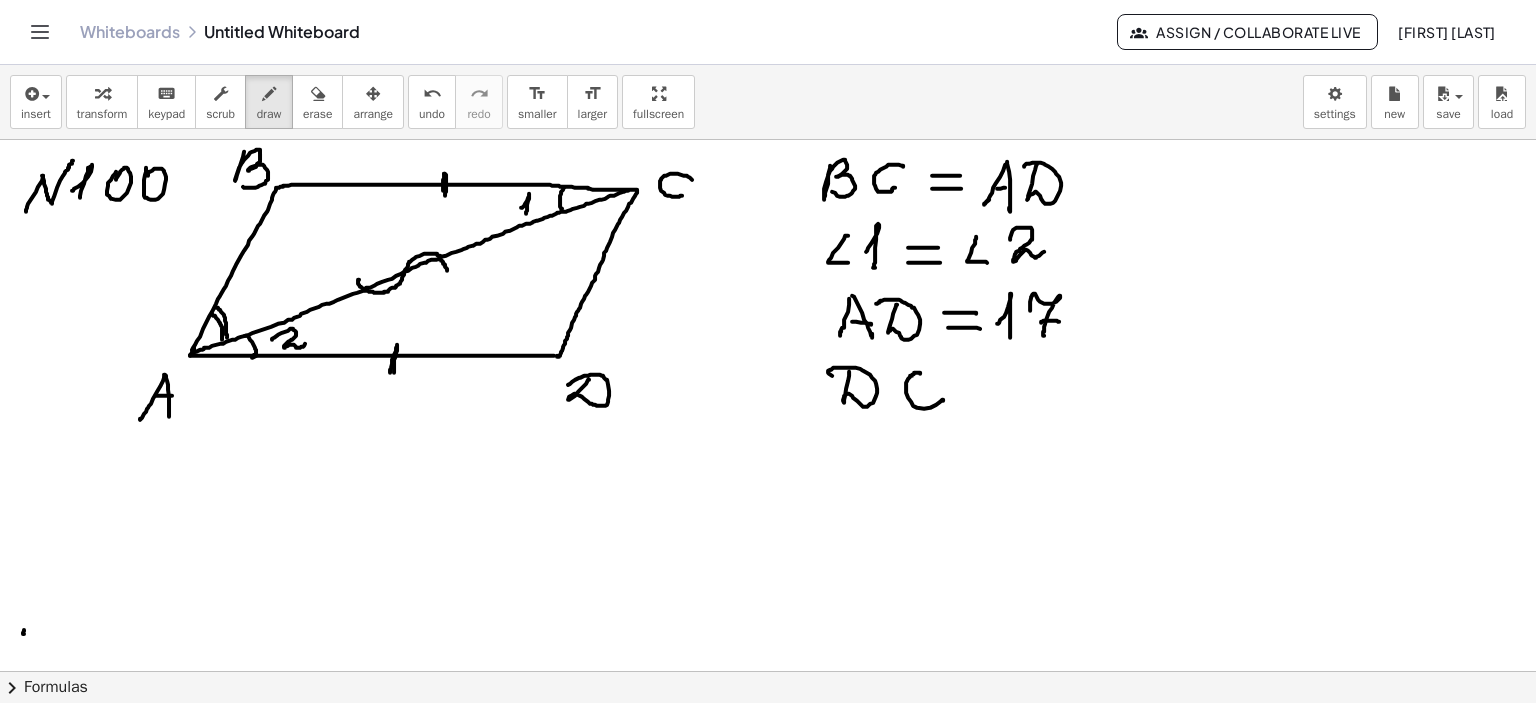 drag, startPoint x: 969, startPoint y: 382, endPoint x: 1007, endPoint y: 382, distance: 38 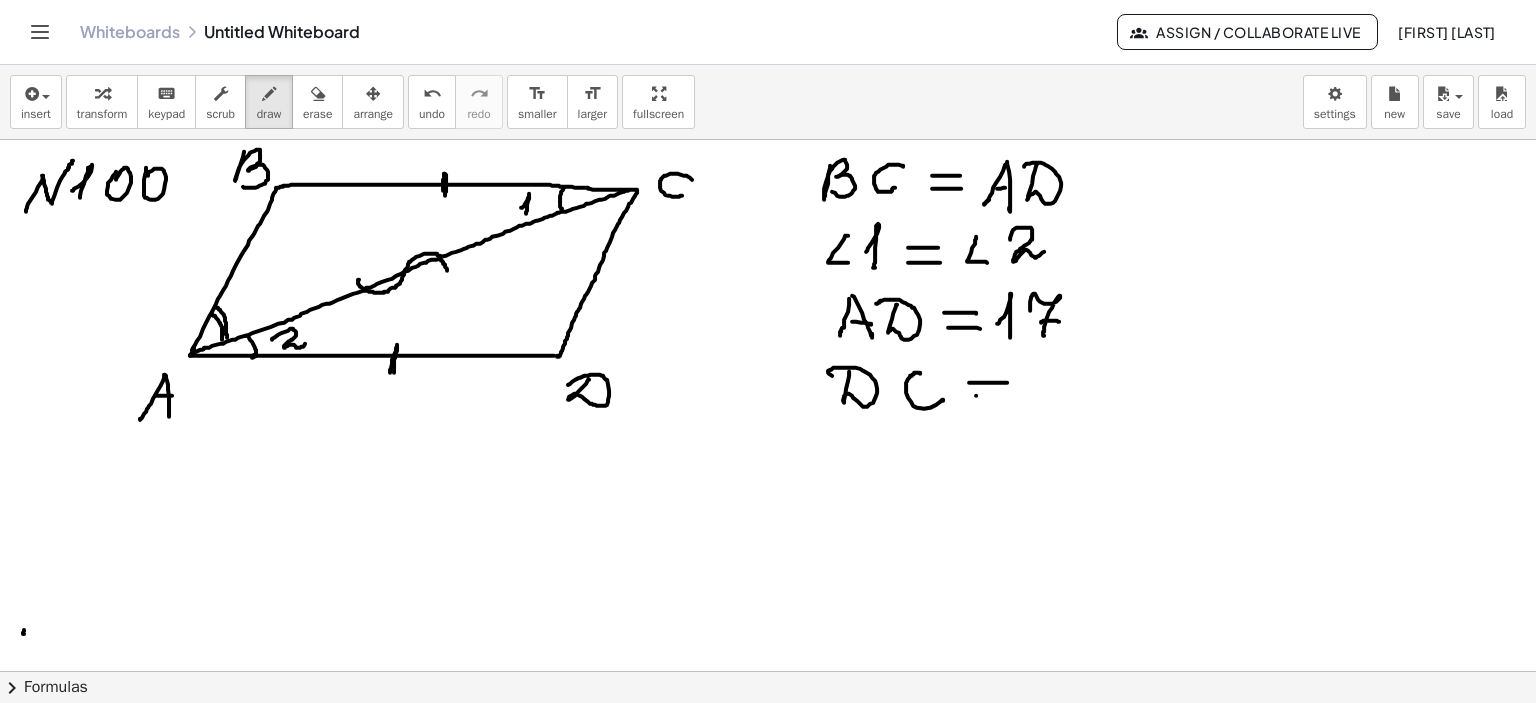 drag, startPoint x: 976, startPoint y: 395, endPoint x: 1018, endPoint y: 395, distance: 42 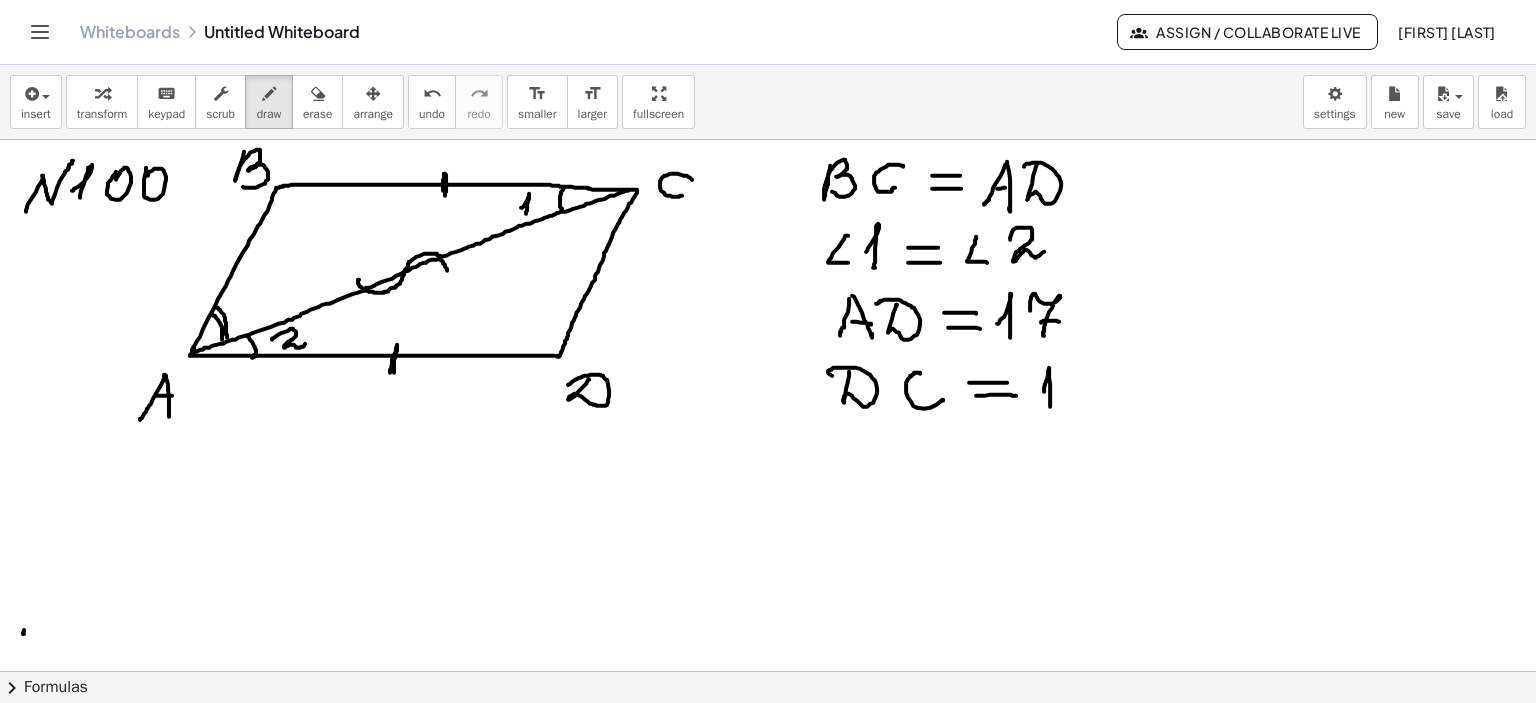 drag, startPoint x: 1044, startPoint y: 391, endPoint x: 1082, endPoint y: 371, distance: 42.941822 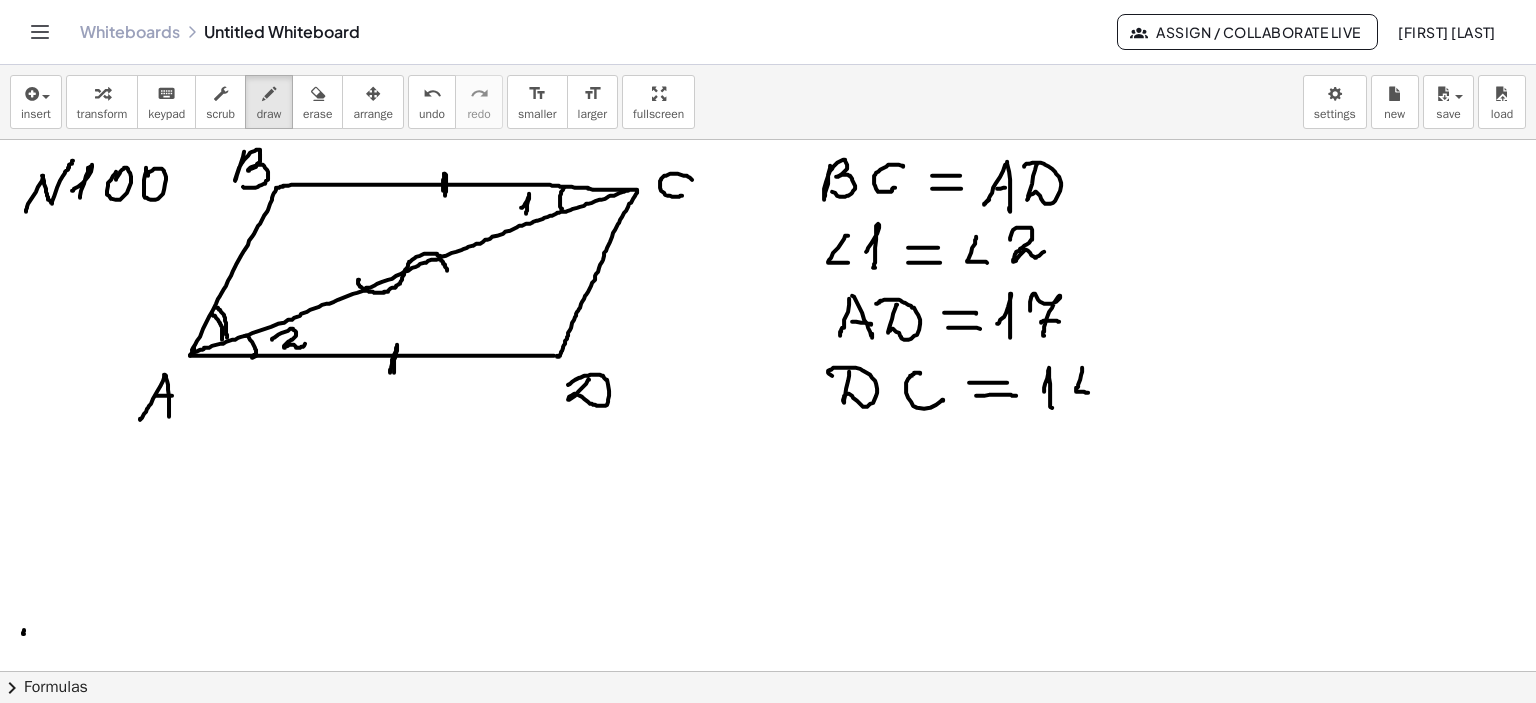 drag, startPoint x: 1082, startPoint y: 367, endPoint x: 1093, endPoint y: 391, distance: 26.400757 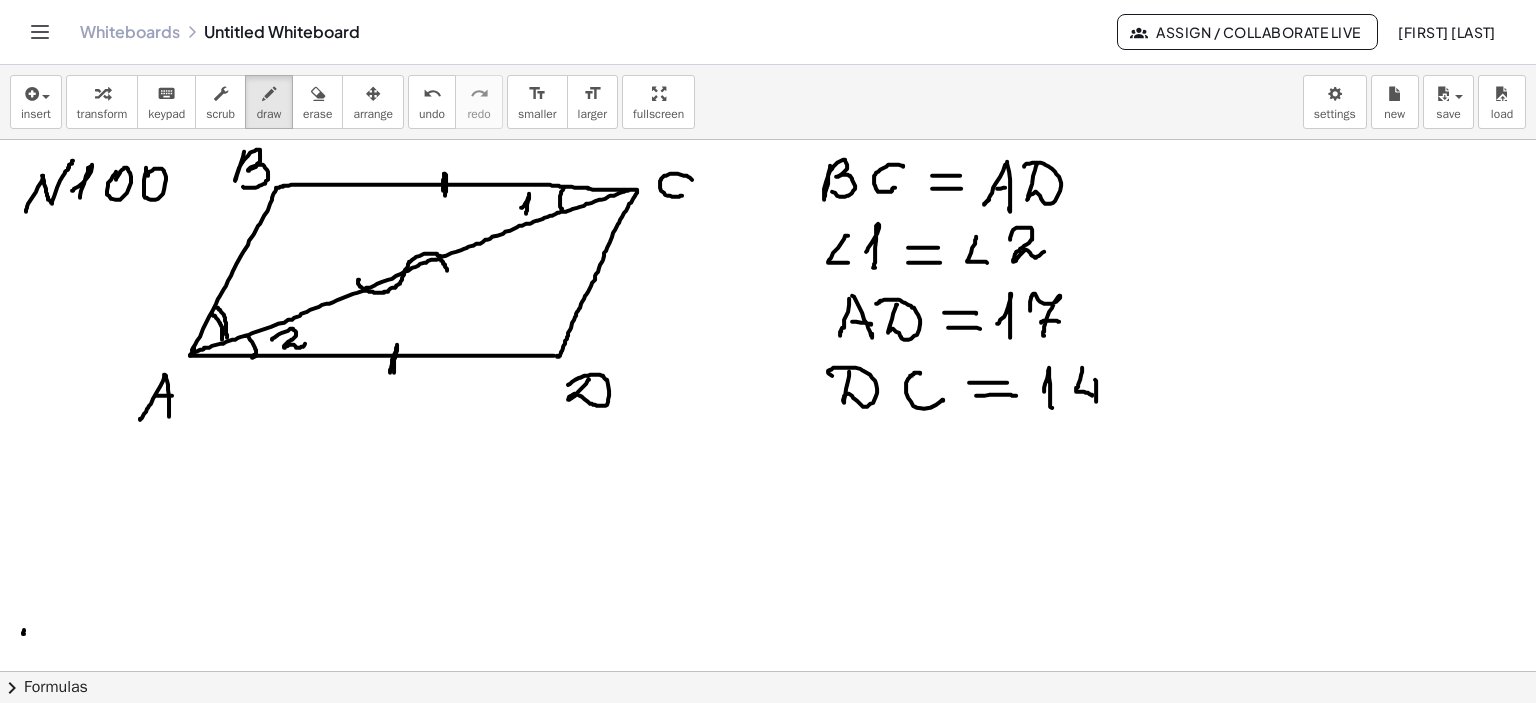 drag, startPoint x: 1096, startPoint y: 386, endPoint x: 1096, endPoint y: 401, distance: 15 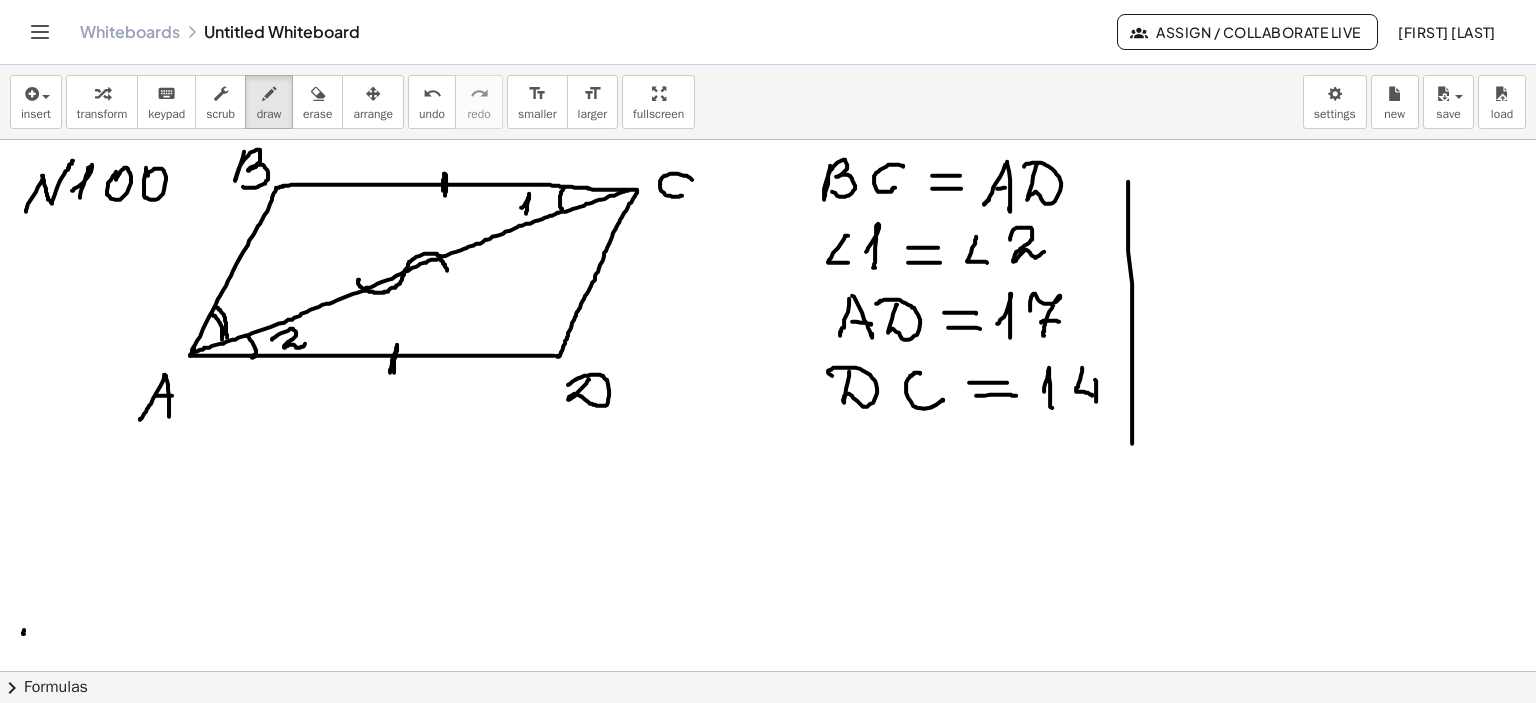 drag, startPoint x: 1128, startPoint y: 181, endPoint x: 1128, endPoint y: 450, distance: 269 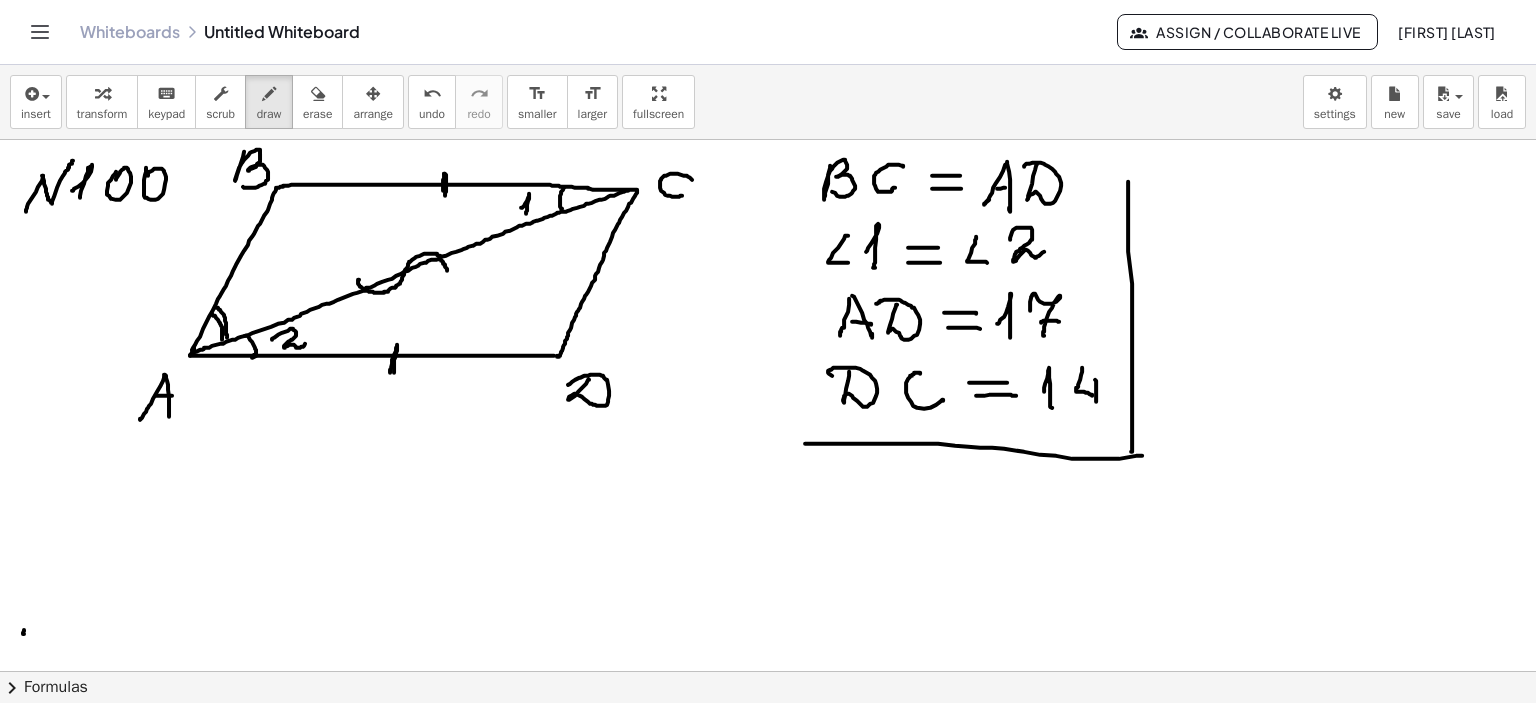 drag, startPoint x: 863, startPoint y: 443, endPoint x: 1143, endPoint y: 451, distance: 280.11426 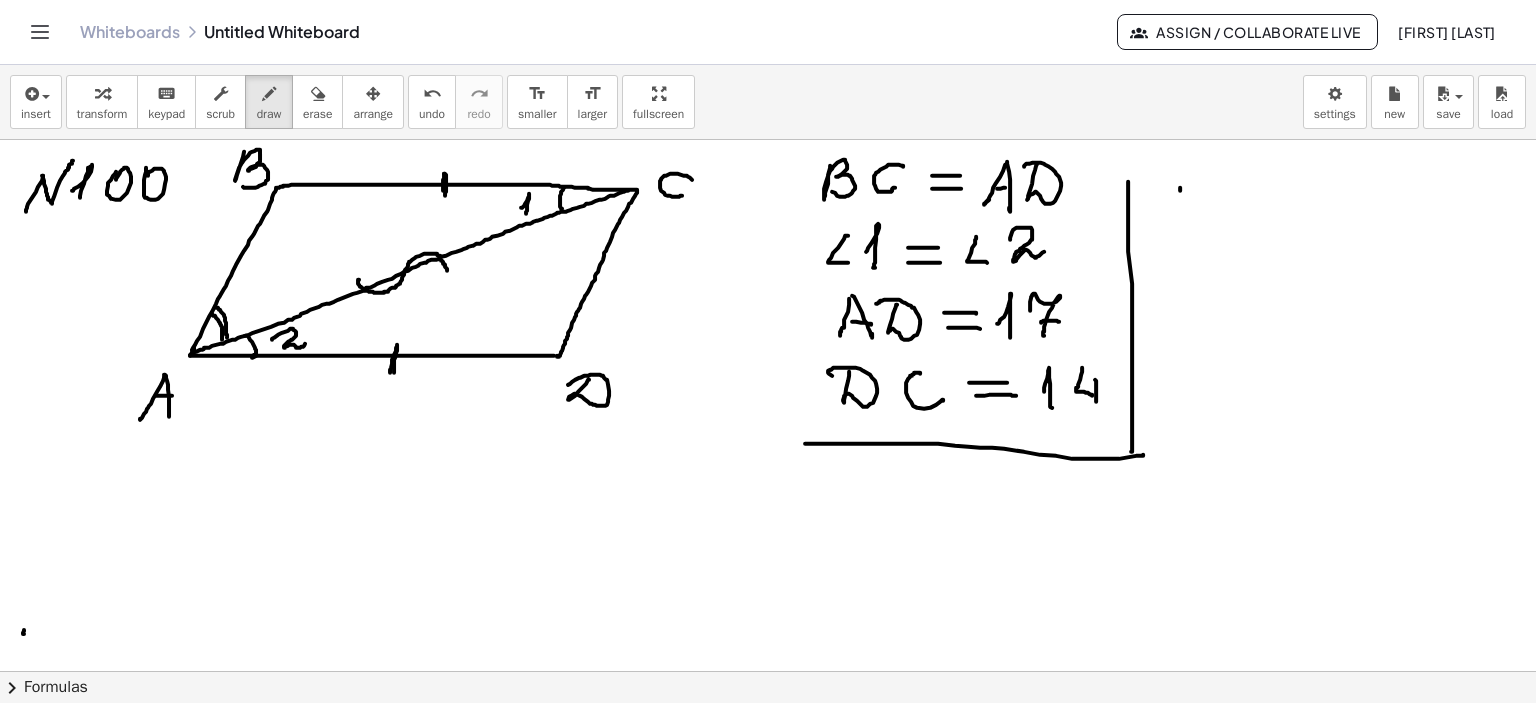 drag, startPoint x: 1180, startPoint y: 187, endPoint x: 1164, endPoint y: 225, distance: 41.231056 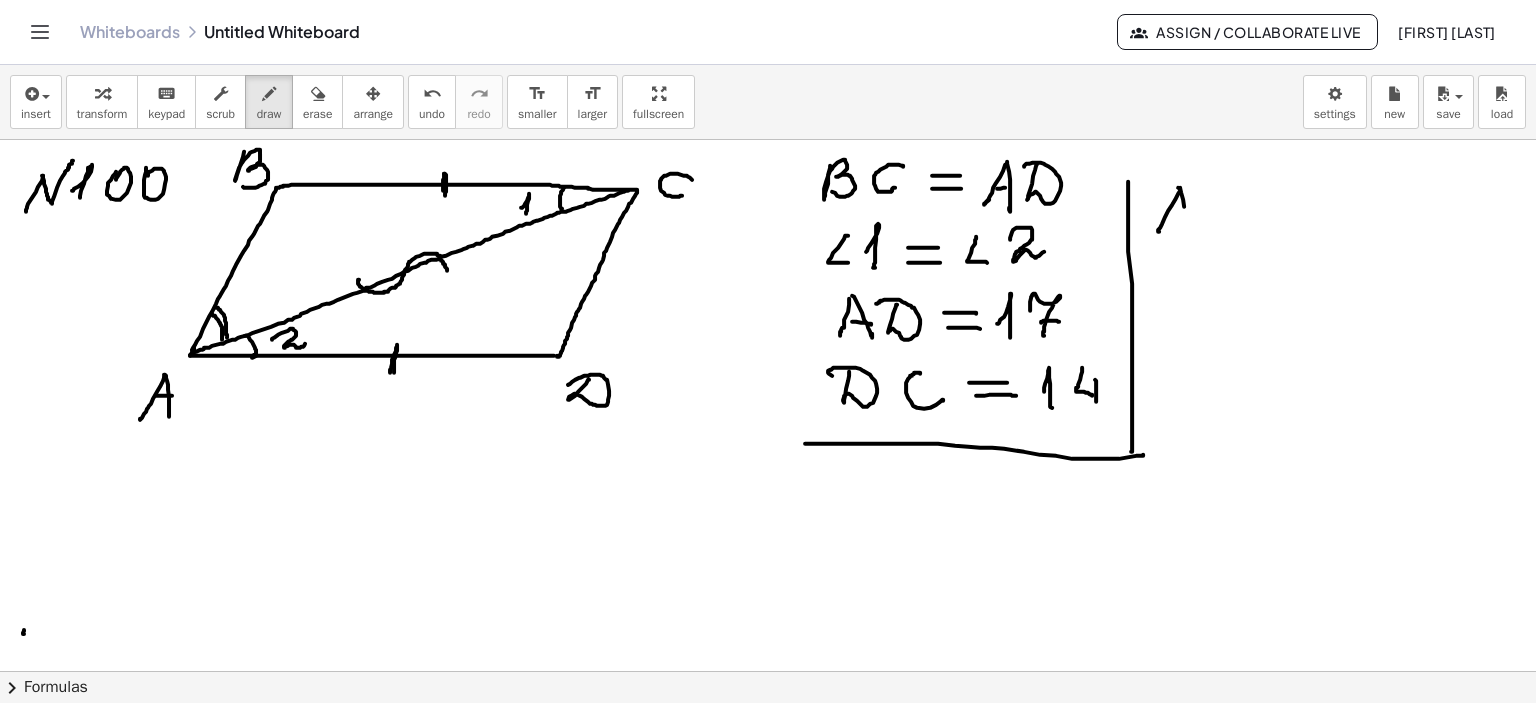 drag, startPoint x: 1178, startPoint y: 187, endPoint x: 1188, endPoint y: 228, distance: 42.201897 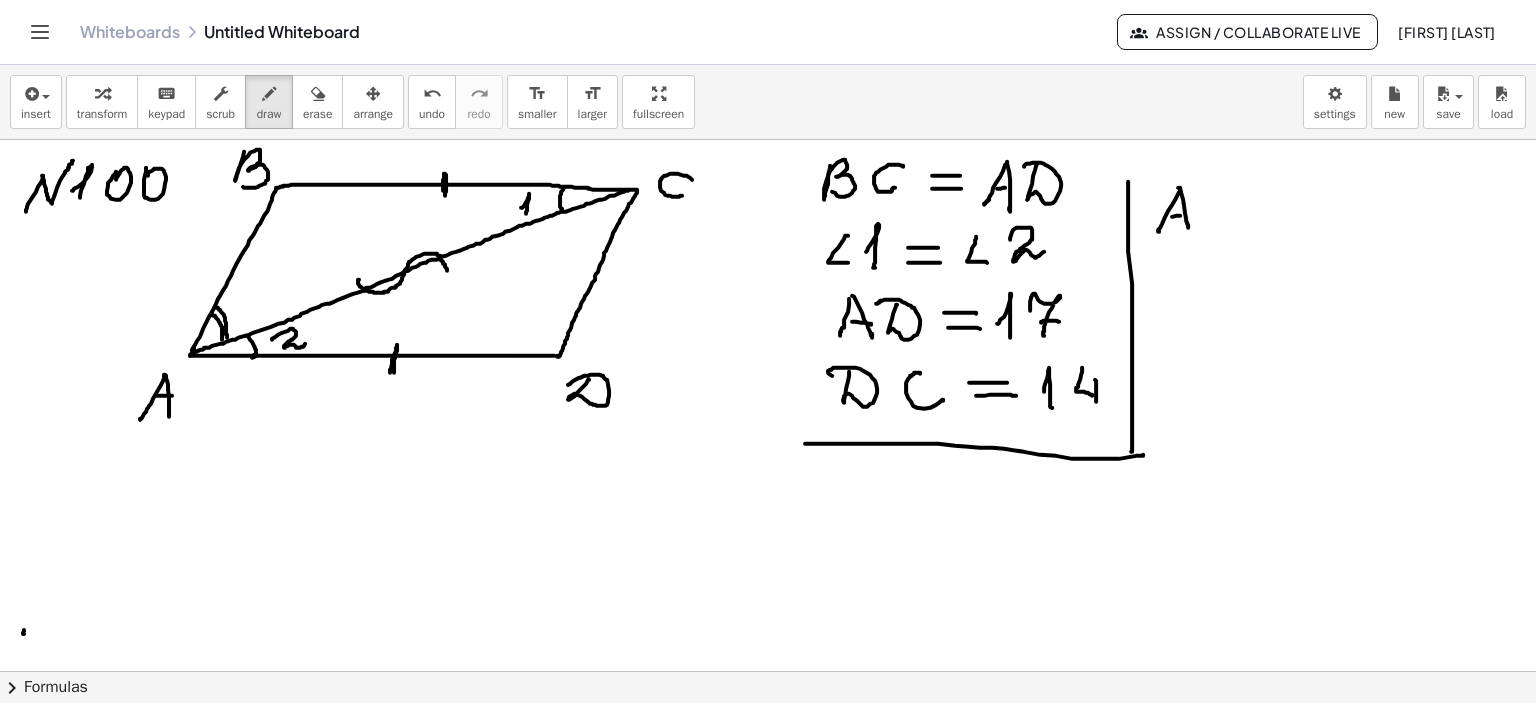 drag, startPoint x: 1172, startPoint y: 216, endPoint x: 1192, endPoint y: 208, distance: 21.540659 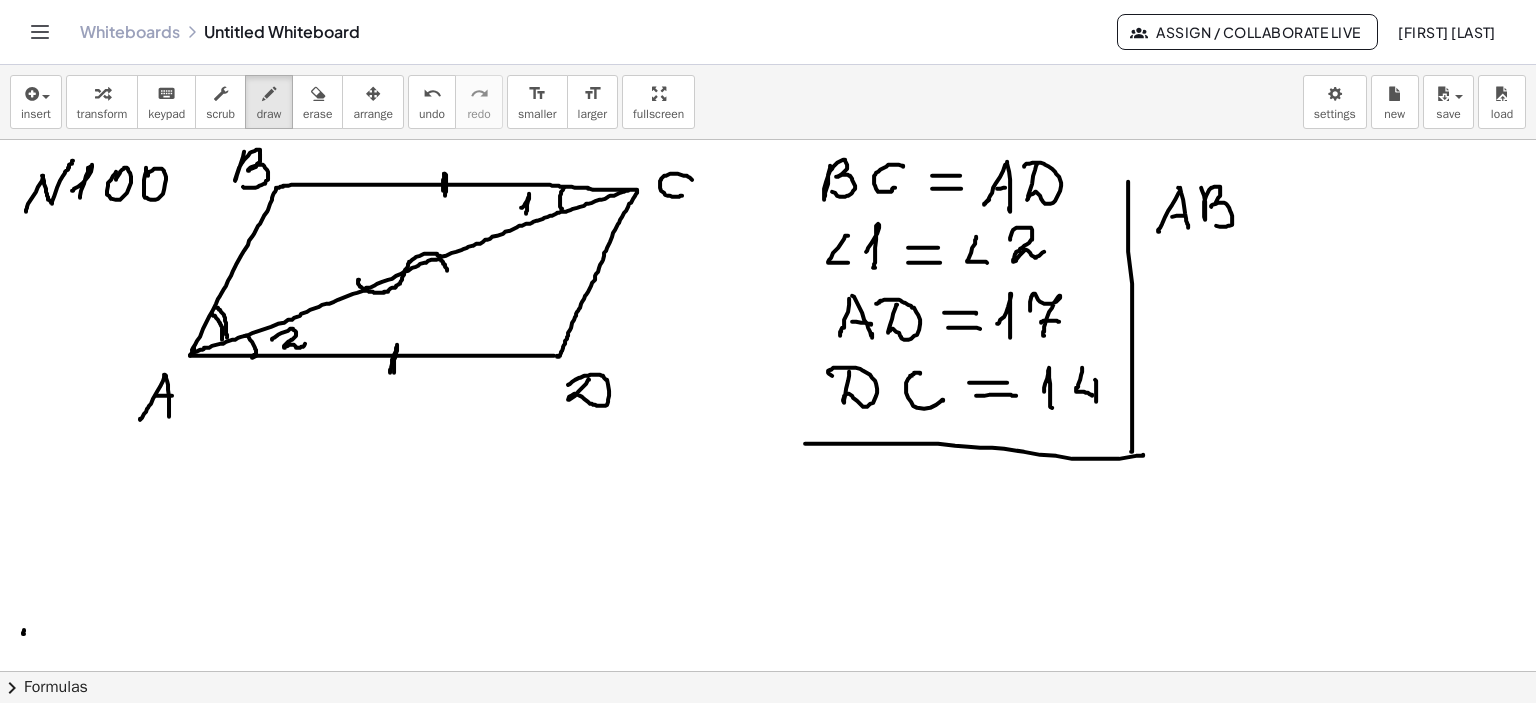 drag, startPoint x: 1201, startPoint y: 187, endPoint x: 1240, endPoint y: 214, distance: 47.434166 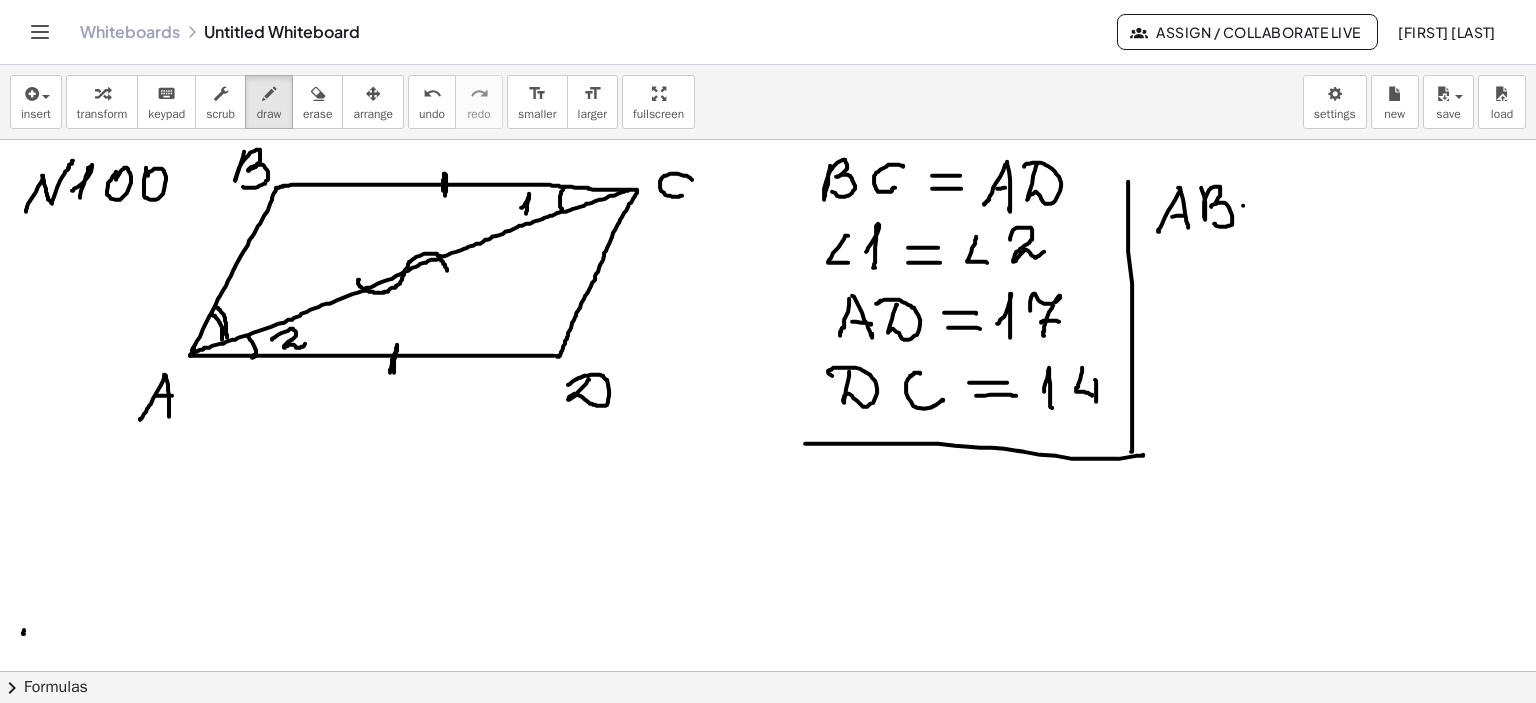 drag, startPoint x: 1243, startPoint y: 205, endPoint x: 1269, endPoint y: 204, distance: 26.019224 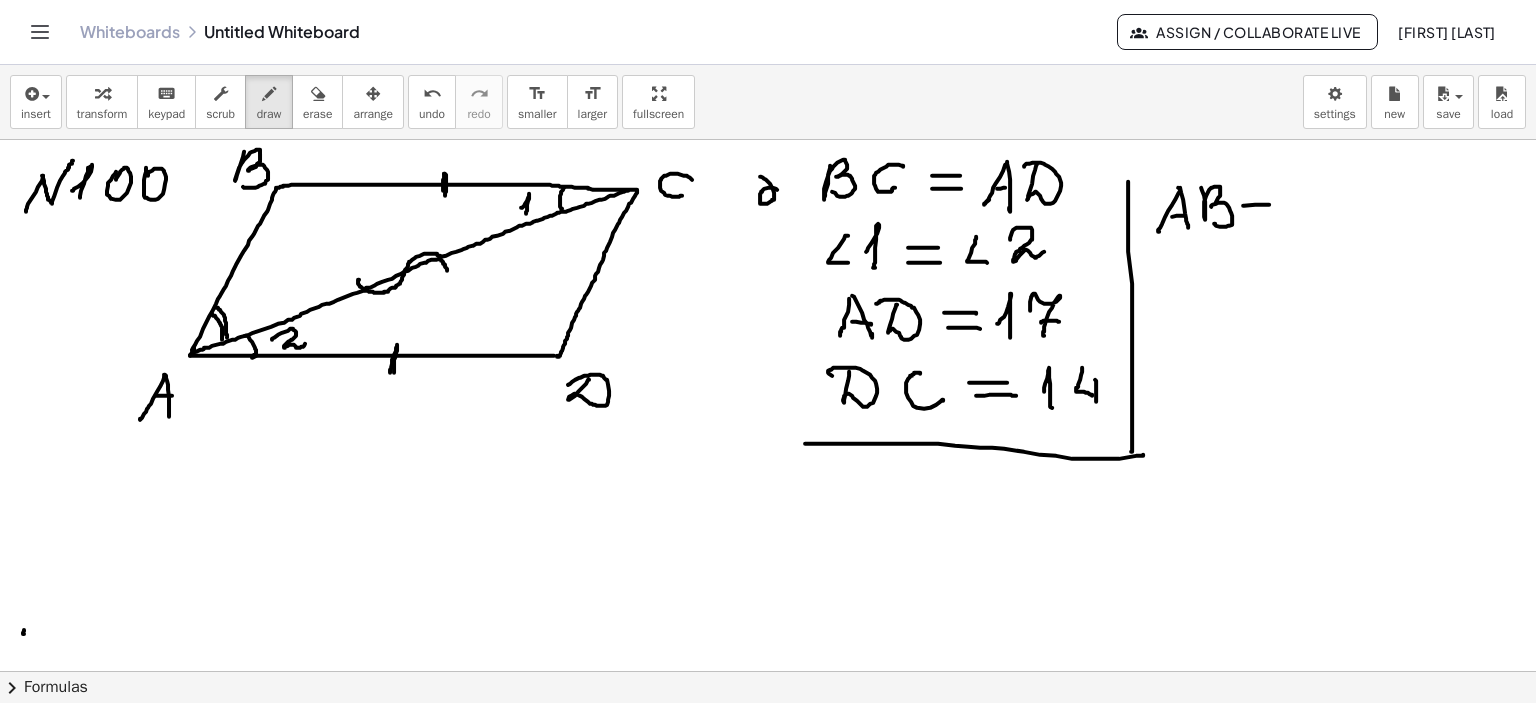 drag, startPoint x: 777, startPoint y: 189, endPoint x: 776, endPoint y: 213, distance: 24.020824 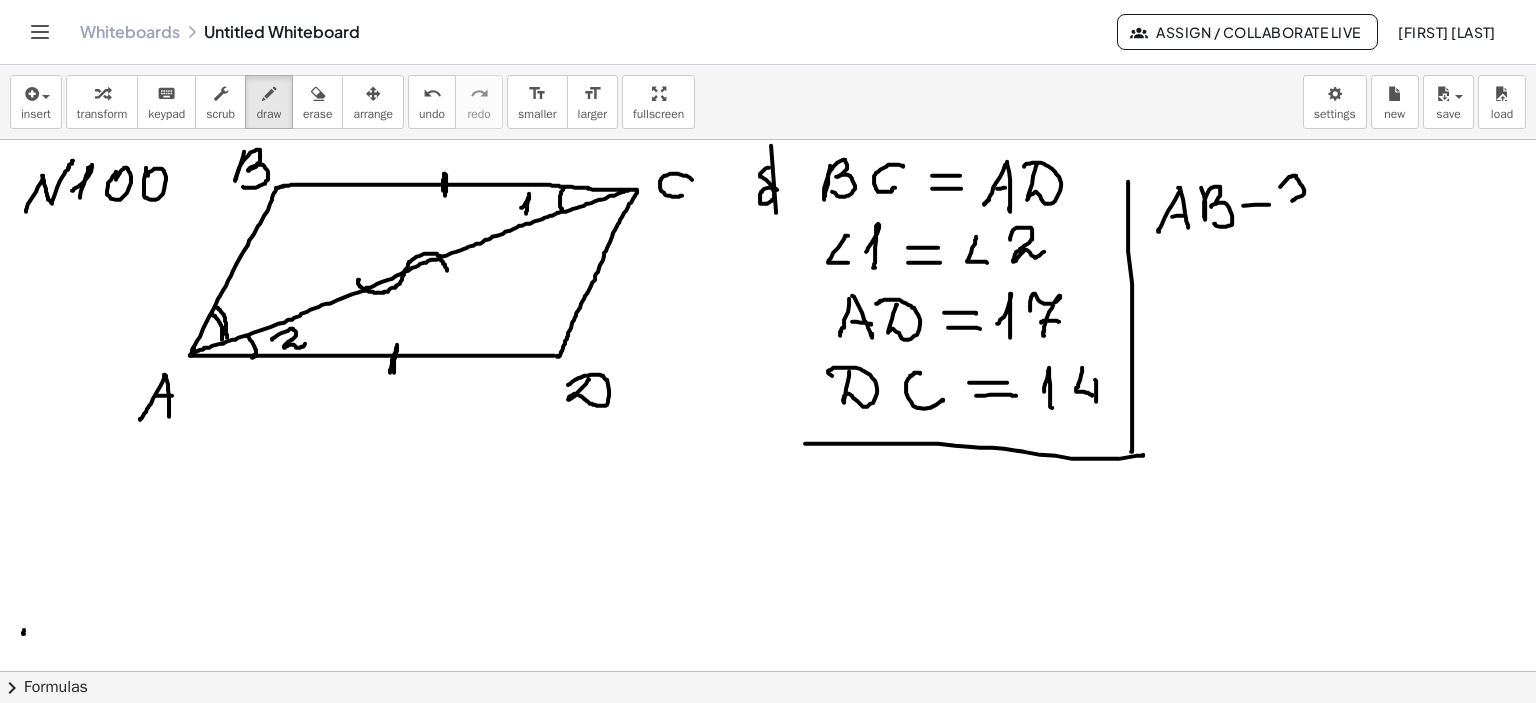 drag, startPoint x: 1289, startPoint y: 176, endPoint x: 1292, endPoint y: 202, distance: 26.172504 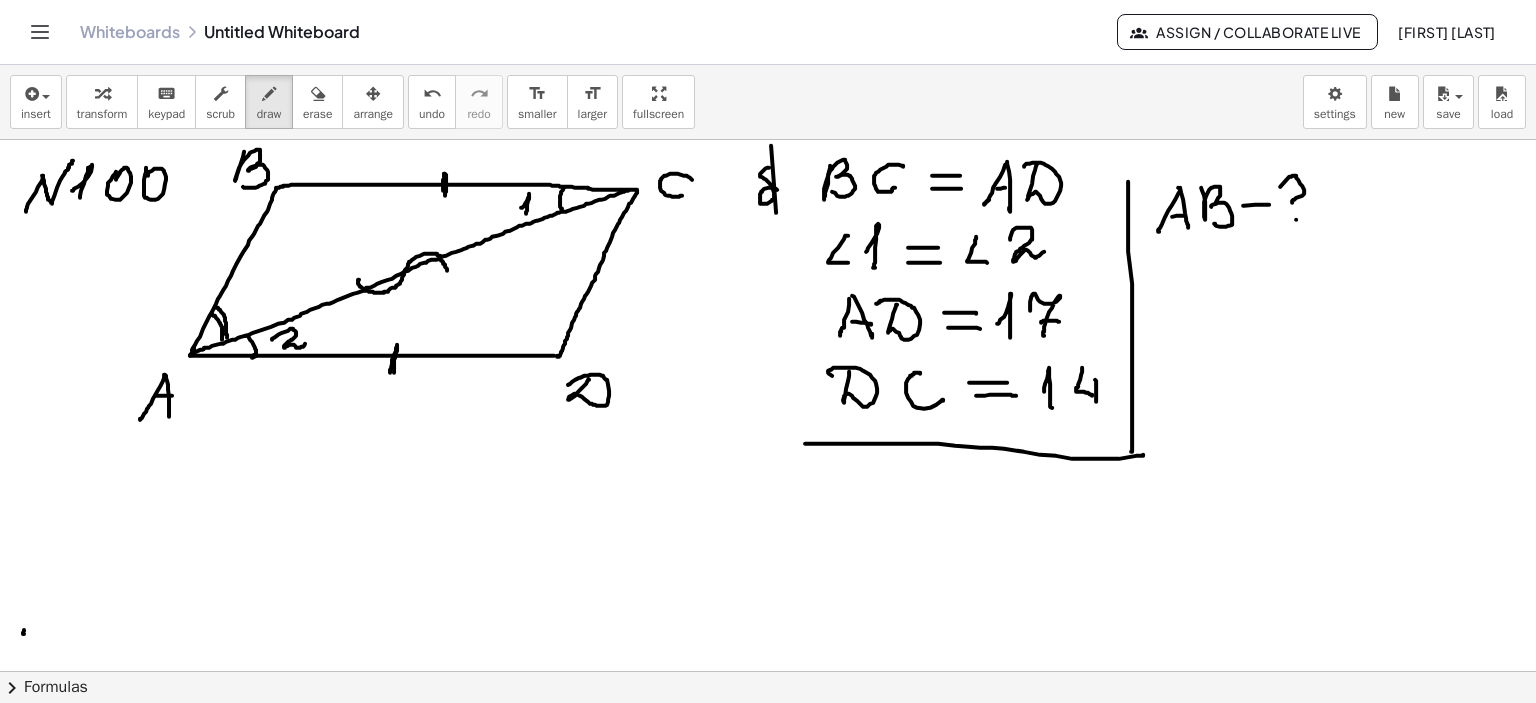 click at bounding box center [768, 672] 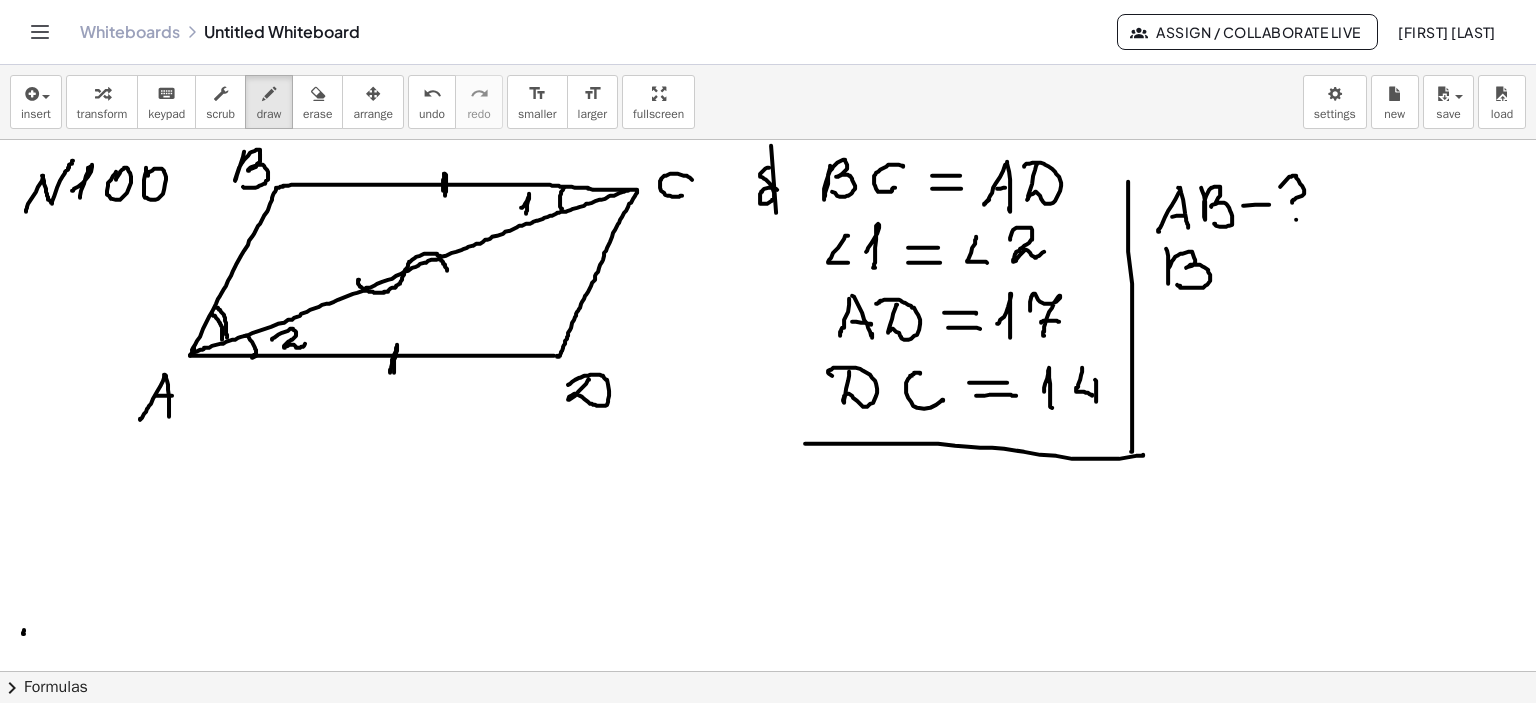 drag, startPoint x: 1166, startPoint y: 248, endPoint x: 1177, endPoint y: 284, distance: 37.64306 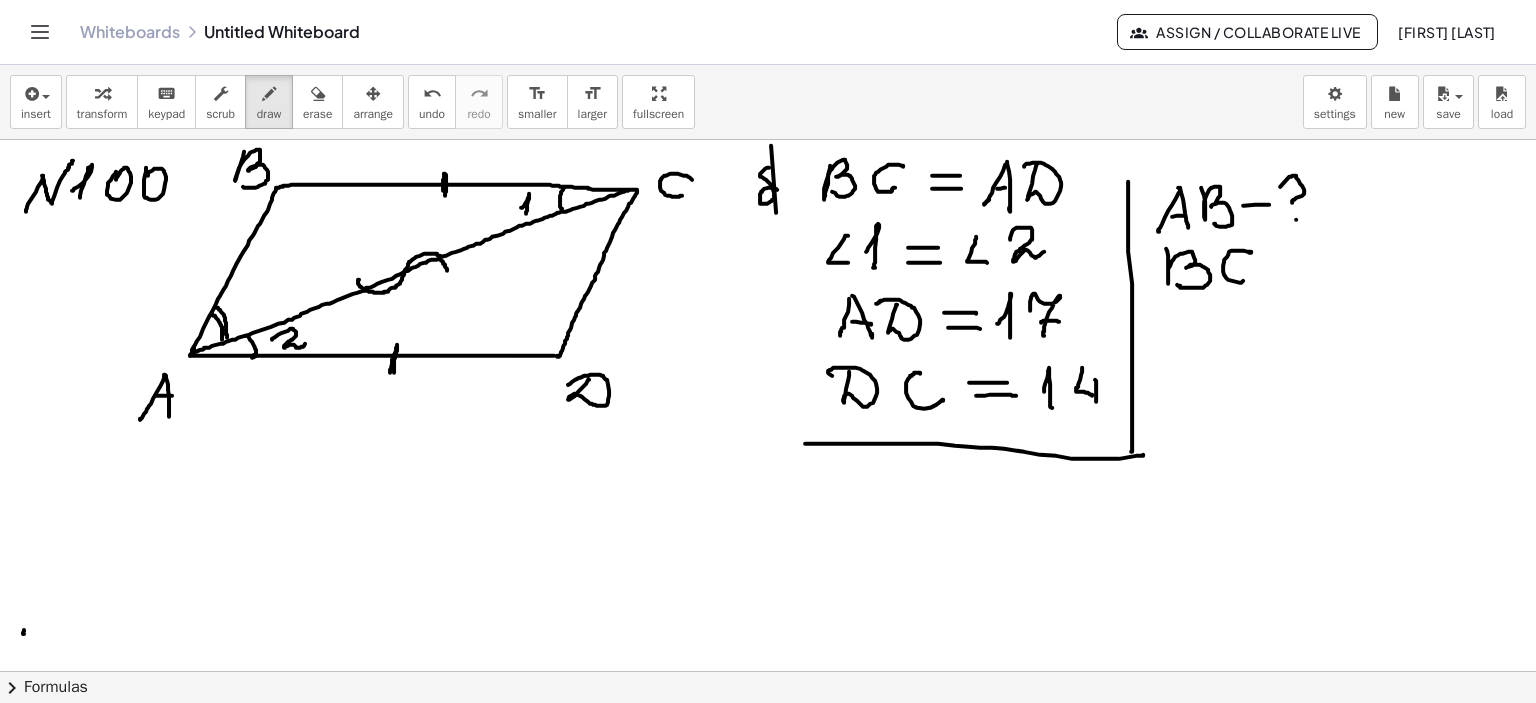 drag, startPoint x: 1249, startPoint y: 252, endPoint x: 1246, endPoint y: 279, distance: 27.166155 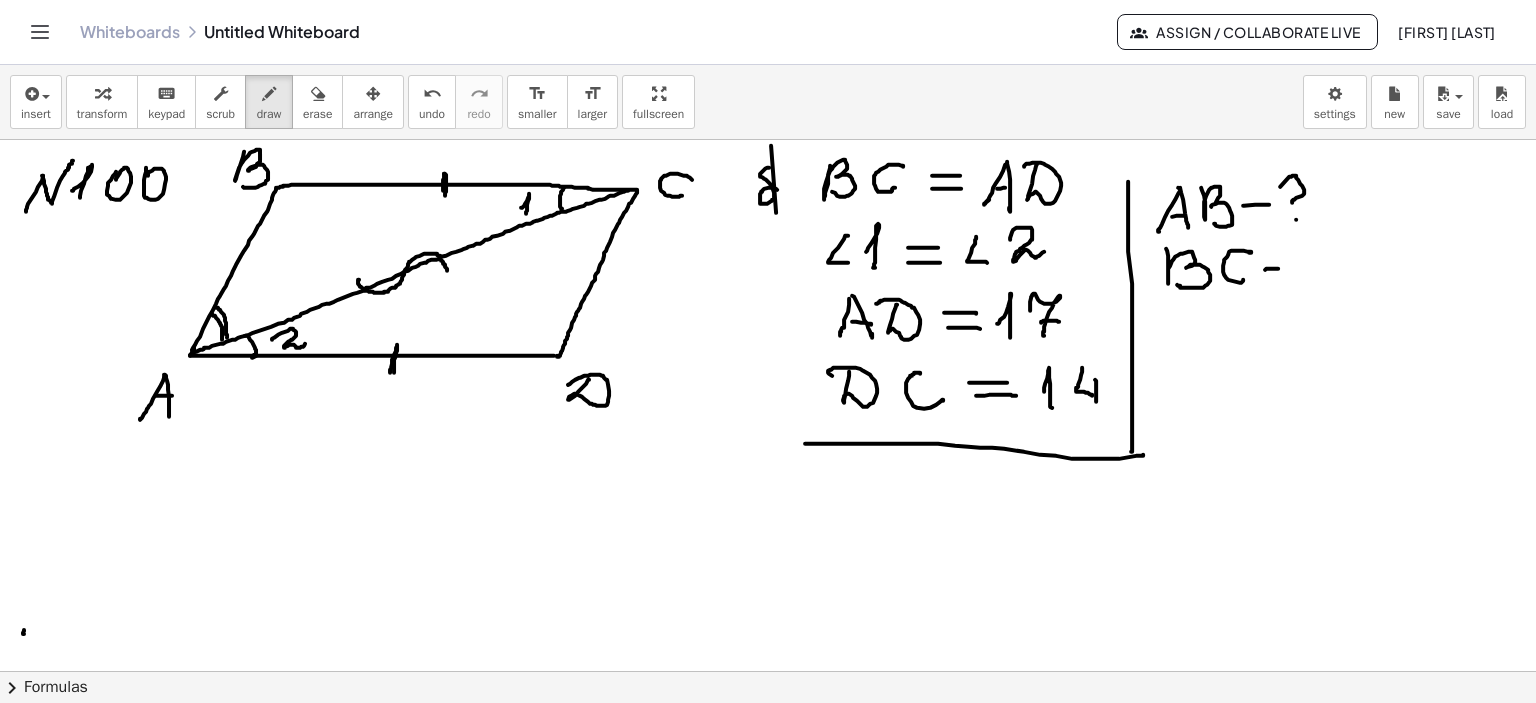 drag, startPoint x: 1266, startPoint y: 268, endPoint x: 1320, endPoint y: 258, distance: 54.91812 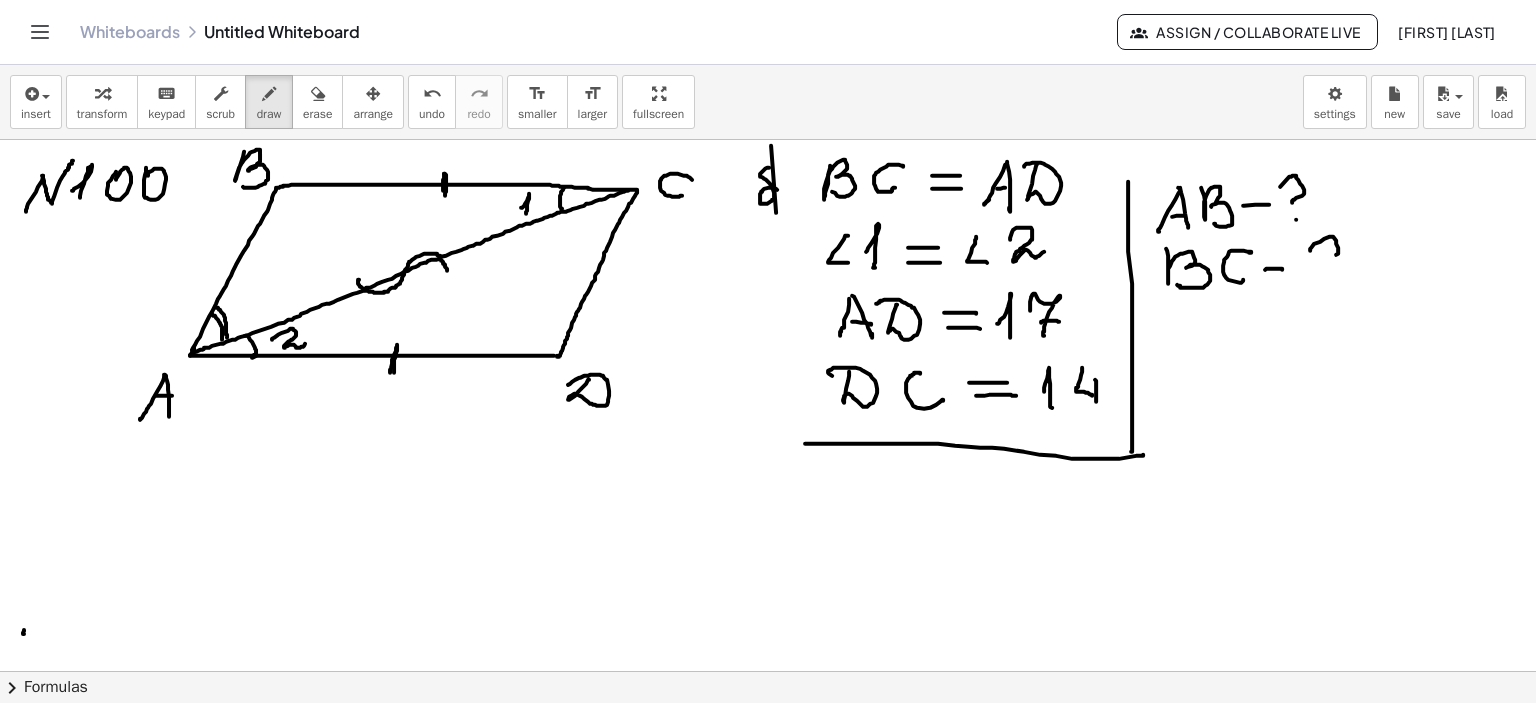 drag, startPoint x: 1310, startPoint y: 250, endPoint x: 1326, endPoint y: 262, distance: 20 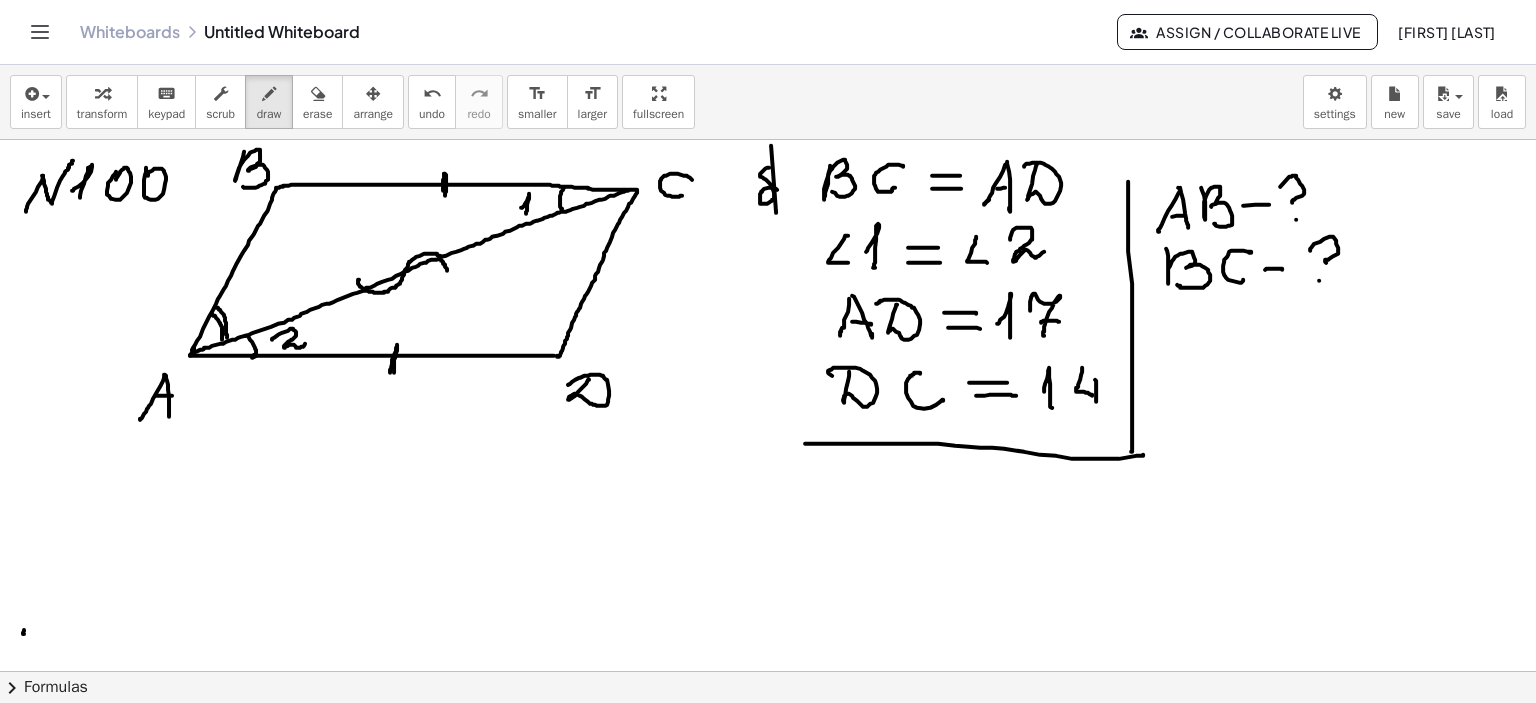 click at bounding box center [768, 672] 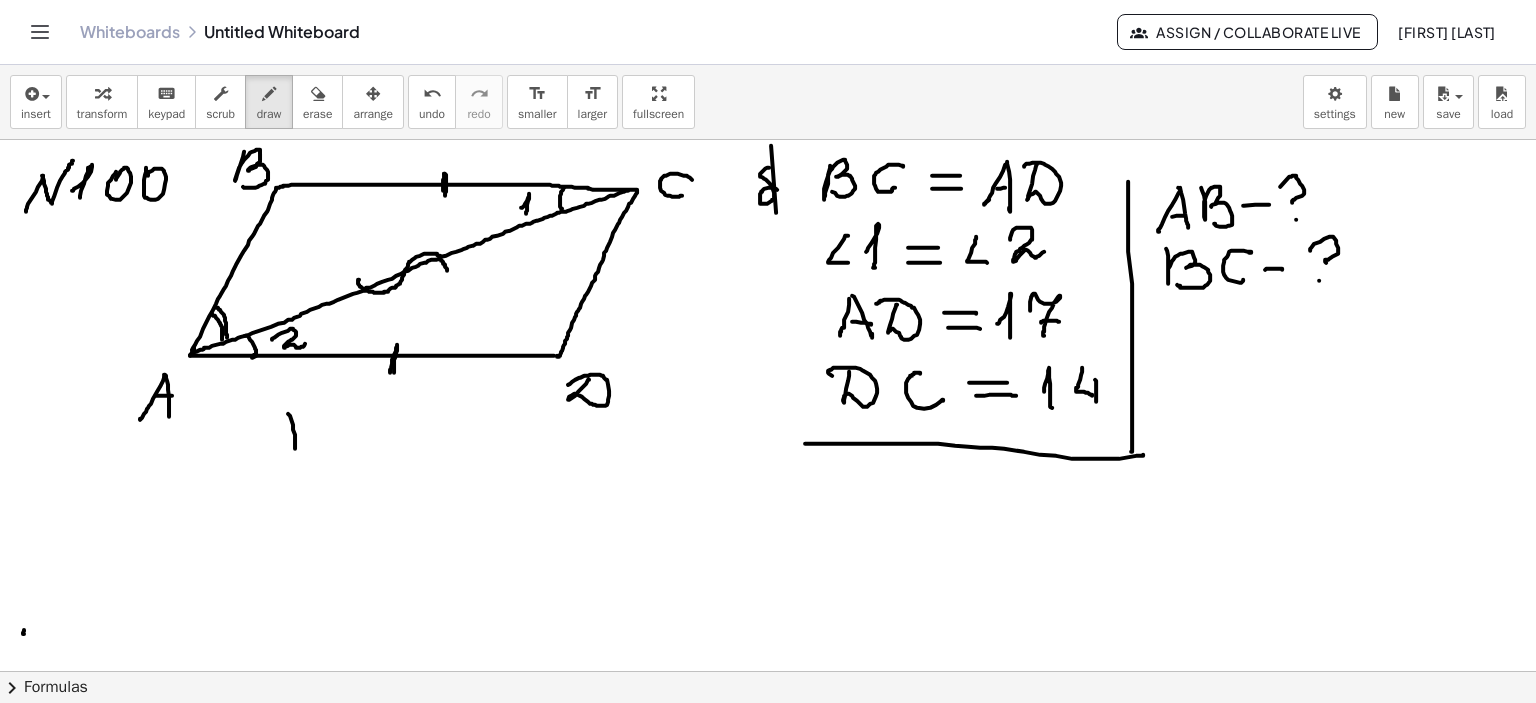 click at bounding box center (768, 672) 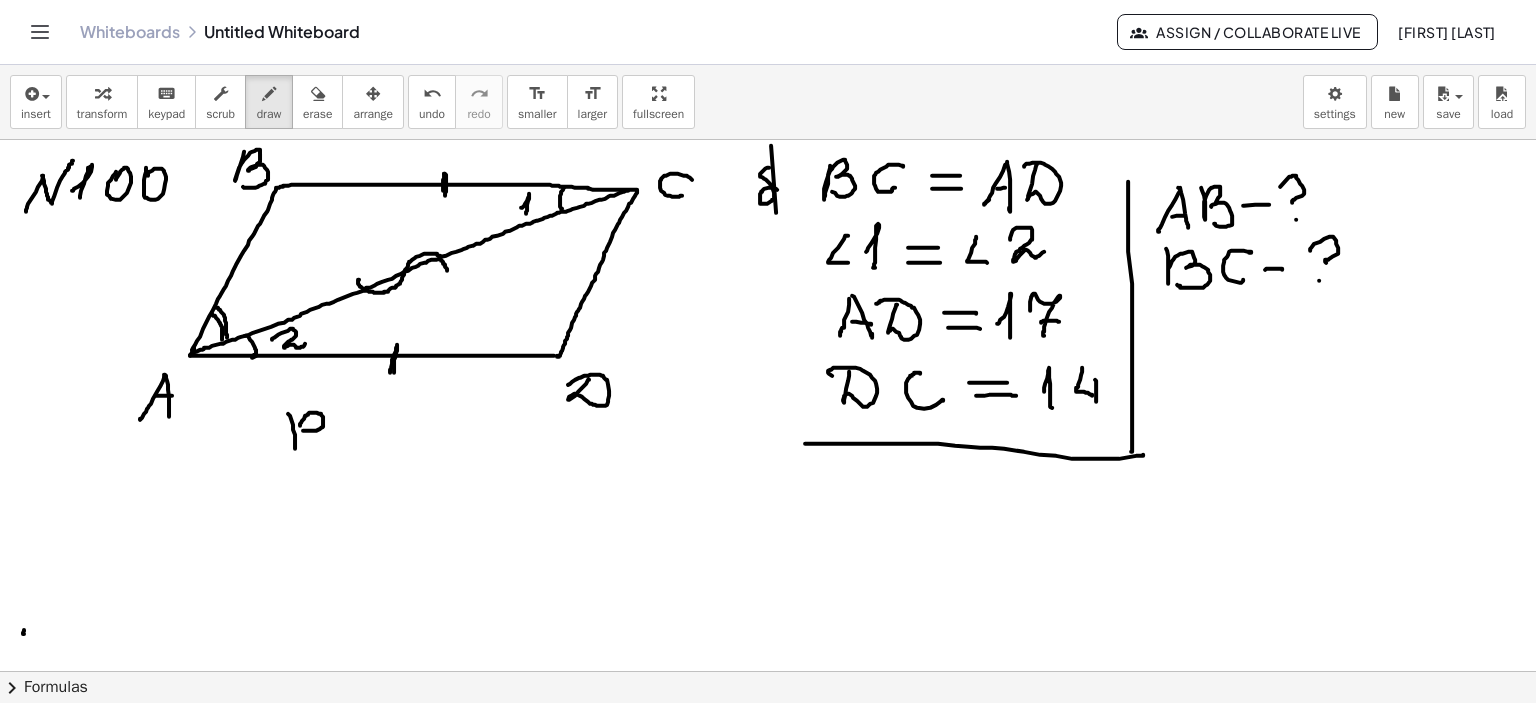 click at bounding box center (768, 672) 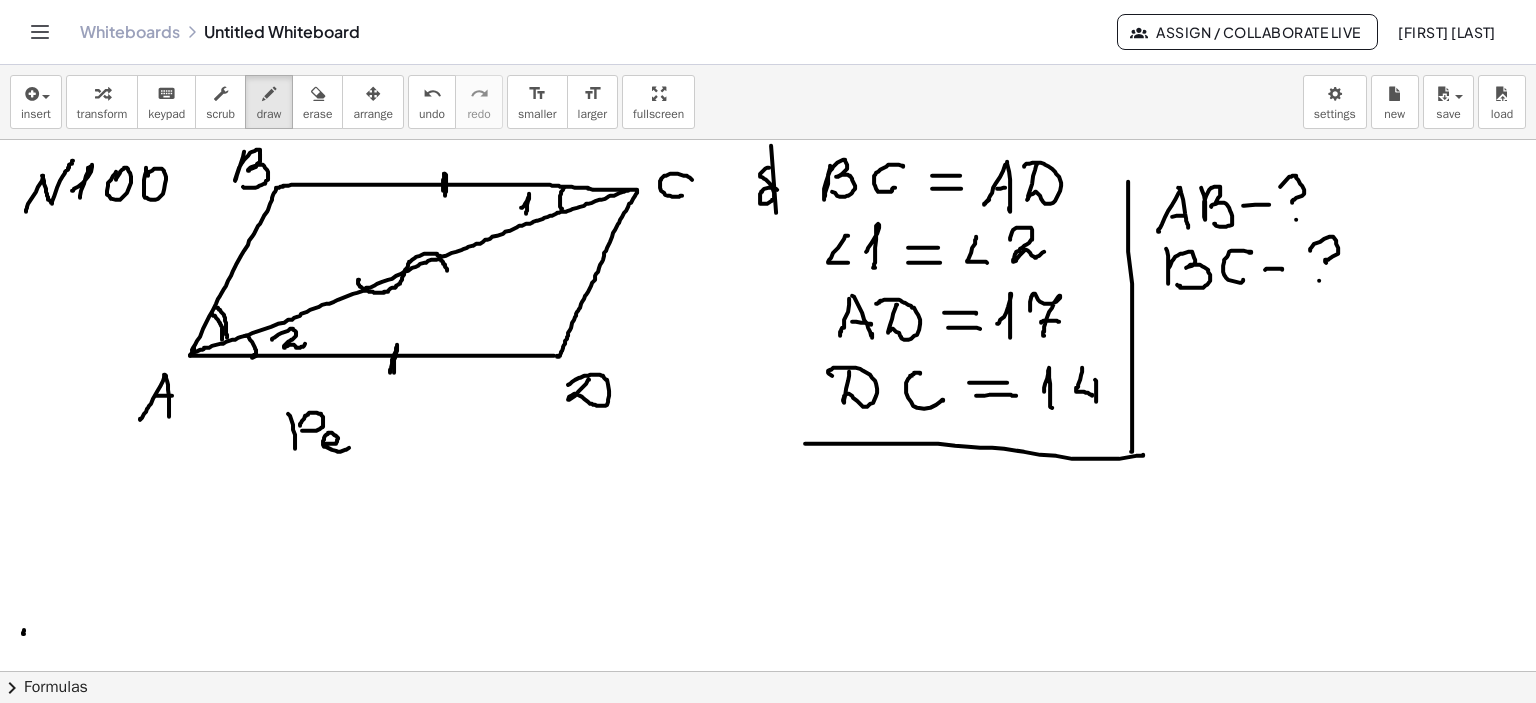 click at bounding box center [768, 672] 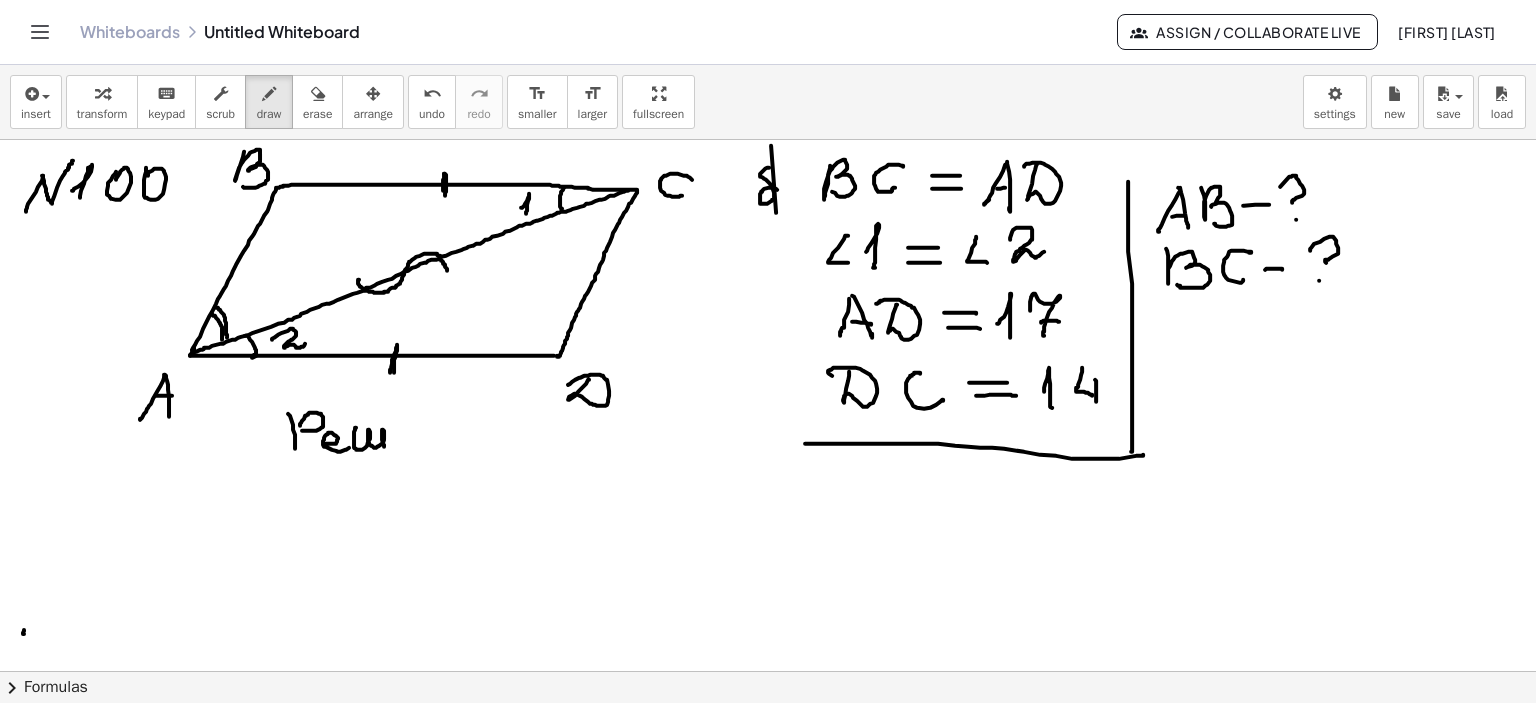 click at bounding box center (768, 672) 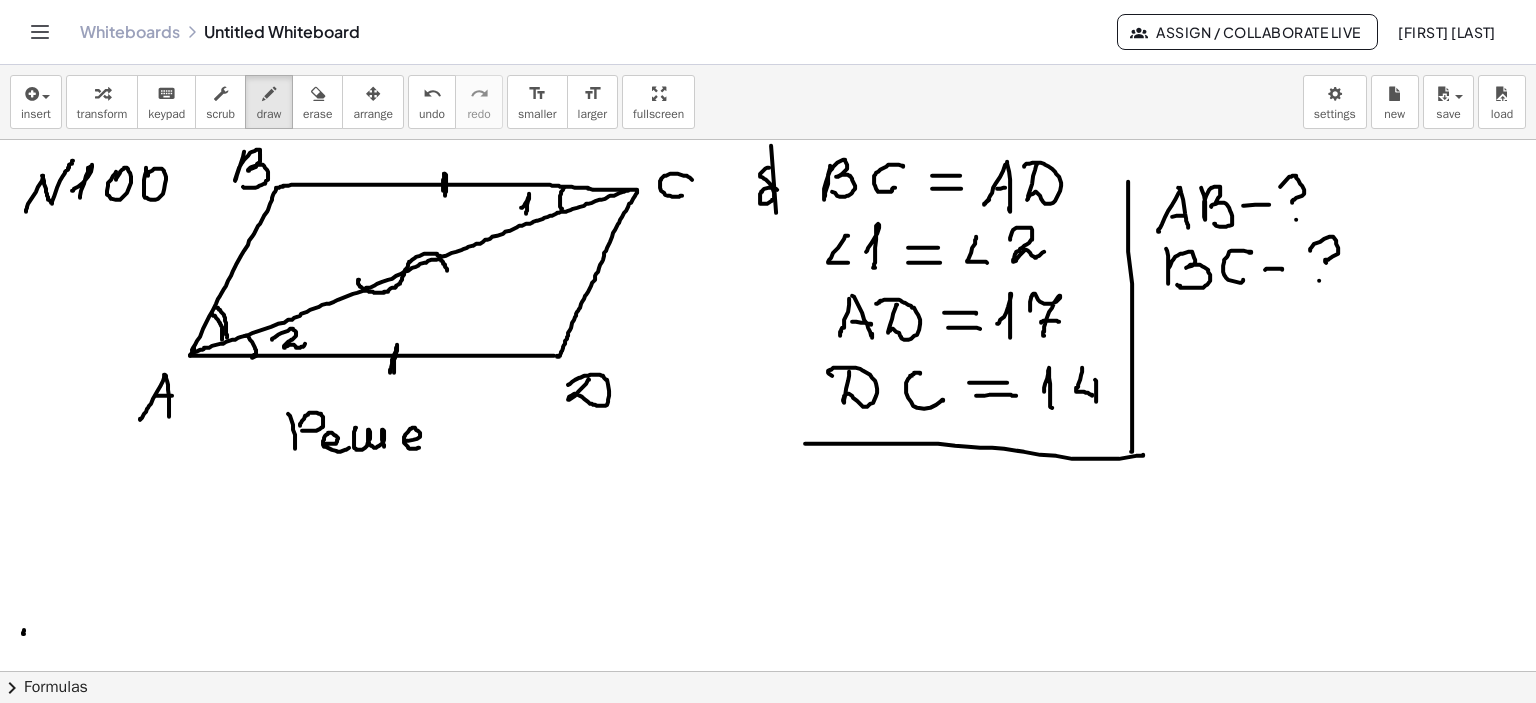 click at bounding box center [768, 672] 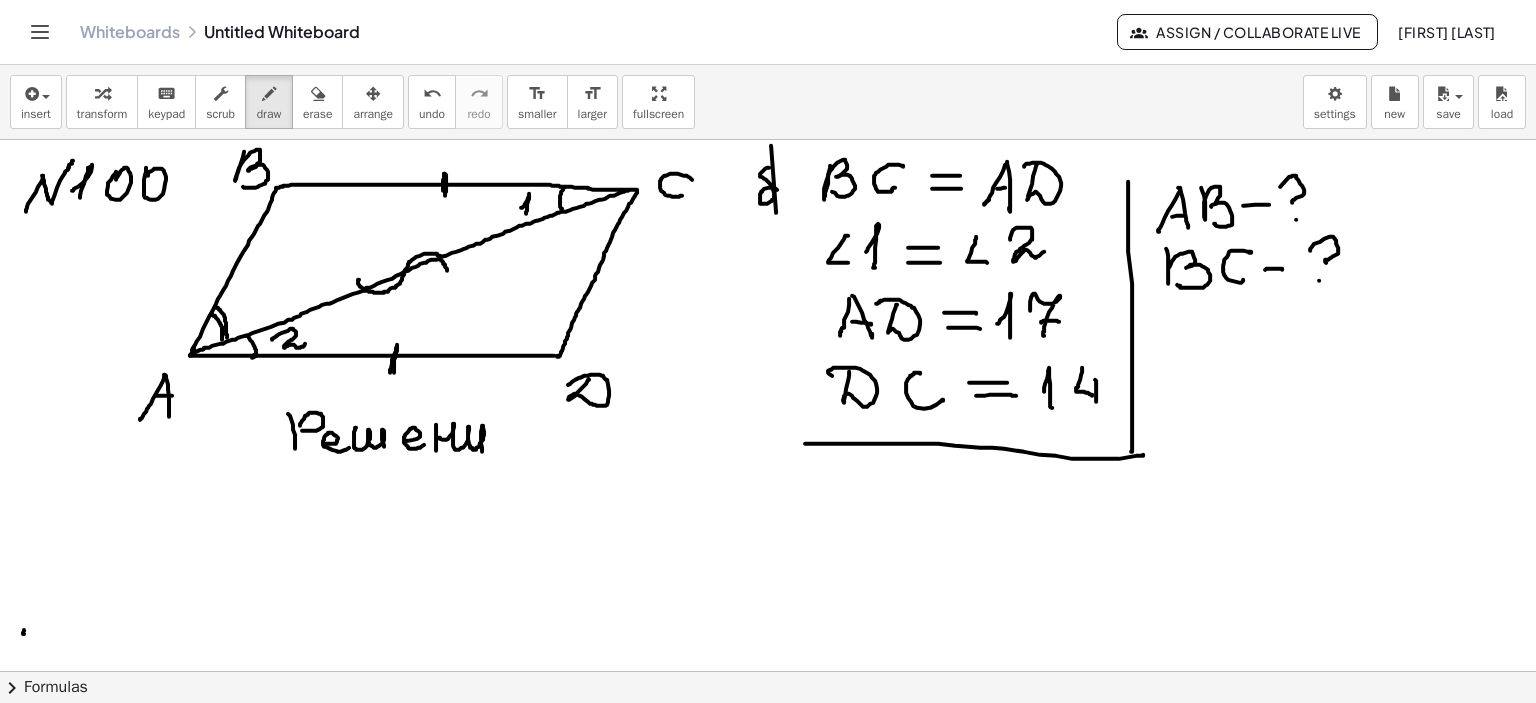 click at bounding box center (768, 672) 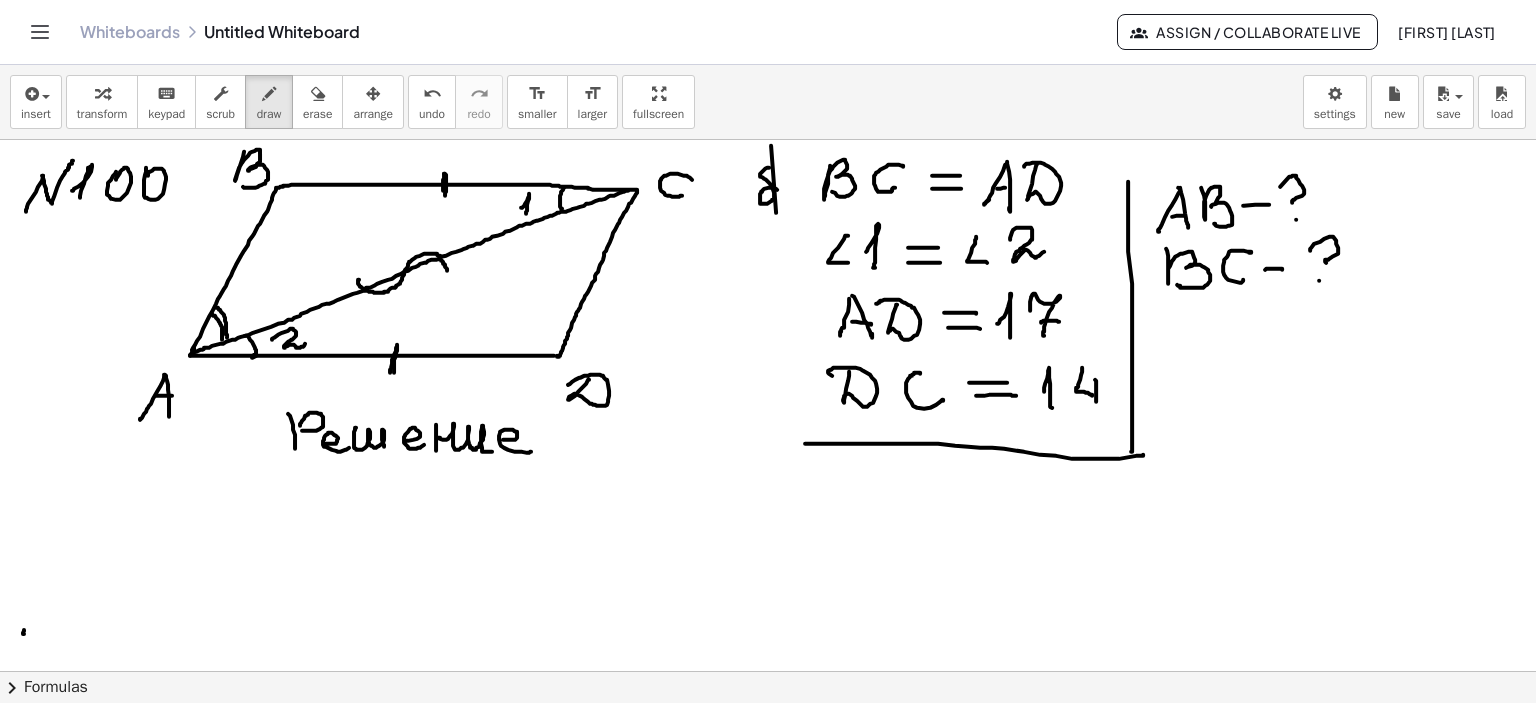 click at bounding box center (768, 672) 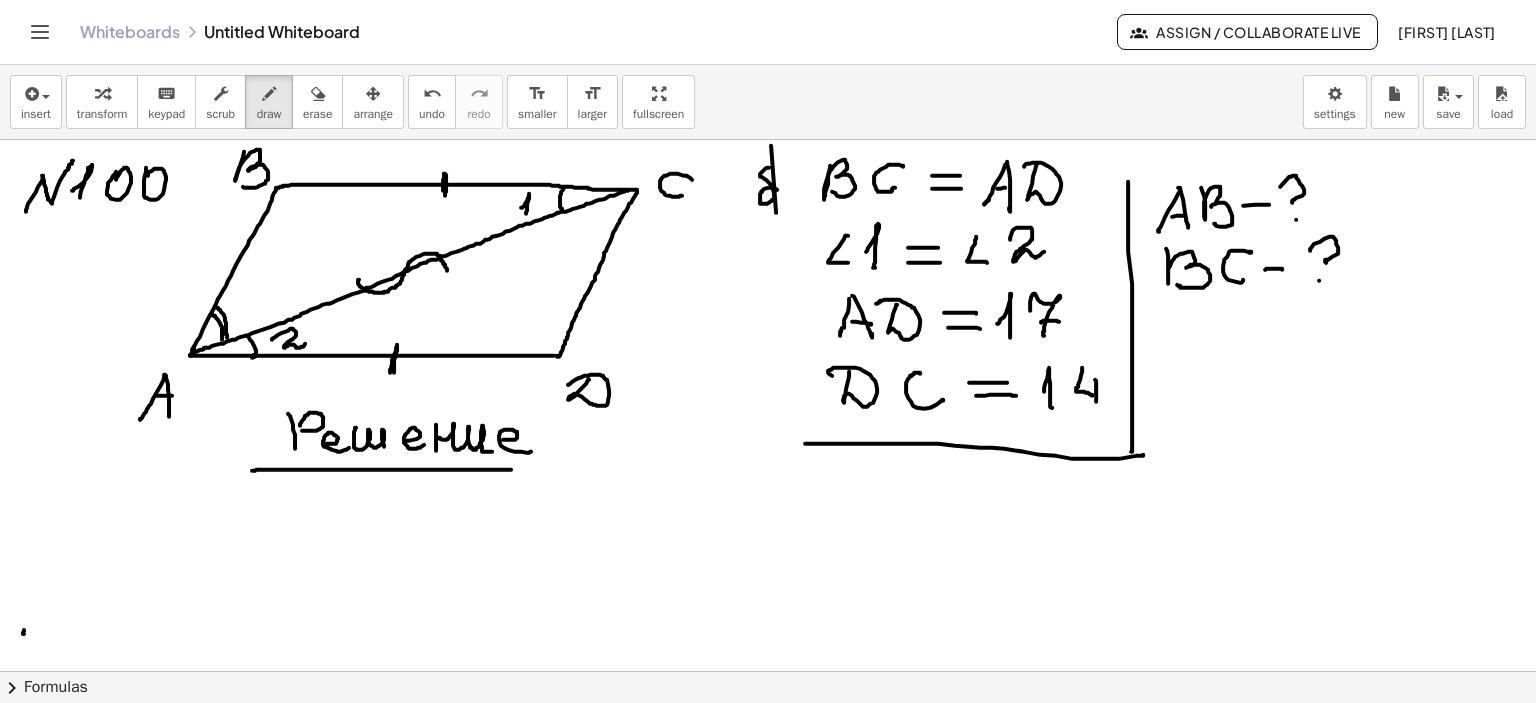 click at bounding box center (768, 672) 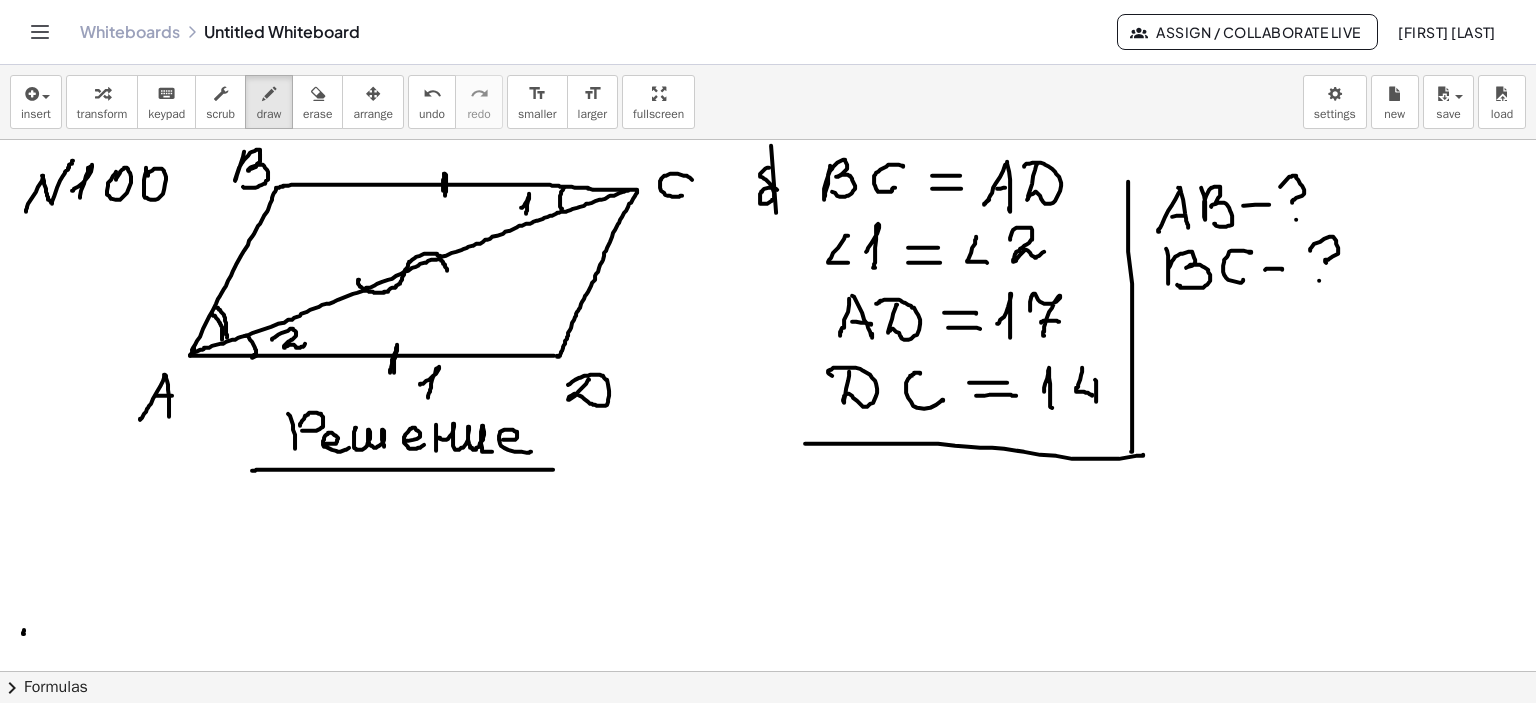 drag, startPoint x: 433, startPoint y: 375, endPoint x: 428, endPoint y: 397, distance: 22.561028 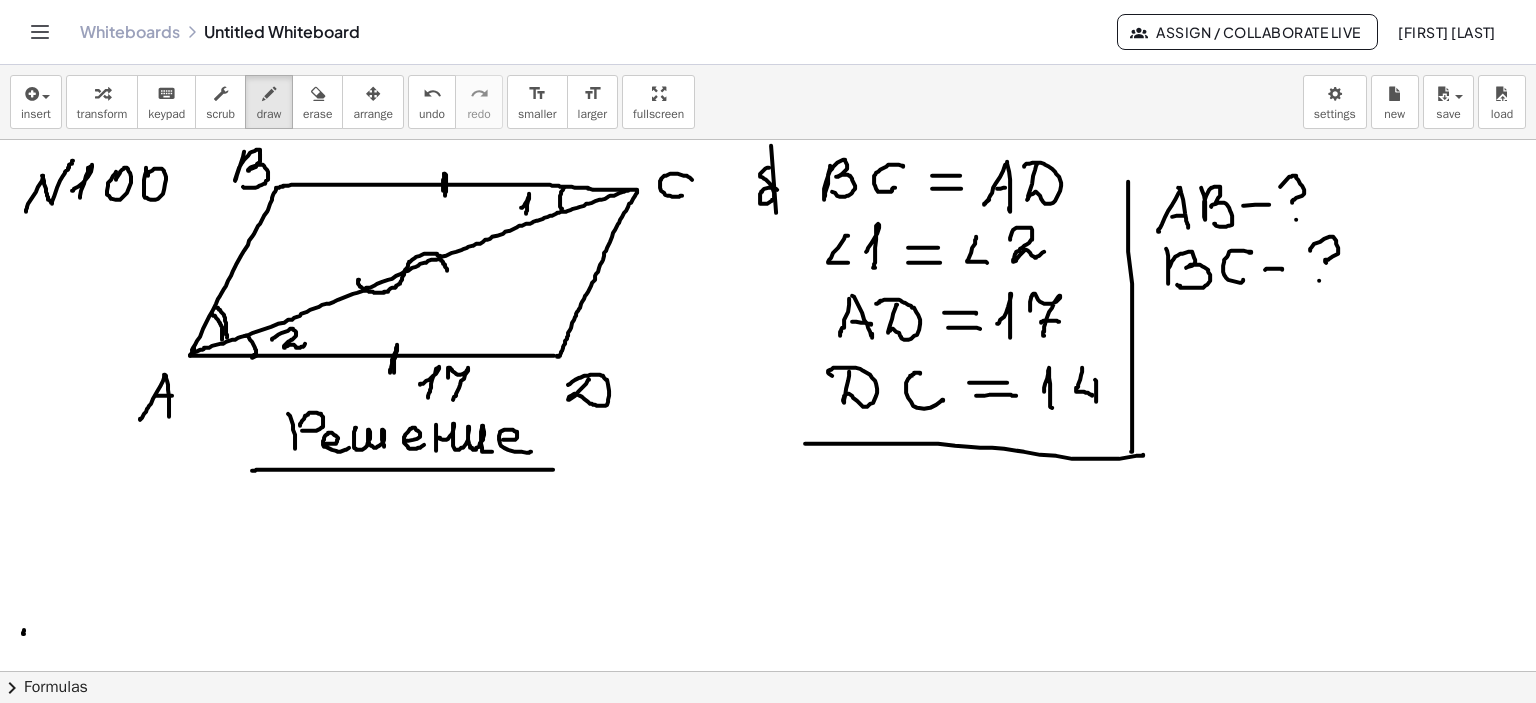 drag, startPoint x: 448, startPoint y: 371, endPoint x: 453, endPoint y: 402, distance: 31.400637 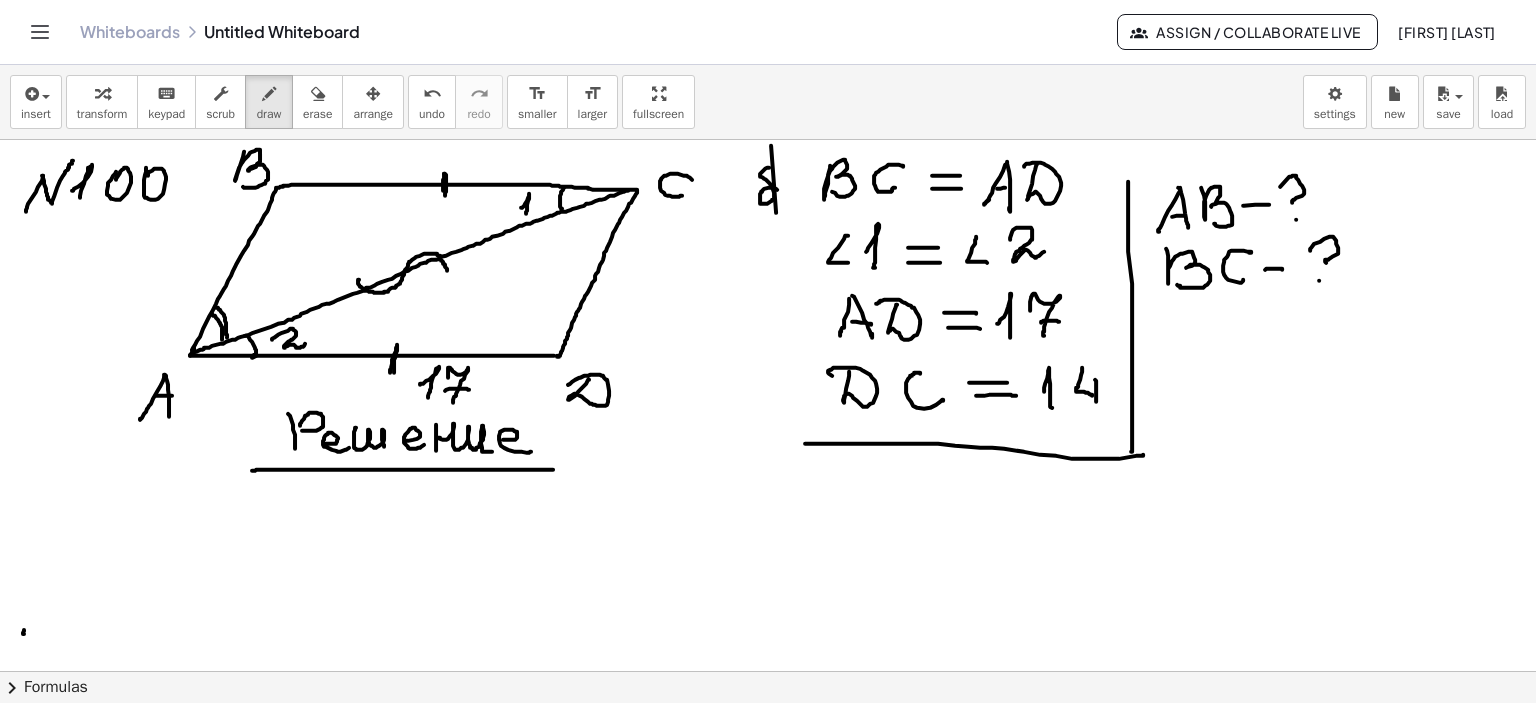 drag, startPoint x: 445, startPoint y: 390, endPoint x: 469, endPoint y: 389, distance: 24.020824 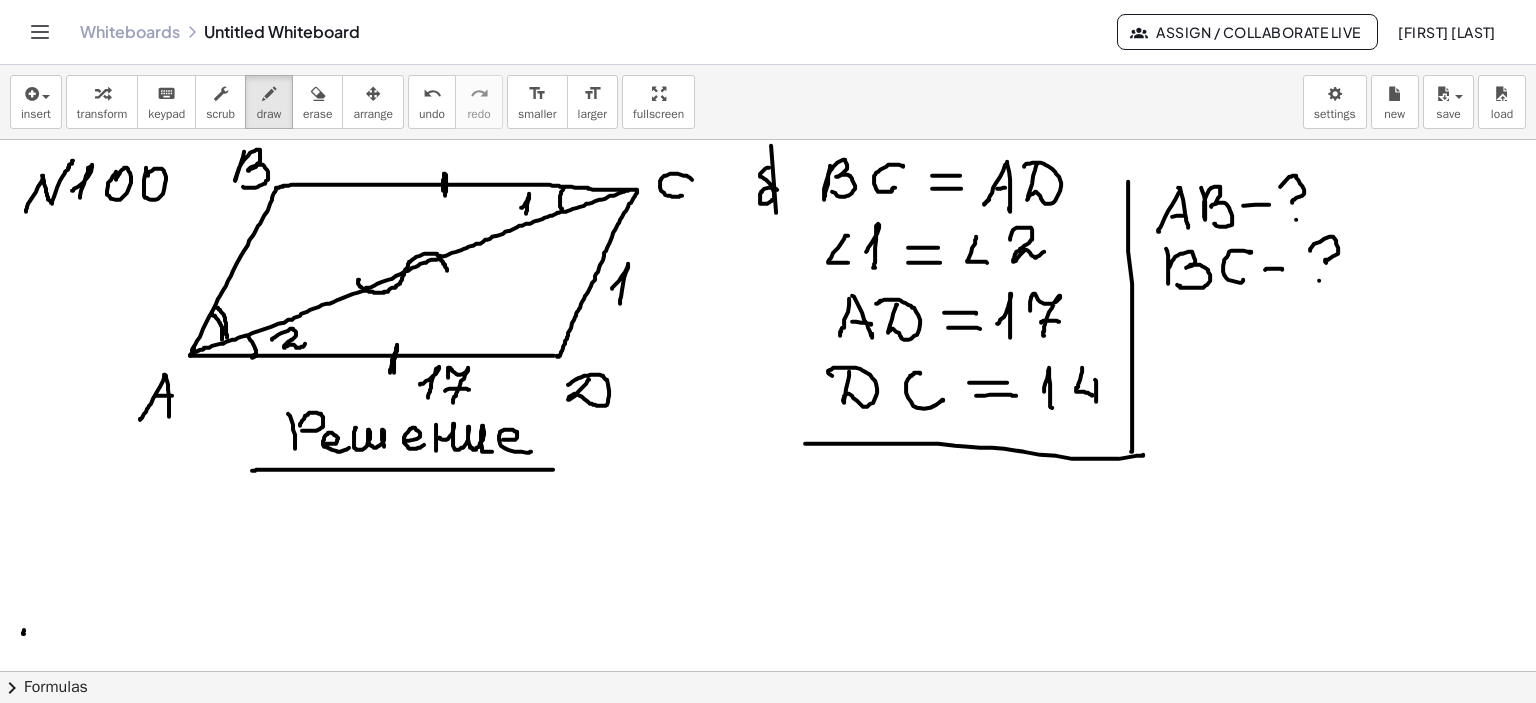 drag, startPoint x: 612, startPoint y: 288, endPoint x: 620, endPoint y: 303, distance: 17 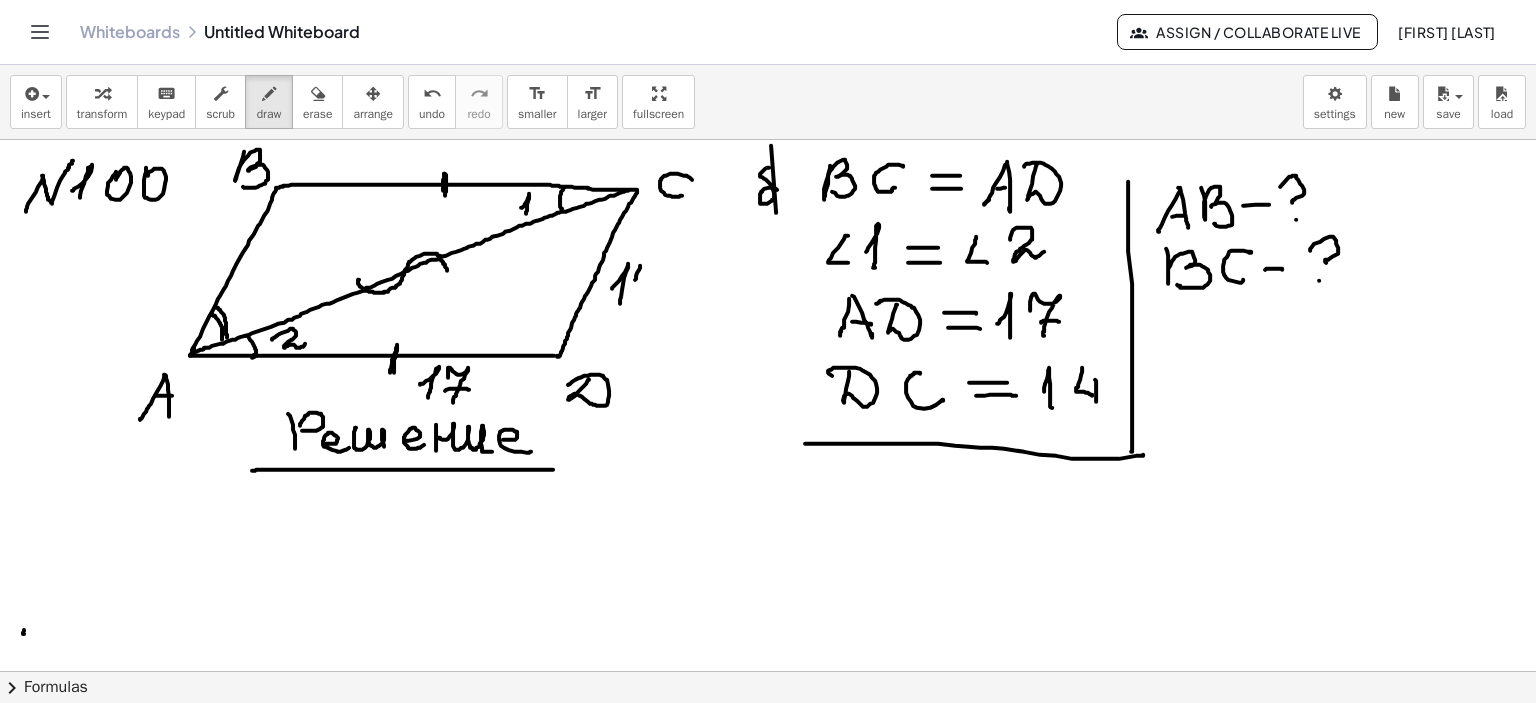 drag, startPoint x: 640, startPoint y: 265, endPoint x: 648, endPoint y: 285, distance: 21.540659 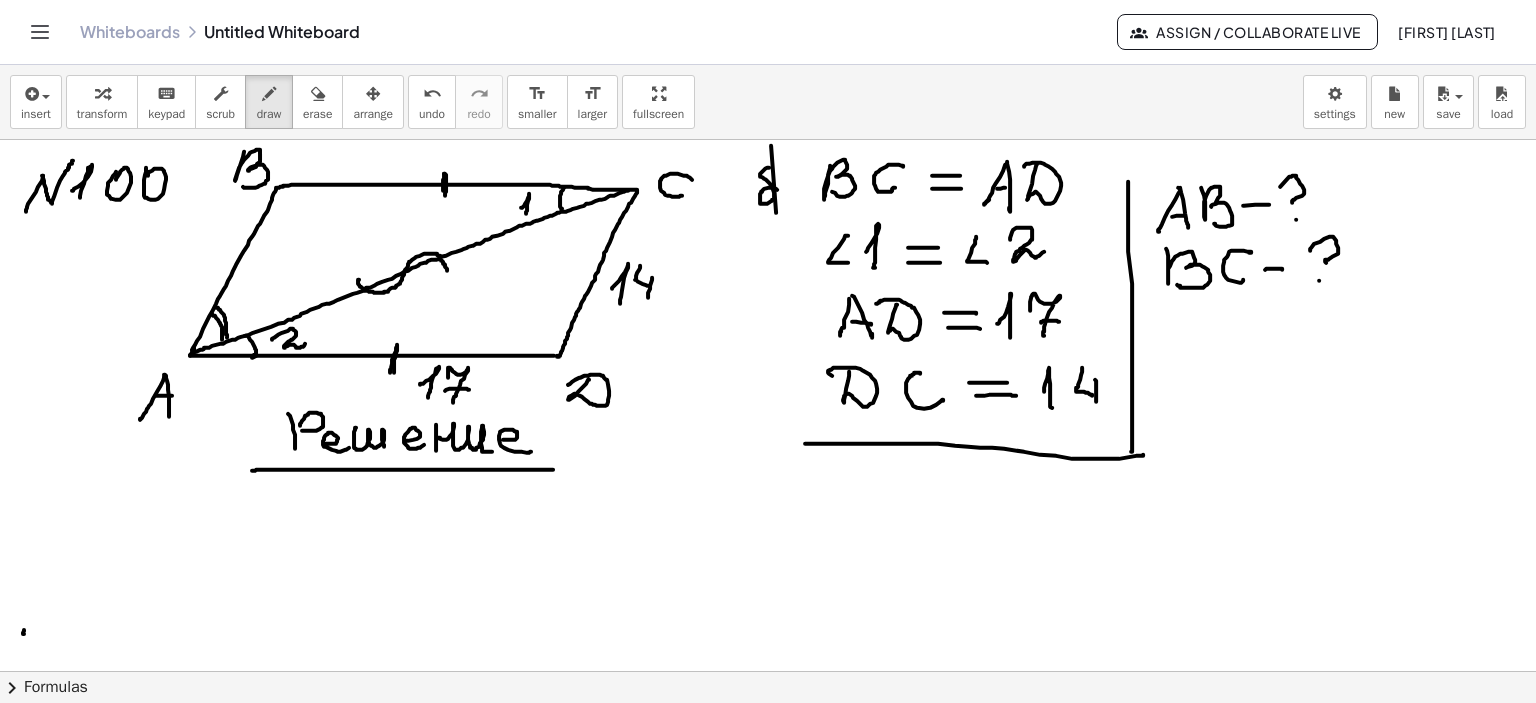 drag, startPoint x: 652, startPoint y: 277, endPoint x: 648, endPoint y: 297, distance: 20.396078 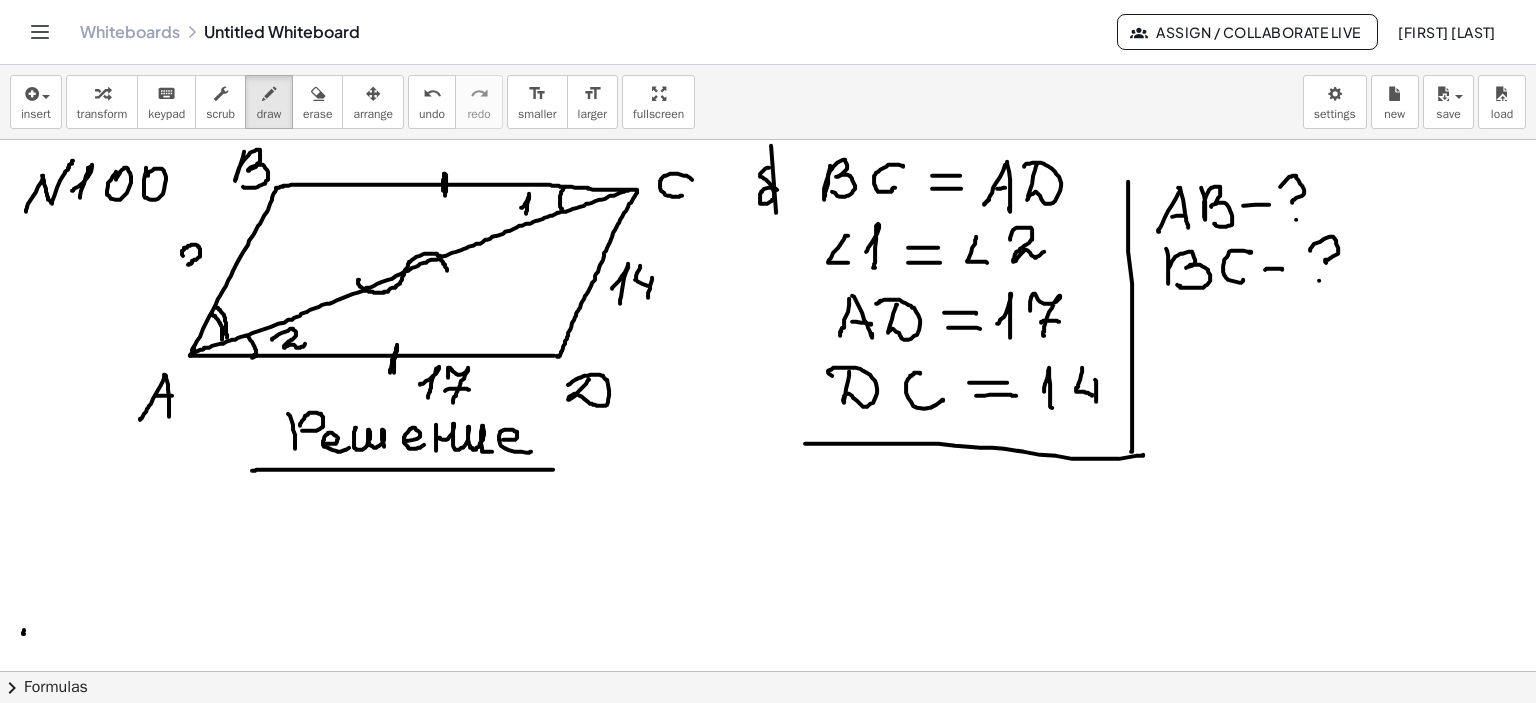 drag, startPoint x: 183, startPoint y: 255, endPoint x: 188, endPoint y: 266, distance: 12.083046 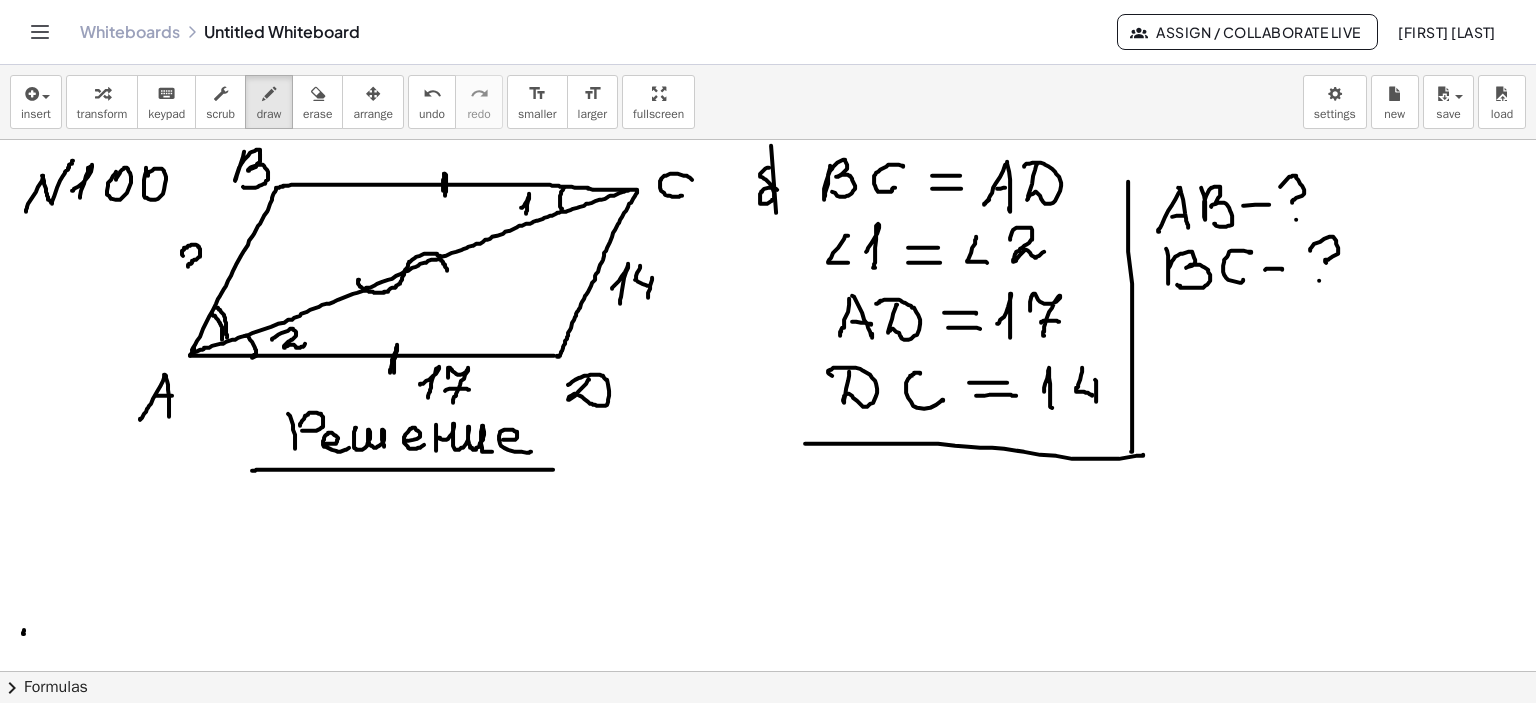 click at bounding box center [768, 672] 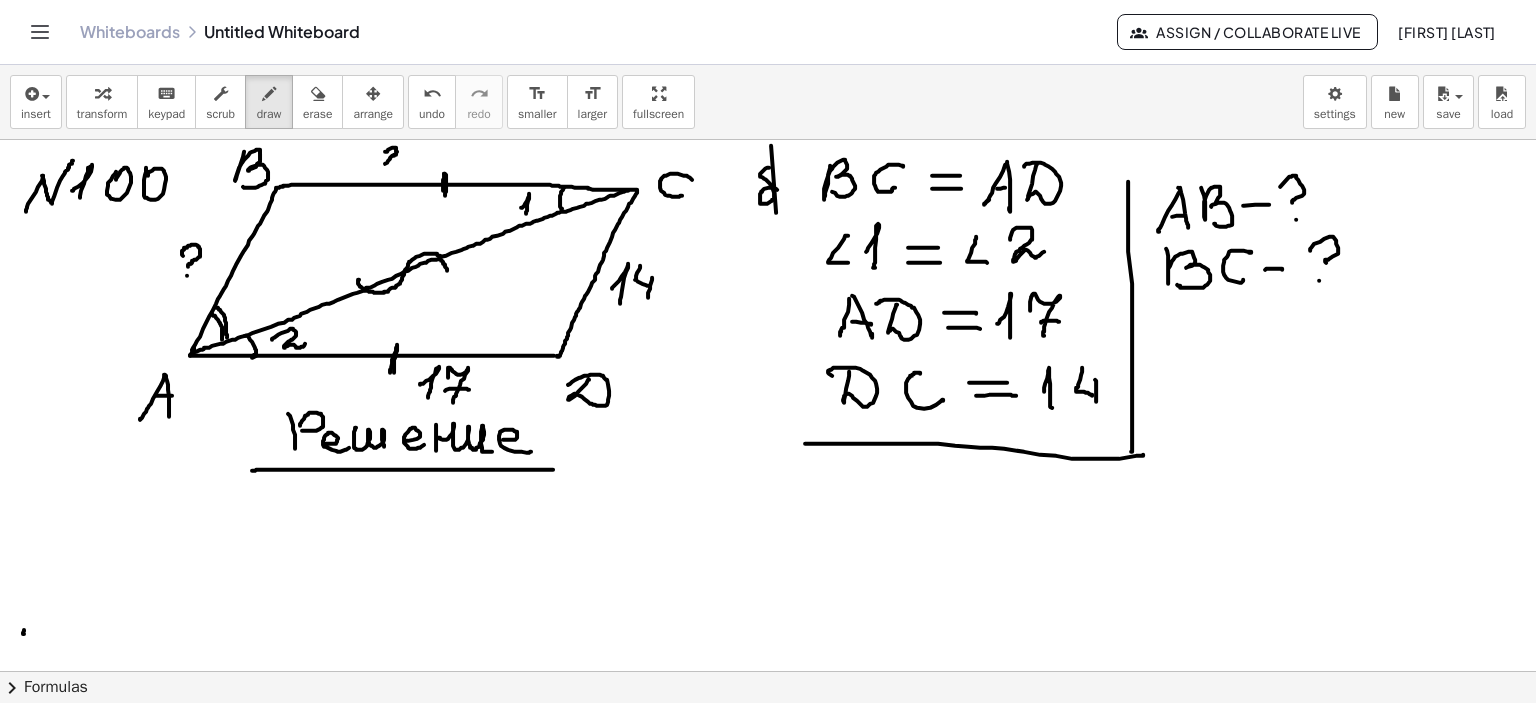 drag, startPoint x: 385, startPoint y: 151, endPoint x: 385, endPoint y: 163, distance: 12 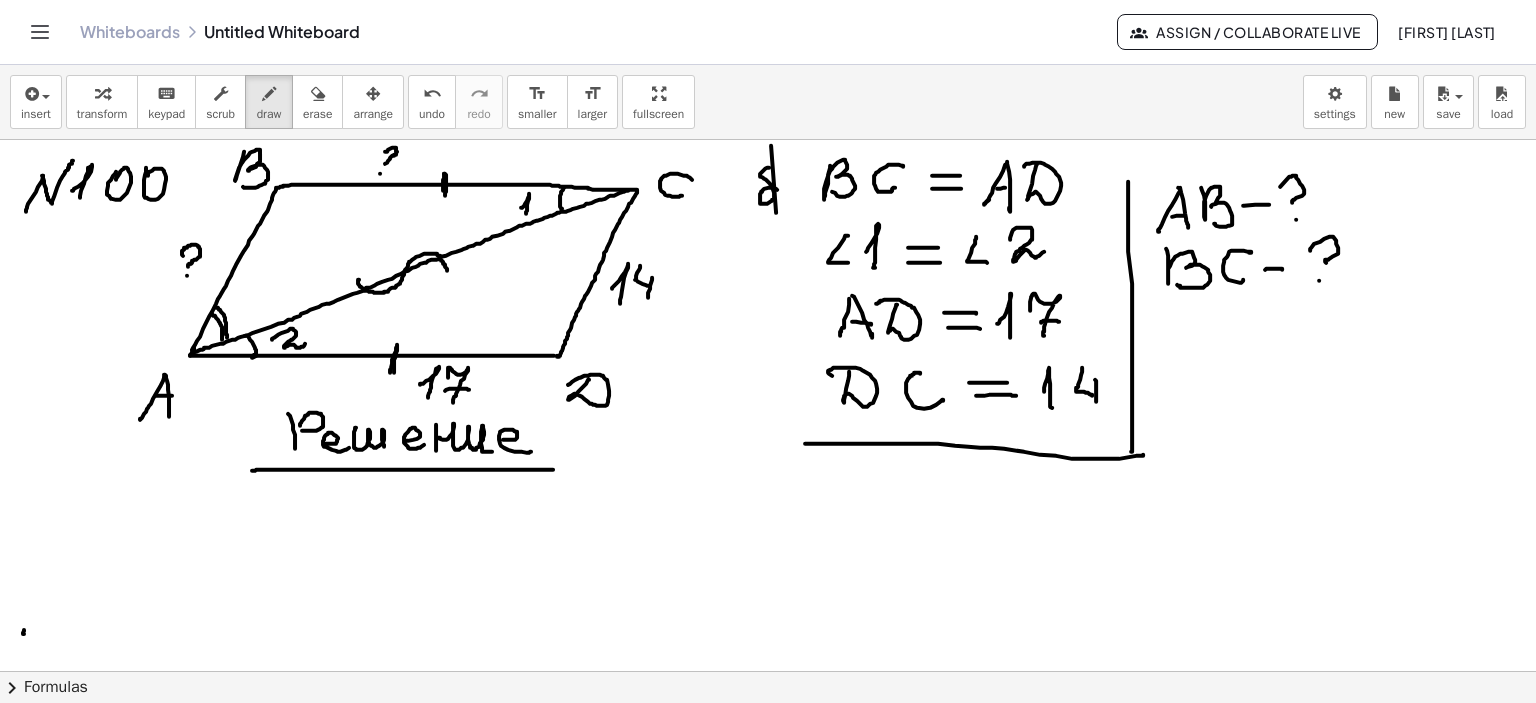 click at bounding box center (768, 672) 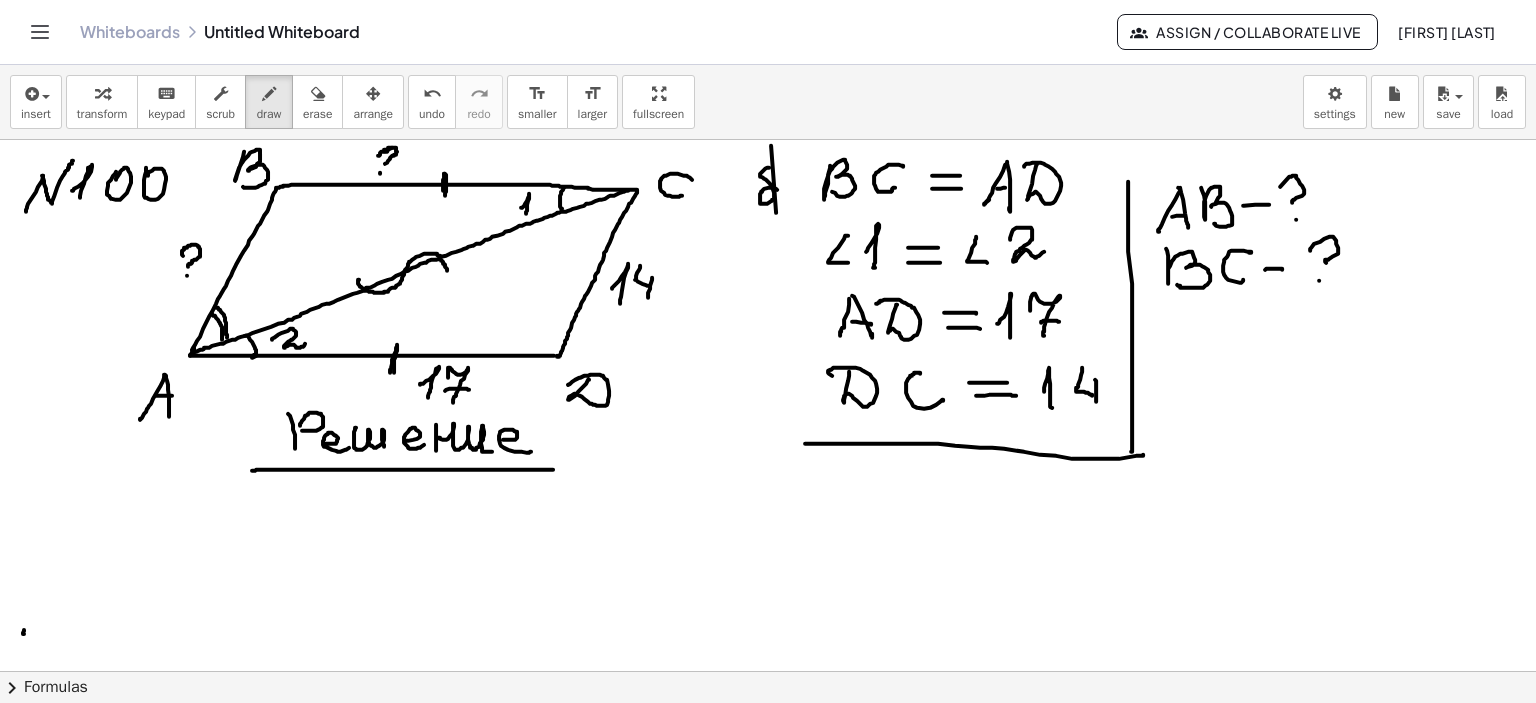 drag, startPoint x: 392, startPoint y: 147, endPoint x: 378, endPoint y: 155, distance: 16.124516 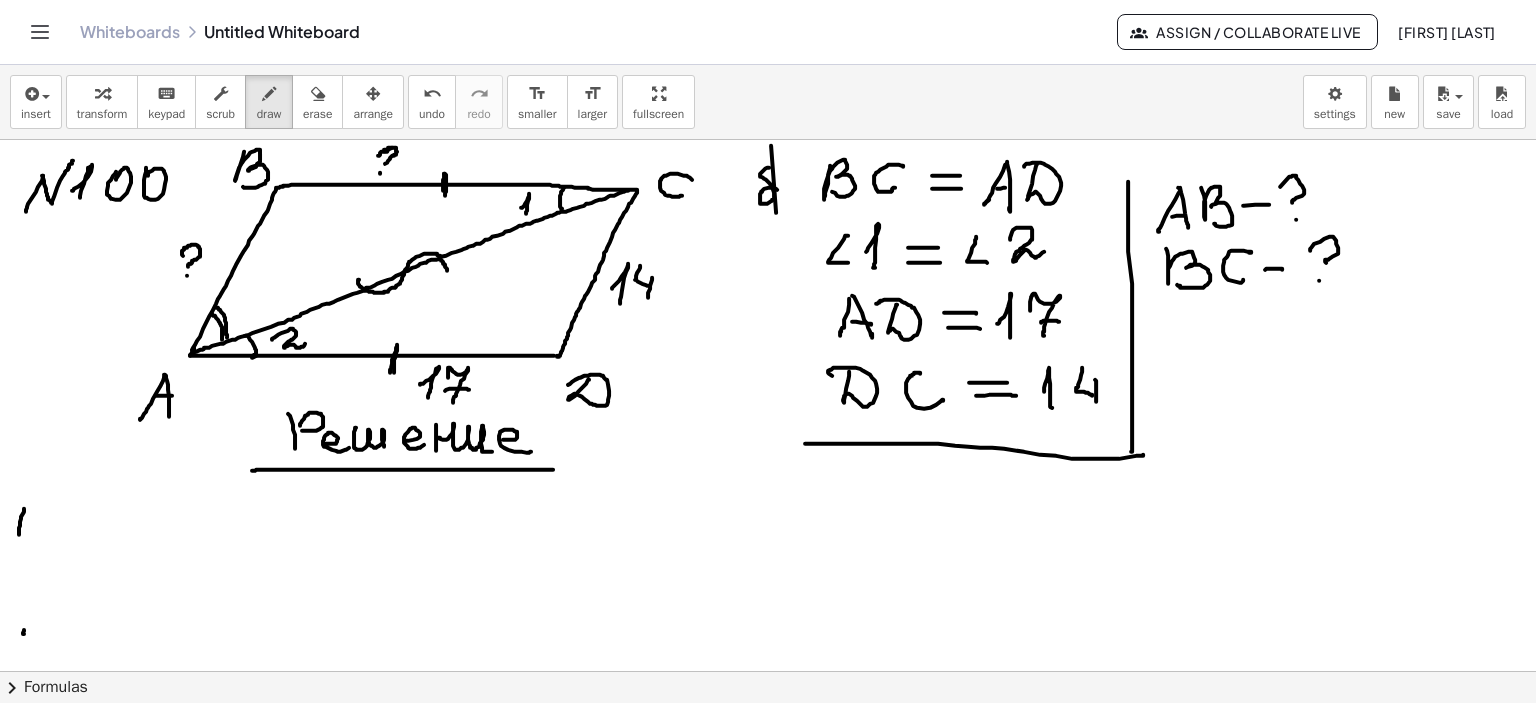 drag, startPoint x: 24, startPoint y: 508, endPoint x: 19, endPoint y: 534, distance: 26.476404 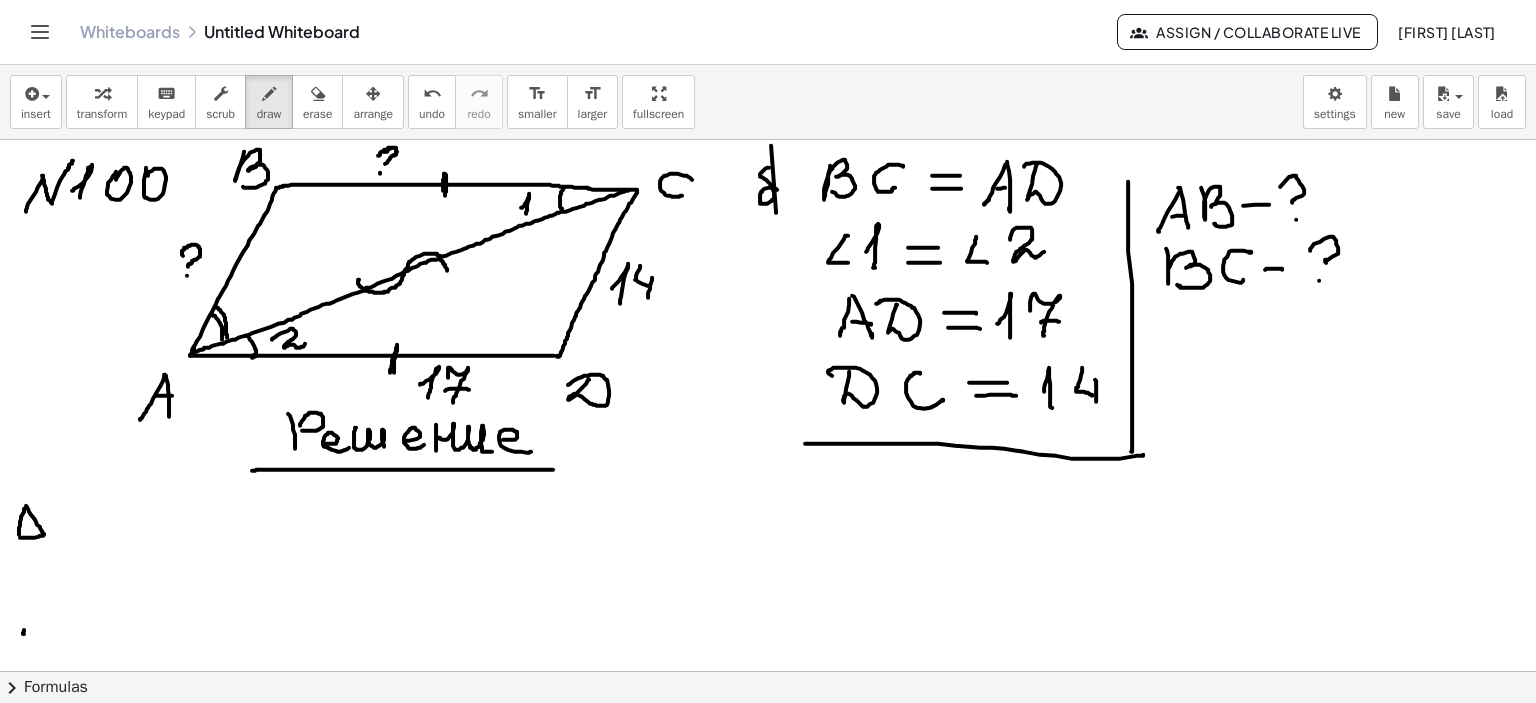 drag, startPoint x: 26, startPoint y: 505, endPoint x: 78, endPoint y: 520, distance: 54.120235 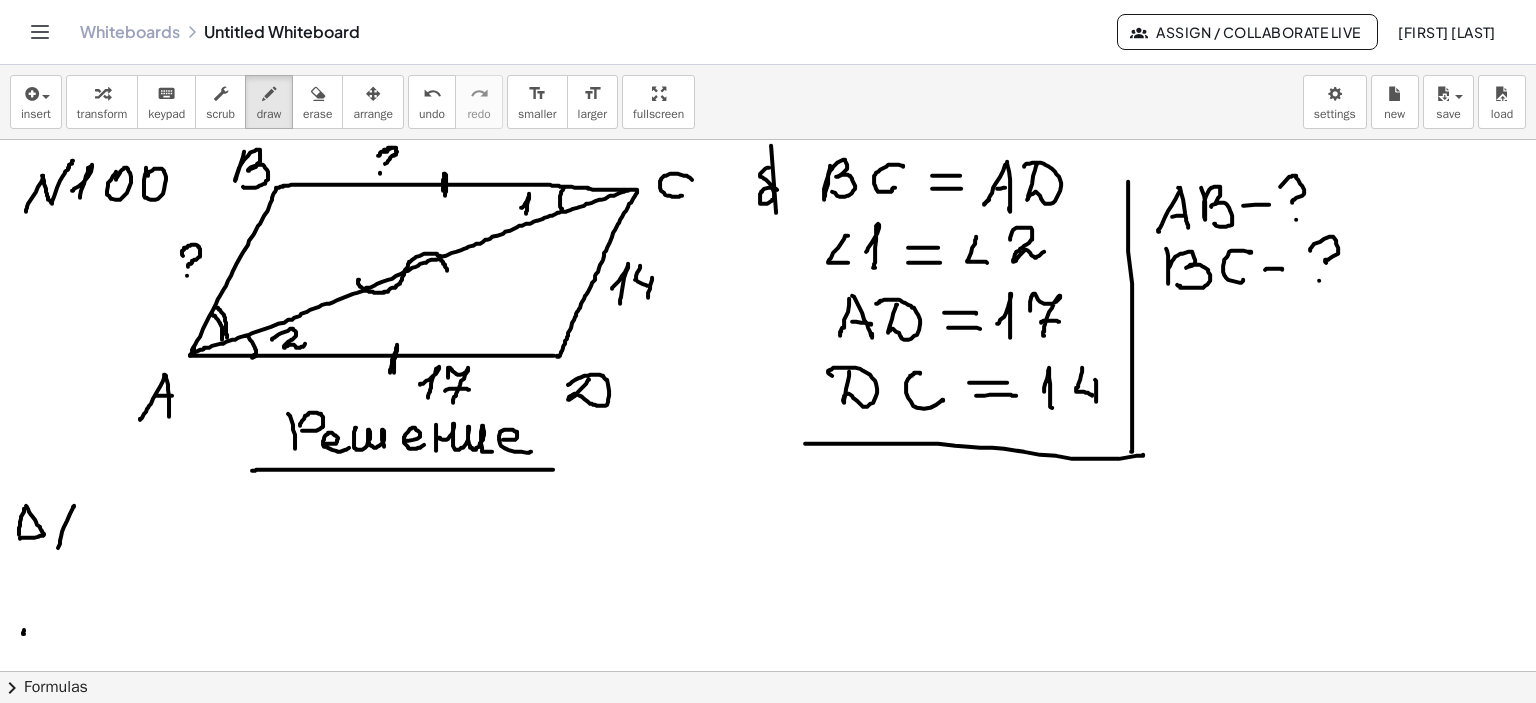 drag, startPoint x: 73, startPoint y: 506, endPoint x: 63, endPoint y: 538, distance: 33.526108 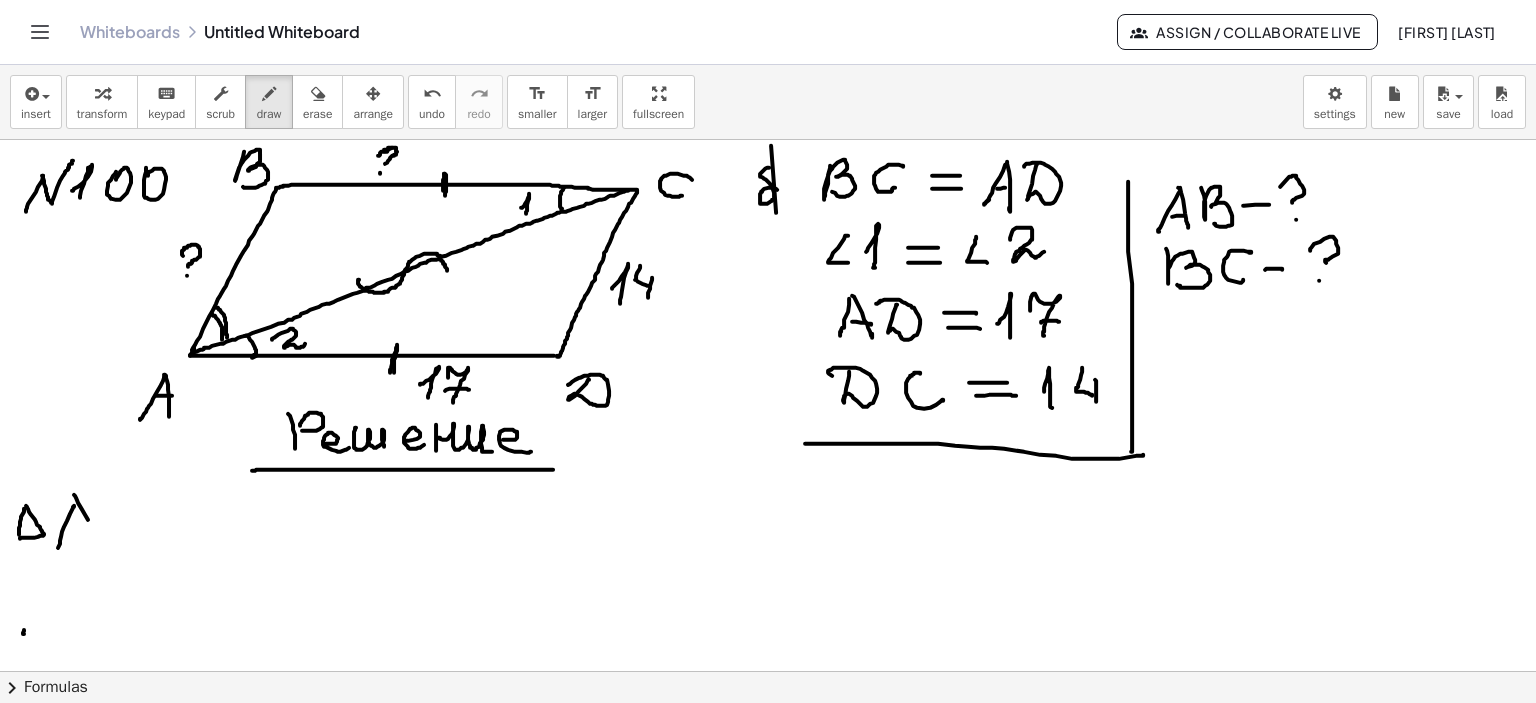 drag, startPoint x: 74, startPoint y: 494, endPoint x: 90, endPoint y: 544, distance: 52.49762 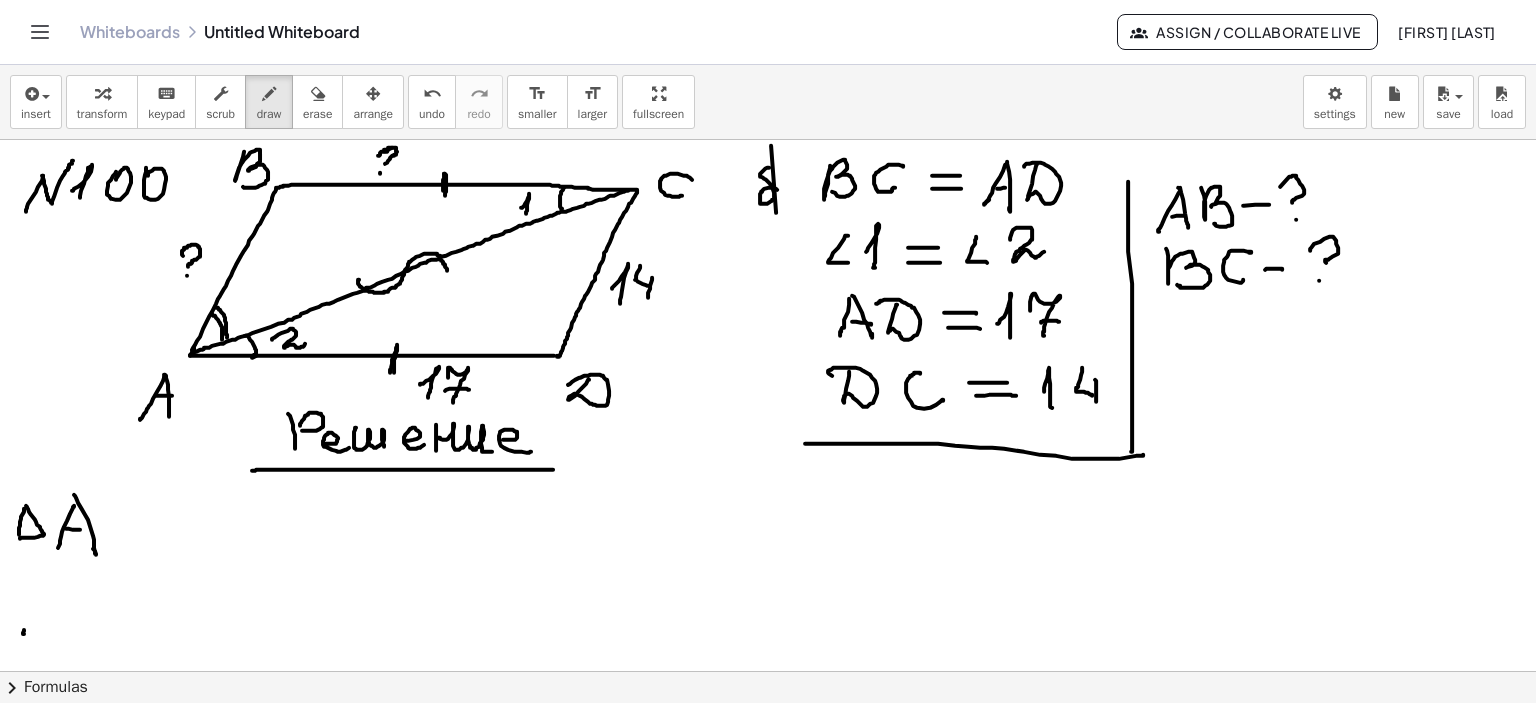 drag, startPoint x: 68, startPoint y: 528, endPoint x: 99, endPoint y: 526, distance: 31.06445 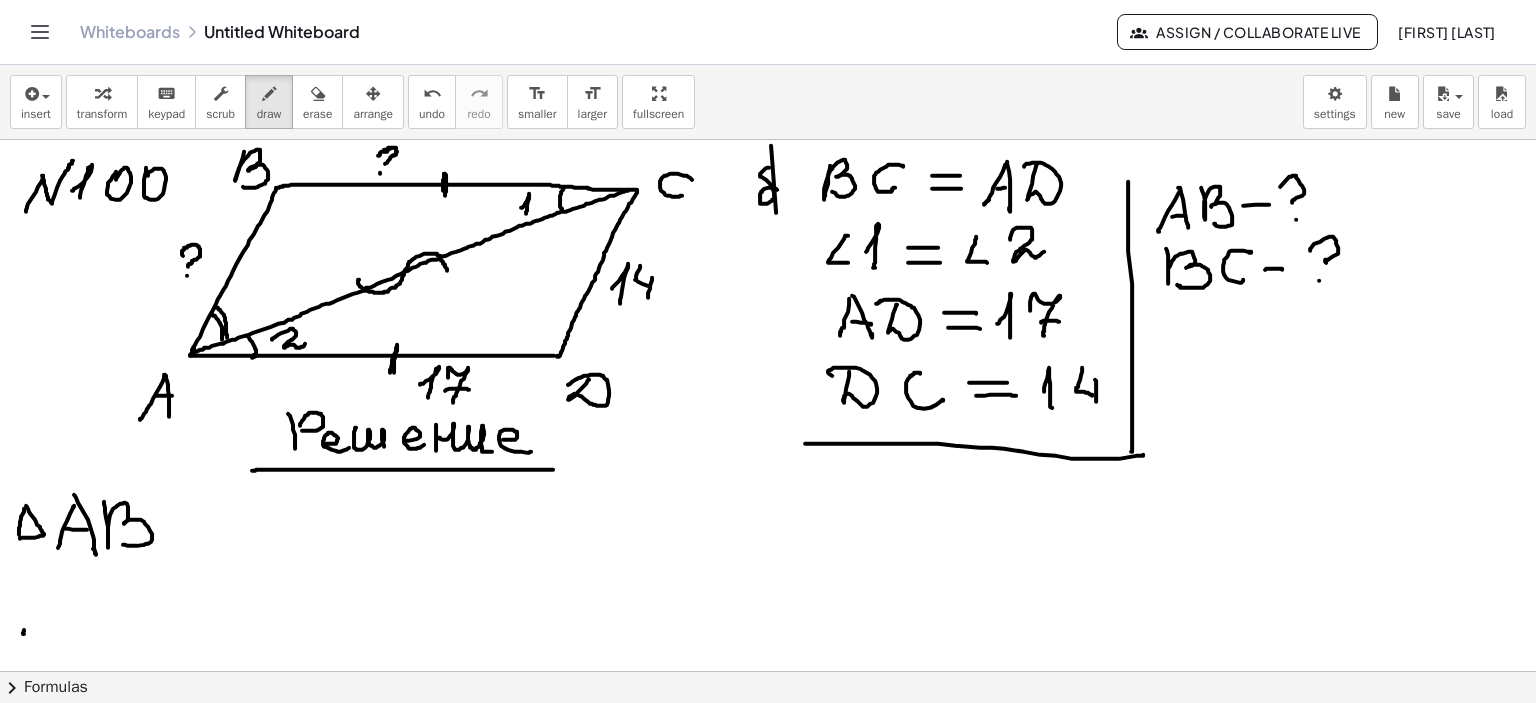 drag, startPoint x: 104, startPoint y: 501, endPoint x: 154, endPoint y: 524, distance: 55.03635 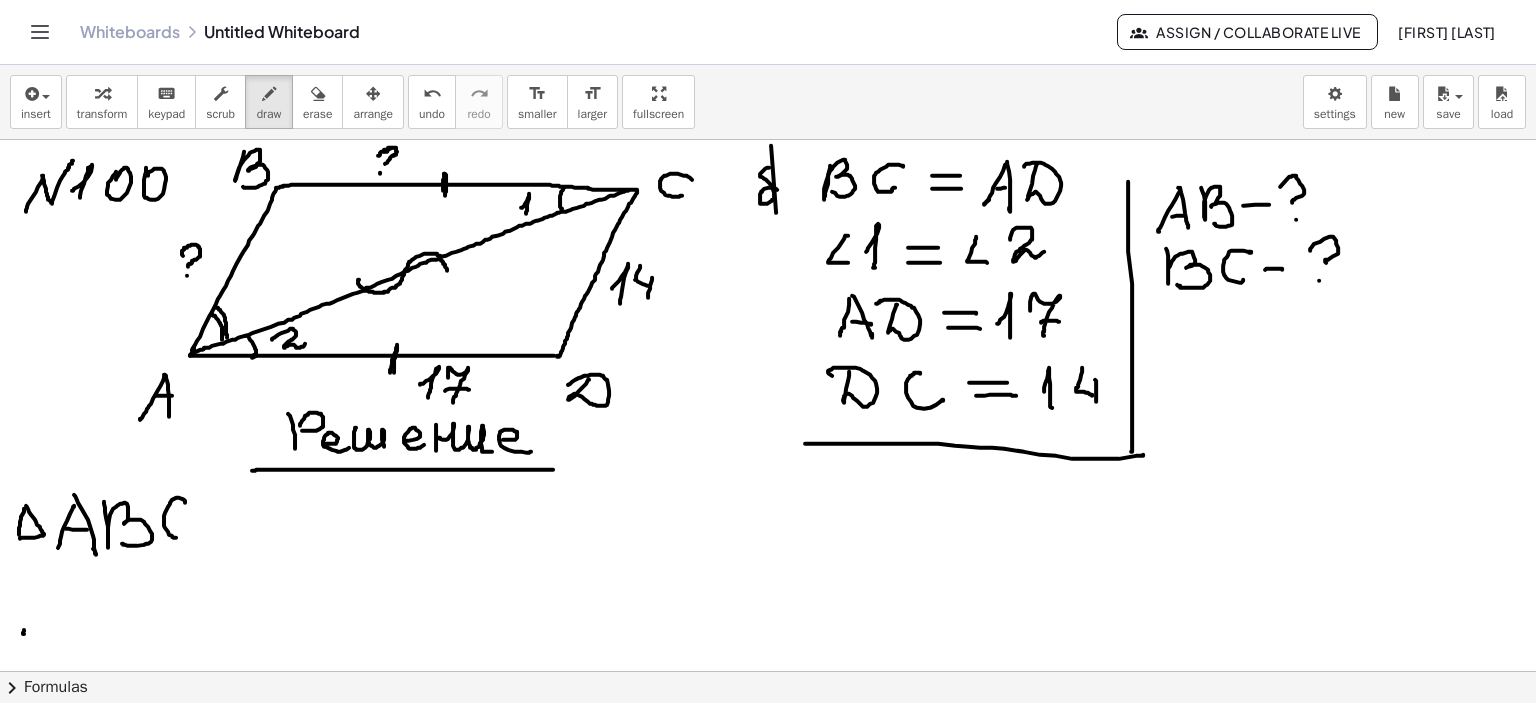drag, startPoint x: 185, startPoint y: 502, endPoint x: 187, endPoint y: 531, distance: 29.068884 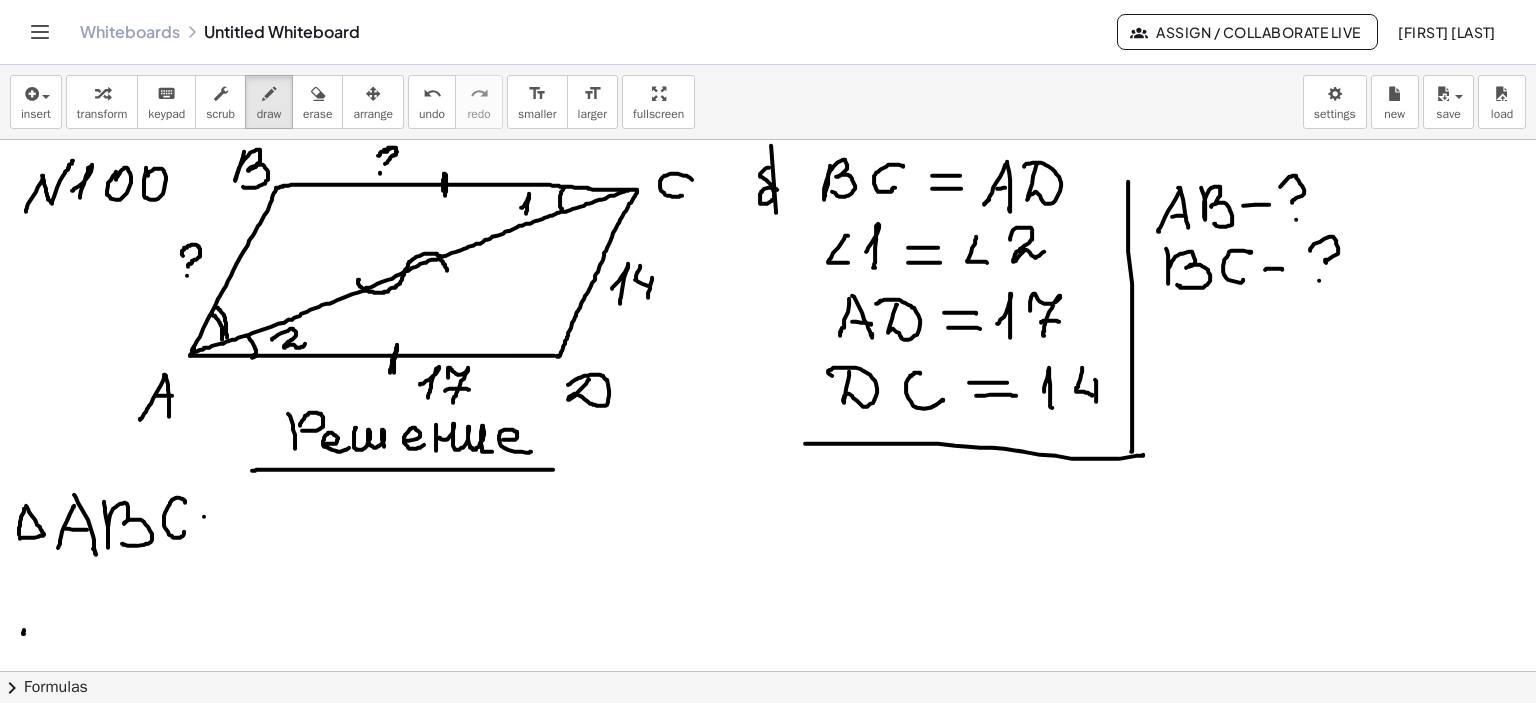 drag, startPoint x: 204, startPoint y: 516, endPoint x: 242, endPoint y: 515, distance: 38.013157 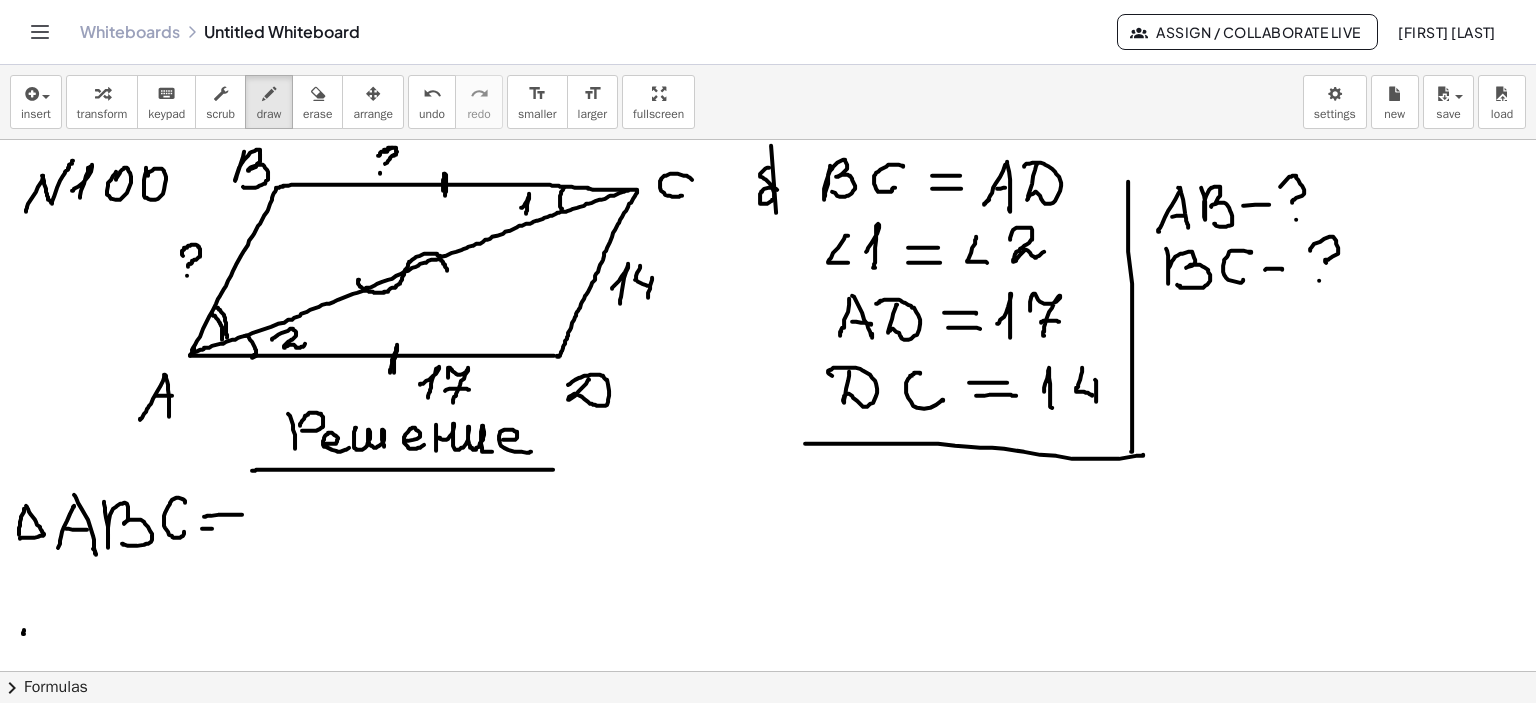 drag, startPoint x: 202, startPoint y: 528, endPoint x: 240, endPoint y: 528, distance: 38 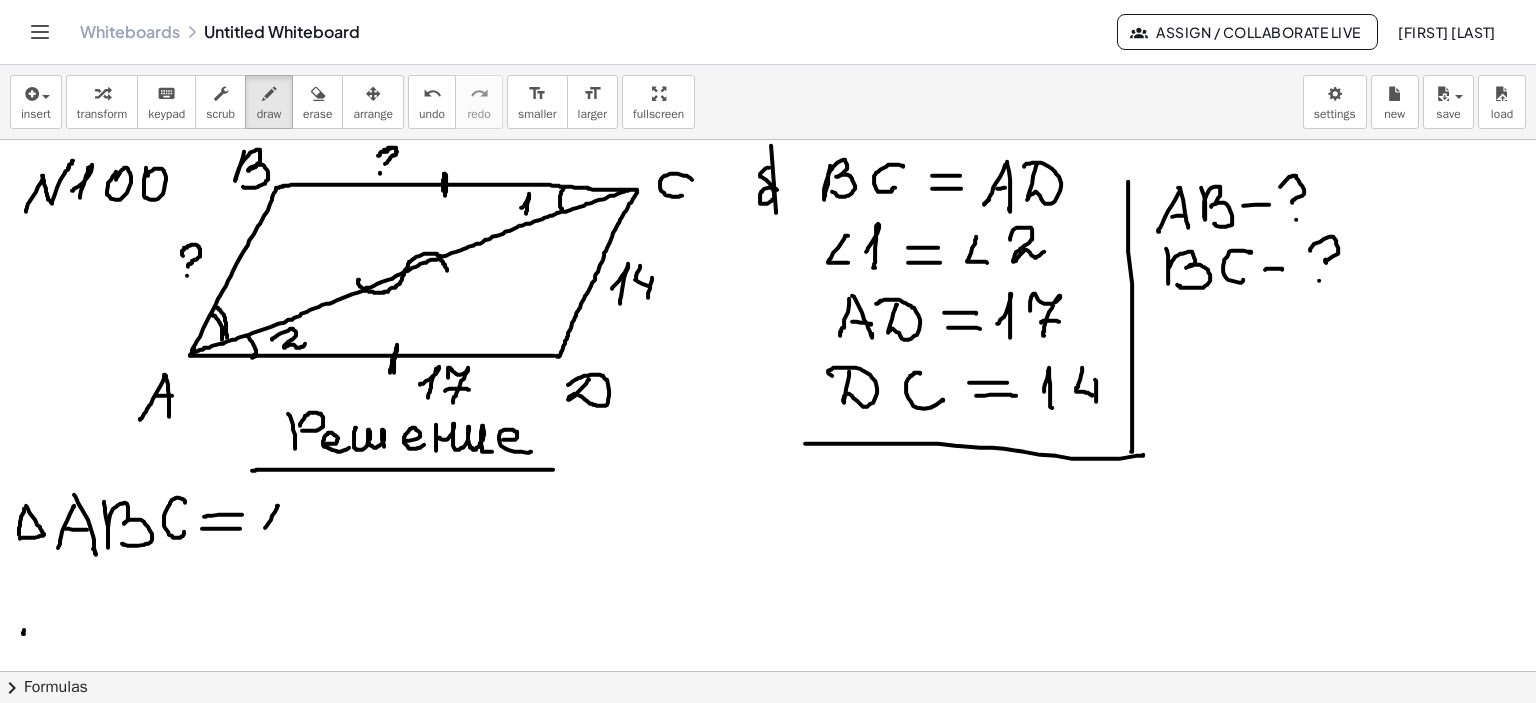 drag, startPoint x: 272, startPoint y: 515, endPoint x: 279, endPoint y: 498, distance: 18.384777 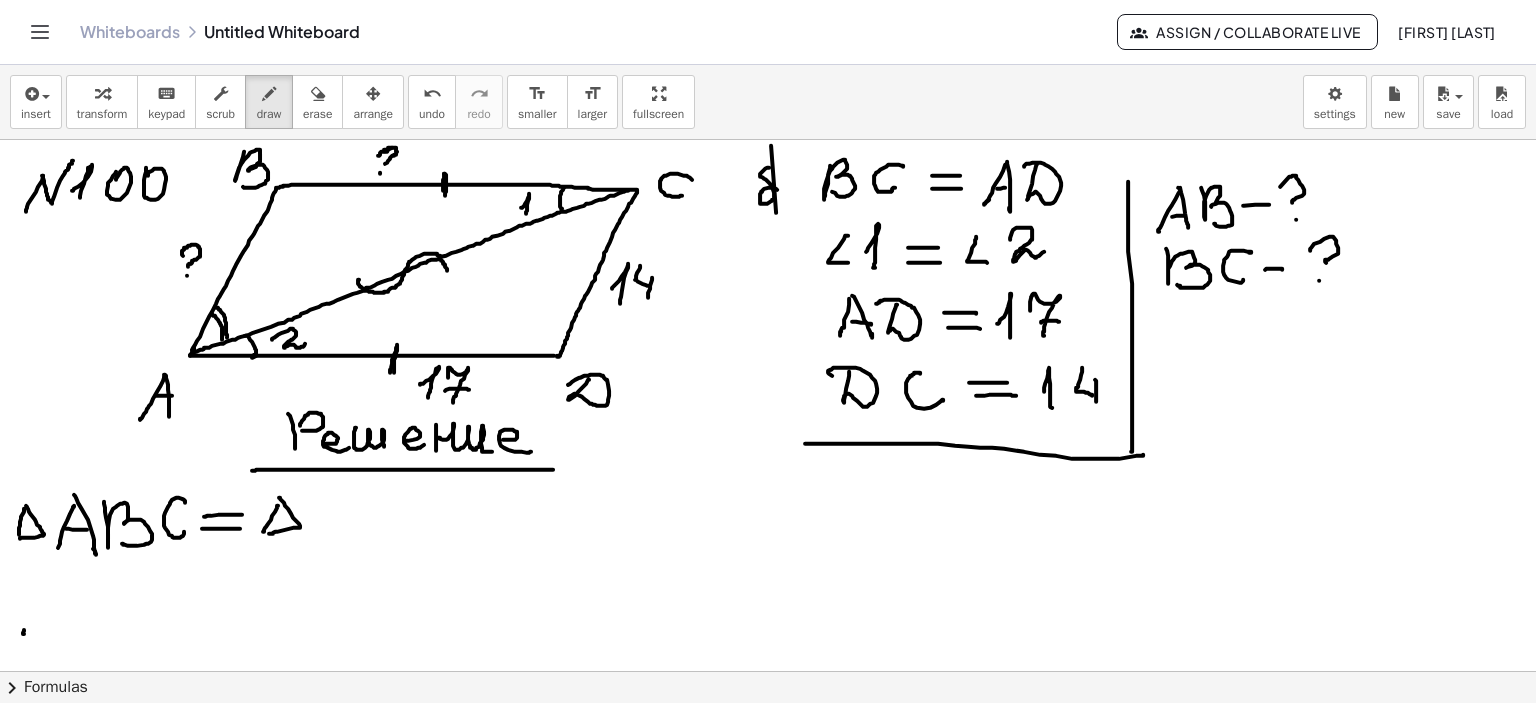 drag, startPoint x: 279, startPoint y: 497, endPoint x: 269, endPoint y: 533, distance: 37.363083 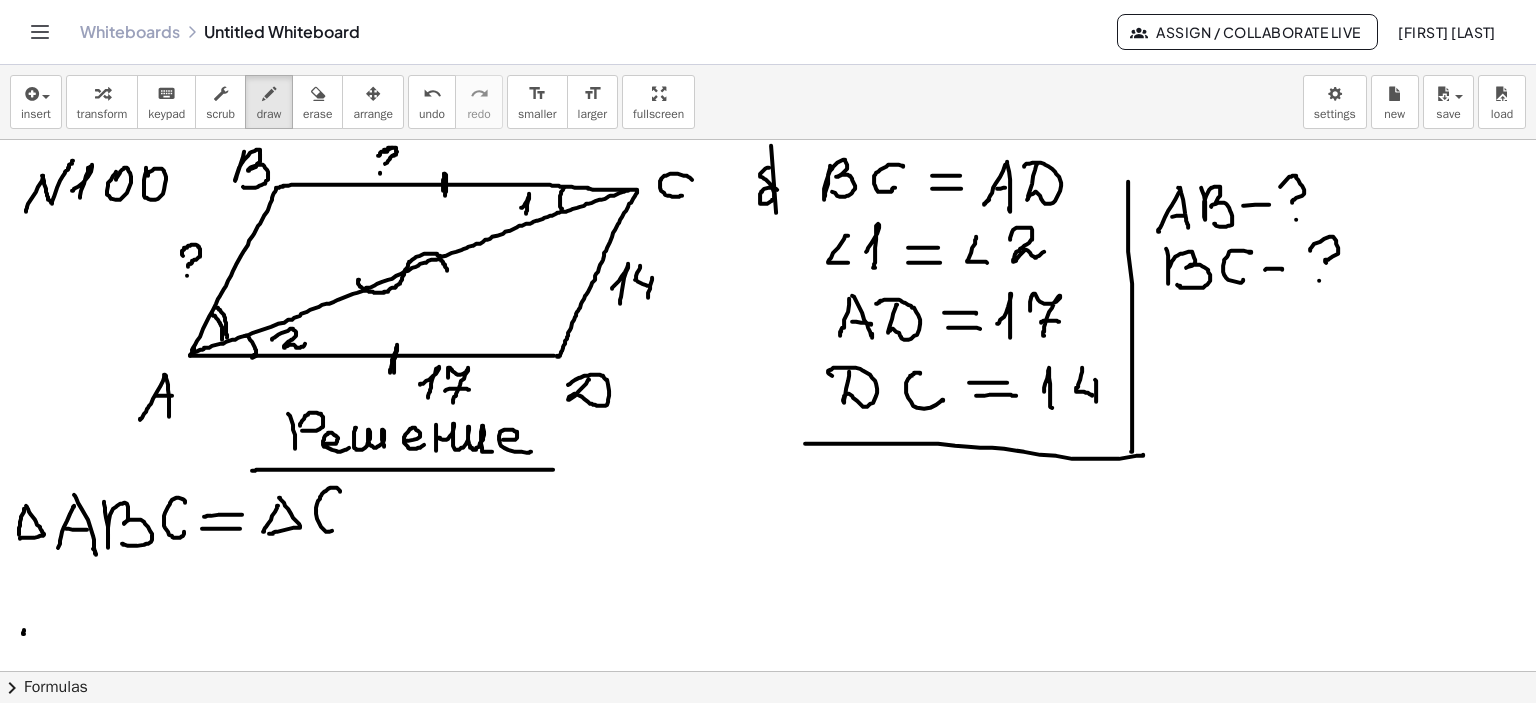 drag, startPoint x: 340, startPoint y: 491, endPoint x: 356, endPoint y: 514, distance: 28.01785 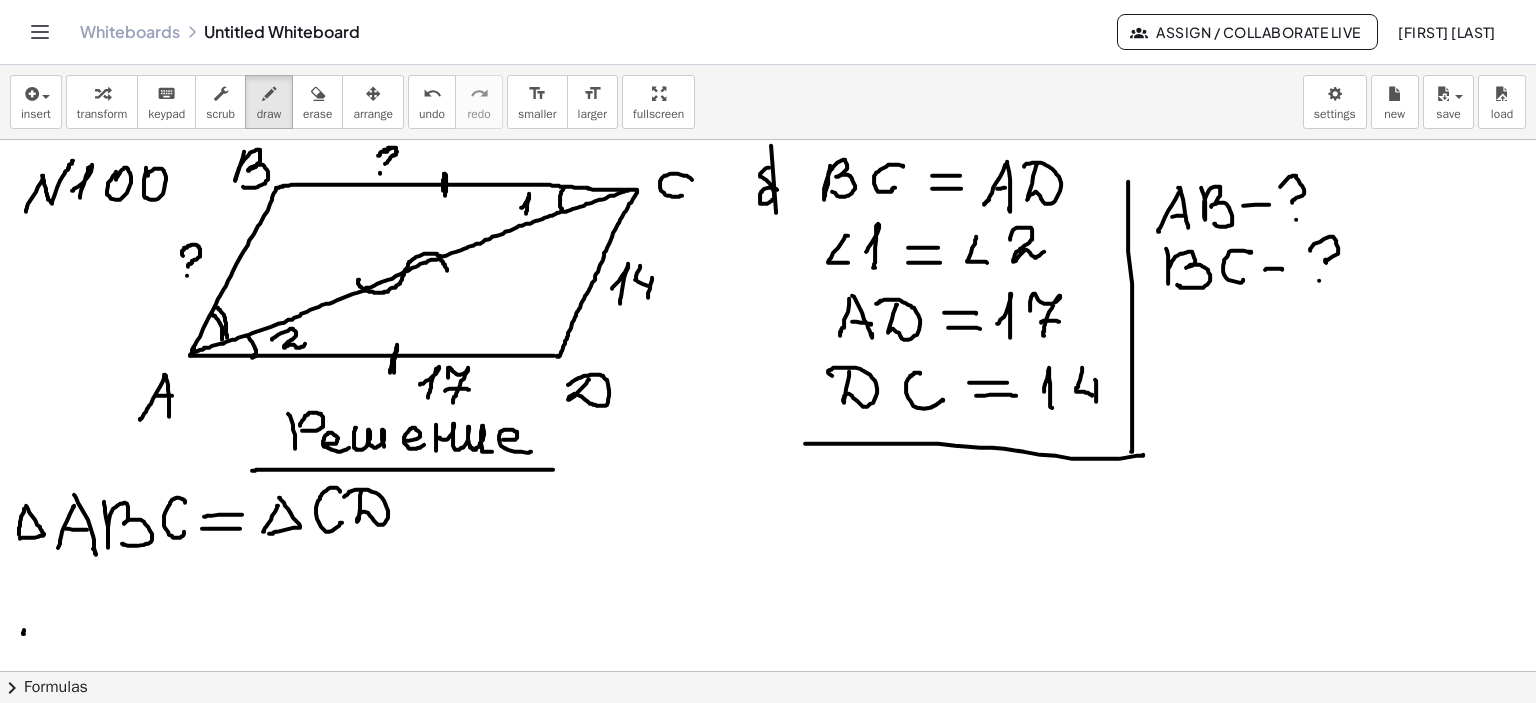 drag, startPoint x: 362, startPoint y: 489, endPoint x: 395, endPoint y: 500, distance: 34.785053 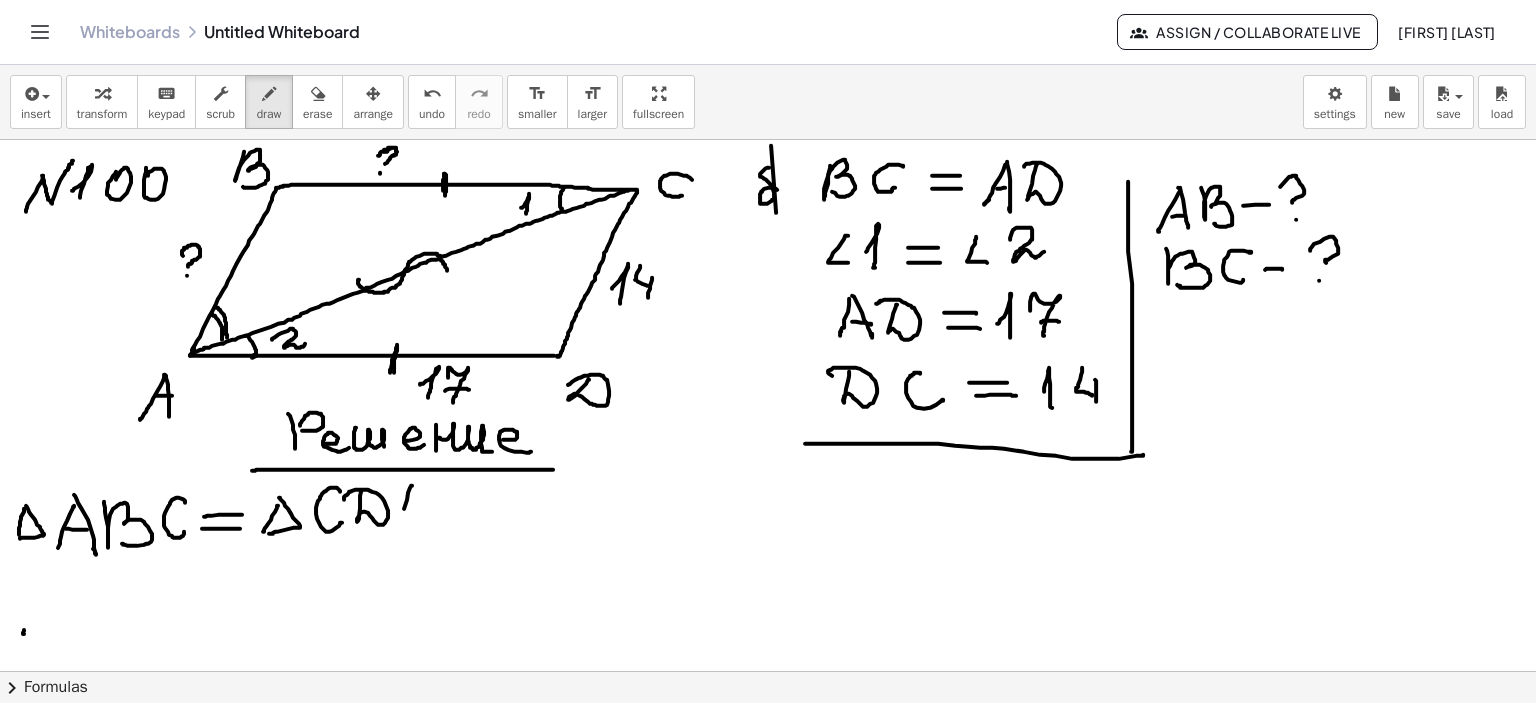 drag, startPoint x: 412, startPoint y: 485, endPoint x: 396, endPoint y: 527, distance: 44.94441 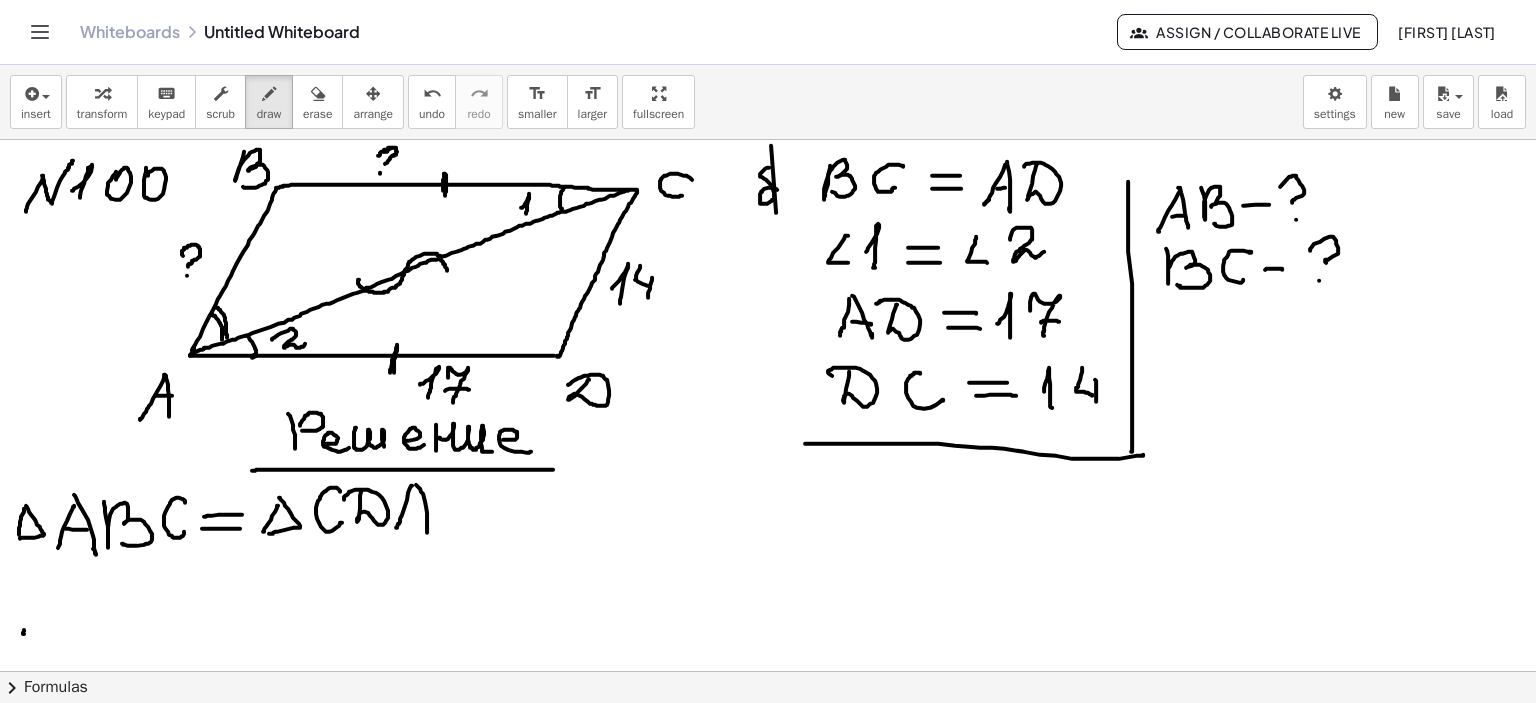 drag, startPoint x: 421, startPoint y: 491, endPoint x: 417, endPoint y: 516, distance: 25.317978 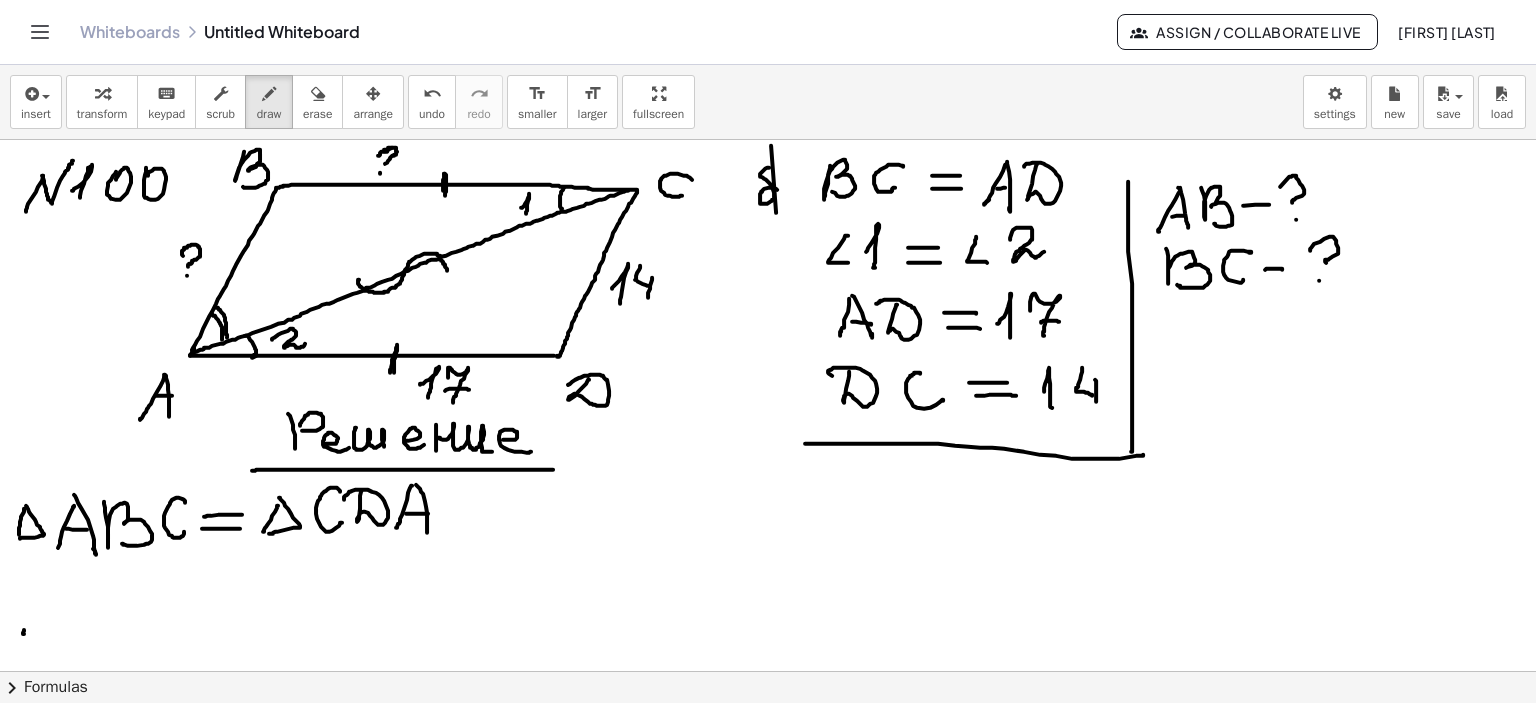 drag, startPoint x: 406, startPoint y: 513, endPoint x: 428, endPoint y: 513, distance: 22 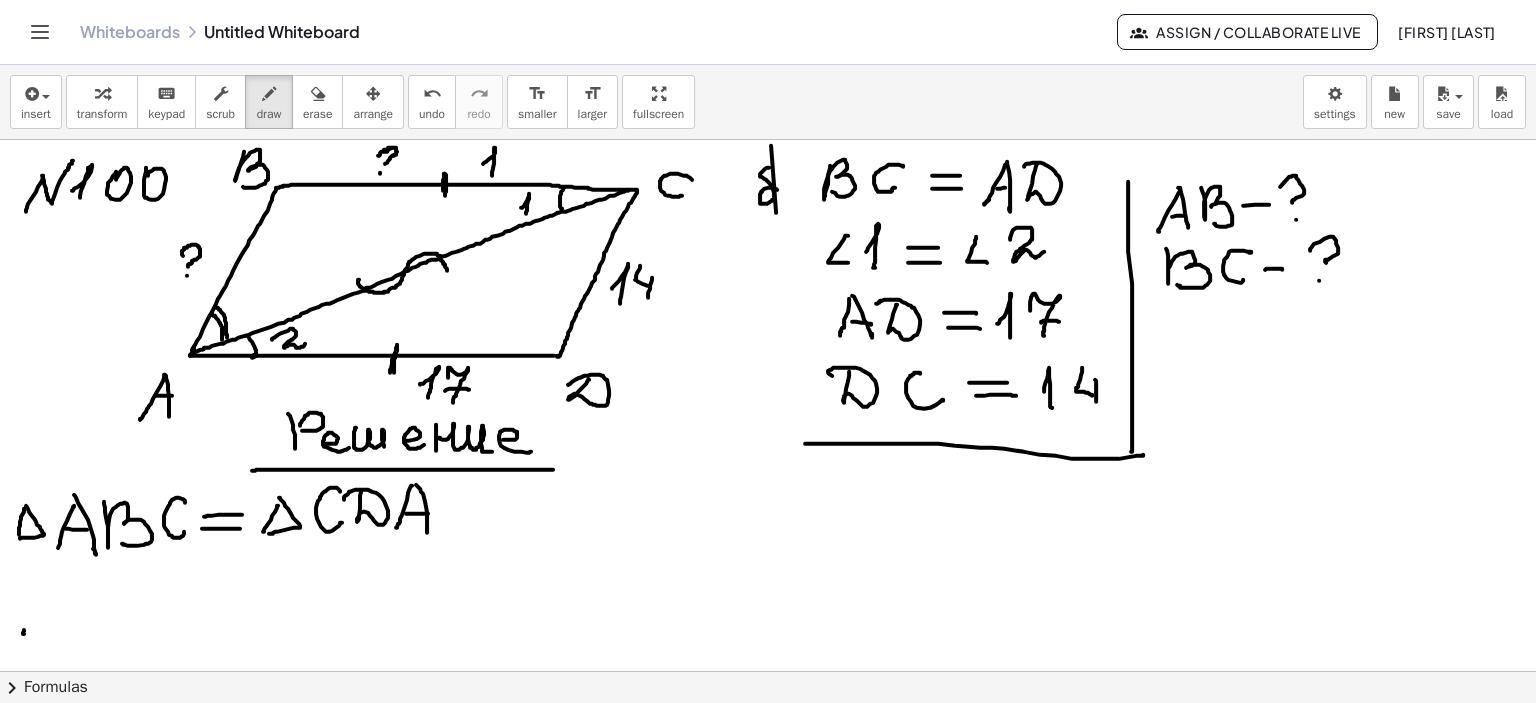 drag, startPoint x: 483, startPoint y: 163, endPoint x: 492, endPoint y: 176, distance: 15.811388 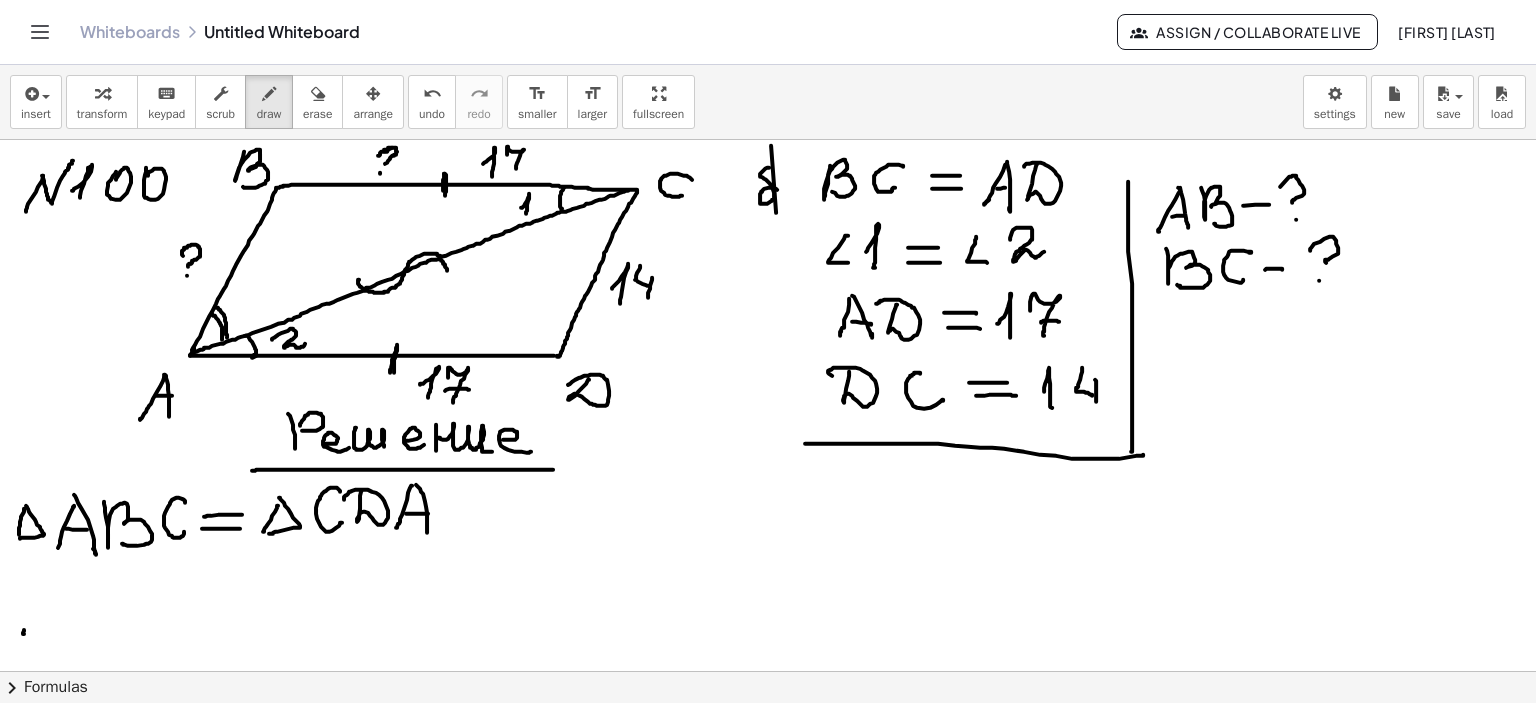 drag, startPoint x: 507, startPoint y: 154, endPoint x: 515, endPoint y: 174, distance: 21.540659 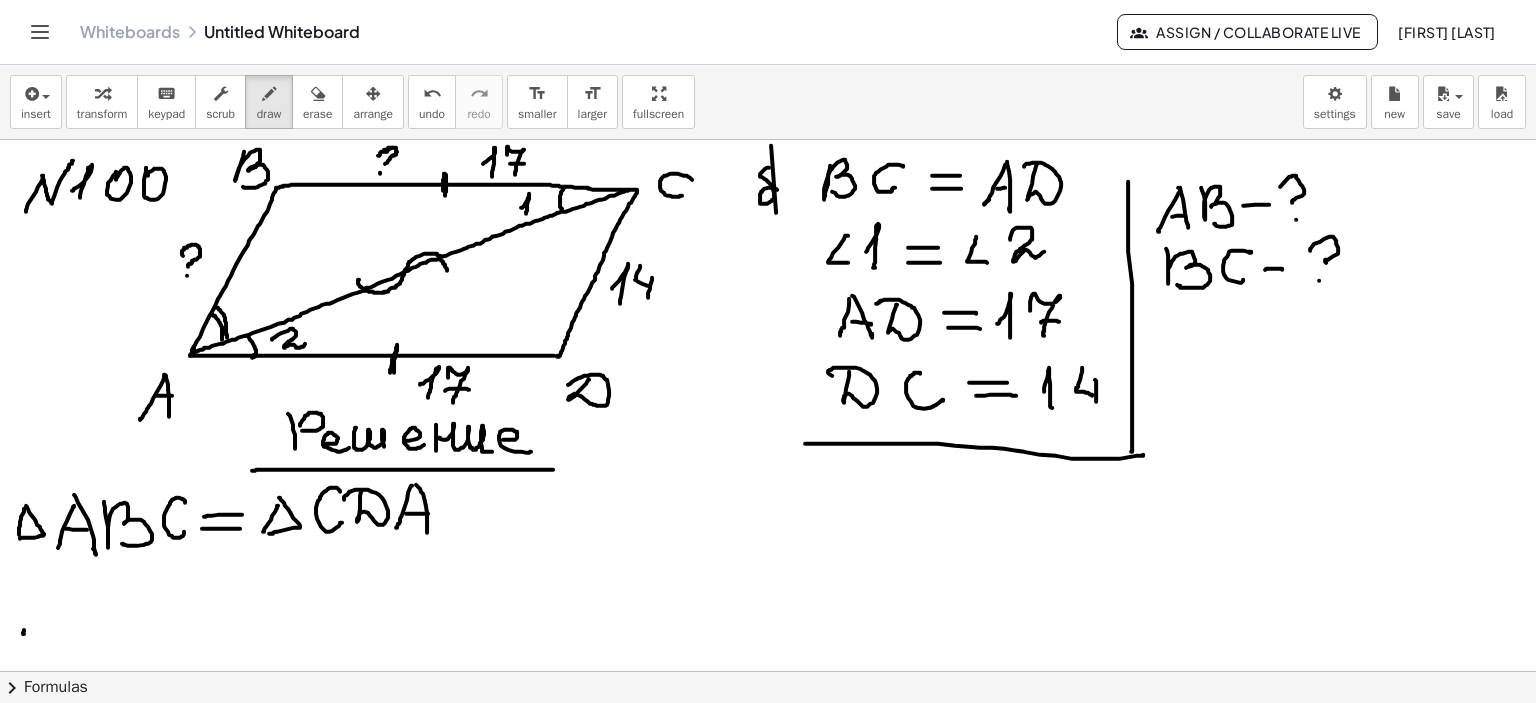 drag, startPoint x: 511, startPoint y: 163, endPoint x: 524, endPoint y: 163, distance: 13 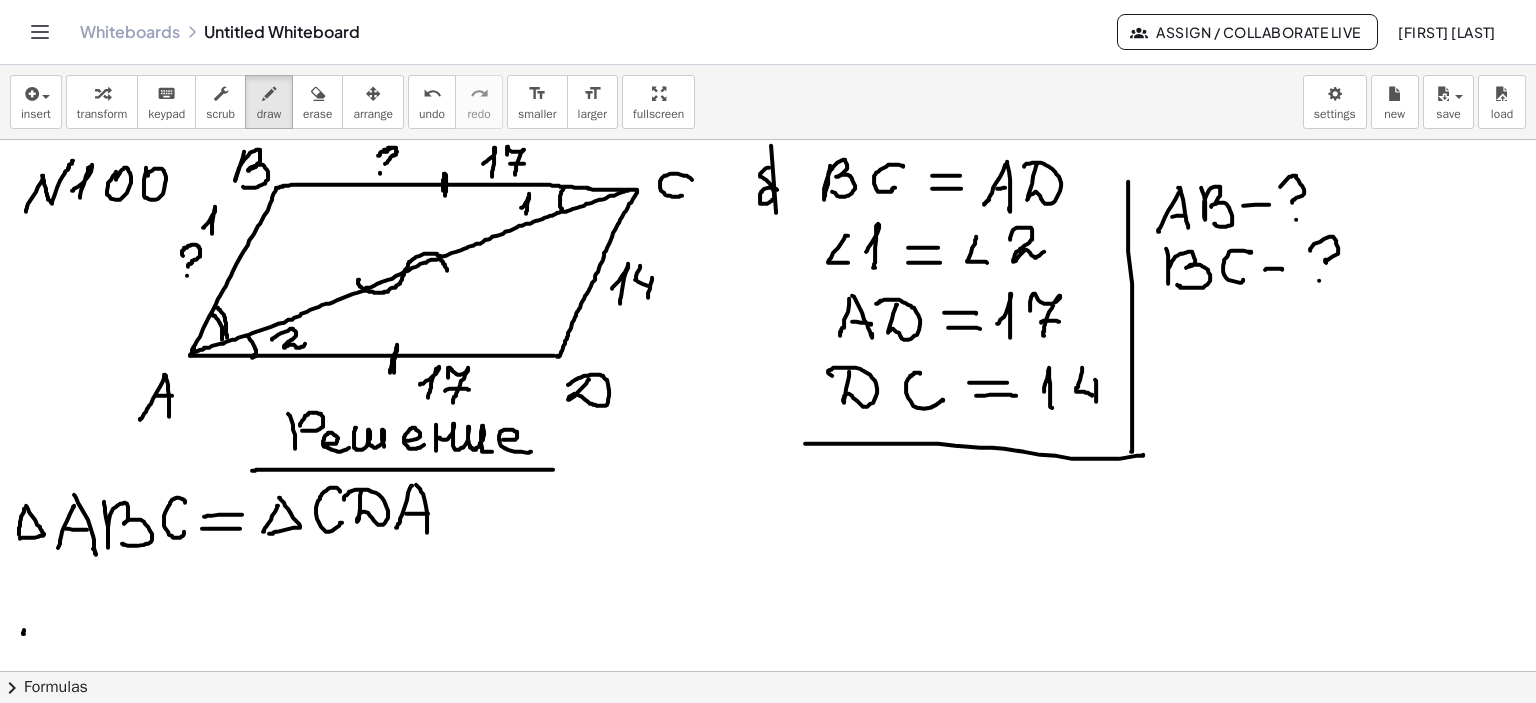 drag, startPoint x: 203, startPoint y: 227, endPoint x: 213, endPoint y: 238, distance: 14.866069 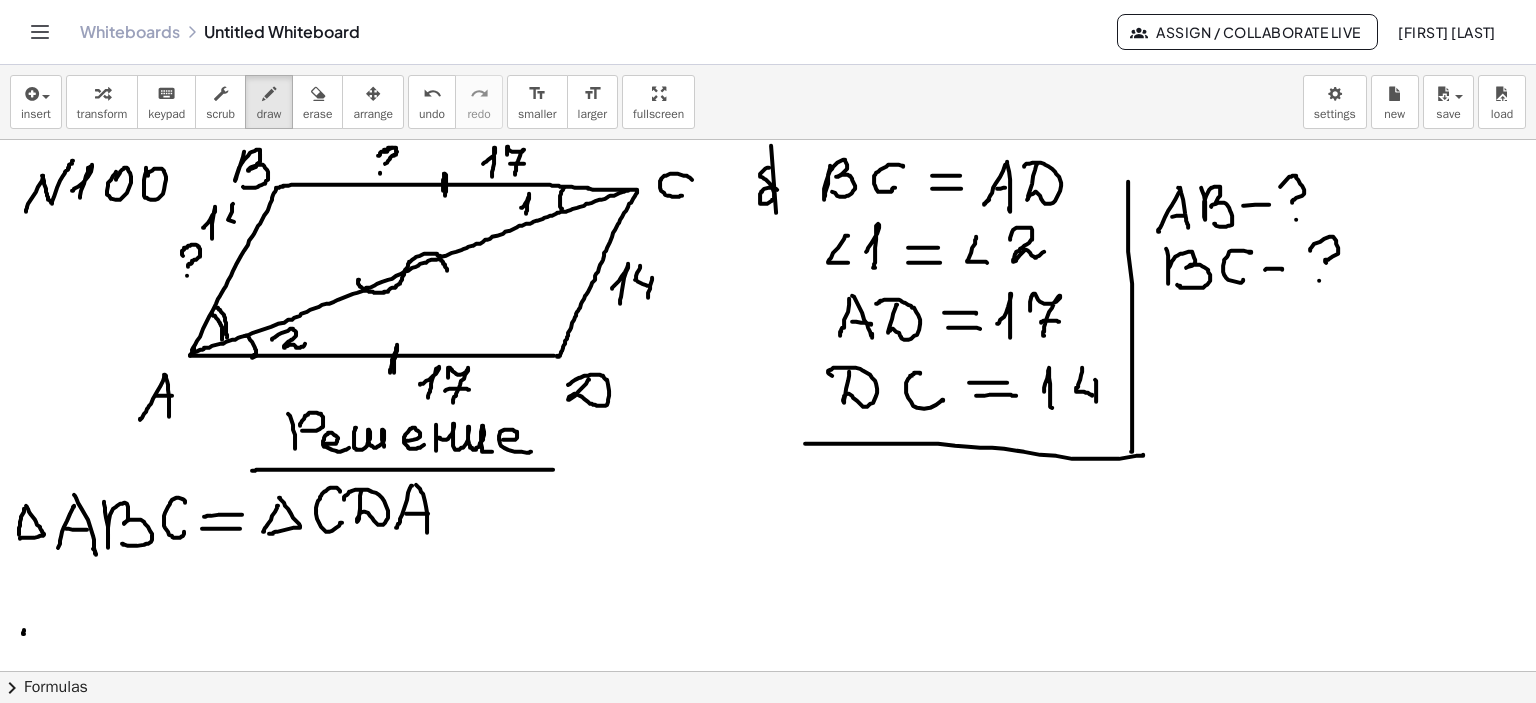 drag, startPoint x: 233, startPoint y: 203, endPoint x: 240, endPoint y: 223, distance: 21.189621 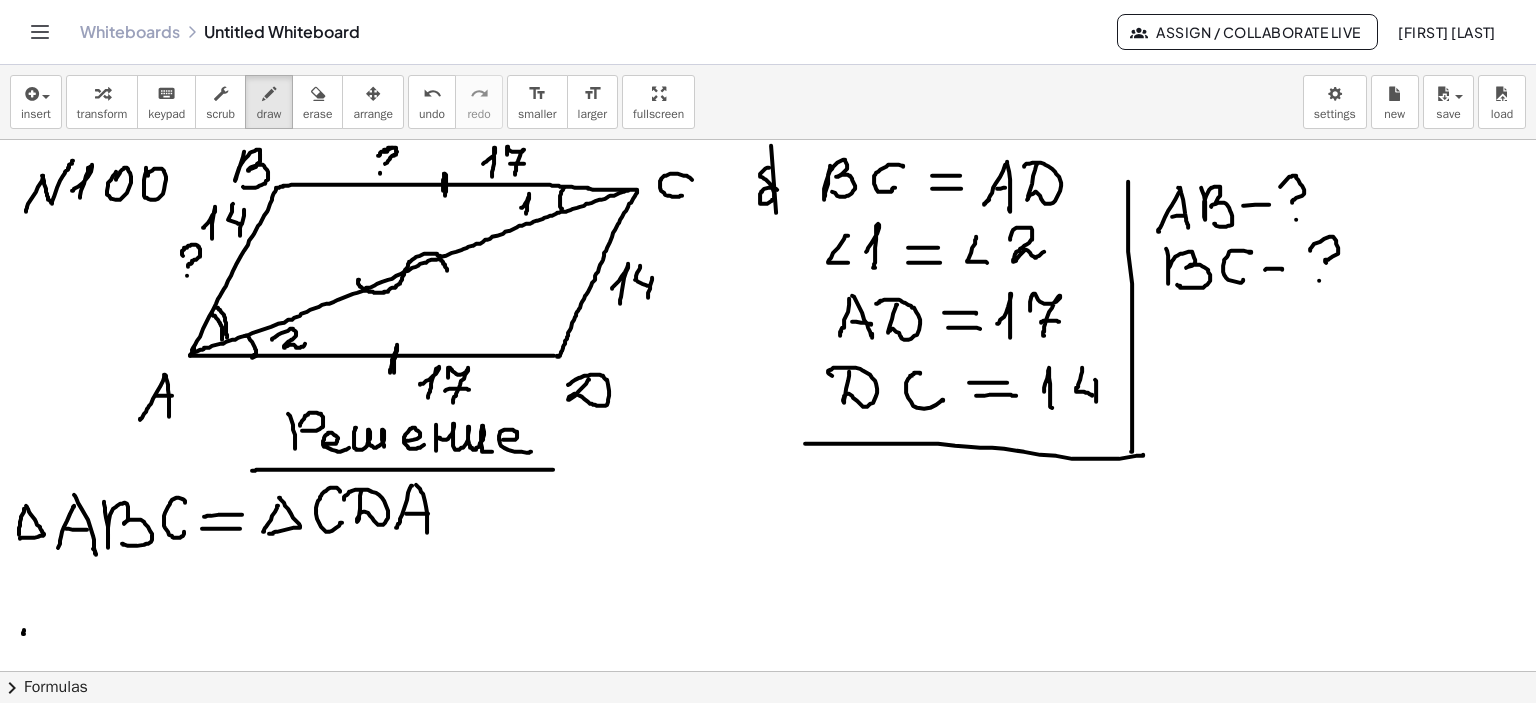 drag, startPoint x: 244, startPoint y: 212, endPoint x: 240, endPoint y: 235, distance: 23.345236 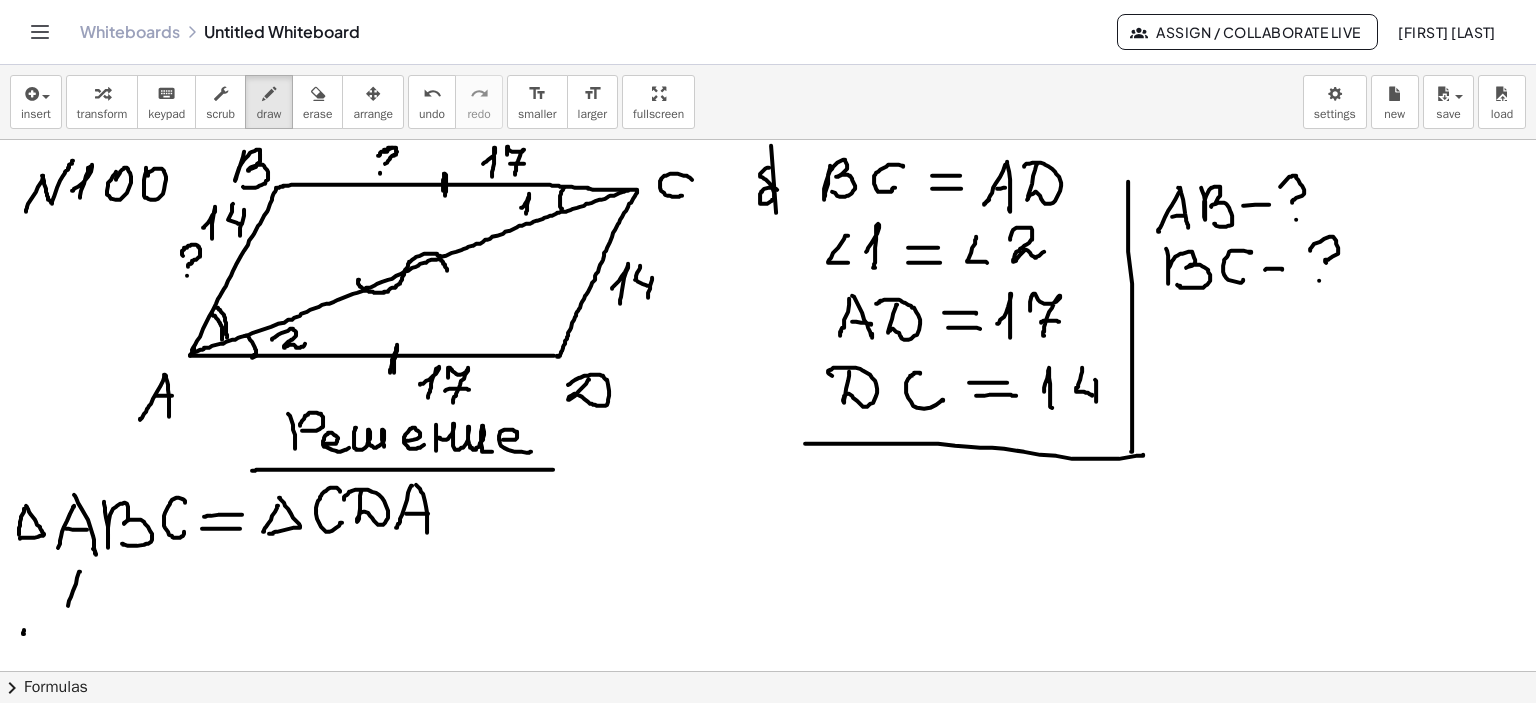 drag, startPoint x: 80, startPoint y: 571, endPoint x: 67, endPoint y: 614, distance: 44.922153 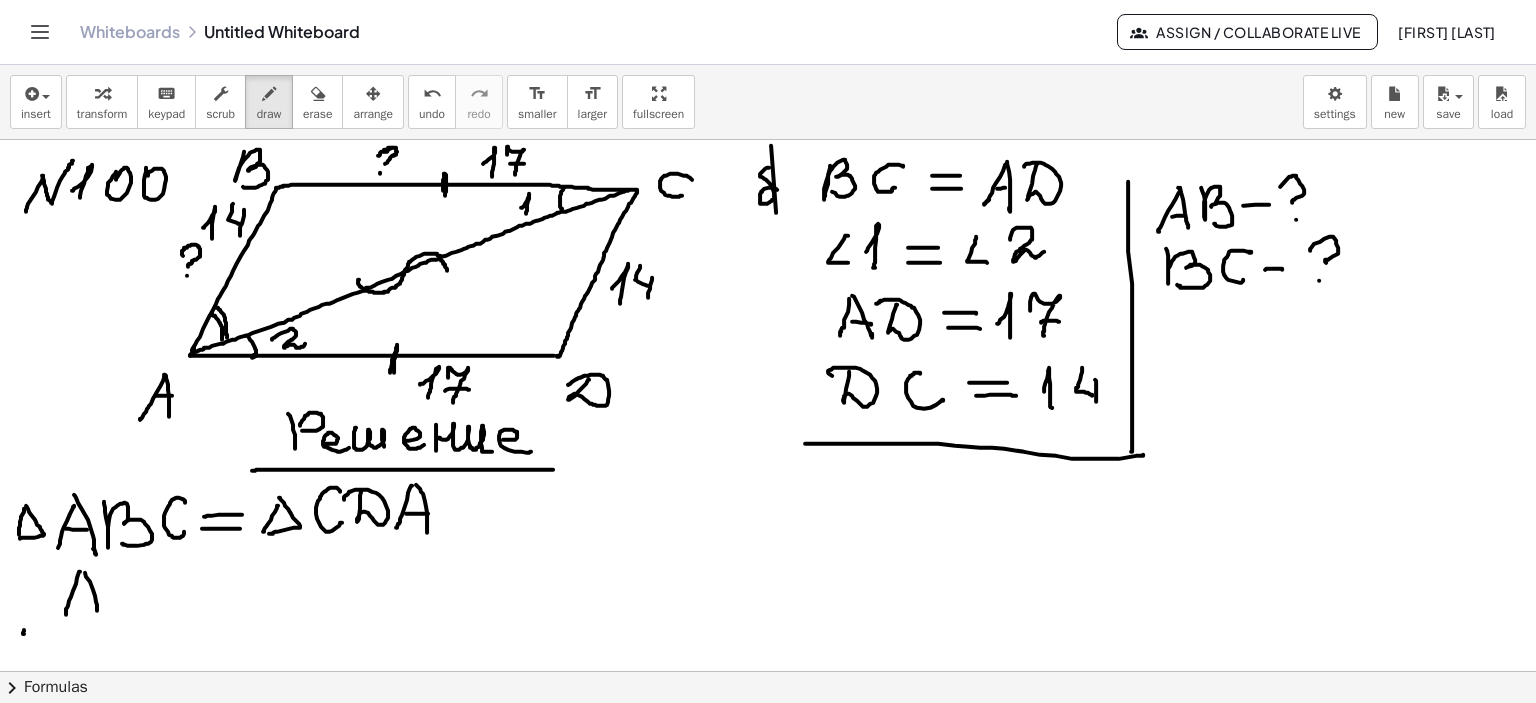 drag, startPoint x: 85, startPoint y: 572, endPoint x: 97, endPoint y: 610, distance: 39.849716 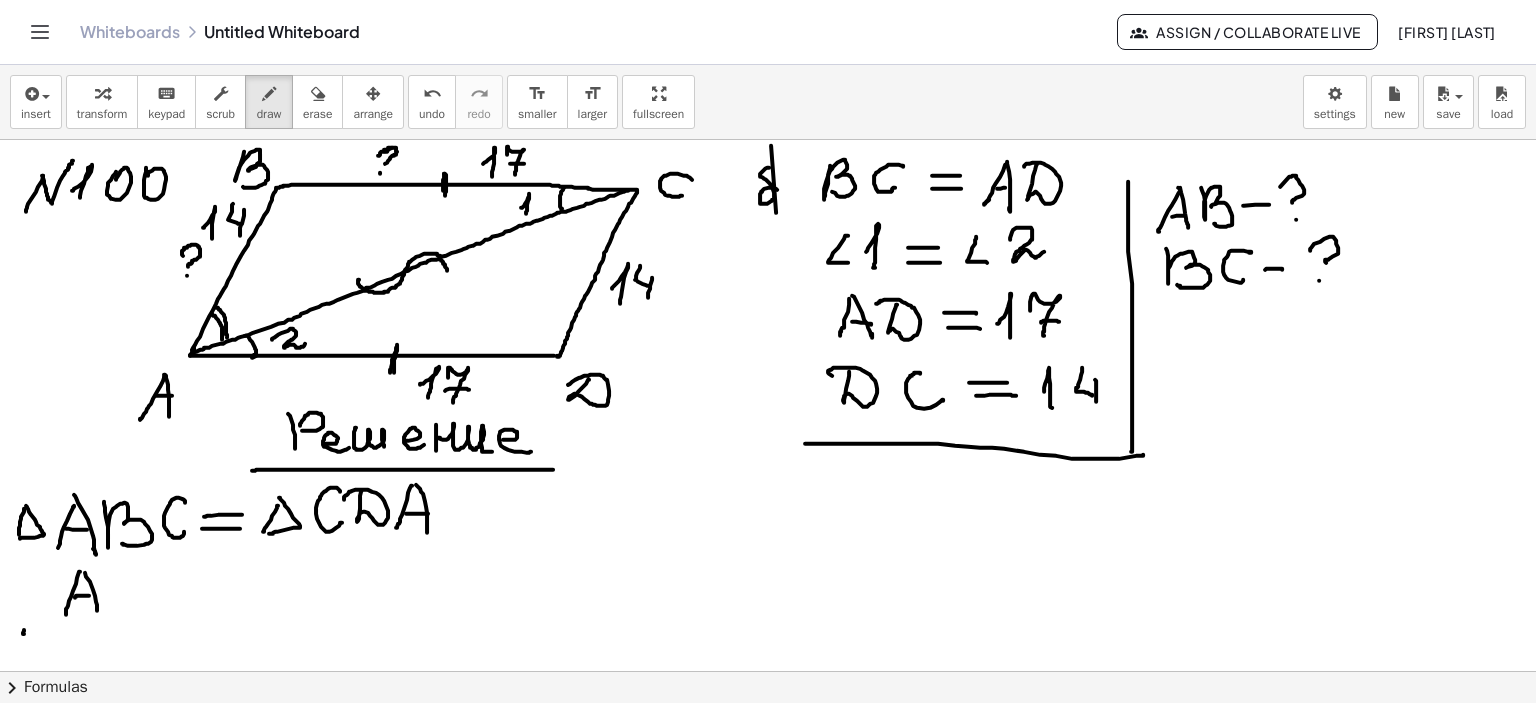 drag, startPoint x: 81, startPoint y: 595, endPoint x: 101, endPoint y: 589, distance: 20.880613 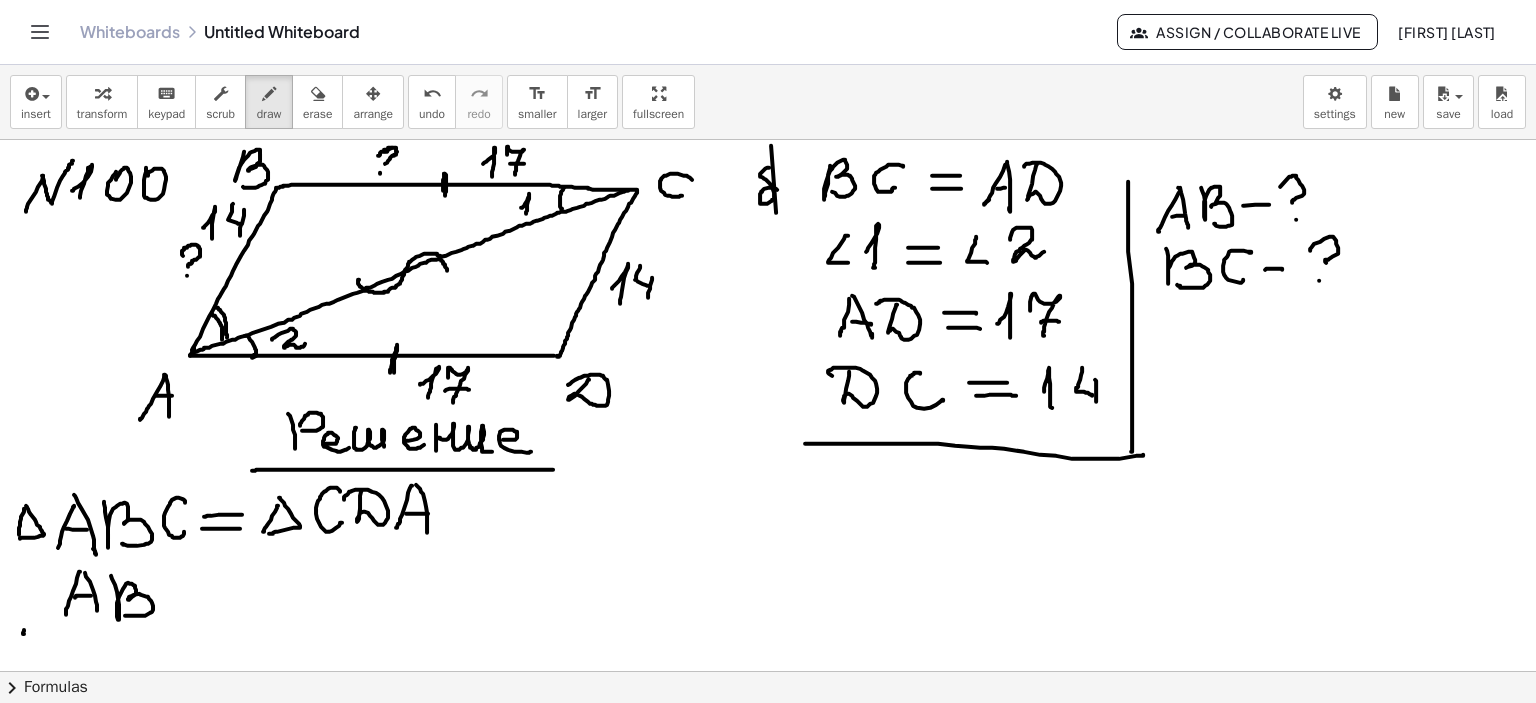 drag, startPoint x: 111, startPoint y: 575, endPoint x: 124, endPoint y: 615, distance: 42.059483 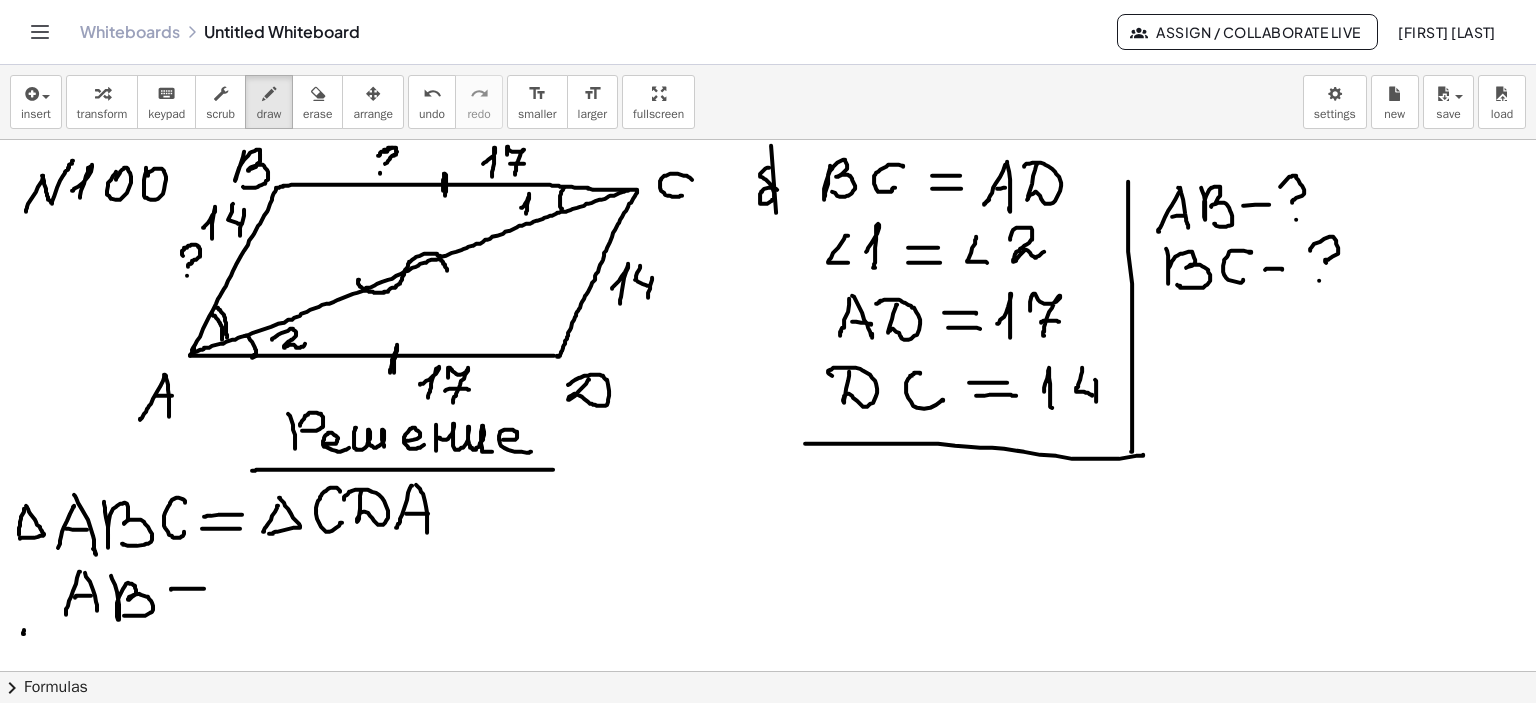 drag, startPoint x: 171, startPoint y: 589, endPoint x: 204, endPoint y: 588, distance: 33.01515 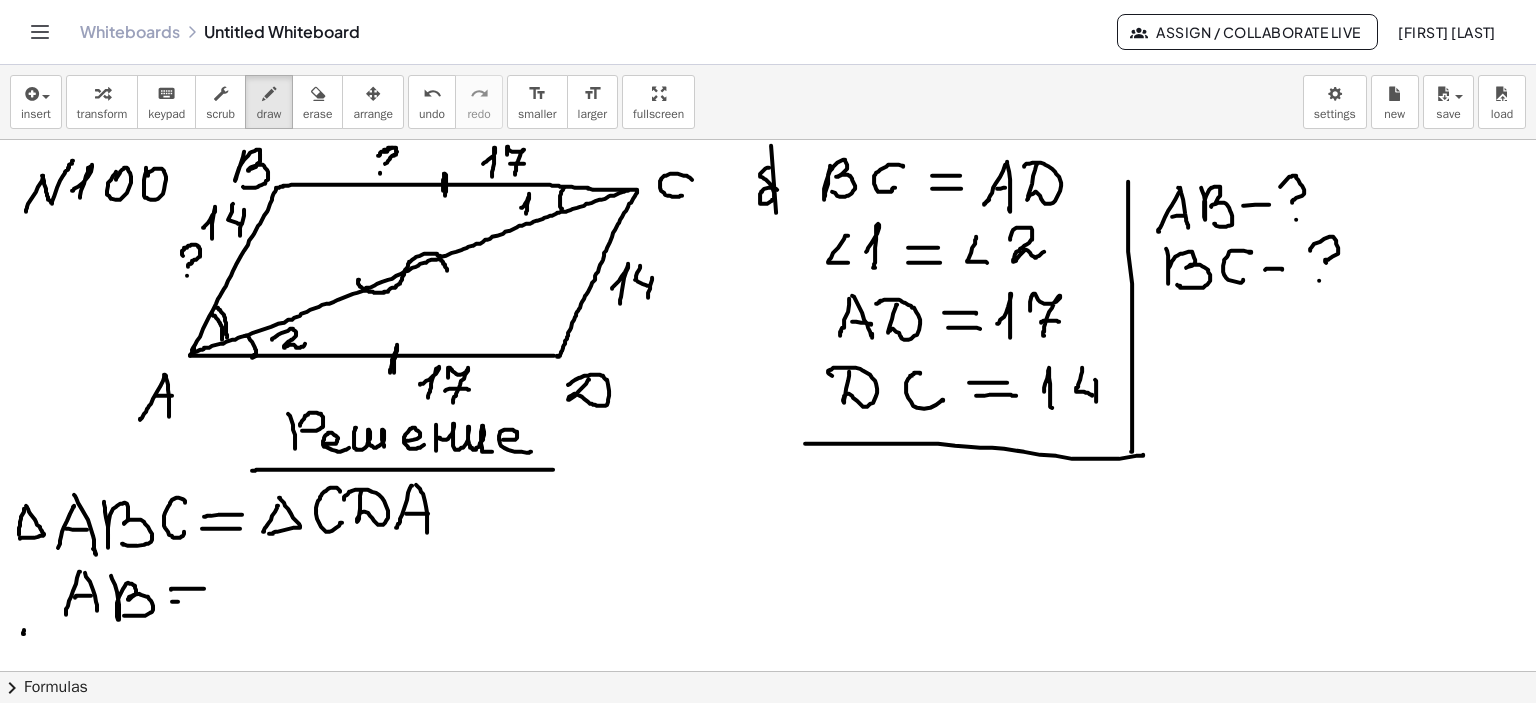 drag, startPoint x: 172, startPoint y: 601, endPoint x: 198, endPoint y: 601, distance: 26 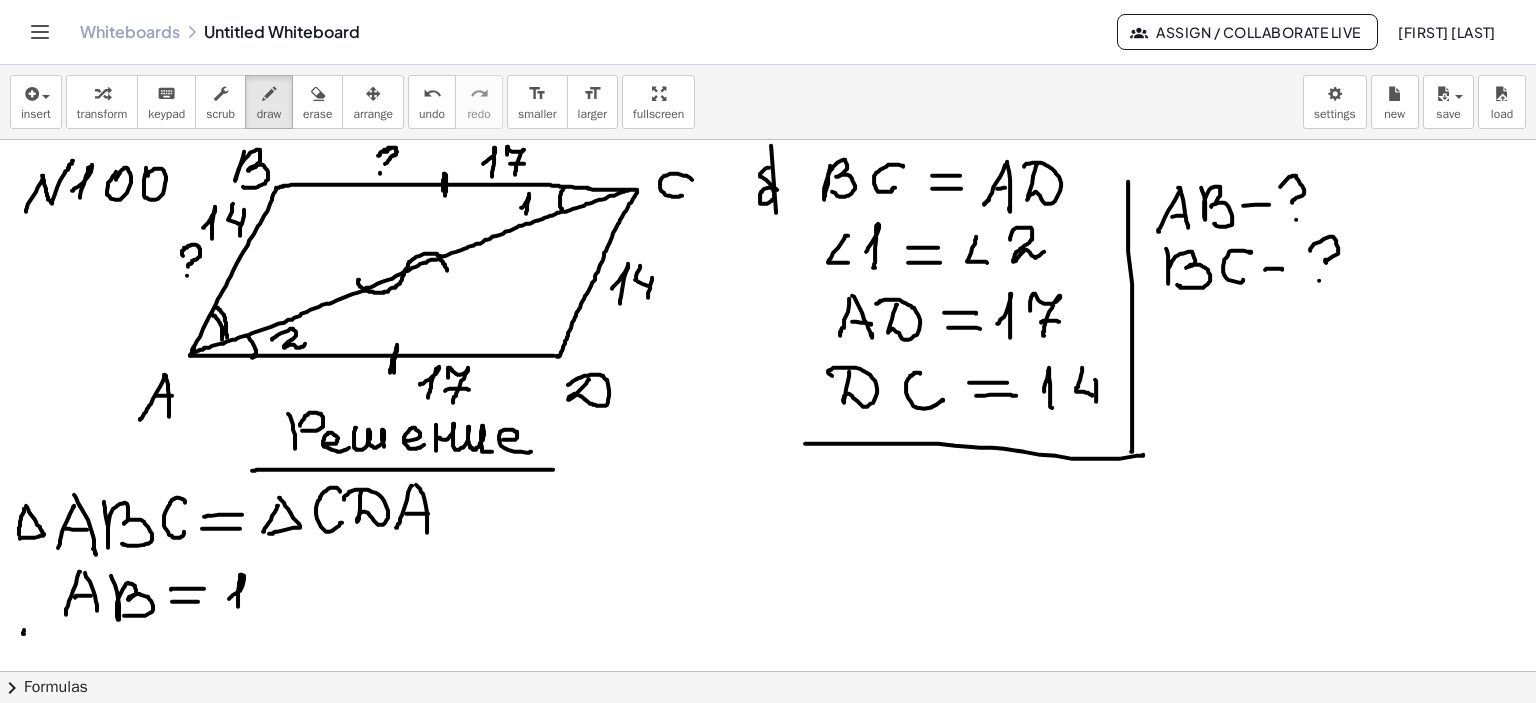 drag, startPoint x: 229, startPoint y: 598, endPoint x: 245, endPoint y: 603, distance: 16.763054 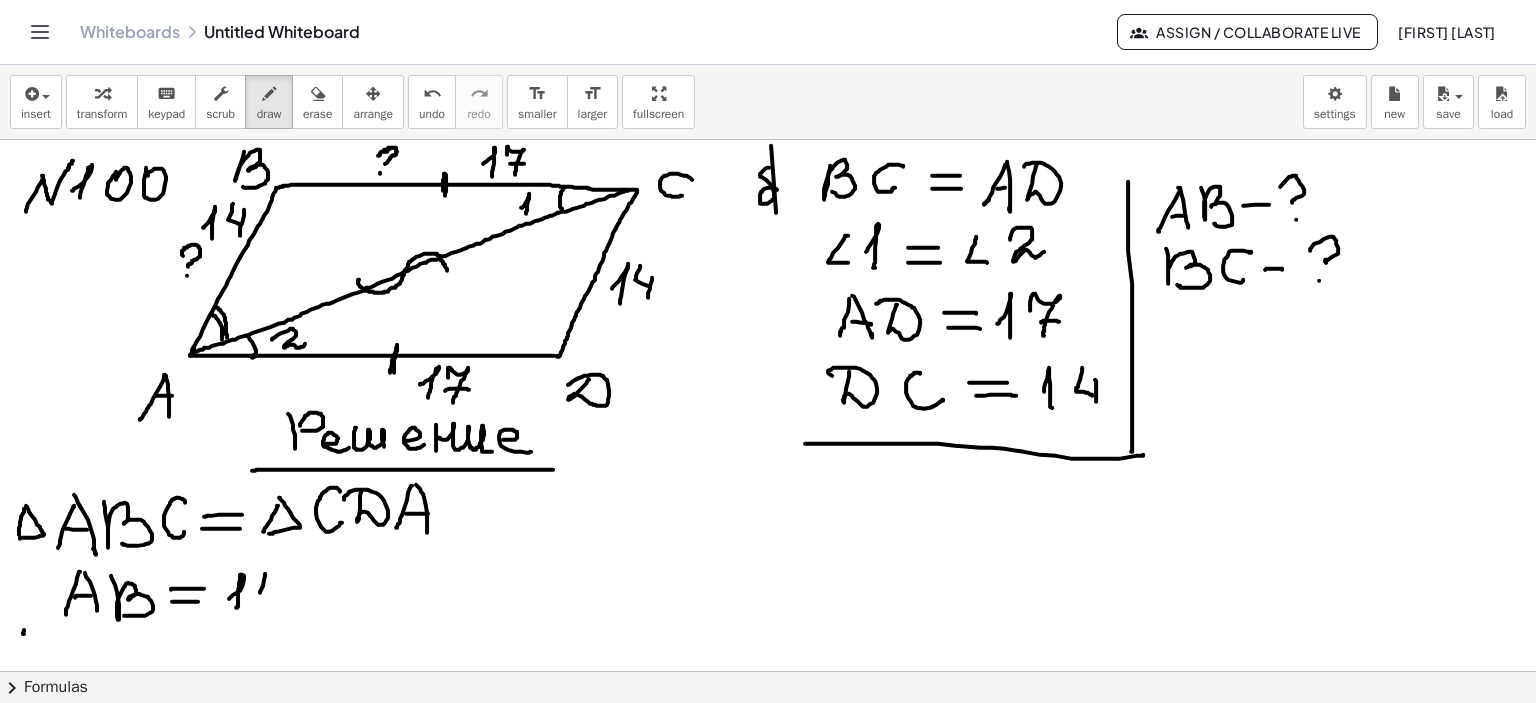 drag, startPoint x: 265, startPoint y: 575, endPoint x: 279, endPoint y: 595, distance: 24.41311 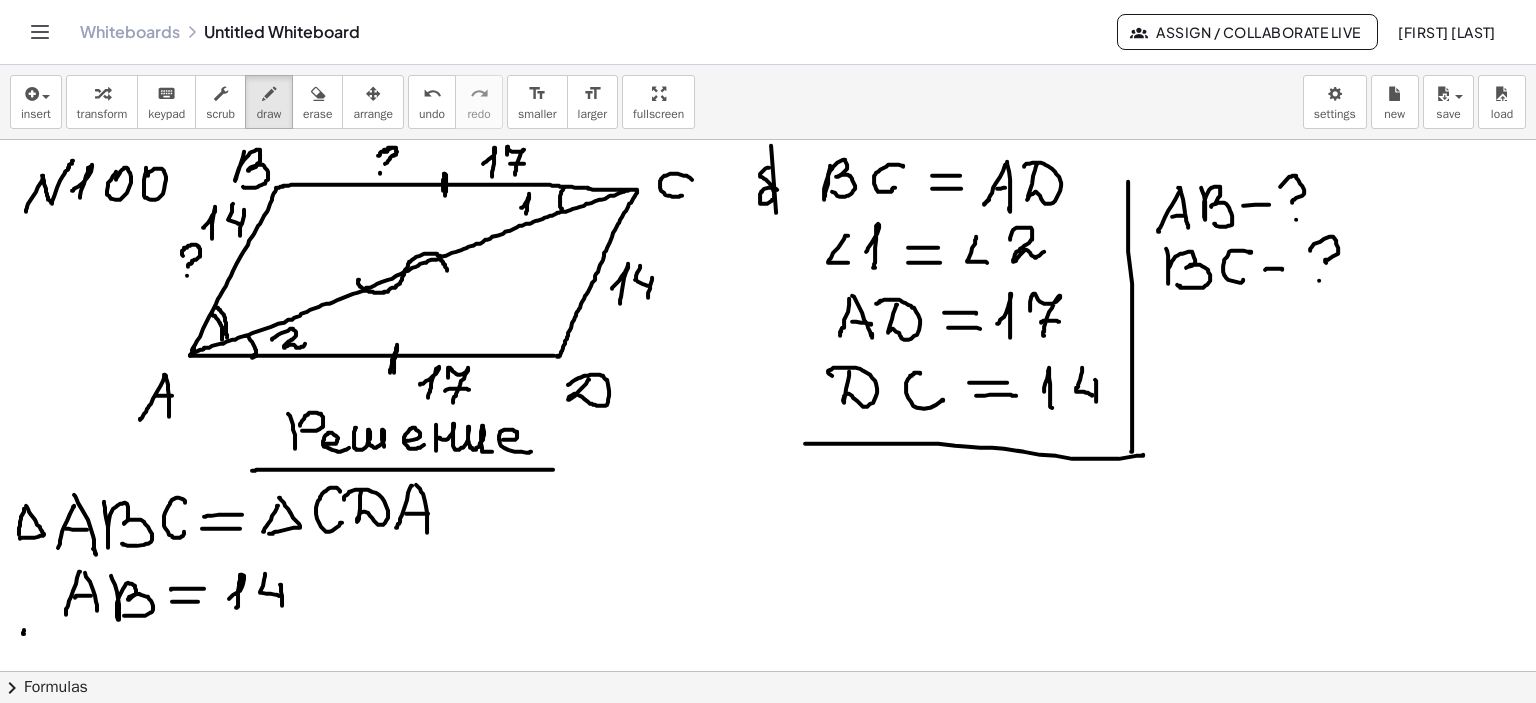 drag, startPoint x: 280, startPoint y: 584, endPoint x: 312, endPoint y: 598, distance: 34.928497 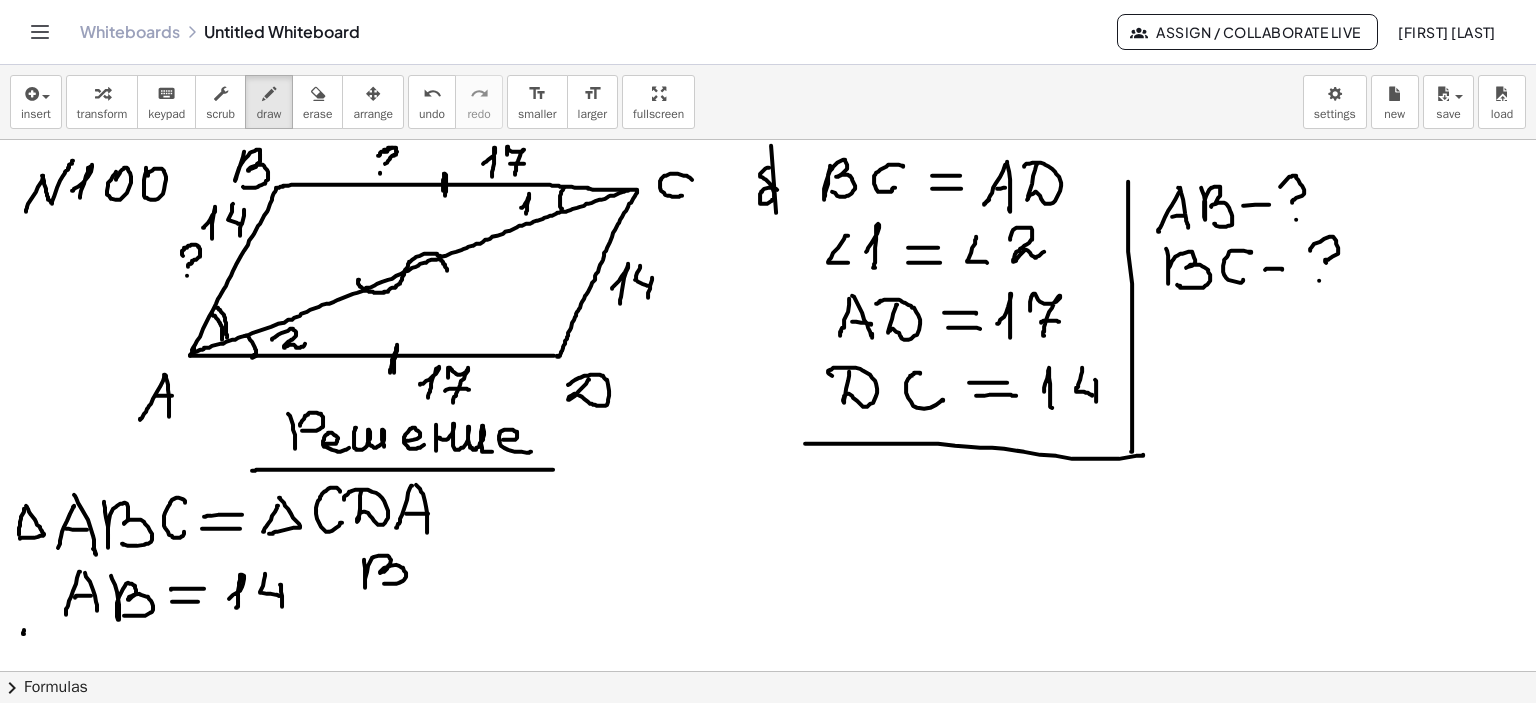 drag, startPoint x: 364, startPoint y: 559, endPoint x: 377, endPoint y: 579, distance: 23.853722 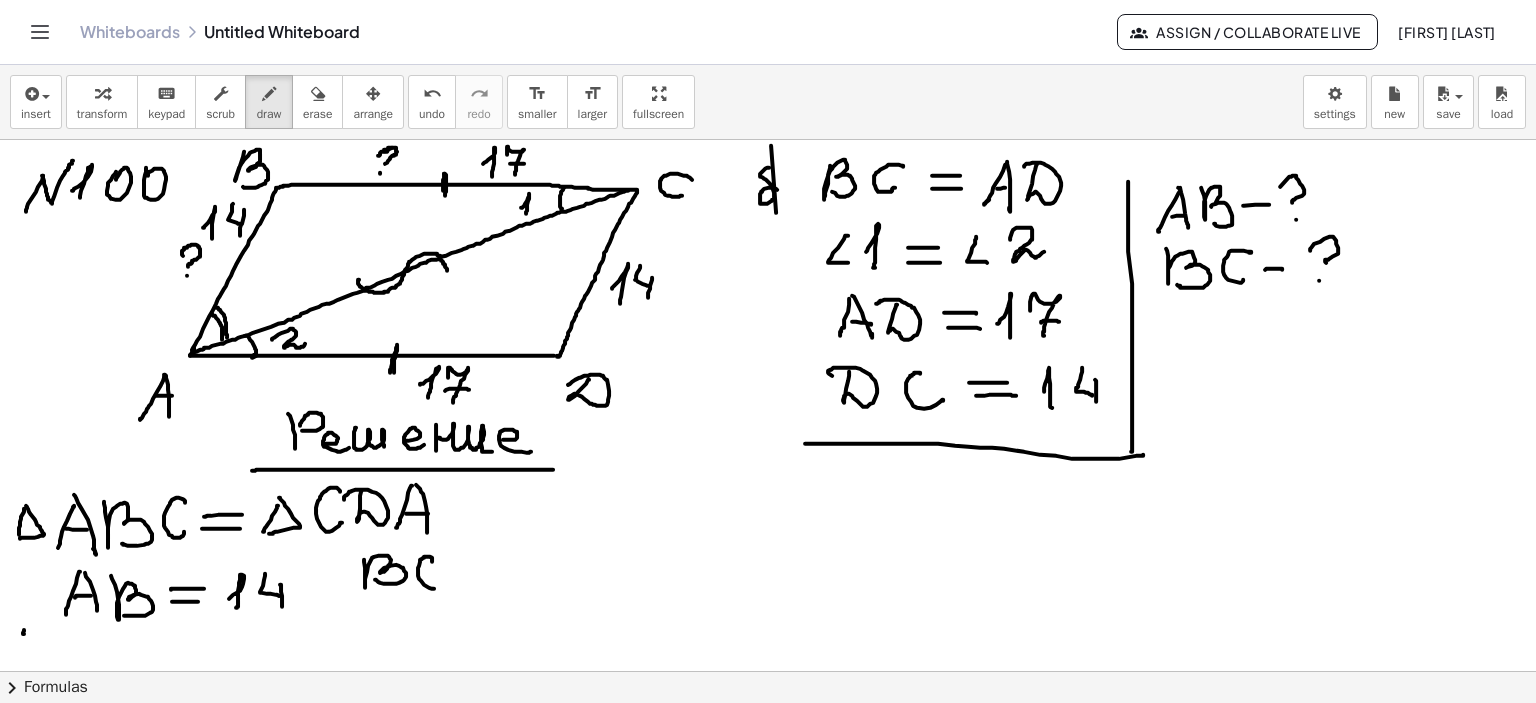 drag, startPoint x: 432, startPoint y: 561, endPoint x: 471, endPoint y: 575, distance: 41.4367 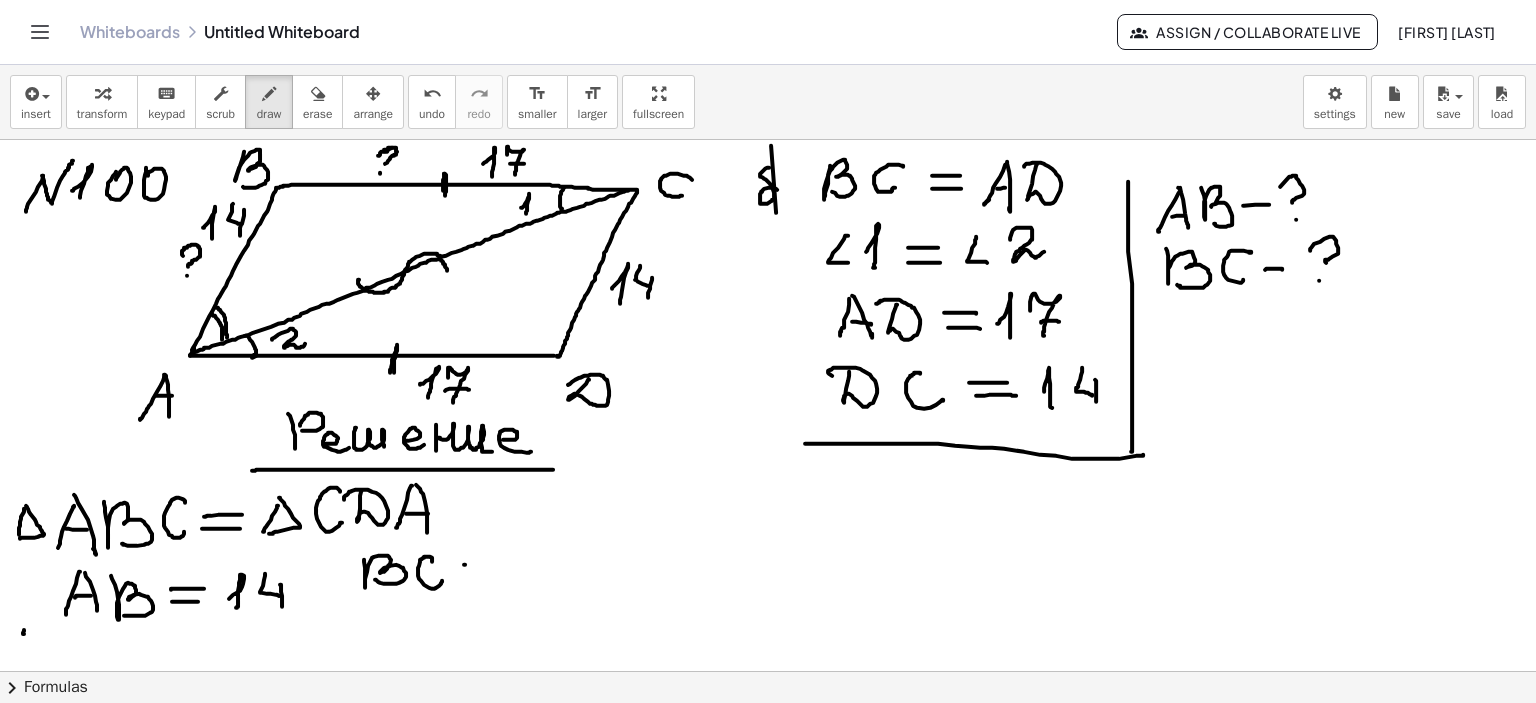 drag, startPoint x: 465, startPoint y: 564, endPoint x: 501, endPoint y: 563, distance: 36.013885 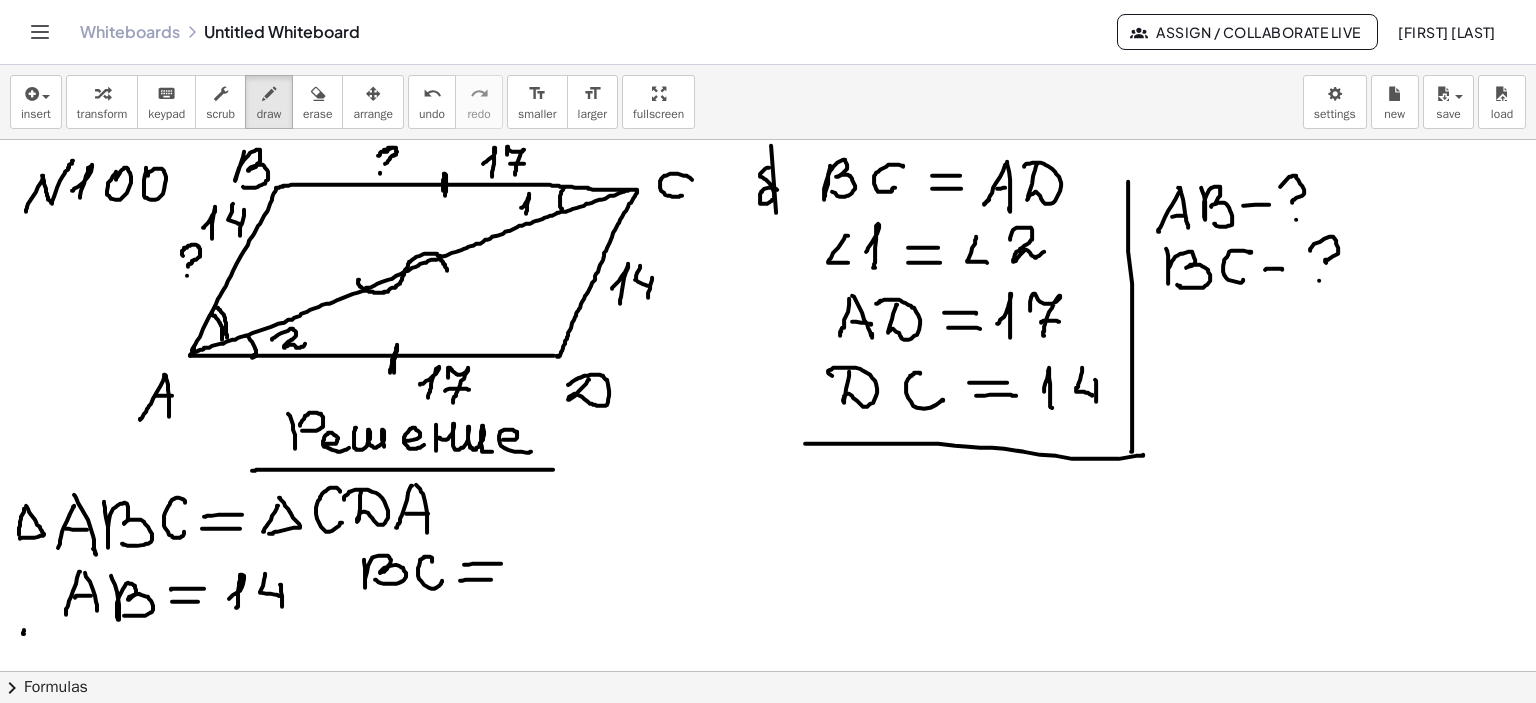 drag, startPoint x: 491, startPoint y: 579, endPoint x: 519, endPoint y: 580, distance: 28.01785 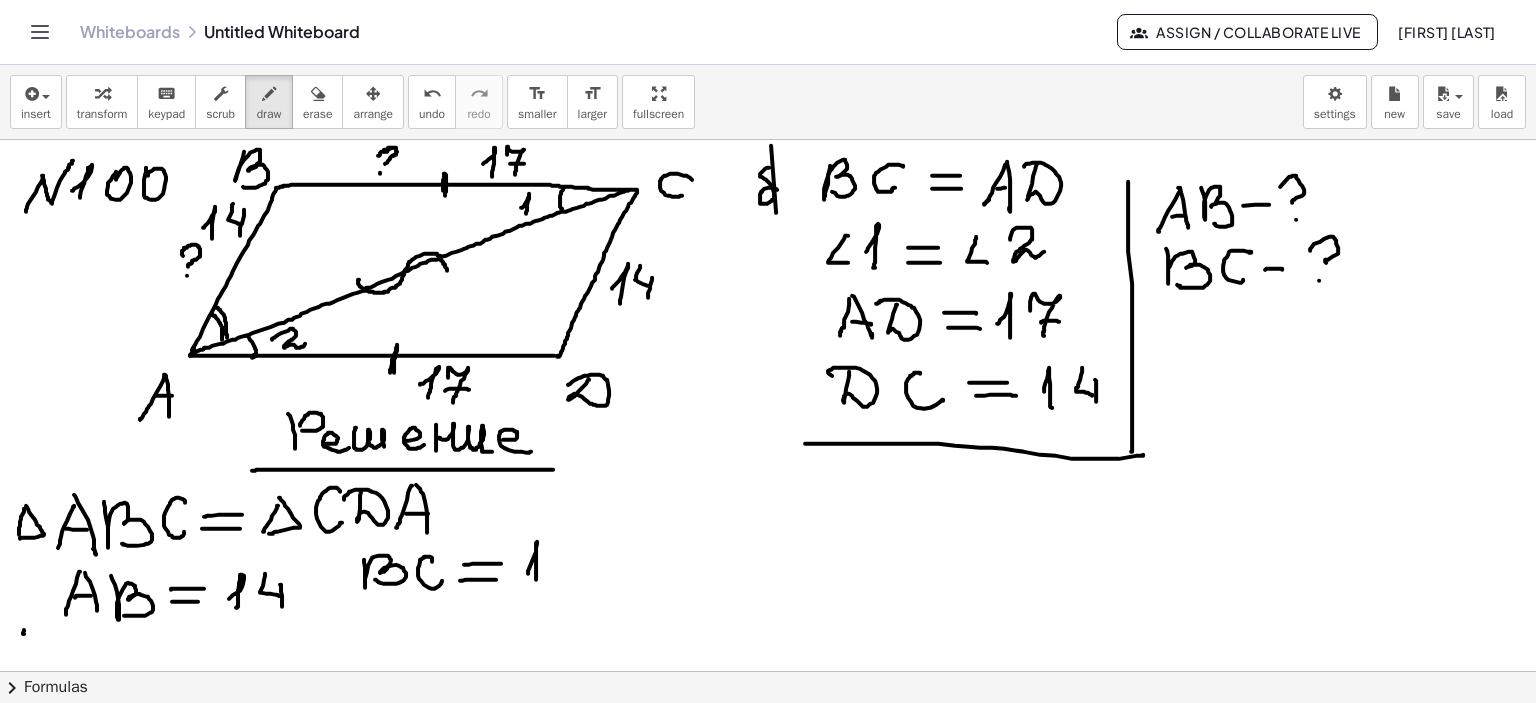 drag, startPoint x: 528, startPoint y: 573, endPoint x: 549, endPoint y: 563, distance: 23.259407 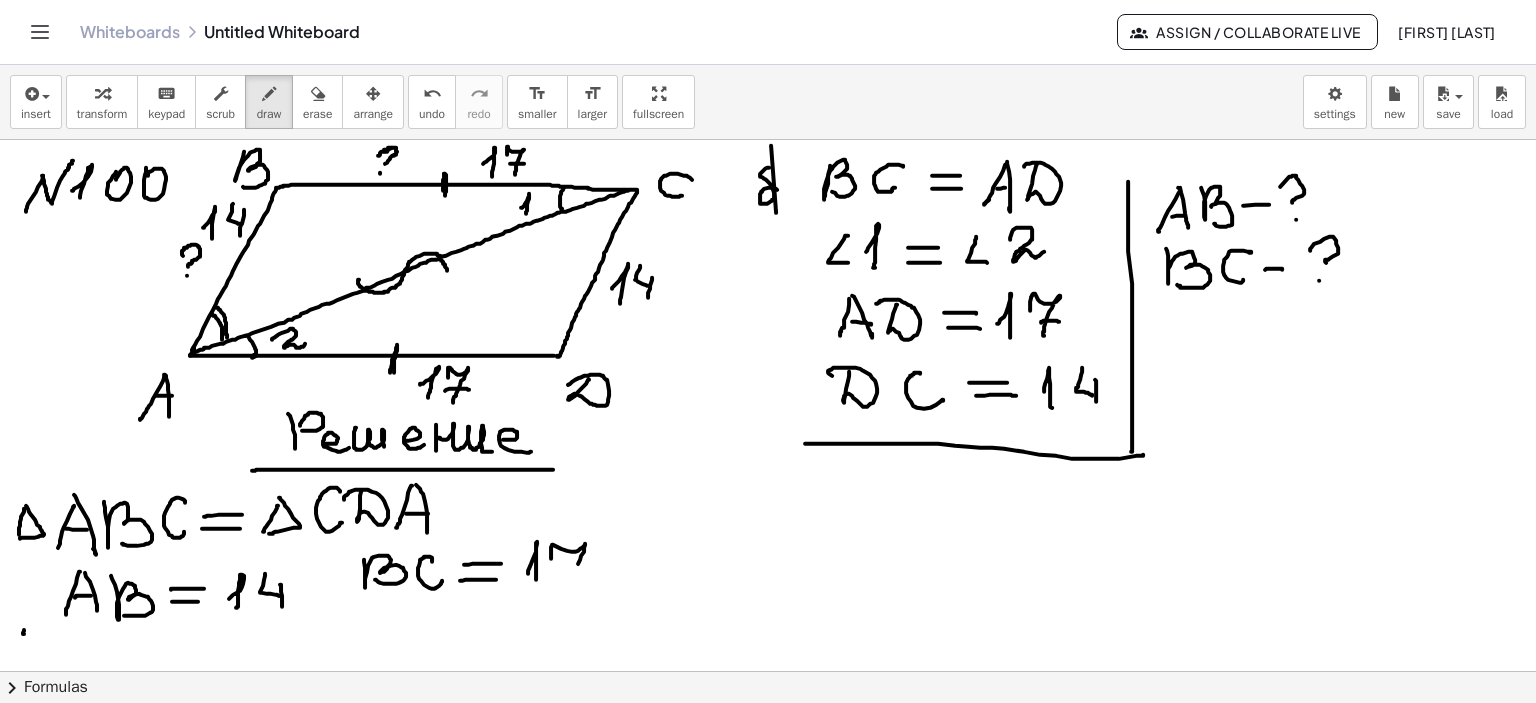 drag, startPoint x: 552, startPoint y: 544, endPoint x: 575, endPoint y: 578, distance: 41.04875 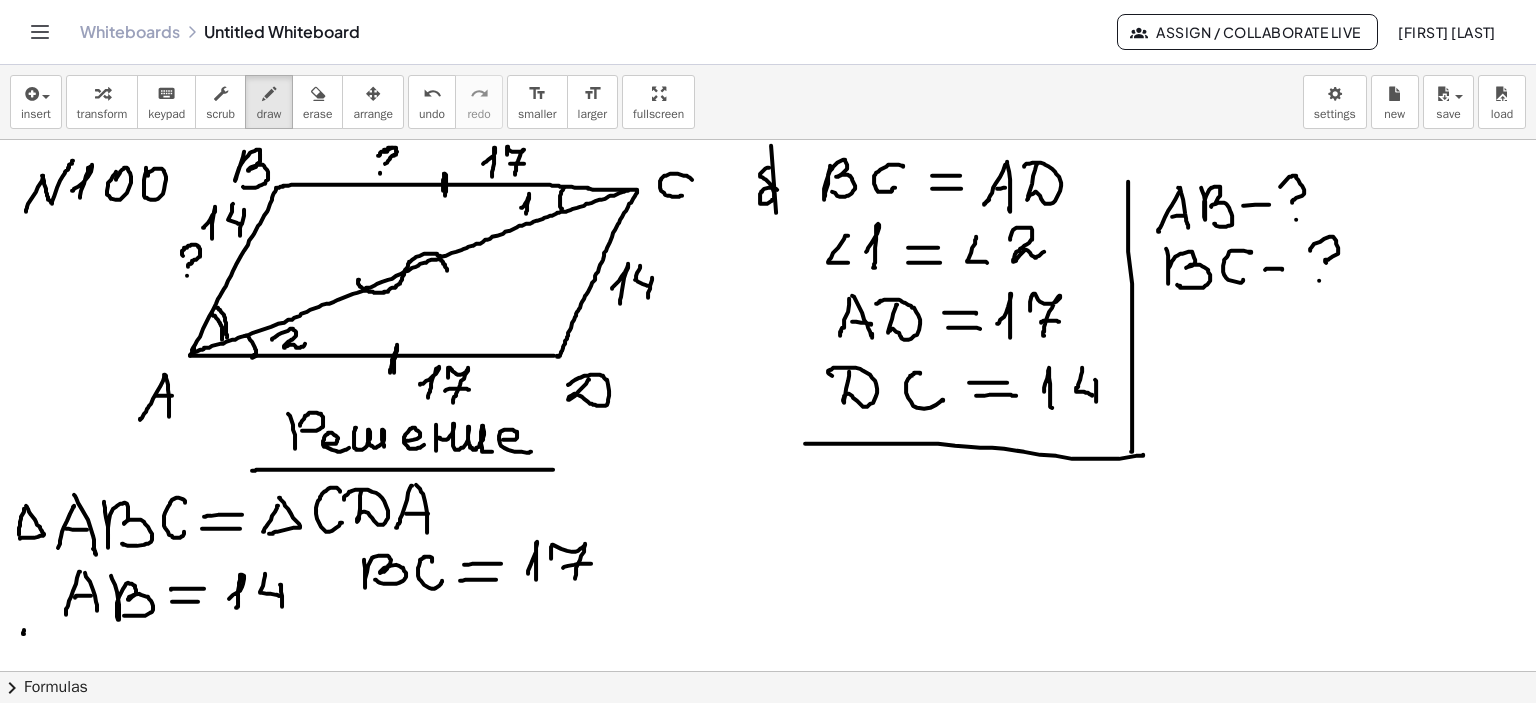drag, startPoint x: 563, startPoint y: 567, endPoint x: 595, endPoint y: 563, distance: 32.24903 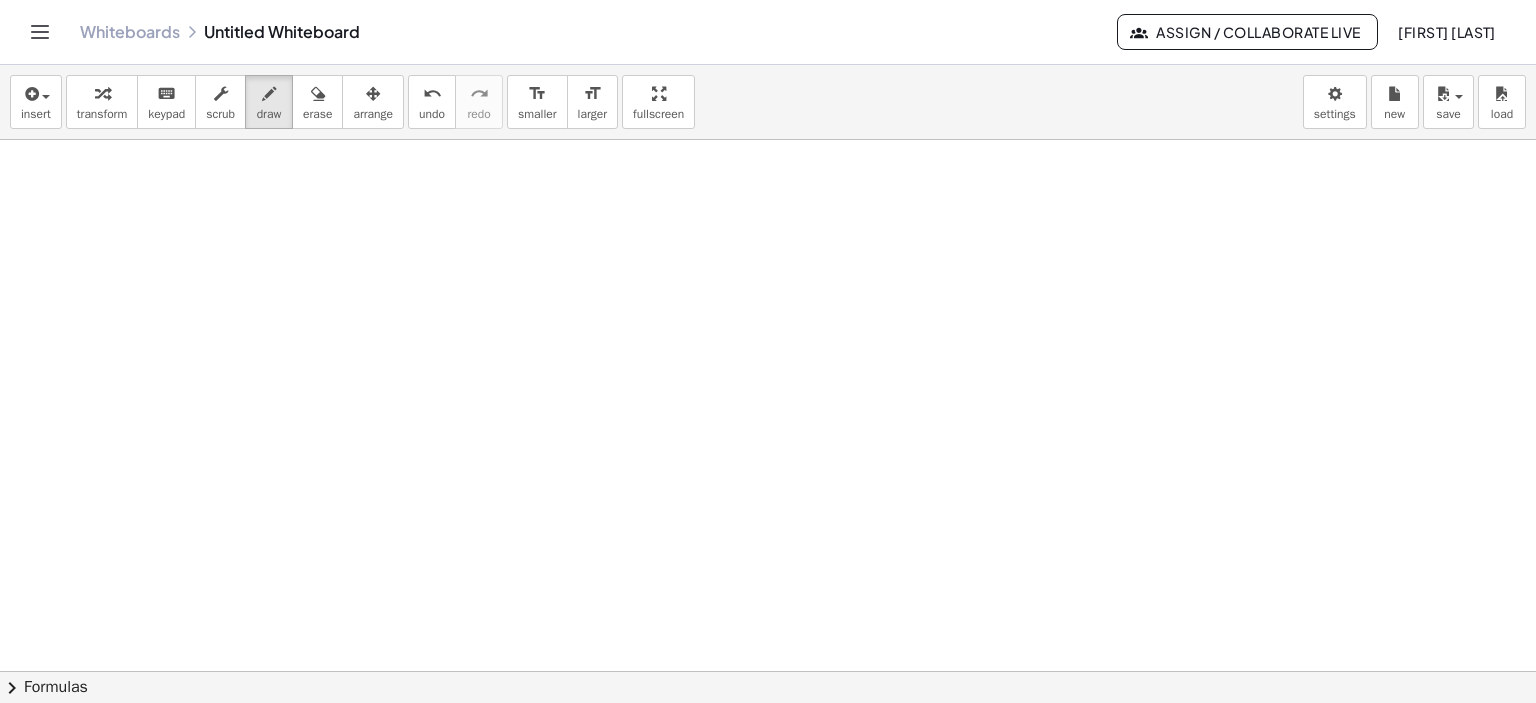 scroll, scrollTop: 732, scrollLeft: 0, axis: vertical 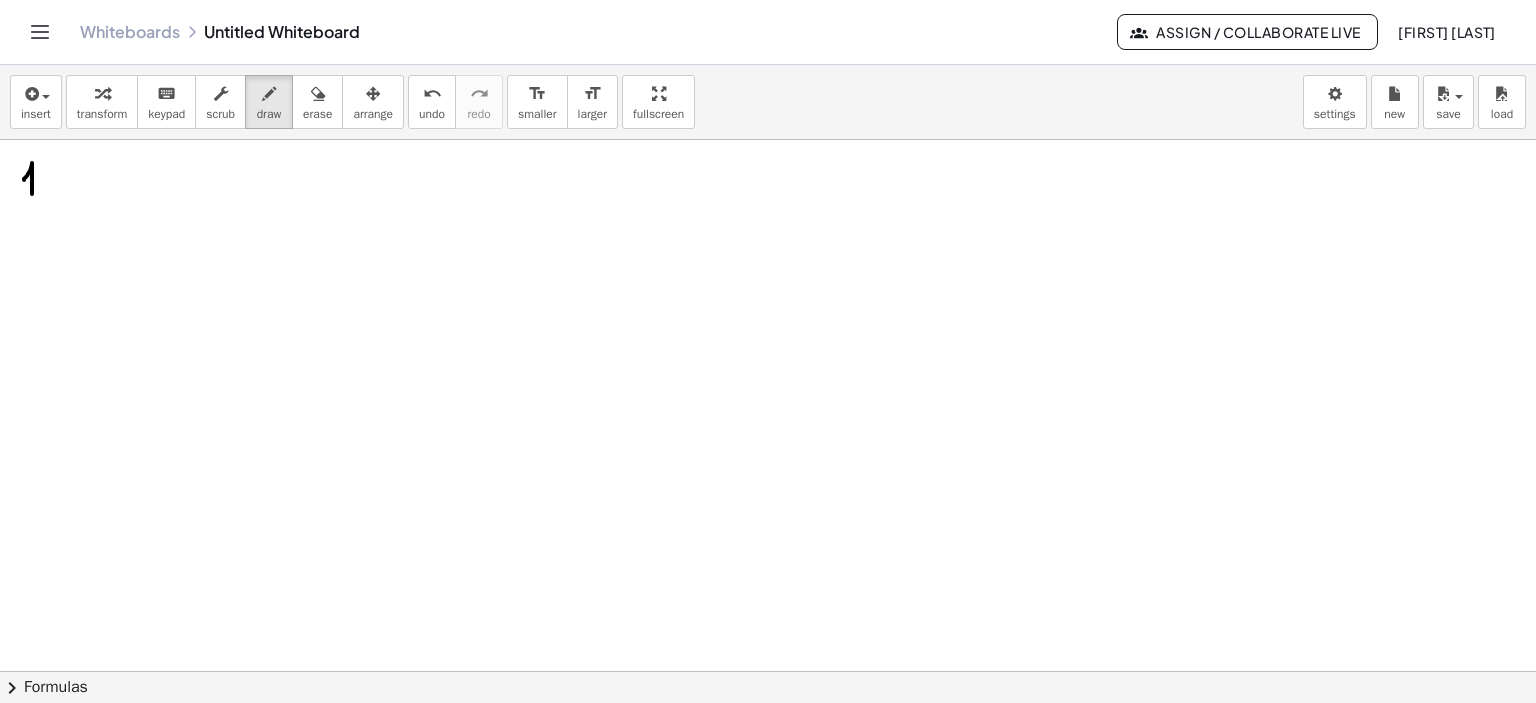 drag, startPoint x: 24, startPoint y: 179, endPoint x: 33, endPoint y: 194, distance: 17.492855 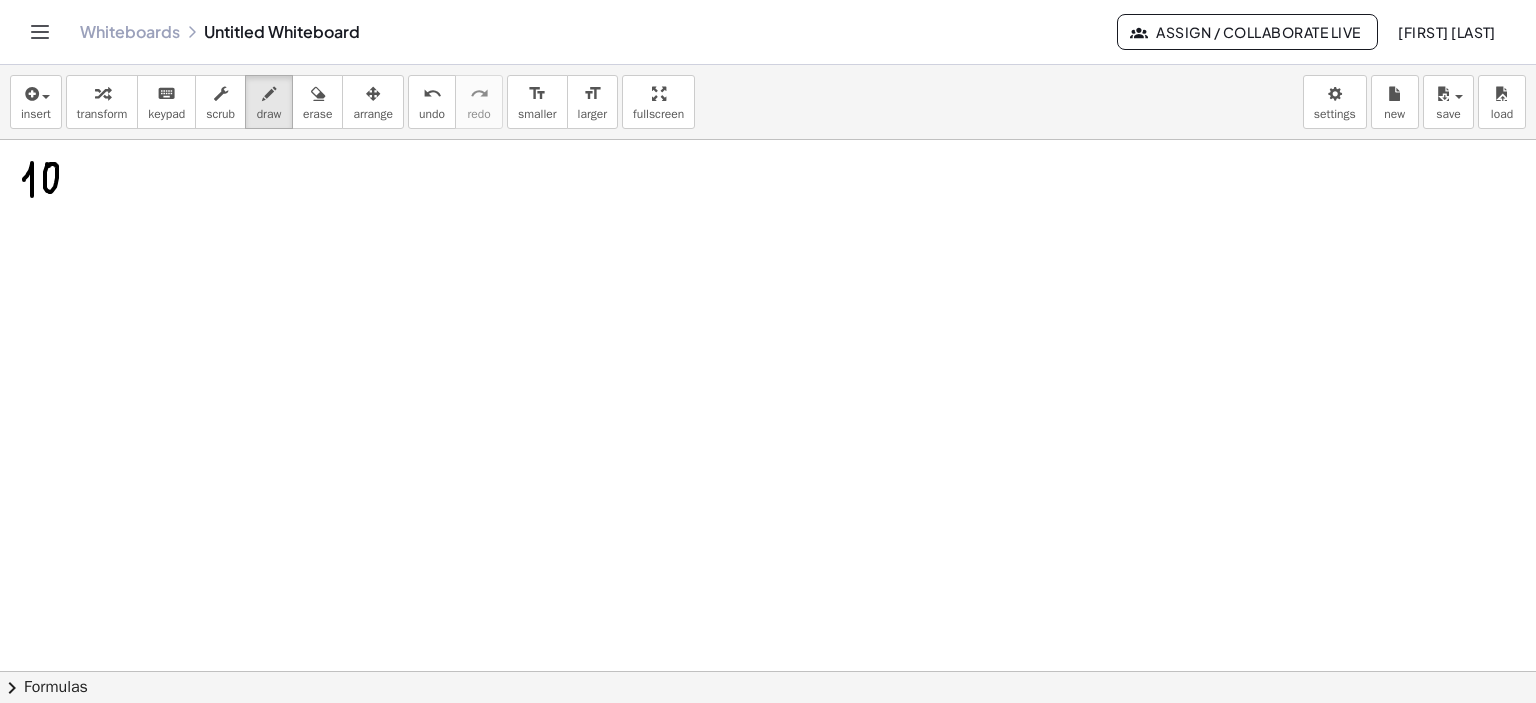 drag, startPoint x: 45, startPoint y: 171, endPoint x: 63, endPoint y: 175, distance: 18.439089 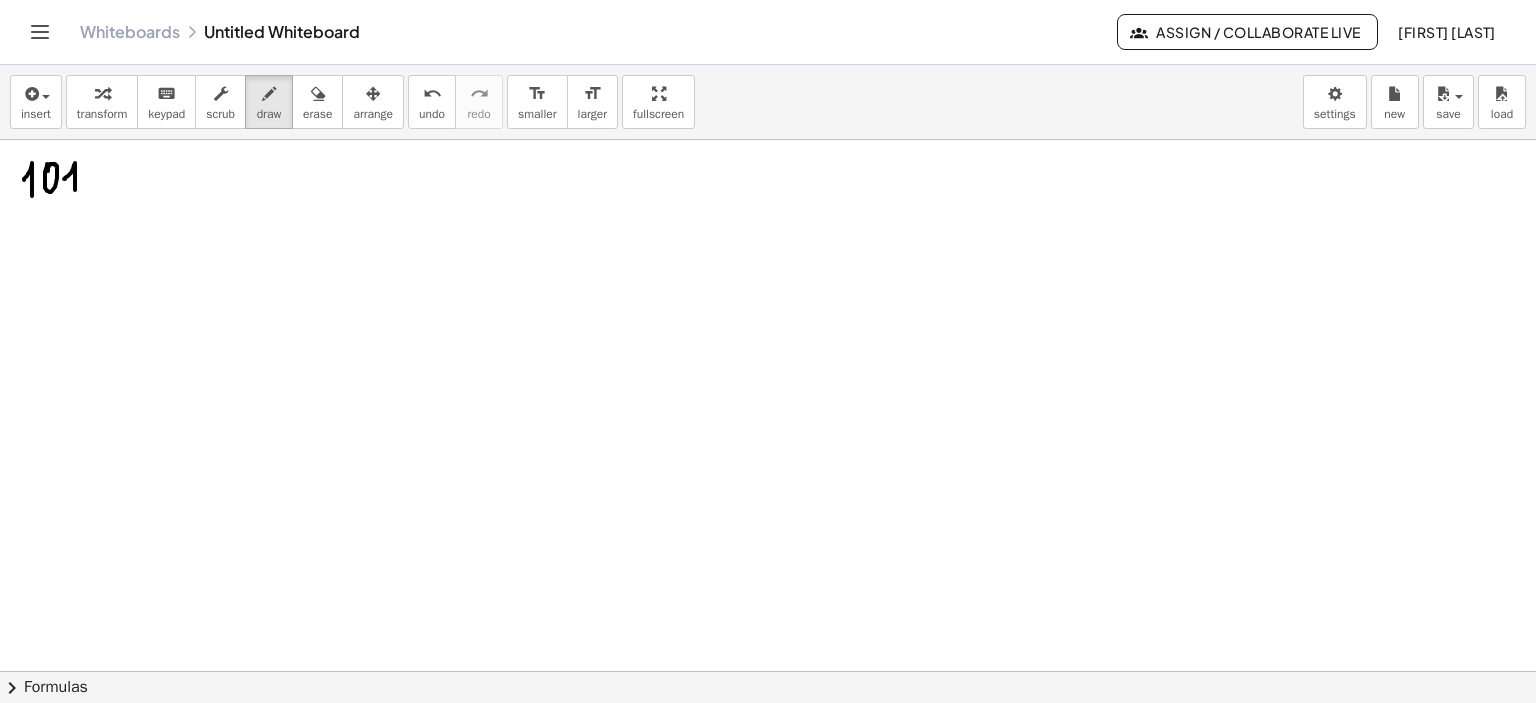 drag, startPoint x: 64, startPoint y: 178, endPoint x: 75, endPoint y: 189, distance: 15.556349 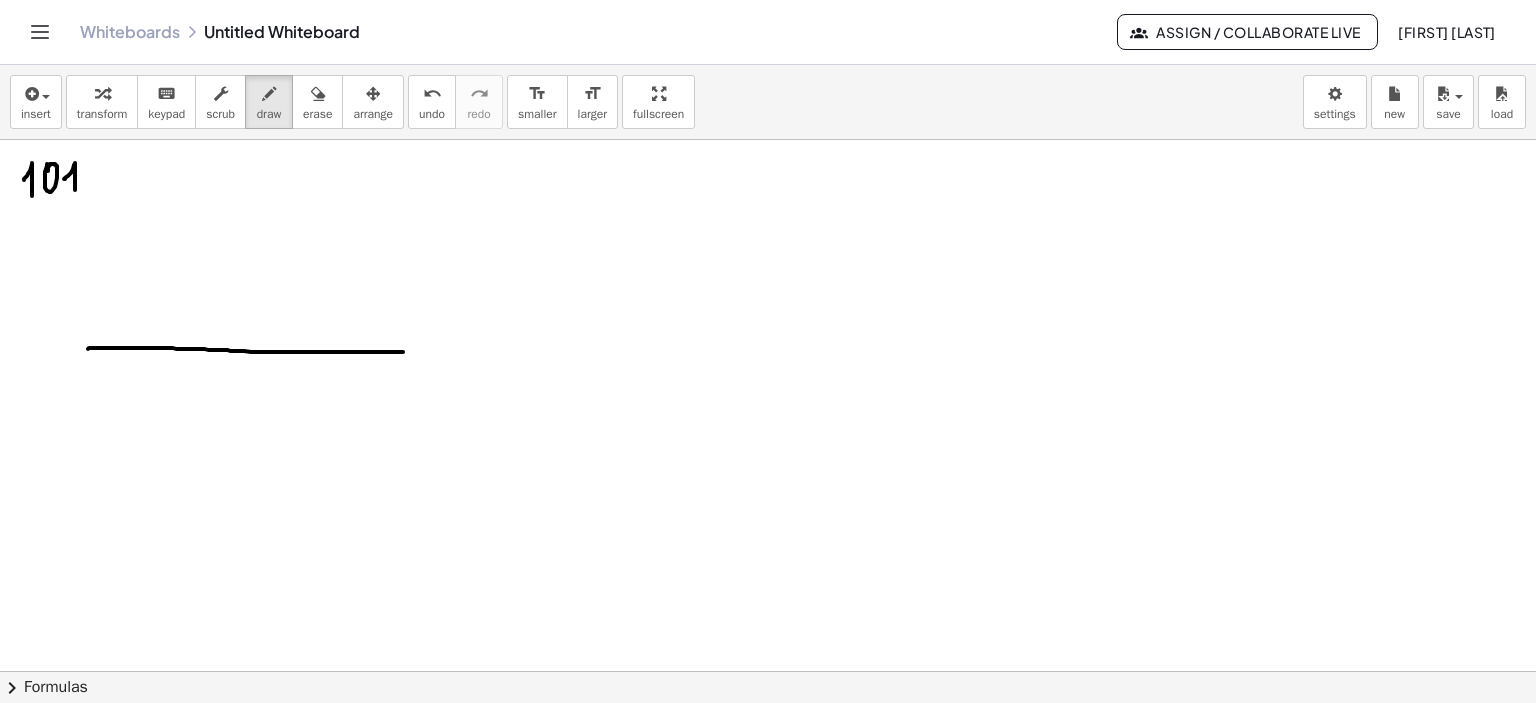 drag, startPoint x: 88, startPoint y: 348, endPoint x: 403, endPoint y: 351, distance: 315.01428 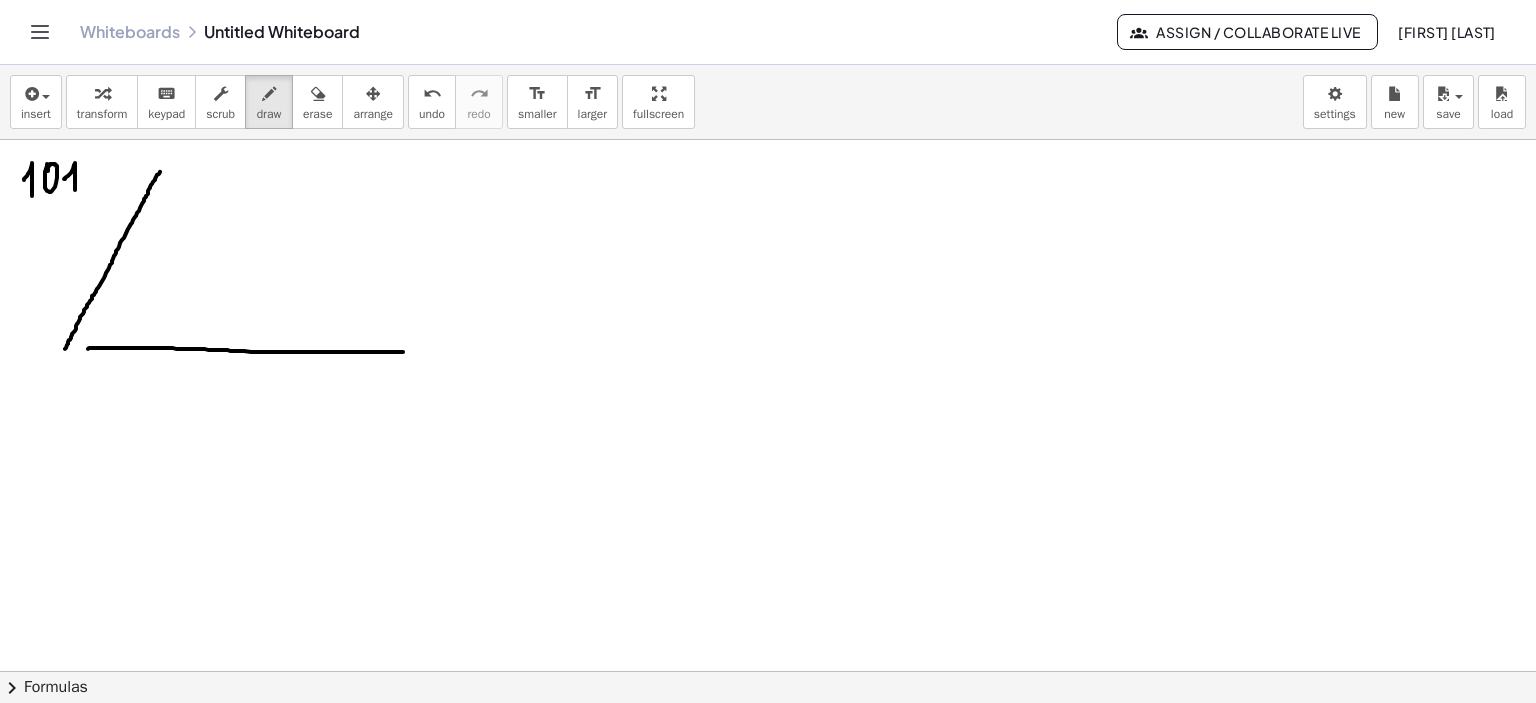 drag, startPoint x: 157, startPoint y: 174, endPoint x: 65, endPoint y: 348, distance: 196.8248 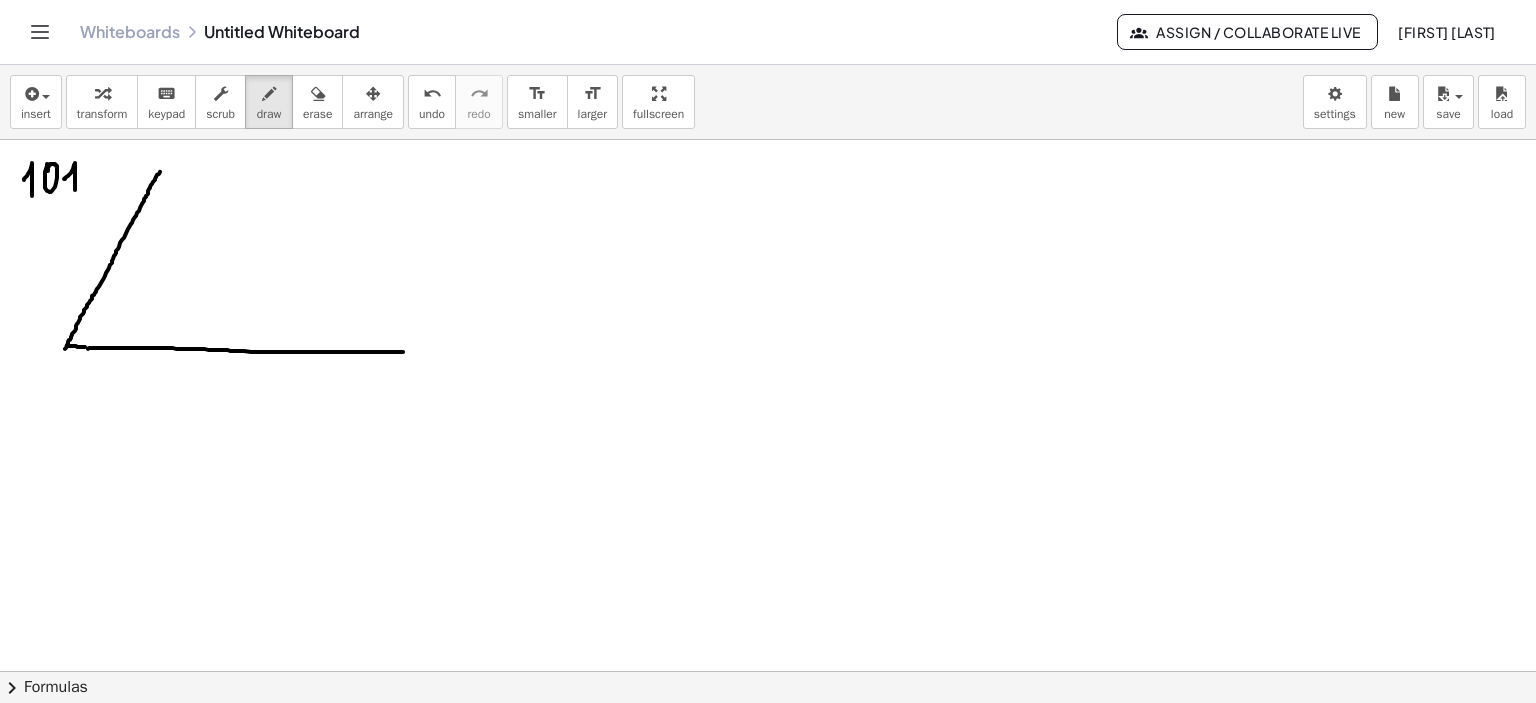 drag, startPoint x: 67, startPoint y: 345, endPoint x: 88, endPoint y: 346, distance: 21.023796 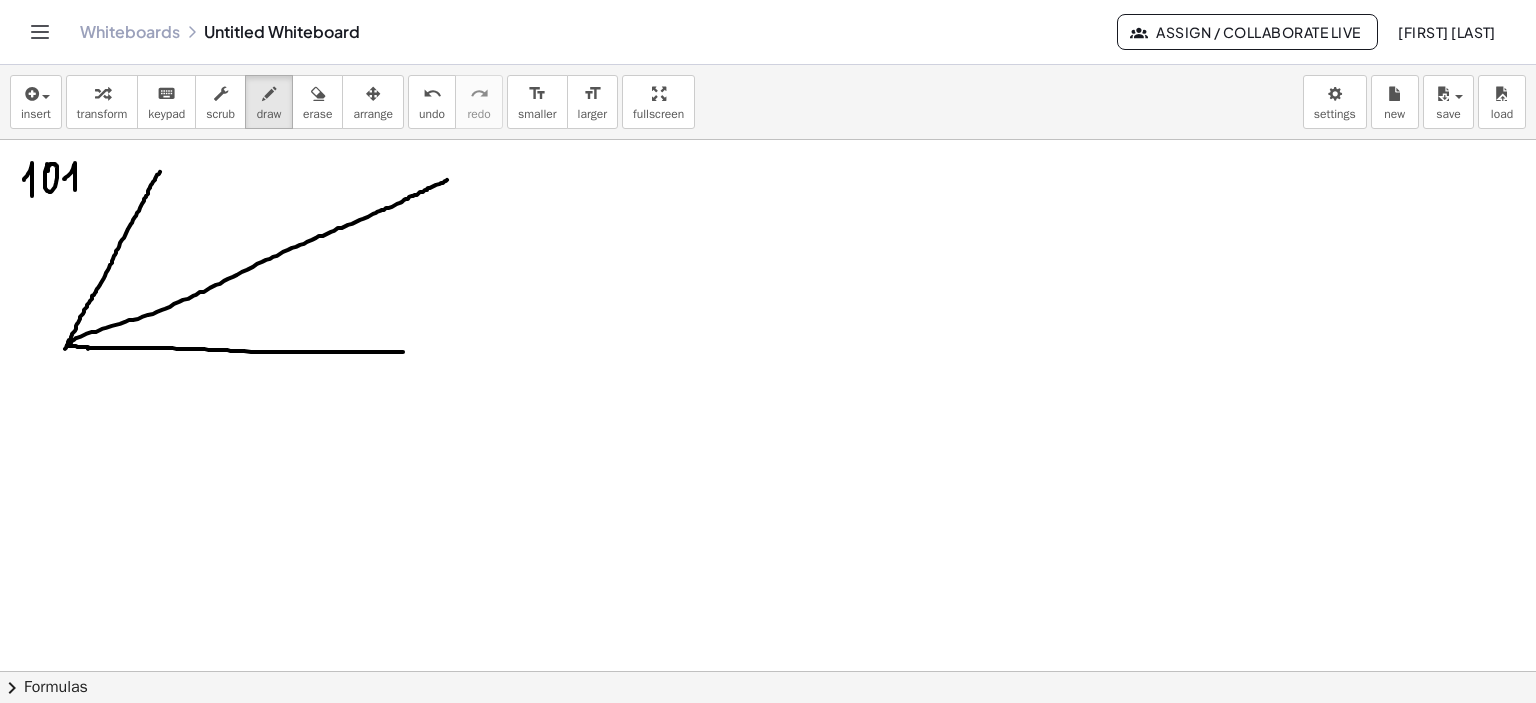 drag, startPoint x: 68, startPoint y: 344, endPoint x: 447, endPoint y: 179, distance: 413.3594 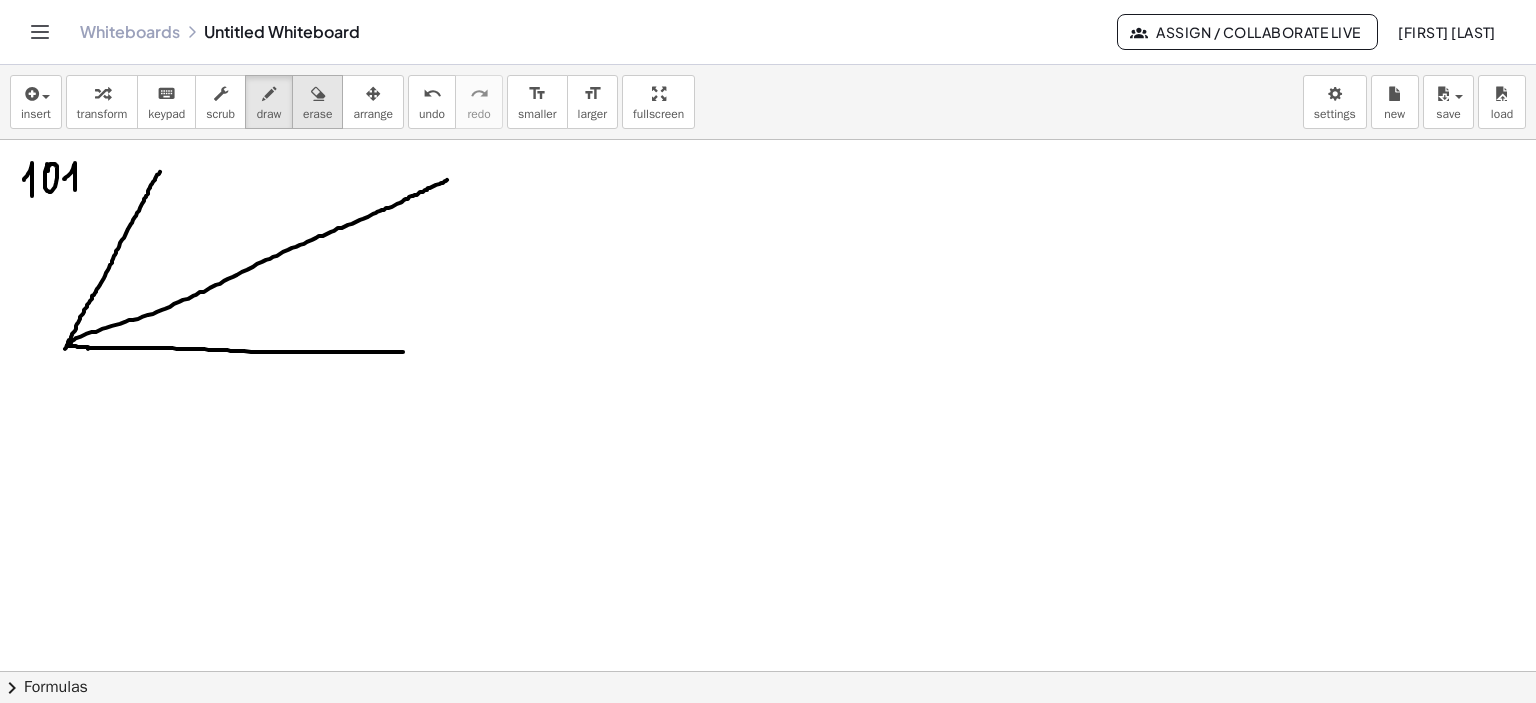 click at bounding box center (318, 94) 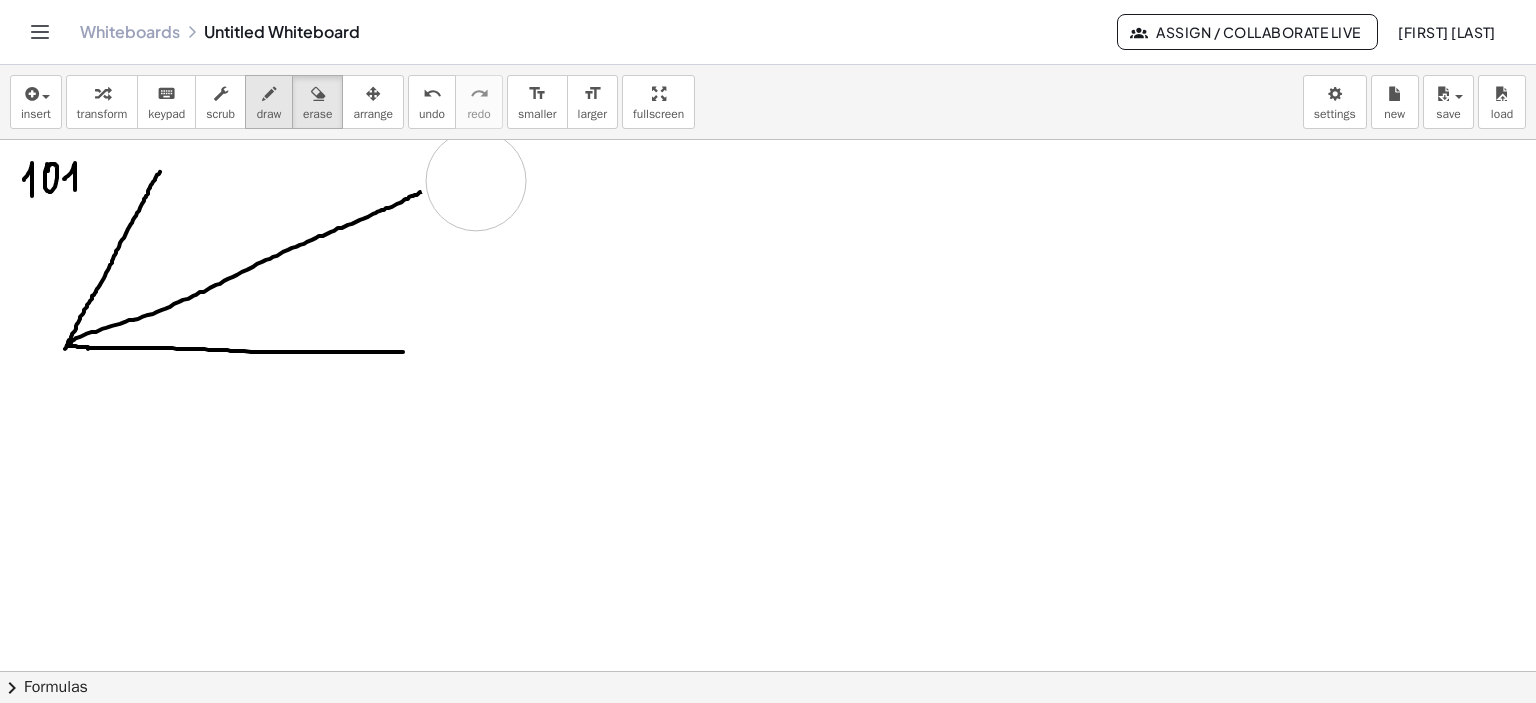 drag, startPoint x: 515, startPoint y: 172, endPoint x: 278, endPoint y: 100, distance: 247.69537 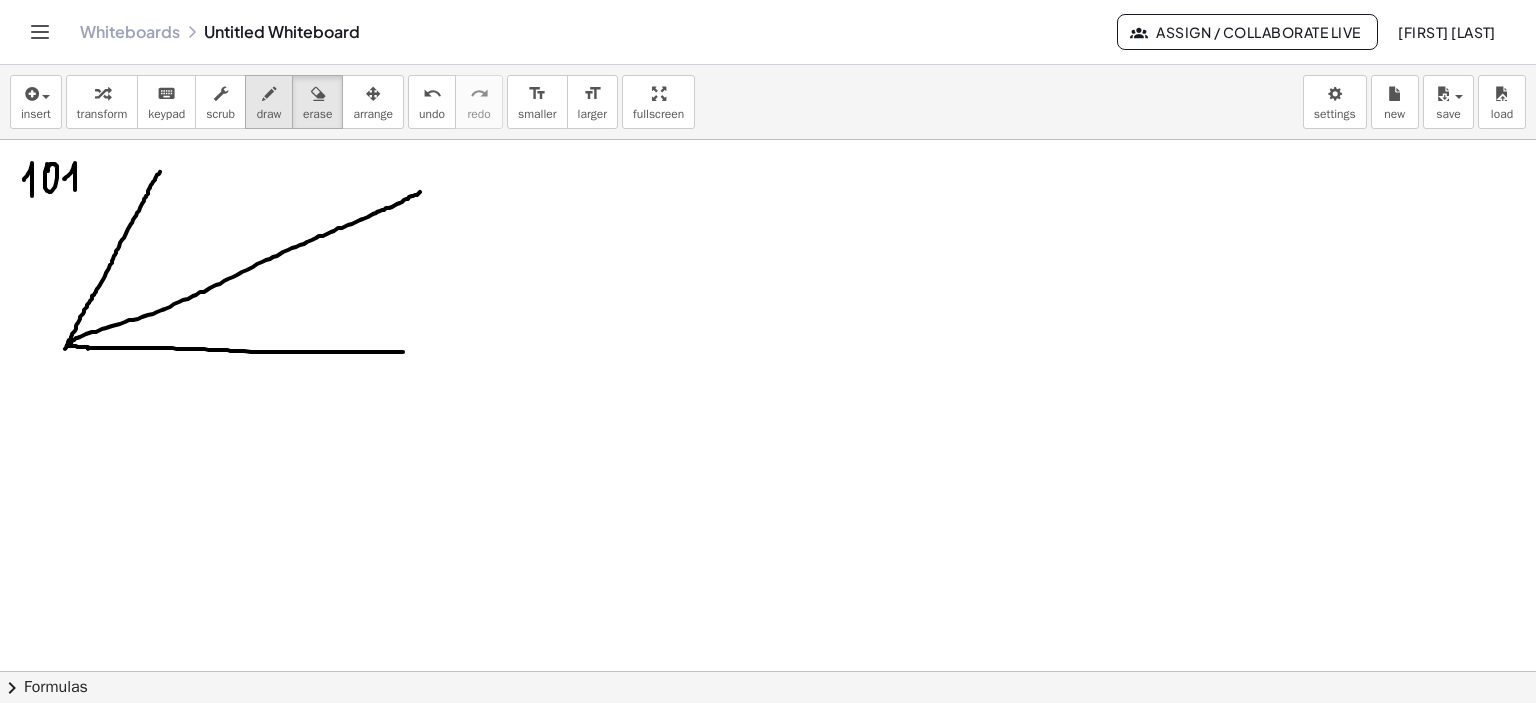 click at bounding box center [269, 94] 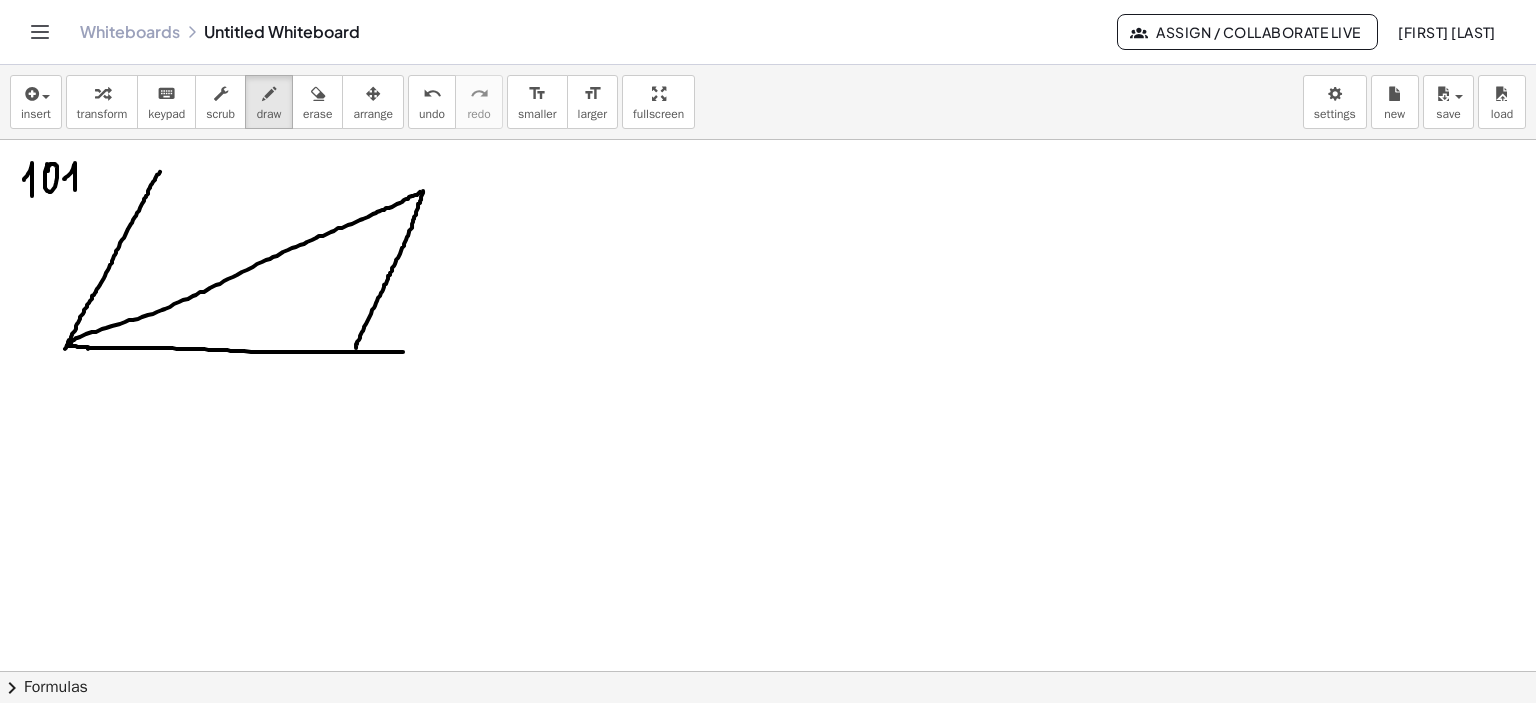 drag, startPoint x: 423, startPoint y: 191, endPoint x: 356, endPoint y: 197, distance: 67.26812 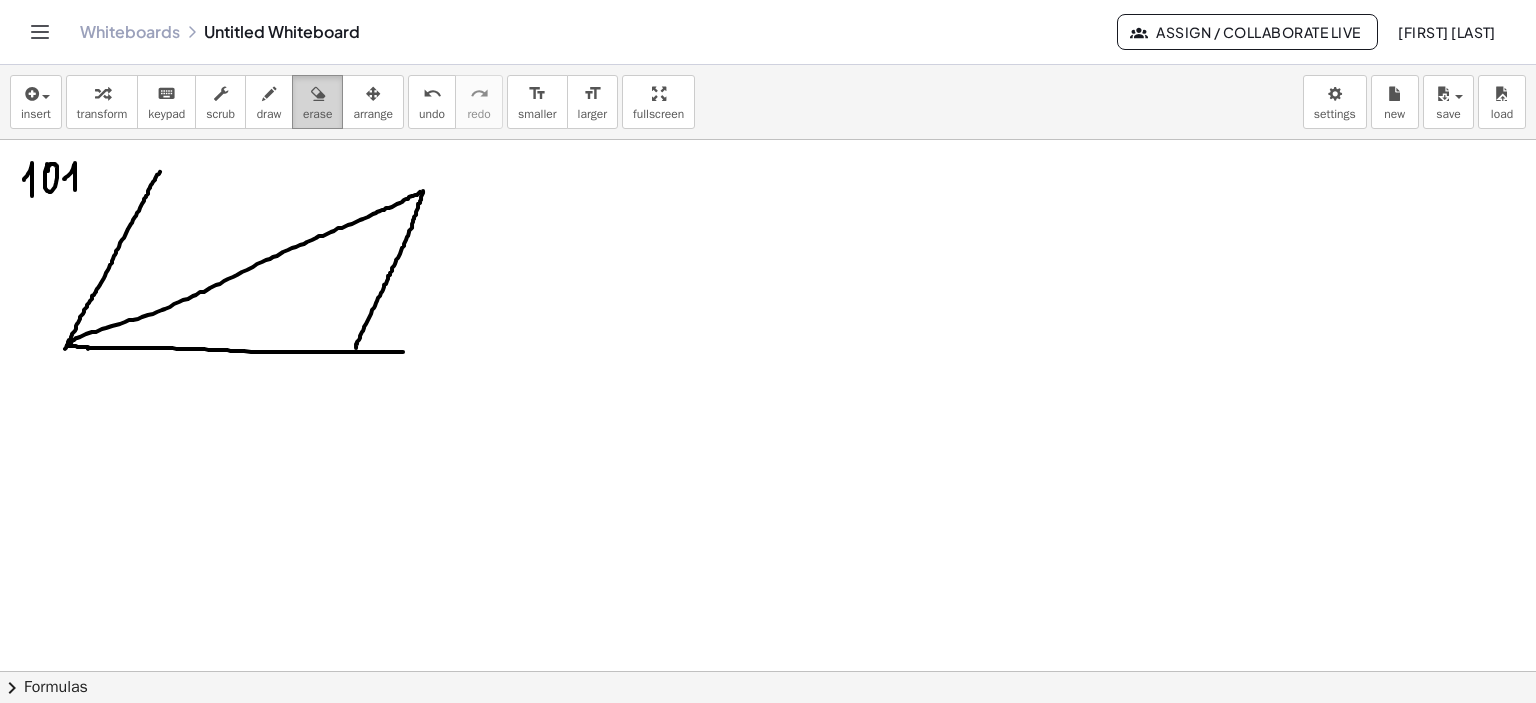 click at bounding box center [318, 94] 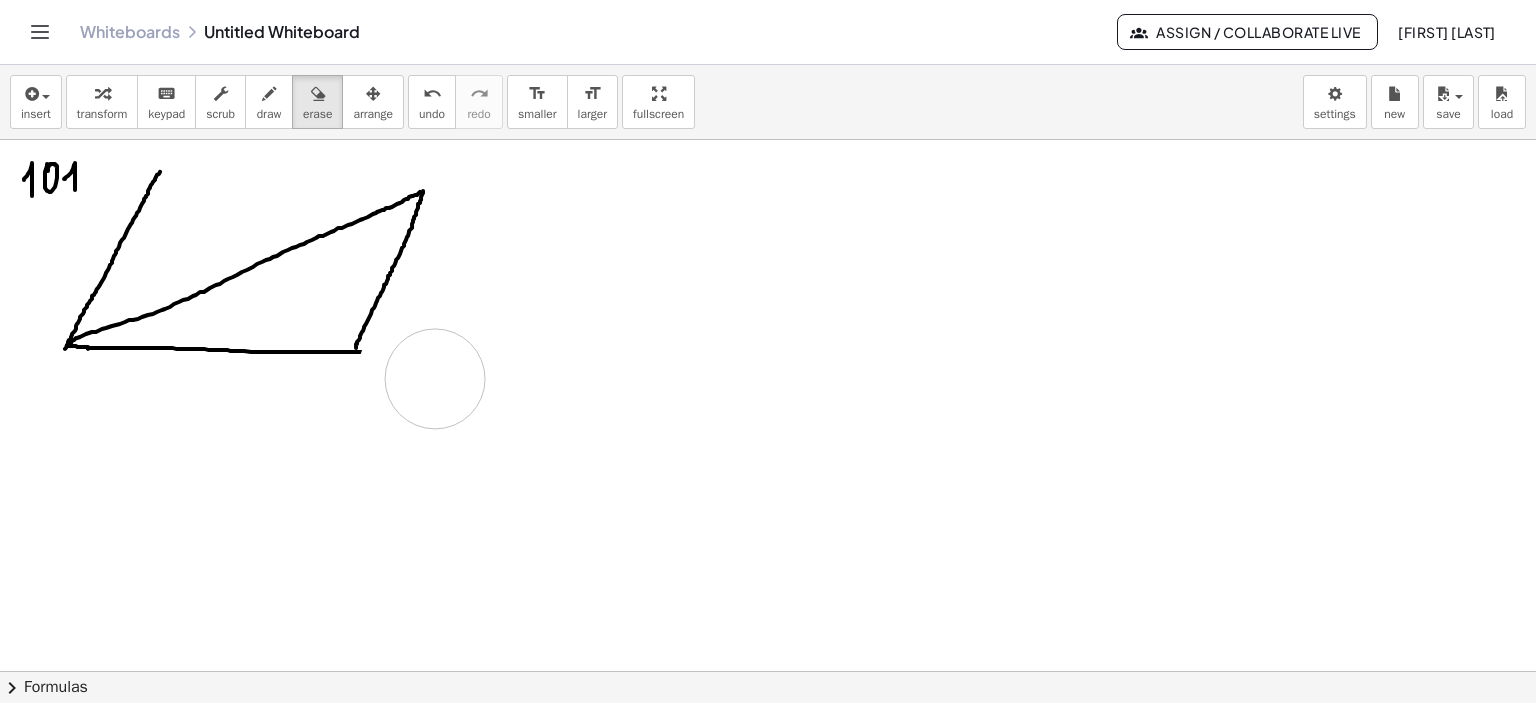 drag, startPoint x: 440, startPoint y: 382, endPoint x: 465, endPoint y: 80, distance: 303.033 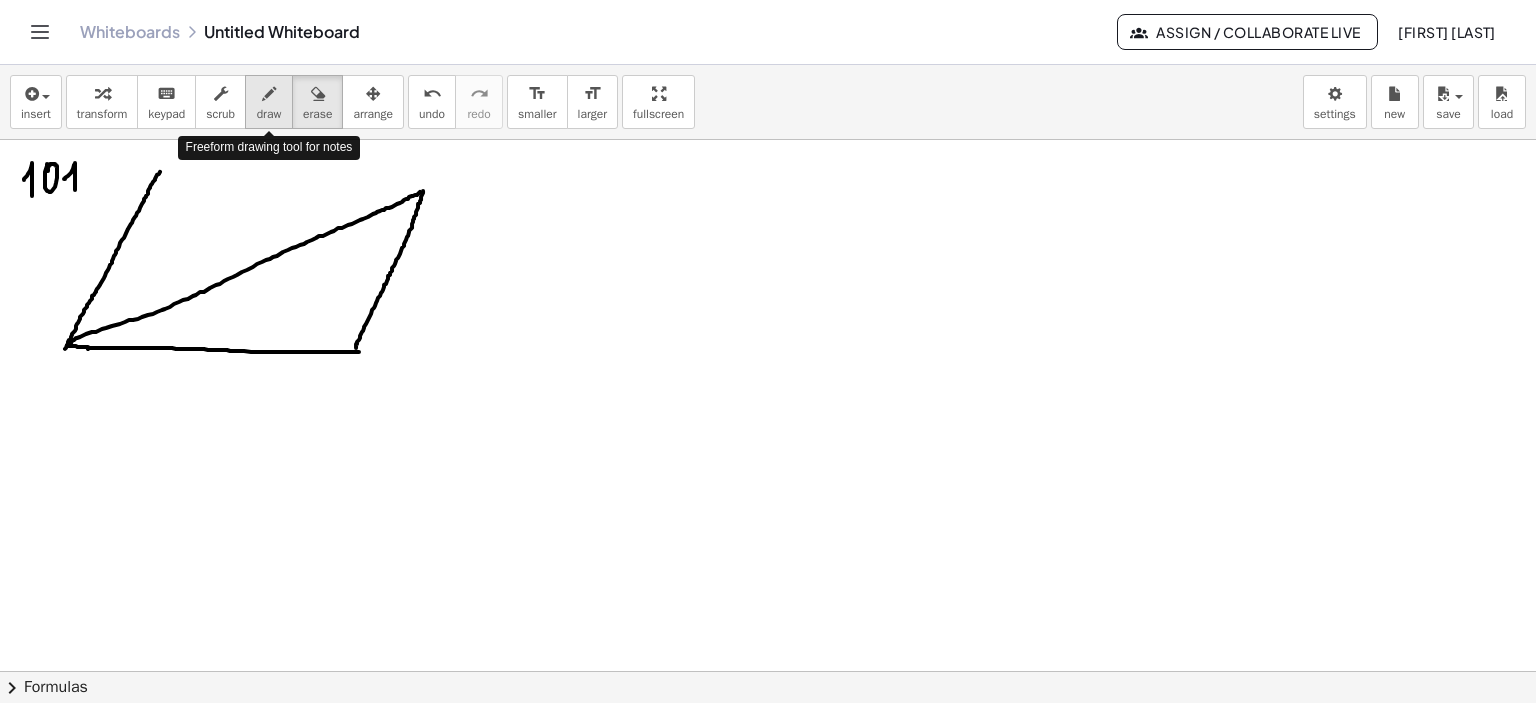 click on "draw" at bounding box center (269, 102) 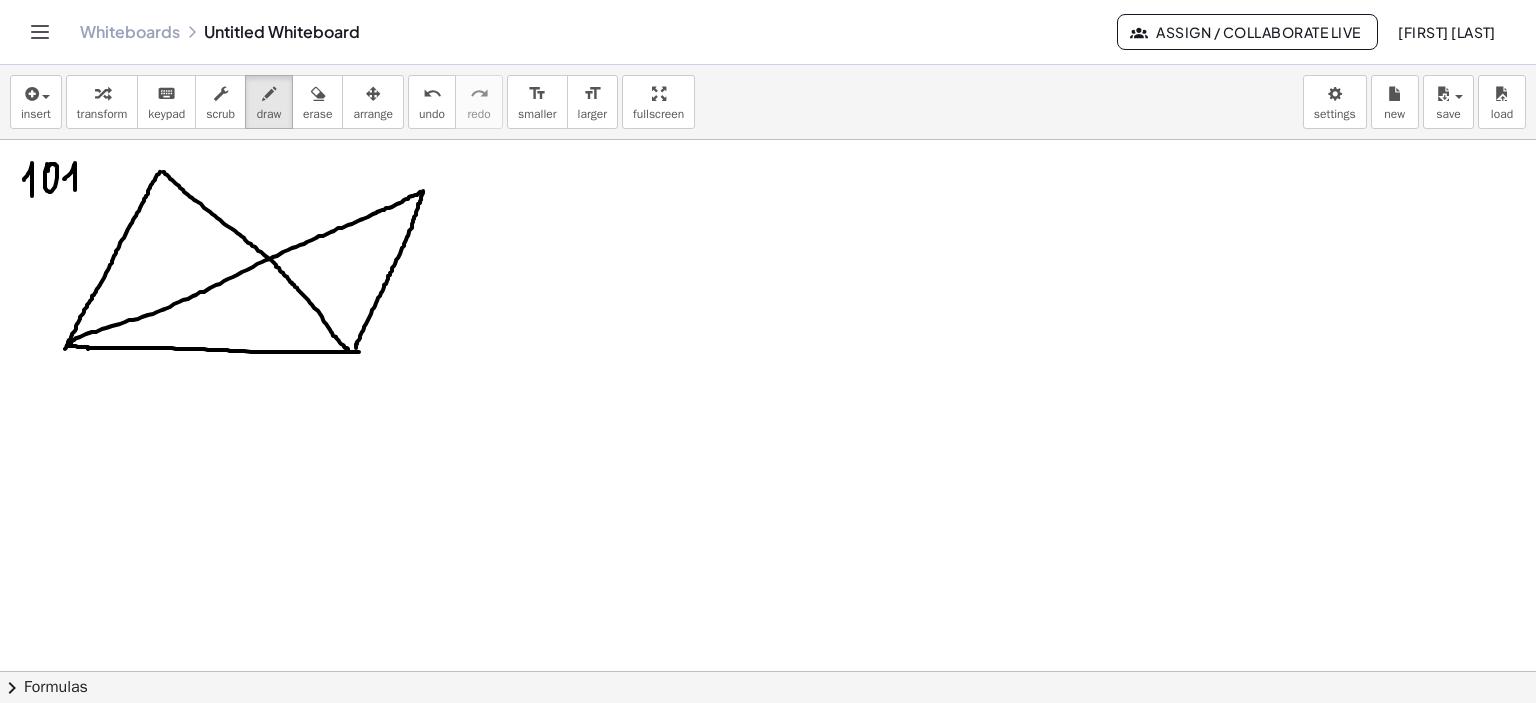 drag, startPoint x: 163, startPoint y: 171, endPoint x: 348, endPoint y: 349, distance: 256.72748 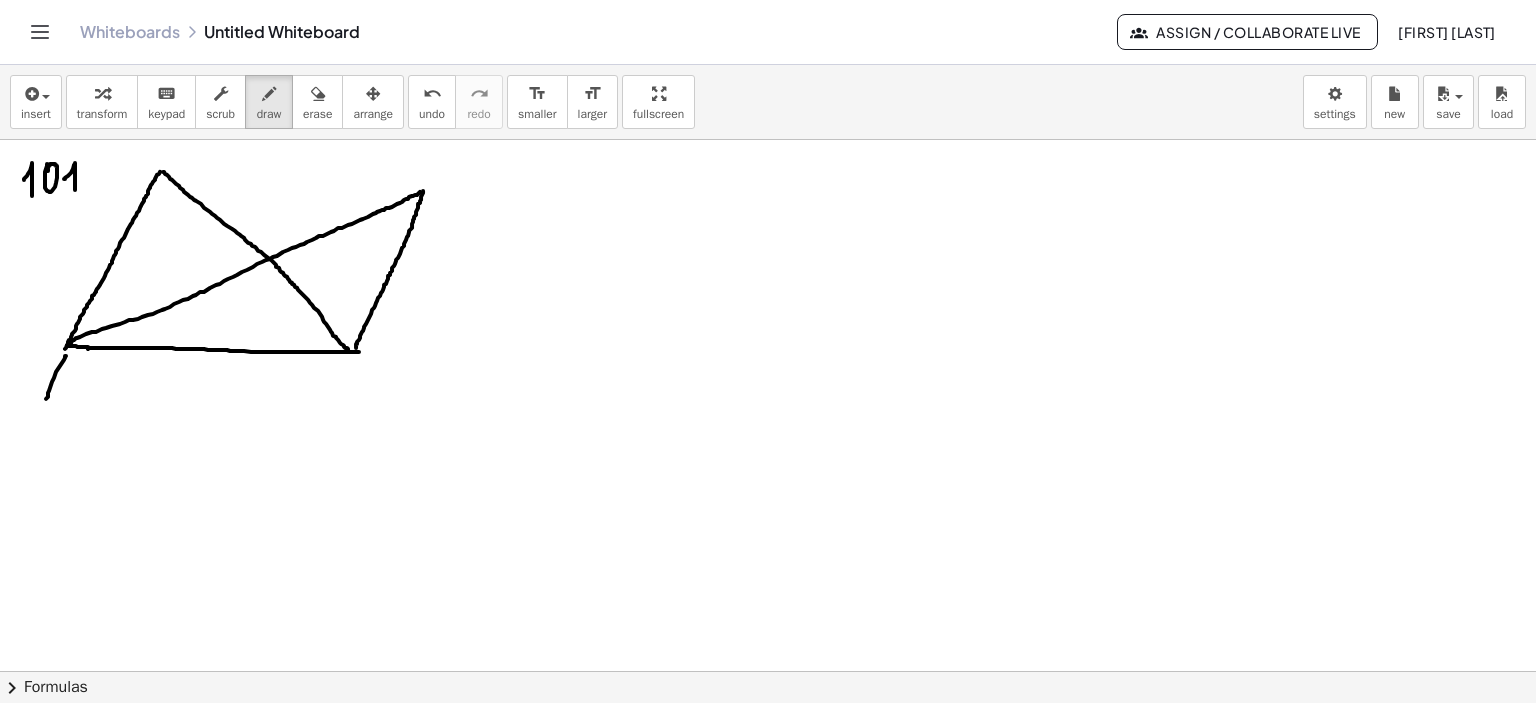 drag, startPoint x: 66, startPoint y: 355, endPoint x: 44, endPoint y: 402, distance: 51.894123 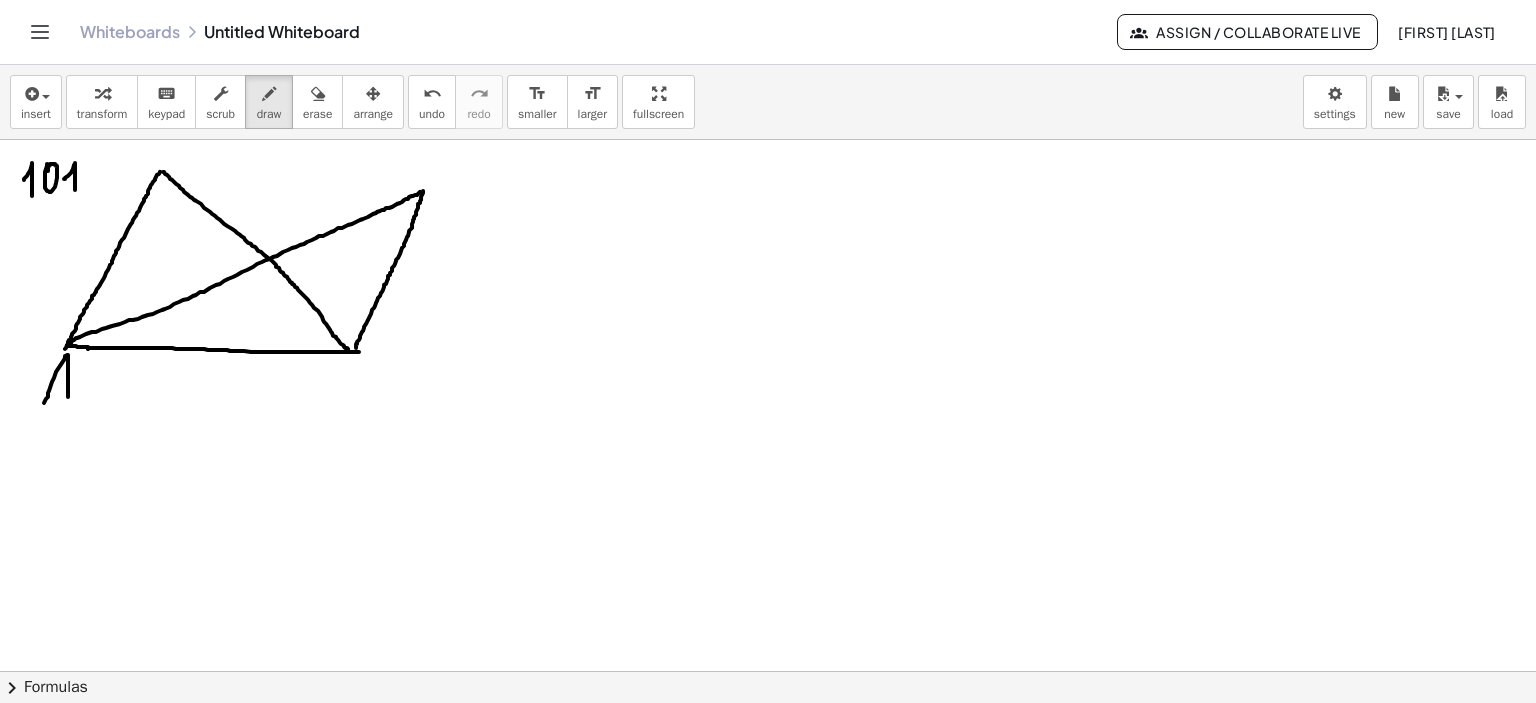 drag, startPoint x: 67, startPoint y: 354, endPoint x: 68, endPoint y: 396, distance: 42.0119 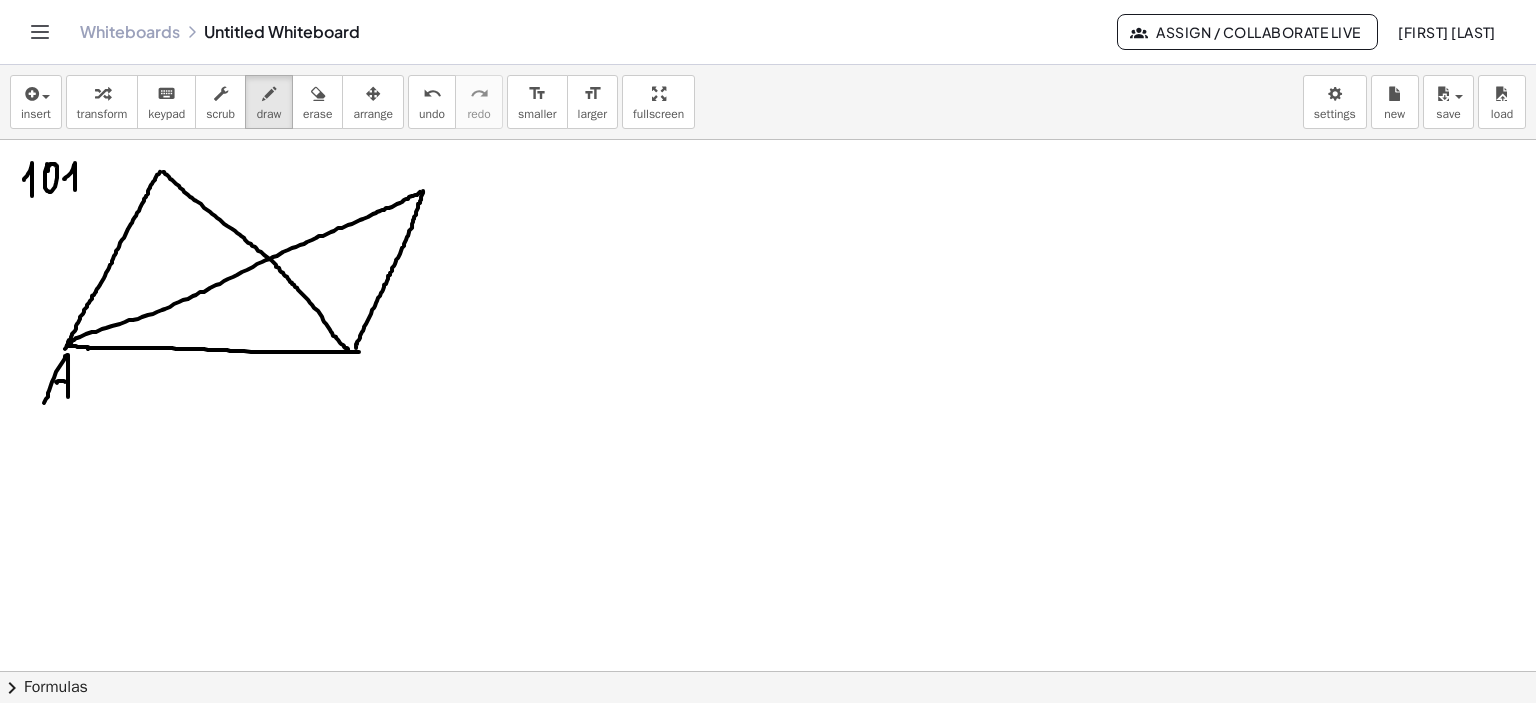 click at bounding box center [768, 206] 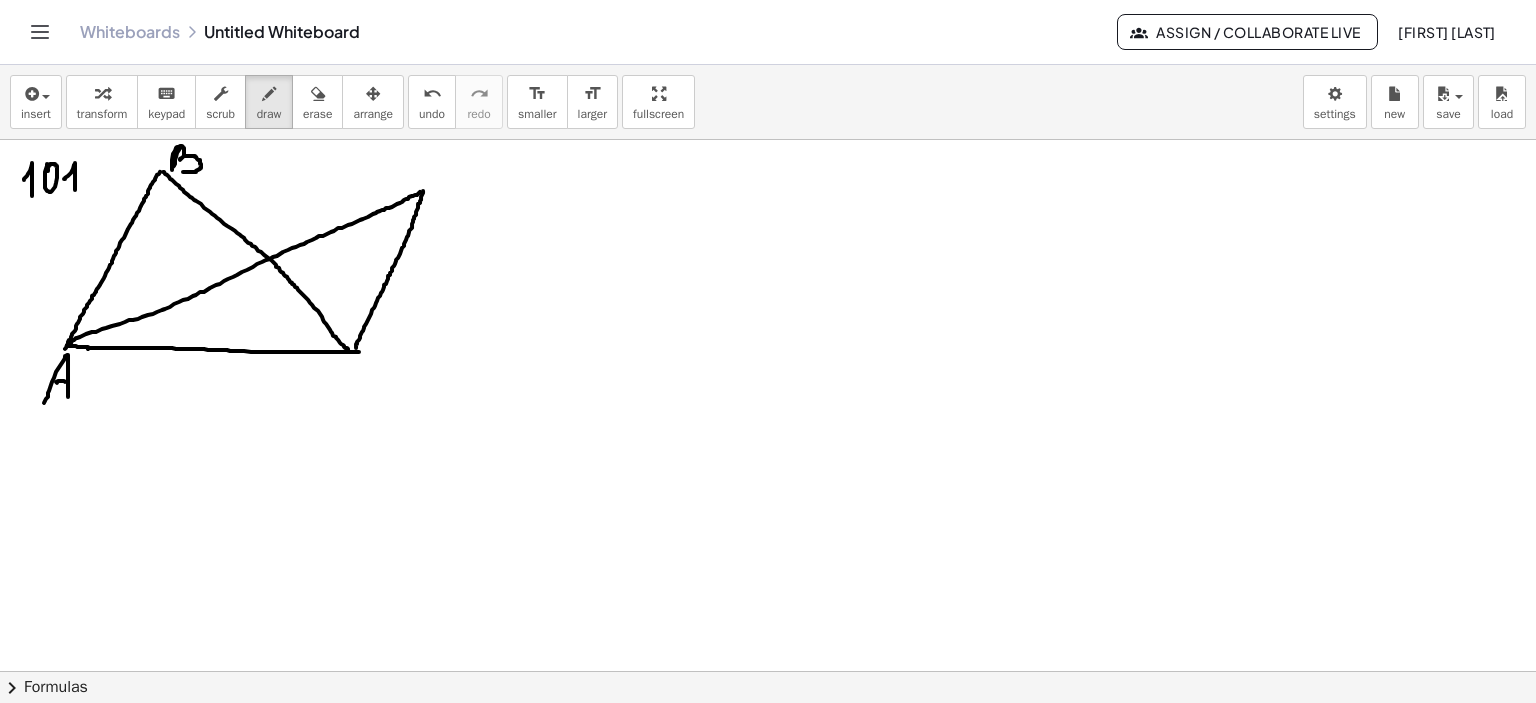 drag, startPoint x: 180, startPoint y: 145, endPoint x: 180, endPoint y: 171, distance: 26 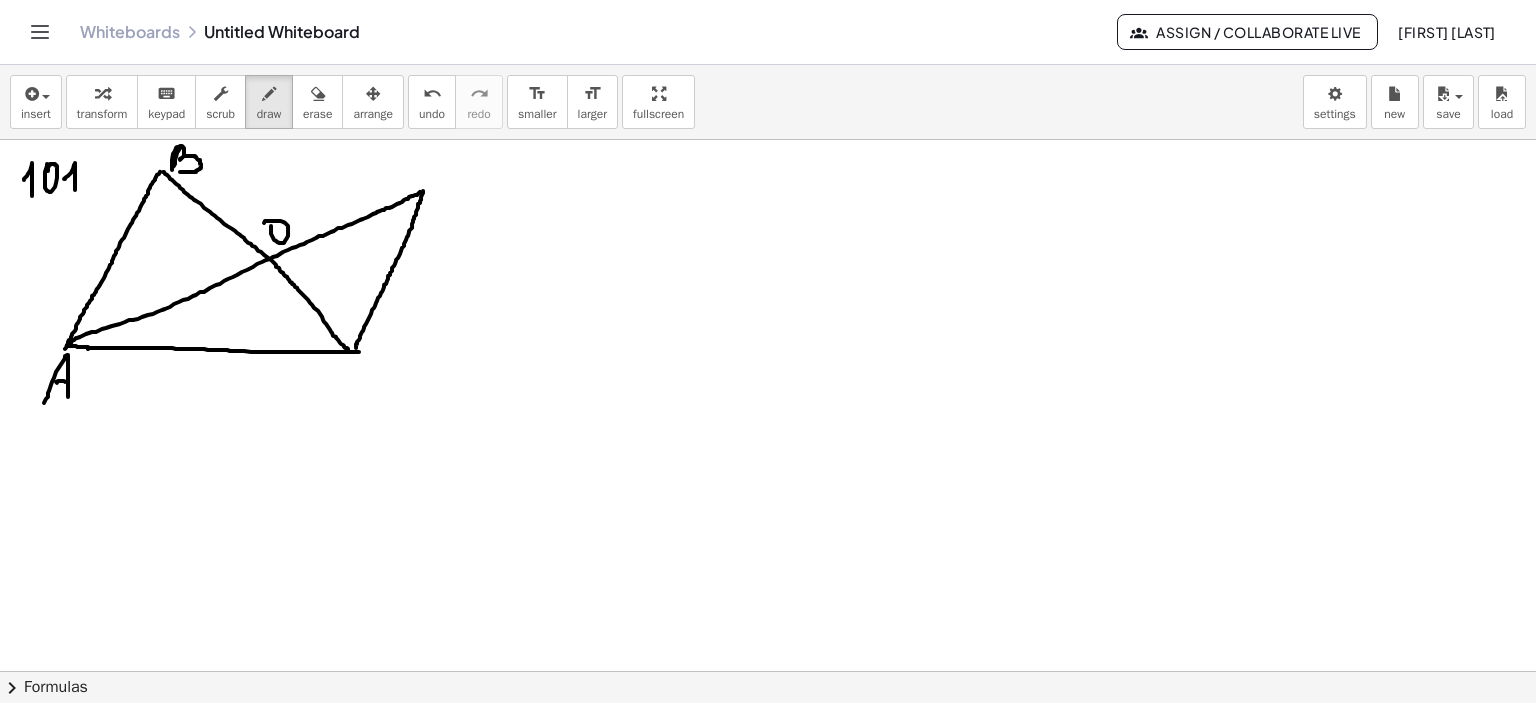 drag, startPoint x: 271, startPoint y: 228, endPoint x: 304, endPoint y: 259, distance: 45.276924 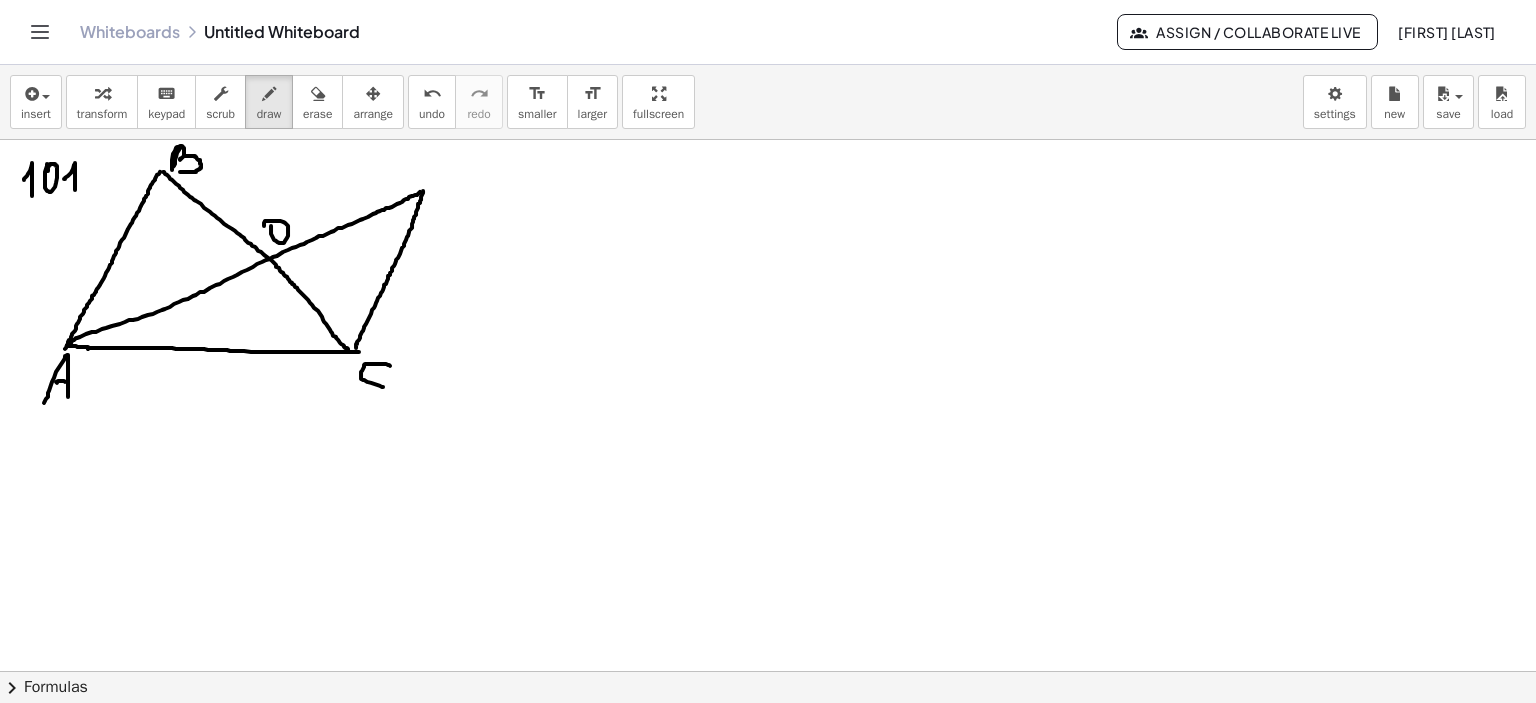 drag, startPoint x: 390, startPoint y: 365, endPoint x: 388, endPoint y: 383, distance: 18.110771 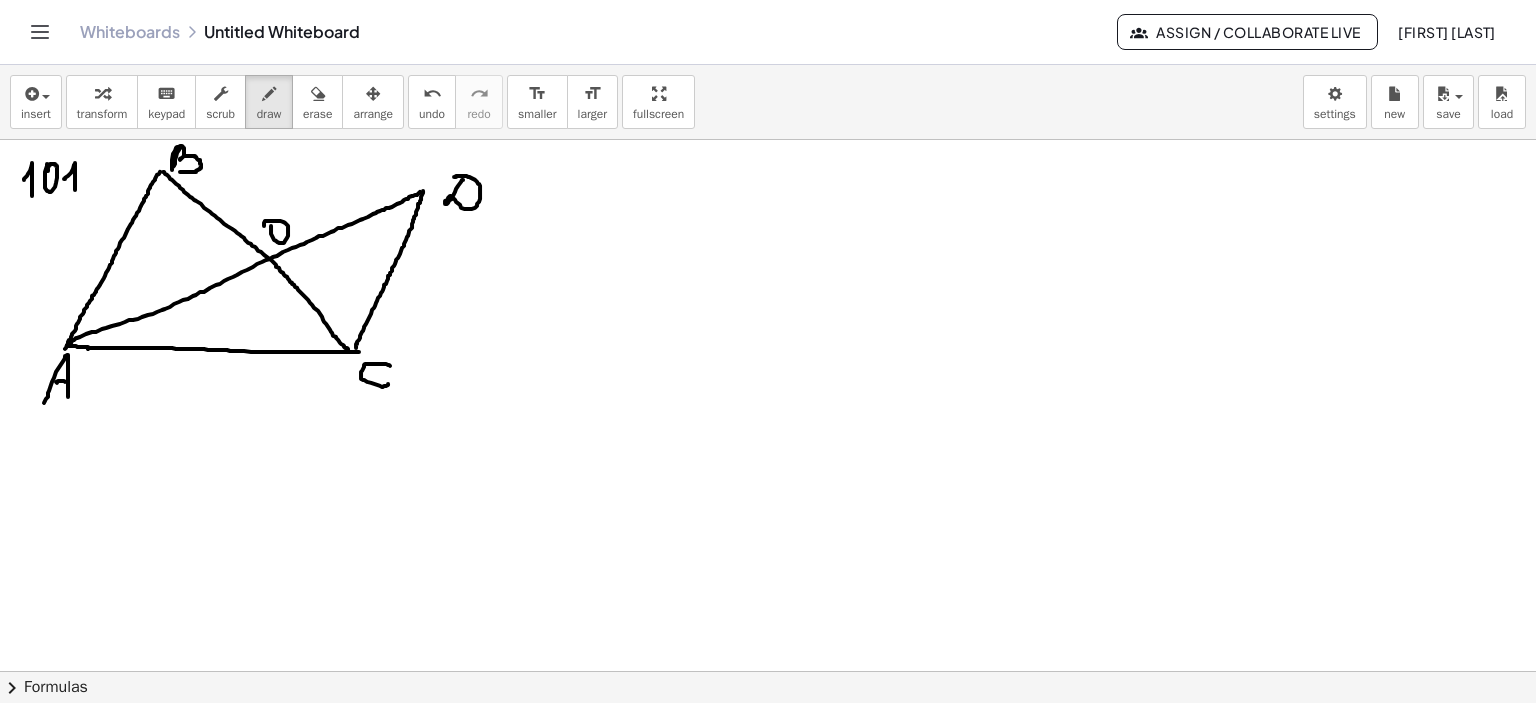 click at bounding box center (768, 206) 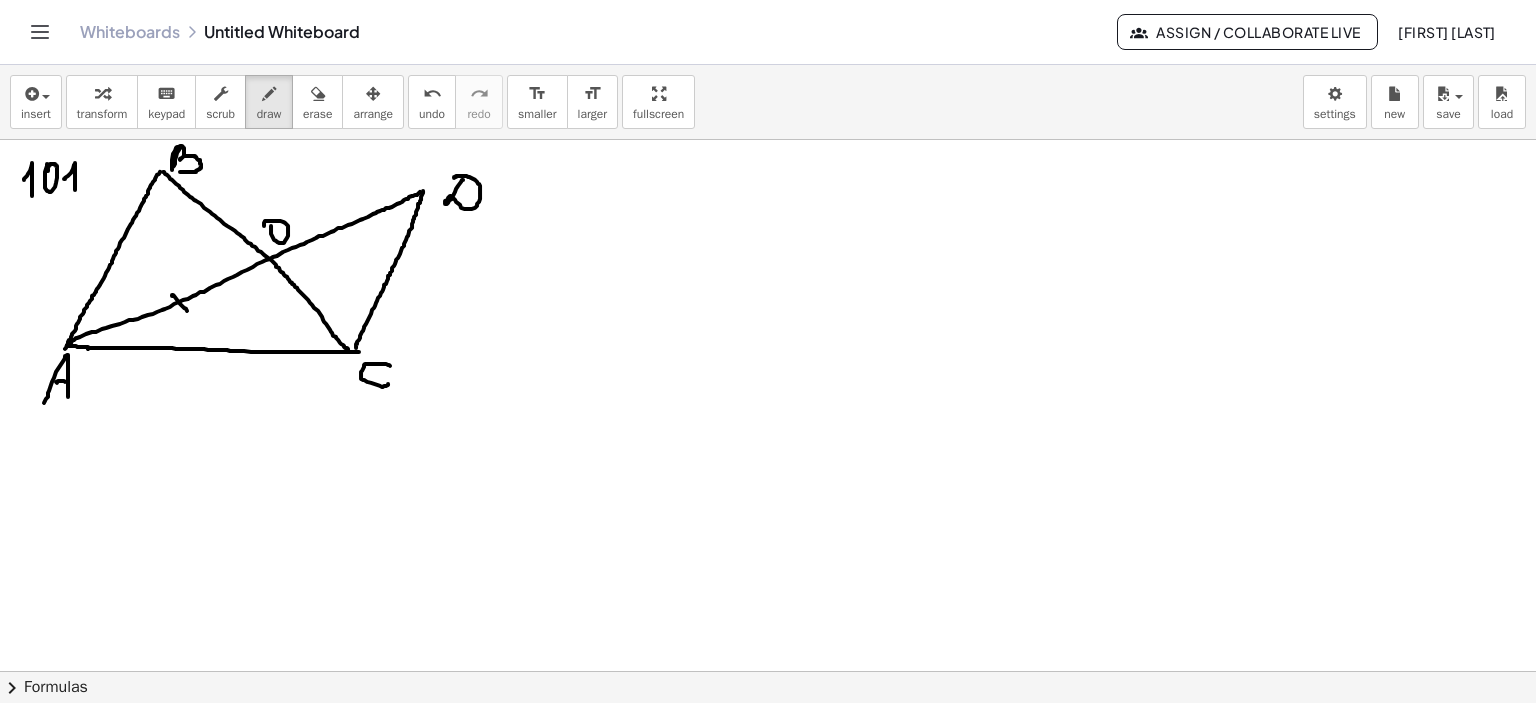 drag, startPoint x: 172, startPoint y: 295, endPoint x: 191, endPoint y: 310, distance: 24.207438 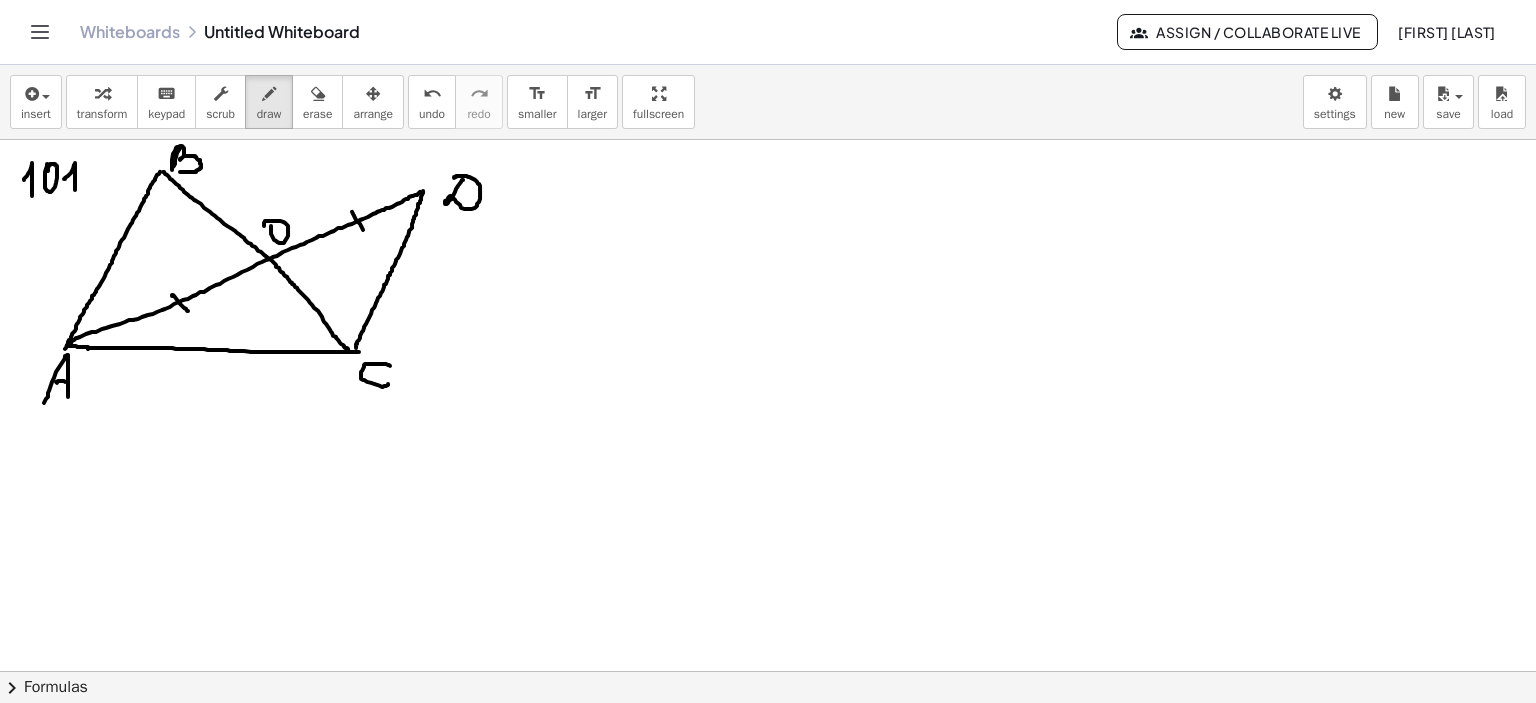 drag, startPoint x: 352, startPoint y: 211, endPoint x: 364, endPoint y: 231, distance: 23.323807 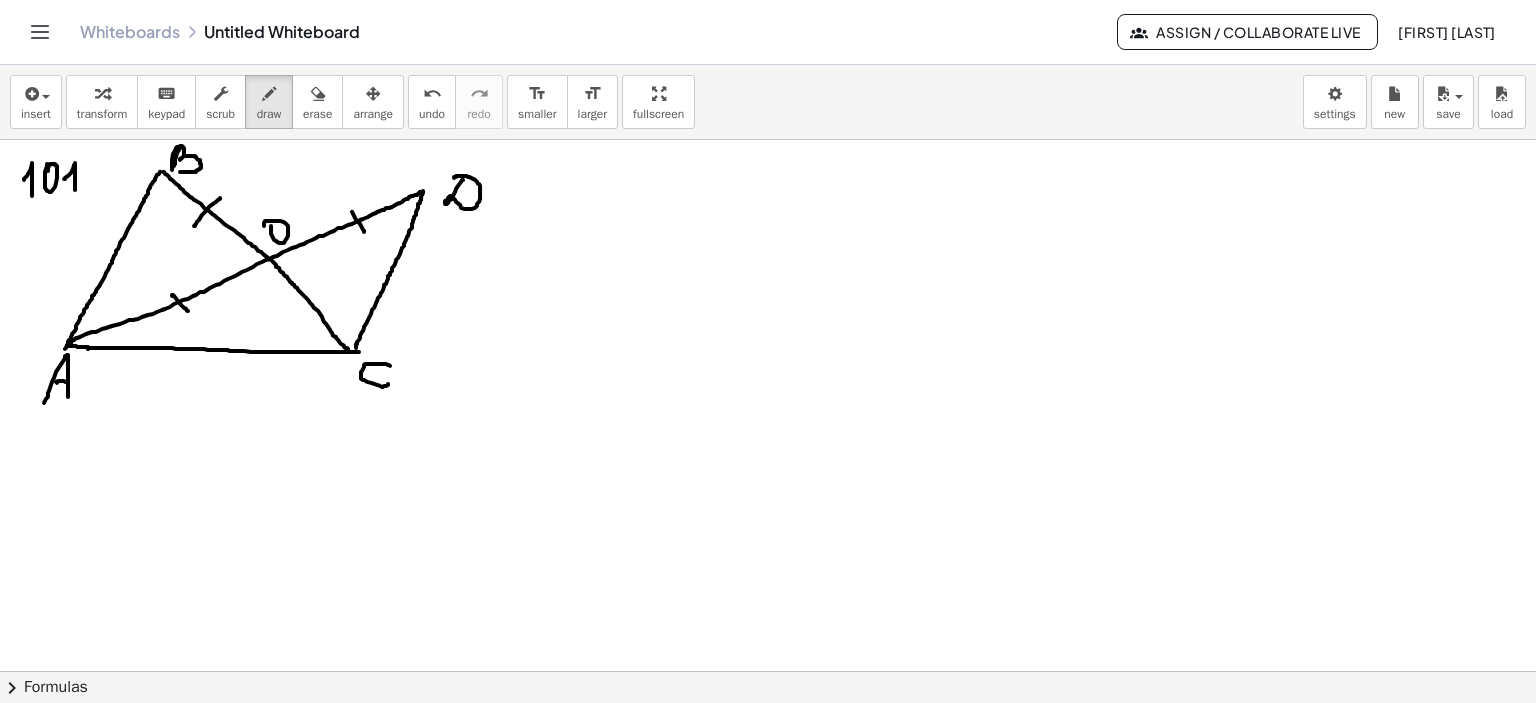 drag, startPoint x: 220, startPoint y: 197, endPoint x: 194, endPoint y: 225, distance: 38.209946 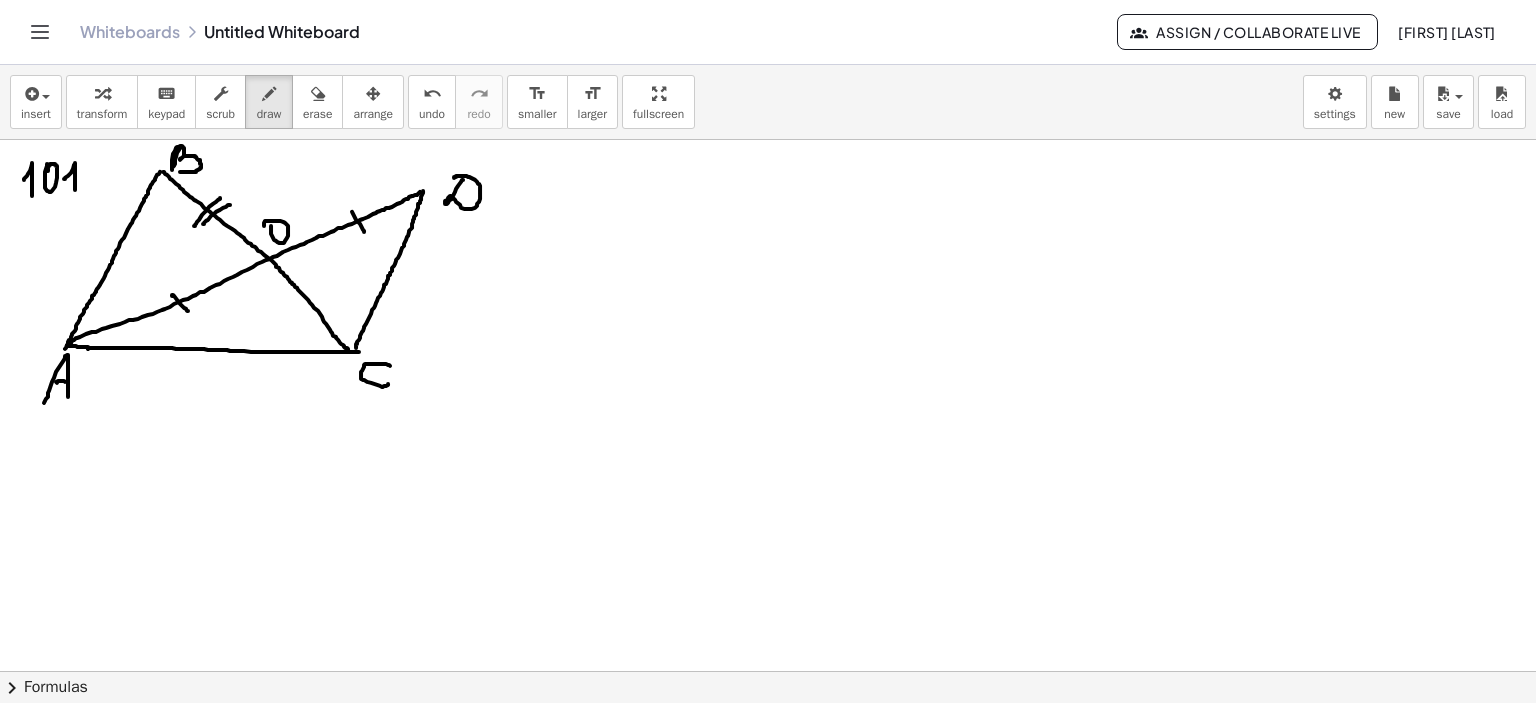 drag, startPoint x: 230, startPoint y: 204, endPoint x: 203, endPoint y: 223, distance: 33.01515 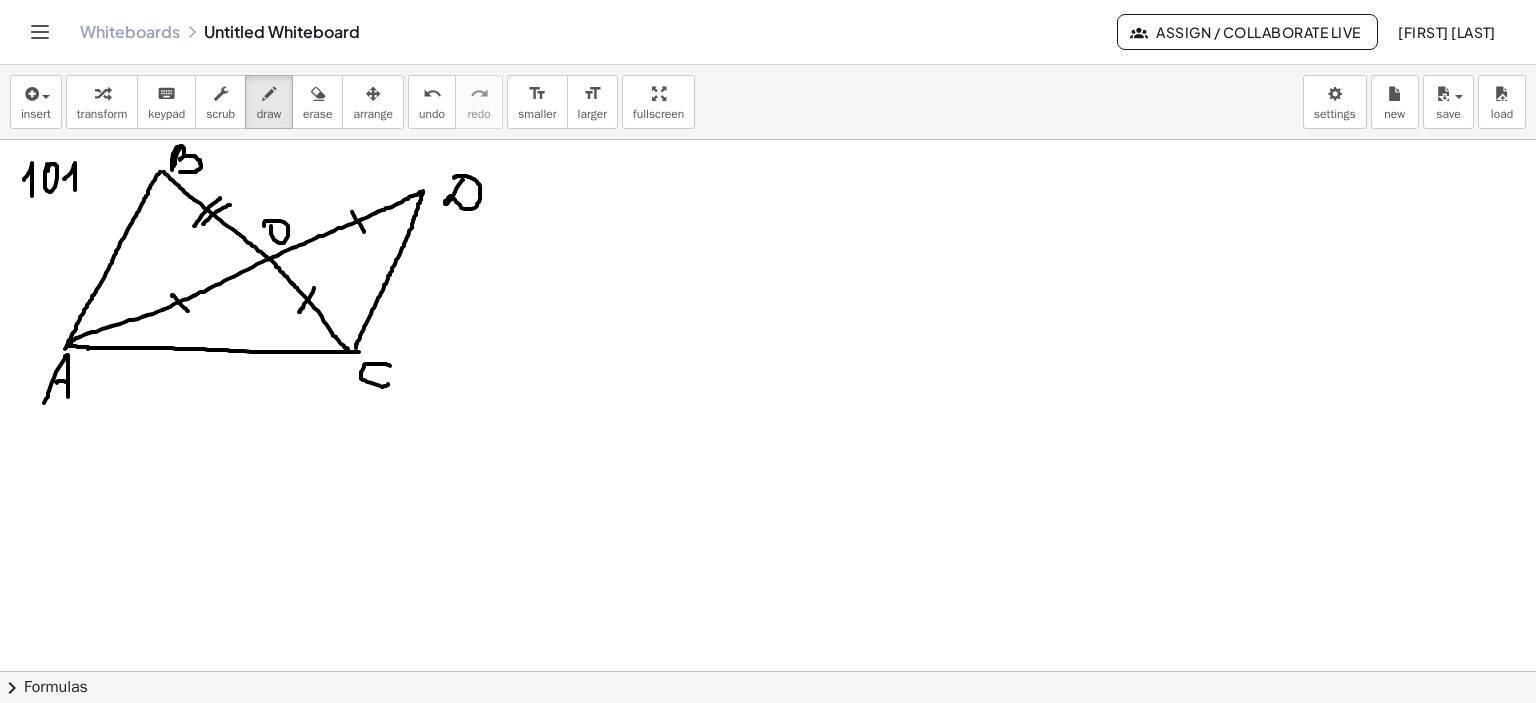 drag, startPoint x: 314, startPoint y: 287, endPoint x: 299, endPoint y: 311, distance: 28.301943 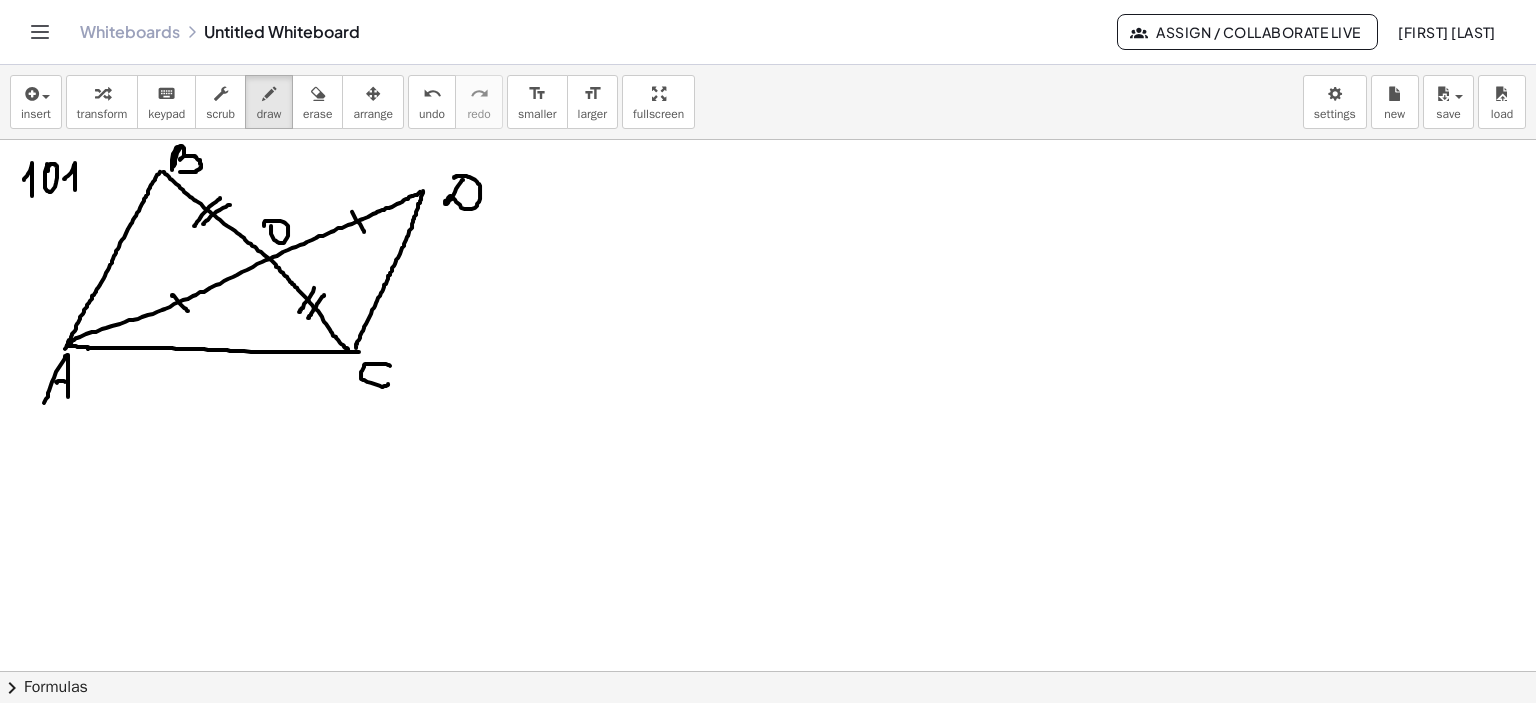drag, startPoint x: 320, startPoint y: 299, endPoint x: 308, endPoint y: 314, distance: 19.209373 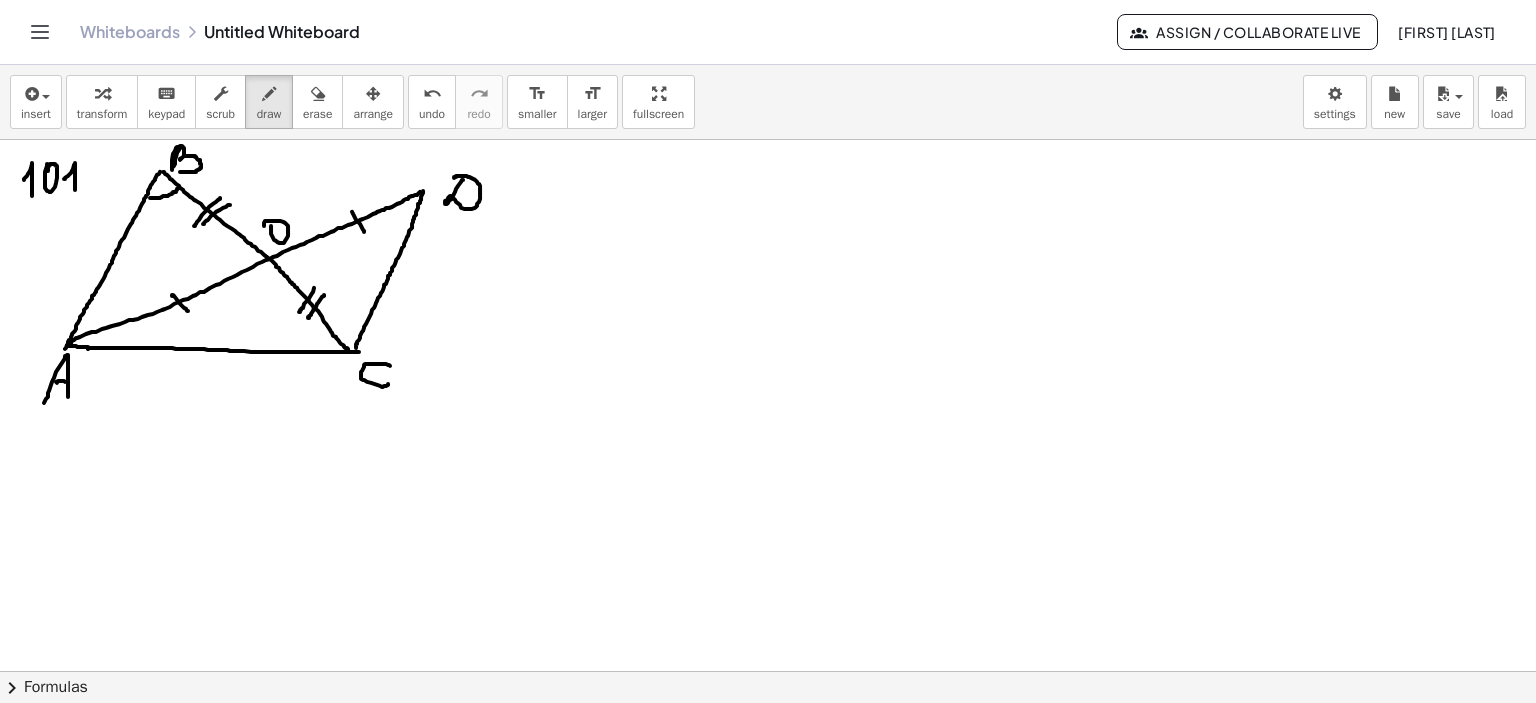 drag, startPoint x: 150, startPoint y: 197, endPoint x: 174, endPoint y: 195, distance: 24.083189 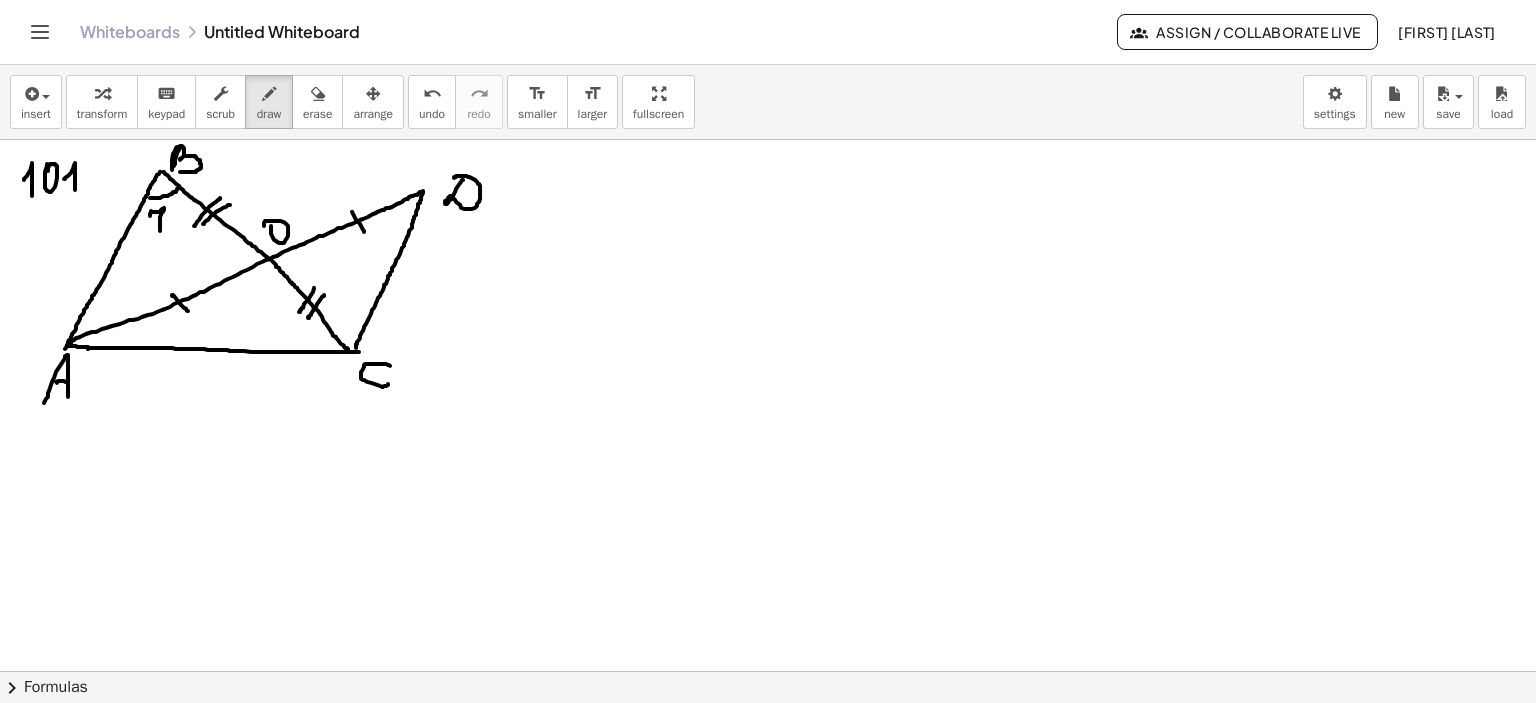 drag, startPoint x: 150, startPoint y: 215, endPoint x: 160, endPoint y: 230, distance: 18.027756 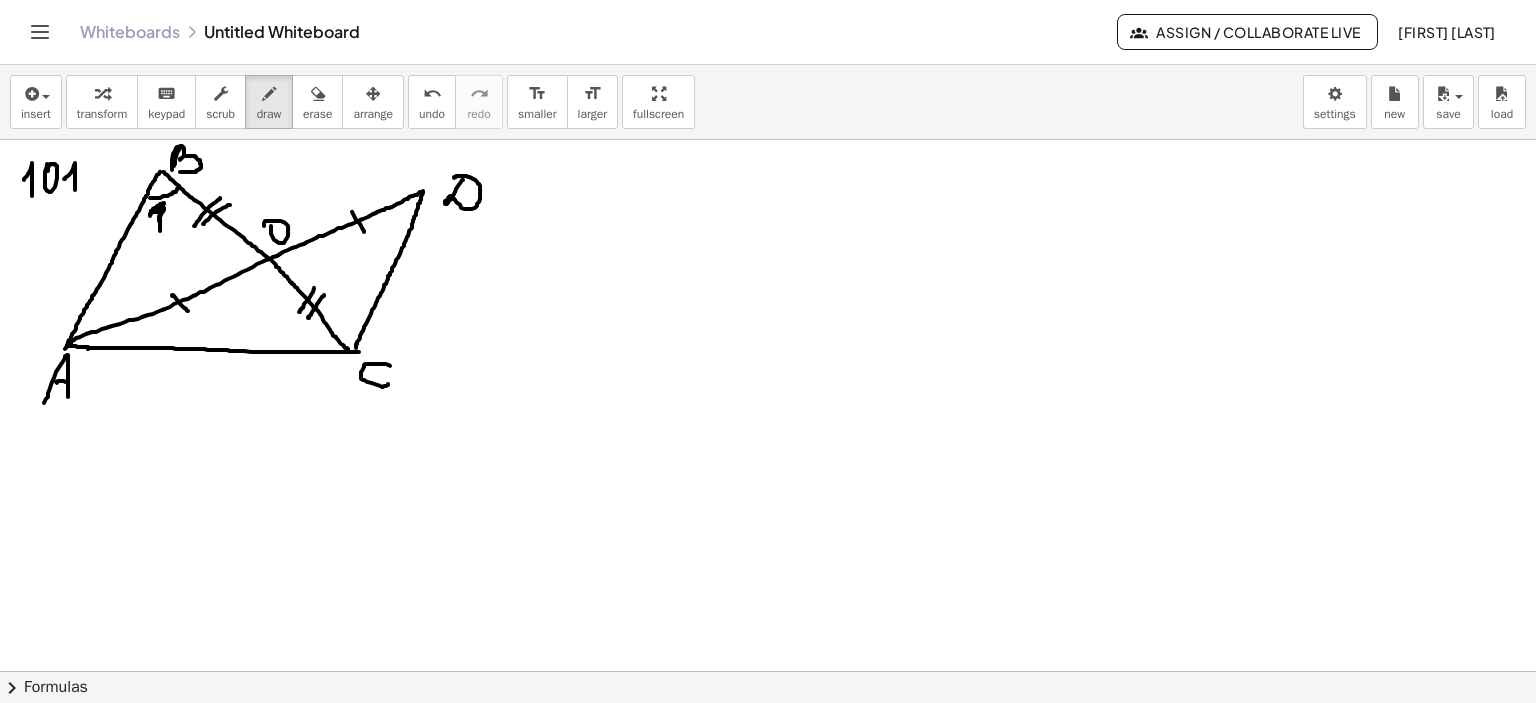 drag, startPoint x: 151, startPoint y: 213, endPoint x: 159, endPoint y: 220, distance: 10.630146 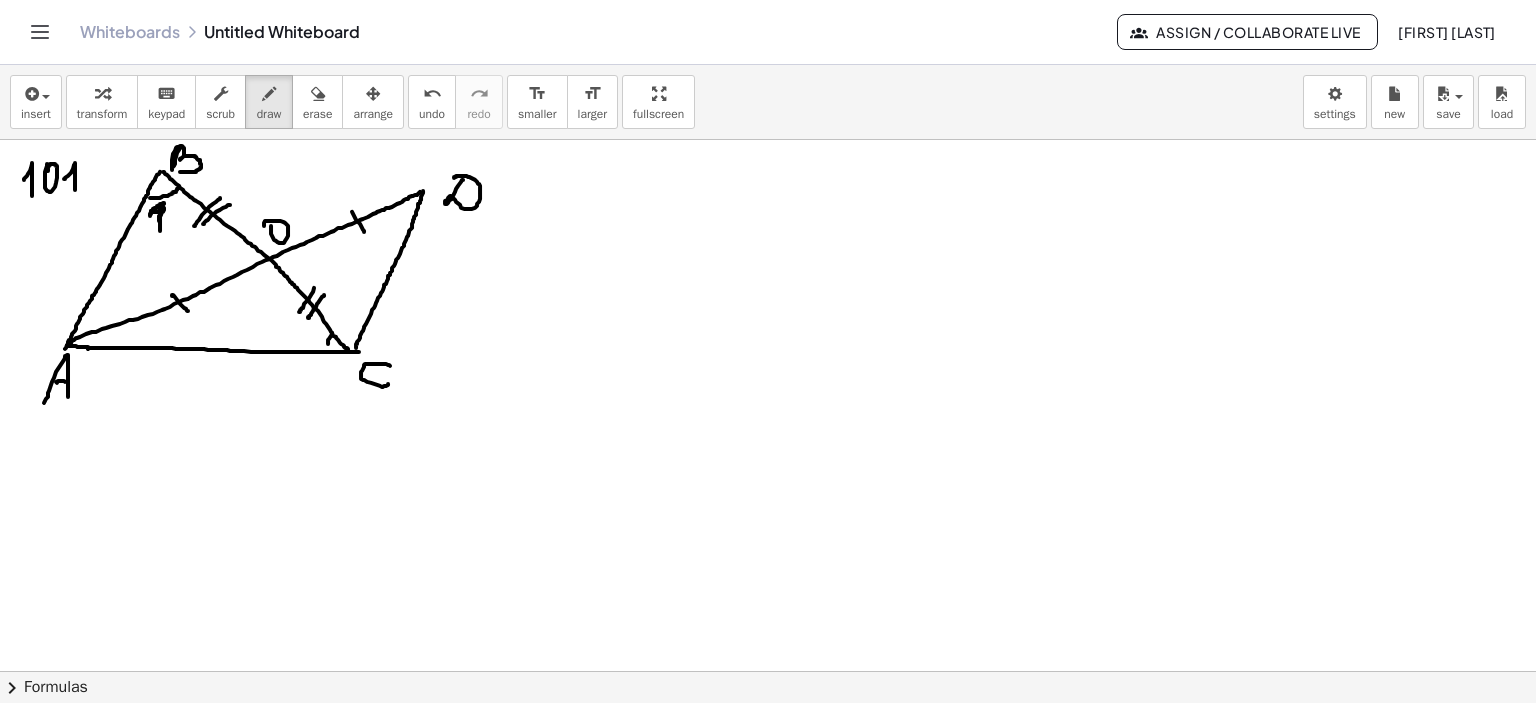 drag, startPoint x: 332, startPoint y: 332, endPoint x: 326, endPoint y: 353, distance: 21.84033 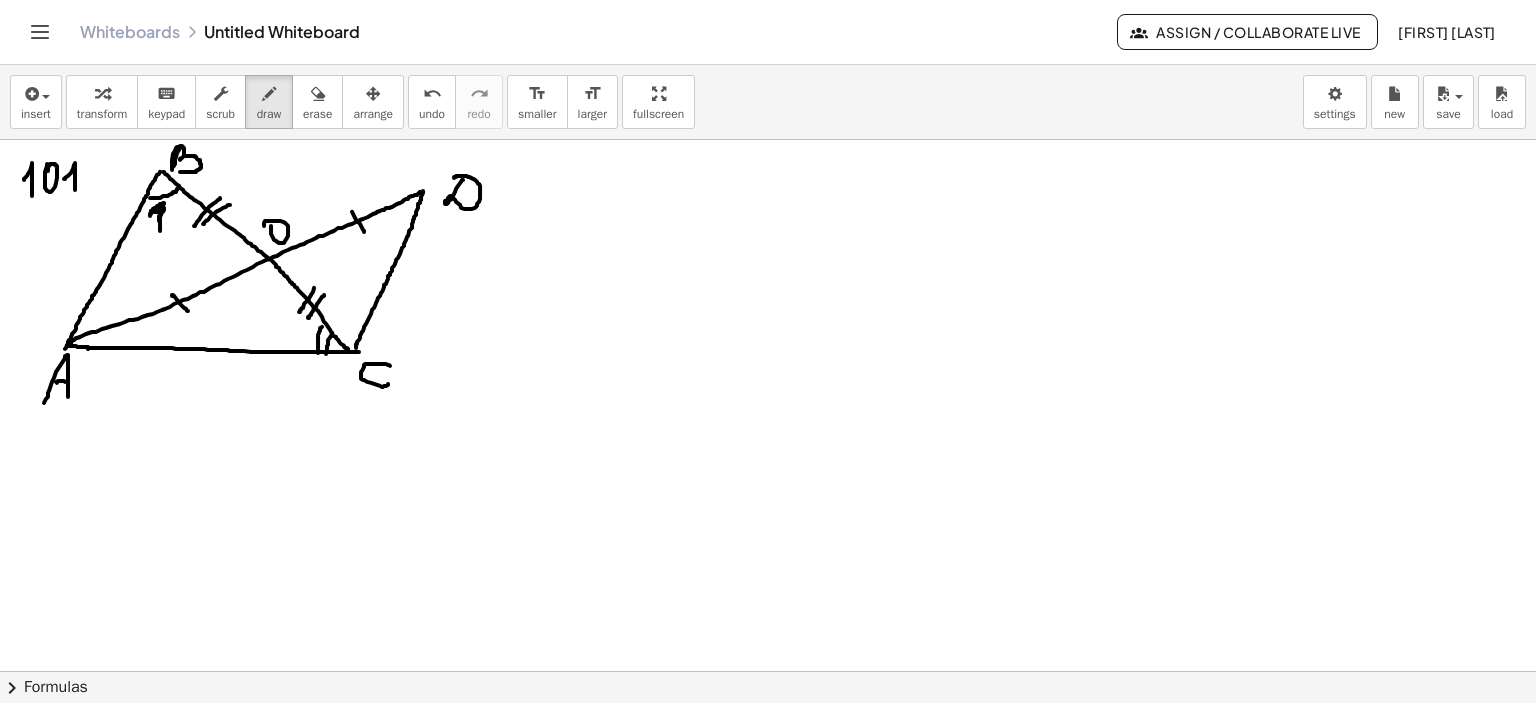 drag, startPoint x: 319, startPoint y: 332, endPoint x: 318, endPoint y: 352, distance: 20.024984 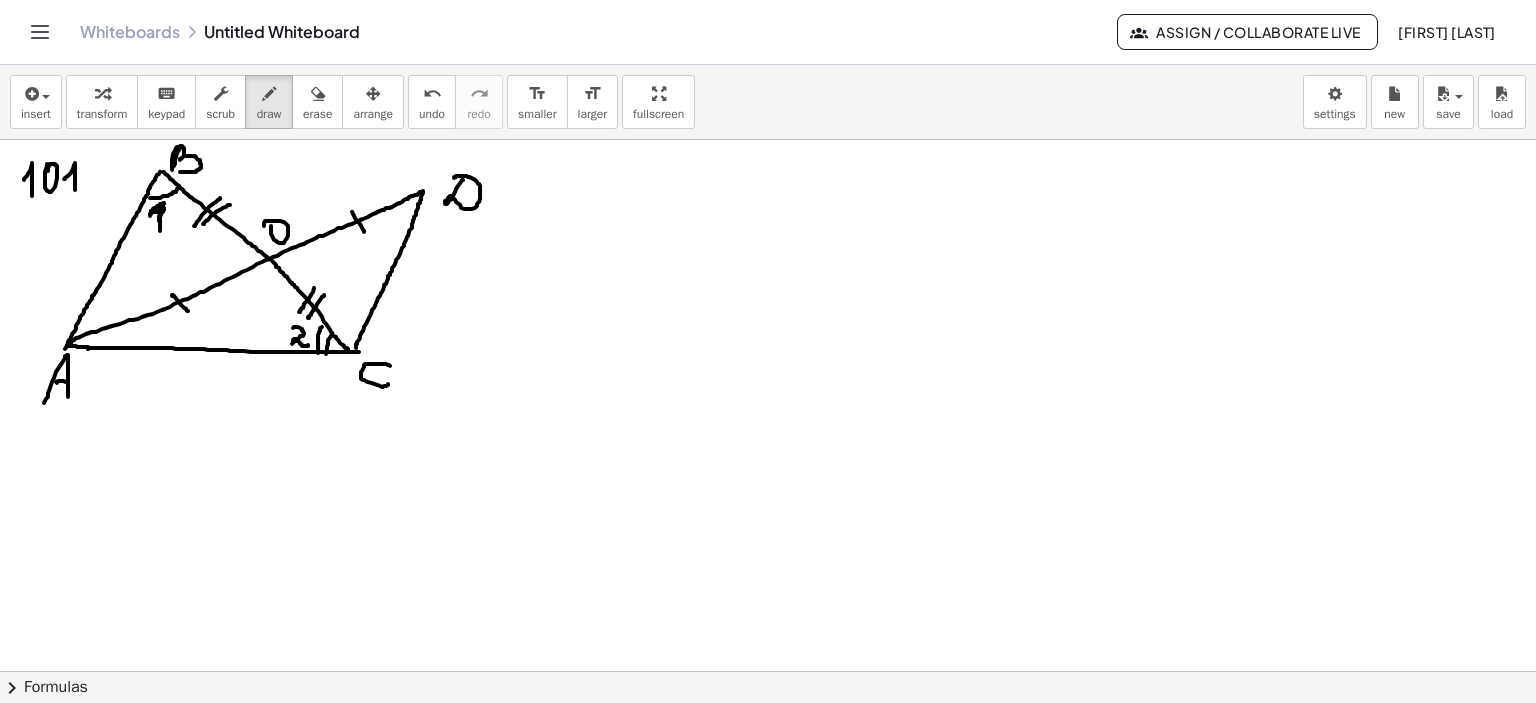 drag, startPoint x: 294, startPoint y: 326, endPoint x: 302, endPoint y: 339, distance: 15.264338 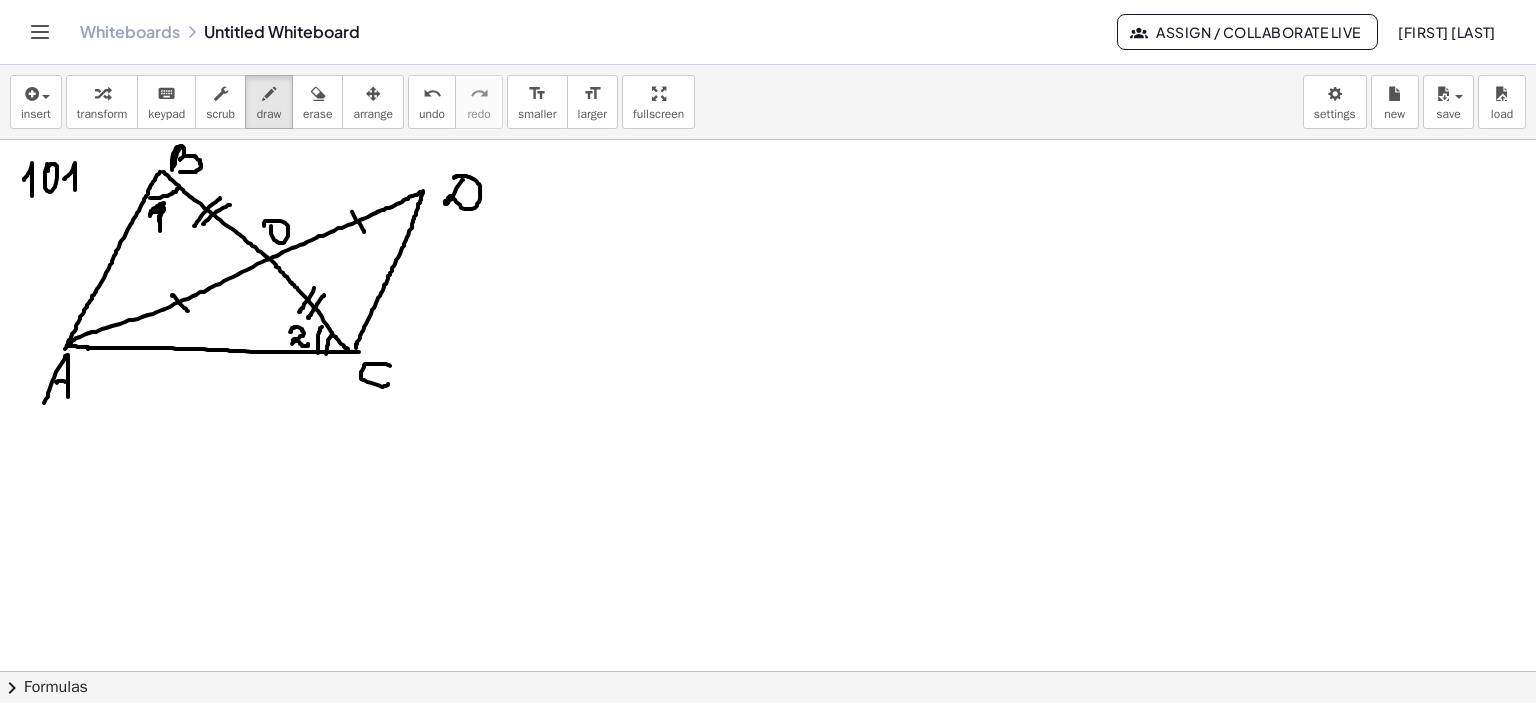click at bounding box center [768, 206] 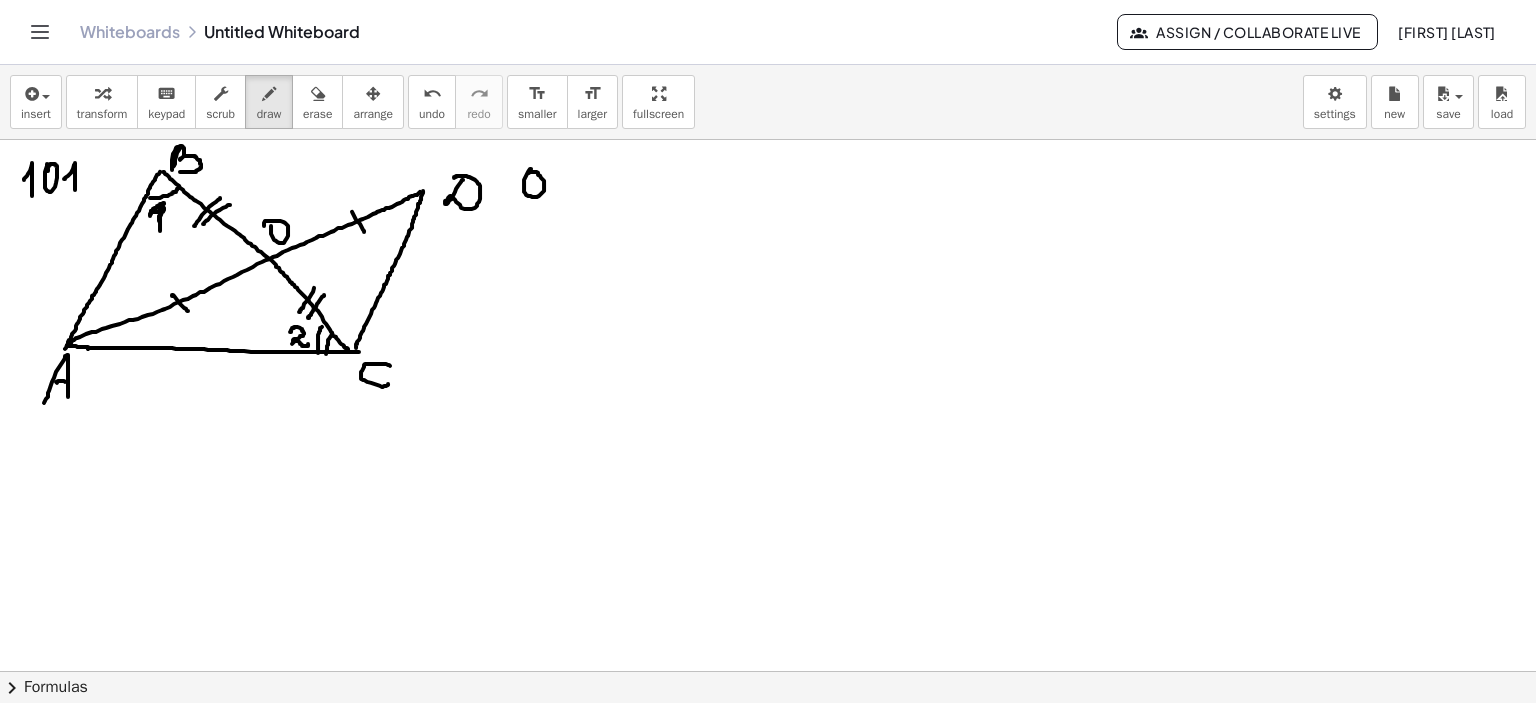 drag, startPoint x: 531, startPoint y: 168, endPoint x: 548, endPoint y: 174, distance: 18.027756 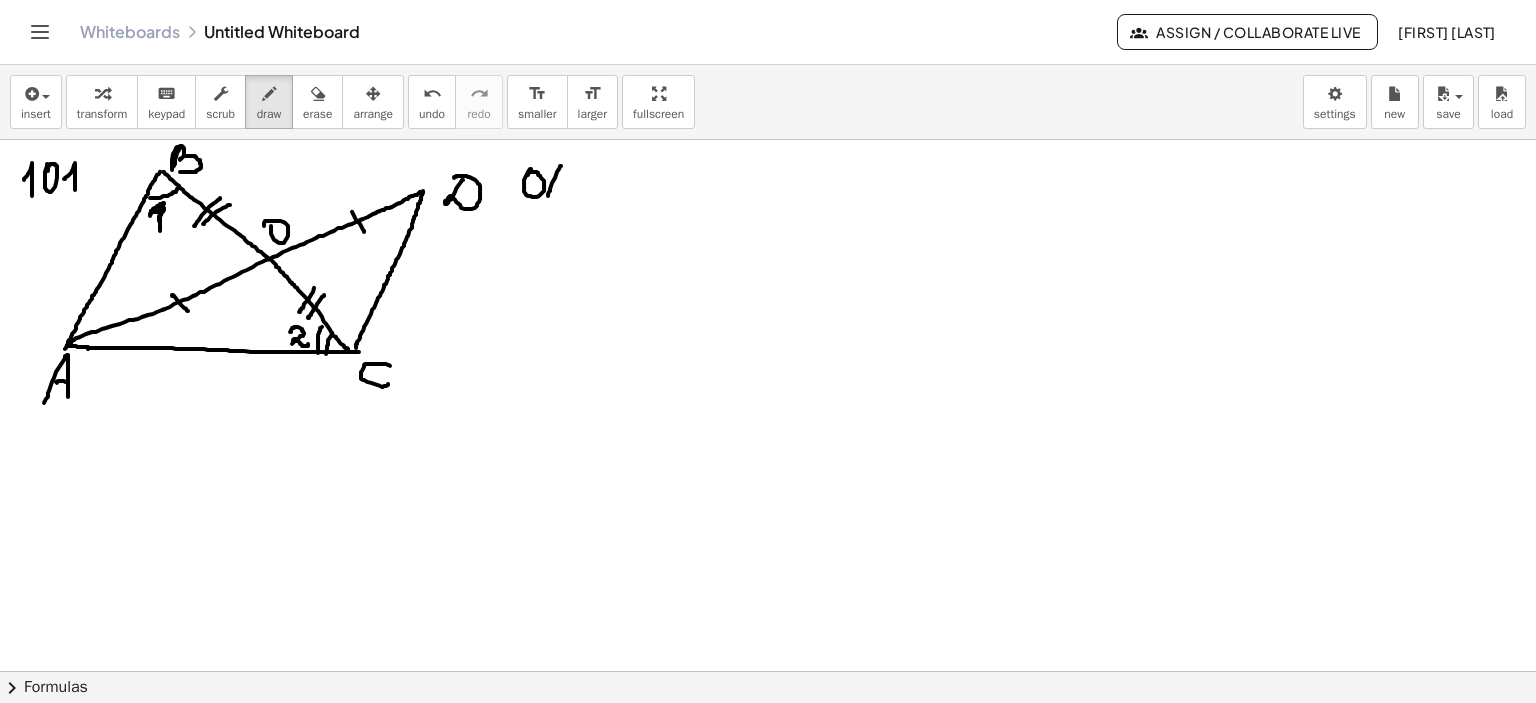 drag, startPoint x: 561, startPoint y: 165, endPoint x: 548, endPoint y: 196, distance: 33.61547 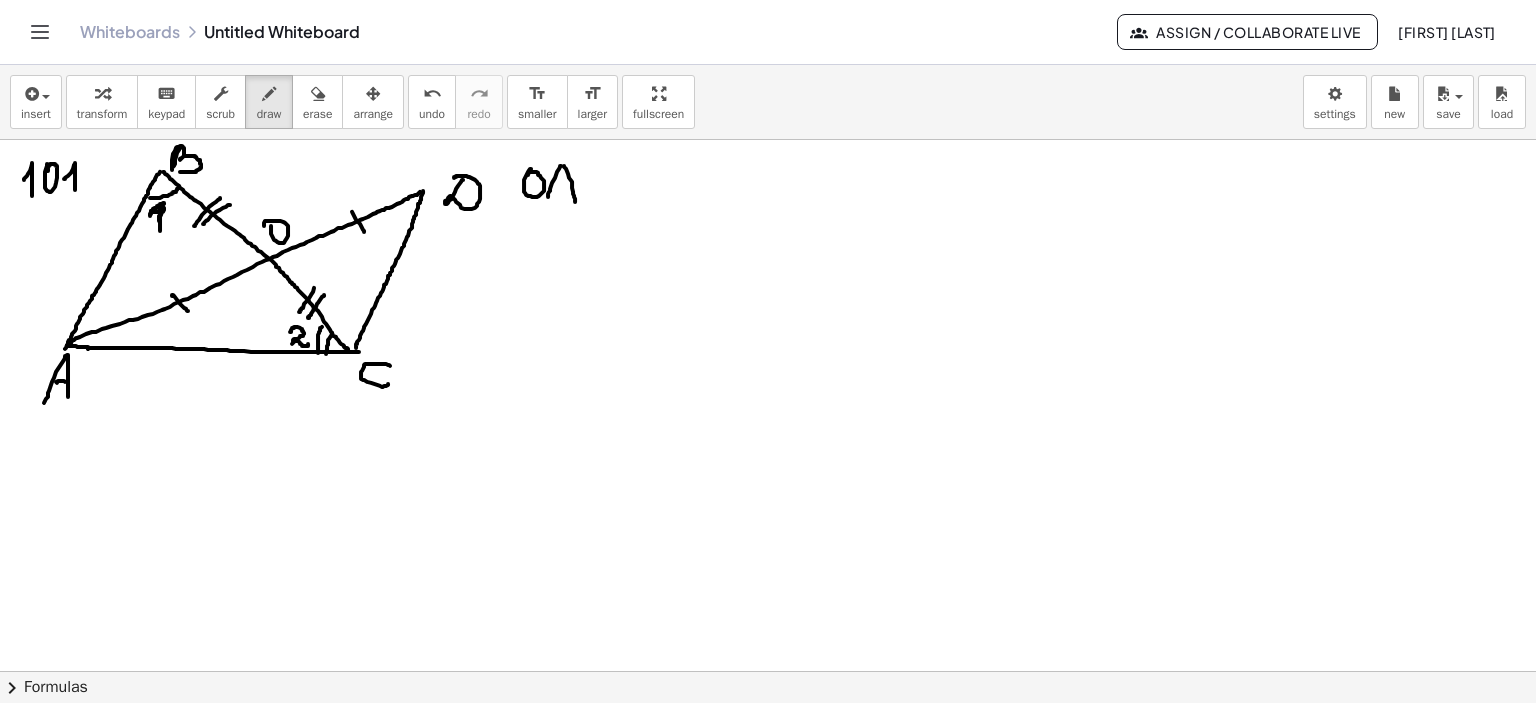 drag, startPoint x: 564, startPoint y: 165, endPoint x: 575, endPoint y: 201, distance: 37.64306 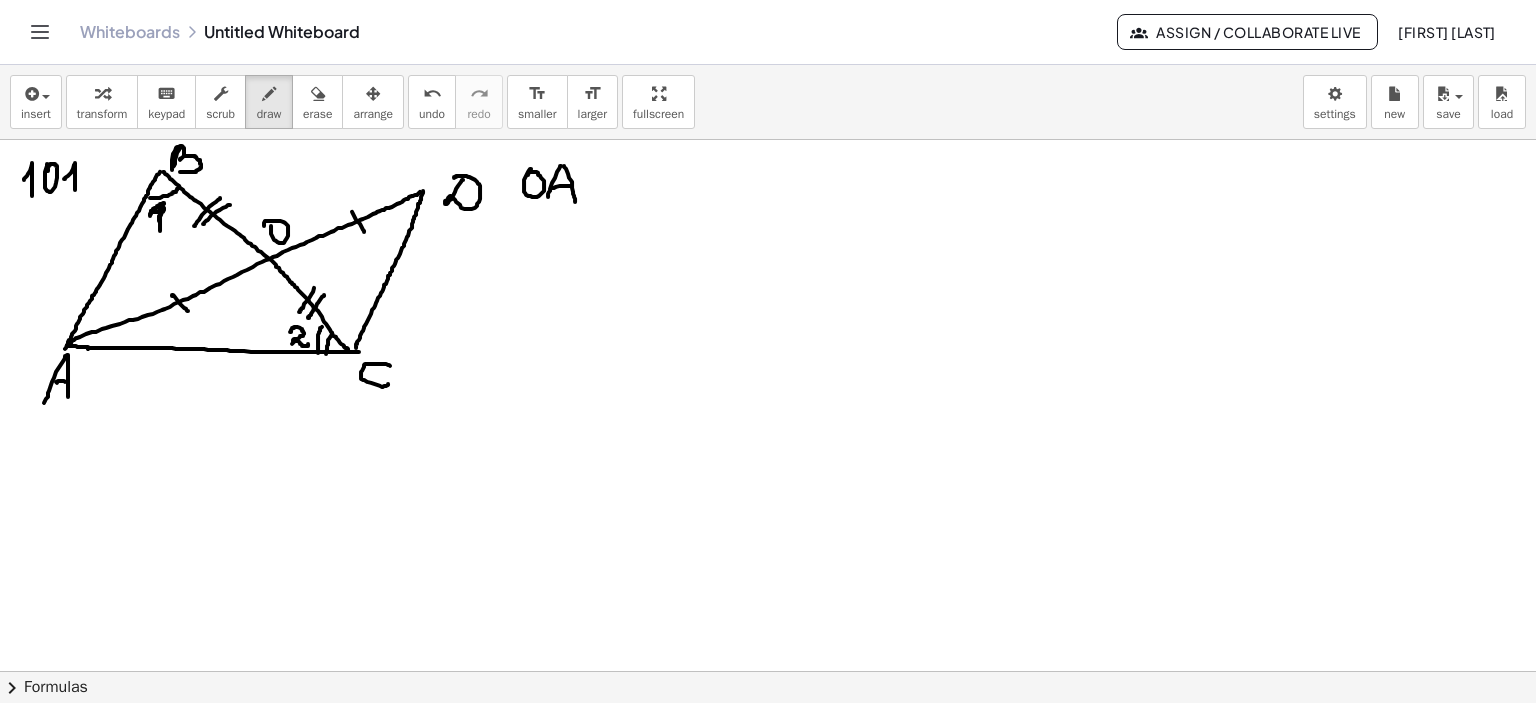 drag, startPoint x: 552, startPoint y: 187, endPoint x: 584, endPoint y: 185, distance: 32.06244 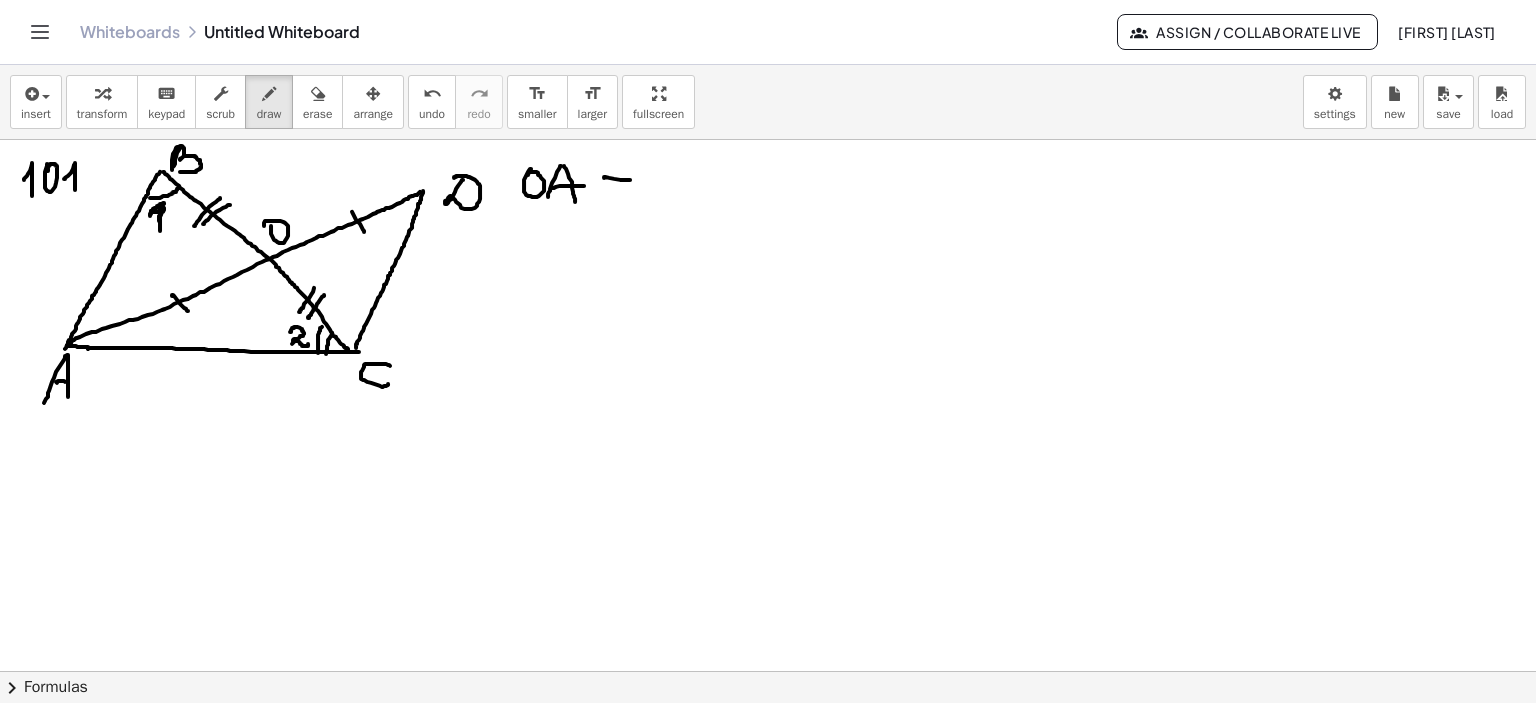 drag, startPoint x: 604, startPoint y: 177, endPoint x: 630, endPoint y: 179, distance: 26.076809 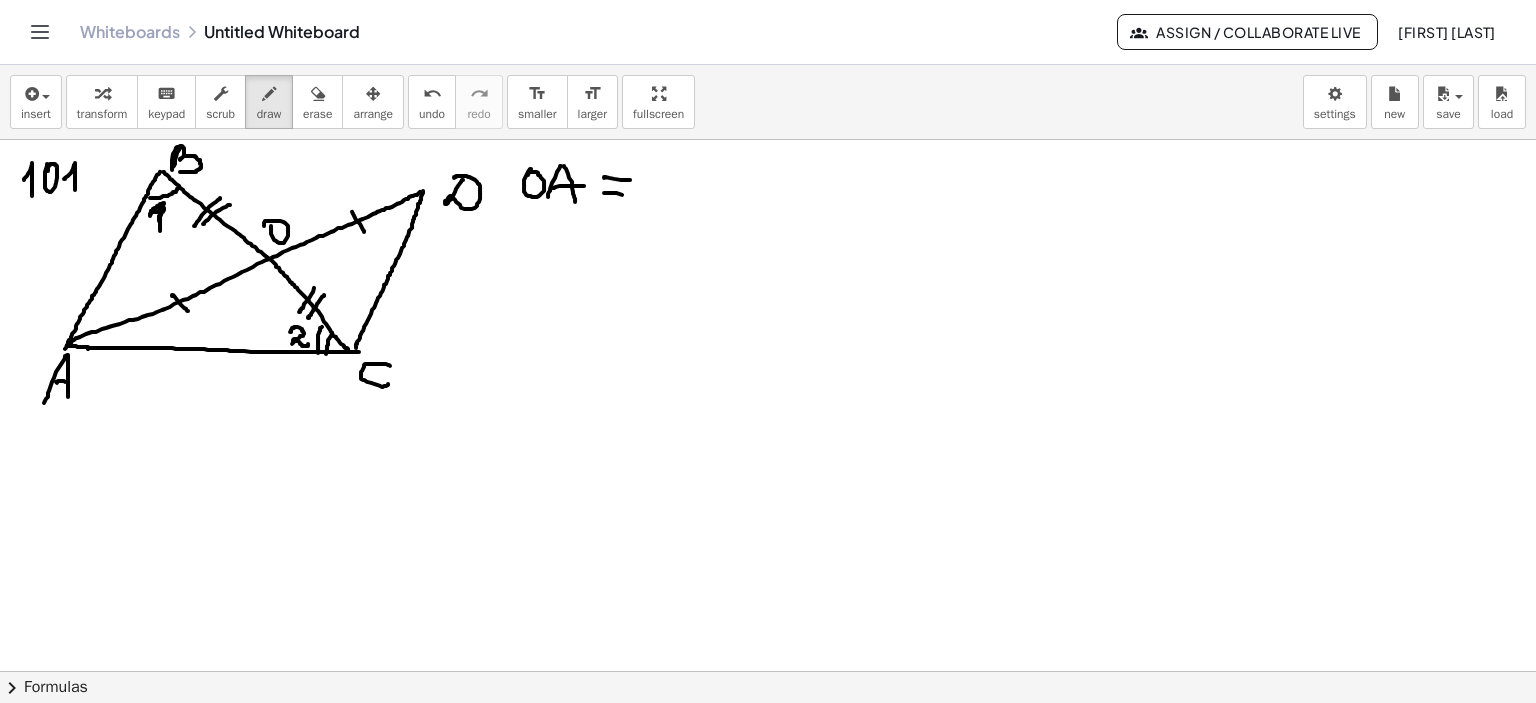 drag, startPoint x: 604, startPoint y: 192, endPoint x: 631, endPoint y: 195, distance: 27.166155 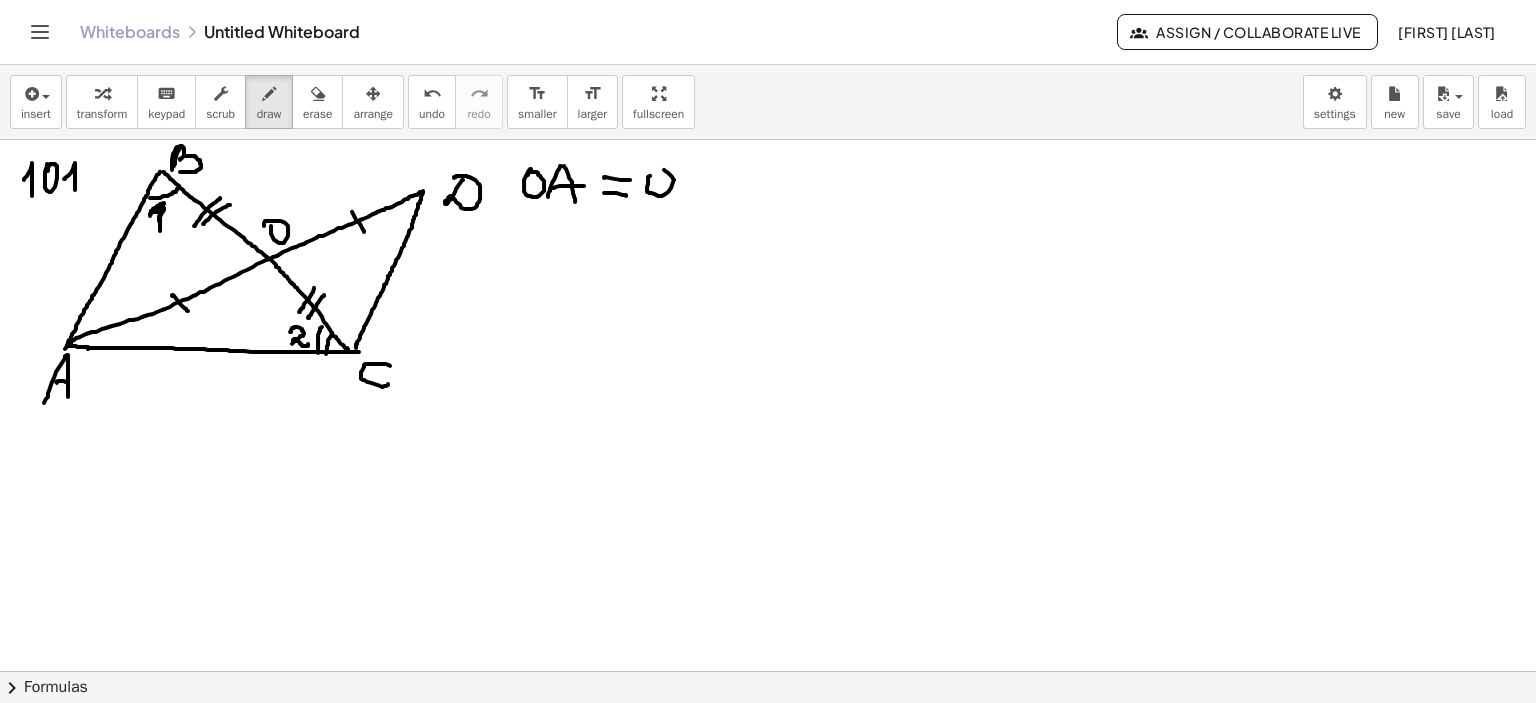 click at bounding box center (768, 206) 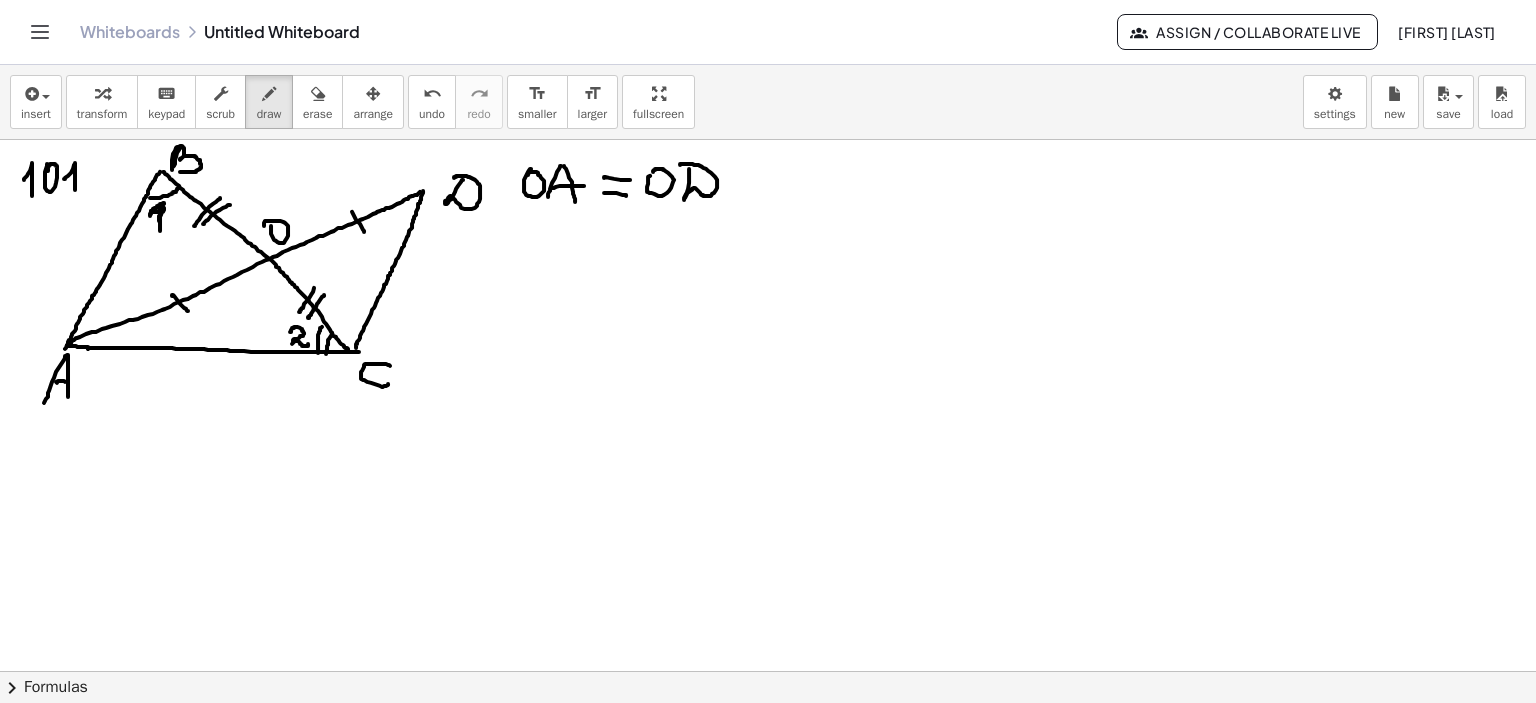 click at bounding box center (768, 206) 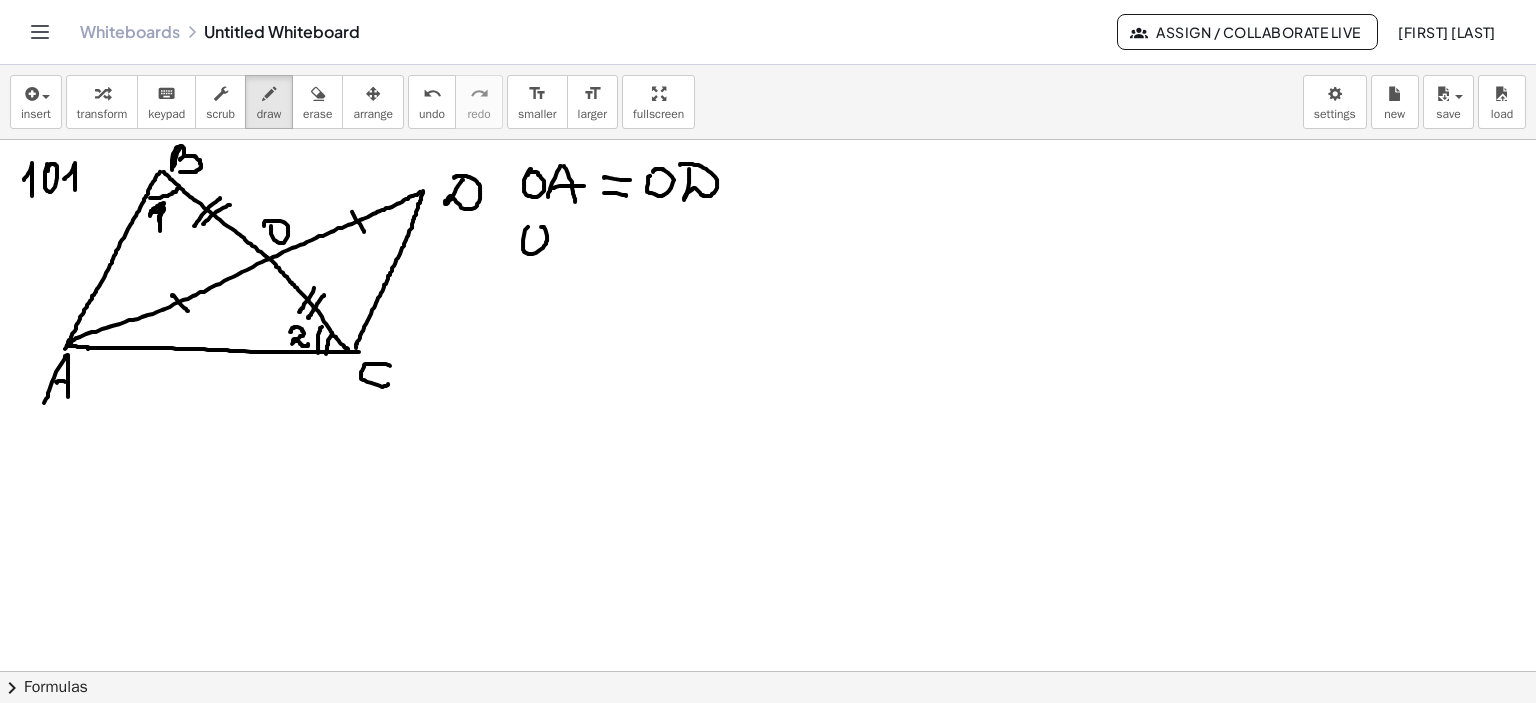 click at bounding box center (768, 206) 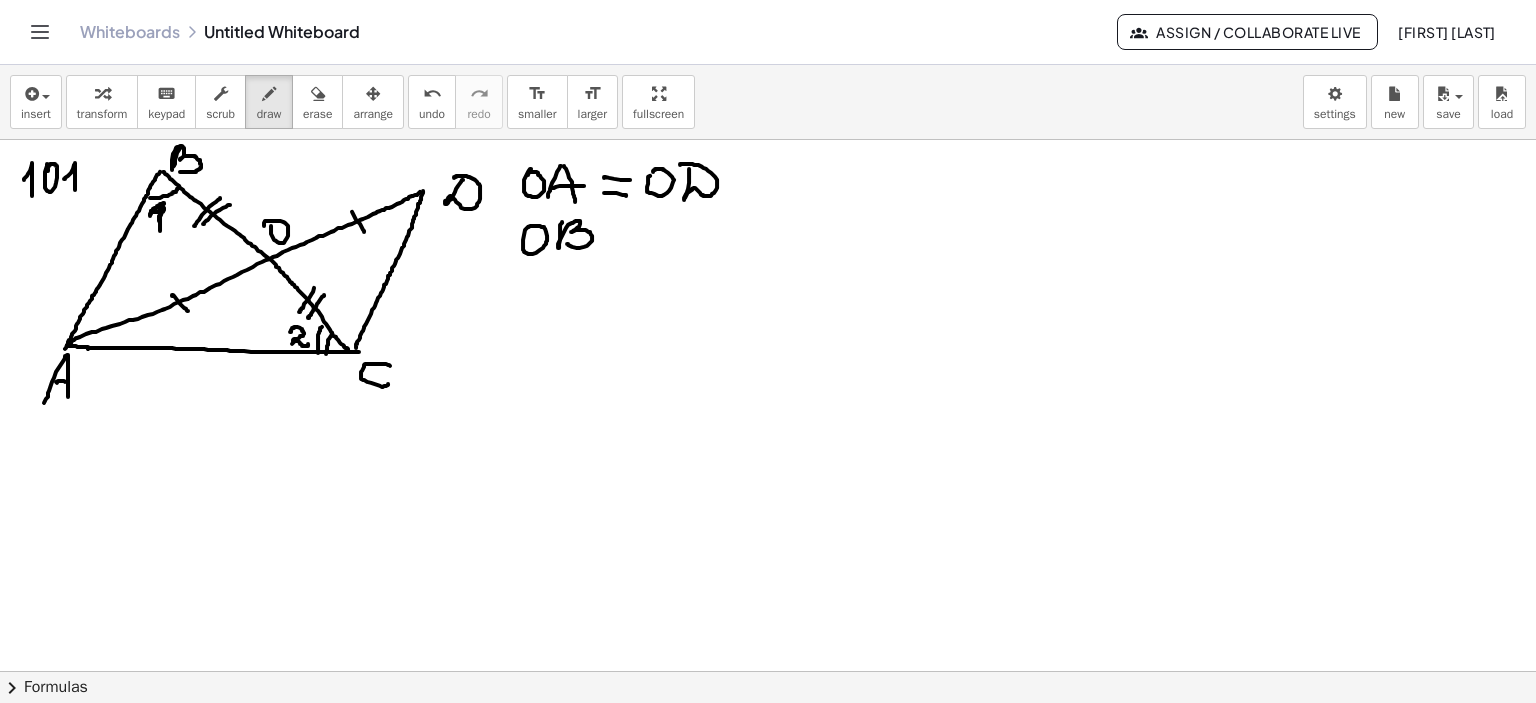 drag, startPoint x: 560, startPoint y: 224, endPoint x: 569, endPoint y: 242, distance: 20.12461 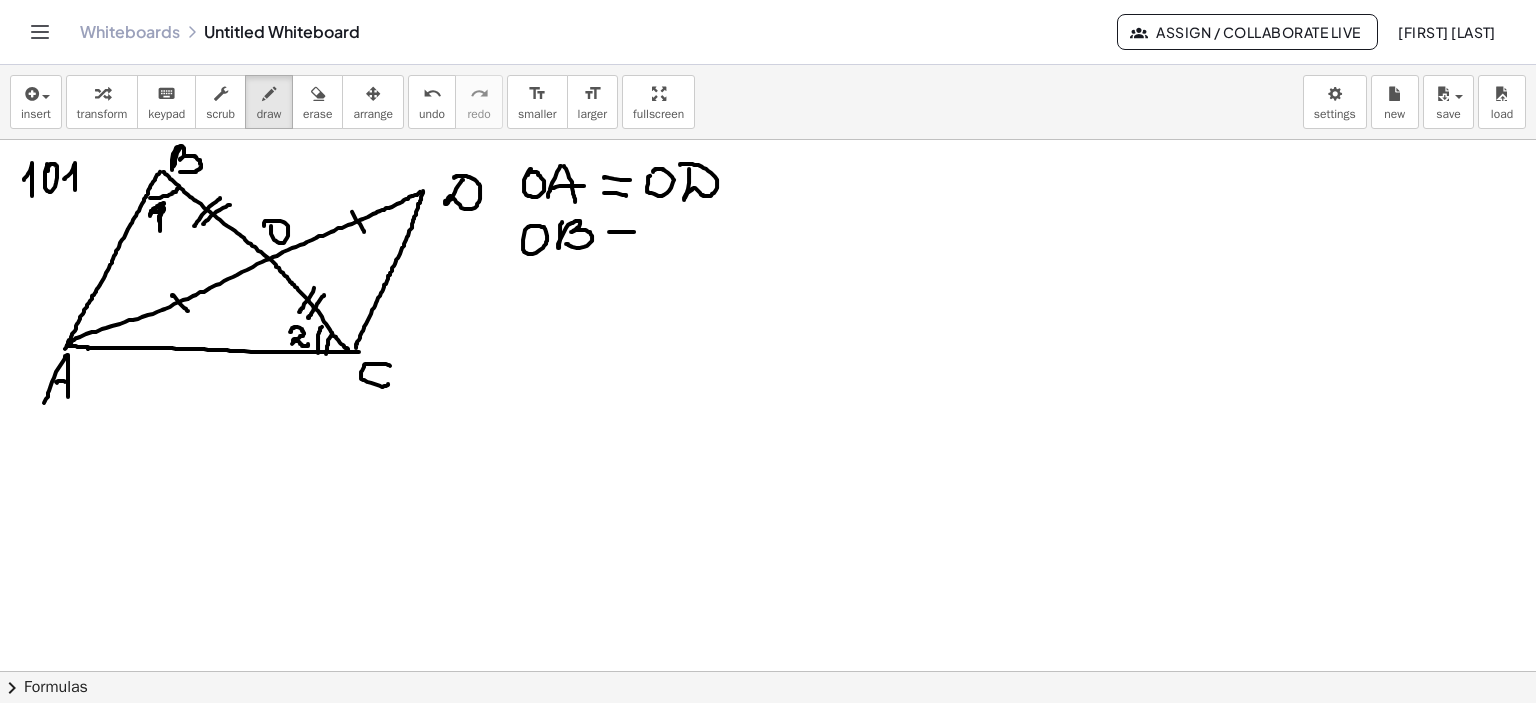 drag, startPoint x: 609, startPoint y: 231, endPoint x: 640, endPoint y: 231, distance: 31 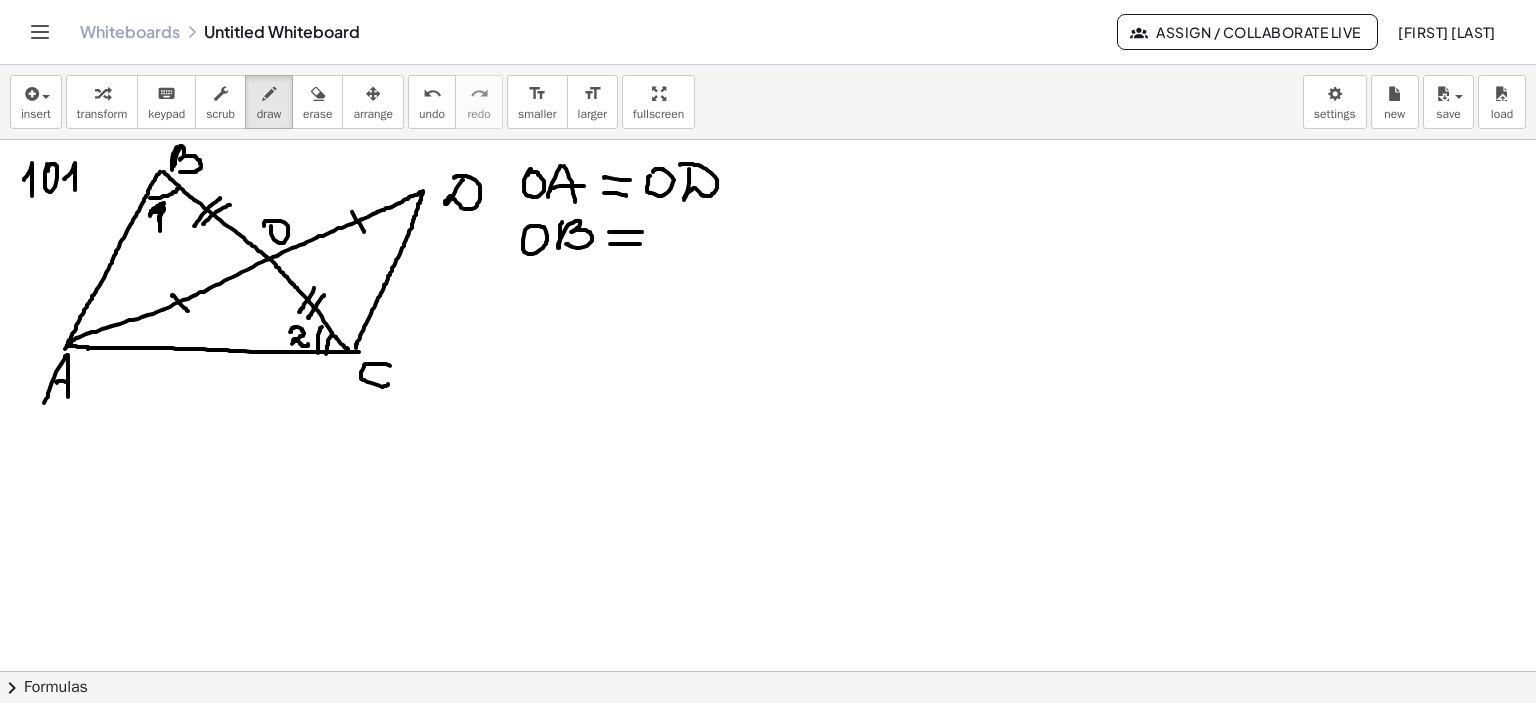 drag, startPoint x: 610, startPoint y: 243, endPoint x: 640, endPoint y: 243, distance: 30 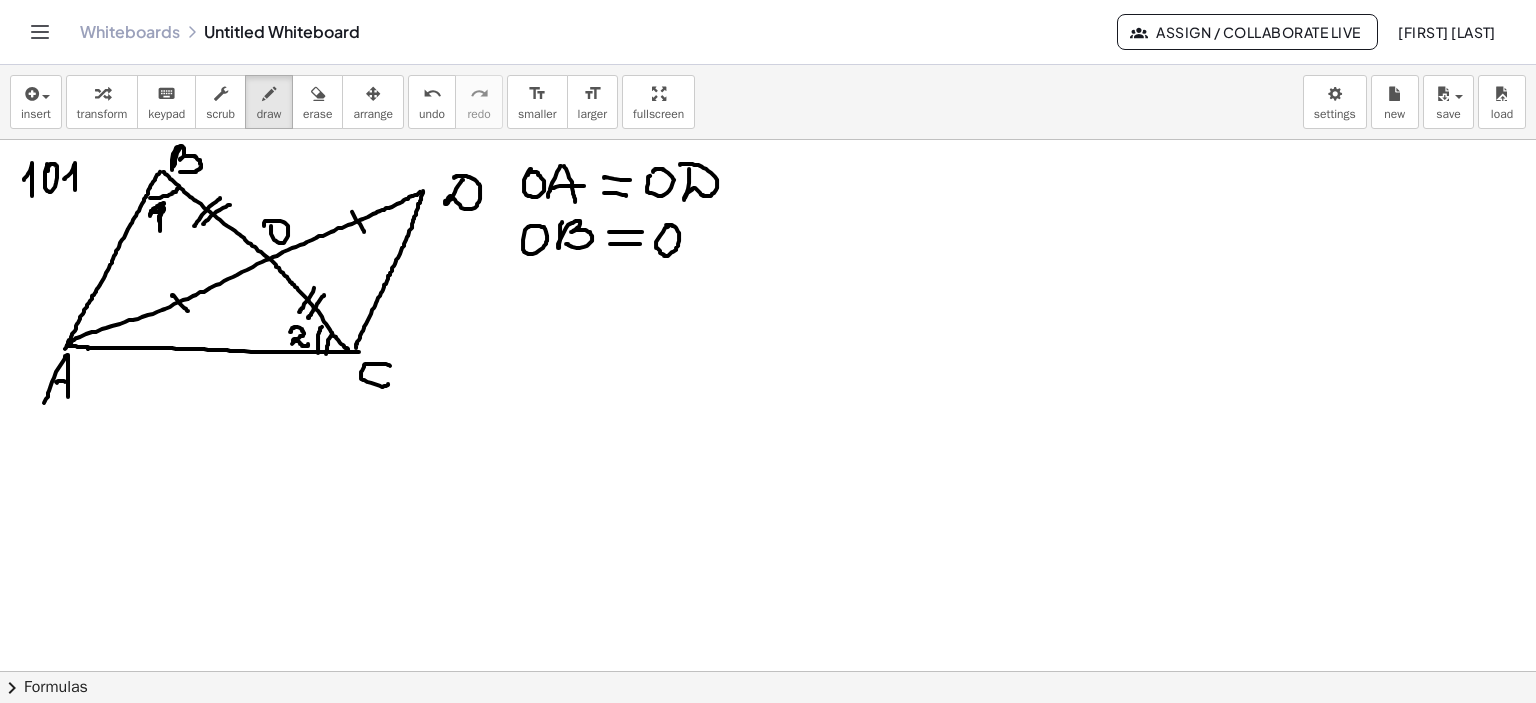 click at bounding box center [768, 206] 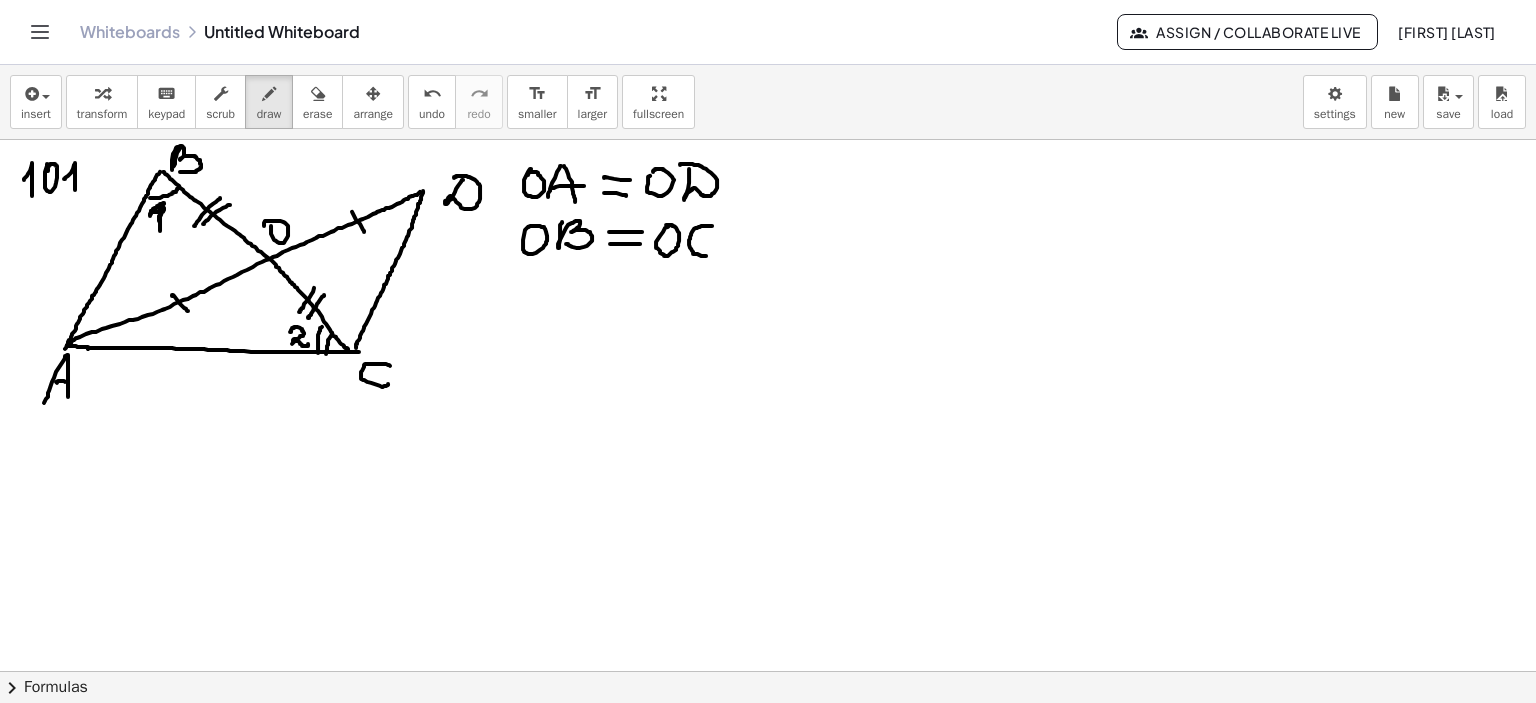 drag, startPoint x: 712, startPoint y: 225, endPoint x: 716, endPoint y: 250, distance: 25.317978 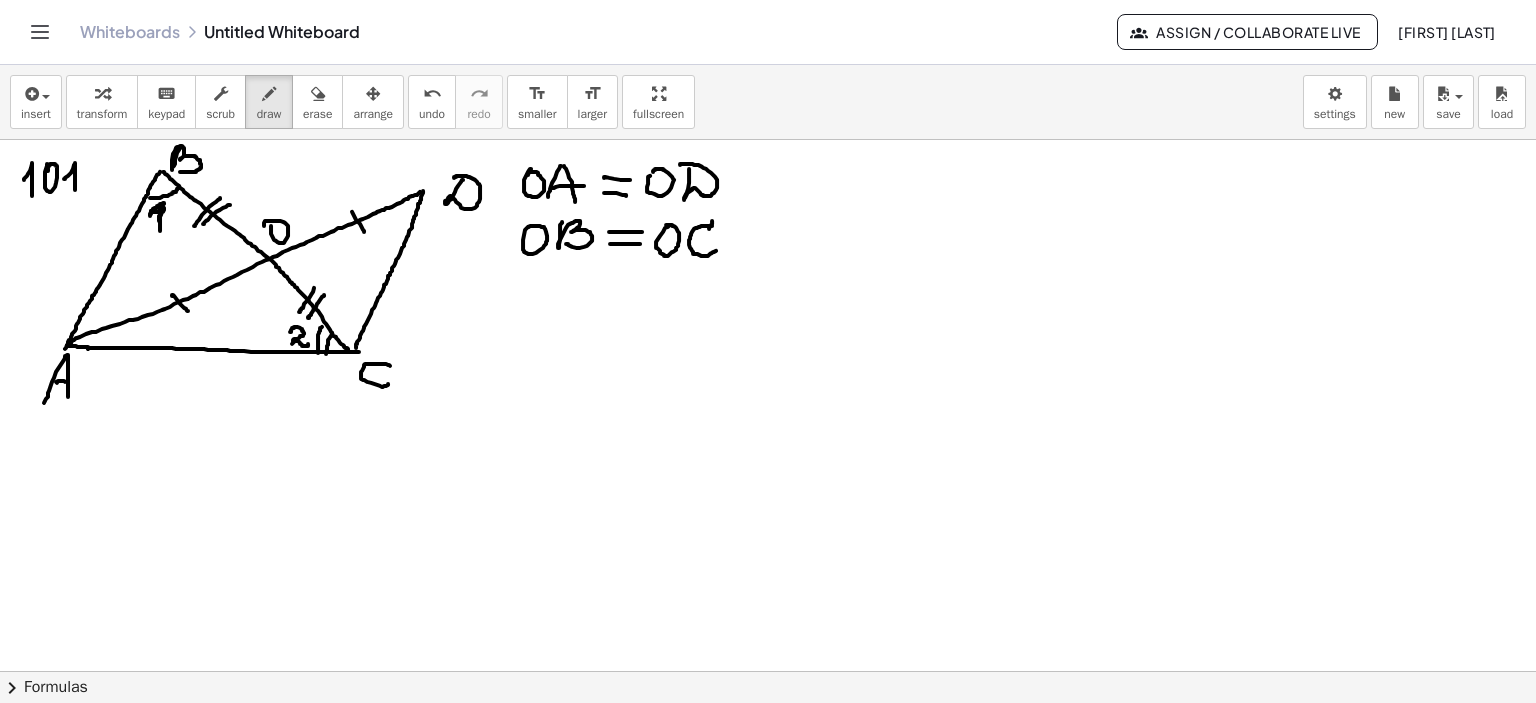 click at bounding box center (768, 206) 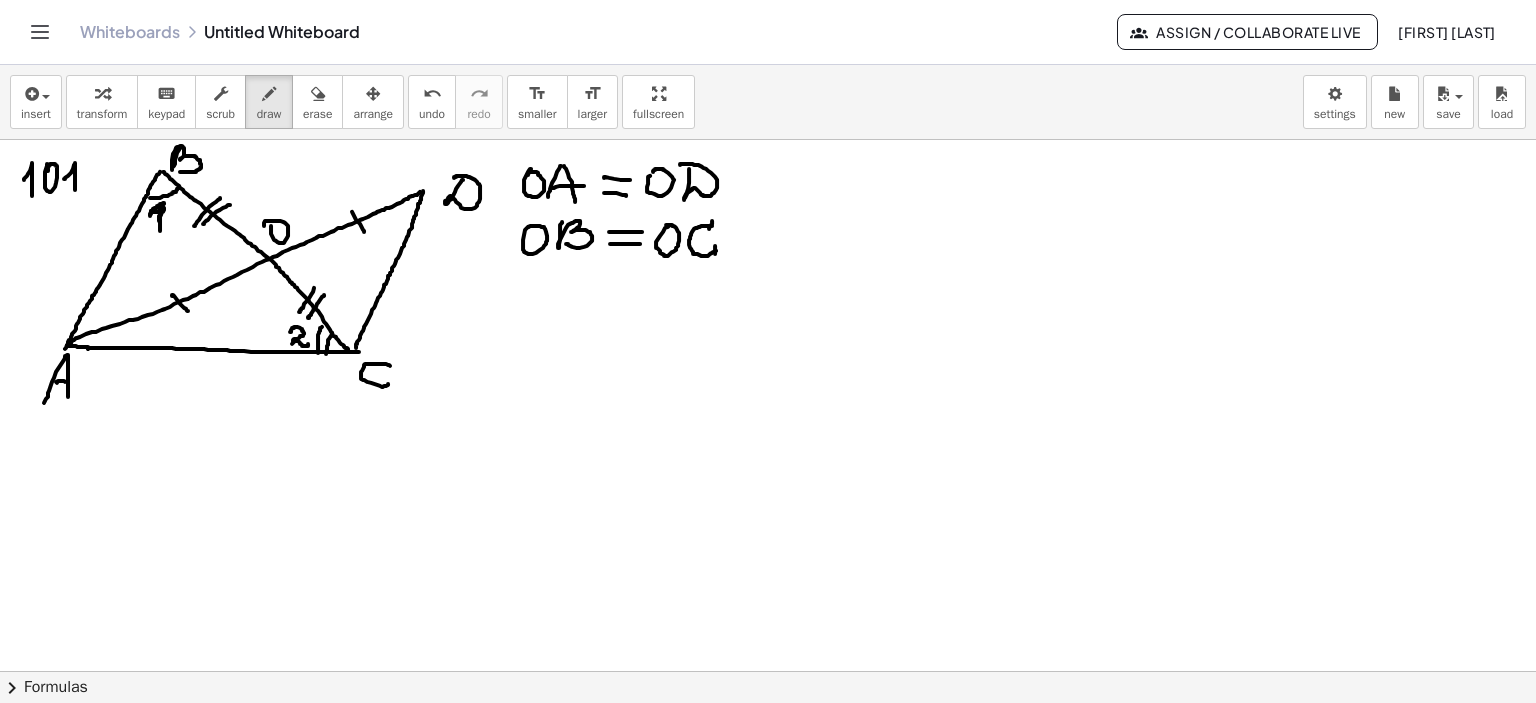 click at bounding box center (768, 206) 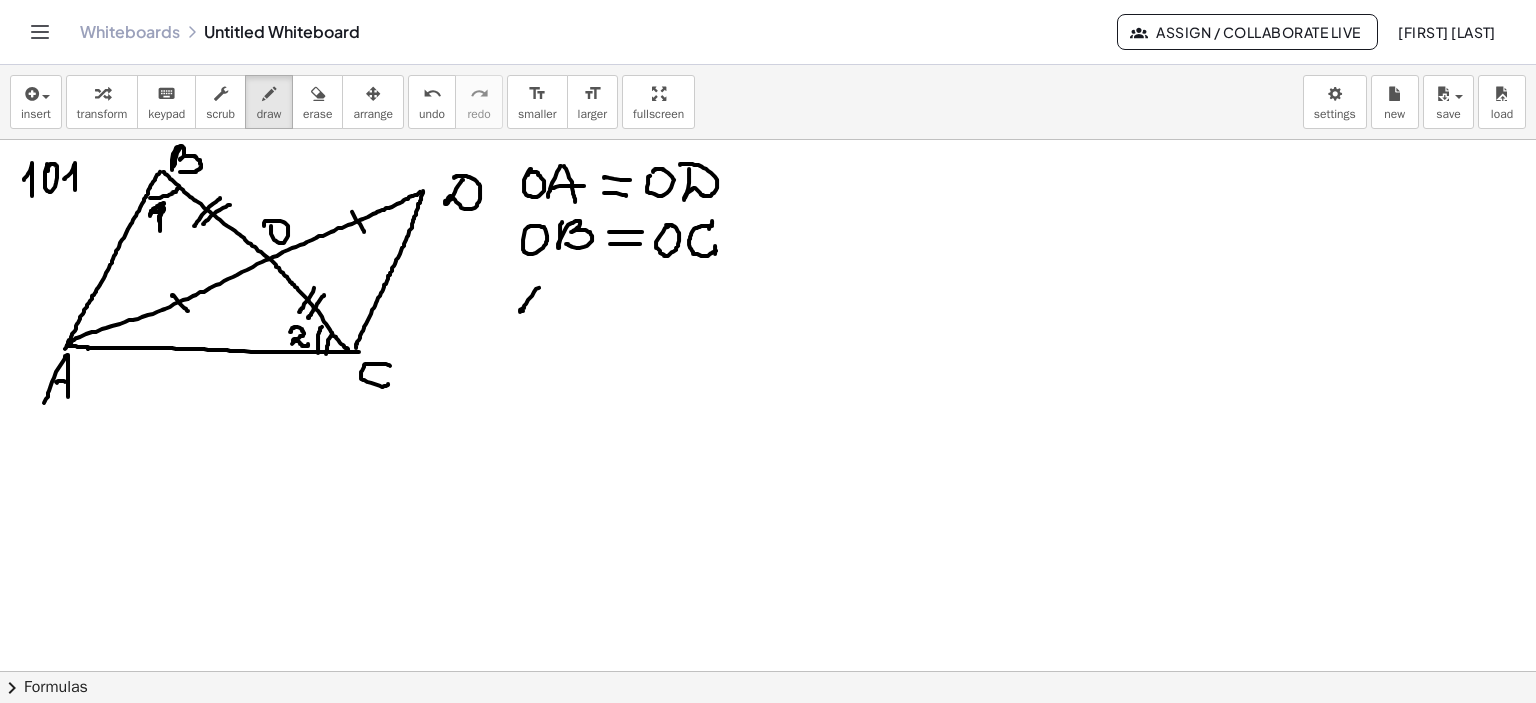 drag, startPoint x: 539, startPoint y: 287, endPoint x: 541, endPoint y: 310, distance: 23.086792 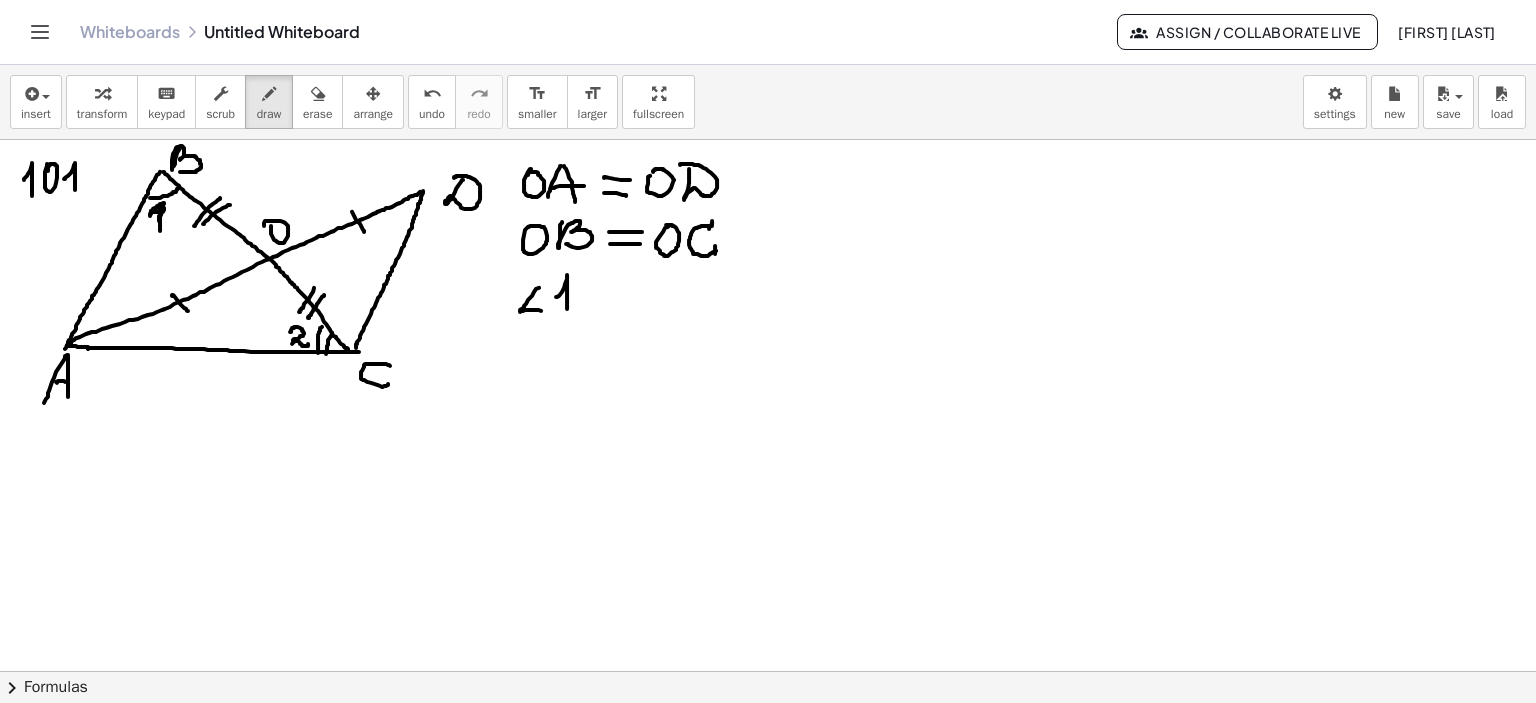 drag, startPoint x: 556, startPoint y: 296, endPoint x: 567, endPoint y: 308, distance: 16.27882 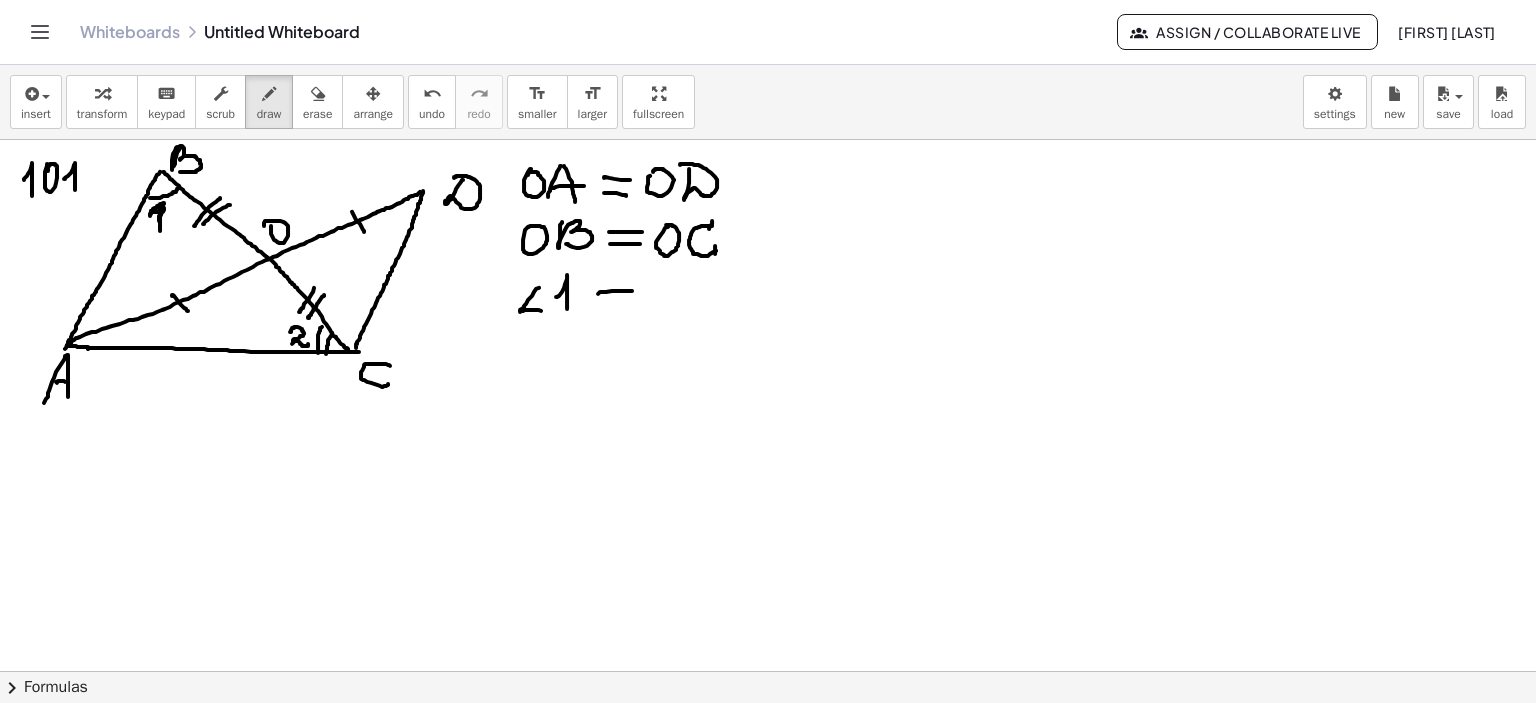 drag, startPoint x: 598, startPoint y: 293, endPoint x: 632, endPoint y: 290, distance: 34.132095 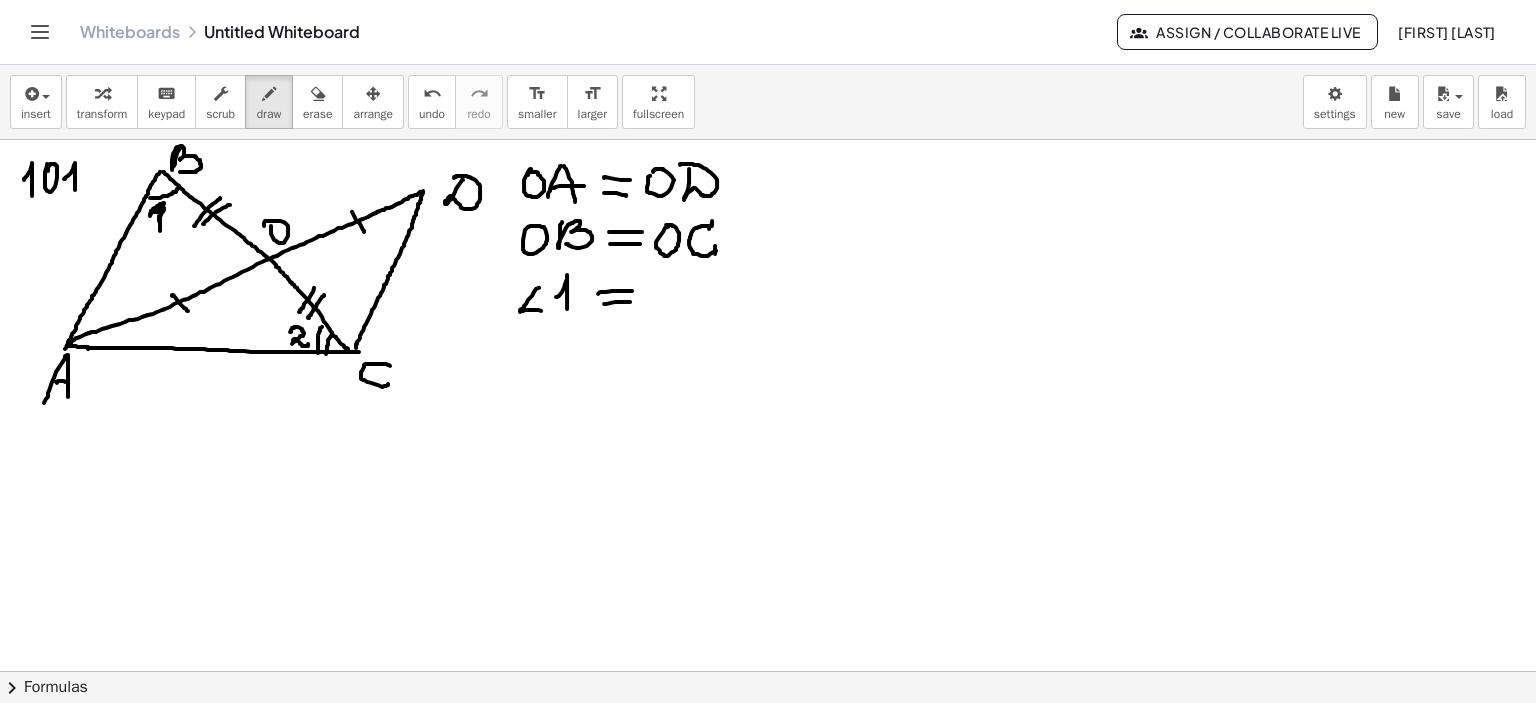 drag, startPoint x: 604, startPoint y: 303, endPoint x: 630, endPoint y: 301, distance: 26.076809 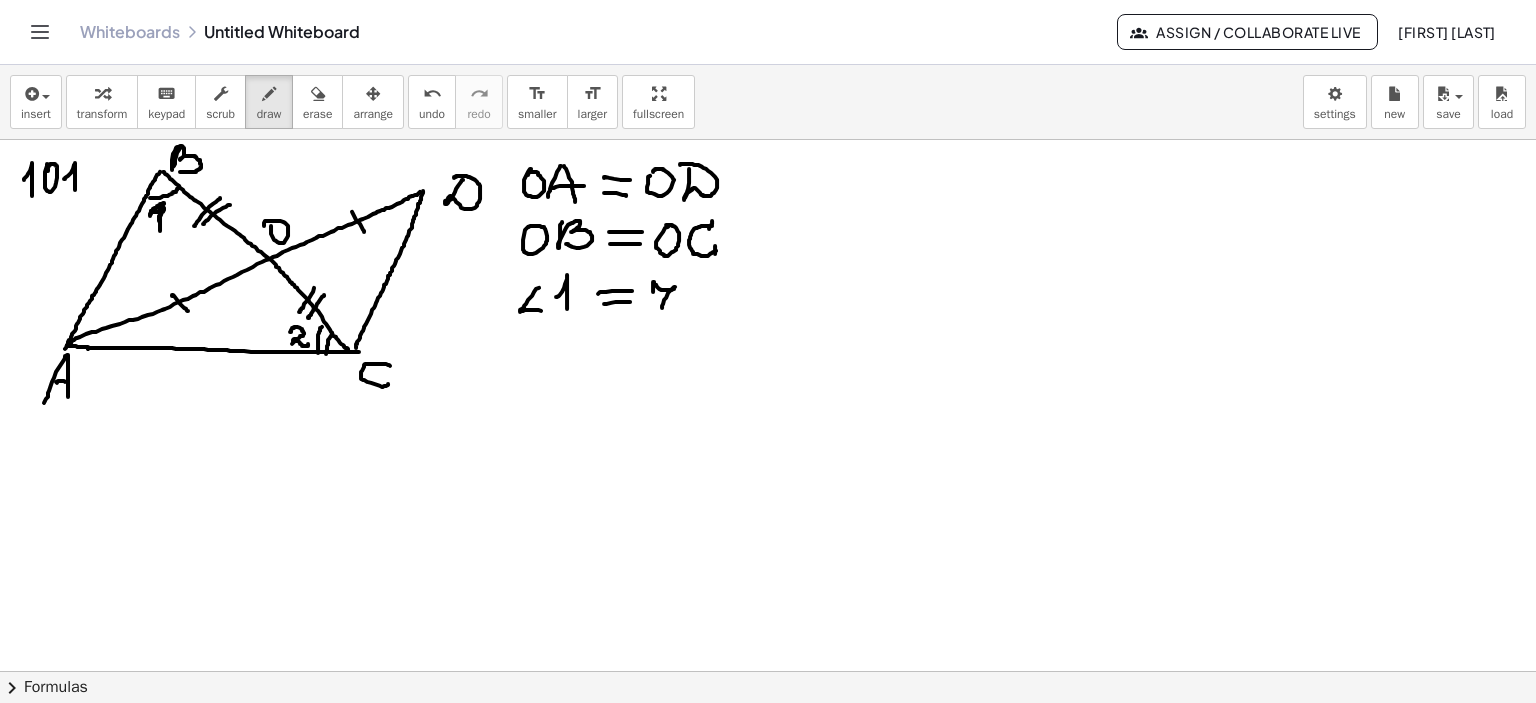 drag, startPoint x: 653, startPoint y: 291, endPoint x: 658, endPoint y: 312, distance: 21.587032 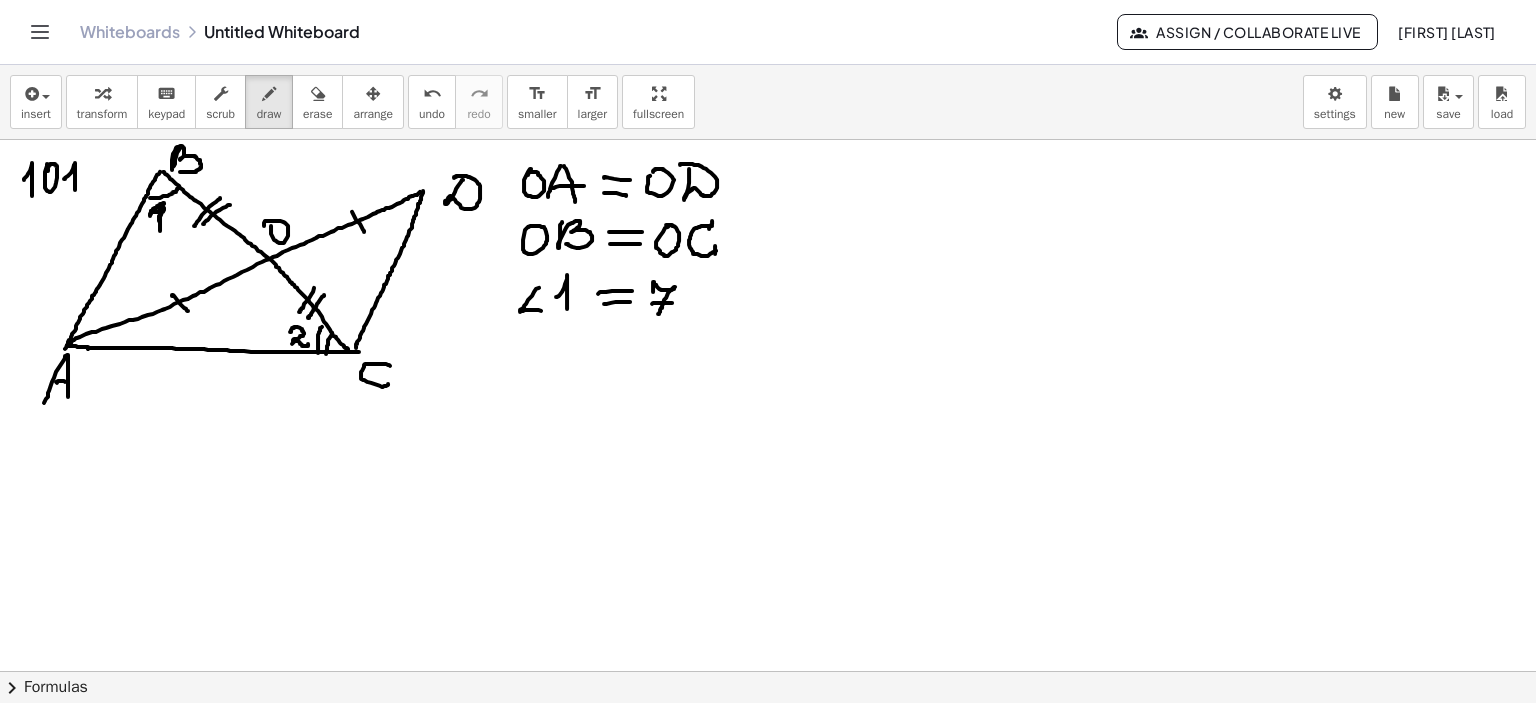 drag, startPoint x: 652, startPoint y: 303, endPoint x: 672, endPoint y: 302, distance: 20.024984 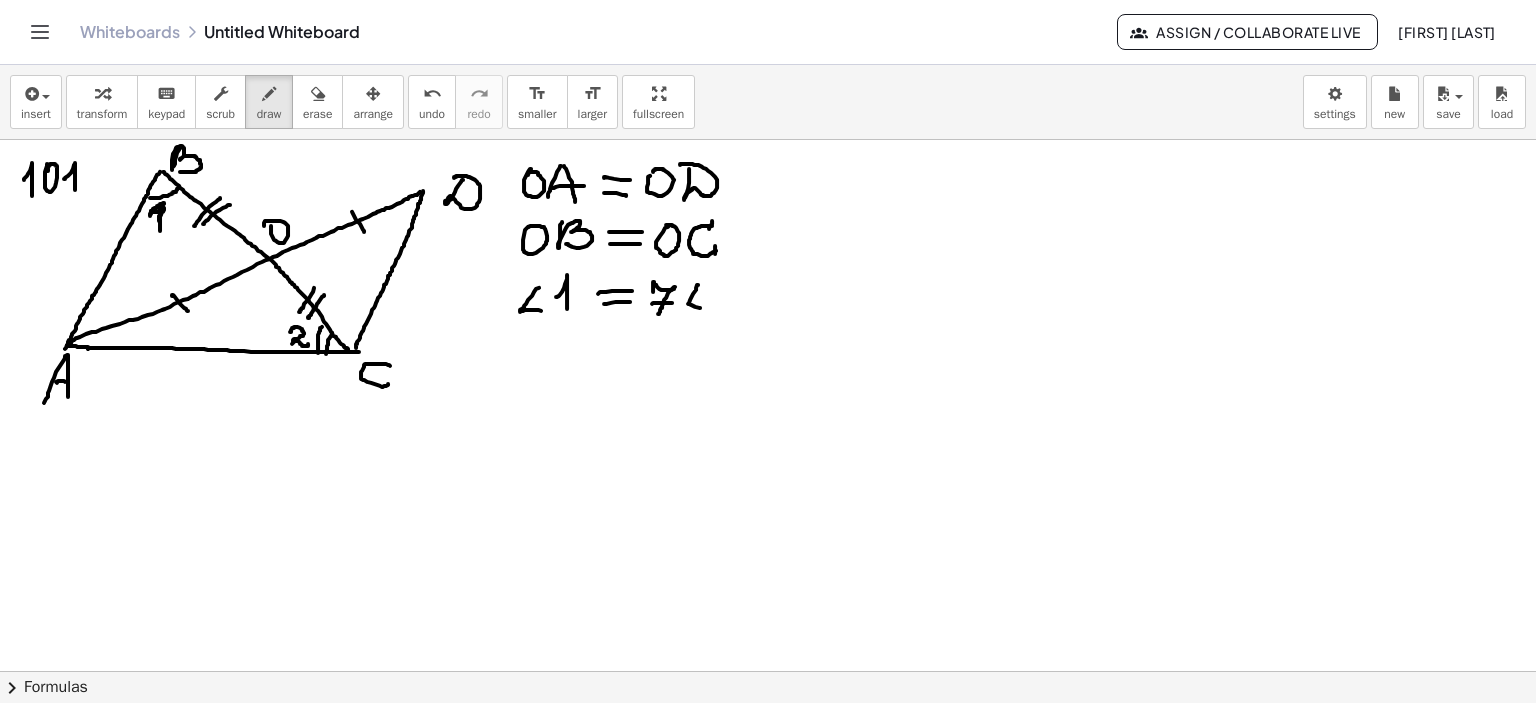 drag, startPoint x: 698, startPoint y: 284, endPoint x: 700, endPoint y: 307, distance: 23.086792 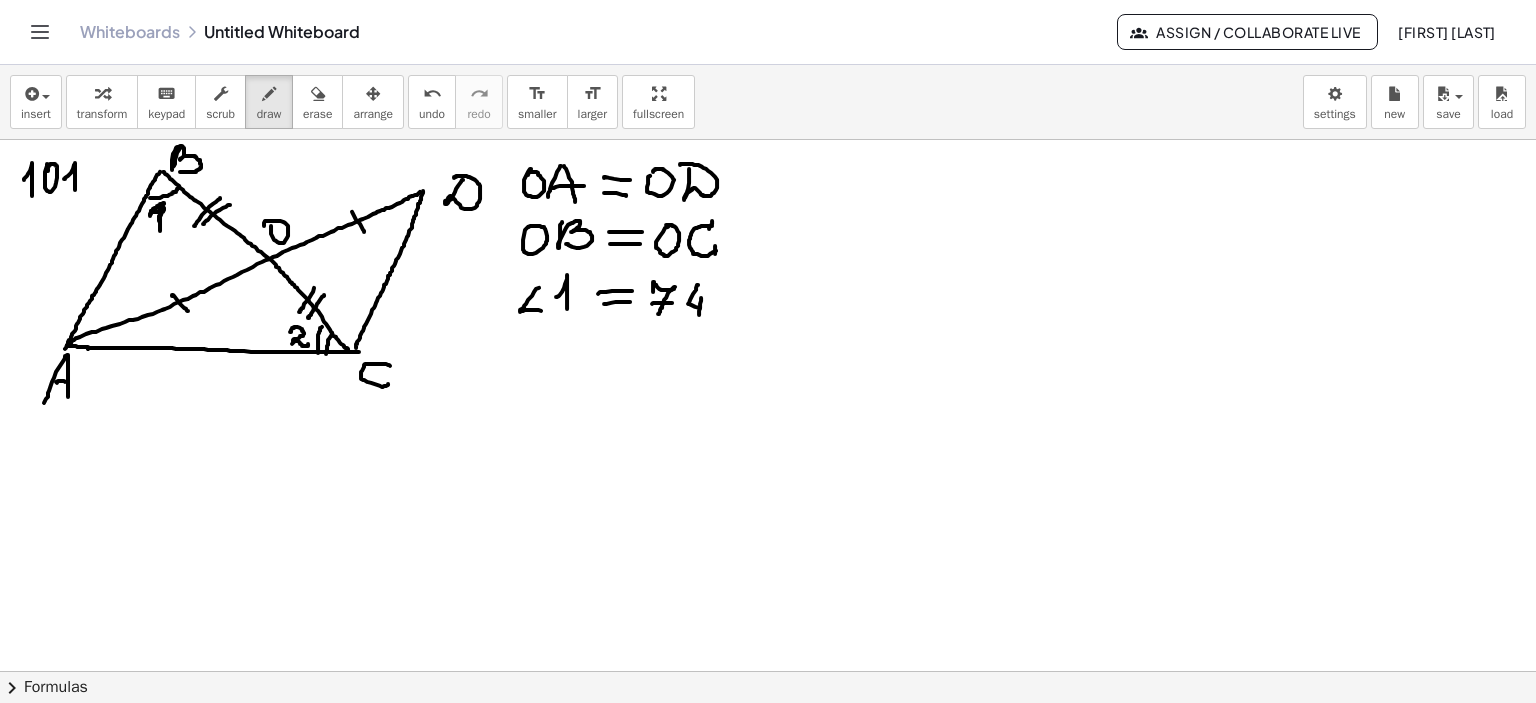 drag, startPoint x: 701, startPoint y: 297, endPoint x: 713, endPoint y: 302, distance: 13 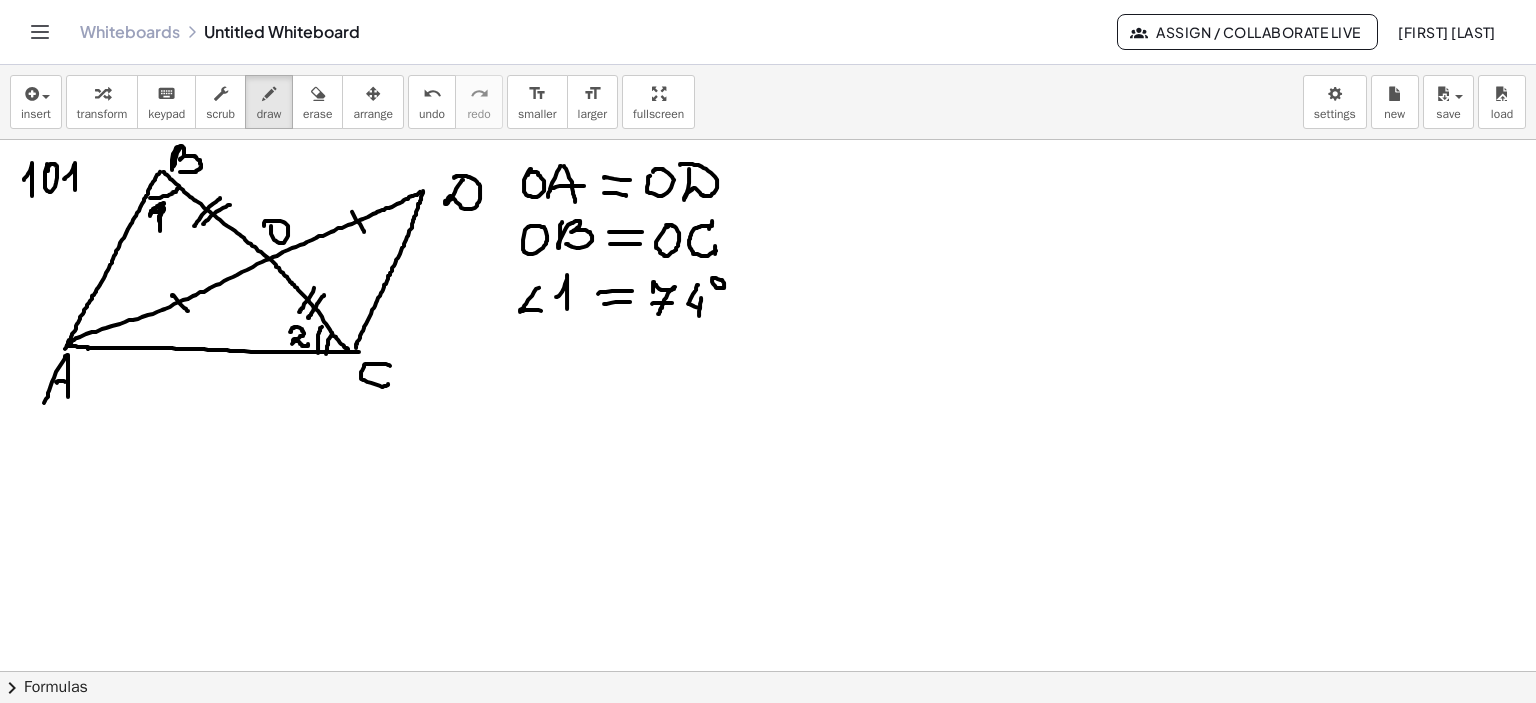 drag, startPoint x: 712, startPoint y: 278, endPoint x: 712, endPoint y: 290, distance: 12 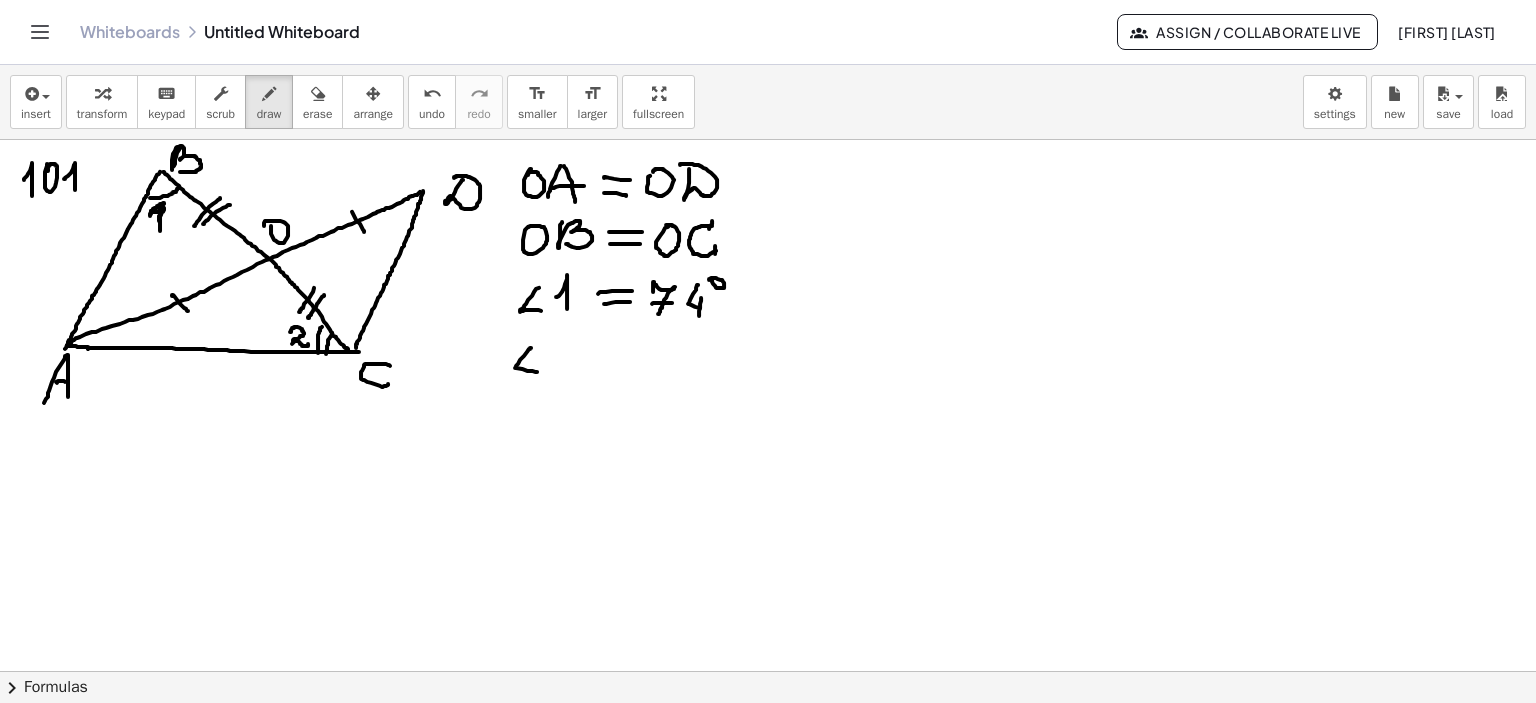 drag, startPoint x: 531, startPoint y: 347, endPoint x: 557, endPoint y: 347, distance: 26 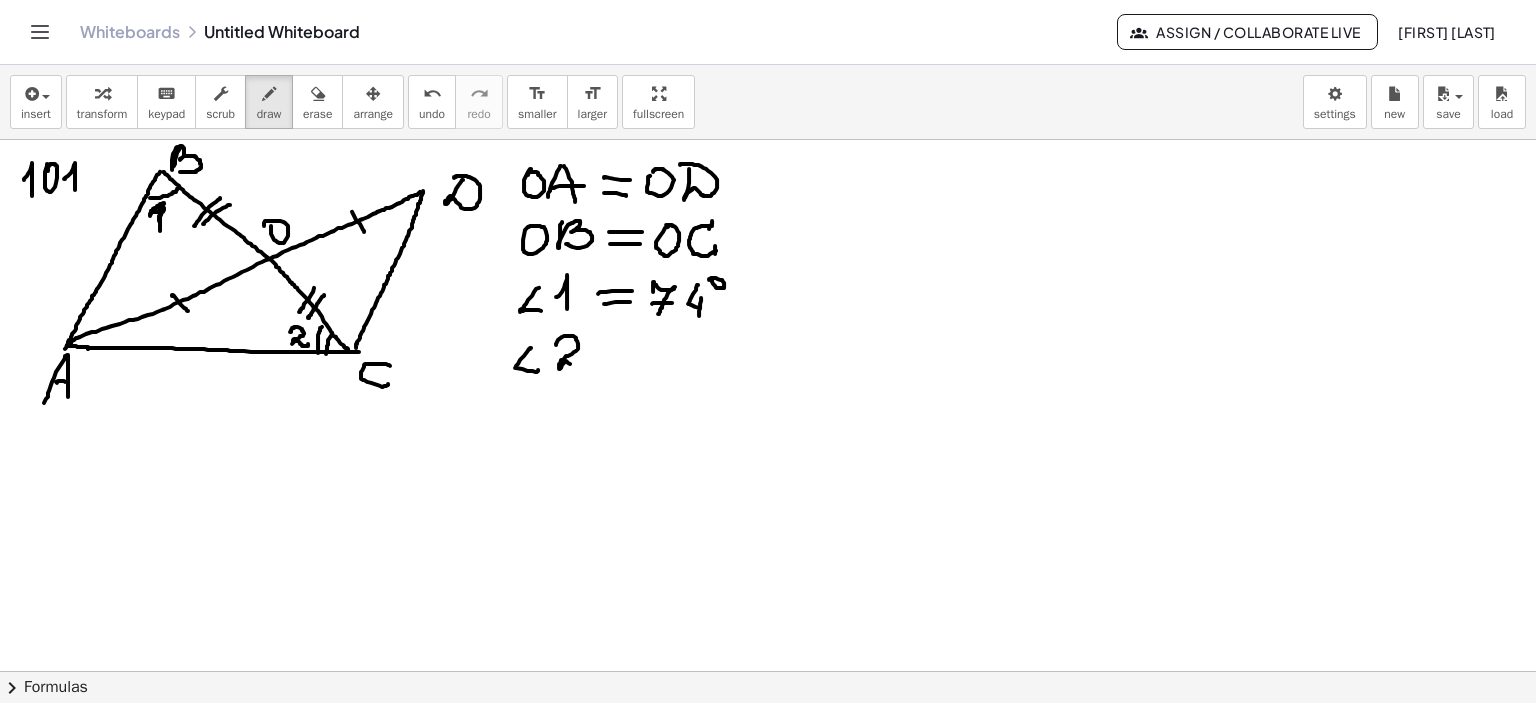 drag, startPoint x: 556, startPoint y: 344, endPoint x: 591, endPoint y: 360, distance: 38.483765 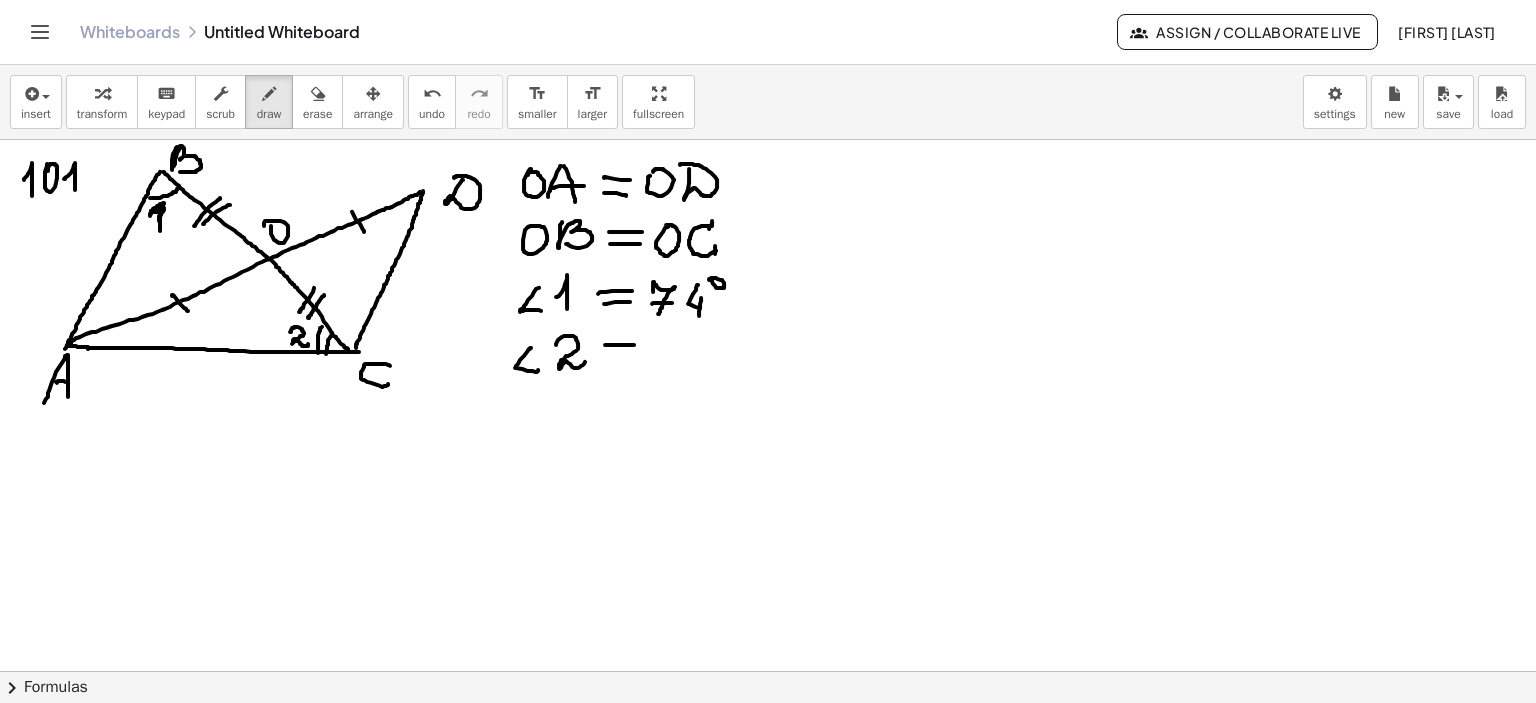 drag, startPoint x: 605, startPoint y: 344, endPoint x: 633, endPoint y: 347, distance: 28.160255 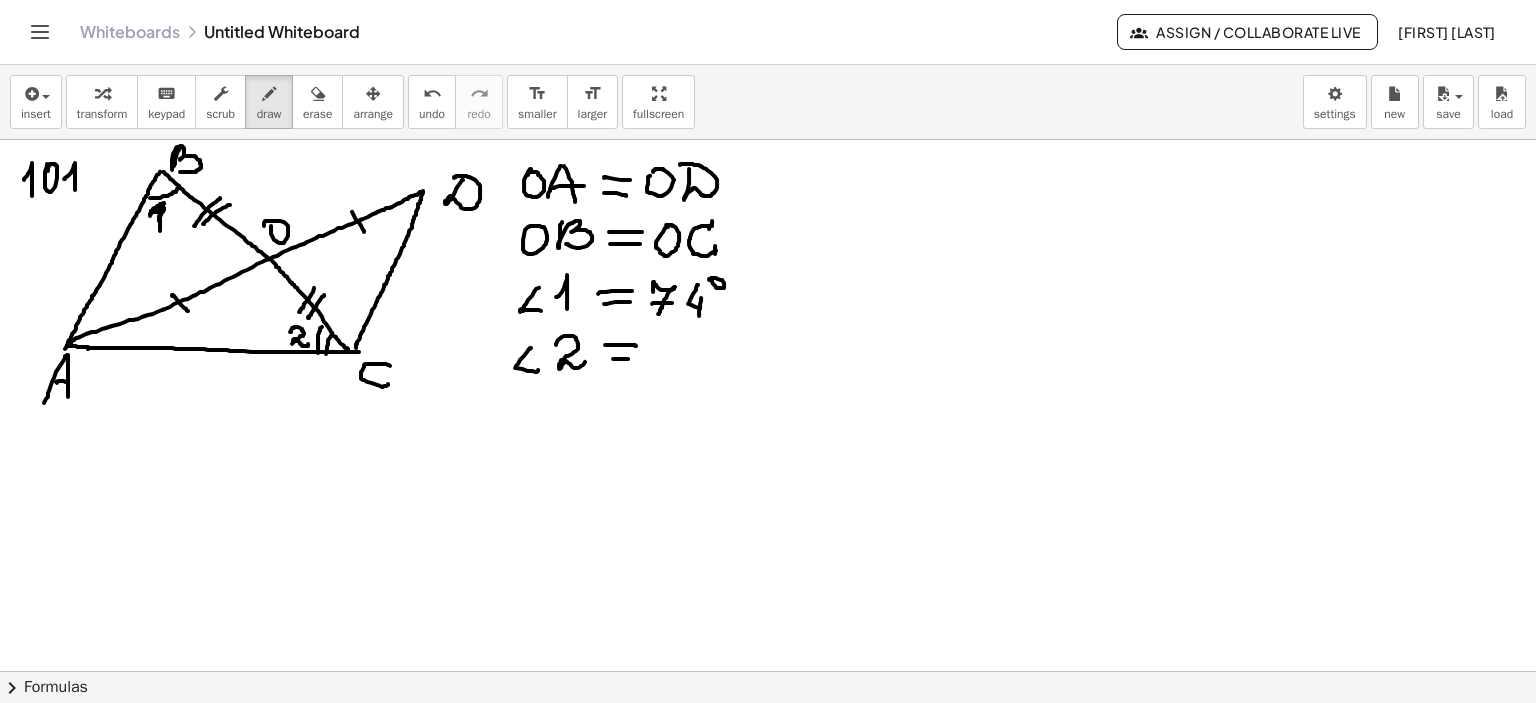 drag, startPoint x: 613, startPoint y: 358, endPoint x: 637, endPoint y: 358, distance: 24 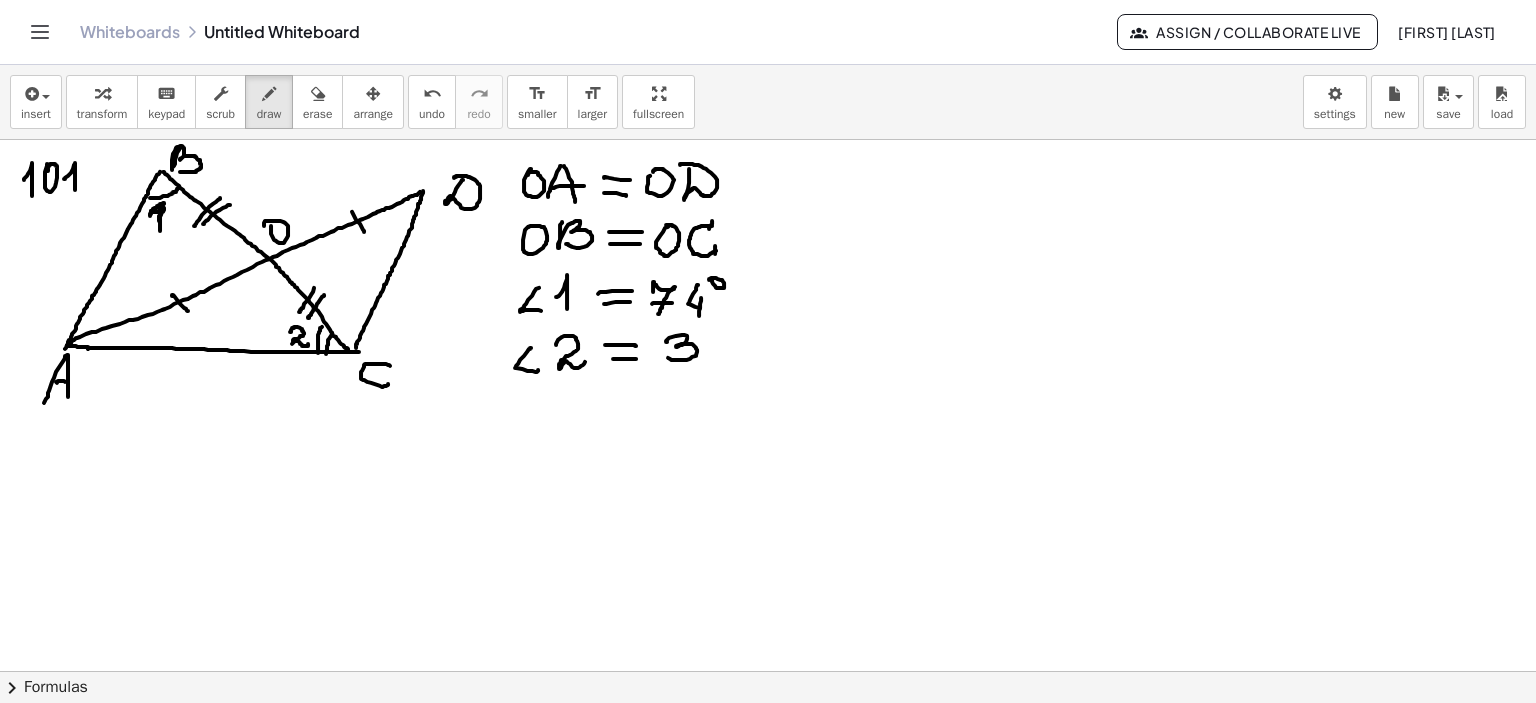drag, startPoint x: 666, startPoint y: 341, endPoint x: 668, endPoint y: 357, distance: 16.124516 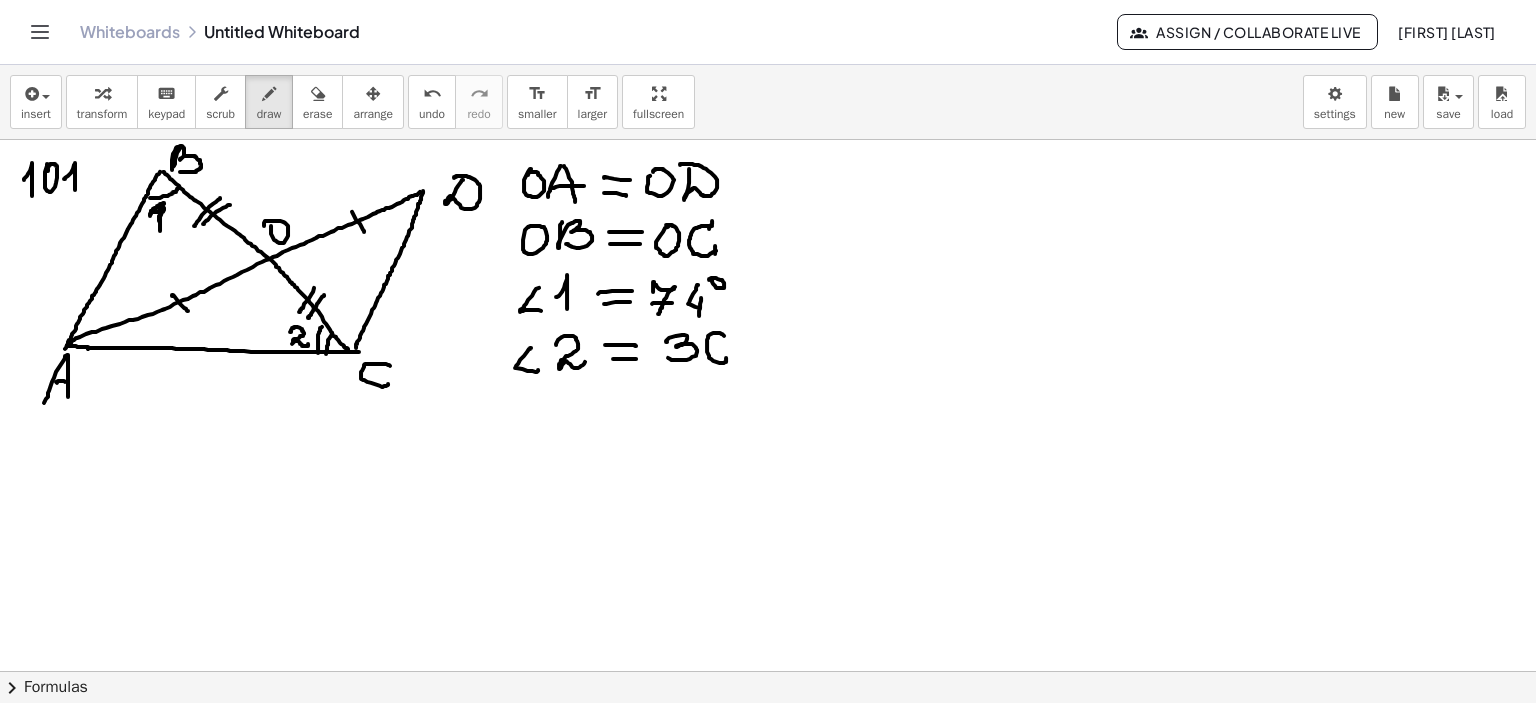 click at bounding box center (768, 206) 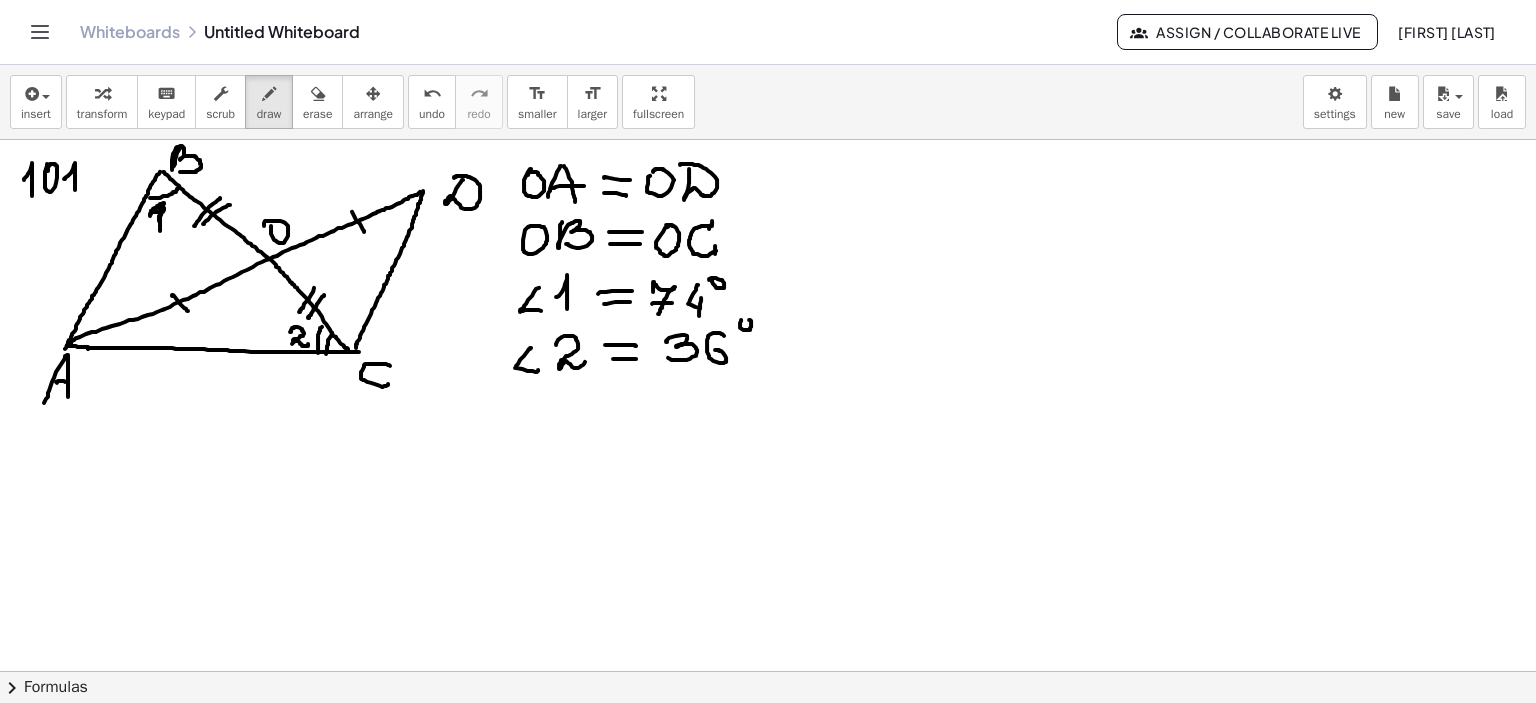click at bounding box center [768, 206] 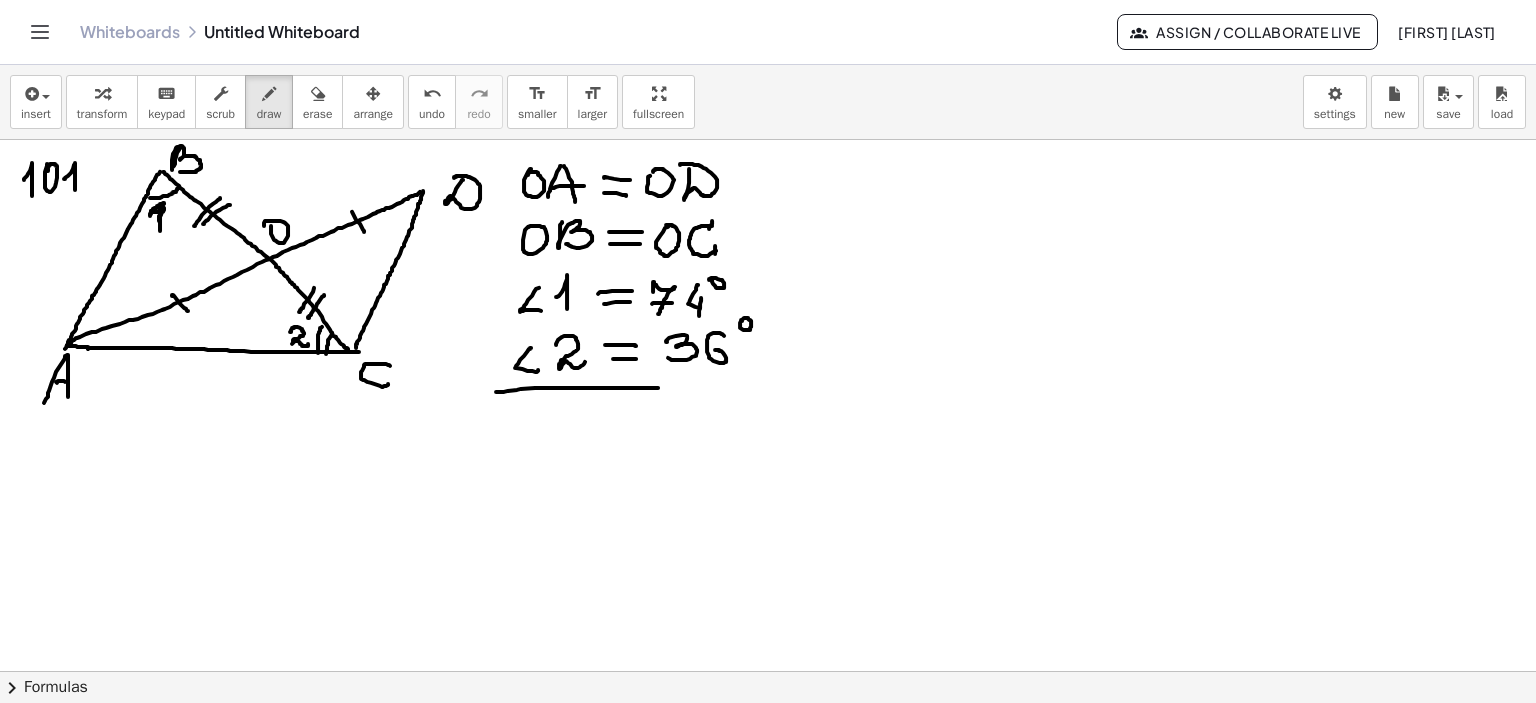 click at bounding box center [768, 206] 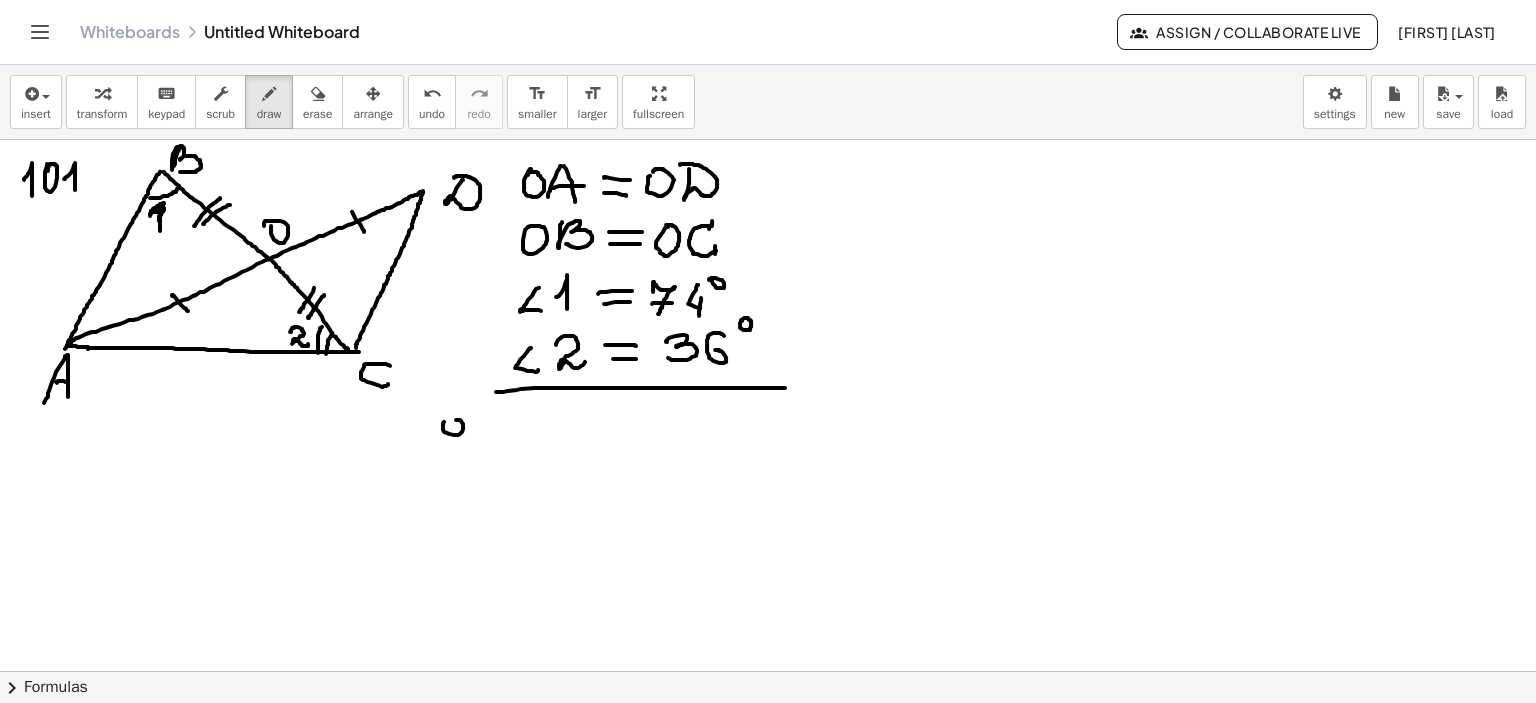 click at bounding box center (768, 206) 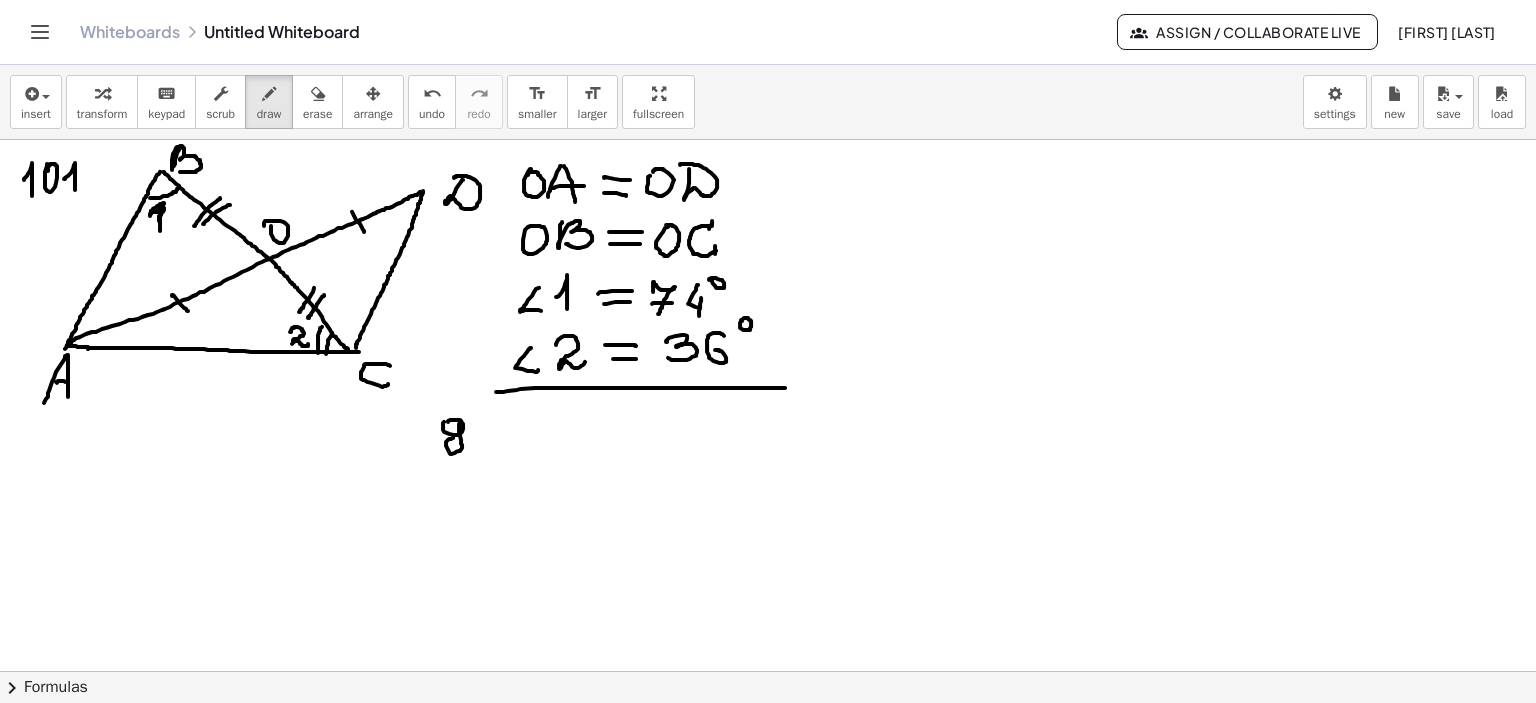 click at bounding box center (768, 206) 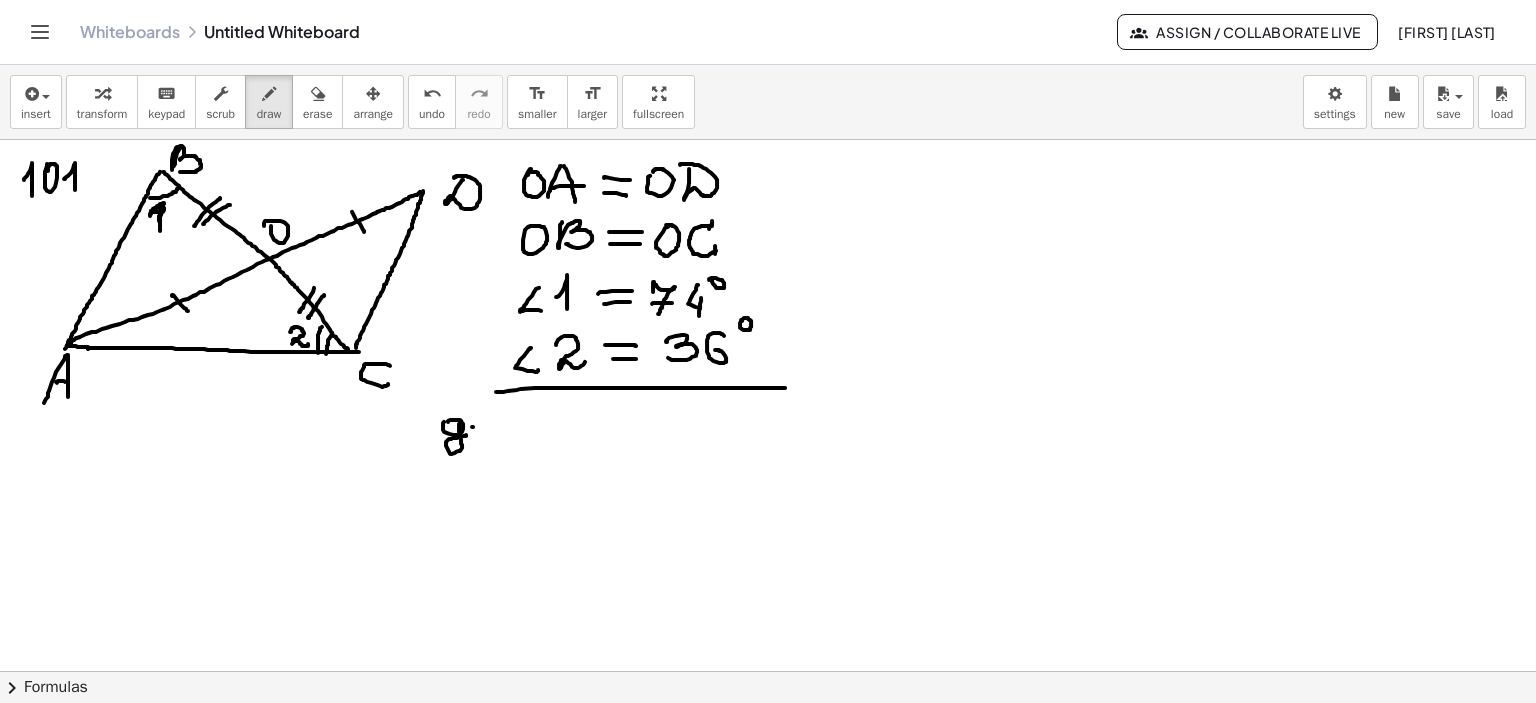 click at bounding box center (768, 206) 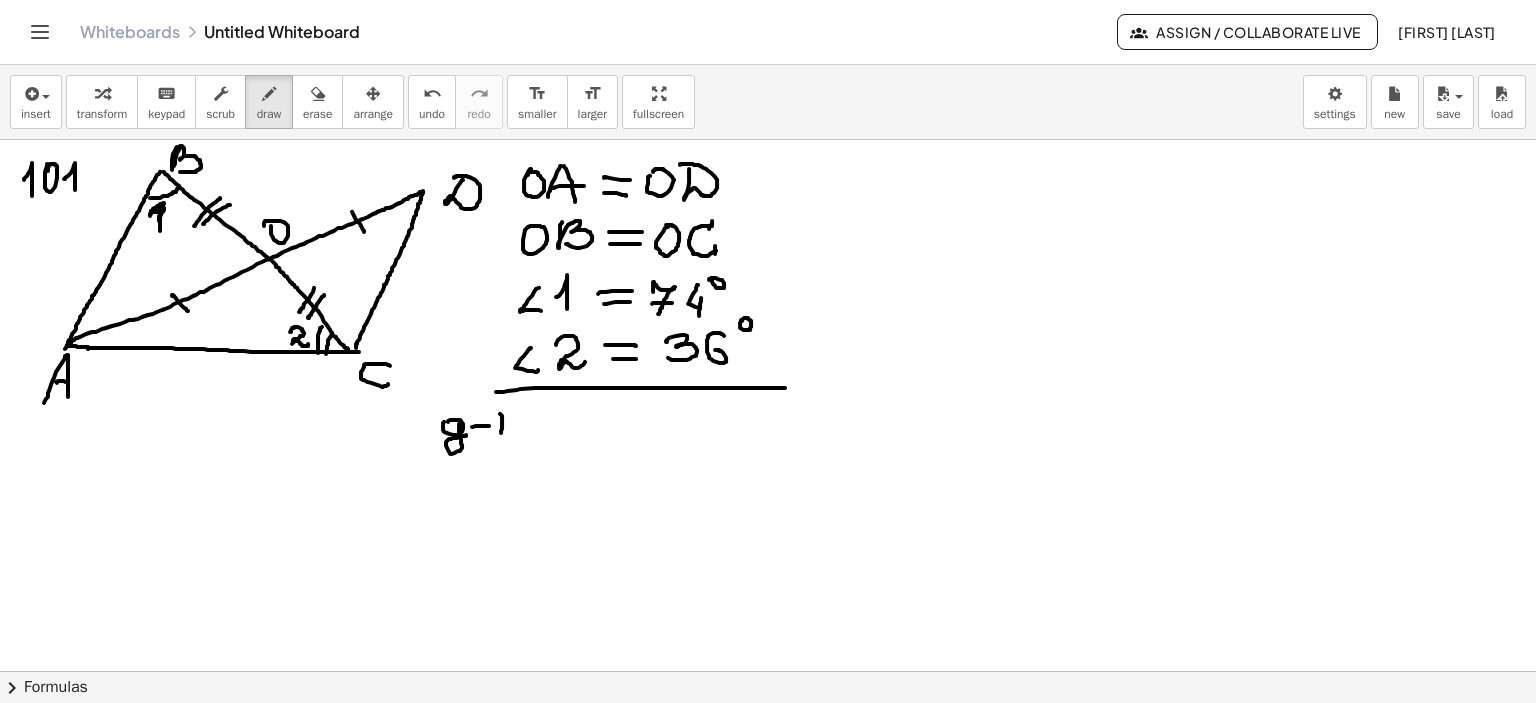 click at bounding box center (768, 206) 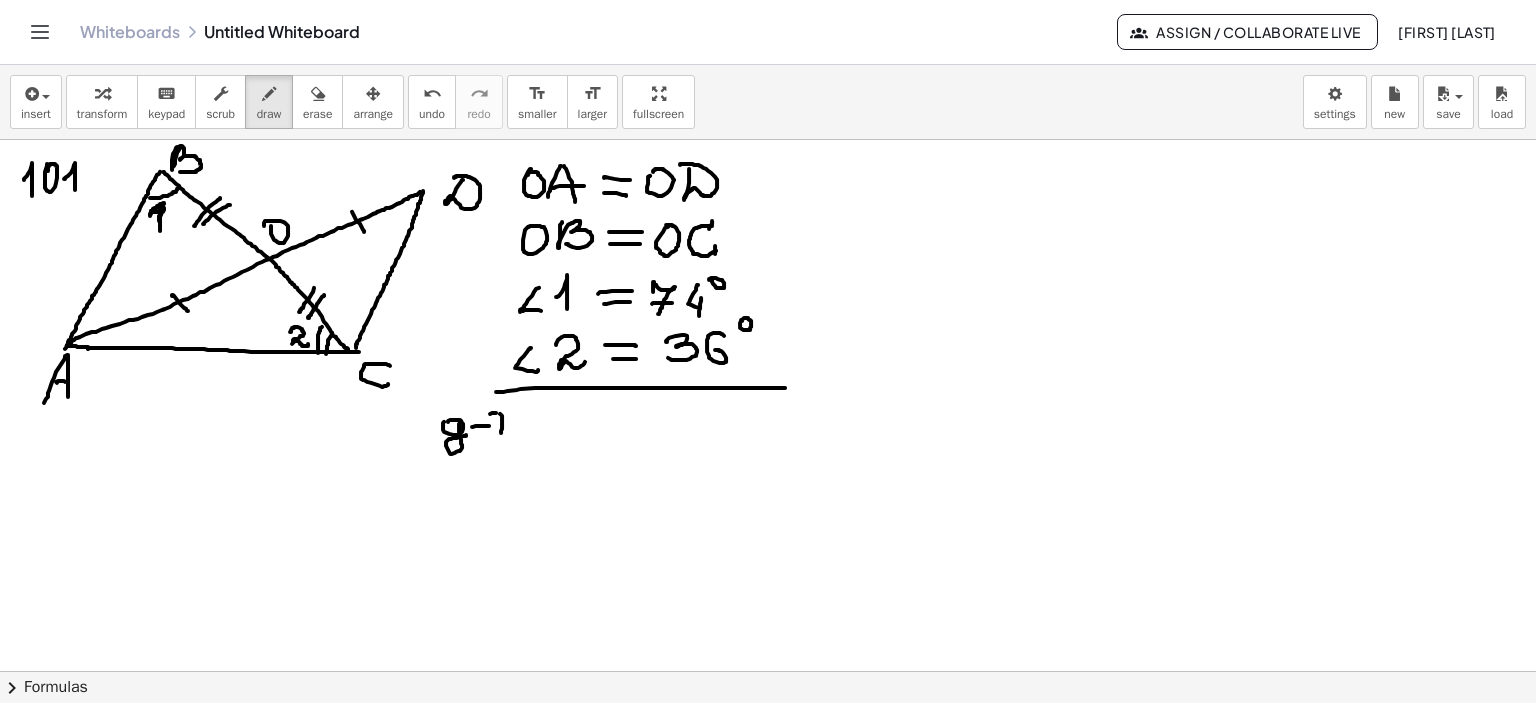 click at bounding box center (768, 206) 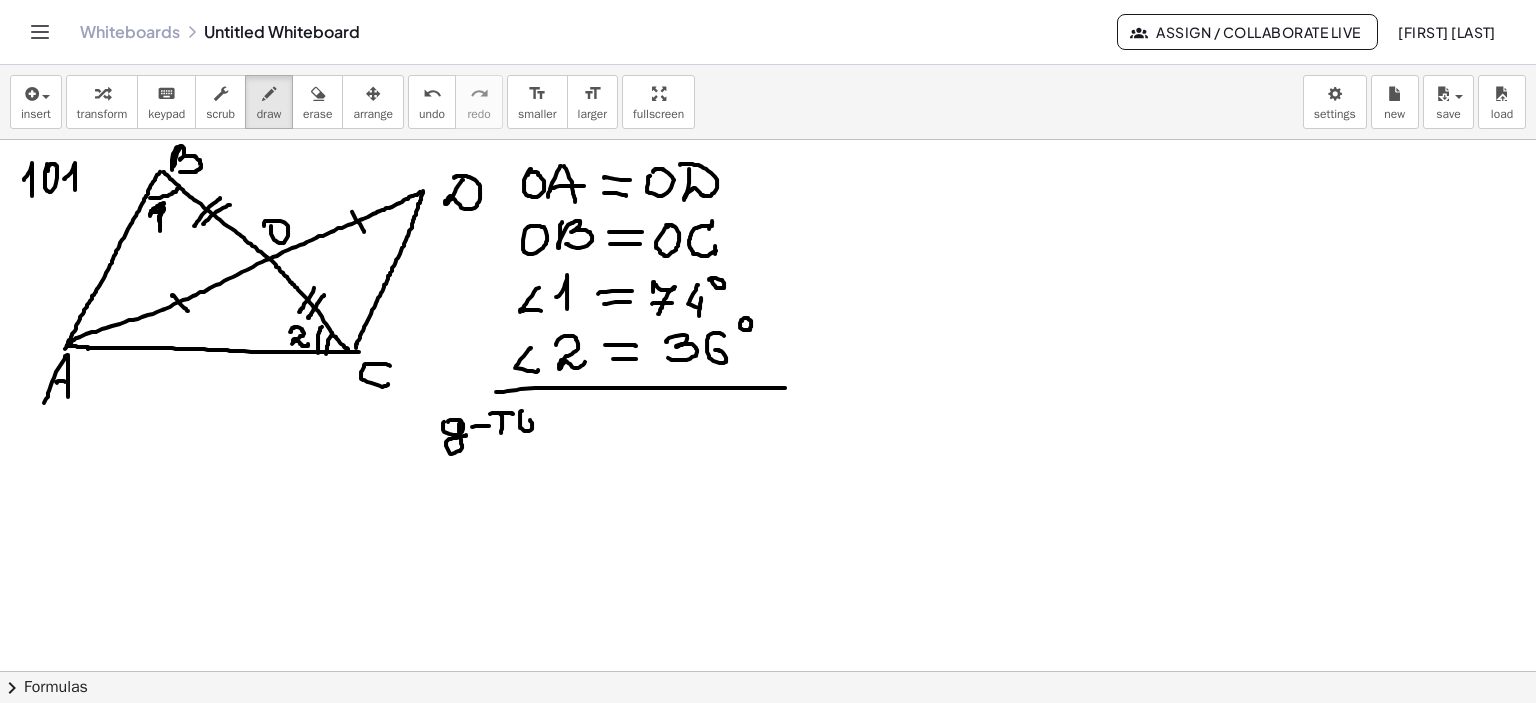 click at bounding box center [768, 206] 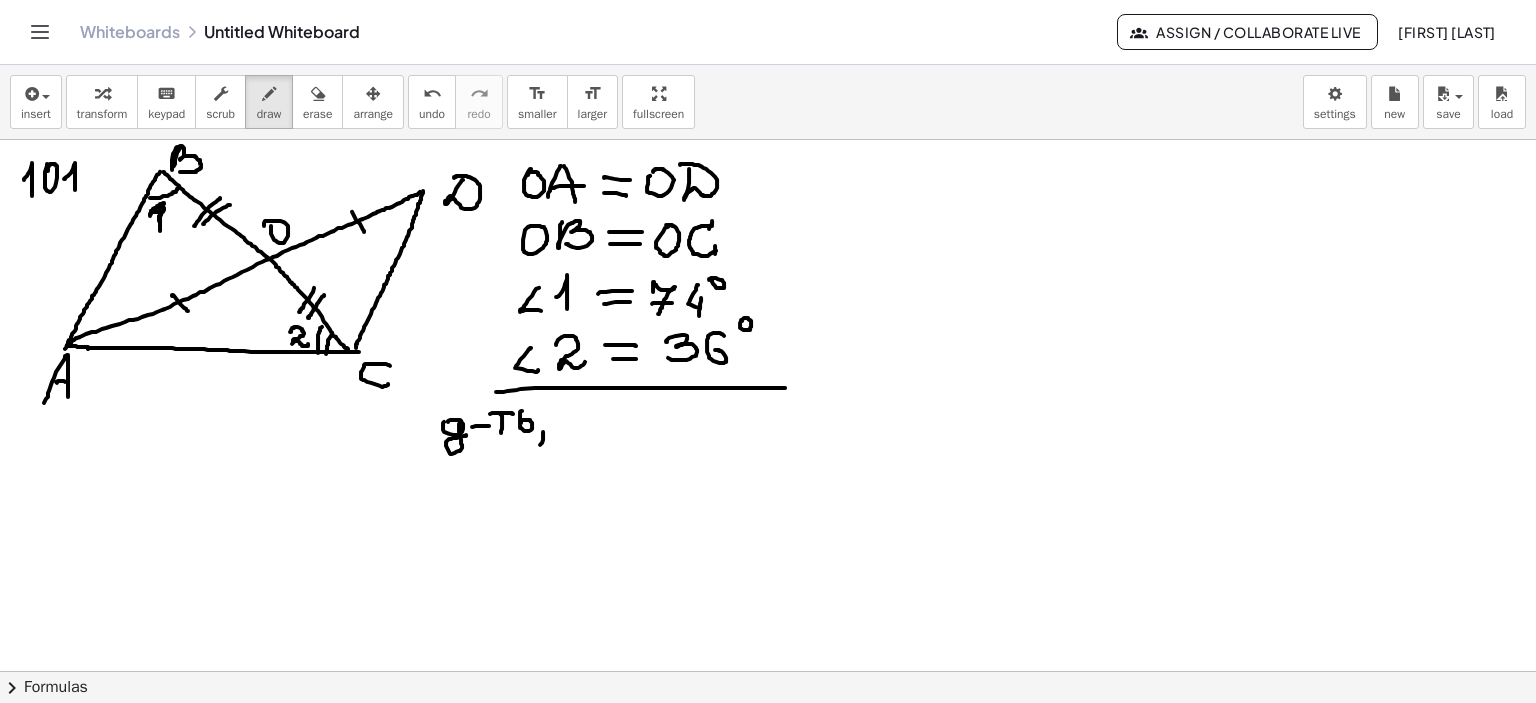 click at bounding box center (768, 206) 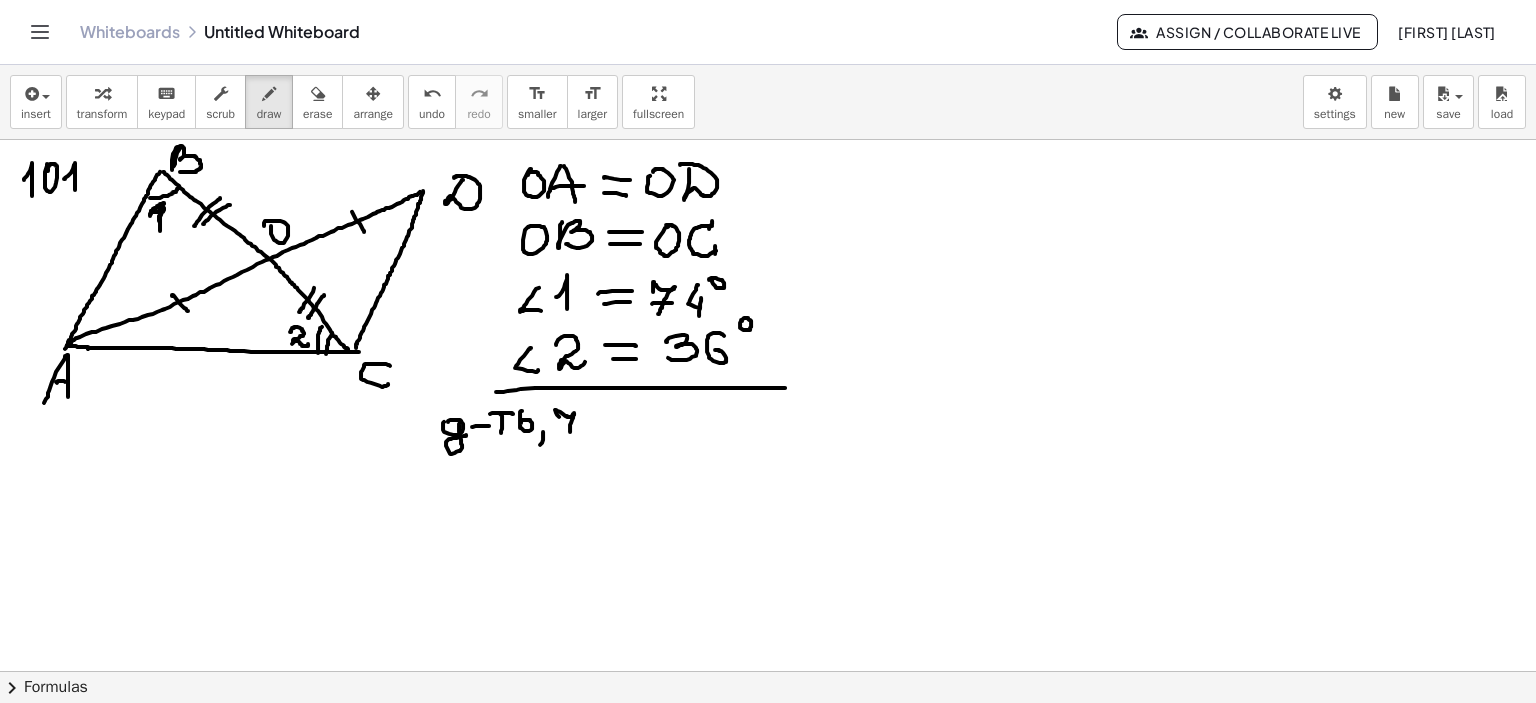 click at bounding box center (768, 206) 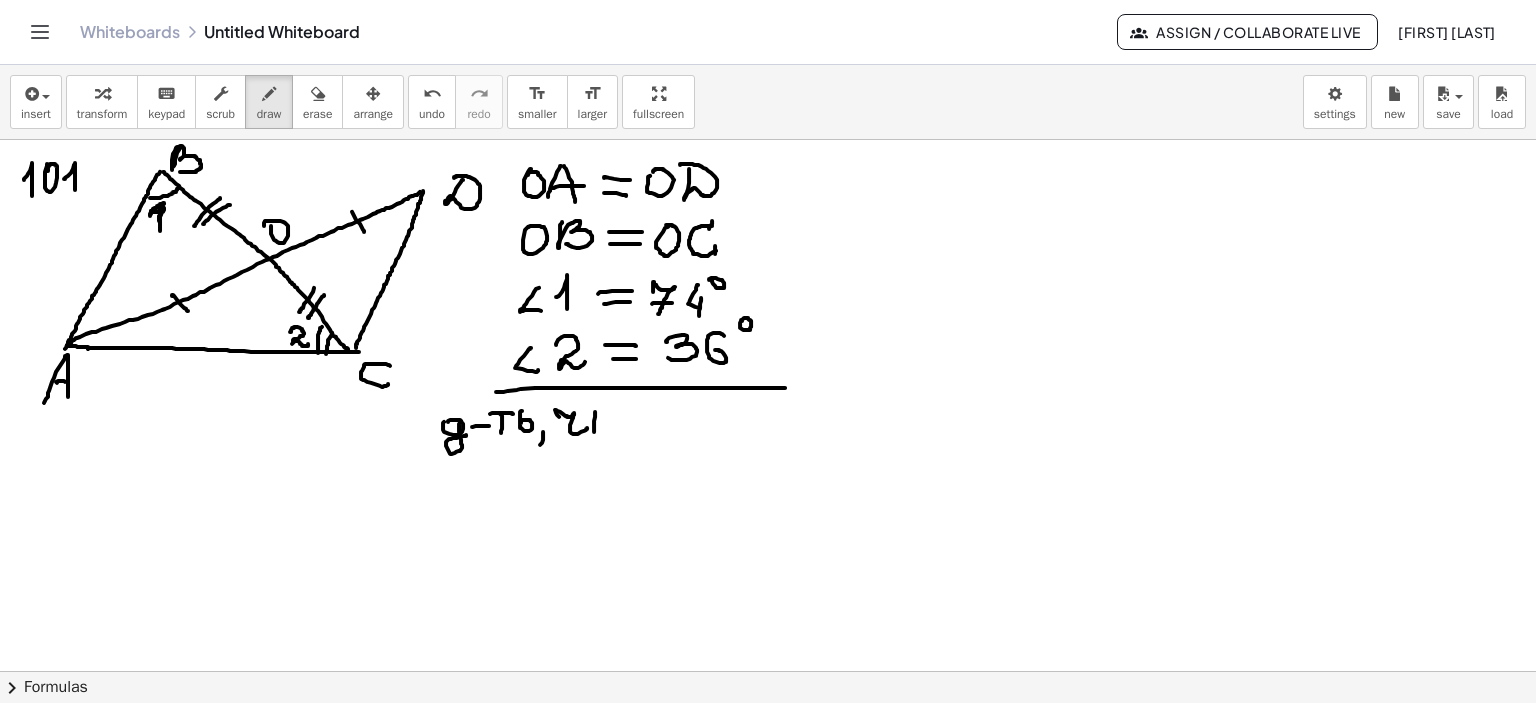 click at bounding box center [768, 206] 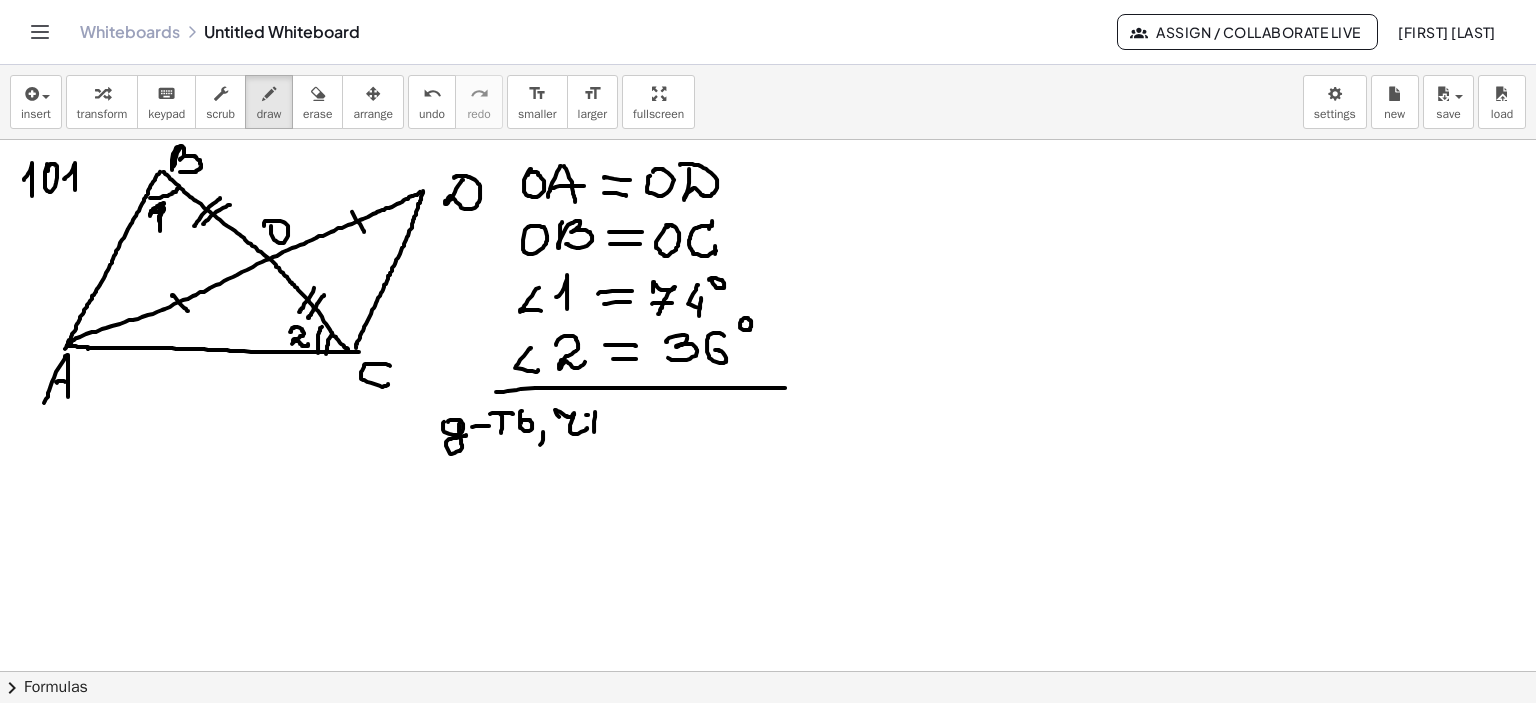 click at bounding box center [768, 206] 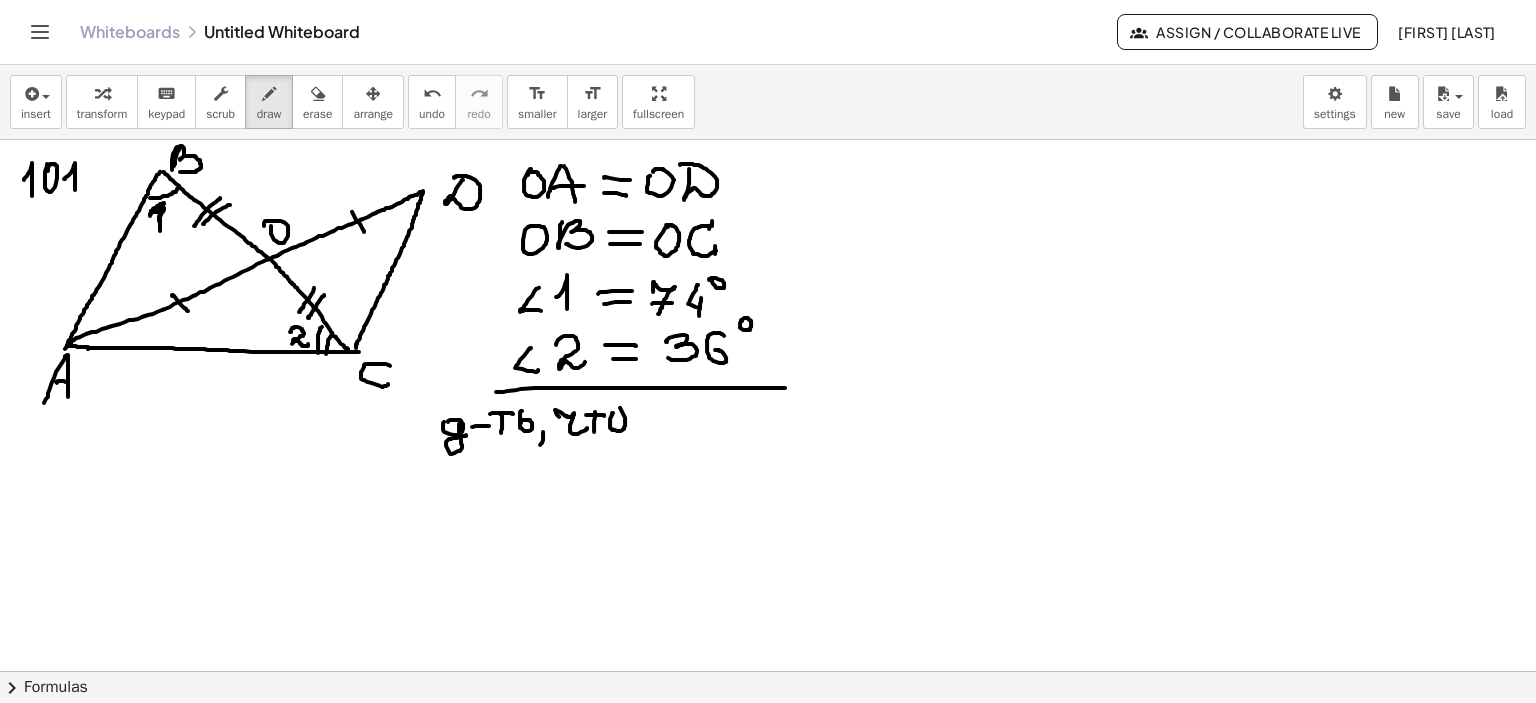 click at bounding box center [768, 206] 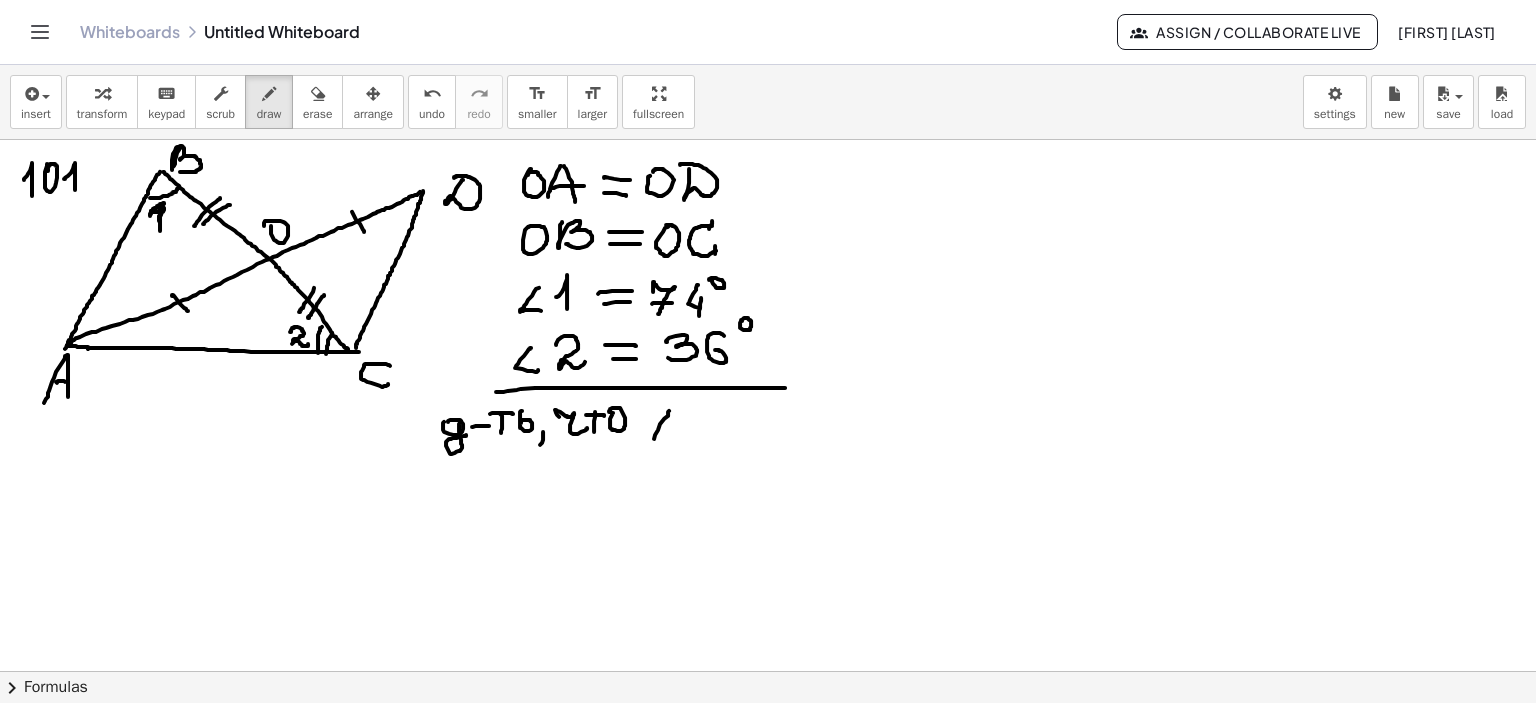 click at bounding box center [768, 206] 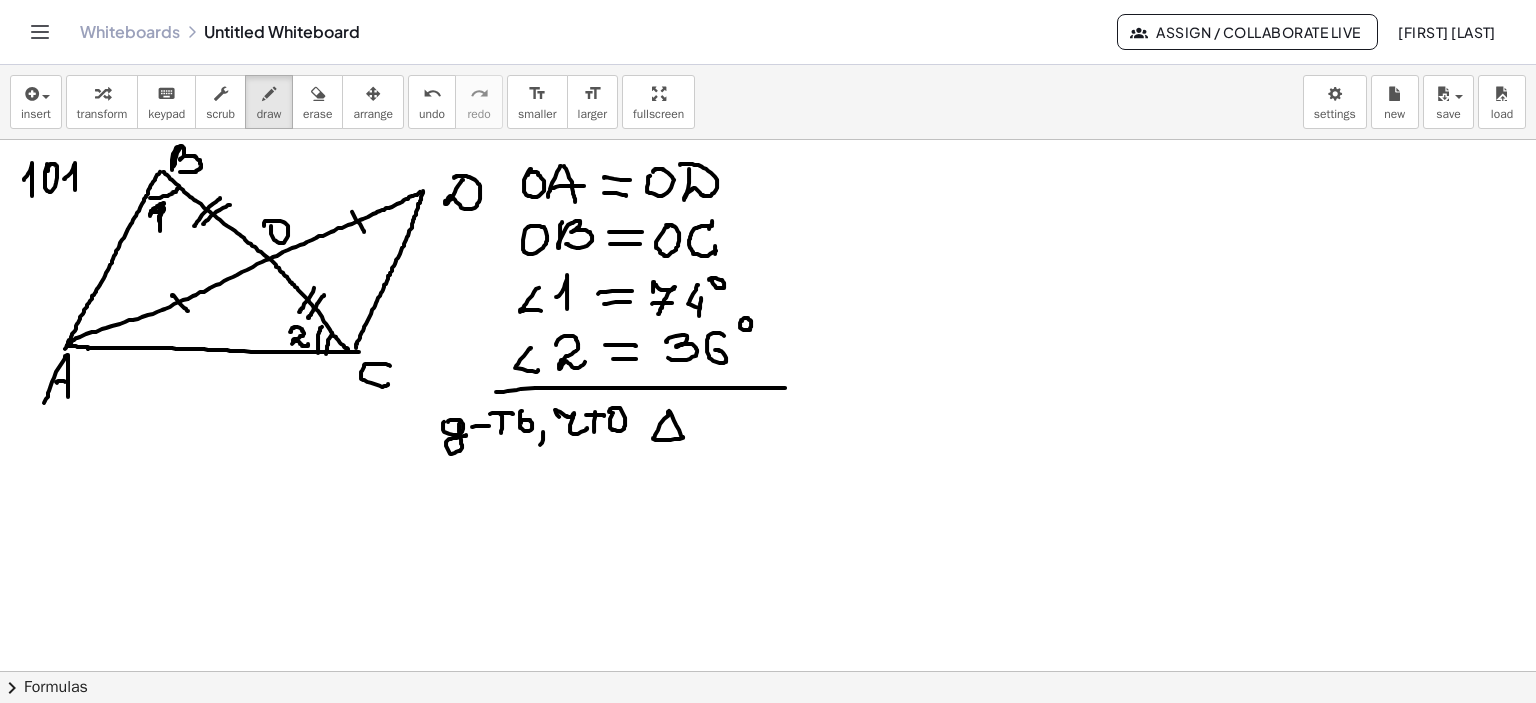 click at bounding box center [768, 206] 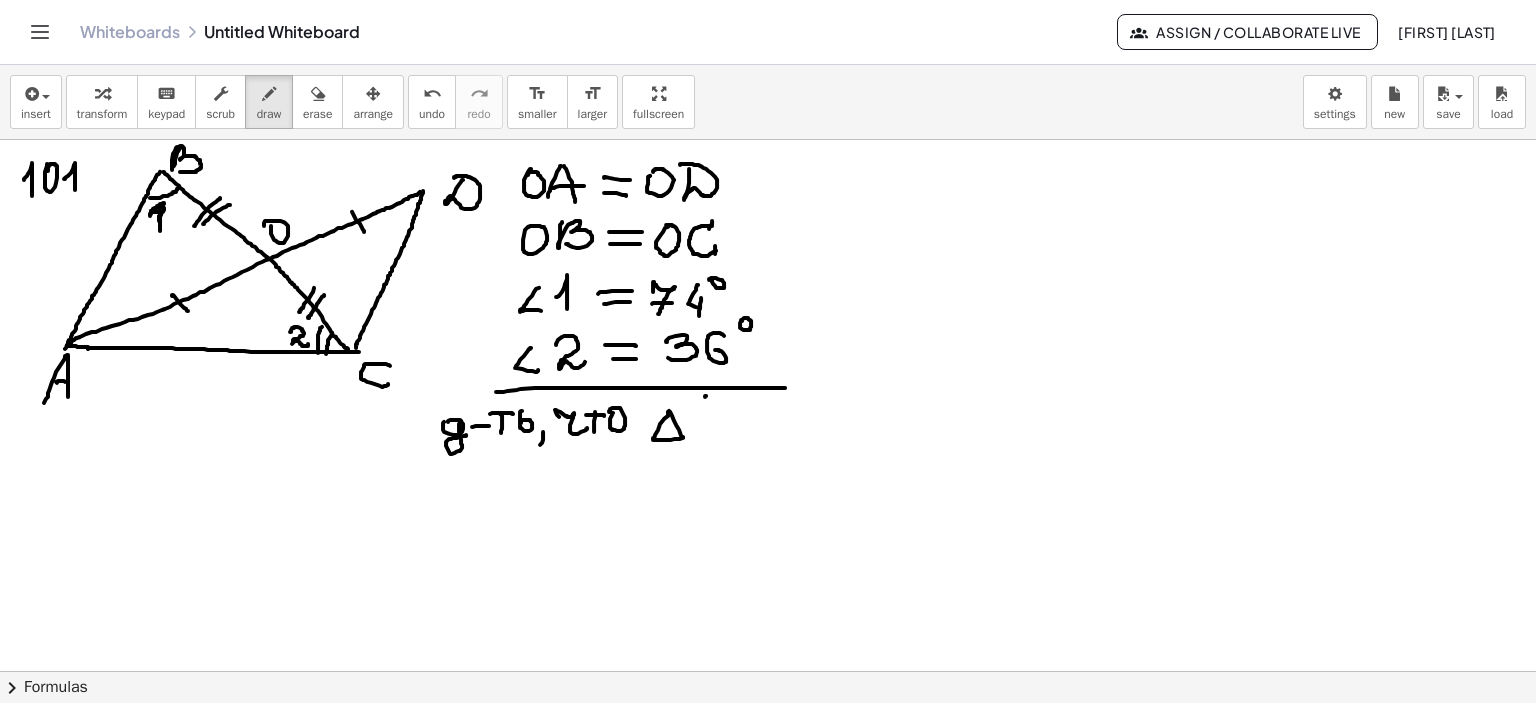 click at bounding box center [768, 206] 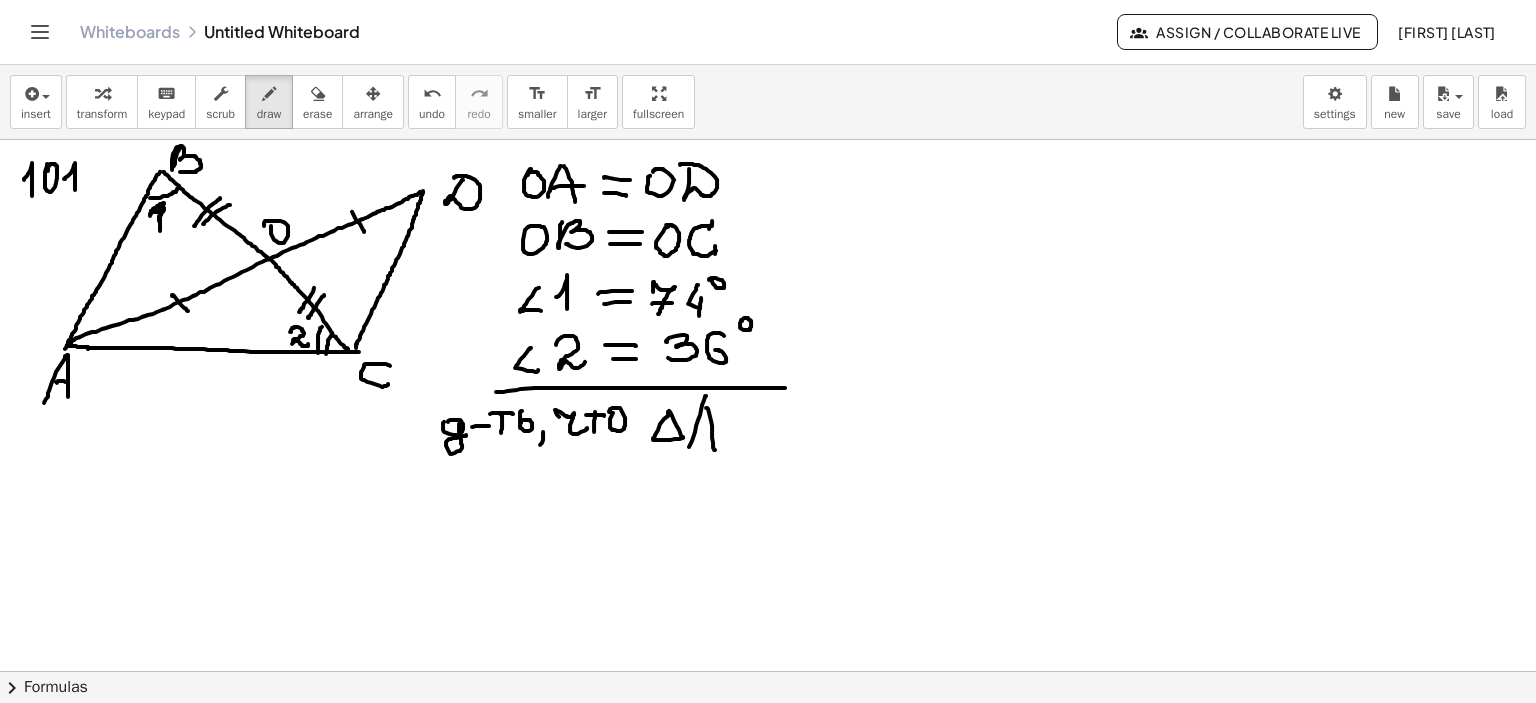 click at bounding box center (768, 206) 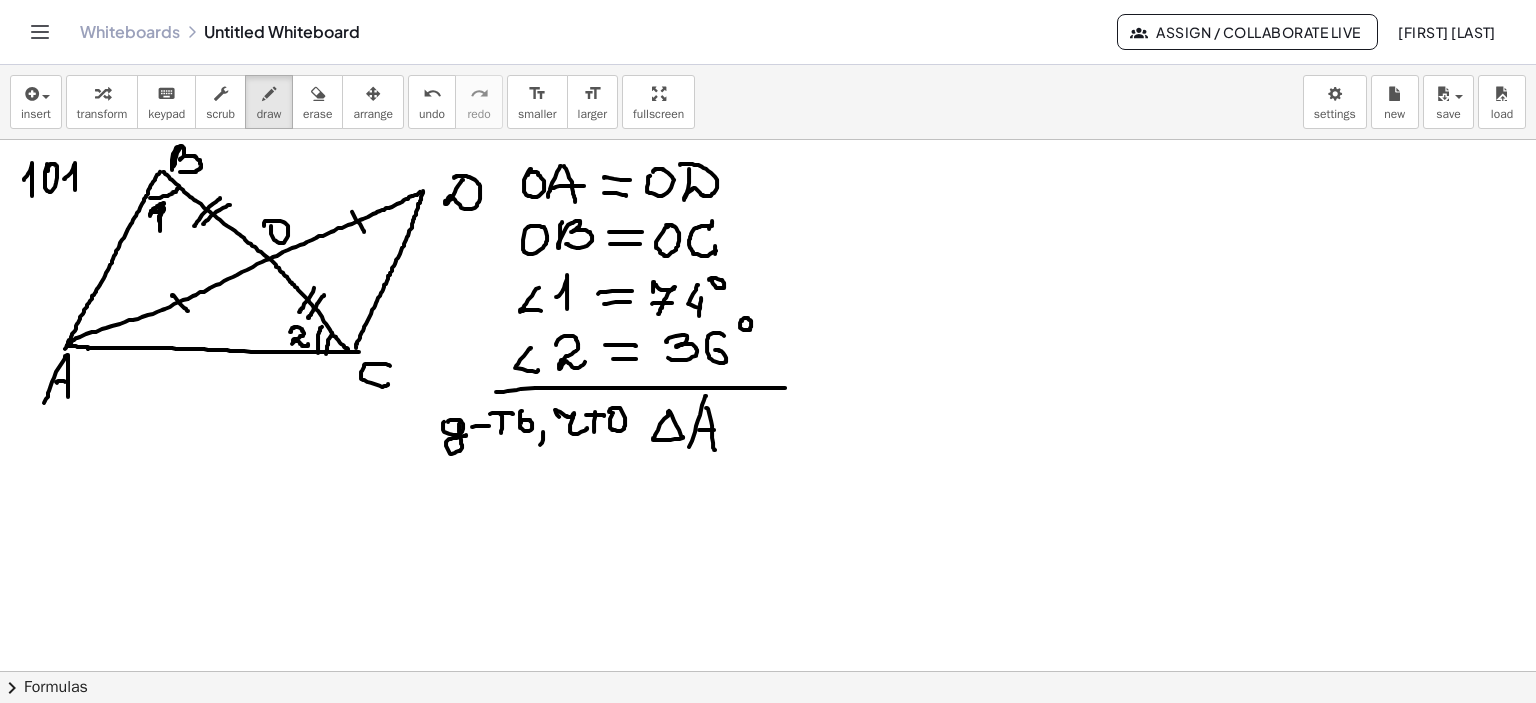 click at bounding box center (768, 206) 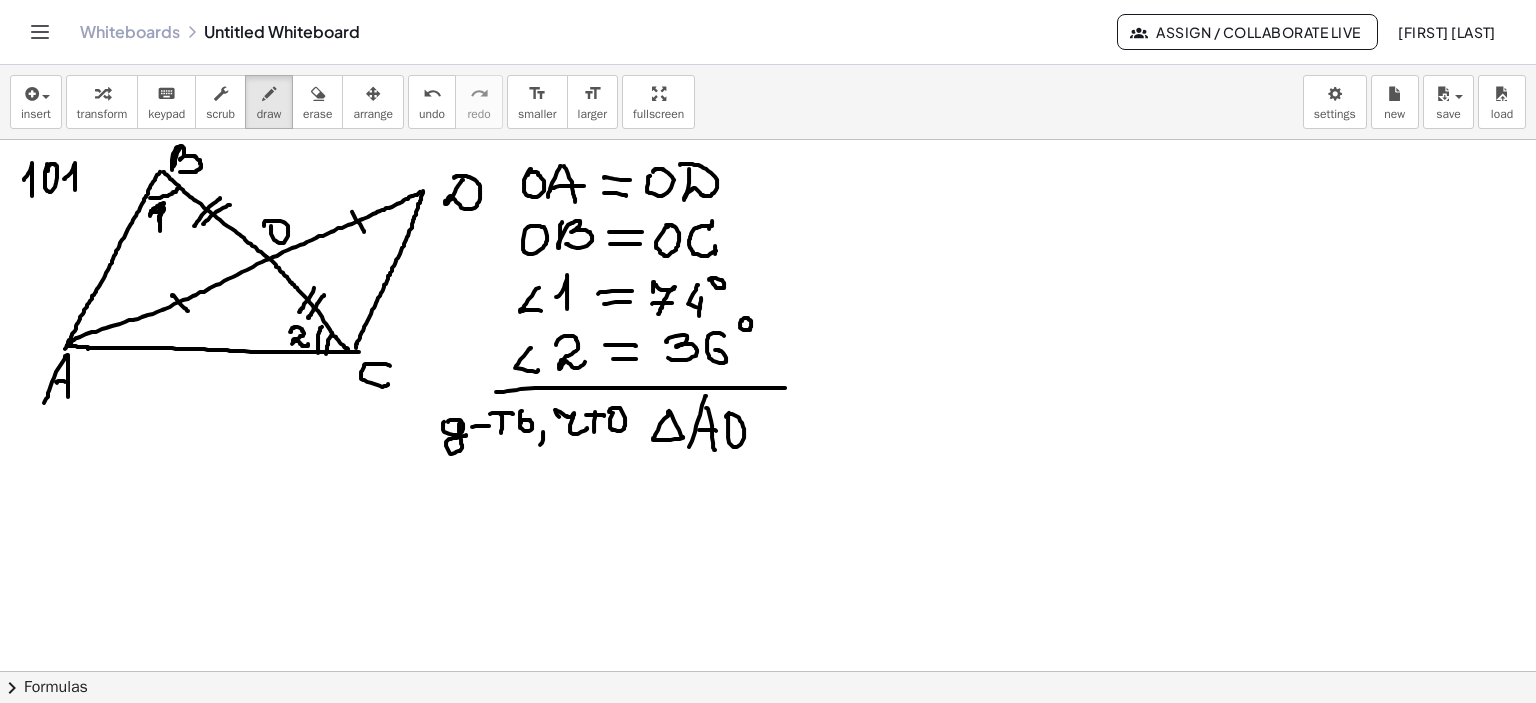 click at bounding box center (768, 206) 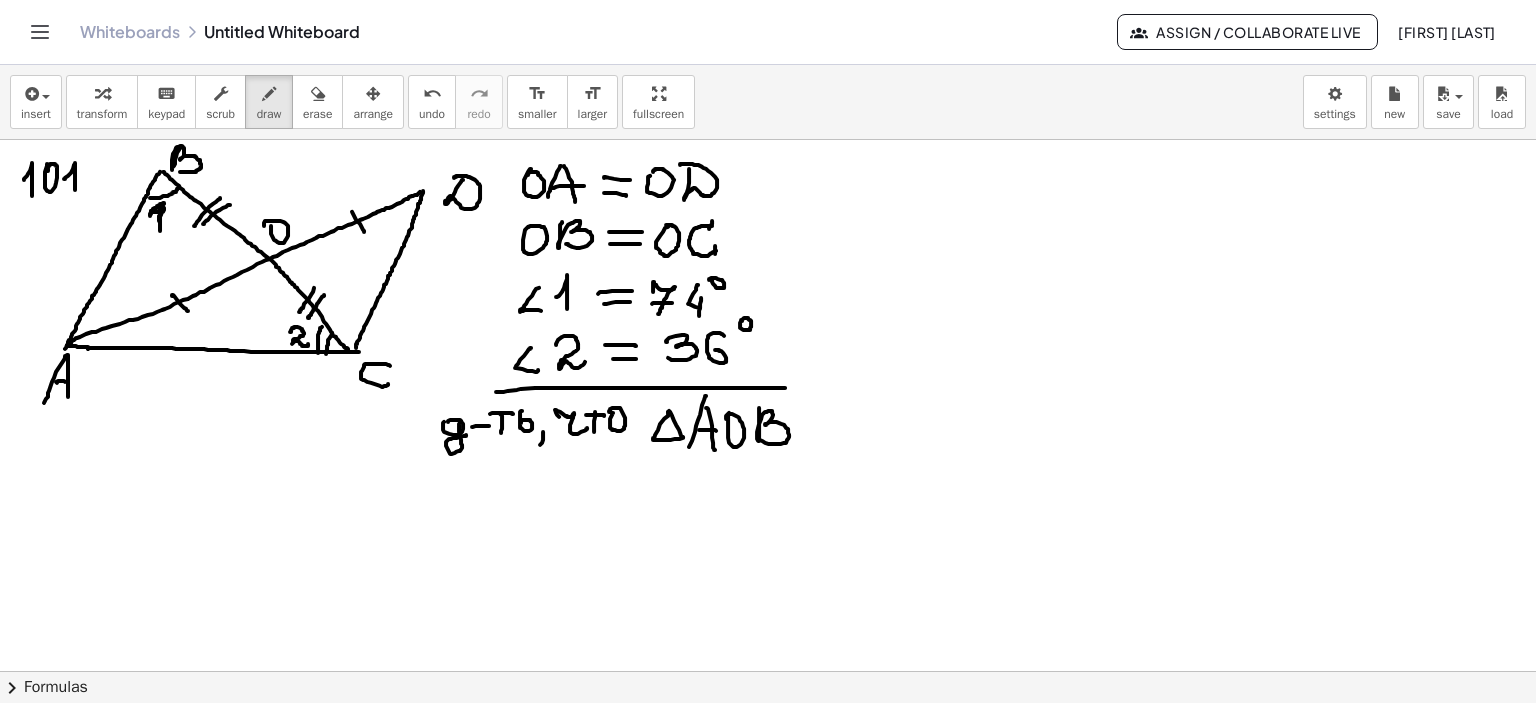 click at bounding box center [768, 206] 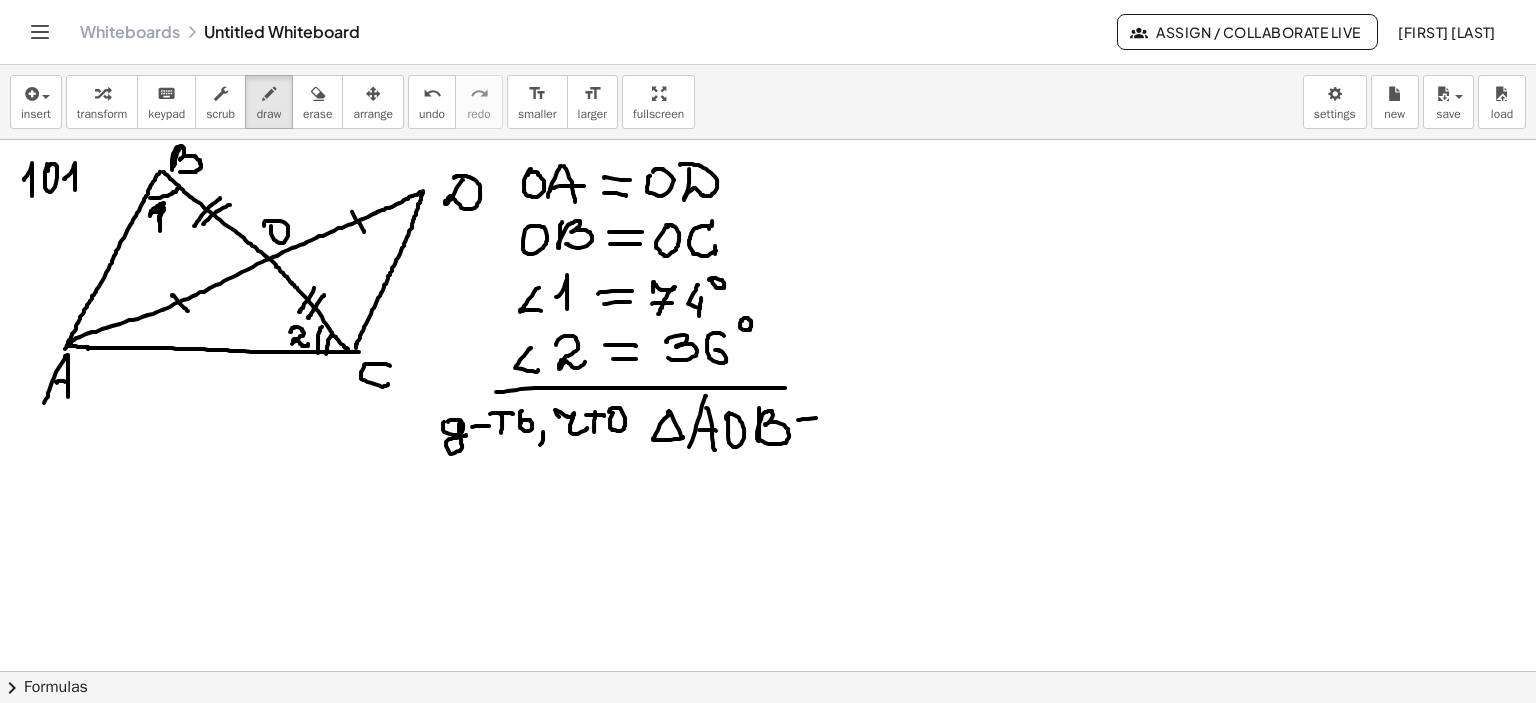 click at bounding box center [768, 206] 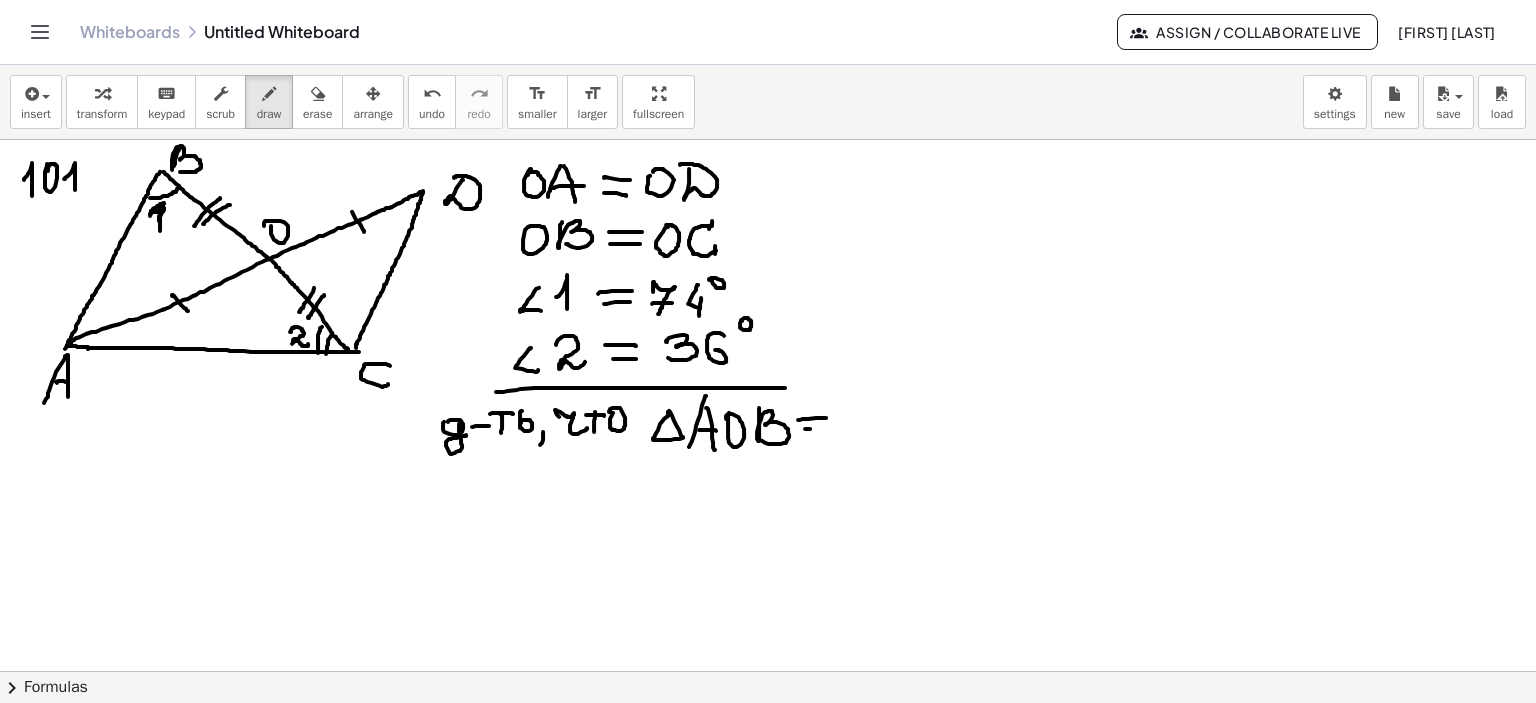 click at bounding box center [768, 206] 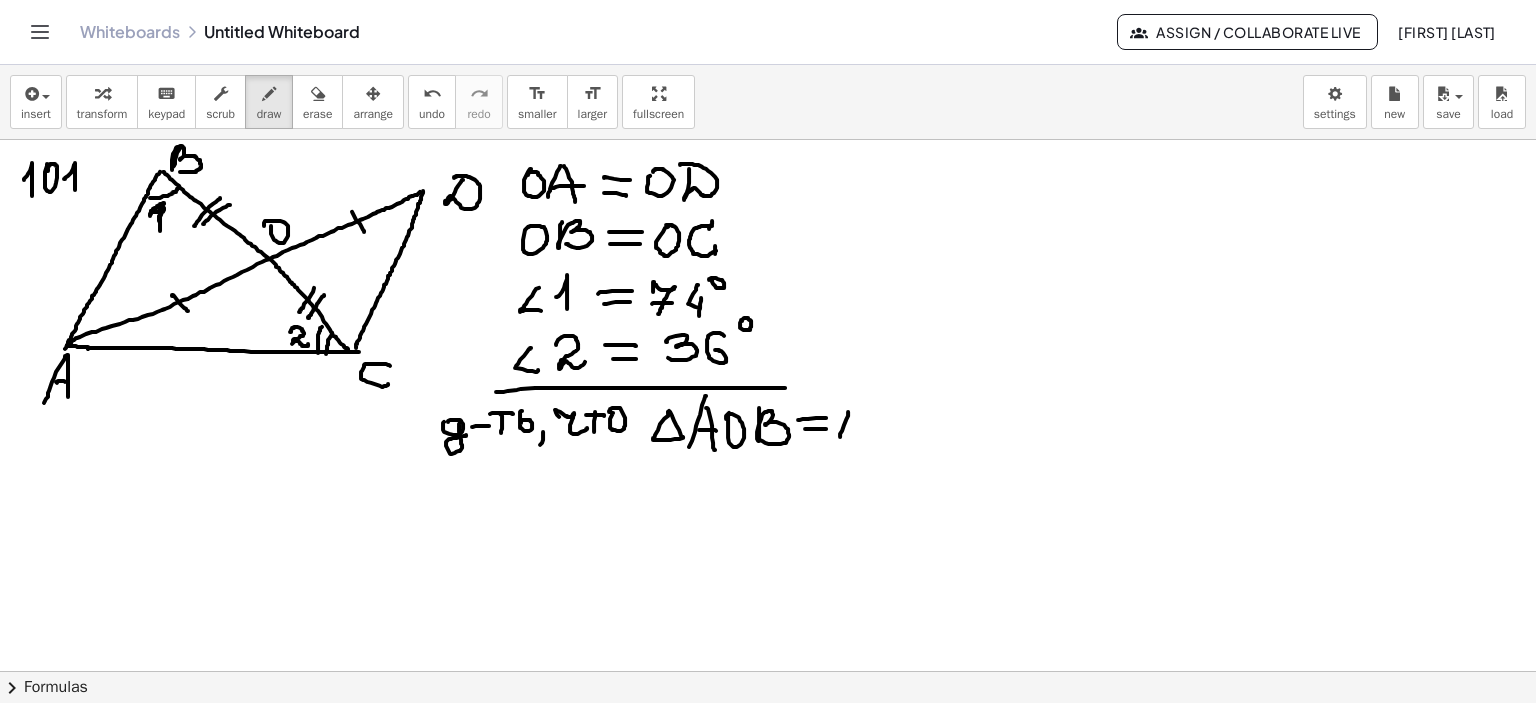 click at bounding box center (768, 206) 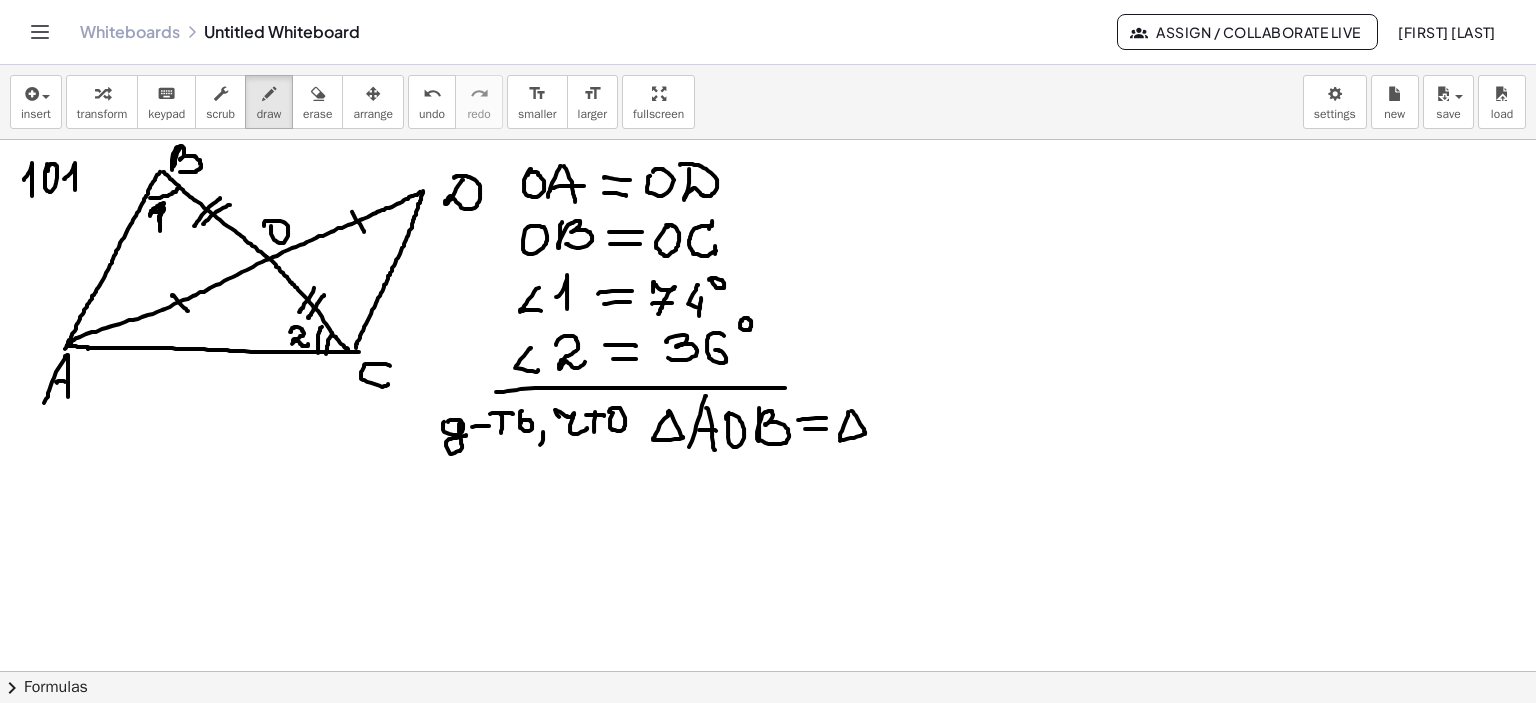 click at bounding box center [768, 206] 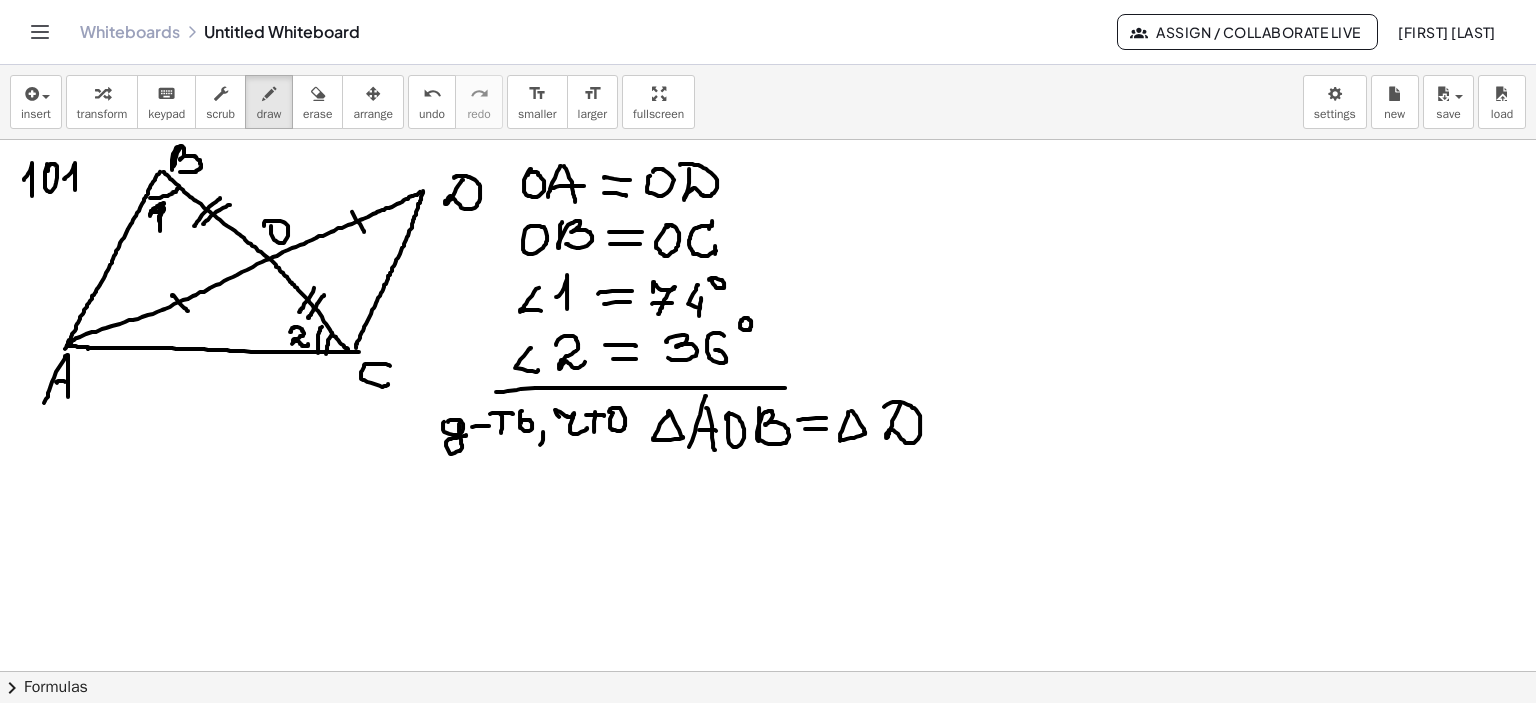 click at bounding box center [768, 206] 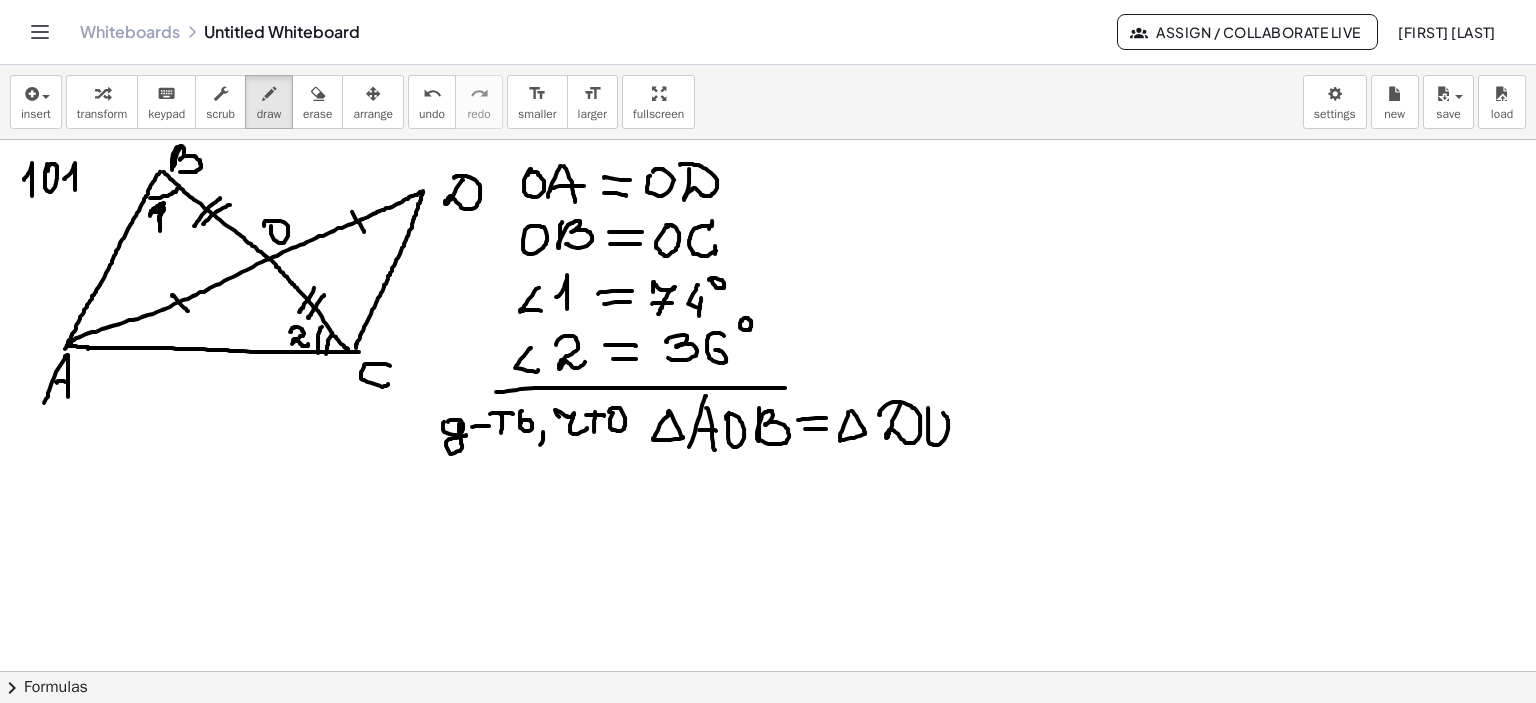 click at bounding box center [768, 206] 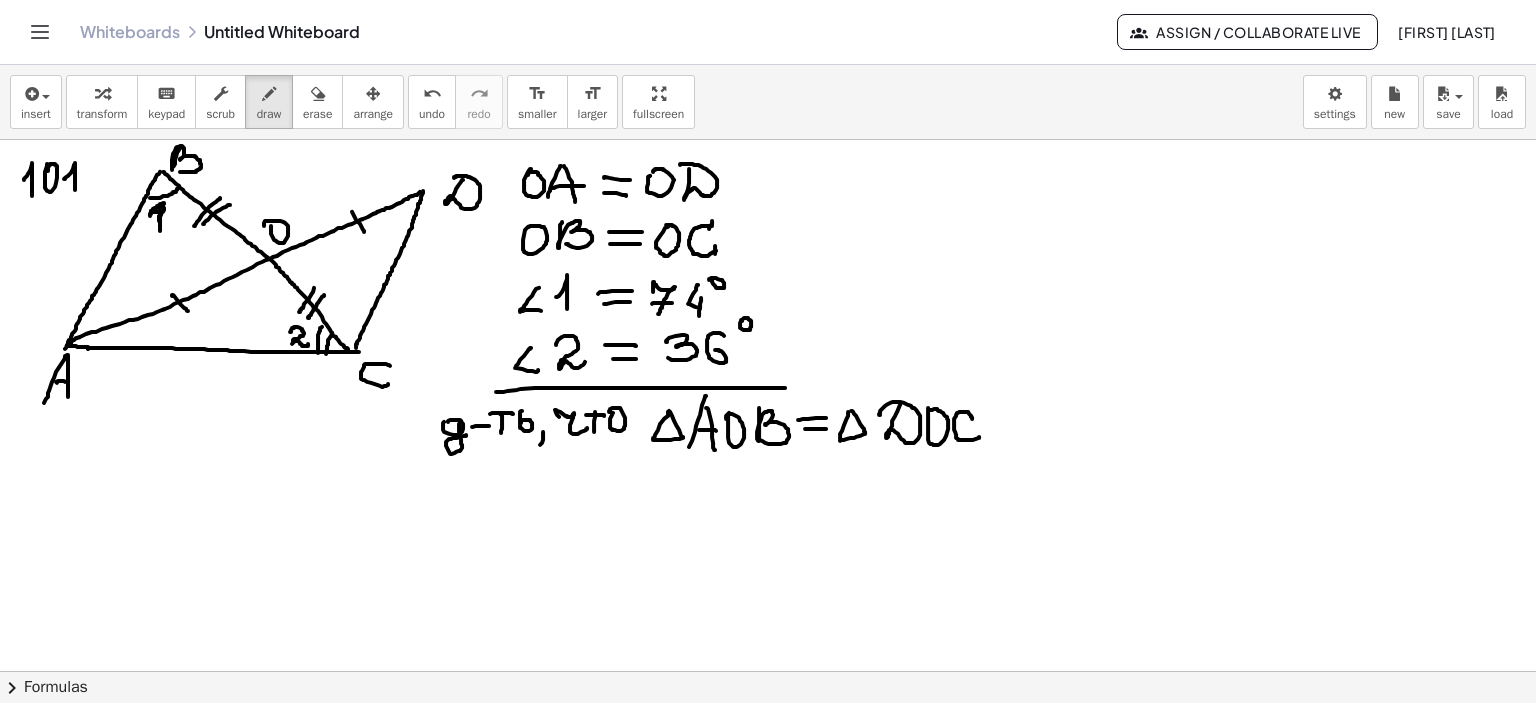 click at bounding box center (768, 206) 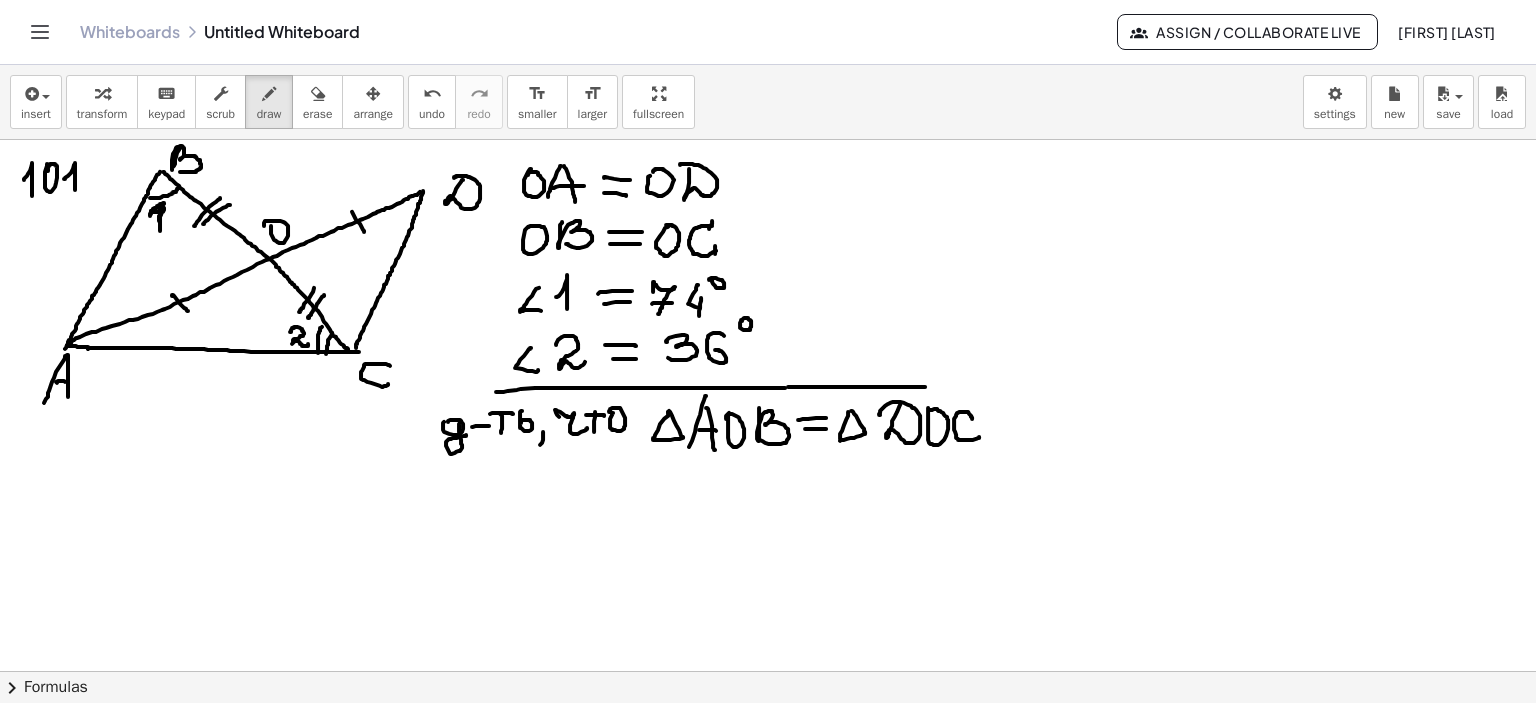 click at bounding box center (768, 206) 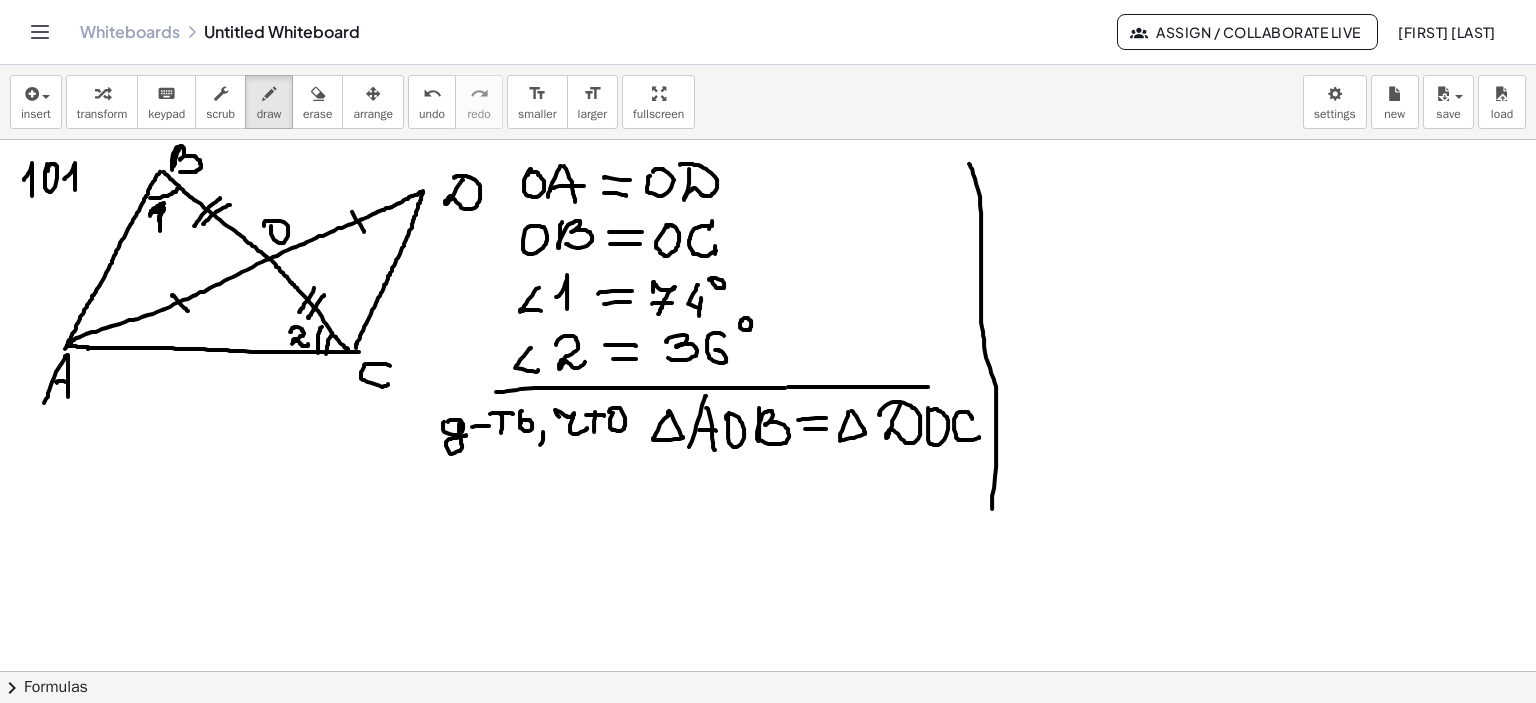 click at bounding box center [768, 206] 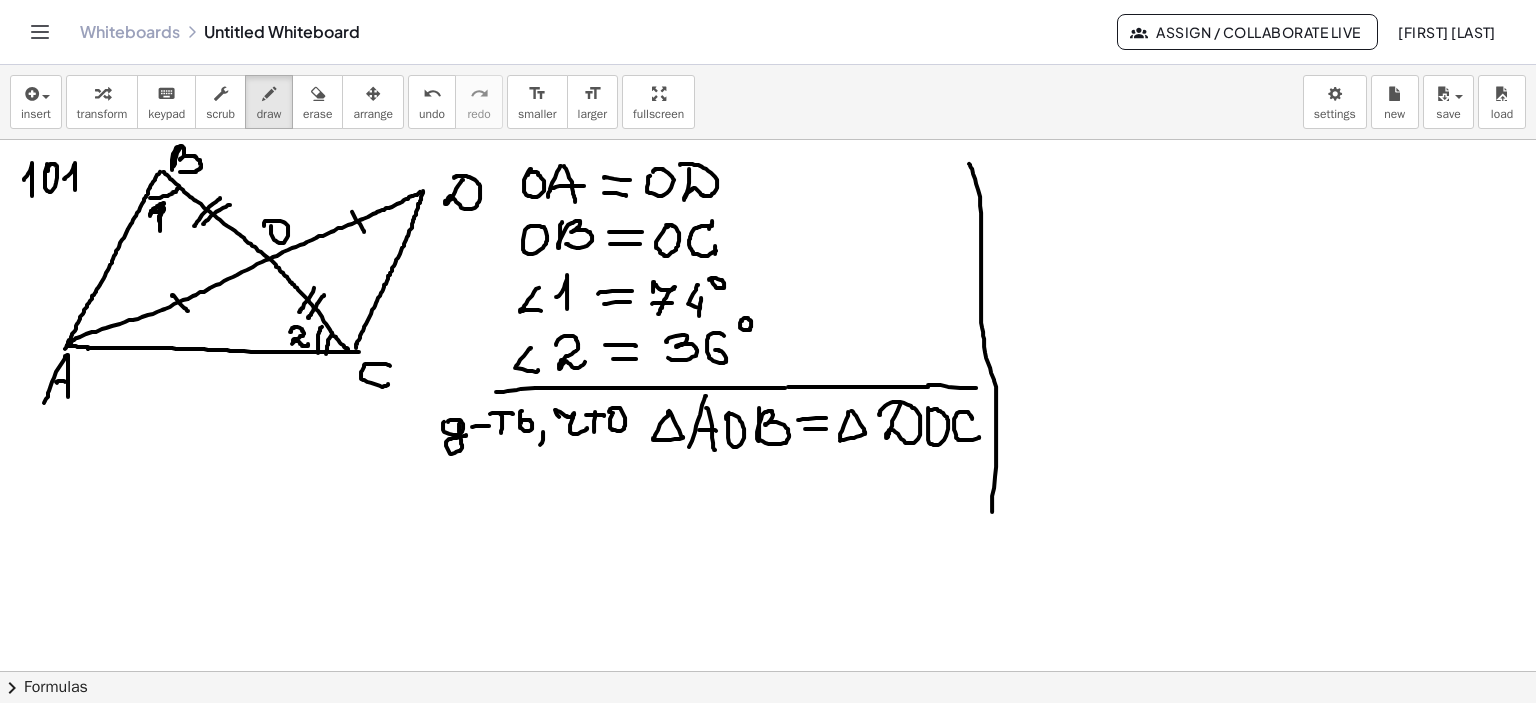 click at bounding box center (768, 206) 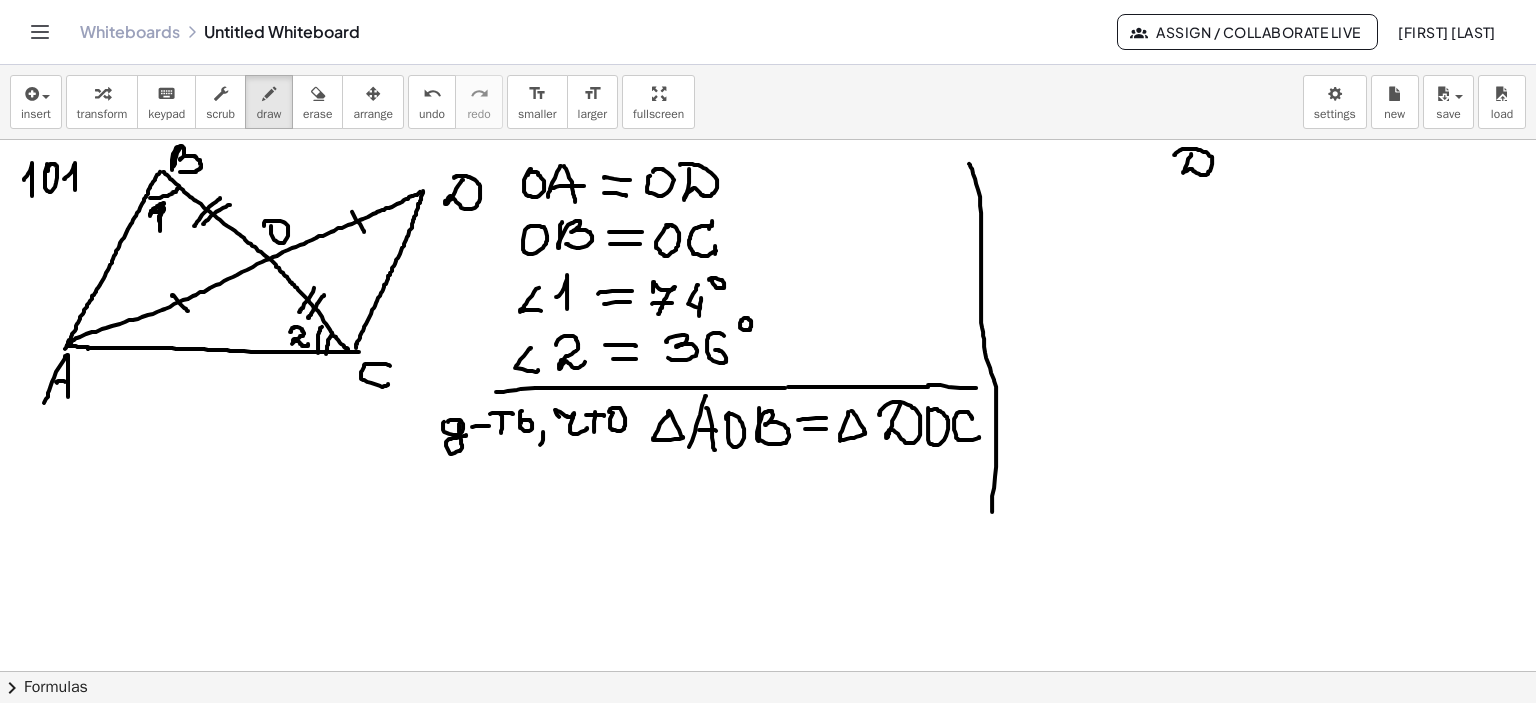 click at bounding box center (768, 206) 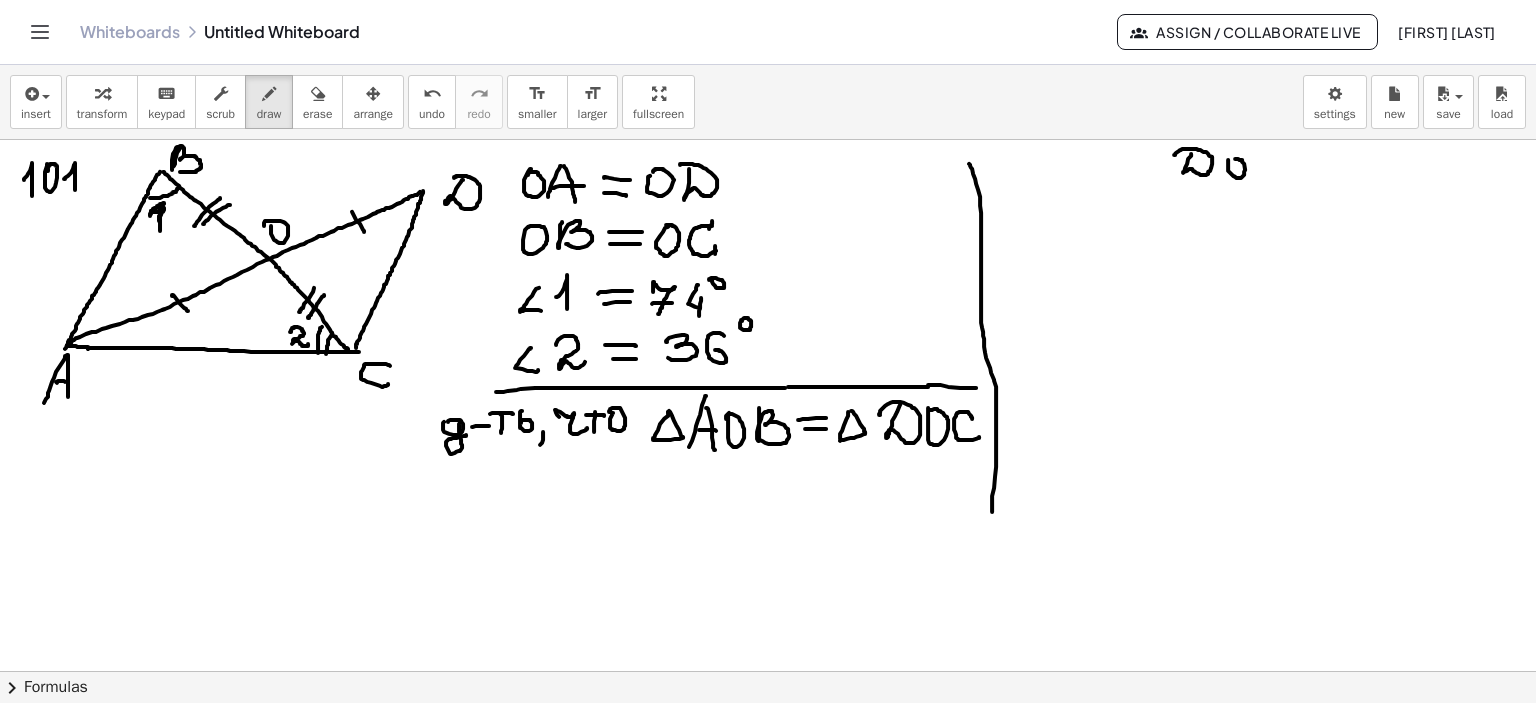 click at bounding box center (768, 206) 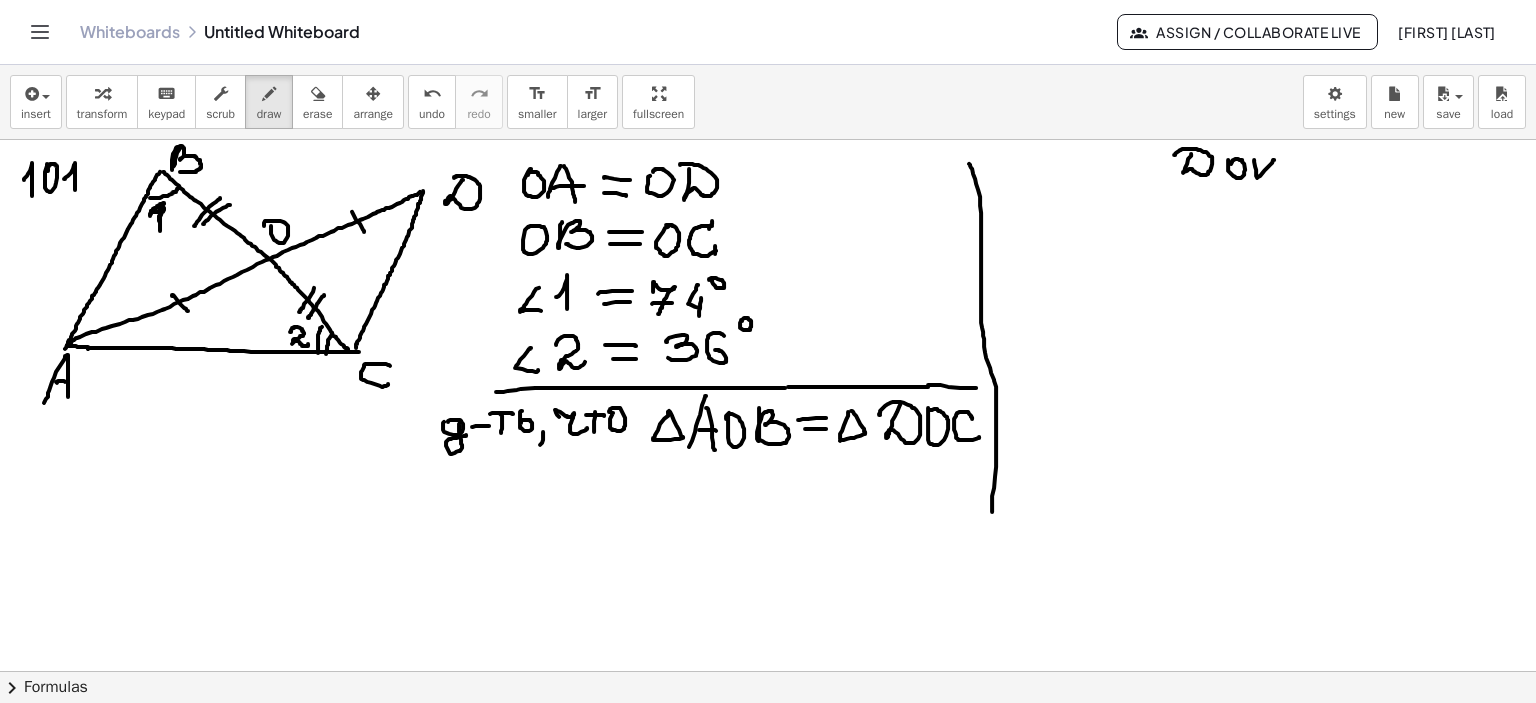 click at bounding box center (768, 206) 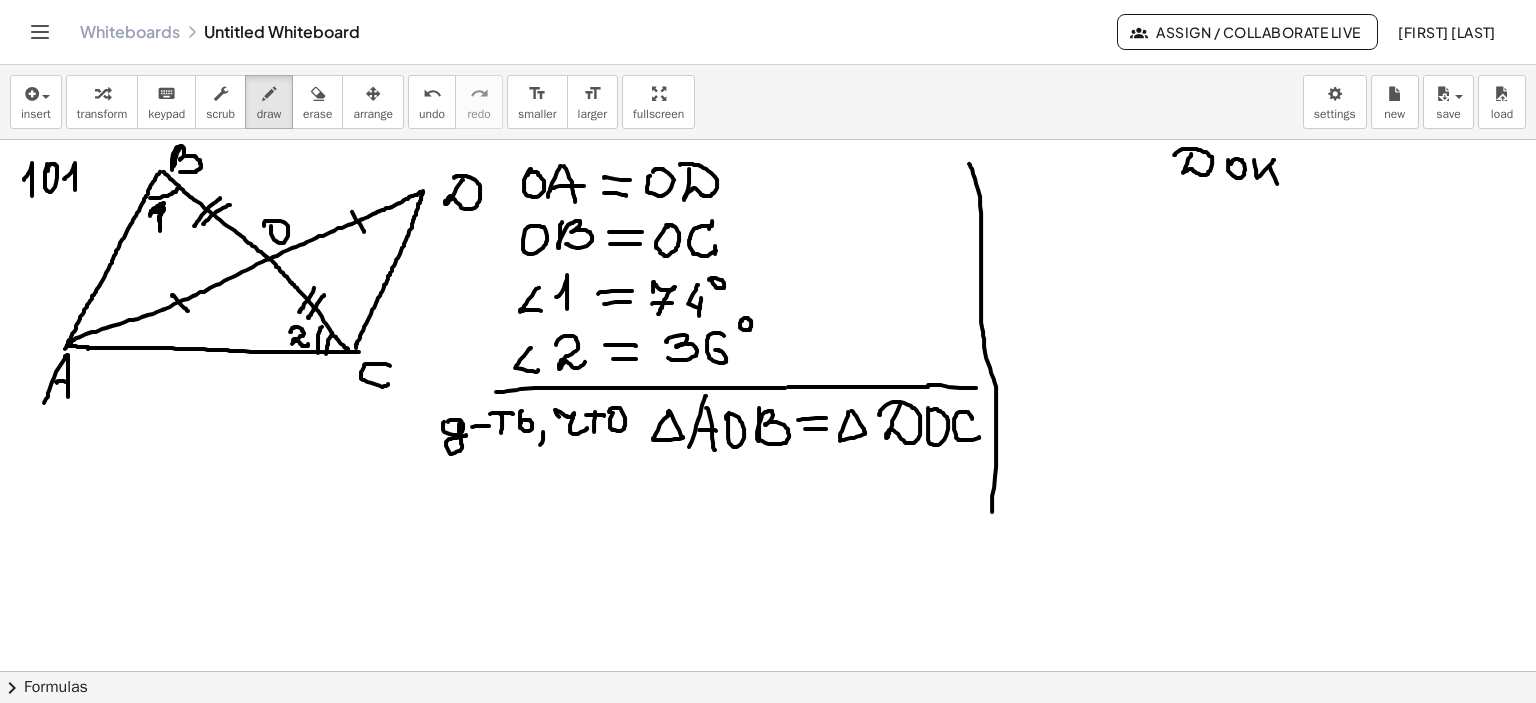 click at bounding box center [768, 206] 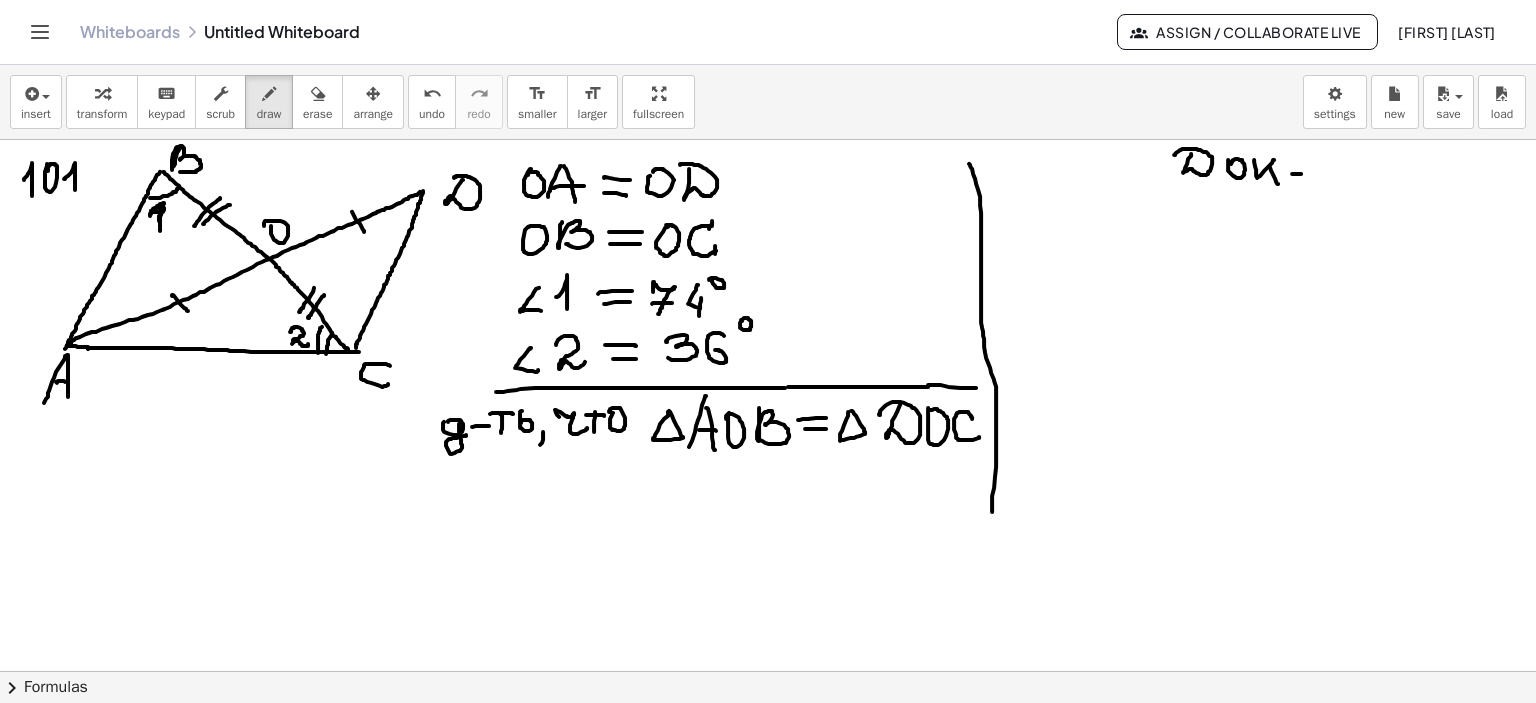 click at bounding box center (768, 206) 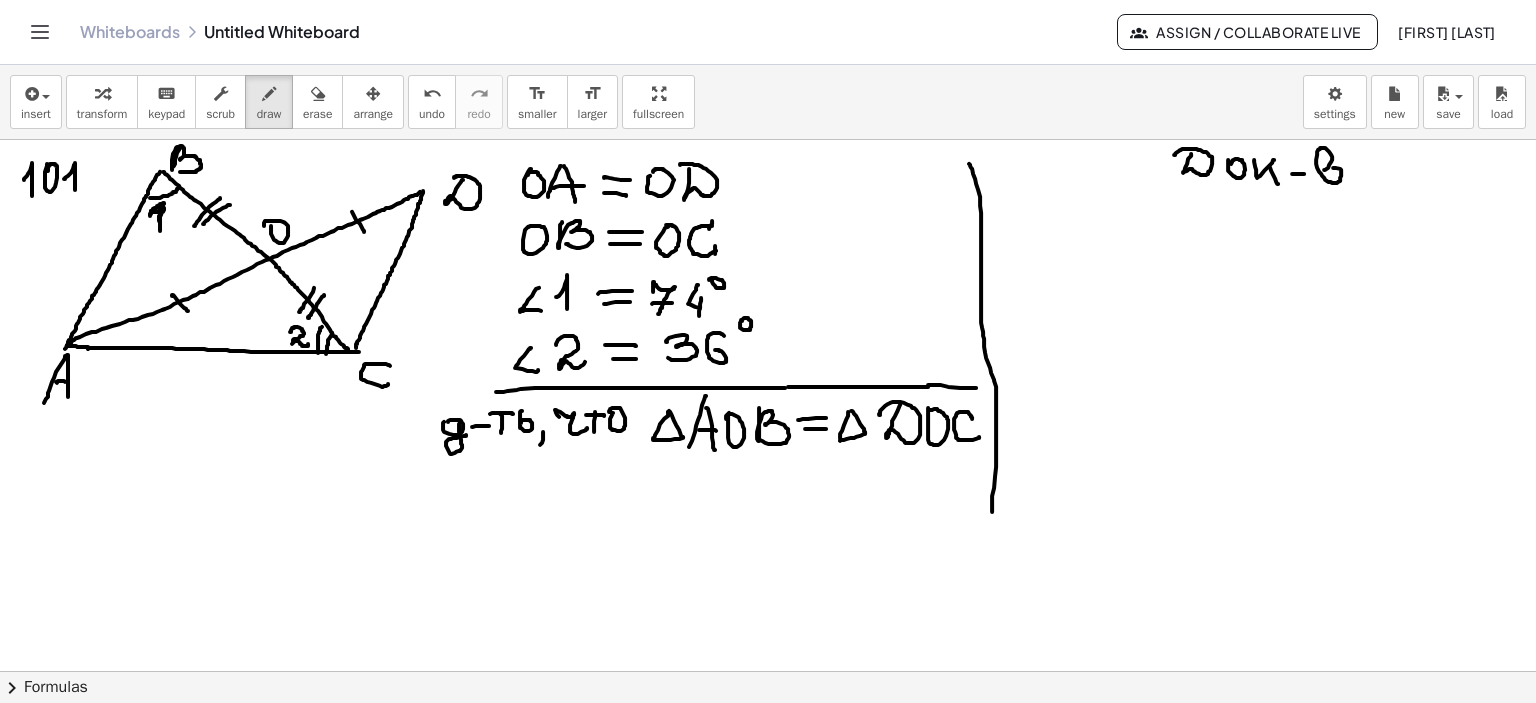 click at bounding box center [768, 206] 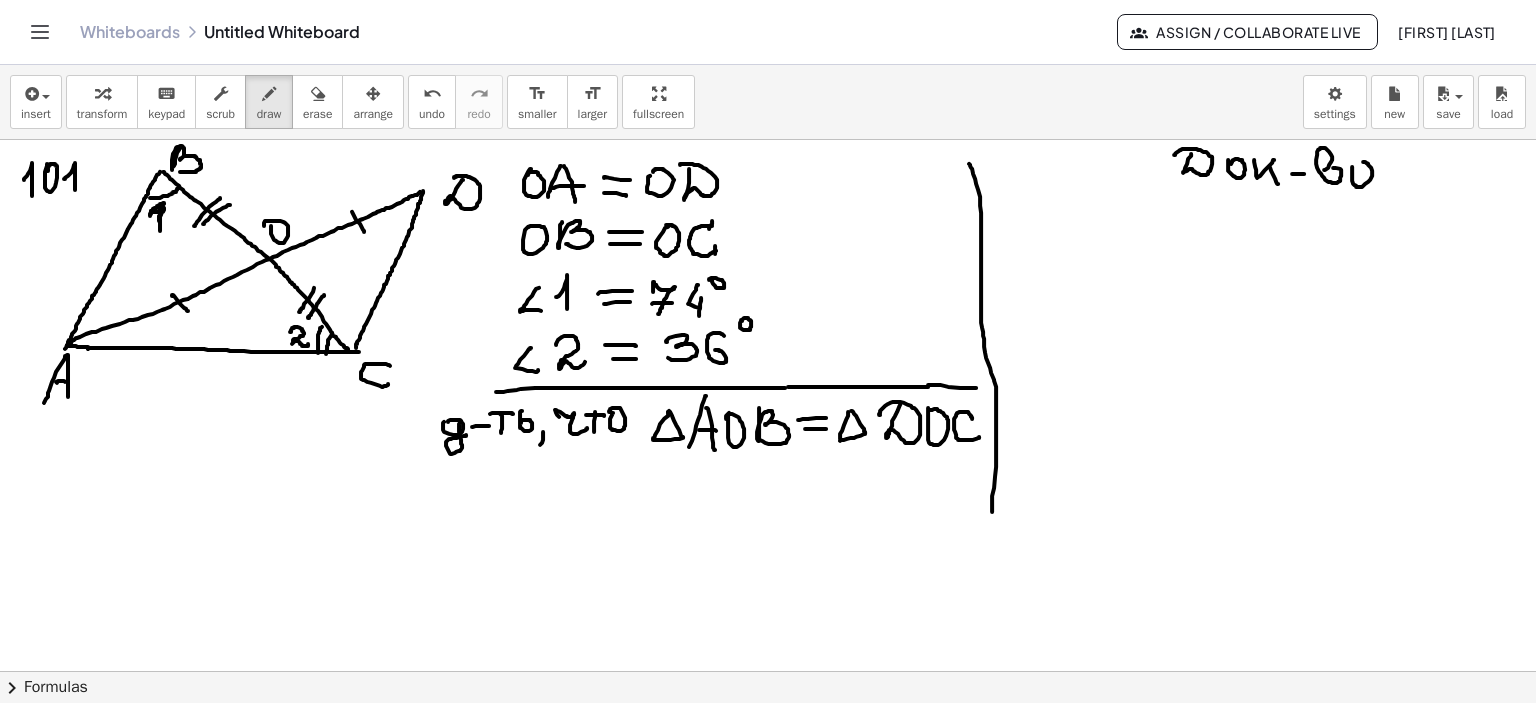 click at bounding box center [768, 206] 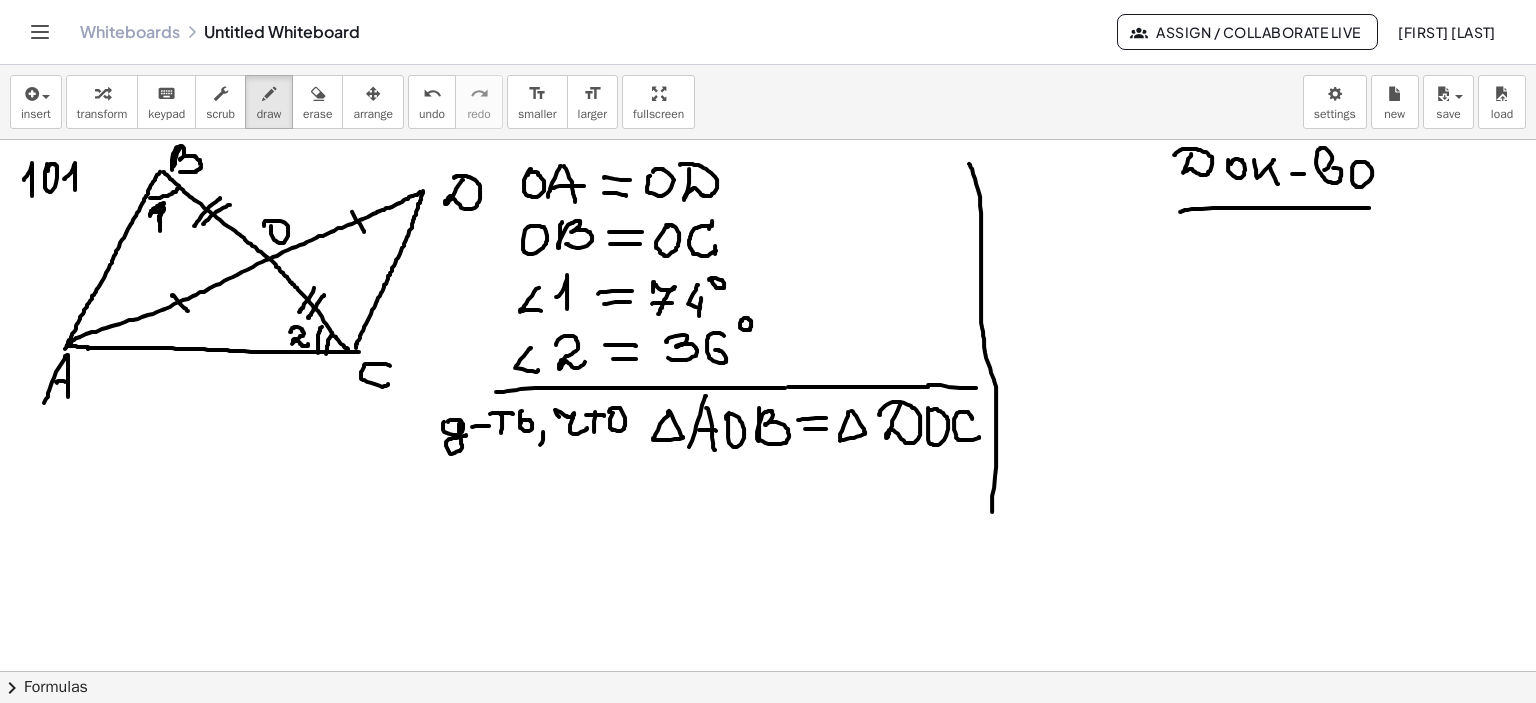click at bounding box center (768, 206) 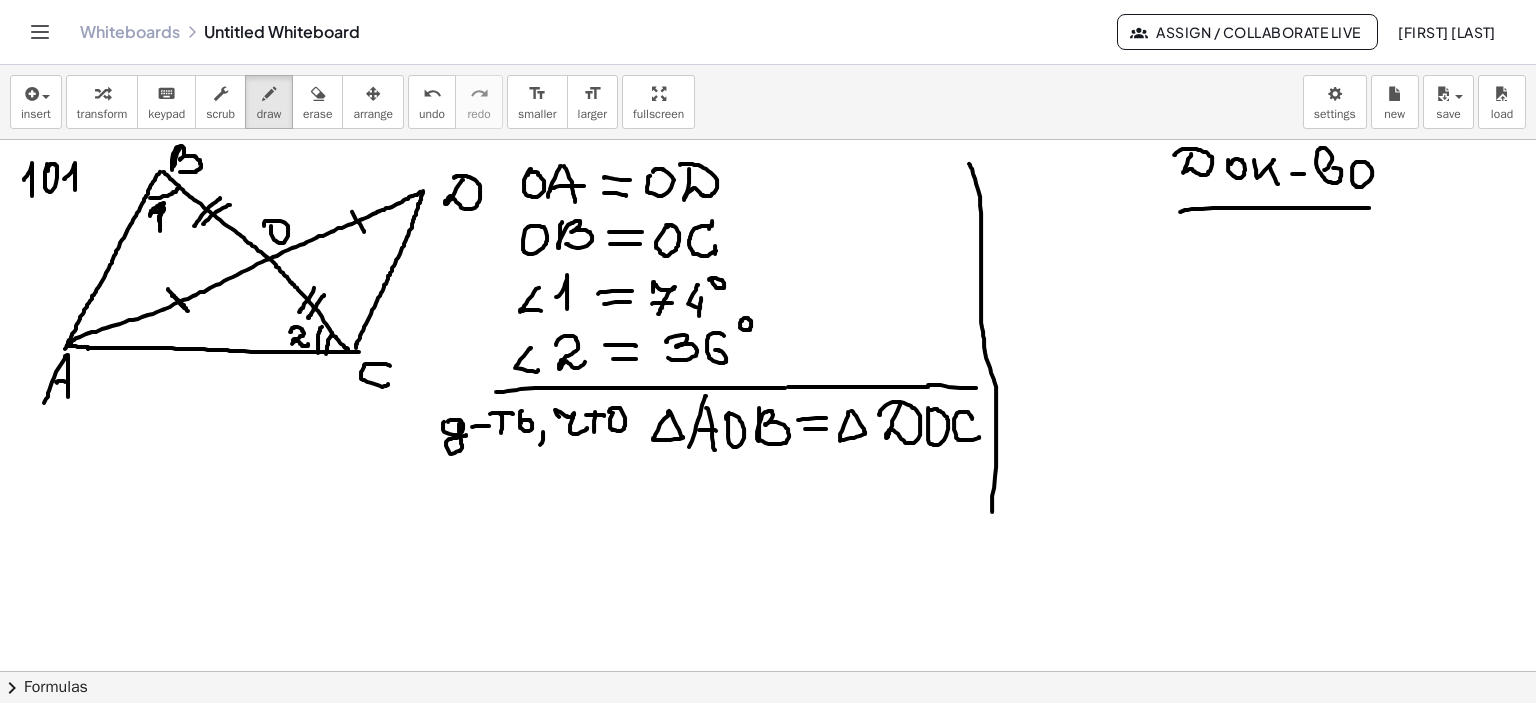 drag, startPoint x: 168, startPoint y: 288, endPoint x: 186, endPoint y: 307, distance: 26.172504 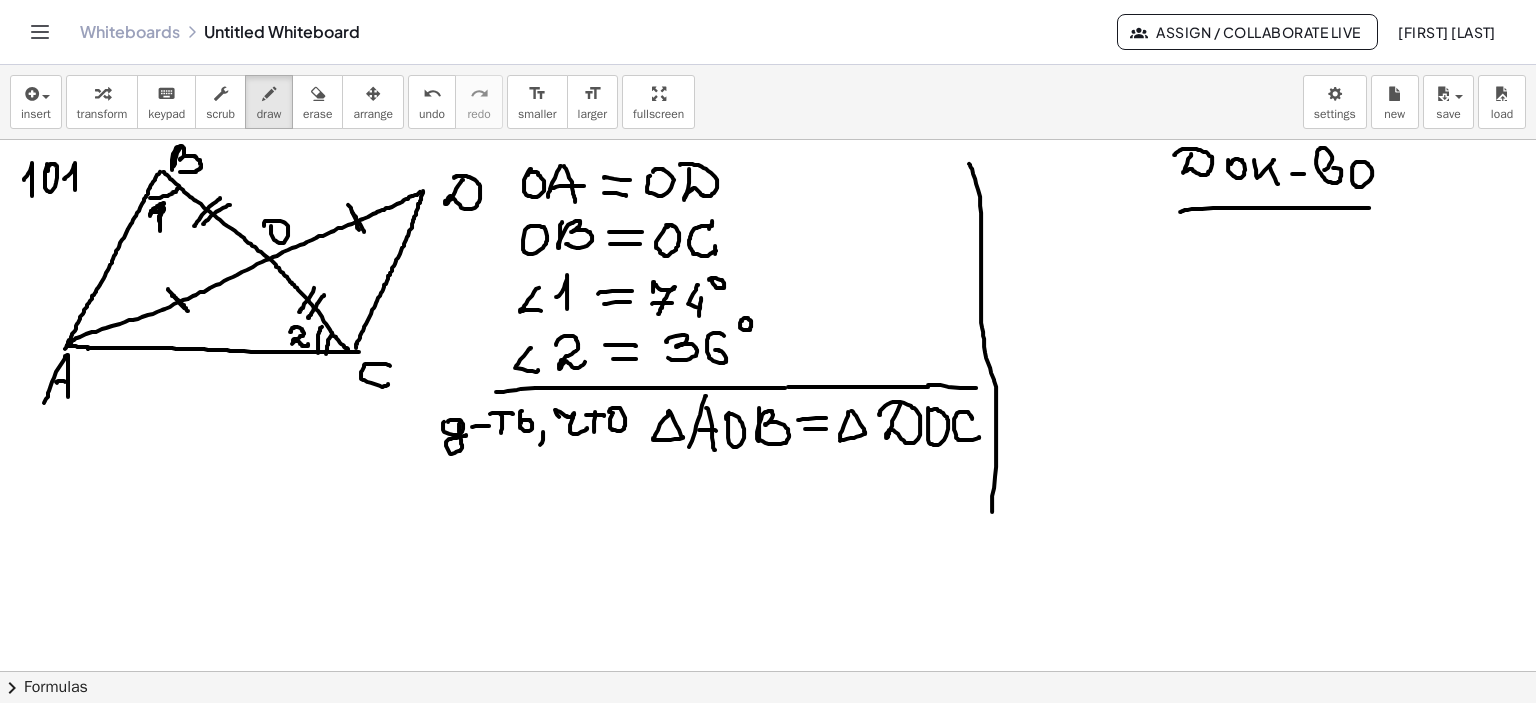 drag, startPoint x: 348, startPoint y: 204, endPoint x: 359, endPoint y: 230, distance: 28.231188 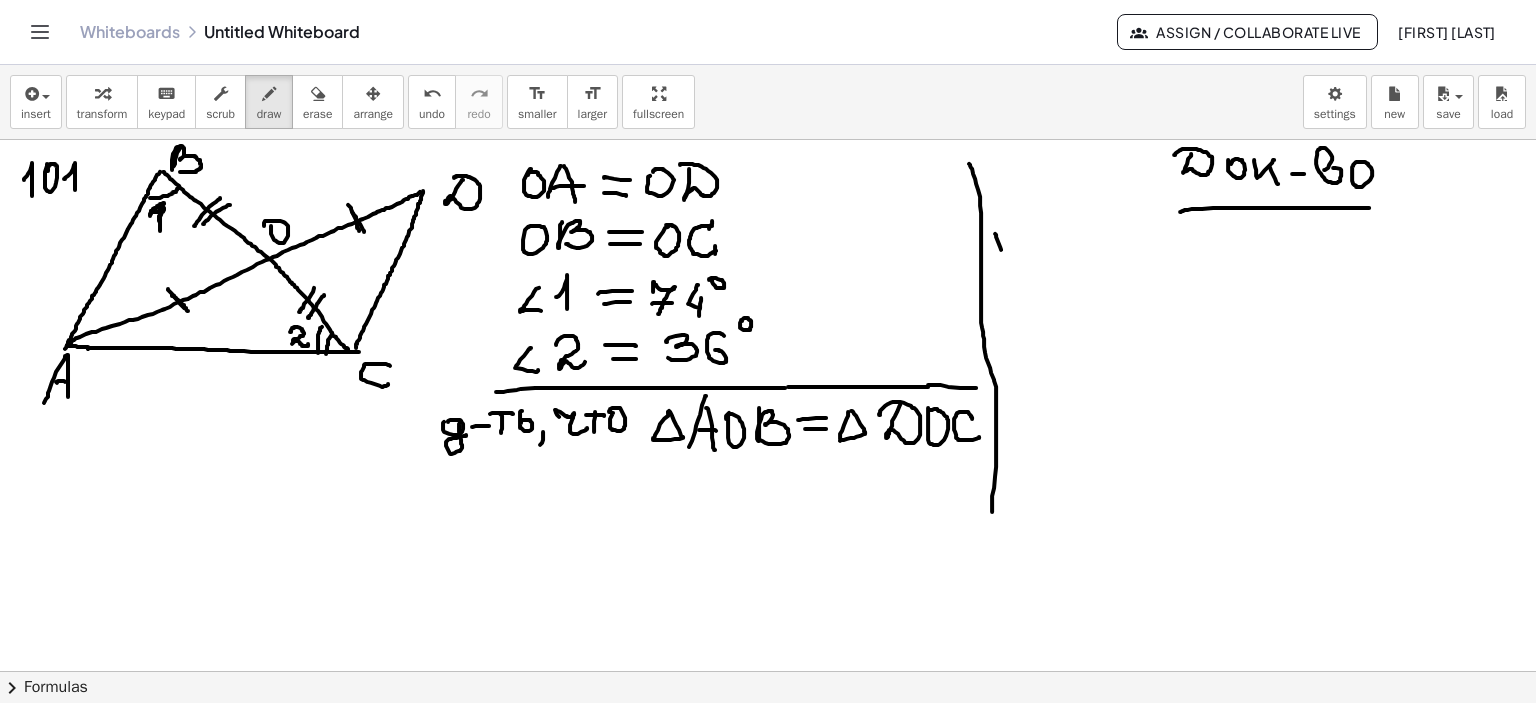 drag, startPoint x: 995, startPoint y: 233, endPoint x: 1003, endPoint y: 256, distance: 24.351591 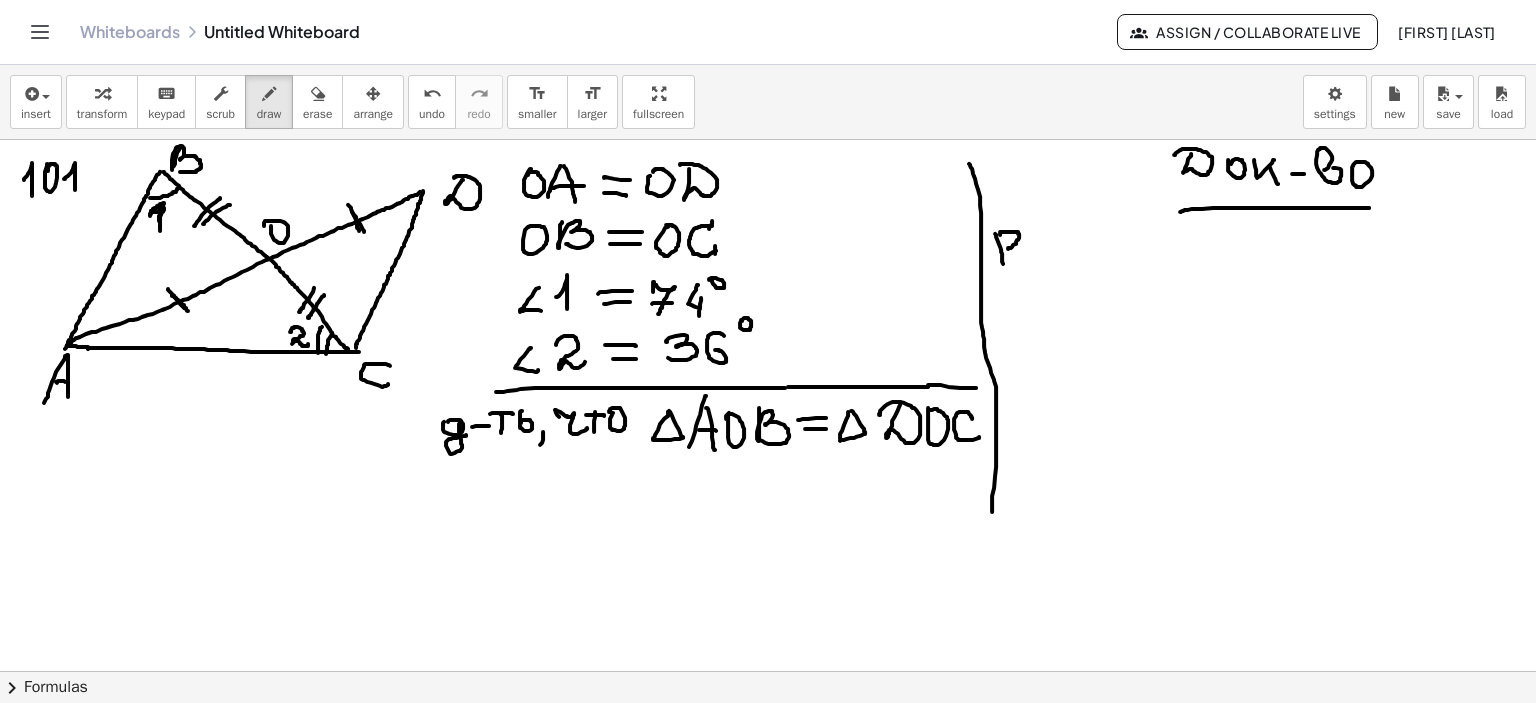 drag, startPoint x: 1000, startPoint y: 233, endPoint x: 1004, endPoint y: 248, distance: 15.524175 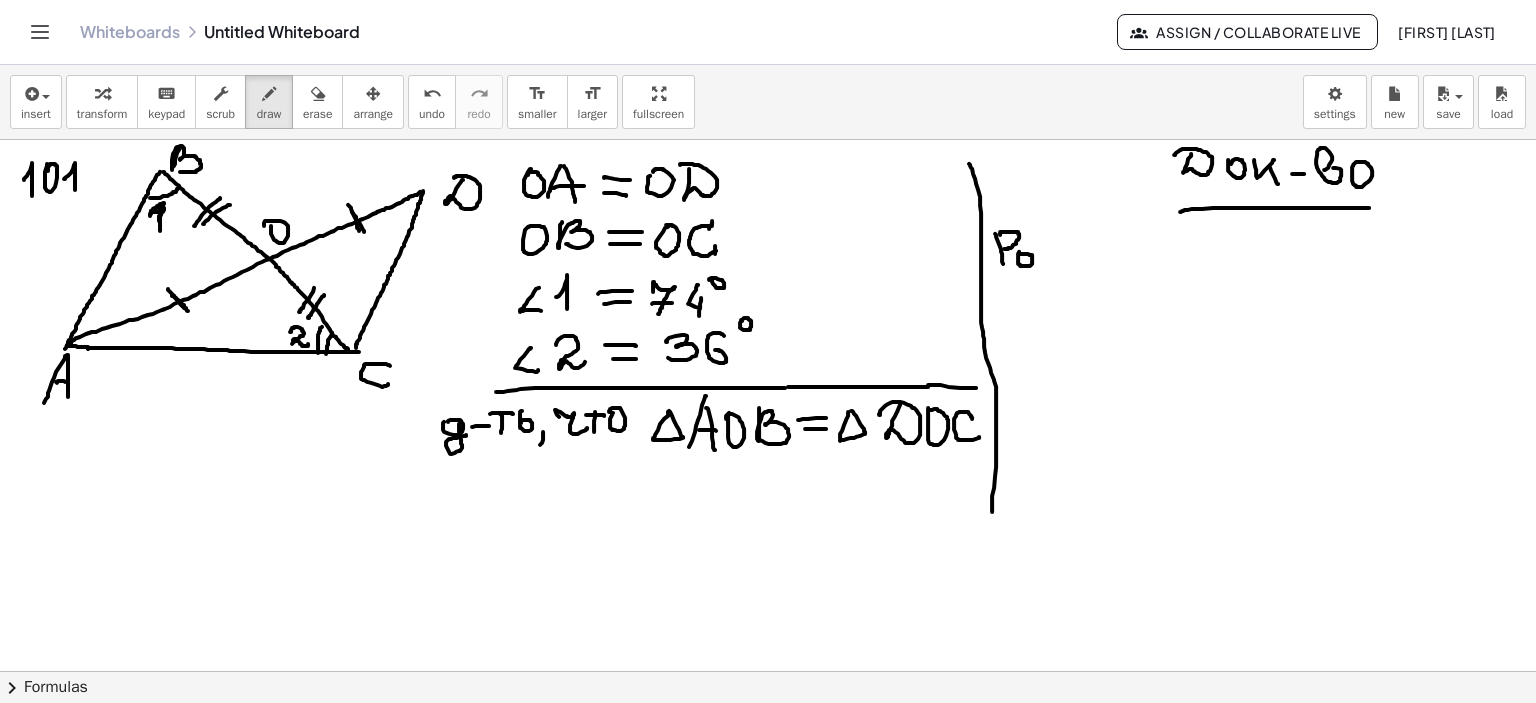 click at bounding box center [768, 206] 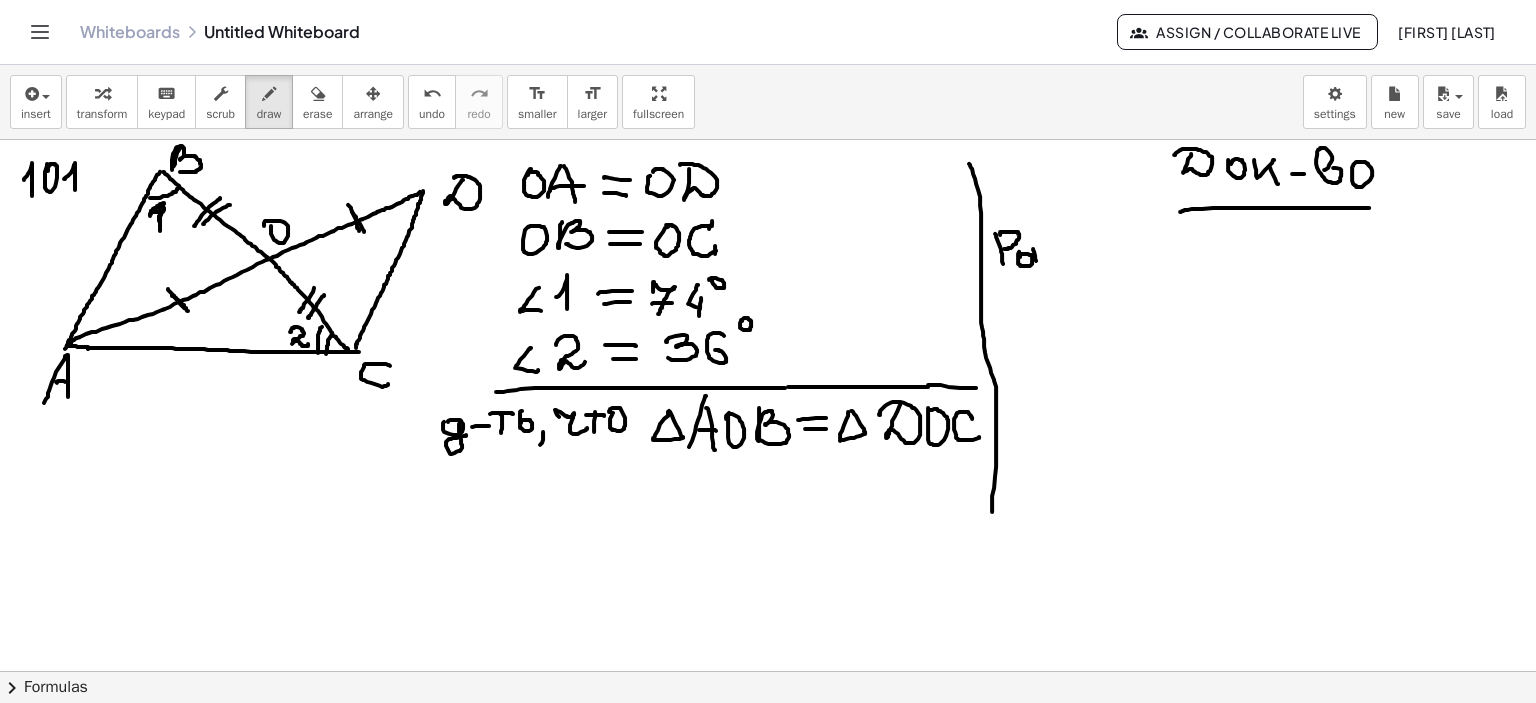 drag, startPoint x: 1033, startPoint y: 248, endPoint x: 1052, endPoint y: 255, distance: 20.248457 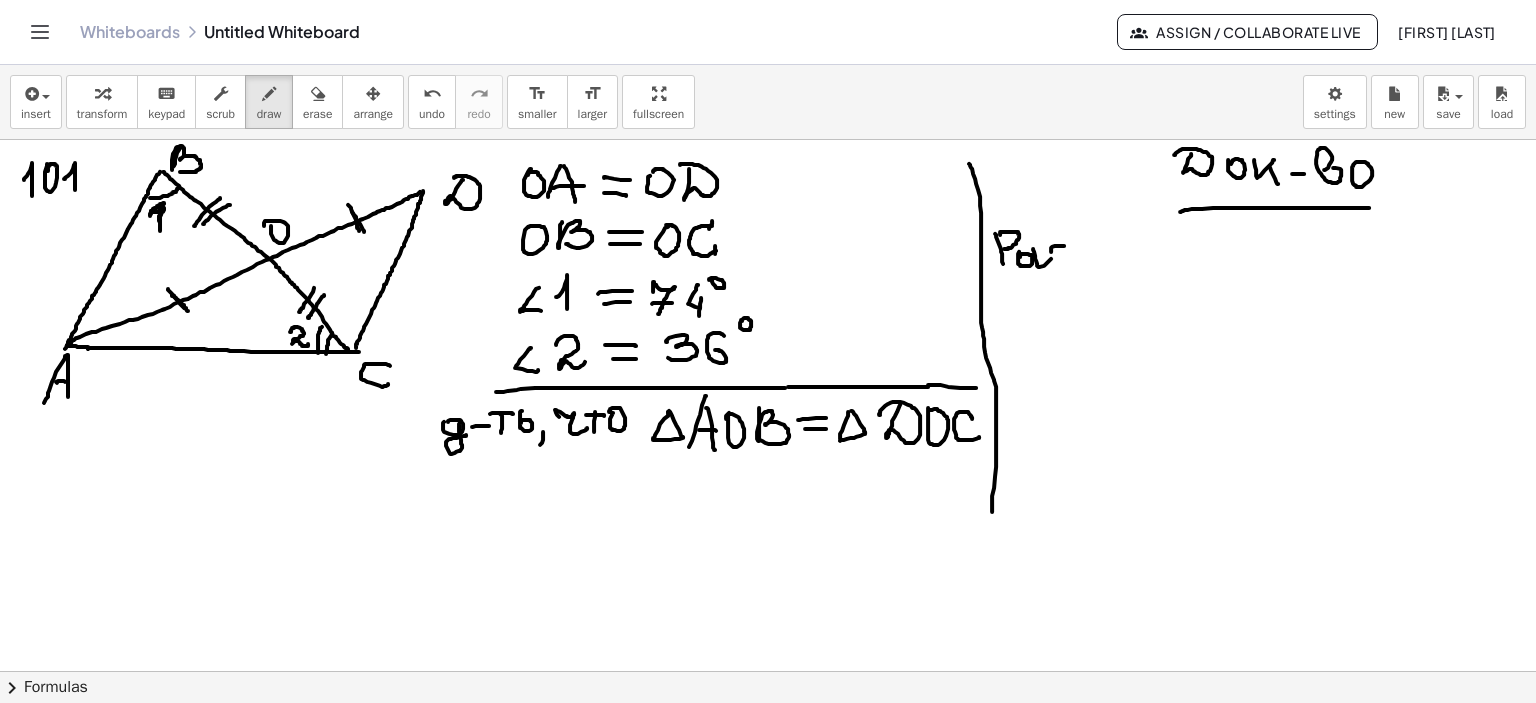 drag, startPoint x: 1064, startPoint y: 245, endPoint x: 1064, endPoint y: 257, distance: 12 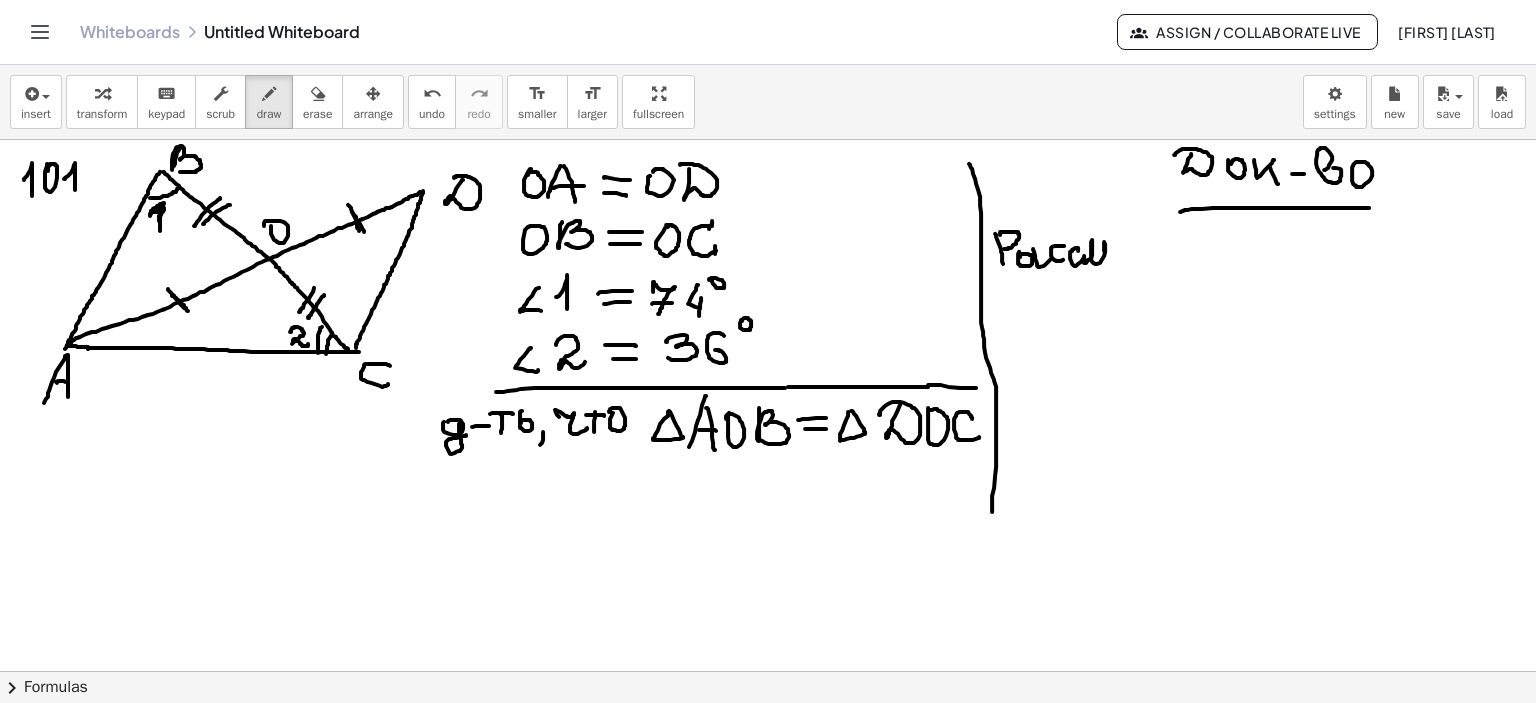 drag, startPoint x: 1078, startPoint y: 250, endPoint x: 1104, endPoint y: 263, distance: 29.068884 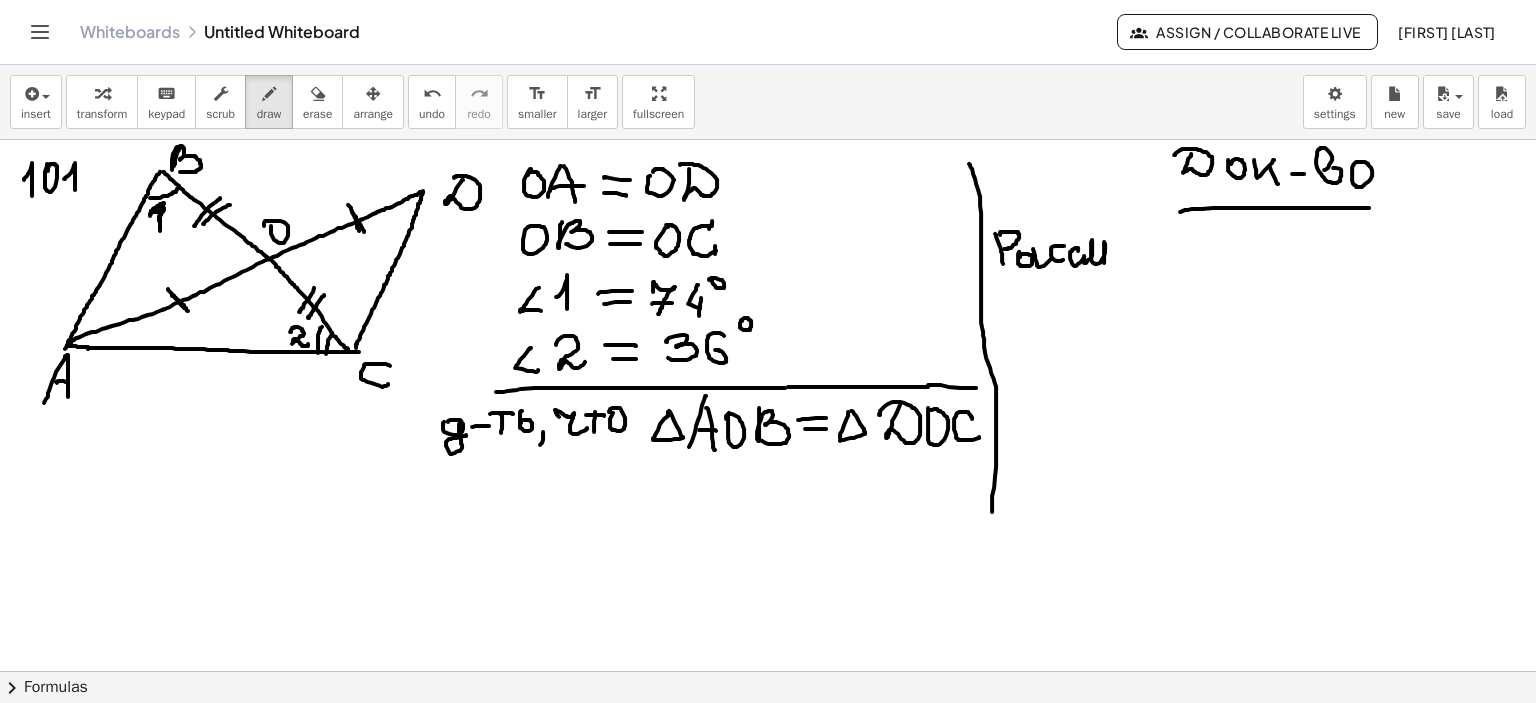 click at bounding box center [768, 206] 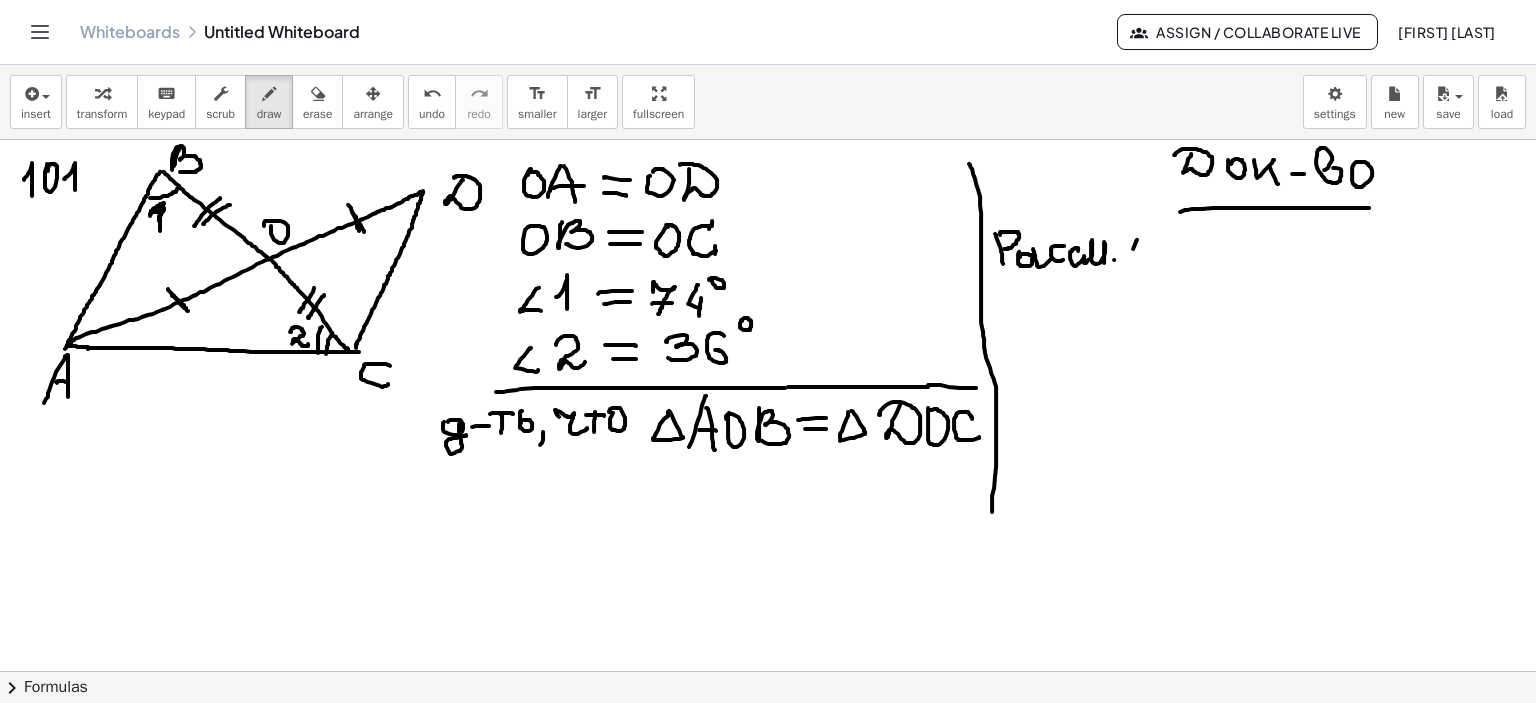 drag, startPoint x: 1137, startPoint y: 239, endPoint x: 1132, endPoint y: 261, distance: 22.561028 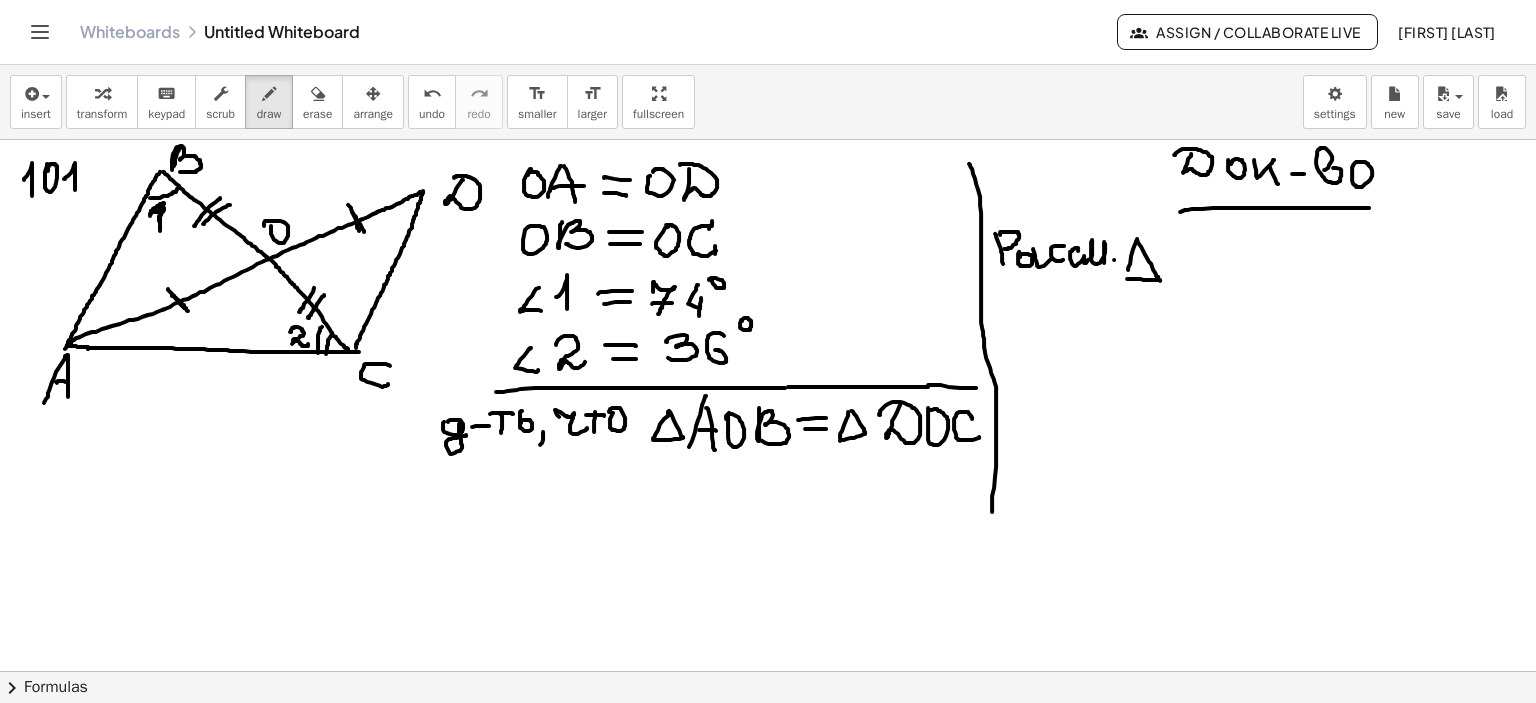 drag, startPoint x: 1137, startPoint y: 238, endPoint x: 1127, endPoint y: 278, distance: 41.231056 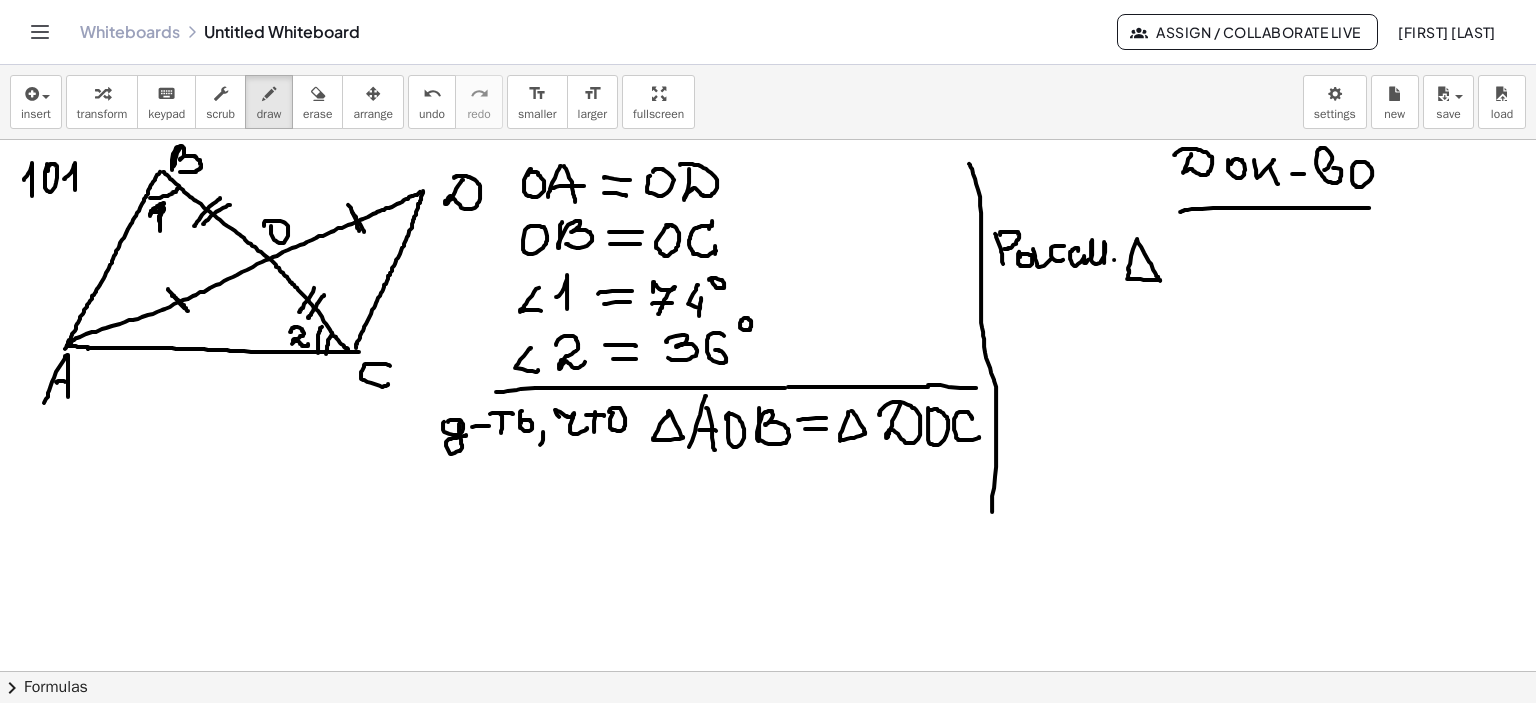 click at bounding box center [768, 206] 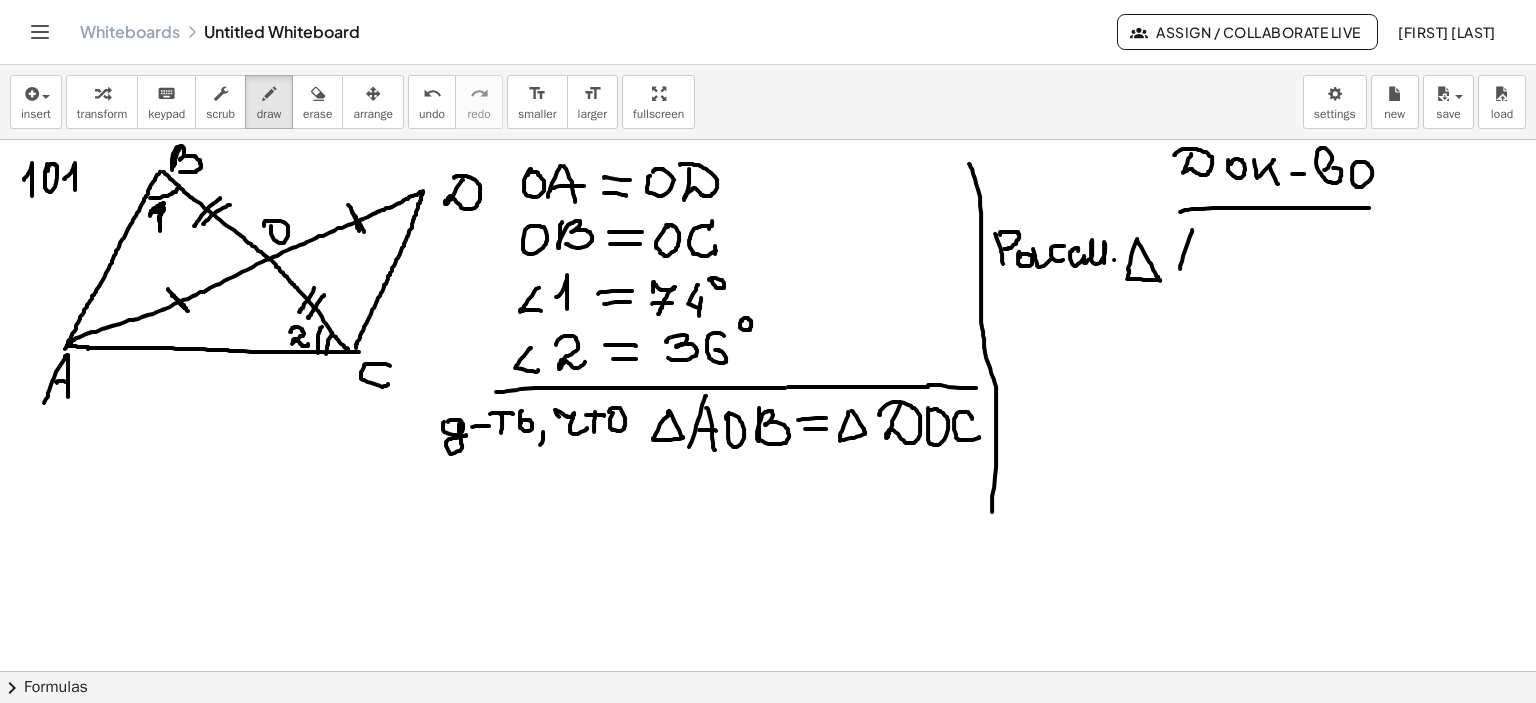 drag, startPoint x: 1192, startPoint y: 229, endPoint x: 1180, endPoint y: 267, distance: 39.849716 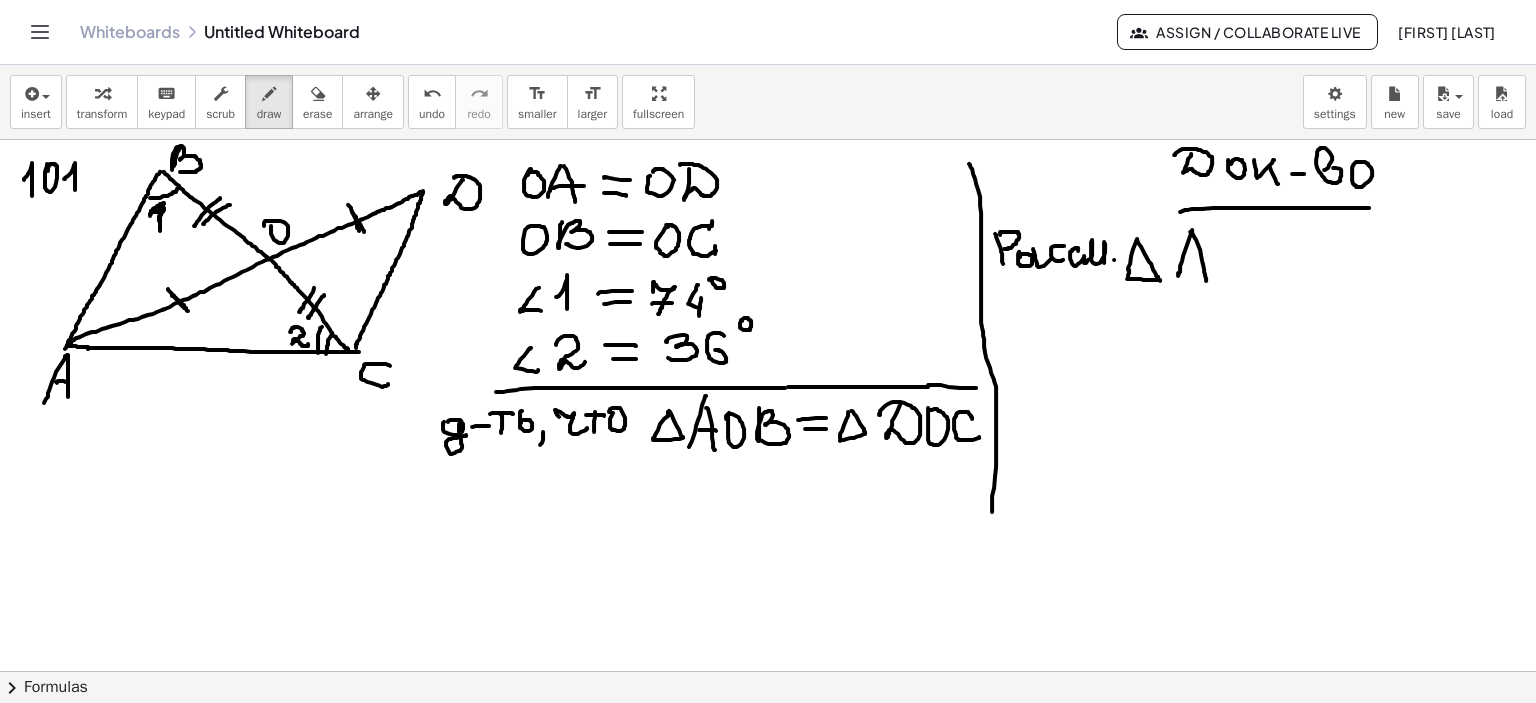 drag, startPoint x: 1190, startPoint y: 231, endPoint x: 1206, endPoint y: 280, distance: 51.546097 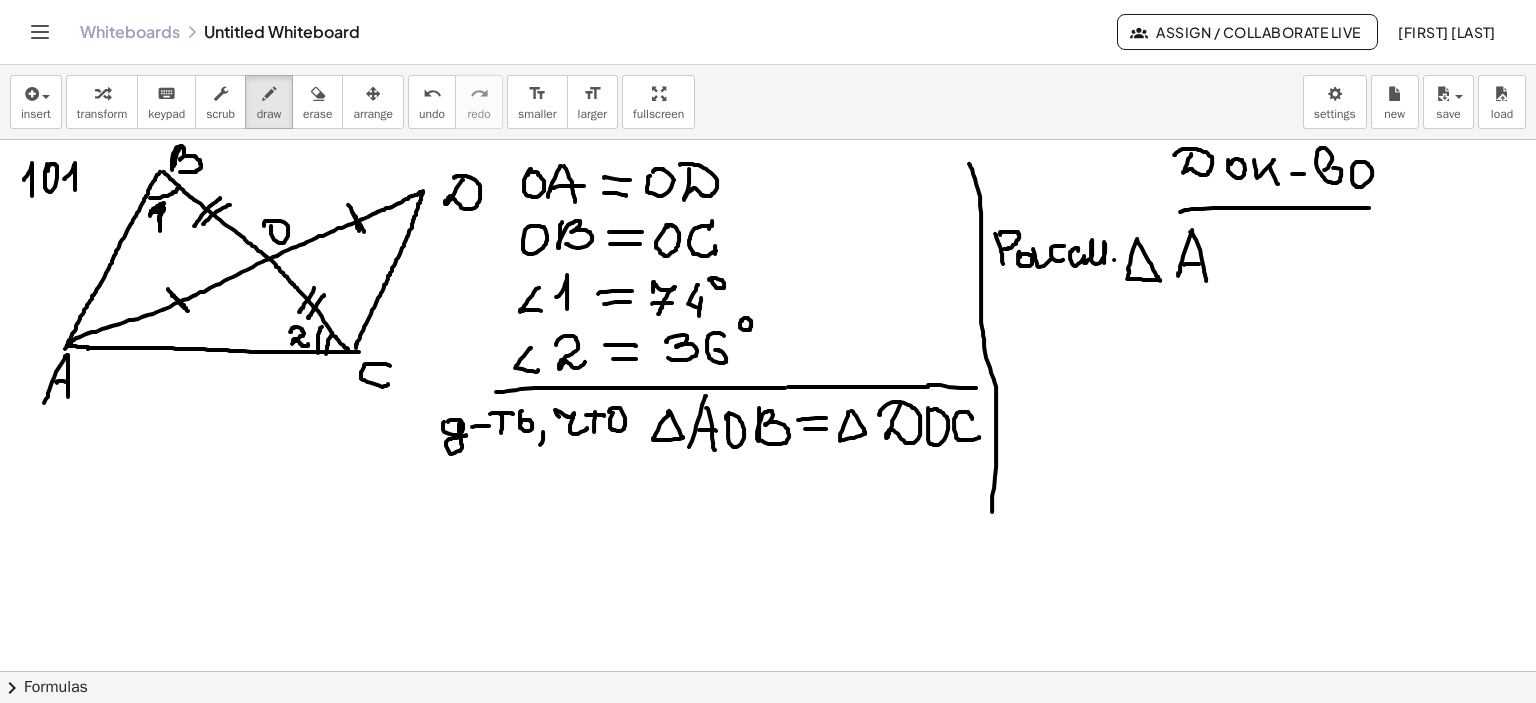 drag, startPoint x: 1184, startPoint y: 264, endPoint x: 1199, endPoint y: 263, distance: 15.033297 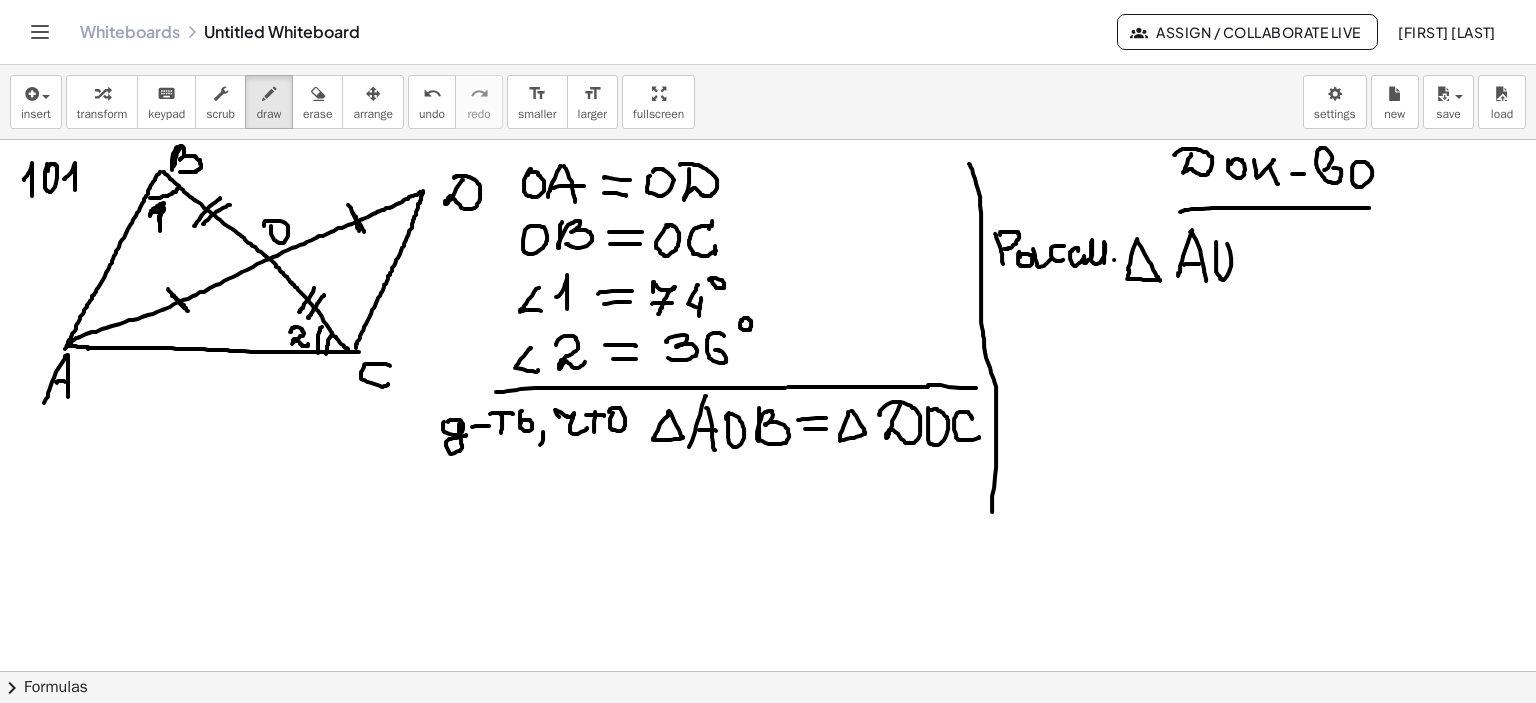 drag, startPoint x: 1216, startPoint y: 241, endPoint x: 1226, endPoint y: 248, distance: 12.206555 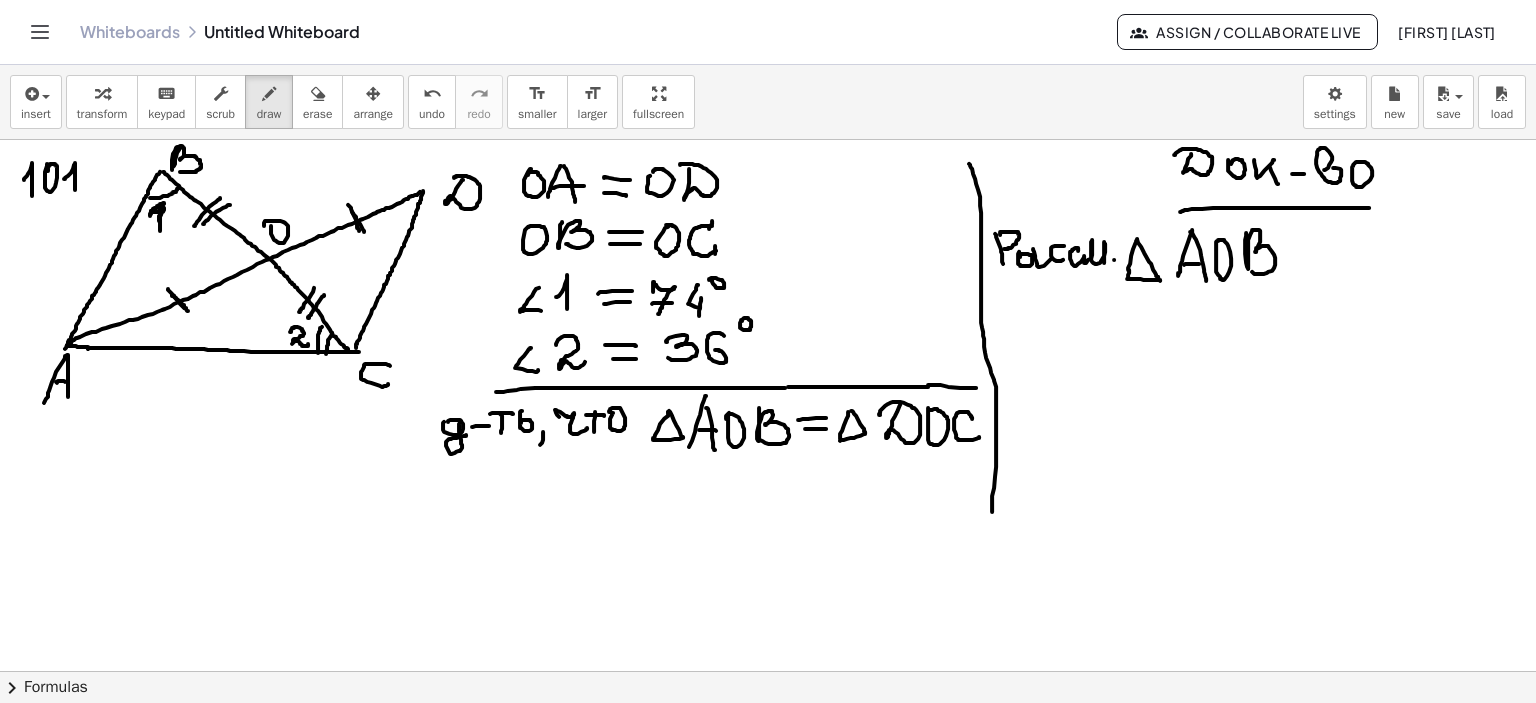 drag, startPoint x: 1246, startPoint y: 232, endPoint x: 1252, endPoint y: 271, distance: 39.45884 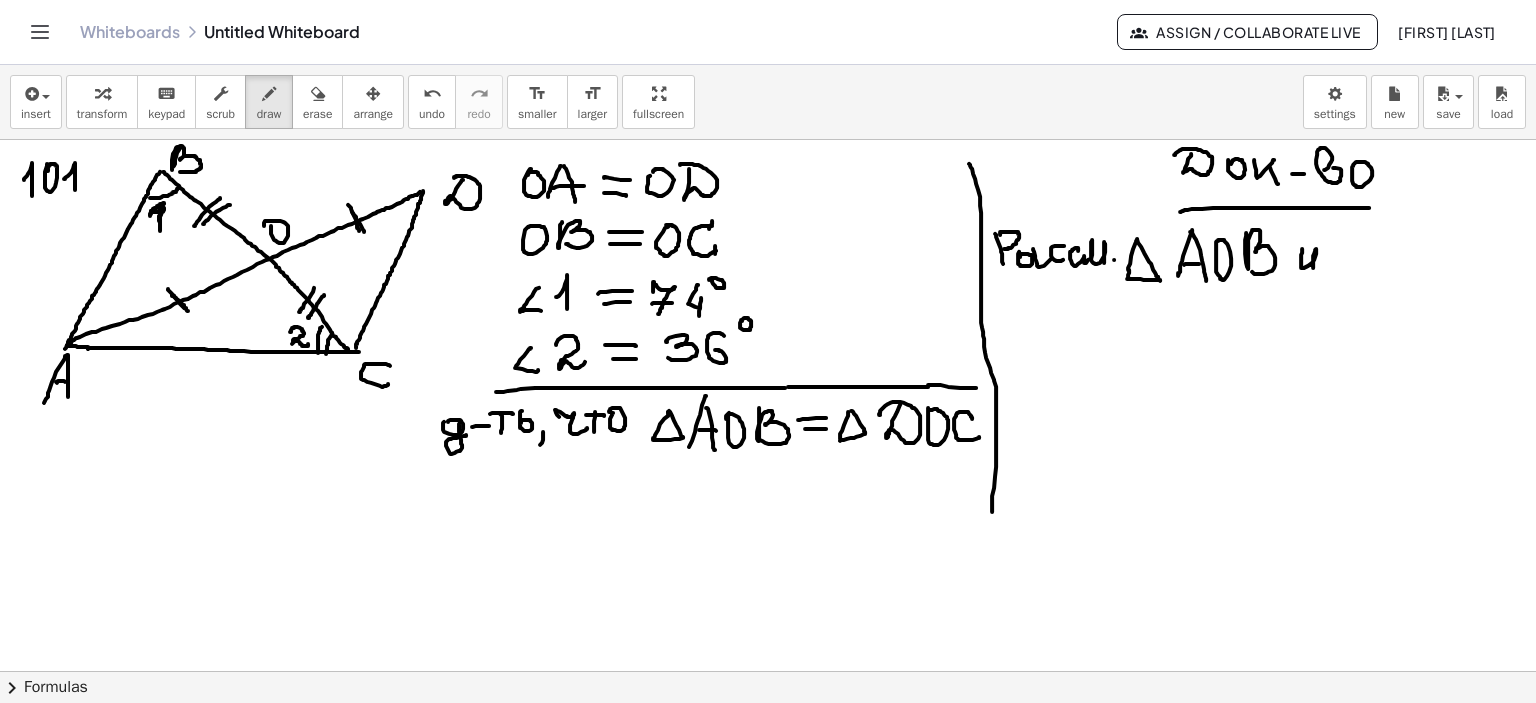 drag, startPoint x: 1302, startPoint y: 248, endPoint x: 1331, endPoint y: 257, distance: 30.364452 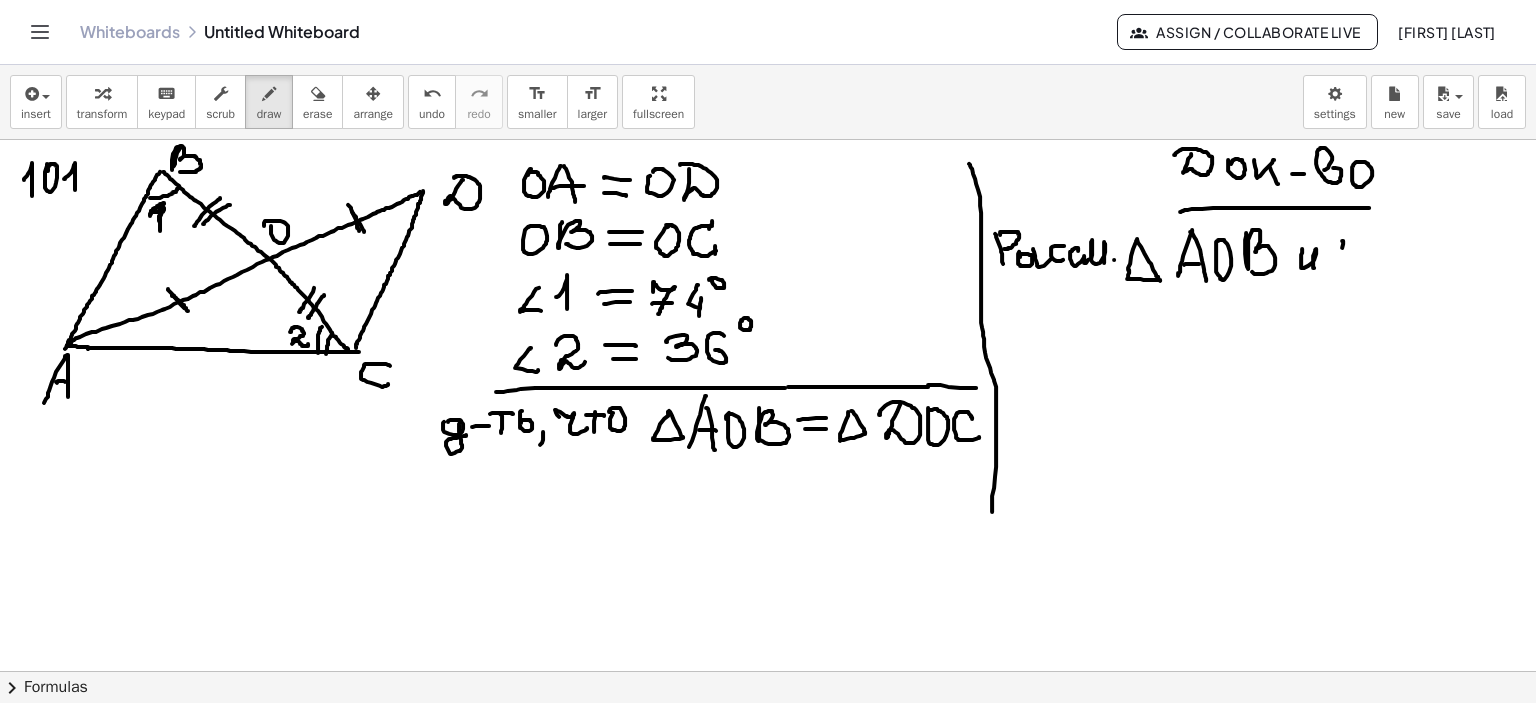 drag, startPoint x: 1342, startPoint y: 240, endPoint x: 1336, endPoint y: 268, distance: 28.635643 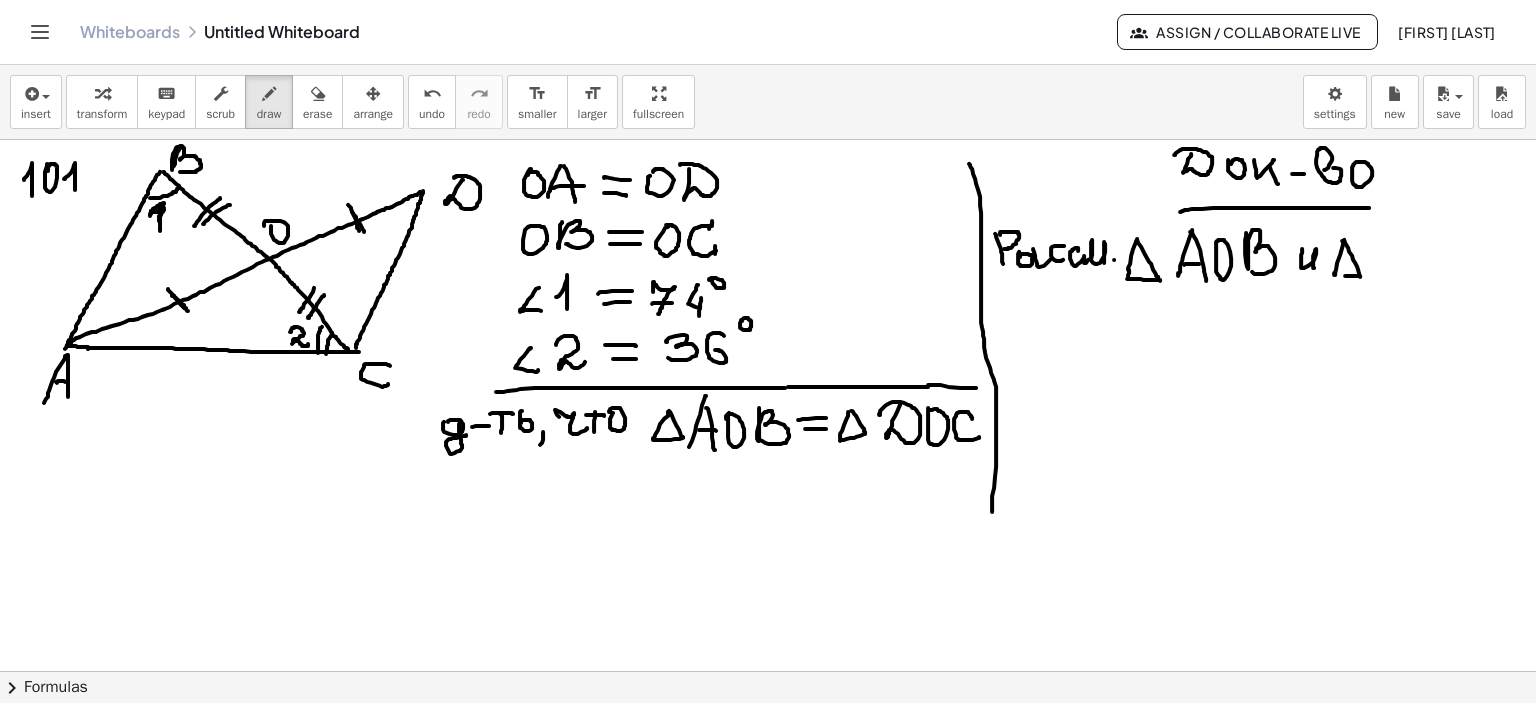 drag, startPoint x: 1344, startPoint y: 239, endPoint x: 1337, endPoint y: 277, distance: 38.63936 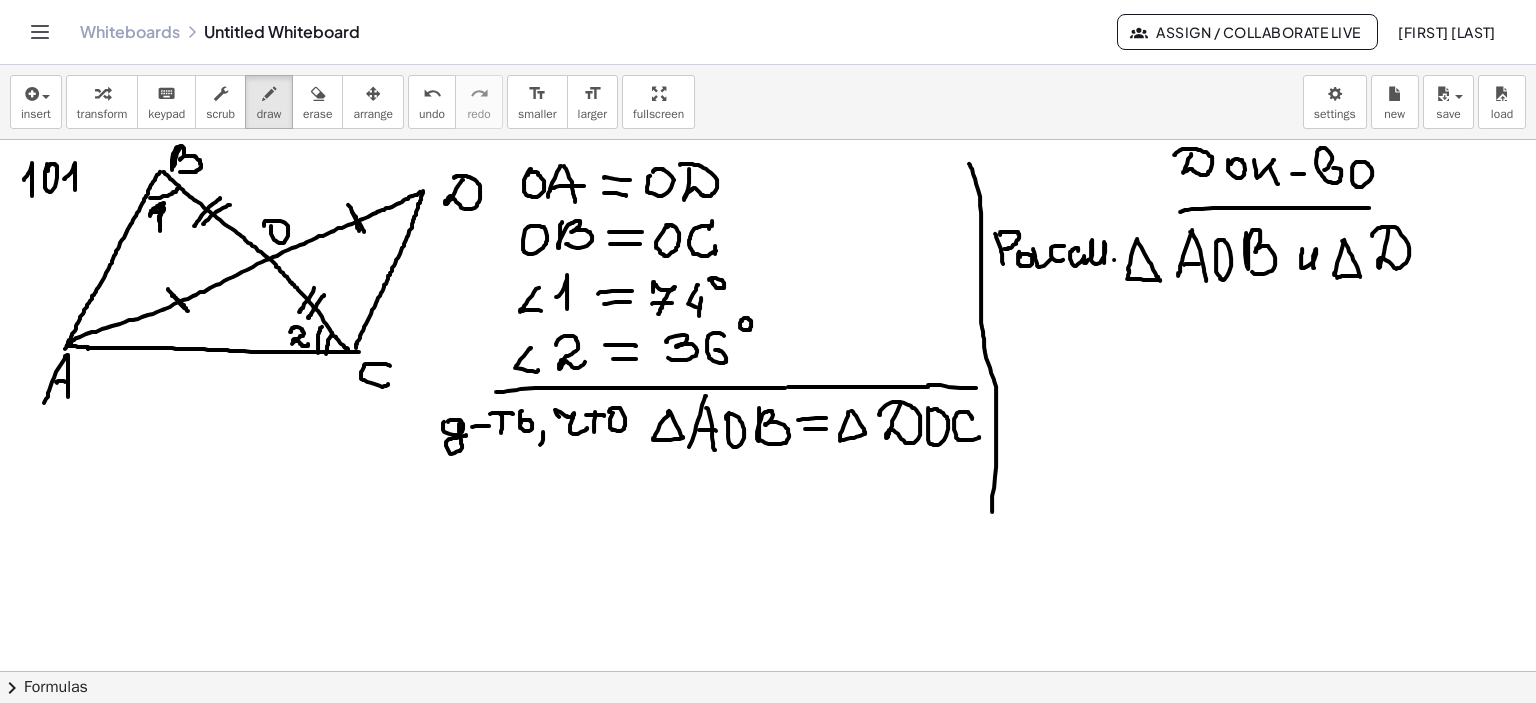 drag, startPoint x: 1388, startPoint y: 227, endPoint x: 1373, endPoint y: 238, distance: 18.601076 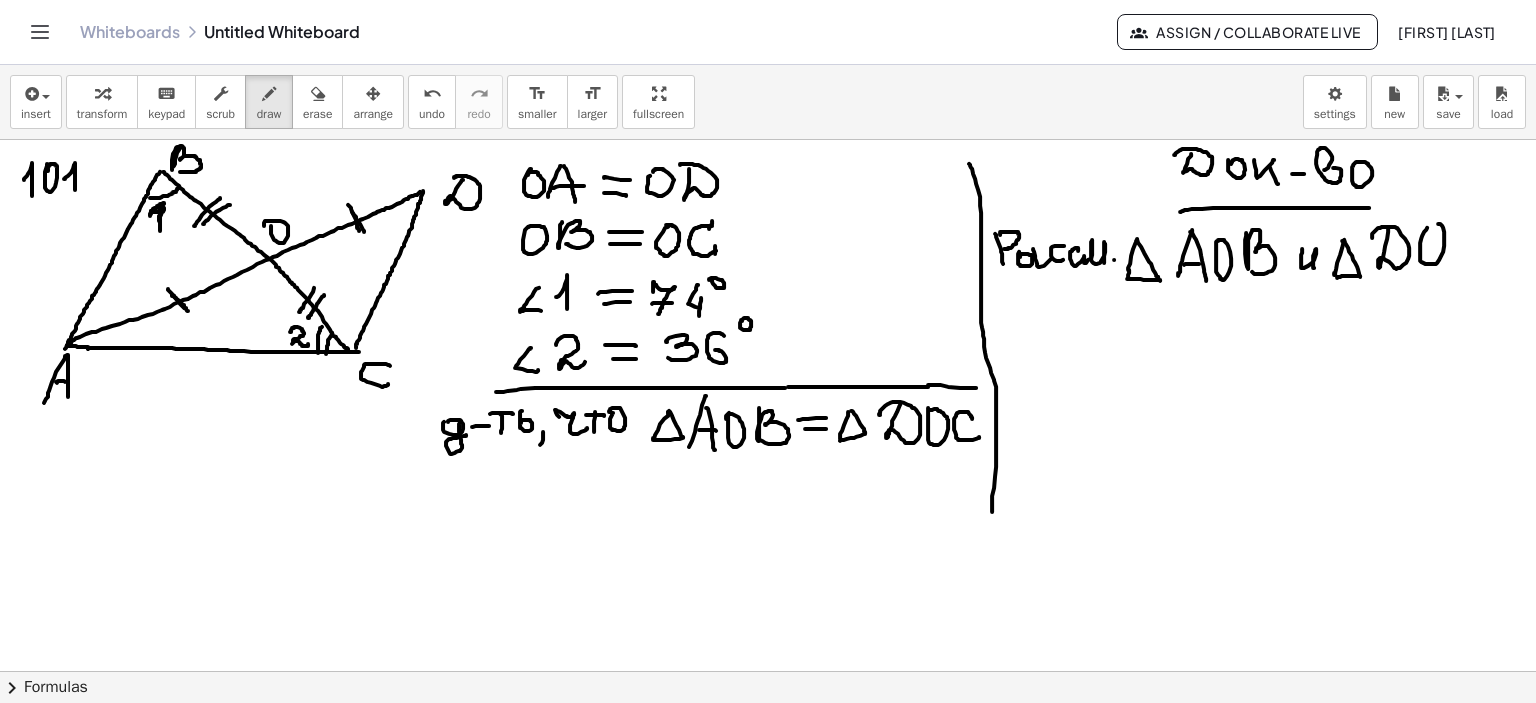 drag, startPoint x: 1421, startPoint y: 238, endPoint x: 1432, endPoint y: 234, distance: 11.7046995 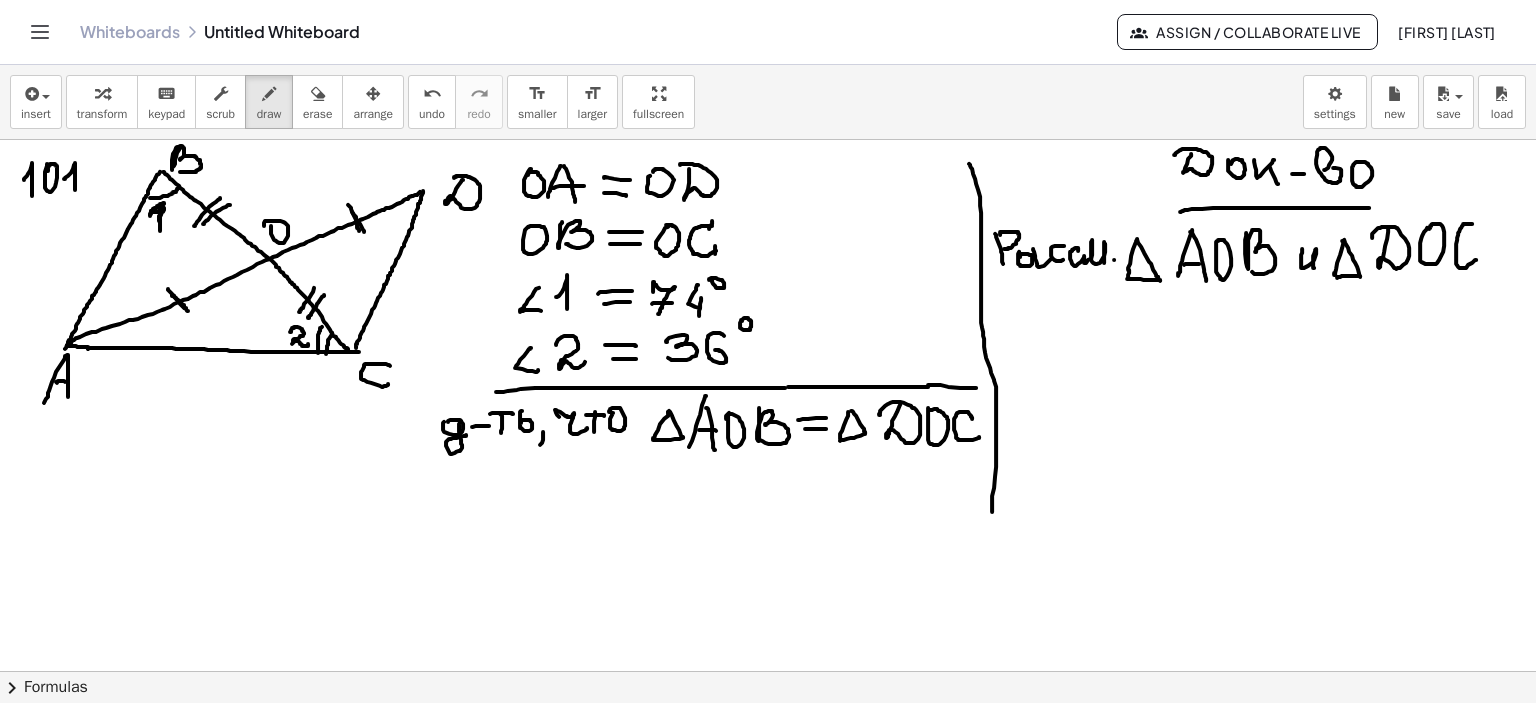 drag, startPoint x: 1472, startPoint y: 223, endPoint x: 1480, endPoint y: 242, distance: 20.615528 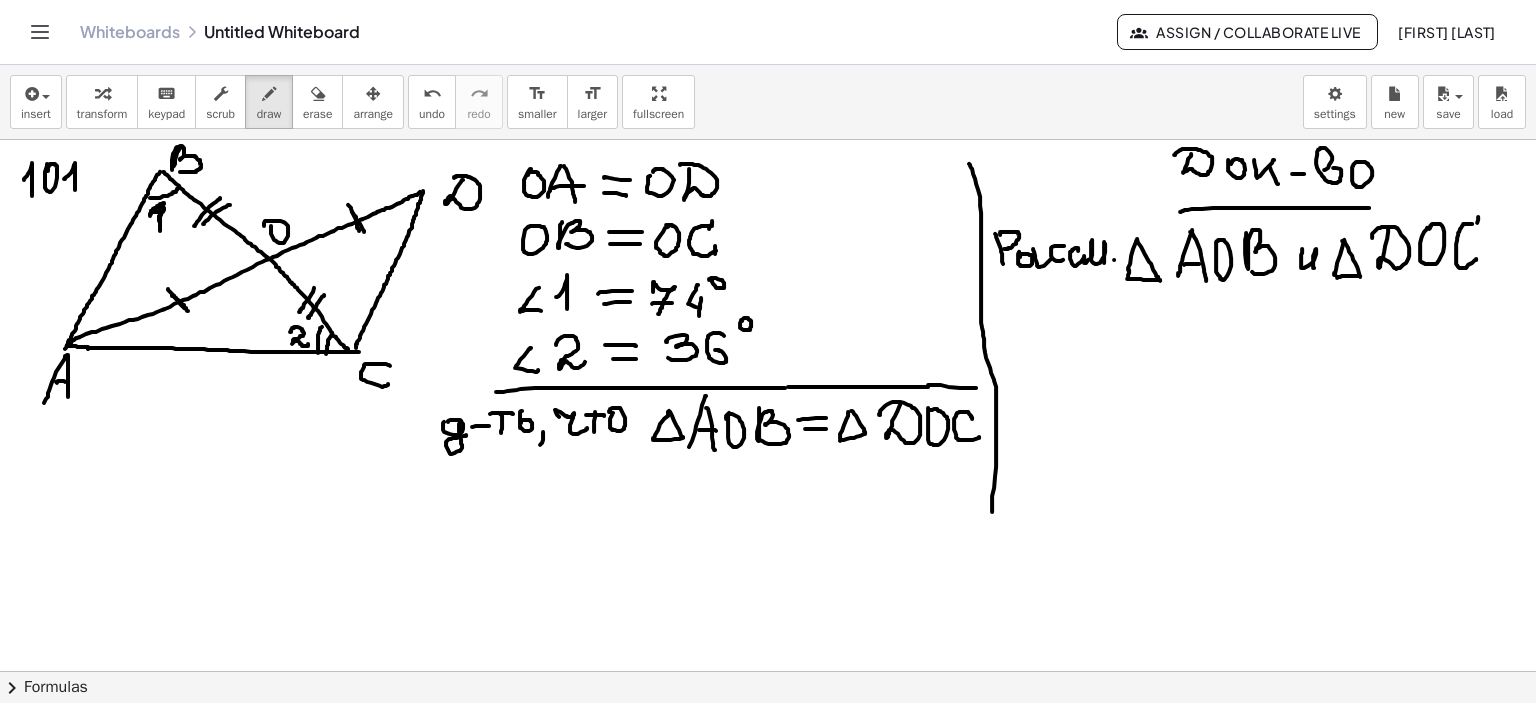 click at bounding box center (768, 206) 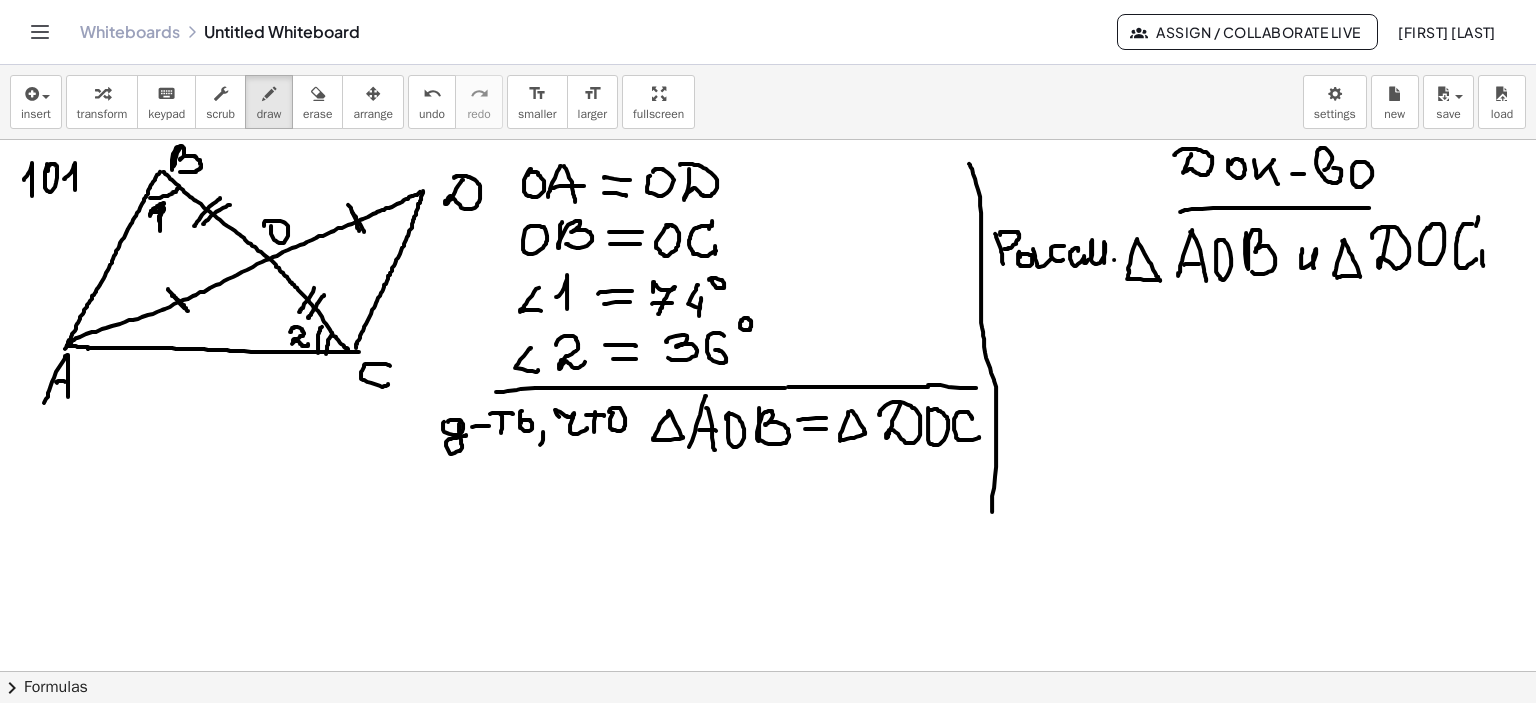 drag, startPoint x: 1482, startPoint y: 250, endPoint x: 1483, endPoint y: 265, distance: 15.033297 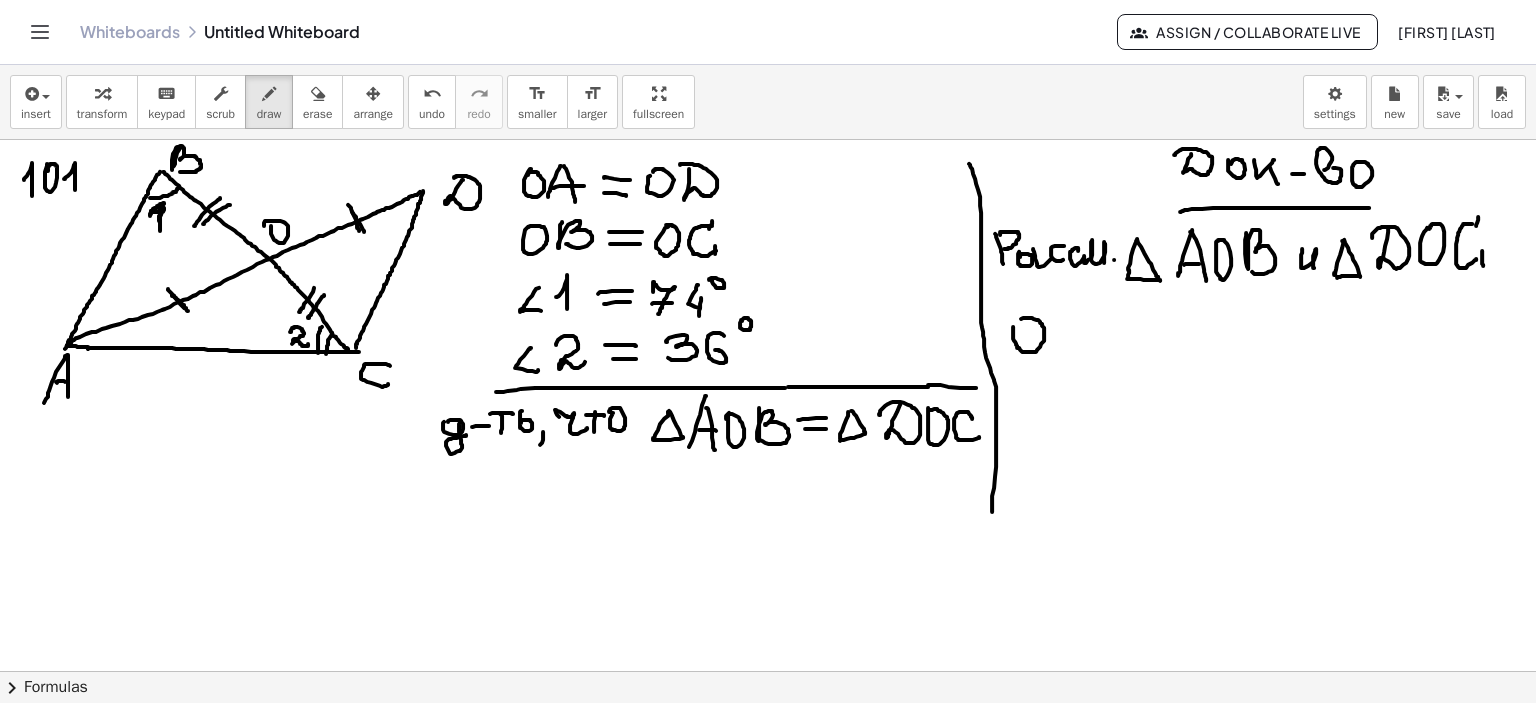 drag, startPoint x: 1013, startPoint y: 326, endPoint x: 1048, endPoint y: 329, distance: 35.128338 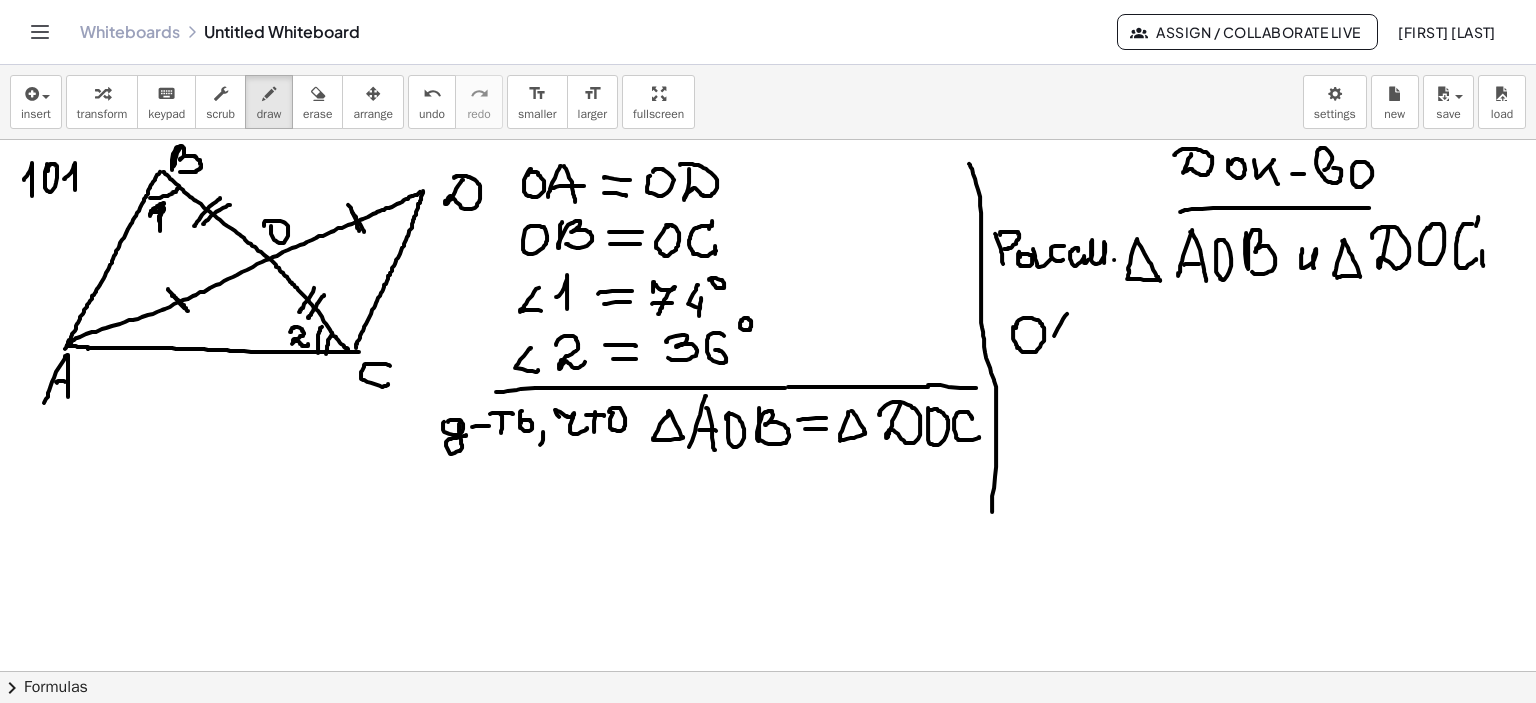 drag, startPoint x: 1058, startPoint y: 327, endPoint x: 1044, endPoint y: 358, distance: 34.0147 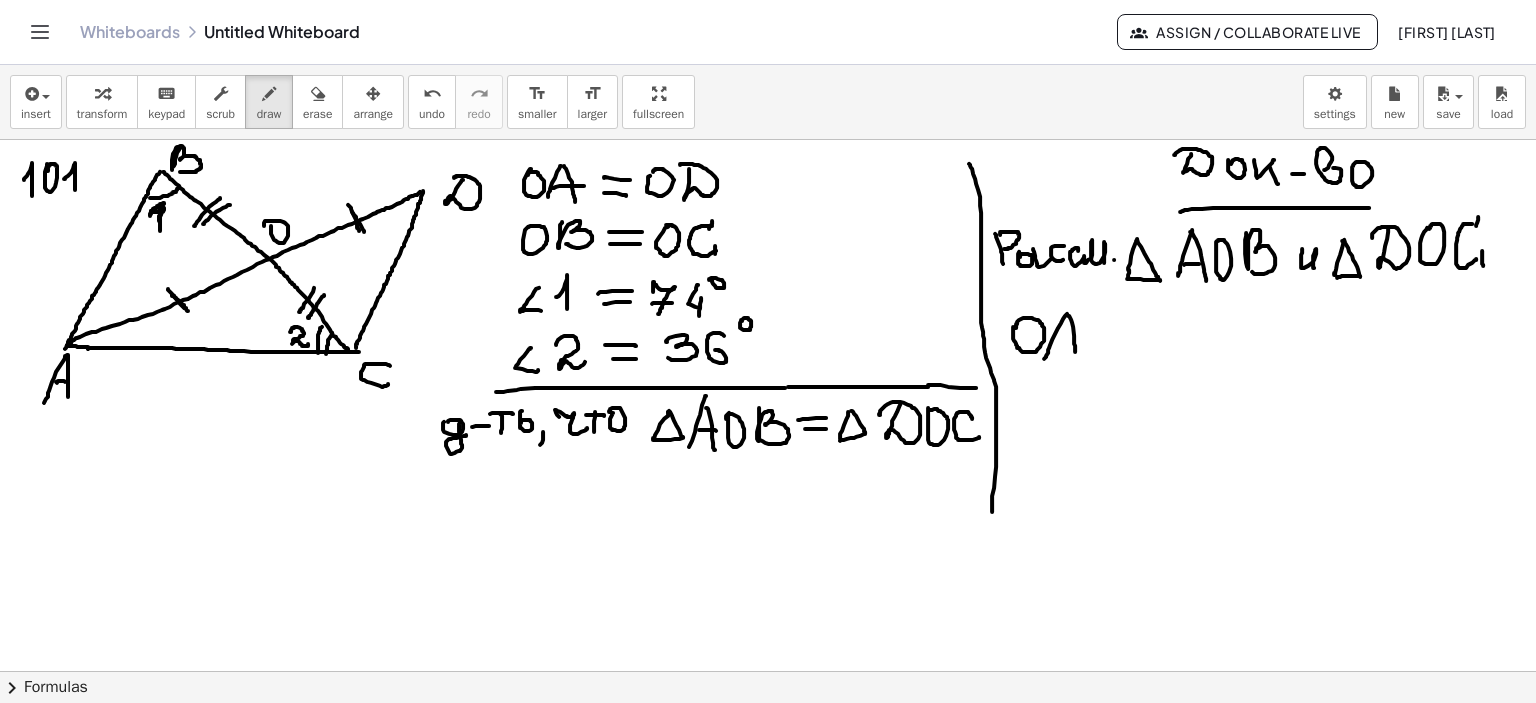 drag, startPoint x: 1068, startPoint y: 315, endPoint x: 1073, endPoint y: 353, distance: 38.327538 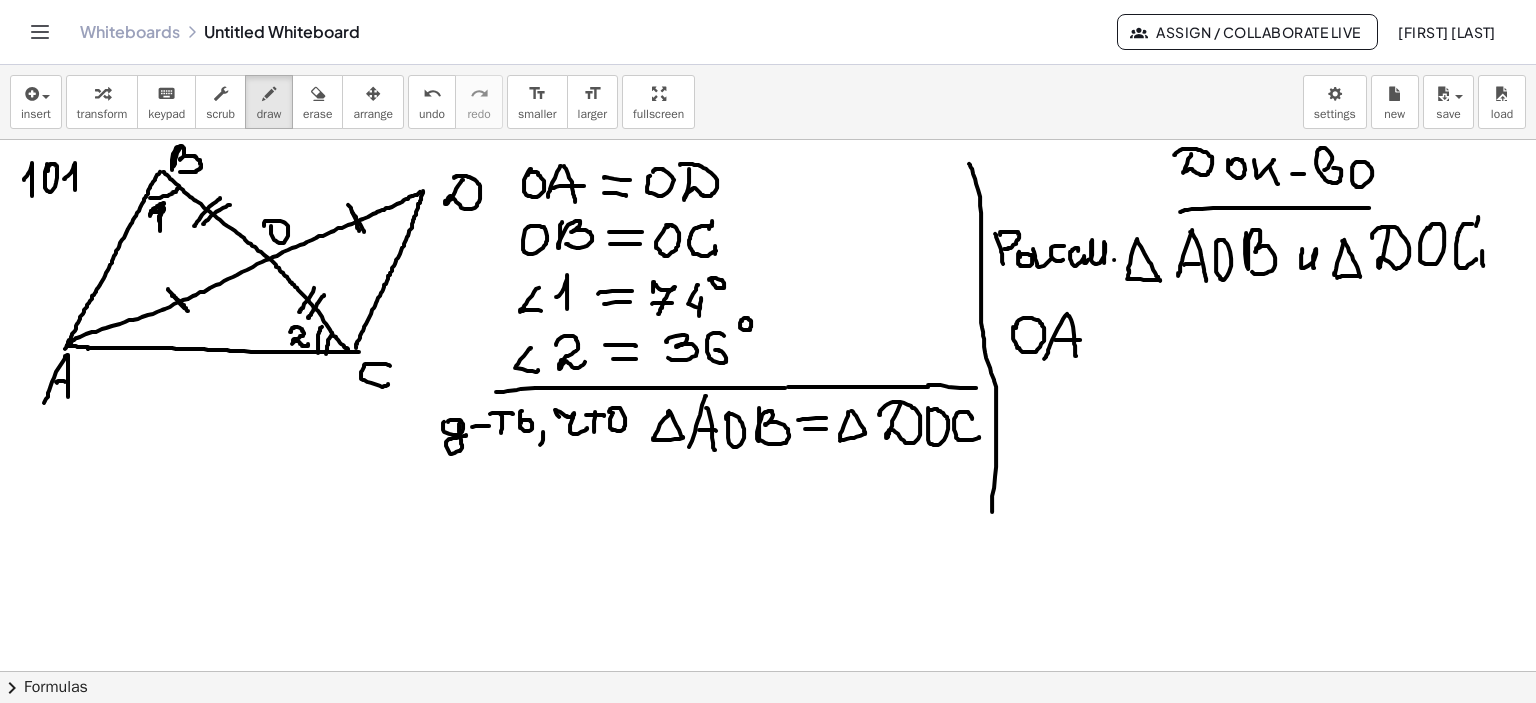 drag, startPoint x: 1055, startPoint y: 339, endPoint x: 1150, endPoint y: 344, distance: 95.131485 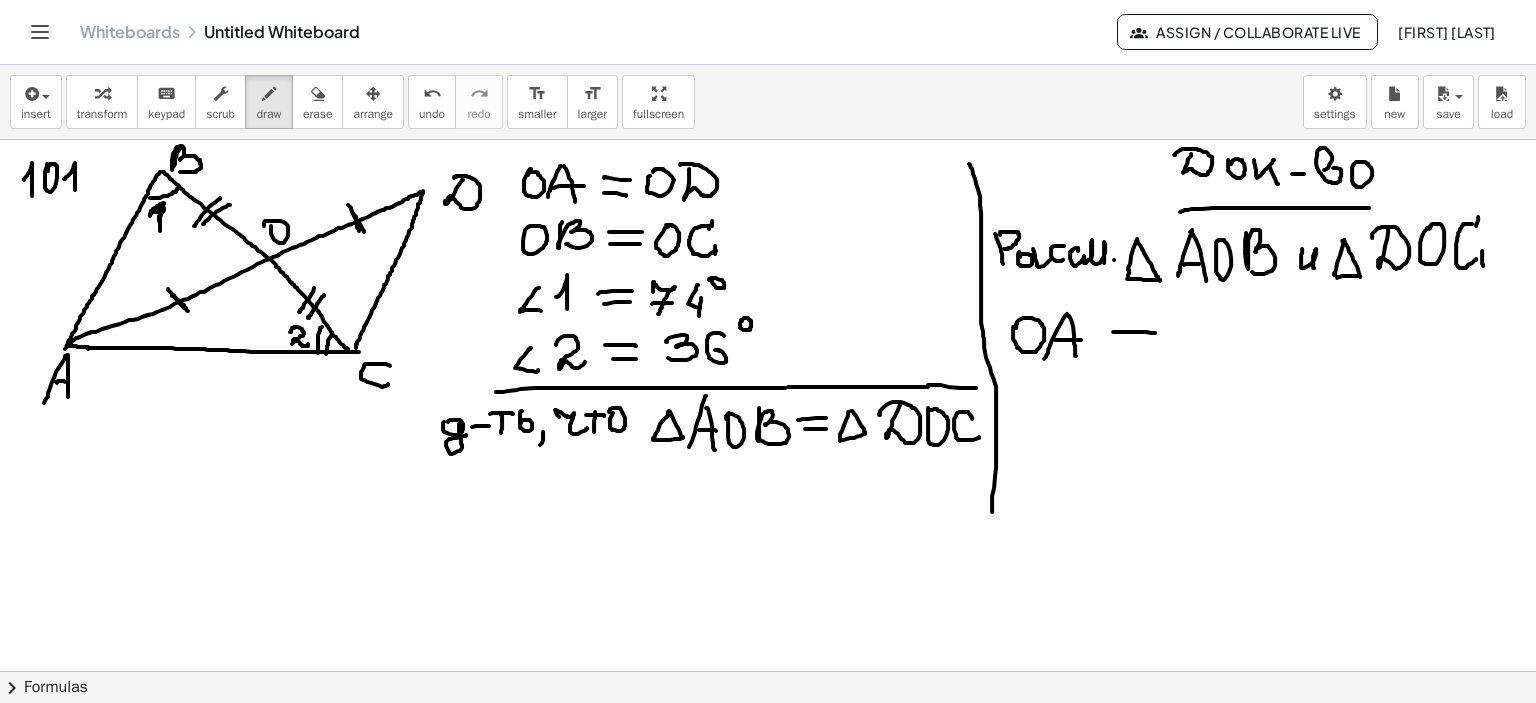 drag, startPoint x: 1113, startPoint y: 331, endPoint x: 1119, endPoint y: 351, distance: 20.880613 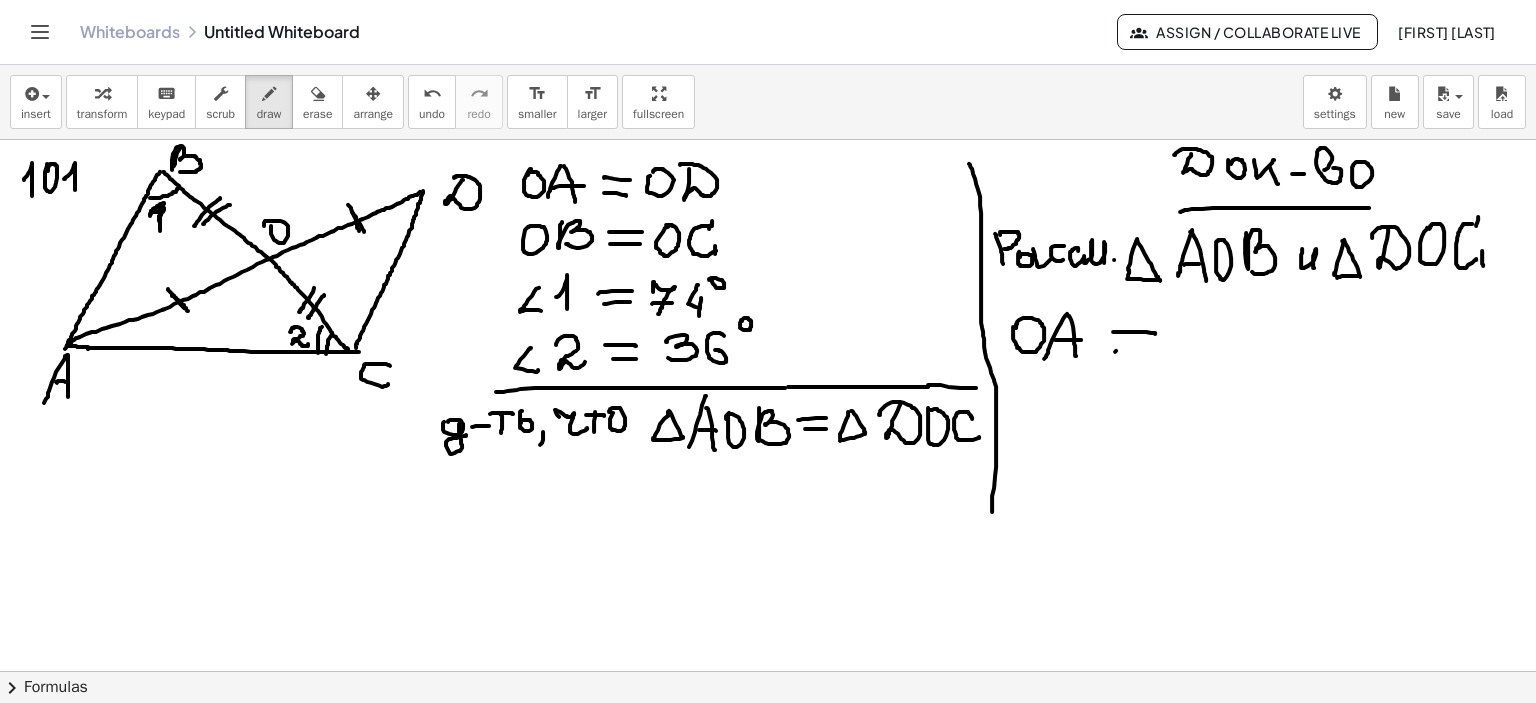 drag, startPoint x: 1115, startPoint y: 351, endPoint x: 1164, endPoint y: 350, distance: 49.010204 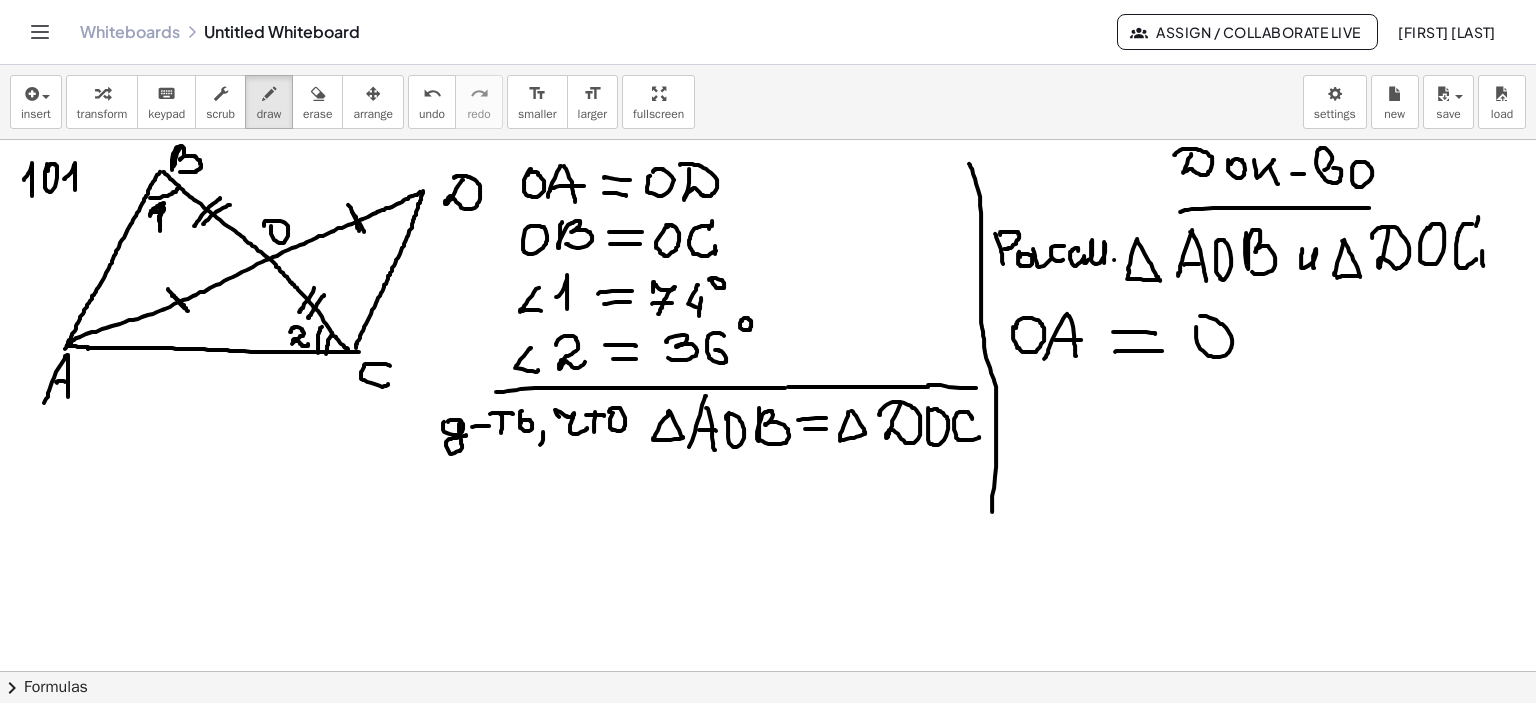 drag, startPoint x: 1196, startPoint y: 327, endPoint x: 1222, endPoint y: 329, distance: 26.076809 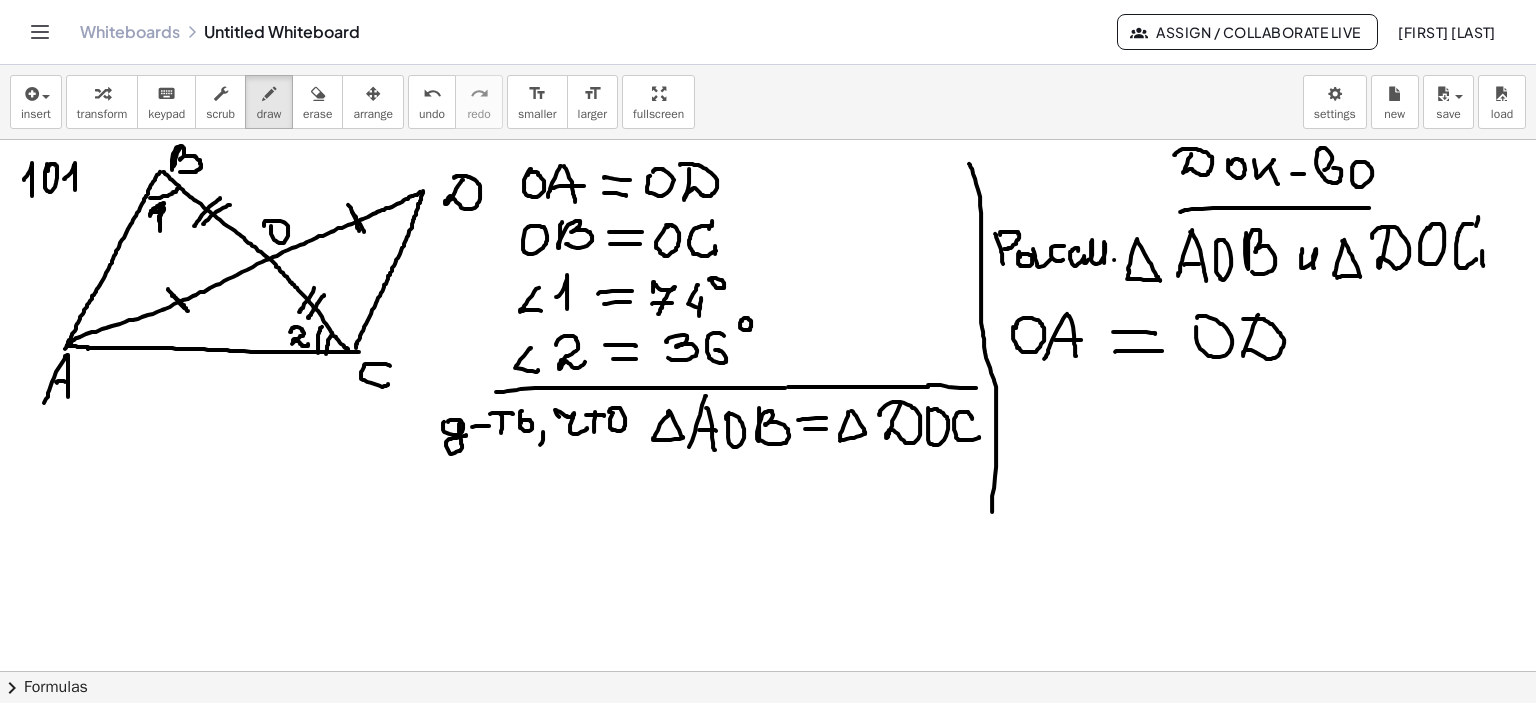 drag, startPoint x: 1256, startPoint y: 319, endPoint x: 1243, endPoint y: 319, distance: 13 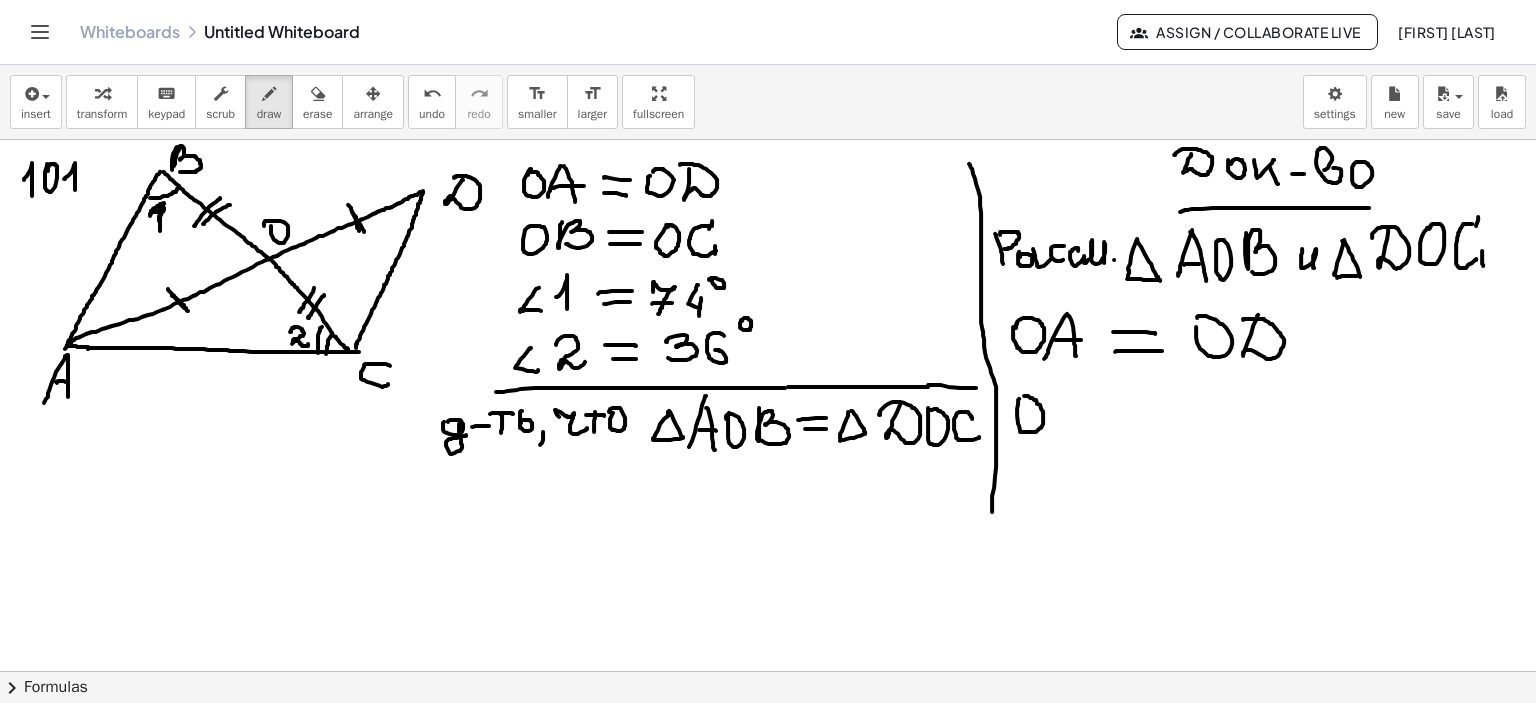 drag, startPoint x: 1019, startPoint y: 398, endPoint x: 1036, endPoint y: 407, distance: 19.235384 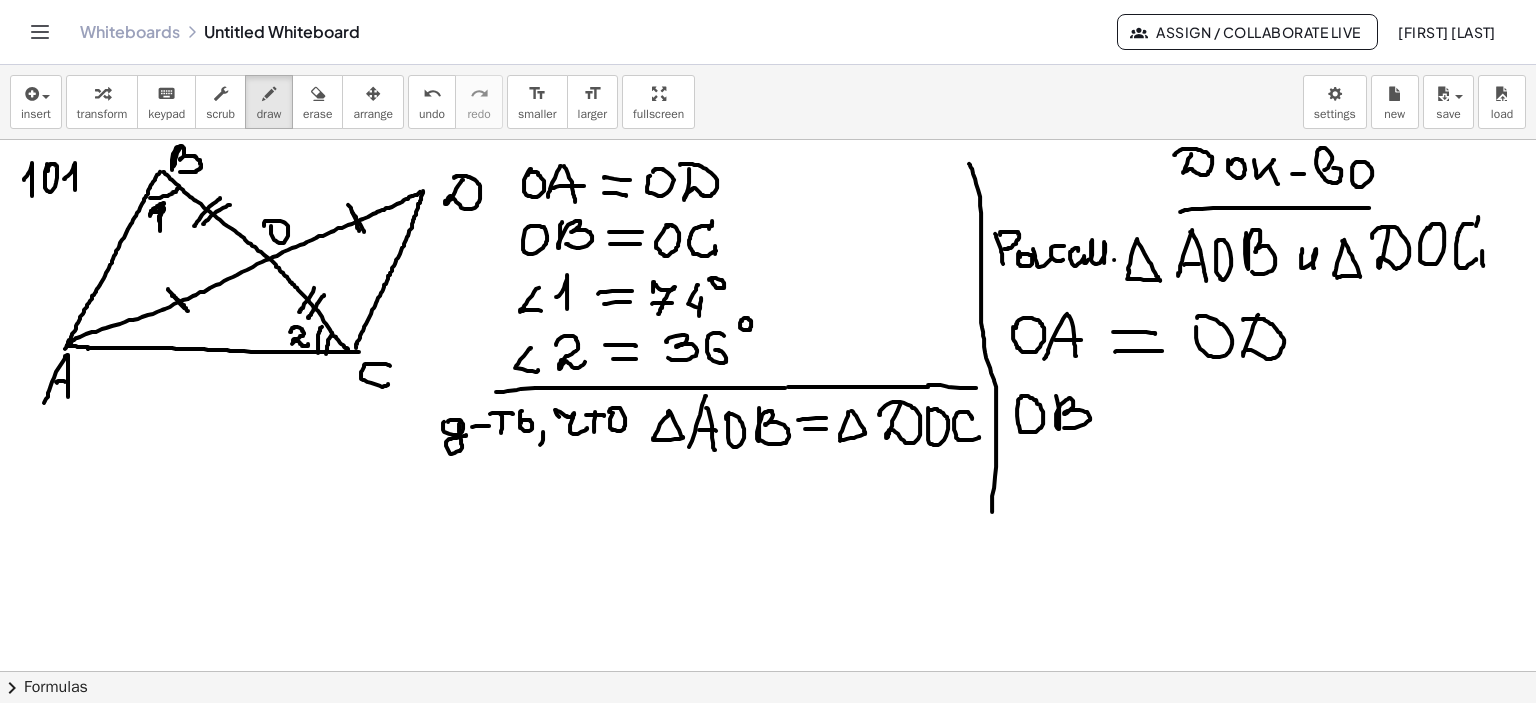 drag, startPoint x: 1056, startPoint y: 395, endPoint x: 1068, endPoint y: 424, distance: 31.38471 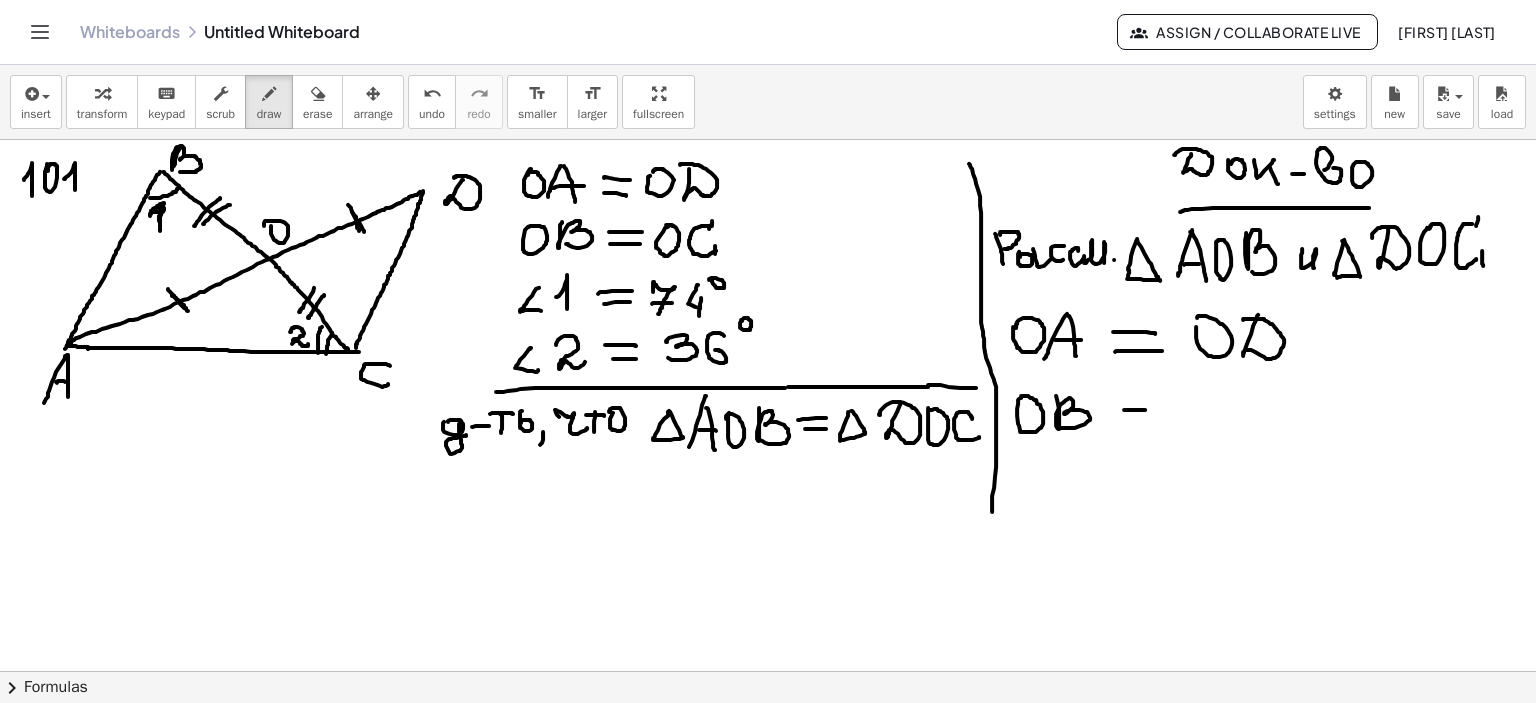 drag, startPoint x: 1124, startPoint y: 409, endPoint x: 1168, endPoint y: 409, distance: 44 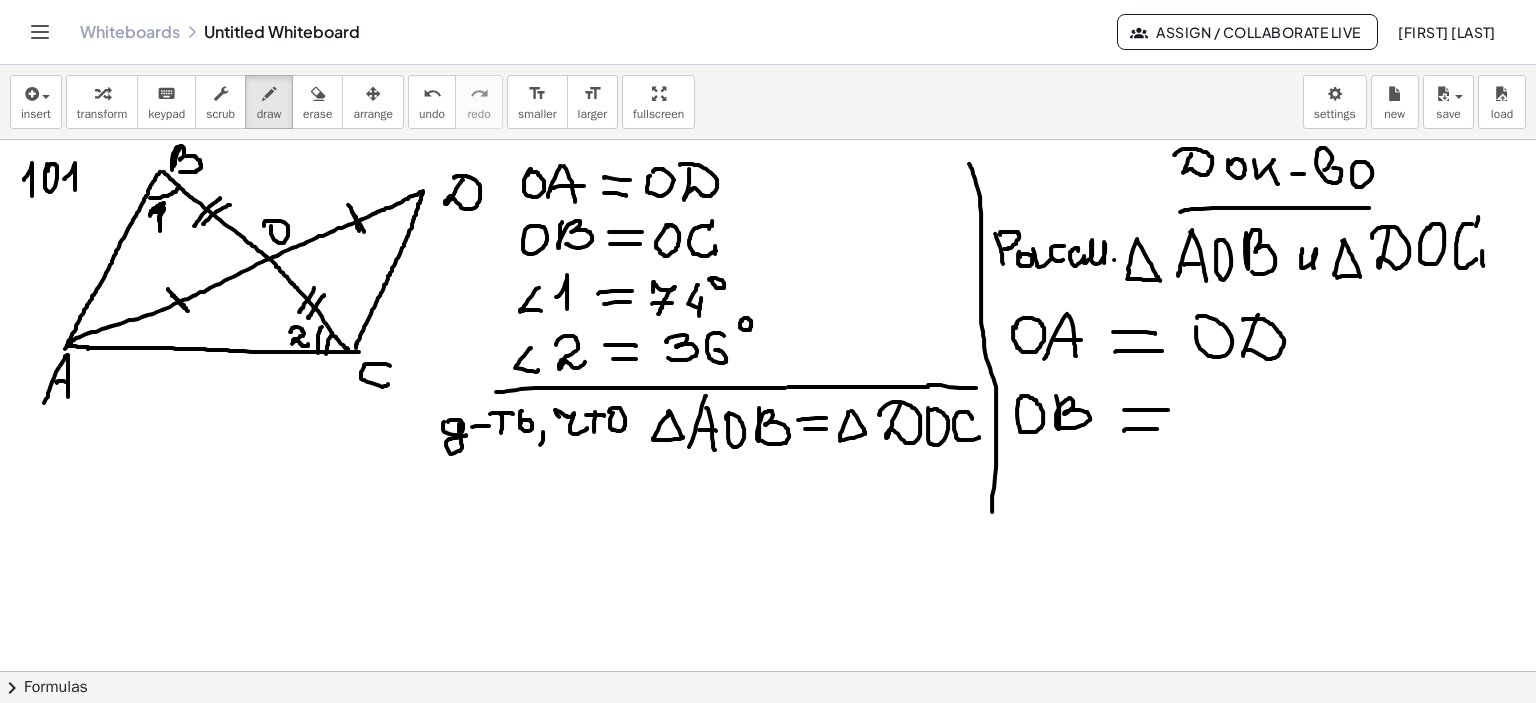 drag, startPoint x: 1124, startPoint y: 430, endPoint x: 1183, endPoint y: 428, distance: 59.03389 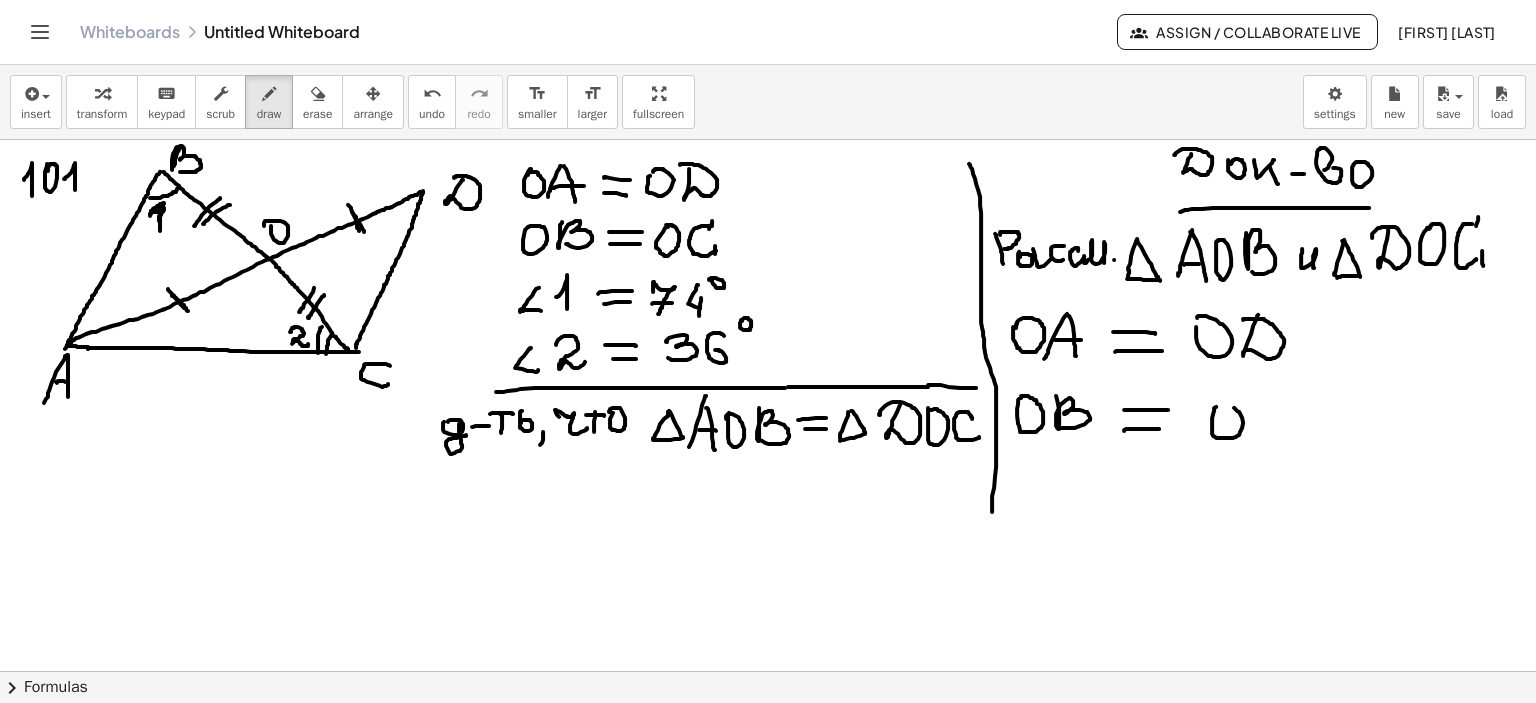 click at bounding box center (768, 206) 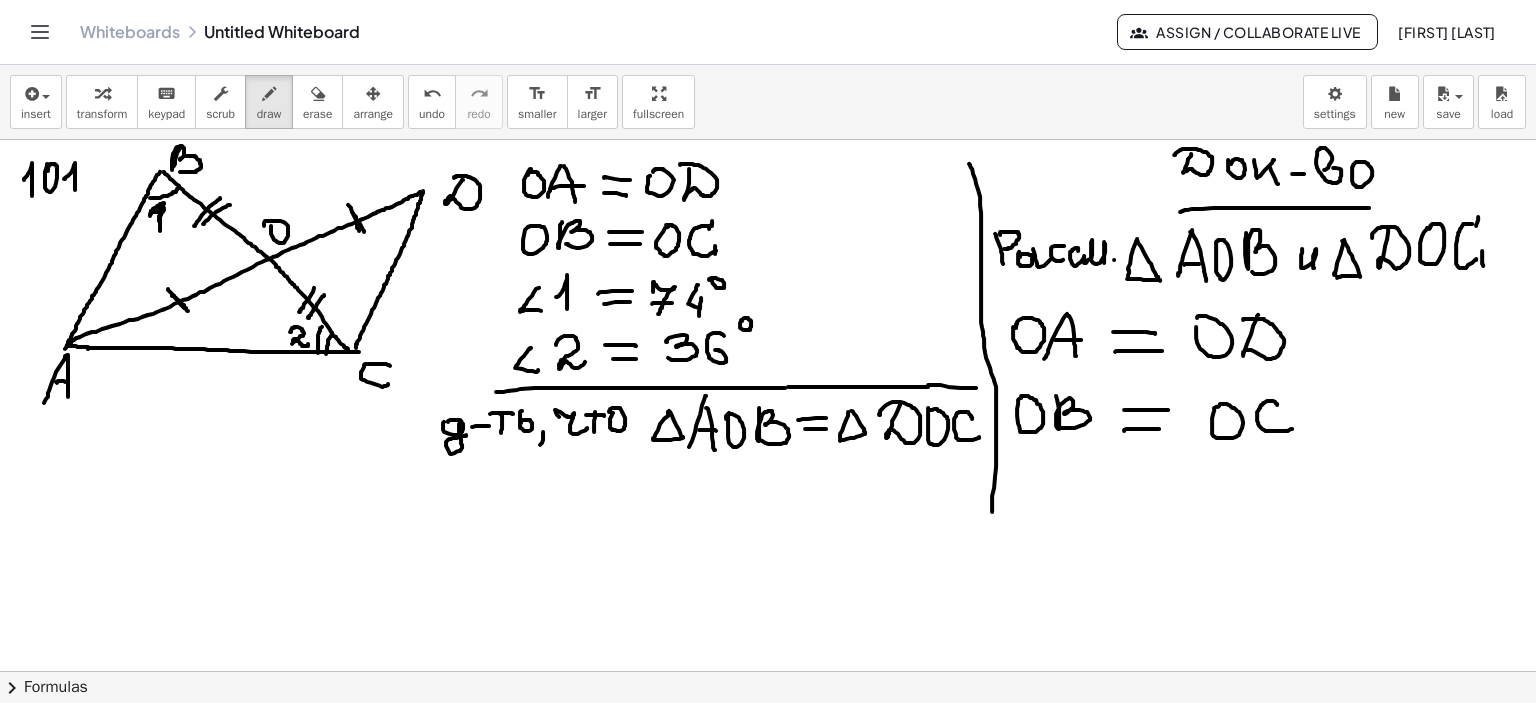 drag, startPoint x: 1277, startPoint y: 403, endPoint x: 1292, endPoint y: 428, distance: 29.15476 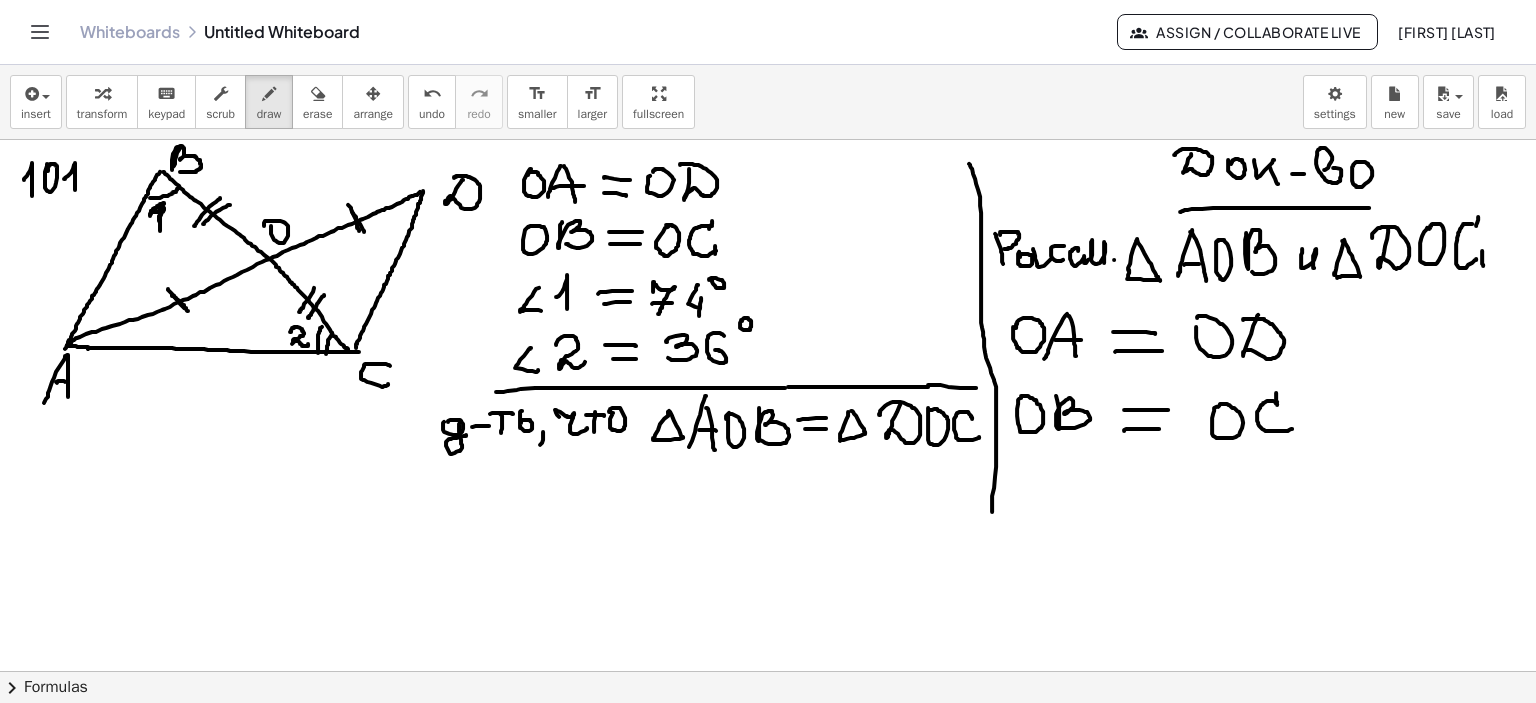 drag, startPoint x: 1276, startPoint y: 392, endPoint x: 1288, endPoint y: 414, distance: 25.059929 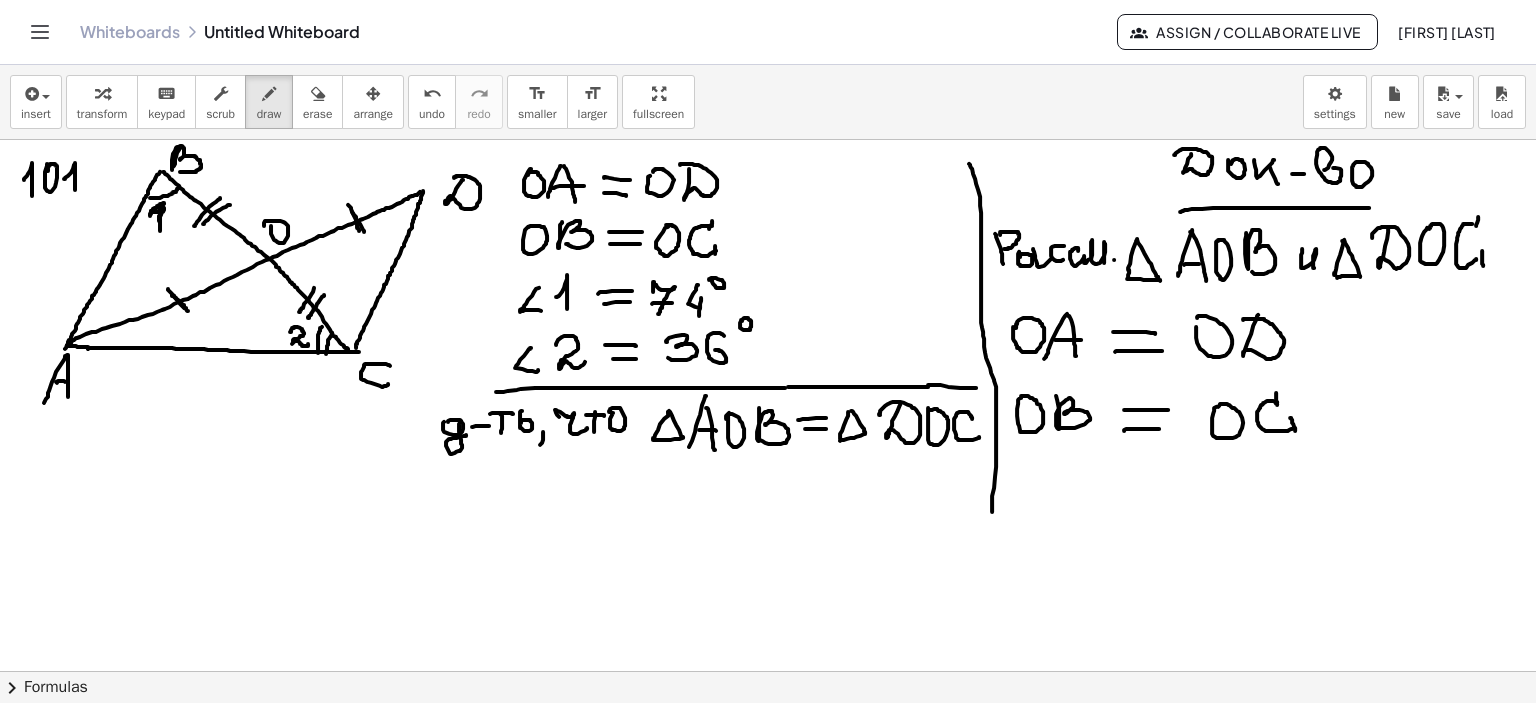 drag, startPoint x: 1291, startPoint y: 418, endPoint x: 1295, endPoint y: 430, distance: 12.649111 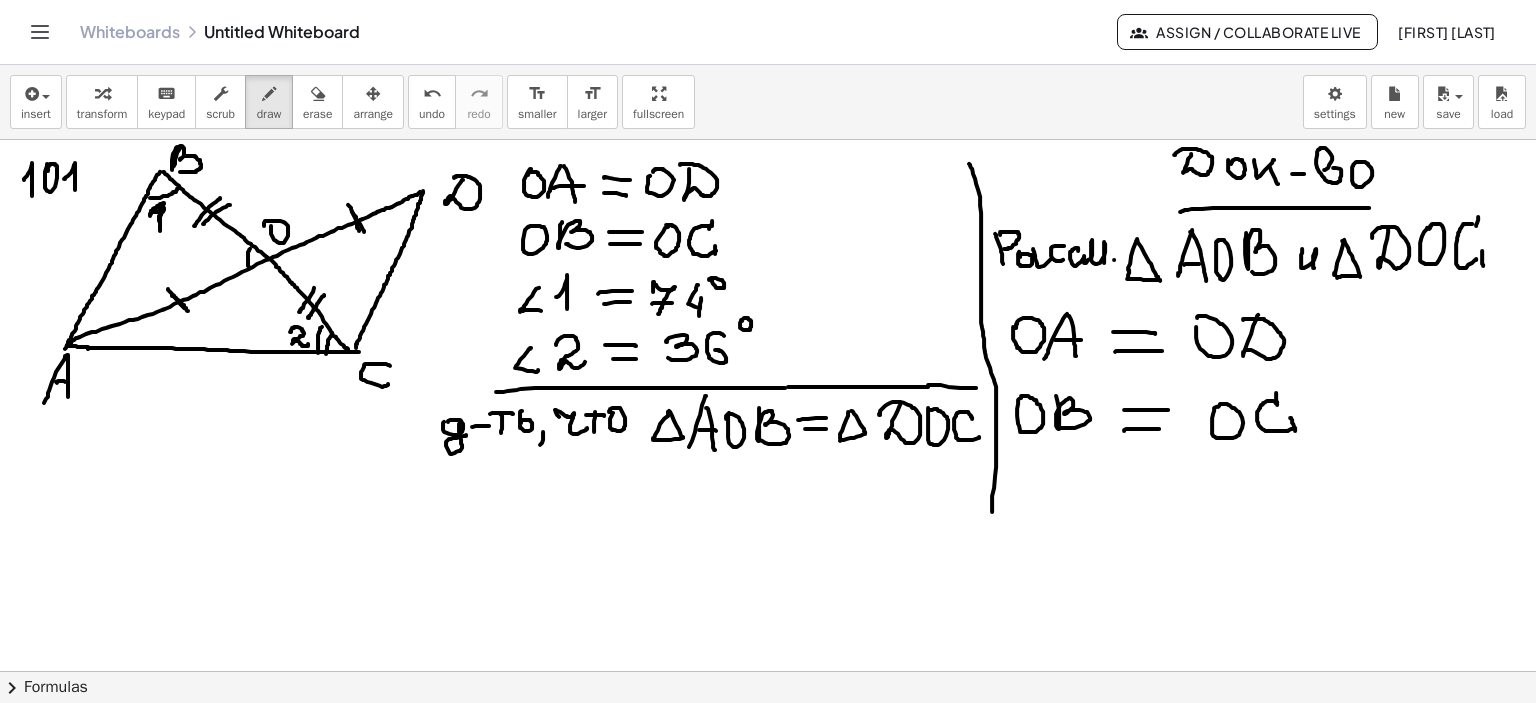 click at bounding box center [768, 206] 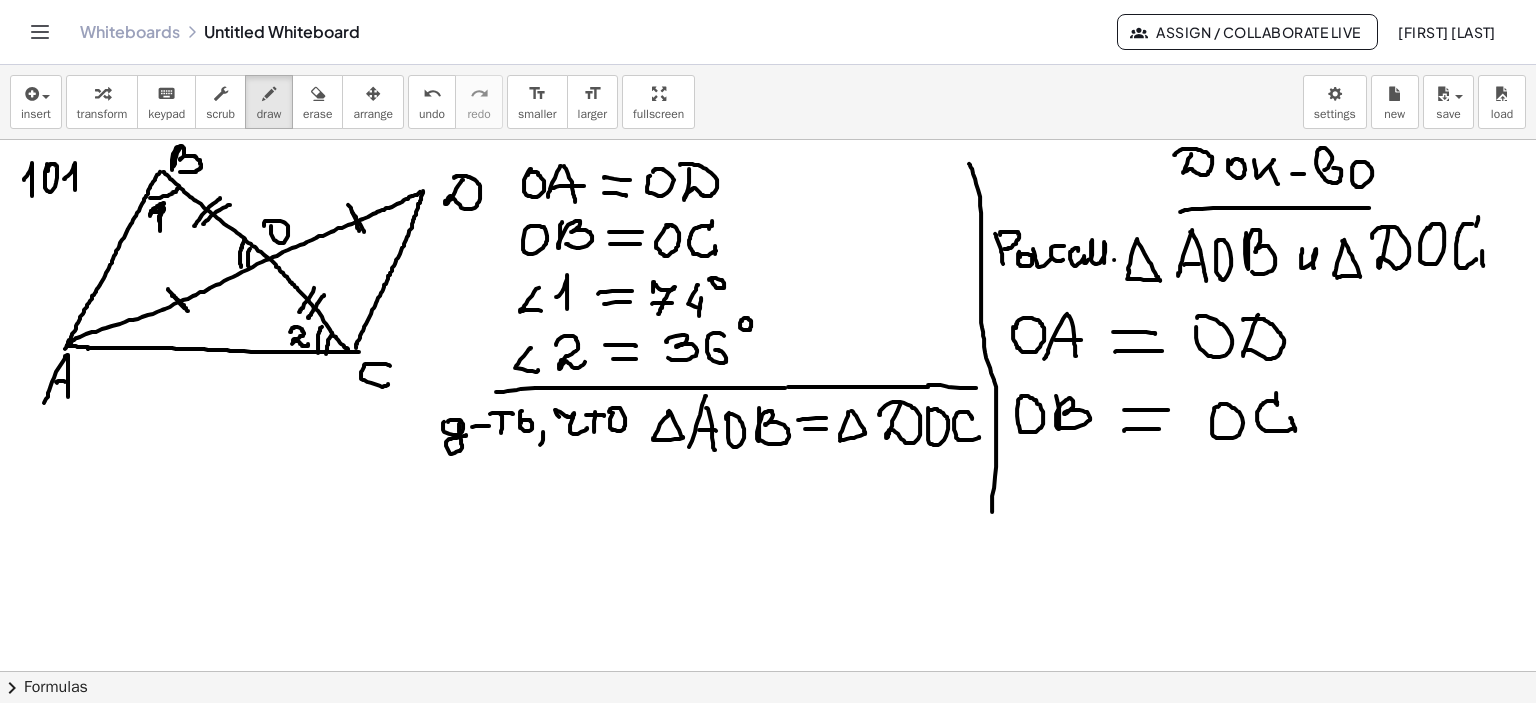 drag, startPoint x: 245, startPoint y: 238, endPoint x: 242, endPoint y: 269, distance: 31.144823 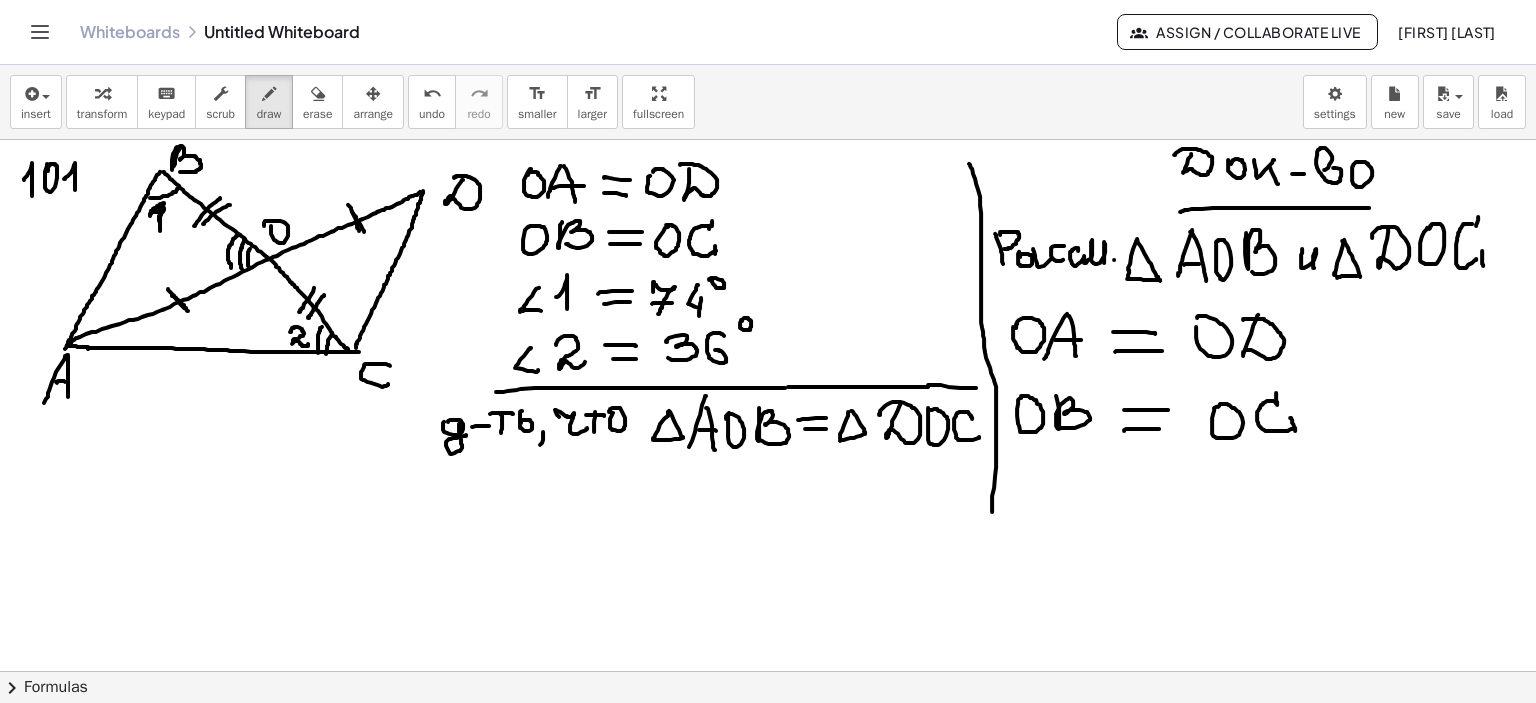 drag, startPoint x: 240, startPoint y: 234, endPoint x: 235, endPoint y: 275, distance: 41.303753 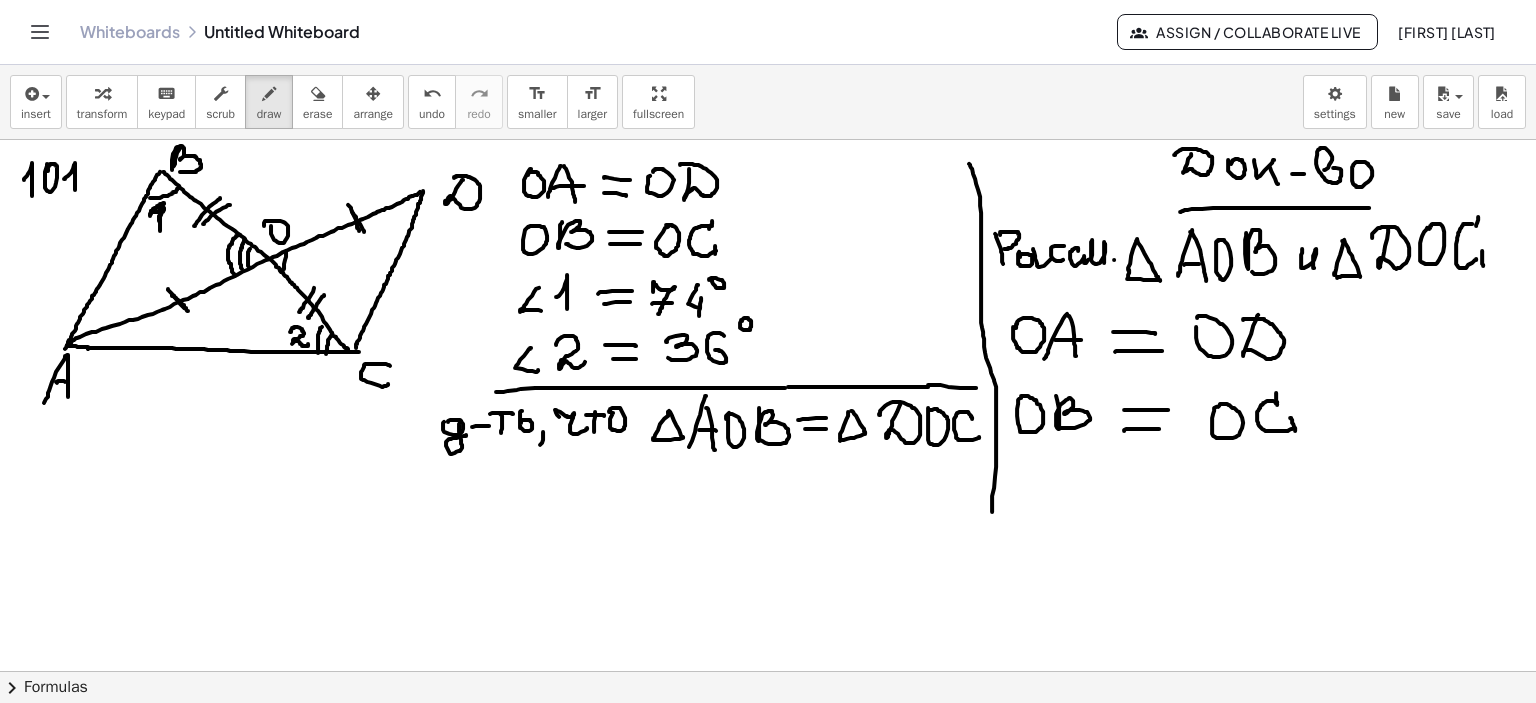 drag, startPoint x: 286, startPoint y: 251, endPoint x: 281, endPoint y: 271, distance: 20.615528 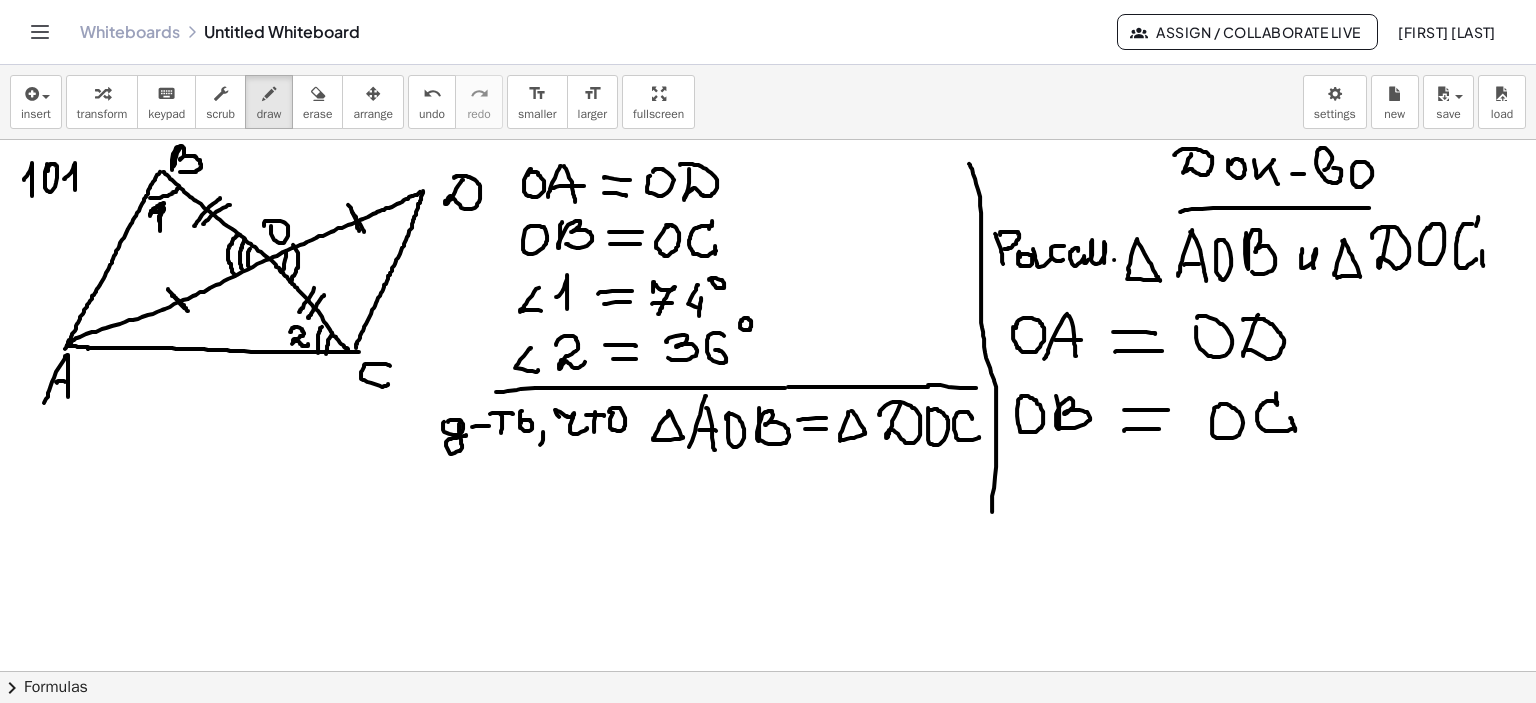 drag, startPoint x: 293, startPoint y: 244, endPoint x: 292, endPoint y: 279, distance: 35.014282 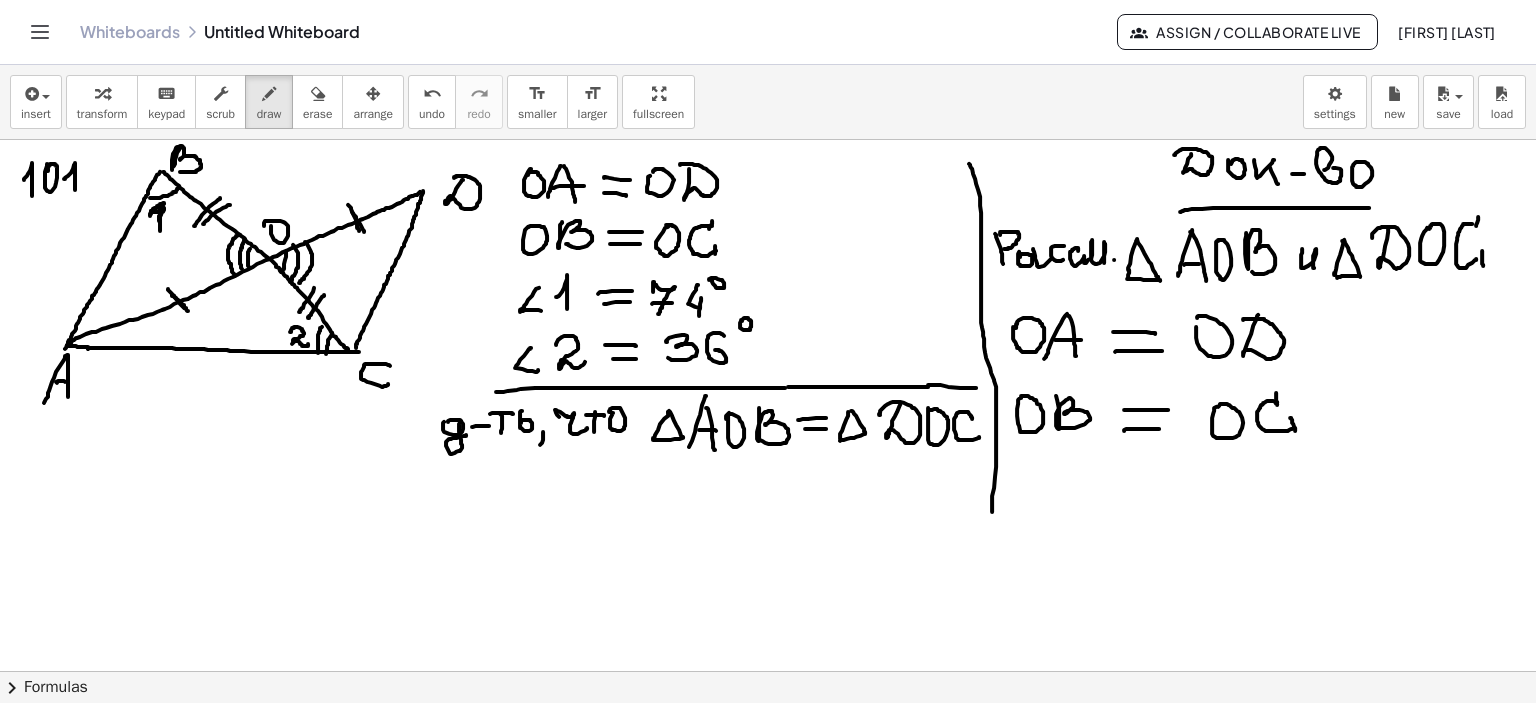 drag, startPoint x: 305, startPoint y: 241, endPoint x: 298, endPoint y: 283, distance: 42.579338 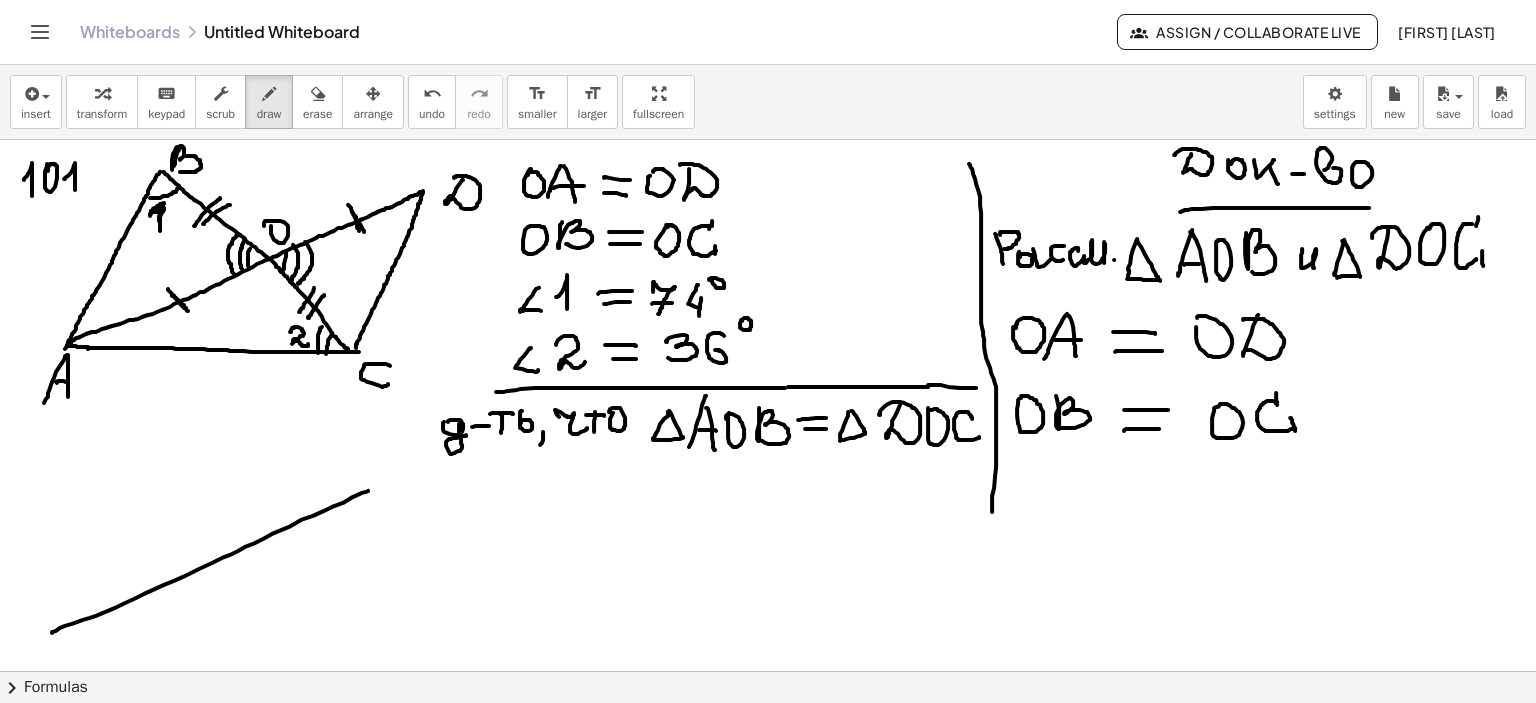 drag, startPoint x: 52, startPoint y: 632, endPoint x: 368, endPoint y: 490, distance: 346.43903 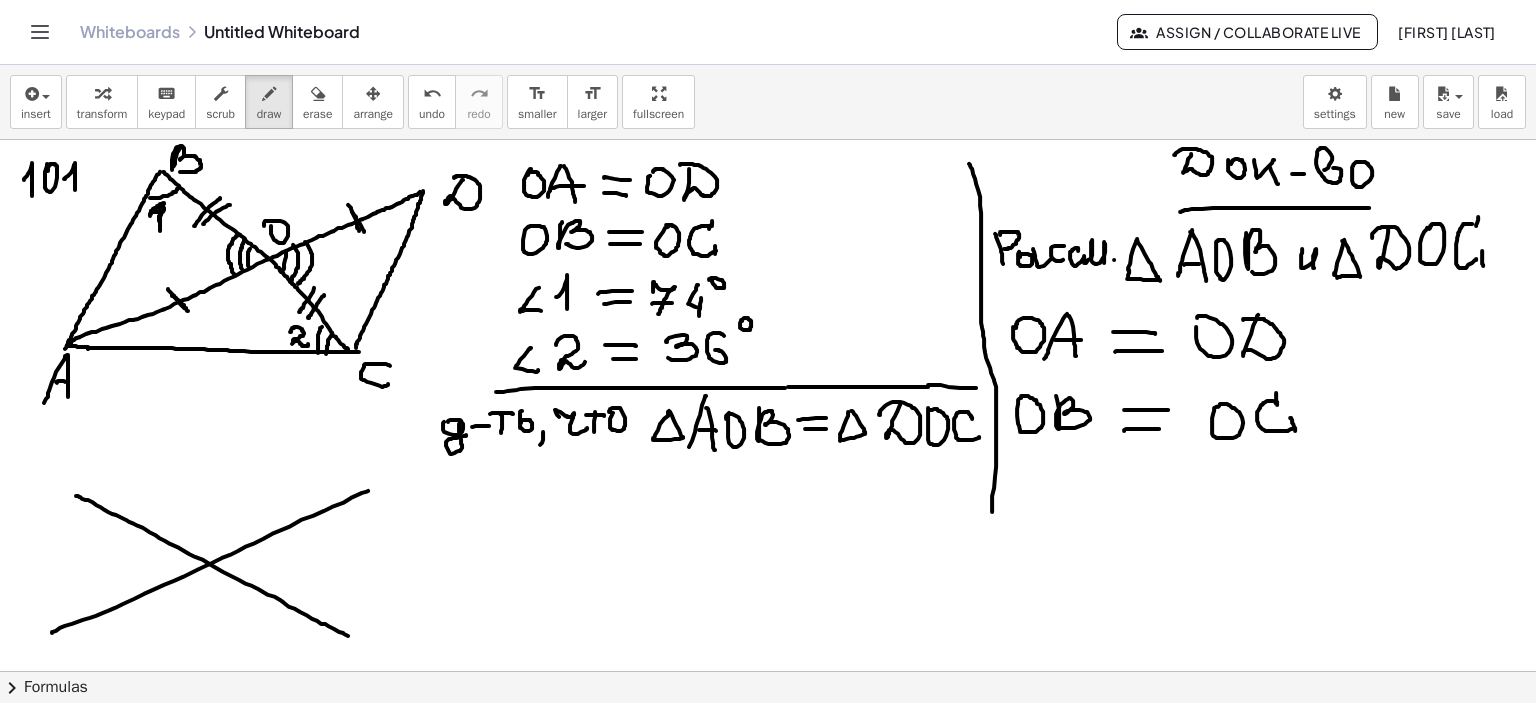 drag, startPoint x: 76, startPoint y: 495, endPoint x: 348, endPoint y: 635, distance: 305.915 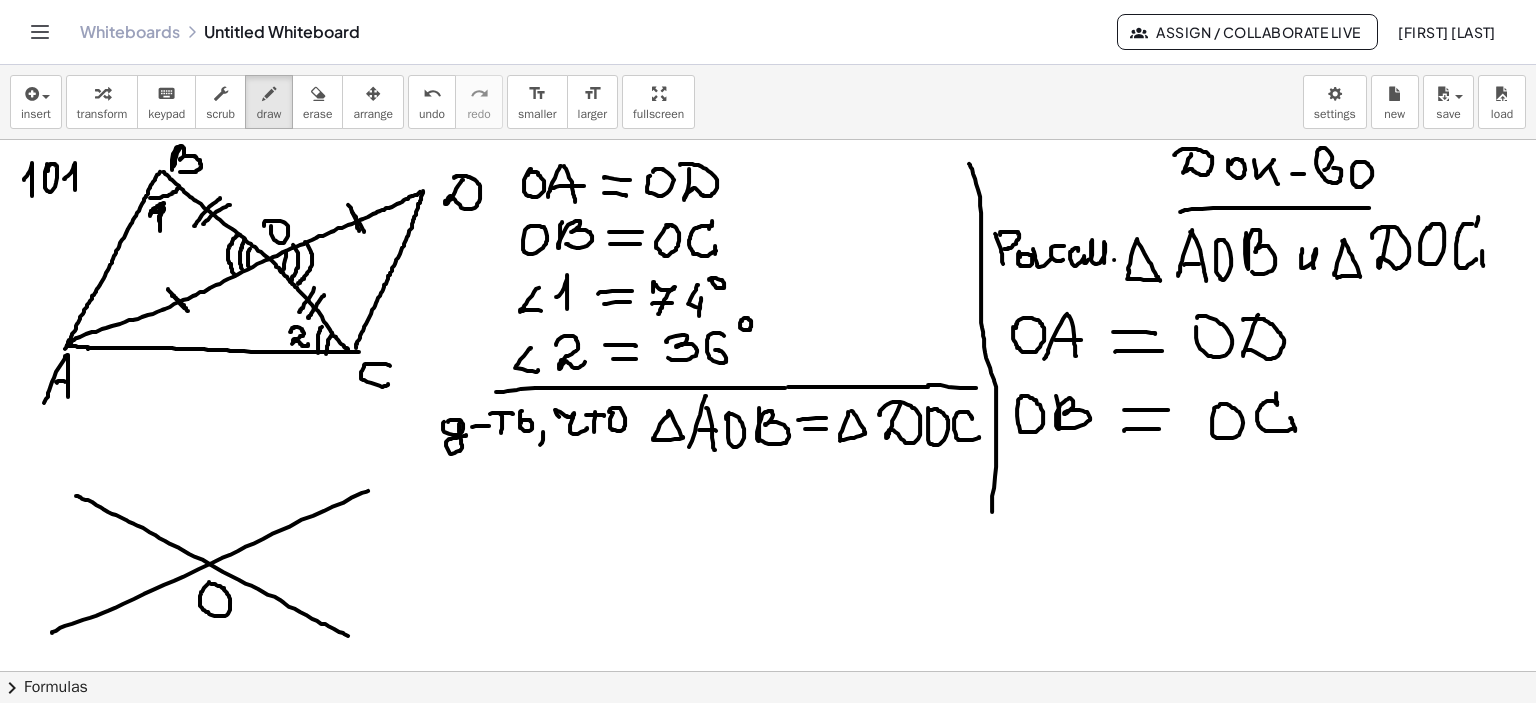 click at bounding box center [768, 206] 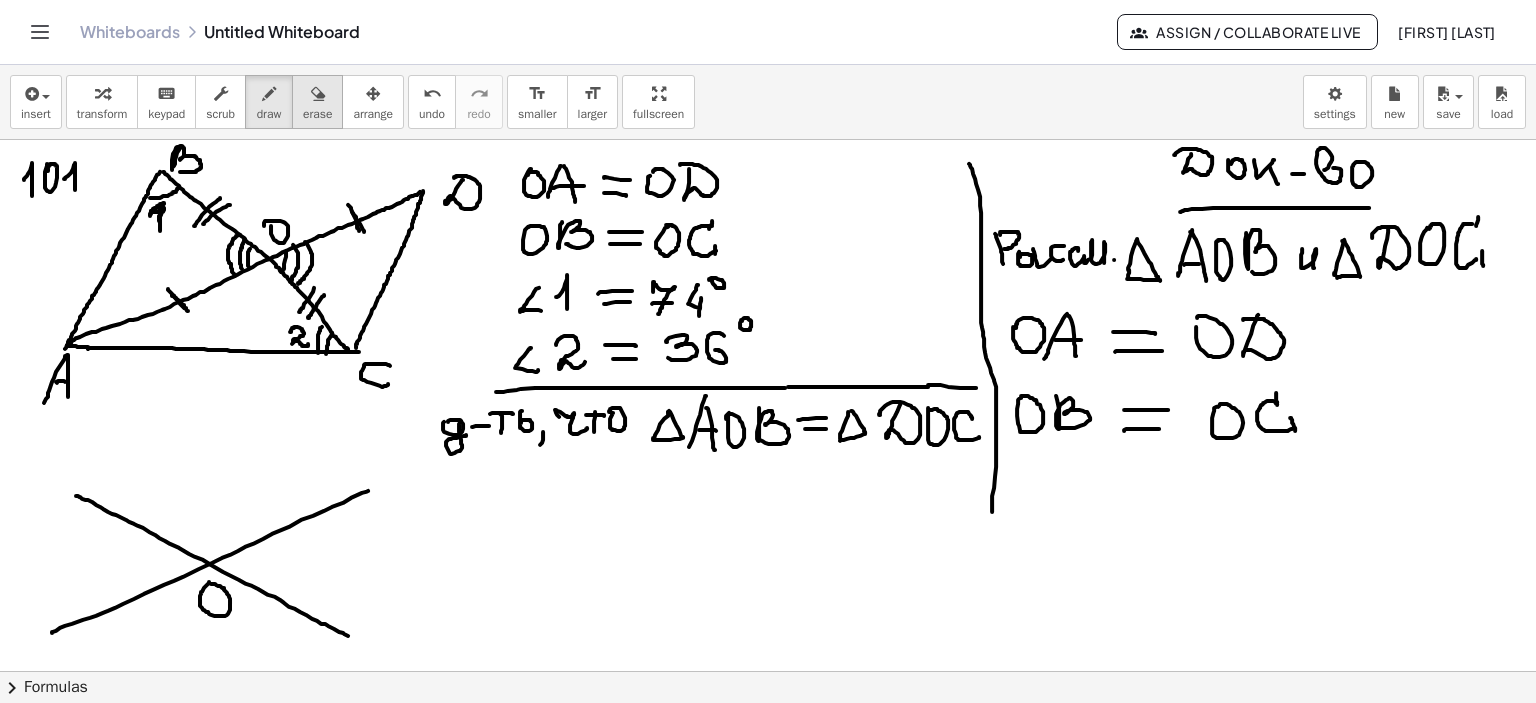 click at bounding box center (318, 94) 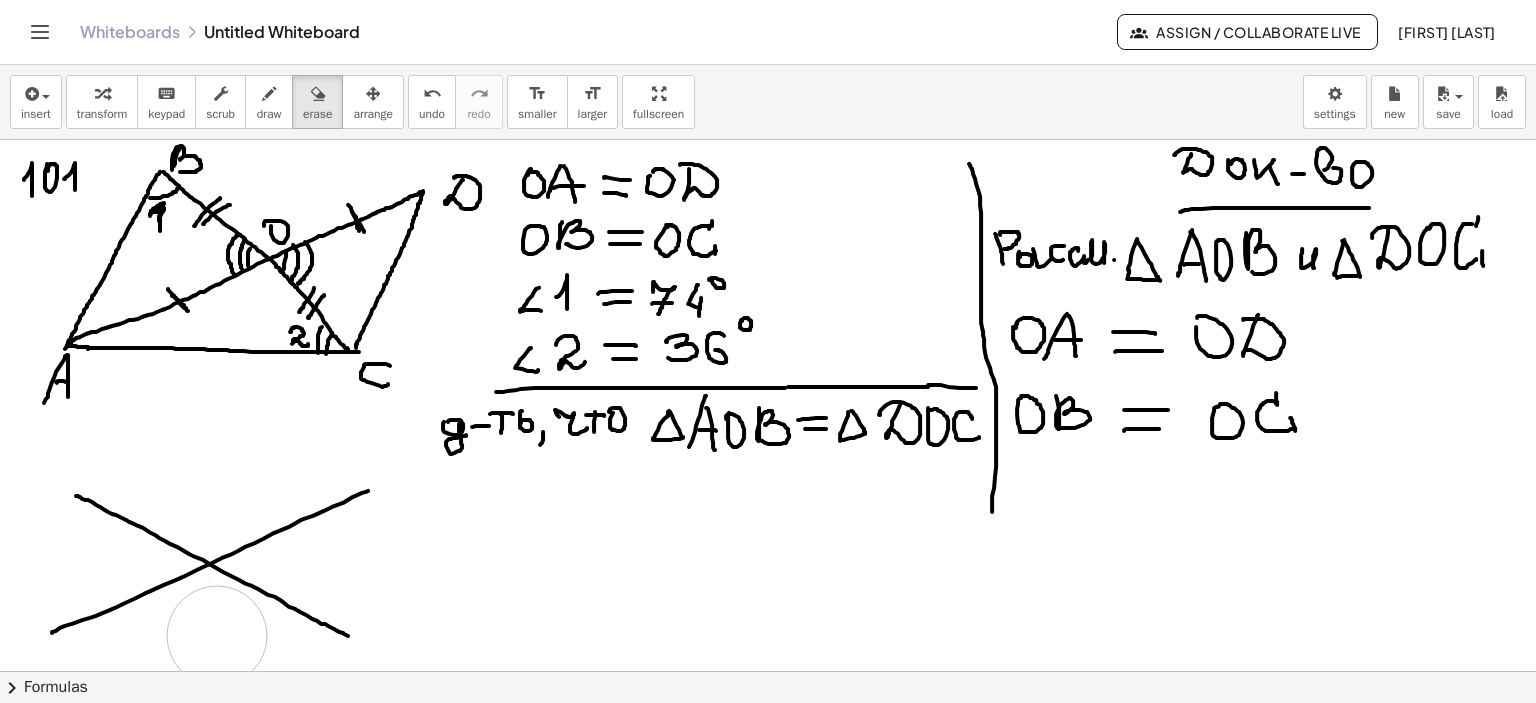 drag, startPoint x: 239, startPoint y: 652, endPoint x: 217, endPoint y: 635, distance: 27.802877 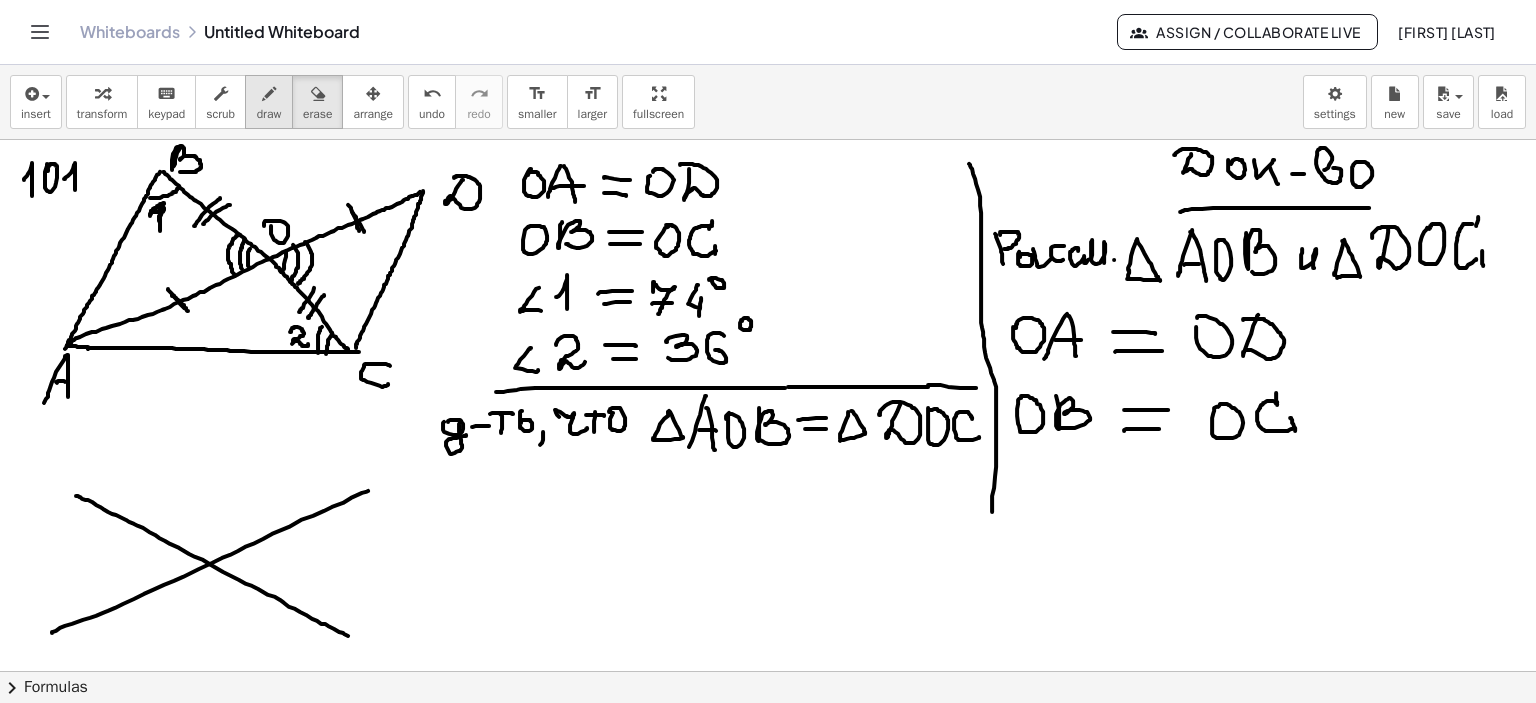 click at bounding box center (269, 94) 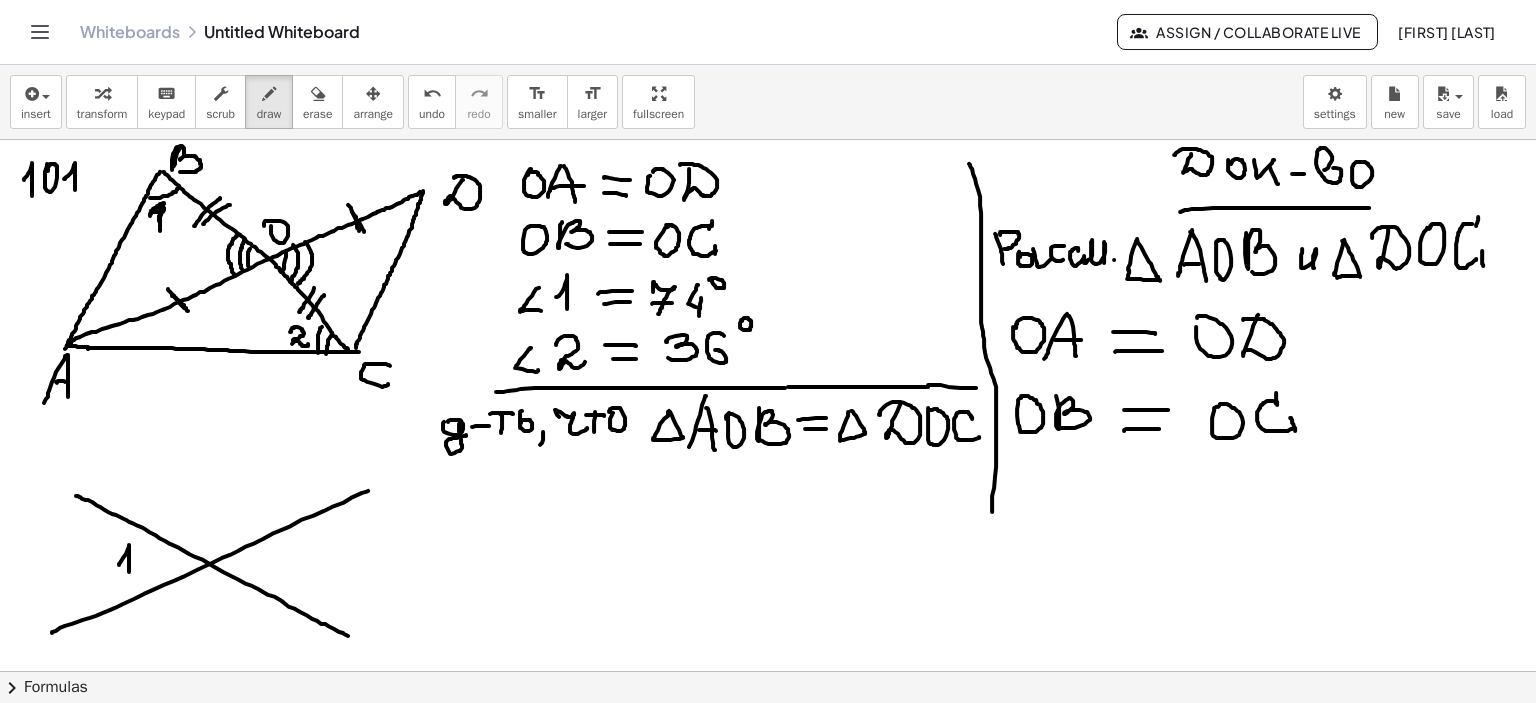 drag, startPoint x: 119, startPoint y: 564, endPoint x: 129, endPoint y: 574, distance: 14.142136 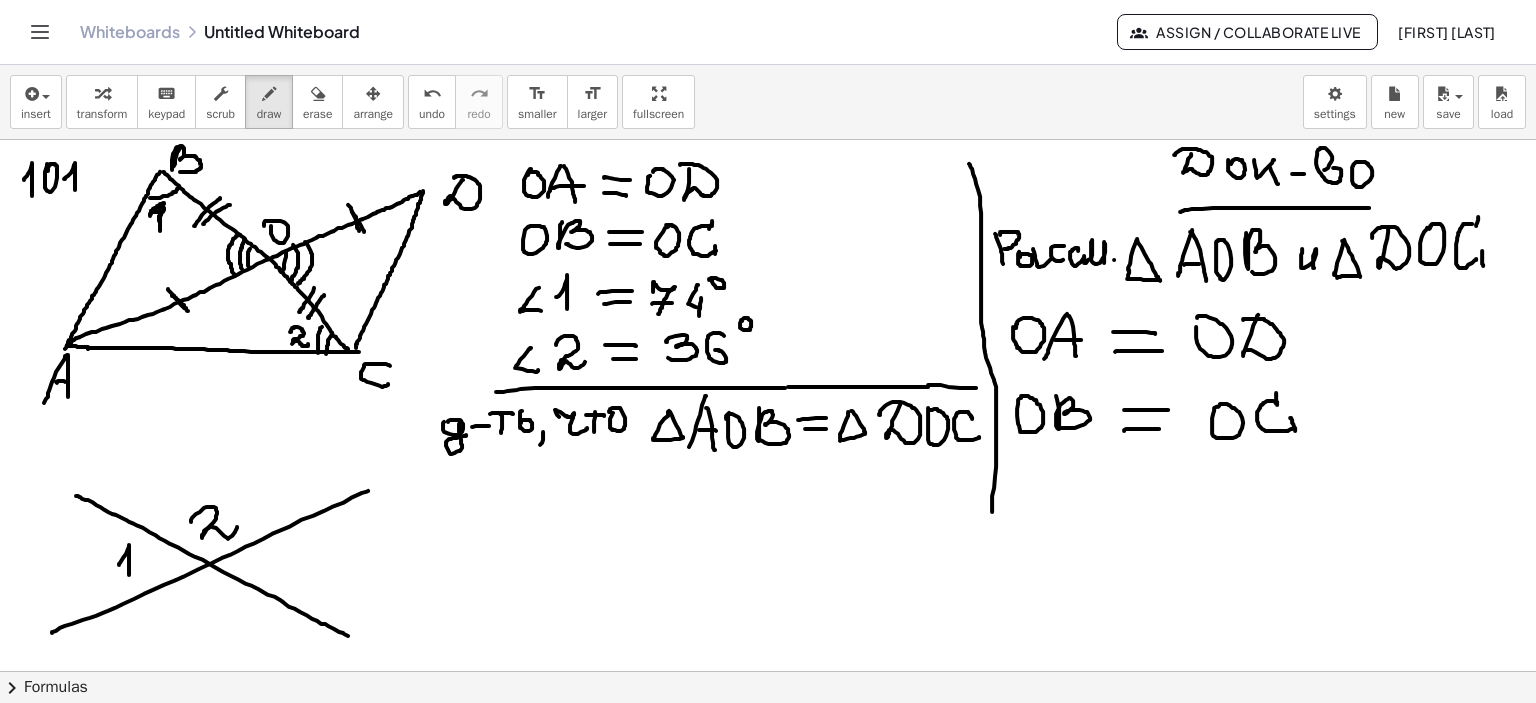 drag, startPoint x: 200, startPoint y: 511, endPoint x: 240, endPoint y: 528, distance: 43.462627 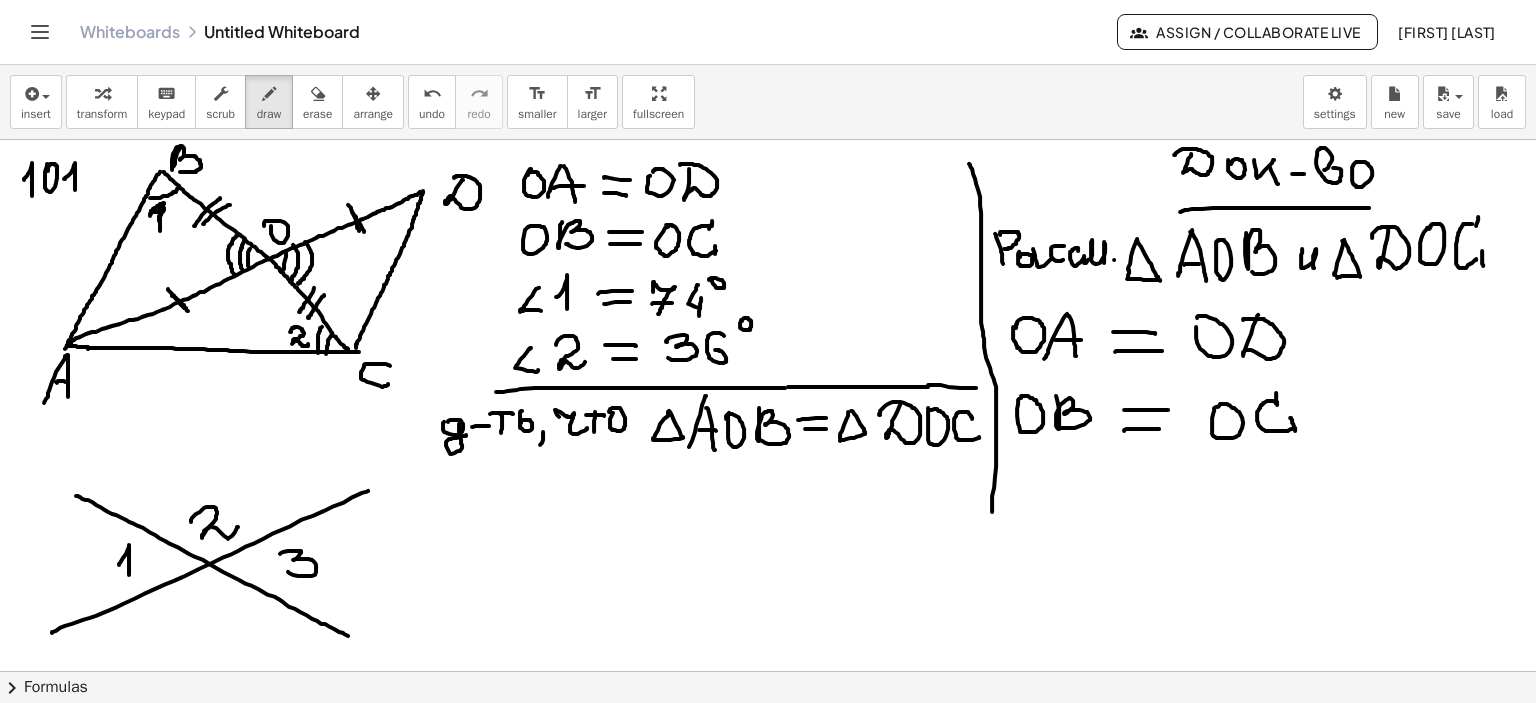 drag, startPoint x: 280, startPoint y: 553, endPoint x: 288, endPoint y: 571, distance: 19.697716 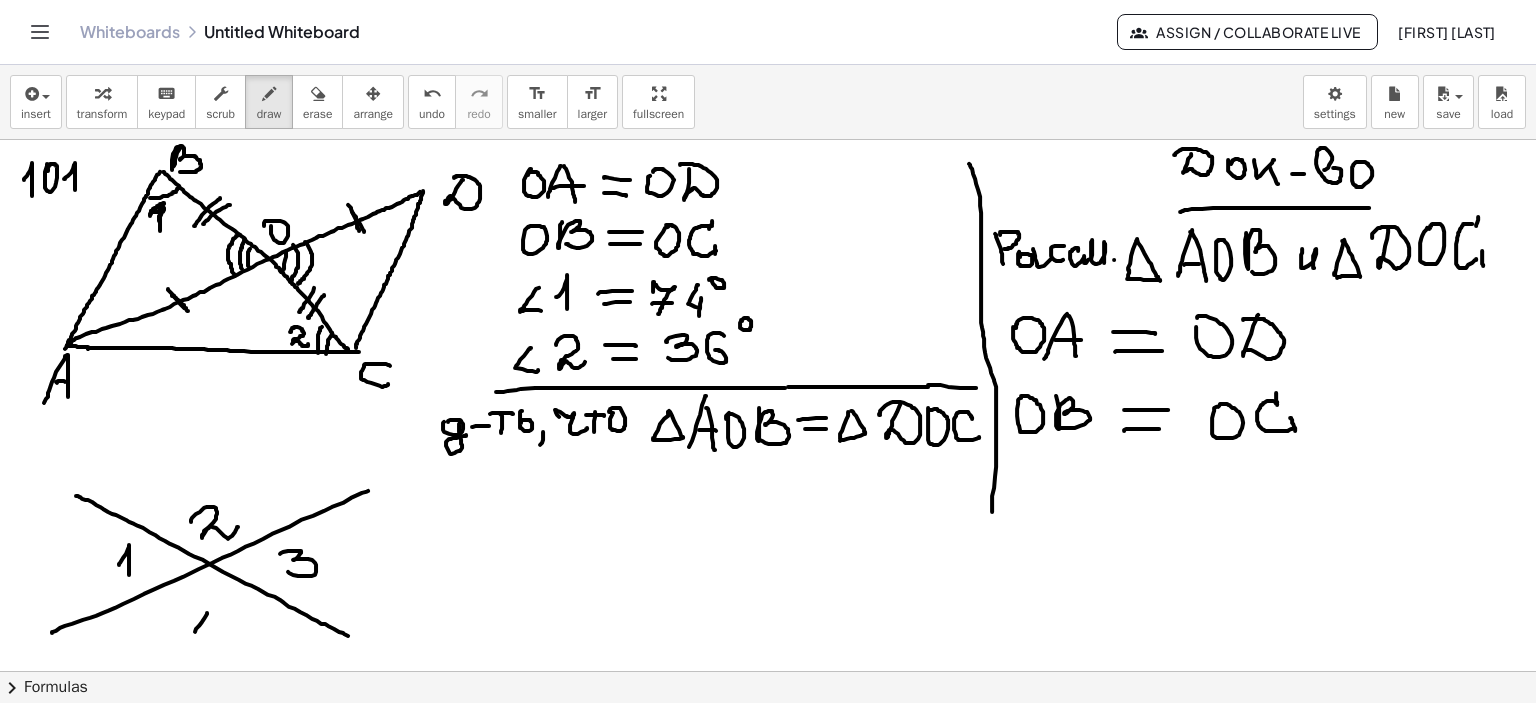 drag, startPoint x: 207, startPoint y: 612, endPoint x: 218, endPoint y: 635, distance: 25.495098 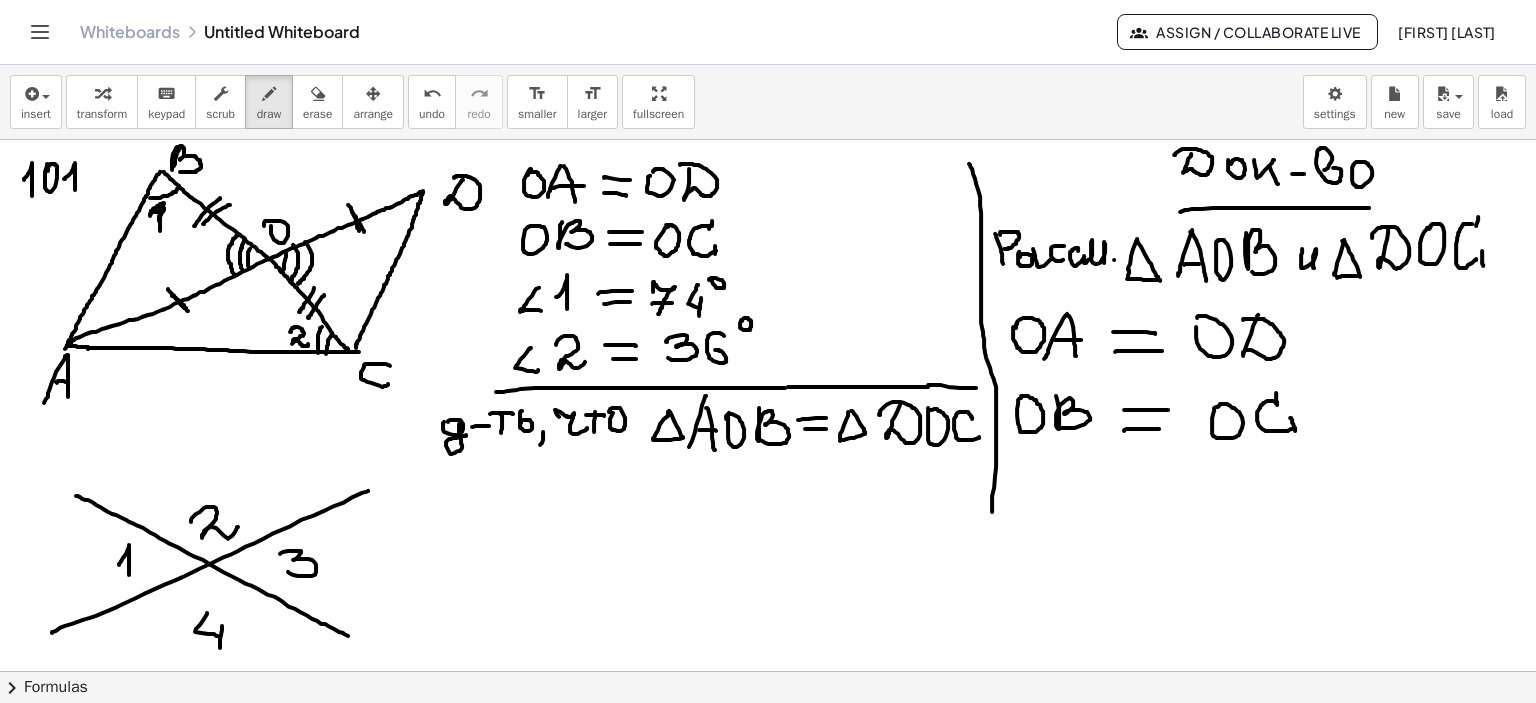 drag, startPoint x: 222, startPoint y: 625, endPoint x: 220, endPoint y: 647, distance: 22.090721 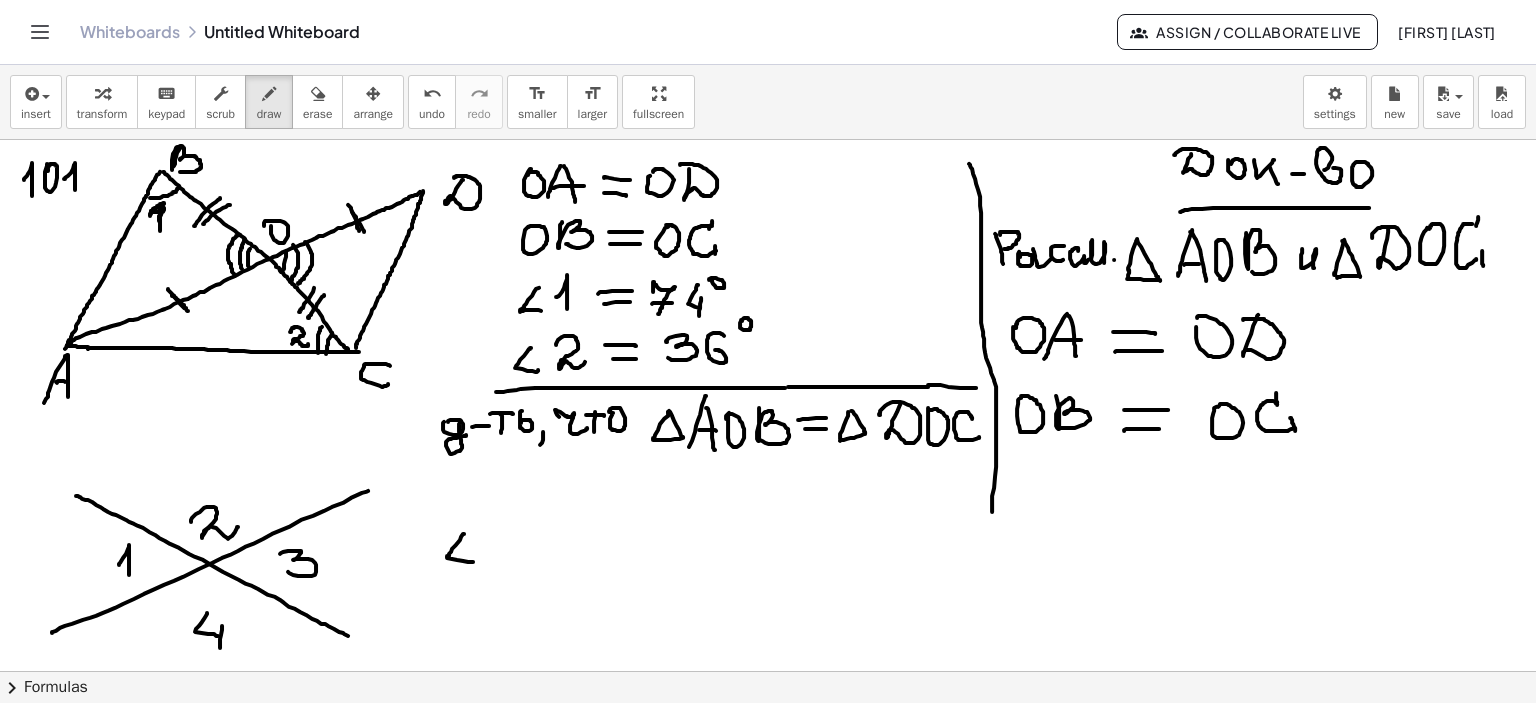 drag, startPoint x: 464, startPoint y: 533, endPoint x: 473, endPoint y: 561, distance: 29.410883 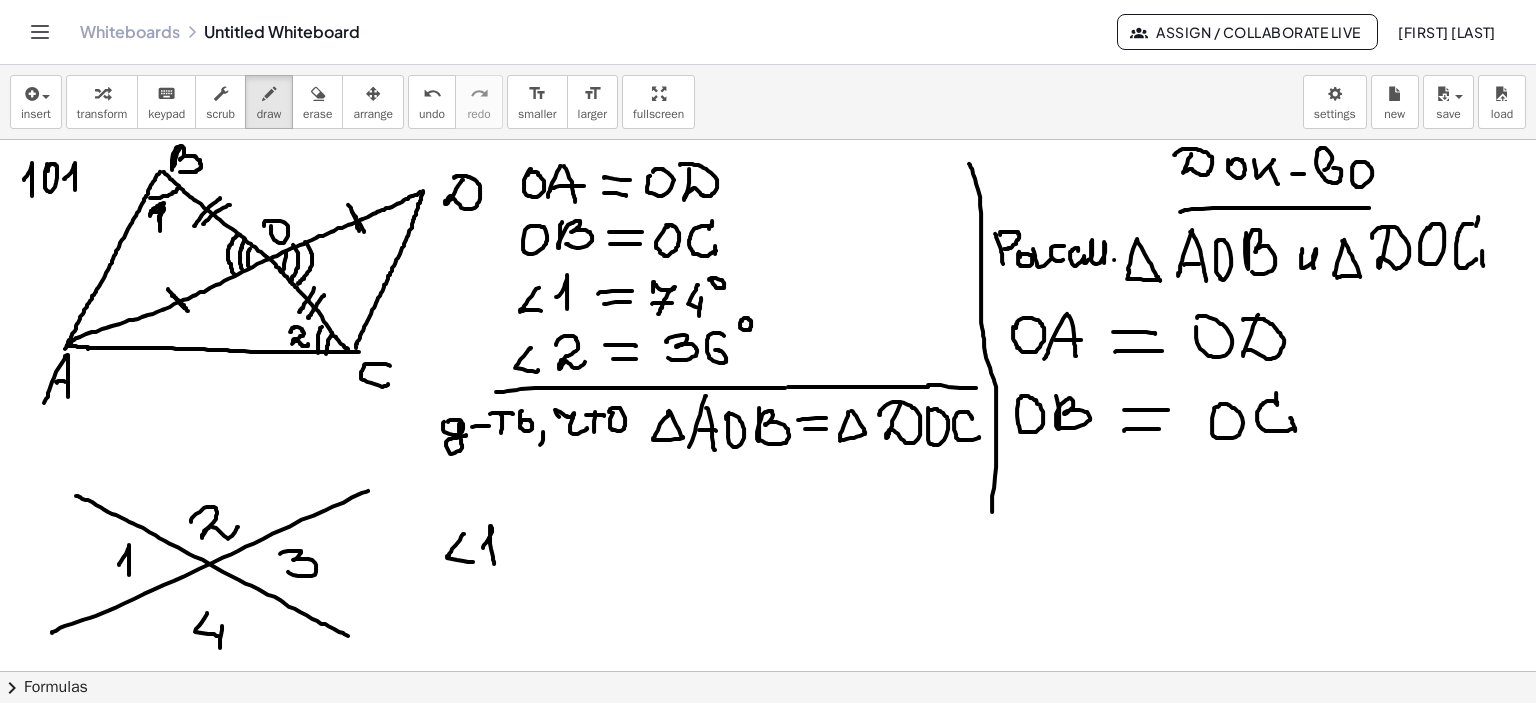drag, startPoint x: 483, startPoint y: 547, endPoint x: 498, endPoint y: 561, distance: 20.518284 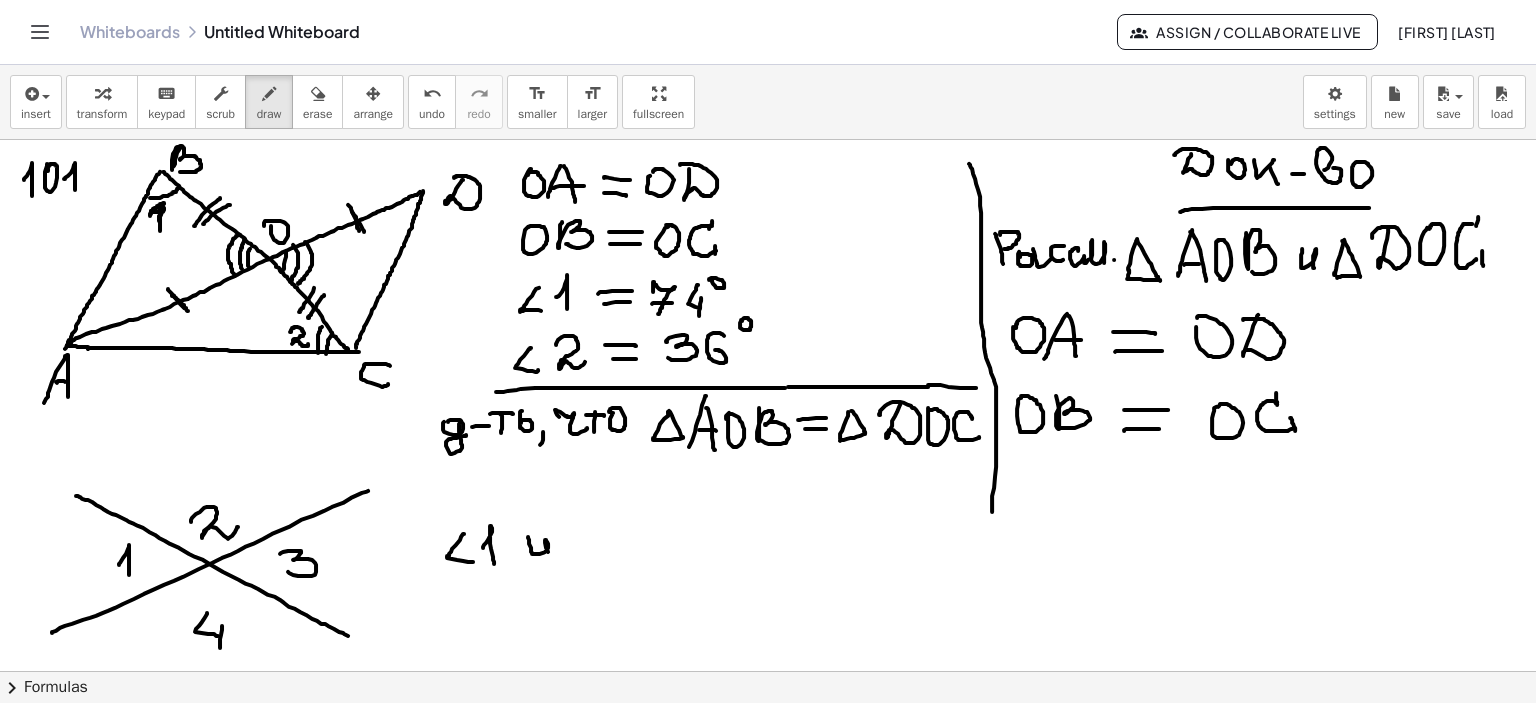 drag, startPoint x: 529, startPoint y: 543, endPoint x: 577, endPoint y: 554, distance: 49.24429 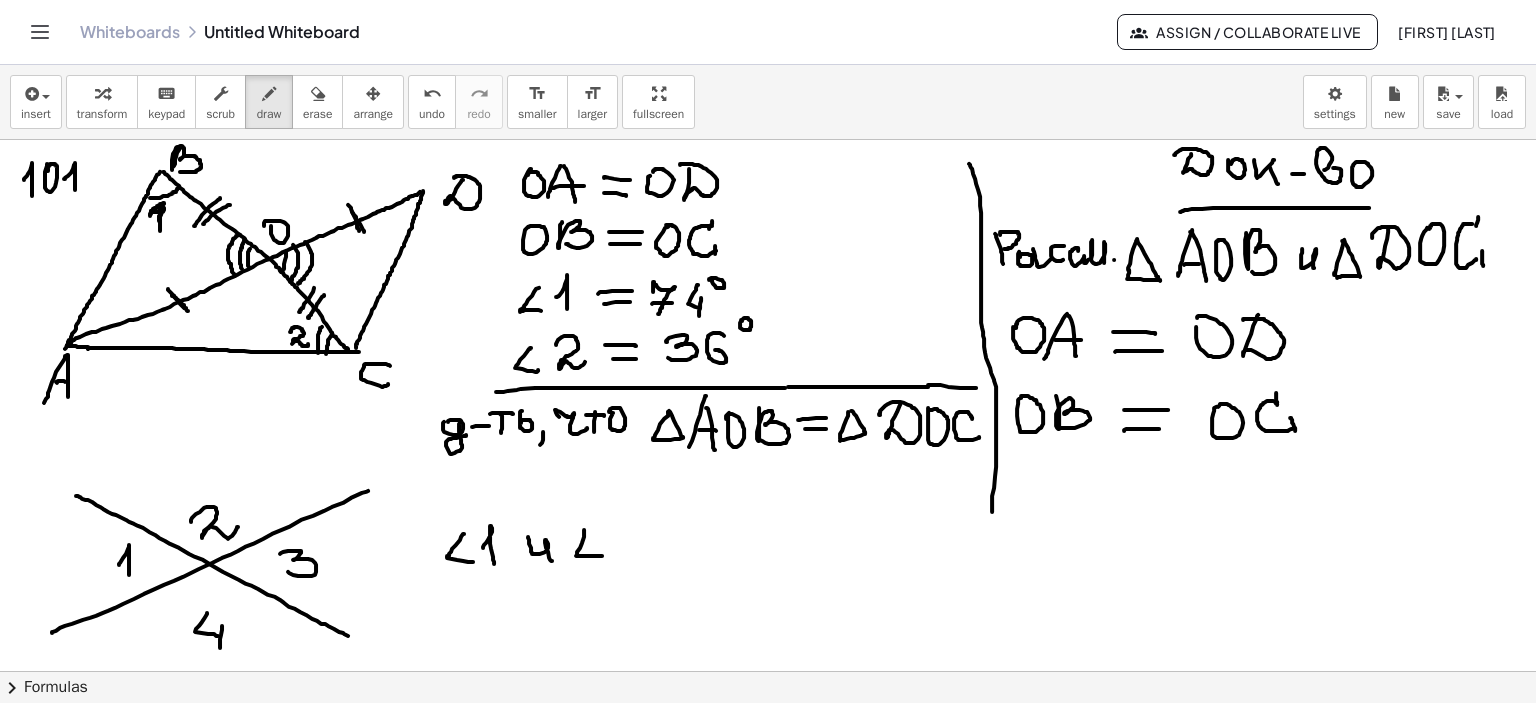 drag, startPoint x: 584, startPoint y: 529, endPoint x: 602, endPoint y: 555, distance: 31.622776 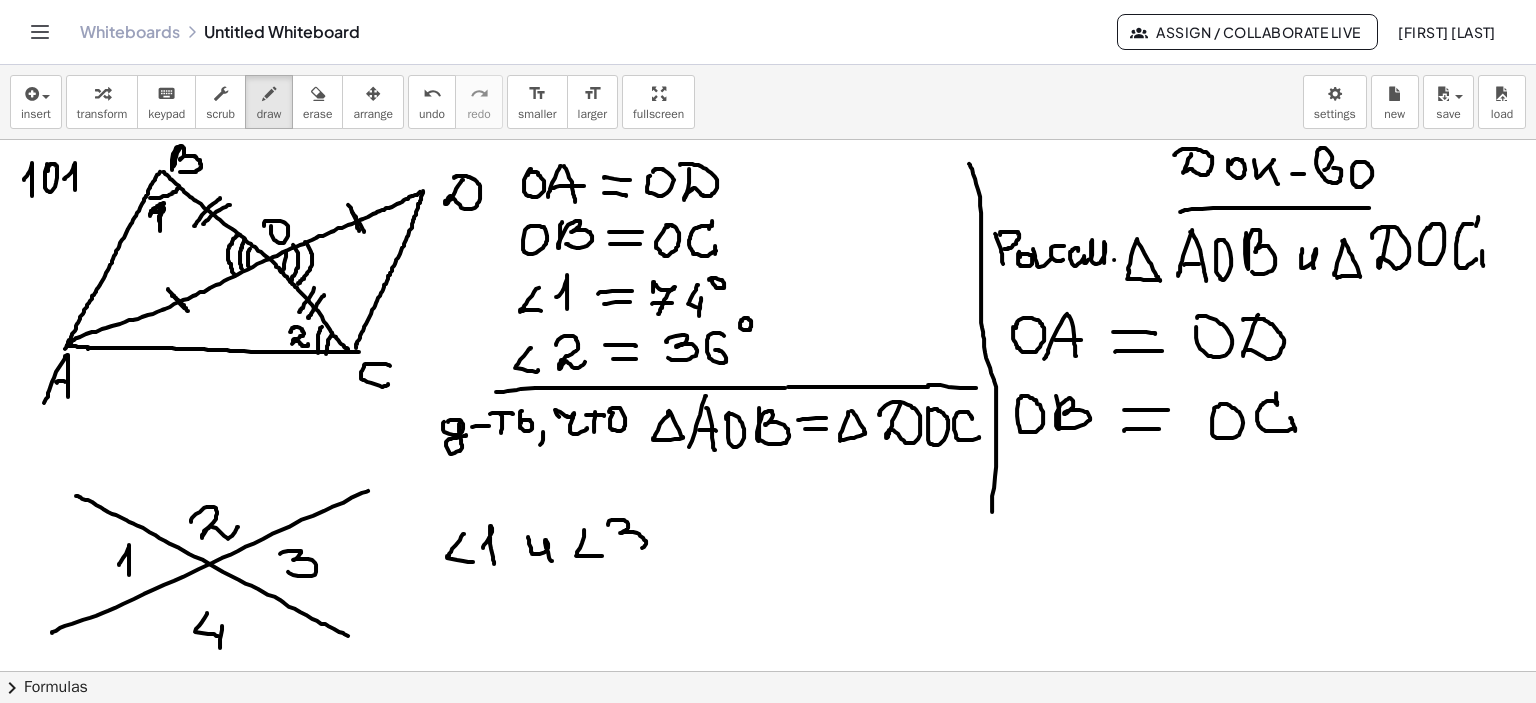 drag, startPoint x: 608, startPoint y: 524, endPoint x: 614, endPoint y: 548, distance: 24.738634 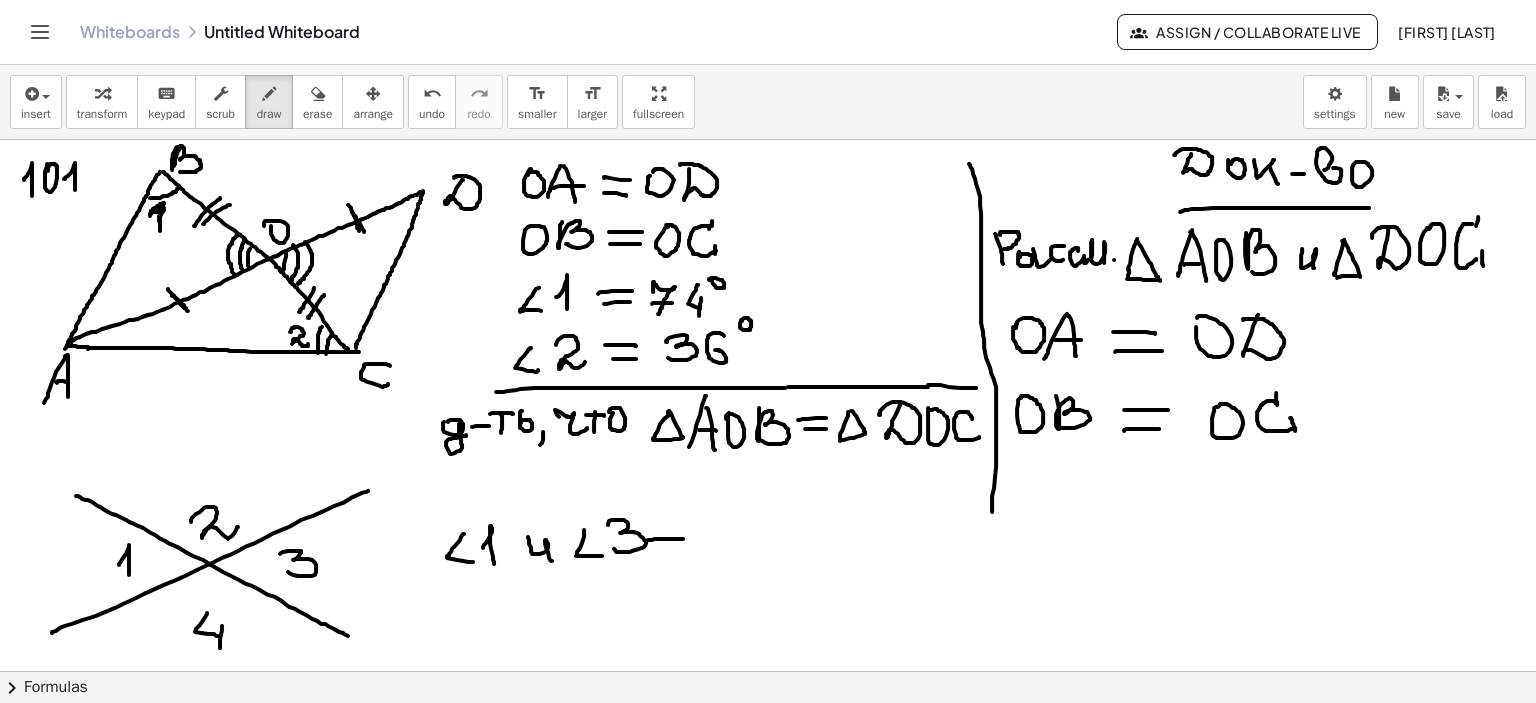 drag, startPoint x: 648, startPoint y: 539, endPoint x: 694, endPoint y: 539, distance: 46 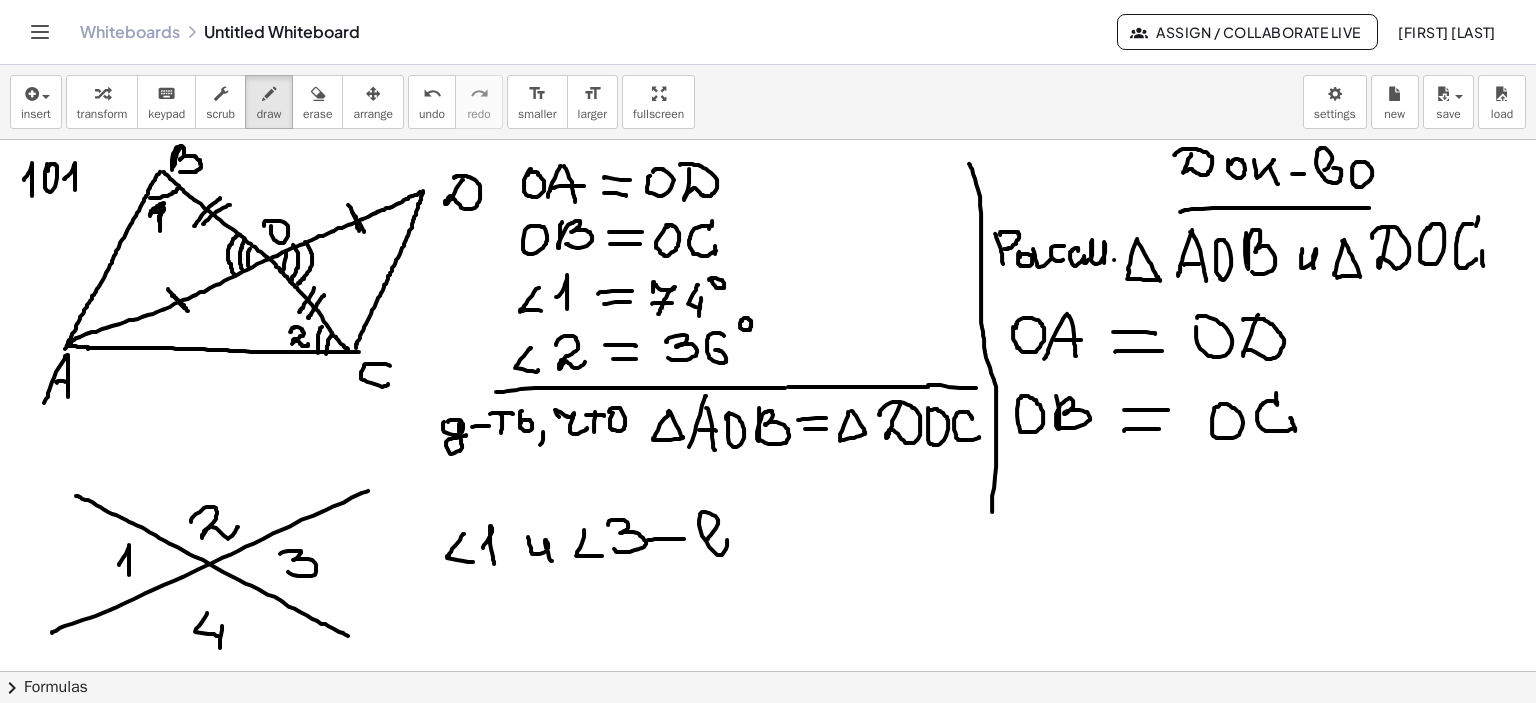 click at bounding box center [768, 206] 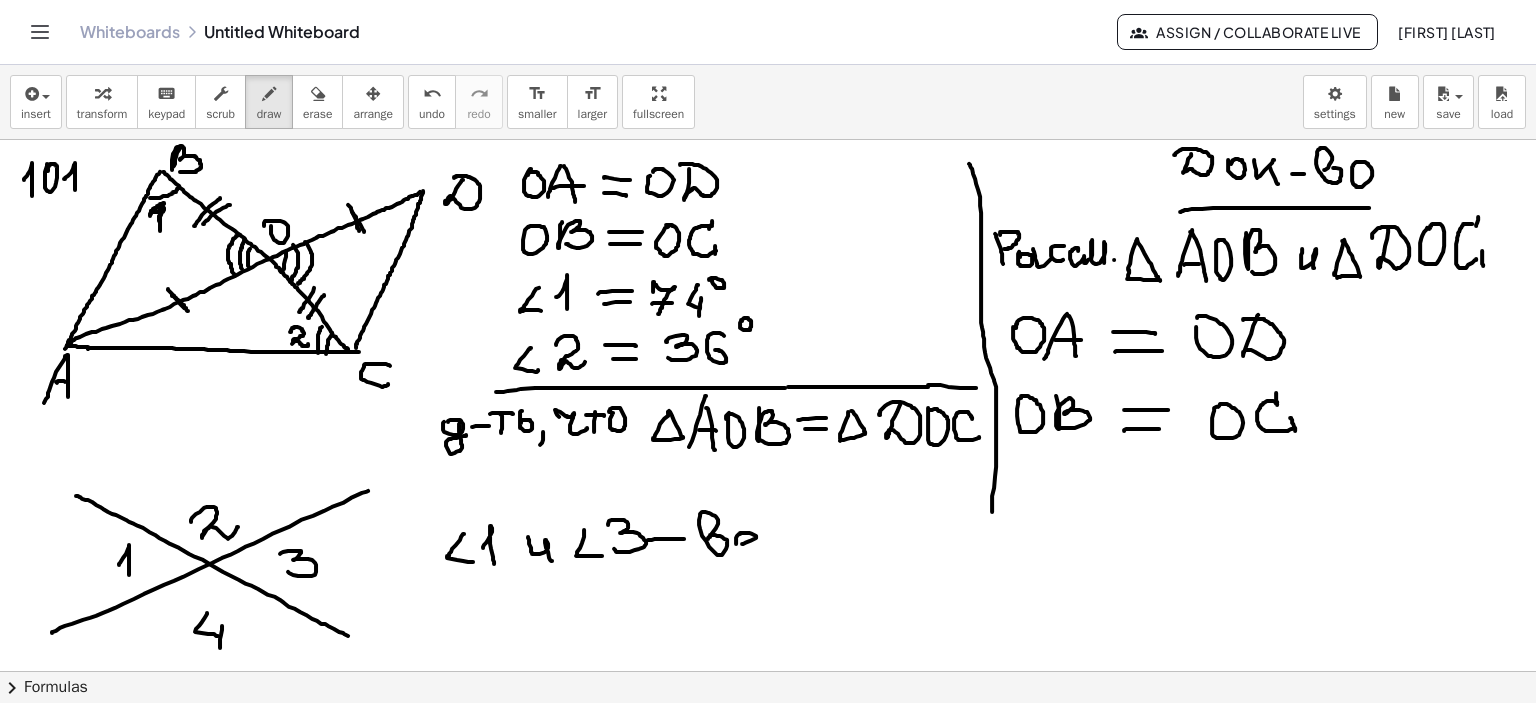 drag, startPoint x: 745, startPoint y: 542, endPoint x: 767, endPoint y: 547, distance: 22.561028 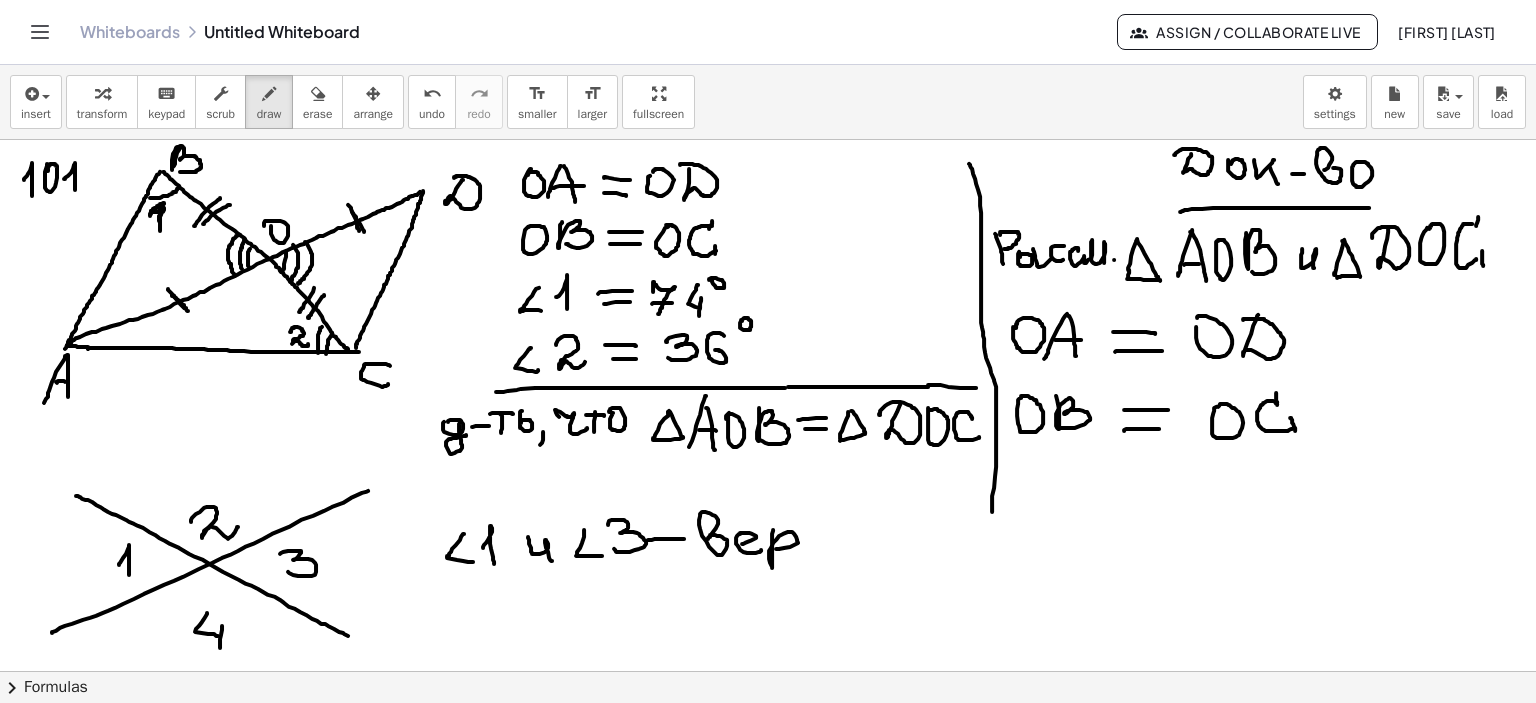 drag, startPoint x: 773, startPoint y: 529, endPoint x: 785, endPoint y: 546, distance: 20.808653 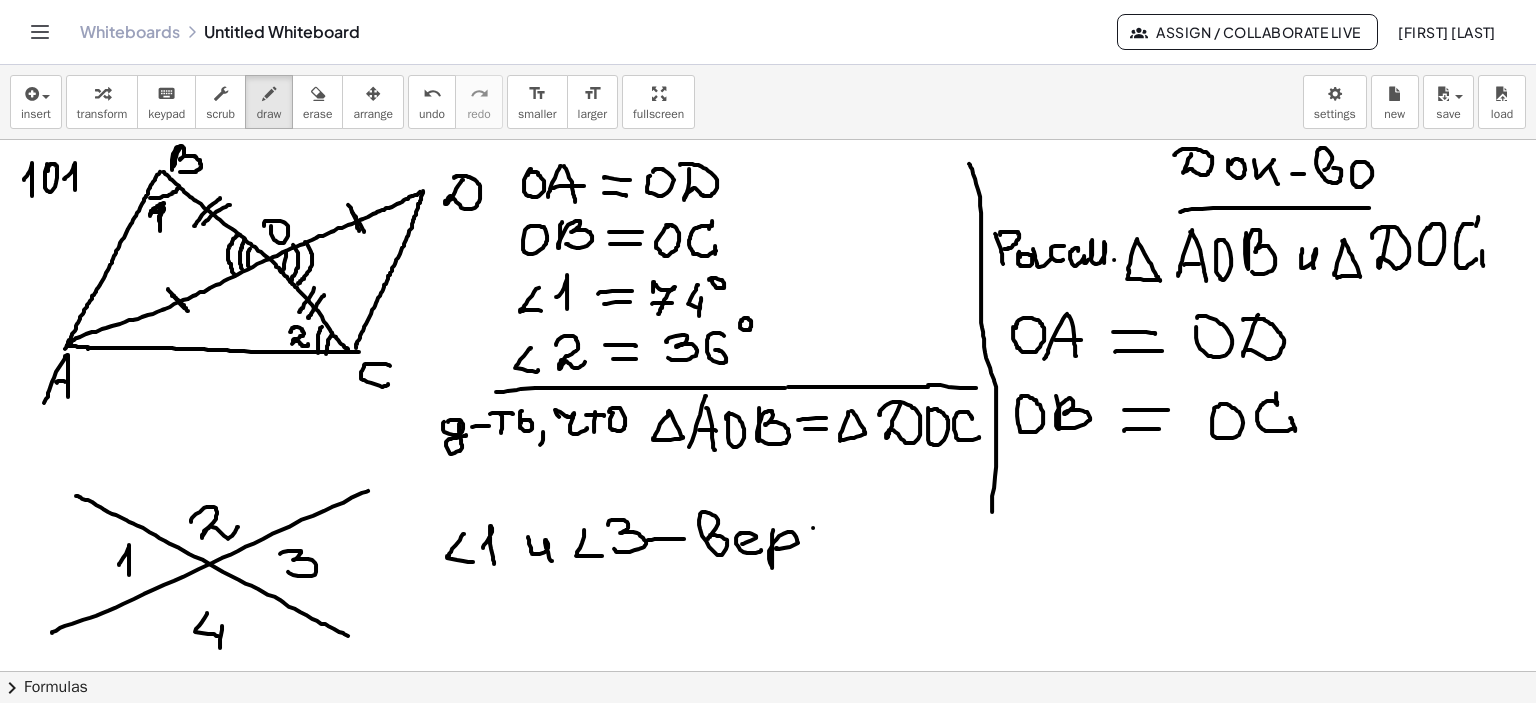 drag, startPoint x: 813, startPoint y: 527, endPoint x: 812, endPoint y: 542, distance: 15.033297 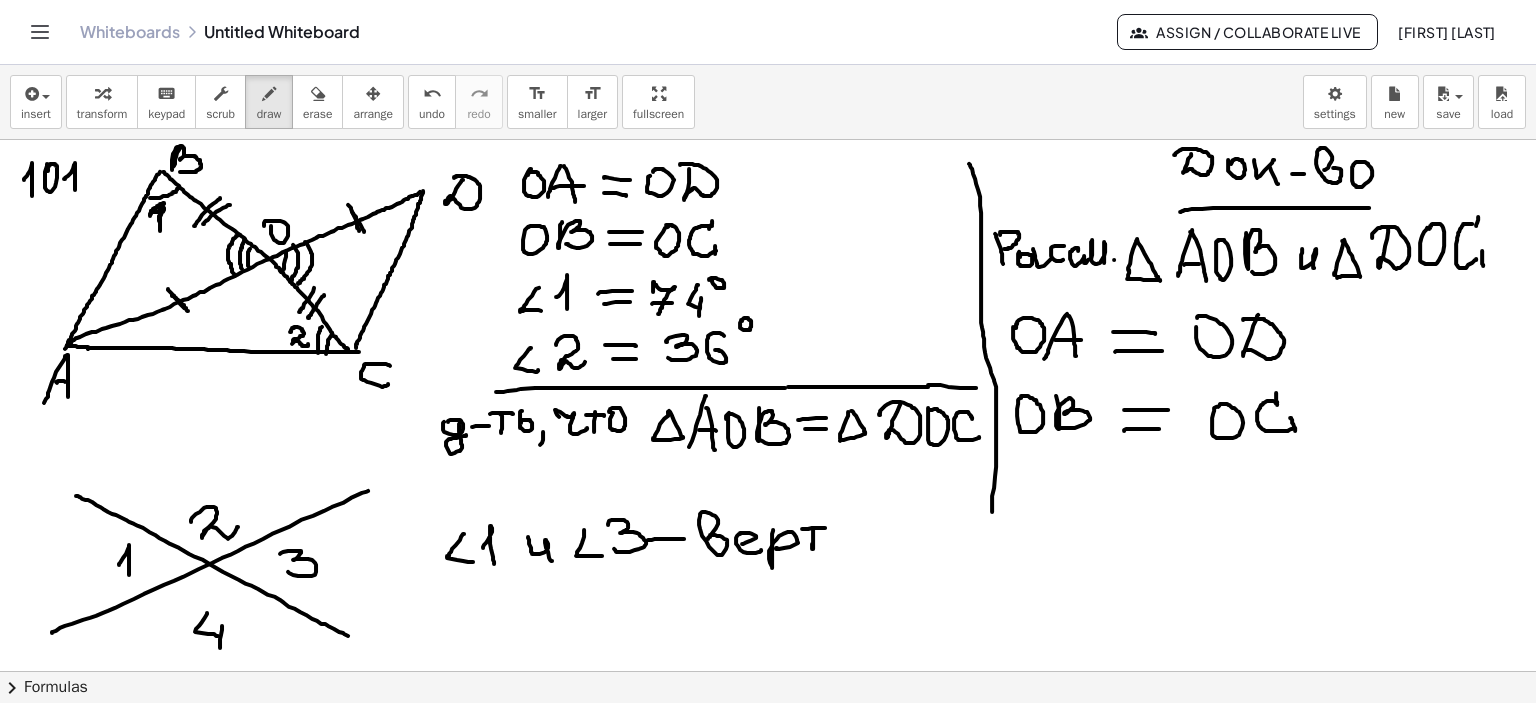 drag, startPoint x: 812, startPoint y: 527, endPoint x: 826, endPoint y: 529, distance: 14.142136 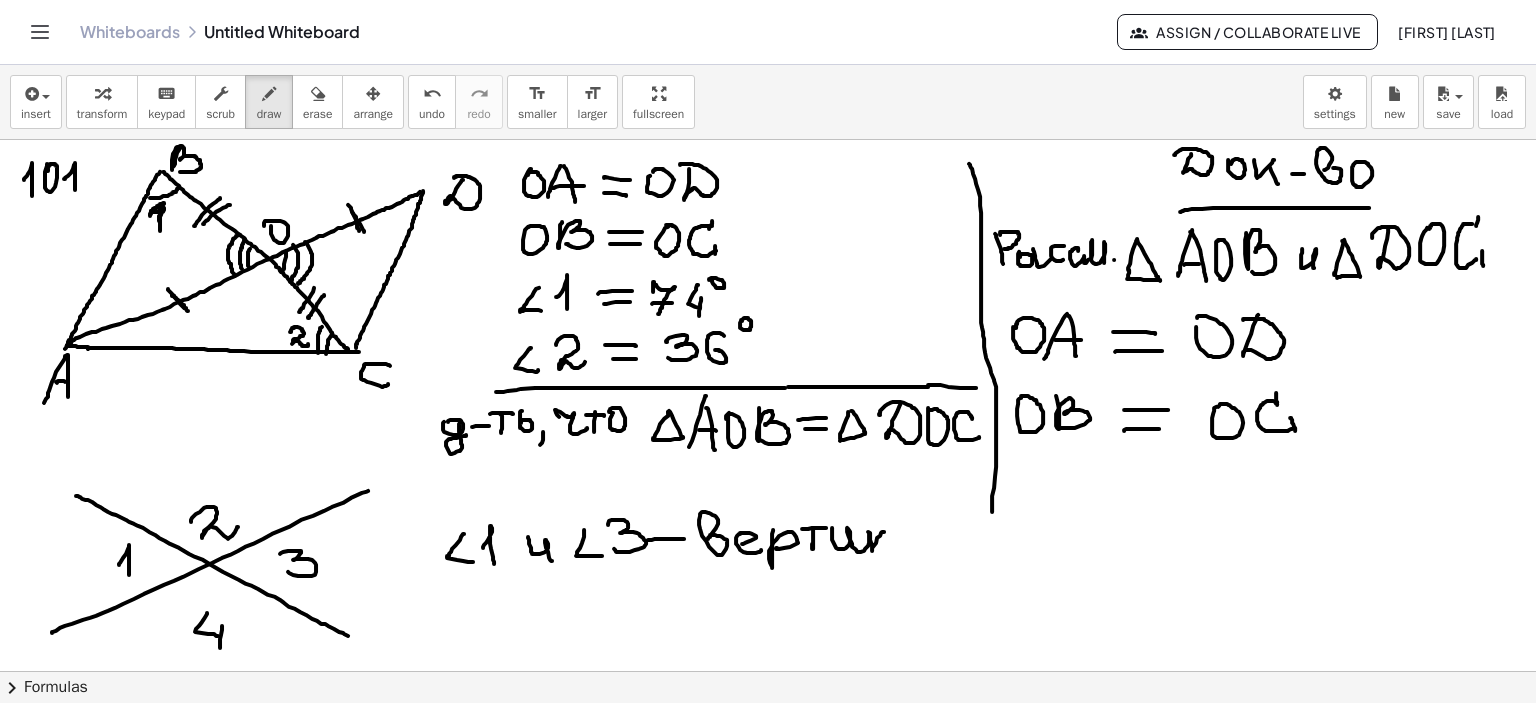 drag, startPoint x: 832, startPoint y: 527, endPoint x: 884, endPoint y: 531, distance: 52.153618 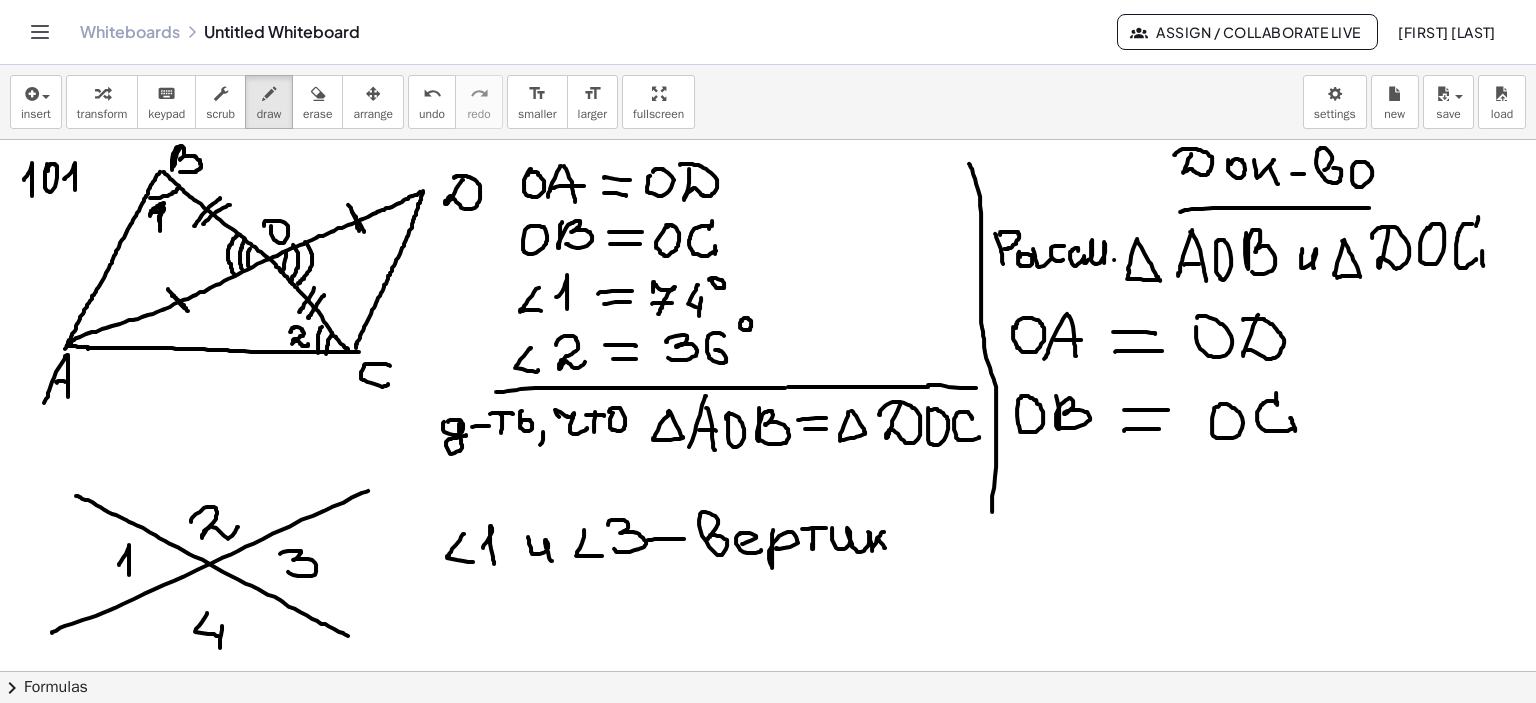 drag, startPoint x: 878, startPoint y: 539, endPoint x: 891, endPoint y: 551, distance: 17.691807 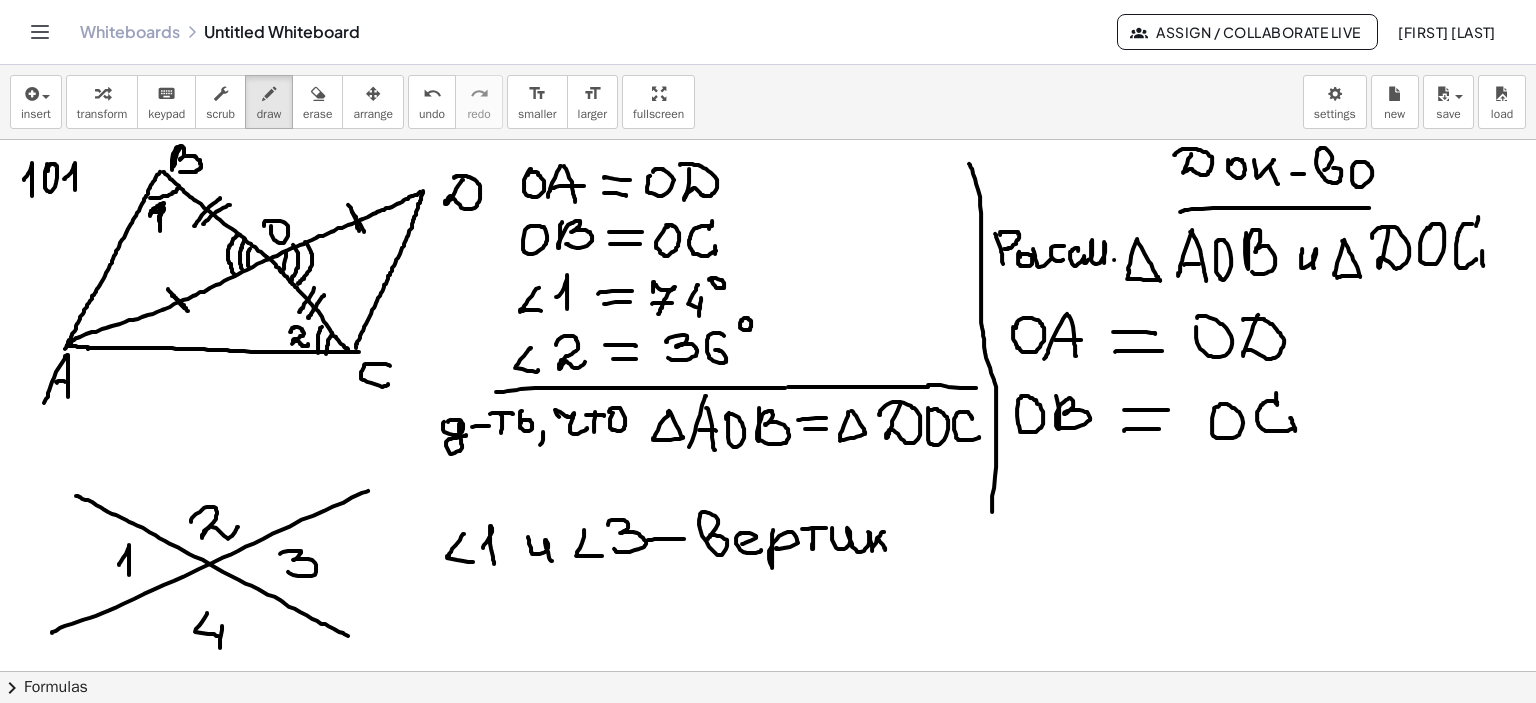 click at bounding box center [768, 206] 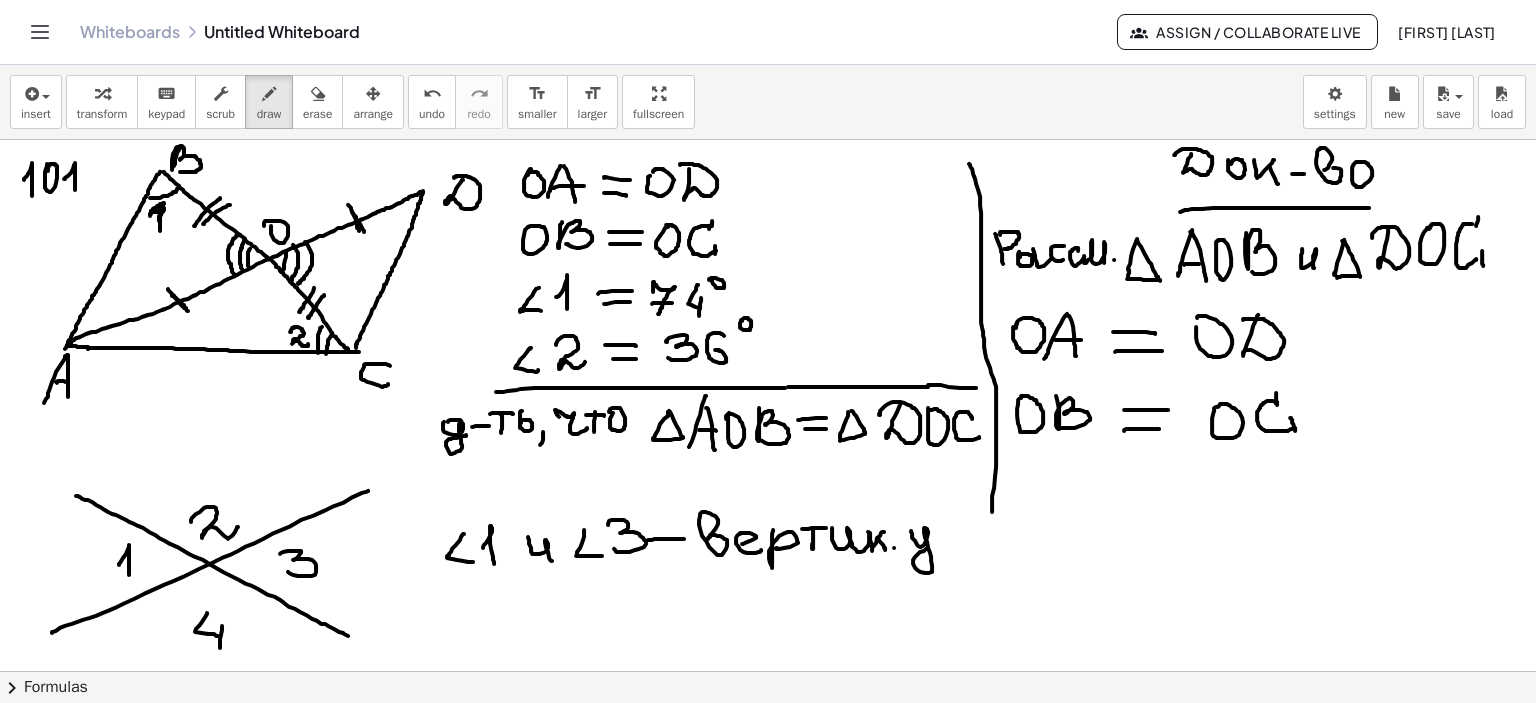 drag, startPoint x: 911, startPoint y: 530, endPoint x: 926, endPoint y: 548, distance: 23.43075 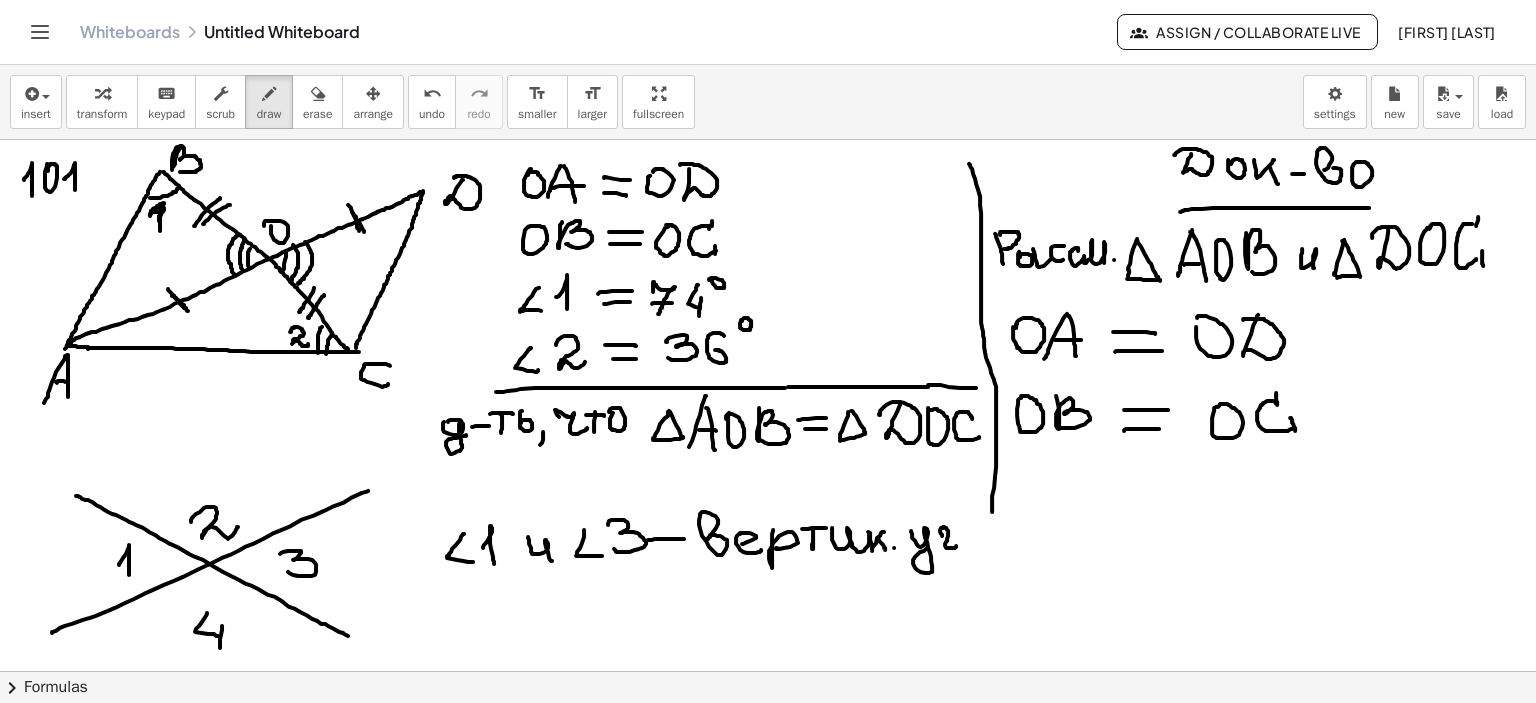 drag, startPoint x: 942, startPoint y: 535, endPoint x: 956, endPoint y: 545, distance: 17.20465 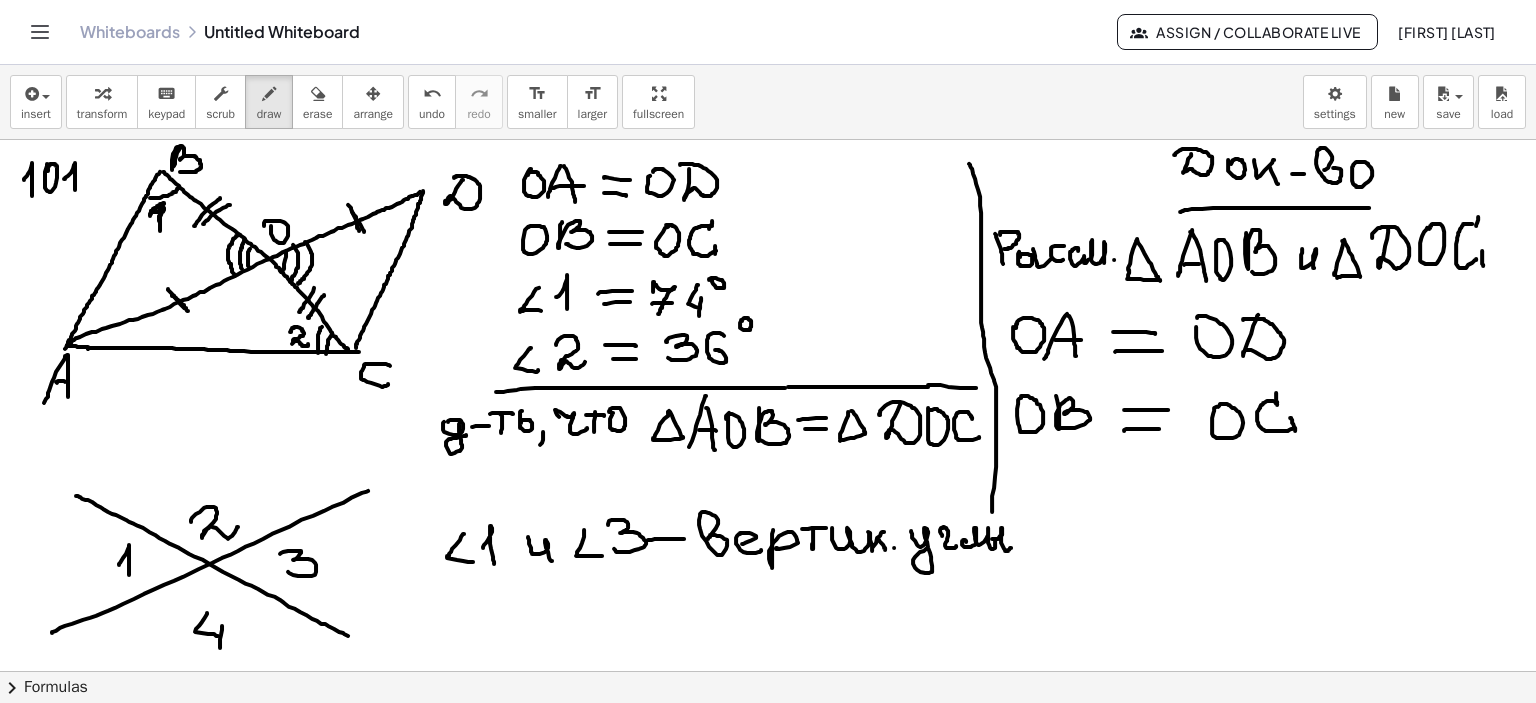 drag, startPoint x: 966, startPoint y: 541, endPoint x: 1012, endPoint y: 550, distance: 46.872166 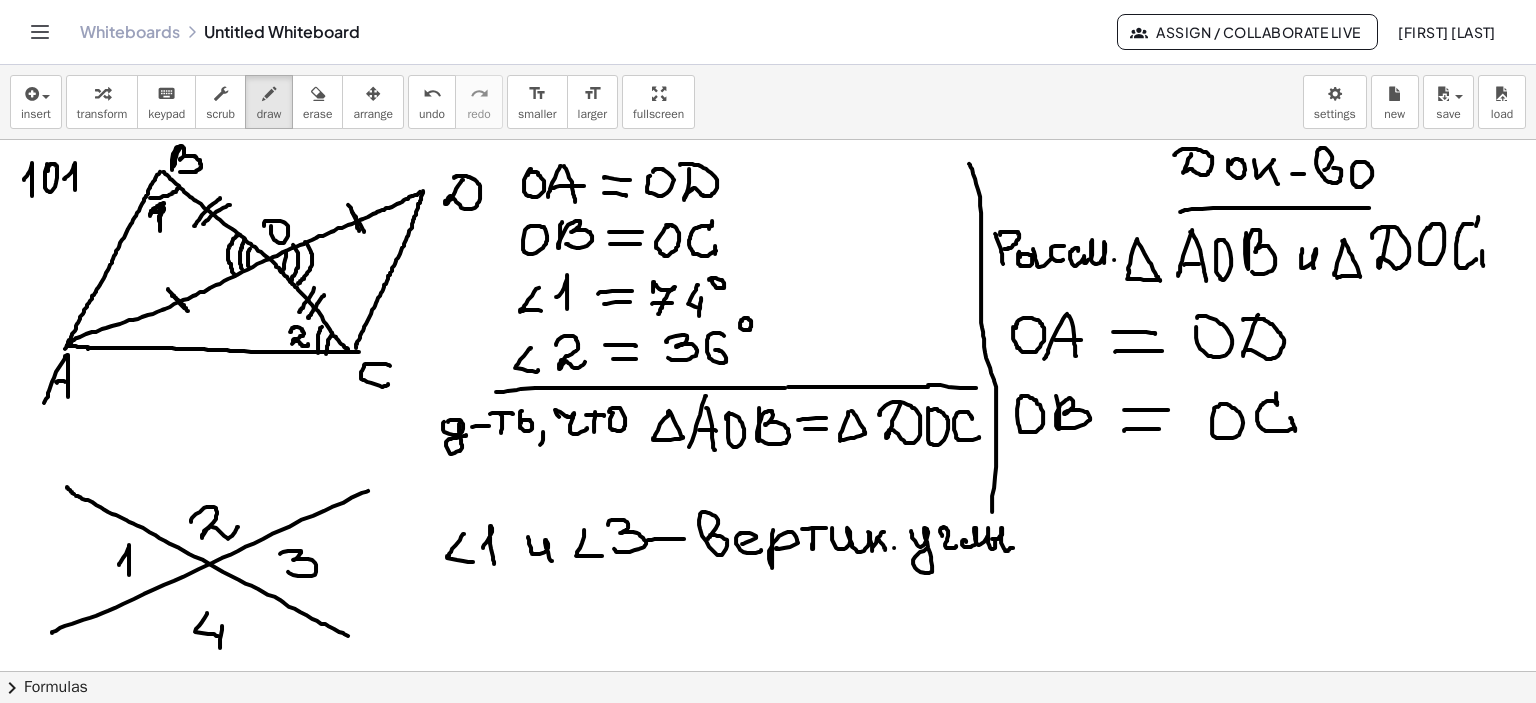 click at bounding box center (768, 206) 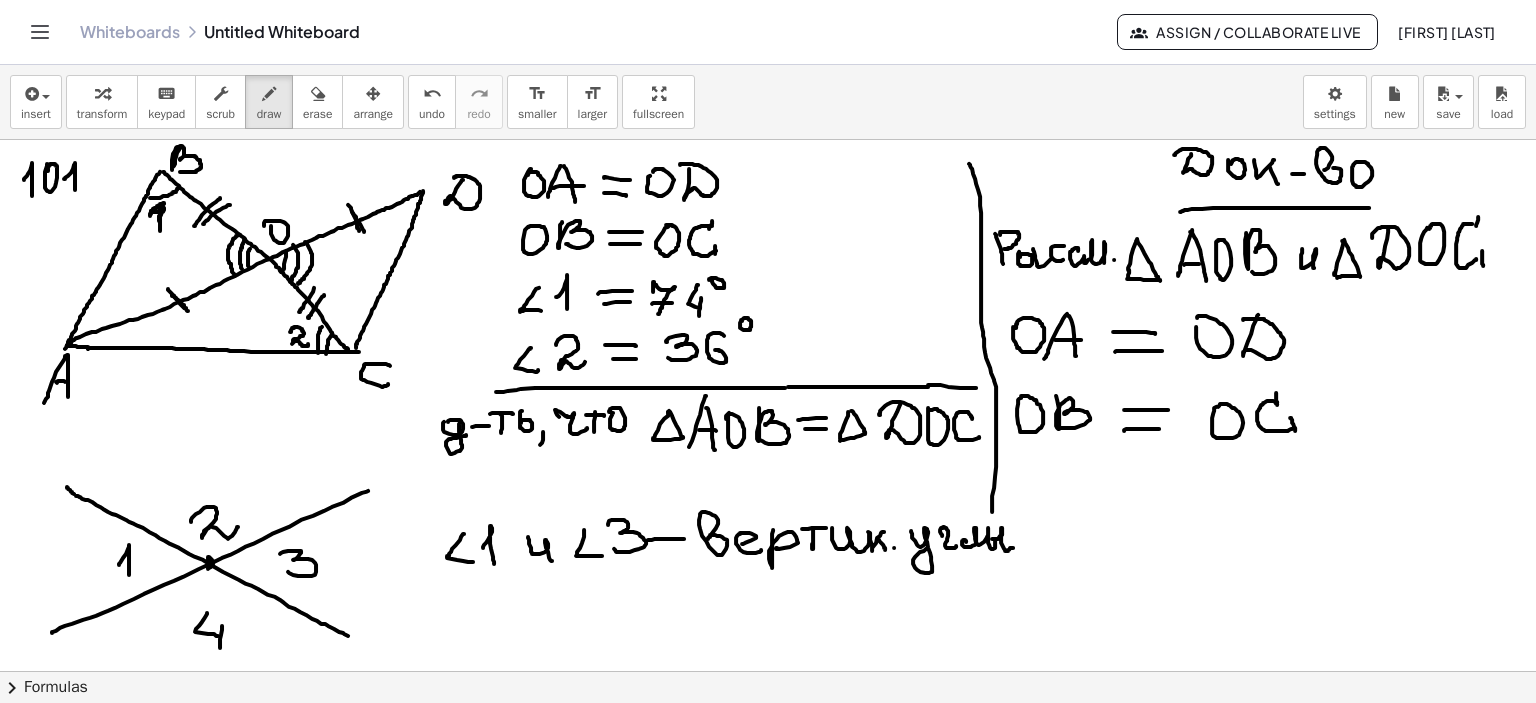 click at bounding box center (768, 206) 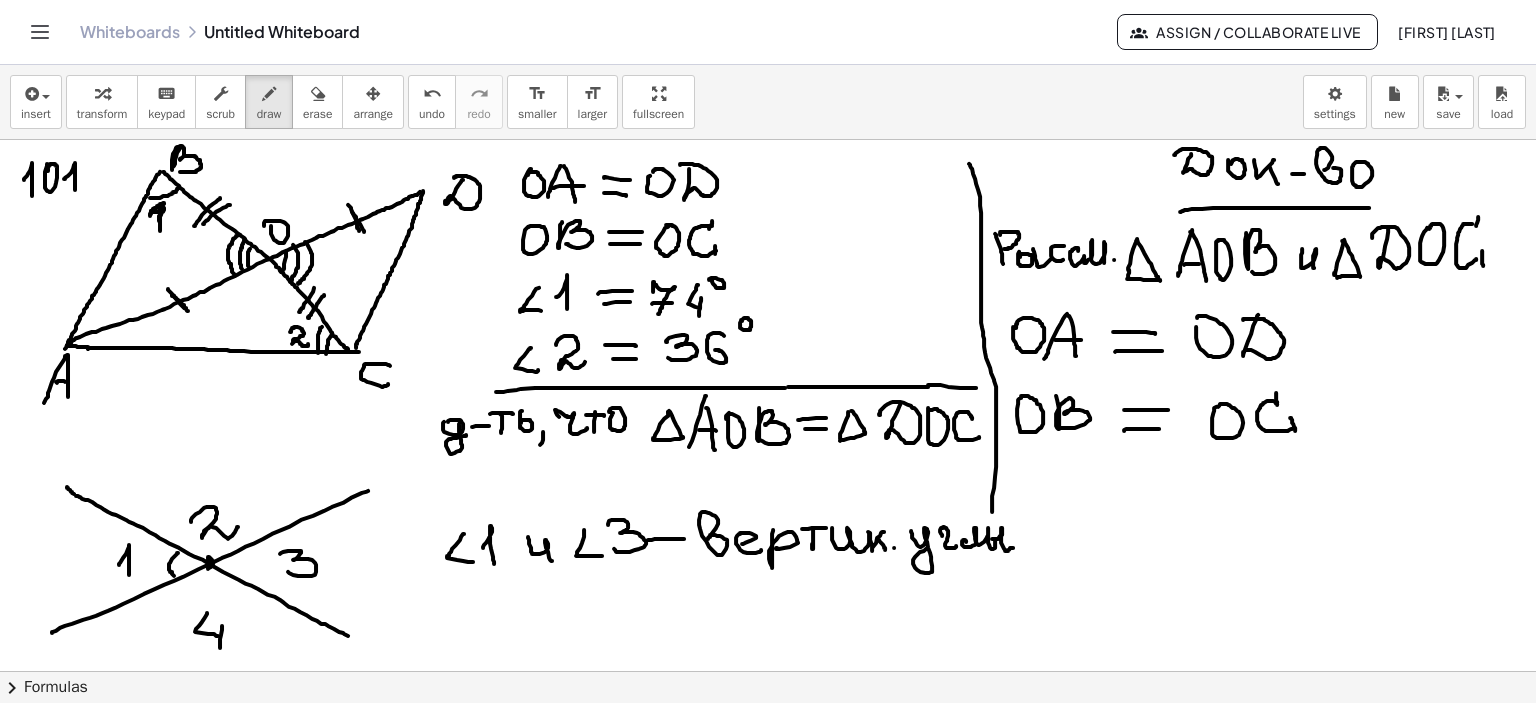 drag, startPoint x: 178, startPoint y: 552, endPoint x: 174, endPoint y: 575, distance: 23.345236 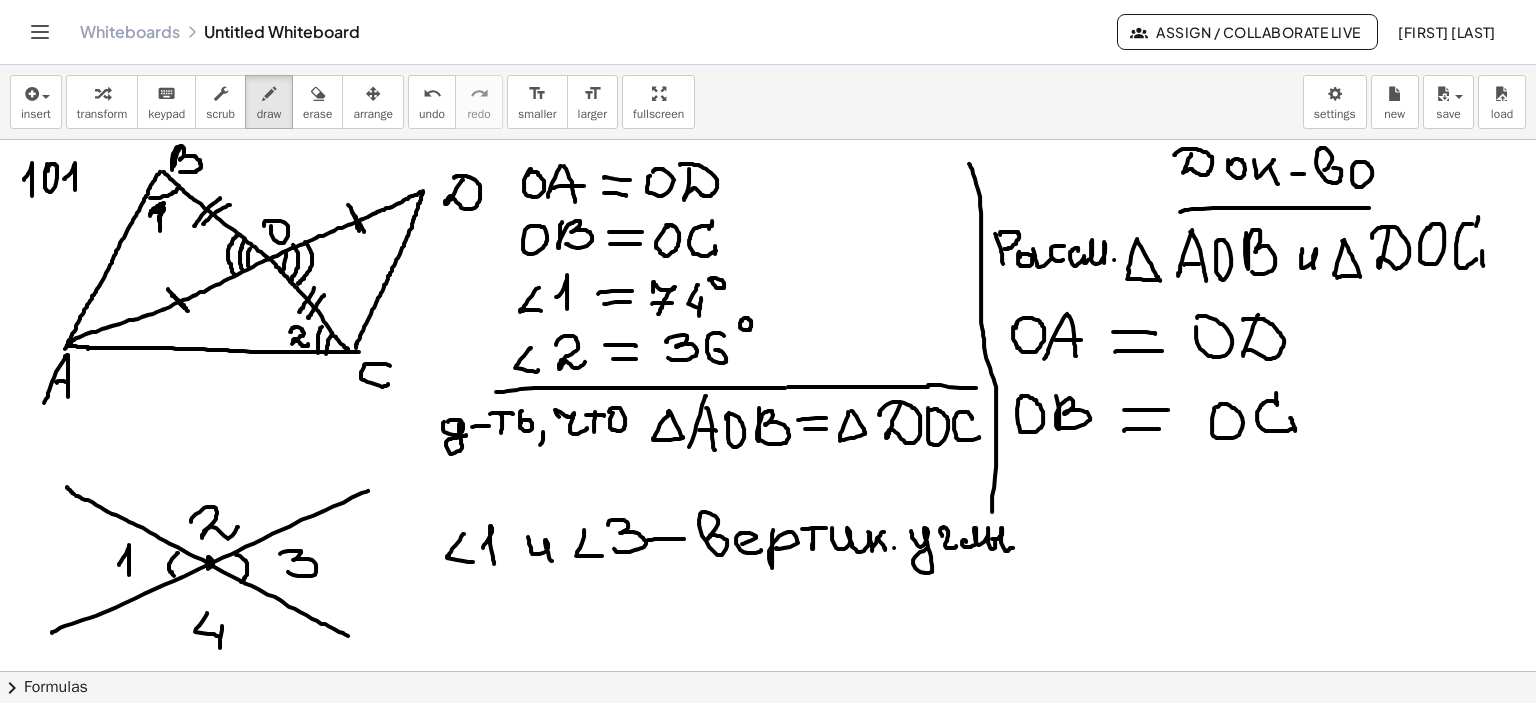 drag, startPoint x: 236, startPoint y: 554, endPoint x: 241, endPoint y: 581, distance: 27.45906 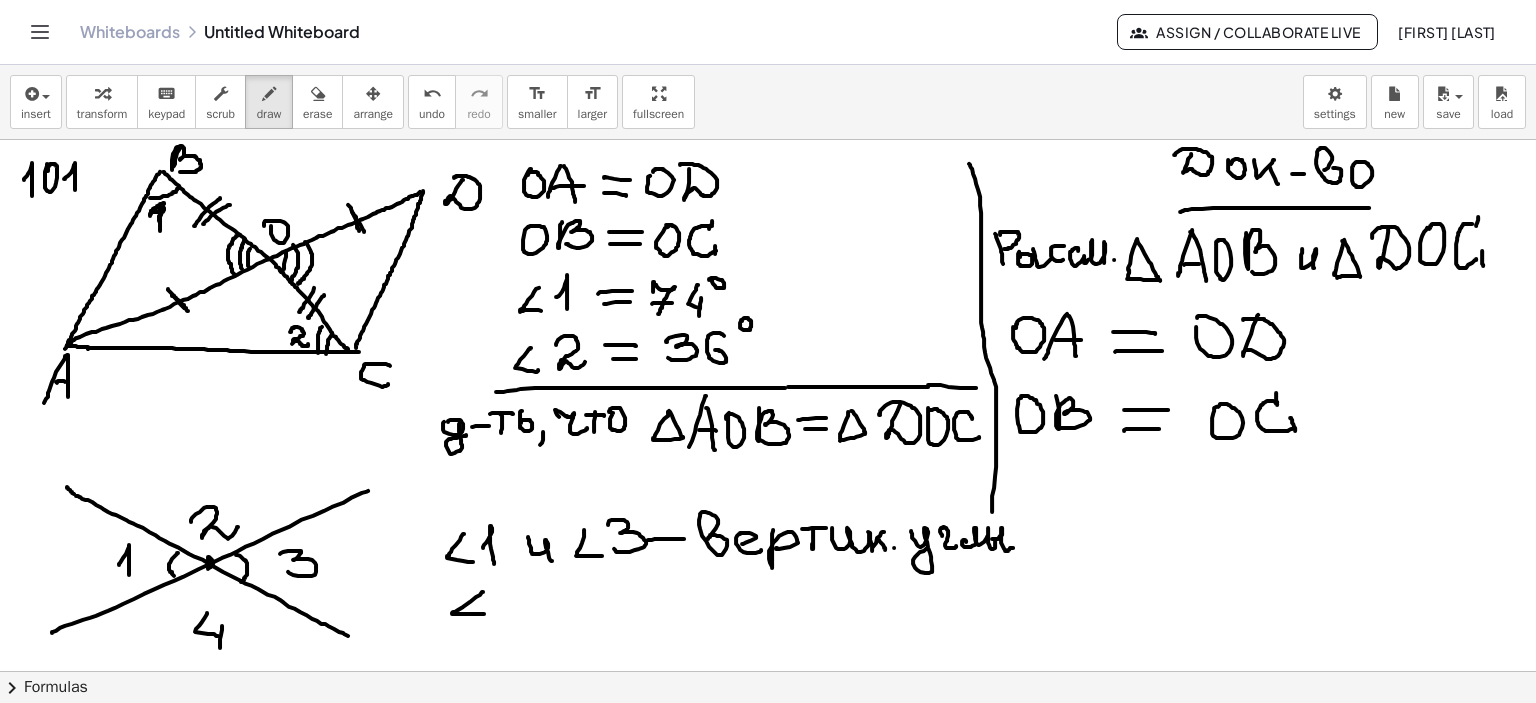 drag, startPoint x: 483, startPoint y: 591, endPoint x: 484, endPoint y: 613, distance: 22.022715 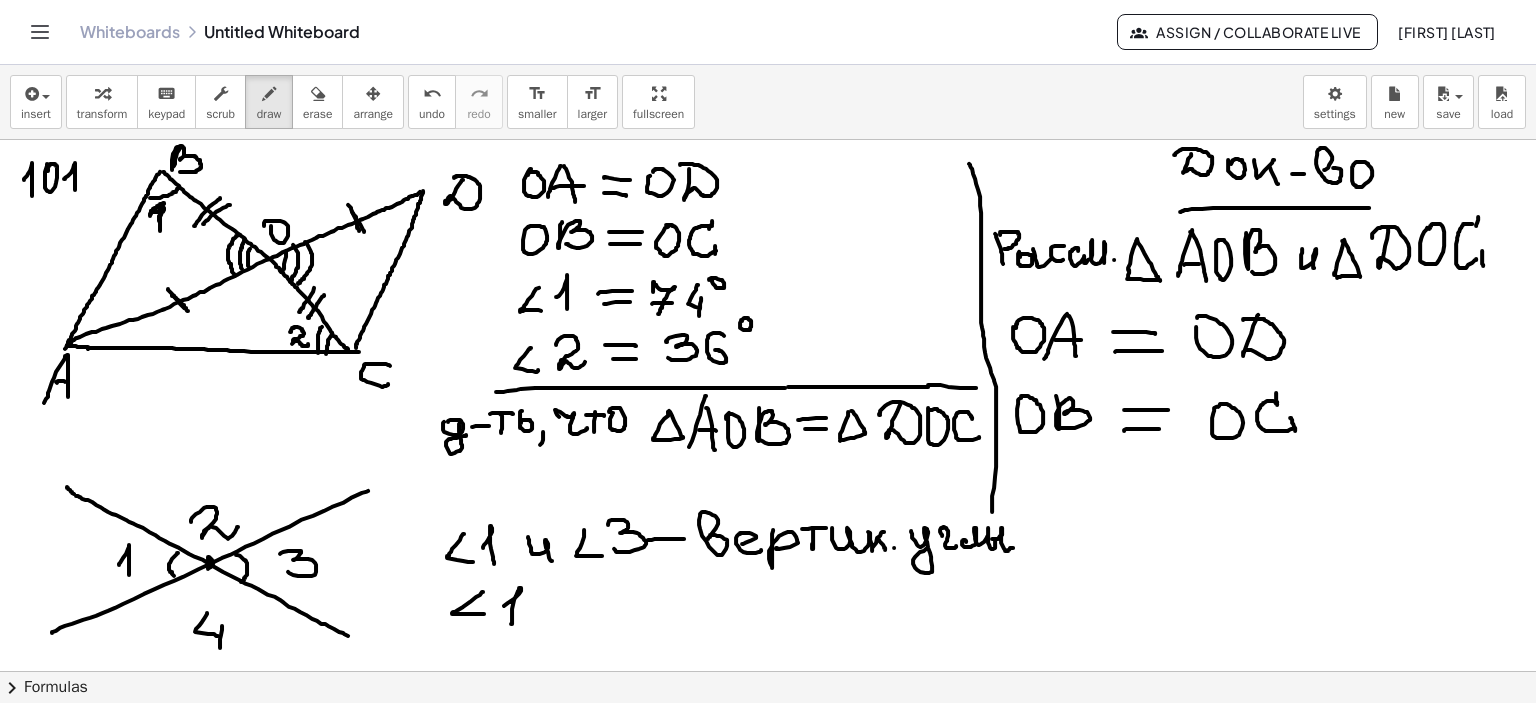 drag, startPoint x: 504, startPoint y: 605, endPoint x: 564, endPoint y: 603, distance: 60.033325 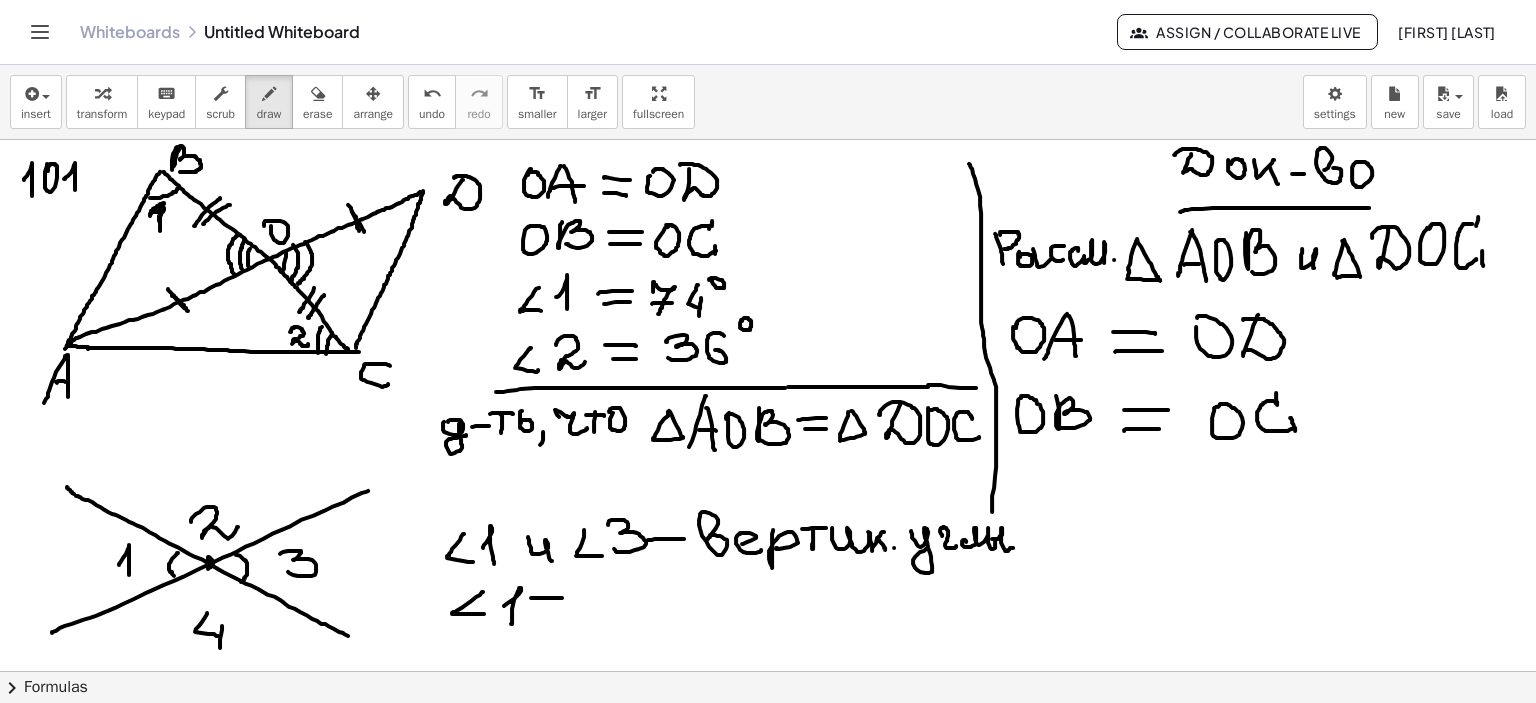 drag, startPoint x: 538, startPoint y: 597, endPoint x: 569, endPoint y: 597, distance: 31 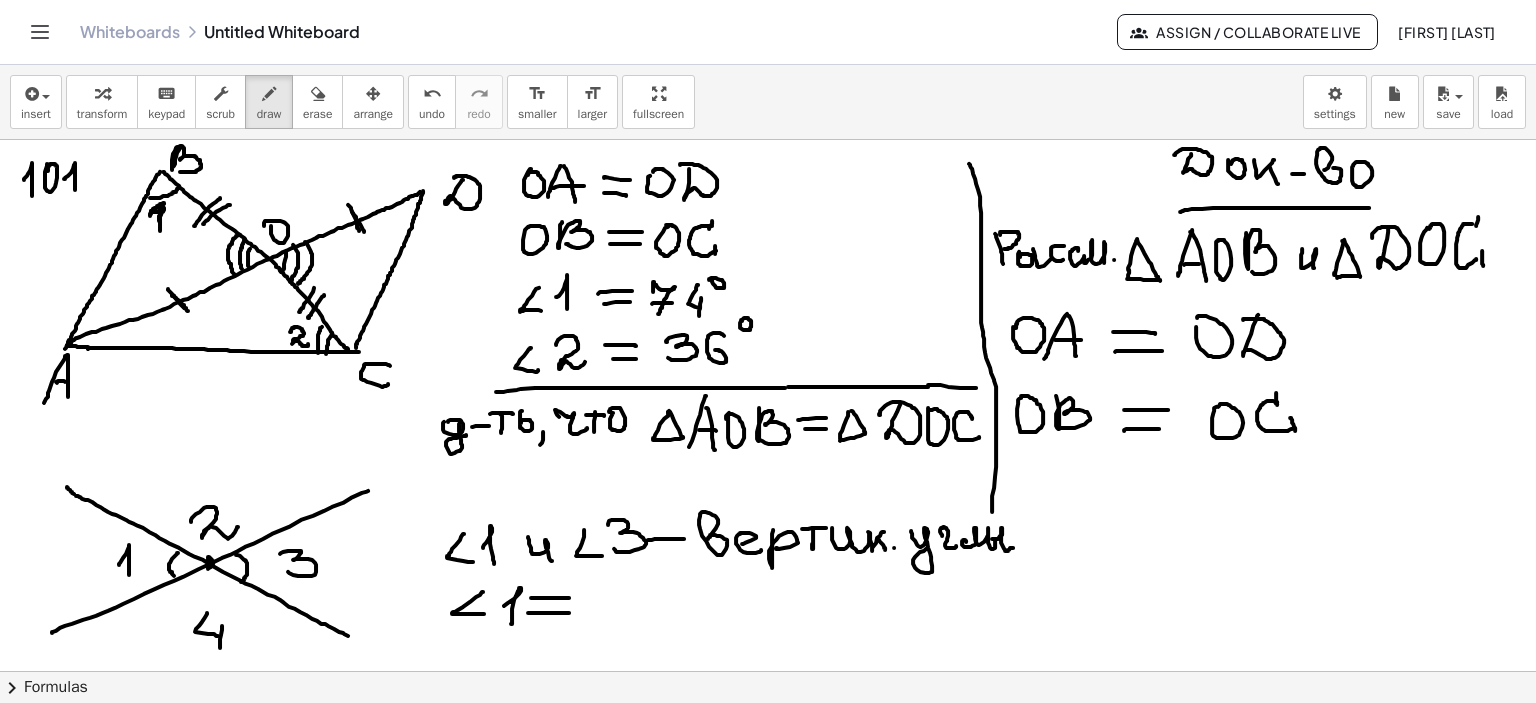 drag, startPoint x: 528, startPoint y: 612, endPoint x: 569, endPoint y: 612, distance: 41 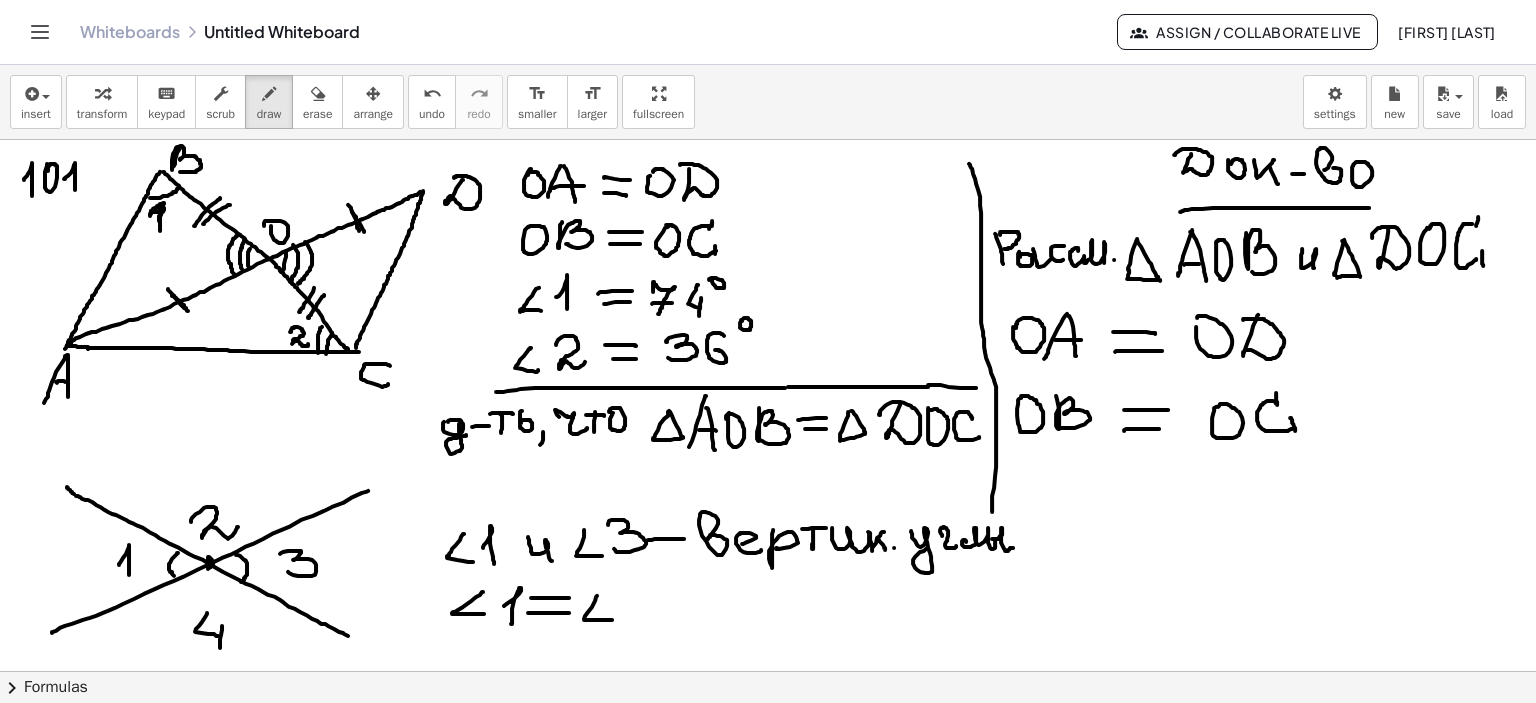 drag, startPoint x: 597, startPoint y: 595, endPoint x: 632, endPoint y: 602, distance: 35.69314 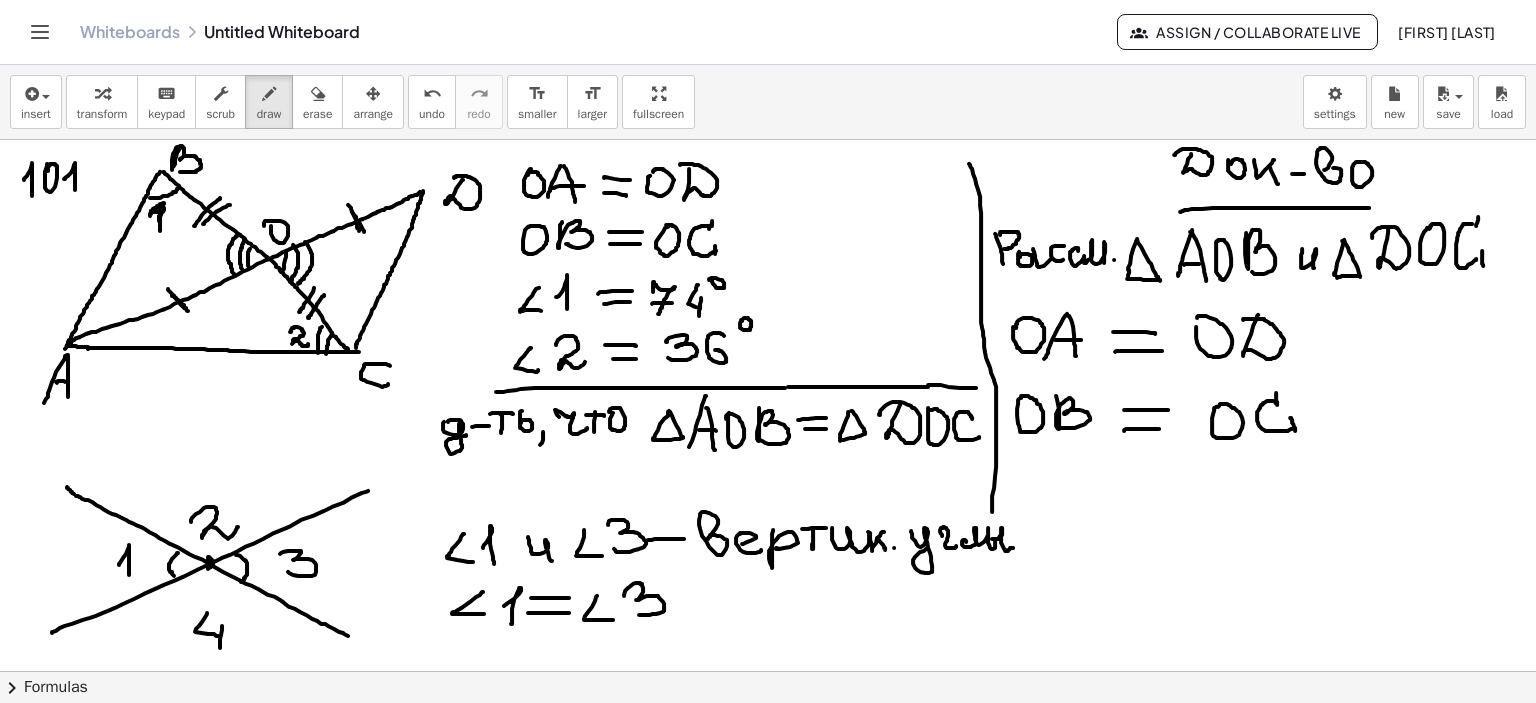 drag, startPoint x: 624, startPoint y: 595, endPoint x: 636, endPoint y: 614, distance: 22.472204 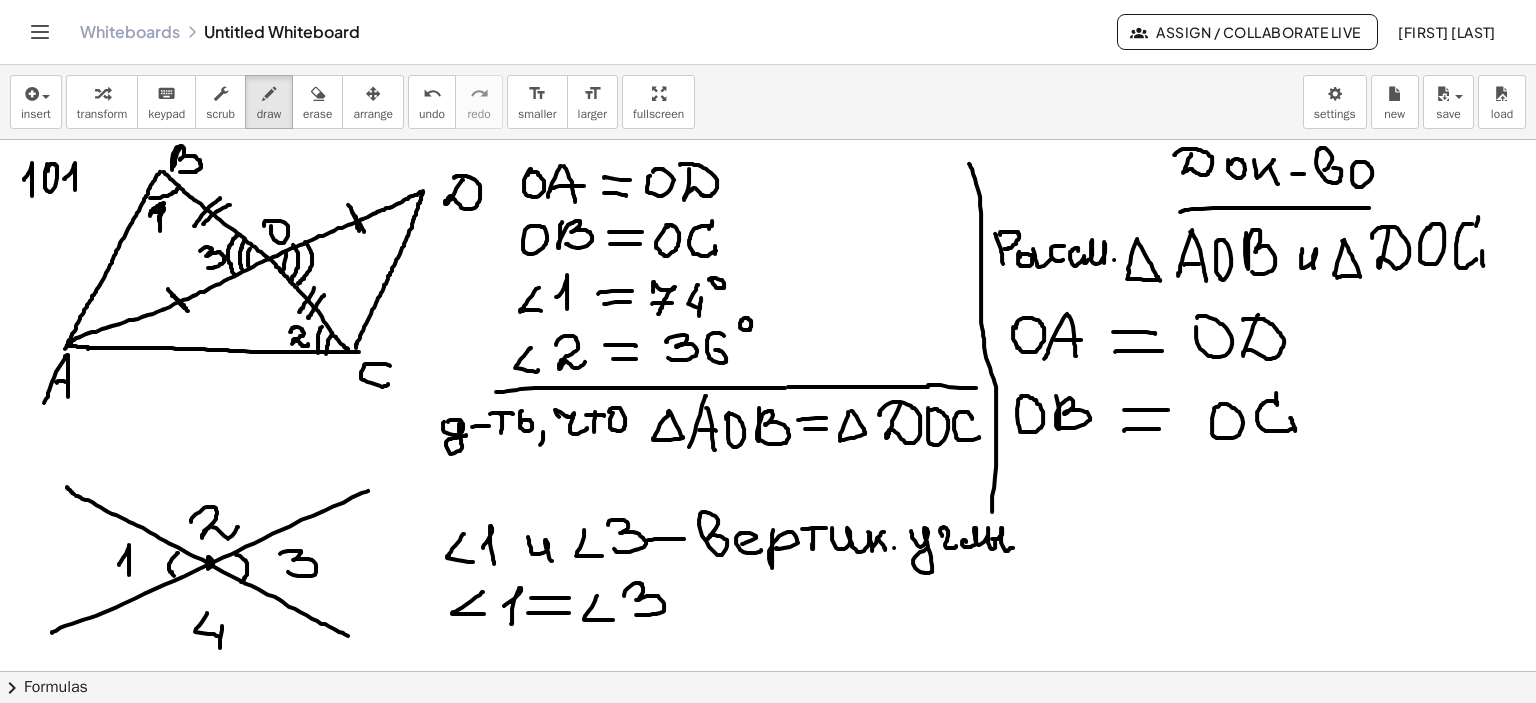 drag, startPoint x: 200, startPoint y: 250, endPoint x: 201, endPoint y: 267, distance: 17.029387 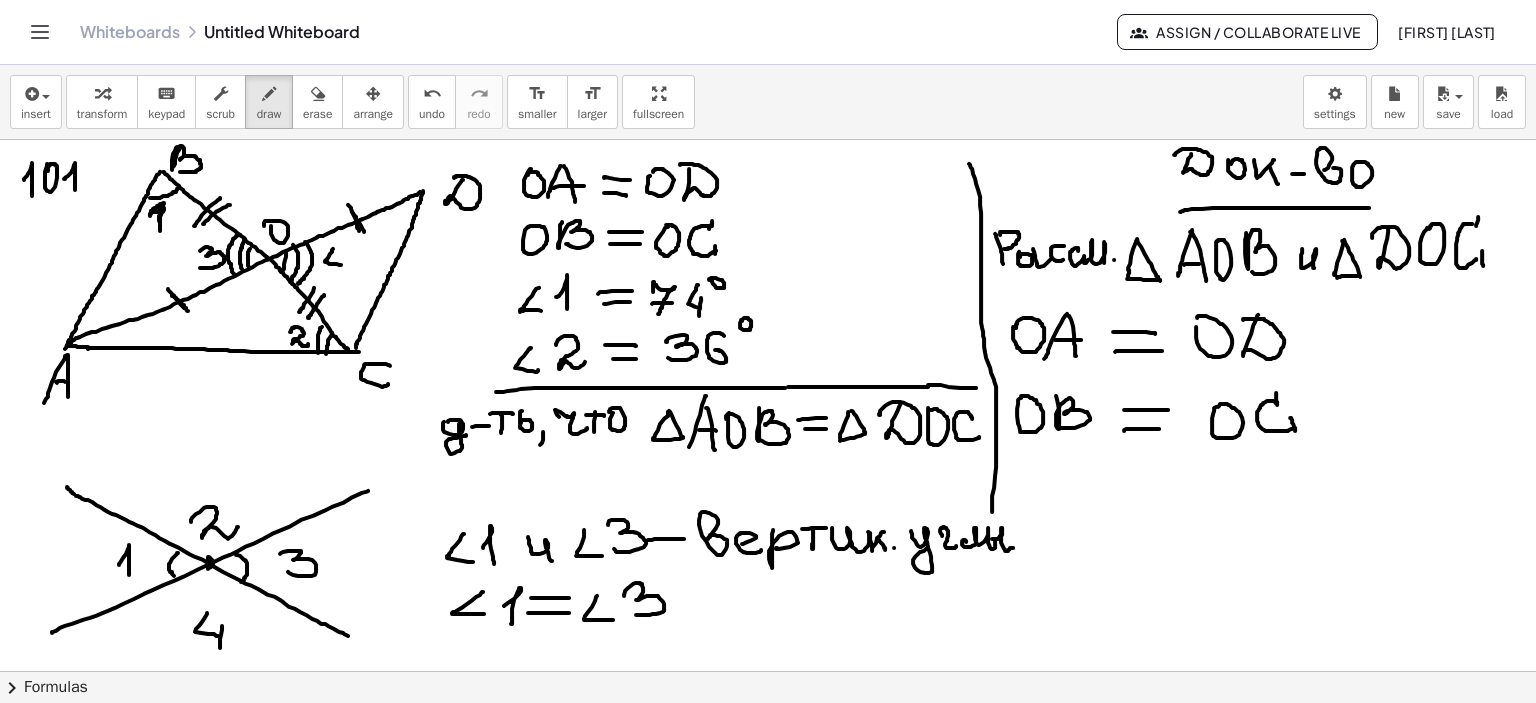 drag, startPoint x: 333, startPoint y: 248, endPoint x: 352, endPoint y: 256, distance: 20.615528 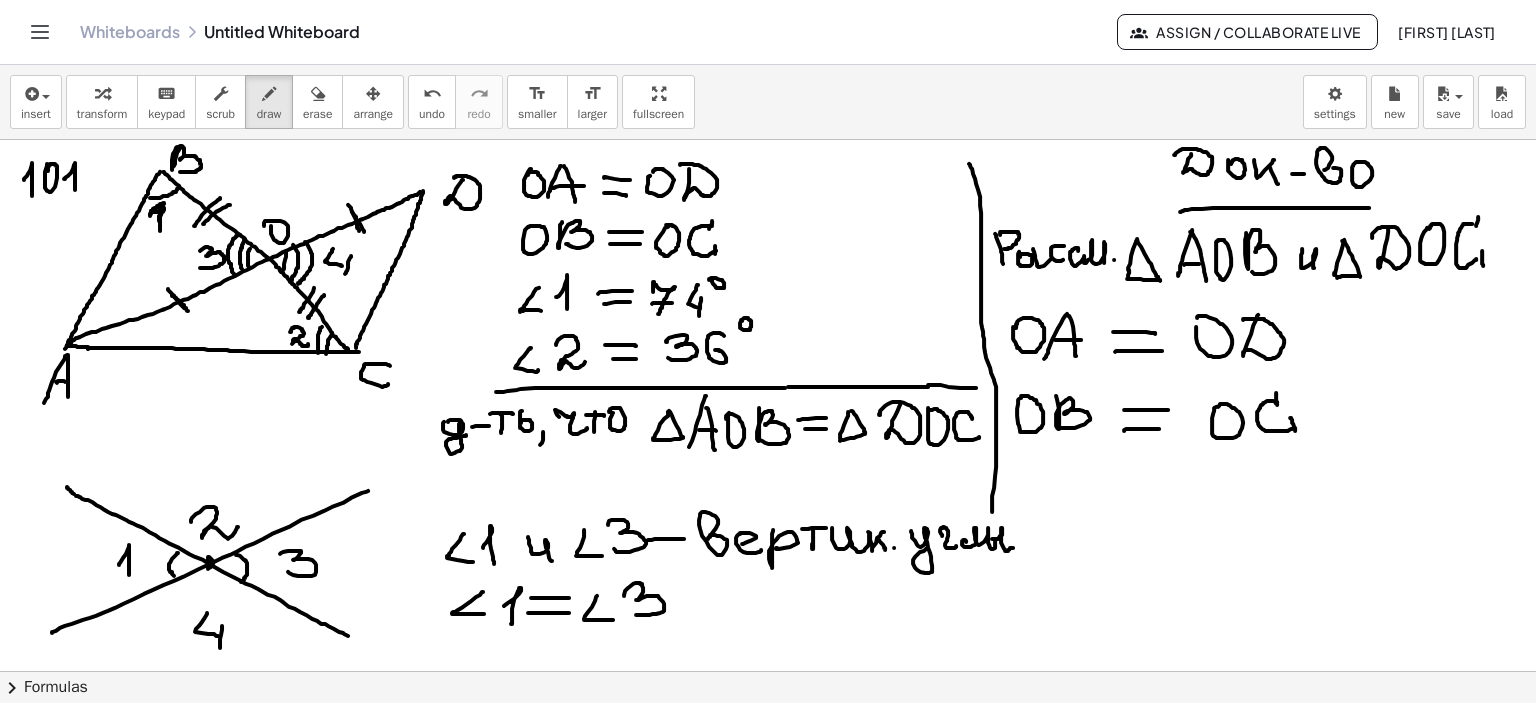 drag, startPoint x: 351, startPoint y: 255, endPoint x: 345, endPoint y: 273, distance: 18.973665 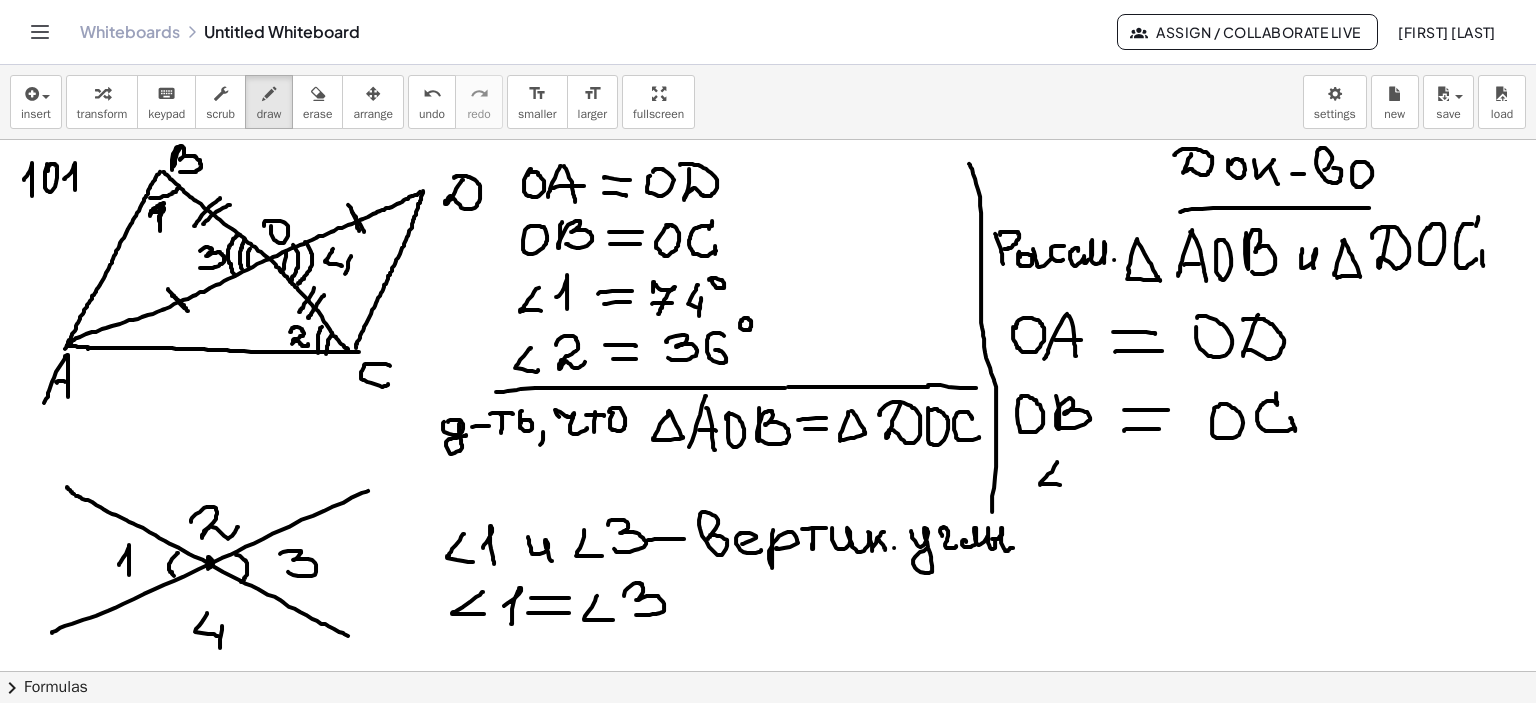 drag, startPoint x: 1057, startPoint y: 461, endPoint x: 1060, endPoint y: 484, distance: 23.194826 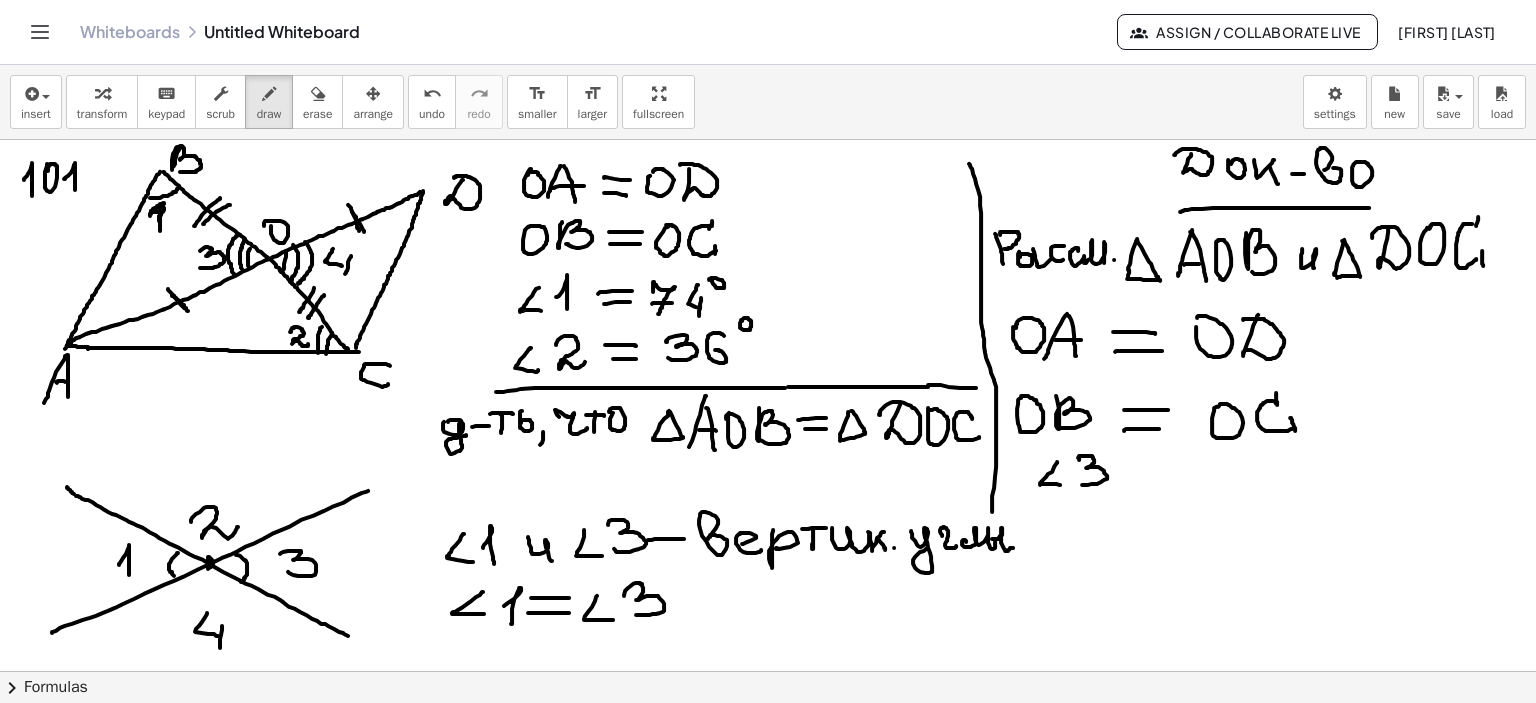 drag, startPoint x: 1079, startPoint y: 459, endPoint x: 1089, endPoint y: 483, distance: 26 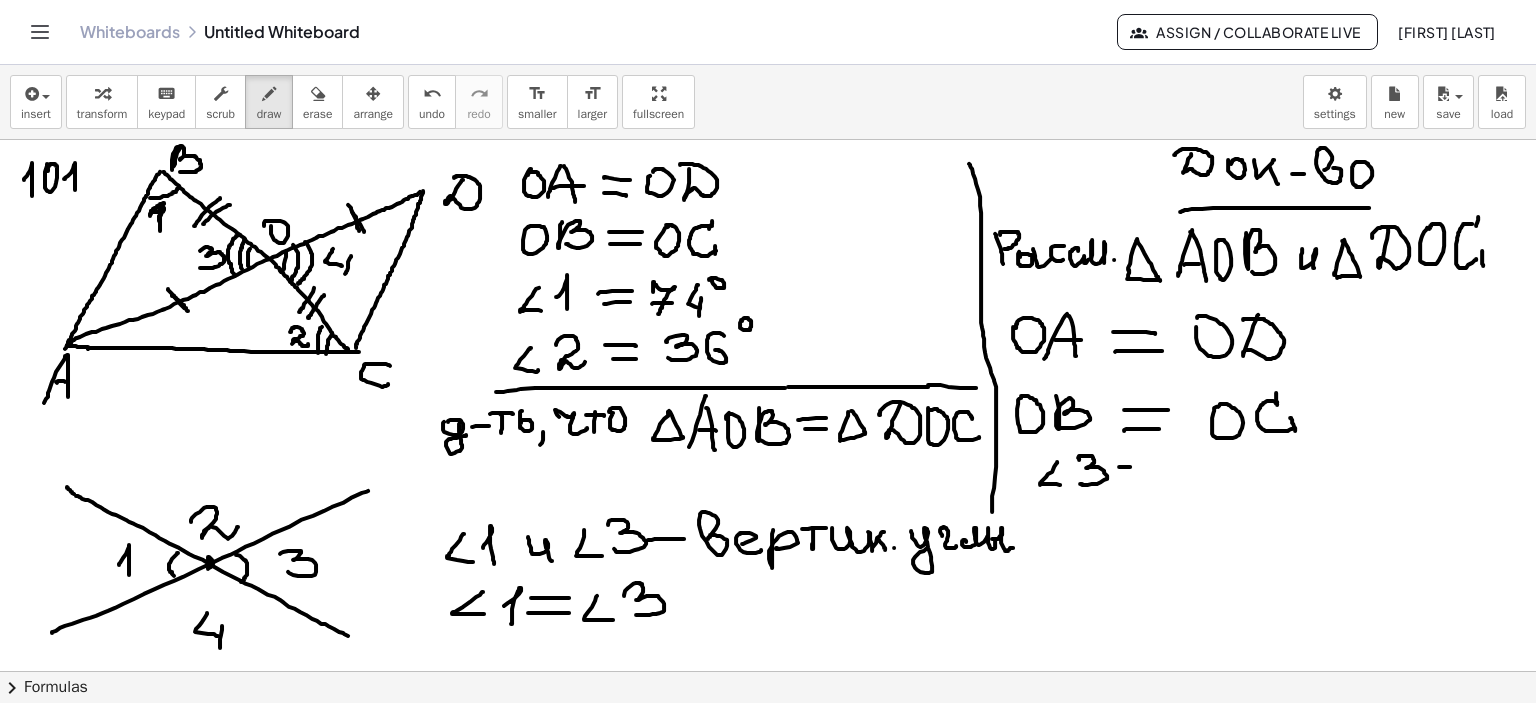 drag, startPoint x: 1119, startPoint y: 466, endPoint x: 1144, endPoint y: 467, distance: 25.019993 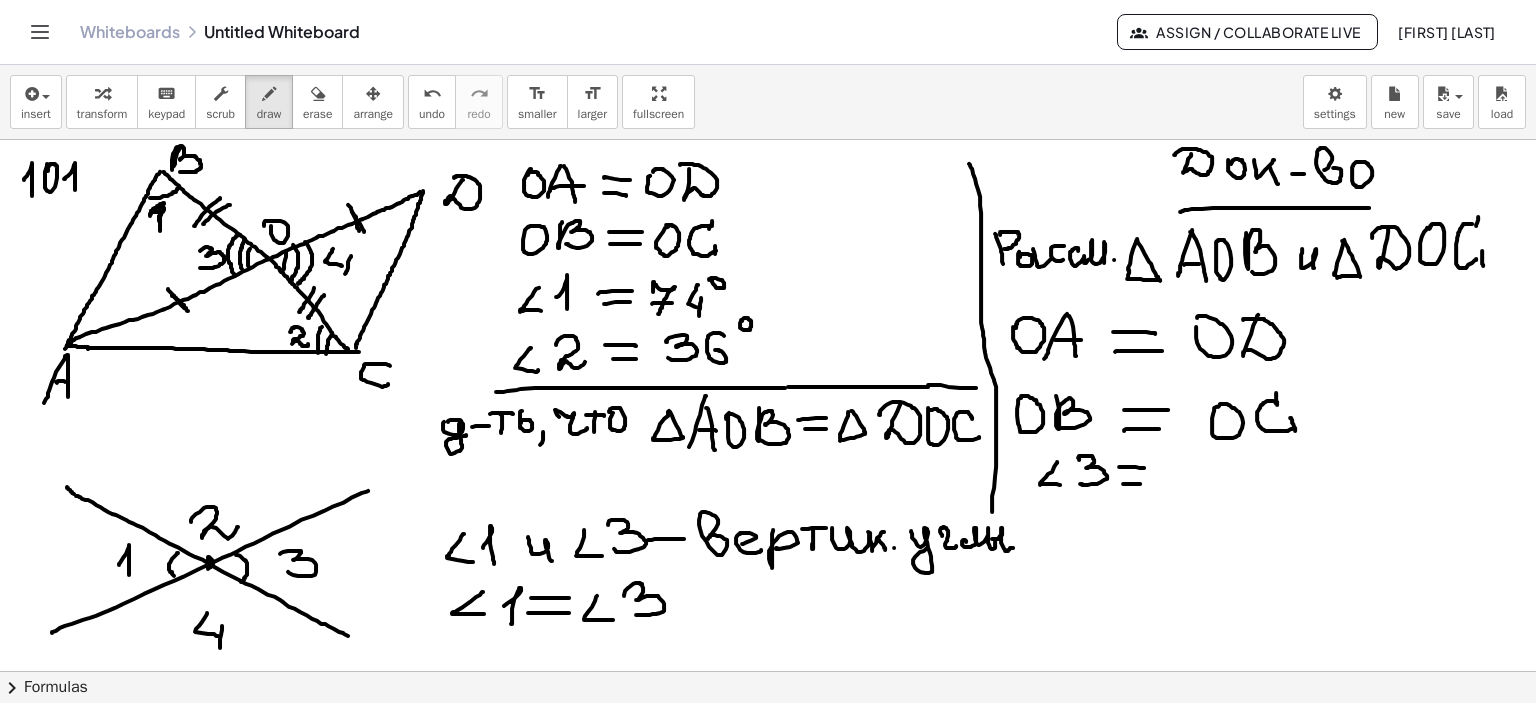 drag, startPoint x: 1123, startPoint y: 483, endPoint x: 1140, endPoint y: 483, distance: 17 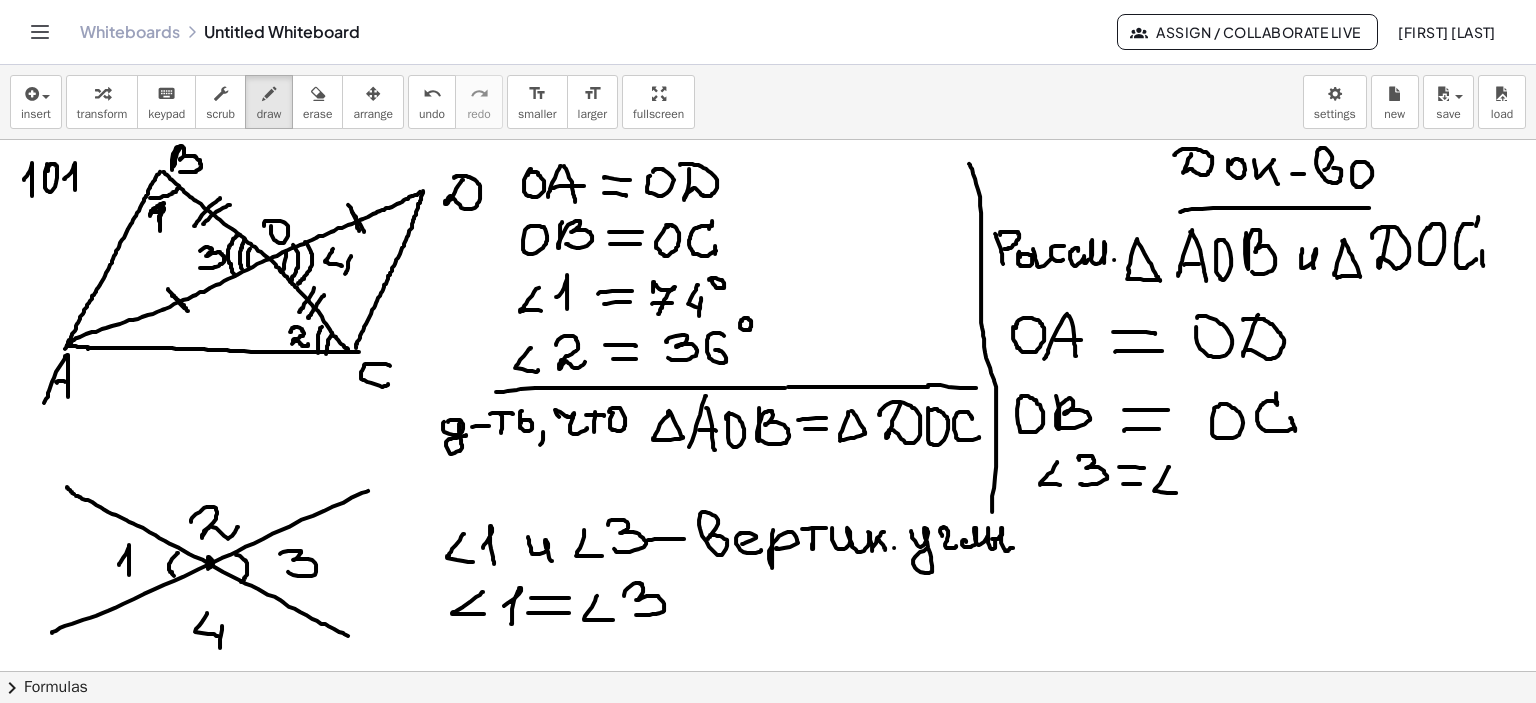 drag, startPoint x: 1169, startPoint y: 466, endPoint x: 1197, endPoint y: 467, distance: 28.01785 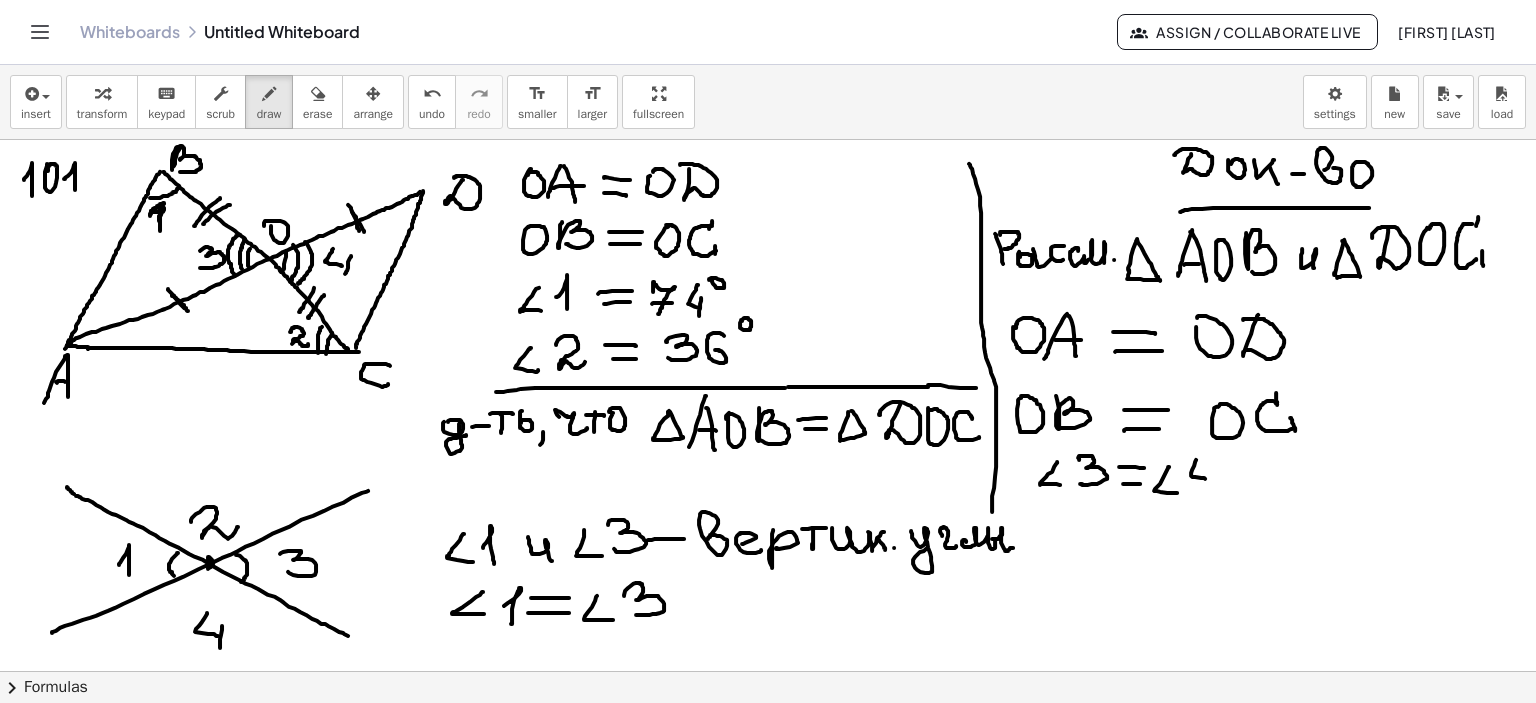 drag, startPoint x: 1196, startPoint y: 459, endPoint x: 1205, endPoint y: 478, distance: 21.023796 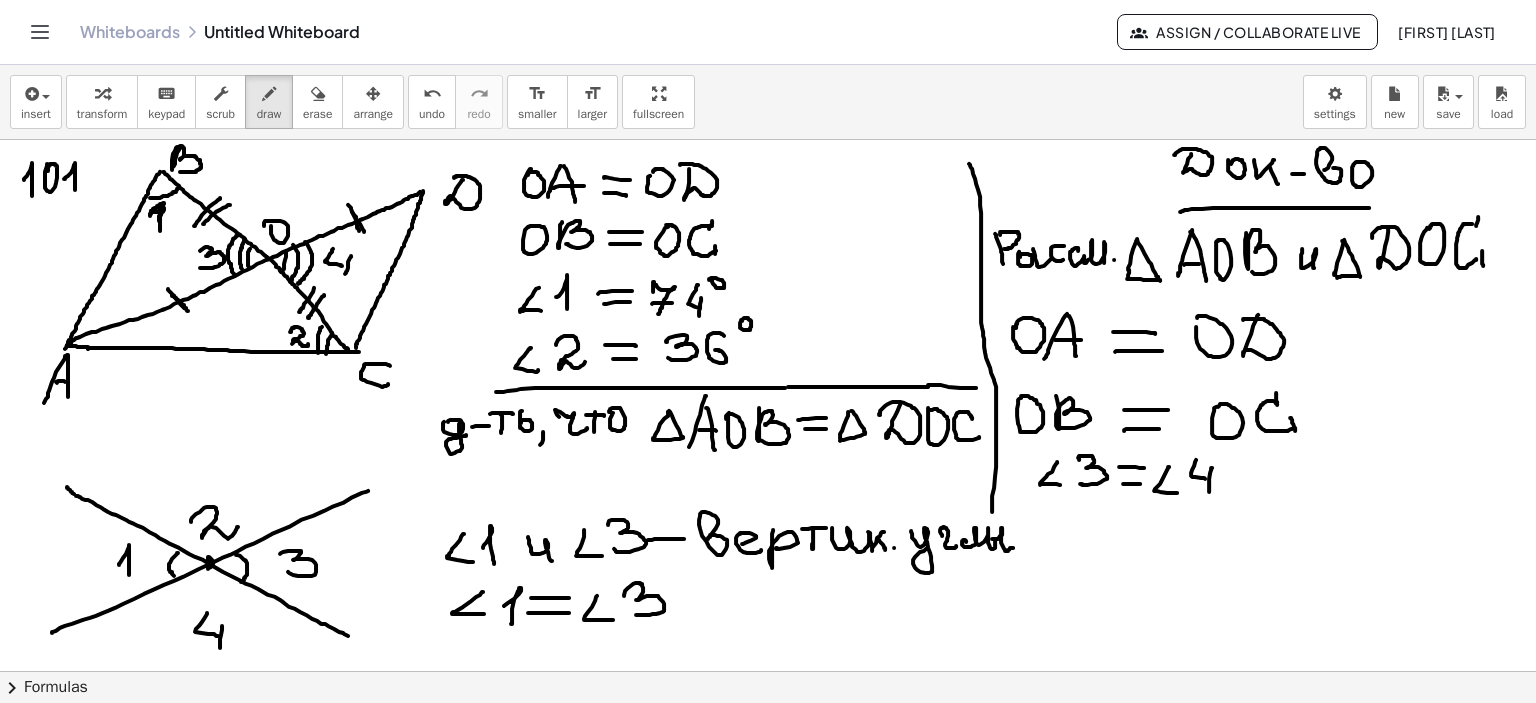 drag, startPoint x: 1212, startPoint y: 467, endPoint x: 1209, endPoint y: 491, distance: 24.186773 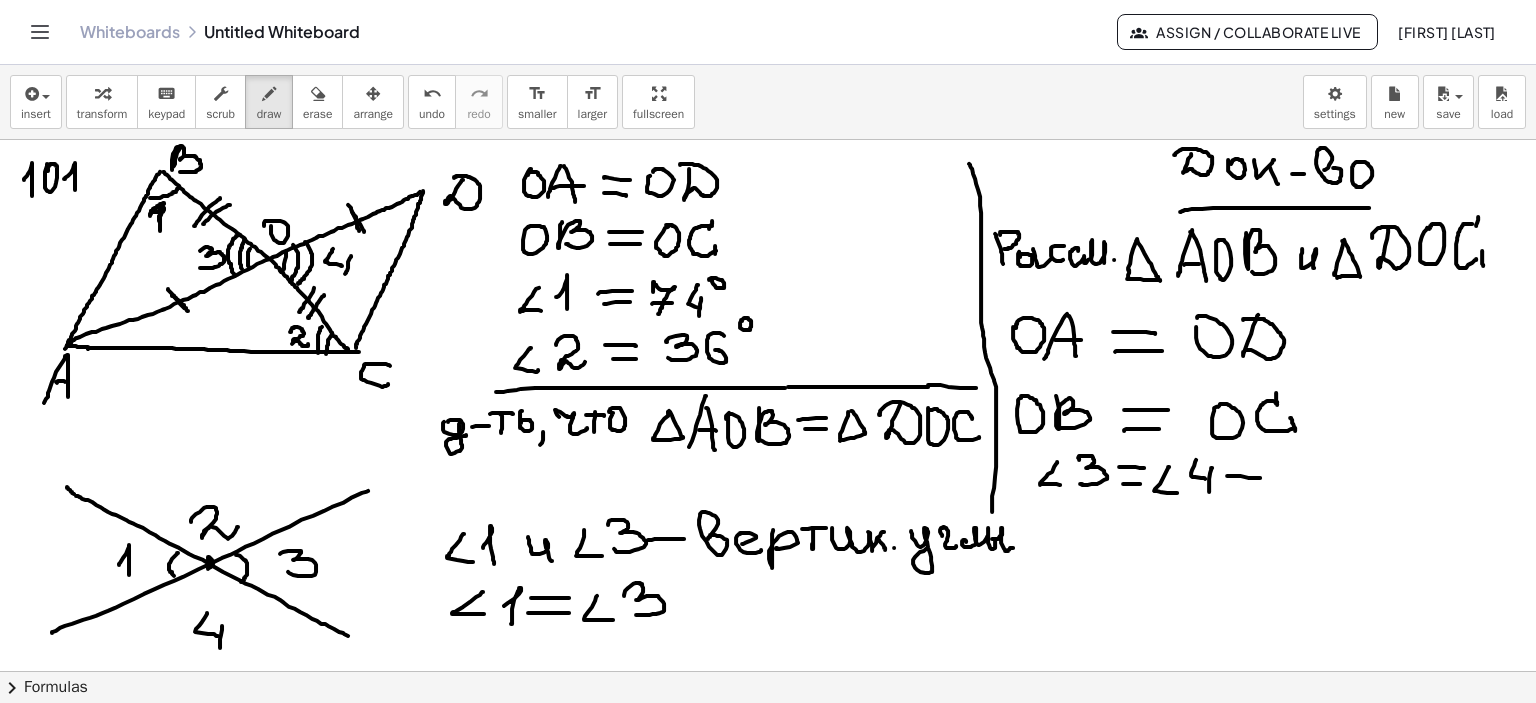 drag, startPoint x: 1227, startPoint y: 475, endPoint x: 1260, endPoint y: 477, distance: 33.06055 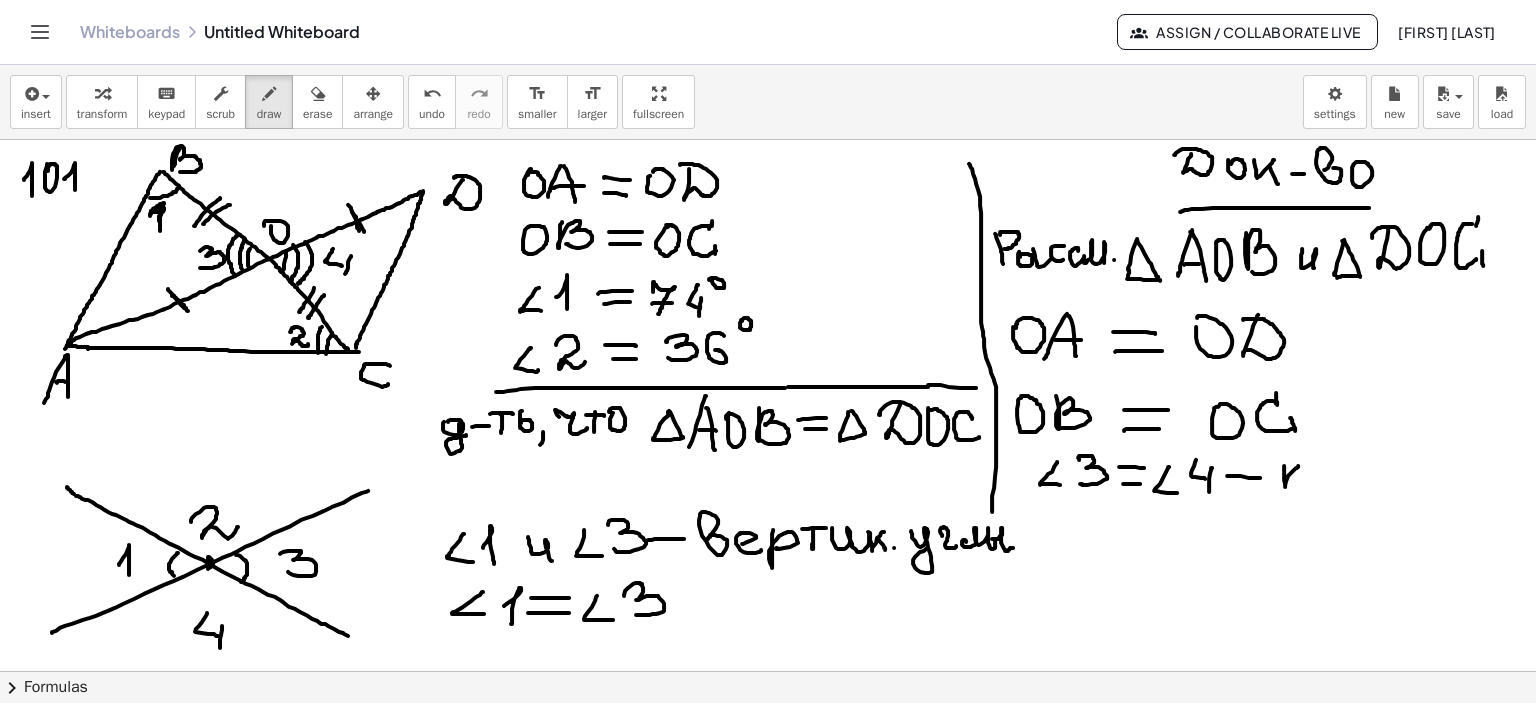 drag, startPoint x: 1284, startPoint y: 465, endPoint x: 1294, endPoint y: 472, distance: 12.206555 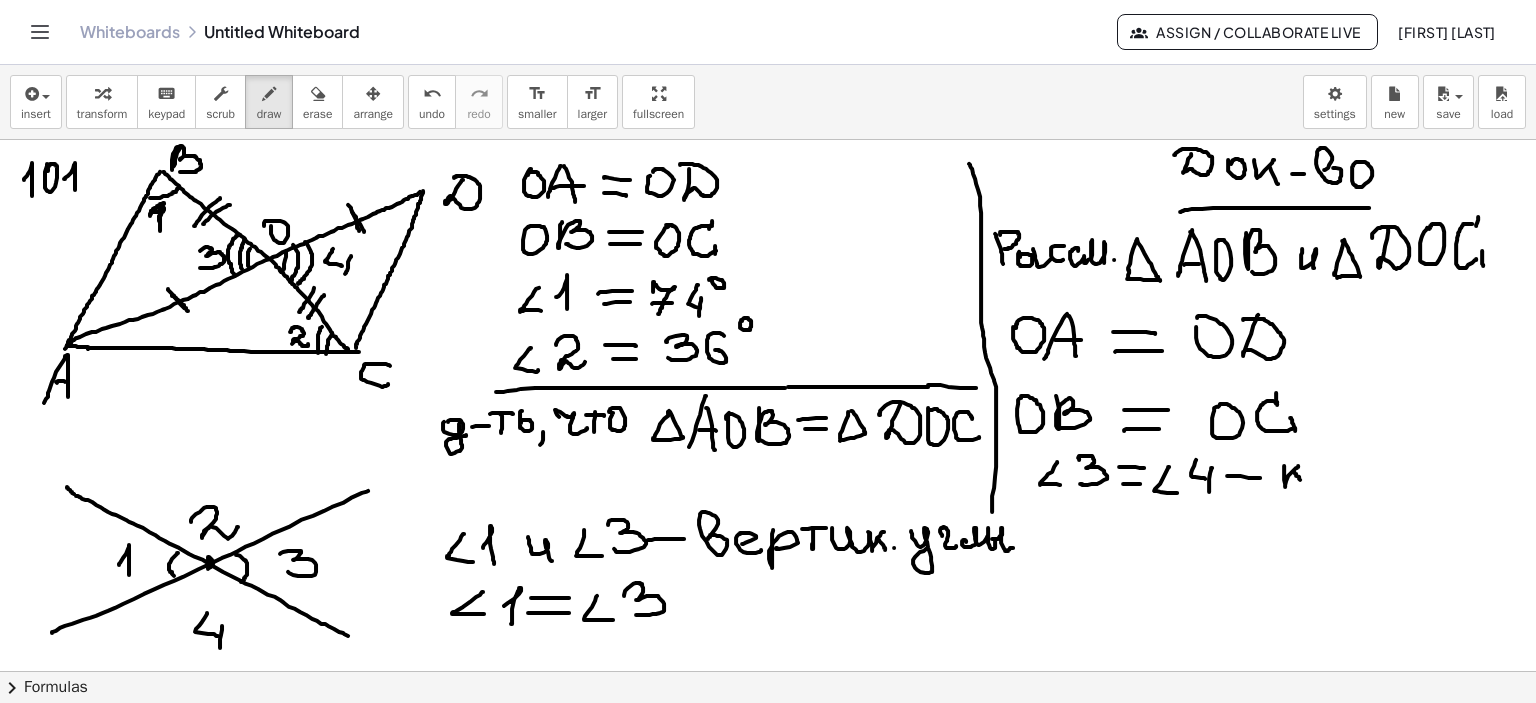 drag, startPoint x: 1294, startPoint y: 471, endPoint x: 1313, endPoint y: 469, distance: 19.104973 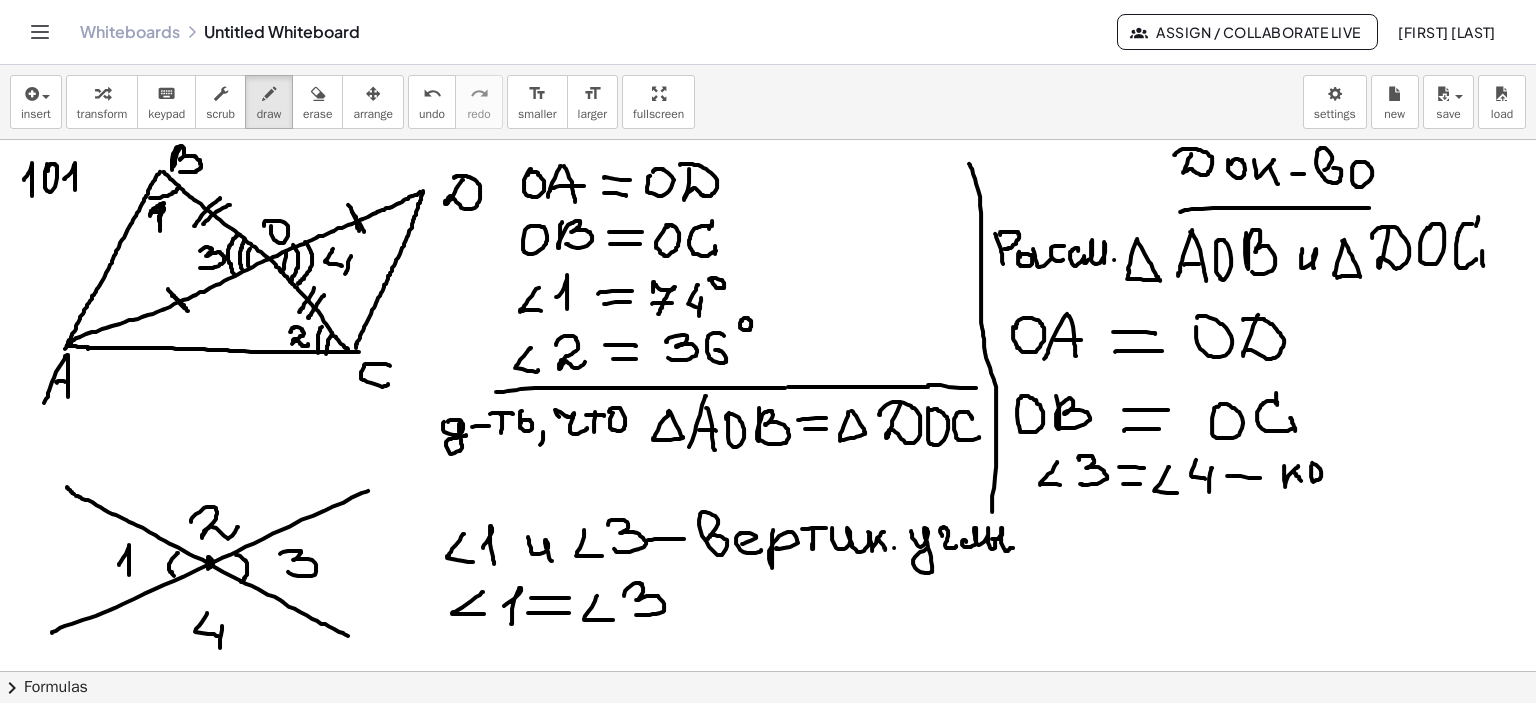 drag, startPoint x: 1311, startPoint y: 465, endPoint x: 1332, endPoint y: 470, distance: 21.587032 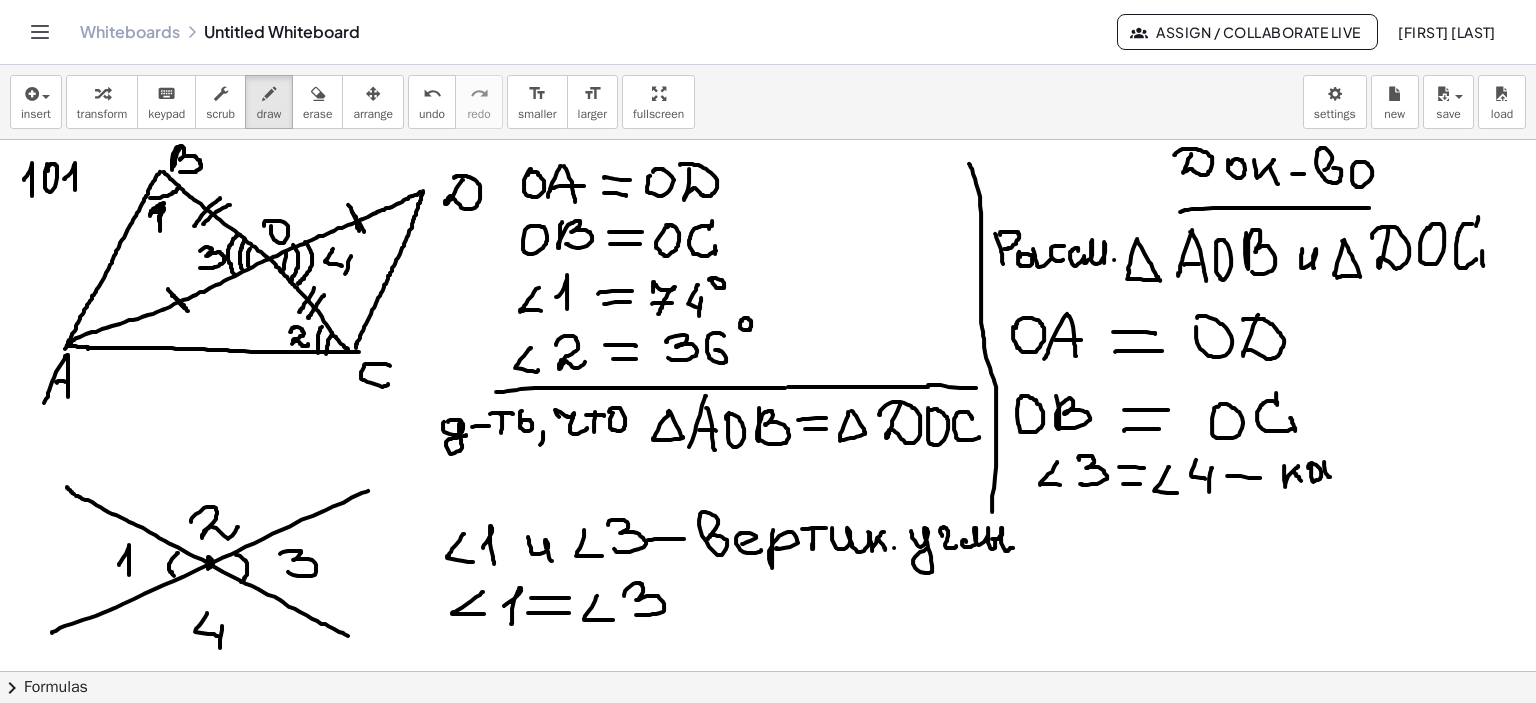 drag, startPoint x: 1324, startPoint y: 461, endPoint x: 1352, endPoint y: 467, distance: 28.635643 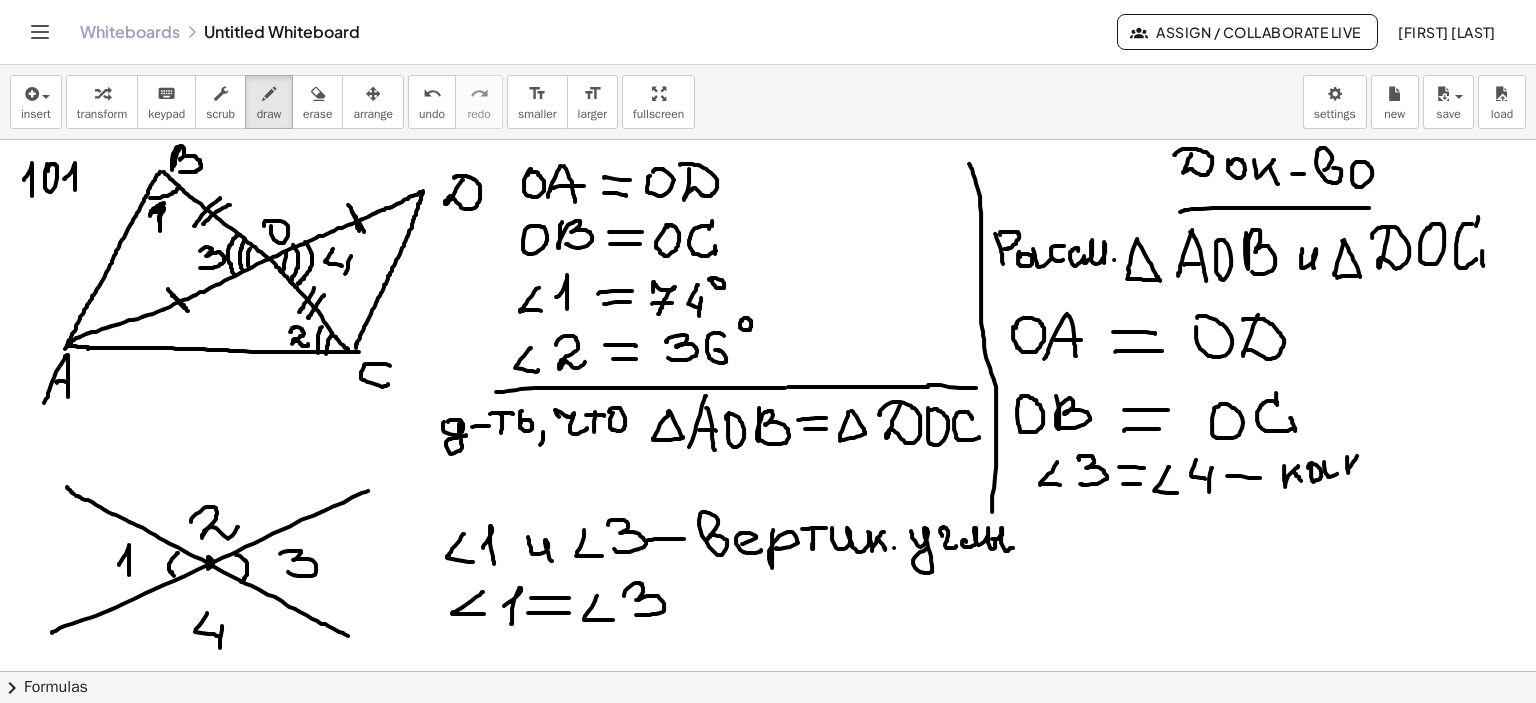 click at bounding box center [768, 206] 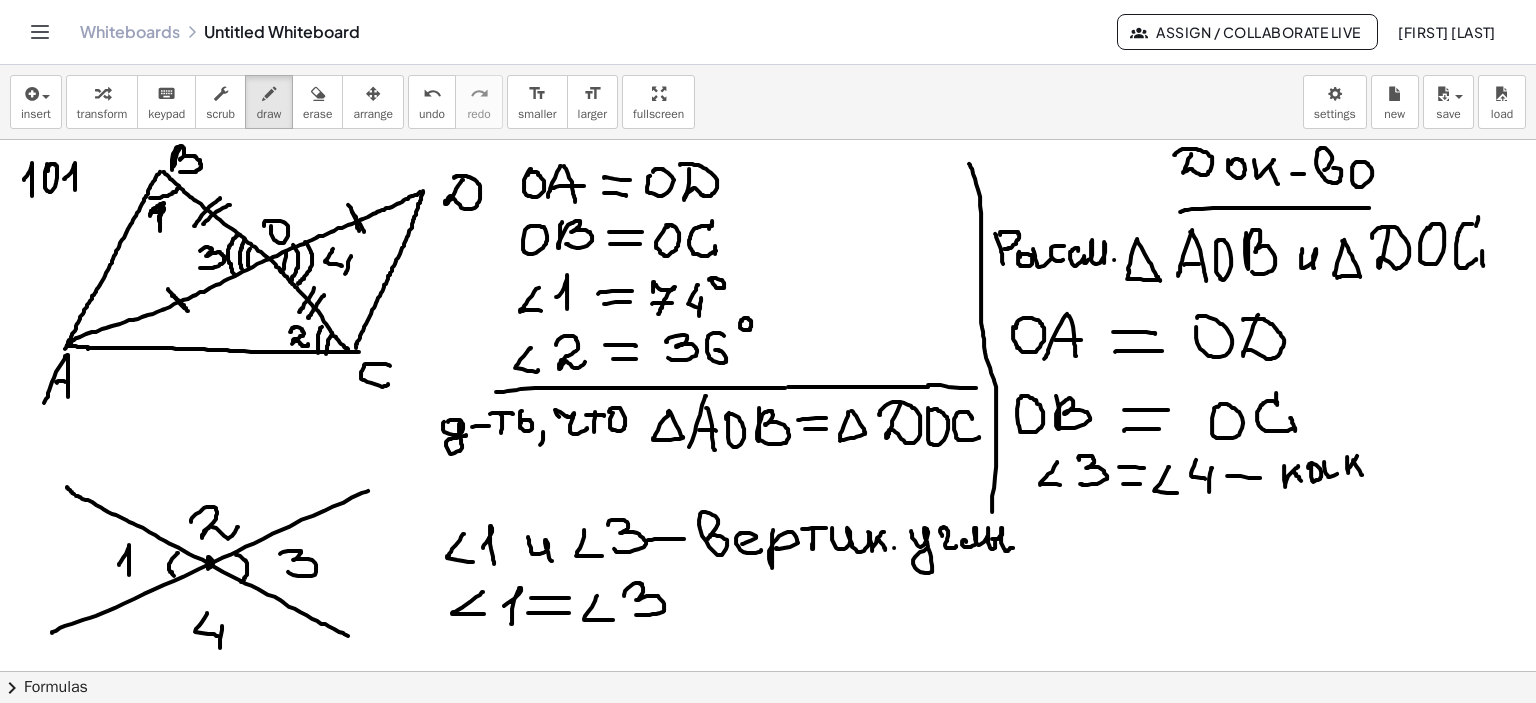 drag, startPoint x: 1353, startPoint y: 459, endPoint x: 1362, endPoint y: 474, distance: 17.492855 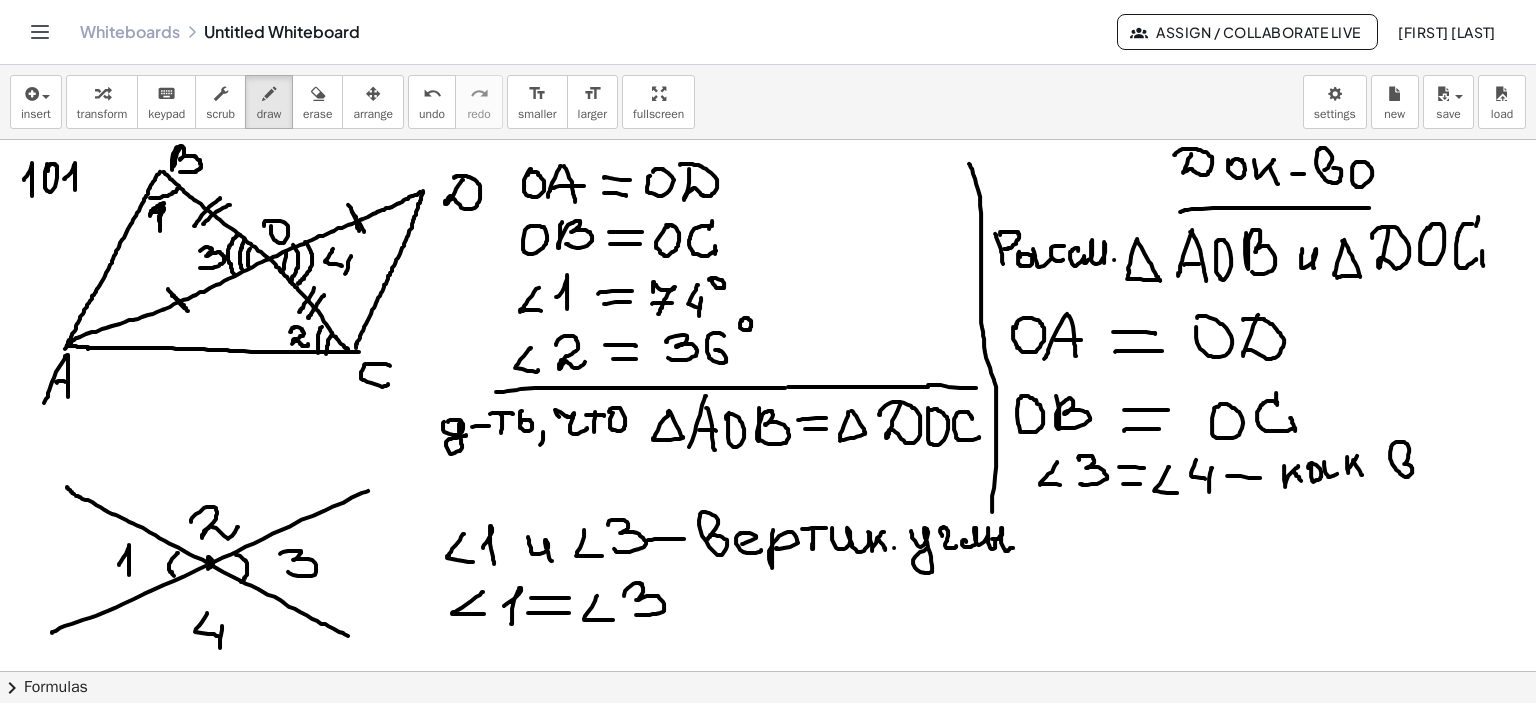 drag, startPoint x: 1404, startPoint y: 463, endPoint x: 1414, endPoint y: 468, distance: 11.18034 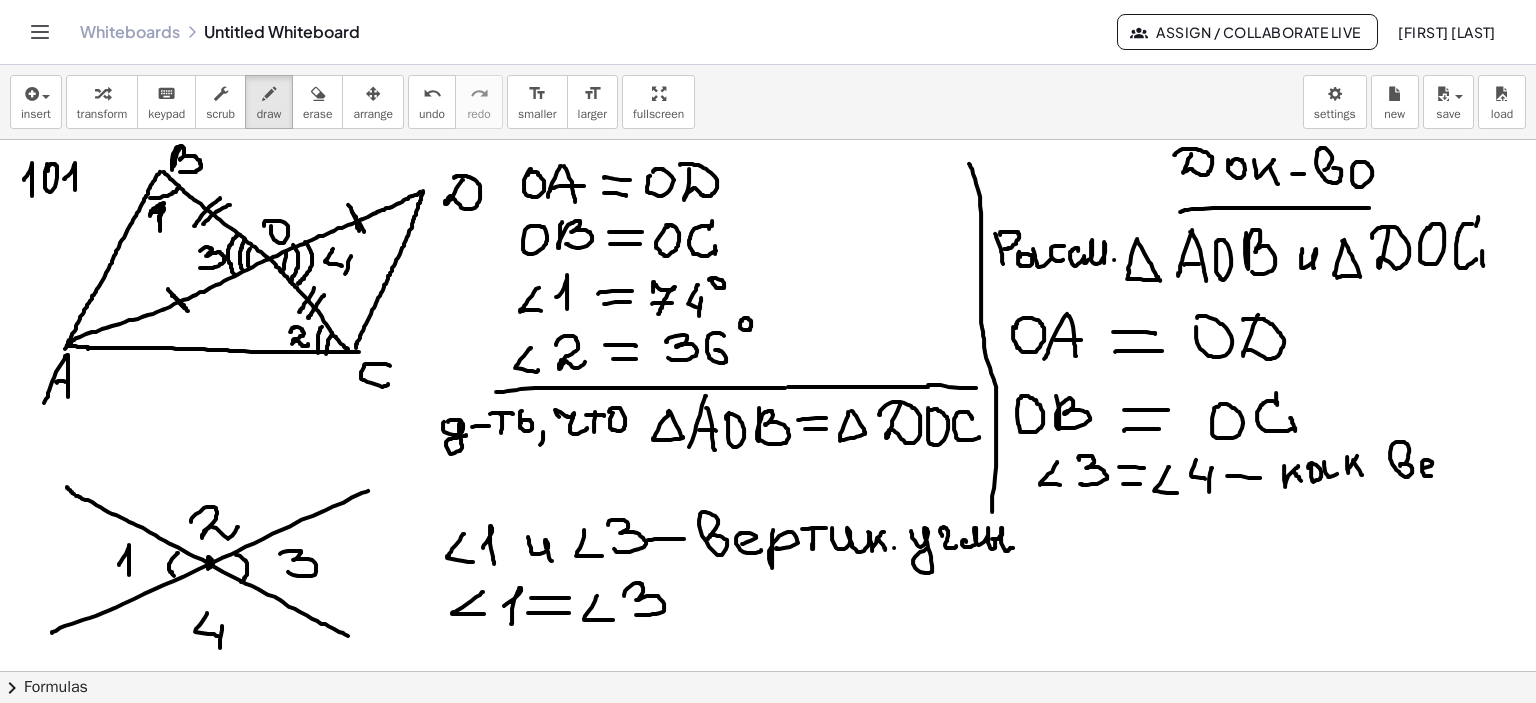 drag, startPoint x: 1422, startPoint y: 467, endPoint x: 1452, endPoint y: 465, distance: 30.066593 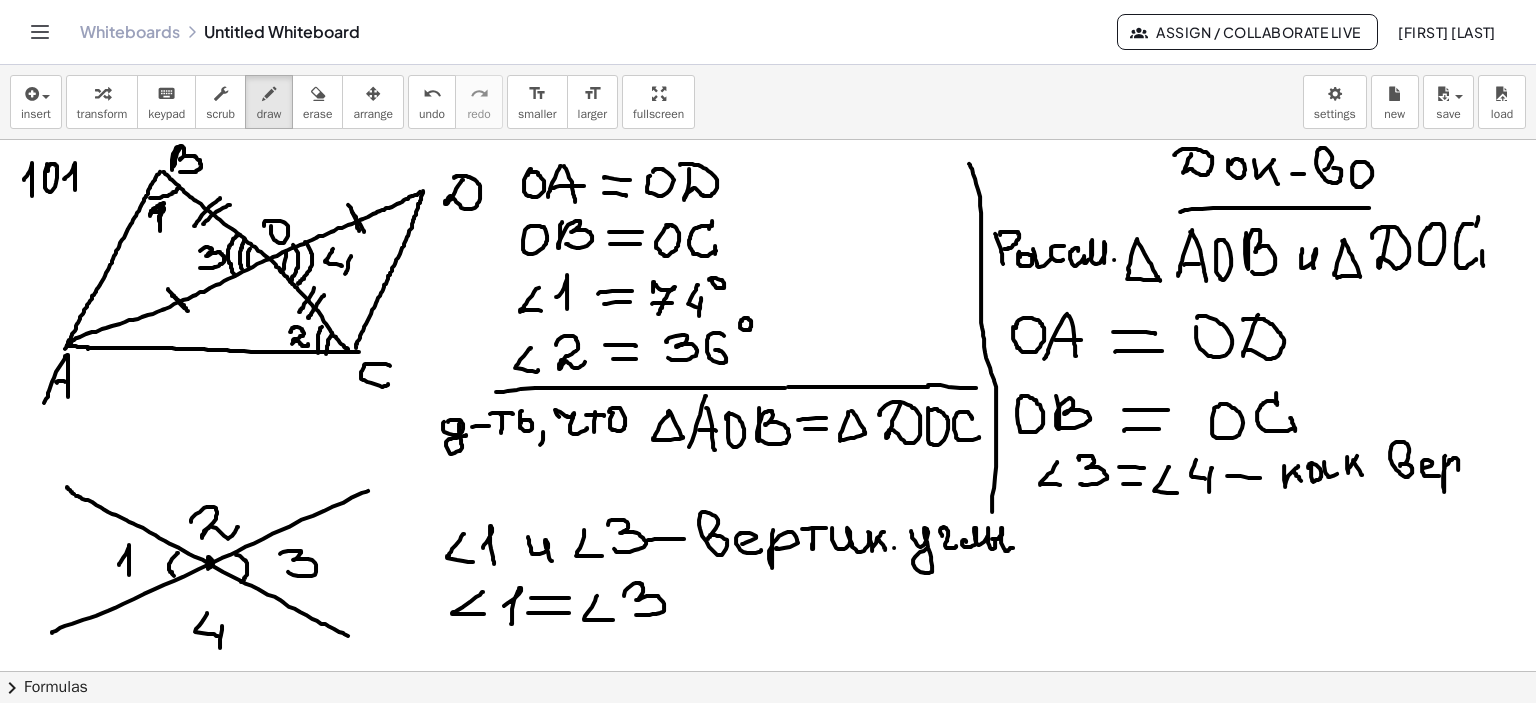 drag, startPoint x: 1445, startPoint y: 455, endPoint x: 1448, endPoint y: 473, distance: 18.248287 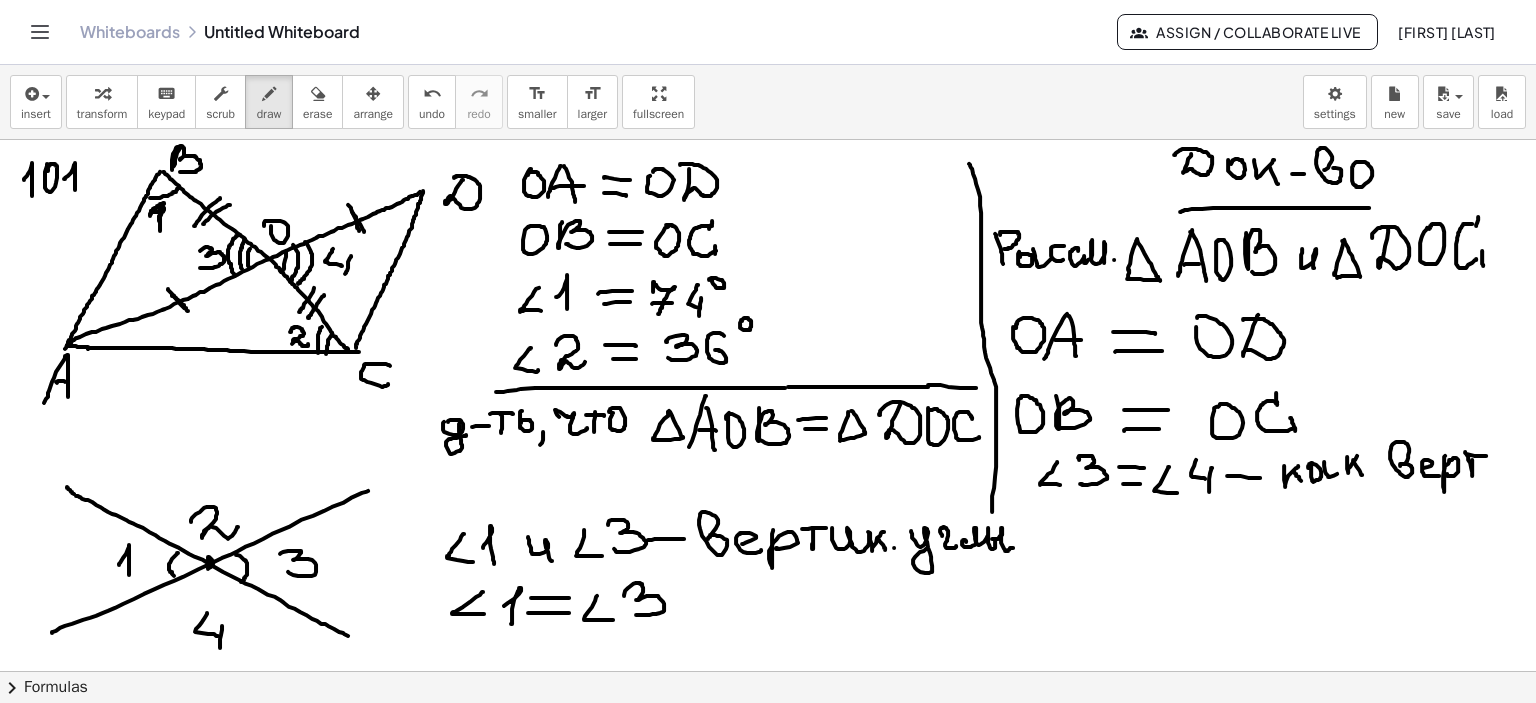 drag, startPoint x: 1472, startPoint y: 459, endPoint x: 1486, endPoint y: 455, distance: 14.56022 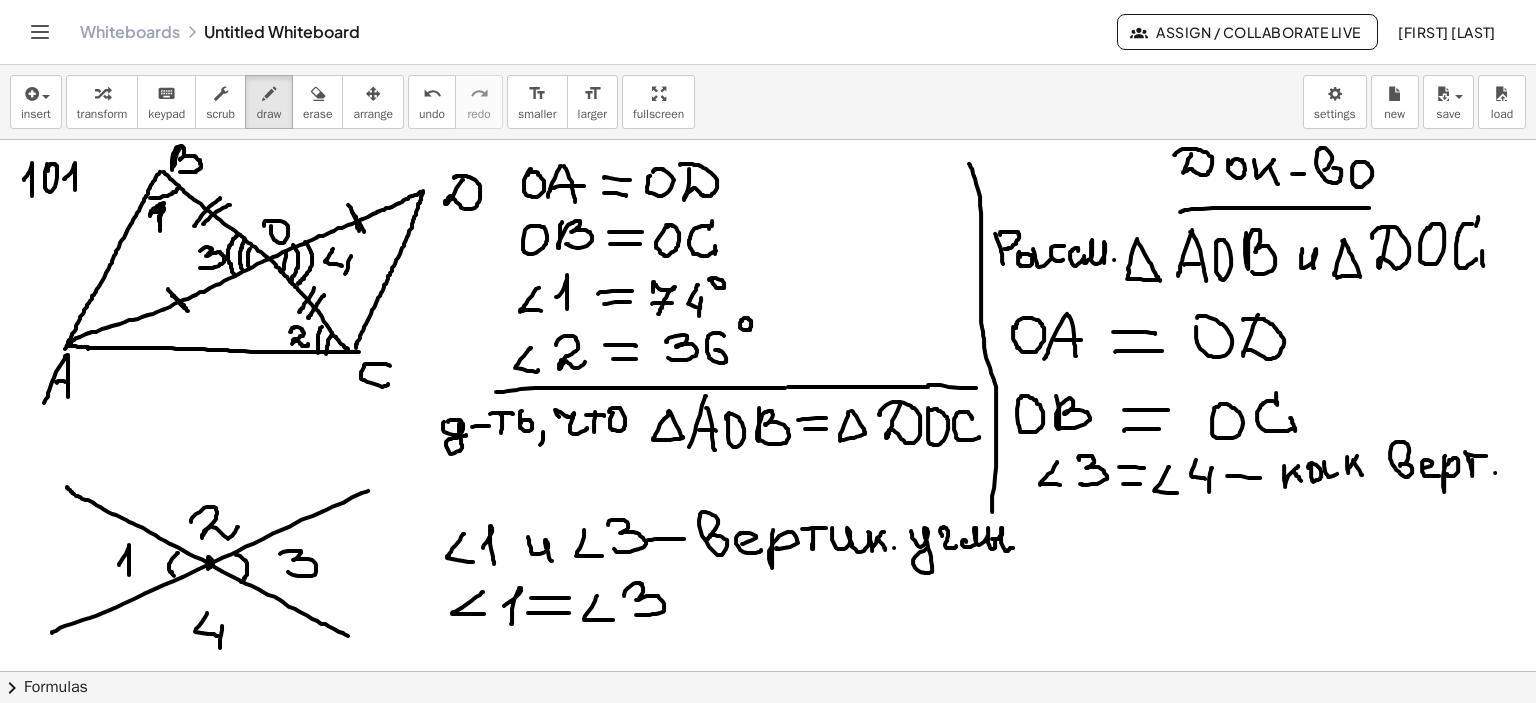 click at bounding box center (768, 206) 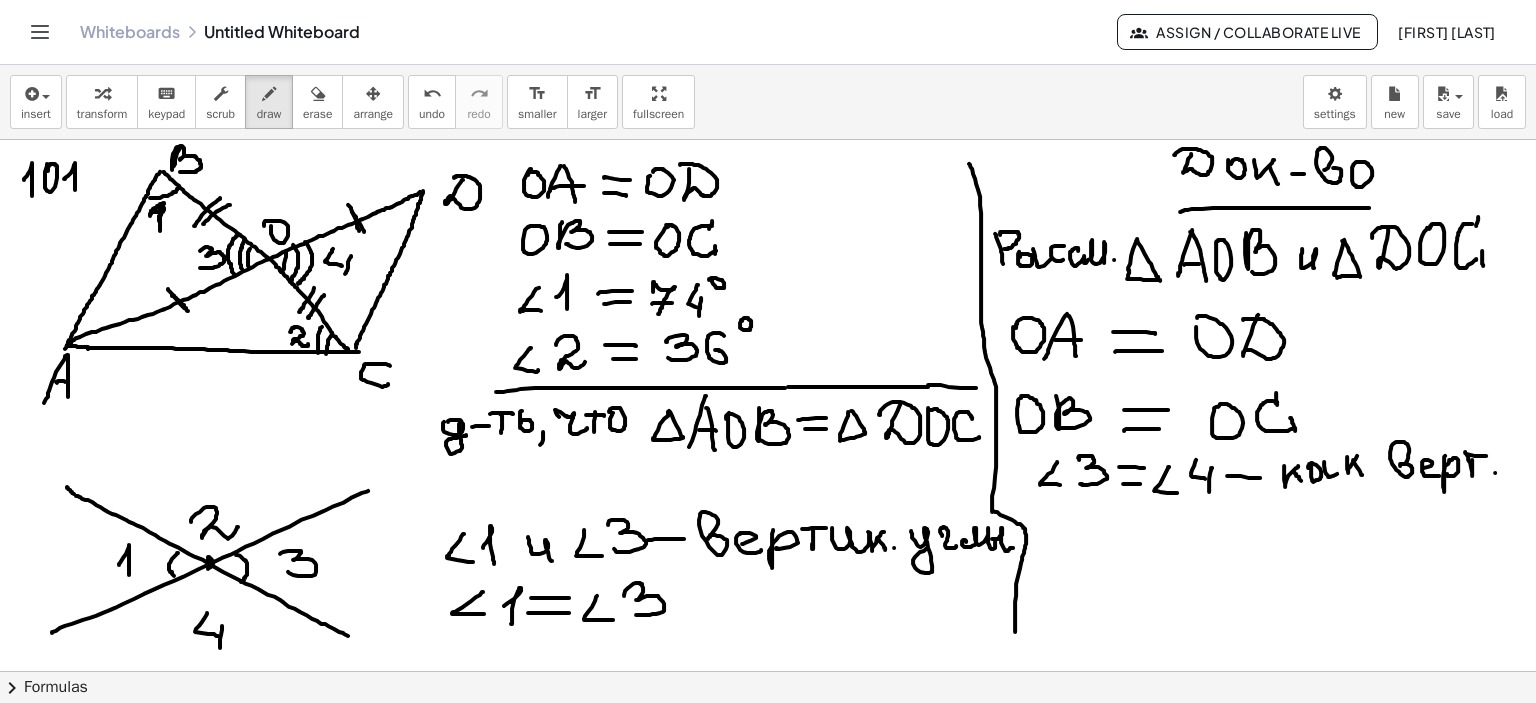drag, startPoint x: 993, startPoint y: 510, endPoint x: 1015, endPoint y: 627, distance: 119.05041 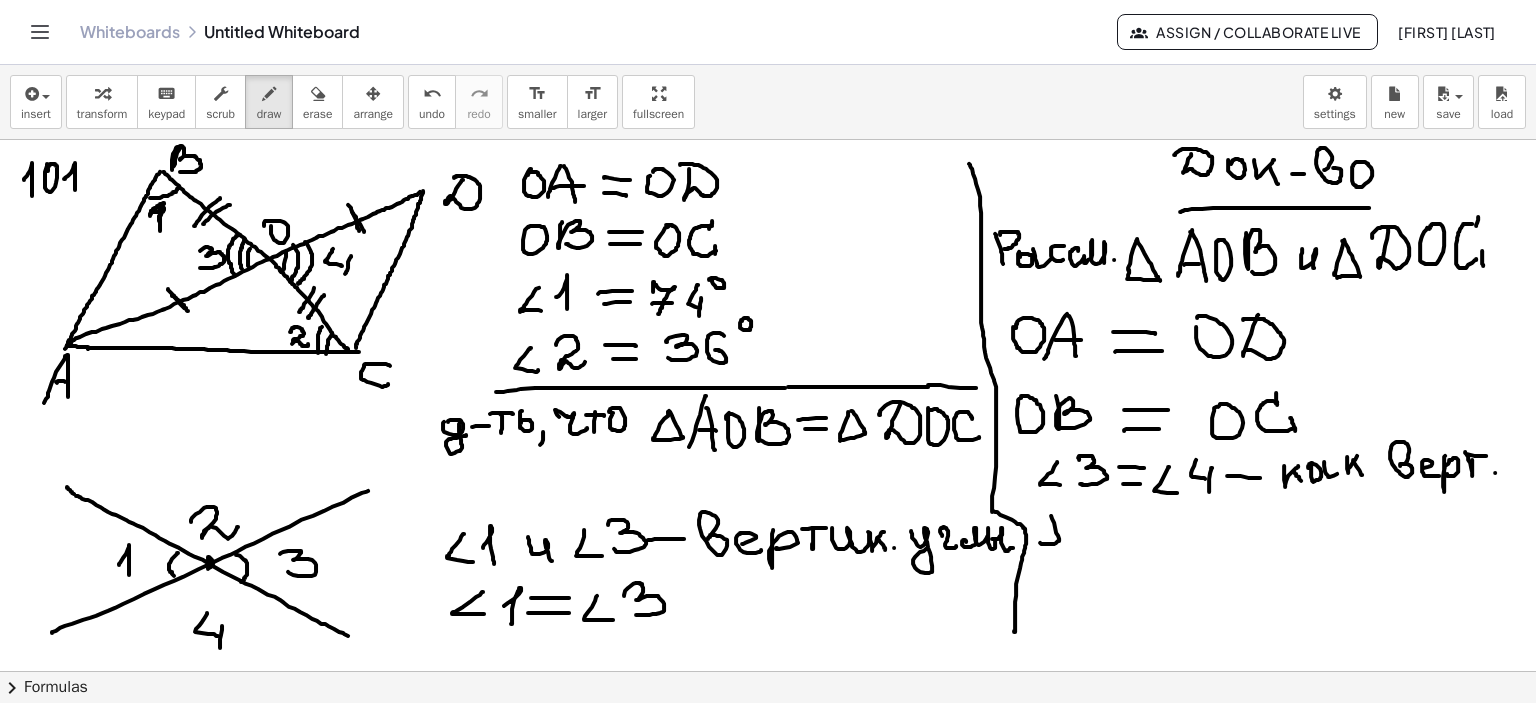 drag, startPoint x: 1051, startPoint y: 515, endPoint x: 1040, endPoint y: 539, distance: 26.400757 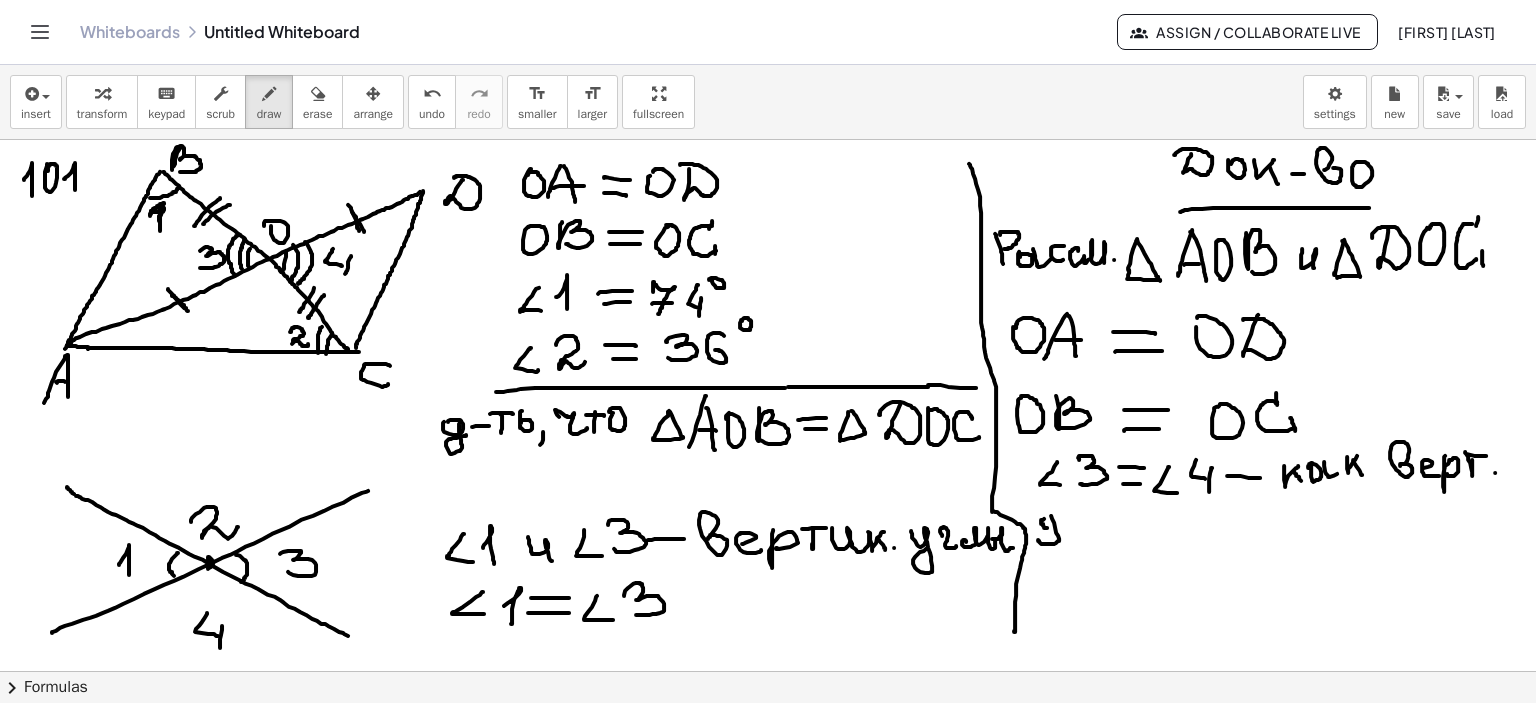 drag, startPoint x: 1047, startPoint y: 527, endPoint x: 1073, endPoint y: 514, distance: 29.068884 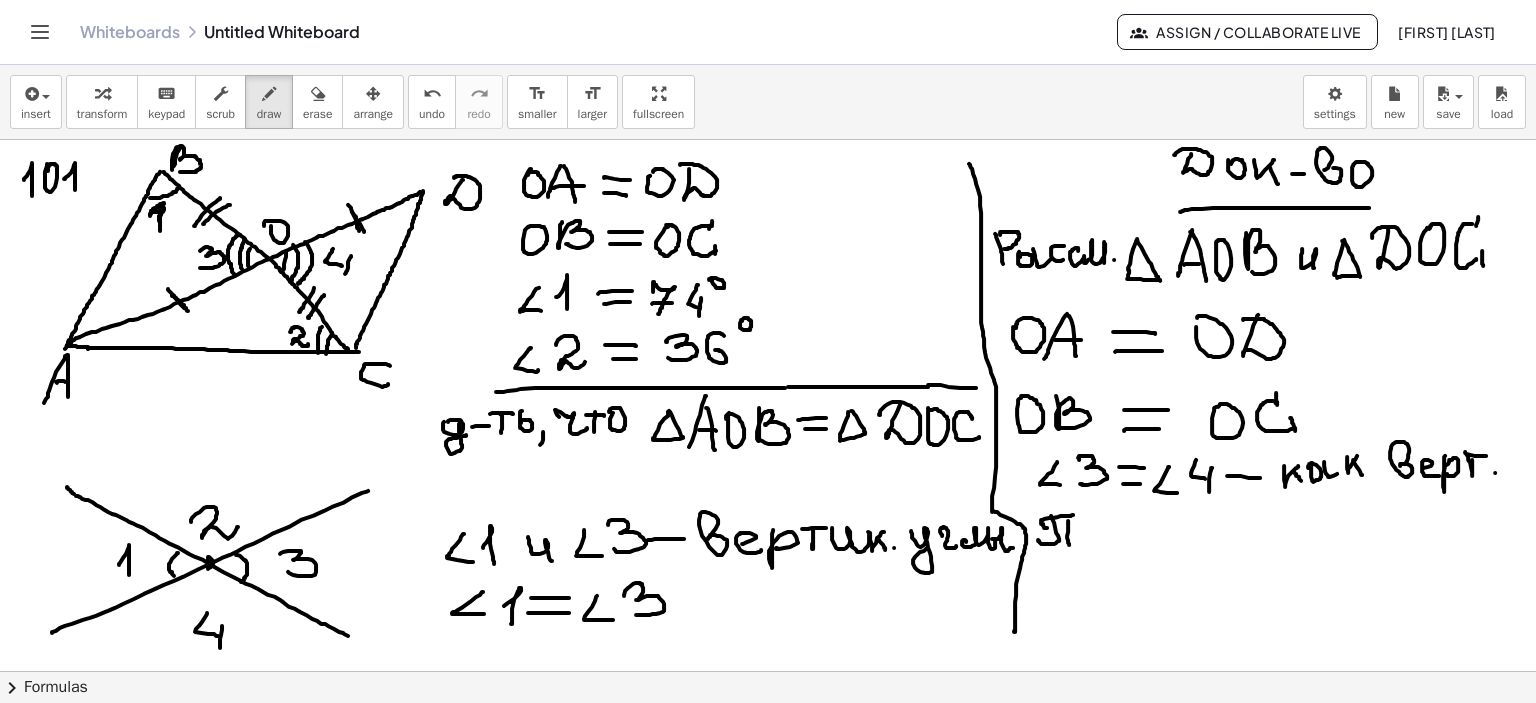 drag, startPoint x: 1068, startPoint y: 520, endPoint x: 1084, endPoint y: 539, distance: 24.839485 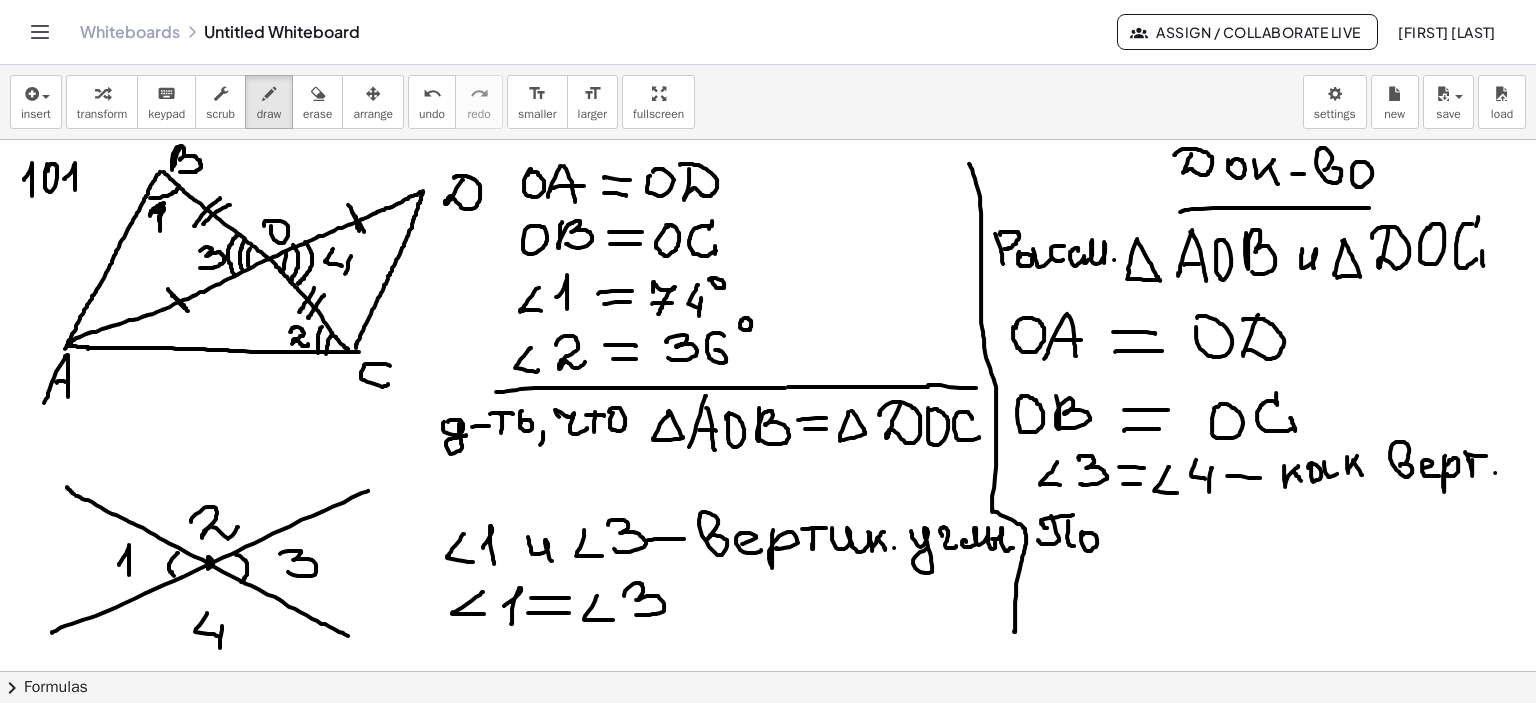 click at bounding box center [768, 206] 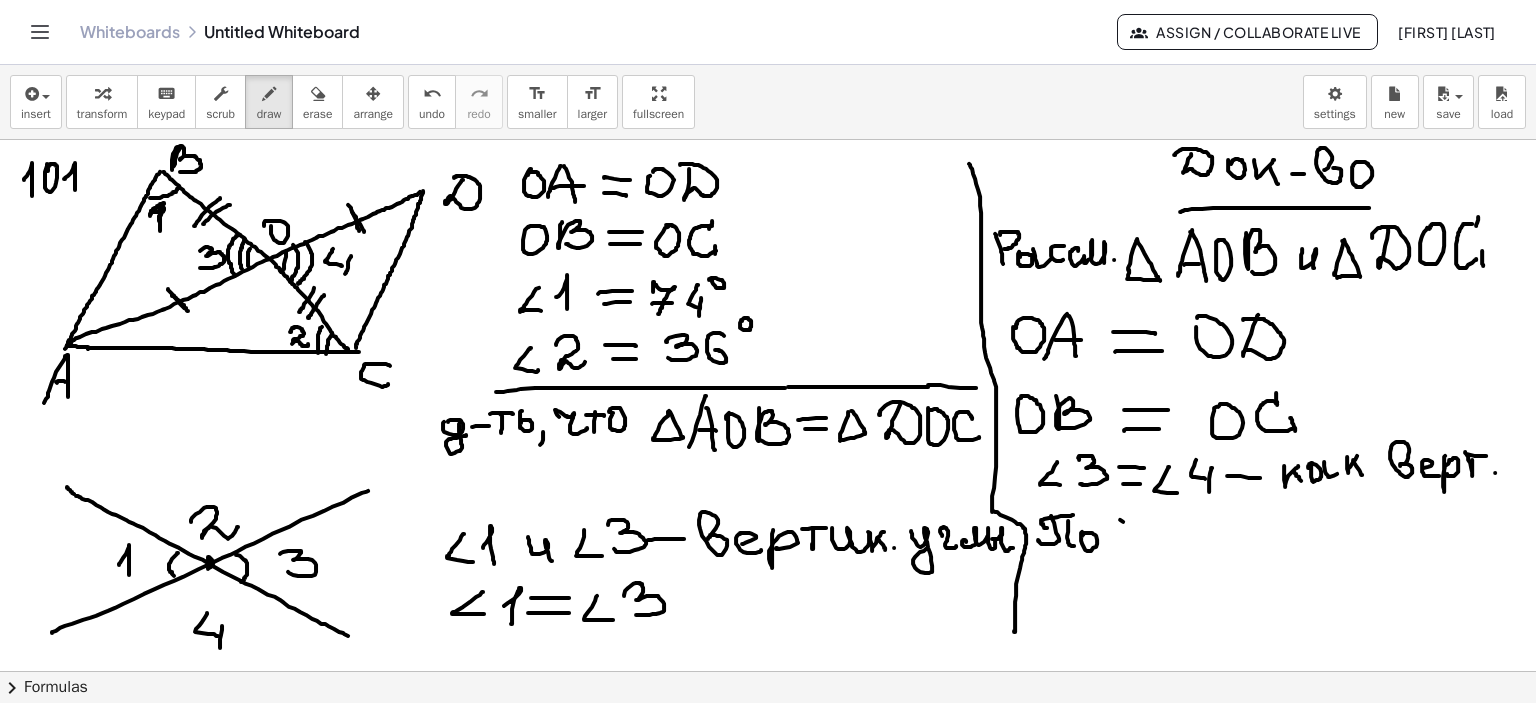 drag, startPoint x: 1123, startPoint y: 521, endPoint x: 1128, endPoint y: 536, distance: 15.811388 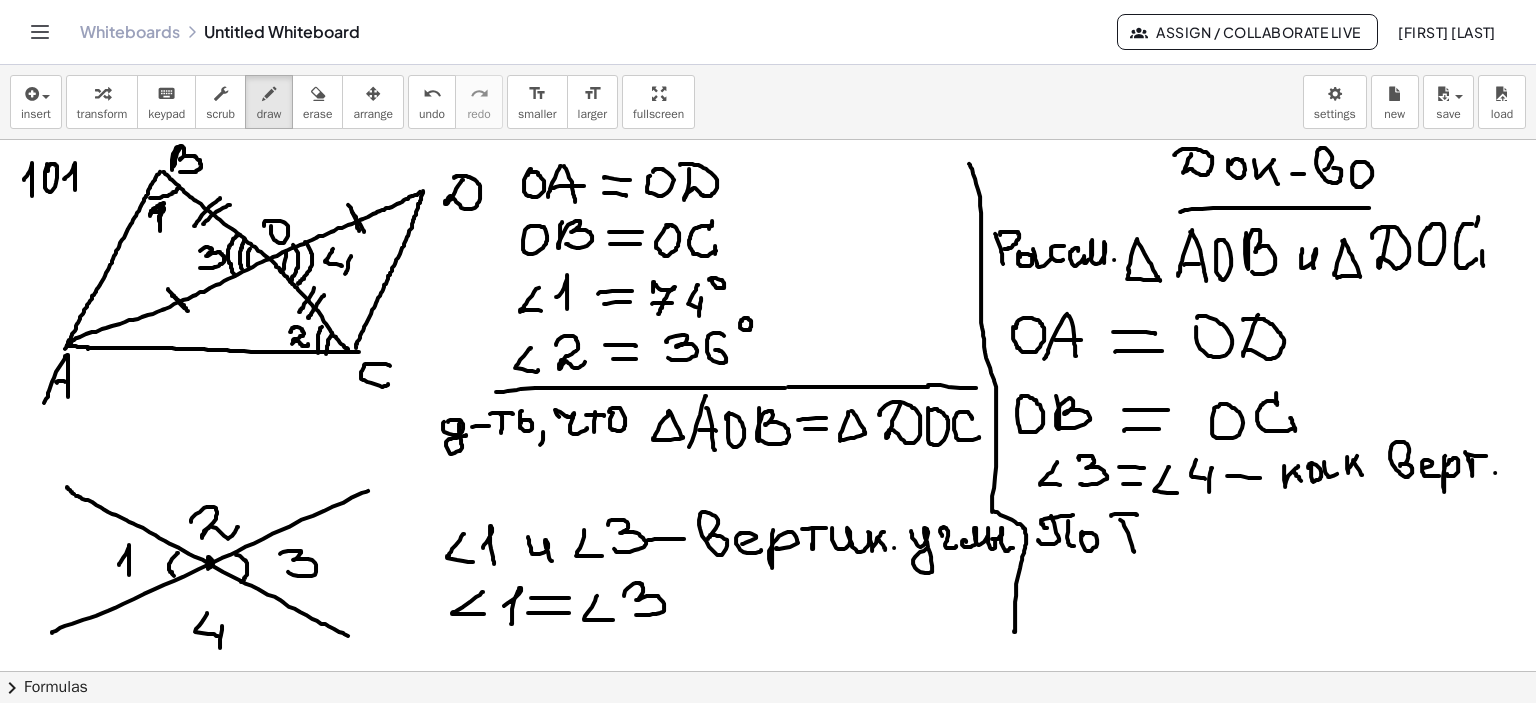 drag, startPoint x: 1111, startPoint y: 515, endPoint x: 1137, endPoint y: 524, distance: 27.513634 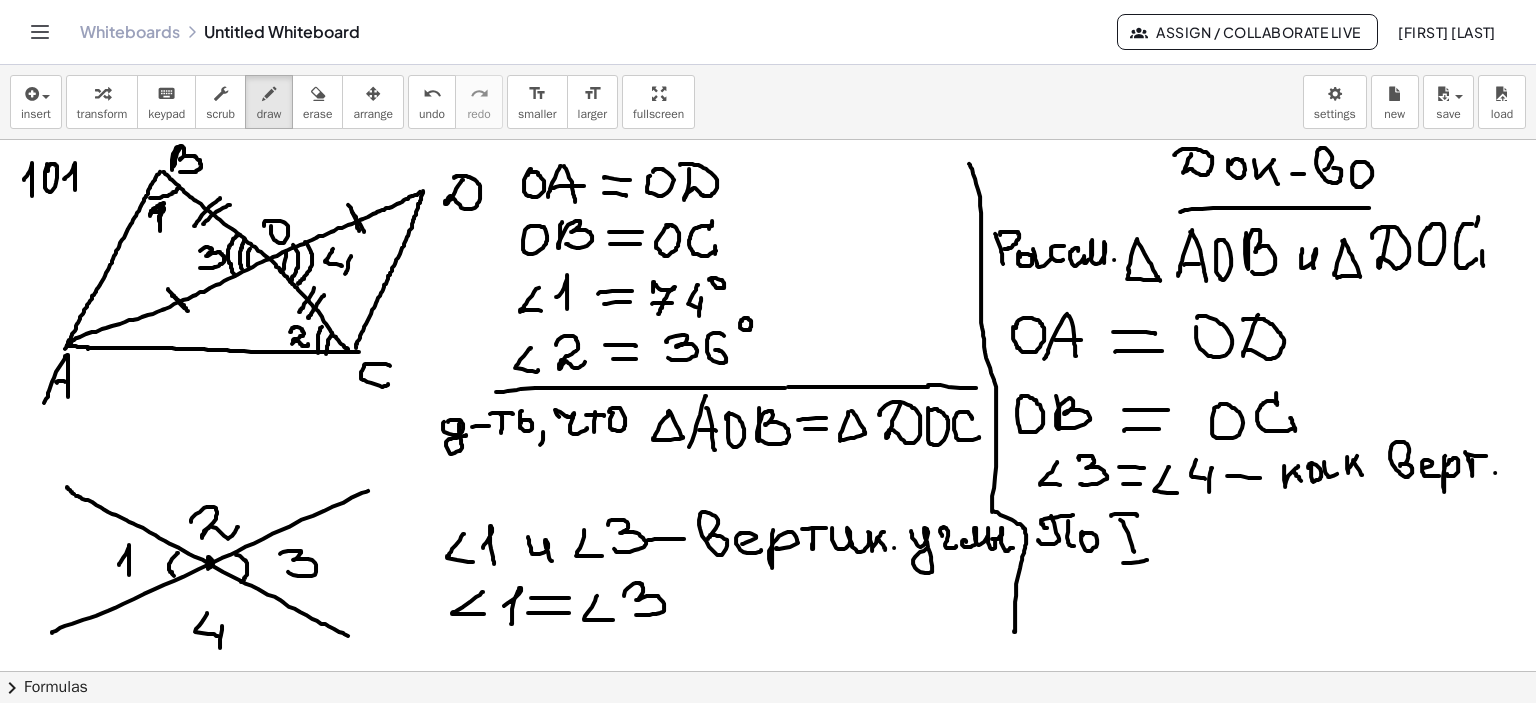 drag, startPoint x: 1123, startPoint y: 562, endPoint x: 1192, endPoint y: 539, distance: 72.73238 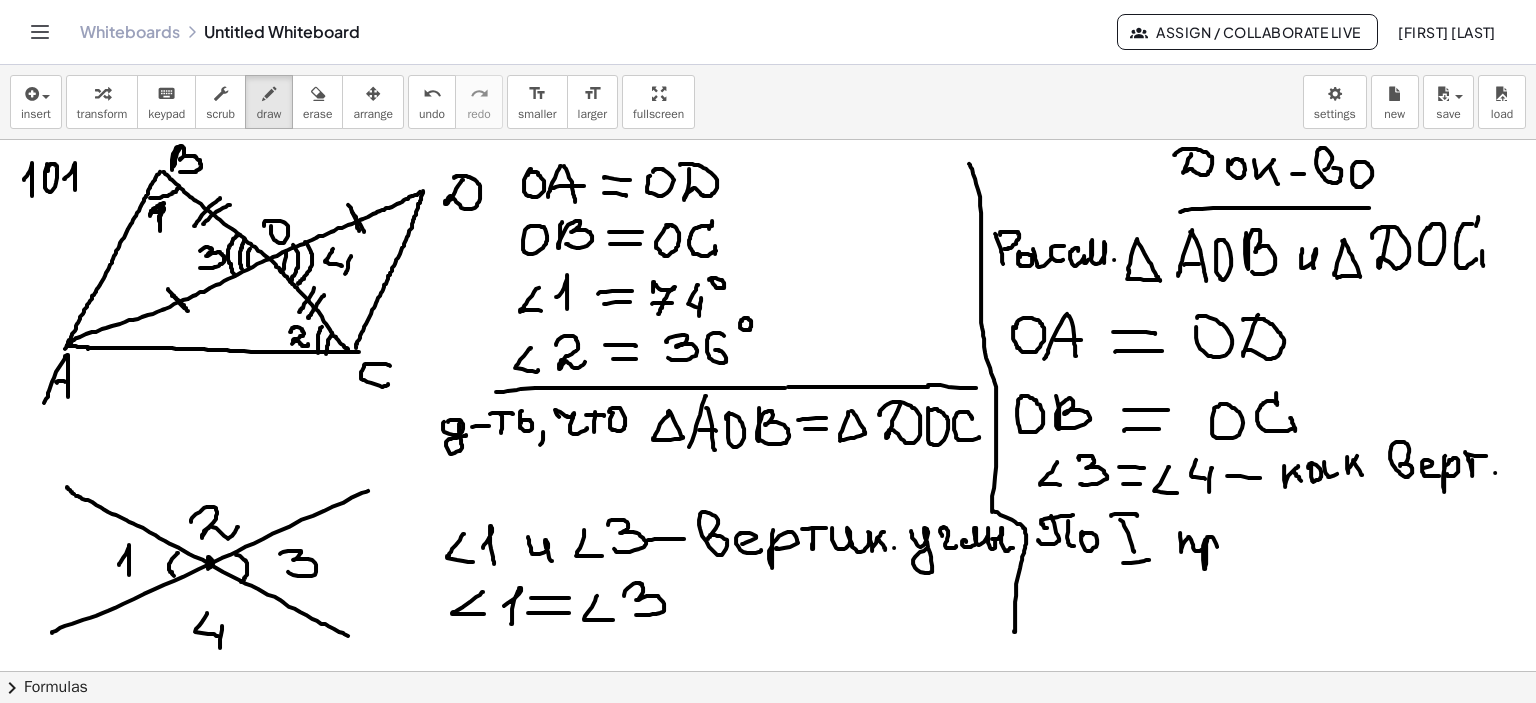 drag, startPoint x: 1180, startPoint y: 532, endPoint x: 1228, endPoint y: 544, distance: 49.47727 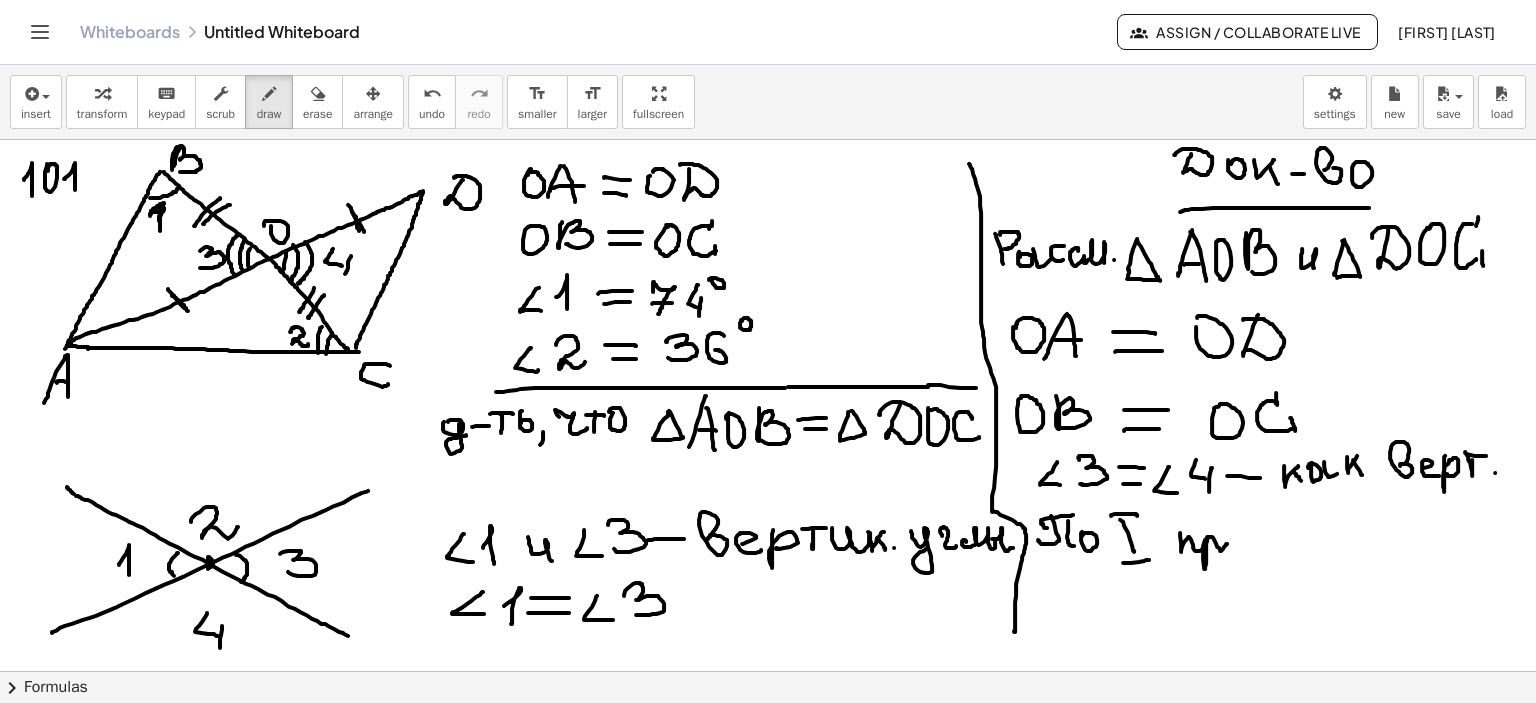 click at bounding box center [768, 206] 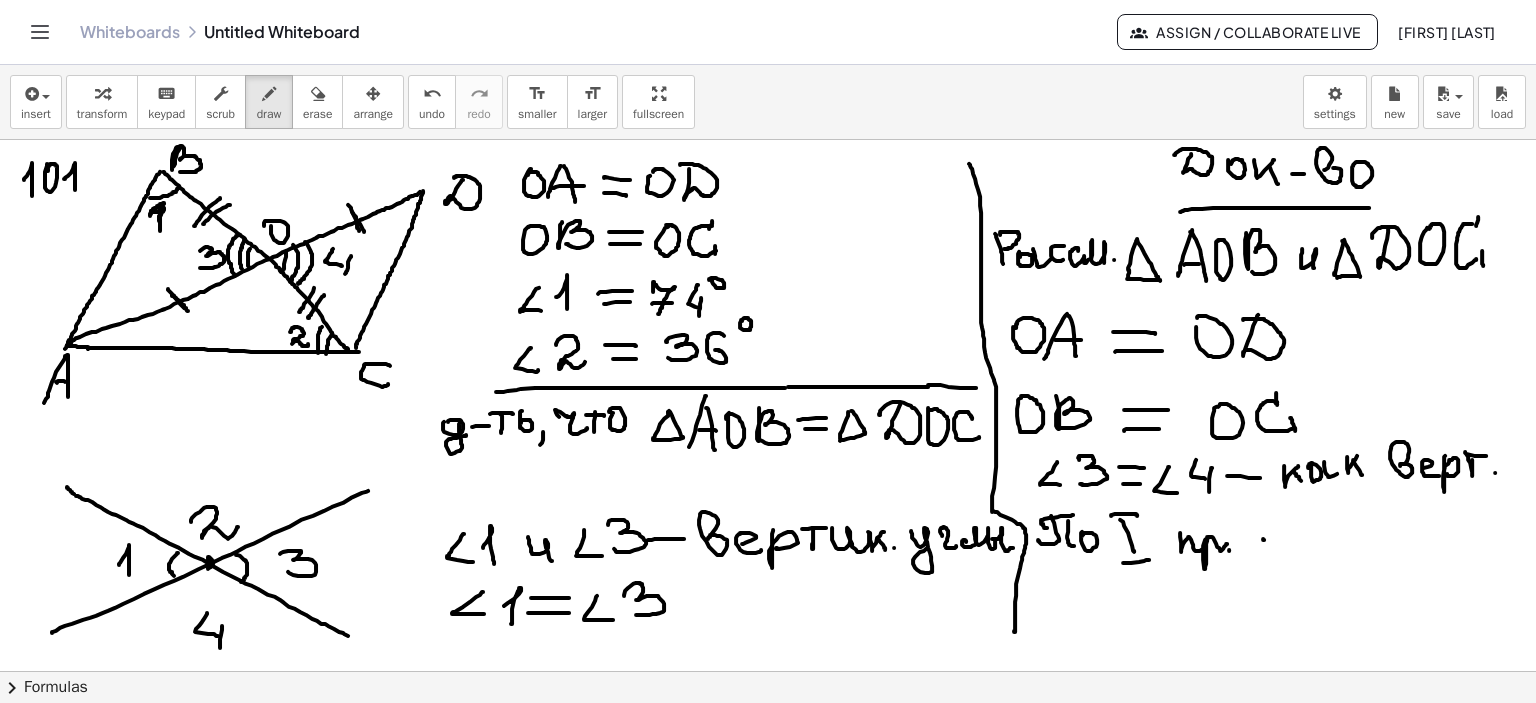 click at bounding box center [768, 206] 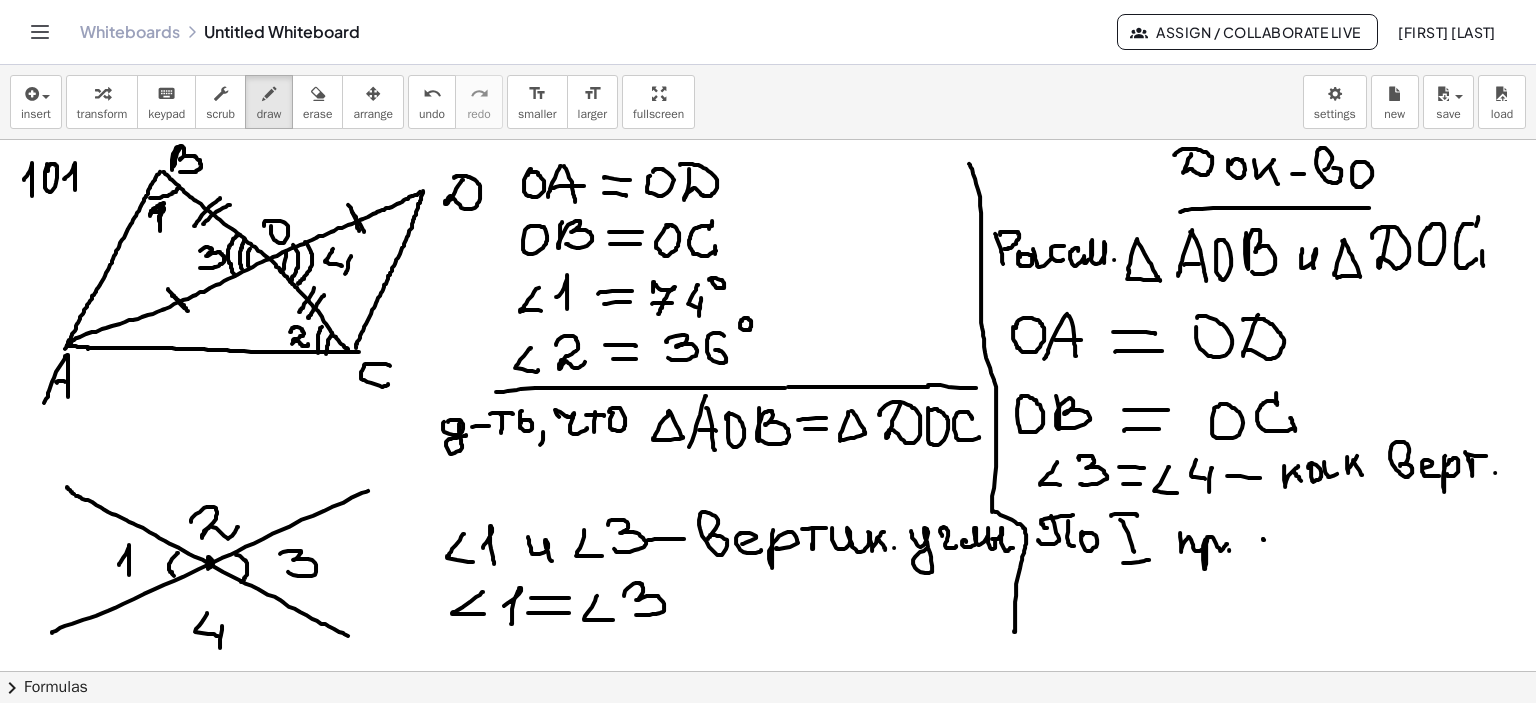 click at bounding box center (768, 206) 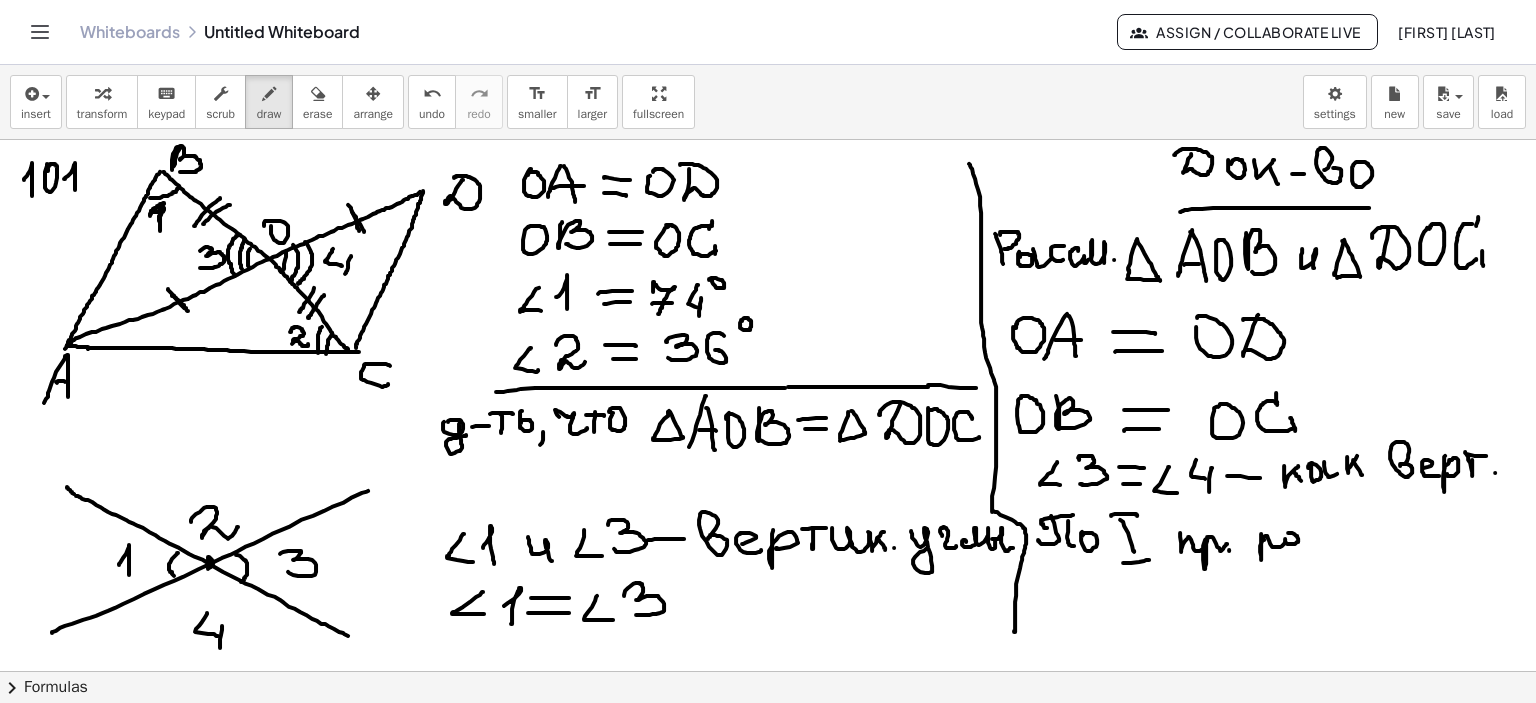 drag, startPoint x: 1261, startPoint y: 533, endPoint x: 1290, endPoint y: 543, distance: 30.675724 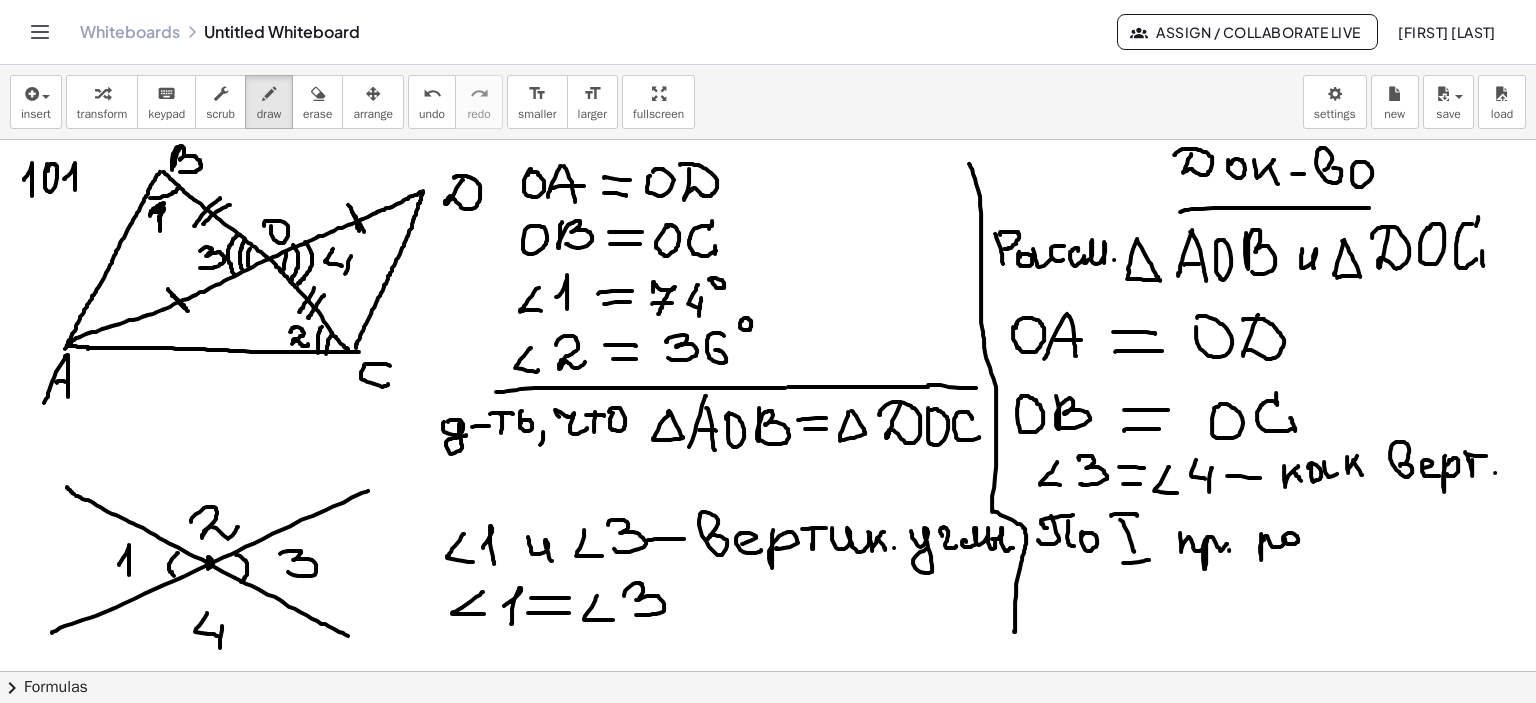 drag, startPoint x: 1299, startPoint y: 535, endPoint x: 1308, endPoint y: 543, distance: 12.0415945 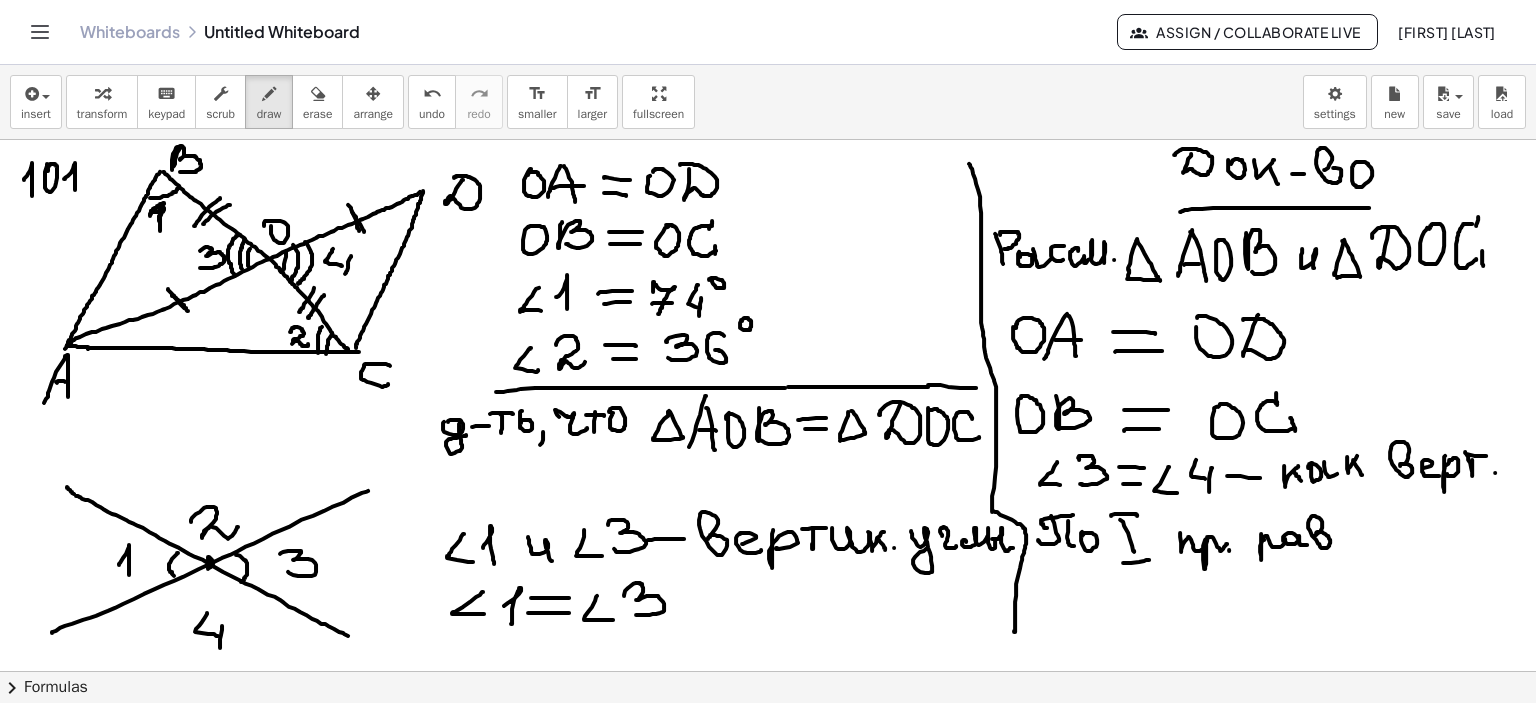 click at bounding box center (768, 206) 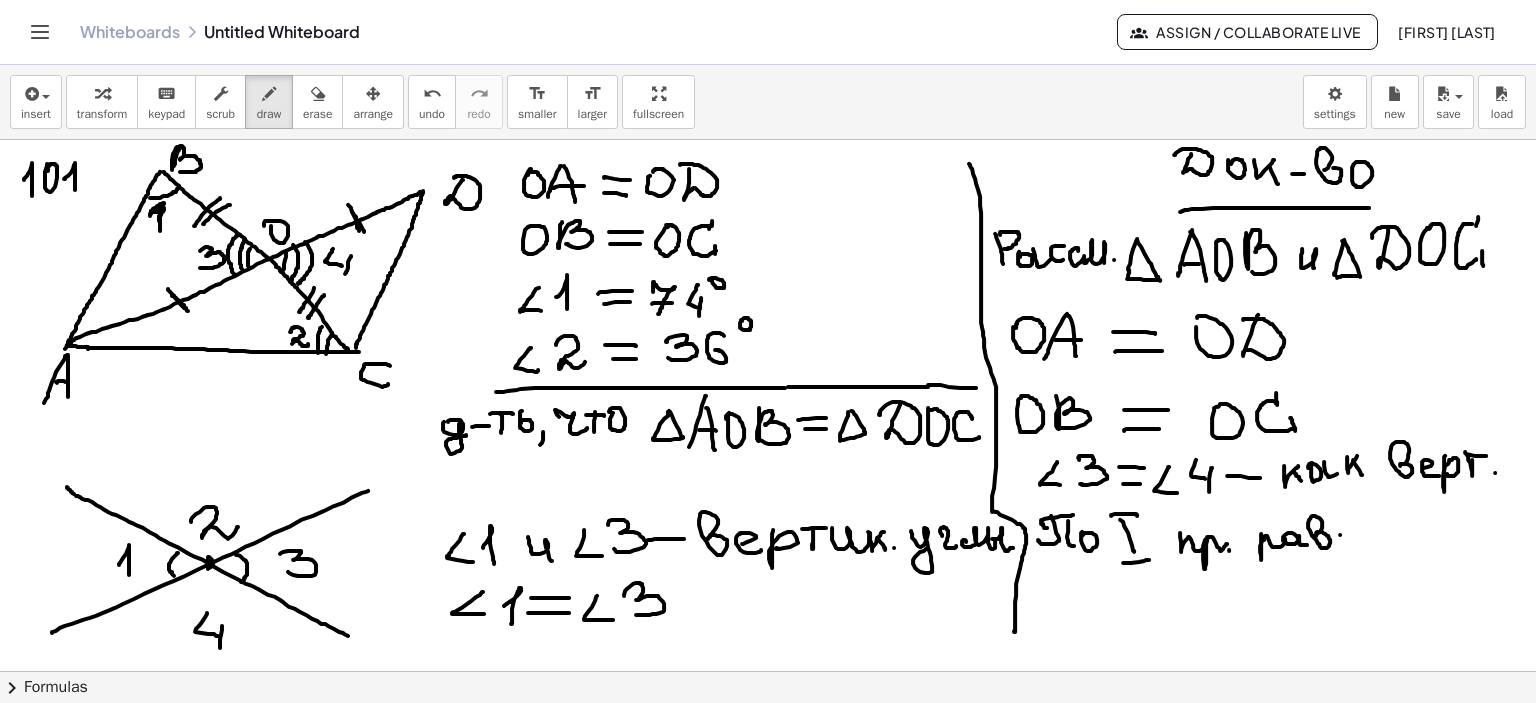 drag, startPoint x: 1340, startPoint y: 534, endPoint x: 1358, endPoint y: 534, distance: 18 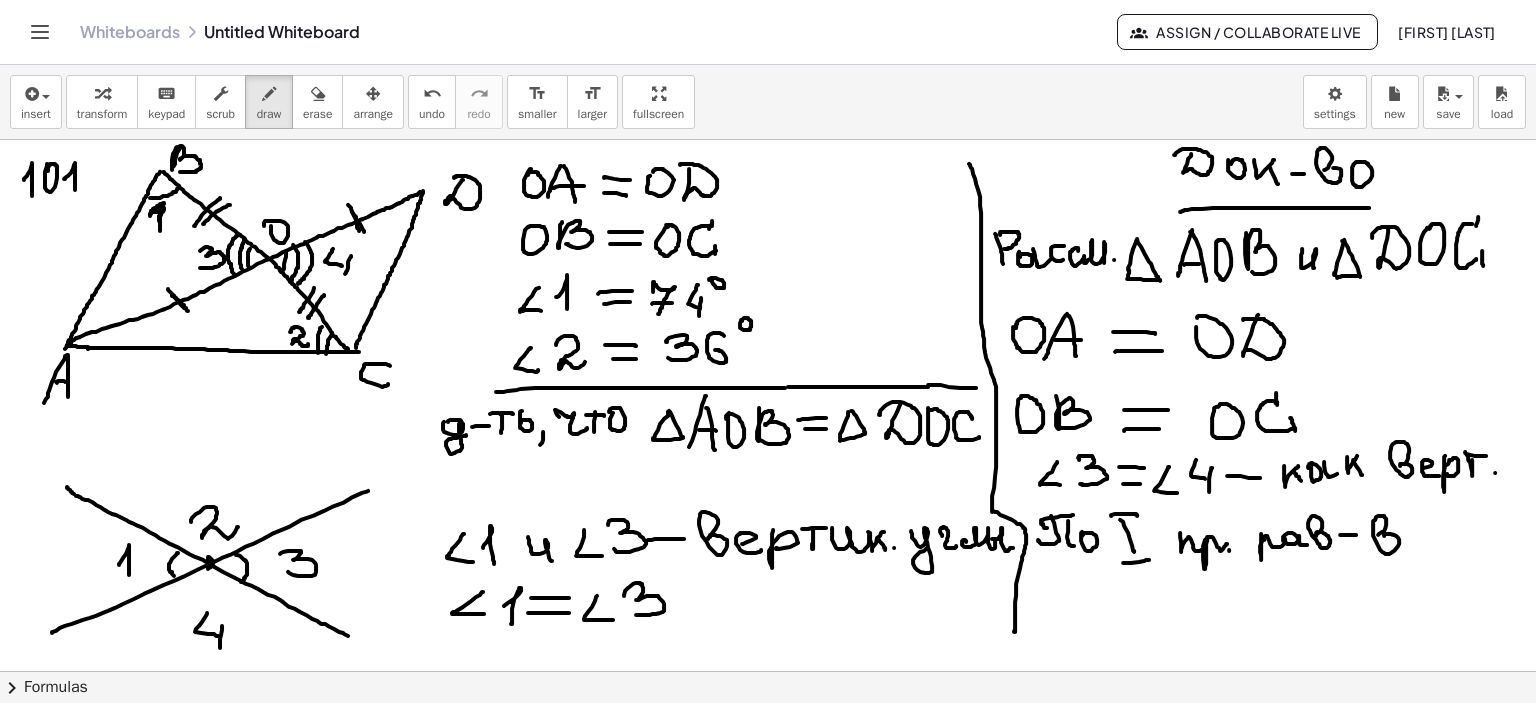 drag, startPoint x: 1378, startPoint y: 534, endPoint x: 1390, endPoint y: 538, distance: 12.649111 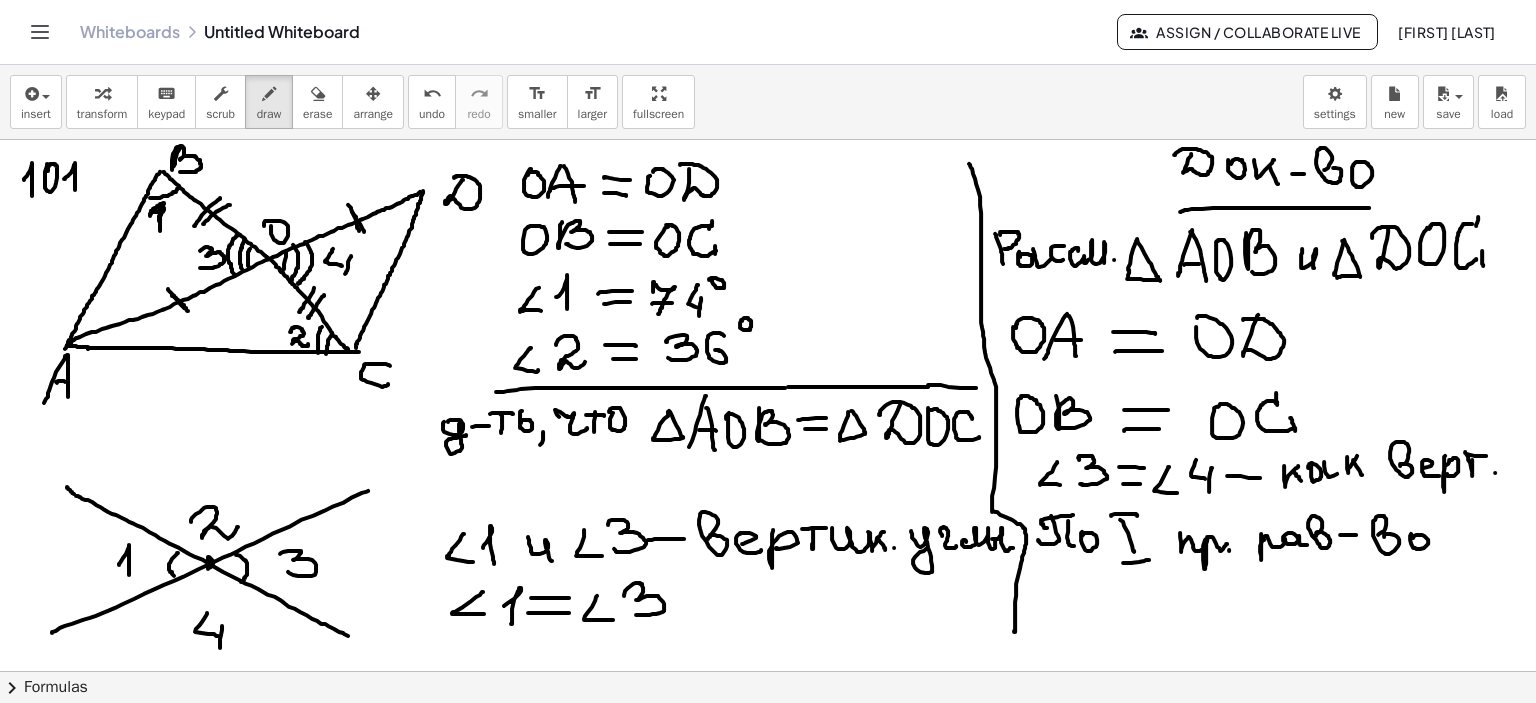 drag, startPoint x: 1411, startPoint y: 533, endPoint x: 1428, endPoint y: 542, distance: 19.235384 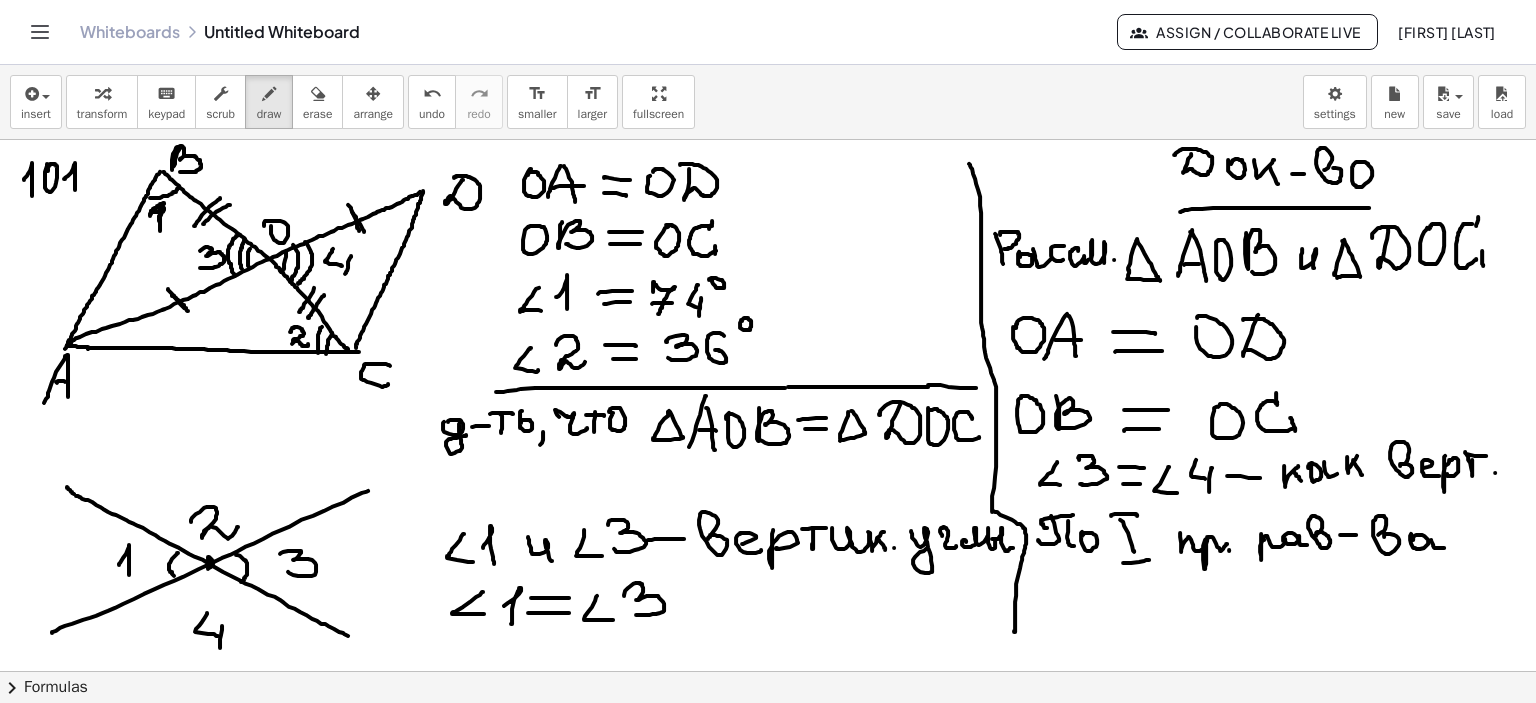 drag, startPoint x: 1433, startPoint y: 545, endPoint x: 1446, endPoint y: 545, distance: 13 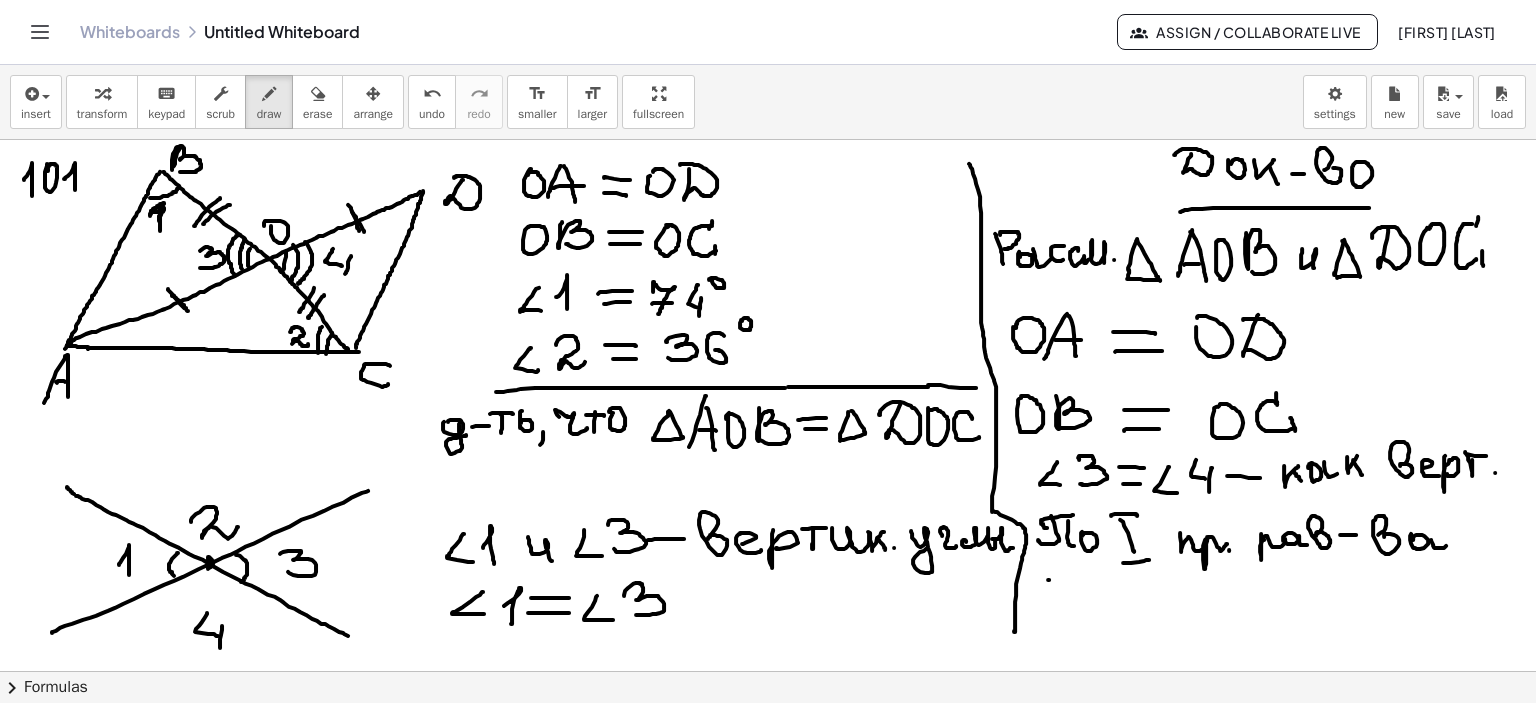 drag, startPoint x: 1049, startPoint y: 579, endPoint x: 1037, endPoint y: 597, distance: 21.633308 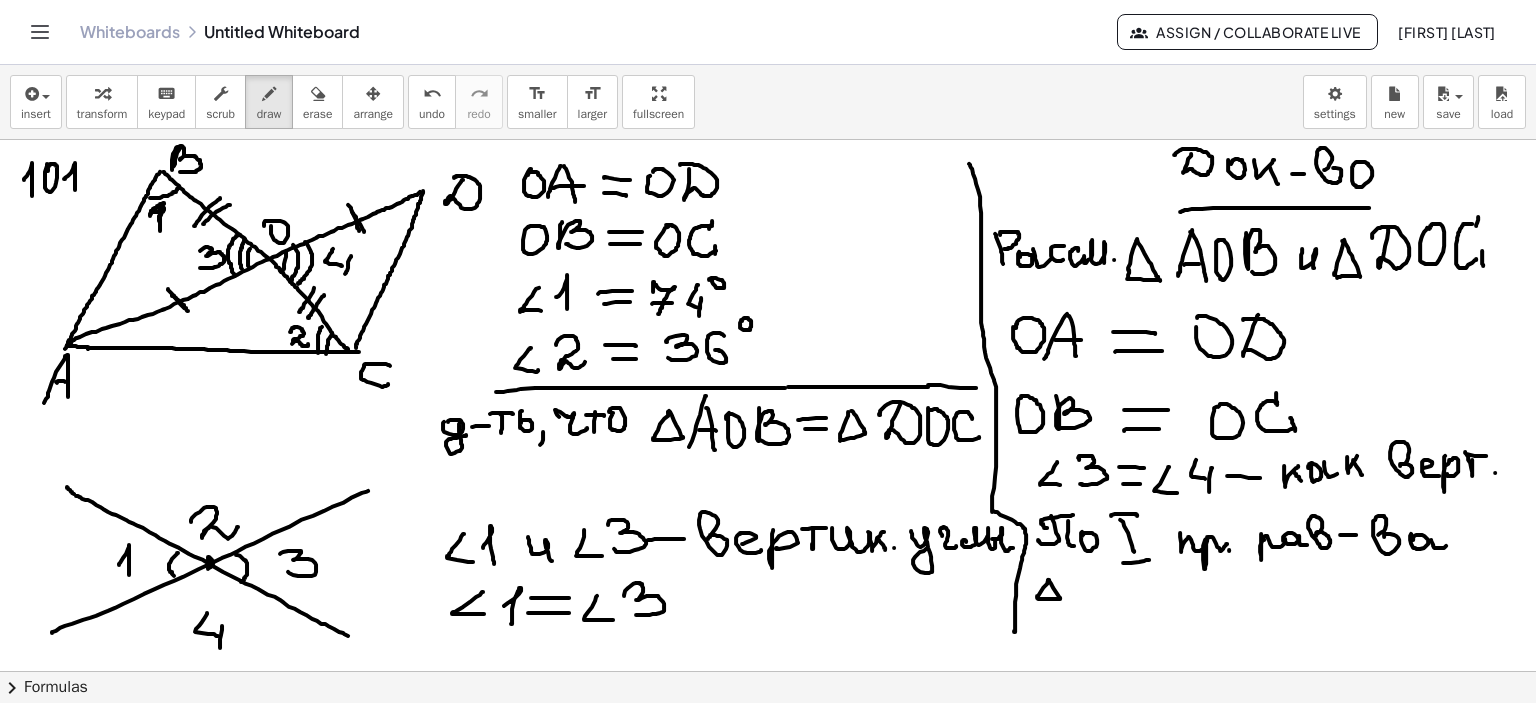 drag, startPoint x: 1048, startPoint y: 579, endPoint x: 1038, endPoint y: 598, distance: 21.470911 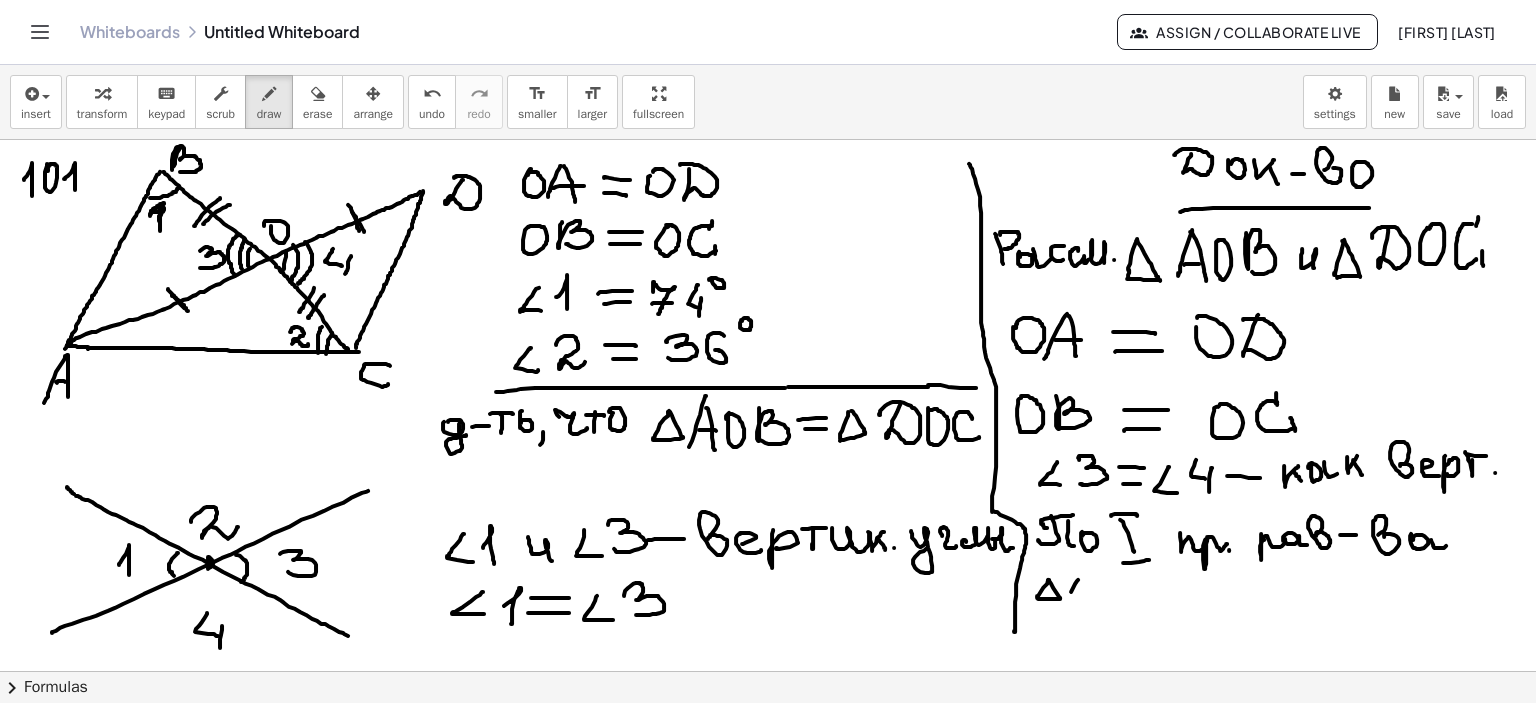 click at bounding box center [768, 206] 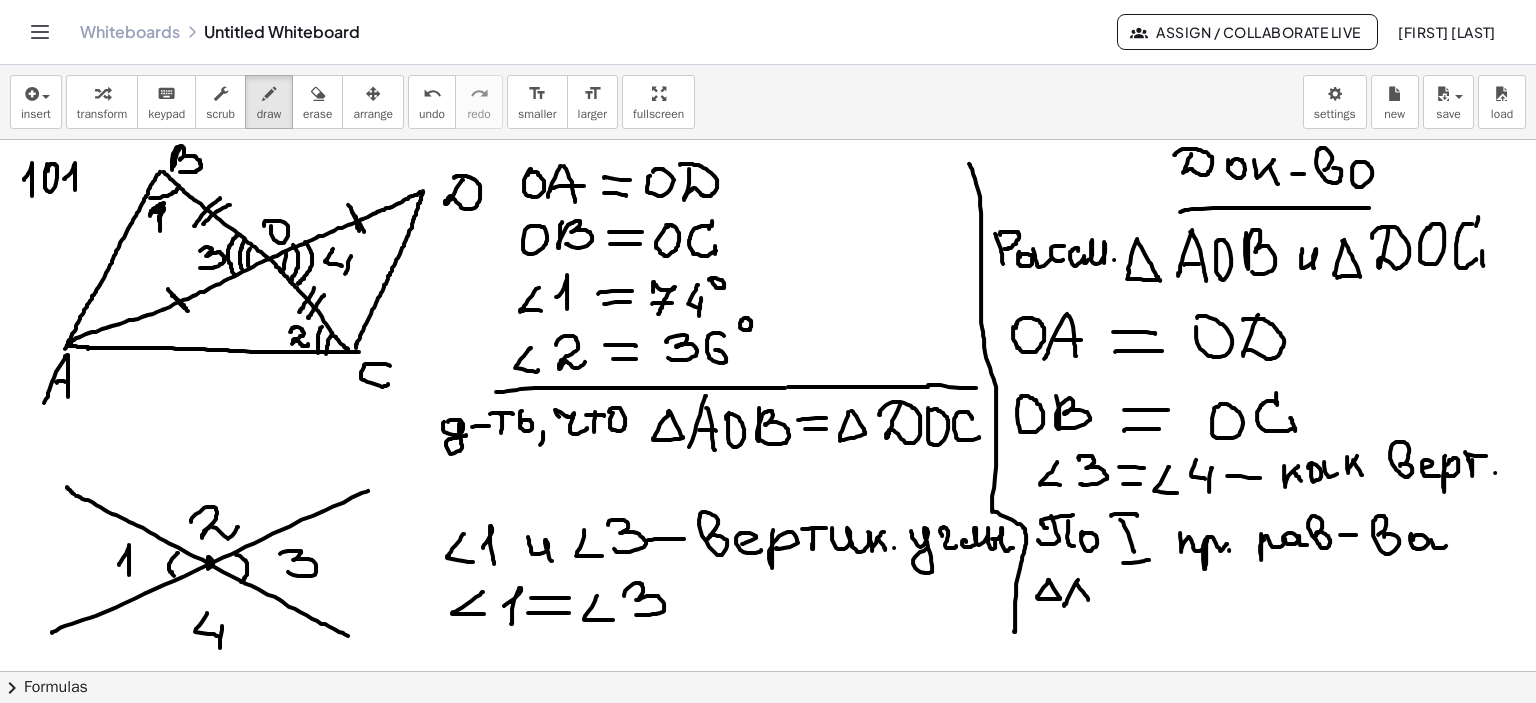 drag, startPoint x: 1076, startPoint y: 582, endPoint x: 1070, endPoint y: 605, distance: 23.769728 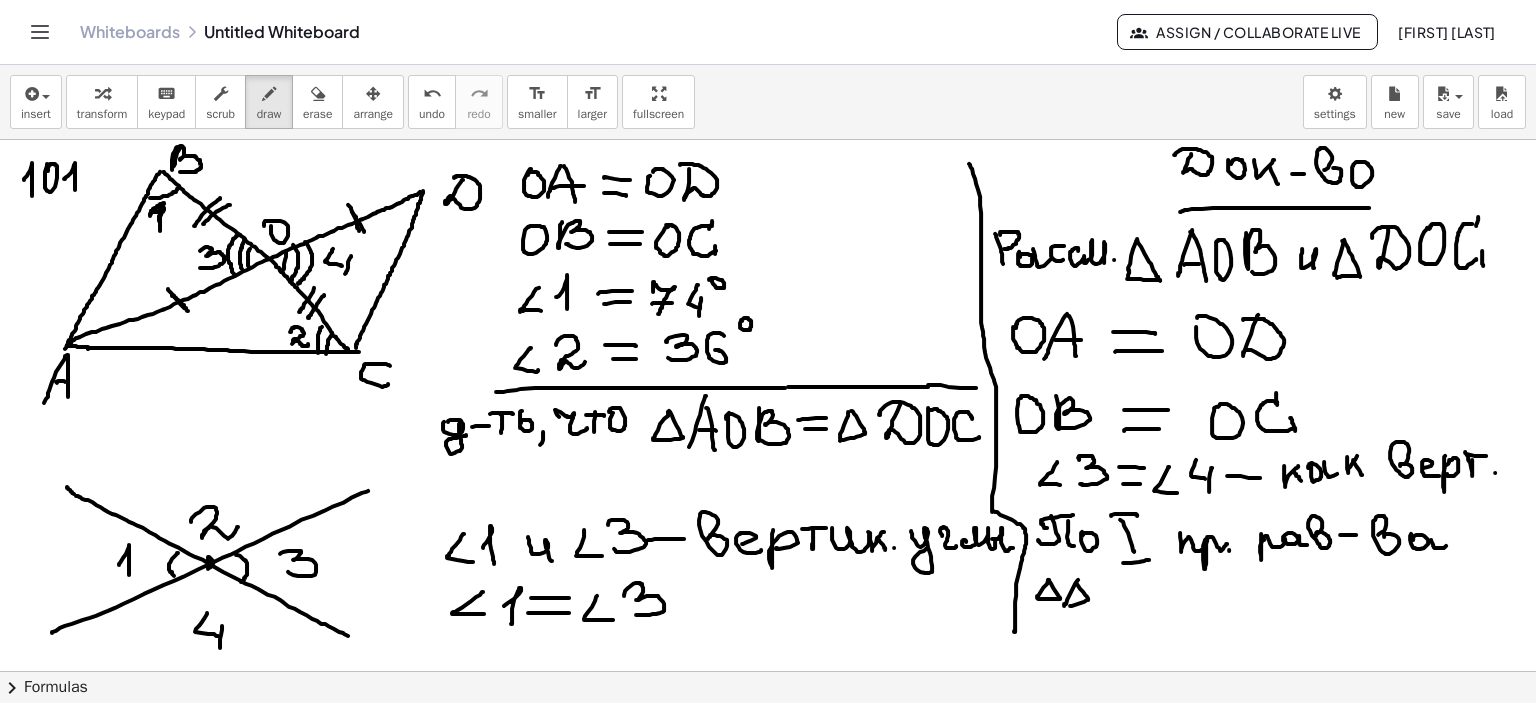 drag, startPoint x: 1099, startPoint y: 595, endPoint x: 1115, endPoint y: 595, distance: 16 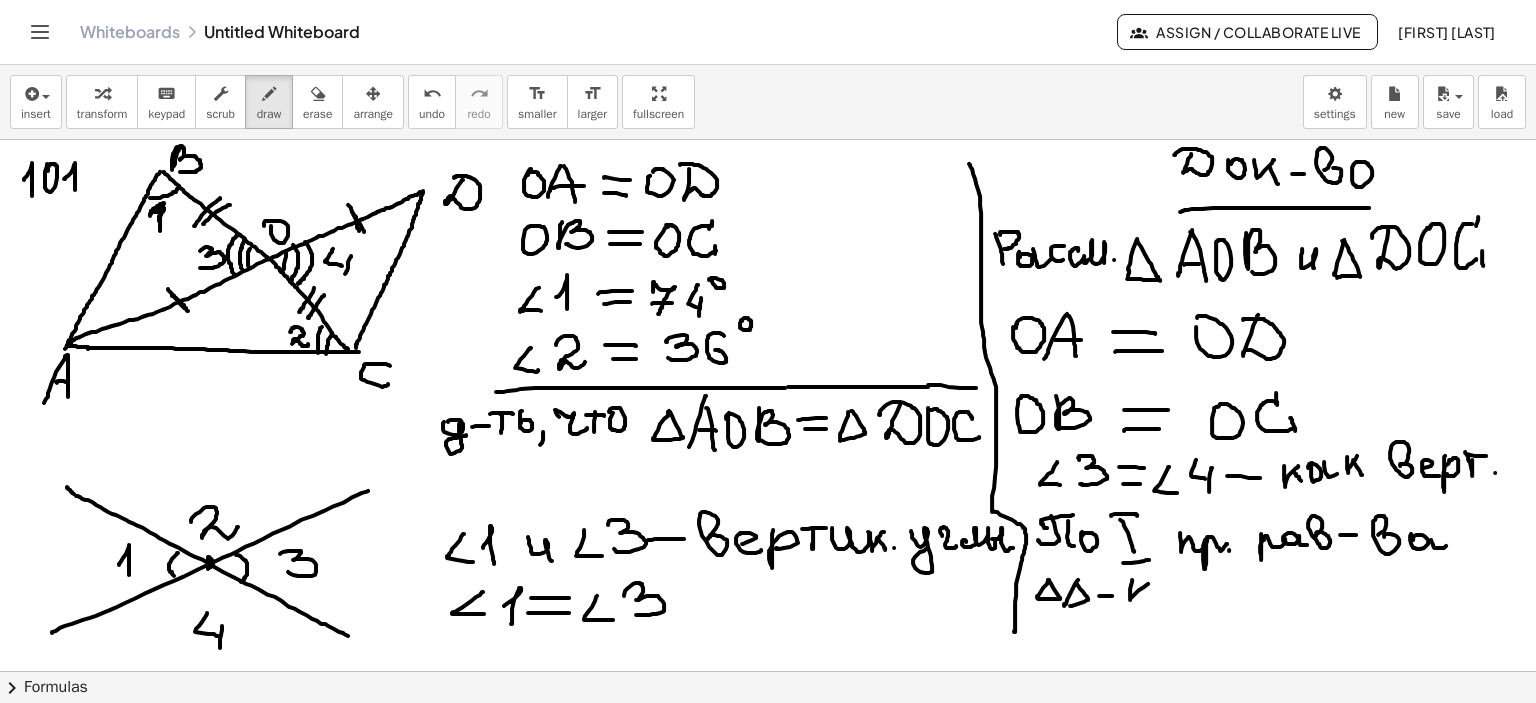 drag, startPoint x: 1132, startPoint y: 579, endPoint x: 1148, endPoint y: 583, distance: 16.492422 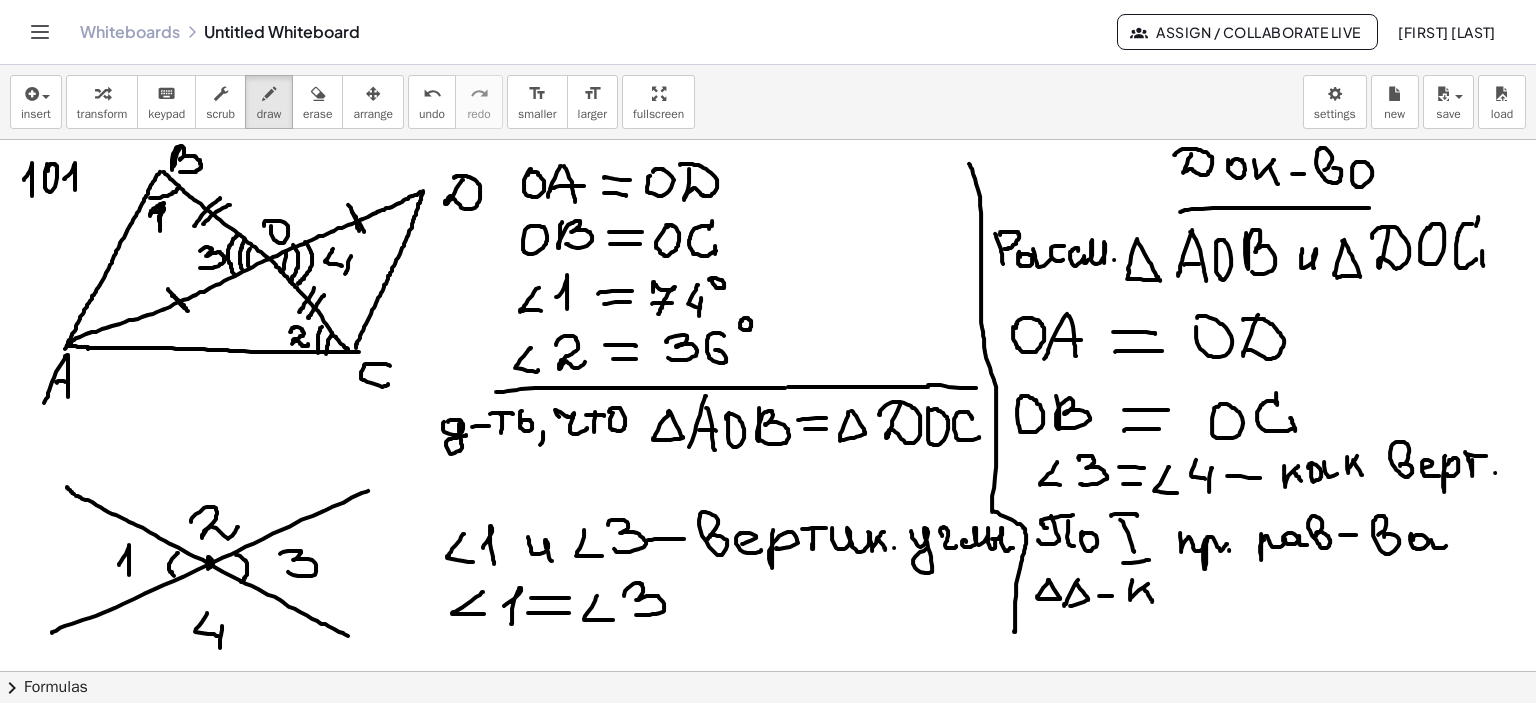 drag, startPoint x: 1144, startPoint y: 587, endPoint x: 1152, endPoint y: 601, distance: 16.124516 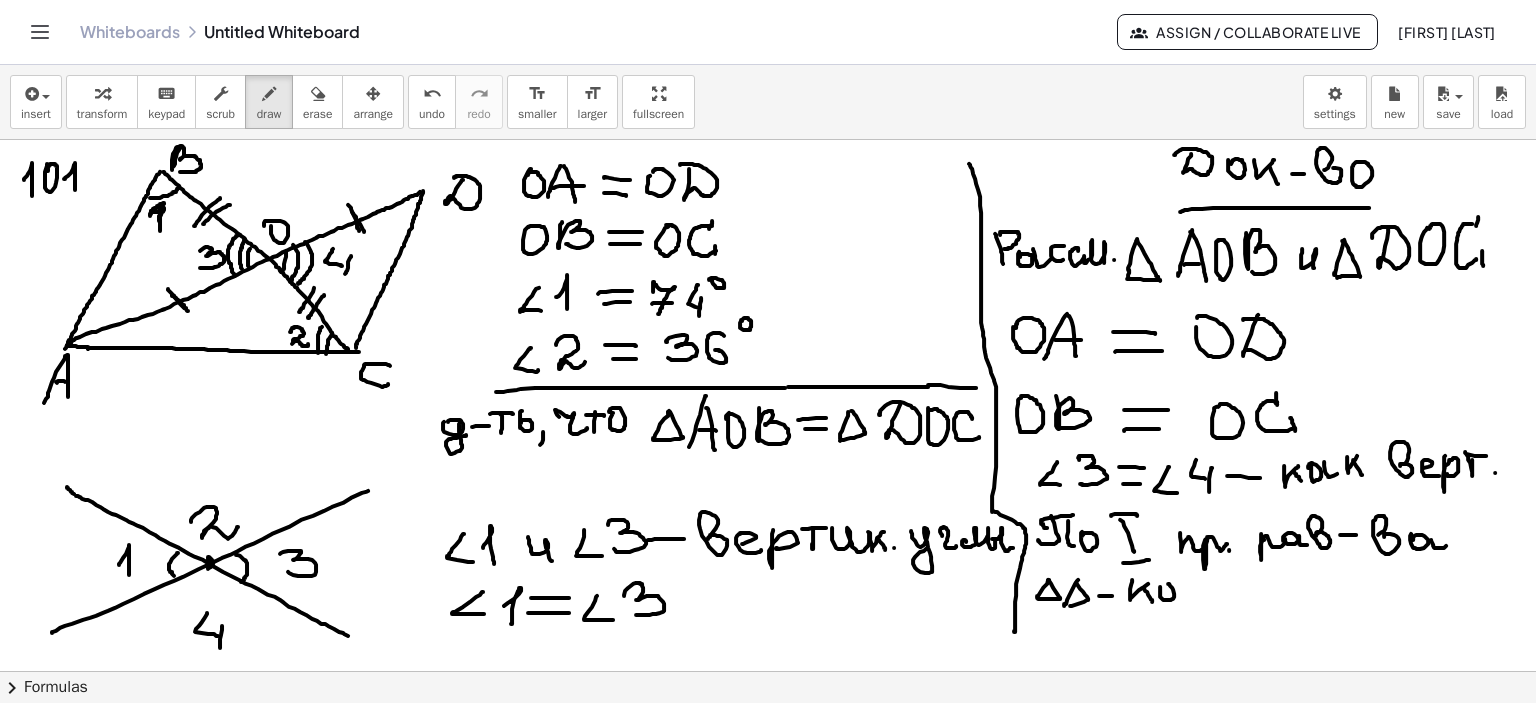 drag, startPoint x: 1160, startPoint y: 586, endPoint x: 1185, endPoint y: 596, distance: 26.925823 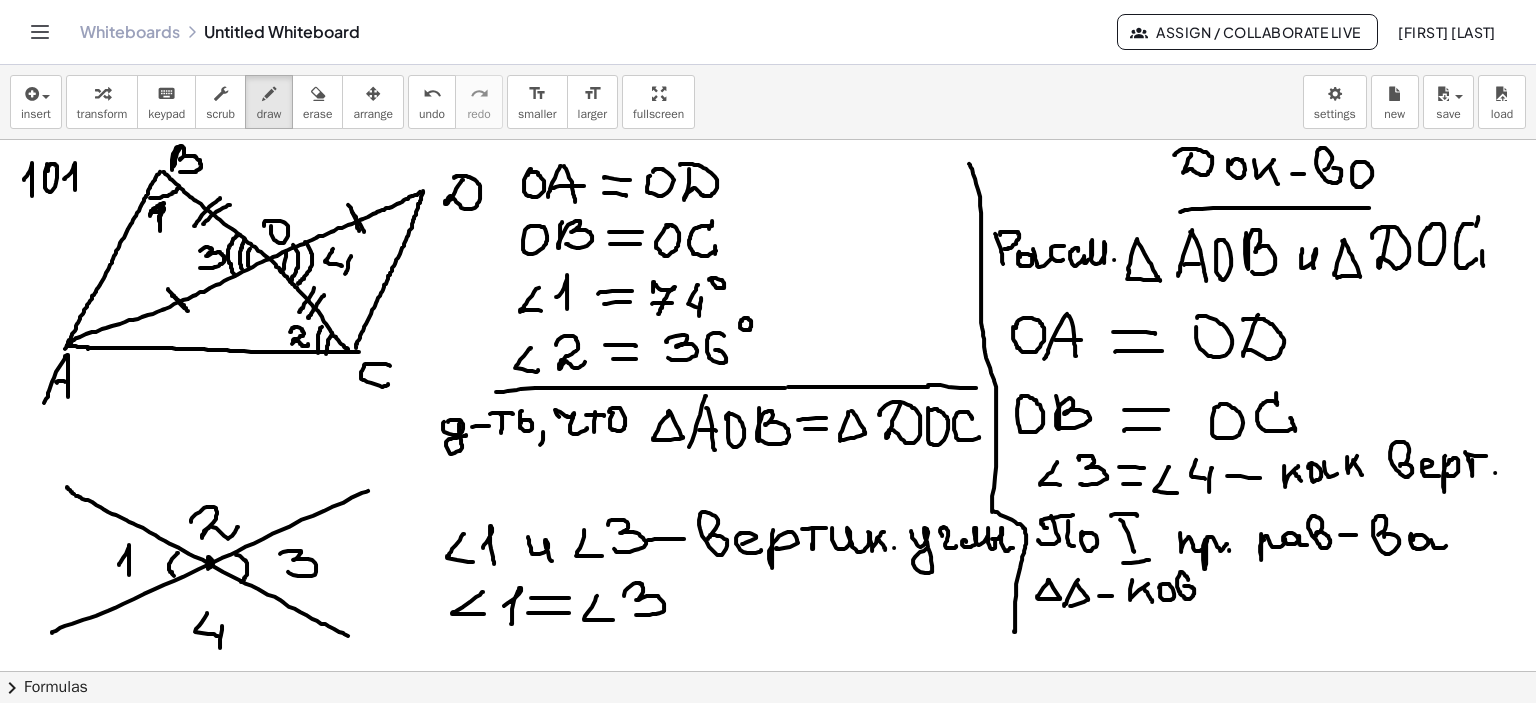 drag, startPoint x: 1188, startPoint y: 578, endPoint x: 1180, endPoint y: 607, distance: 30.083218 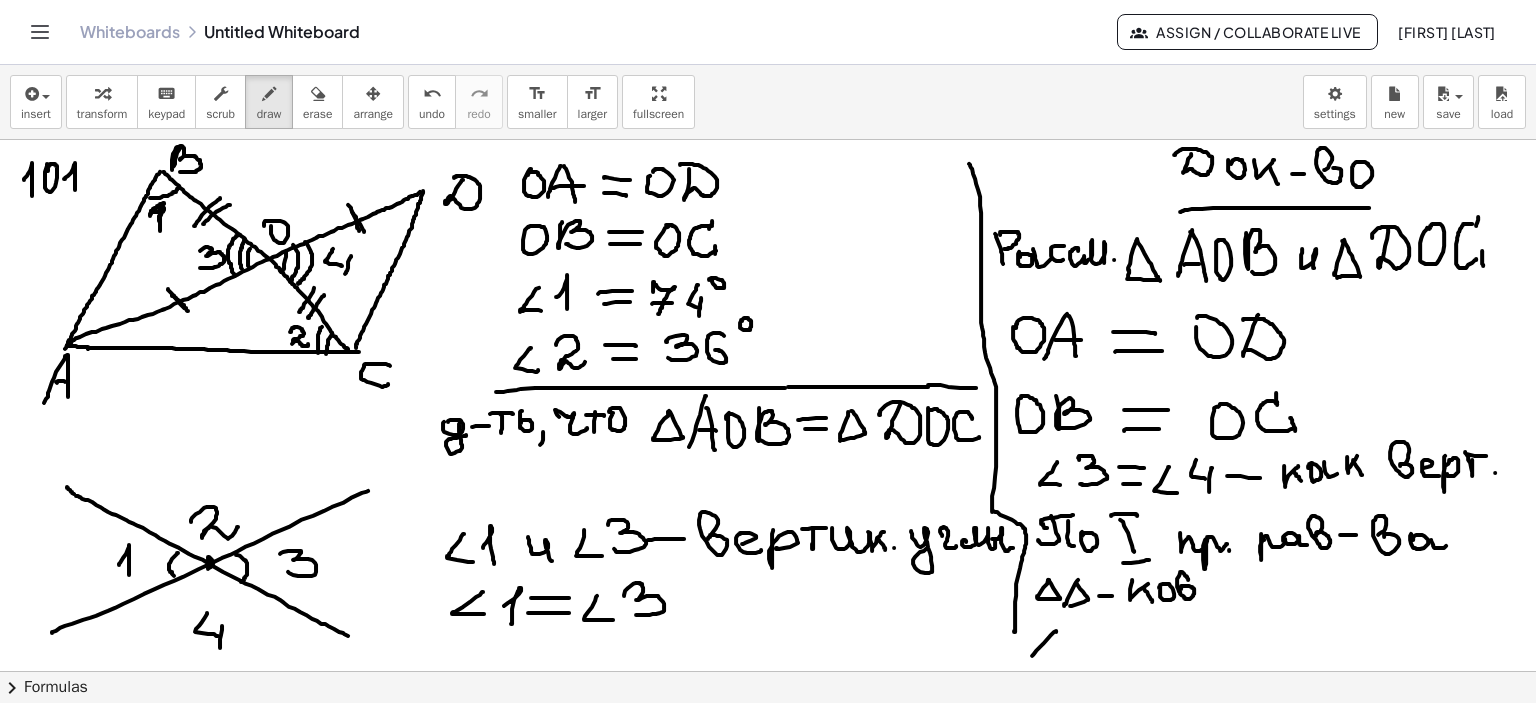 drag, startPoint x: 1056, startPoint y: 631, endPoint x: 1045, endPoint y: 647, distance: 19.416489 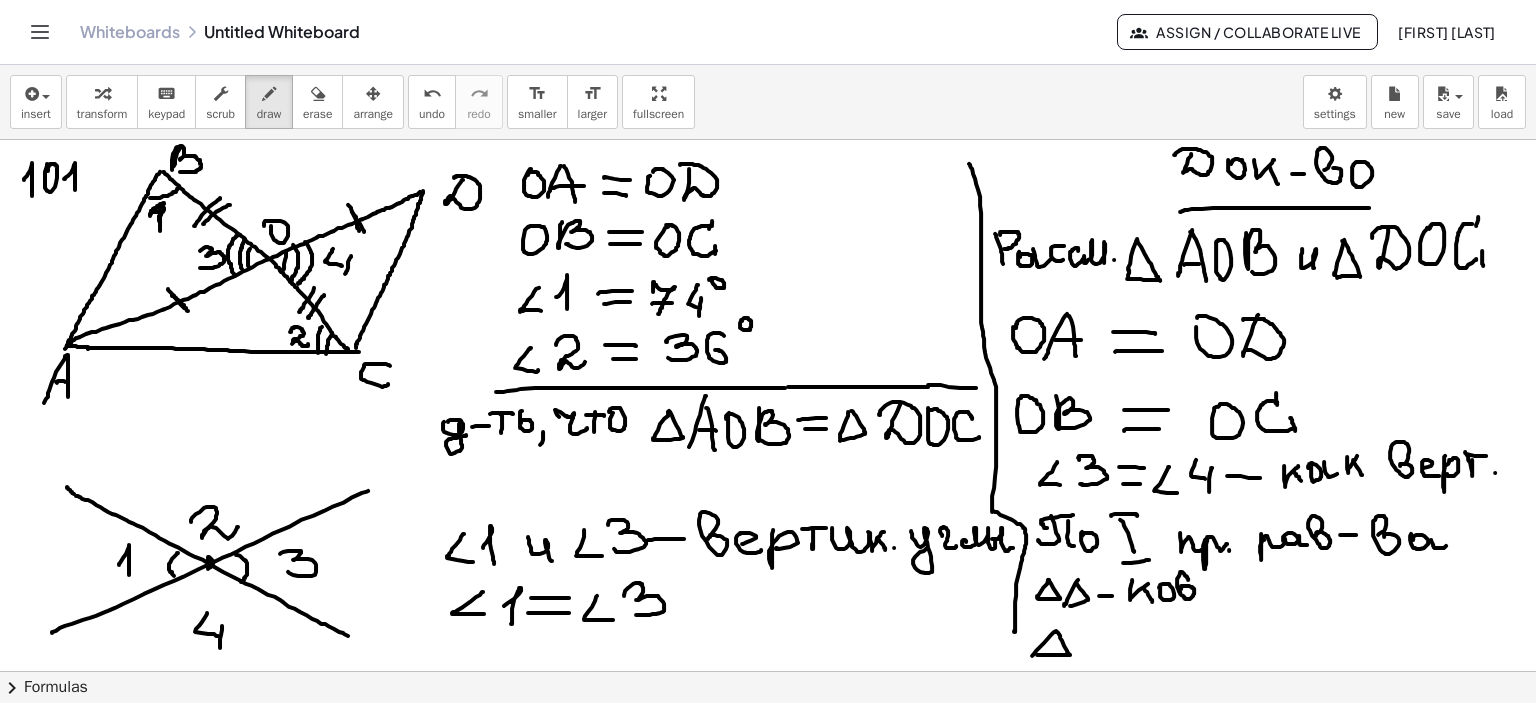 drag, startPoint x: 1057, startPoint y: 631, endPoint x: 1046, endPoint y: 654, distance: 25.495098 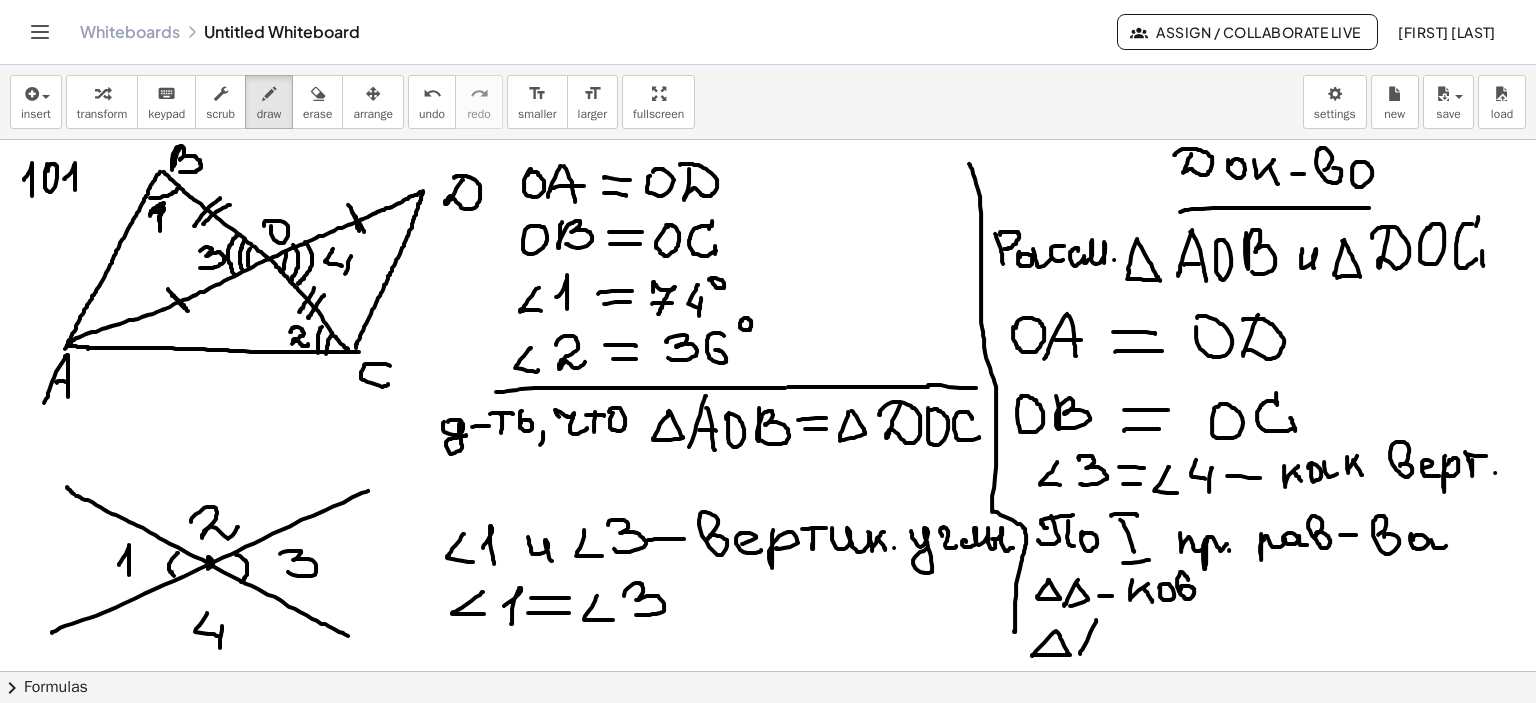 drag, startPoint x: 1096, startPoint y: 619, endPoint x: 1080, endPoint y: 653, distance: 37.576588 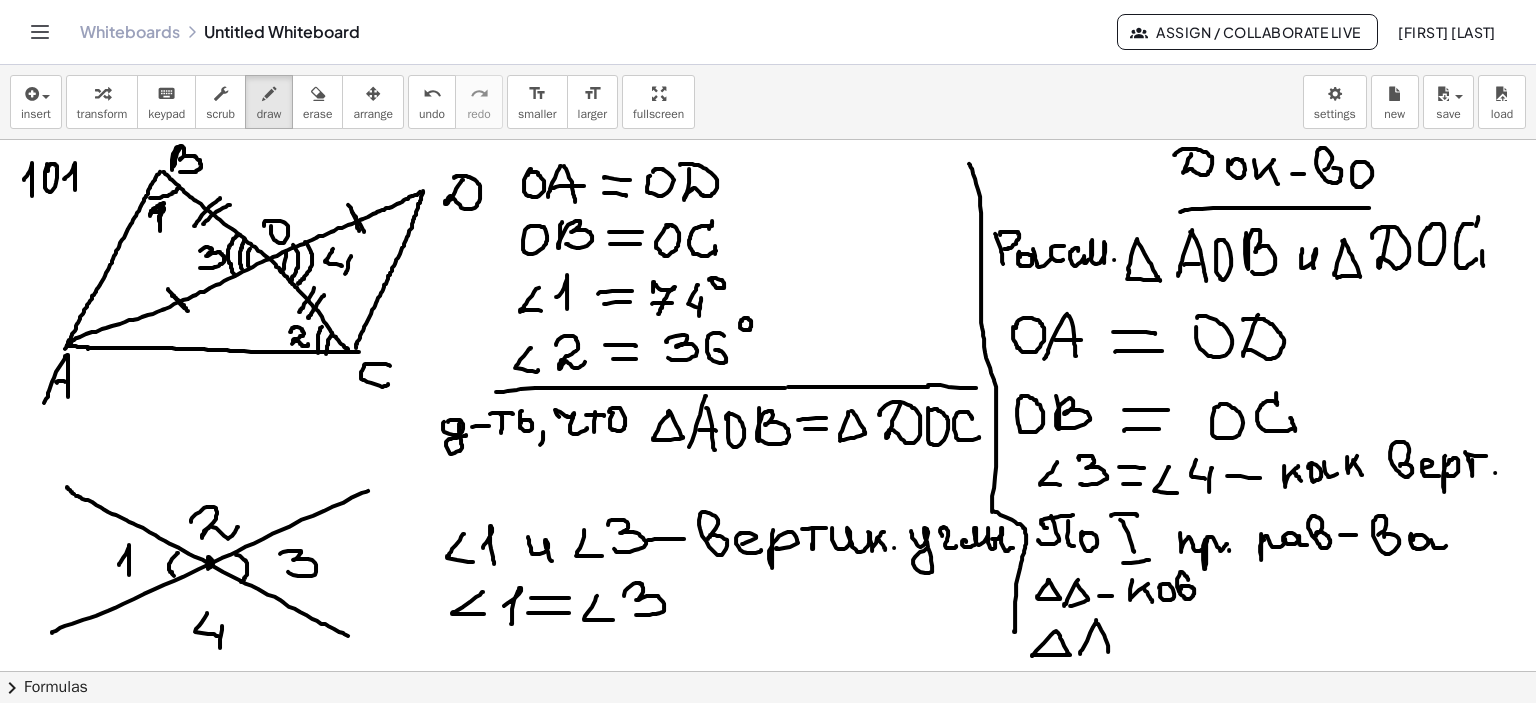 drag, startPoint x: 1096, startPoint y: 623, endPoint x: 1108, endPoint y: 651, distance: 30.463093 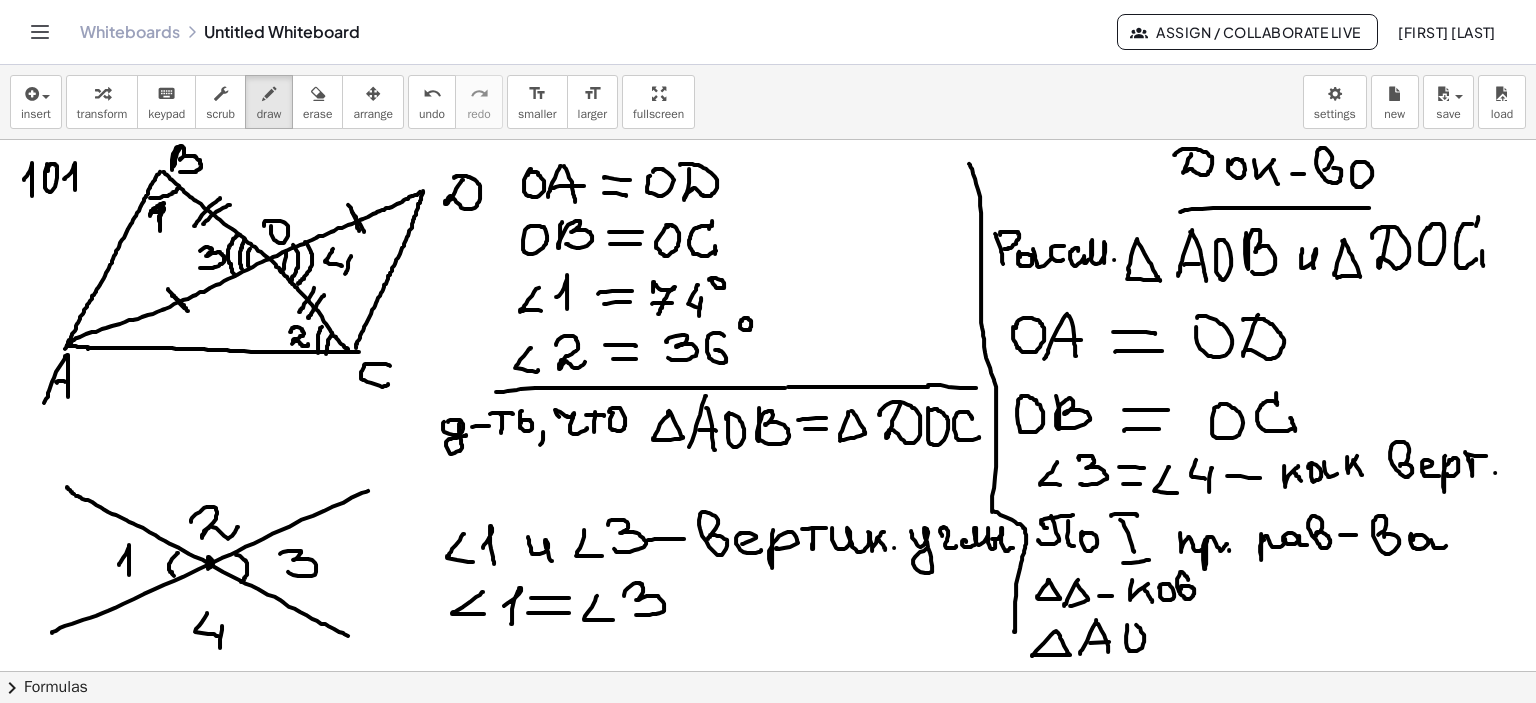 drag, startPoint x: 1126, startPoint y: 635, endPoint x: 1152, endPoint y: 633, distance: 26.076809 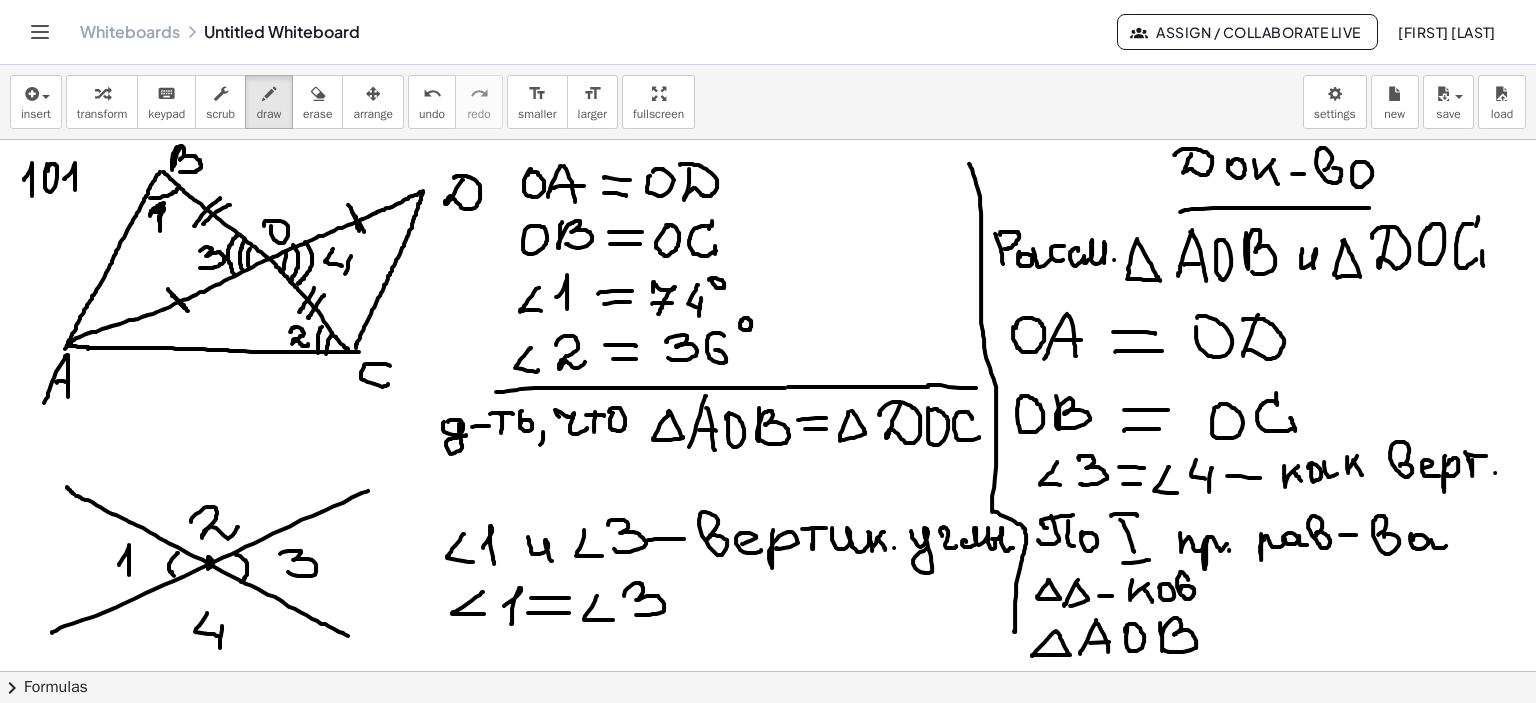 drag, startPoint x: 1160, startPoint y: 622, endPoint x: 1164, endPoint y: 649, distance: 27.294687 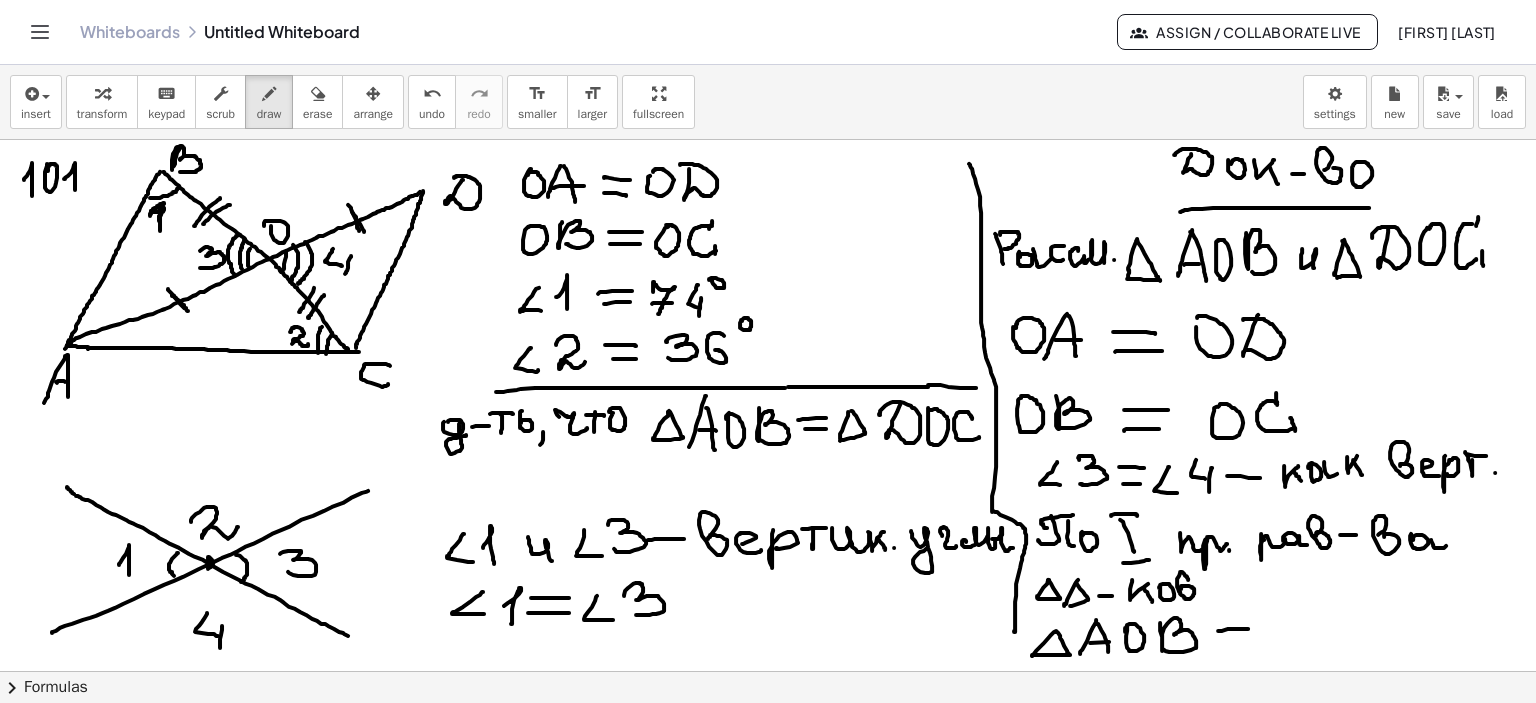 drag, startPoint x: 1218, startPoint y: 630, endPoint x: 1248, endPoint y: 628, distance: 30.066593 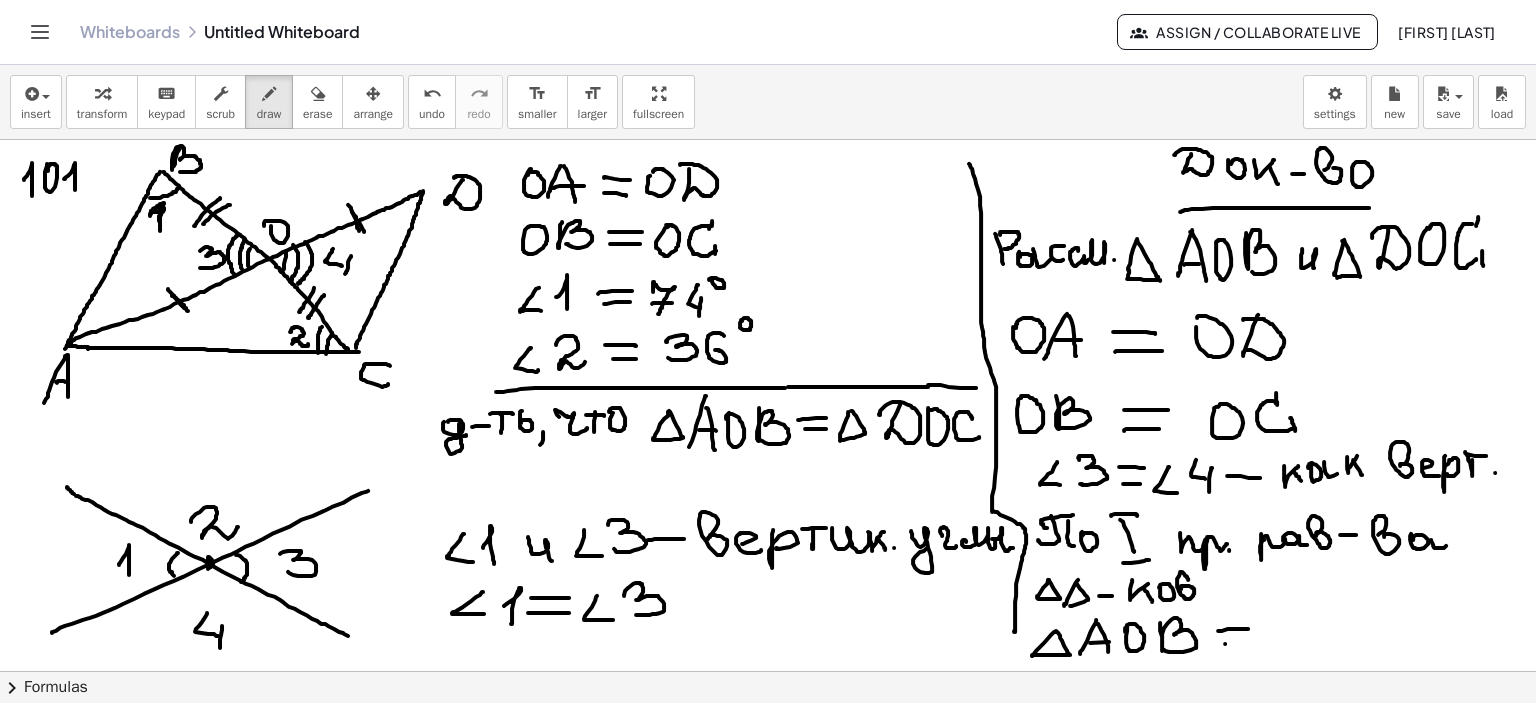 drag, startPoint x: 1225, startPoint y: 643, endPoint x: 1250, endPoint y: 643, distance: 25 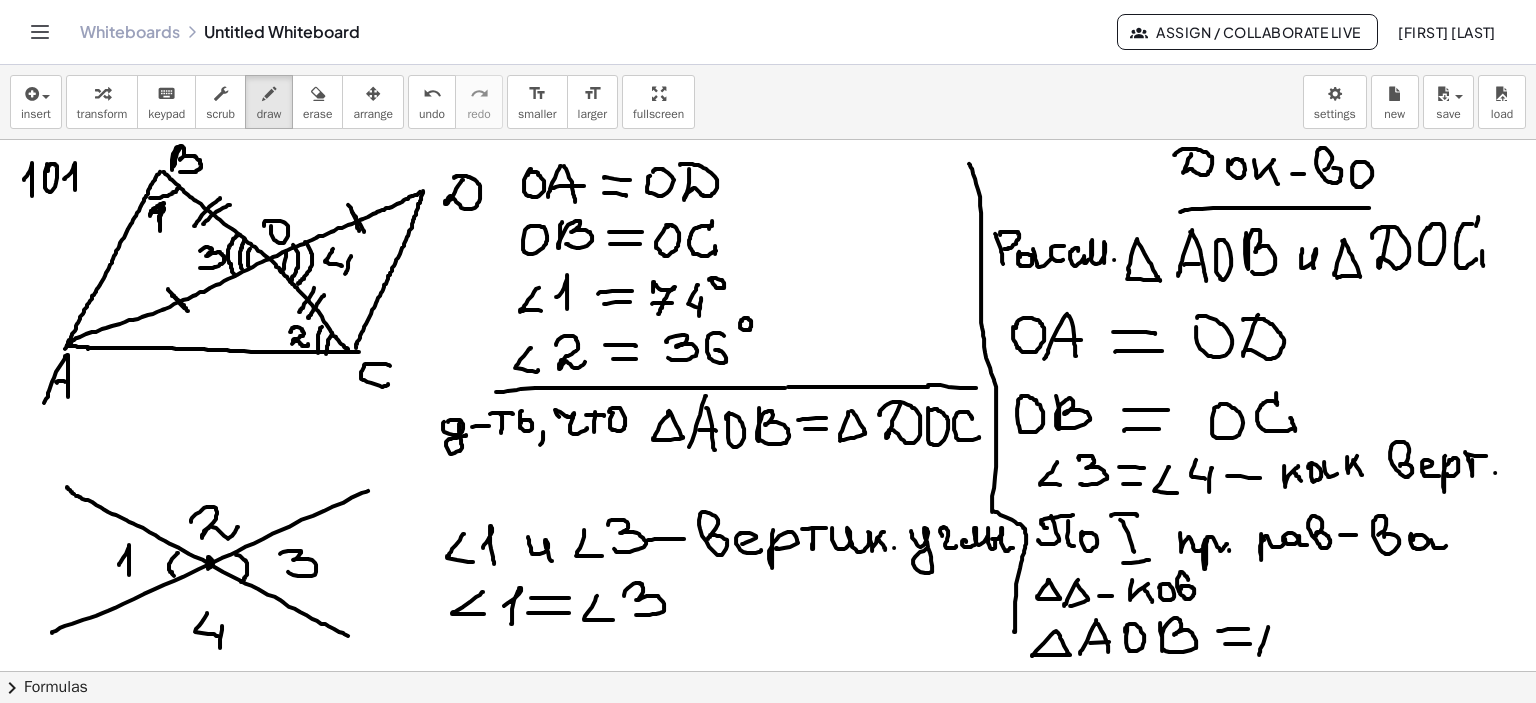 click at bounding box center (768, 206) 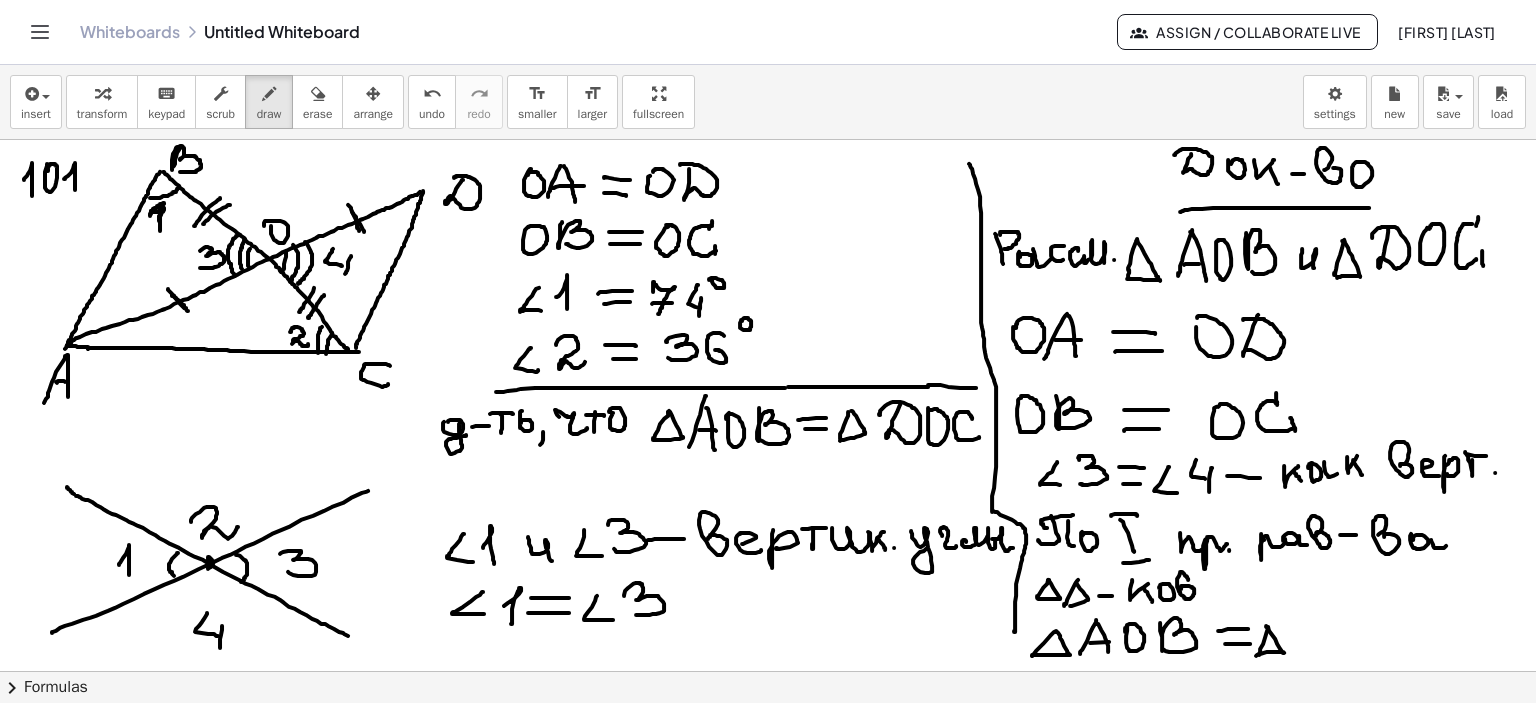 click at bounding box center [768, 206] 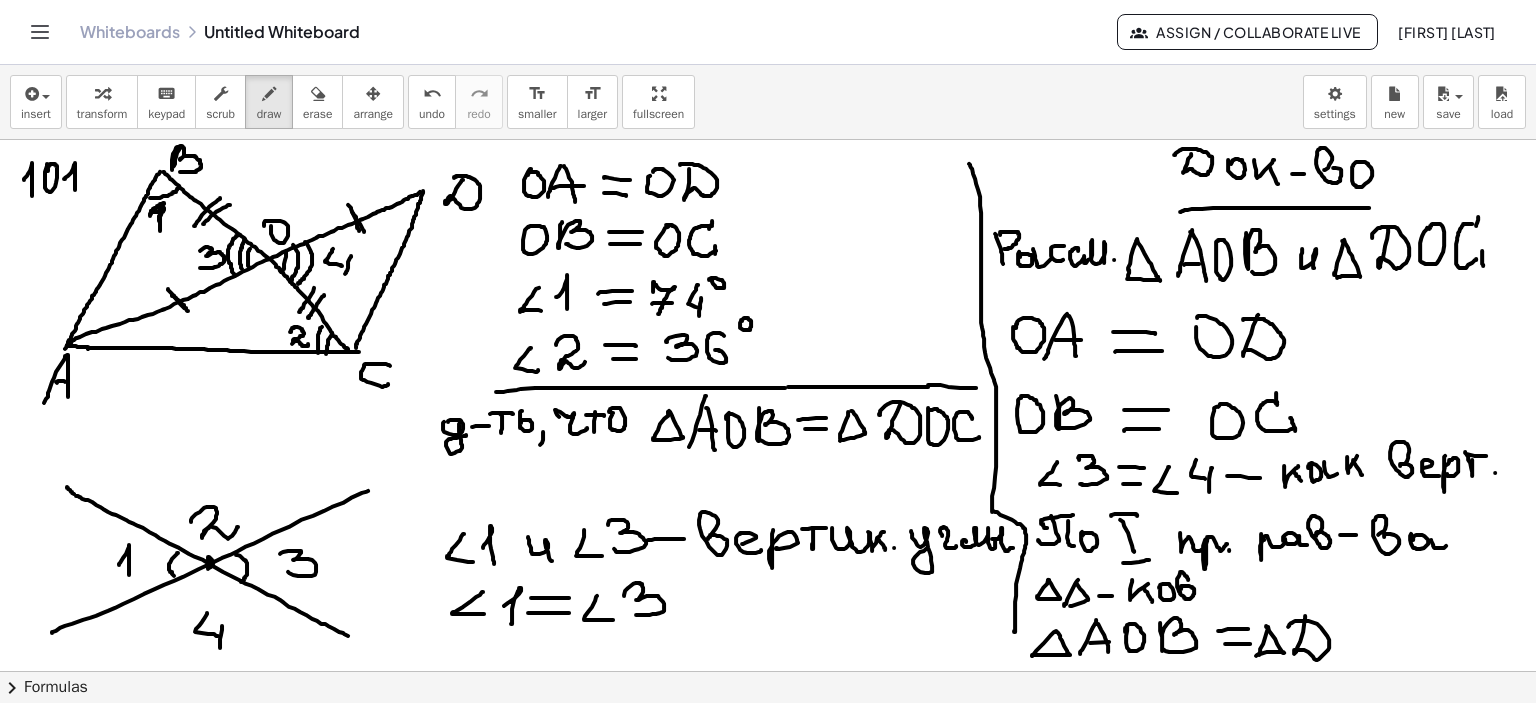 click at bounding box center (768, 206) 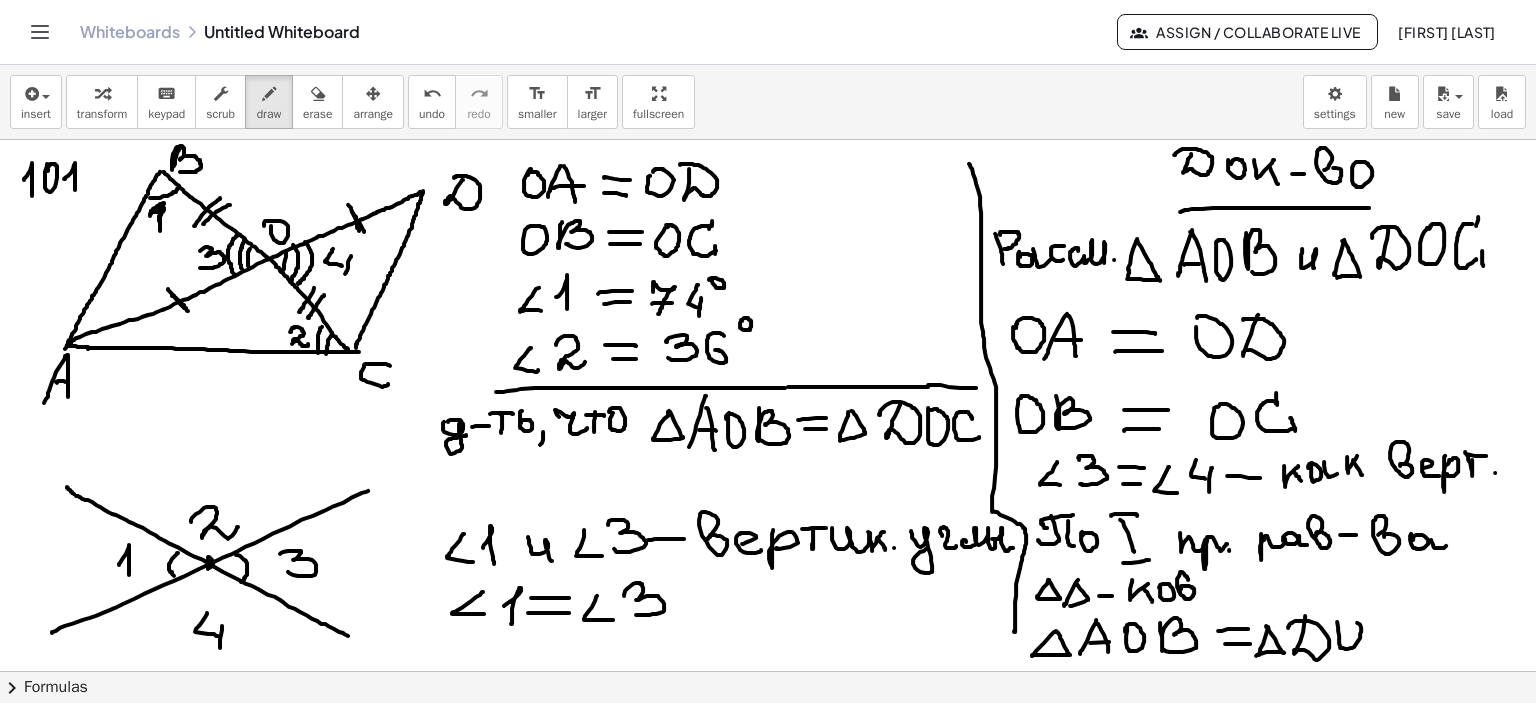 click at bounding box center [768, 206] 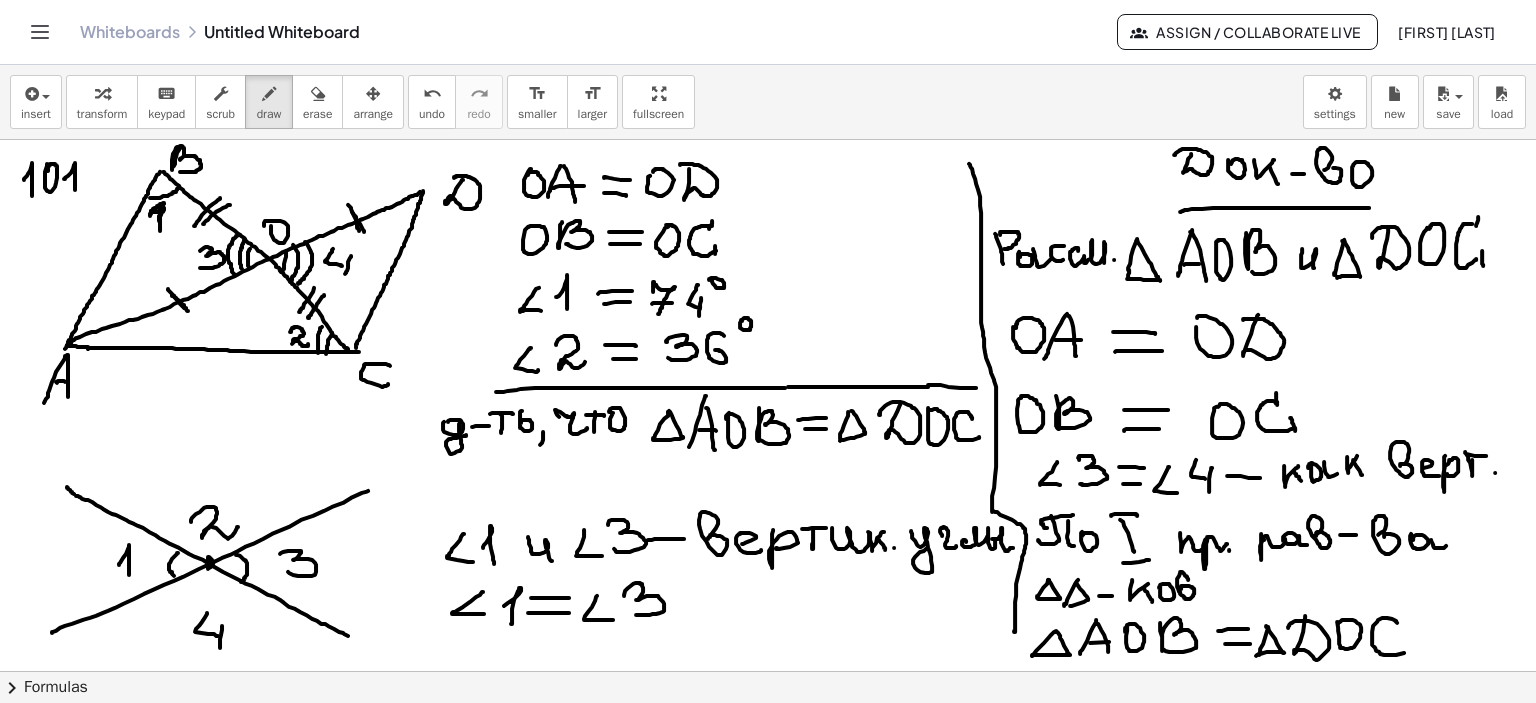 click at bounding box center [768, 206] 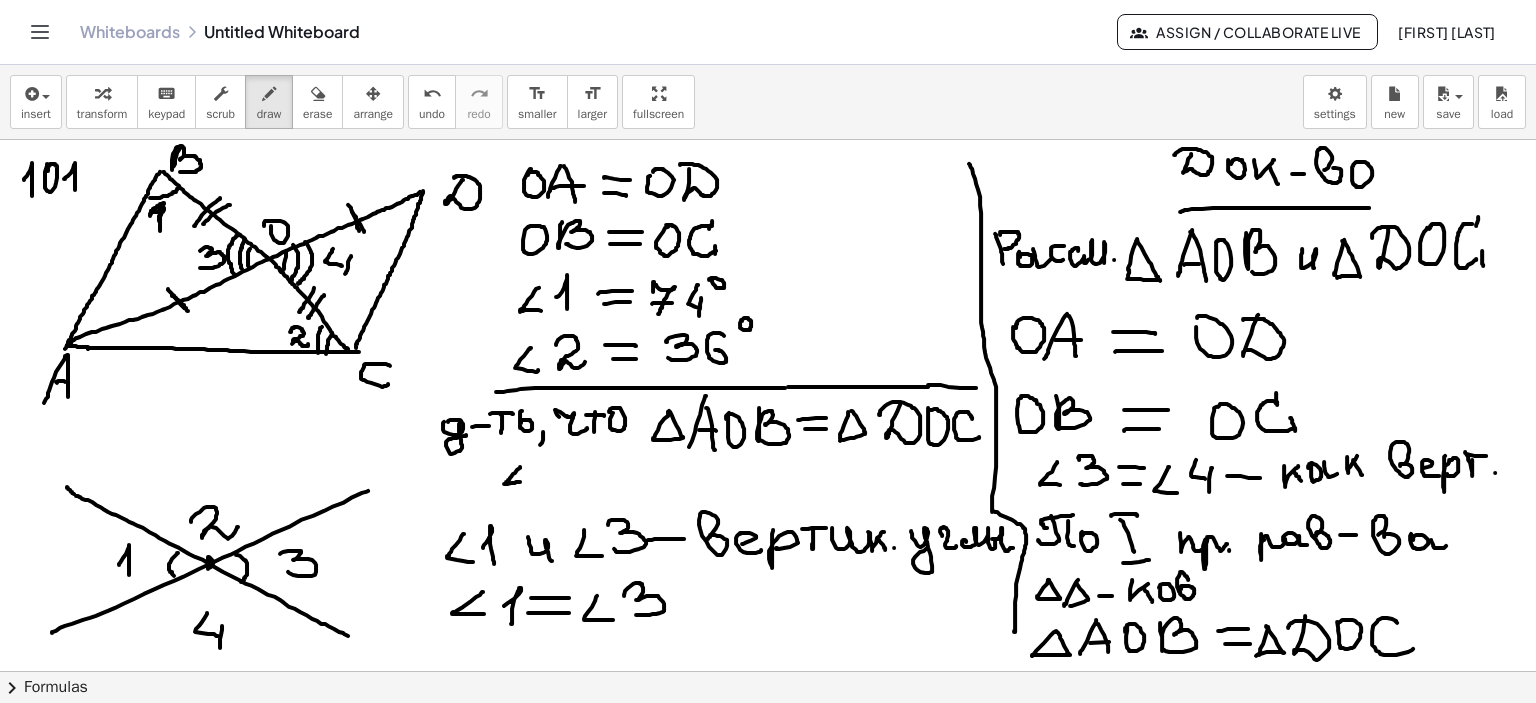 drag, startPoint x: 520, startPoint y: 467, endPoint x: 524, endPoint y: 481, distance: 14.56022 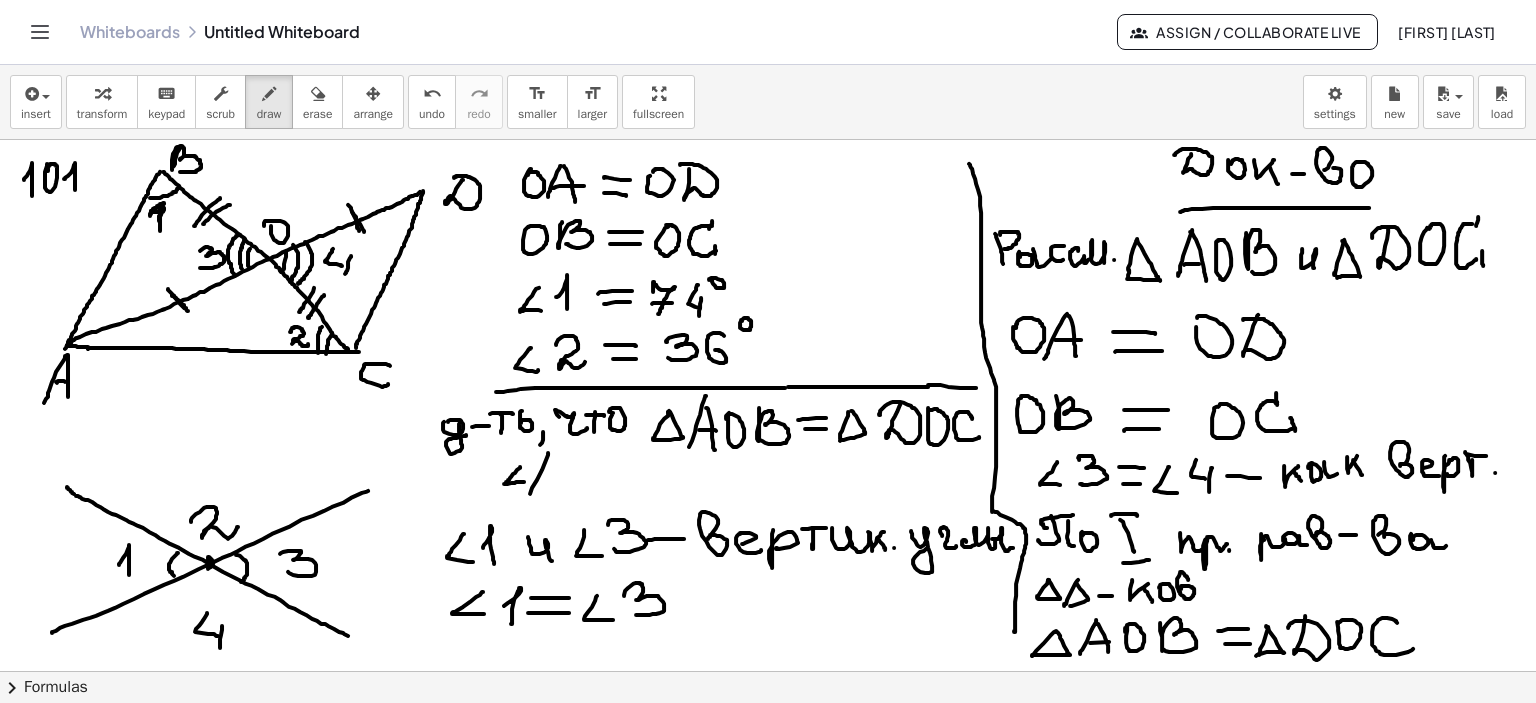 click at bounding box center [768, 206] 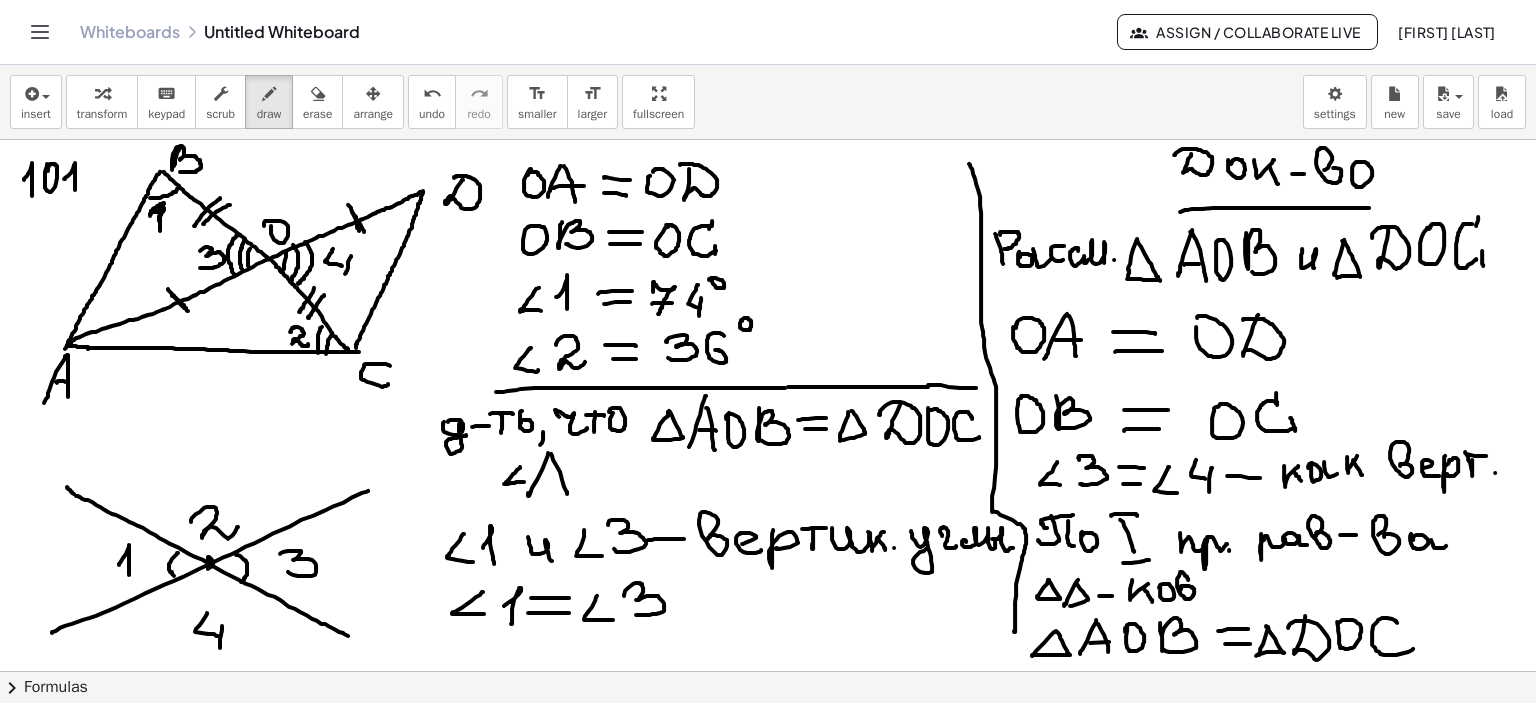 drag, startPoint x: 551, startPoint y: 453, endPoint x: 537, endPoint y: 479, distance: 29.529646 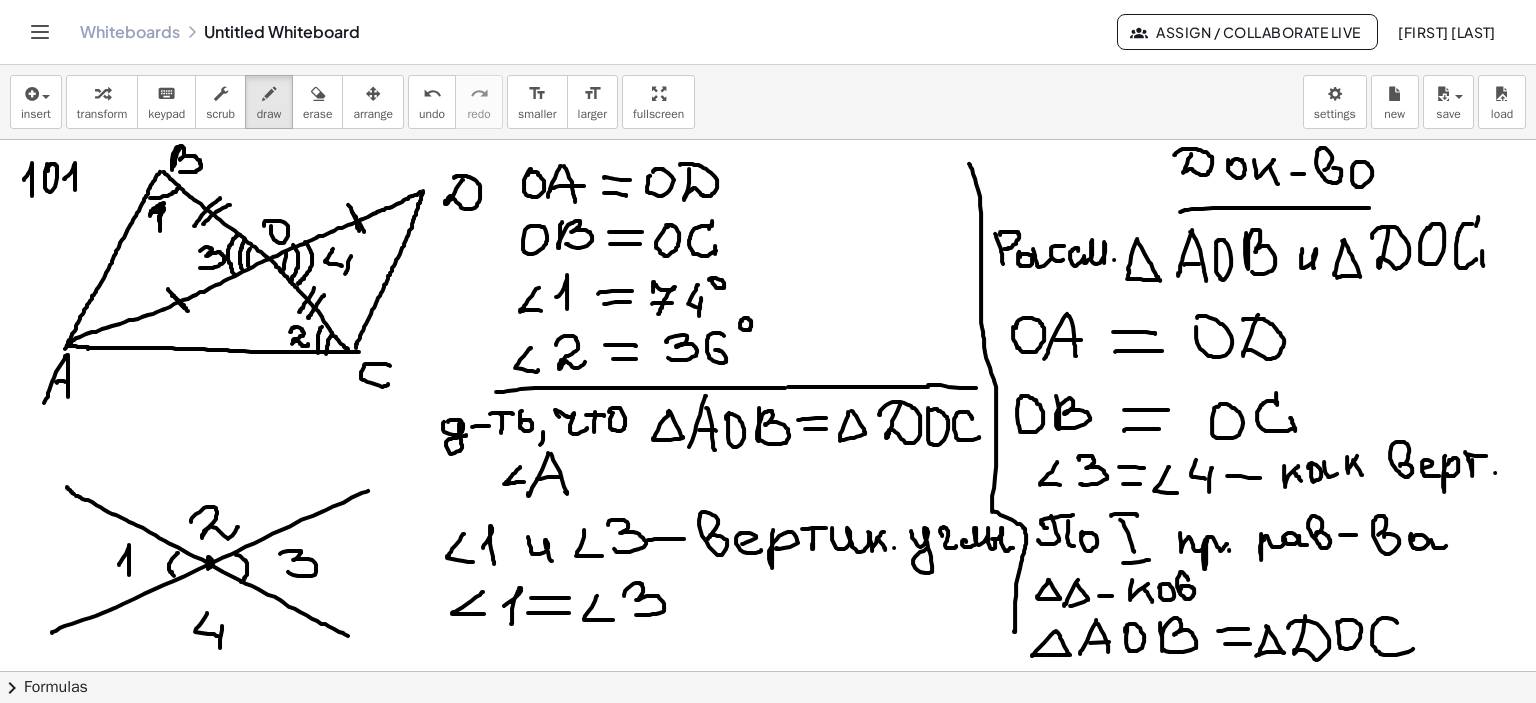 click at bounding box center (768, 206) 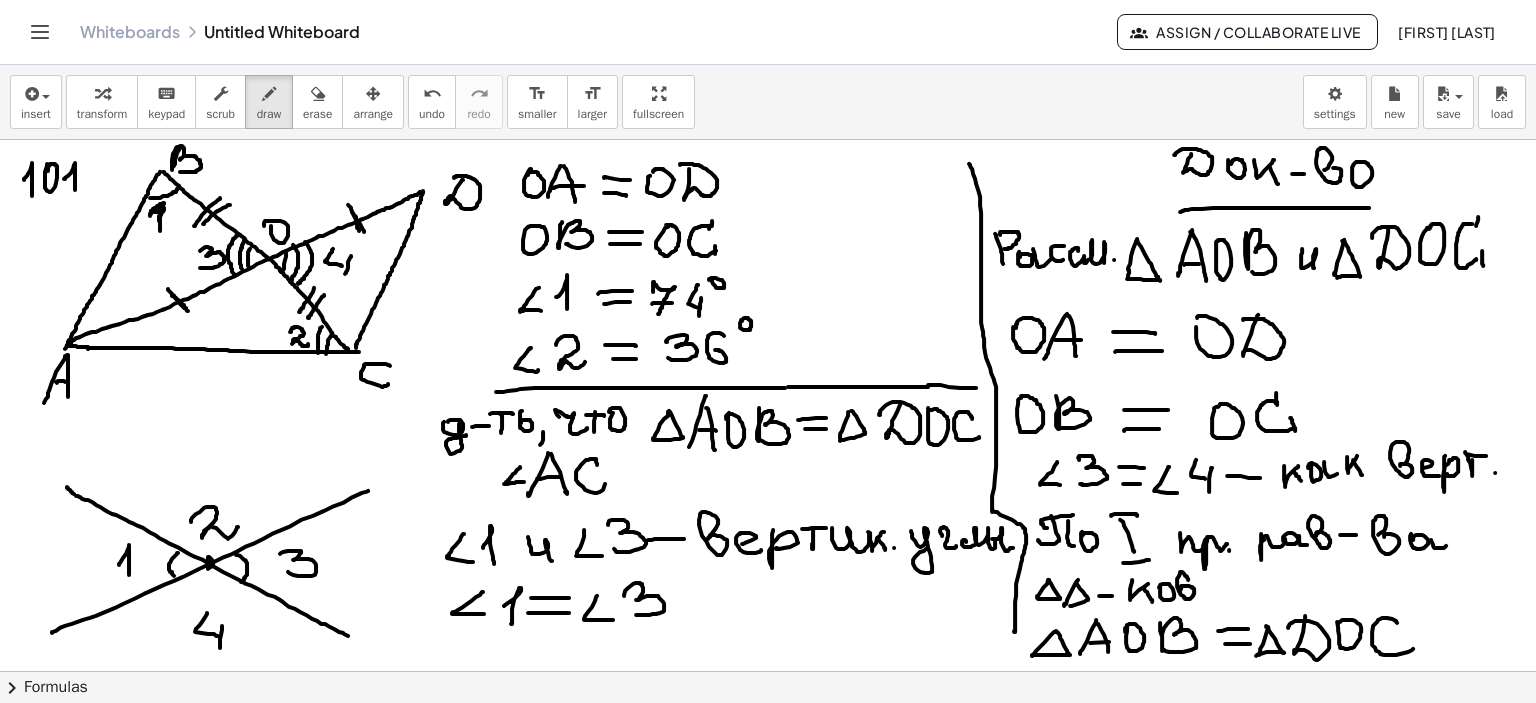 drag, startPoint x: 597, startPoint y: 463, endPoint x: 605, endPoint y: 483, distance: 21.540659 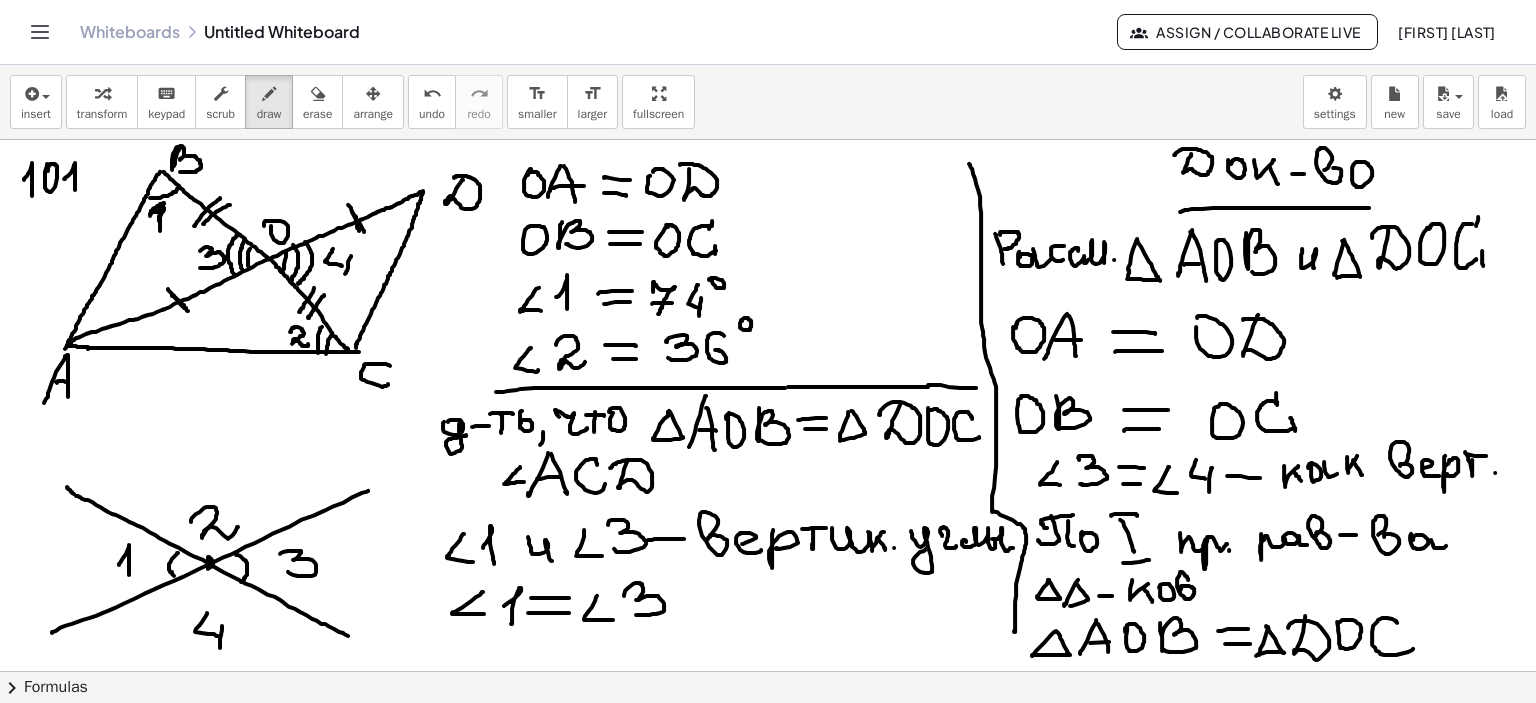 drag, startPoint x: 628, startPoint y: 459, endPoint x: 610, endPoint y: 467, distance: 19.697716 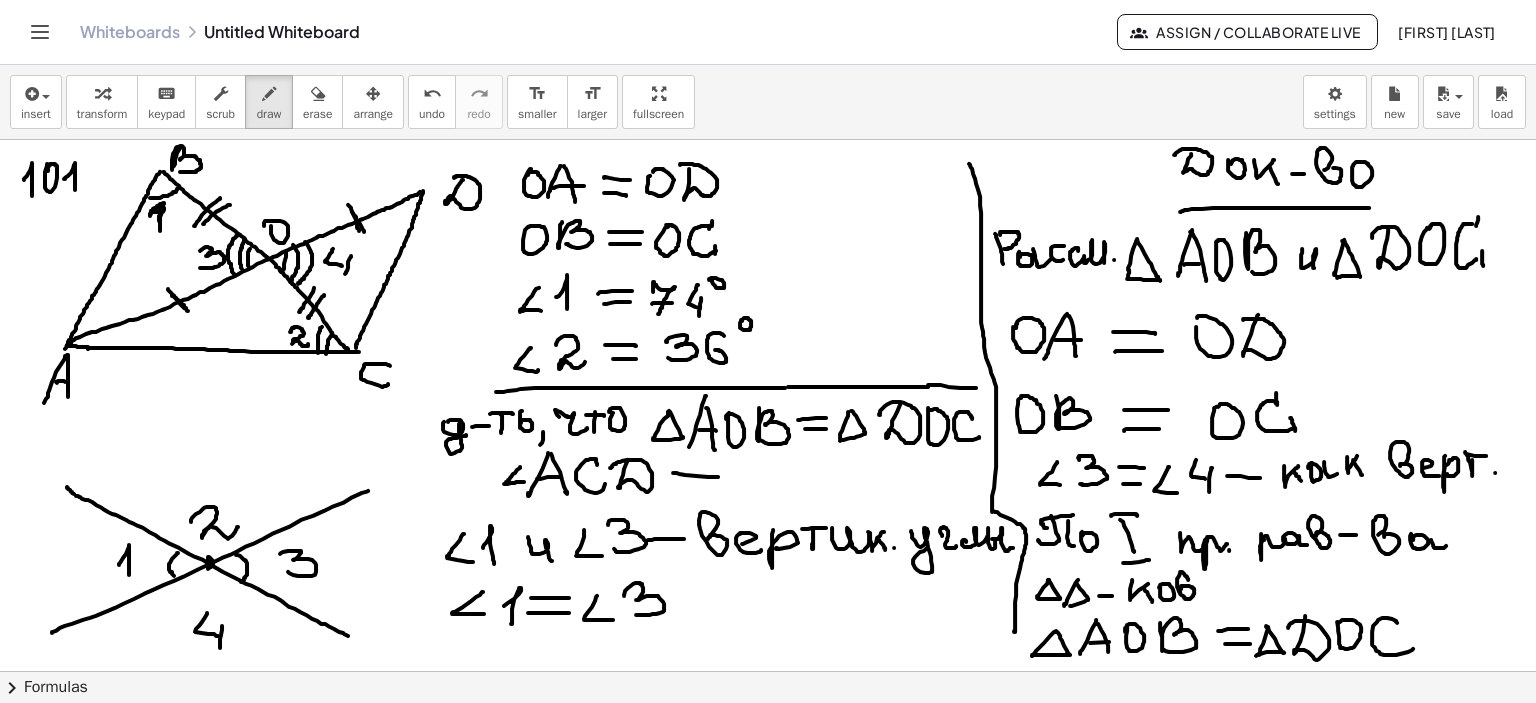 drag, startPoint x: 673, startPoint y: 472, endPoint x: 718, endPoint y: 476, distance: 45.17743 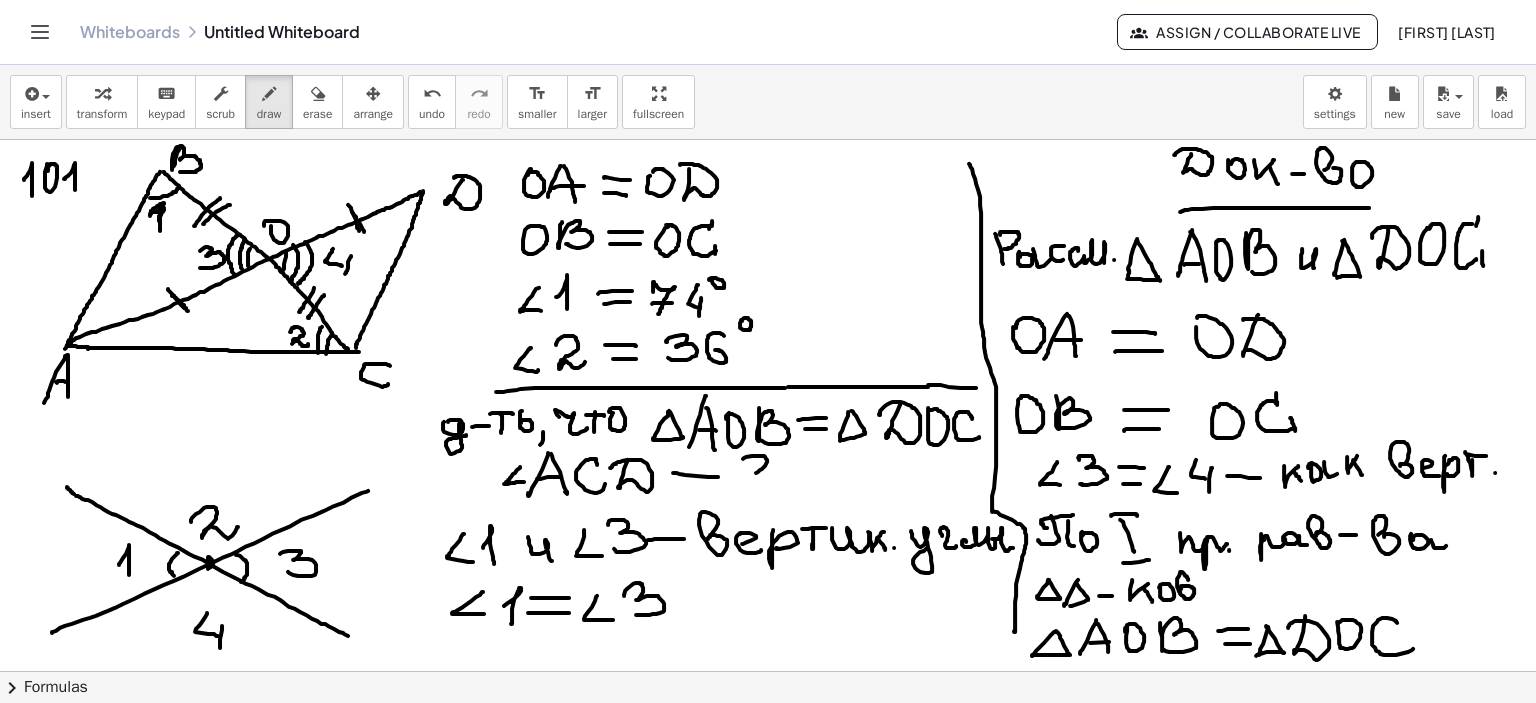 drag, startPoint x: 743, startPoint y: 458, endPoint x: 750, endPoint y: 481, distance: 24.04163 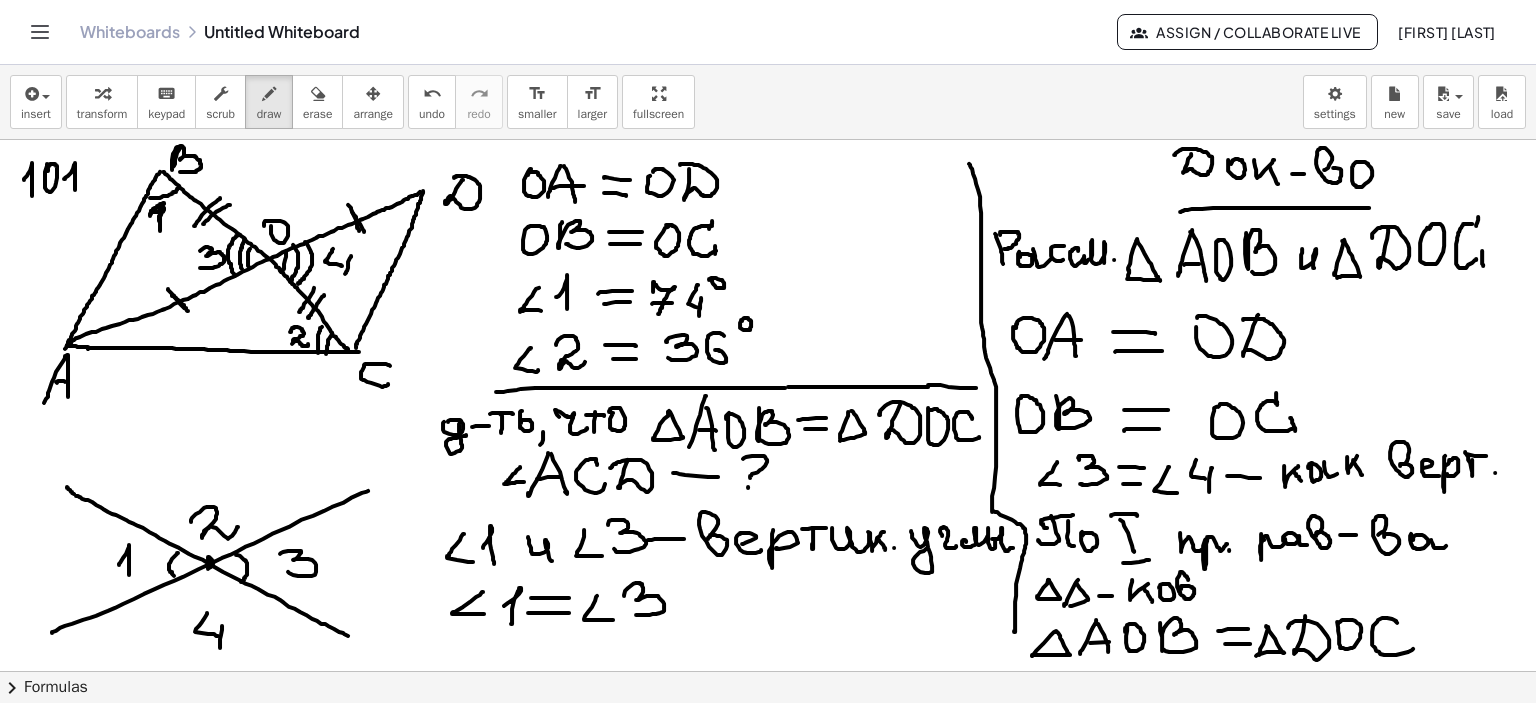 click at bounding box center [768, 206] 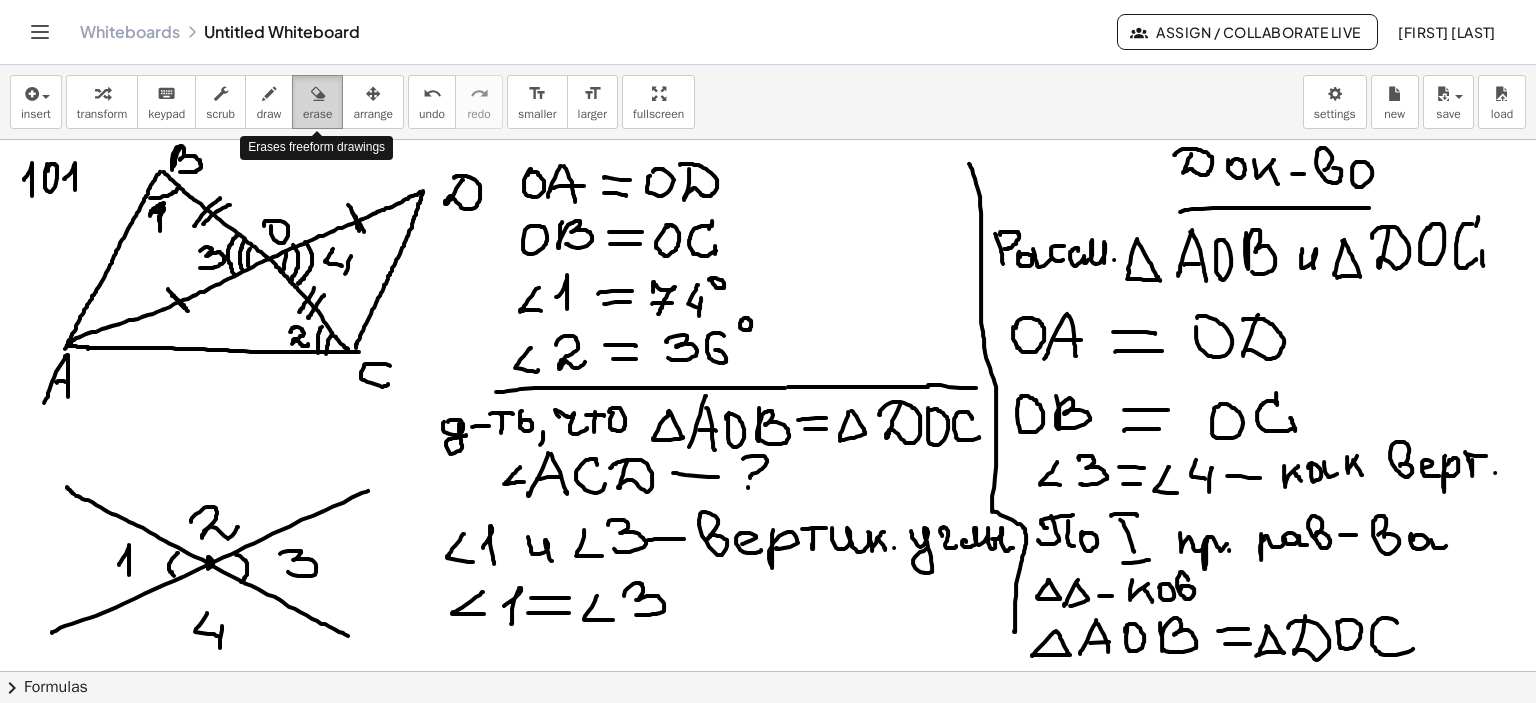 click at bounding box center [317, 93] 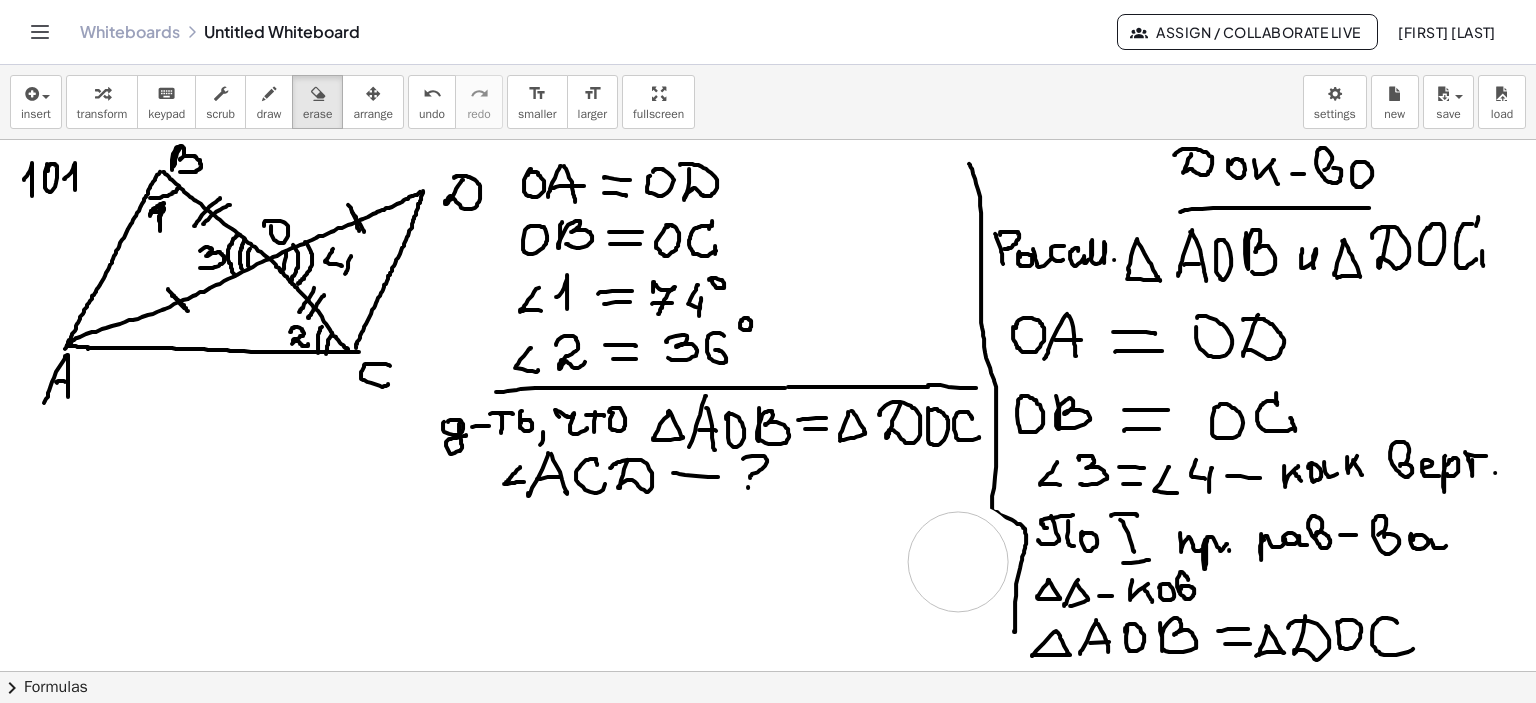 drag, startPoint x: 580, startPoint y: 624, endPoint x: 64, endPoint y: 347, distance: 585.64923 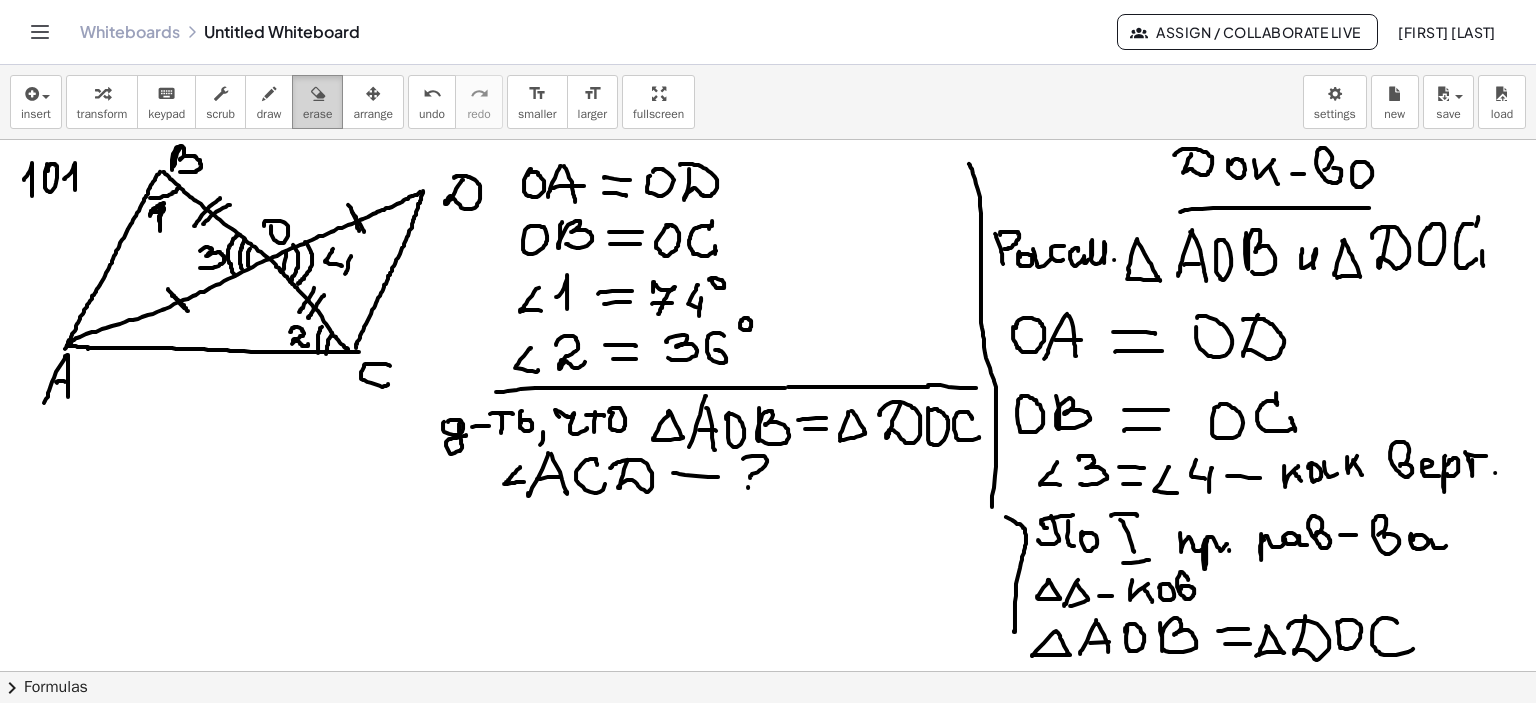 click at bounding box center [317, 93] 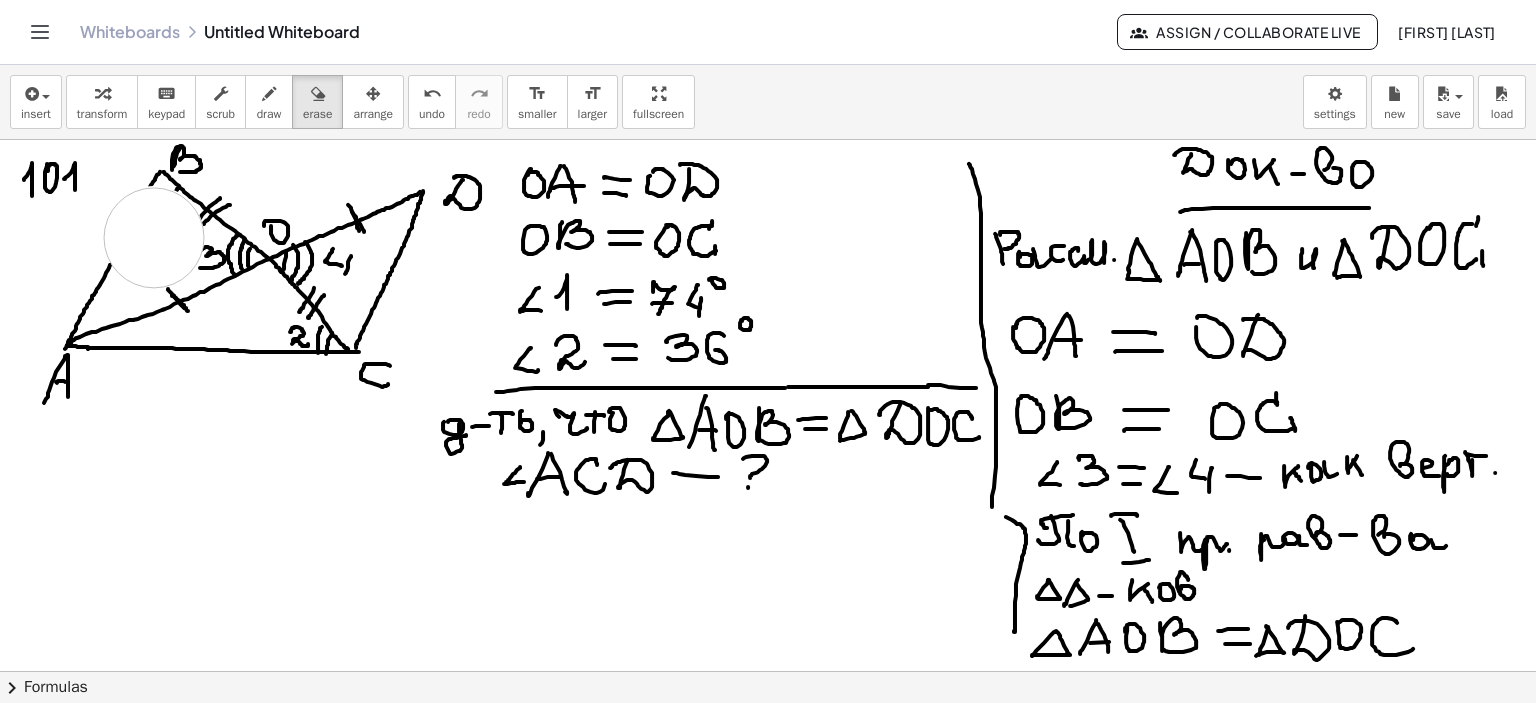 click at bounding box center (768, 206) 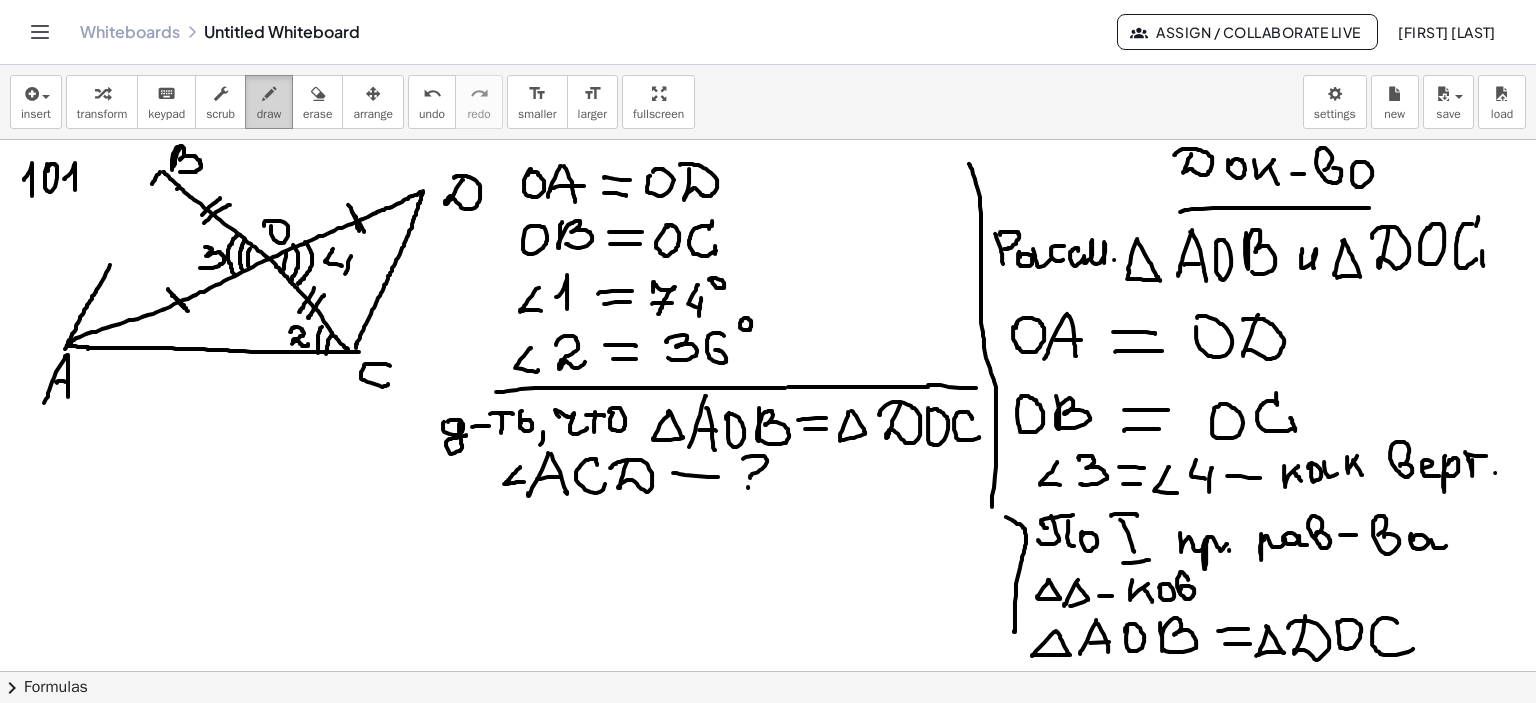 click at bounding box center (269, 93) 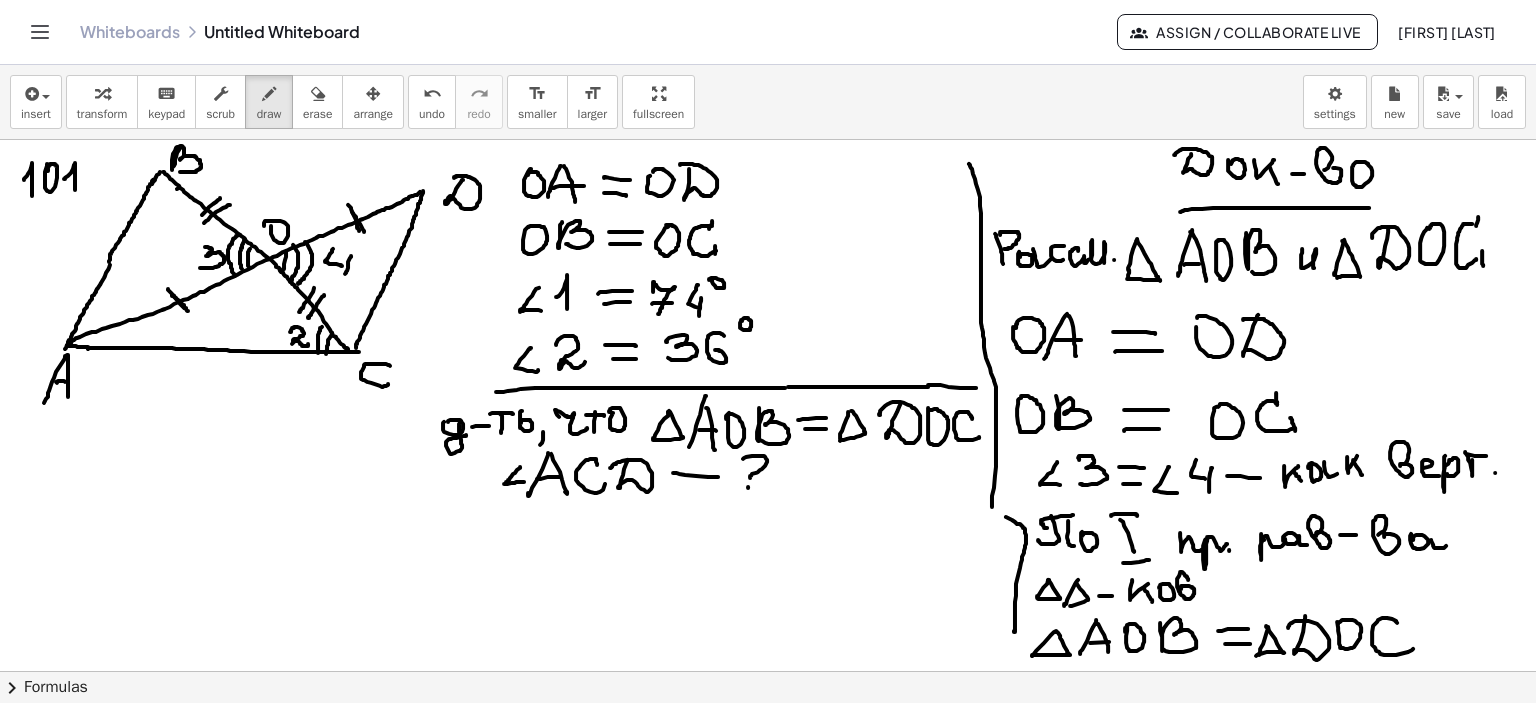drag, startPoint x: 153, startPoint y: 179, endPoint x: 109, endPoint y: 261, distance: 93.05912 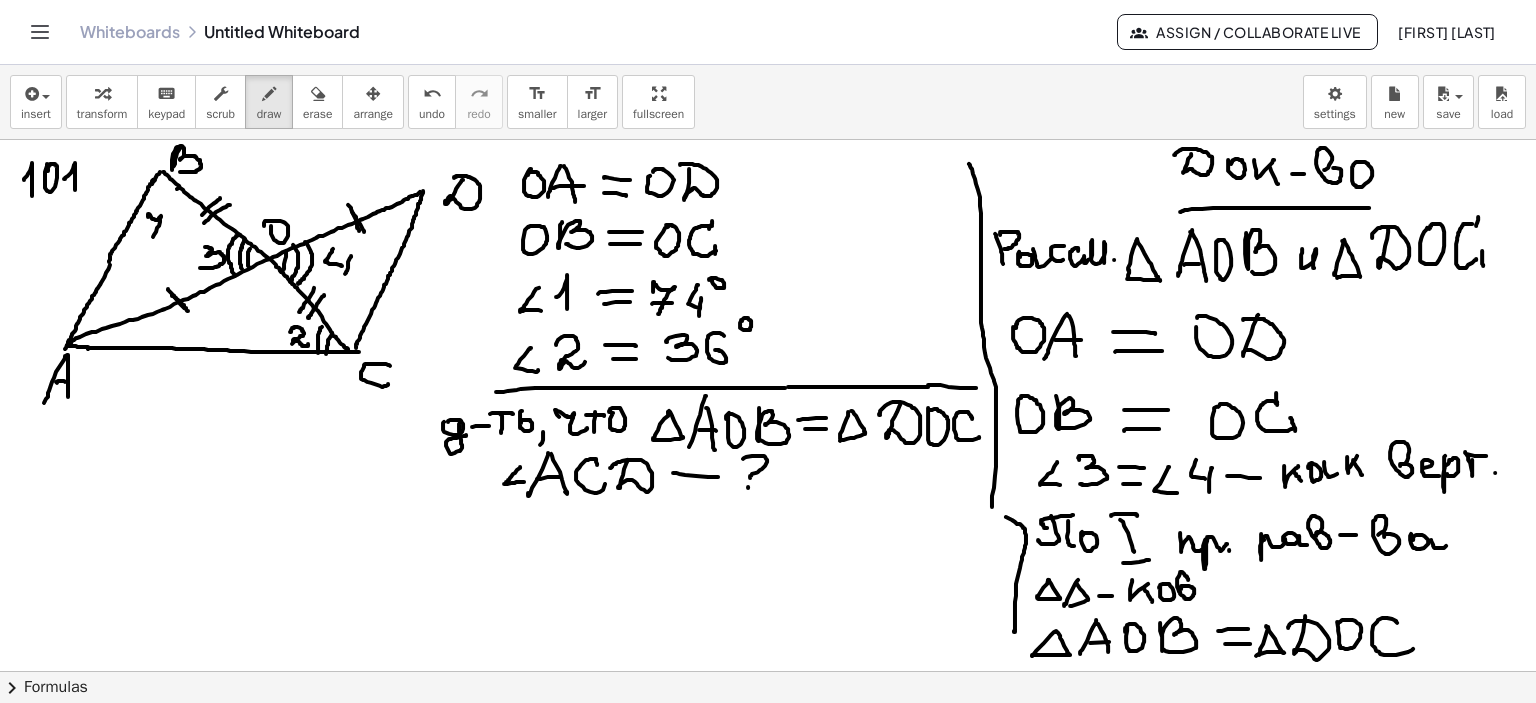 drag, startPoint x: 148, startPoint y: 214, endPoint x: 150, endPoint y: 243, distance: 29.068884 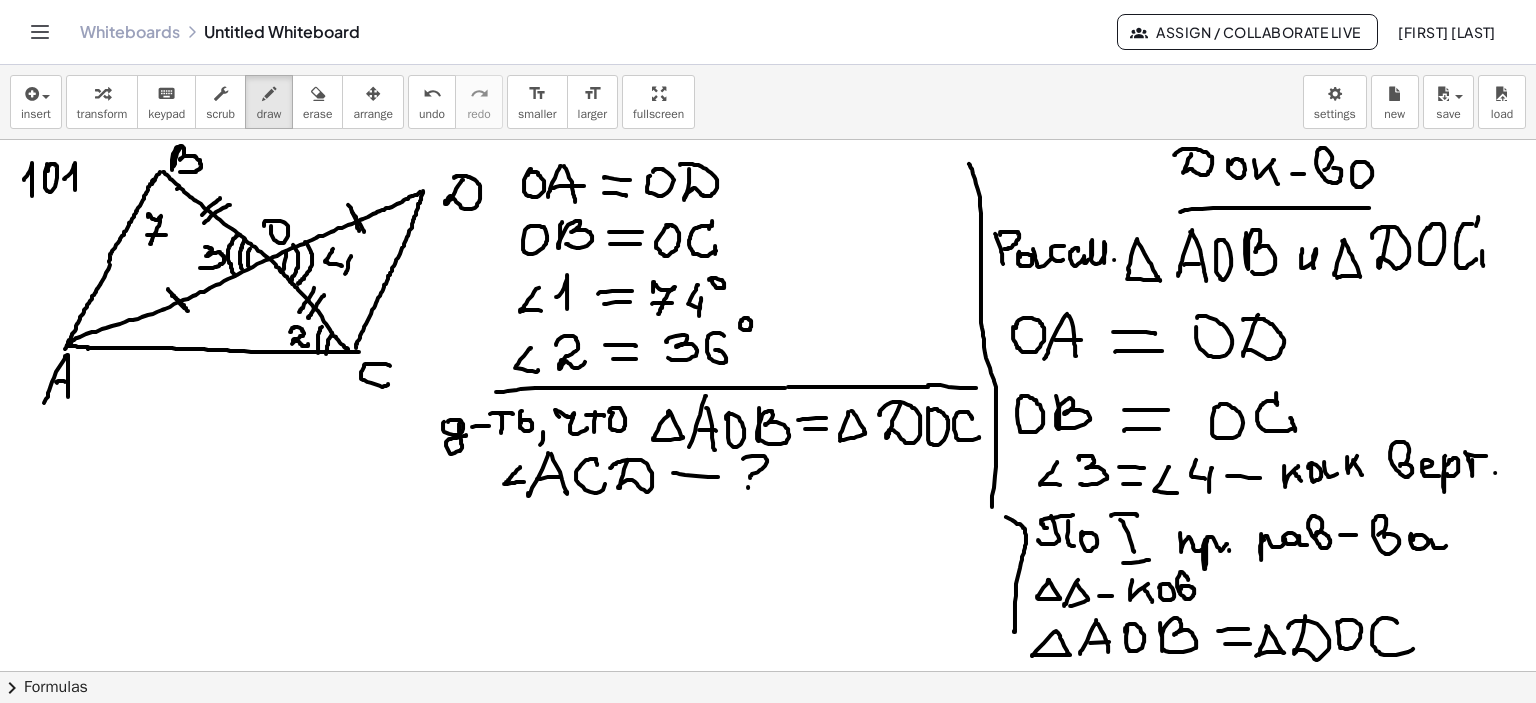drag, startPoint x: 147, startPoint y: 234, endPoint x: 166, endPoint y: 234, distance: 19 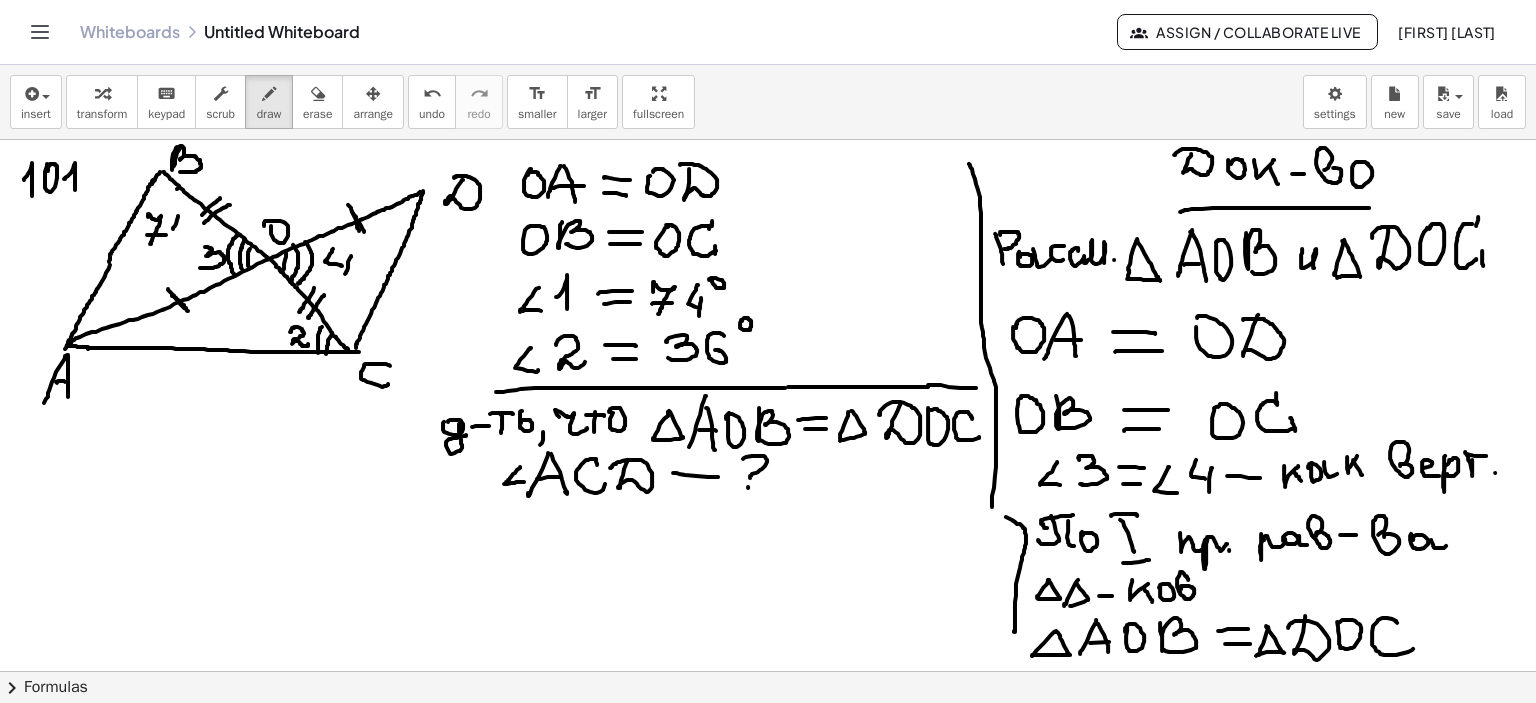 drag, startPoint x: 178, startPoint y: 215, endPoint x: 186, endPoint y: 232, distance: 18.788294 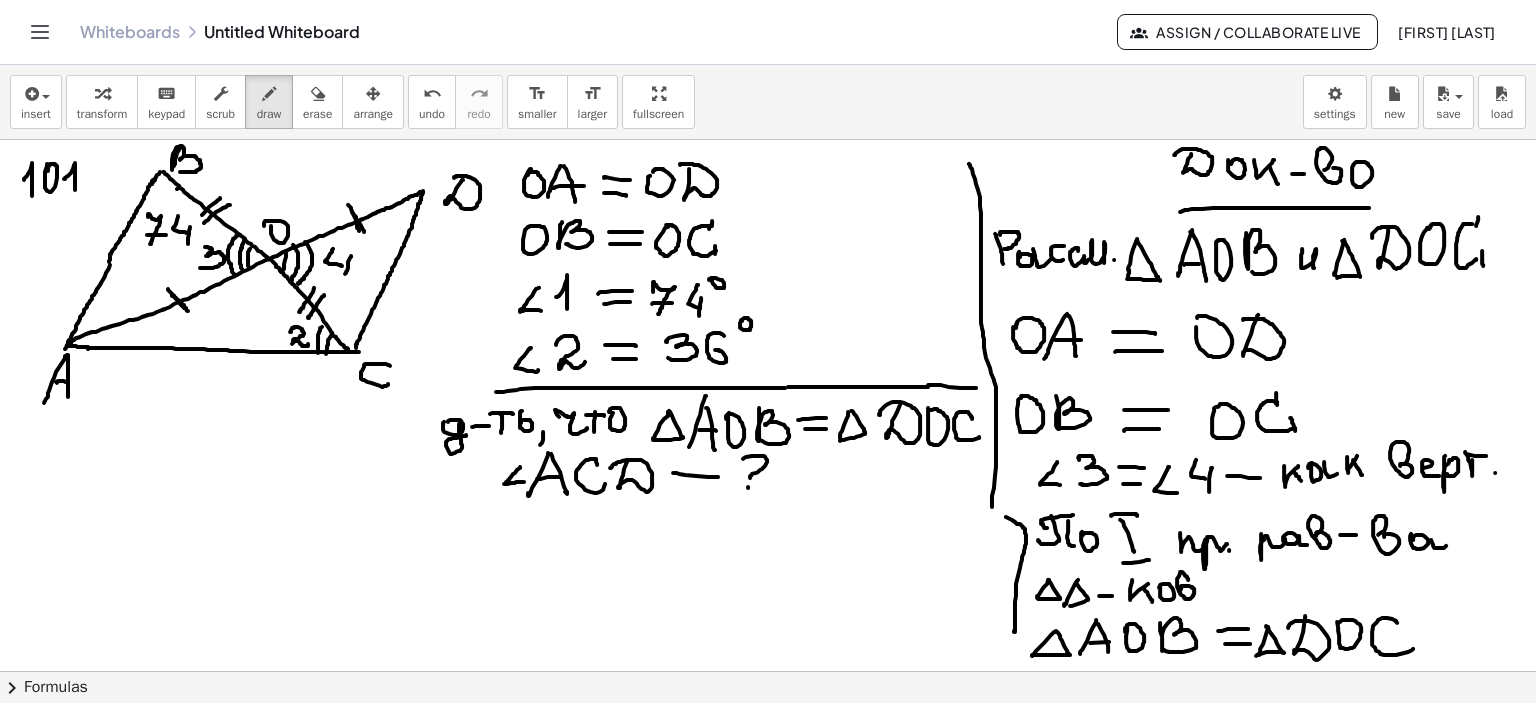 click at bounding box center [768, 206] 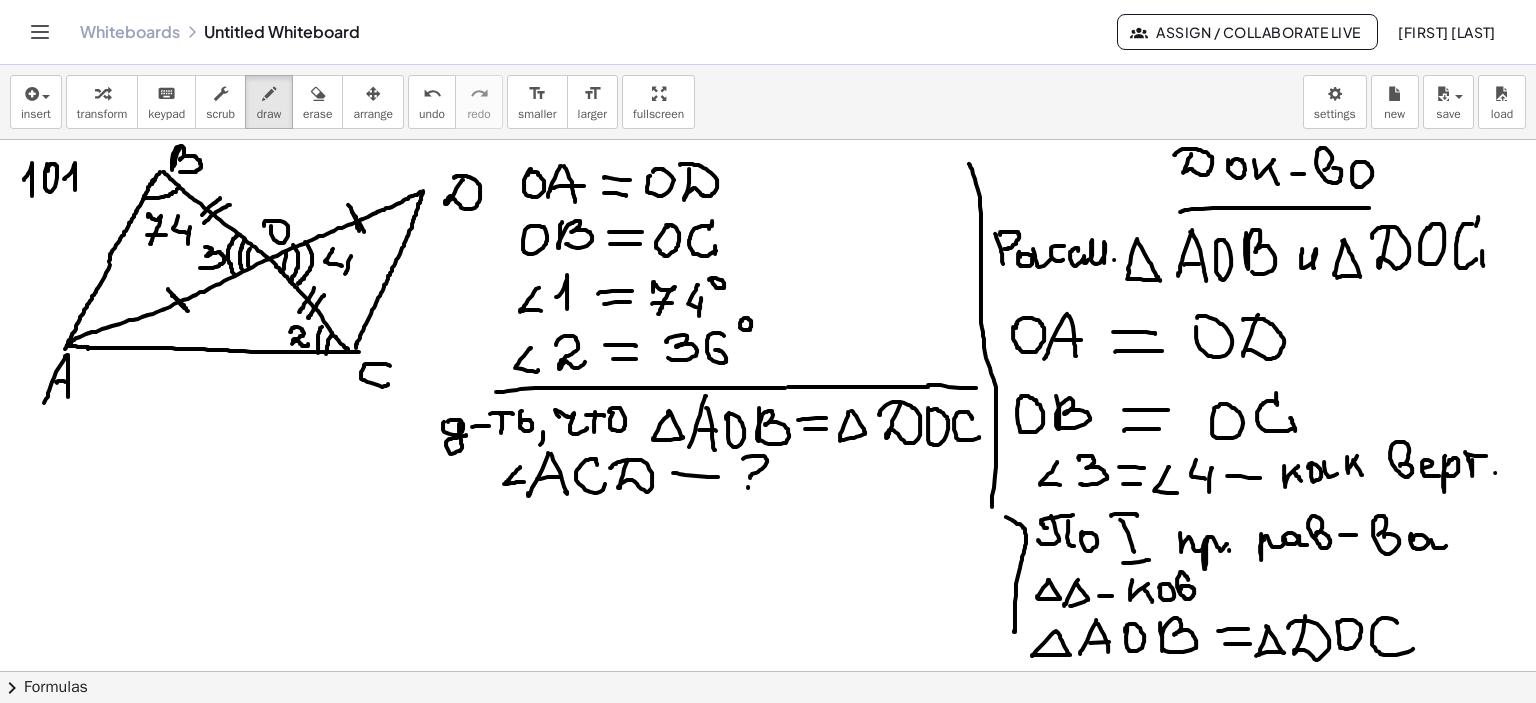 drag, startPoint x: 143, startPoint y: 198, endPoint x: 176, endPoint y: 190, distance: 33.955853 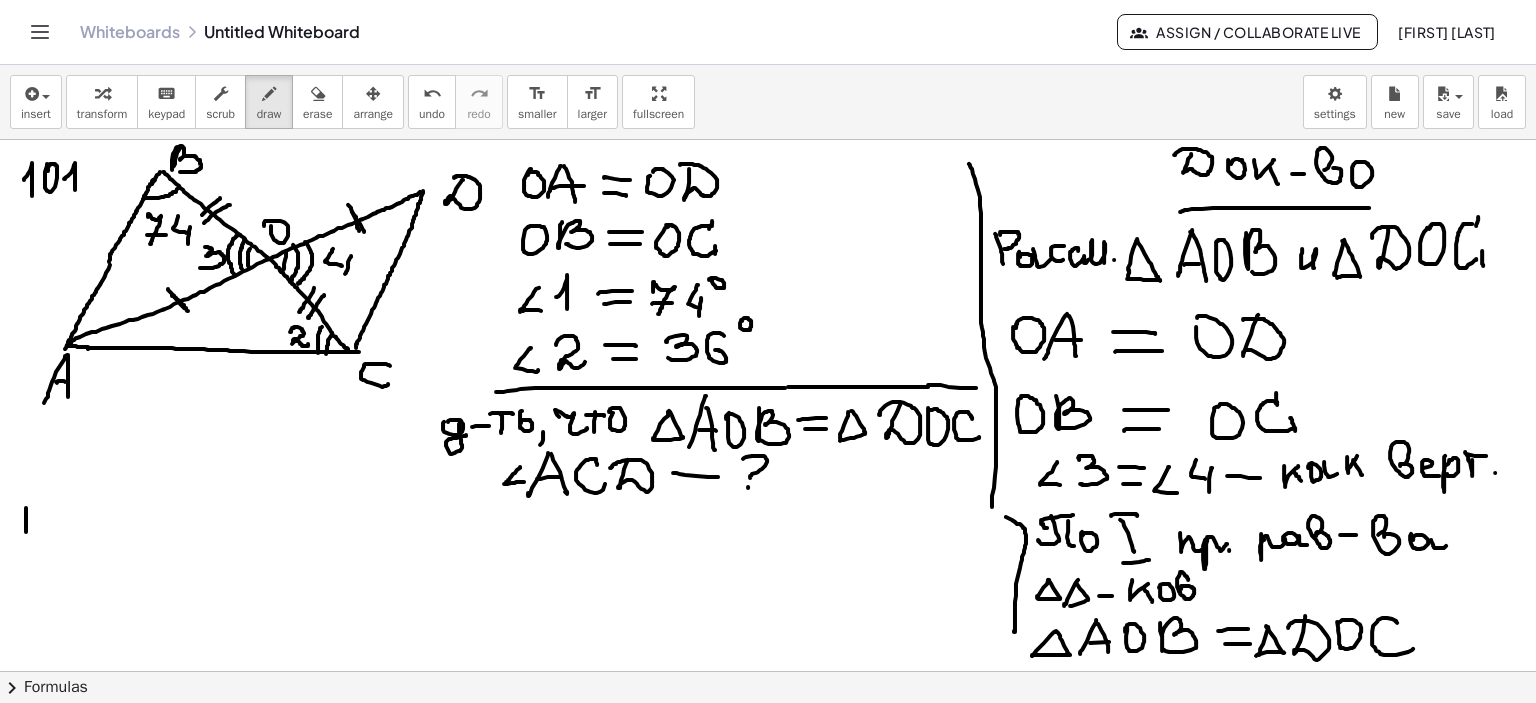 drag, startPoint x: 26, startPoint y: 507, endPoint x: 26, endPoint y: 527, distance: 20 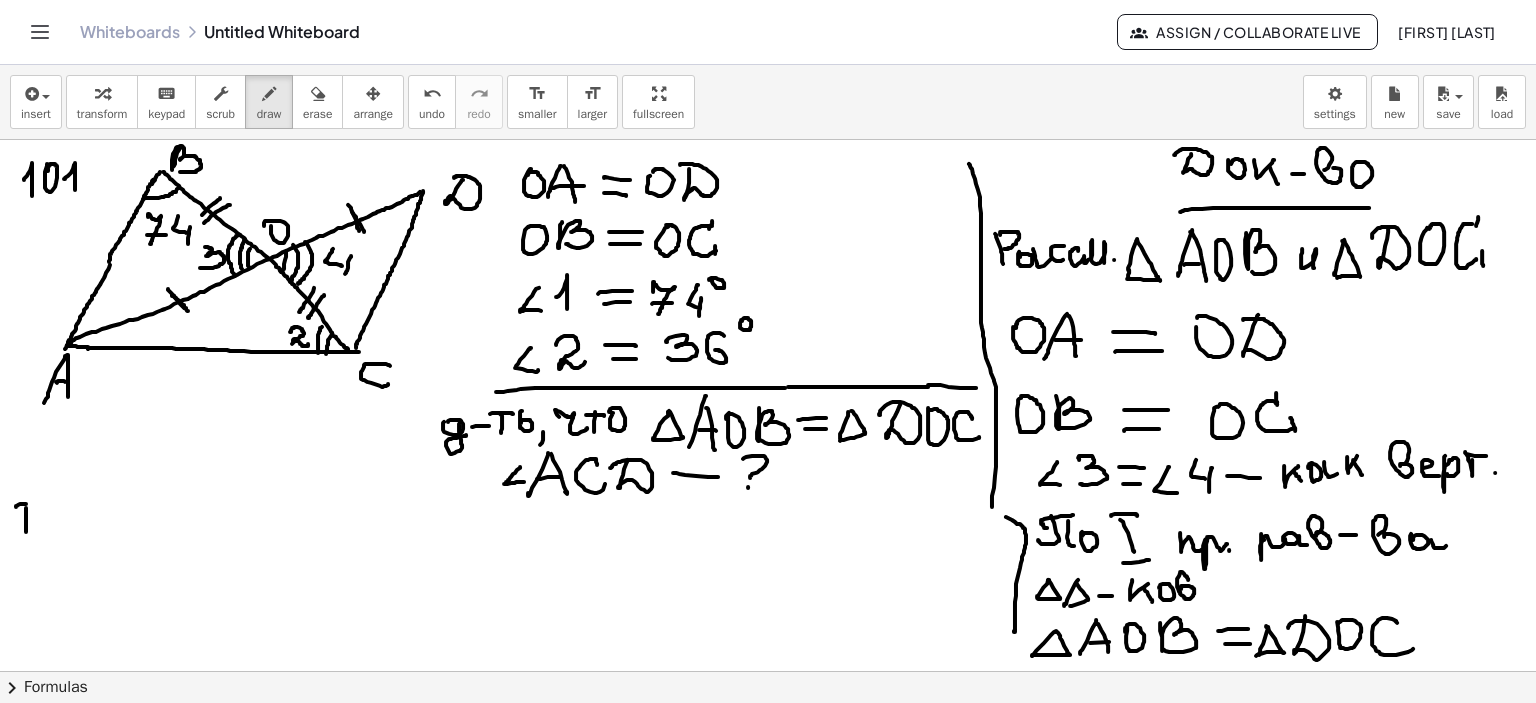 drag, startPoint x: 16, startPoint y: 506, endPoint x: 29, endPoint y: 503, distance: 13.341664 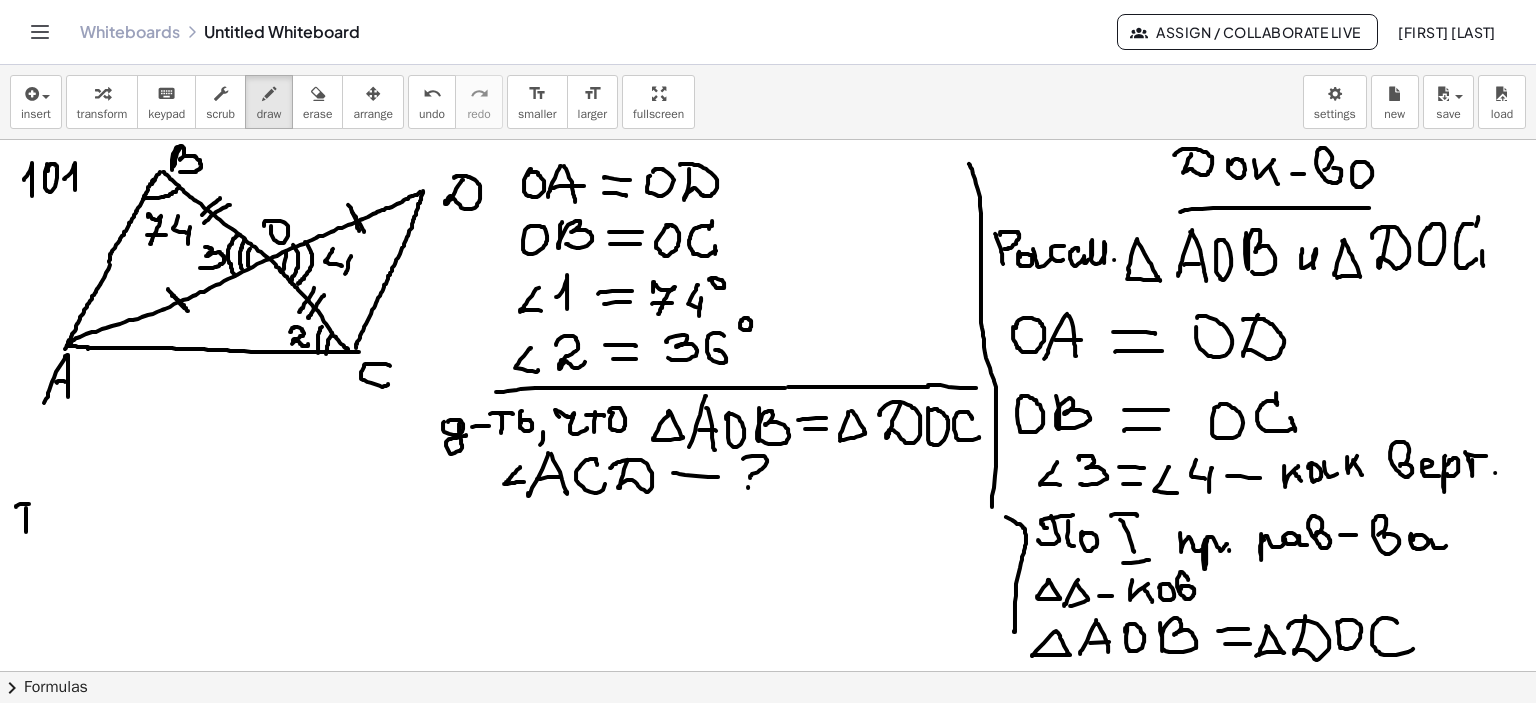 click at bounding box center (768, 206) 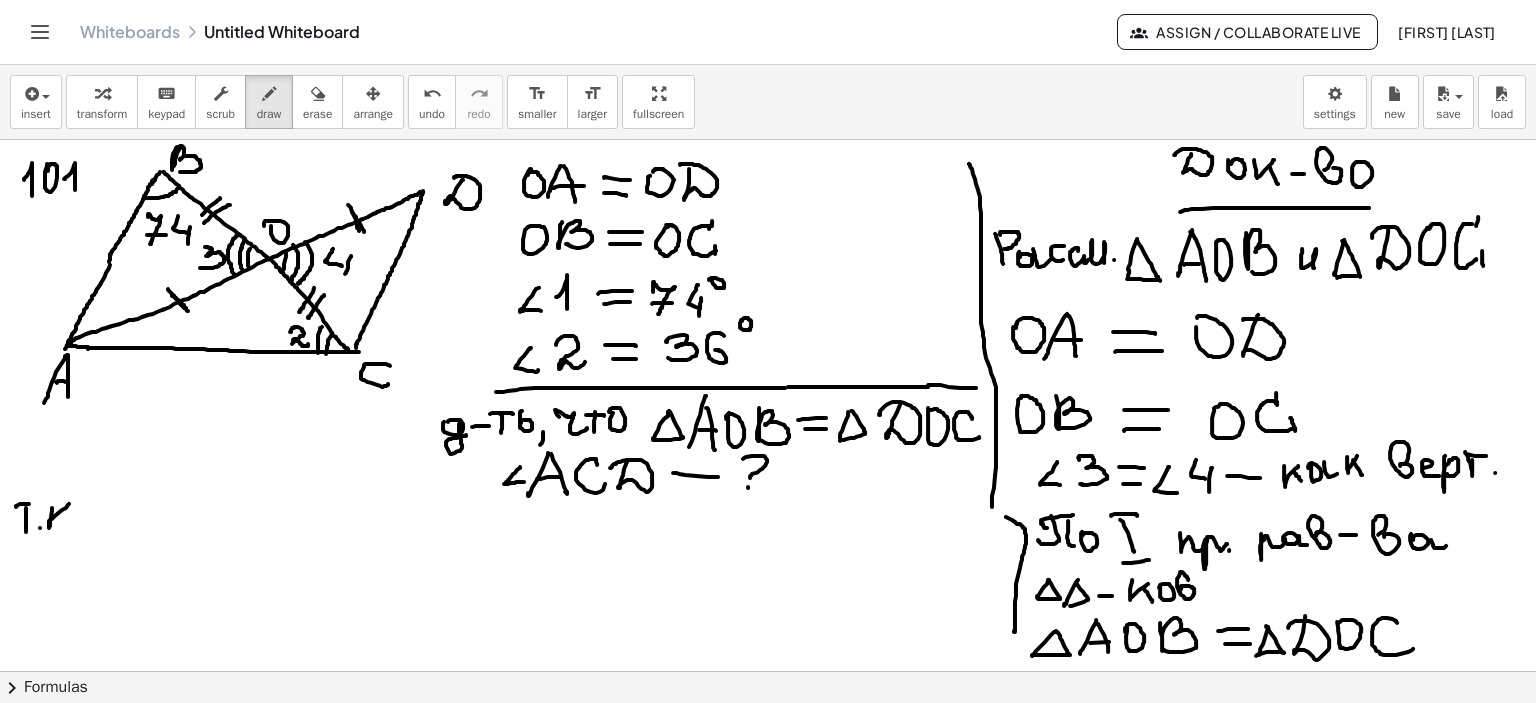 drag, startPoint x: 52, startPoint y: 507, endPoint x: 58, endPoint y: 517, distance: 11.661903 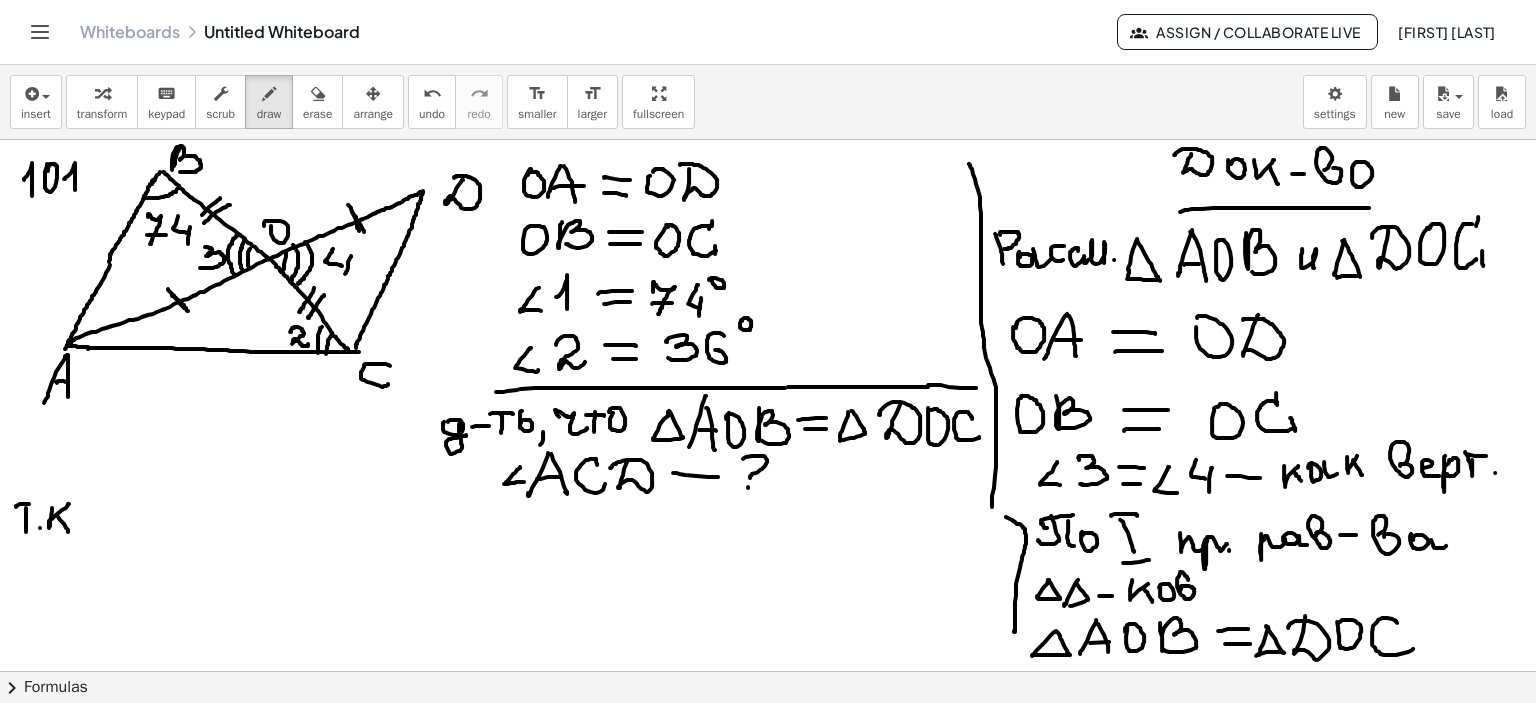 drag, startPoint x: 58, startPoint y: 516, endPoint x: 68, endPoint y: 531, distance: 18.027756 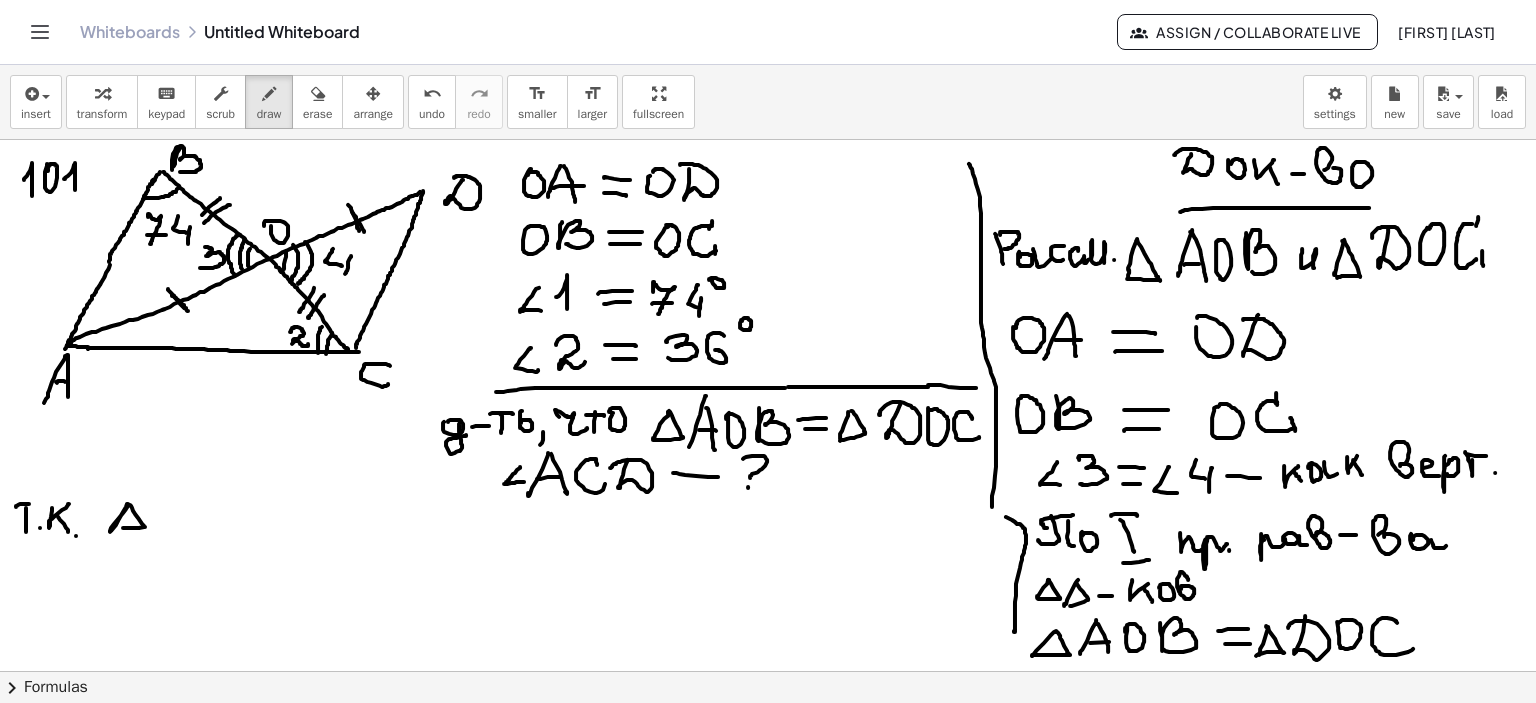 drag, startPoint x: 128, startPoint y: 503, endPoint x: 121, endPoint y: 528, distance: 25.96151 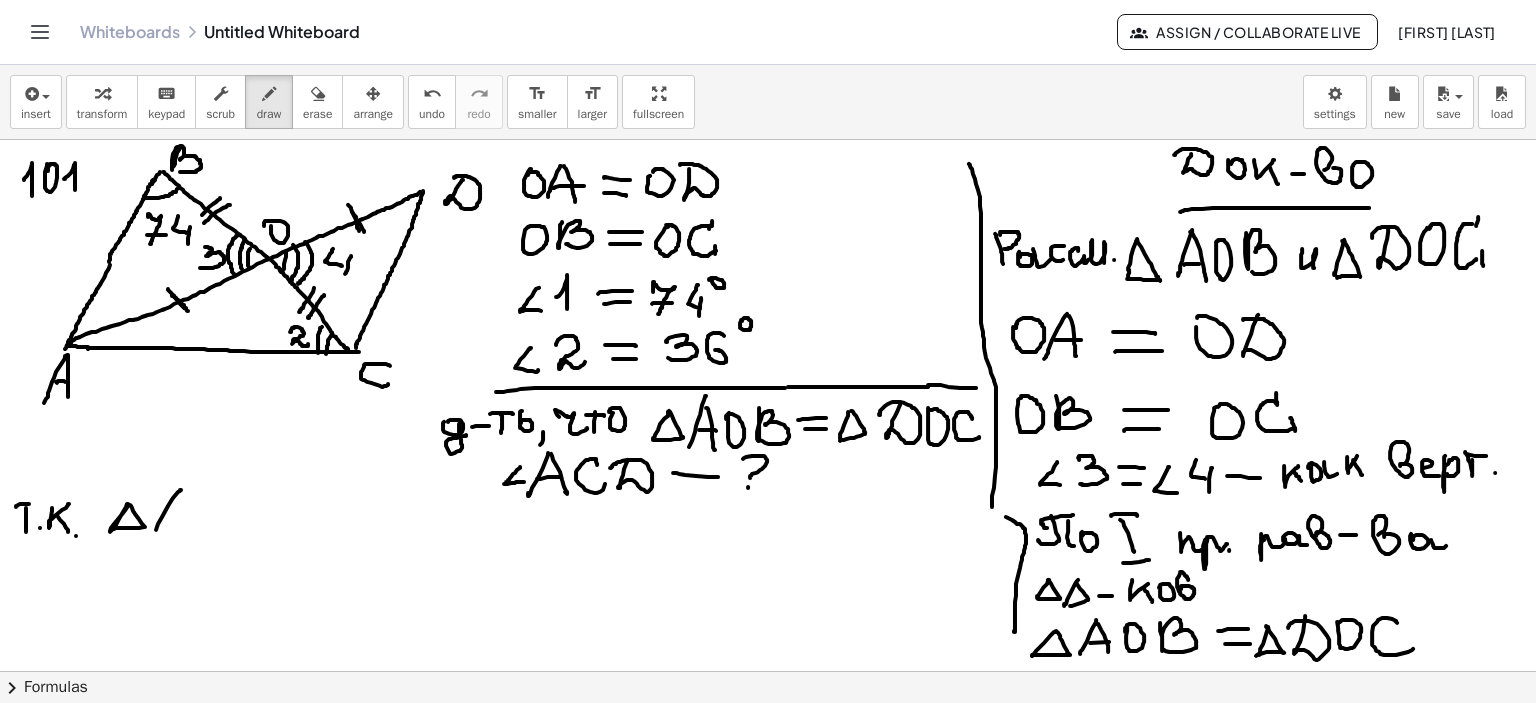 drag, startPoint x: 181, startPoint y: 489, endPoint x: 154, endPoint y: 533, distance: 51.62364 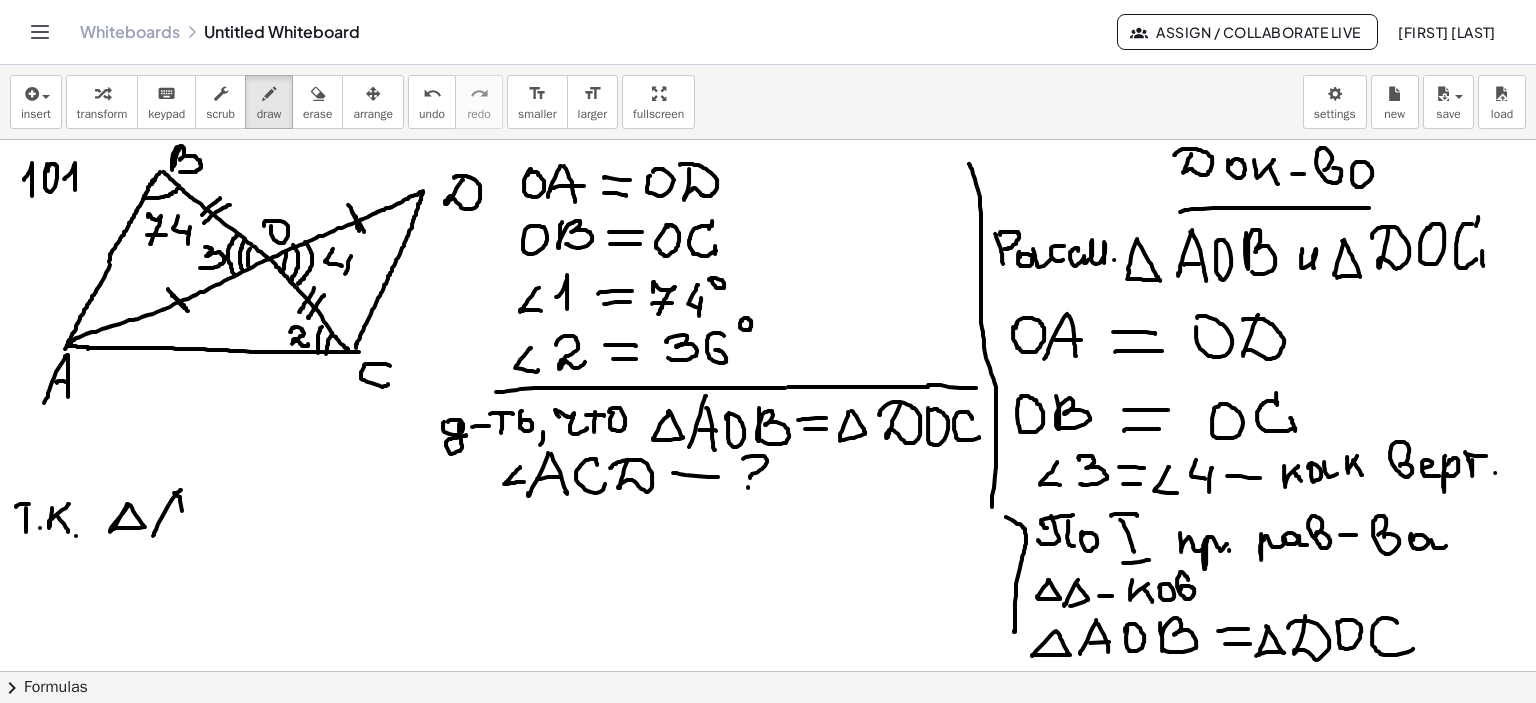 drag, startPoint x: 180, startPoint y: 496, endPoint x: 179, endPoint y: 533, distance: 37.01351 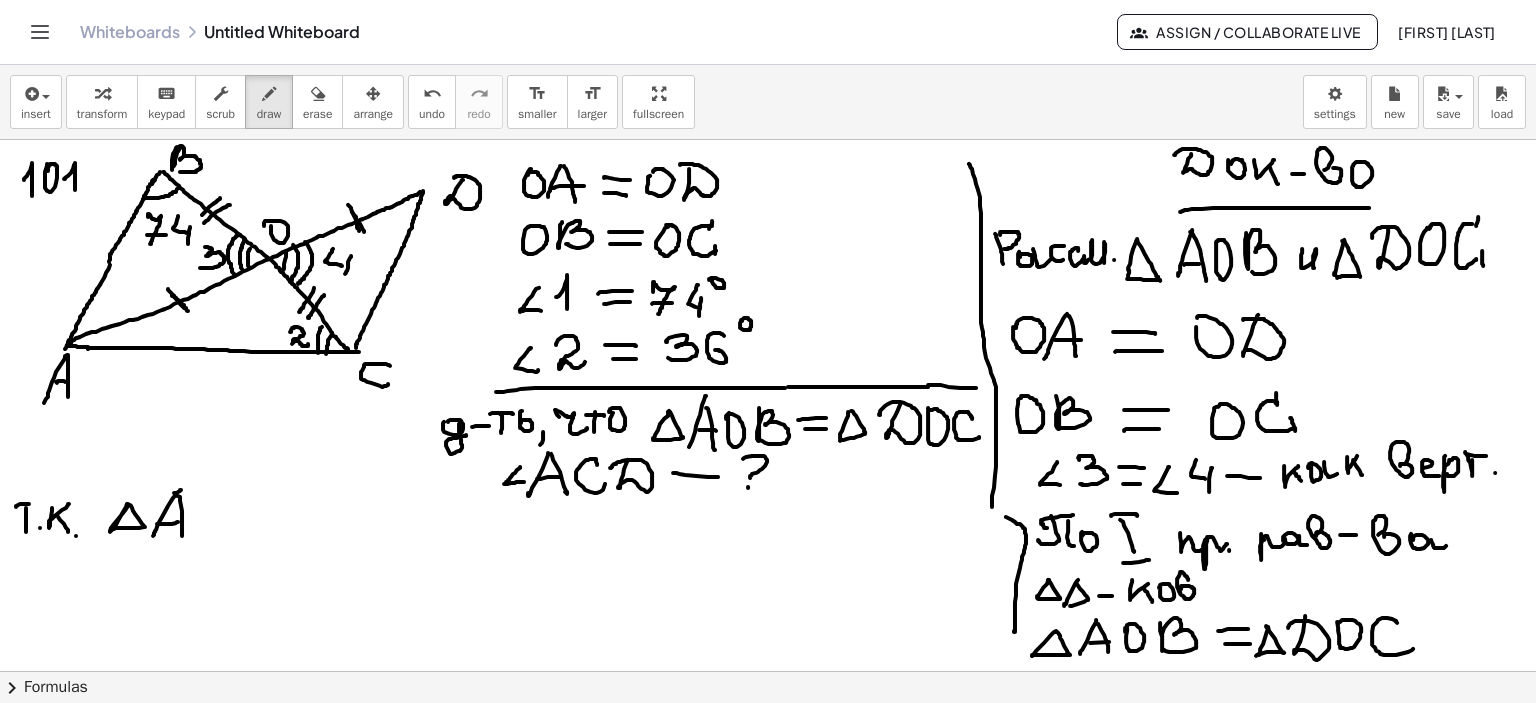 drag, startPoint x: 157, startPoint y: 523, endPoint x: 191, endPoint y: 514, distance: 35.17101 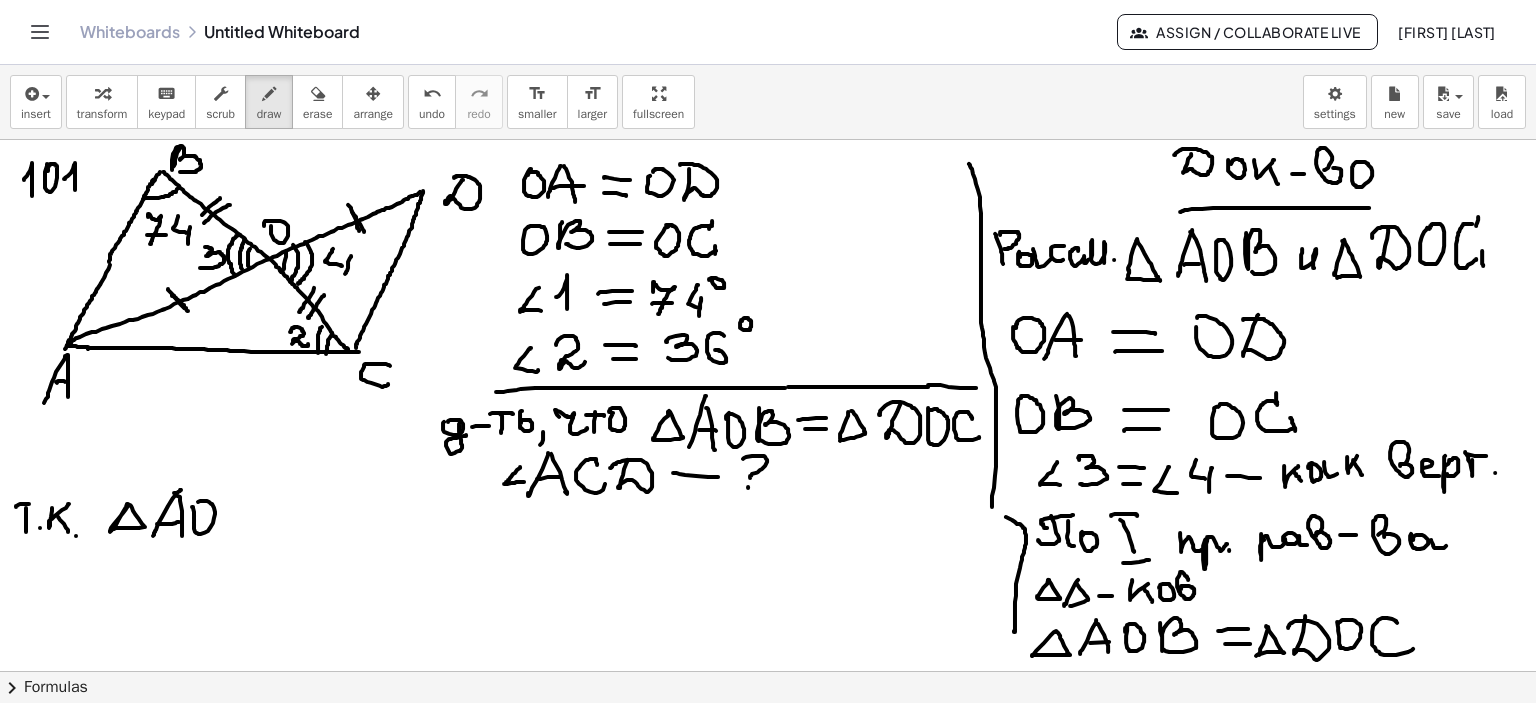 drag, startPoint x: 192, startPoint y: 506, endPoint x: 244, endPoint y: 513, distance: 52.46904 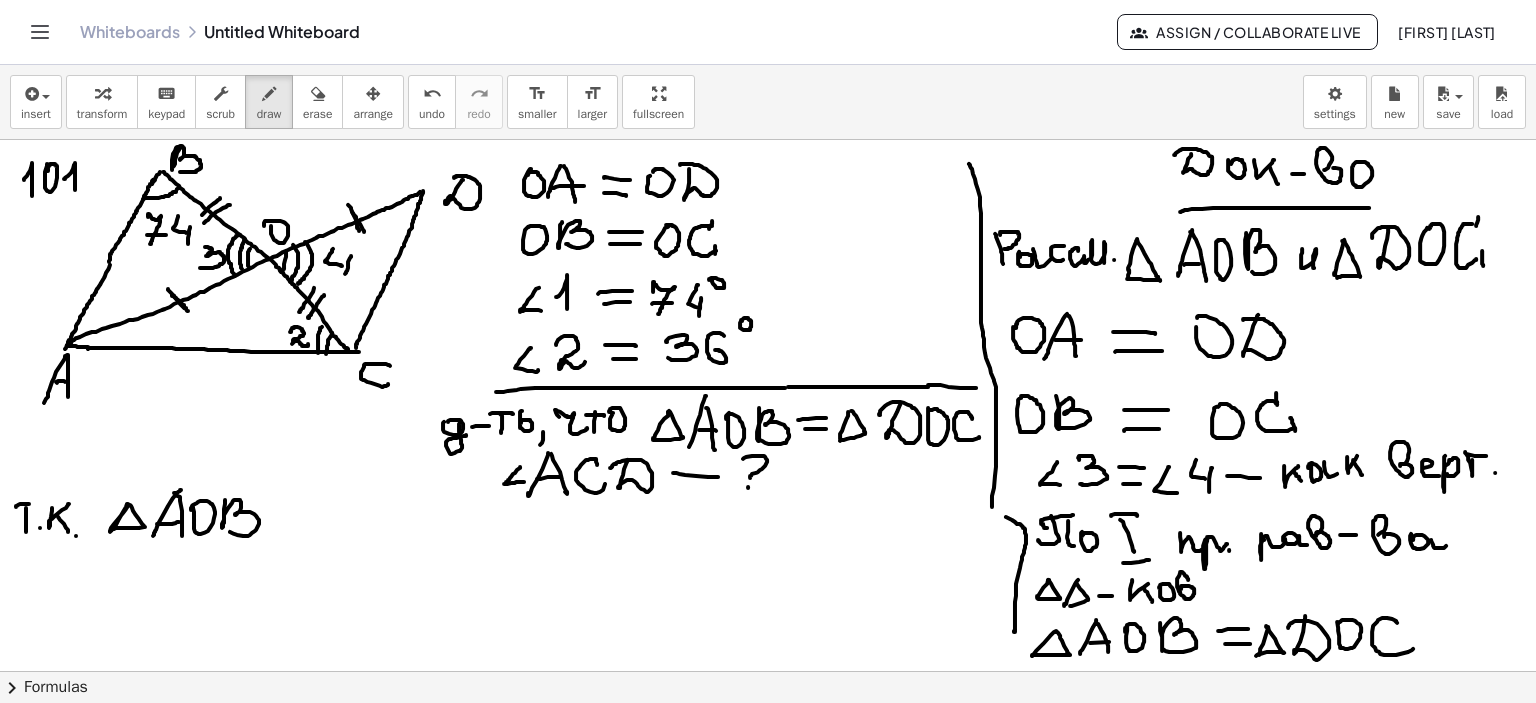 drag, startPoint x: 224, startPoint y: 518, endPoint x: 224, endPoint y: 530, distance: 12 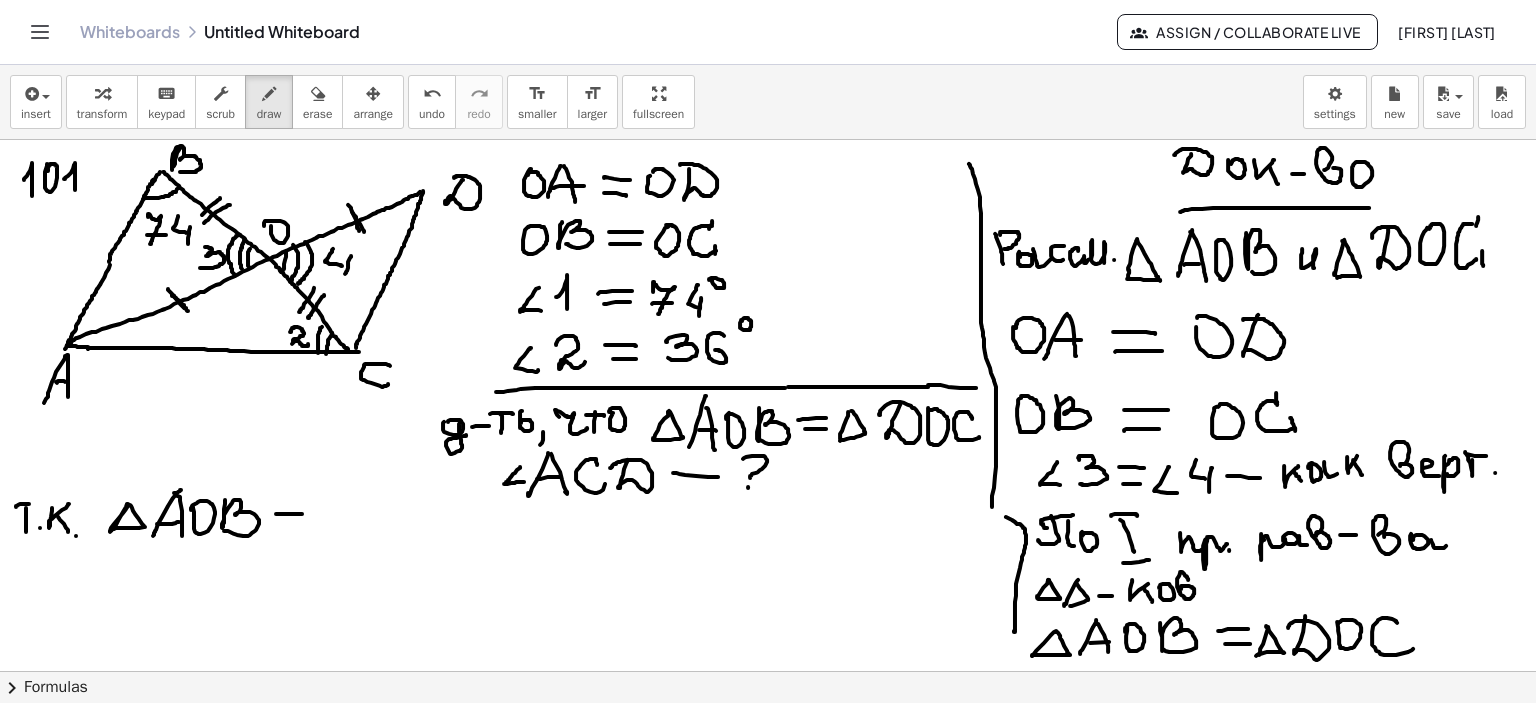 drag, startPoint x: 276, startPoint y: 513, endPoint x: 302, endPoint y: 513, distance: 26 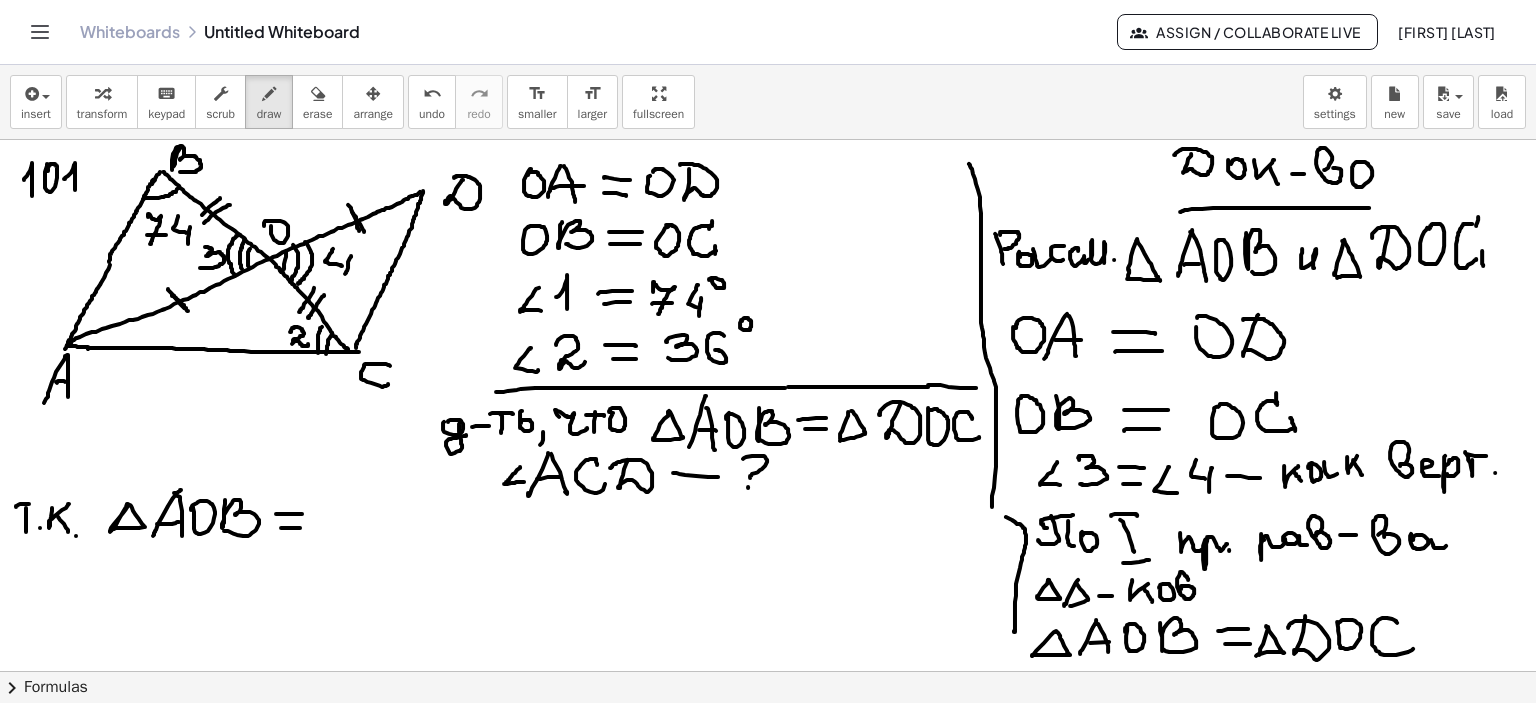 drag, startPoint x: 281, startPoint y: 527, endPoint x: 300, endPoint y: 527, distance: 19 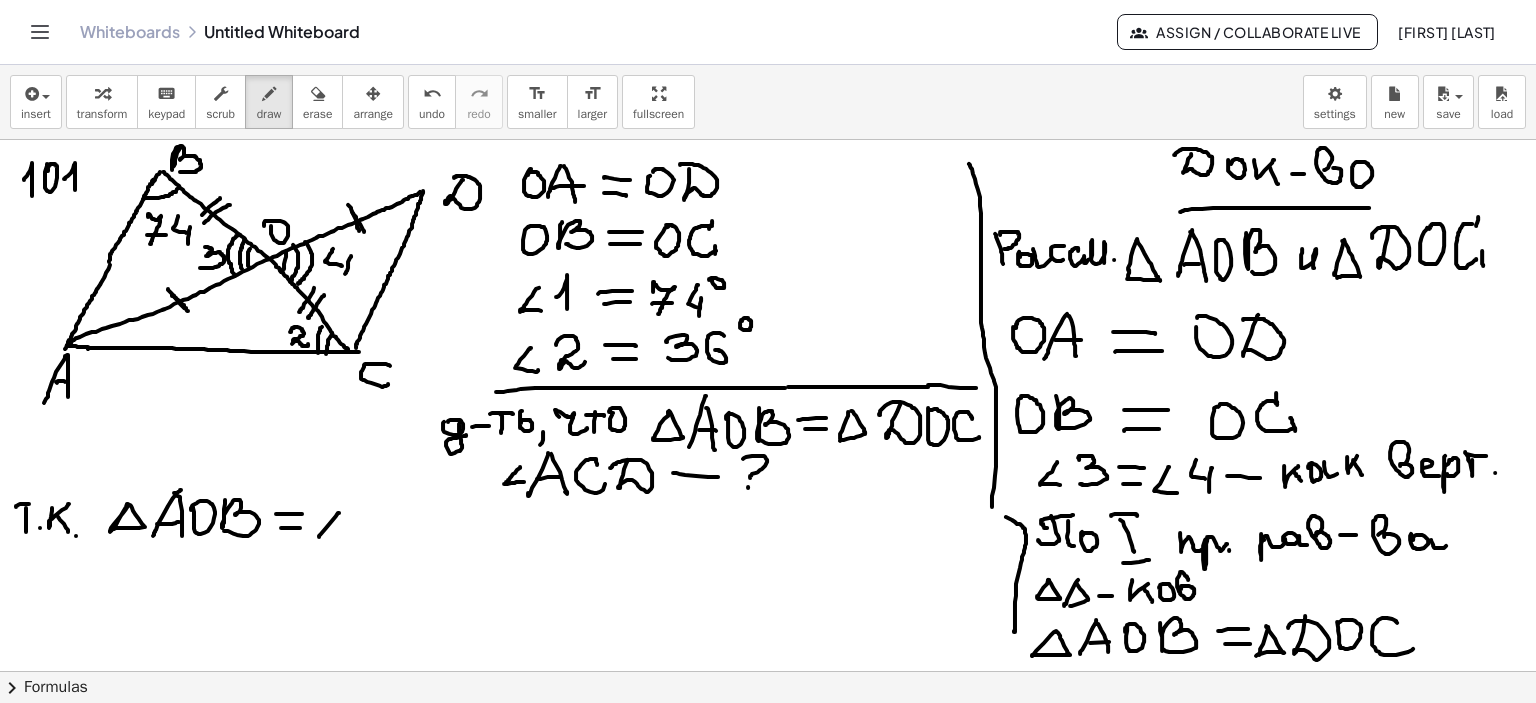 drag, startPoint x: 339, startPoint y: 512, endPoint x: 319, endPoint y: 536, distance: 31.241 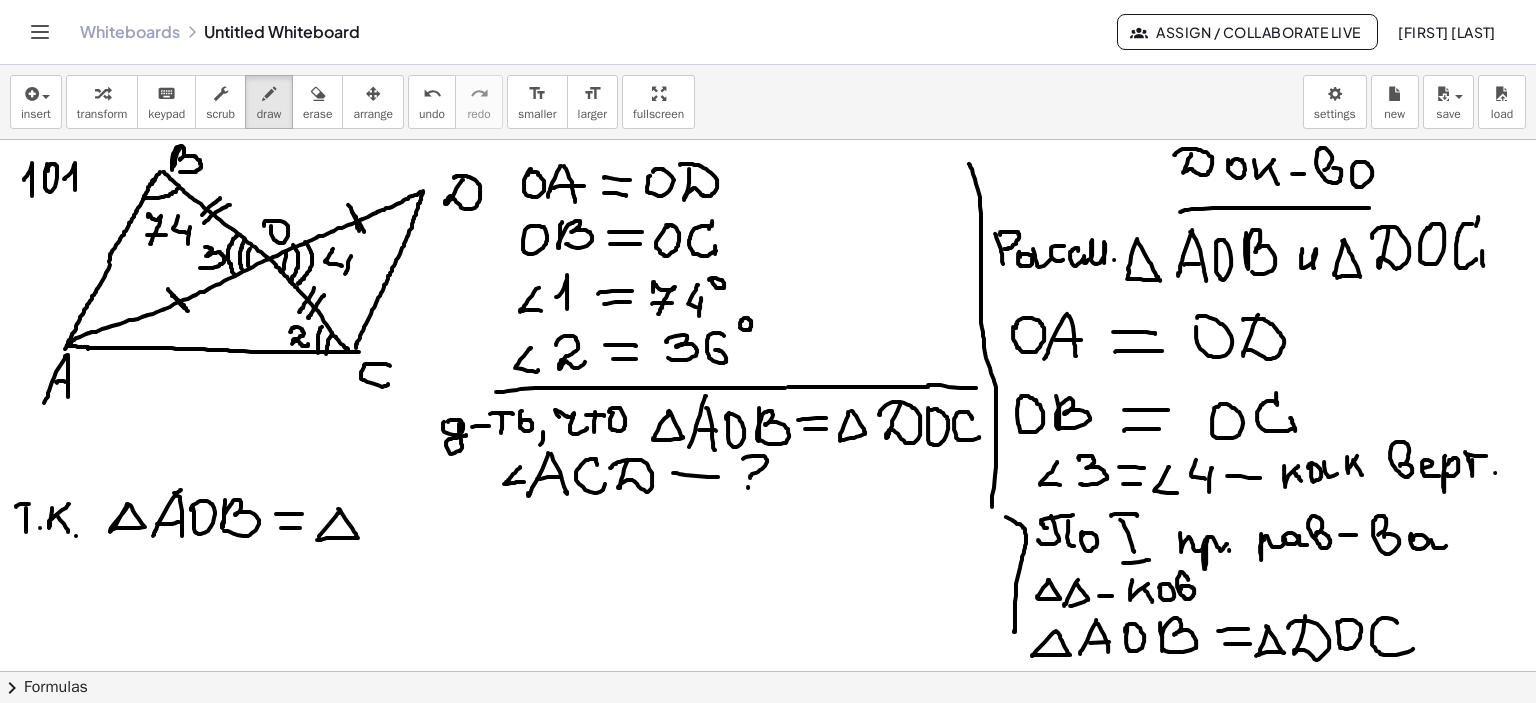 drag, startPoint x: 338, startPoint y: 508, endPoint x: 420, endPoint y: 515, distance: 82.29824 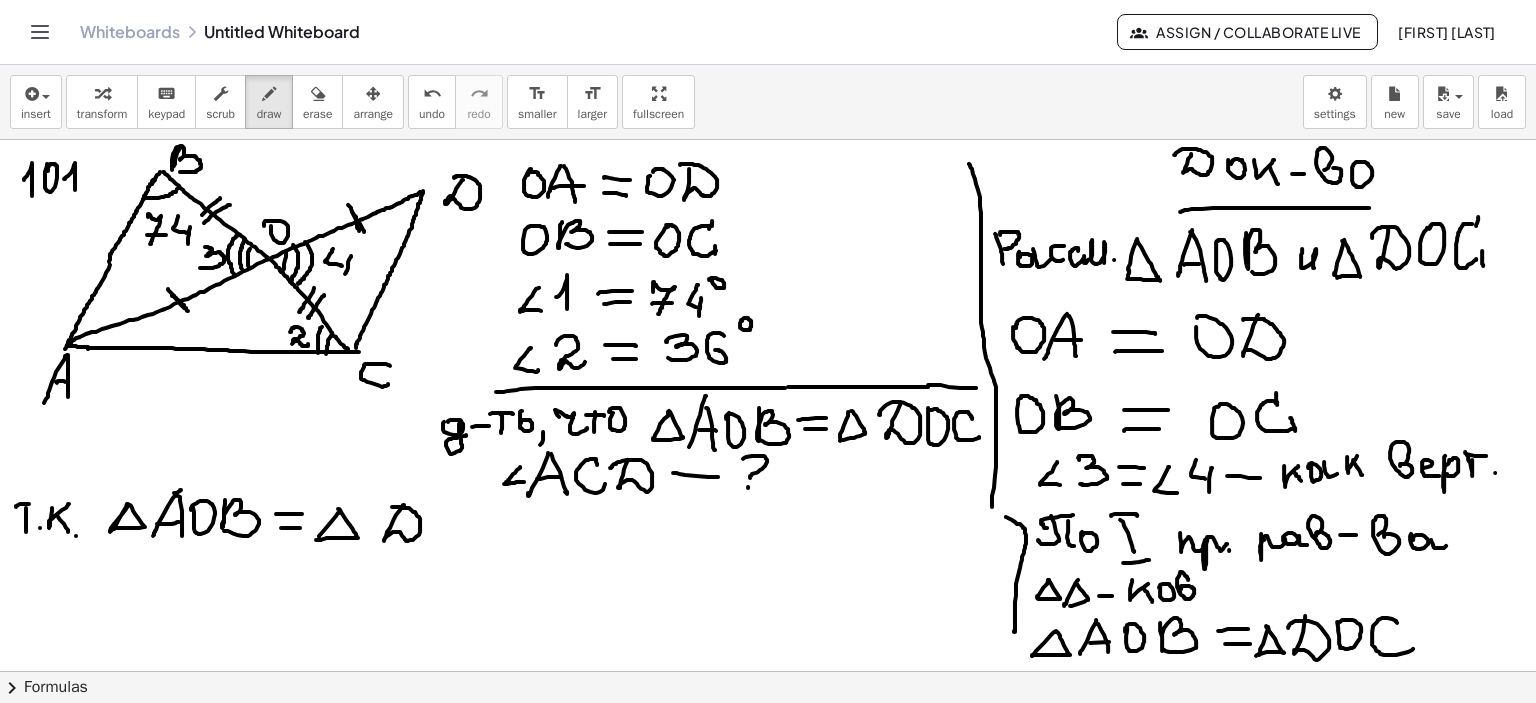 drag, startPoint x: 385, startPoint y: 537, endPoint x: 384, endPoint y: 516, distance: 21.023796 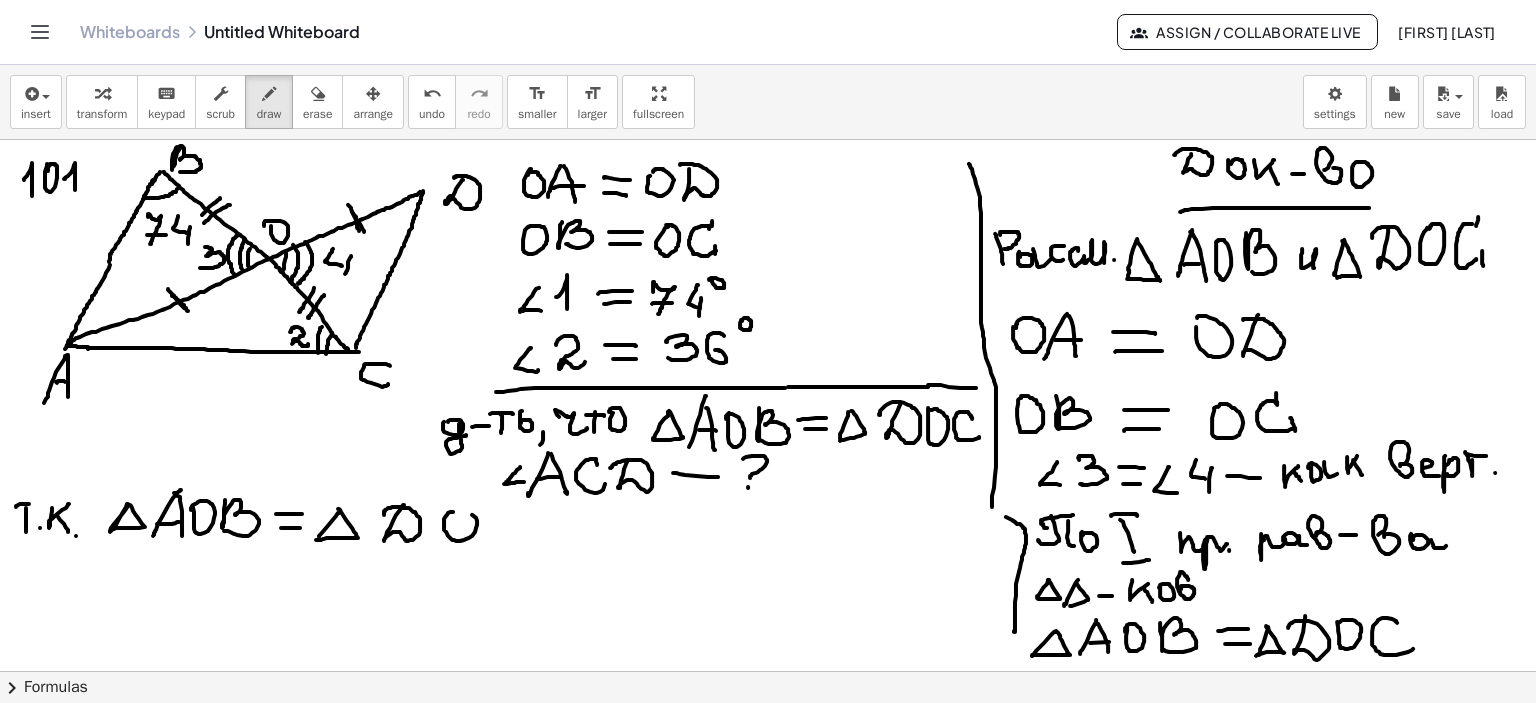 drag, startPoint x: 444, startPoint y: 526, endPoint x: 456, endPoint y: 518, distance: 14.422205 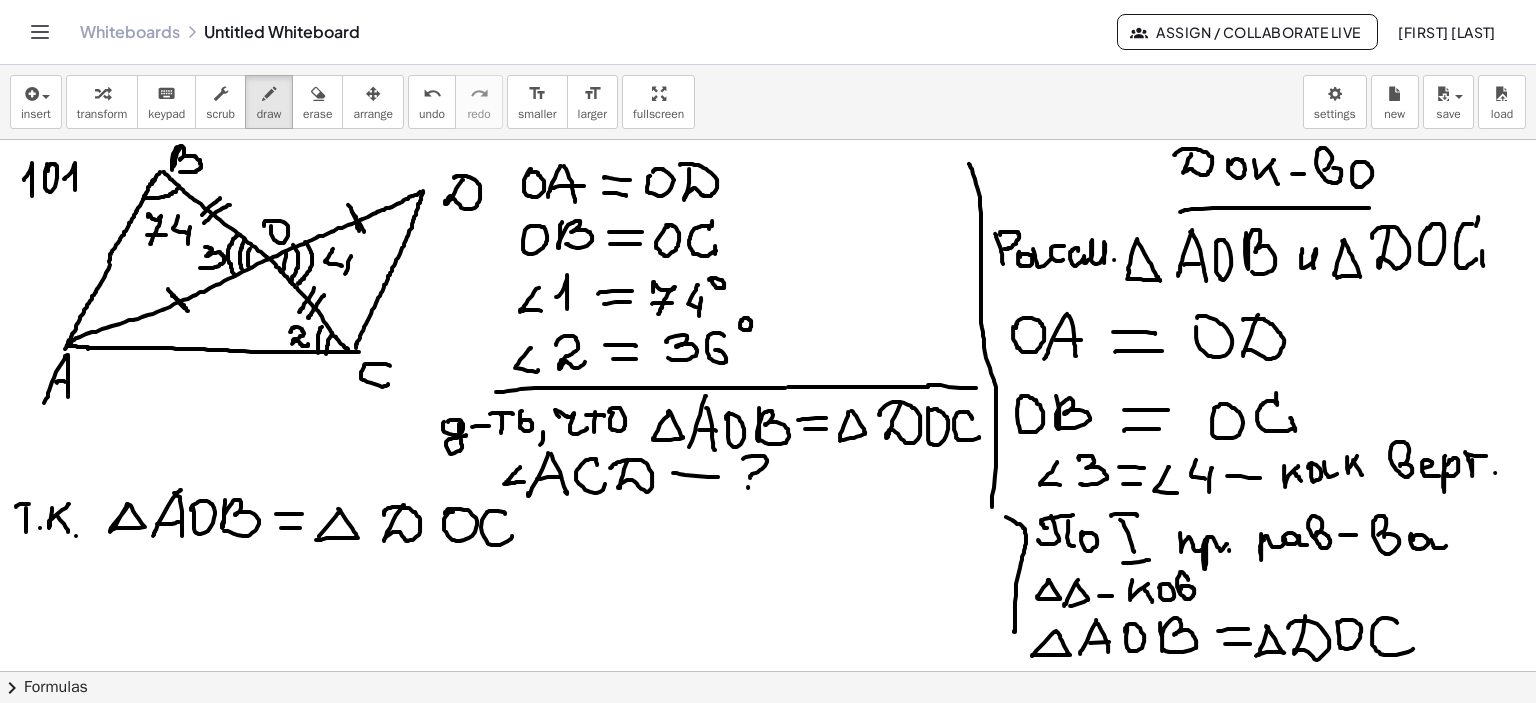 drag, startPoint x: 505, startPoint y: 513, endPoint x: 520, endPoint y: 530, distance: 22.671568 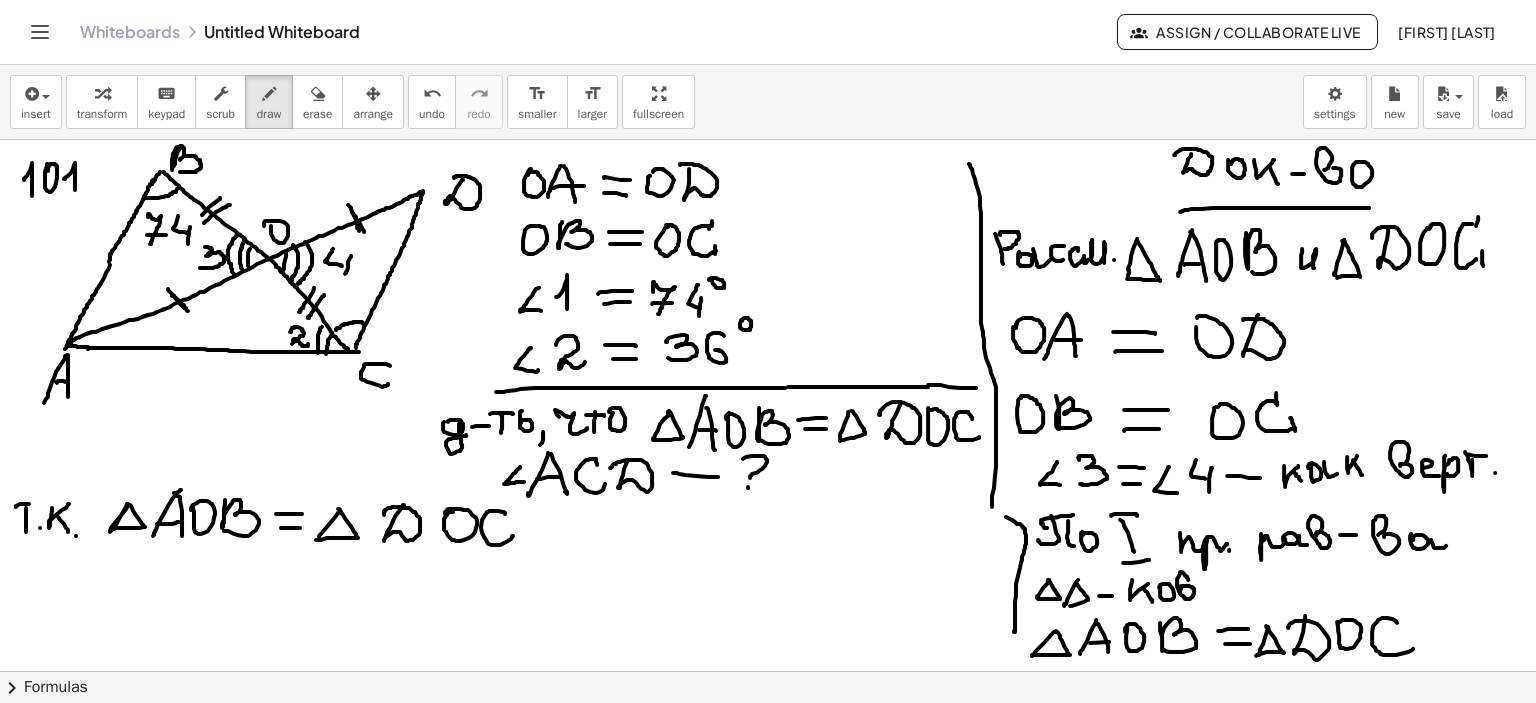 drag, startPoint x: 336, startPoint y: 329, endPoint x: 363, endPoint y: 323, distance: 27.658634 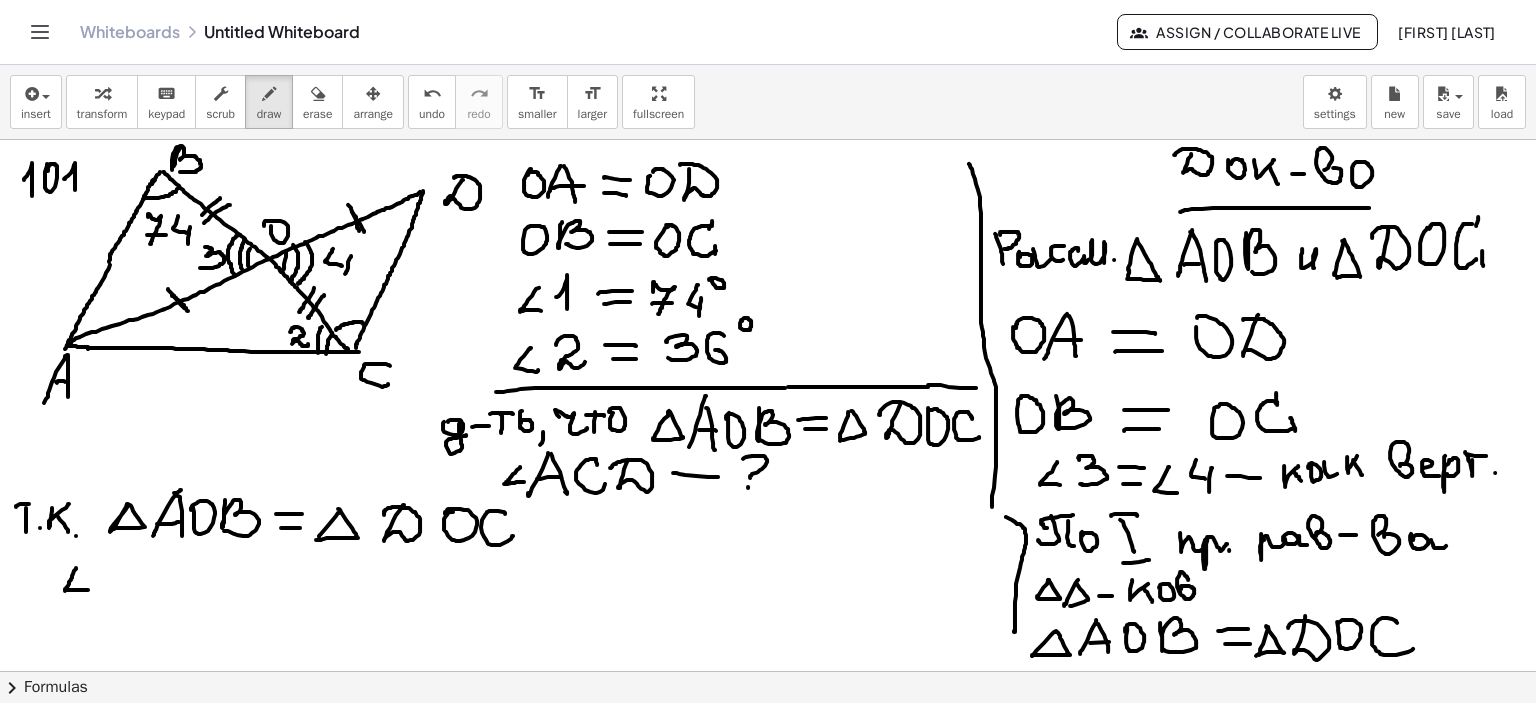 drag, startPoint x: 76, startPoint y: 567, endPoint x: 106, endPoint y: 556, distance: 31.95309 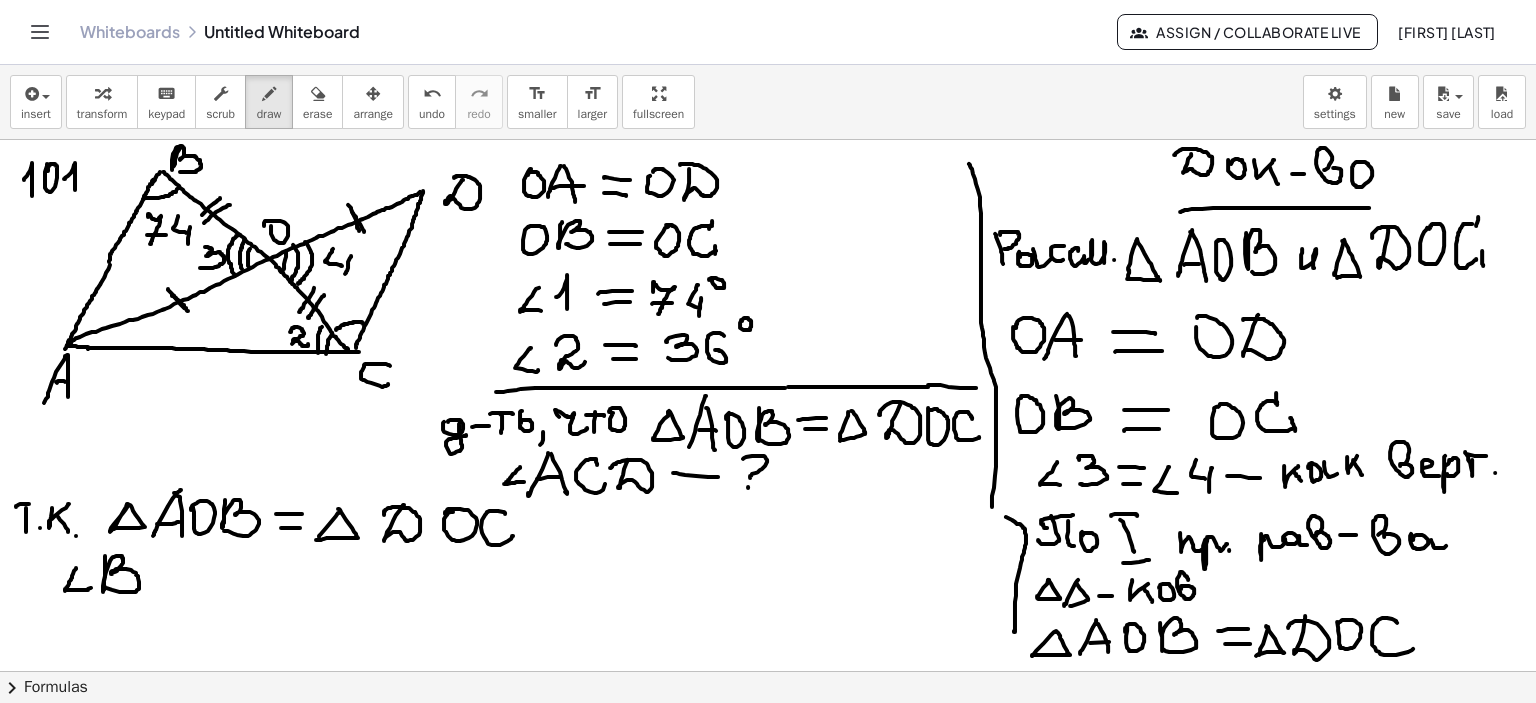 click at bounding box center (768, 206) 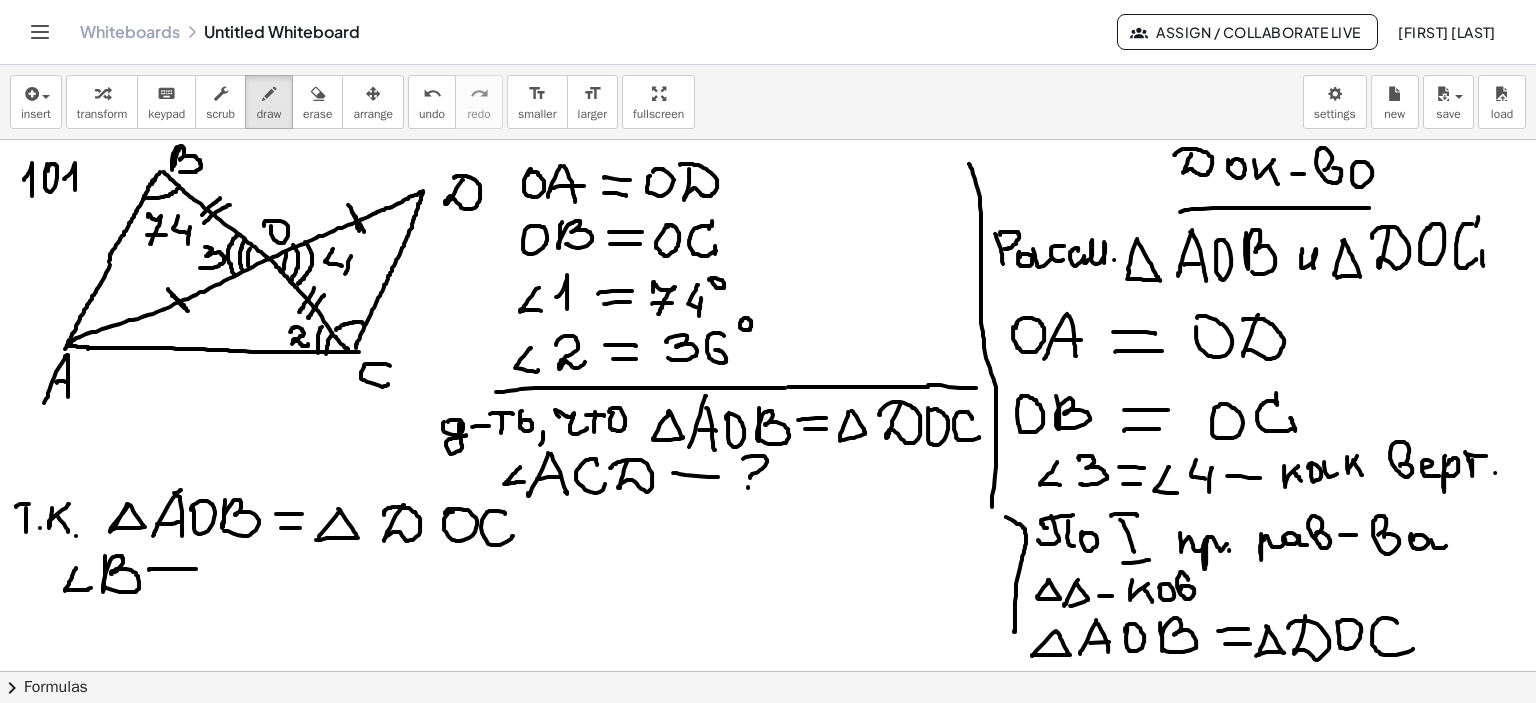drag, startPoint x: 149, startPoint y: 569, endPoint x: 191, endPoint y: 571, distance: 42.047592 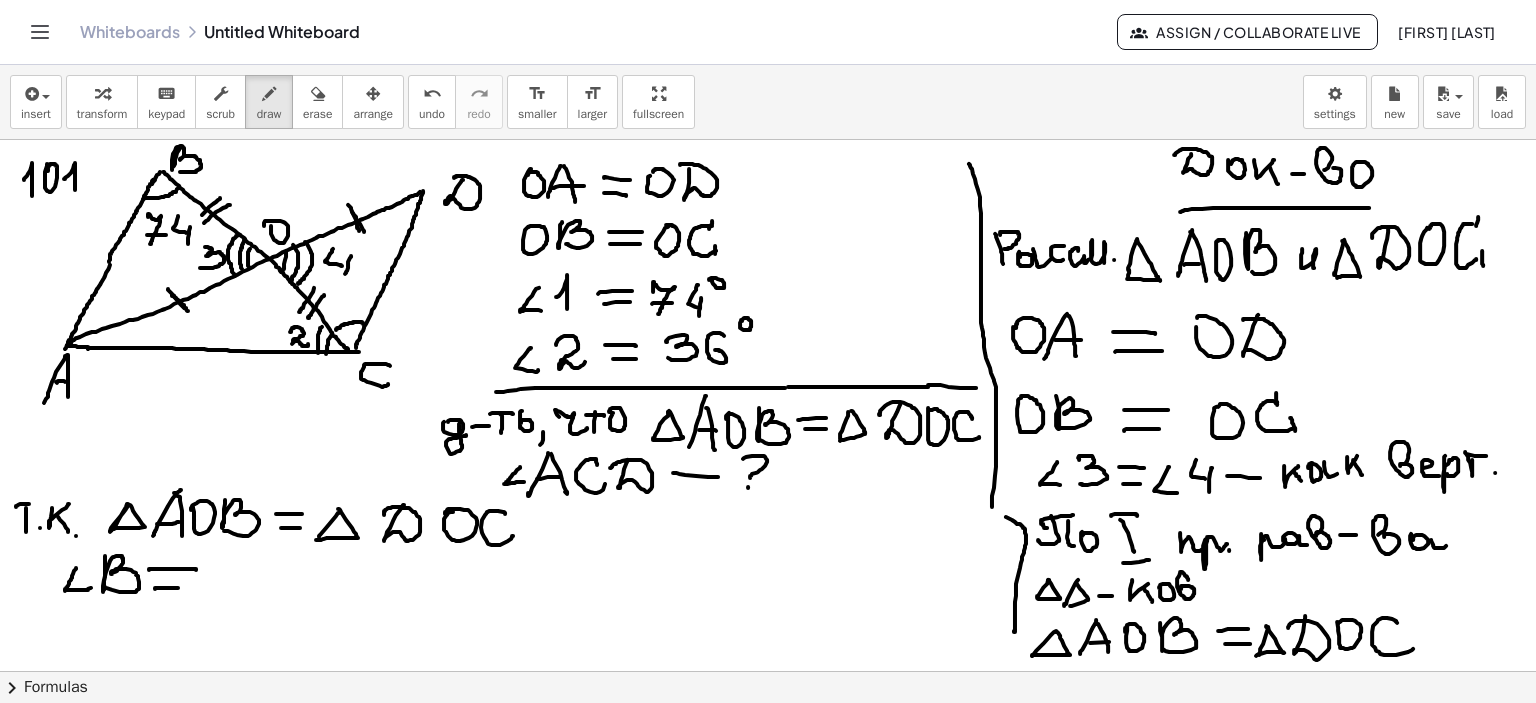 drag, startPoint x: 158, startPoint y: 587, endPoint x: 185, endPoint y: 587, distance: 27 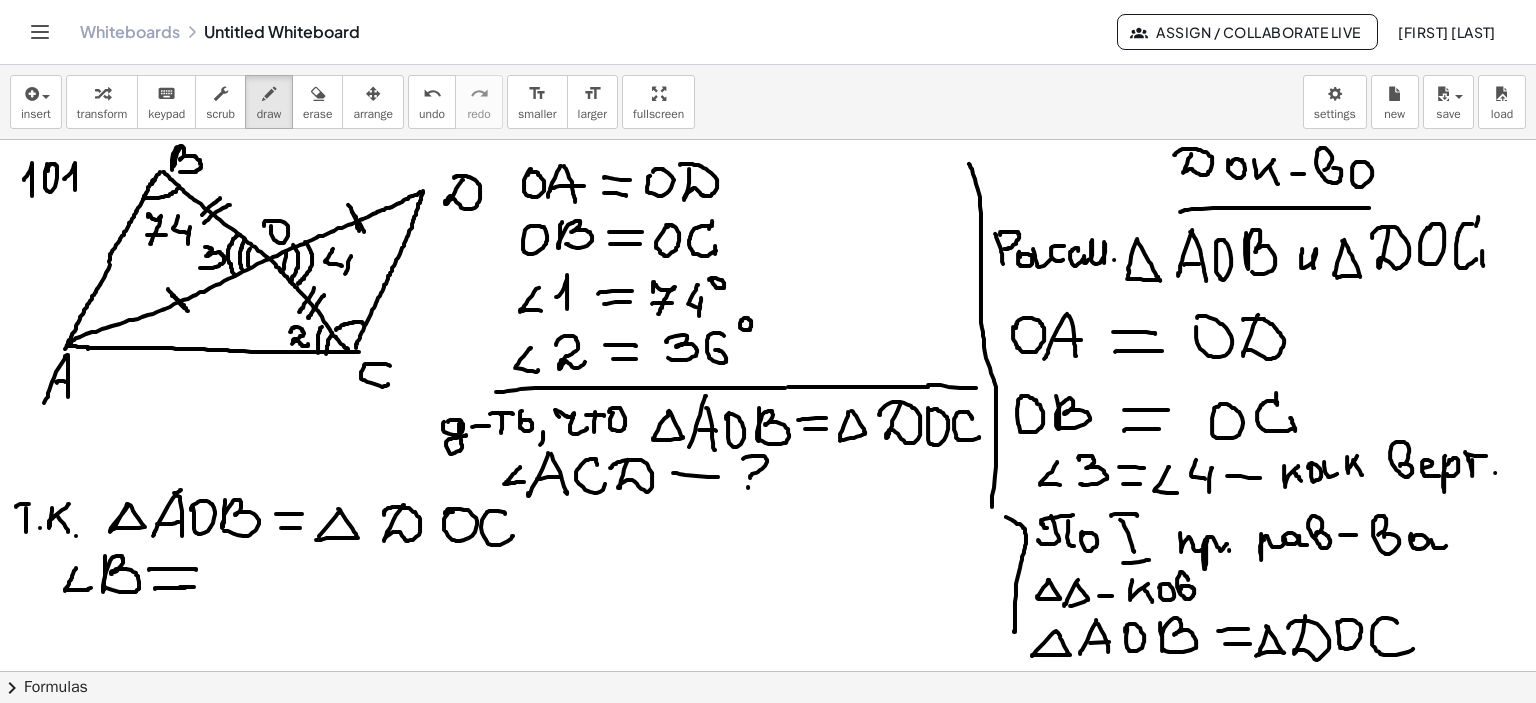 drag, startPoint x: 180, startPoint y: 586, endPoint x: 194, endPoint y: 586, distance: 14 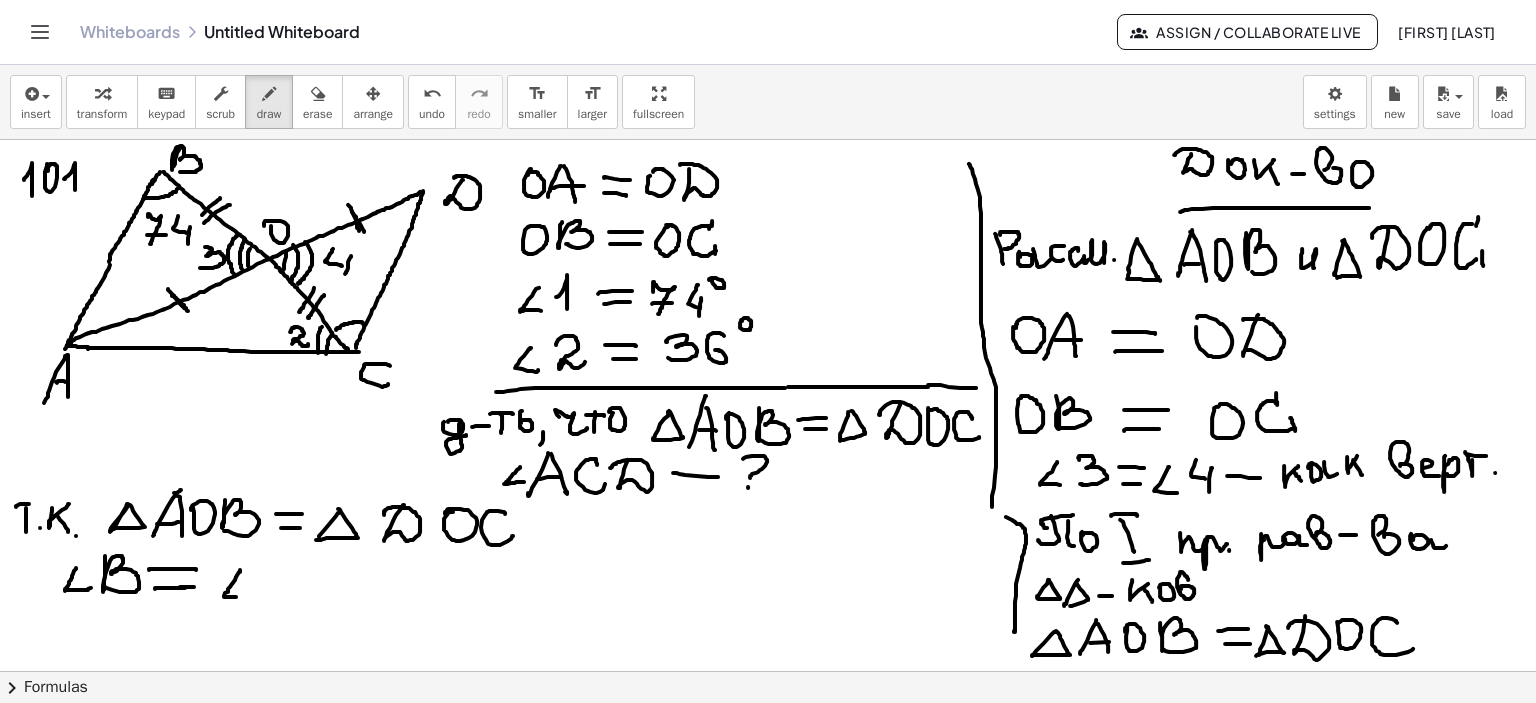 drag, startPoint x: 240, startPoint y: 569, endPoint x: 252, endPoint y: 598, distance: 31.38471 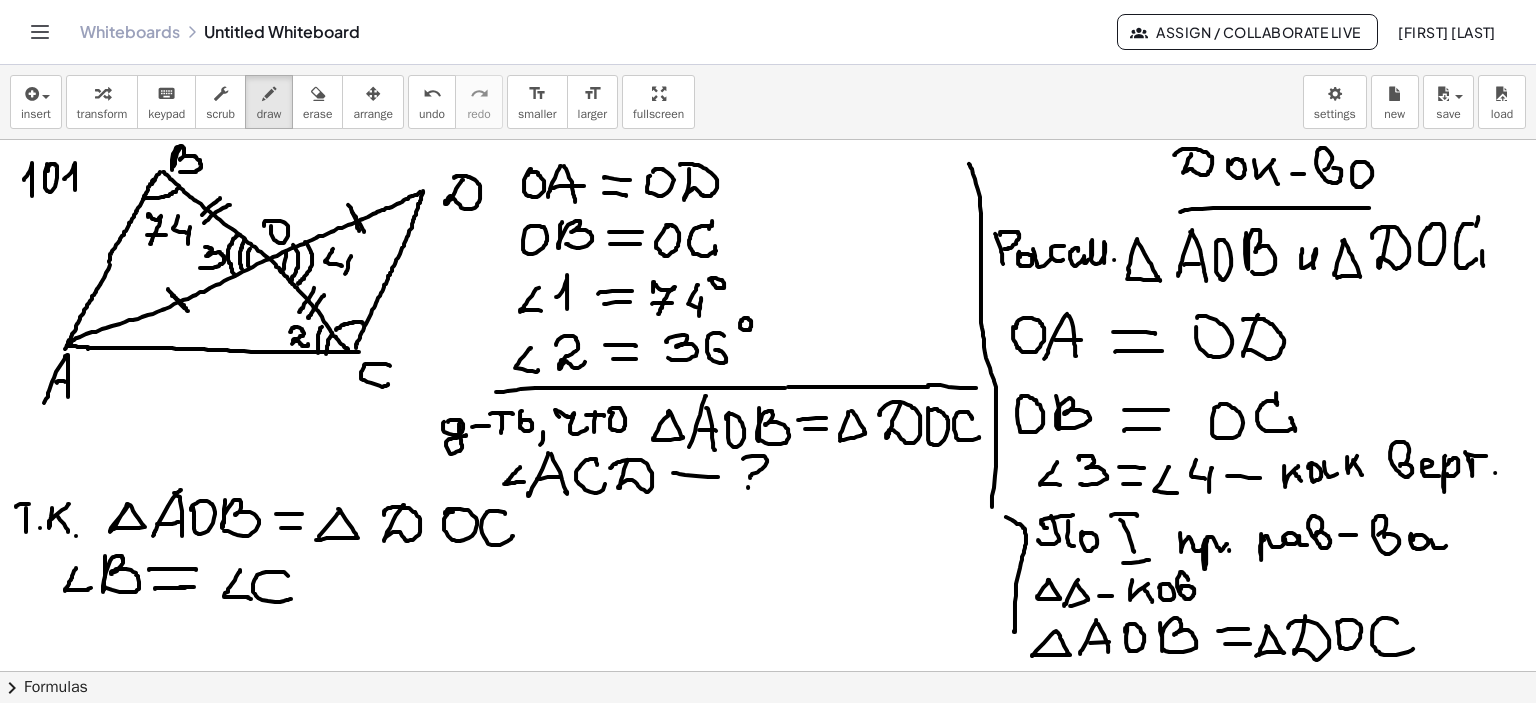 drag, startPoint x: 288, startPoint y: 575, endPoint x: 324, endPoint y: 430, distance: 149.40215 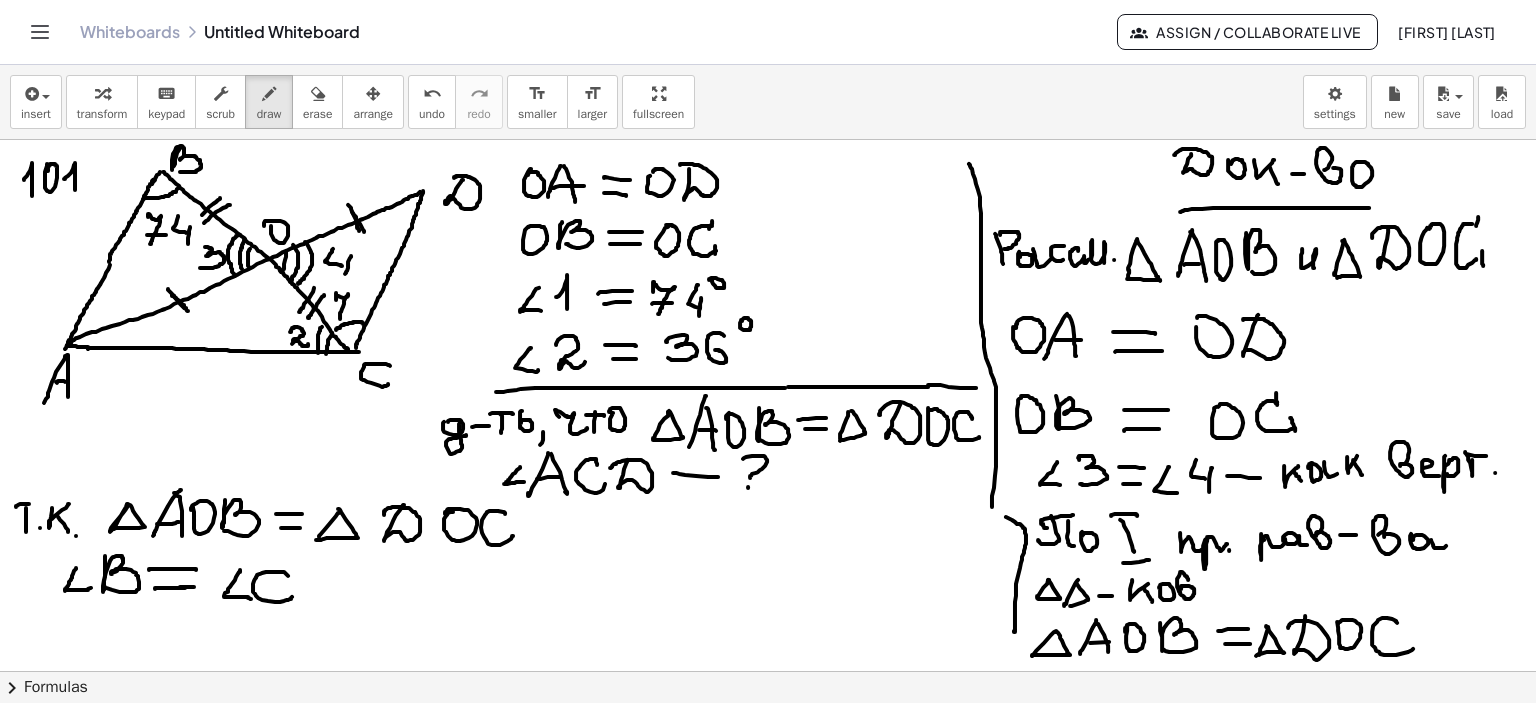 drag, startPoint x: 336, startPoint y: 299, endPoint x: 340, endPoint y: 319, distance: 20.396078 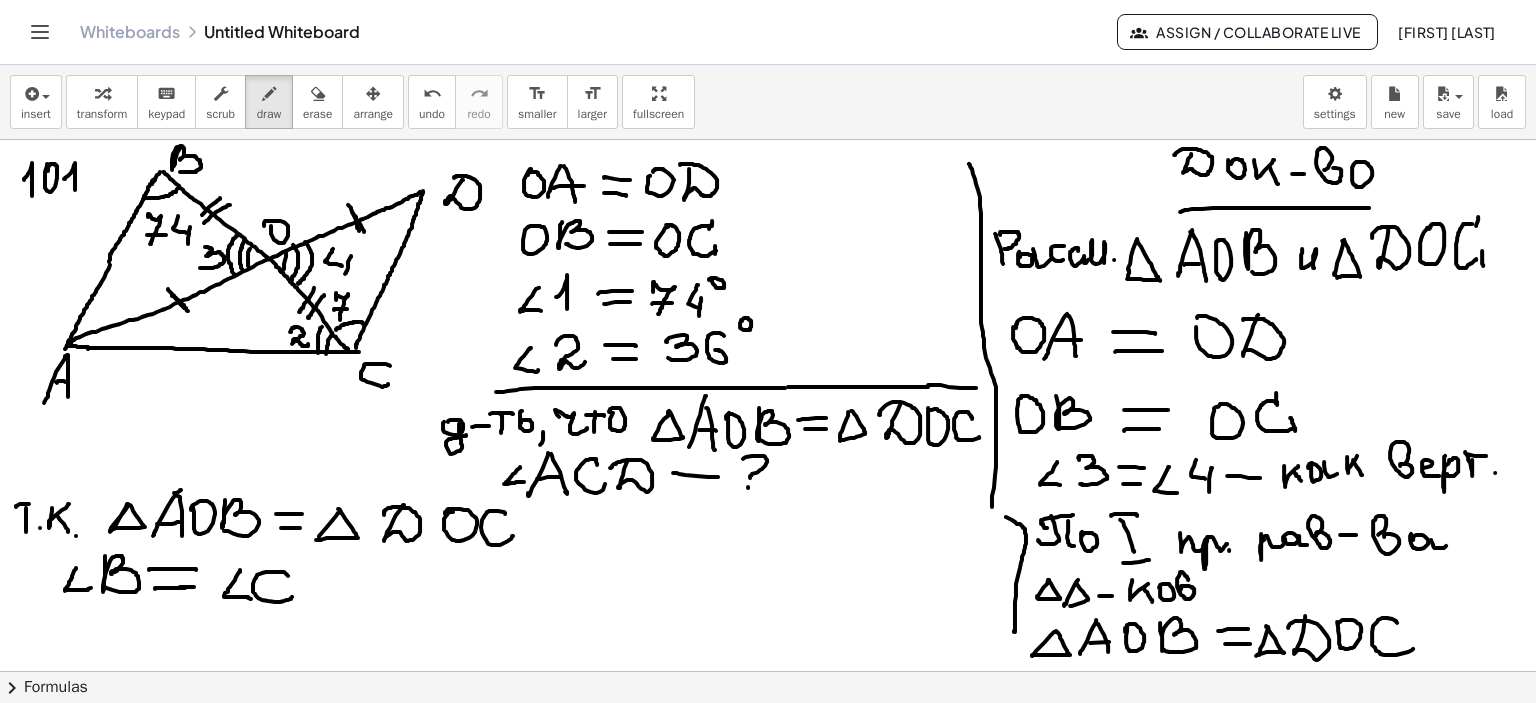 drag, startPoint x: 334, startPoint y: 309, endPoint x: 352, endPoint y: 306, distance: 18.248287 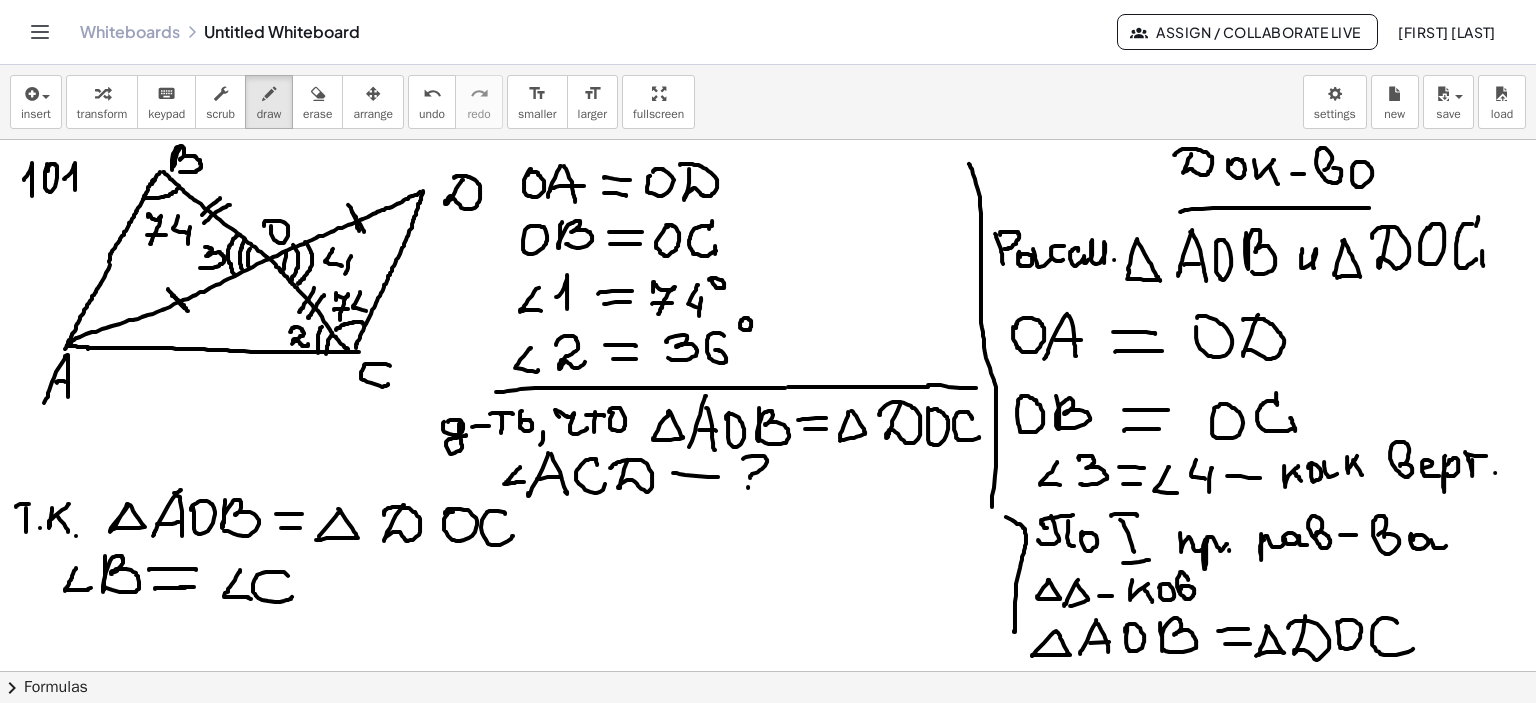 drag, startPoint x: 360, startPoint y: 291, endPoint x: 368, endPoint y: 311, distance: 21.540659 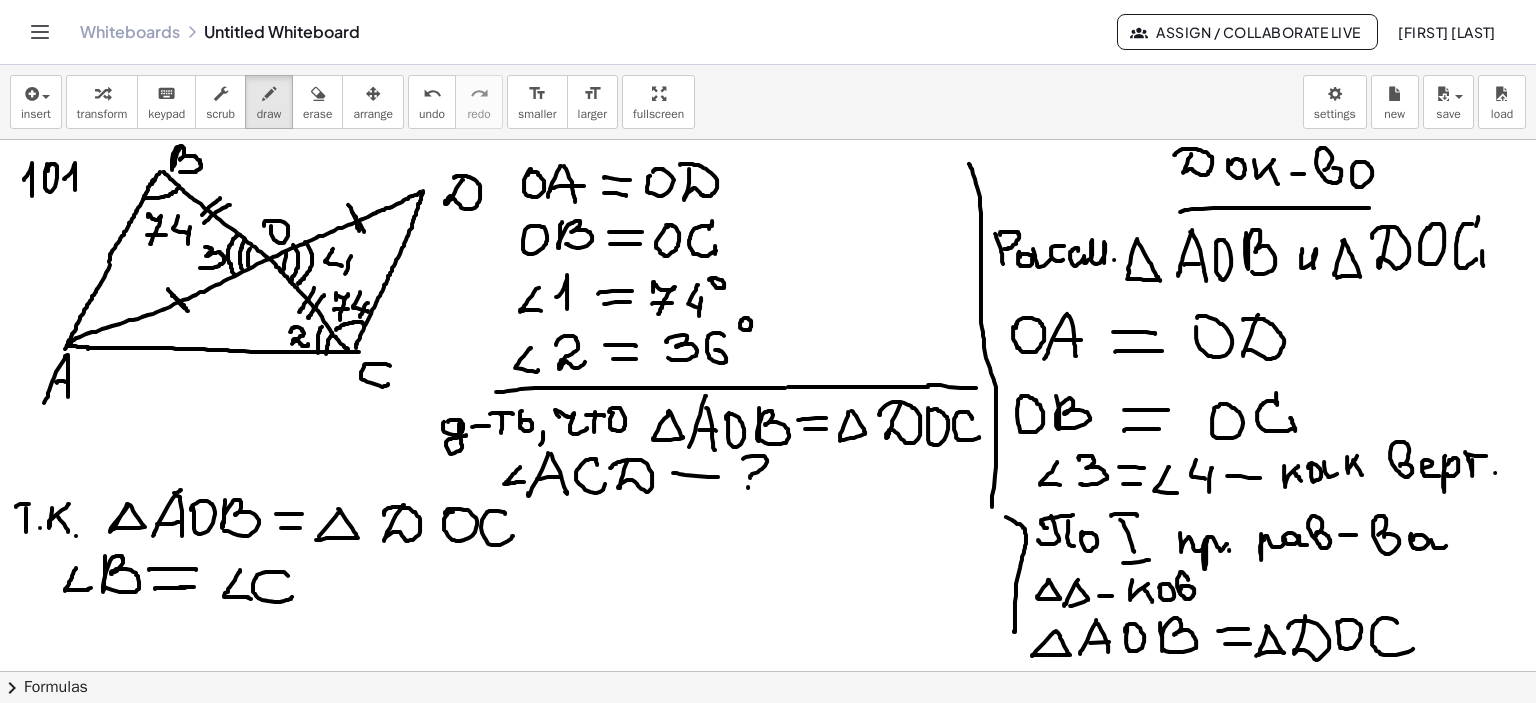 drag, startPoint x: 367, startPoint y: 302, endPoint x: 360, endPoint y: 316, distance: 15.652476 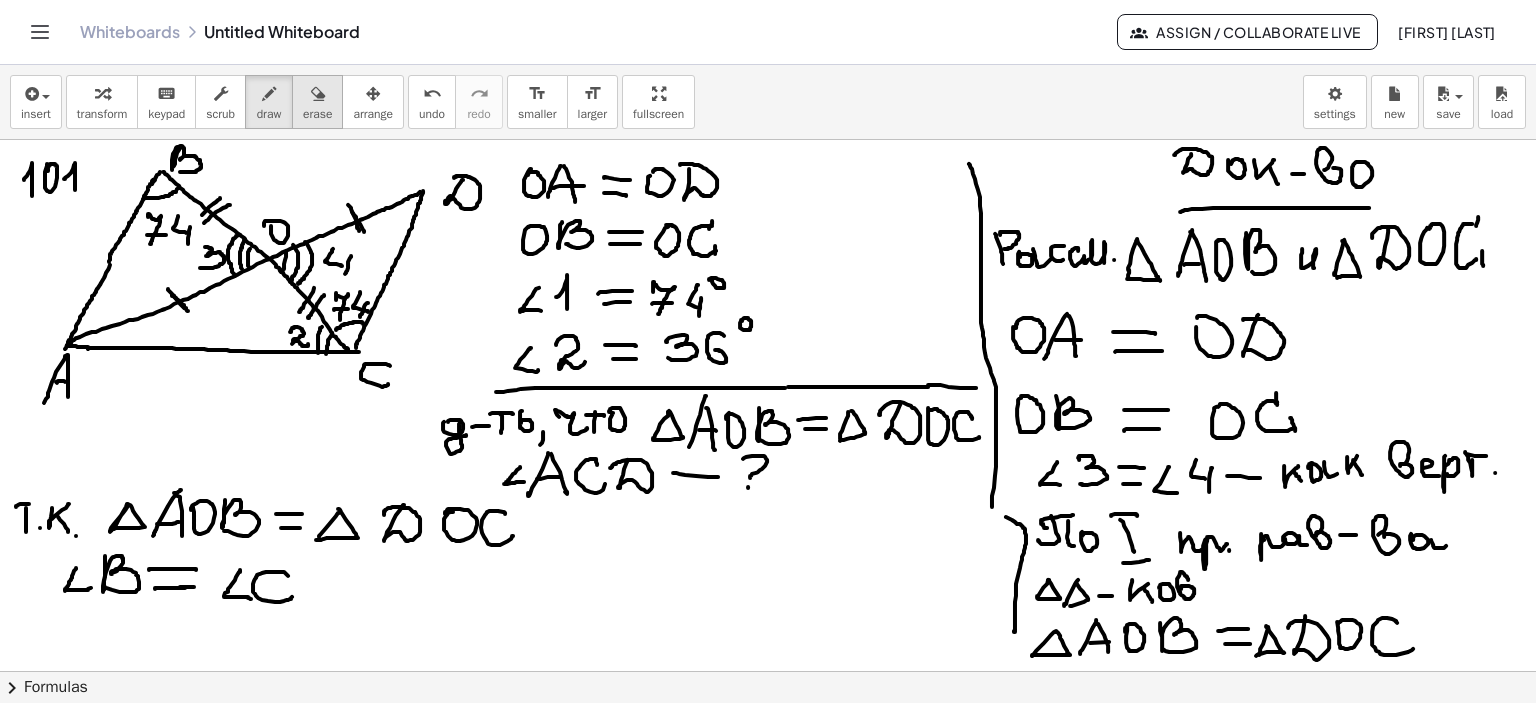 click at bounding box center [318, 94] 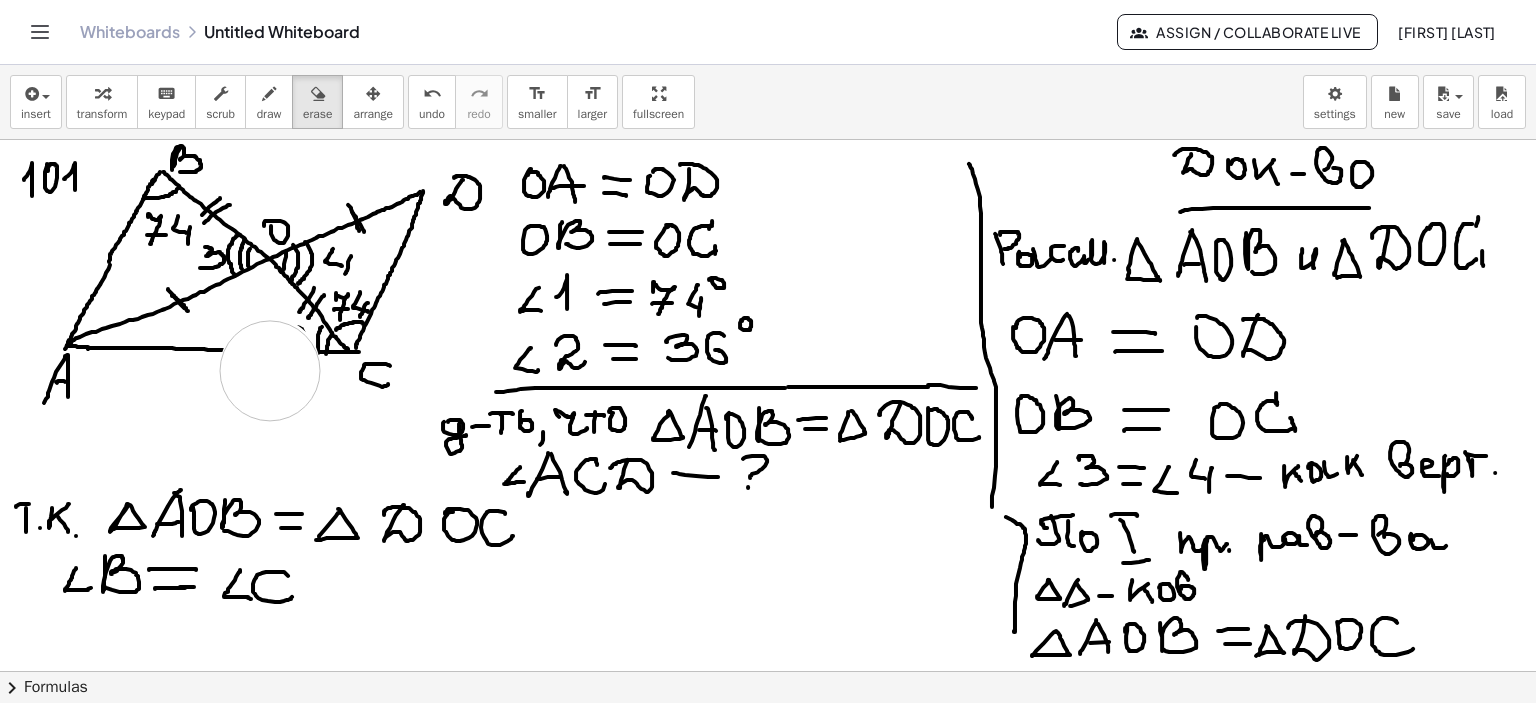 drag, startPoint x: 264, startPoint y: 391, endPoint x: 268, endPoint y: 379, distance: 12.649111 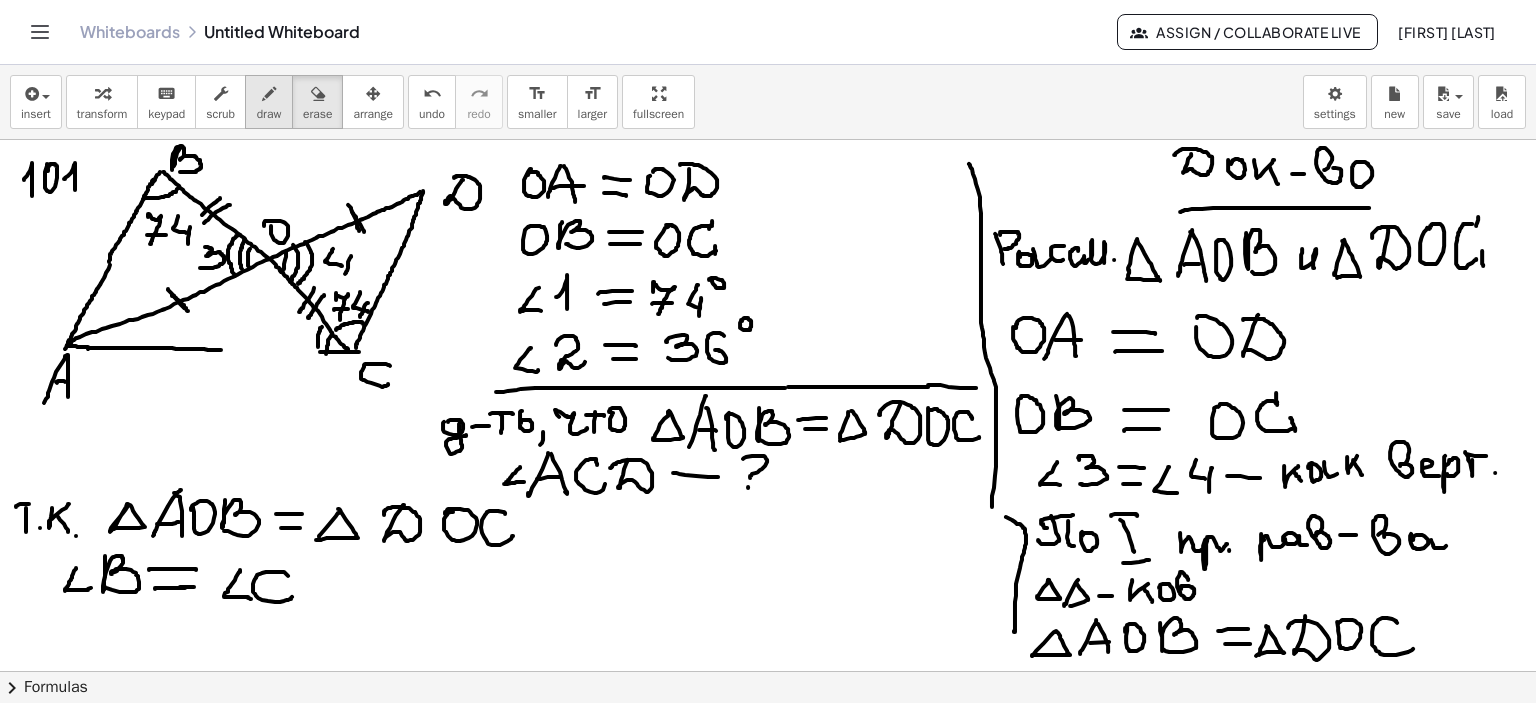 click at bounding box center [269, 94] 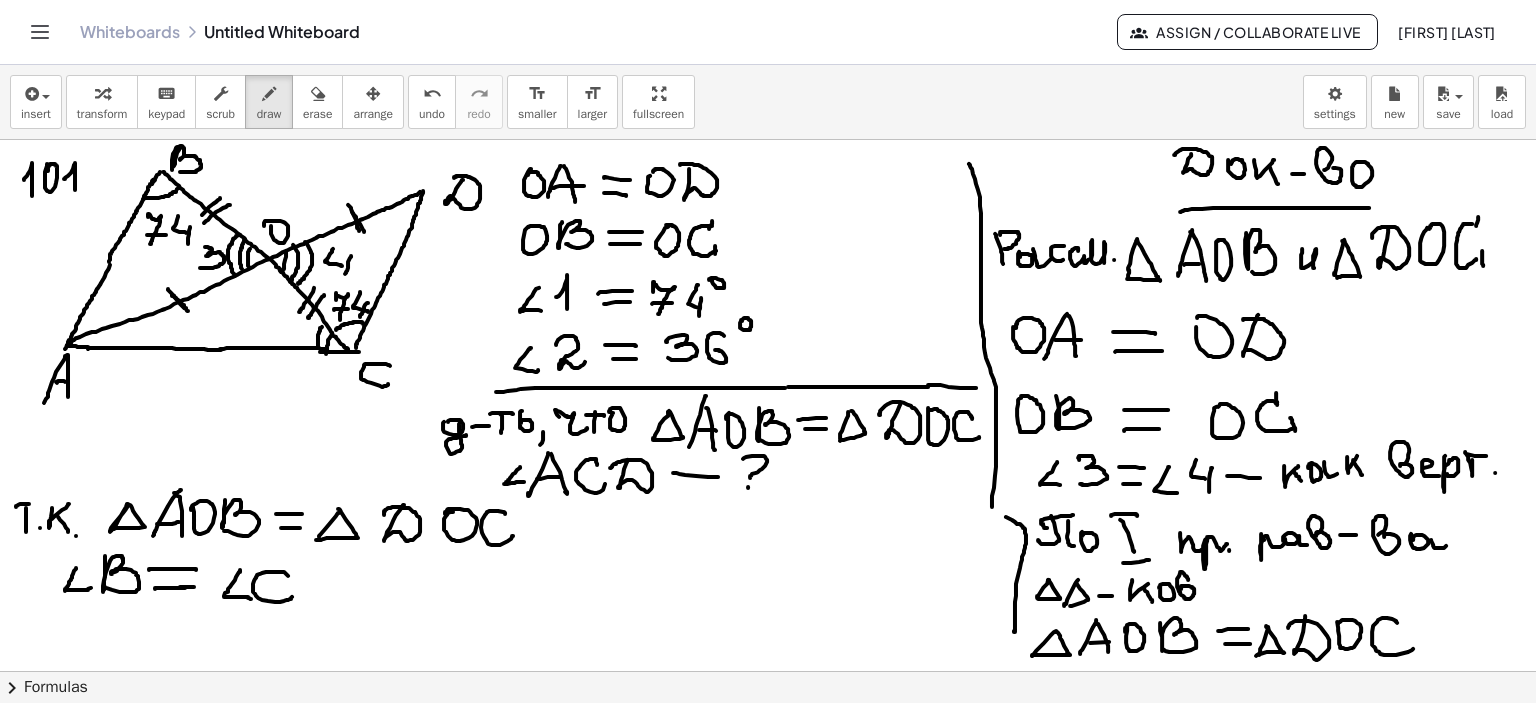drag, startPoint x: 220, startPoint y: 348, endPoint x: 327, endPoint y: 348, distance: 107 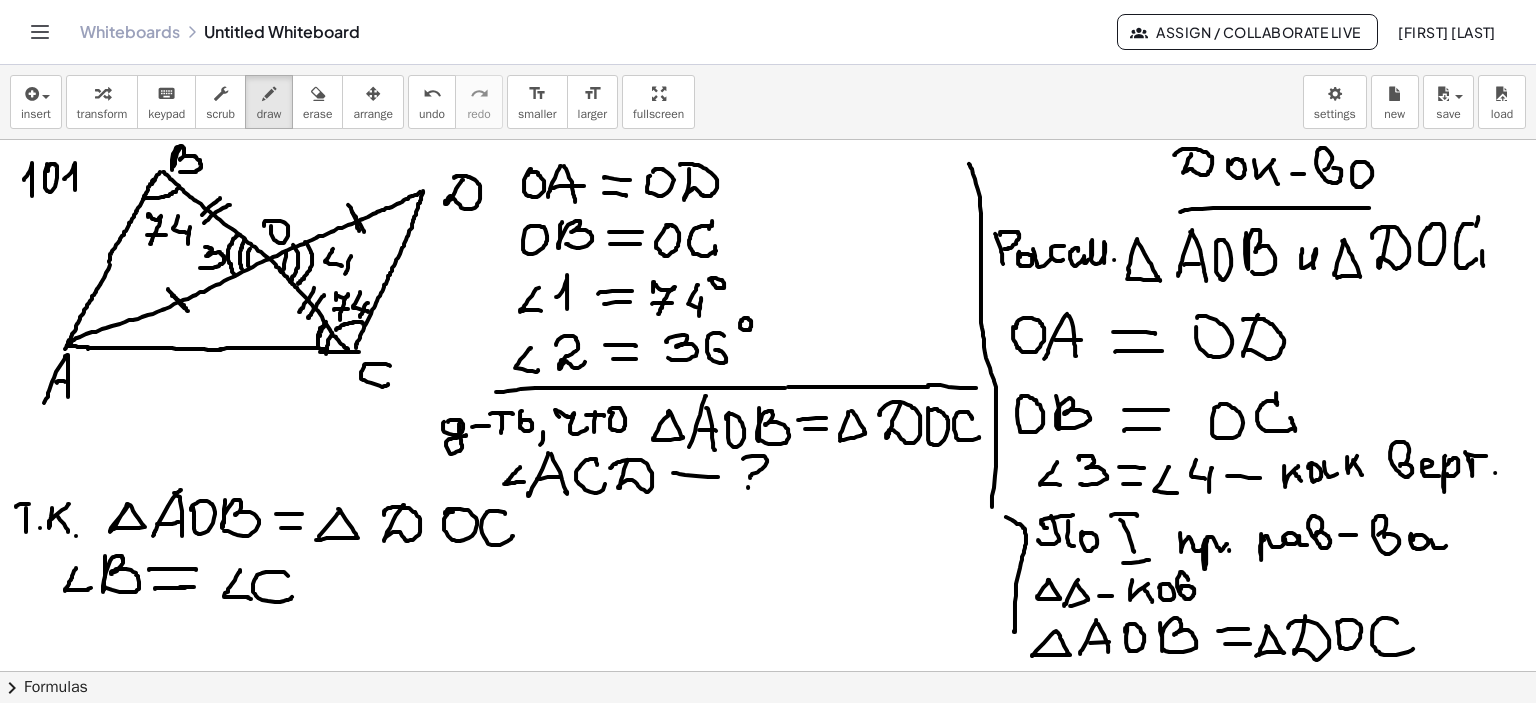 drag, startPoint x: 326, startPoint y: 321, endPoint x: 320, endPoint y: 335, distance: 15.231546 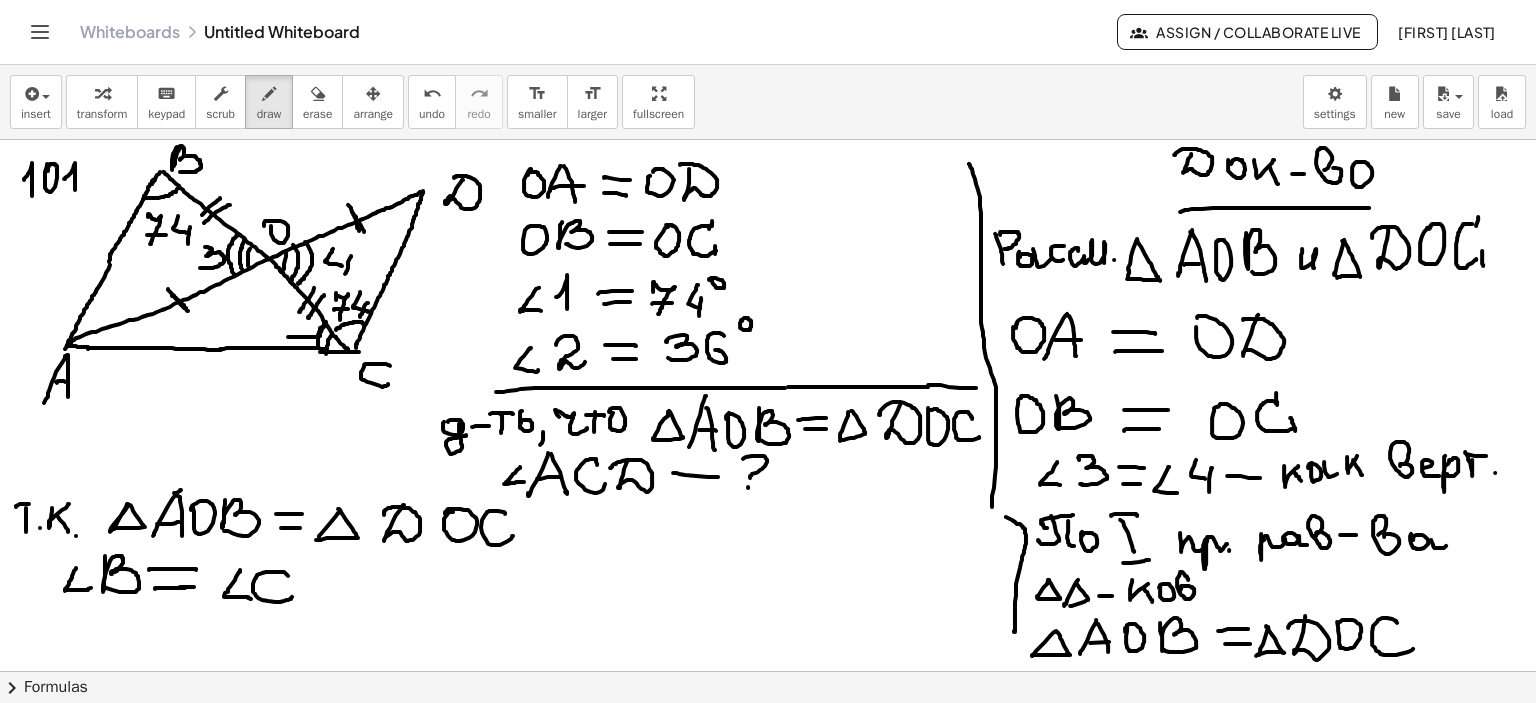 drag, startPoint x: 317, startPoint y: 336, endPoint x: 288, endPoint y: 336, distance: 29 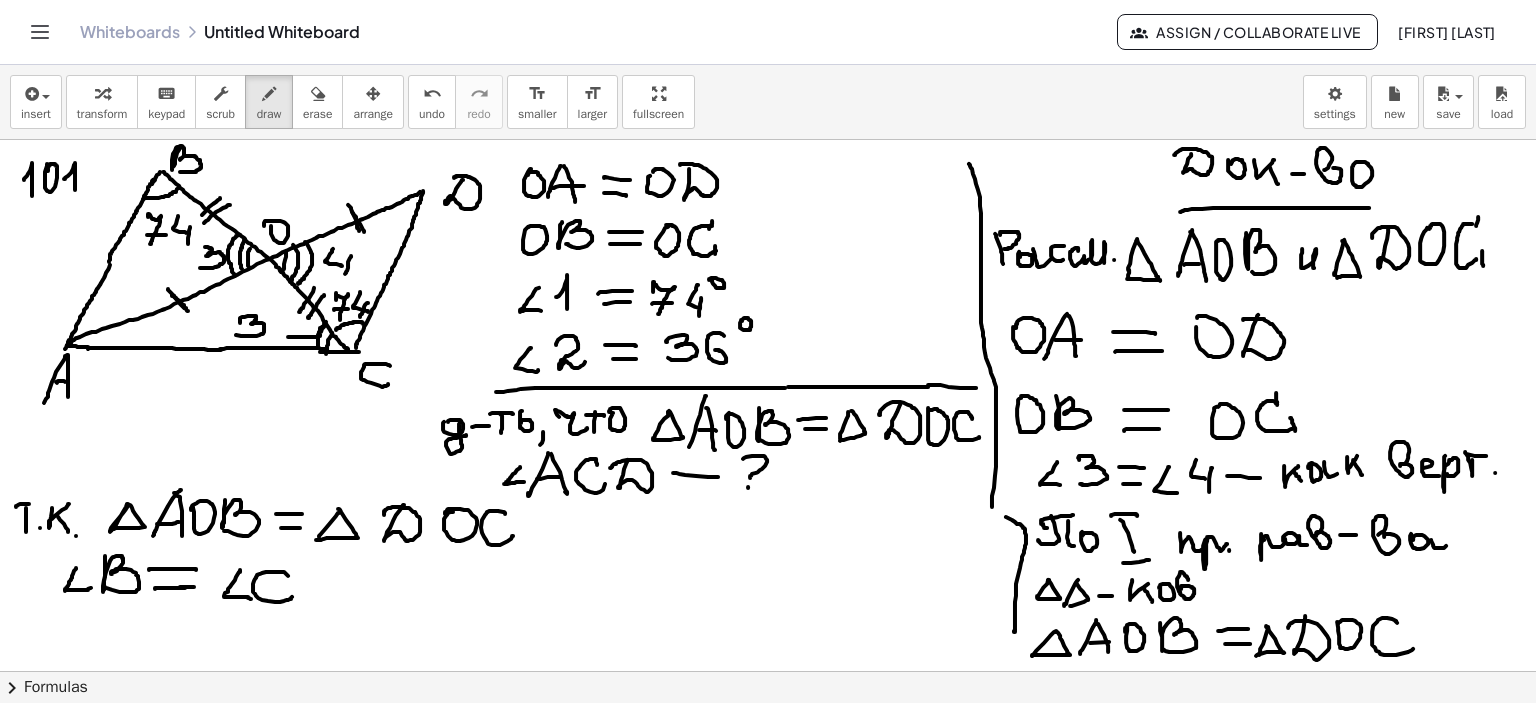 drag, startPoint x: 240, startPoint y: 321, endPoint x: 234, endPoint y: 333, distance: 13.416408 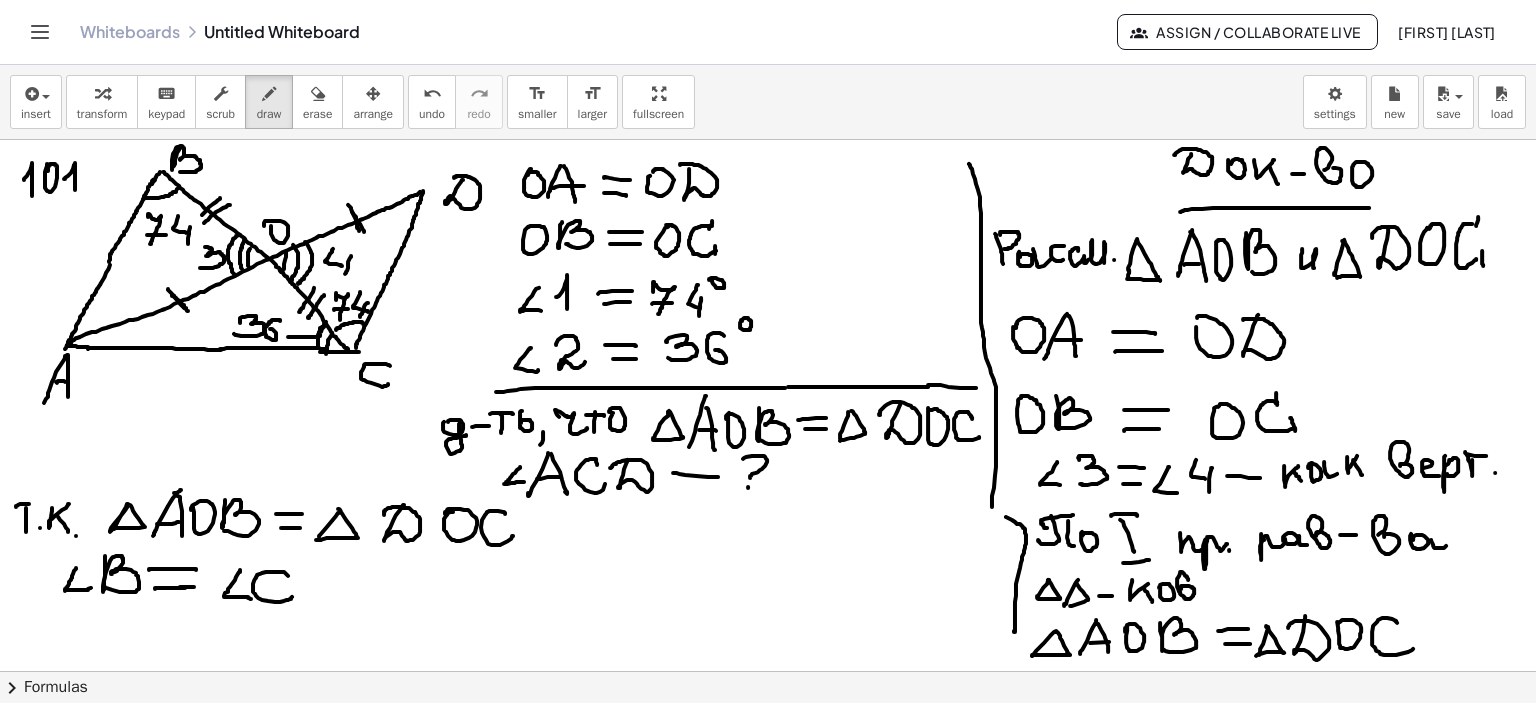 click at bounding box center (768, 206) 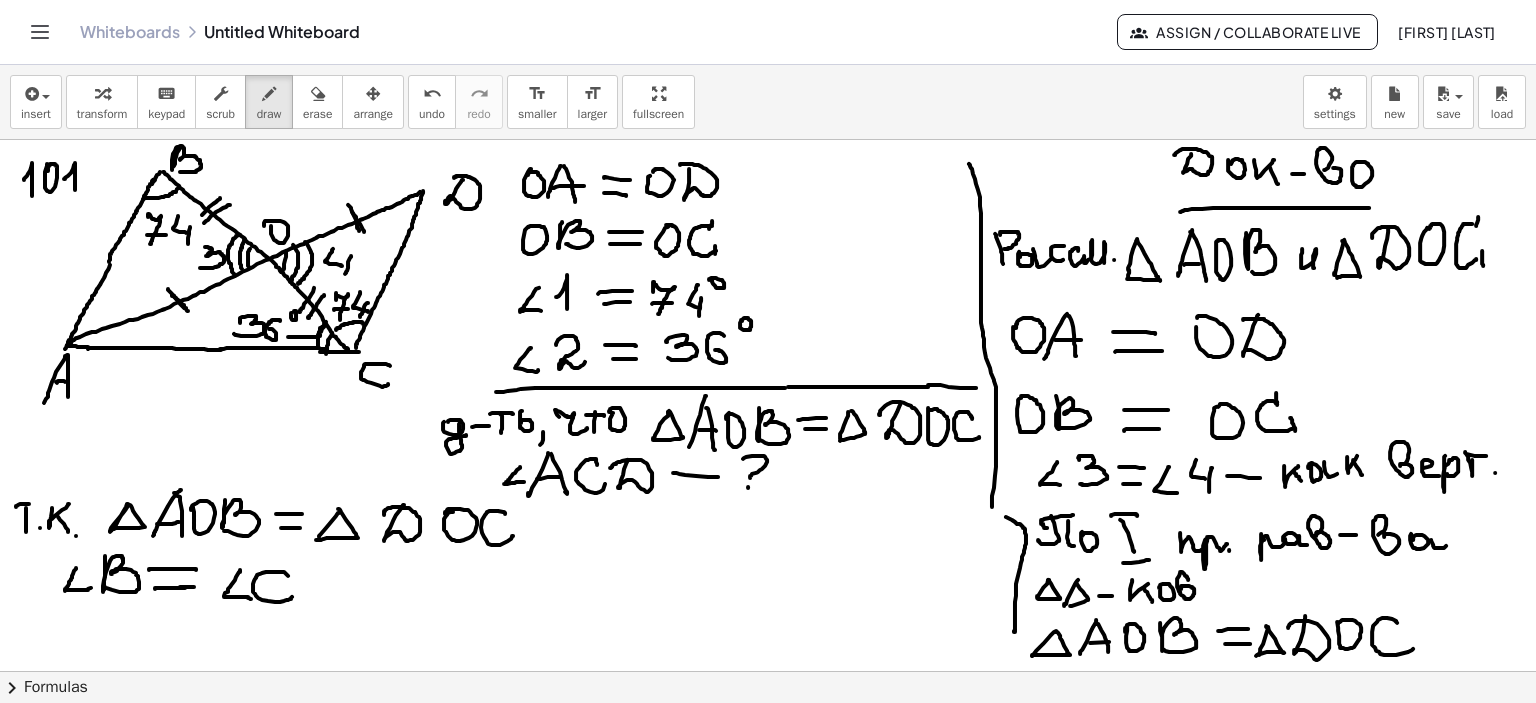 drag, startPoint x: 292, startPoint y: 312, endPoint x: 324, endPoint y: 332, distance: 37.735924 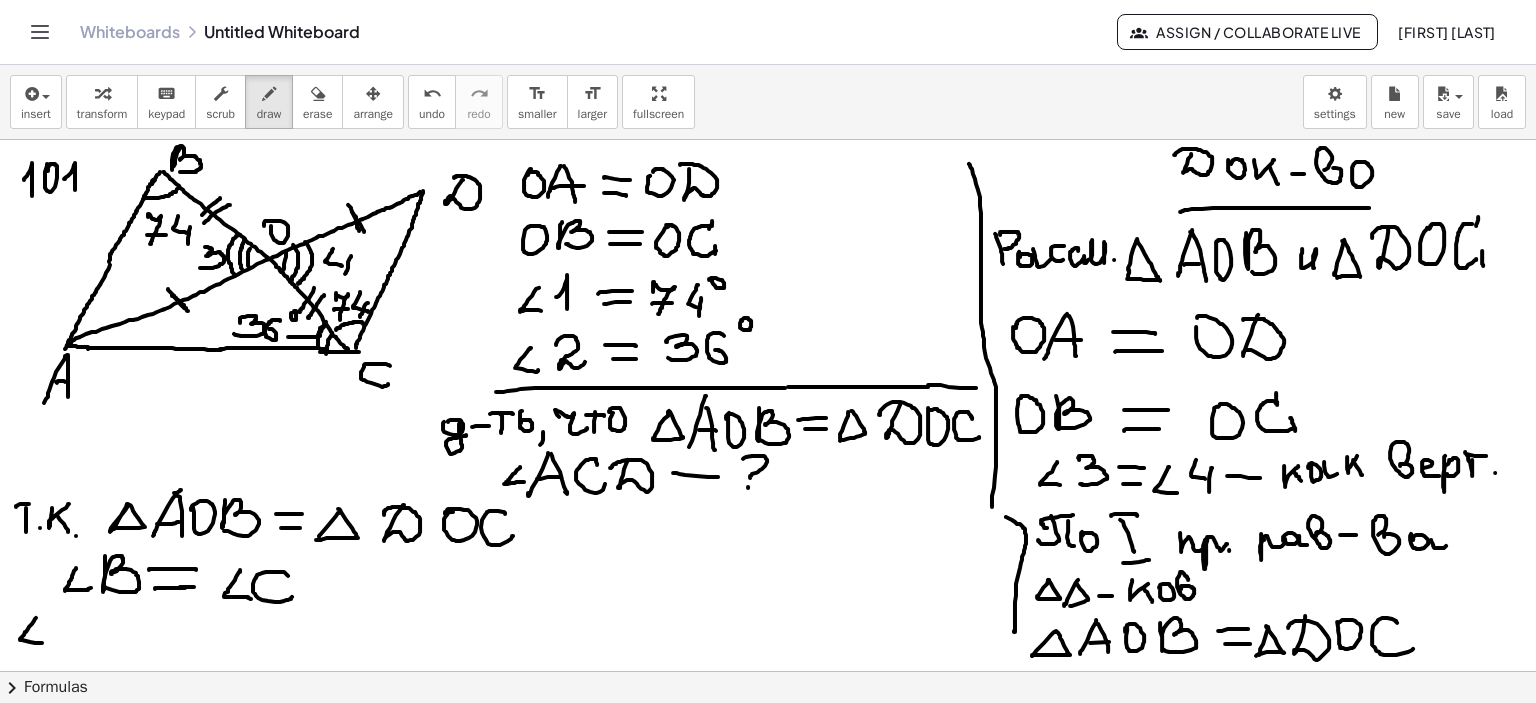 drag, startPoint x: 36, startPoint y: 617, endPoint x: 43, endPoint y: 643, distance: 26.925823 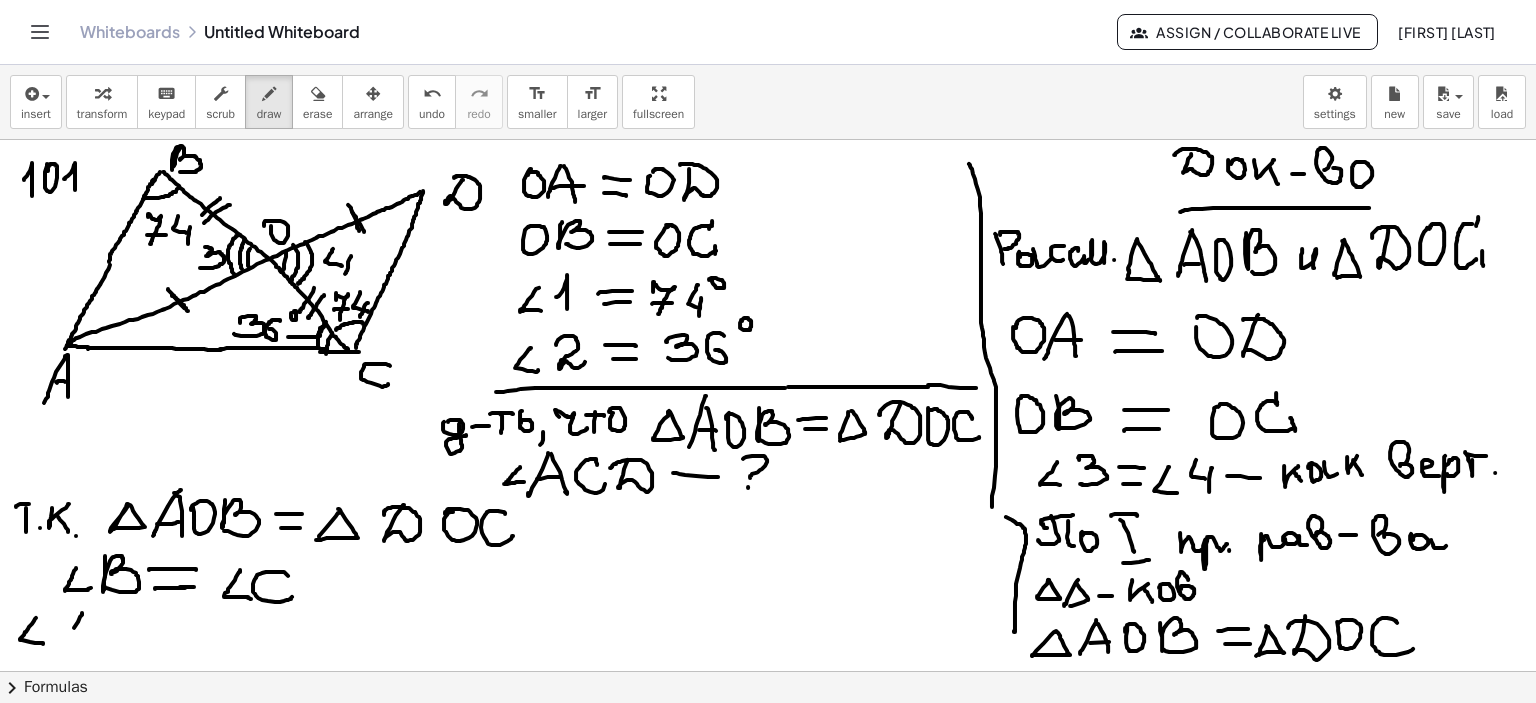 drag, startPoint x: 82, startPoint y: 612, endPoint x: 66, endPoint y: 643, distance: 34.88553 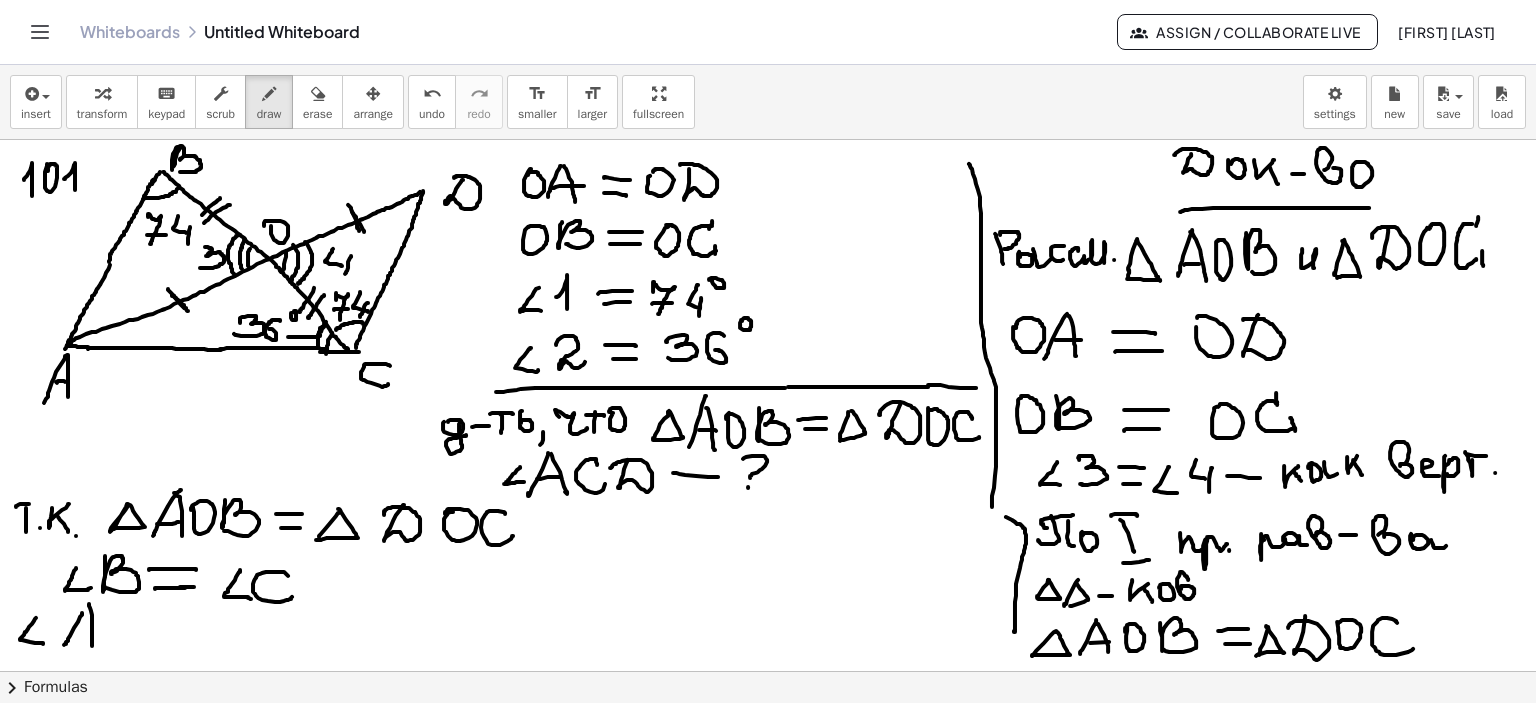 drag, startPoint x: 89, startPoint y: 603, endPoint x: 89, endPoint y: 642, distance: 39 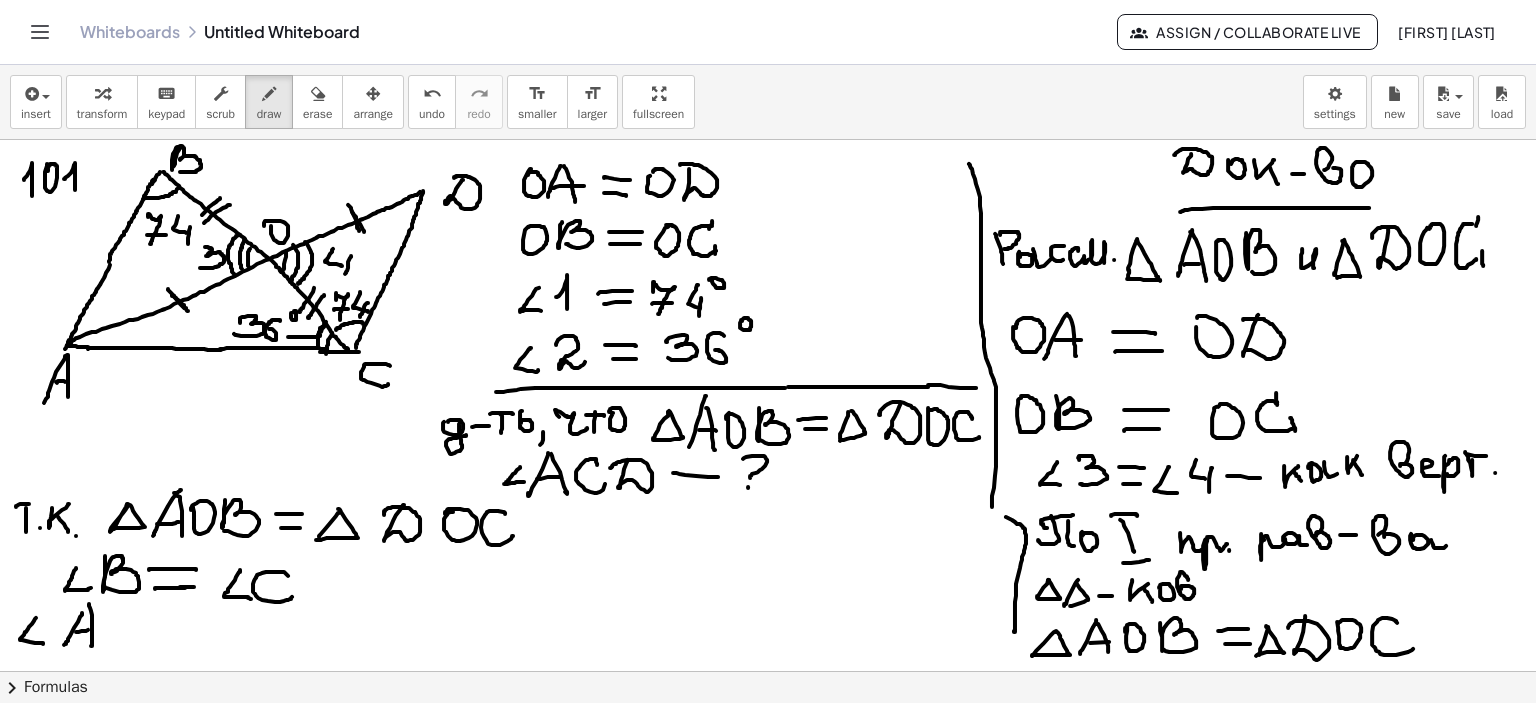drag, startPoint x: 79, startPoint y: 631, endPoint x: 114, endPoint y: 625, distance: 35.510563 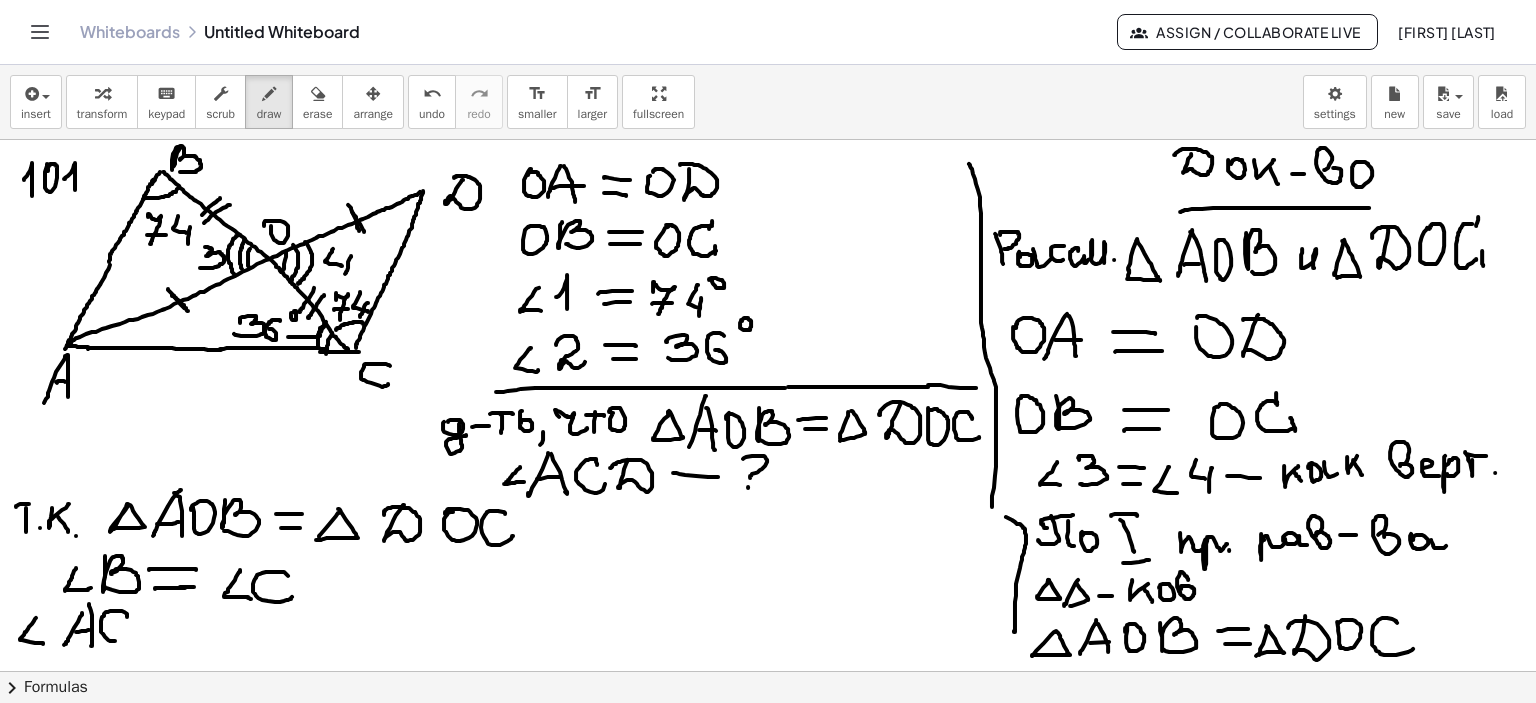 drag, startPoint x: 127, startPoint y: 616, endPoint x: 128, endPoint y: 631, distance: 15.033297 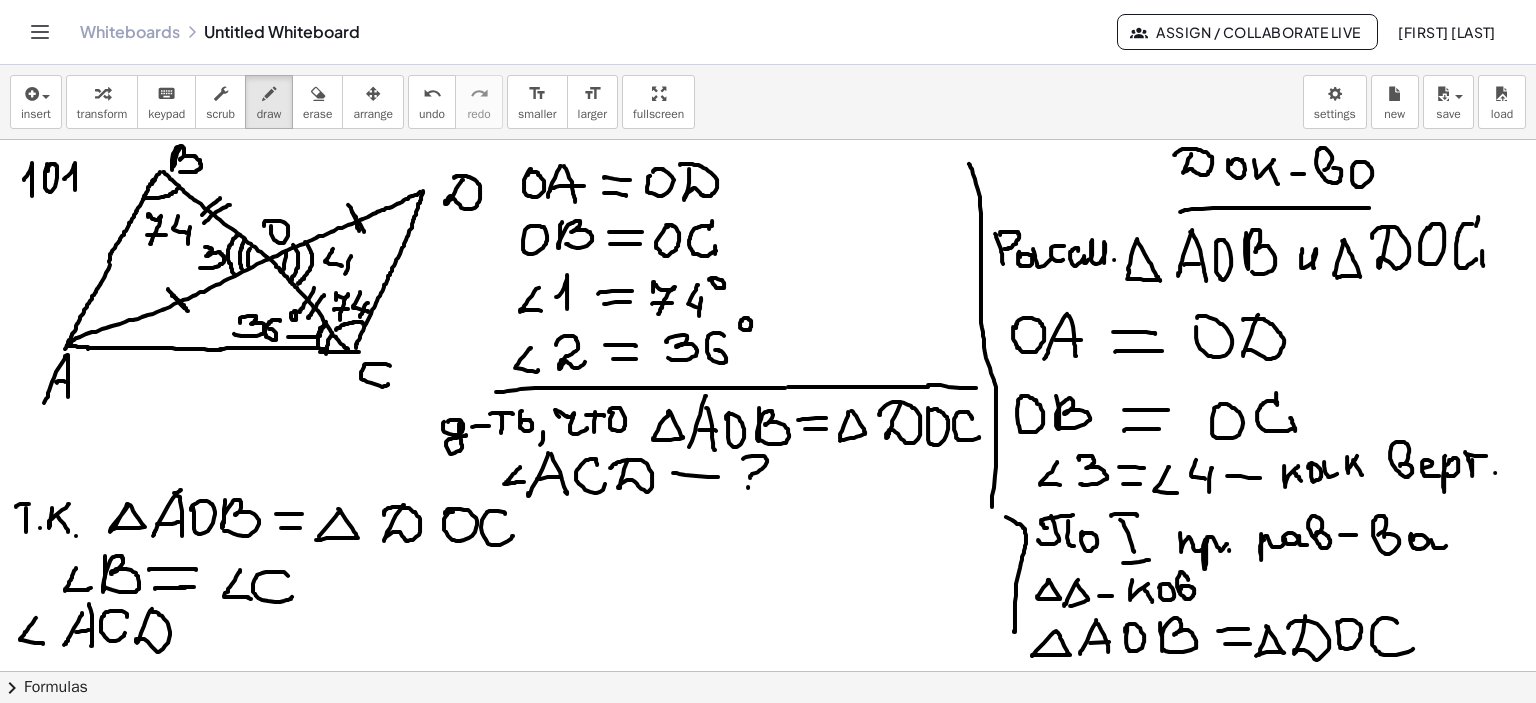 drag, startPoint x: 152, startPoint y: 608, endPoint x: 134, endPoint y: 622, distance: 22.803509 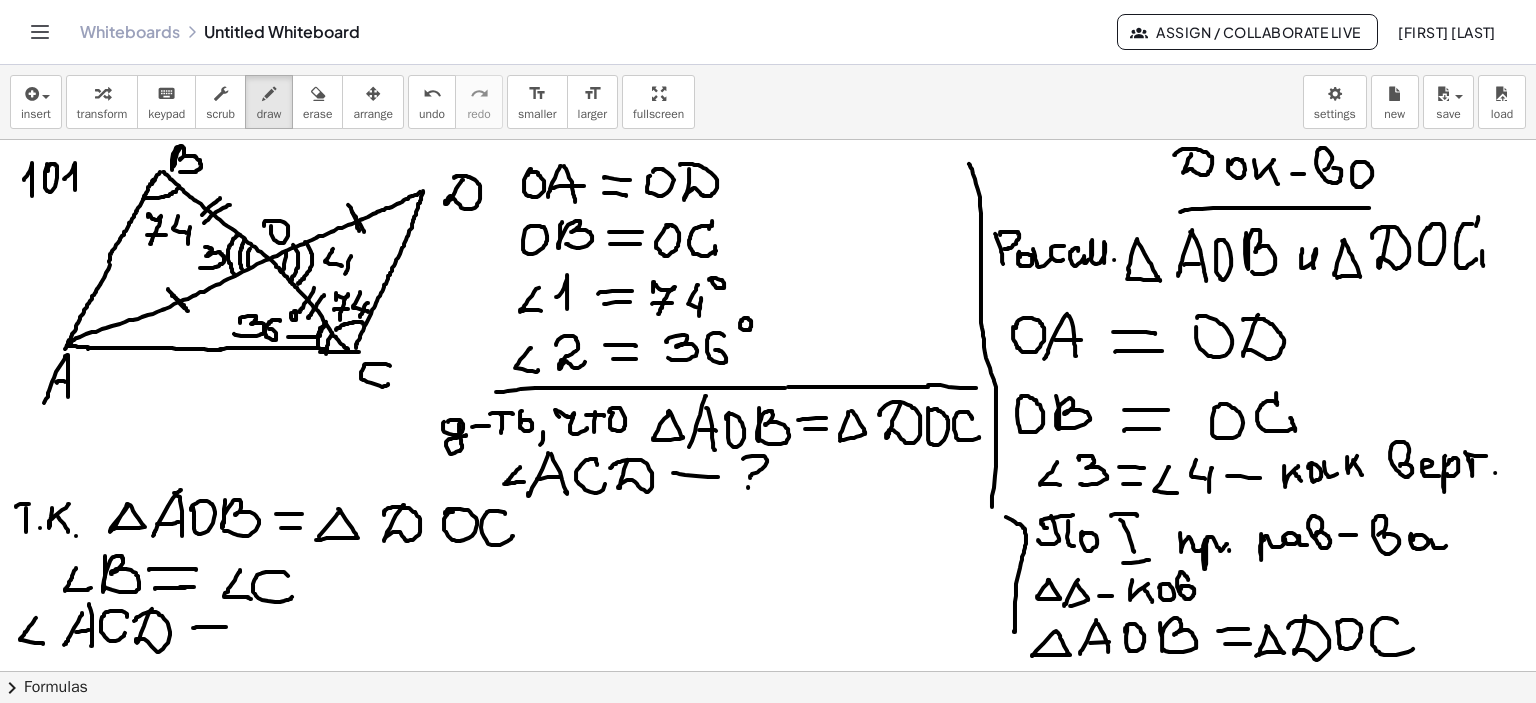 drag, startPoint x: 193, startPoint y: 627, endPoint x: 226, endPoint y: 626, distance: 33.01515 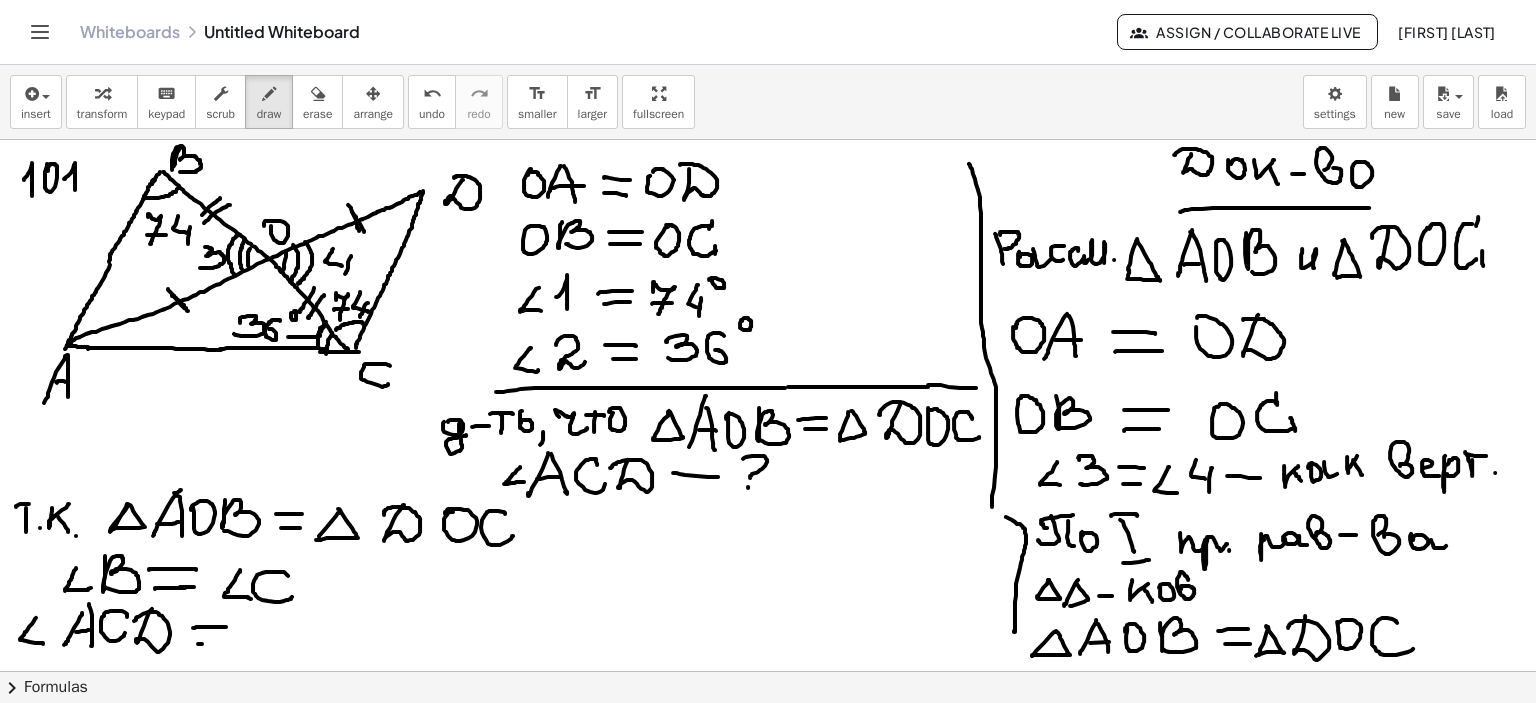 drag, startPoint x: 198, startPoint y: 643, endPoint x: 232, endPoint y: 641, distance: 34.058773 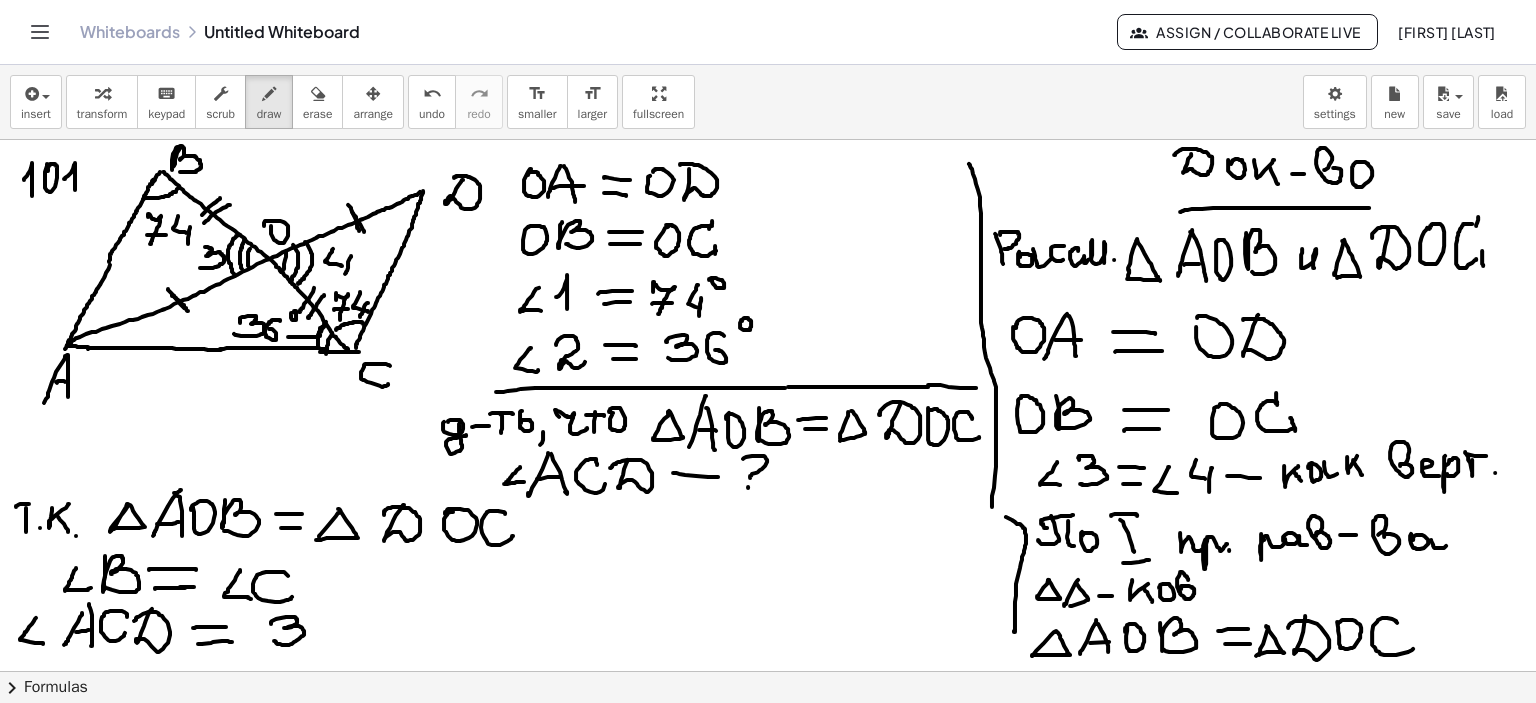 drag, startPoint x: 271, startPoint y: 623, endPoint x: 274, endPoint y: 640, distance: 17.262676 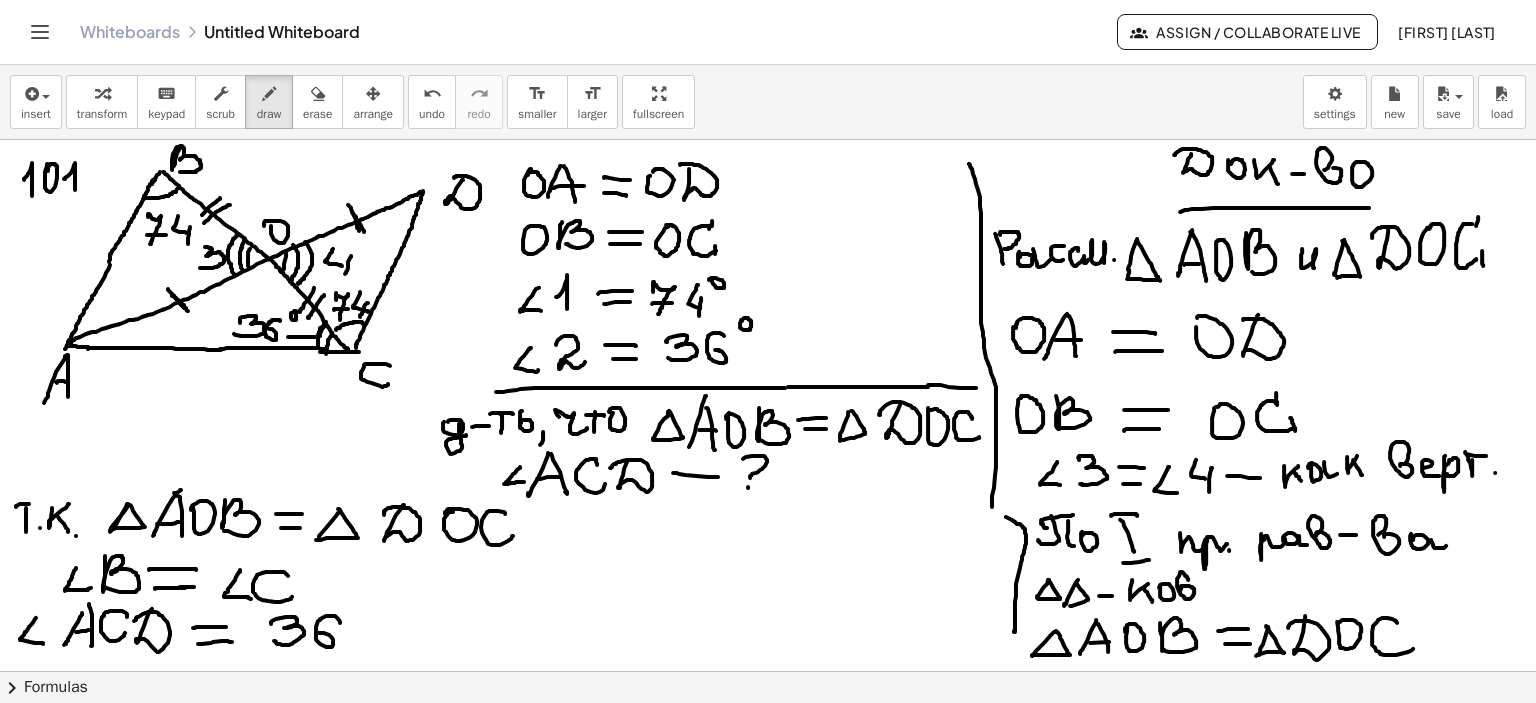 drag, startPoint x: 340, startPoint y: 622, endPoint x: 363, endPoint y: 617, distance: 23.537205 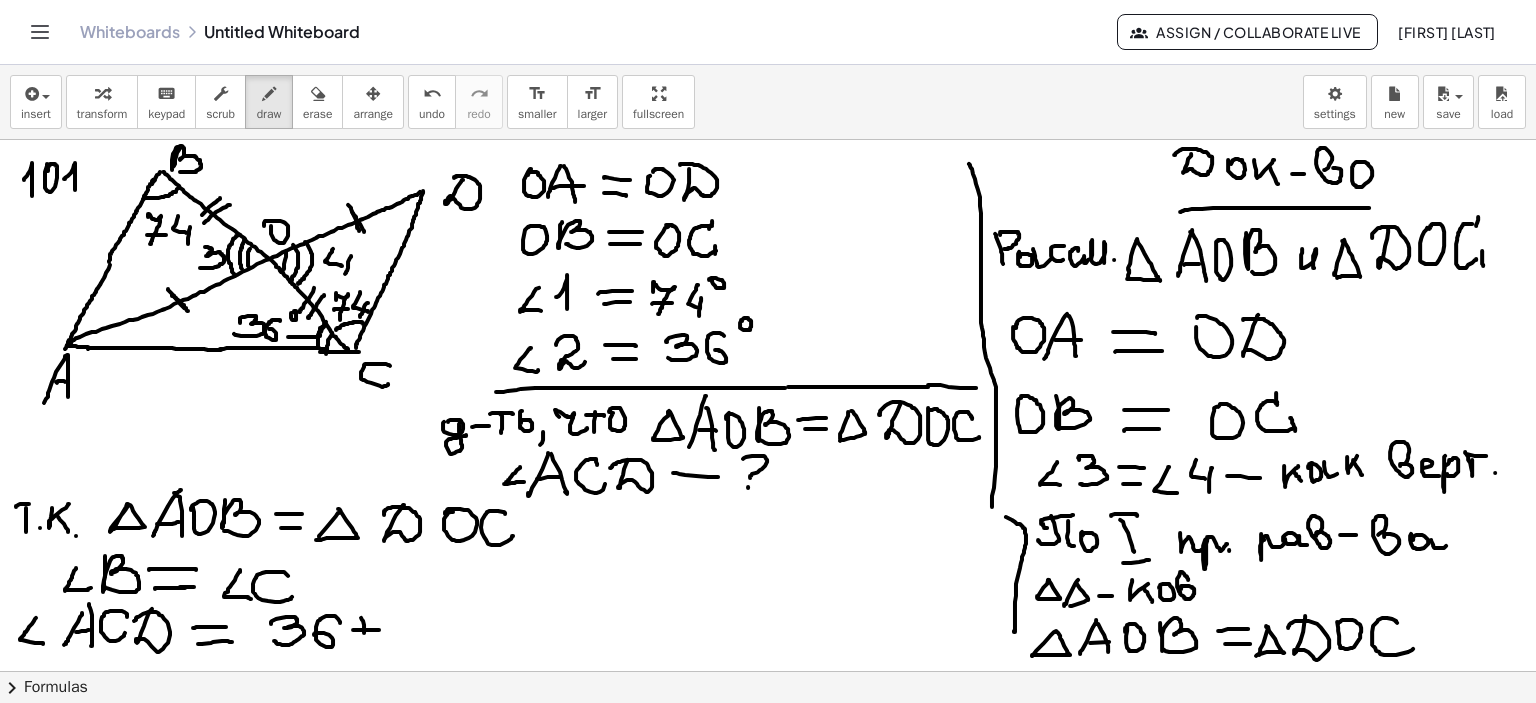 drag, startPoint x: 361, startPoint y: 617, endPoint x: 366, endPoint y: 637, distance: 20.615528 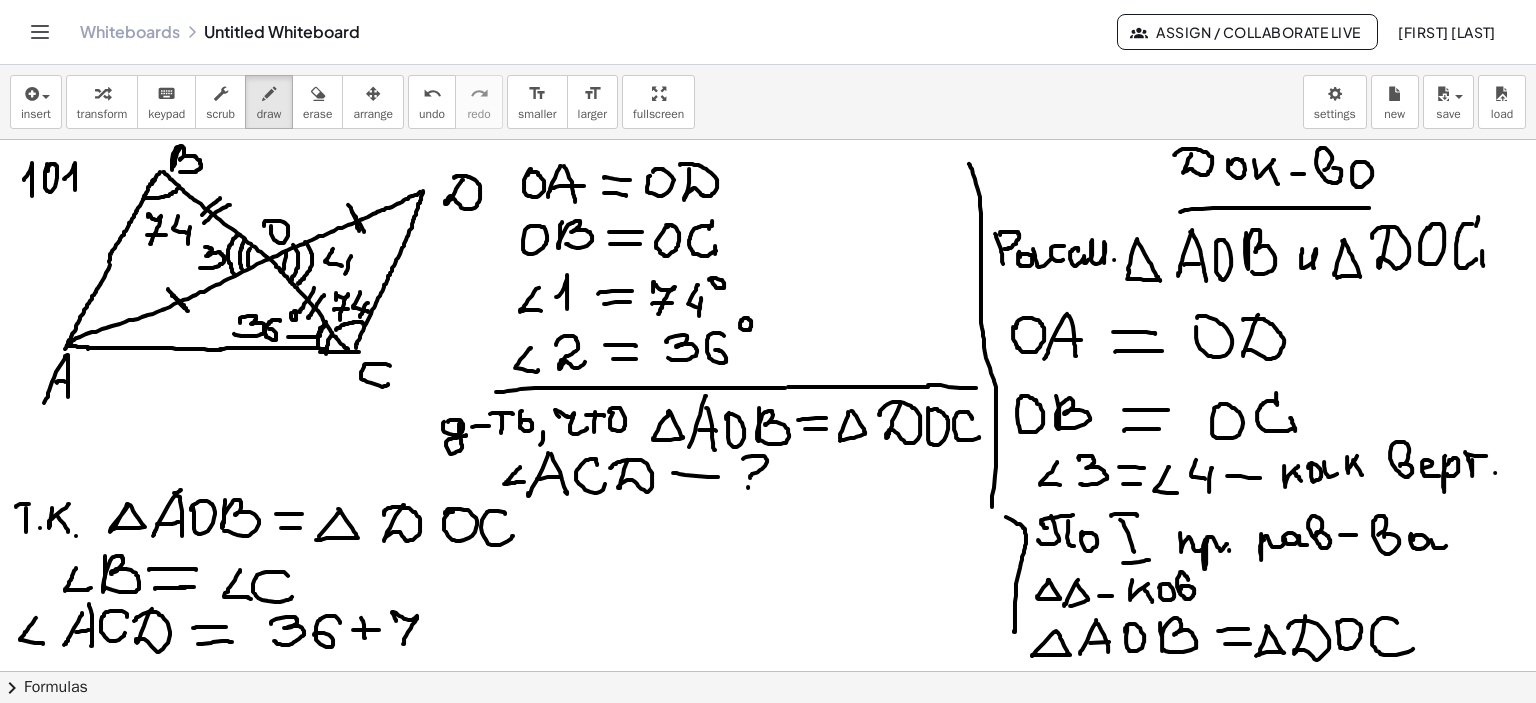 drag, startPoint x: 396, startPoint y: 619, endPoint x: 403, endPoint y: 643, distance: 25 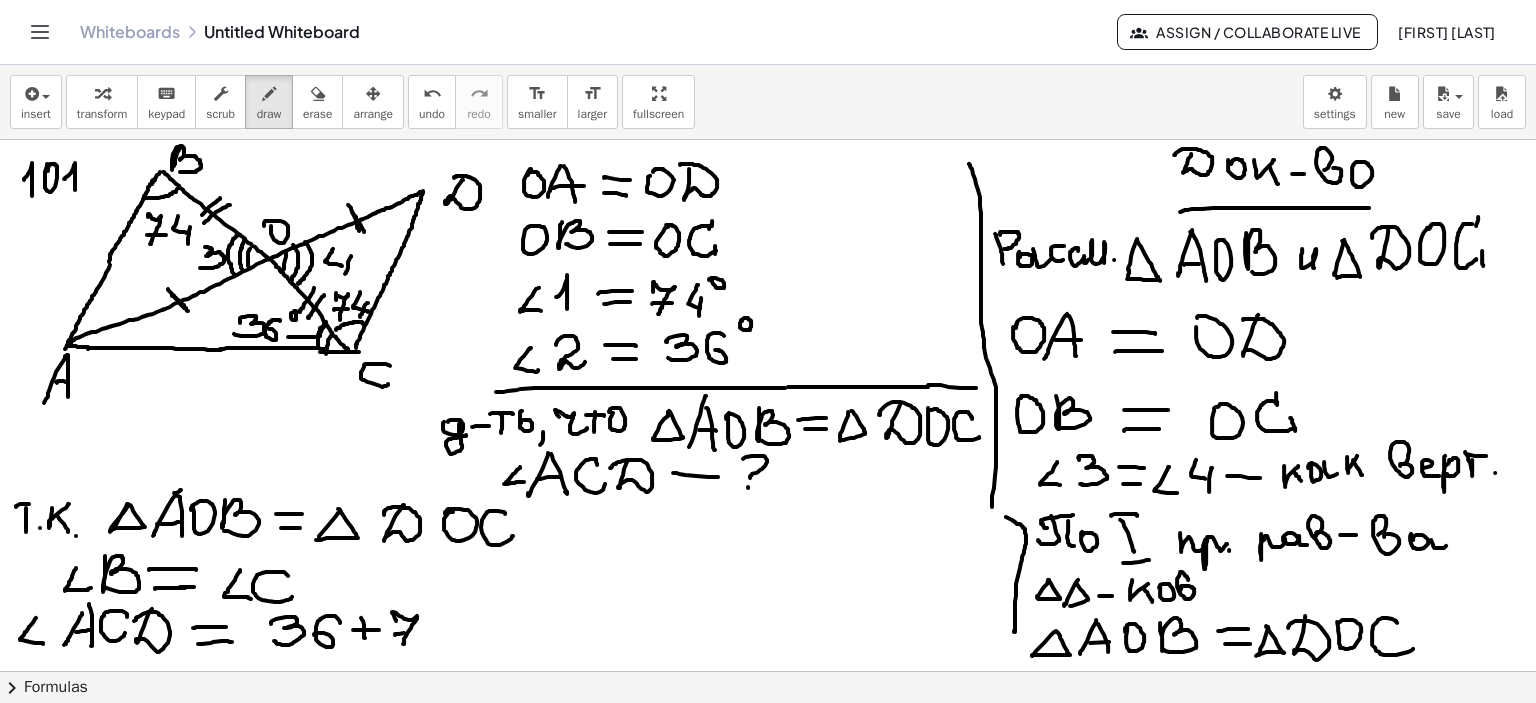 drag, startPoint x: 396, startPoint y: 633, endPoint x: 418, endPoint y: 632, distance: 22.022715 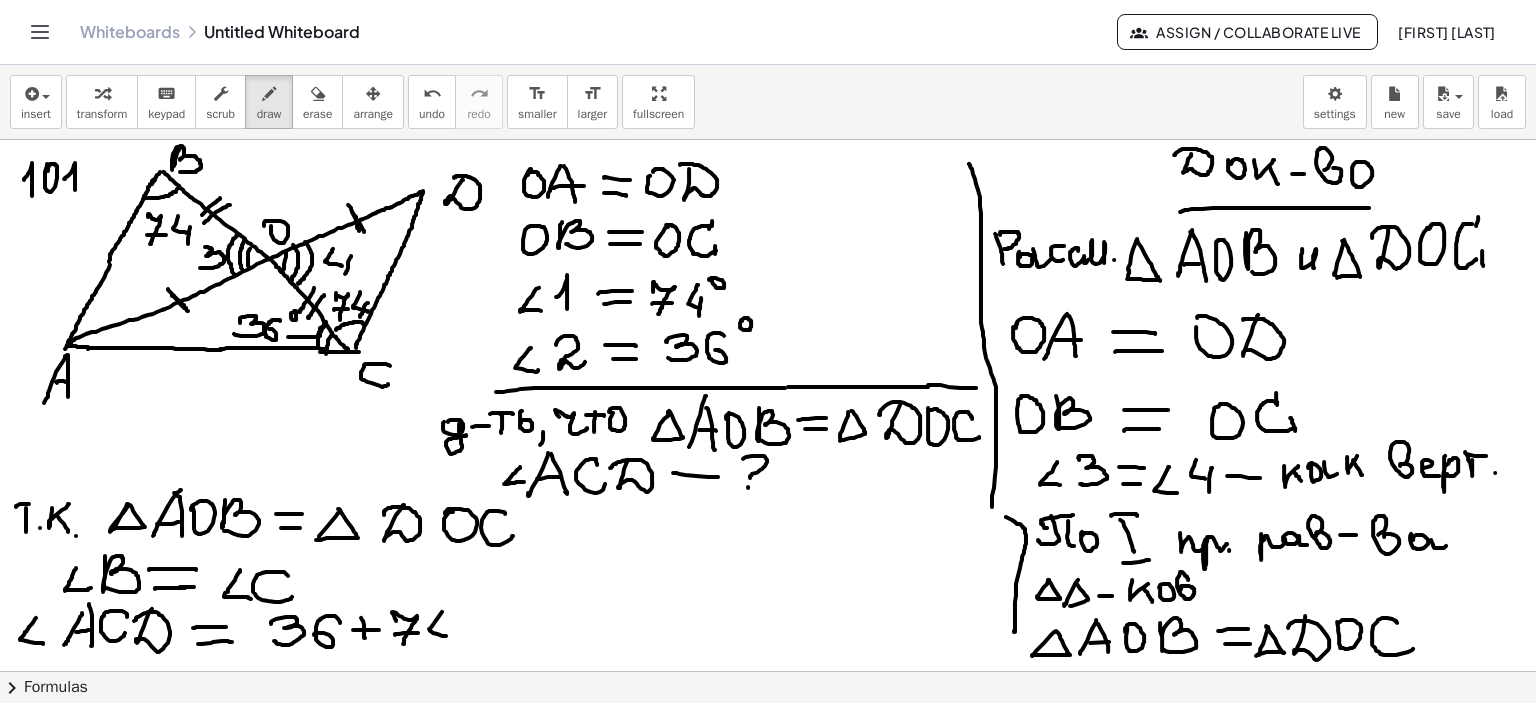 drag, startPoint x: 430, startPoint y: 628, endPoint x: 446, endPoint y: 635, distance: 17.464249 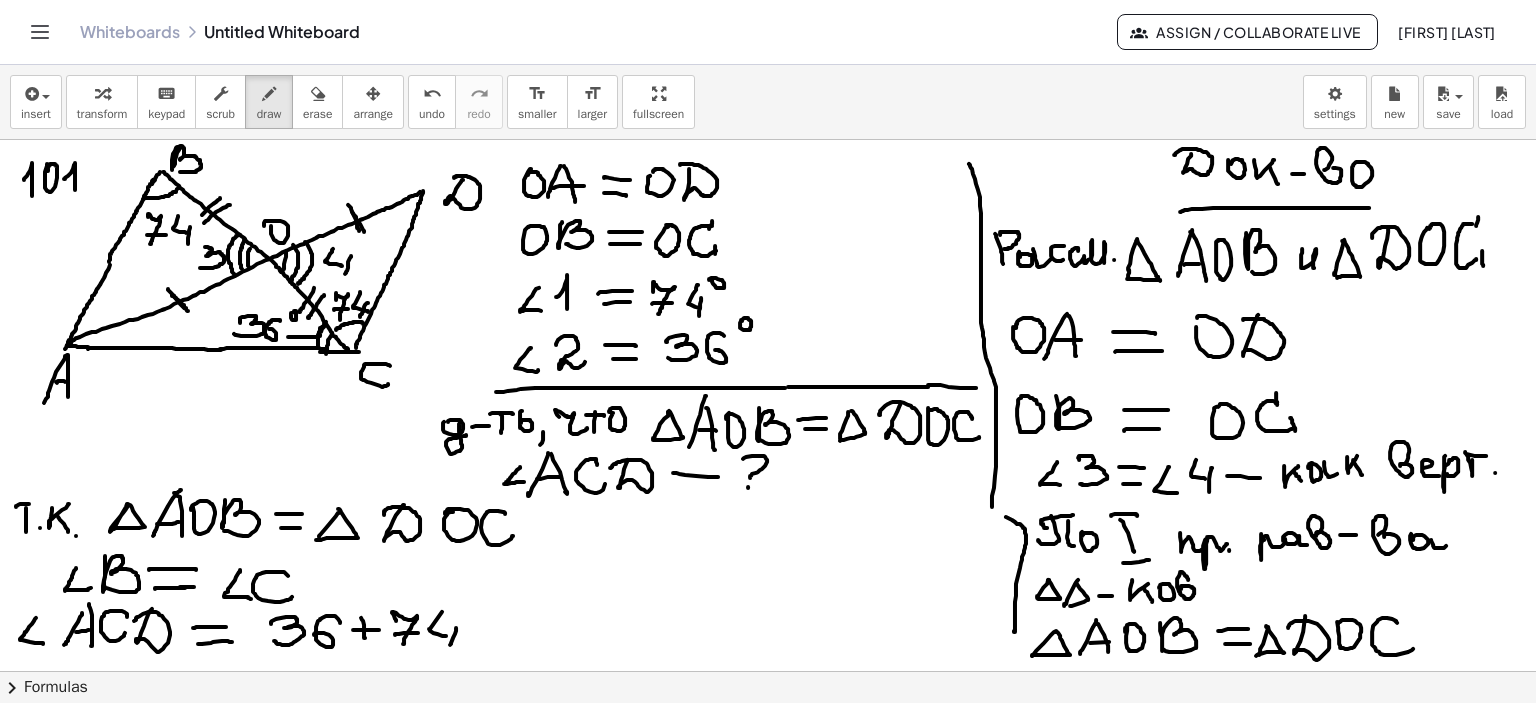 drag, startPoint x: 456, startPoint y: 627, endPoint x: 472, endPoint y: 631, distance: 16.492422 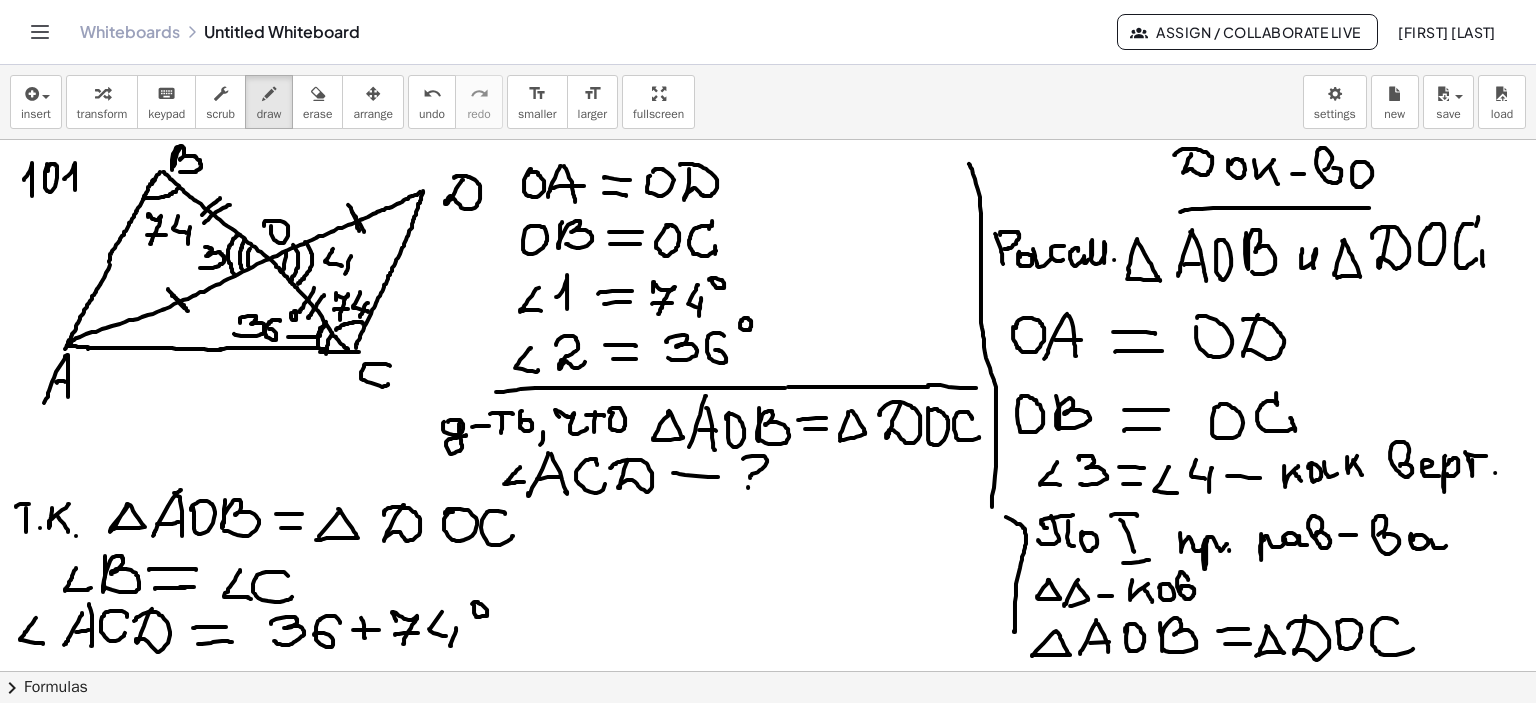 click at bounding box center [768, 206] 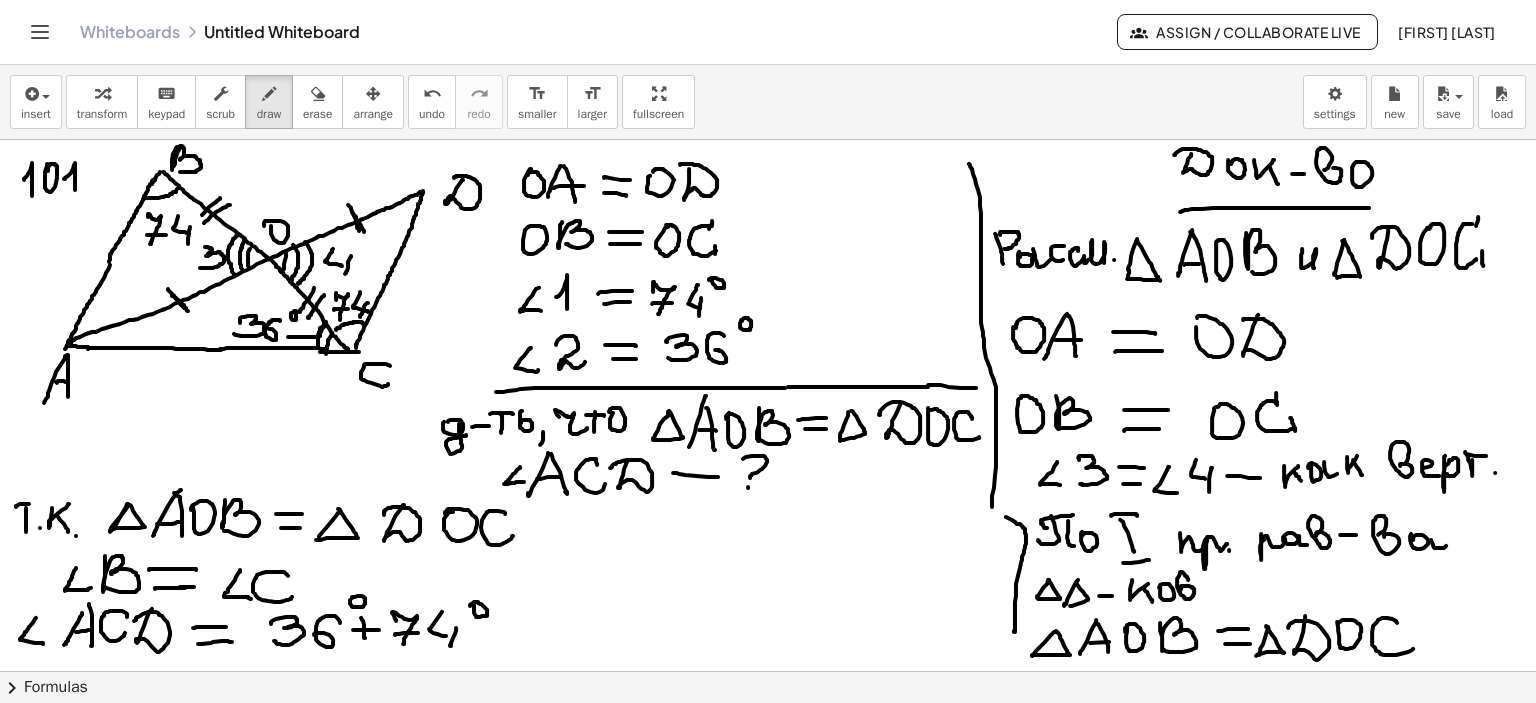drag, startPoint x: 350, startPoint y: 599, endPoint x: 362, endPoint y: 603, distance: 12.649111 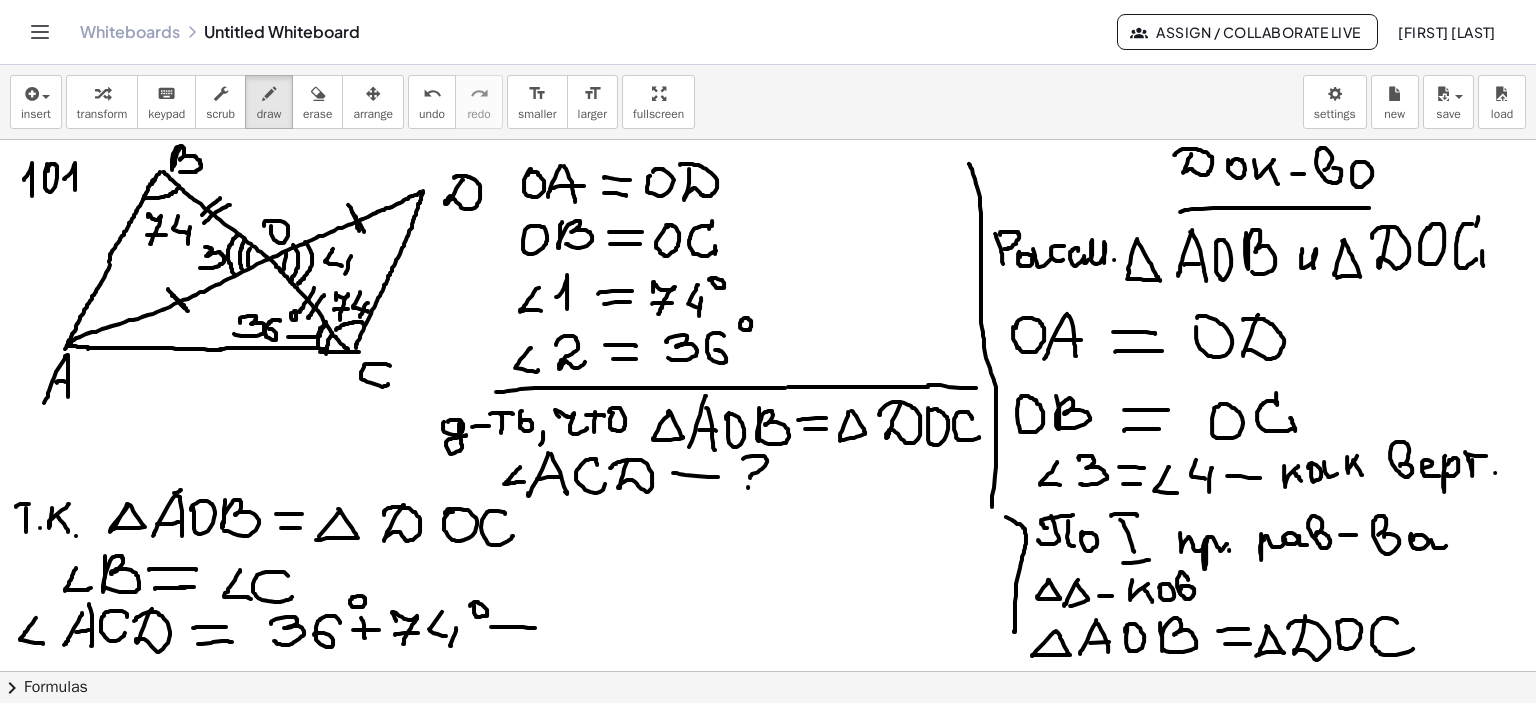 drag, startPoint x: 491, startPoint y: 626, endPoint x: 500, endPoint y: 642, distance: 18.35756 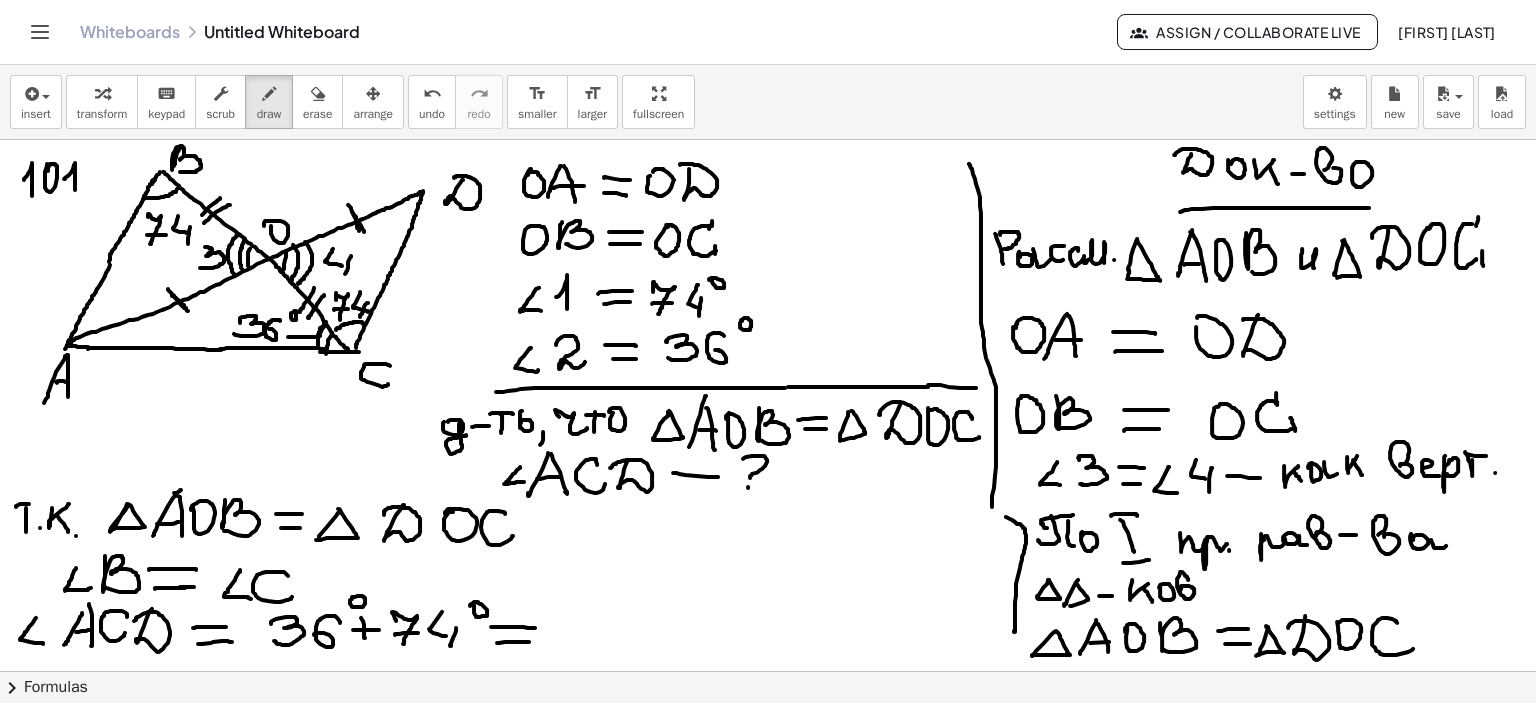 drag, startPoint x: 497, startPoint y: 642, endPoint x: 537, endPoint y: 642, distance: 40 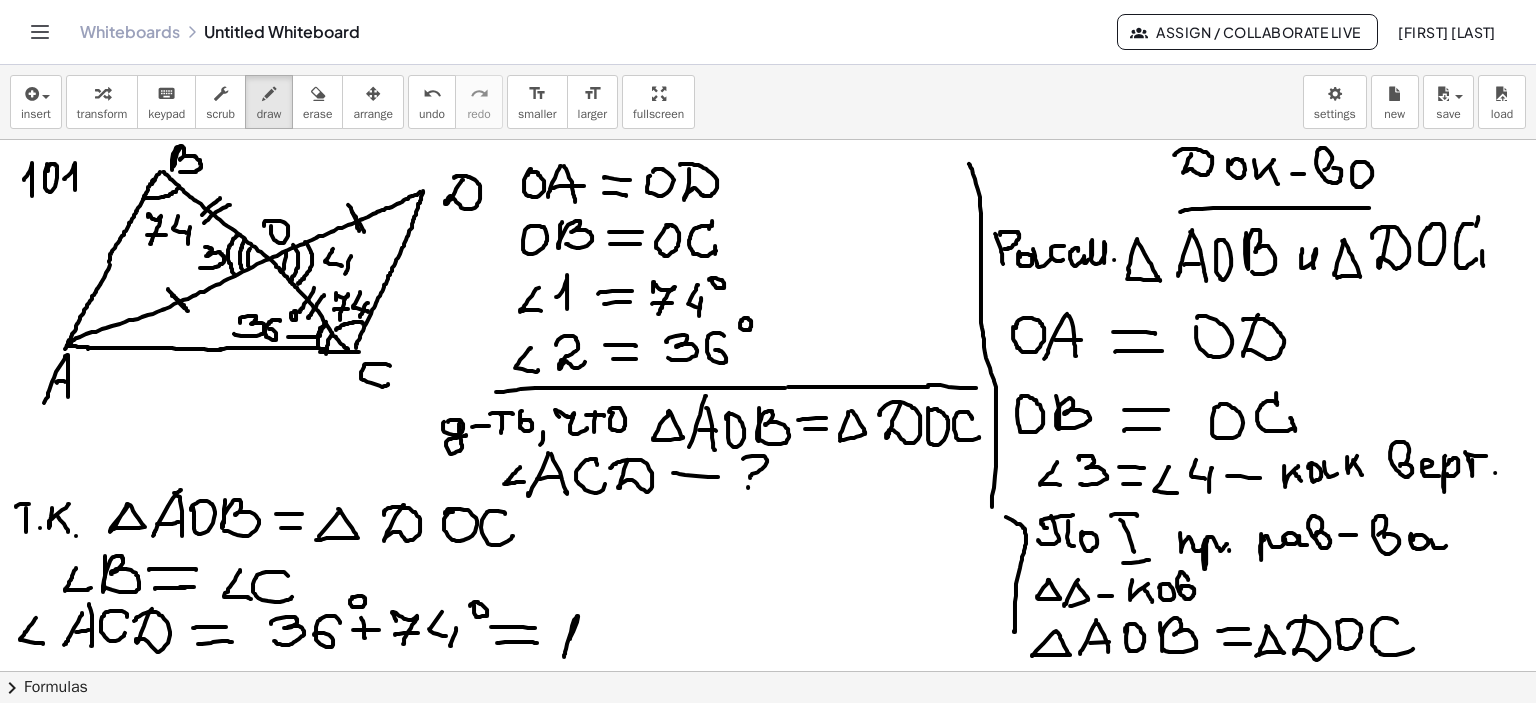 drag, startPoint x: 570, startPoint y: 638, endPoint x: 603, endPoint y: 648, distance: 34.48188 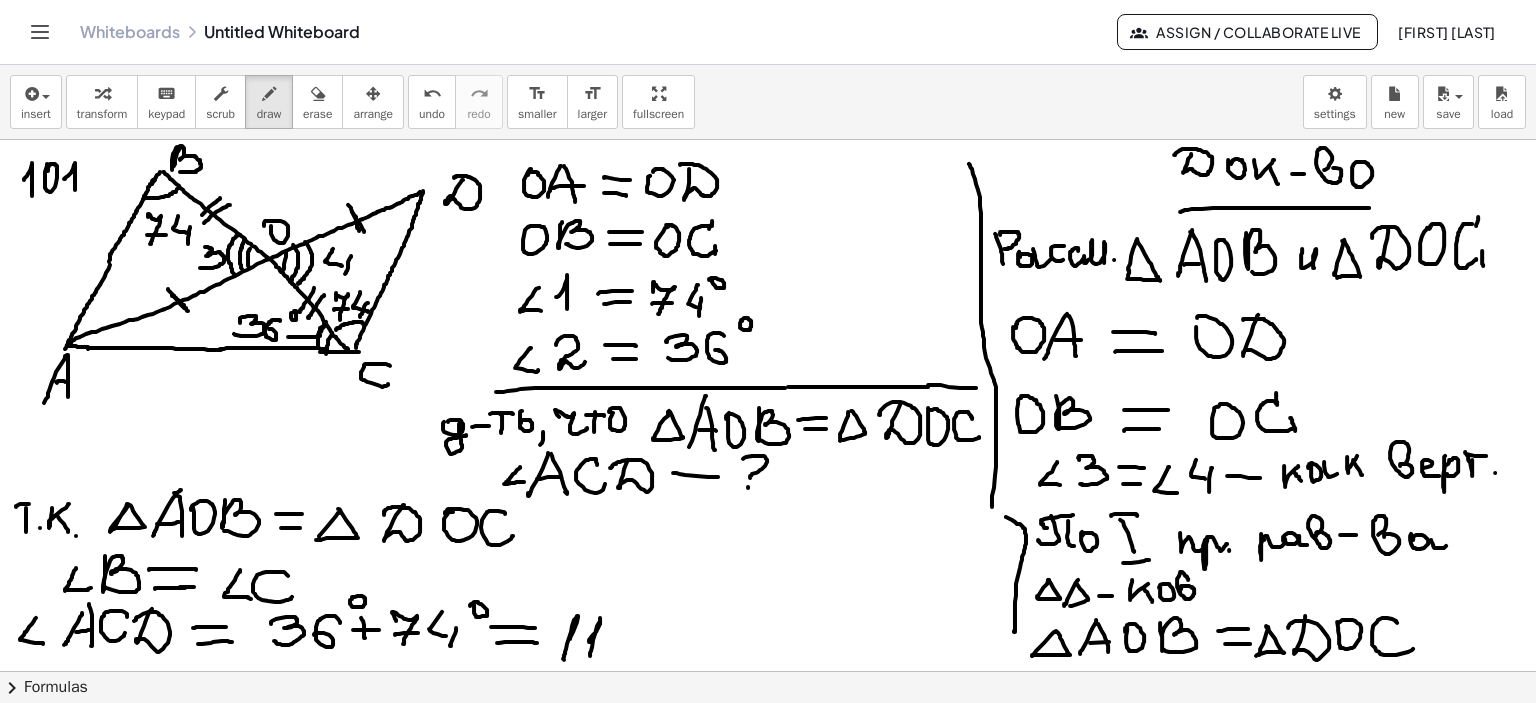 drag, startPoint x: 592, startPoint y: 635, endPoint x: 628, endPoint y: 623, distance: 37.94733 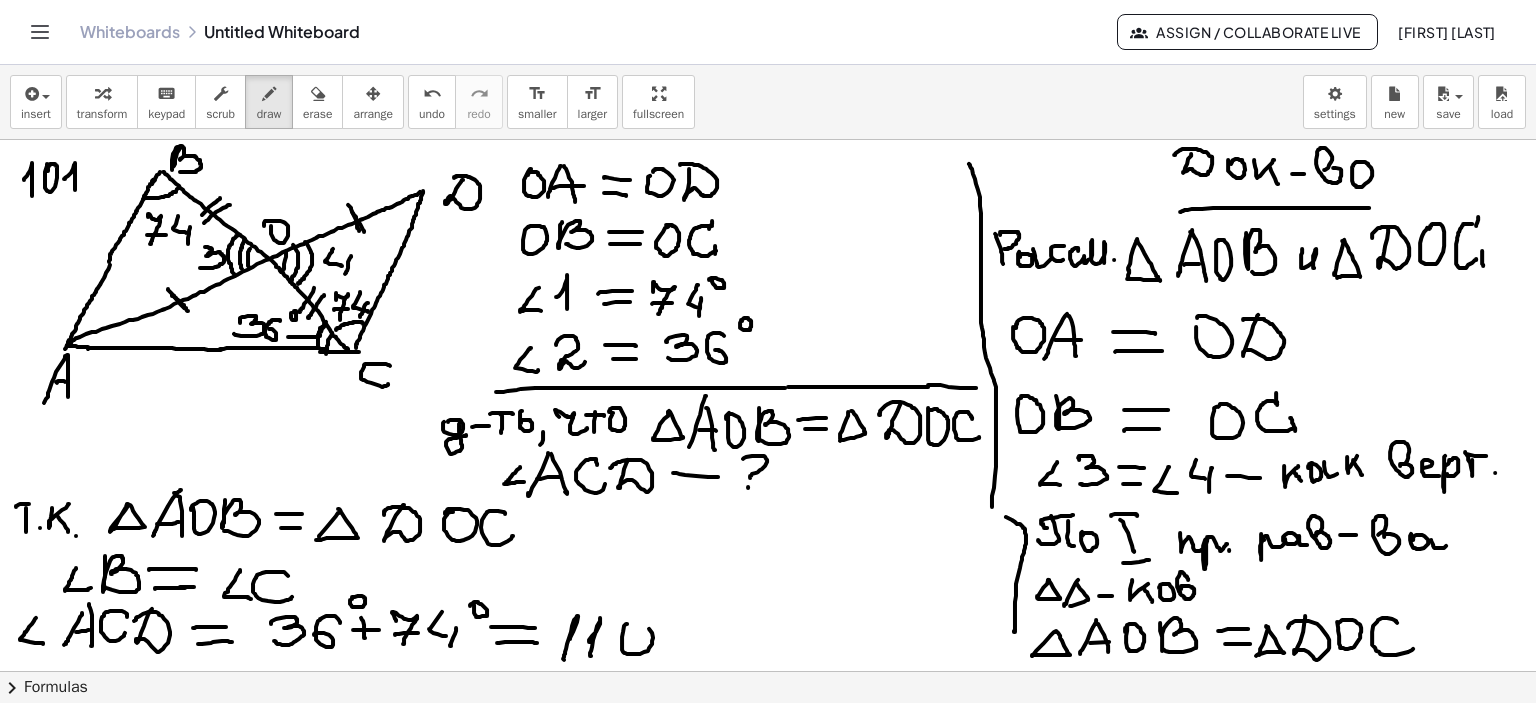 click at bounding box center [768, 206] 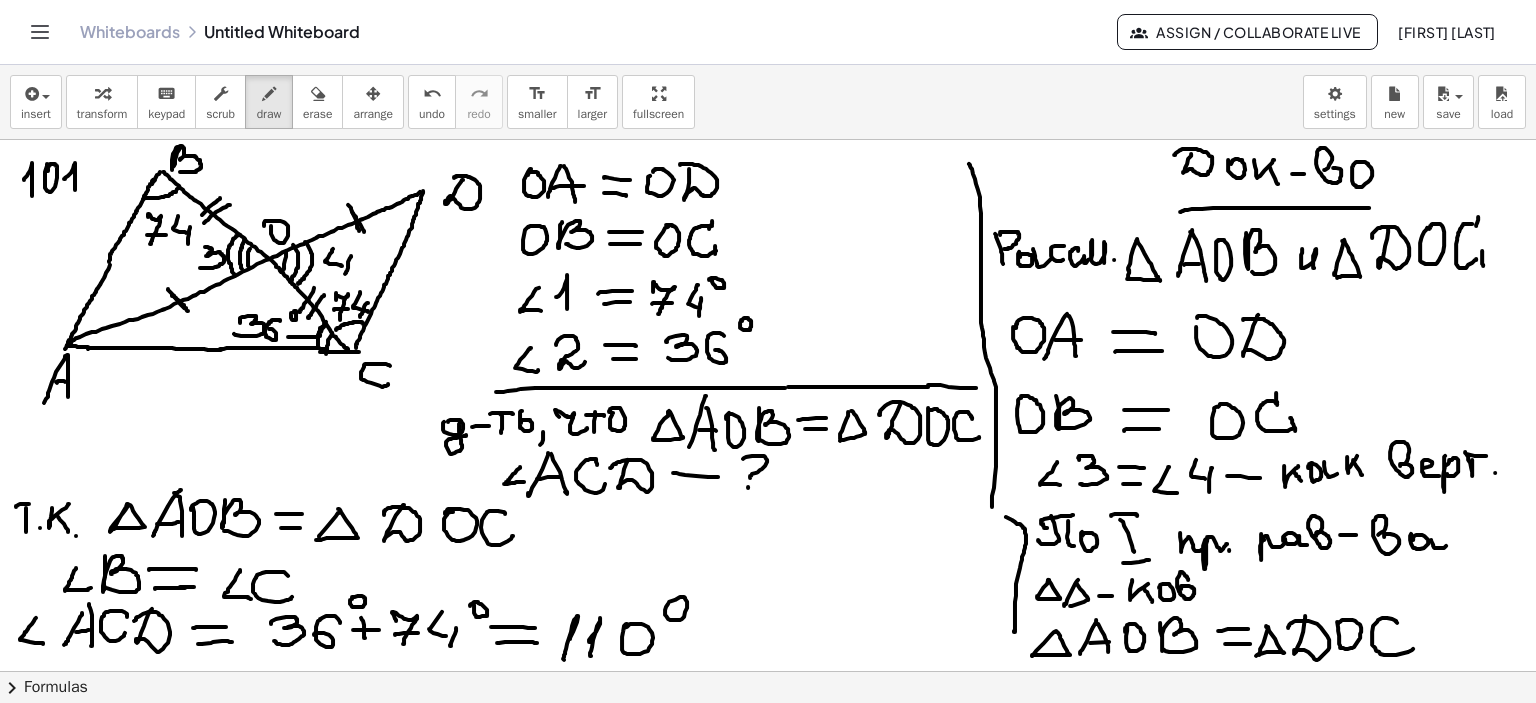 click at bounding box center [768, 206] 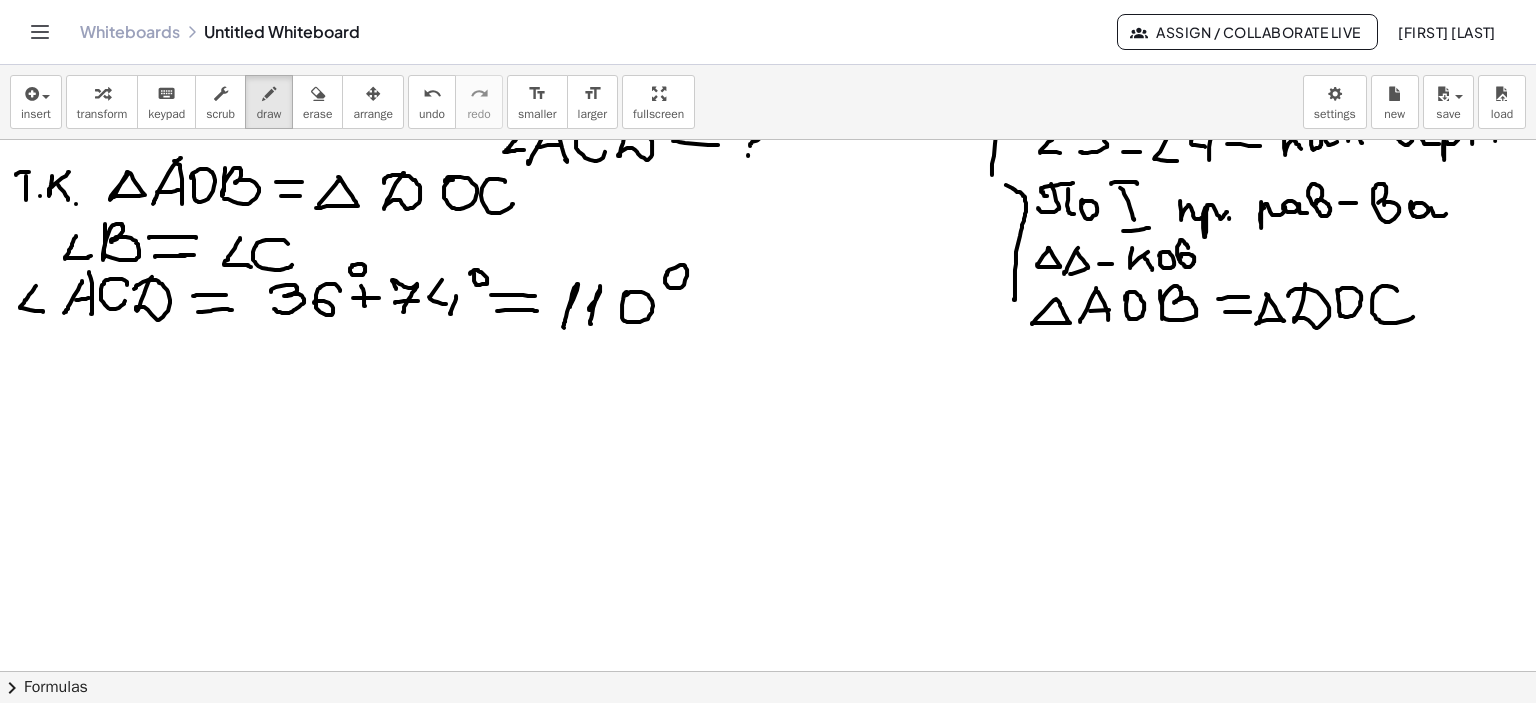 scroll, scrollTop: 1264, scrollLeft: 0, axis: vertical 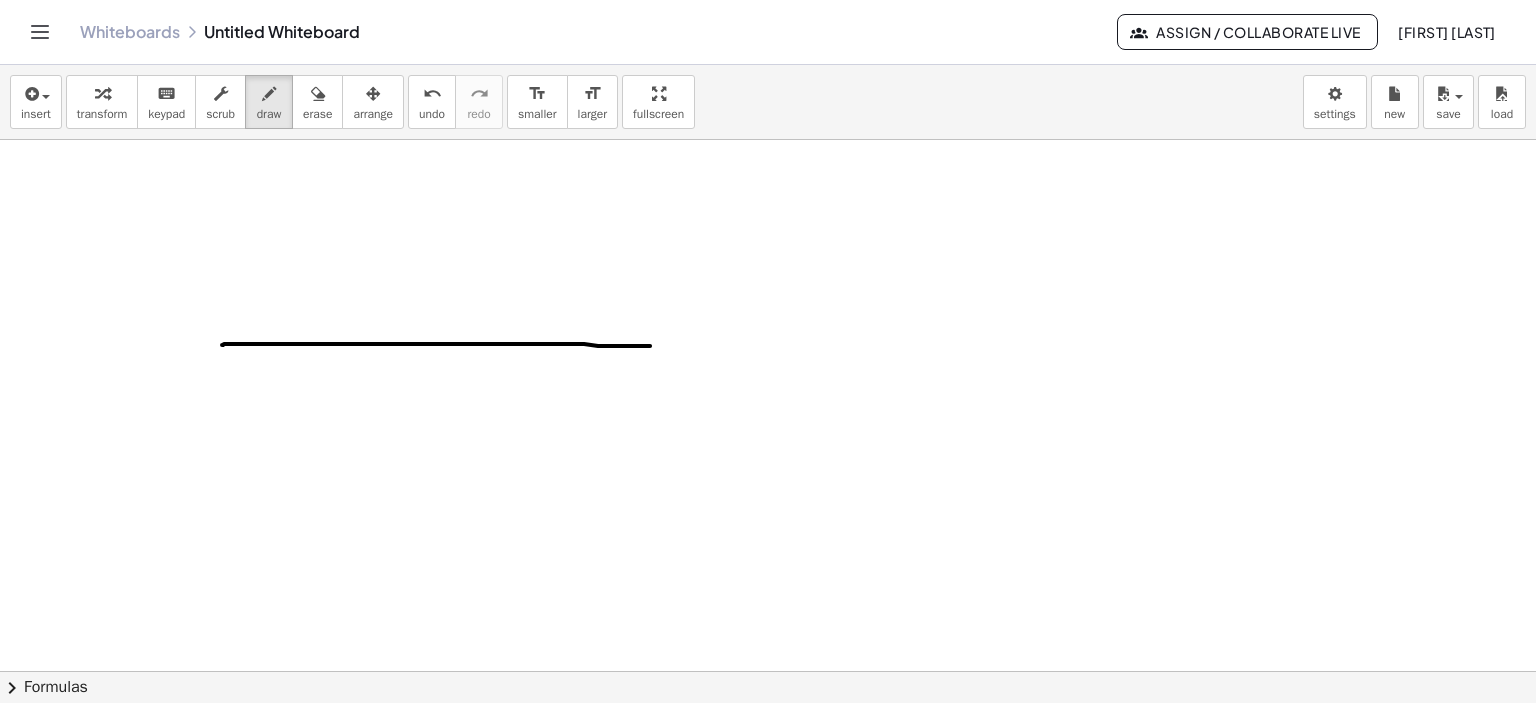 drag, startPoint x: 222, startPoint y: 344, endPoint x: 692, endPoint y: 341, distance: 470.00958 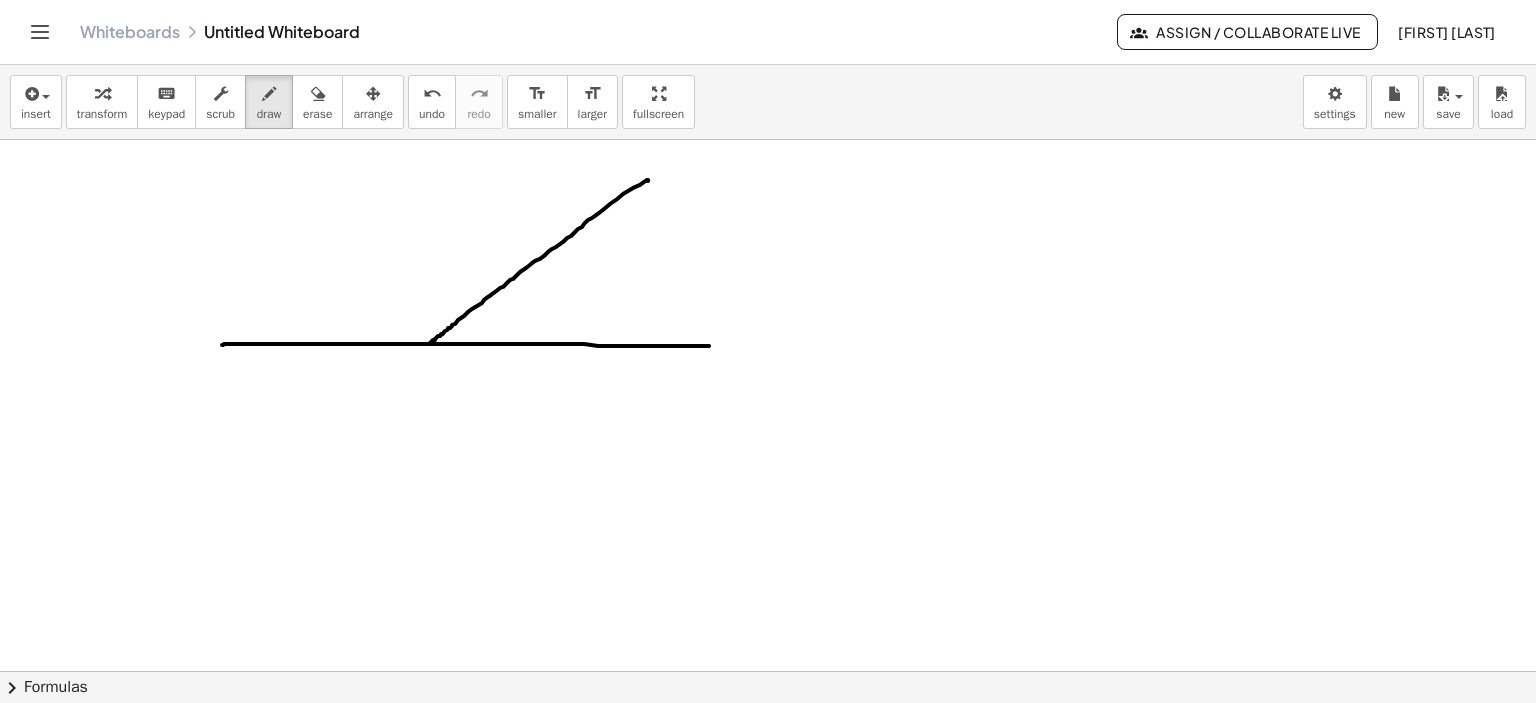 drag, startPoint x: 648, startPoint y: 180, endPoint x: 429, endPoint y: 343, distance: 273.00183 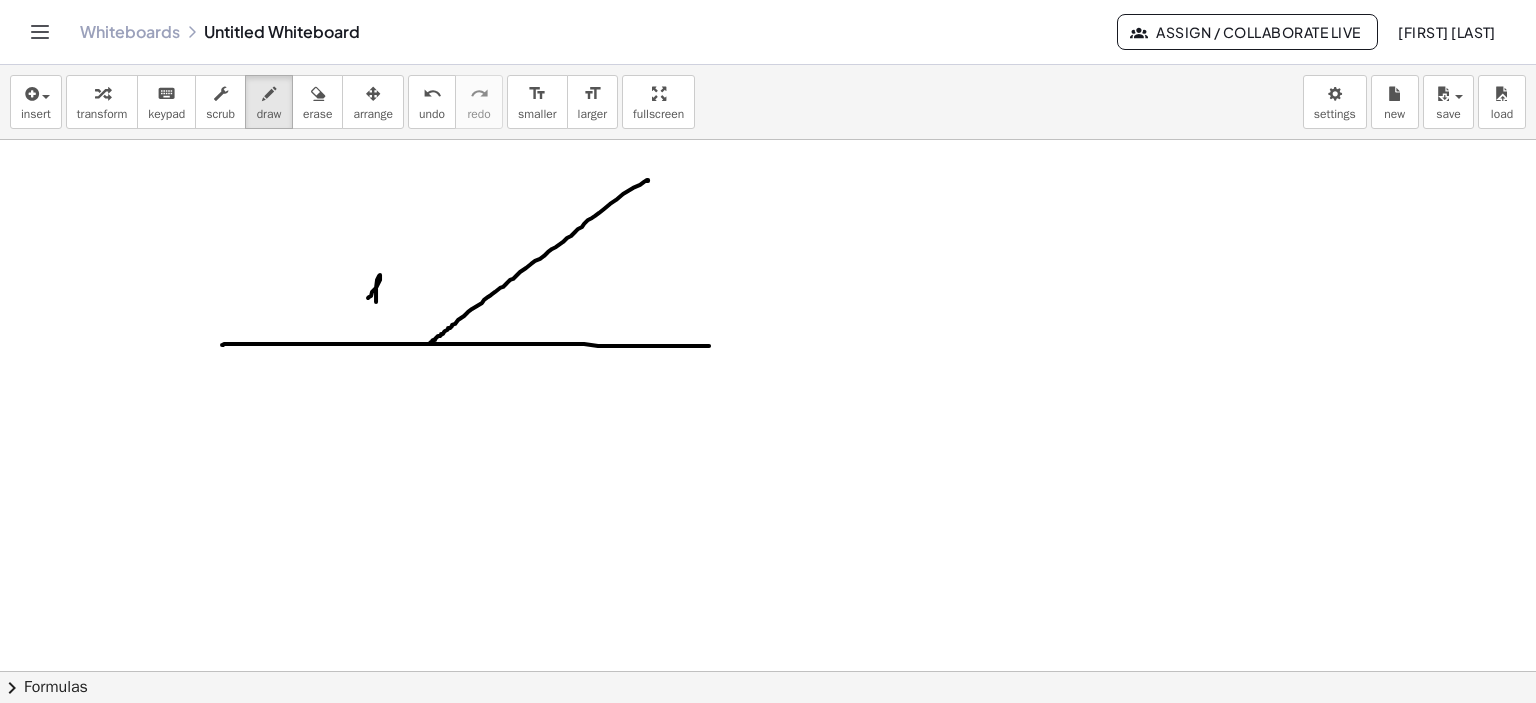 drag, startPoint x: 368, startPoint y: 297, endPoint x: 377, endPoint y: 307, distance: 13.453624 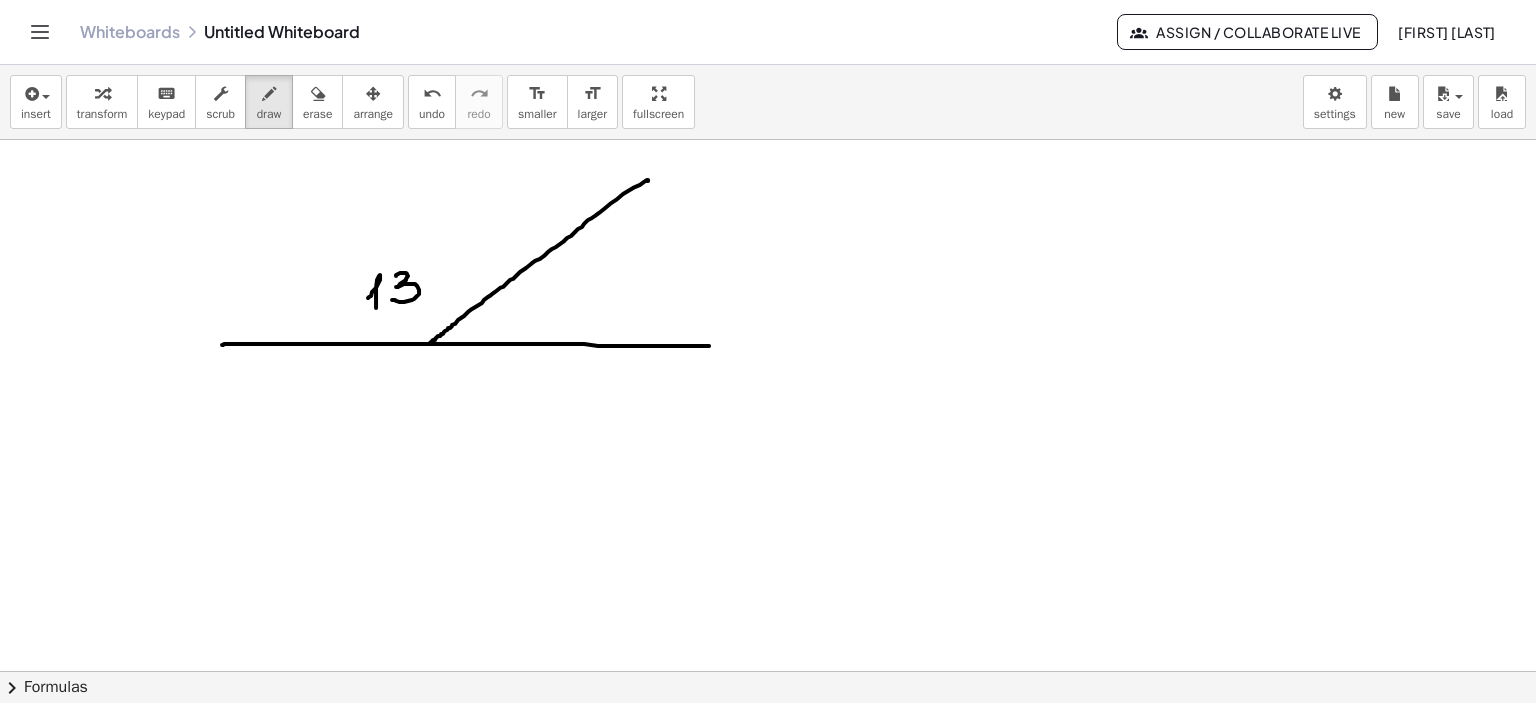 drag, startPoint x: 396, startPoint y: 275, endPoint x: 396, endPoint y: 298, distance: 23 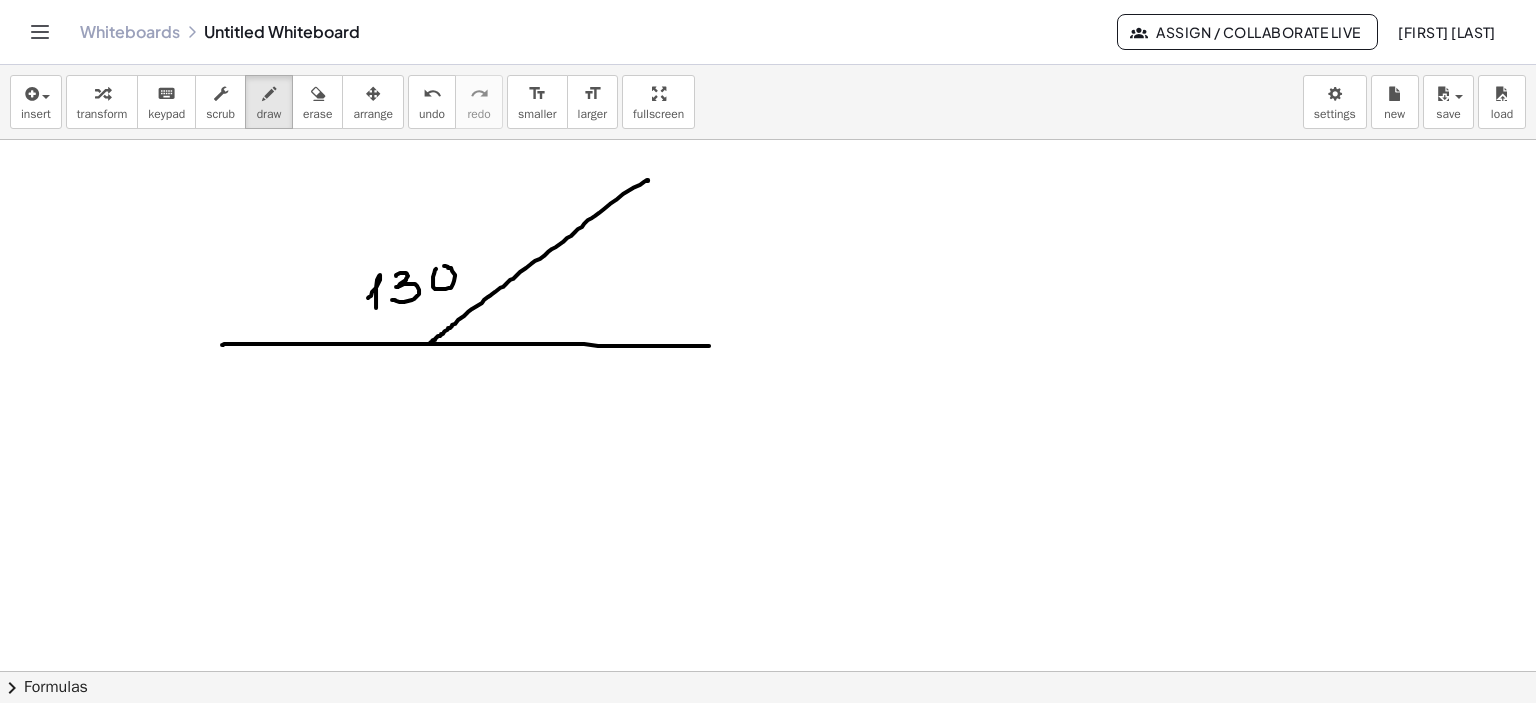 click at bounding box center [768, -60] 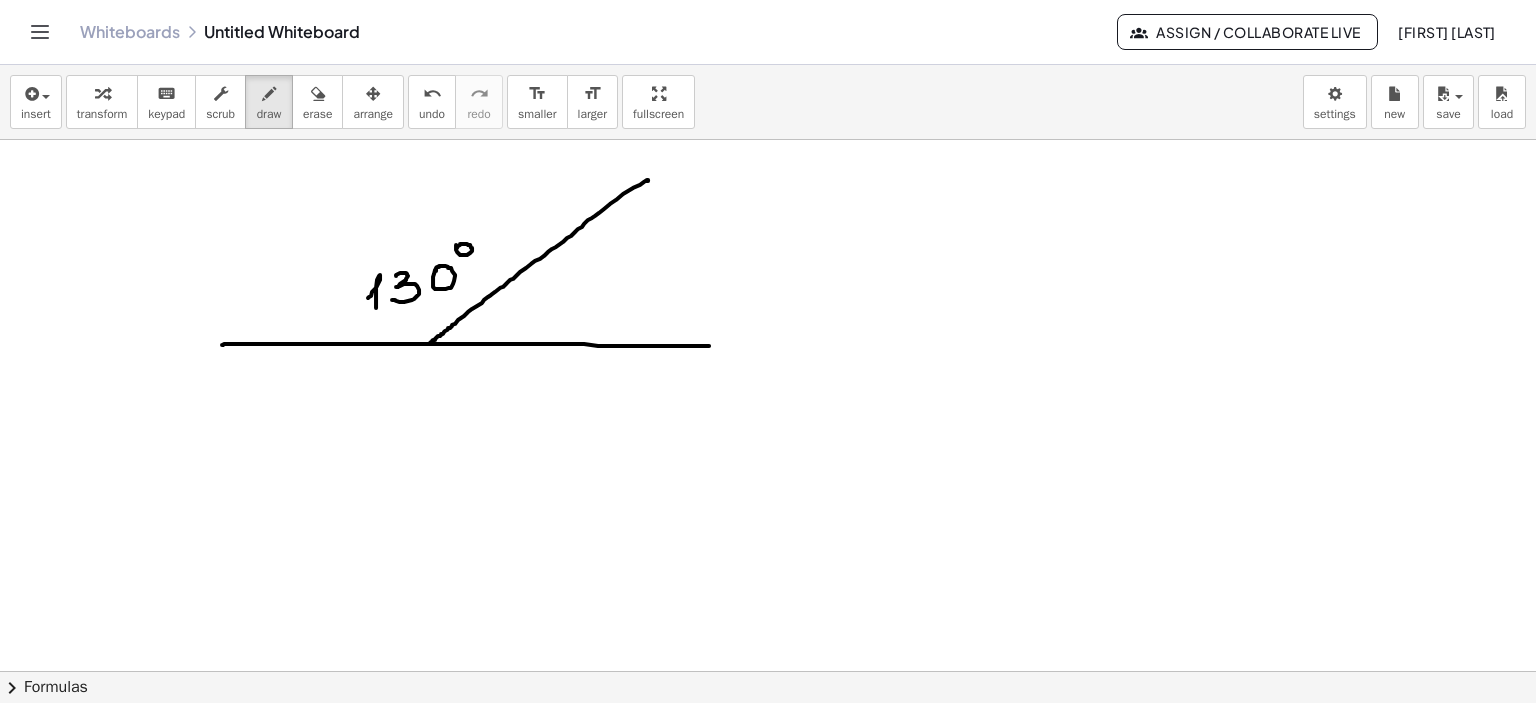 drag, startPoint x: 456, startPoint y: 244, endPoint x: 500, endPoint y: 273, distance: 52.69725 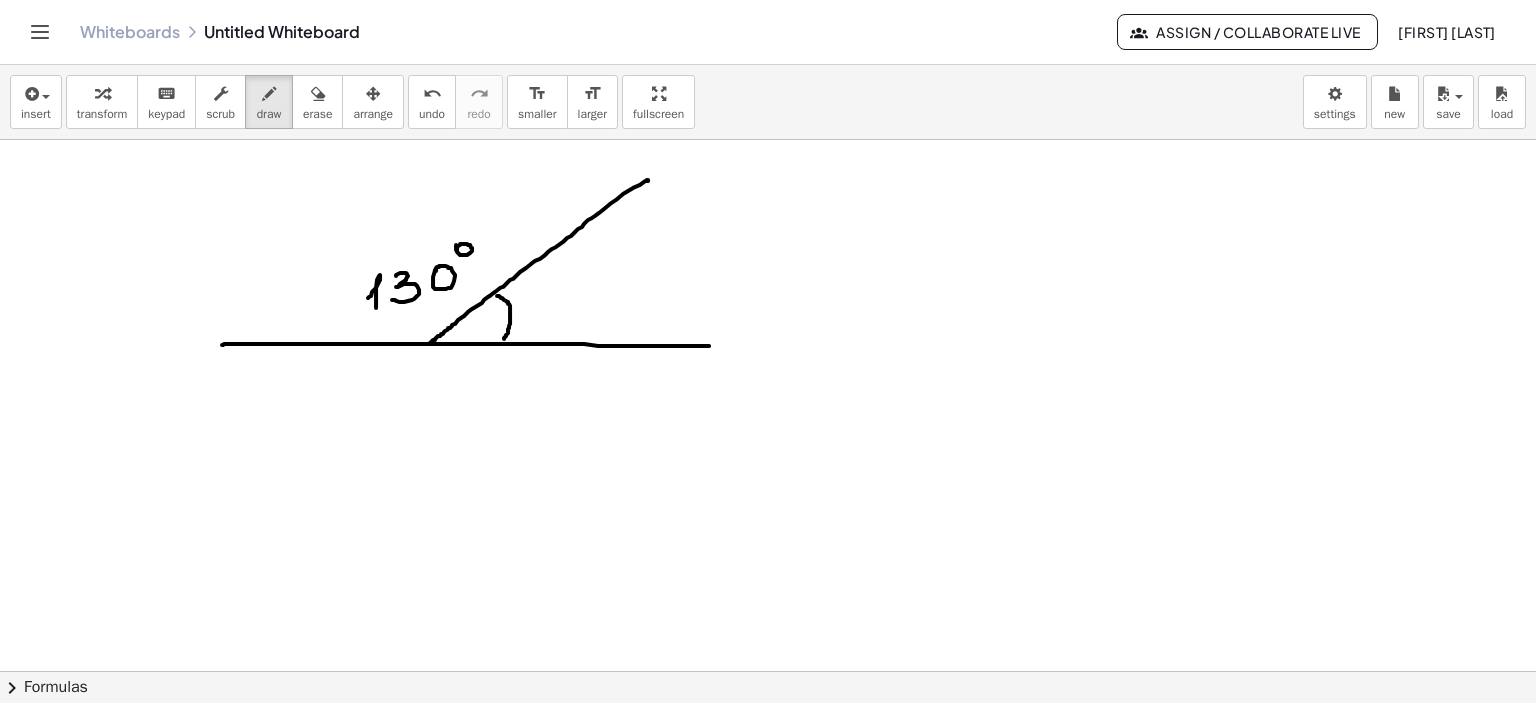 drag, startPoint x: 497, startPoint y: 295, endPoint x: 504, endPoint y: 338, distance: 43.56604 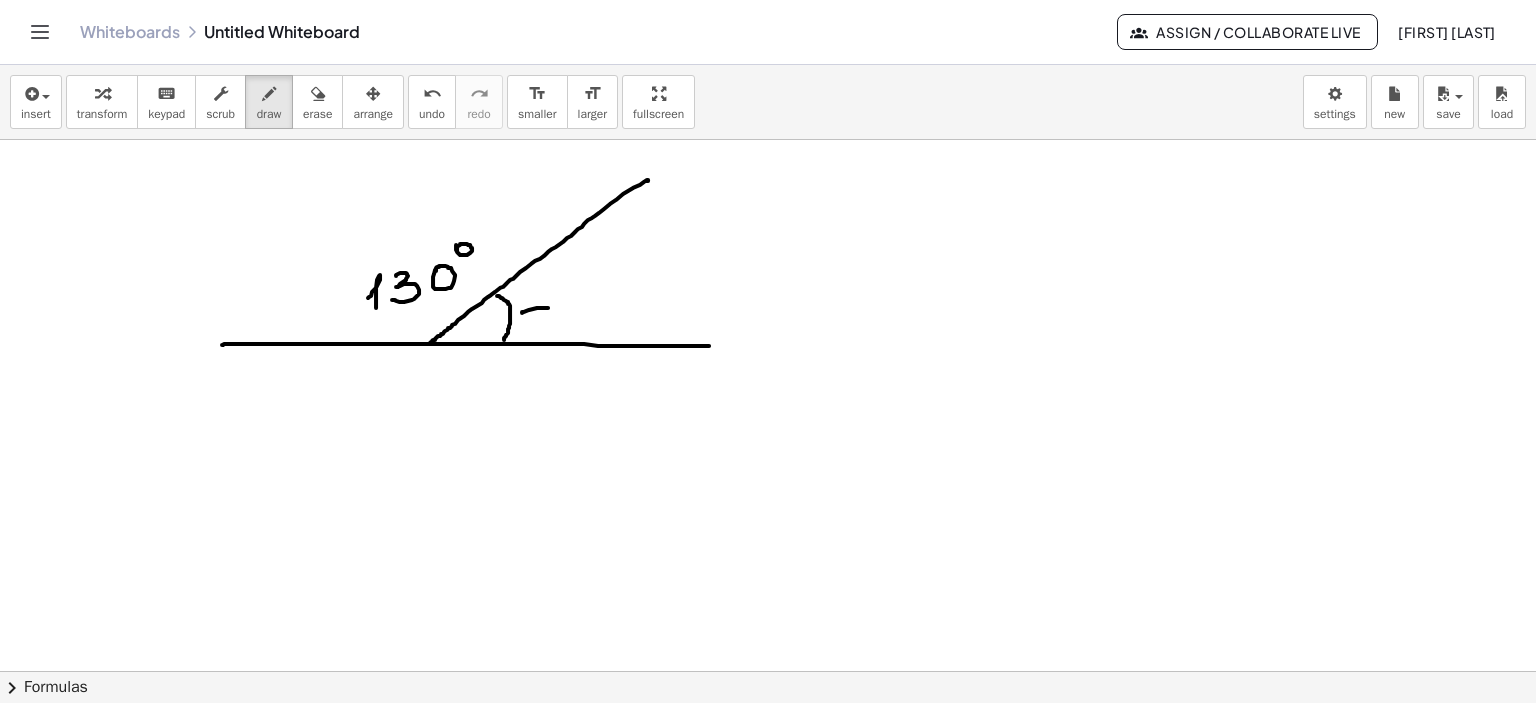 drag, startPoint x: 548, startPoint y: 307, endPoint x: 588, endPoint y: 301, distance: 40.4475 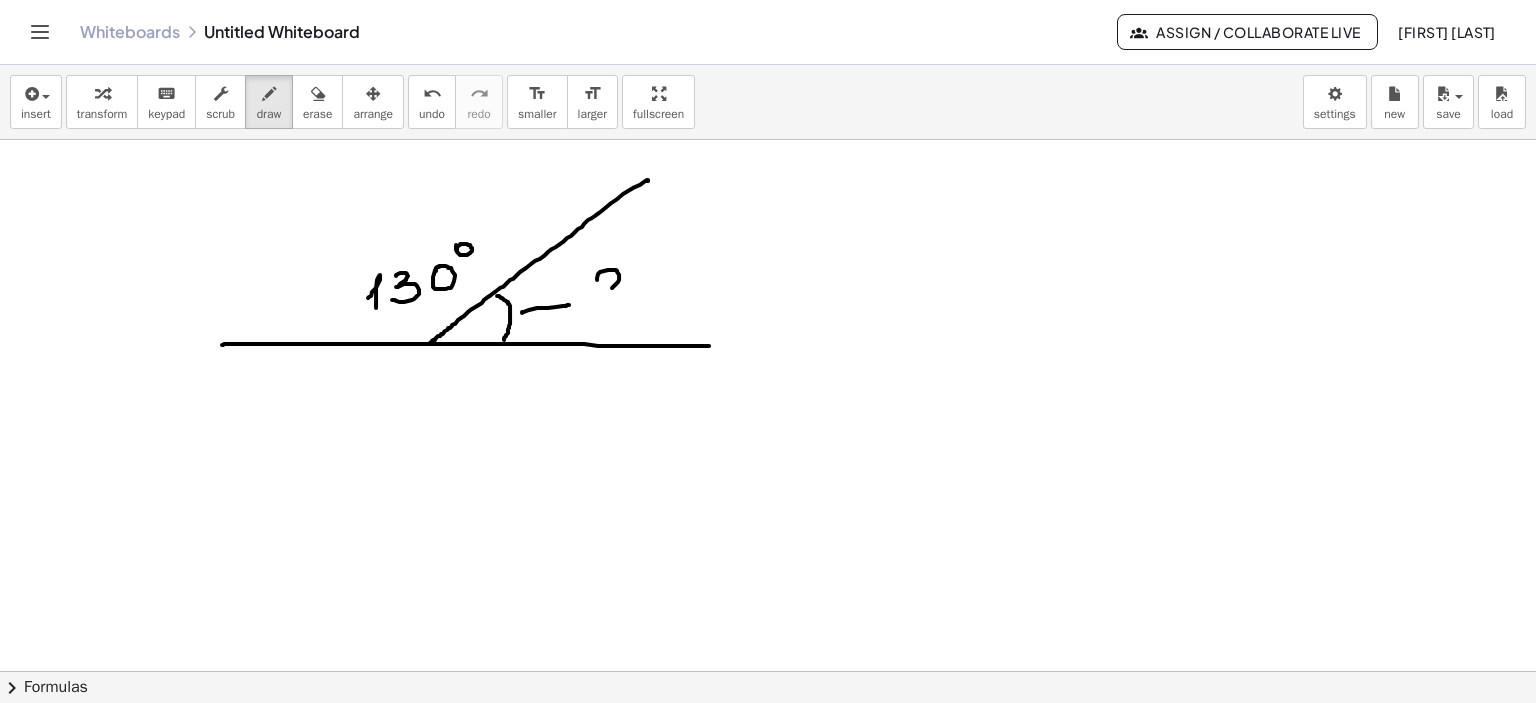 drag, startPoint x: 597, startPoint y: 279, endPoint x: 600, endPoint y: 297, distance: 18.248287 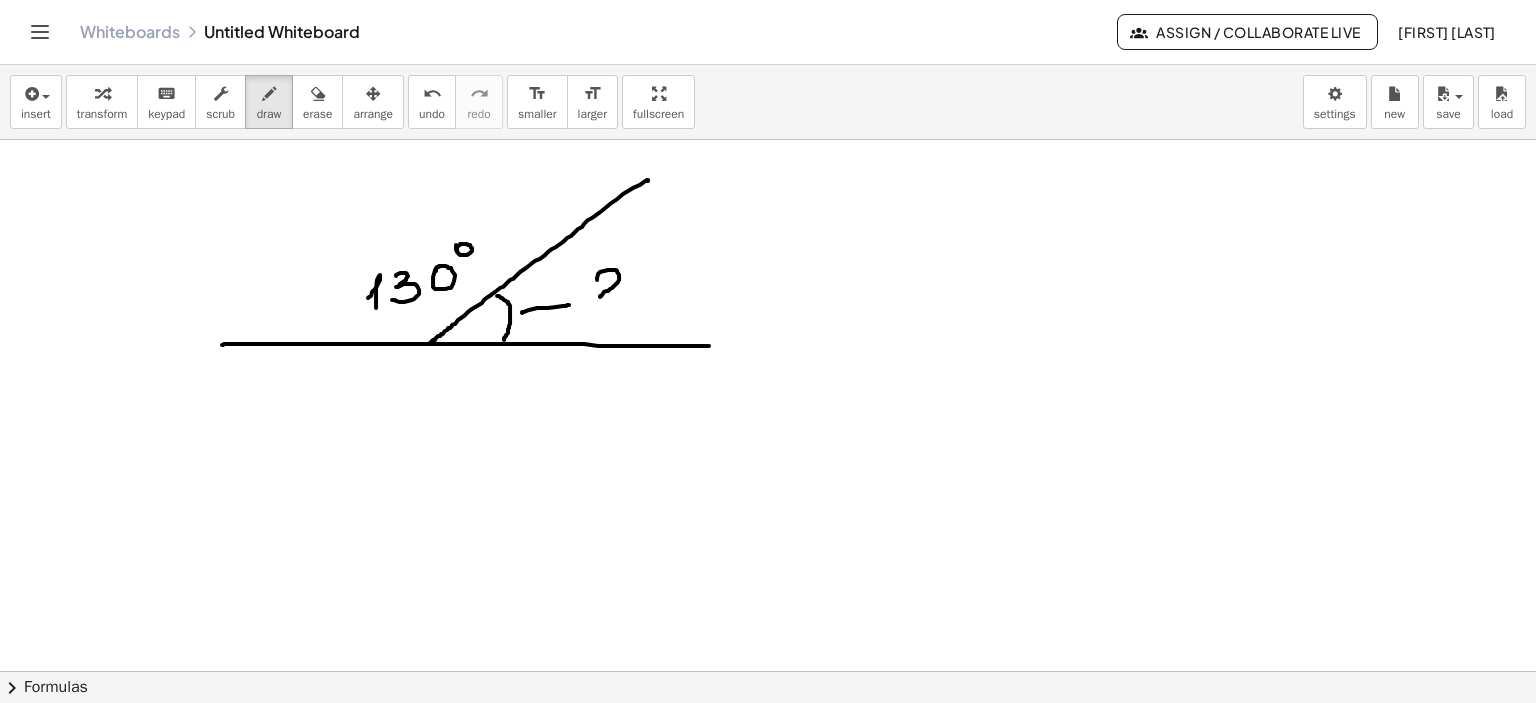 drag, startPoint x: 597, startPoint y: 305, endPoint x: 611, endPoint y: 308, distance: 14.3178215 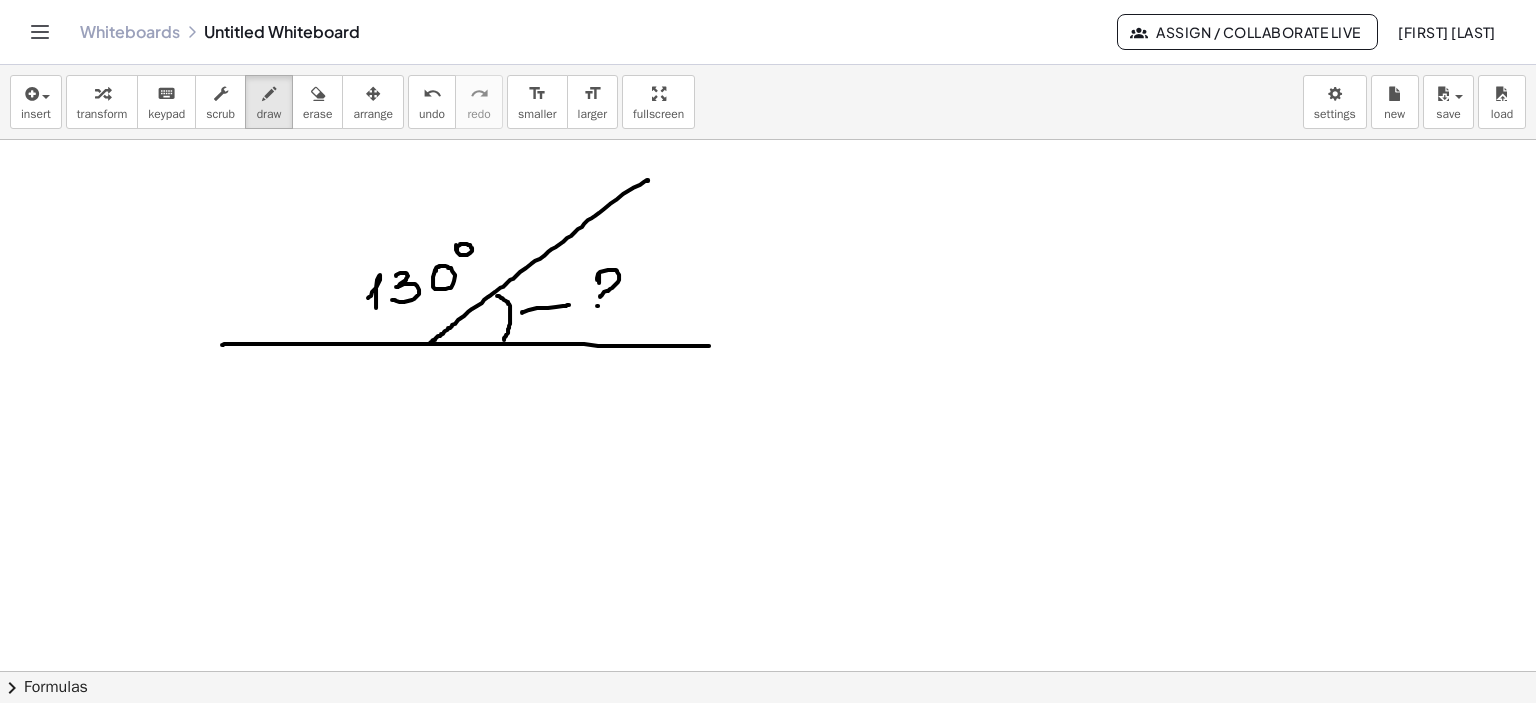 click at bounding box center (768, -60) 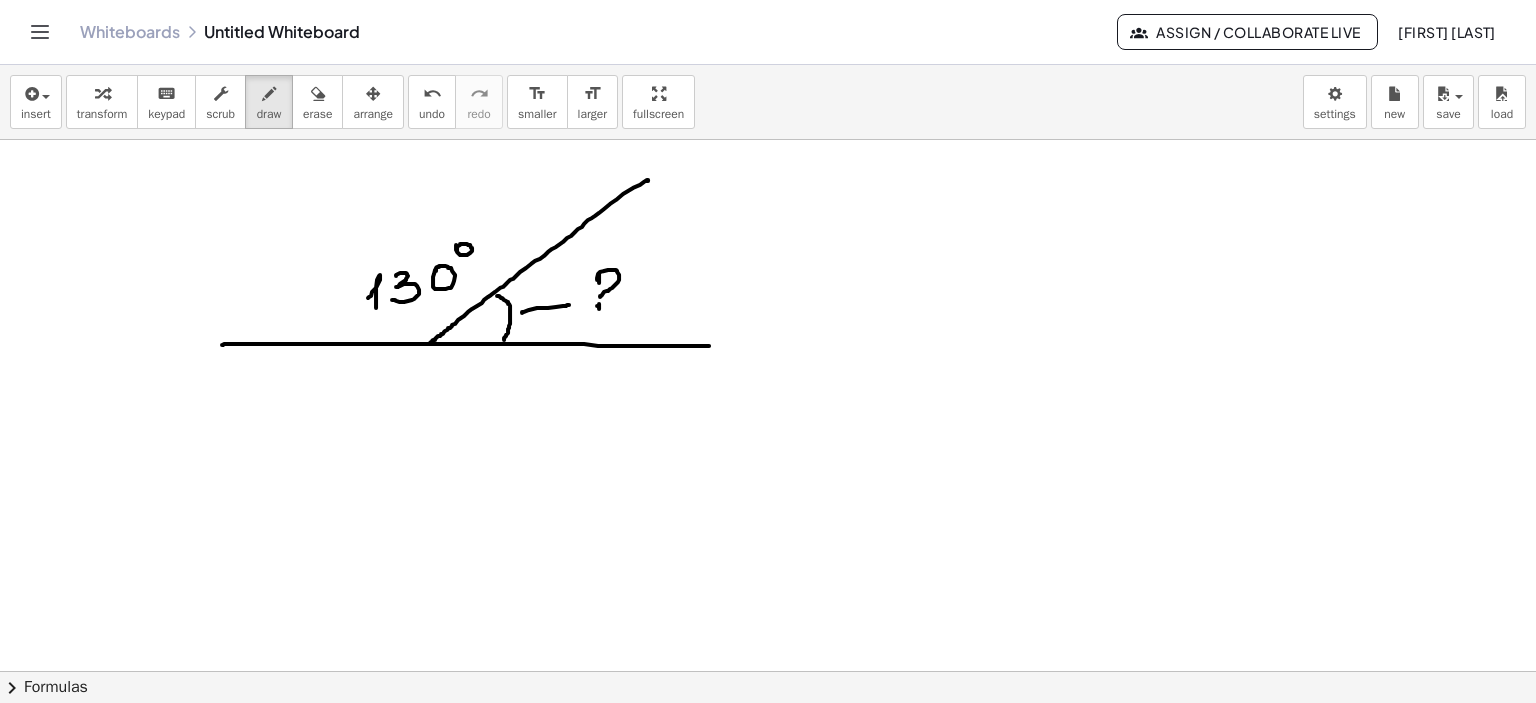 click at bounding box center (768, -60) 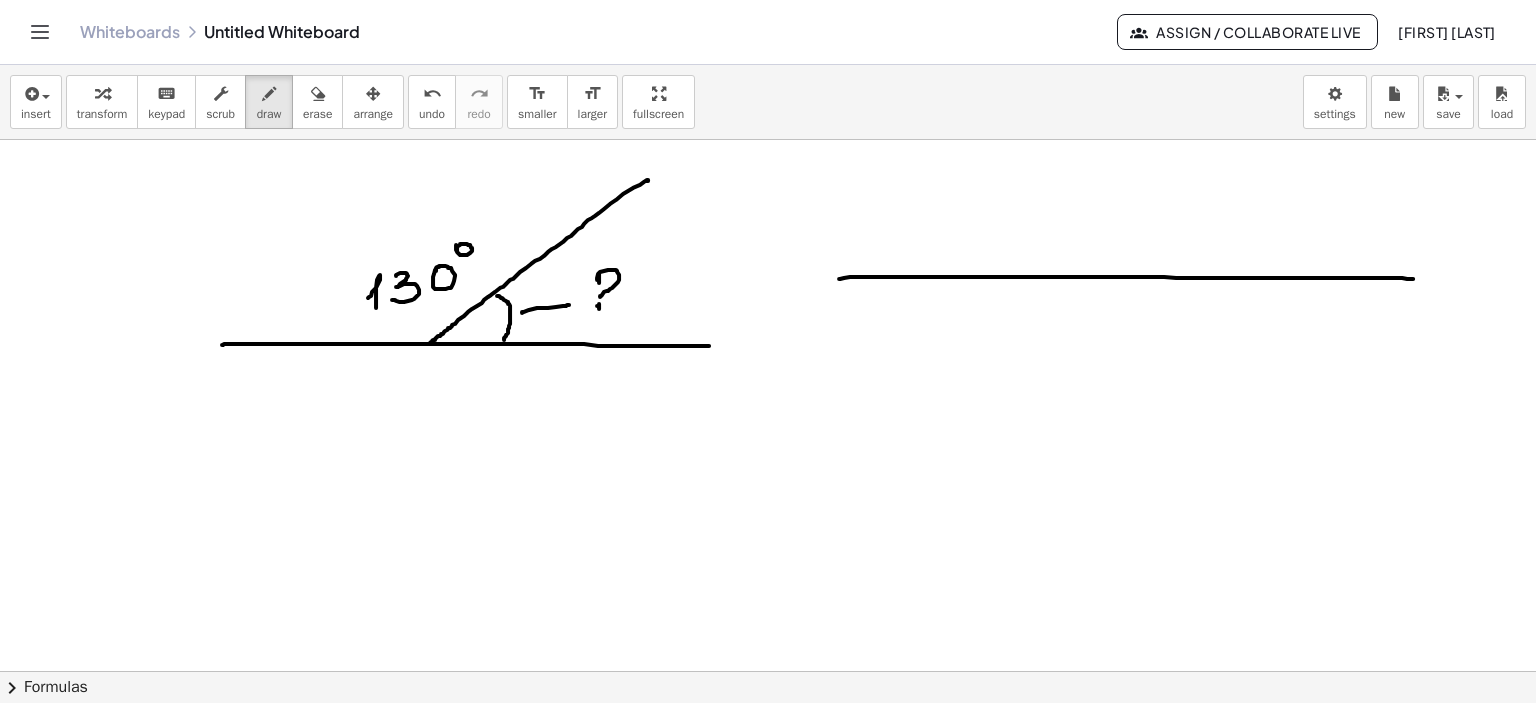 drag, startPoint x: 839, startPoint y: 278, endPoint x: 1413, endPoint y: 278, distance: 574 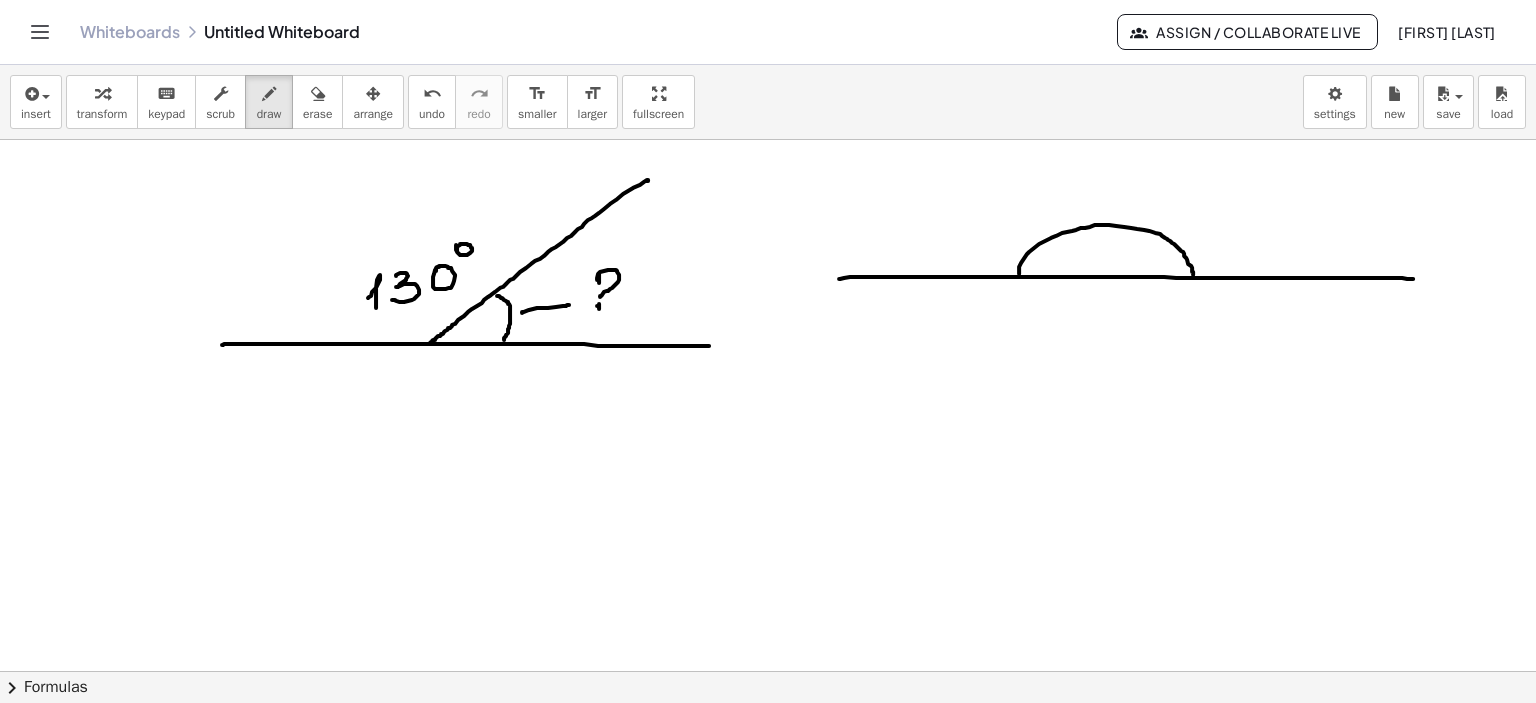 drag, startPoint x: 1019, startPoint y: 270, endPoint x: 1193, endPoint y: 274, distance: 174.04597 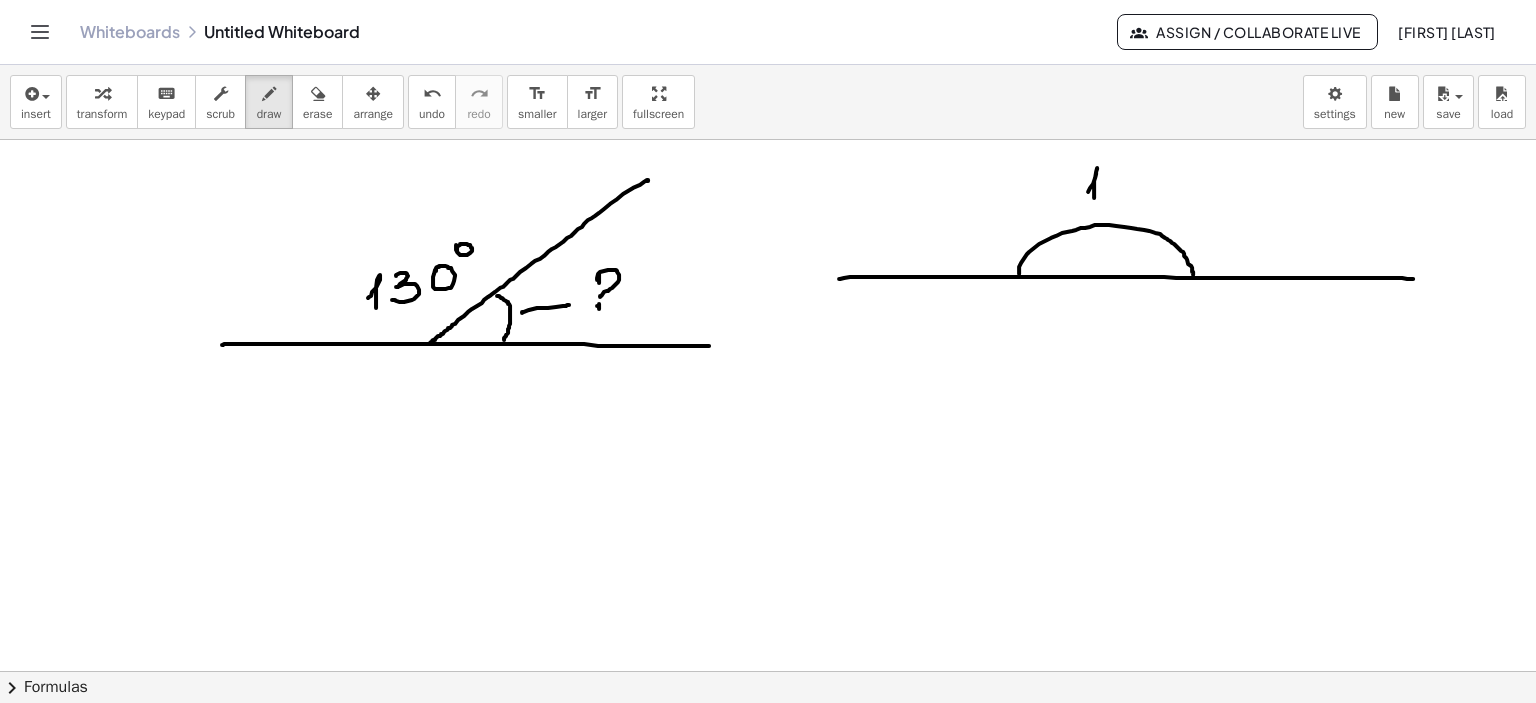 drag, startPoint x: 1088, startPoint y: 191, endPoint x: 1094, endPoint y: 201, distance: 11.661903 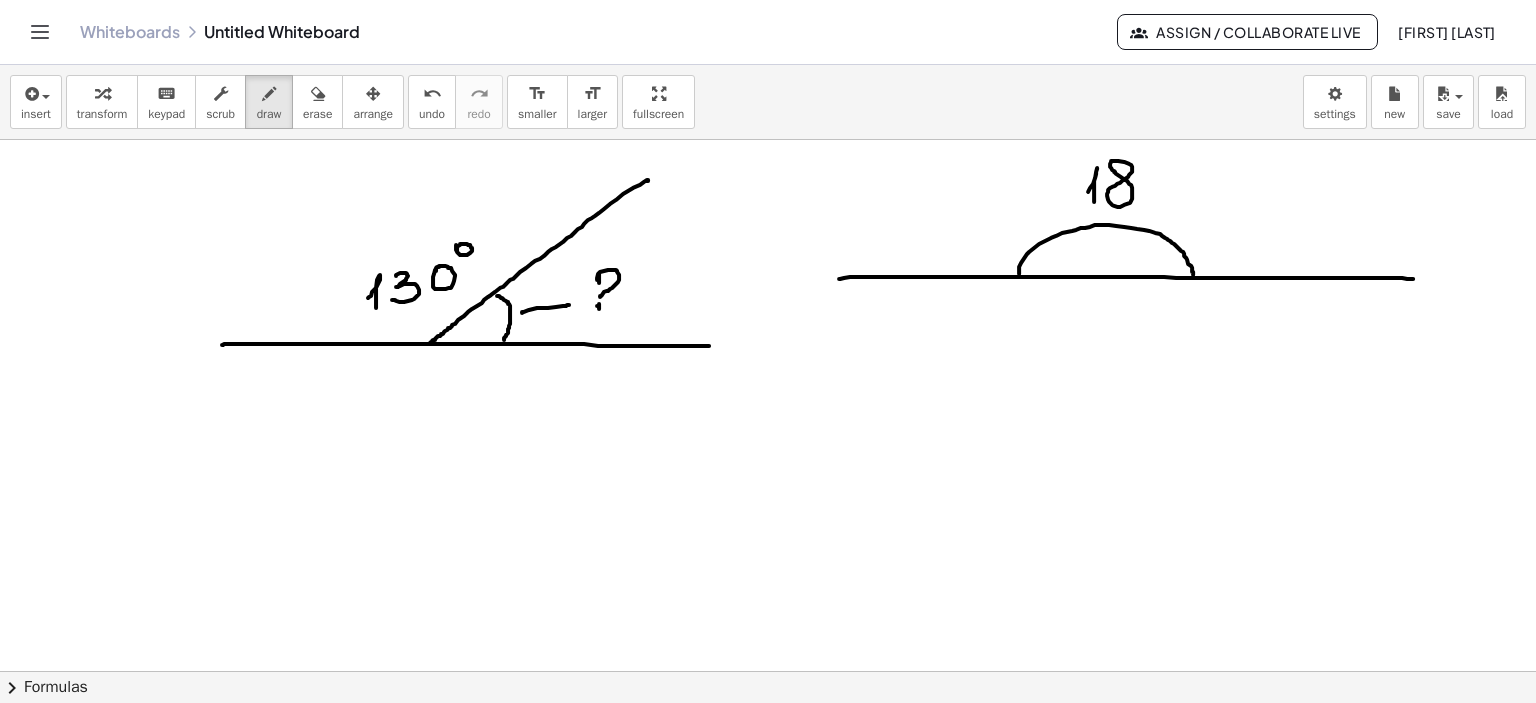 click at bounding box center [768, -60] 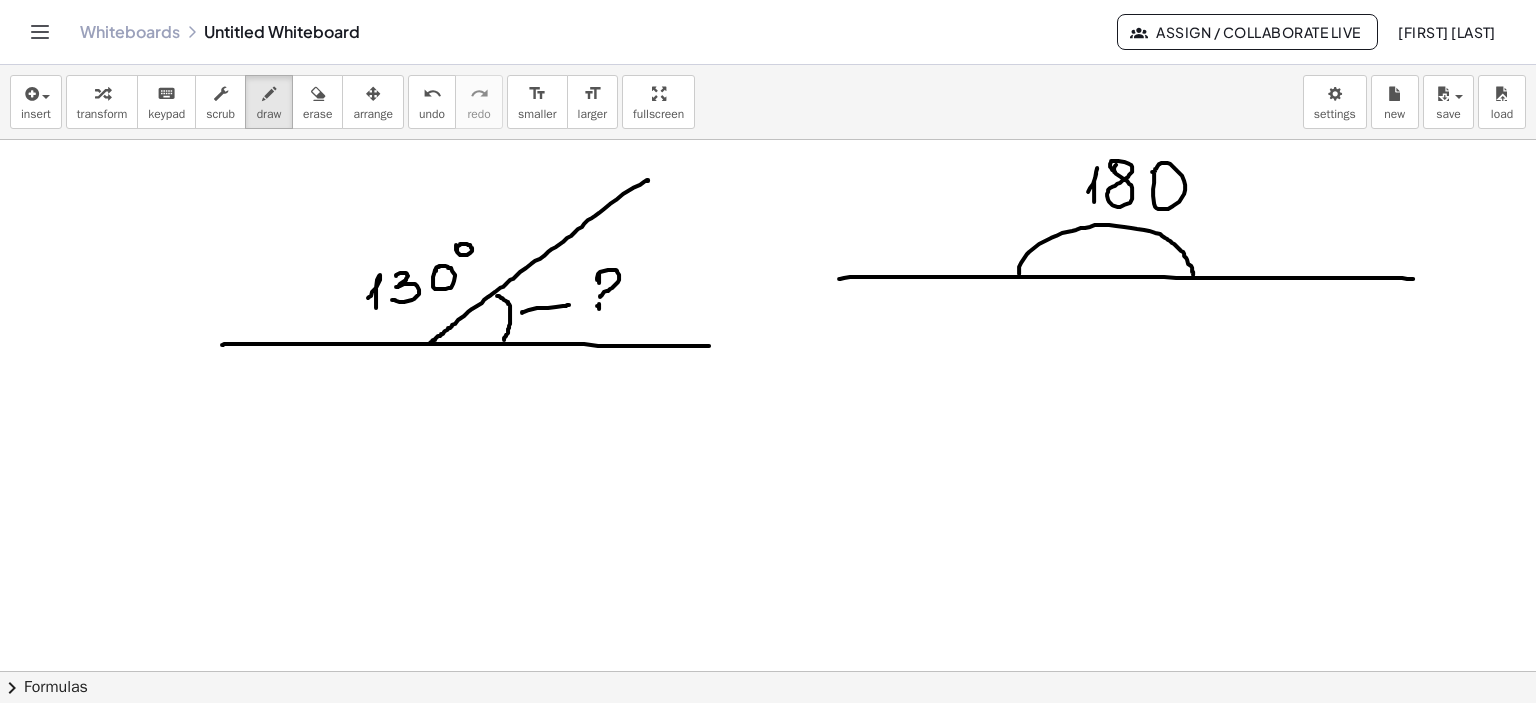 drag, startPoint x: 1153, startPoint y: 171, endPoint x: 1176, endPoint y: 175, distance: 23.345236 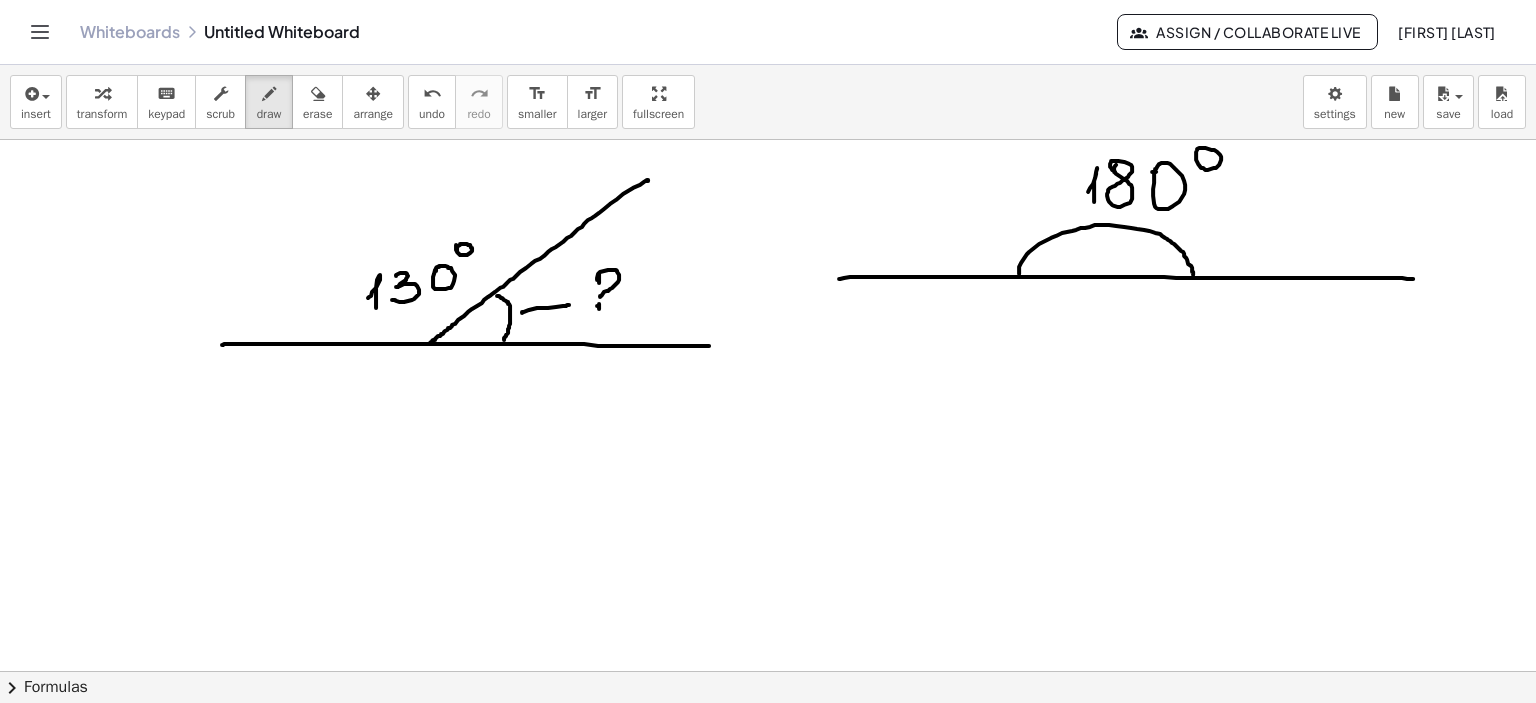 drag, startPoint x: 1196, startPoint y: 152, endPoint x: 1131, endPoint y: 227, distance: 99.24717 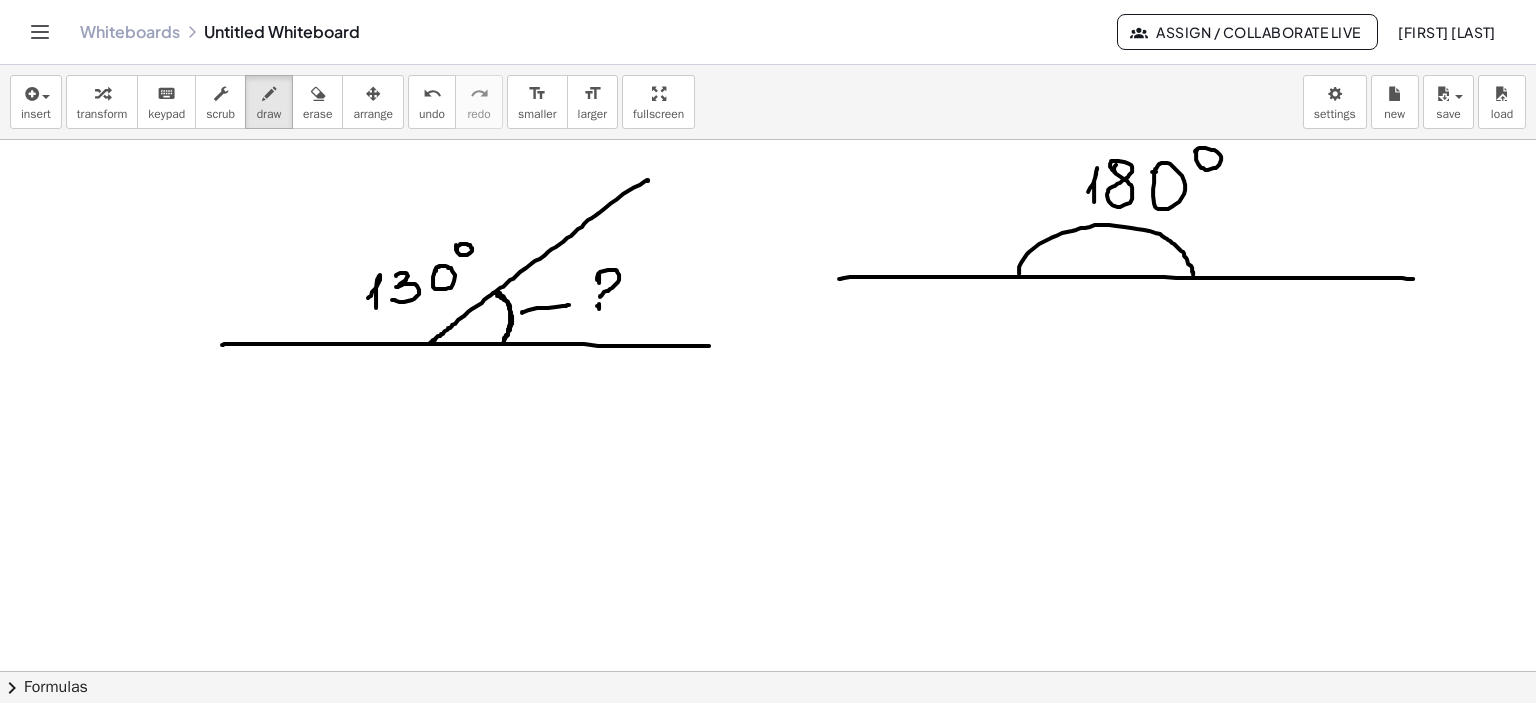 drag, startPoint x: 493, startPoint y: 292, endPoint x: 502, endPoint y: 343, distance: 51.78803 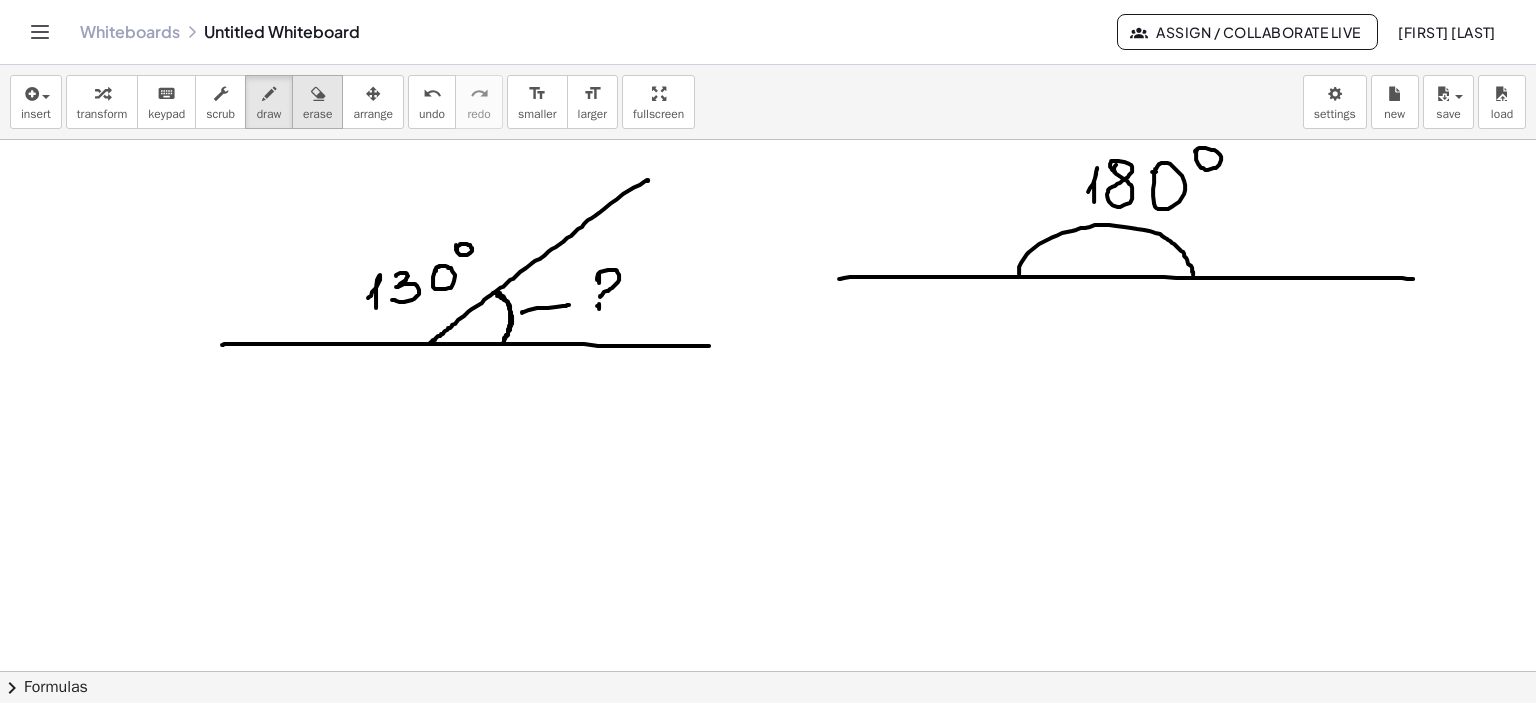 click at bounding box center [317, 93] 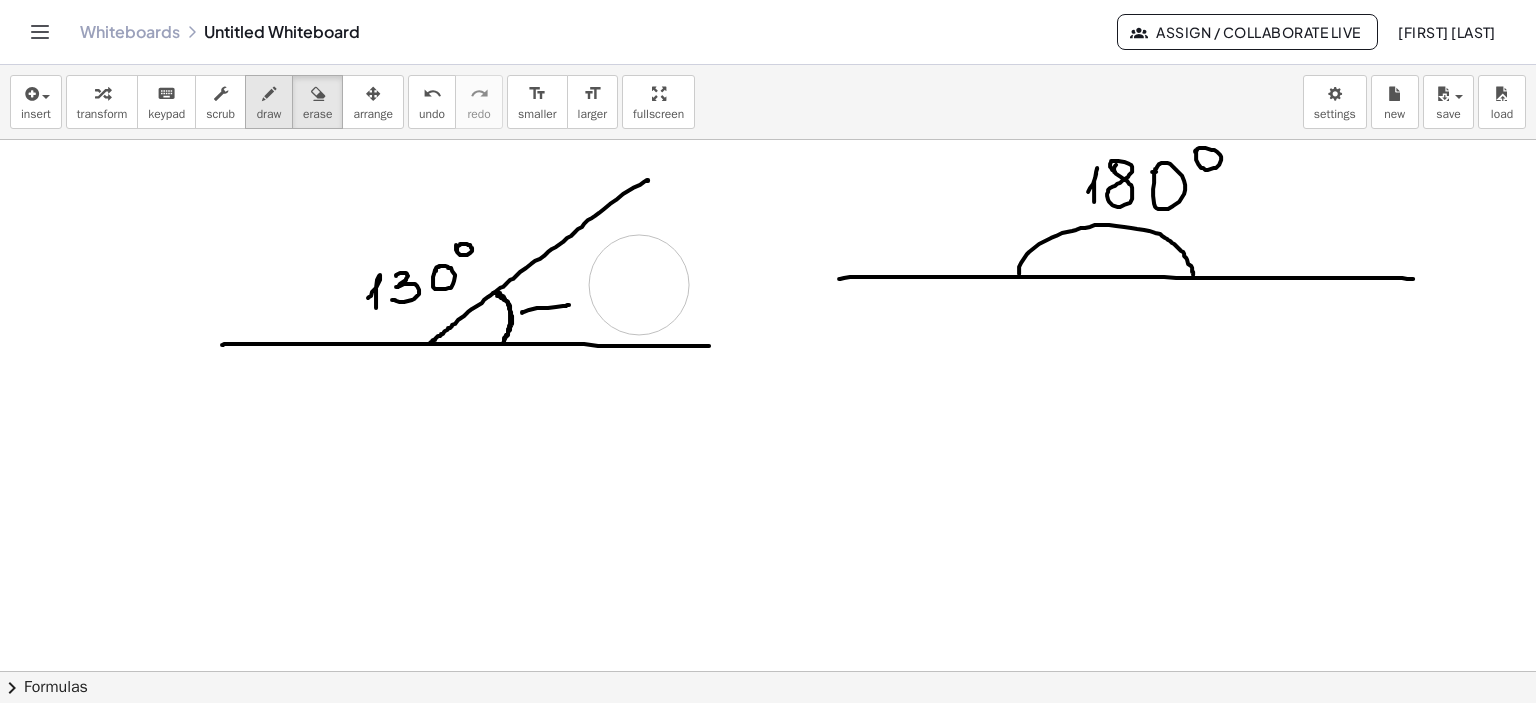 drag, startPoint x: 664, startPoint y: 288, endPoint x: 270, endPoint y: 100, distance: 436.5547 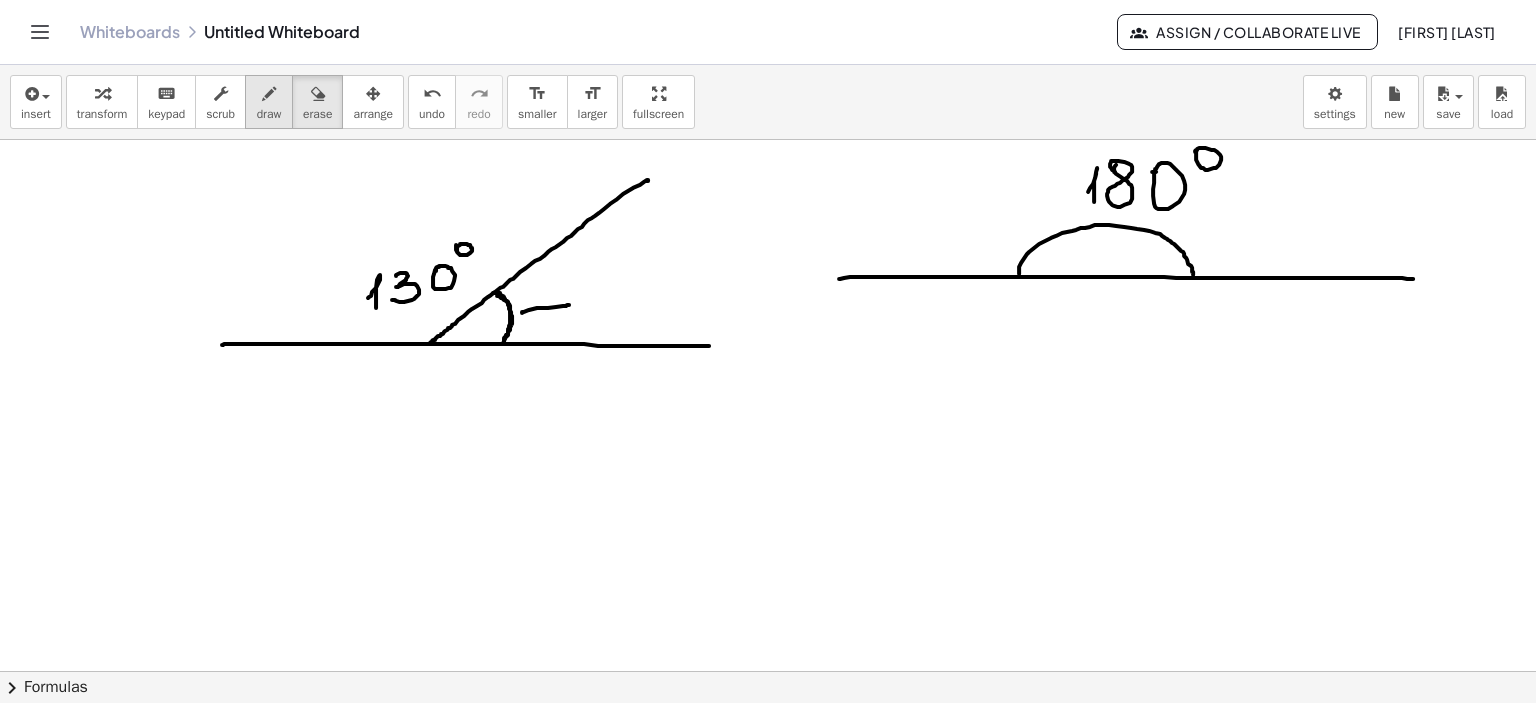 click at bounding box center [269, 94] 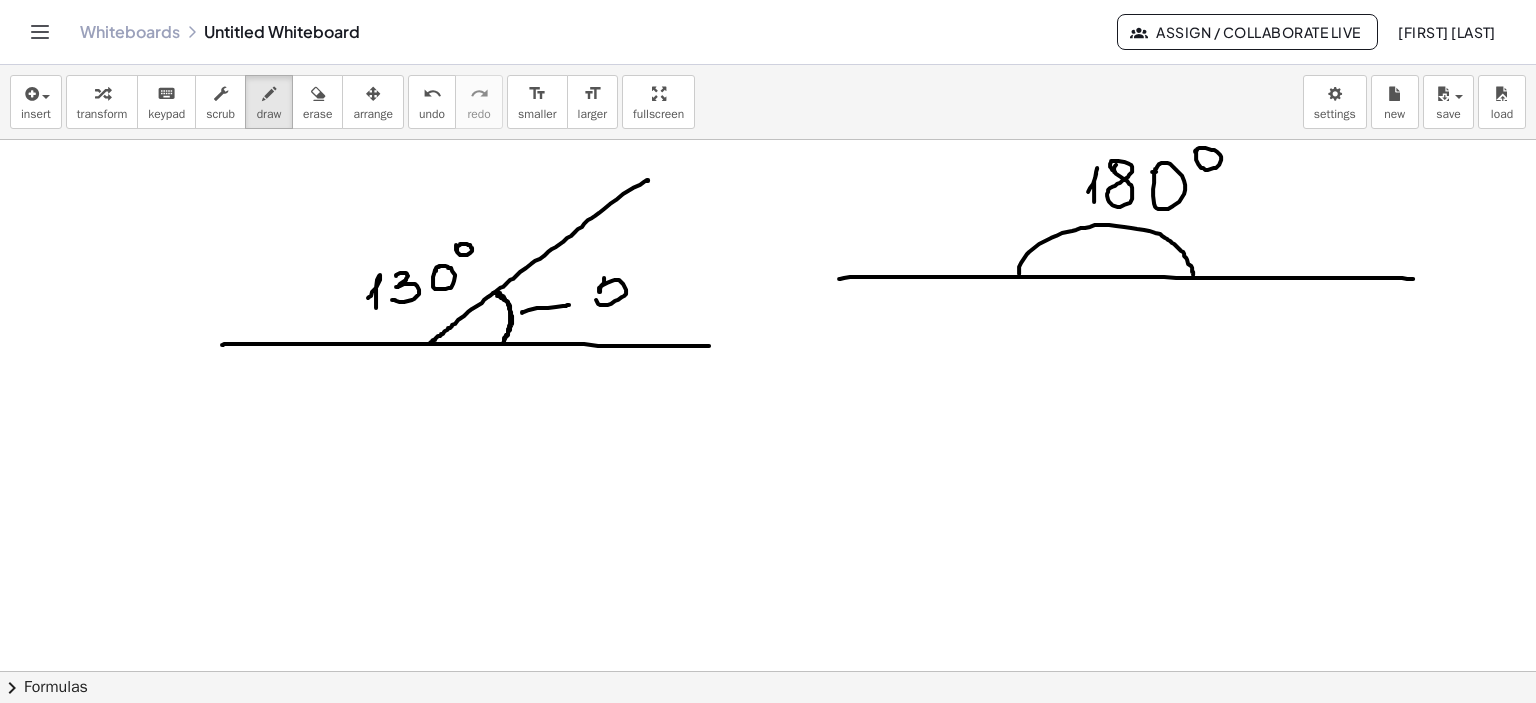 drag, startPoint x: 604, startPoint y: 277, endPoint x: 616, endPoint y: 271, distance: 13.416408 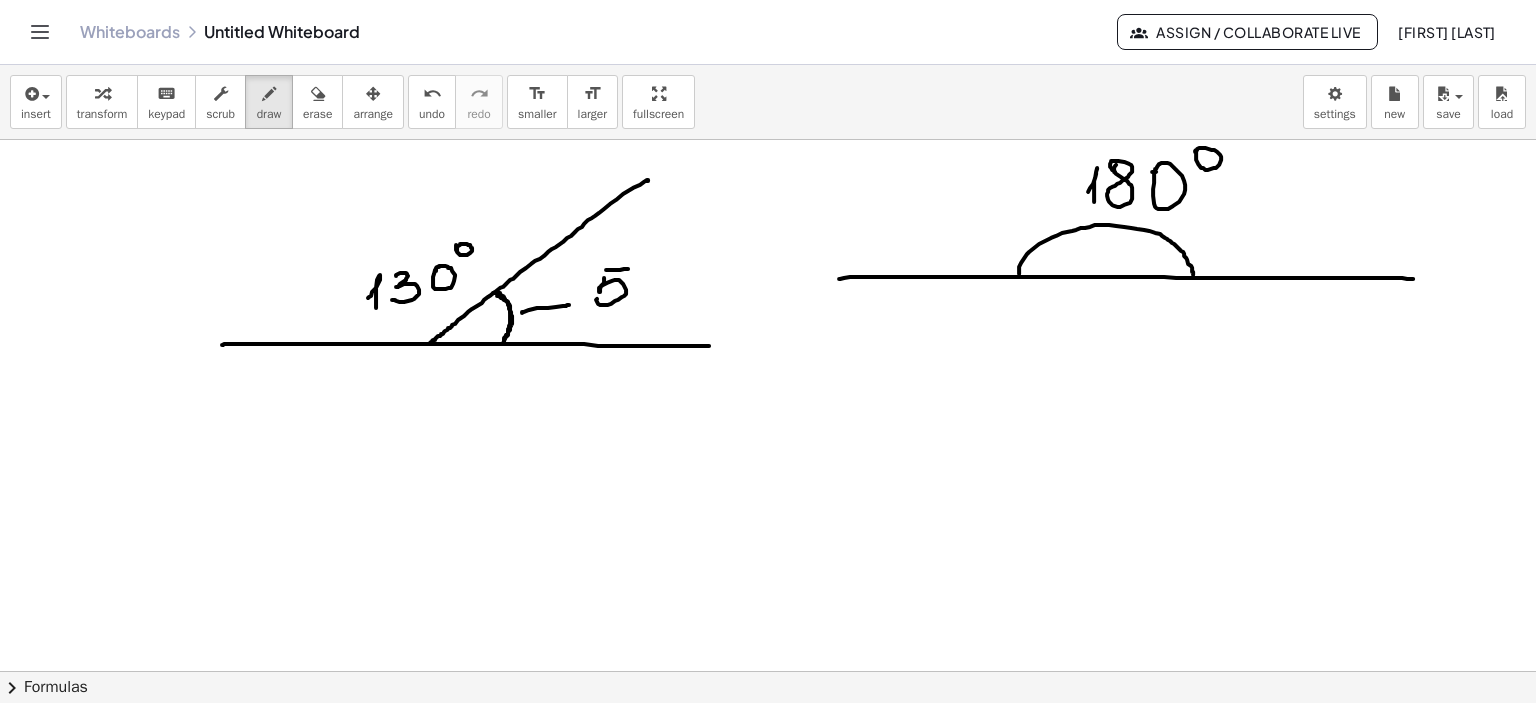 drag, startPoint x: 606, startPoint y: 269, endPoint x: 628, endPoint y: 268, distance: 22.022715 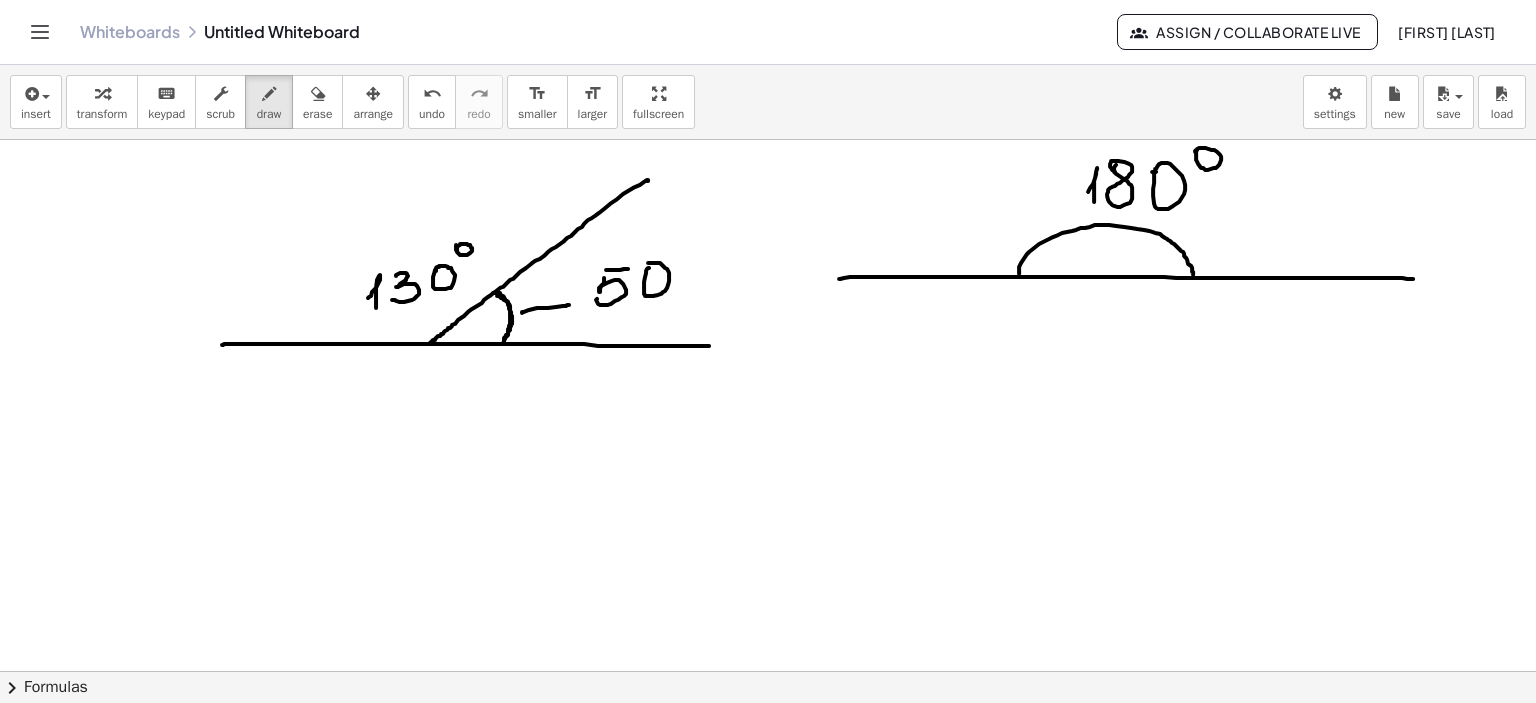drag, startPoint x: 649, startPoint y: 267, endPoint x: 624, endPoint y: 276, distance: 26.57066 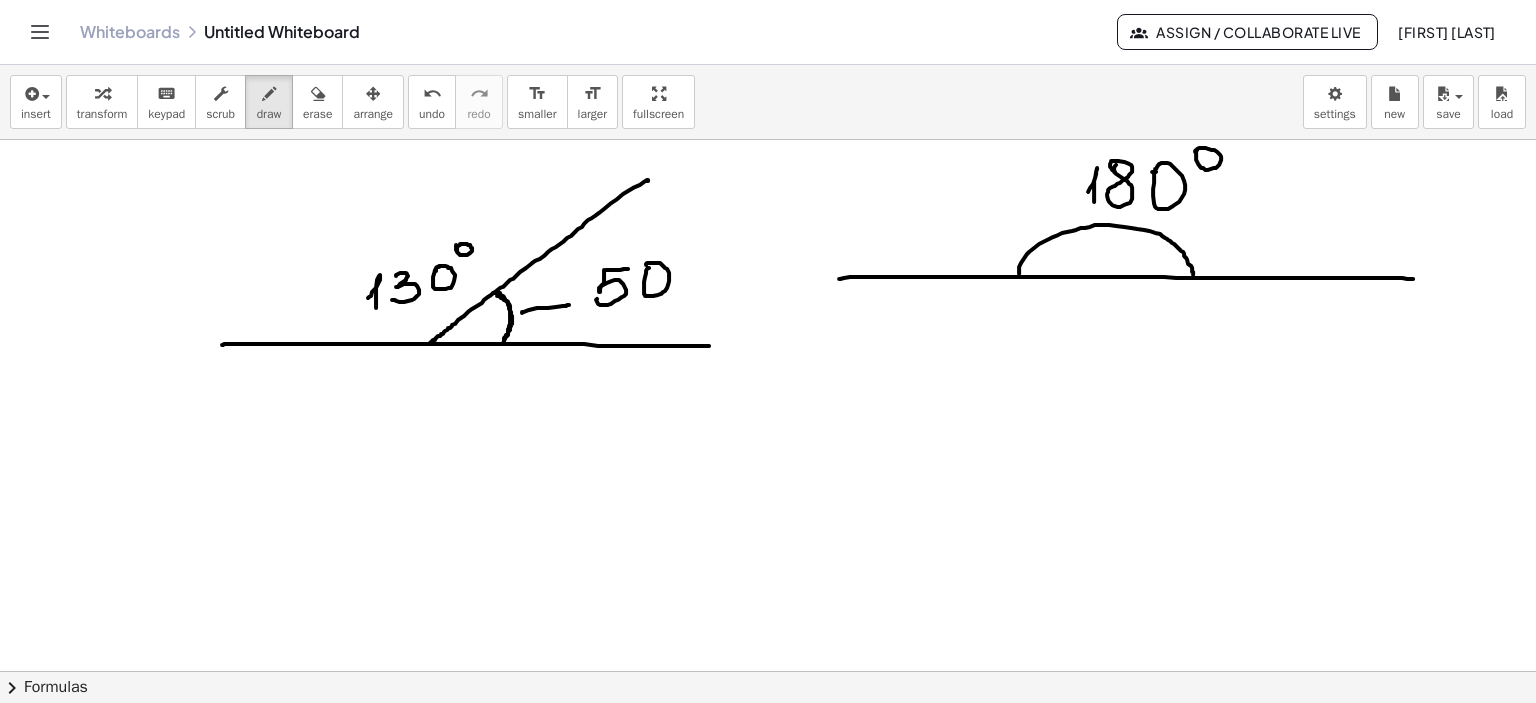 click at bounding box center [768, -60] 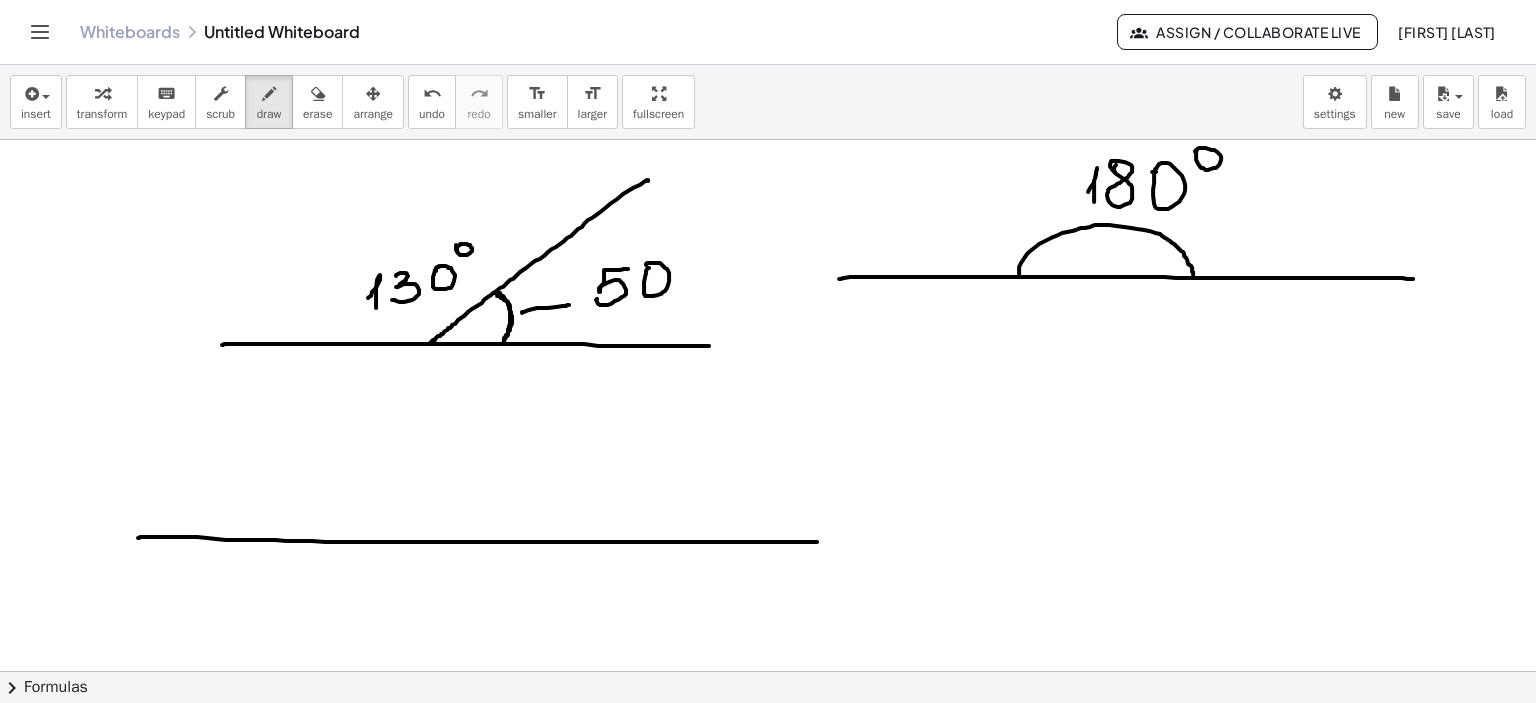 drag, startPoint x: 140, startPoint y: 536, endPoint x: 820, endPoint y: 541, distance: 680.0184 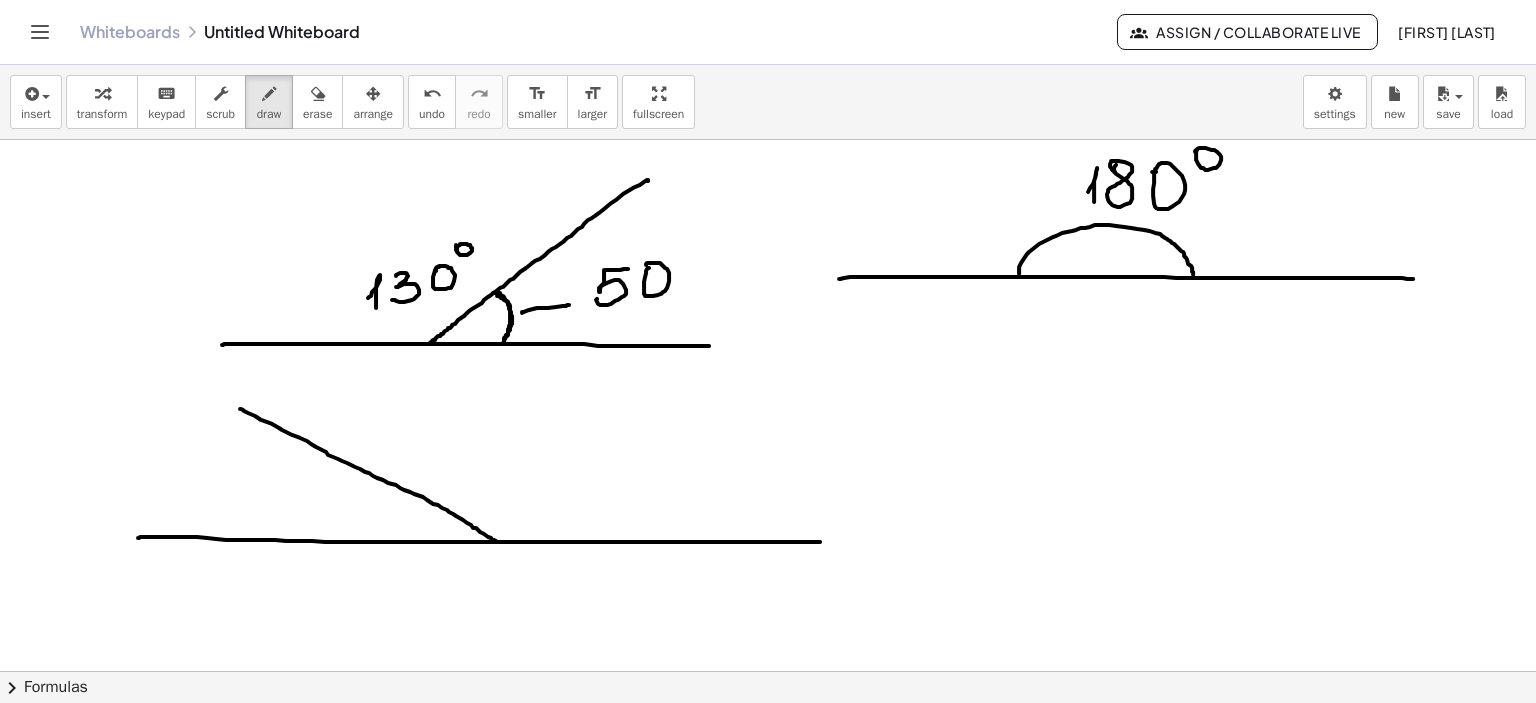 drag, startPoint x: 240, startPoint y: 408, endPoint x: 498, endPoint y: 542, distance: 290.72324 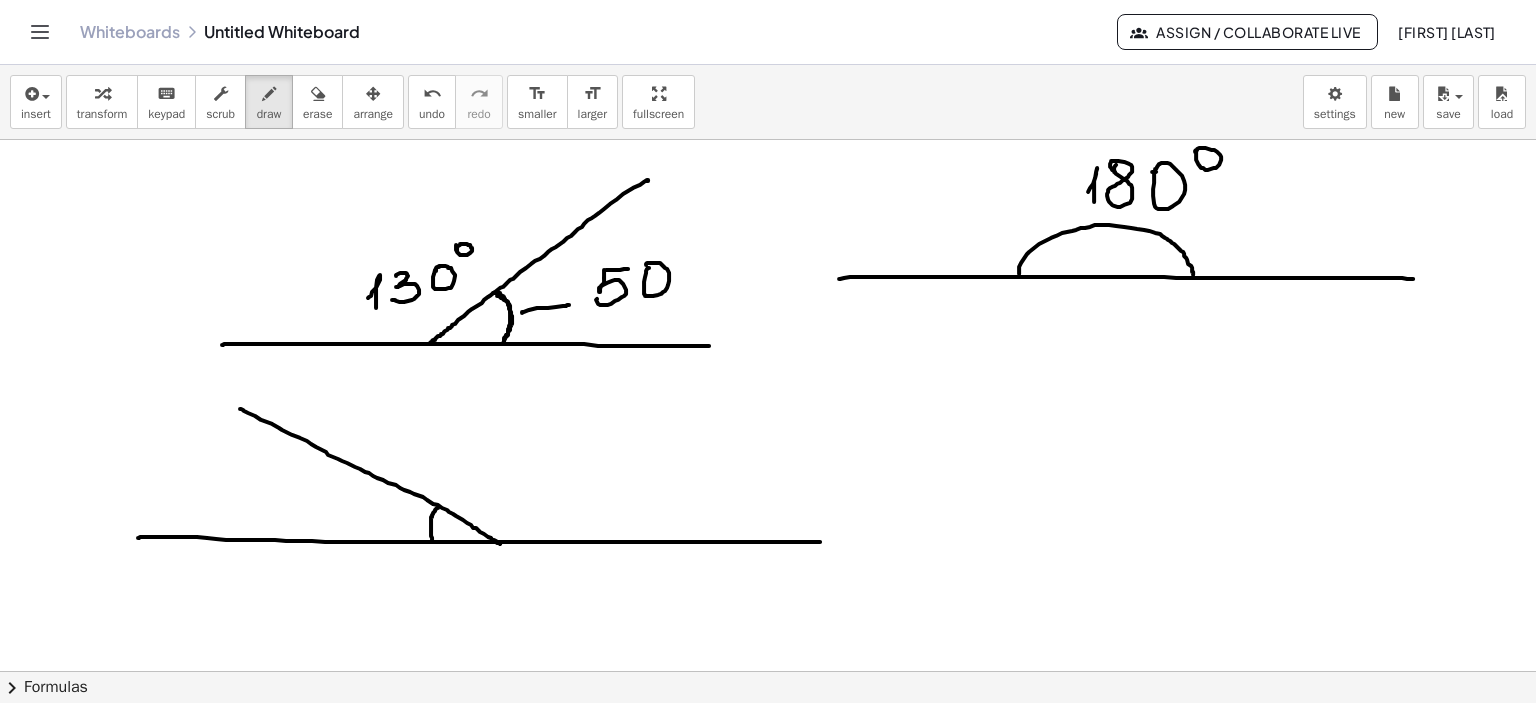 drag, startPoint x: 438, startPoint y: 507, endPoint x: 352, endPoint y: 511, distance: 86.09297 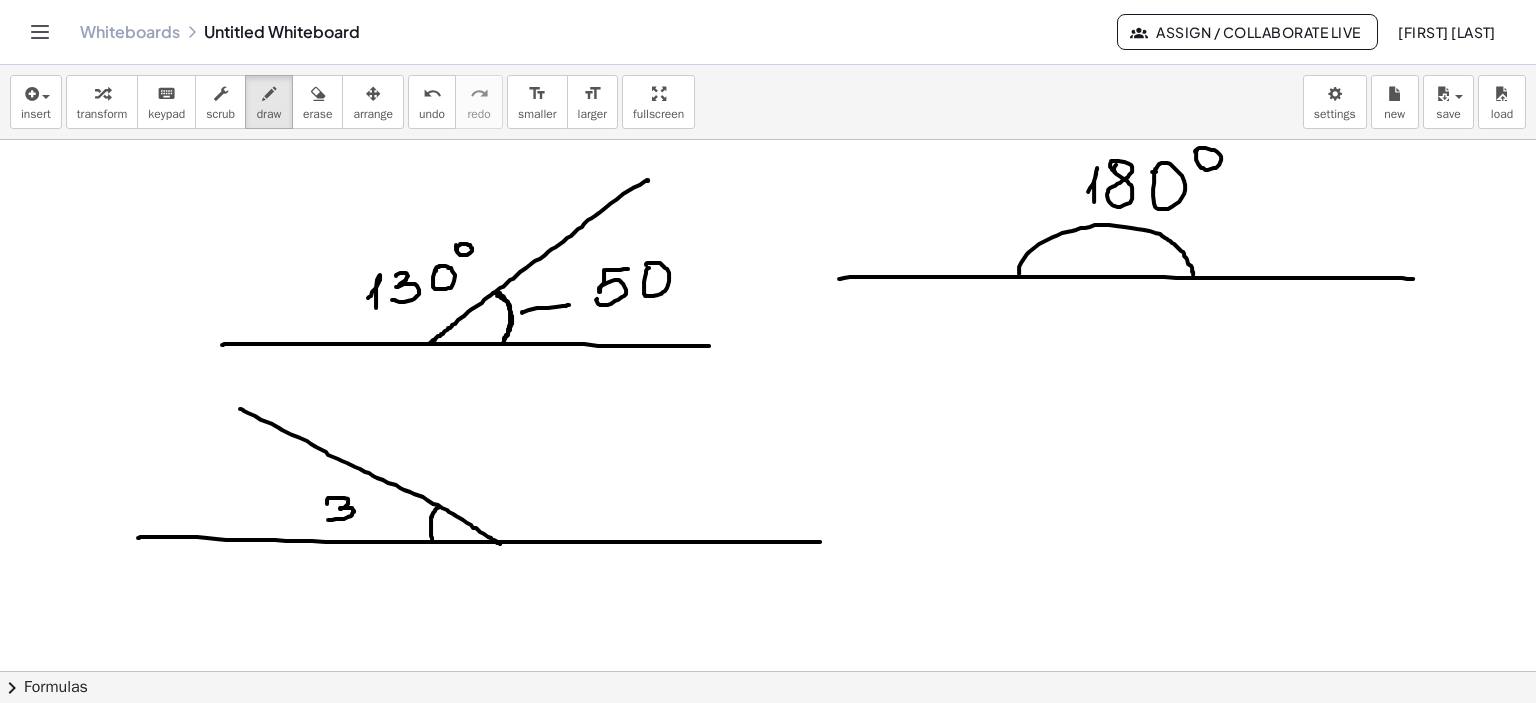 drag, startPoint x: 327, startPoint y: 499, endPoint x: 326, endPoint y: 519, distance: 20.024984 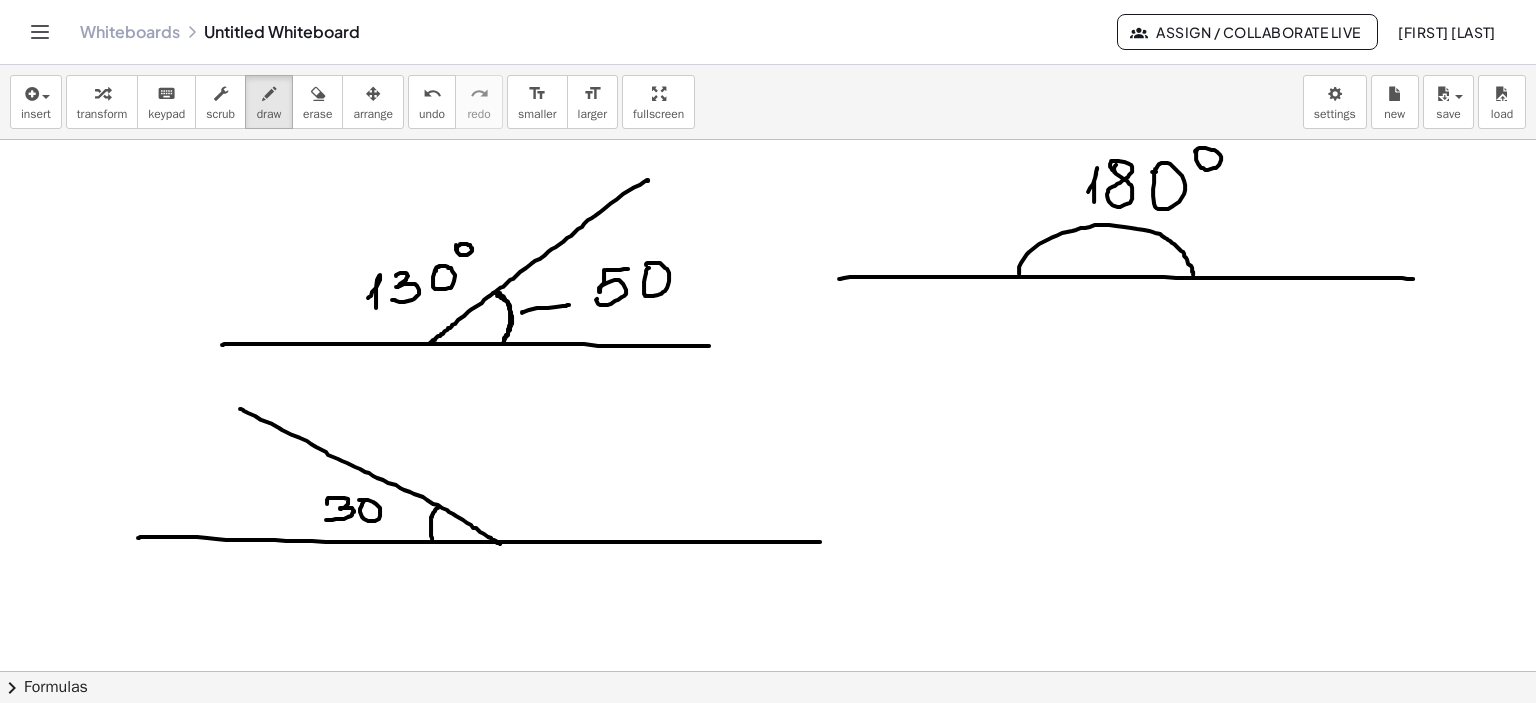 drag, startPoint x: 364, startPoint y: 500, endPoint x: 394, endPoint y: 507, distance: 30.805843 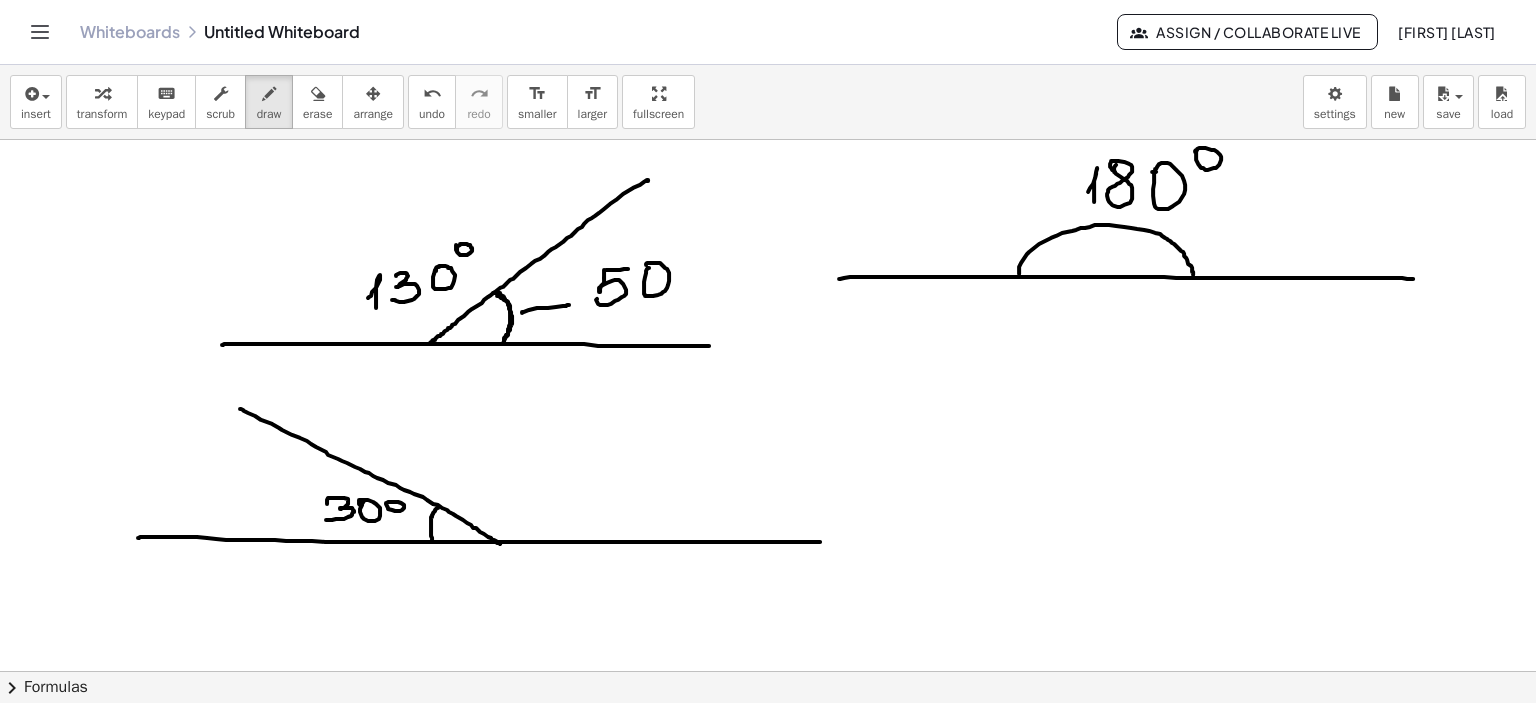 drag, startPoint x: 392, startPoint y: 509, endPoint x: 528, endPoint y: 511, distance: 136.01471 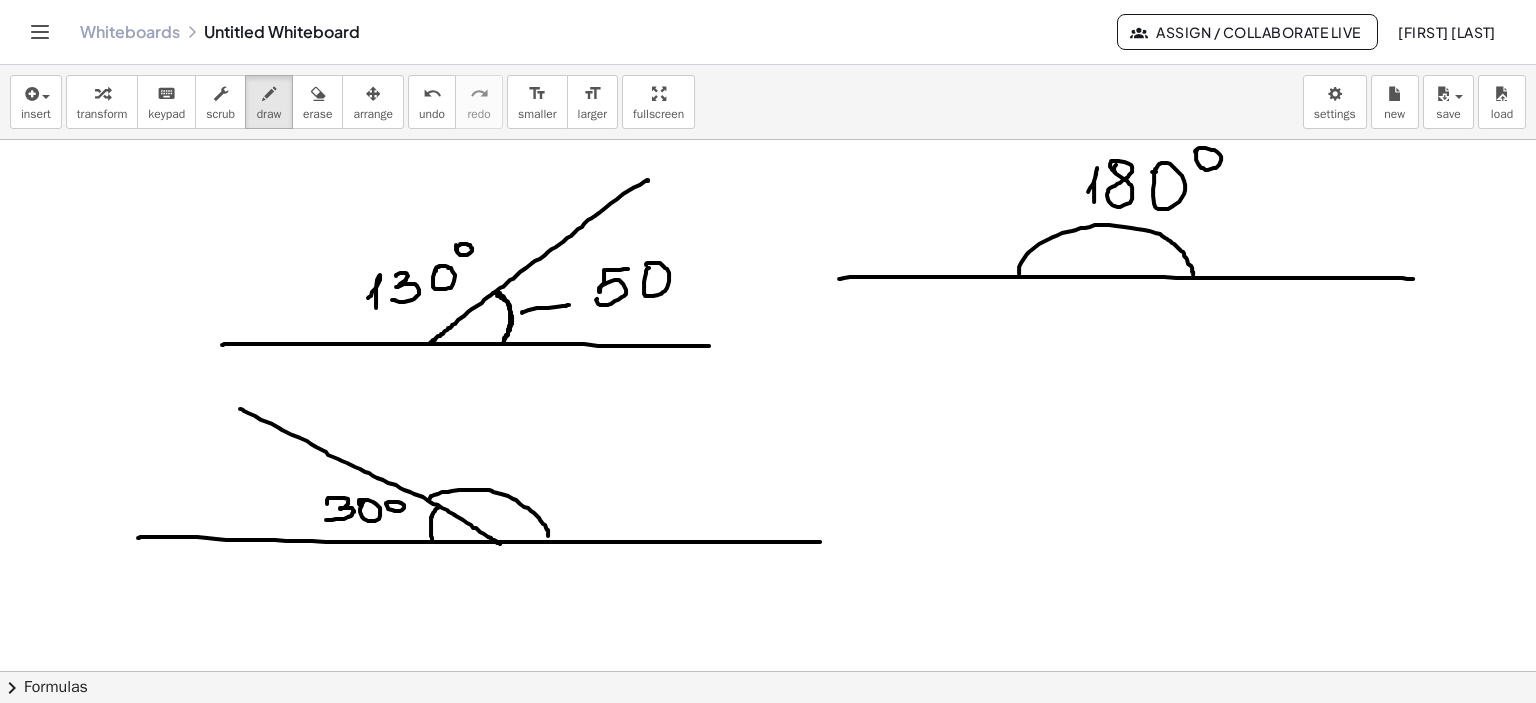 drag, startPoint x: 430, startPoint y: 497, endPoint x: 548, endPoint y: 535, distance: 123.967735 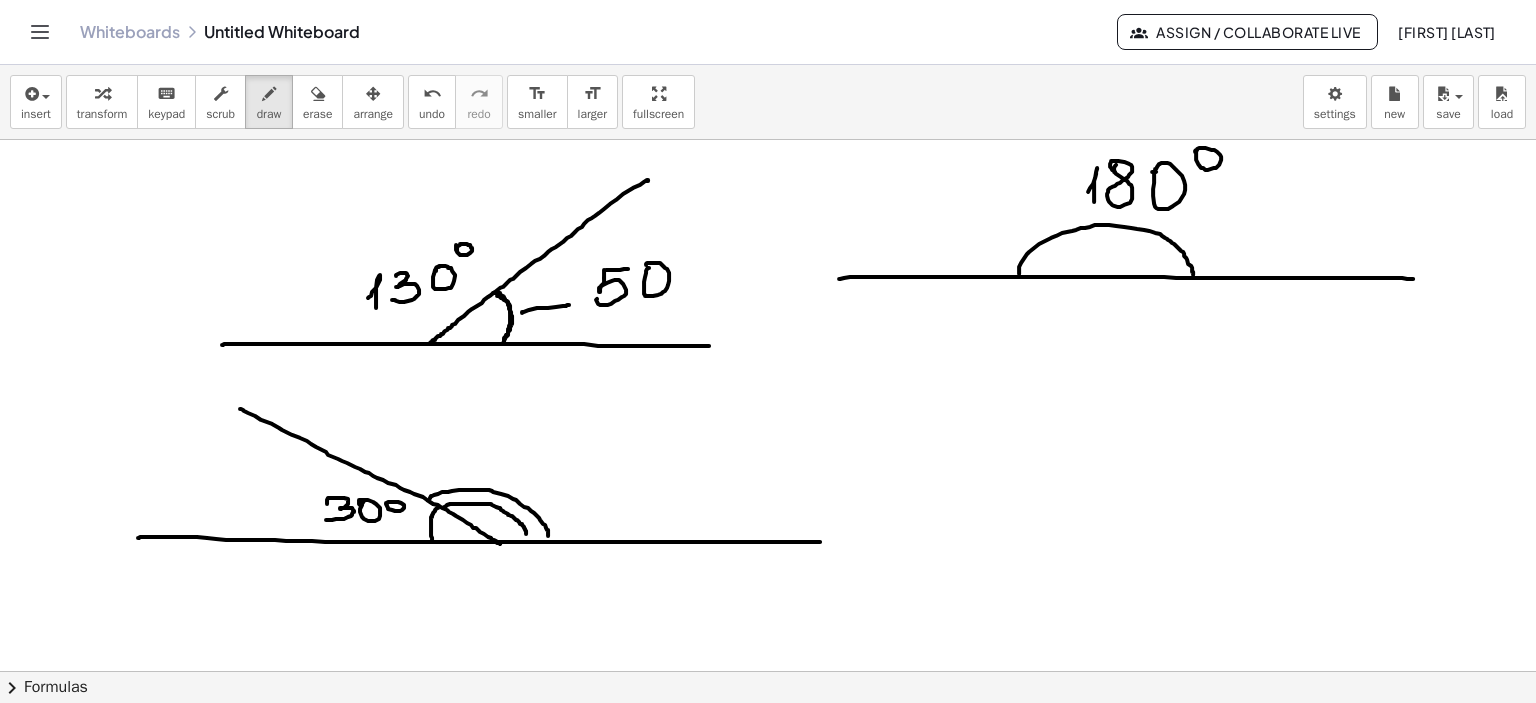 drag, startPoint x: 447, startPoint y: 504, endPoint x: 540, endPoint y: 527, distance: 95.80188 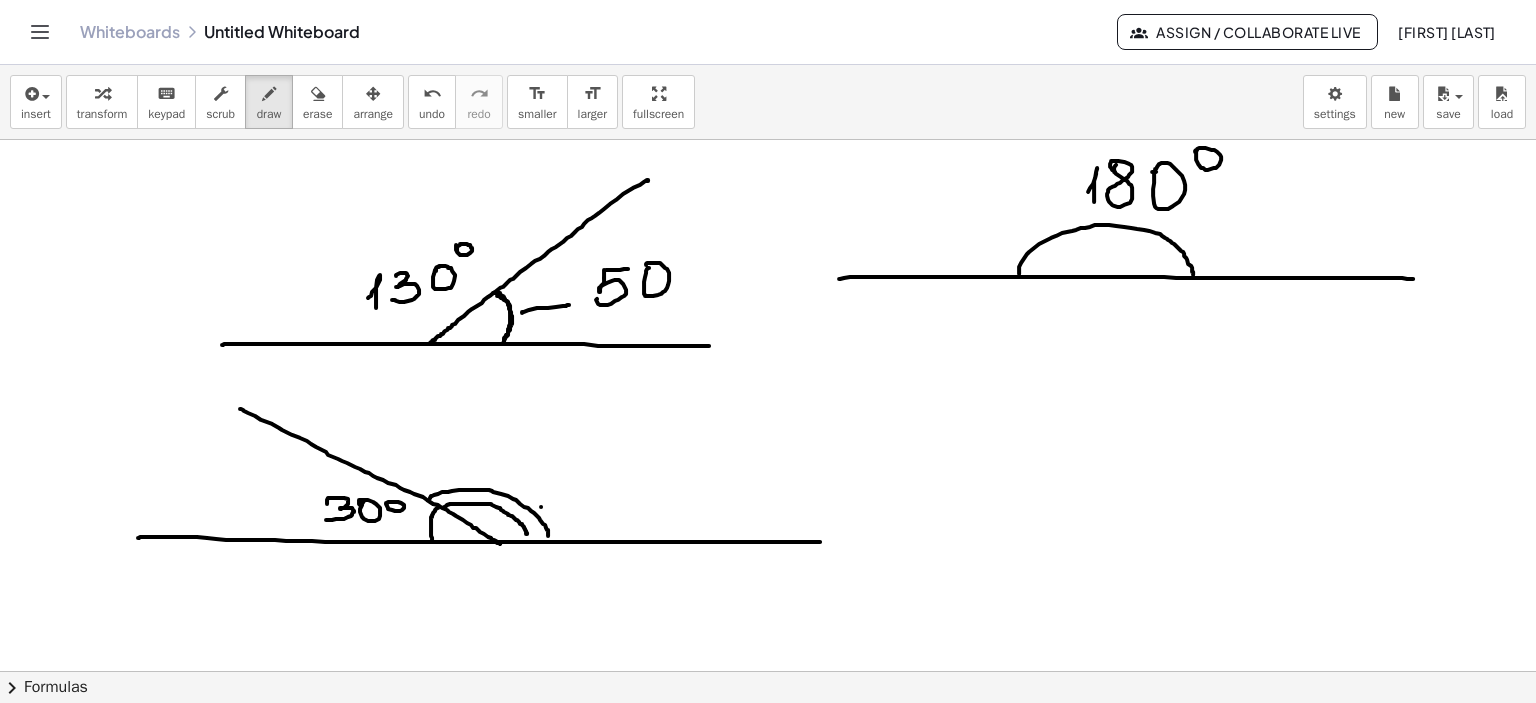 drag, startPoint x: 541, startPoint y: 506, endPoint x: 584, endPoint y: 501, distance: 43.289722 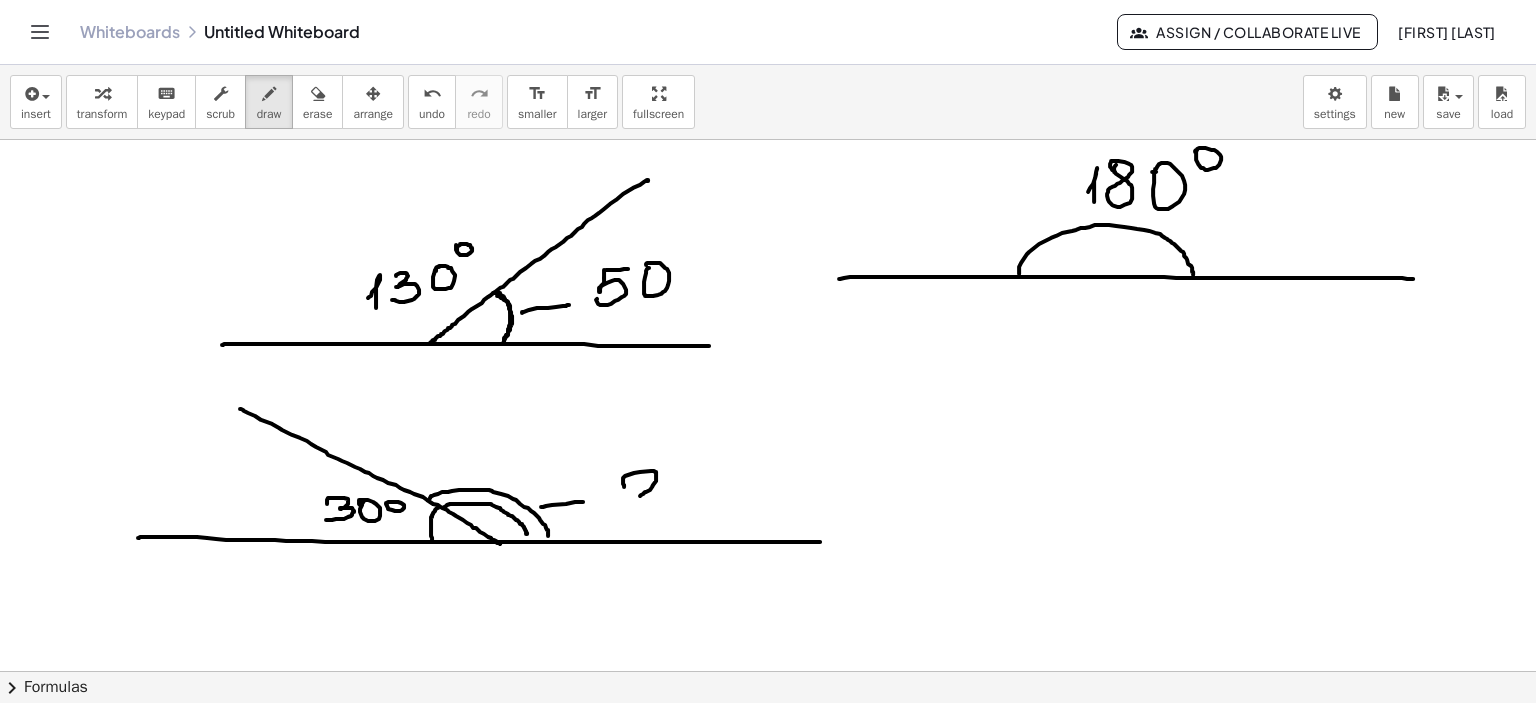 drag, startPoint x: 624, startPoint y: 486, endPoint x: 638, endPoint y: 499, distance: 19.104973 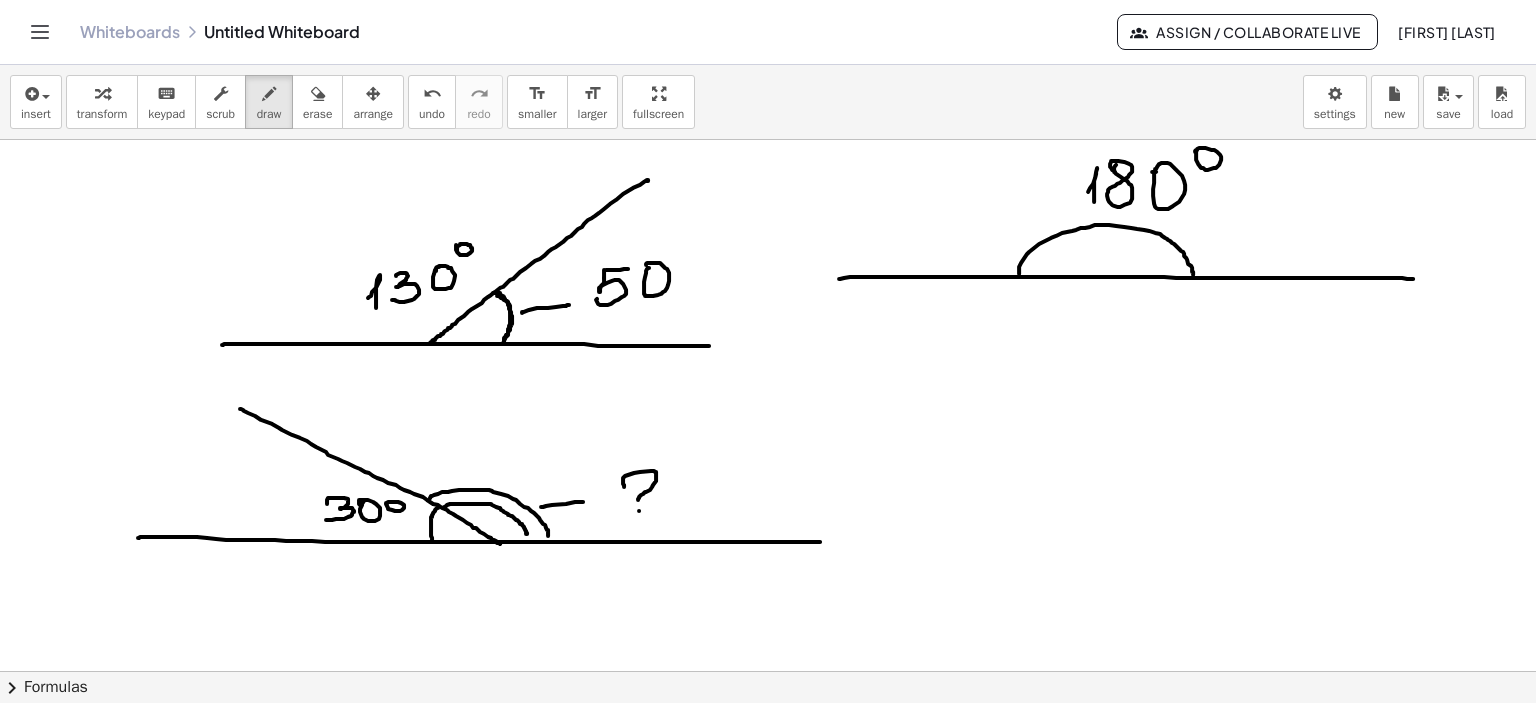 click at bounding box center [768, -60] 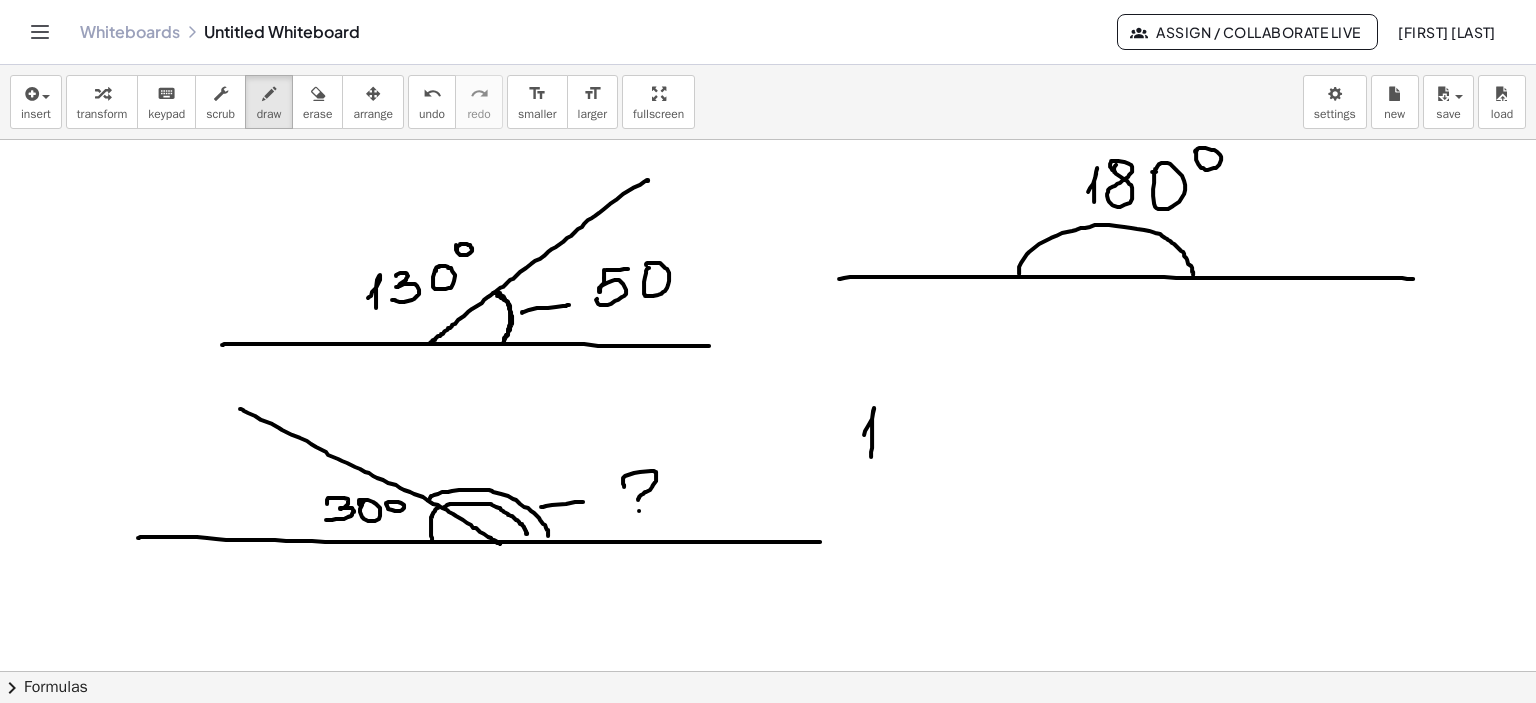 drag, startPoint x: 864, startPoint y: 434, endPoint x: 899, endPoint y: 427, distance: 35.69314 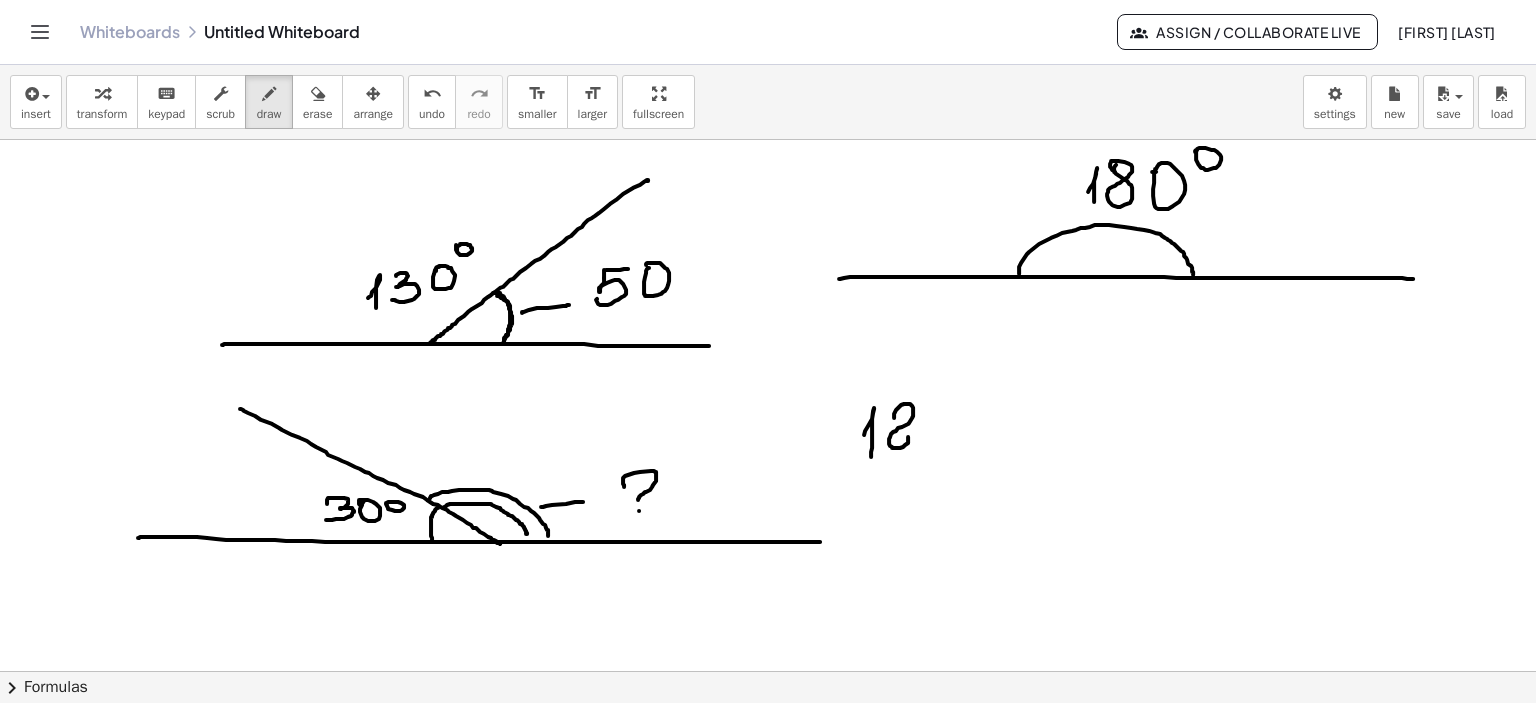 drag, startPoint x: 896, startPoint y: 409, endPoint x: 894, endPoint y: 419, distance: 10.198039 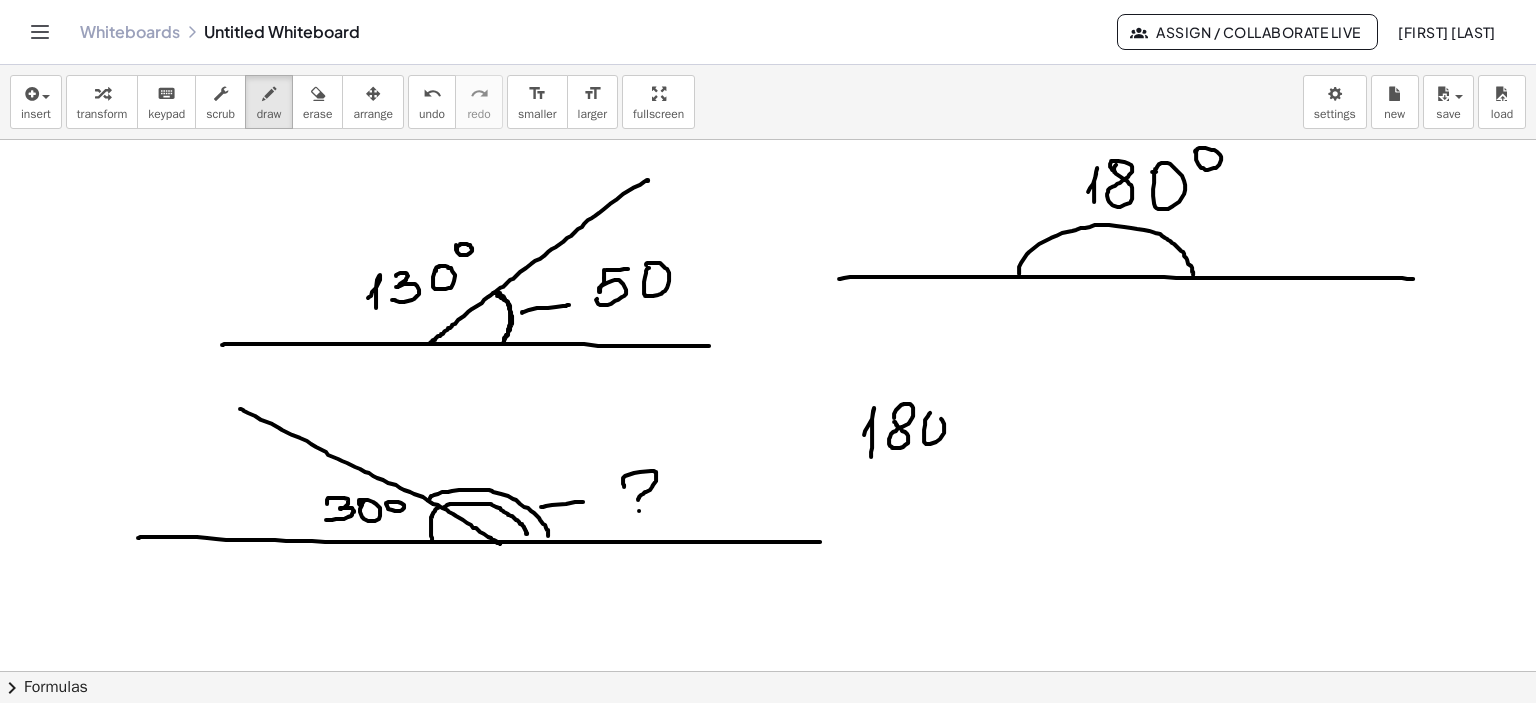 drag, startPoint x: 924, startPoint y: 440, endPoint x: 930, endPoint y: 416, distance: 24.738634 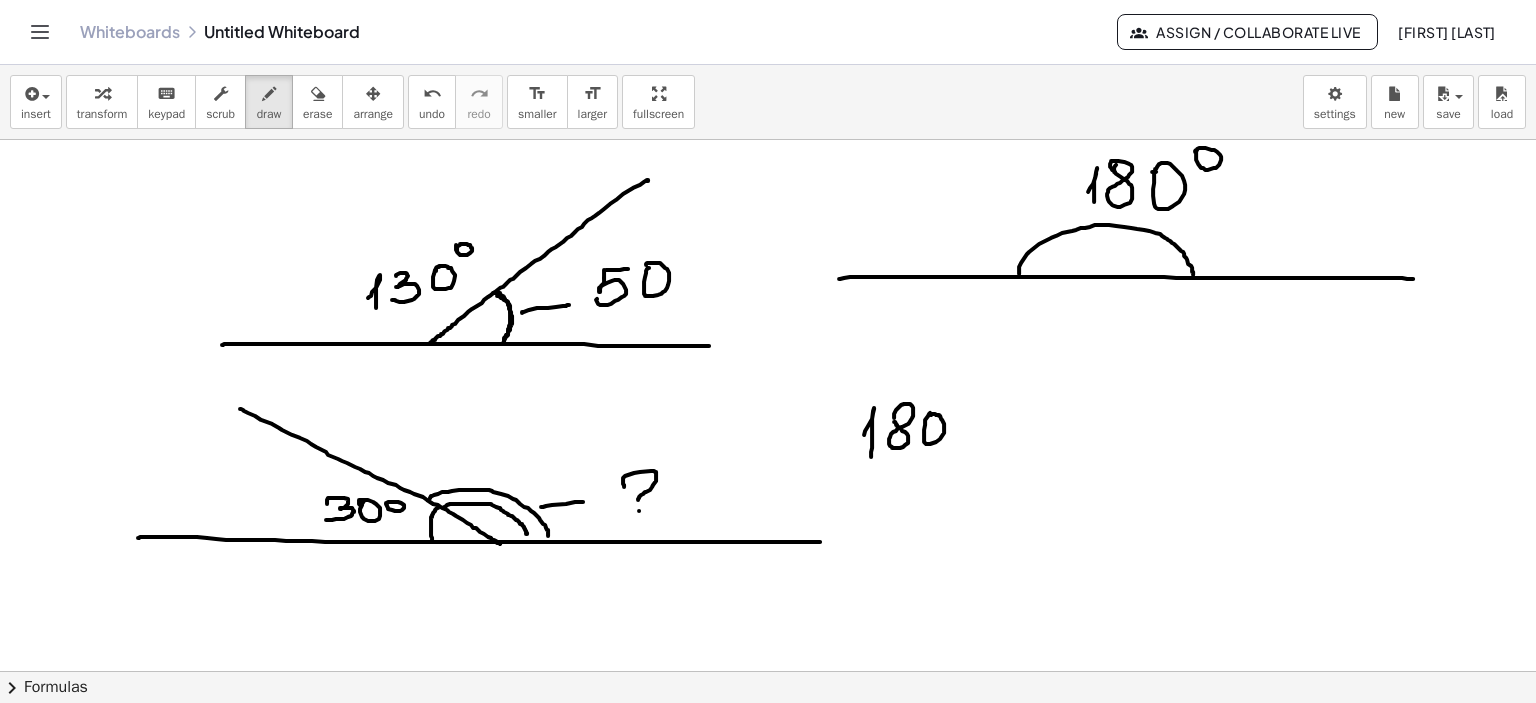 drag, startPoint x: 964, startPoint y: 432, endPoint x: 988, endPoint y: 431, distance: 24.020824 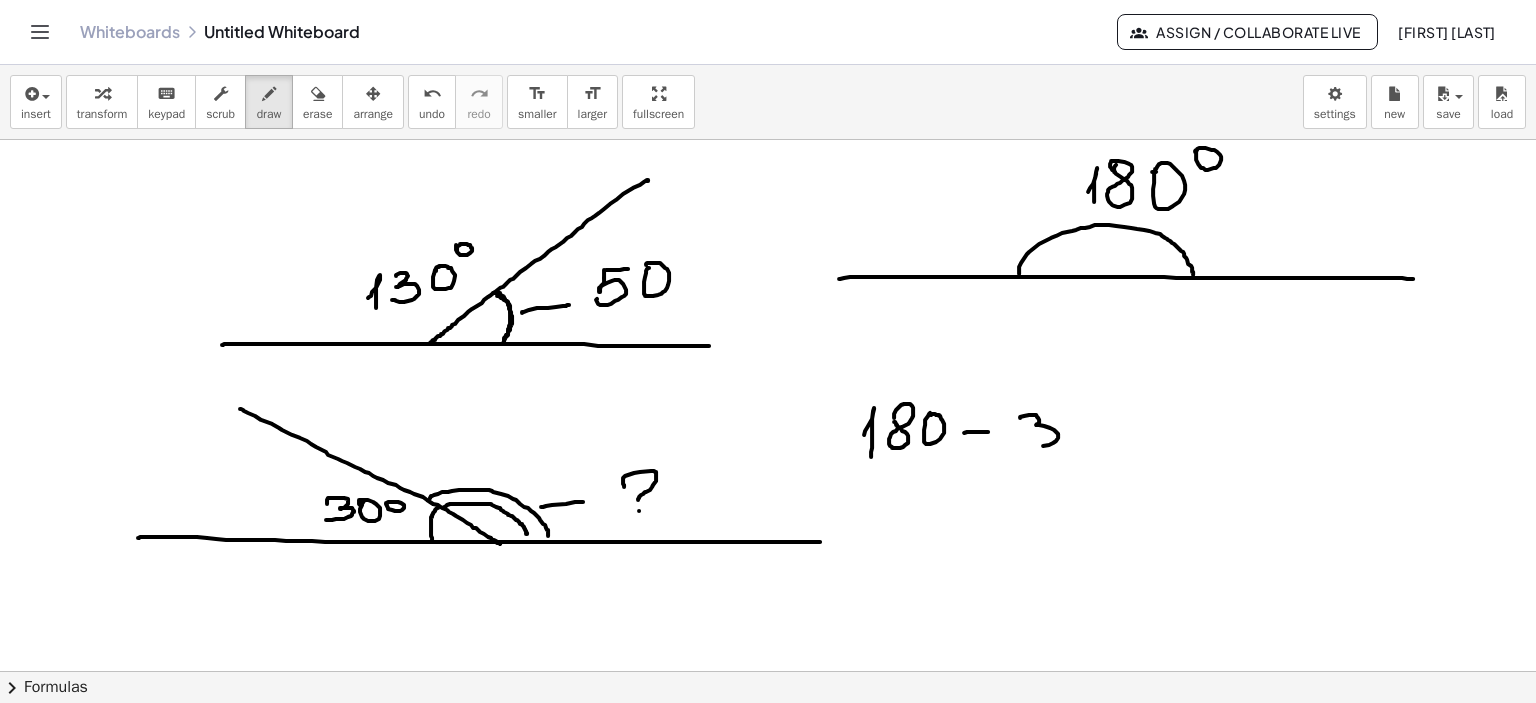 drag, startPoint x: 1033, startPoint y: 414, endPoint x: 1018, endPoint y: 440, distance: 30.016663 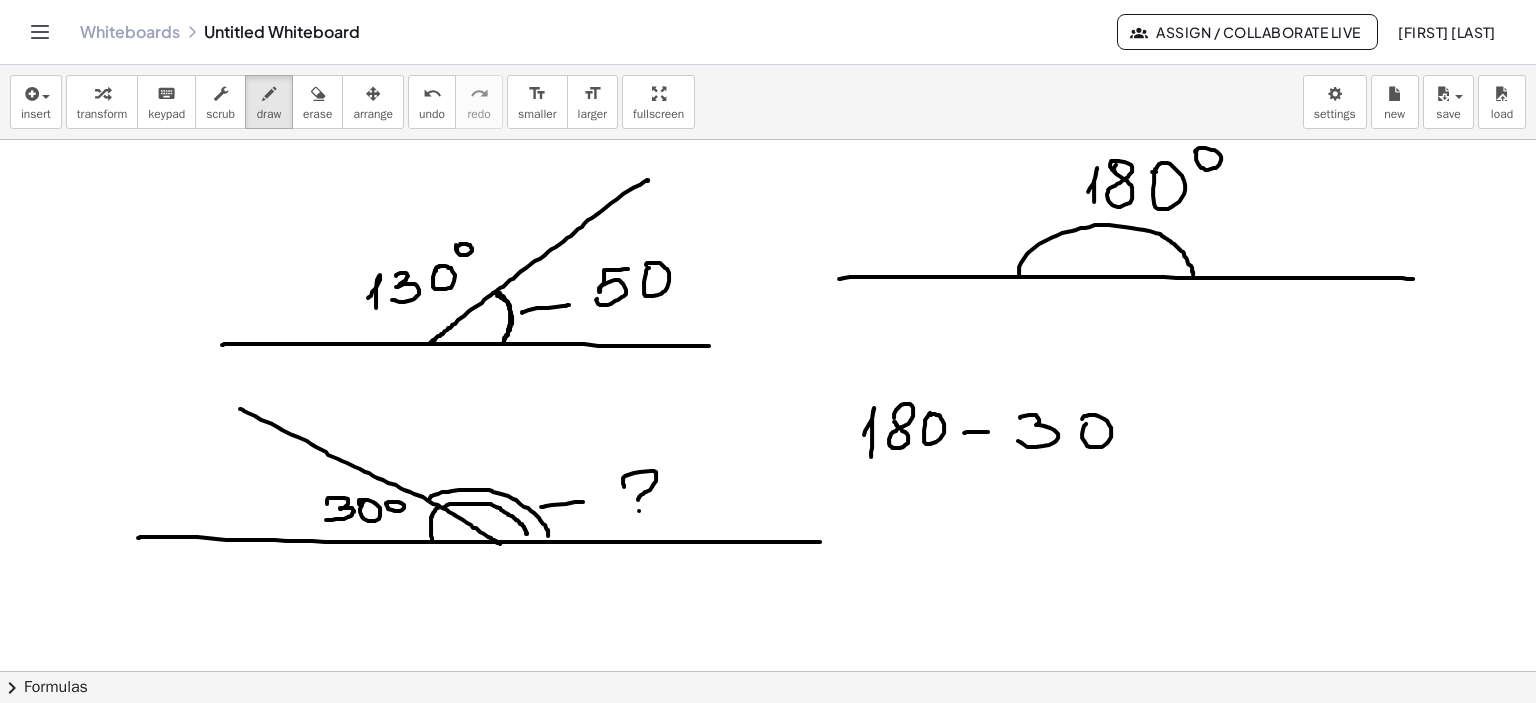 click at bounding box center [768, -60] 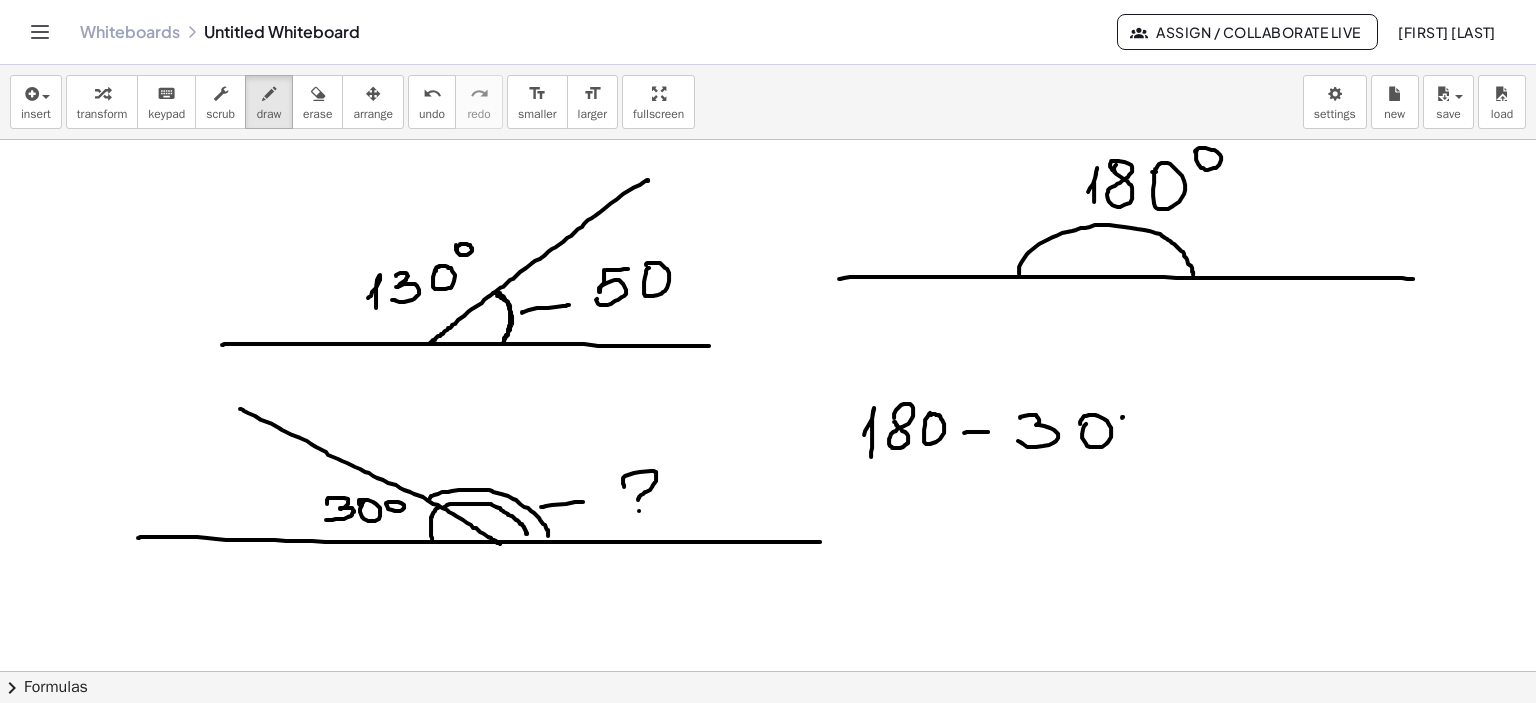 drag, startPoint x: 1122, startPoint y: 417, endPoint x: 1168, endPoint y: 419, distance: 46.043457 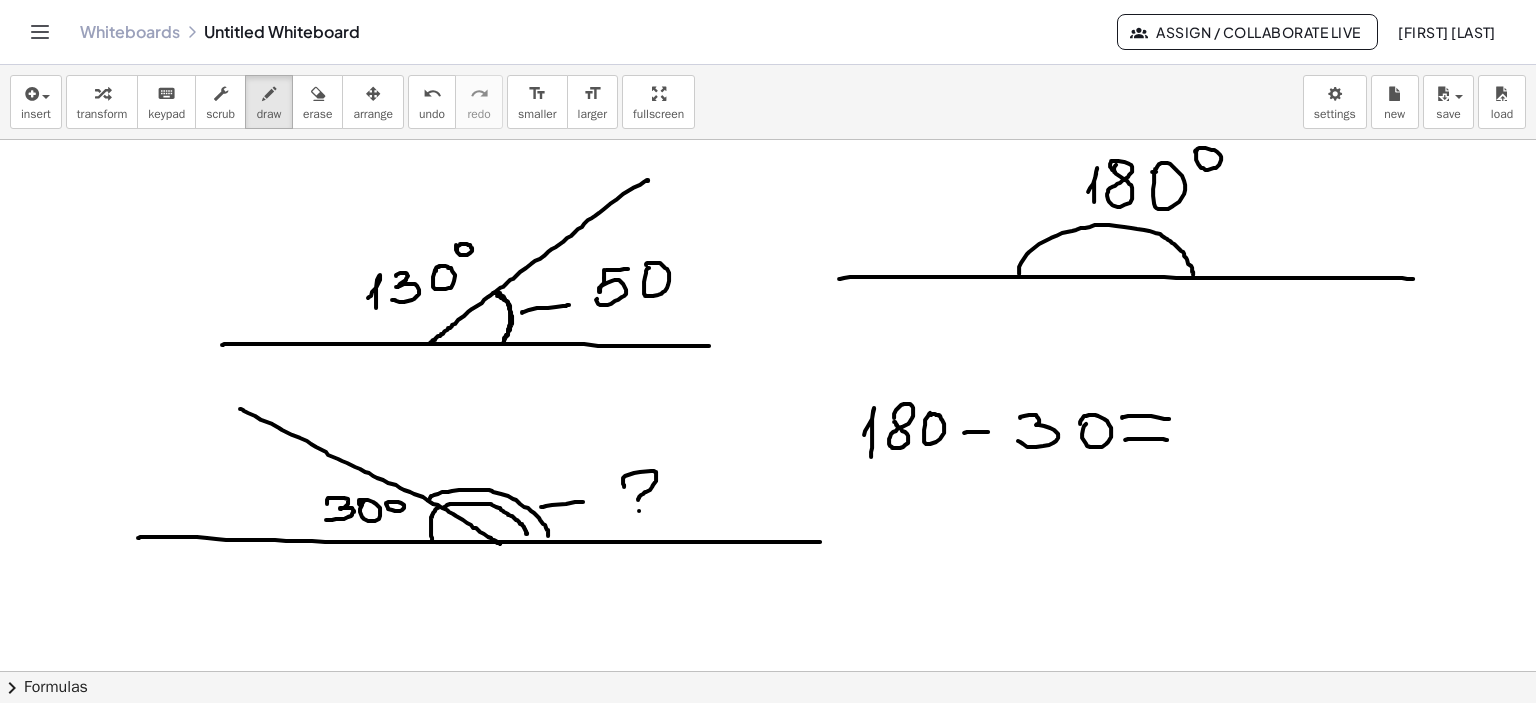 drag, startPoint x: 1125, startPoint y: 439, endPoint x: 1167, endPoint y: 439, distance: 42 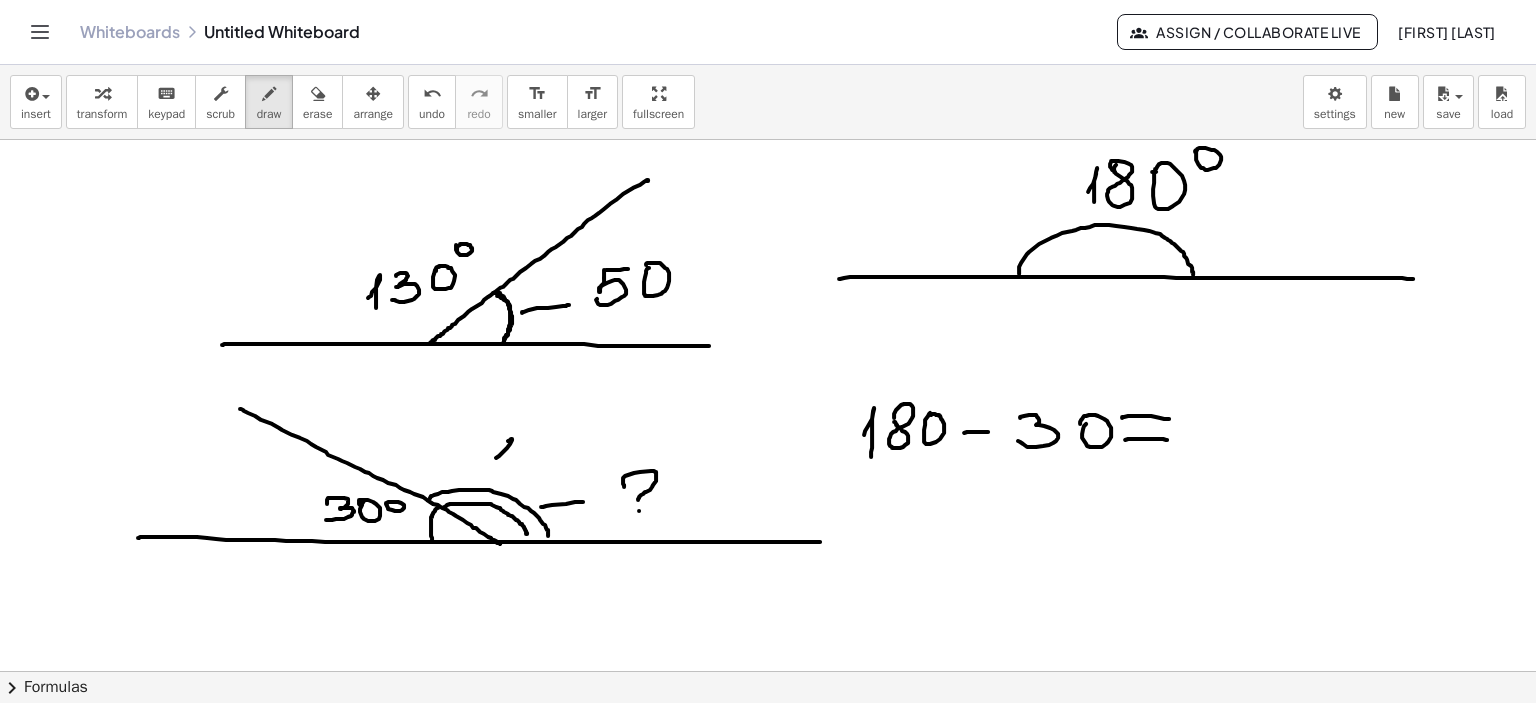 drag, startPoint x: 496, startPoint y: 457, endPoint x: 502, endPoint y: 467, distance: 11.661903 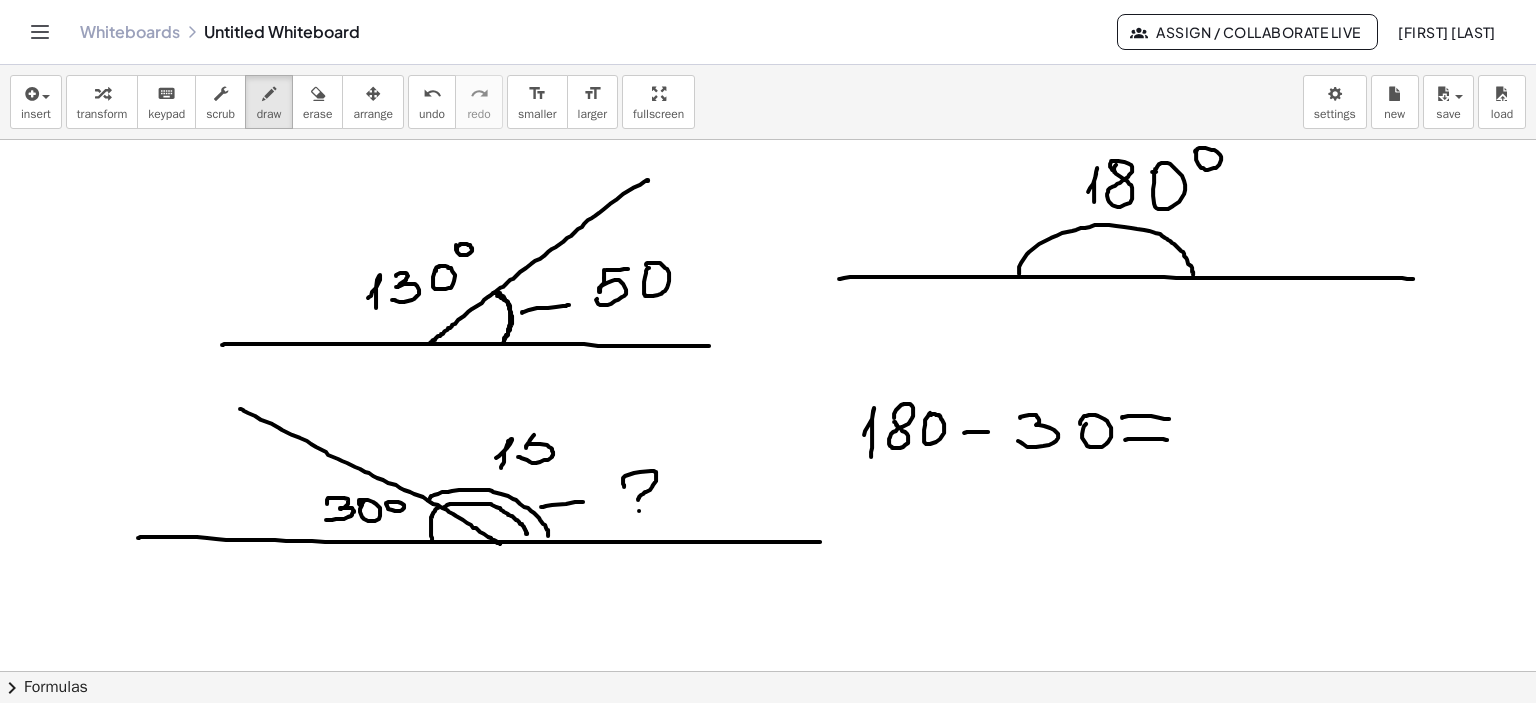 drag, startPoint x: 534, startPoint y: 434, endPoint x: 518, endPoint y: 456, distance: 27.202942 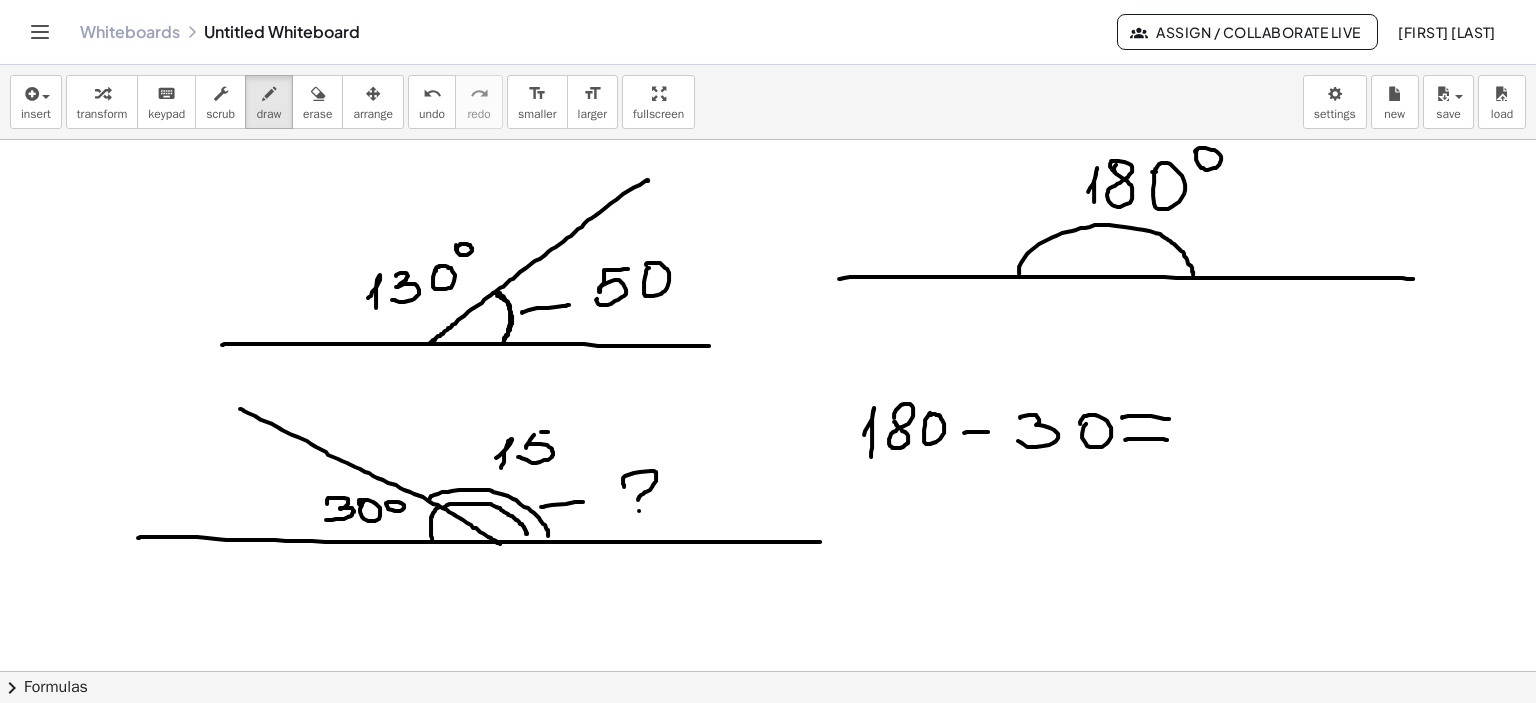 drag, startPoint x: 541, startPoint y: 431, endPoint x: 572, endPoint y: 431, distance: 31 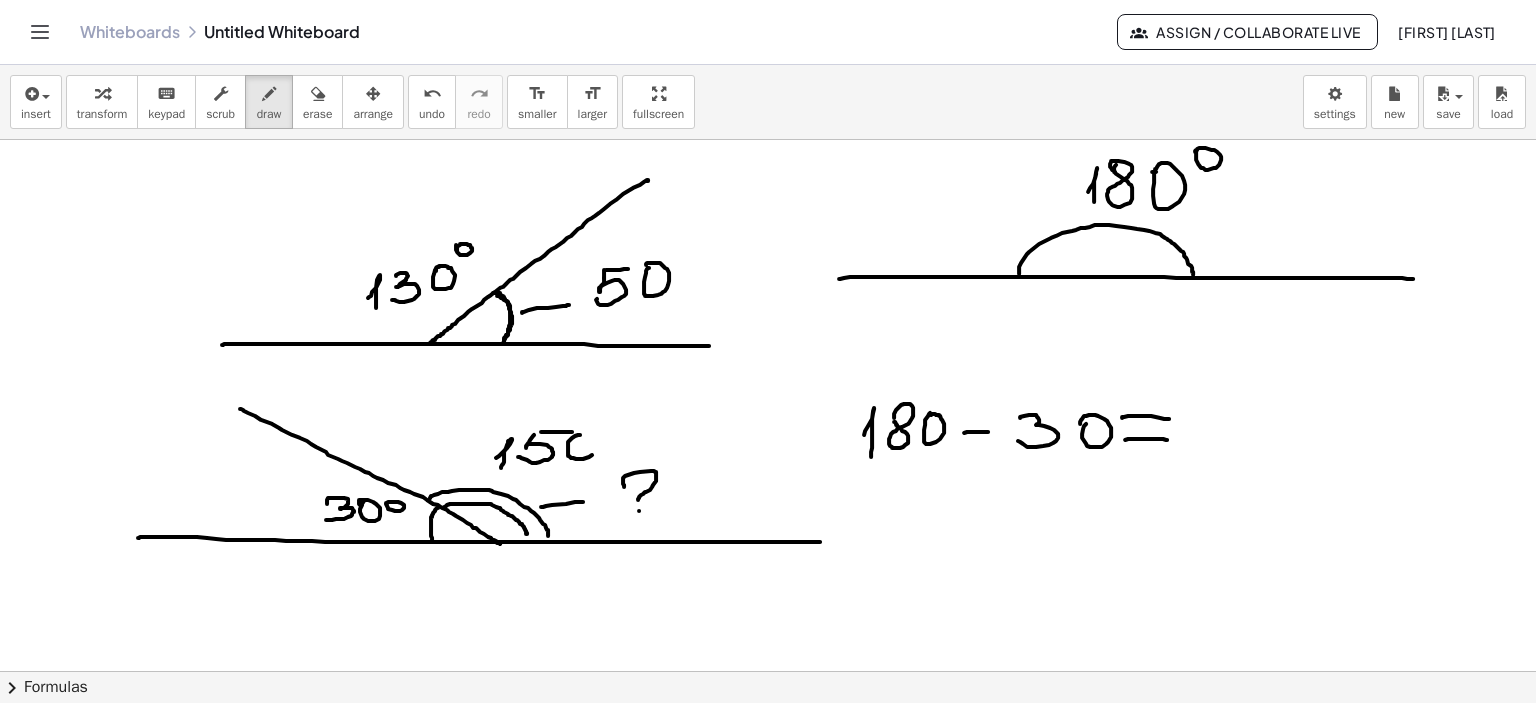 click at bounding box center [768, -60] 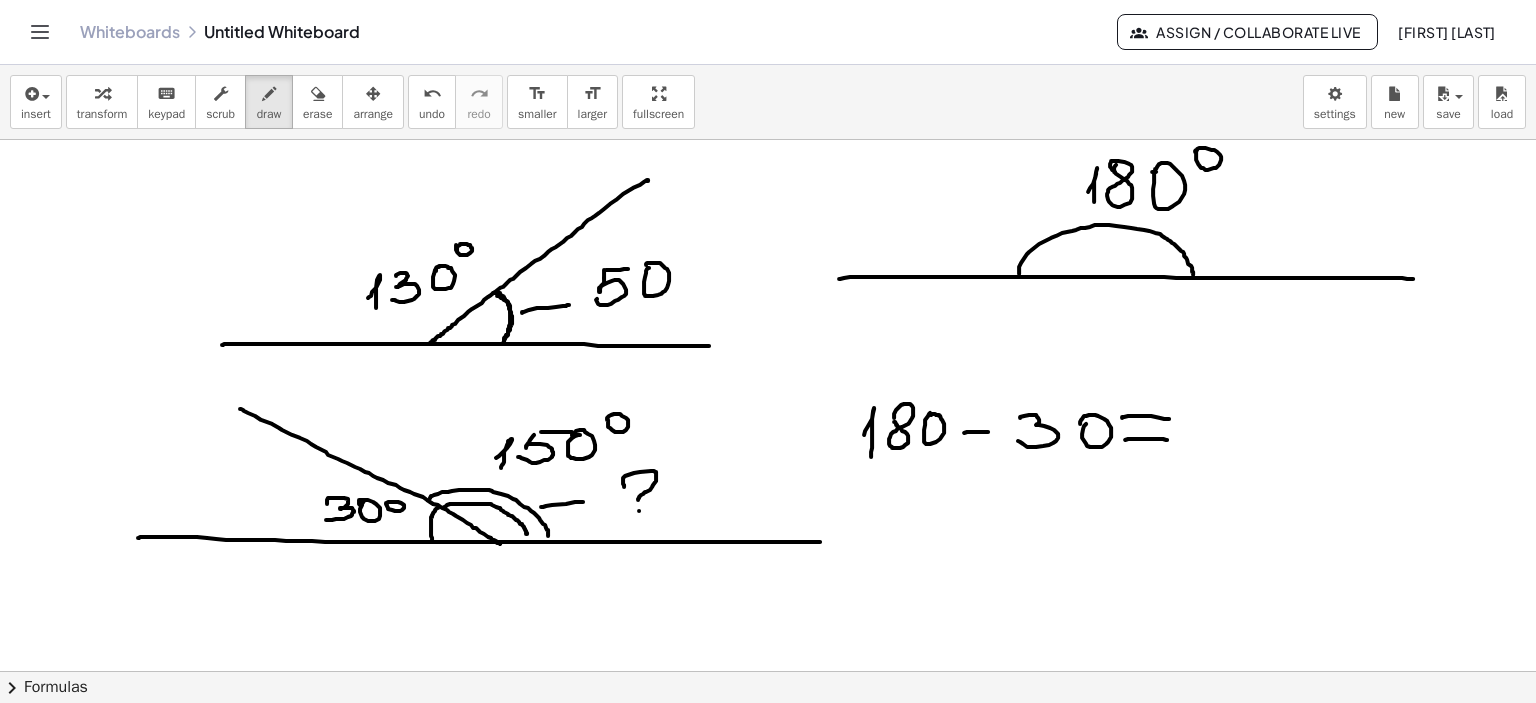 drag, startPoint x: 608, startPoint y: 423, endPoint x: 630, endPoint y: 427, distance: 22.36068 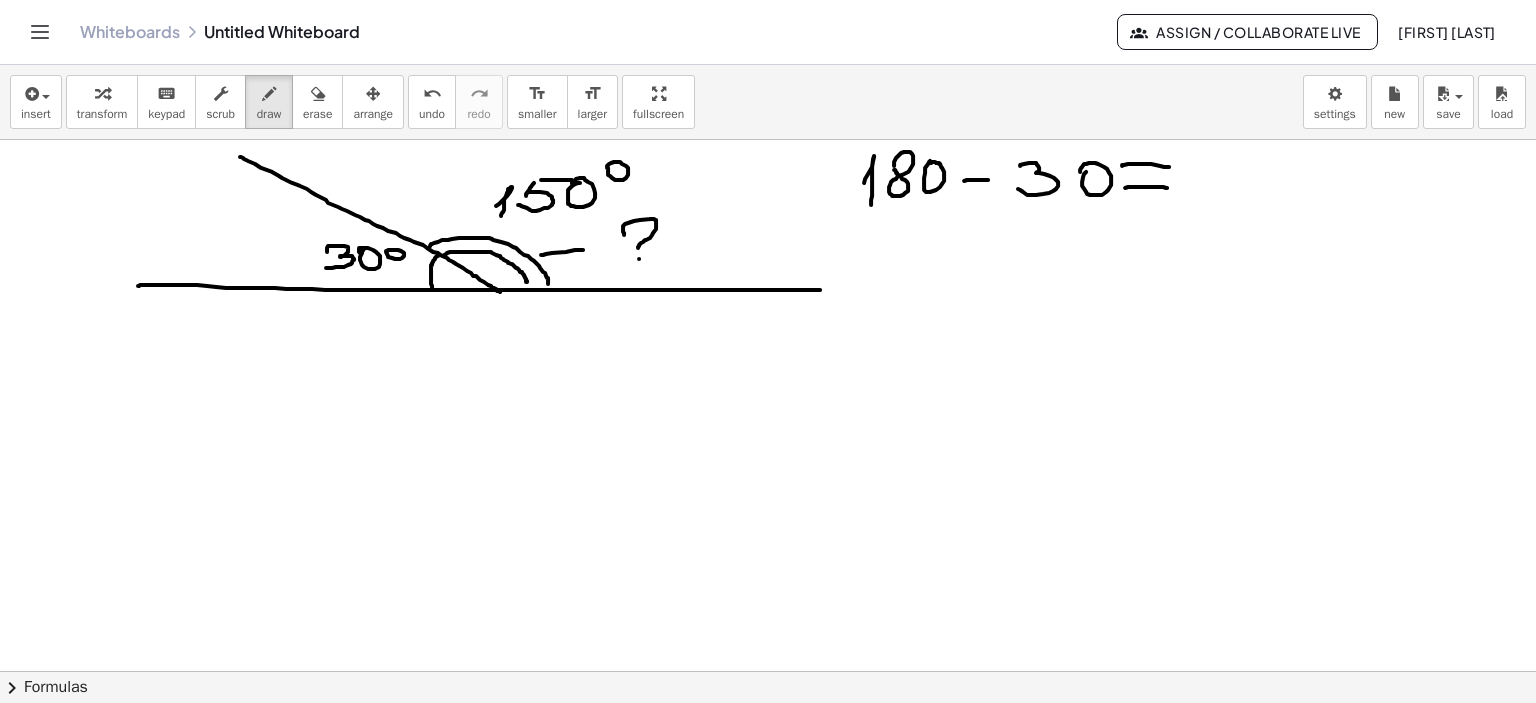 scroll, scrollTop: 1564, scrollLeft: 0, axis: vertical 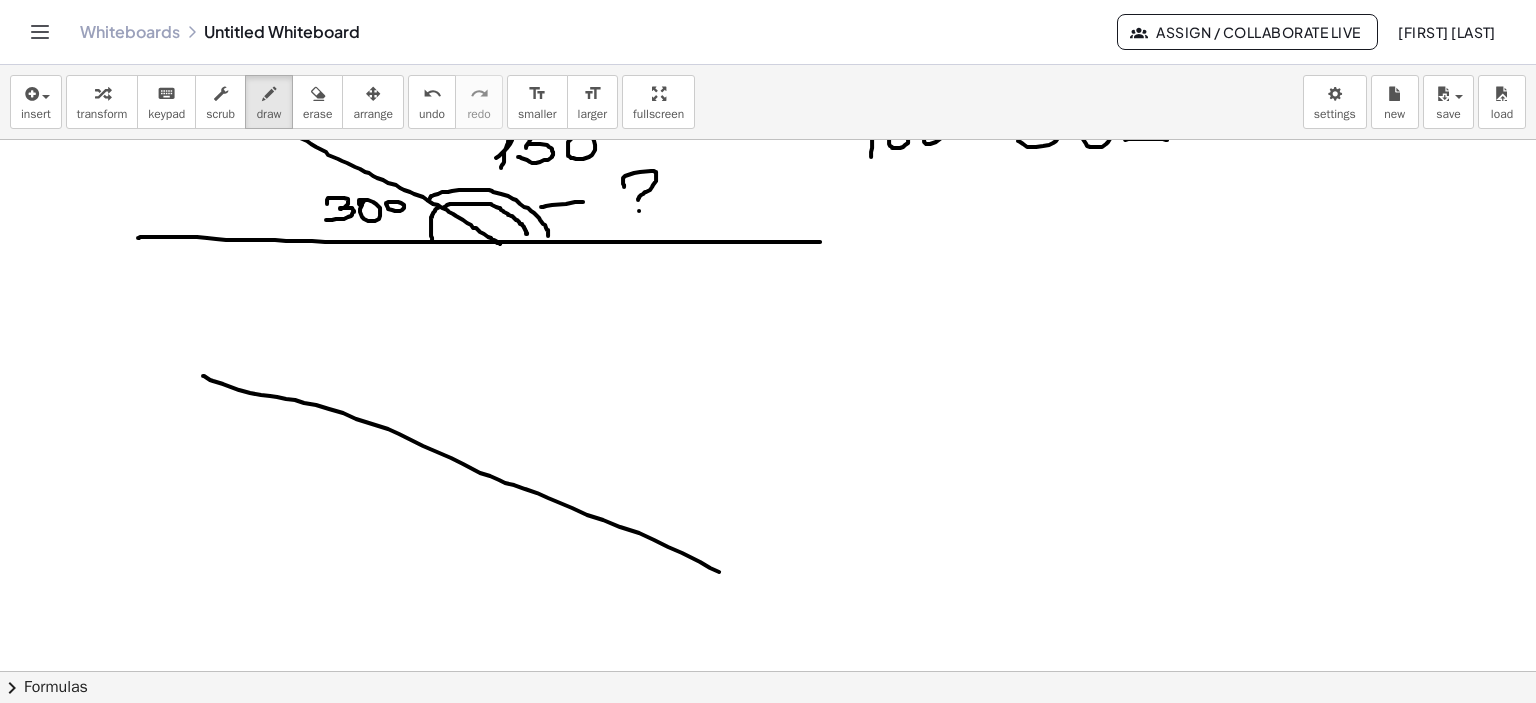 drag, startPoint x: 203, startPoint y: 375, endPoint x: 756, endPoint y: 591, distance: 593.6876 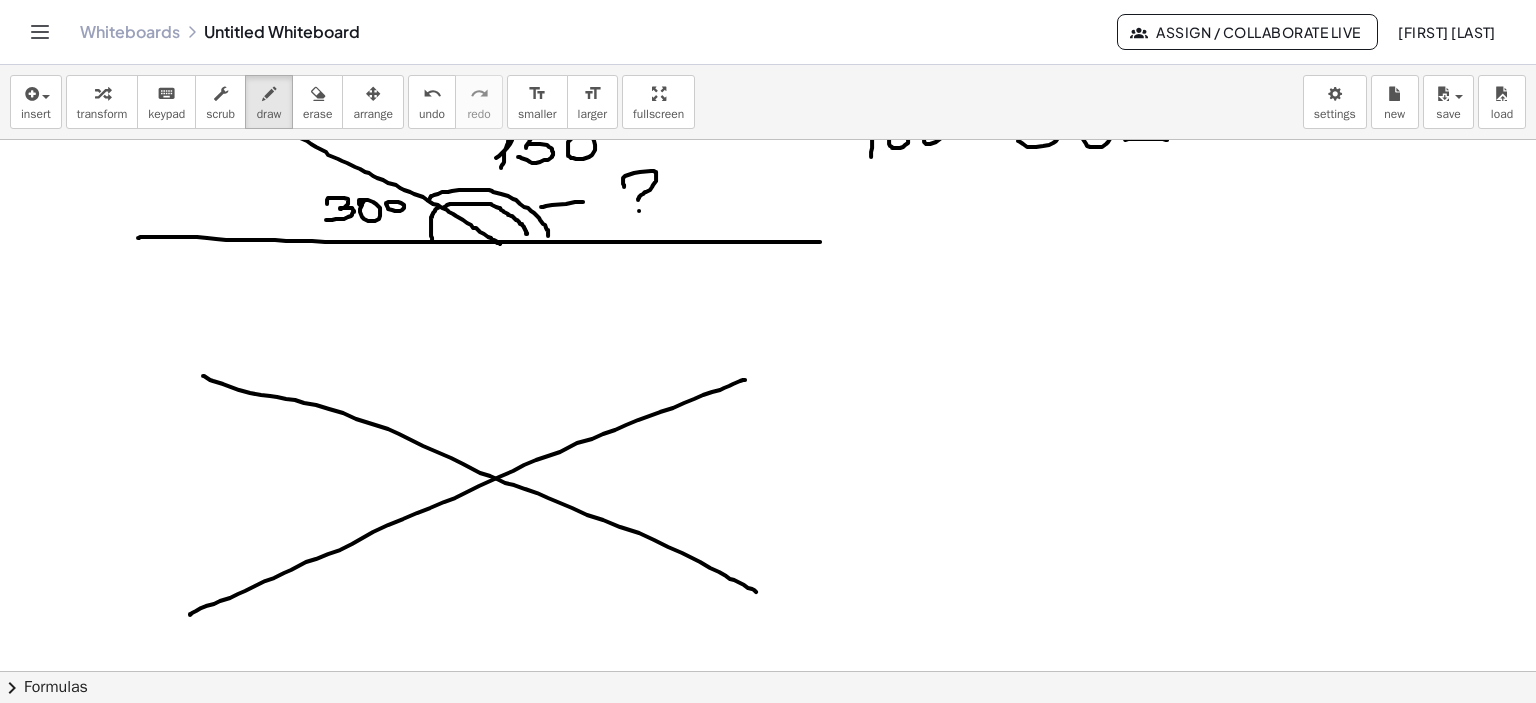 drag, startPoint x: 190, startPoint y: 614, endPoint x: 745, endPoint y: 379, distance: 602.7023 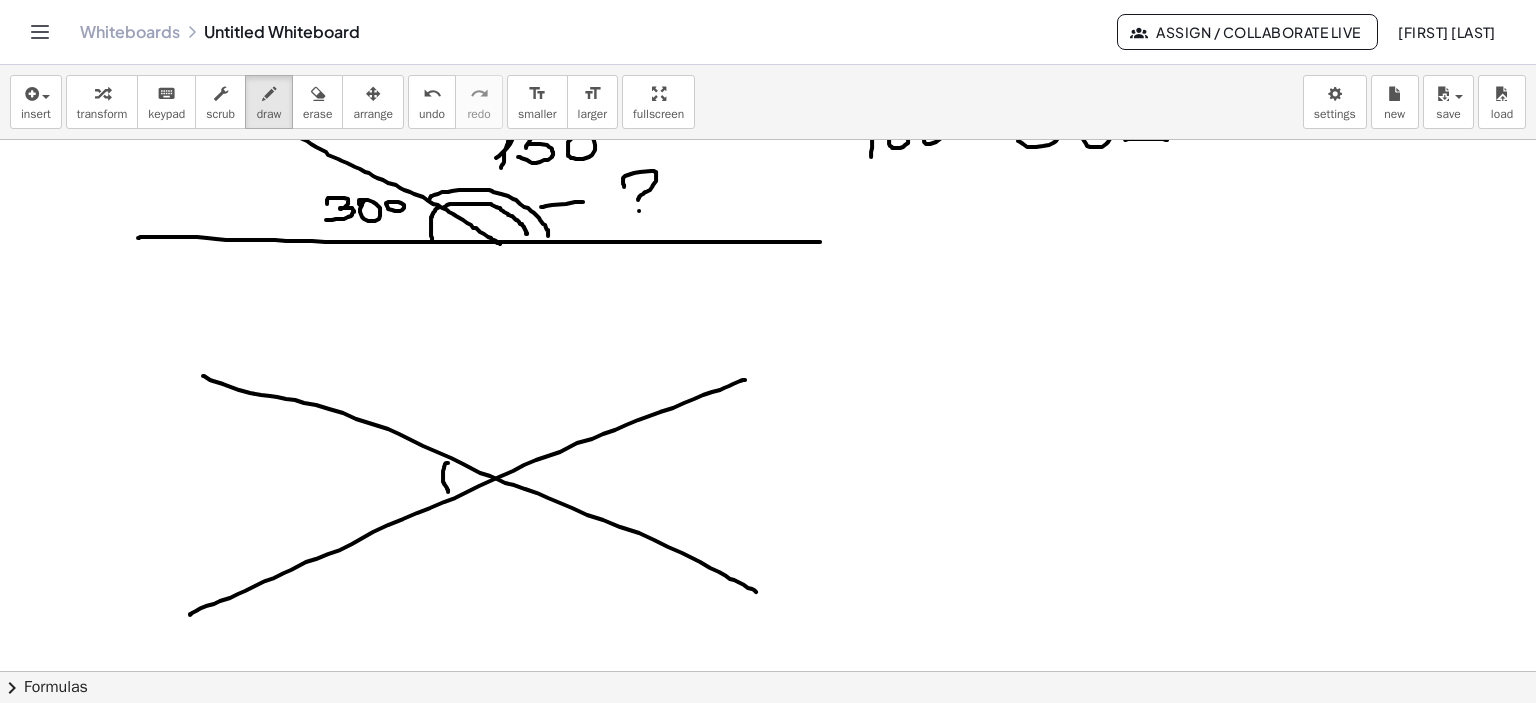 drag, startPoint x: 448, startPoint y: 462, endPoint x: 448, endPoint y: 497, distance: 35 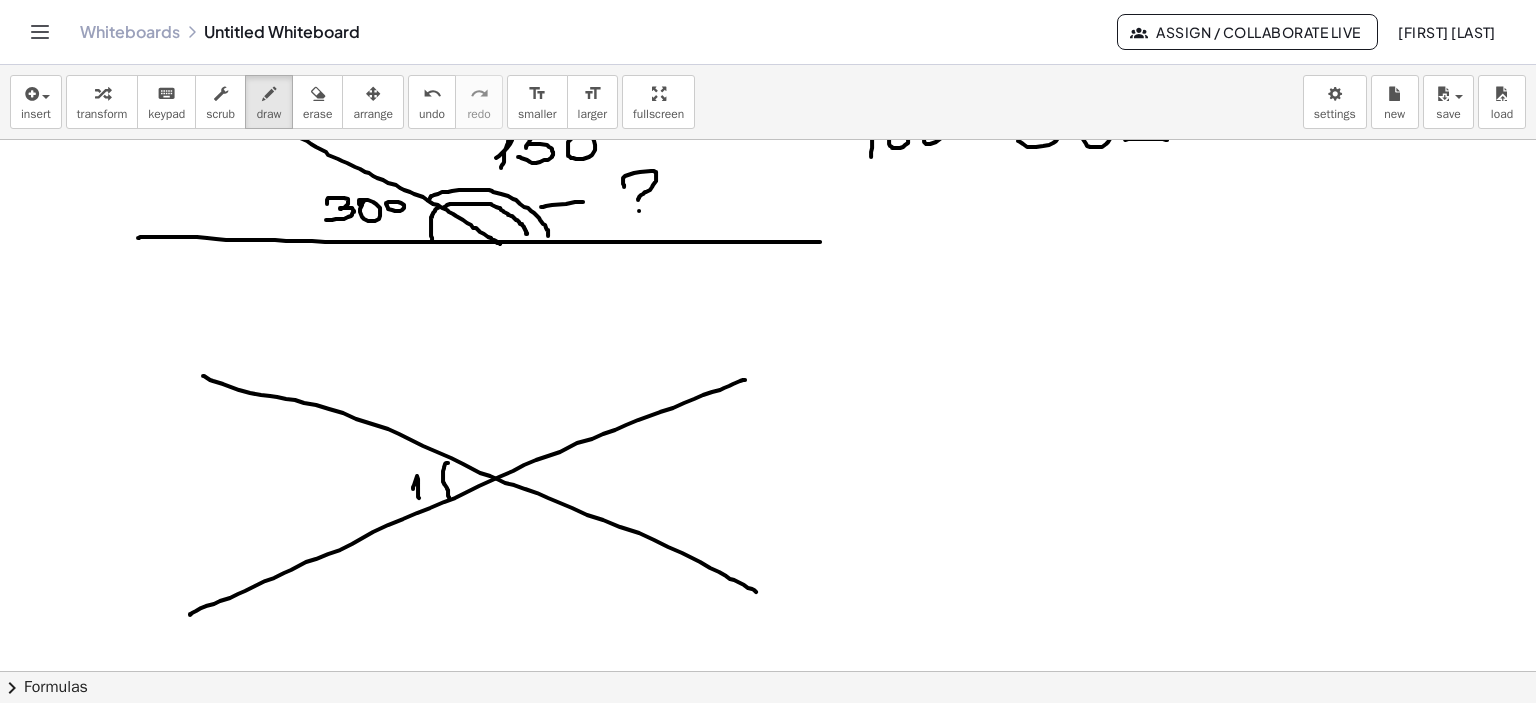 drag, startPoint x: 413, startPoint y: 488, endPoint x: 424, endPoint y: 497, distance: 14.21267 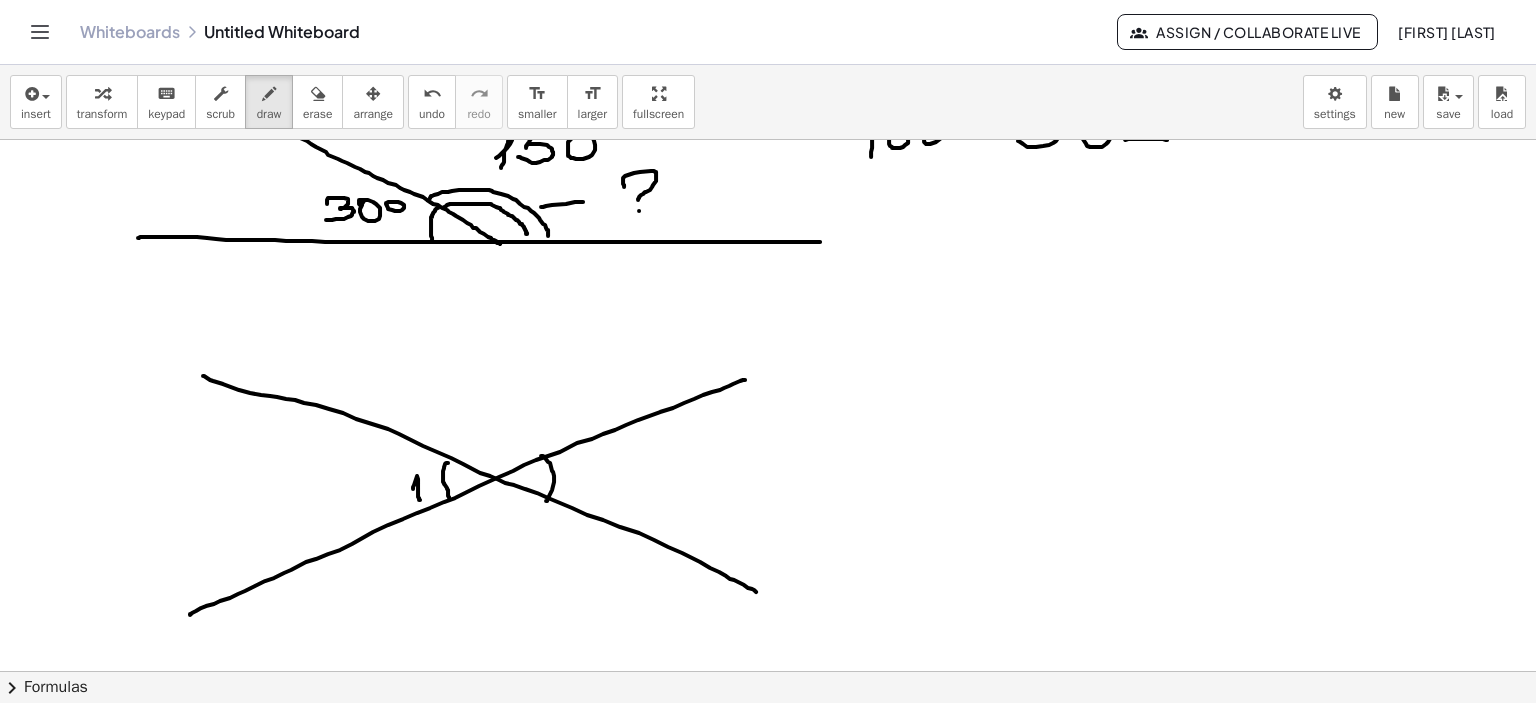 drag, startPoint x: 541, startPoint y: 455, endPoint x: 546, endPoint y: 500, distance: 45.276924 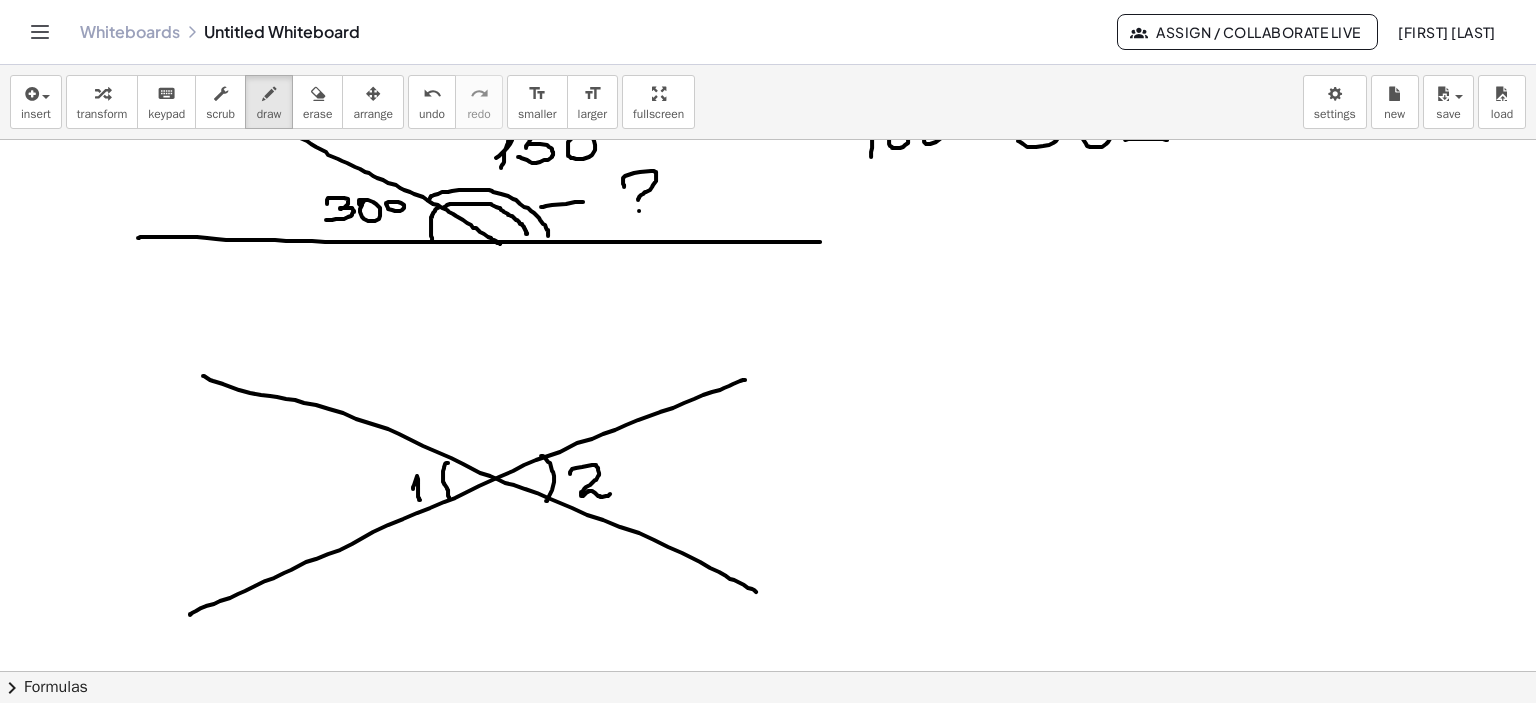 drag, startPoint x: 570, startPoint y: 473, endPoint x: 612, endPoint y: 490, distance: 45.310043 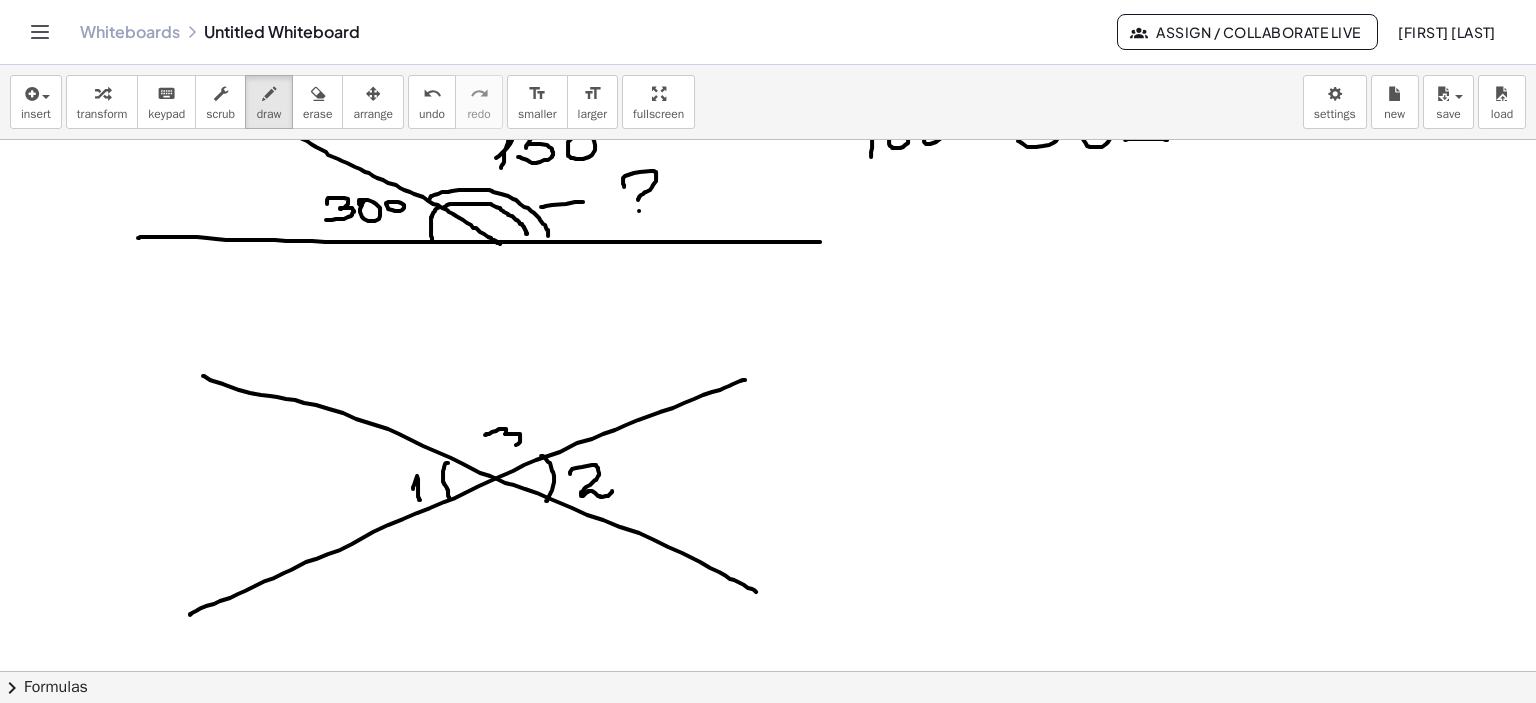 drag, startPoint x: 485, startPoint y: 434, endPoint x: 497, endPoint y: 445, distance: 16.27882 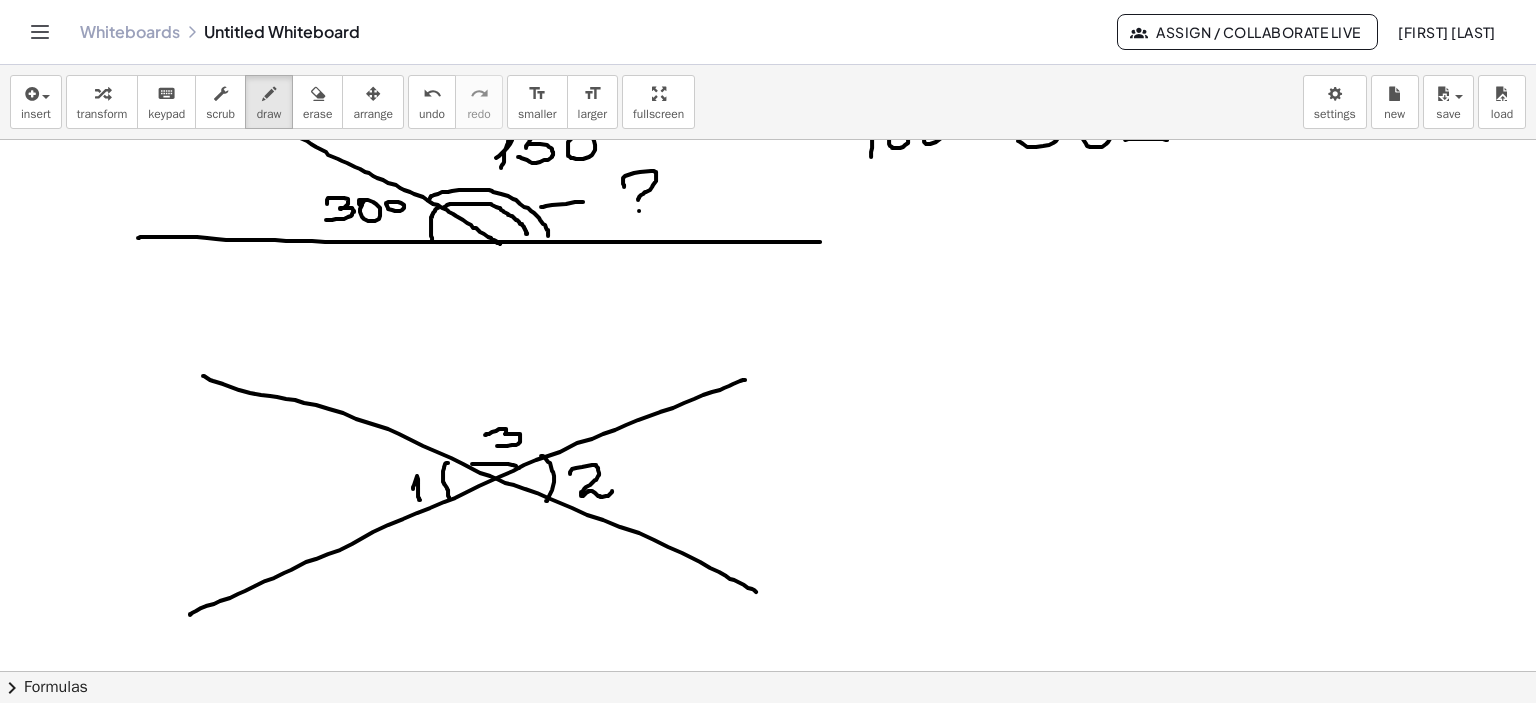 drag, startPoint x: 472, startPoint y: 463, endPoint x: 521, endPoint y: 470, distance: 49.497475 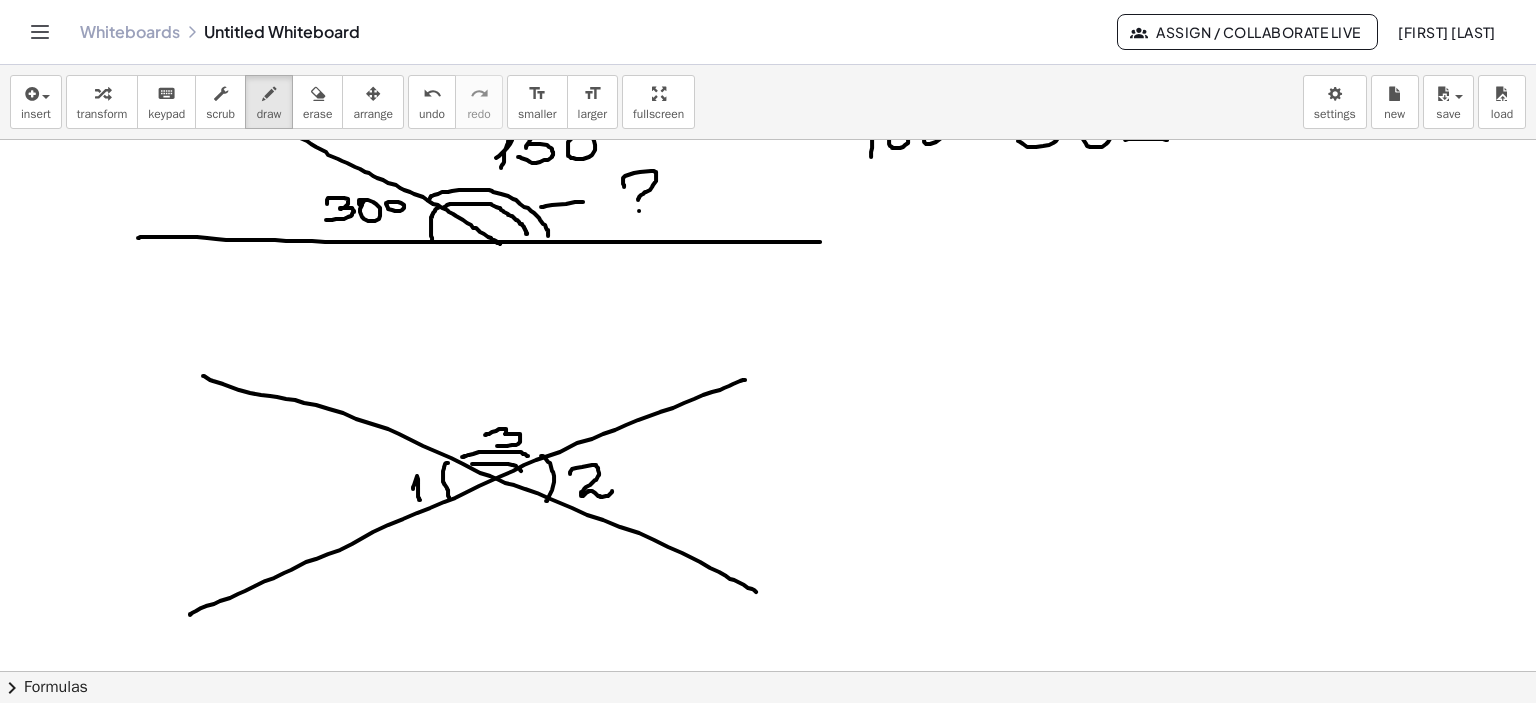 drag, startPoint x: 462, startPoint y: 456, endPoint x: 528, endPoint y: 455, distance: 66.007576 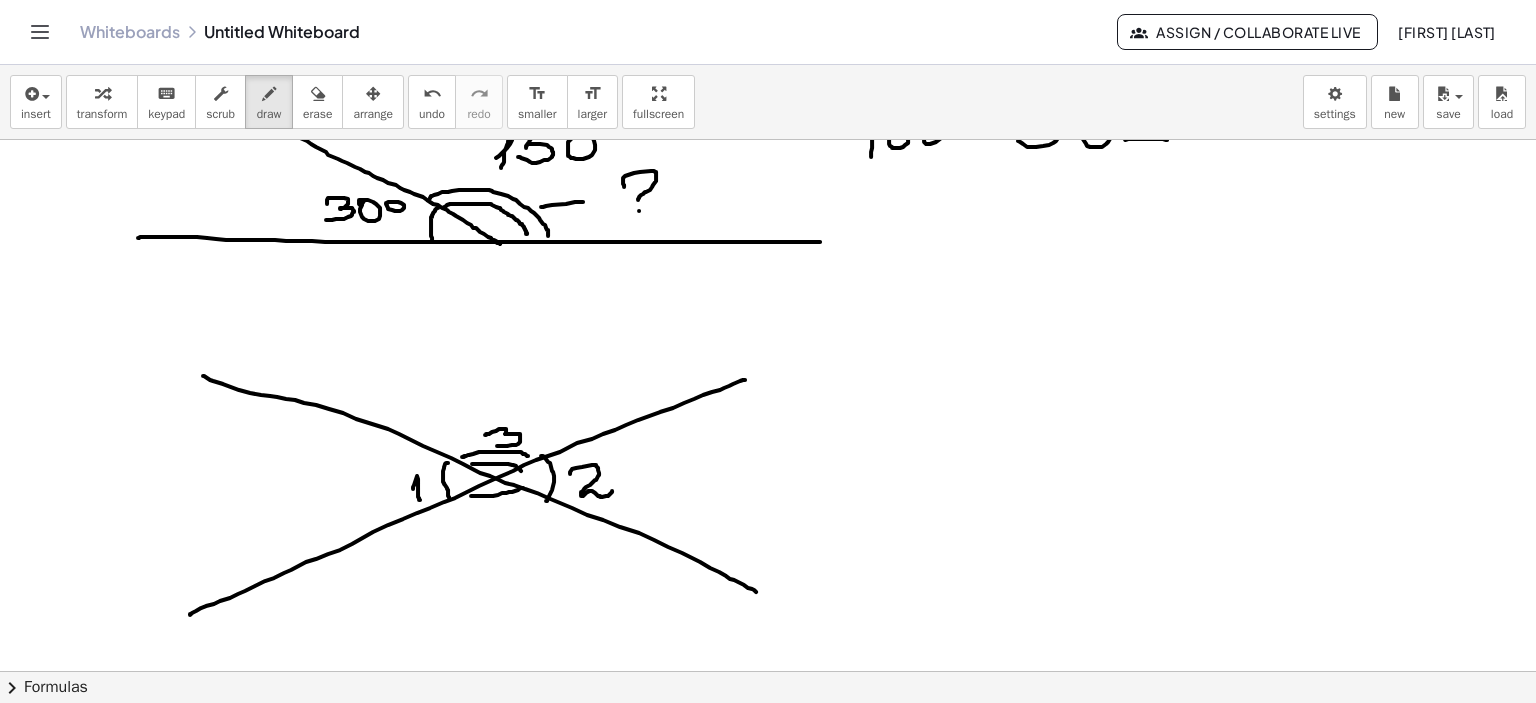 drag, startPoint x: 471, startPoint y: 495, endPoint x: 523, endPoint y: 487, distance: 52.611786 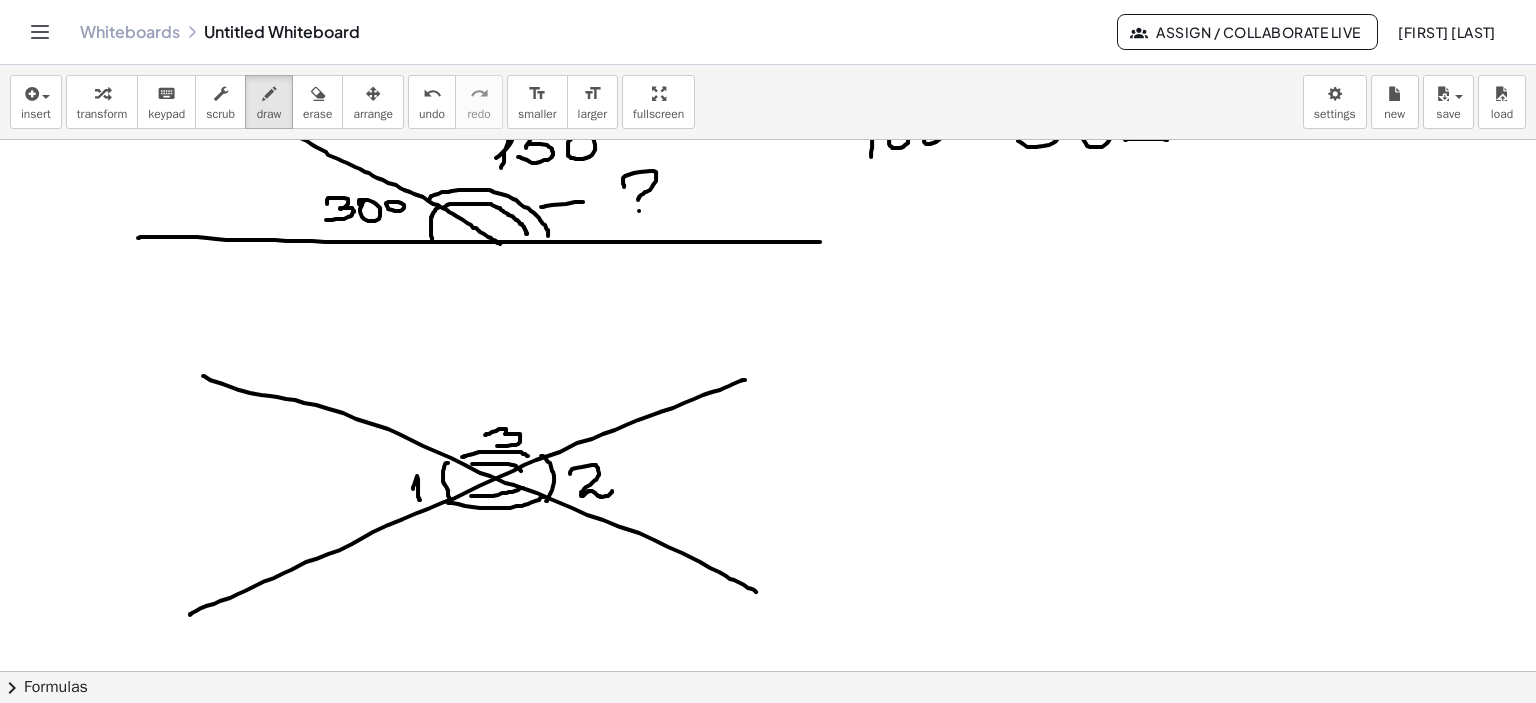 drag, startPoint x: 448, startPoint y: 502, endPoint x: 544, endPoint y: 496, distance: 96.18732 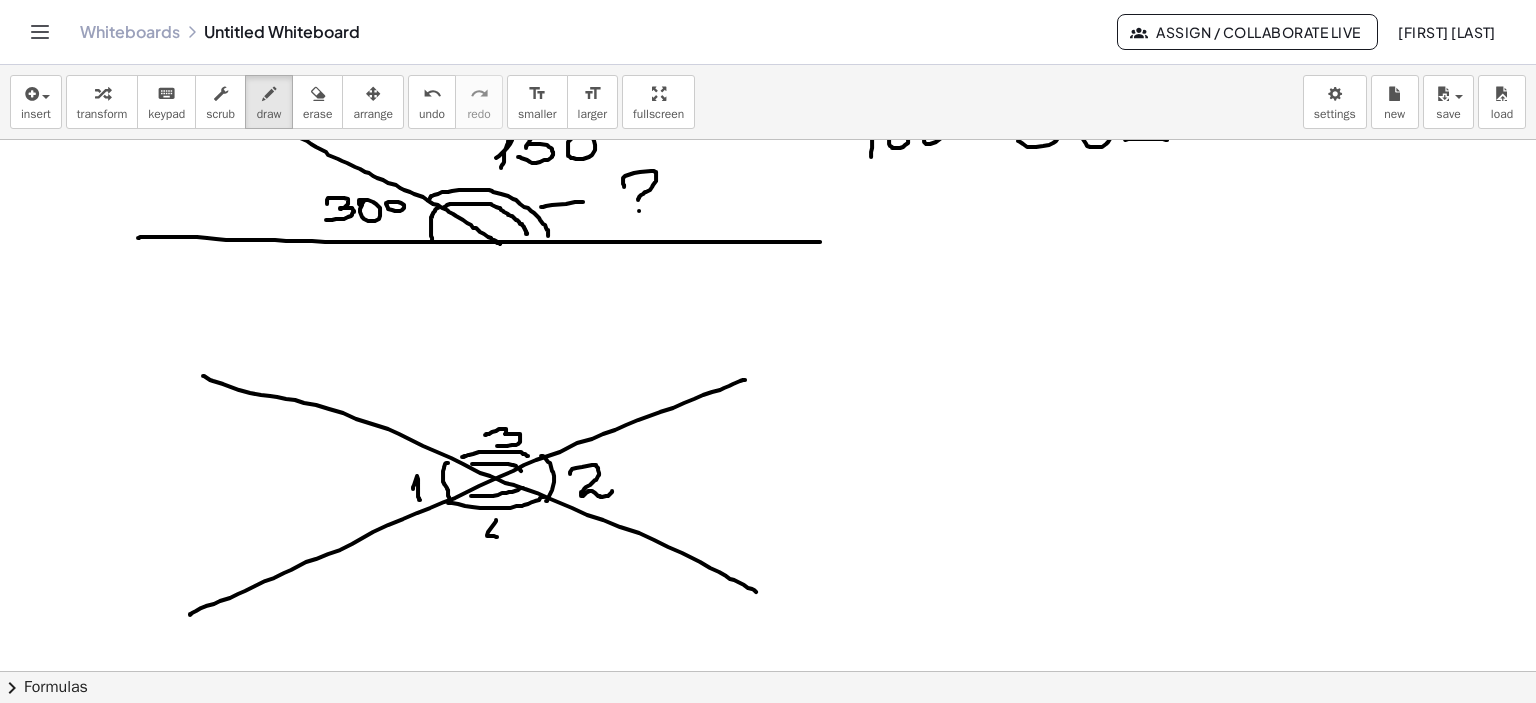 drag, startPoint x: 496, startPoint y: 519, endPoint x: 504, endPoint y: 534, distance: 17 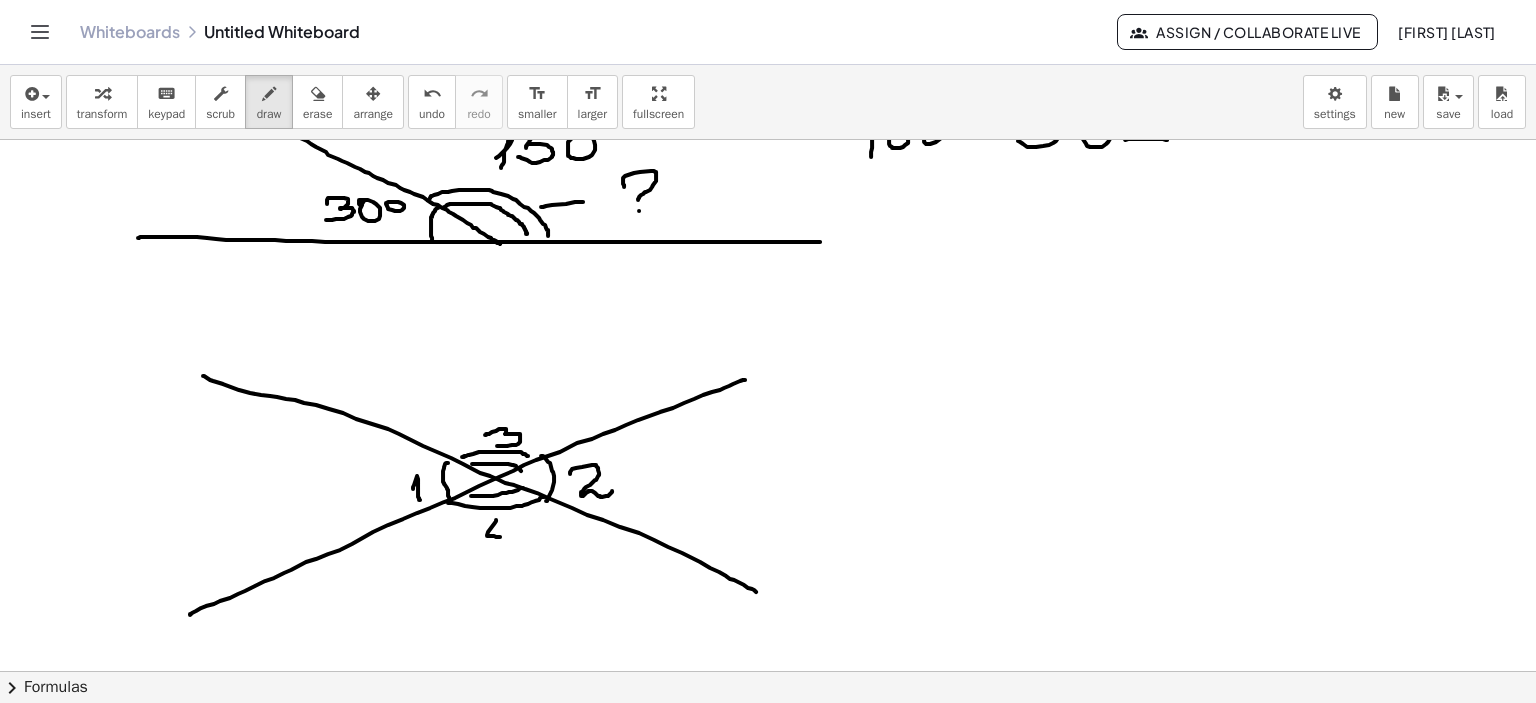 drag, startPoint x: 504, startPoint y: 531, endPoint x: 531, endPoint y: 539, distance: 28.160255 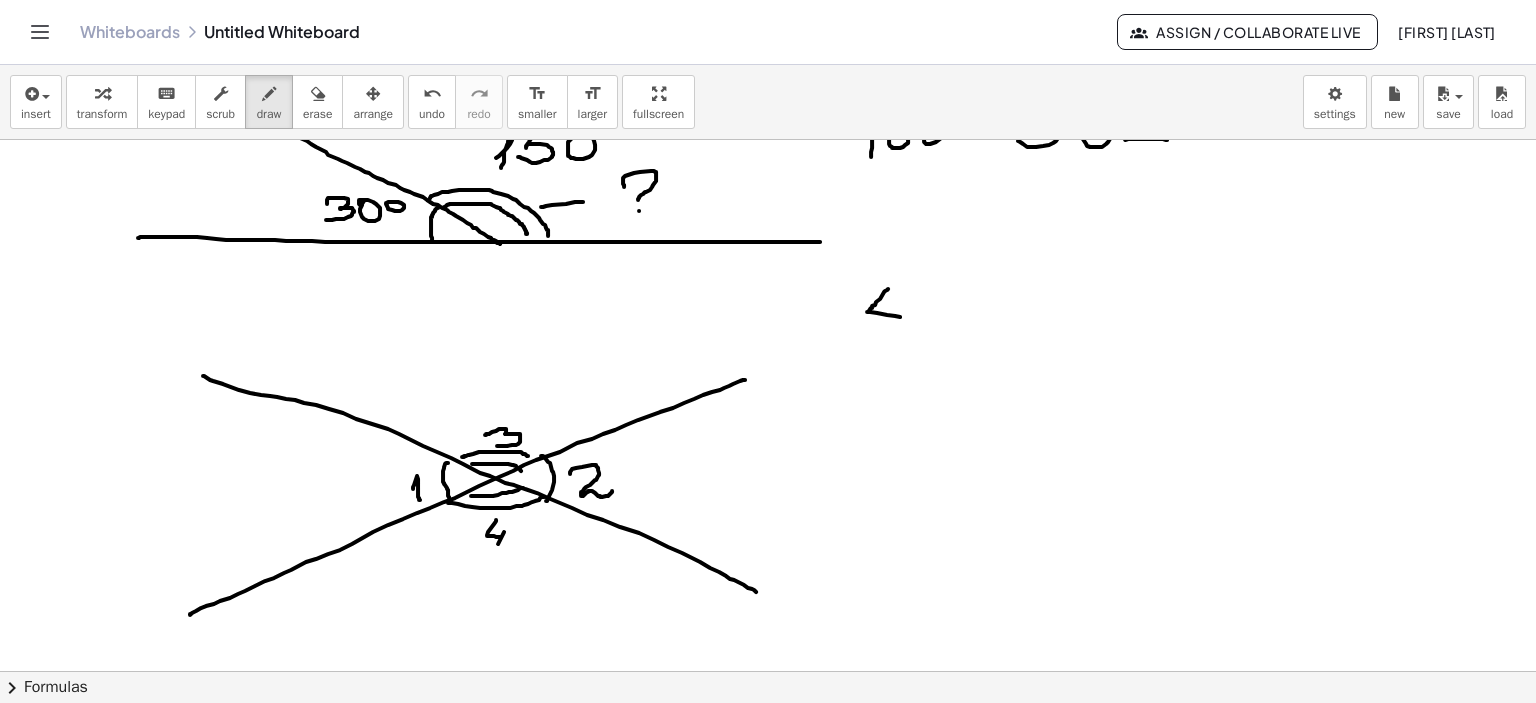drag, startPoint x: 888, startPoint y: 288, endPoint x: 936, endPoint y: 306, distance: 51.264023 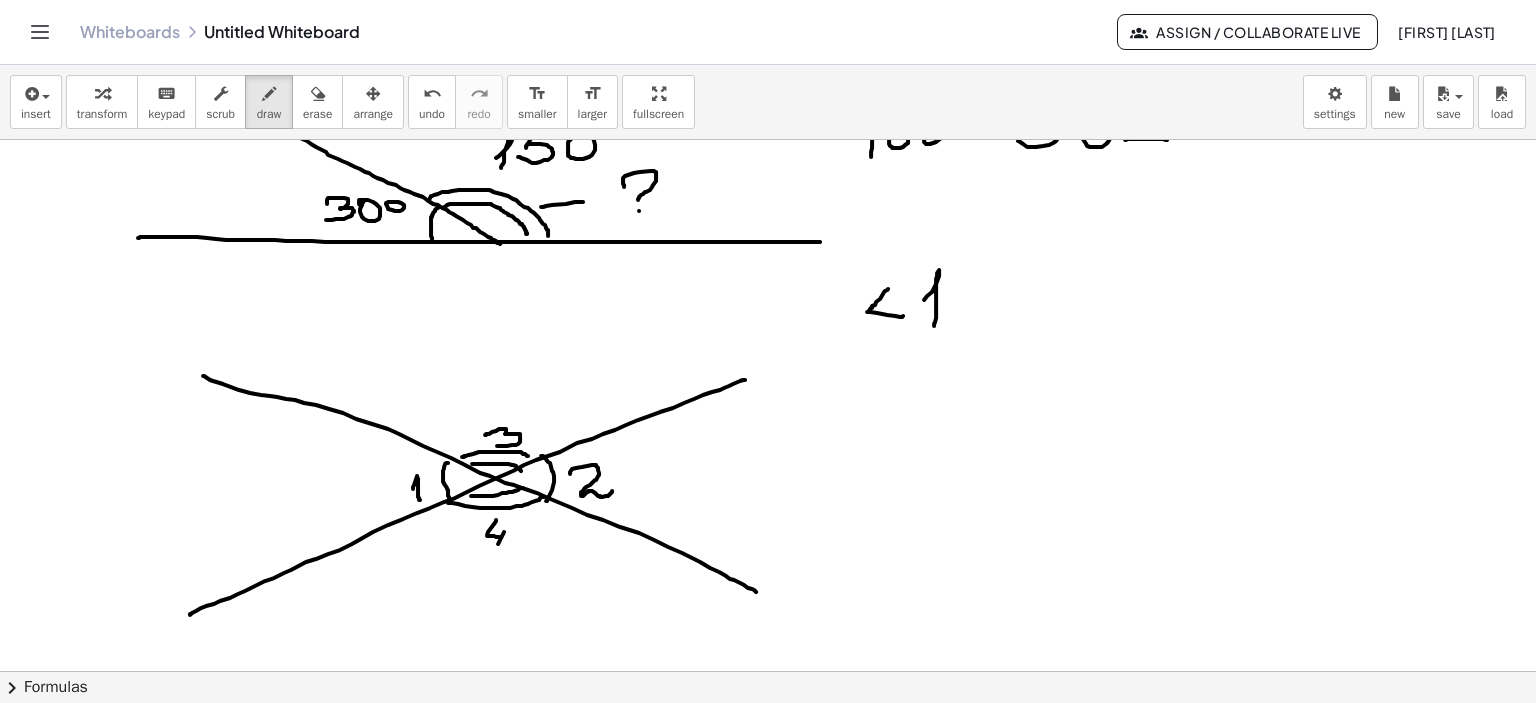 drag, startPoint x: 924, startPoint y: 299, endPoint x: 990, endPoint y: 312, distance: 67.26812 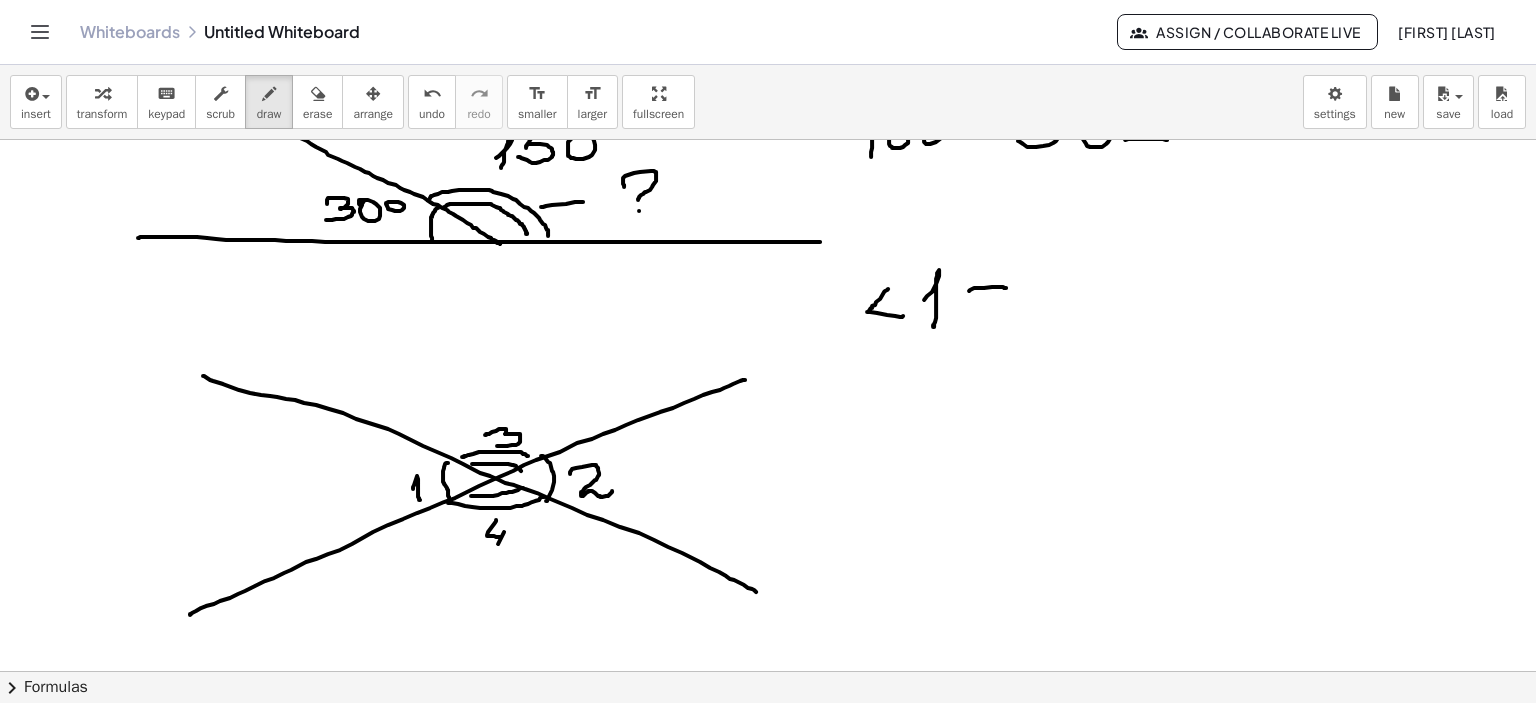 drag, startPoint x: 969, startPoint y: 290, endPoint x: 1006, endPoint y: 287, distance: 37.12142 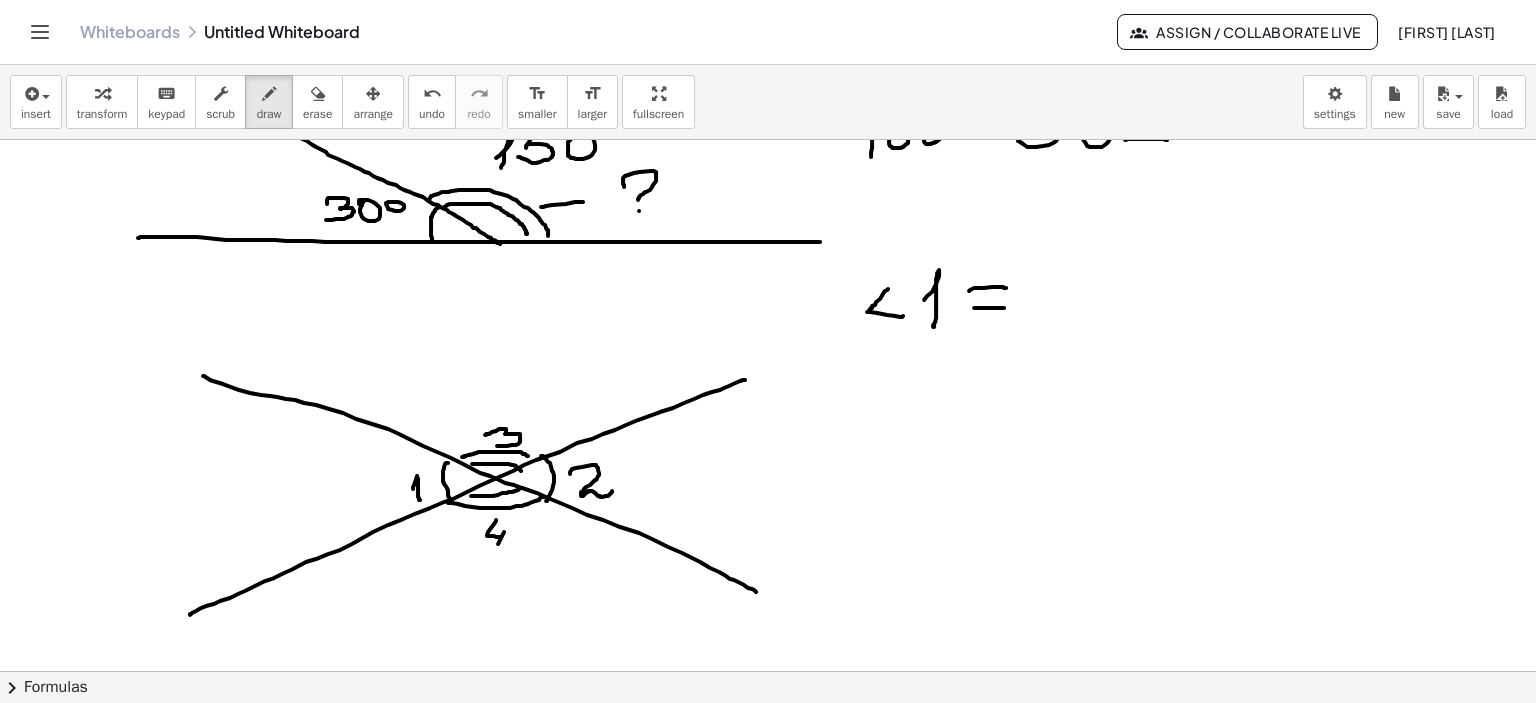 drag, startPoint x: 974, startPoint y: 307, endPoint x: 1056, endPoint y: 304, distance: 82.05486 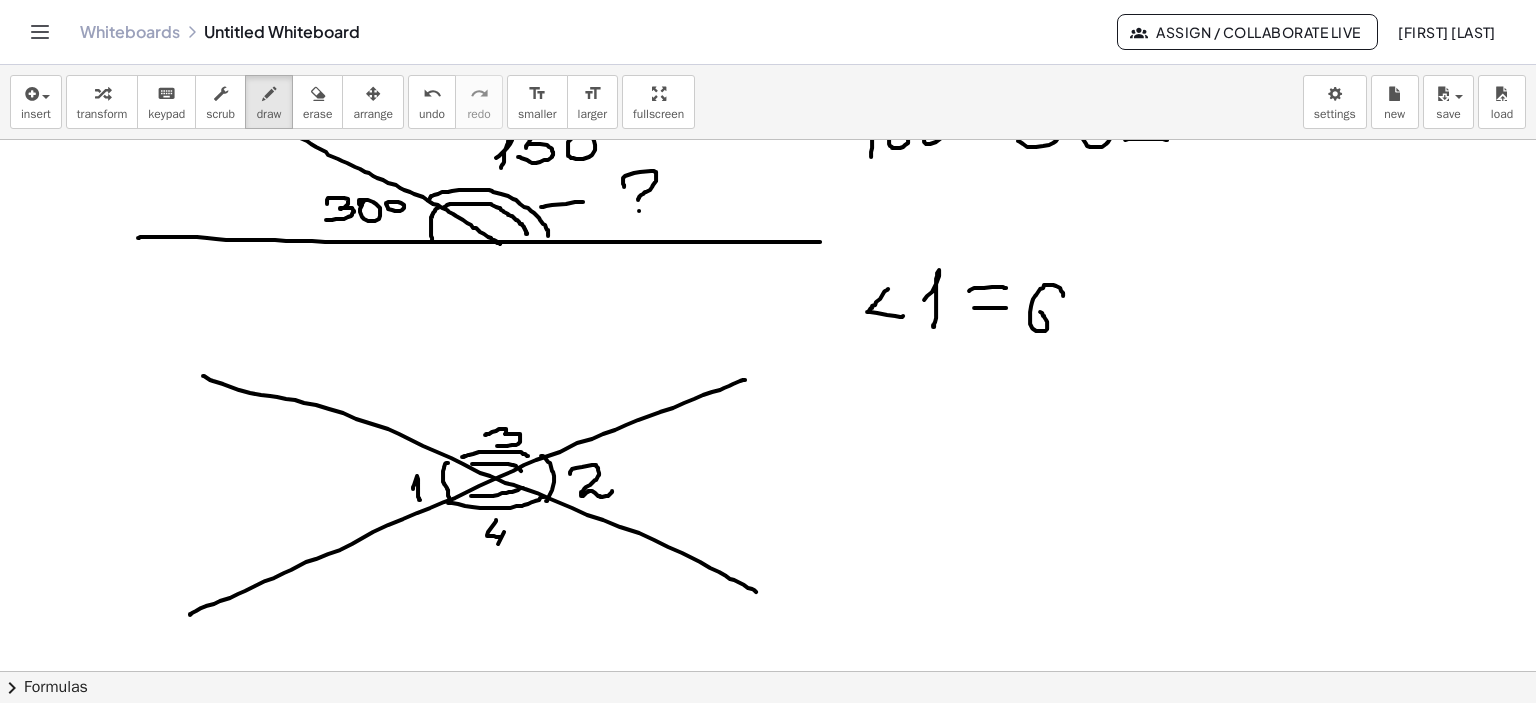 drag, startPoint x: 1063, startPoint y: 295, endPoint x: 1076, endPoint y: 311, distance: 20.615528 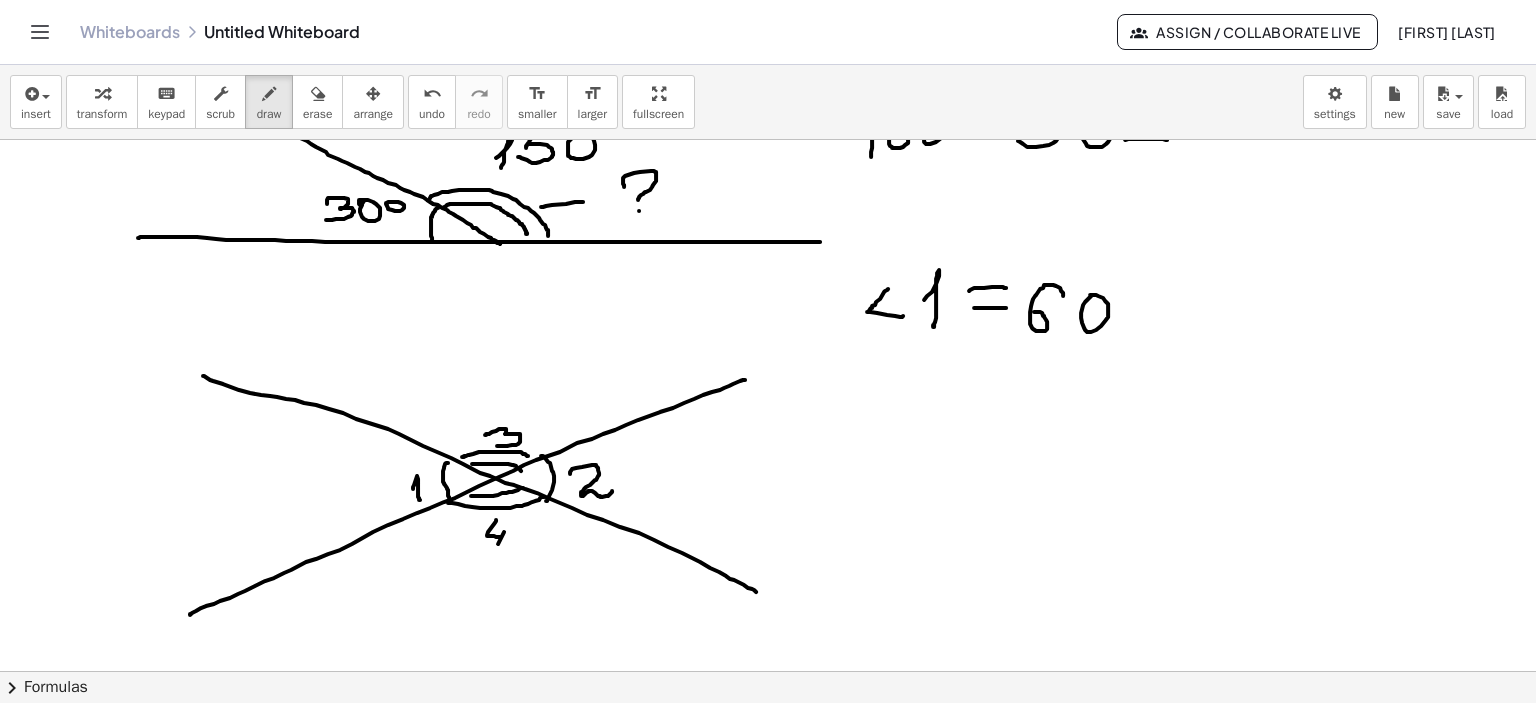 click at bounding box center [768, -360] 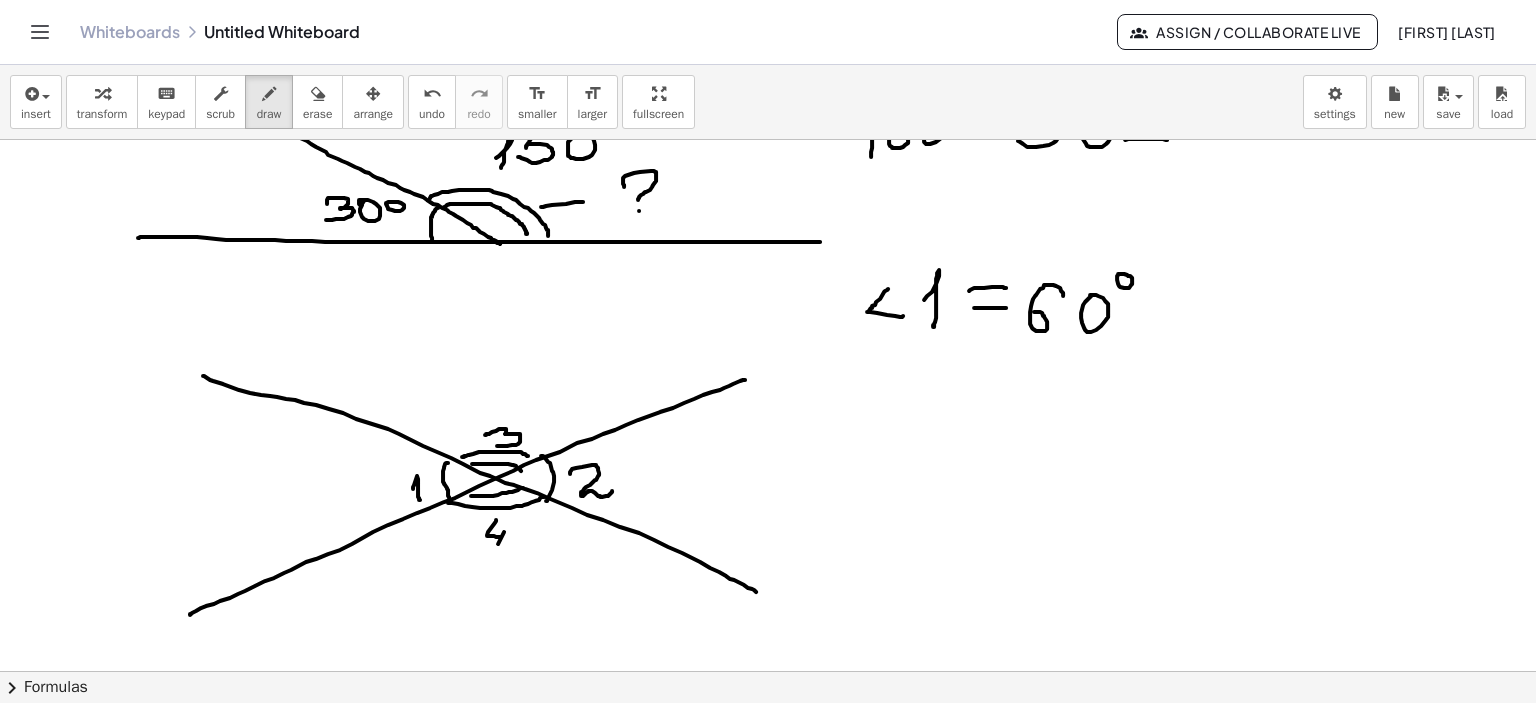 click at bounding box center [768, -360] 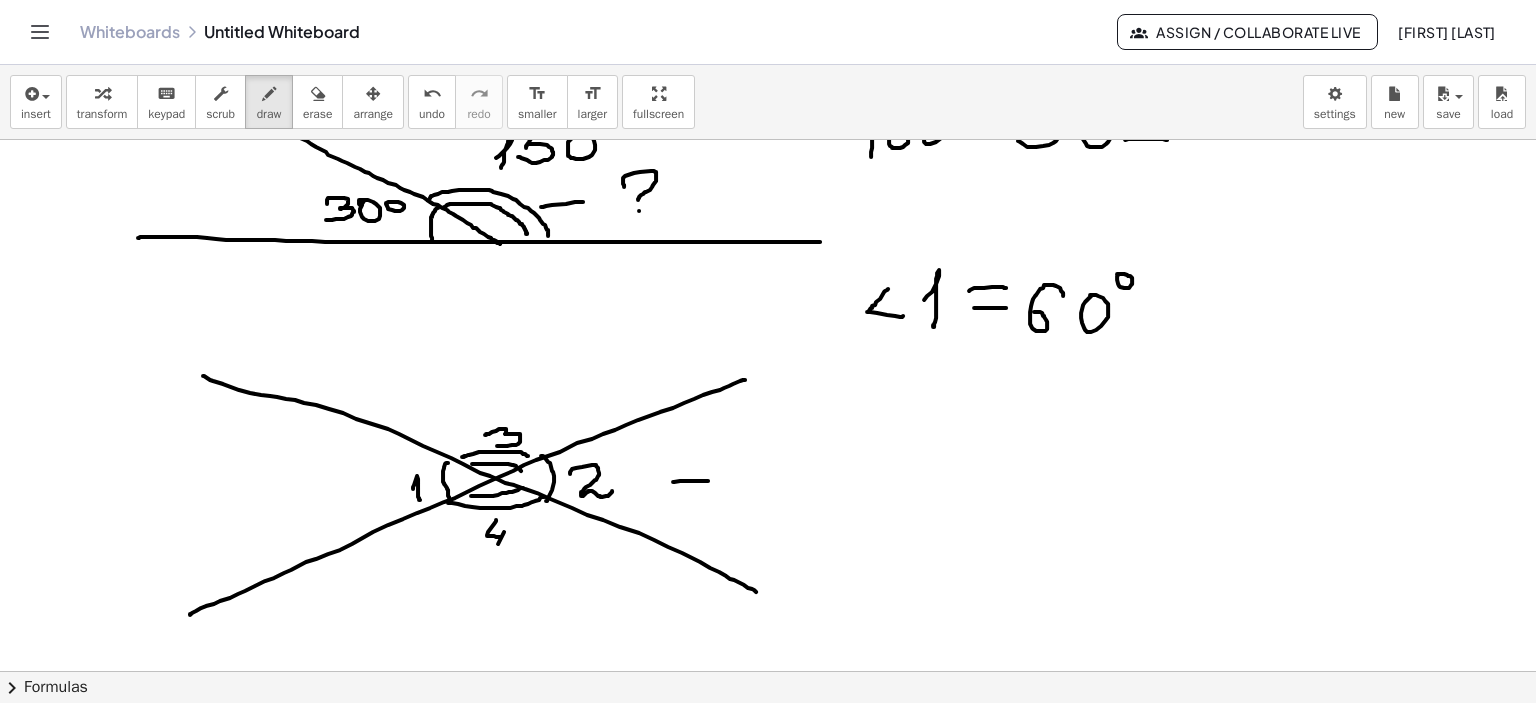 drag, startPoint x: 673, startPoint y: 481, endPoint x: 760, endPoint y: 462, distance: 89.050545 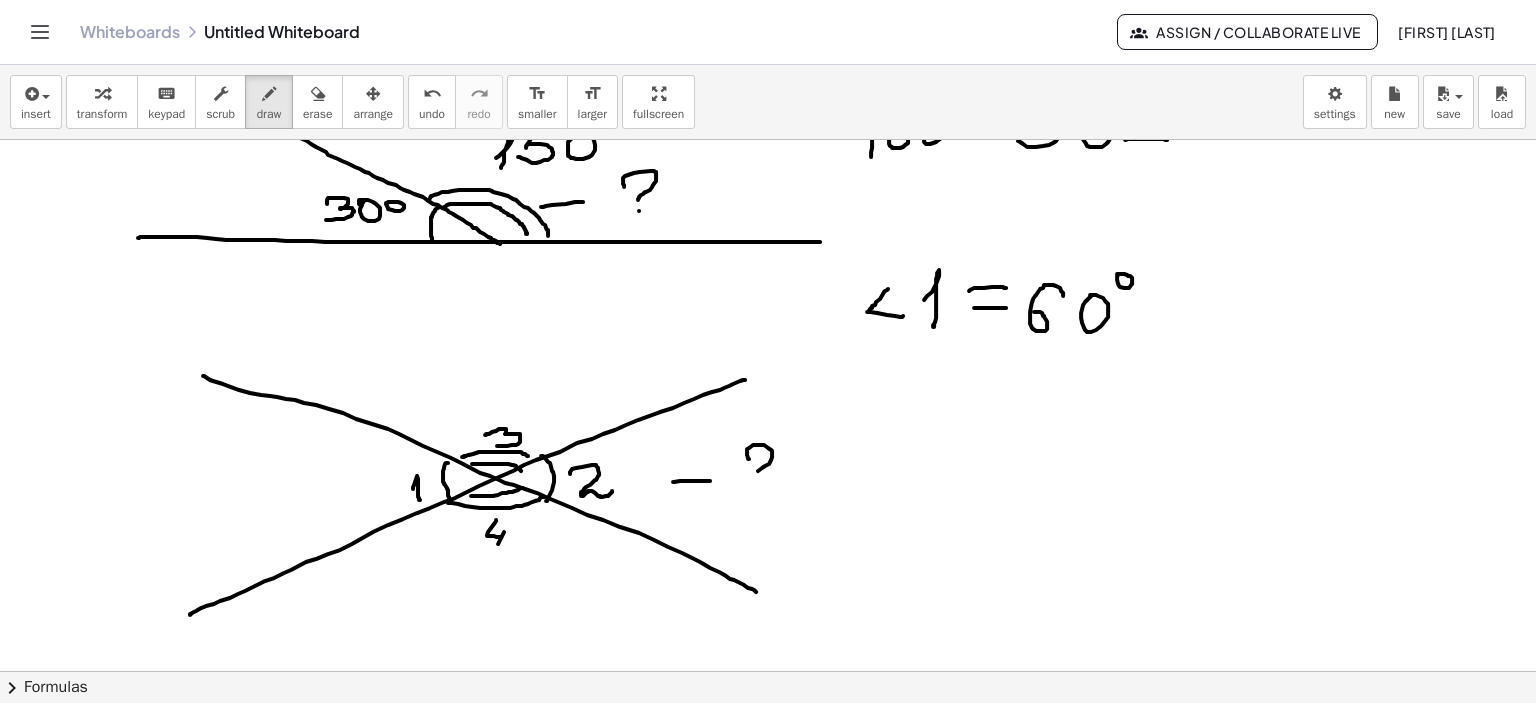 click at bounding box center [768, -360] 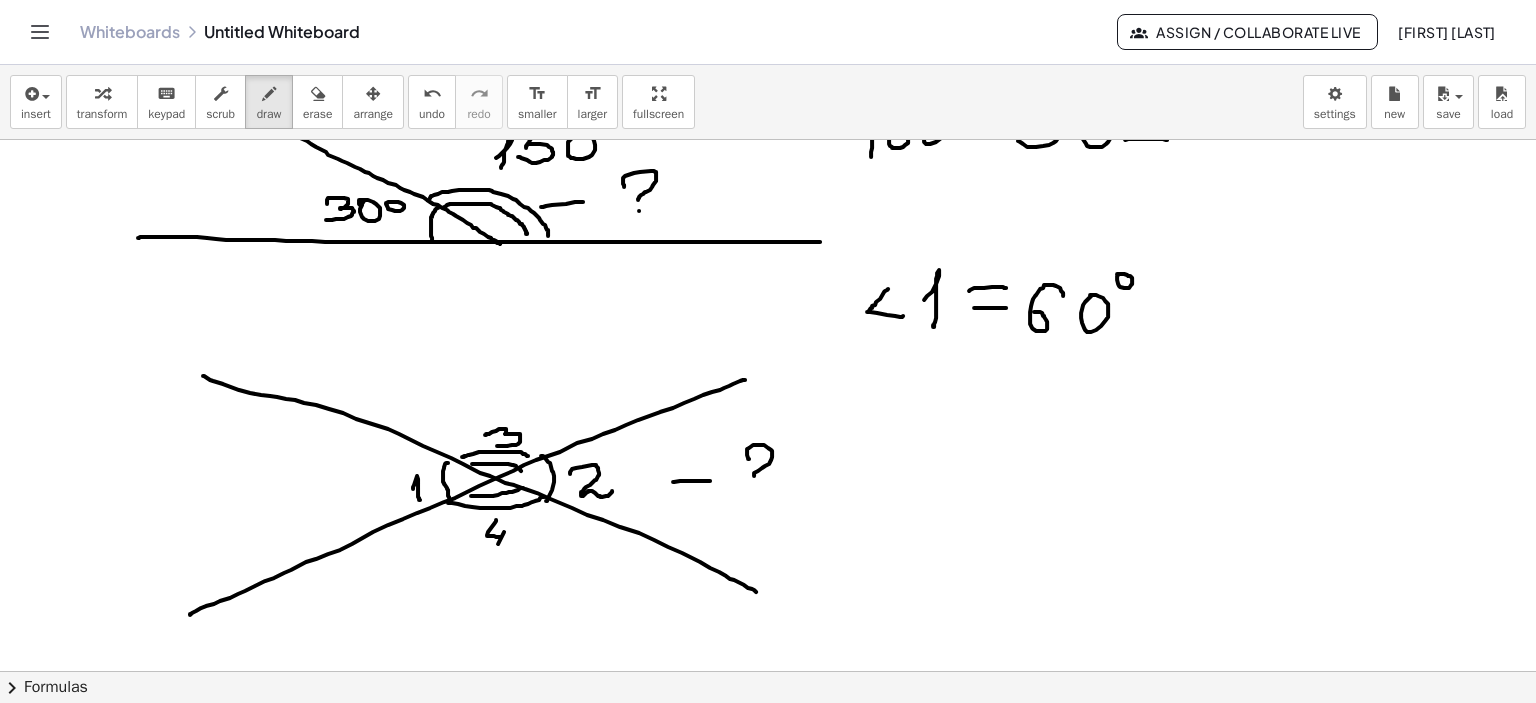 click at bounding box center [768, -360] 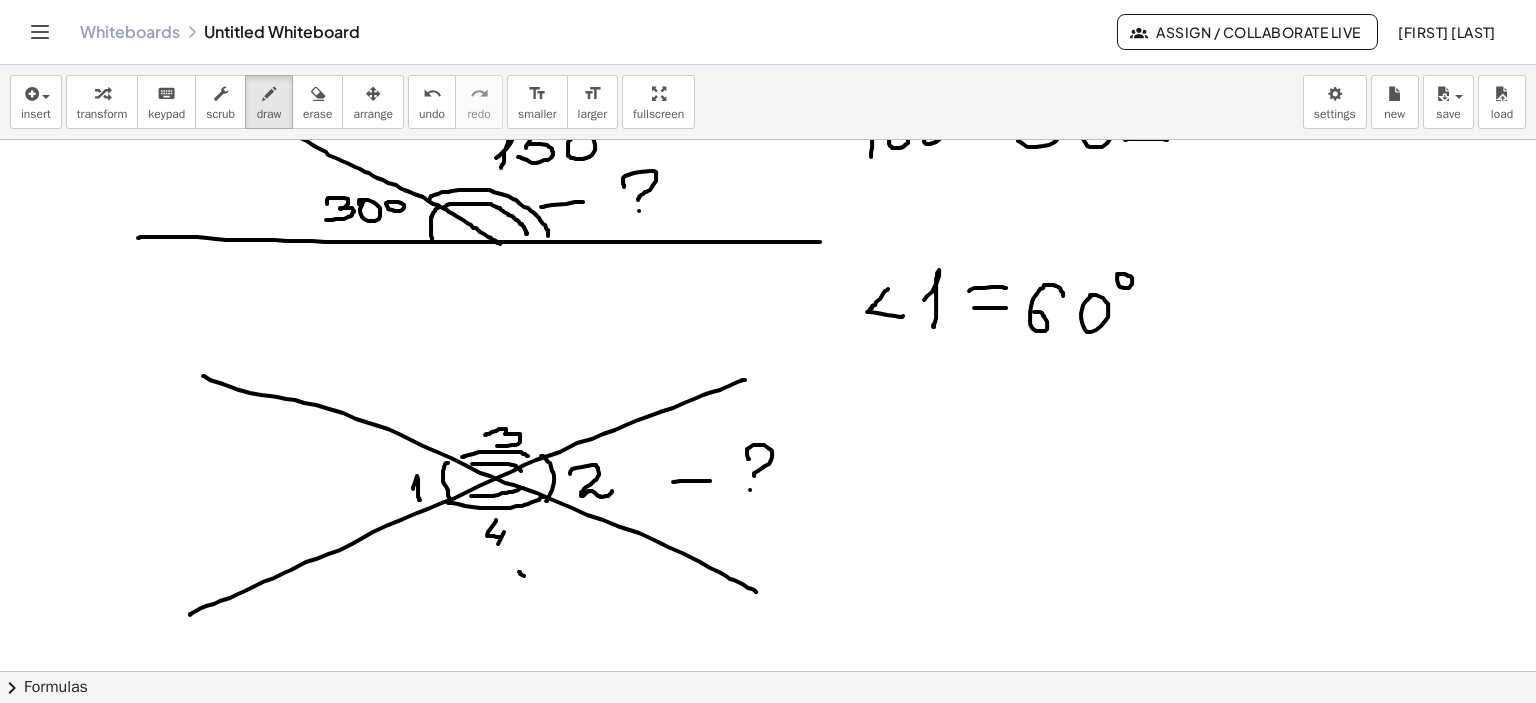 click at bounding box center (768, -360) 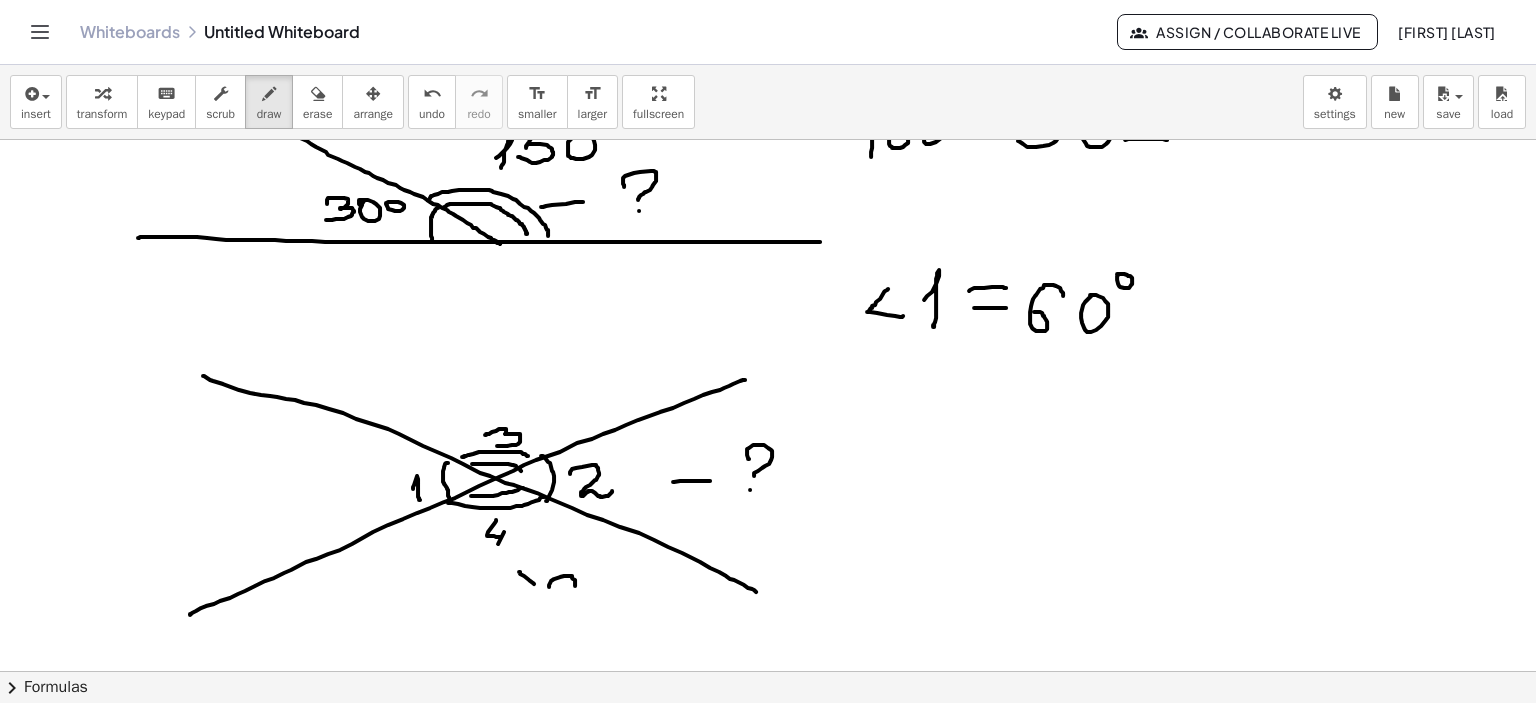 click at bounding box center (768, -360) 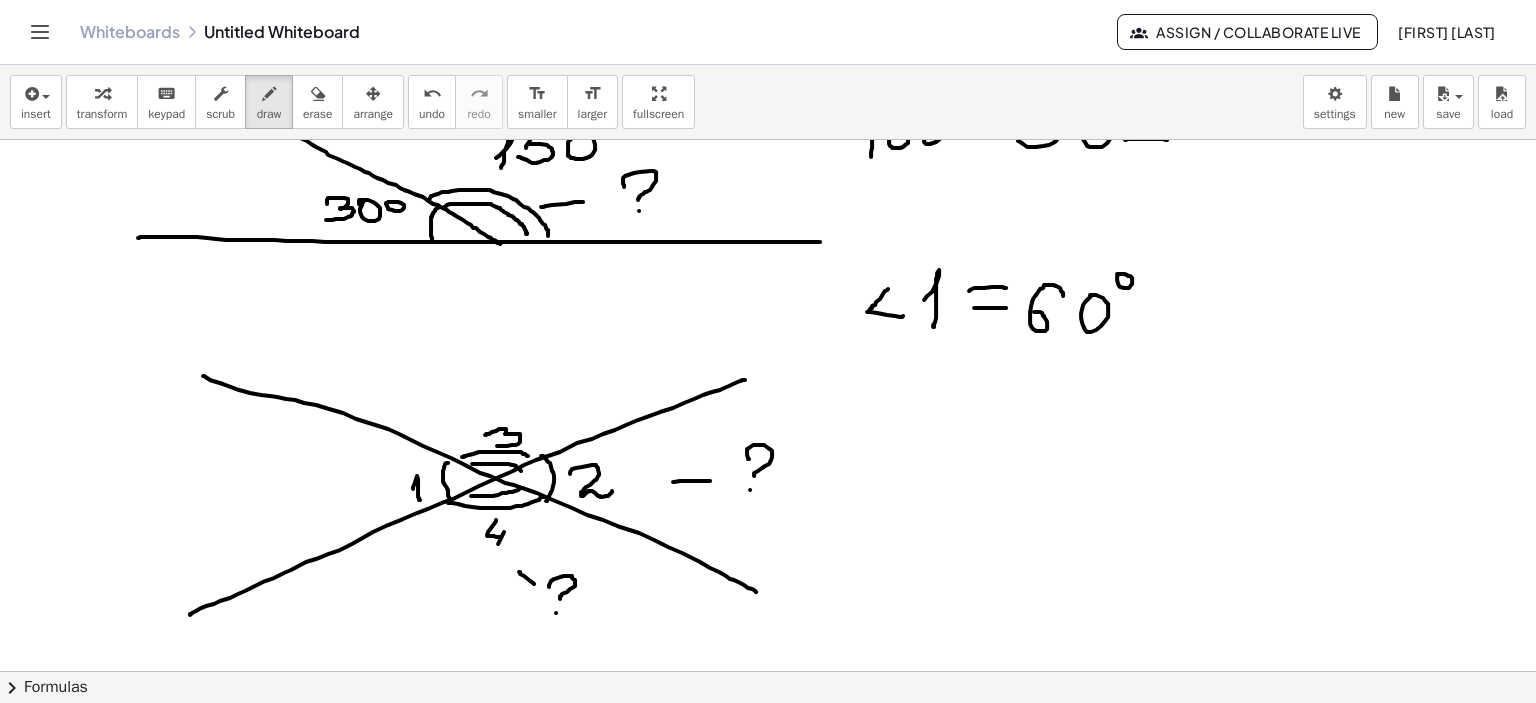 click at bounding box center [768, -360] 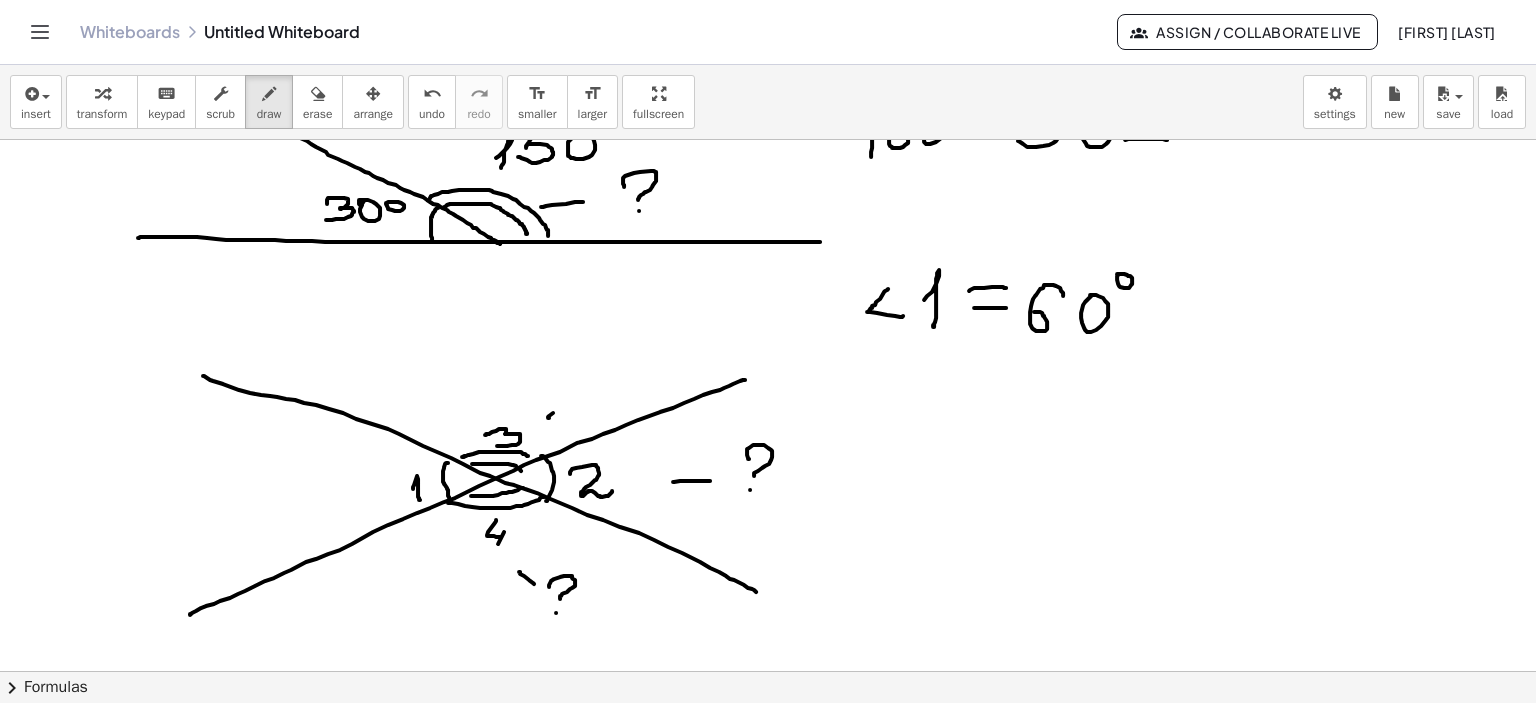 click at bounding box center [768, -360] 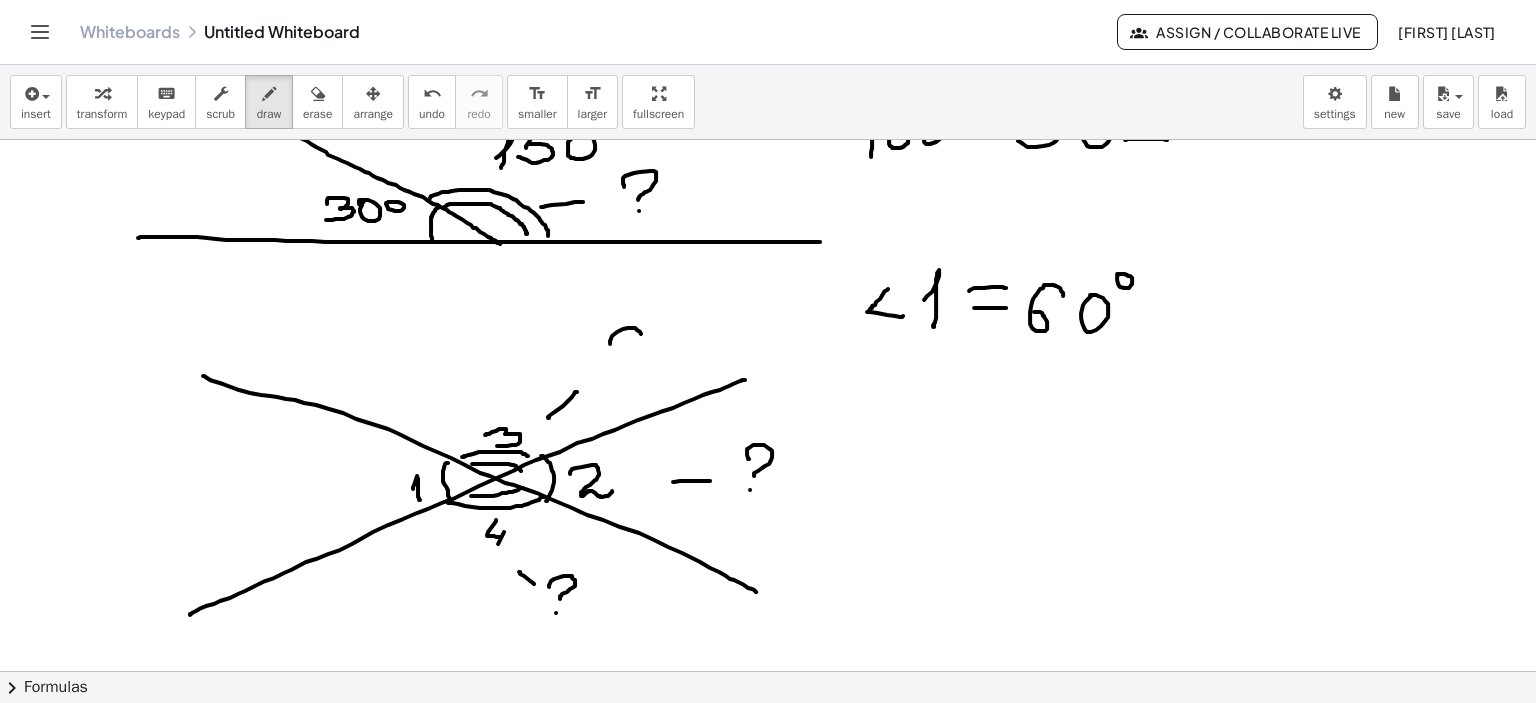 click at bounding box center (768, -360) 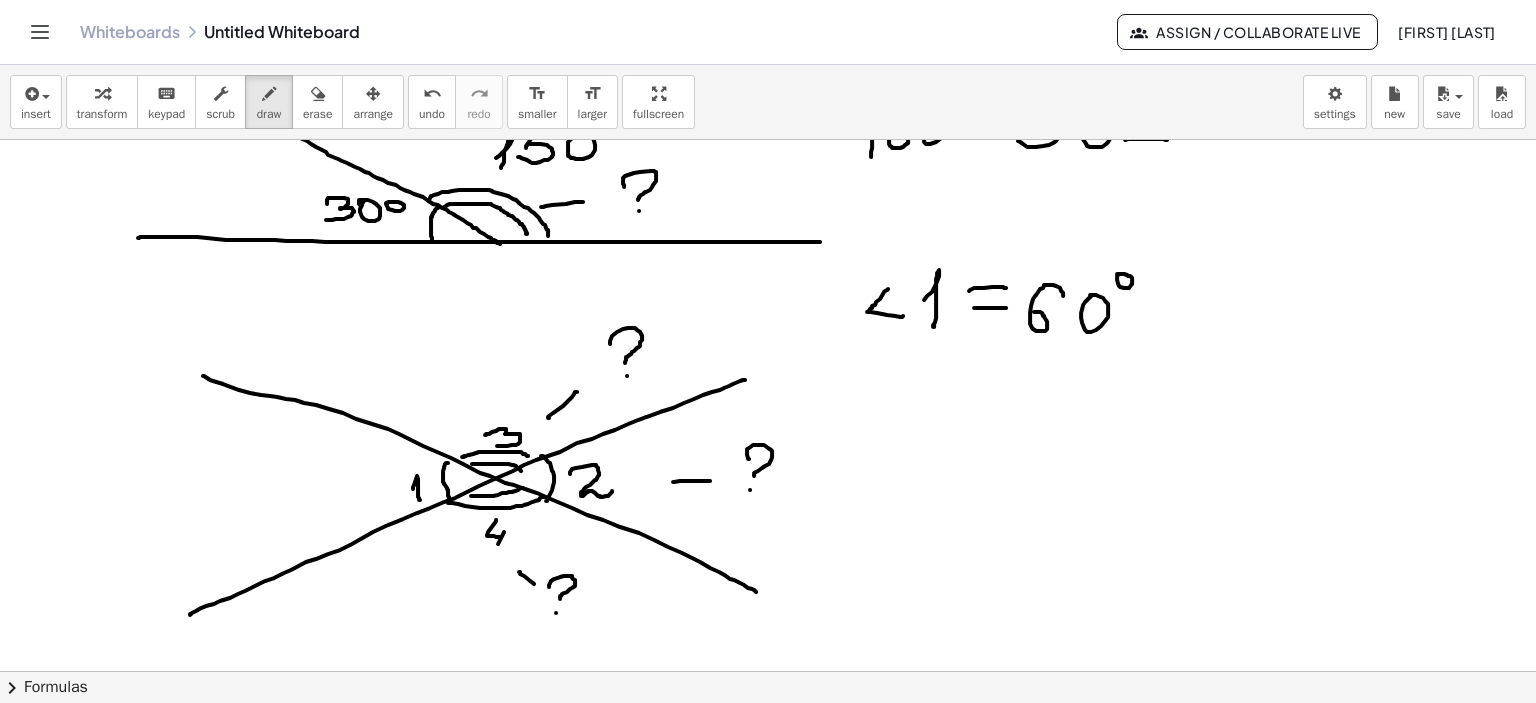 click at bounding box center [768, -360] 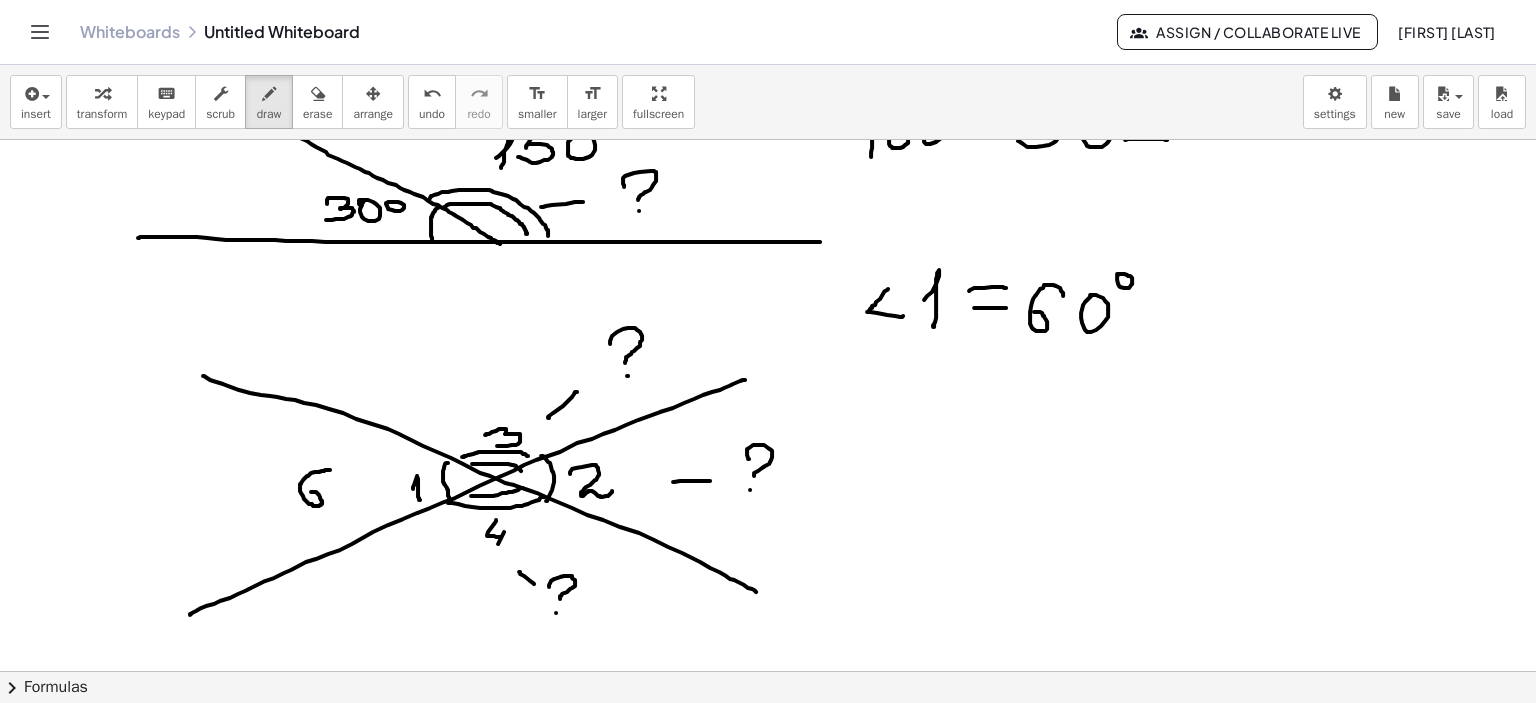 drag, startPoint x: 330, startPoint y: 469, endPoint x: 341, endPoint y: 490, distance: 23.70654 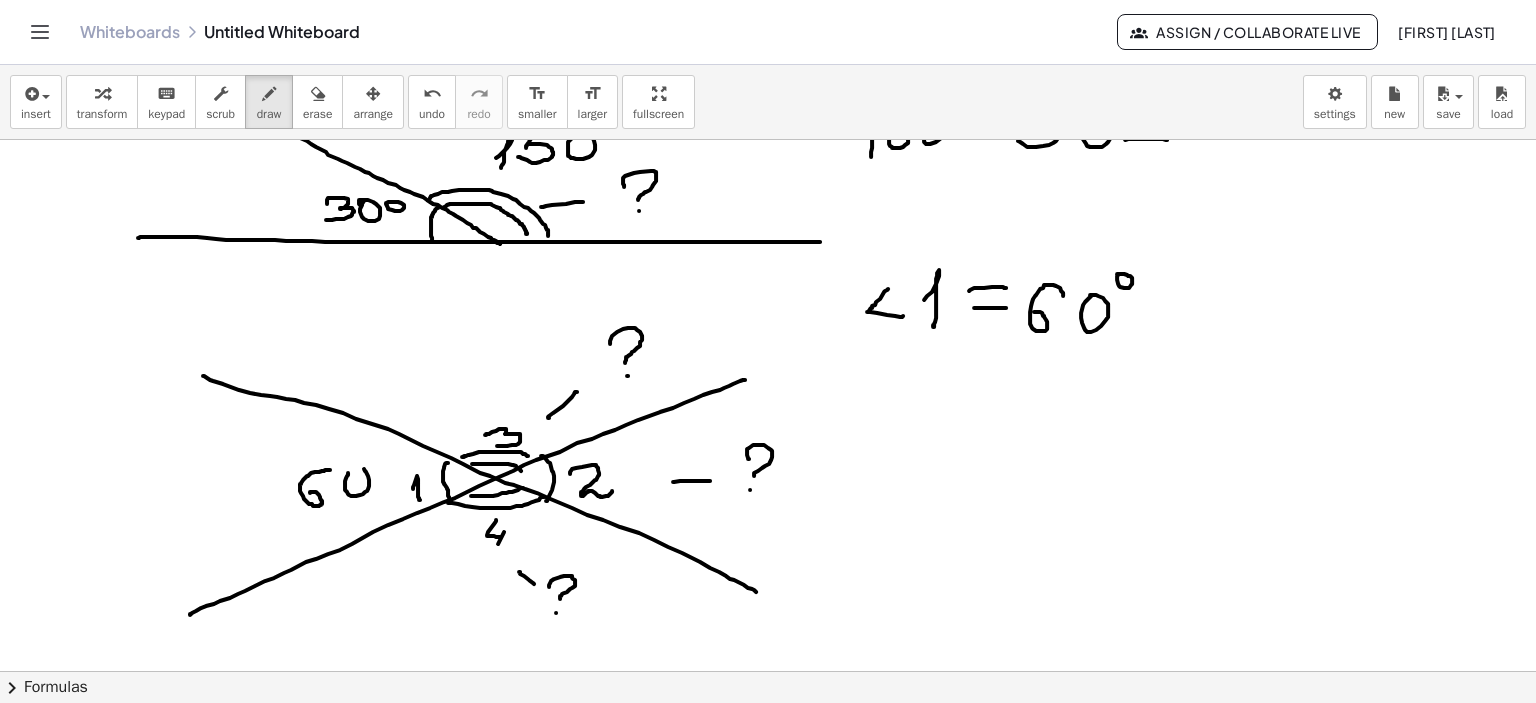 click at bounding box center (768, -360) 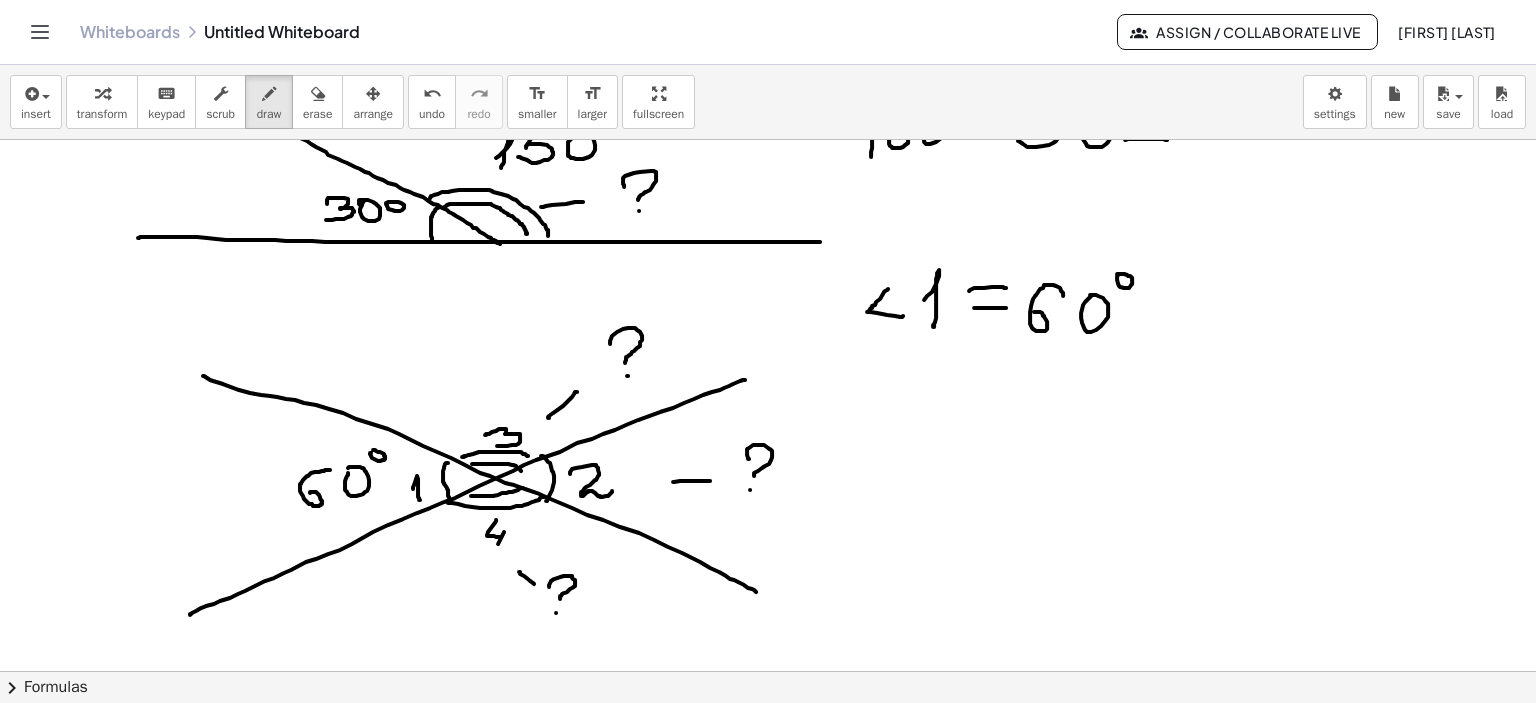 click at bounding box center (768, -360) 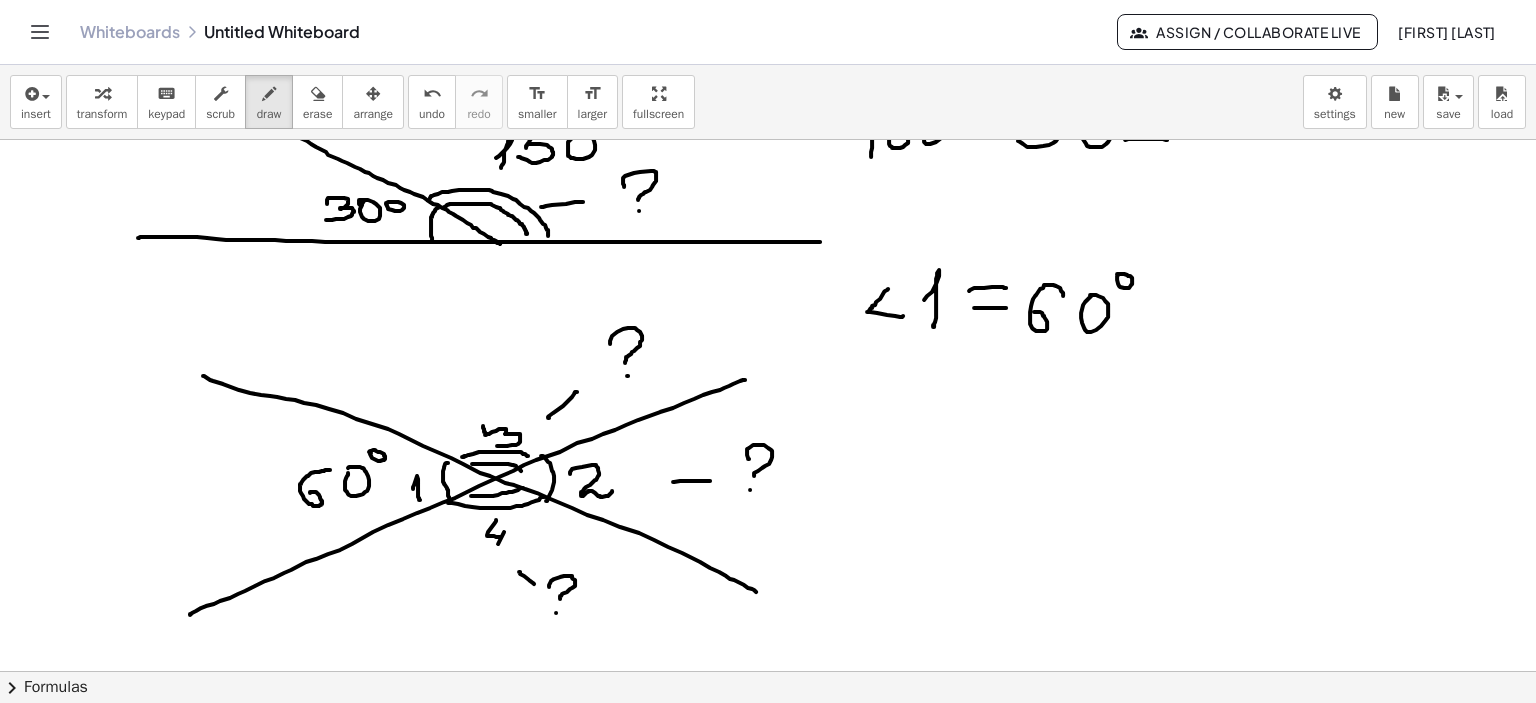 drag, startPoint x: 483, startPoint y: 425, endPoint x: 485, endPoint y: 437, distance: 12.165525 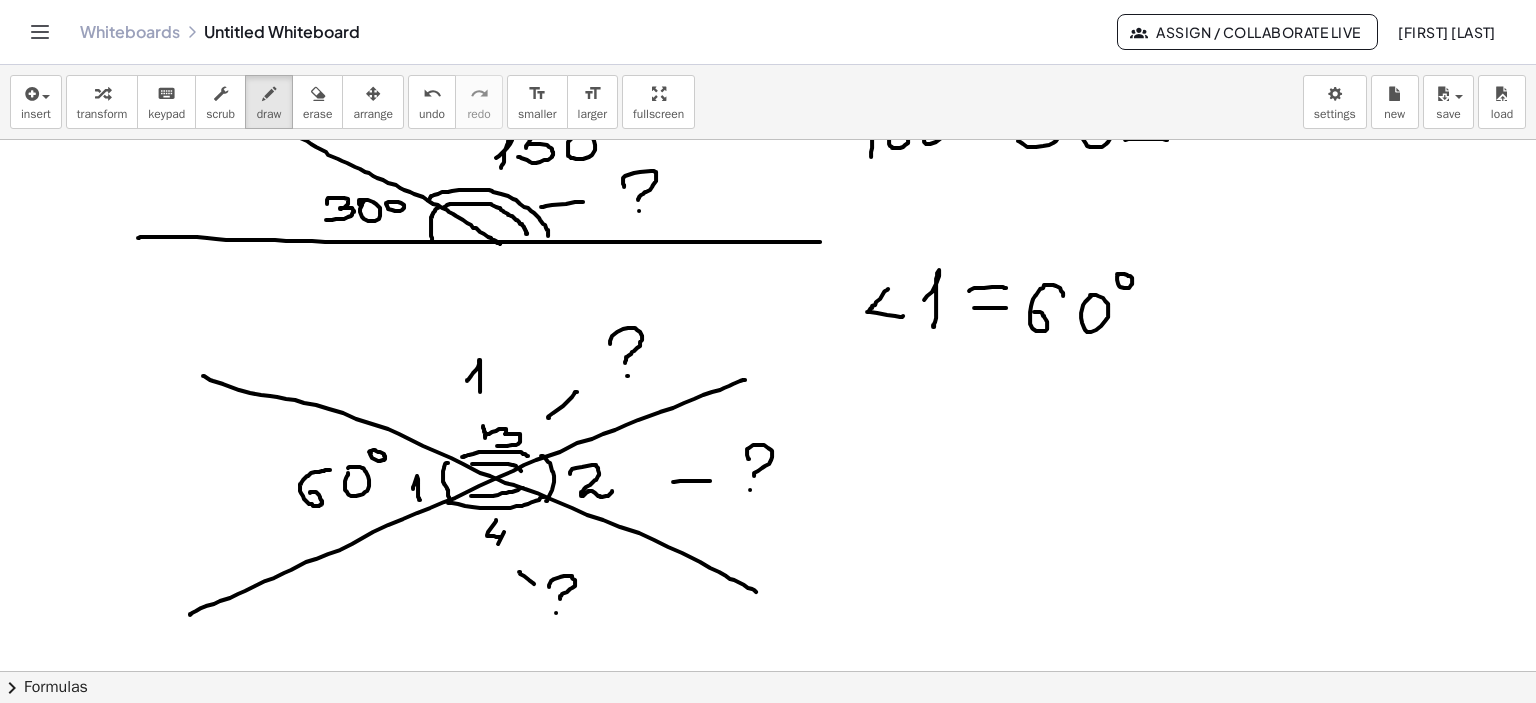 drag, startPoint x: 467, startPoint y: 380, endPoint x: 483, endPoint y: 393, distance: 20.615528 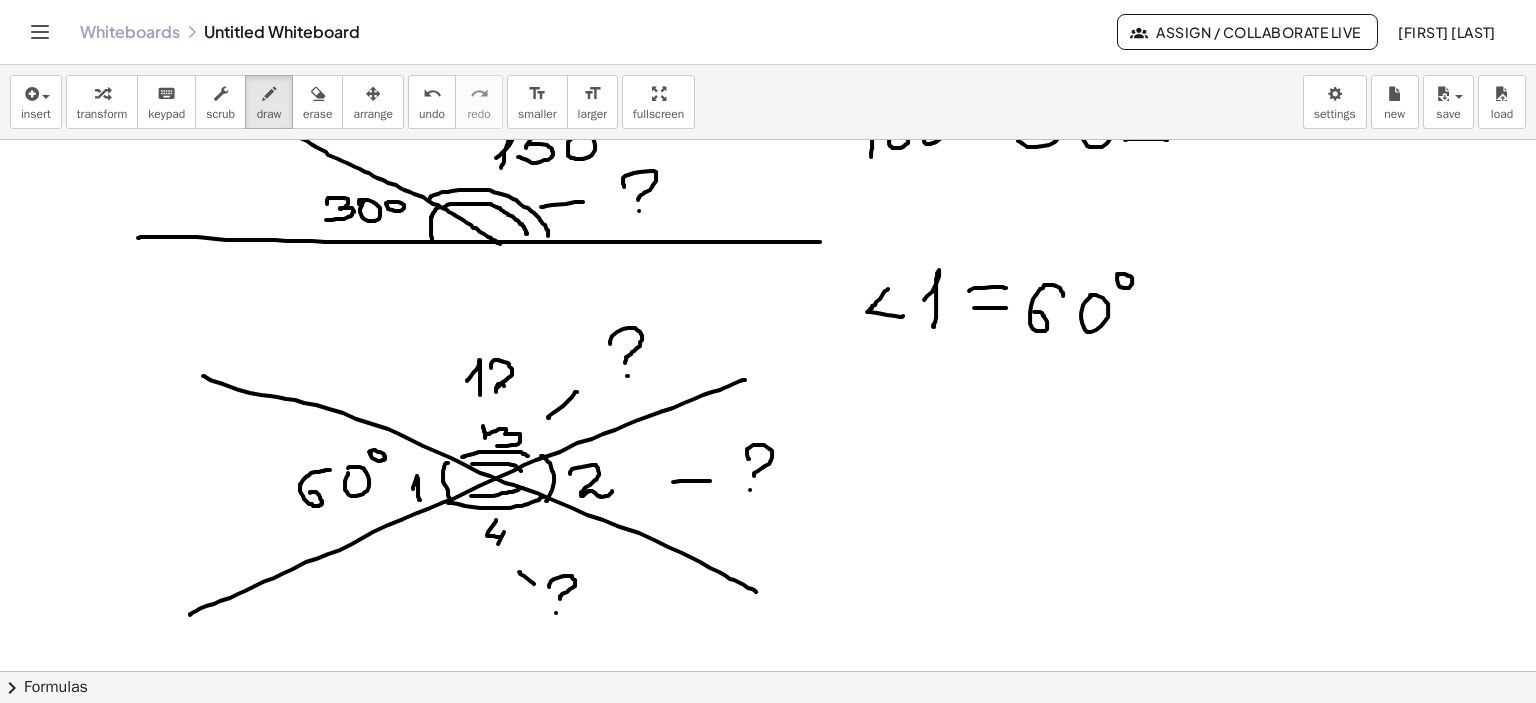 drag, startPoint x: 495, startPoint y: 359, endPoint x: 522, endPoint y: 379, distance: 33.600594 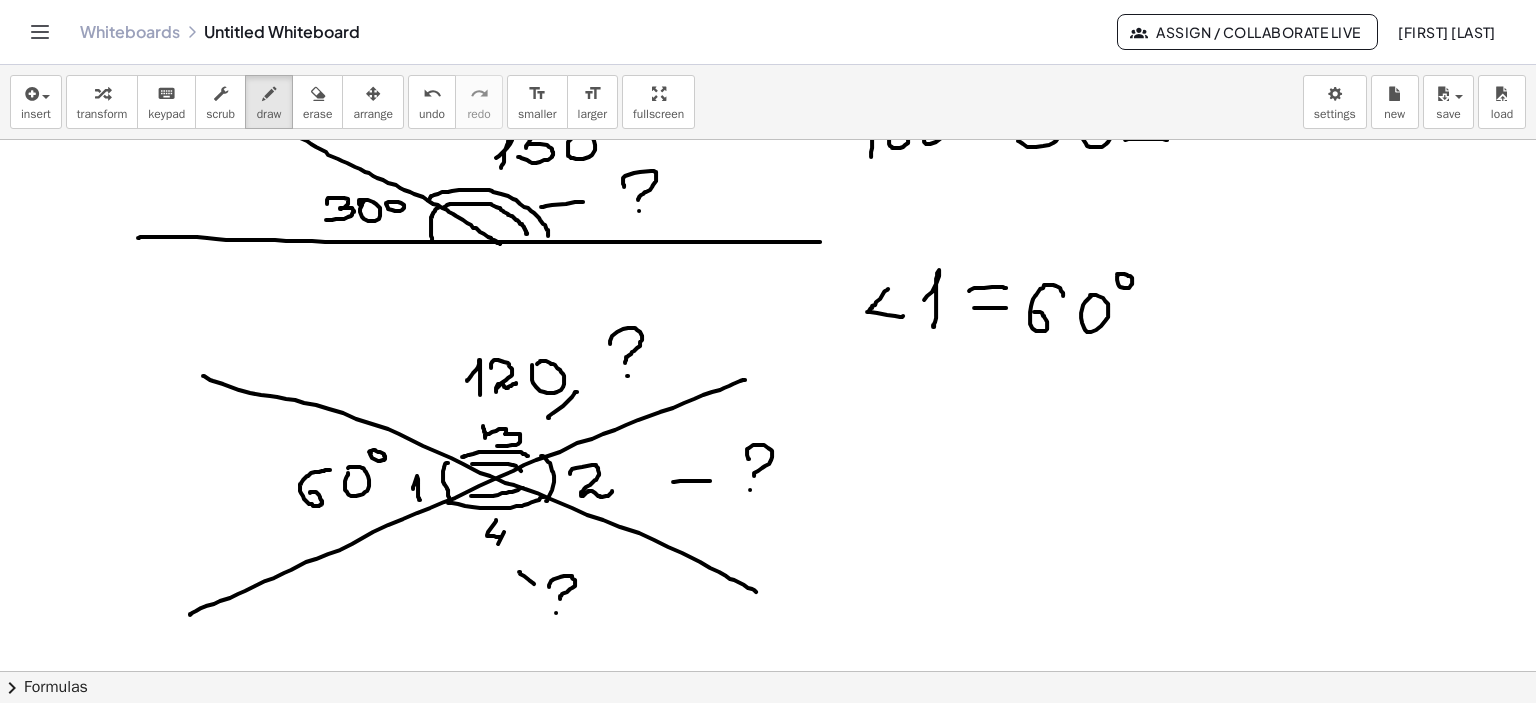 drag, startPoint x: 532, startPoint y: 364, endPoint x: 557, endPoint y: 352, distance: 27.730848 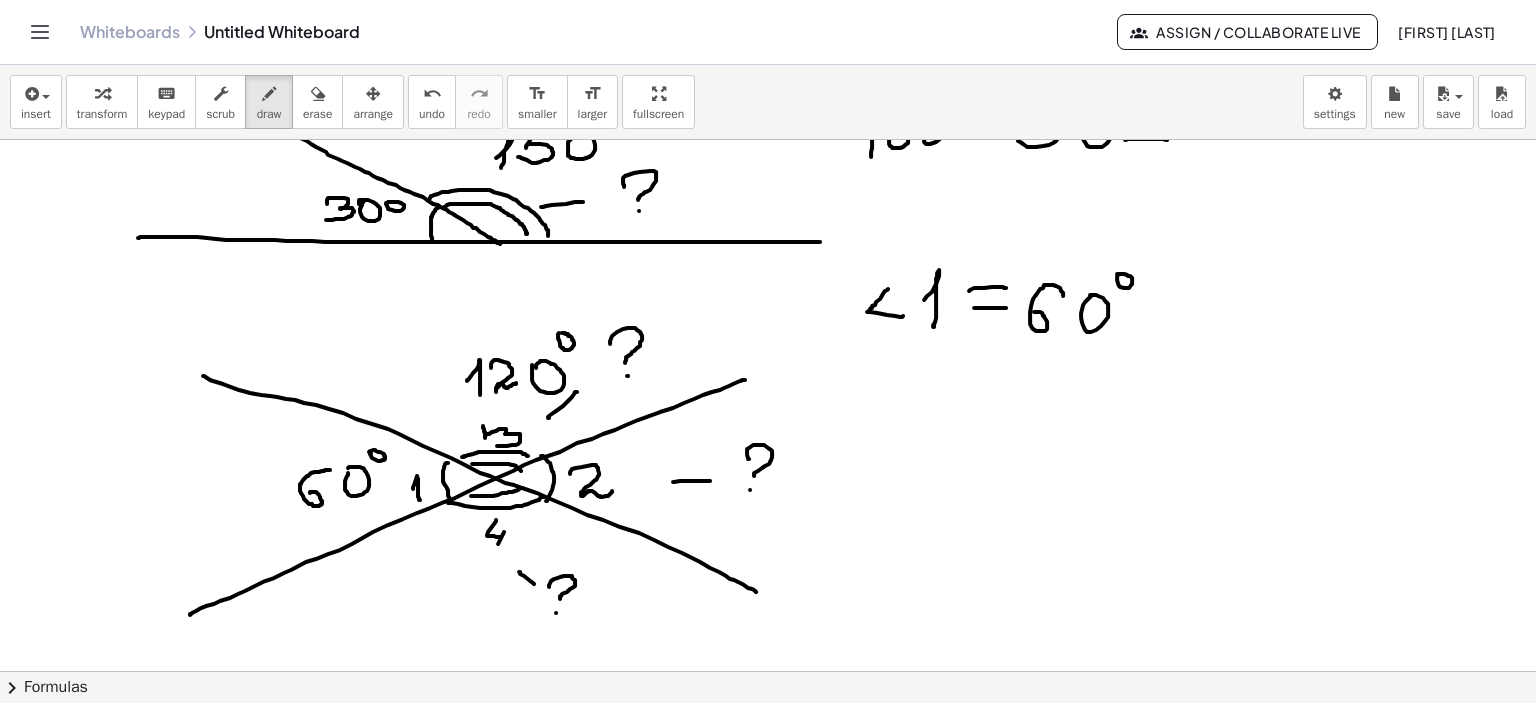 drag, startPoint x: 558, startPoint y: 336, endPoint x: 572, endPoint y: 361, distance: 28.653097 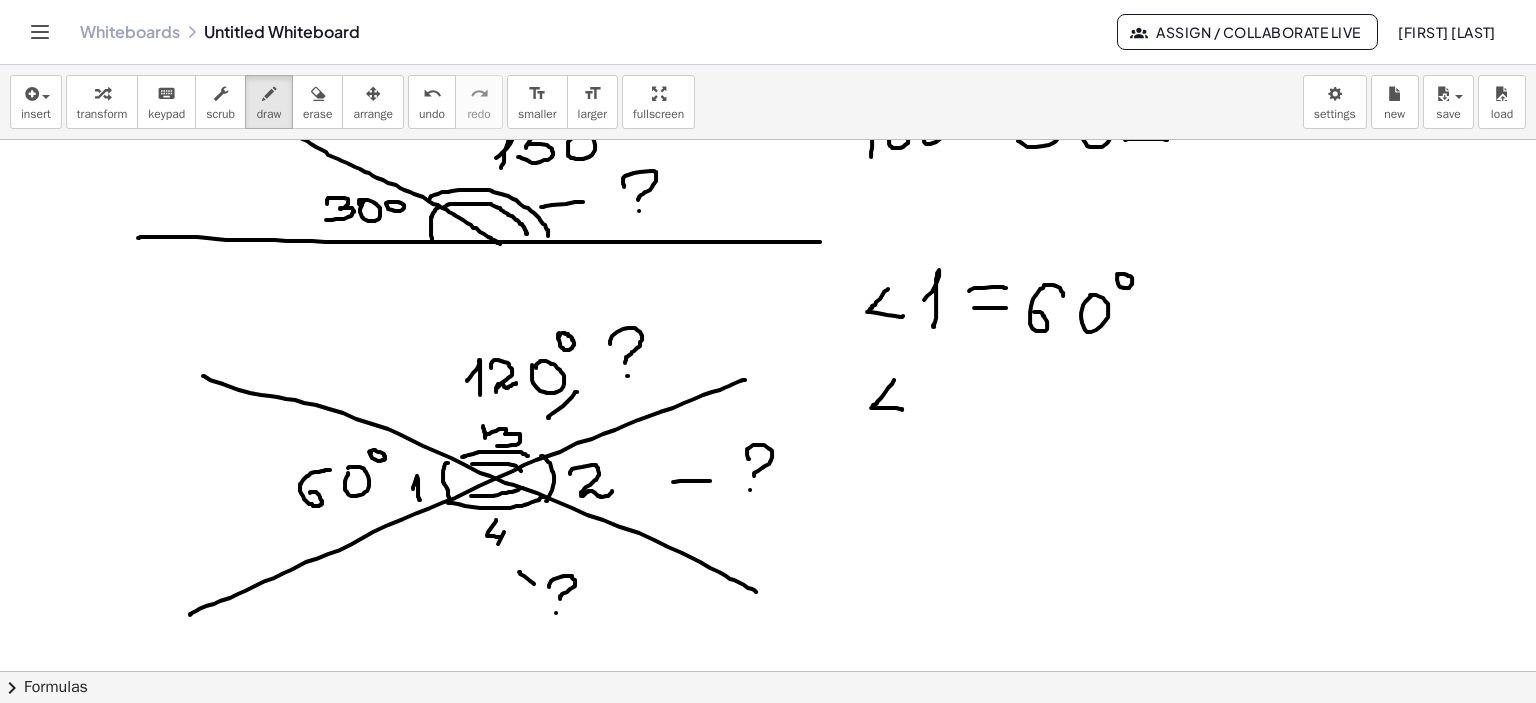 drag, startPoint x: 894, startPoint y: 379, endPoint x: 902, endPoint y: 409, distance: 31.04835 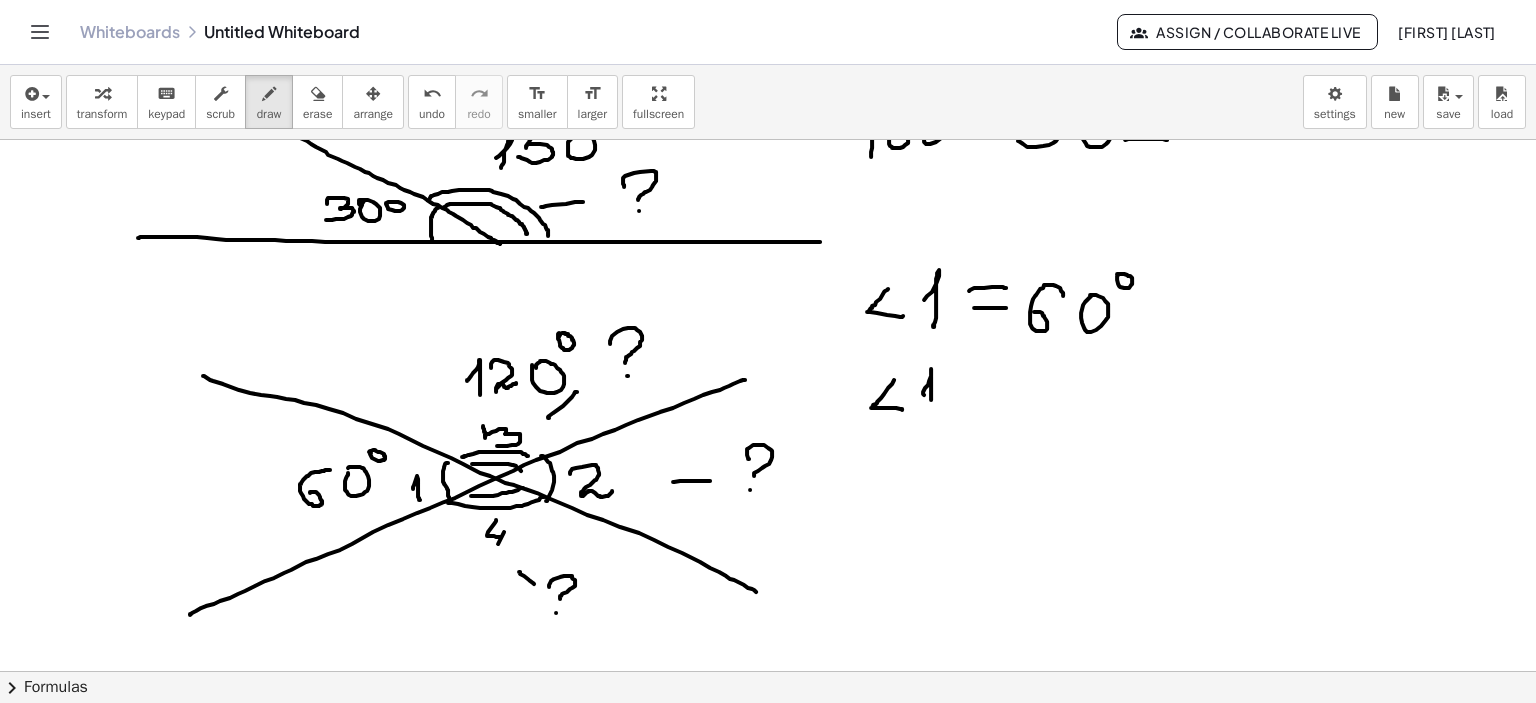 drag, startPoint x: 924, startPoint y: 394, endPoint x: 935, endPoint y: 406, distance: 16.27882 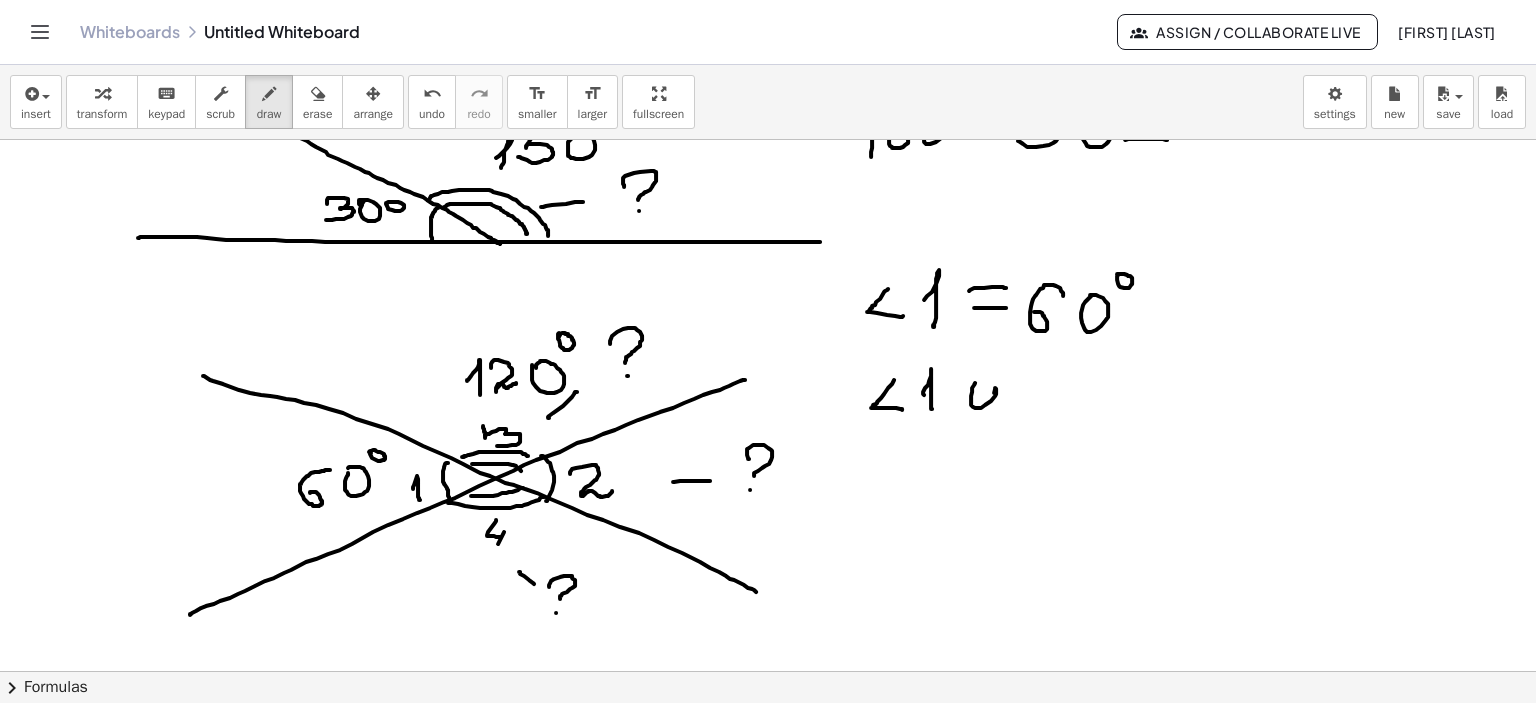 drag, startPoint x: 975, startPoint y: 382, endPoint x: 994, endPoint y: 409, distance: 33.01515 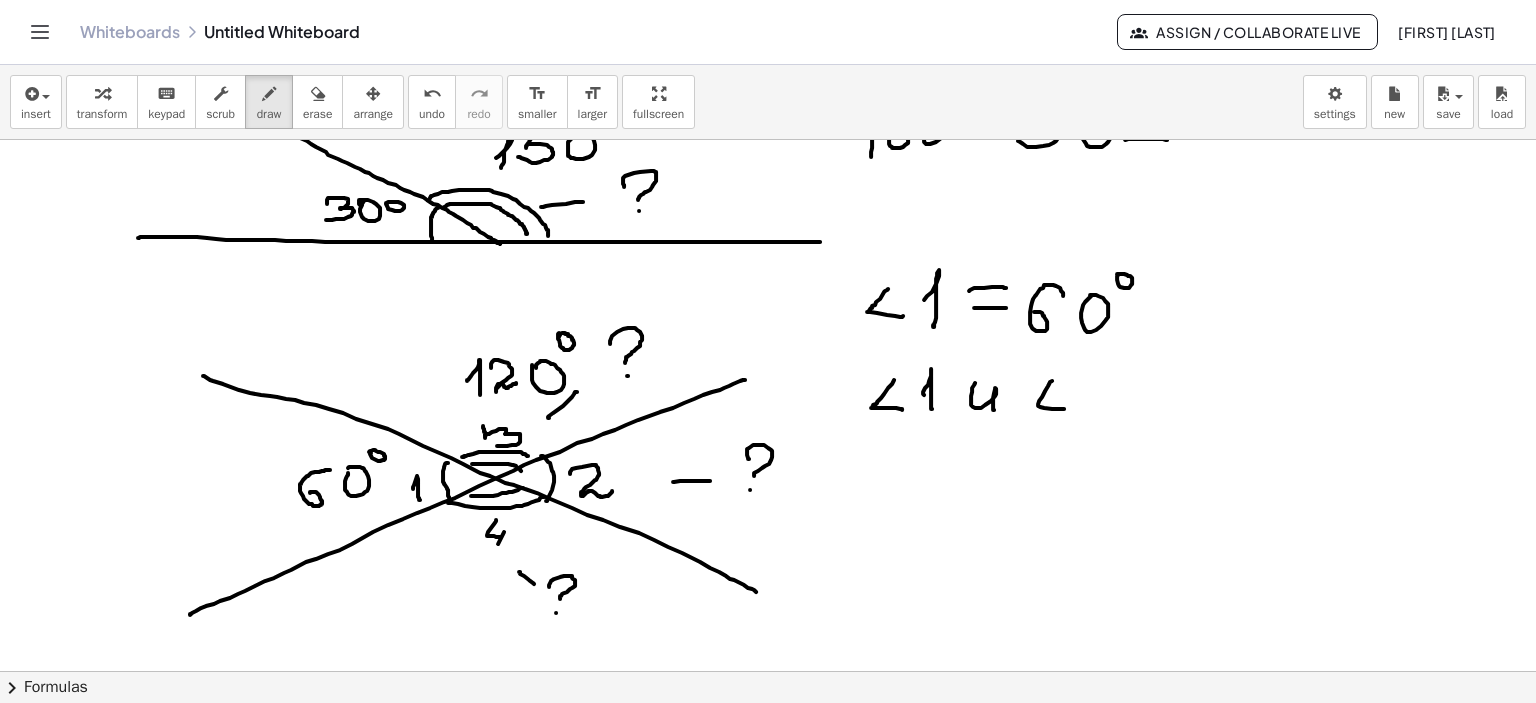 drag, startPoint x: 1052, startPoint y: 380, endPoint x: 1079, endPoint y: 391, distance: 29.15476 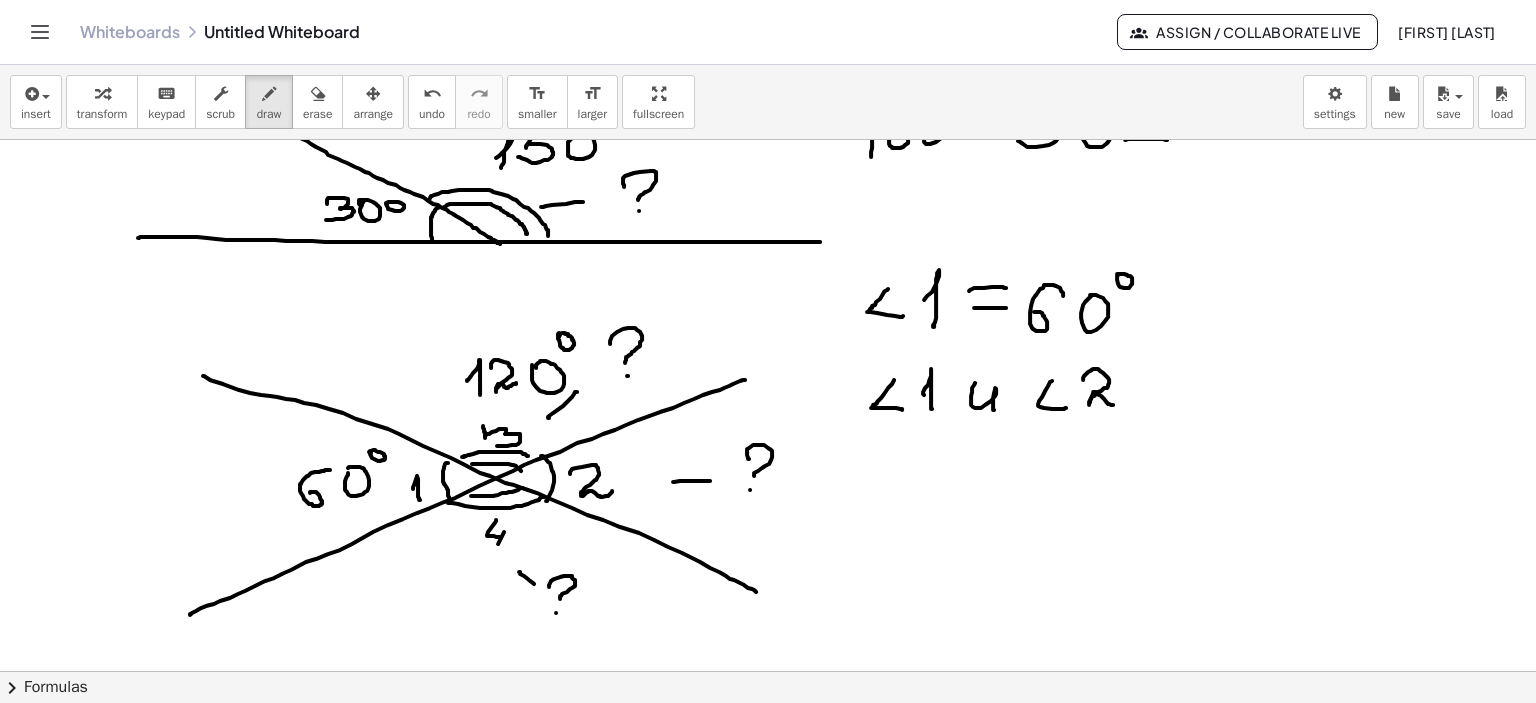 drag, startPoint x: 1083, startPoint y: 379, endPoint x: 1124, endPoint y: 399, distance: 45.617977 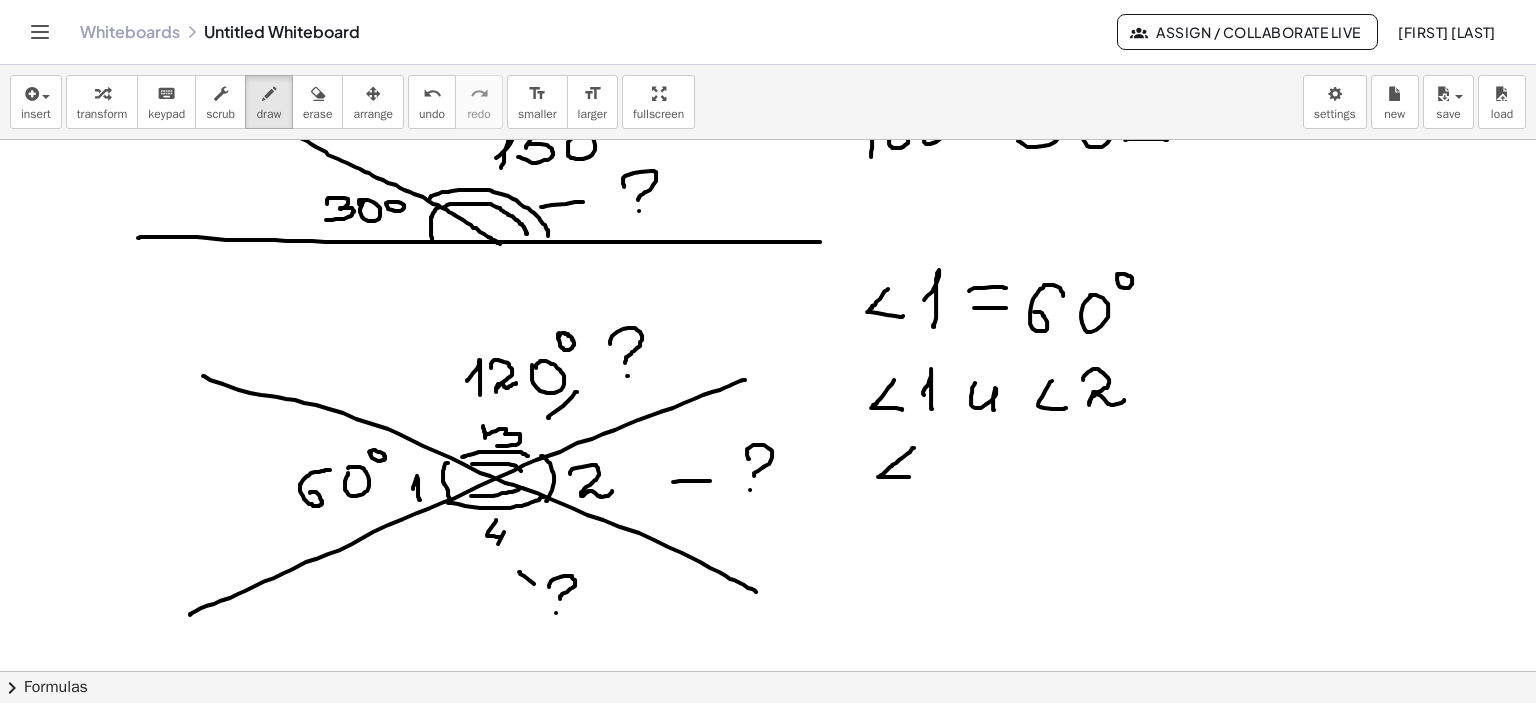 drag, startPoint x: 914, startPoint y: 447, endPoint x: 924, endPoint y: 474, distance: 28.79236 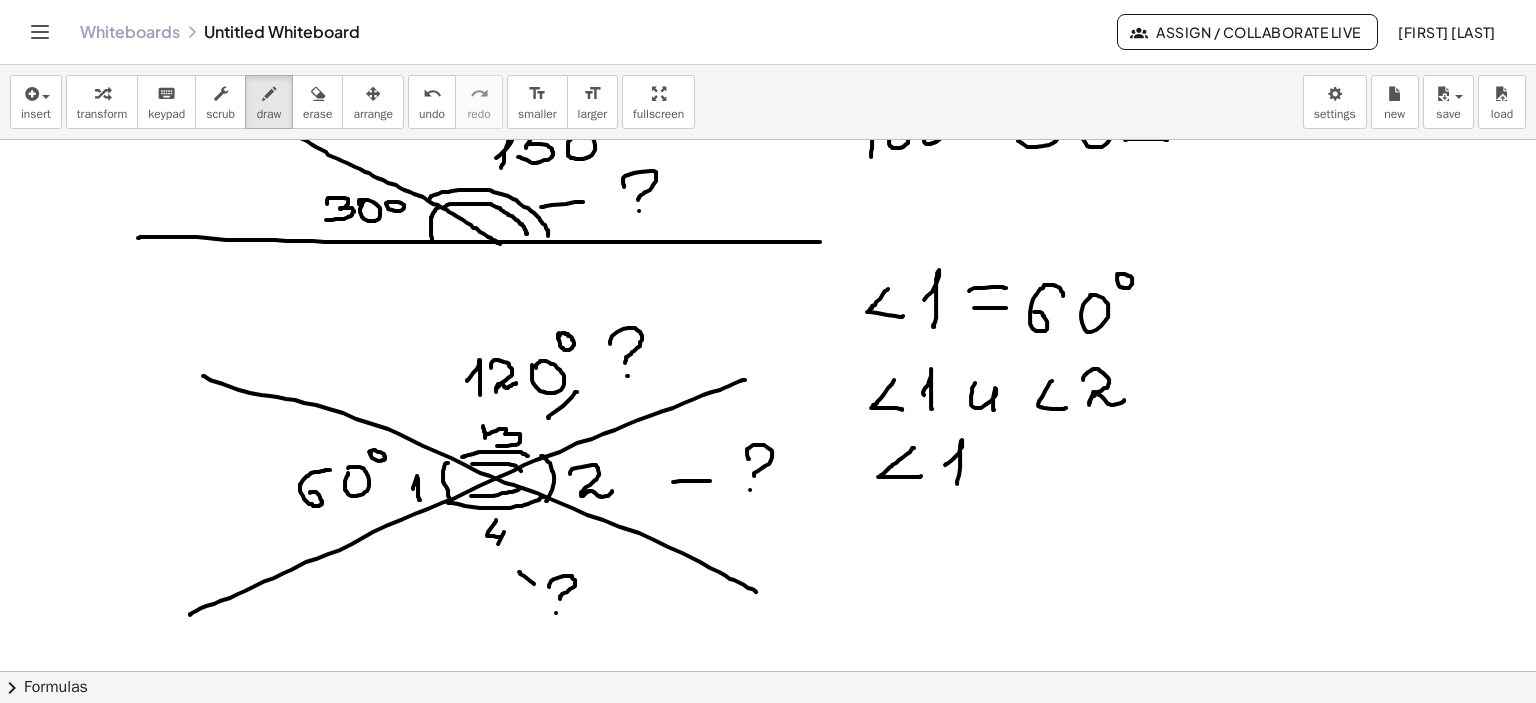 drag, startPoint x: 945, startPoint y: 464, endPoint x: 957, endPoint y: 483, distance: 22.472204 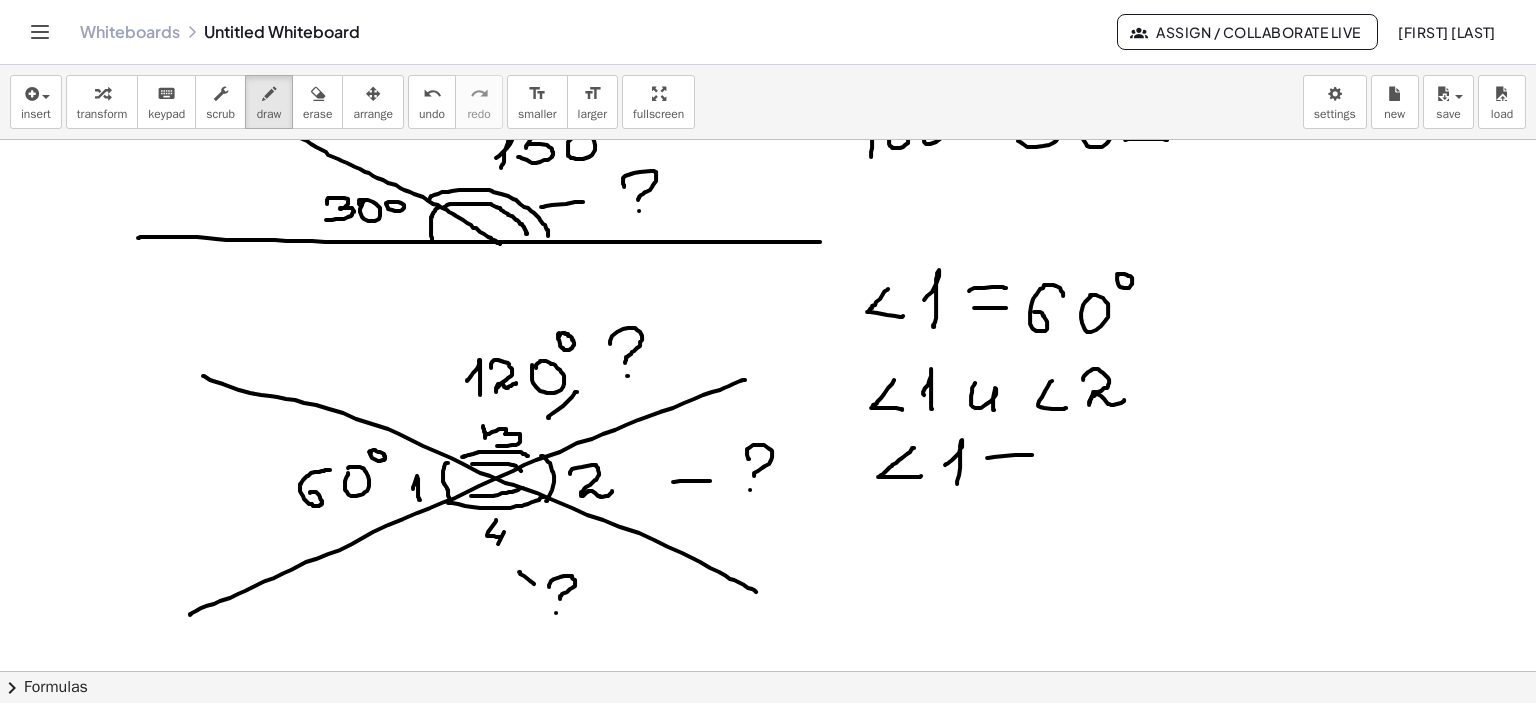 drag, startPoint x: 987, startPoint y: 457, endPoint x: 1032, endPoint y: 454, distance: 45.099888 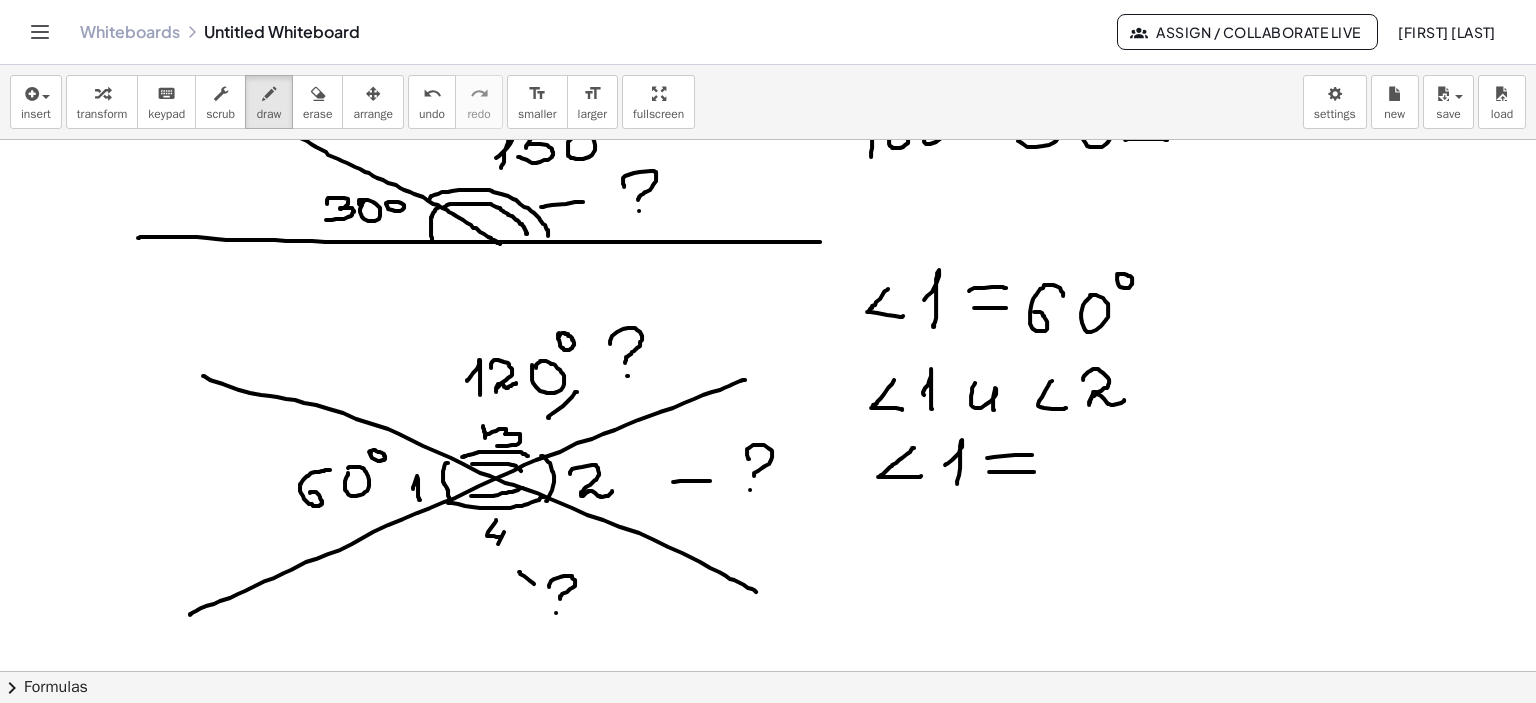 drag, startPoint x: 989, startPoint y: 471, endPoint x: 1039, endPoint y: 471, distance: 50 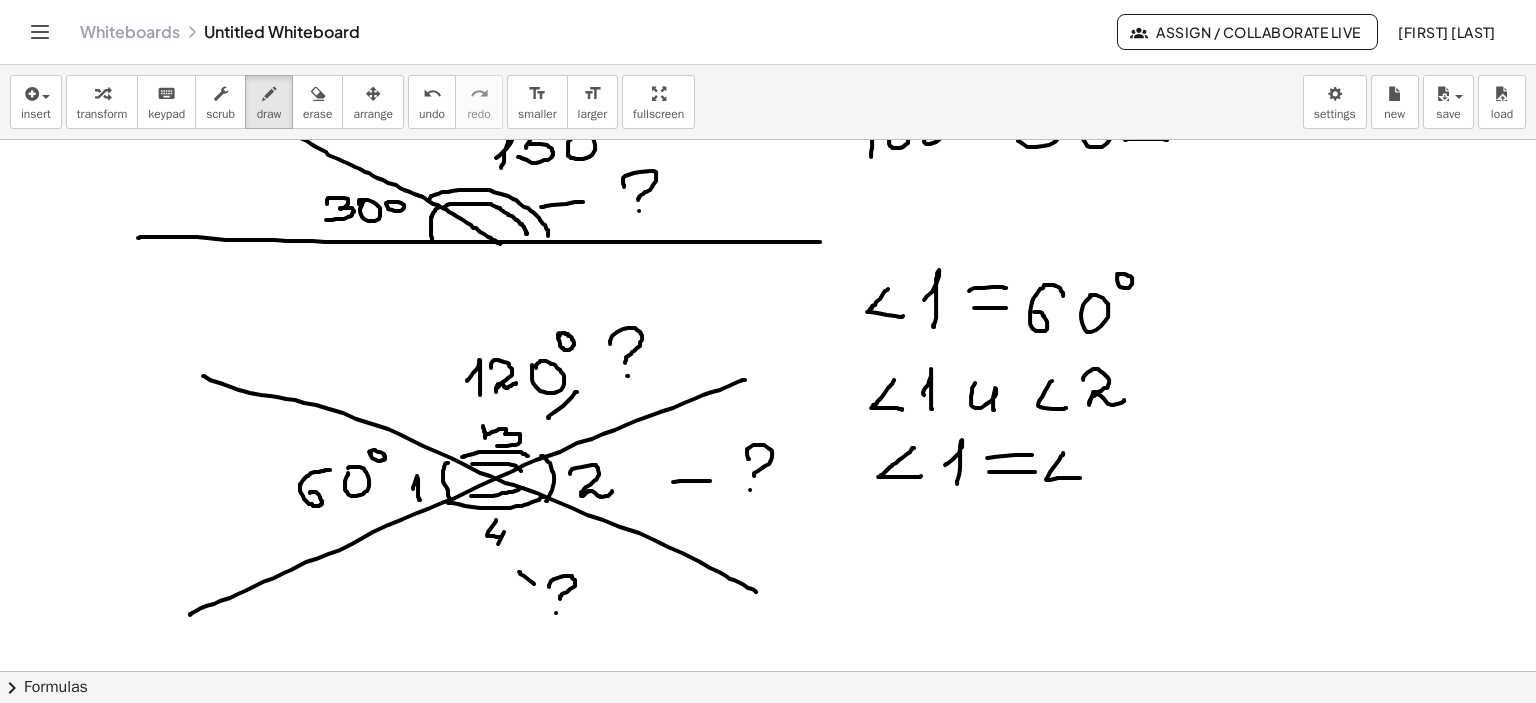 drag, startPoint x: 1063, startPoint y: 452, endPoint x: 1104, endPoint y: 457, distance: 41.303753 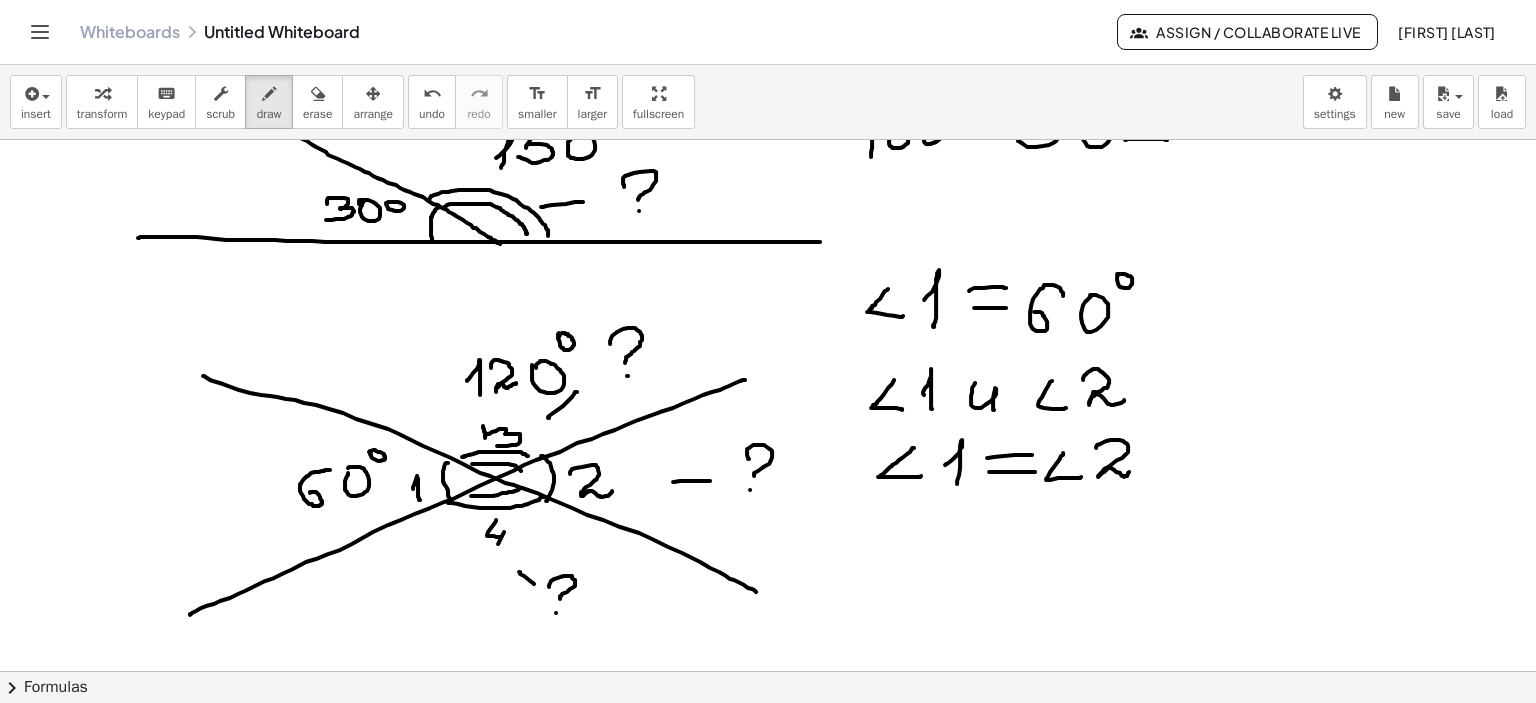drag, startPoint x: 1096, startPoint y: 447, endPoint x: 1129, endPoint y: 471, distance: 40.804413 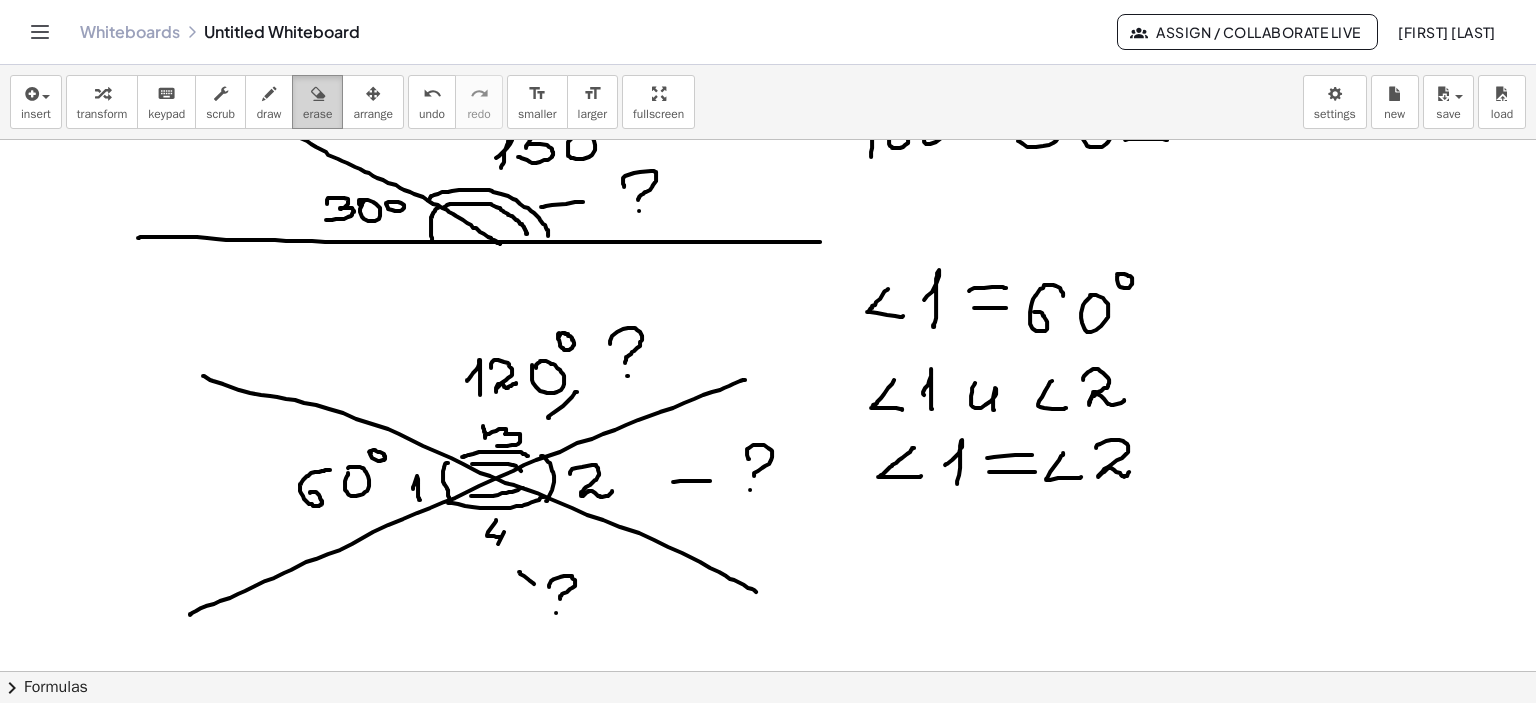 click at bounding box center [318, 94] 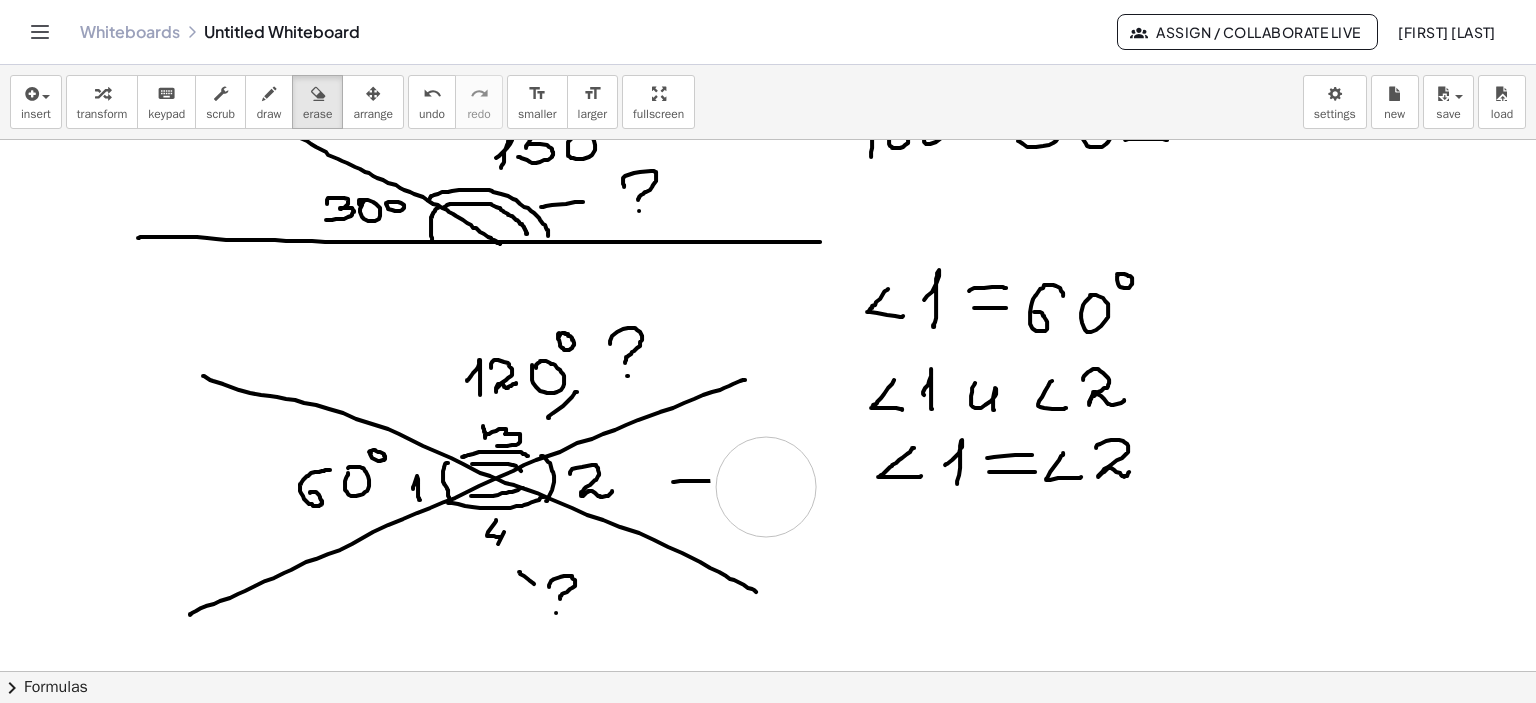 drag, startPoint x: 765, startPoint y: 483, endPoint x: 351, endPoint y: 138, distance: 538.9072 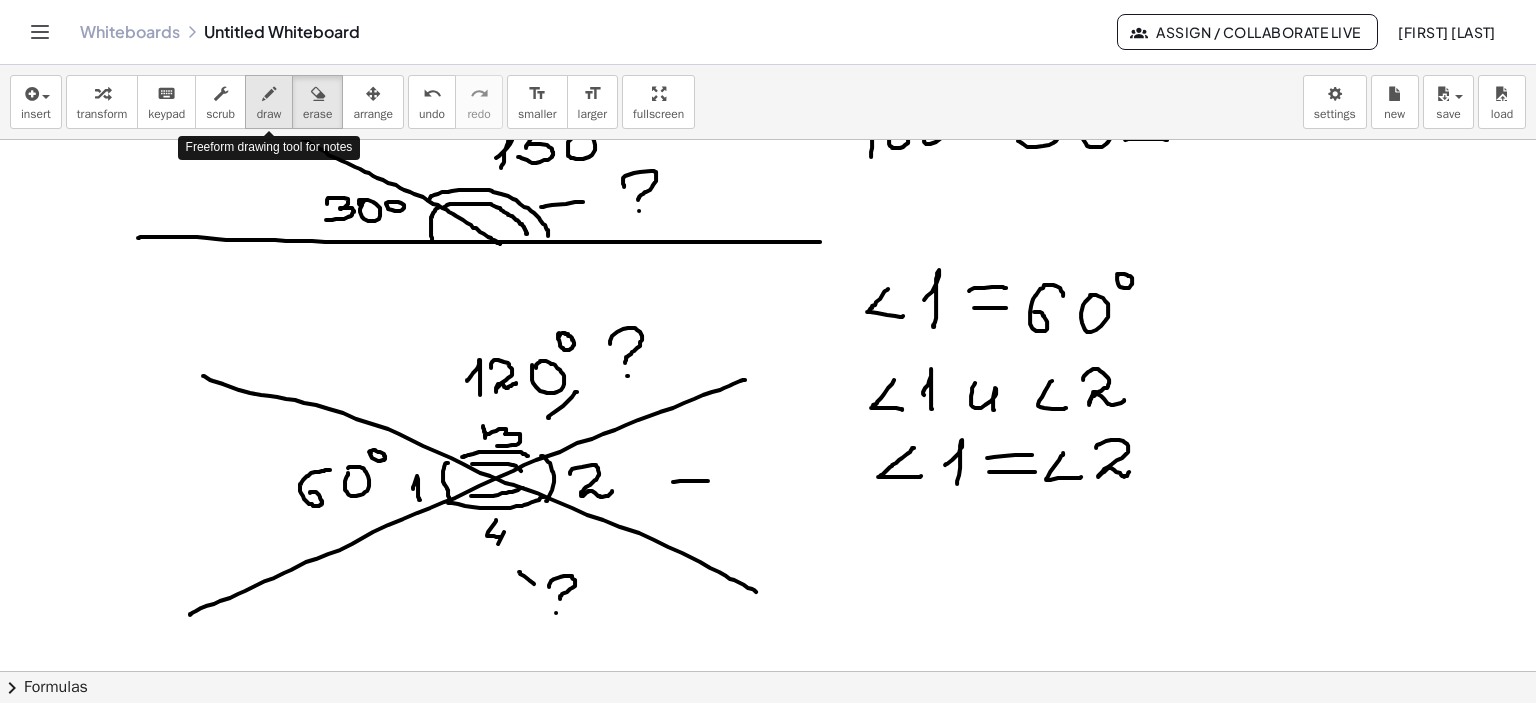 click at bounding box center (269, 94) 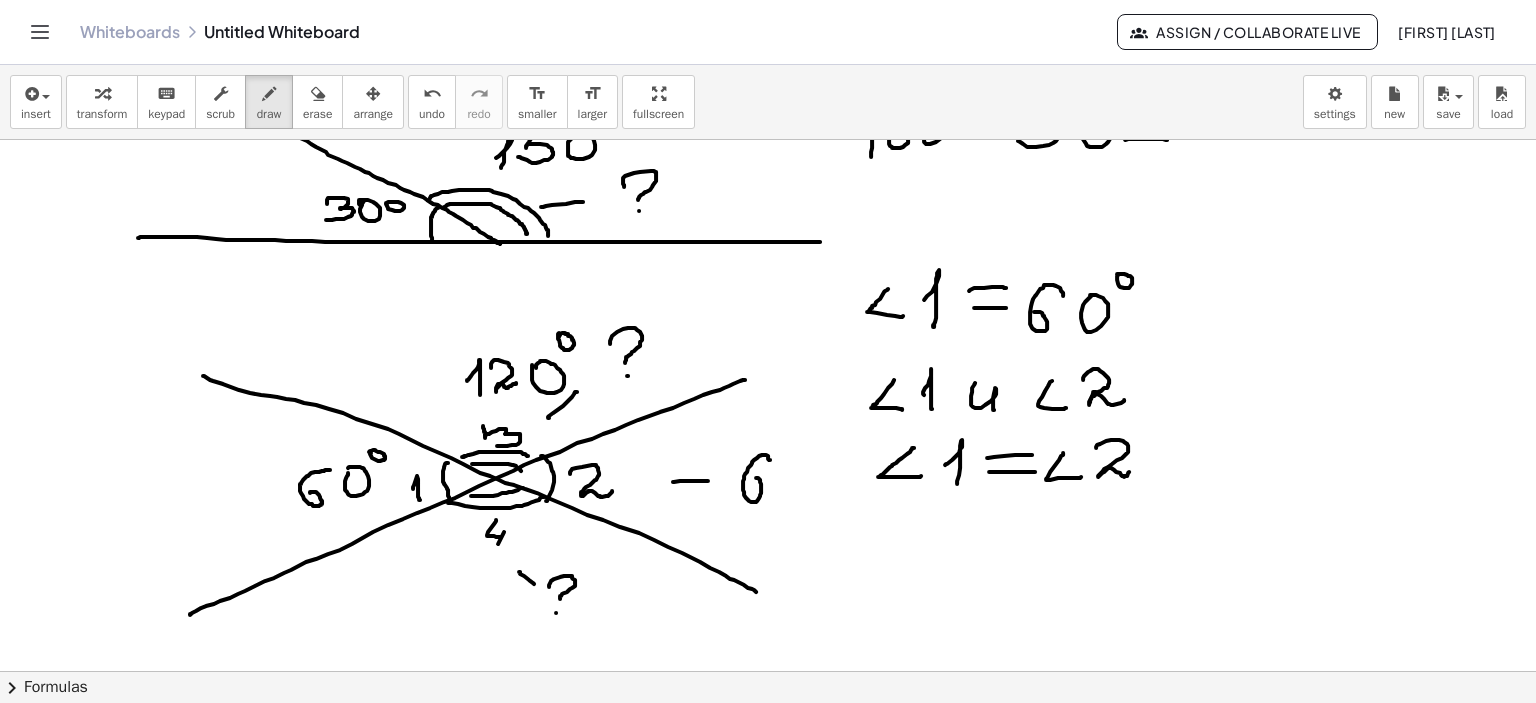 drag, startPoint x: 770, startPoint y: 459, endPoint x: 788, endPoint y: 467, distance: 19.697716 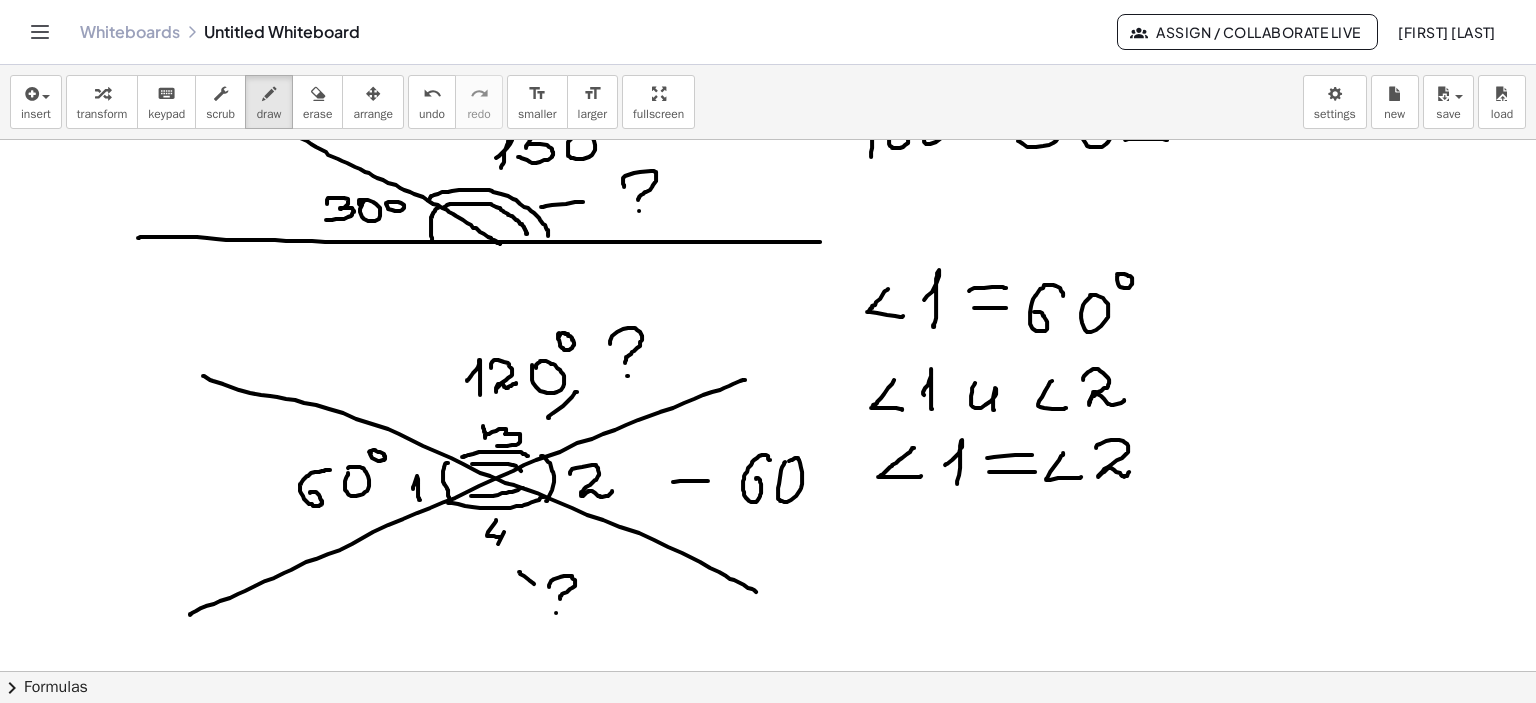drag, startPoint x: 778, startPoint y: 487, endPoint x: 803, endPoint y: 460, distance: 36.796738 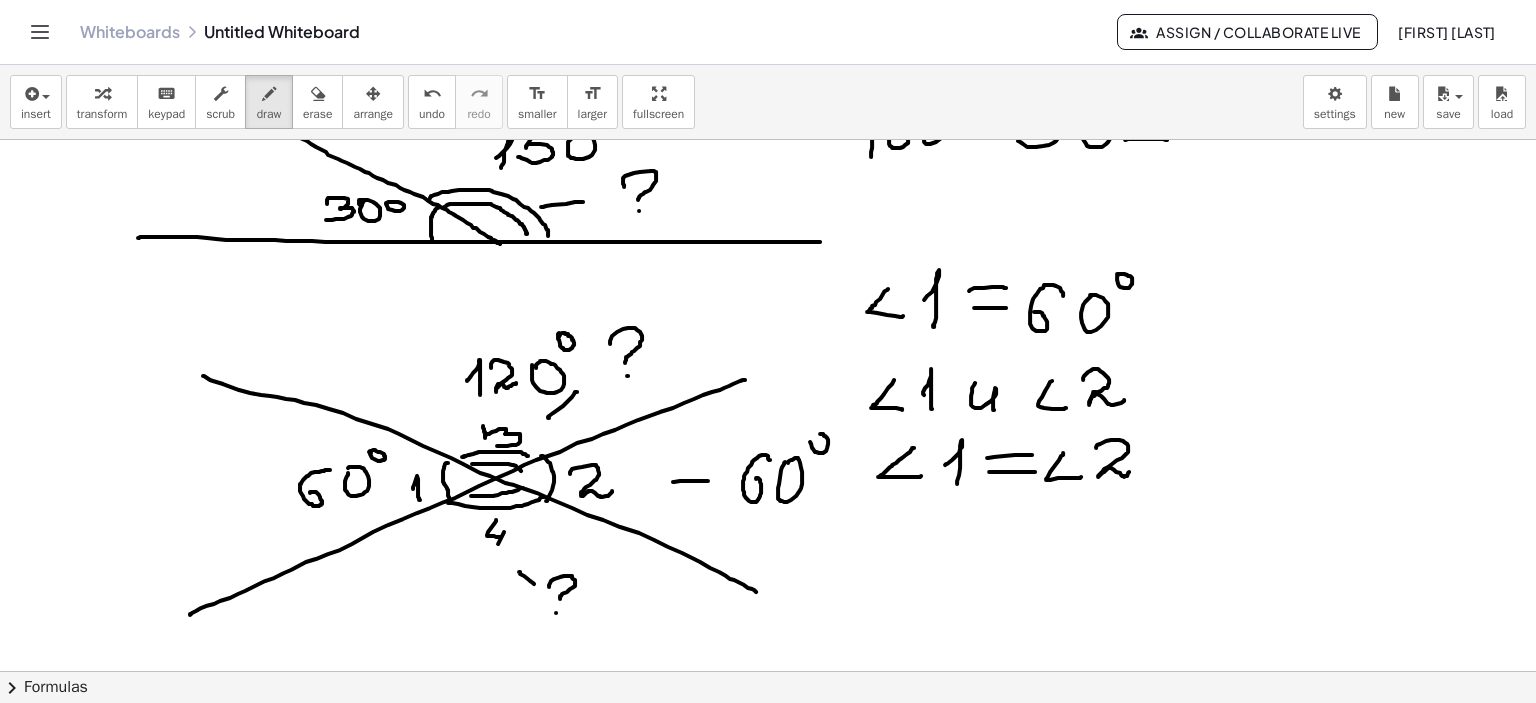 click at bounding box center (768, -360) 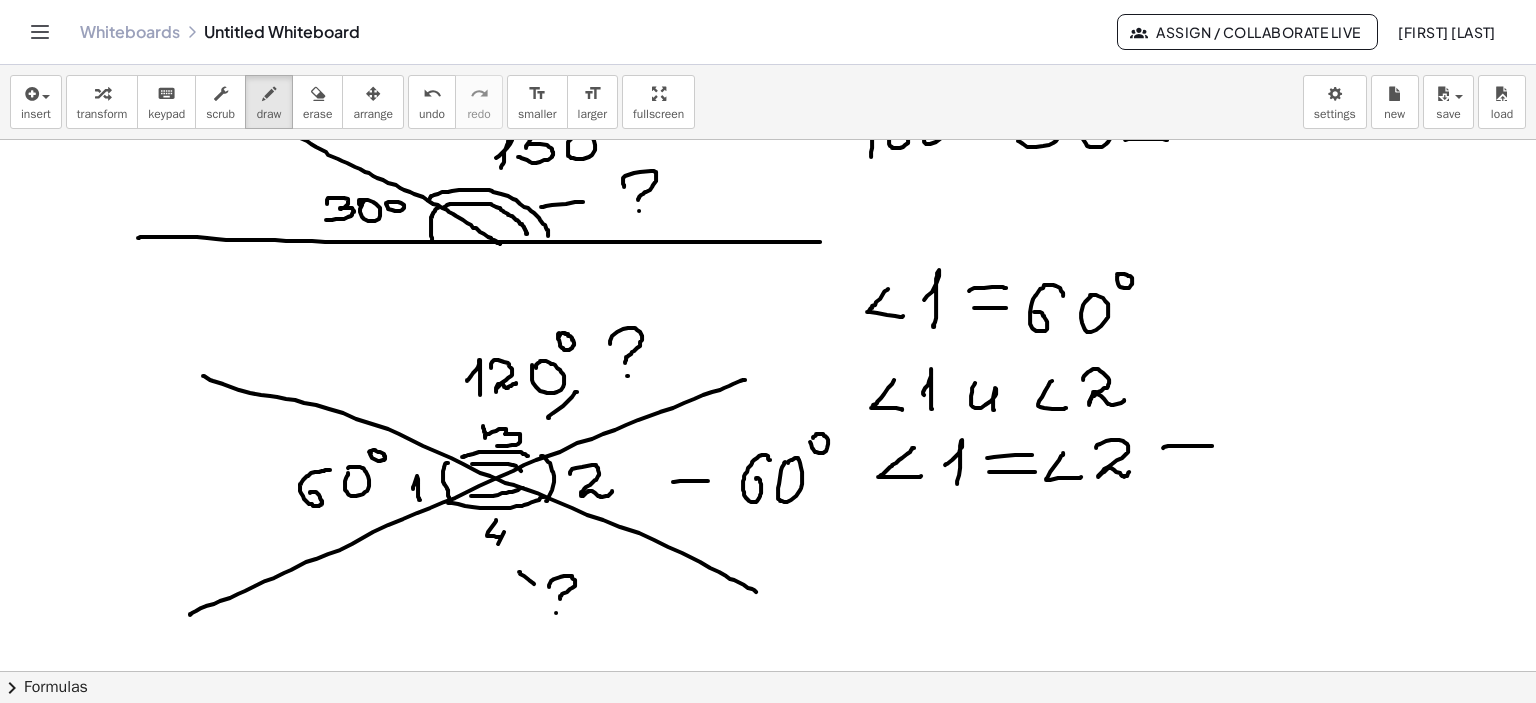 drag, startPoint x: 1163, startPoint y: 447, endPoint x: 1212, endPoint y: 445, distance: 49.0408 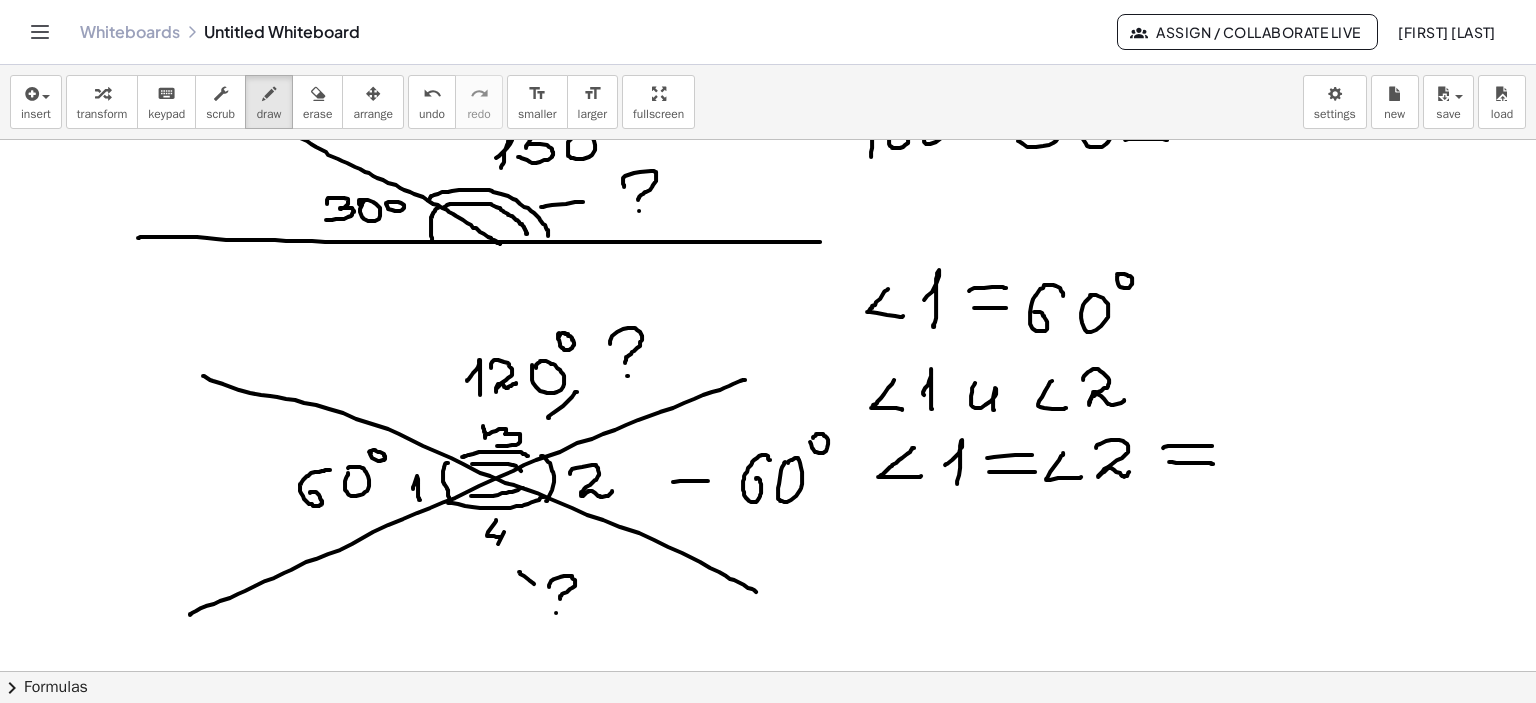 drag, startPoint x: 1169, startPoint y: 461, endPoint x: 1213, endPoint y: 463, distance: 44.04543 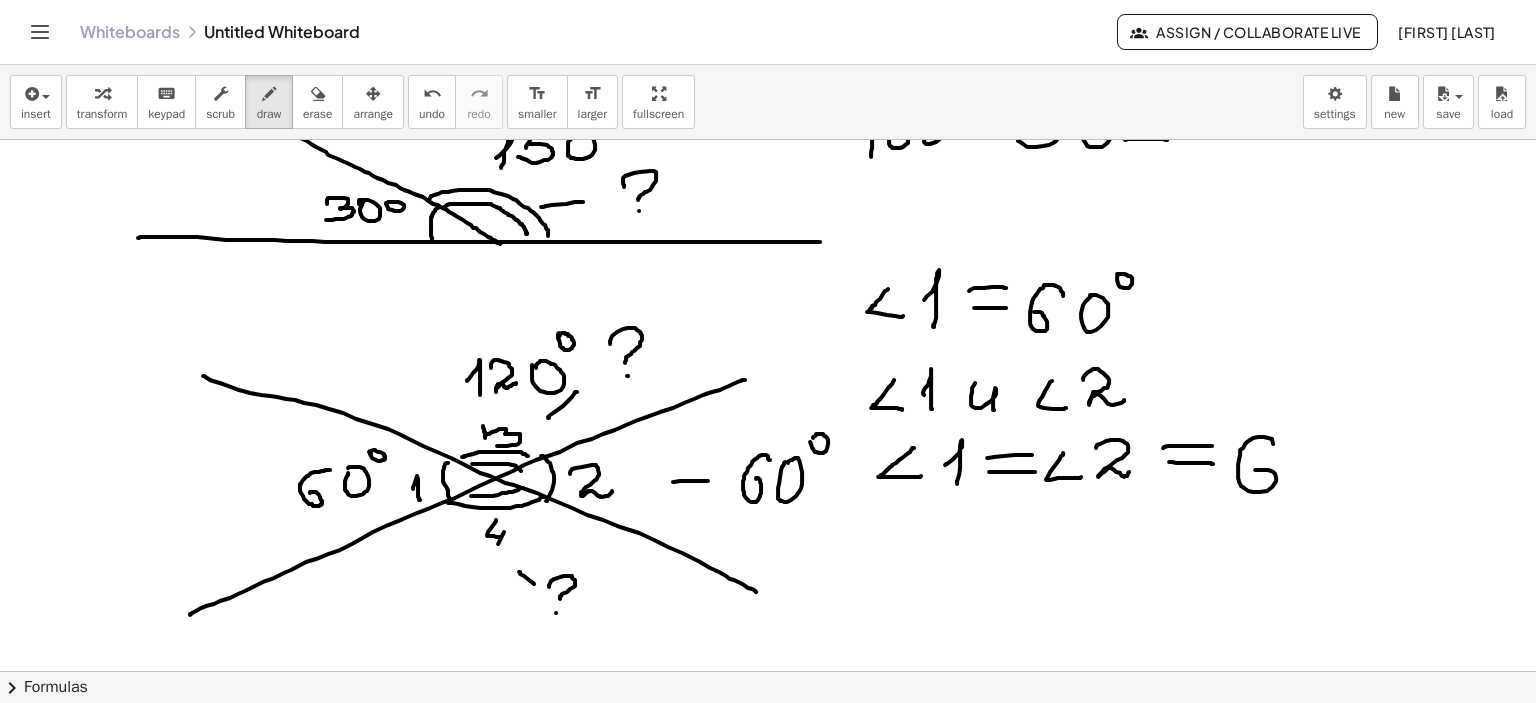 drag, startPoint x: 1273, startPoint y: 443, endPoint x: 1311, endPoint y: 467, distance: 44.94441 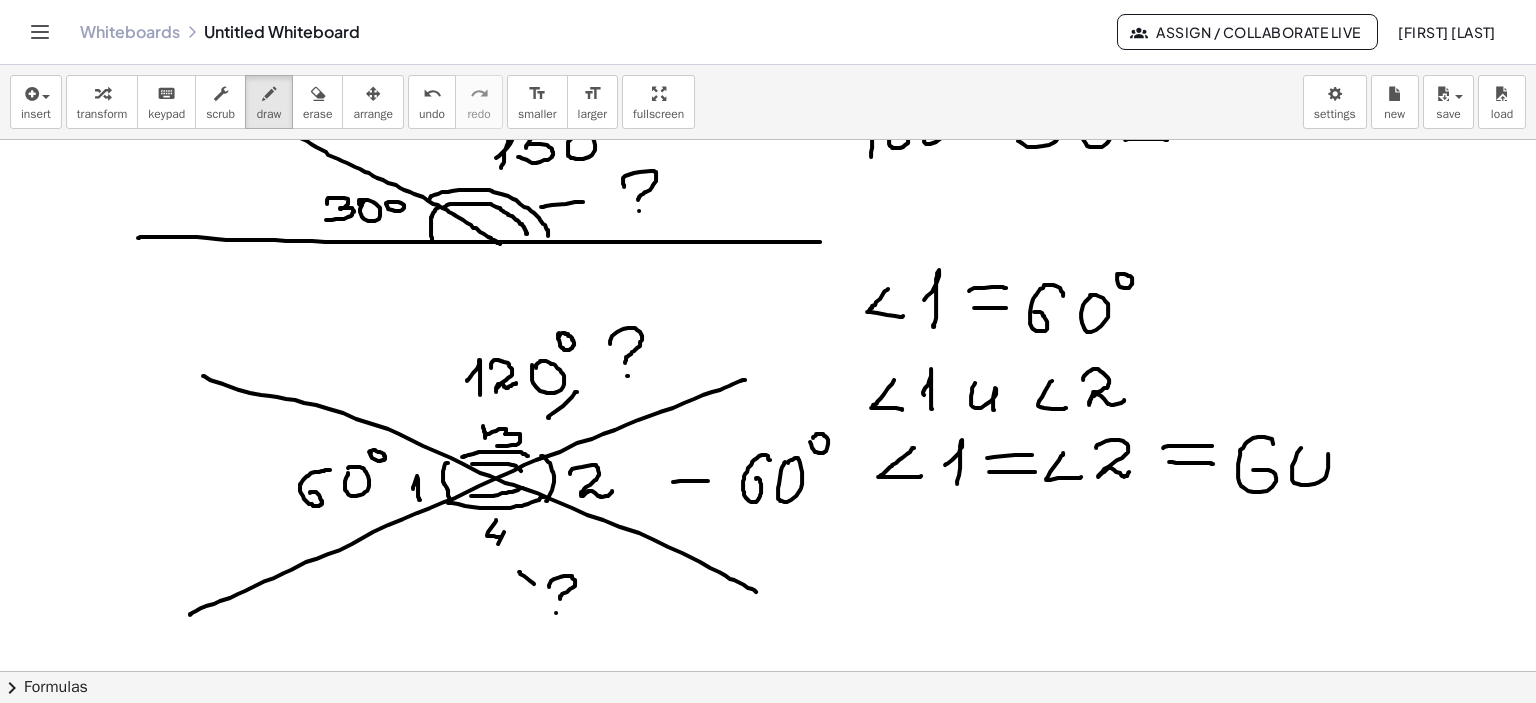 drag, startPoint x: 1292, startPoint y: 465, endPoint x: 1305, endPoint y: 443, distance: 25.553865 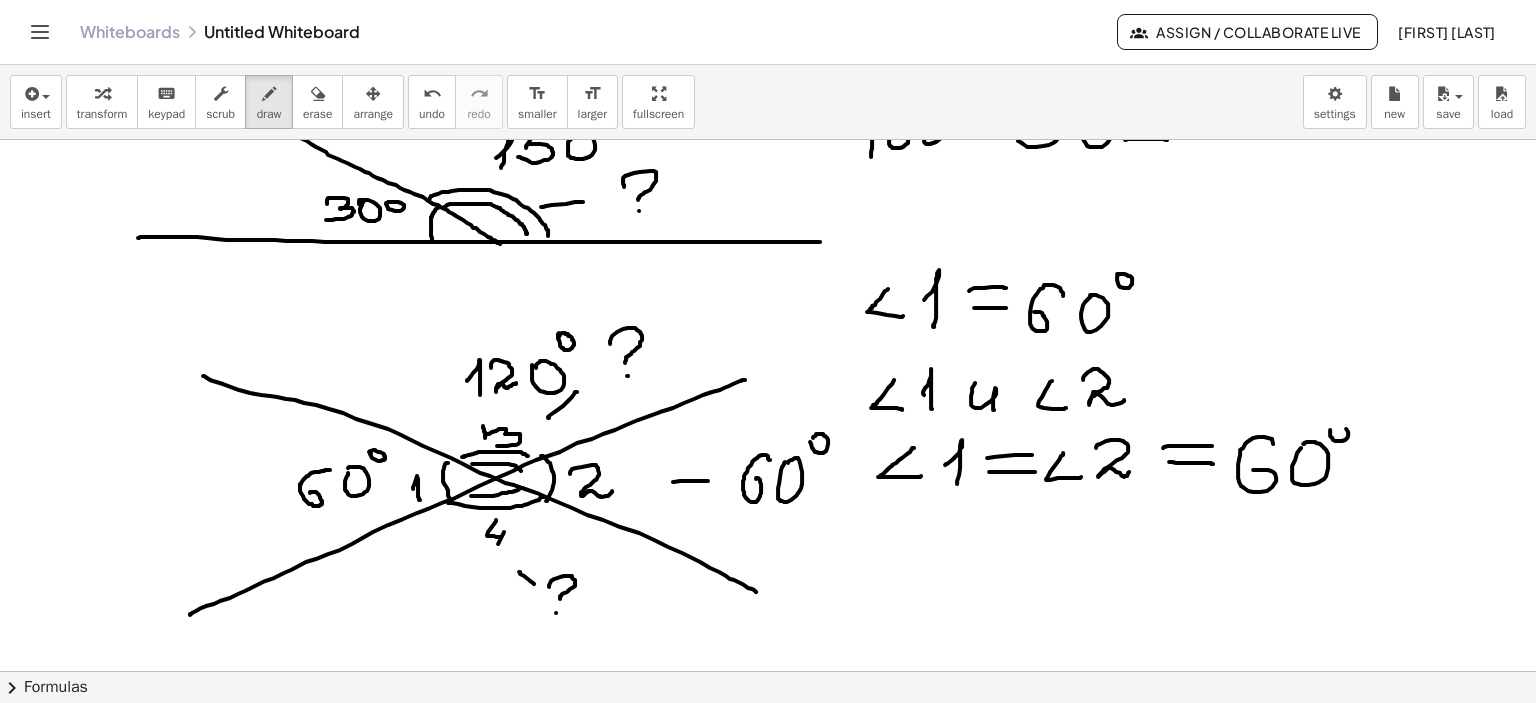 click at bounding box center (768, -360) 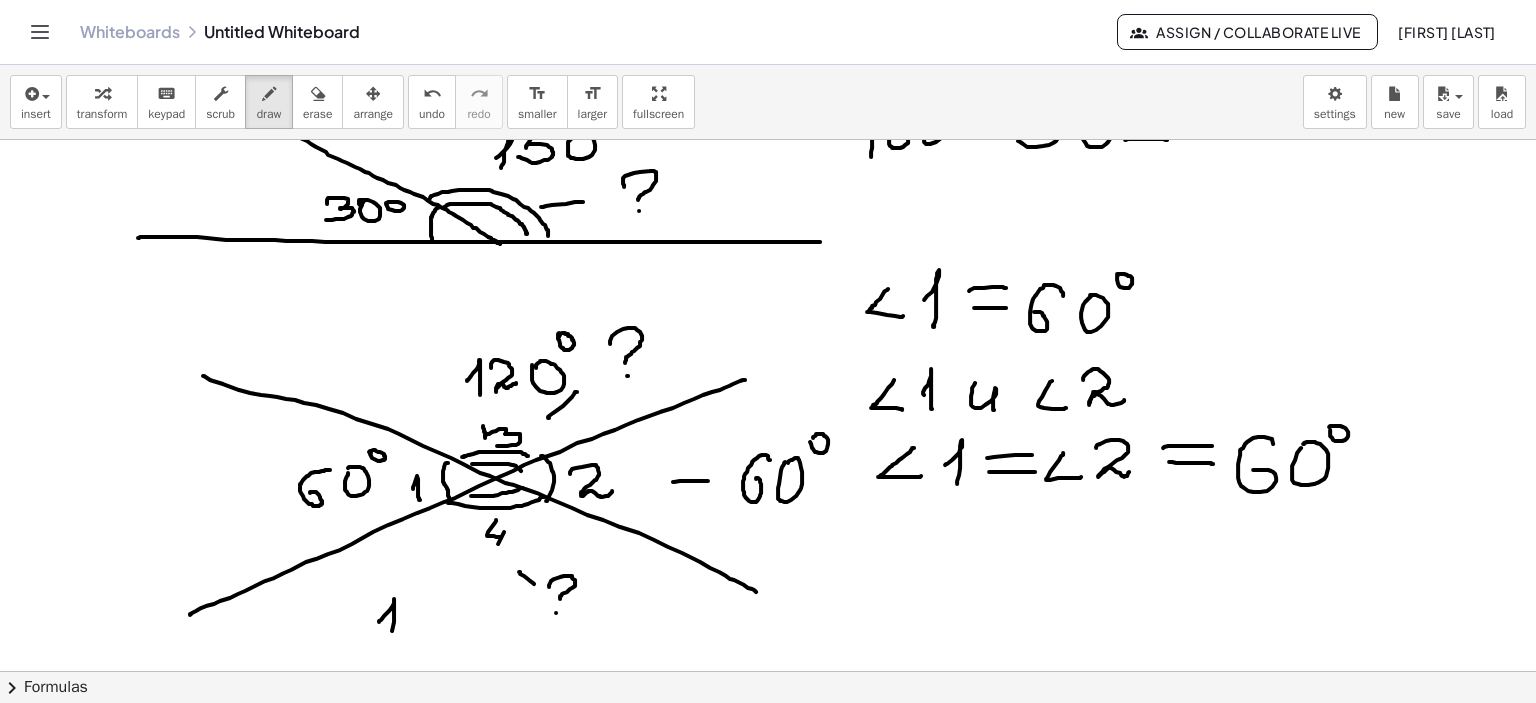 drag, startPoint x: 379, startPoint y: 621, endPoint x: 392, endPoint y: 640, distance: 23.021729 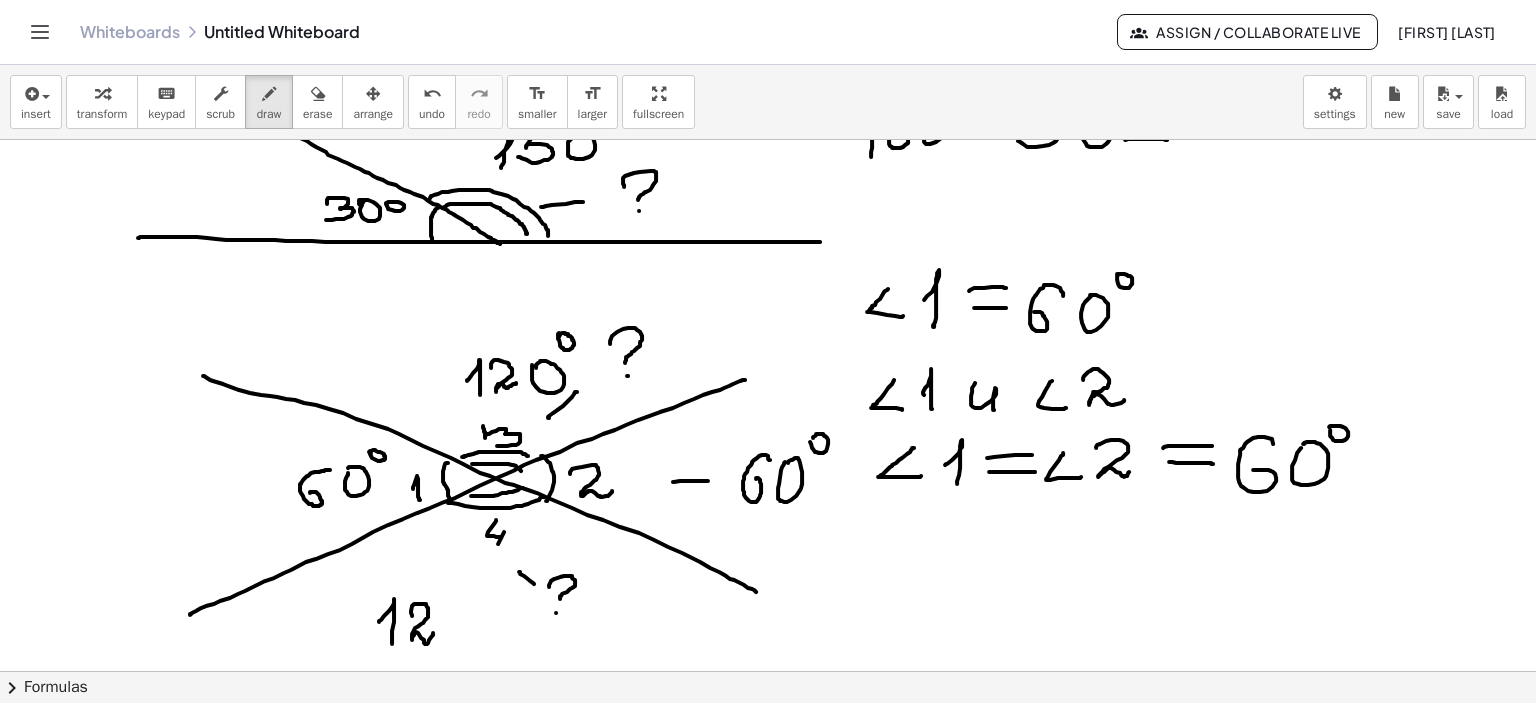 drag, startPoint x: 412, startPoint y: 615, endPoint x: 454, endPoint y: 618, distance: 42.107006 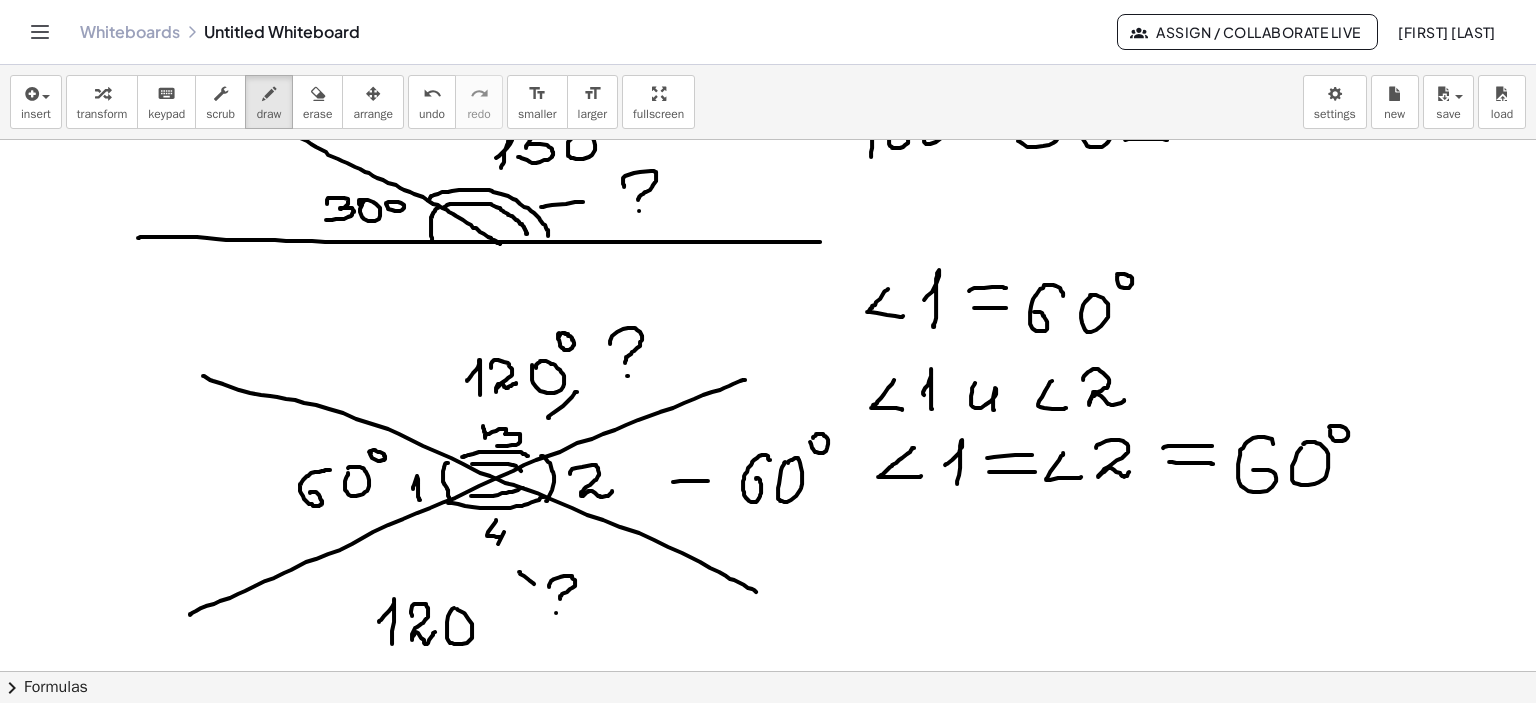 click at bounding box center [768, -360] 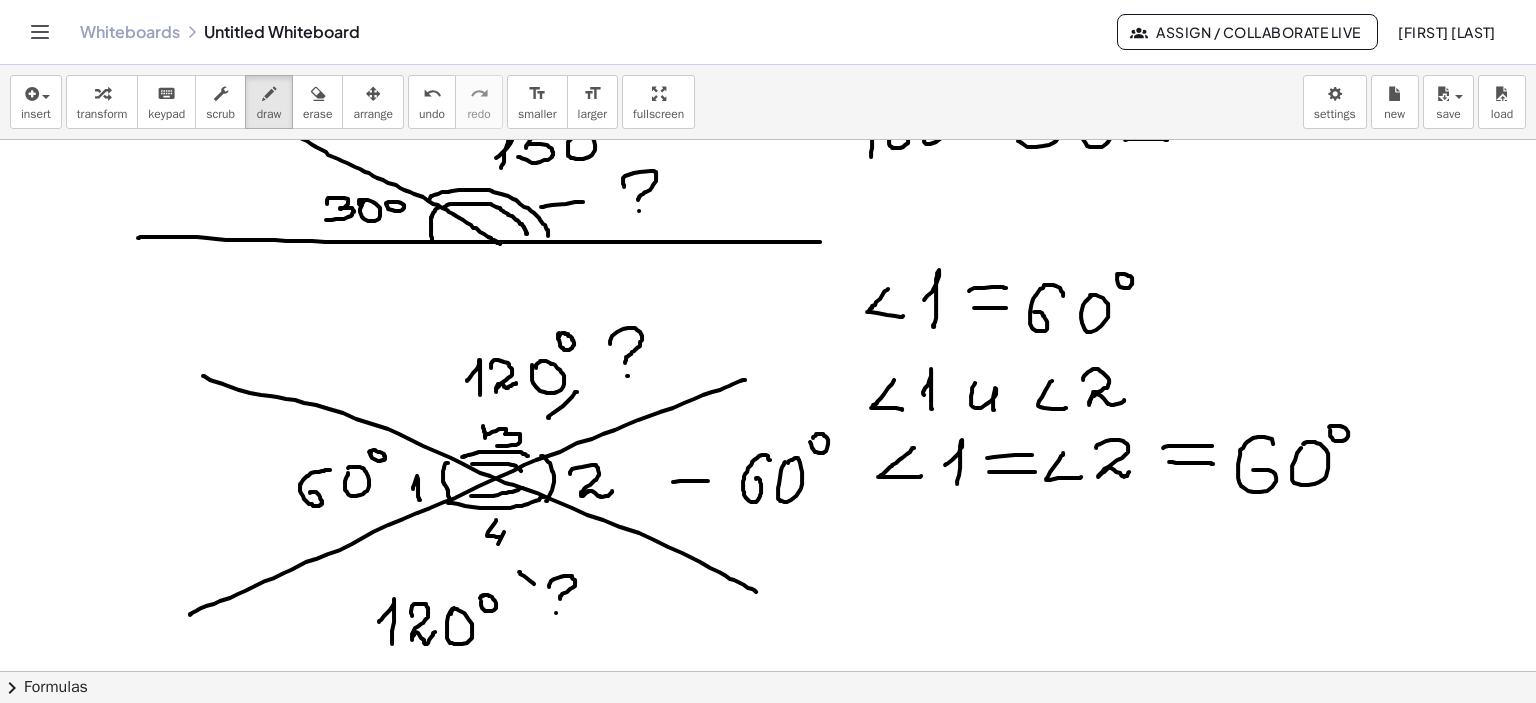 click at bounding box center [768, -360] 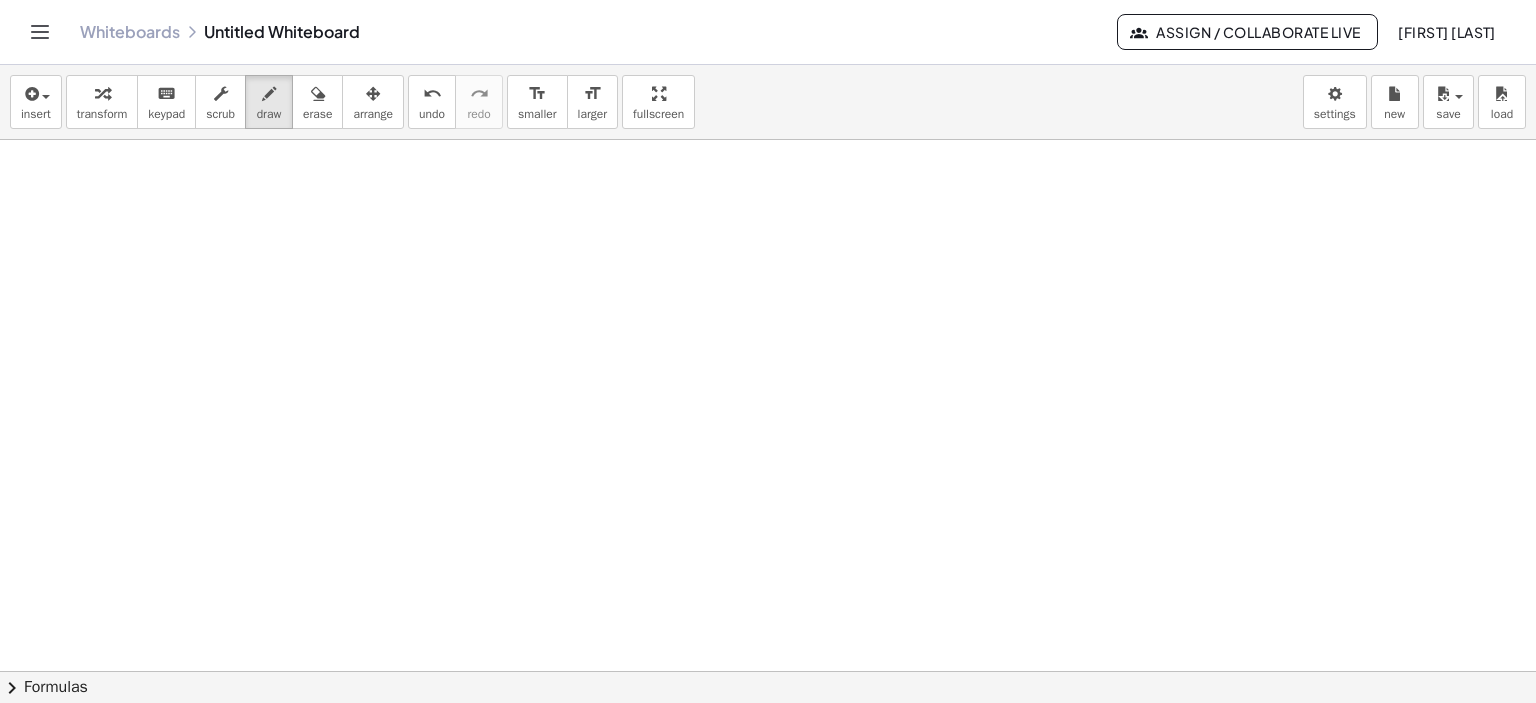 scroll, scrollTop: 2128, scrollLeft: 0, axis: vertical 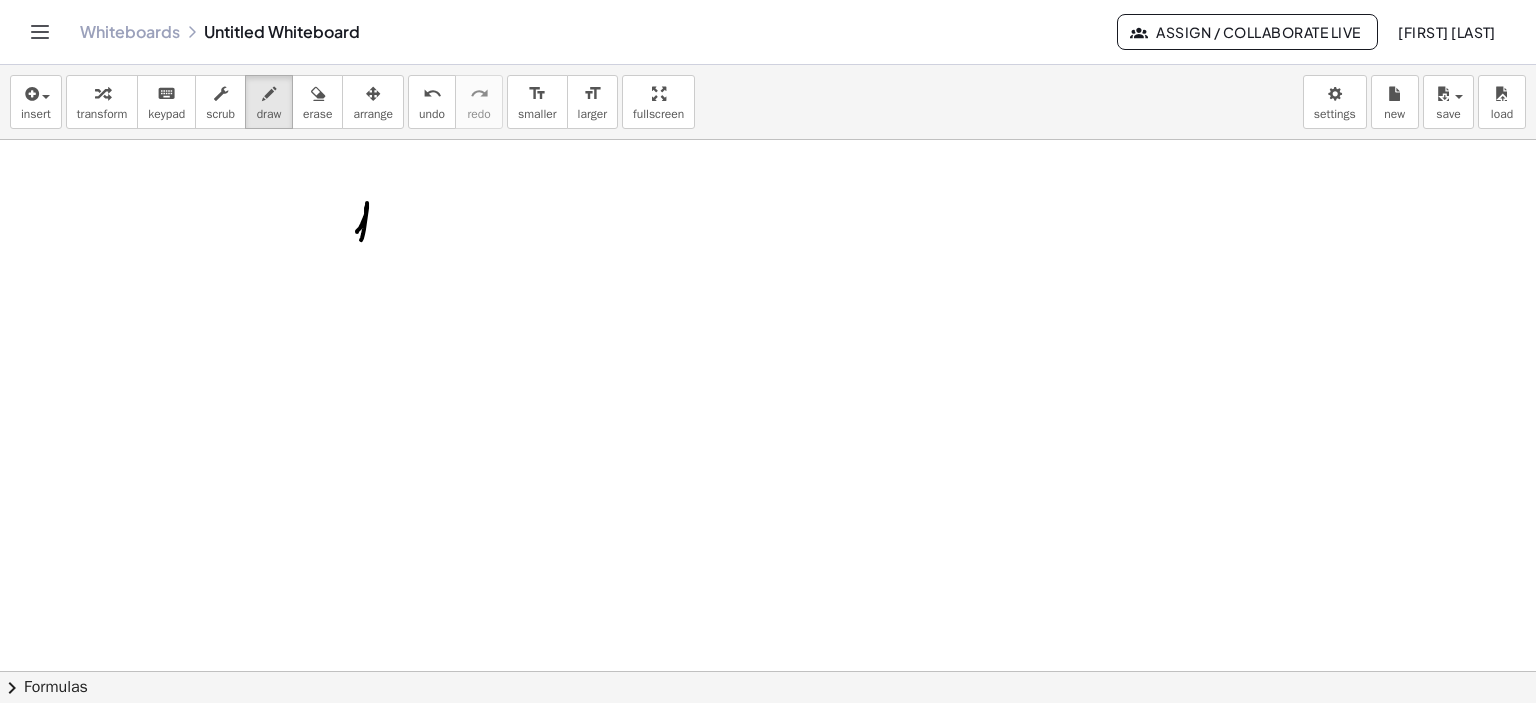 drag, startPoint x: 357, startPoint y: 231, endPoint x: 362, endPoint y: 245, distance: 14.866069 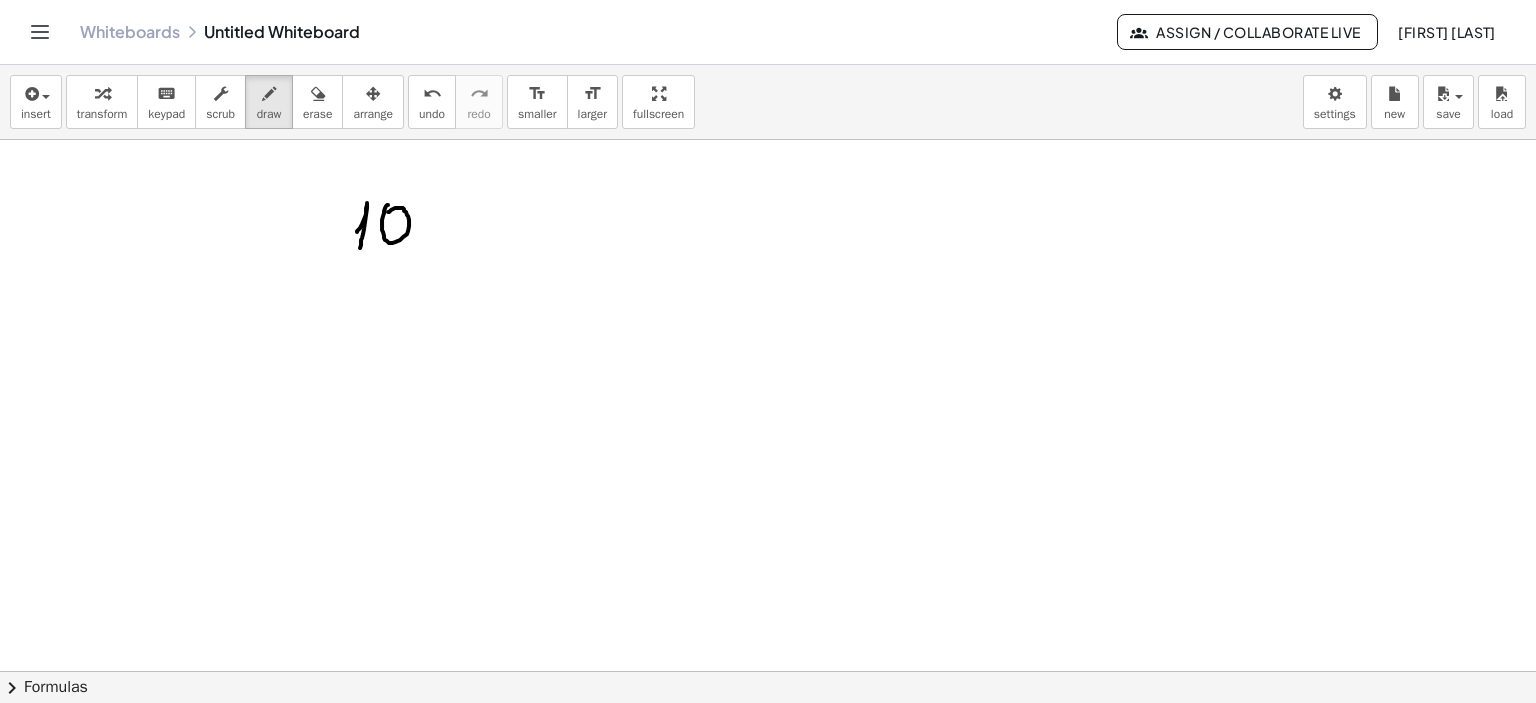 drag, startPoint x: 388, startPoint y: 204, endPoint x: 398, endPoint y: 216, distance: 15.6205 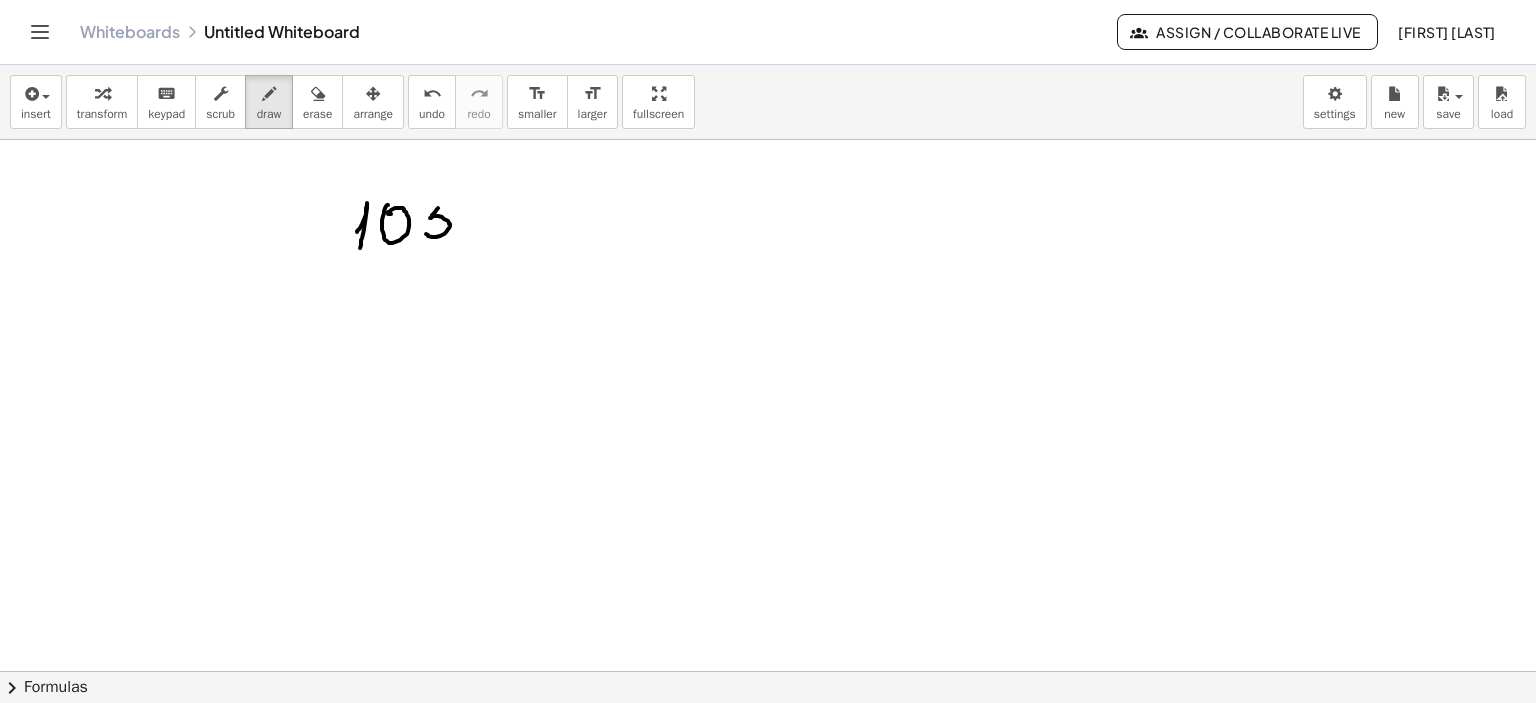 drag, startPoint x: 438, startPoint y: 207, endPoint x: 426, endPoint y: 233, distance: 28.635643 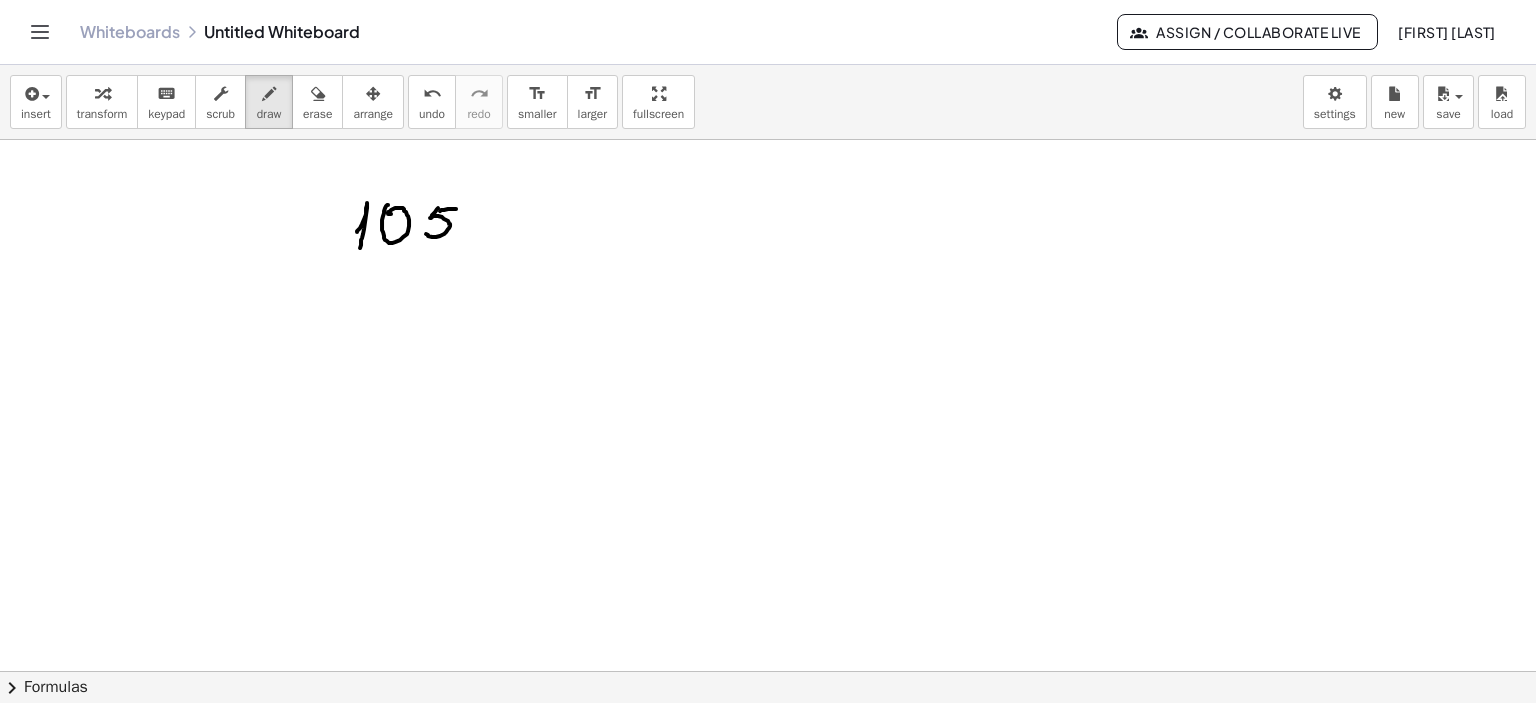 drag, startPoint x: 440, startPoint y: 210, endPoint x: 508, endPoint y: 215, distance: 68.18358 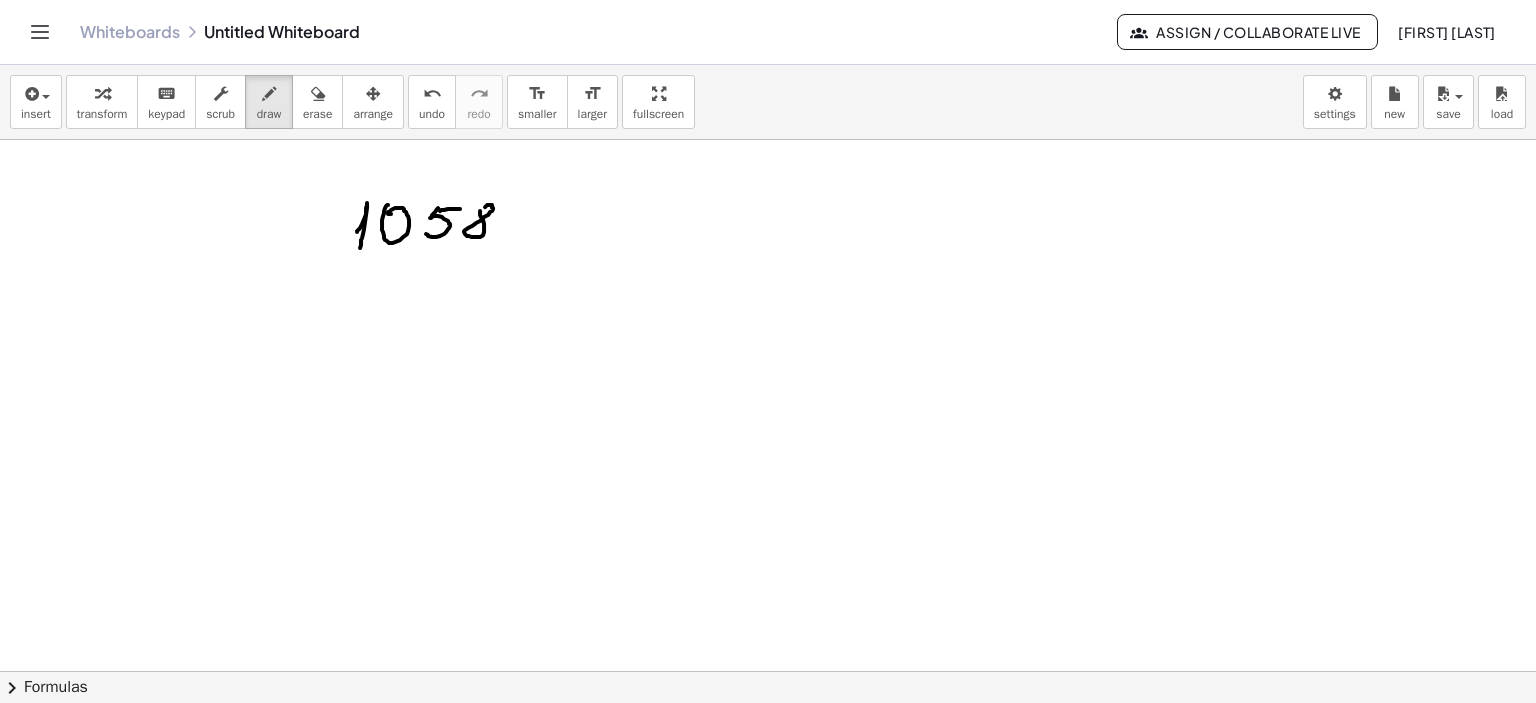 drag, startPoint x: 487, startPoint y: 204, endPoint x: 488, endPoint y: 222, distance: 18.027756 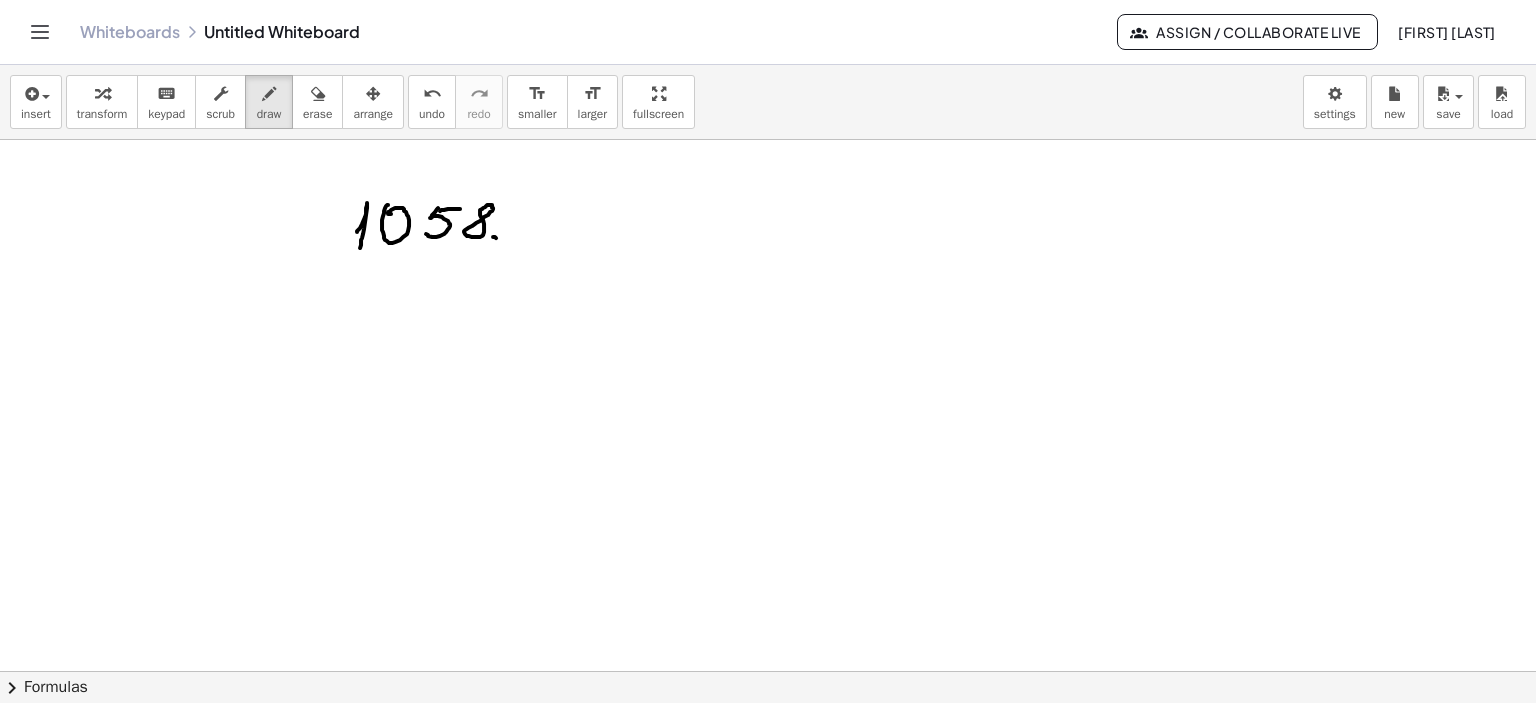 drag, startPoint x: 493, startPoint y: 236, endPoint x: 496, endPoint y: 250, distance: 14.3178215 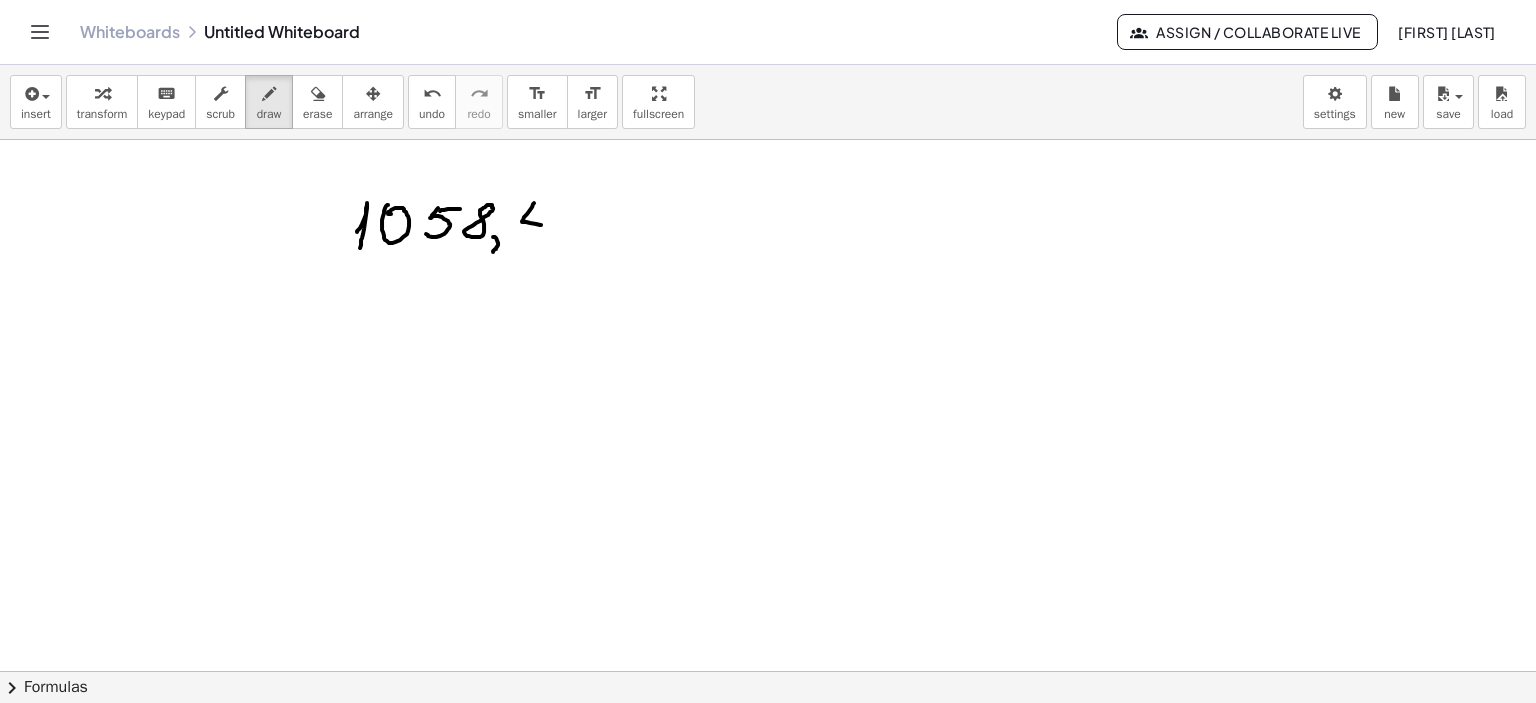 drag, startPoint x: 534, startPoint y: 202, endPoint x: 541, endPoint y: 224, distance: 23.086792 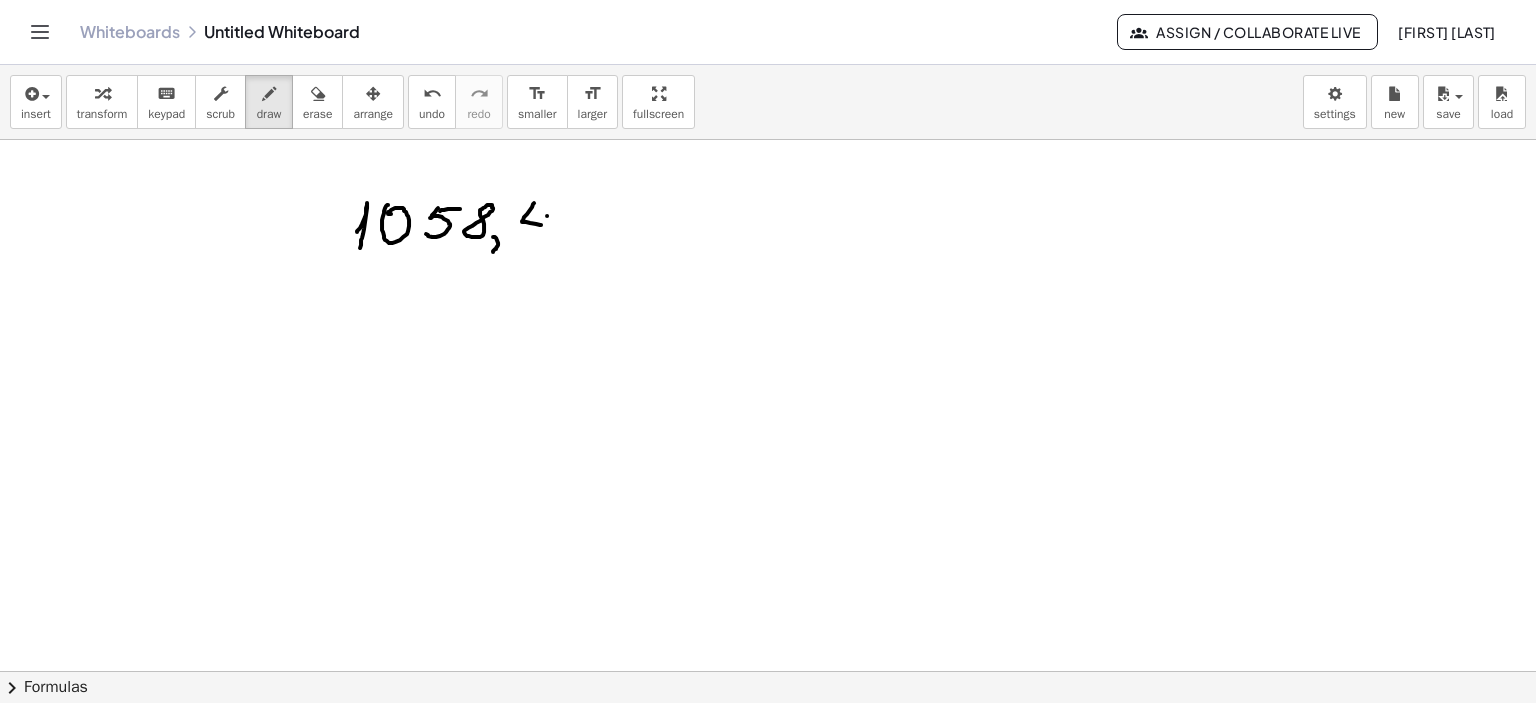 drag, startPoint x: 547, startPoint y: 215, endPoint x: 536, endPoint y: 239, distance: 26.400757 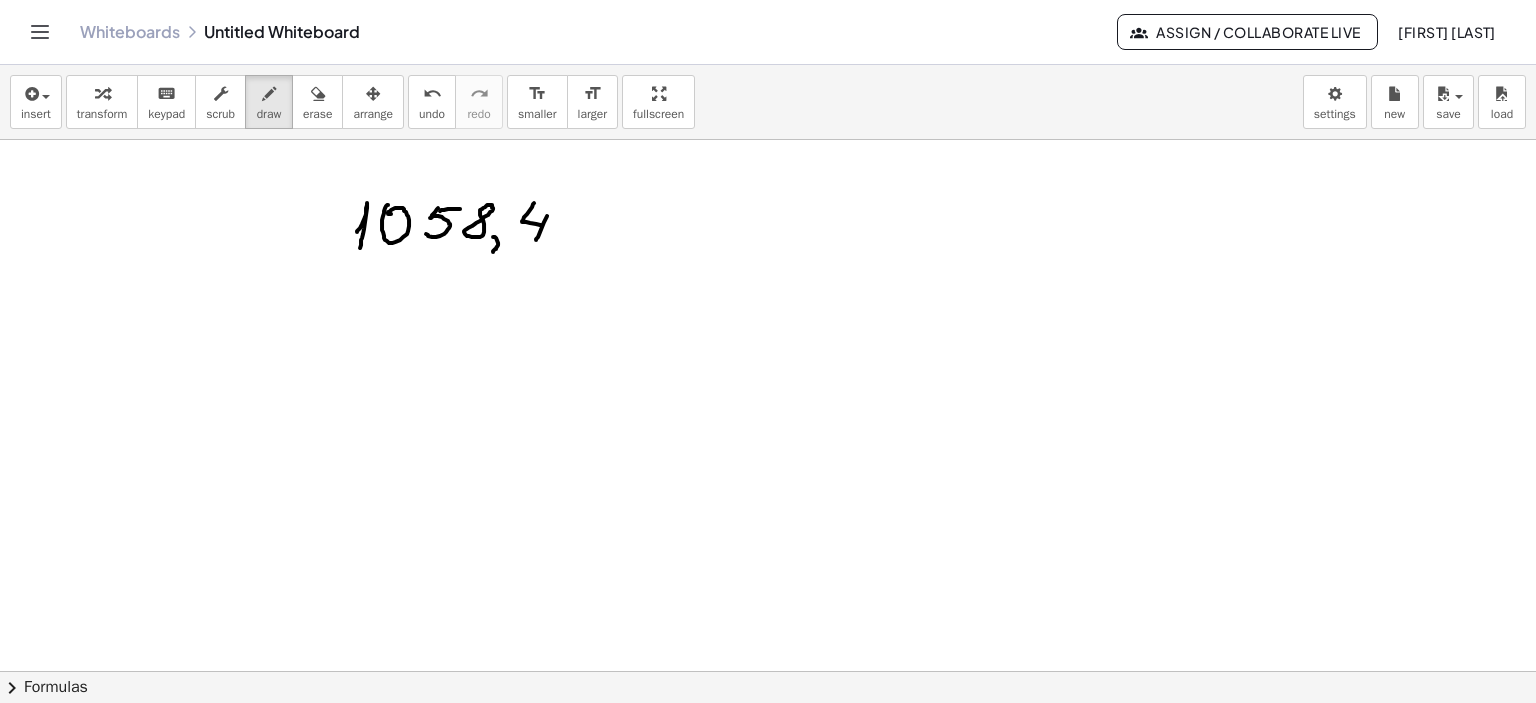 click at bounding box center (768, -392) 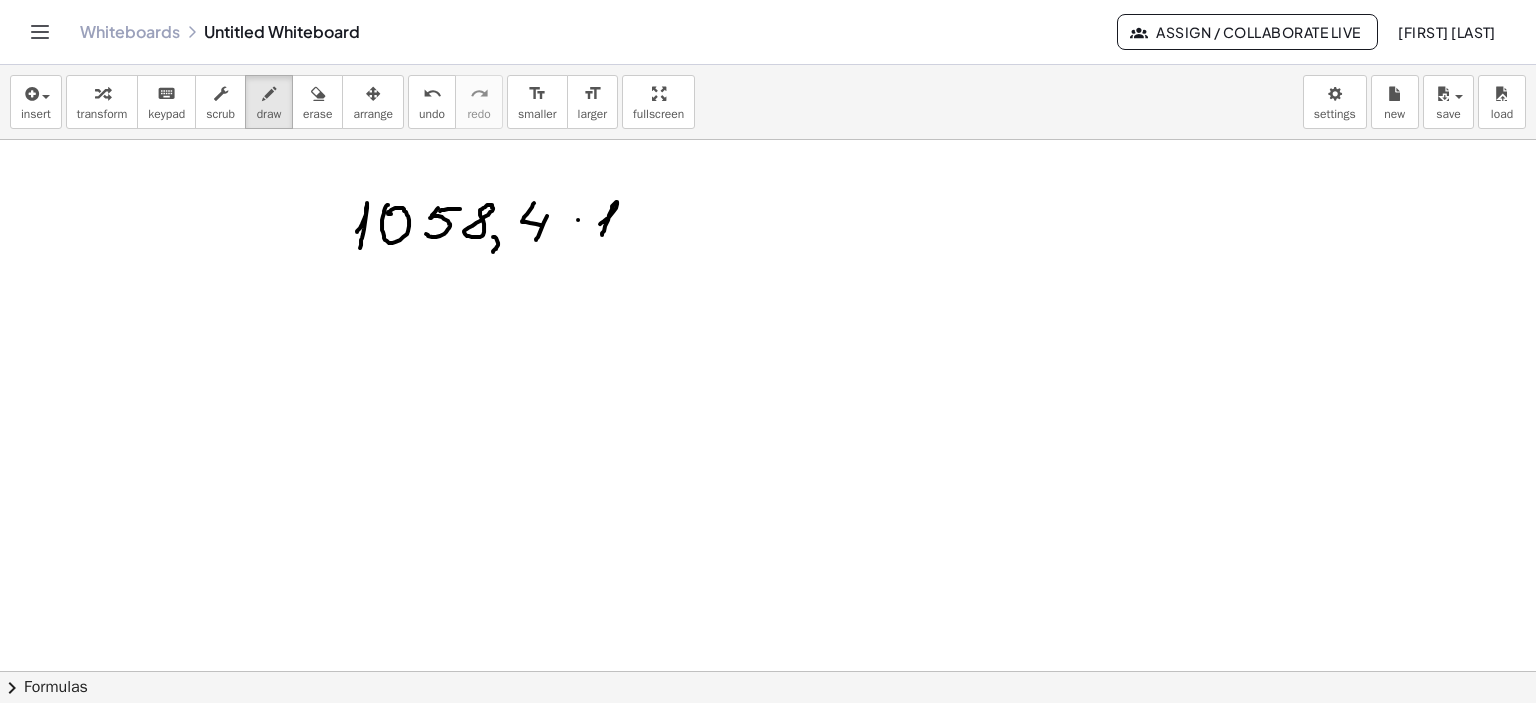 drag, startPoint x: 600, startPoint y: 223, endPoint x: 602, endPoint y: 234, distance: 11.18034 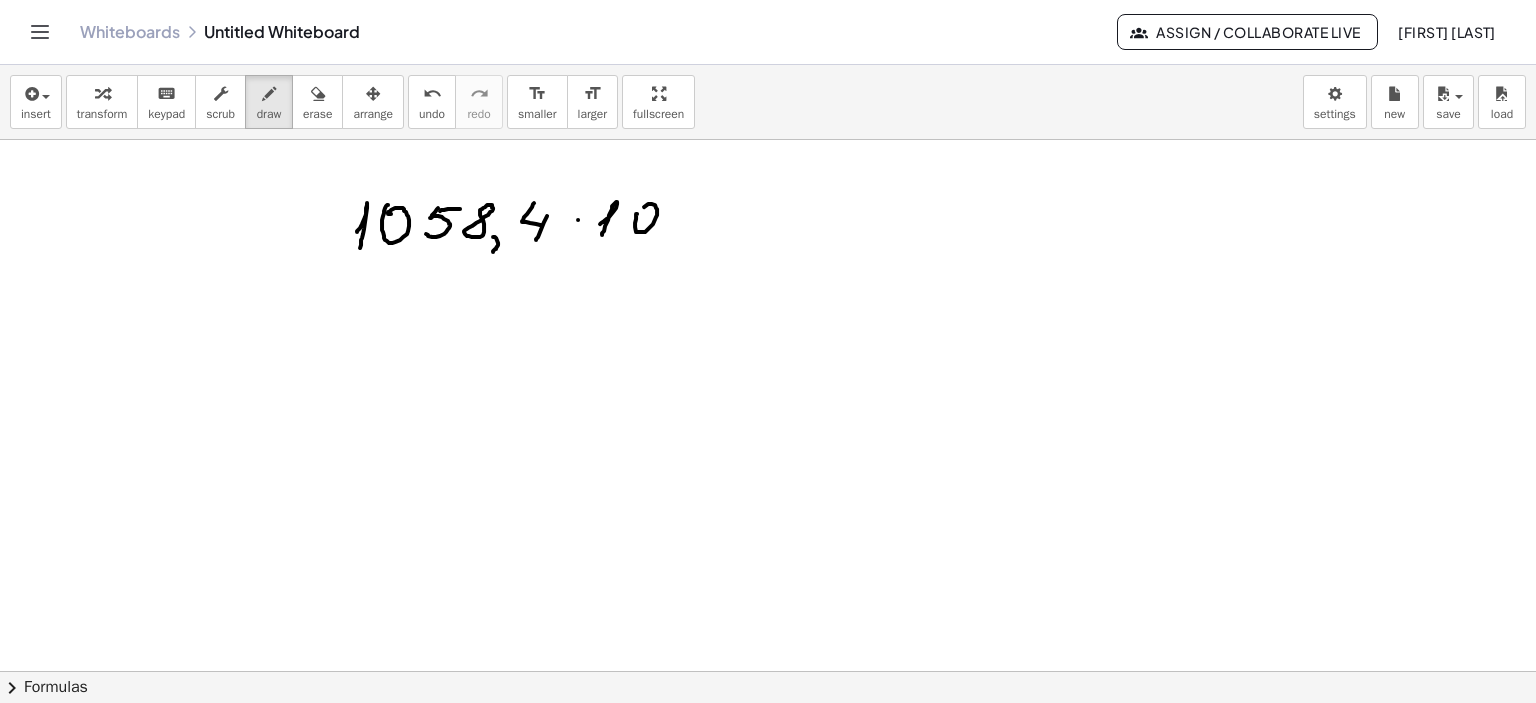 drag, startPoint x: 637, startPoint y: 213, endPoint x: 684, endPoint y: 212, distance: 47.010635 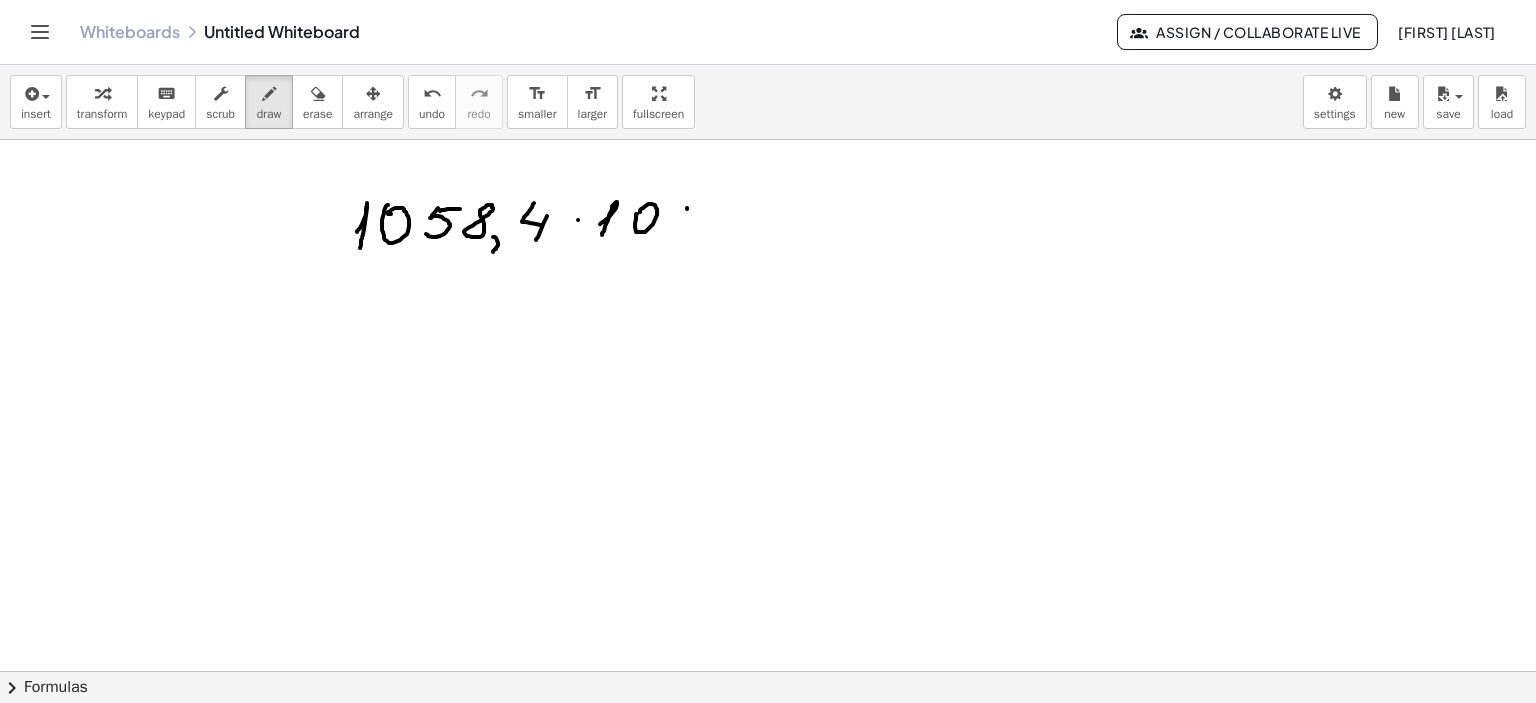 drag, startPoint x: 687, startPoint y: 207, endPoint x: 720, endPoint y: 207, distance: 33 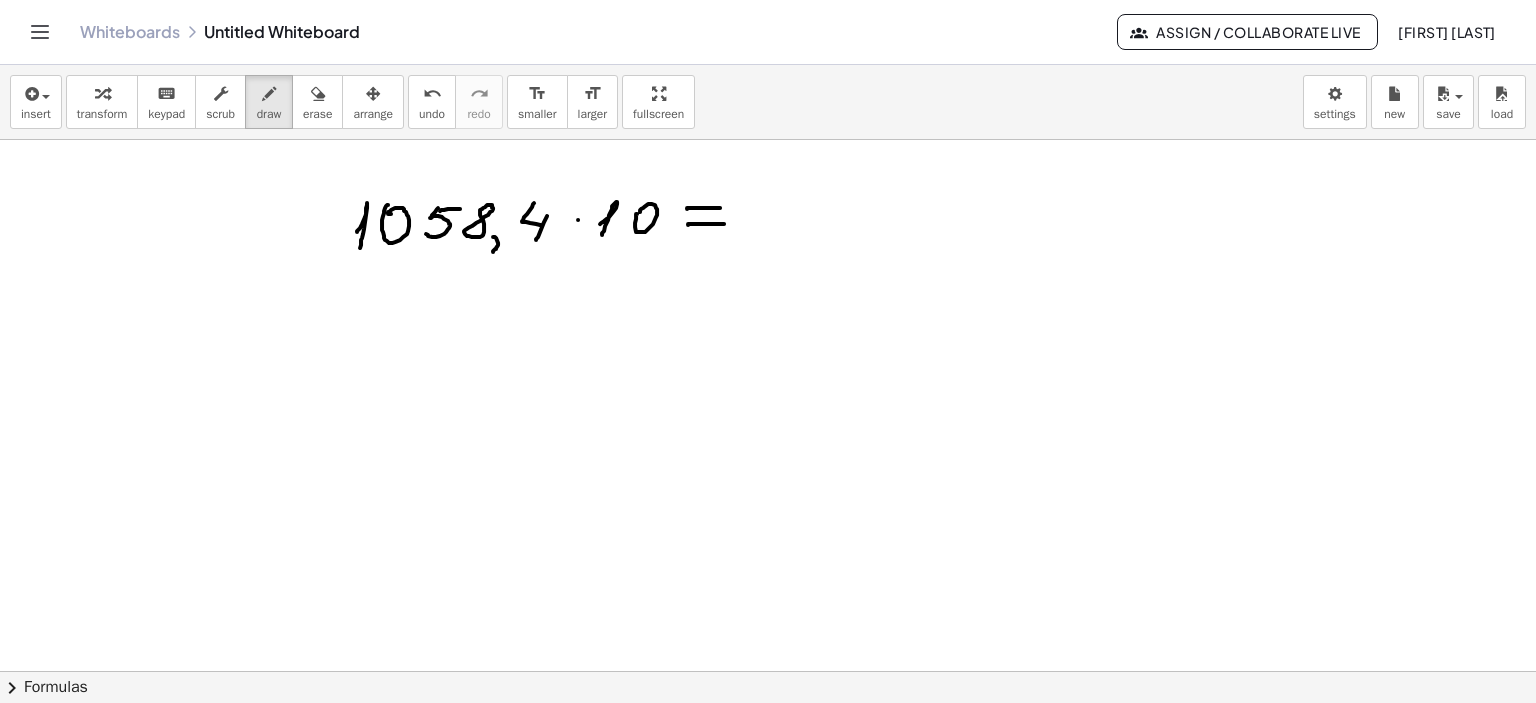 drag, startPoint x: 688, startPoint y: 224, endPoint x: 730, endPoint y: 220, distance: 42.190044 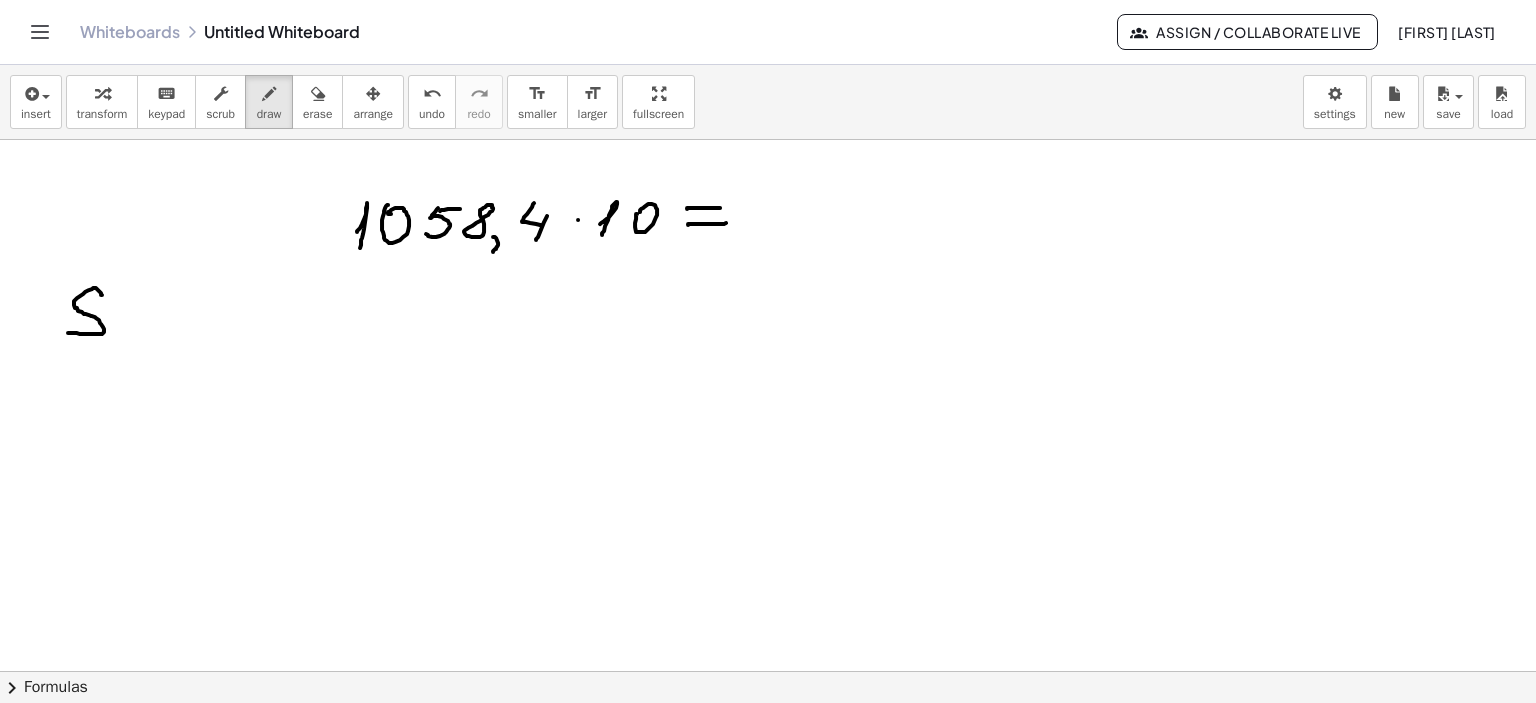 drag, startPoint x: 101, startPoint y: 294, endPoint x: 68, endPoint y: 332, distance: 50.32892 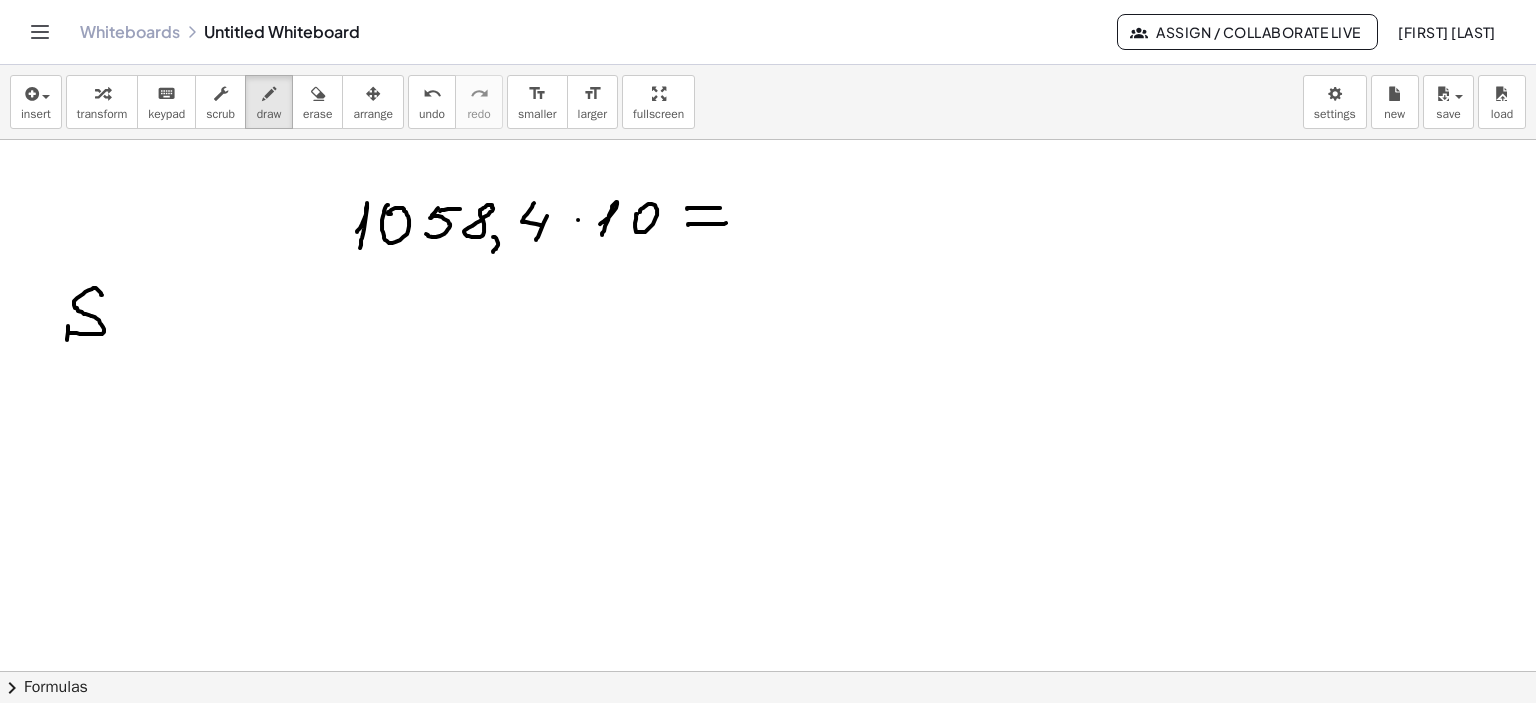 drag, startPoint x: 68, startPoint y: 325, endPoint x: 67, endPoint y: 339, distance: 14.035668 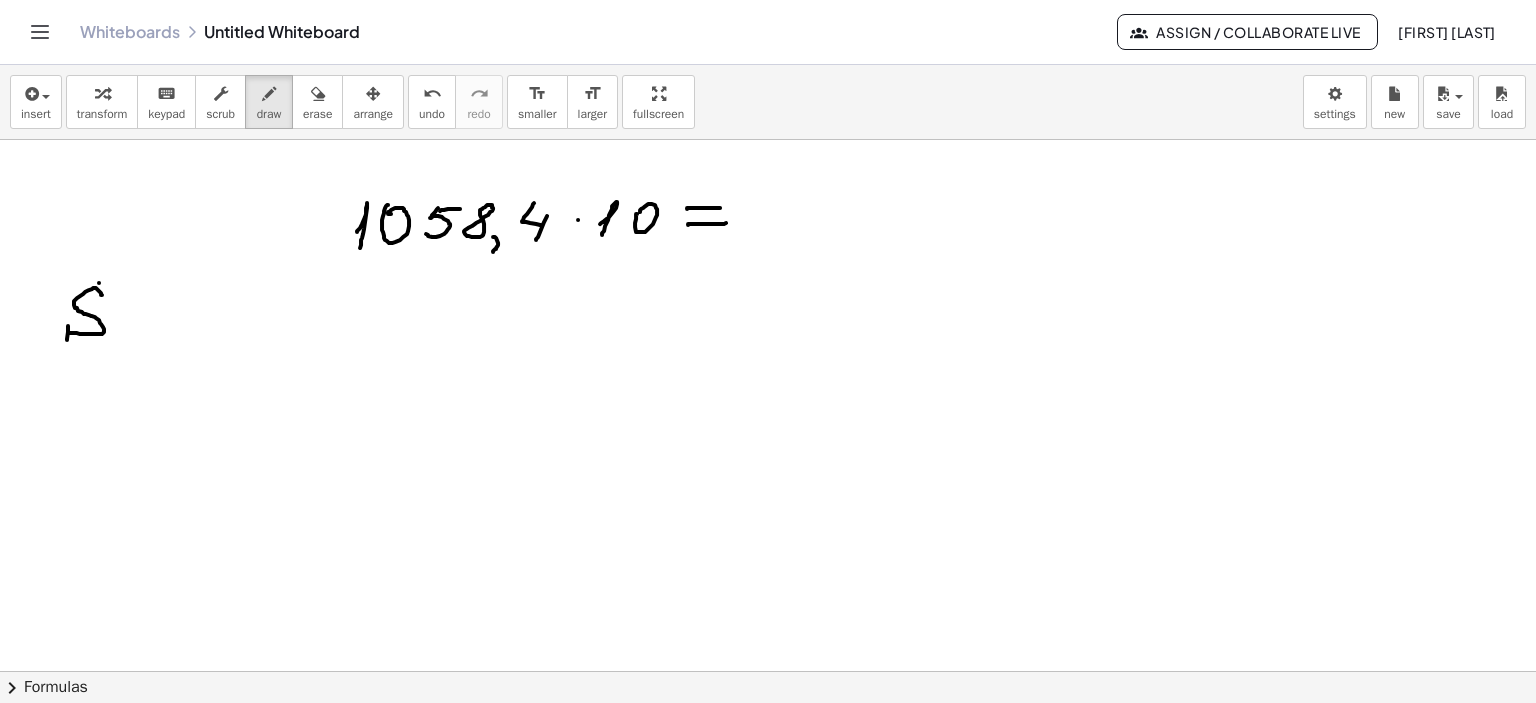 drag, startPoint x: 99, startPoint y: 282, endPoint x: 96, endPoint y: 299, distance: 17.262676 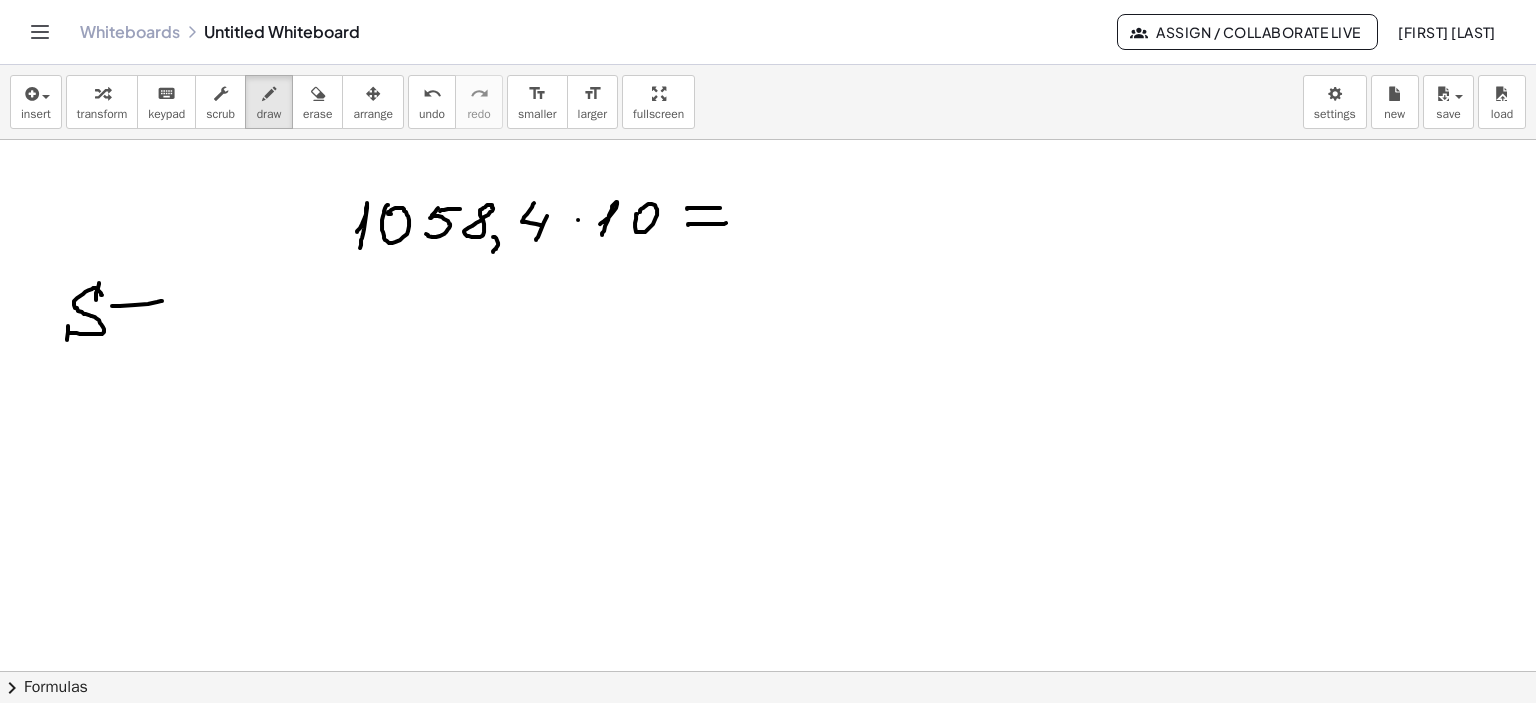 drag, startPoint x: 112, startPoint y: 305, endPoint x: 162, endPoint y: 300, distance: 50.24938 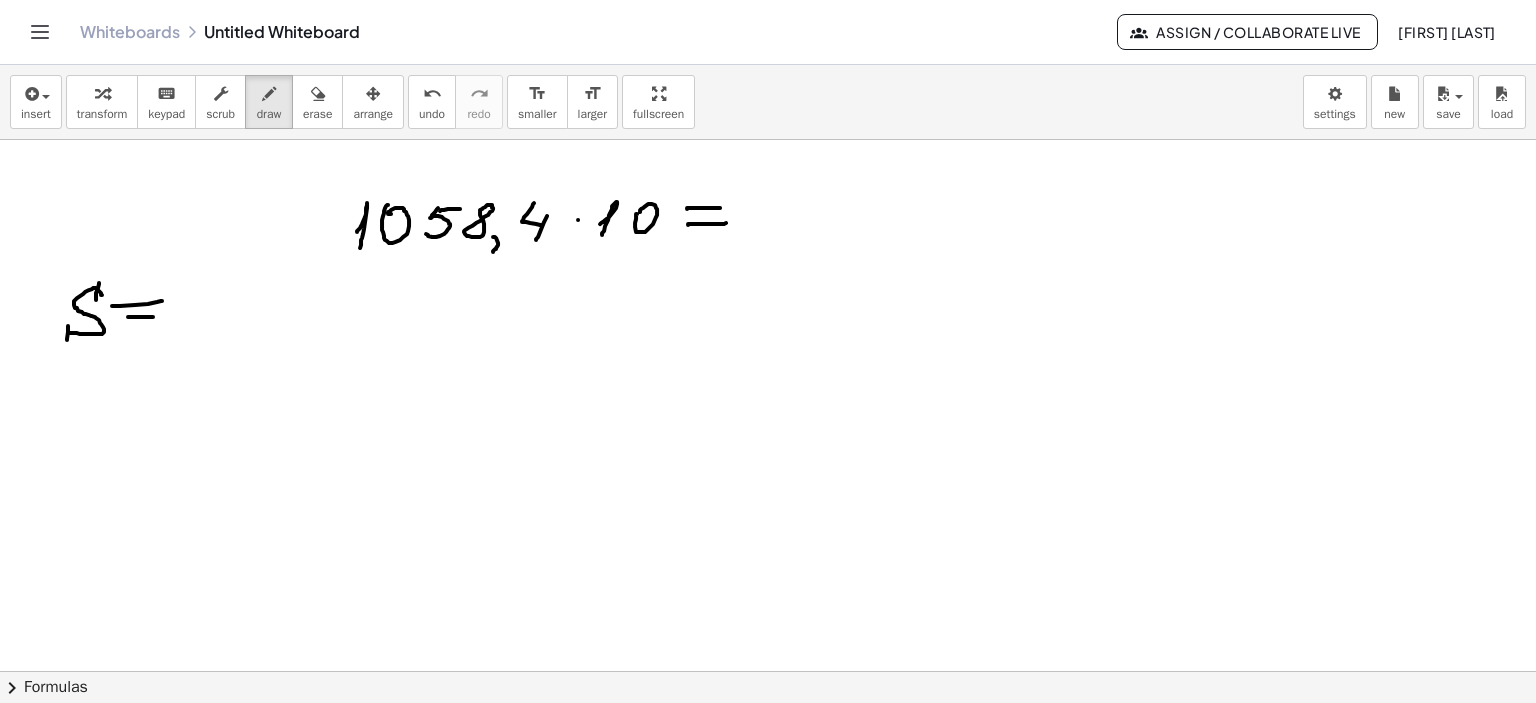 drag, startPoint x: 128, startPoint y: 316, endPoint x: 164, endPoint y: 316, distance: 36 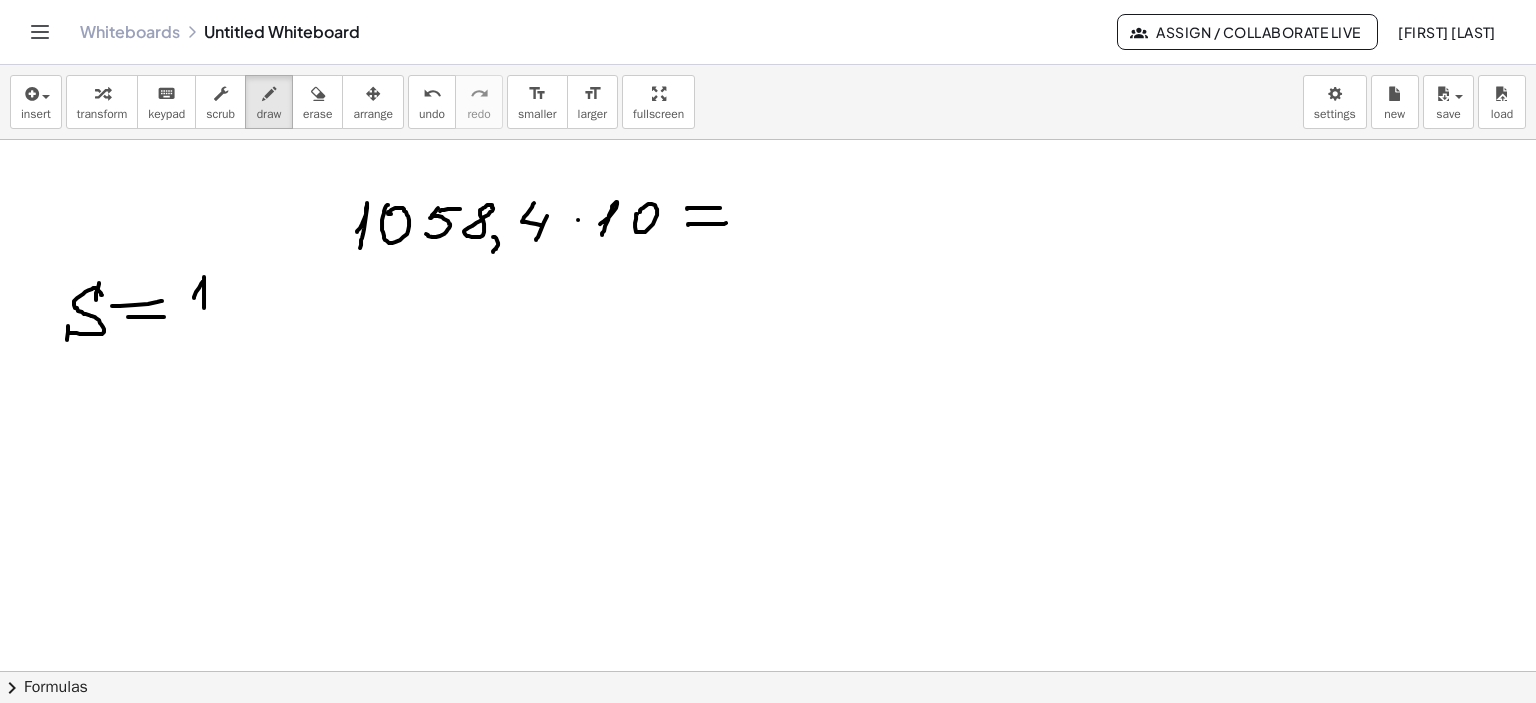 drag, startPoint x: 194, startPoint y: 297, endPoint x: 204, endPoint y: 307, distance: 14.142136 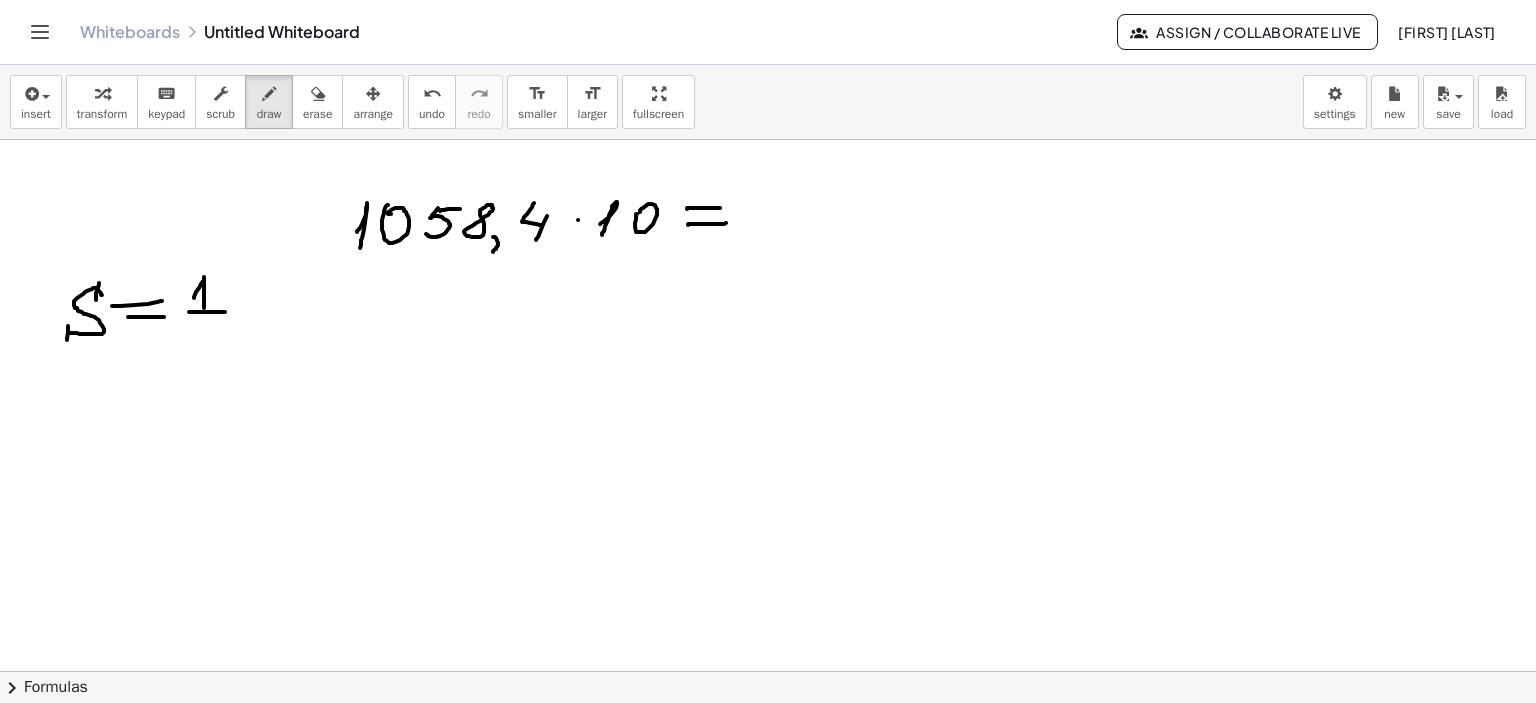 drag, startPoint x: 189, startPoint y: 311, endPoint x: 204, endPoint y: 327, distance: 21.931713 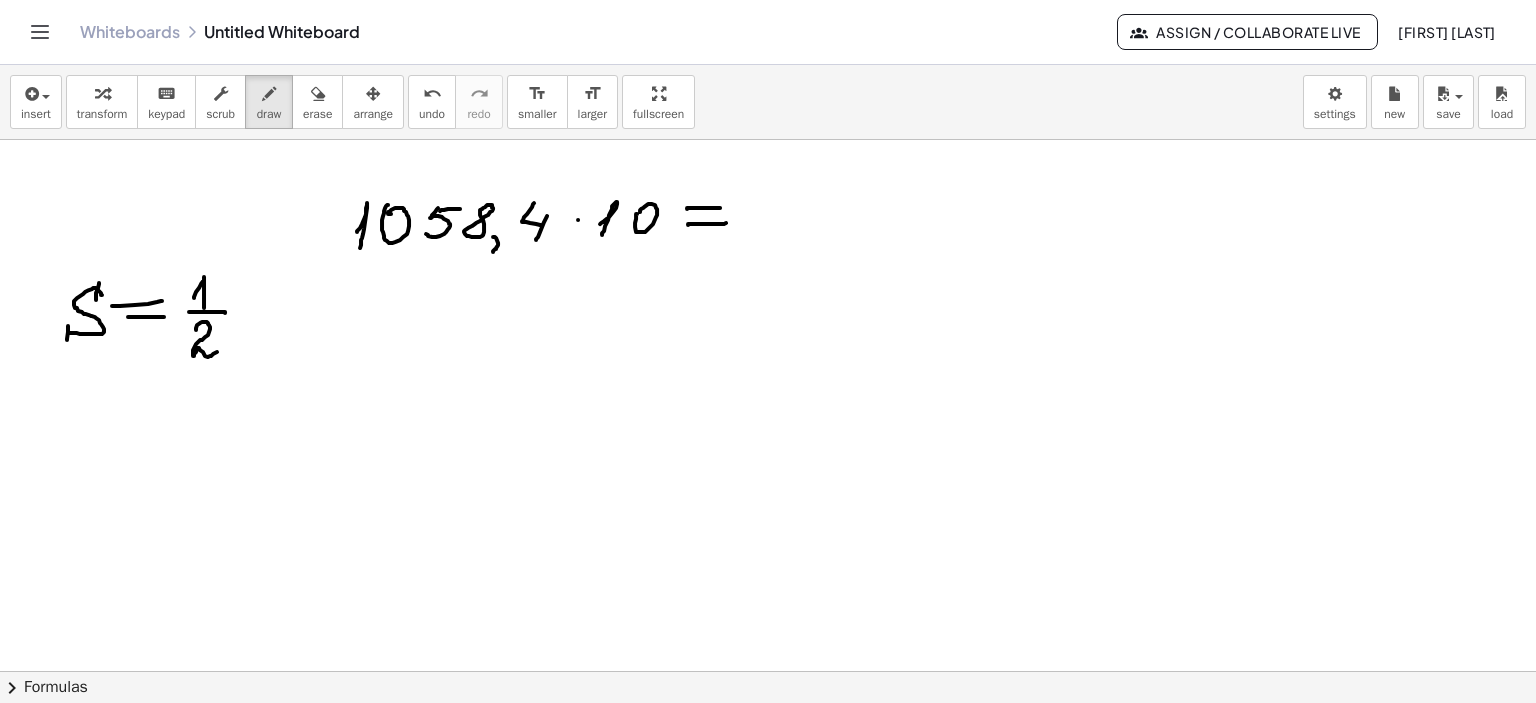 drag, startPoint x: 196, startPoint y: 329, endPoint x: 241, endPoint y: 327, distance: 45.044422 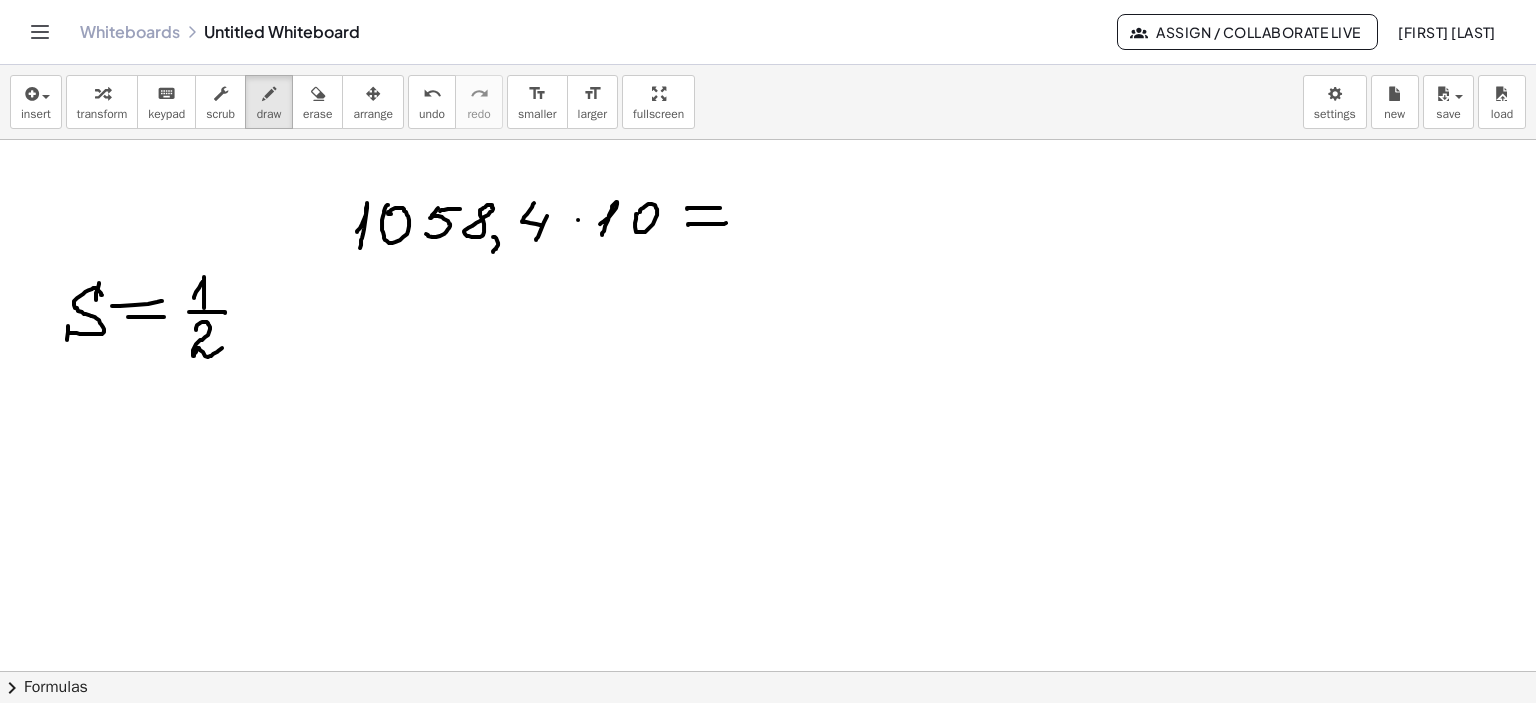 click at bounding box center (768, -392) 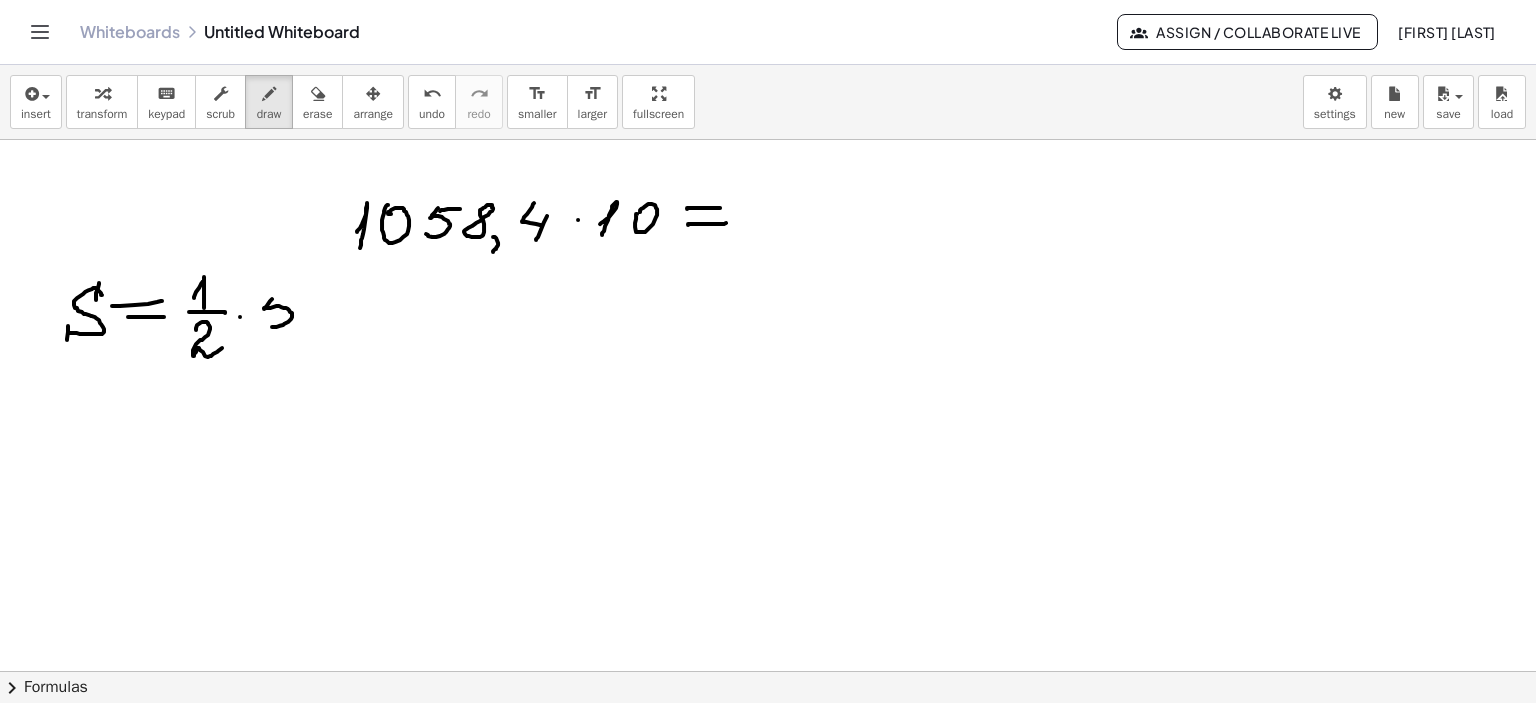 drag, startPoint x: 272, startPoint y: 298, endPoint x: 260, endPoint y: 323, distance: 27.730848 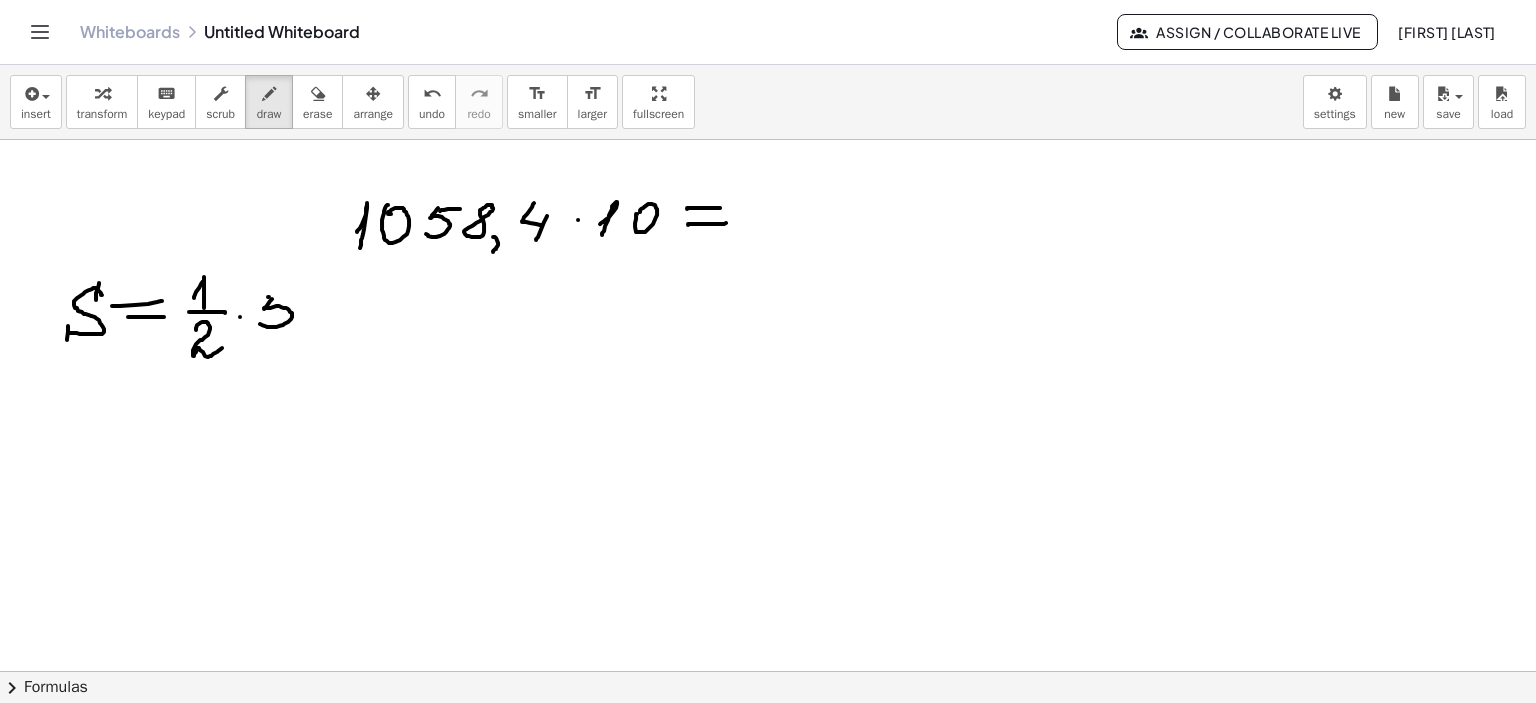 drag, startPoint x: 268, startPoint y: 296, endPoint x: 295, endPoint y: 295, distance: 27.018513 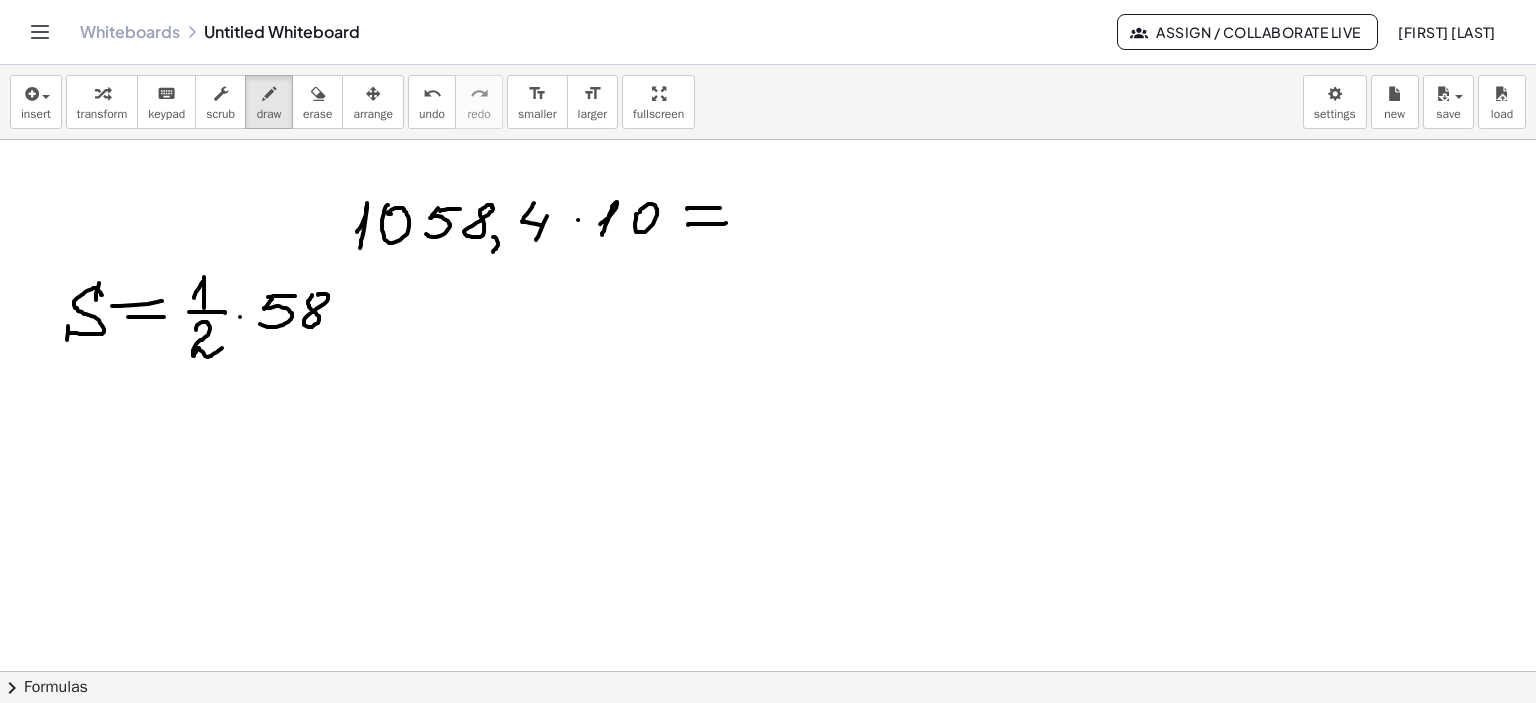 drag, startPoint x: 318, startPoint y: 293, endPoint x: 344, endPoint y: 328, distance: 43.60046 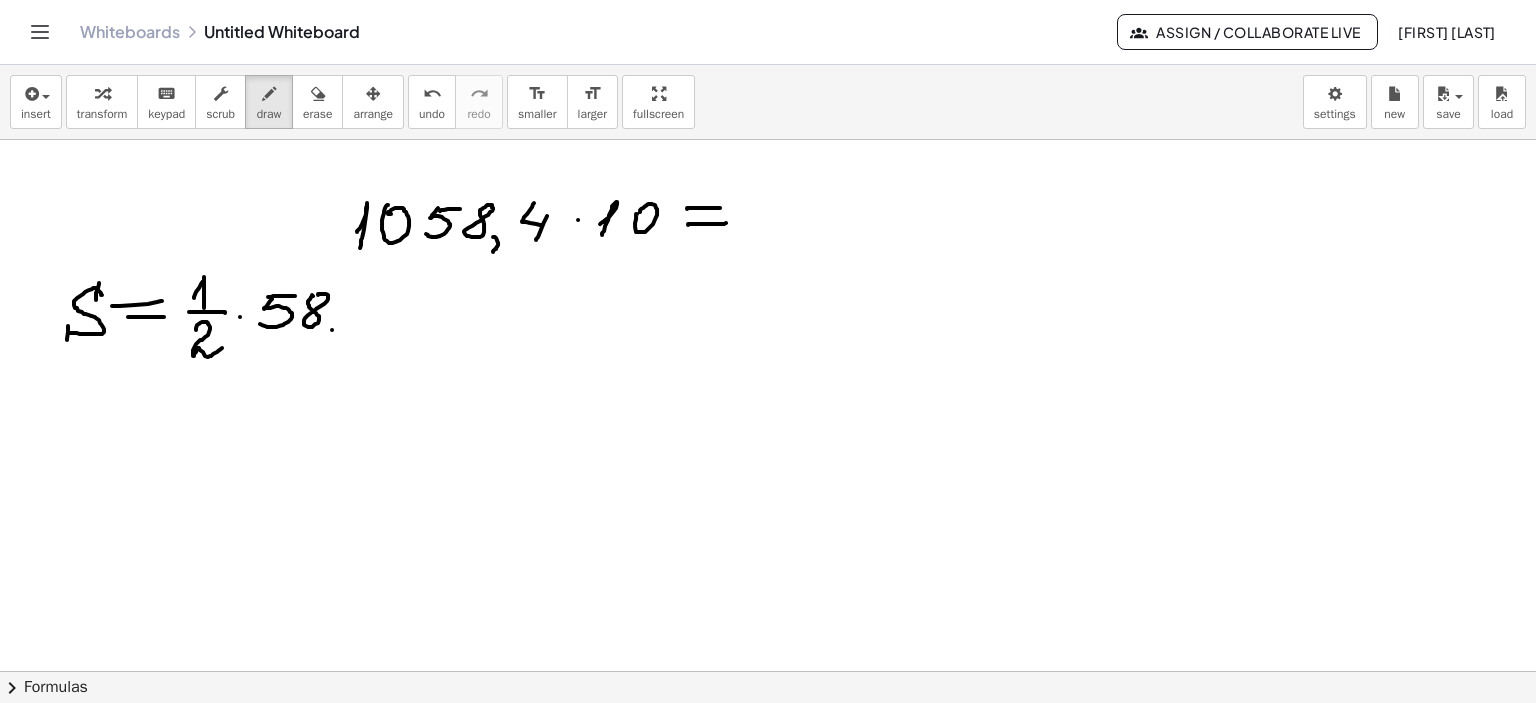 drag, startPoint x: 332, startPoint y: 329, endPoint x: 325, endPoint y: 346, distance: 18.384777 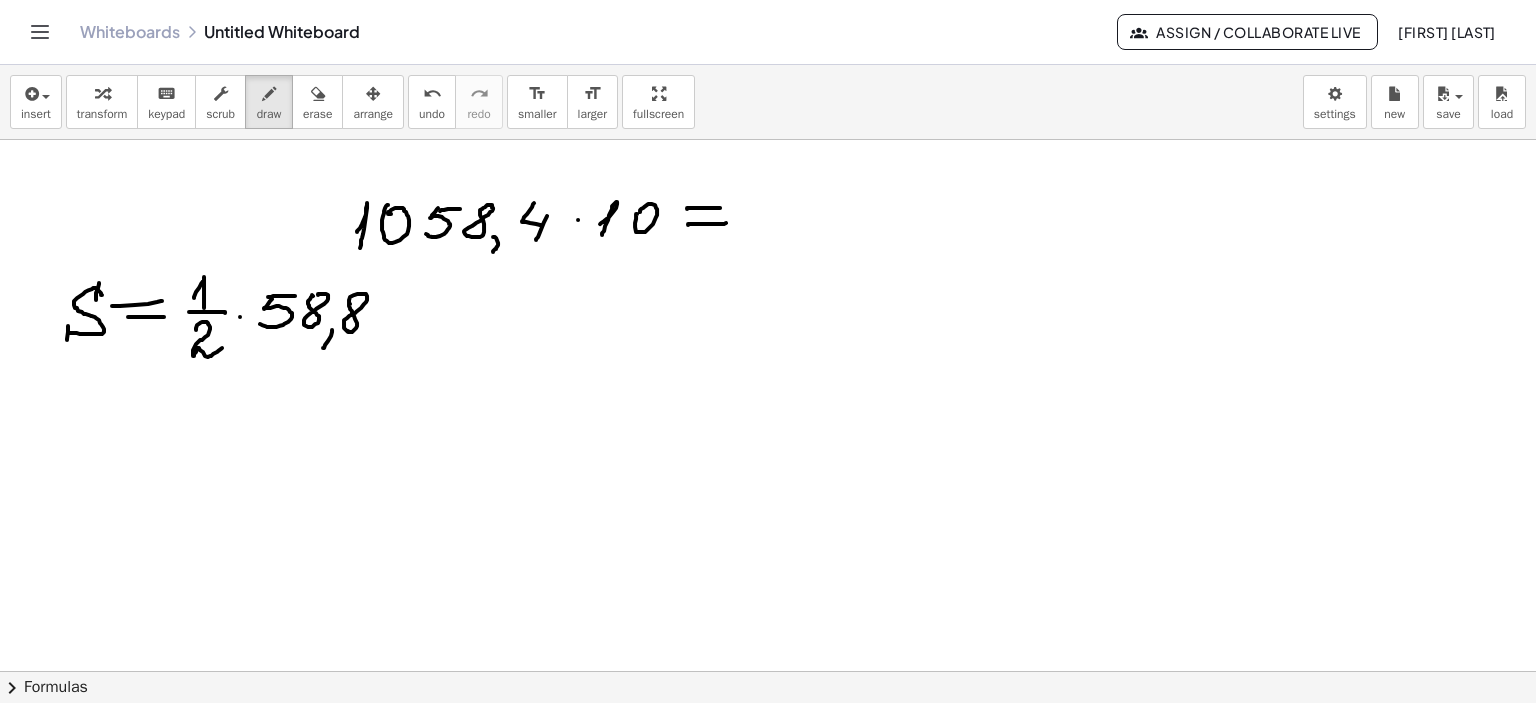 drag, startPoint x: 357, startPoint y: 293, endPoint x: 349, endPoint y: 300, distance: 10.630146 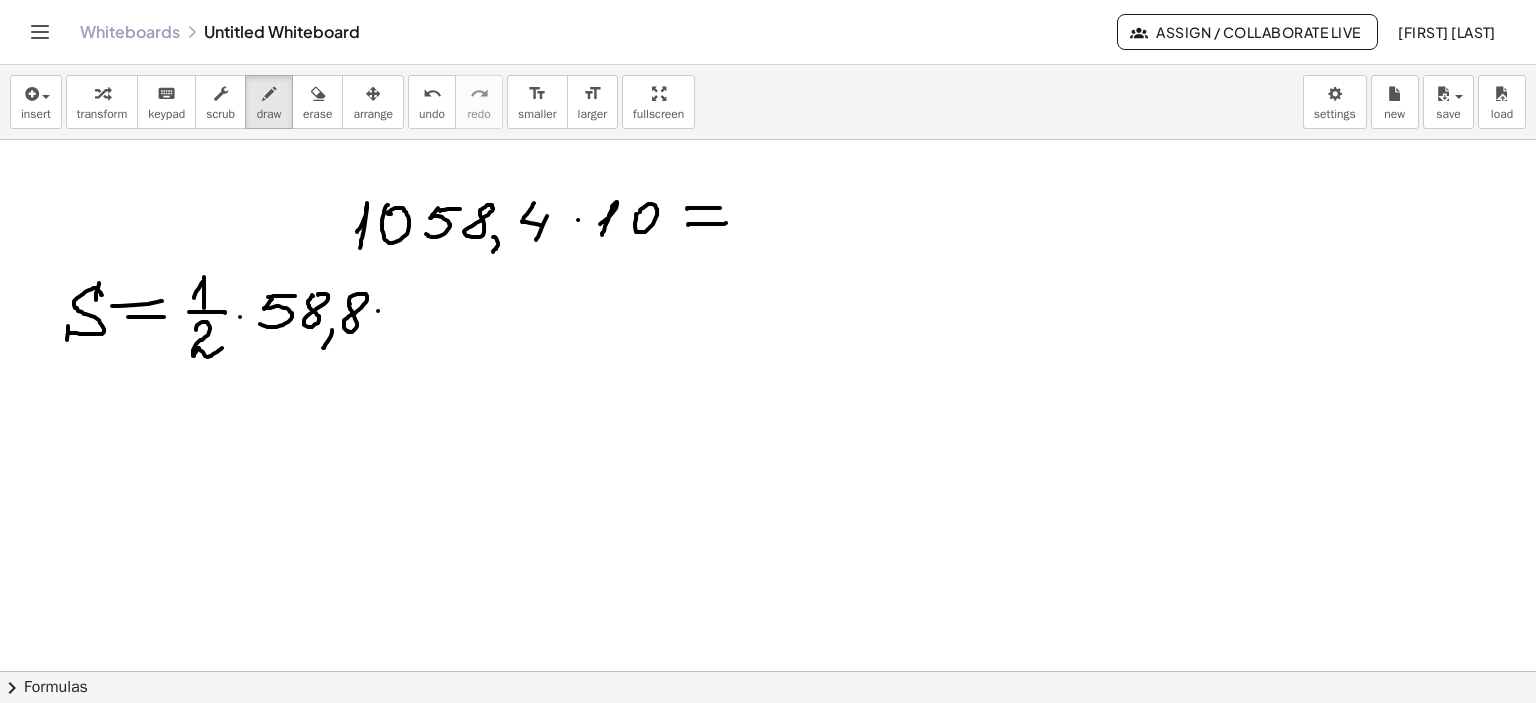 click at bounding box center (768, -392) 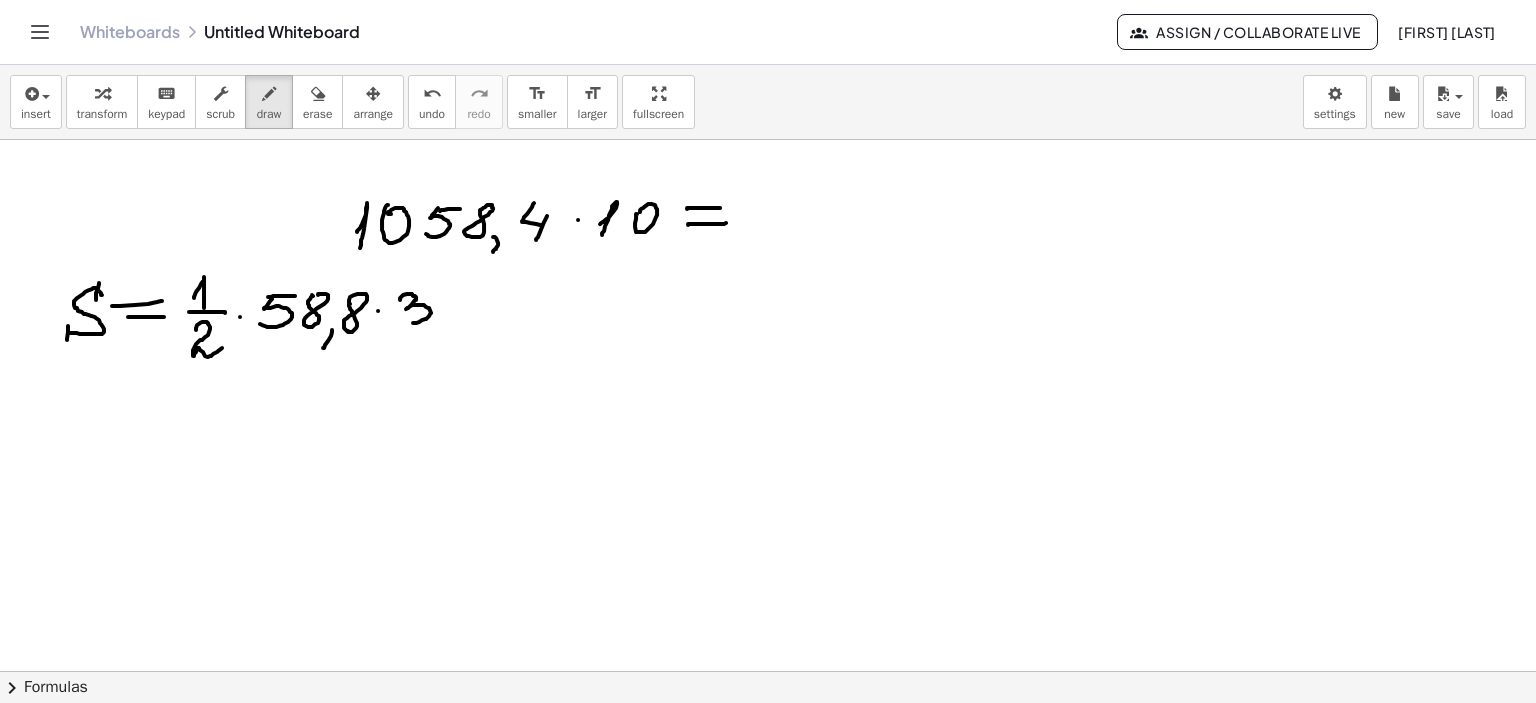 drag, startPoint x: 400, startPoint y: 299, endPoint x: 403, endPoint y: 319, distance: 20.22375 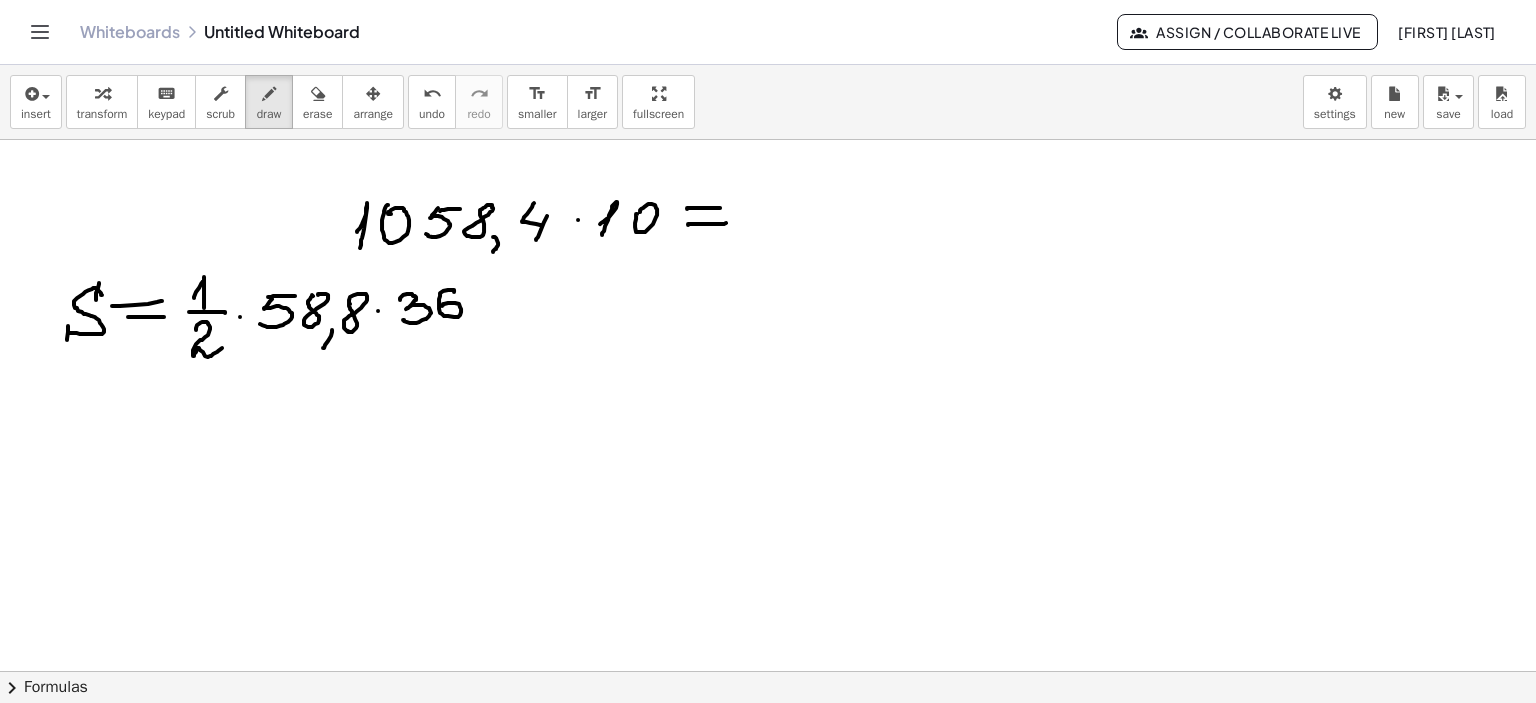 drag, startPoint x: 454, startPoint y: 291, endPoint x: 450, endPoint y: 306, distance: 15.524175 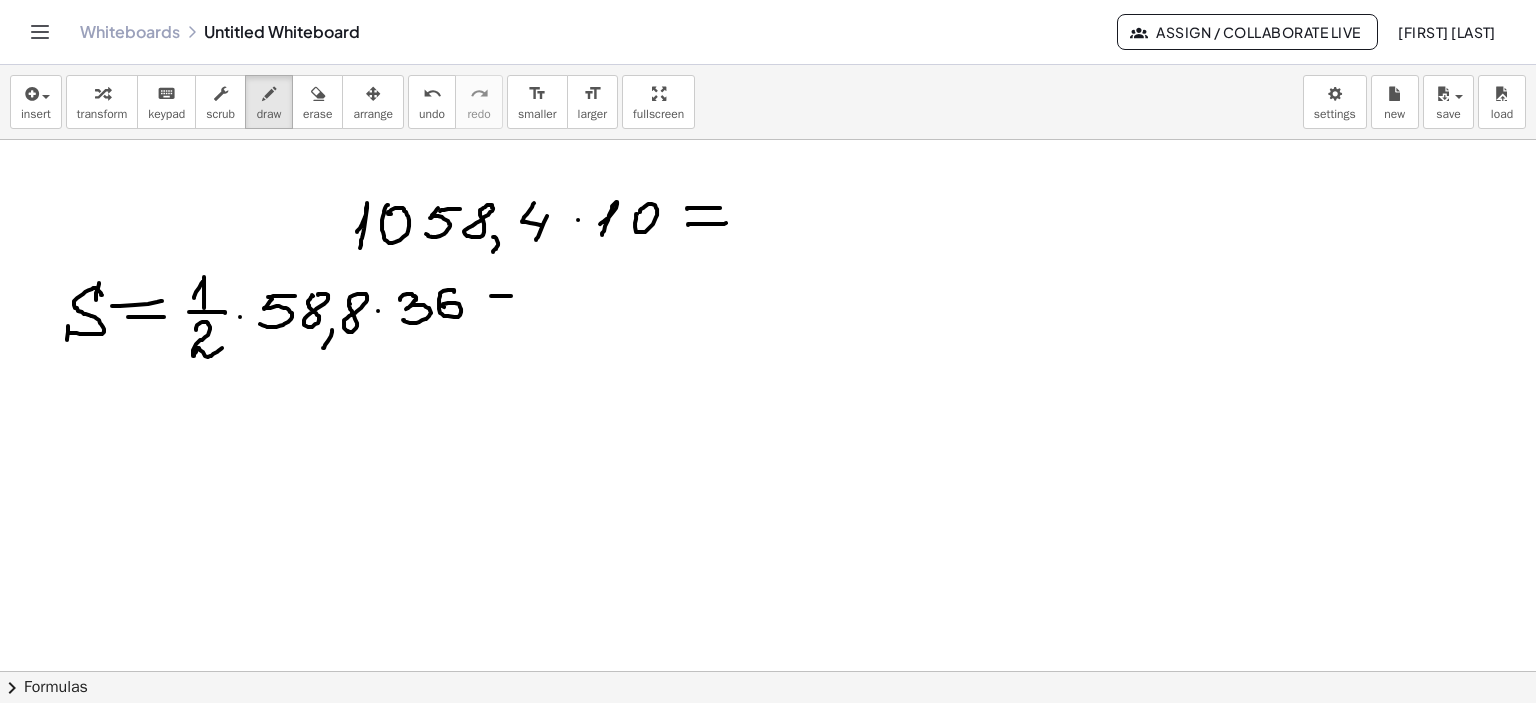 drag, startPoint x: 491, startPoint y: 295, endPoint x: 514, endPoint y: 303, distance: 24.351591 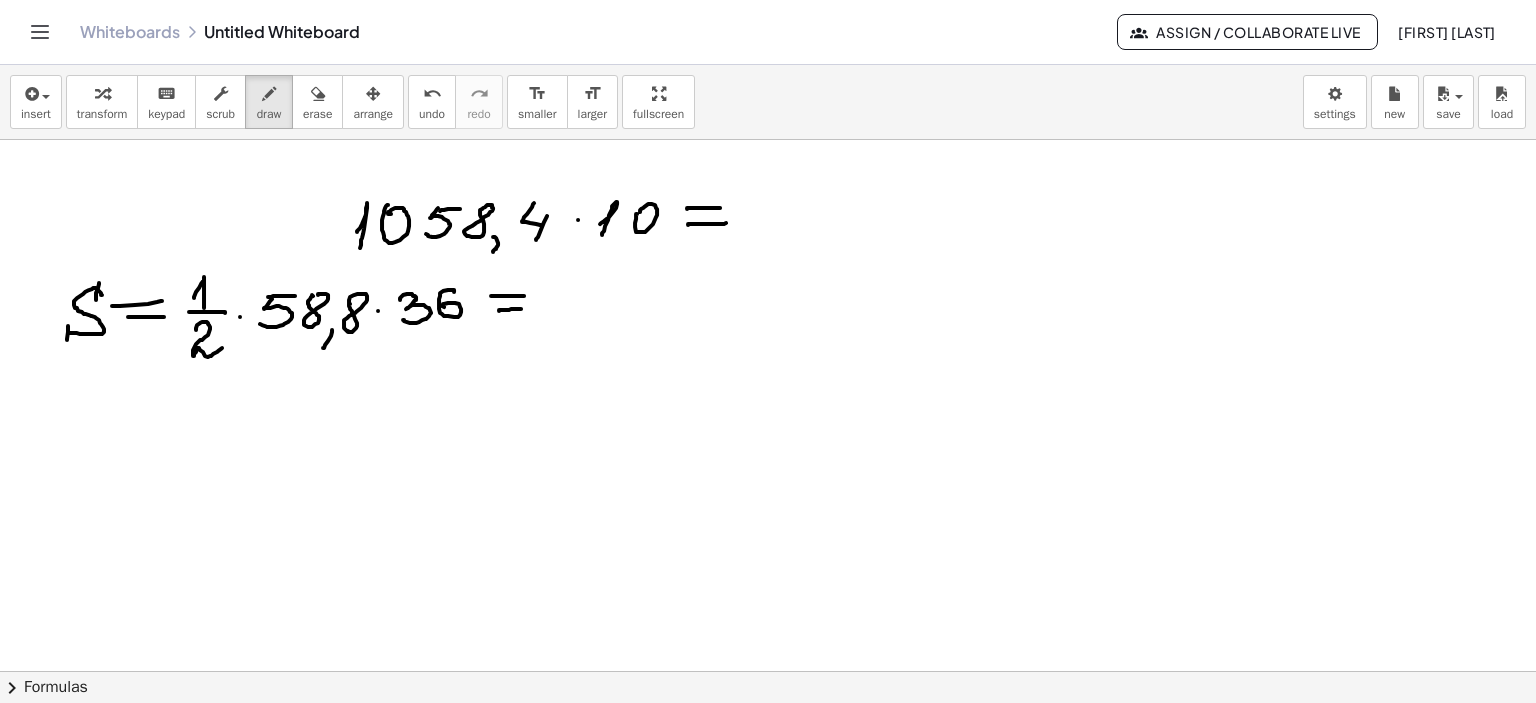drag, startPoint x: 499, startPoint y: 310, endPoint x: 521, endPoint y: 308, distance: 22.090721 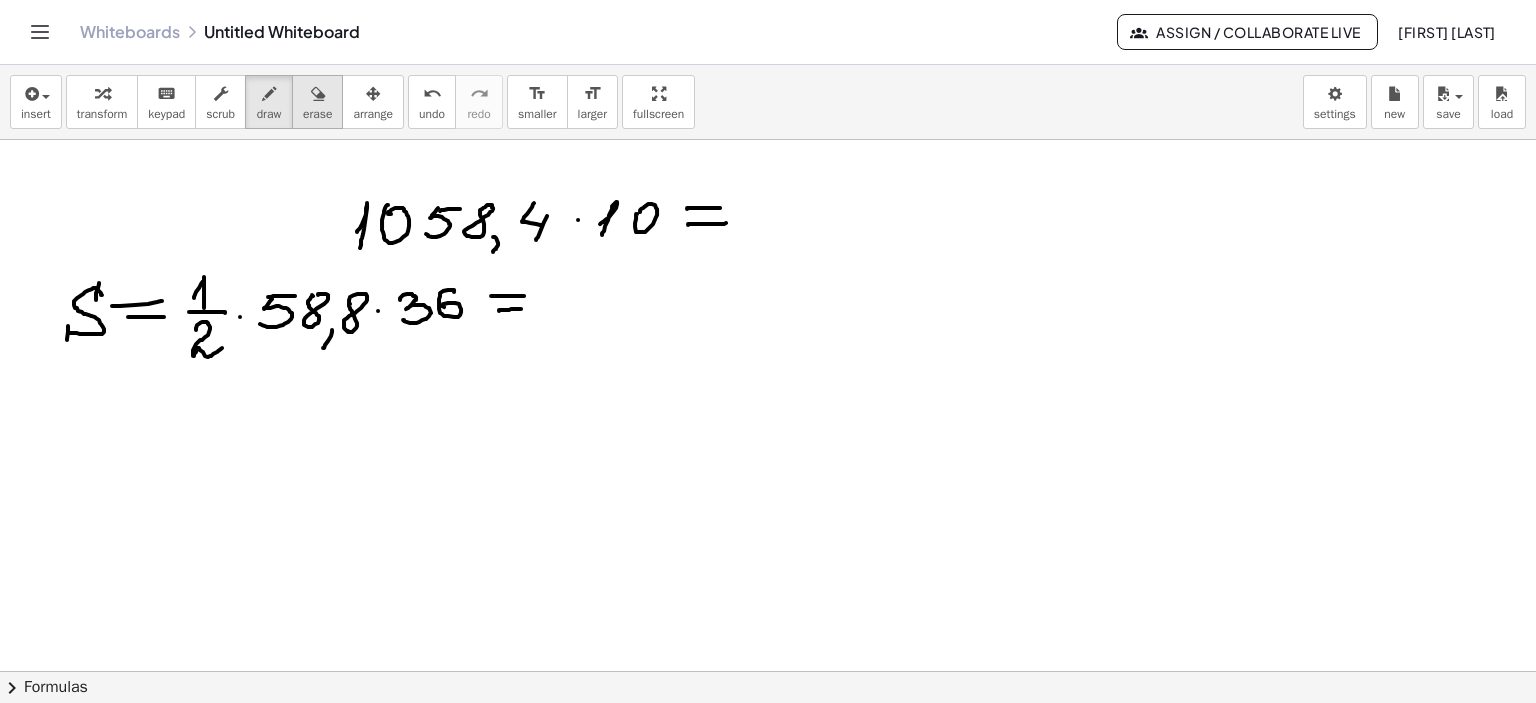 click at bounding box center [318, 94] 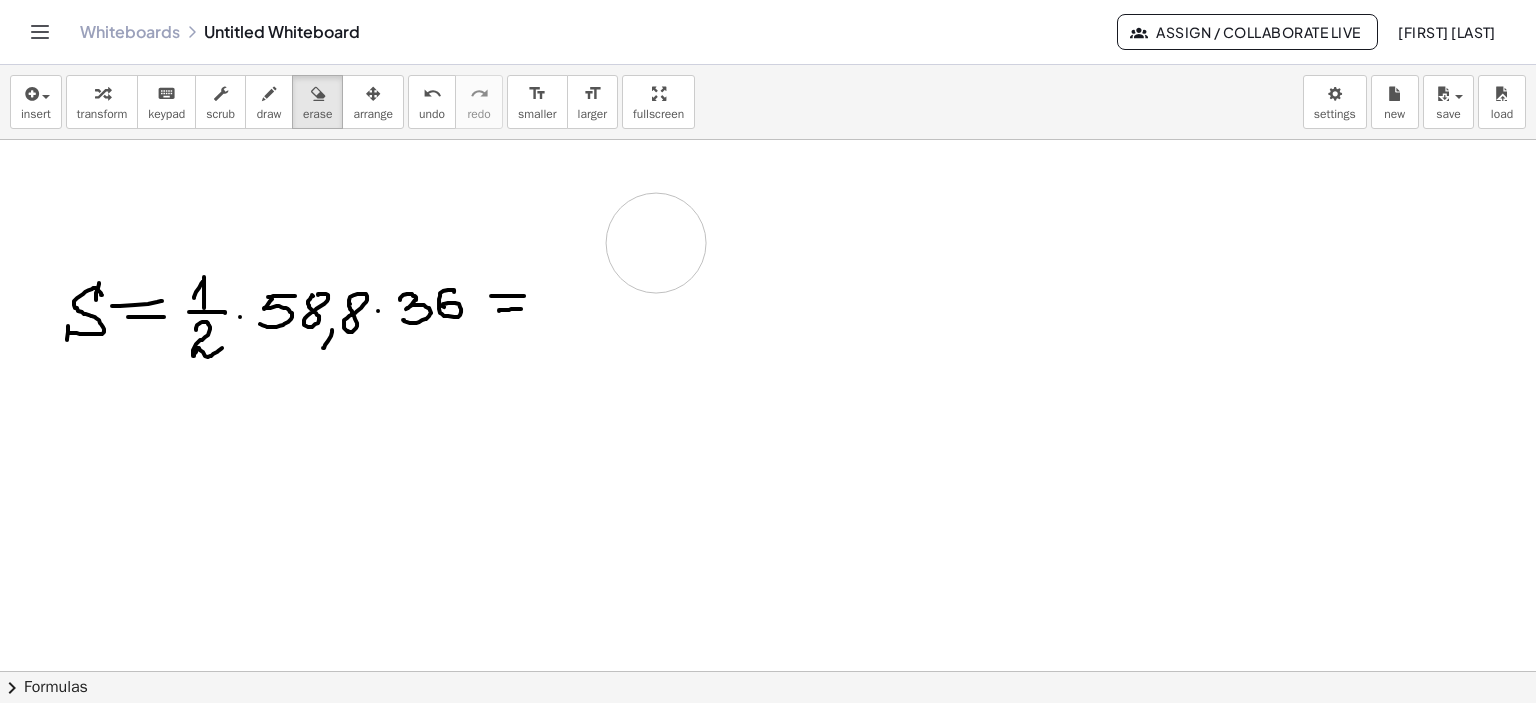 drag, startPoint x: 749, startPoint y: 215, endPoint x: 656, endPoint y: 242, distance: 96.84007 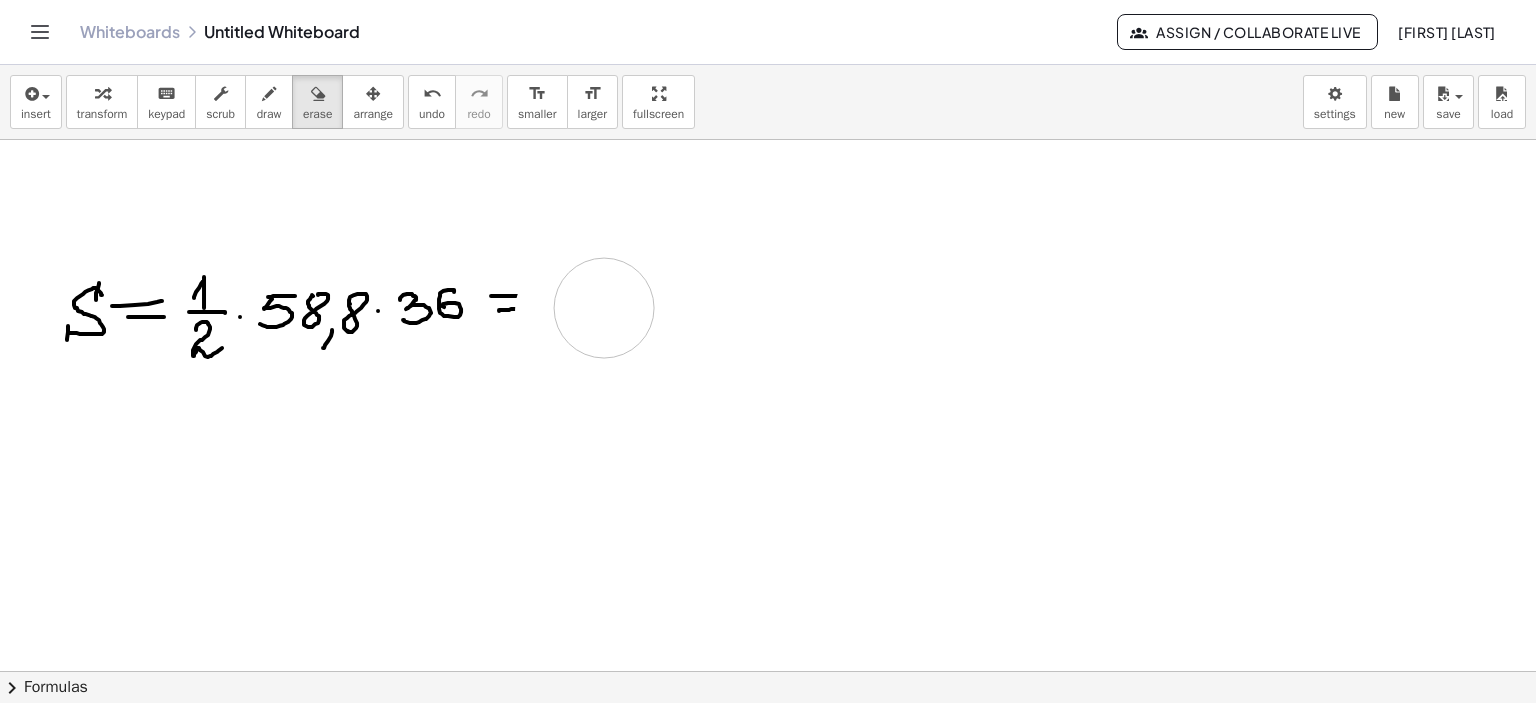 drag, startPoint x: 565, startPoint y: 309, endPoint x: 604, endPoint y: 307, distance: 39.051247 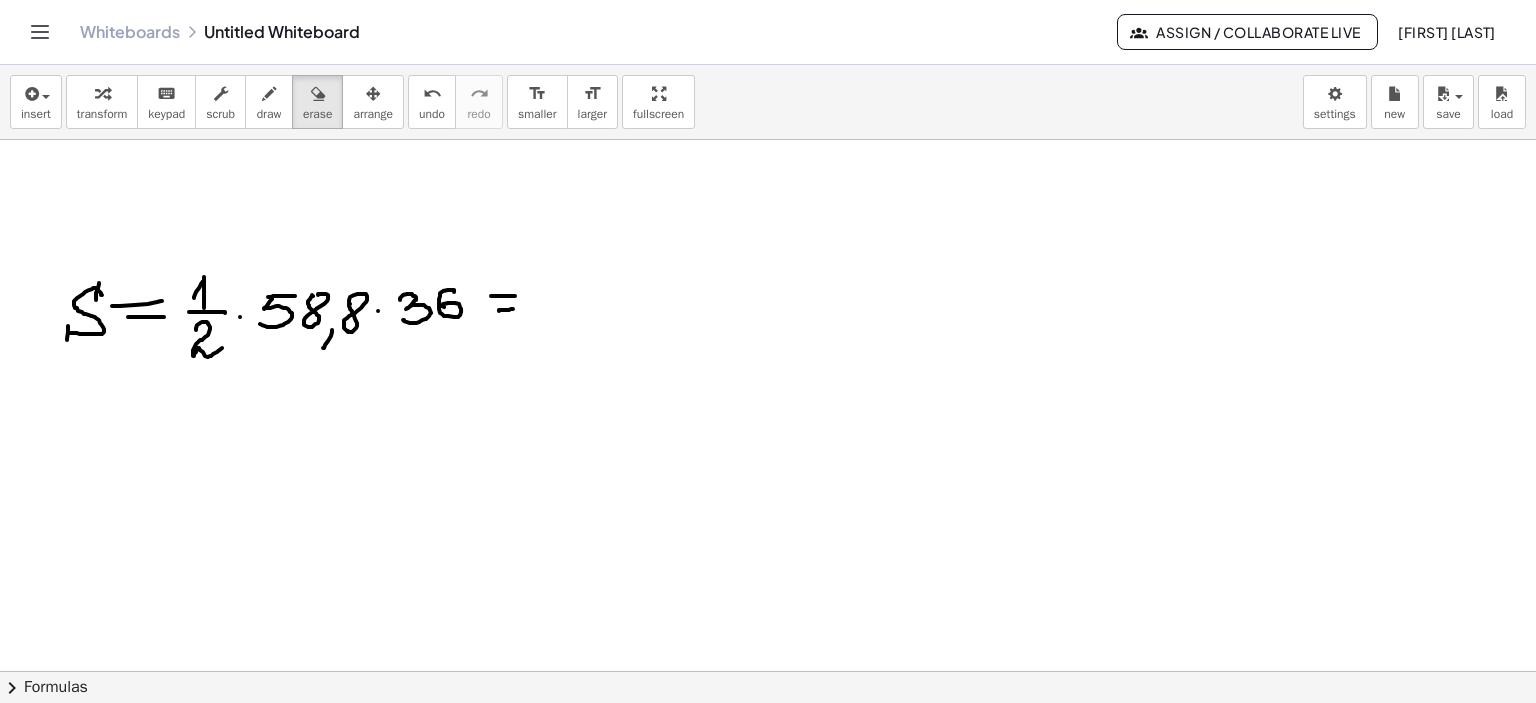 drag, startPoint x: 270, startPoint y: 95, endPoint x: 318, endPoint y: 133, distance: 61.220913 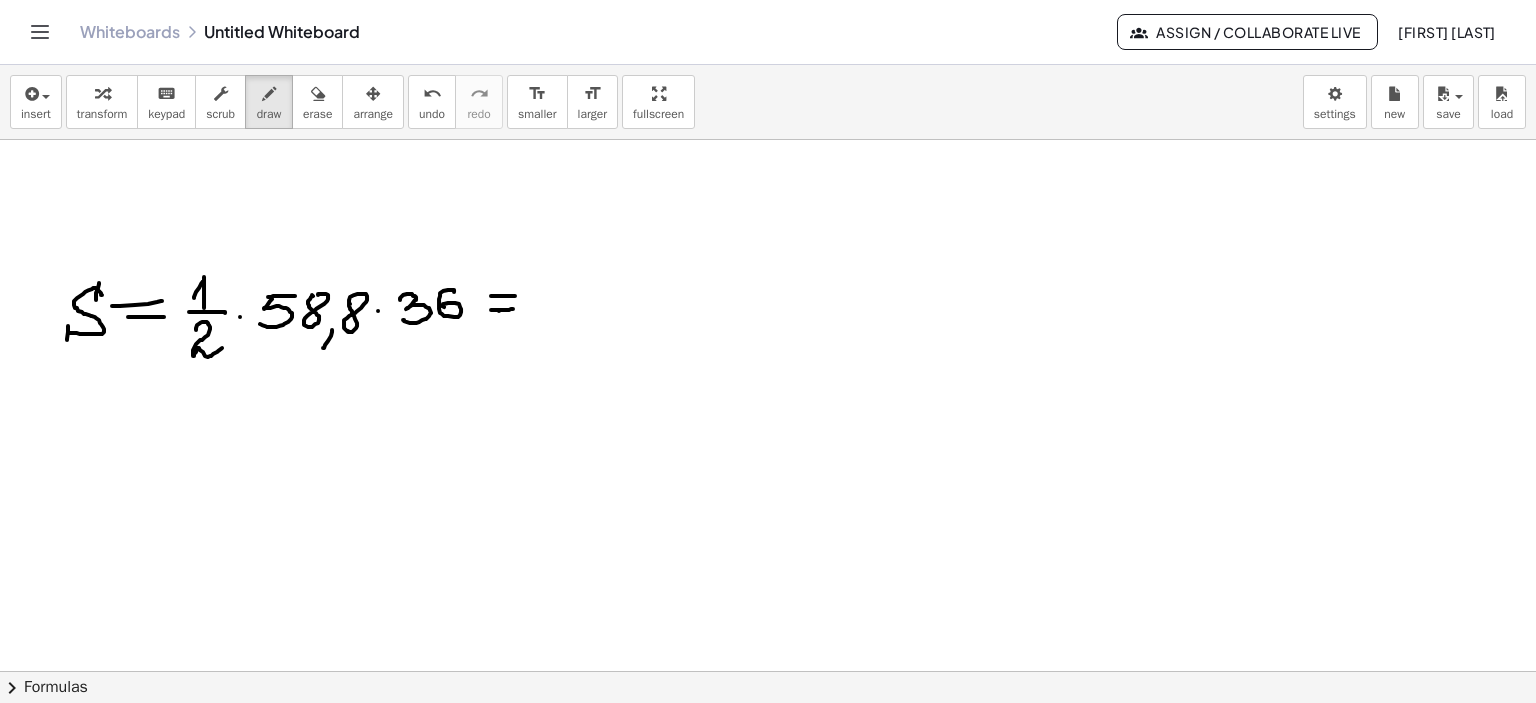 drag, startPoint x: 491, startPoint y: 309, endPoint x: 504, endPoint y: 309, distance: 13 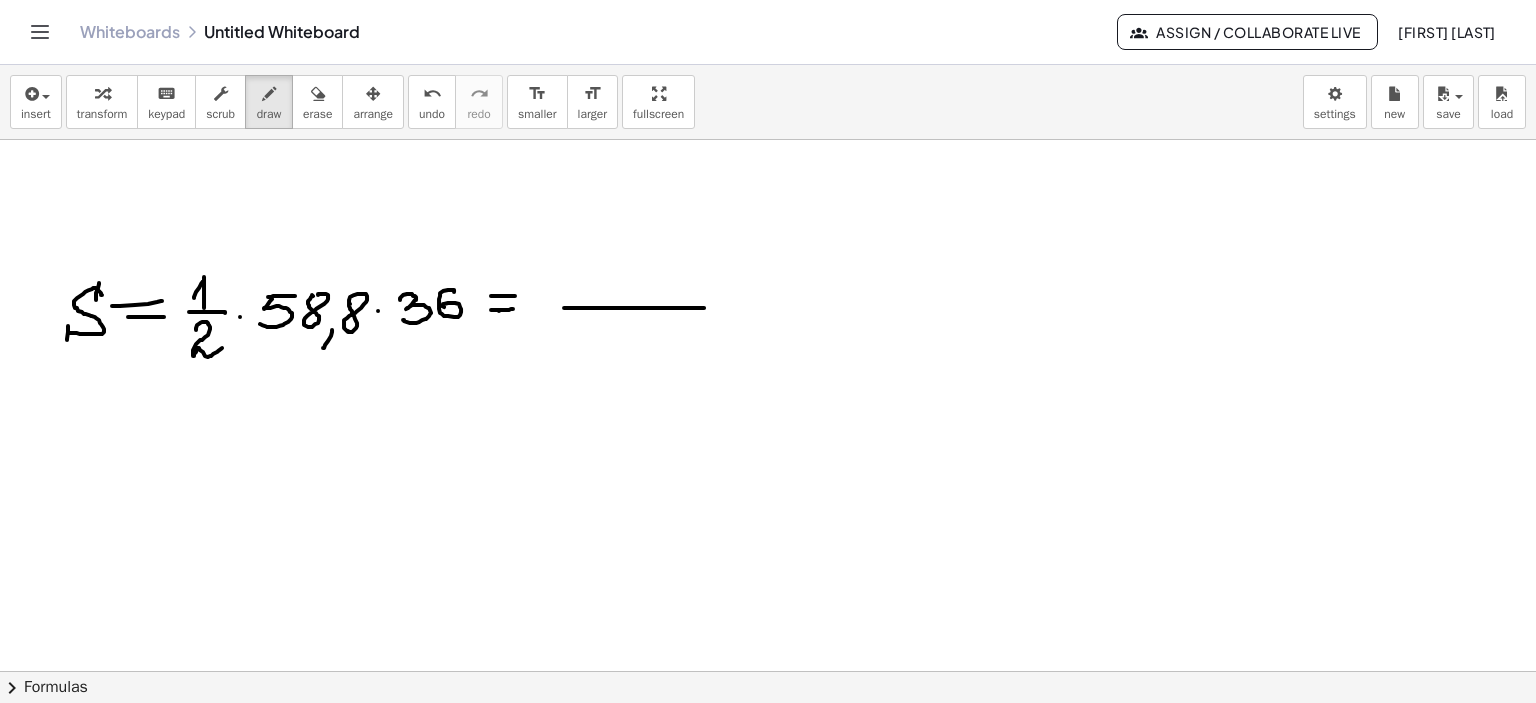 drag, startPoint x: 564, startPoint y: 307, endPoint x: 734, endPoint y: 307, distance: 170 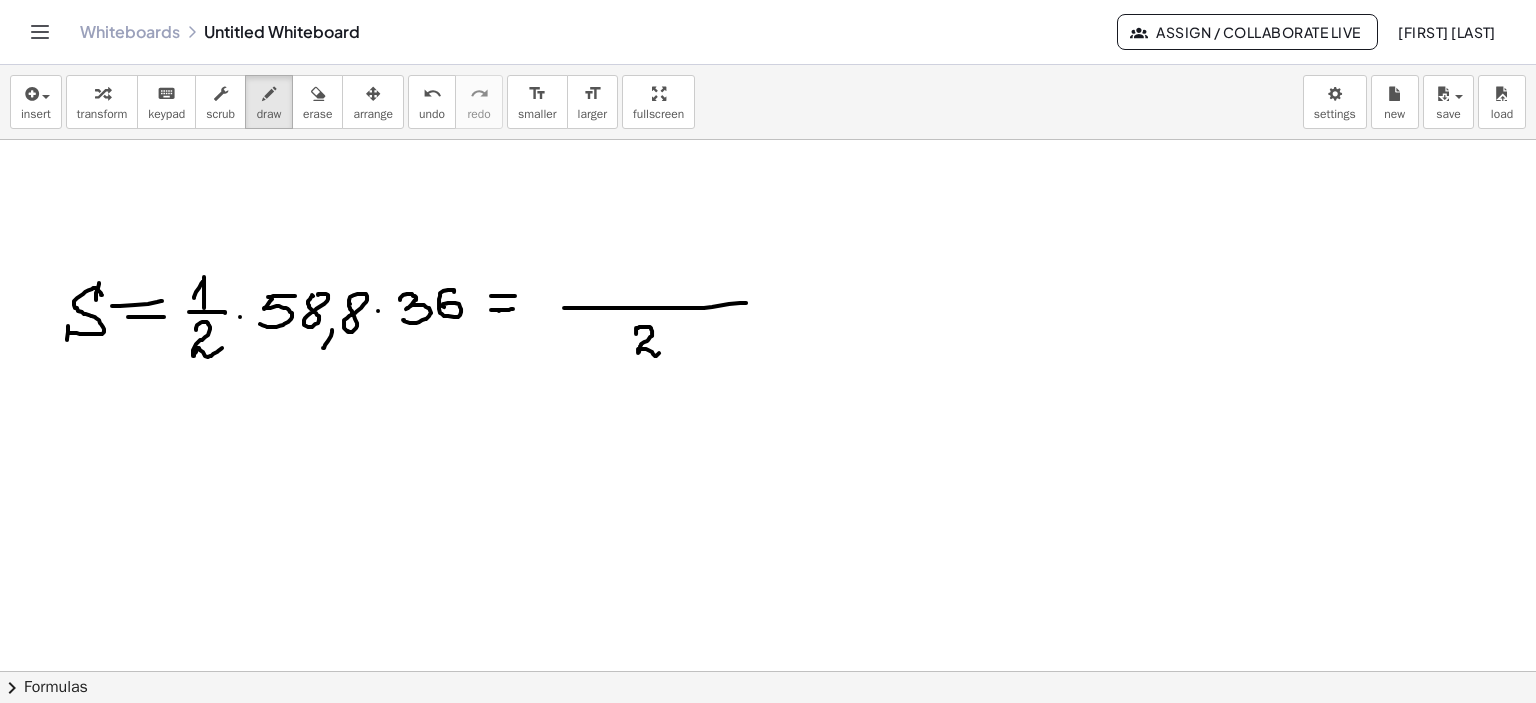 drag, startPoint x: 636, startPoint y: 333, endPoint x: 660, endPoint y: 351, distance: 30 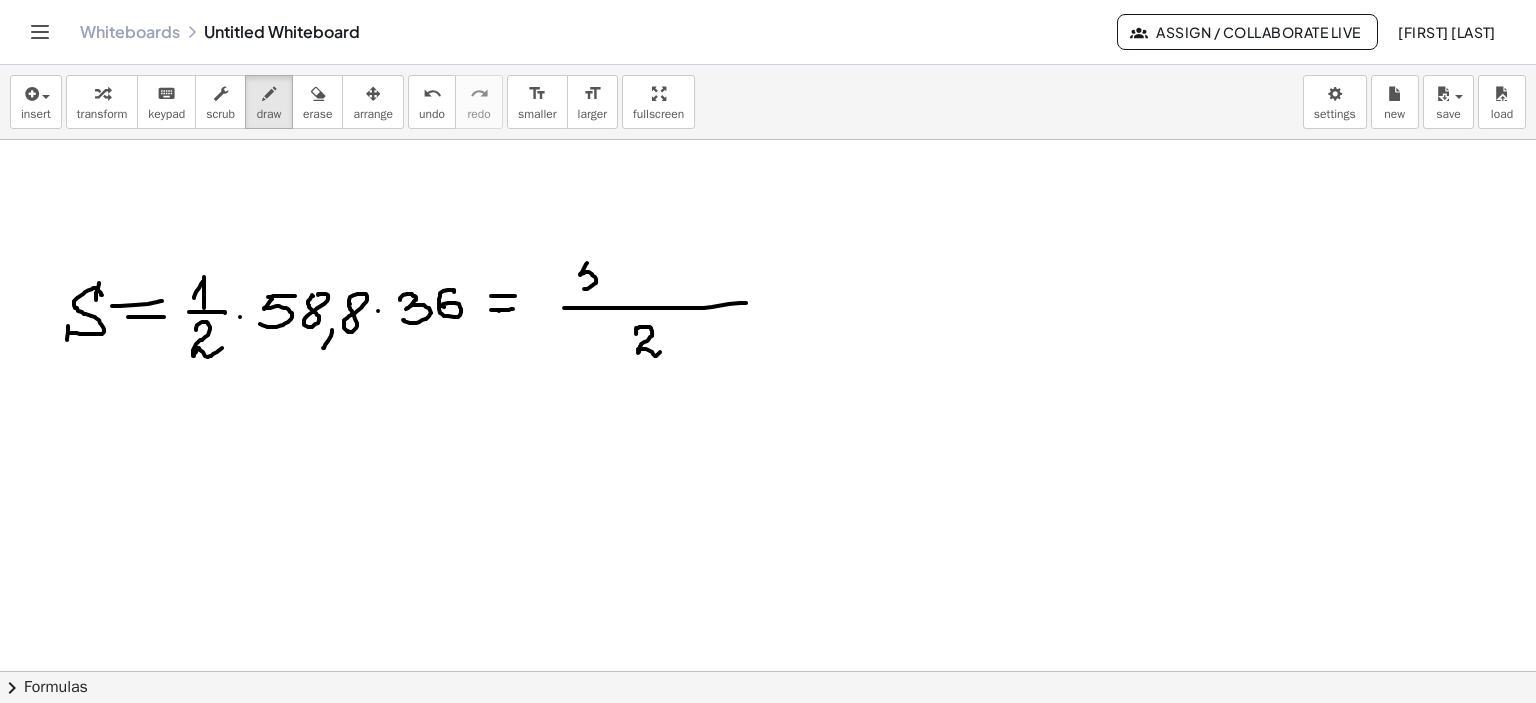 drag, startPoint x: 587, startPoint y: 262, endPoint x: 572, endPoint y: 286, distance: 28.301943 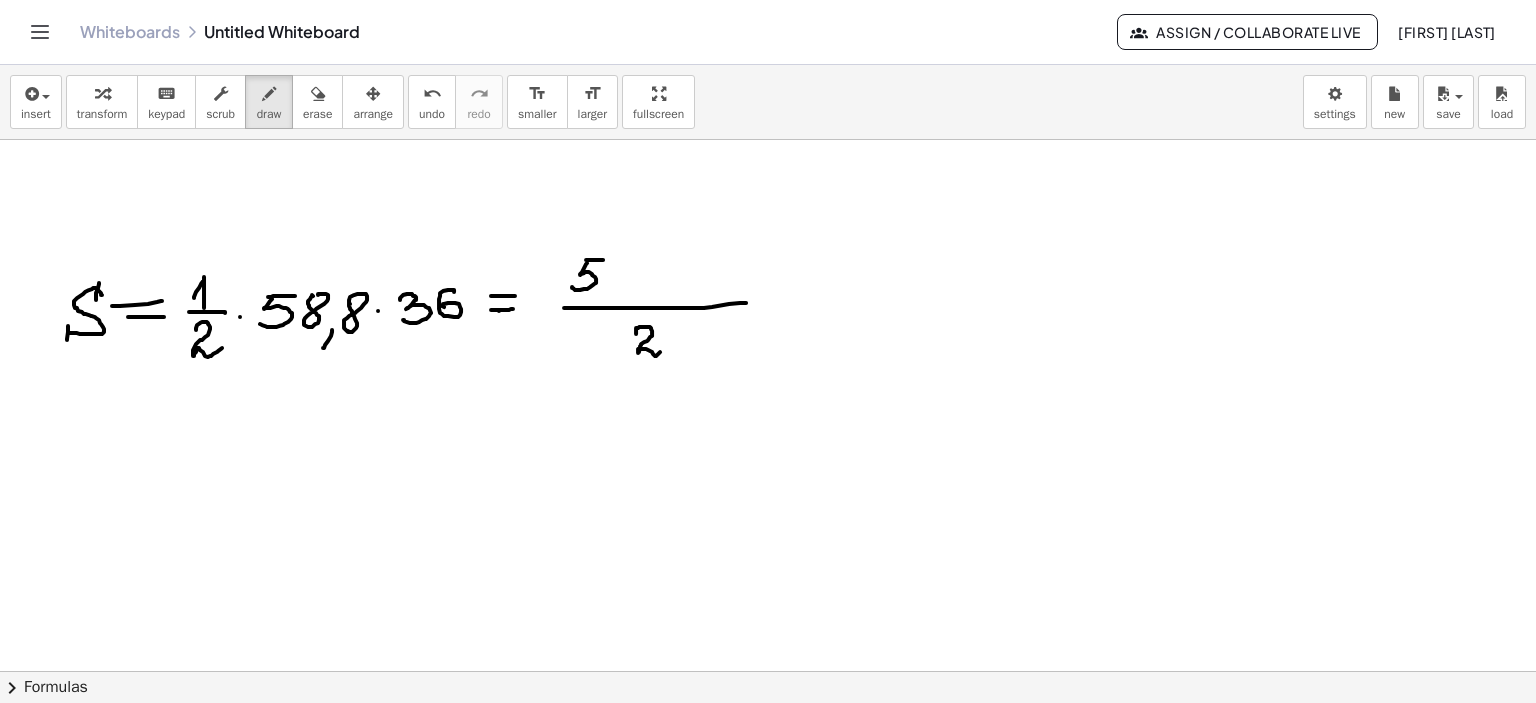drag, startPoint x: 586, startPoint y: 259, endPoint x: 603, endPoint y: 259, distance: 17 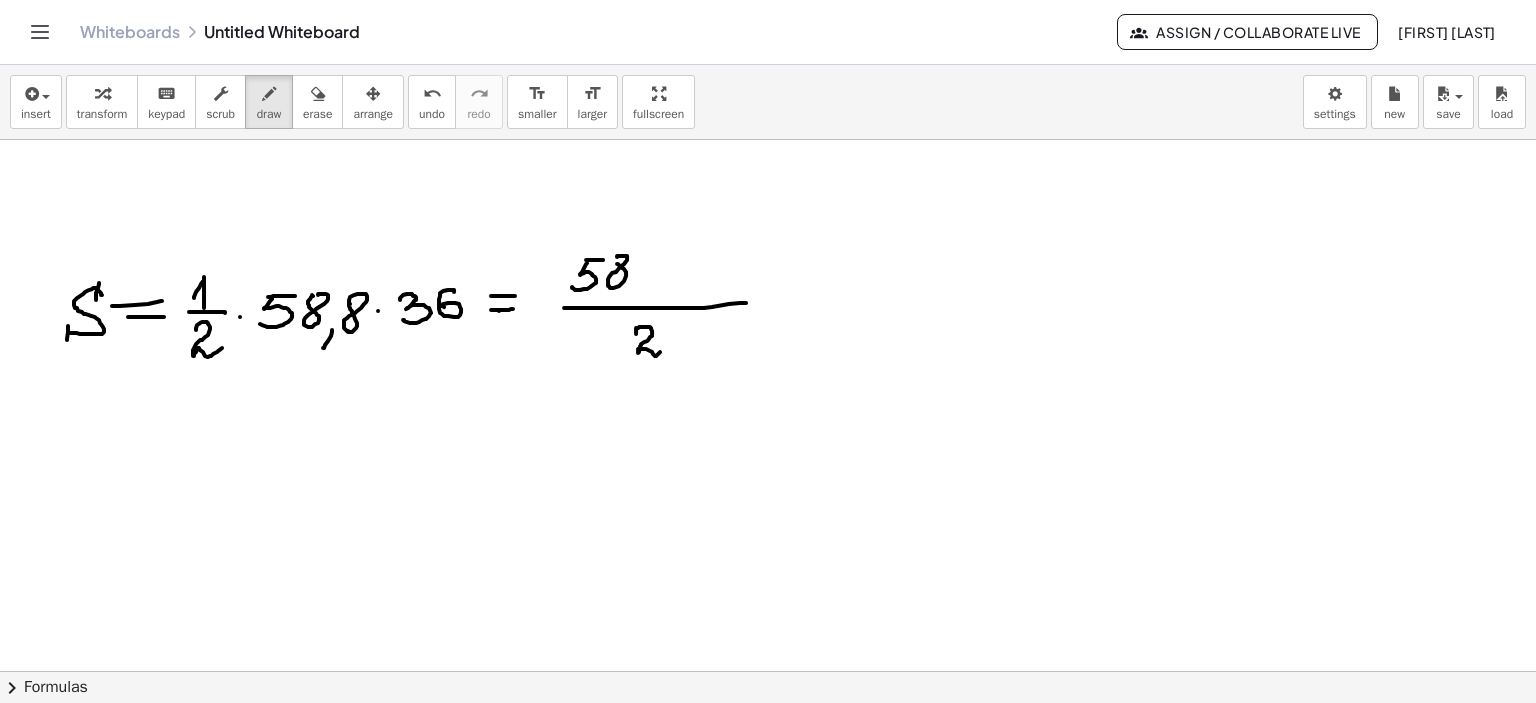 click at bounding box center (768, -392) 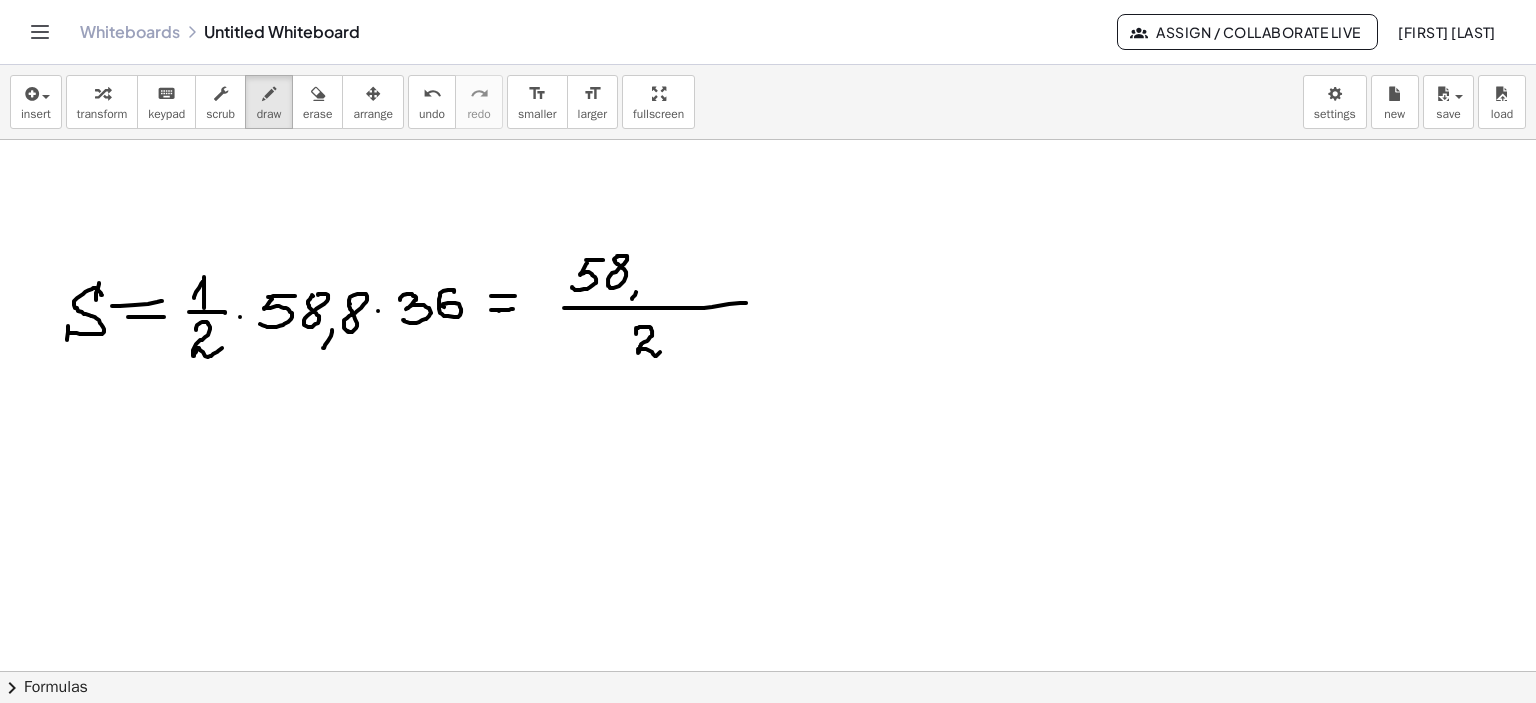 click at bounding box center [768, -392] 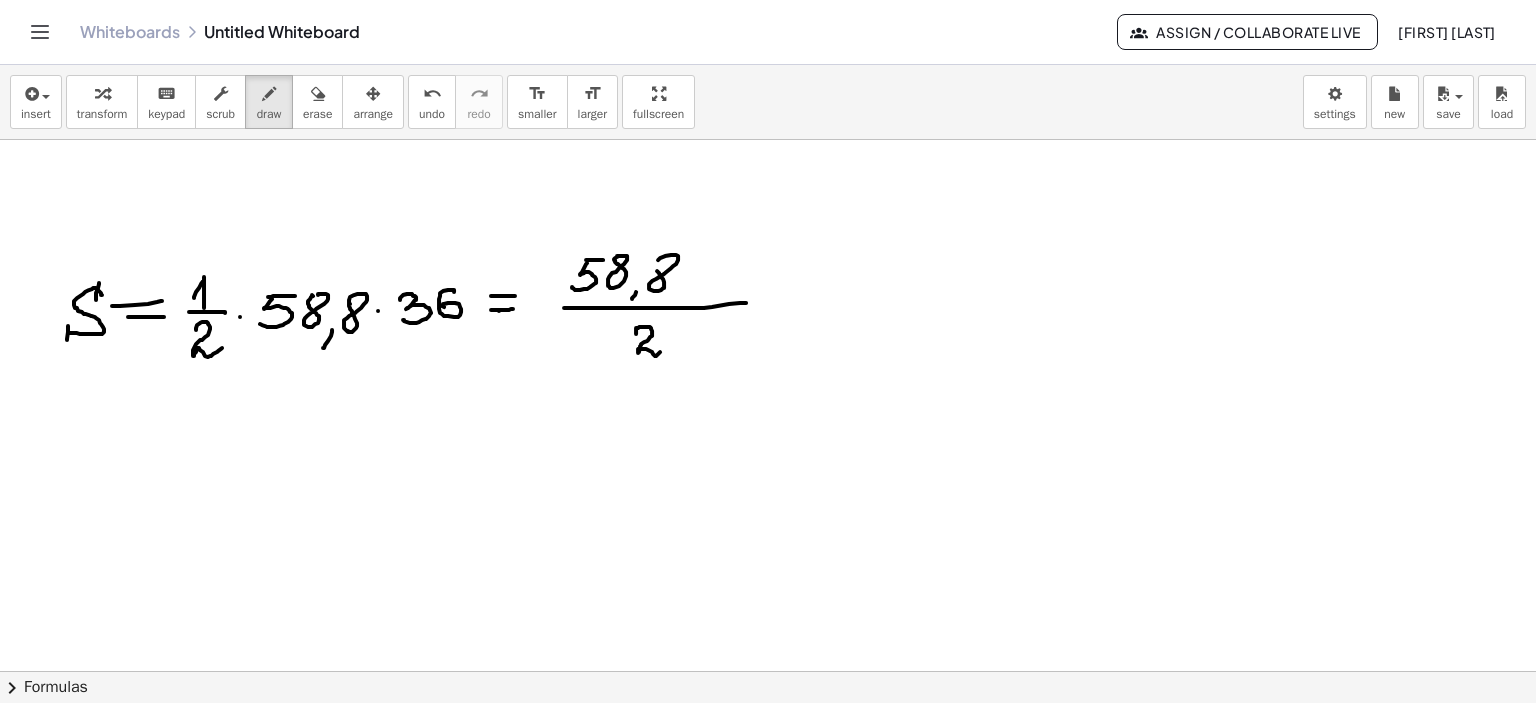 click at bounding box center (768, -392) 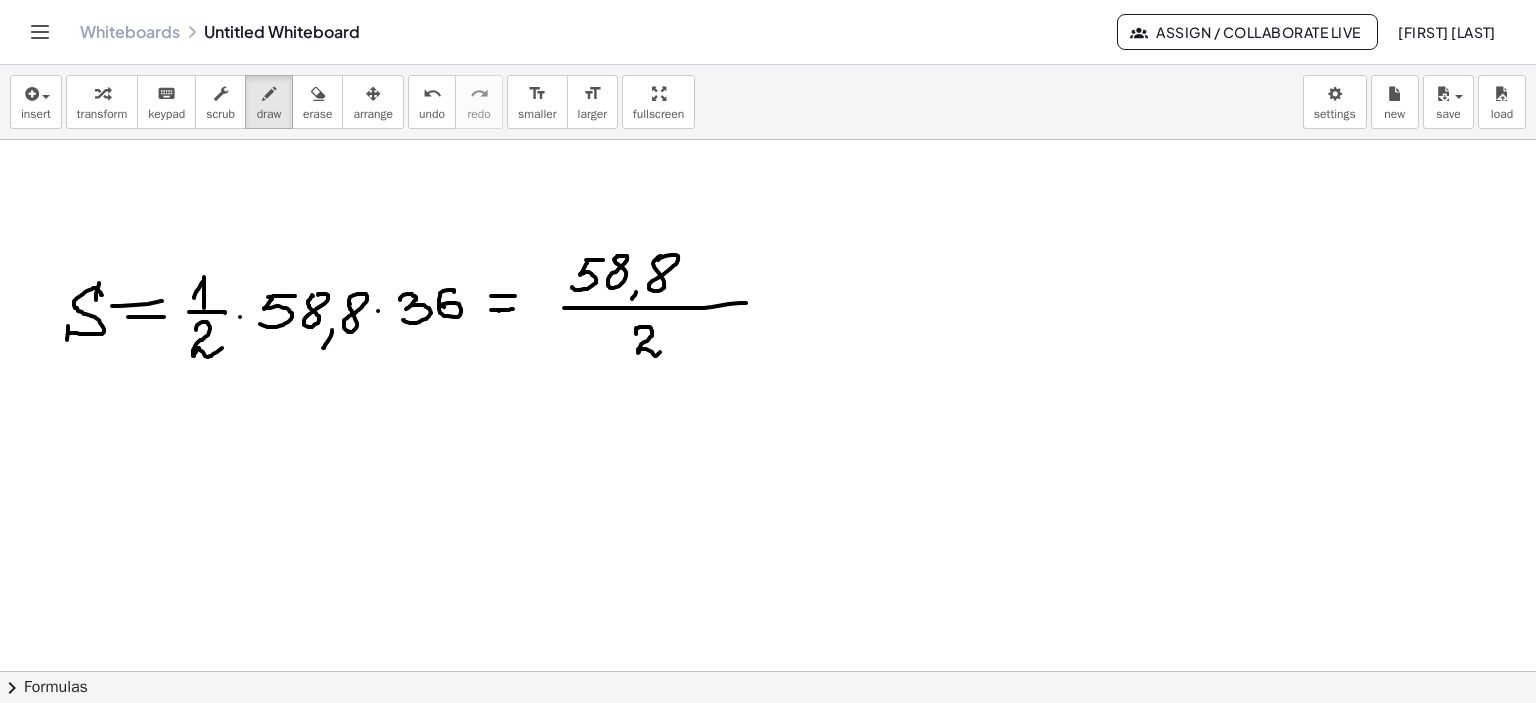 drag, startPoint x: 692, startPoint y: 275, endPoint x: 731, endPoint y: 264, distance: 40.5216 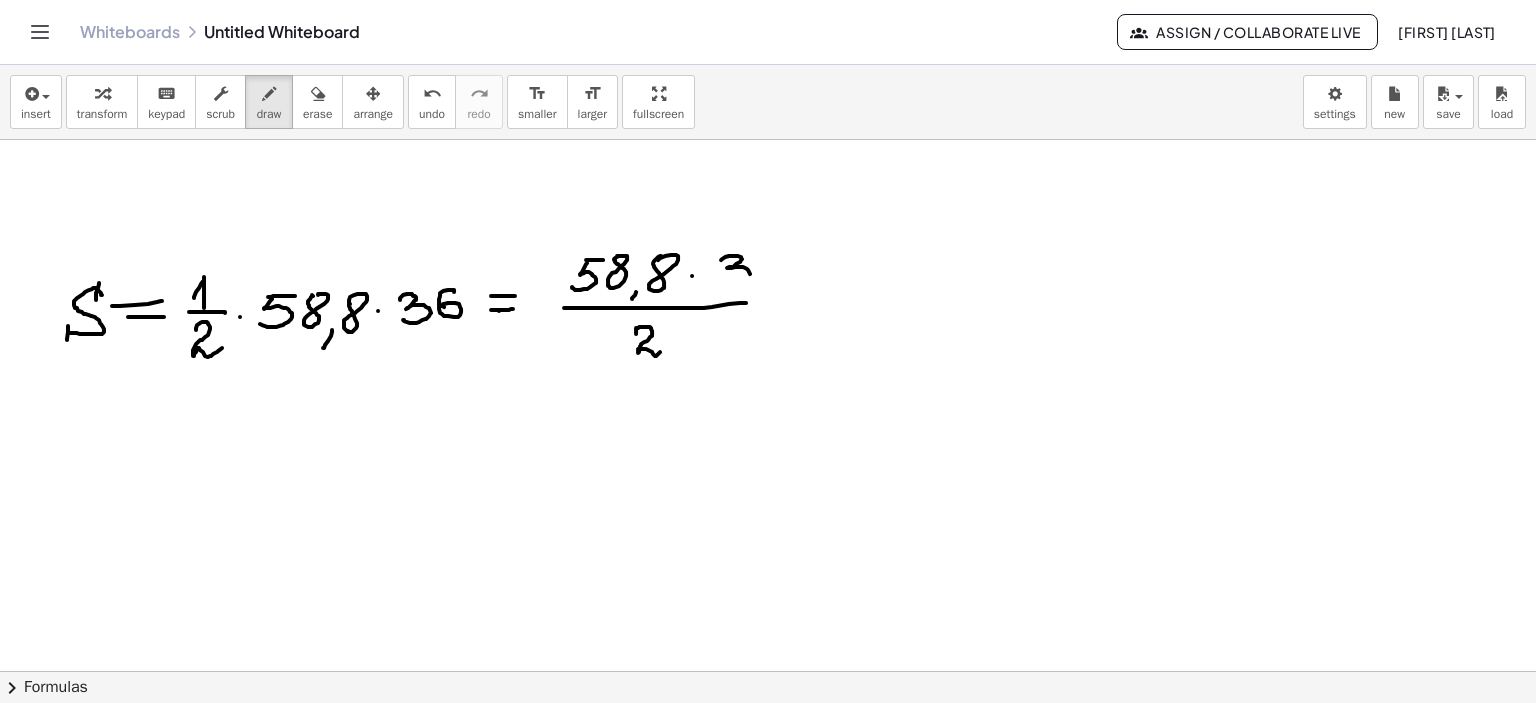 drag, startPoint x: 721, startPoint y: 259, endPoint x: 724, endPoint y: 280, distance: 21.213203 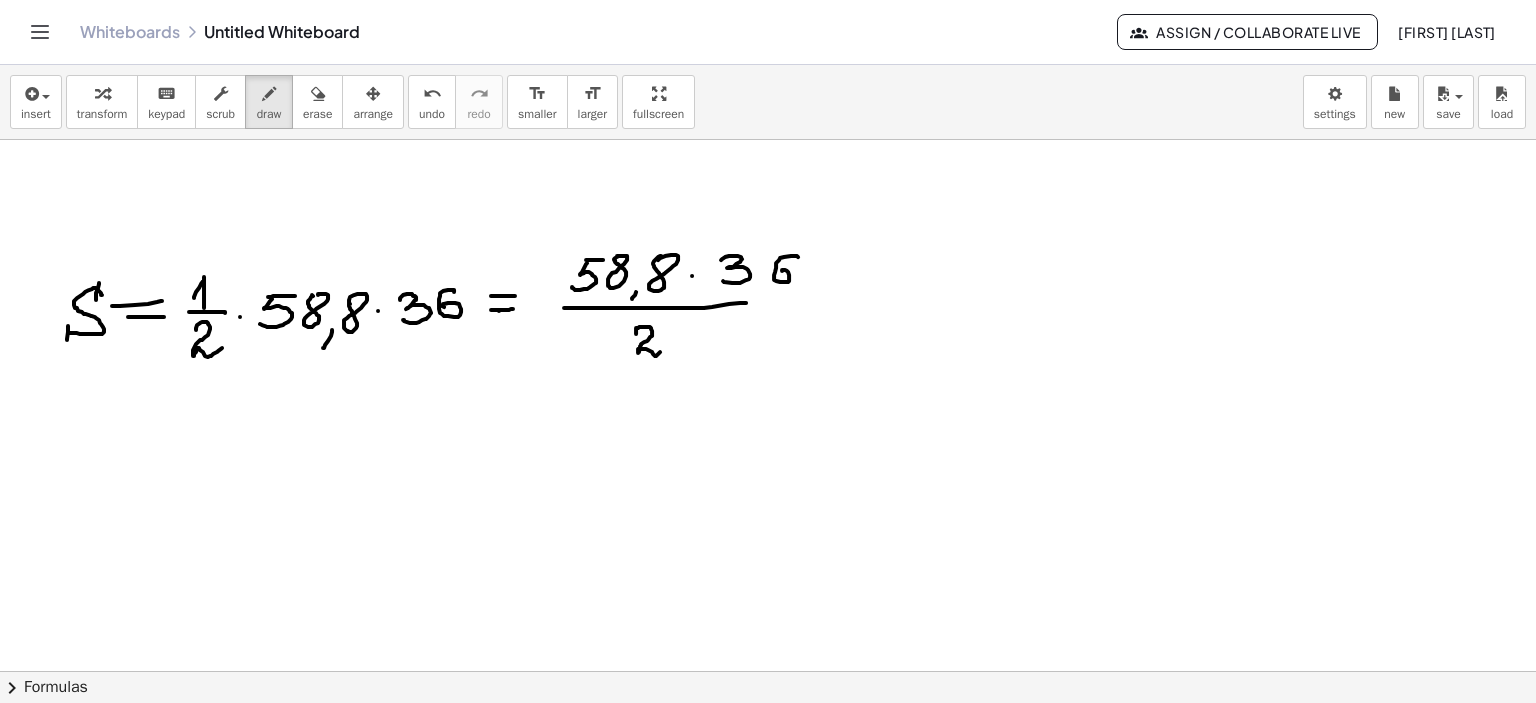 drag, startPoint x: 798, startPoint y: 256, endPoint x: 782, endPoint y: 279, distance: 28.01785 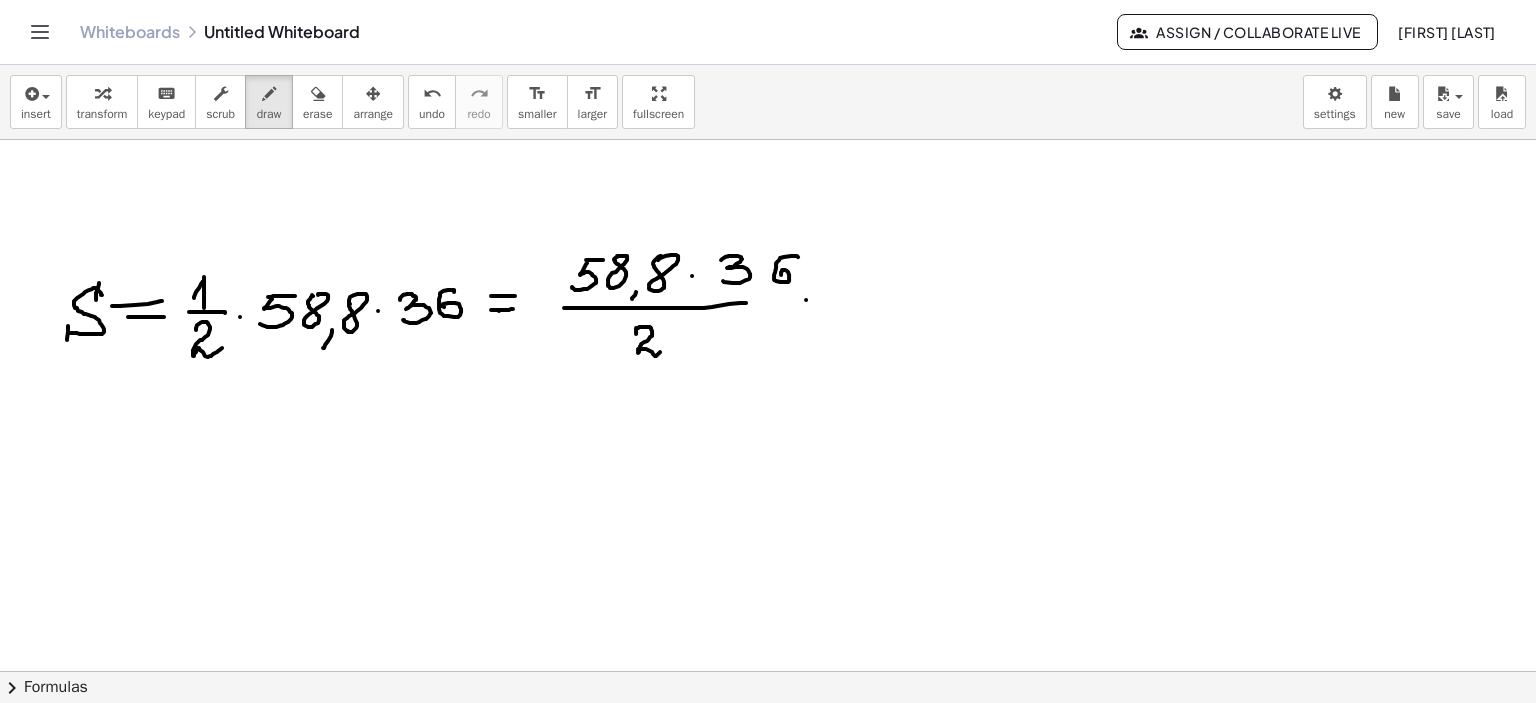 drag, startPoint x: 806, startPoint y: 299, endPoint x: 848, endPoint y: 299, distance: 42 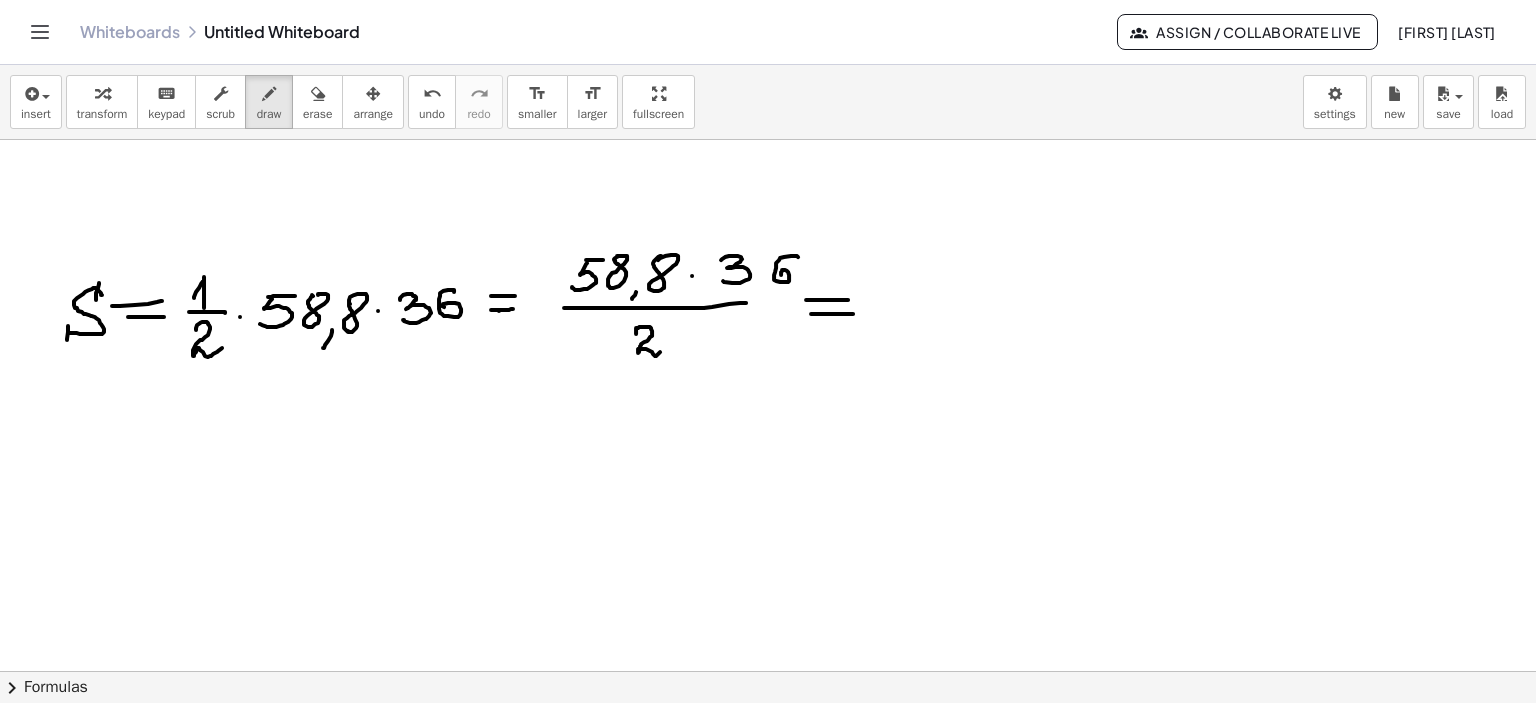 drag, startPoint x: 812, startPoint y: 313, endPoint x: 856, endPoint y: 313, distance: 44 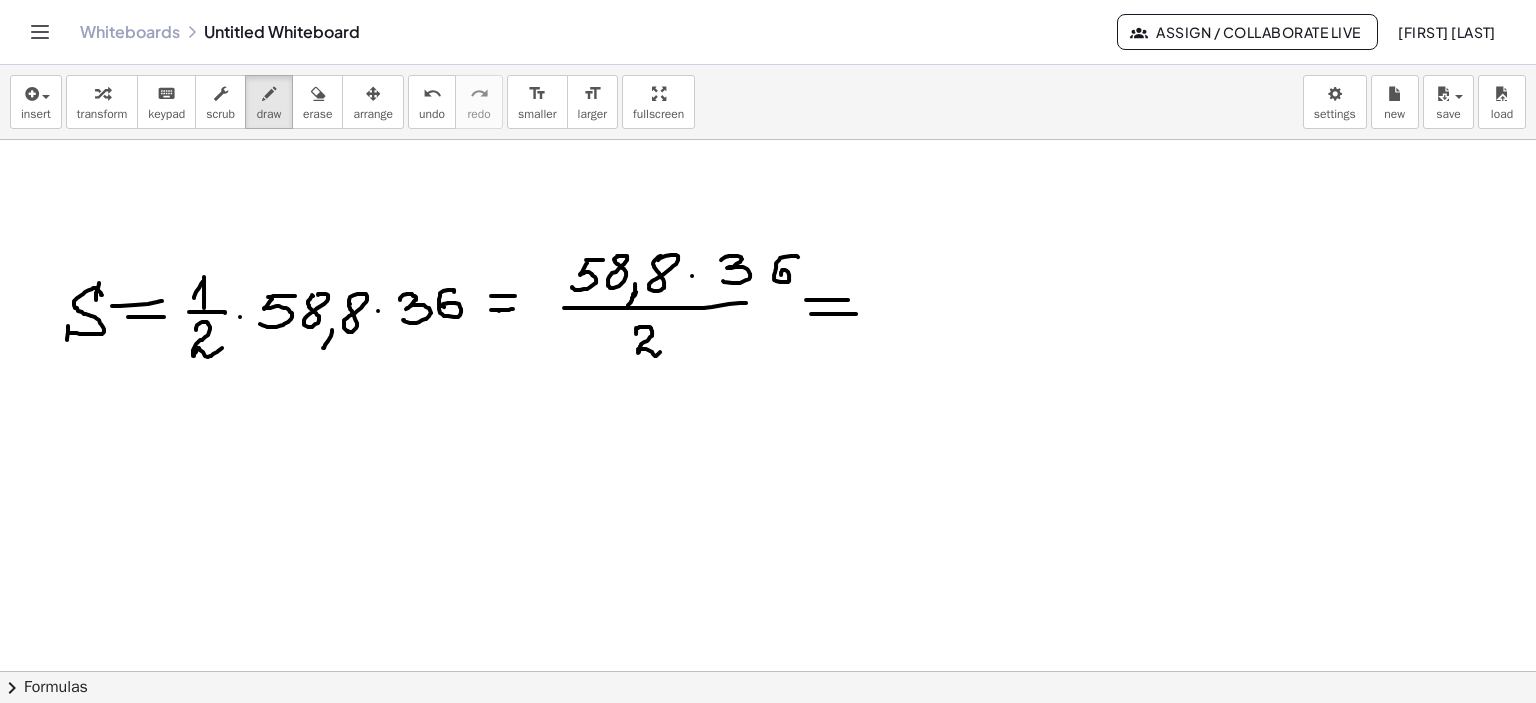drag, startPoint x: 635, startPoint y: 283, endPoint x: 628, endPoint y: 304, distance: 22.135944 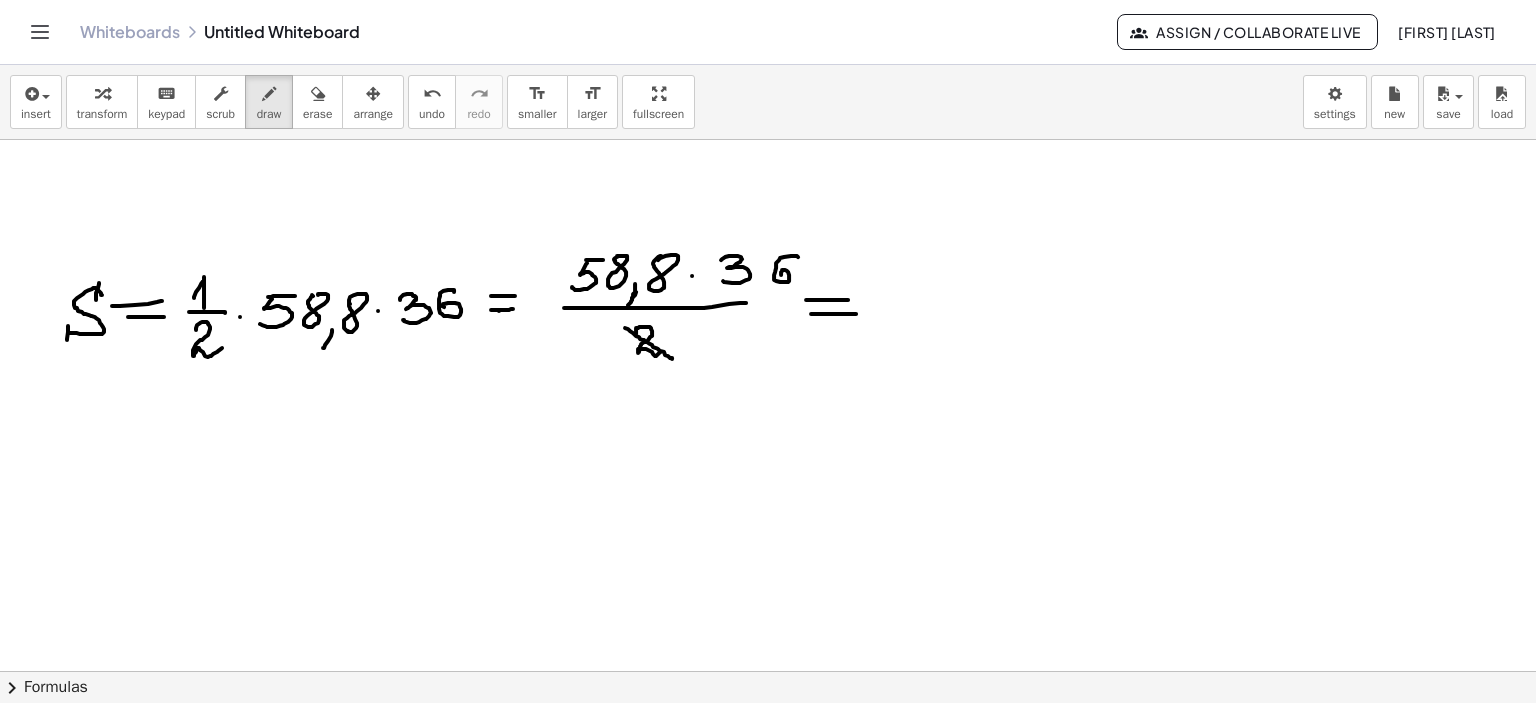 drag, startPoint x: 625, startPoint y: 327, endPoint x: 672, endPoint y: 358, distance: 56.302753 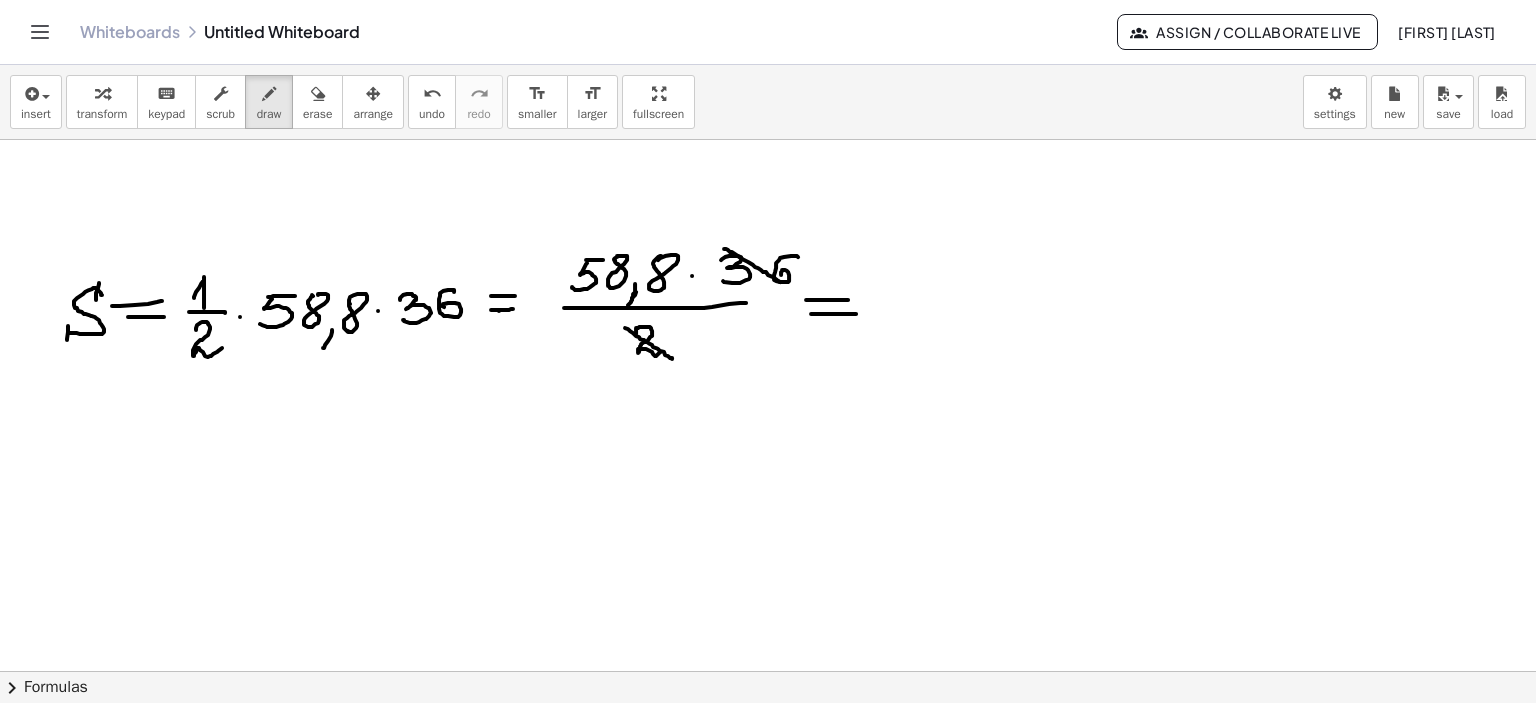 drag, startPoint x: 724, startPoint y: 248, endPoint x: 790, endPoint y: 286, distance: 76.15773 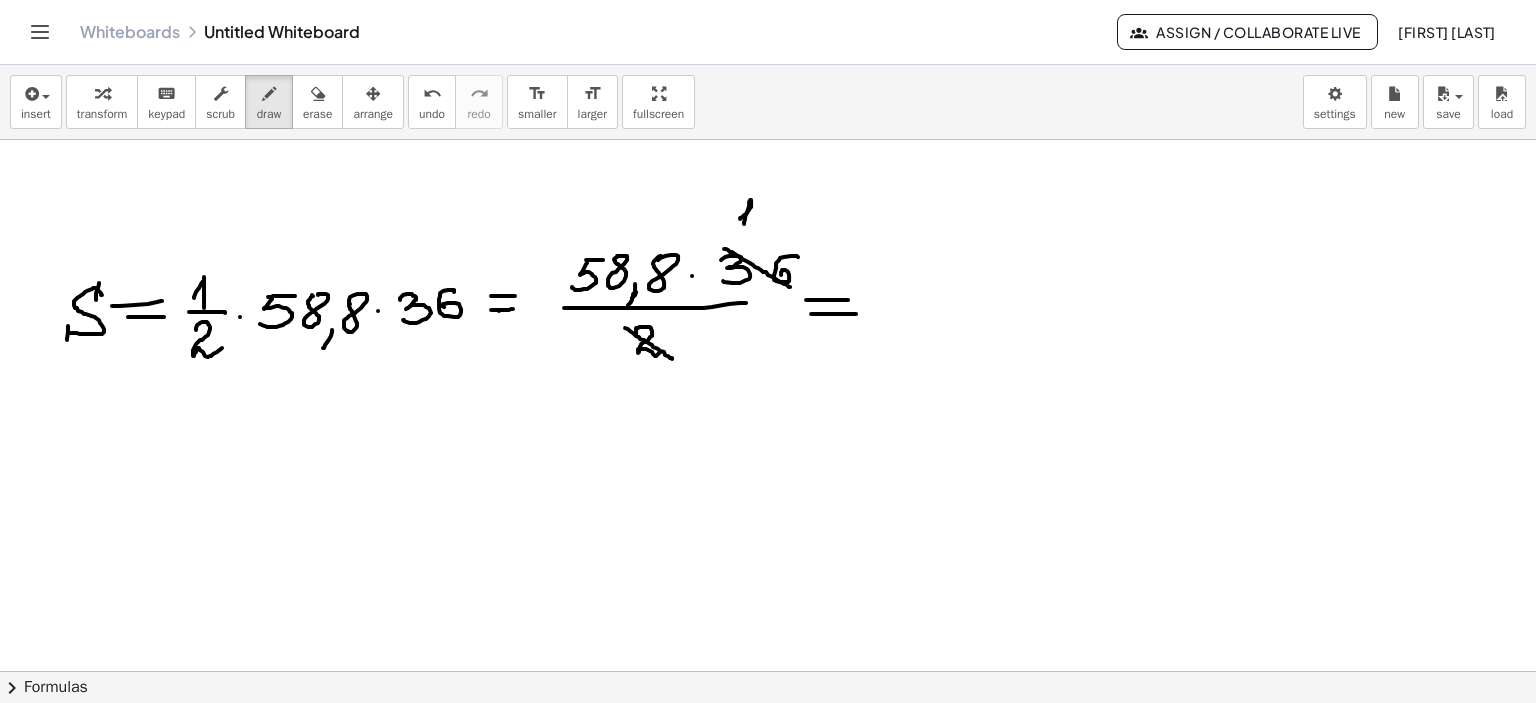 drag, startPoint x: 740, startPoint y: 217, endPoint x: 748, endPoint y: 227, distance: 12.806249 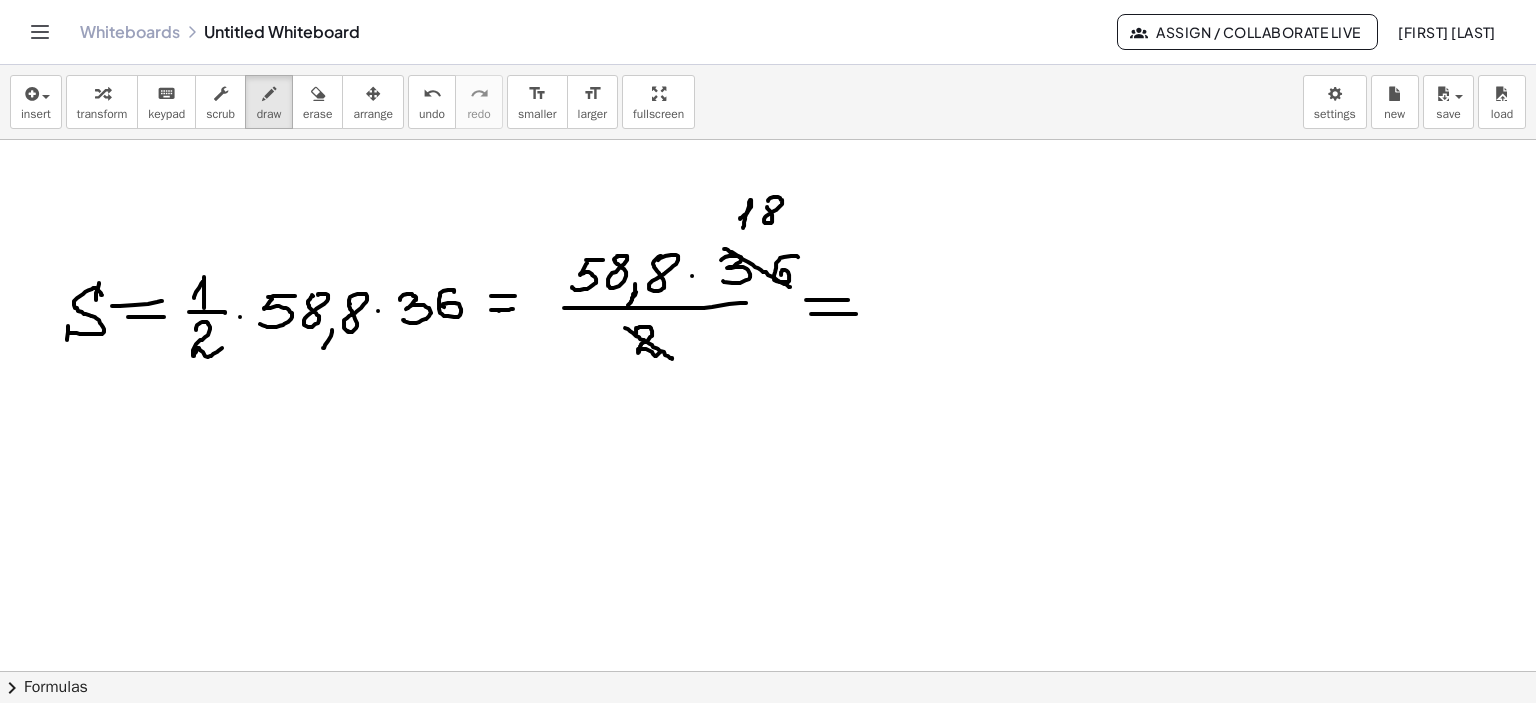 click at bounding box center (768, -392) 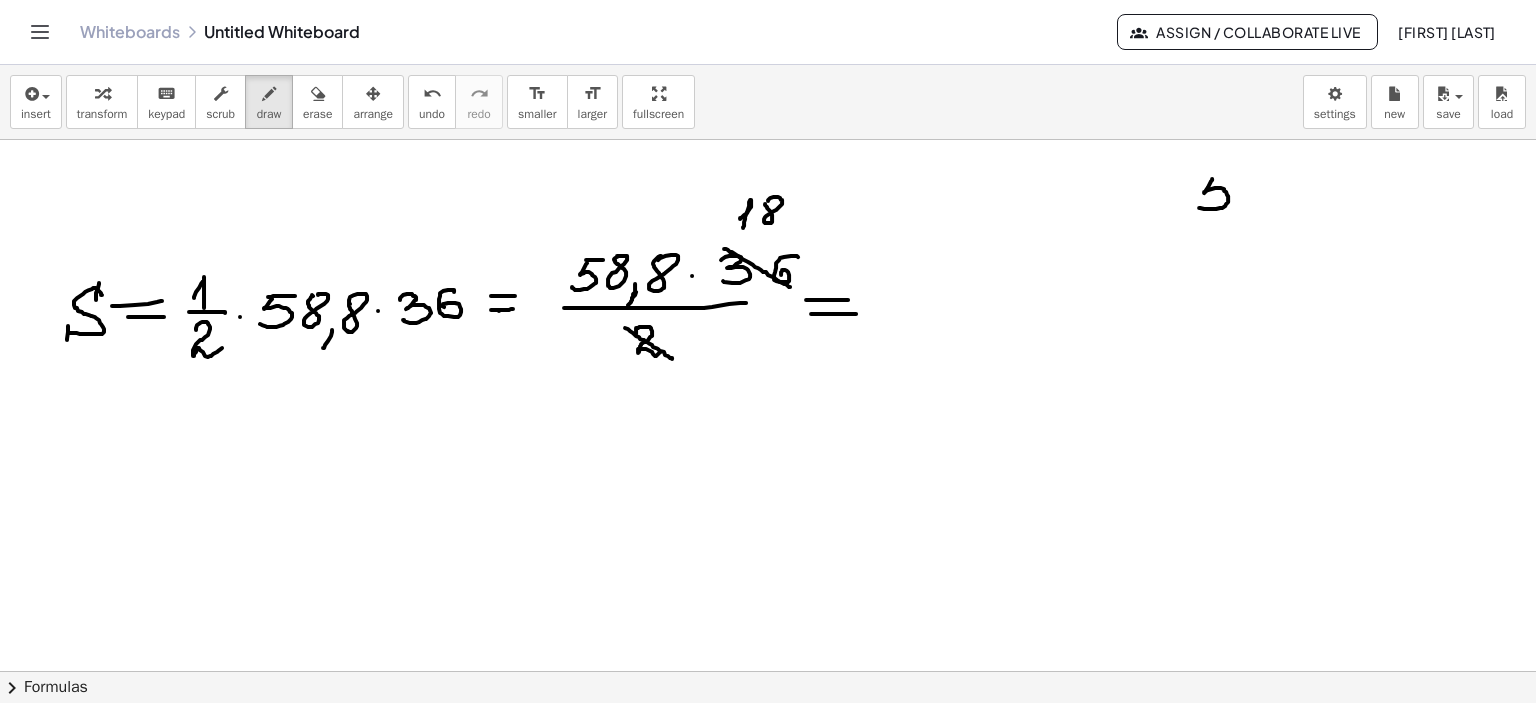 drag, startPoint x: 1212, startPoint y: 178, endPoint x: 1199, endPoint y: 207, distance: 31.780497 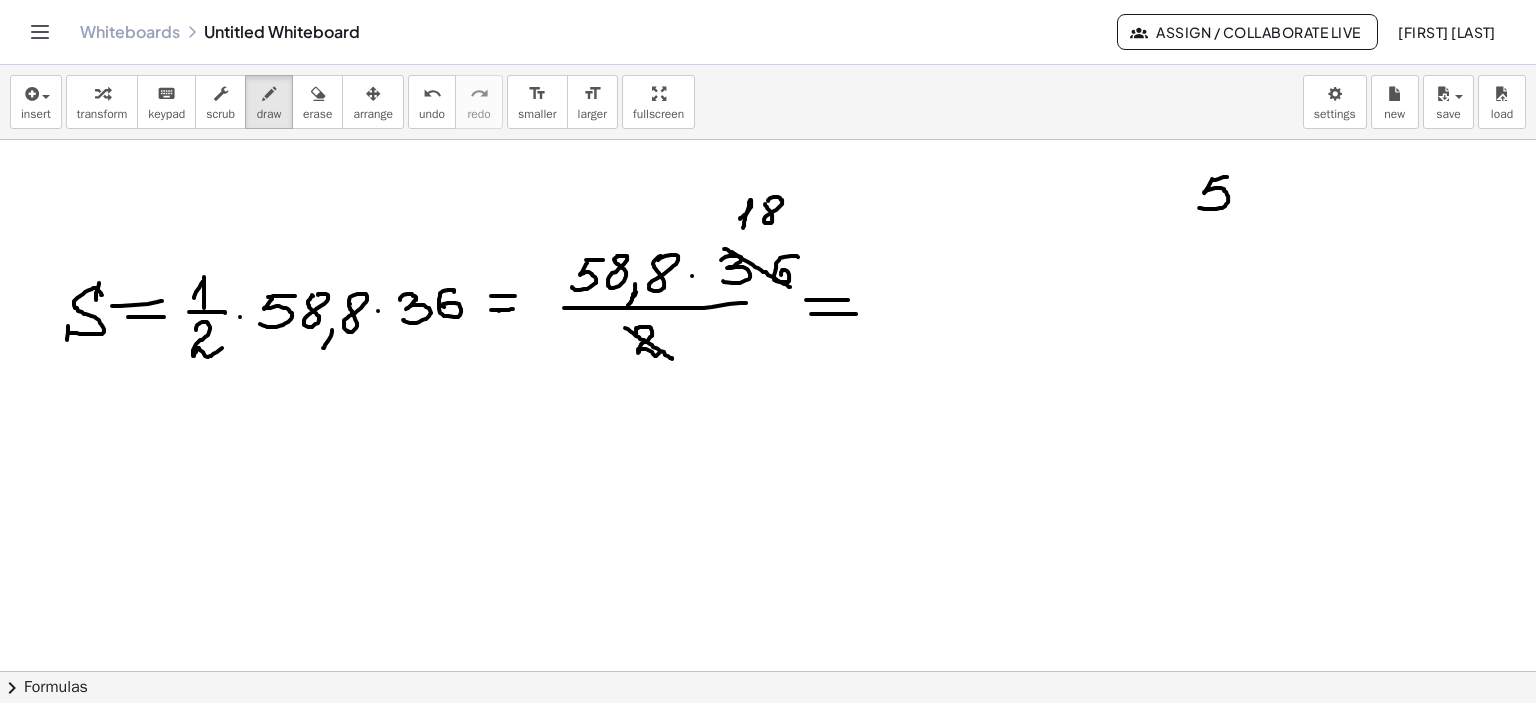 drag, startPoint x: 1227, startPoint y: 176, endPoint x: 1242, endPoint y: 177, distance: 15.033297 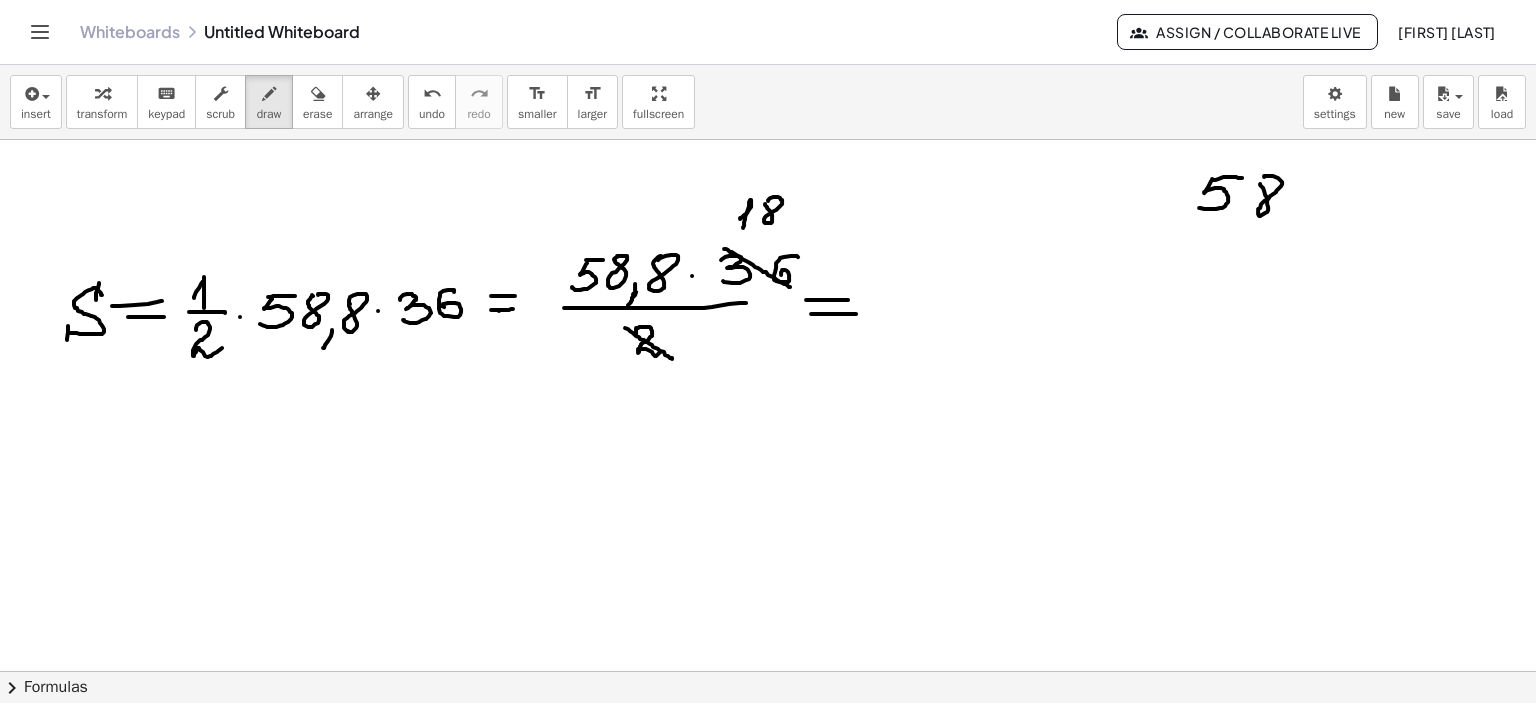 drag, startPoint x: 1264, startPoint y: 176, endPoint x: 1285, endPoint y: 207, distance: 37.44329 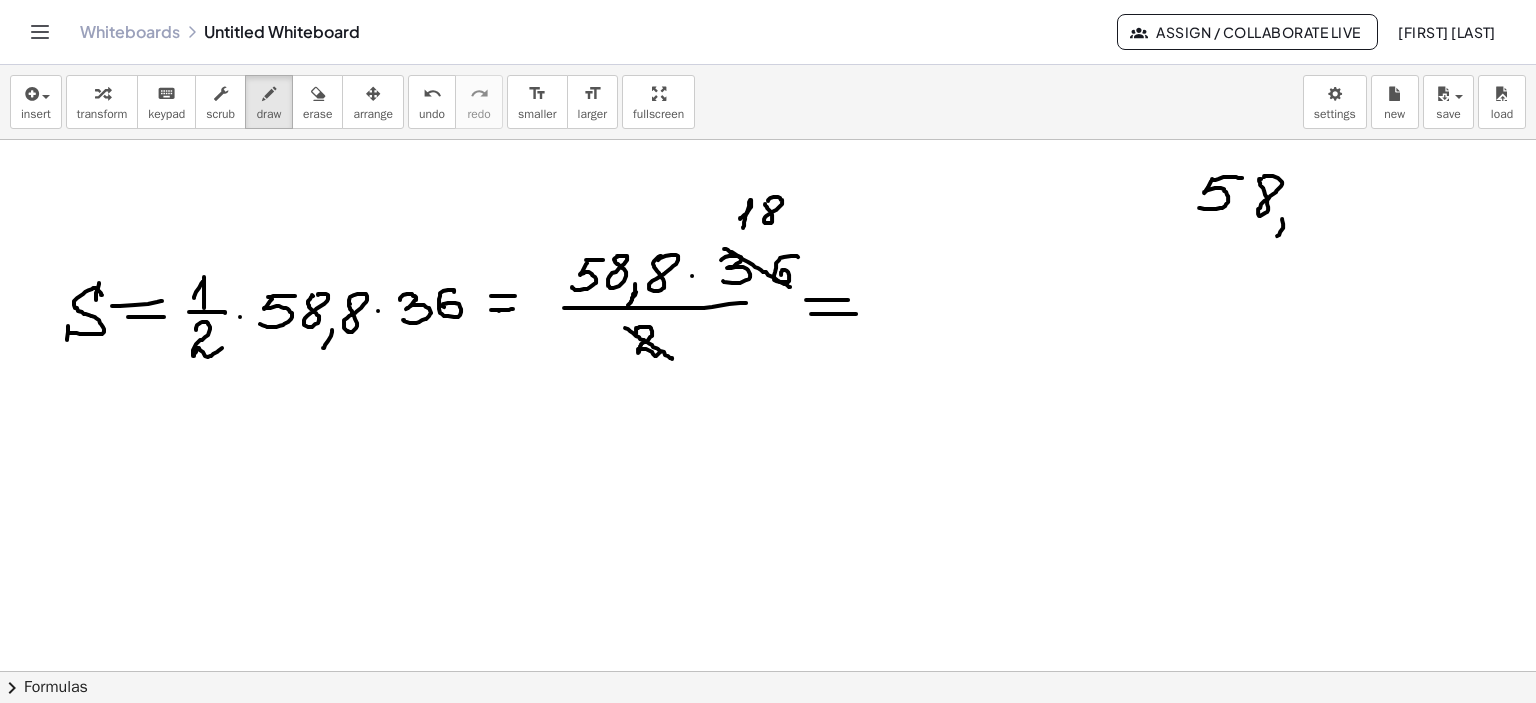drag, startPoint x: 1282, startPoint y: 218, endPoint x: 1326, endPoint y: 201, distance: 47.169907 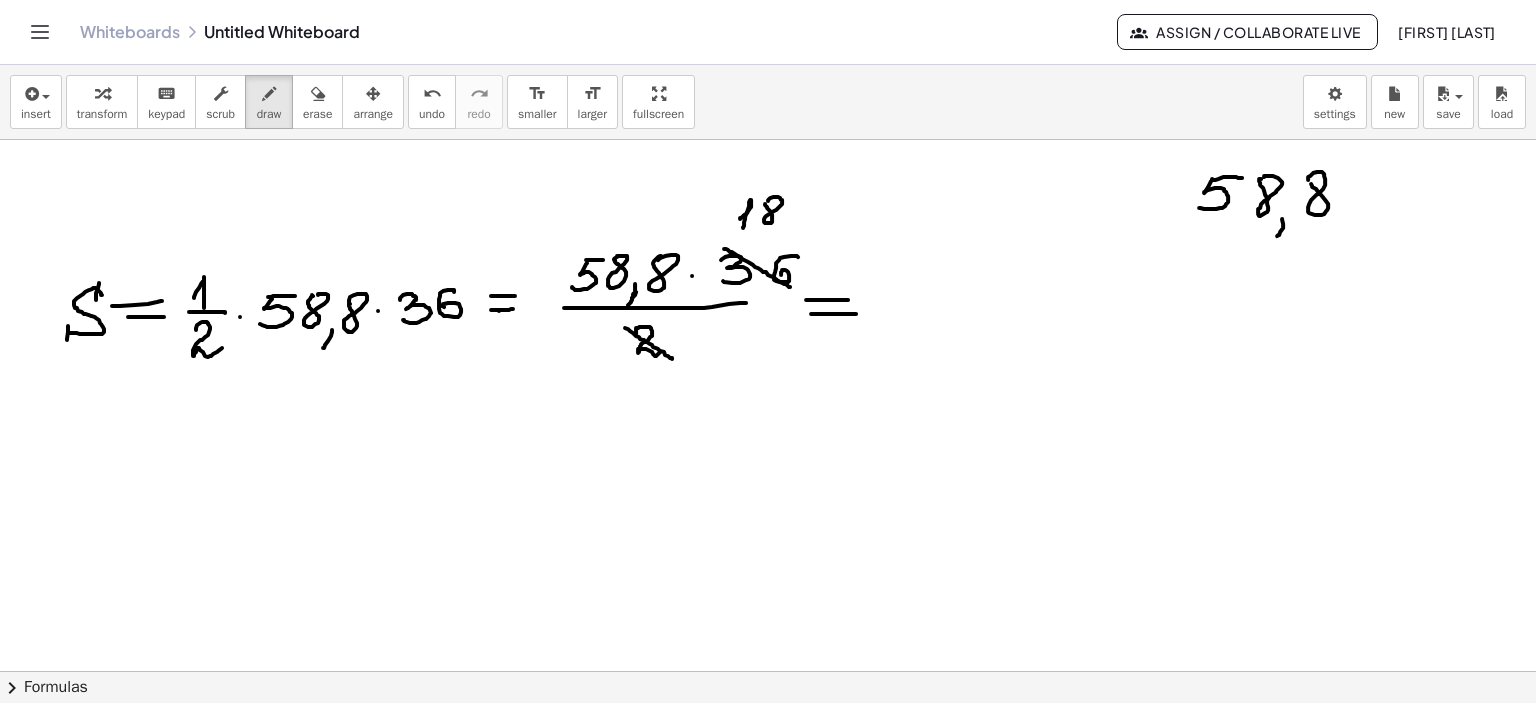 click at bounding box center (768, -392) 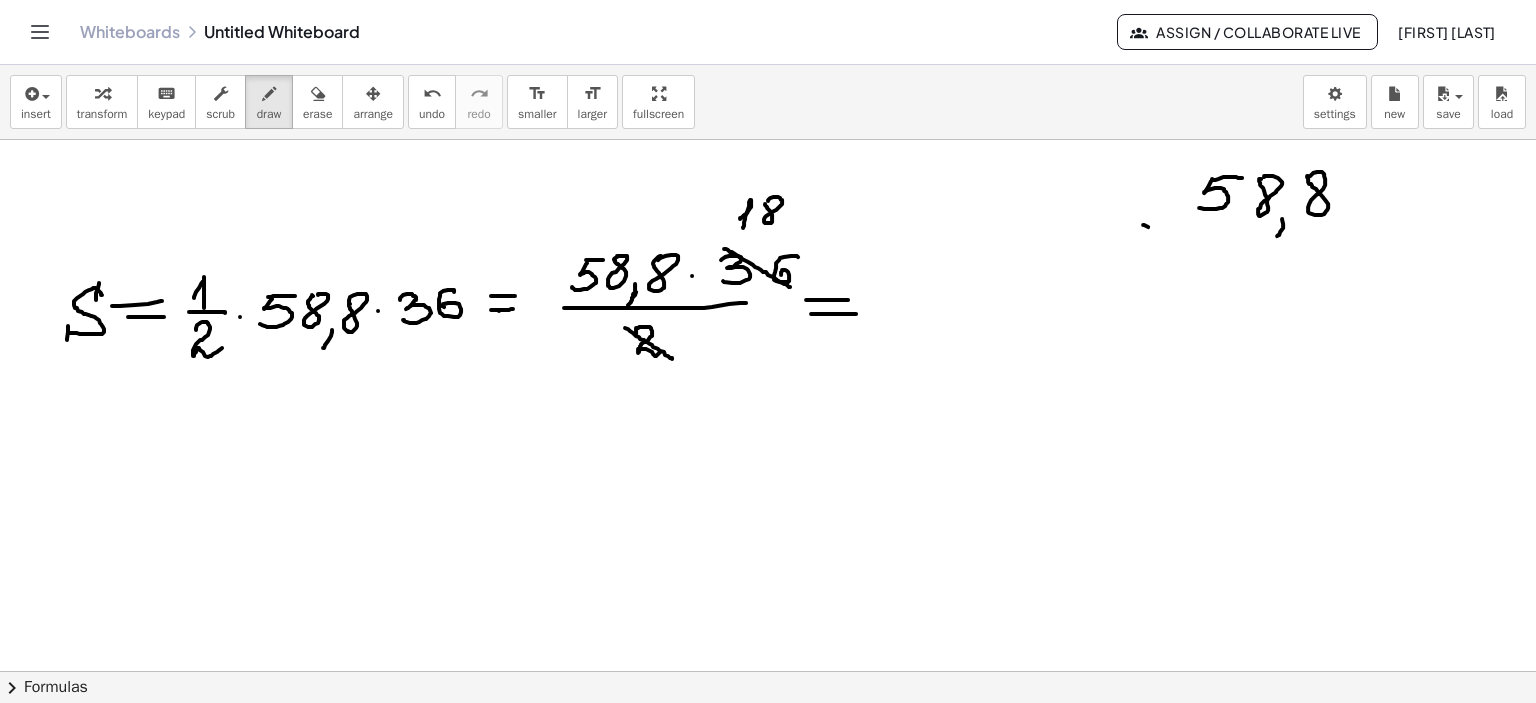 drag, startPoint x: 1143, startPoint y: 224, endPoint x: 1173, endPoint y: 227, distance: 30.149628 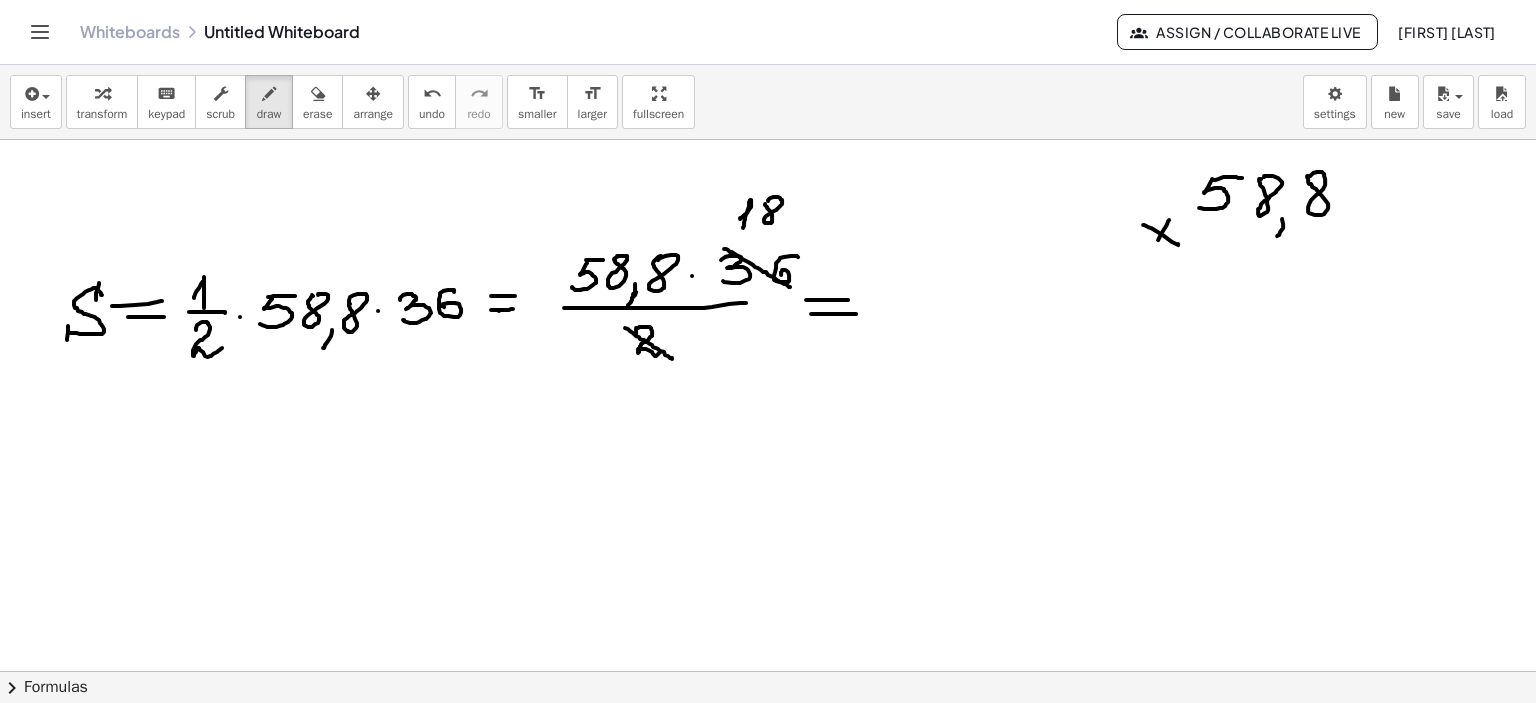 drag, startPoint x: 1168, startPoint y: 220, endPoint x: 1152, endPoint y: 248, distance: 32.24903 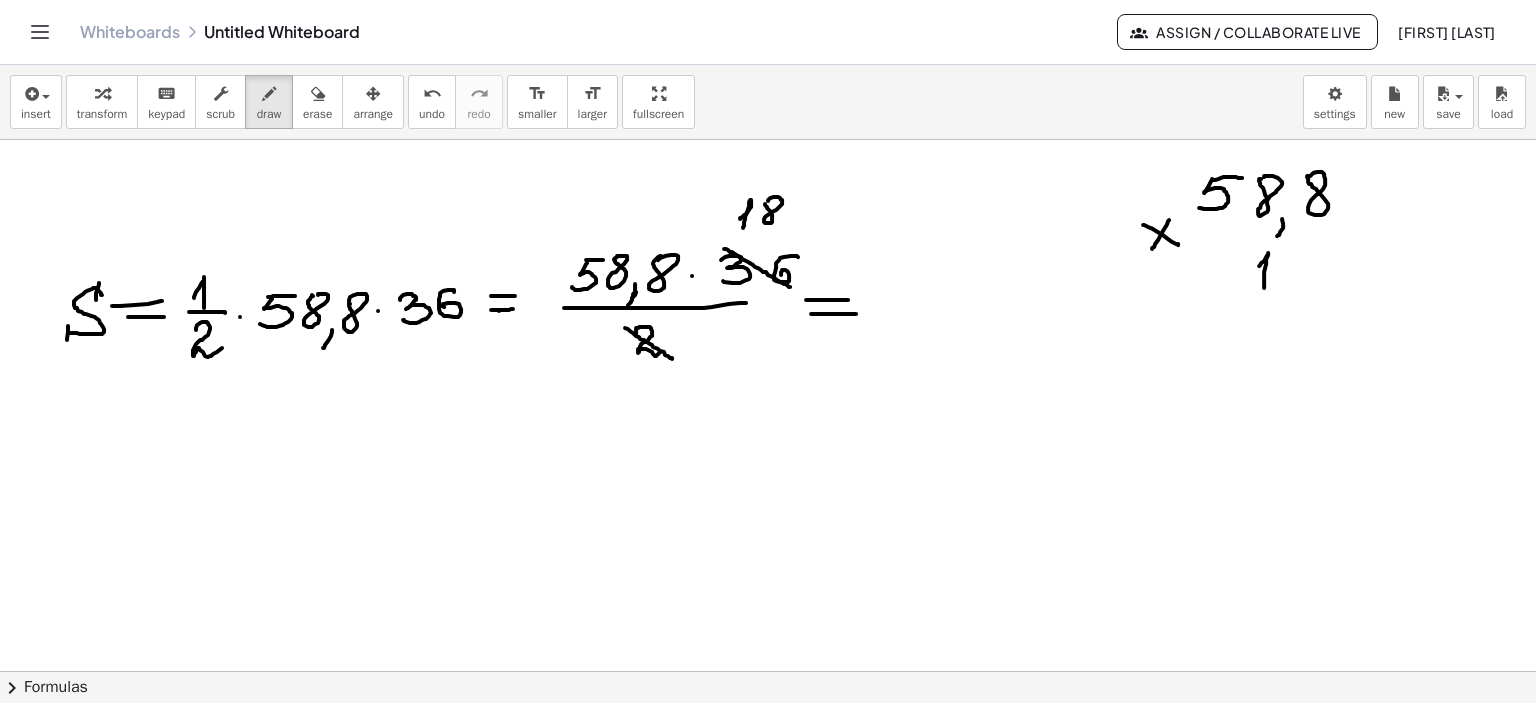 drag, startPoint x: 1259, startPoint y: 265, endPoint x: 1298, endPoint y: 263, distance: 39.051247 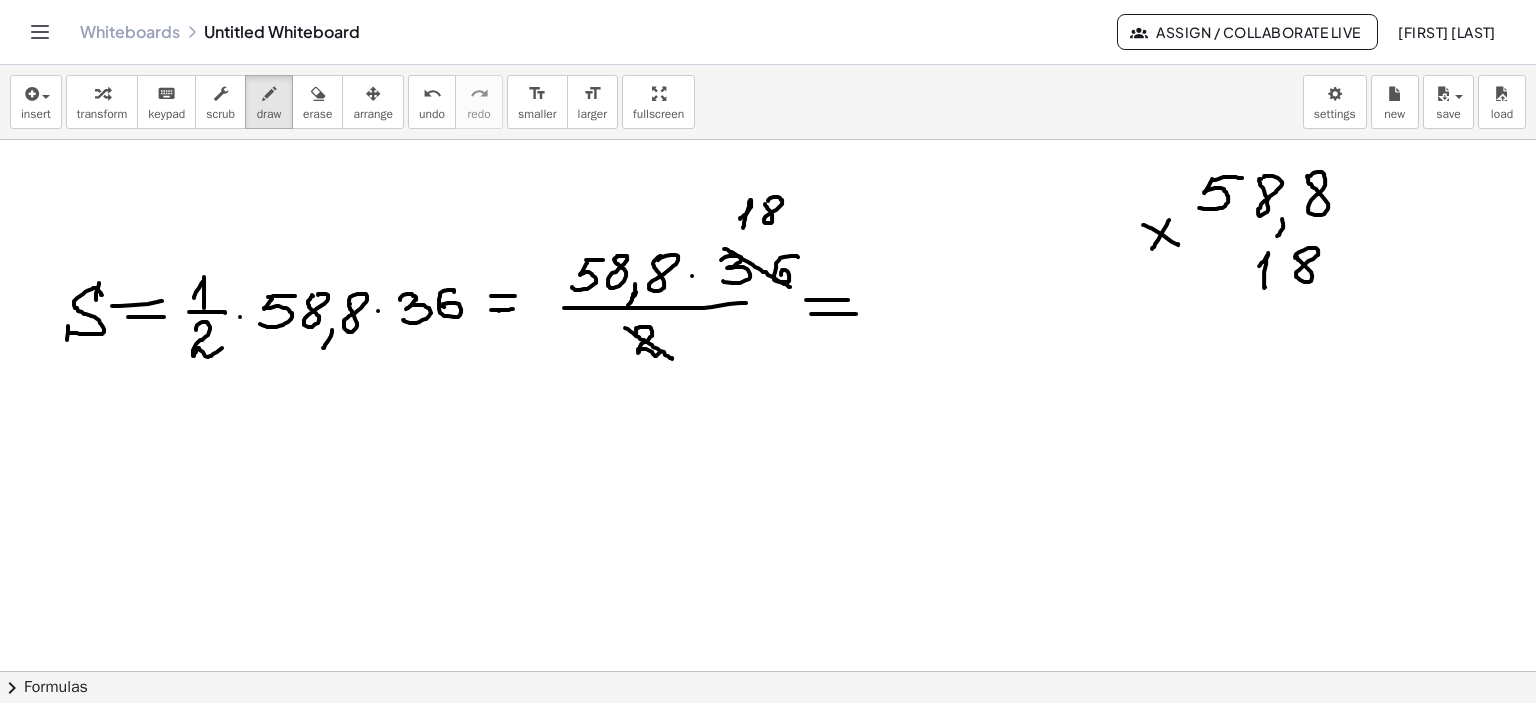 drag, startPoint x: 1304, startPoint y: 249, endPoint x: 1295, endPoint y: 255, distance: 10.816654 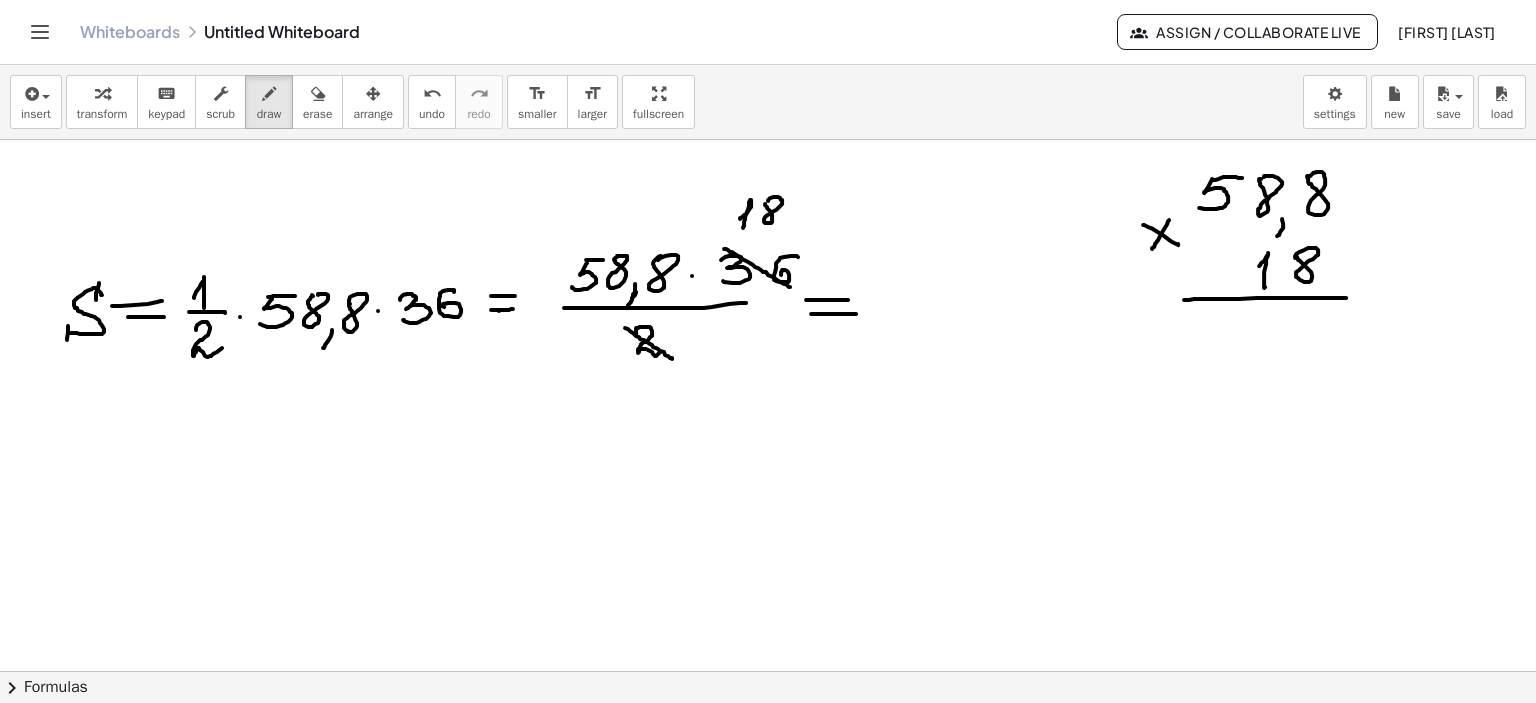 drag, startPoint x: 1184, startPoint y: 299, endPoint x: 1338, endPoint y: 288, distance: 154.39236 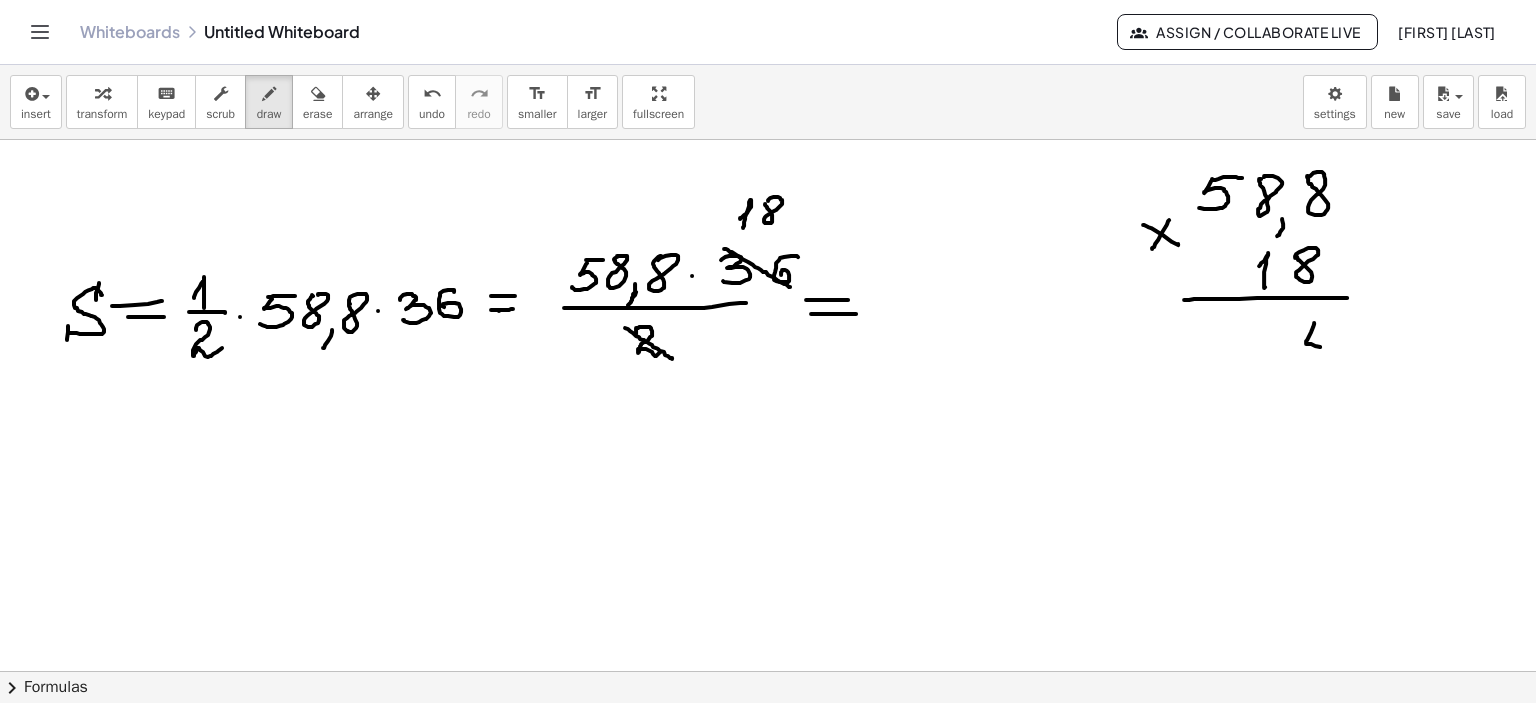 drag, startPoint x: 1314, startPoint y: 322, endPoint x: 1322, endPoint y: 347, distance: 26.24881 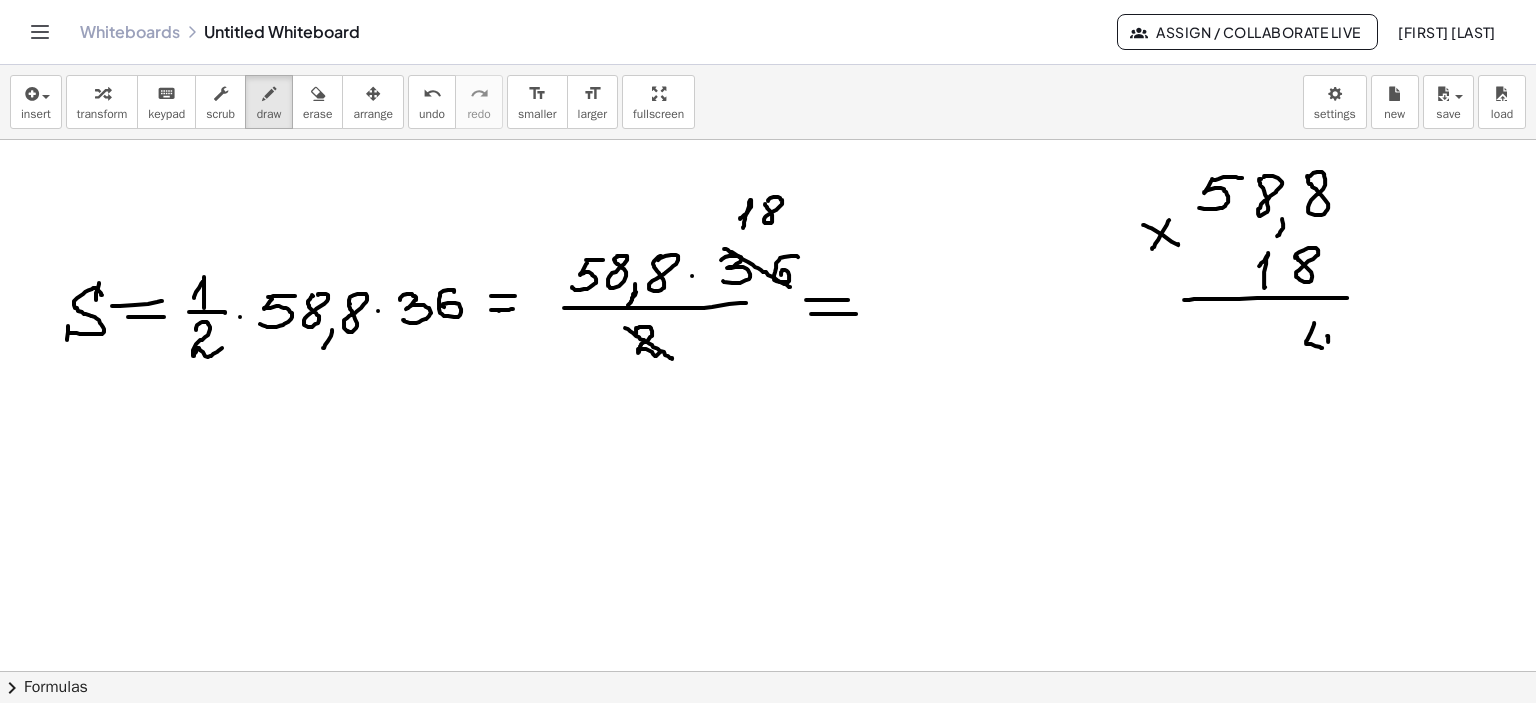 drag, startPoint x: 1327, startPoint y: 335, endPoint x: 1325, endPoint y: 361, distance: 26.076809 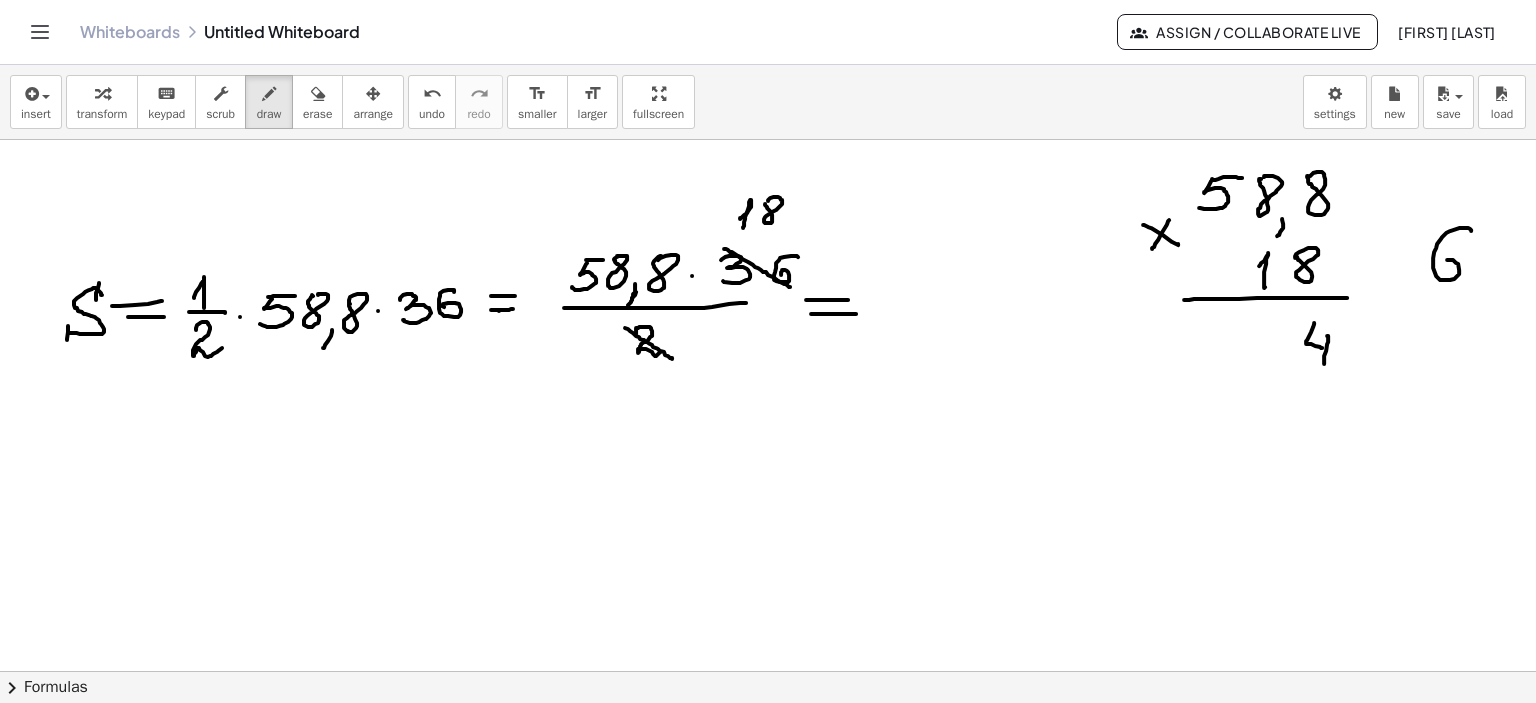 drag, startPoint x: 1471, startPoint y: 230, endPoint x: 1440, endPoint y: 261, distance: 43.840622 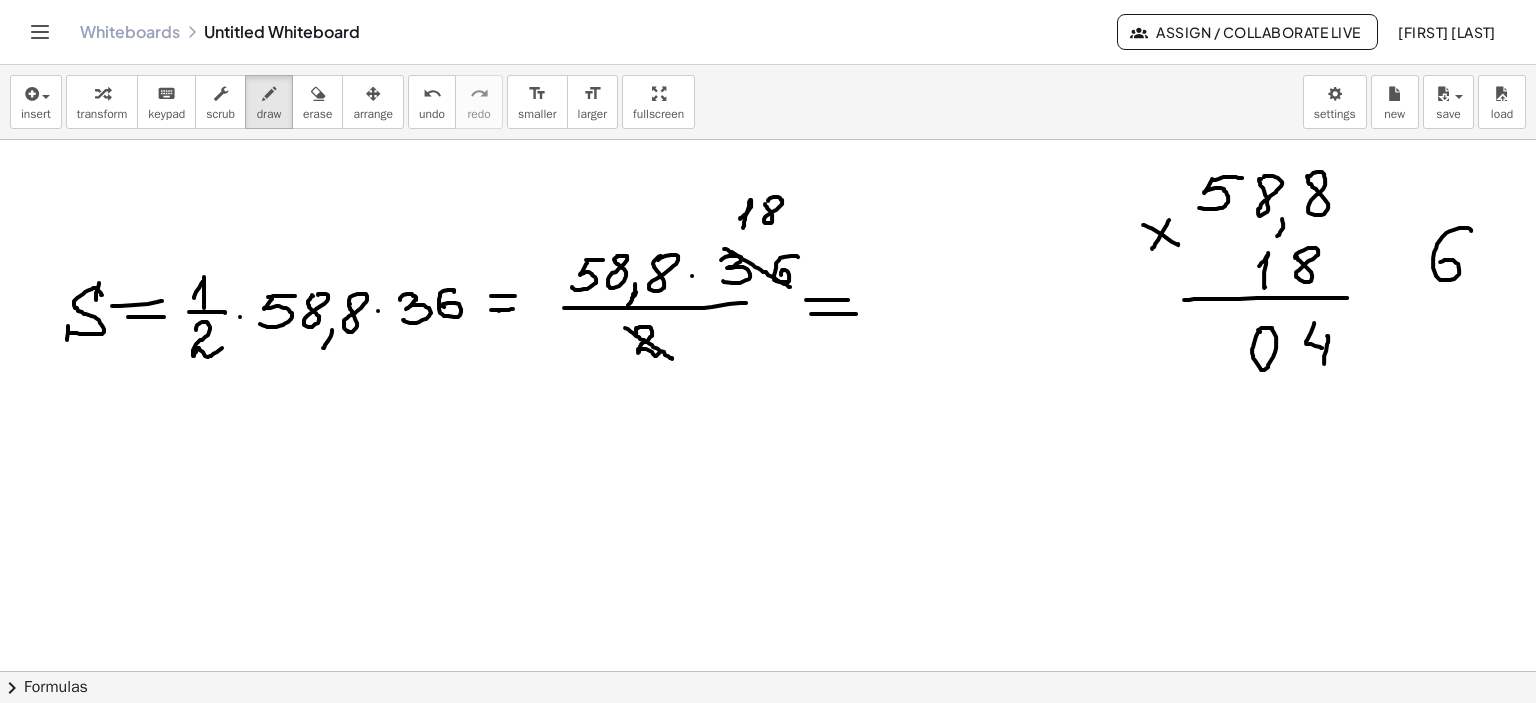 click at bounding box center (768, -392) 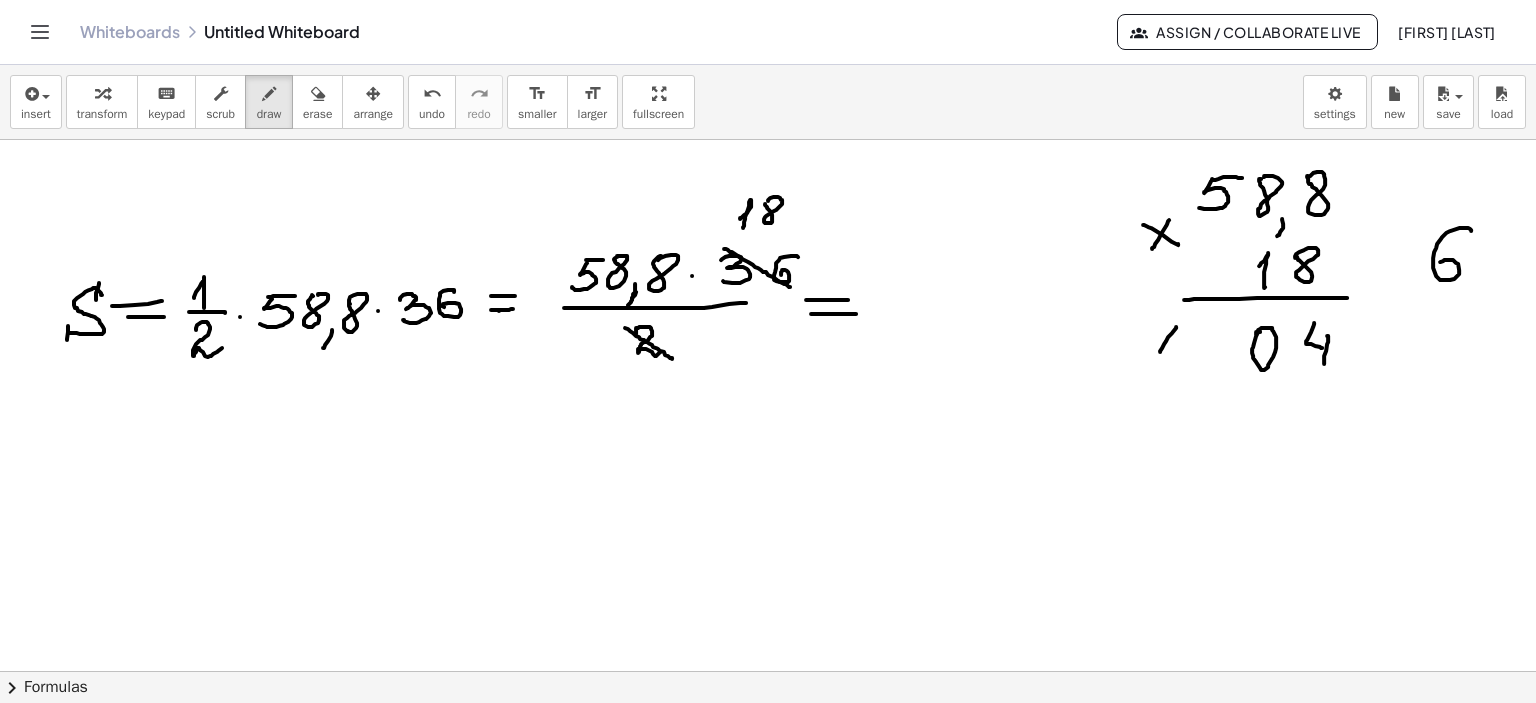 drag, startPoint x: 1176, startPoint y: 326, endPoint x: 1172, endPoint y: 351, distance: 25.317978 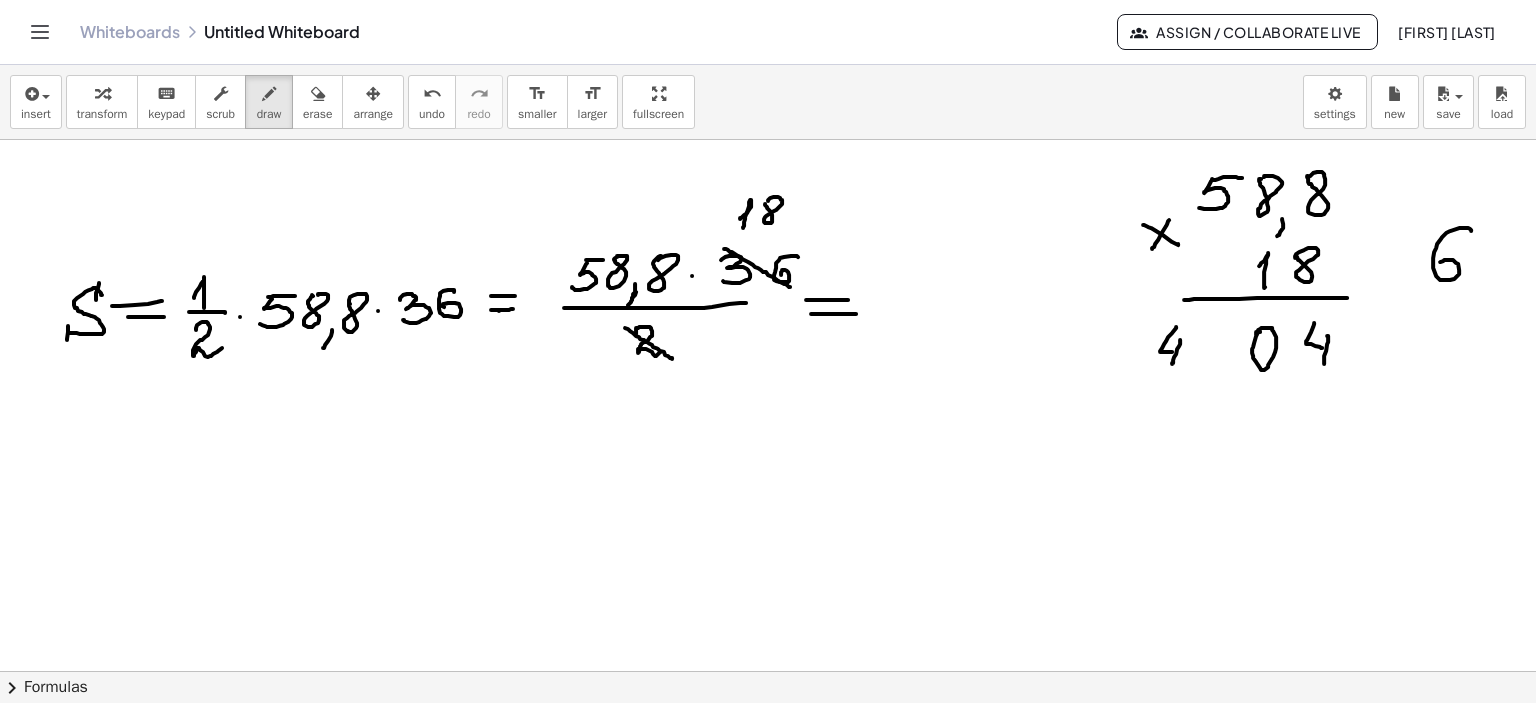 drag, startPoint x: 1180, startPoint y: 339, endPoint x: 1172, endPoint y: 363, distance: 25.298222 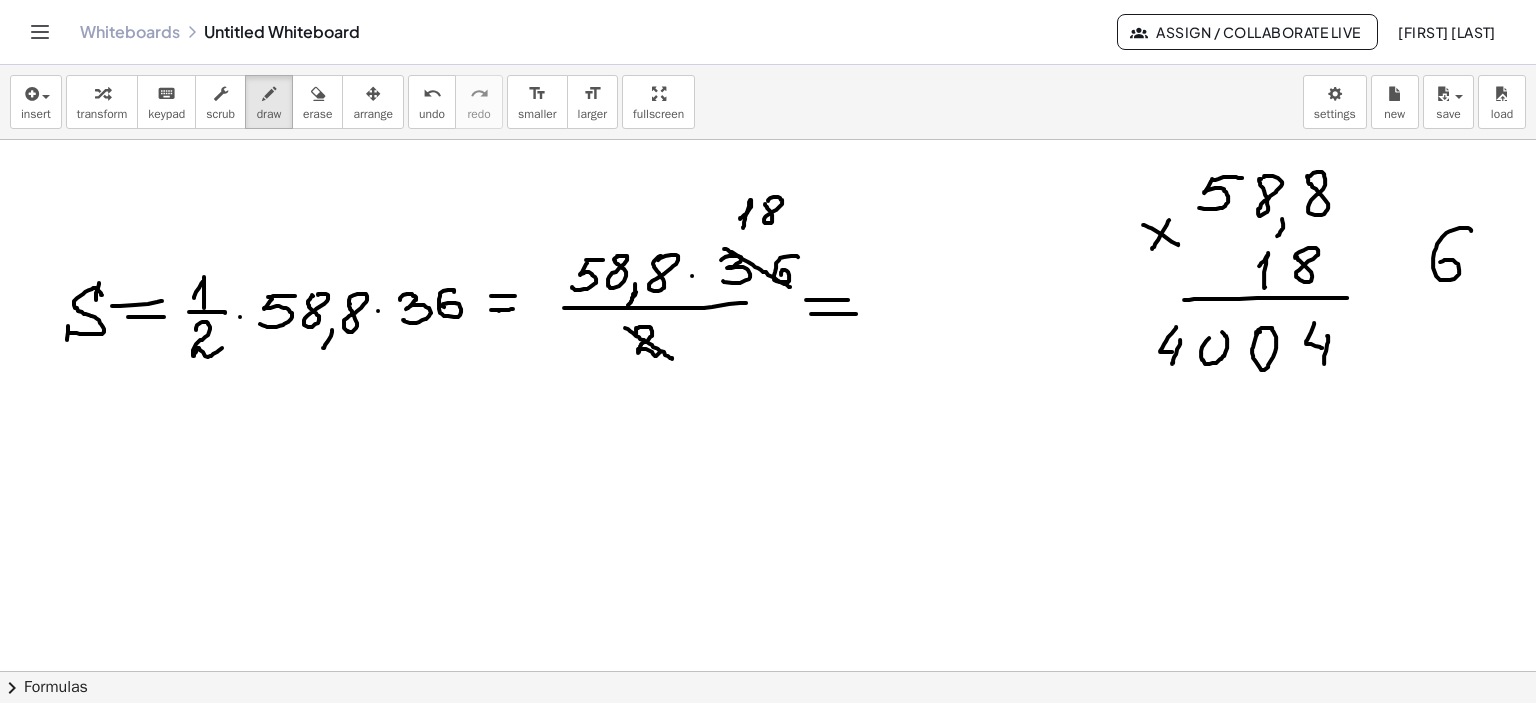 click at bounding box center (768, -392) 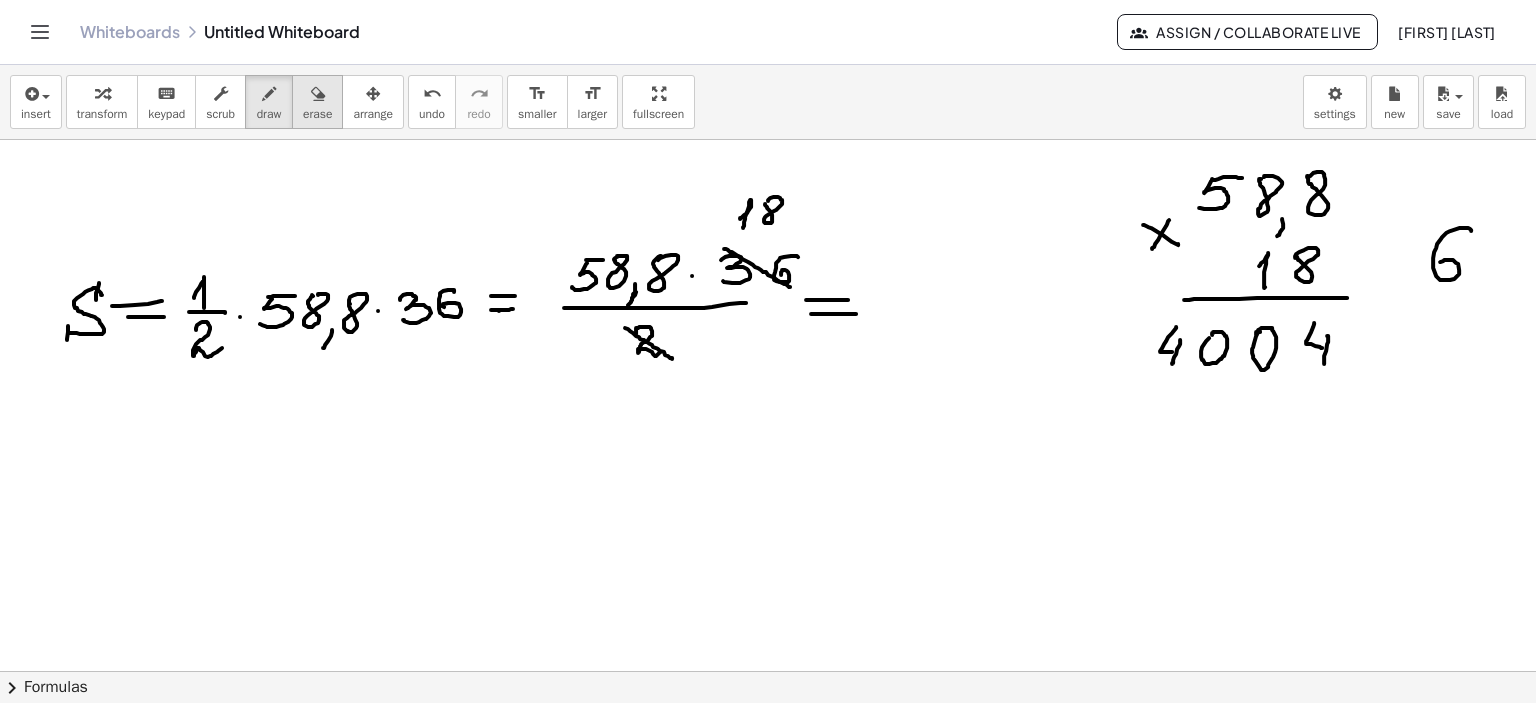 click at bounding box center [317, 93] 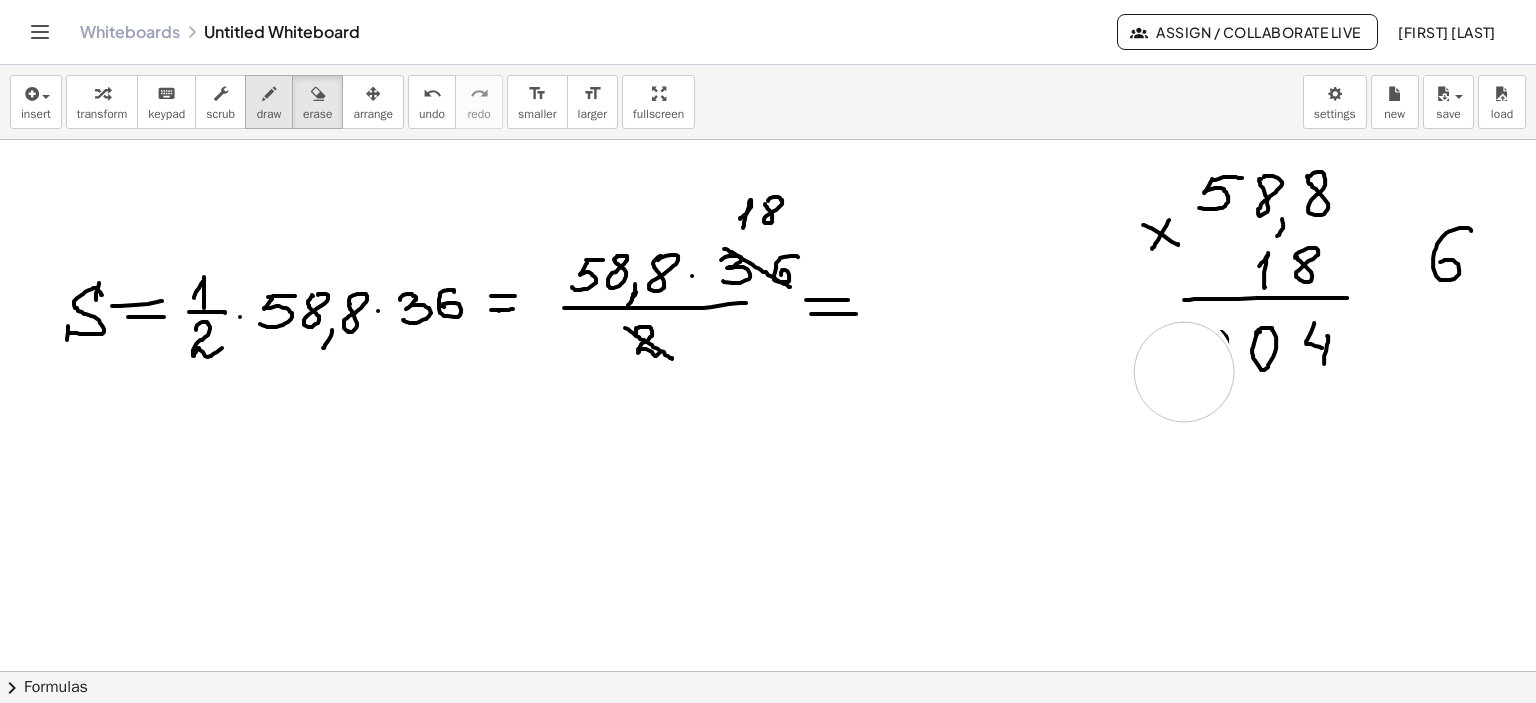 drag, startPoint x: 1158, startPoint y: 427, endPoint x: 282, endPoint y: 90, distance: 938.58673 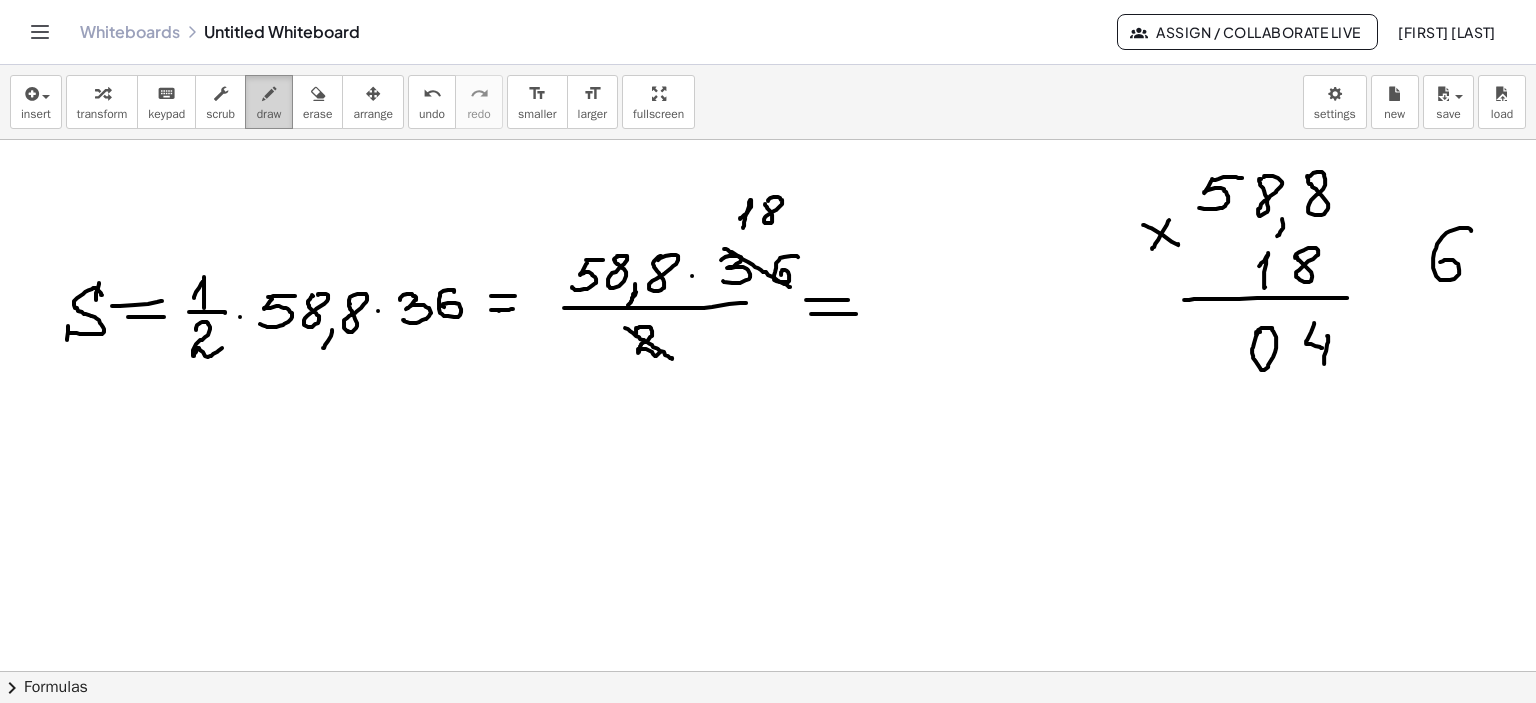 click on "draw" at bounding box center (269, 102) 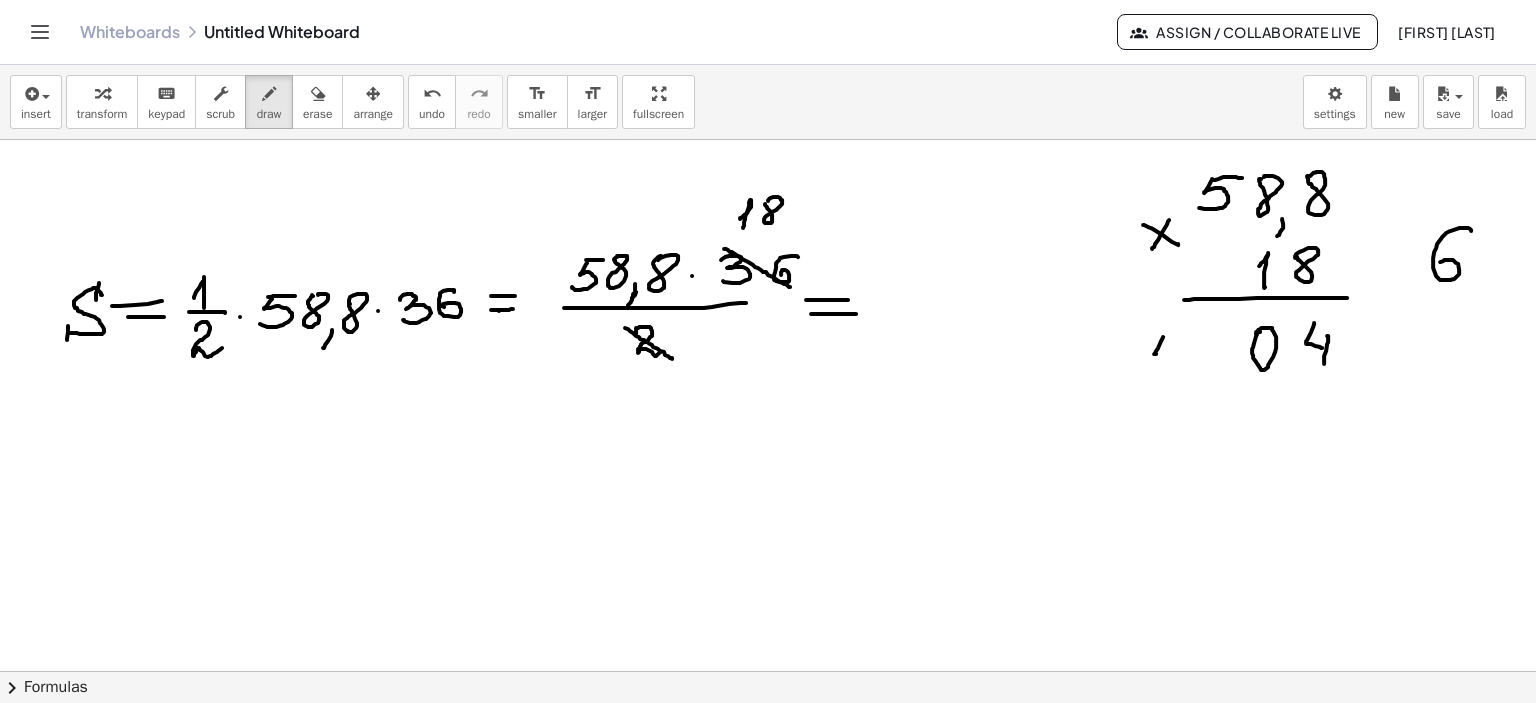 drag, startPoint x: 1163, startPoint y: 336, endPoint x: 1168, endPoint y: 352, distance: 16.763054 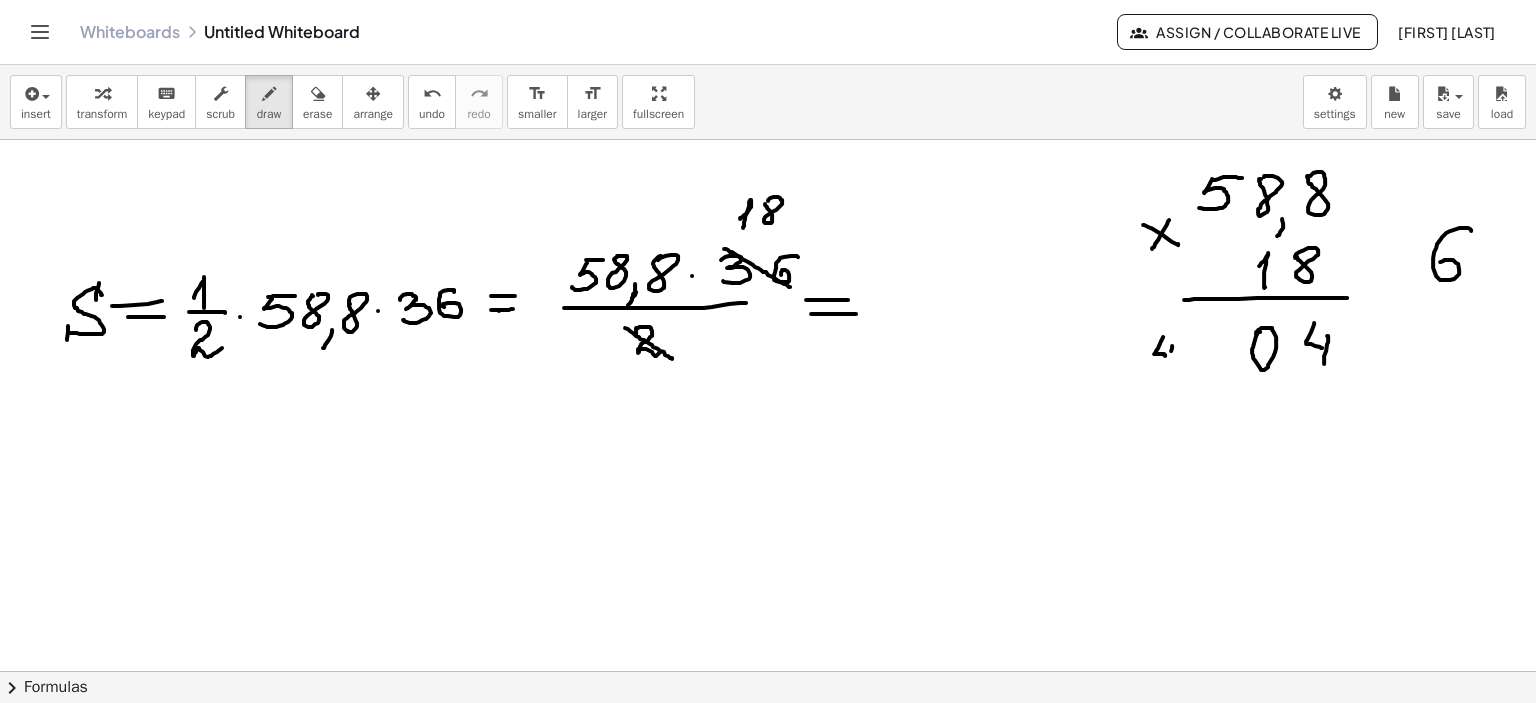drag, startPoint x: 1172, startPoint y: 345, endPoint x: 1169, endPoint y: 365, distance: 20.22375 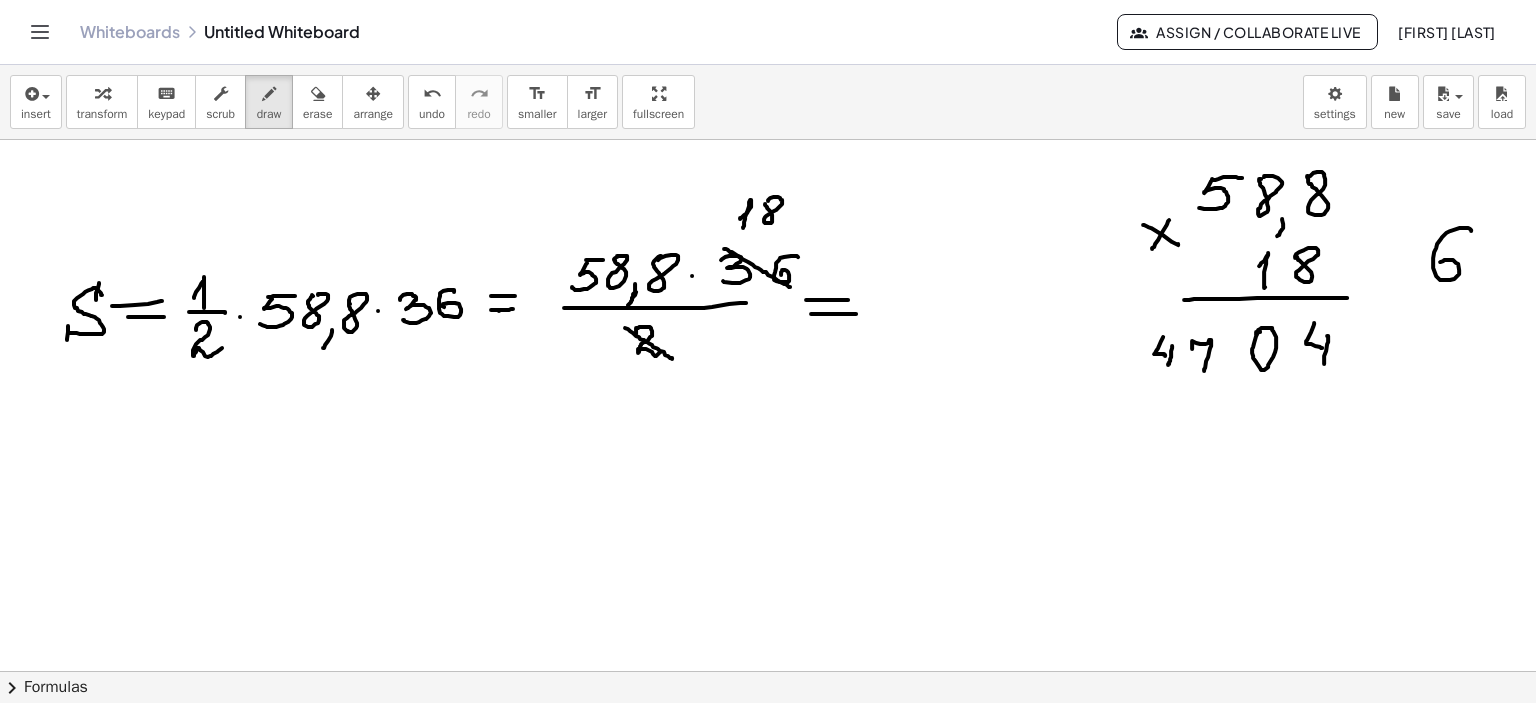drag, startPoint x: 1192, startPoint y: 348, endPoint x: 1204, endPoint y: 370, distance: 25.059929 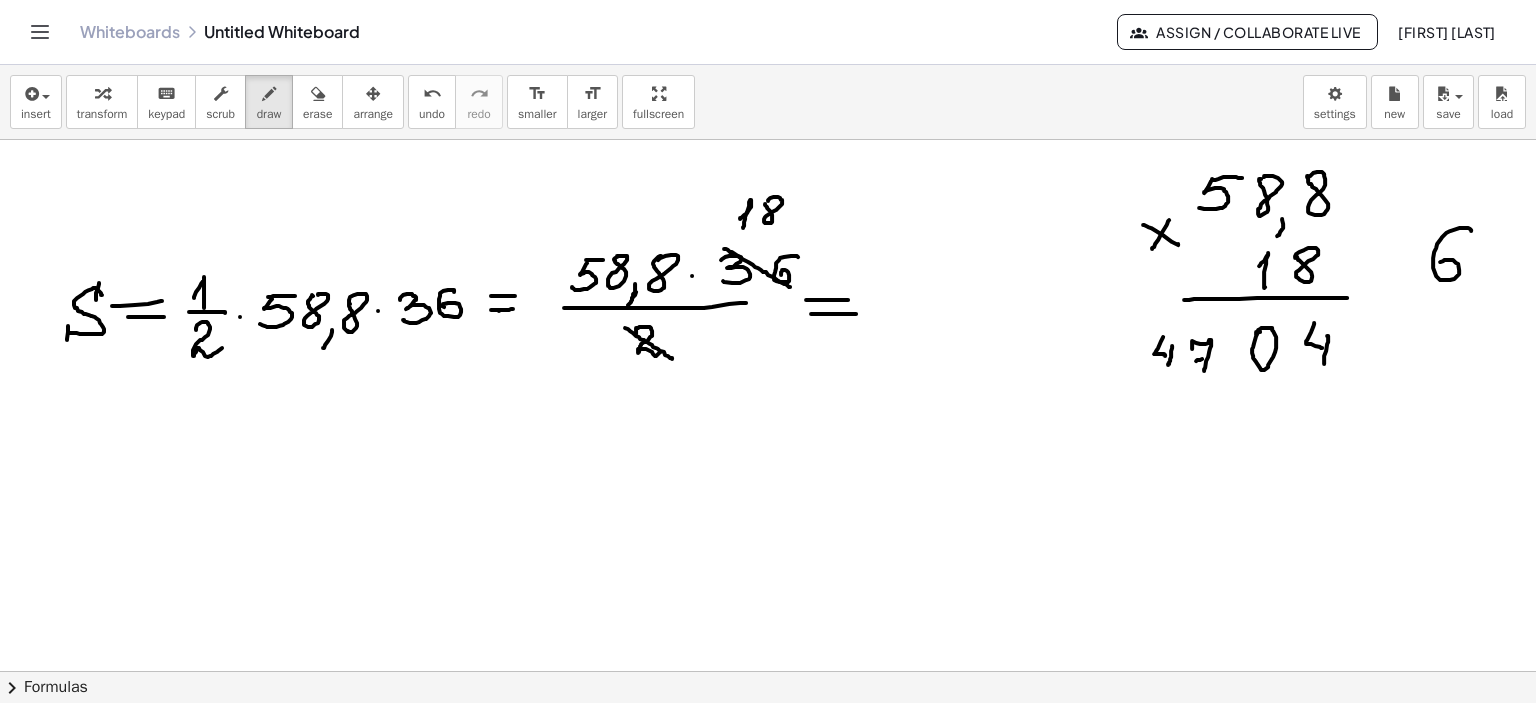 drag, startPoint x: 1197, startPoint y: 359, endPoint x: 1214, endPoint y: 356, distance: 17.262676 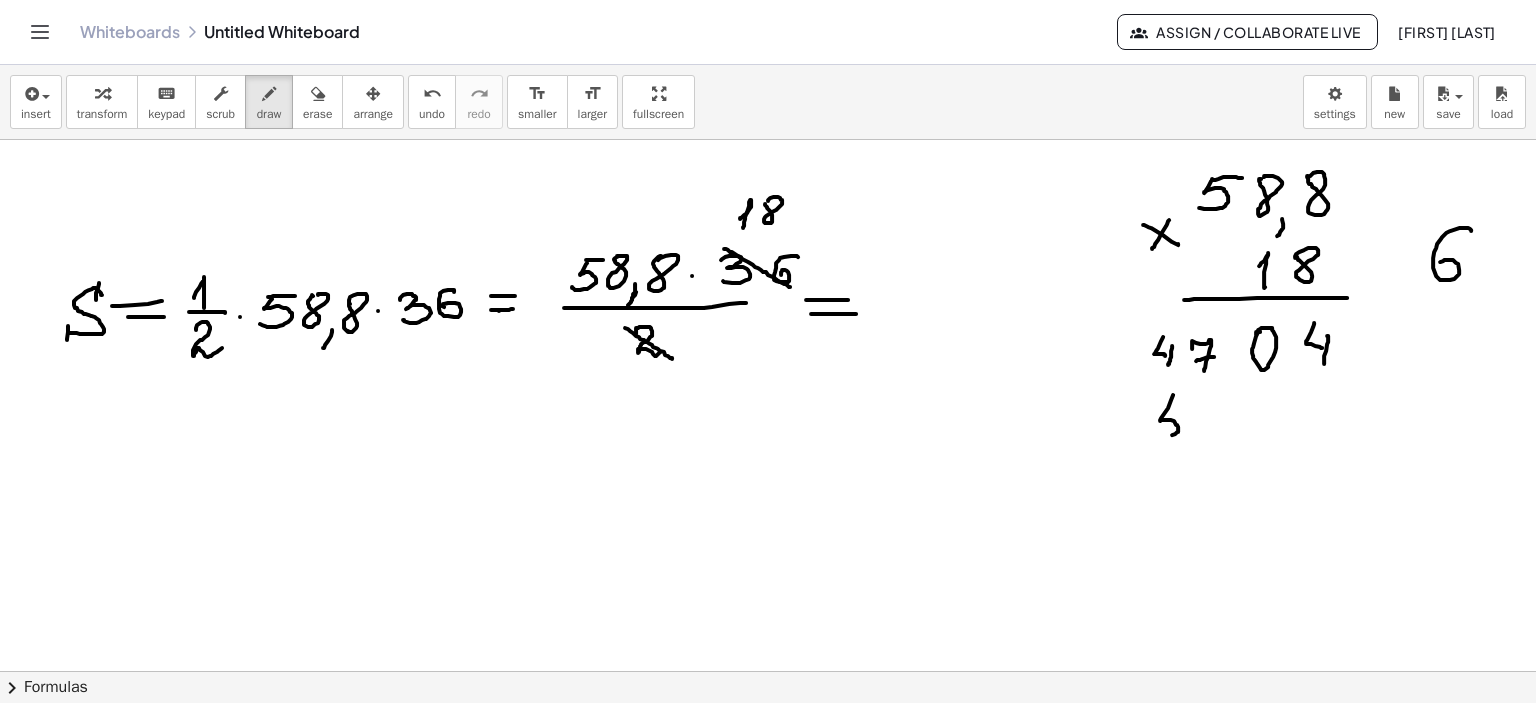 drag, startPoint x: 1173, startPoint y: 394, endPoint x: 1159, endPoint y: 430, distance: 38.626415 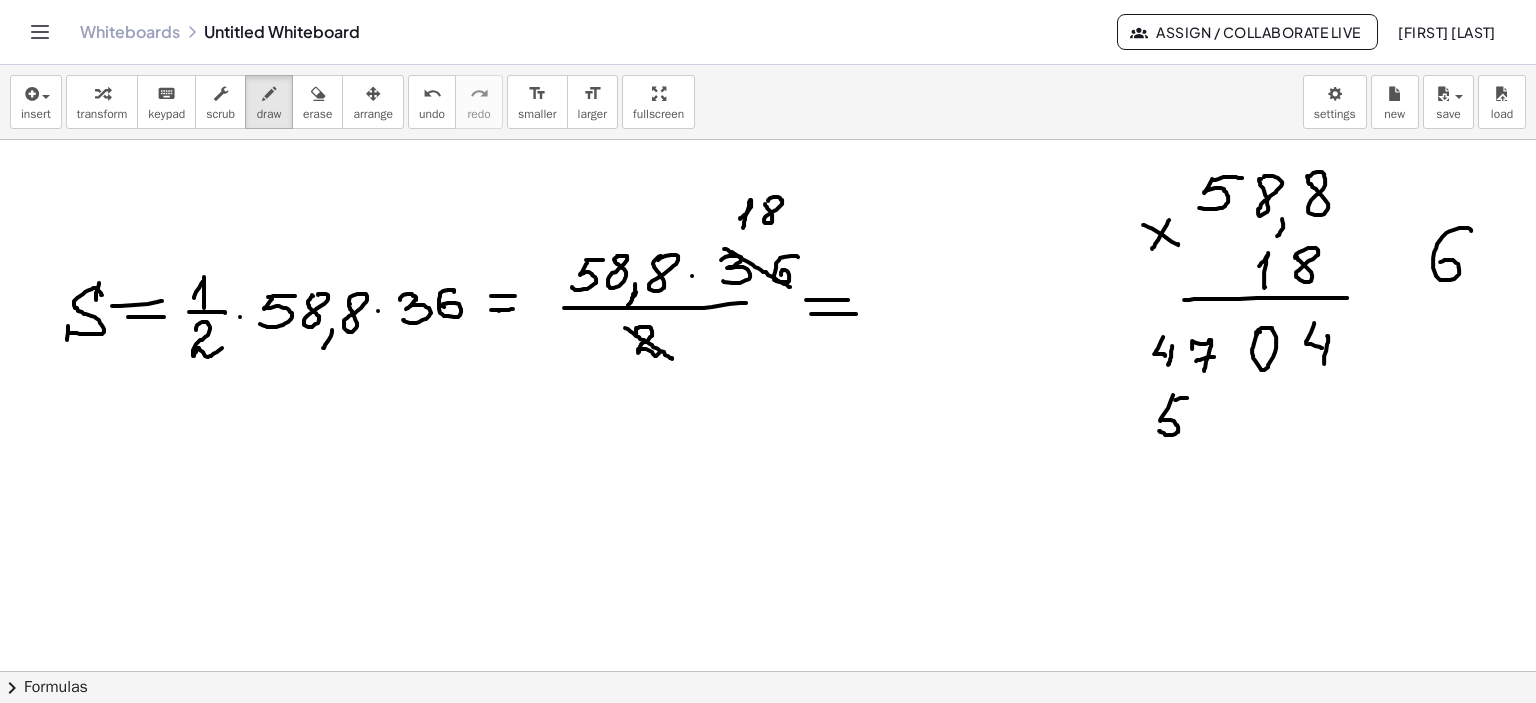 drag, startPoint x: 1175, startPoint y: 399, endPoint x: 1187, endPoint y: 397, distance: 12.165525 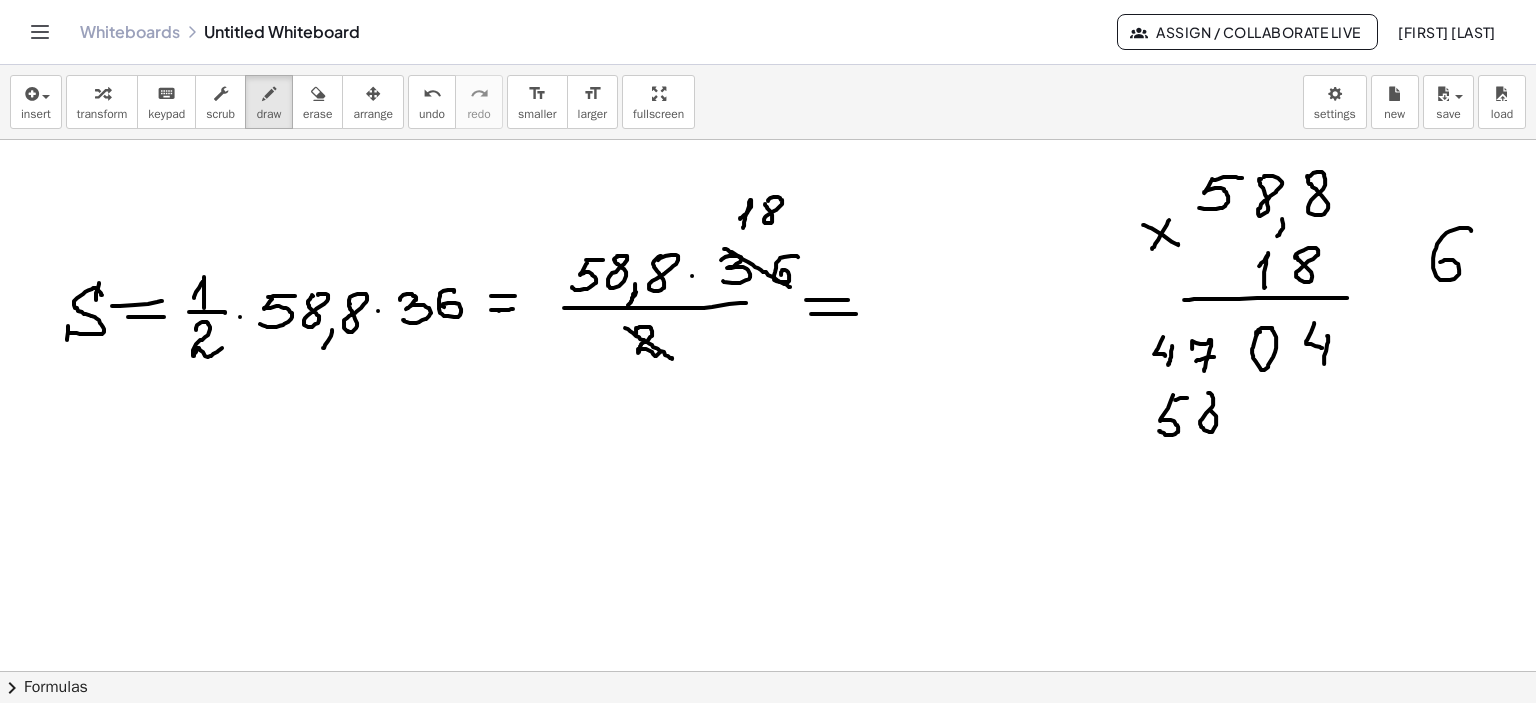 click at bounding box center [768, -392] 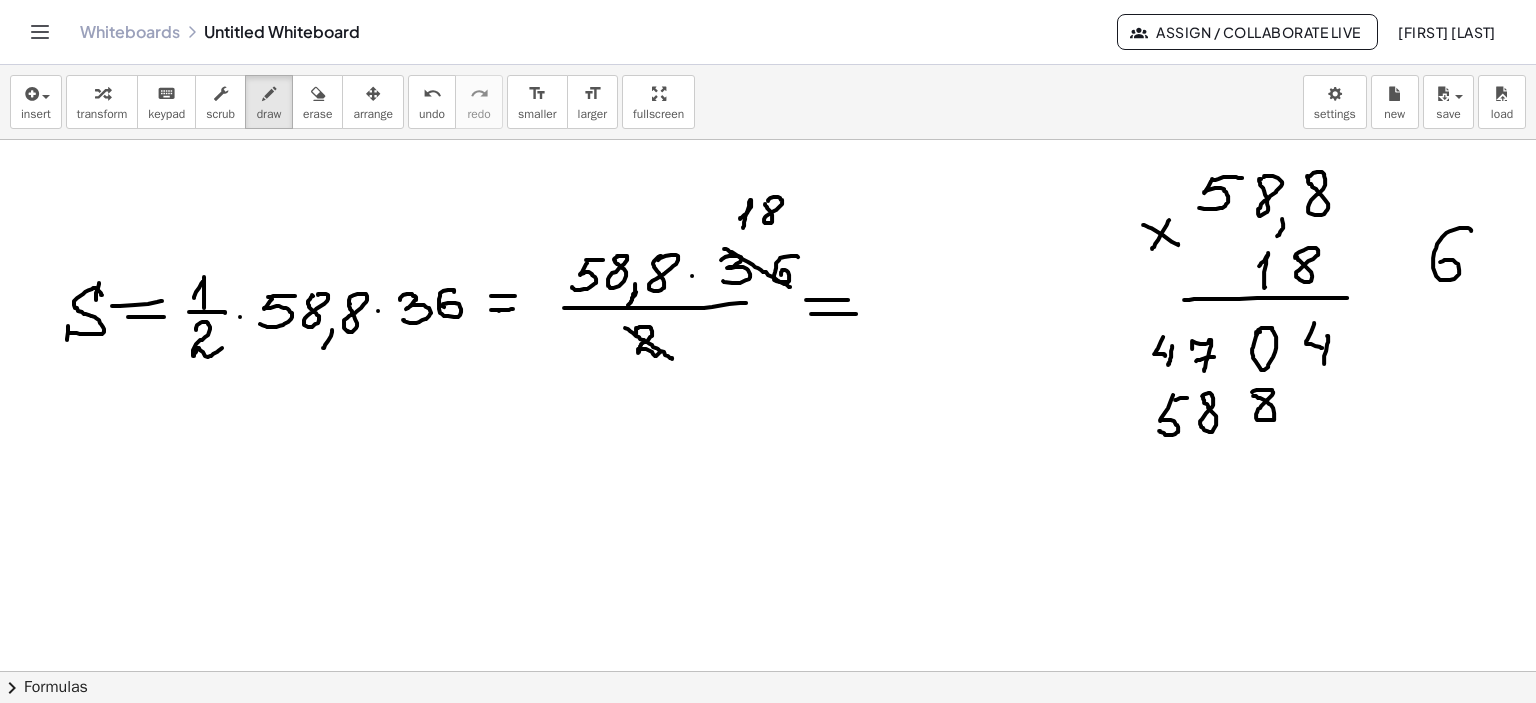 click at bounding box center (768, -392) 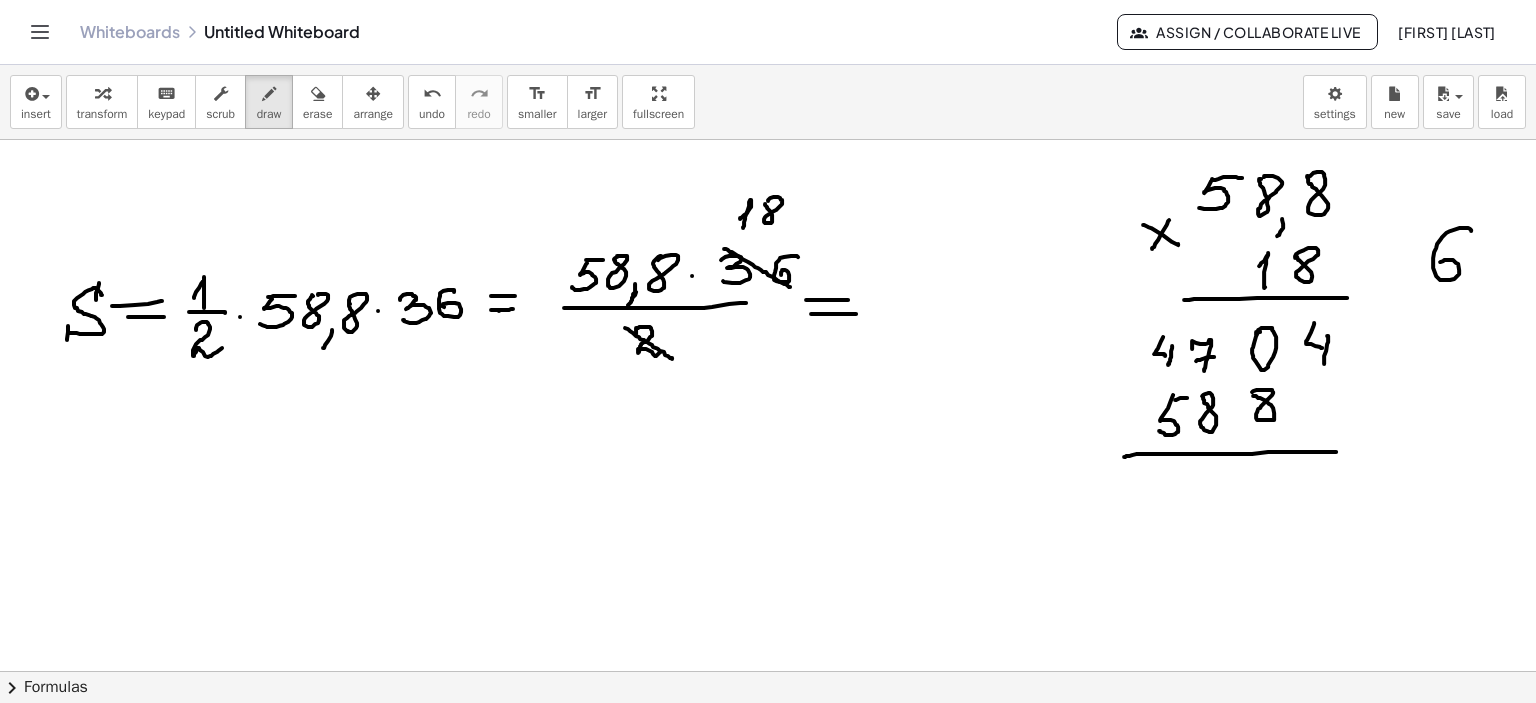 drag, startPoint x: 1127, startPoint y: 455, endPoint x: 1413, endPoint y: 451, distance: 286.02798 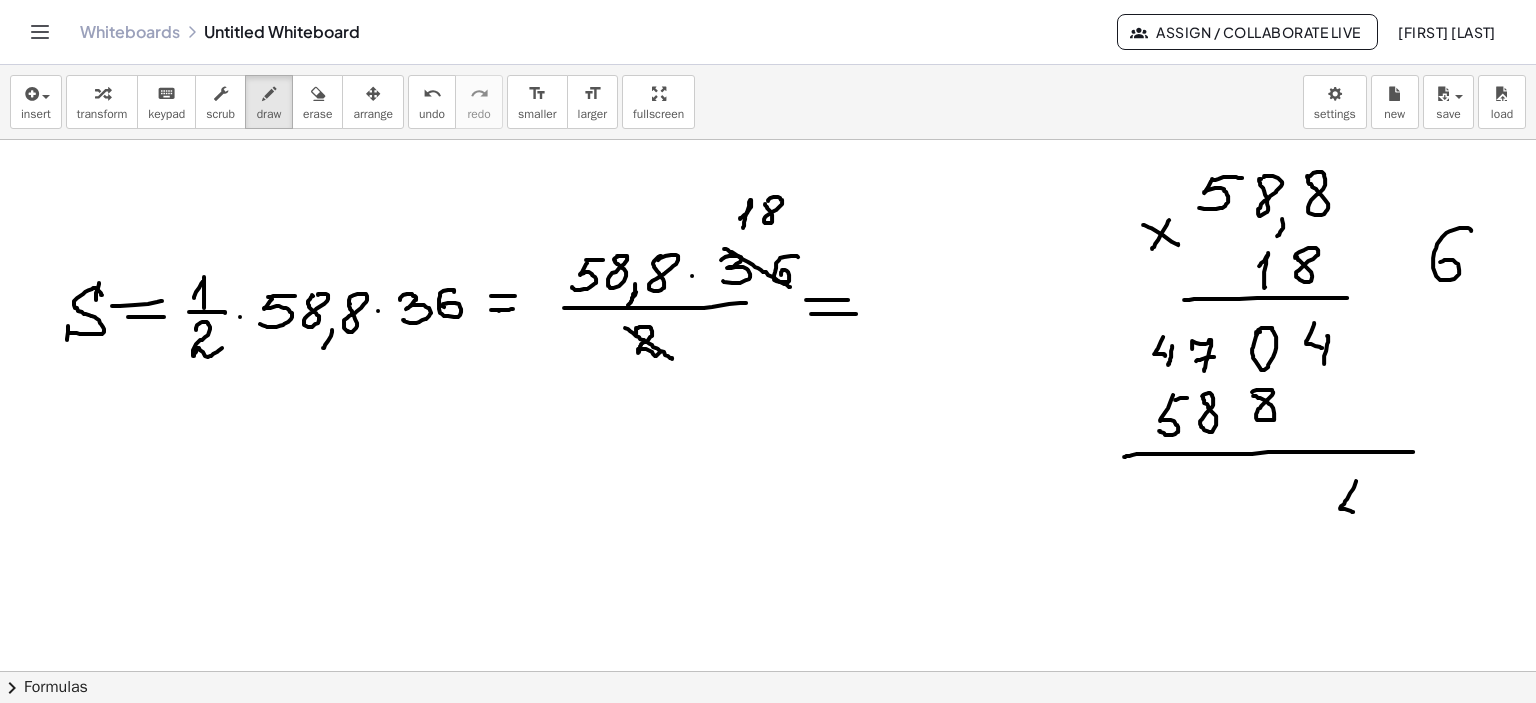 drag, startPoint x: 1356, startPoint y: 480, endPoint x: 1356, endPoint y: 512, distance: 32 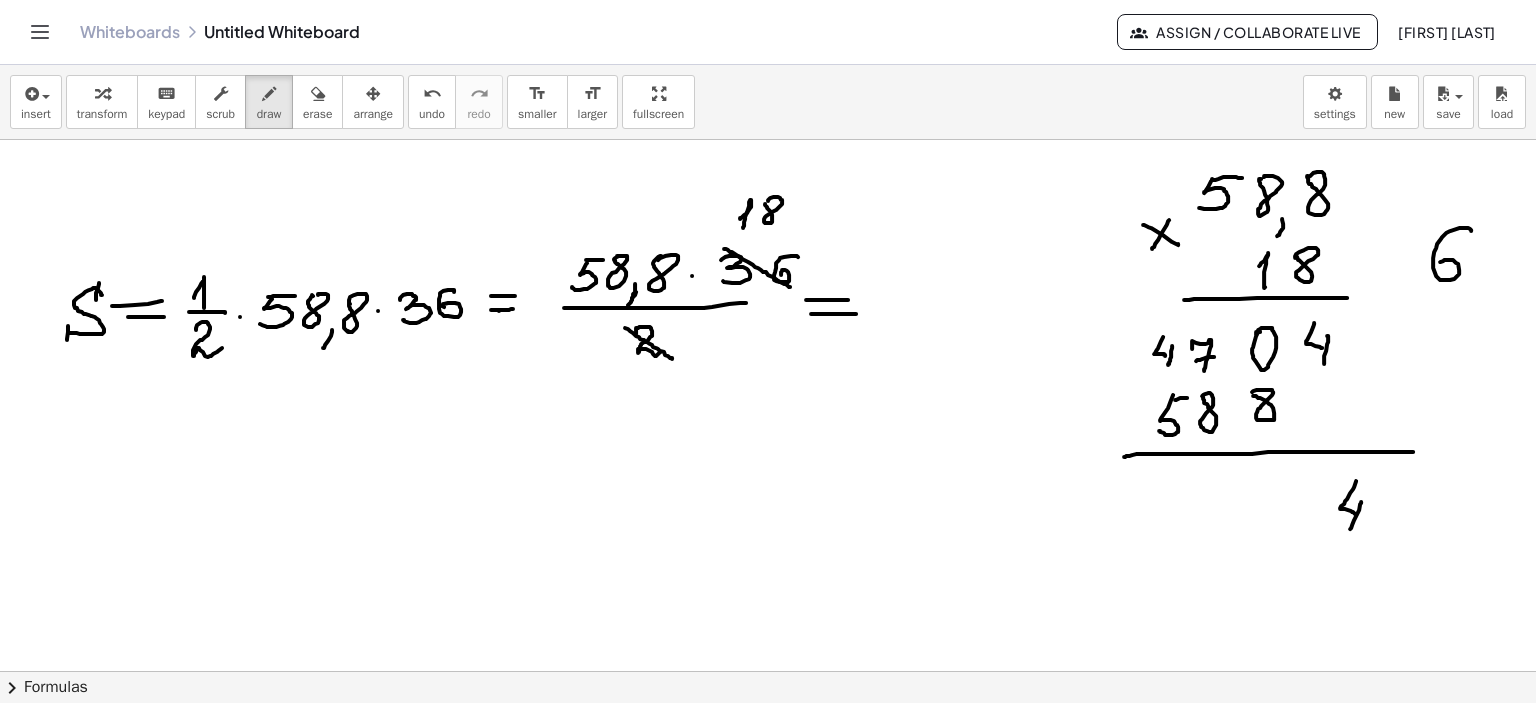 drag, startPoint x: 1361, startPoint y: 501, endPoint x: 1350, endPoint y: 528, distance: 29.15476 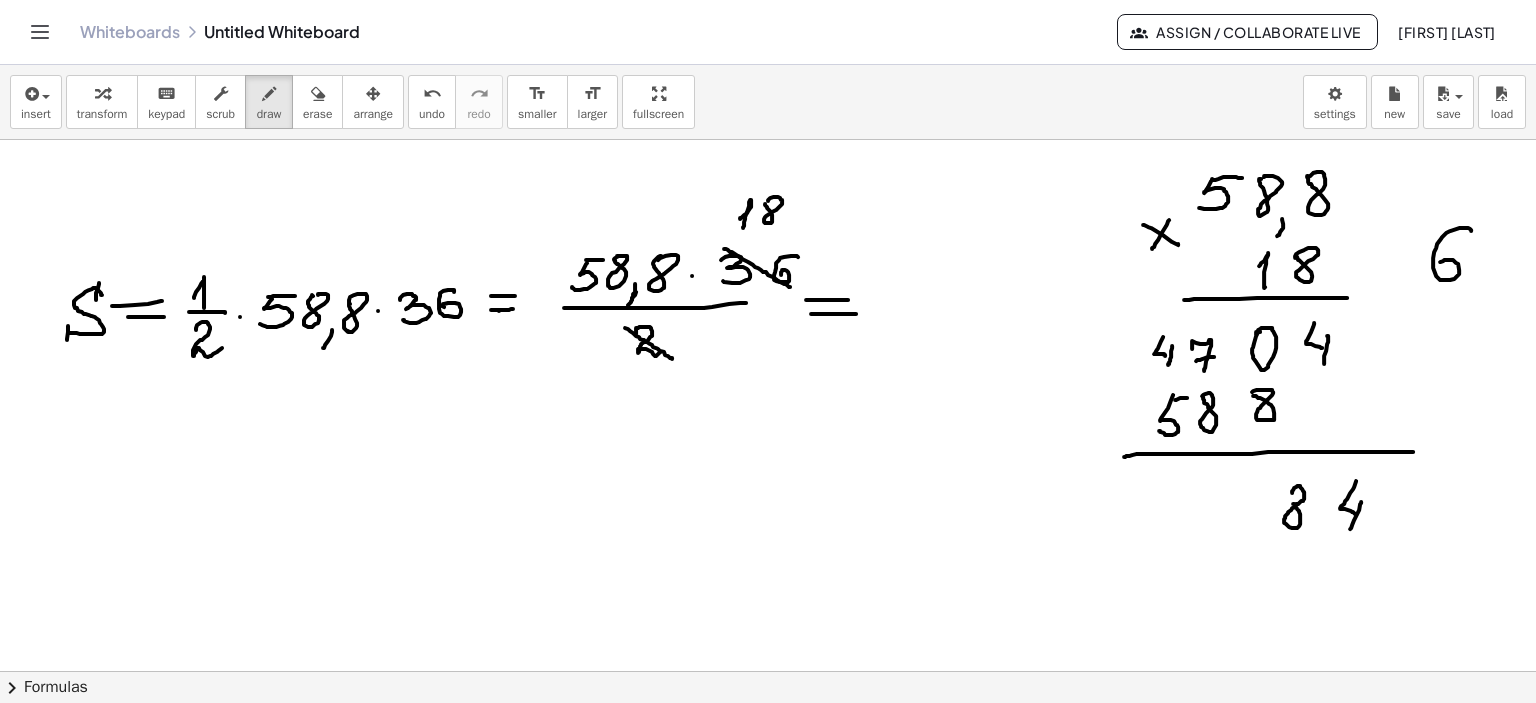 click at bounding box center (768, -392) 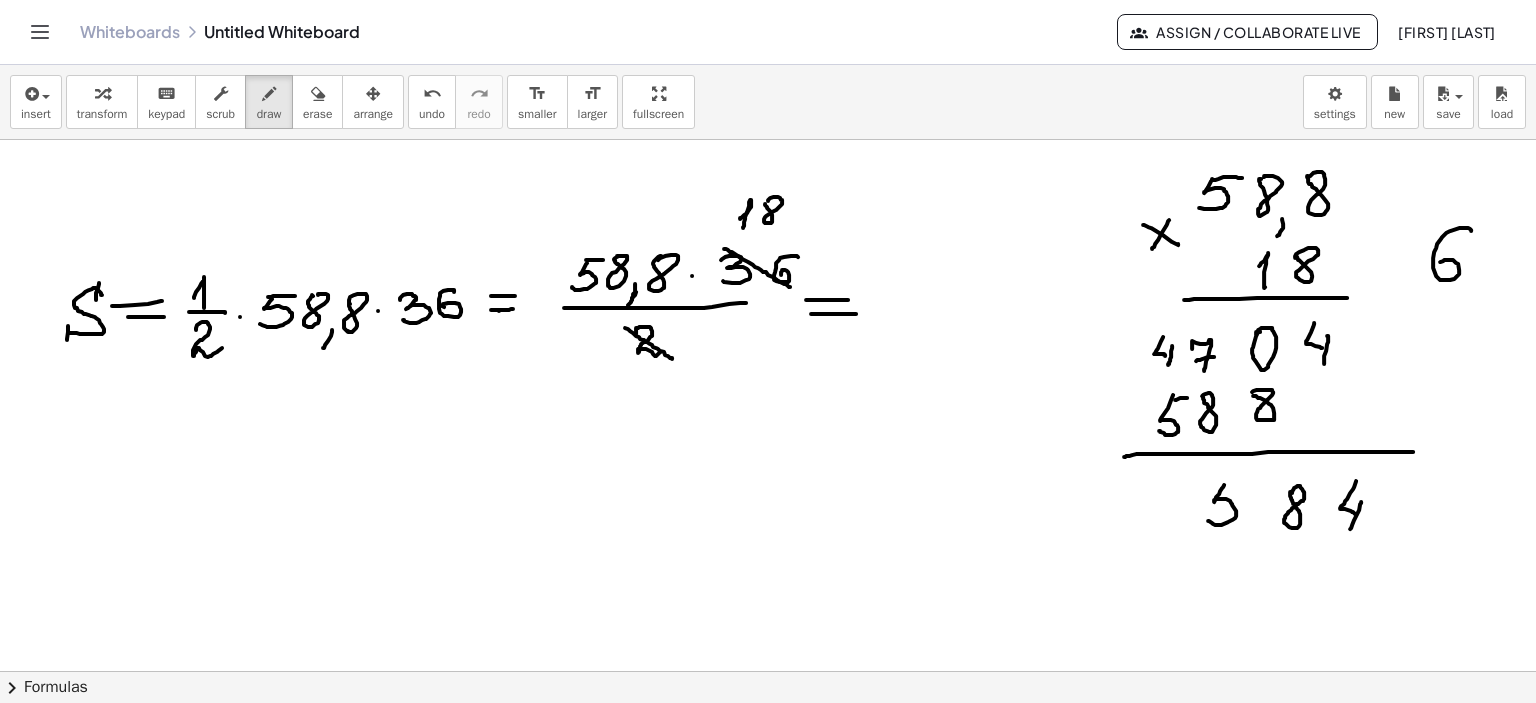 drag, startPoint x: 1224, startPoint y: 484, endPoint x: 1232, endPoint y: 491, distance: 10.630146 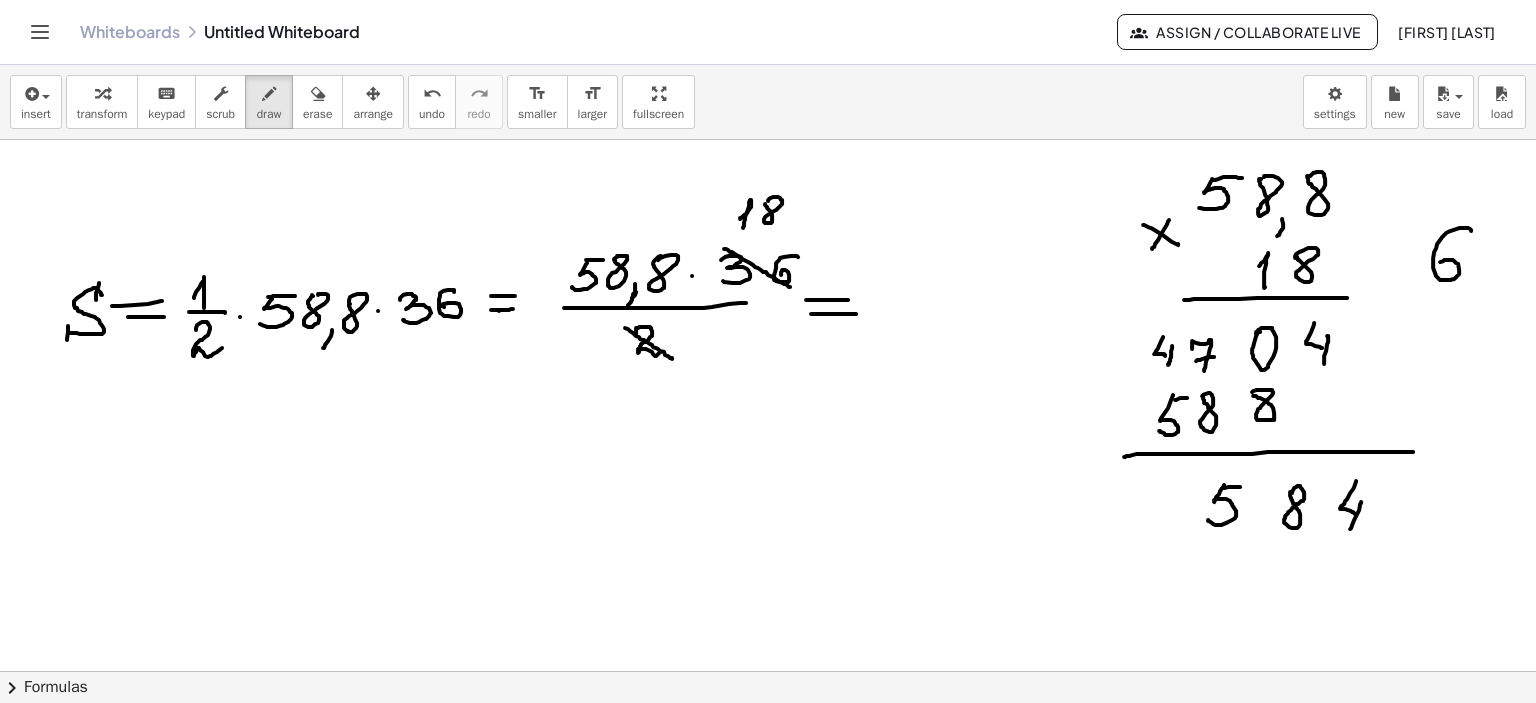 drag, startPoint x: 1224, startPoint y: 487, endPoint x: 1242, endPoint y: 486, distance: 18.027756 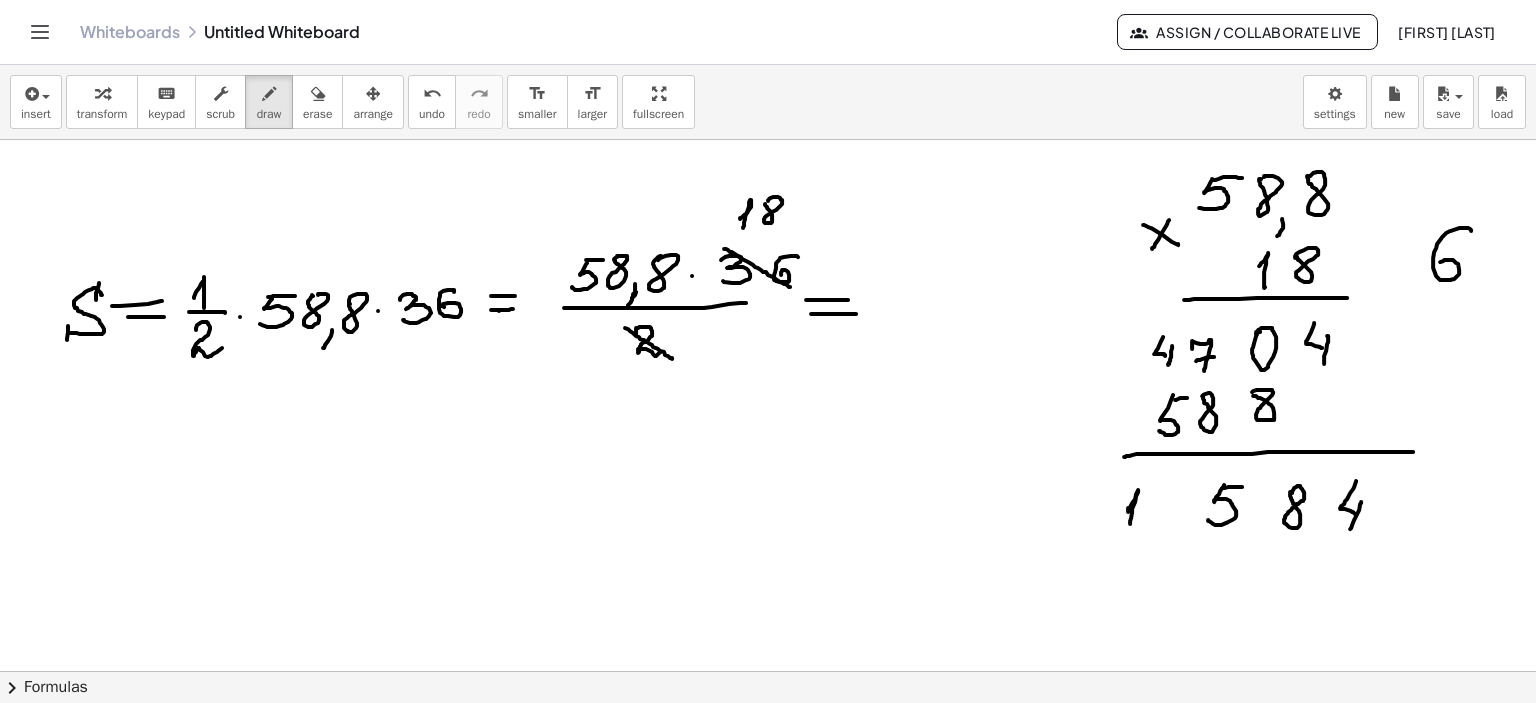 drag, startPoint x: 1128, startPoint y: 511, endPoint x: 1137, endPoint y: 519, distance: 12.0415945 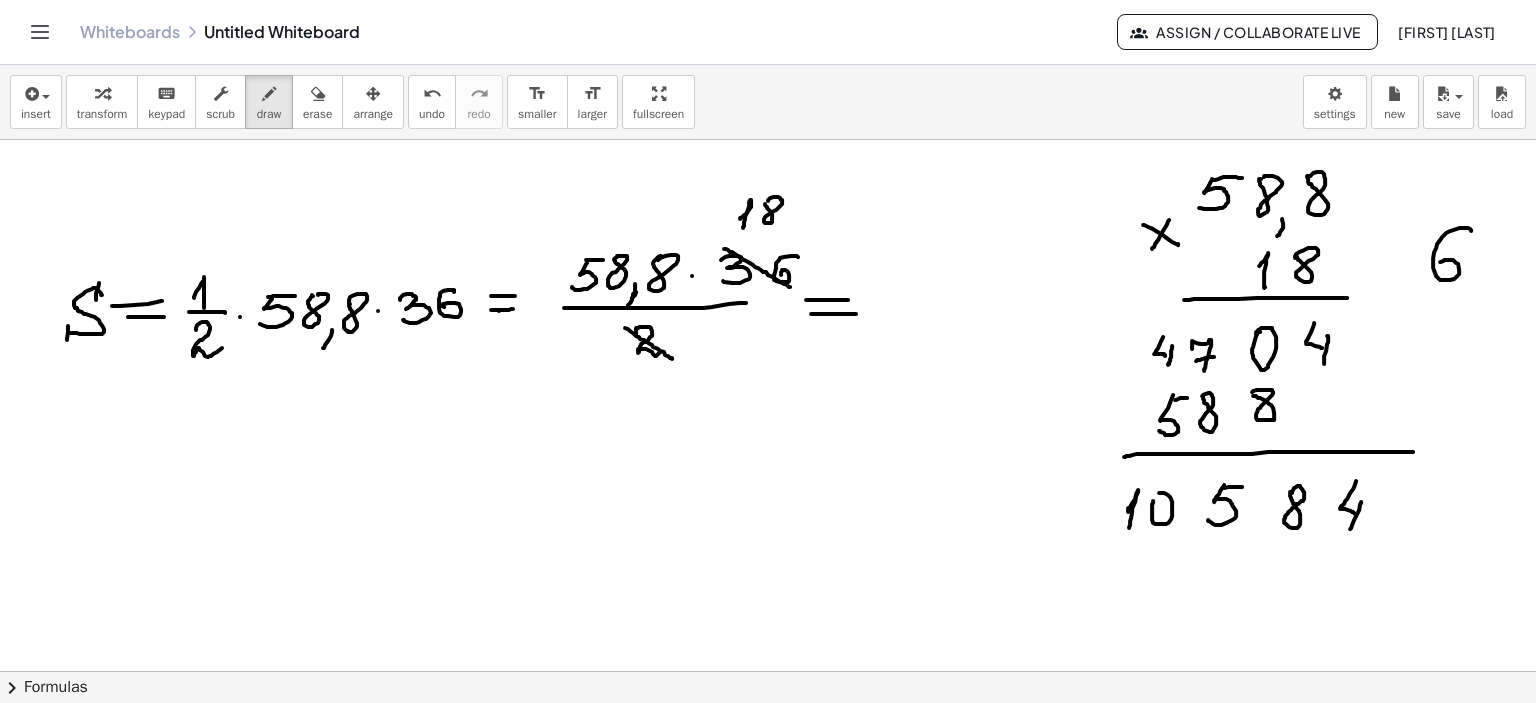 drag, startPoint x: 1152, startPoint y: 511, endPoint x: 1152, endPoint y: 497, distance: 14 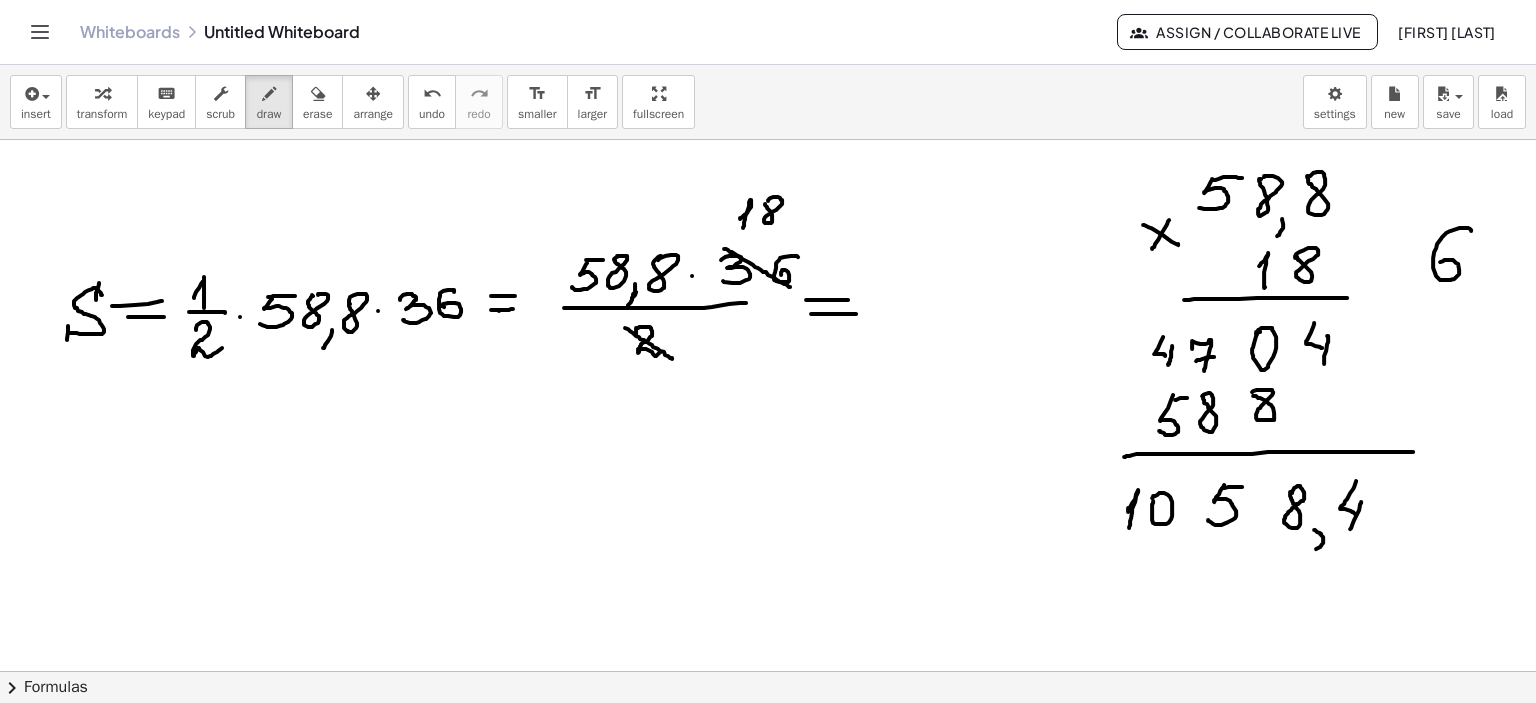 drag, startPoint x: 1314, startPoint y: 529, endPoint x: 1316, endPoint y: 548, distance: 19.104973 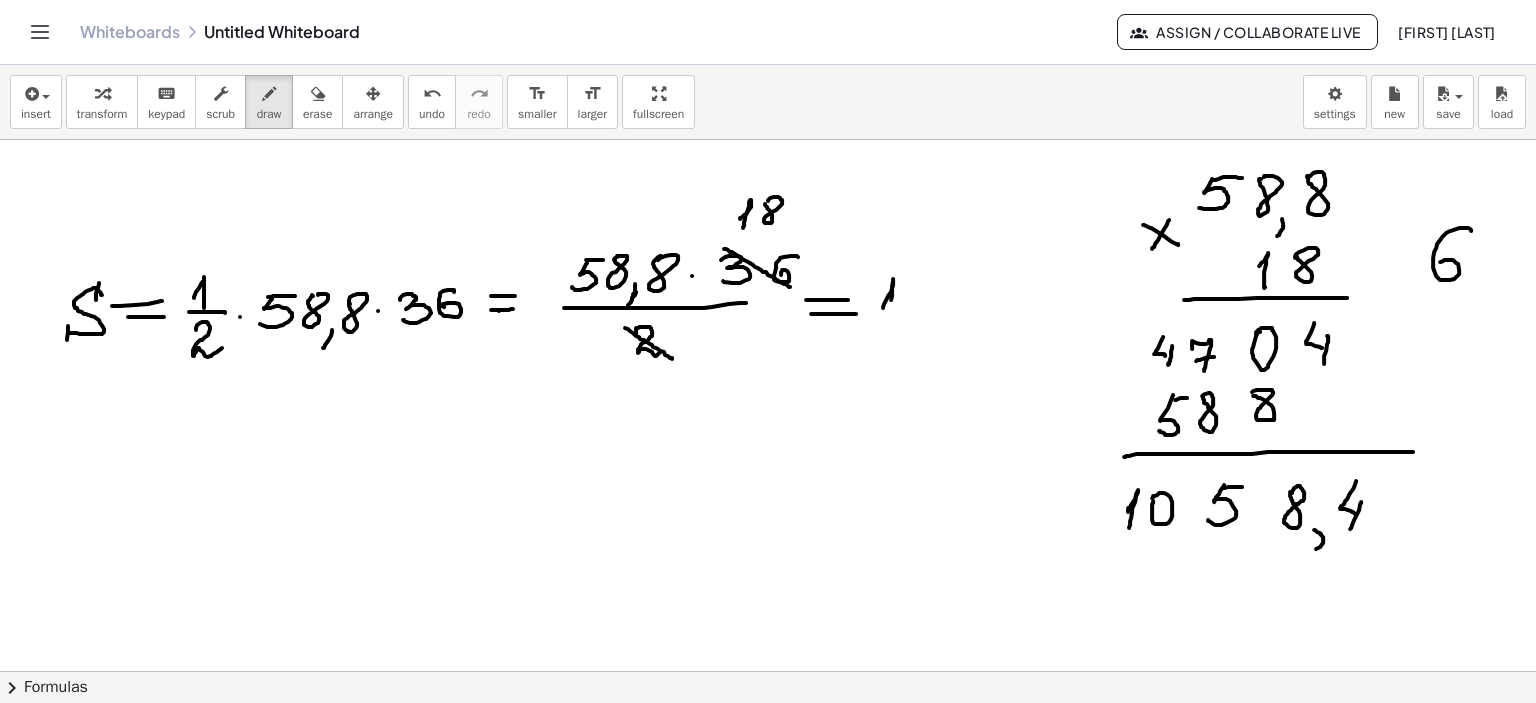 click at bounding box center [768, -392] 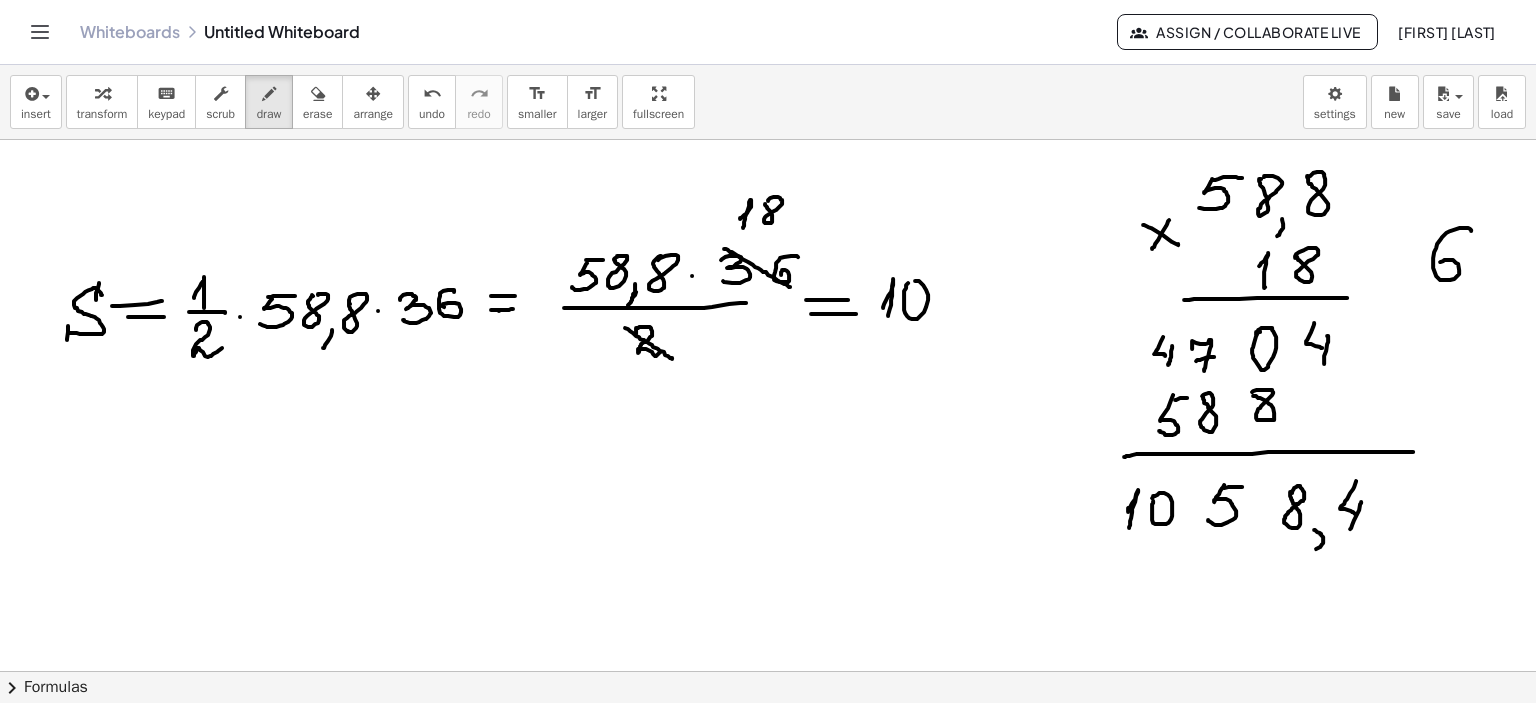drag, startPoint x: 906, startPoint y: 284, endPoint x: 927, endPoint y: 291, distance: 22.135944 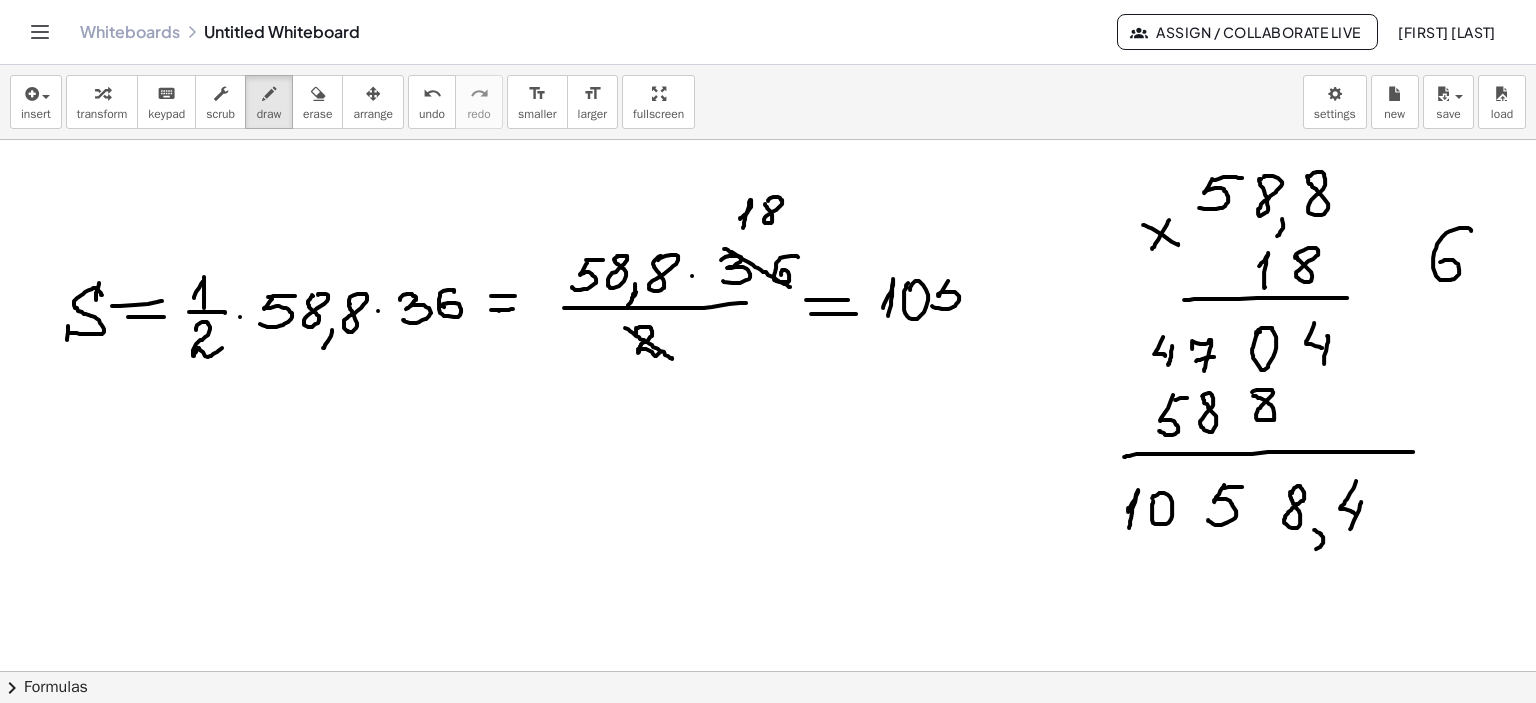 click at bounding box center (768, -392) 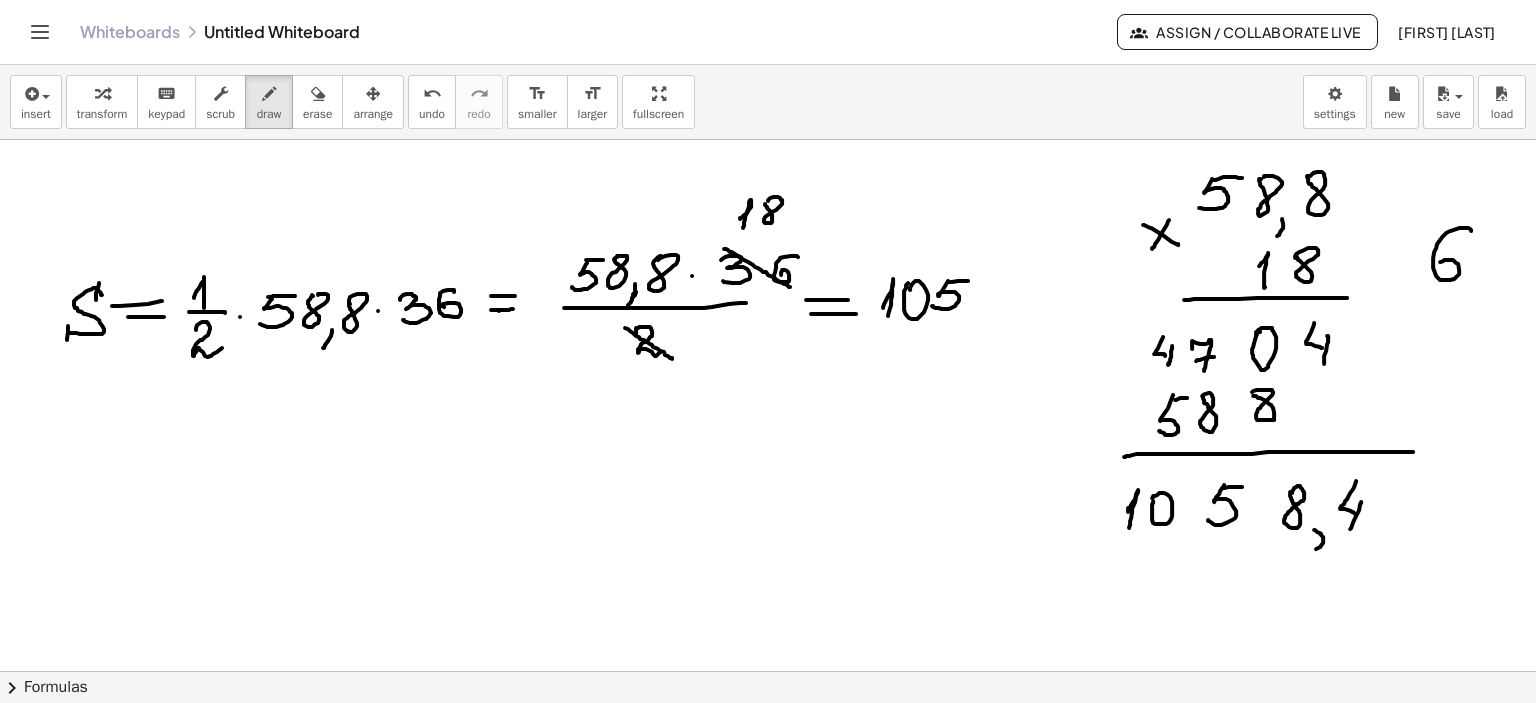 click at bounding box center (768, -392) 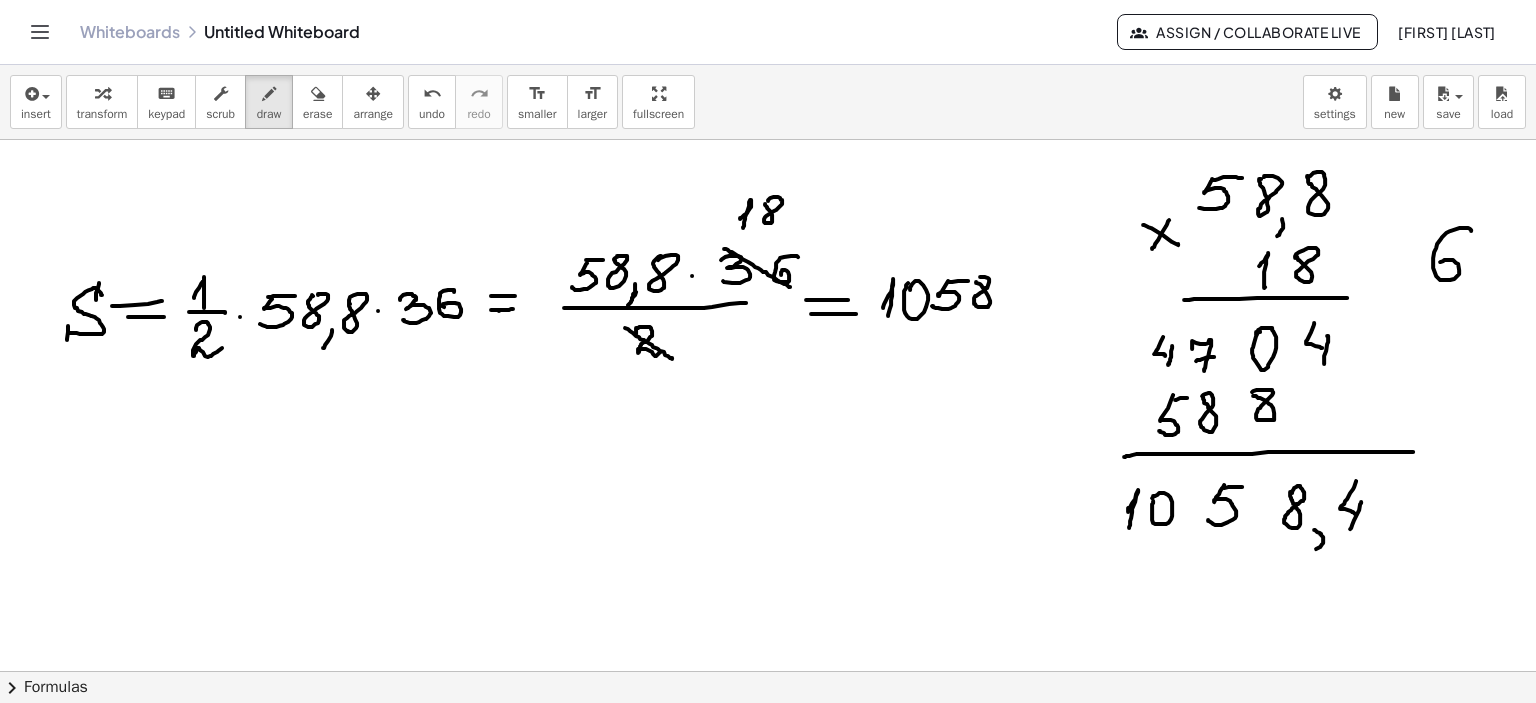 drag, startPoint x: 980, startPoint y: 276, endPoint x: 1017, endPoint y: 311, distance: 50.931328 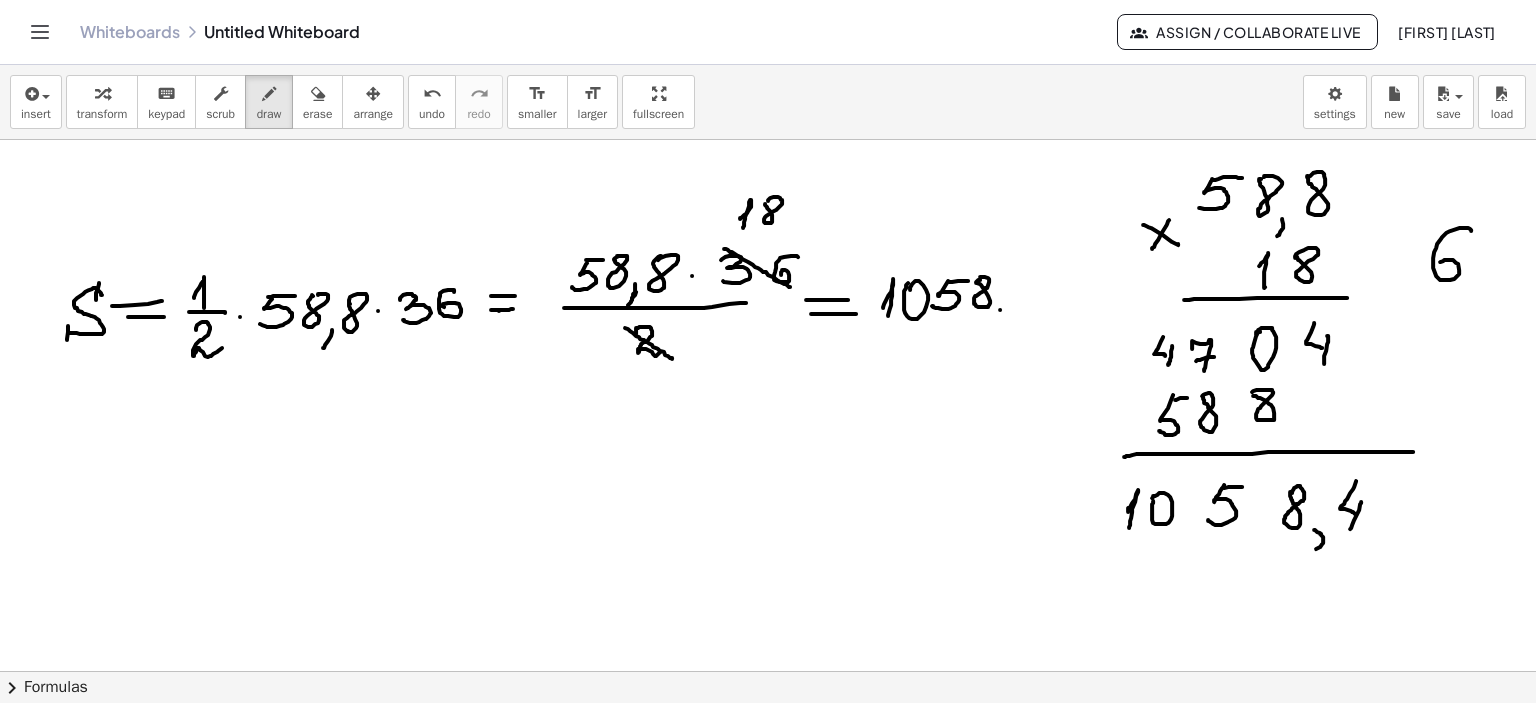 click at bounding box center [768, -392] 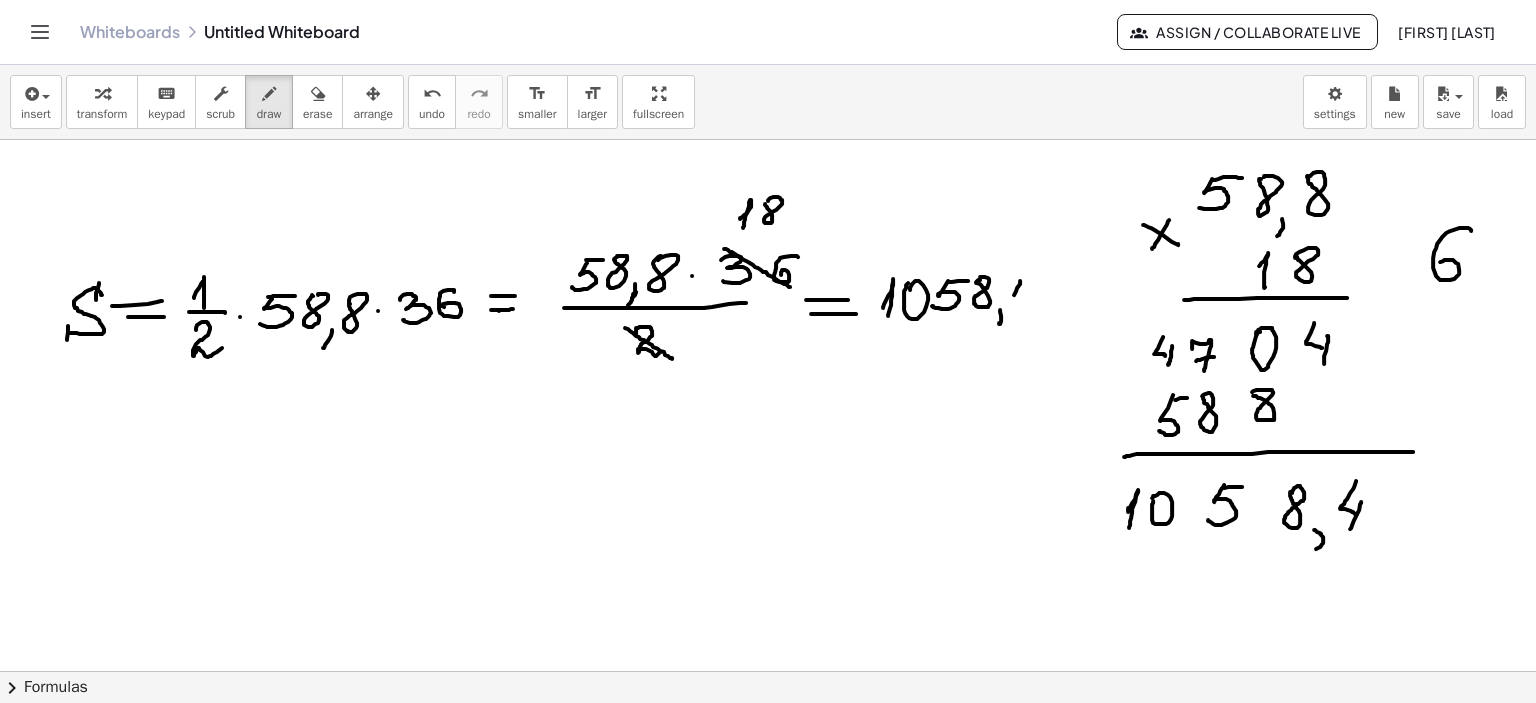 drag, startPoint x: 1020, startPoint y: 281, endPoint x: 1027, endPoint y: 299, distance: 19.313208 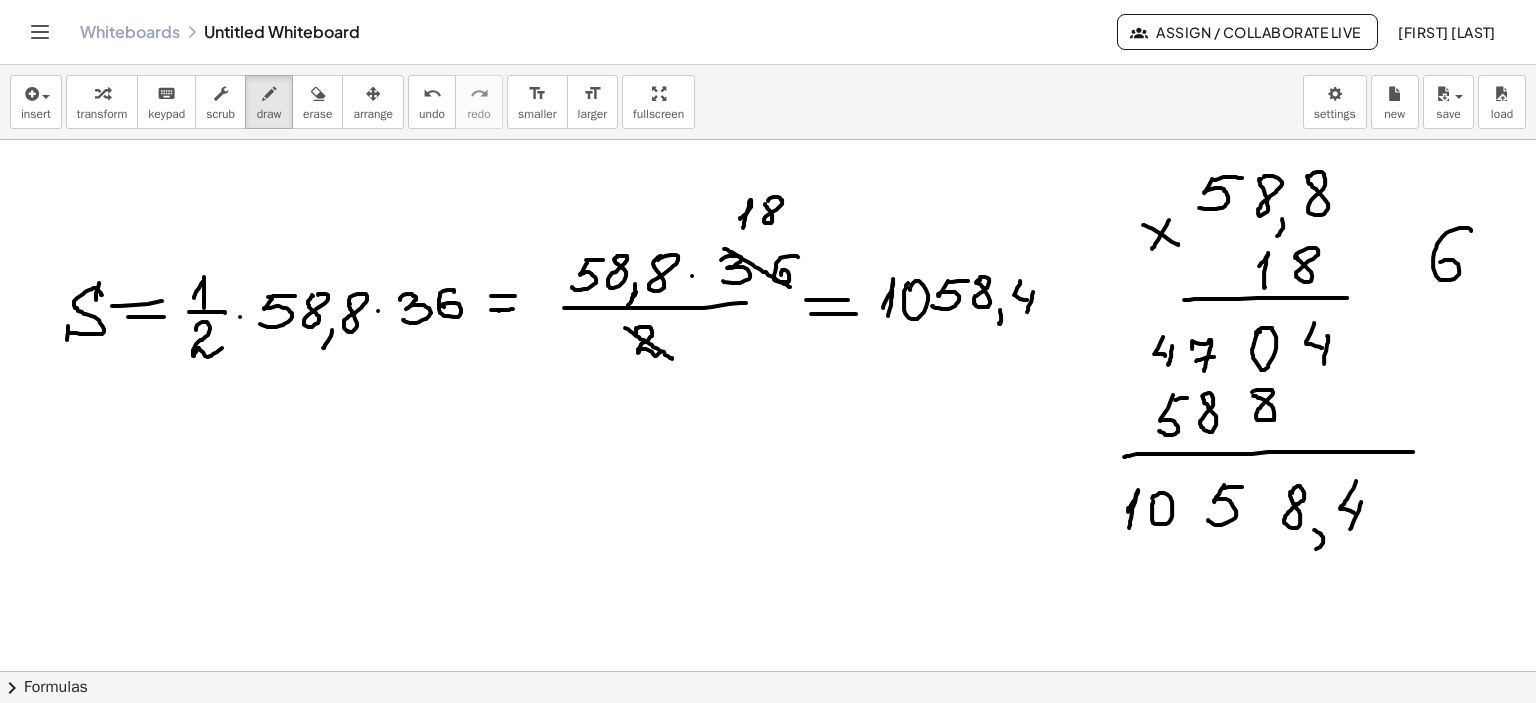 drag, startPoint x: 1033, startPoint y: 291, endPoint x: 1027, endPoint y: 311, distance: 20.880613 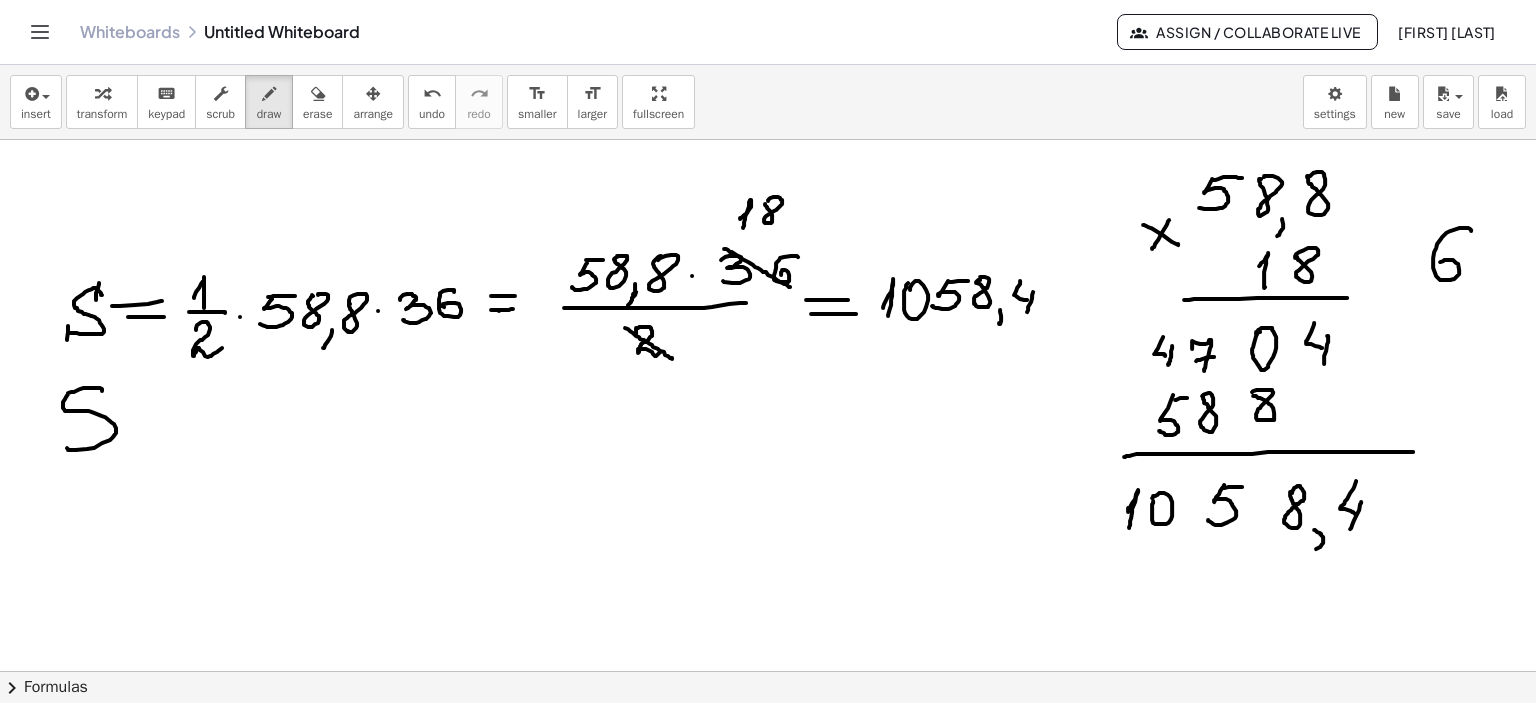 drag, startPoint x: 100, startPoint y: 387, endPoint x: 64, endPoint y: 445, distance: 68.26419 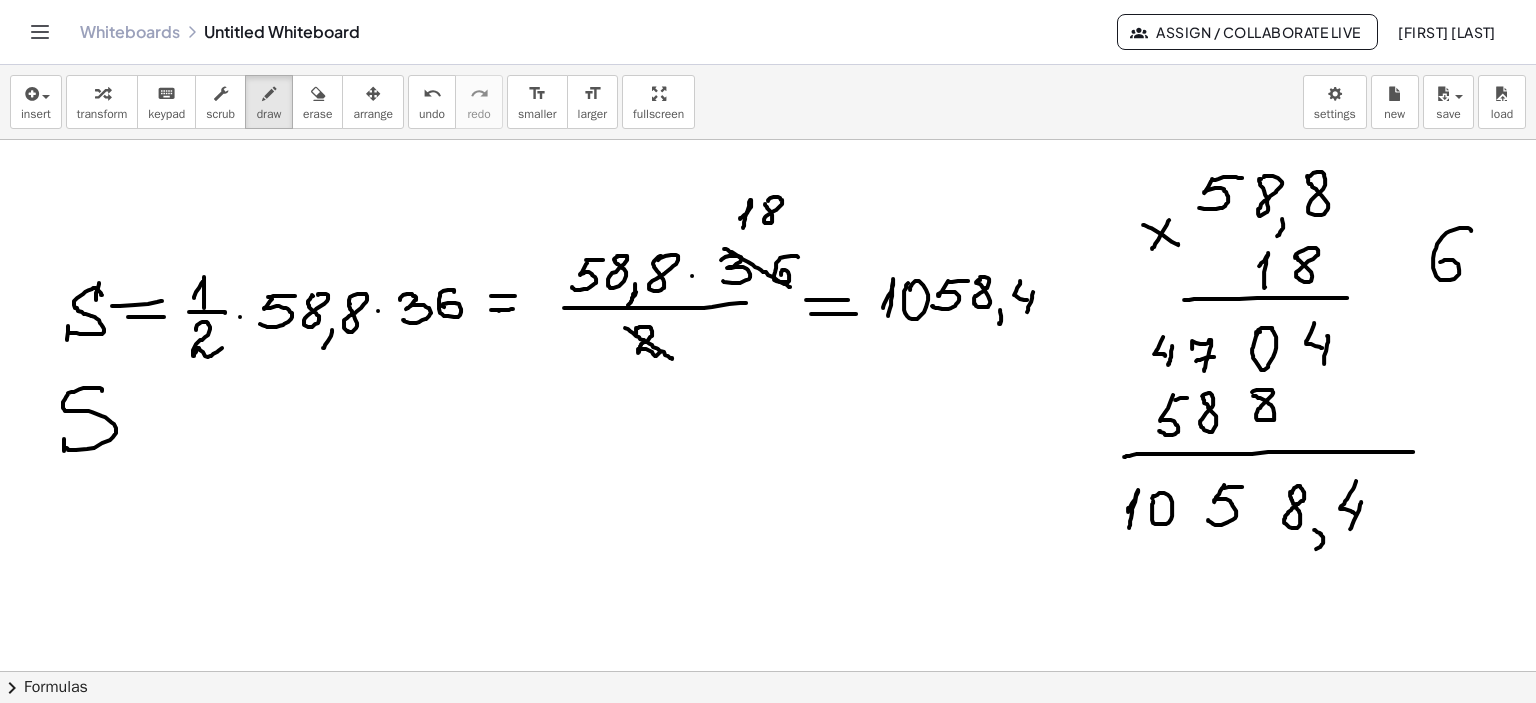 click at bounding box center [768, -392] 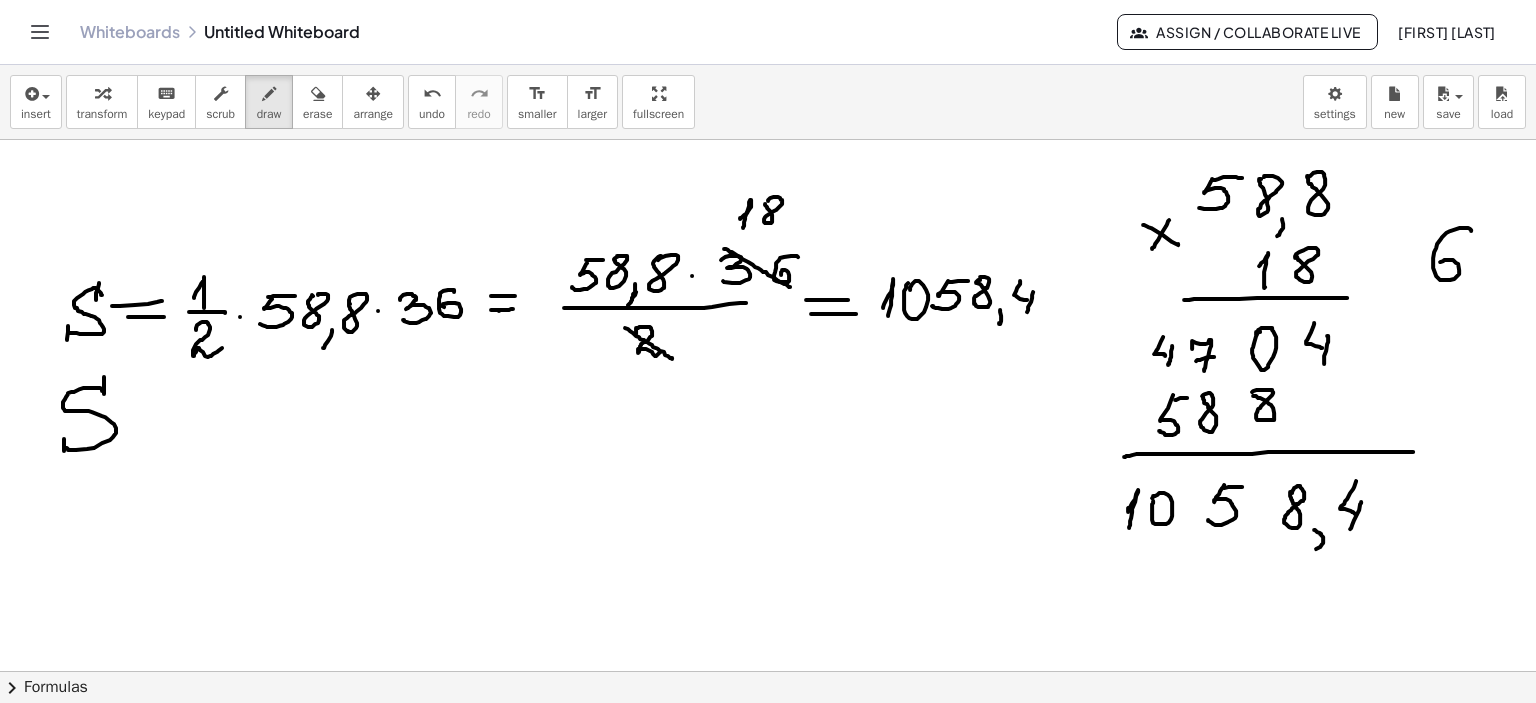 drag, startPoint x: 104, startPoint y: 376, endPoint x: 104, endPoint y: 393, distance: 17 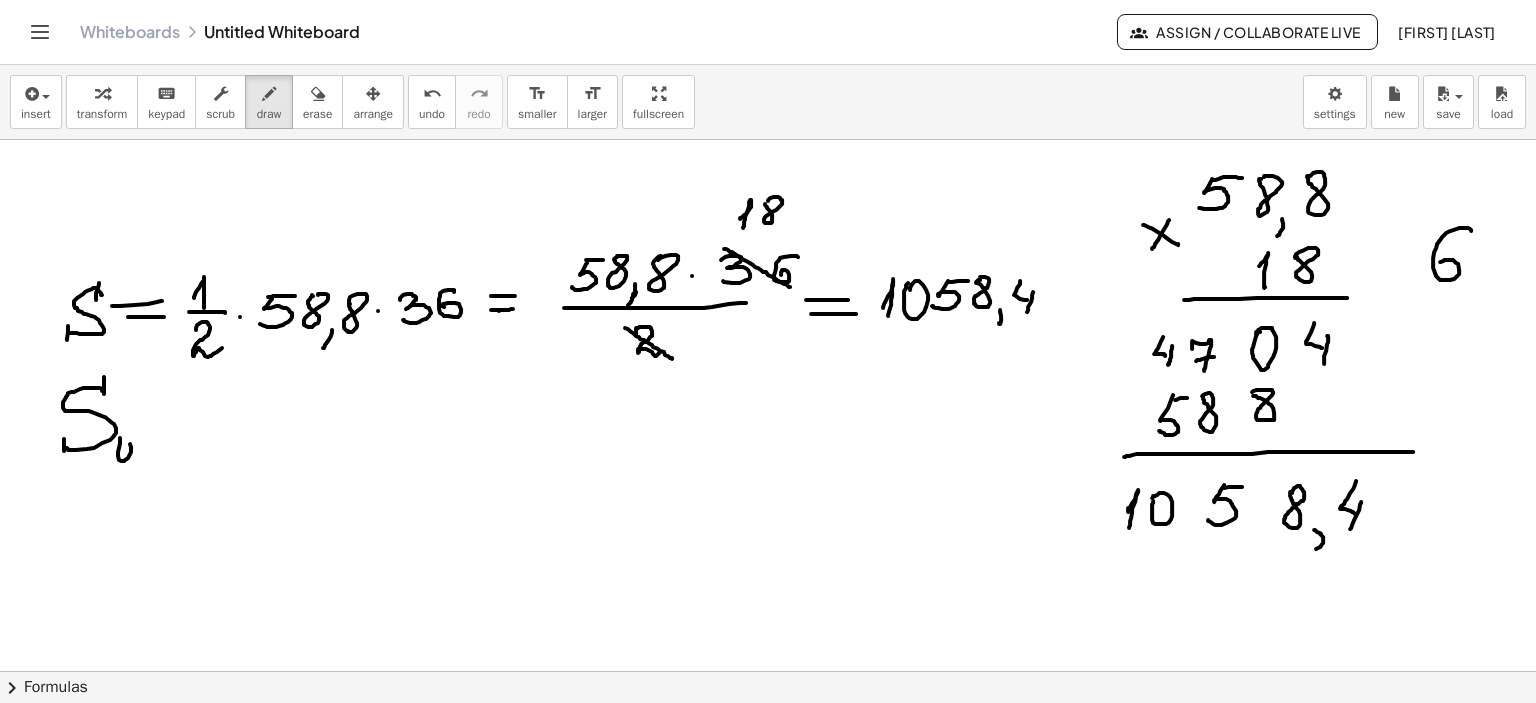 drag, startPoint x: 120, startPoint y: 437, endPoint x: 136, endPoint y: 446, distance: 18.35756 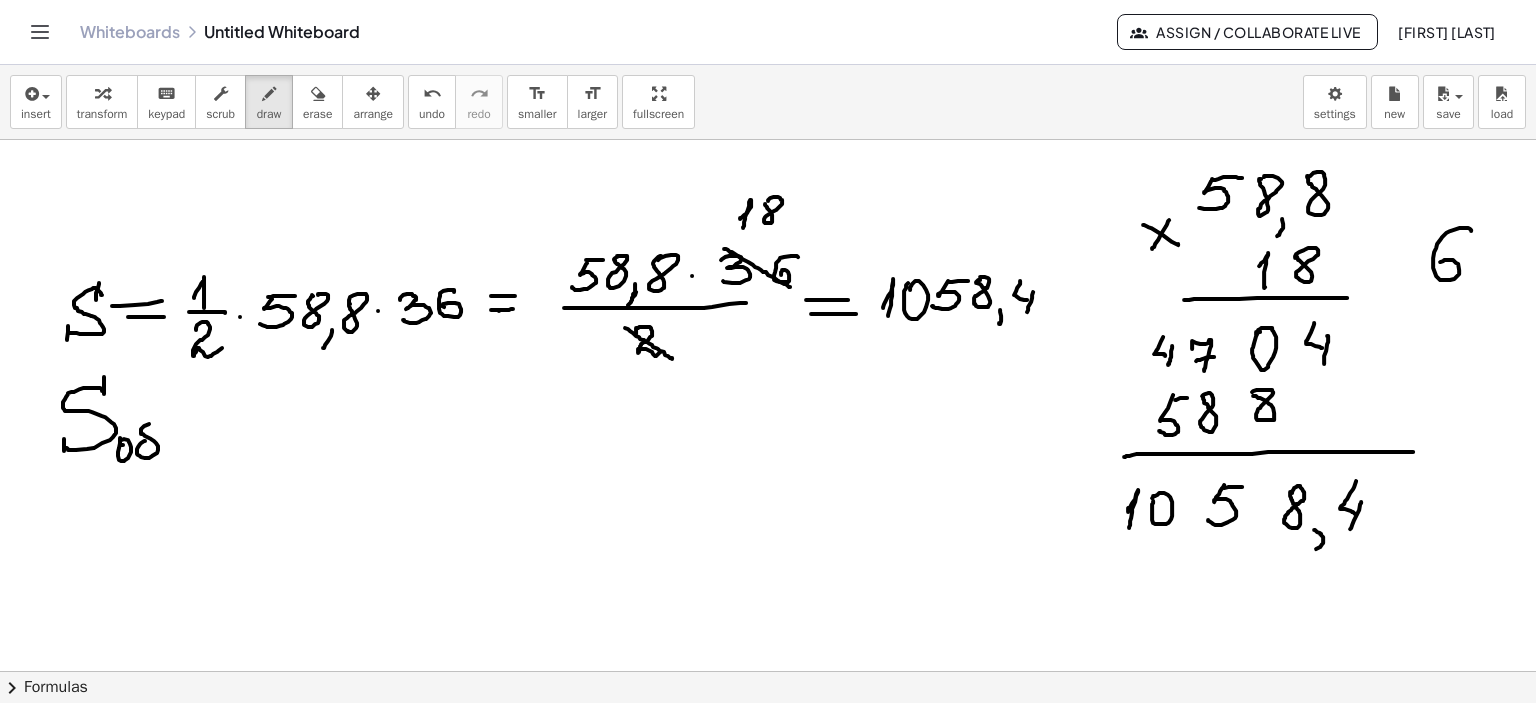 drag, startPoint x: 144, startPoint y: 440, endPoint x: 164, endPoint y: 423, distance: 26.24881 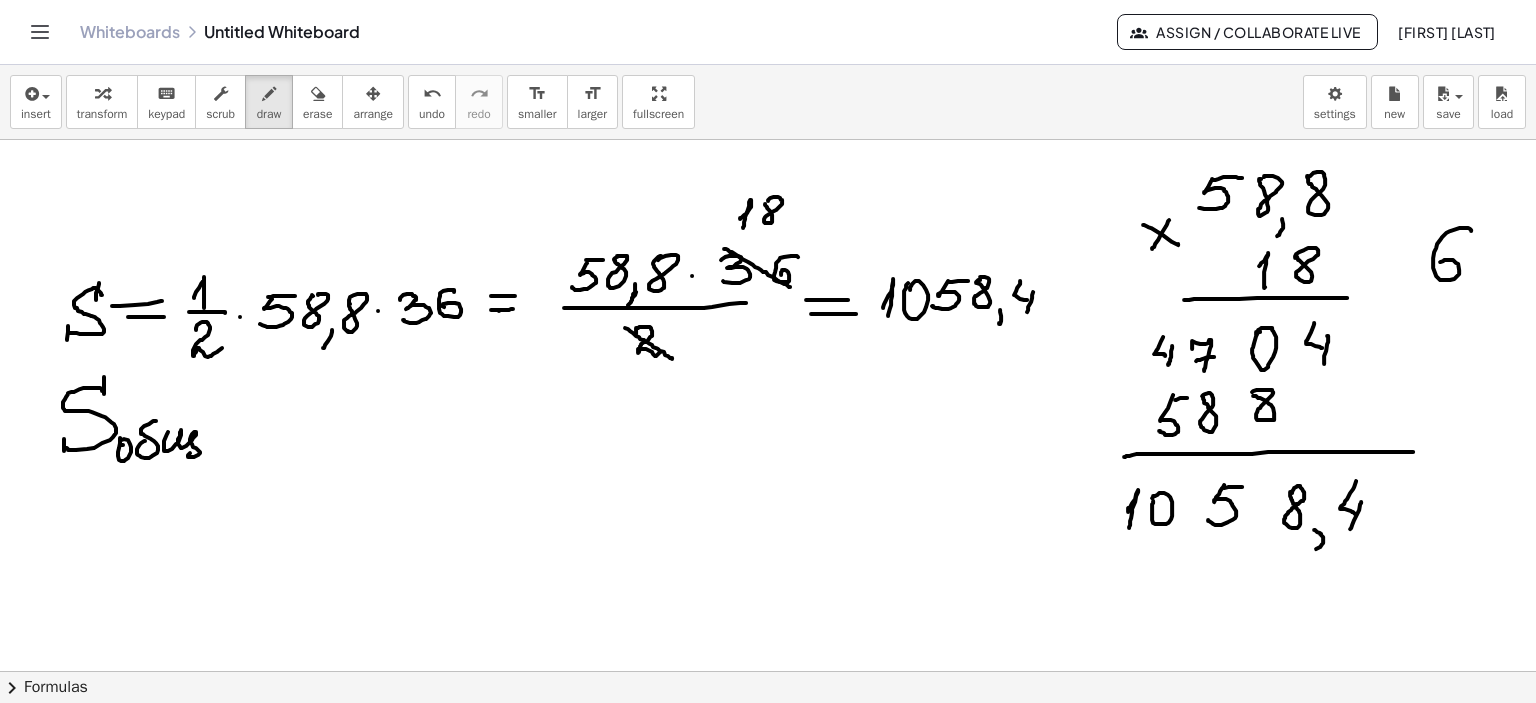 drag, startPoint x: 168, startPoint y: 431, endPoint x: 220, endPoint y: 438, distance: 52.46904 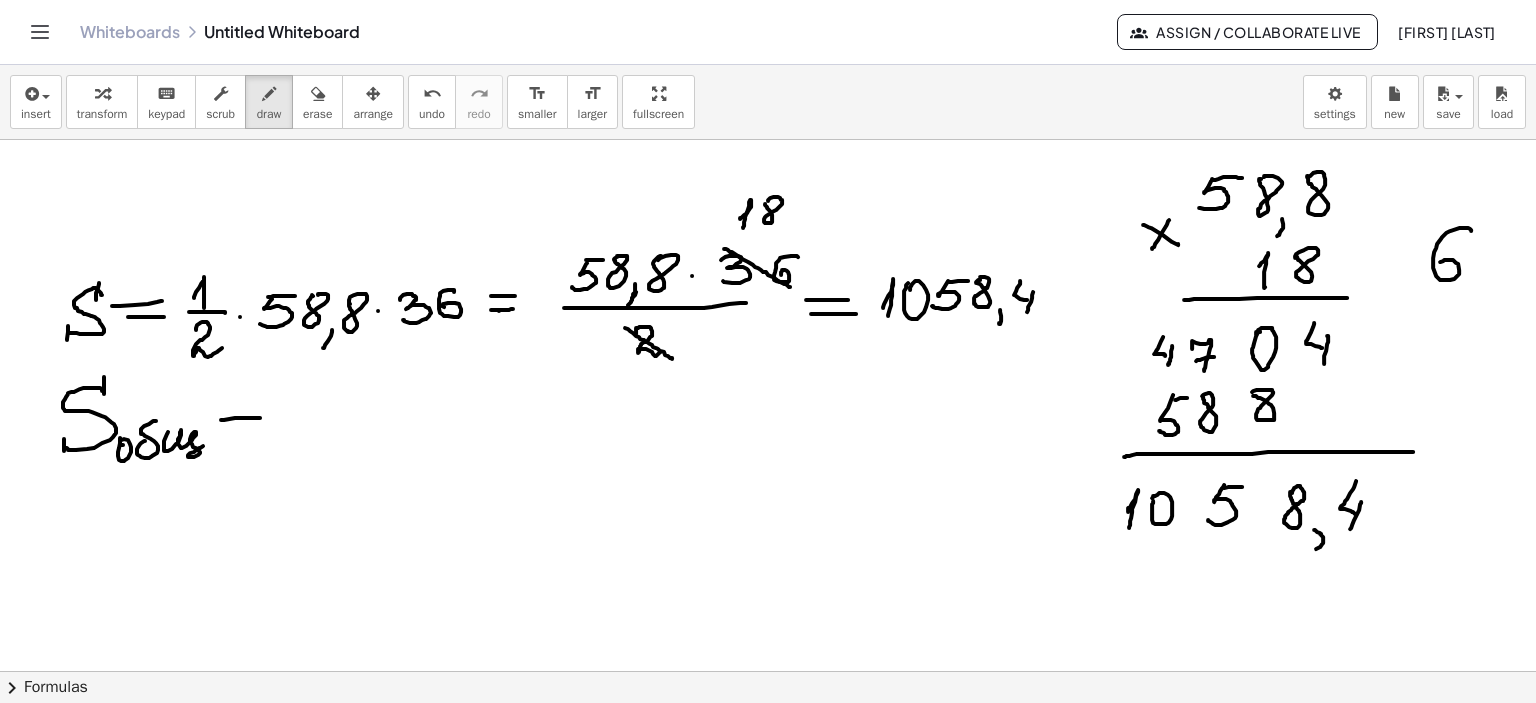 drag, startPoint x: 235, startPoint y: 417, endPoint x: 259, endPoint y: 419, distance: 24.083189 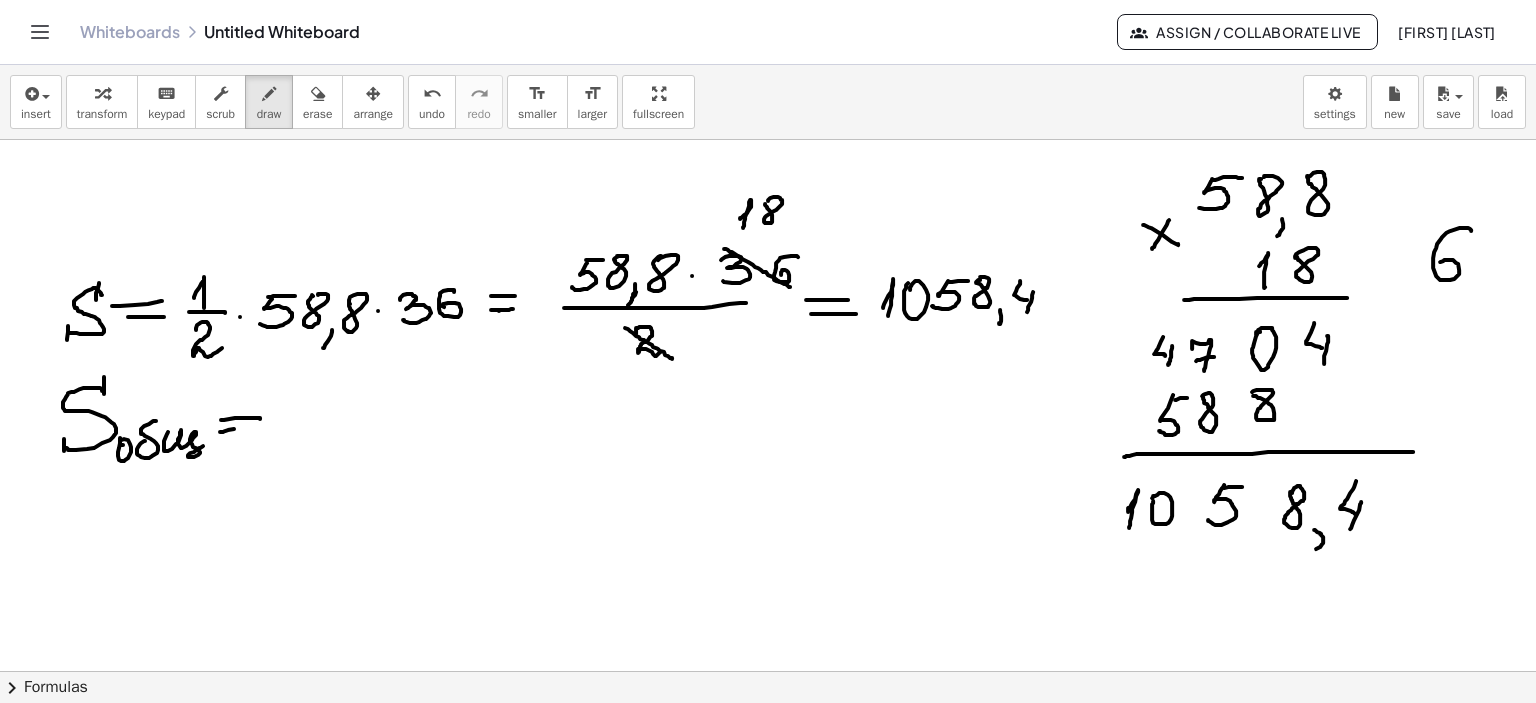 drag, startPoint x: 220, startPoint y: 431, endPoint x: 257, endPoint y: 427, distance: 37.215588 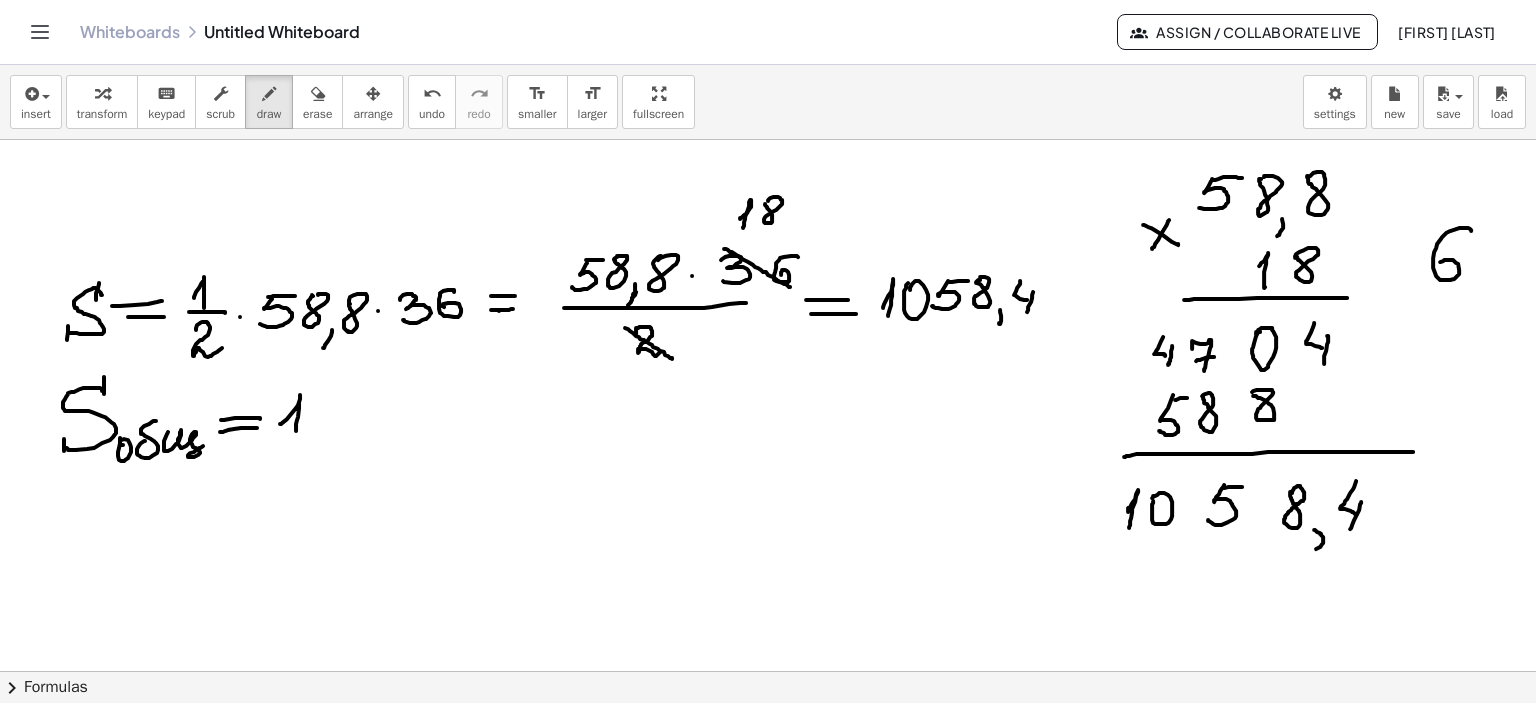 drag, startPoint x: 282, startPoint y: 422, endPoint x: 296, endPoint y: 435, distance: 19.104973 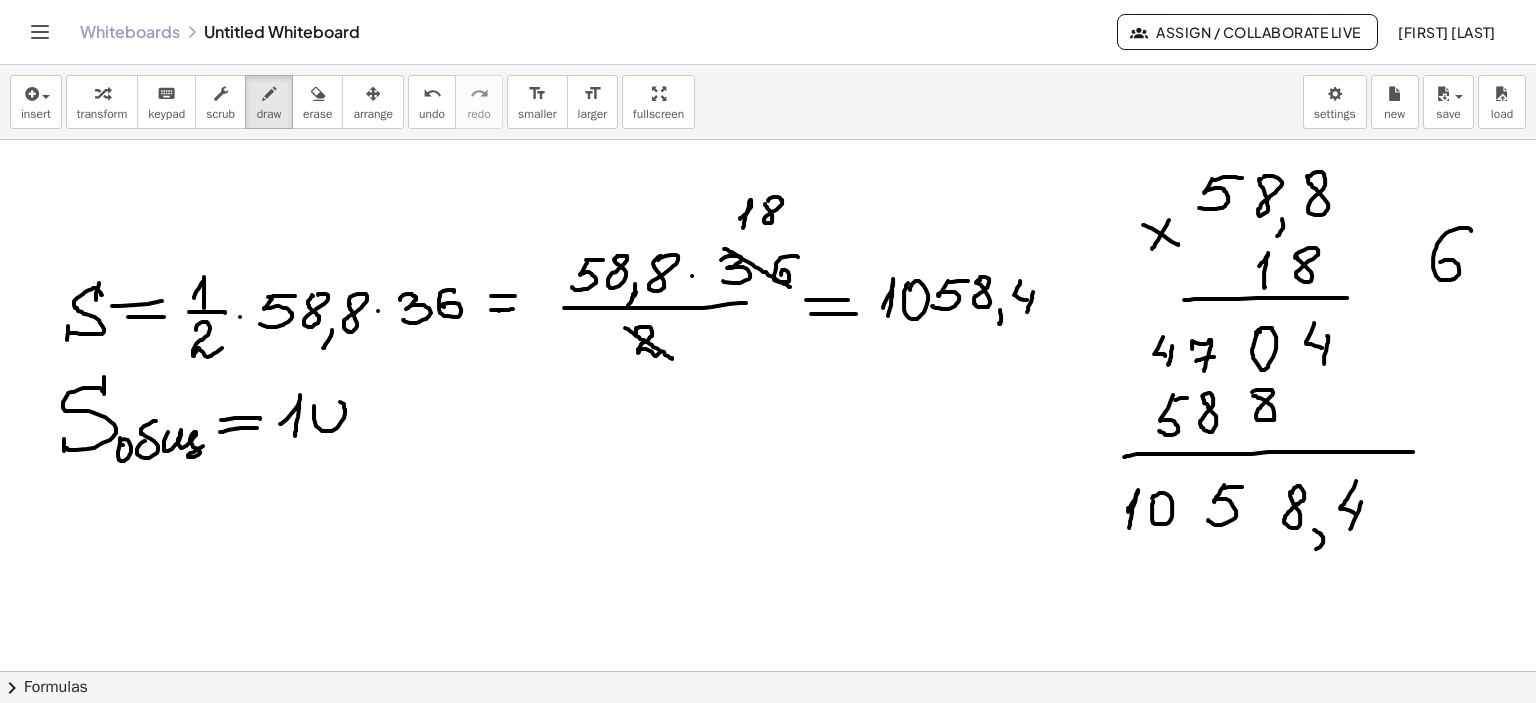 click at bounding box center (768, -392) 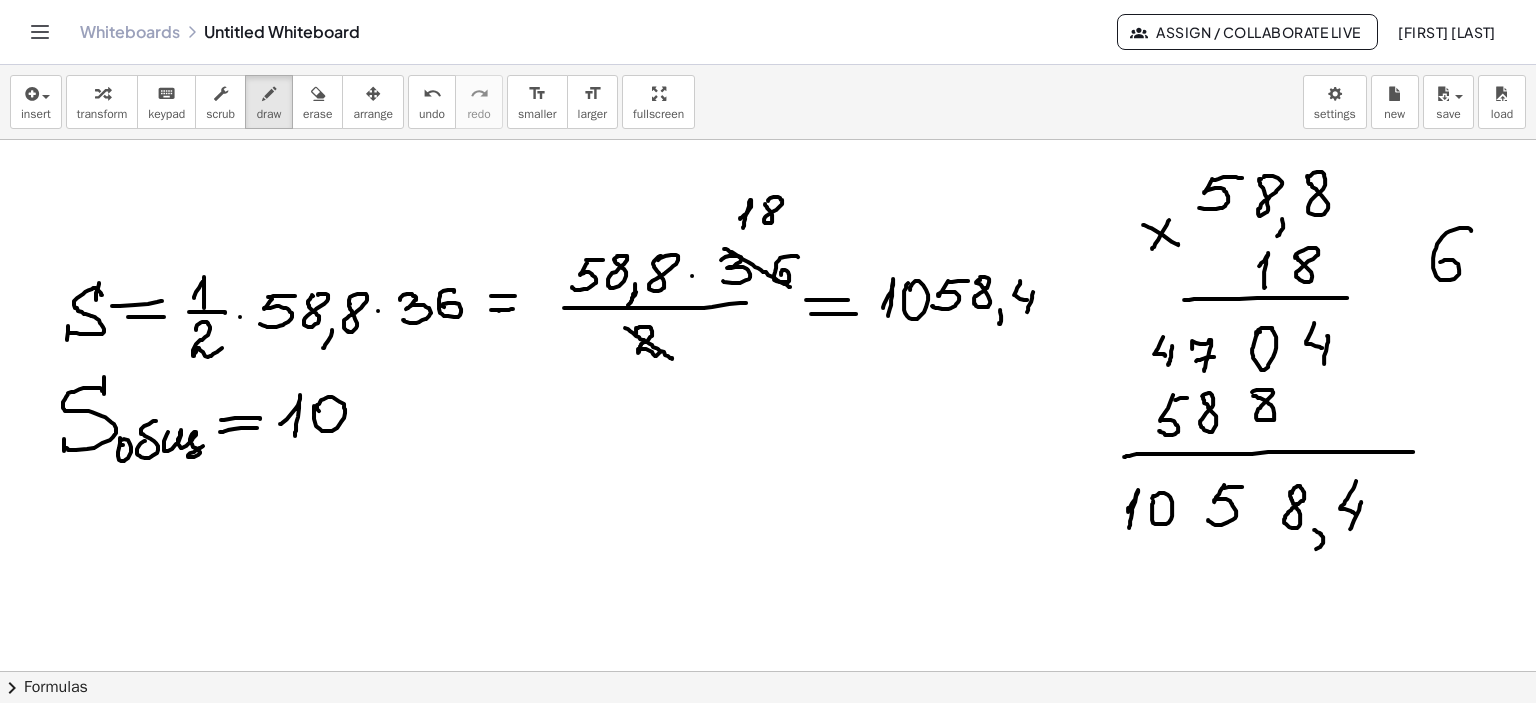 drag, startPoint x: 368, startPoint y: 411, endPoint x: 379, endPoint y: 412, distance: 11.045361 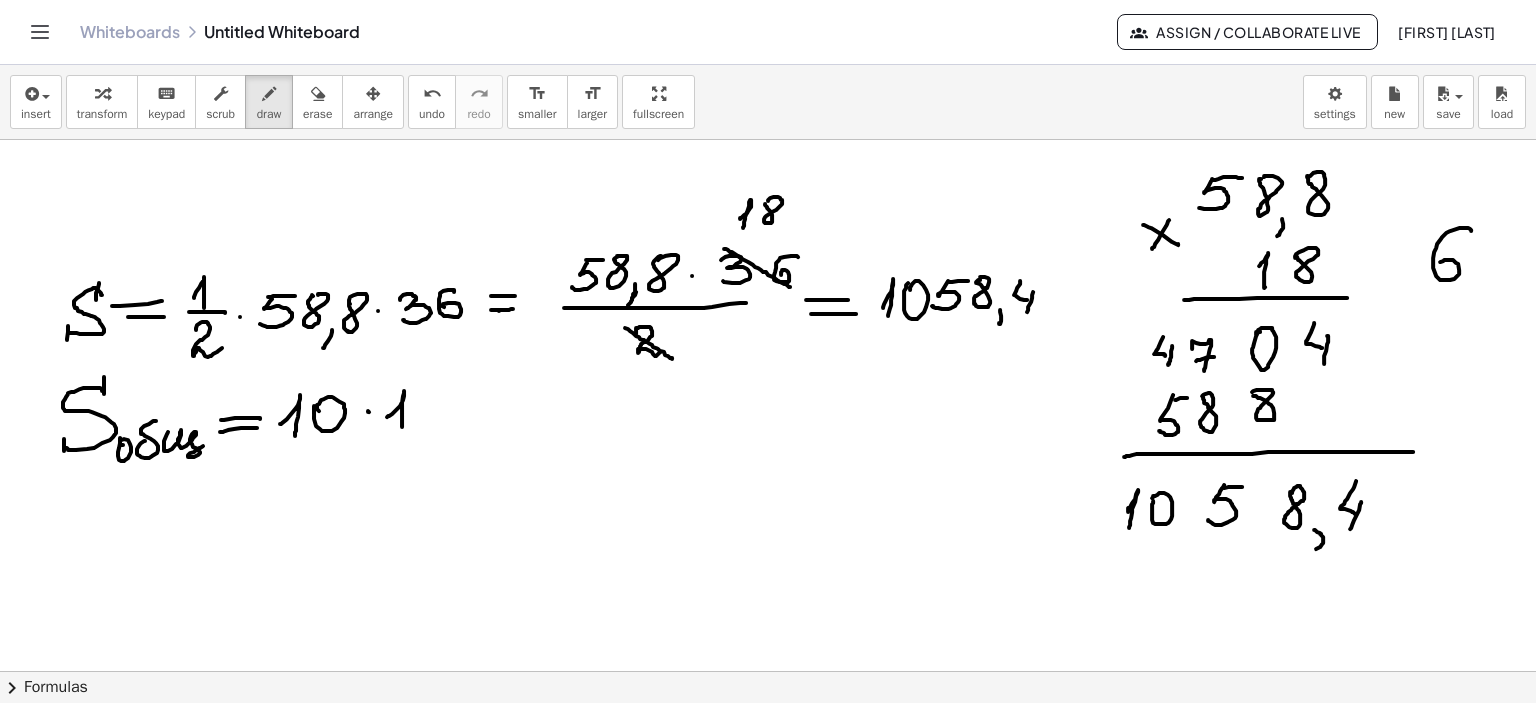 drag, startPoint x: 387, startPoint y: 416, endPoint x: 402, endPoint y: 426, distance: 18.027756 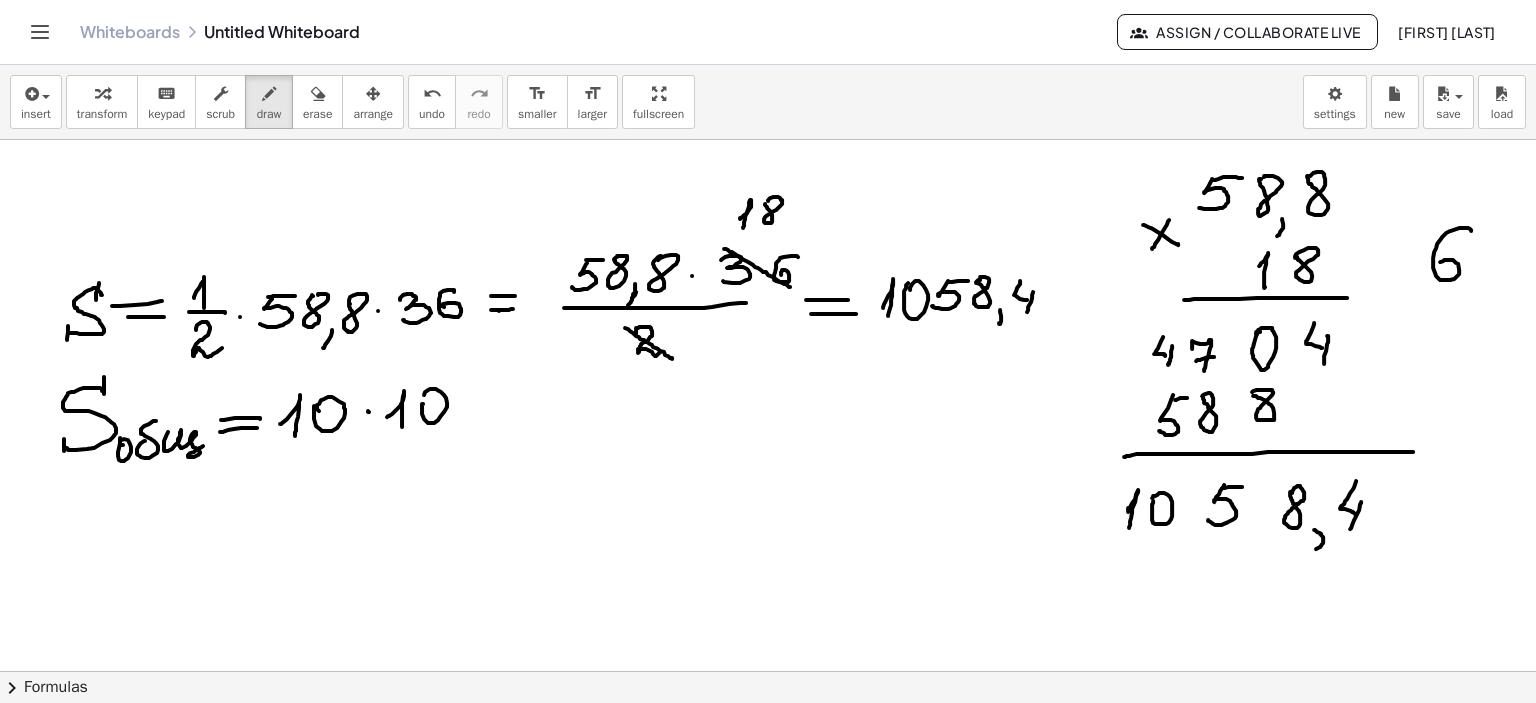 drag, startPoint x: 424, startPoint y: 418, endPoint x: 476, endPoint y: 401, distance: 54.708317 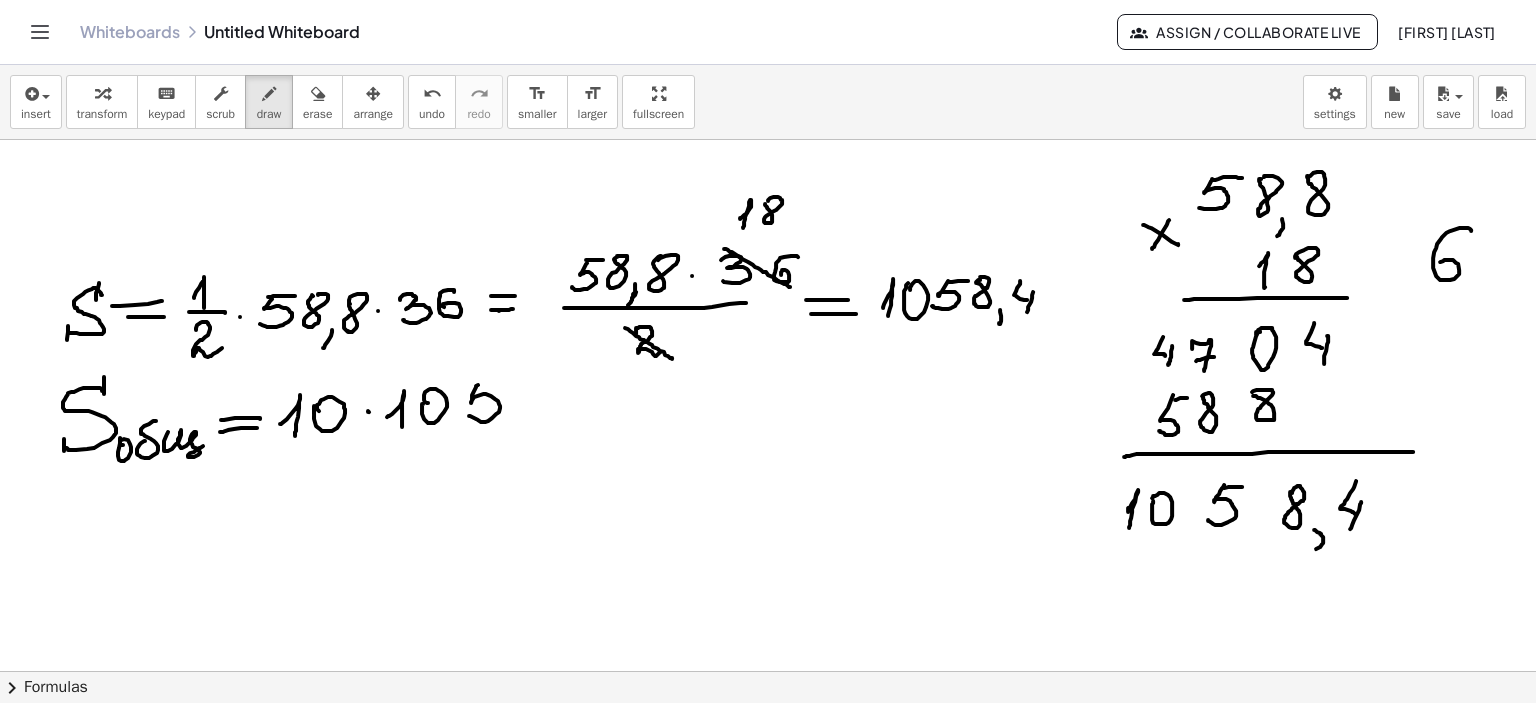 drag, startPoint x: 472, startPoint y: 394, endPoint x: 469, endPoint y: 415, distance: 21.213203 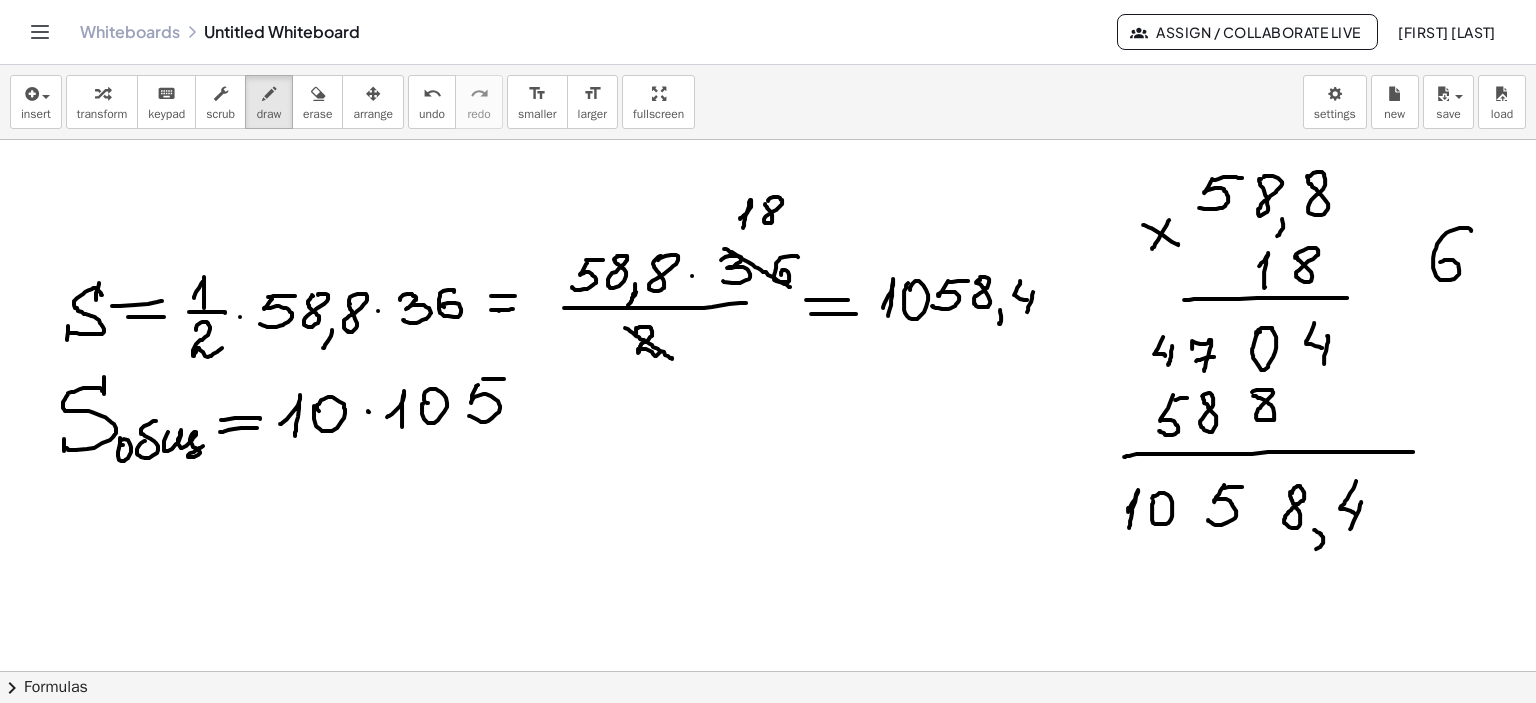 drag, startPoint x: 483, startPoint y: 378, endPoint x: 532, endPoint y: 387, distance: 49.819675 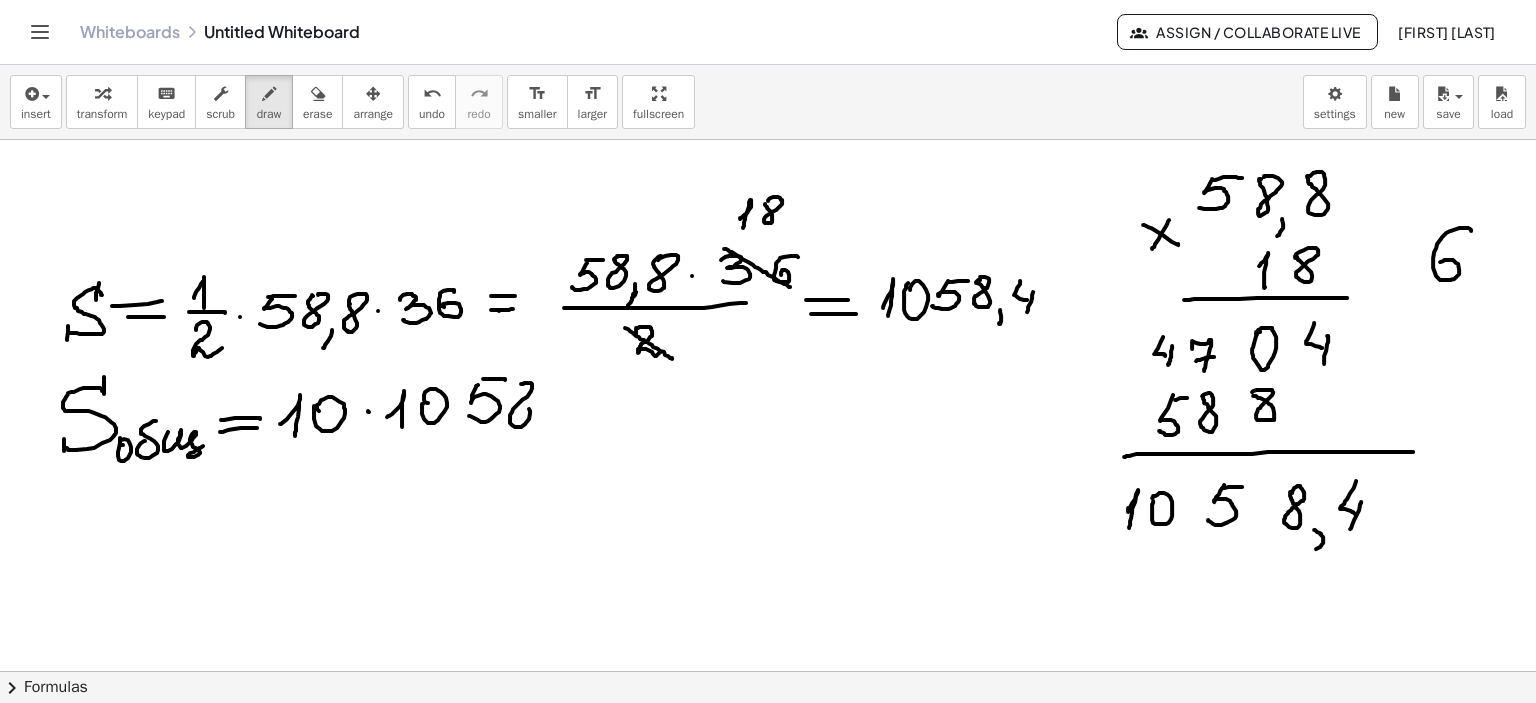 click at bounding box center (768, -392) 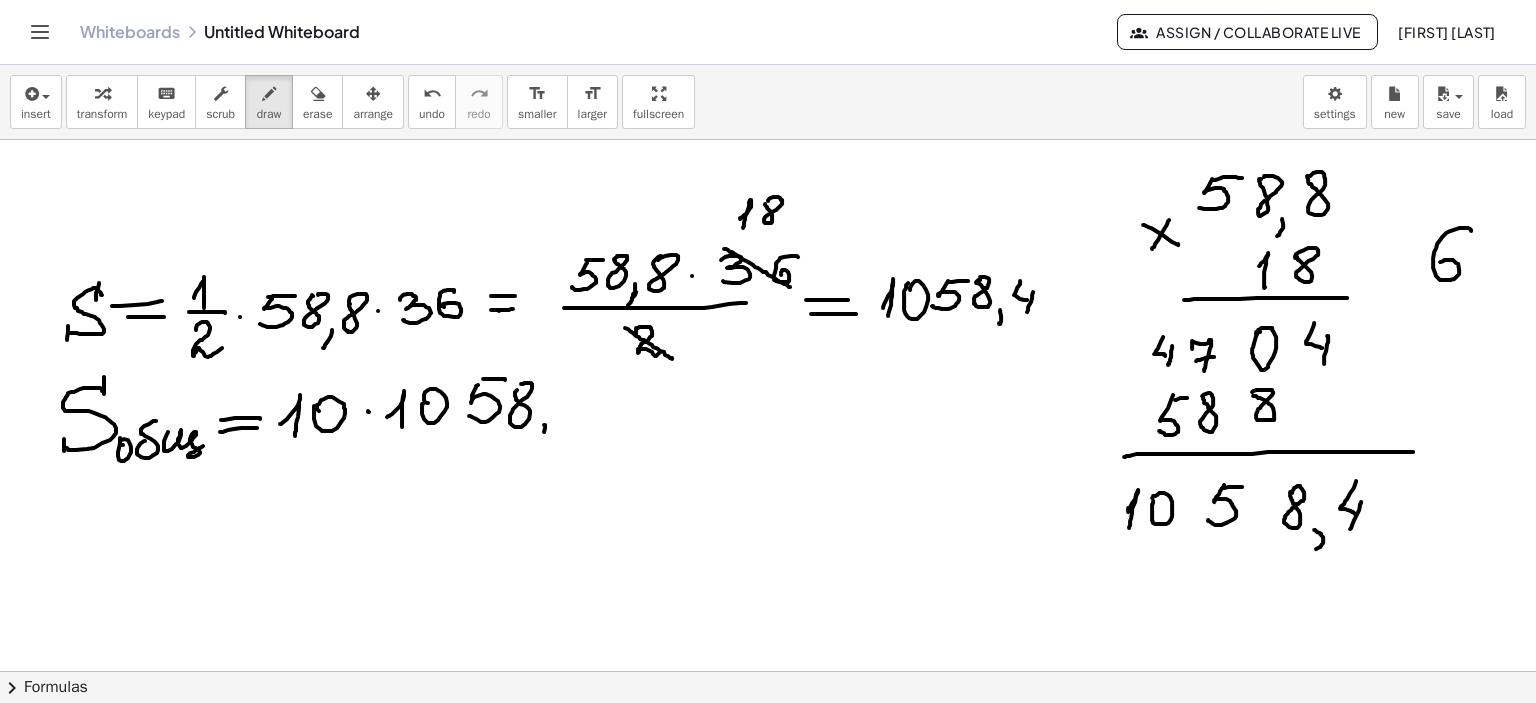 drag, startPoint x: 544, startPoint y: 424, endPoint x: 560, endPoint y: 399, distance: 29.681644 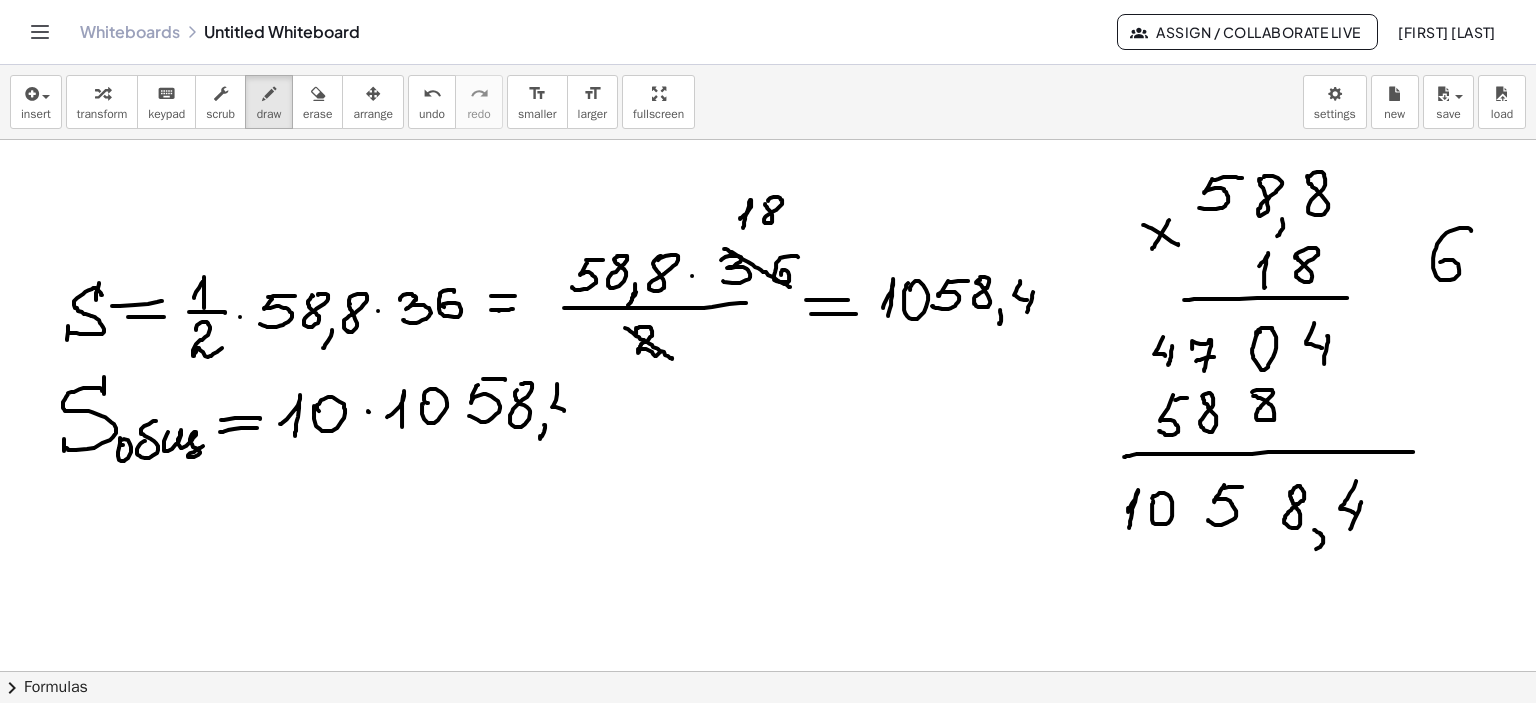 drag, startPoint x: 557, startPoint y: 383, endPoint x: 564, endPoint y: 410, distance: 27.89265 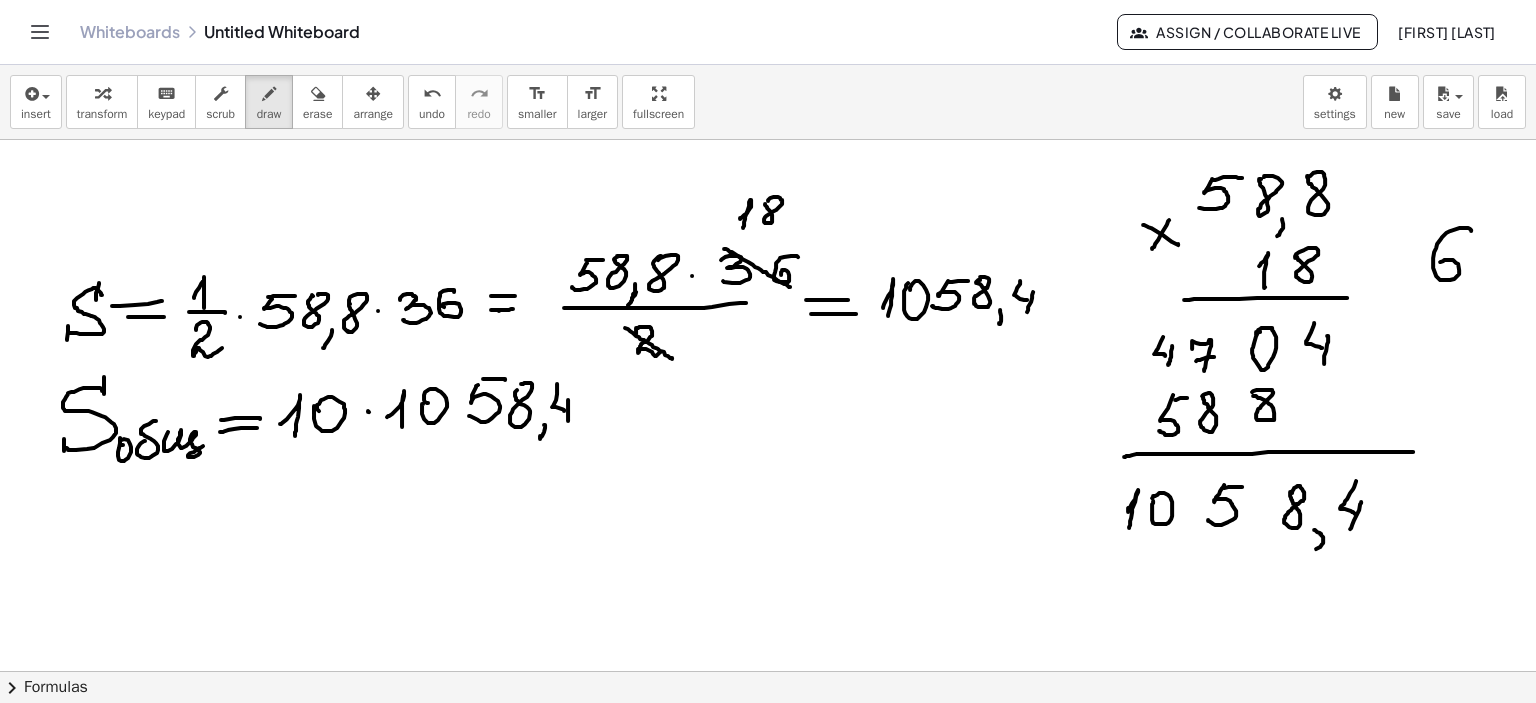 drag, startPoint x: 568, startPoint y: 399, endPoint x: 568, endPoint y: 419, distance: 20 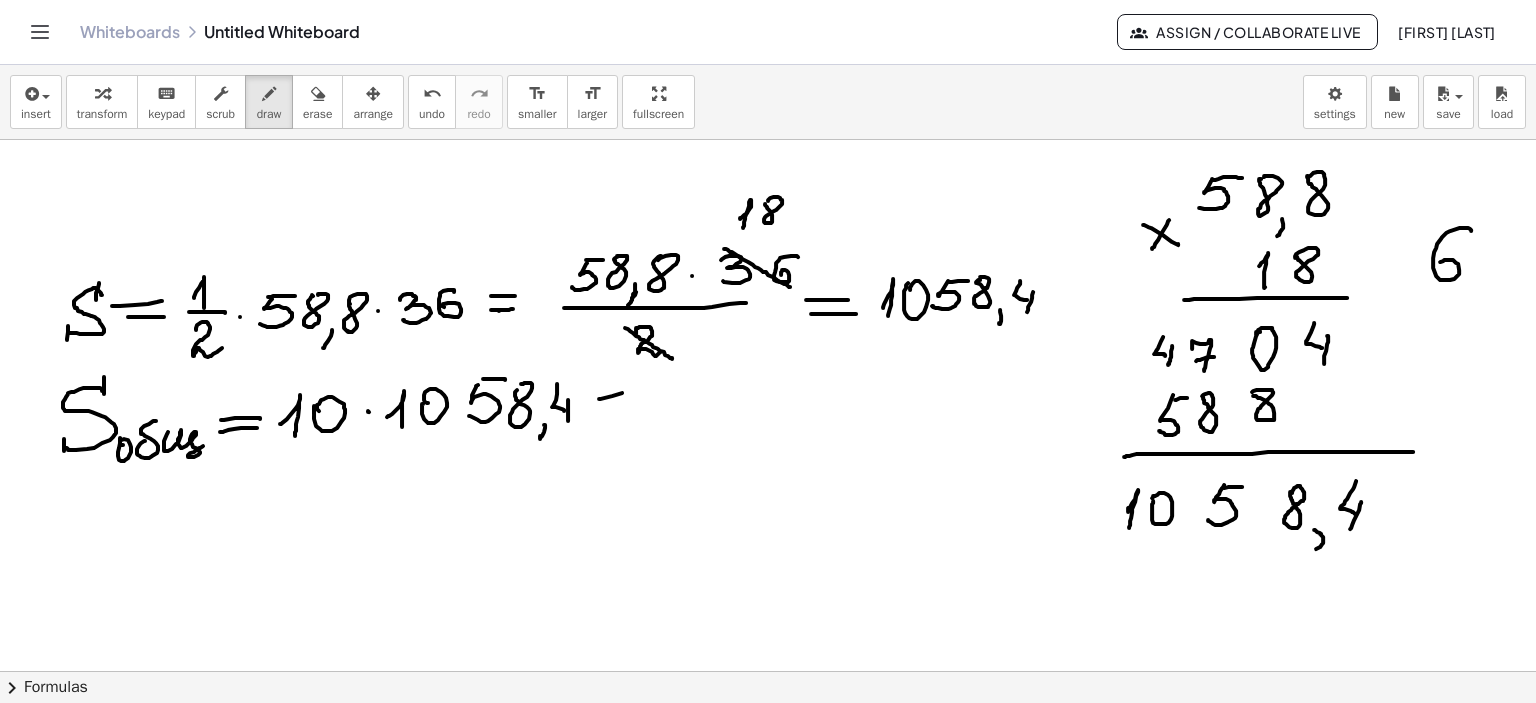 drag, startPoint x: 599, startPoint y: 398, endPoint x: 608, endPoint y: 407, distance: 12.727922 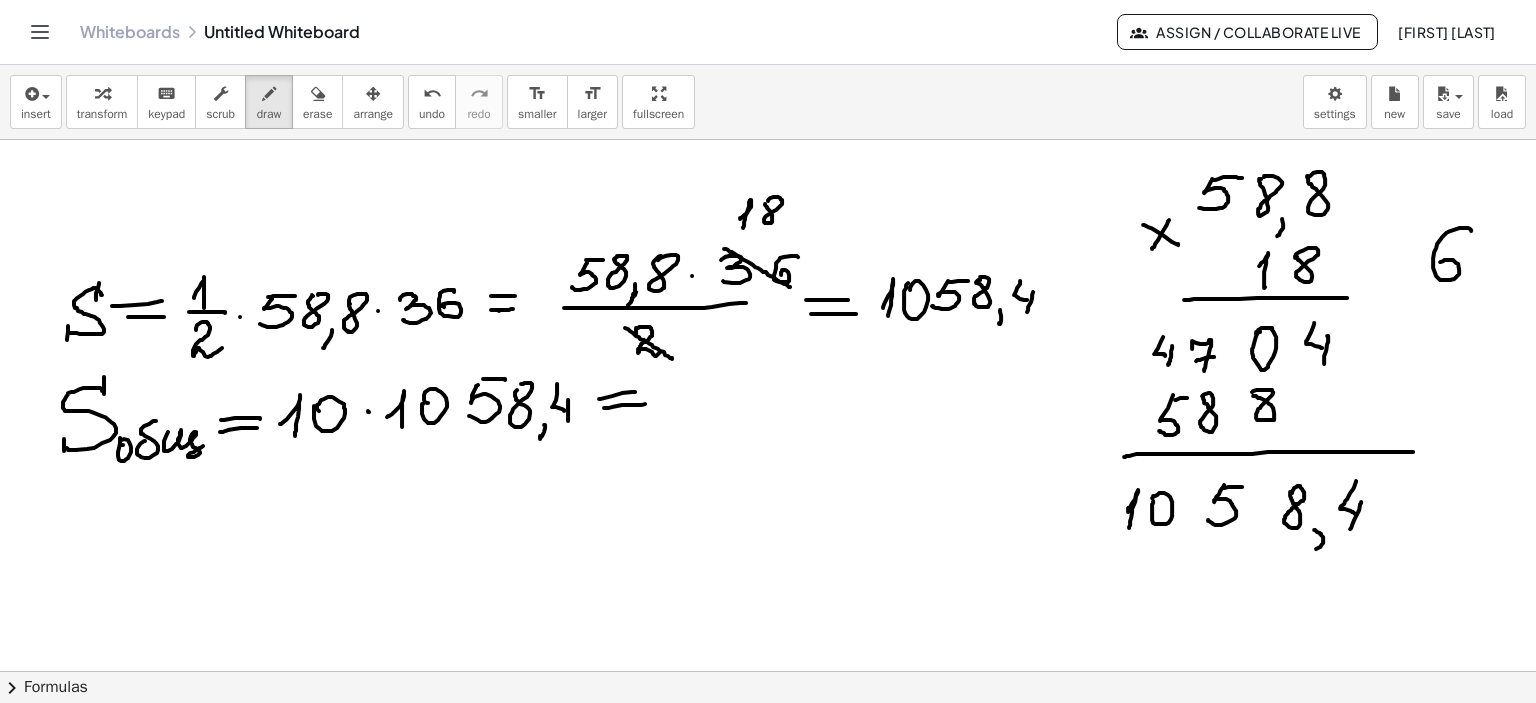 drag, startPoint x: 604, startPoint y: 407, endPoint x: 645, endPoint y: 403, distance: 41.19466 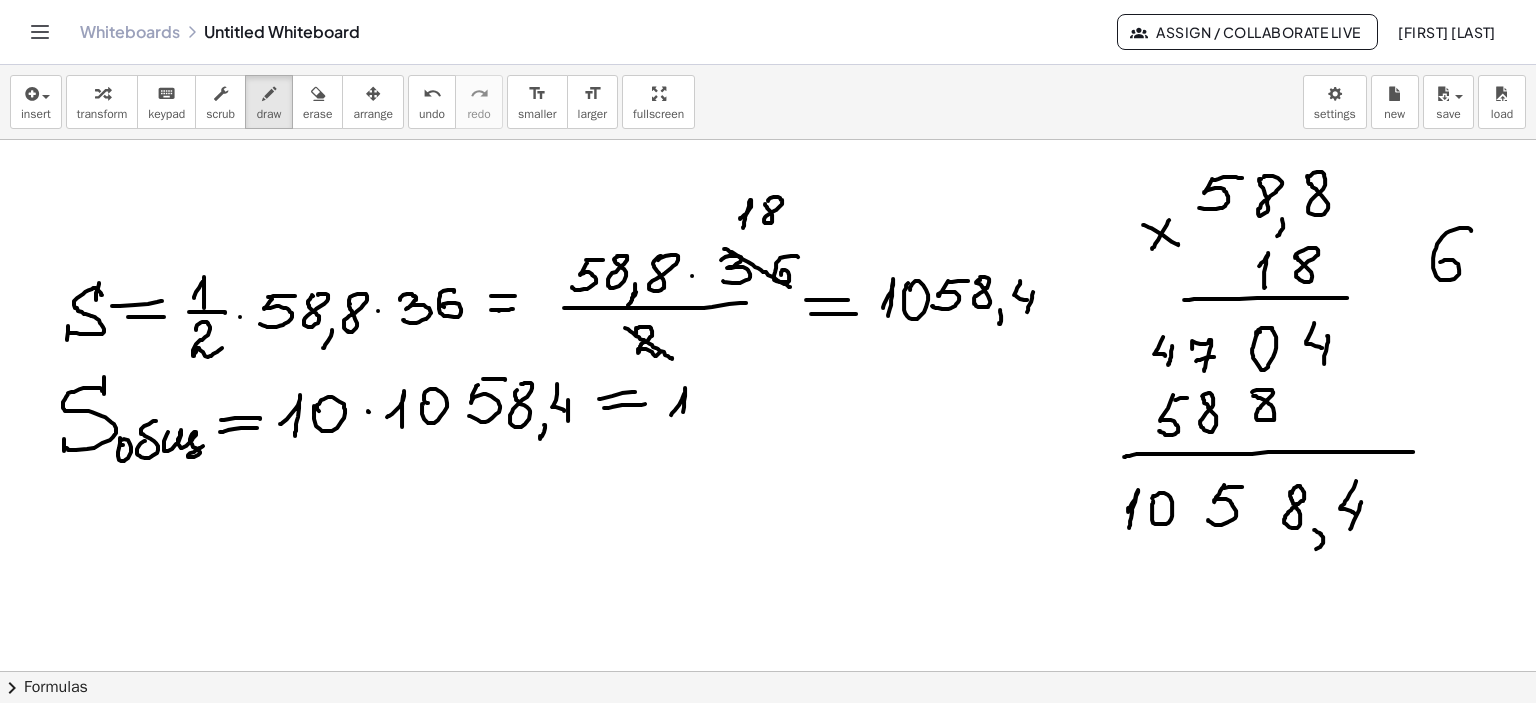 drag, startPoint x: 671, startPoint y: 414, endPoint x: 684, endPoint y: 419, distance: 13.928389 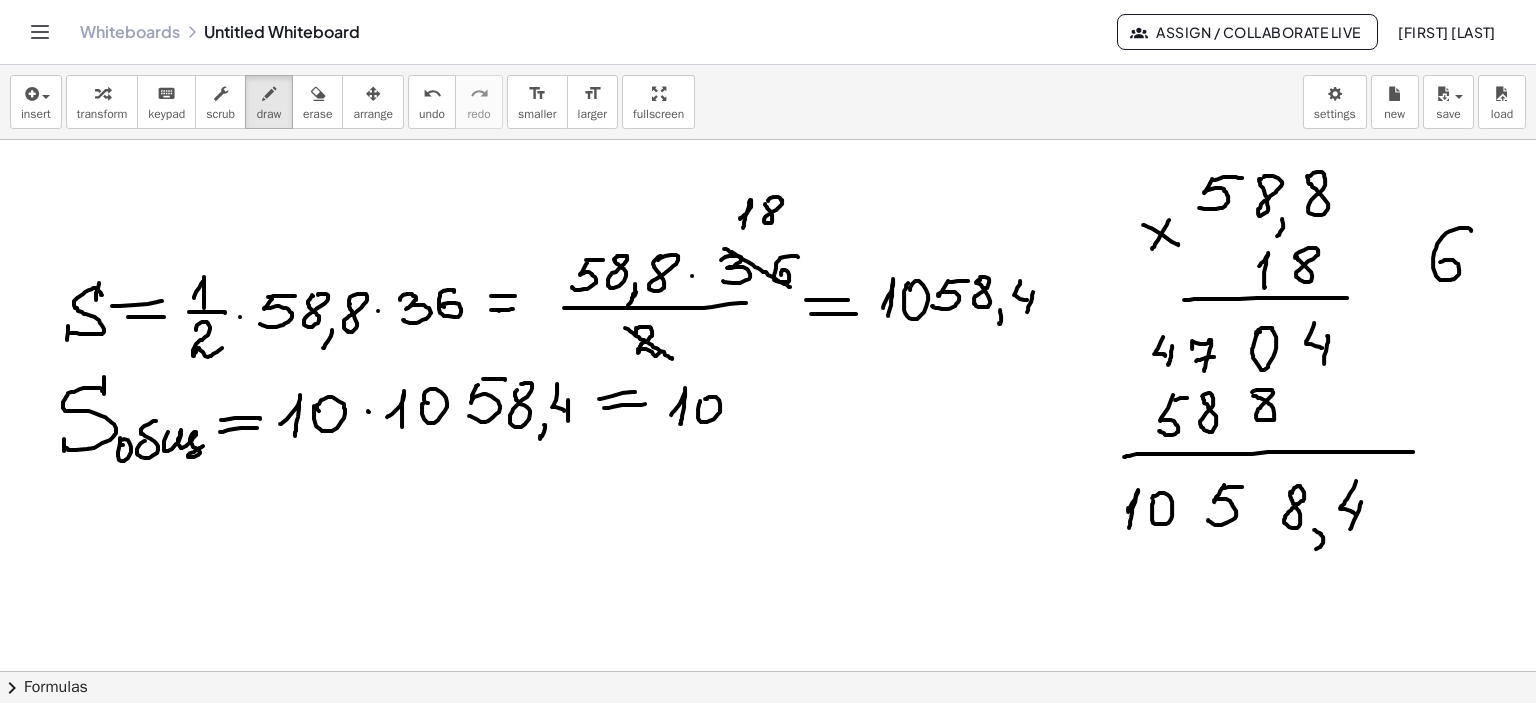 drag, startPoint x: 700, startPoint y: 400, endPoint x: 715, endPoint y: 407, distance: 16.552946 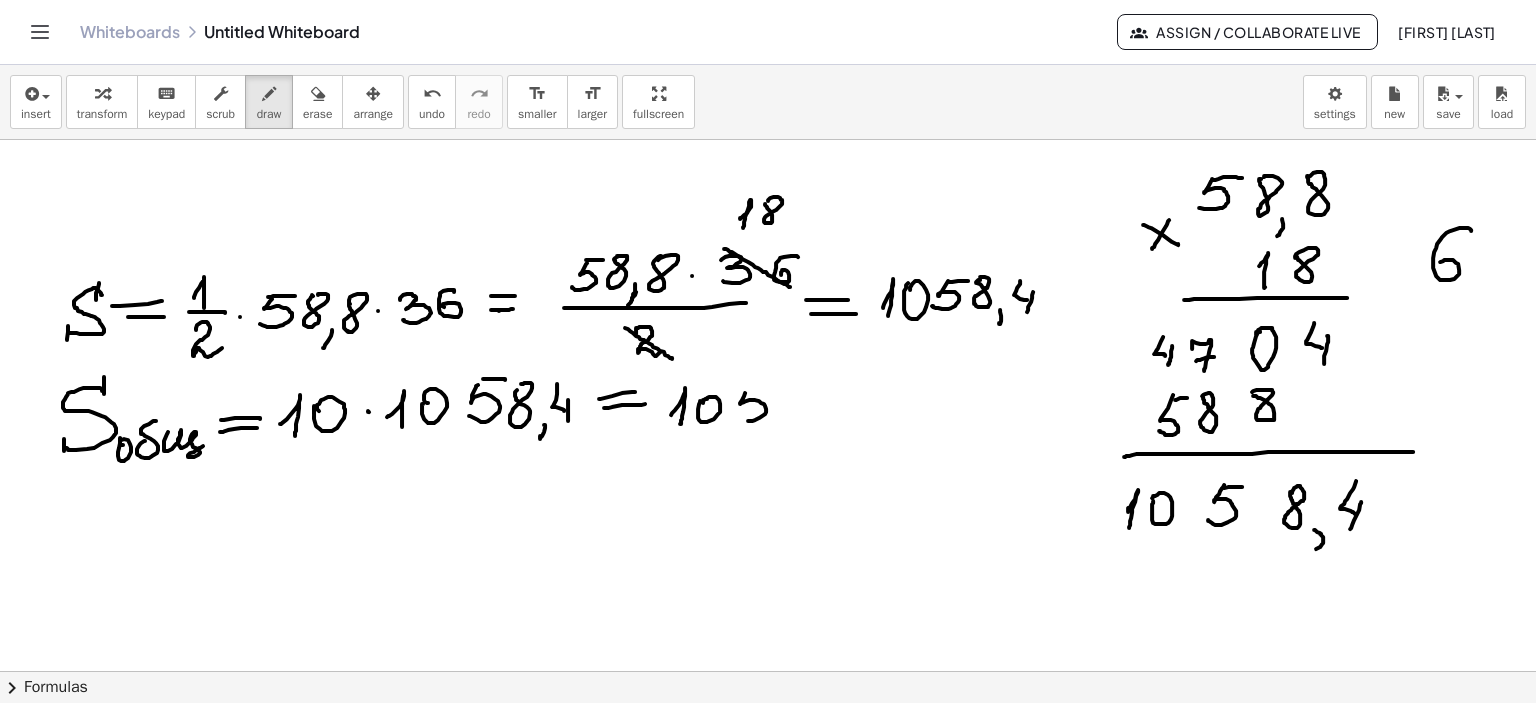 drag, startPoint x: 745, startPoint y: 392, endPoint x: 739, endPoint y: 415, distance: 23.769728 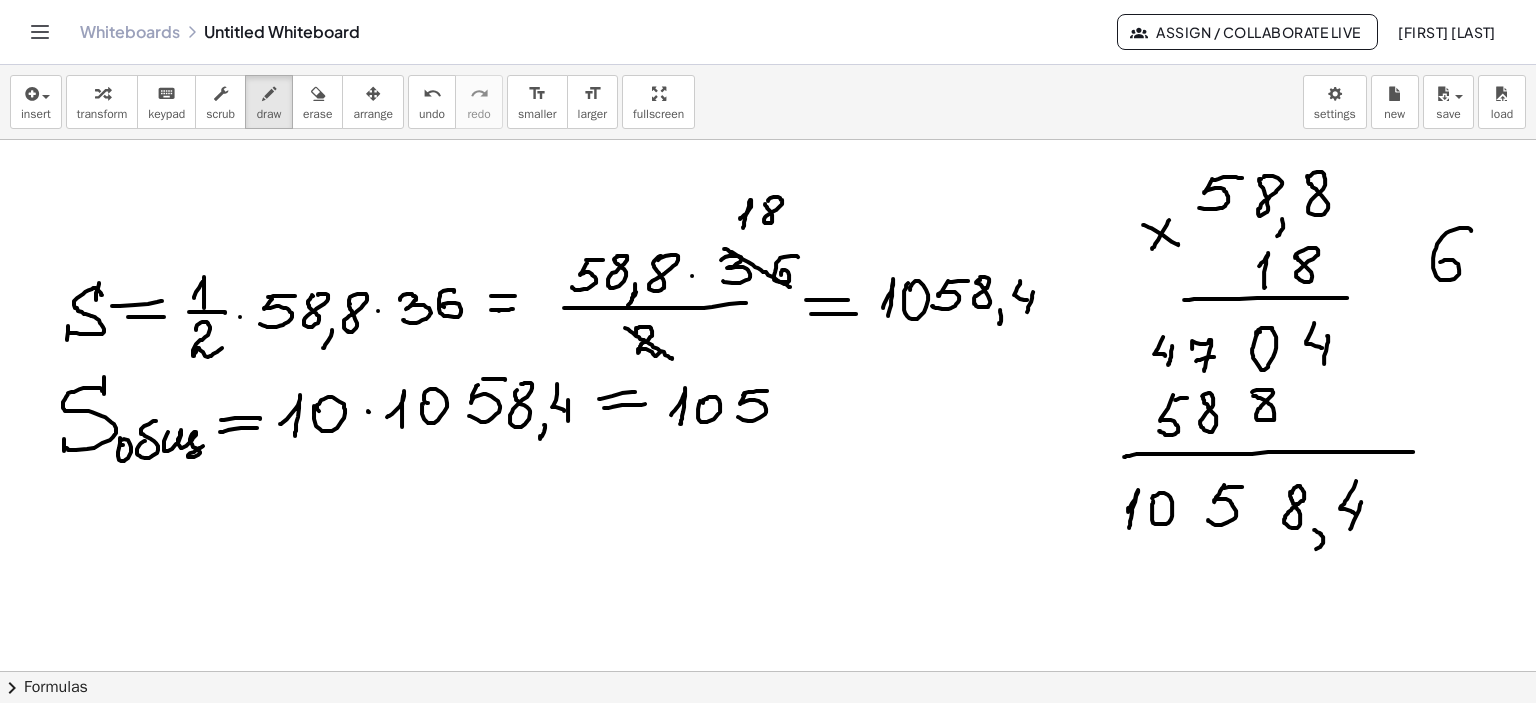click at bounding box center [768, -392] 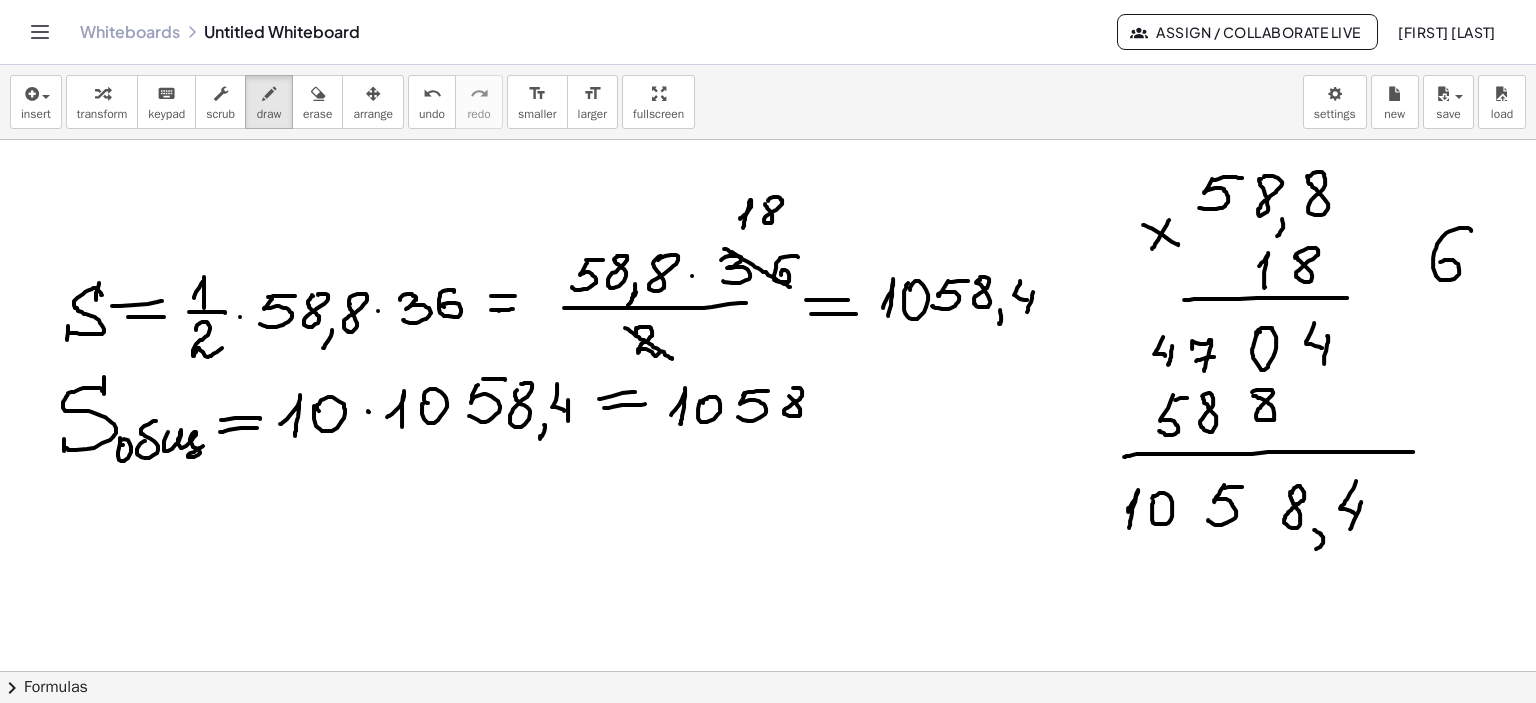 drag, startPoint x: 793, startPoint y: 387, endPoint x: 825, endPoint y: 390, distance: 32.140316 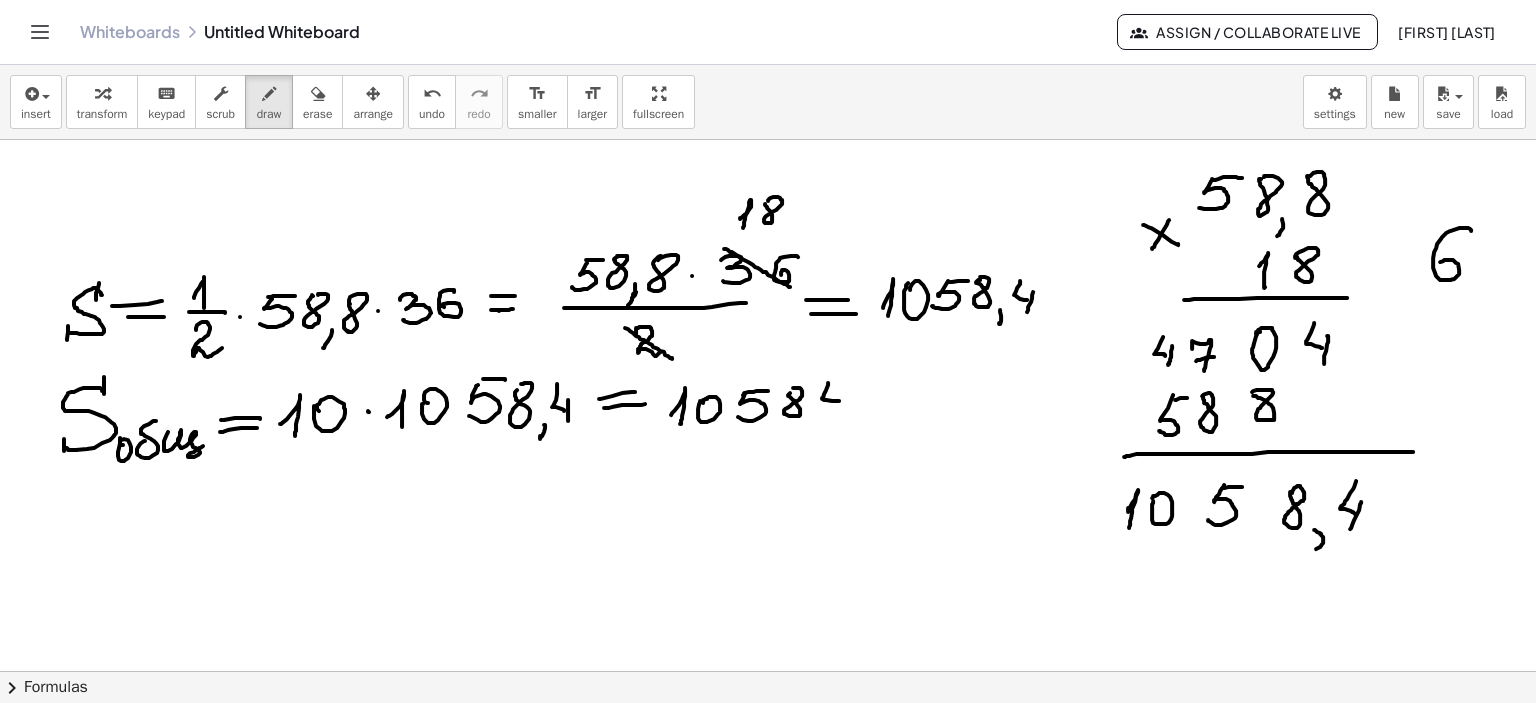 drag, startPoint x: 828, startPoint y: 384, endPoint x: 841, endPoint y: 394, distance: 16.40122 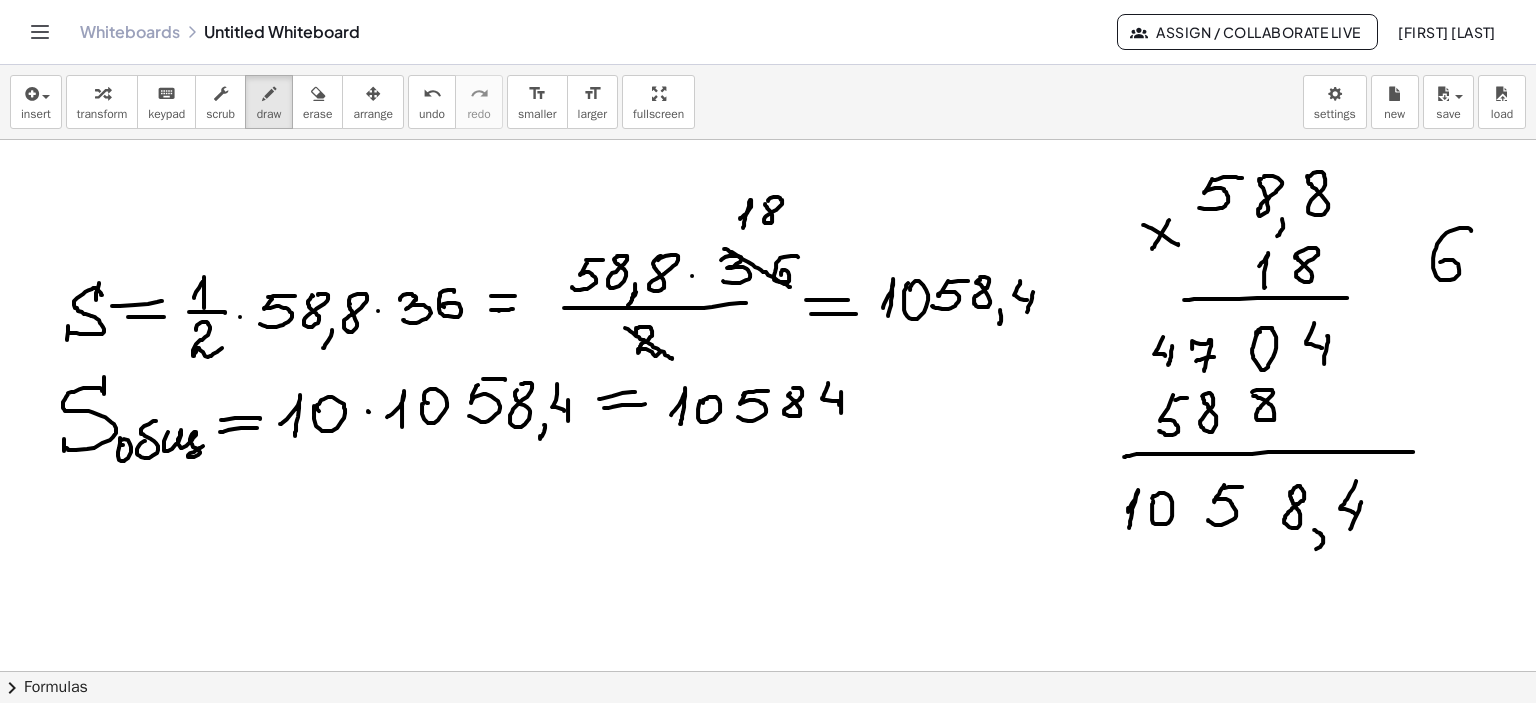 drag, startPoint x: 841, startPoint y: 391, endPoint x: 841, endPoint y: 412, distance: 21 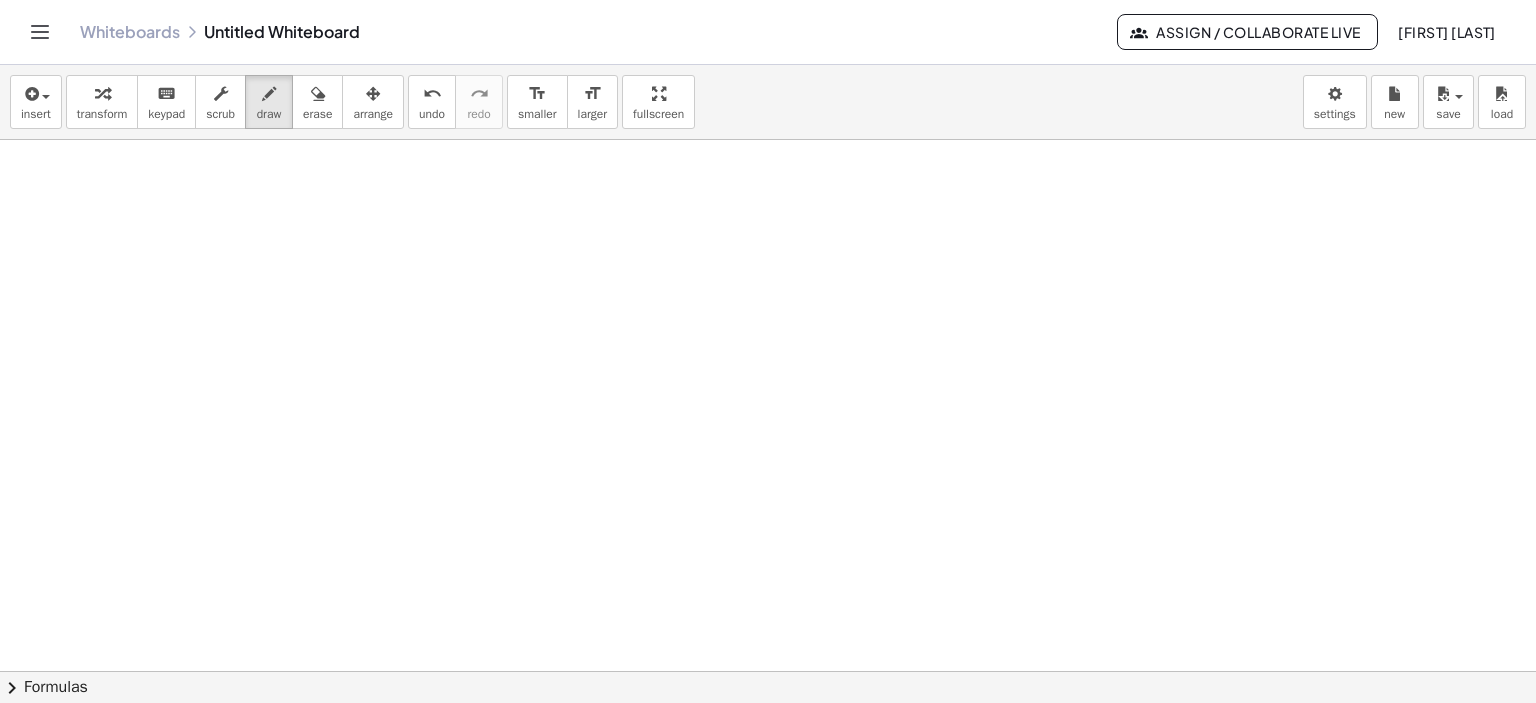 scroll, scrollTop: 2660, scrollLeft: 0, axis: vertical 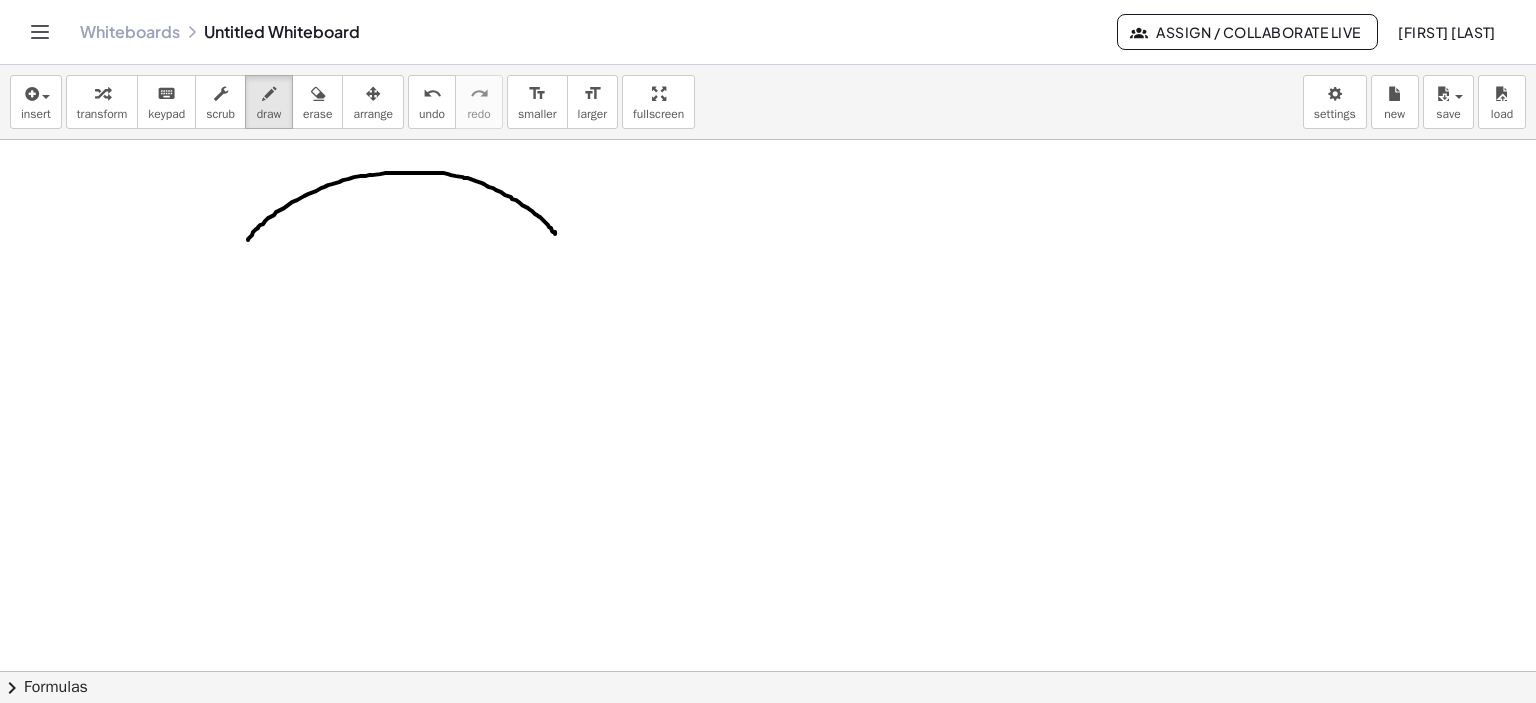 drag, startPoint x: 248, startPoint y: 239, endPoint x: 556, endPoint y: 233, distance: 308.05844 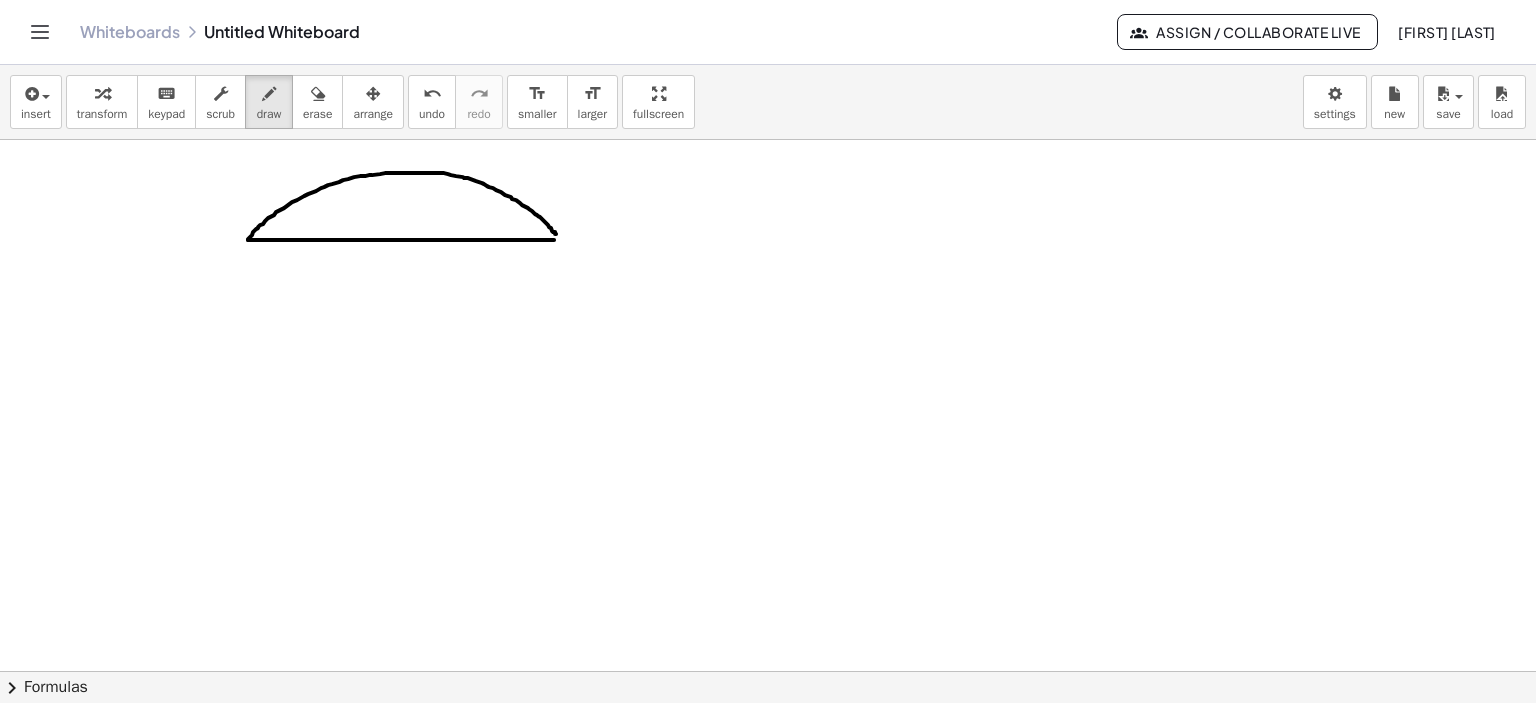 drag, startPoint x: 248, startPoint y: 239, endPoint x: 554, endPoint y: 239, distance: 306 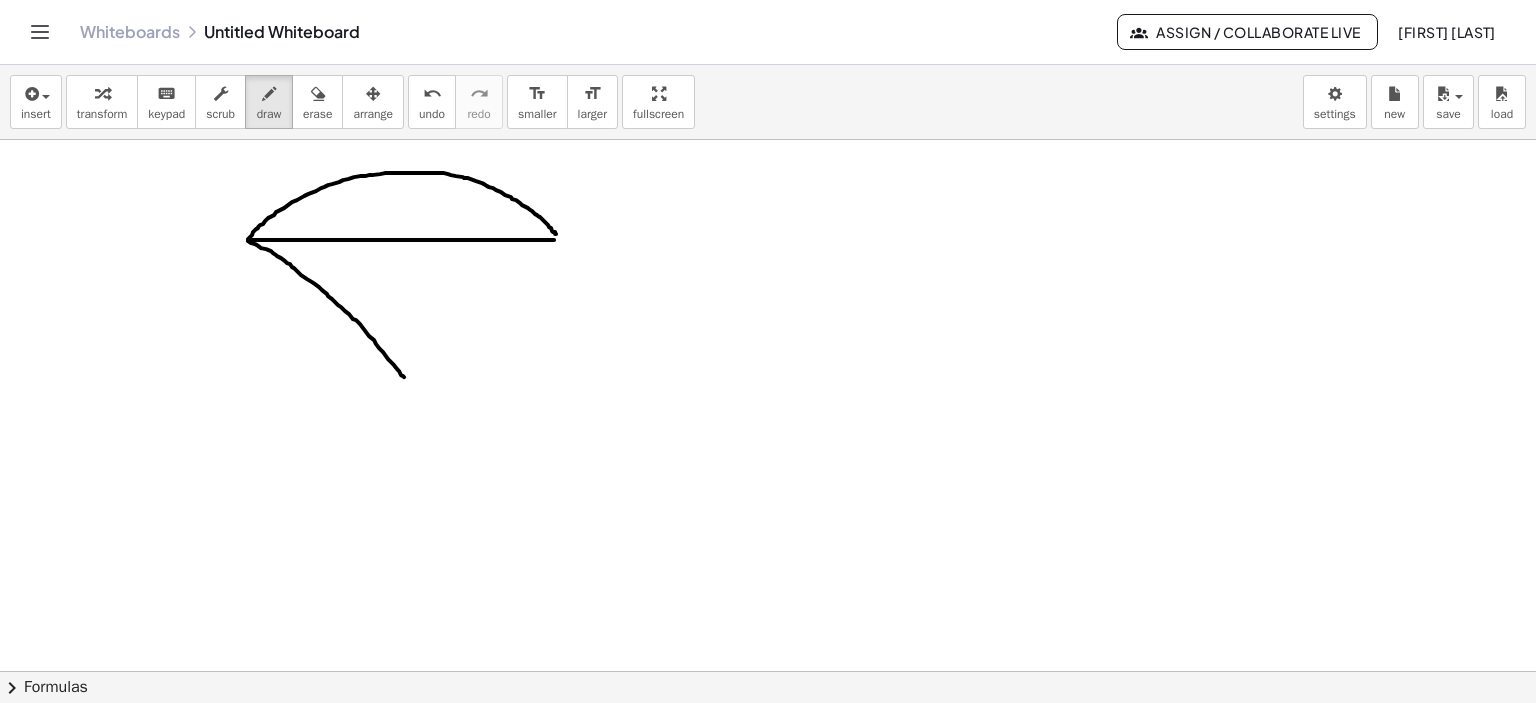 drag, startPoint x: 248, startPoint y: 240, endPoint x: 498, endPoint y: 323, distance: 263.4179 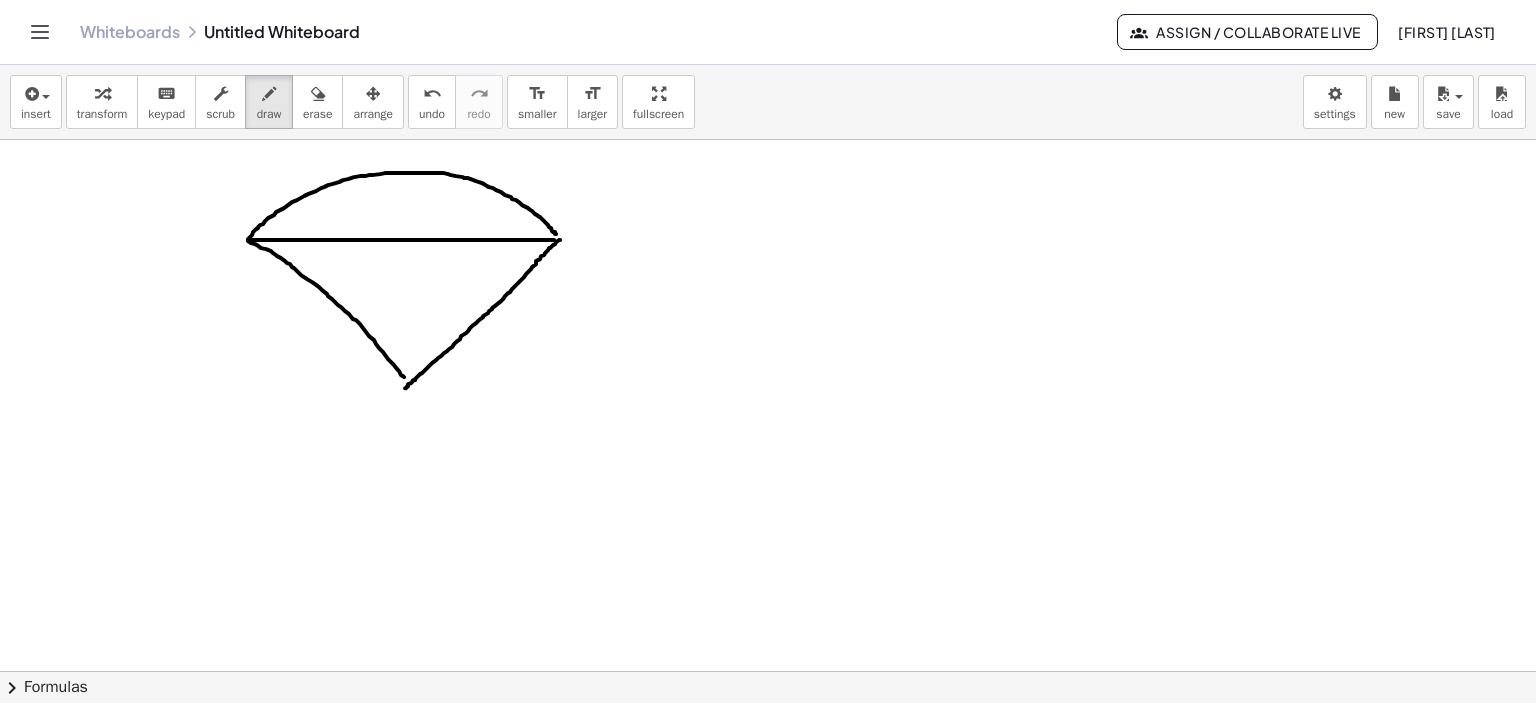drag, startPoint x: 560, startPoint y: 239, endPoint x: 405, endPoint y: 387, distance: 214.31052 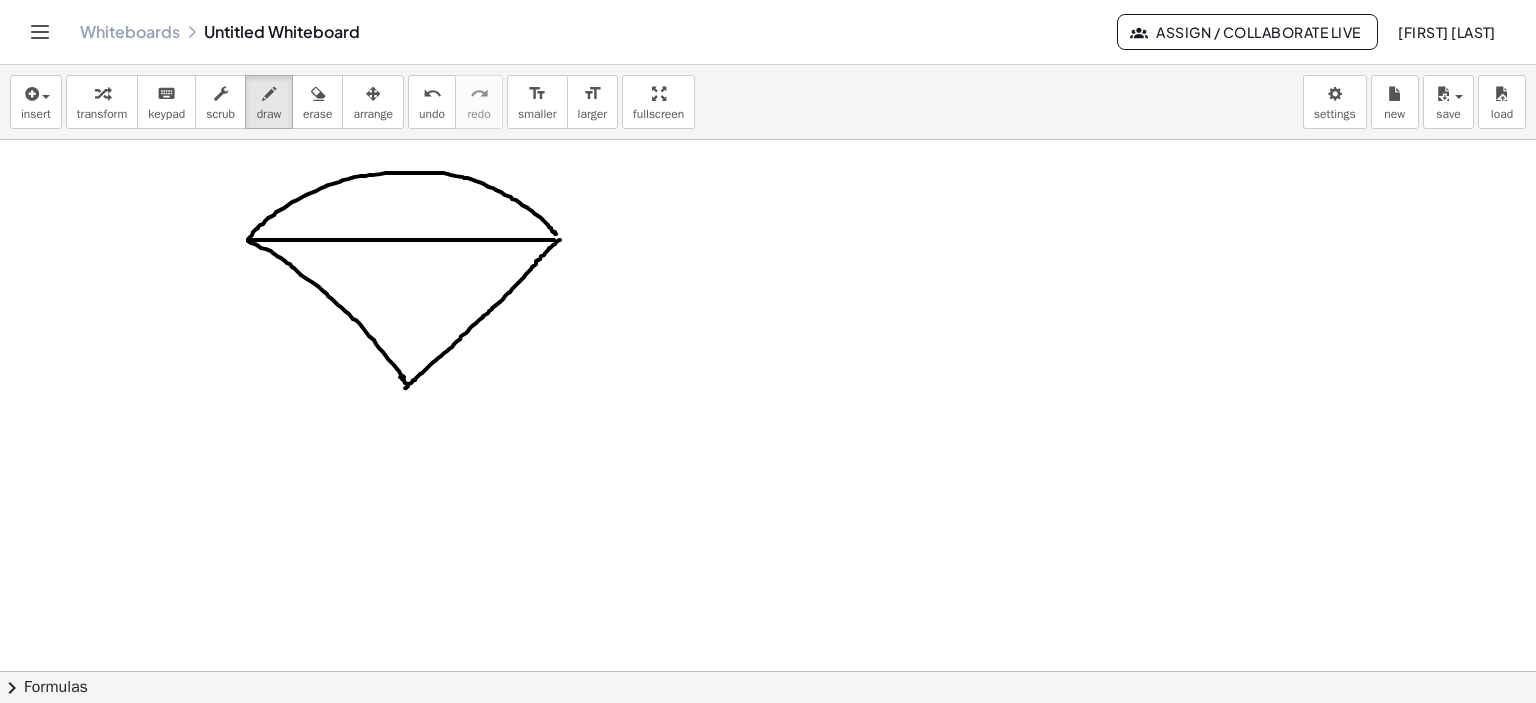 click at bounding box center [768, -658] 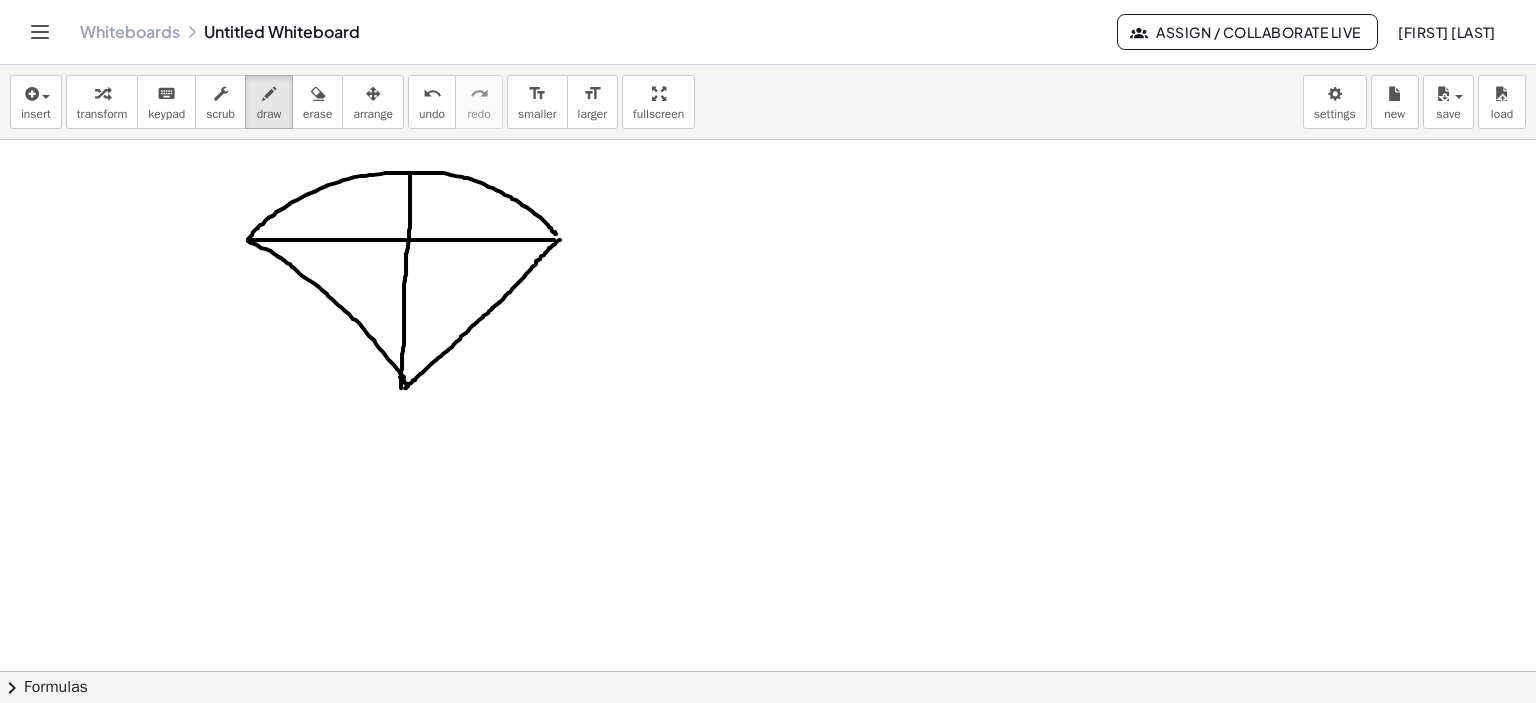 drag, startPoint x: 410, startPoint y: 173, endPoint x: 401, endPoint y: 387, distance: 214.18916 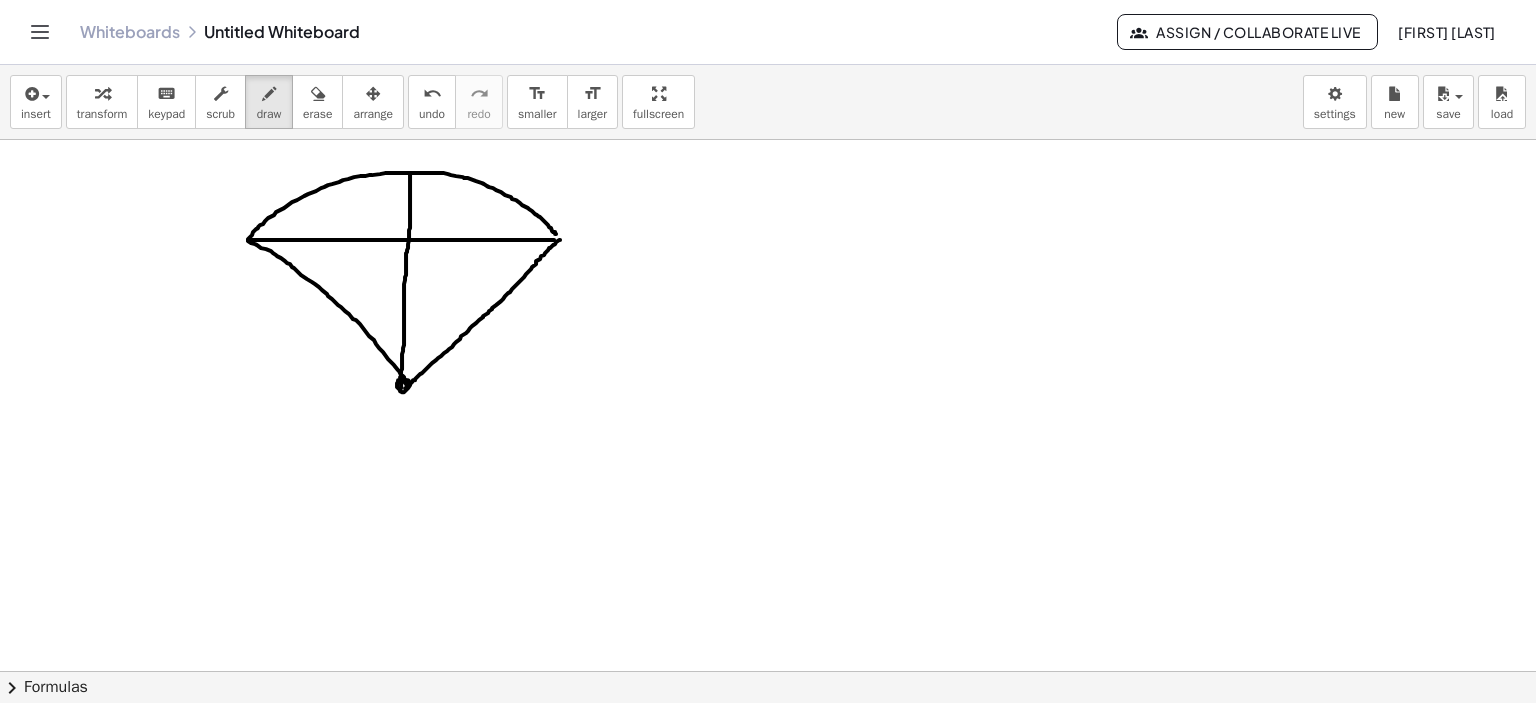 drag, startPoint x: 404, startPoint y: 378, endPoint x: 414, endPoint y: 393, distance: 18.027756 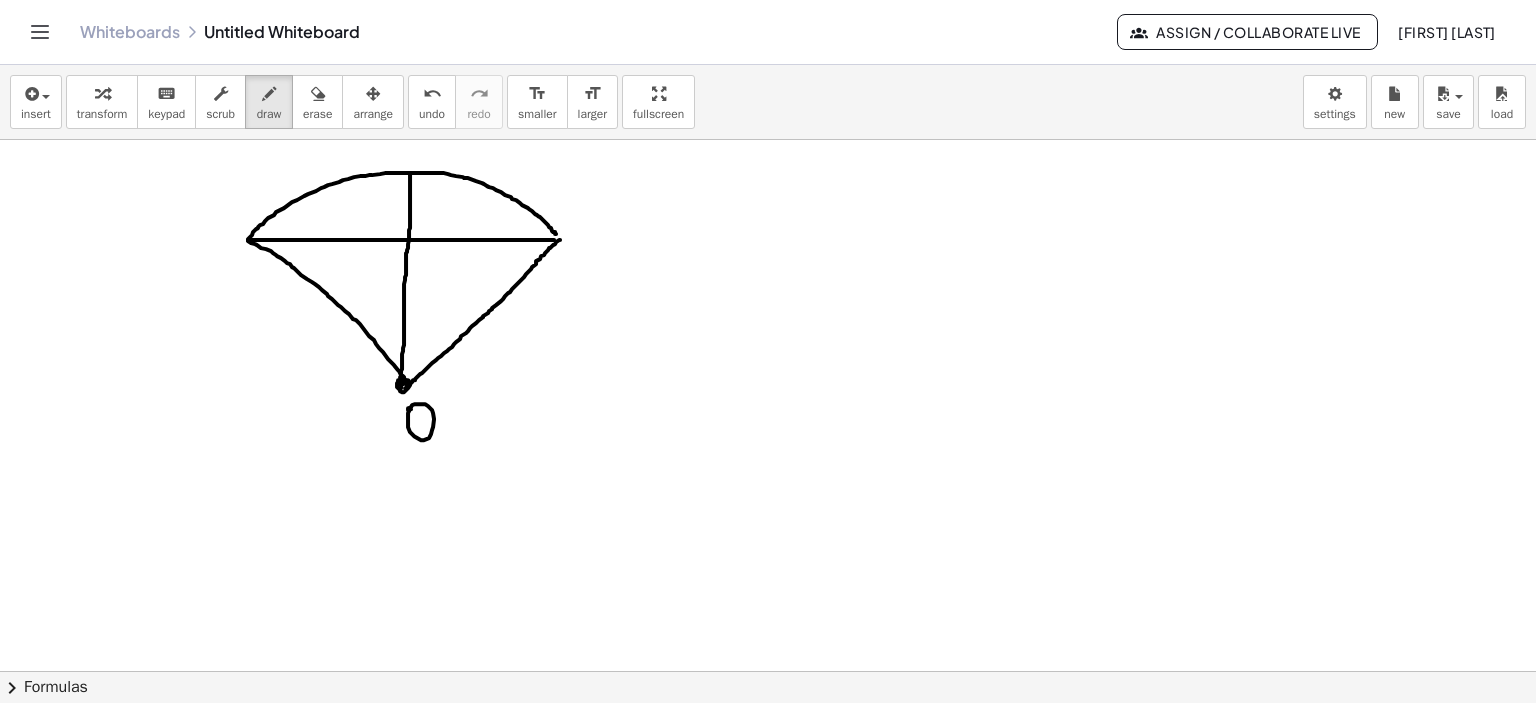 click at bounding box center [768, -658] 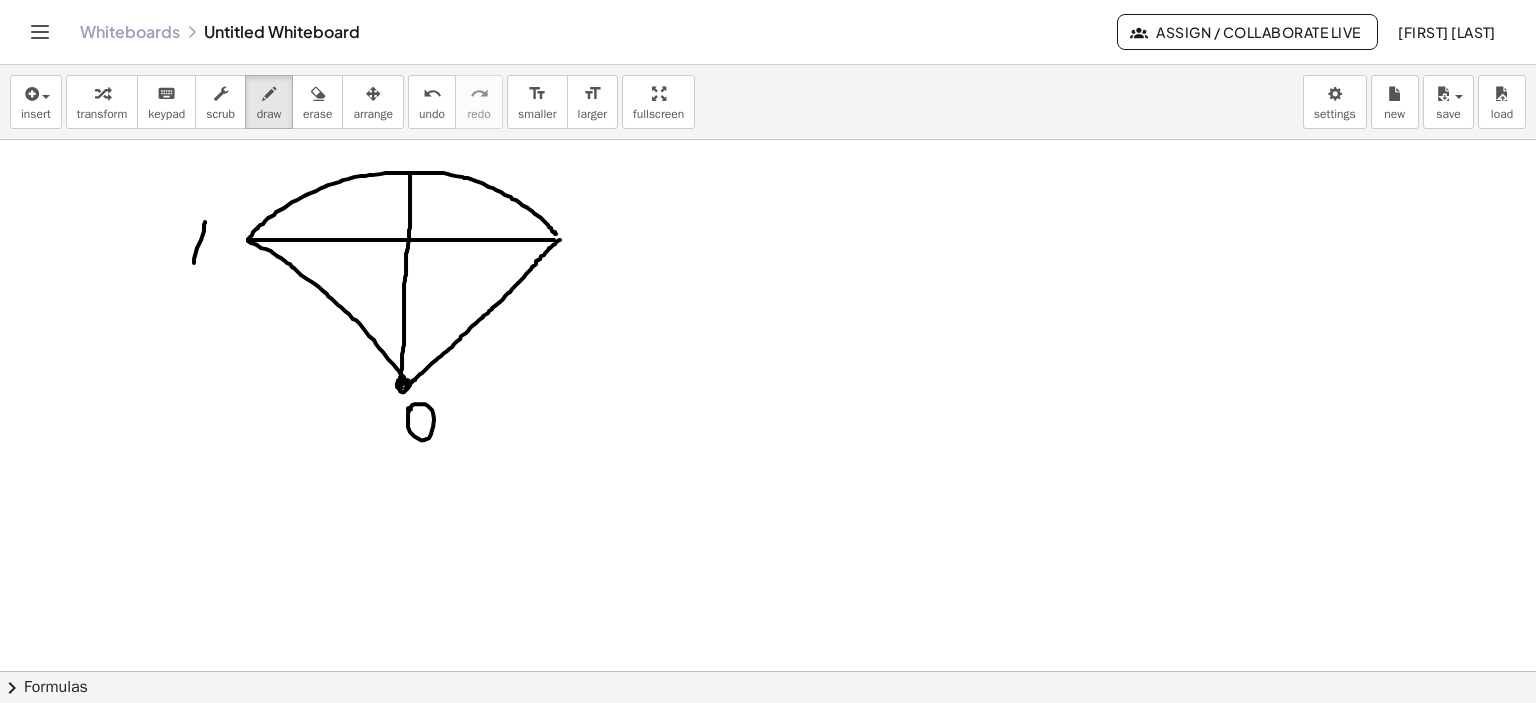 drag, startPoint x: 205, startPoint y: 221, endPoint x: 194, endPoint y: 262, distance: 42.44997 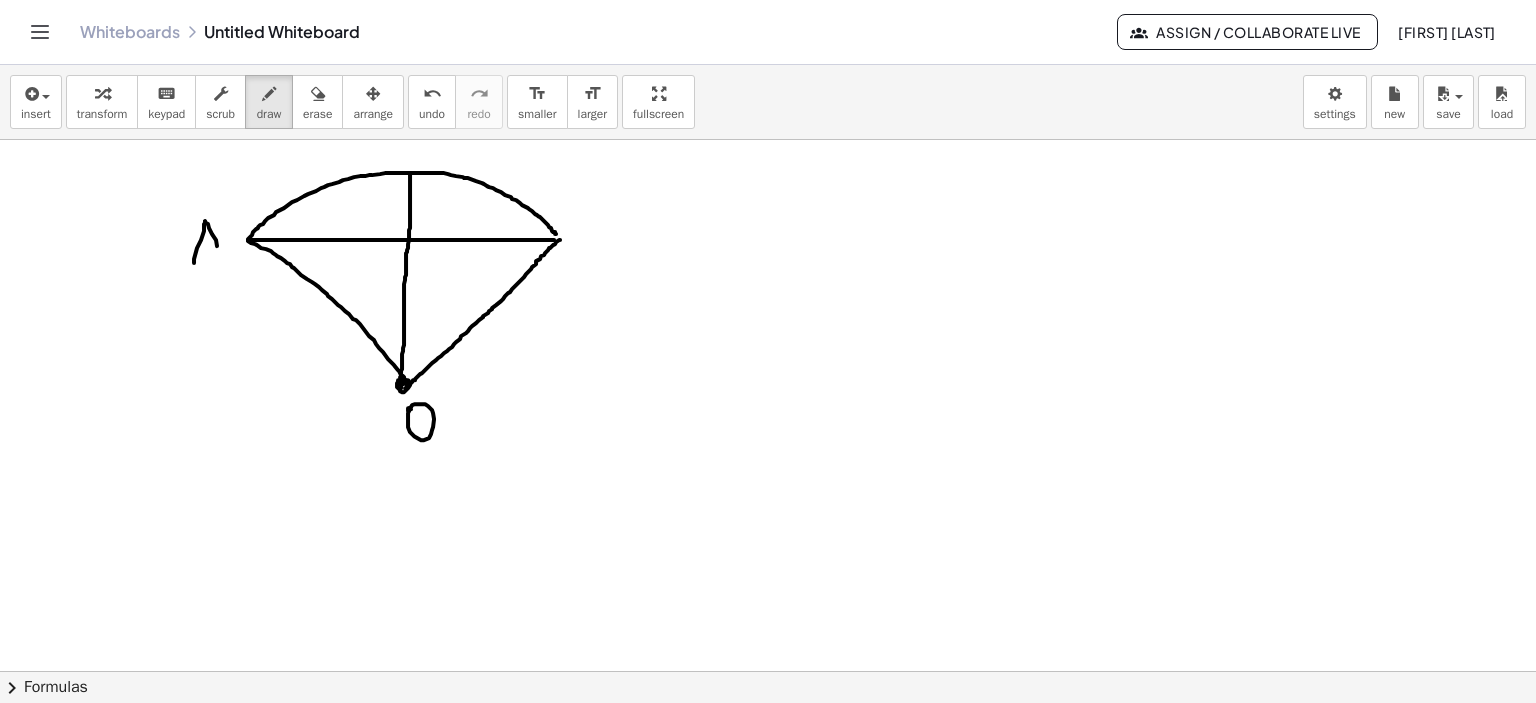 drag, startPoint x: 205, startPoint y: 220, endPoint x: 219, endPoint y: 263, distance: 45.221676 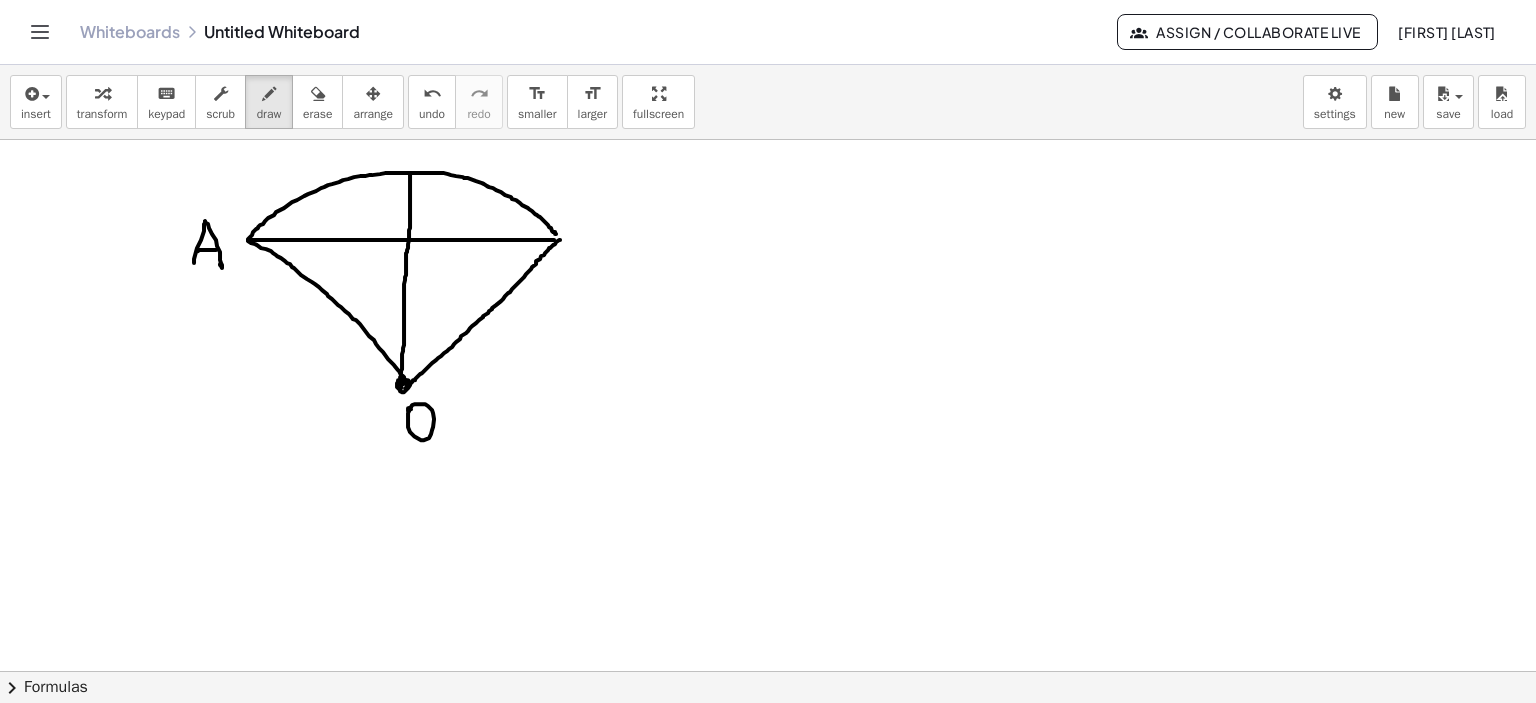 drag, startPoint x: 199, startPoint y: 249, endPoint x: 216, endPoint y: 249, distance: 17 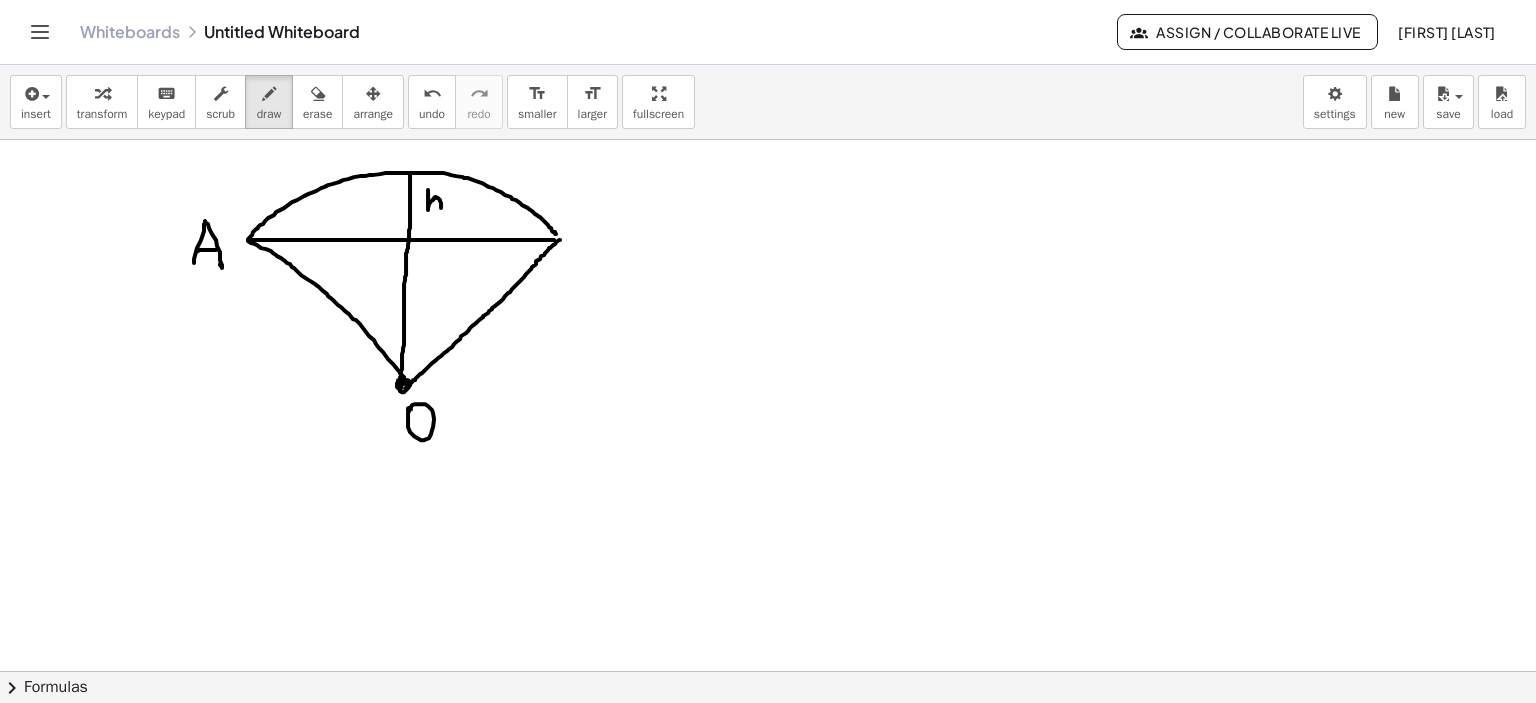 drag, startPoint x: 428, startPoint y: 189, endPoint x: 441, endPoint y: 207, distance: 22.203604 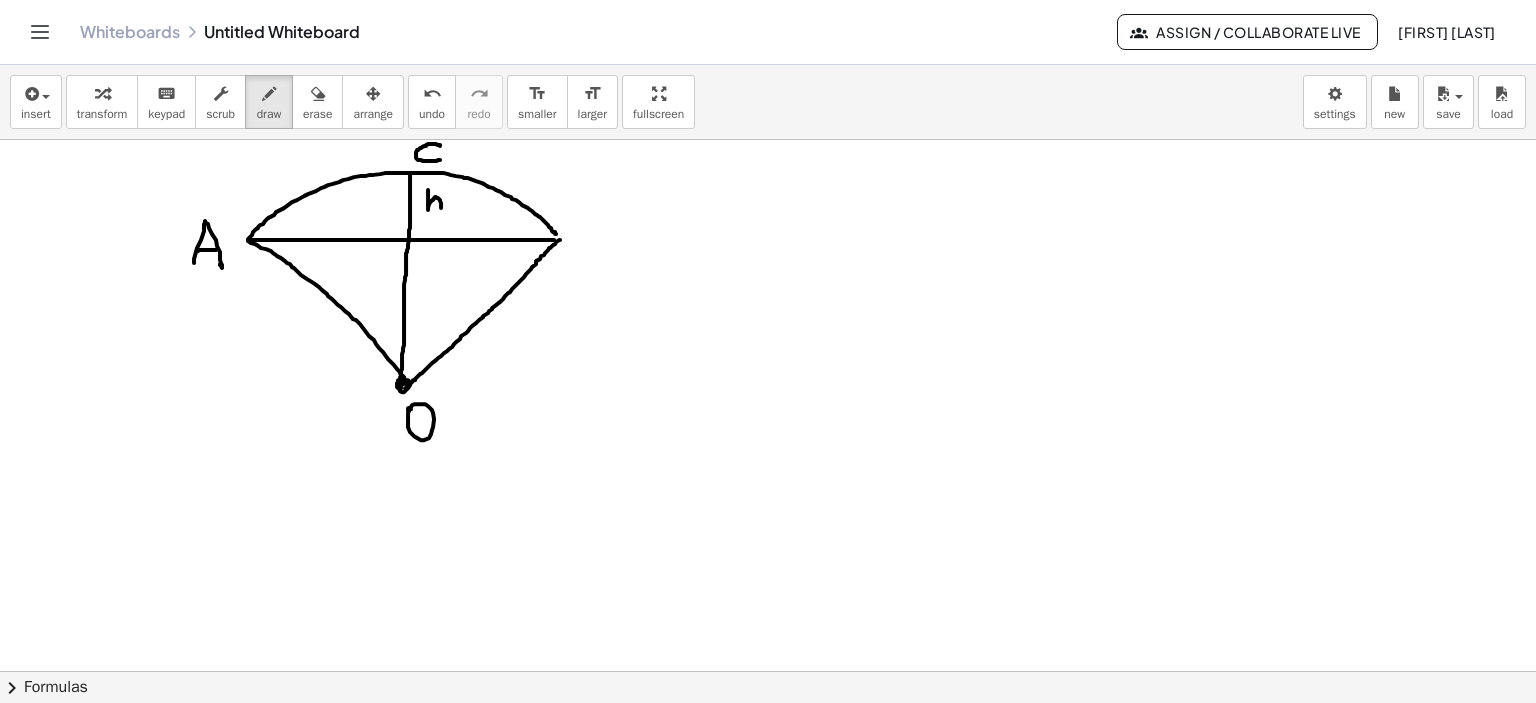 drag, startPoint x: 440, startPoint y: 145, endPoint x: 440, endPoint y: 159, distance: 14 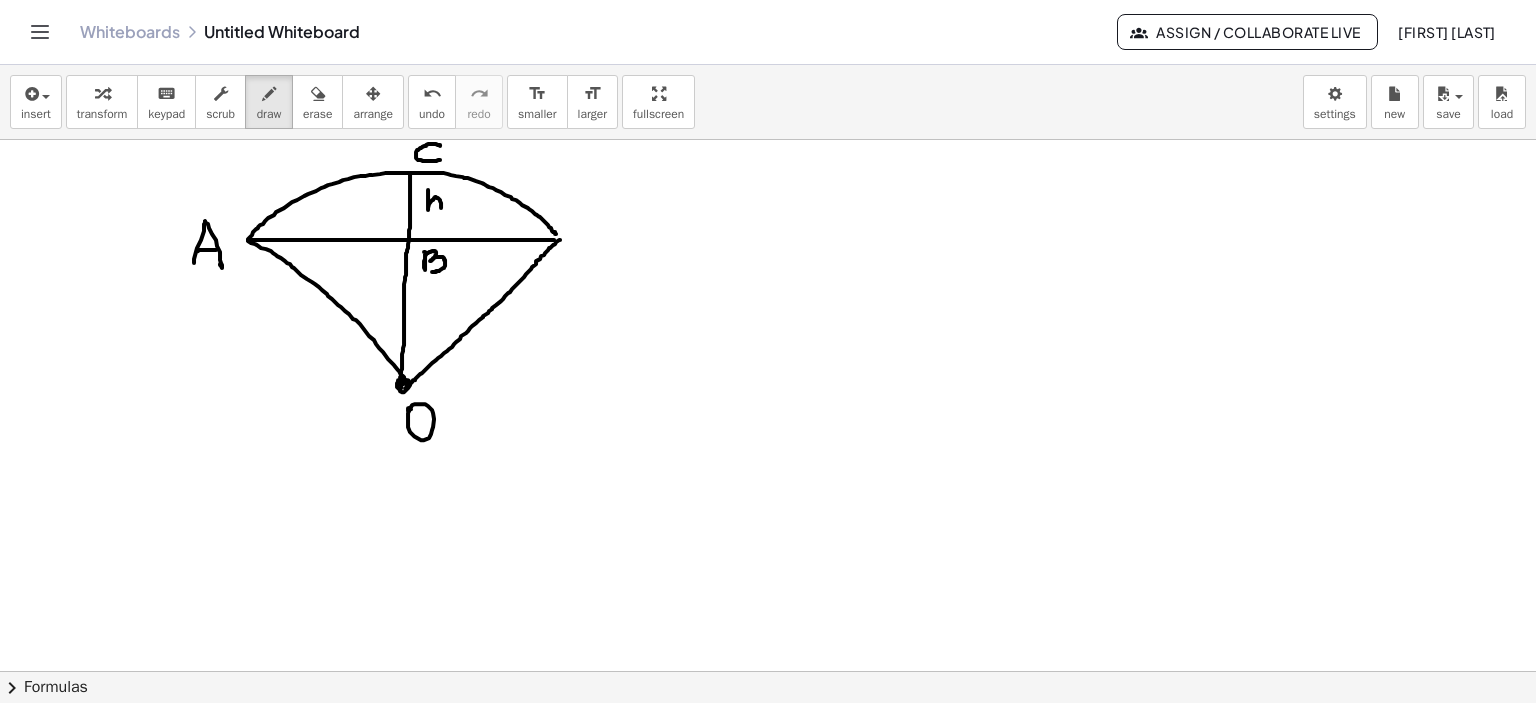 drag, startPoint x: 424, startPoint y: 251, endPoint x: 431, endPoint y: 271, distance: 21.189621 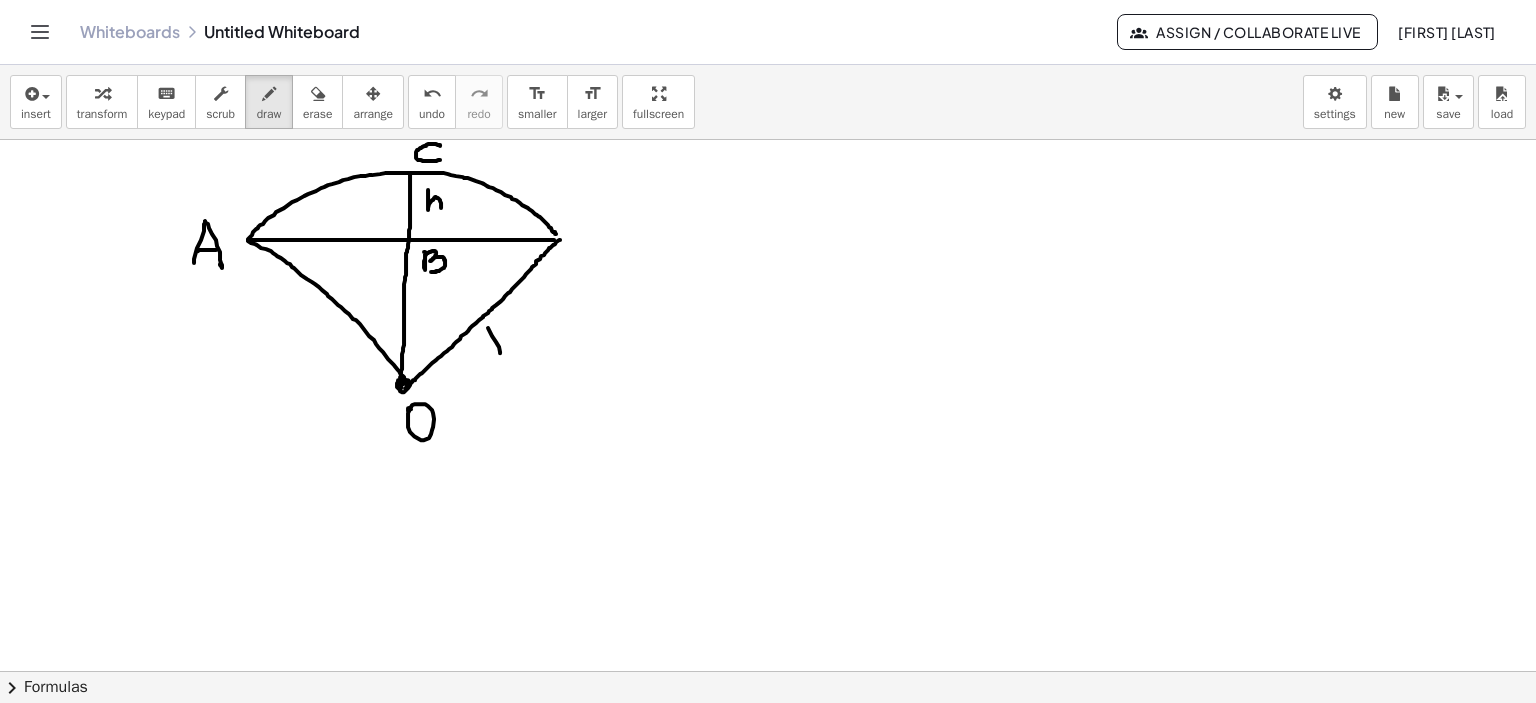 drag, startPoint x: 488, startPoint y: 327, endPoint x: 500, endPoint y: 352, distance: 27.730848 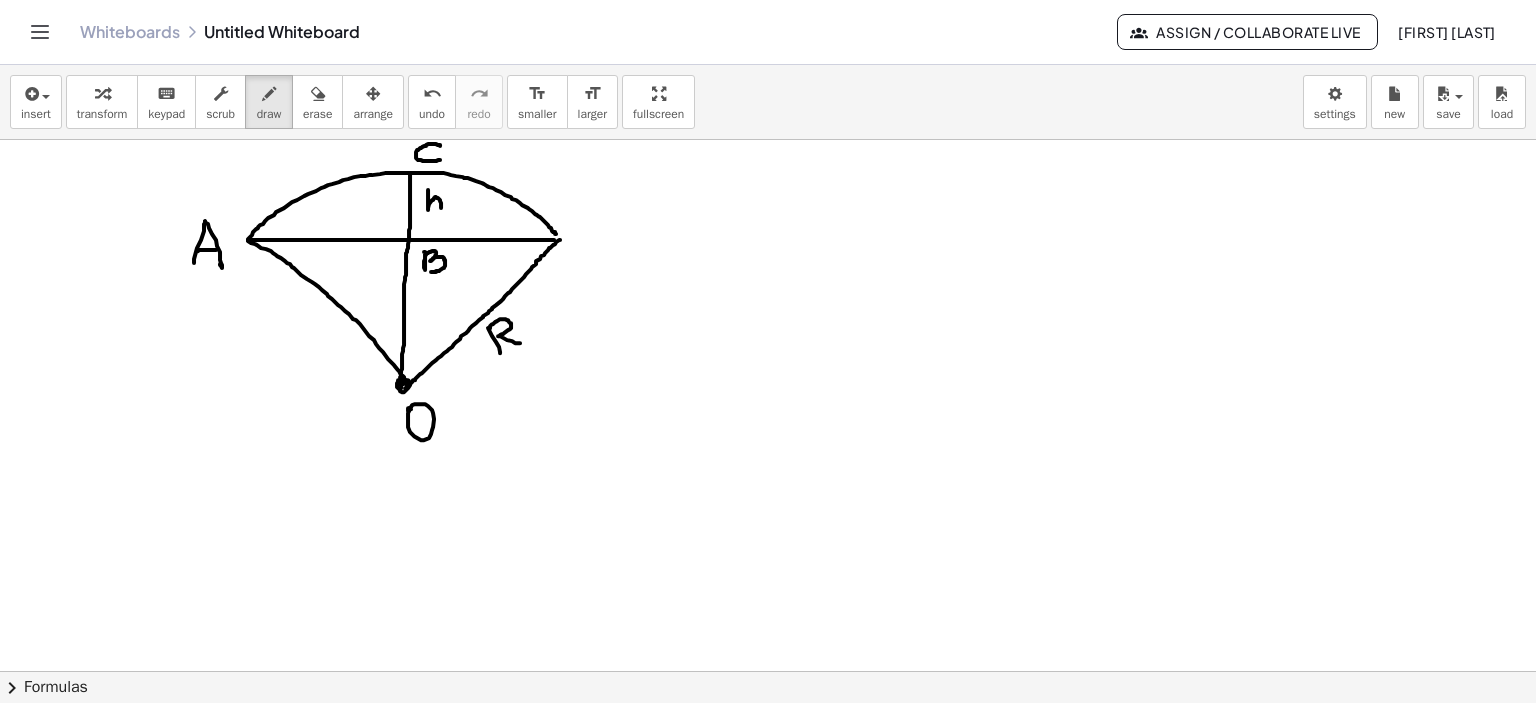 drag, startPoint x: 490, startPoint y: 327, endPoint x: 520, endPoint y: 342, distance: 33.54102 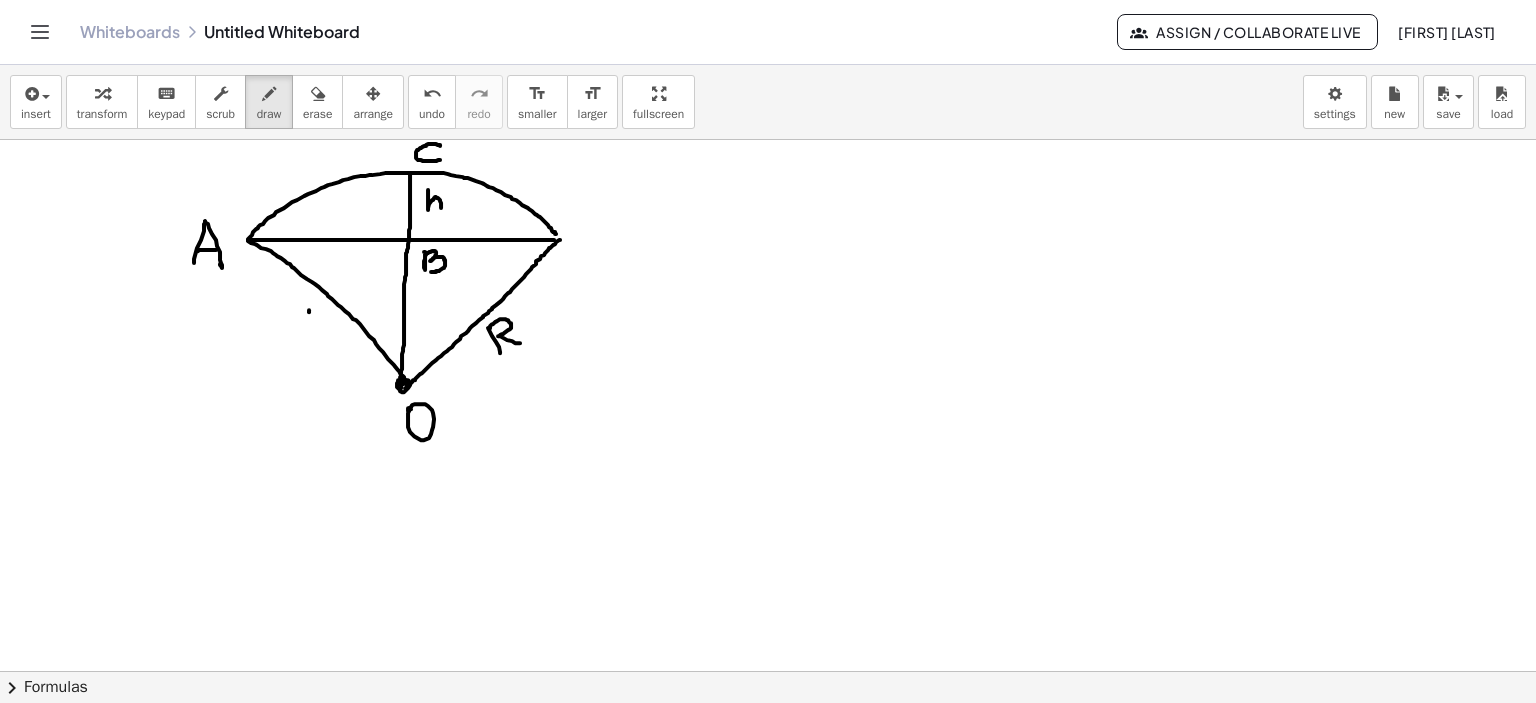 drag, startPoint x: 309, startPoint y: 311, endPoint x: 303, endPoint y: 330, distance: 19.924858 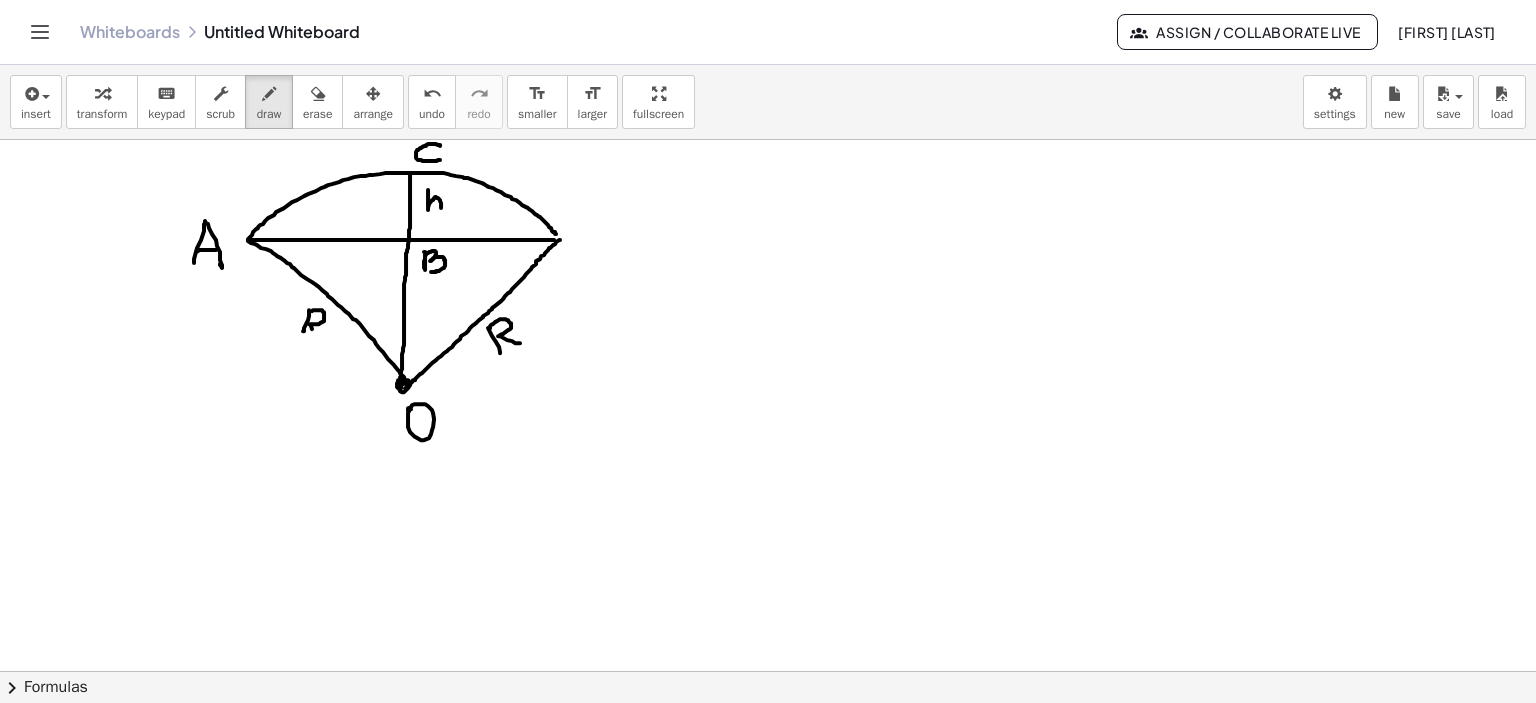 drag, startPoint x: 312, startPoint y: 310, endPoint x: 316, endPoint y: 335, distance: 25.317978 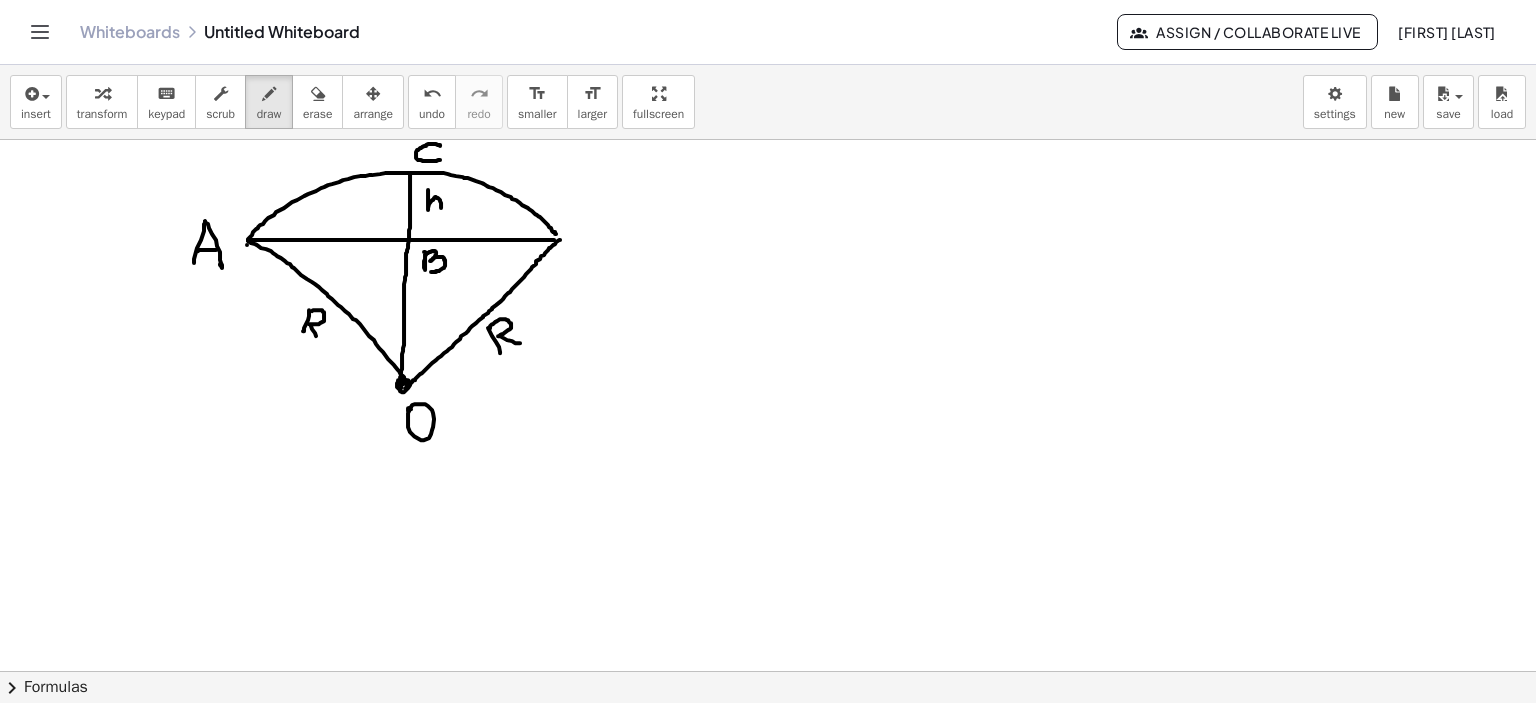 drag, startPoint x: 247, startPoint y: 244, endPoint x: 250, endPoint y: 272, distance: 28.160255 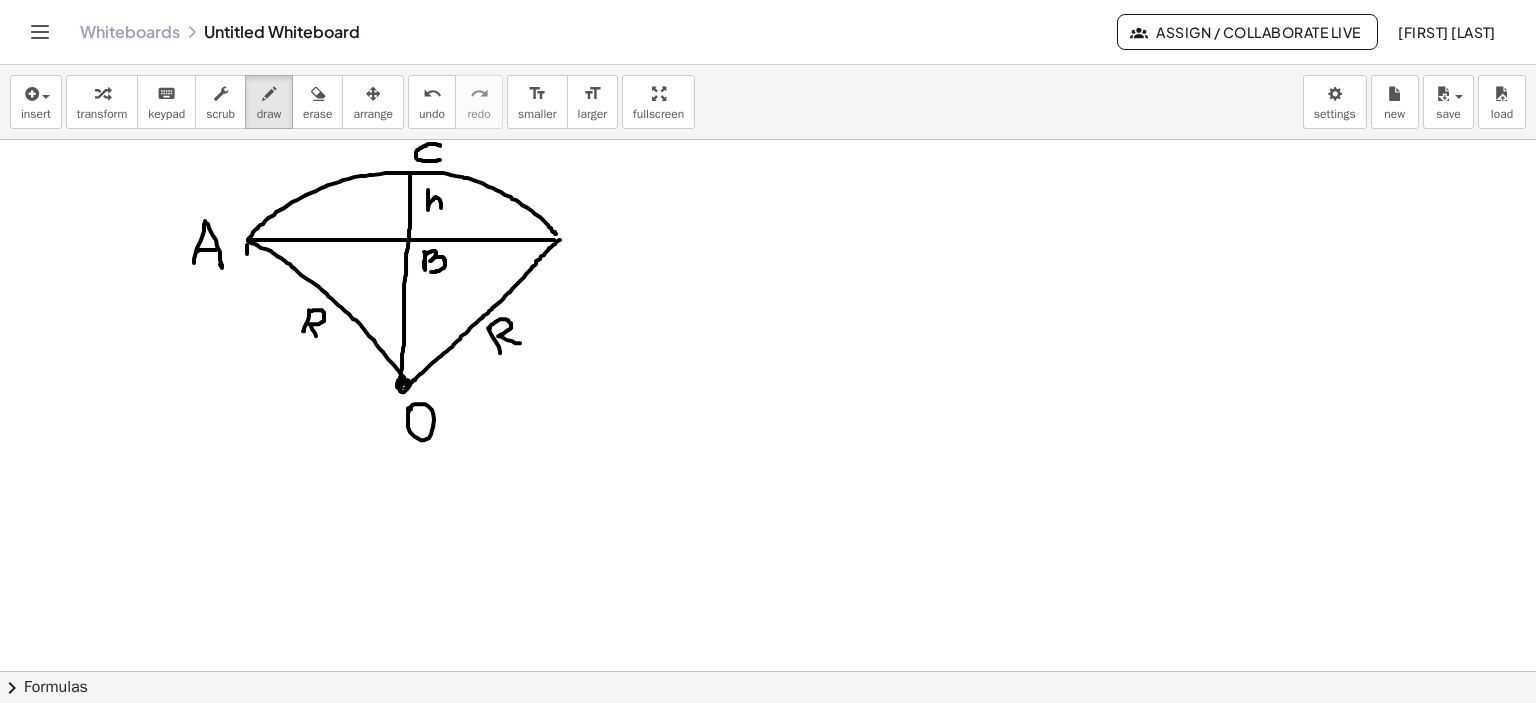 click at bounding box center (768, -658) 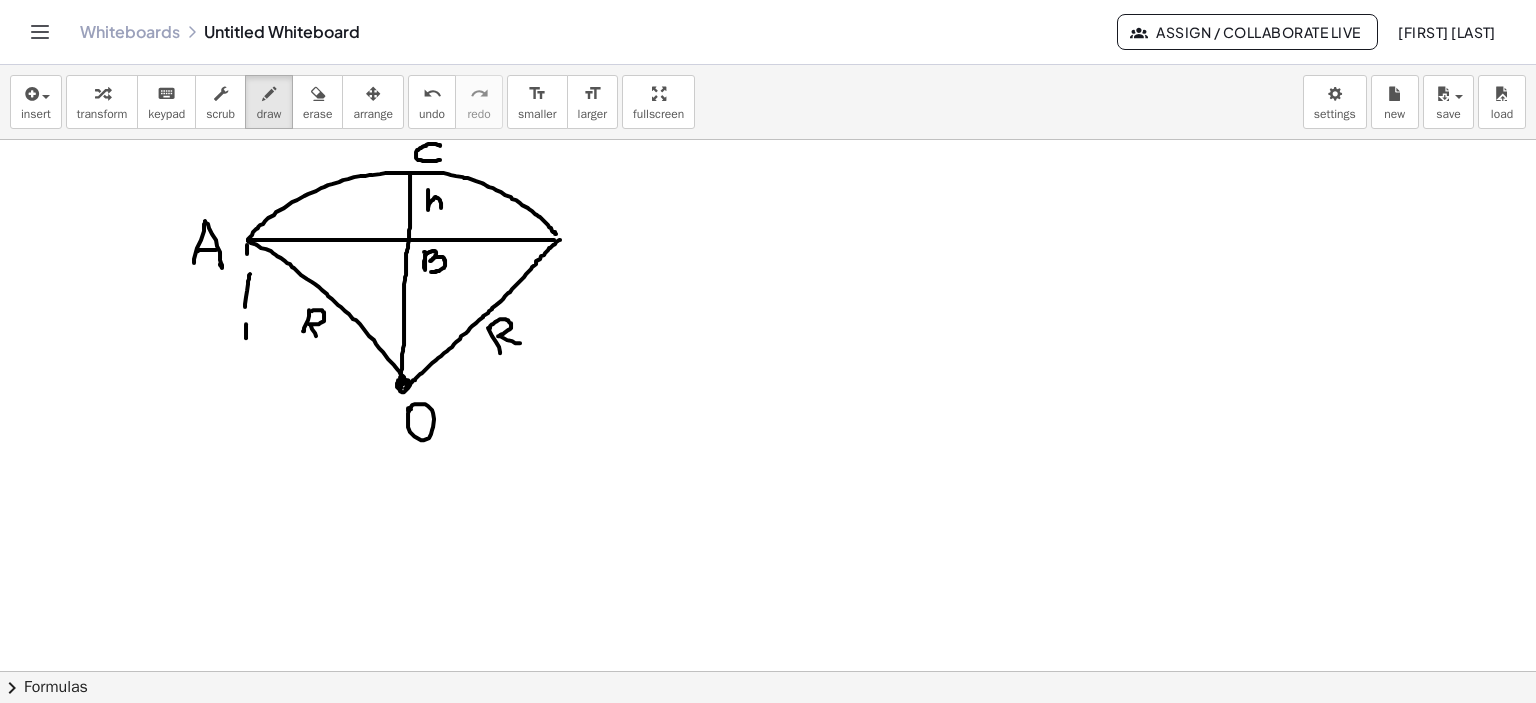 drag, startPoint x: 246, startPoint y: 337, endPoint x: 252, endPoint y: 355, distance: 18.973665 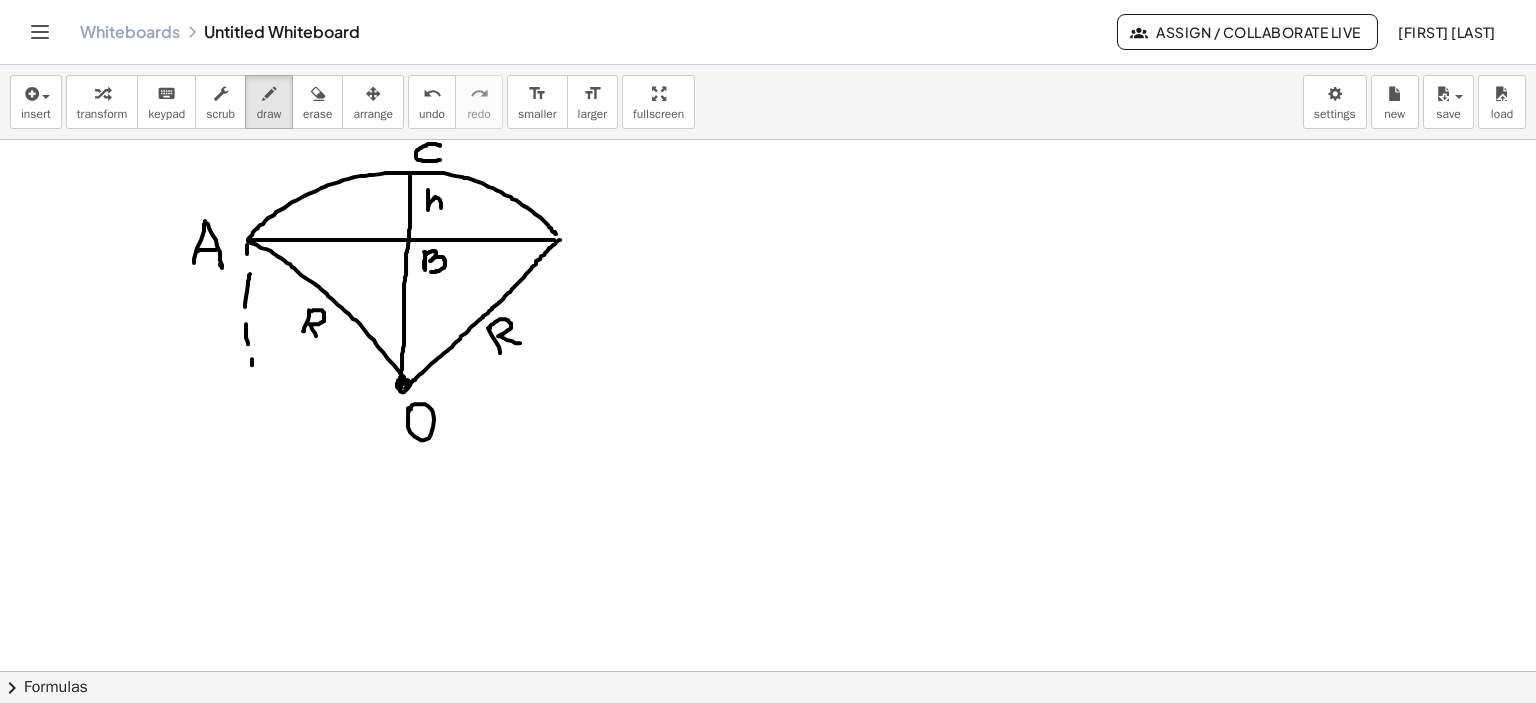 drag, startPoint x: 252, startPoint y: 364, endPoint x: 253, endPoint y: 378, distance: 14.035668 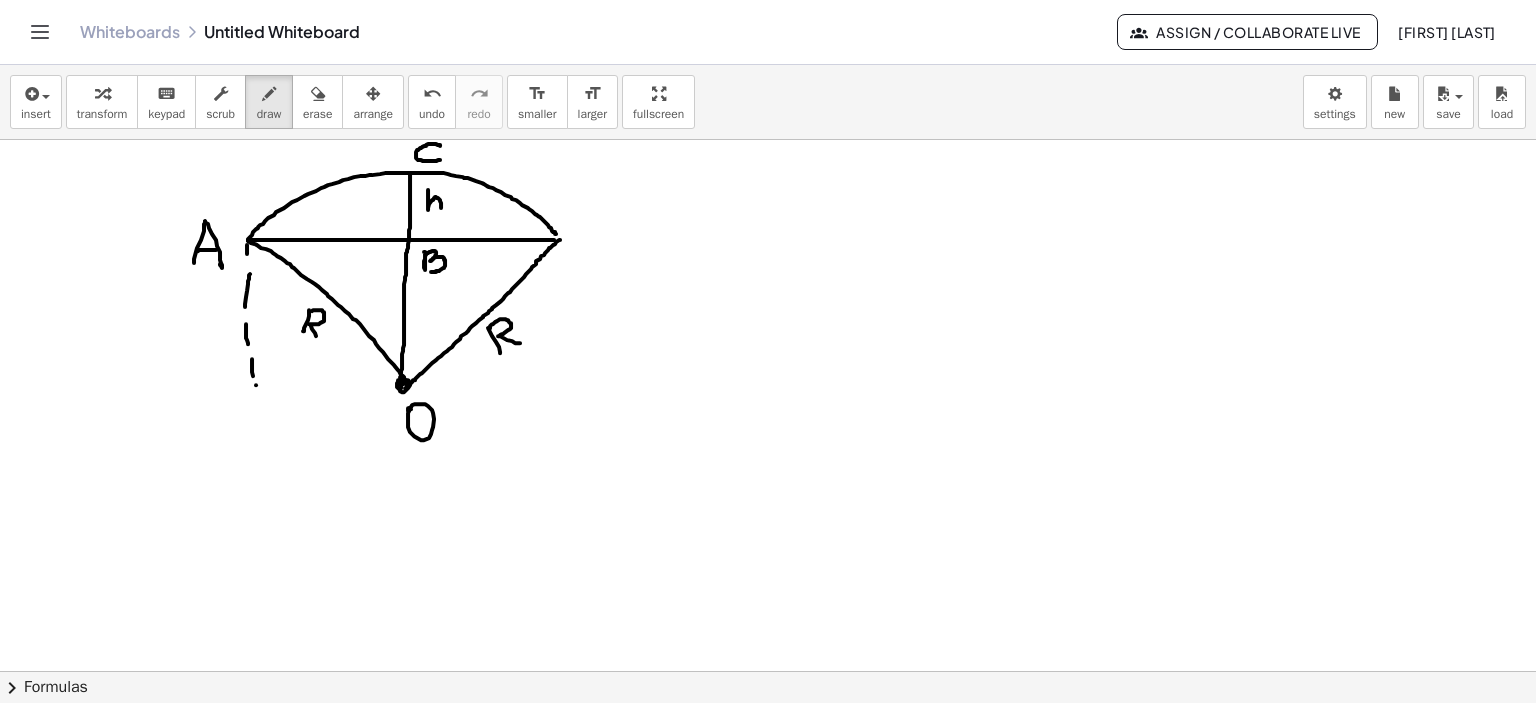 drag, startPoint x: 256, startPoint y: 384, endPoint x: 260, endPoint y: 398, distance: 14.56022 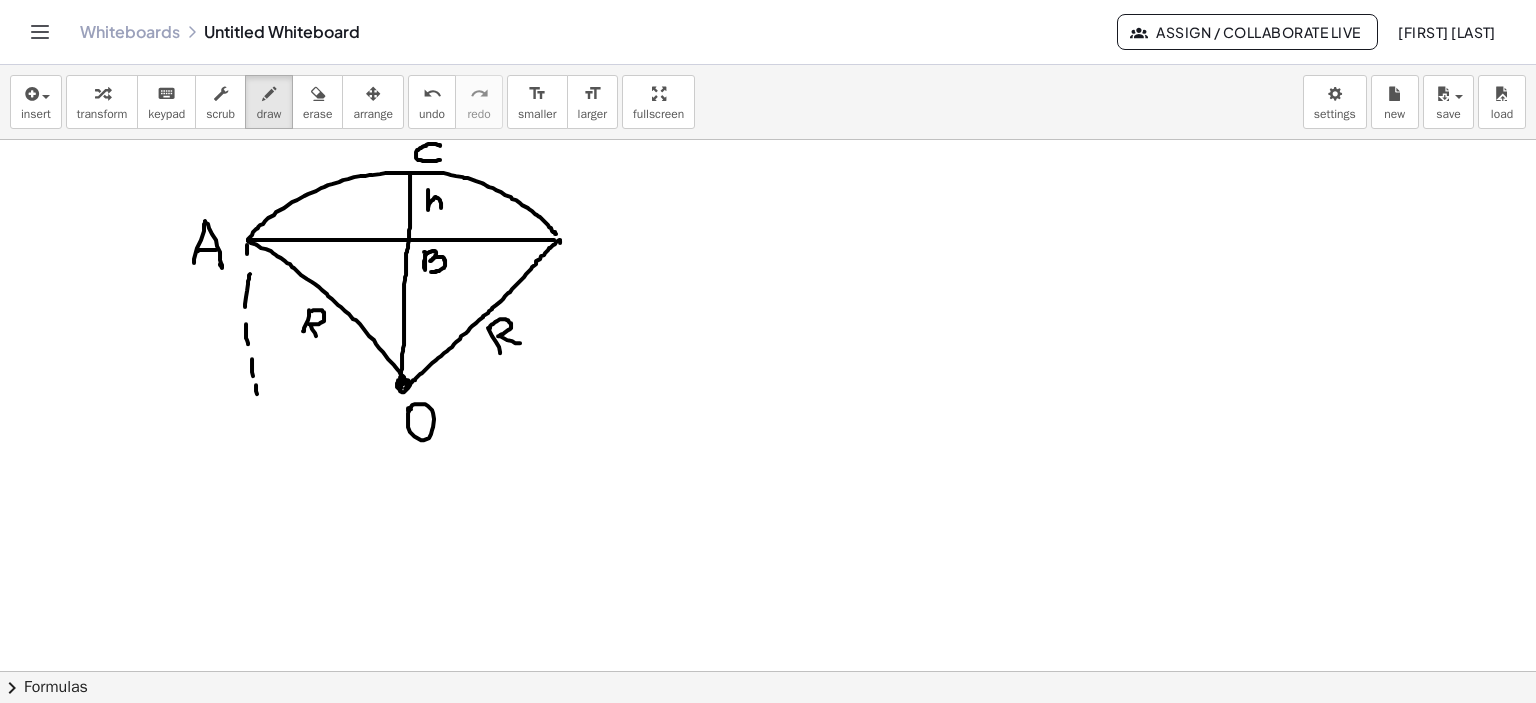 drag, startPoint x: 560, startPoint y: 242, endPoint x: 564, endPoint y: 258, distance: 16.492422 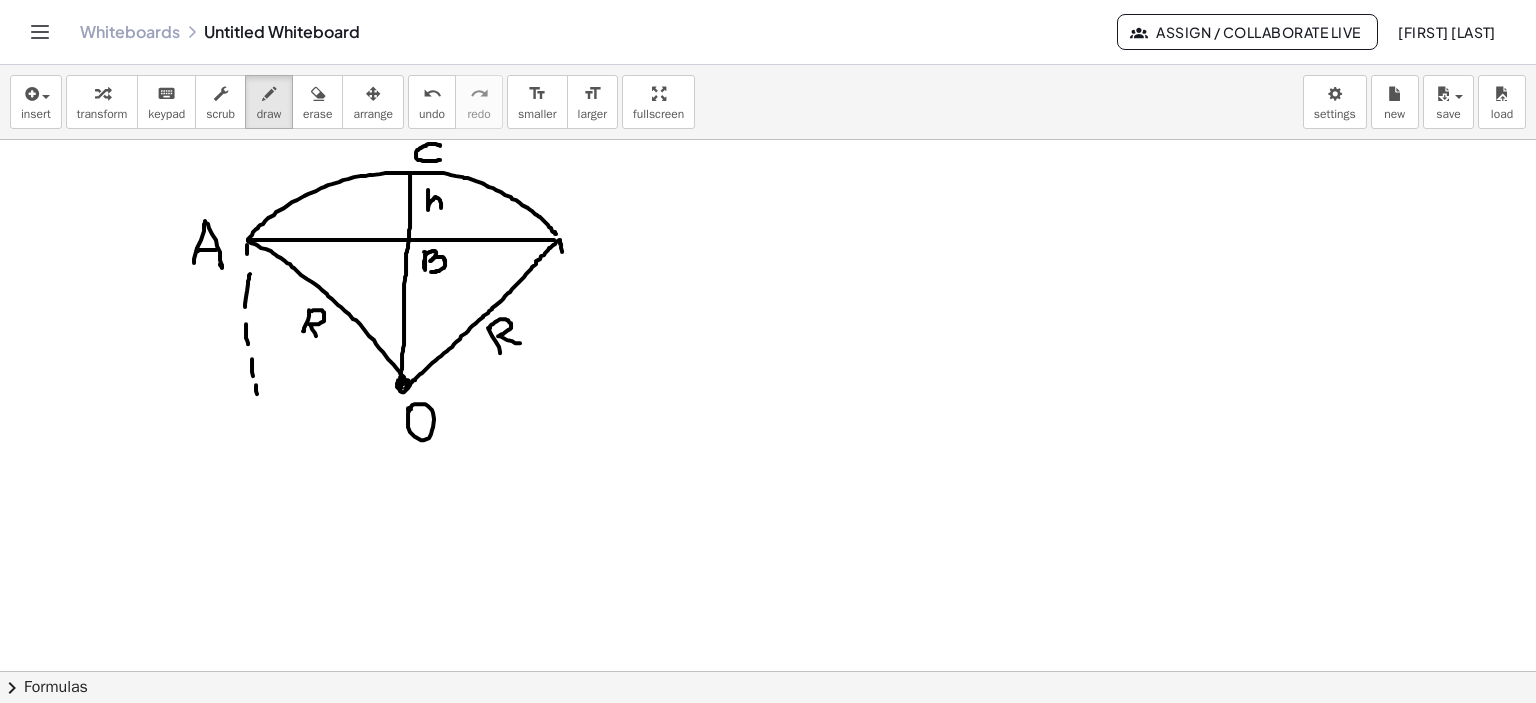click at bounding box center [768, -658] 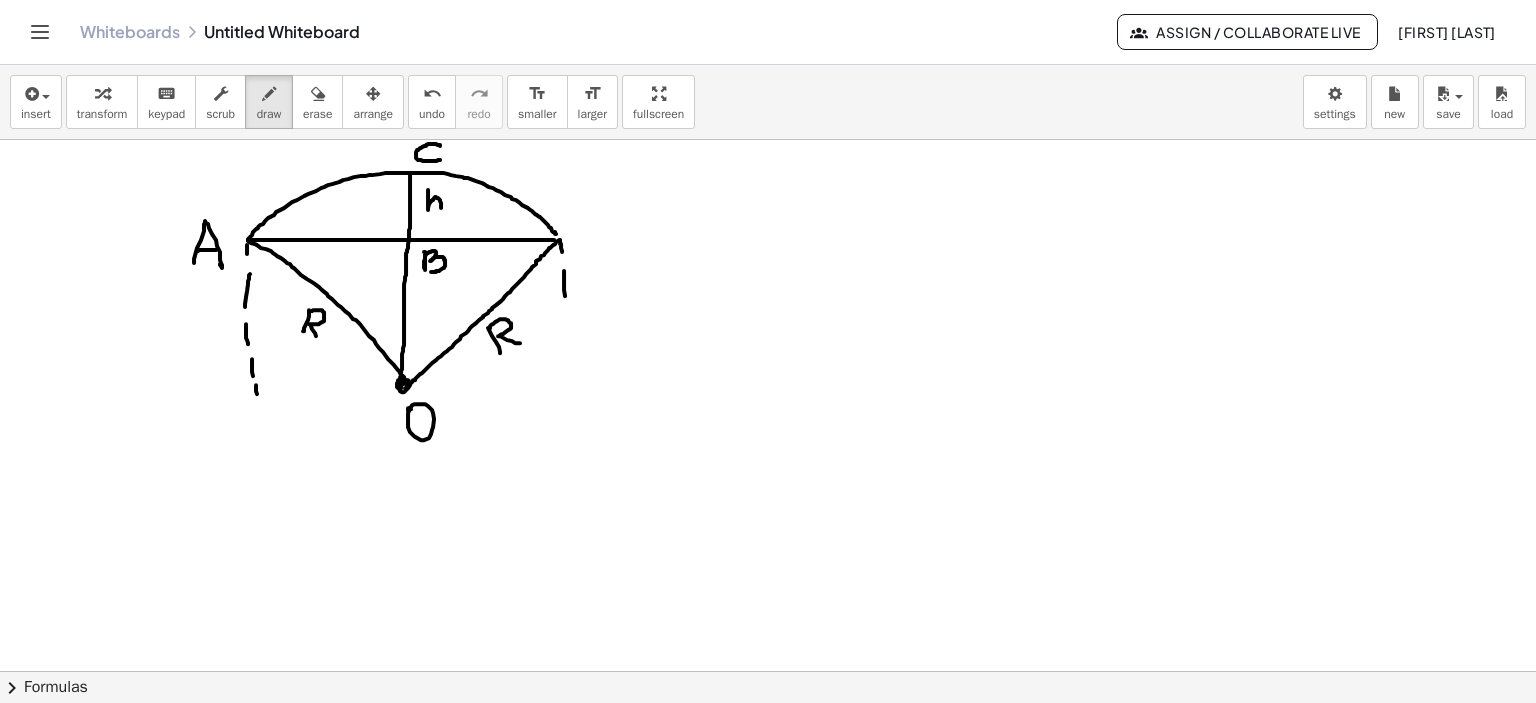 click at bounding box center [768, -658] 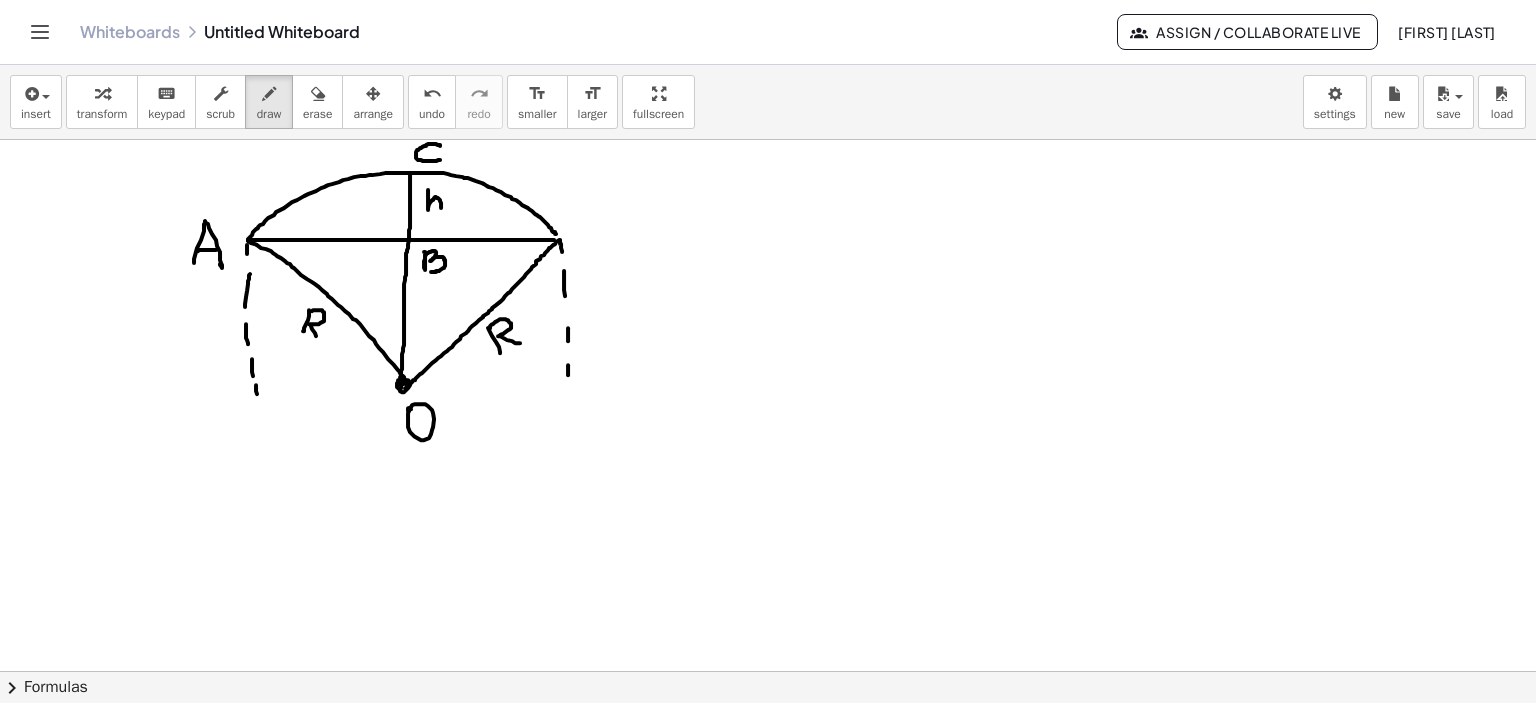 drag, startPoint x: 568, startPoint y: 367, endPoint x: 568, endPoint y: 387, distance: 20 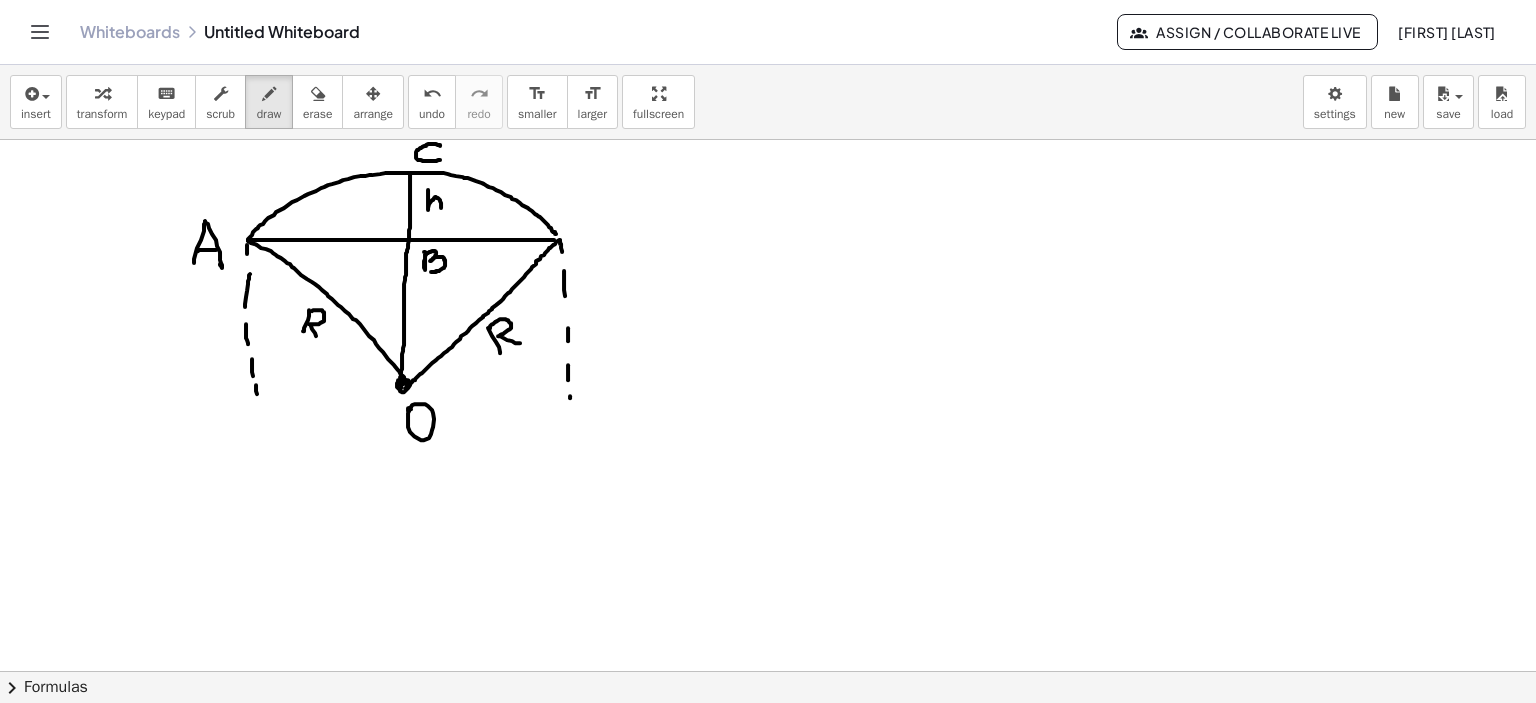 click at bounding box center [768, -658] 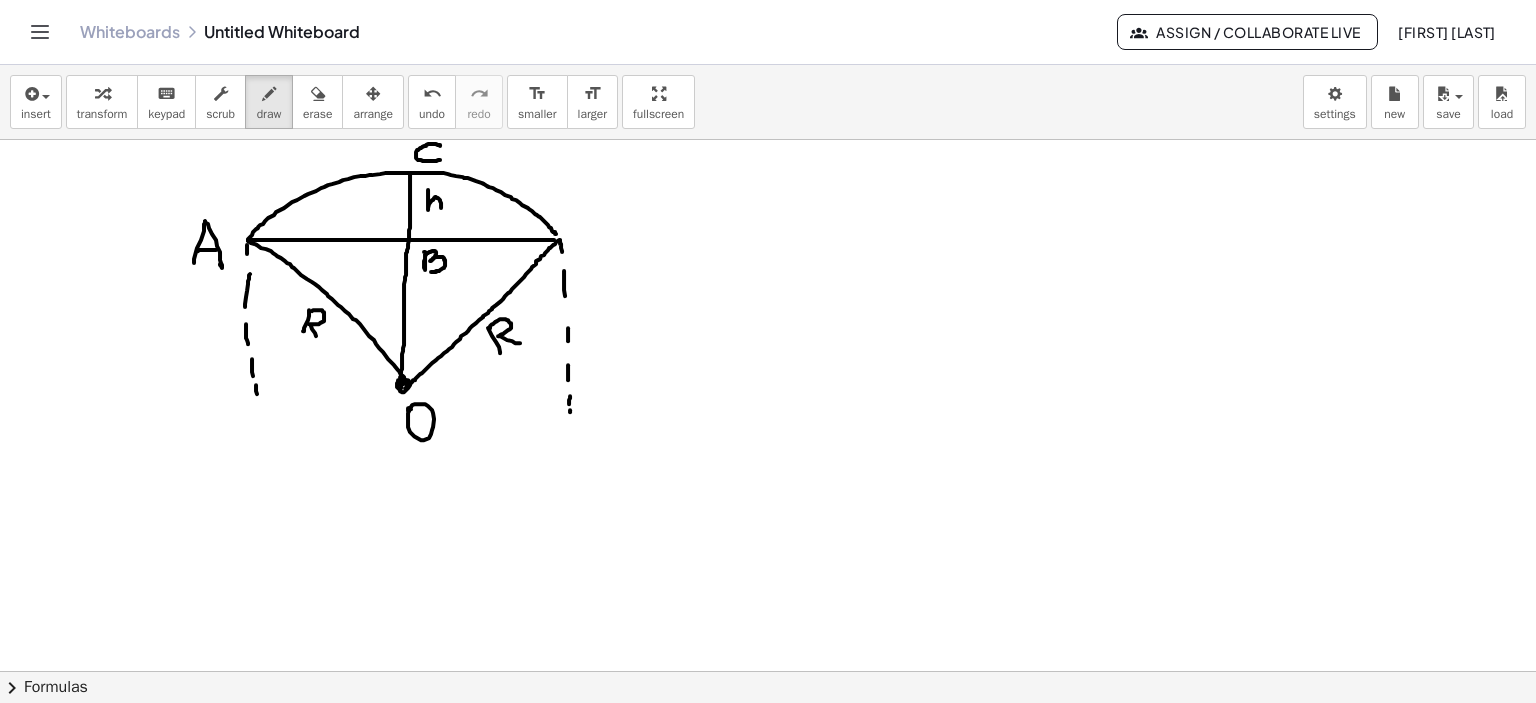 drag, startPoint x: 570, startPoint y: 411, endPoint x: 500, endPoint y: 480, distance: 98.29038 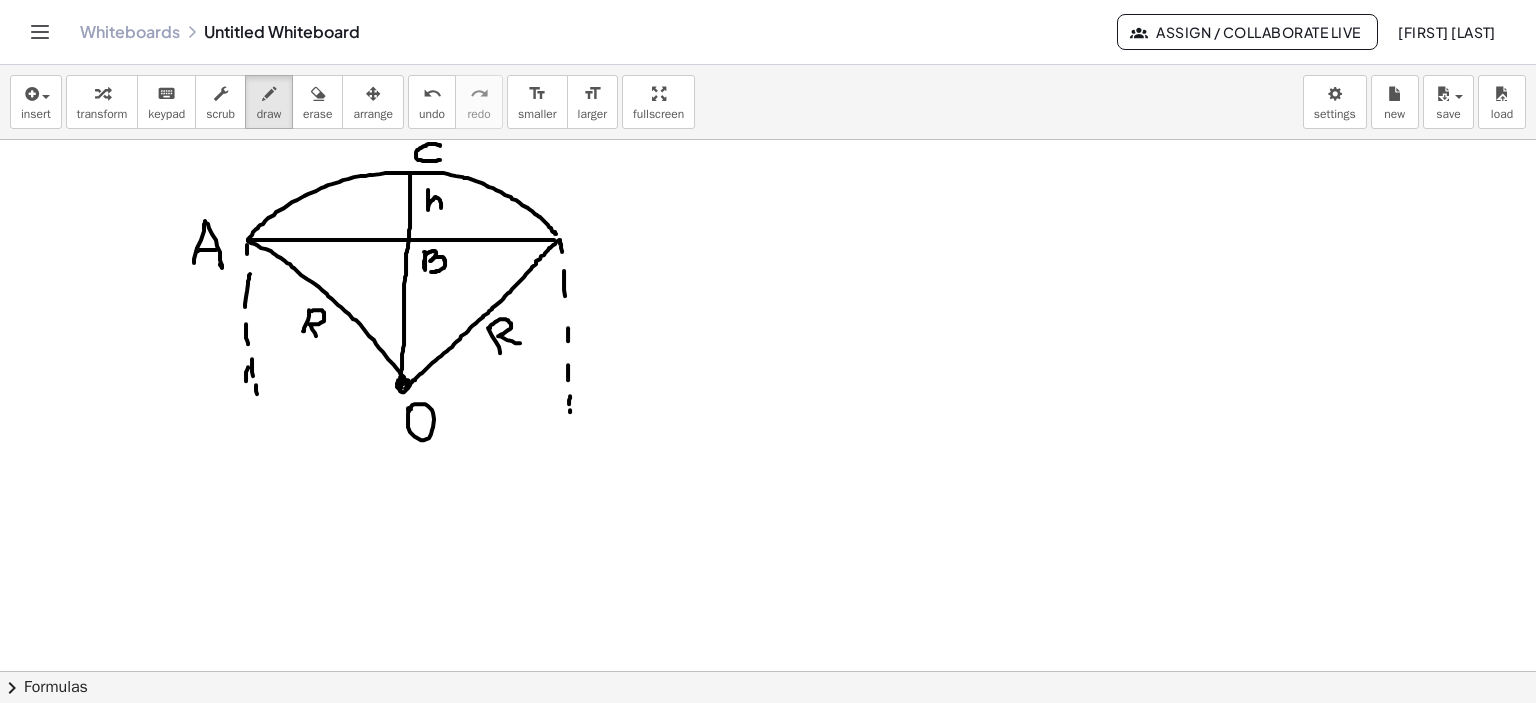 drag, startPoint x: 246, startPoint y: 371, endPoint x: 246, endPoint y: 394, distance: 23 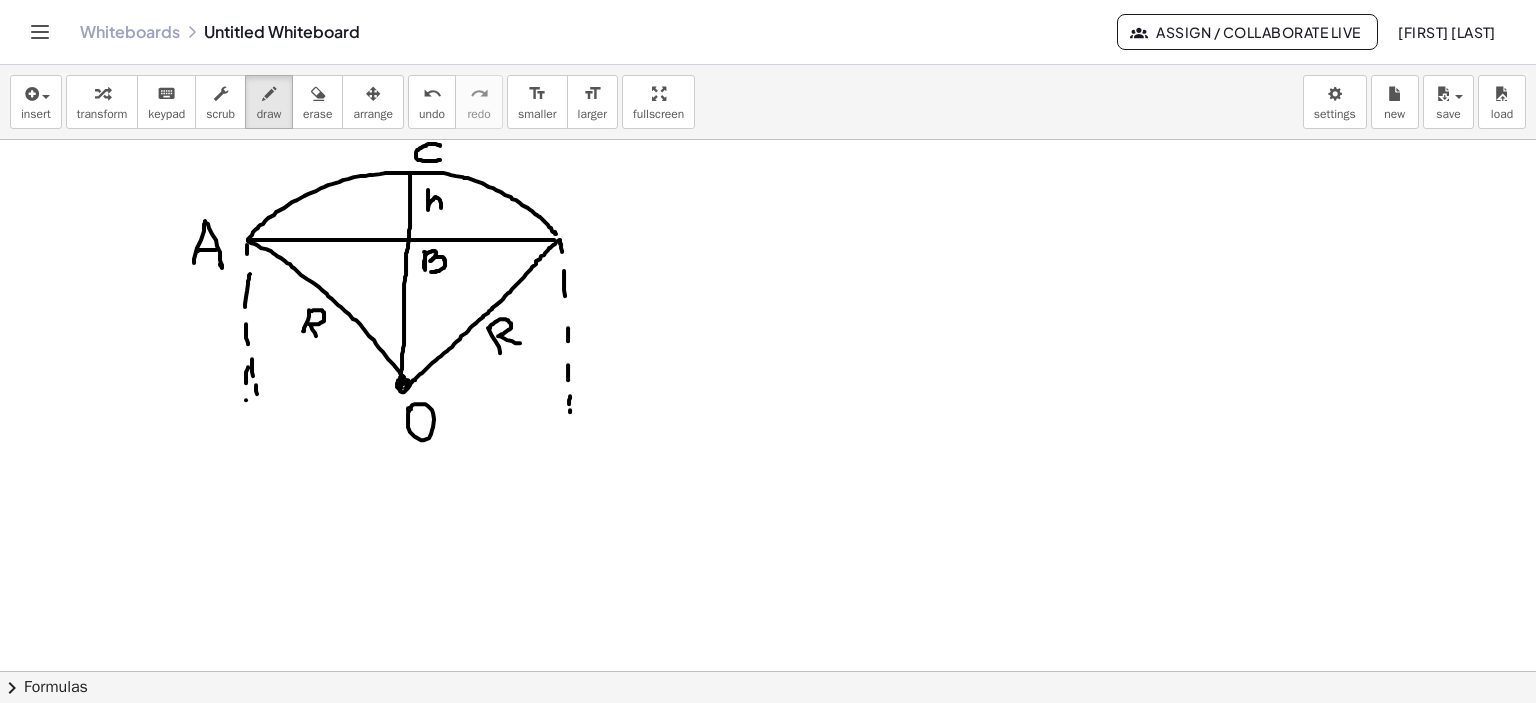 drag, startPoint x: 246, startPoint y: 399, endPoint x: 246, endPoint y: 416, distance: 17 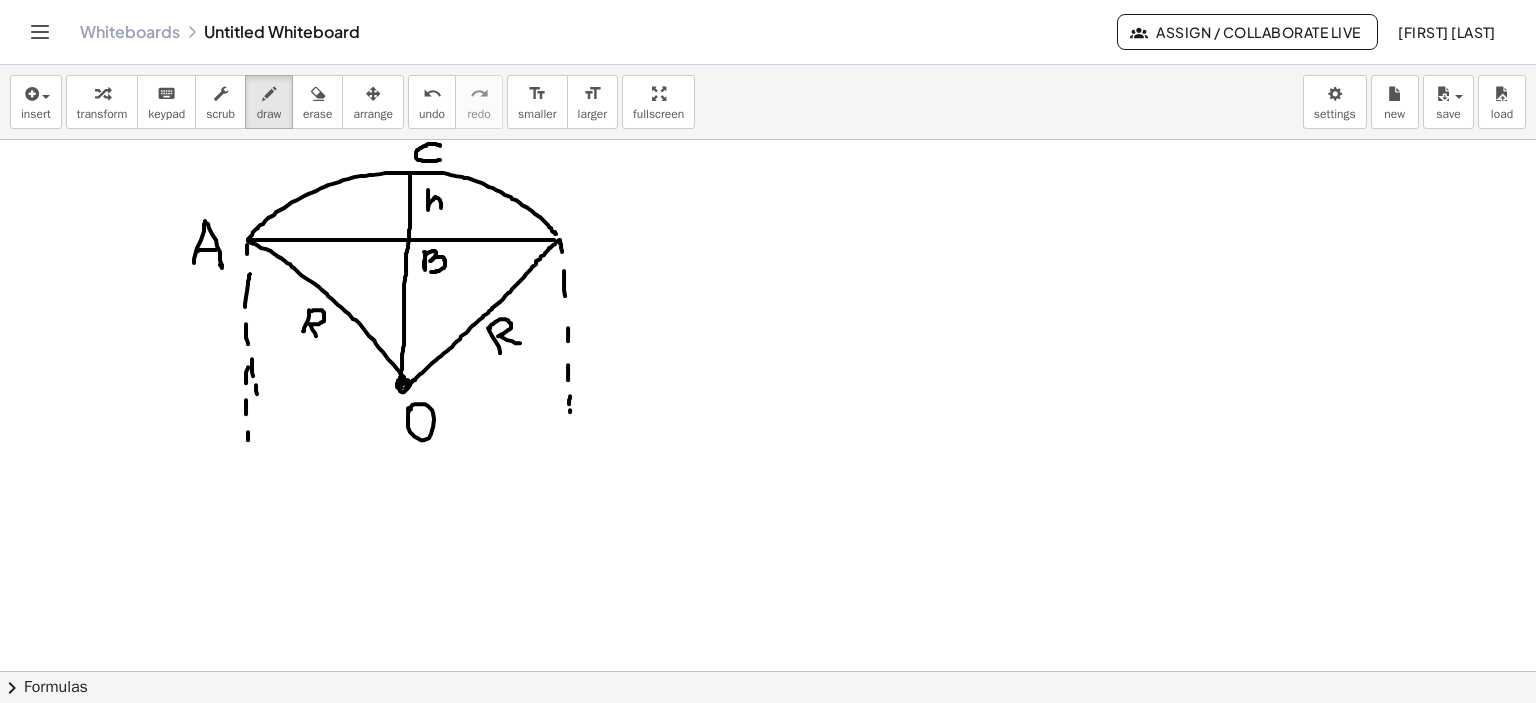 drag, startPoint x: 248, startPoint y: 431, endPoint x: 248, endPoint y: 442, distance: 11 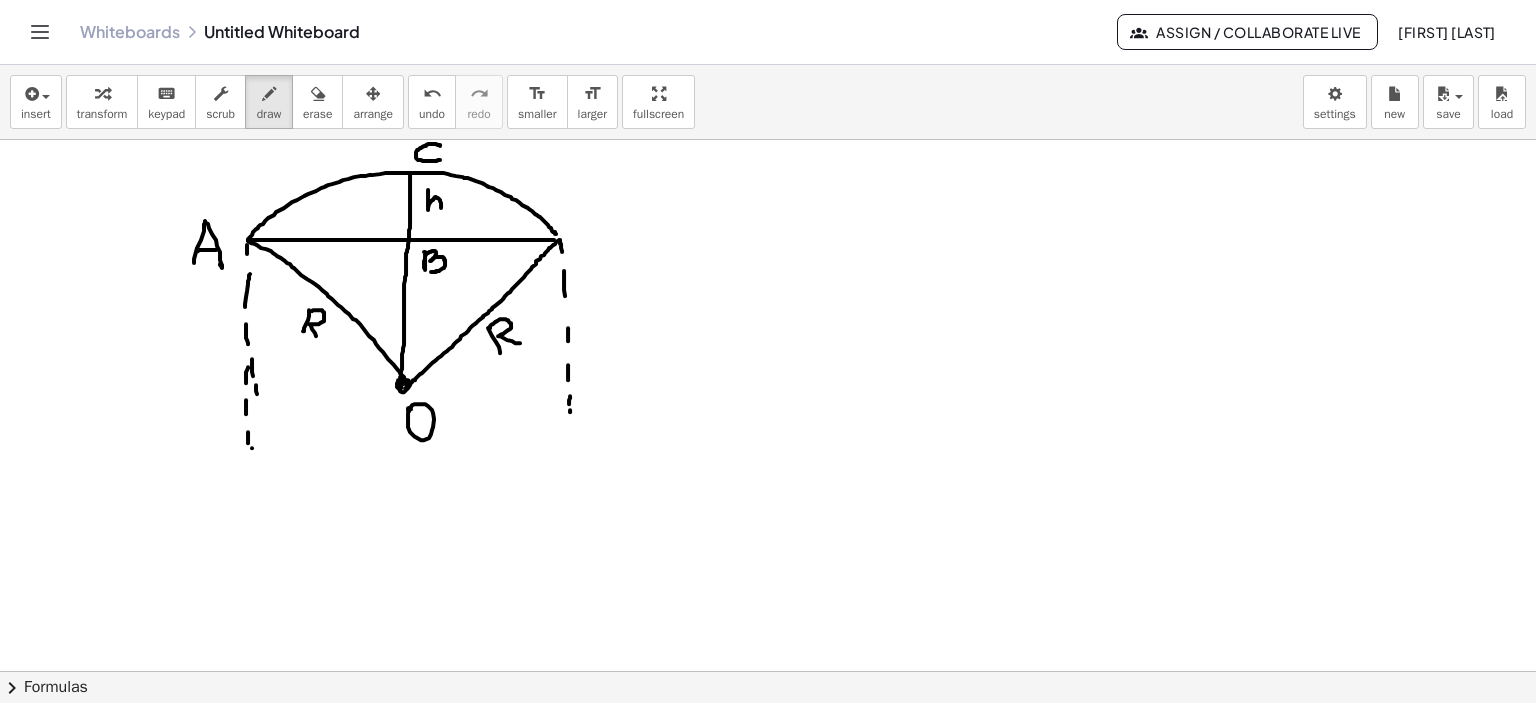 drag, startPoint x: 252, startPoint y: 447, endPoint x: 280, endPoint y: 449, distance: 28.071337 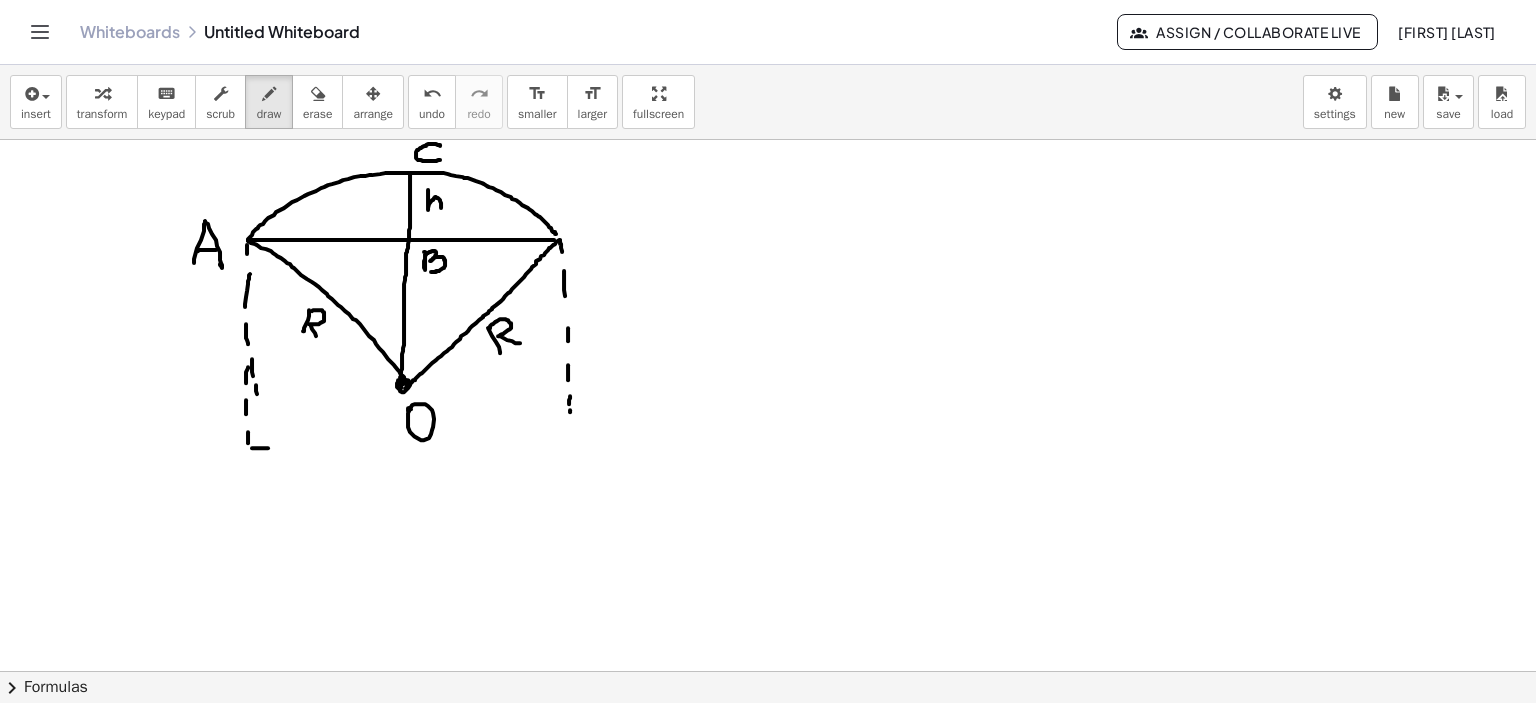 click at bounding box center (768, -658) 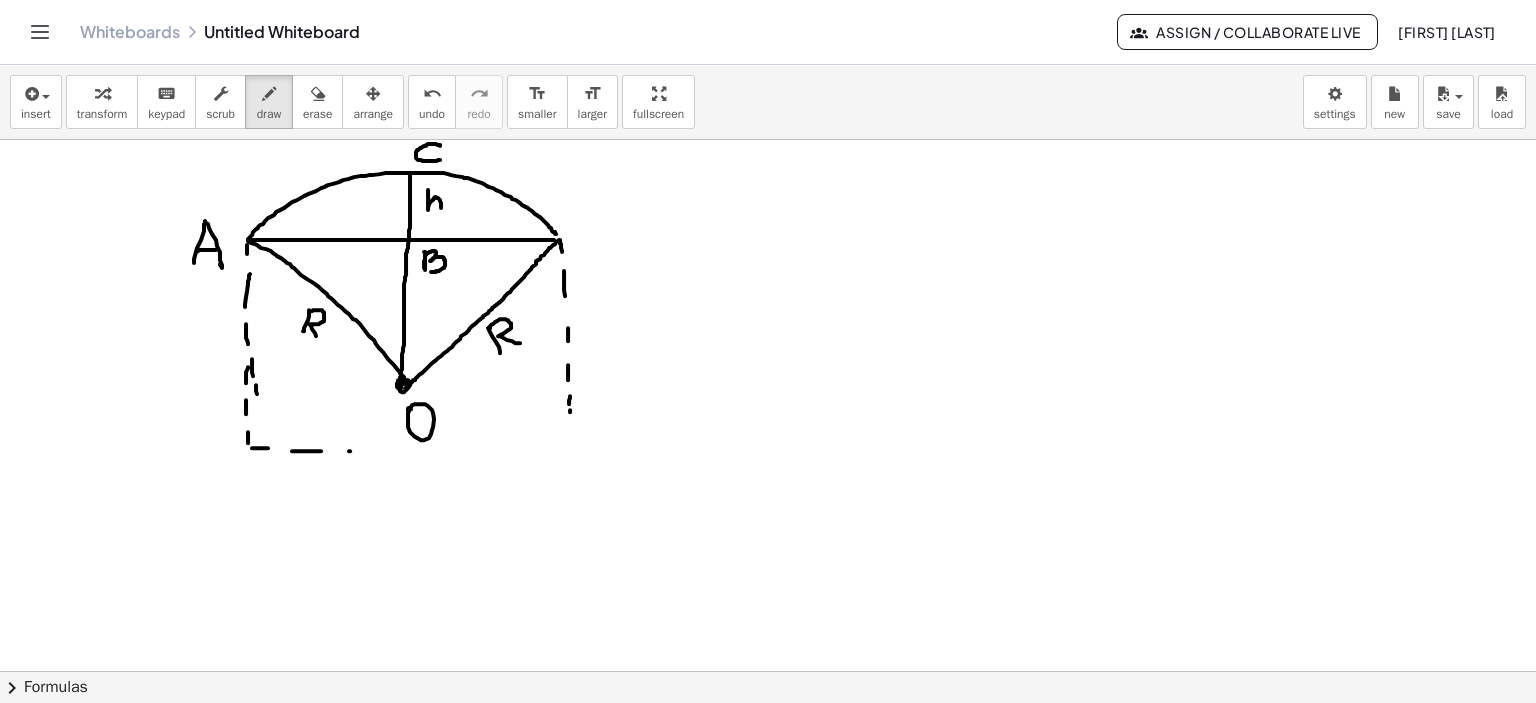 drag, startPoint x: 349, startPoint y: 450, endPoint x: 389, endPoint y: 450, distance: 40 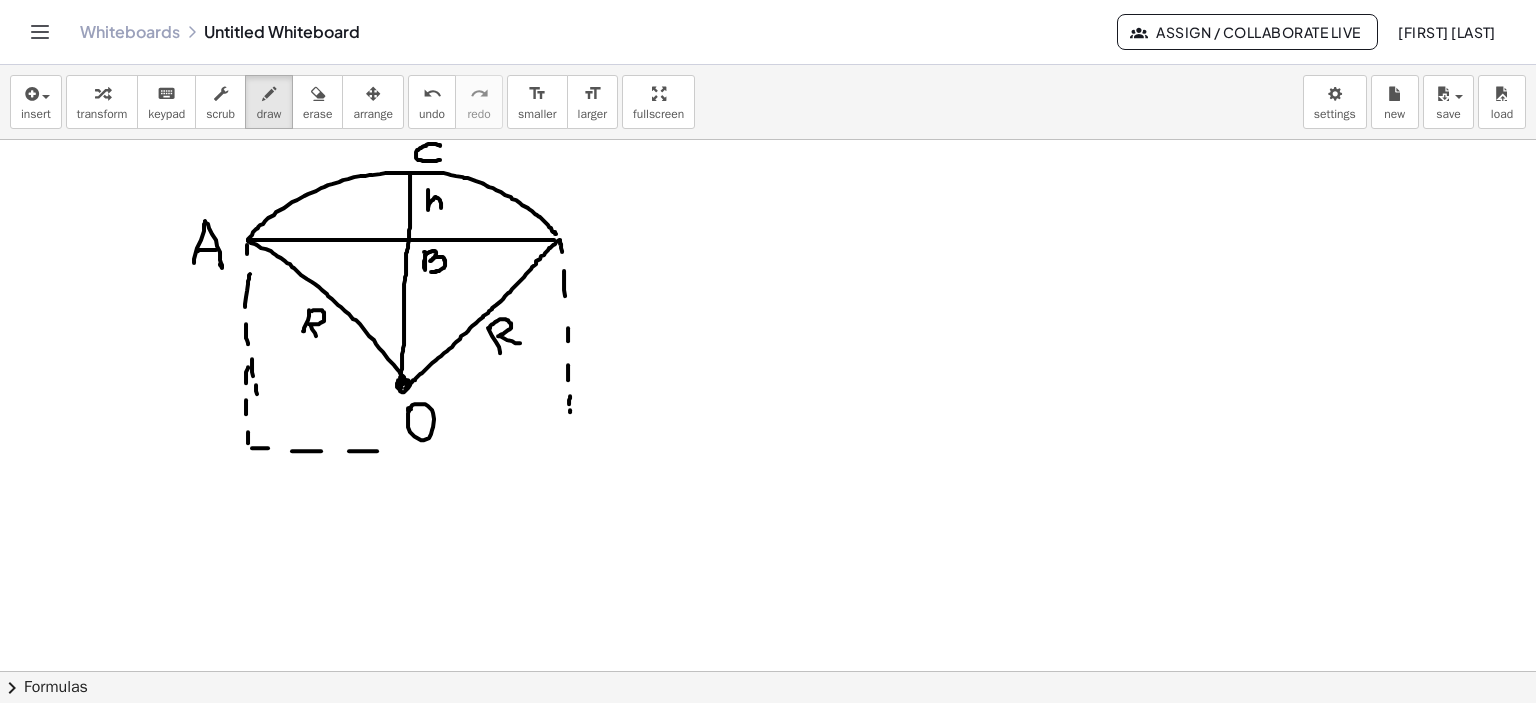 drag, startPoint x: 416, startPoint y: 450, endPoint x: 452, endPoint y: 450, distance: 36 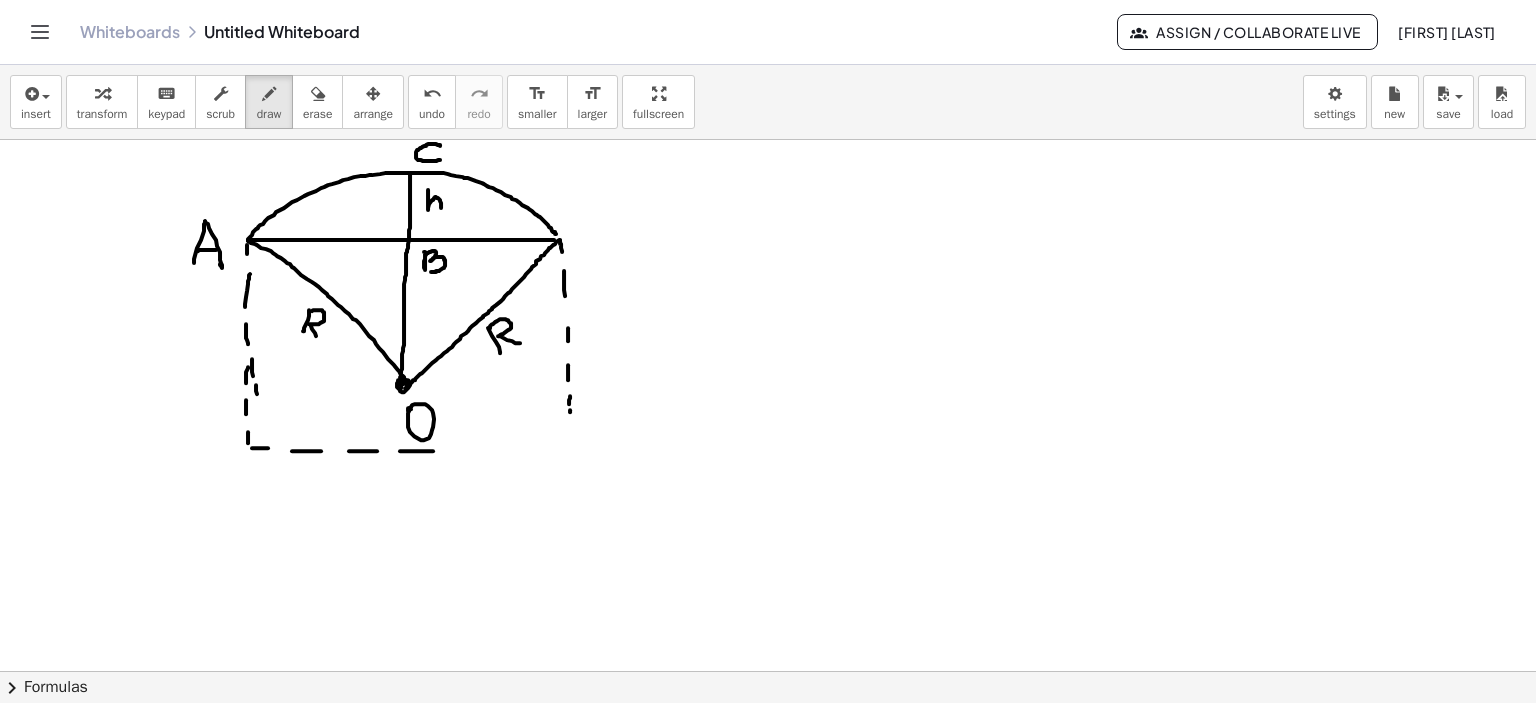 drag, startPoint x: 464, startPoint y: 448, endPoint x: 496, endPoint y: 443, distance: 32.38827 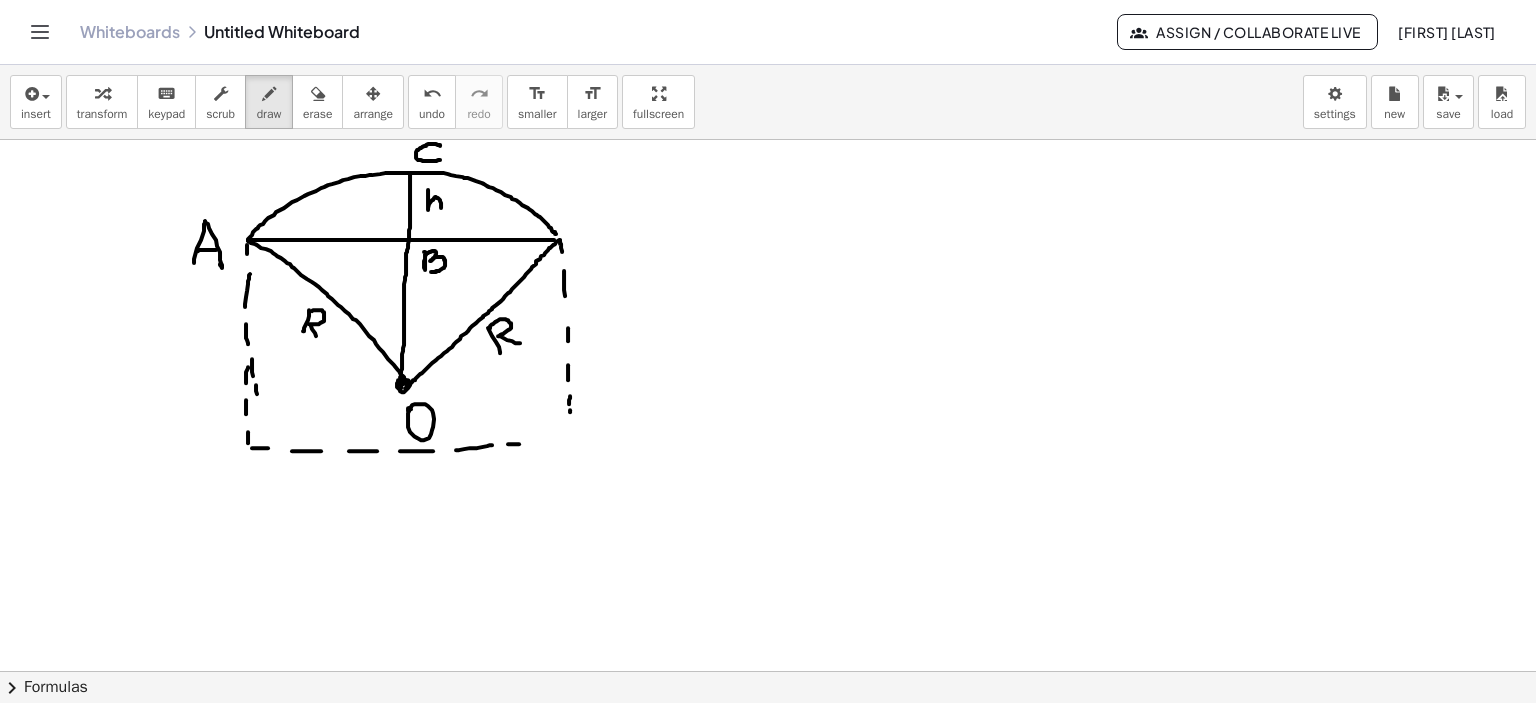 click at bounding box center [768, -658] 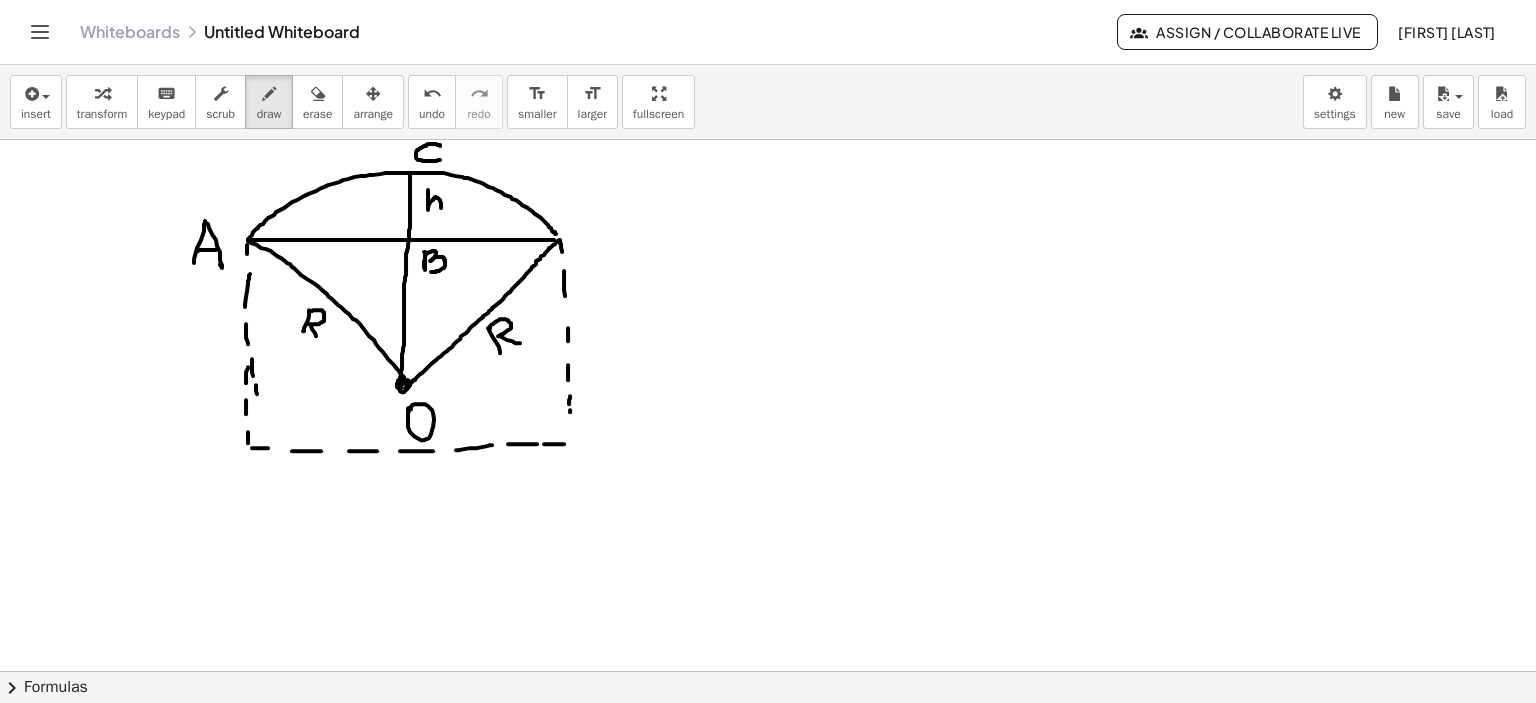click at bounding box center (768, -658) 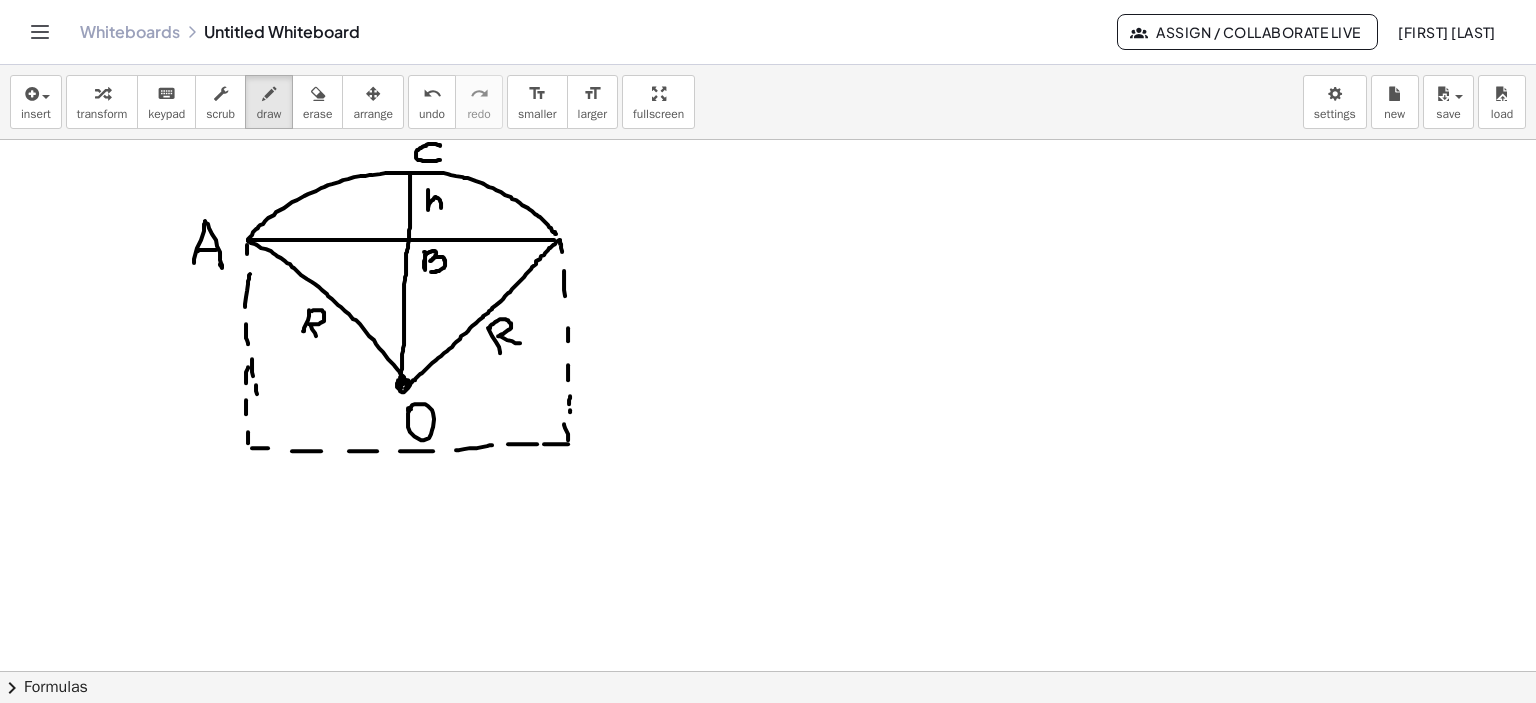 click at bounding box center (768, -658) 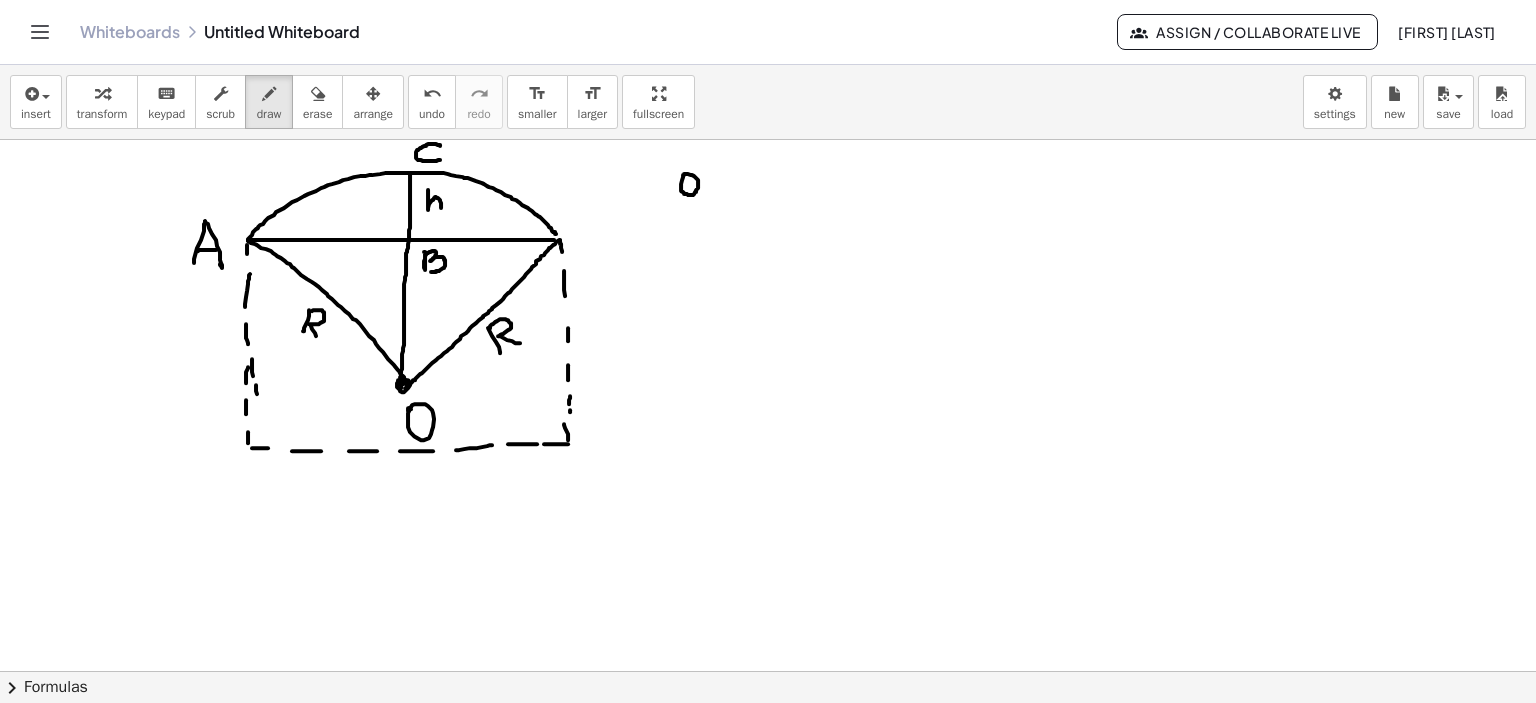 click at bounding box center (768, -658) 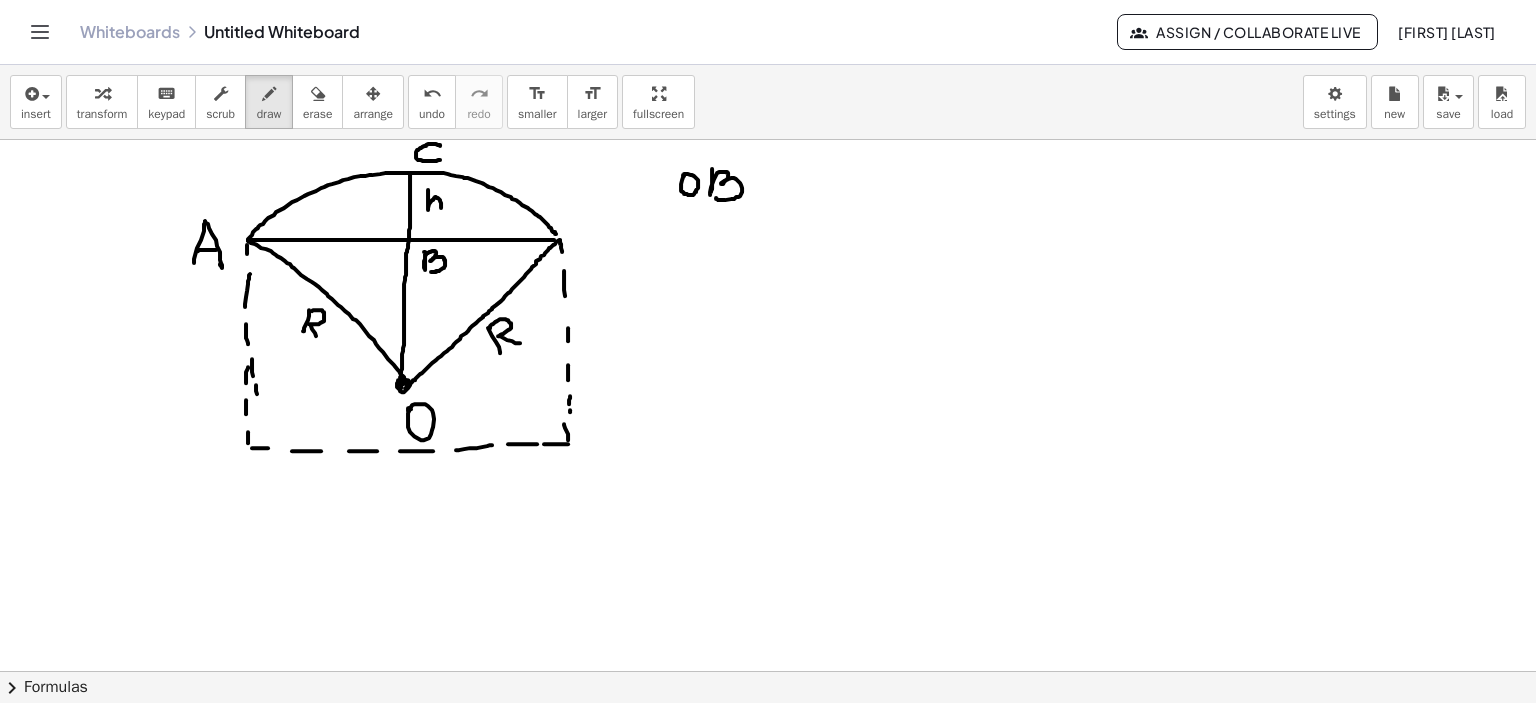 click at bounding box center [768, -658] 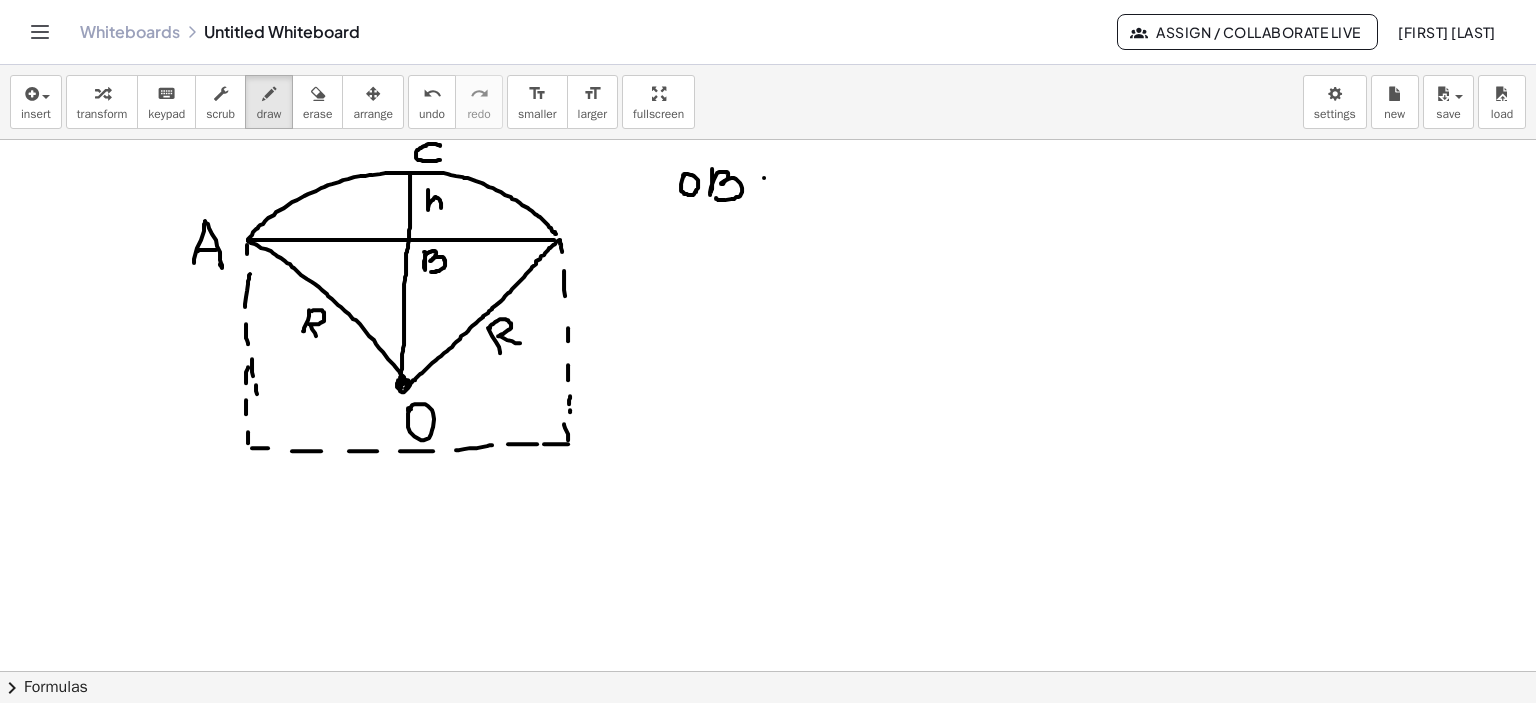 click at bounding box center (768, -658) 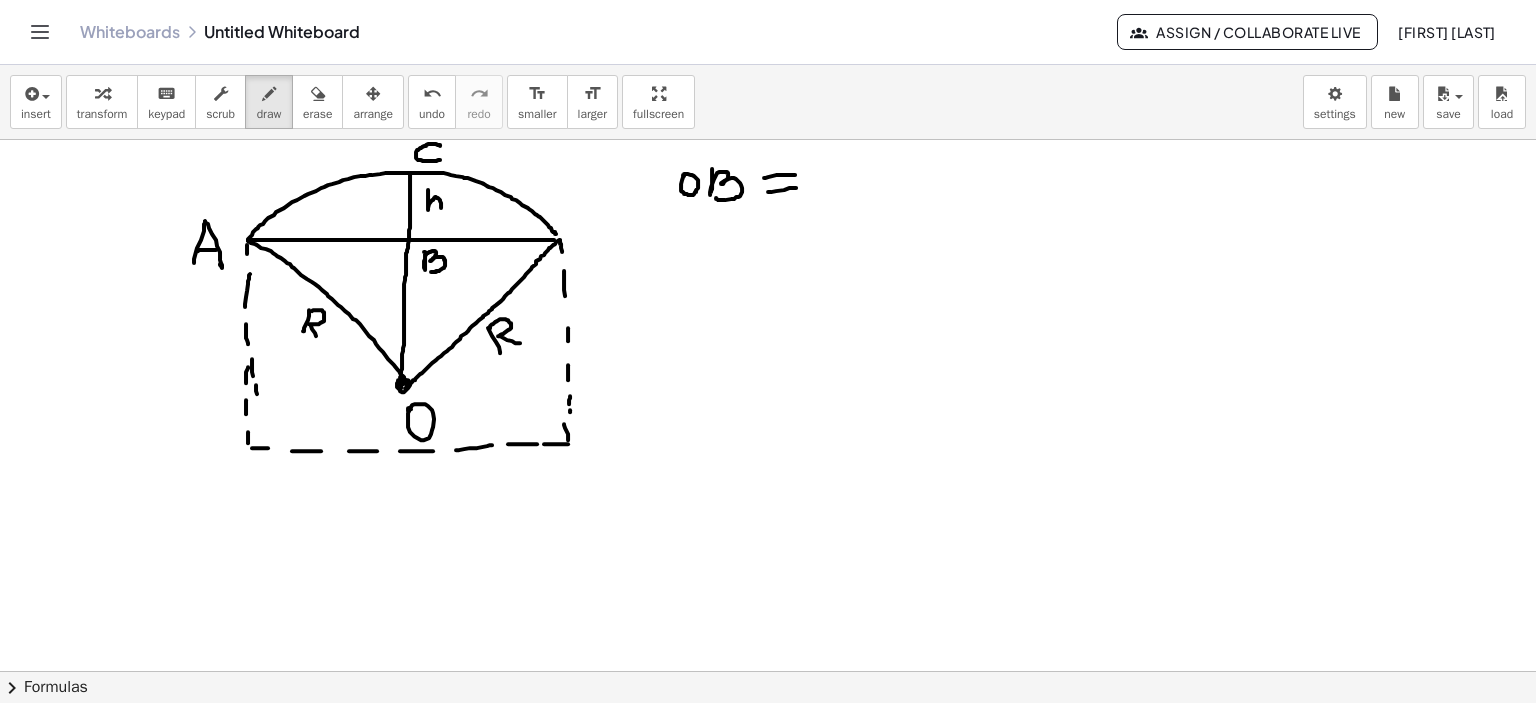 click at bounding box center [768, -658] 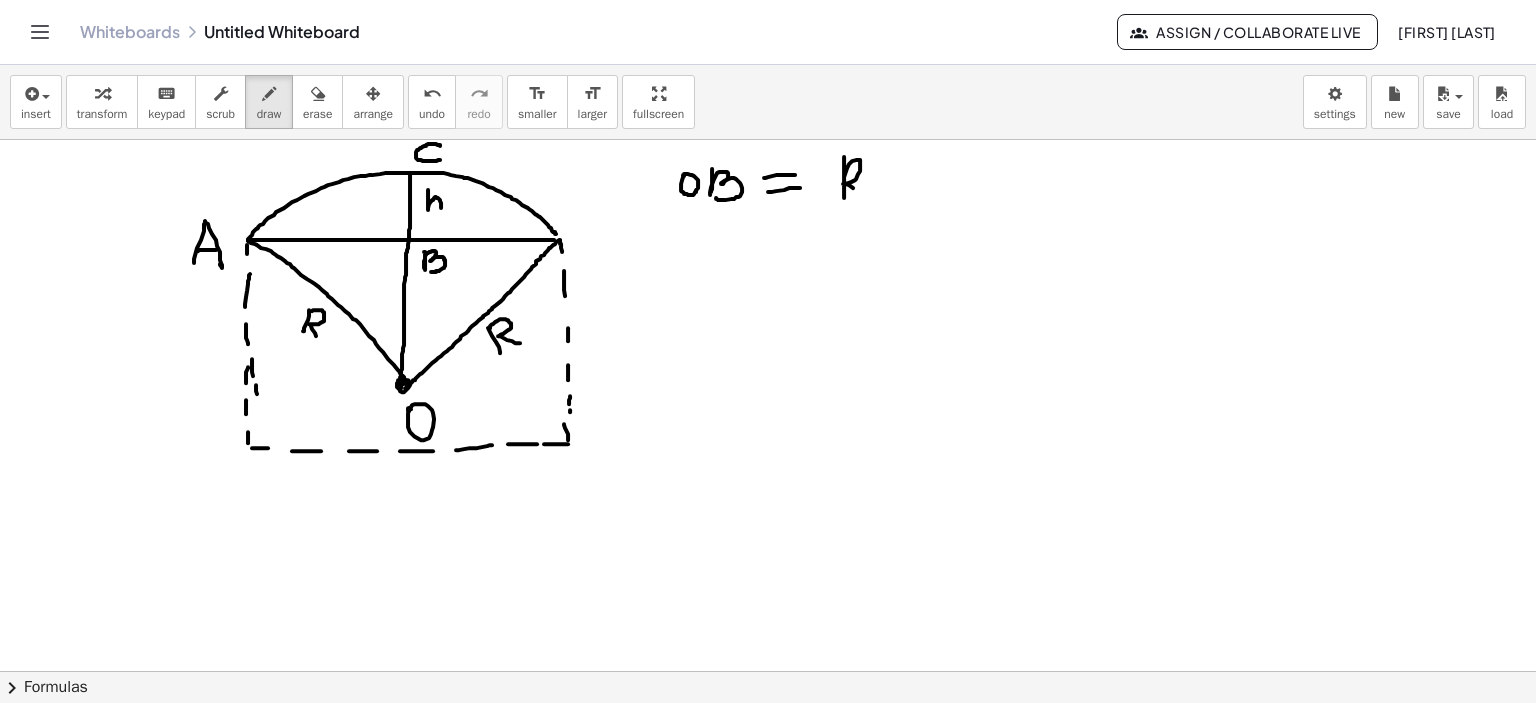 click at bounding box center [768, -658] 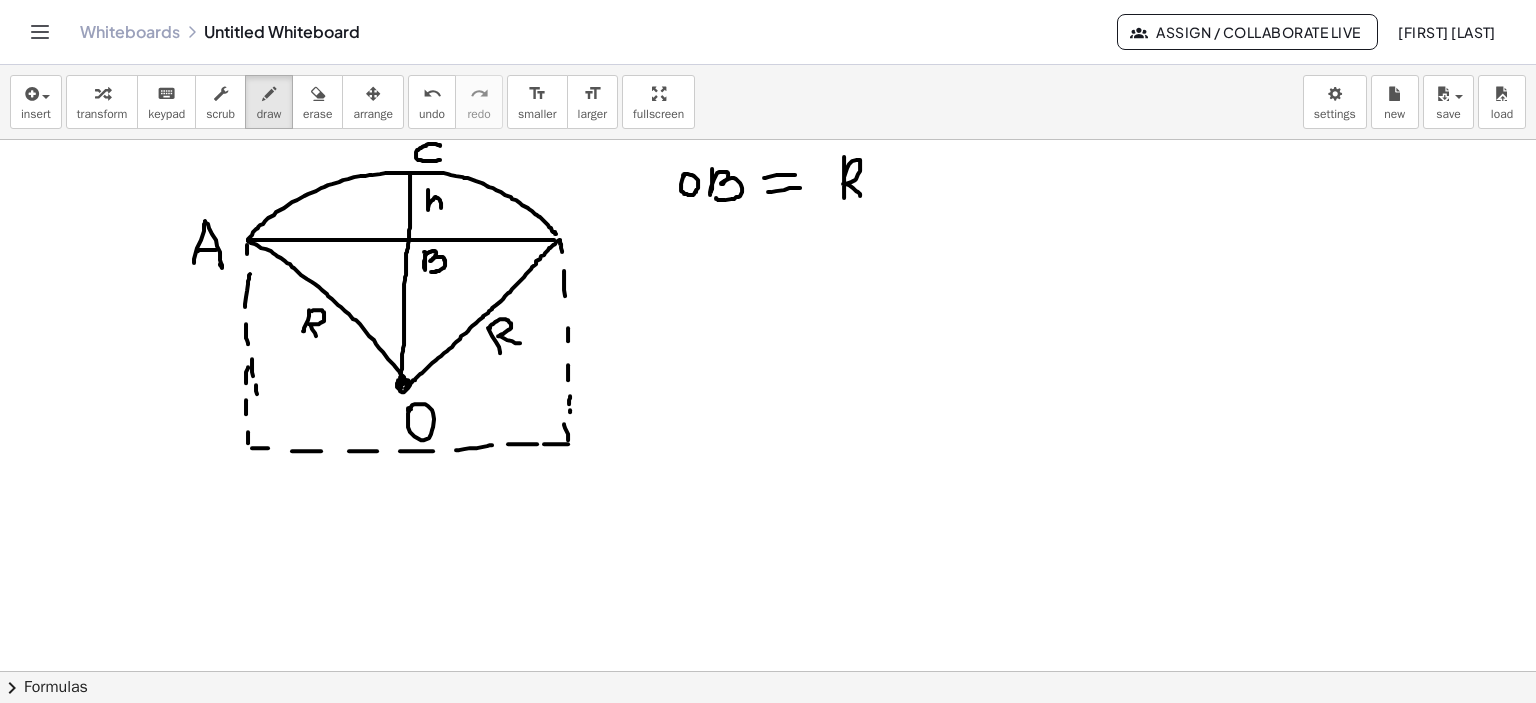 click at bounding box center [768, -658] 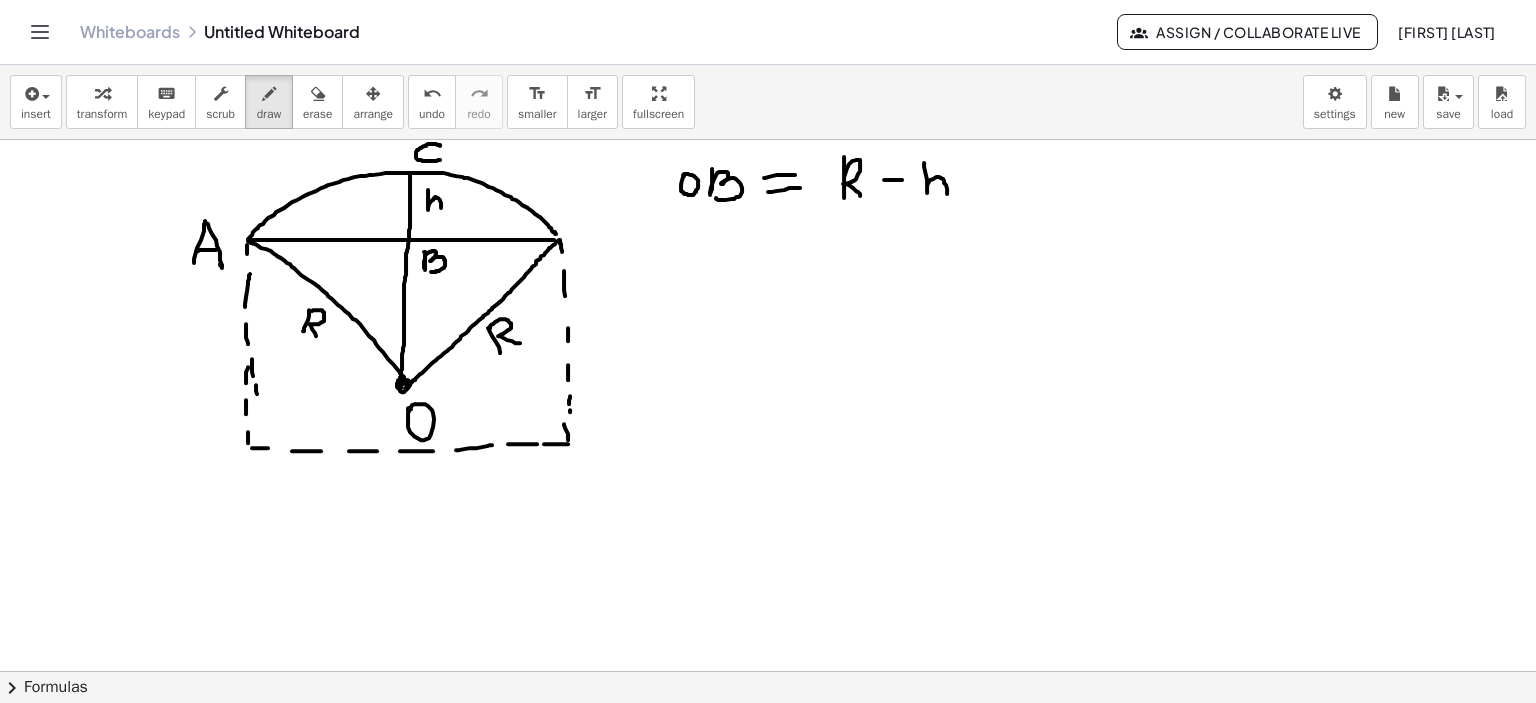 click at bounding box center [768, -658] 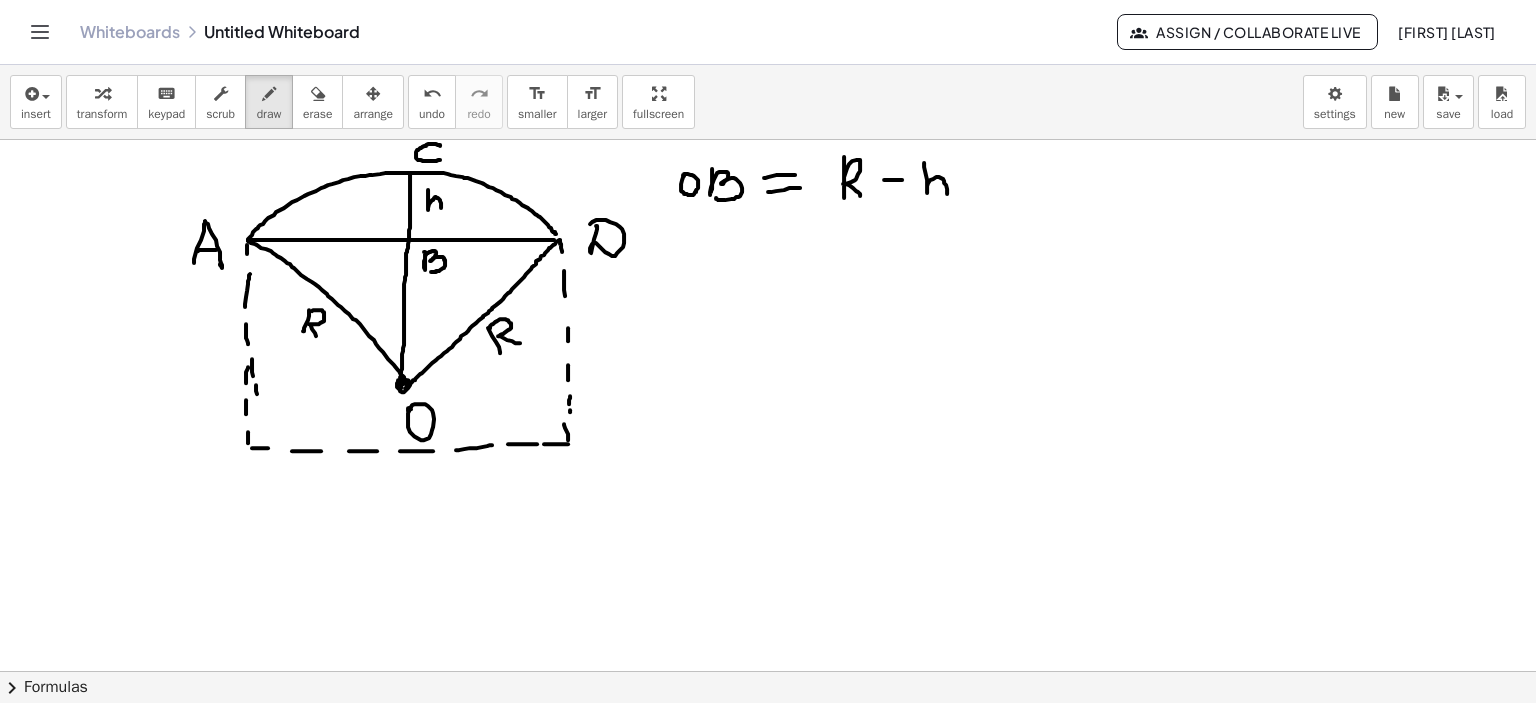 click at bounding box center (768, -658) 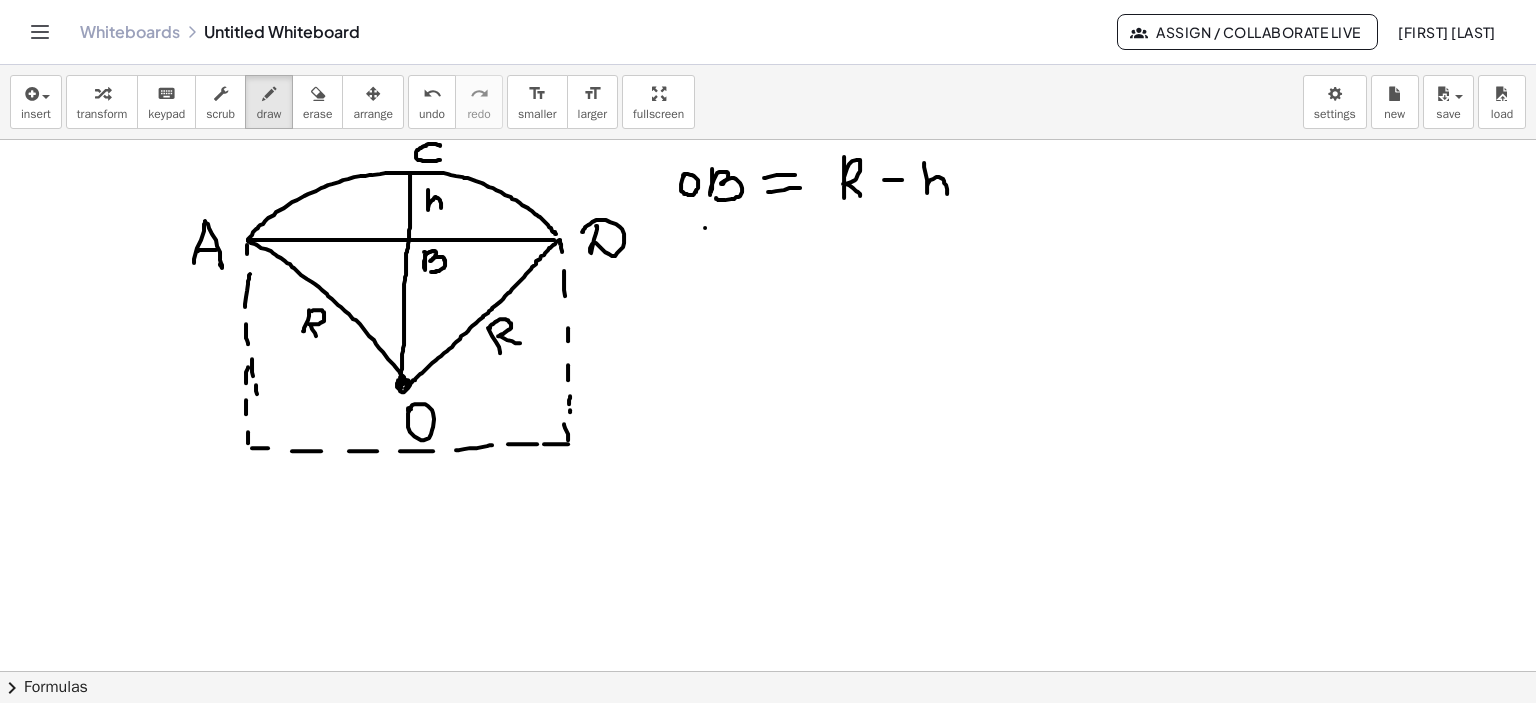 click at bounding box center (768, -658) 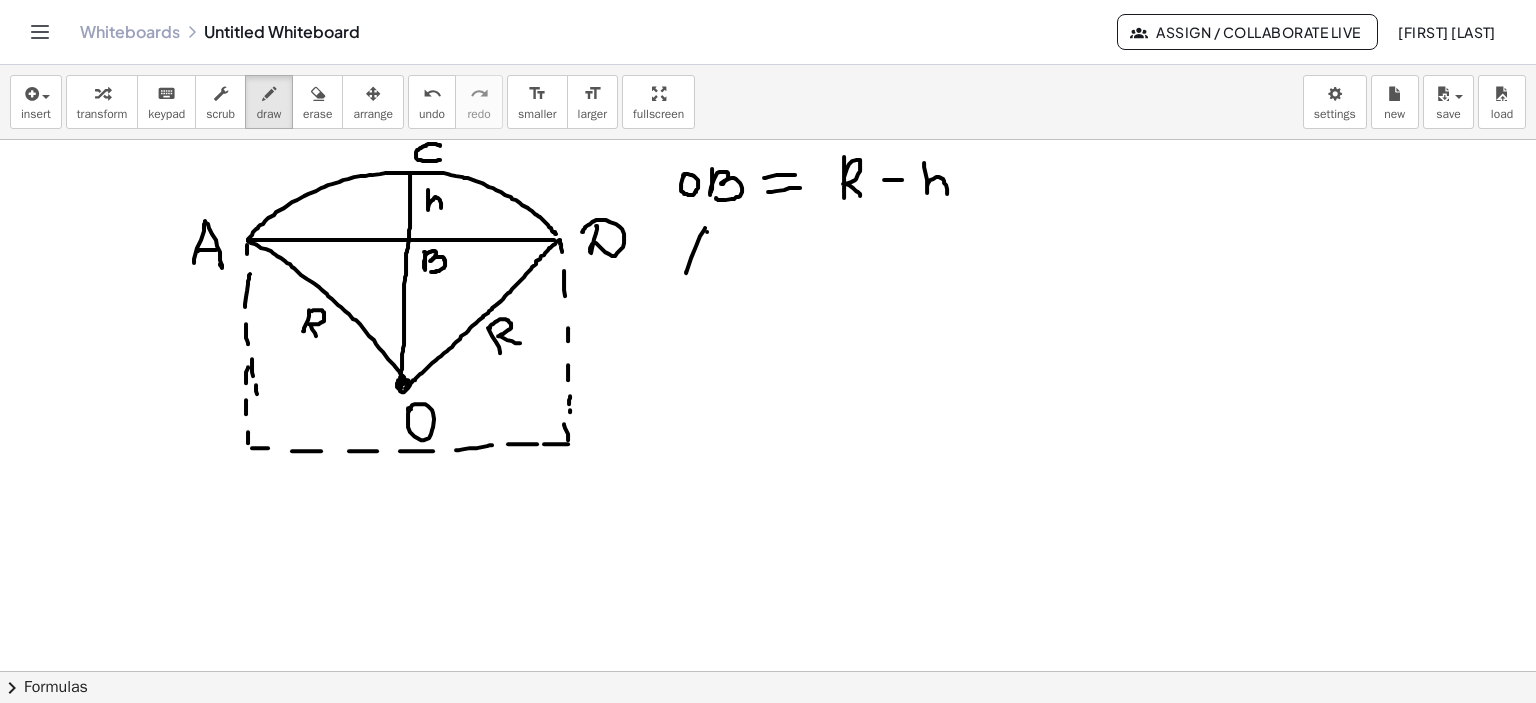 click at bounding box center [768, -658] 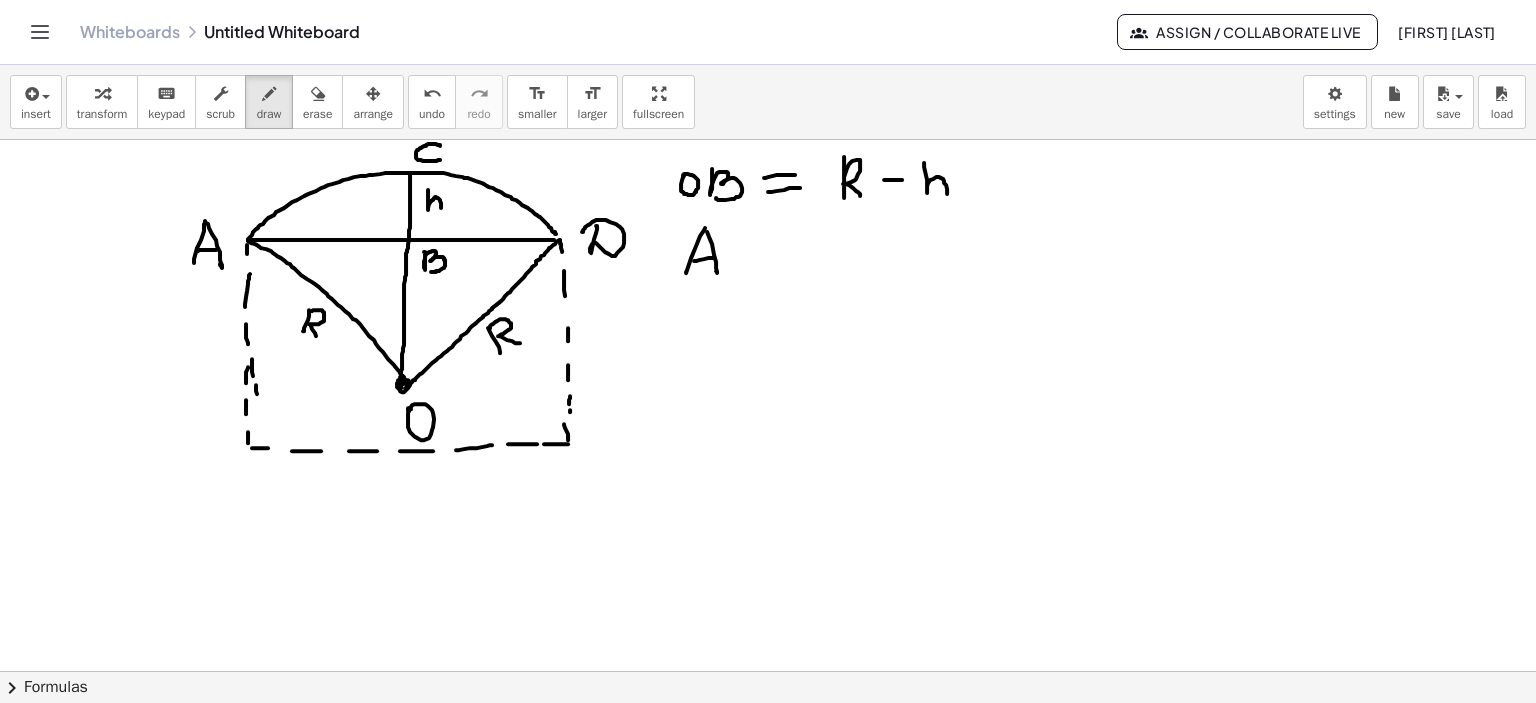 click at bounding box center [768, -658] 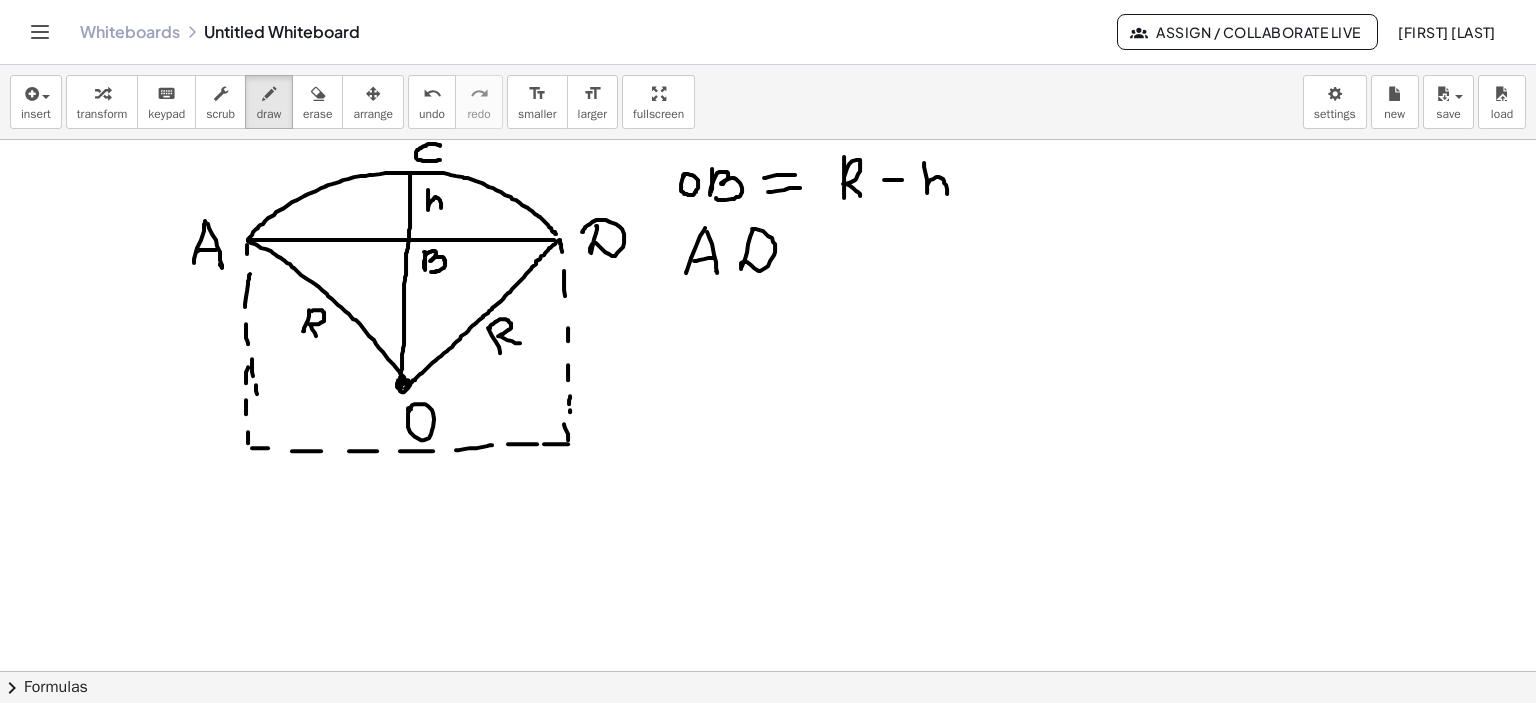 click at bounding box center [768, -658] 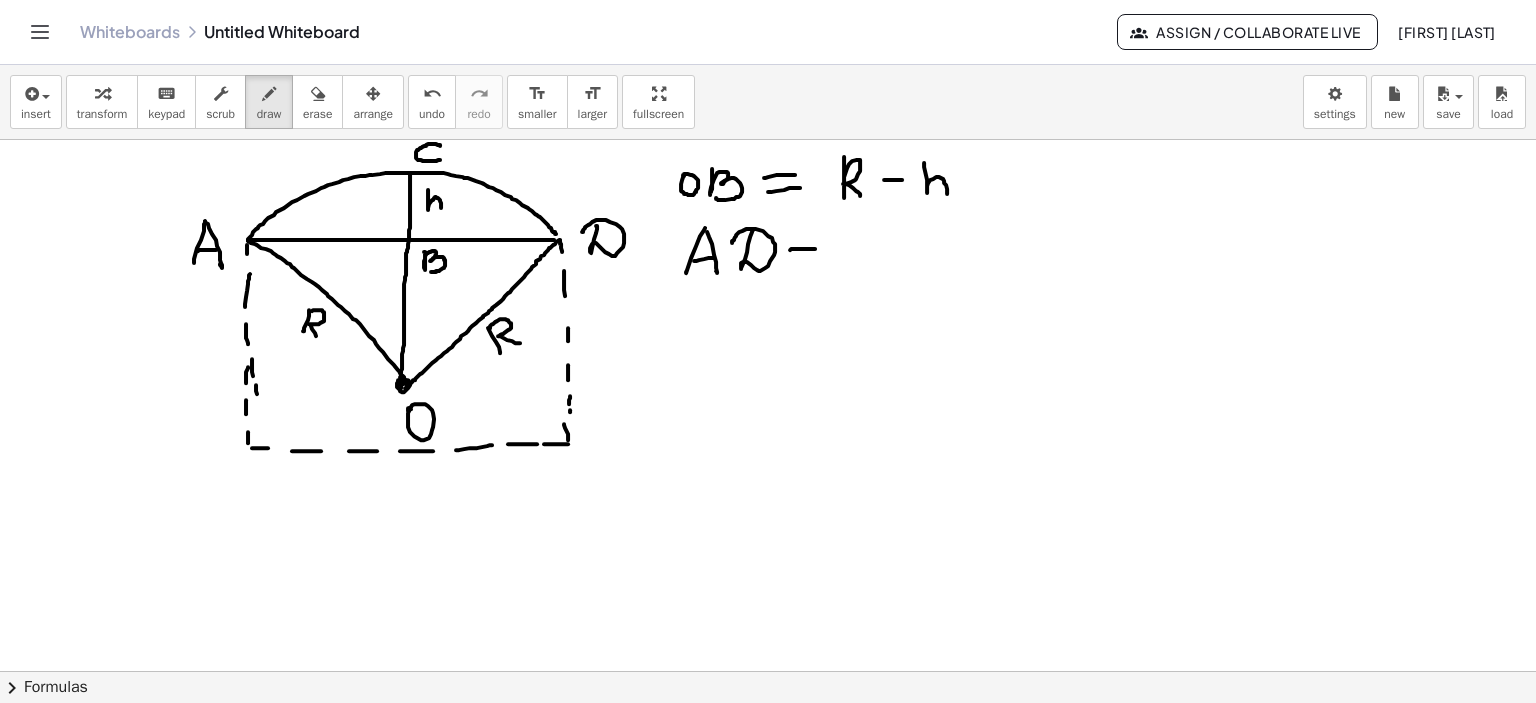 click at bounding box center [768, -658] 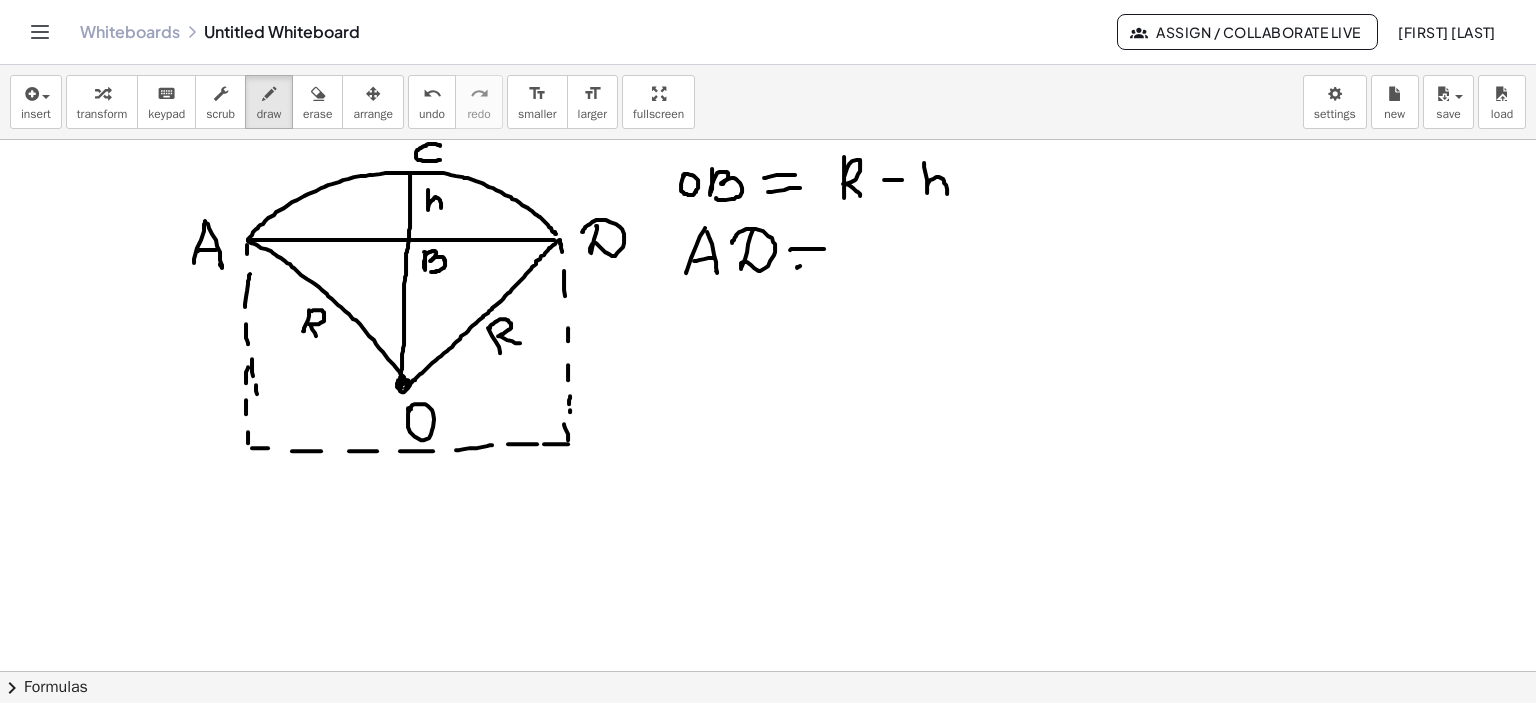 click at bounding box center [768, -658] 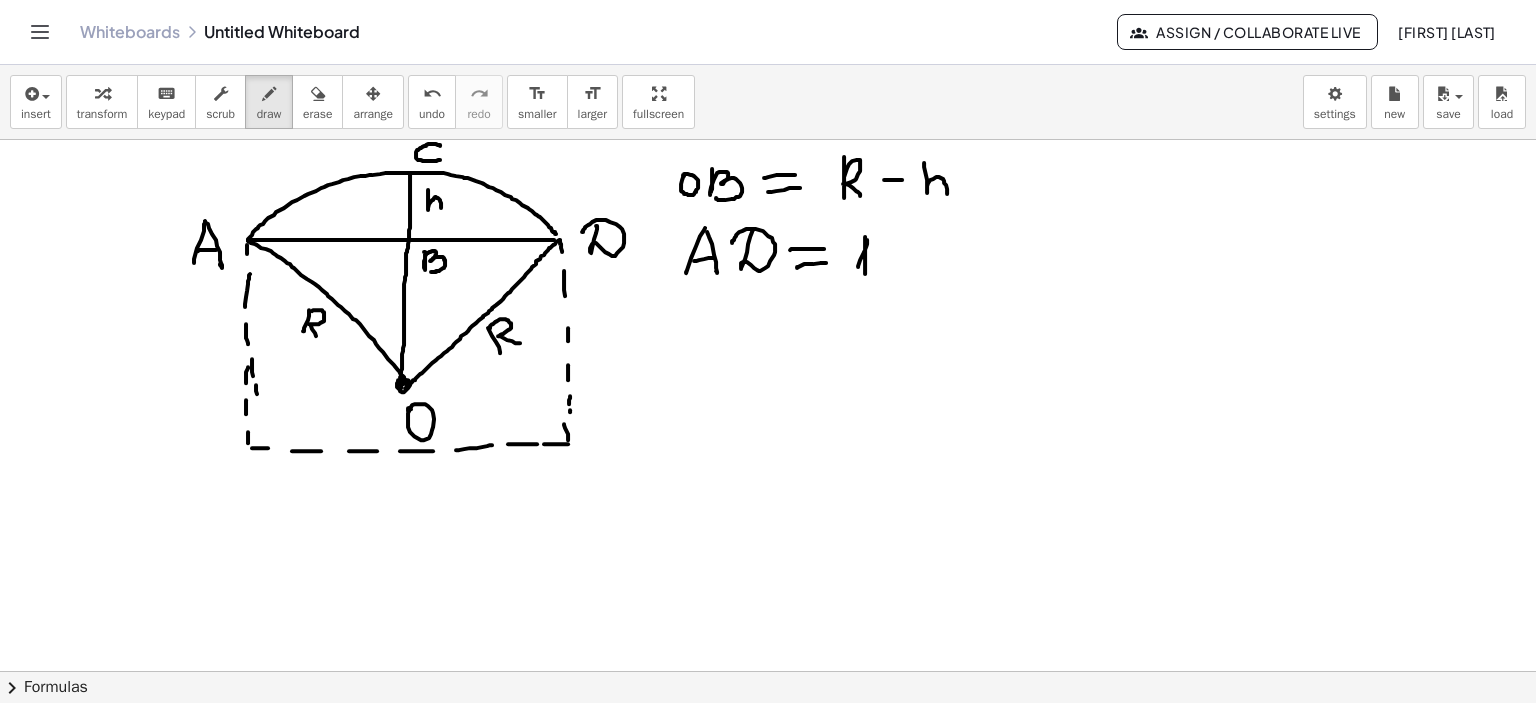 click at bounding box center [768, -658] 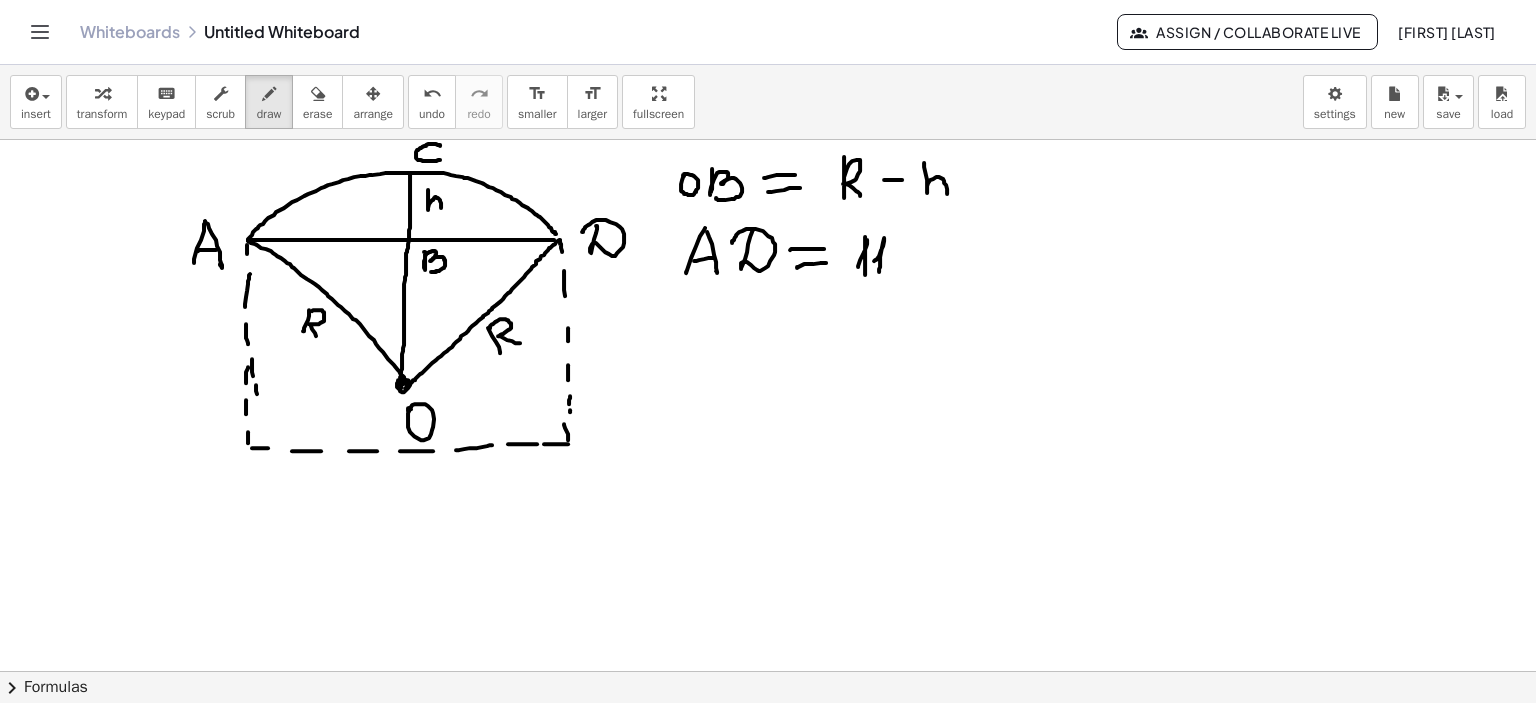 click at bounding box center (768, -658) 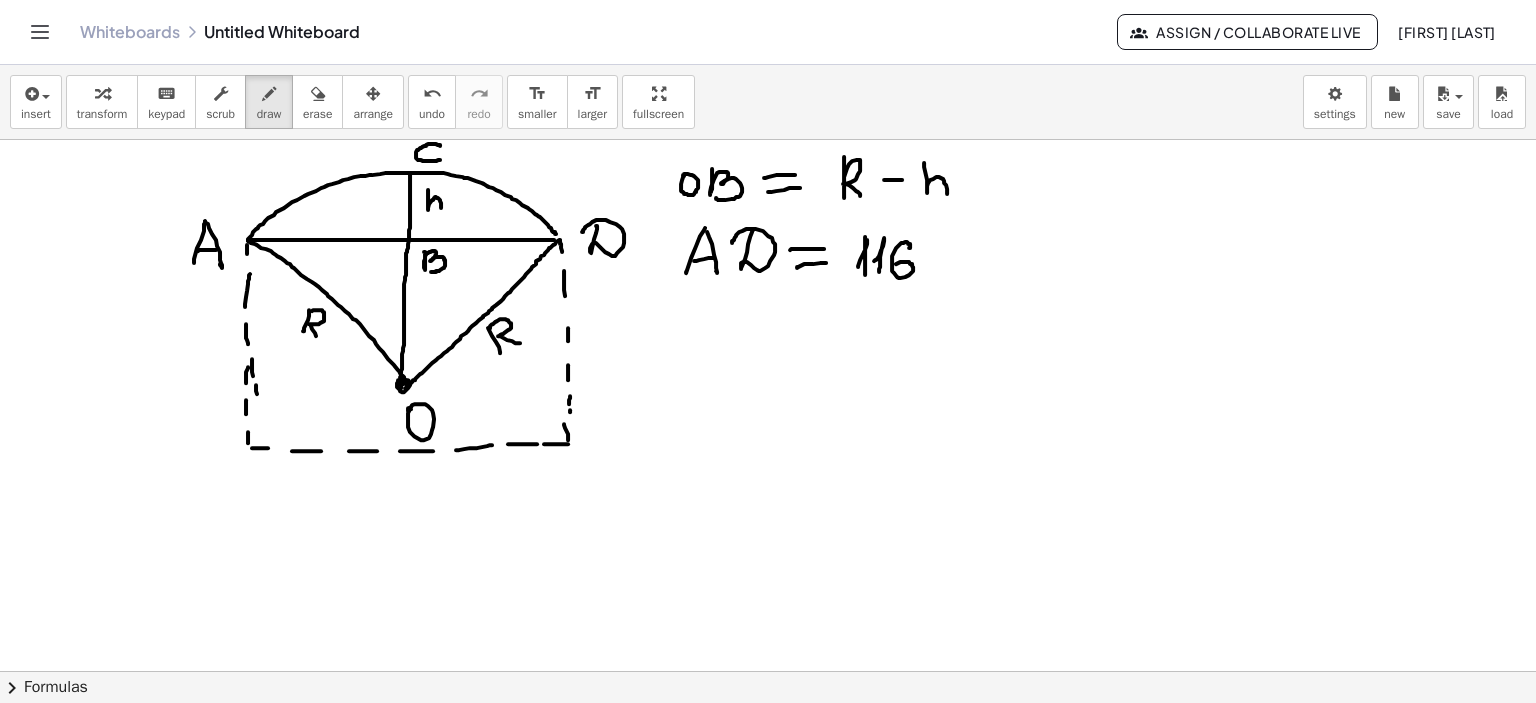 drag, startPoint x: 909, startPoint y: 247, endPoint x: 906, endPoint y: 269, distance: 22.203604 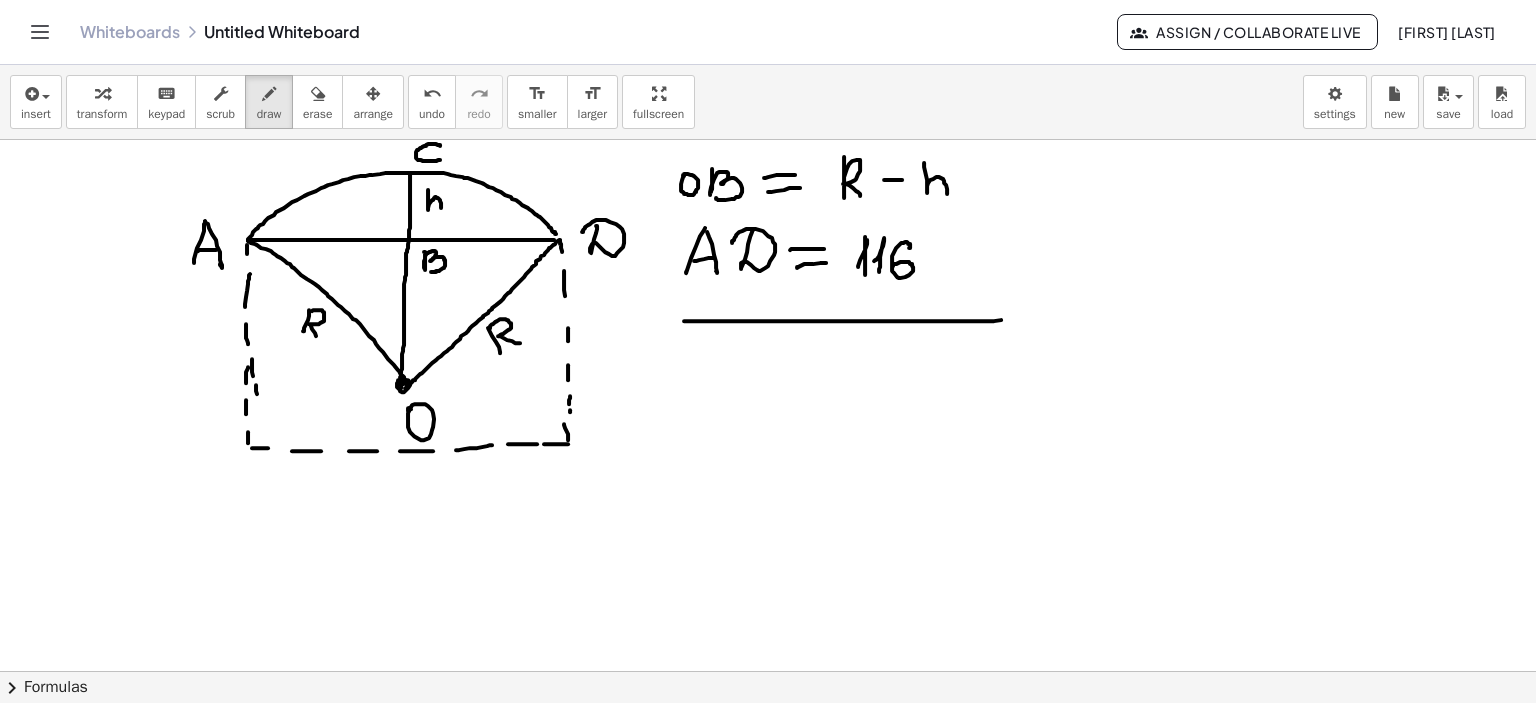 drag, startPoint x: 684, startPoint y: 320, endPoint x: 1001, endPoint y: 319, distance: 317.0016 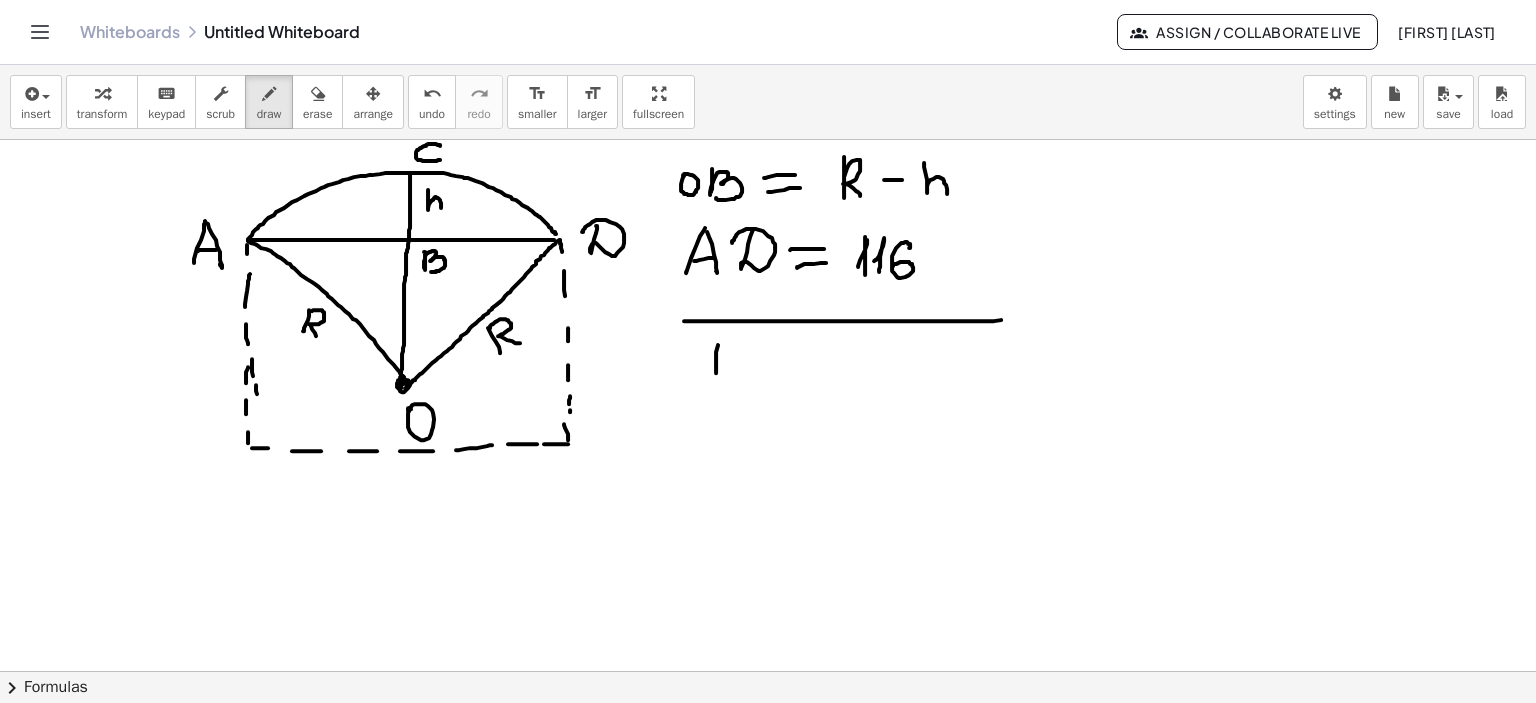 drag, startPoint x: 718, startPoint y: 344, endPoint x: 716, endPoint y: 391, distance: 47.042534 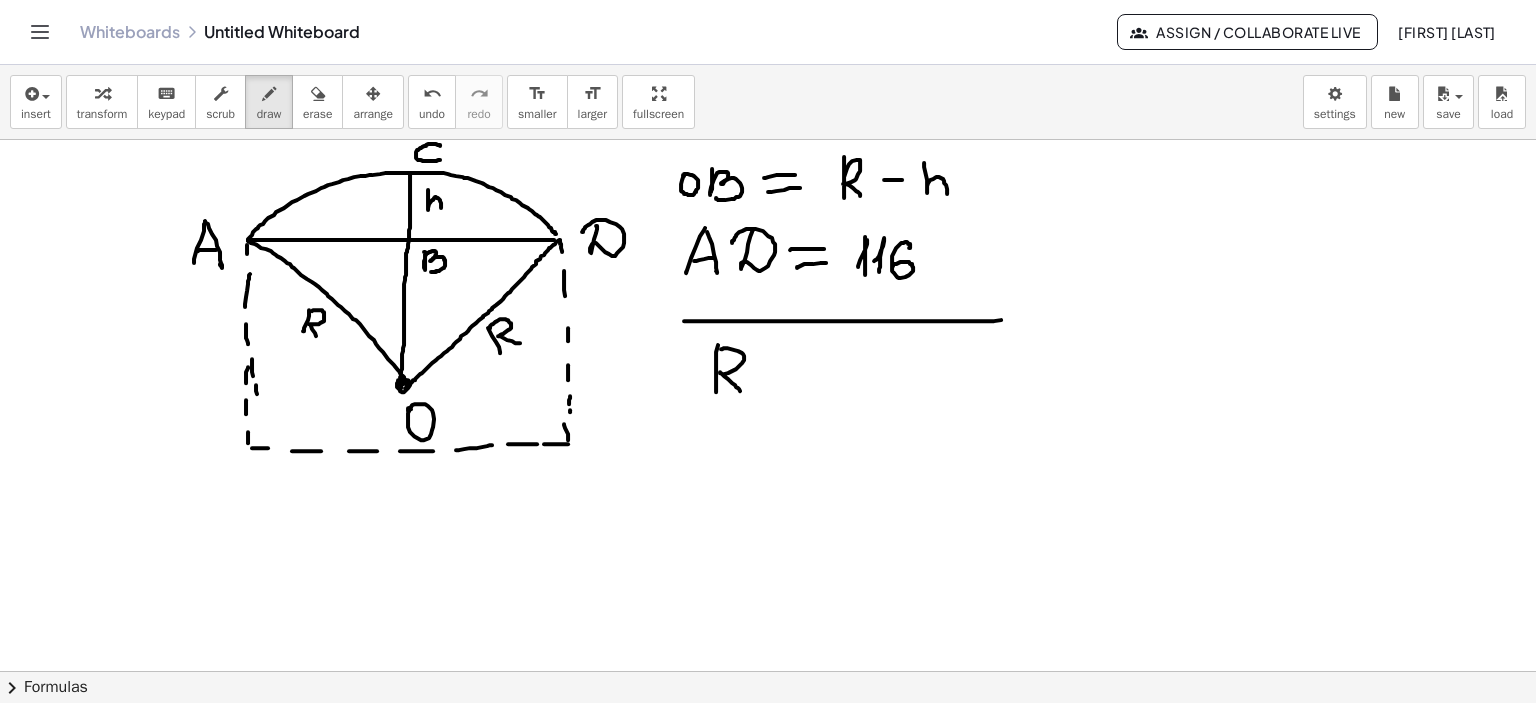 drag, startPoint x: 727, startPoint y: 347, endPoint x: 742, endPoint y: 389, distance: 44.598206 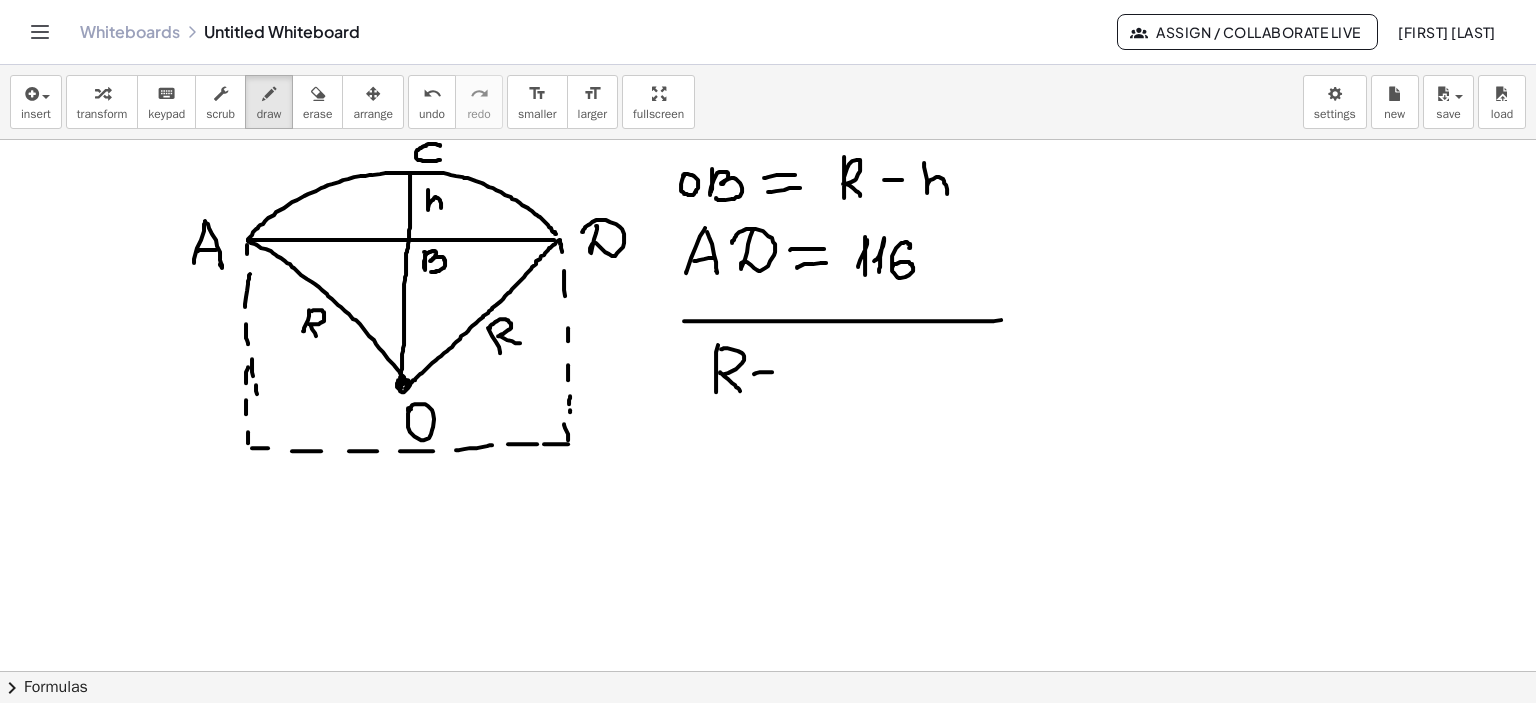 drag, startPoint x: 754, startPoint y: 373, endPoint x: 806, endPoint y: 357, distance: 54.405884 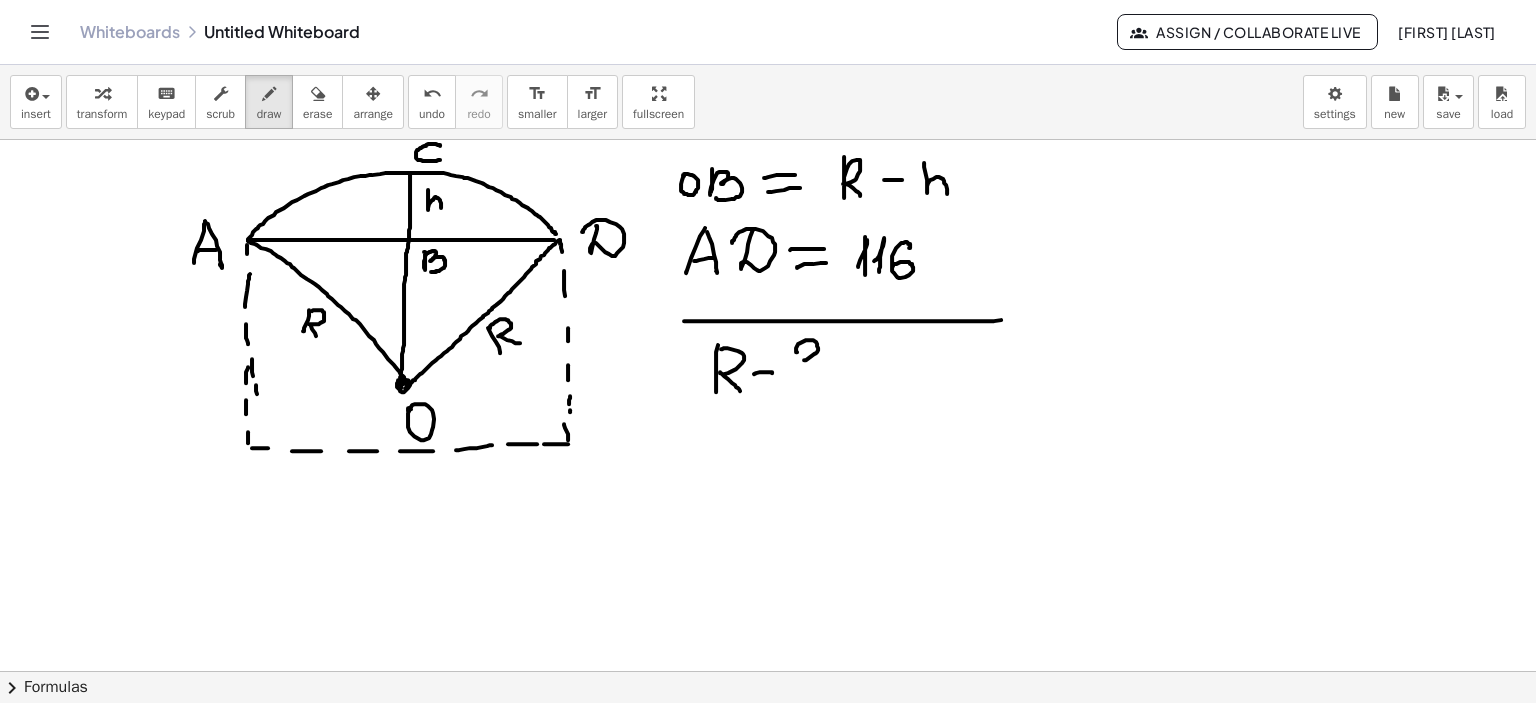 drag, startPoint x: 796, startPoint y: 351, endPoint x: 799, endPoint y: 380, distance: 29.15476 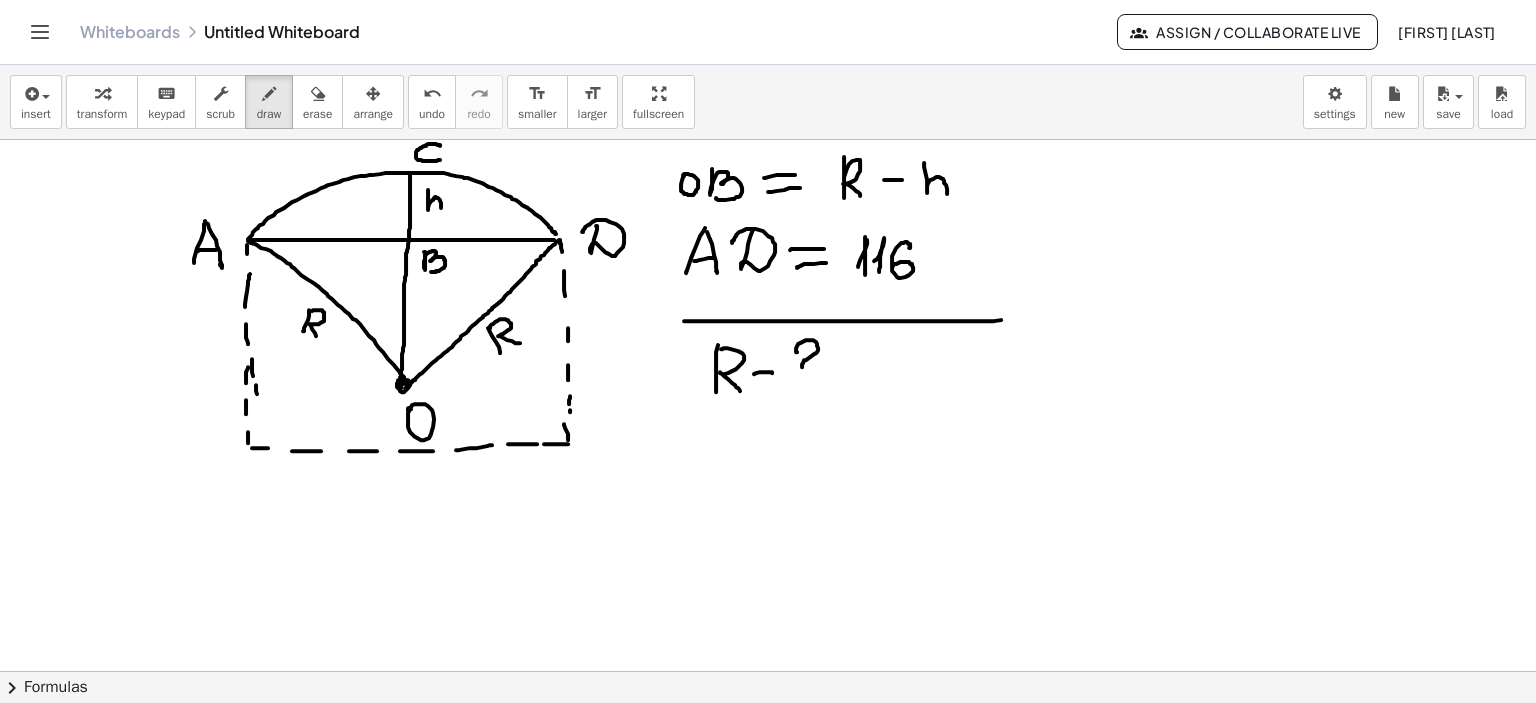 drag, startPoint x: 799, startPoint y: 380, endPoint x: 836, endPoint y: 381, distance: 37.01351 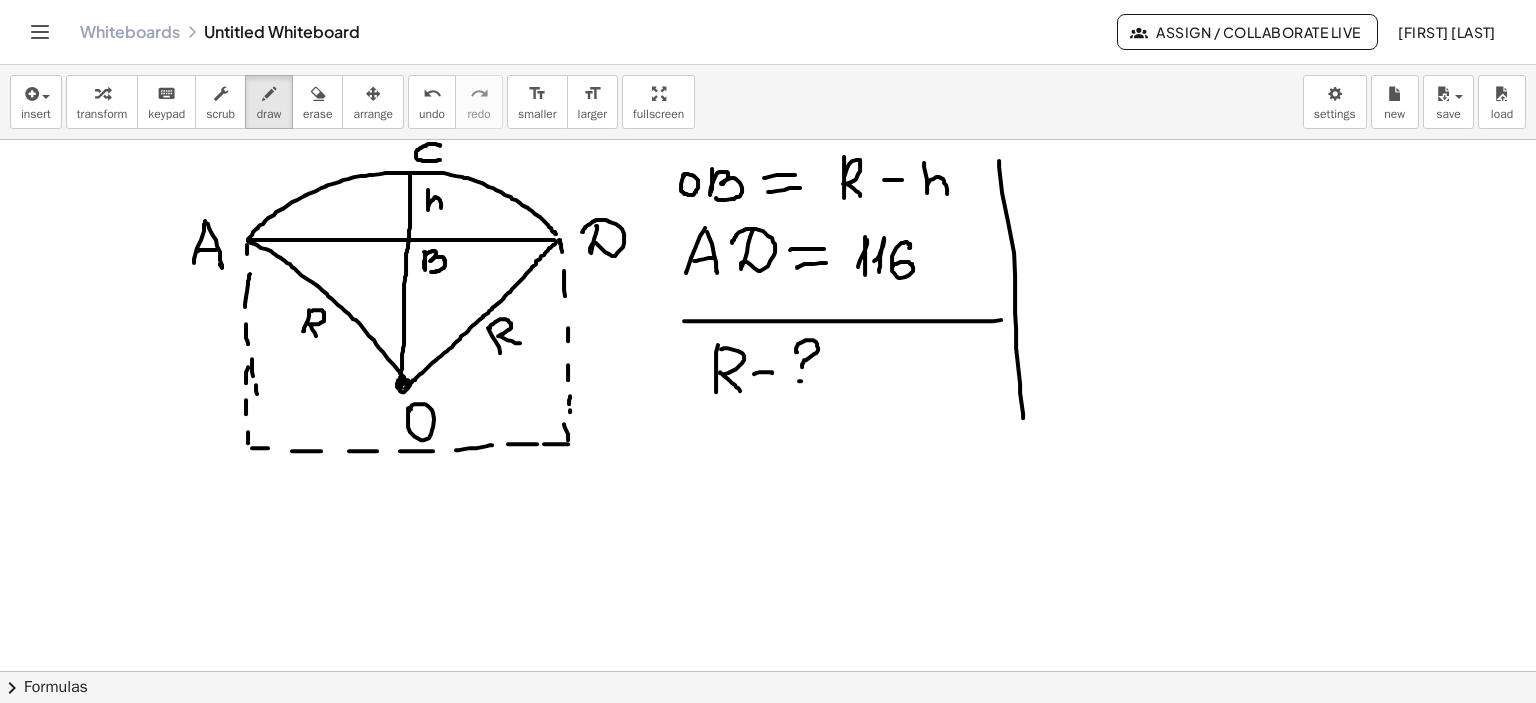 drag, startPoint x: 999, startPoint y: 160, endPoint x: 1067, endPoint y: 280, distance: 137.92752 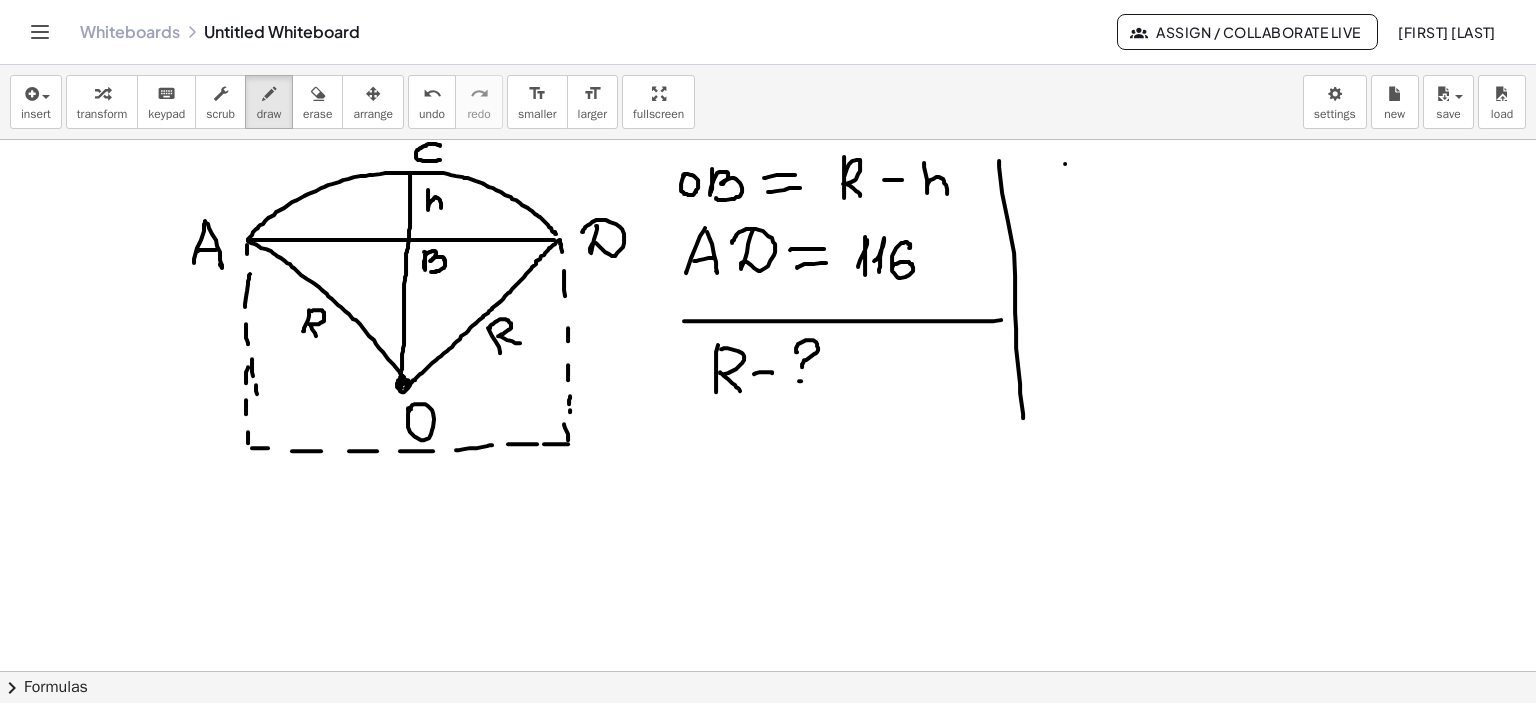 drag, startPoint x: 1065, startPoint y: 163, endPoint x: 1049, endPoint y: 207, distance: 46.818798 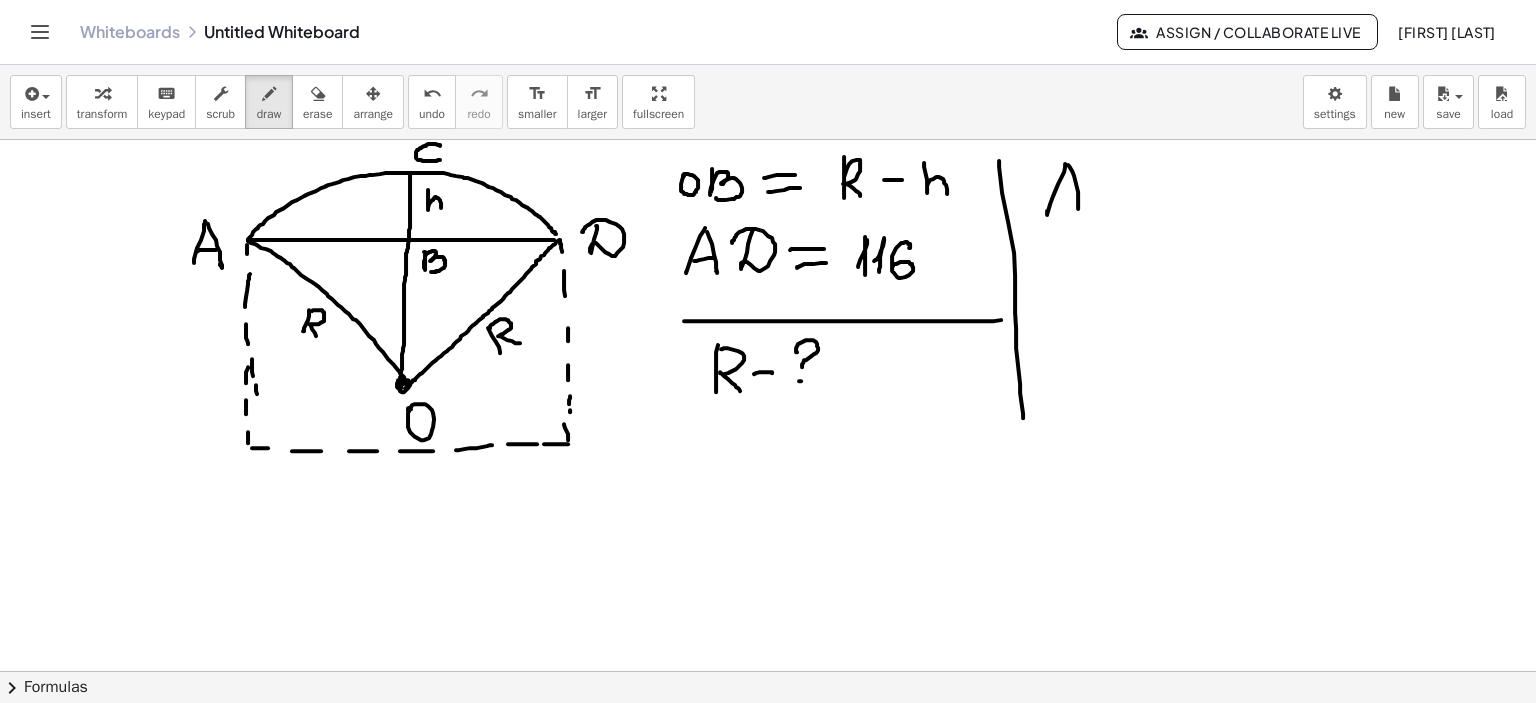 drag, startPoint x: 1068, startPoint y: 164, endPoint x: 1078, endPoint y: 208, distance: 45.122055 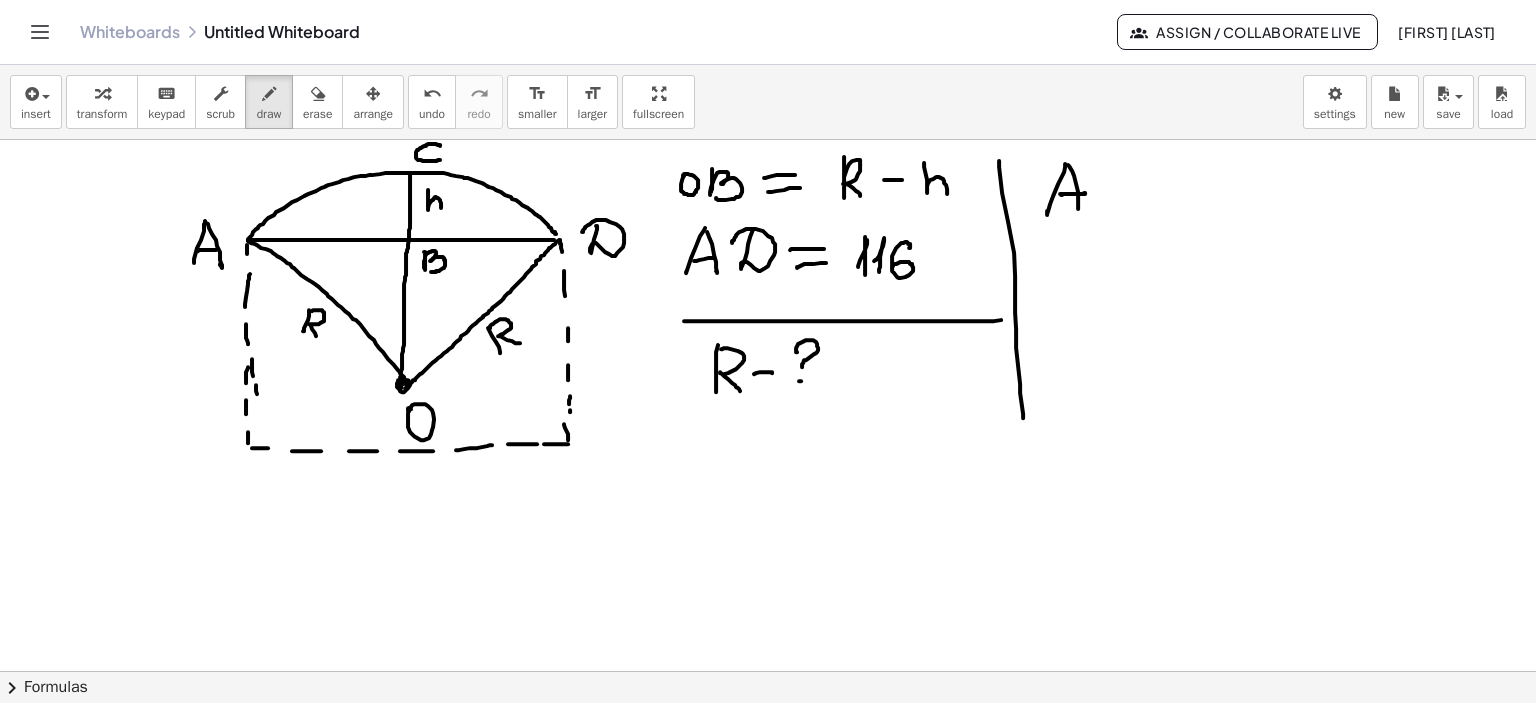 drag, startPoint x: 1062, startPoint y: 194, endPoint x: 1084, endPoint y: 192, distance: 22.090721 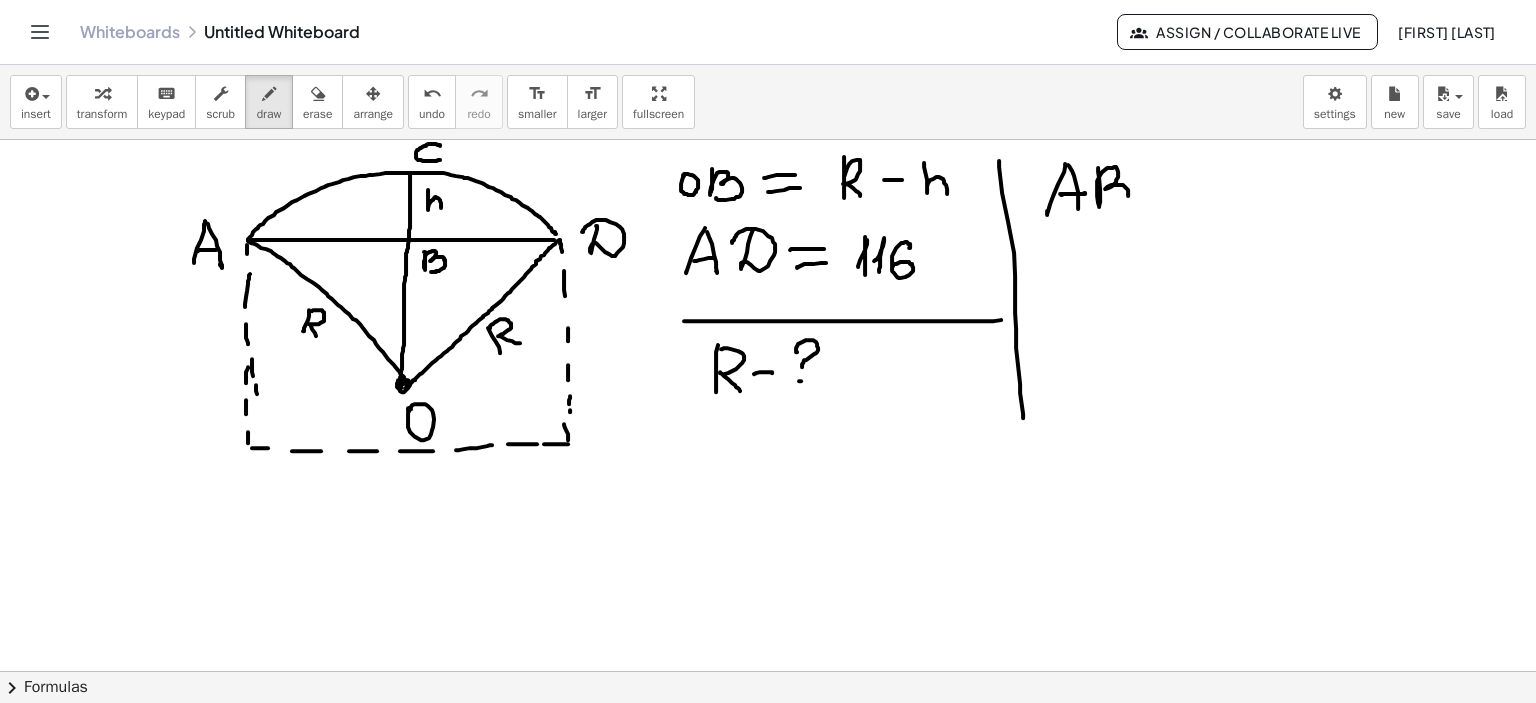 drag, startPoint x: 1098, startPoint y: 167, endPoint x: 1104, endPoint y: 203, distance: 36.496574 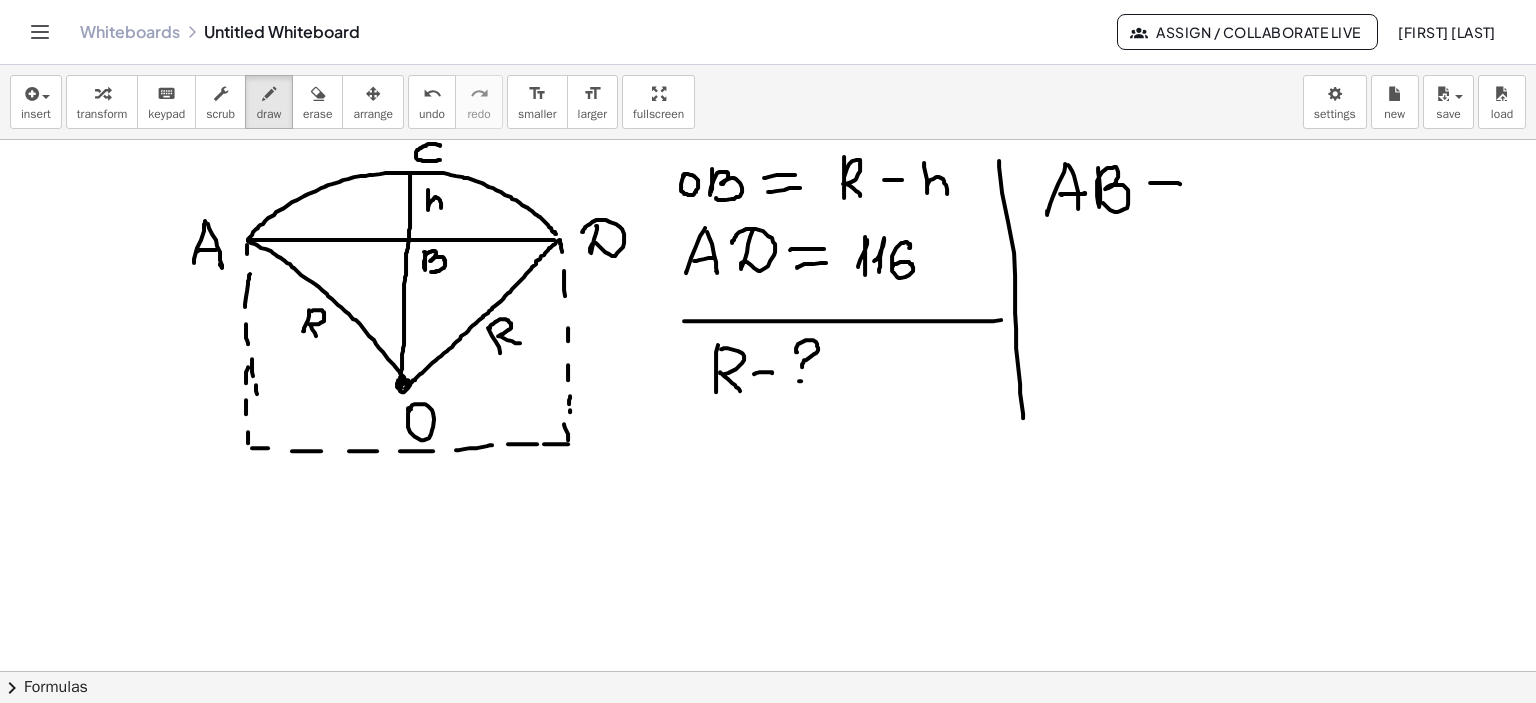 drag, startPoint x: 1150, startPoint y: 182, endPoint x: 1180, endPoint y: 183, distance: 30.016663 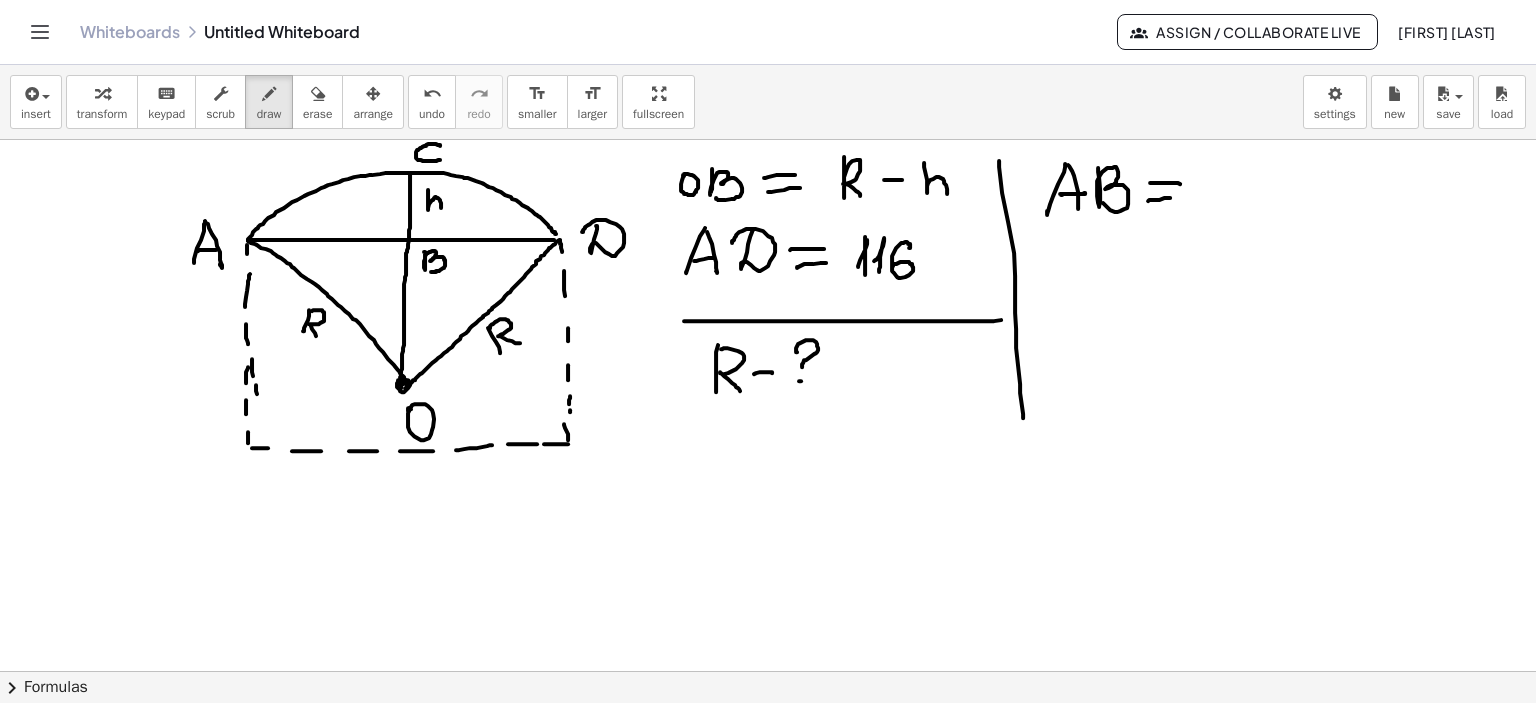 drag, startPoint x: 1164, startPoint y: 197, endPoint x: 1183, endPoint y: 196, distance: 19.026299 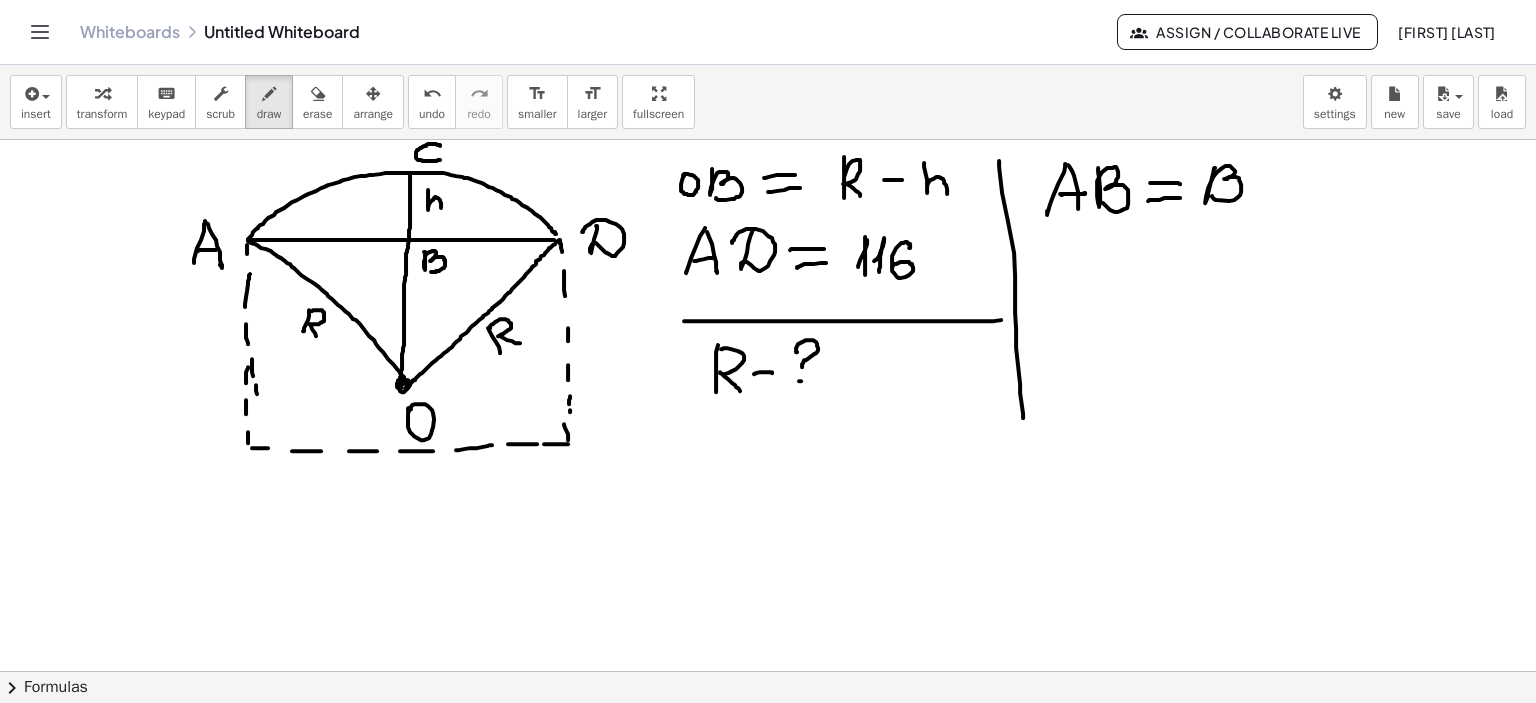 drag, startPoint x: 1215, startPoint y: 167, endPoint x: 1212, endPoint y: 195, distance: 28.160255 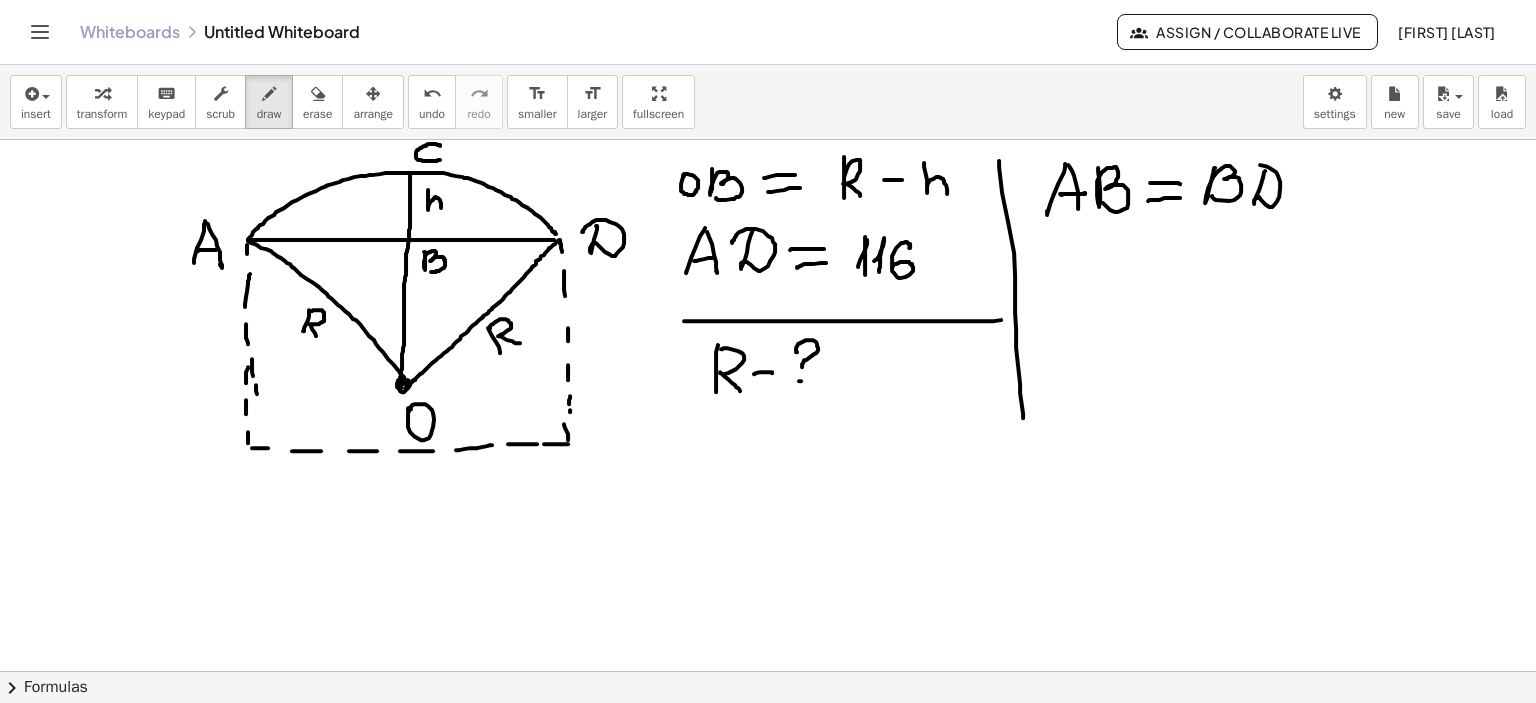 drag, startPoint x: 1259, startPoint y: 189, endPoint x: 1274, endPoint y: 188, distance: 15.033297 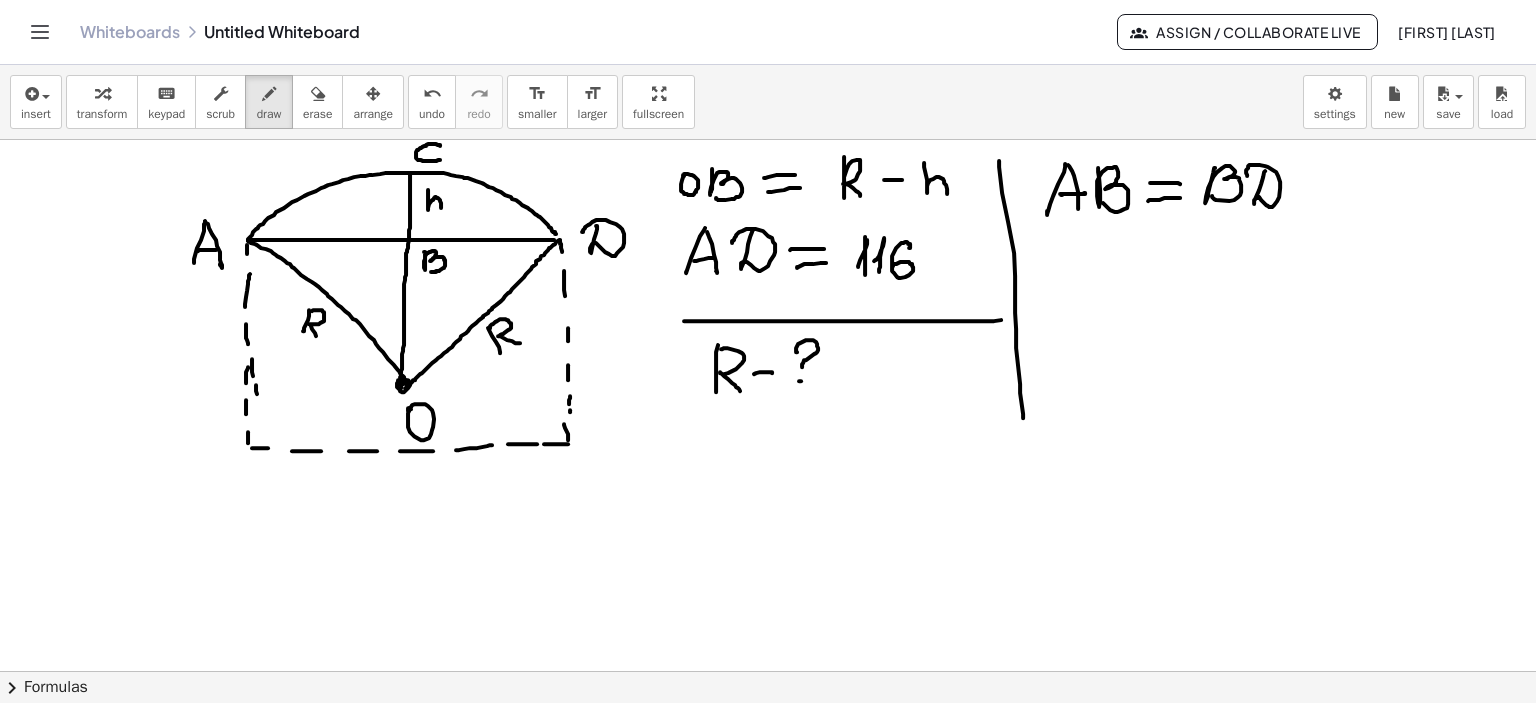 drag, startPoint x: 1292, startPoint y: 184, endPoint x: 1320, endPoint y: 185, distance: 28.01785 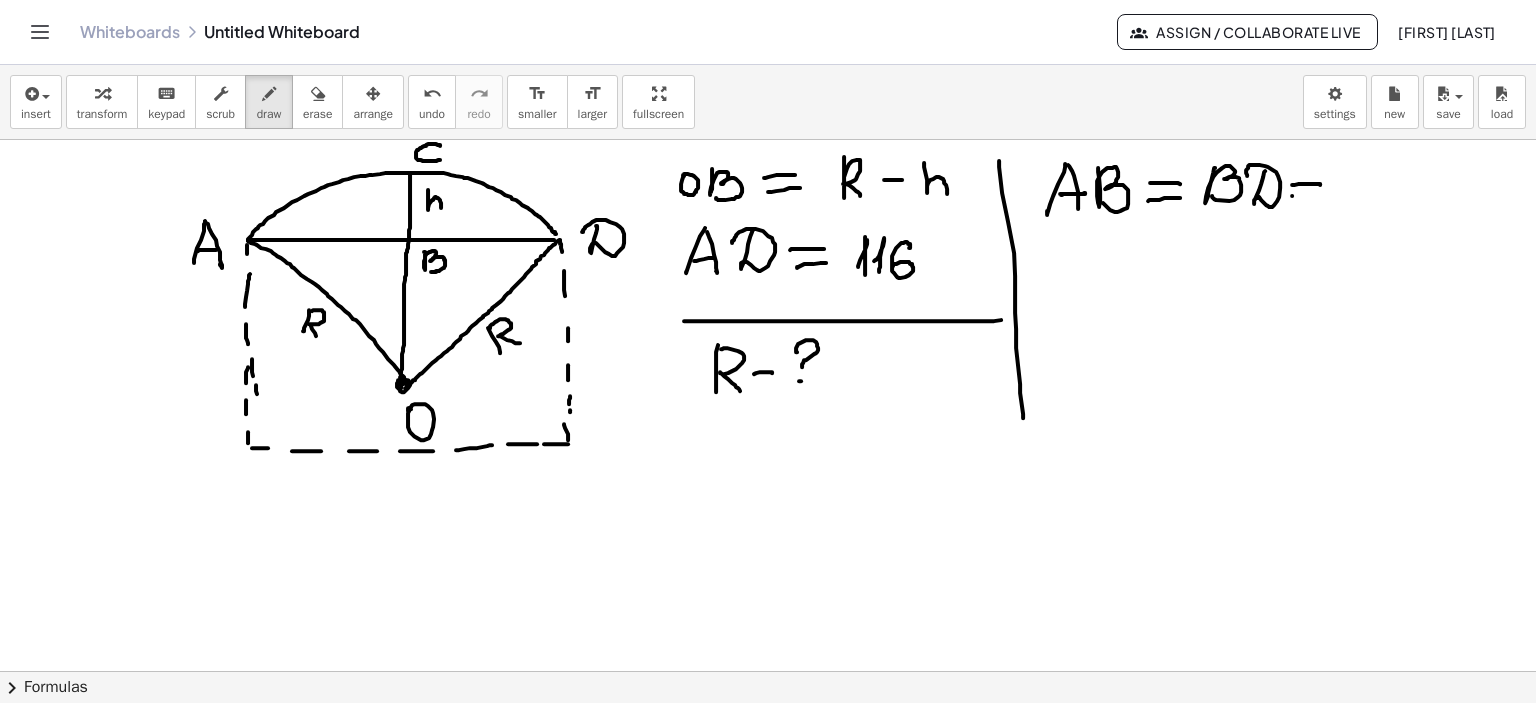drag, startPoint x: 1292, startPoint y: 195, endPoint x: 1322, endPoint y: 195, distance: 30 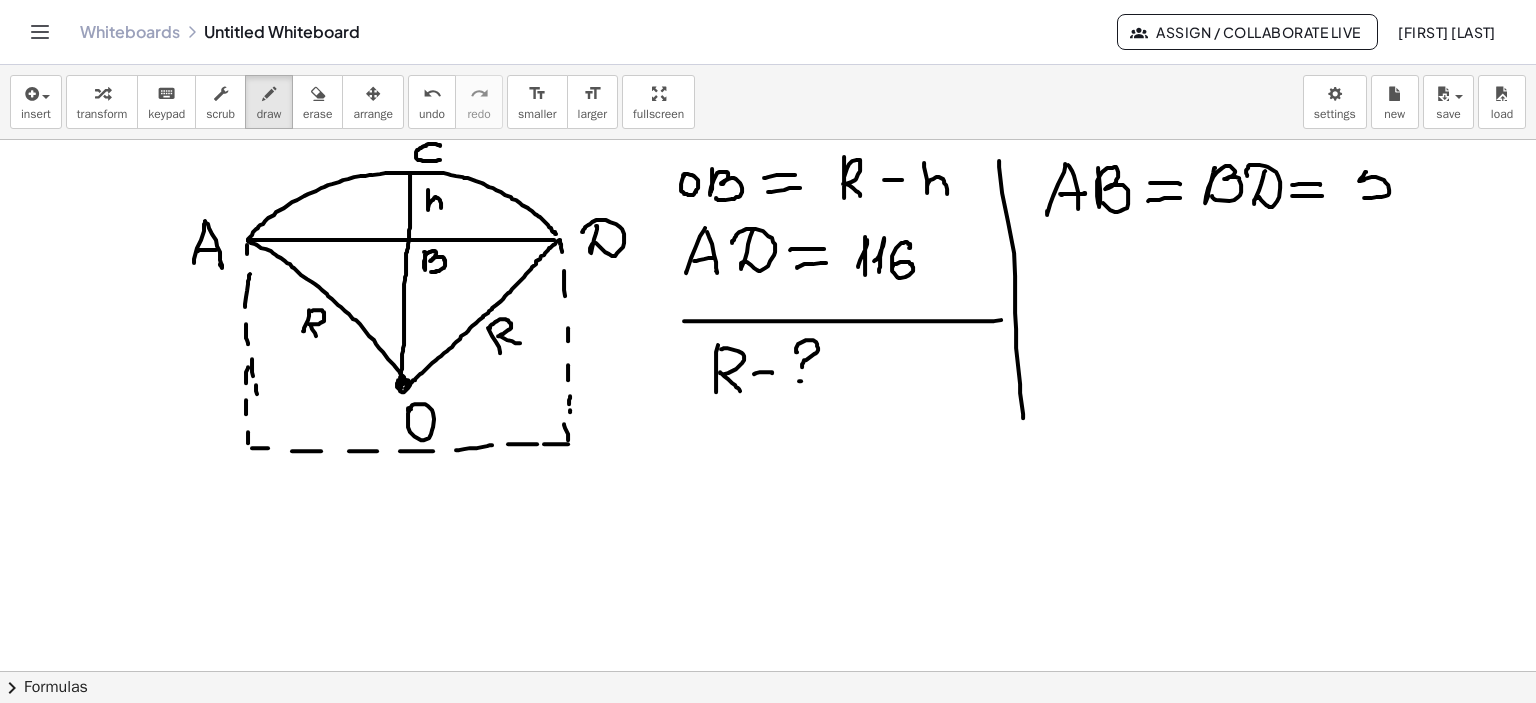 drag, startPoint x: 1366, startPoint y: 171, endPoint x: 1371, endPoint y: 185, distance: 14.866069 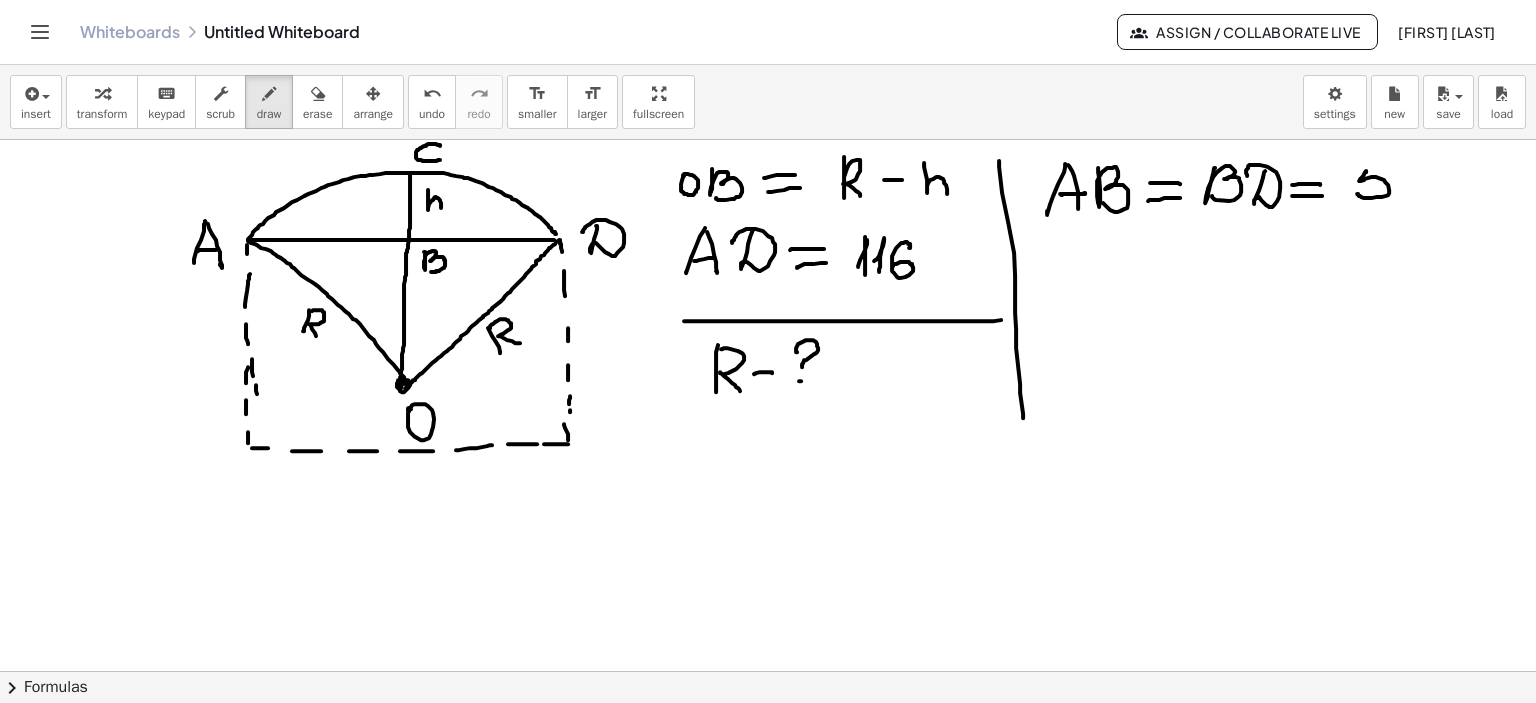 drag, startPoint x: 1366, startPoint y: 170, endPoint x: 1394, endPoint y: 167, distance: 28.160255 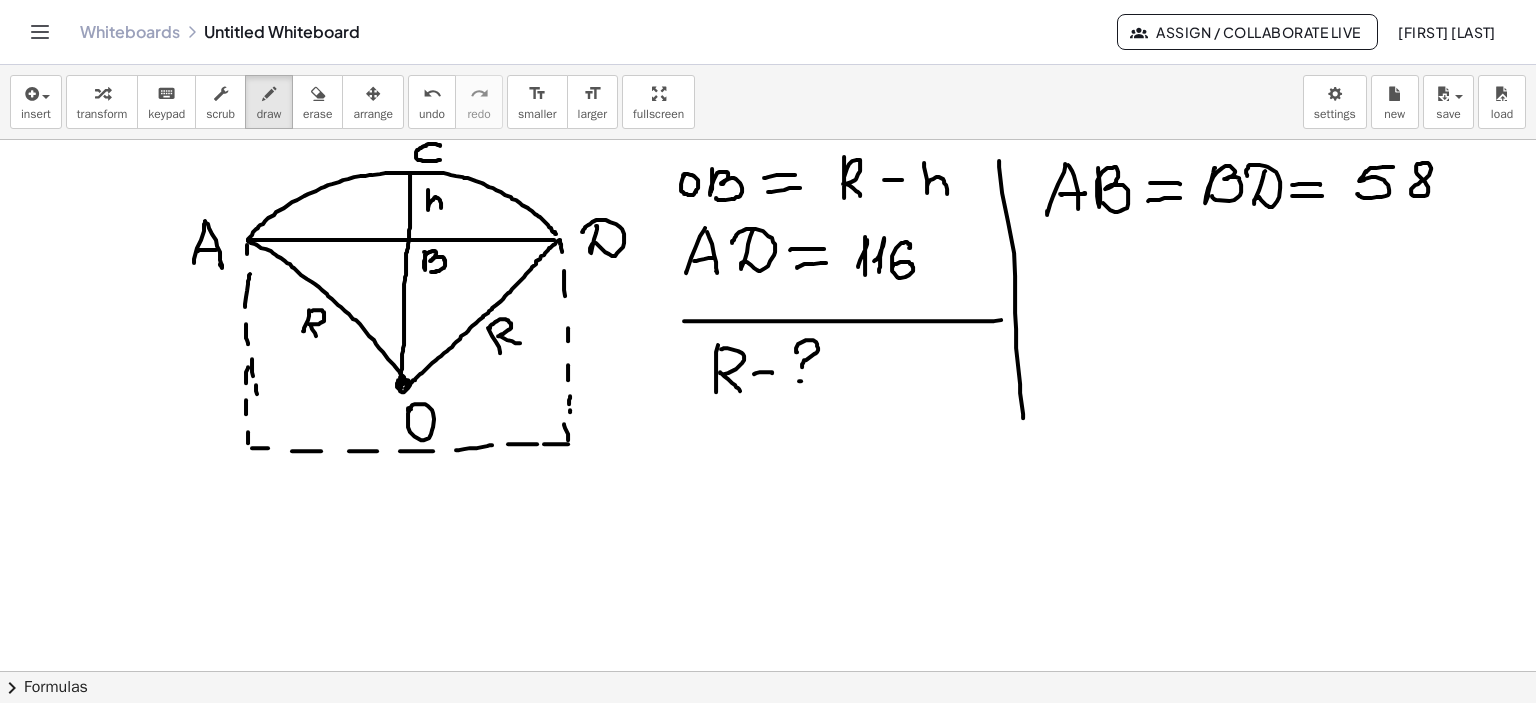 click at bounding box center [768, -658] 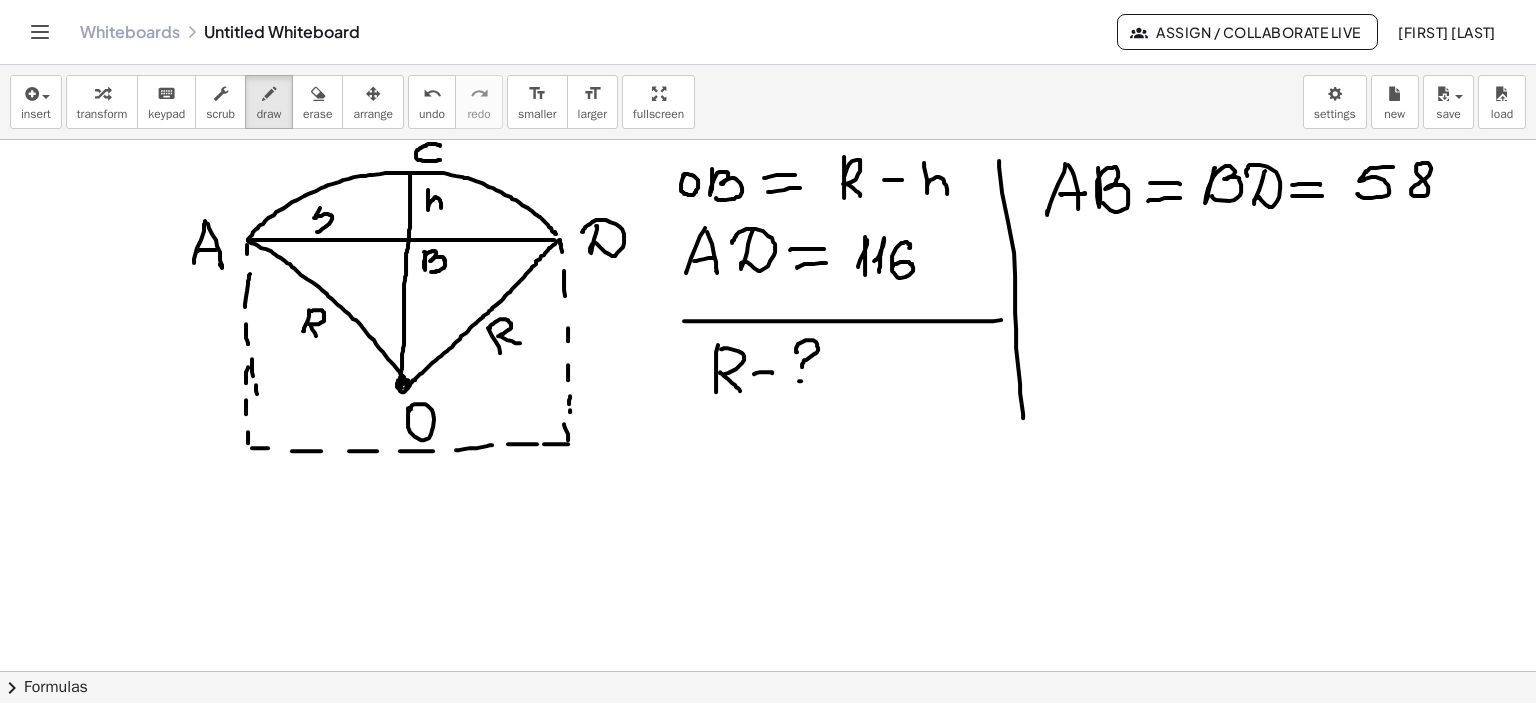 drag, startPoint x: 320, startPoint y: 207, endPoint x: 312, endPoint y: 227, distance: 21.540659 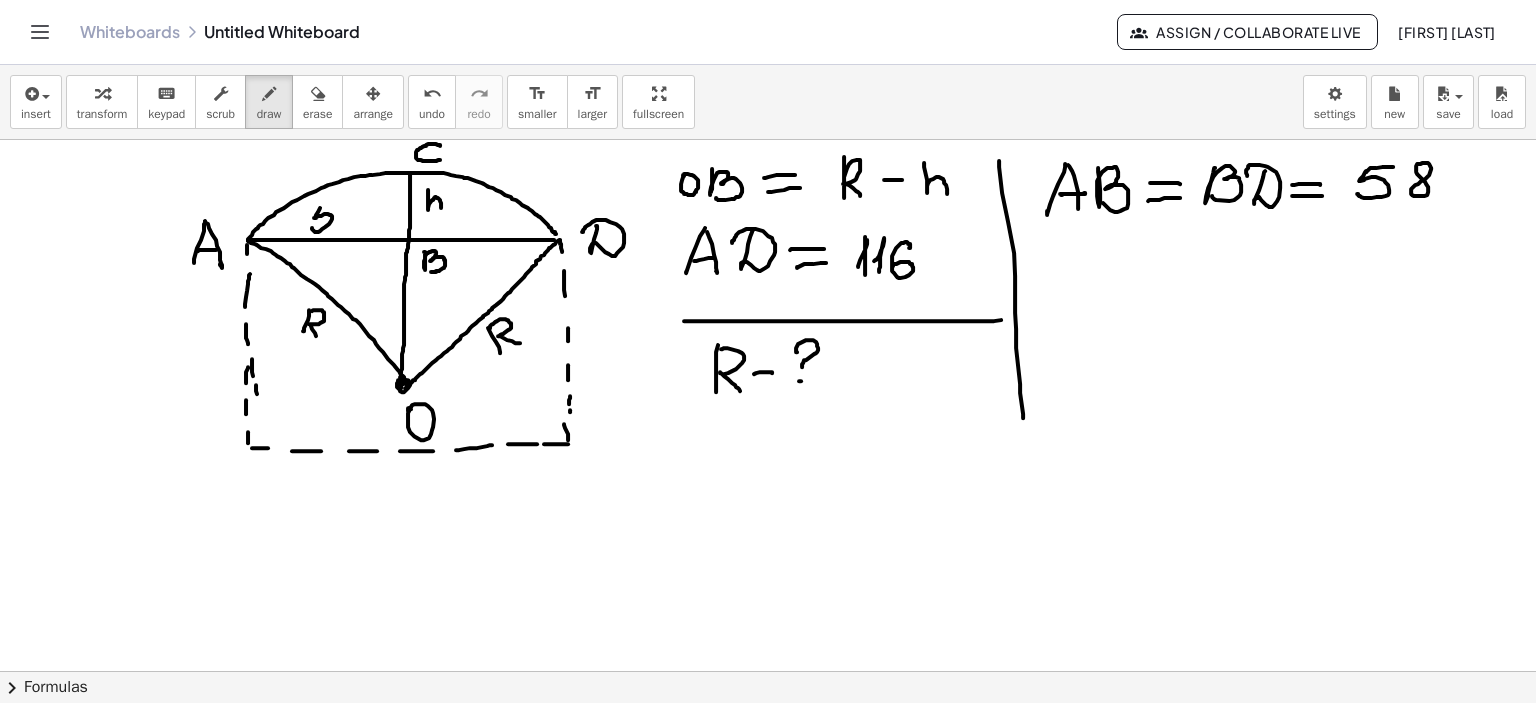 click at bounding box center [768, -658] 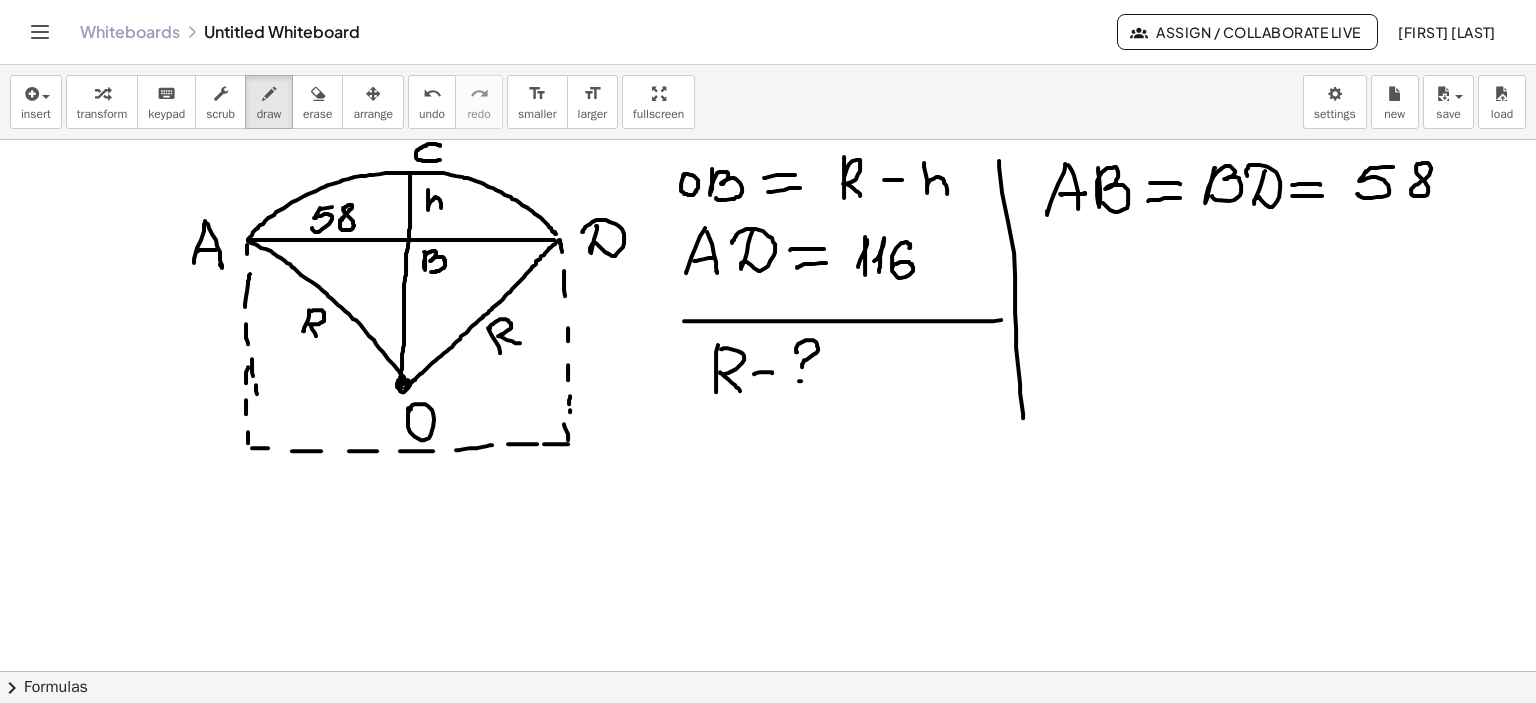 click at bounding box center [768, -658] 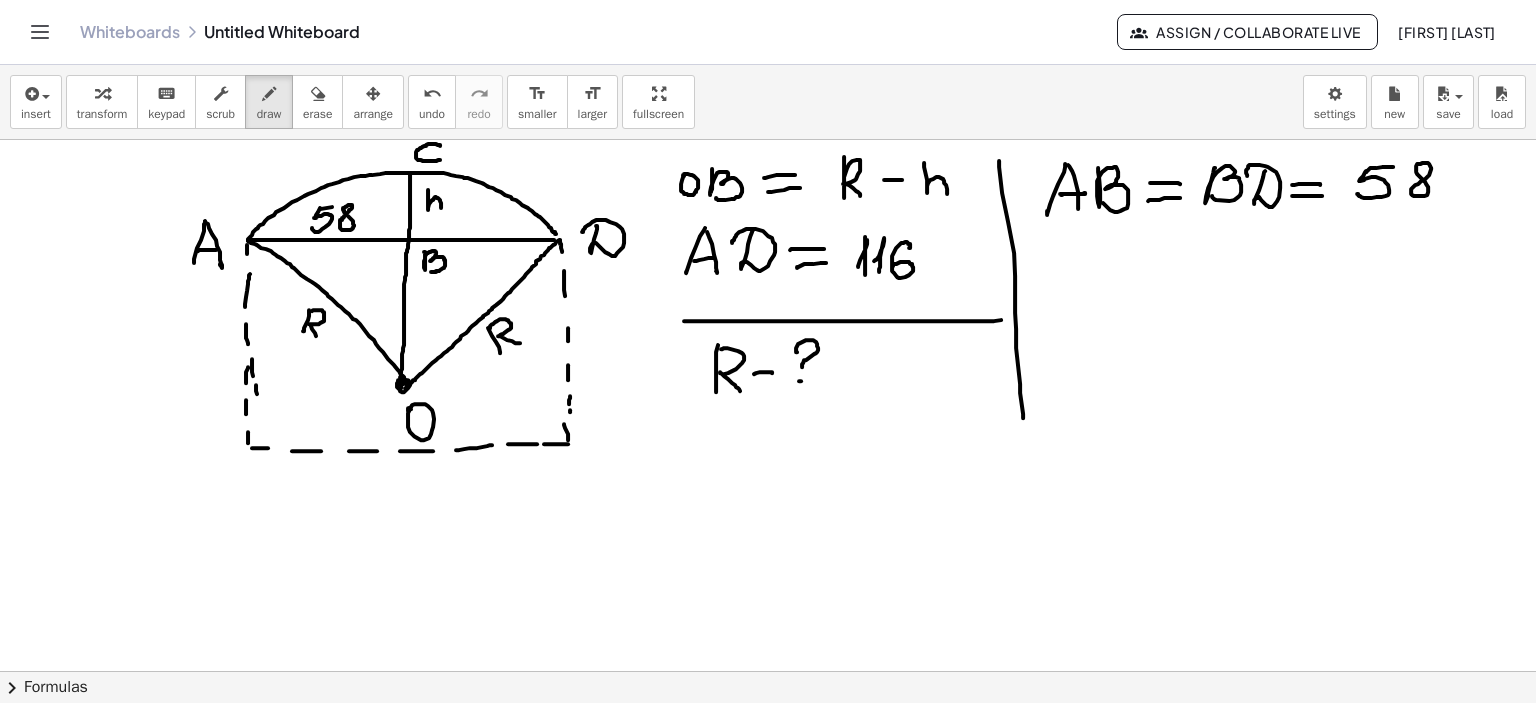 drag, startPoint x: 1034, startPoint y: 246, endPoint x: 1040, endPoint y: 279, distance: 33.54102 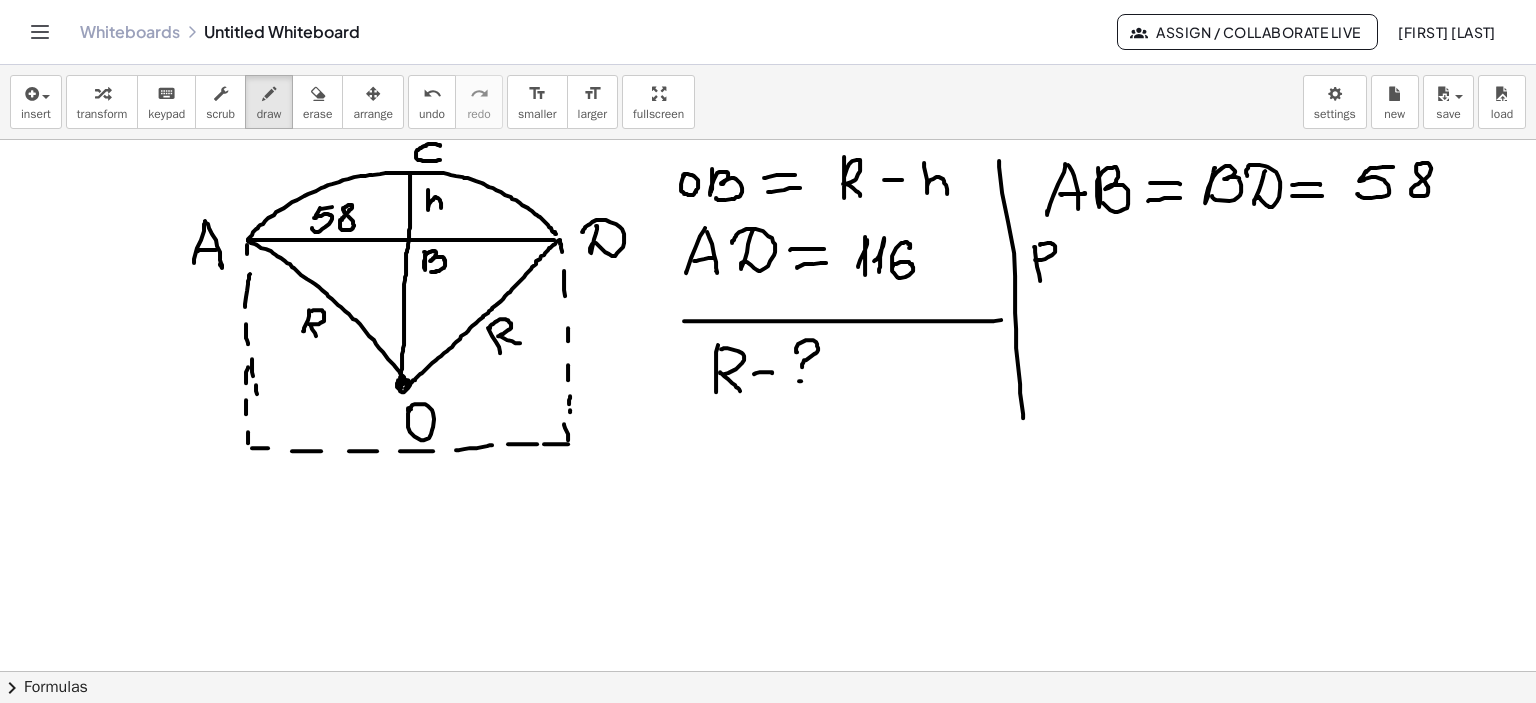 drag, startPoint x: 1040, startPoint y: 244, endPoint x: 1035, endPoint y: 259, distance: 15.811388 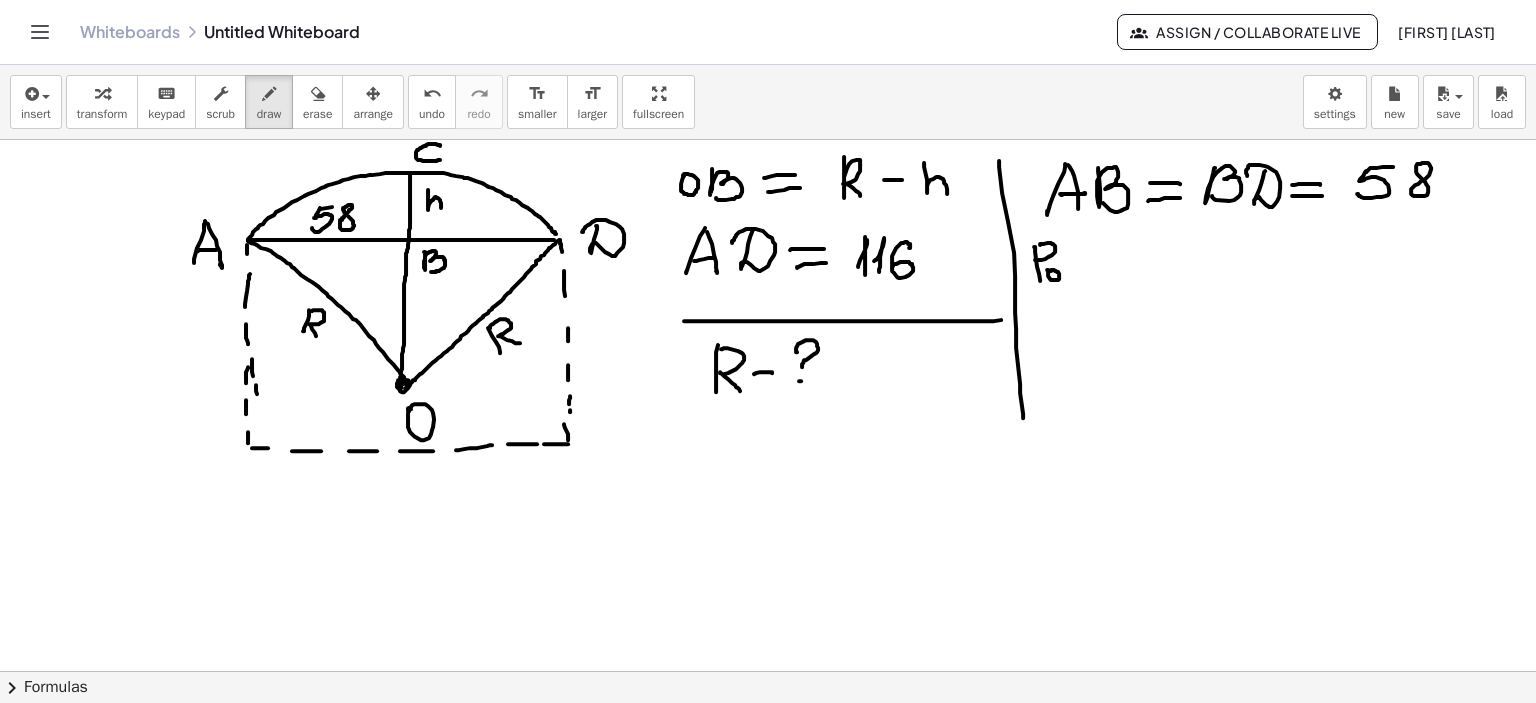 drag, startPoint x: 1047, startPoint y: 269, endPoint x: 1059, endPoint y: 273, distance: 12.649111 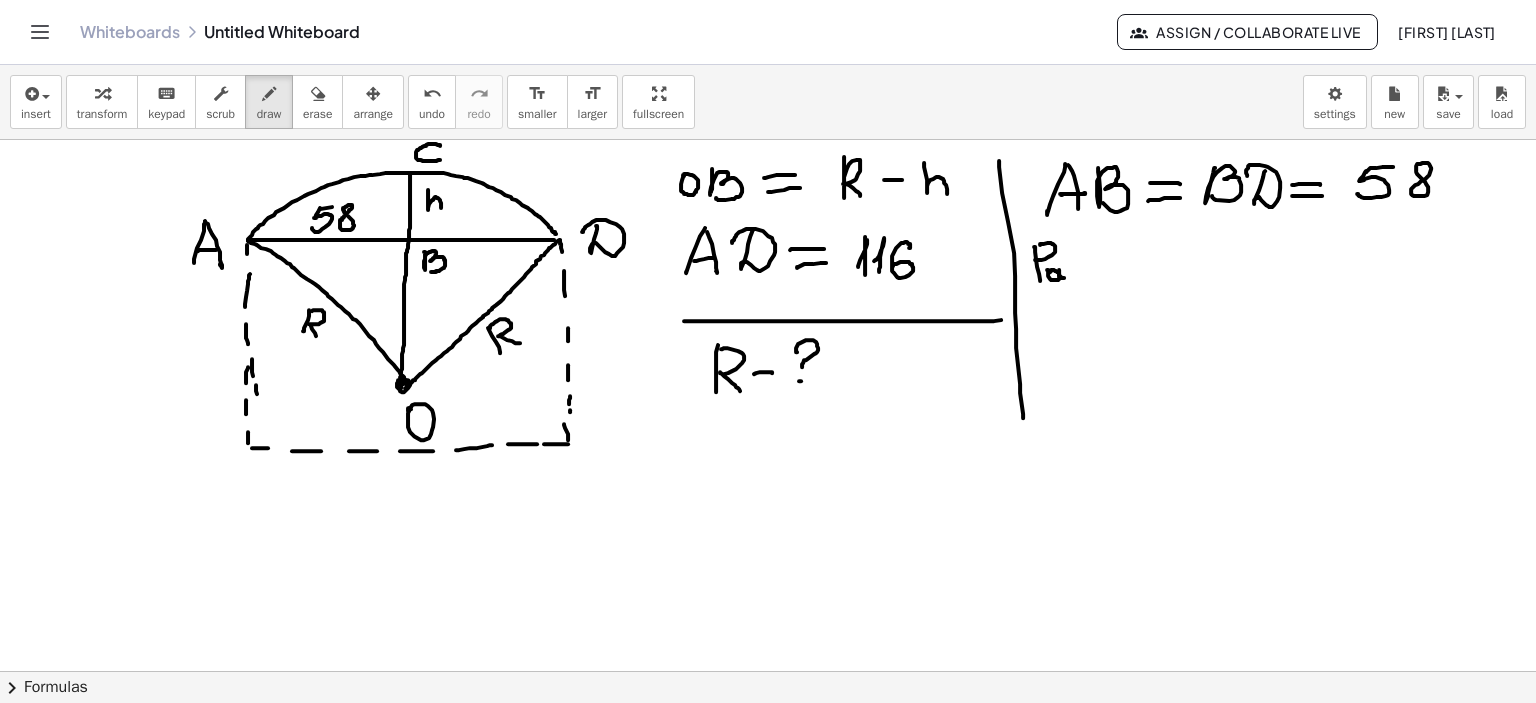 drag, startPoint x: 1059, startPoint y: 269, endPoint x: 1084, endPoint y: 271, distance: 25.079872 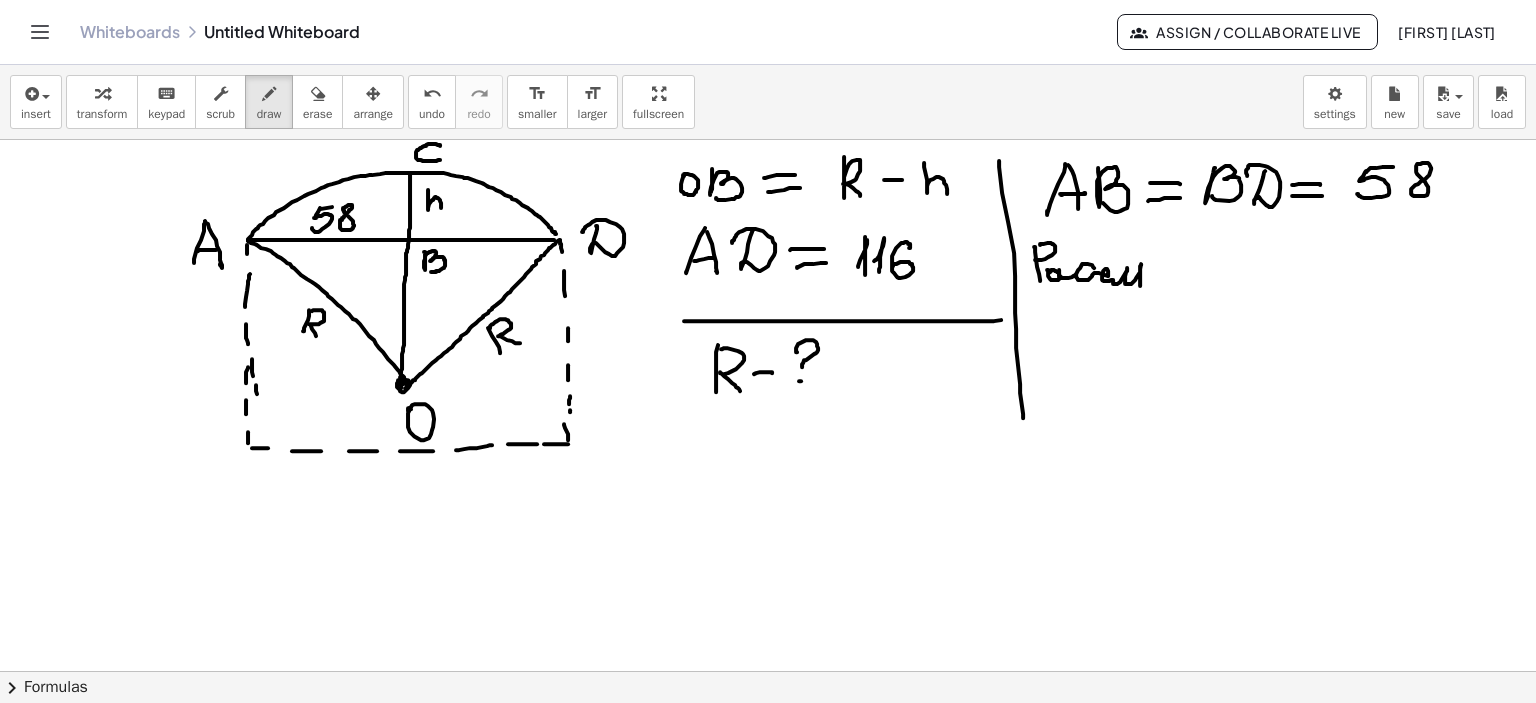drag, startPoint x: 1094, startPoint y: 267, endPoint x: 1140, endPoint y: 287, distance: 50.159744 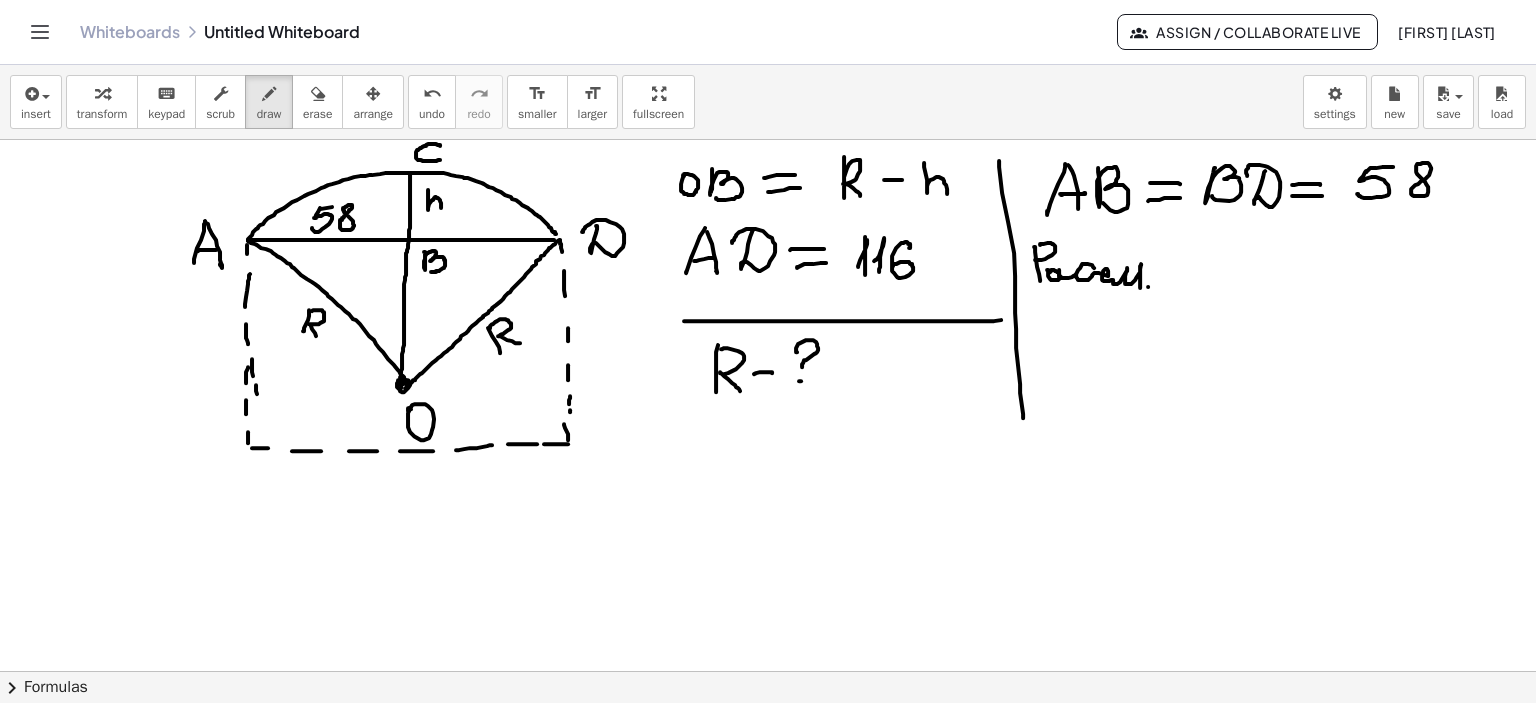 drag, startPoint x: 1148, startPoint y: 286, endPoint x: 1179, endPoint y: 275, distance: 32.89377 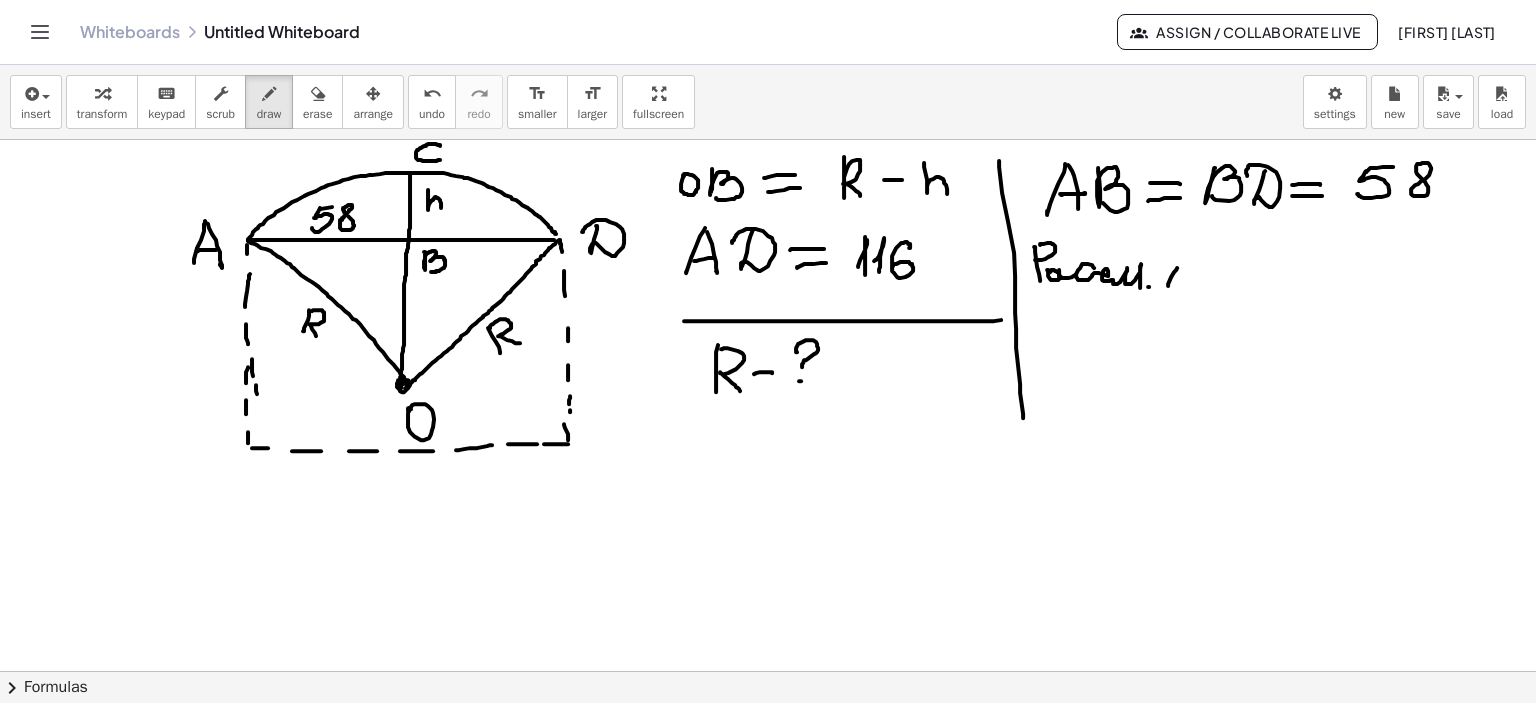 drag, startPoint x: 1177, startPoint y: 267, endPoint x: 1168, endPoint y: 285, distance: 20.12461 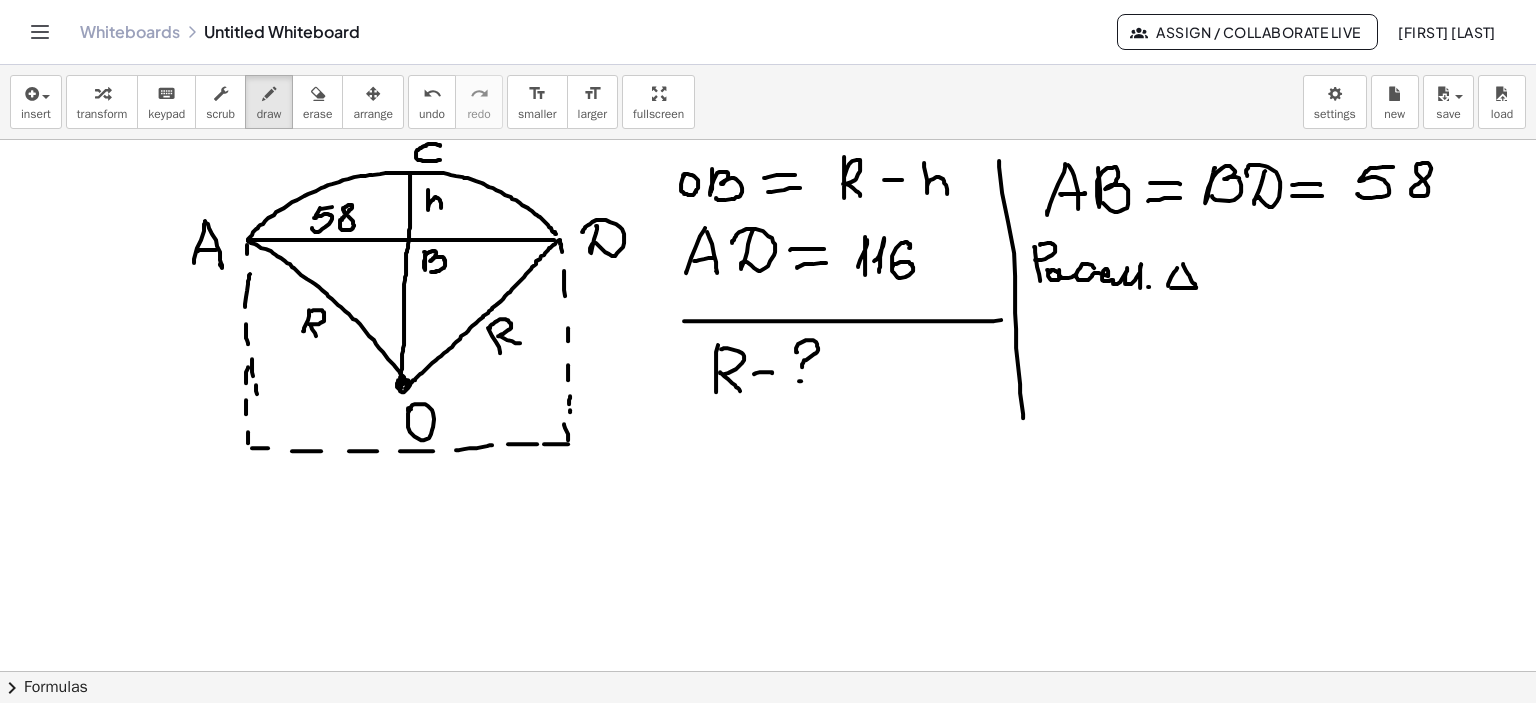 drag, startPoint x: 1183, startPoint y: 263, endPoint x: 1170, endPoint y: 287, distance: 27.294687 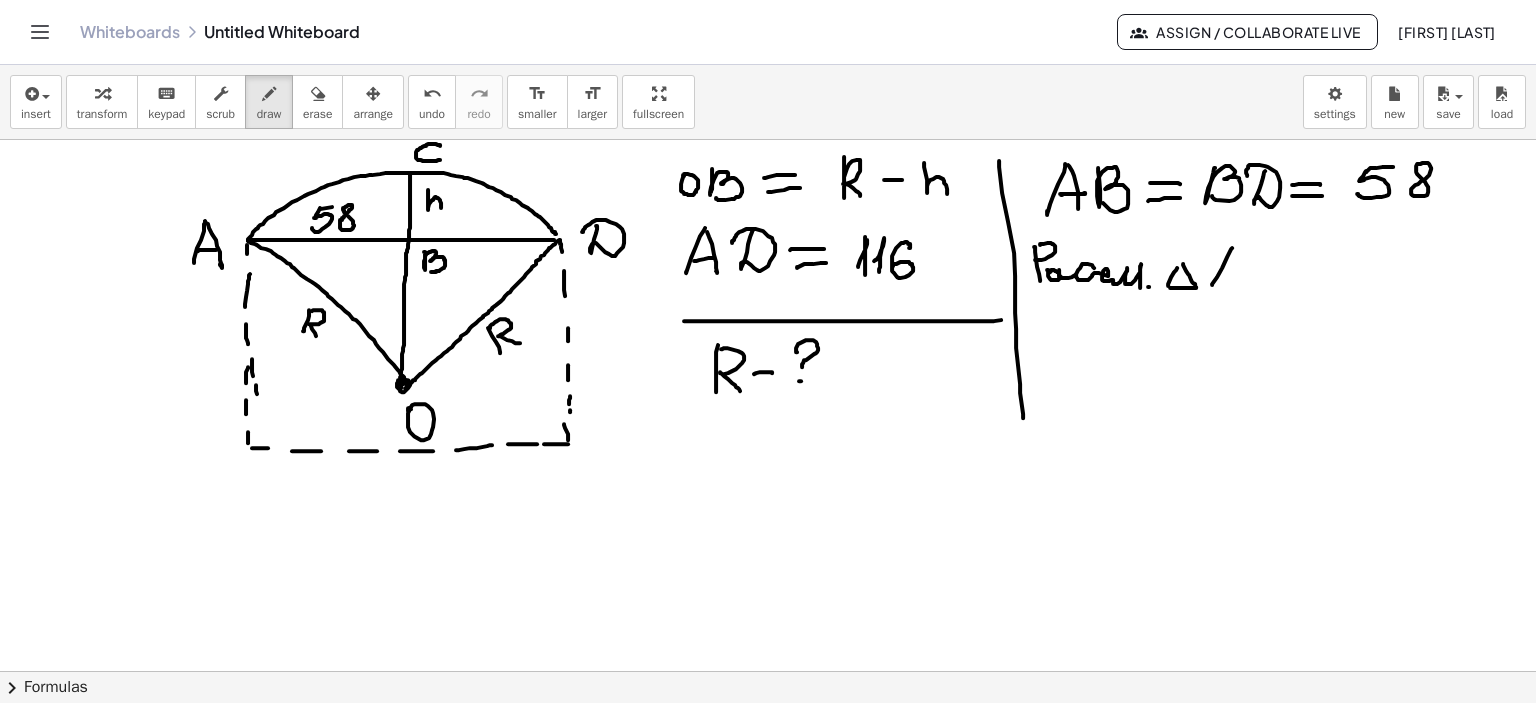 click at bounding box center (768, -658) 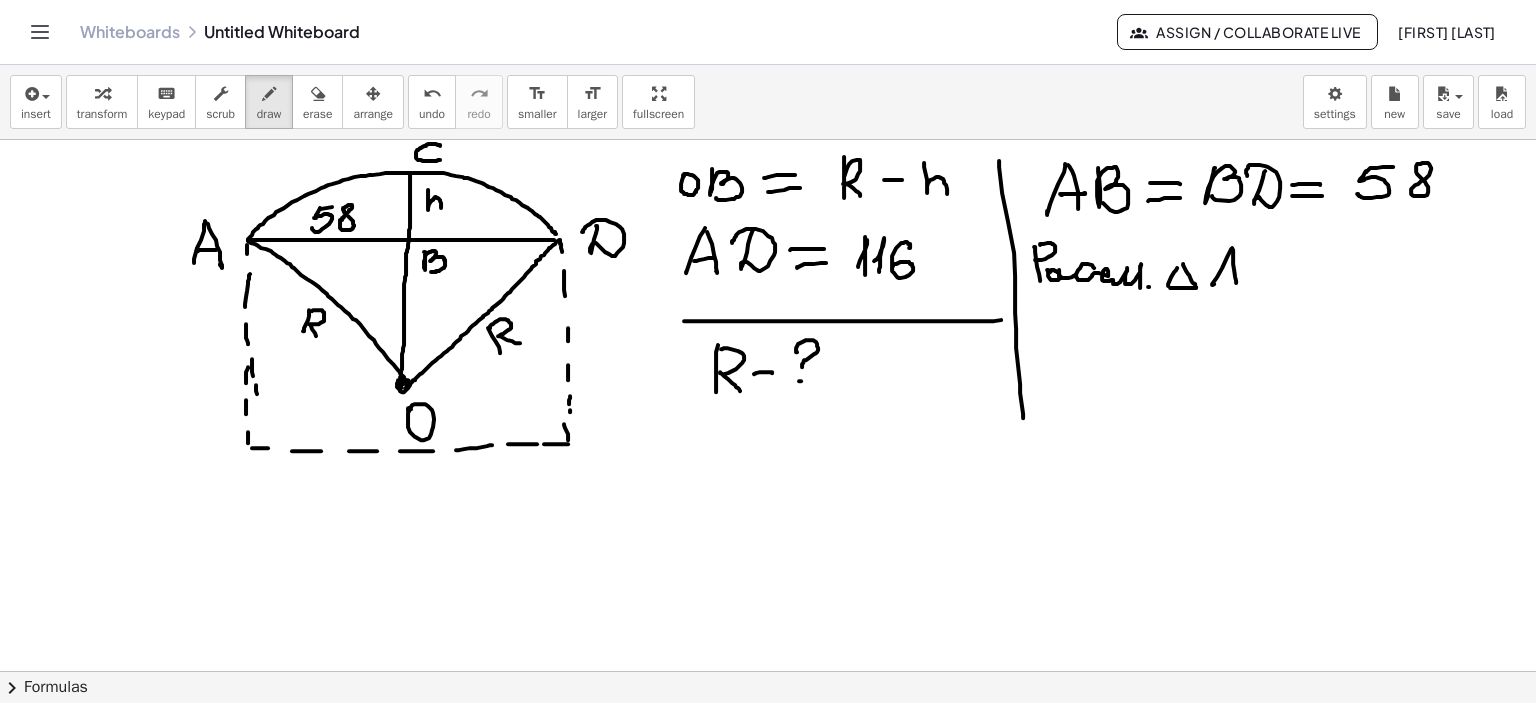 drag, startPoint x: 1233, startPoint y: 249, endPoint x: 1232, endPoint y: 277, distance: 28.01785 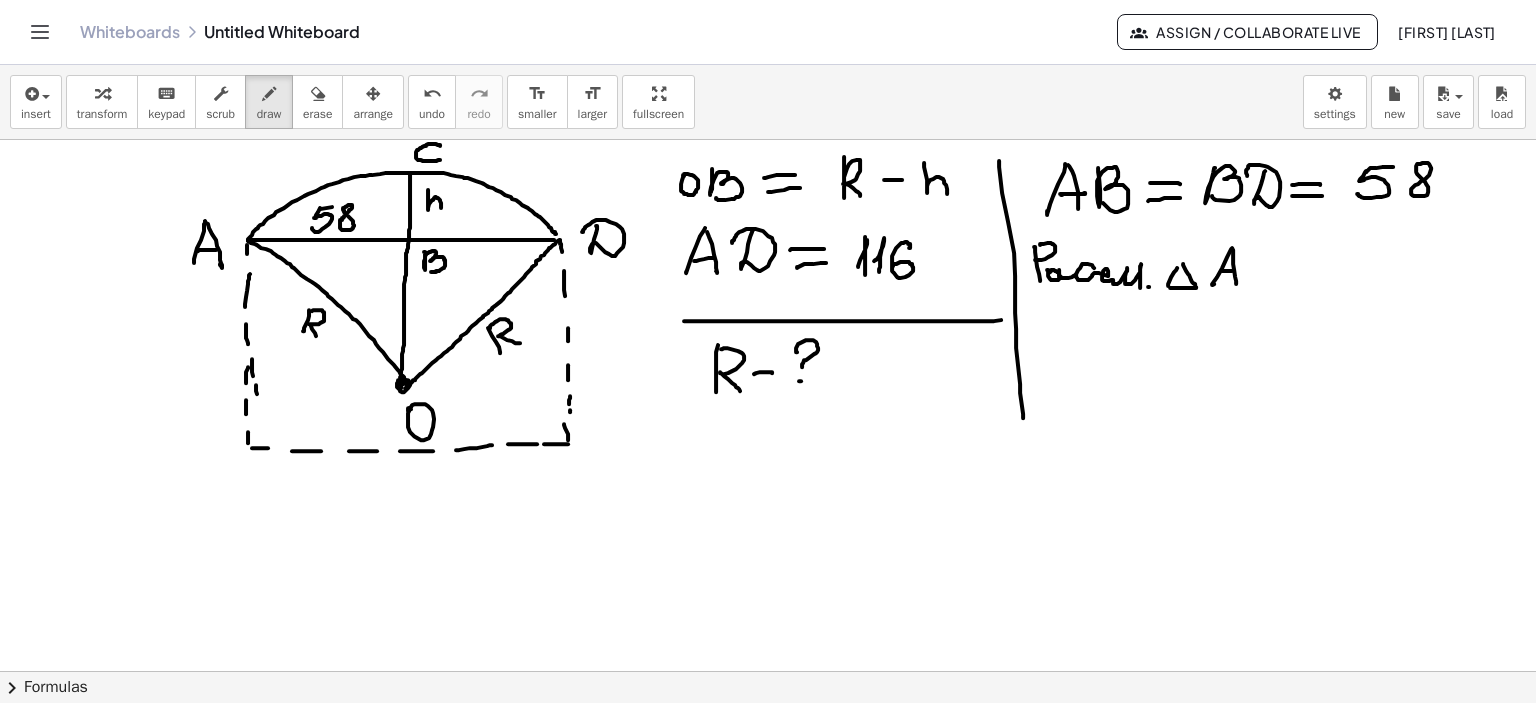 click at bounding box center (768, -658) 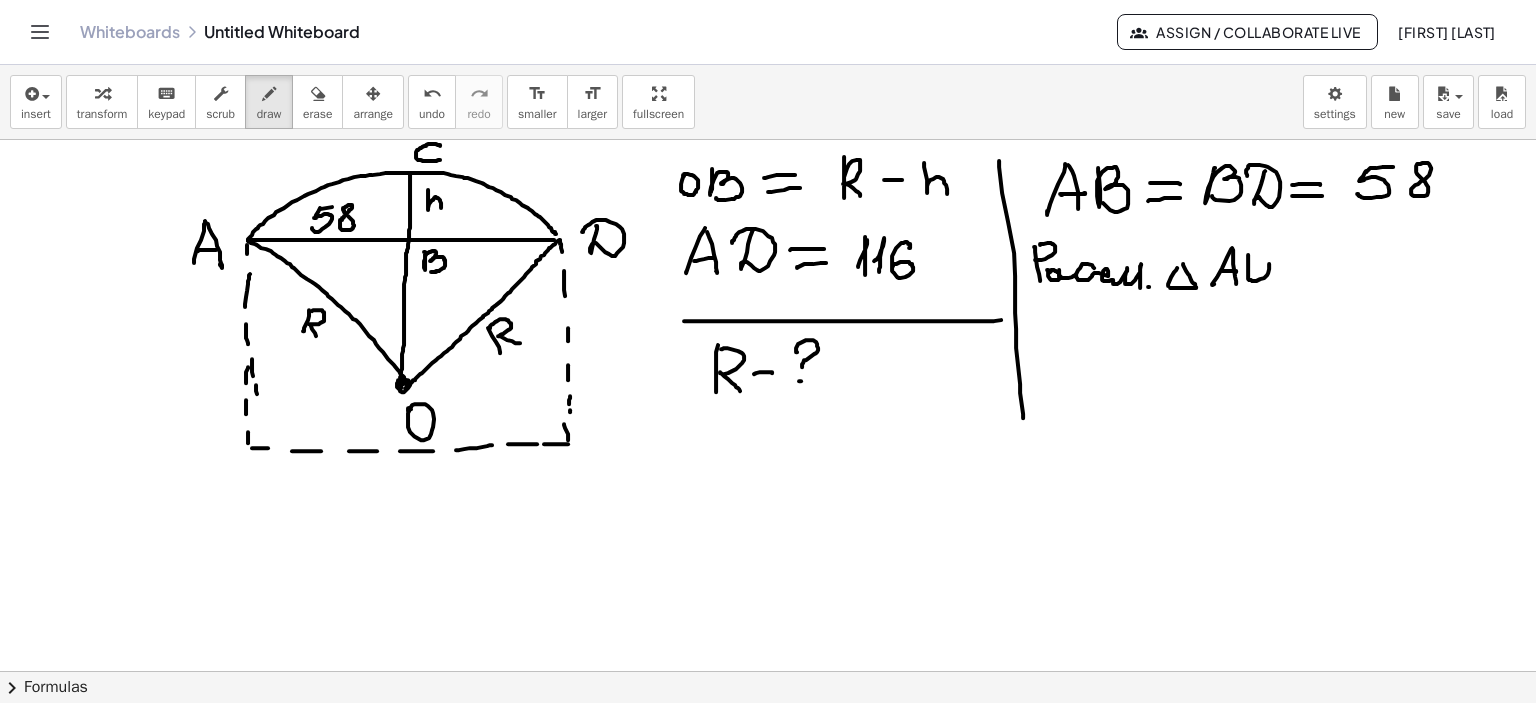drag, startPoint x: 1248, startPoint y: 254, endPoint x: 1261, endPoint y: 263, distance: 15.811388 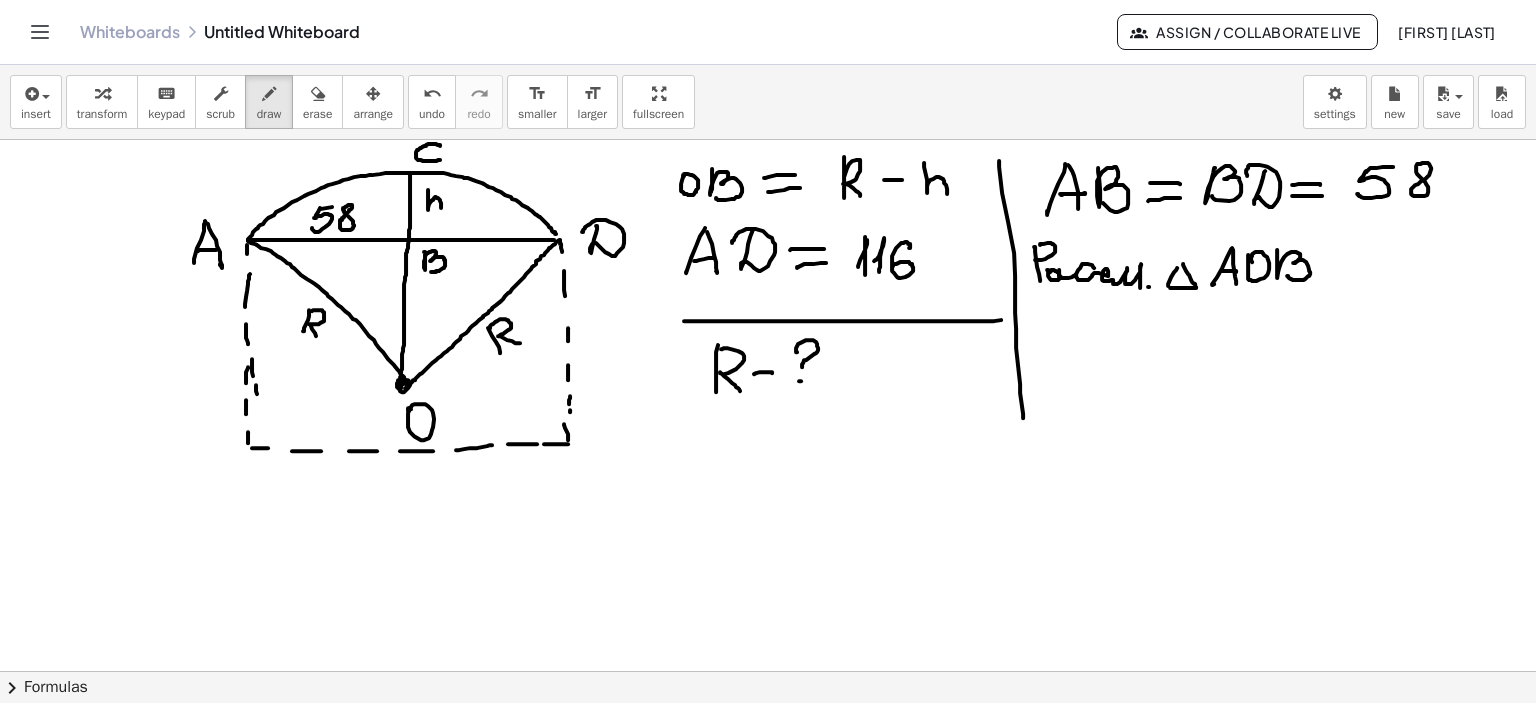 click at bounding box center (768, -658) 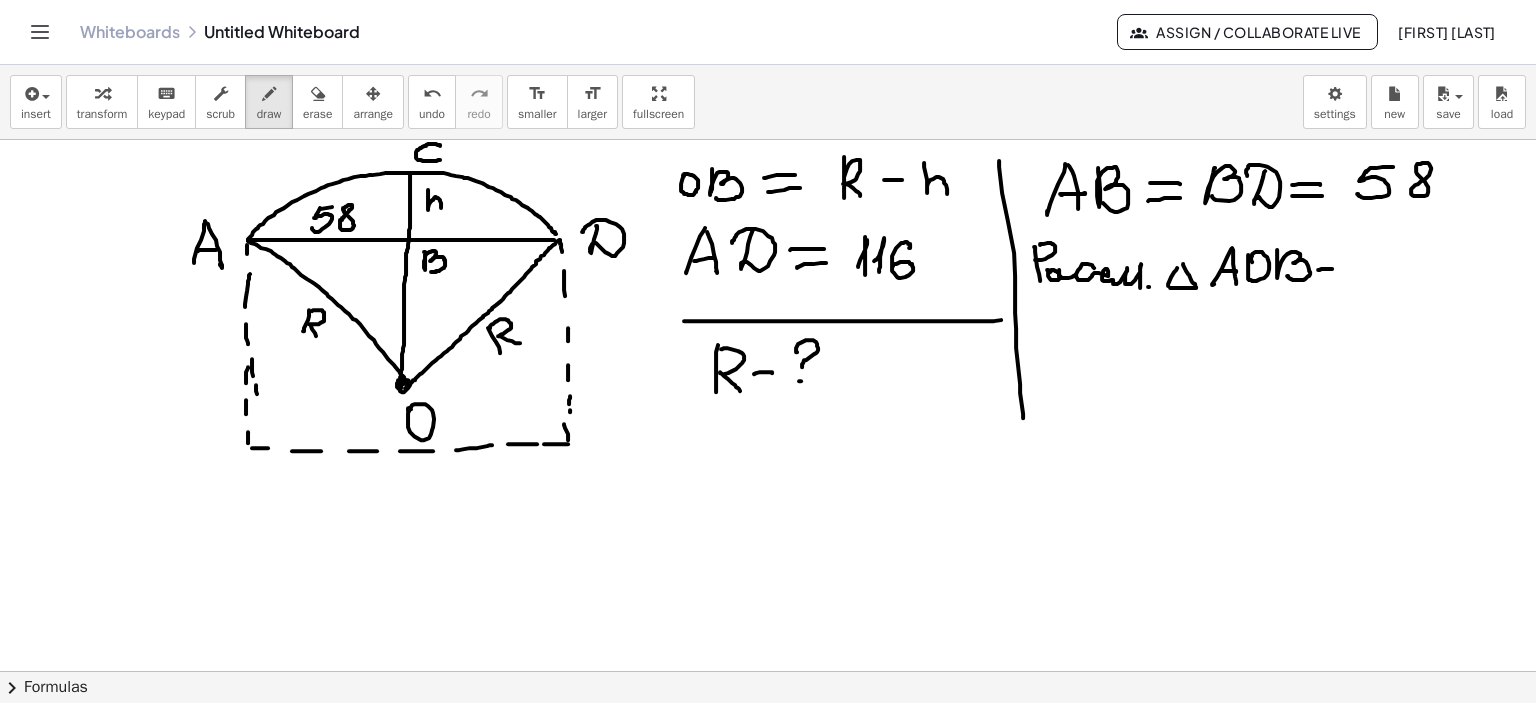click at bounding box center (768, -658) 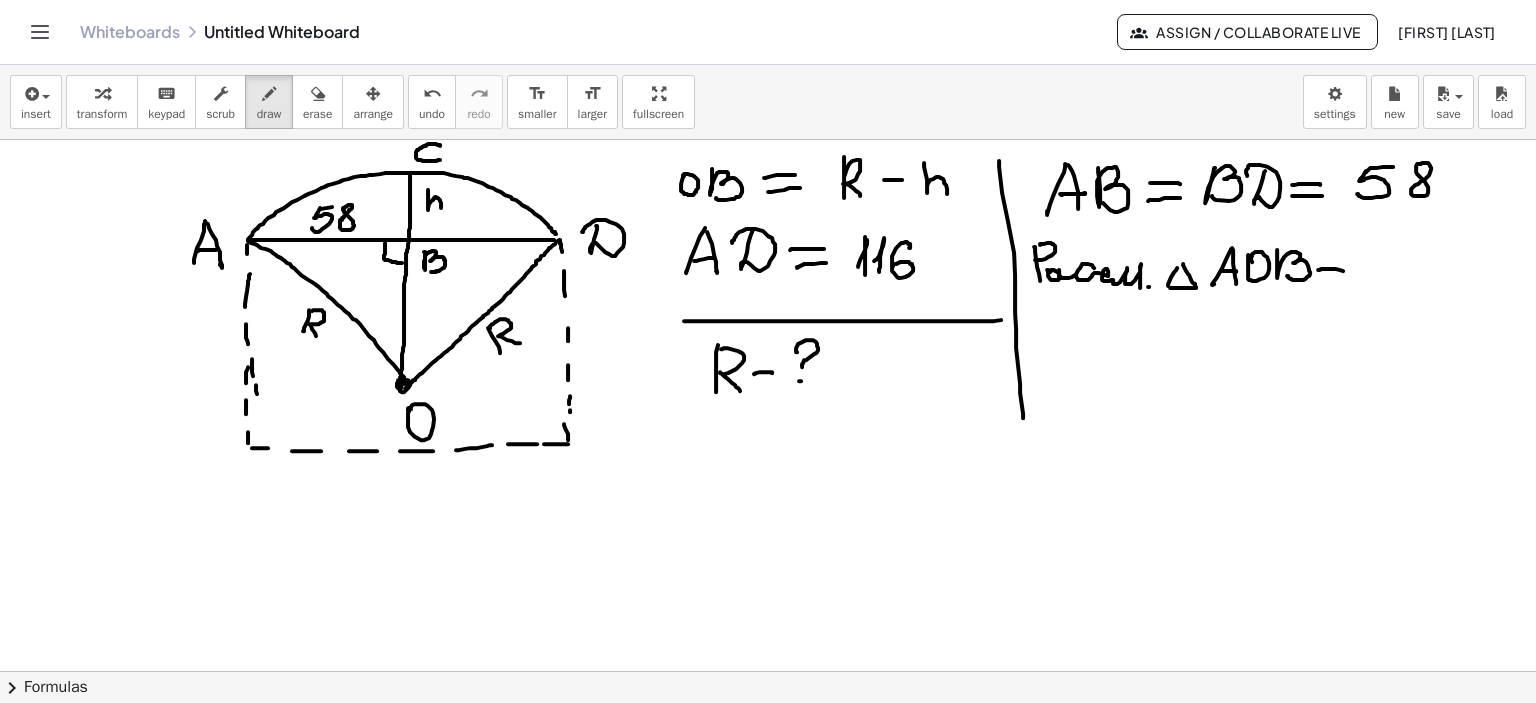 drag, startPoint x: 385, startPoint y: 242, endPoint x: 616, endPoint y: 239, distance: 231.01949 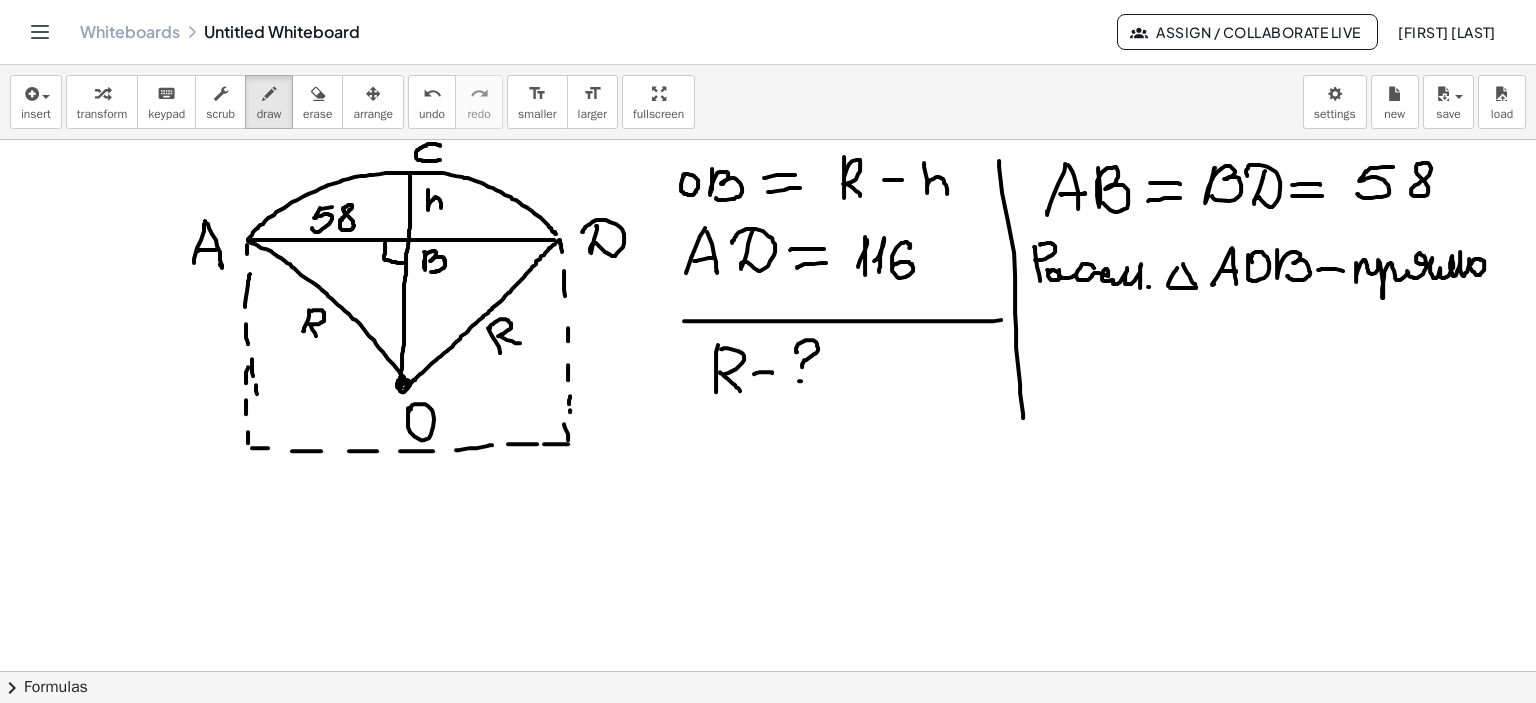 drag, startPoint x: 1356, startPoint y: 262, endPoint x: 1496, endPoint y: 267, distance: 140.08926 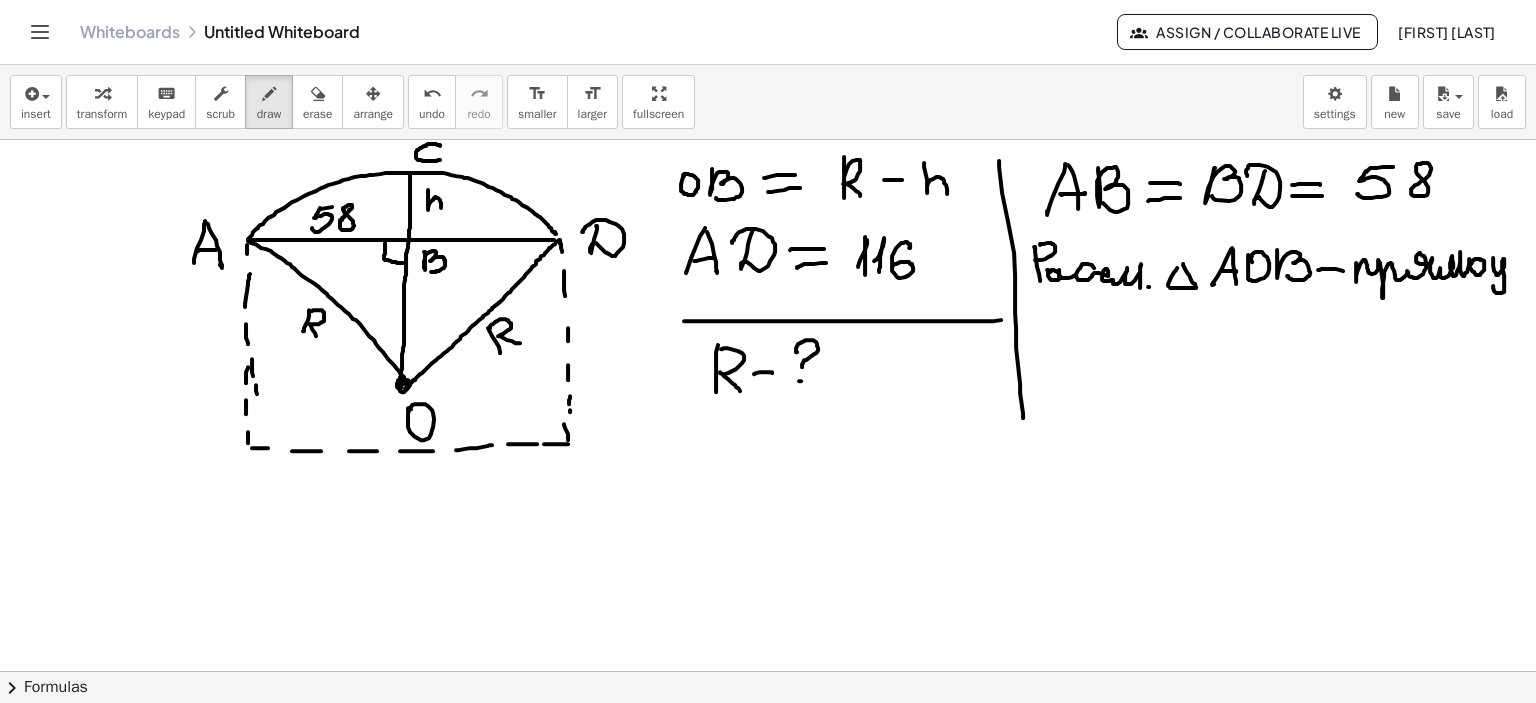 drag, startPoint x: 1493, startPoint y: 258, endPoint x: 1509, endPoint y: 271, distance: 20.615528 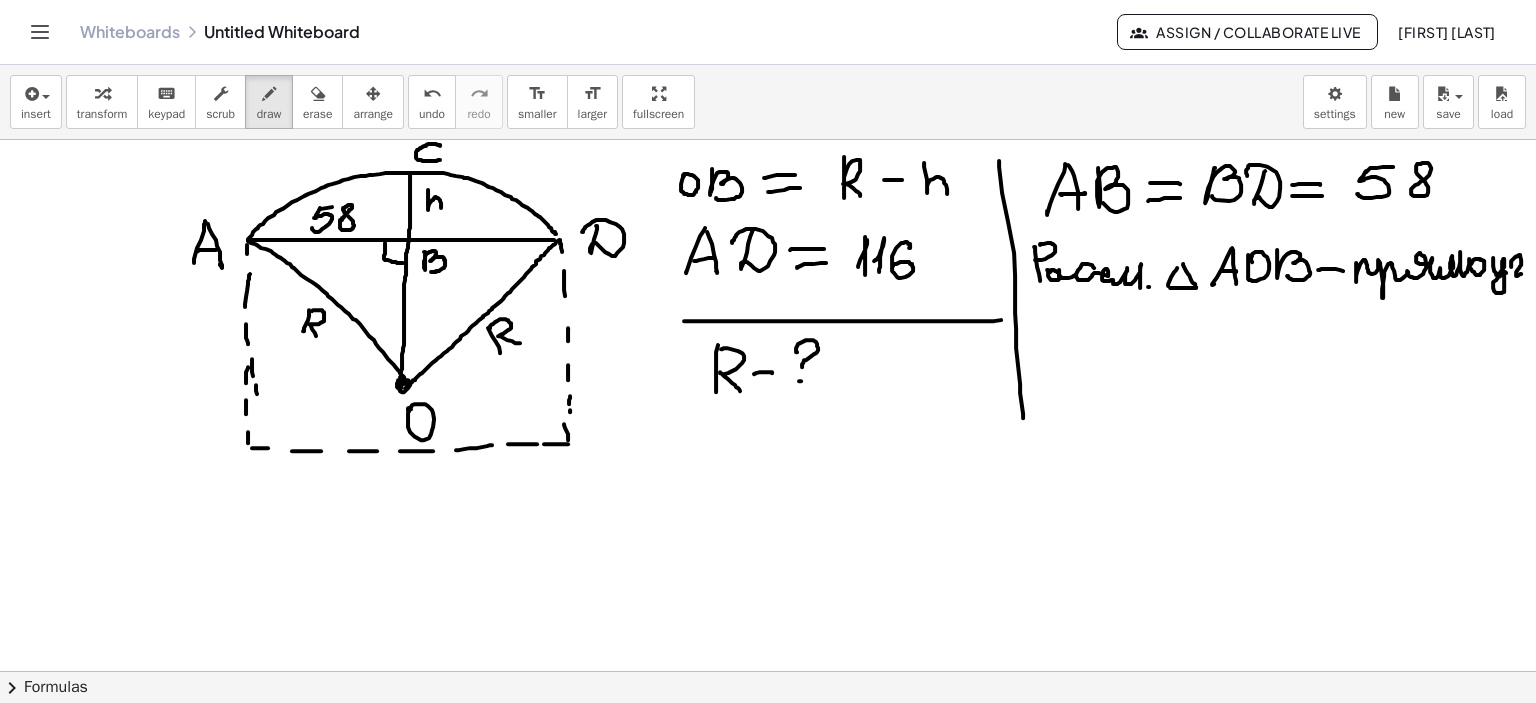 drag, startPoint x: 1511, startPoint y: 263, endPoint x: 1521, endPoint y: 273, distance: 14.142136 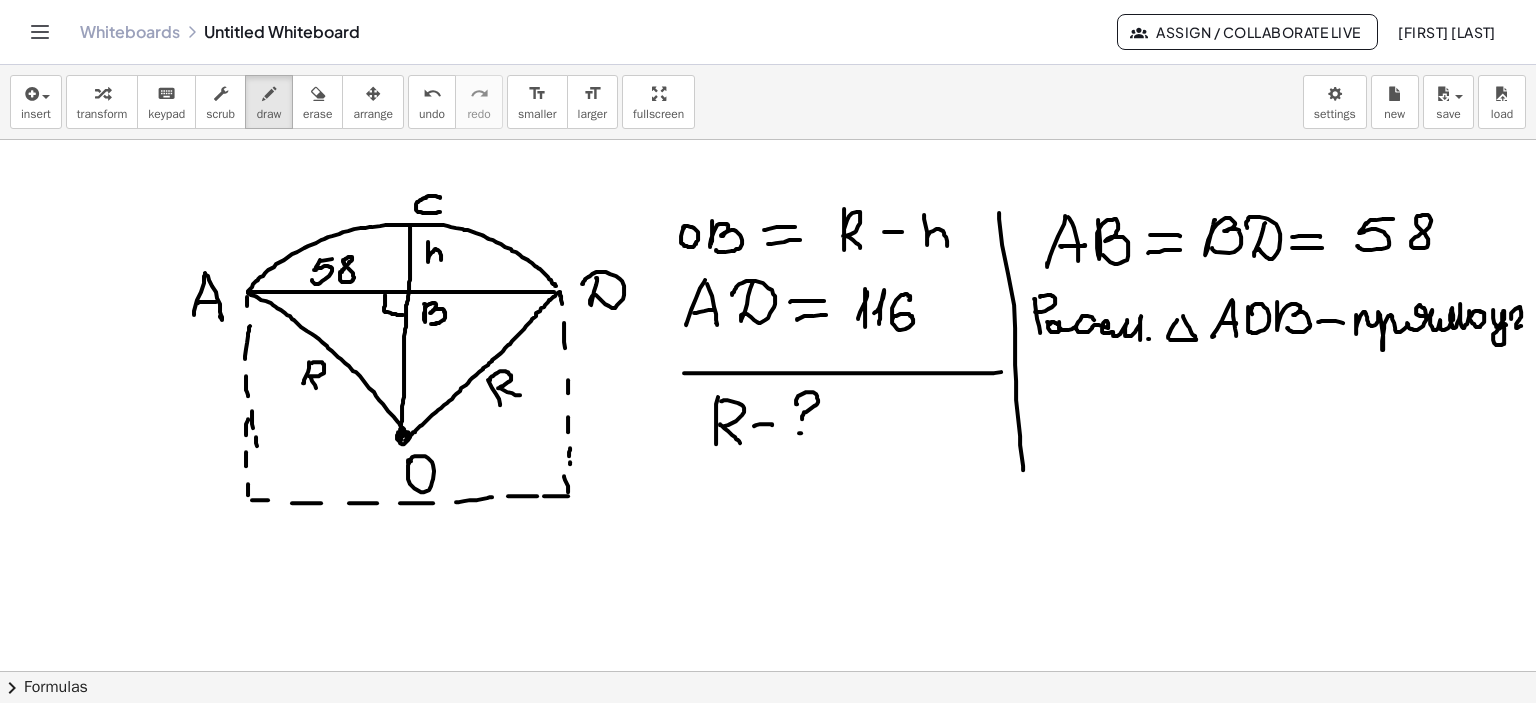 scroll, scrollTop: 2608, scrollLeft: 7, axis: both 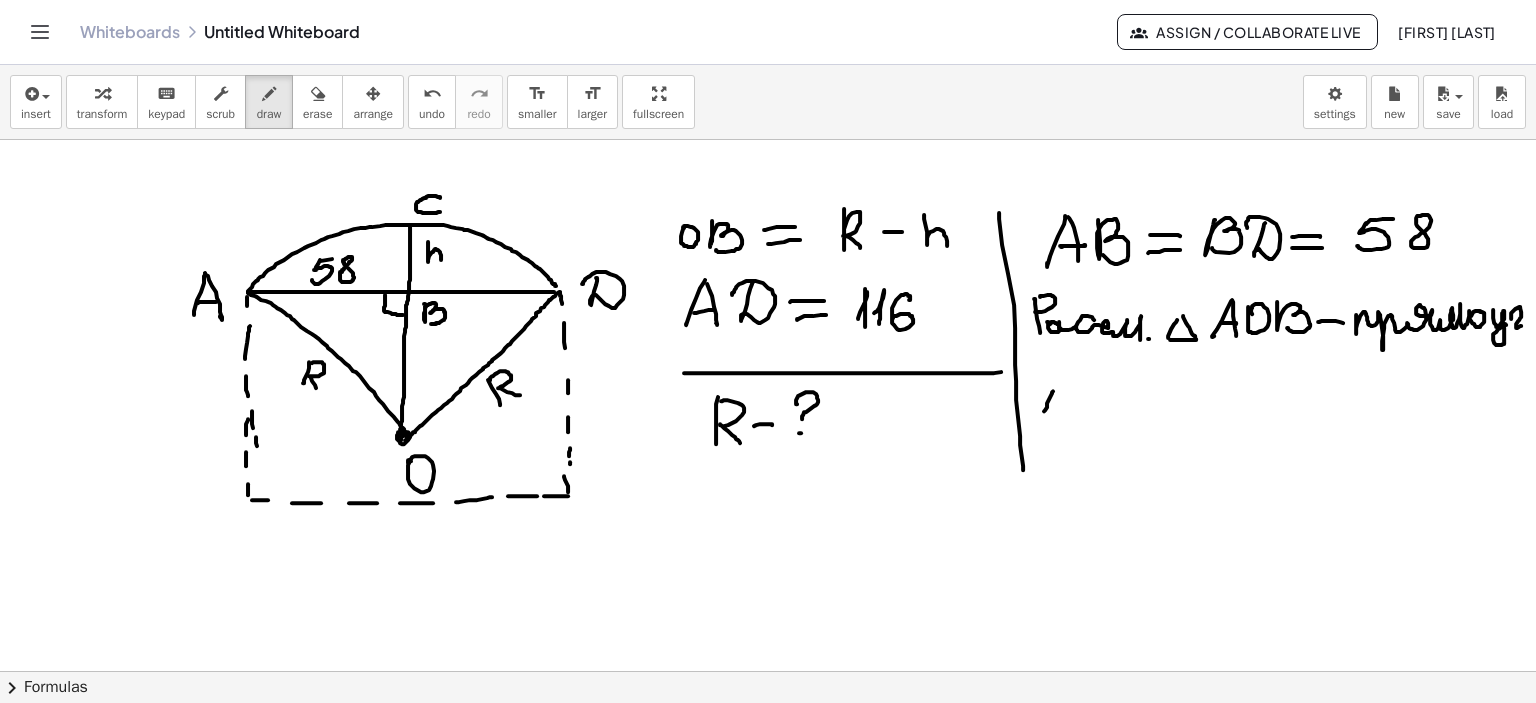 drag, startPoint x: 1046, startPoint y: 391, endPoint x: 1035, endPoint y: 420, distance: 31.016125 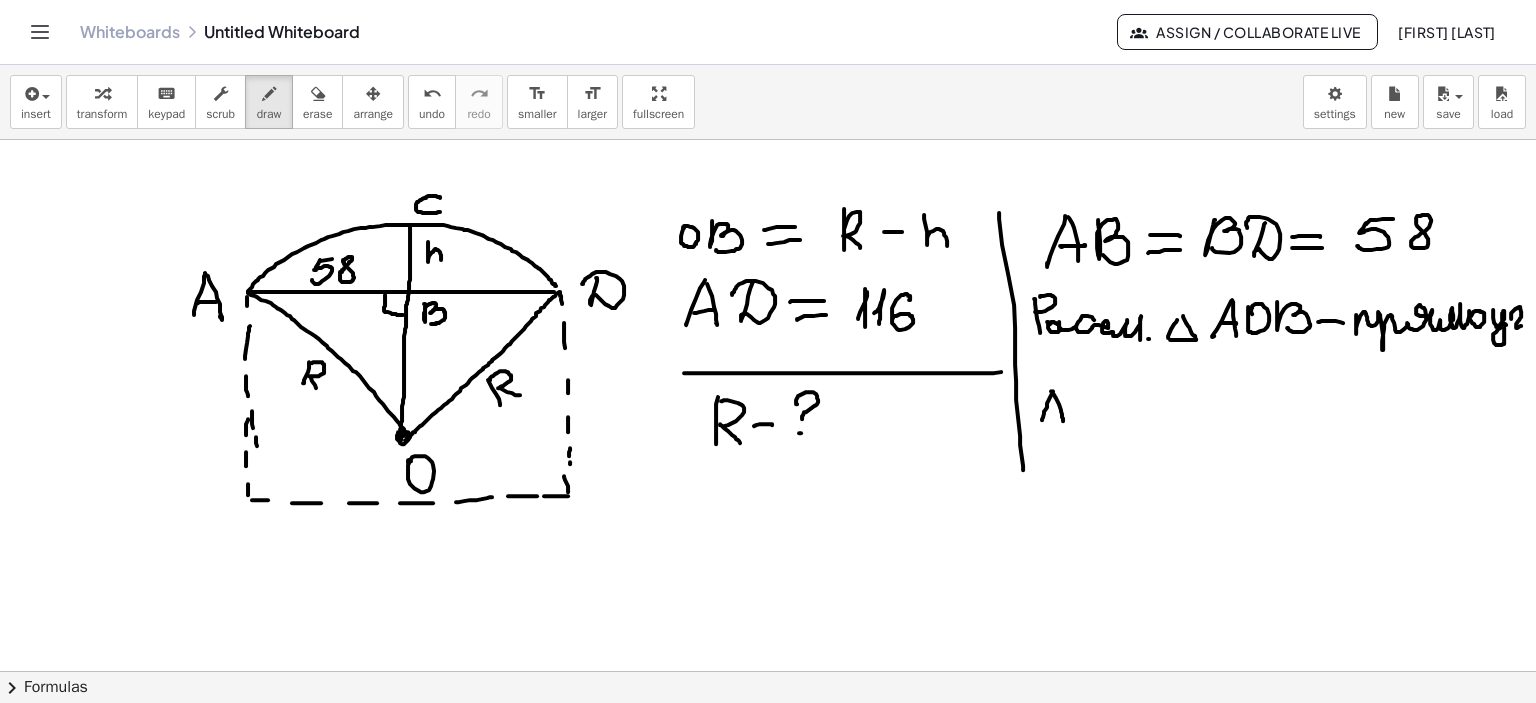 drag, startPoint x: 1044, startPoint y: 391, endPoint x: 1056, endPoint y: 421, distance: 32.31099 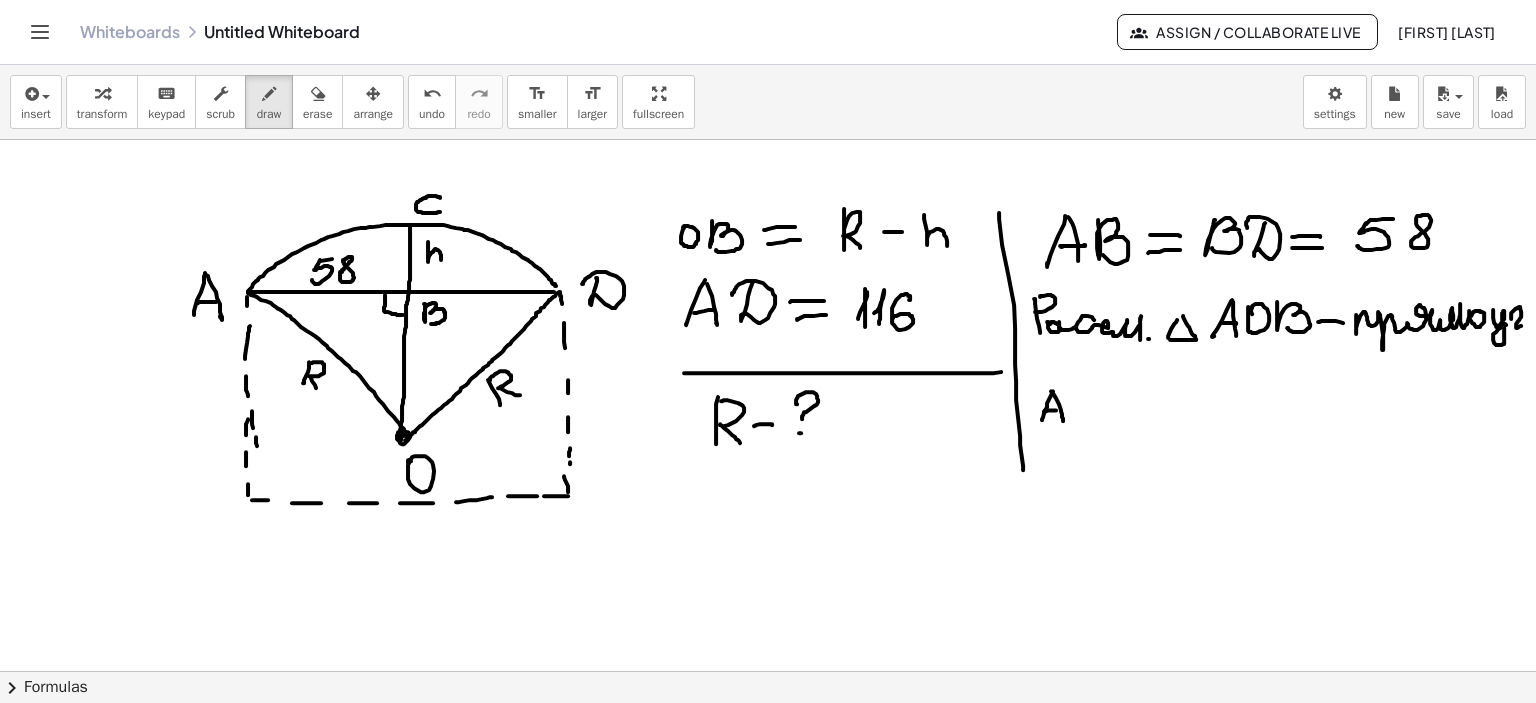 drag, startPoint x: 1039, startPoint y: 411, endPoint x: 1049, endPoint y: 410, distance: 10.049875 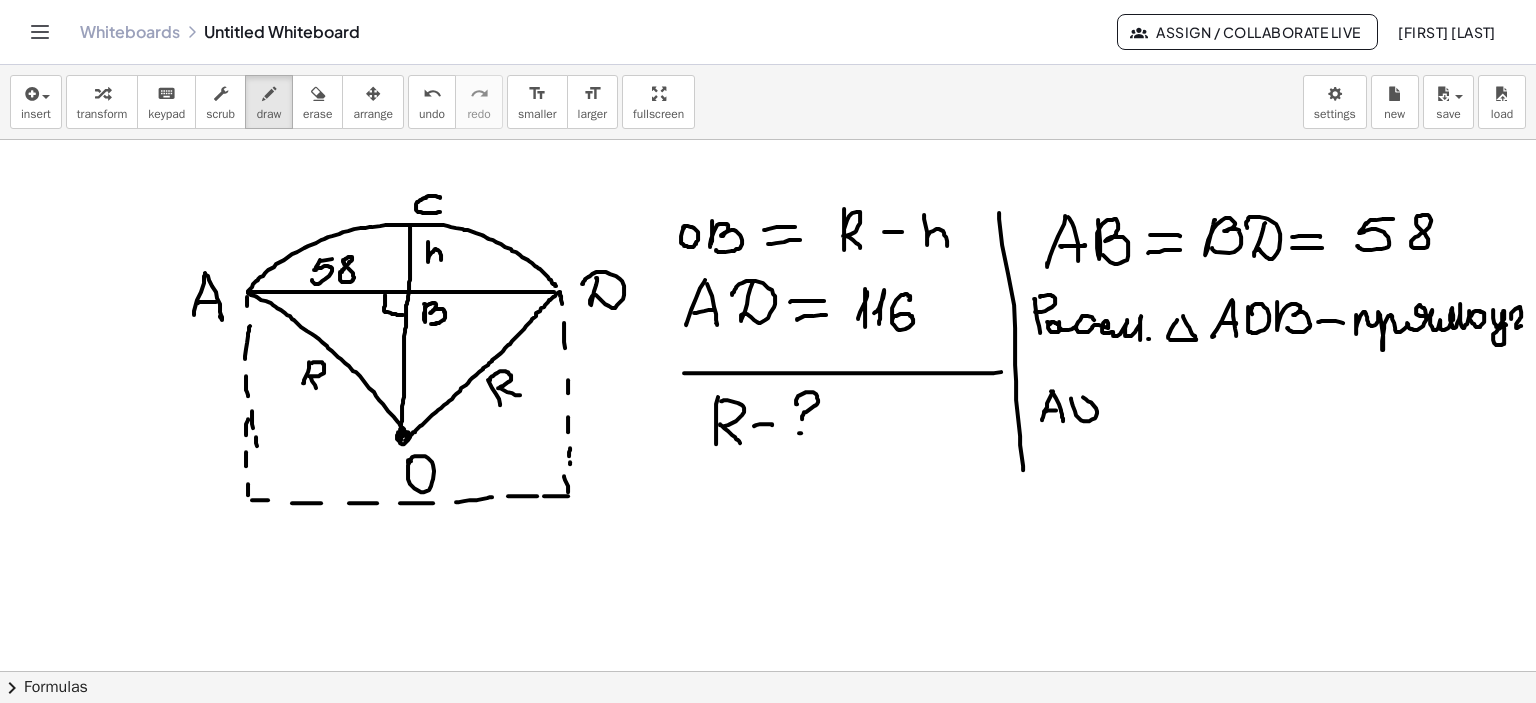 drag, startPoint x: 1064, startPoint y: 398, endPoint x: 1085, endPoint y: 398, distance: 21 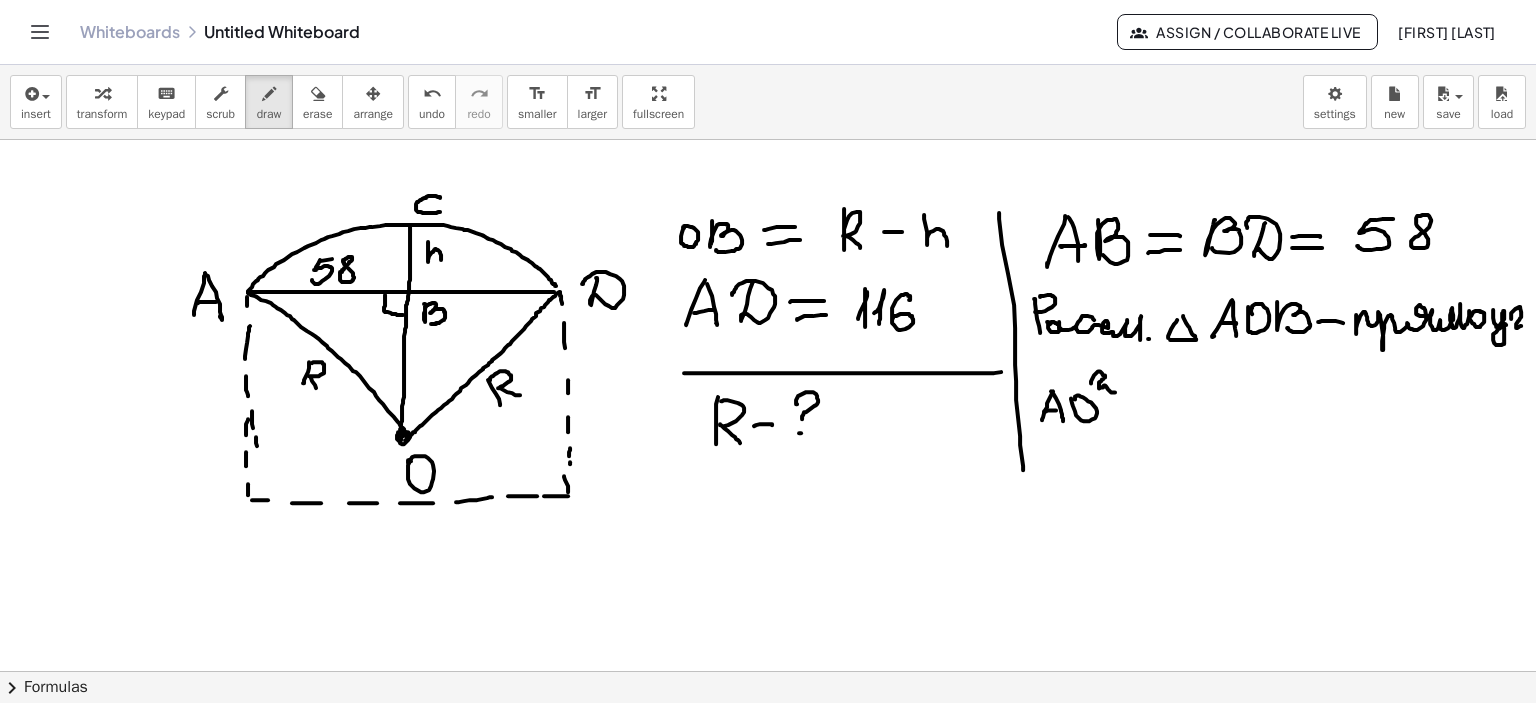 drag, startPoint x: 1084, startPoint y: 383, endPoint x: 1112, endPoint y: 389, distance: 28.635643 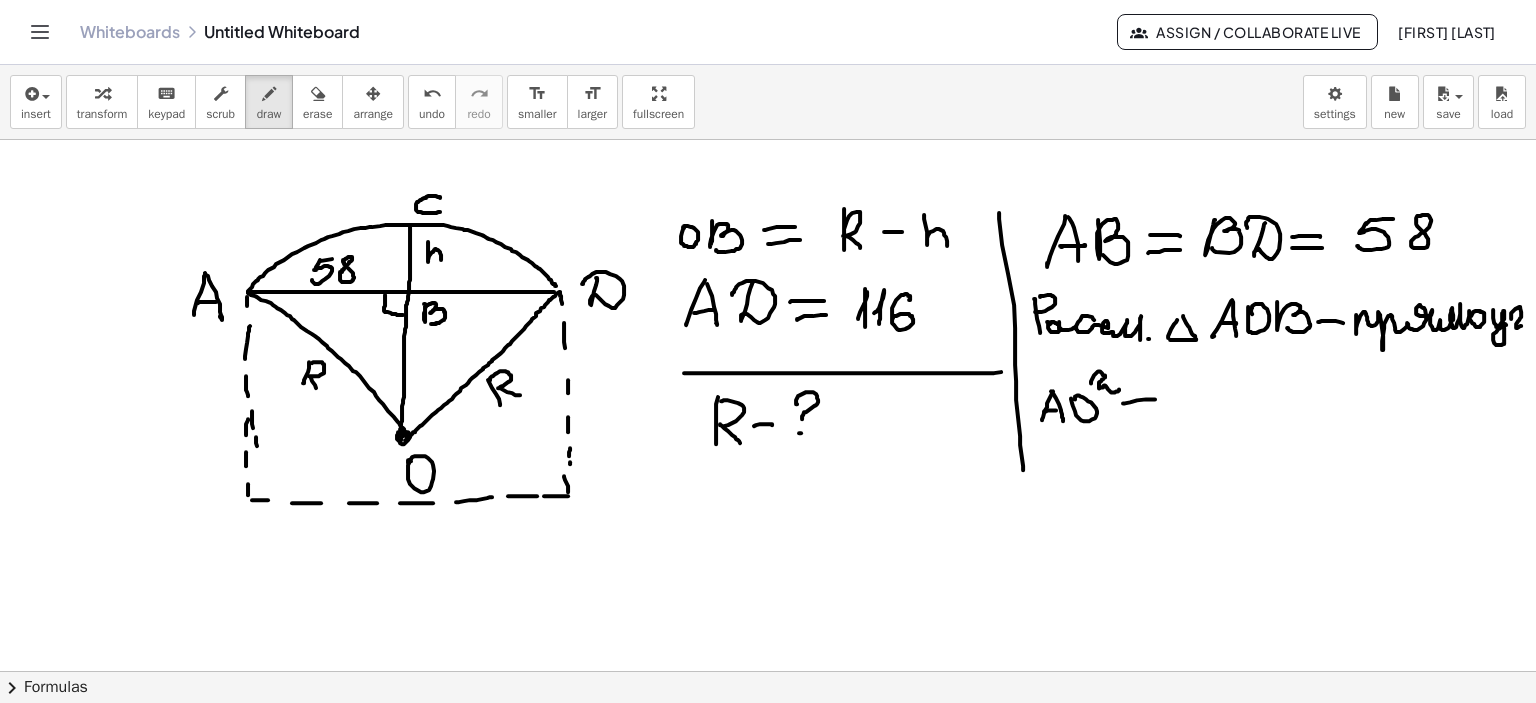 drag, startPoint x: 1116, startPoint y: 403, endPoint x: 1148, endPoint y: 399, distance: 32.24903 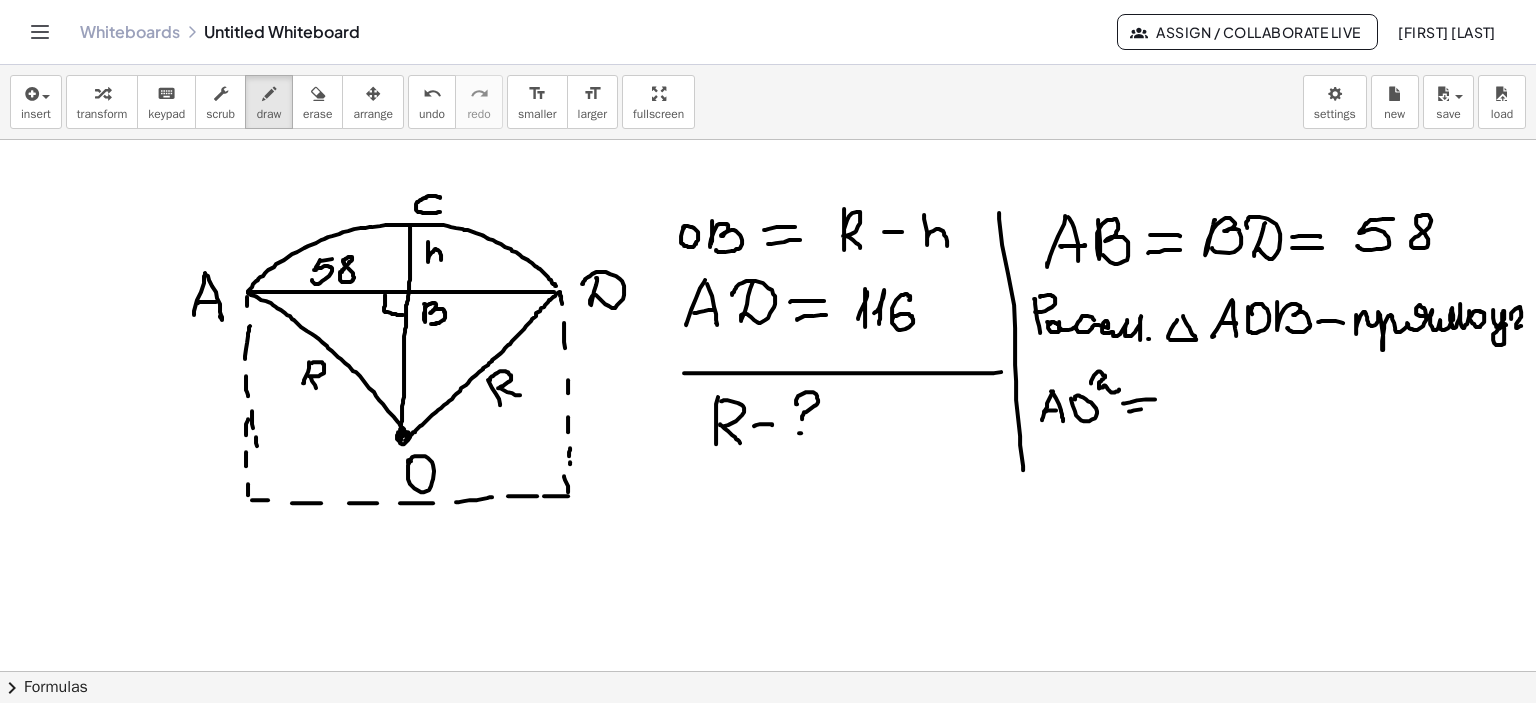 drag, startPoint x: 1134, startPoint y: 409, endPoint x: 1151, endPoint y: 409, distance: 17 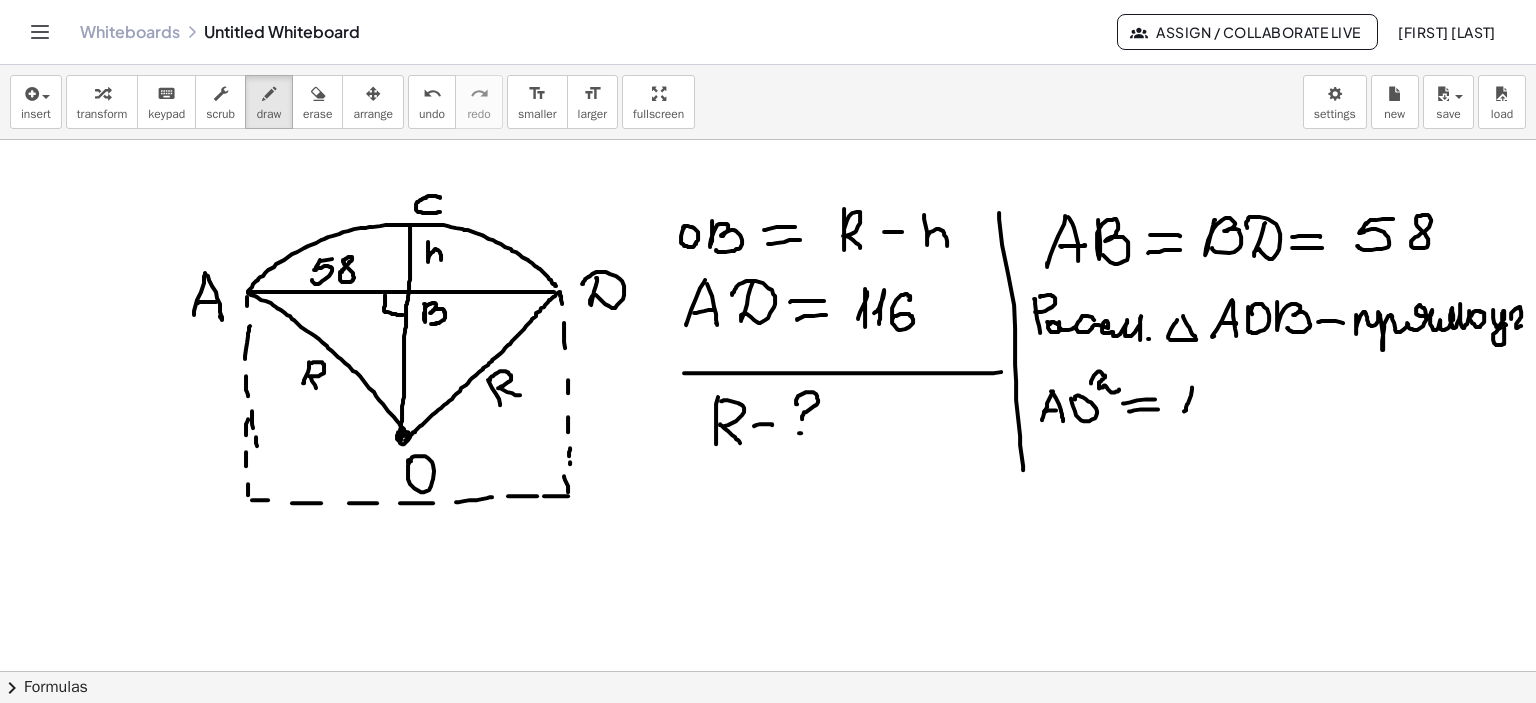 drag, startPoint x: 1185, startPoint y: 387, endPoint x: 1181, endPoint y: 411, distance: 24.33105 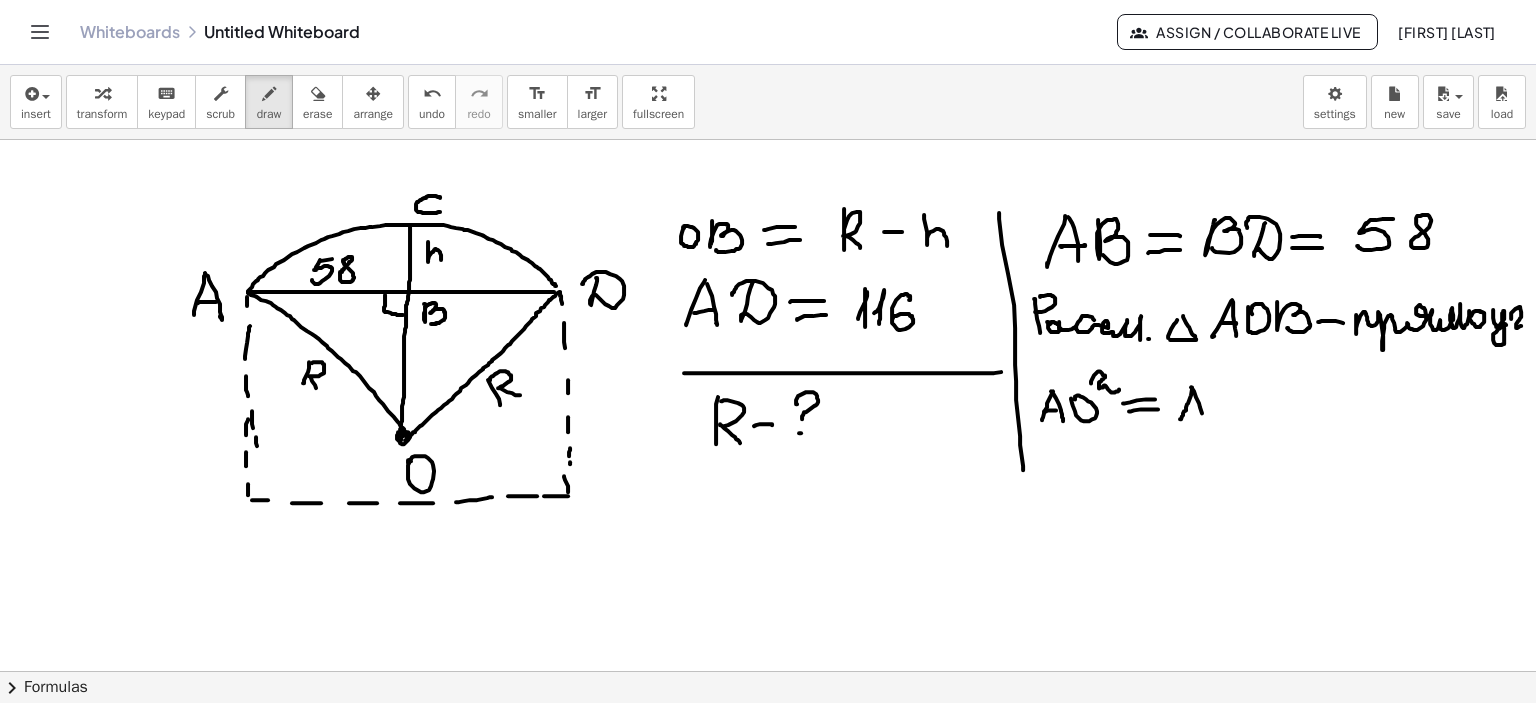 drag, startPoint x: 1184, startPoint y: 387, endPoint x: 1193, endPoint y: 416, distance: 30.364452 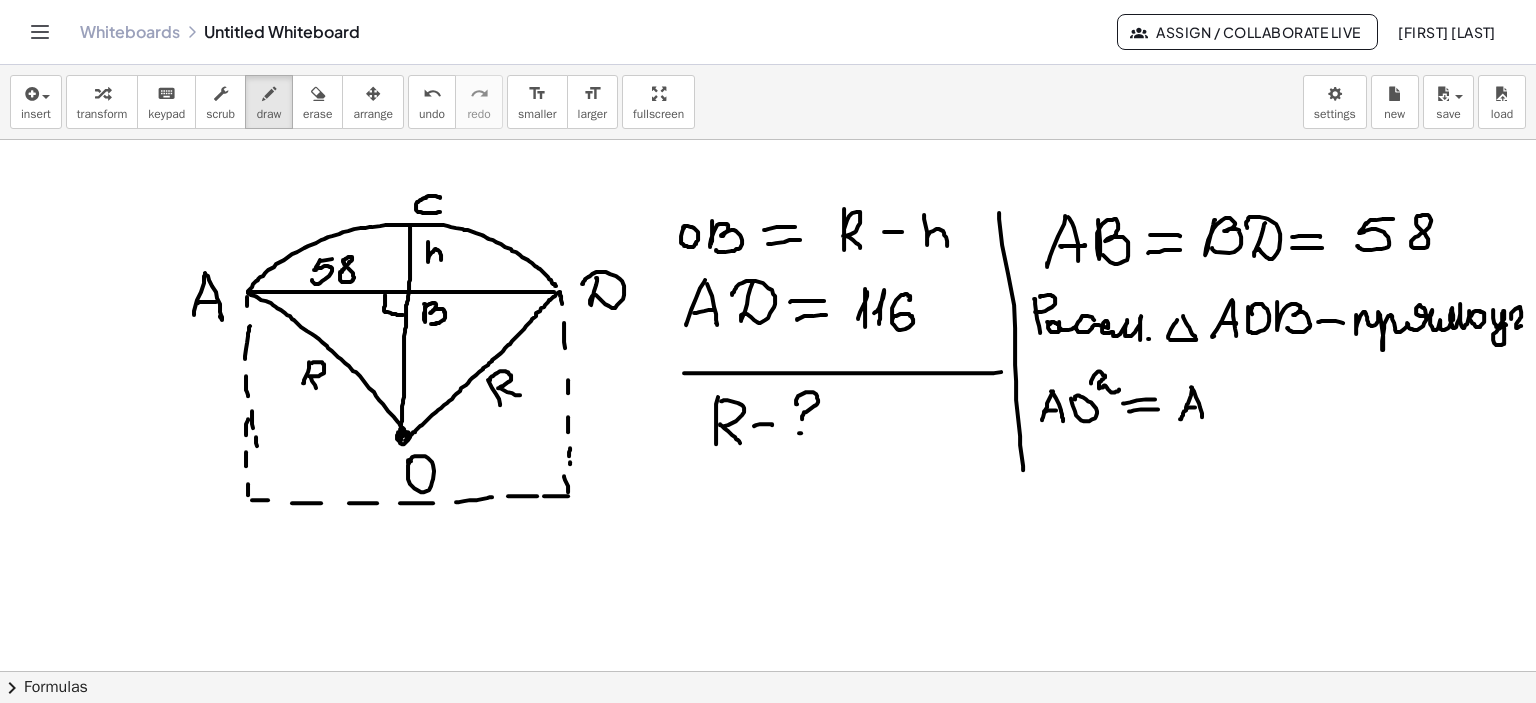 click at bounding box center (768, -606) 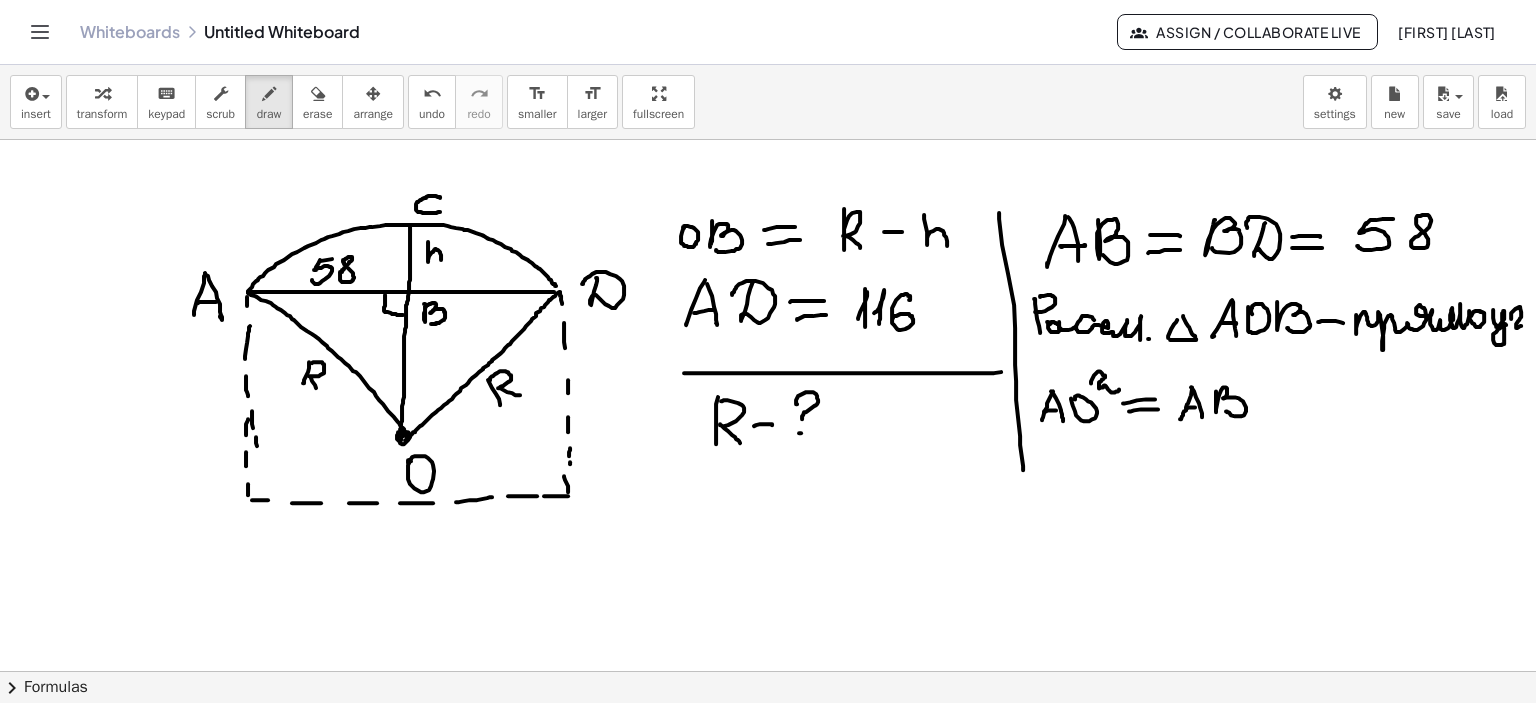 drag, startPoint x: 1209, startPoint y: 391, endPoint x: 1220, endPoint y: 407, distance: 19.416489 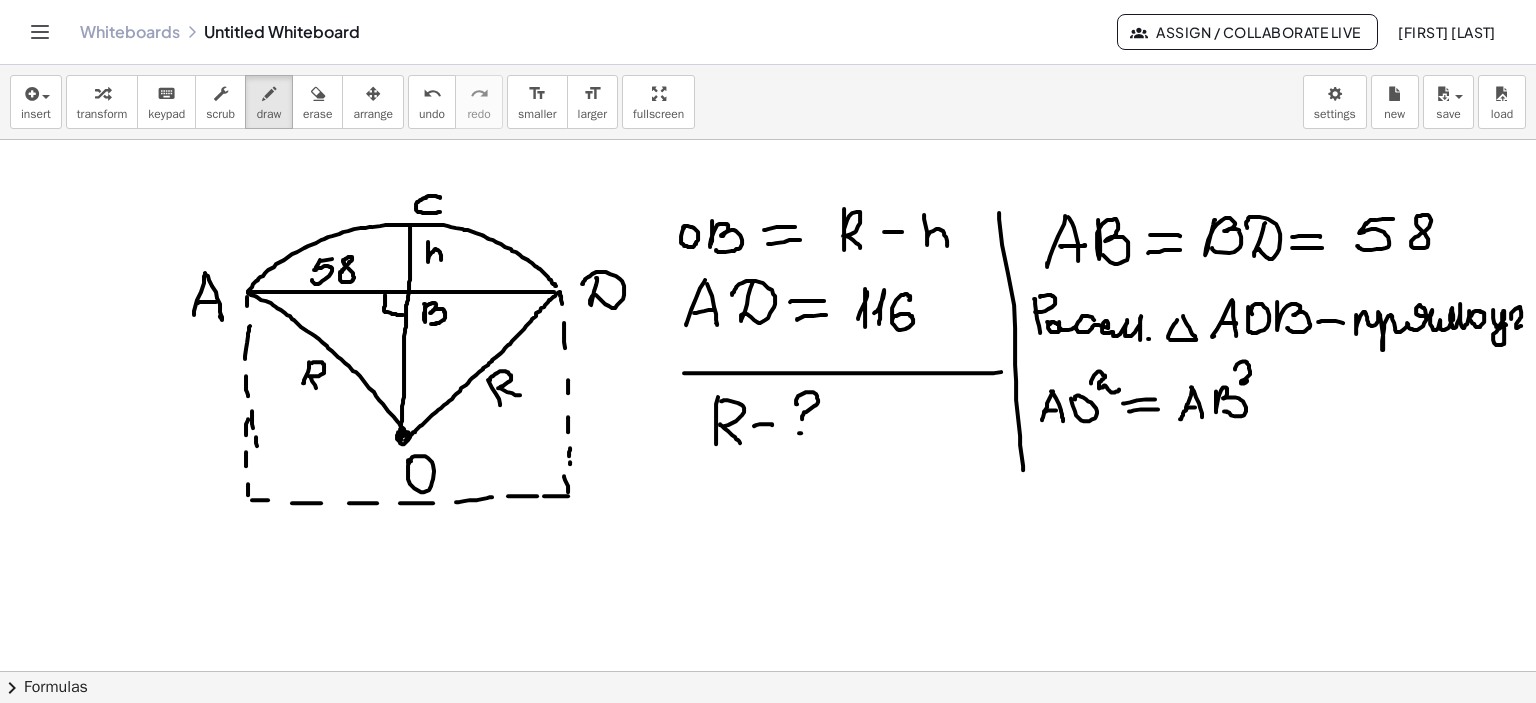 drag, startPoint x: 1228, startPoint y: 369, endPoint x: 1256, endPoint y: 383, distance: 31.304953 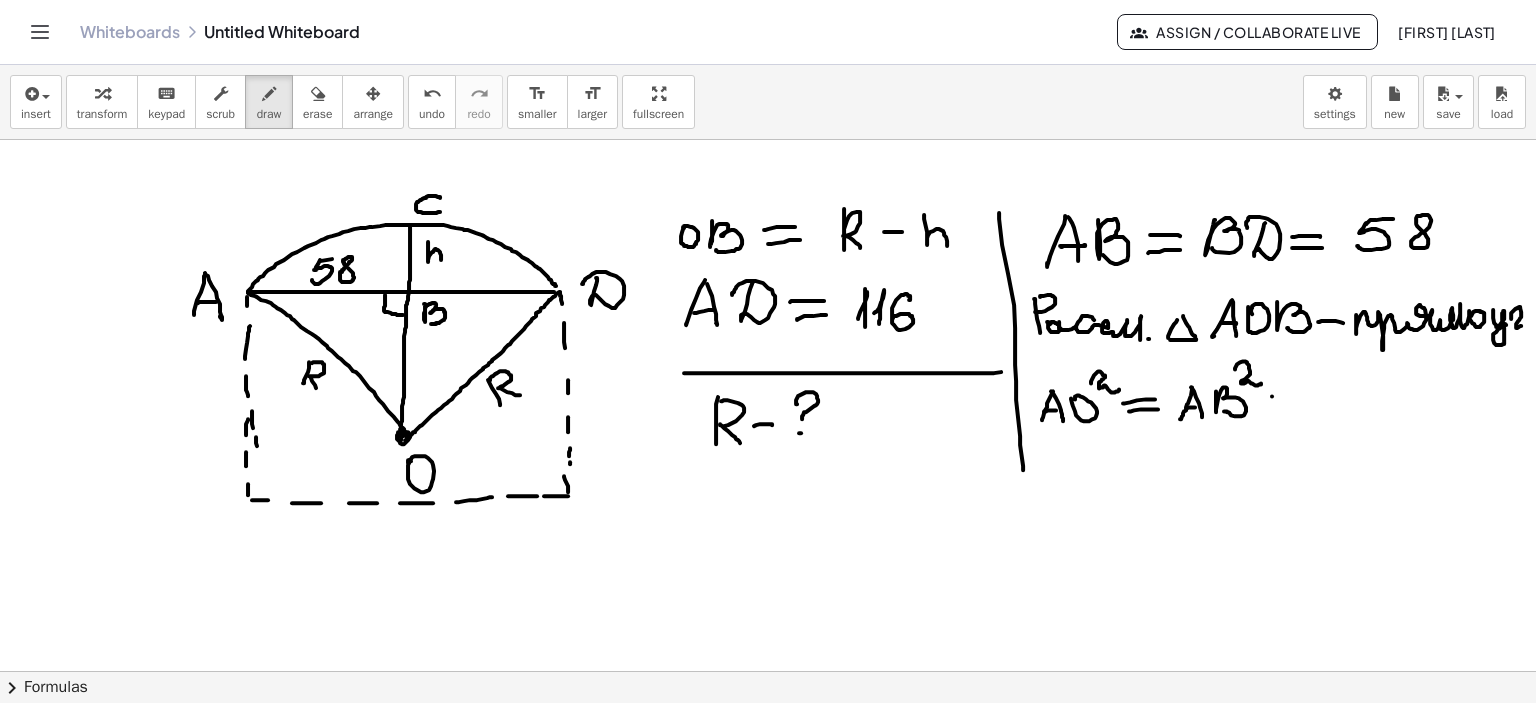 drag, startPoint x: 1265, startPoint y: 396, endPoint x: 1282, endPoint y: 399, distance: 17.262676 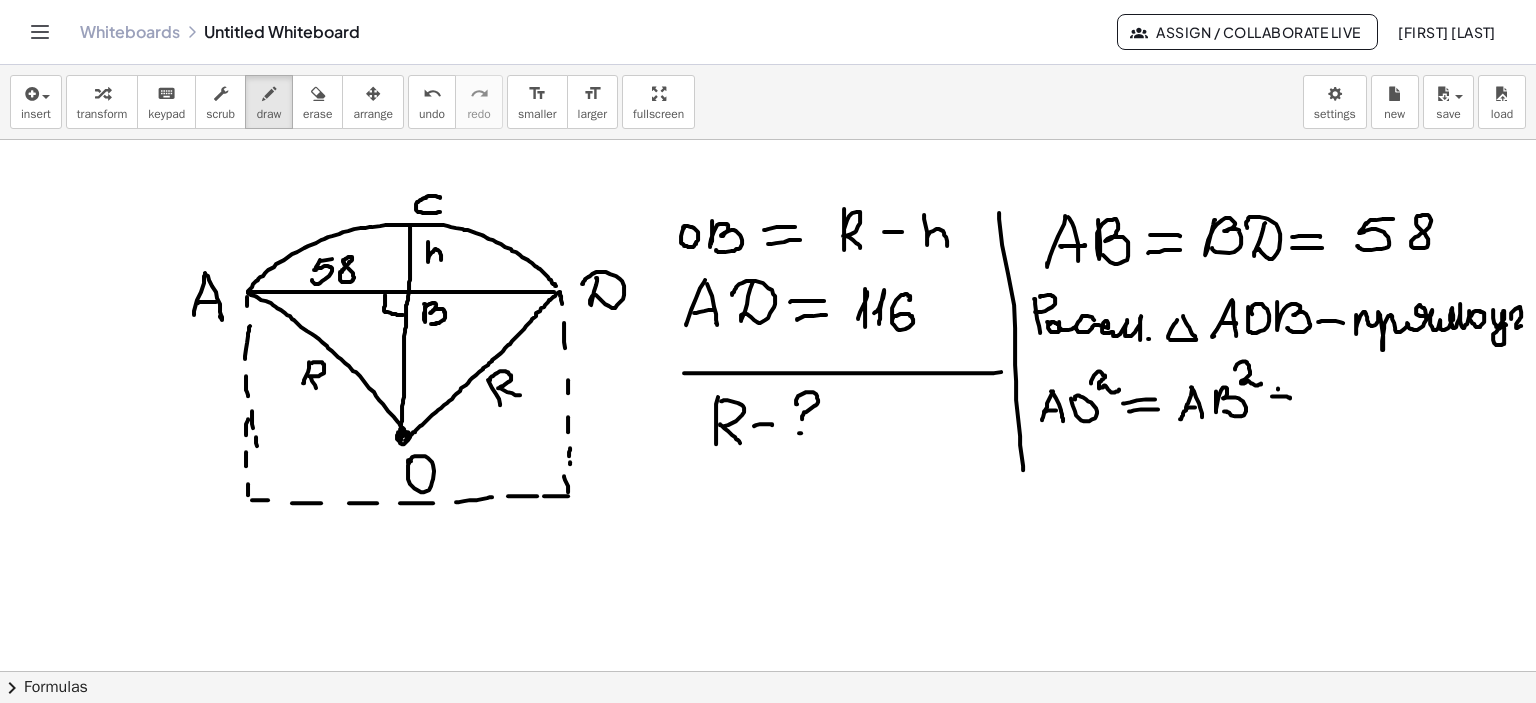 drag, startPoint x: 1271, startPoint y: 388, endPoint x: 1287, endPoint y: 406, distance: 24.083189 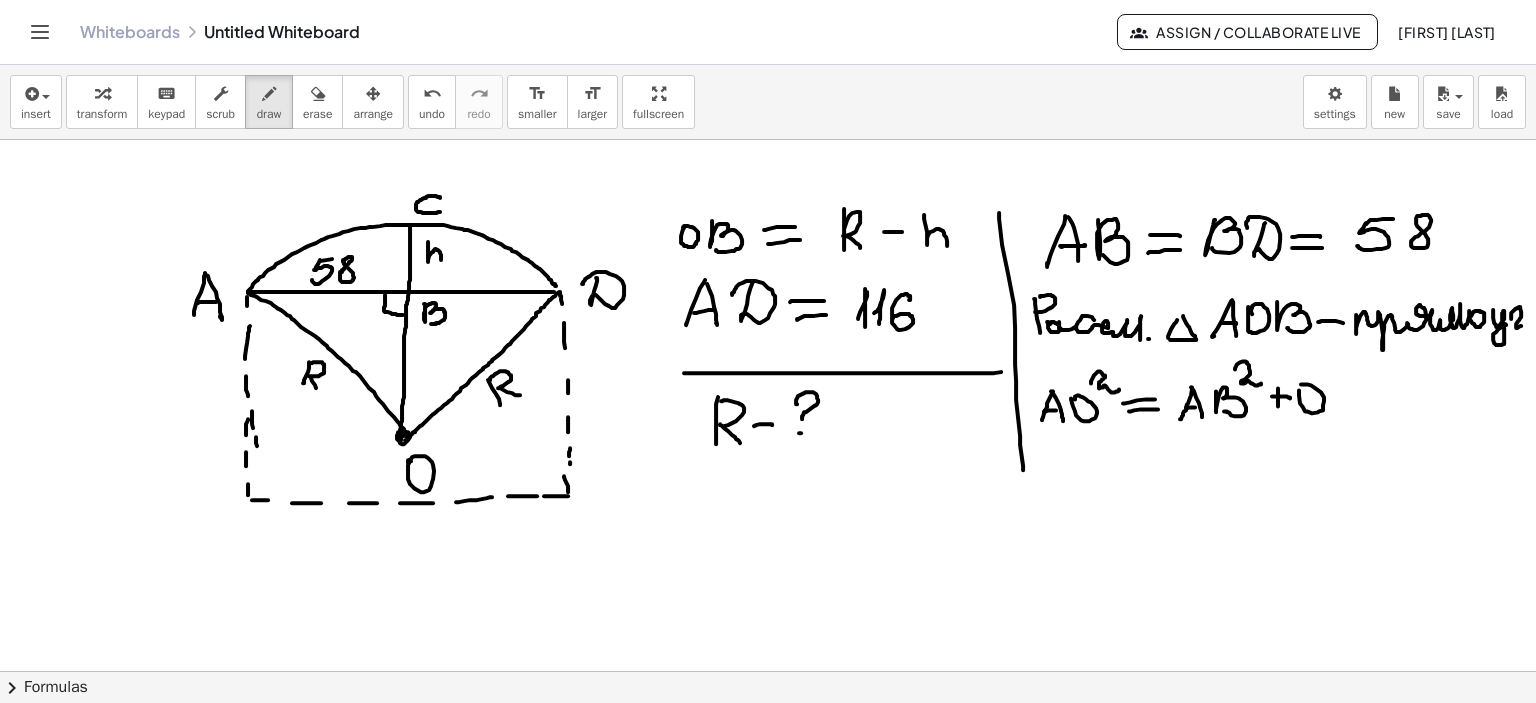 drag, startPoint x: 1292, startPoint y: 395, endPoint x: 1312, endPoint y: 398, distance: 20.22375 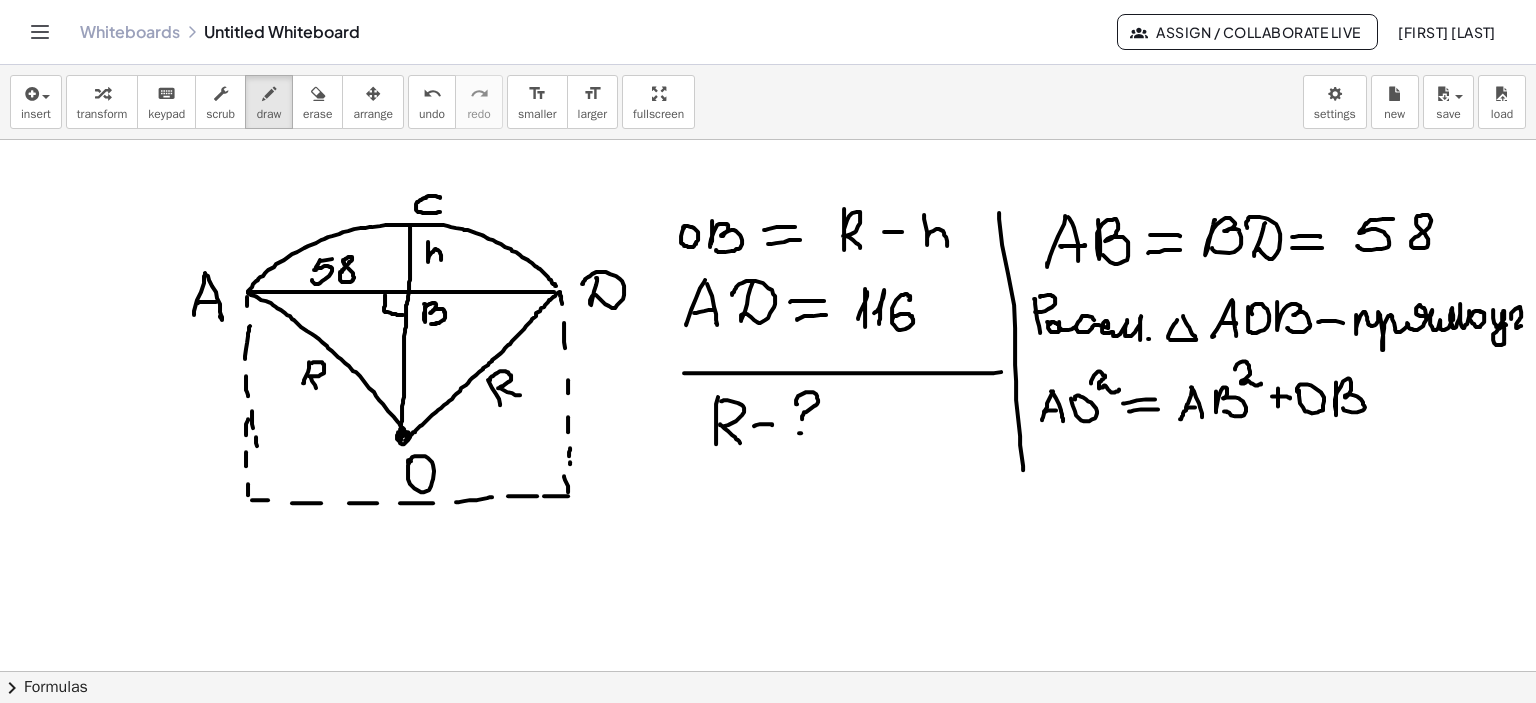 drag, startPoint x: 1329, startPoint y: 382, endPoint x: 1336, endPoint y: 408, distance: 26.925823 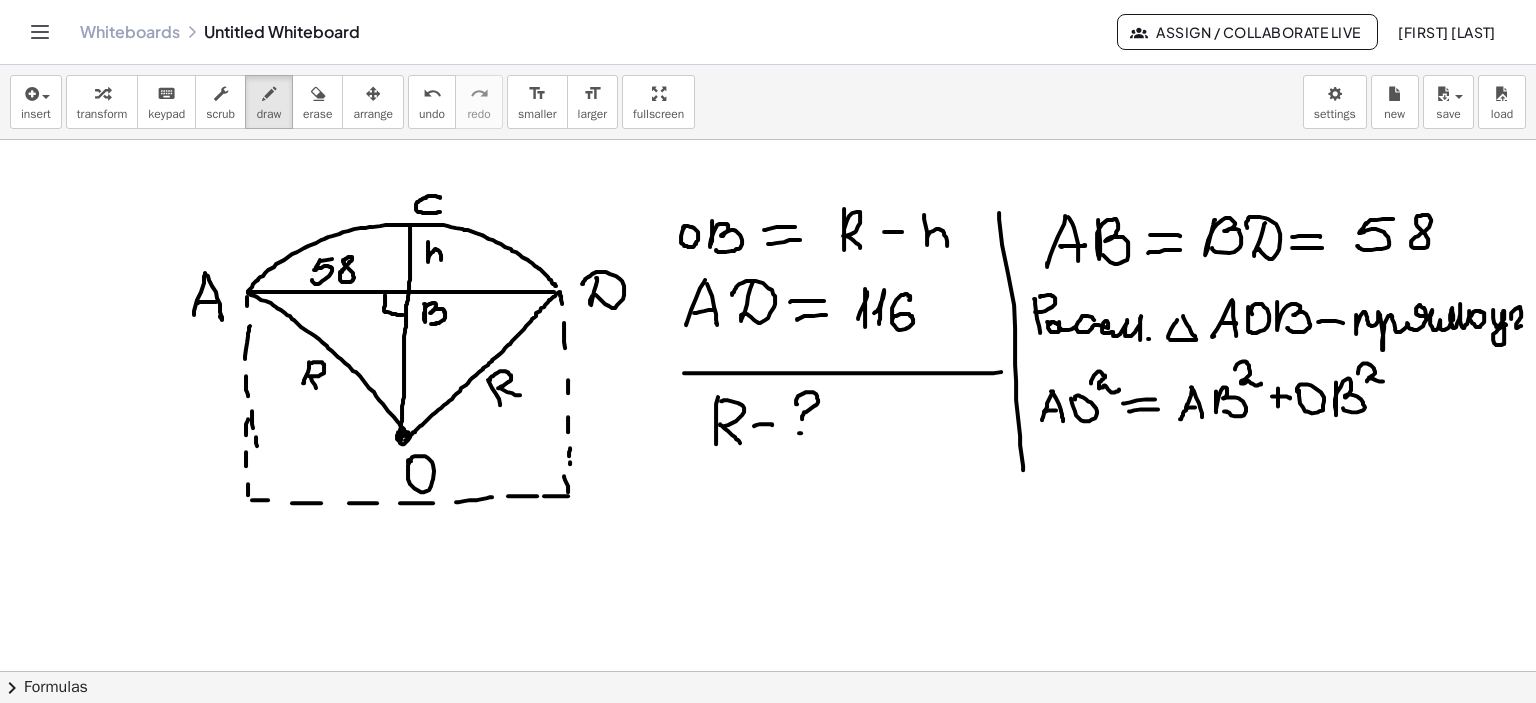 drag, startPoint x: 1351, startPoint y: 373, endPoint x: 1379, endPoint y: 380, distance: 28.86174 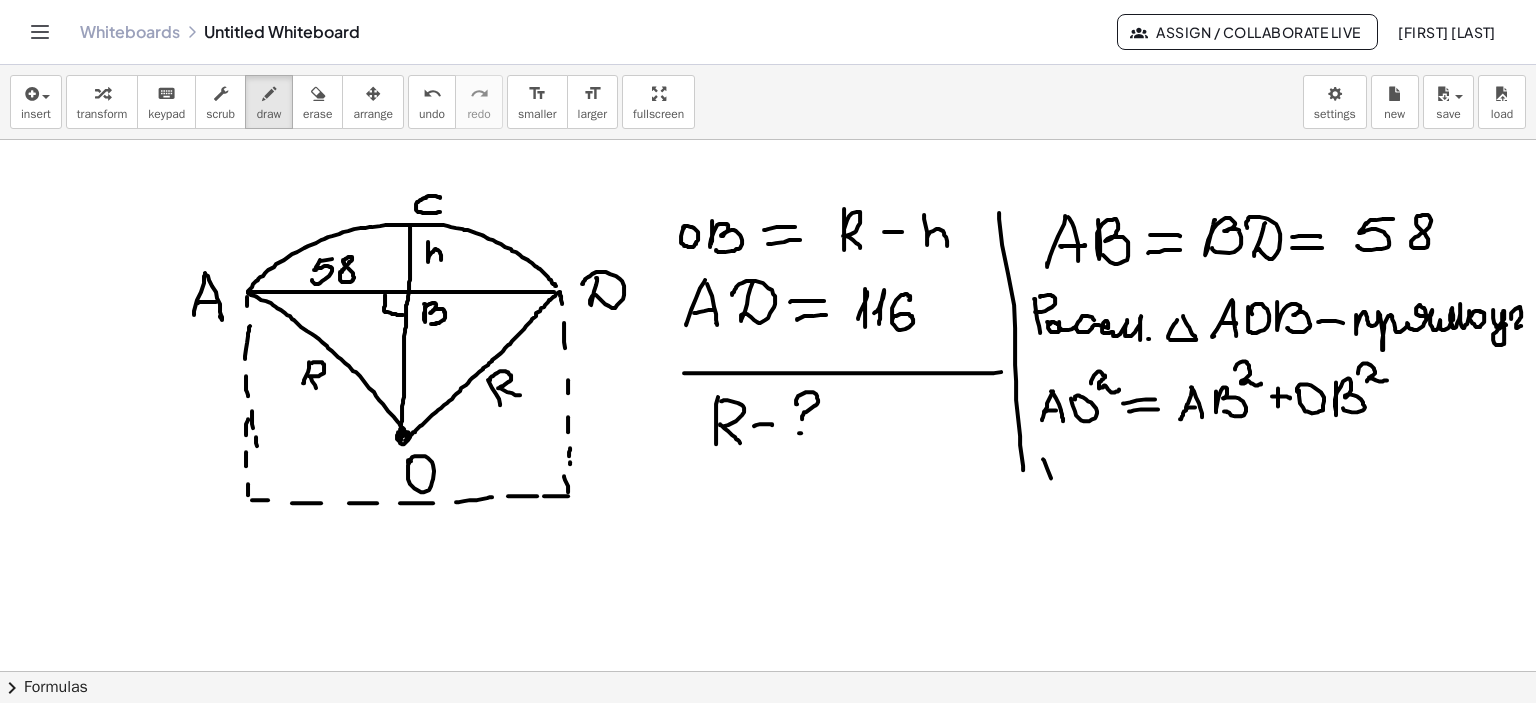 drag, startPoint x: 1036, startPoint y: 459, endPoint x: 1045, endPoint y: 489, distance: 31.320919 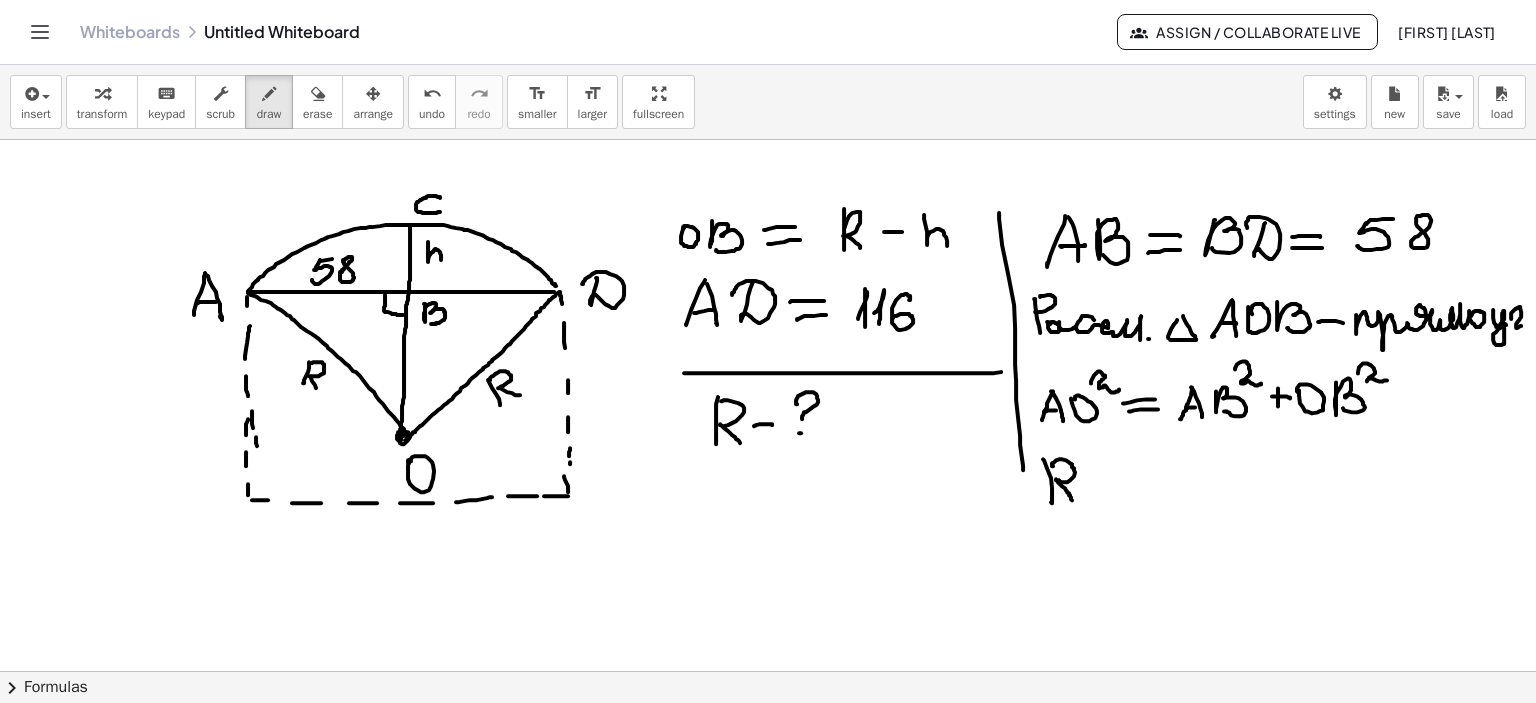 drag, startPoint x: 1047, startPoint y: 462, endPoint x: 1065, endPoint y: 500, distance: 42.047592 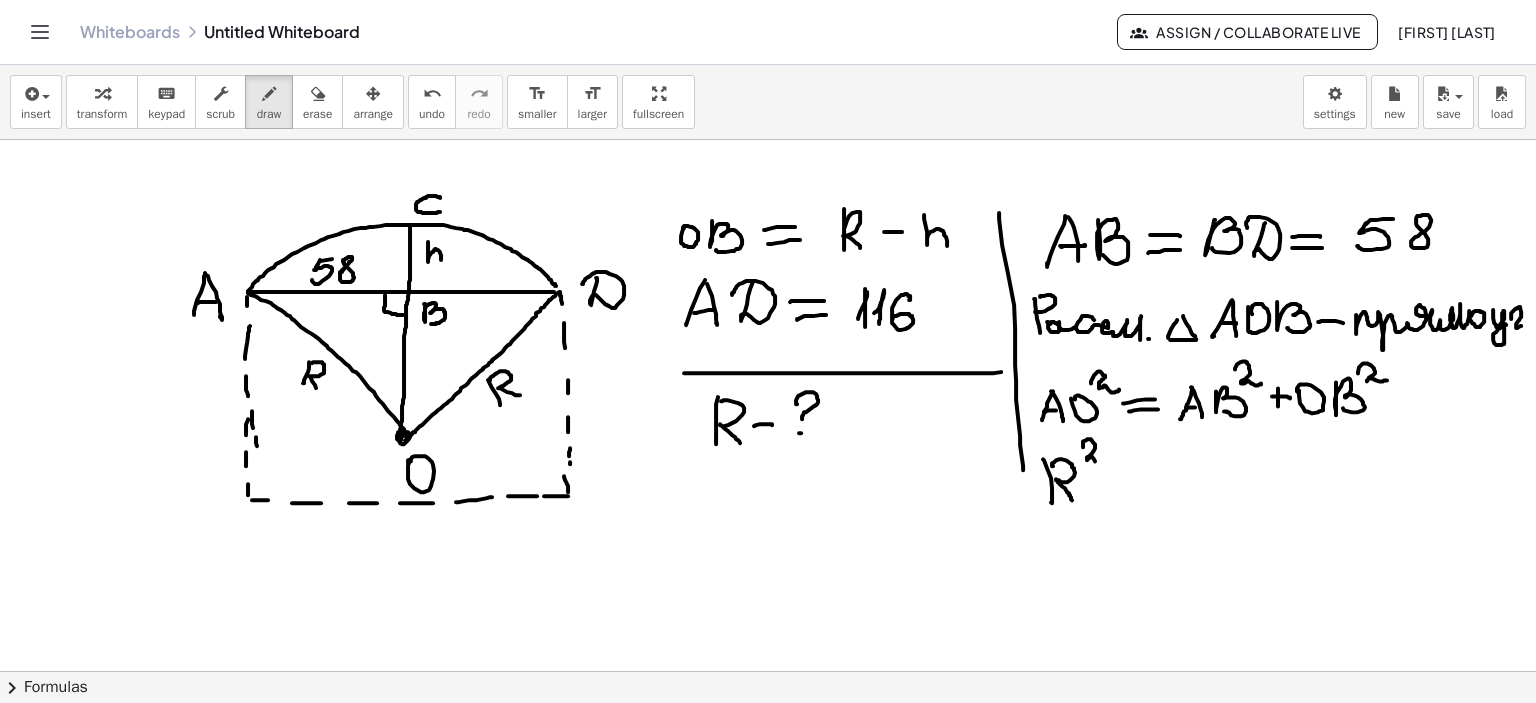 drag, startPoint x: 1076, startPoint y: 447, endPoint x: 1097, endPoint y: 470, distance: 31.144823 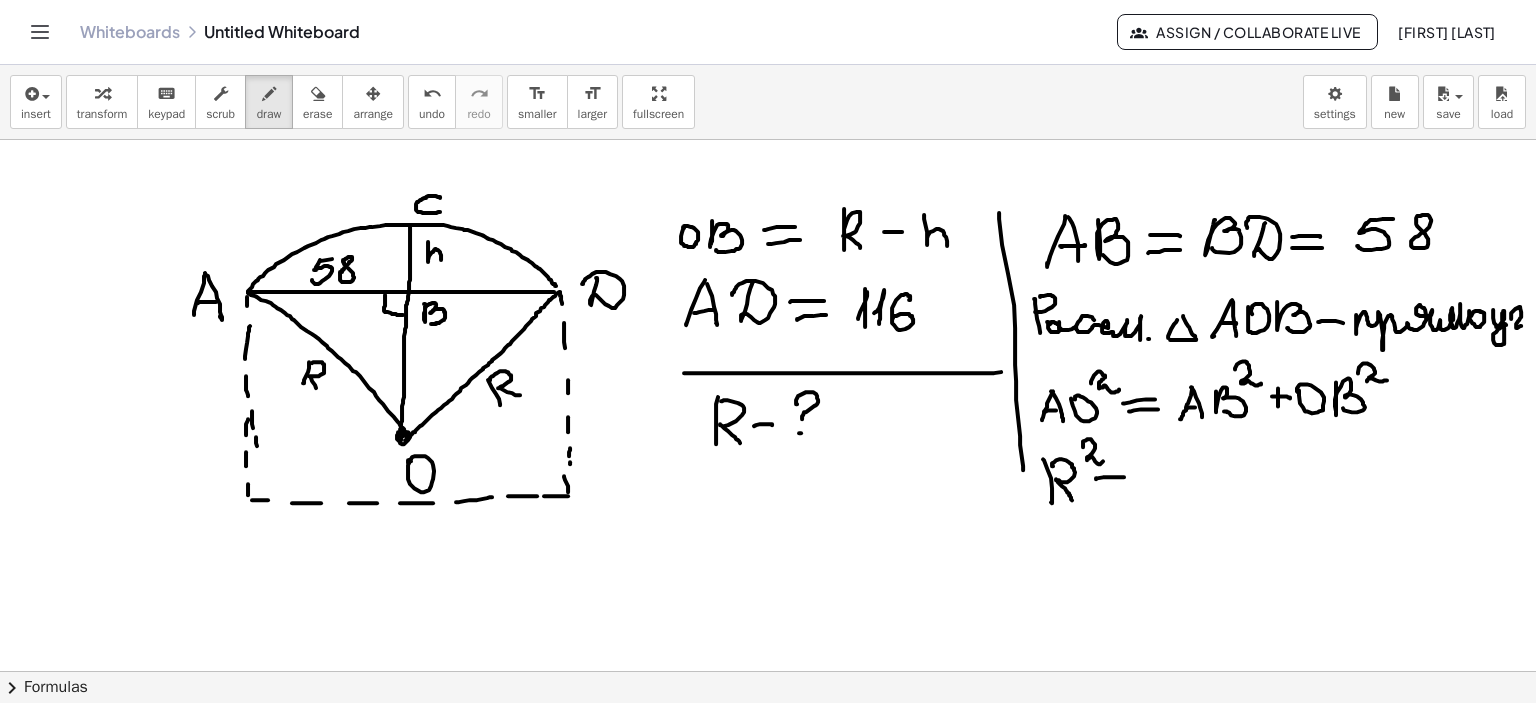 drag, startPoint x: 1089, startPoint y: 479, endPoint x: 1106, endPoint y: 485, distance: 18.027756 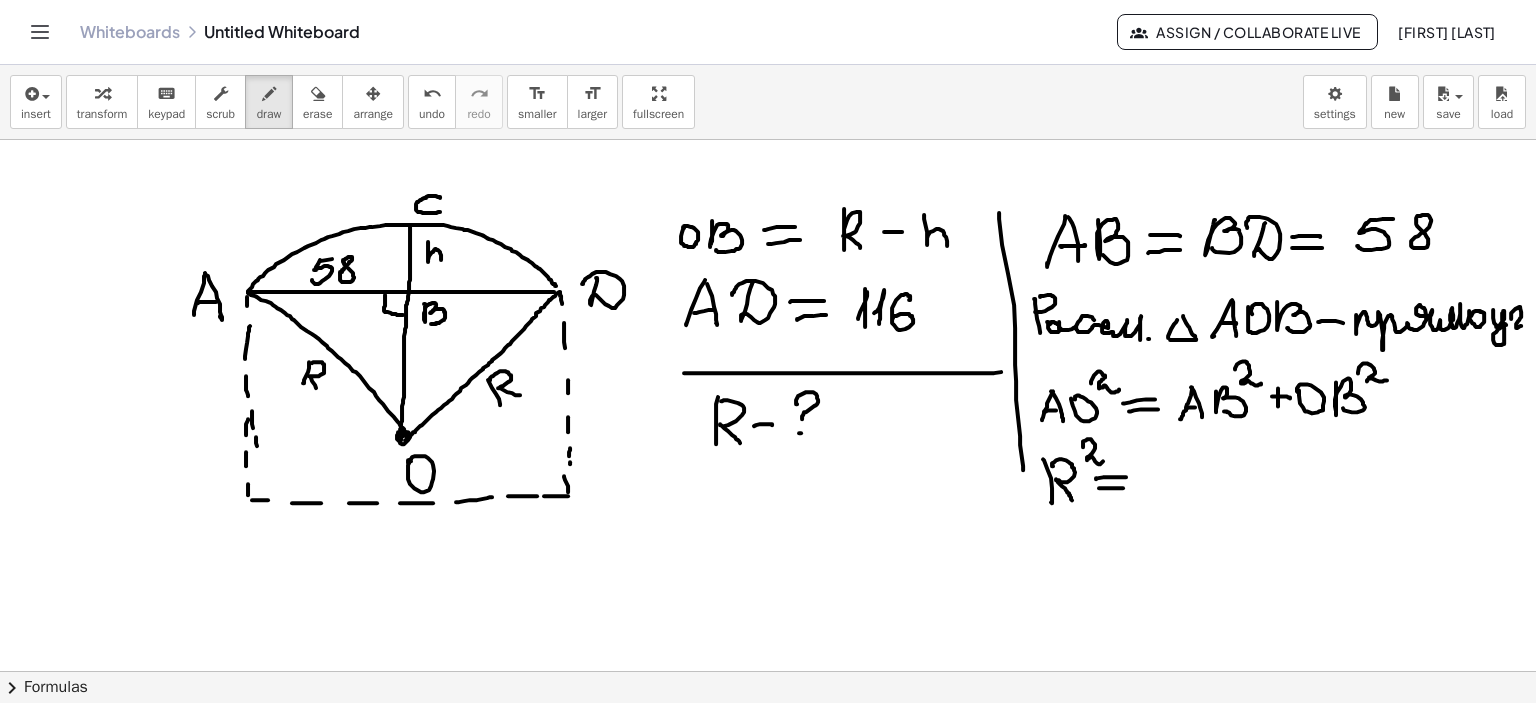drag, startPoint x: 1096, startPoint y: 488, endPoint x: 1122, endPoint y: 488, distance: 26 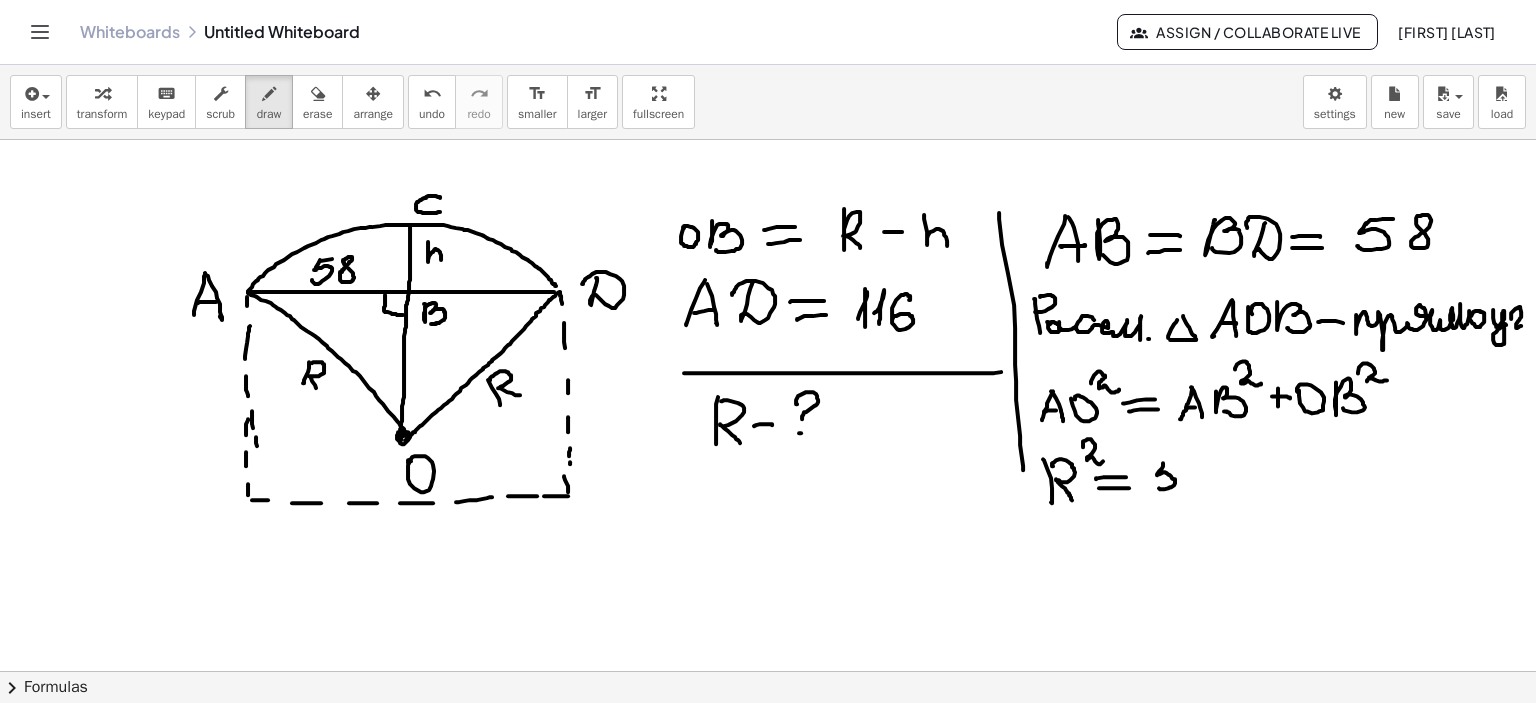 drag, startPoint x: 1156, startPoint y: 463, endPoint x: 1146, endPoint y: 487, distance: 26 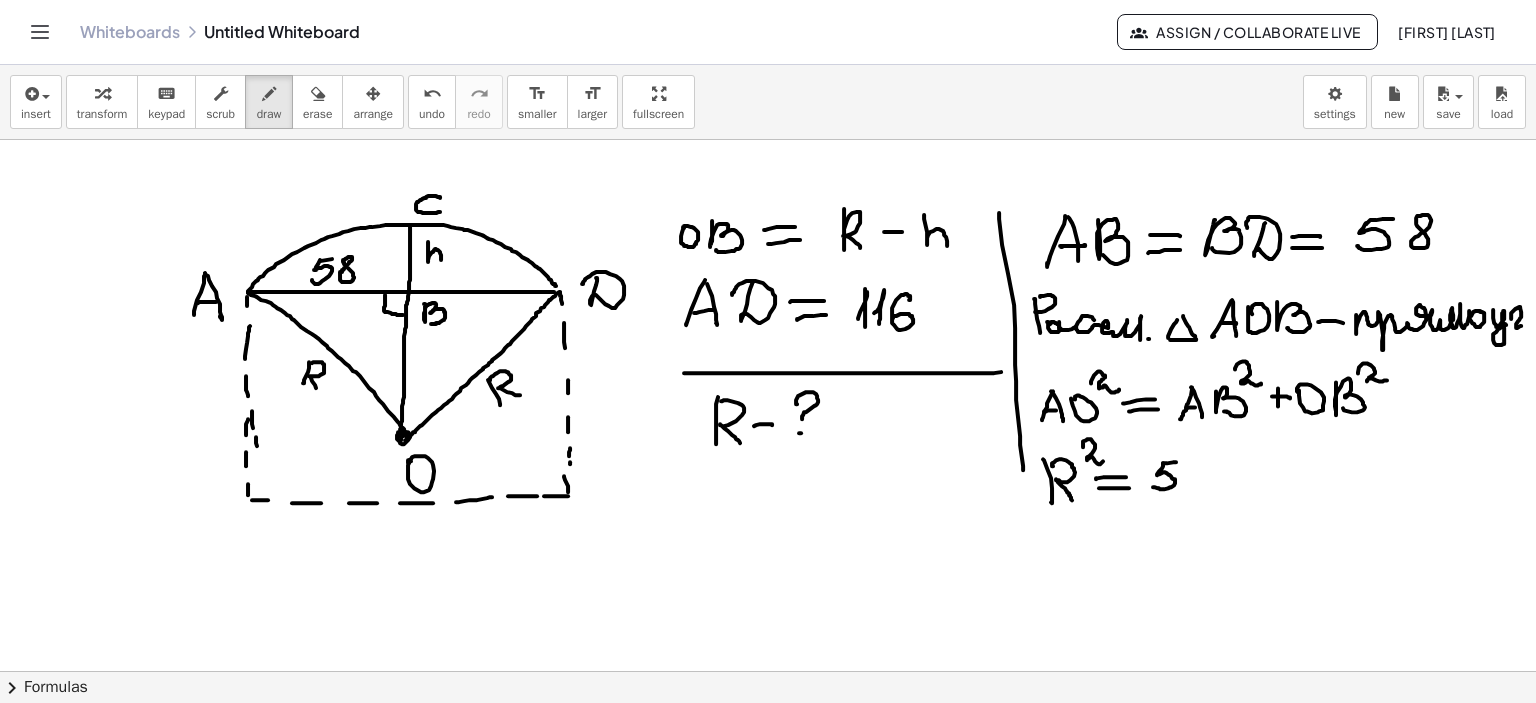 drag, startPoint x: 1156, startPoint y: 463, endPoint x: 1169, endPoint y: 462, distance: 13.038404 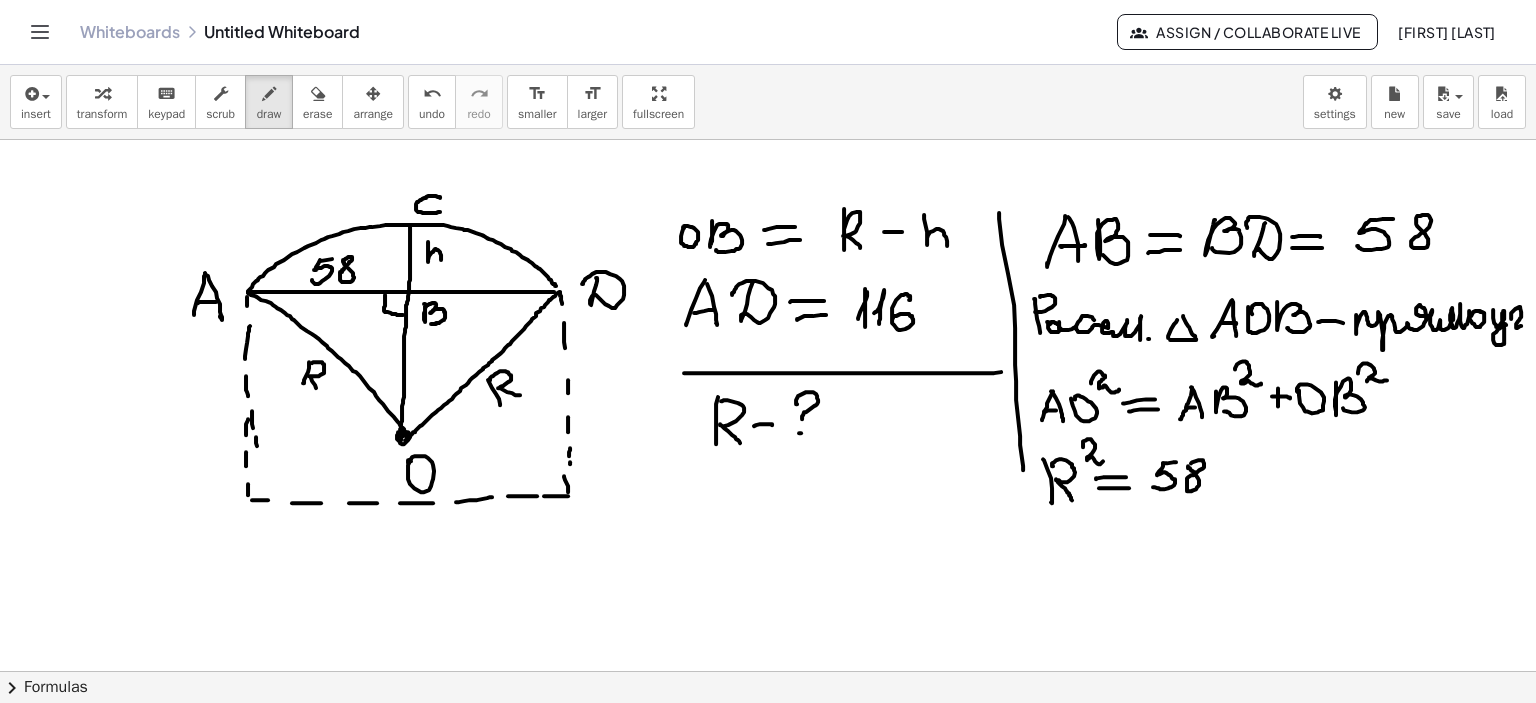 click at bounding box center (768, -606) 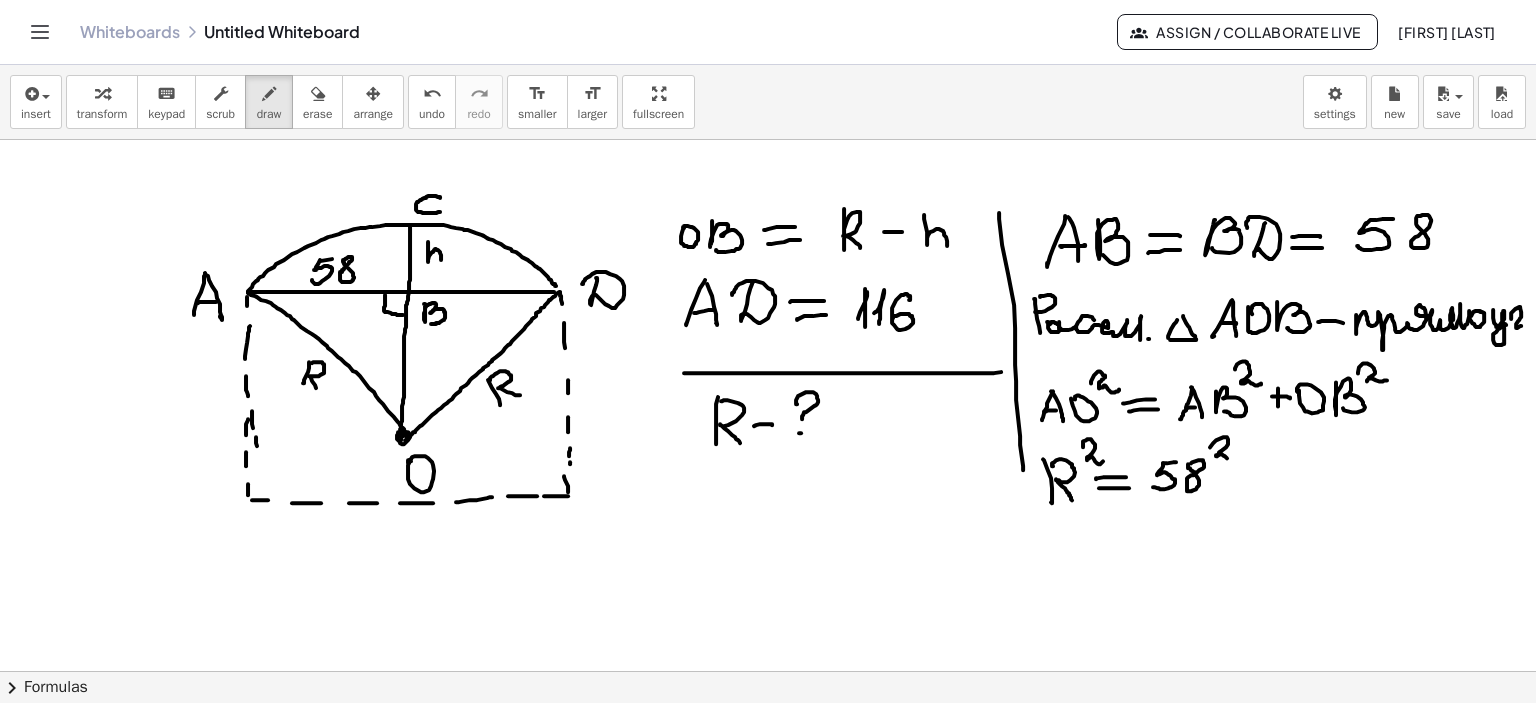 drag, startPoint x: 1203, startPoint y: 447, endPoint x: 1229, endPoint y: 456, distance: 27.513634 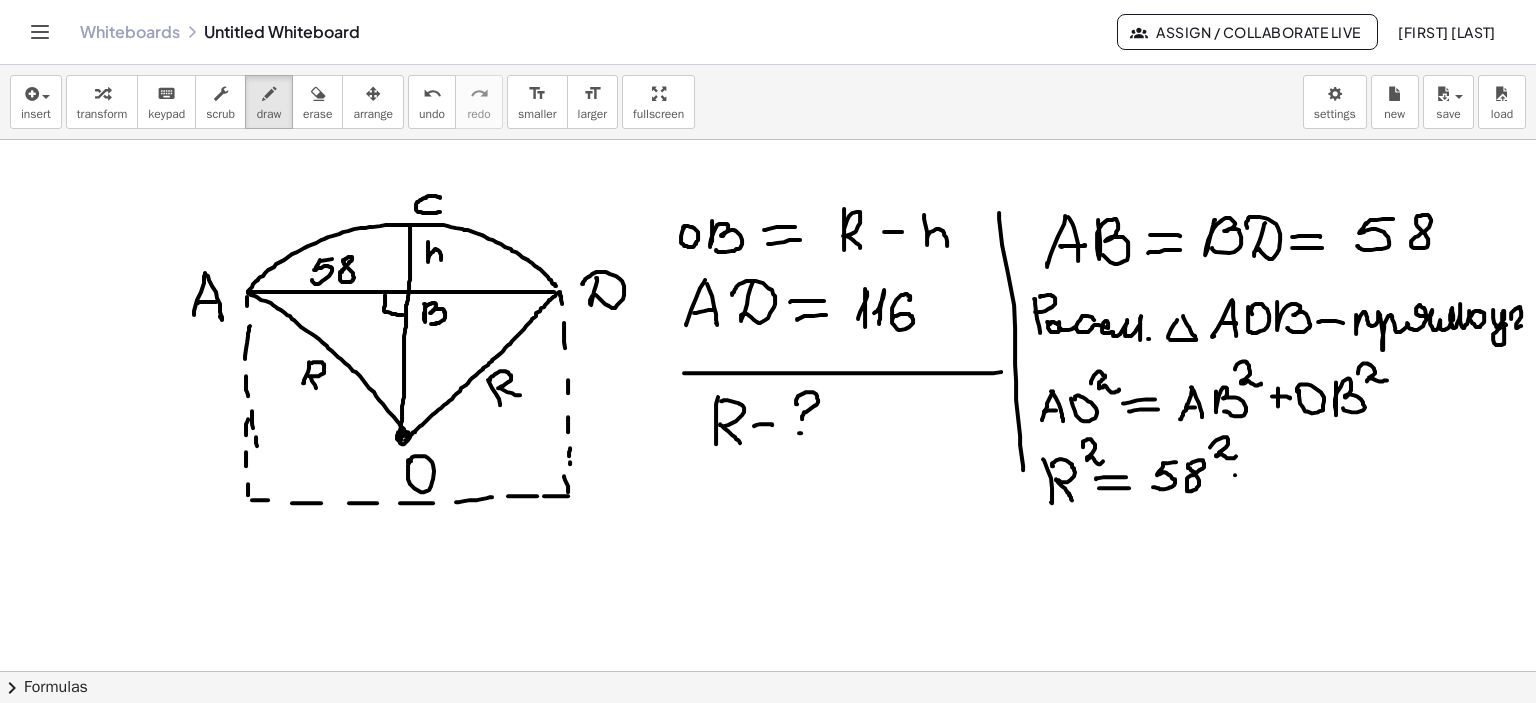 drag, startPoint x: 1228, startPoint y: 475, endPoint x: 1260, endPoint y: 473, distance: 32.06244 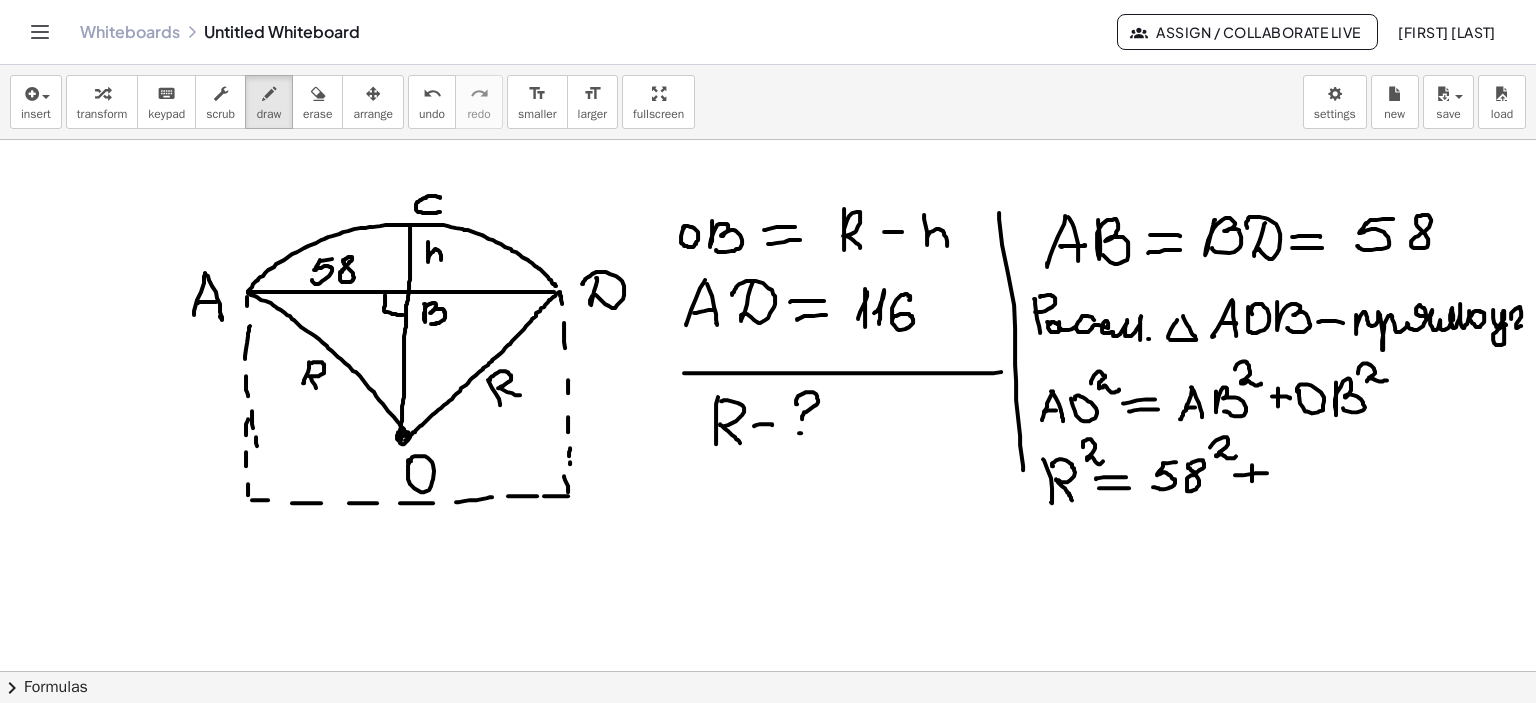 drag, startPoint x: 1245, startPoint y: 465, endPoint x: 1245, endPoint y: 484, distance: 19 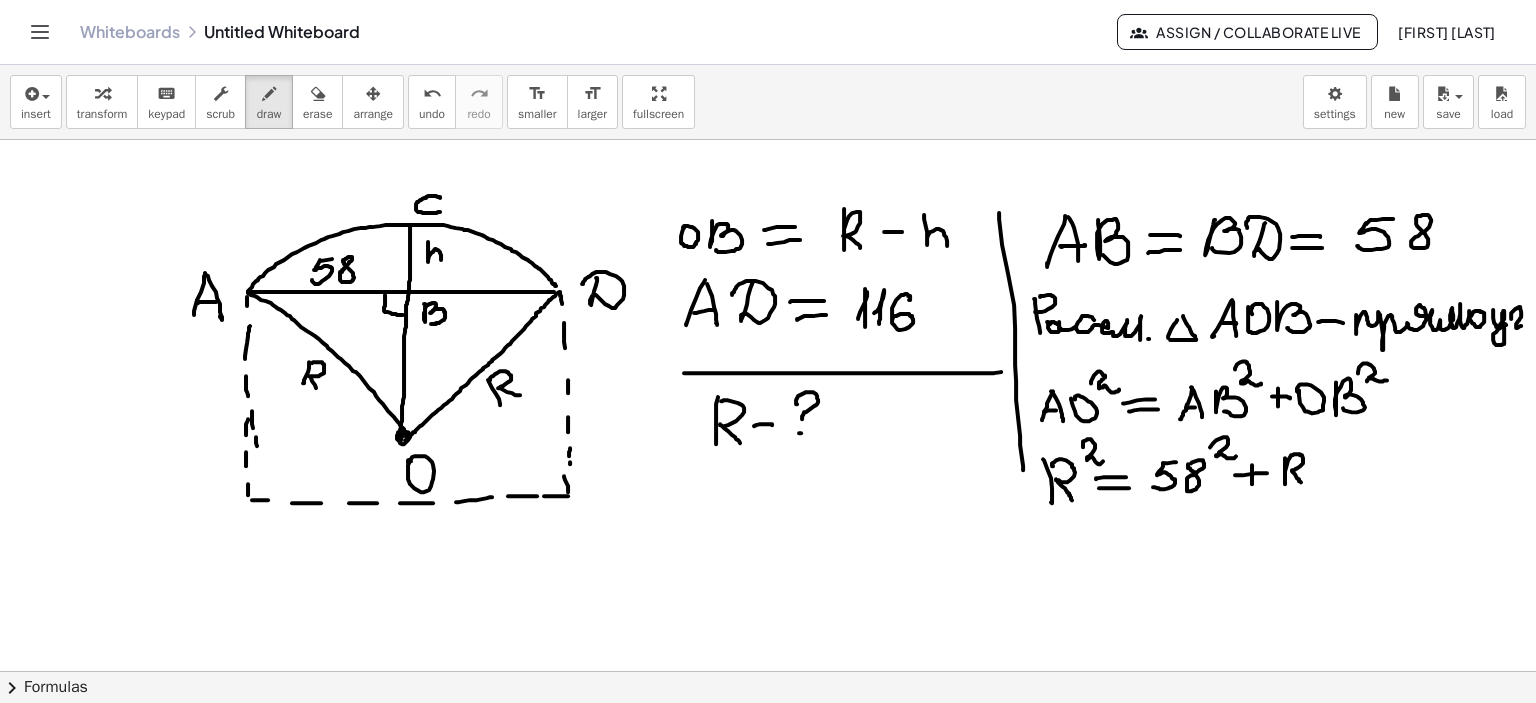 drag, startPoint x: 1278, startPoint y: 458, endPoint x: 1313, endPoint y: 478, distance: 40.311287 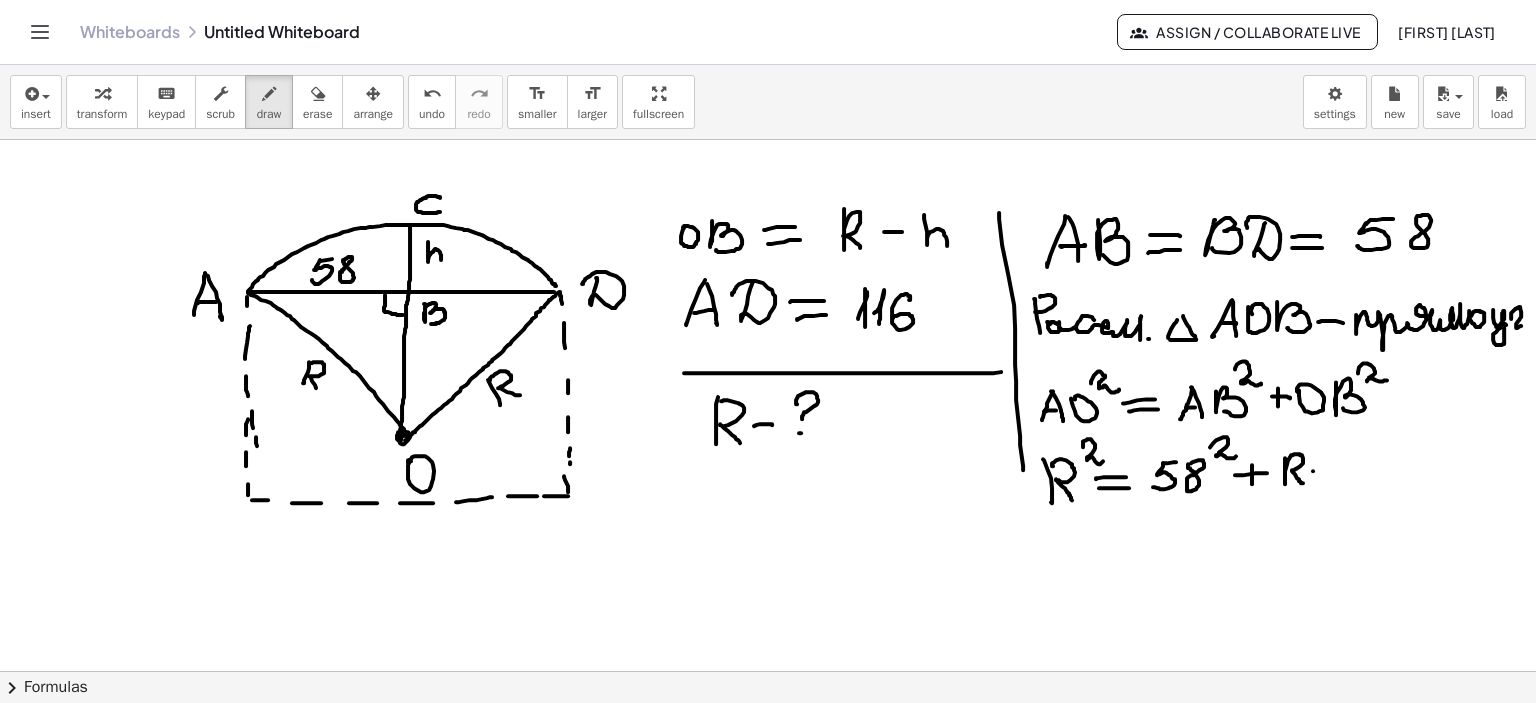 drag, startPoint x: 1306, startPoint y: 471, endPoint x: 1318, endPoint y: 471, distance: 12 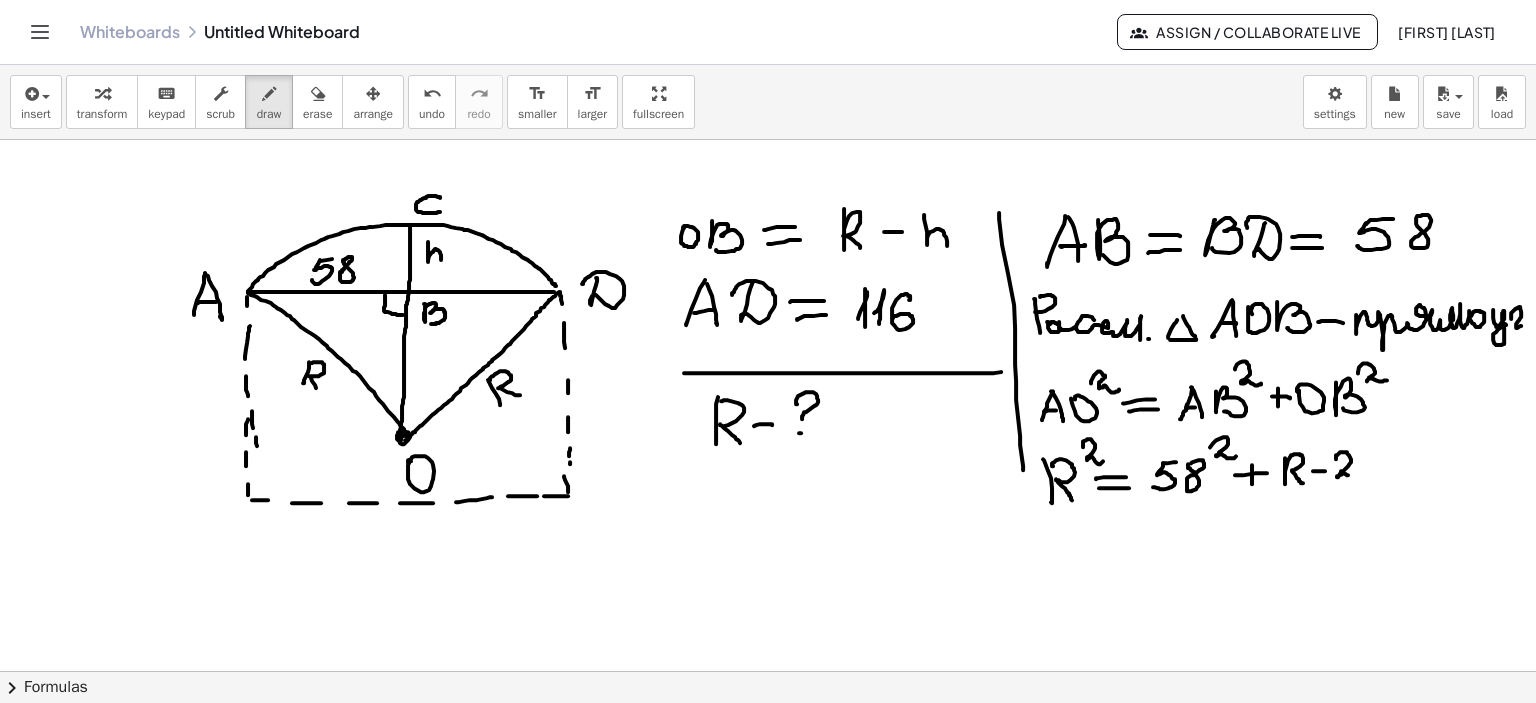 drag, startPoint x: 1329, startPoint y: 459, endPoint x: 1360, endPoint y: 469, distance: 32.572994 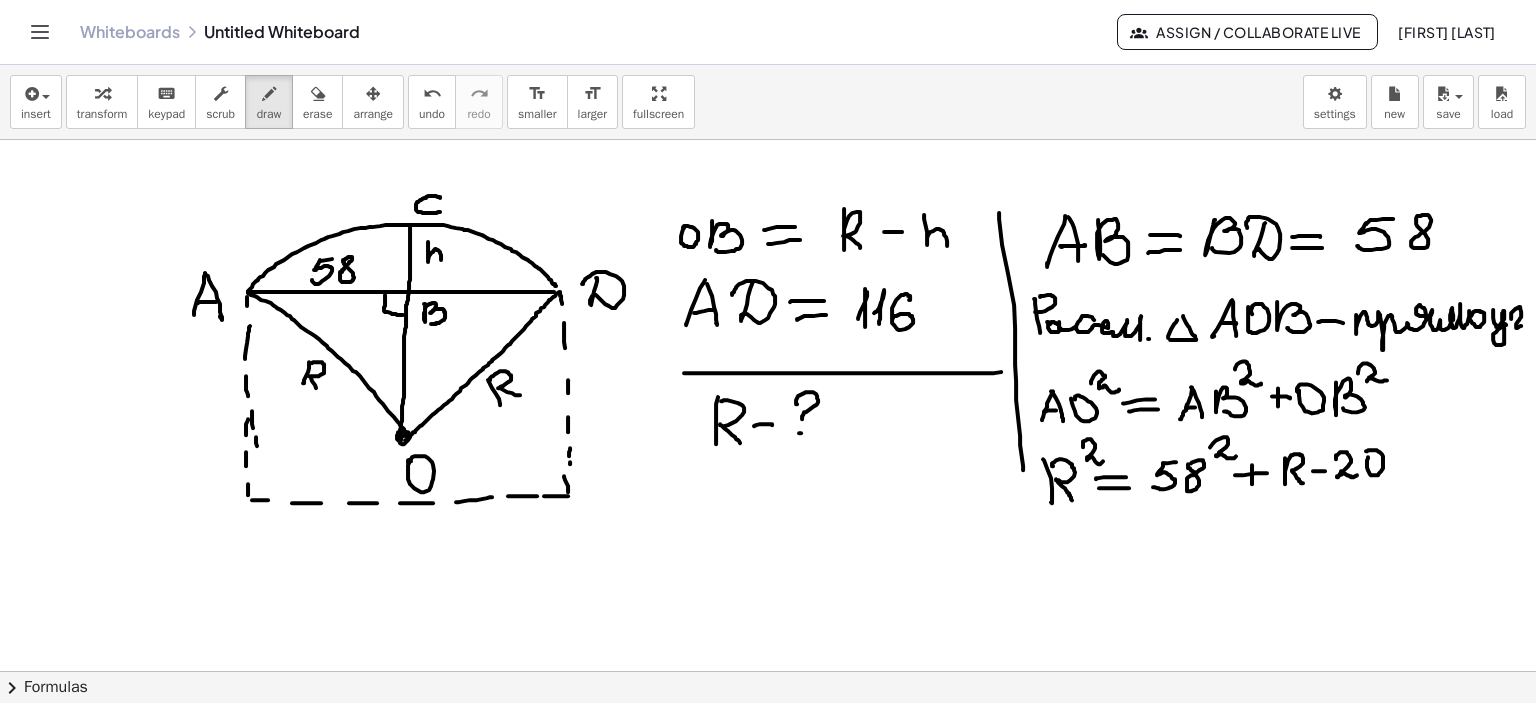 click at bounding box center [768, -606] 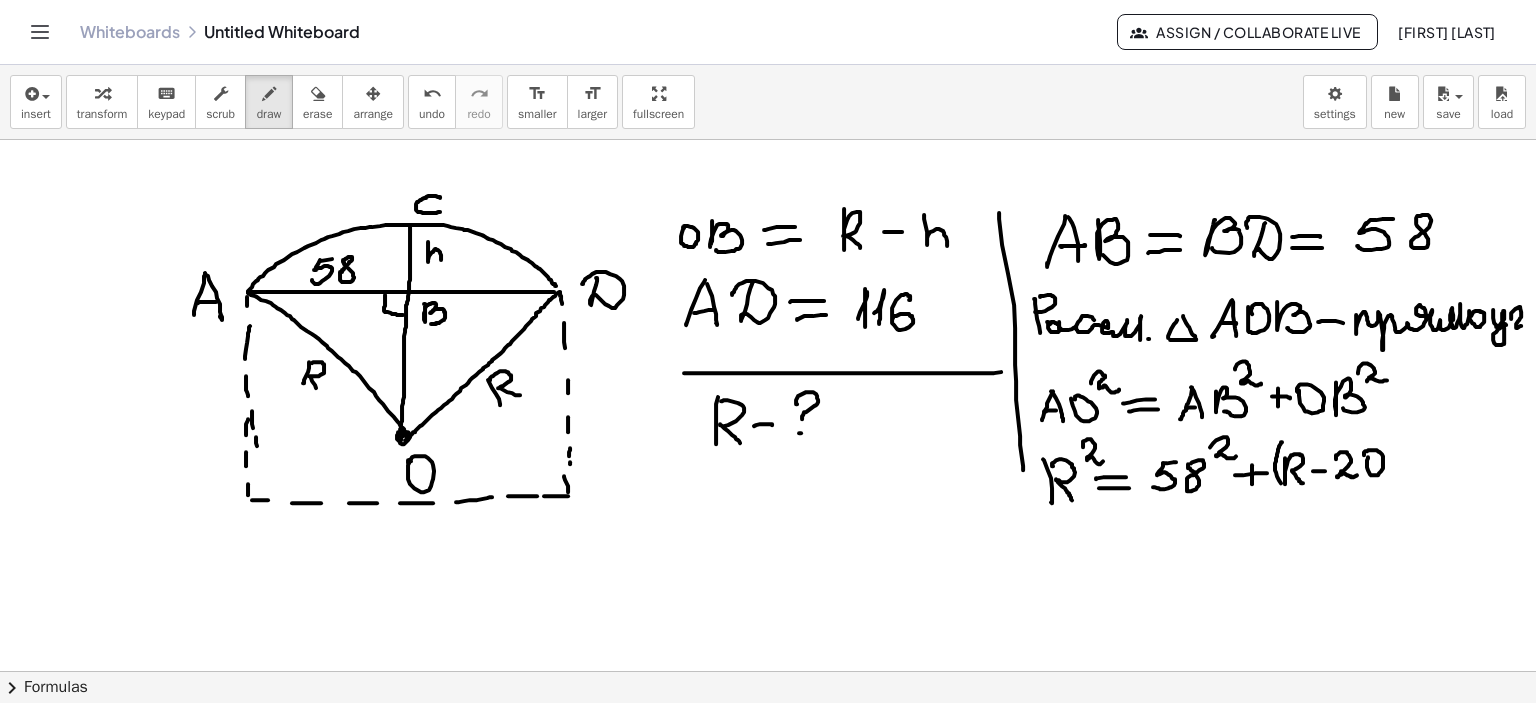 drag, startPoint x: 1274, startPoint y: 443, endPoint x: 1279, endPoint y: 493, distance: 50.24938 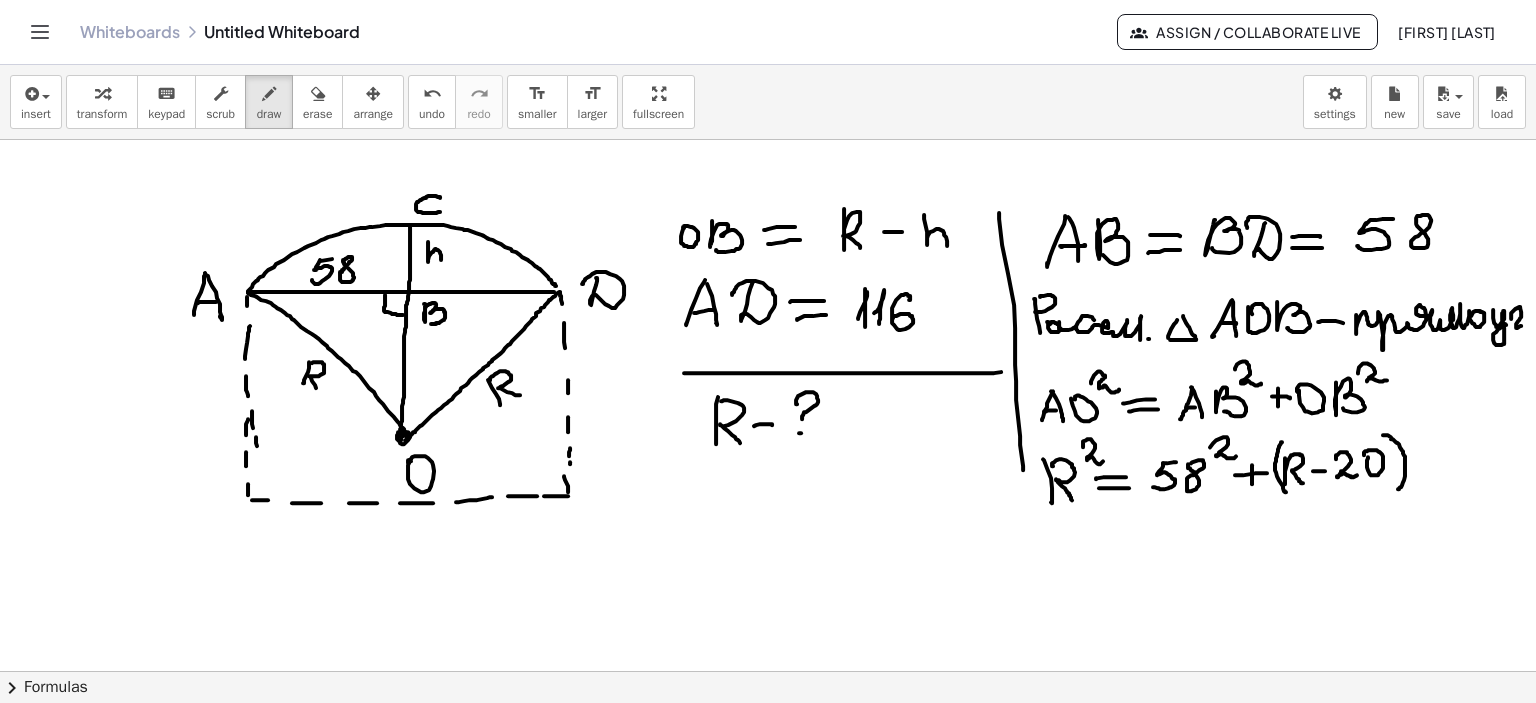 drag, startPoint x: 1376, startPoint y: 435, endPoint x: 1391, endPoint y: 489, distance: 56.044624 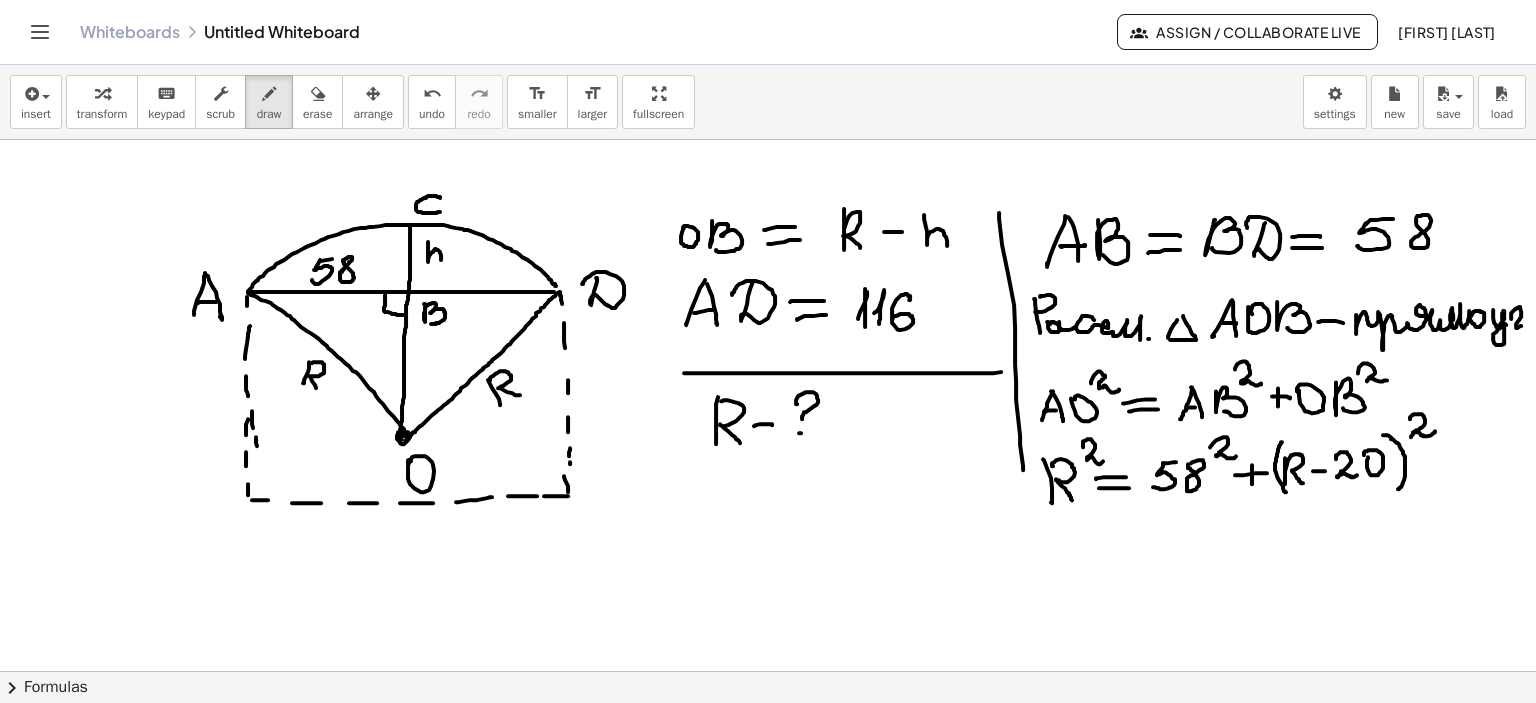 drag, startPoint x: 1403, startPoint y: 419, endPoint x: 1428, endPoint y: 431, distance: 27.730848 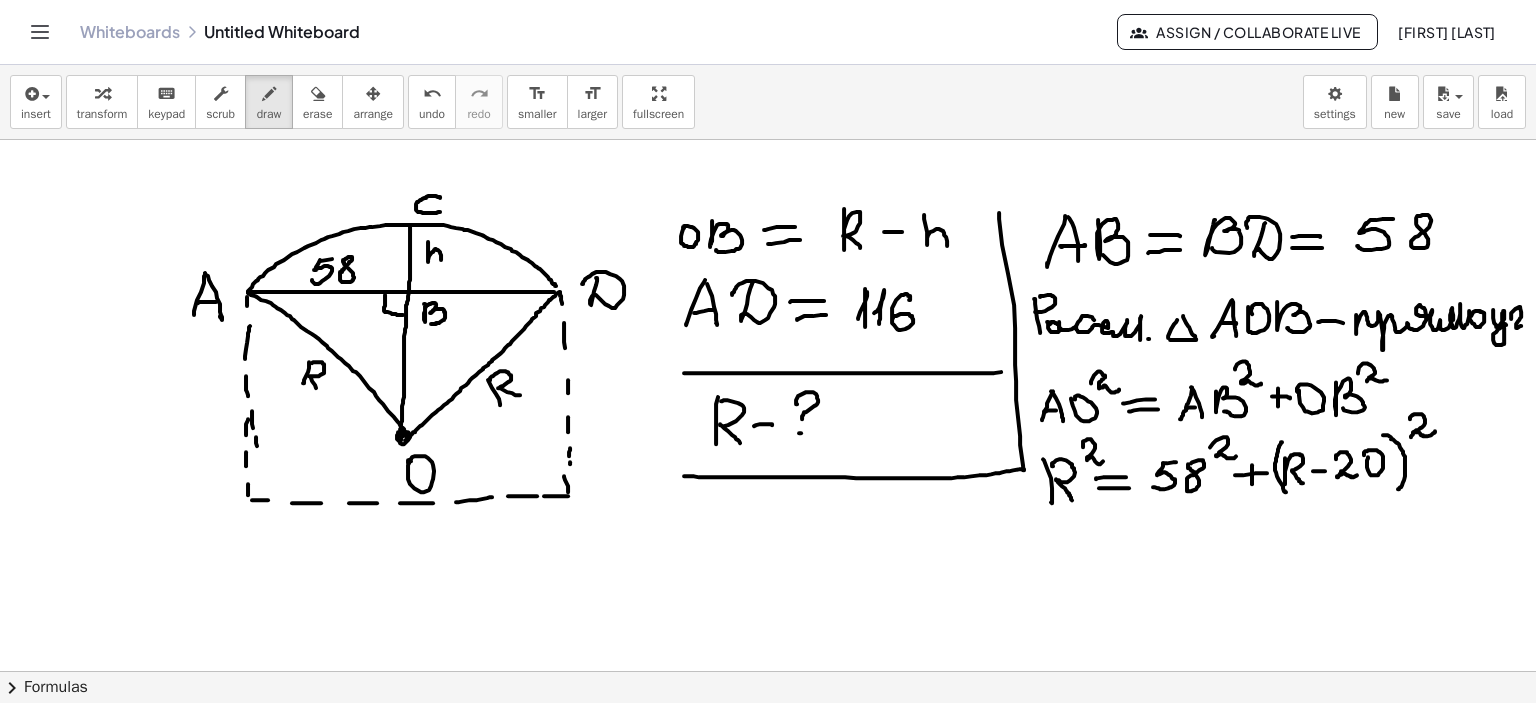 drag, startPoint x: 1017, startPoint y: 470, endPoint x: 655, endPoint y: 474, distance: 362.0221 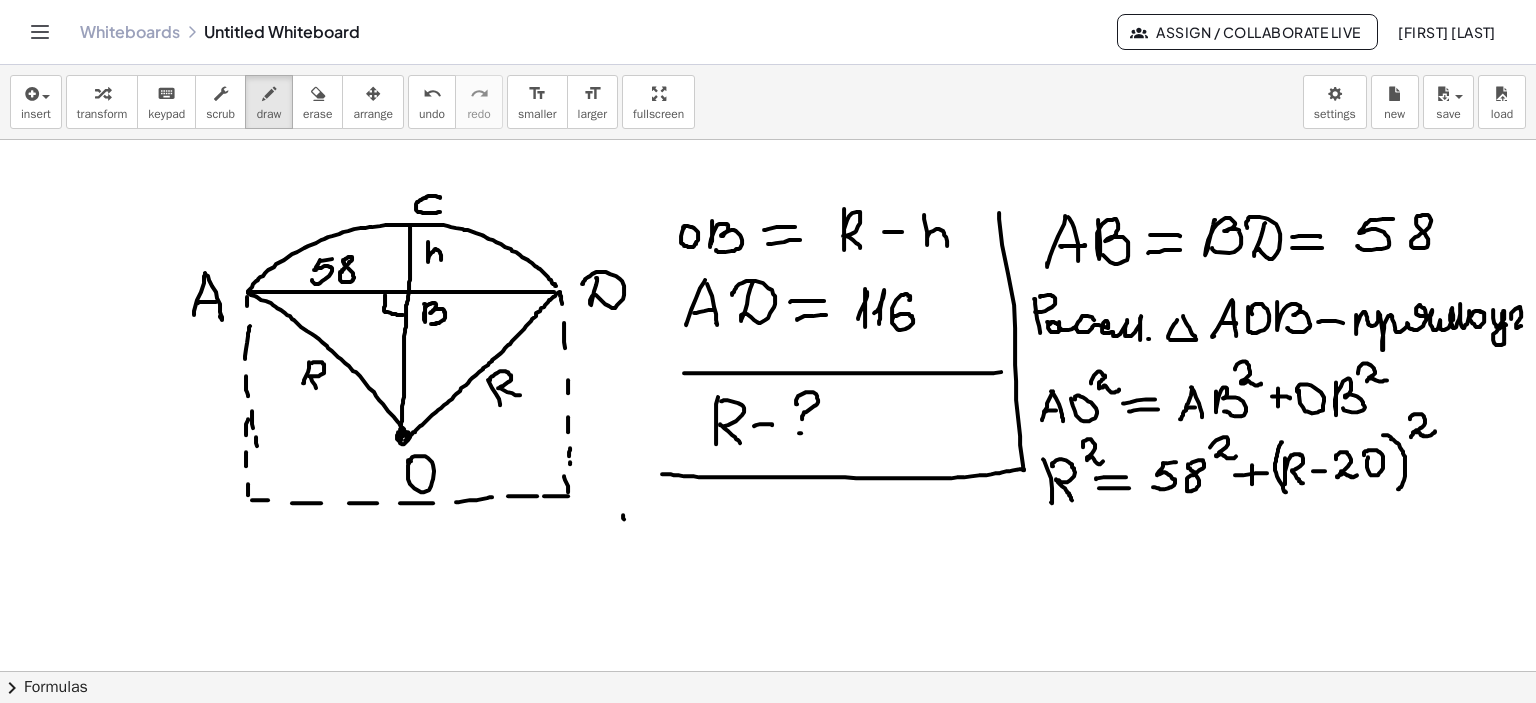 drag, startPoint x: 616, startPoint y: 515, endPoint x: 621, endPoint y: 554, distance: 39.319206 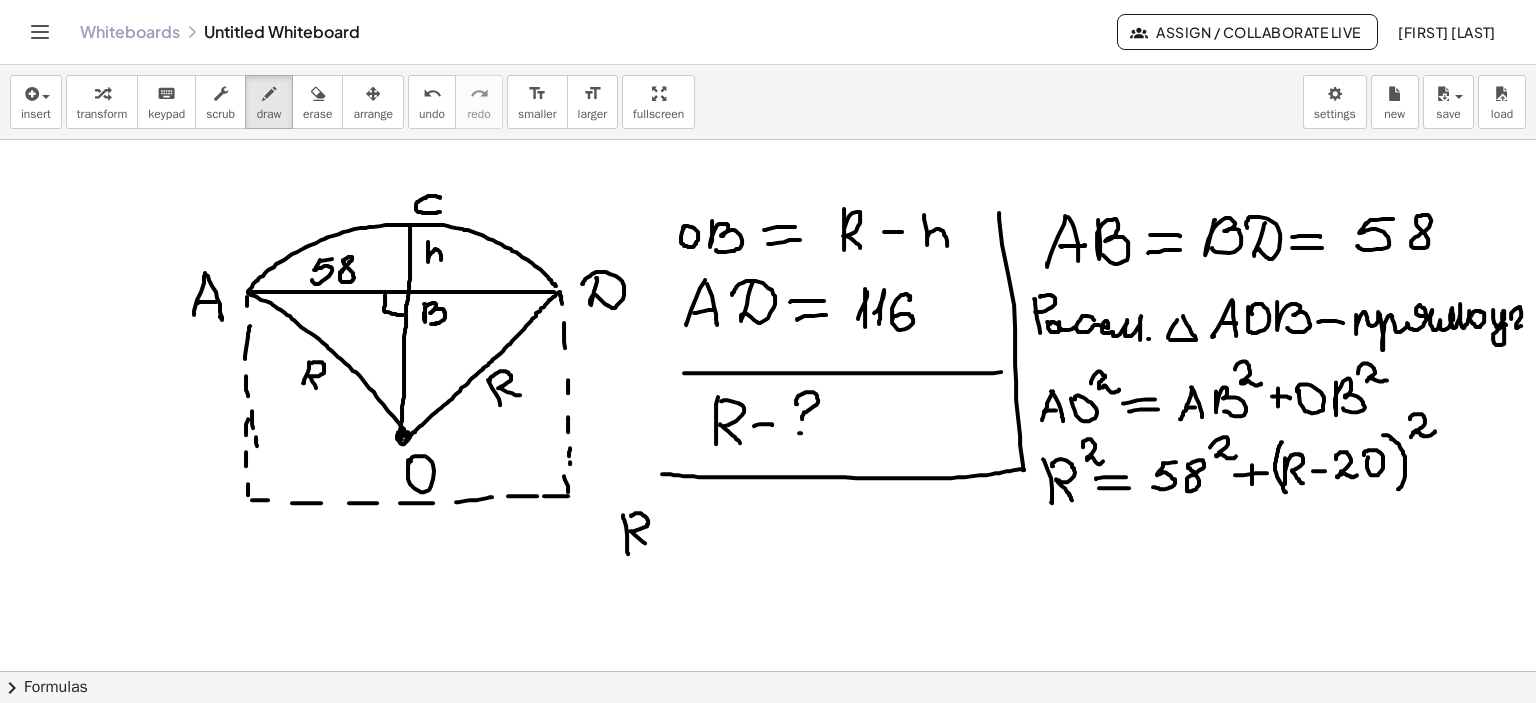 drag, startPoint x: 624, startPoint y: 515, endPoint x: 647, endPoint y: 549, distance: 41.04875 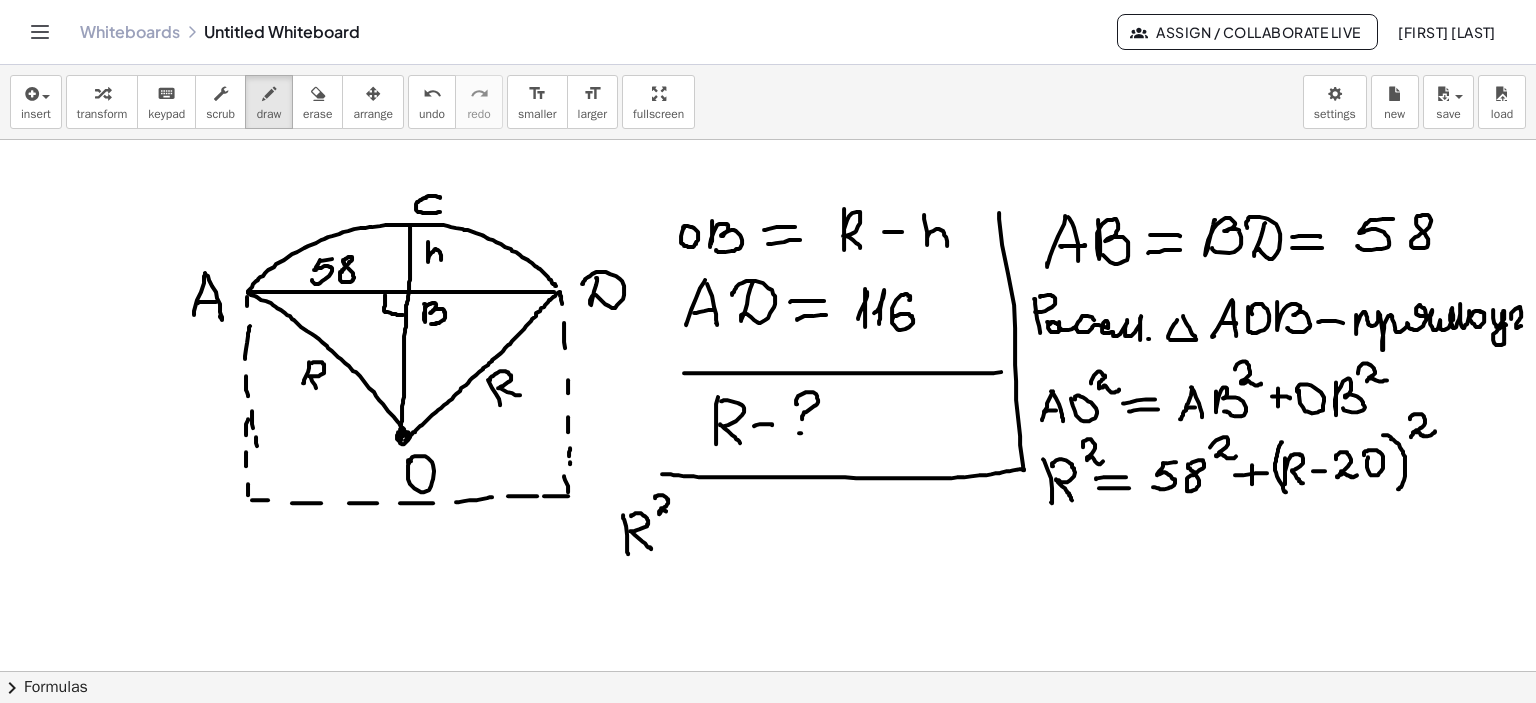 drag, startPoint x: 652, startPoint y: 495, endPoint x: 672, endPoint y: 511, distance: 25.612497 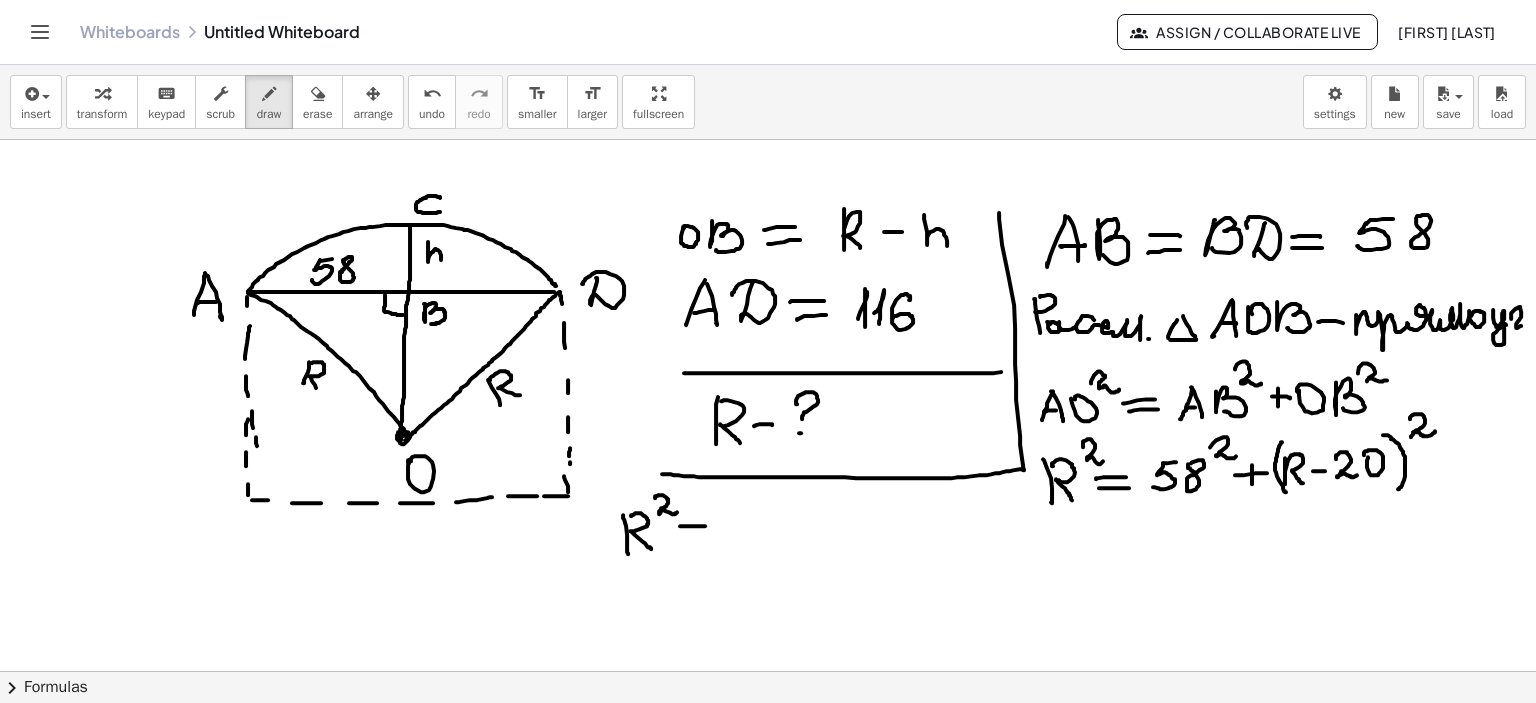 drag, startPoint x: 673, startPoint y: 526, endPoint x: 690, endPoint y: 535, distance: 19.235384 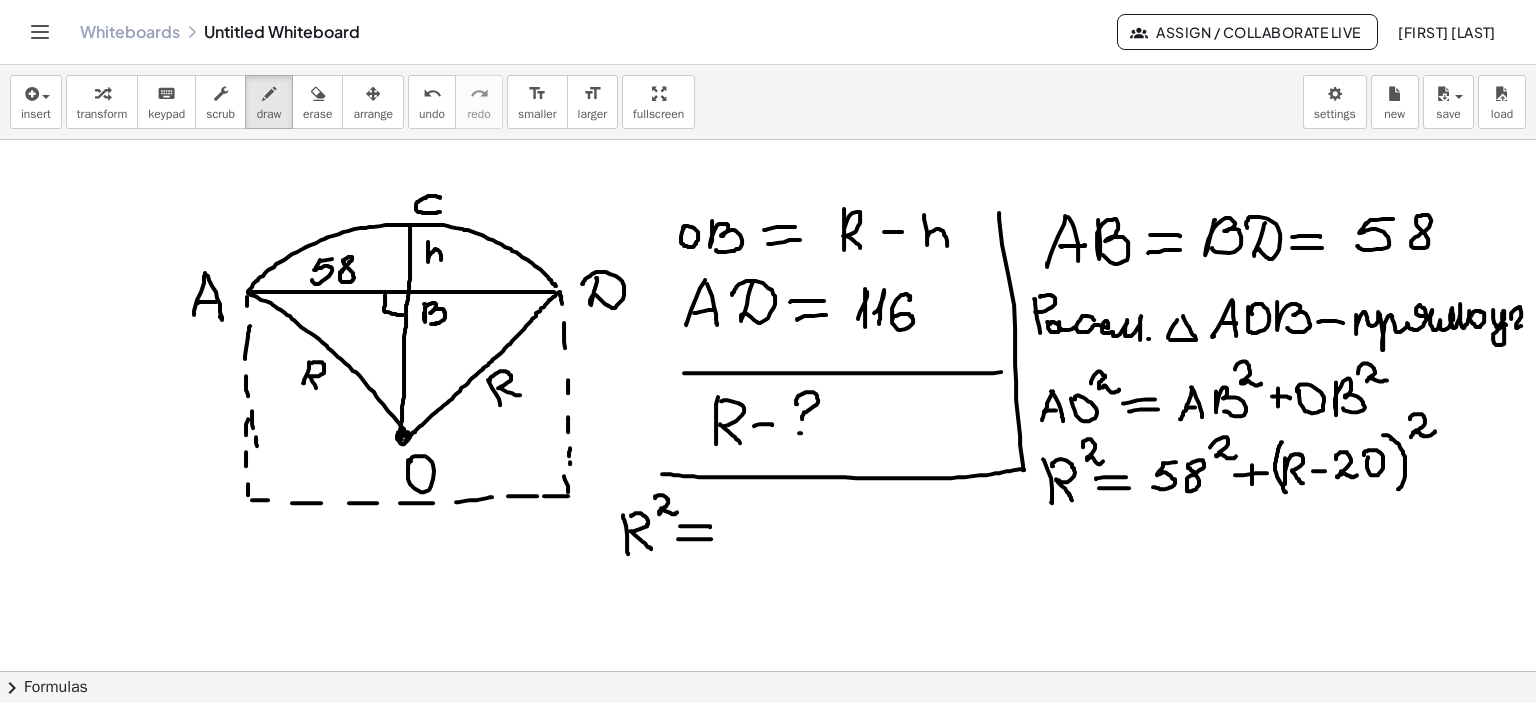drag, startPoint x: 671, startPoint y: 539, endPoint x: 704, endPoint y: 539, distance: 33 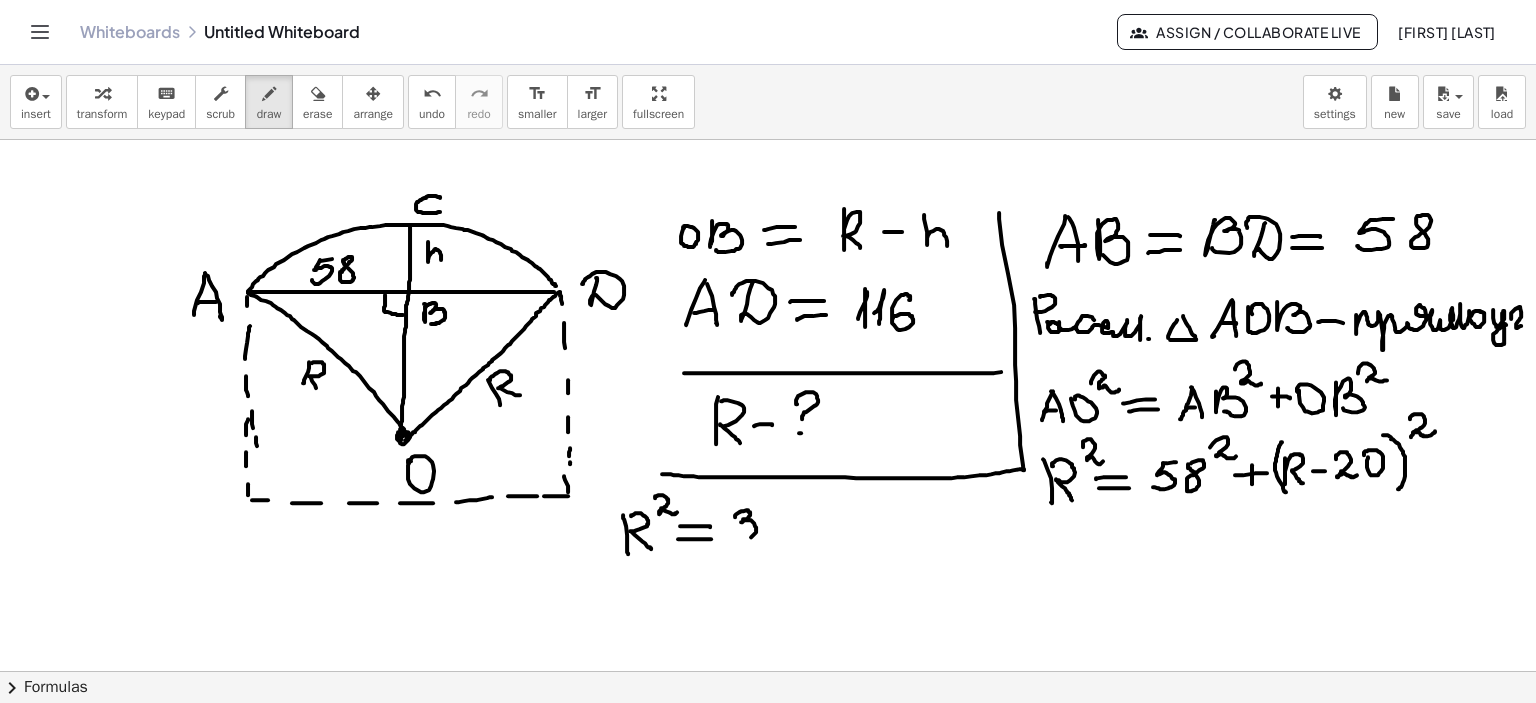 drag, startPoint x: 728, startPoint y: 517, endPoint x: 730, endPoint y: 535, distance: 18.110771 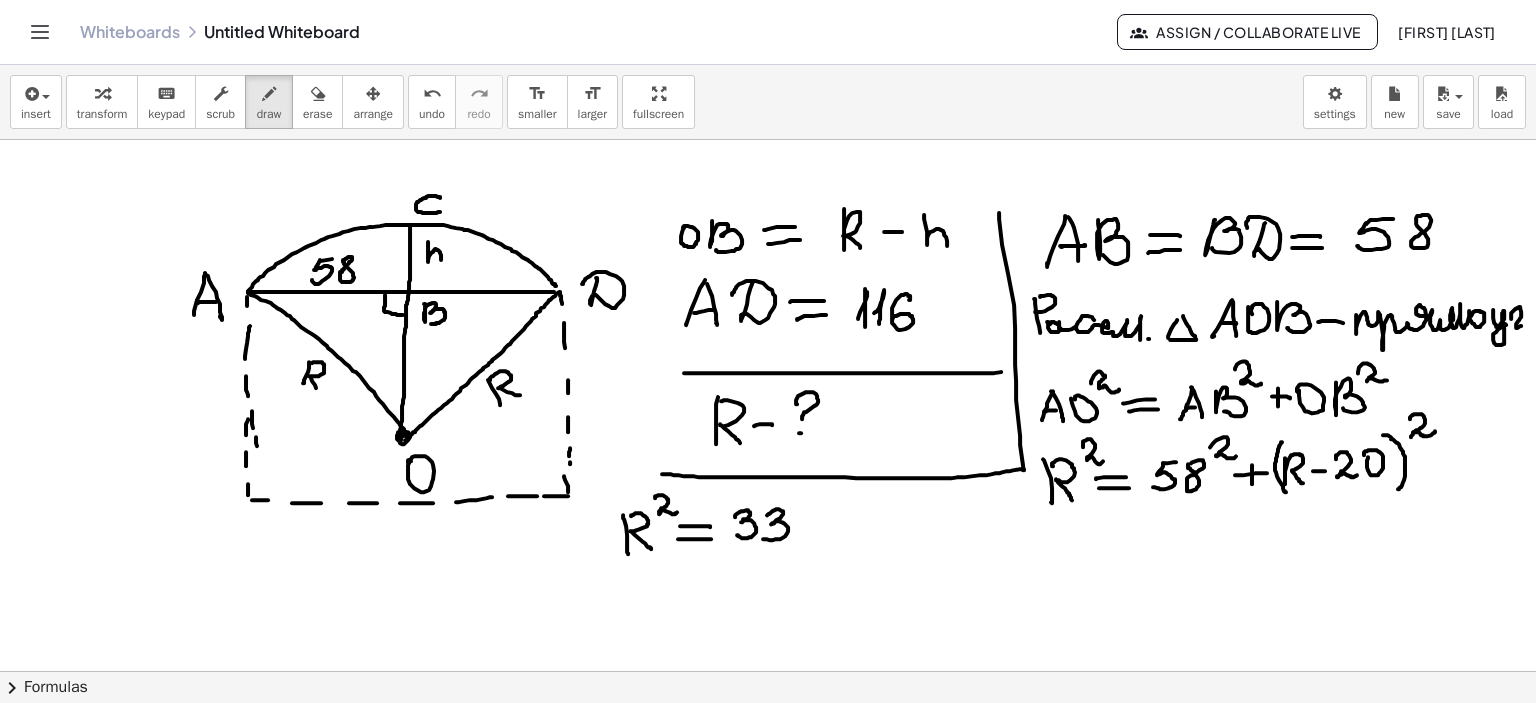 drag, startPoint x: 765, startPoint y: 511, endPoint x: 756, endPoint y: 539, distance: 29.410883 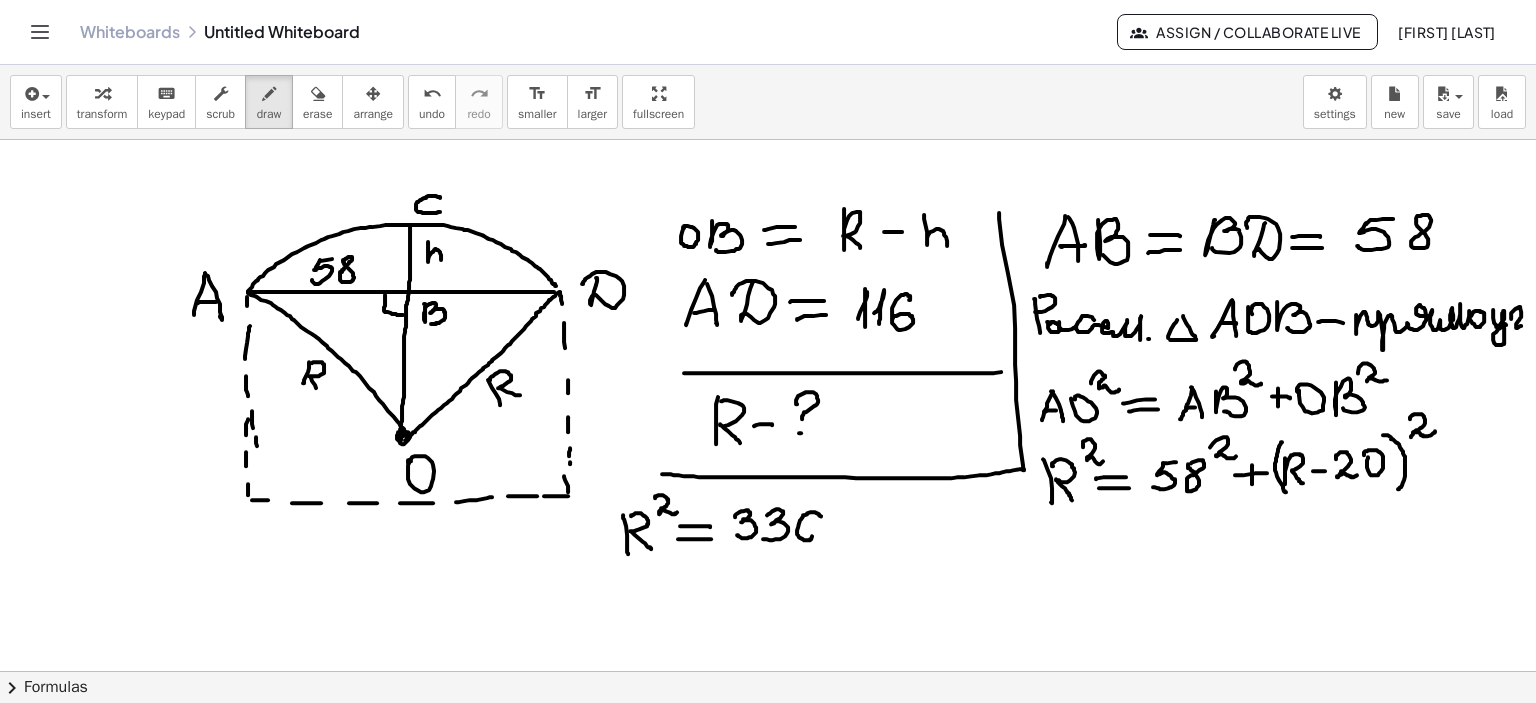 drag, startPoint x: 814, startPoint y: 516, endPoint x: 799, endPoint y: 529, distance: 19.849434 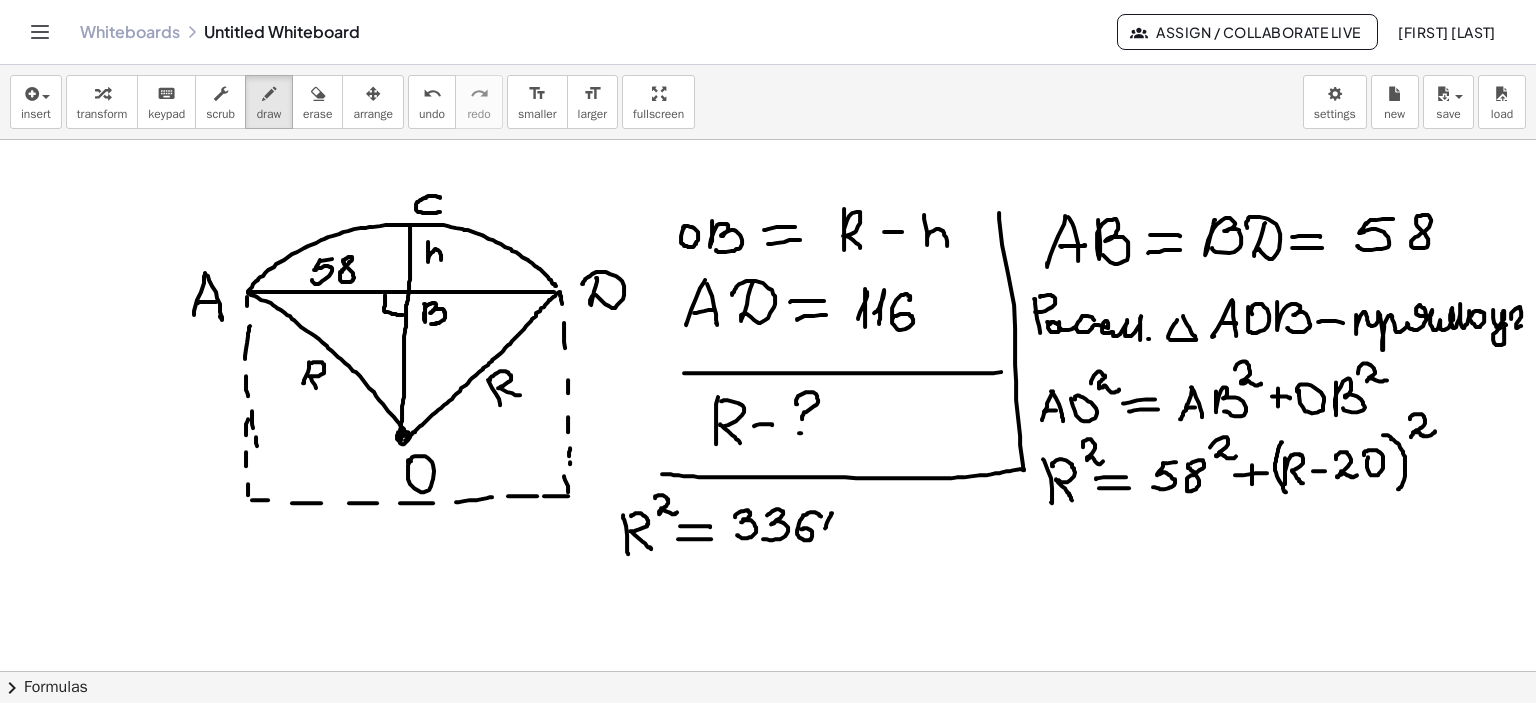 drag, startPoint x: 824, startPoint y: 515, endPoint x: 830, endPoint y: 532, distance: 18.027756 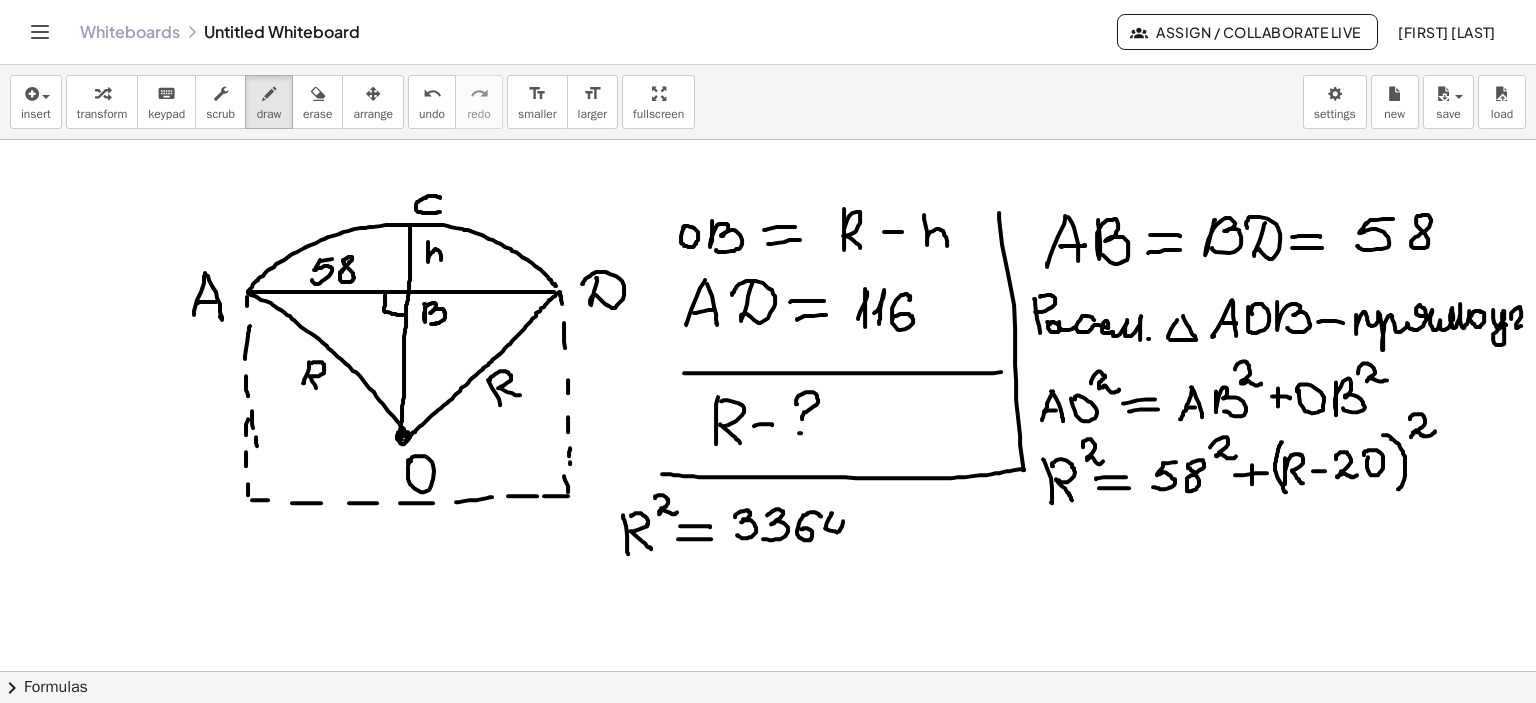 drag, startPoint x: 836, startPoint y: 521, endPoint x: 839, endPoint y: 546, distance: 25.179358 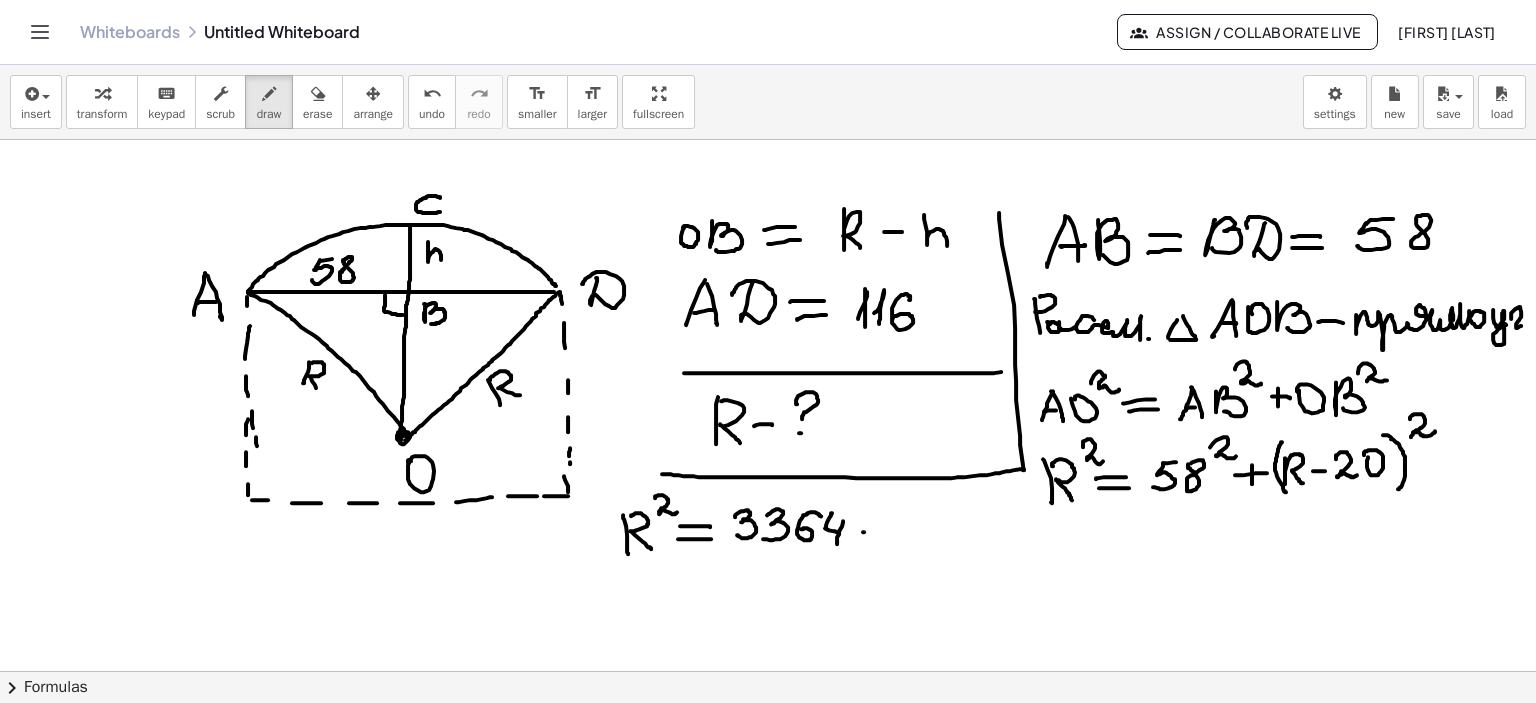 drag, startPoint x: 856, startPoint y: 532, endPoint x: 872, endPoint y: 533, distance: 16.03122 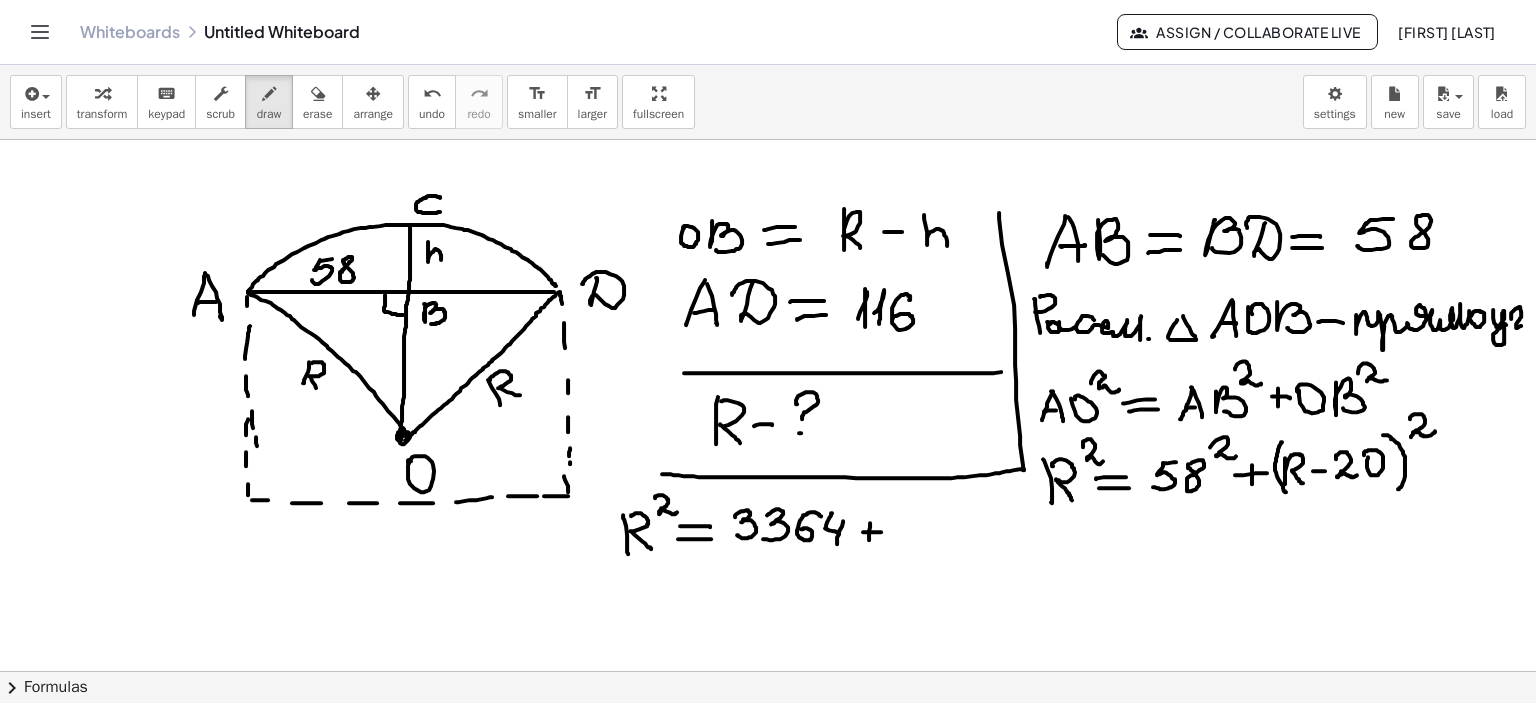 drag, startPoint x: 863, startPoint y: 523, endPoint x: 862, endPoint y: 540, distance: 17.029387 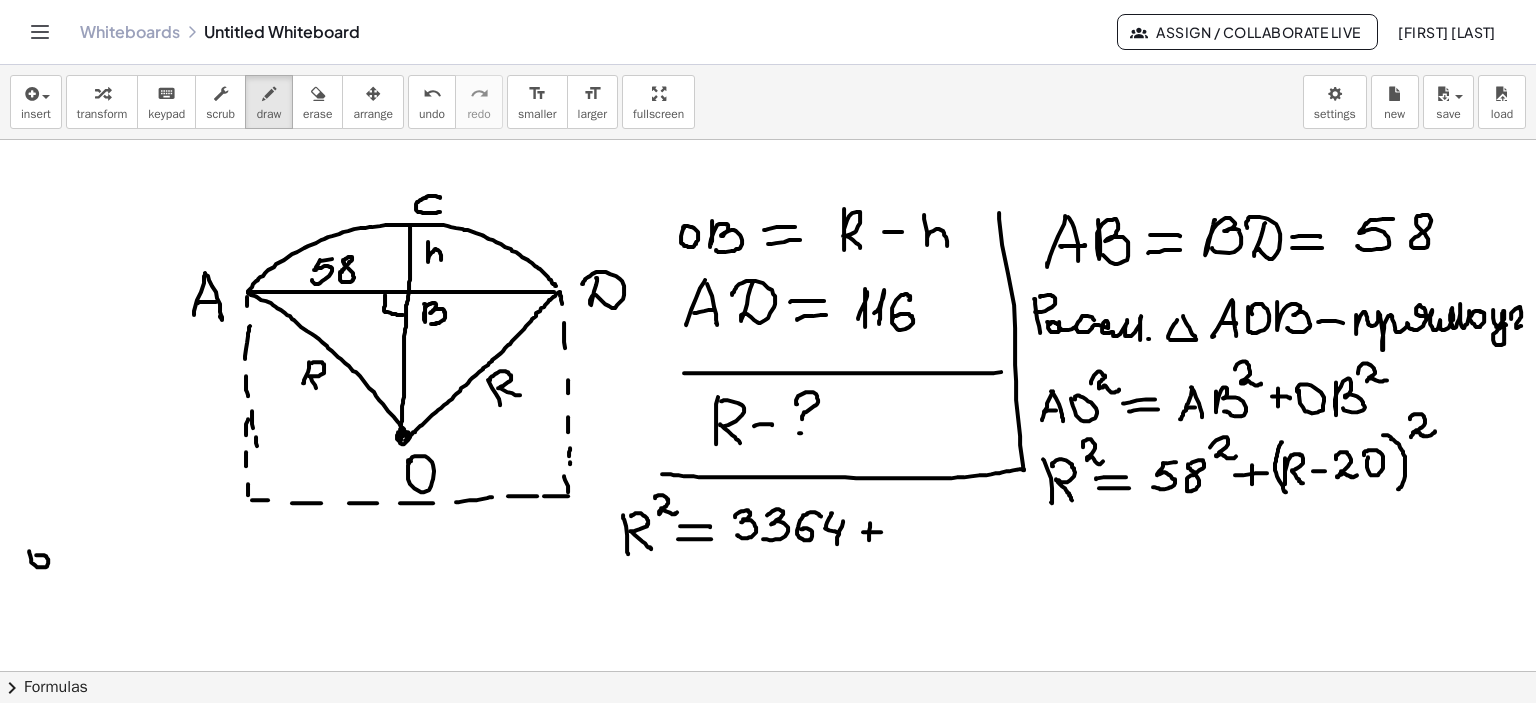 drag, startPoint x: 22, startPoint y: 552, endPoint x: 35, endPoint y: 559, distance: 14.764823 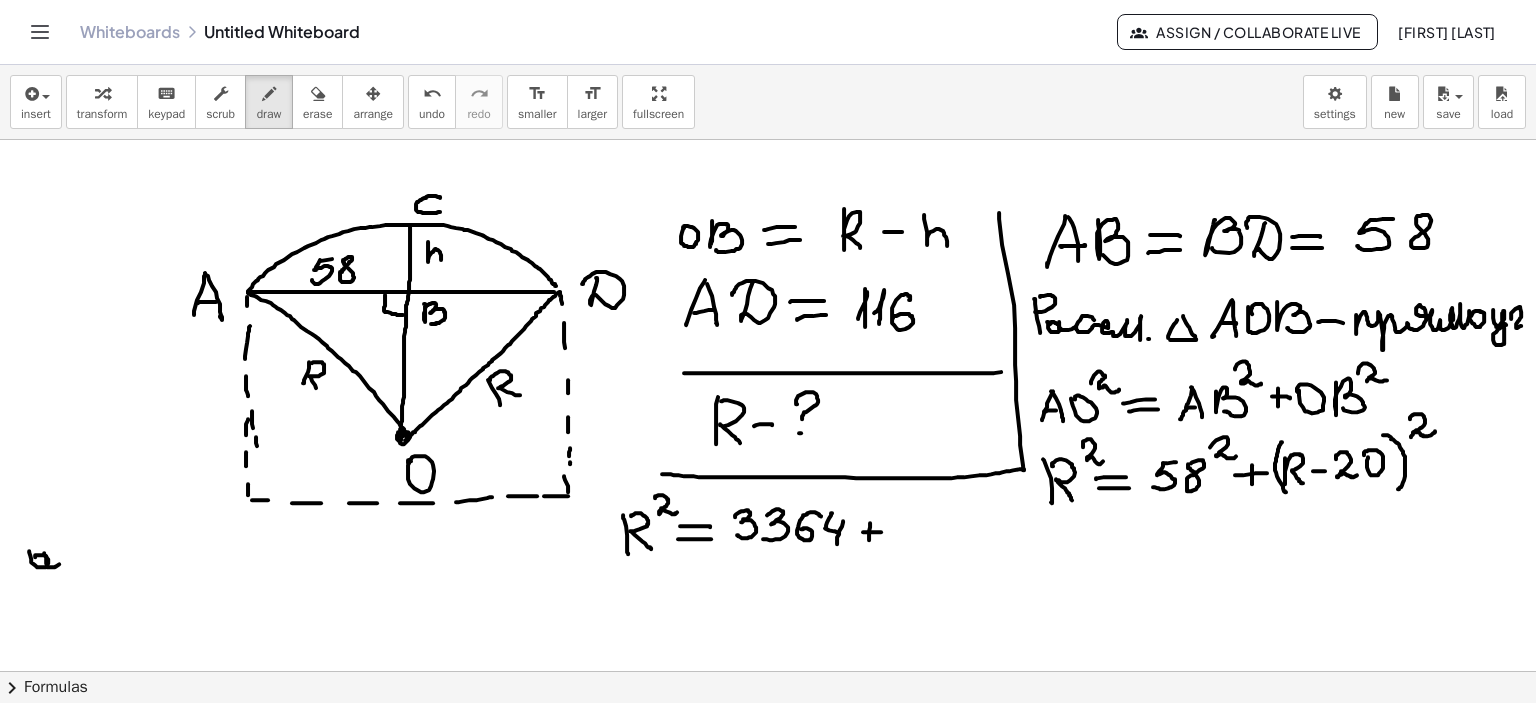 drag, startPoint x: 38, startPoint y: 555, endPoint x: 55, endPoint y: 563, distance: 18.788294 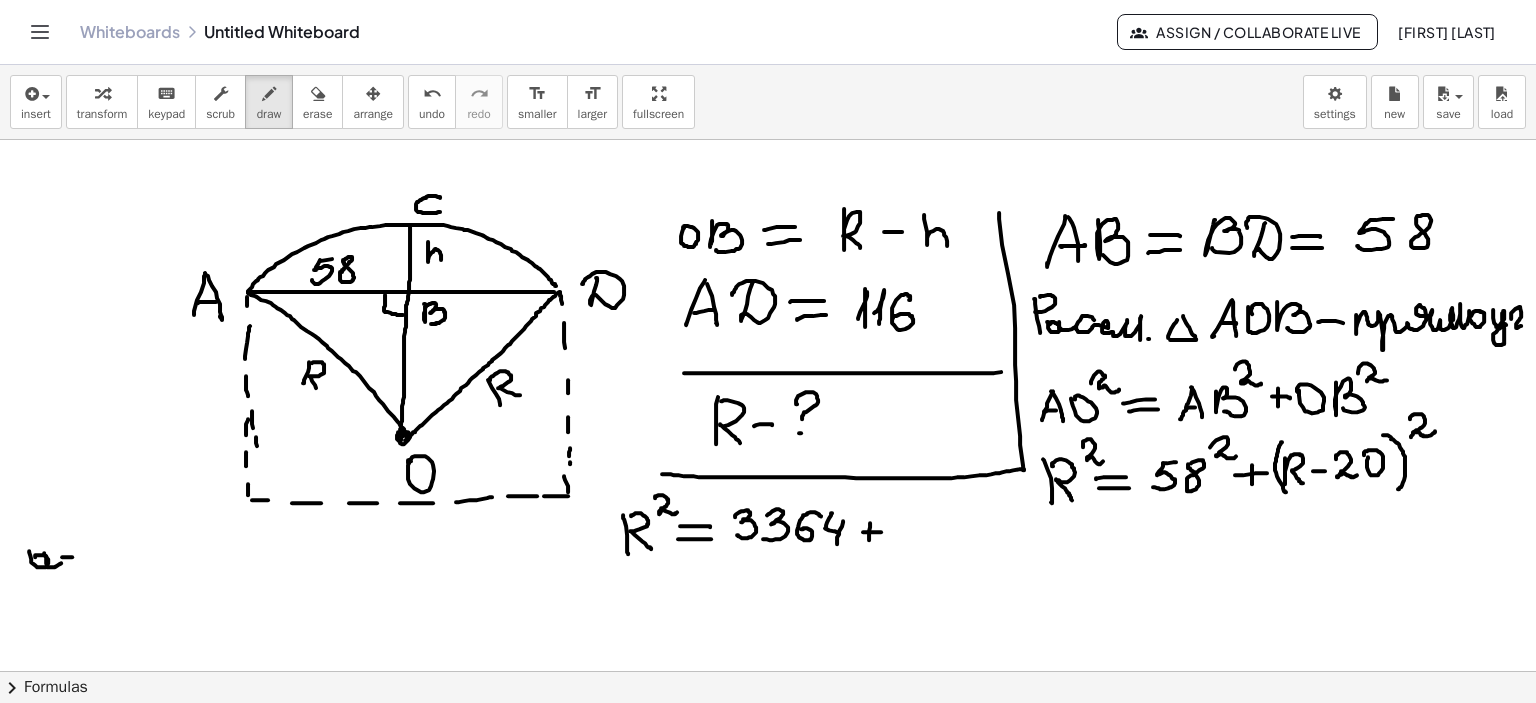 click at bounding box center (768, -606) 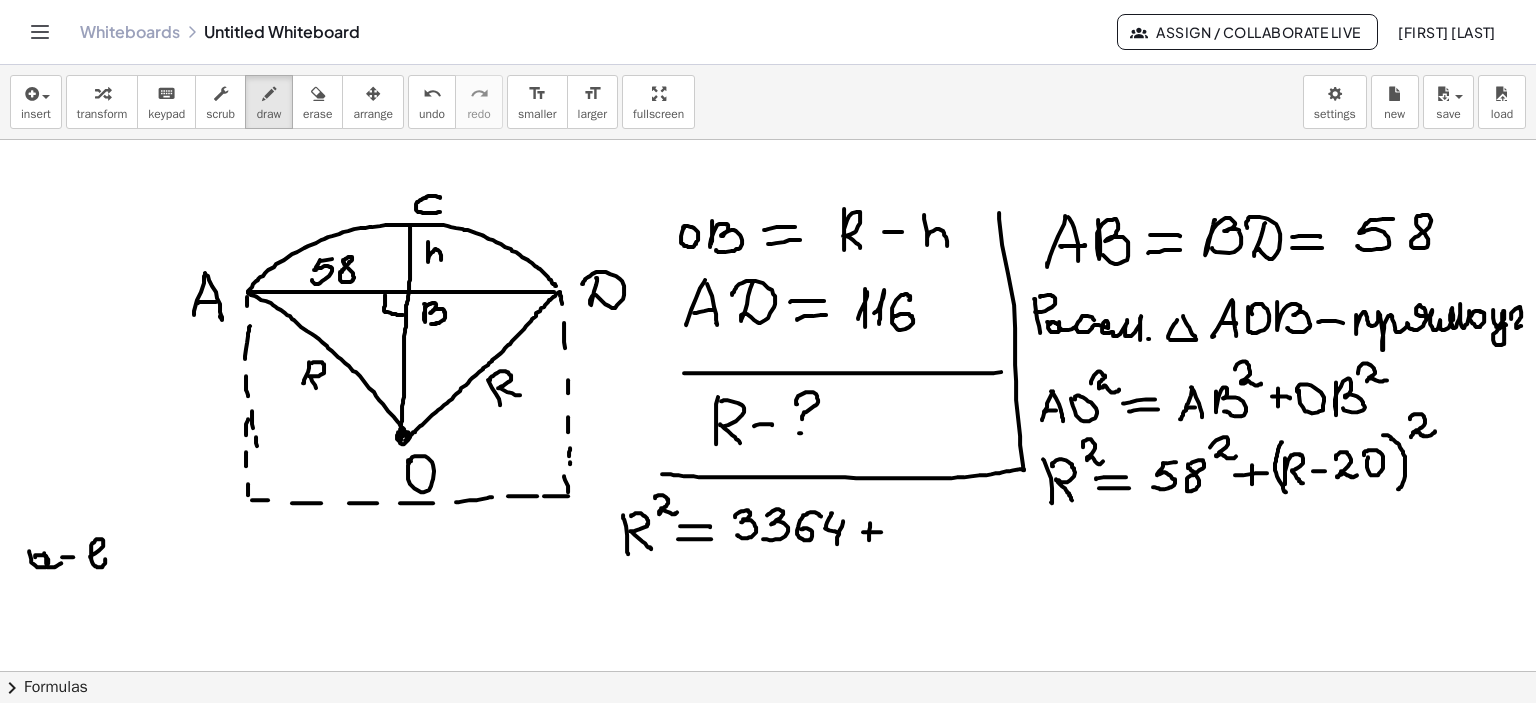 click at bounding box center (768, -606) 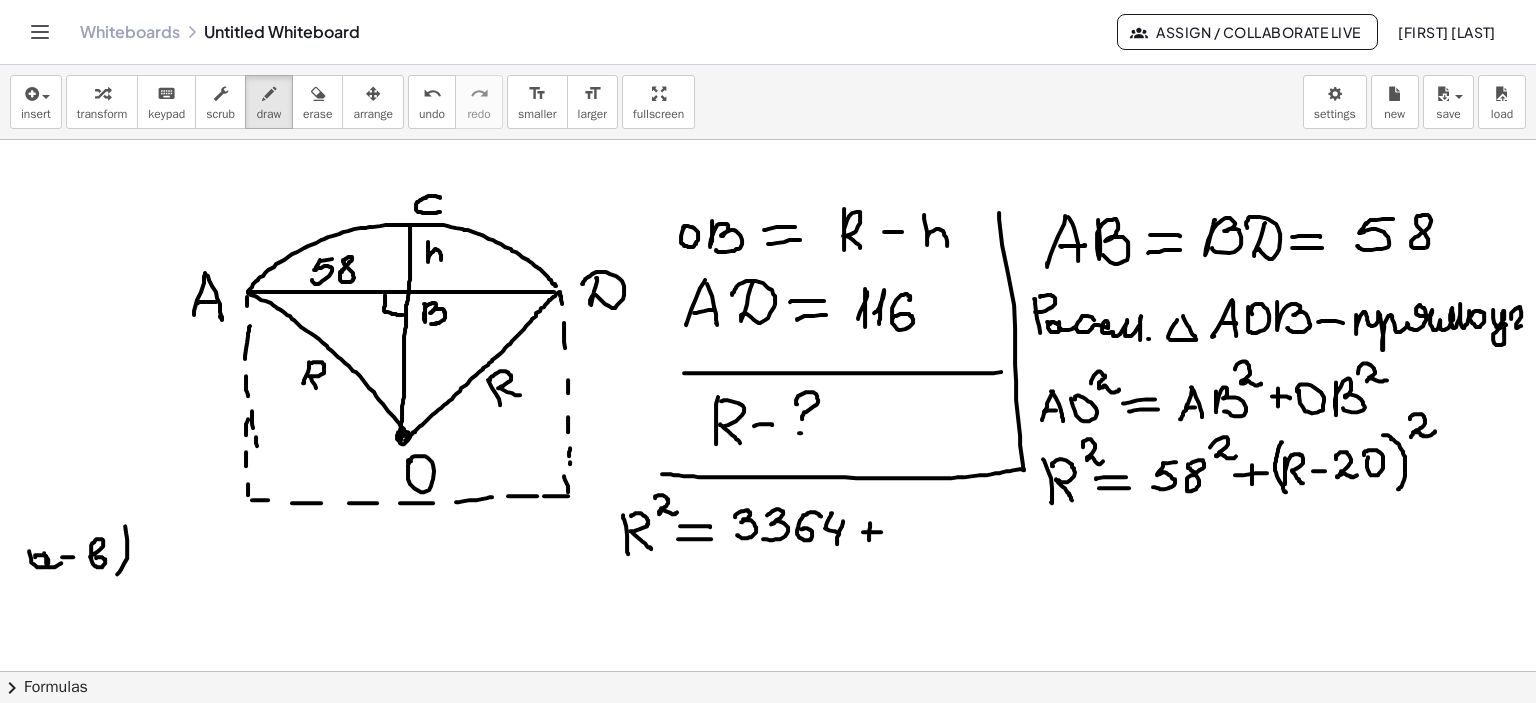 drag, startPoint x: 118, startPoint y: 526, endPoint x: 108, endPoint y: 570, distance: 45.122055 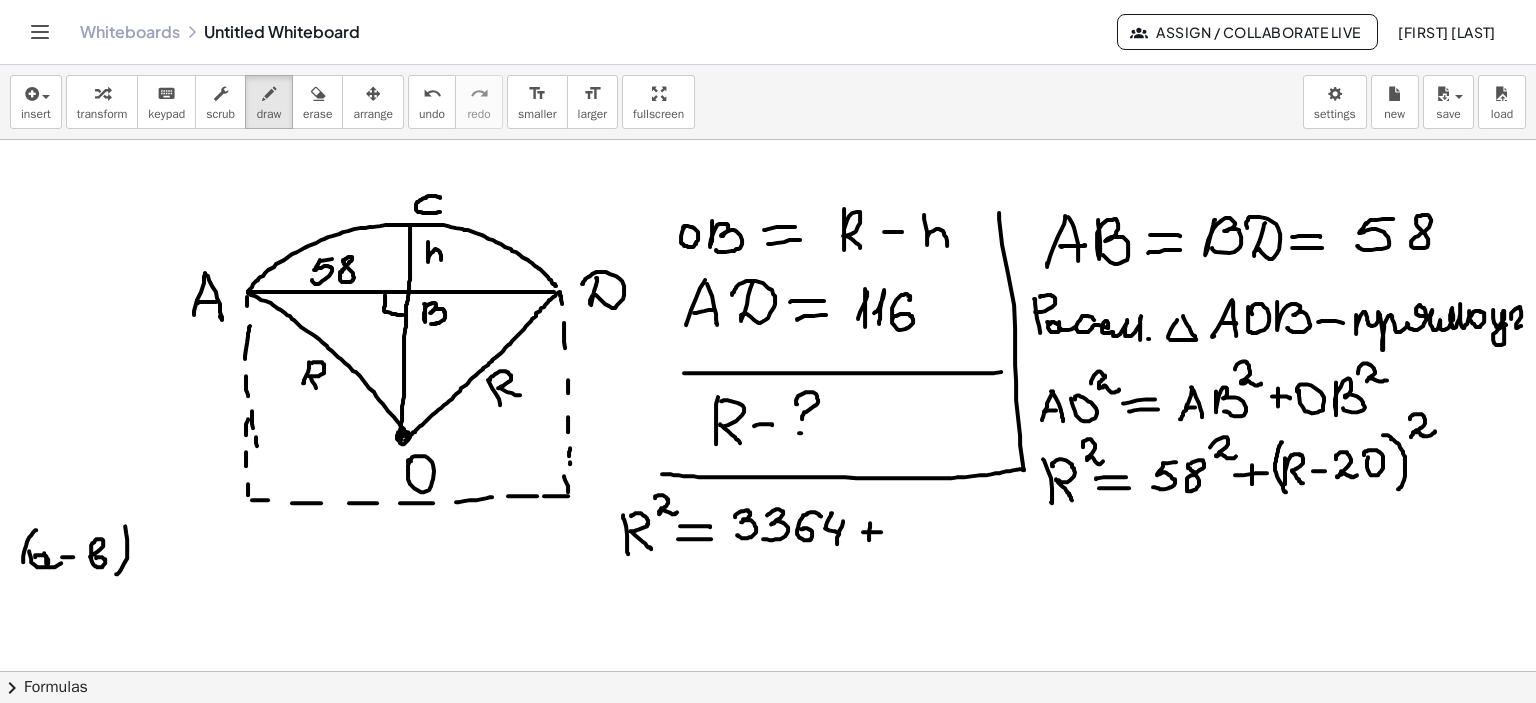 drag, startPoint x: 29, startPoint y: 530, endPoint x: 18, endPoint y: 583, distance: 54.129475 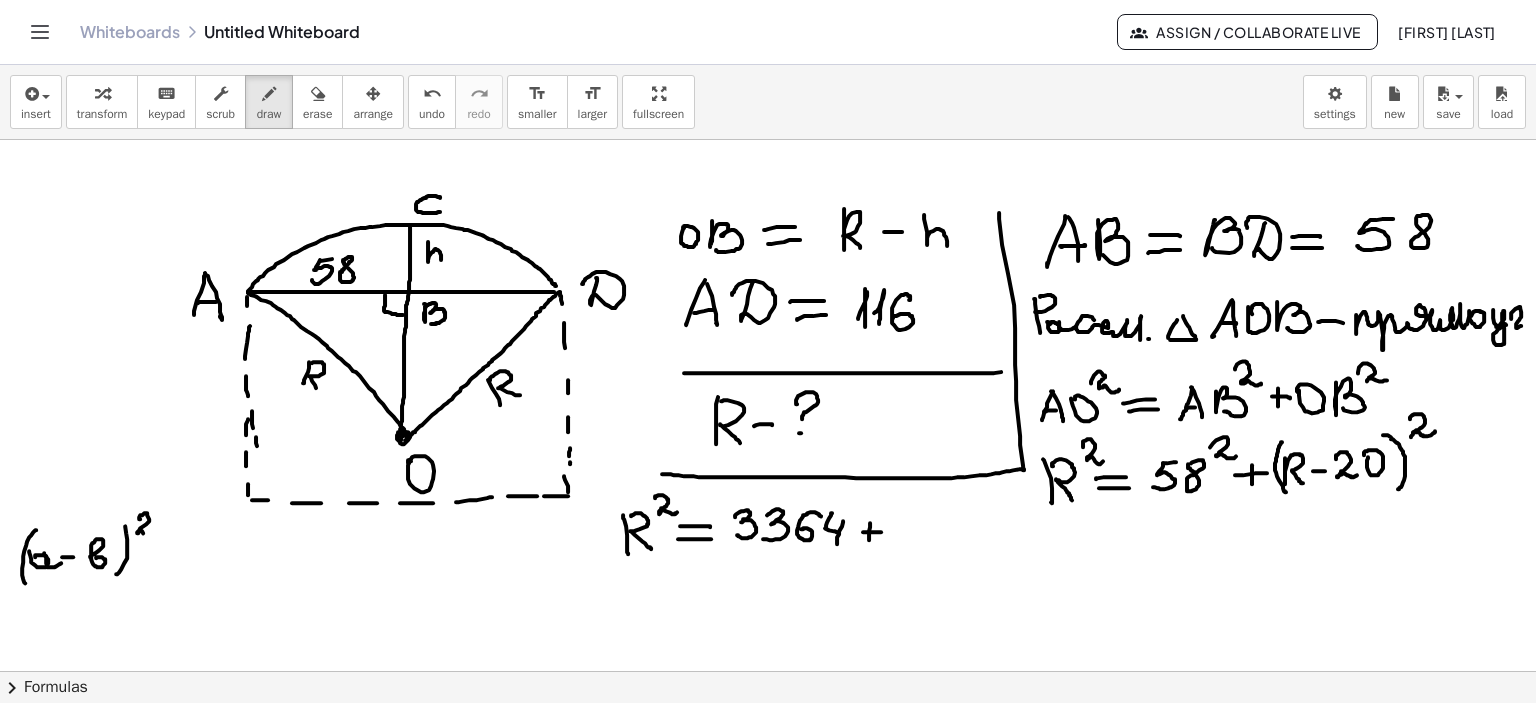 drag, startPoint x: 133, startPoint y: 519, endPoint x: 147, endPoint y: 532, distance: 19.104973 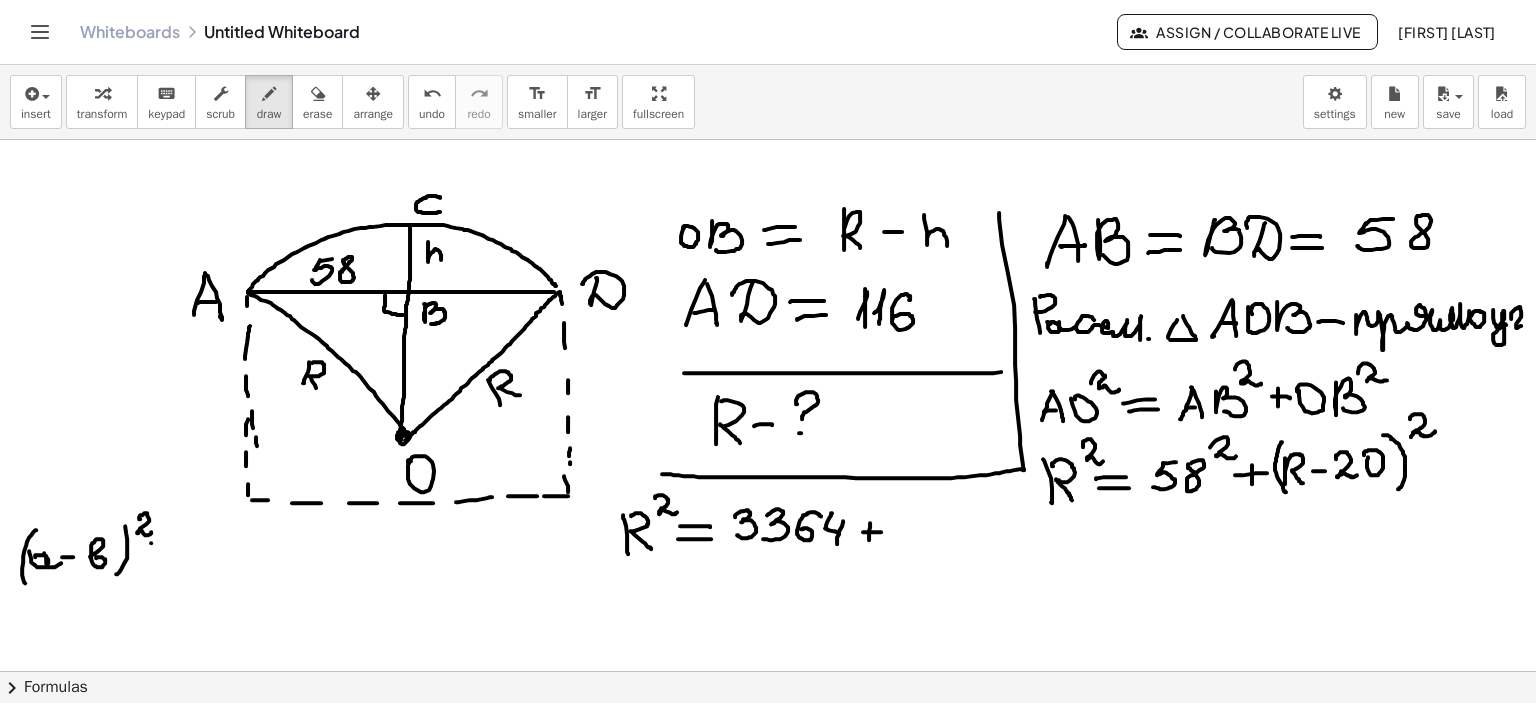 drag, startPoint x: 144, startPoint y: 543, endPoint x: 162, endPoint y: 543, distance: 18 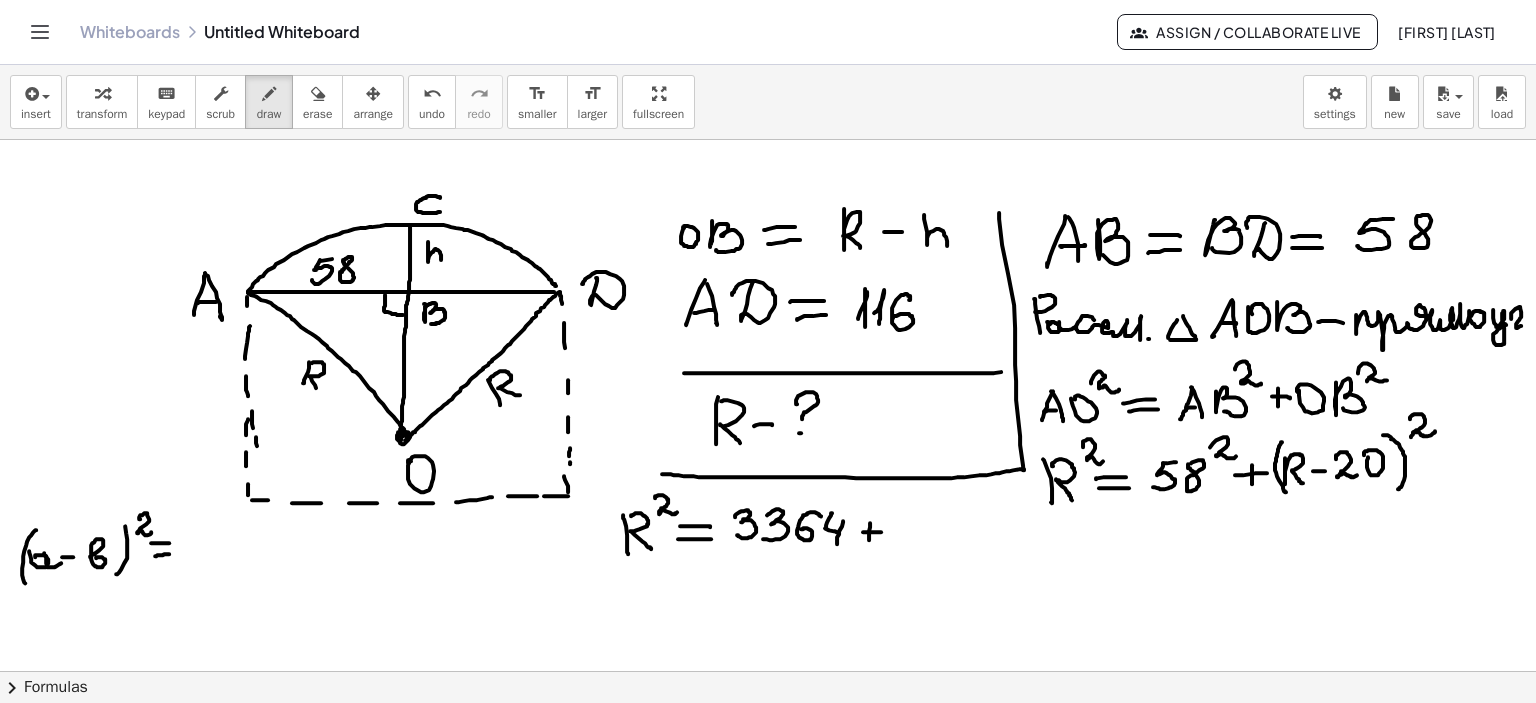drag, startPoint x: 148, startPoint y: 556, endPoint x: 162, endPoint y: 554, distance: 14.142136 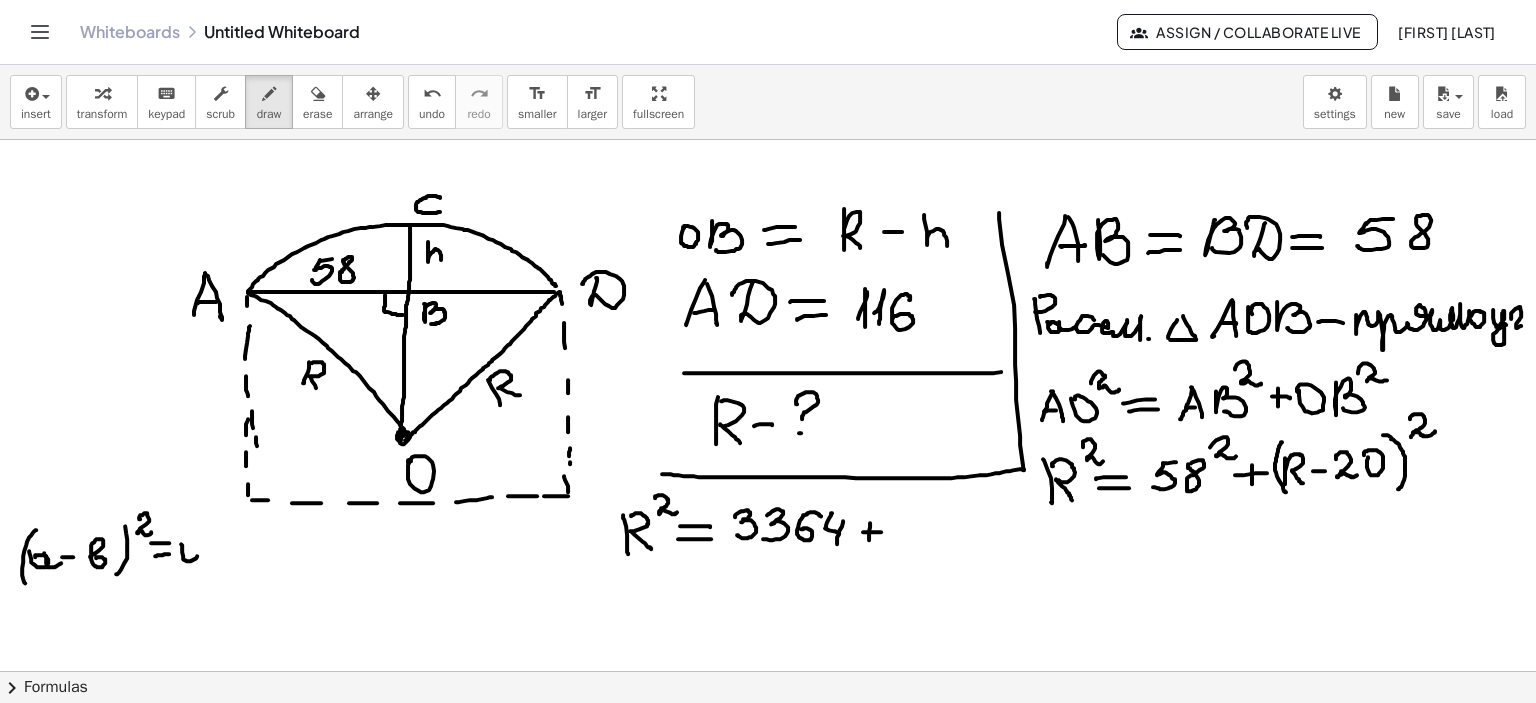 click at bounding box center (768, -606) 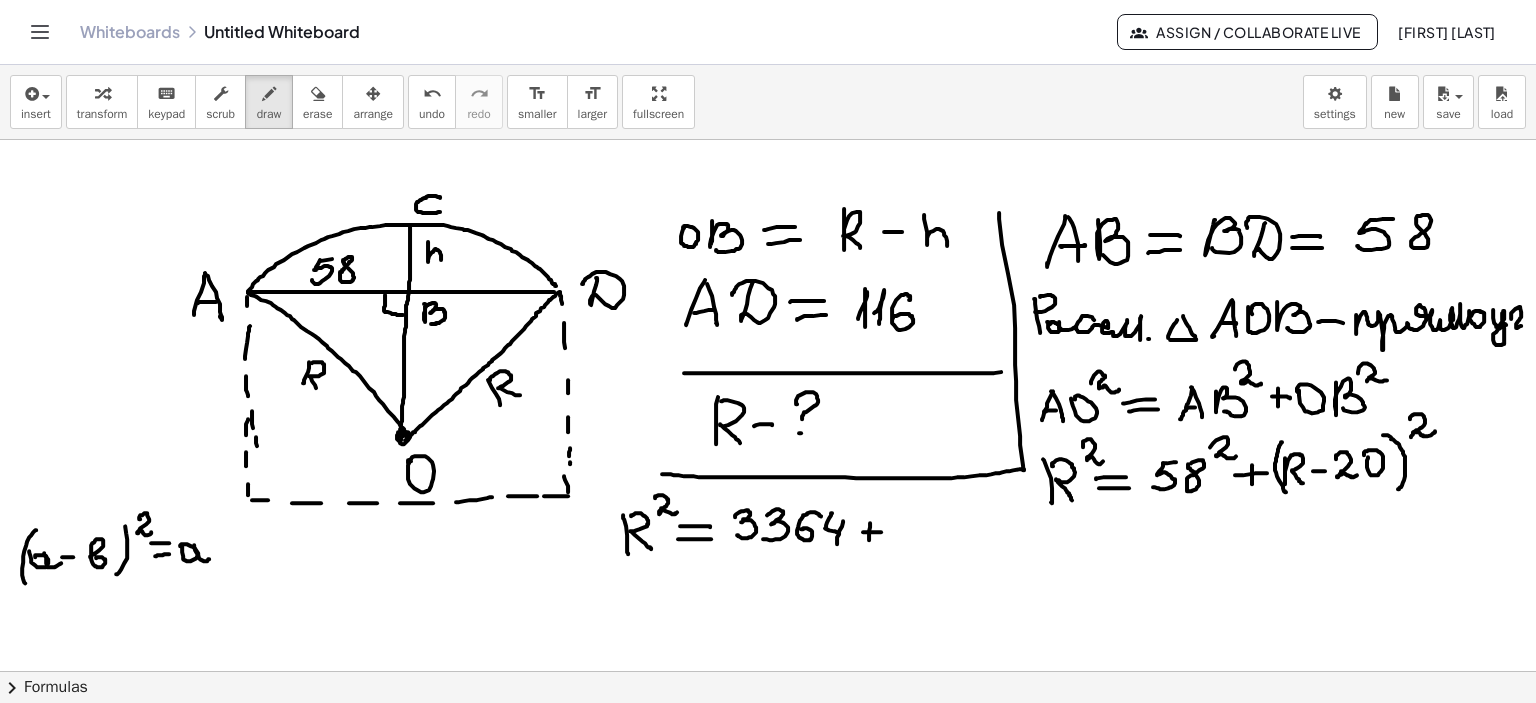 drag, startPoint x: 187, startPoint y: 545, endPoint x: 203, endPoint y: 554, distance: 18.35756 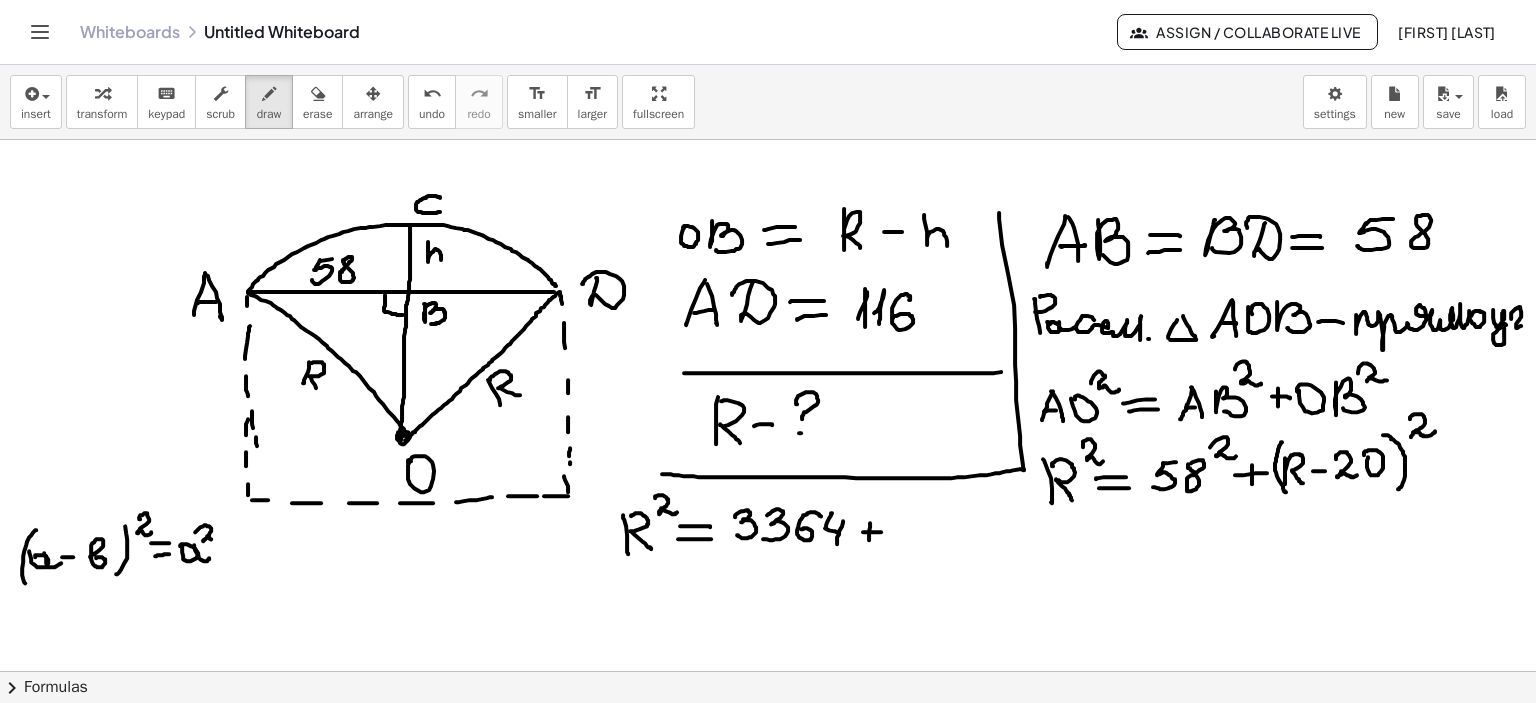 drag, startPoint x: 188, startPoint y: 532, endPoint x: 212, endPoint y: 539, distance: 25 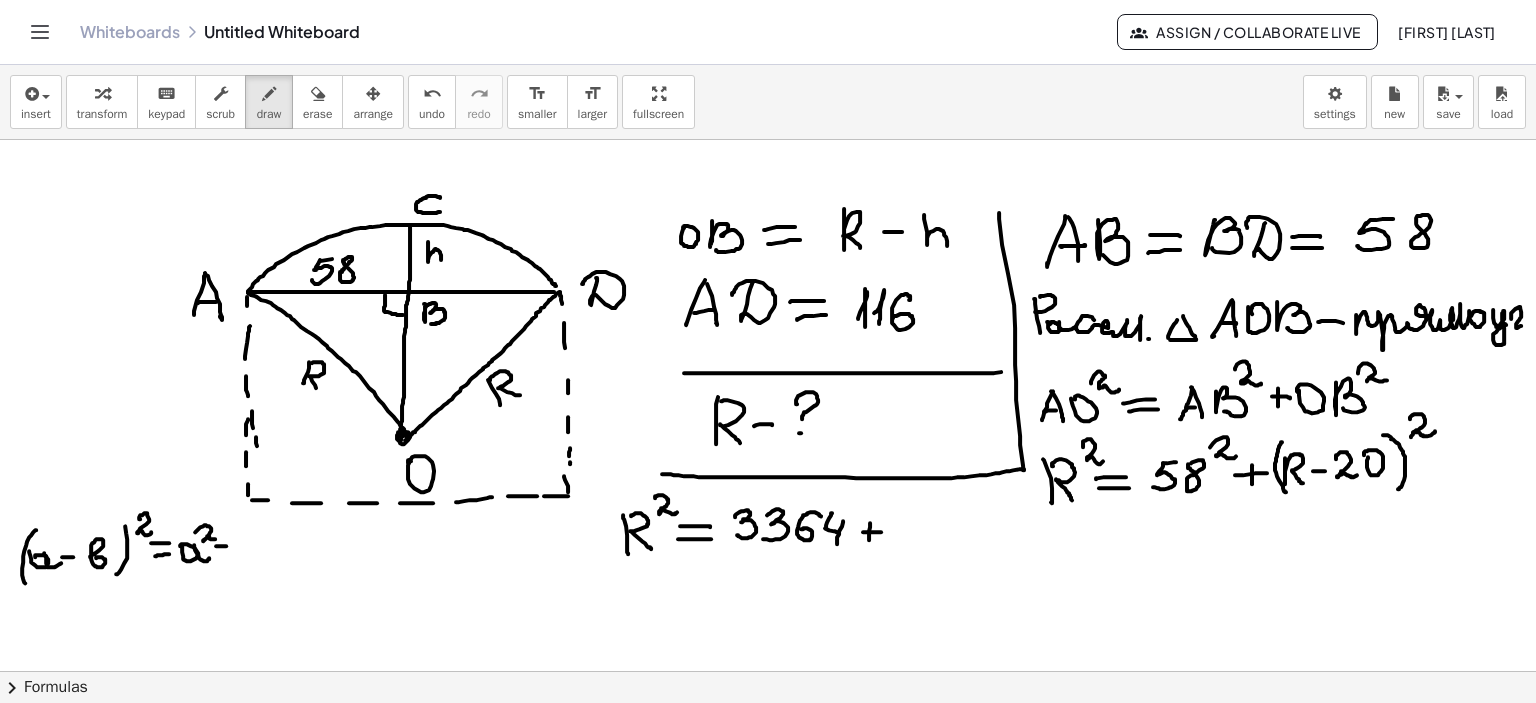 click at bounding box center [768, -606] 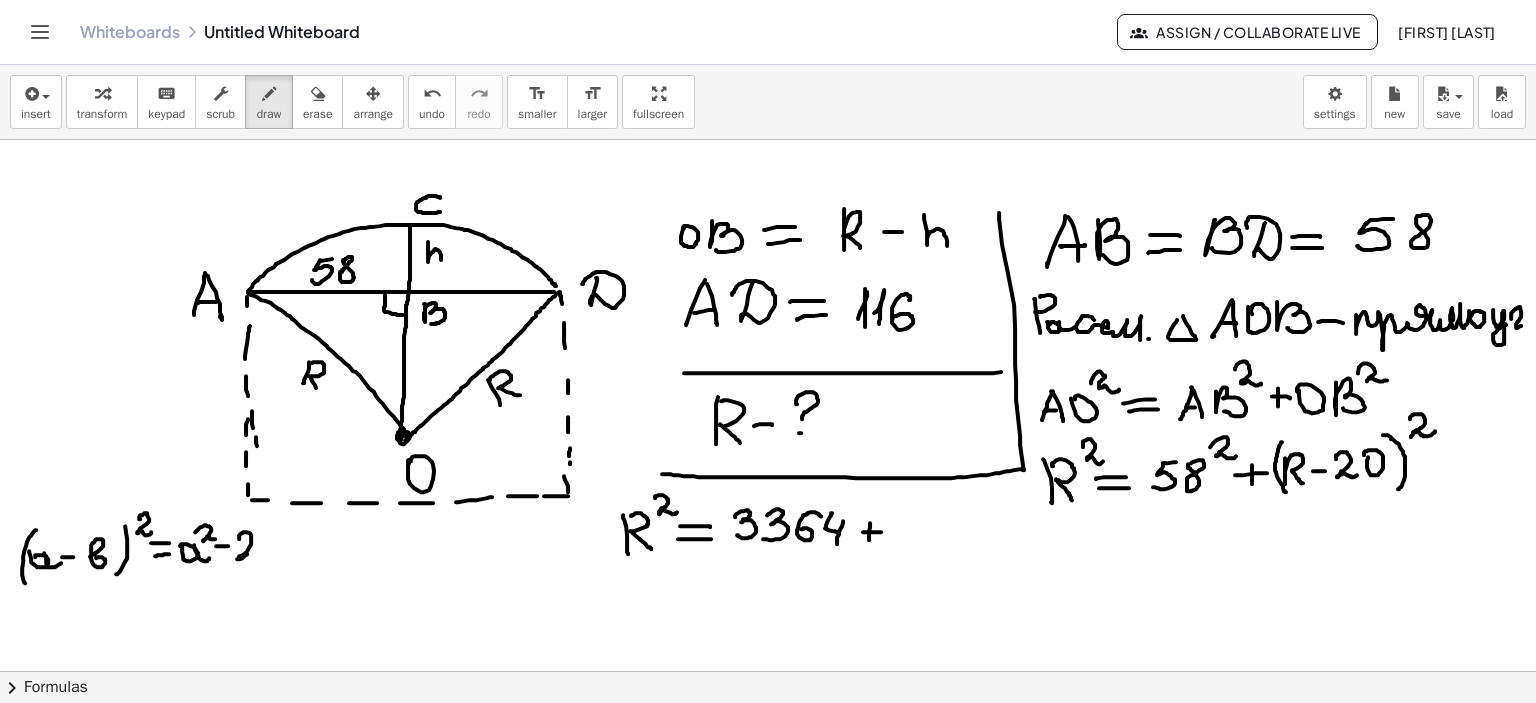 drag, startPoint x: 232, startPoint y: 539, endPoint x: 266, endPoint y: 552, distance: 36.40055 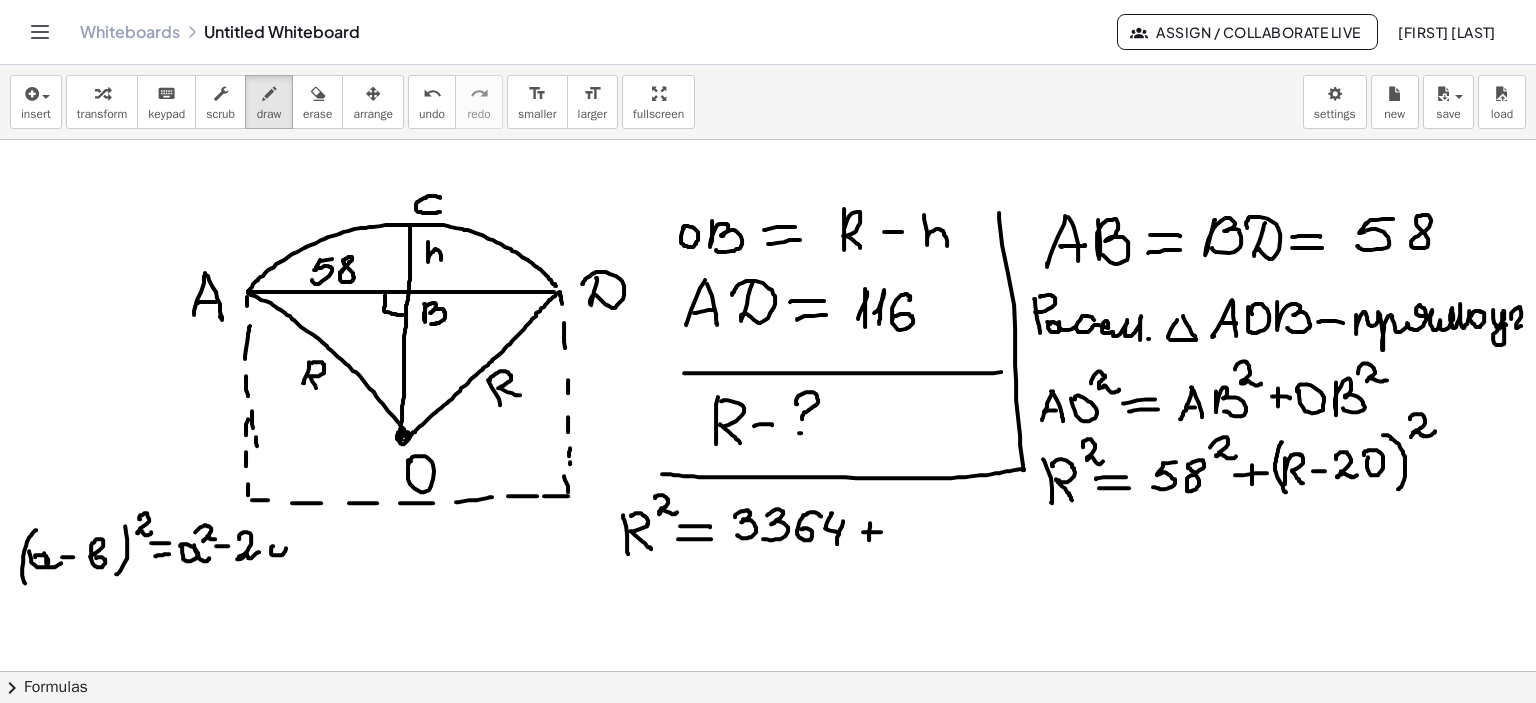 click at bounding box center (768, -606) 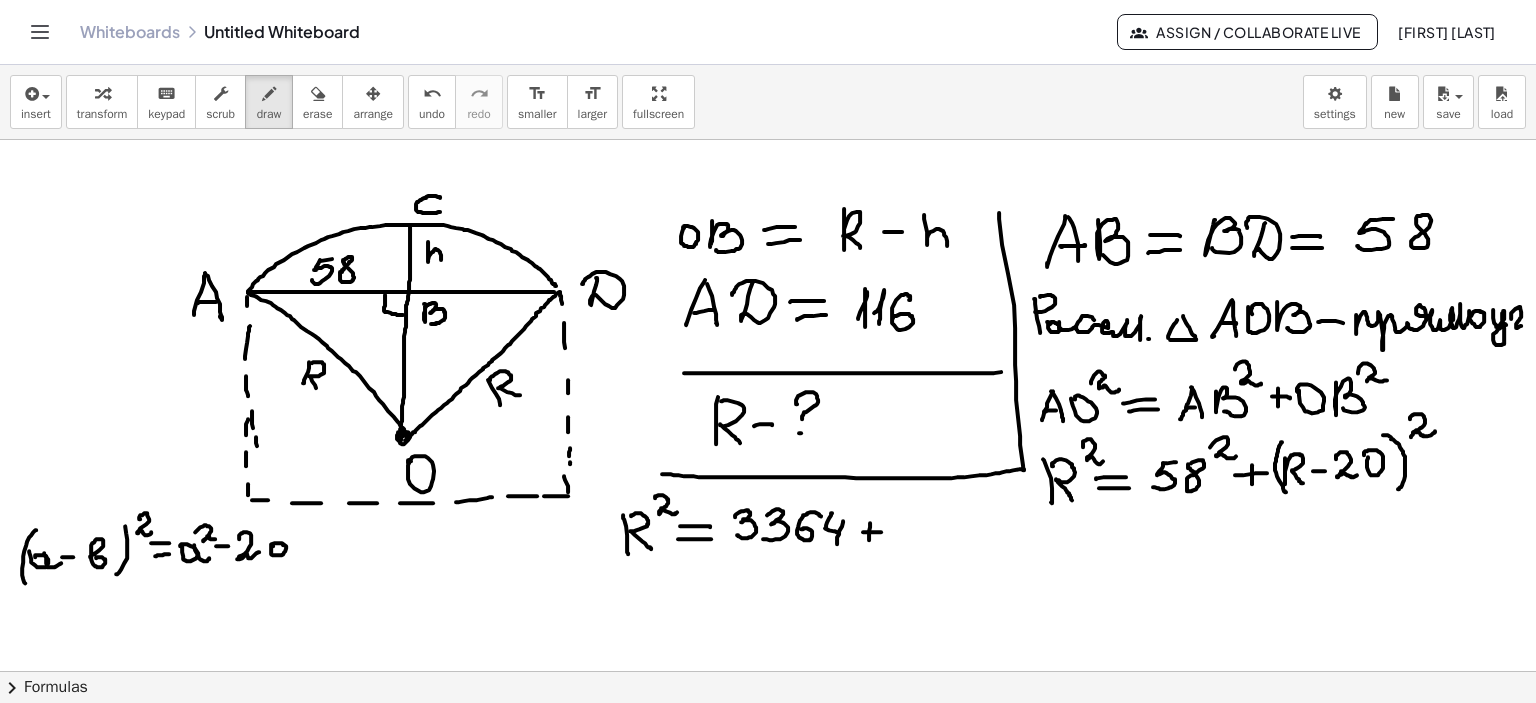 drag, startPoint x: 276, startPoint y: 545, endPoint x: 282, endPoint y: 558, distance: 14.3178215 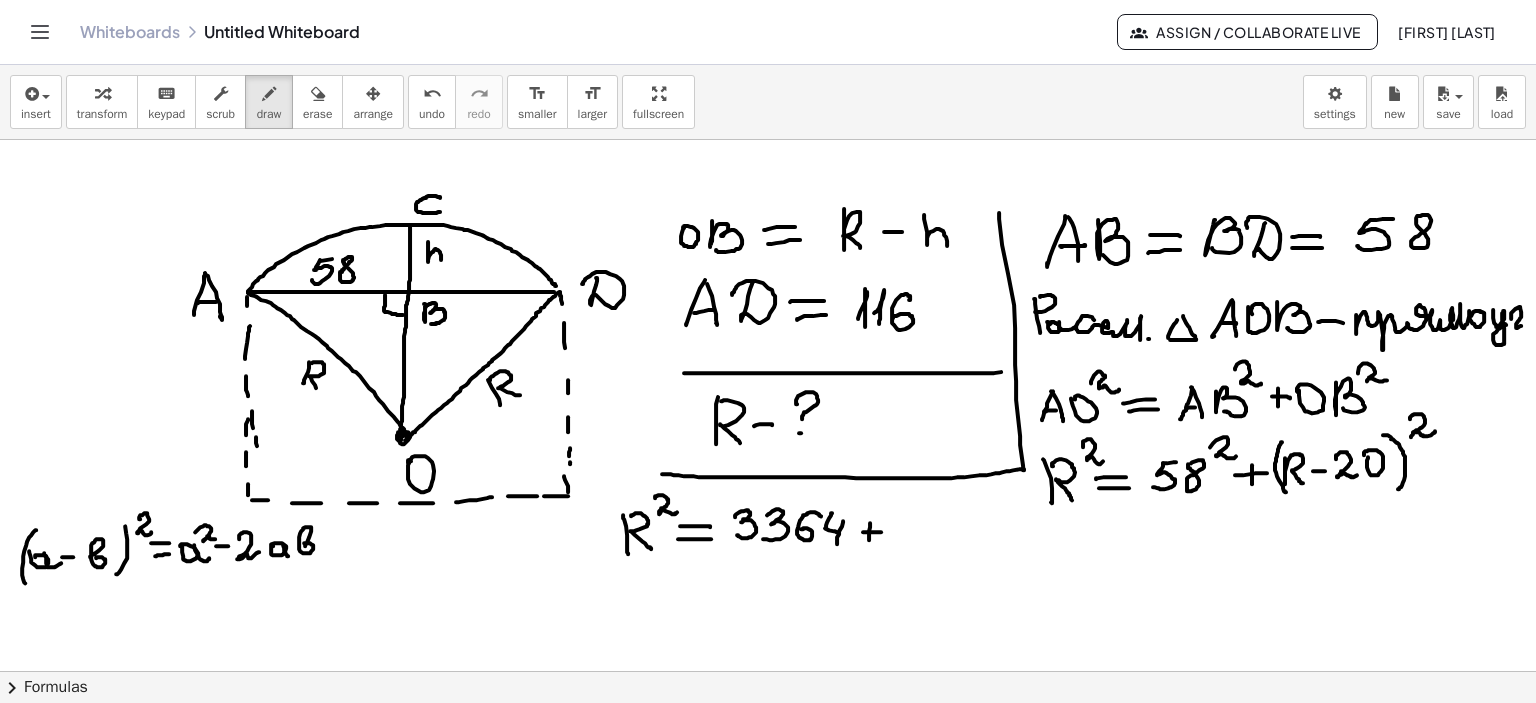 drag, startPoint x: 300, startPoint y: 542, endPoint x: 321, endPoint y: 550, distance: 22.472204 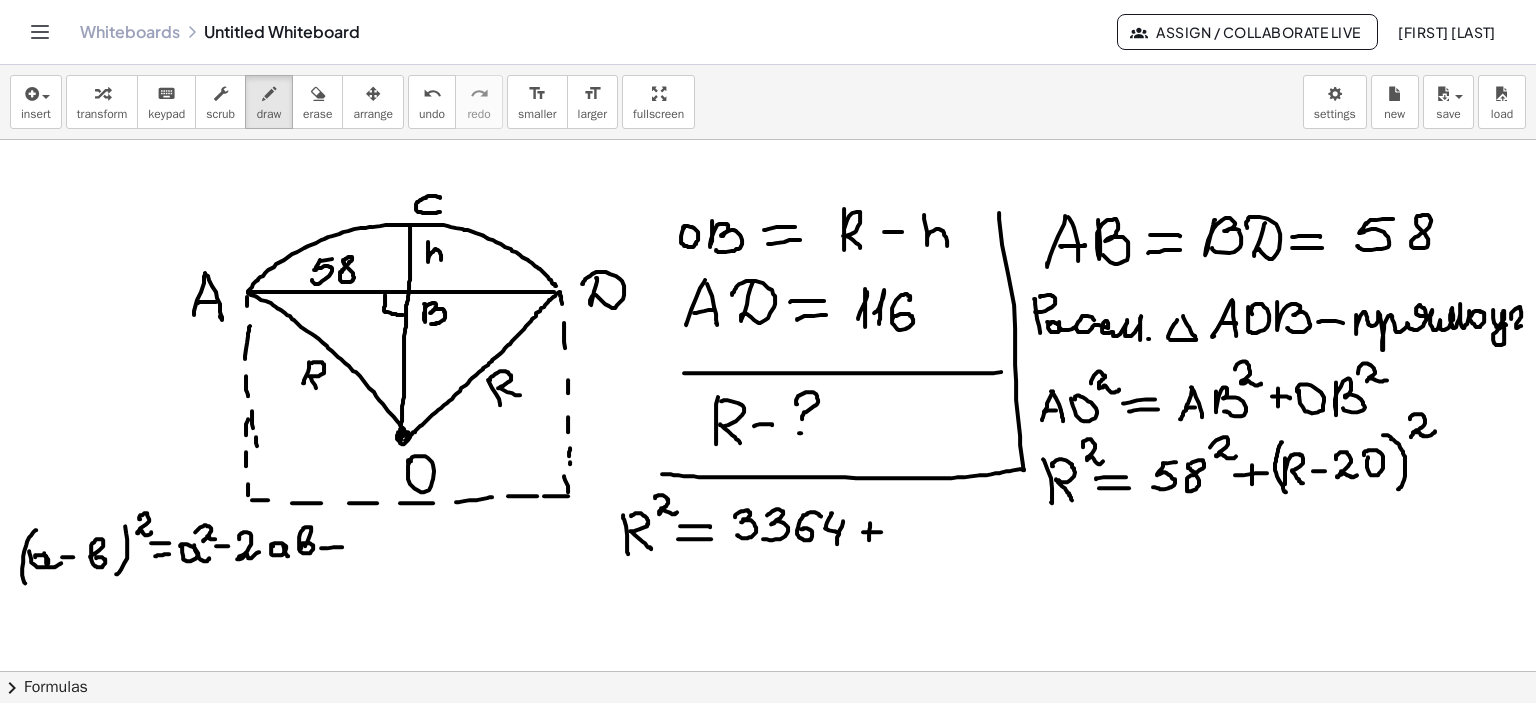 click at bounding box center [768, -606] 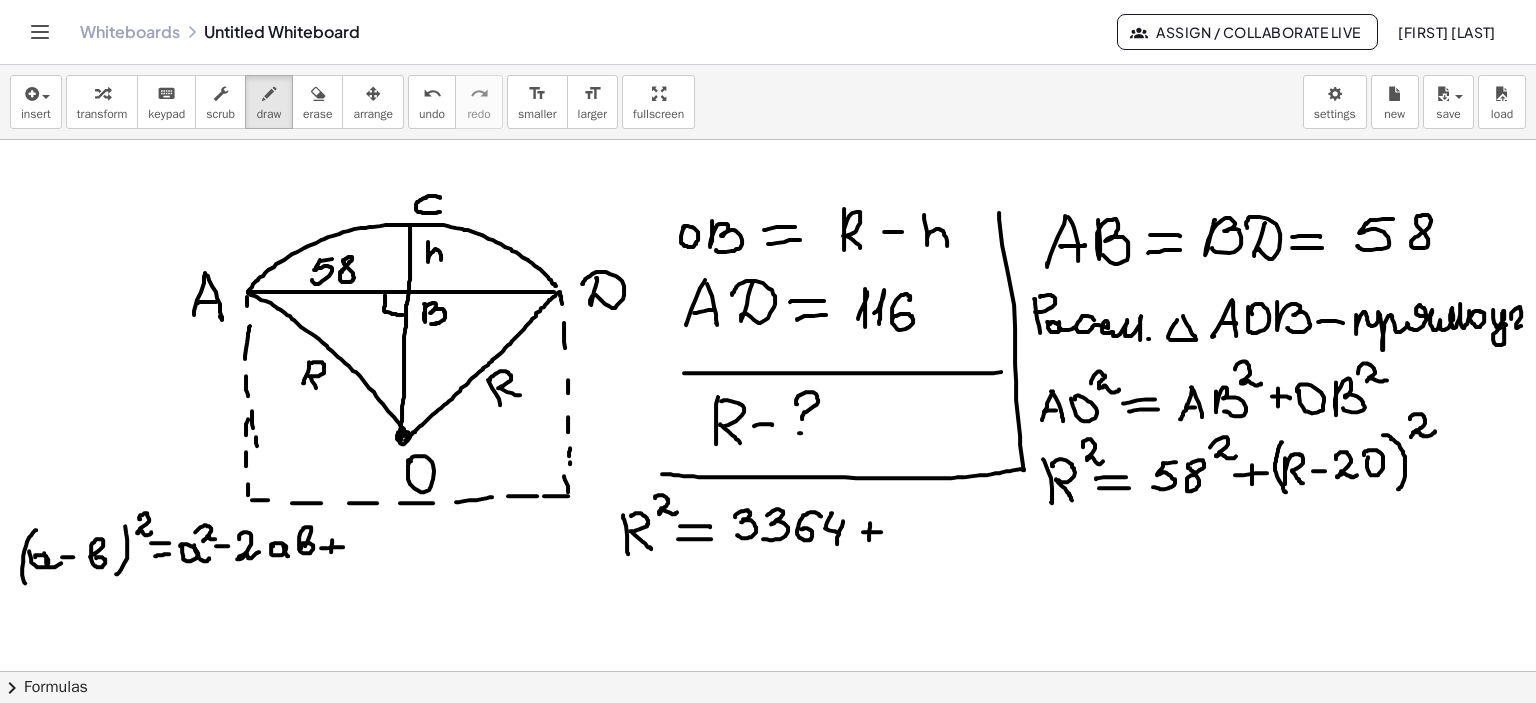 drag, startPoint x: 325, startPoint y: 543, endPoint x: 324, endPoint y: 553, distance: 10.049875 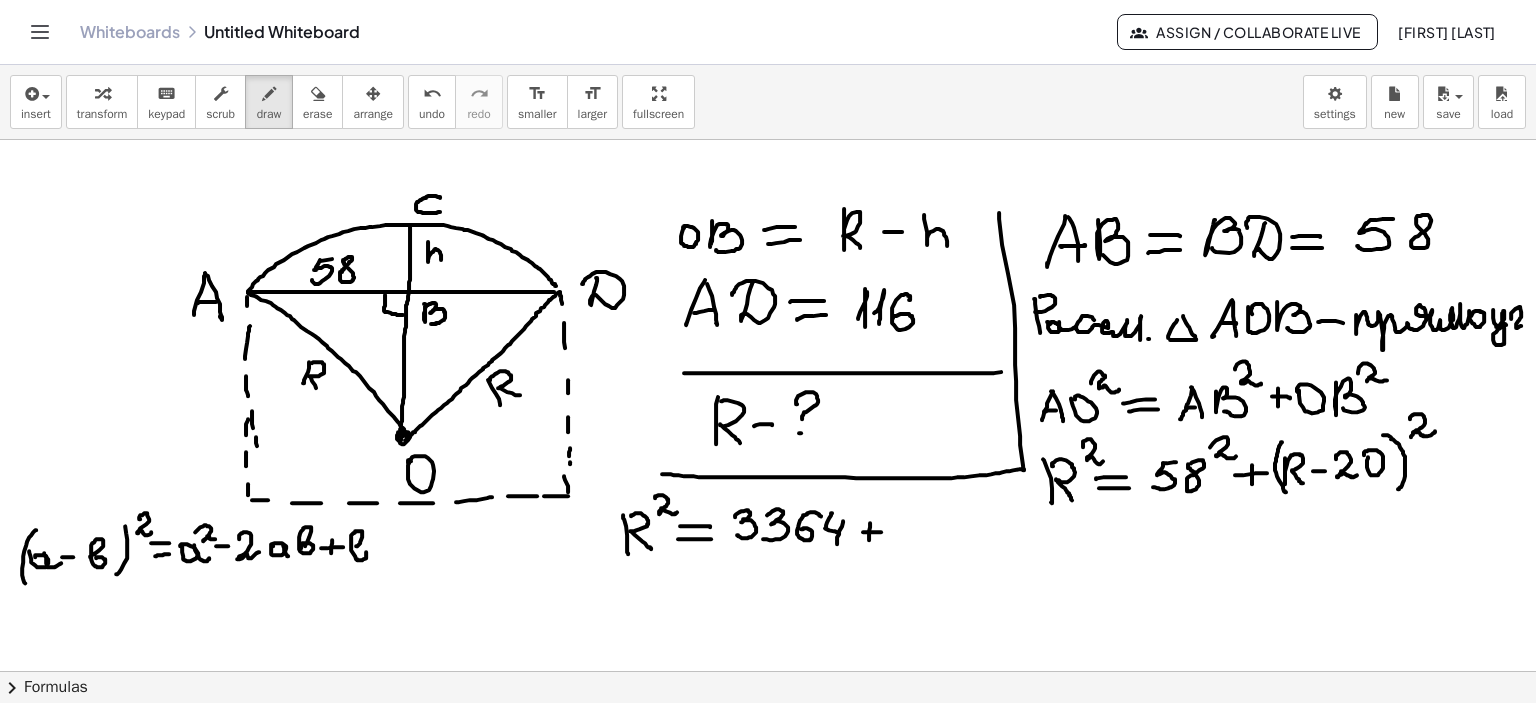 drag, startPoint x: 349, startPoint y: 546, endPoint x: 379, endPoint y: 542, distance: 30.265491 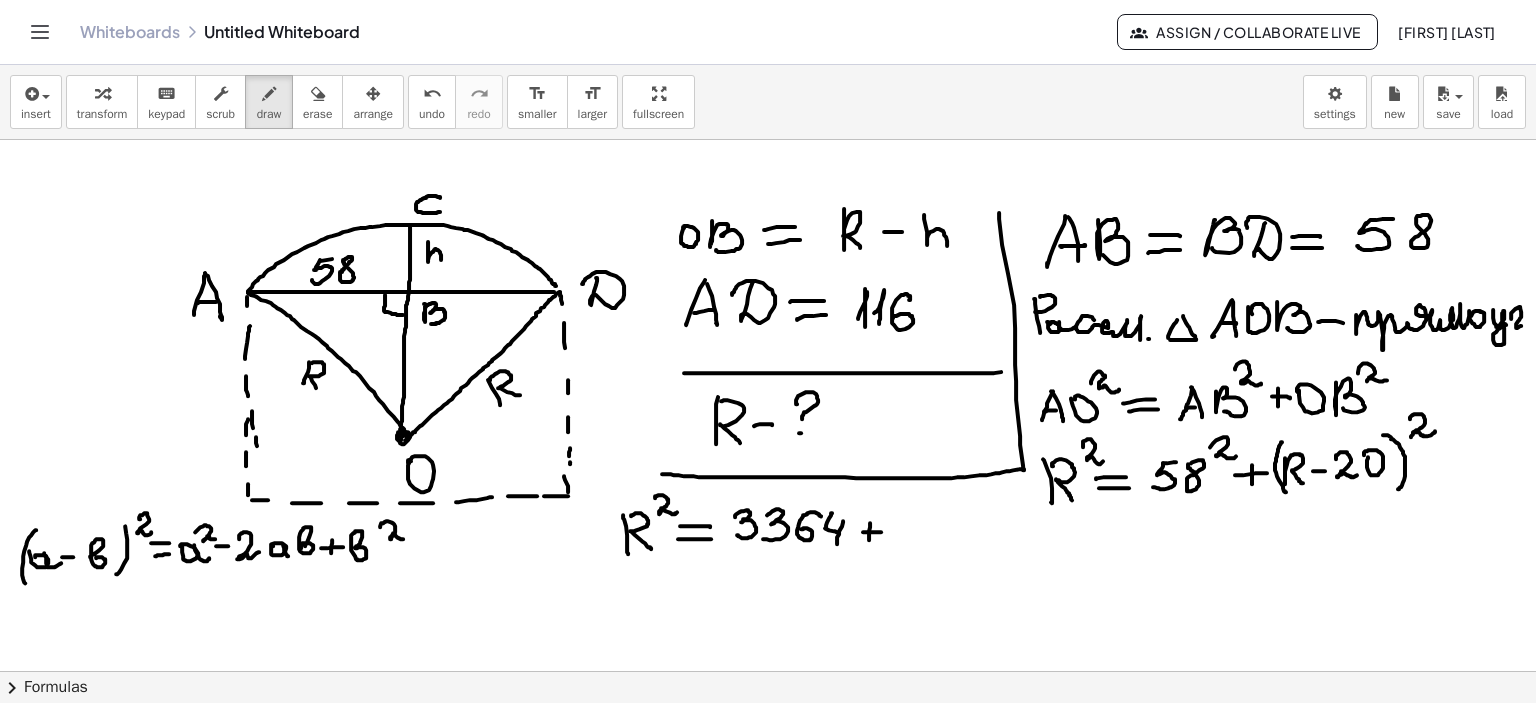 drag, startPoint x: 373, startPoint y: 527, endPoint x: 467, endPoint y: 544, distance: 95.524864 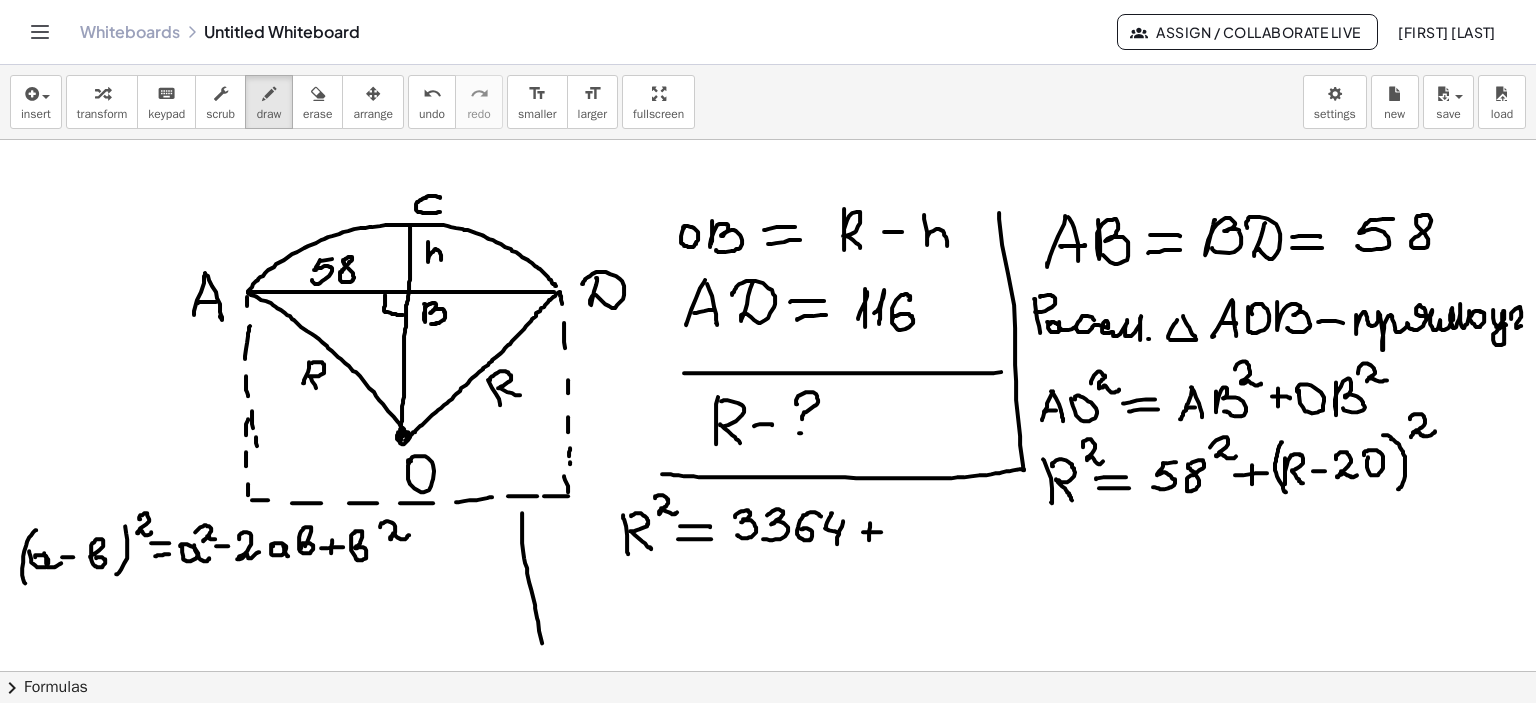 drag, startPoint x: 515, startPoint y: 513, endPoint x: 582, endPoint y: 633, distance: 137.43726 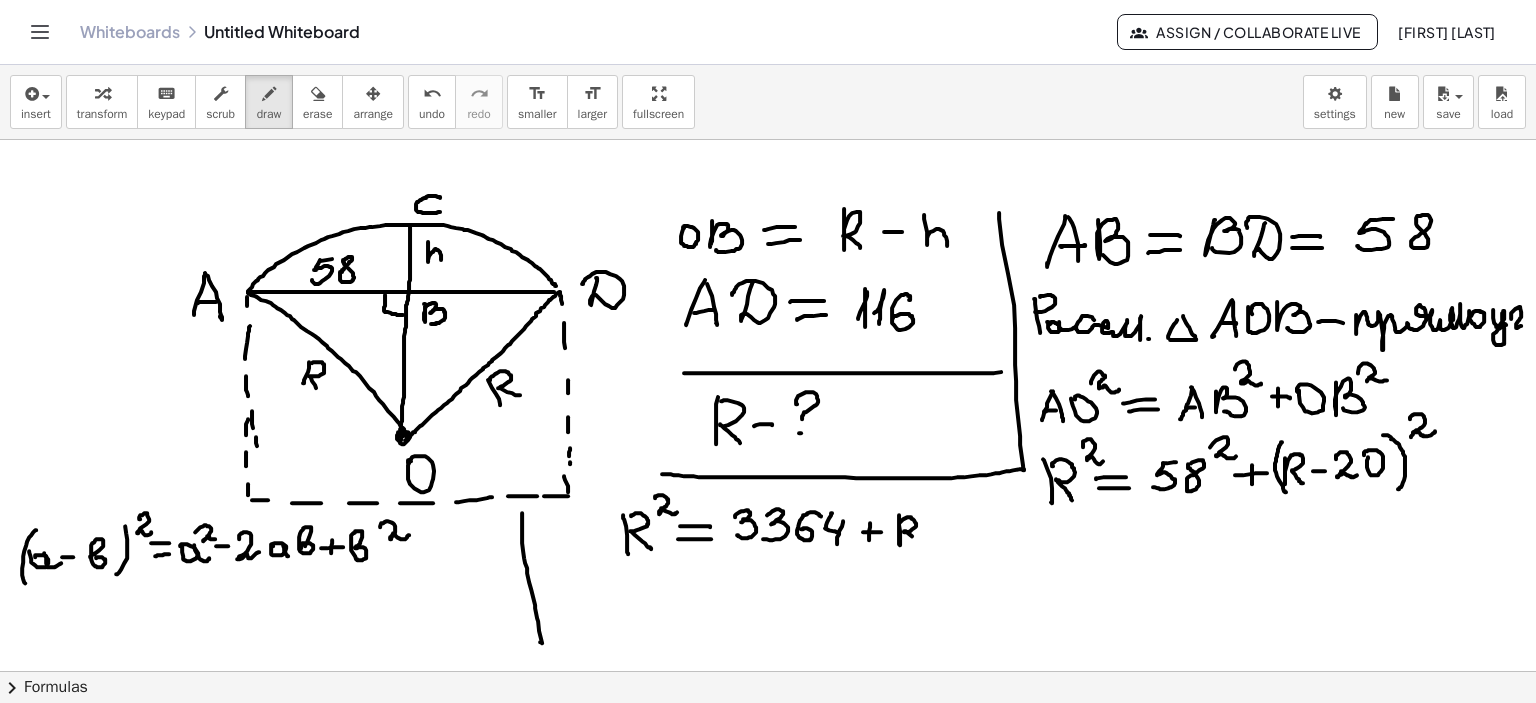 drag, startPoint x: 892, startPoint y: 515, endPoint x: 916, endPoint y: 542, distance: 36.124783 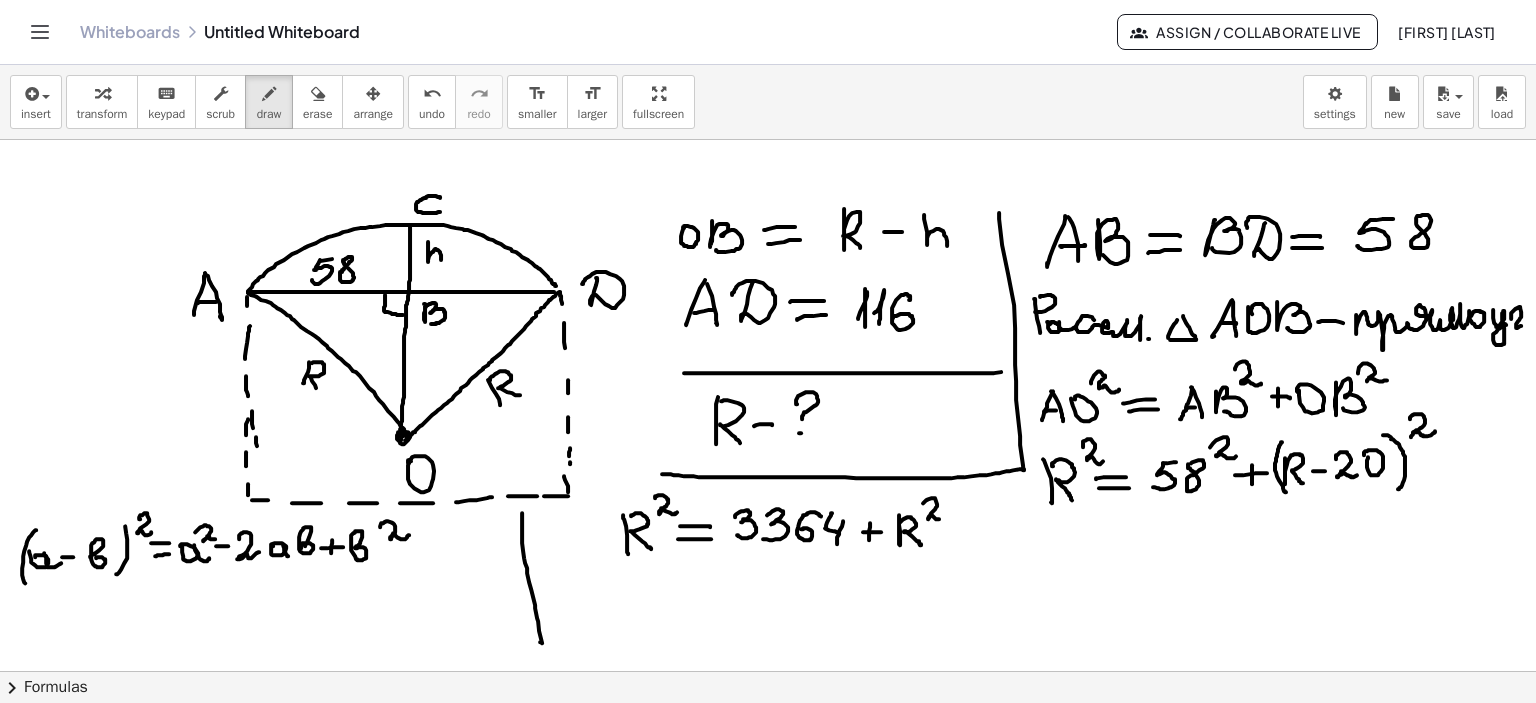 drag, startPoint x: 916, startPoint y: 503, endPoint x: 940, endPoint y: 515, distance: 26.832815 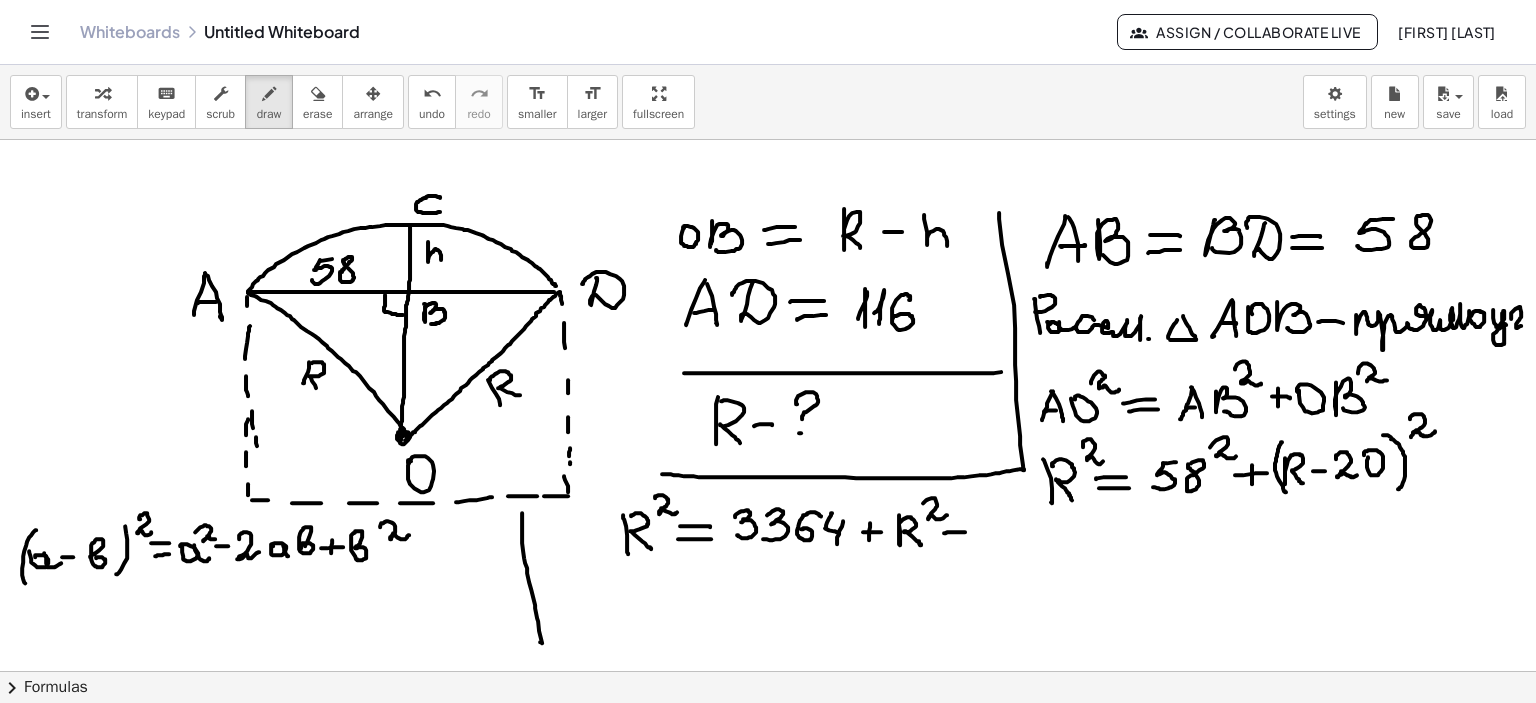 drag, startPoint x: 938, startPoint y: 533, endPoint x: 958, endPoint y: 532, distance: 20.024984 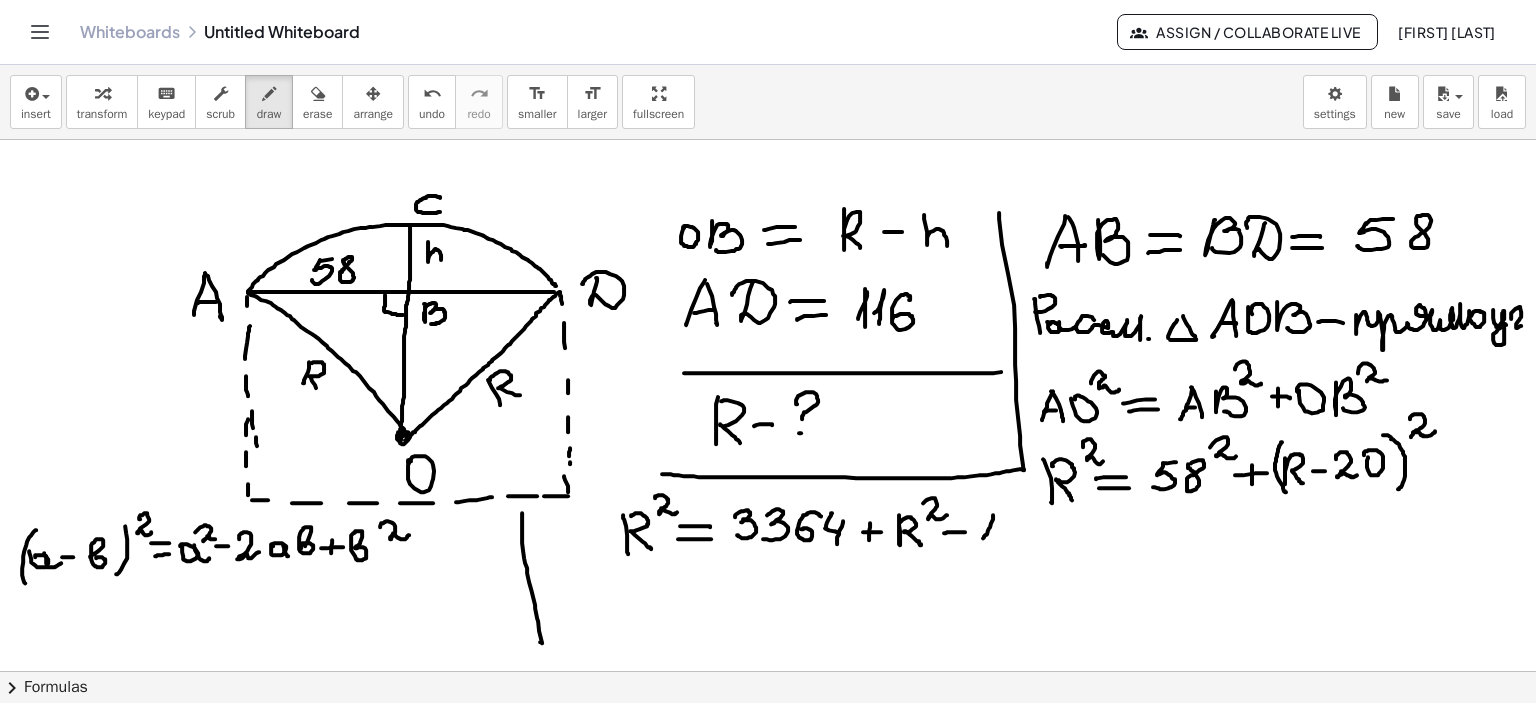 drag, startPoint x: 986, startPoint y: 515, endPoint x: 995, endPoint y: 545, distance: 31.320919 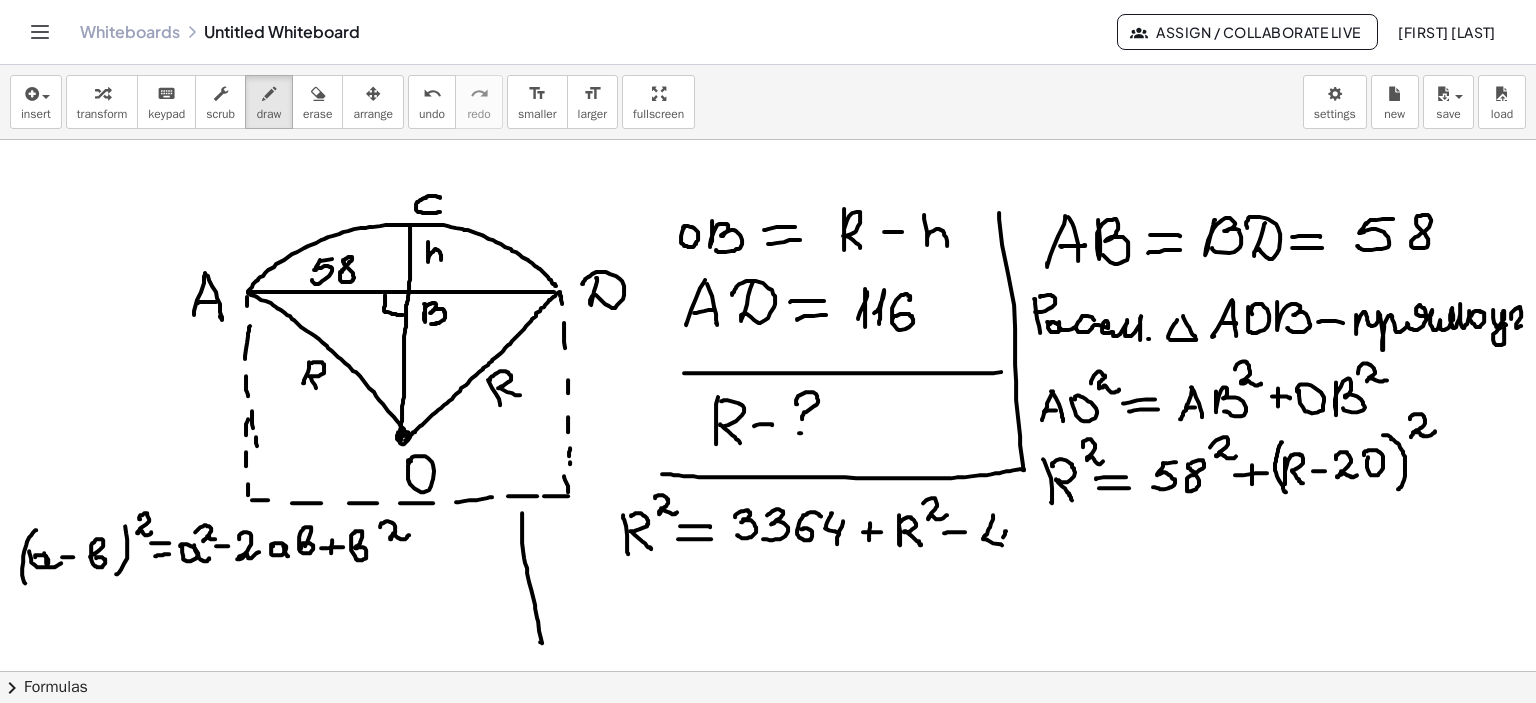 drag, startPoint x: 998, startPoint y: 534, endPoint x: 1000, endPoint y: 550, distance: 16.124516 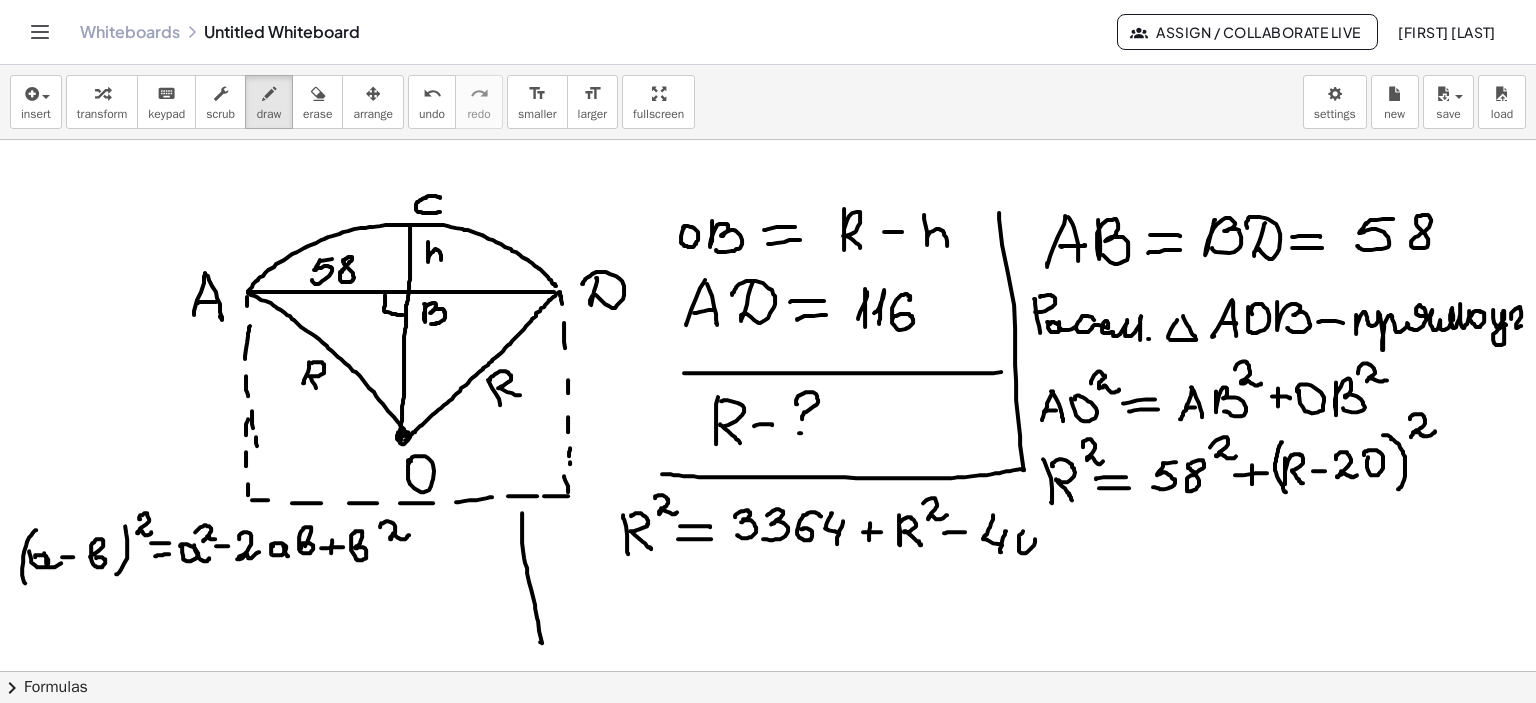 click at bounding box center [768, -606] 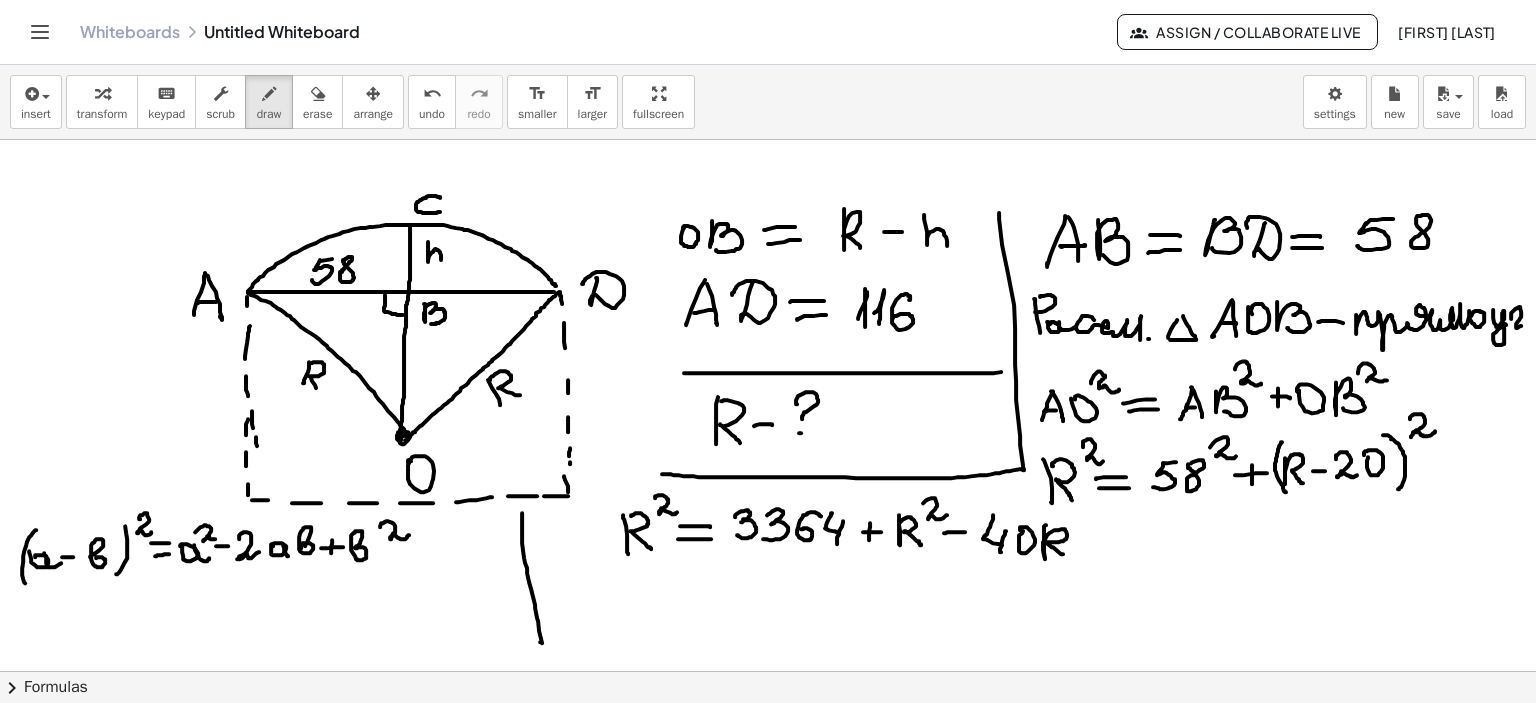 drag, startPoint x: 1039, startPoint y: 525, endPoint x: 1076, endPoint y: 550, distance: 44.65423 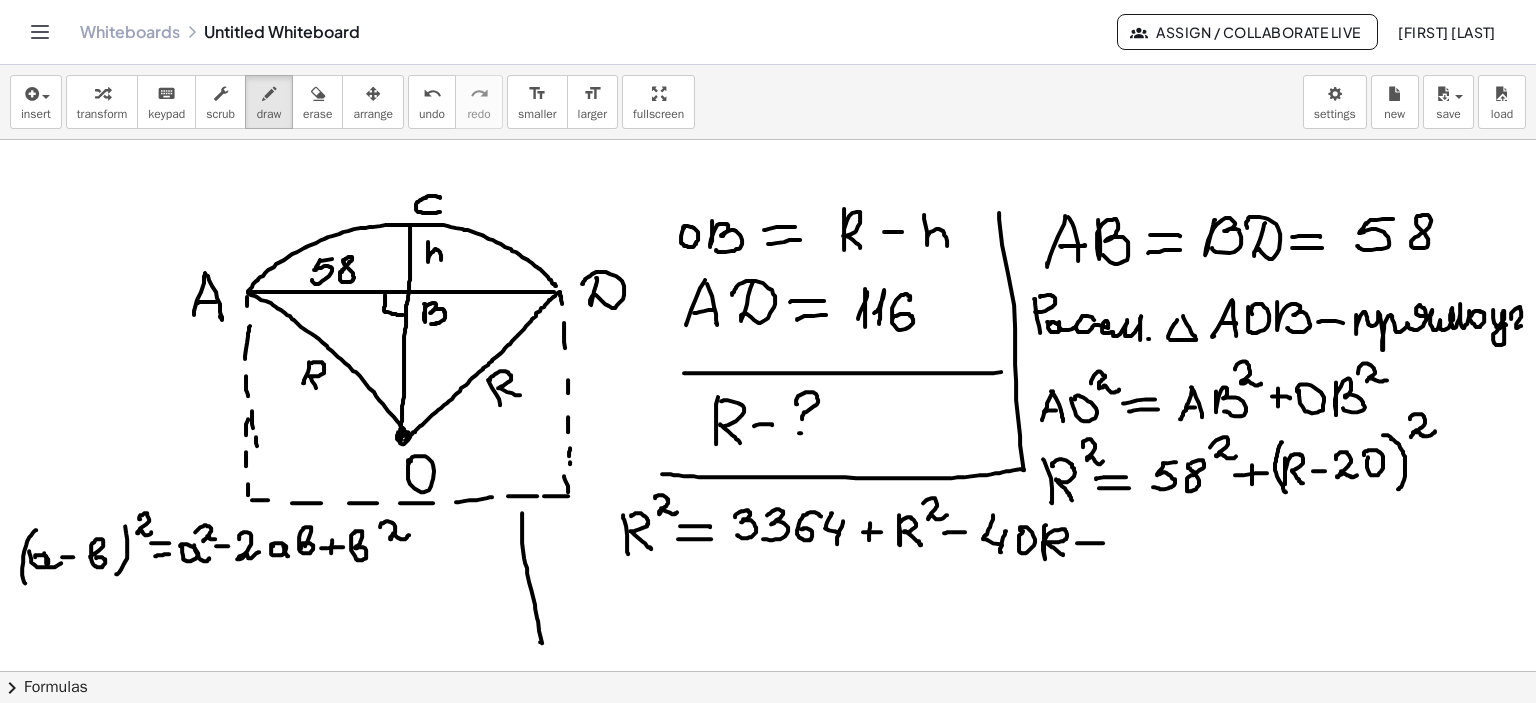 drag, startPoint x: 1070, startPoint y: 543, endPoint x: 1101, endPoint y: 543, distance: 31 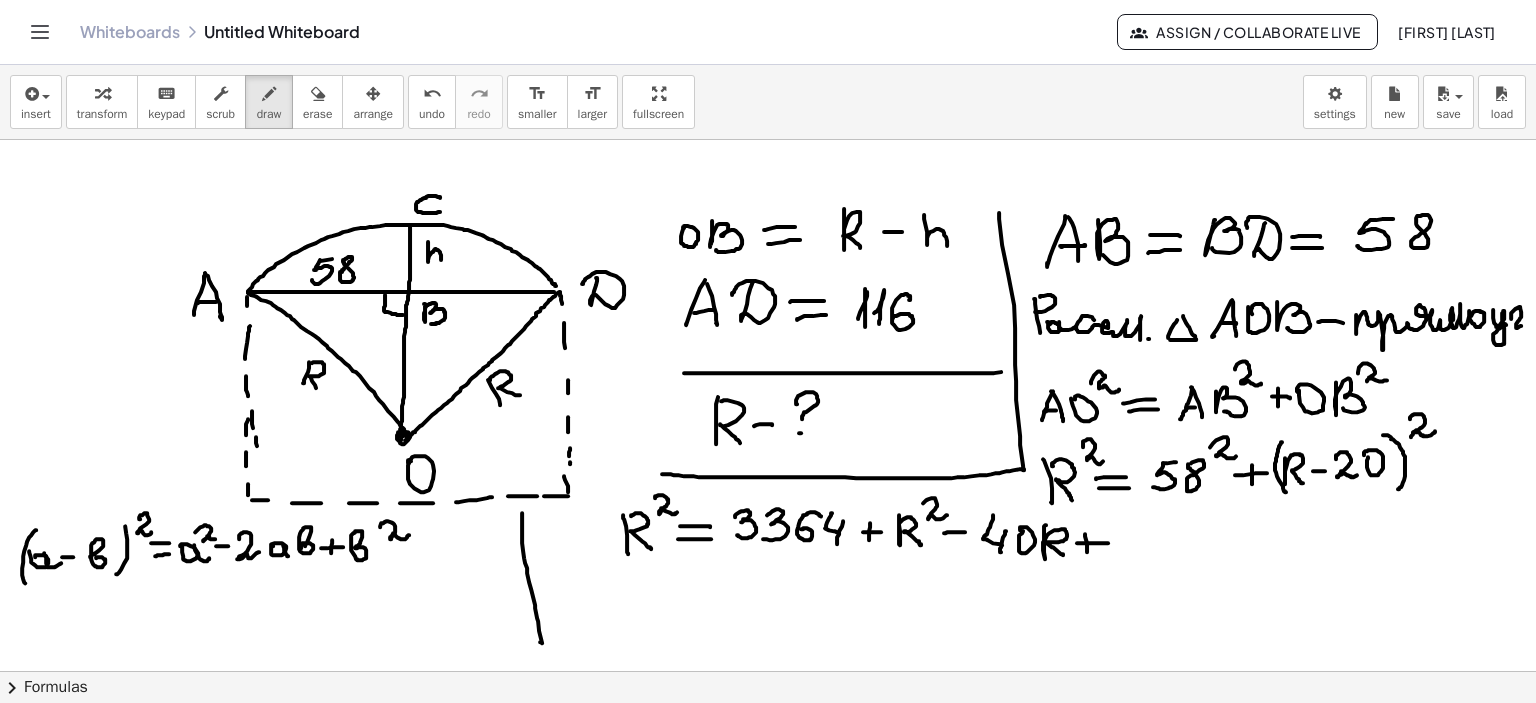 drag, startPoint x: 1078, startPoint y: 536, endPoint x: 1156, endPoint y: 525, distance: 78.77182 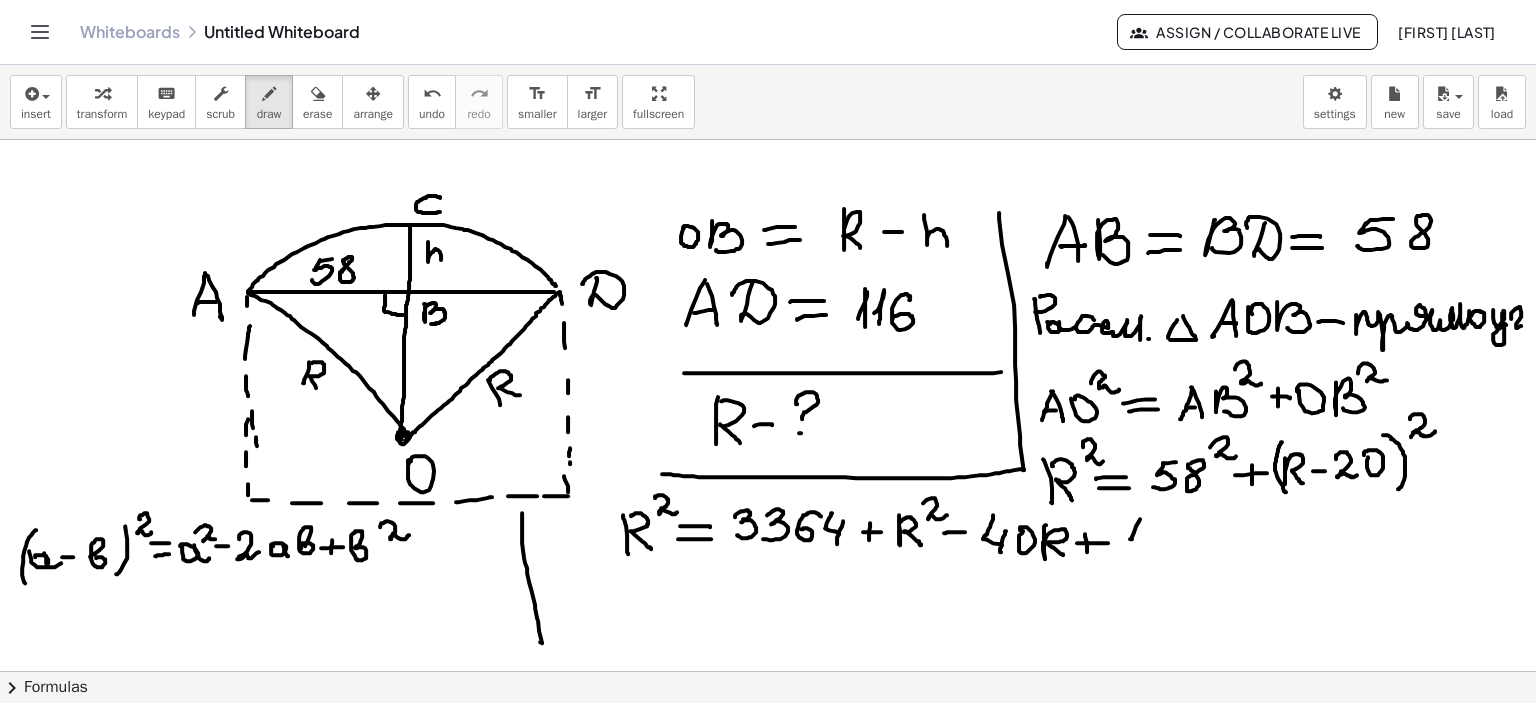 drag, startPoint x: 1133, startPoint y: 519, endPoint x: 1141, endPoint y: 543, distance: 25.298222 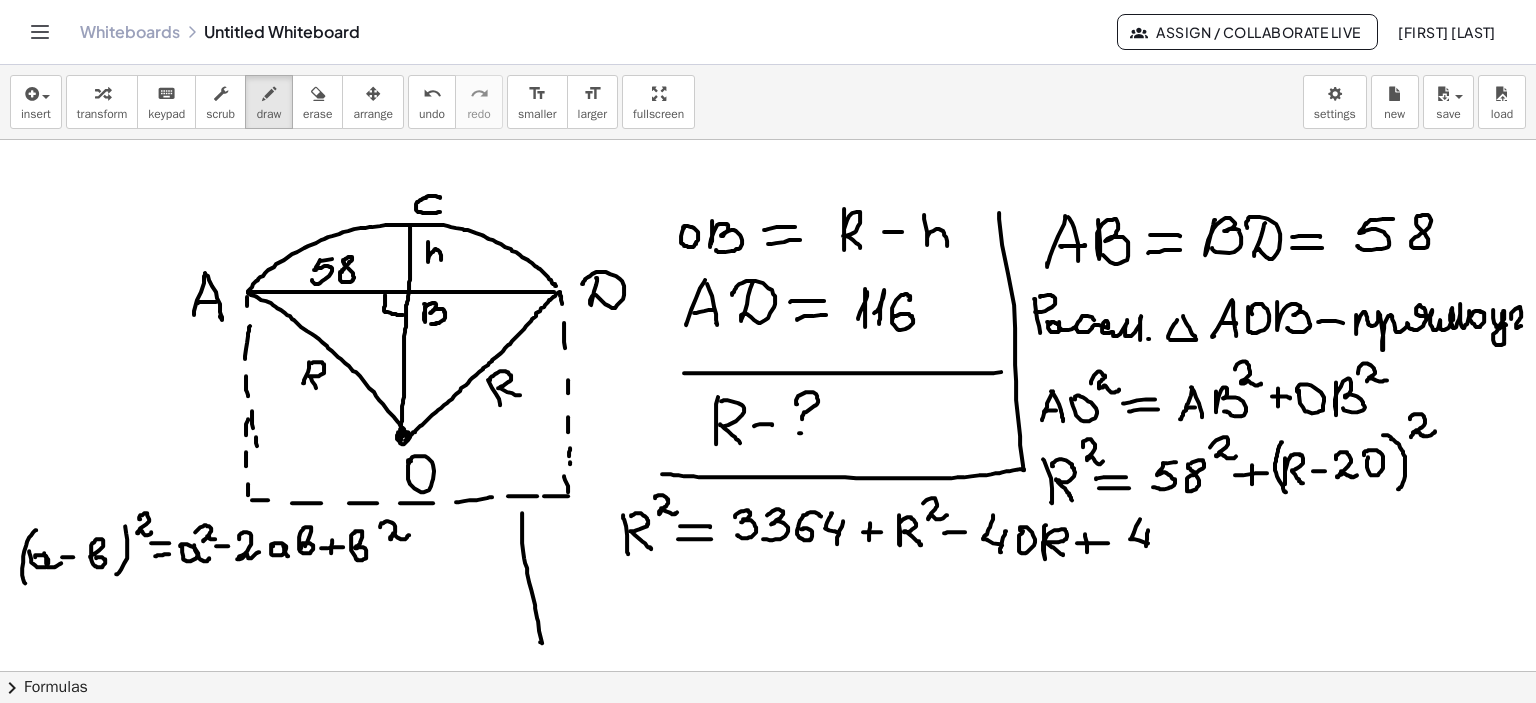 drag, startPoint x: 1140, startPoint y: 535, endPoint x: 1139, endPoint y: 550, distance: 15.033297 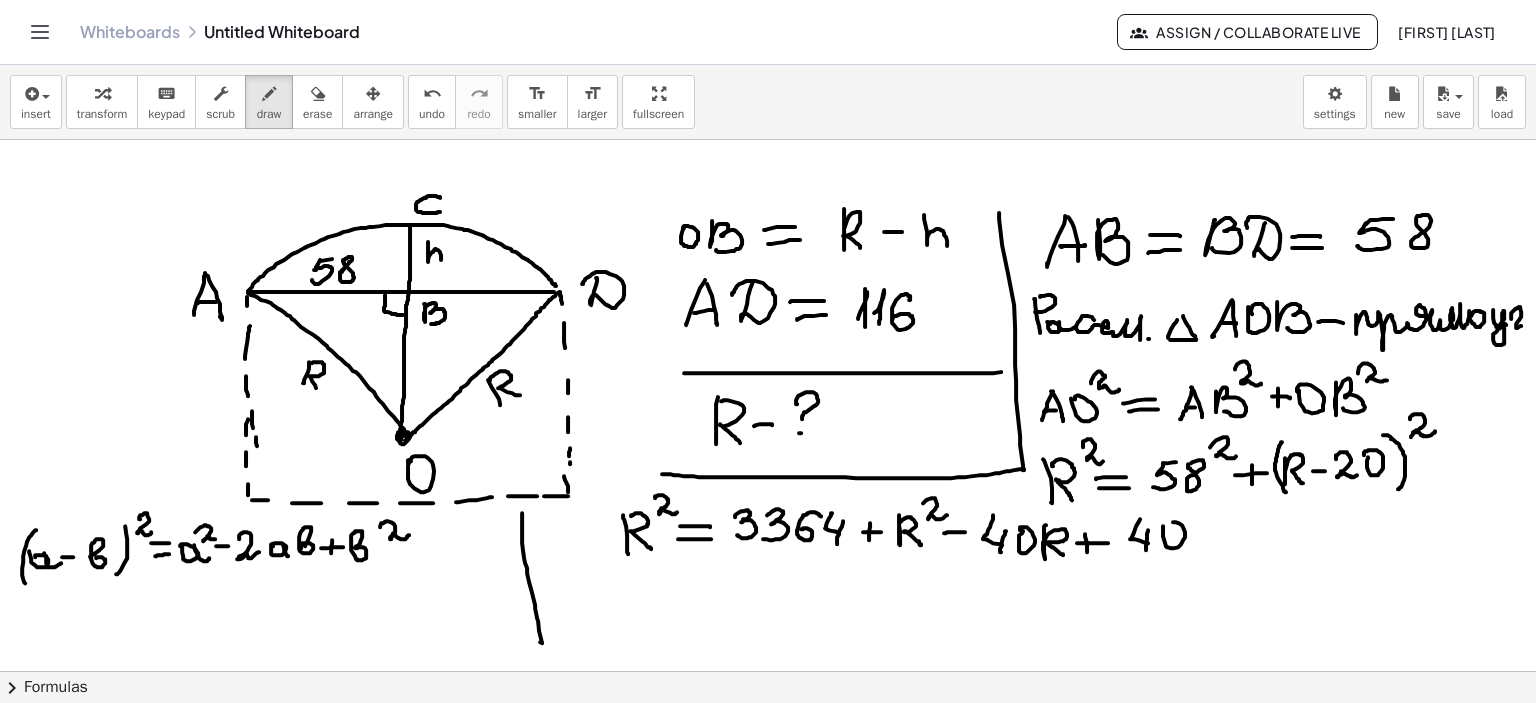 drag, startPoint x: 1156, startPoint y: 531, endPoint x: 1183, endPoint y: 531, distance: 27 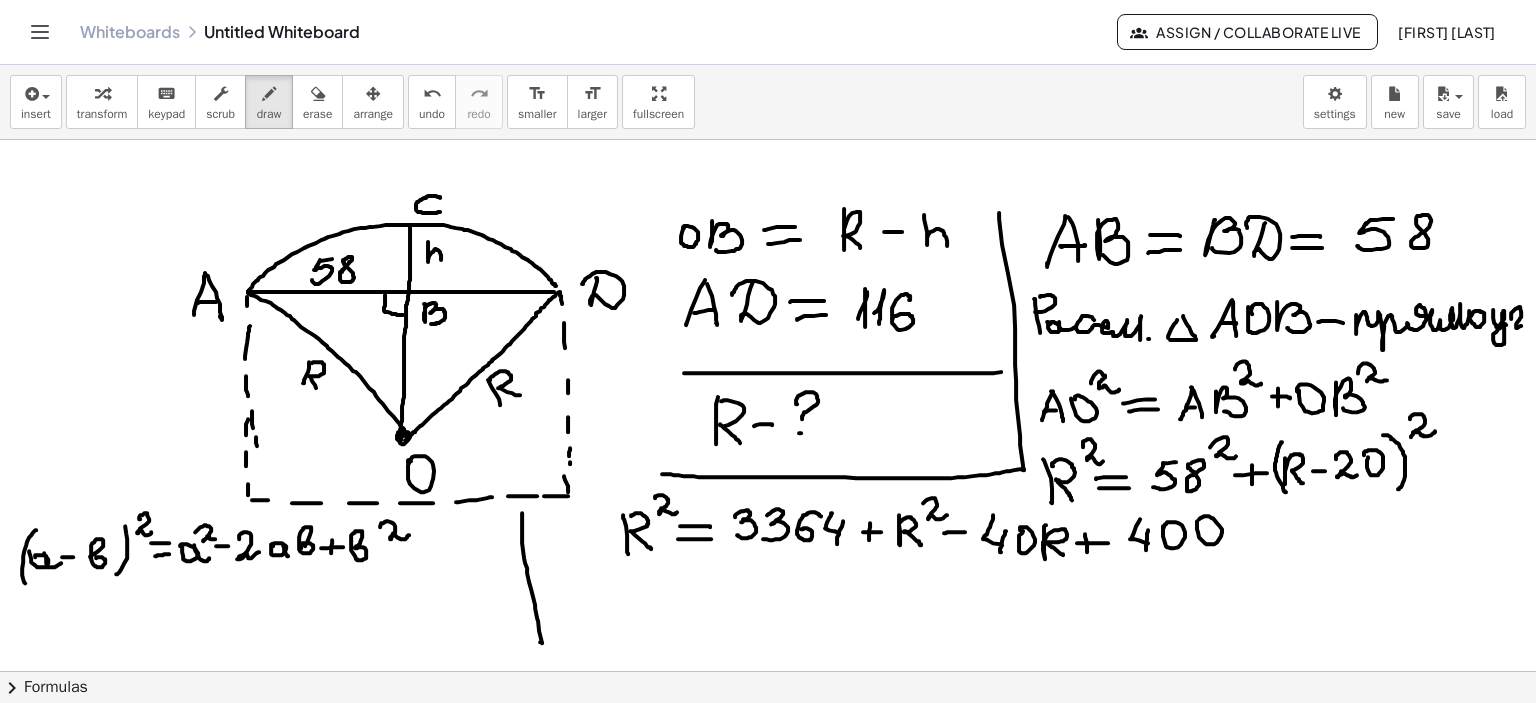 drag, startPoint x: 1190, startPoint y: 521, endPoint x: 1228, endPoint y: 534, distance: 40.16217 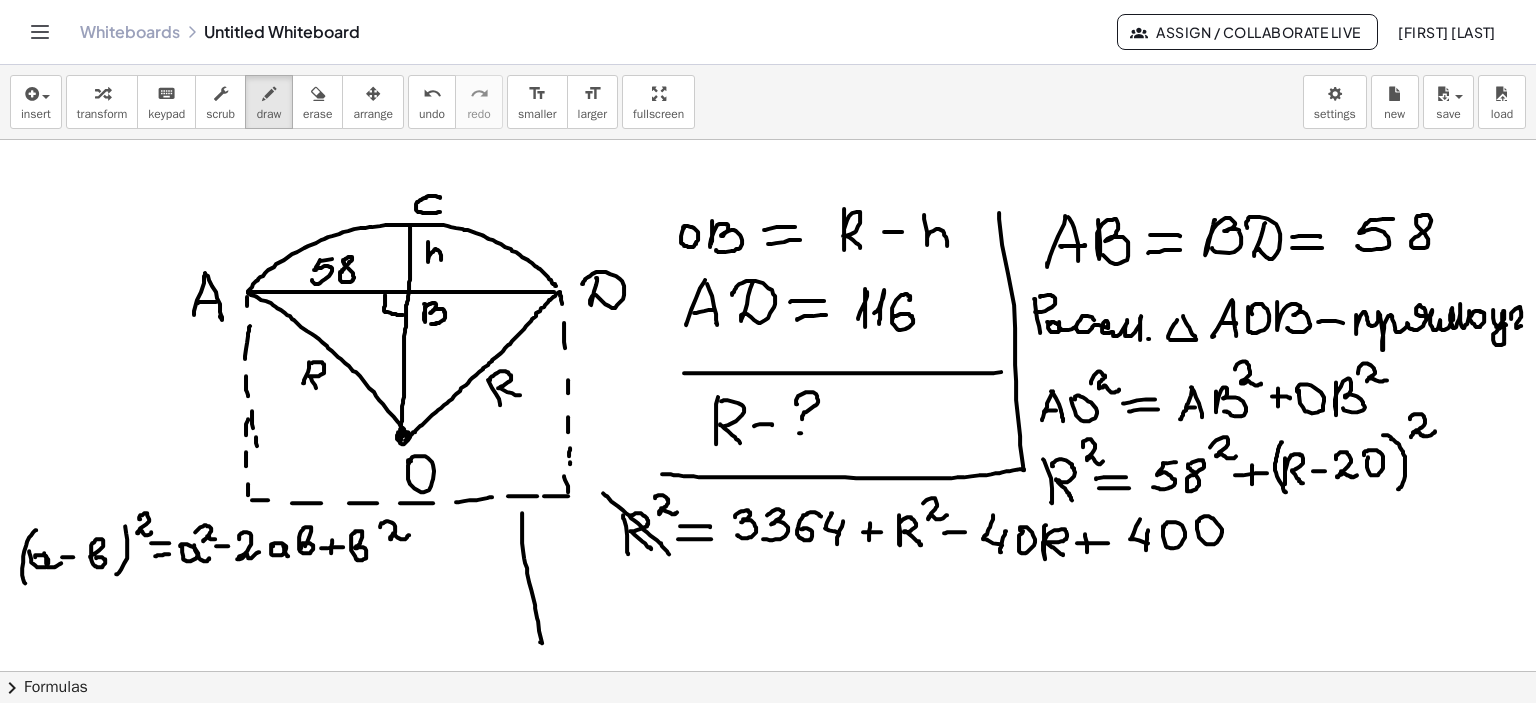 drag, startPoint x: 596, startPoint y: 493, endPoint x: 662, endPoint y: 554, distance: 89.87213 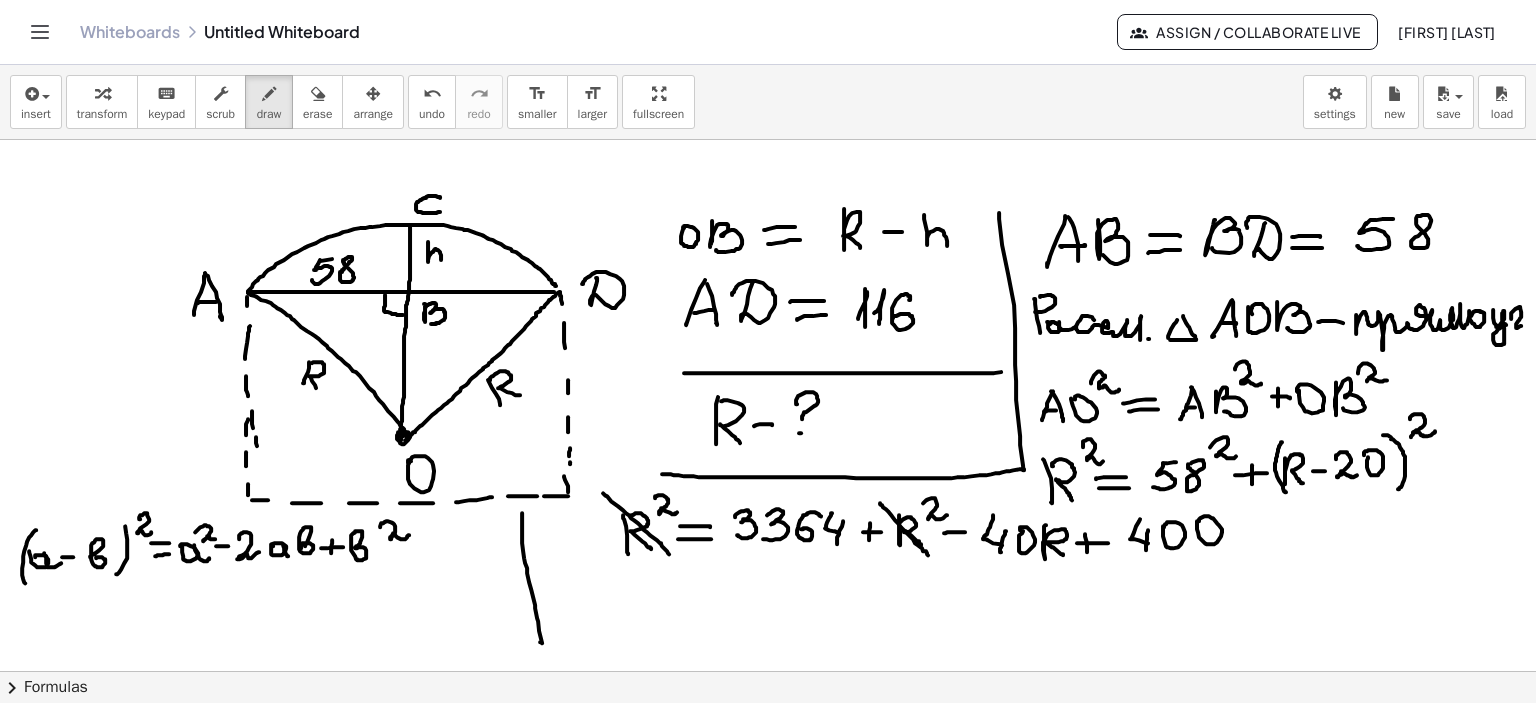drag, startPoint x: 873, startPoint y: 503, endPoint x: 921, endPoint y: 555, distance: 70.76723 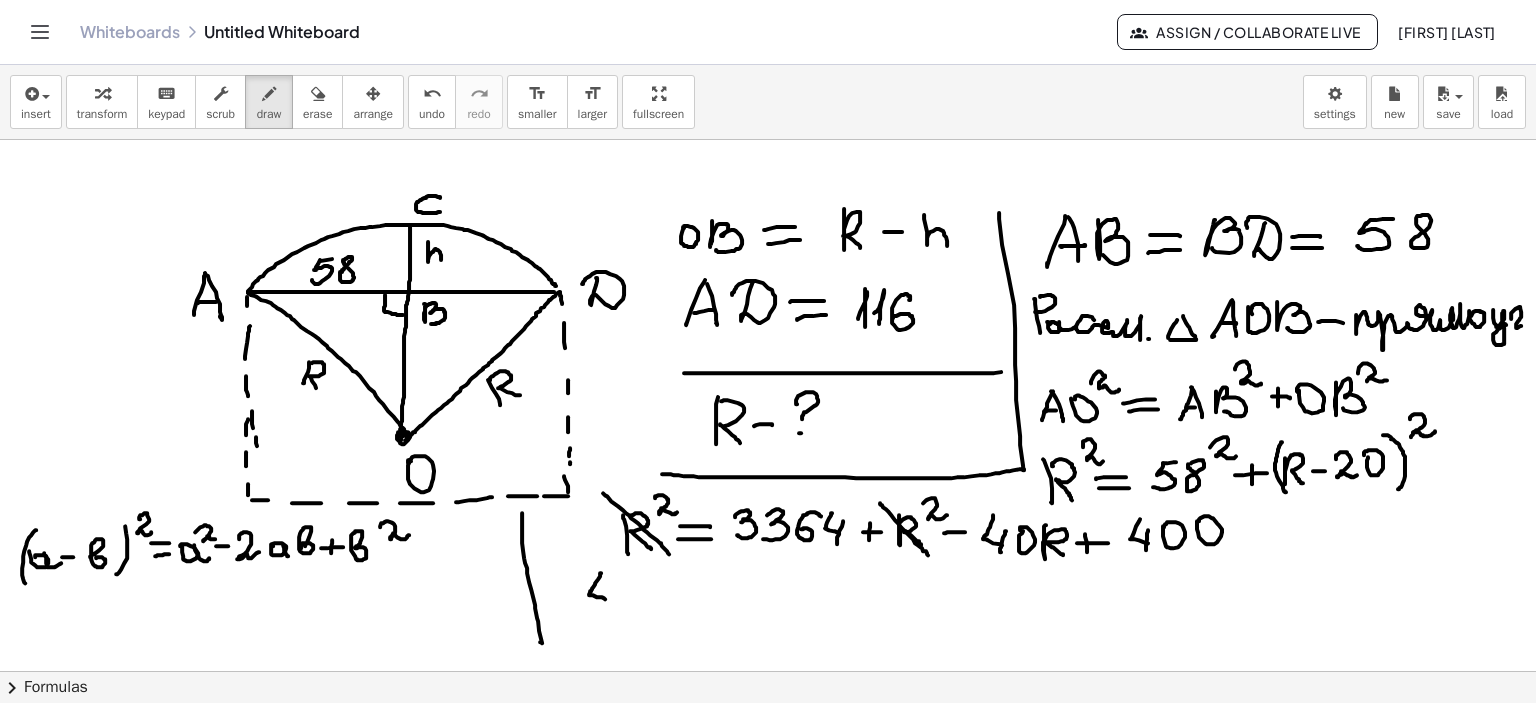 drag, startPoint x: 594, startPoint y: 573, endPoint x: 606, endPoint y: 591, distance: 21.633308 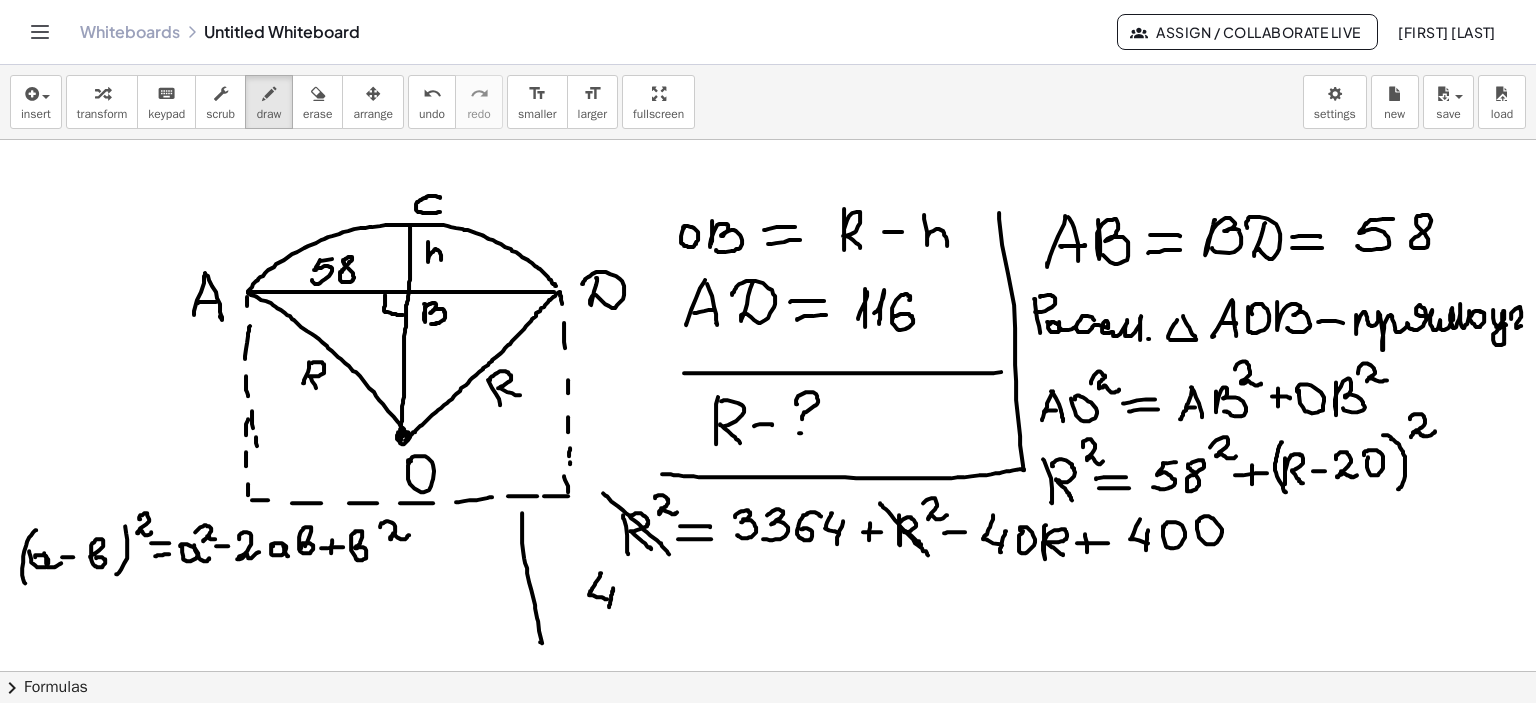 drag, startPoint x: 606, startPoint y: 588, endPoint x: 602, endPoint y: 607, distance: 19.416489 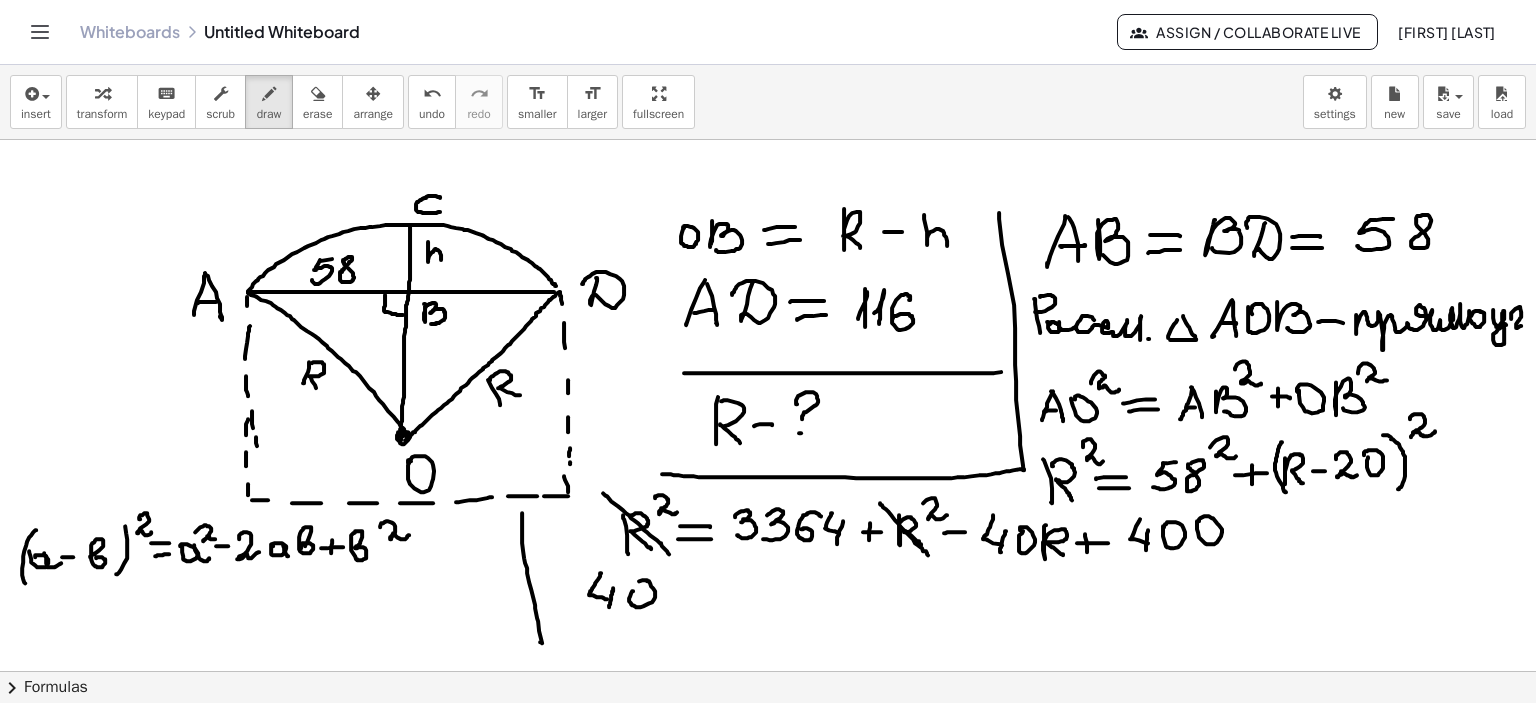 drag, startPoint x: 626, startPoint y: 591, endPoint x: 643, endPoint y: 591, distance: 17 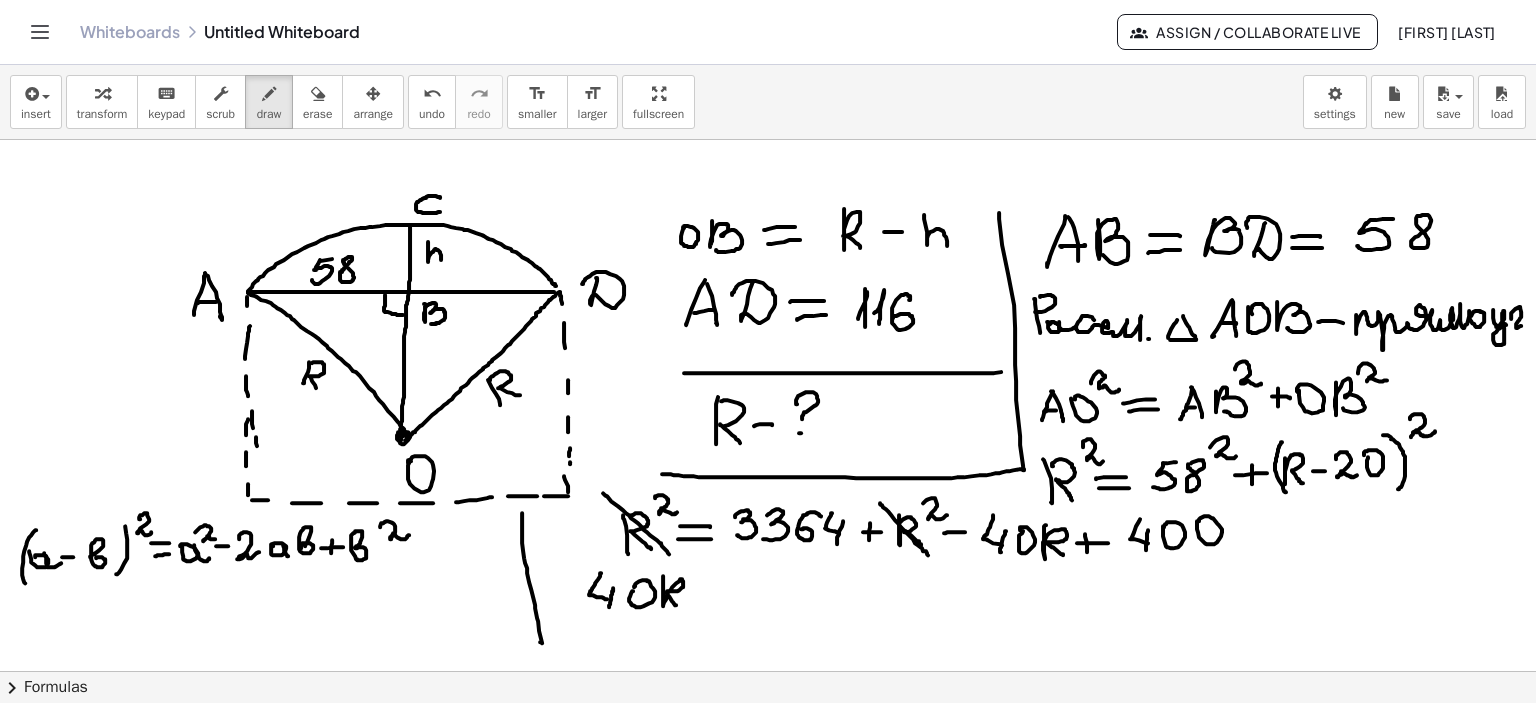 drag, startPoint x: 656, startPoint y: 576, endPoint x: 669, endPoint y: 605, distance: 31.780497 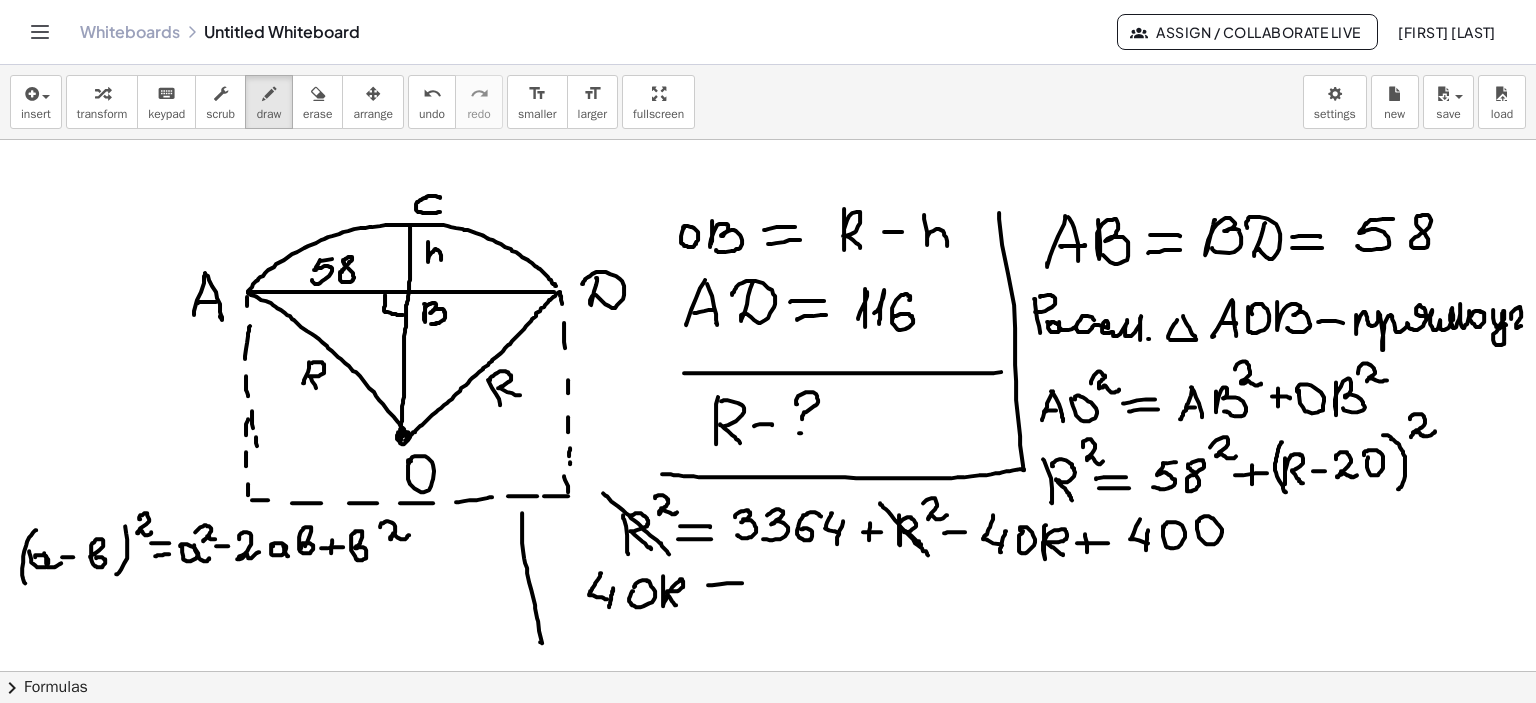 drag, startPoint x: 701, startPoint y: 585, endPoint x: 736, endPoint y: 583, distance: 35.057095 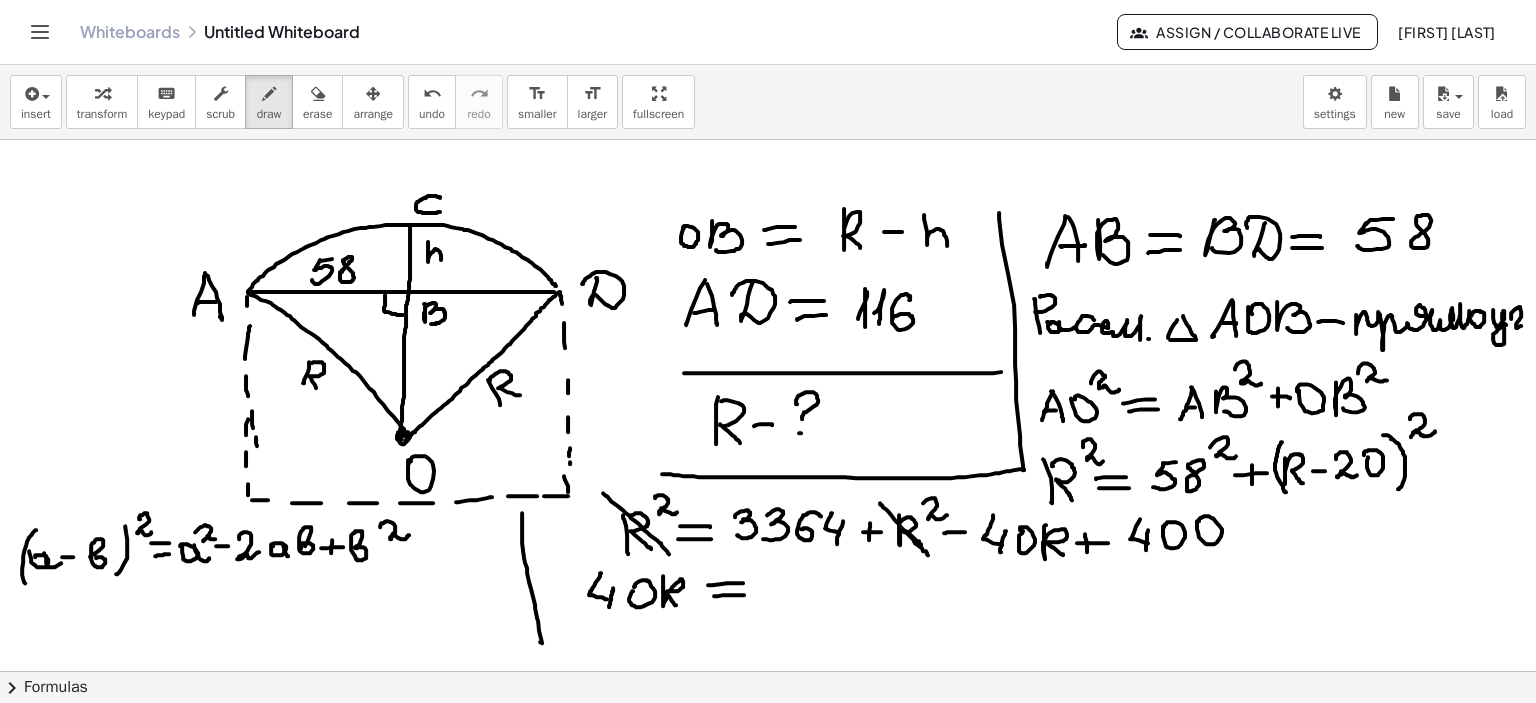 drag, startPoint x: 707, startPoint y: 596, endPoint x: 737, endPoint y: 595, distance: 30.016663 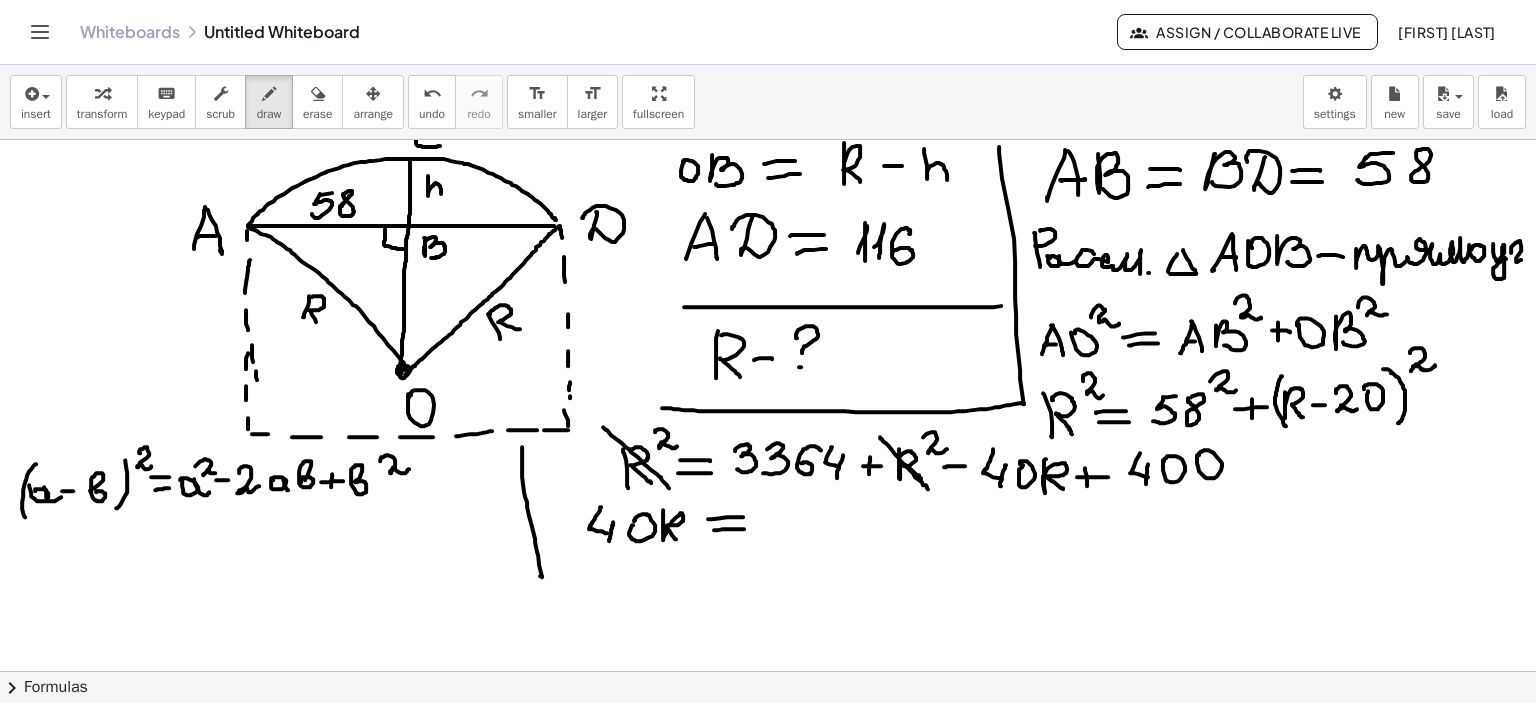 scroll, scrollTop: 2708, scrollLeft: 7, axis: both 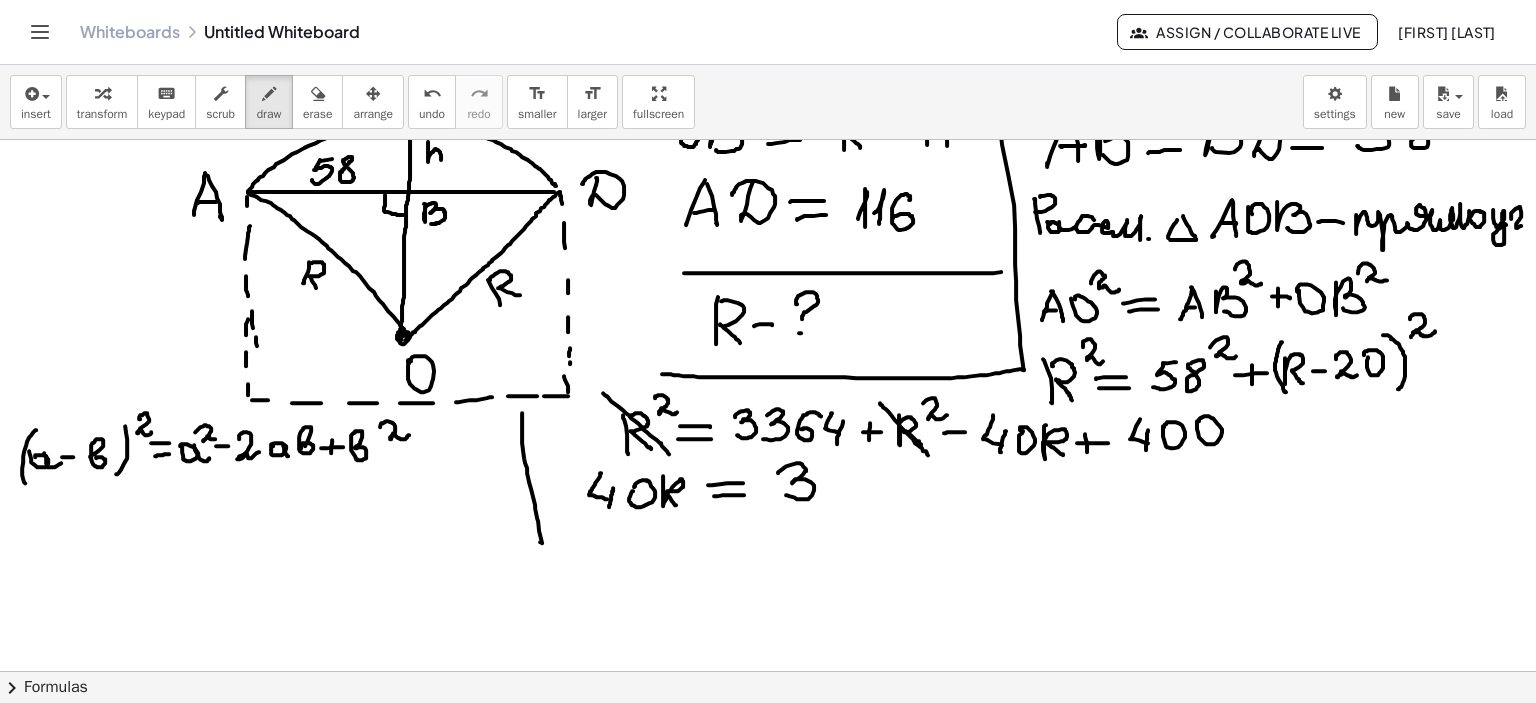 drag, startPoint x: 771, startPoint y: 473, endPoint x: 779, endPoint y: 495, distance: 23.409399 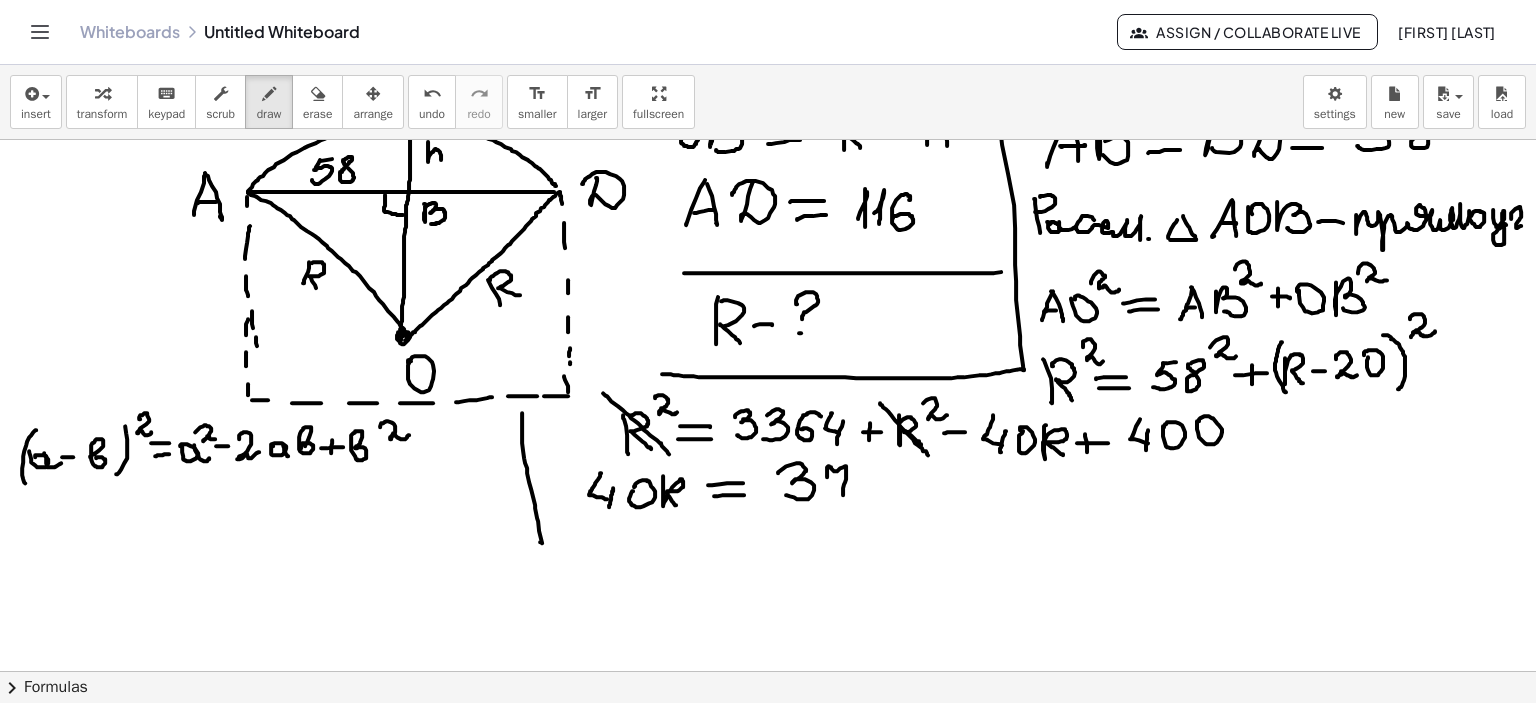 drag, startPoint x: 820, startPoint y: 476, endPoint x: 836, endPoint y: 498, distance: 27.202942 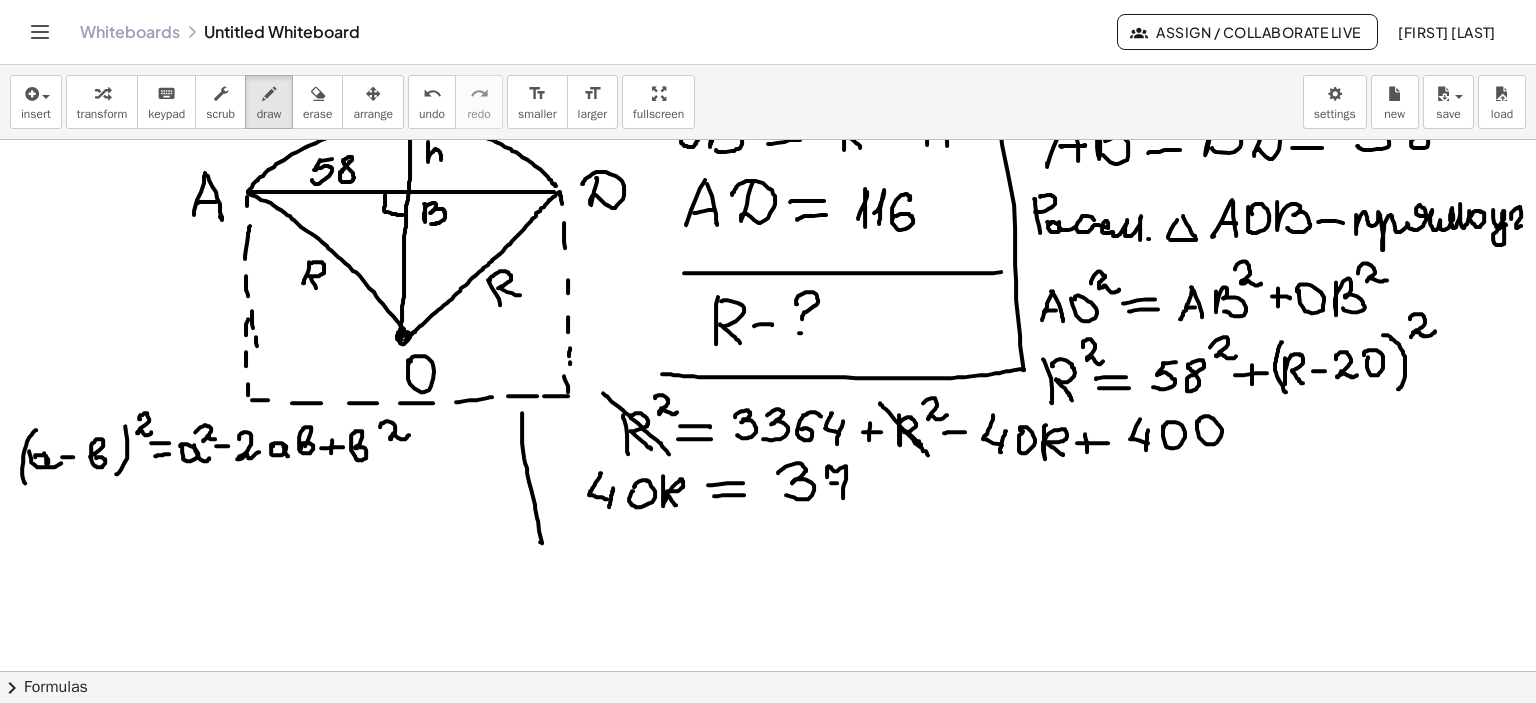 drag, startPoint x: 825, startPoint y: 483, endPoint x: 848, endPoint y: 483, distance: 23 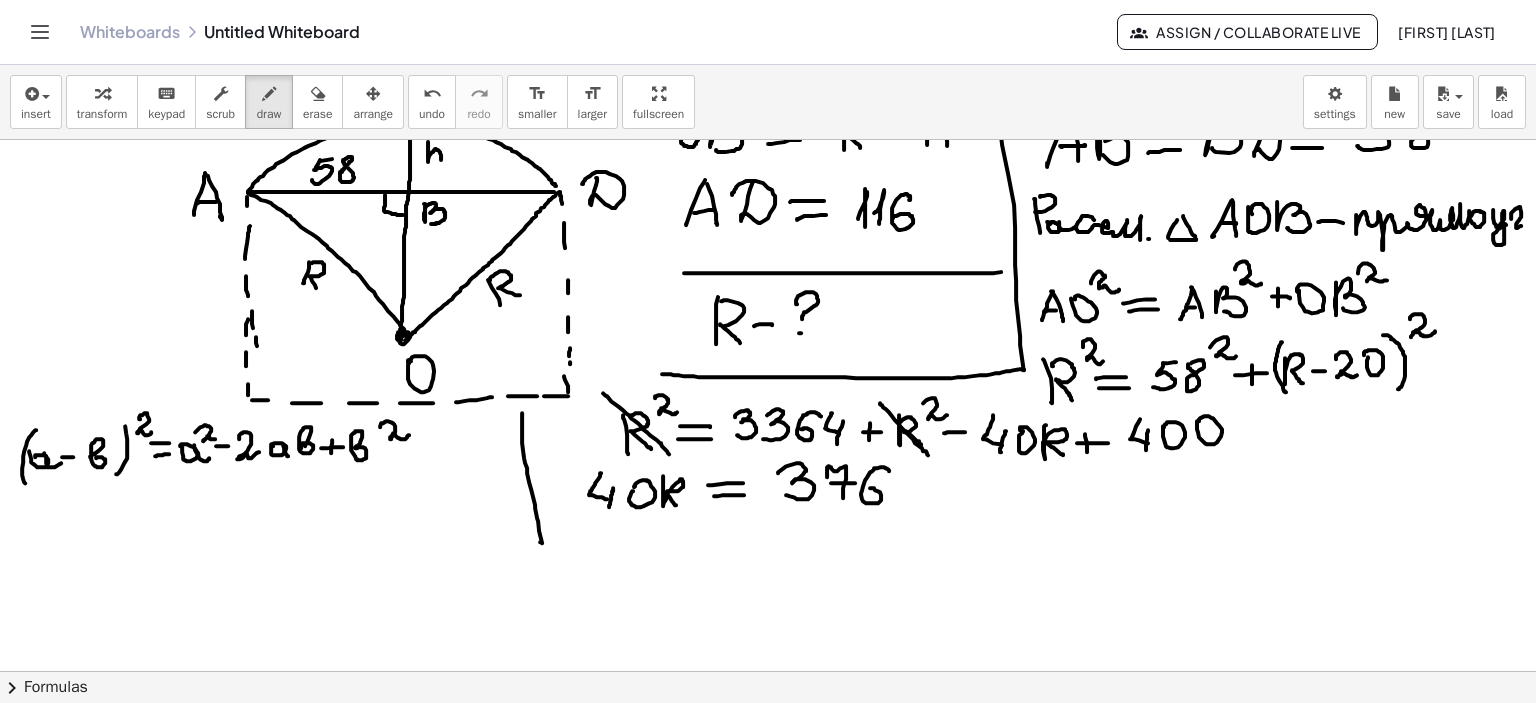drag, startPoint x: 882, startPoint y: 471, endPoint x: 860, endPoint y: 488, distance: 27.802877 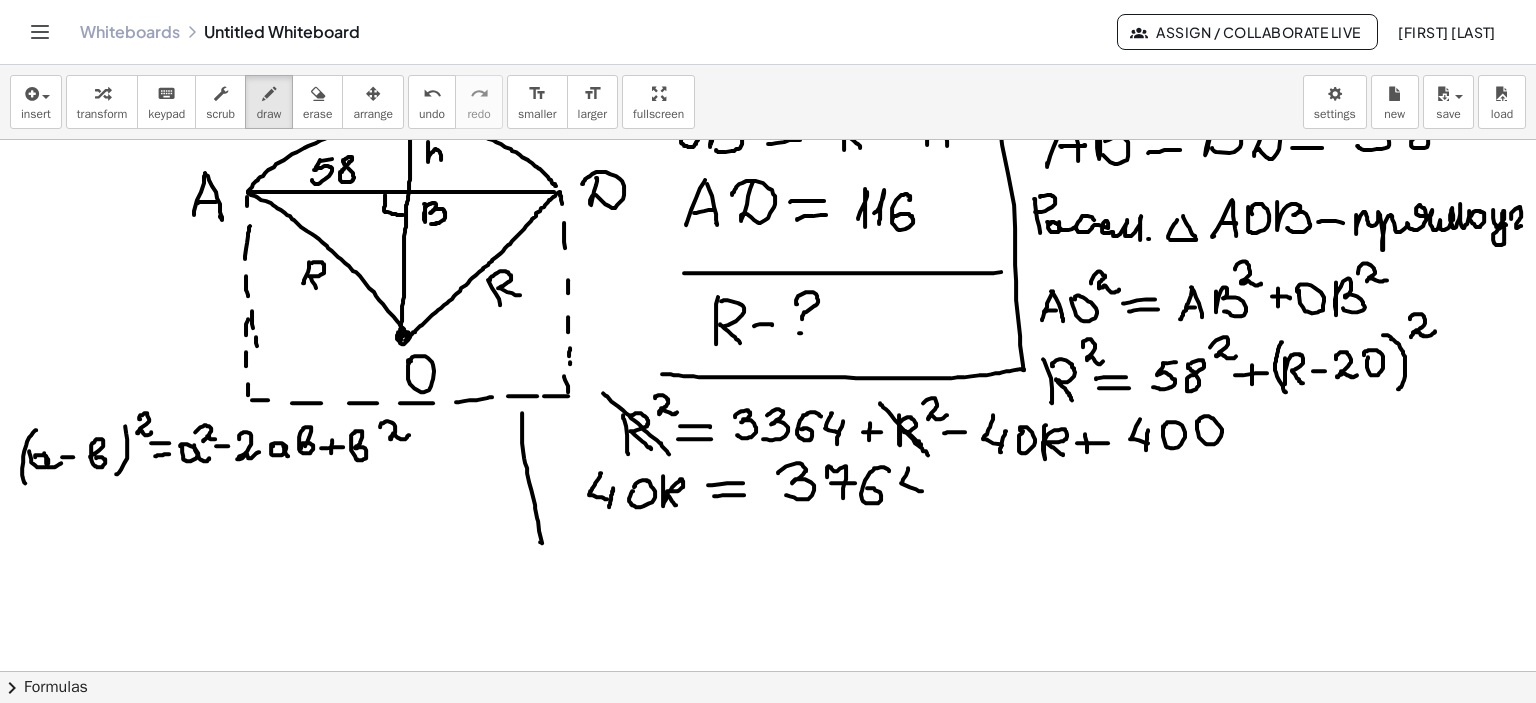 drag, startPoint x: 901, startPoint y: 468, endPoint x: 915, endPoint y: 491, distance: 26.925823 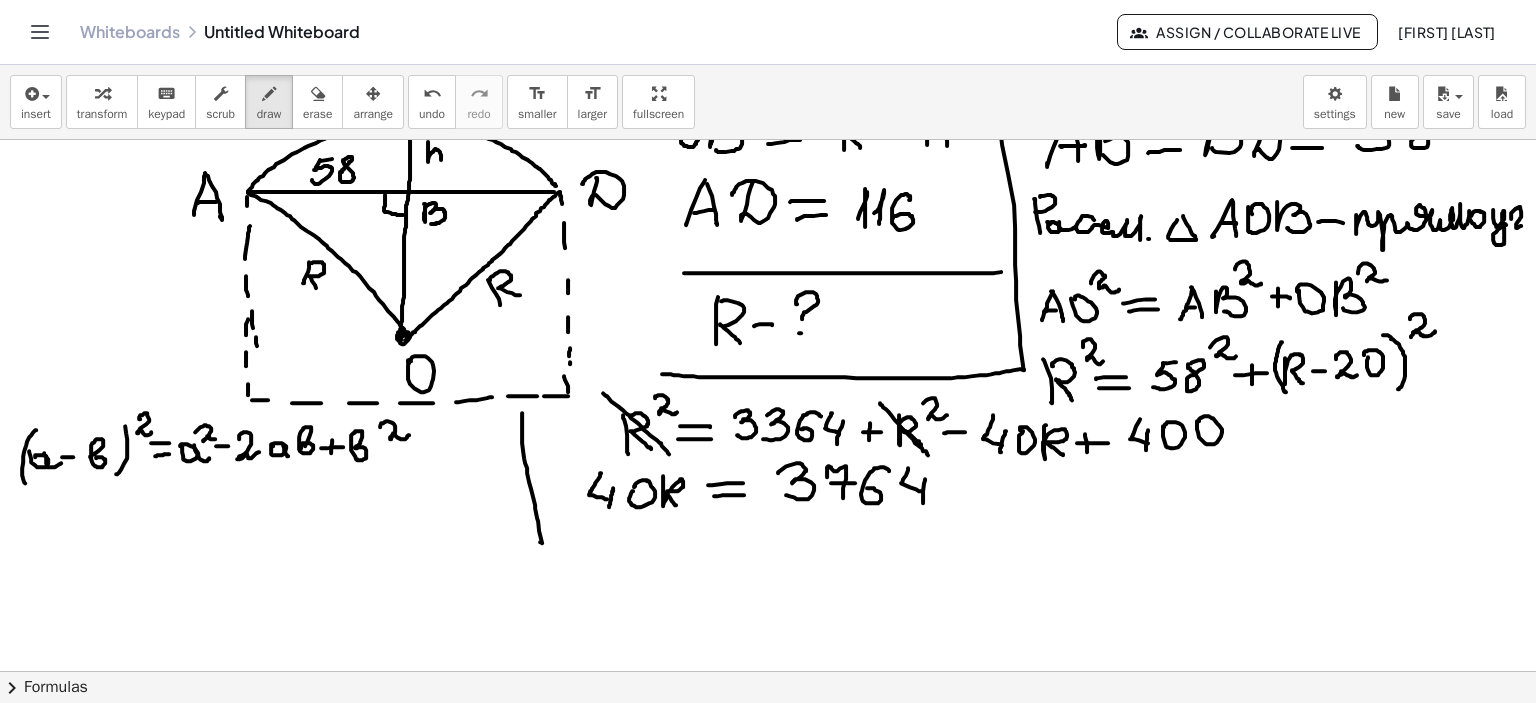 drag, startPoint x: 918, startPoint y: 479, endPoint x: 915, endPoint y: 503, distance: 24.186773 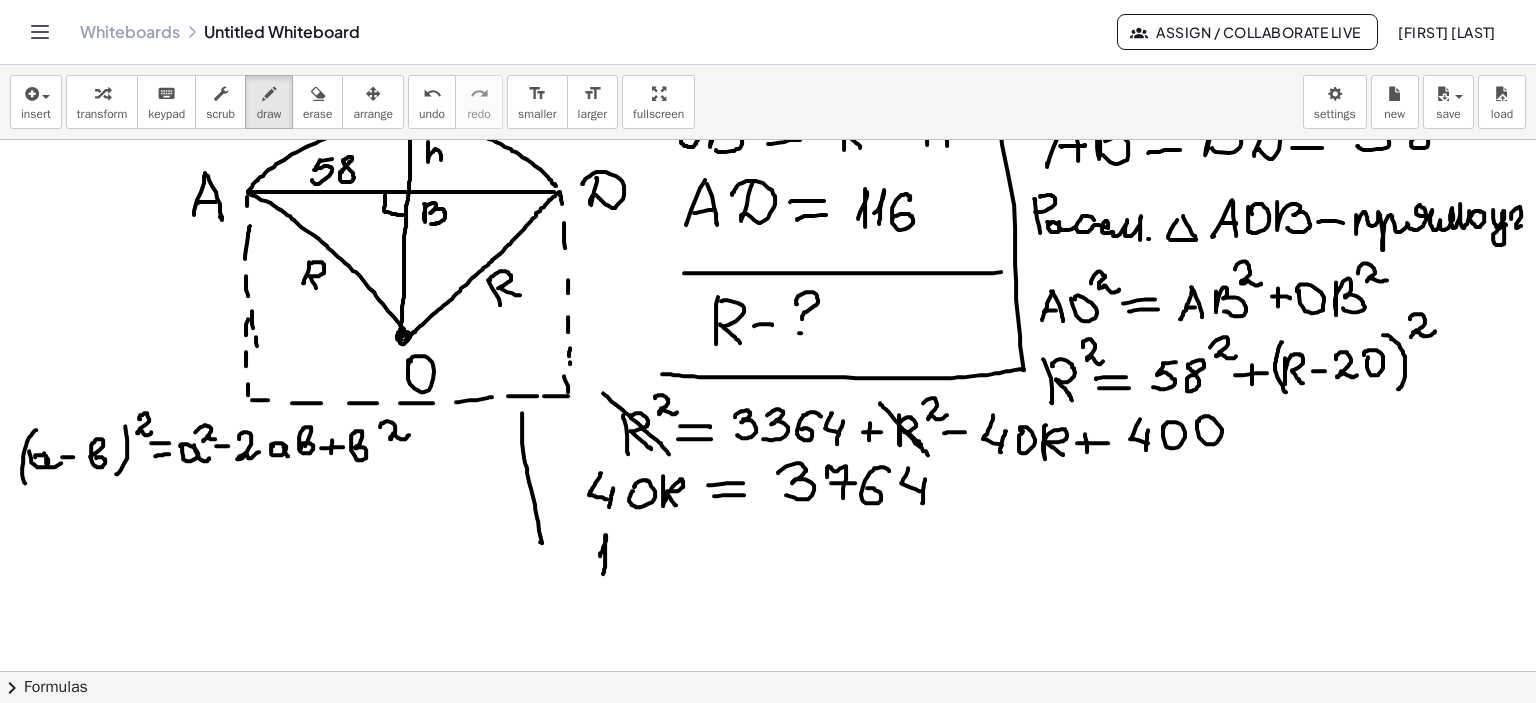 drag, startPoint x: 593, startPoint y: 556, endPoint x: 596, endPoint y: 574, distance: 18.248287 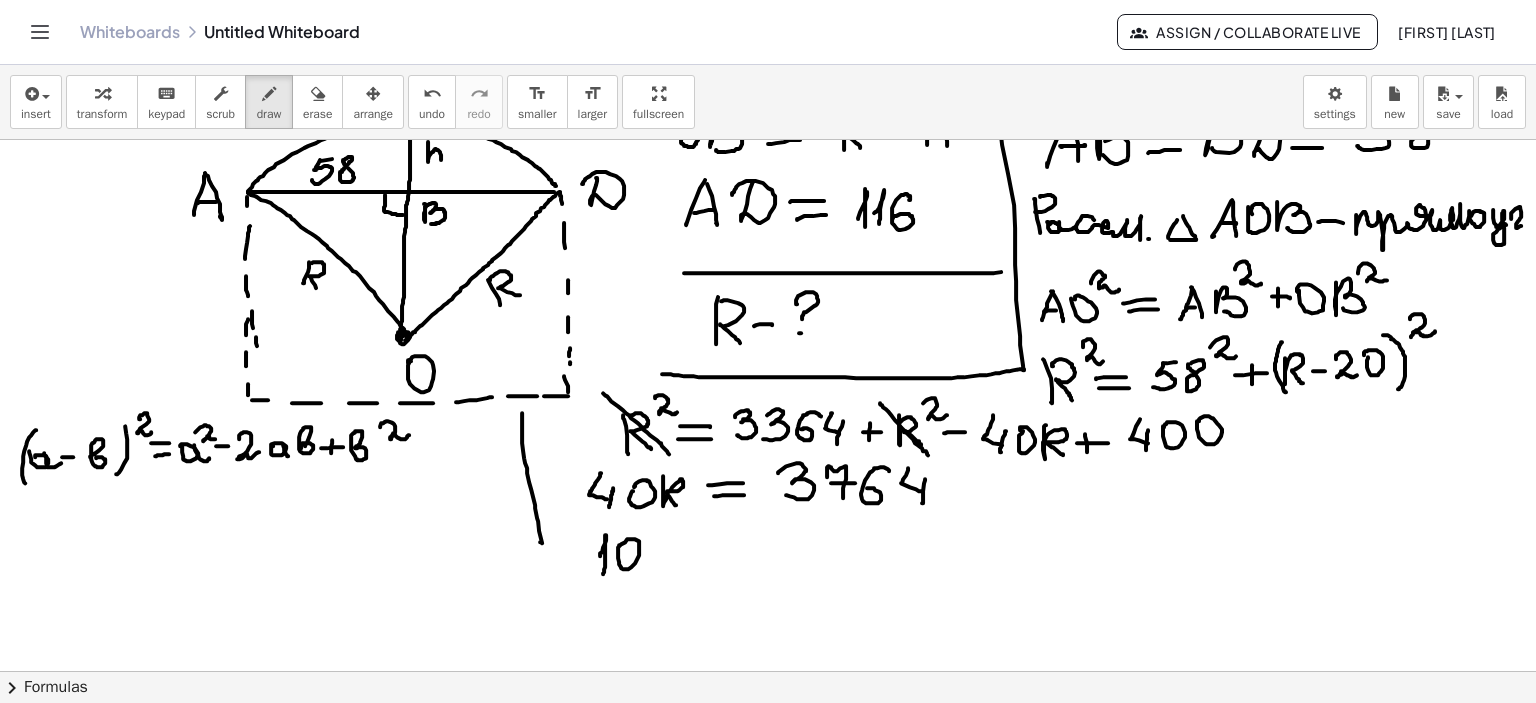 drag, startPoint x: 612, startPoint y: 545, endPoint x: 665, endPoint y: 547, distance: 53.037724 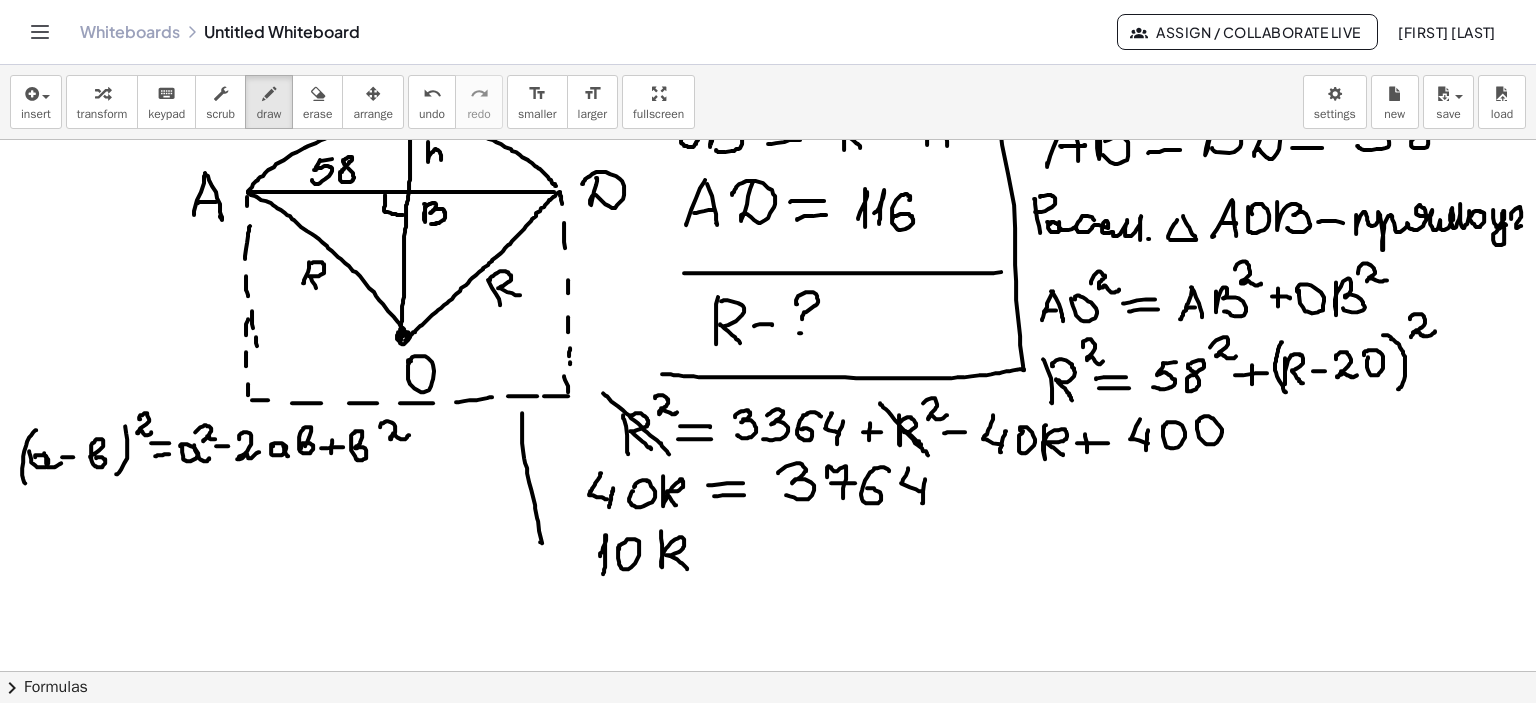 drag, startPoint x: 654, startPoint y: 531, endPoint x: 680, endPoint y: 569, distance: 46.043457 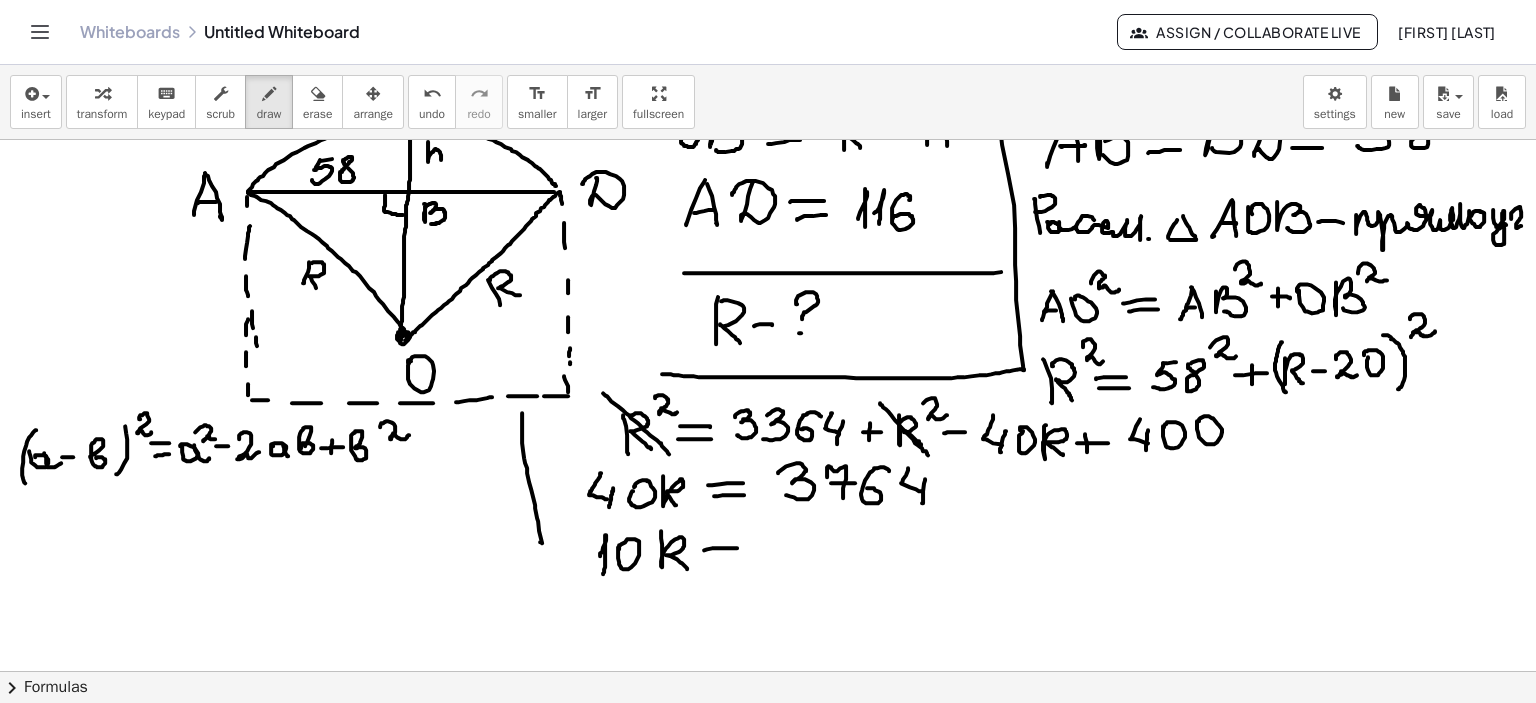 drag, startPoint x: 697, startPoint y: 550, endPoint x: 719, endPoint y: 560, distance: 24.166092 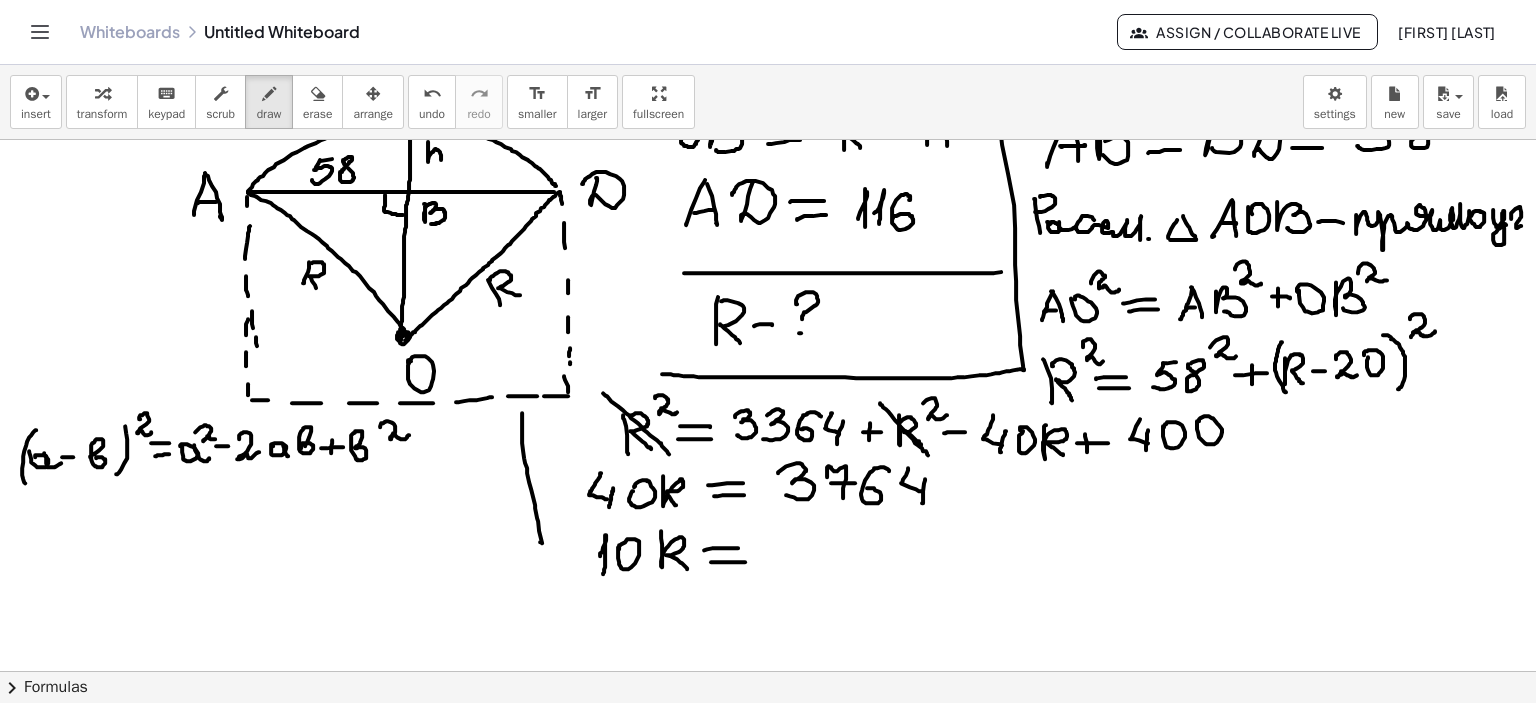 drag, startPoint x: 704, startPoint y: 562, endPoint x: 738, endPoint y: 562, distance: 34 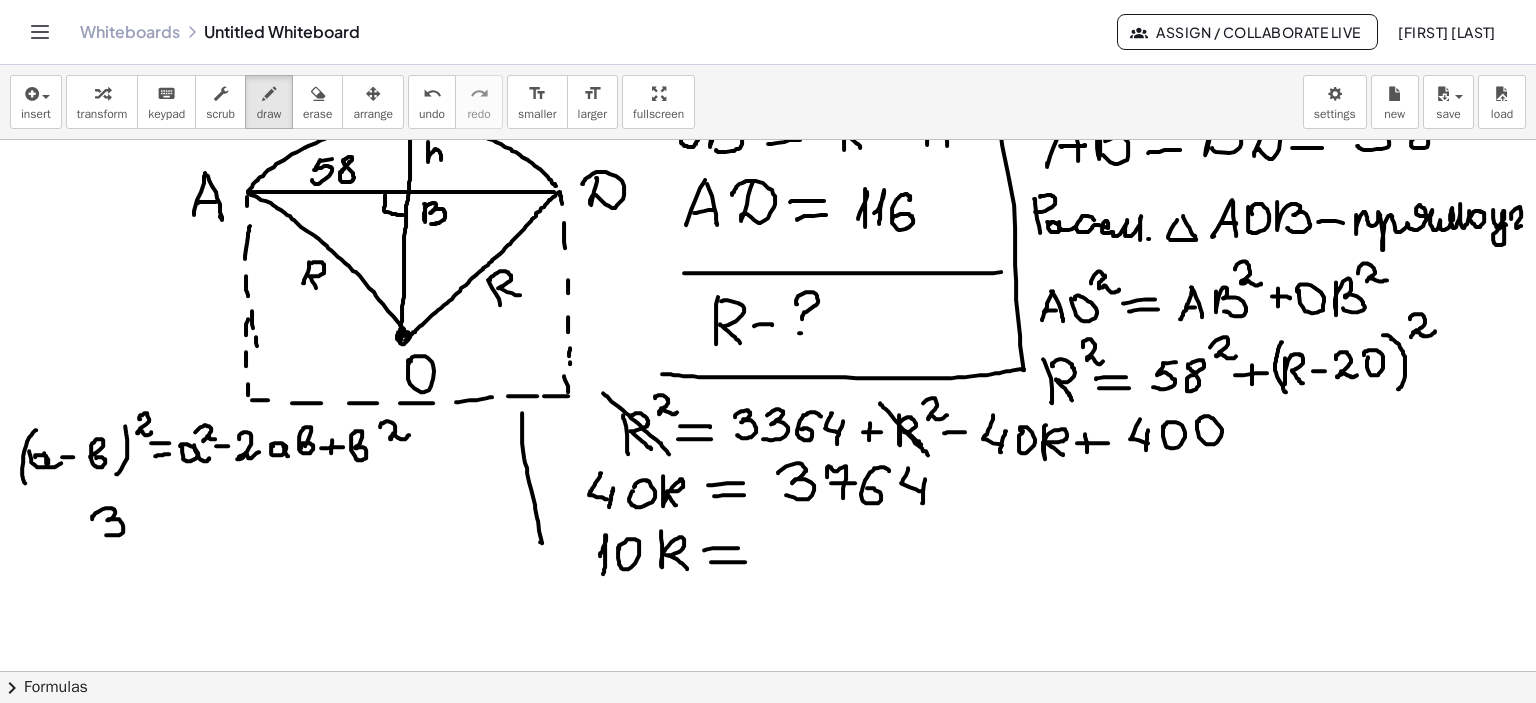 drag, startPoint x: 85, startPoint y: 519, endPoint x: 99, endPoint y: 535, distance: 21.260292 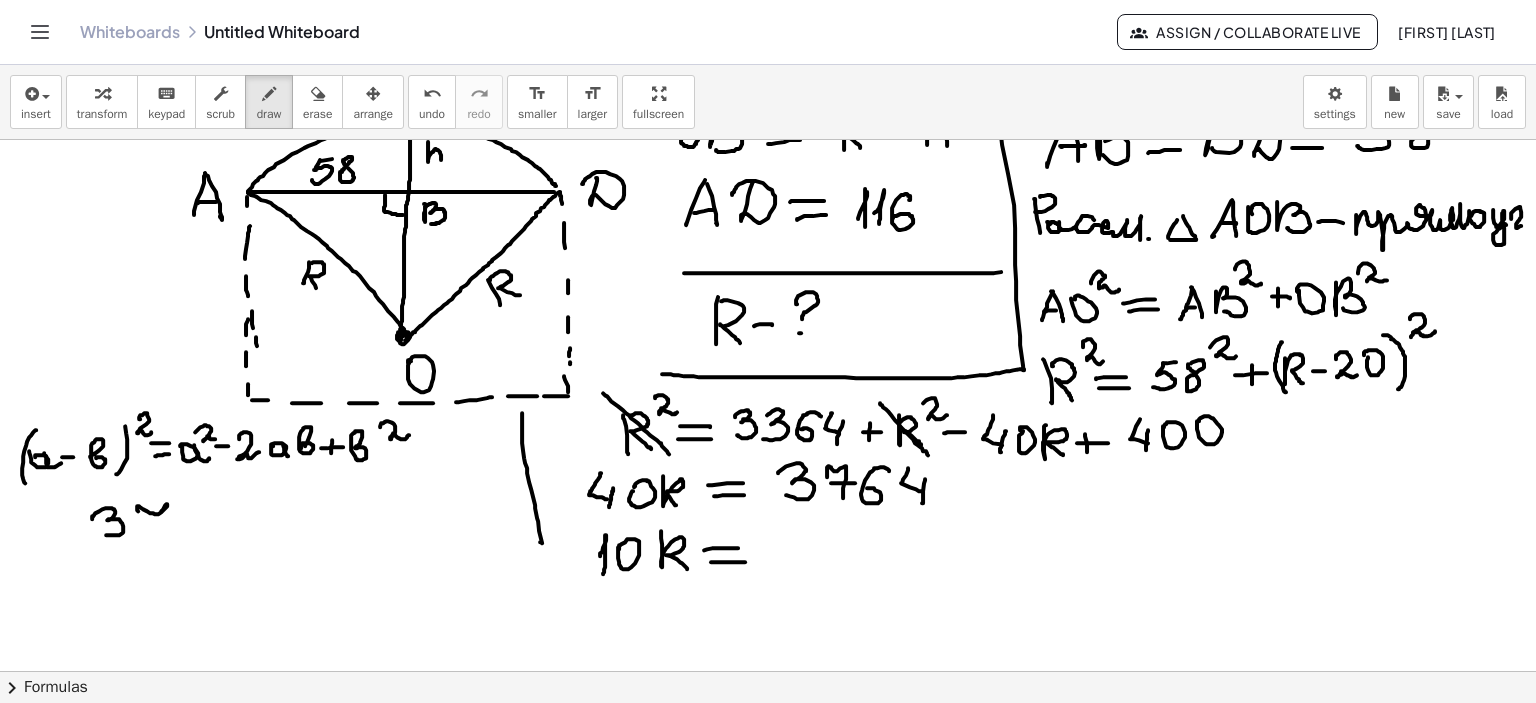 drag, startPoint x: 131, startPoint y: 511, endPoint x: 146, endPoint y: 532, distance: 25.806976 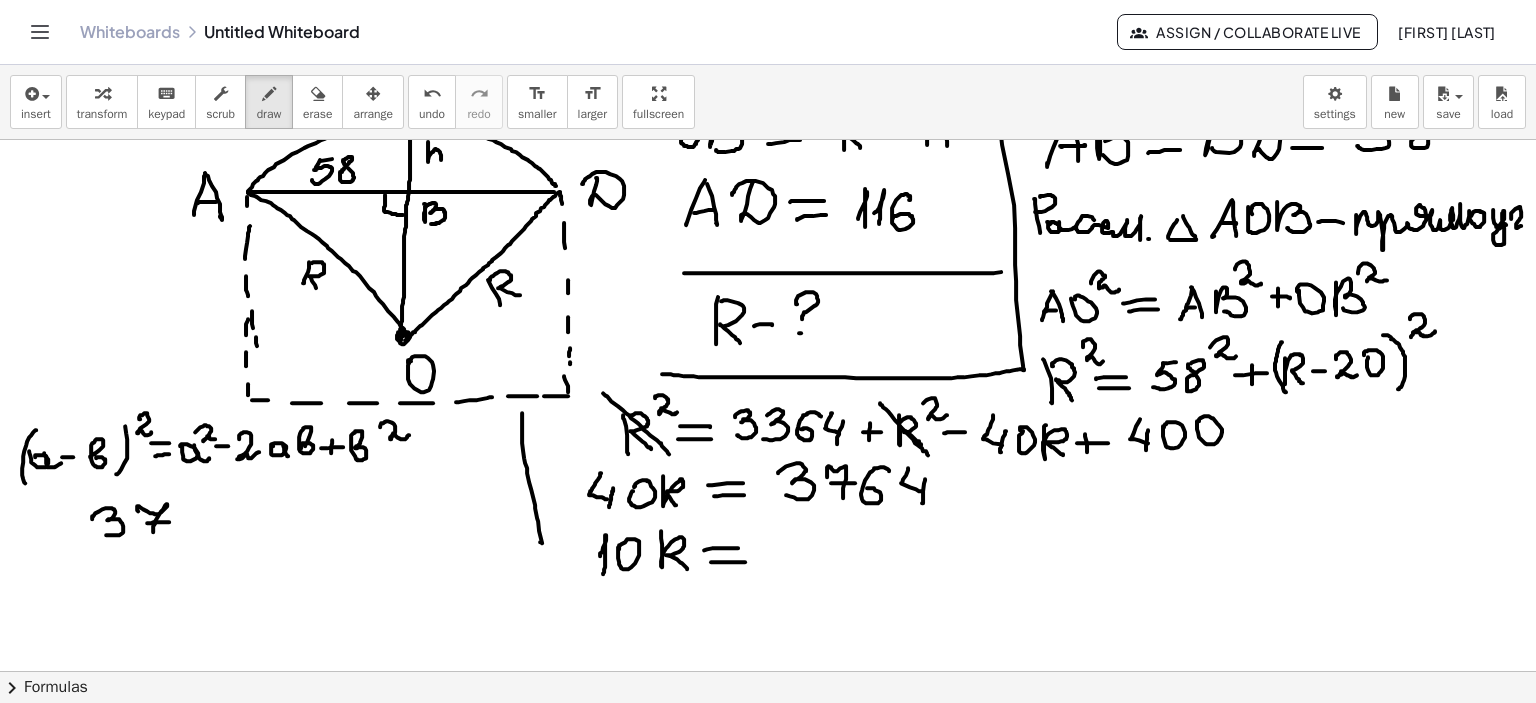 click at bounding box center (768, -706) 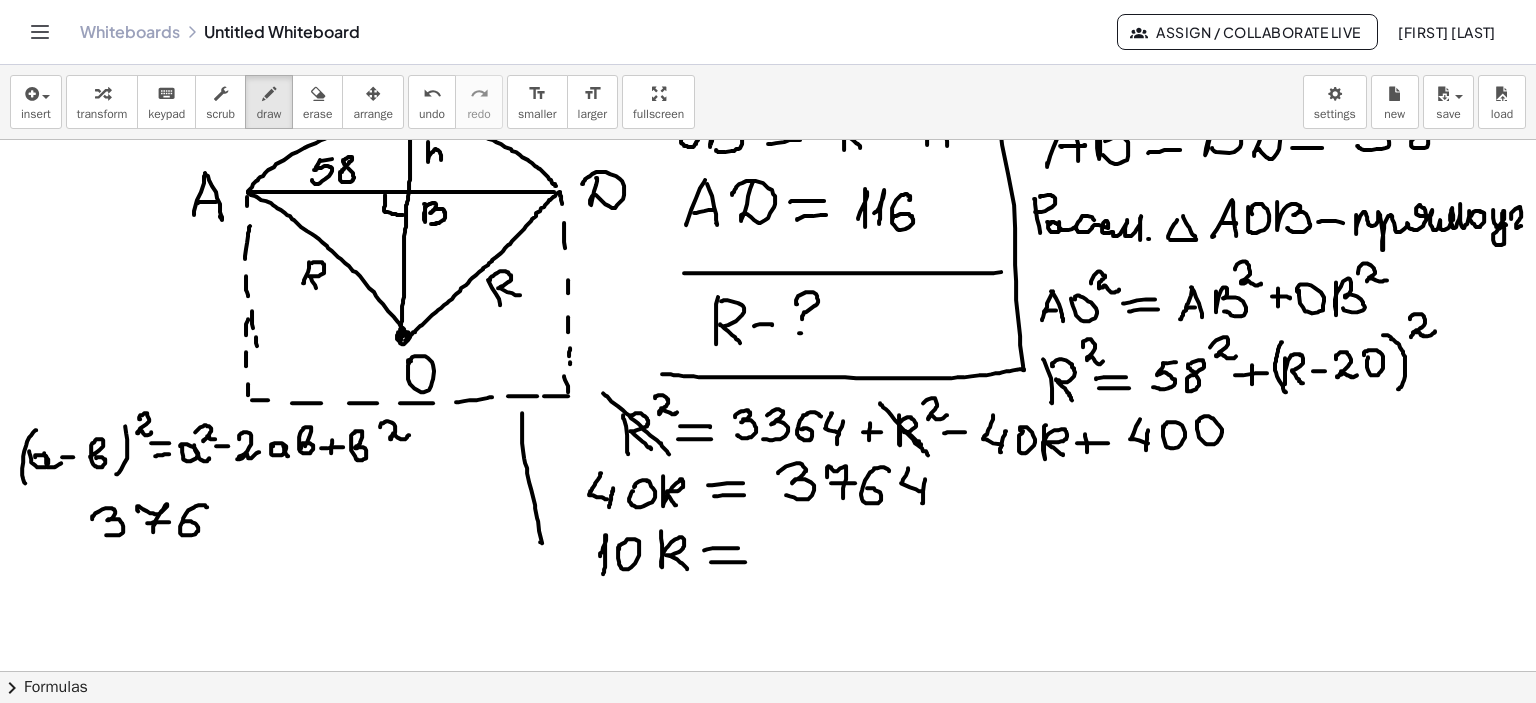 drag, startPoint x: 198, startPoint y: 505, endPoint x: 220, endPoint y: 502, distance: 22.203604 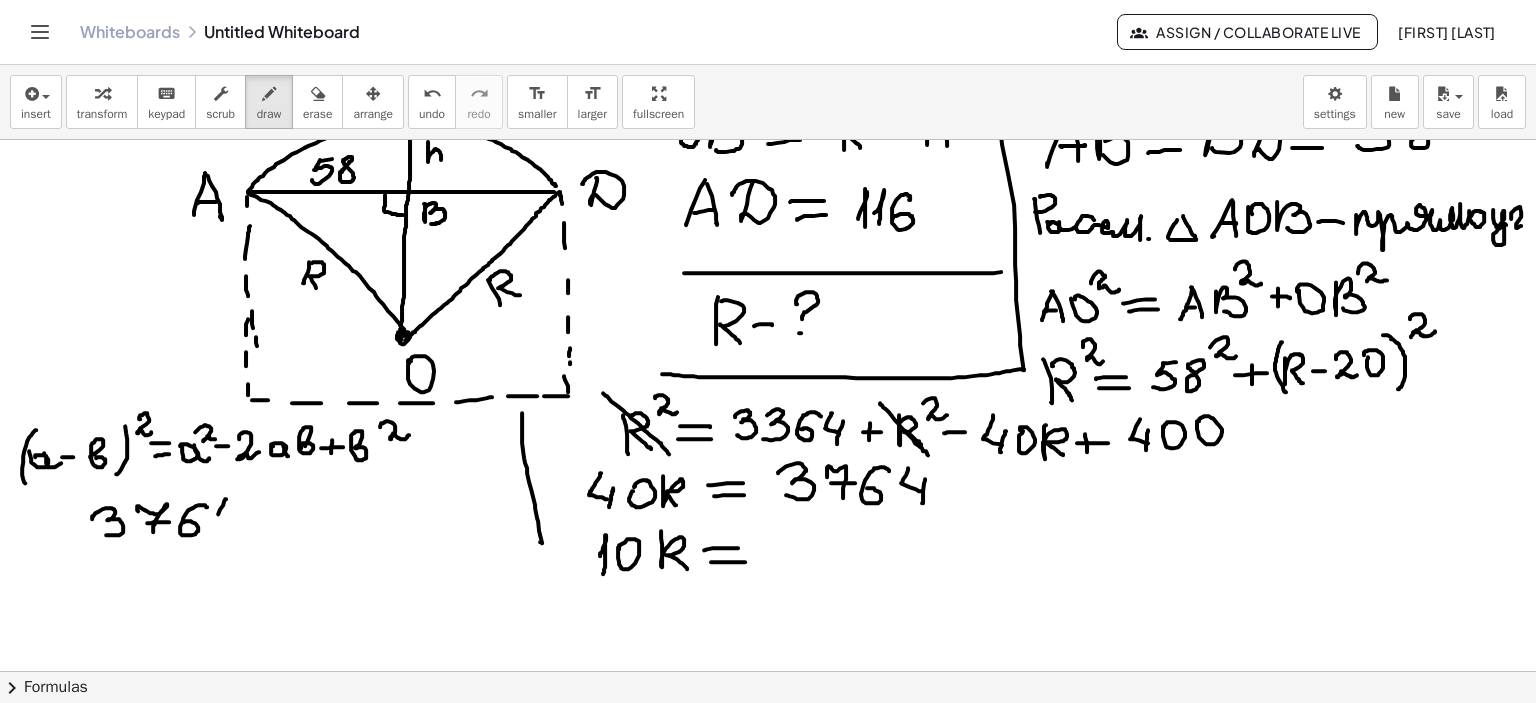 drag, startPoint x: 219, startPoint y: 499, endPoint x: 235, endPoint y: 521, distance: 27.202942 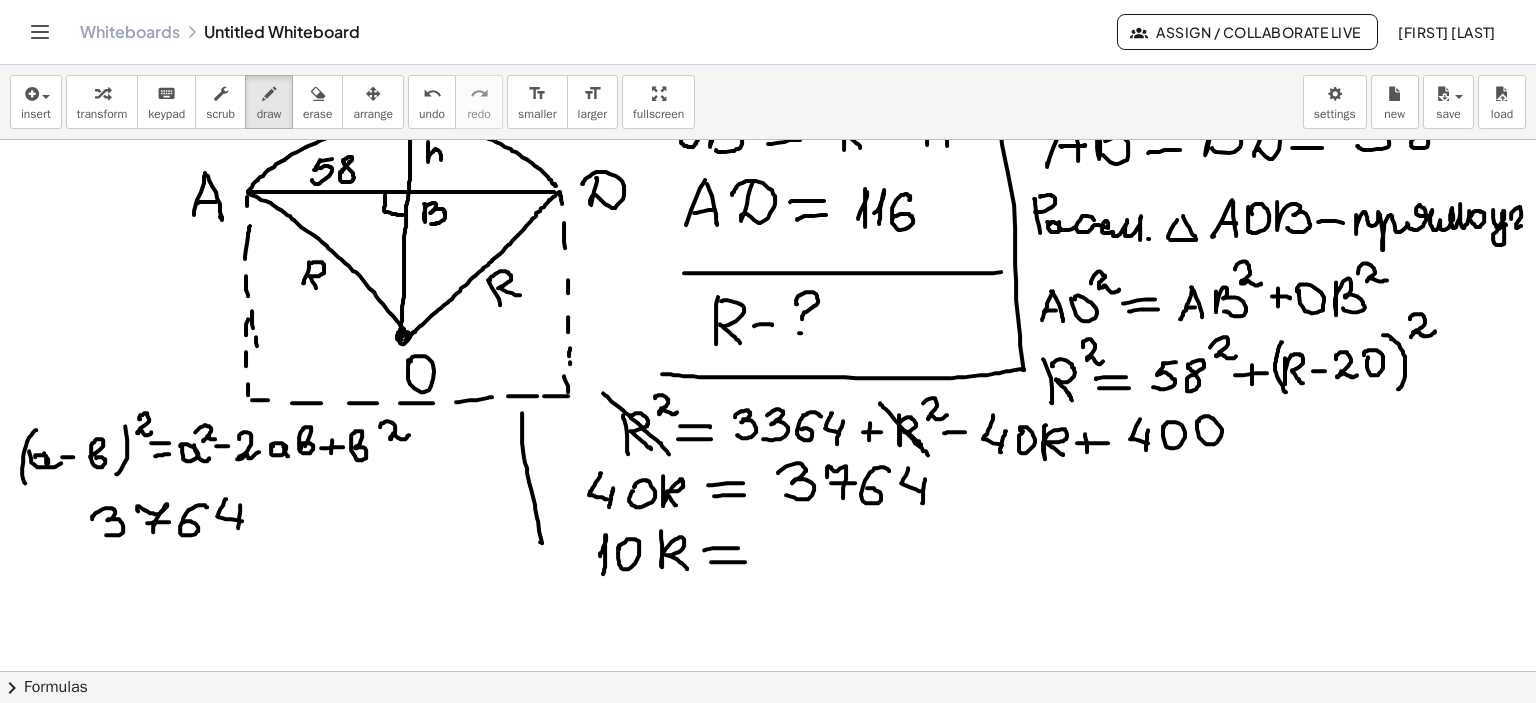 drag, startPoint x: 233, startPoint y: 505, endPoint x: 231, endPoint y: 528, distance: 23.086792 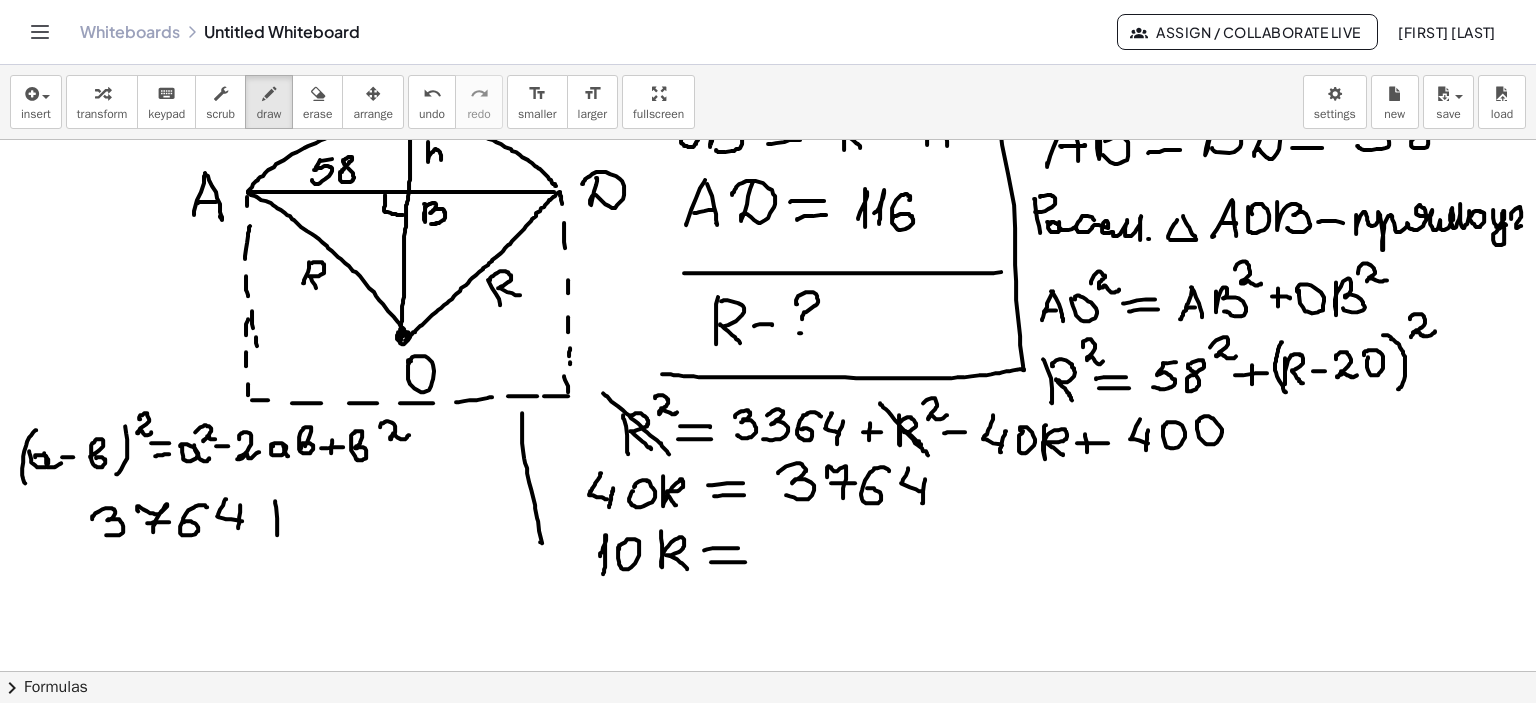 drag, startPoint x: 268, startPoint y: 501, endPoint x: 269, endPoint y: 551, distance: 50.01 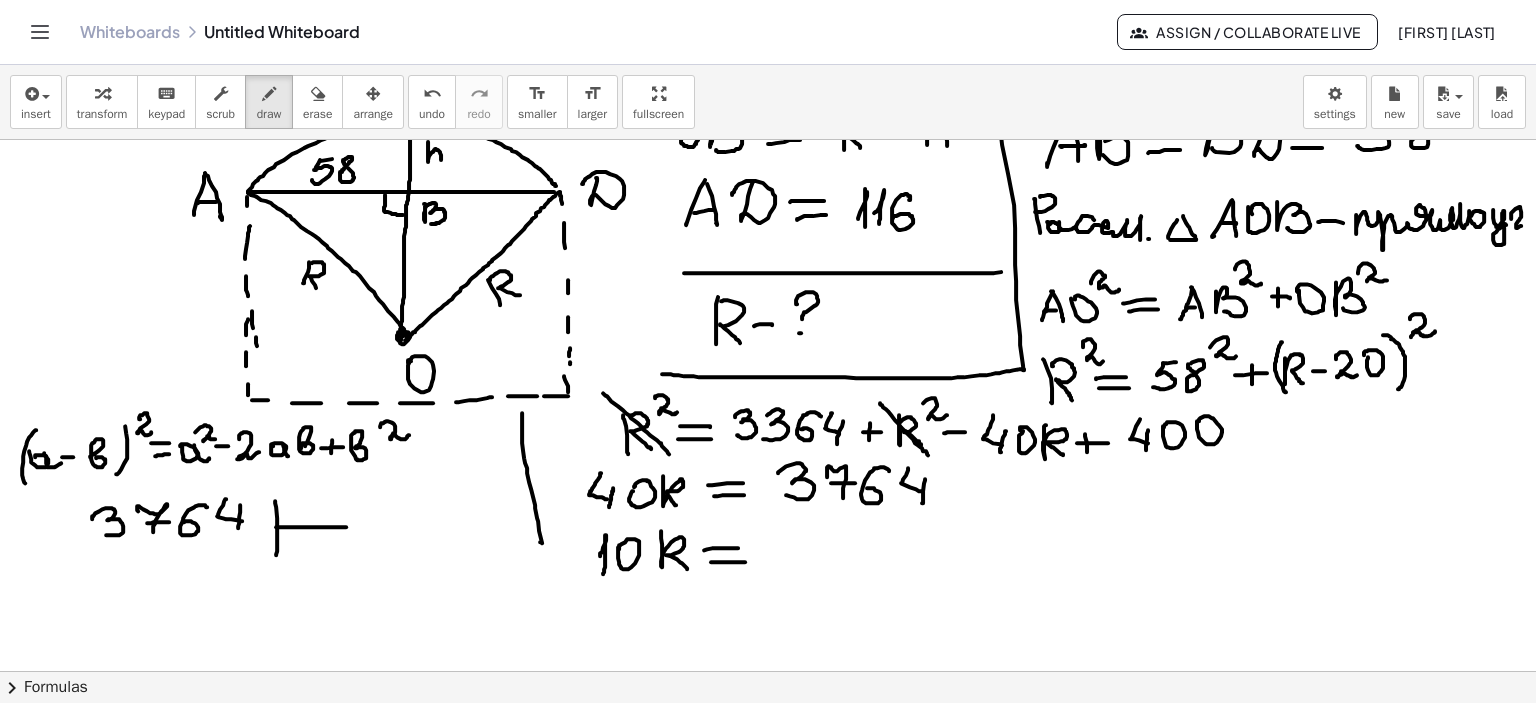 drag, startPoint x: 269, startPoint y: 527, endPoint x: 339, endPoint y: 527, distance: 70 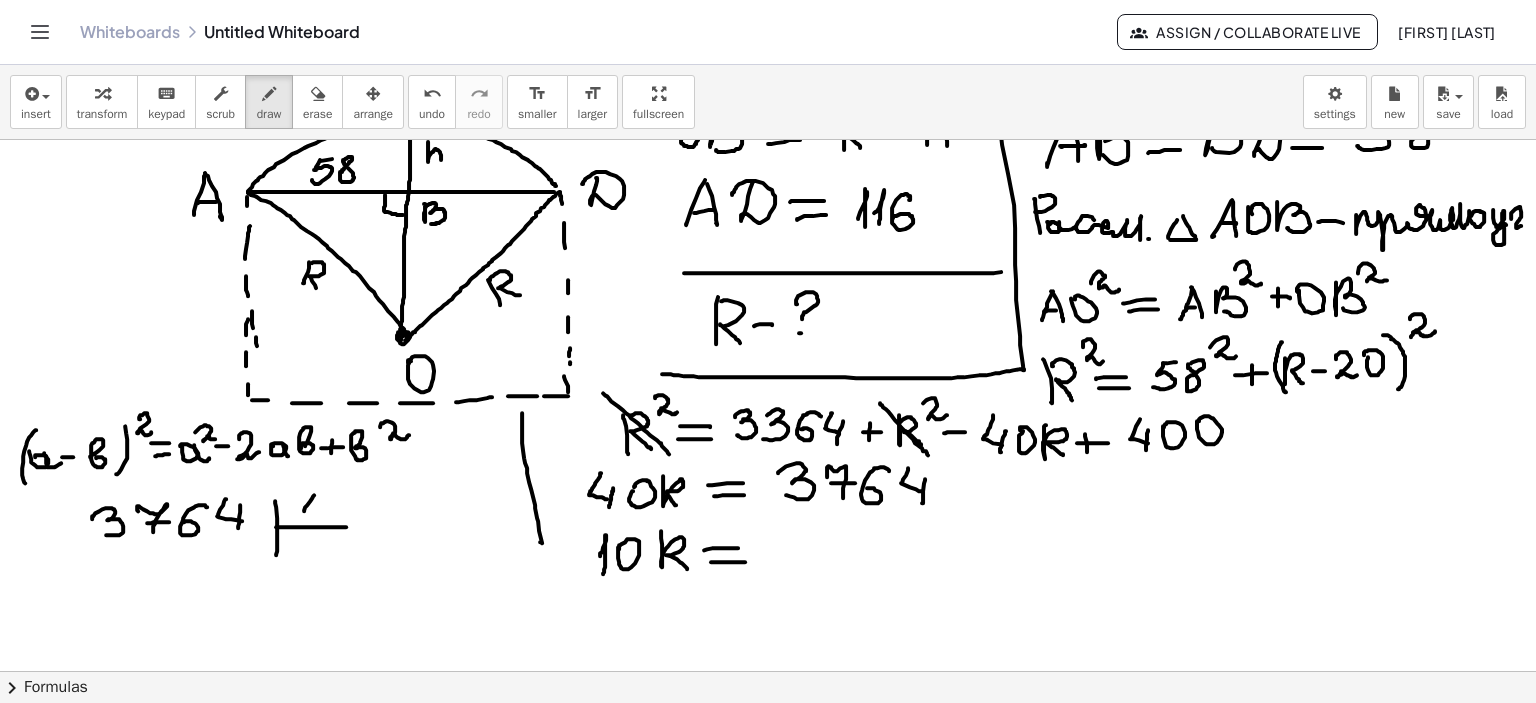 drag, startPoint x: 307, startPoint y: 495, endPoint x: 312, endPoint y: 516, distance: 21.587032 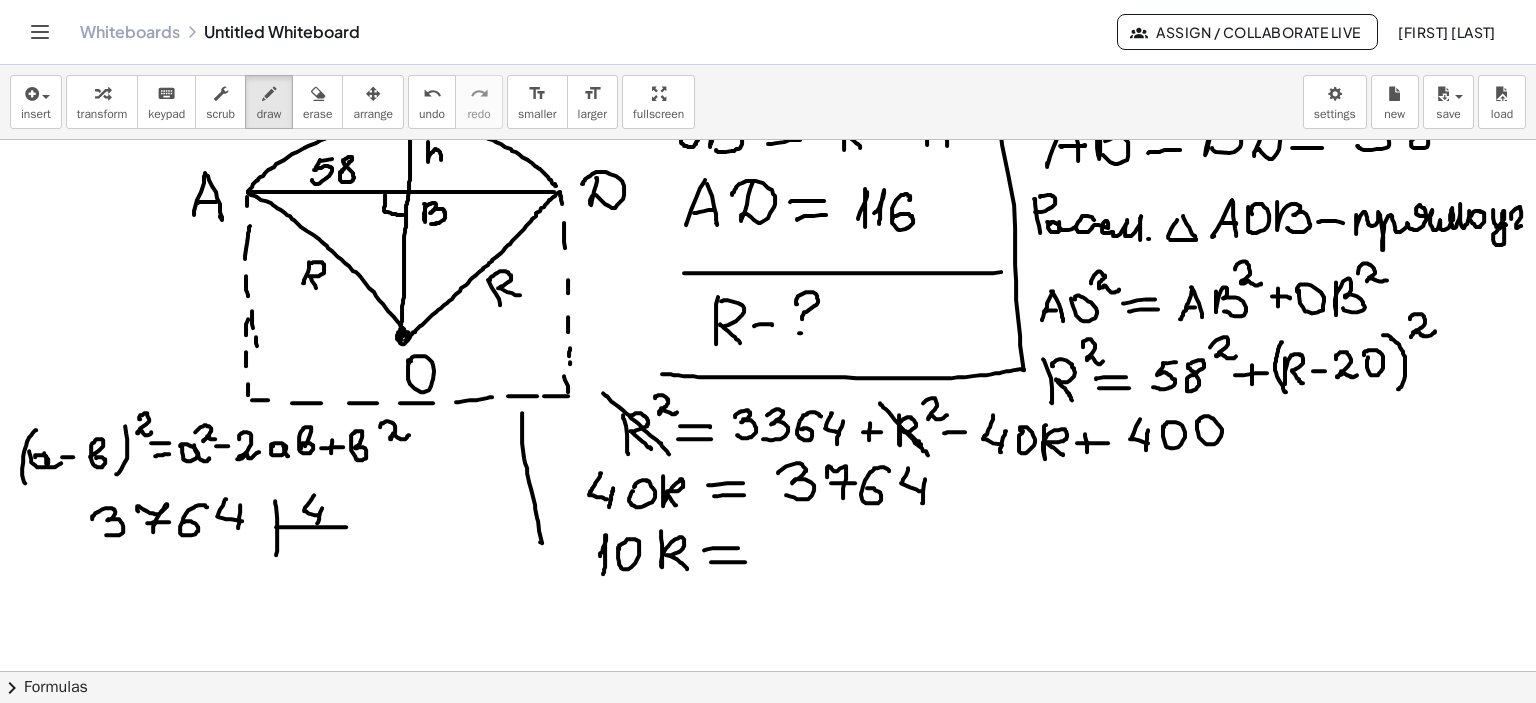 drag, startPoint x: 315, startPoint y: 508, endPoint x: 310, endPoint y: 523, distance: 15.811388 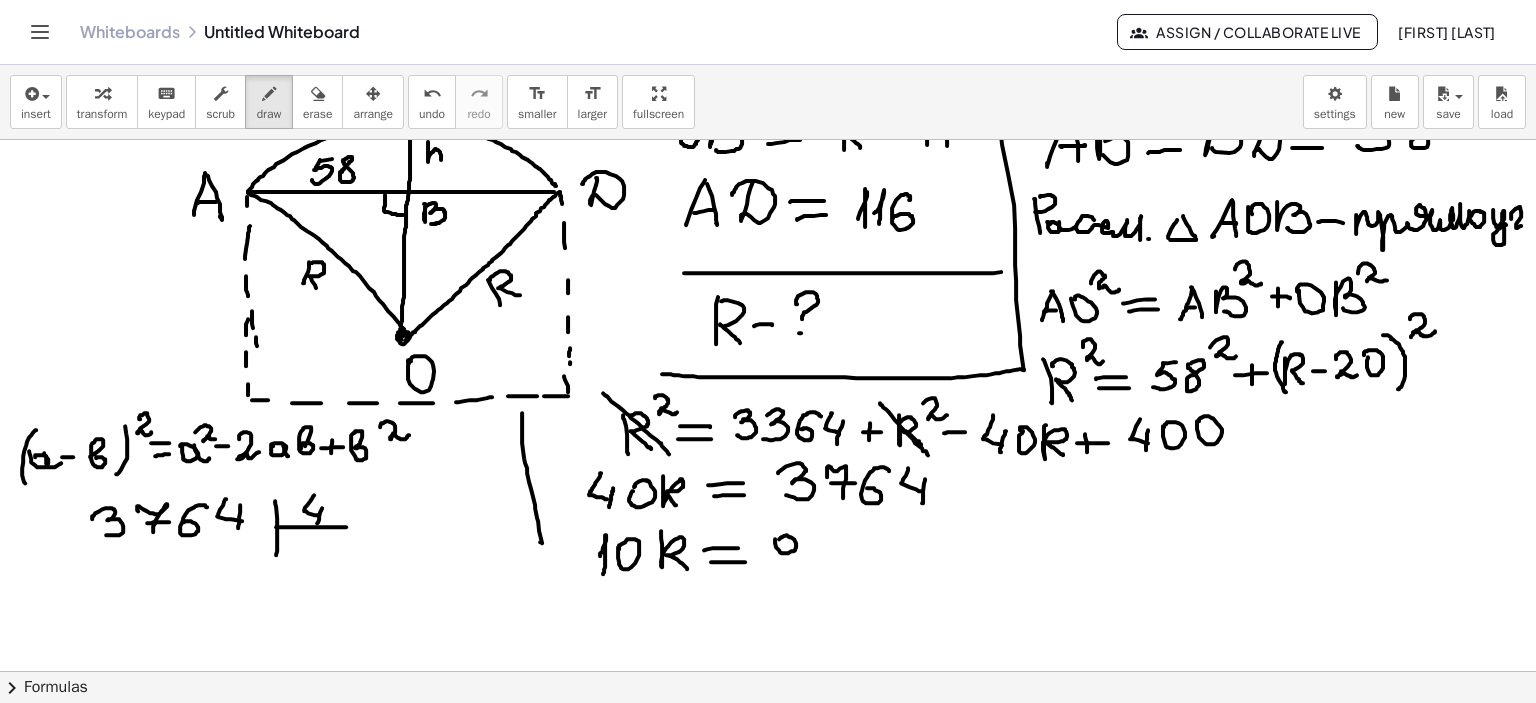 drag, startPoint x: 768, startPoint y: 539, endPoint x: 779, endPoint y: 544, distance: 12.083046 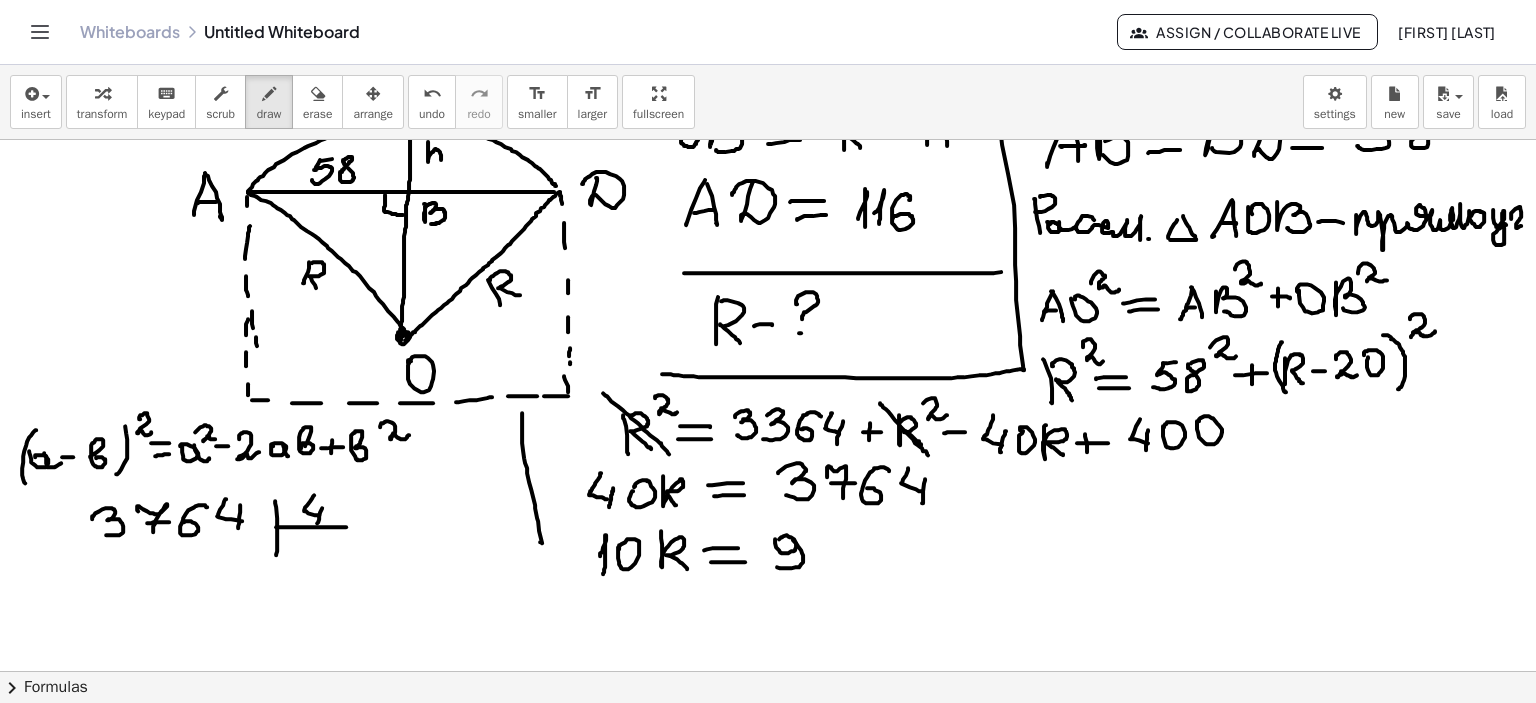 drag, startPoint x: 786, startPoint y: 540, endPoint x: 766, endPoint y: 566, distance: 32.80244 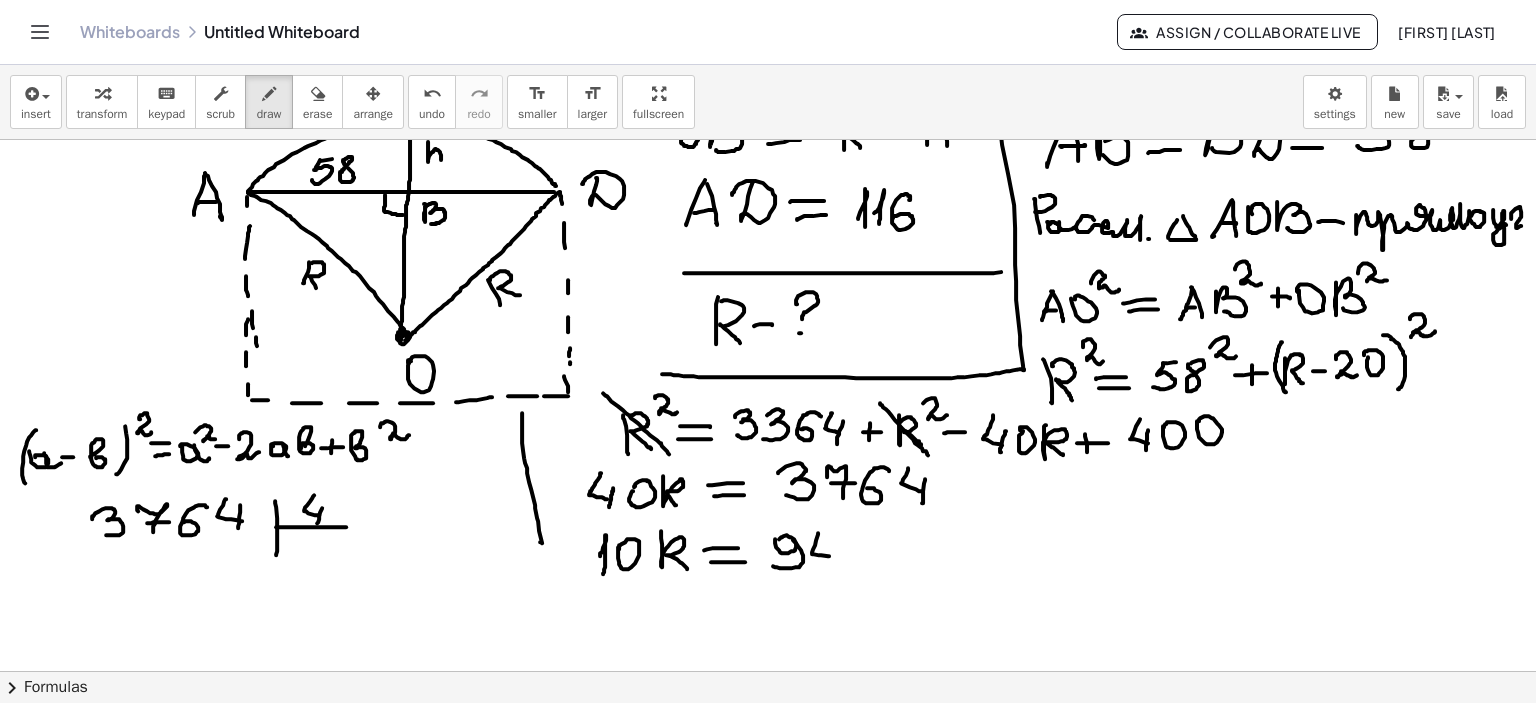 drag, startPoint x: 811, startPoint y: 533, endPoint x: 822, endPoint y: 556, distance: 25.495098 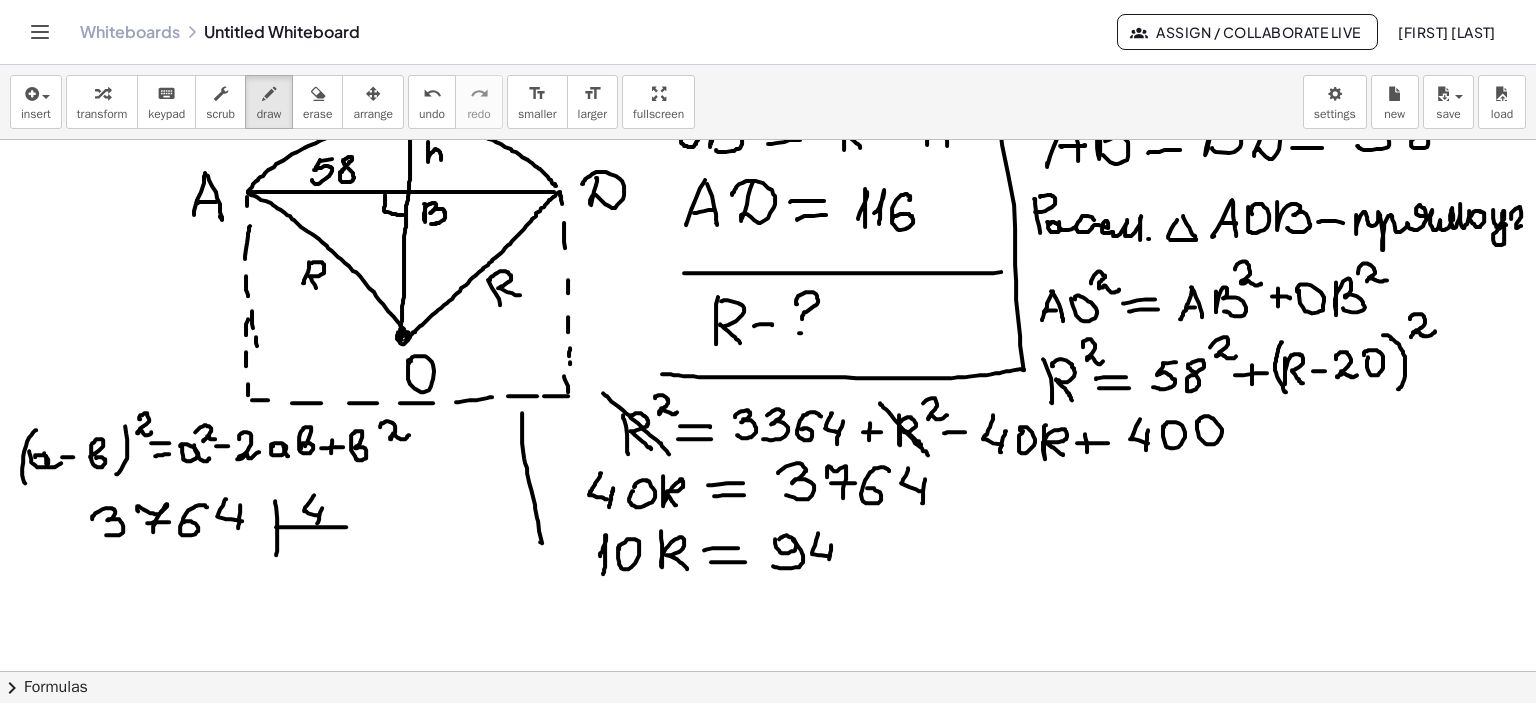 drag, startPoint x: 824, startPoint y: 545, endPoint x: 824, endPoint y: 565, distance: 20 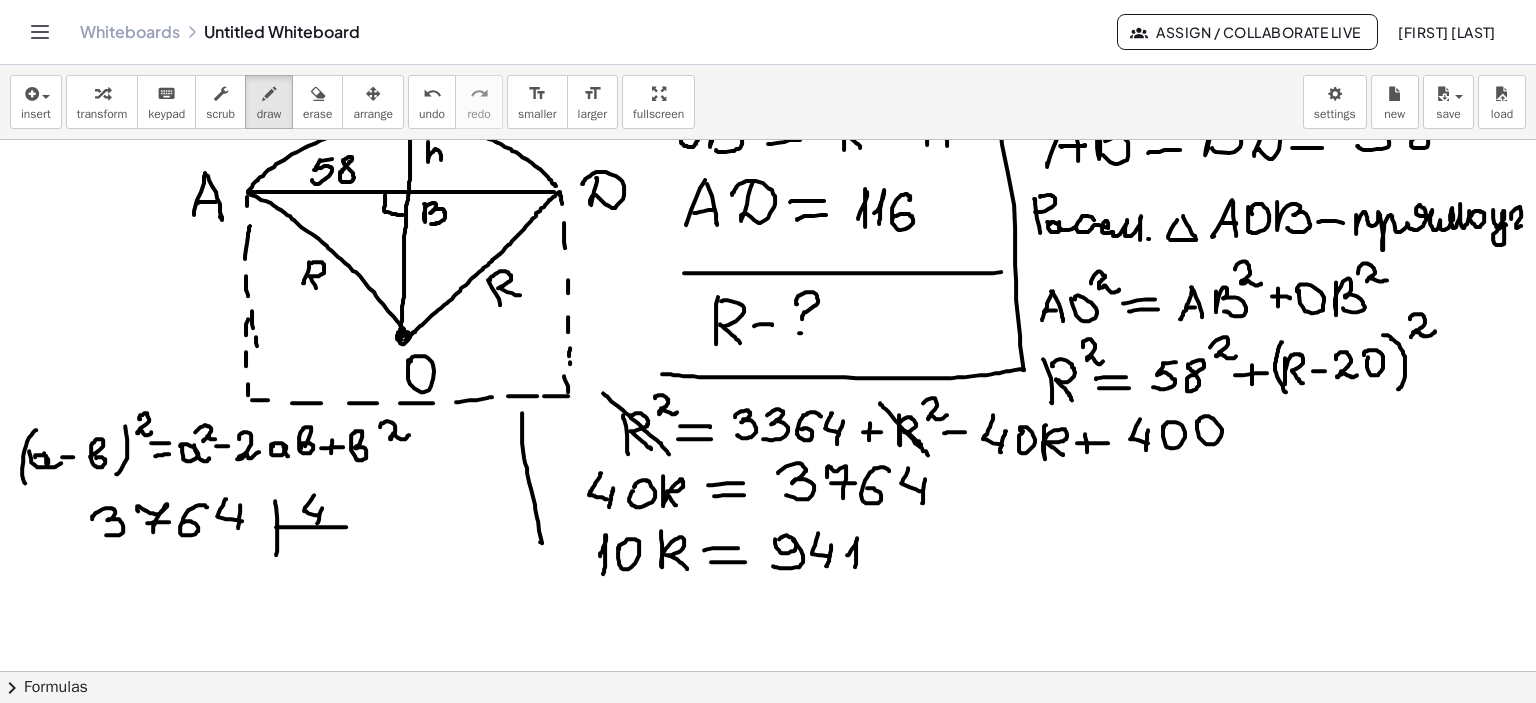 drag, startPoint x: 840, startPoint y: 555, endPoint x: 847, endPoint y: 567, distance: 13.892444 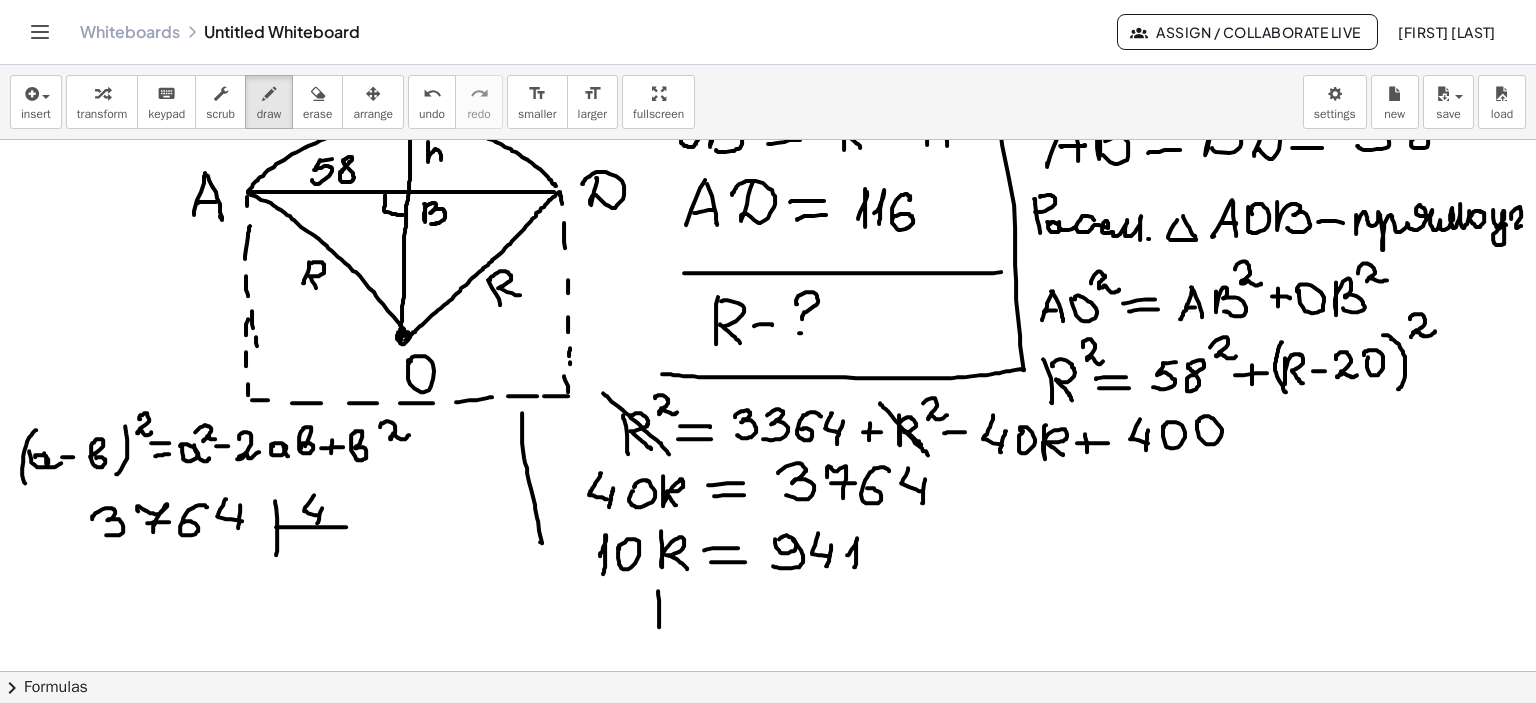 drag, startPoint x: 652, startPoint y: 600, endPoint x: 652, endPoint y: 627, distance: 27 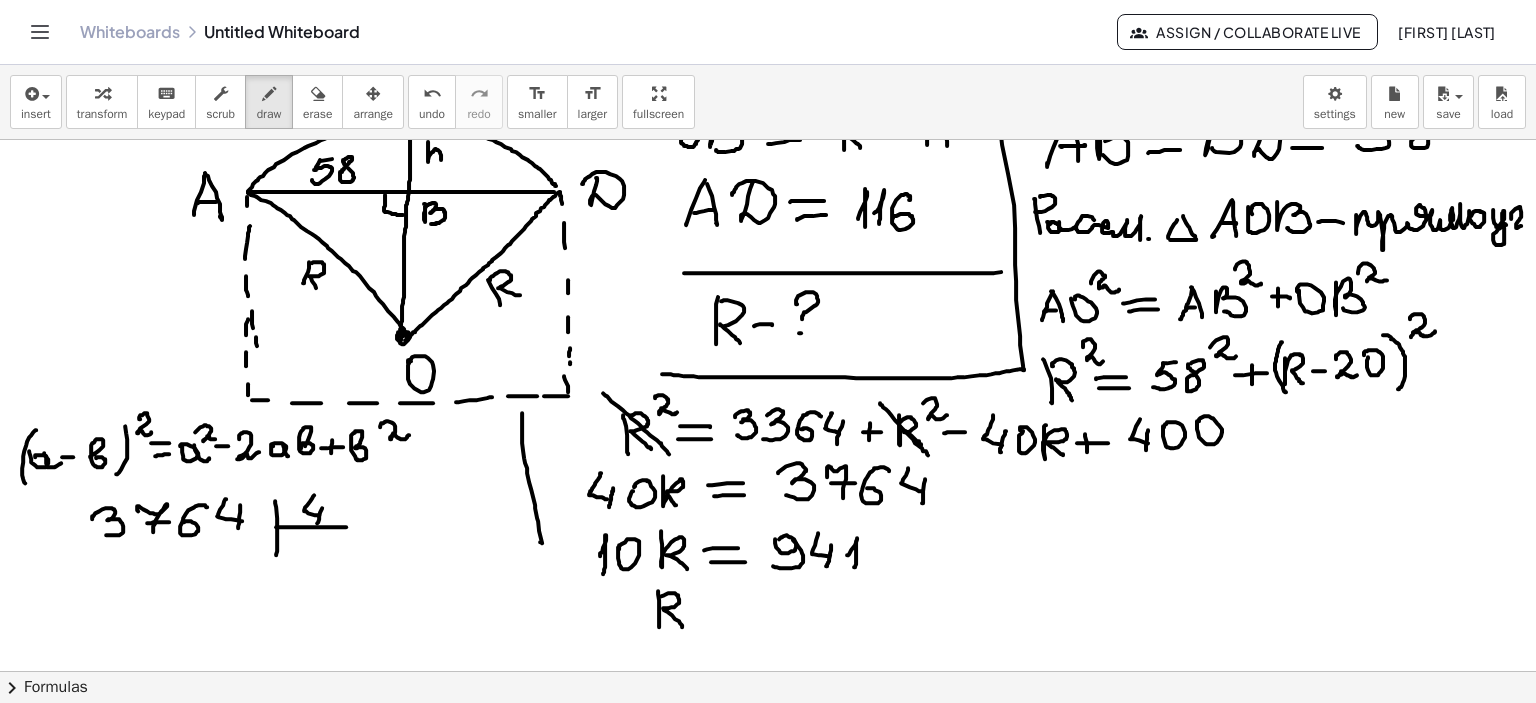 drag, startPoint x: 654, startPoint y: 596, endPoint x: 675, endPoint y: 627, distance: 37.44329 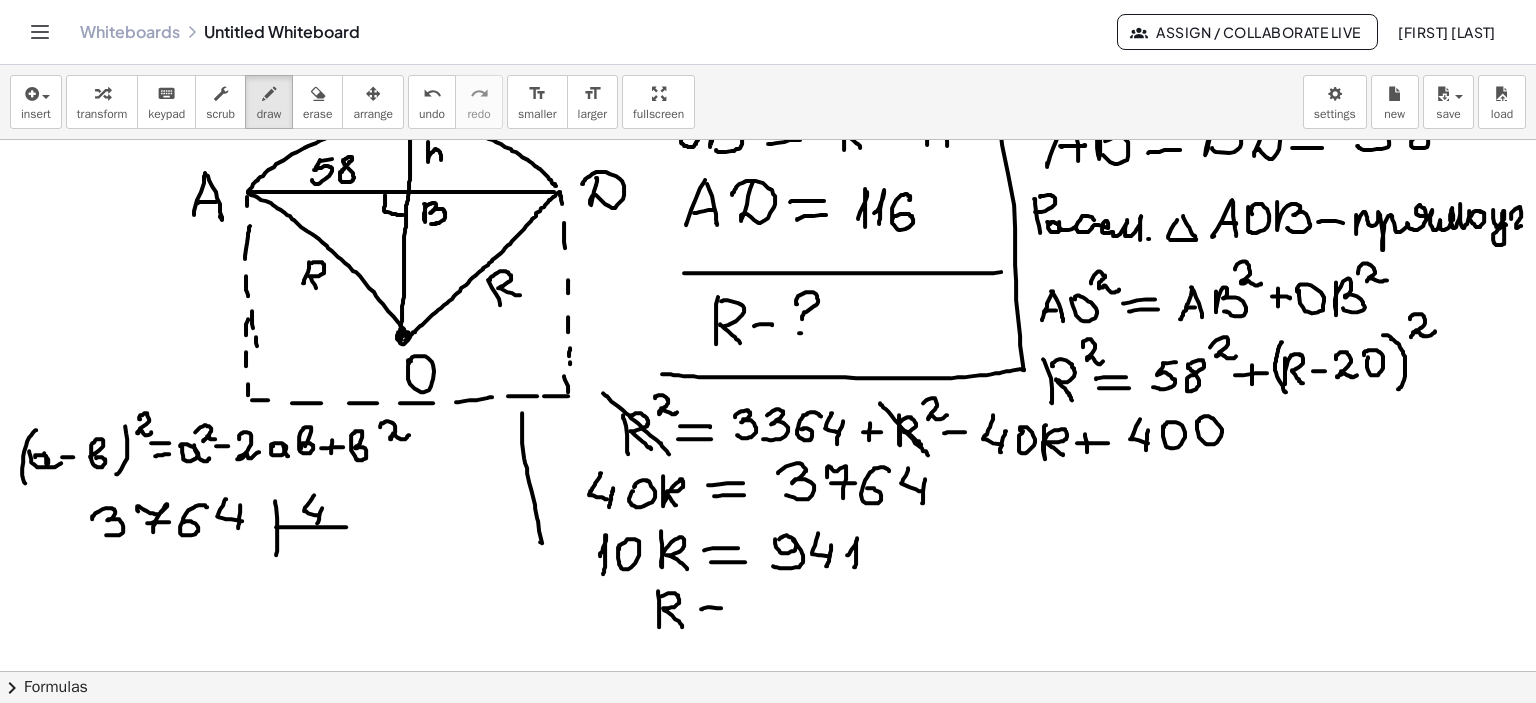 drag, startPoint x: 696, startPoint y: 608, endPoint x: 719, endPoint y: 615, distance: 24.04163 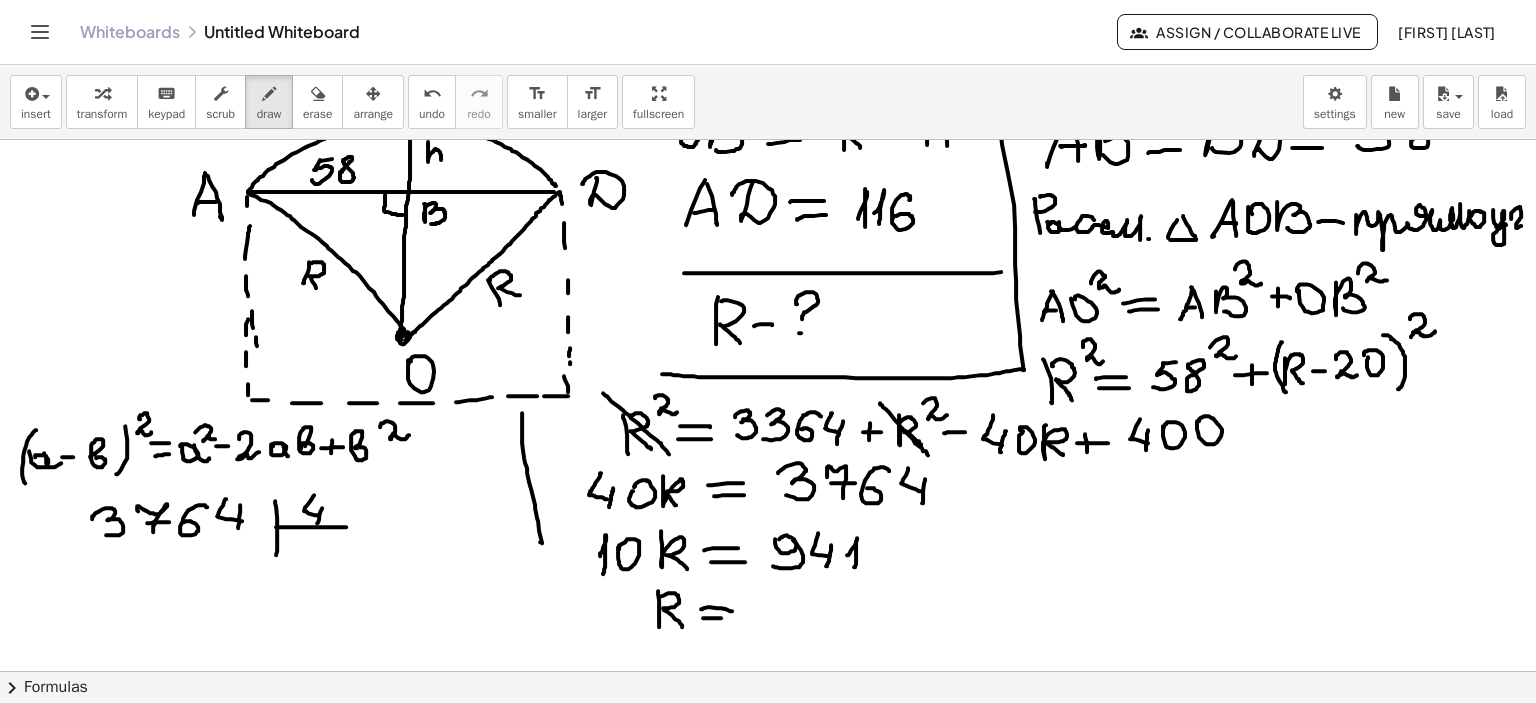 drag, startPoint x: 696, startPoint y: 618, endPoint x: 724, endPoint y: 618, distance: 28 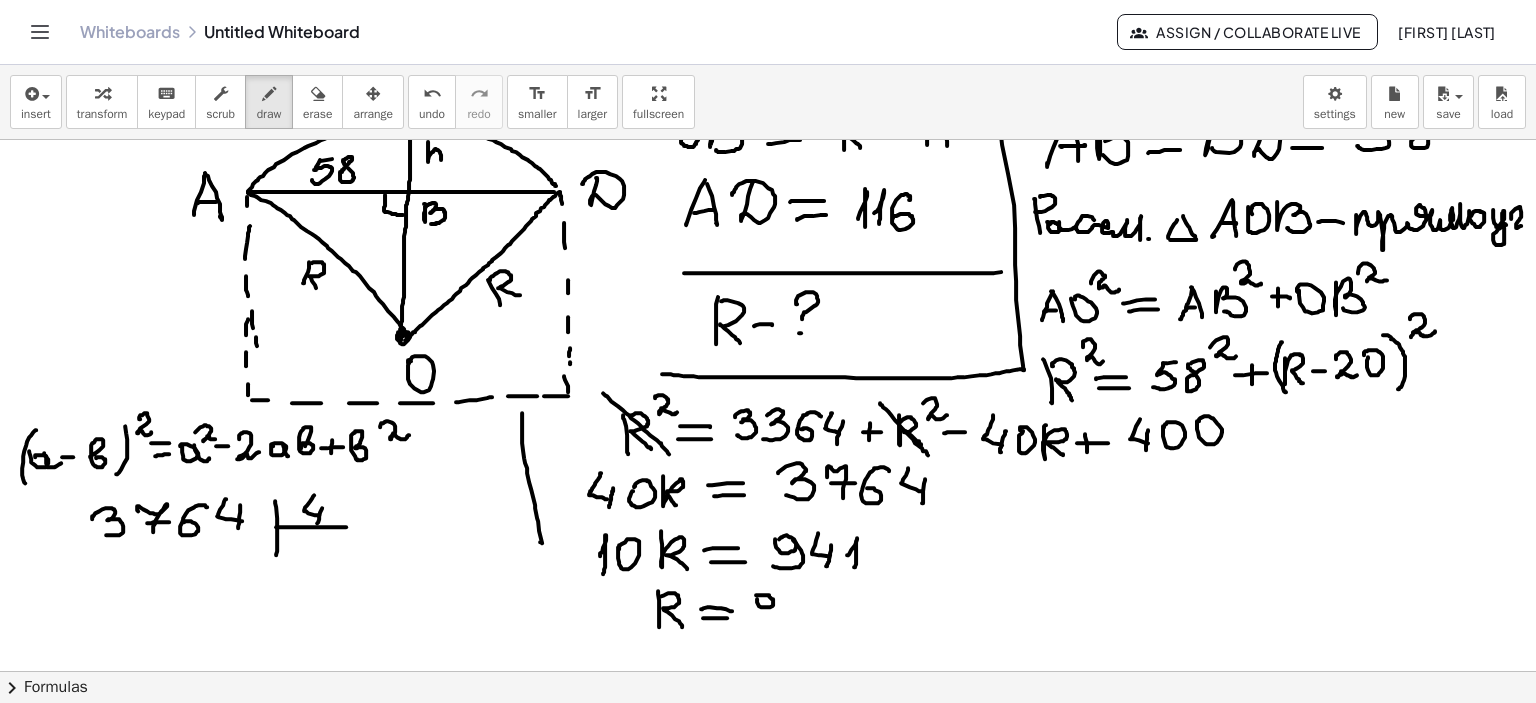 click at bounding box center [768, -706] 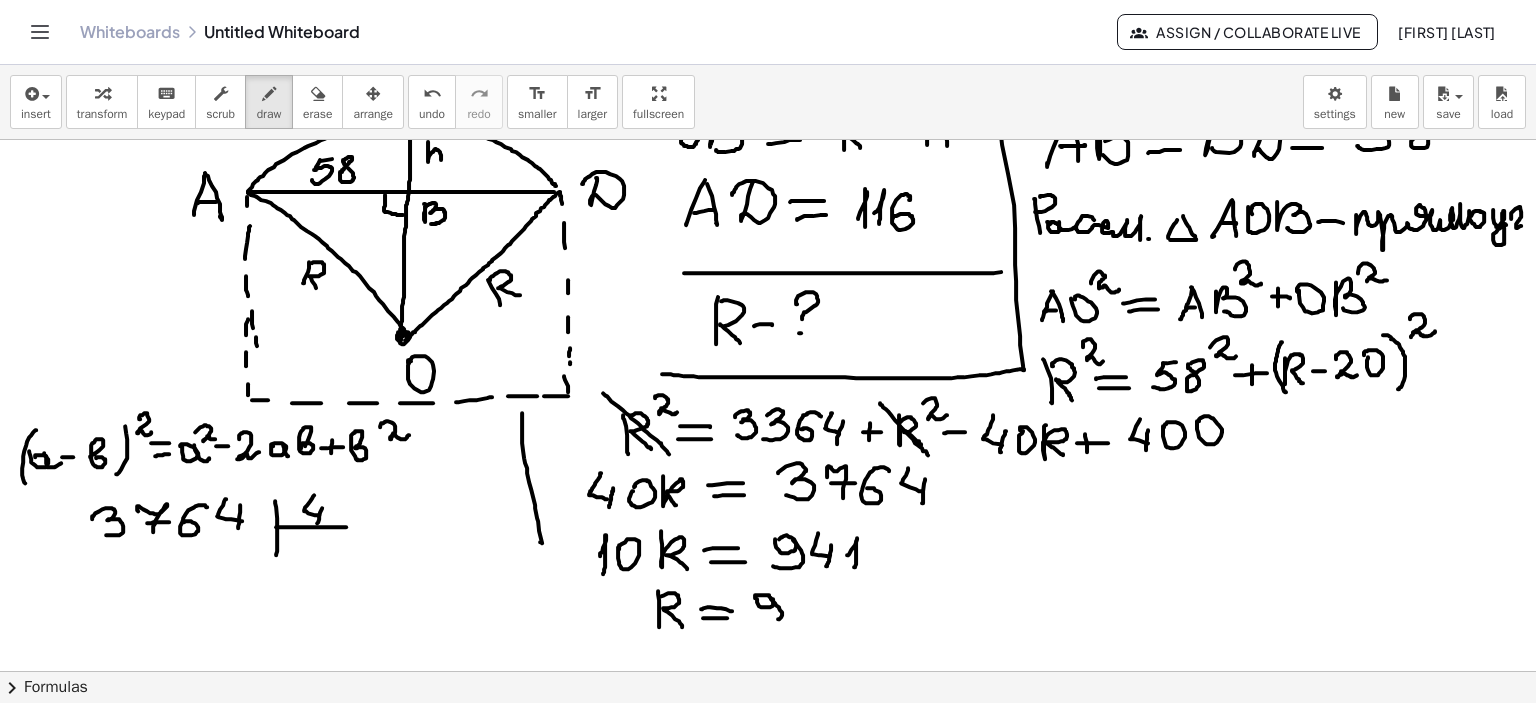 drag, startPoint x: 764, startPoint y: 599, endPoint x: 755, endPoint y: 622, distance: 24.698177 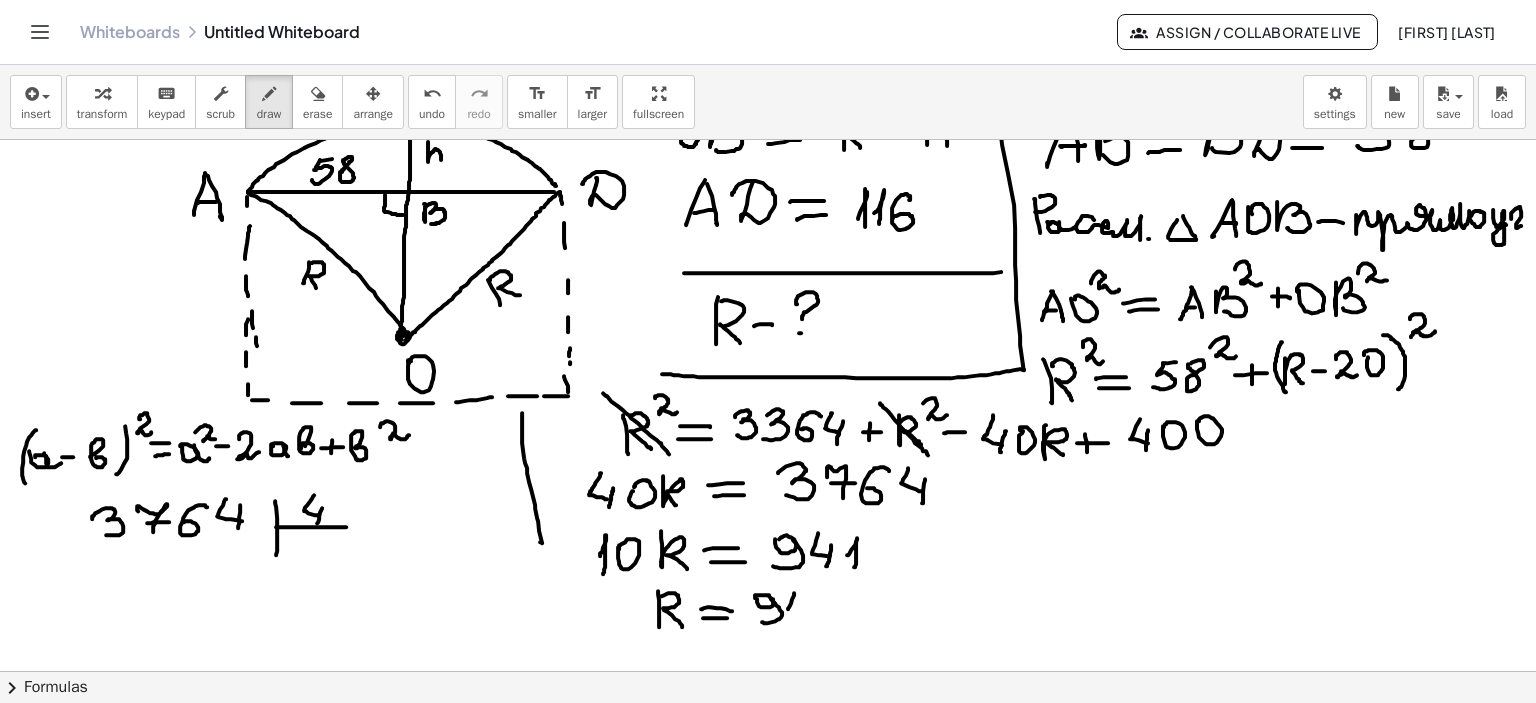 drag, startPoint x: 787, startPoint y: 593, endPoint x: 794, endPoint y: 611, distance: 19.313208 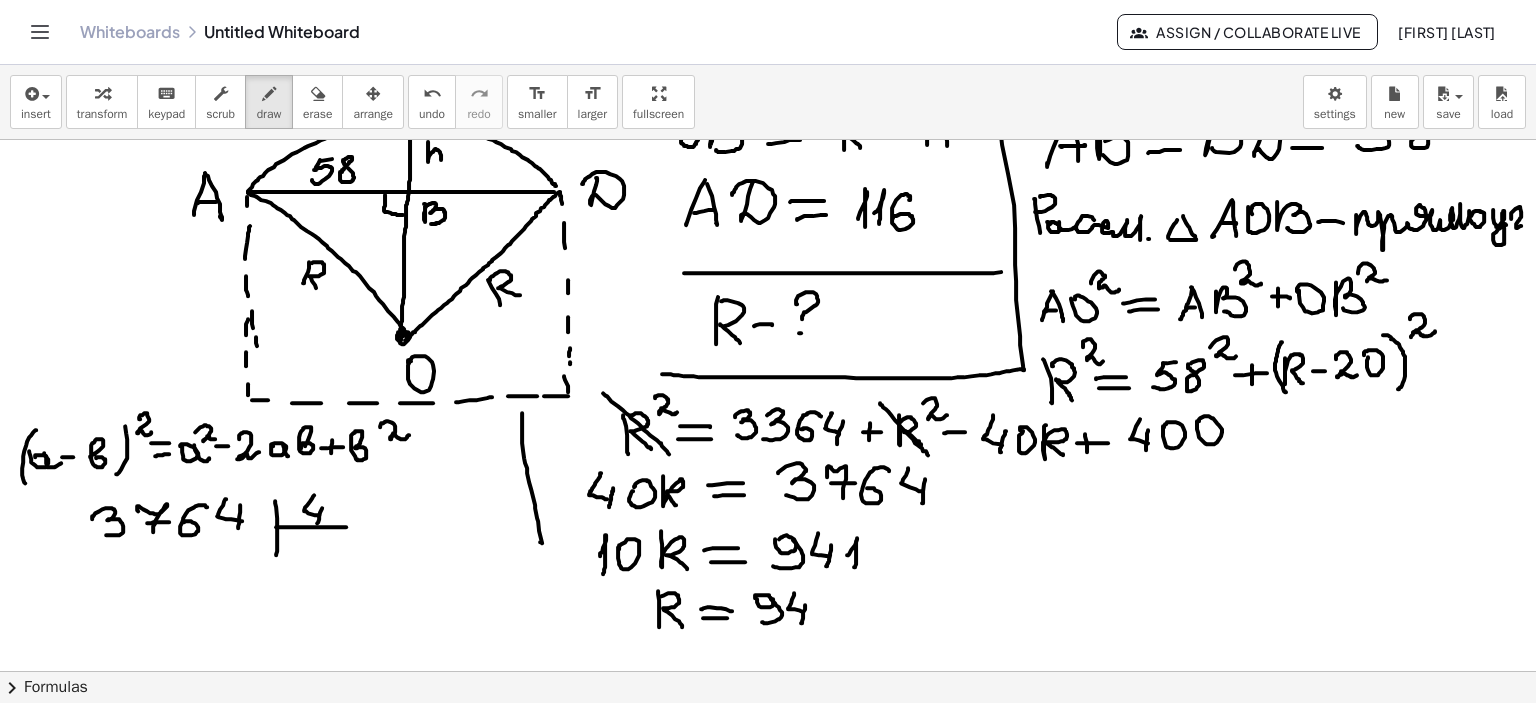 drag, startPoint x: 798, startPoint y: 605, endPoint x: 819, endPoint y: 628, distance: 31.144823 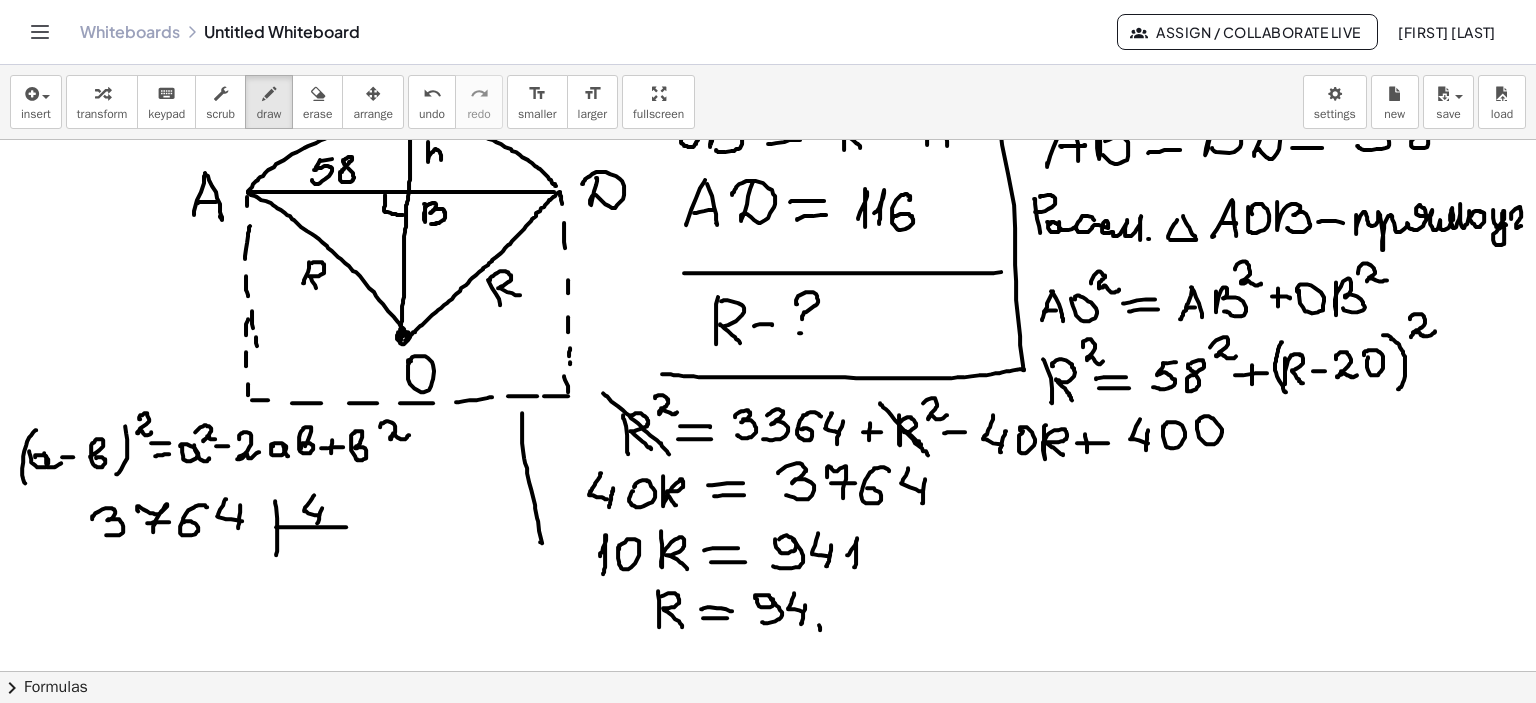 drag, startPoint x: 812, startPoint y: 625, endPoint x: 824, endPoint y: 637, distance: 16.970562 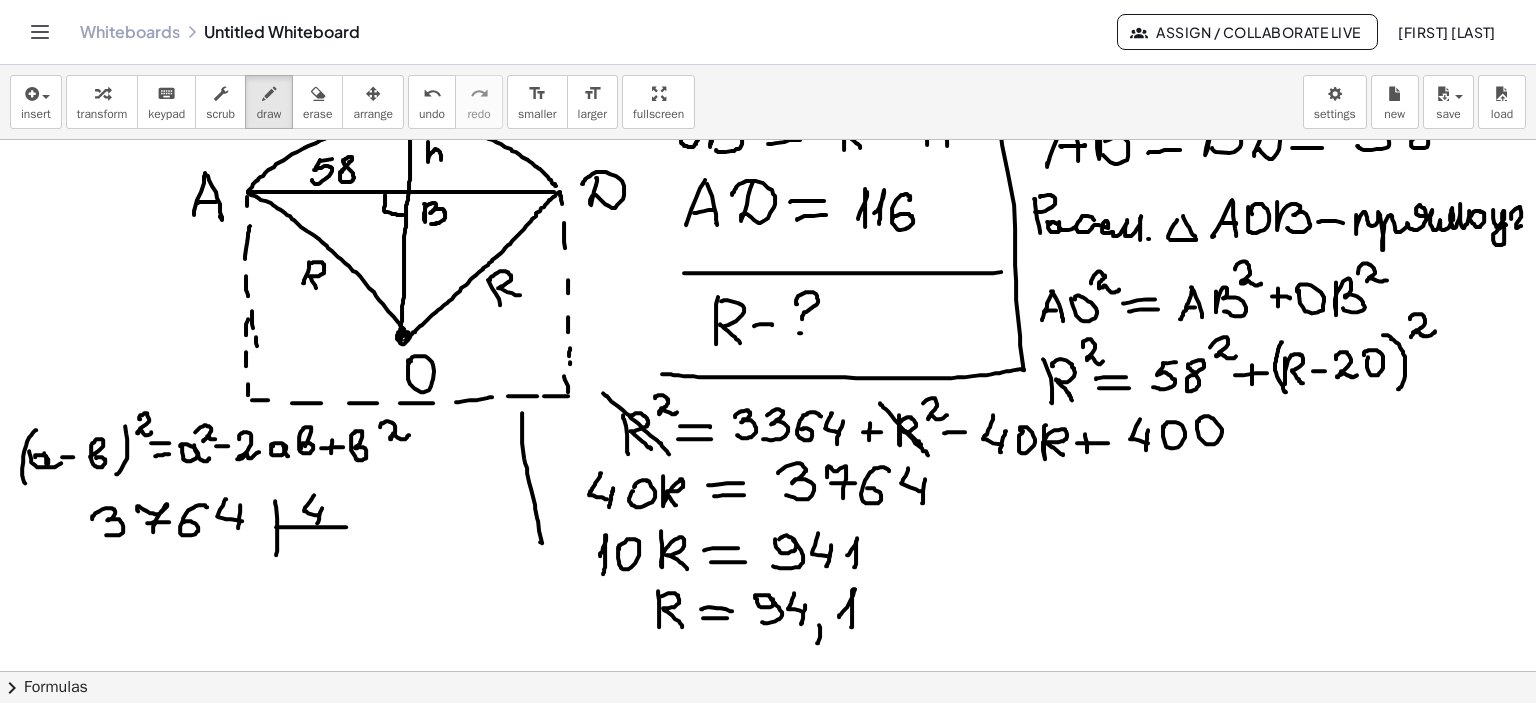 drag, startPoint x: 832, startPoint y: 617, endPoint x: 844, endPoint y: 627, distance: 15.6205 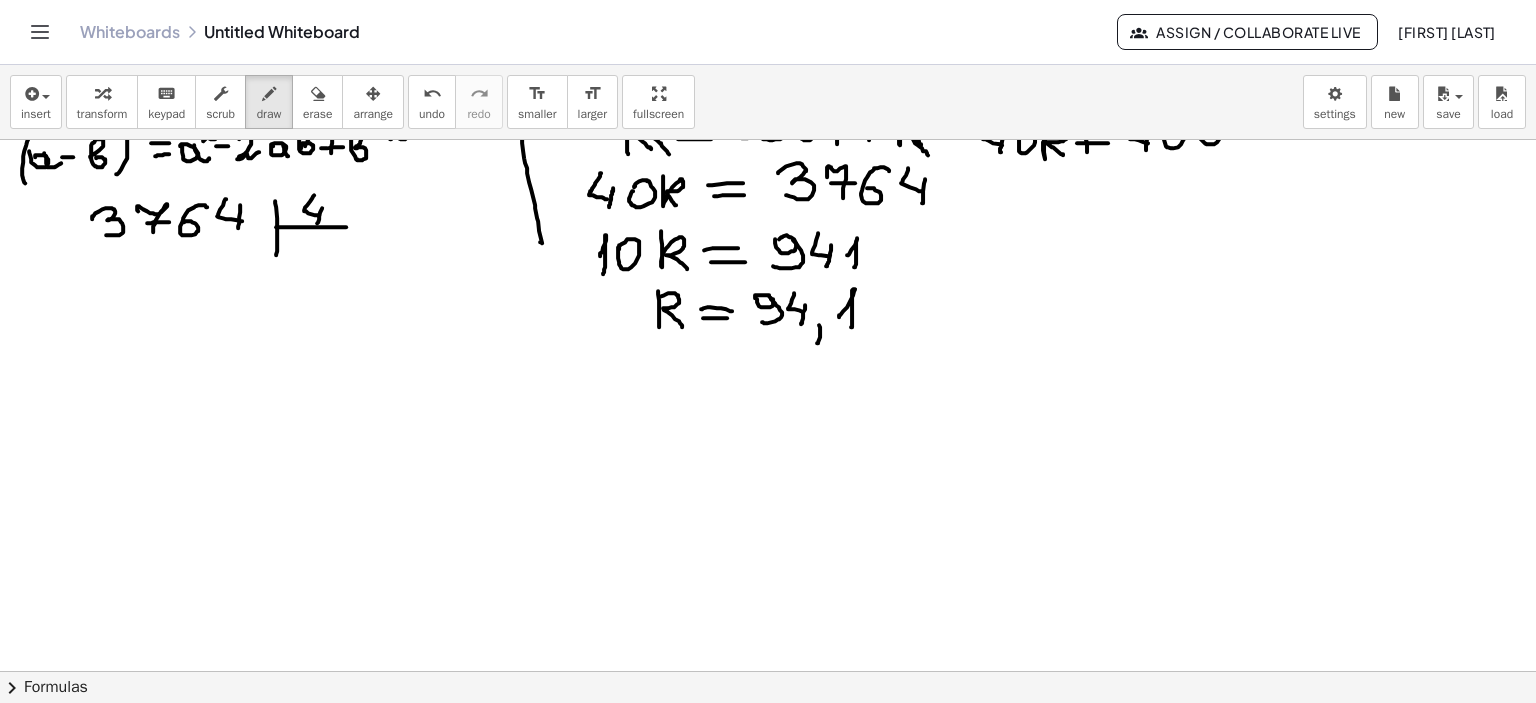 scroll, scrollTop: 3207, scrollLeft: 7, axis: both 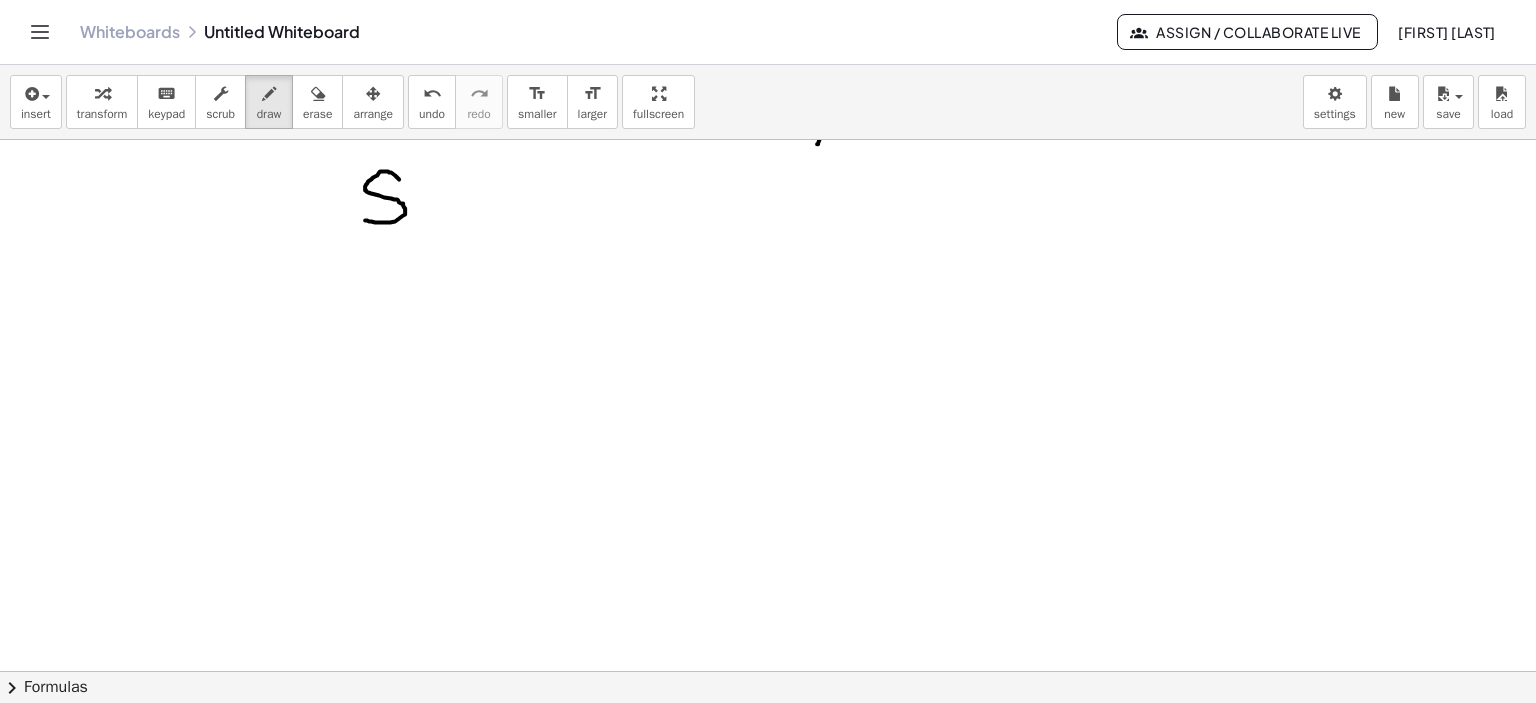 drag, startPoint x: 392, startPoint y: 179, endPoint x: 356, endPoint y: 219, distance: 53.814495 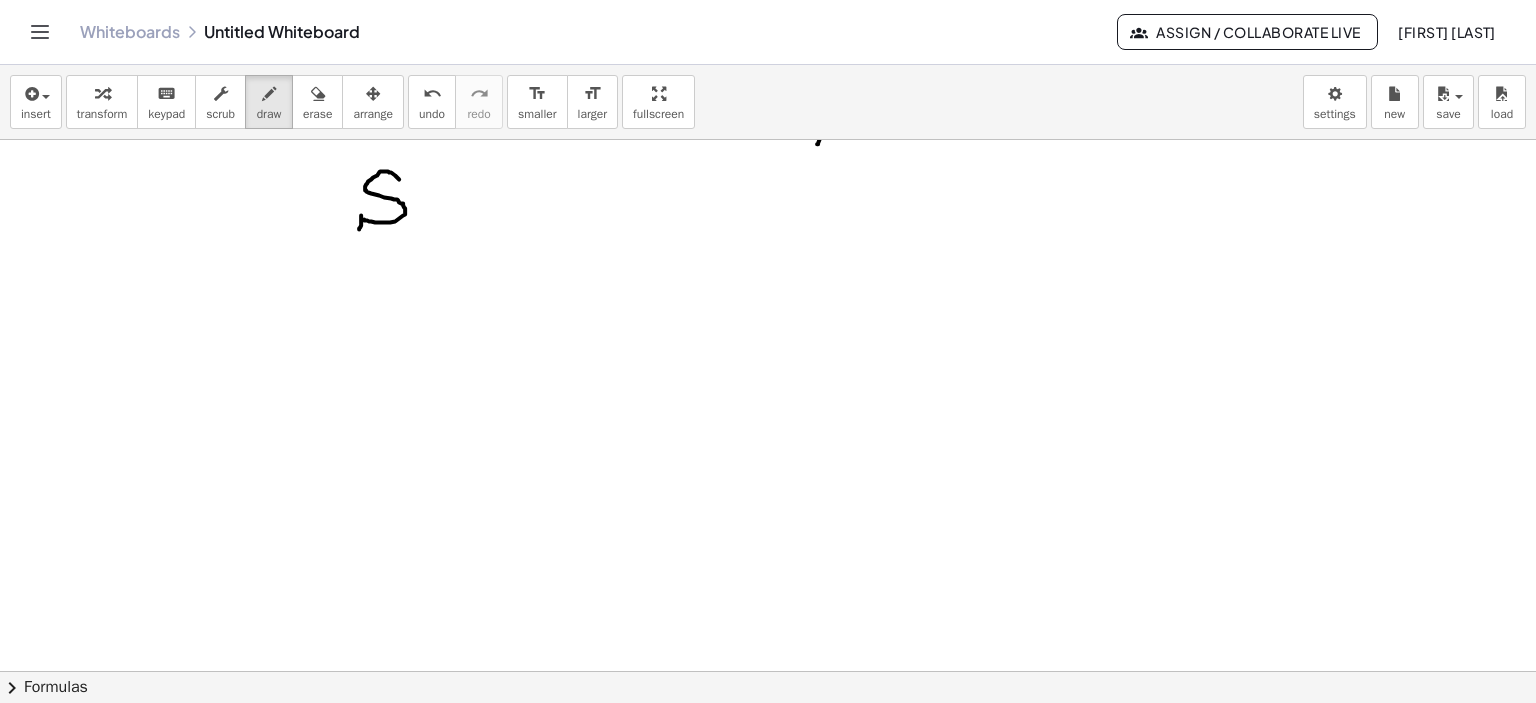 drag, startPoint x: 354, startPoint y: 215, endPoint x: 352, endPoint y: 229, distance: 14.142136 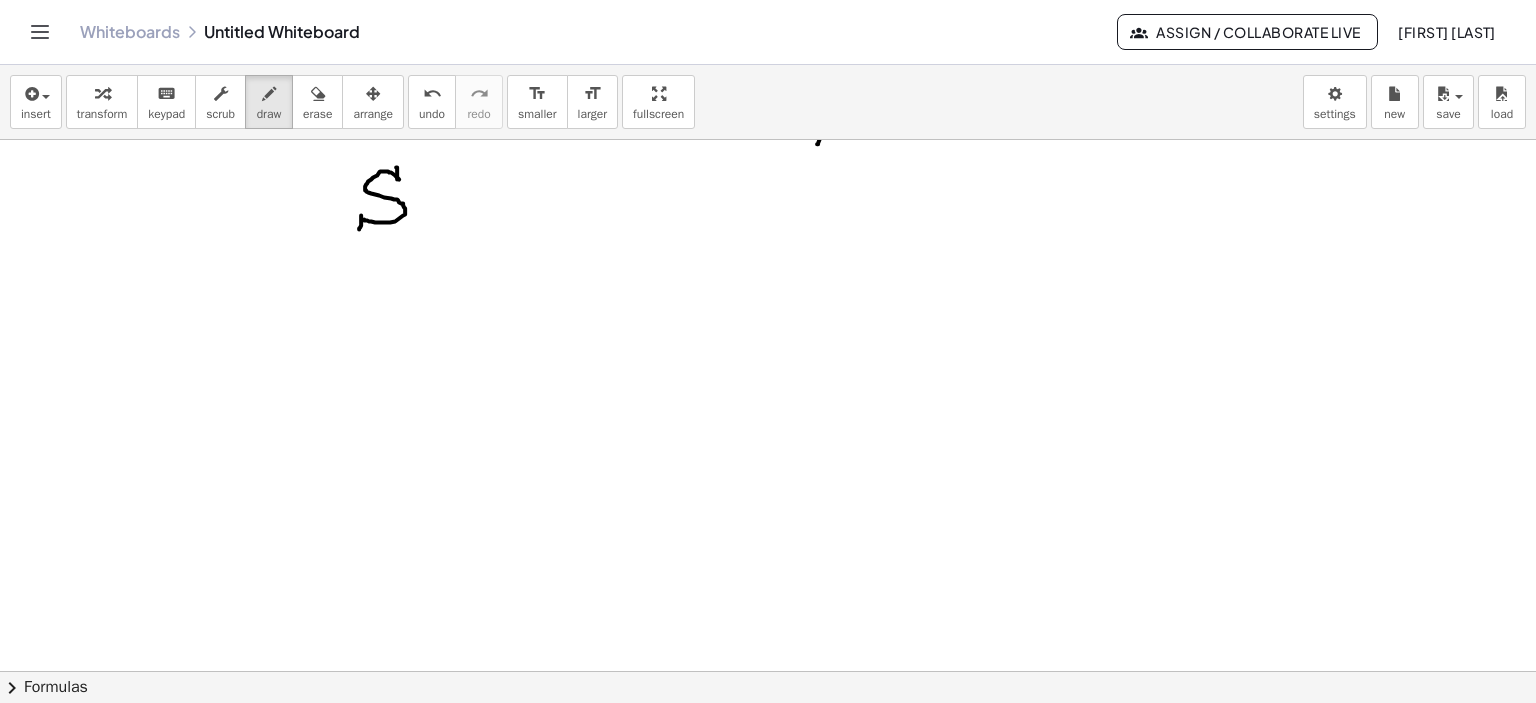drag, startPoint x: 389, startPoint y: 167, endPoint x: 391, endPoint y: 185, distance: 18.110771 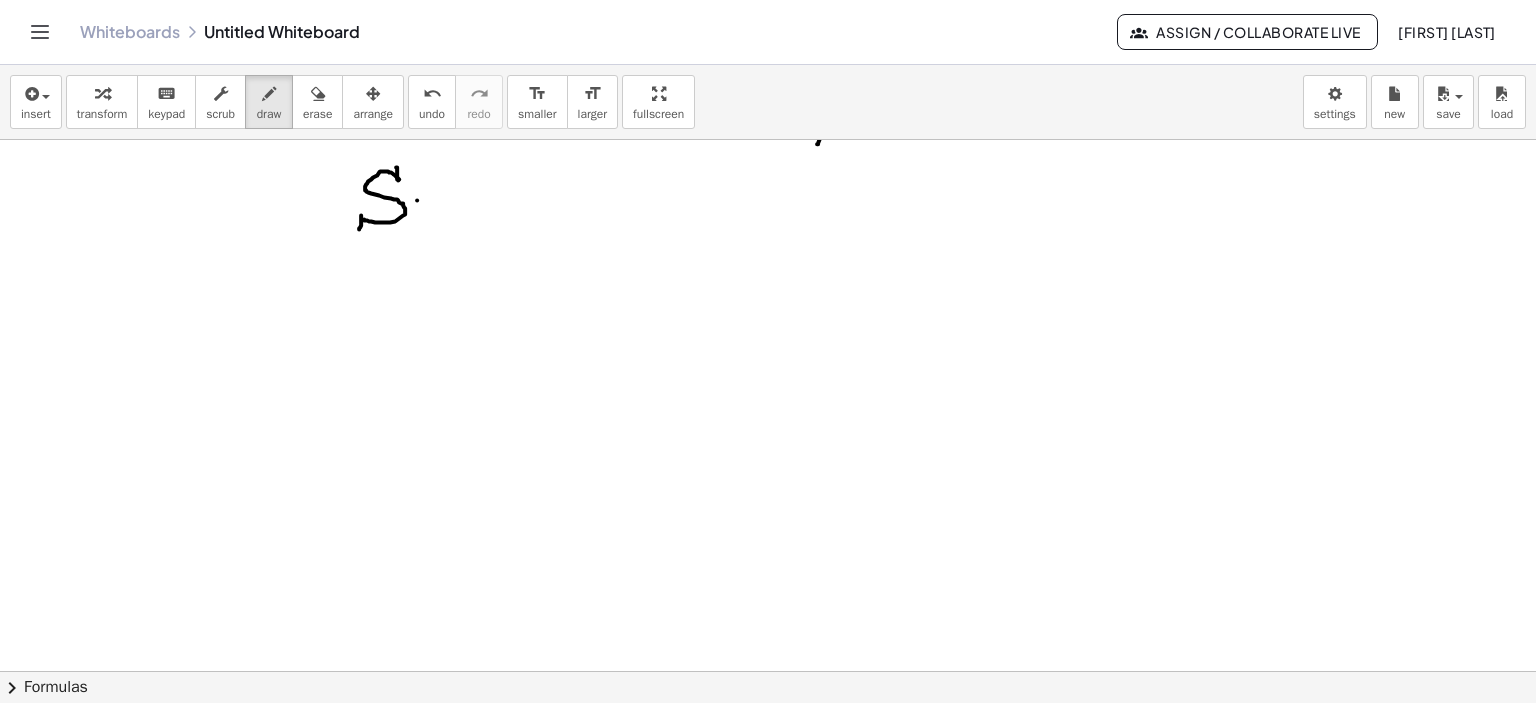 drag, startPoint x: 410, startPoint y: 200, endPoint x: 448, endPoint y: 201, distance: 38.013157 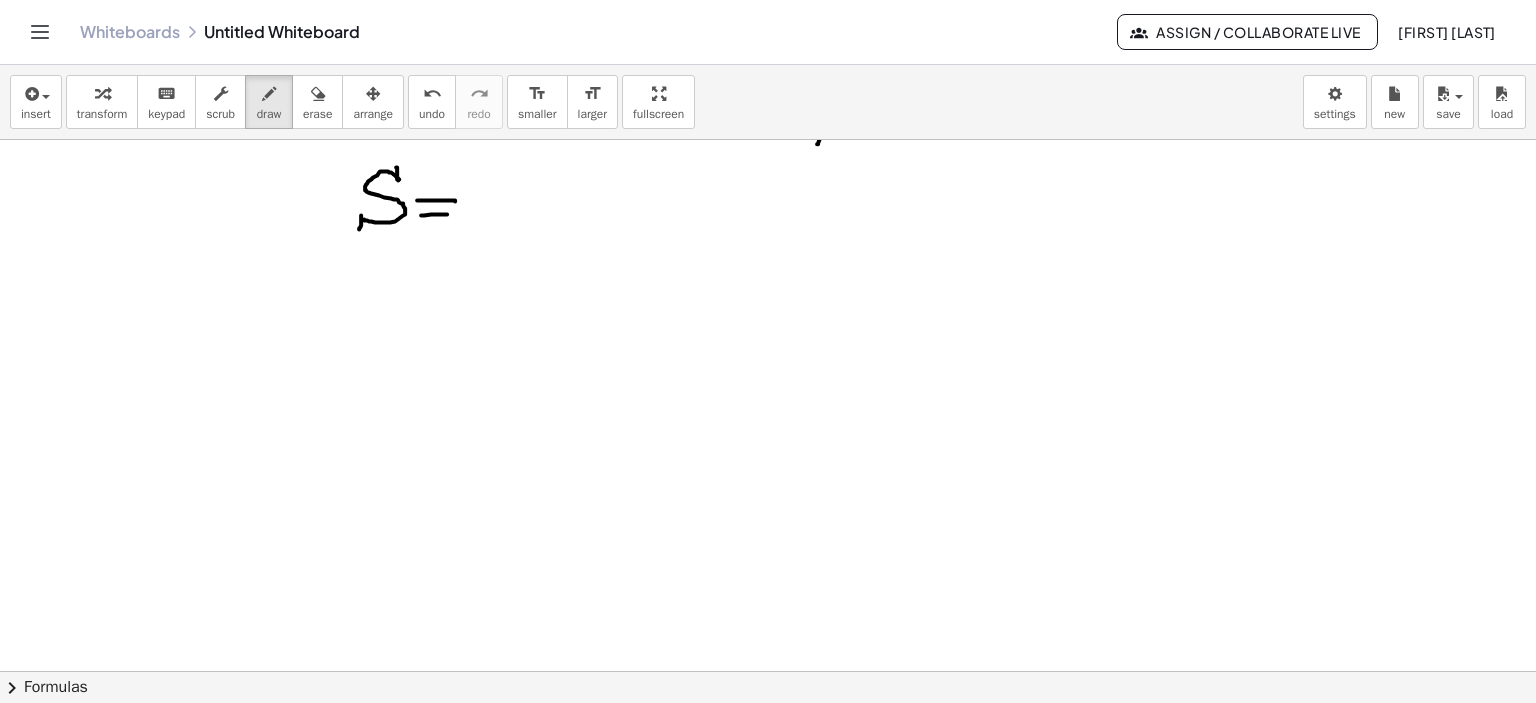 drag, startPoint x: 414, startPoint y: 215, endPoint x: 449, endPoint y: 214, distance: 35.014282 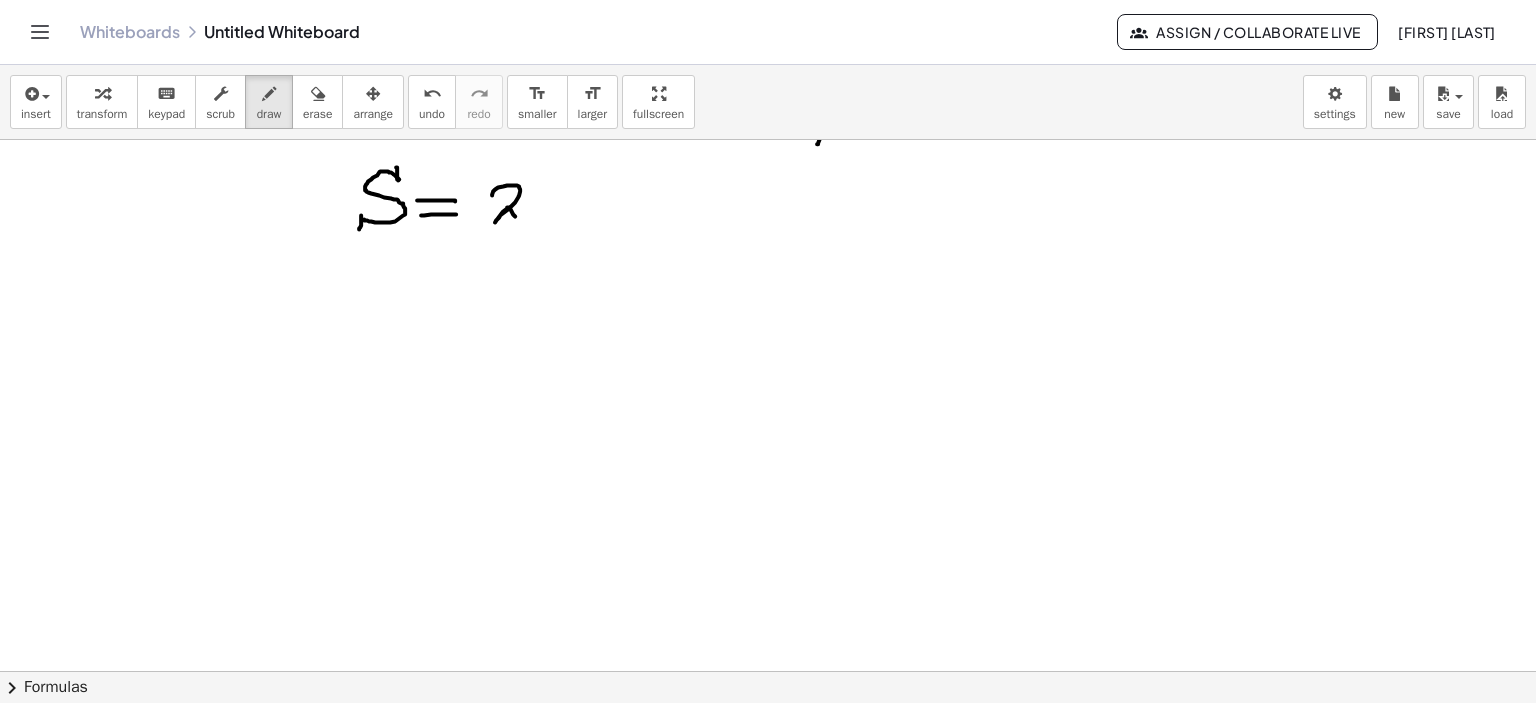drag, startPoint x: 485, startPoint y: 195, endPoint x: 525, endPoint y: 210, distance: 42.72002 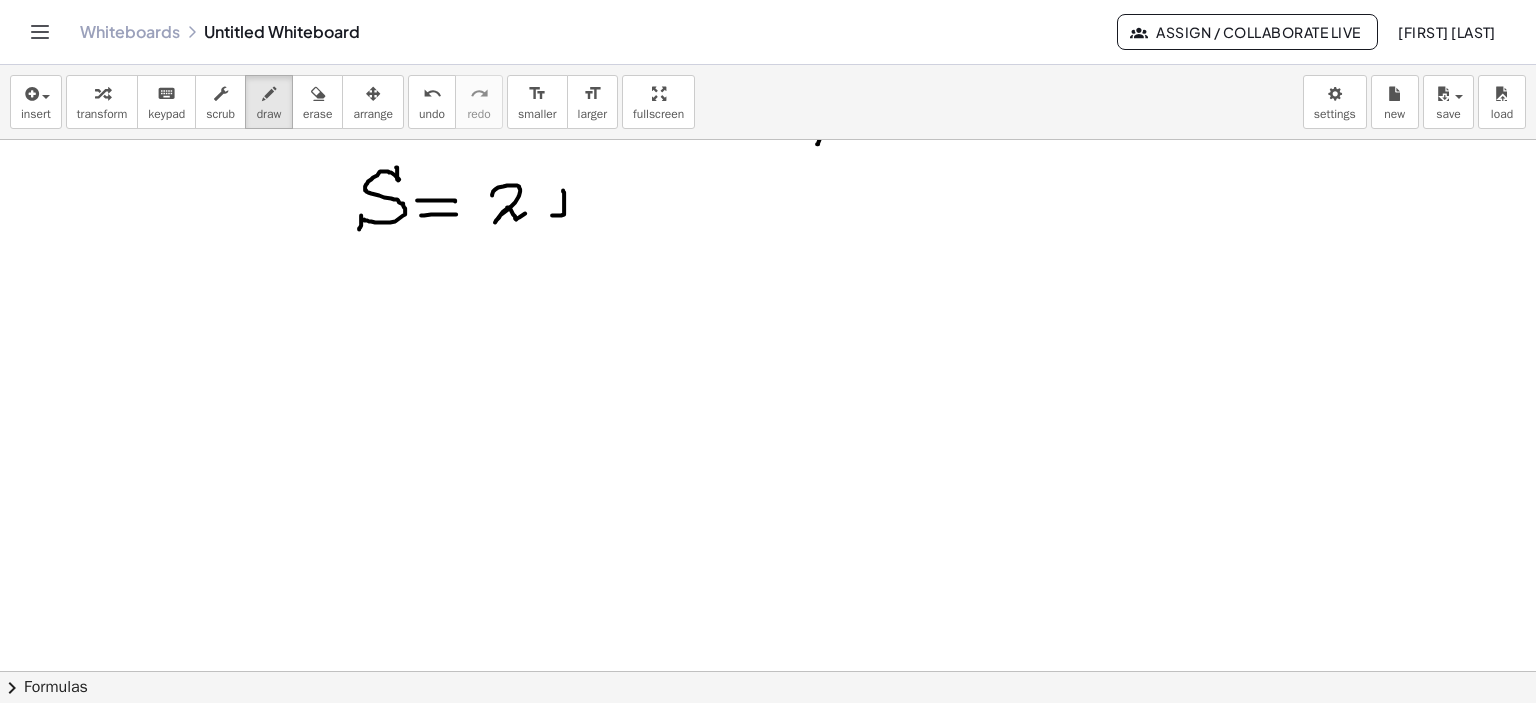 drag, startPoint x: 556, startPoint y: 190, endPoint x: 540, endPoint y: 213, distance: 28.01785 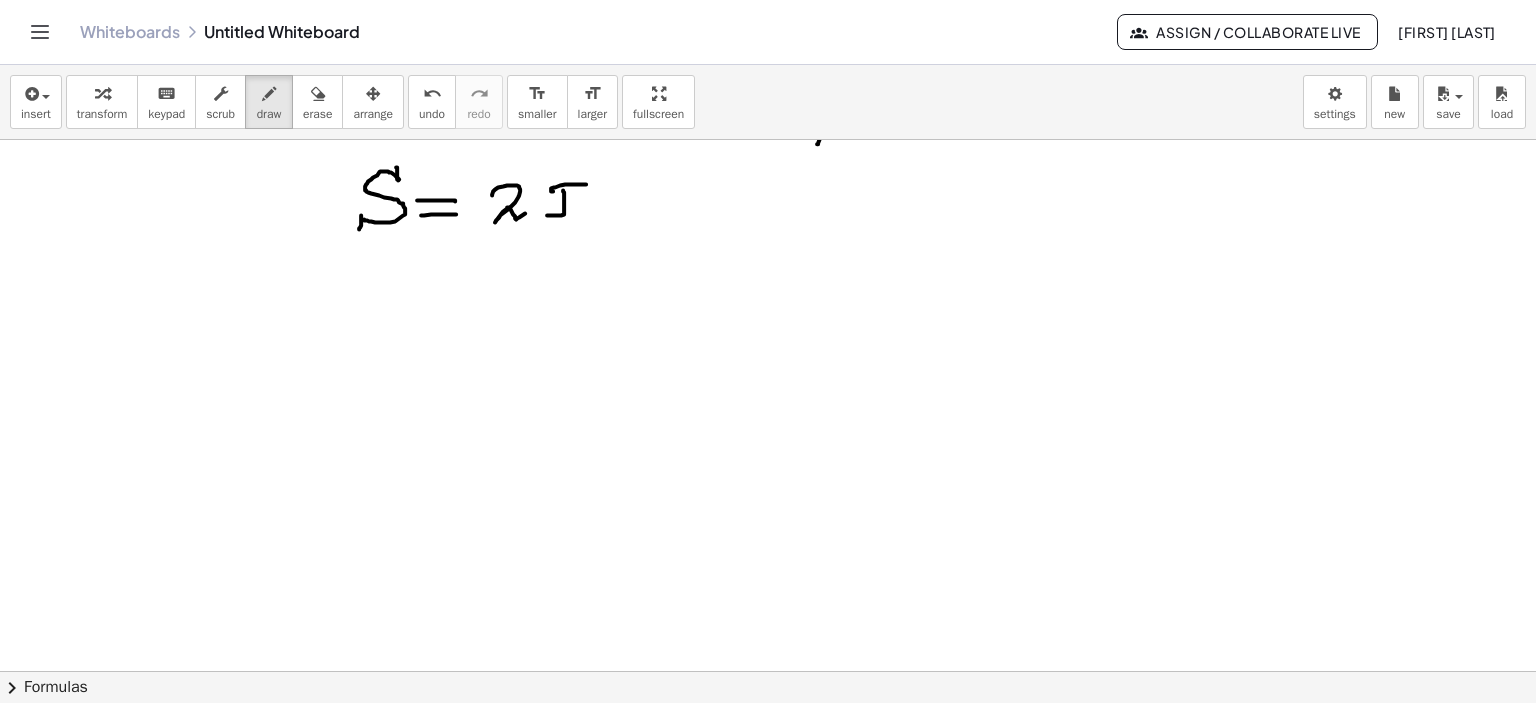 drag, startPoint x: 544, startPoint y: 191, endPoint x: 579, endPoint y: 188, distance: 35.128338 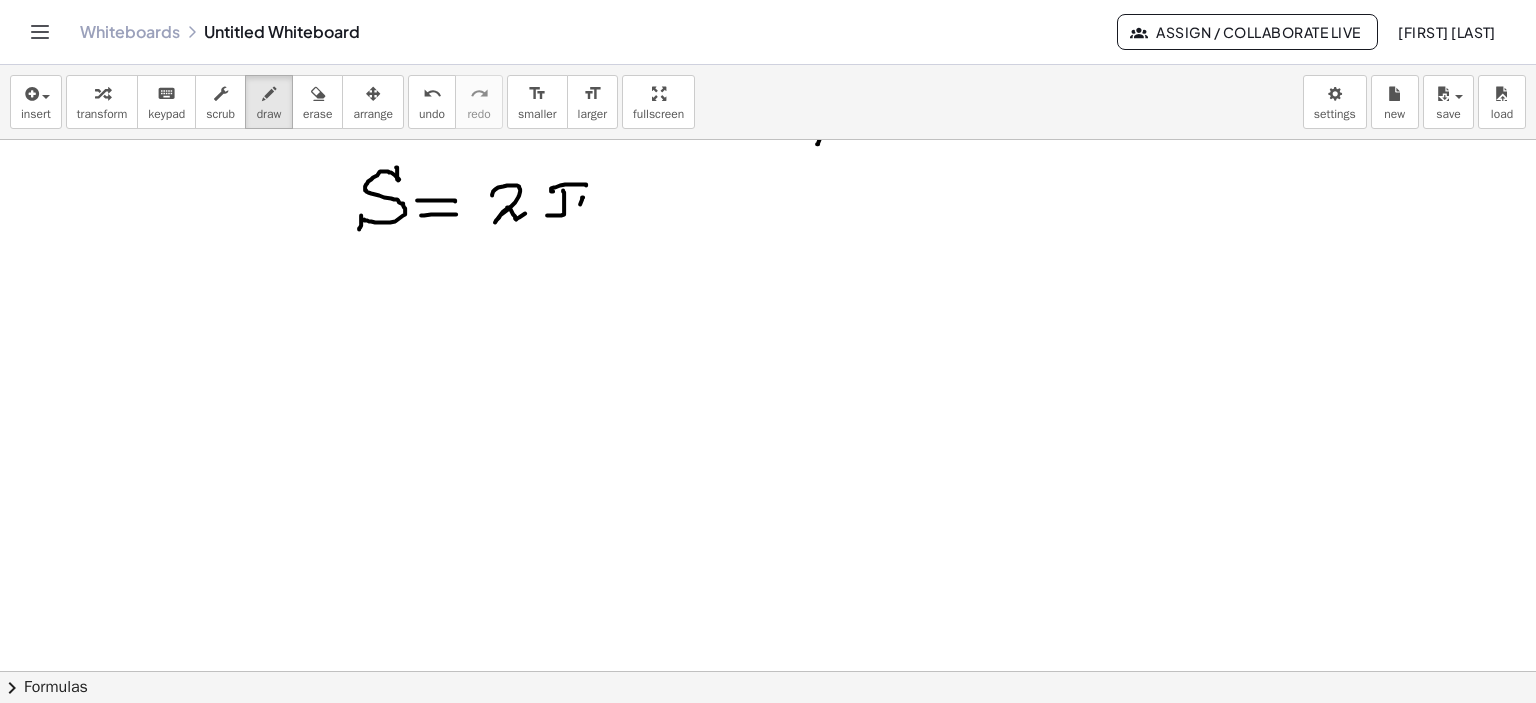 drag, startPoint x: 575, startPoint y: 197, endPoint x: 575, endPoint y: 227, distance: 30 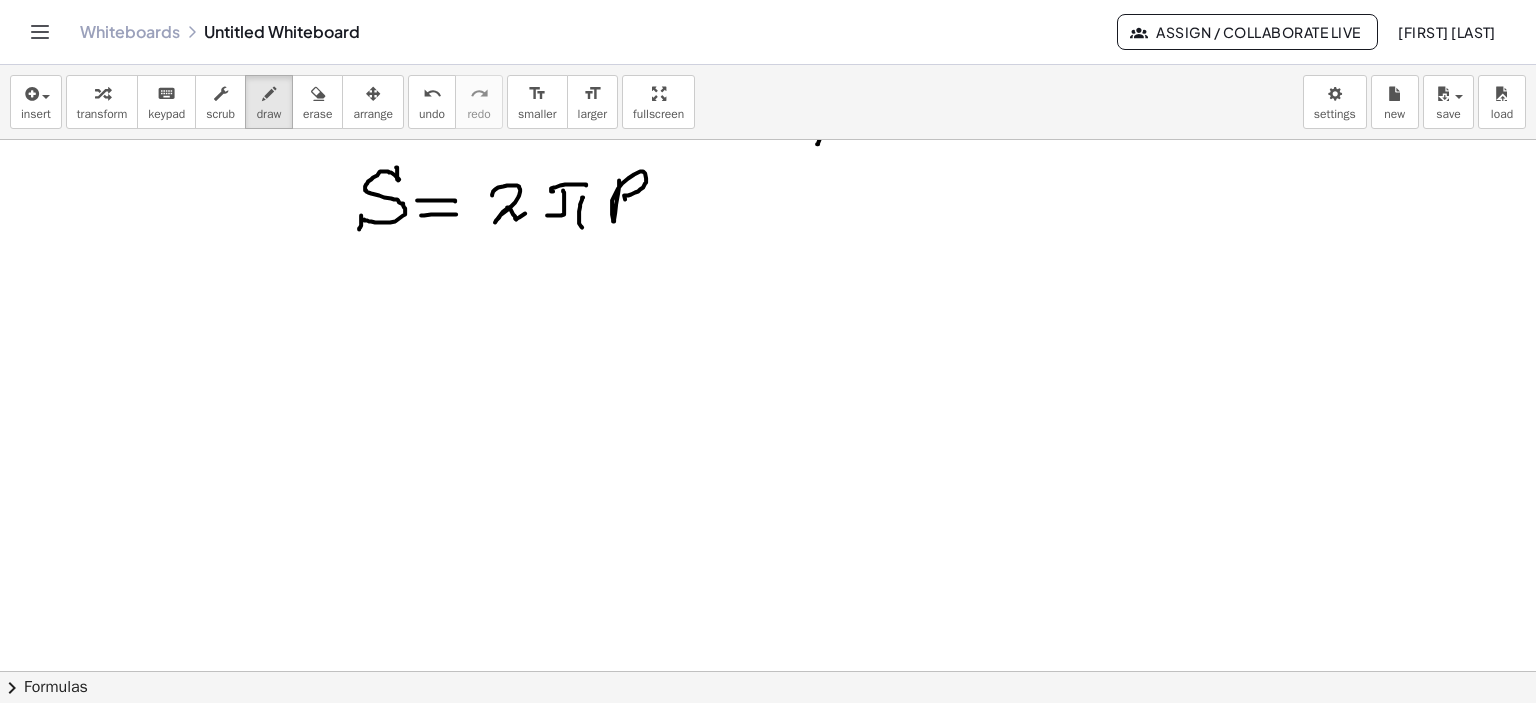 drag, startPoint x: 612, startPoint y: 180, endPoint x: 628, endPoint y: 219, distance: 42.154476 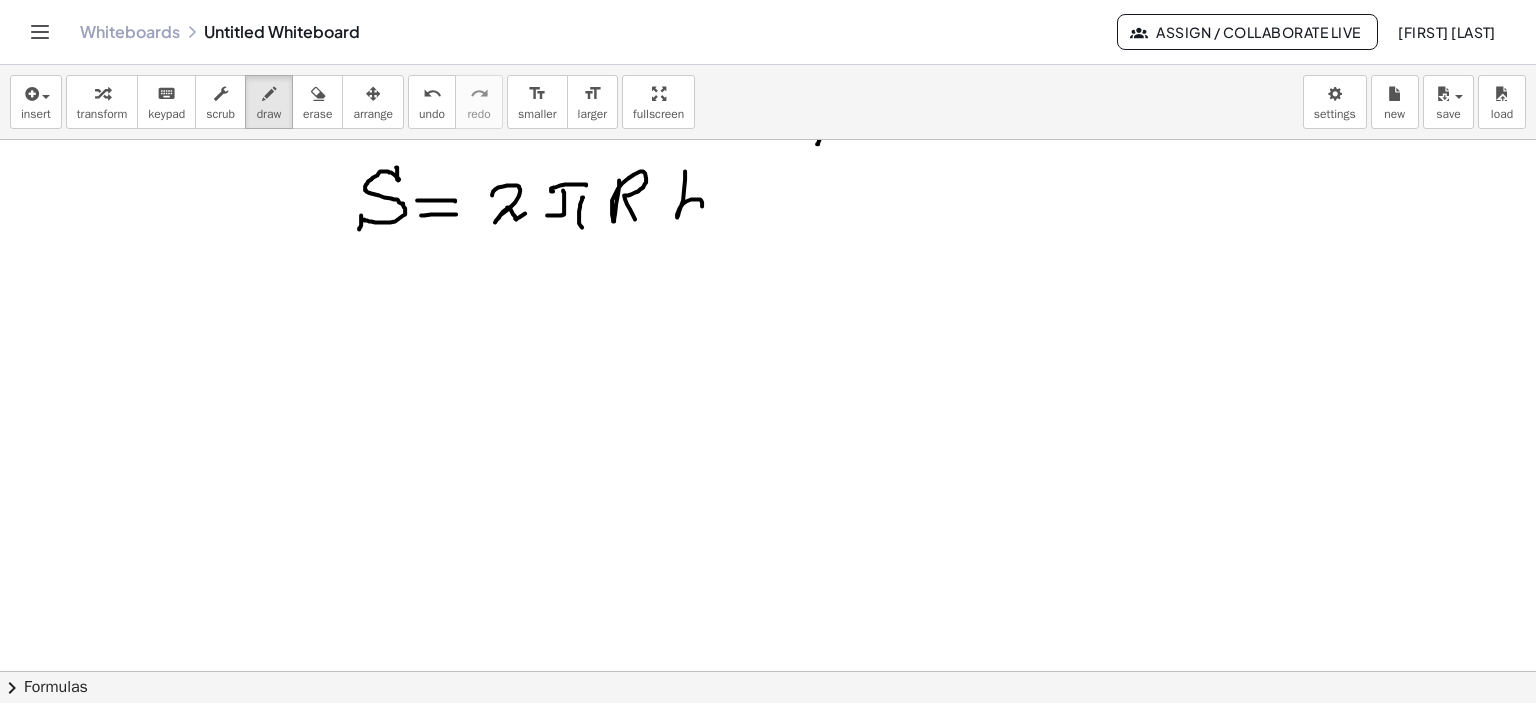 drag, startPoint x: 678, startPoint y: 171, endPoint x: 680, endPoint y: 230, distance: 59.03389 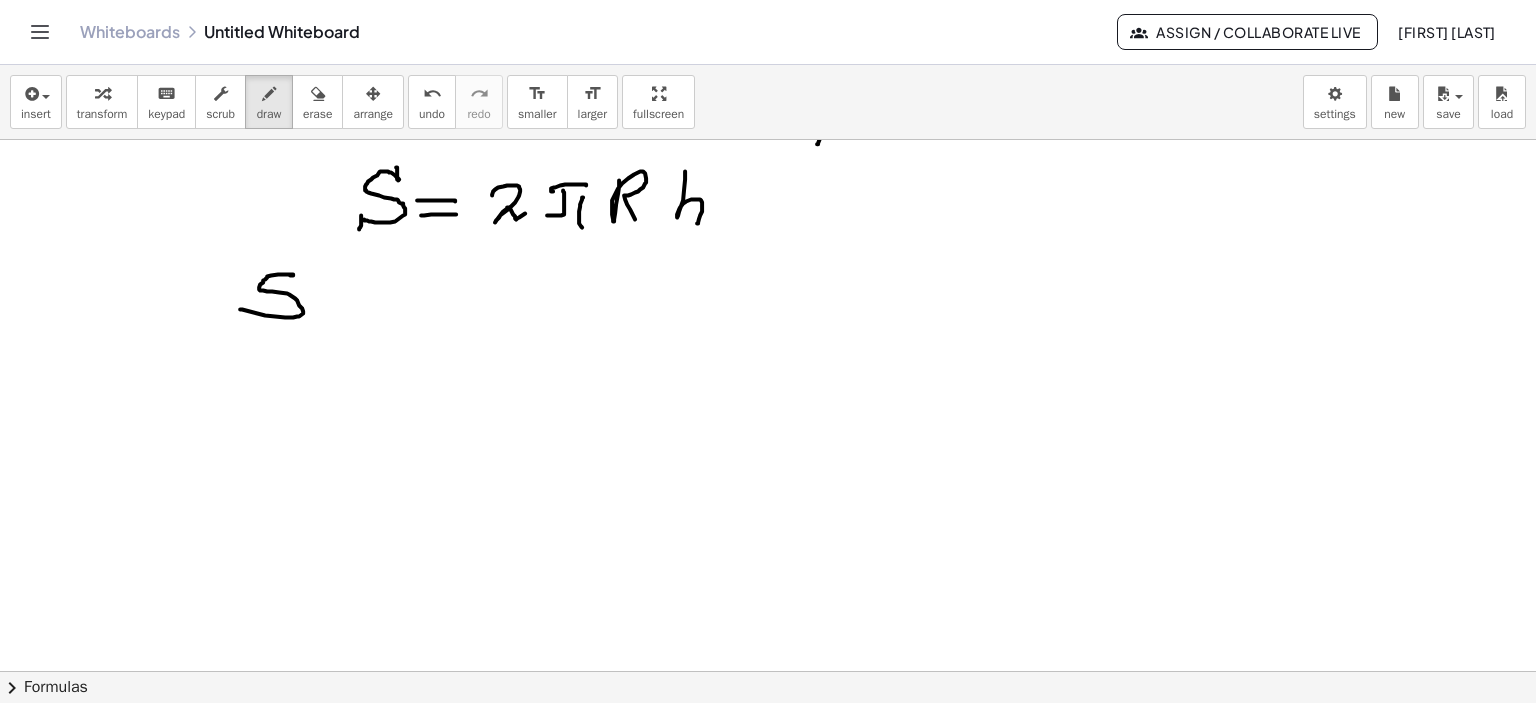 drag, startPoint x: 283, startPoint y: 275, endPoint x: 233, endPoint y: 303, distance: 57.306194 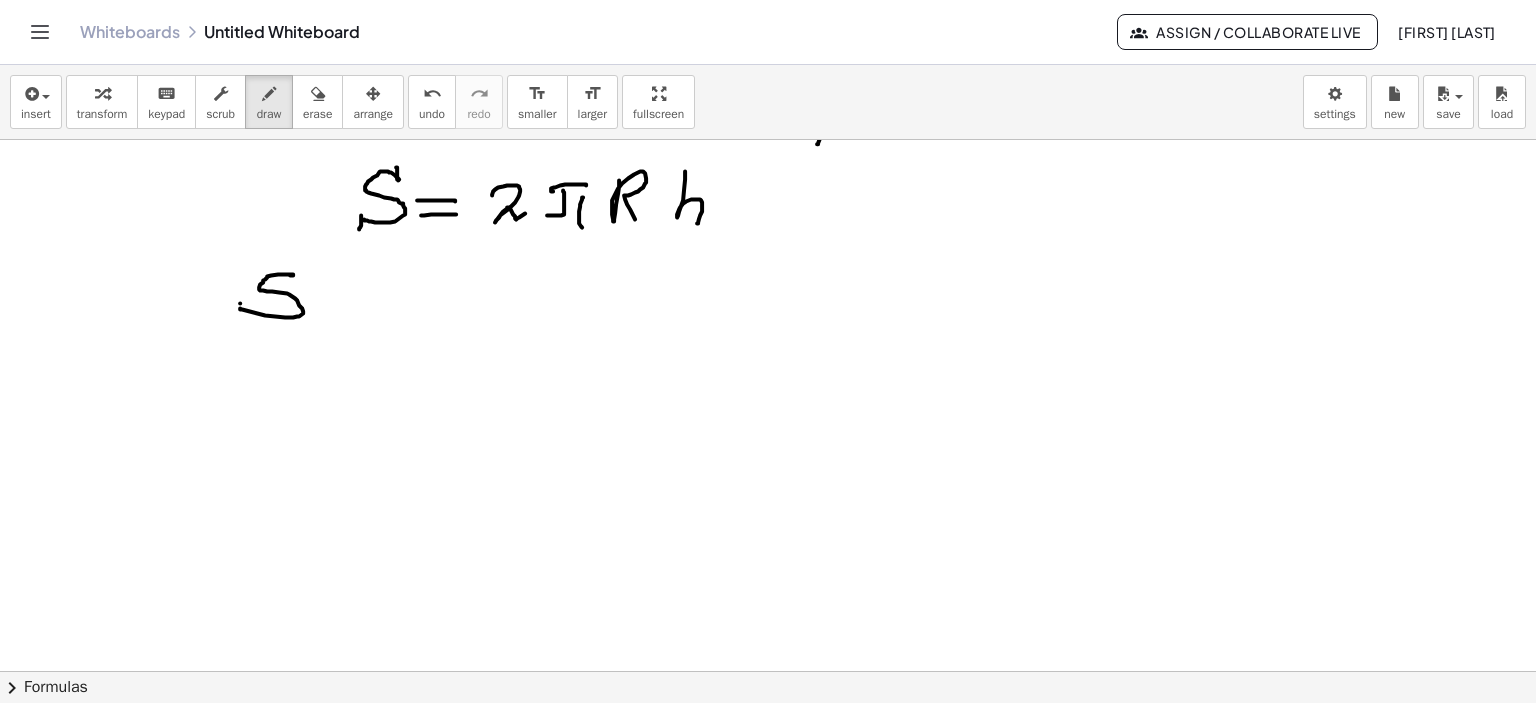 drag, startPoint x: 233, startPoint y: 303, endPoint x: 233, endPoint y: 318, distance: 15 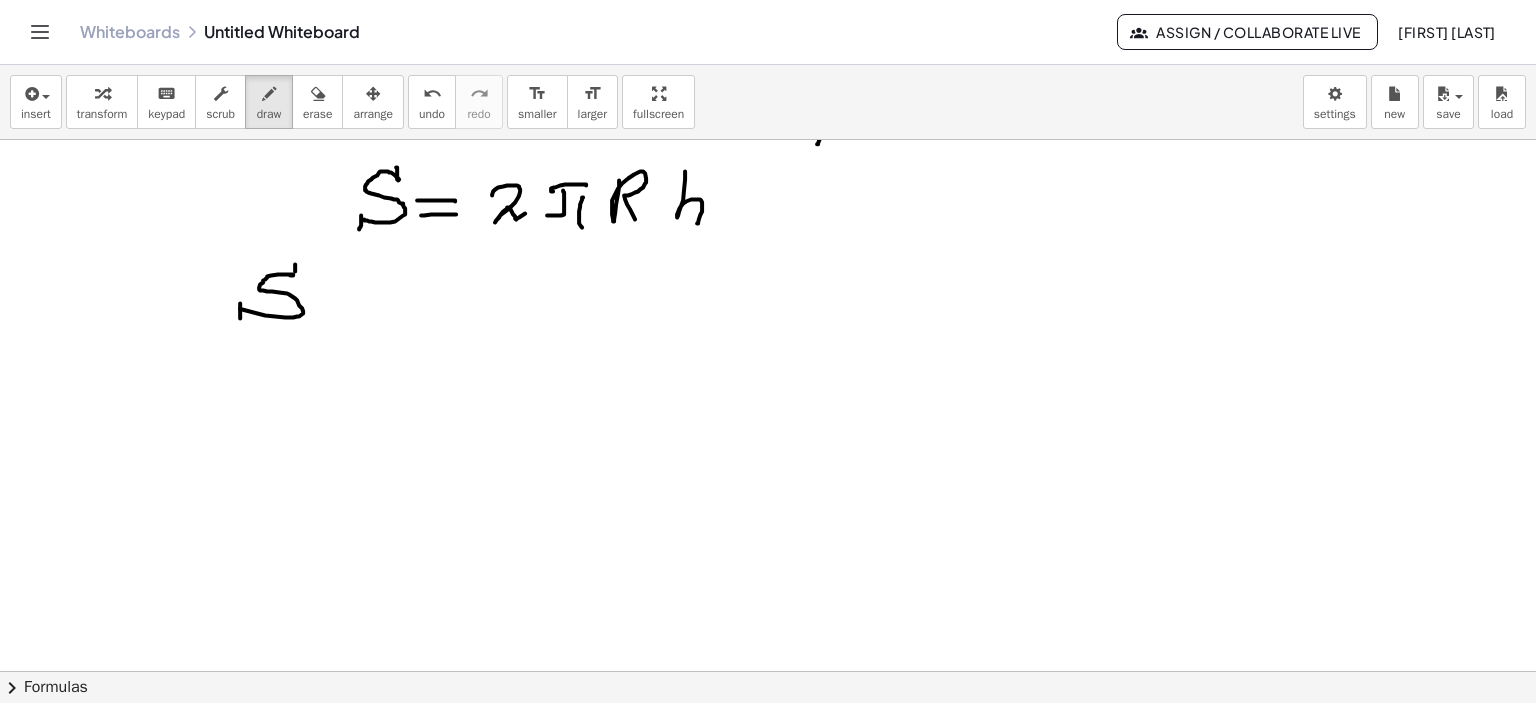 drag, startPoint x: 288, startPoint y: 264, endPoint x: 343, endPoint y: 297, distance: 64.14047 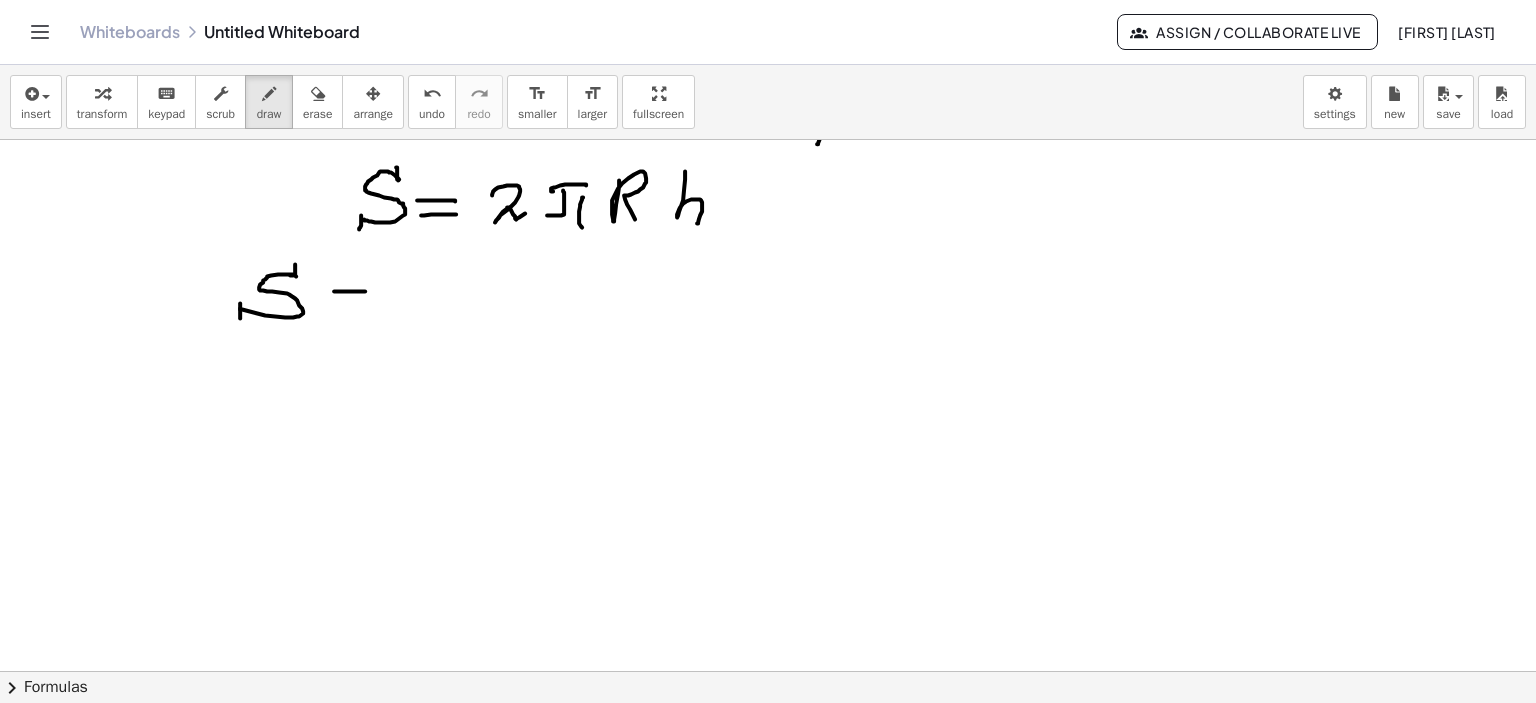drag, startPoint x: 327, startPoint y: 291, endPoint x: 360, endPoint y: 291, distance: 33 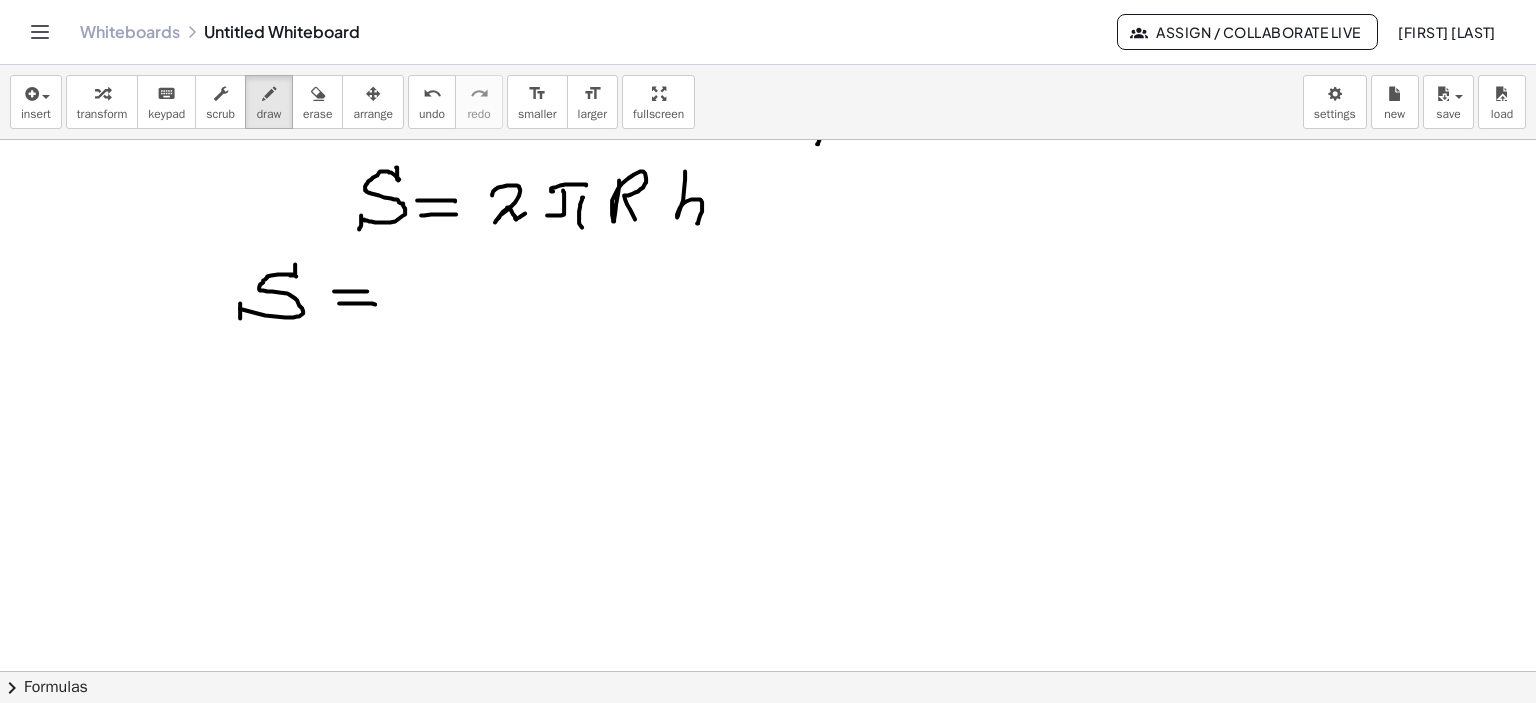 drag, startPoint x: 332, startPoint y: 303, endPoint x: 412, endPoint y: 303, distance: 80 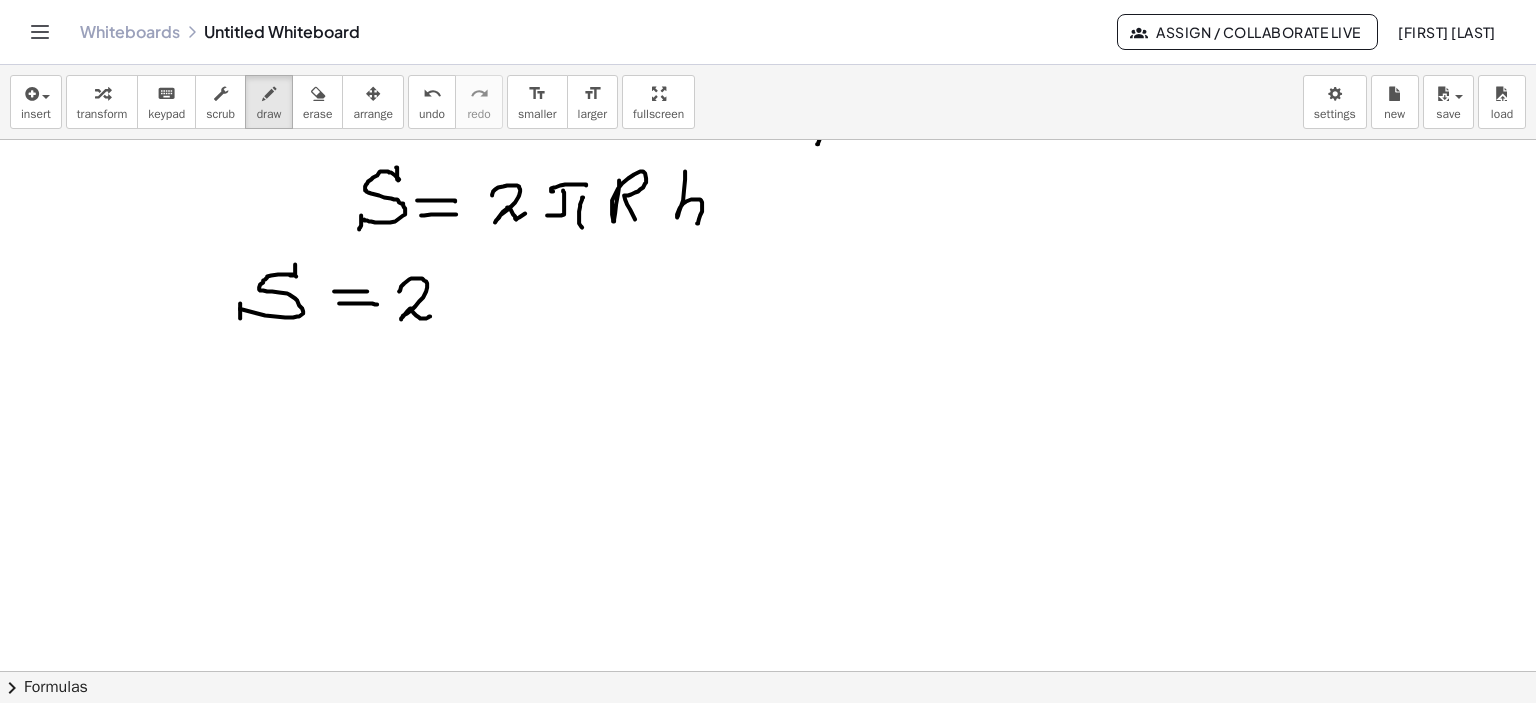 drag, startPoint x: 393, startPoint y: 290, endPoint x: 427, endPoint y: 315, distance: 42.201897 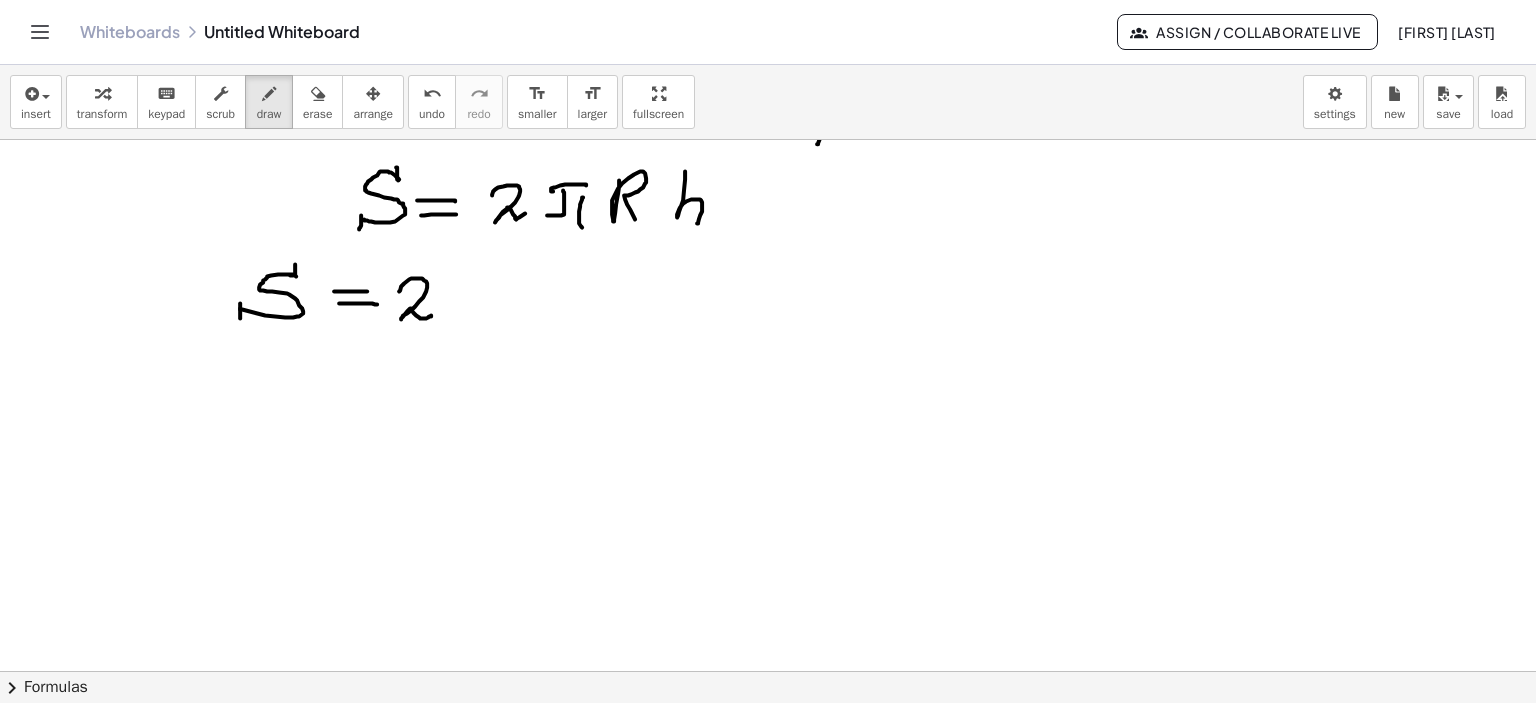 click at bounding box center (768, -939) 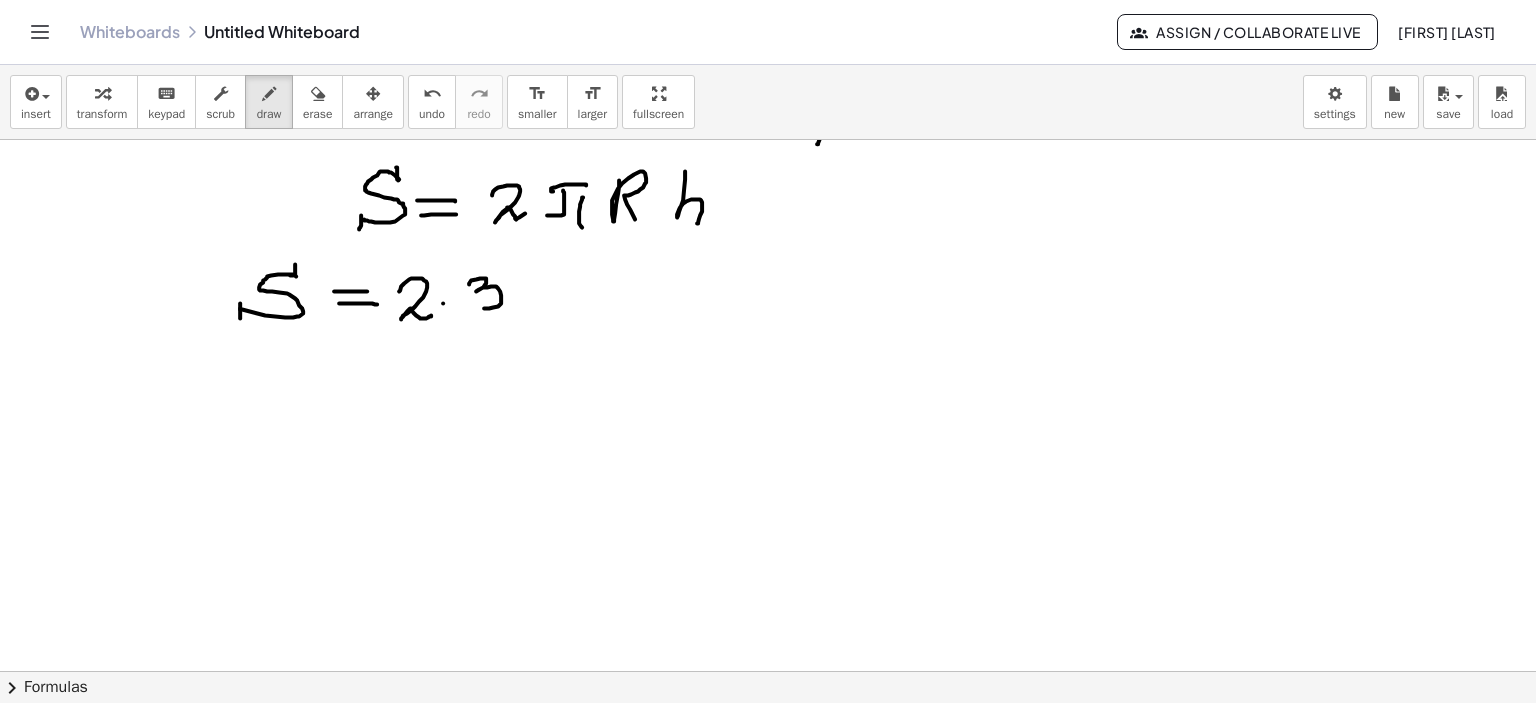 drag, startPoint x: 462, startPoint y: 284, endPoint x: 465, endPoint y: 305, distance: 21.213203 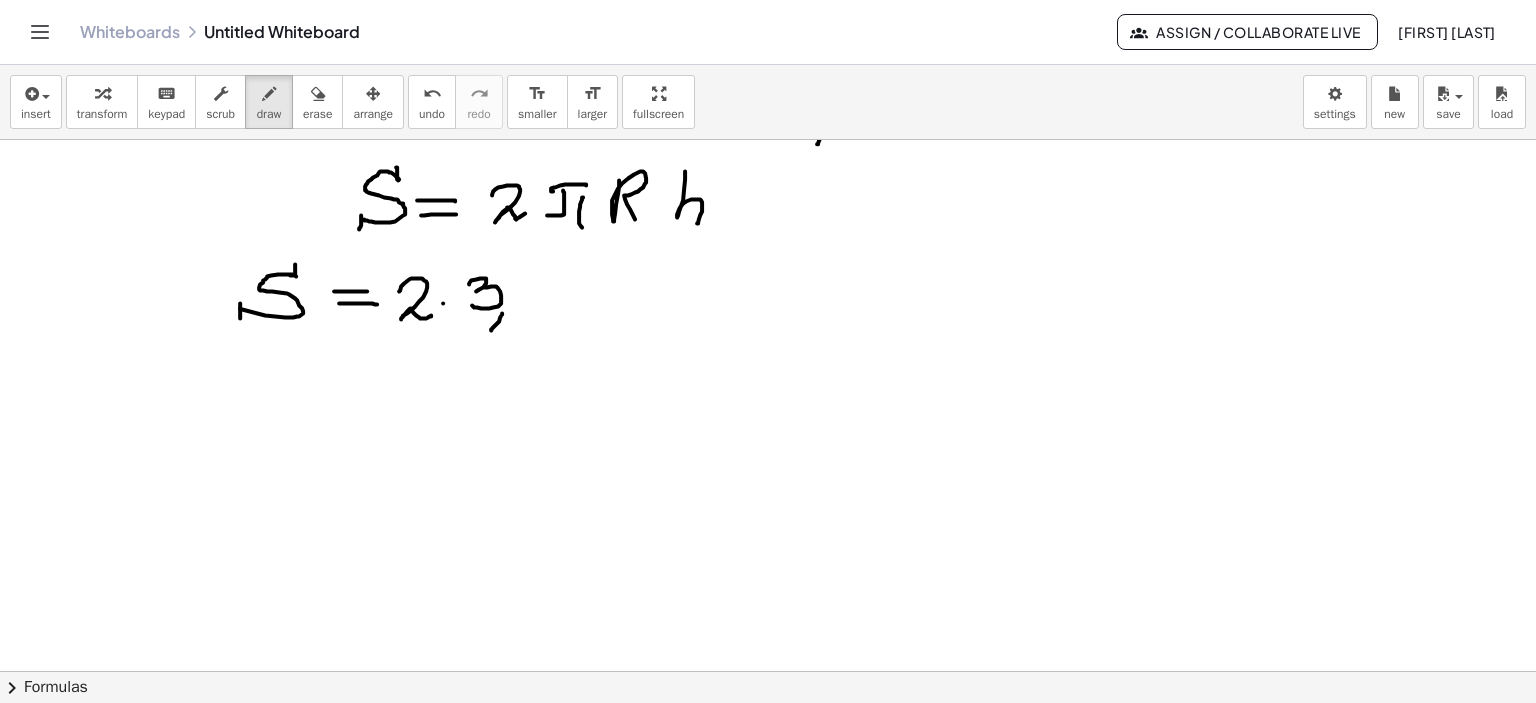 drag, startPoint x: 495, startPoint y: 314, endPoint x: 533, endPoint y: 312, distance: 38.052597 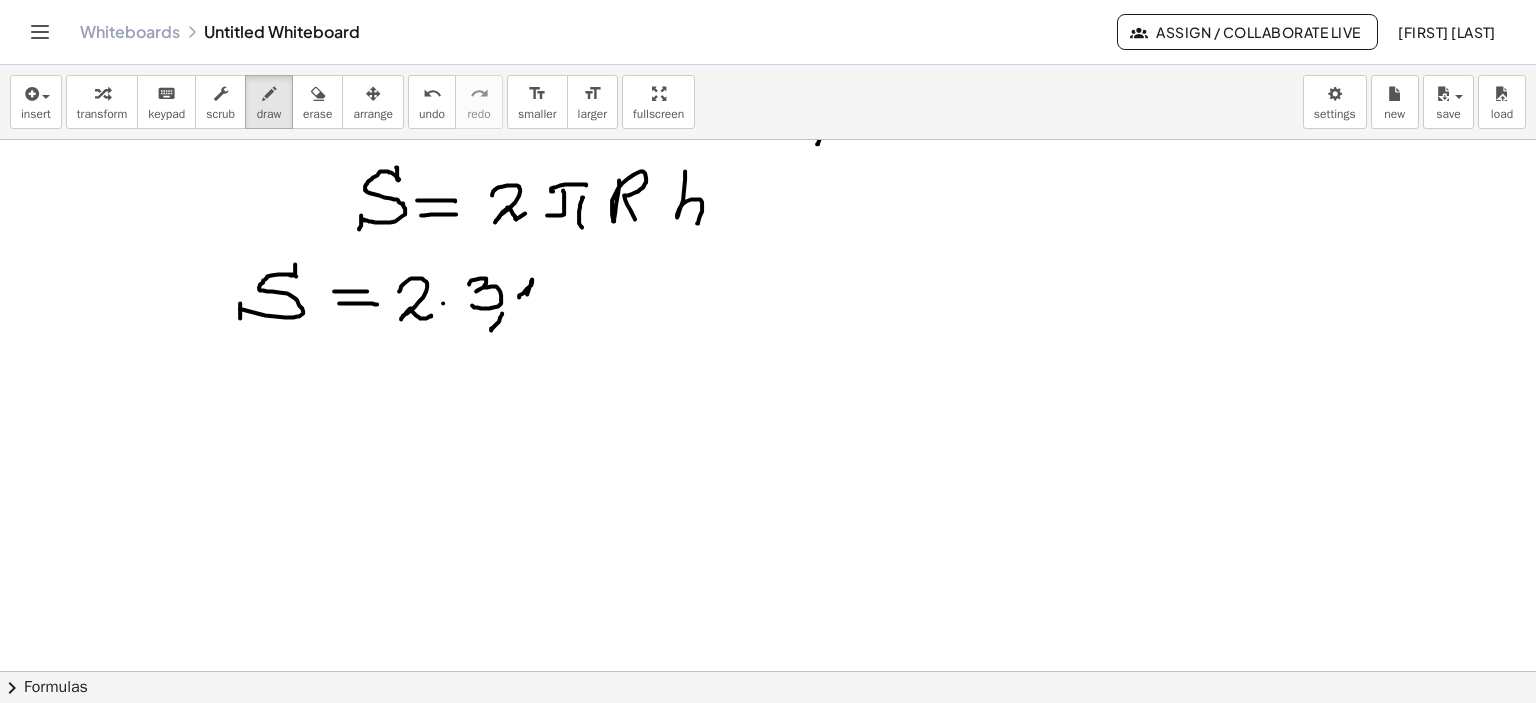 drag, startPoint x: 512, startPoint y: 297, endPoint x: 518, endPoint y: 312, distance: 16.155495 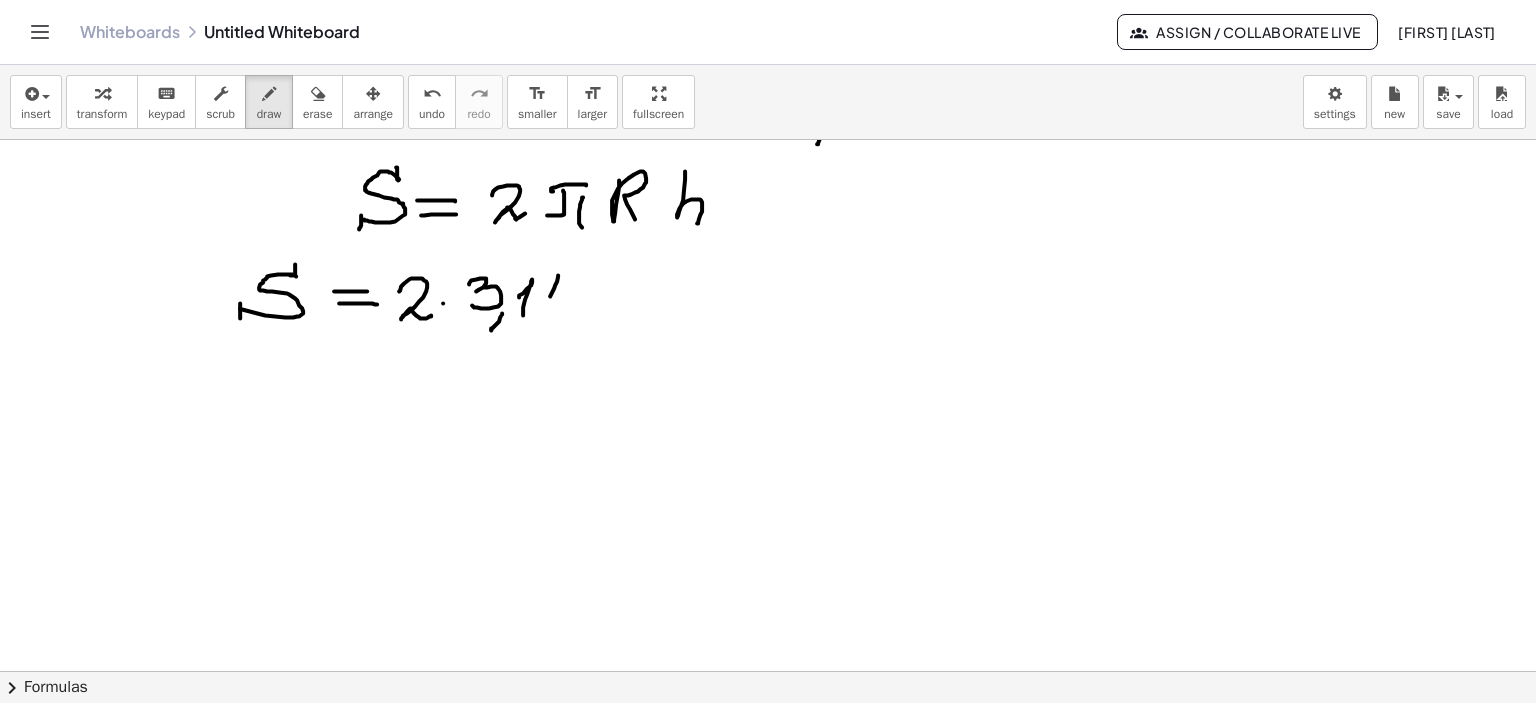 drag, startPoint x: 551, startPoint y: 275, endPoint x: 559, endPoint y: 301, distance: 27.202942 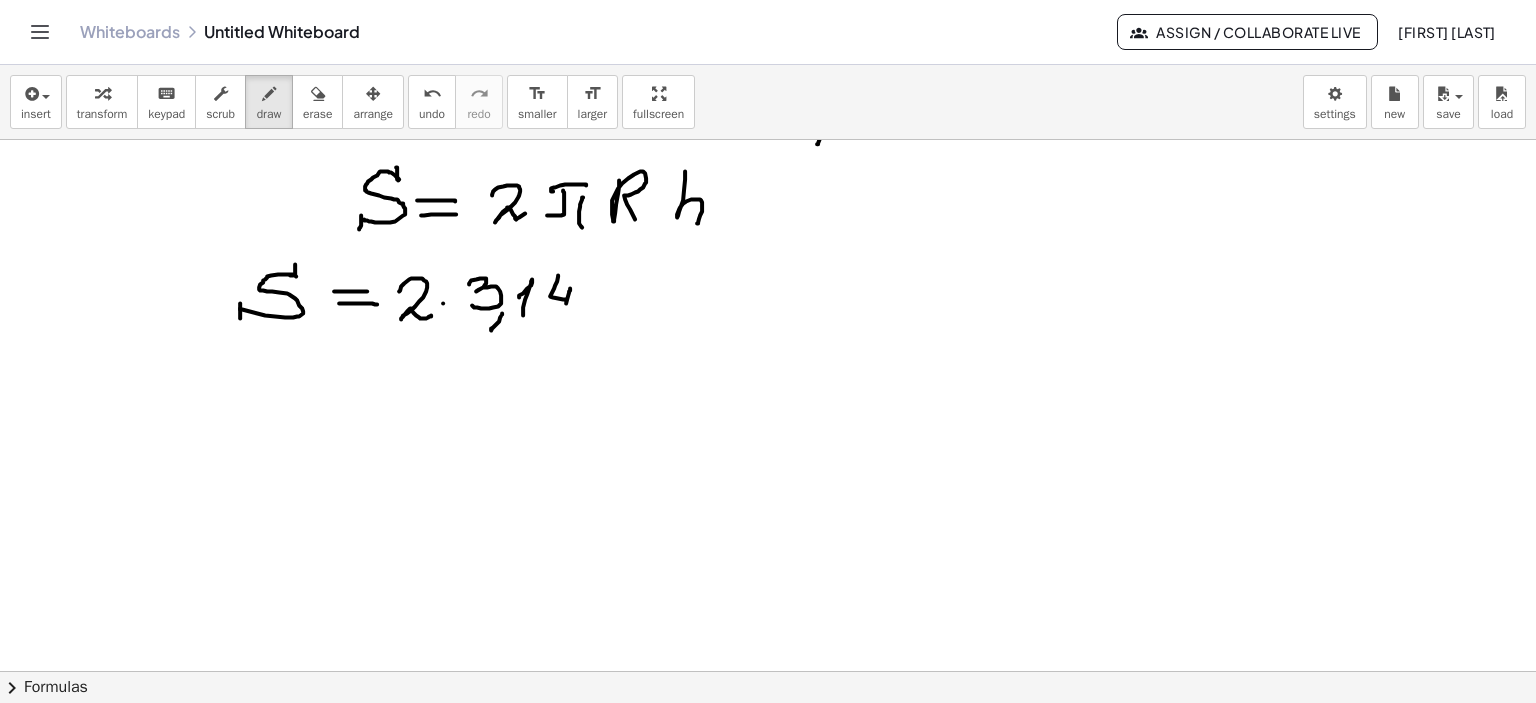 click at bounding box center (768, -939) 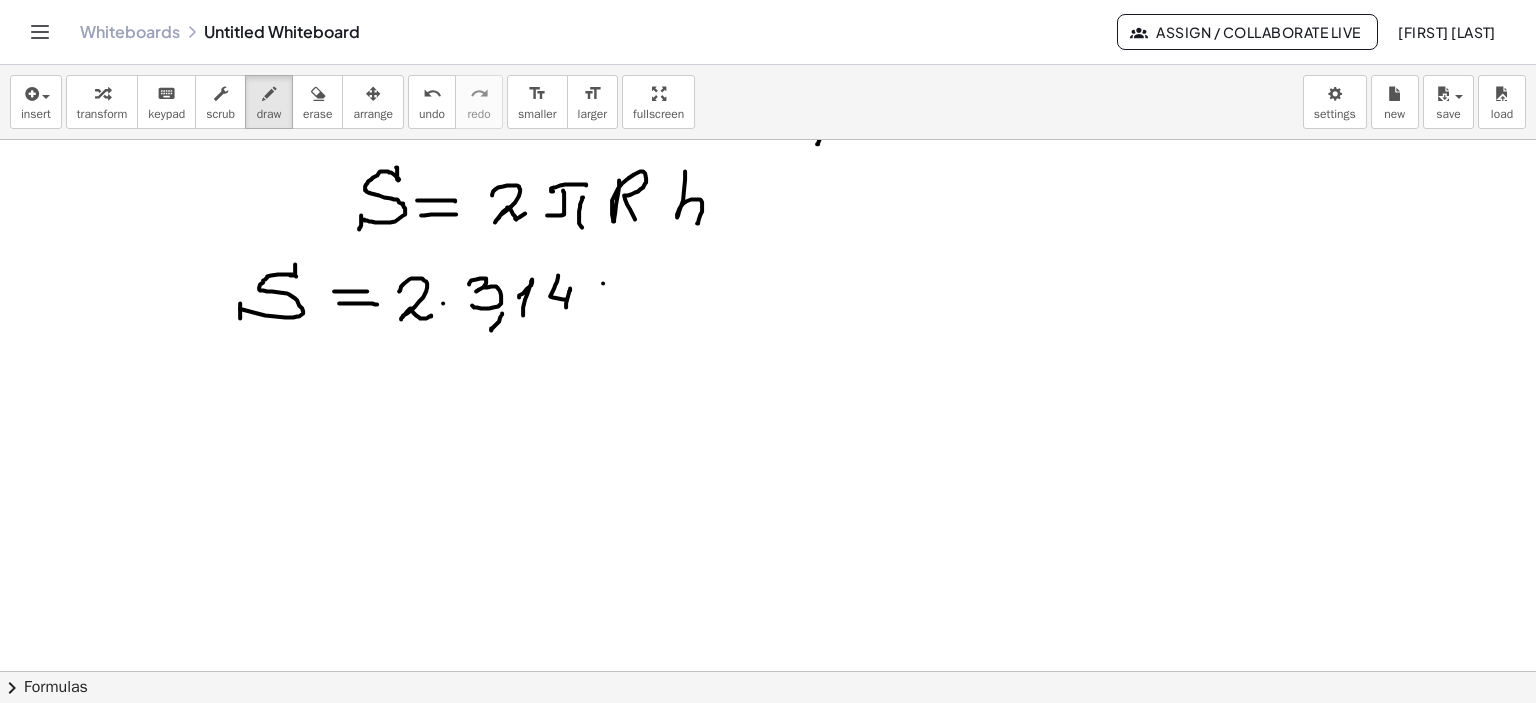 click at bounding box center [768, -939] 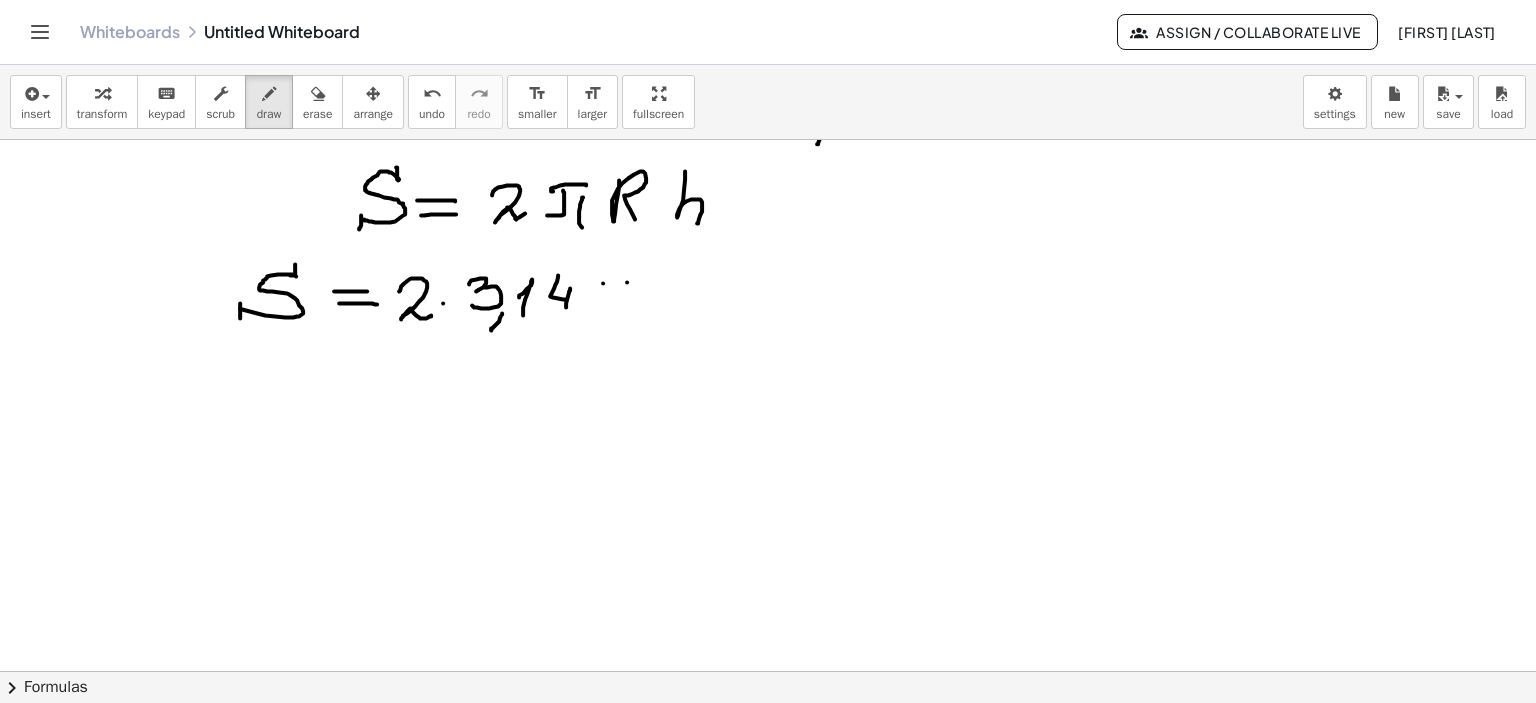 click at bounding box center [768, -939] 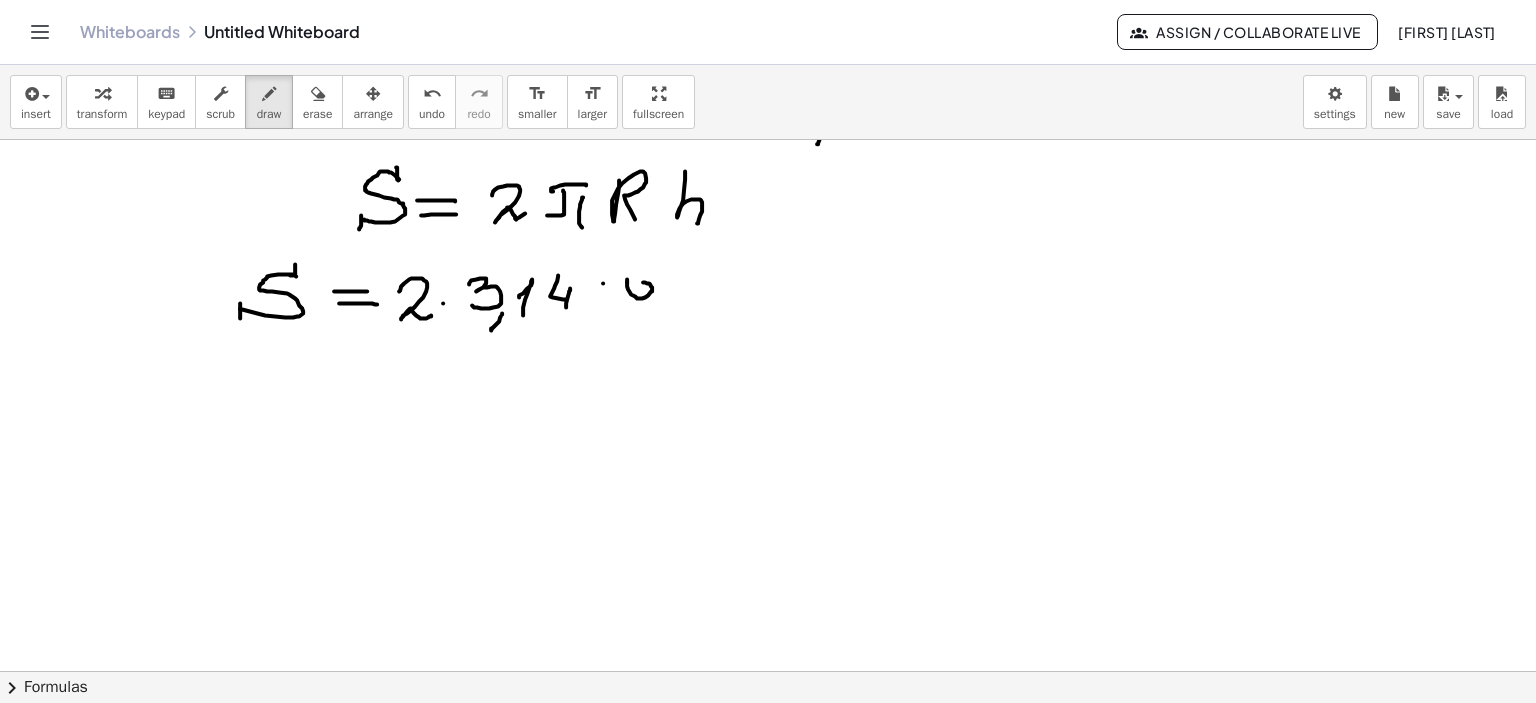 click at bounding box center [768, -939] 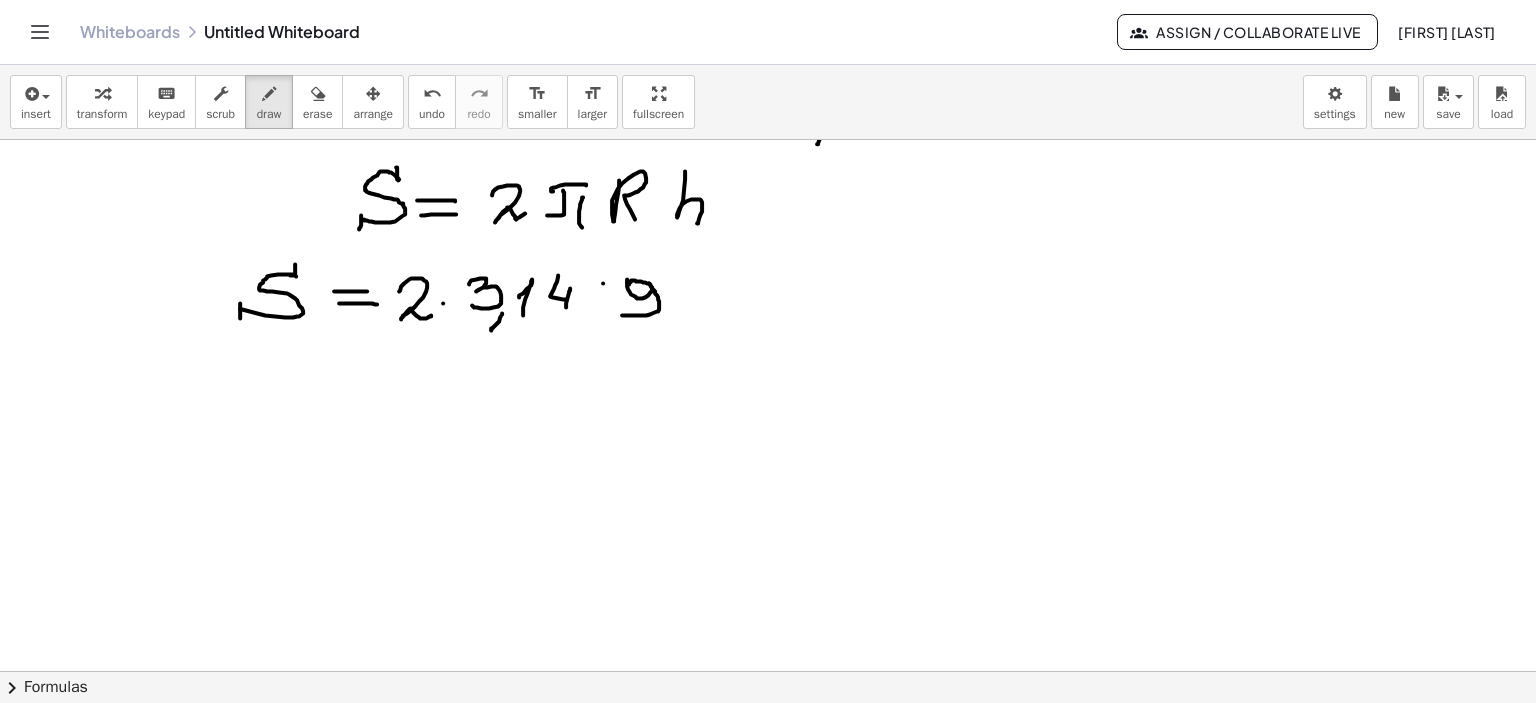 drag, startPoint x: 642, startPoint y: 283, endPoint x: 615, endPoint y: 315, distance: 41.868843 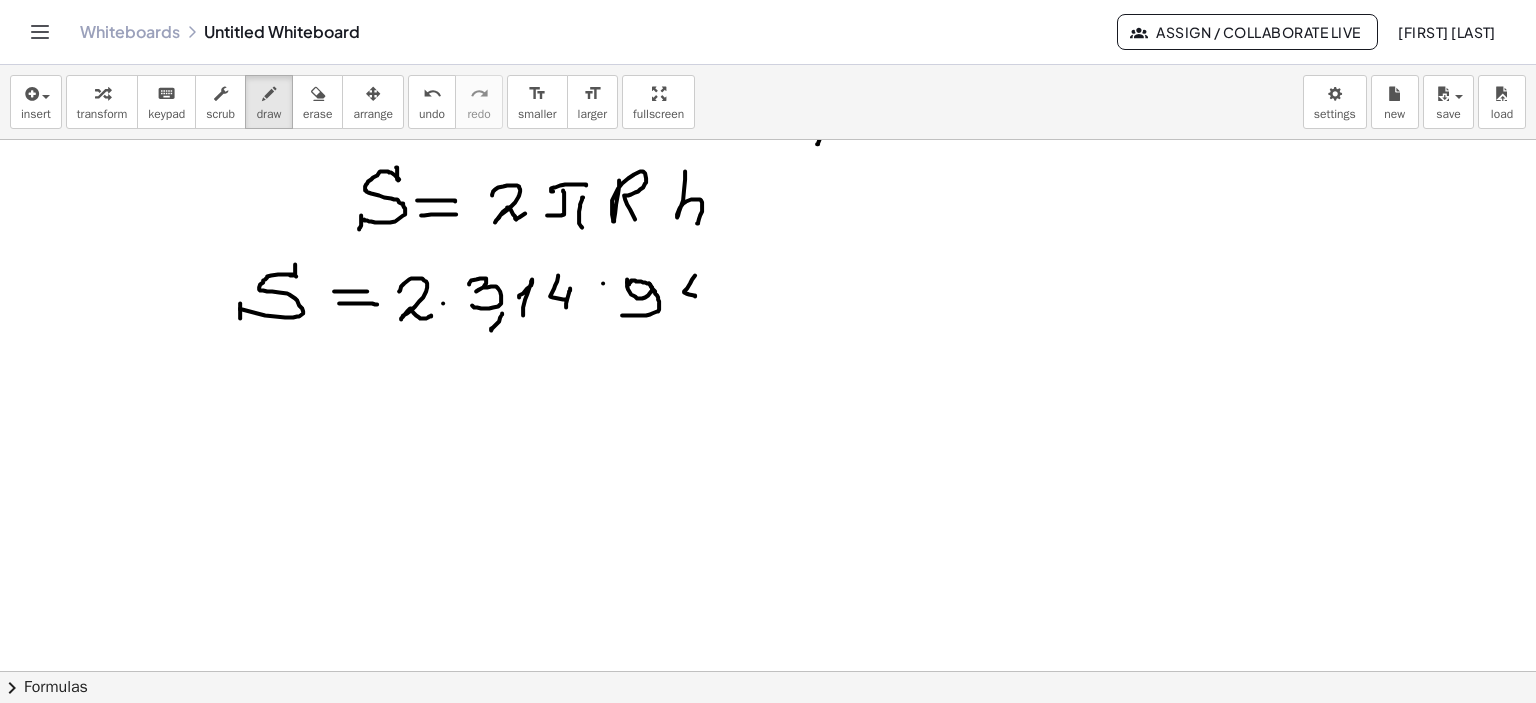 drag, startPoint x: 688, startPoint y: 275, endPoint x: 688, endPoint y: 297, distance: 22 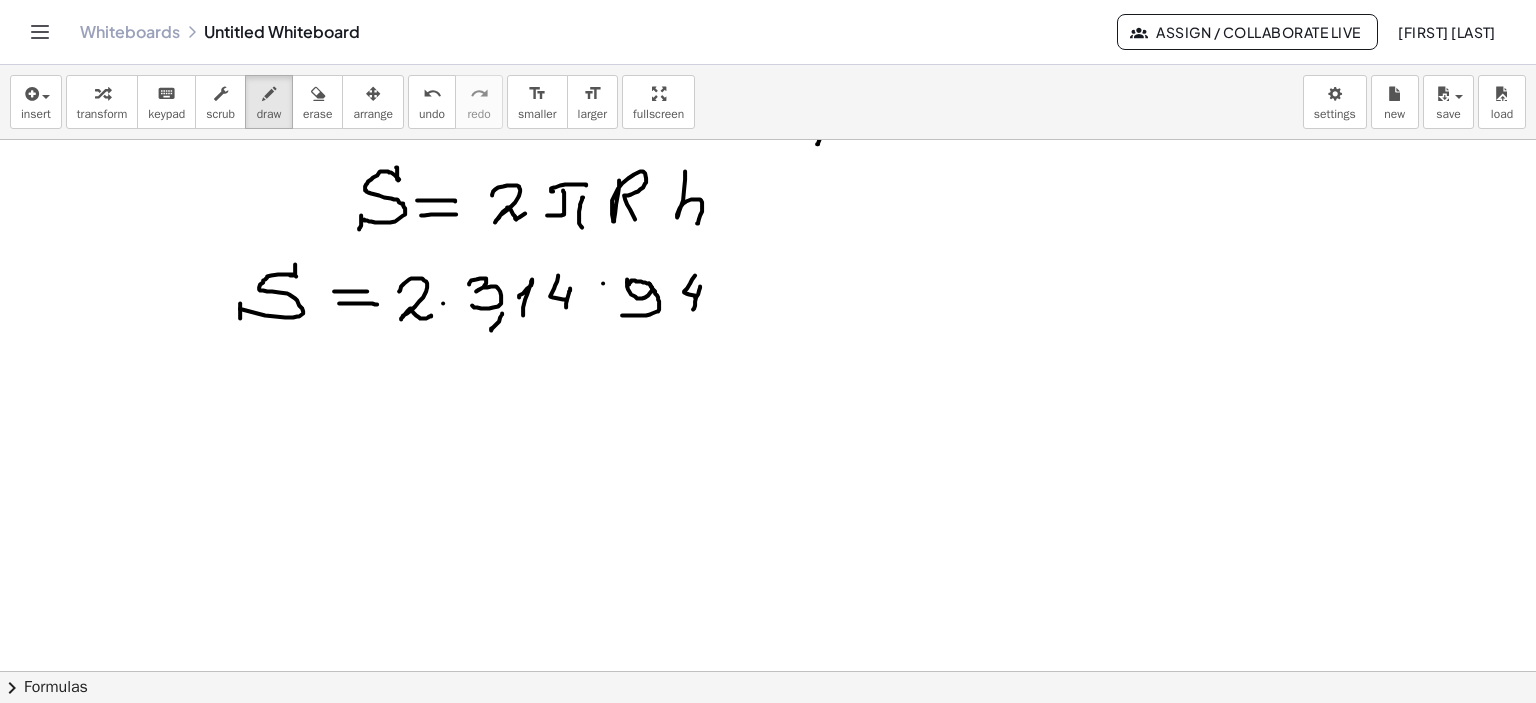 drag, startPoint x: 693, startPoint y: 286, endPoint x: 686, endPoint y: 309, distance: 24.04163 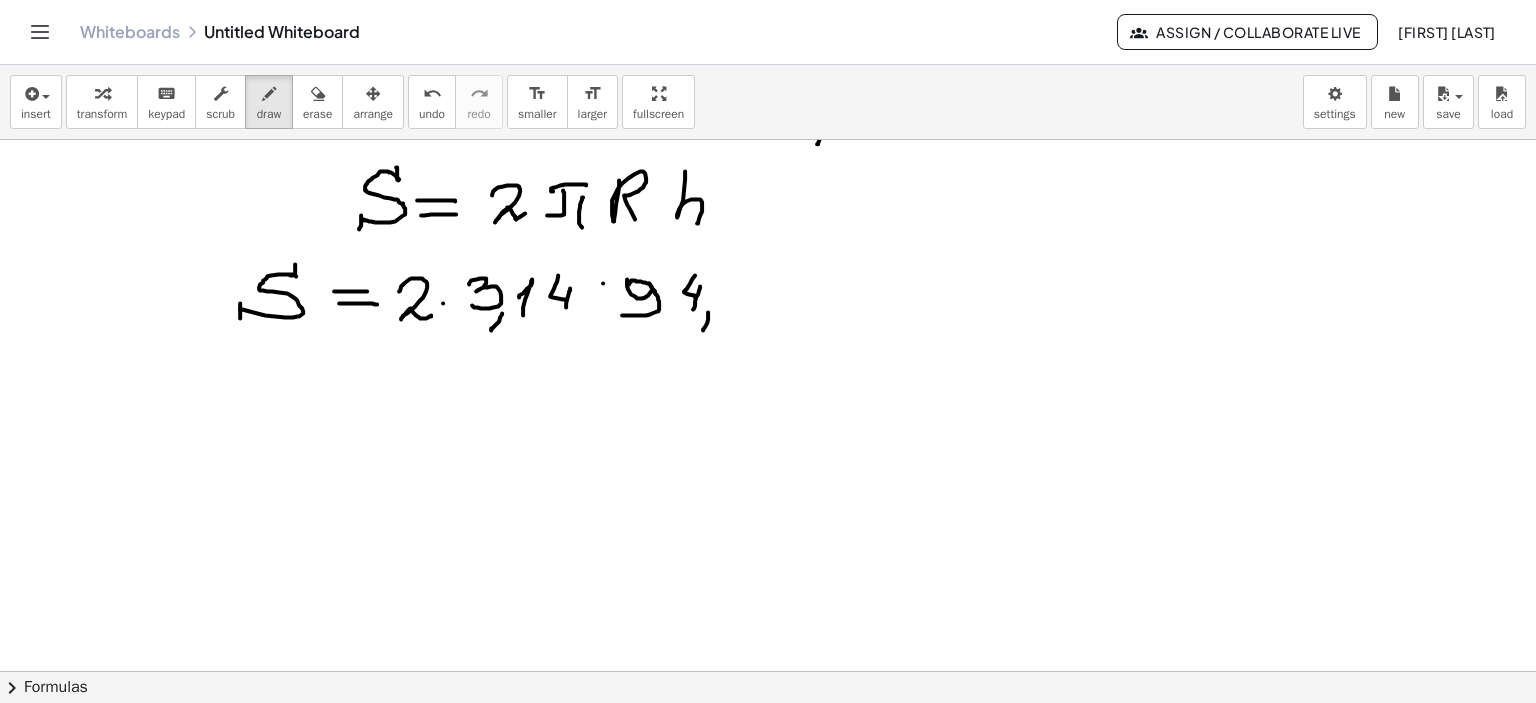 drag, startPoint x: 701, startPoint y: 312, endPoint x: 696, endPoint y: 330, distance: 18.681541 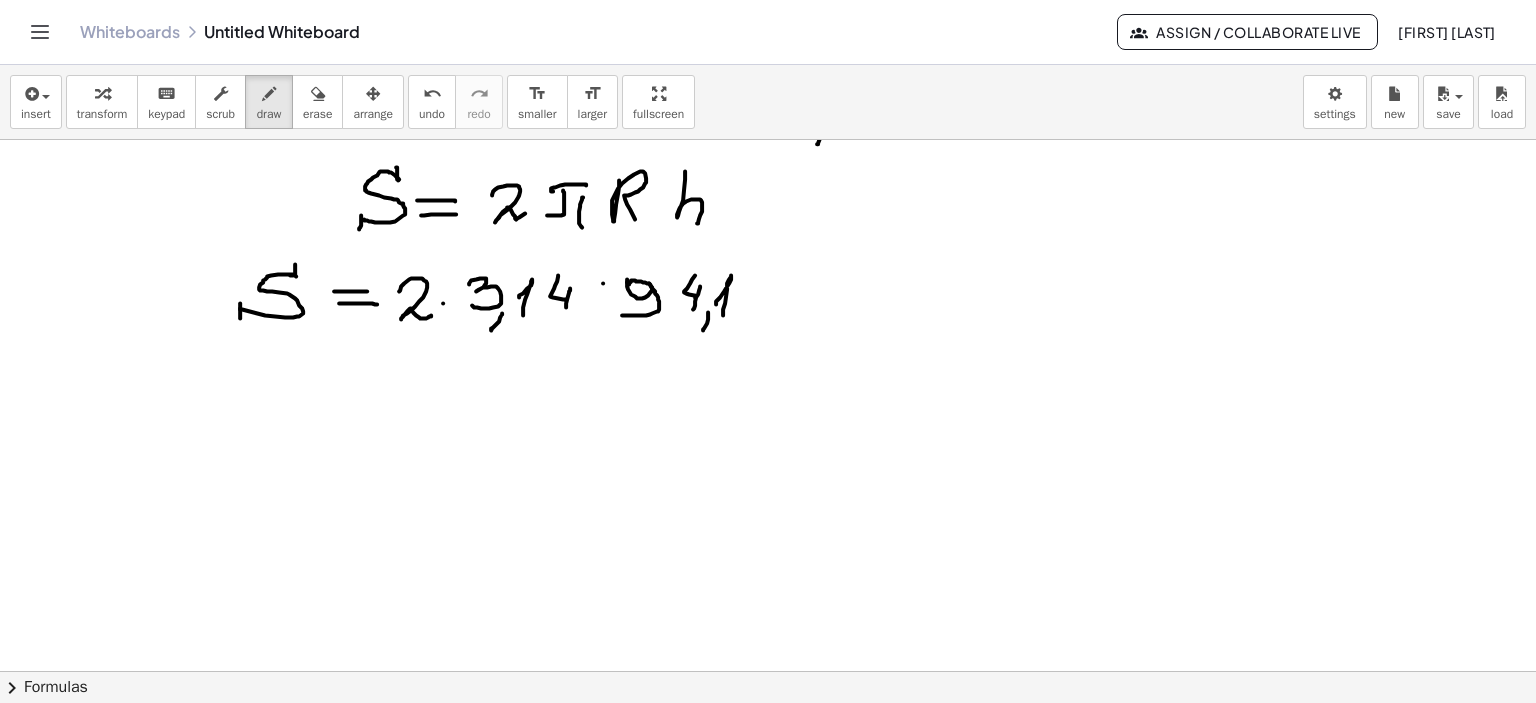 drag, startPoint x: 709, startPoint y: 304, endPoint x: 720, endPoint y: 315, distance: 15.556349 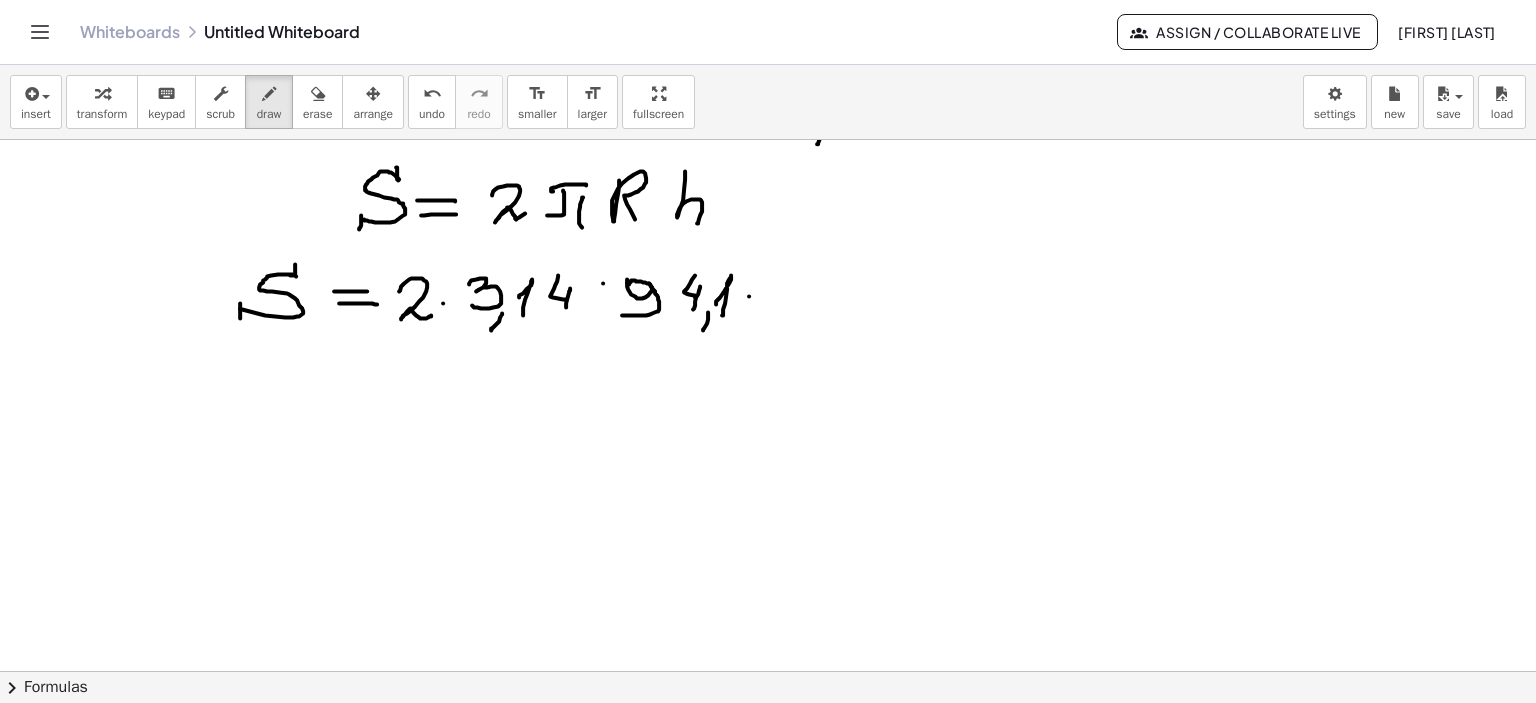 click at bounding box center (768, -939) 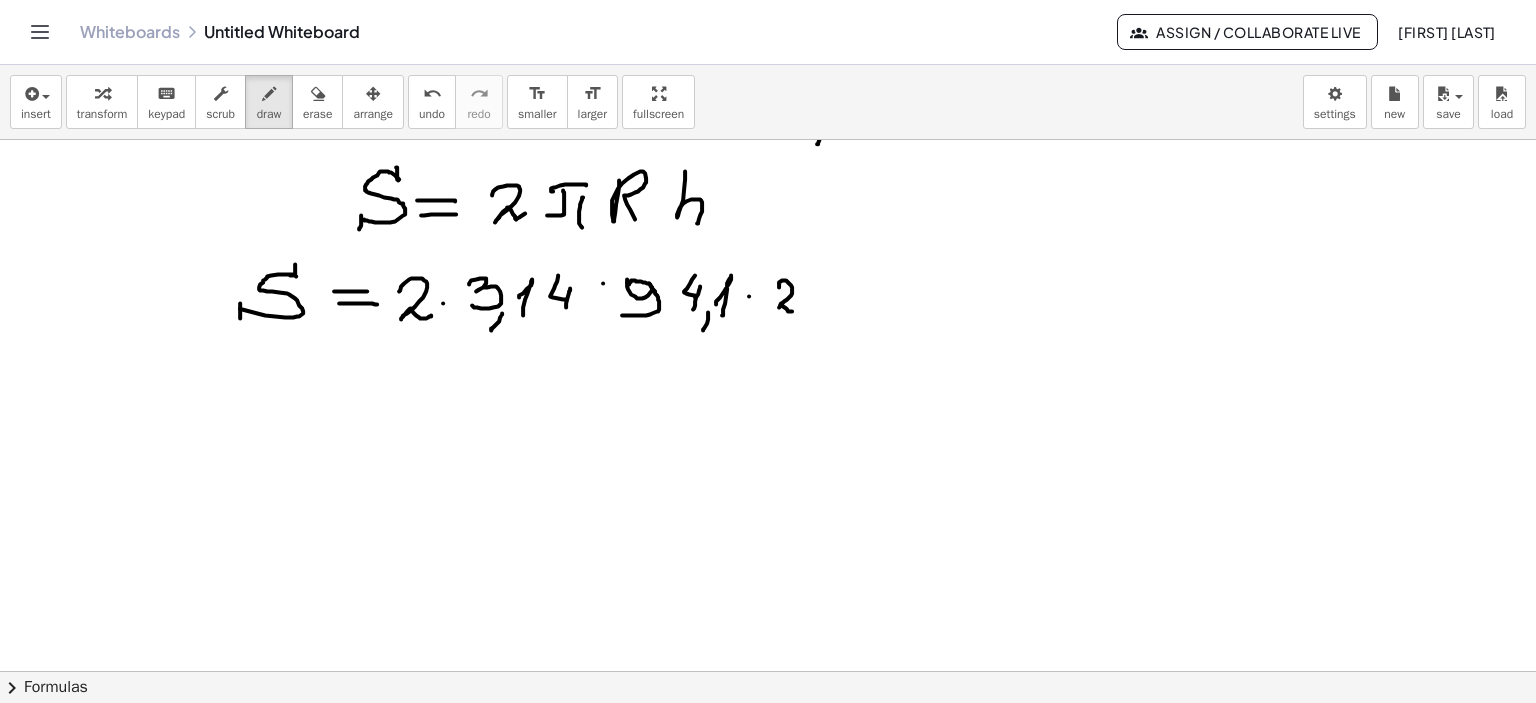 drag, startPoint x: 772, startPoint y: 287, endPoint x: 805, endPoint y: 292, distance: 33.37664 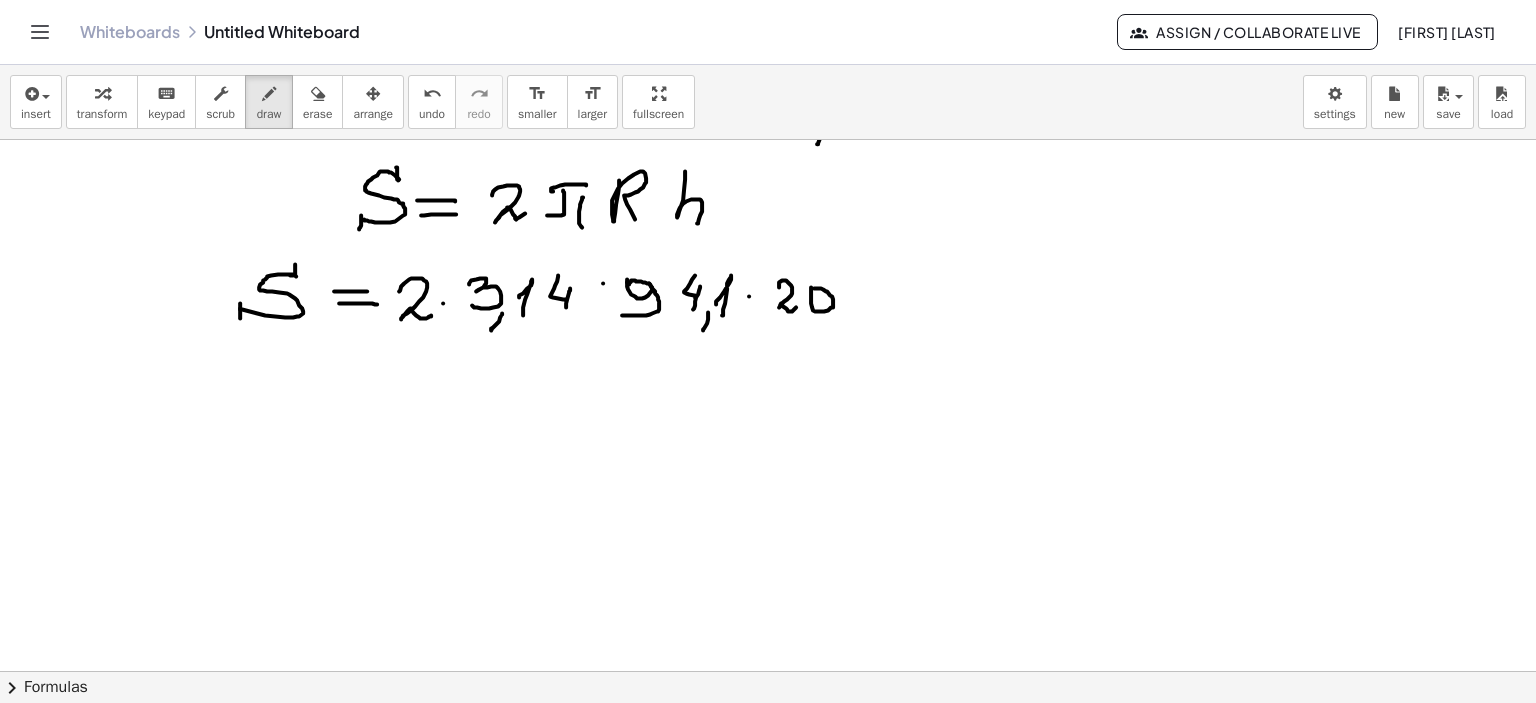 drag, startPoint x: 804, startPoint y: 287, endPoint x: 849, endPoint y: 296, distance: 45.891174 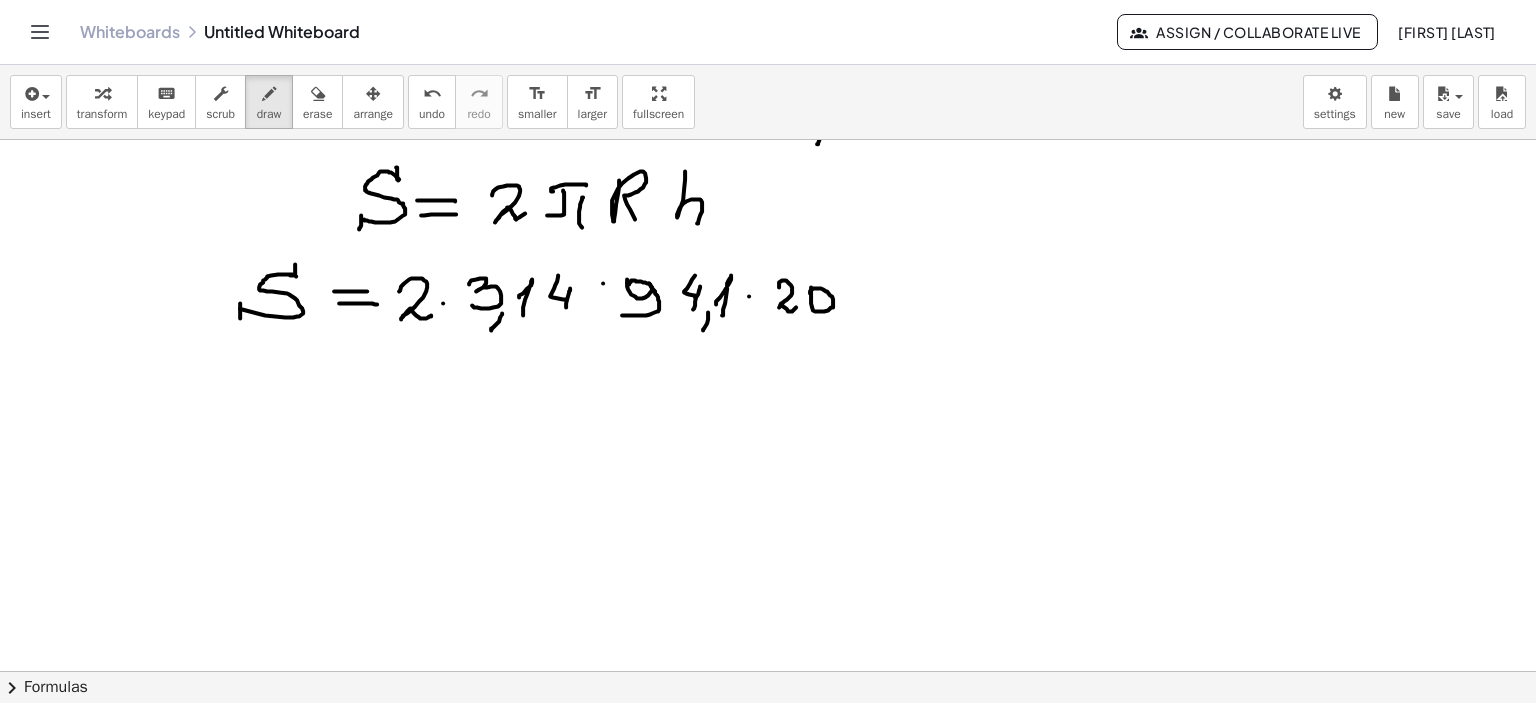 drag, startPoint x: 853, startPoint y: 287, endPoint x: 881, endPoint y: 288, distance: 28.01785 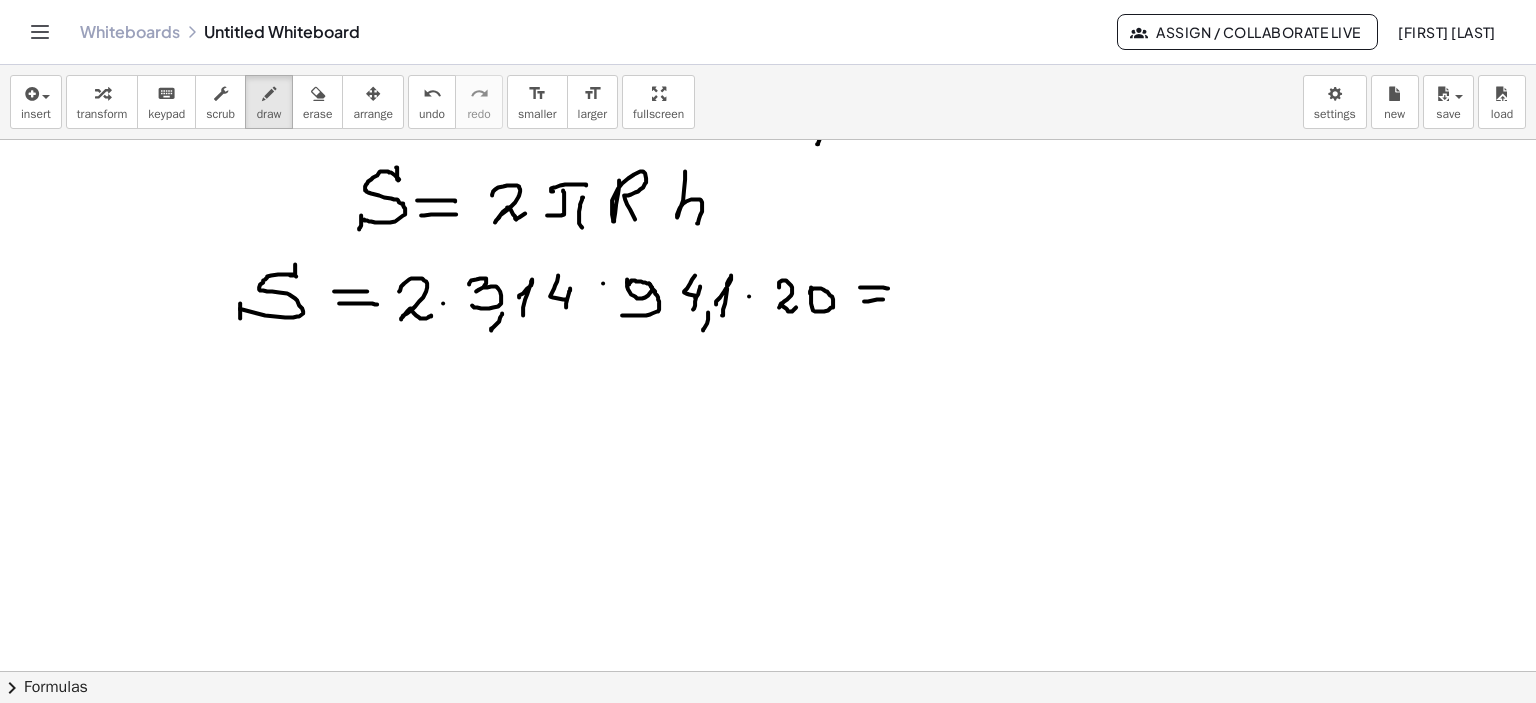 drag, startPoint x: 859, startPoint y: 301, endPoint x: 882, endPoint y: 299, distance: 23.086792 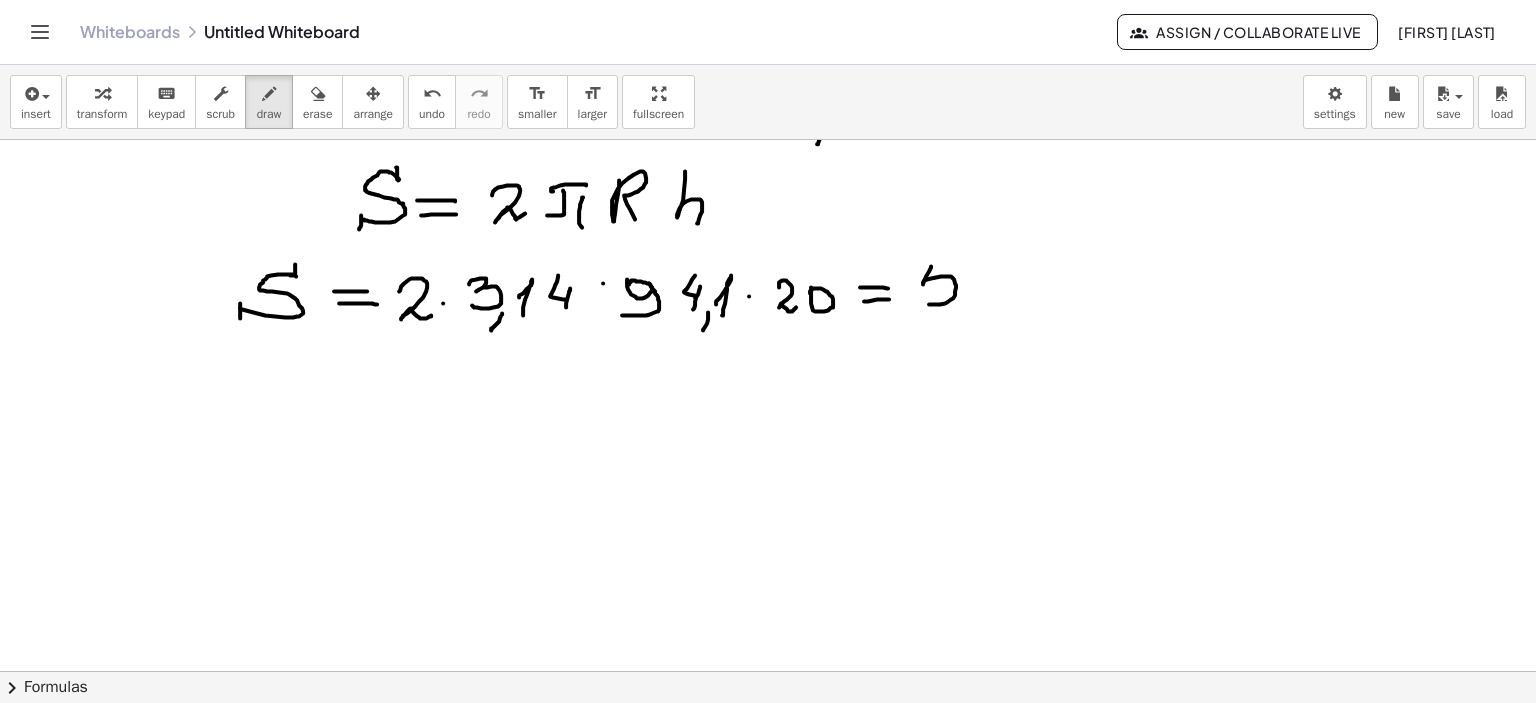 drag, startPoint x: 919, startPoint y: 276, endPoint x: 910, endPoint y: 303, distance: 28.460499 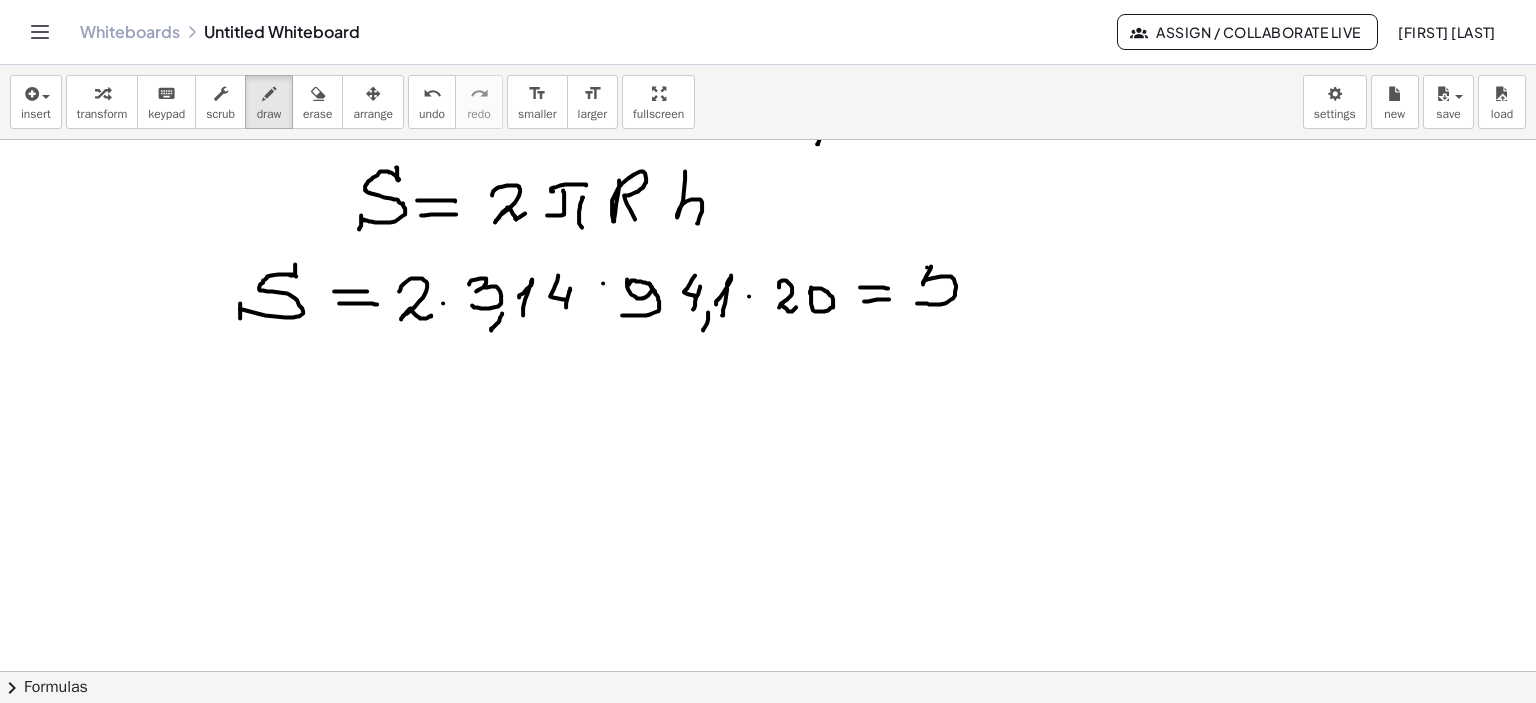 drag, startPoint x: 920, startPoint y: 267, endPoint x: 959, endPoint y: 266, distance: 39.012817 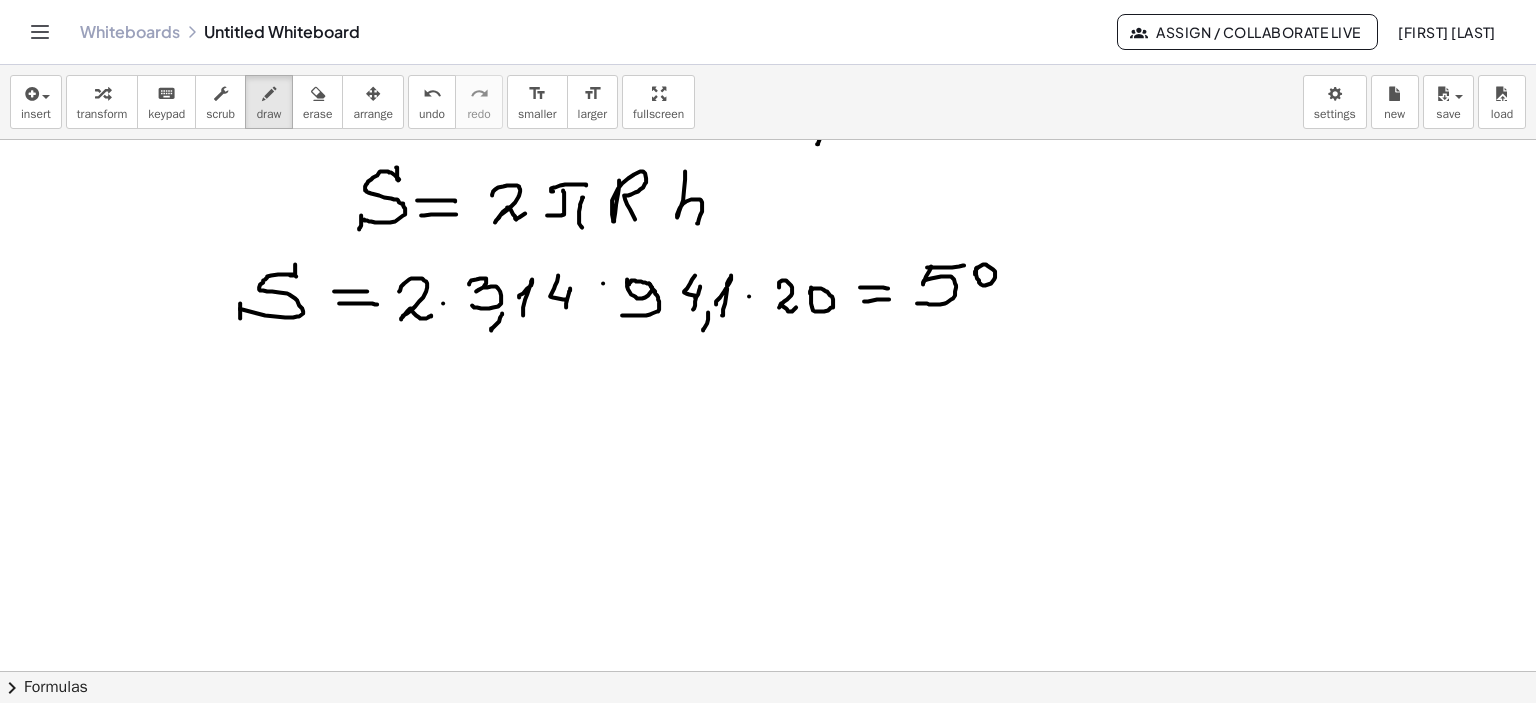 click at bounding box center [768, -939] 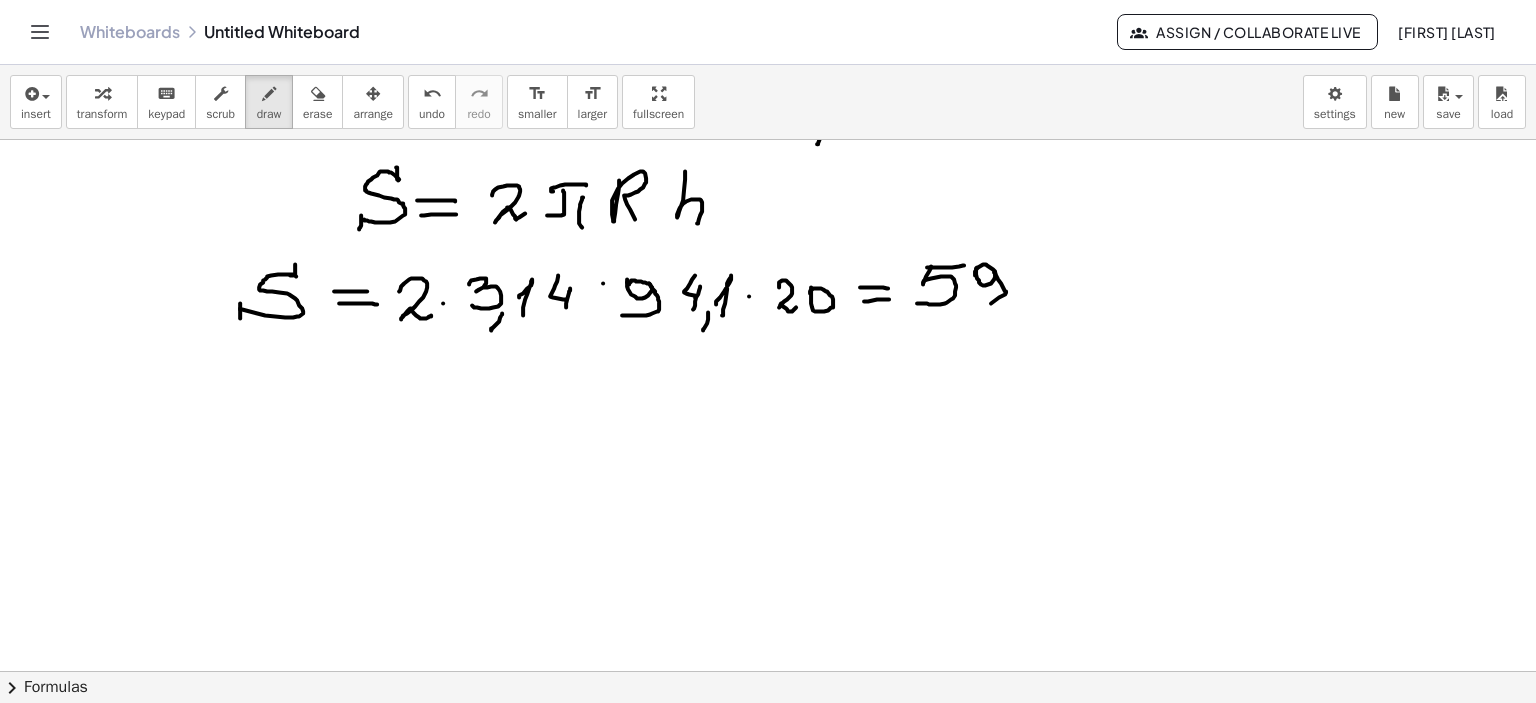 drag, startPoint x: 987, startPoint y: 272, endPoint x: 1009, endPoint y: 299, distance: 34.828148 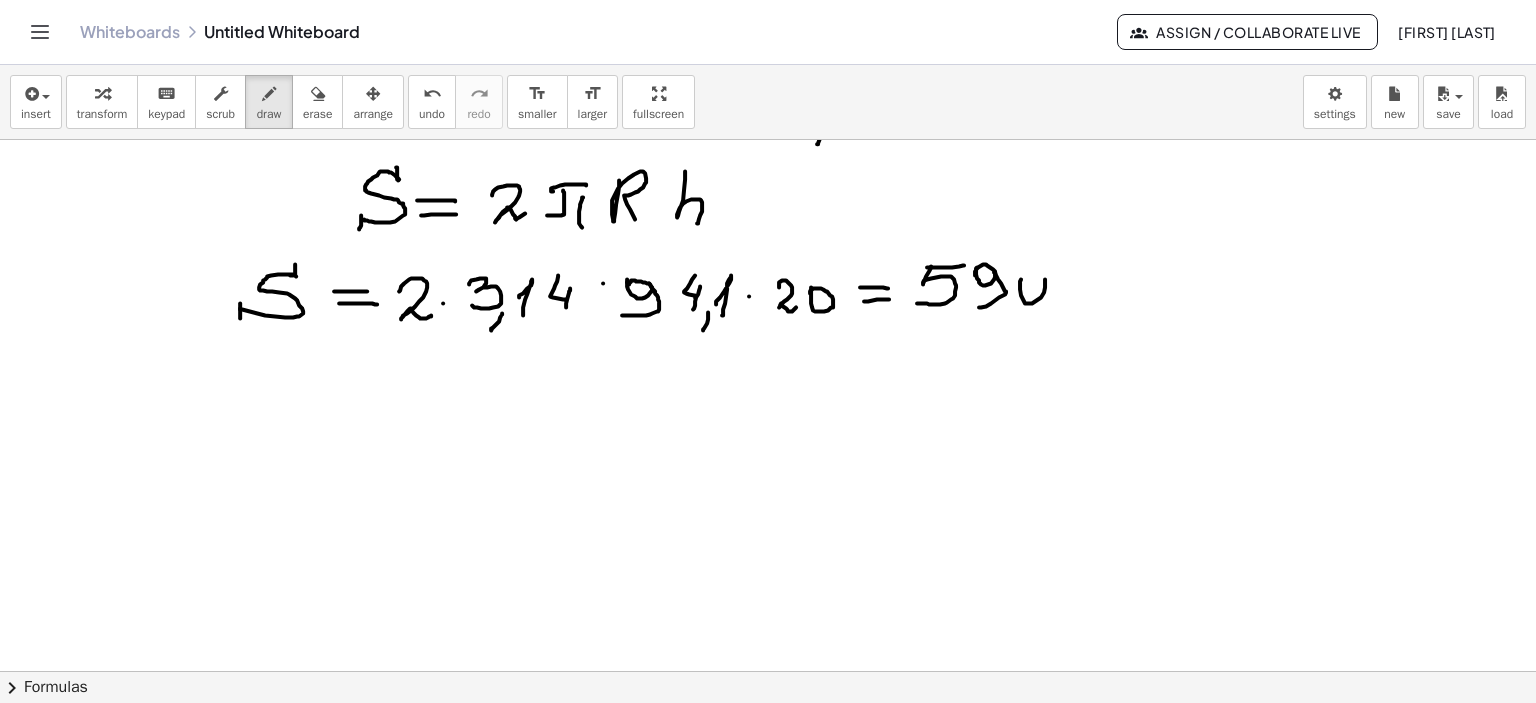 click at bounding box center (768, -939) 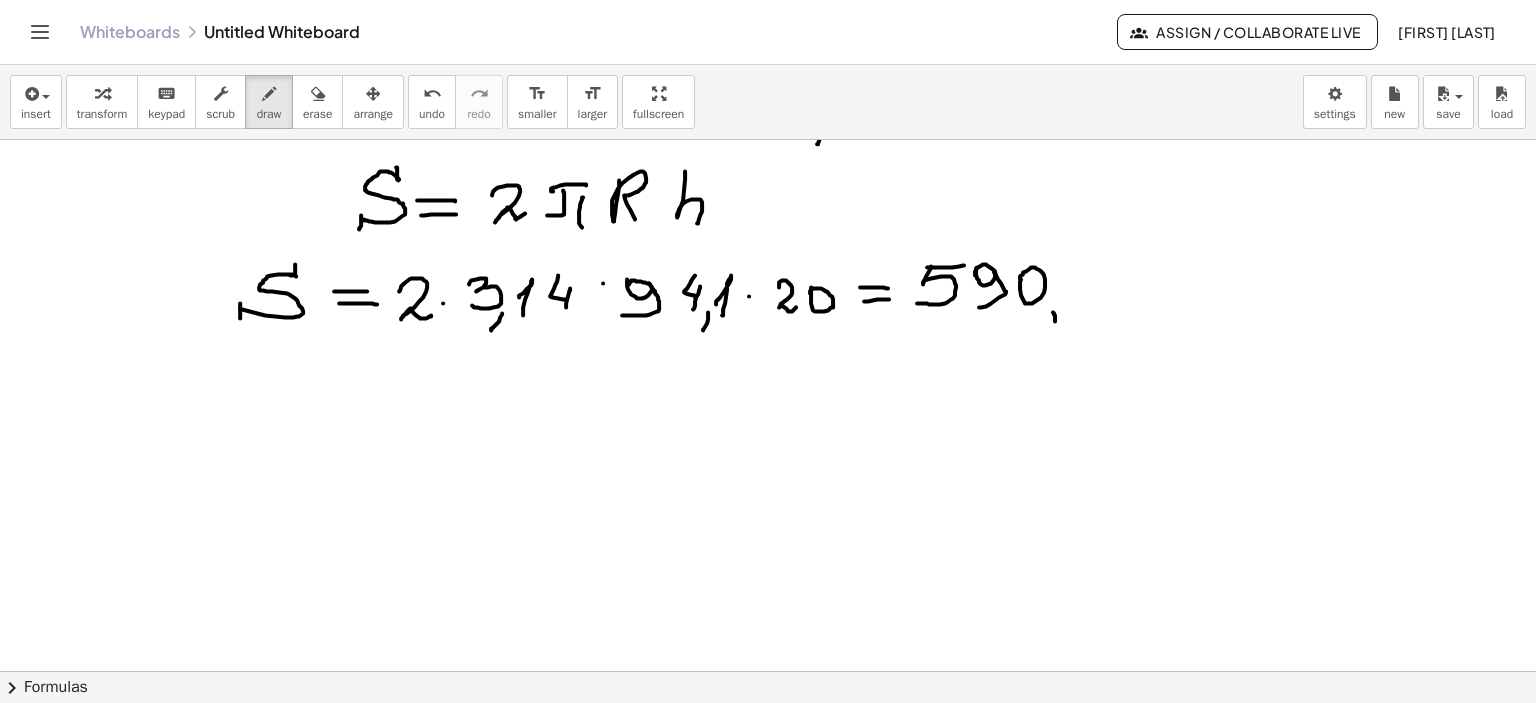 drag, startPoint x: 1046, startPoint y: 312, endPoint x: 1040, endPoint y: 331, distance: 19.924858 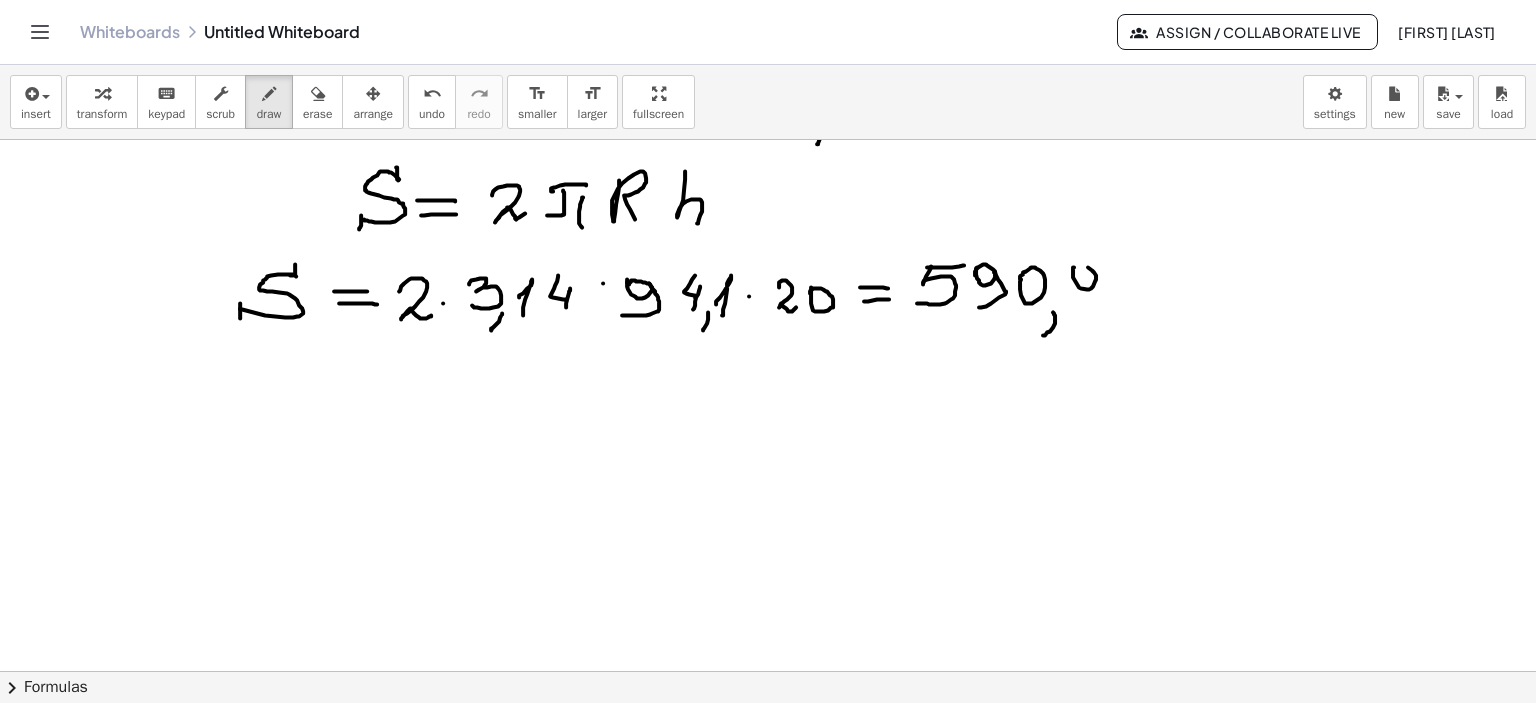 drag, startPoint x: 1067, startPoint y: 267, endPoint x: 1084, endPoint y: 279, distance: 20.808653 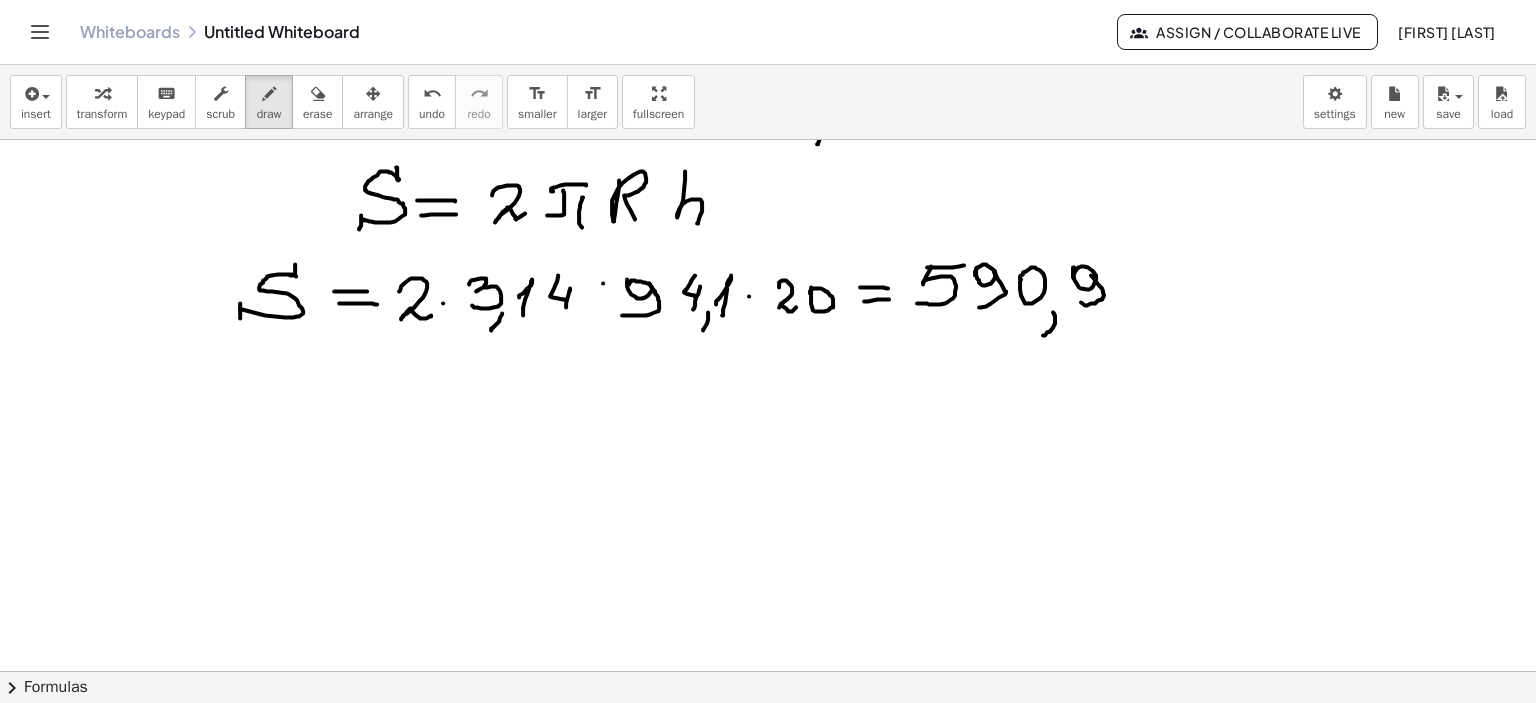 drag, startPoint x: 1084, startPoint y: 275, endPoint x: 1071, endPoint y: 300, distance: 28.178005 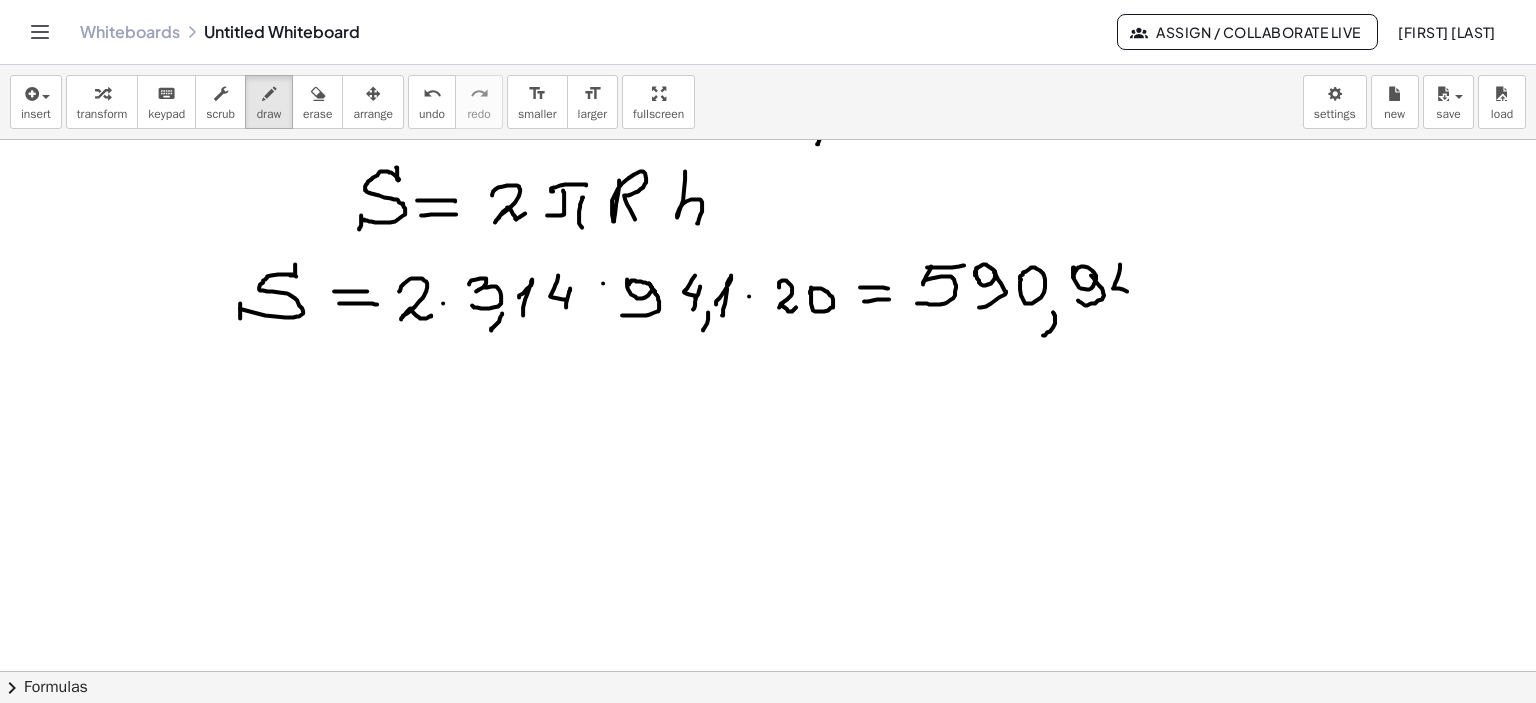 drag, startPoint x: 1113, startPoint y: 264, endPoint x: 1124, endPoint y: 284, distance: 22.825424 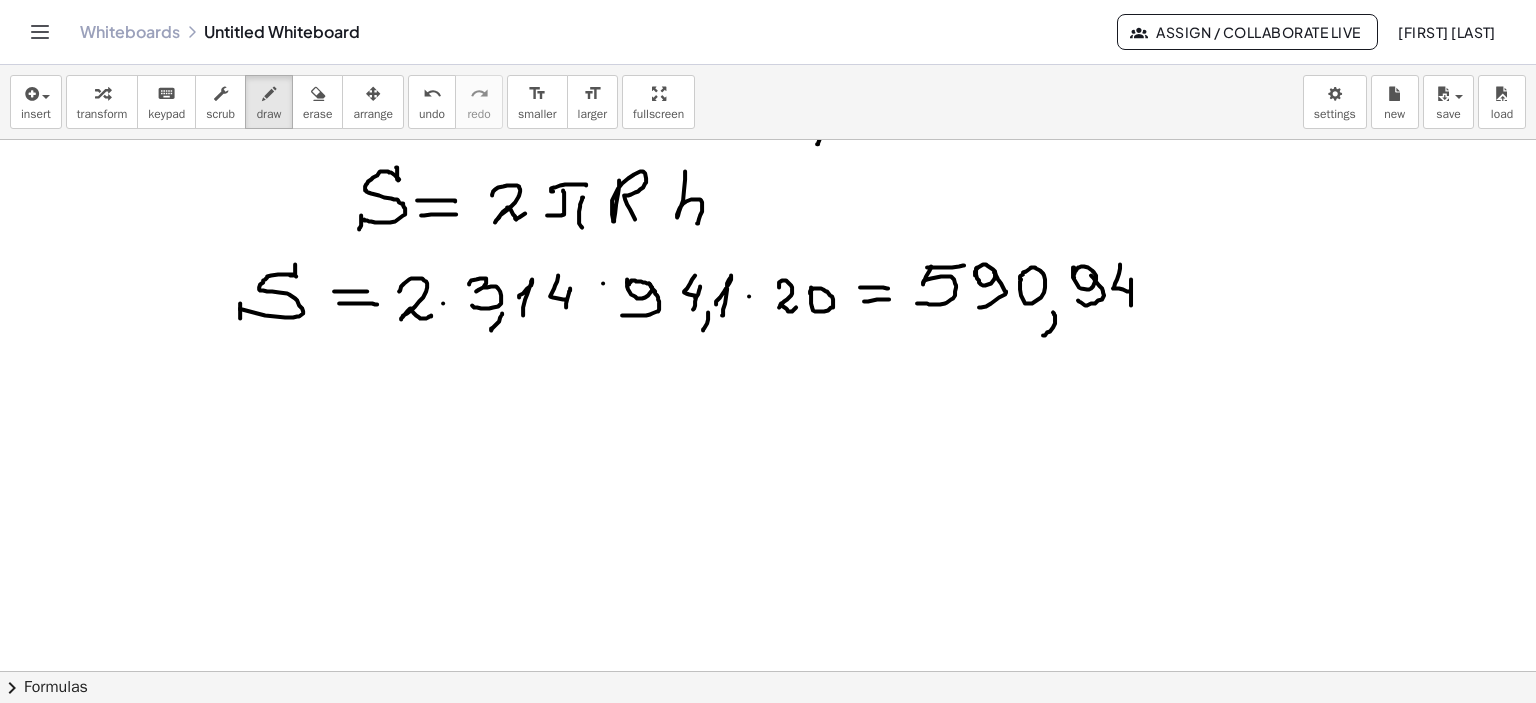drag, startPoint x: 1124, startPoint y: 279, endPoint x: 1160, endPoint y: 278, distance: 36.013885 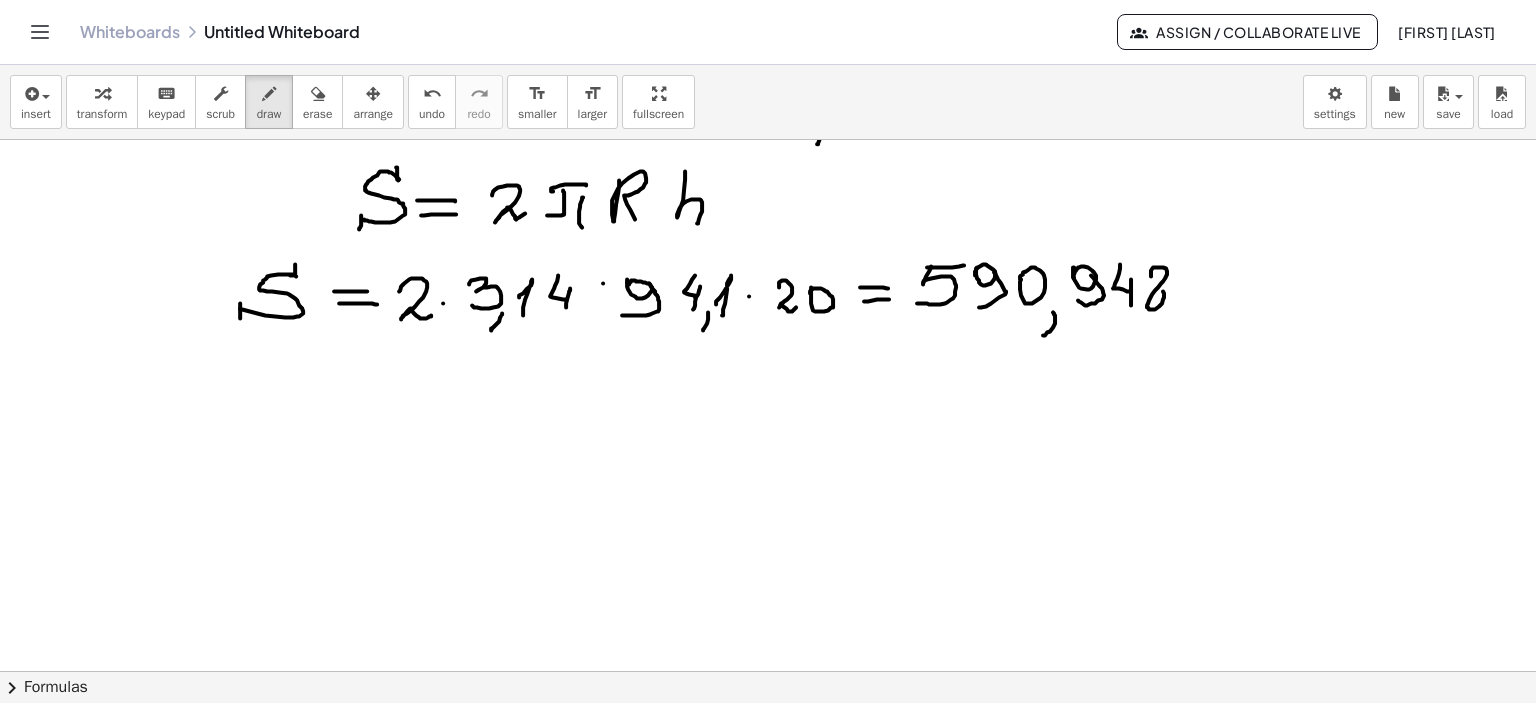 click at bounding box center (768, -939) 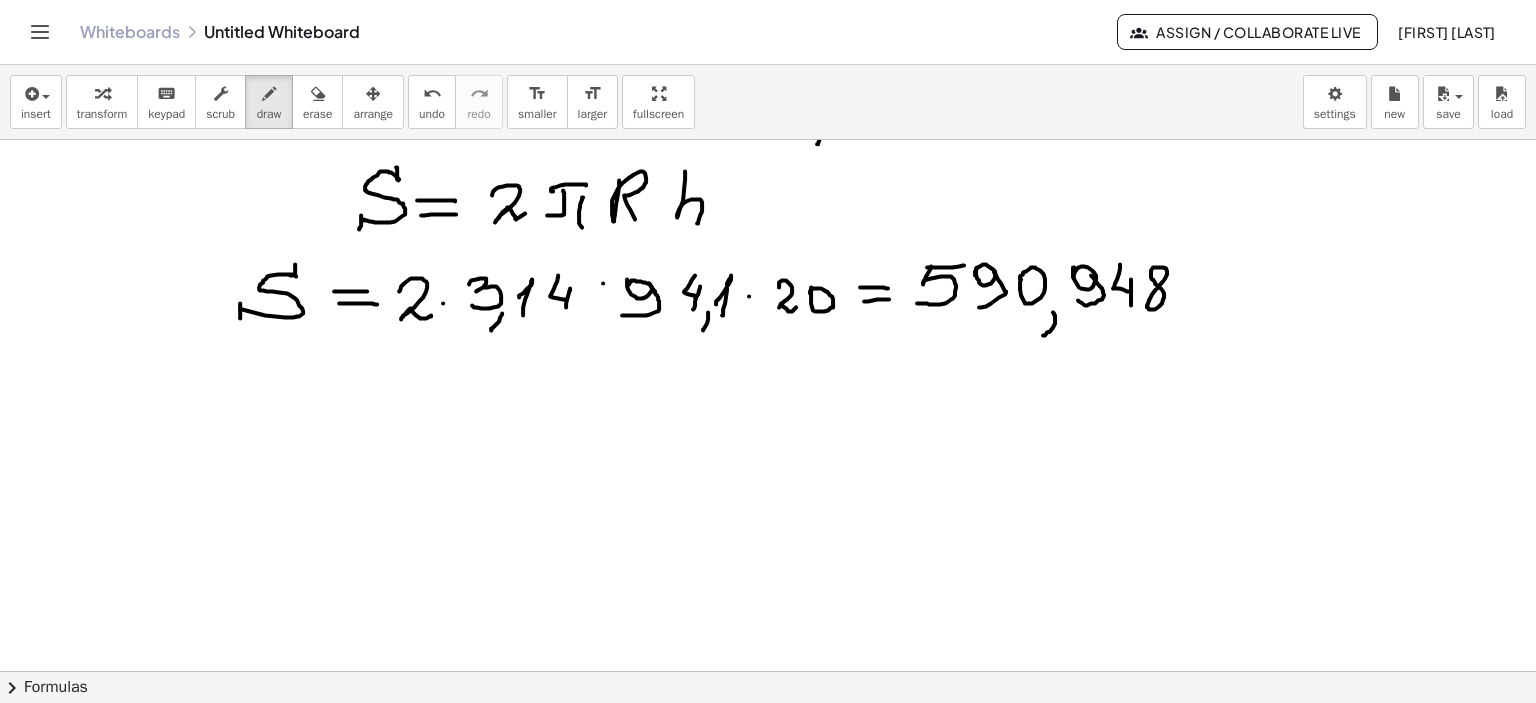 drag, startPoint x: 1168, startPoint y: 287, endPoint x: 1239, endPoint y: 306, distance: 73.4983 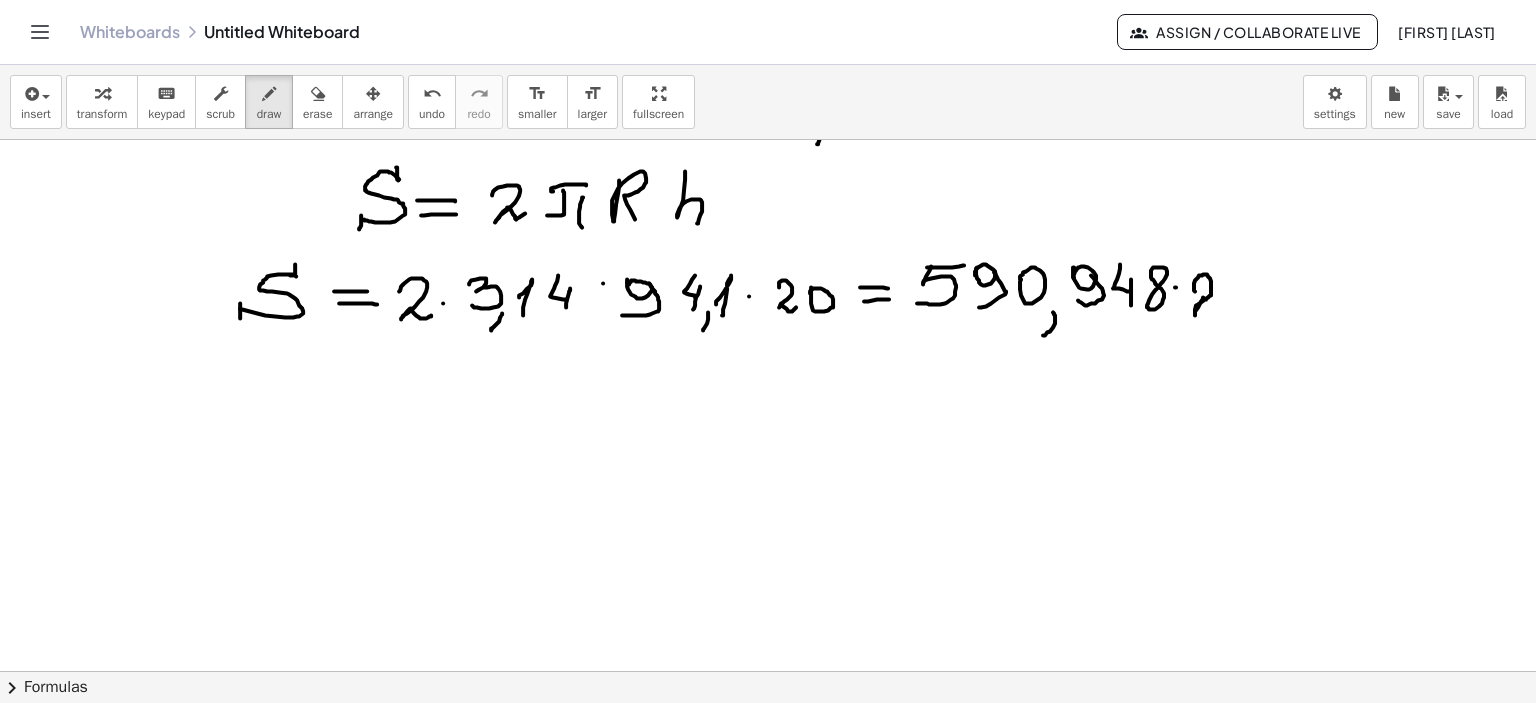 drag, startPoint x: 1188, startPoint y: 291, endPoint x: 1232, endPoint y: 285, distance: 44.407207 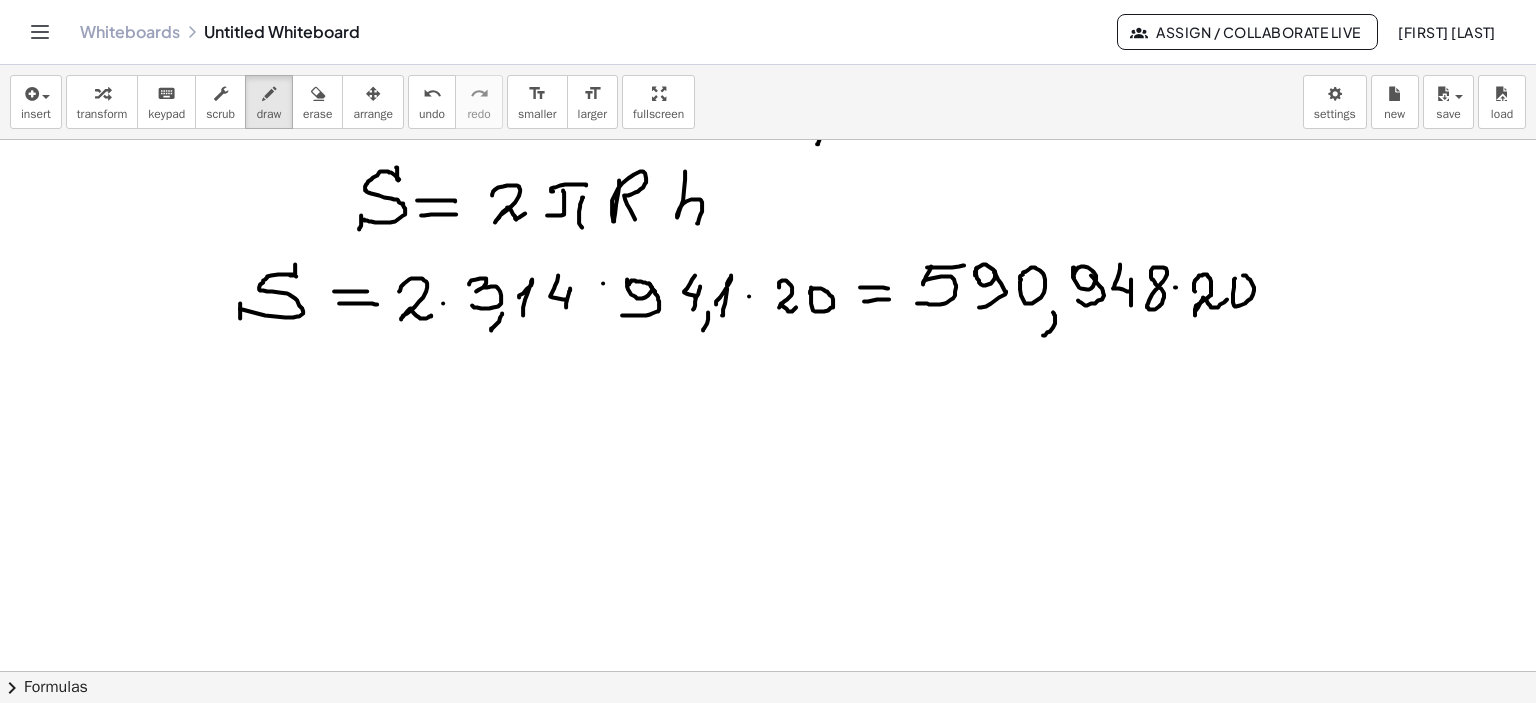 click at bounding box center [768, -939] 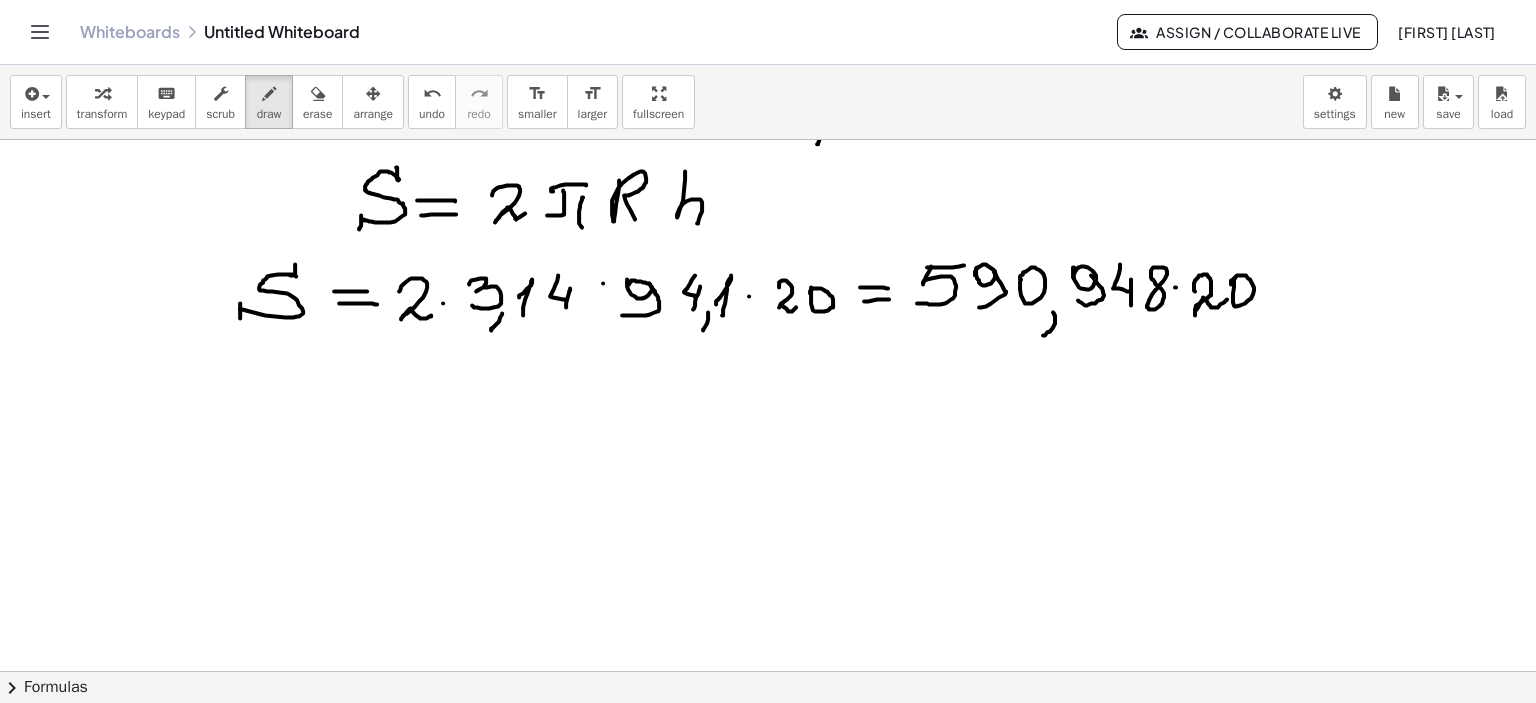 drag, startPoint x: 1260, startPoint y: 279, endPoint x: 1297, endPoint y: 277, distance: 37.054016 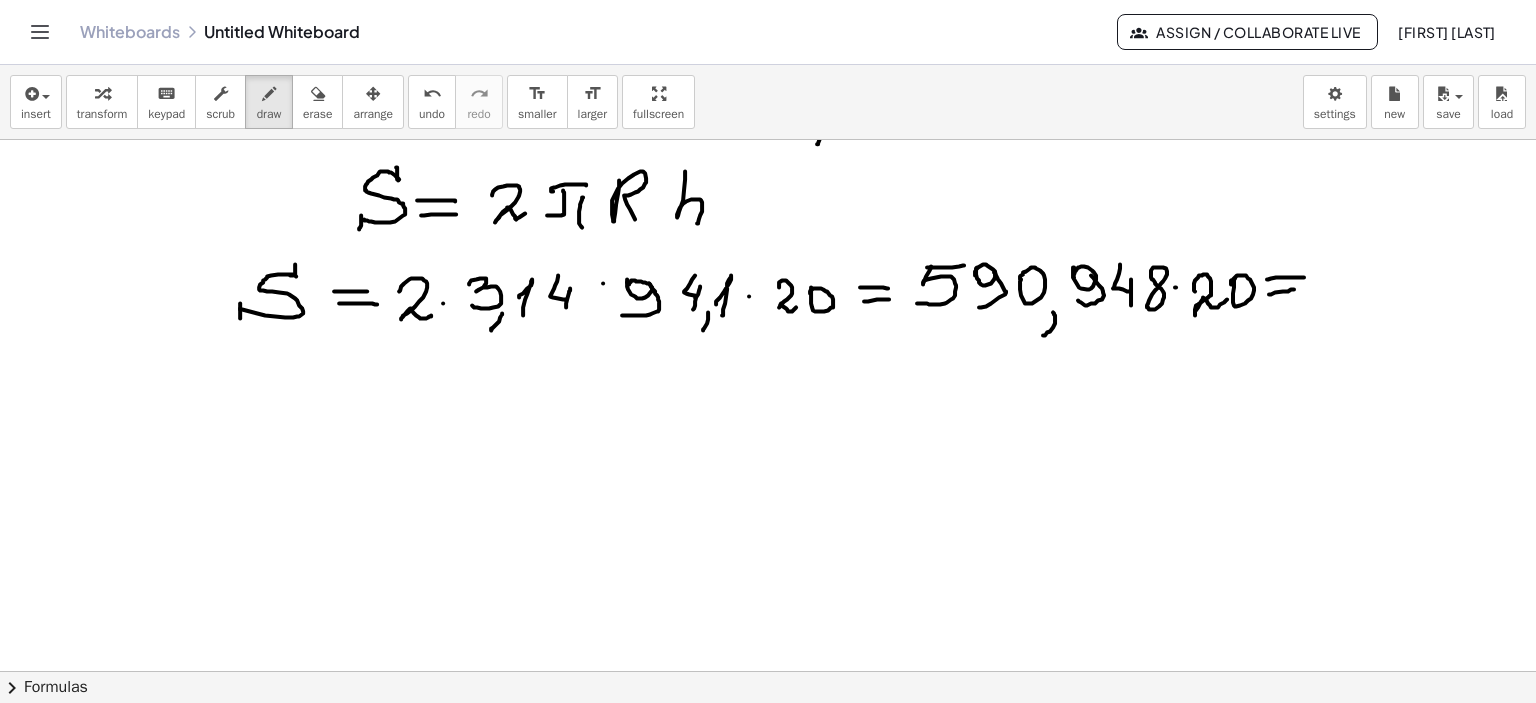 drag, startPoint x: 1262, startPoint y: 294, endPoint x: 1283, endPoint y: 296, distance: 21.095022 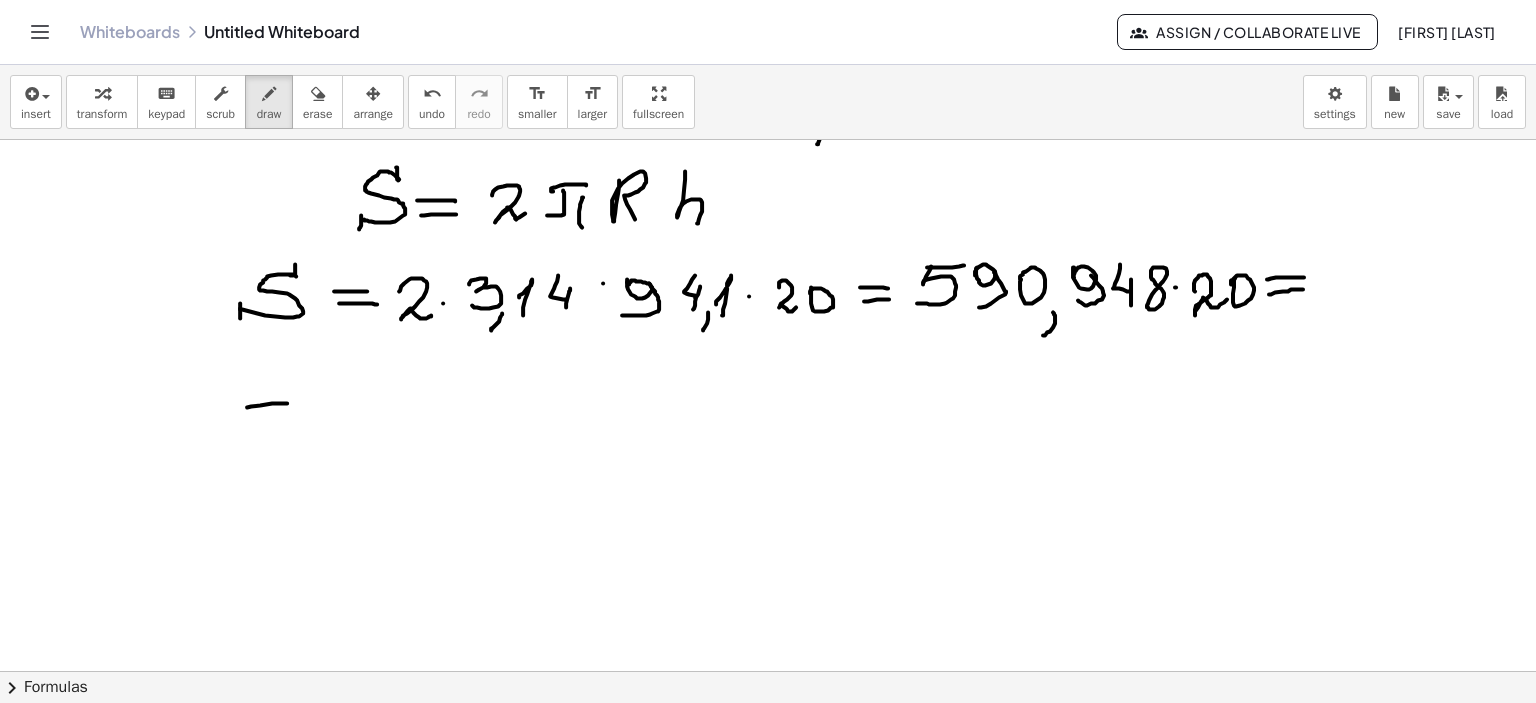 drag, startPoint x: 240, startPoint y: 407, endPoint x: 309, endPoint y: 407, distance: 69 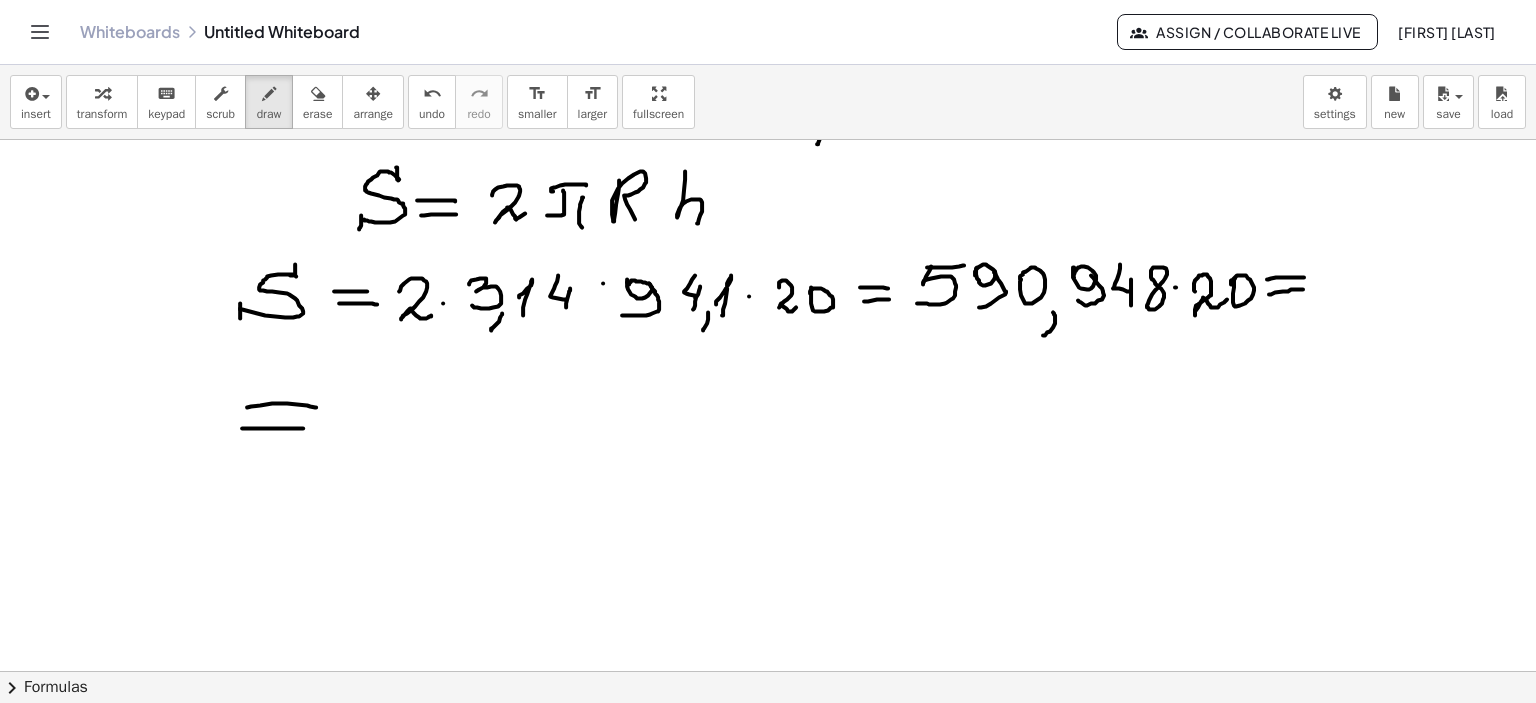 drag, startPoint x: 240, startPoint y: 428, endPoint x: 296, endPoint y: 428, distance: 56 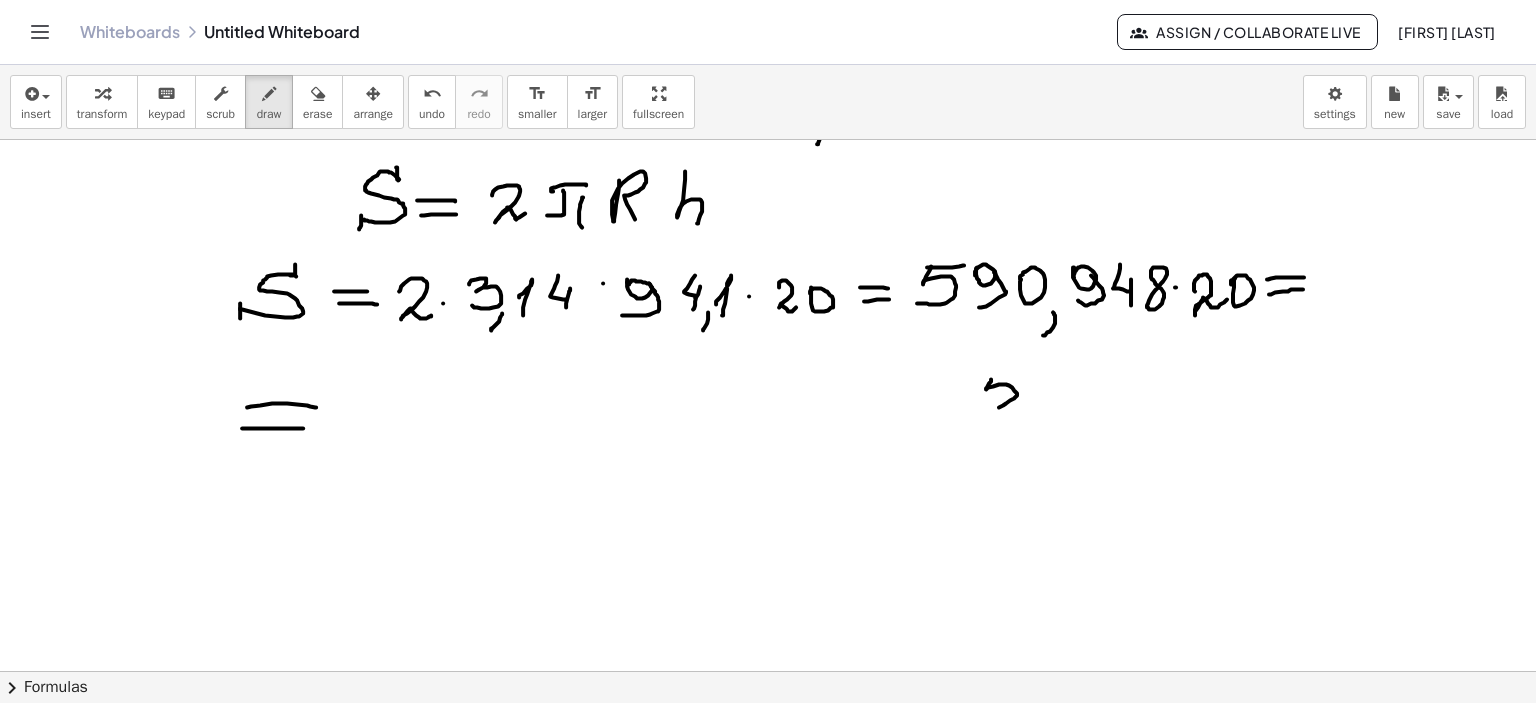 drag, startPoint x: 984, startPoint y: 379, endPoint x: 977, endPoint y: 403, distance: 25 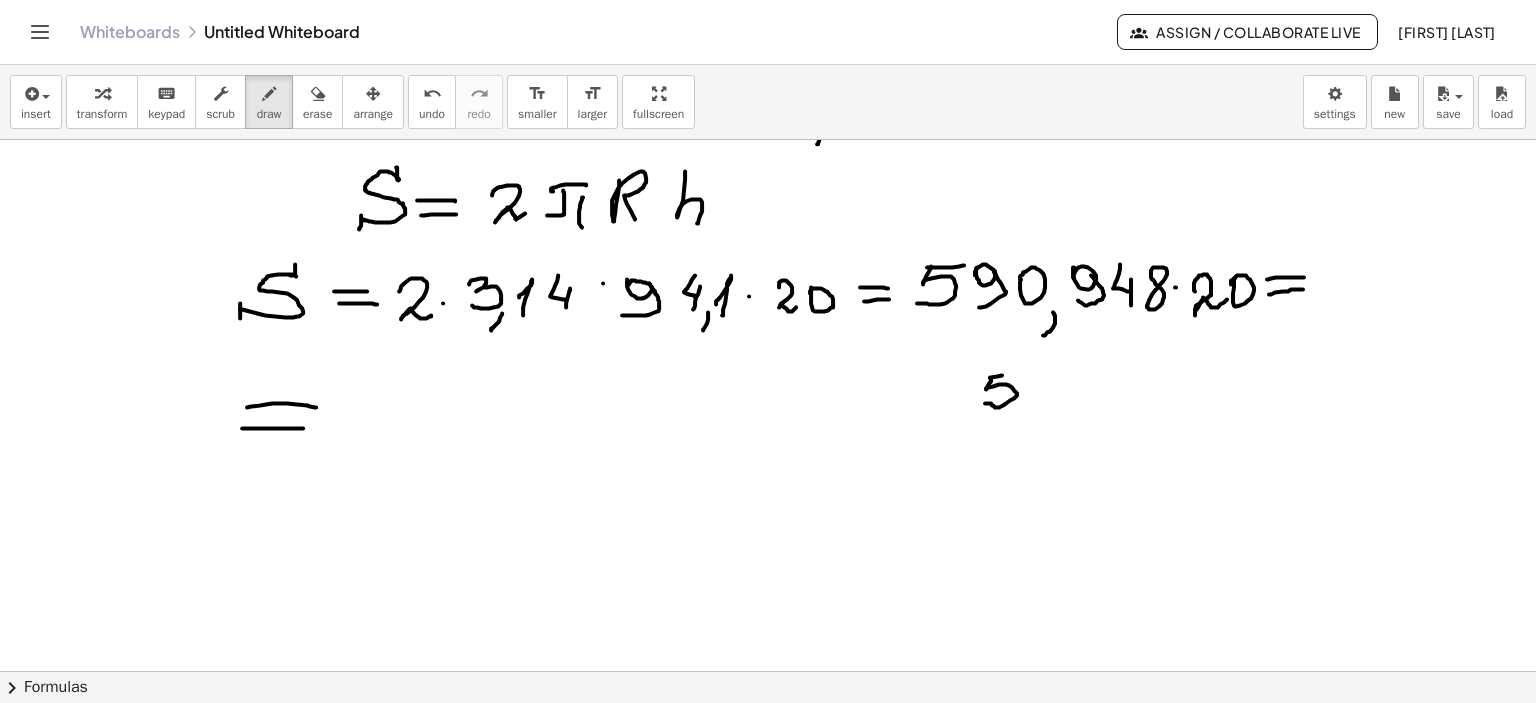 drag, startPoint x: 983, startPoint y: 378, endPoint x: 1020, endPoint y: 378, distance: 37 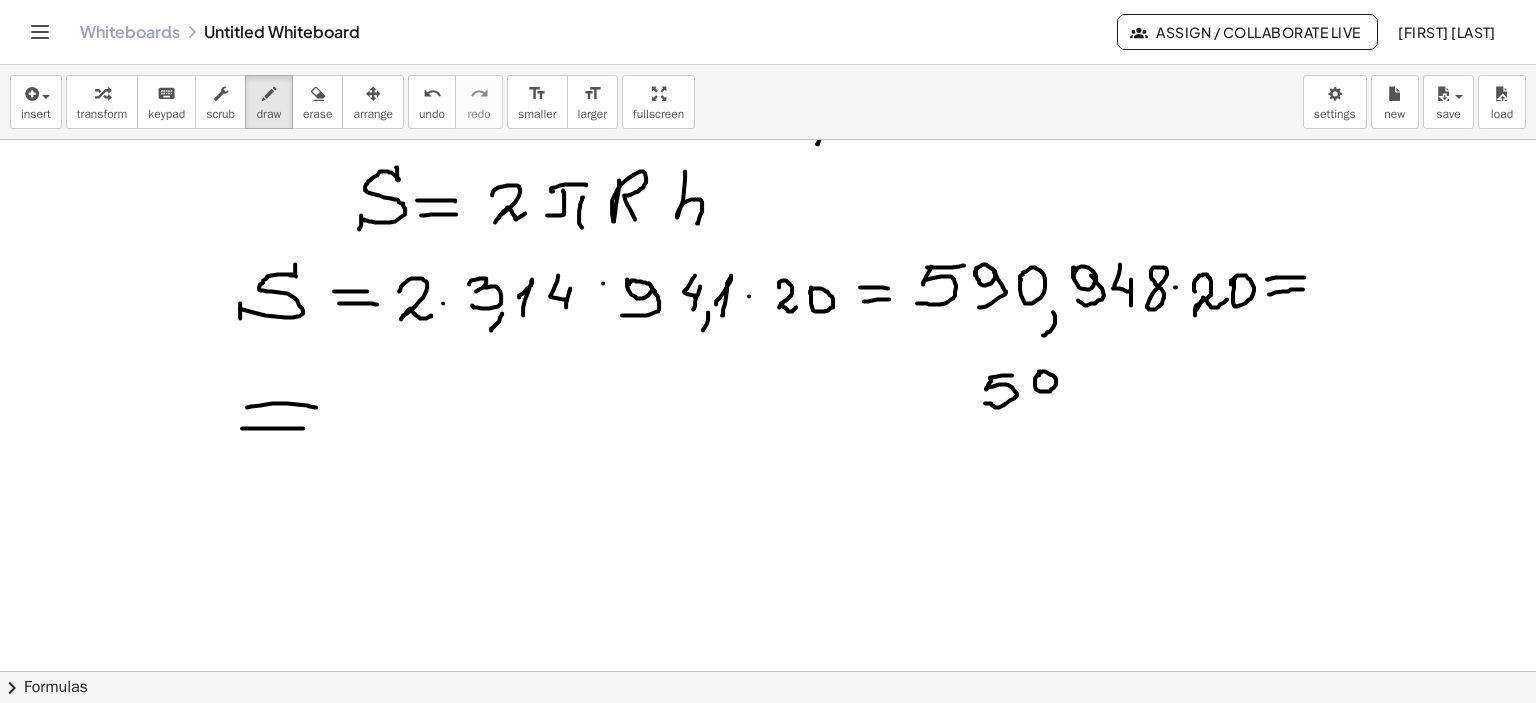 drag, startPoint x: 1034, startPoint y: 371, endPoint x: 1040, endPoint y: 380, distance: 10.816654 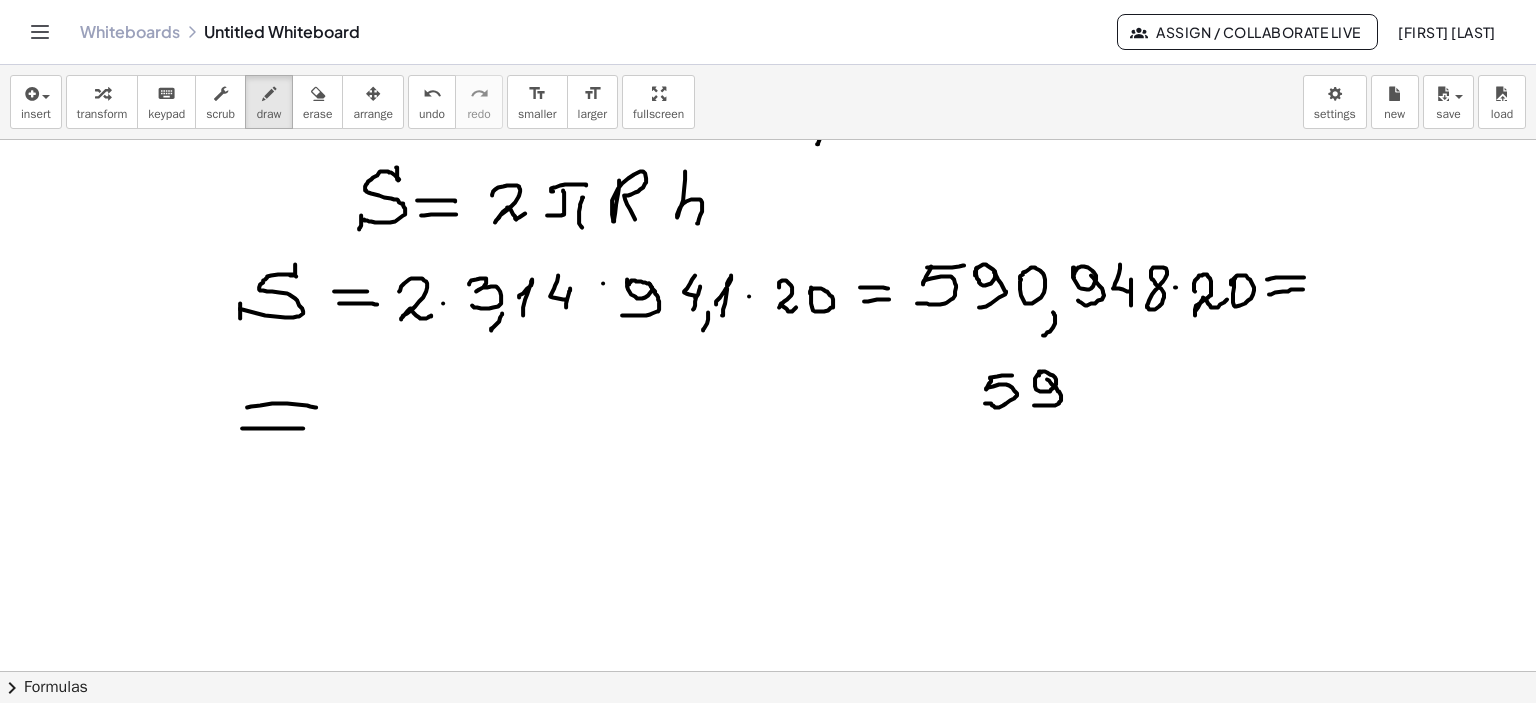drag, startPoint x: 1040, startPoint y: 379, endPoint x: 1027, endPoint y: 405, distance: 29.068884 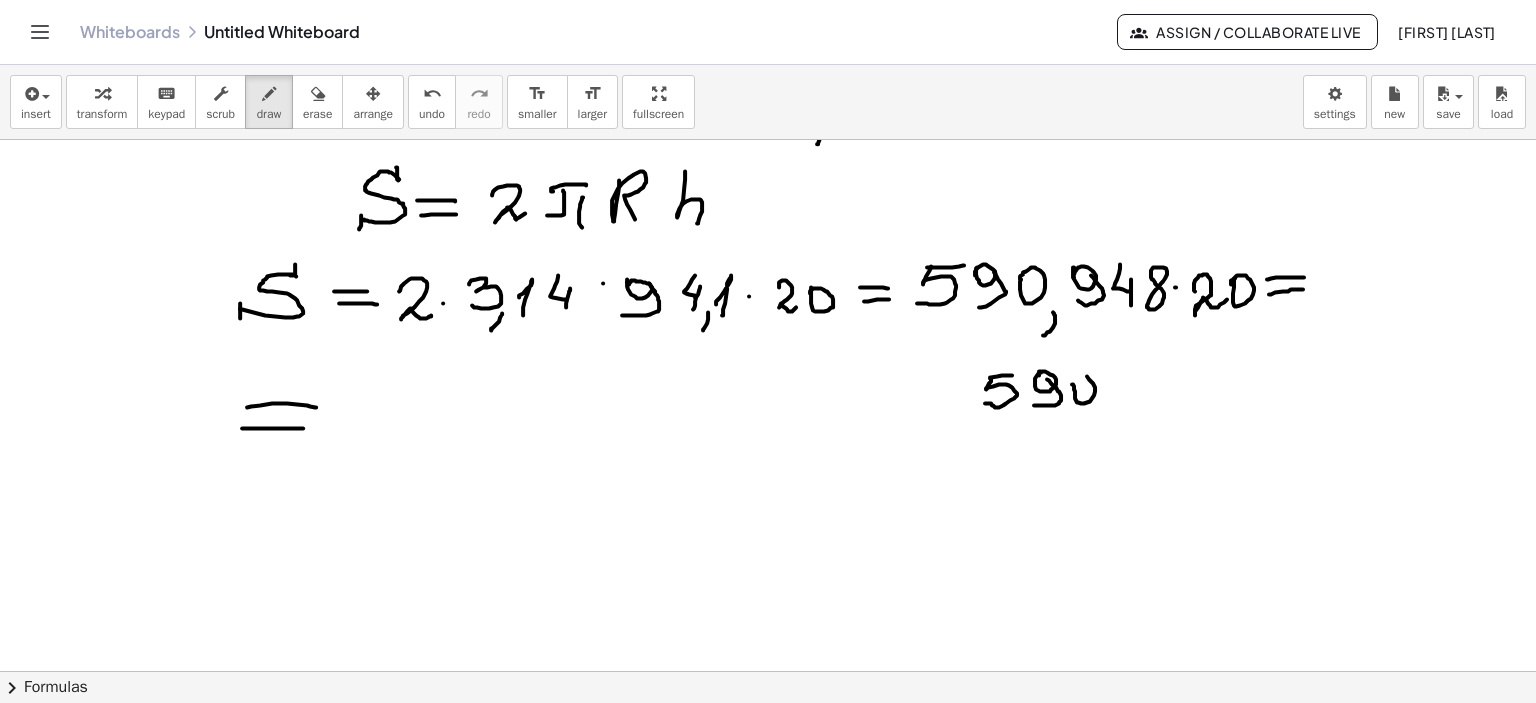 drag, startPoint x: 1065, startPoint y: 384, endPoint x: 1086, endPoint y: 395, distance: 23.70654 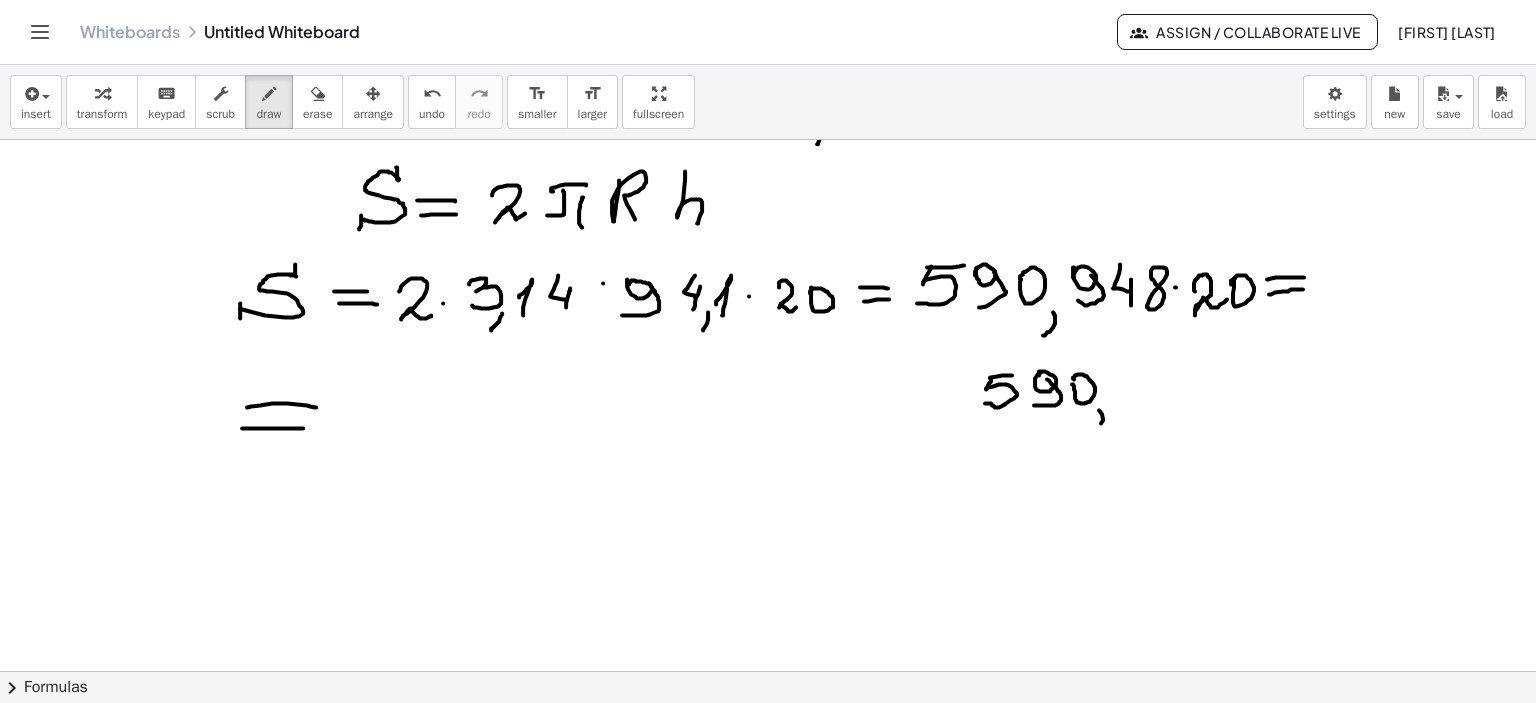drag, startPoint x: 1092, startPoint y: 410, endPoint x: 1120, endPoint y: 391, distance: 33.83785 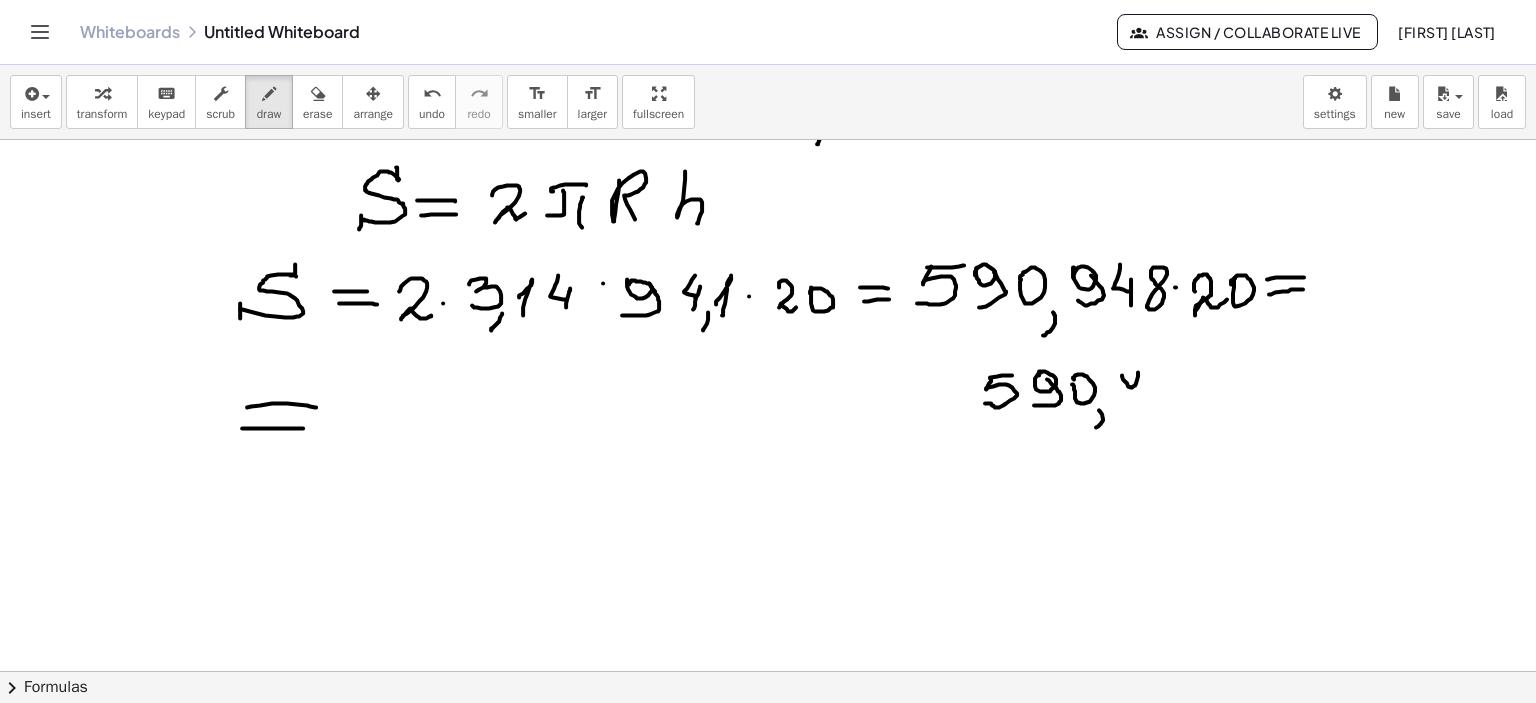 drag, startPoint x: 1115, startPoint y: 375, endPoint x: 1127, endPoint y: 384, distance: 15 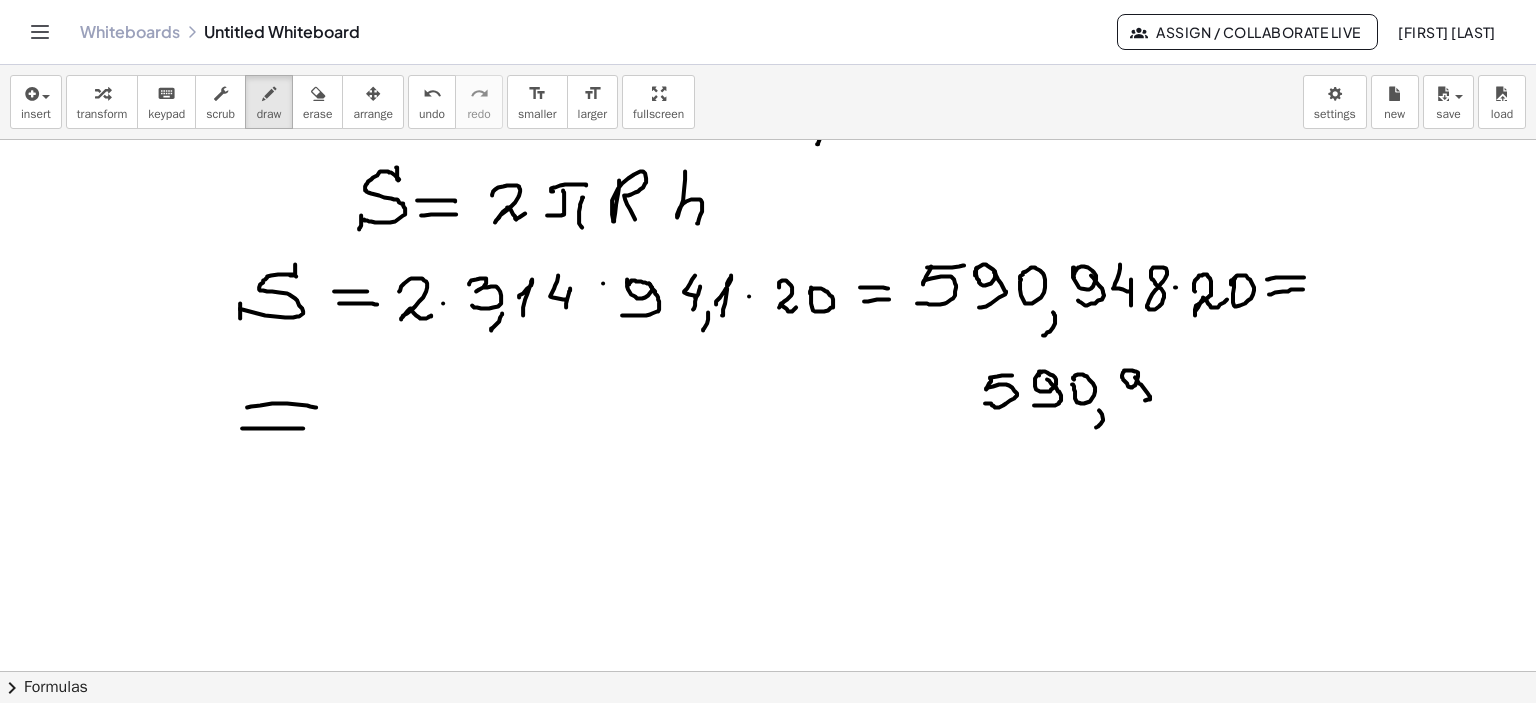 drag, startPoint x: 1128, startPoint y: 377, endPoint x: 1120, endPoint y: 400, distance: 24.351591 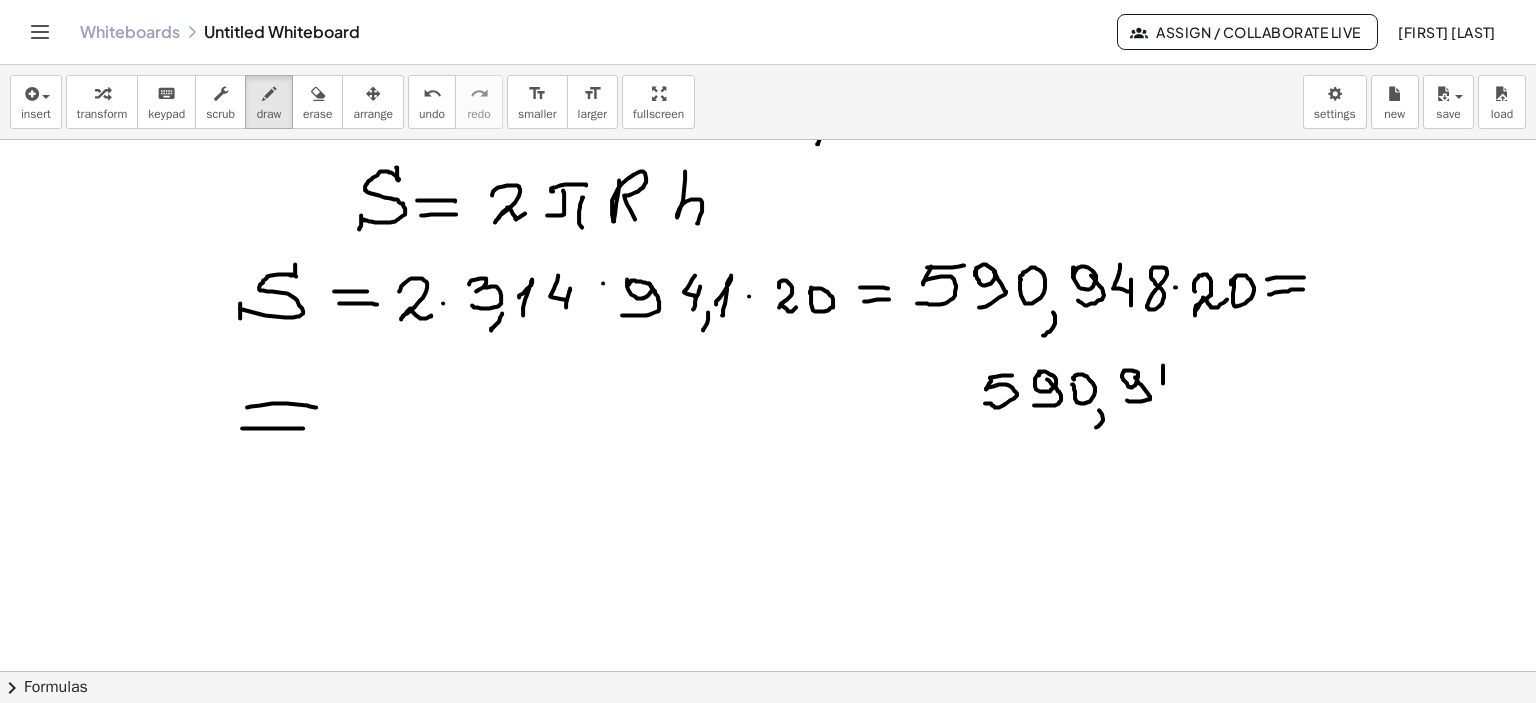 drag, startPoint x: 1156, startPoint y: 367, endPoint x: 1167, endPoint y: 387, distance: 22.825424 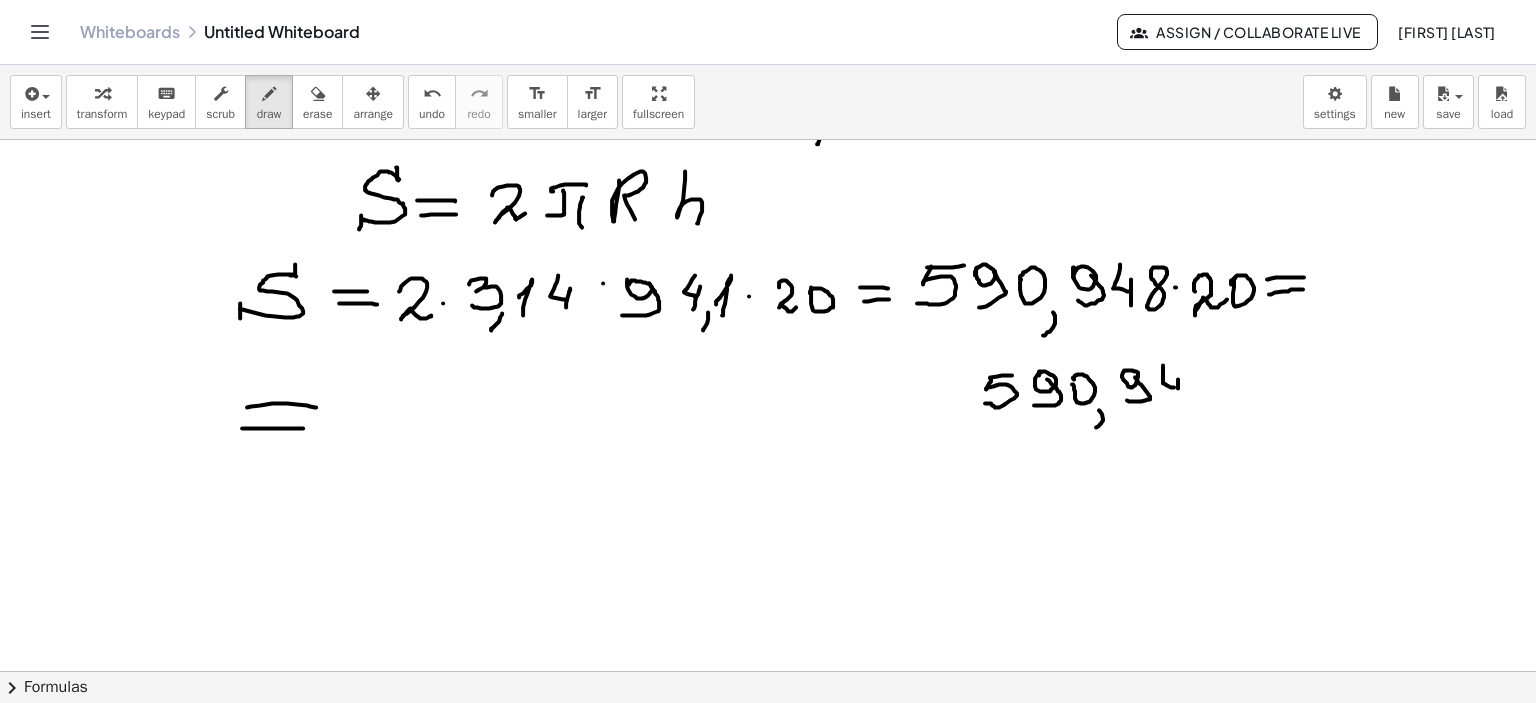 drag, startPoint x: 1171, startPoint y: 379, endPoint x: 1183, endPoint y: 395, distance: 20 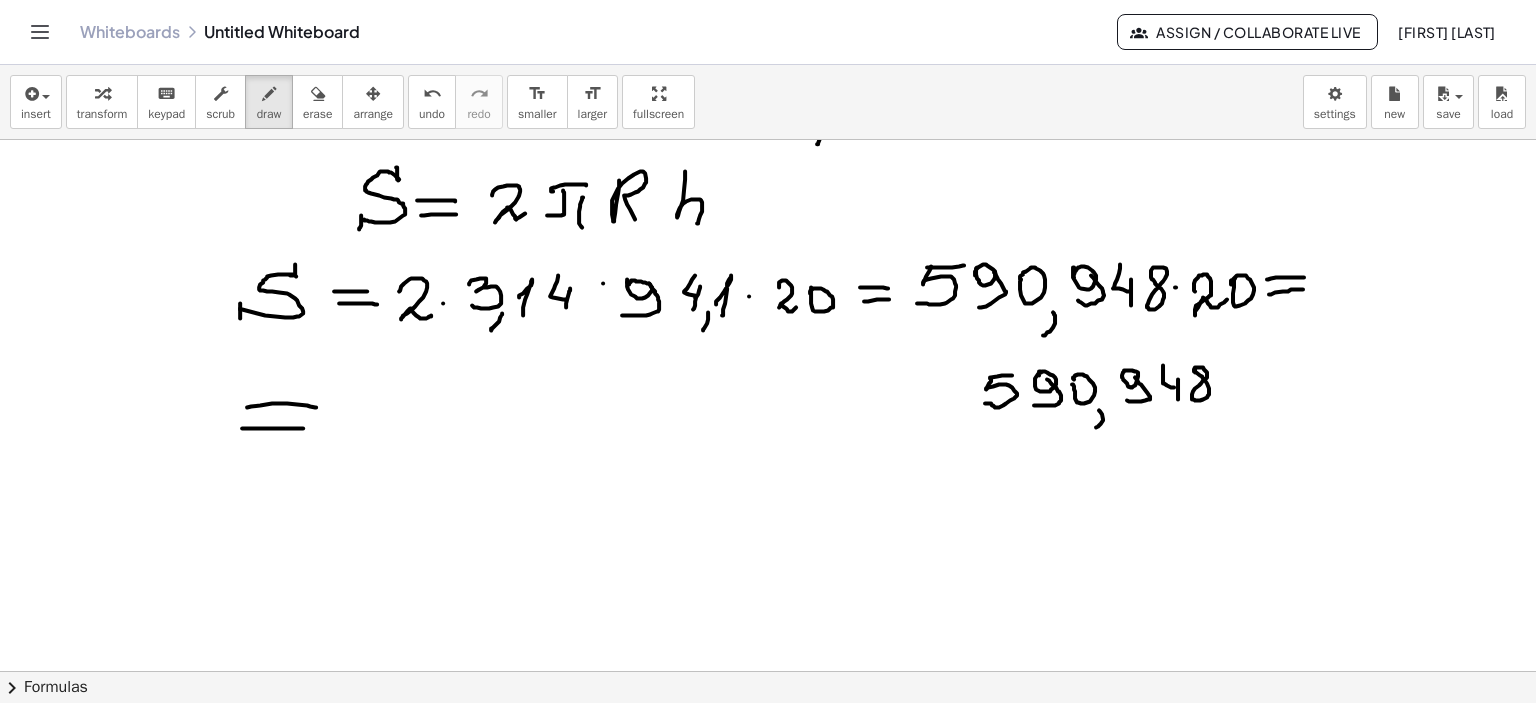 drag, startPoint x: 1188, startPoint y: 372, endPoint x: 1105, endPoint y: 424, distance: 97.94386 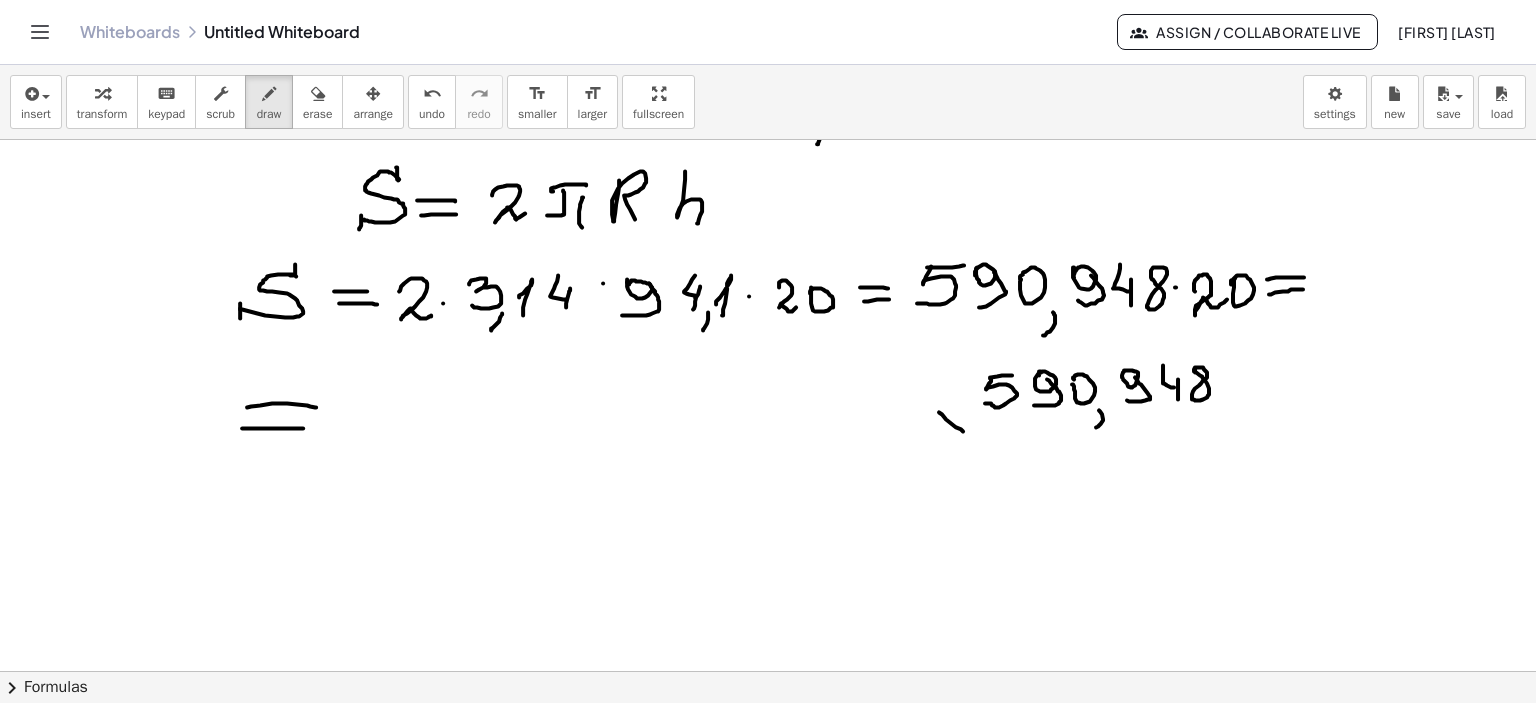 drag, startPoint x: 932, startPoint y: 412, endPoint x: 956, endPoint y: 431, distance: 30.610456 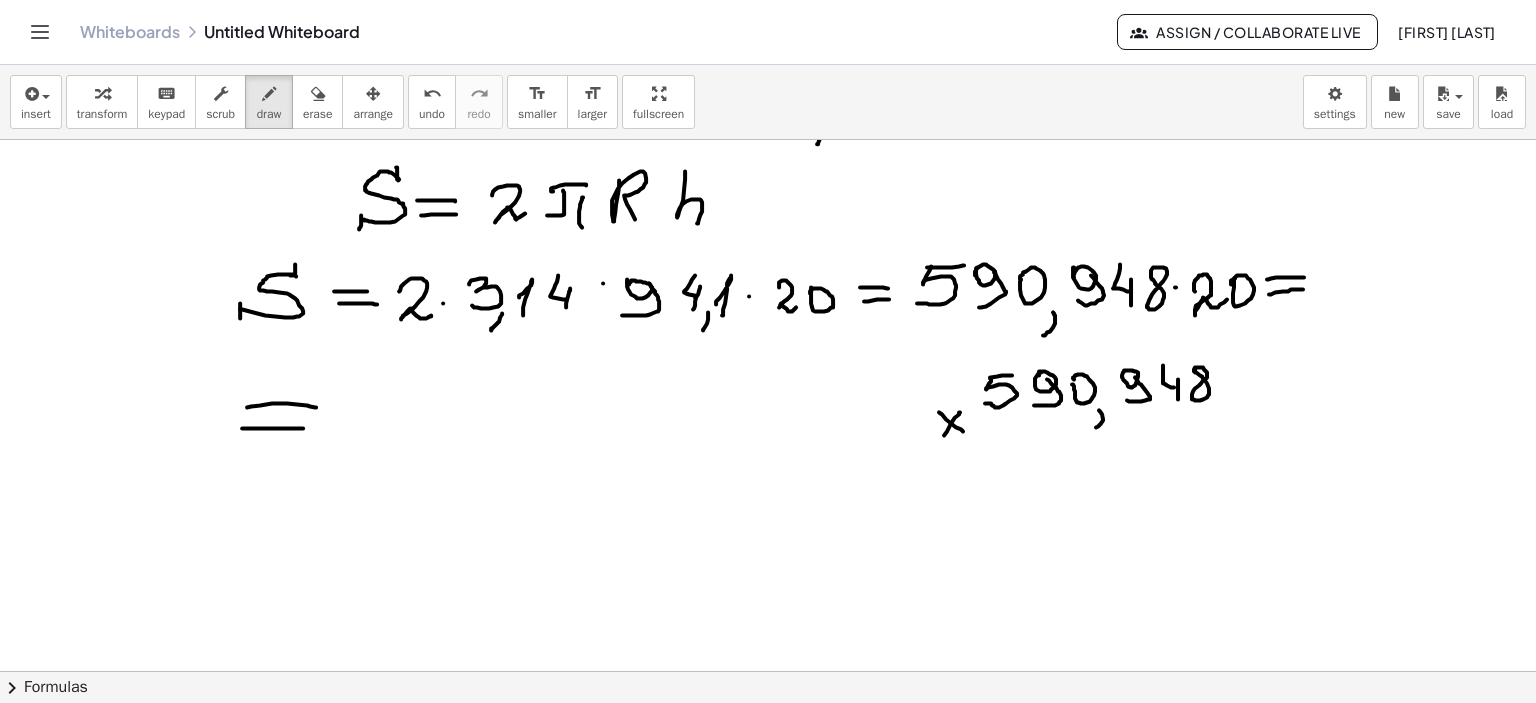 drag, startPoint x: 953, startPoint y: 412, endPoint x: 1222, endPoint y: 443, distance: 270.78036 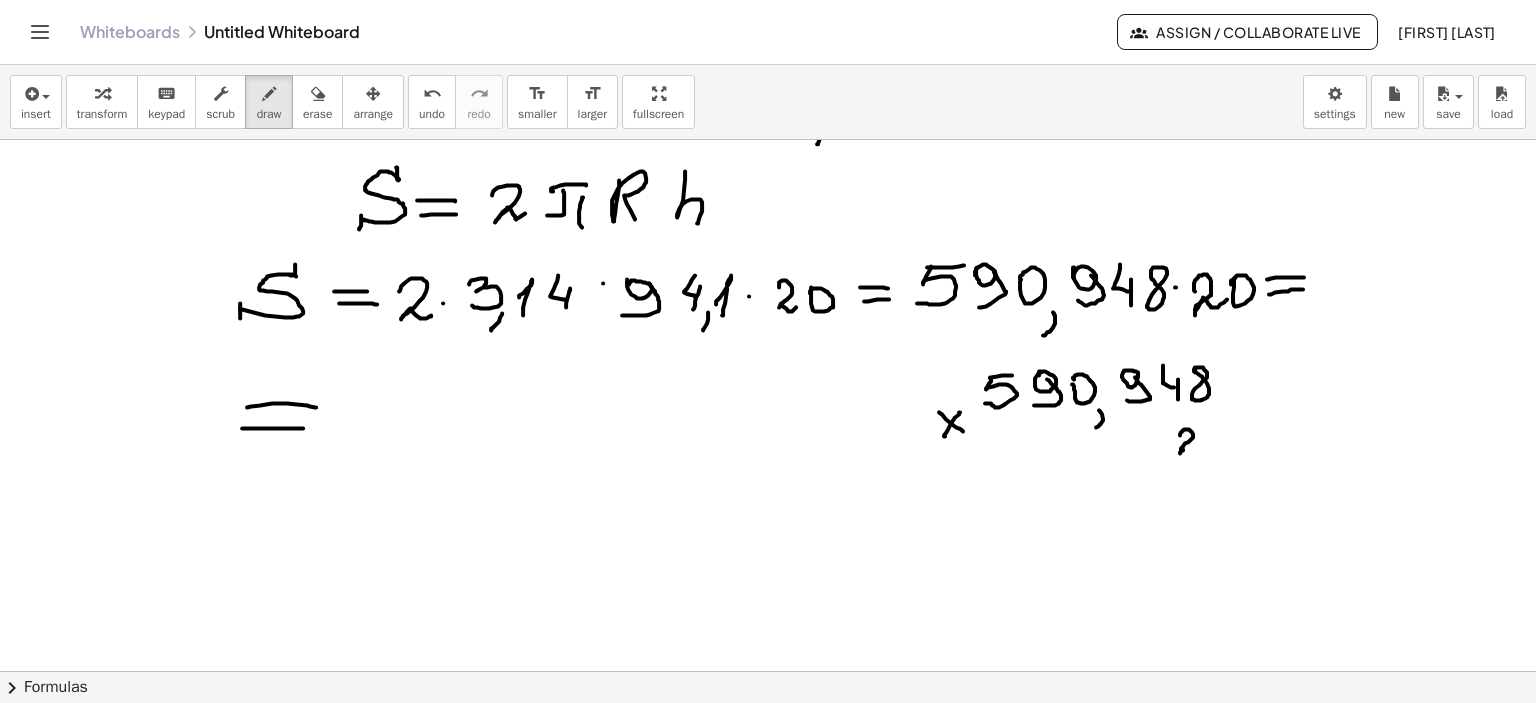 drag, startPoint x: 1173, startPoint y: 435, endPoint x: 1196, endPoint y: 447, distance: 25.942244 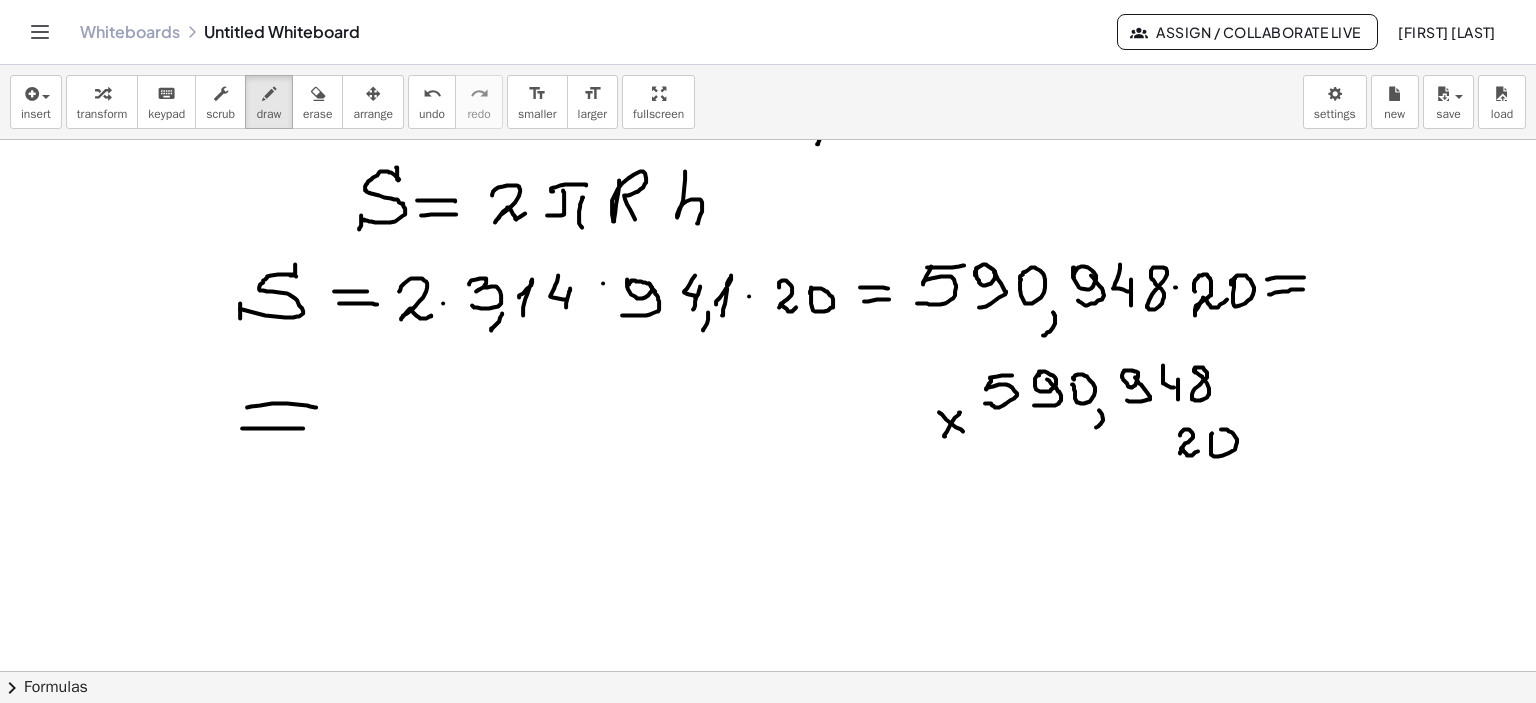 click at bounding box center (768, -939) 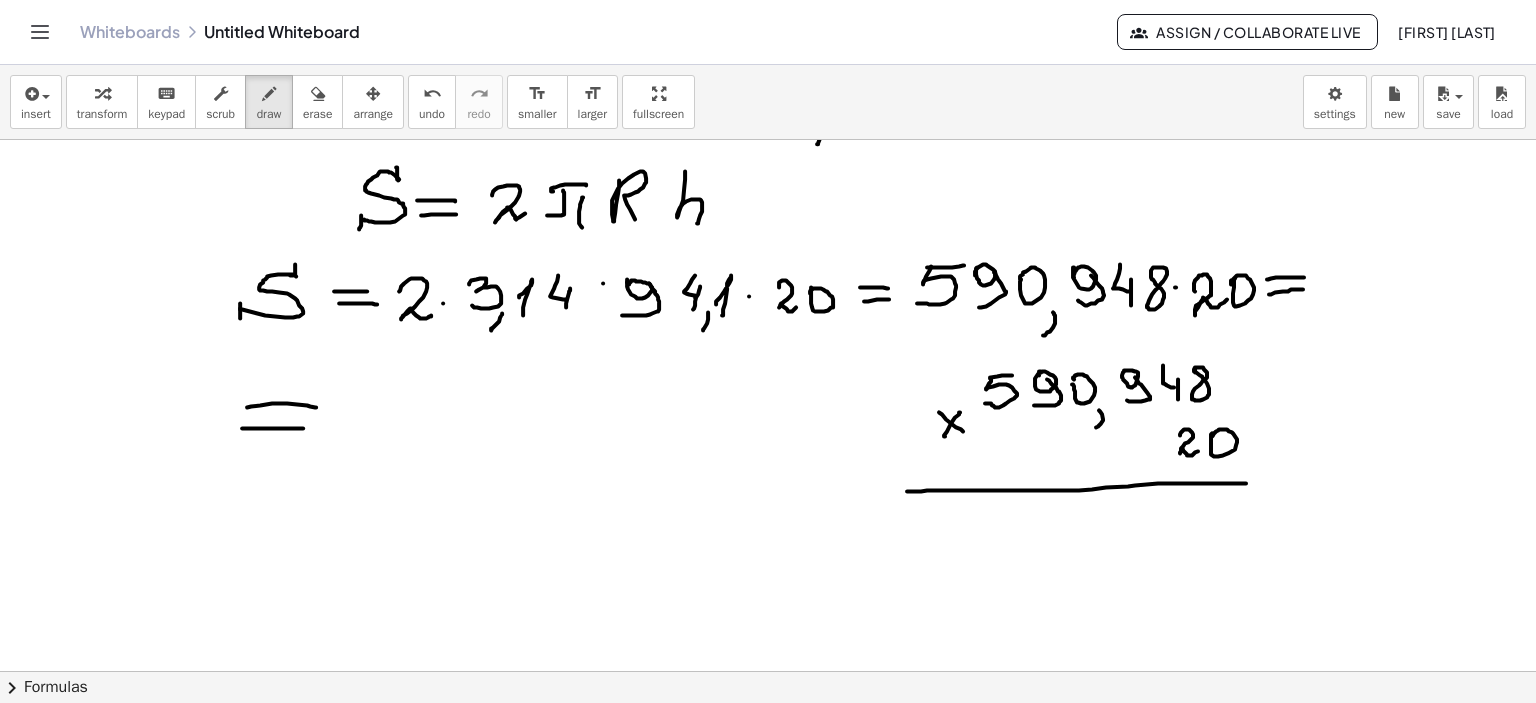 drag, startPoint x: 900, startPoint y: 491, endPoint x: 1239, endPoint y: 483, distance: 339.0944 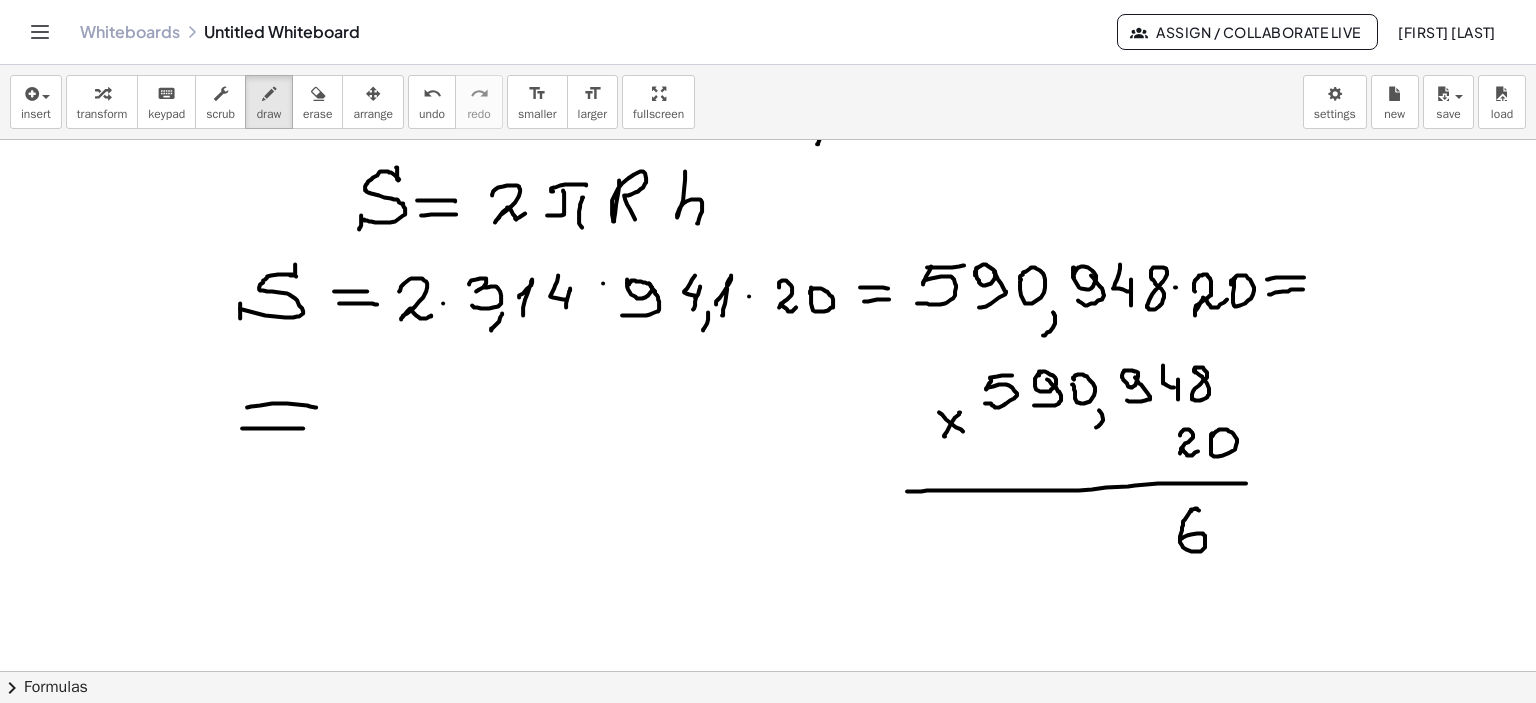 drag, startPoint x: 1188, startPoint y: 508, endPoint x: 1175, endPoint y: 538, distance: 32.695564 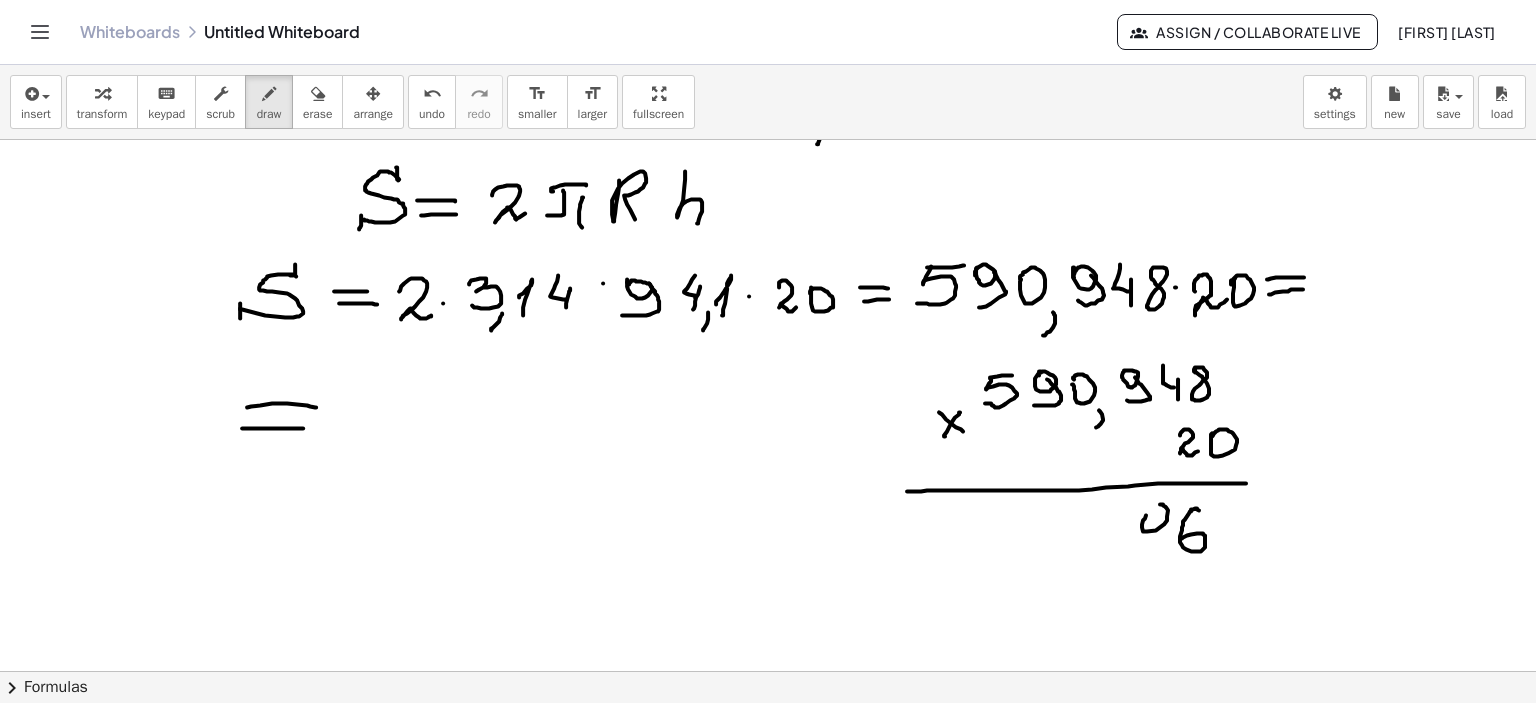 click at bounding box center [768, -939] 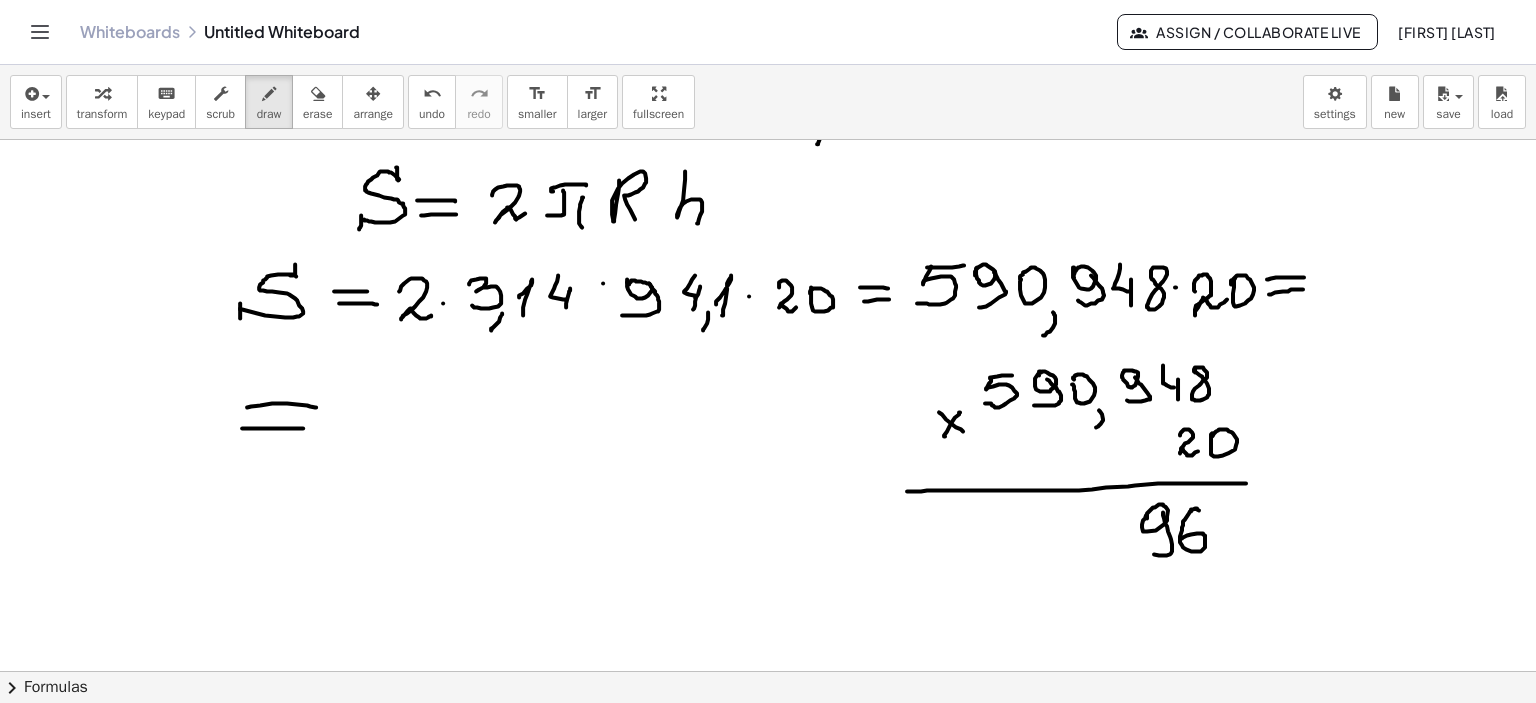 drag, startPoint x: 1157, startPoint y: 518, endPoint x: 1164, endPoint y: 530, distance: 13.892444 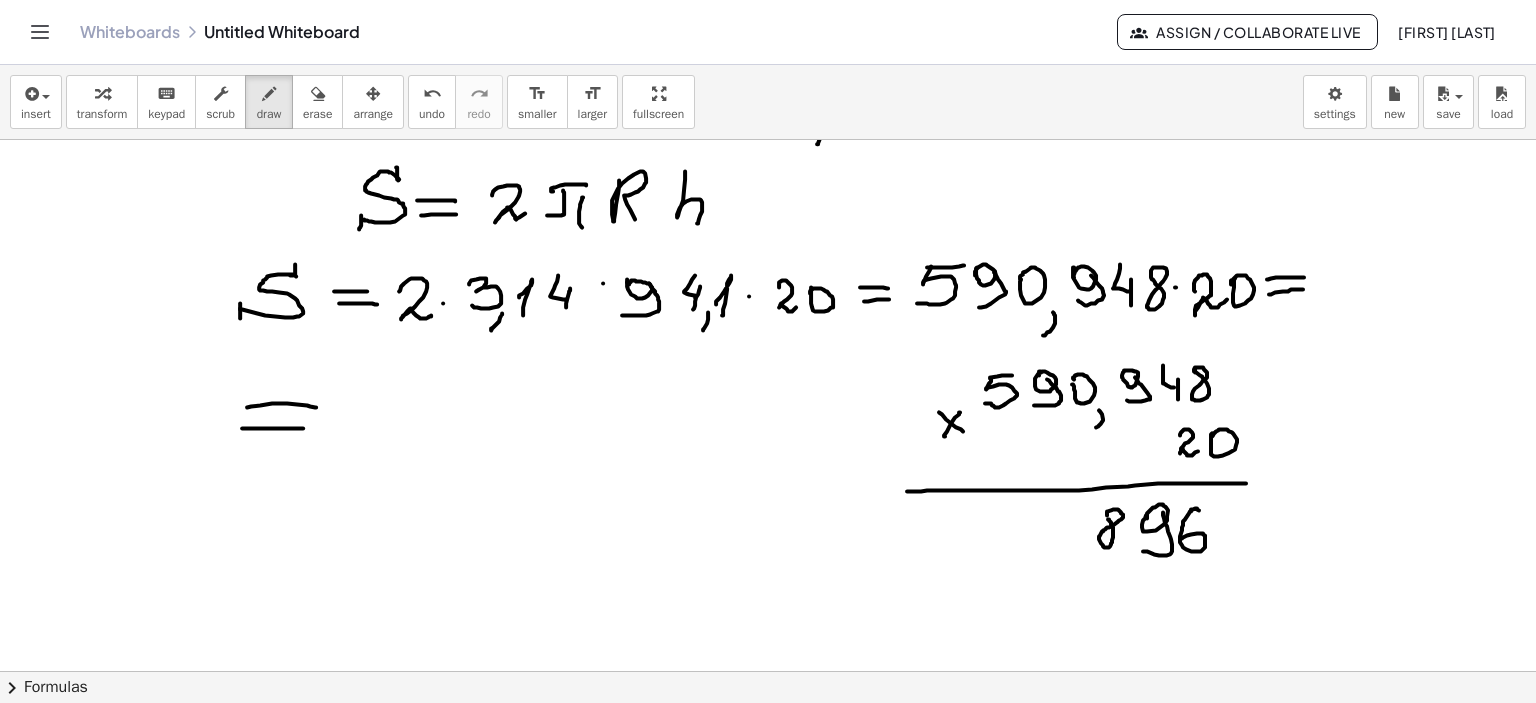 drag, startPoint x: 1100, startPoint y: 515, endPoint x: 1124, endPoint y: 457, distance: 62.76942 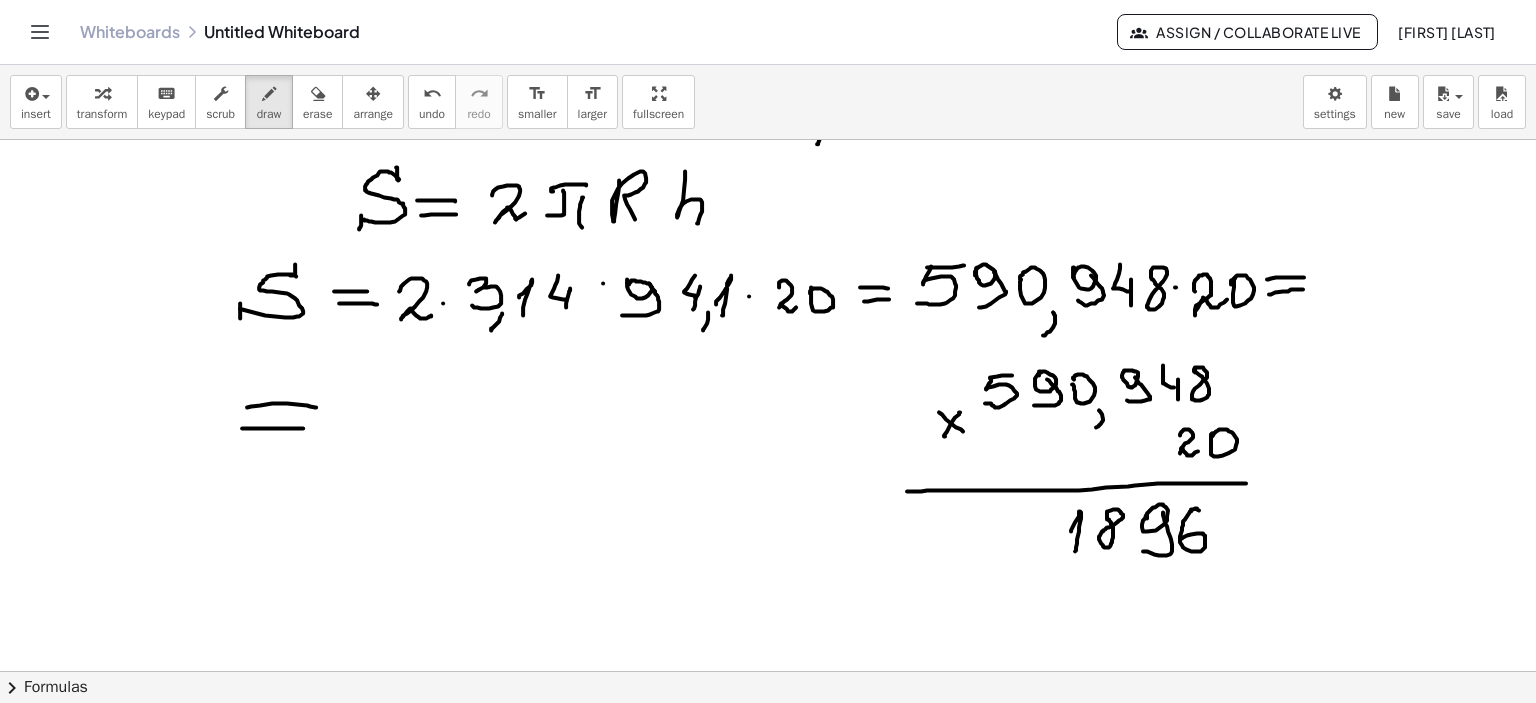 drag, startPoint x: 1064, startPoint y: 531, endPoint x: 1068, endPoint y: 551, distance: 20.396078 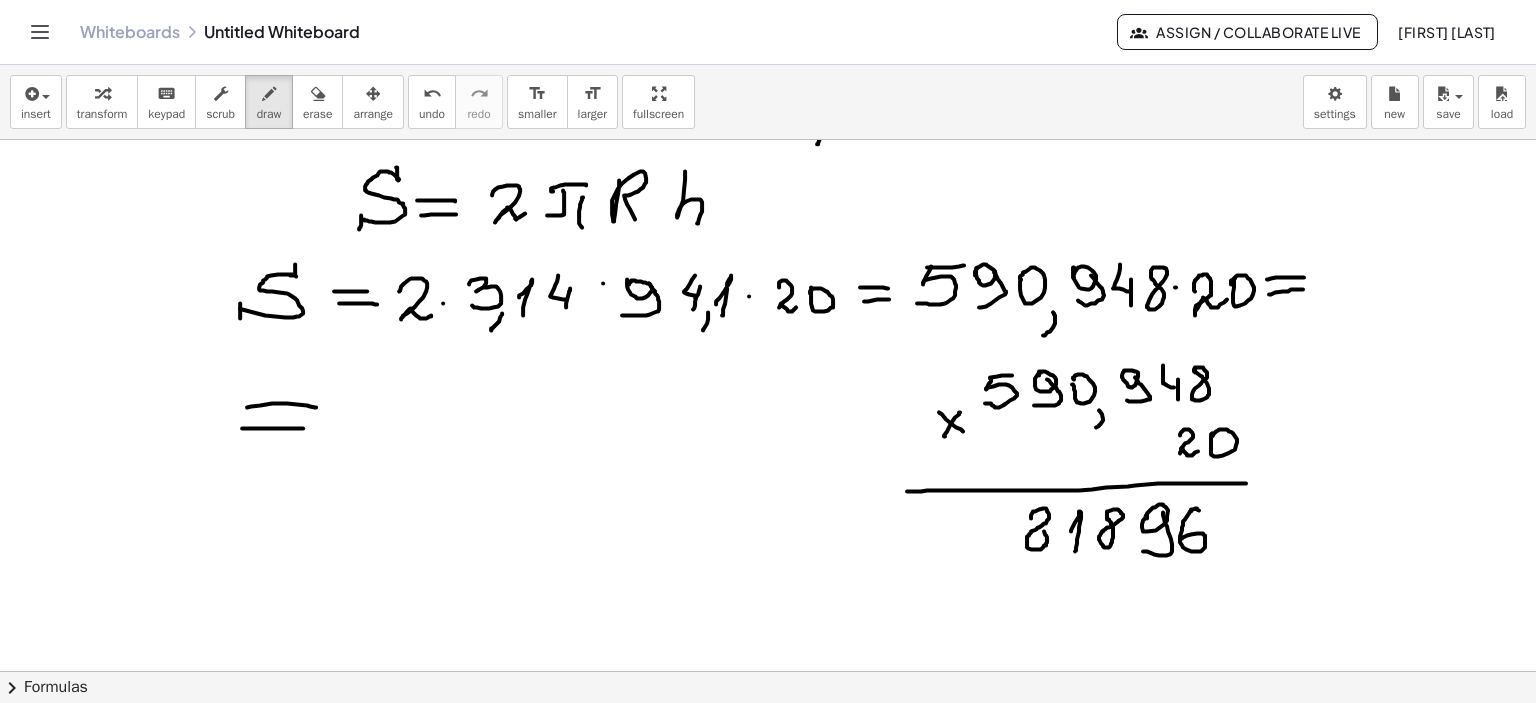 click at bounding box center [768, -939] 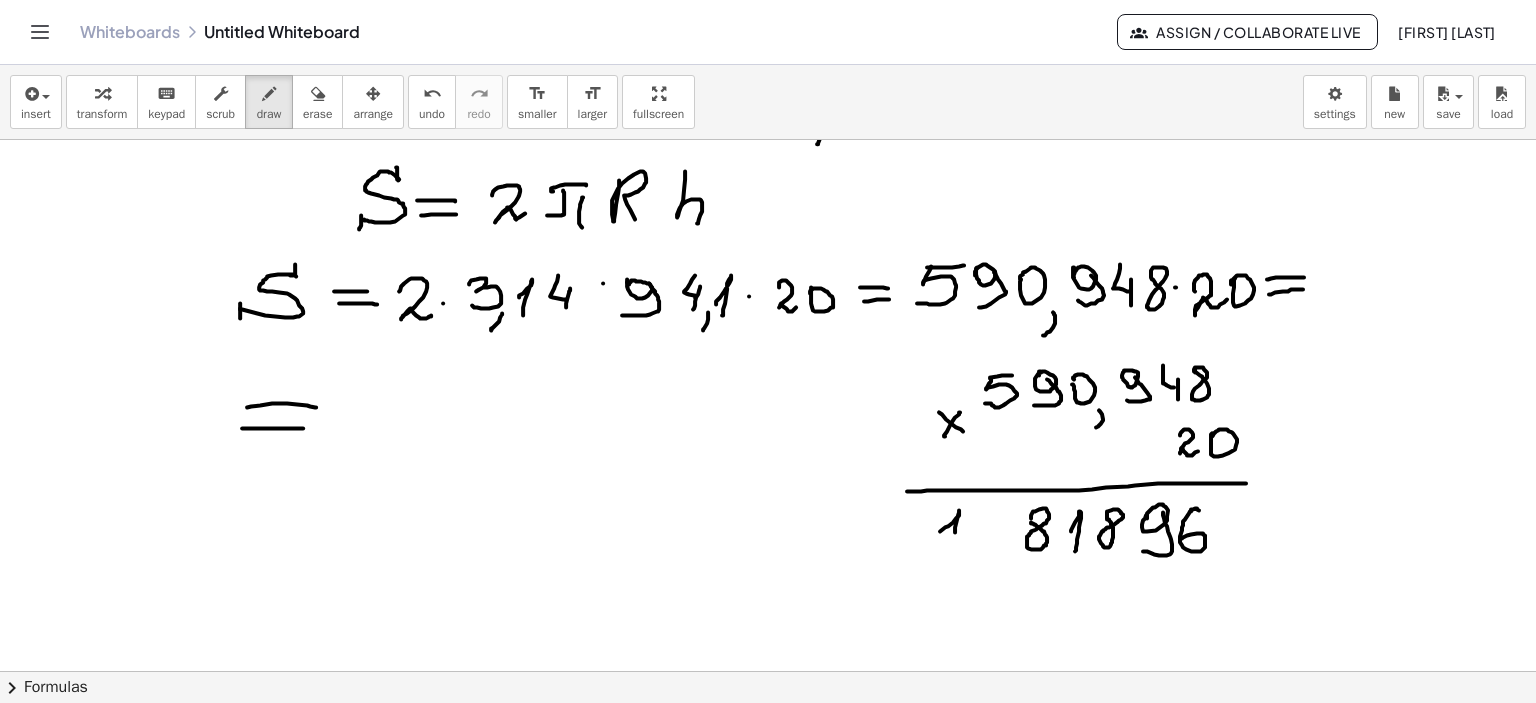 drag, startPoint x: 933, startPoint y: 531, endPoint x: 945, endPoint y: 543, distance: 16.970562 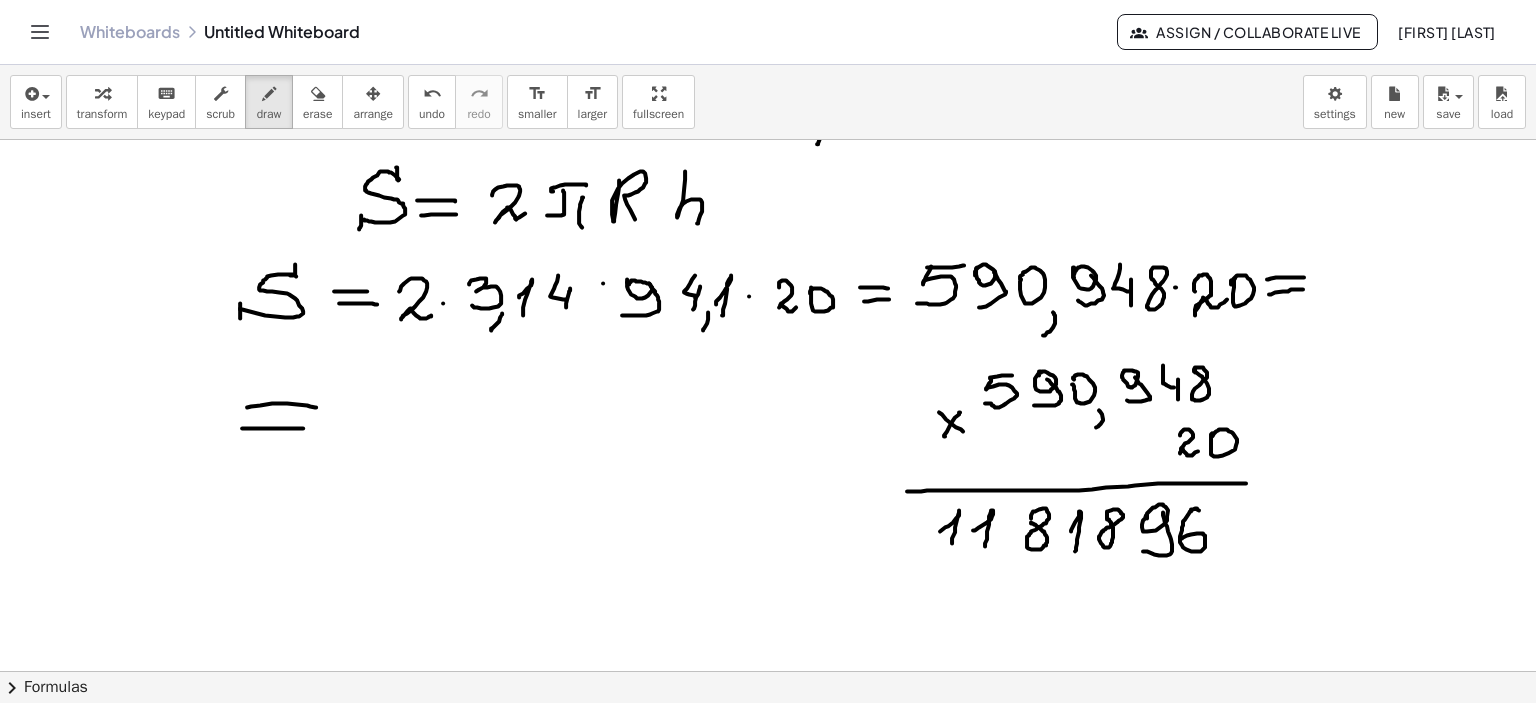 drag, startPoint x: 966, startPoint y: 530, endPoint x: 978, endPoint y: 546, distance: 20 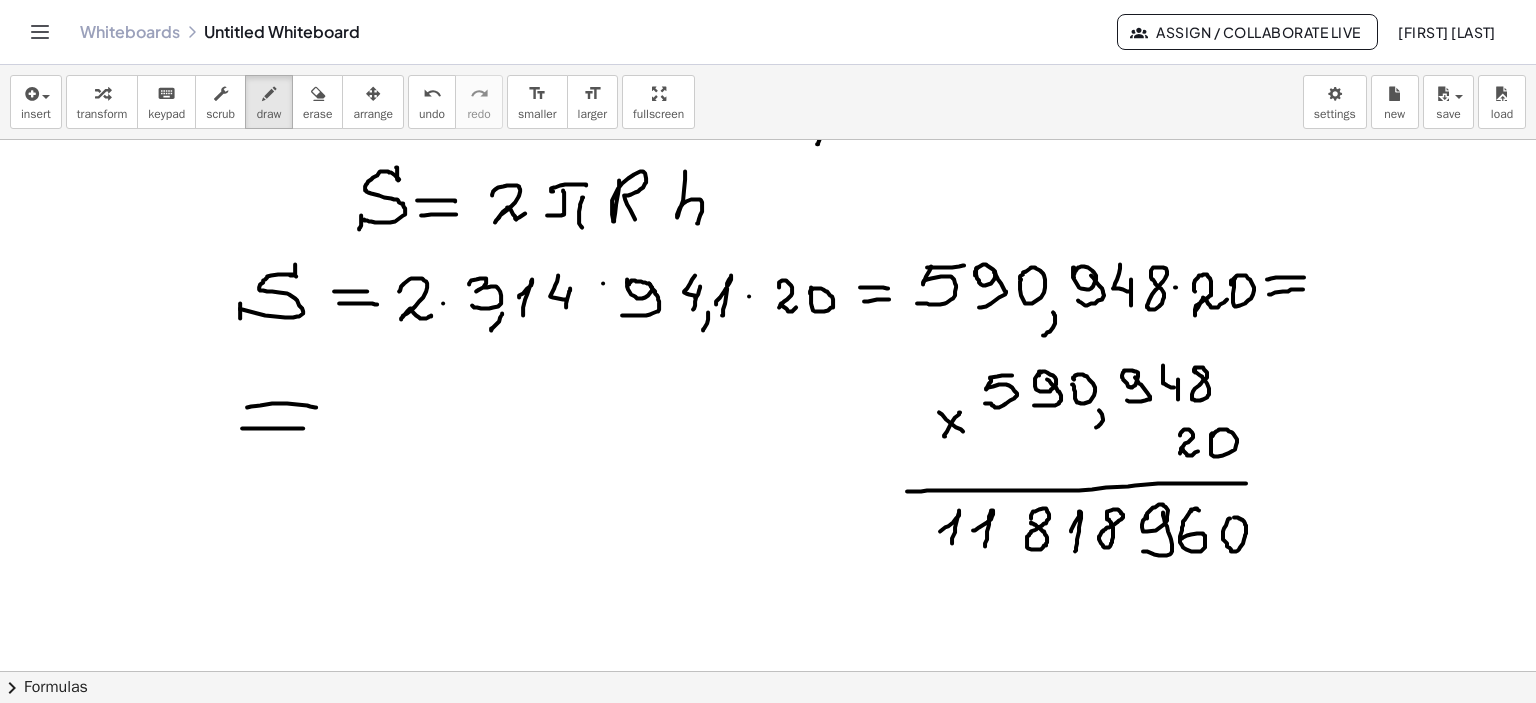 click at bounding box center (768, -939) 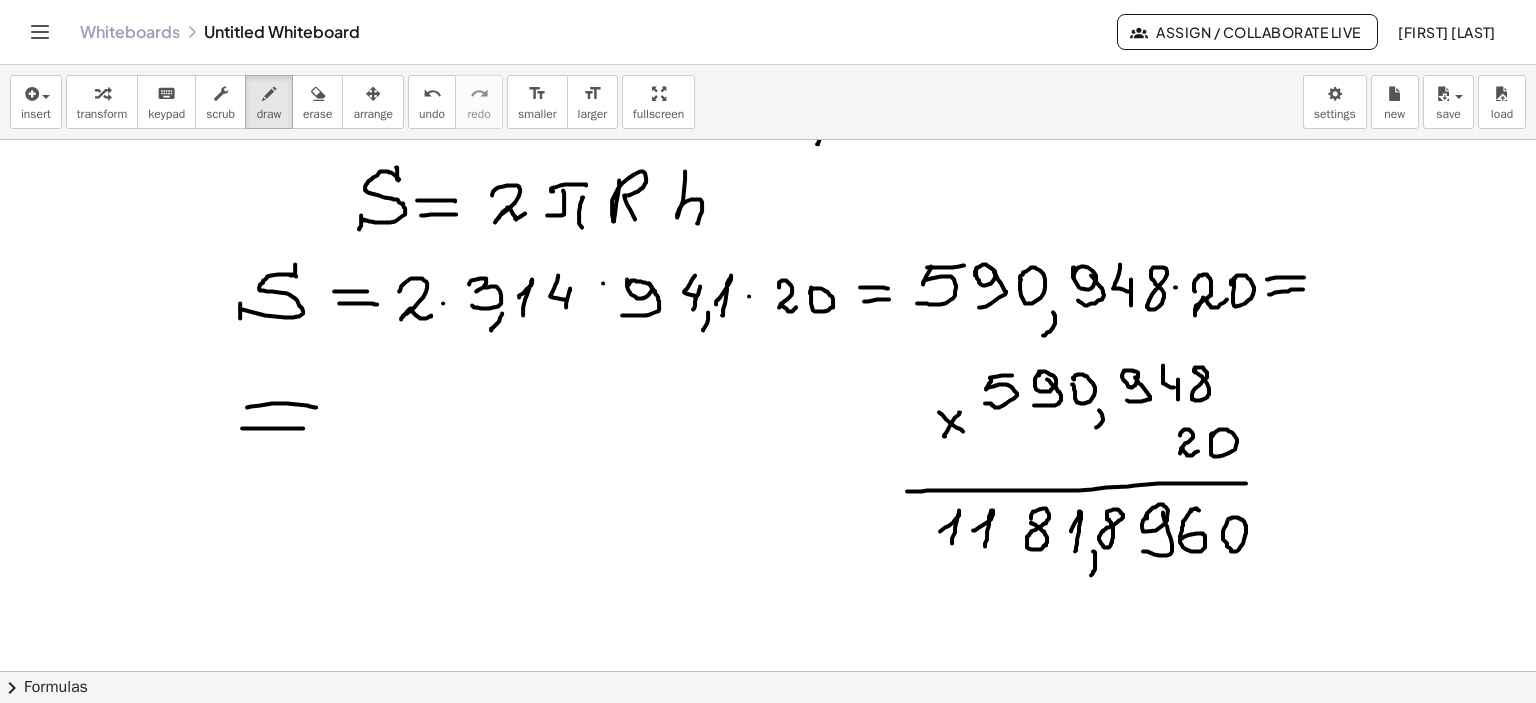 drag, startPoint x: 1086, startPoint y: 551, endPoint x: 1084, endPoint y: 575, distance: 24.083189 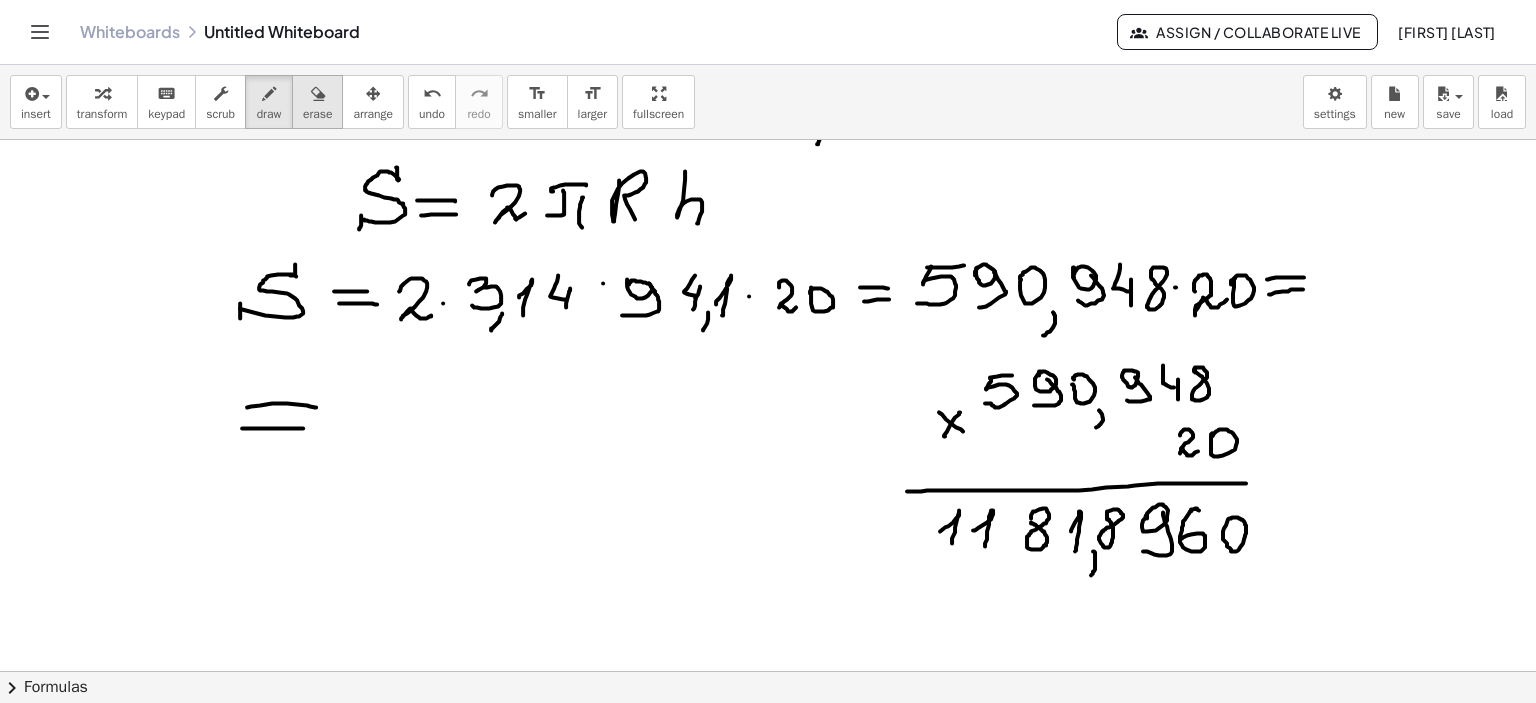 click at bounding box center (318, 94) 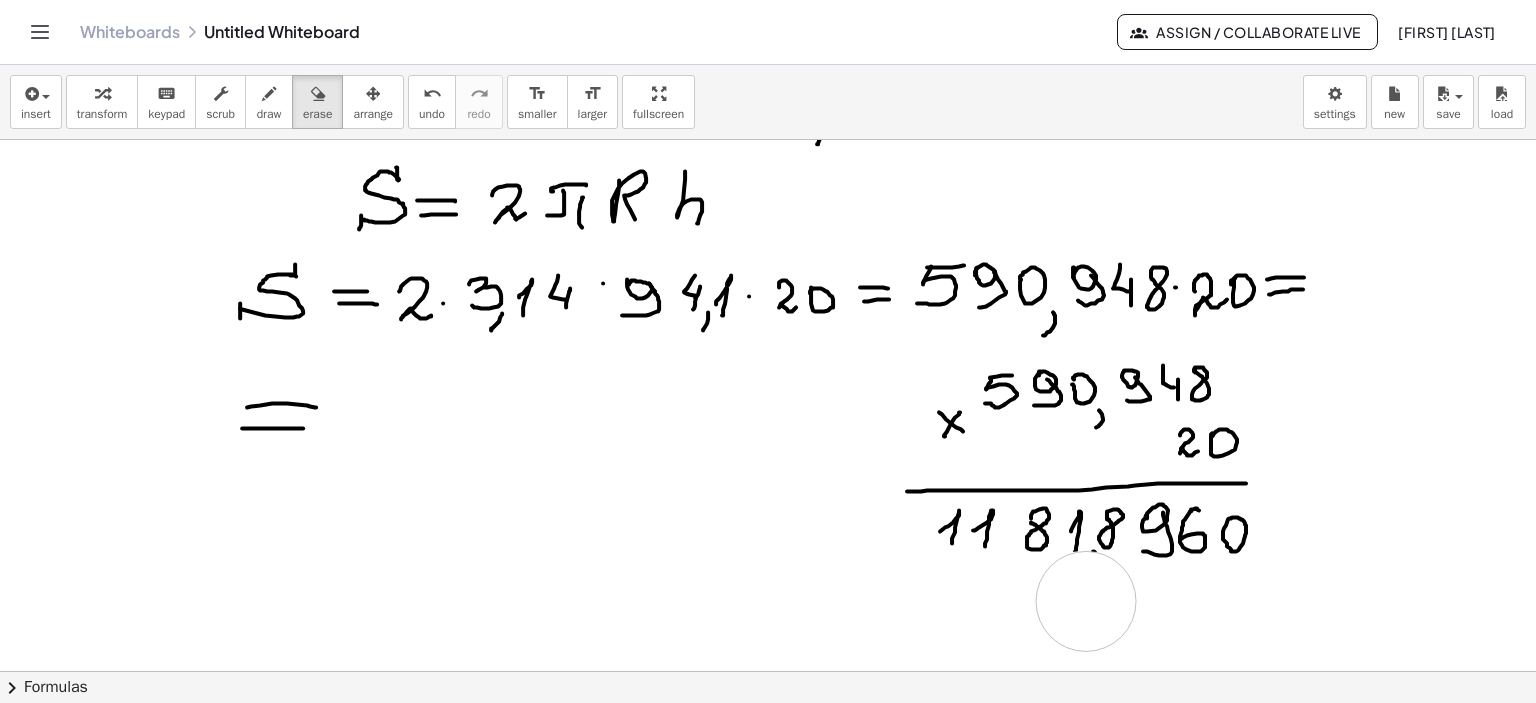 drag, startPoint x: 1072, startPoint y: 615, endPoint x: 844, endPoint y: 362, distance: 340.57745 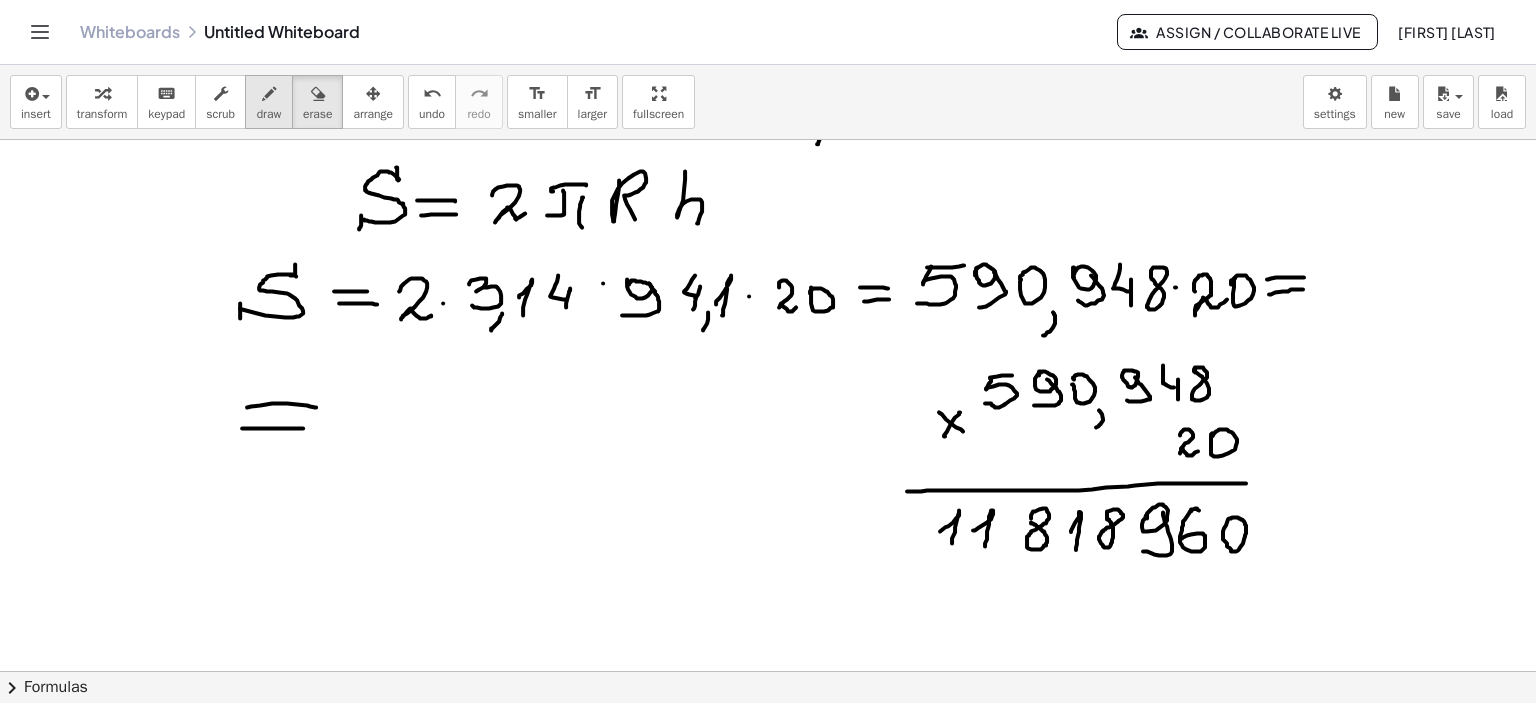 click at bounding box center [269, 94] 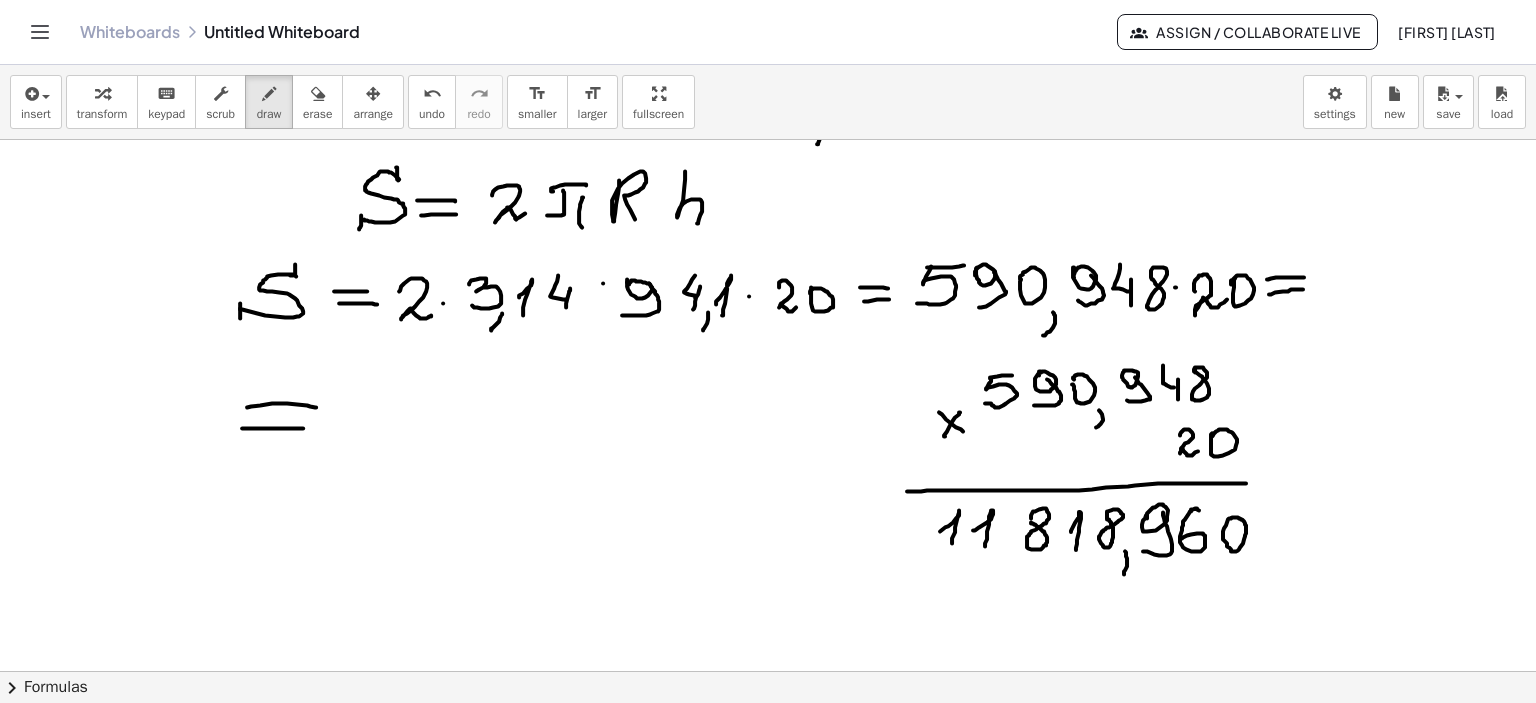 drag, startPoint x: 1118, startPoint y: 551, endPoint x: 1117, endPoint y: 574, distance: 23.021729 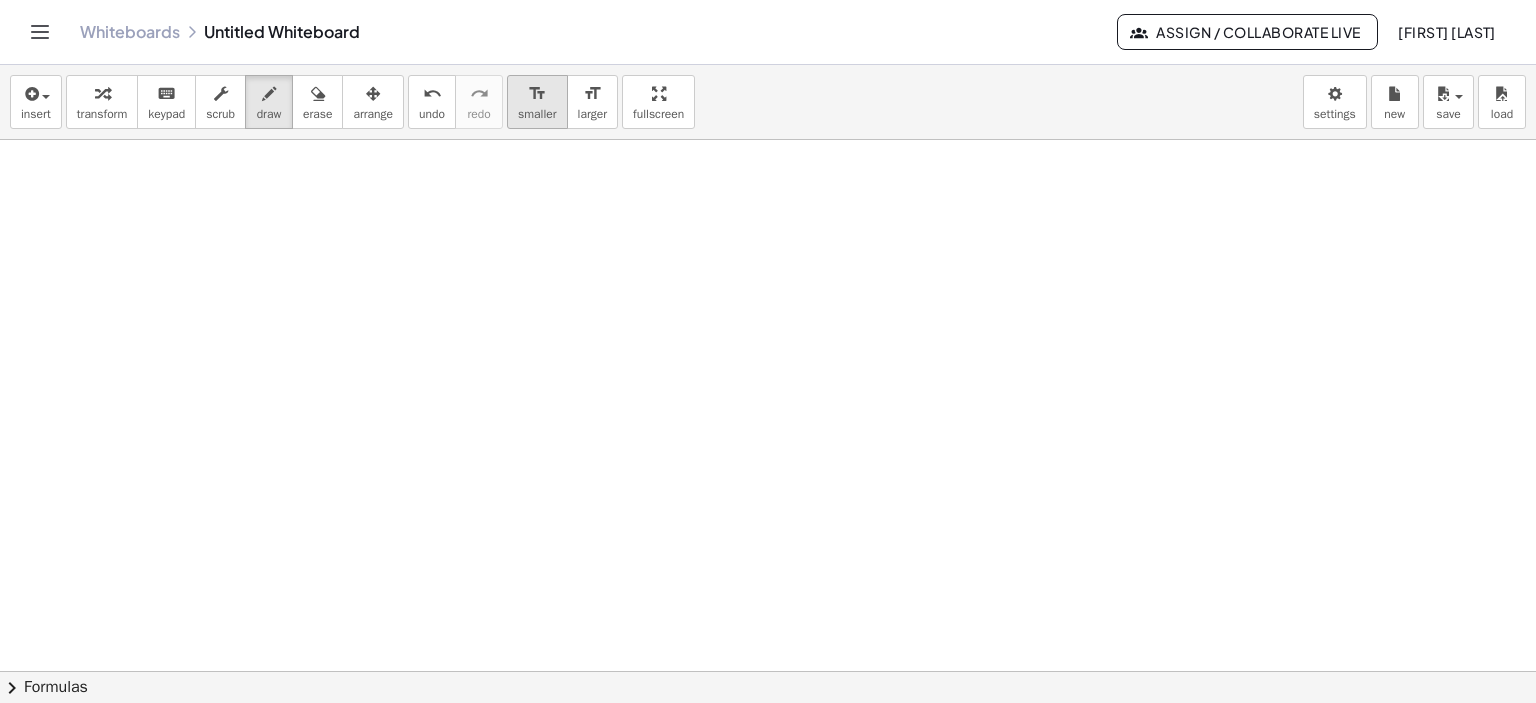 scroll, scrollTop: 3739, scrollLeft: 7, axis: both 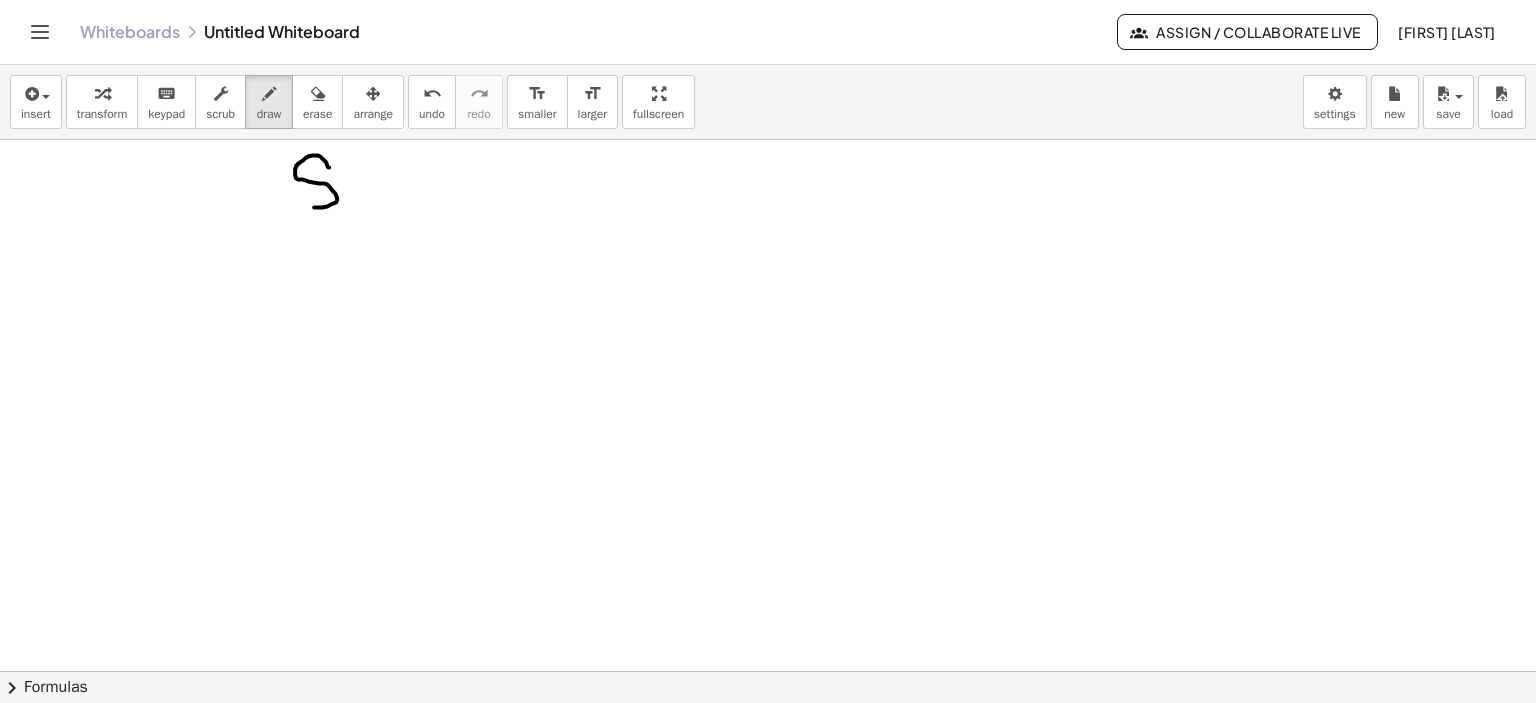 drag, startPoint x: 317, startPoint y: 160, endPoint x: 291, endPoint y: 203, distance: 50.24938 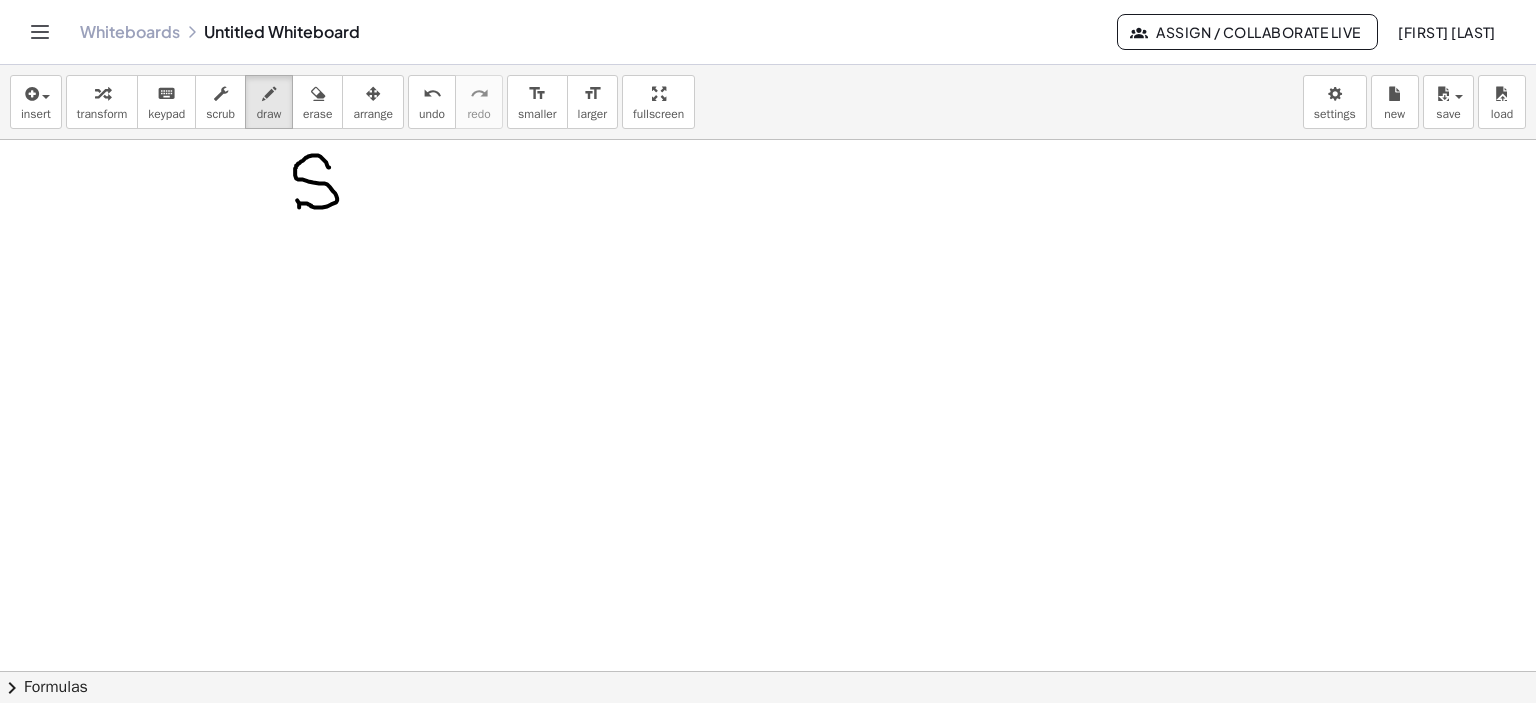 drag, startPoint x: 290, startPoint y: 200, endPoint x: 293, endPoint y: 216, distance: 16.27882 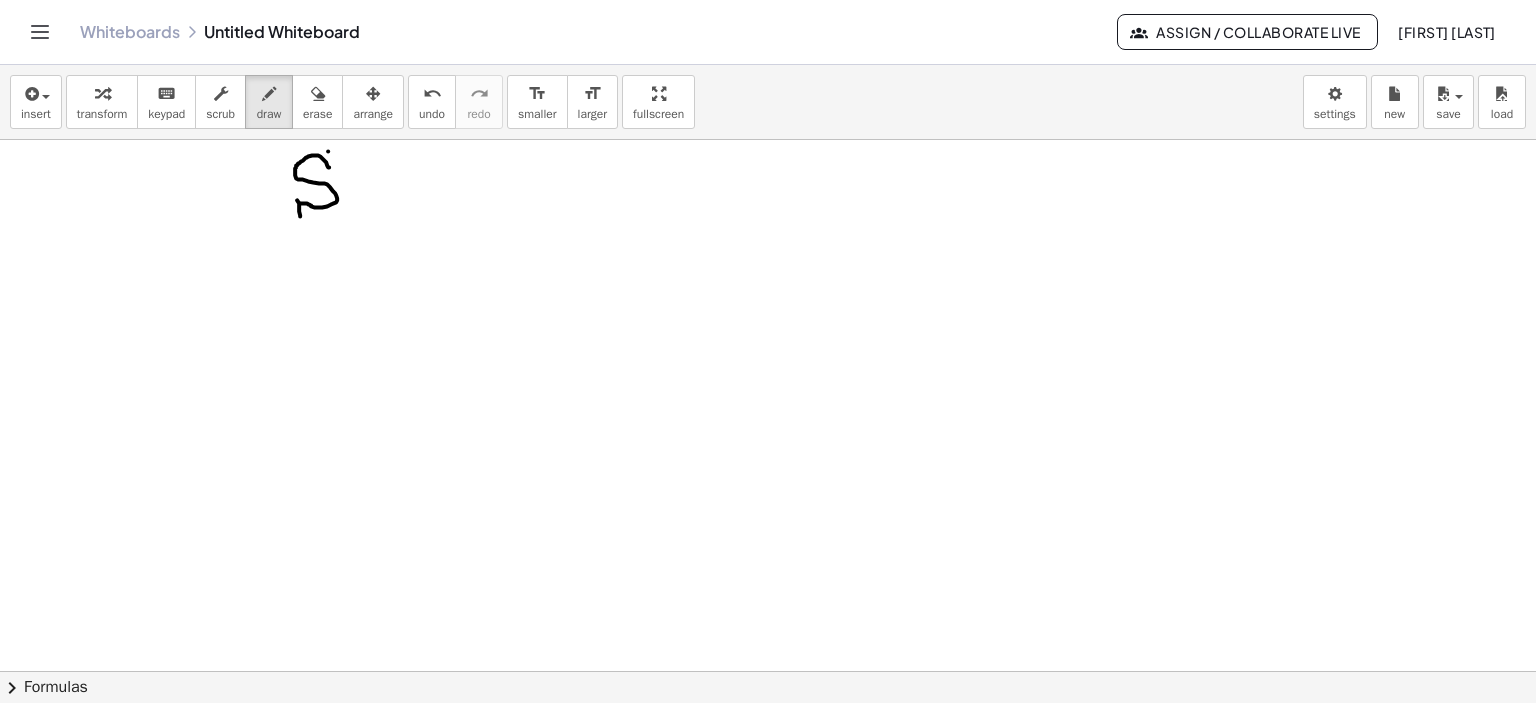 drag, startPoint x: 321, startPoint y: 151, endPoint x: 320, endPoint y: 170, distance: 19.026299 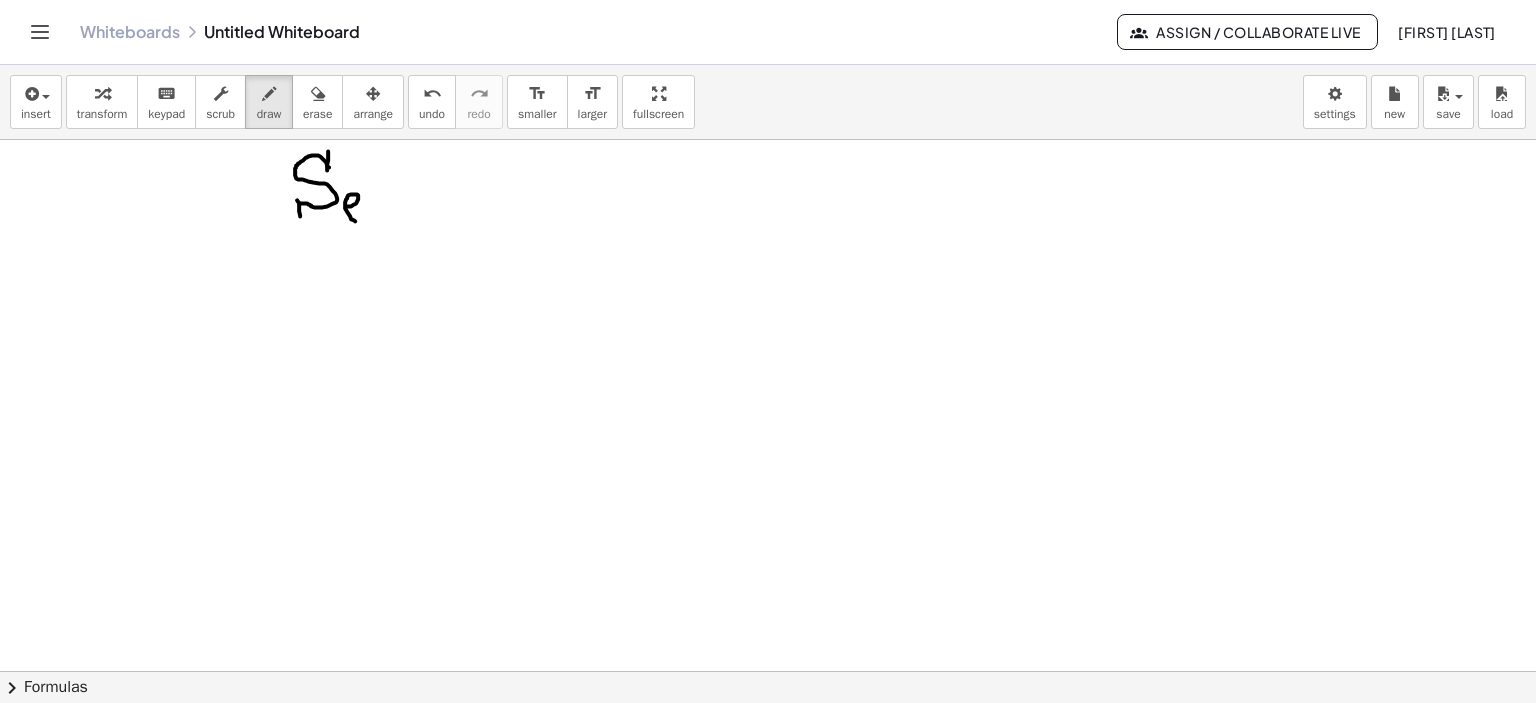 drag, startPoint x: 351, startPoint y: 199, endPoint x: 347, endPoint y: 213, distance: 14.56022 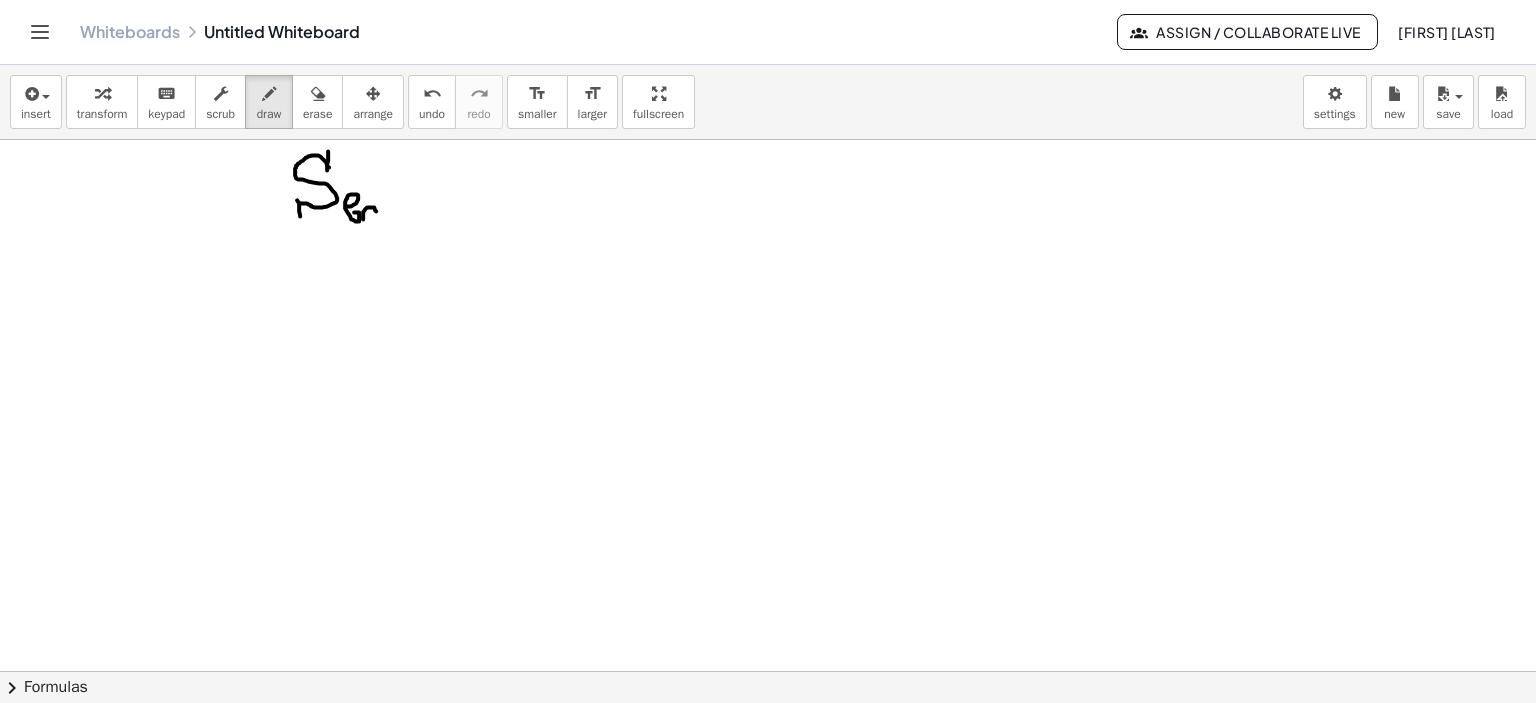 drag, startPoint x: 369, startPoint y: 211, endPoint x: 372, endPoint y: 221, distance: 10.440307 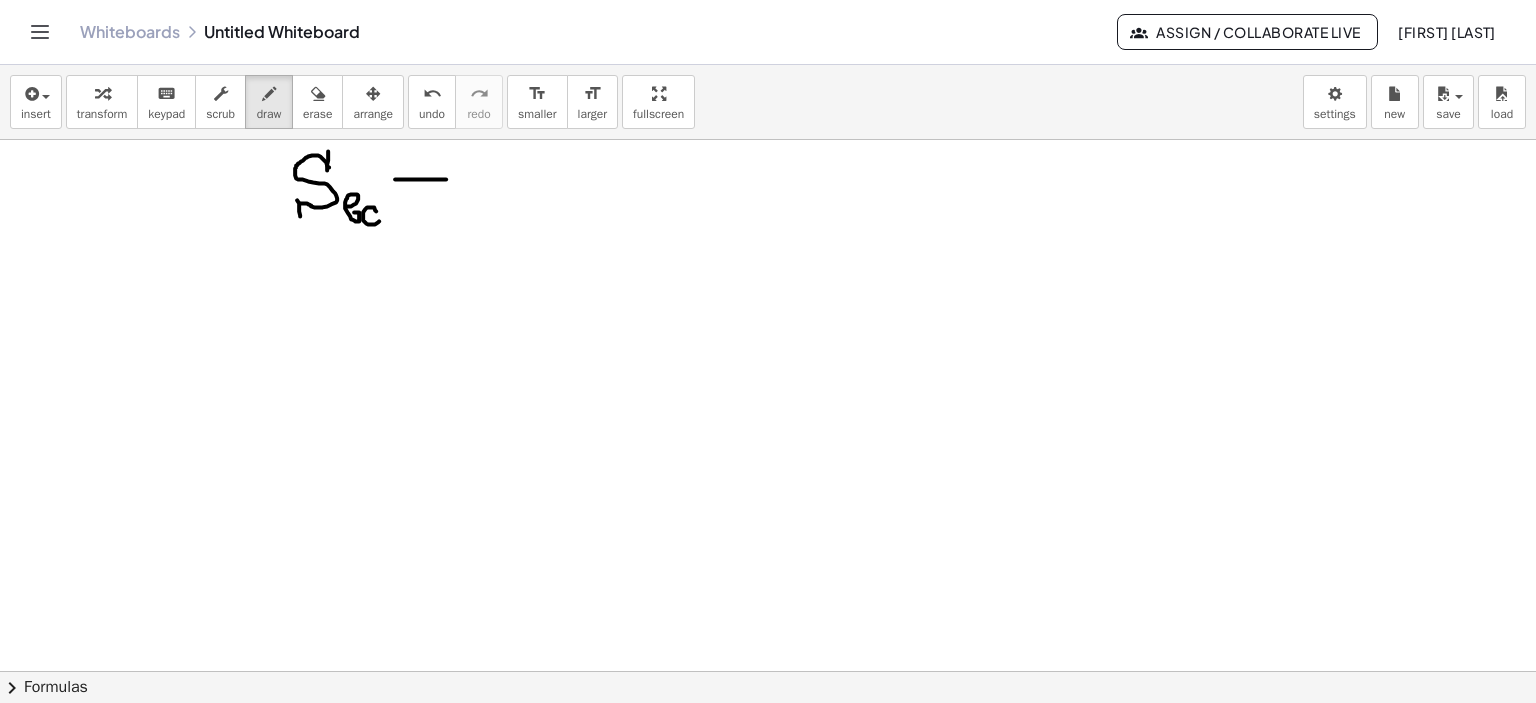 drag, startPoint x: 388, startPoint y: 179, endPoint x: 439, endPoint y: 179, distance: 51 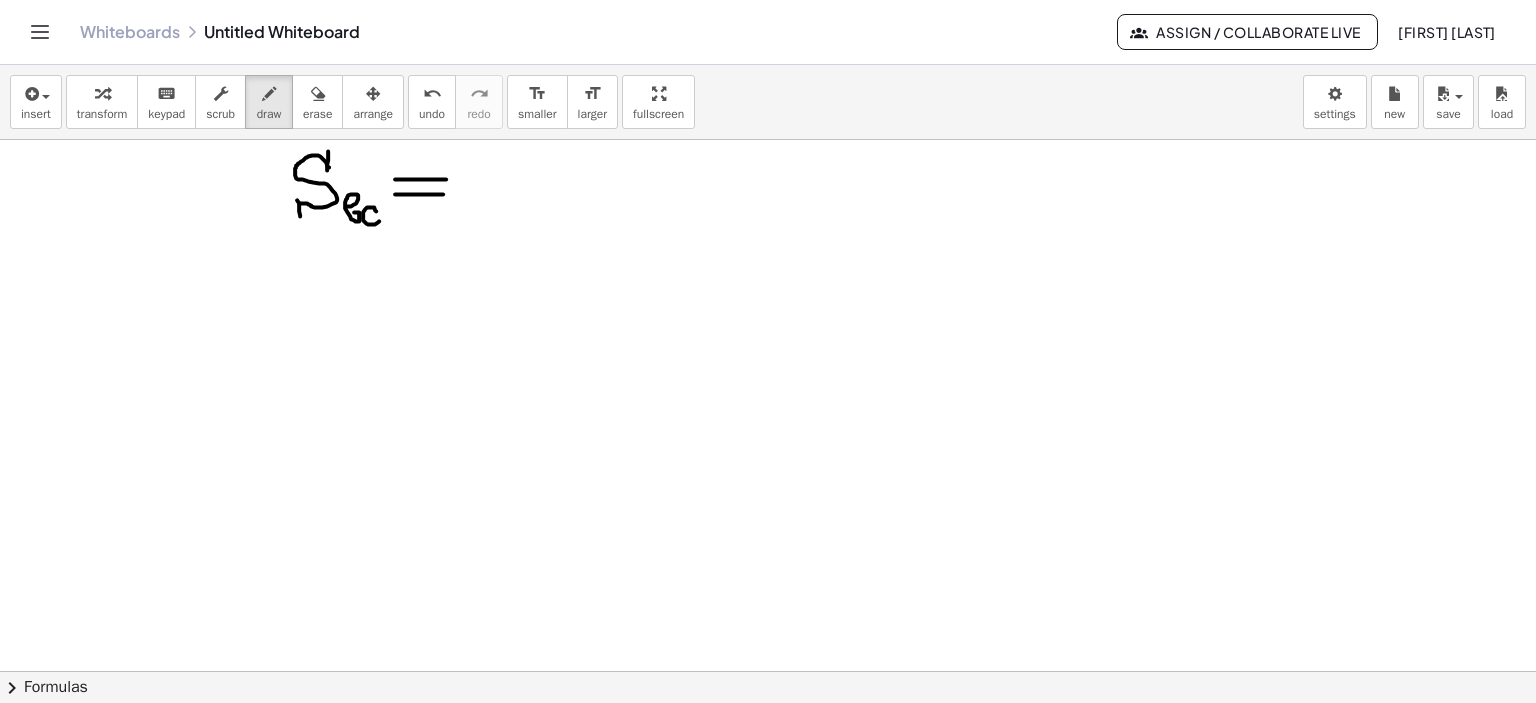drag, startPoint x: 412, startPoint y: 194, endPoint x: 440, endPoint y: 194, distance: 28 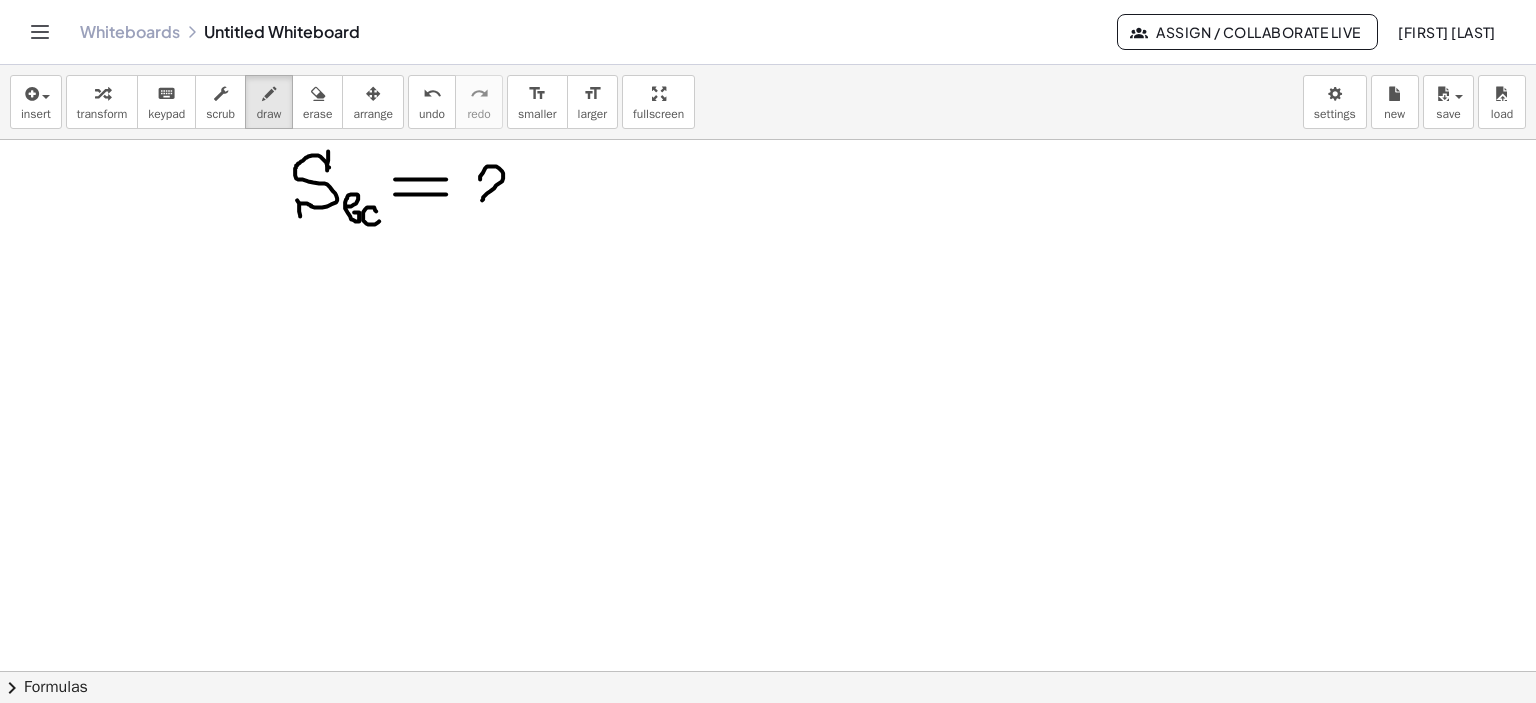 drag, startPoint x: 473, startPoint y: 179, endPoint x: 510, endPoint y: 193, distance: 39.56008 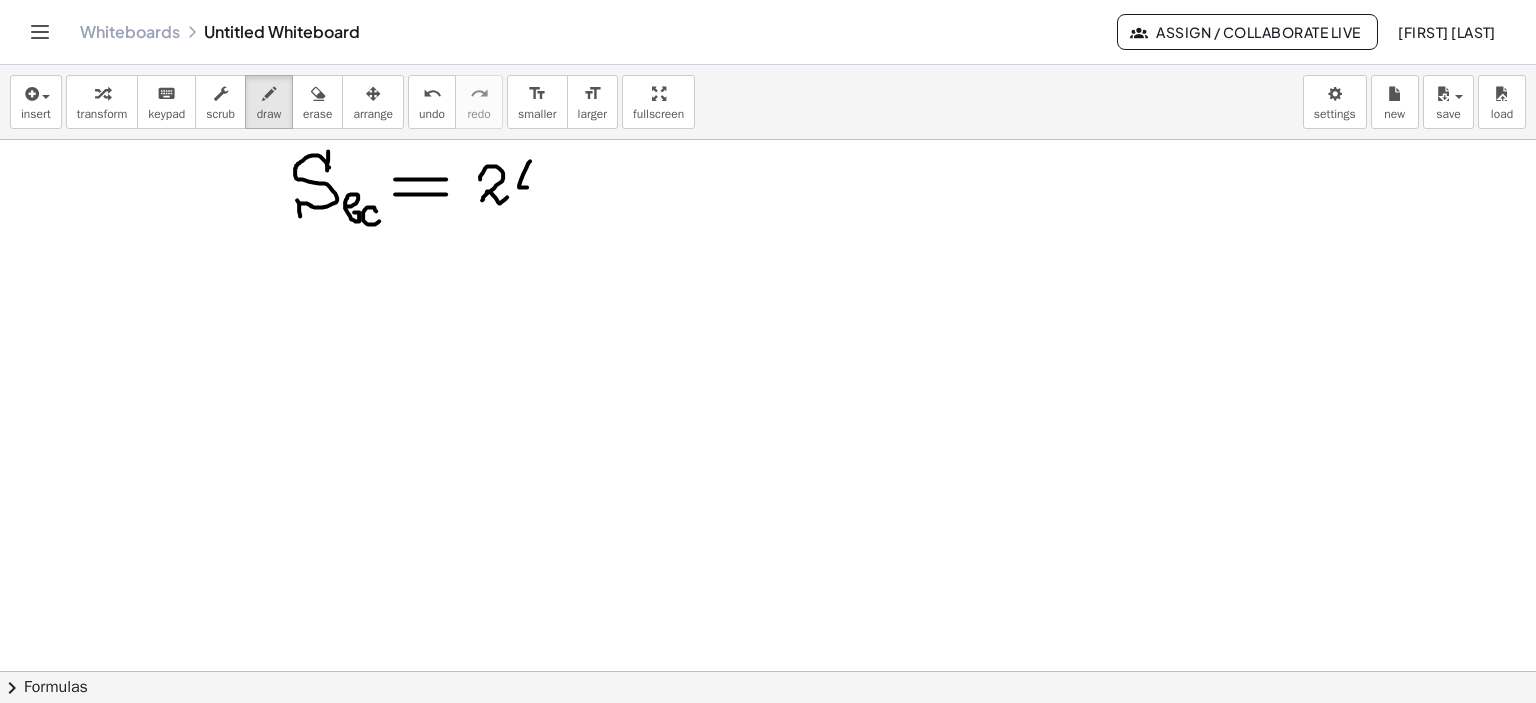drag, startPoint x: 523, startPoint y: 161, endPoint x: 528, endPoint y: 192, distance: 31.400637 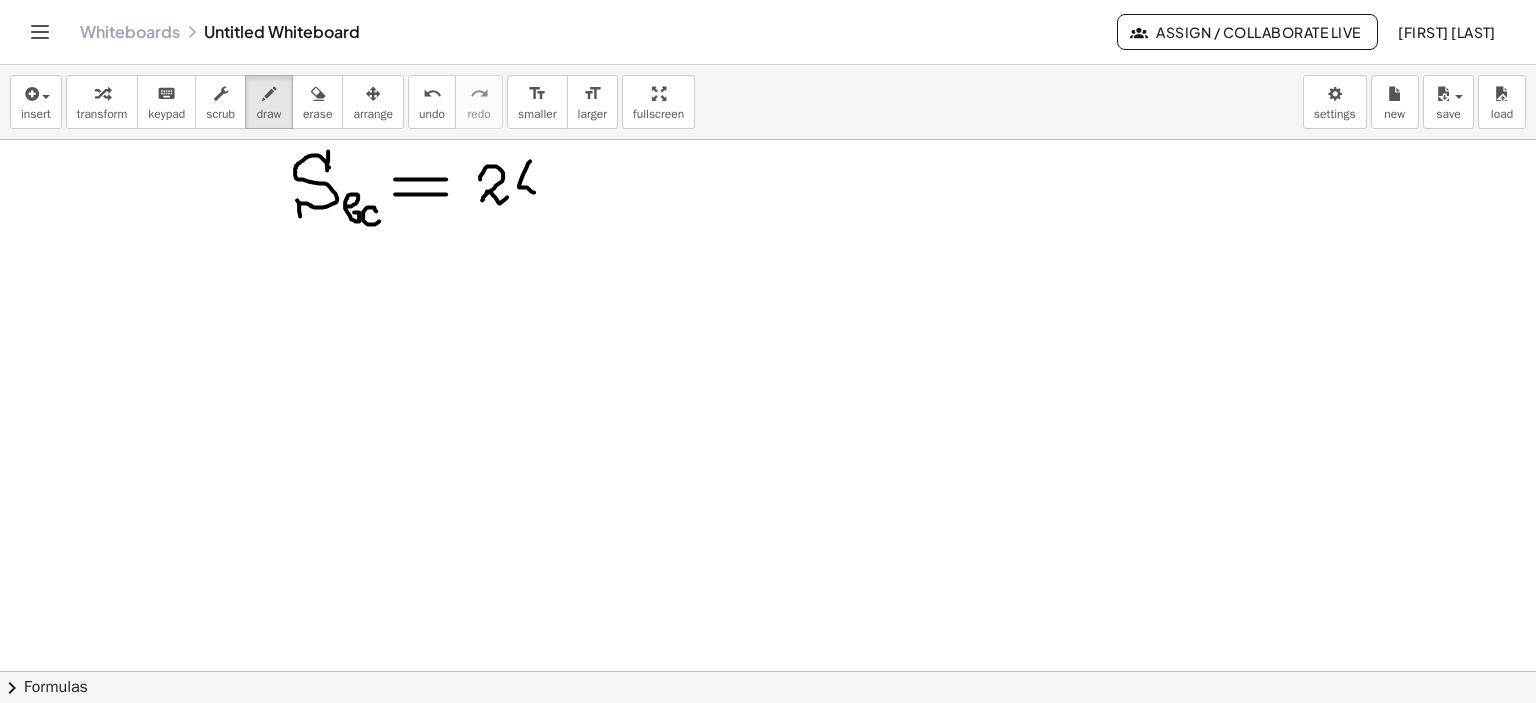 drag, startPoint x: 532, startPoint y: 181, endPoint x: 528, endPoint y: 200, distance: 19.416489 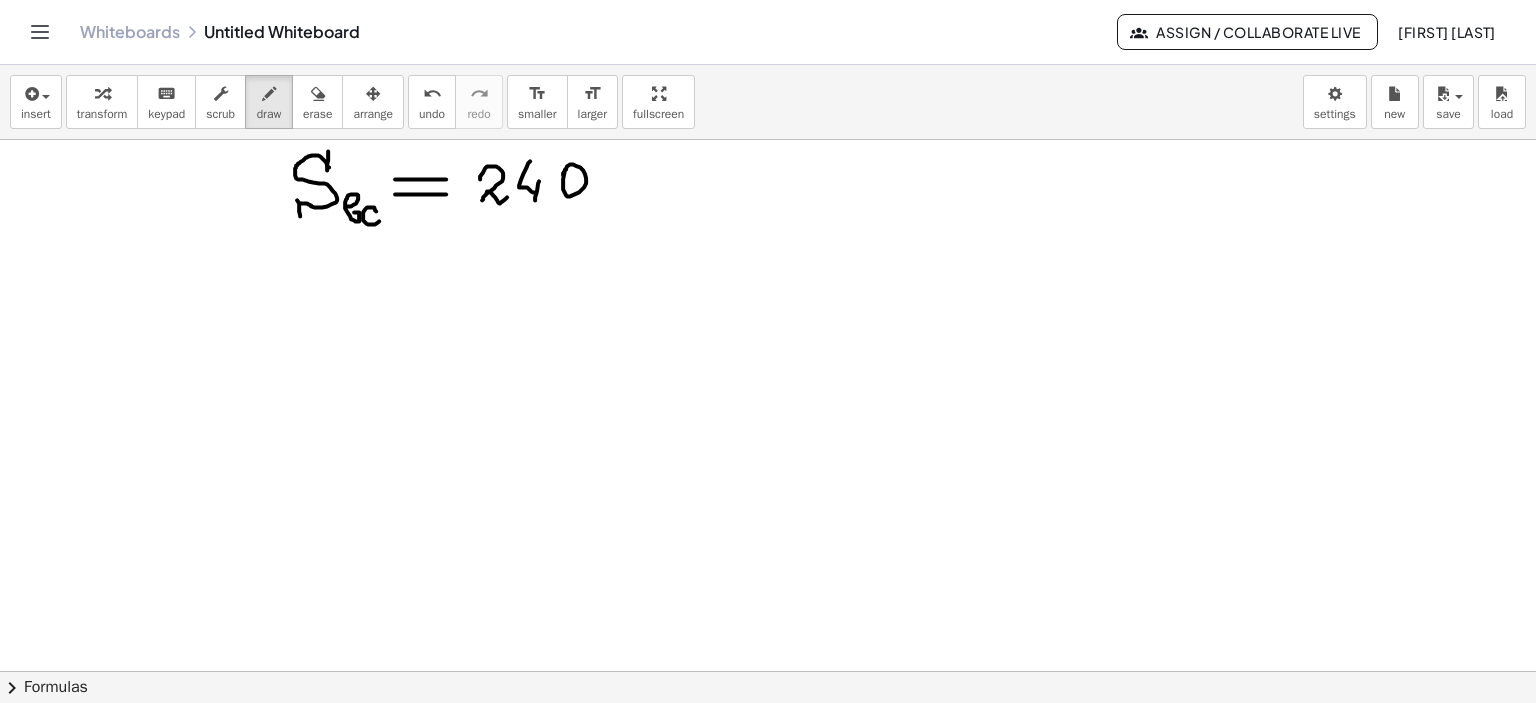 click at bounding box center (768, -1205) 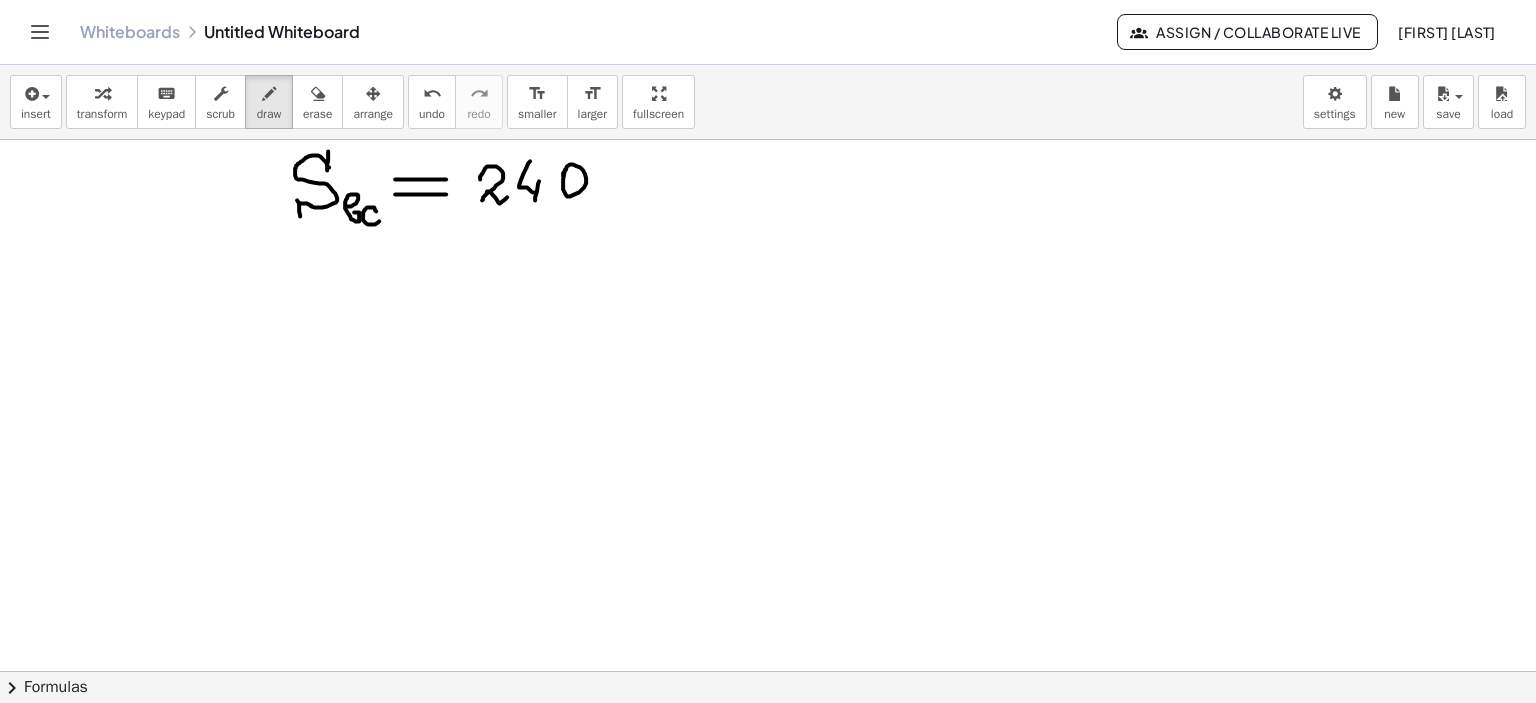 click at bounding box center [768, -1205] 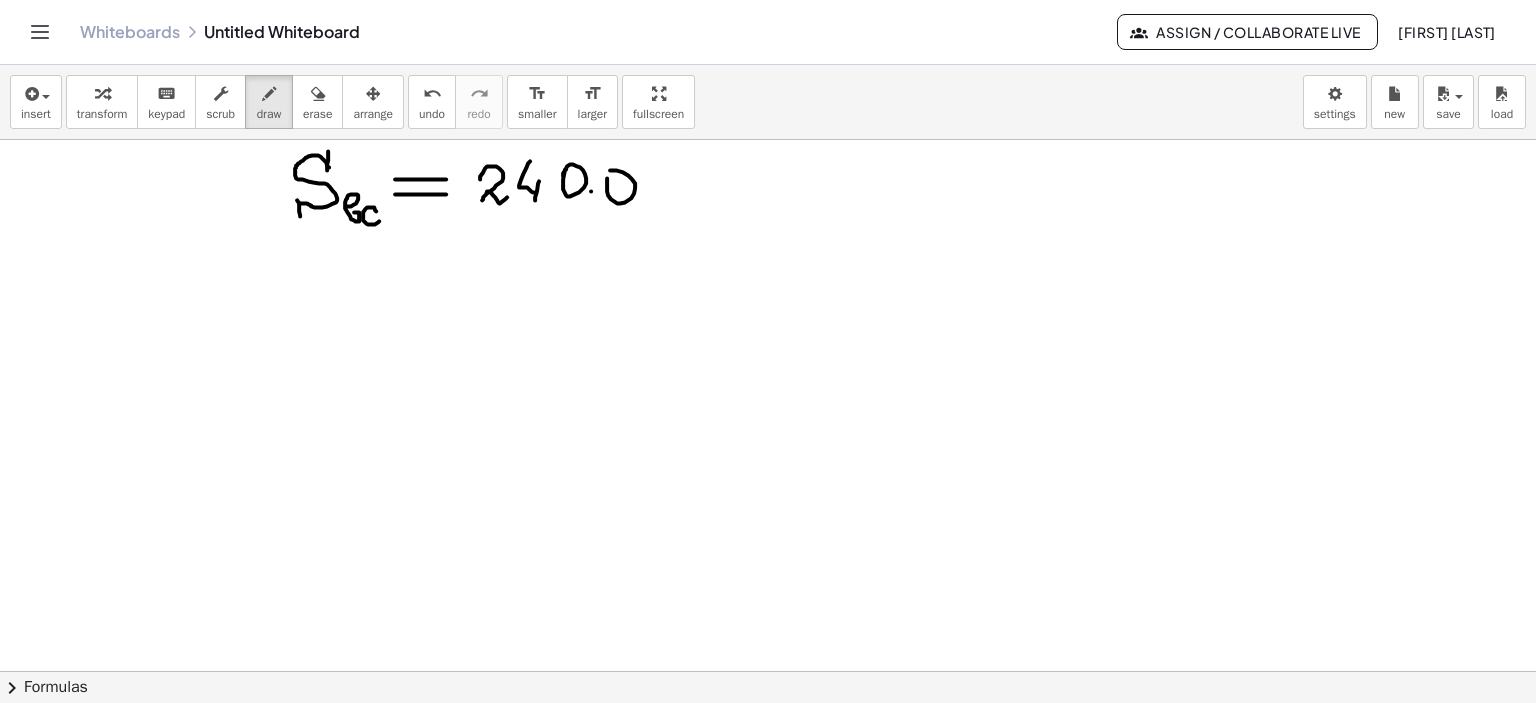 drag, startPoint x: 601, startPoint y: 195, endPoint x: 646, endPoint y: 185, distance: 46.09772 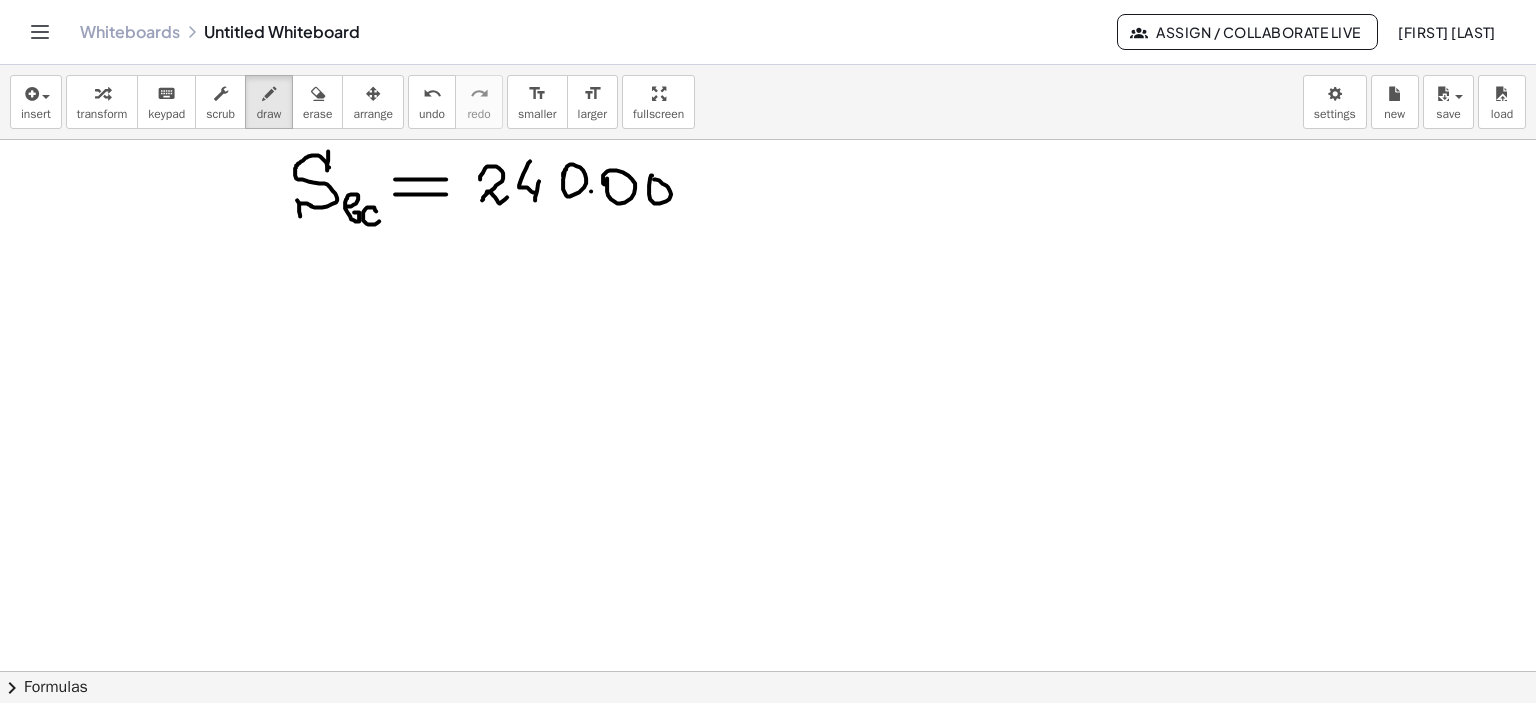 drag, startPoint x: 645, startPoint y: 175, endPoint x: 646, endPoint y: 188, distance: 13.038404 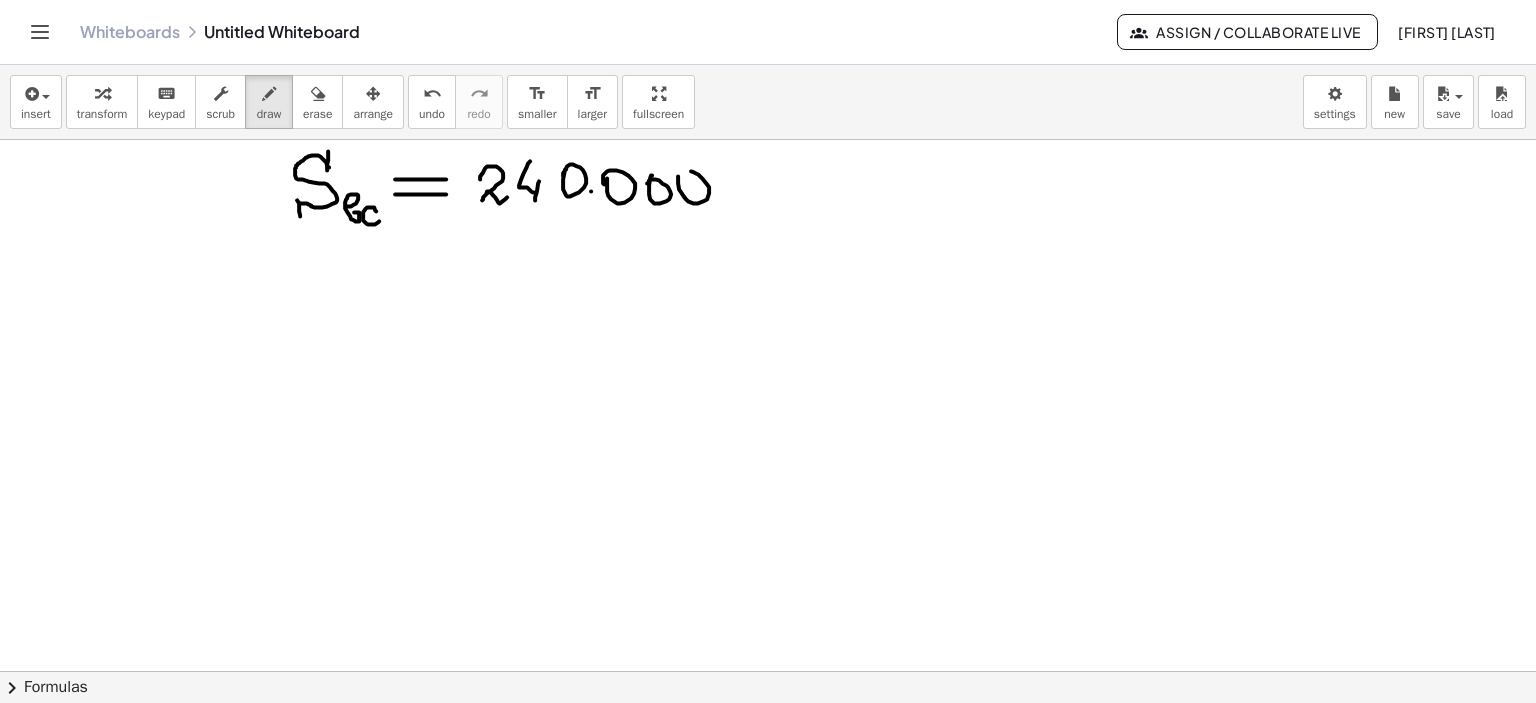 click at bounding box center (768, -1205) 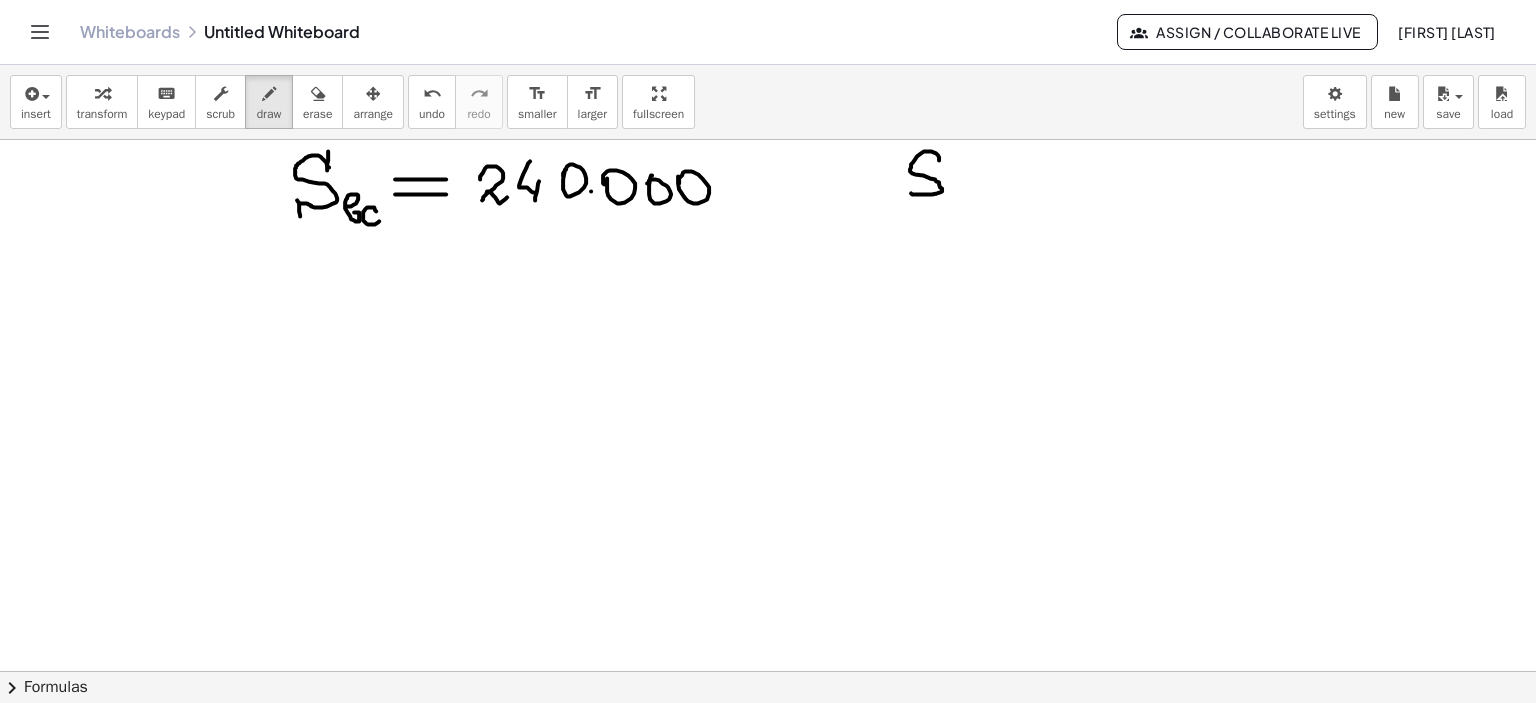 drag, startPoint x: 932, startPoint y: 160, endPoint x: 904, endPoint y: 193, distance: 43.27817 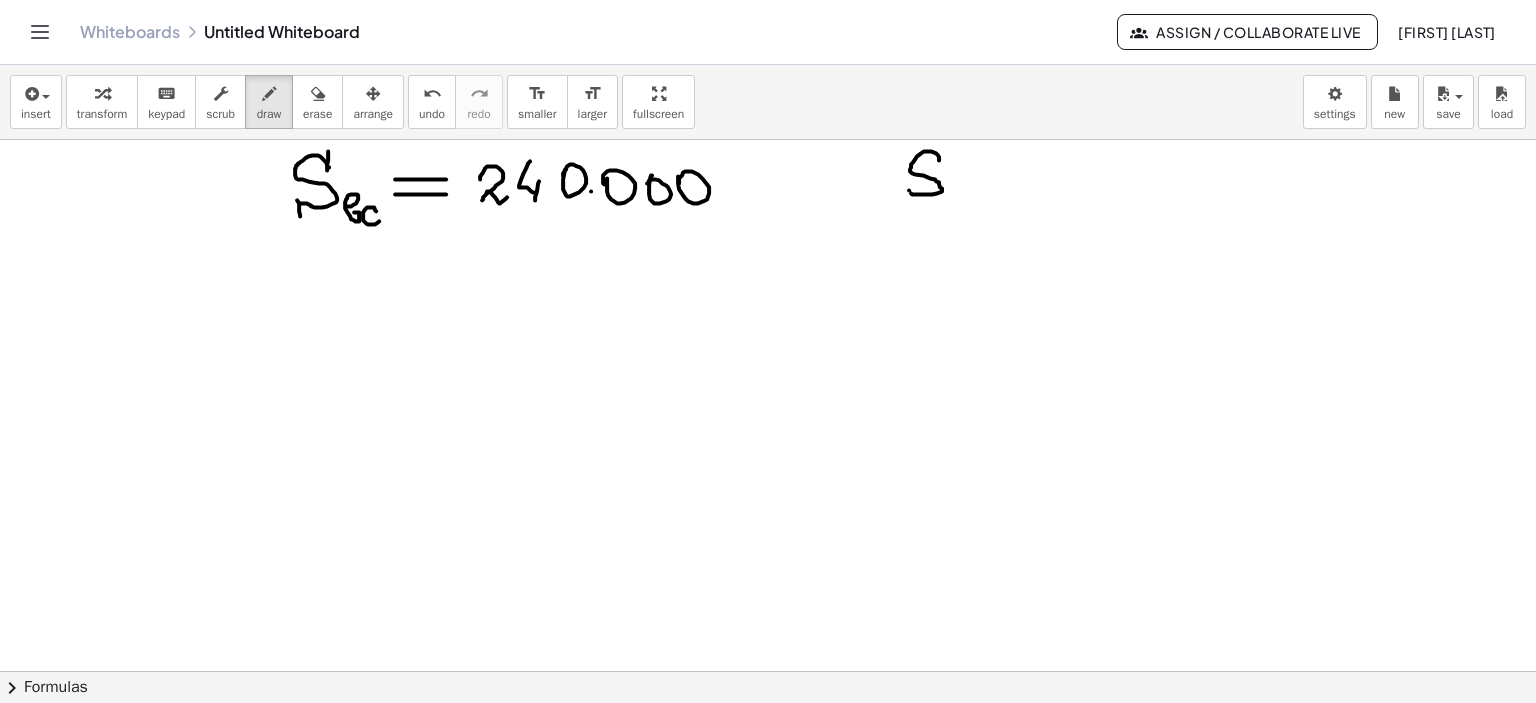 drag, startPoint x: 902, startPoint y: 190, endPoint x: 902, endPoint y: 202, distance: 12 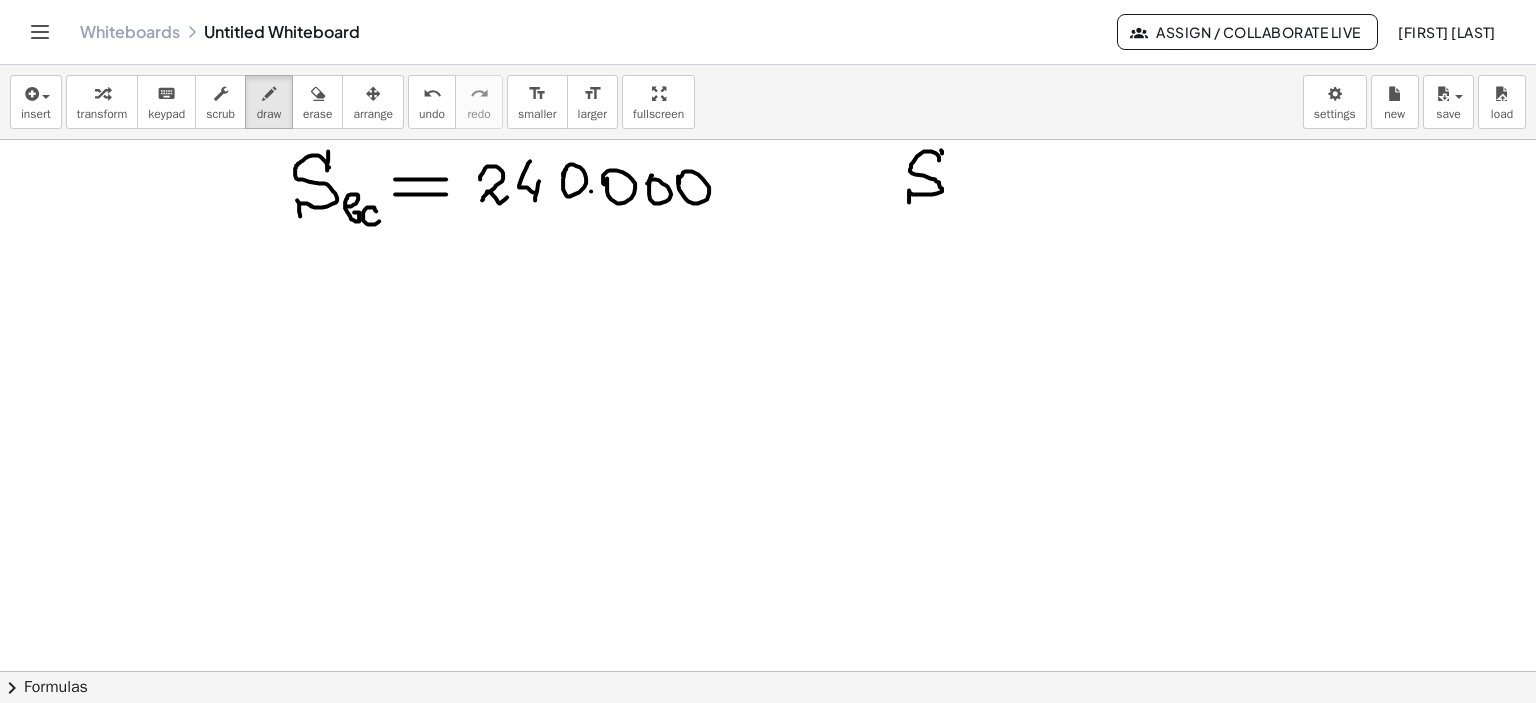 drag, startPoint x: 934, startPoint y: 150, endPoint x: 936, endPoint y: 162, distance: 12.165525 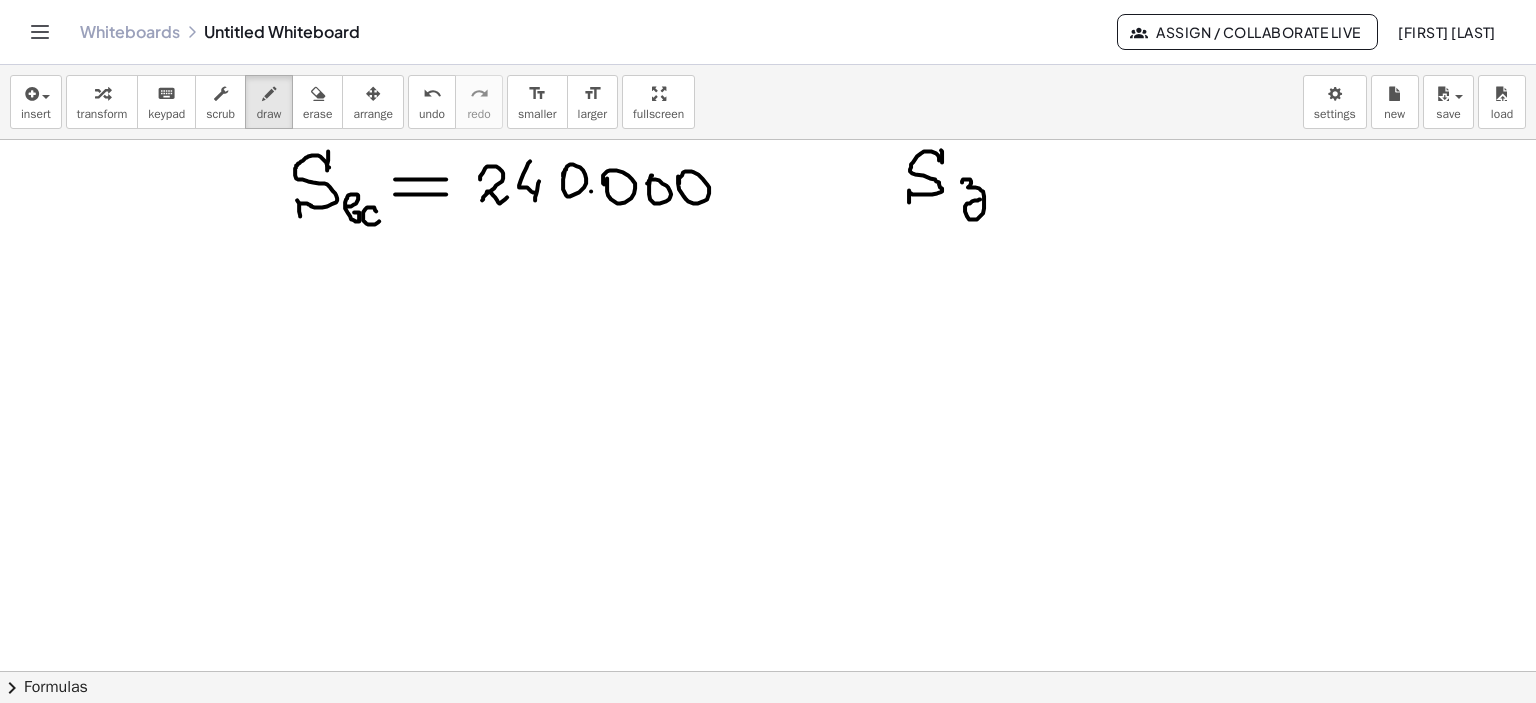 drag, startPoint x: 955, startPoint y: 182, endPoint x: 978, endPoint y: 198, distance: 28.01785 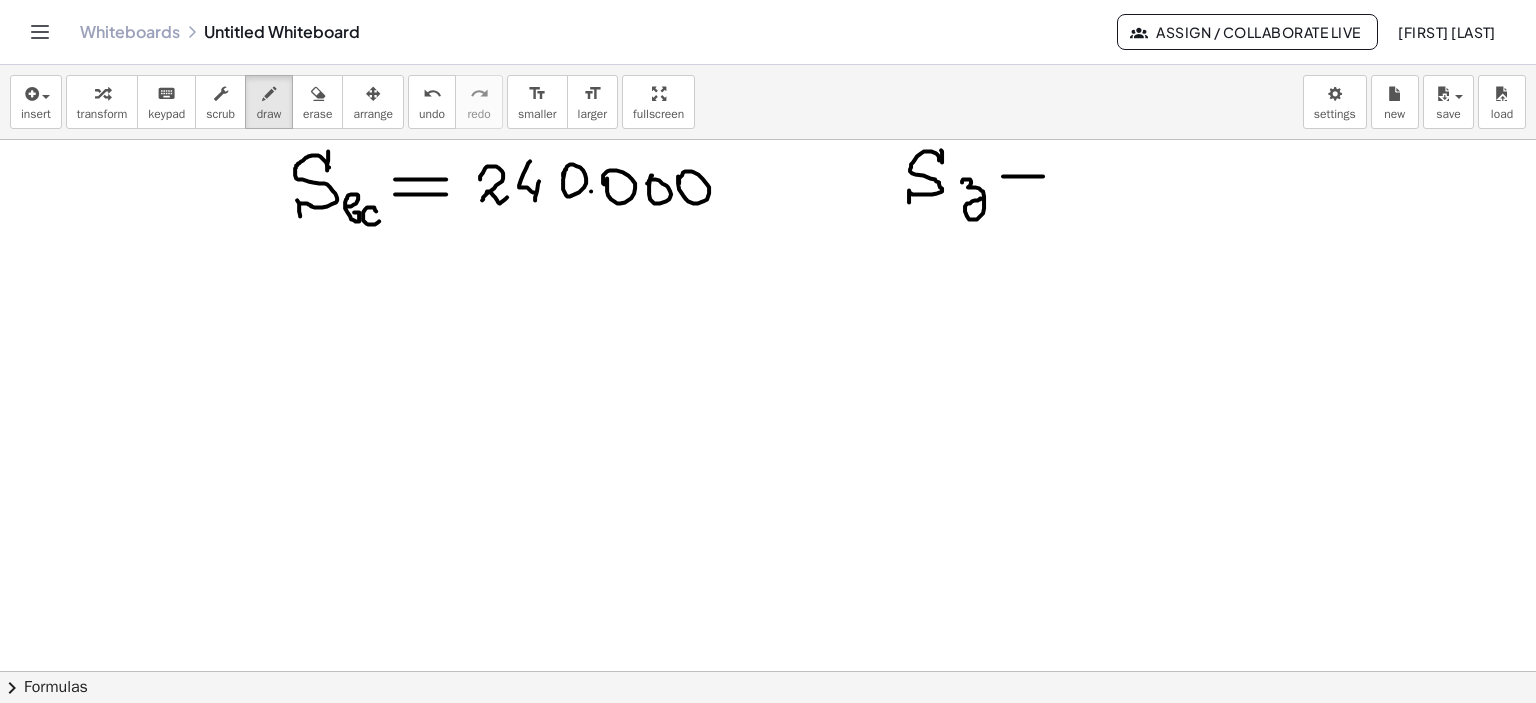drag, startPoint x: 996, startPoint y: 176, endPoint x: 1036, endPoint y: 176, distance: 40 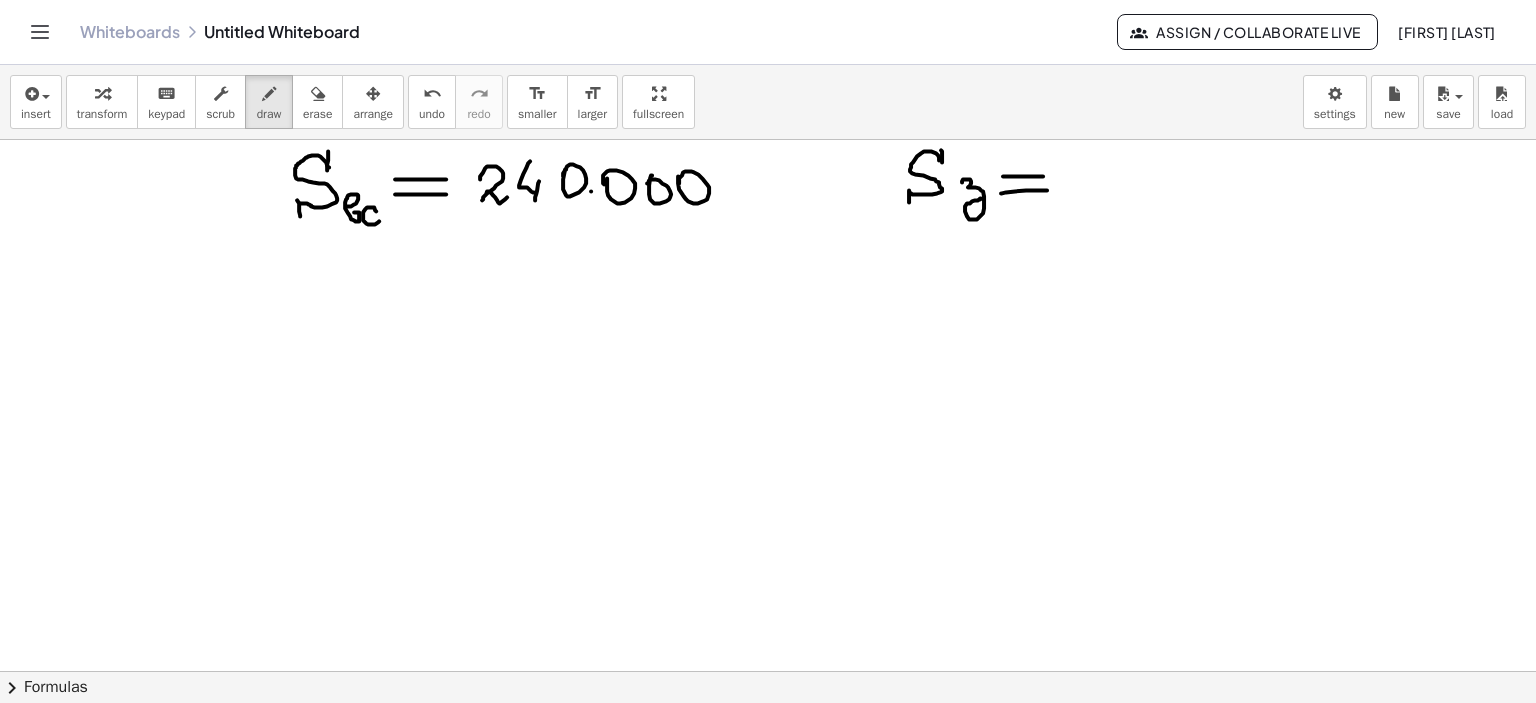 click at bounding box center [768, -1205] 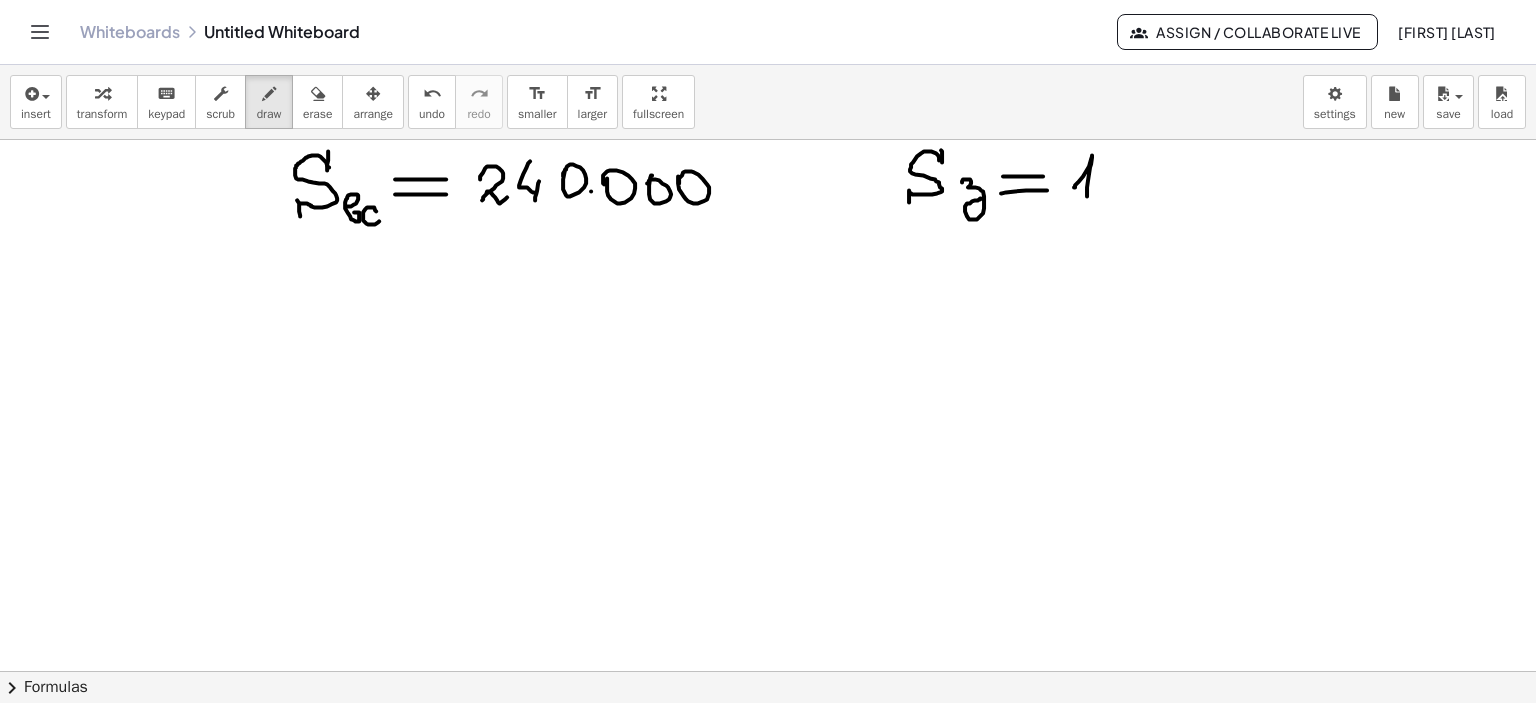 drag, startPoint x: 1068, startPoint y: 185, endPoint x: 1086, endPoint y: 191, distance: 18.973665 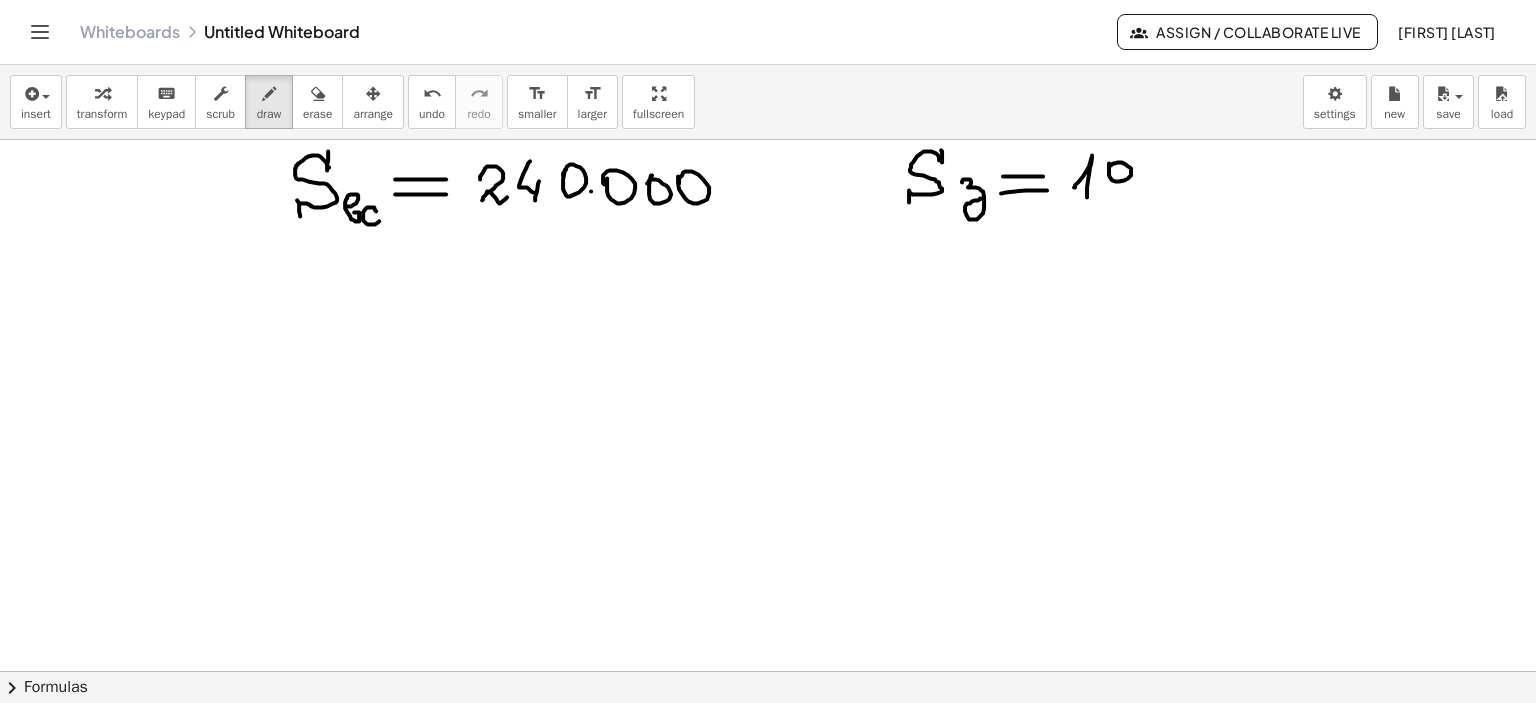 drag, startPoint x: 1108, startPoint y: 181, endPoint x: 1126, endPoint y: 173, distance: 19.697716 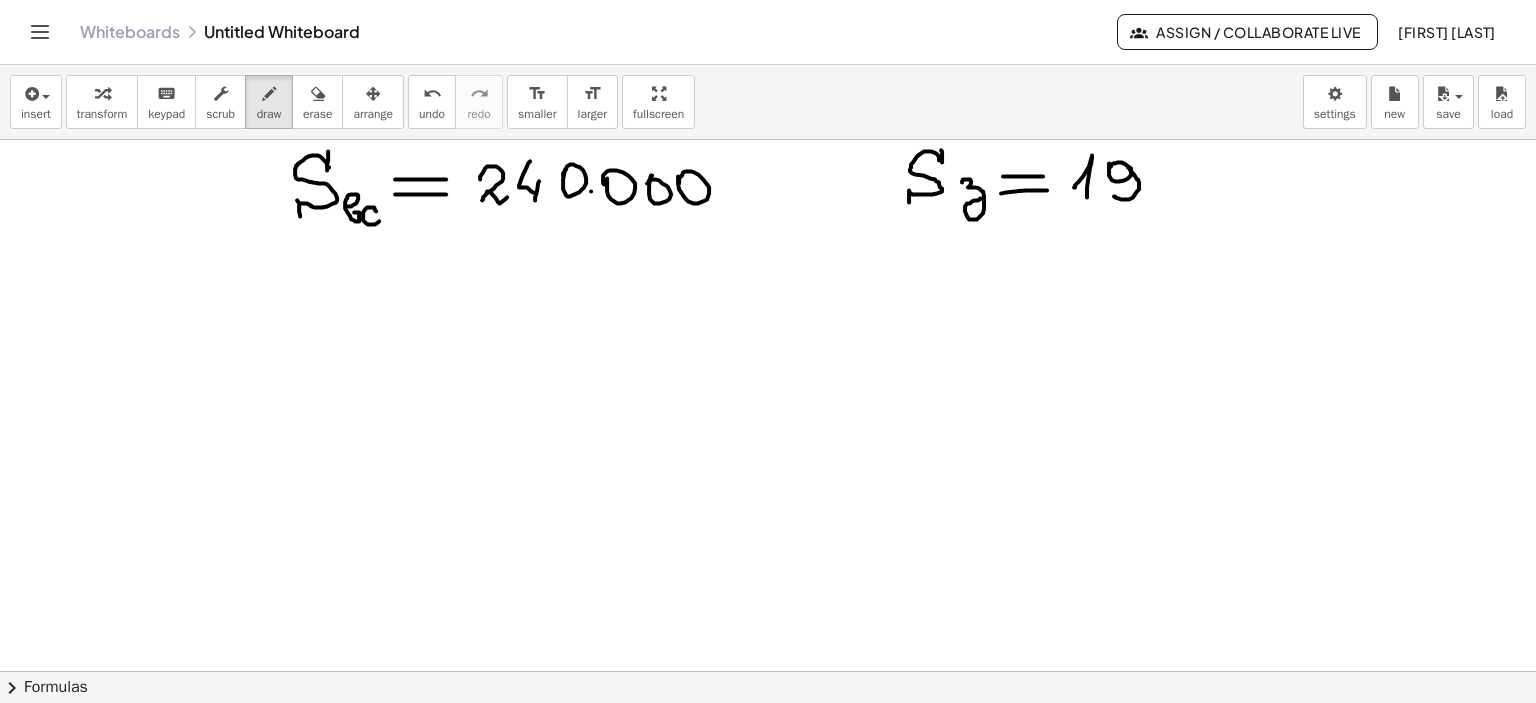 drag, startPoint x: 1121, startPoint y: 167, endPoint x: 1107, endPoint y: 196, distance: 32.202484 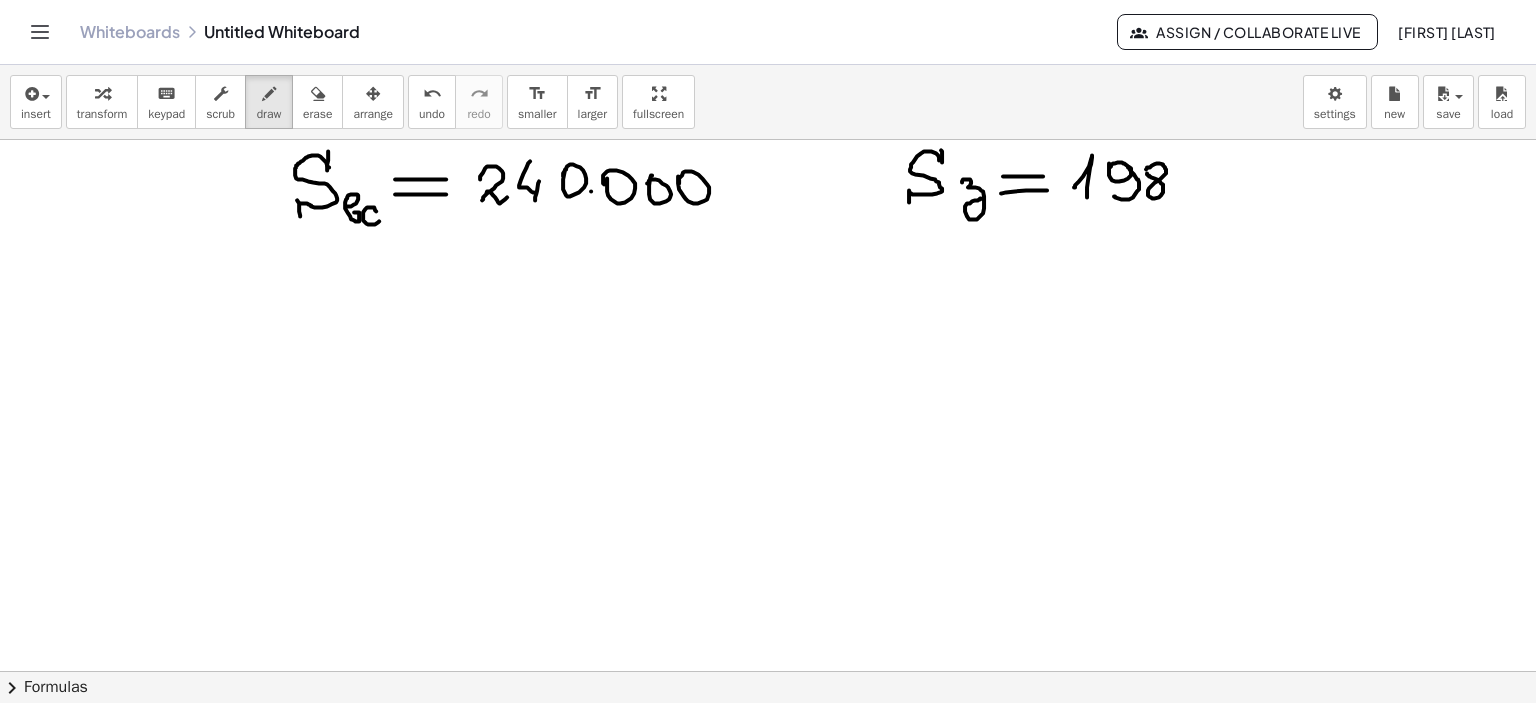 drag, startPoint x: 1140, startPoint y: 168, endPoint x: 1151, endPoint y: 174, distance: 12.529964 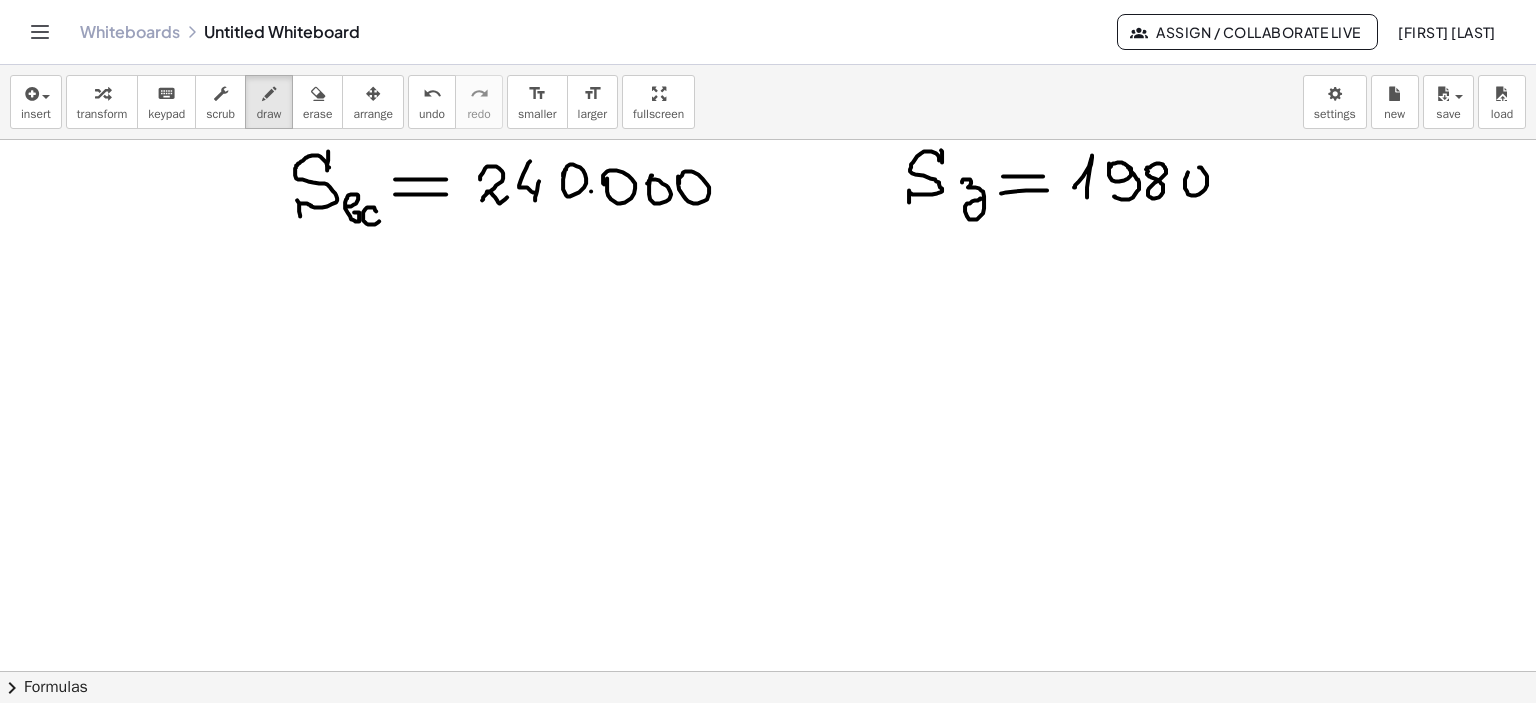 drag, startPoint x: 1181, startPoint y: 172, endPoint x: 1212, endPoint y: 183, distance: 32.89377 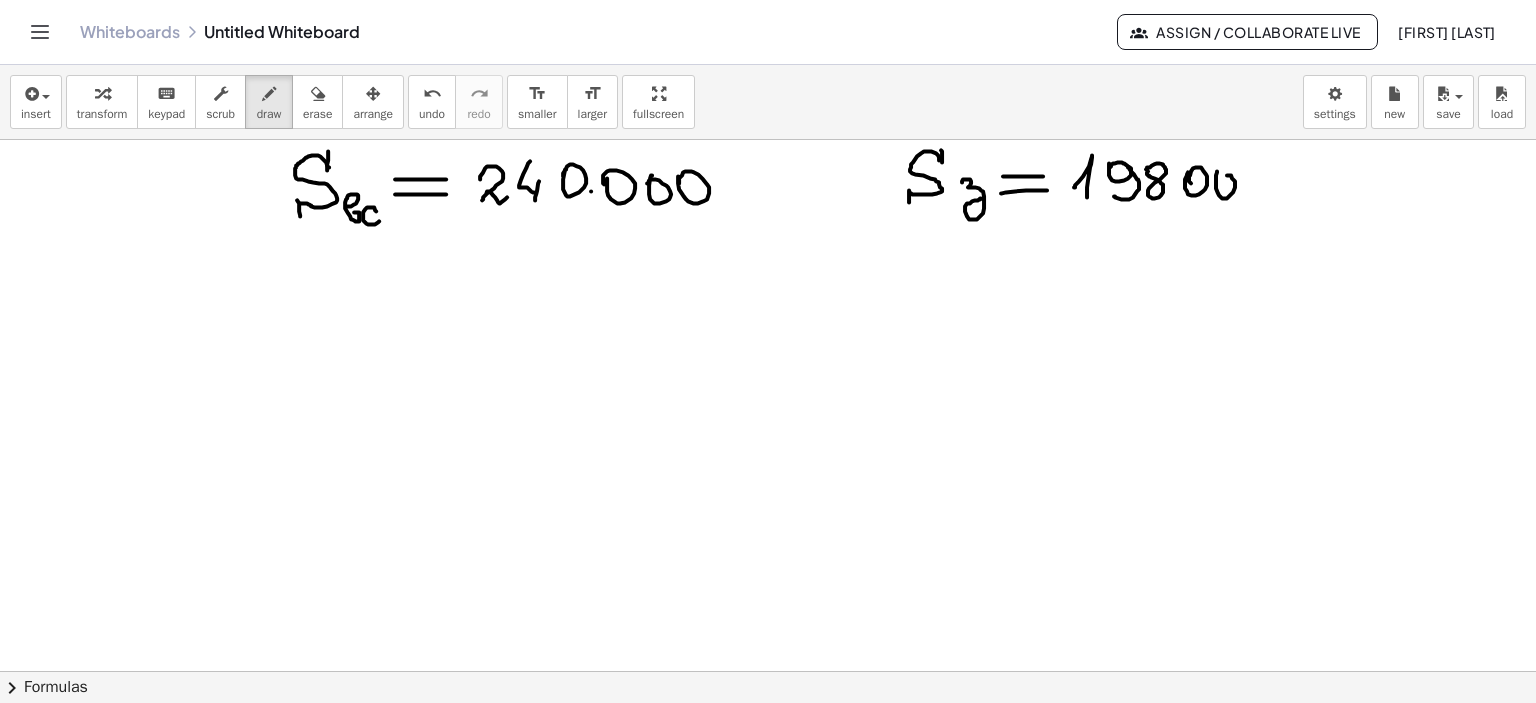 click at bounding box center [768, -1205] 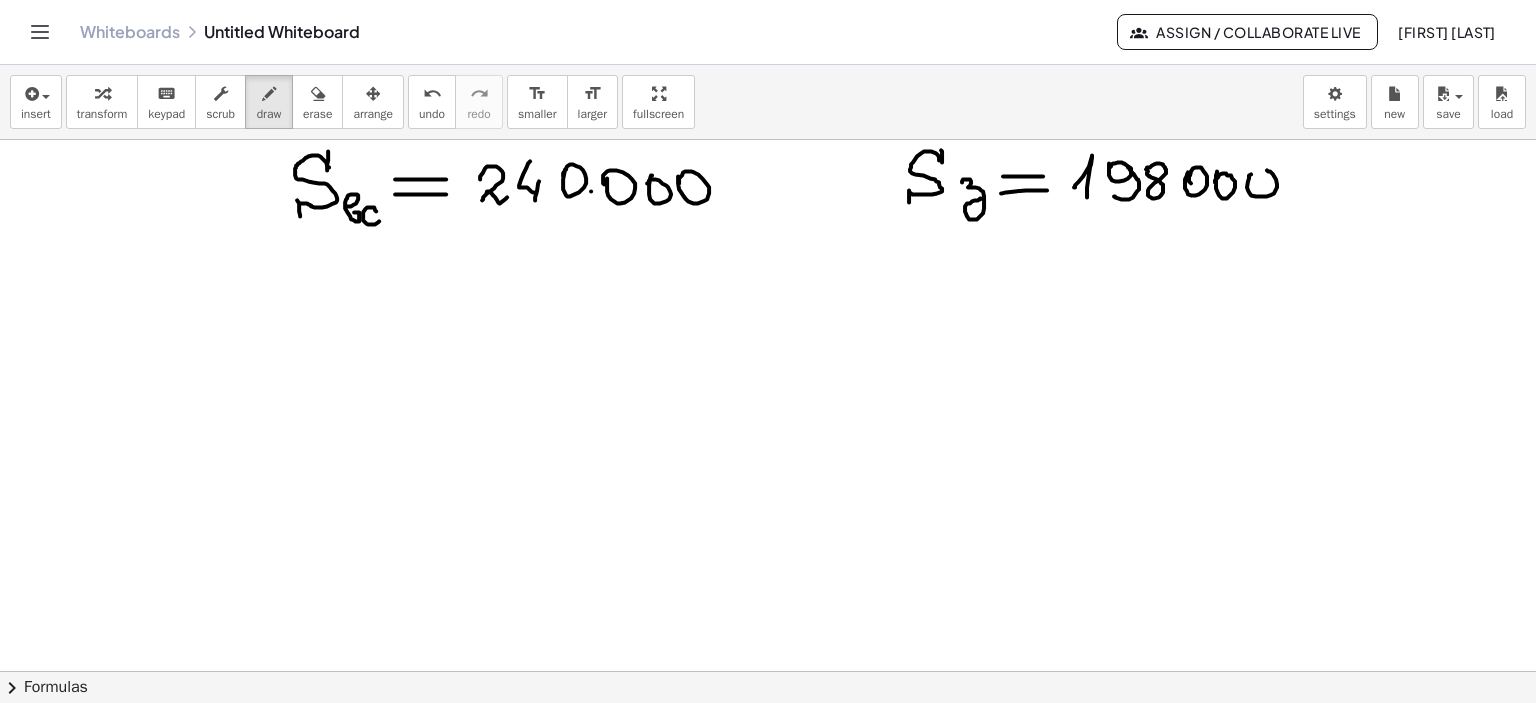 click at bounding box center (768, -1205) 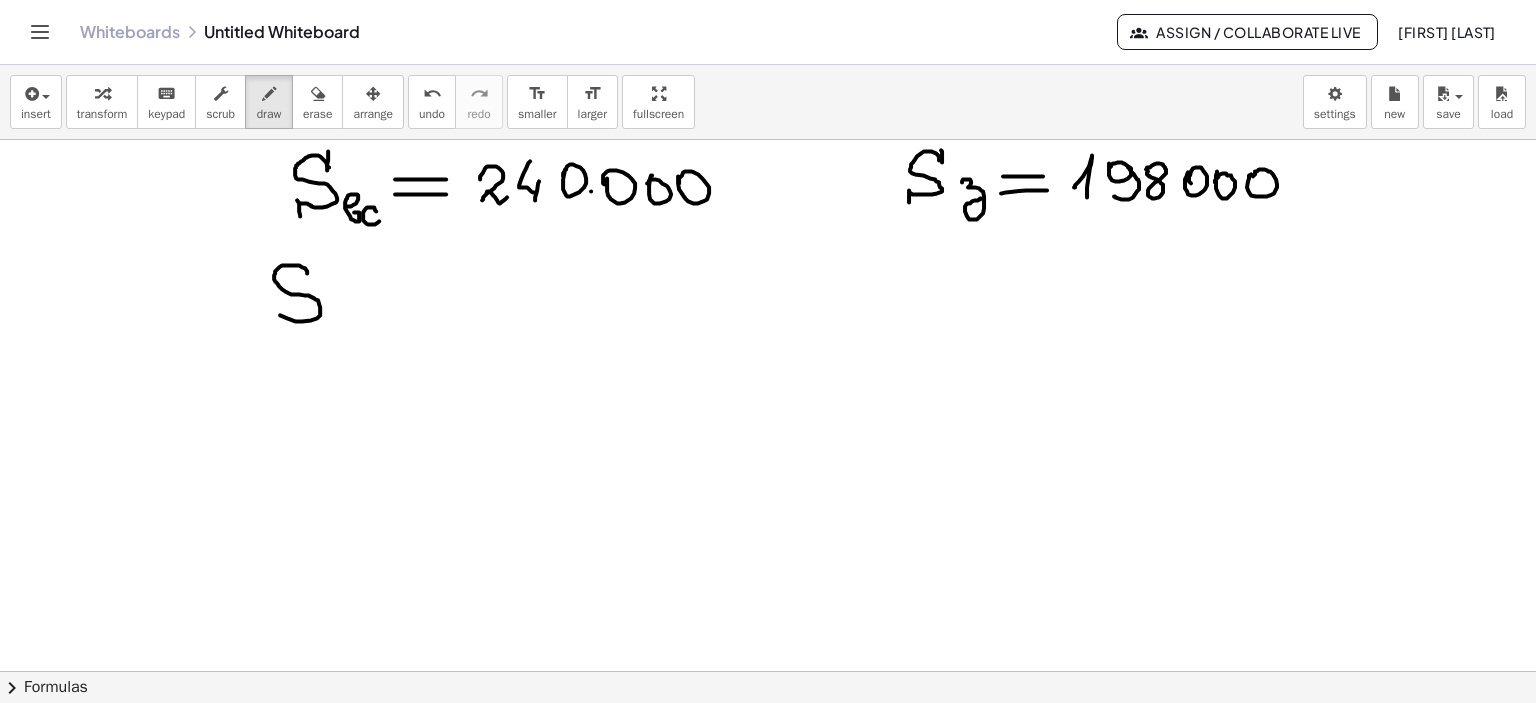 drag, startPoint x: 300, startPoint y: 273, endPoint x: 268, endPoint y: 315, distance: 52.801514 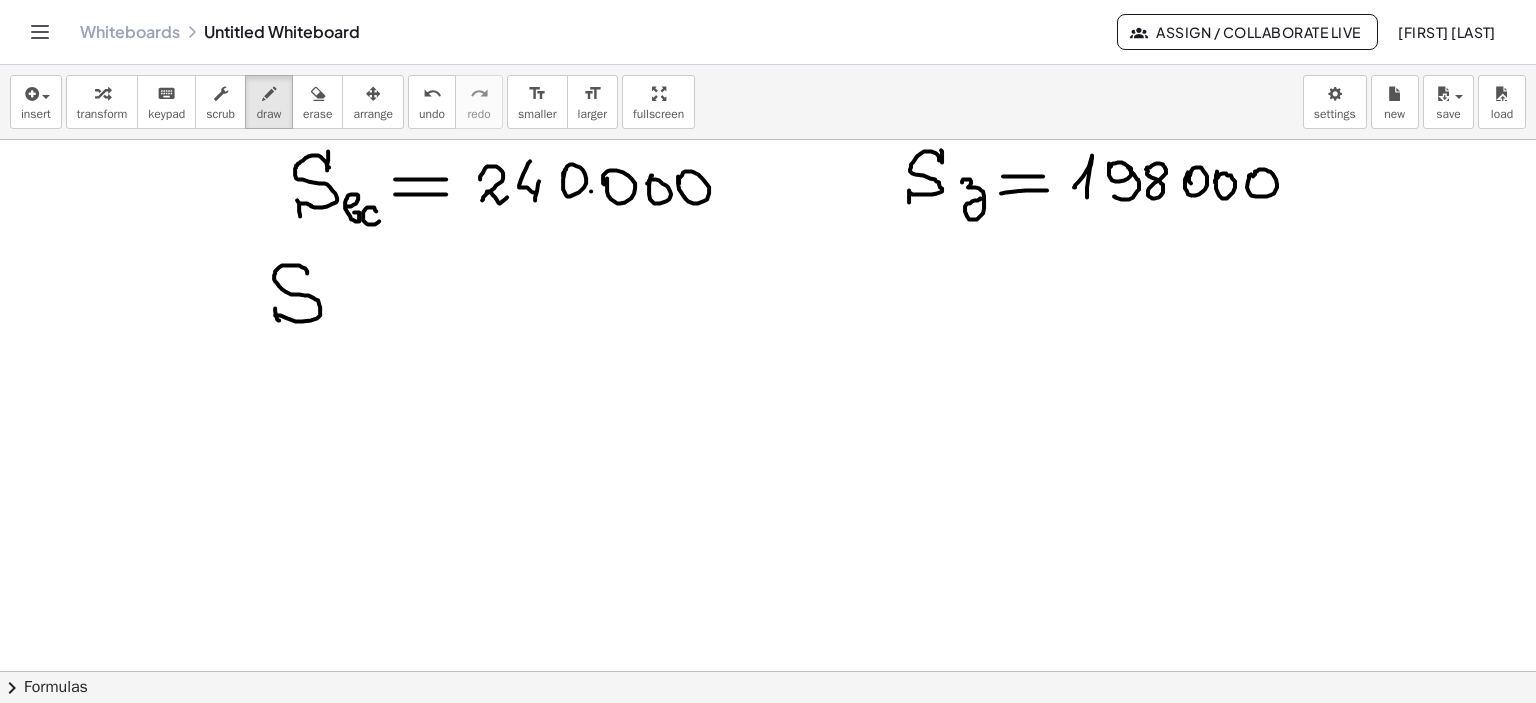 drag, startPoint x: 268, startPoint y: 308, endPoint x: 272, endPoint y: 320, distance: 12.649111 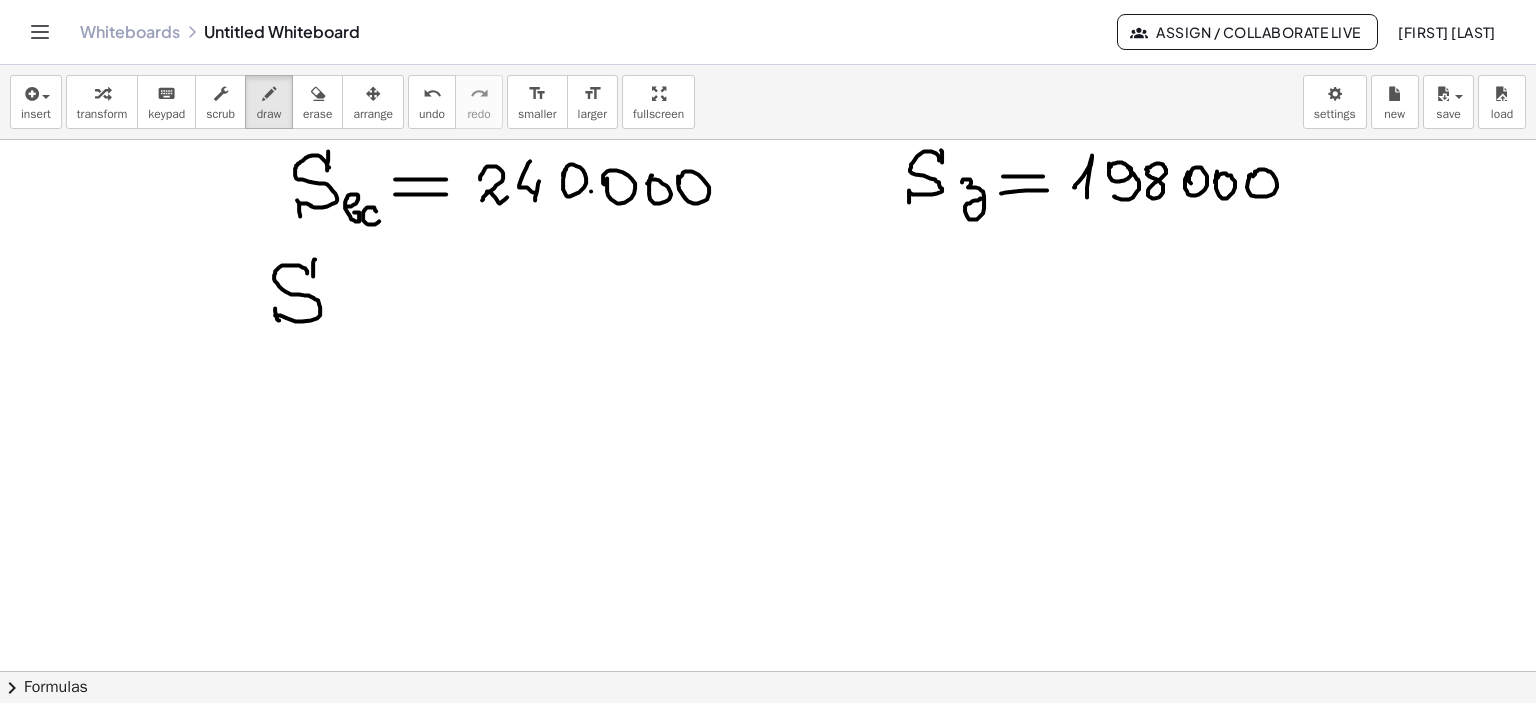 drag, startPoint x: 308, startPoint y: 259, endPoint x: 306, endPoint y: 276, distance: 17.117243 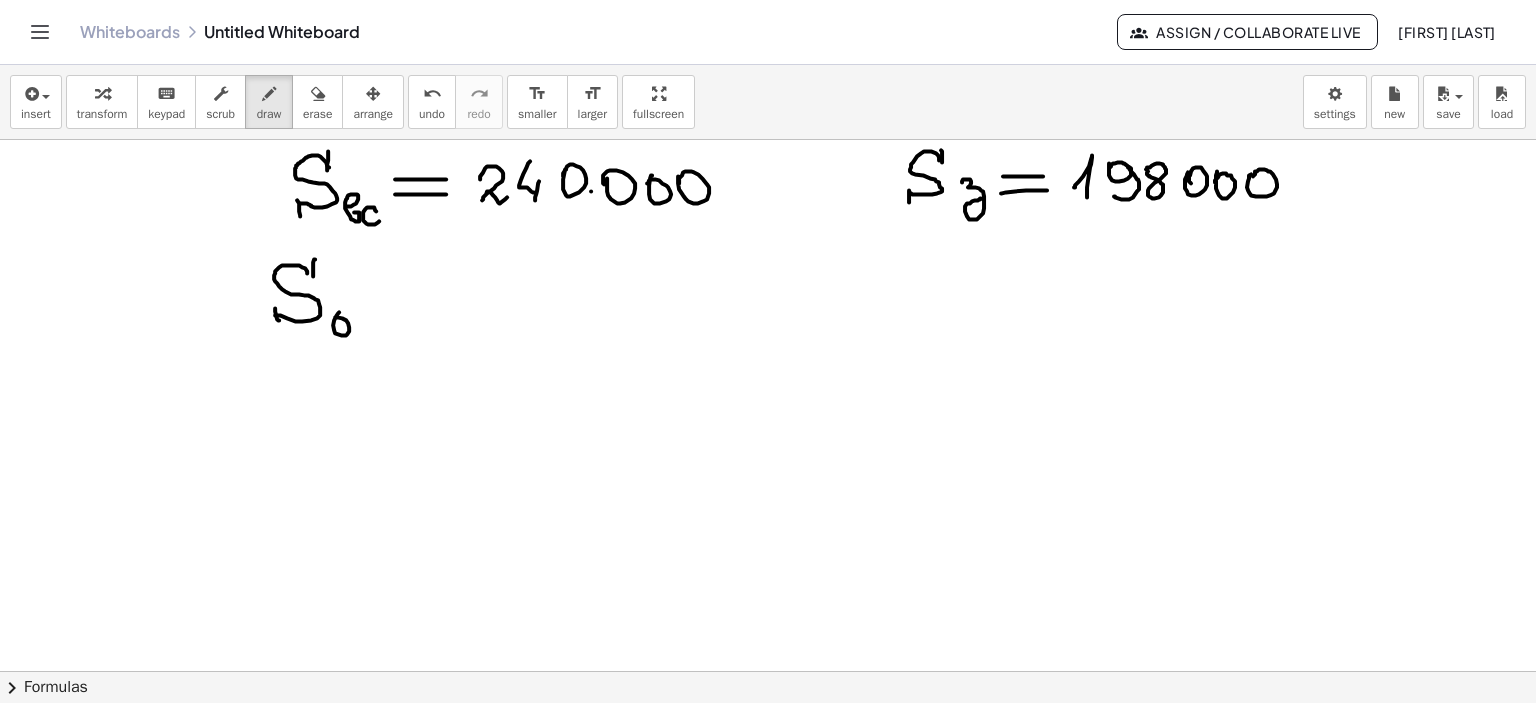 click at bounding box center (768, -1205) 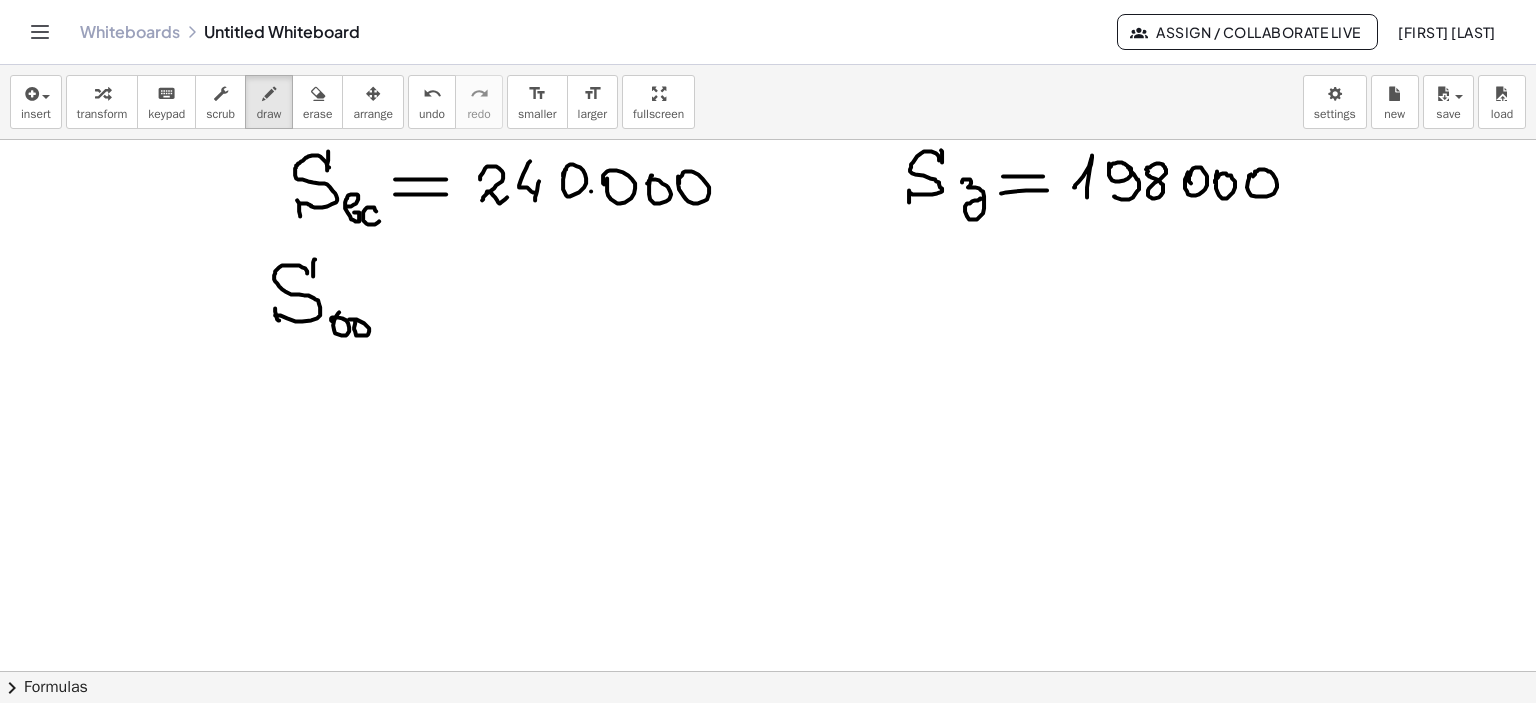 drag, startPoint x: 347, startPoint y: 327, endPoint x: 358, endPoint y: 316, distance: 15.556349 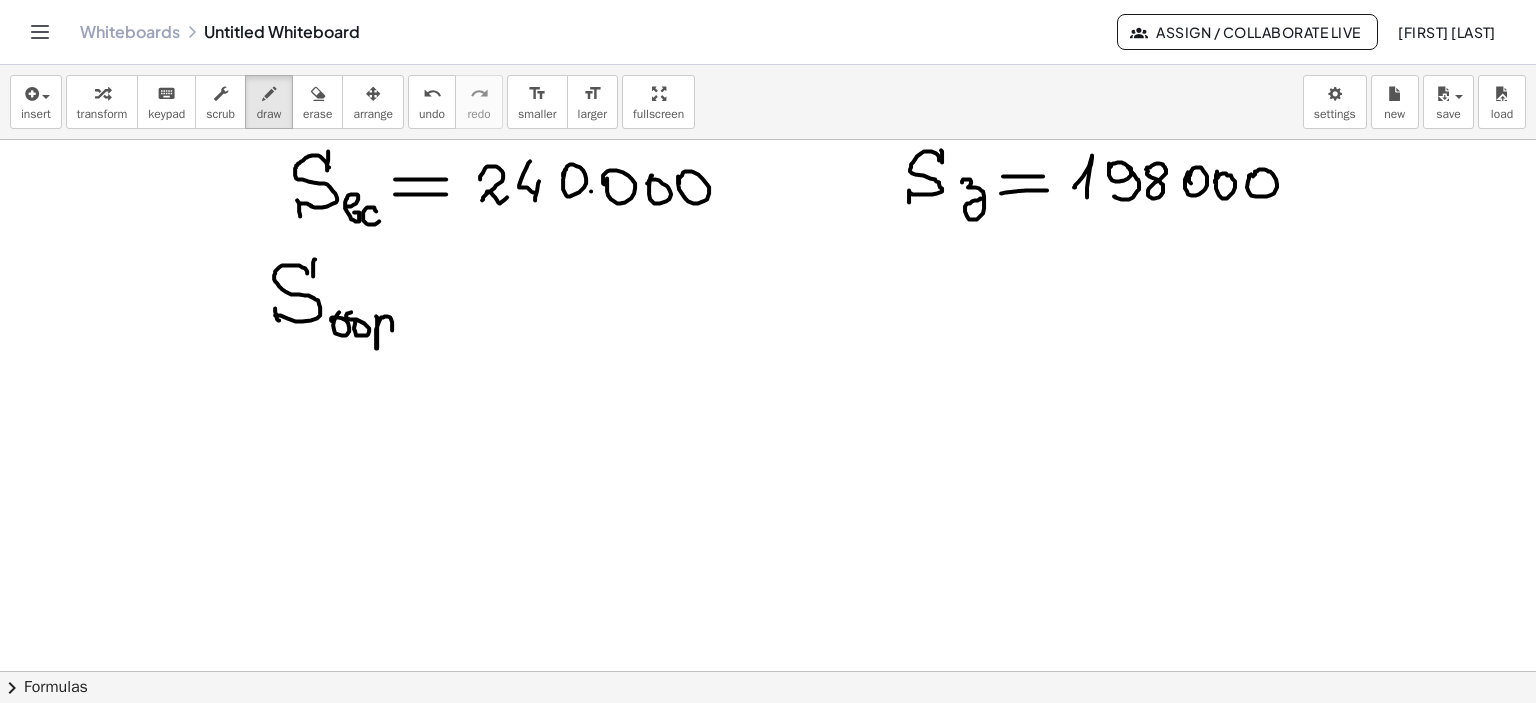 drag, startPoint x: 369, startPoint y: 316, endPoint x: 392, endPoint y: 327, distance: 25.495098 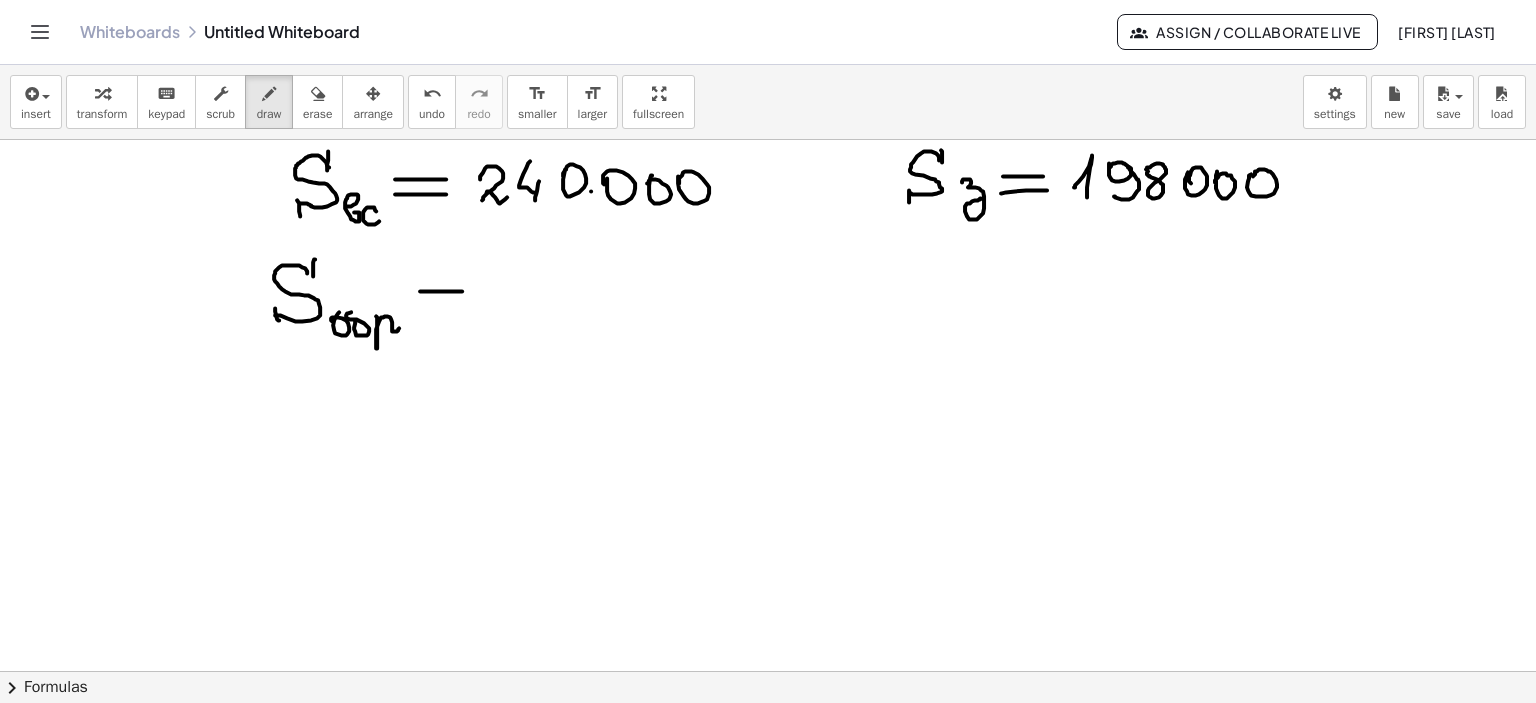 drag, startPoint x: 413, startPoint y: 291, endPoint x: 455, endPoint y: 291, distance: 42 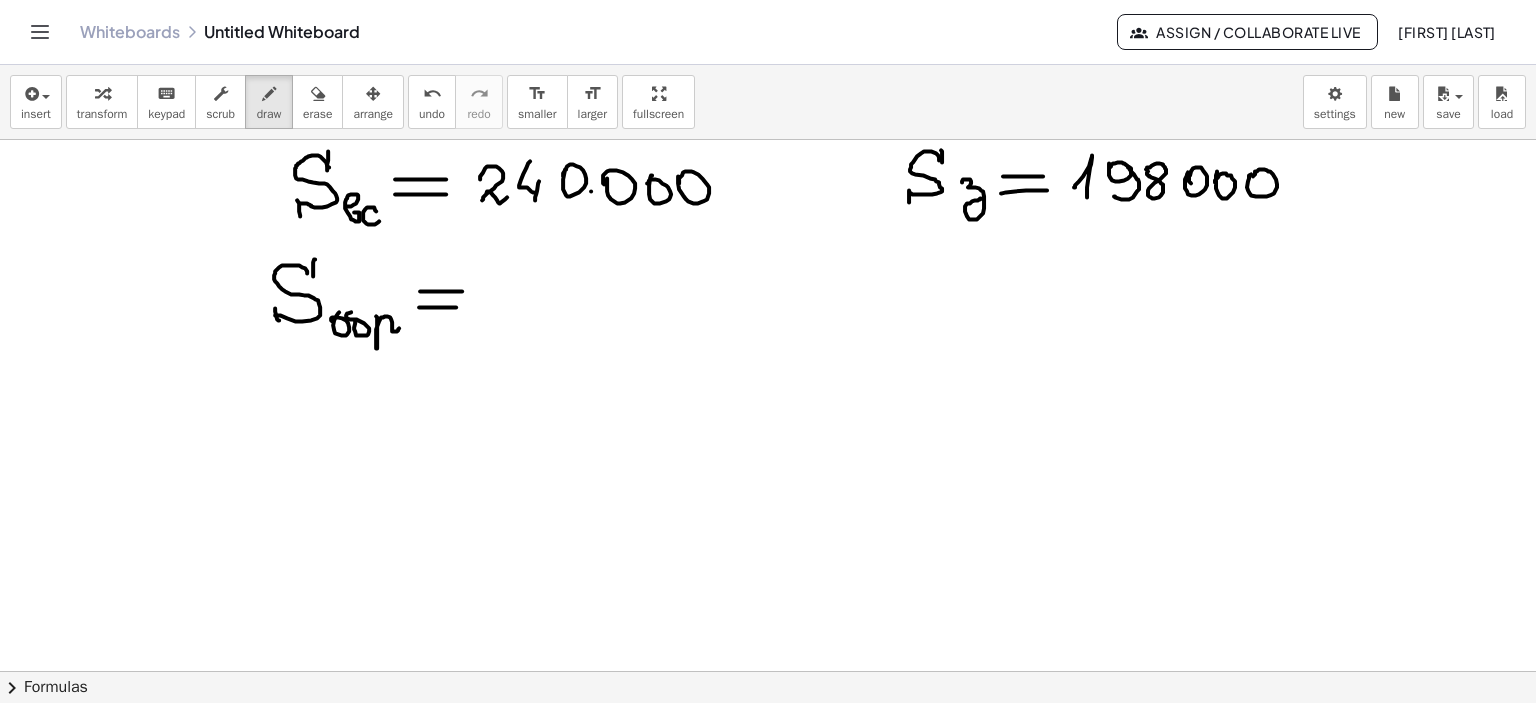drag, startPoint x: 427, startPoint y: 307, endPoint x: 449, endPoint y: 307, distance: 22 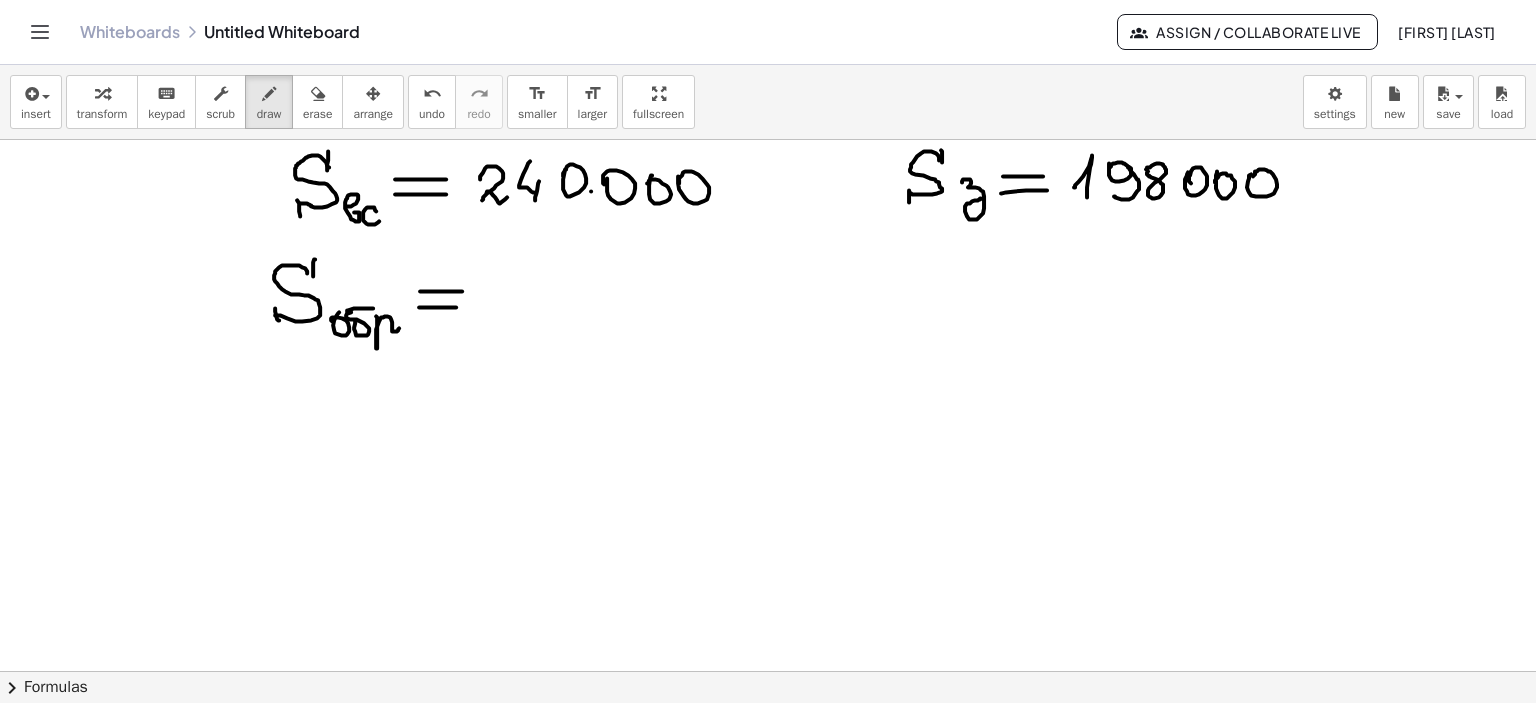 drag, startPoint x: 340, startPoint y: 311, endPoint x: 366, endPoint y: 308, distance: 26.172504 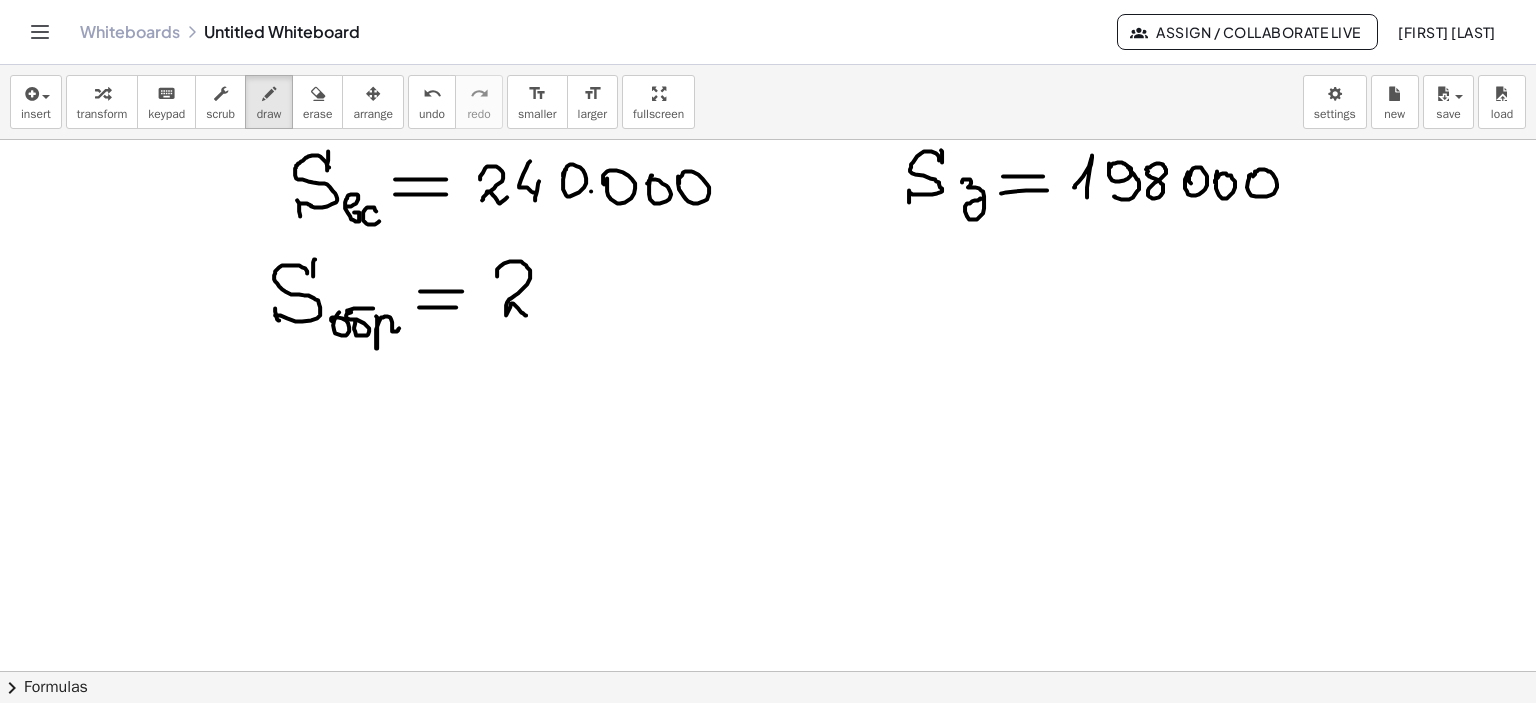 drag, startPoint x: 490, startPoint y: 276, endPoint x: 536, endPoint y: 297, distance: 50.566788 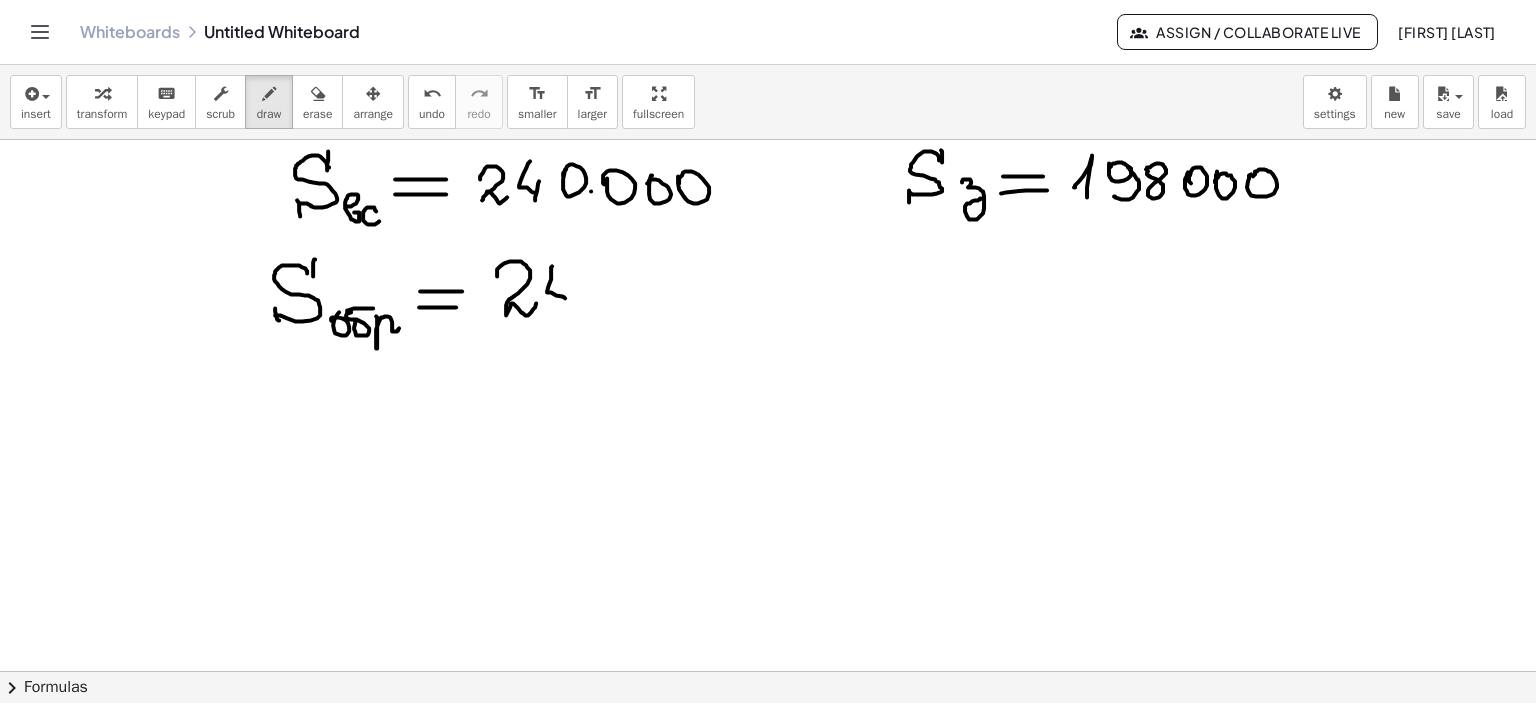 drag, startPoint x: 544, startPoint y: 270, endPoint x: 558, endPoint y: 298, distance: 31.304953 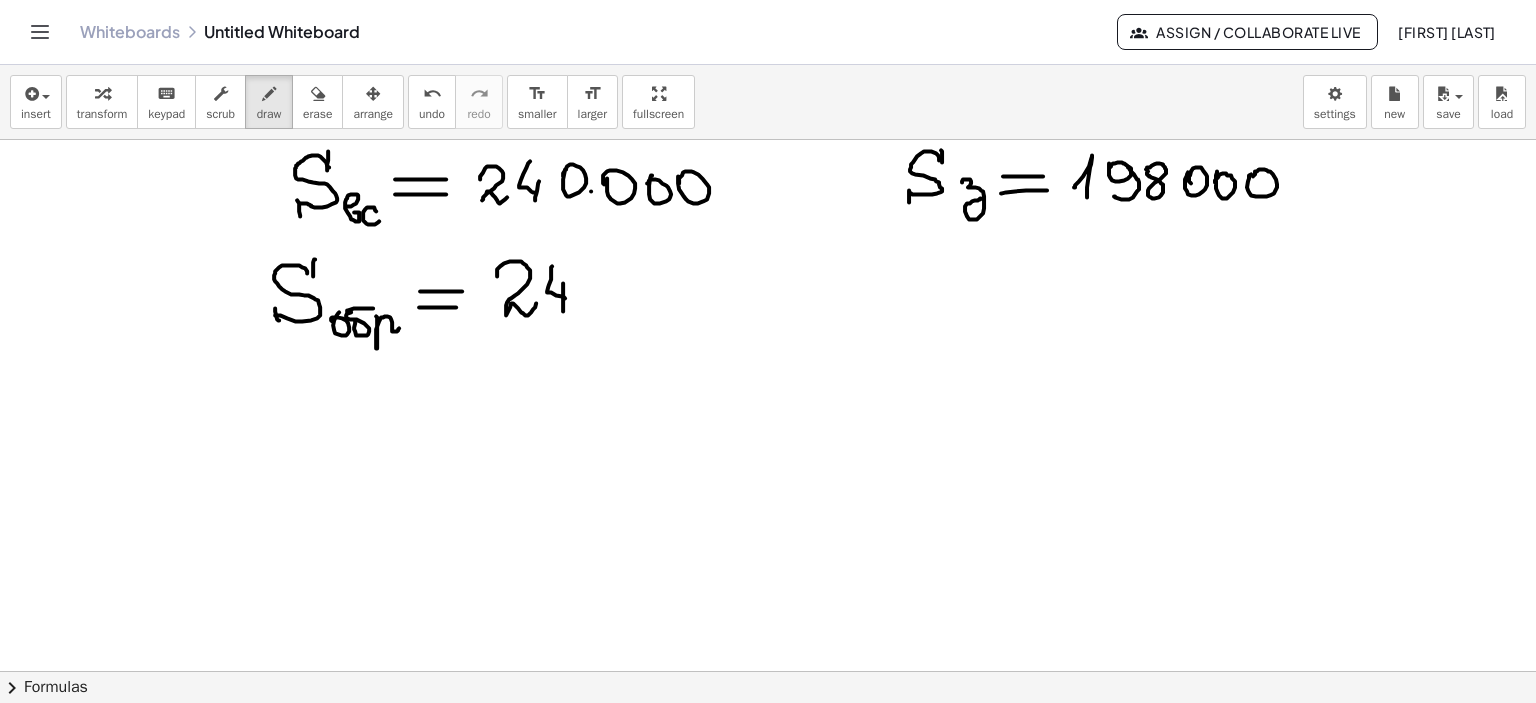 drag, startPoint x: 556, startPoint y: 283, endPoint x: 556, endPoint y: 311, distance: 28 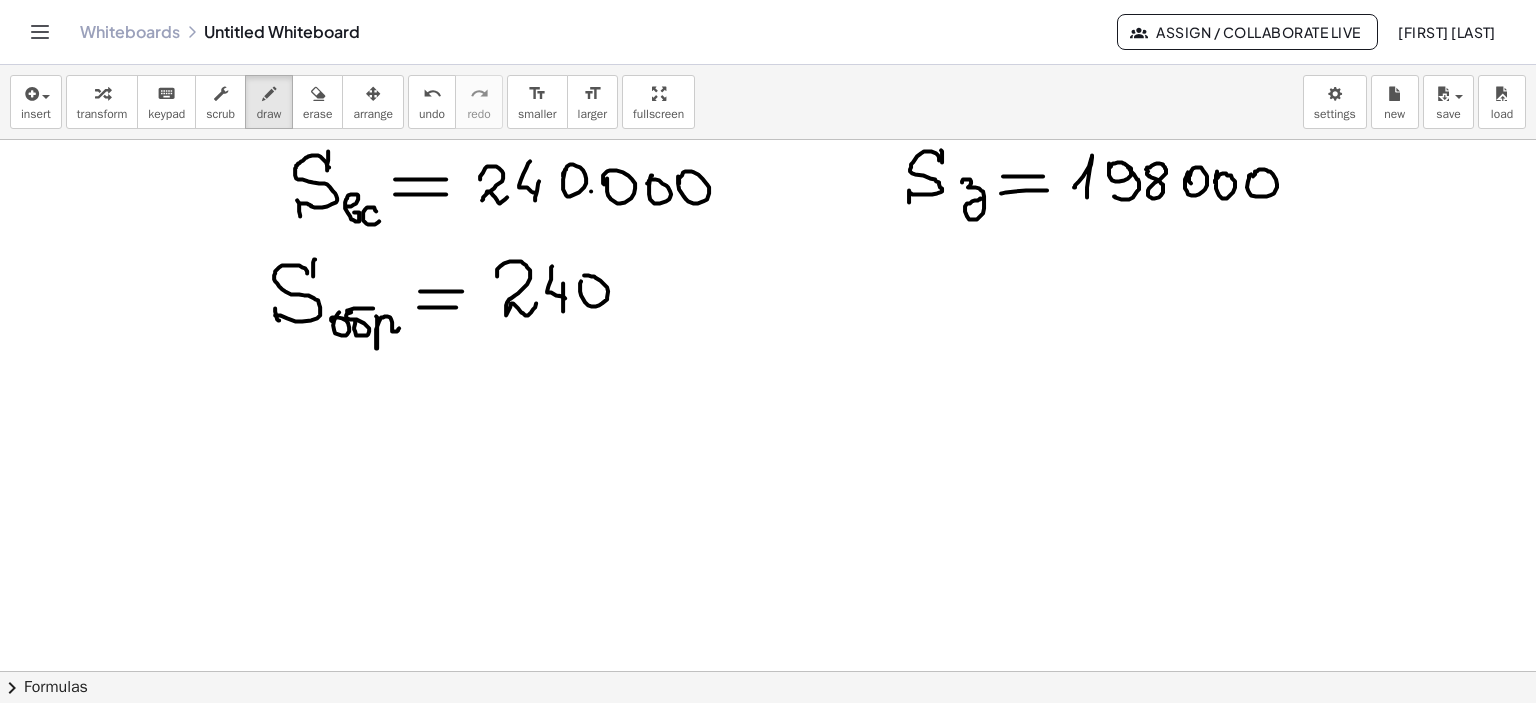 drag, startPoint x: 573, startPoint y: 291, endPoint x: 621, endPoint y: 297, distance: 48.373547 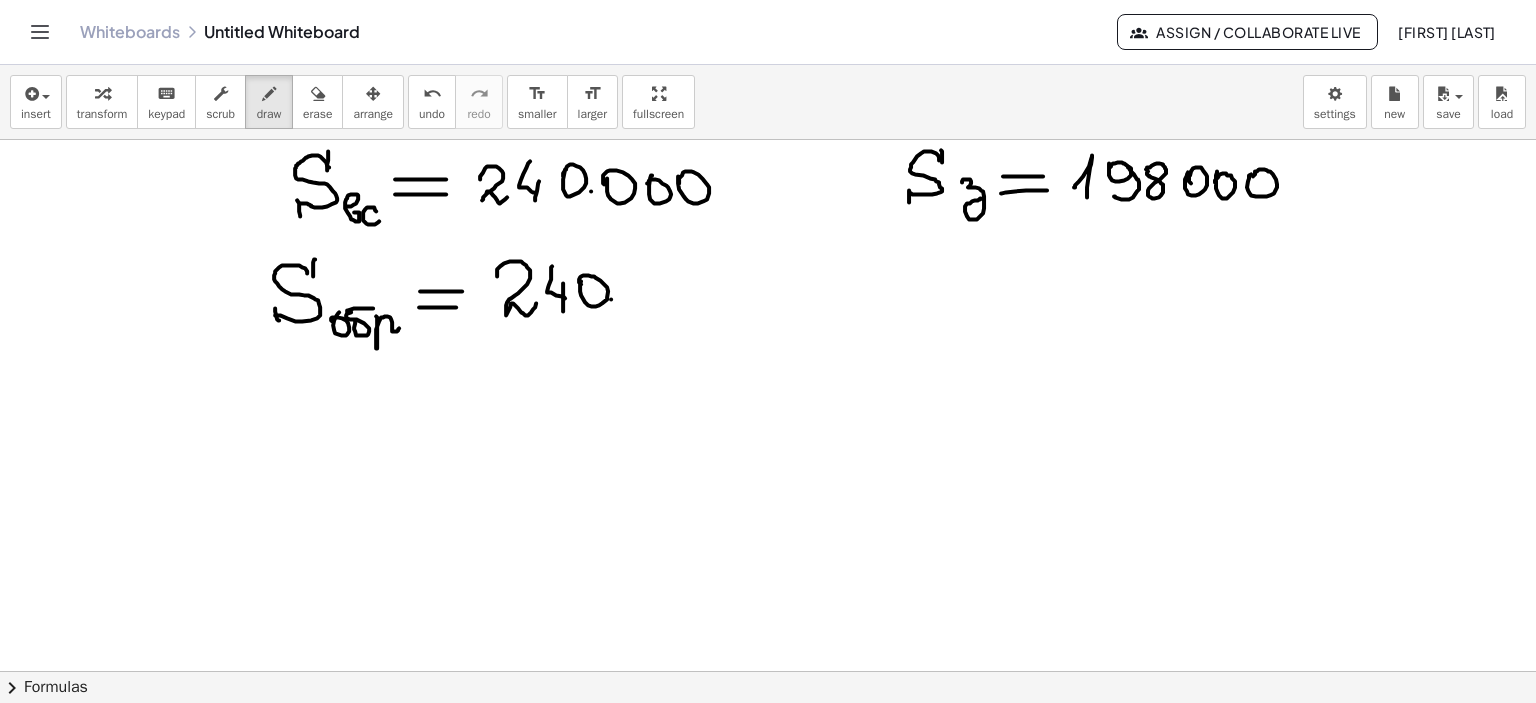 click at bounding box center [768, -1205] 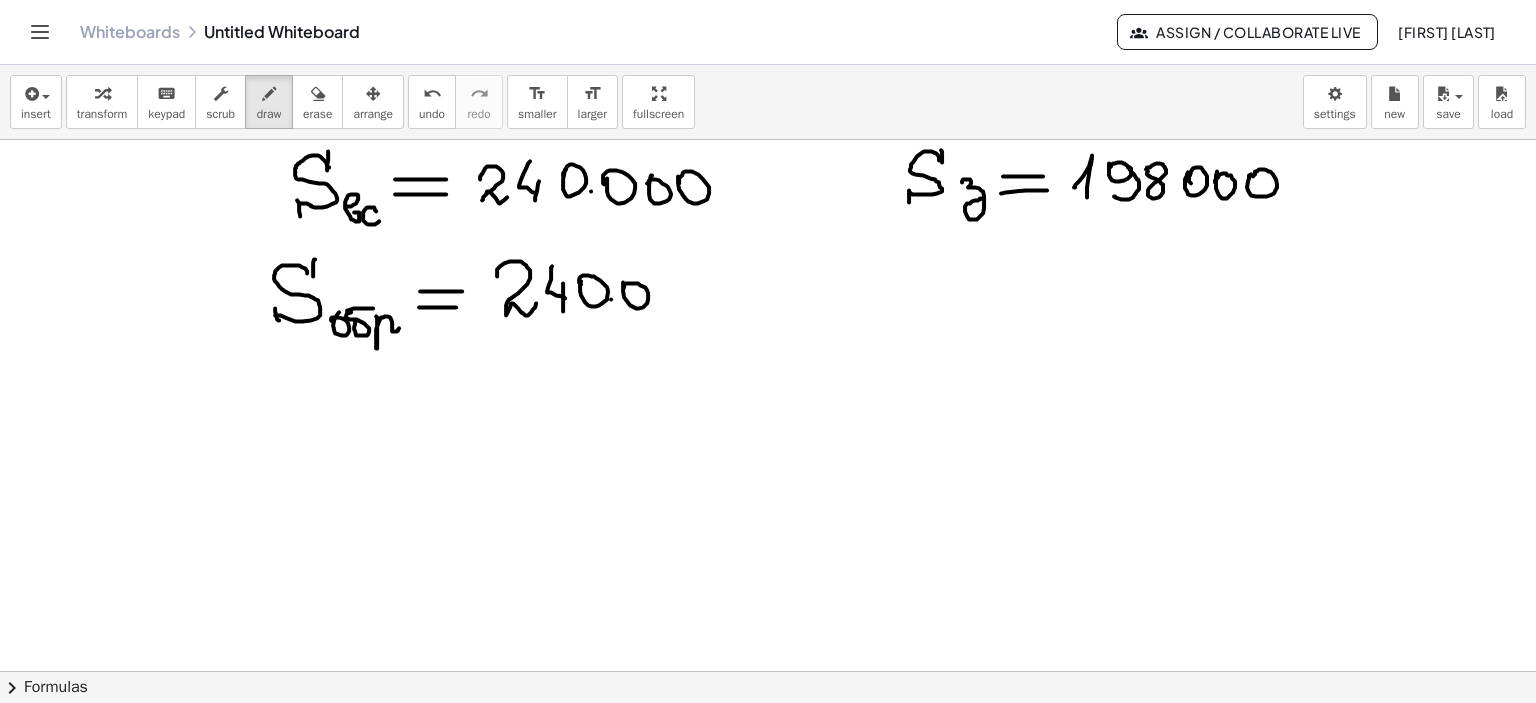 drag, startPoint x: 616, startPoint y: 291, endPoint x: 628, endPoint y: 292, distance: 12.0415945 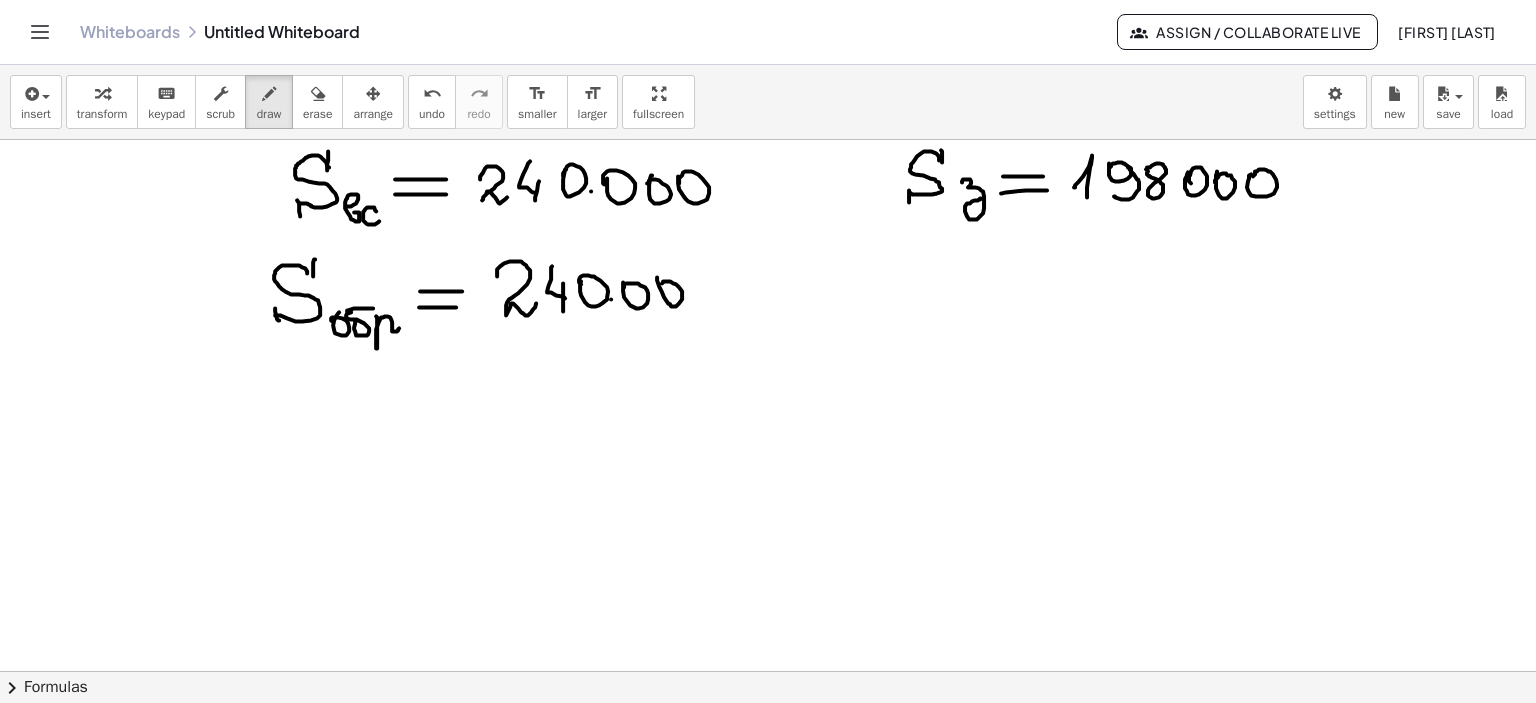 drag, startPoint x: 655, startPoint y: 292, endPoint x: 668, endPoint y: 291, distance: 13.038404 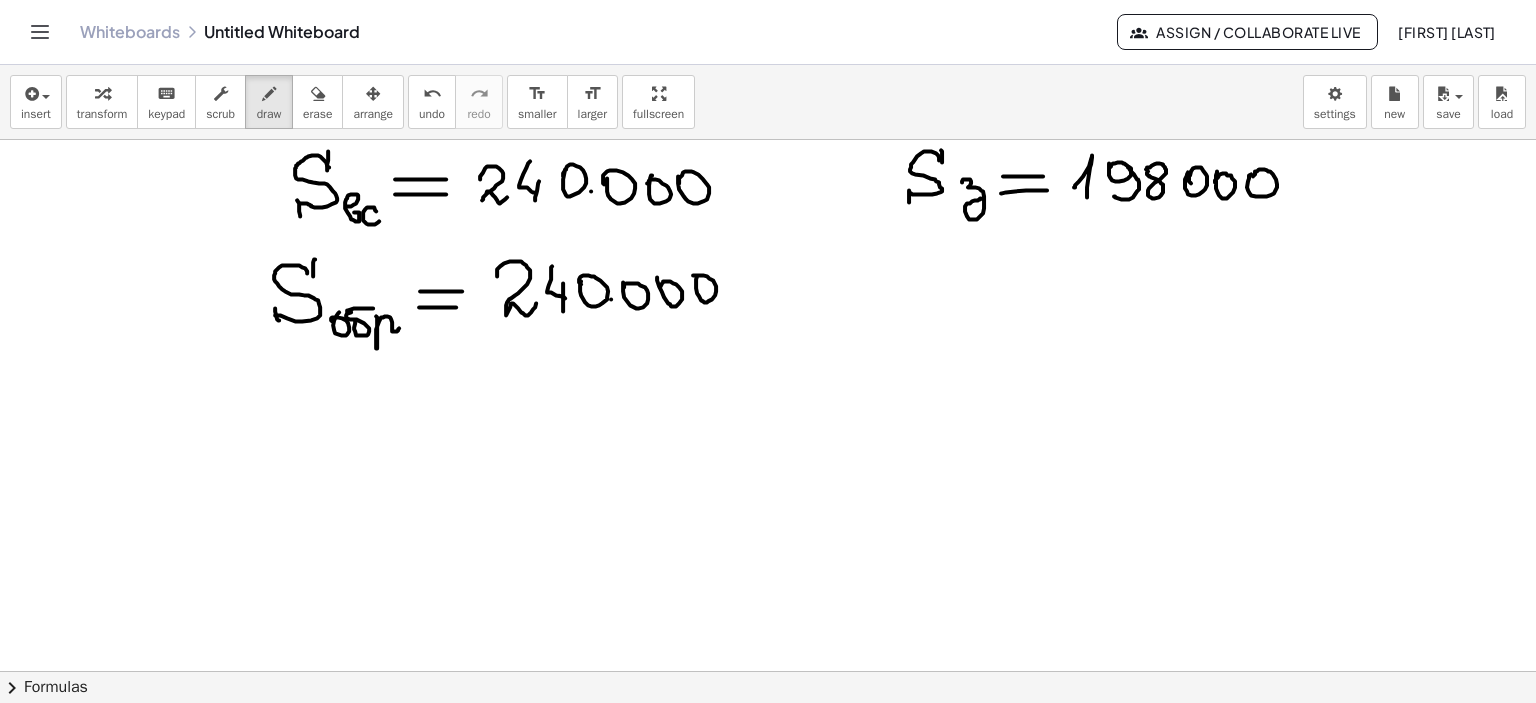 drag, startPoint x: 691, startPoint y: 275, endPoint x: 730, endPoint y: 283, distance: 39.812057 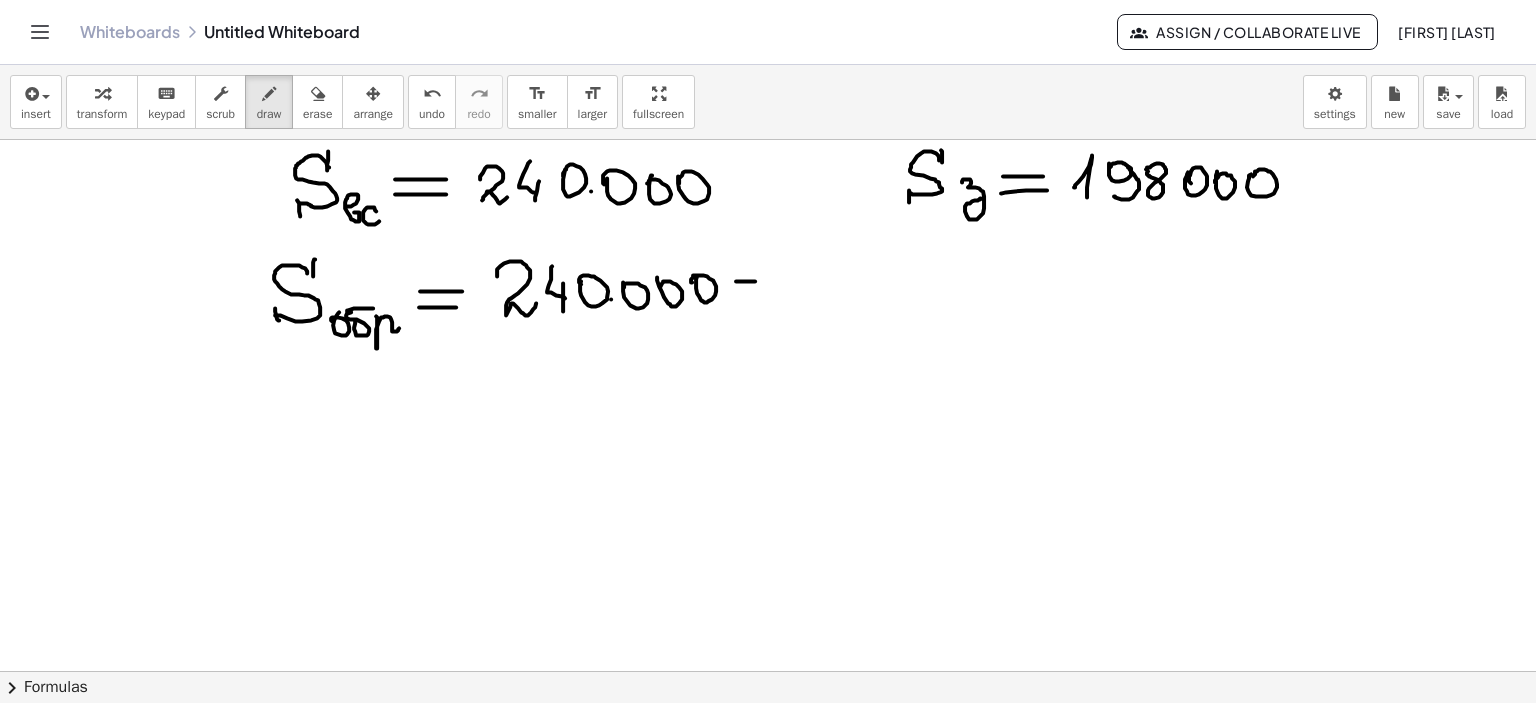 drag, startPoint x: 729, startPoint y: 281, endPoint x: 819, endPoint y: 283, distance: 90.02222 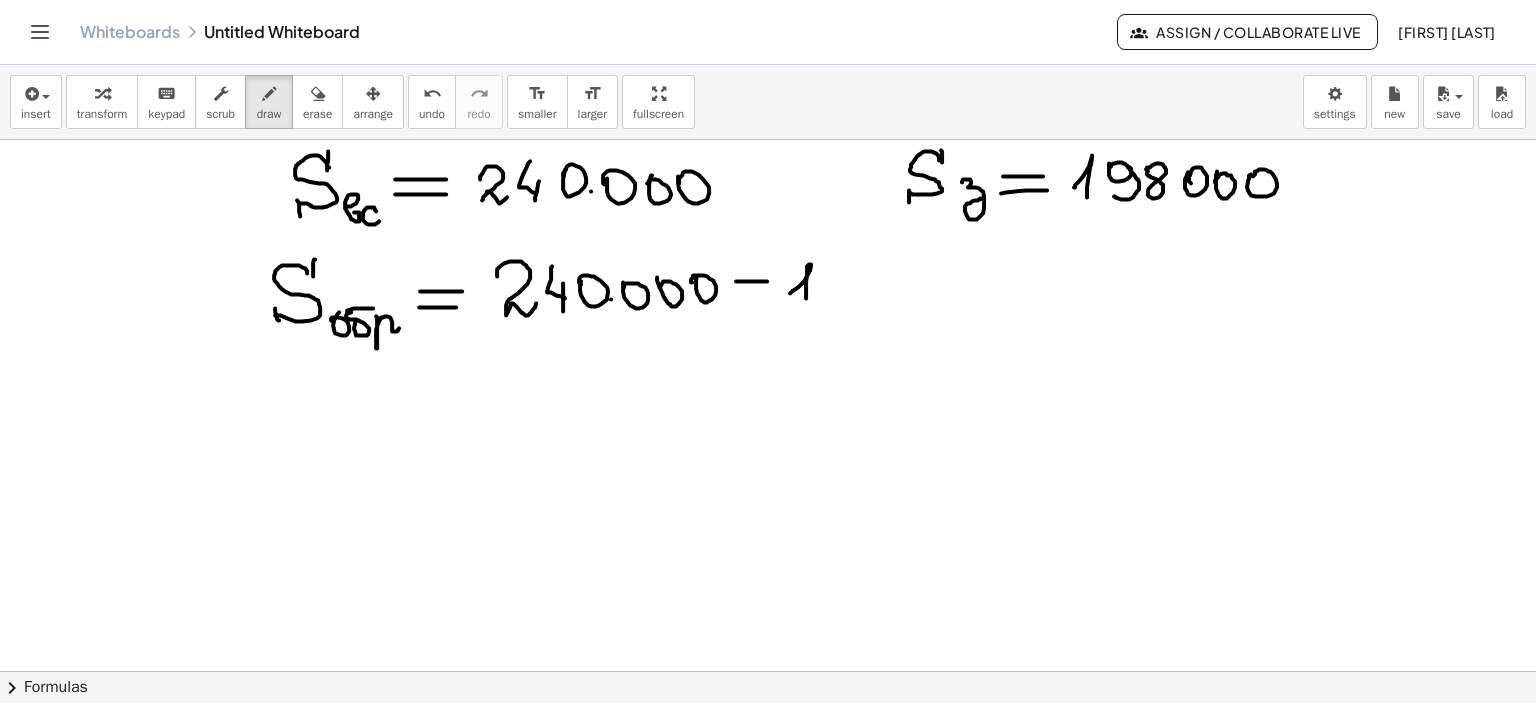 drag, startPoint x: 784, startPoint y: 292, endPoint x: 834, endPoint y: 264, distance: 57.306194 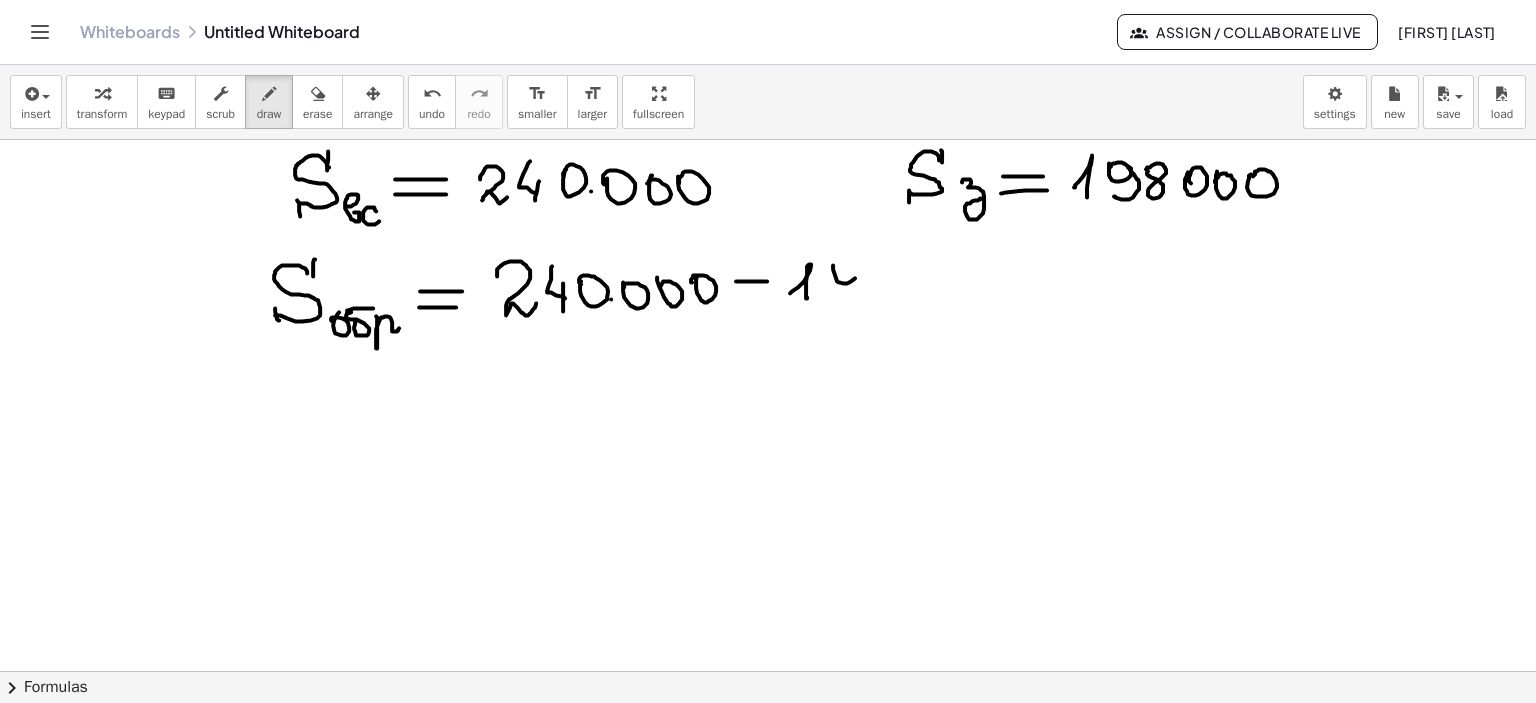 drag, startPoint x: 826, startPoint y: 267, endPoint x: 836, endPoint y: 275, distance: 12.806249 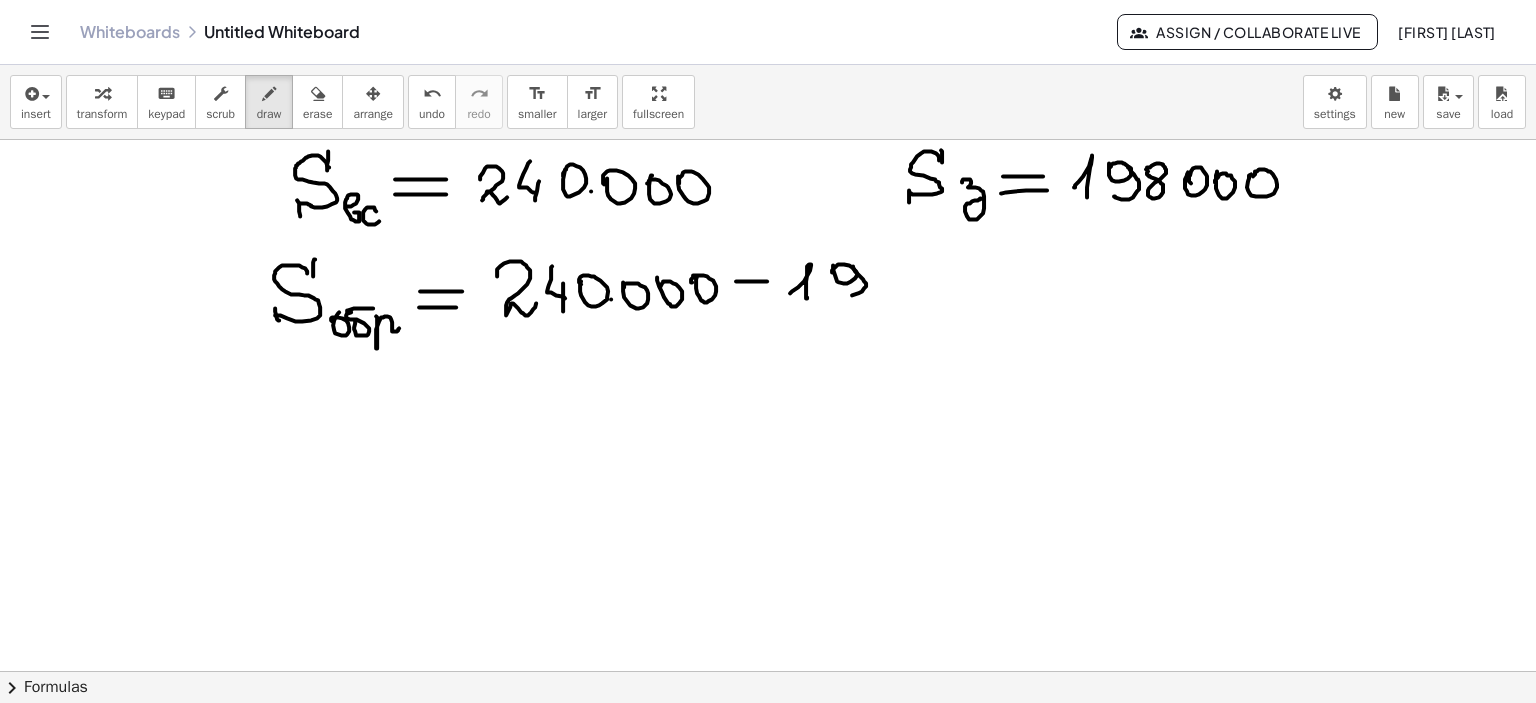 click at bounding box center [768, -1205] 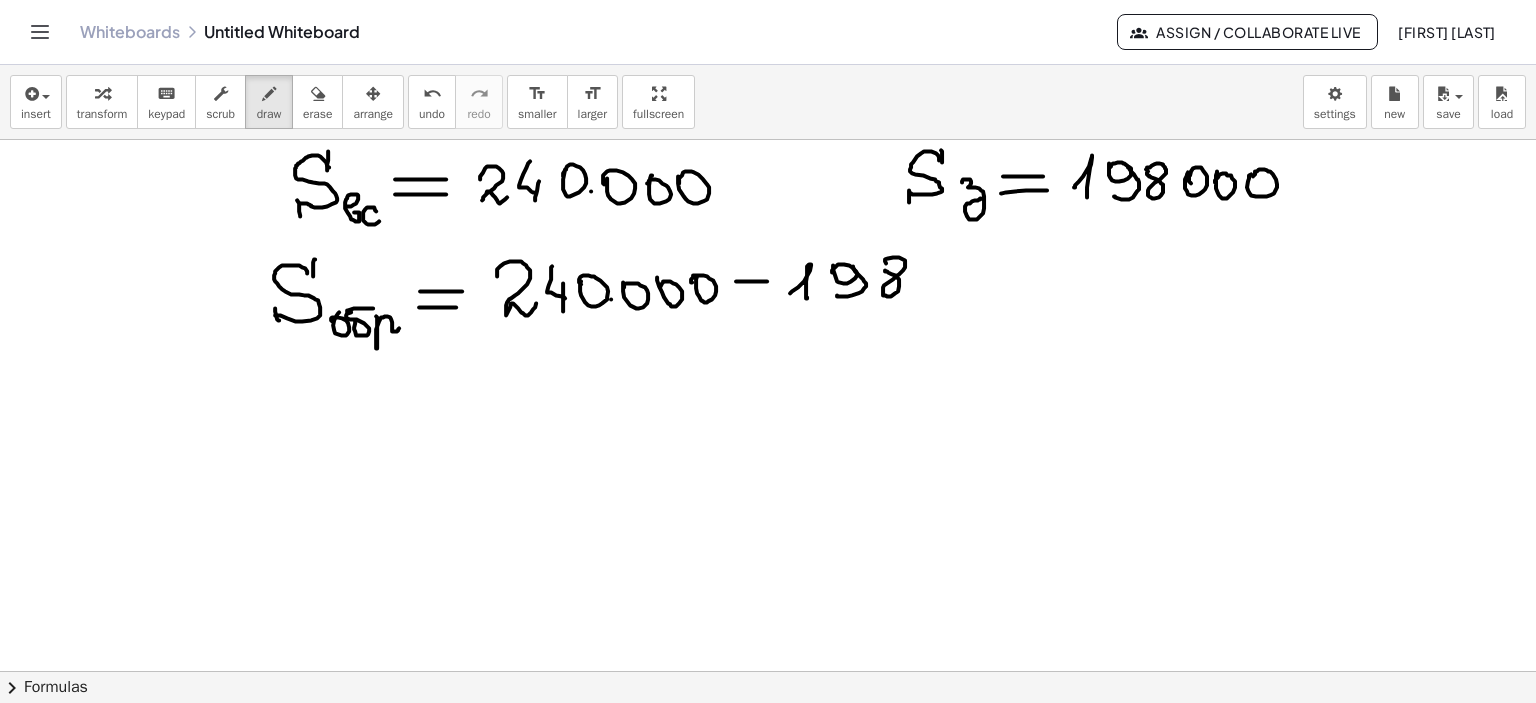click at bounding box center [768, -1205] 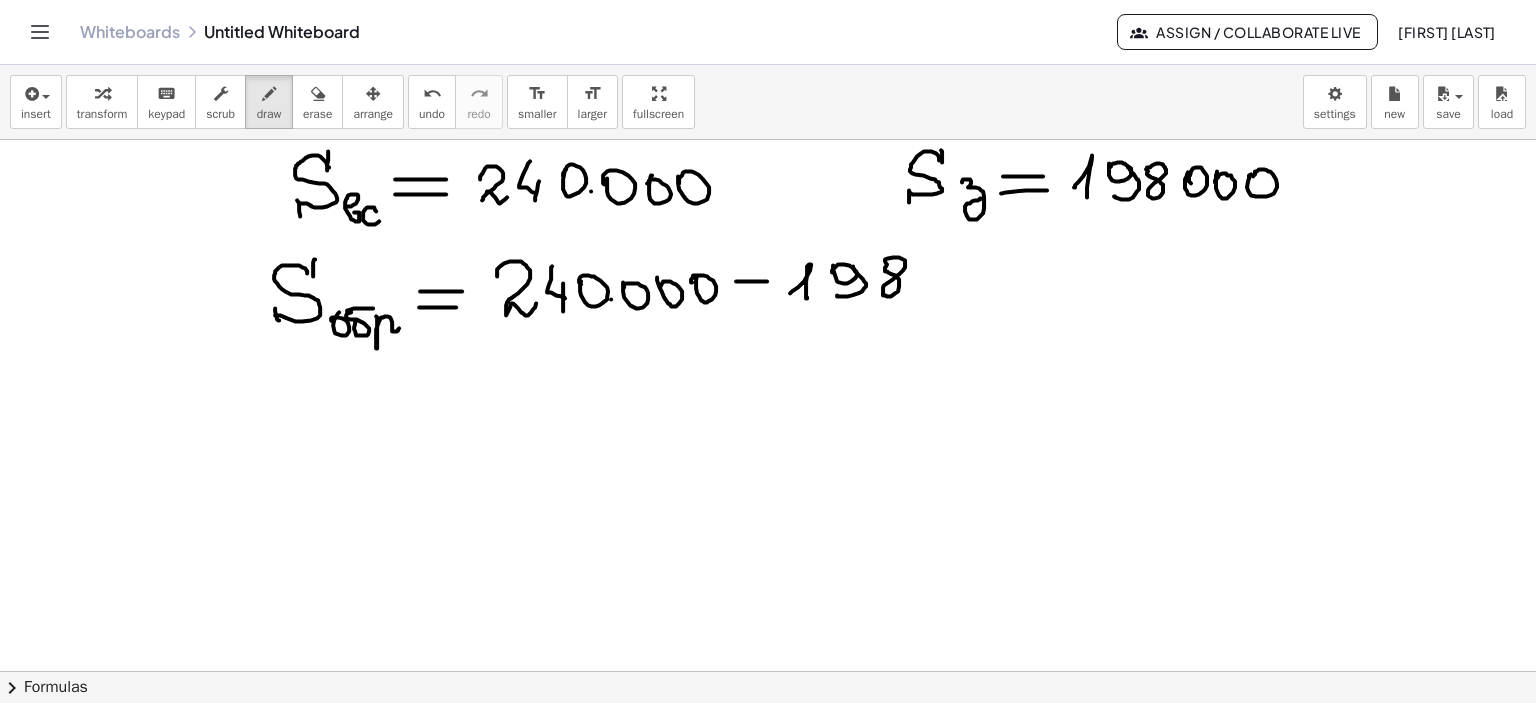 drag, startPoint x: 904, startPoint y: 293, endPoint x: 915, endPoint y: 292, distance: 11.045361 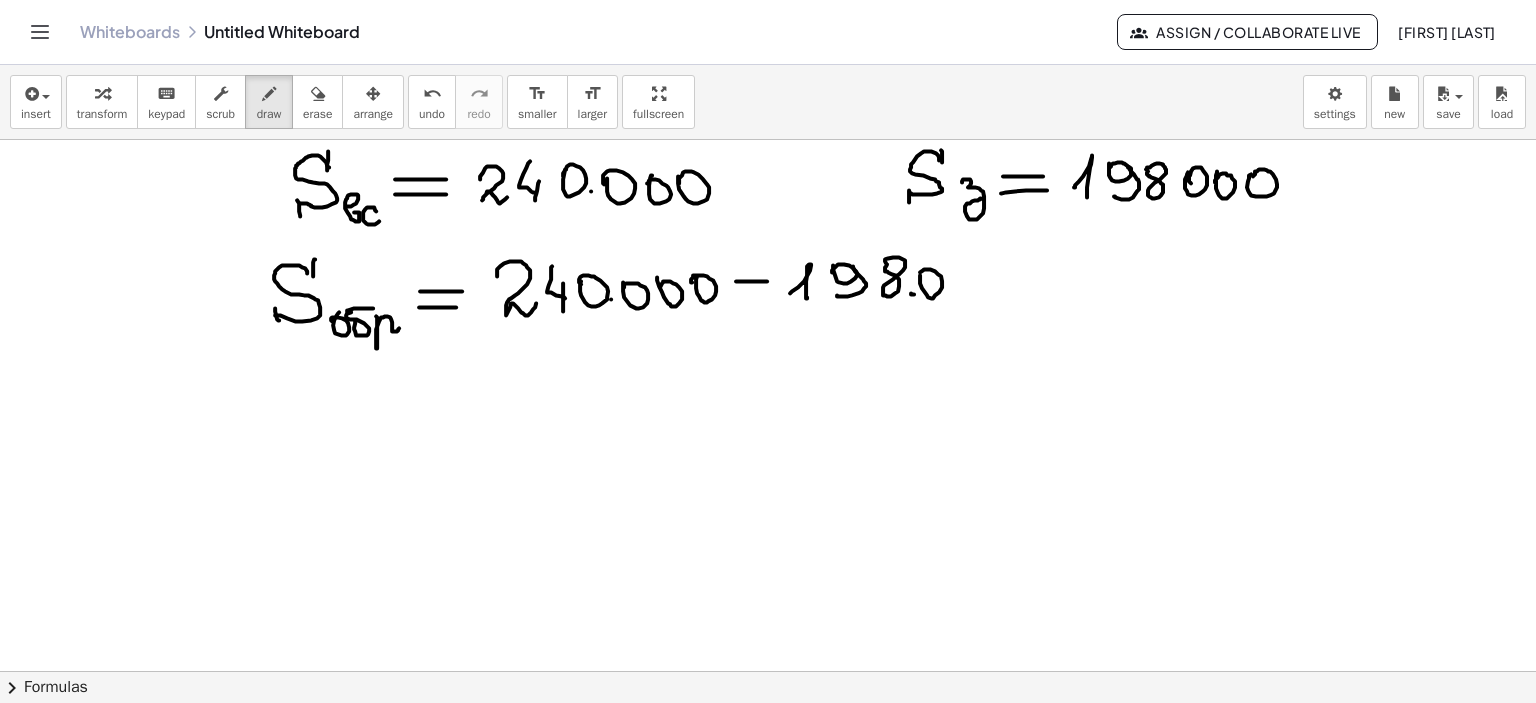 click at bounding box center [768, -1205] 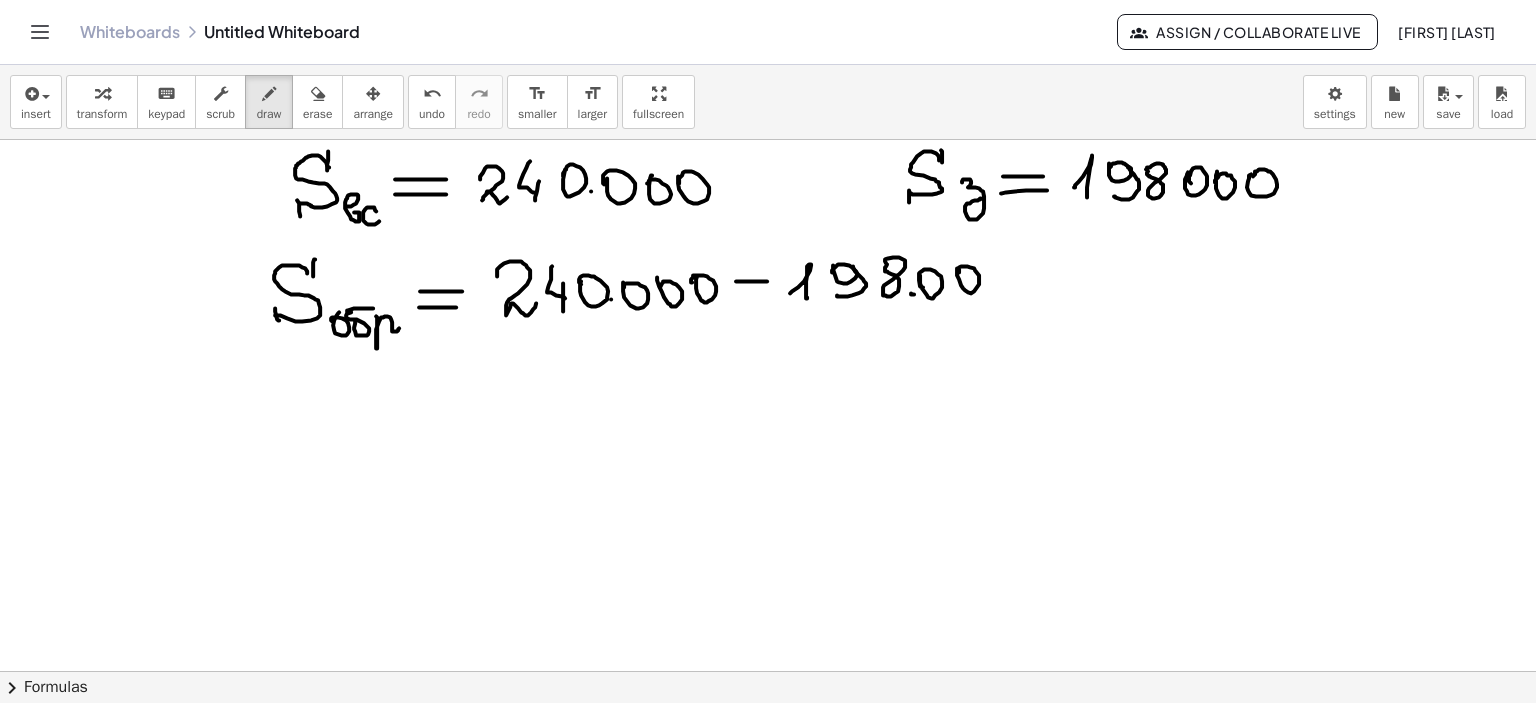 click at bounding box center [768, -1205] 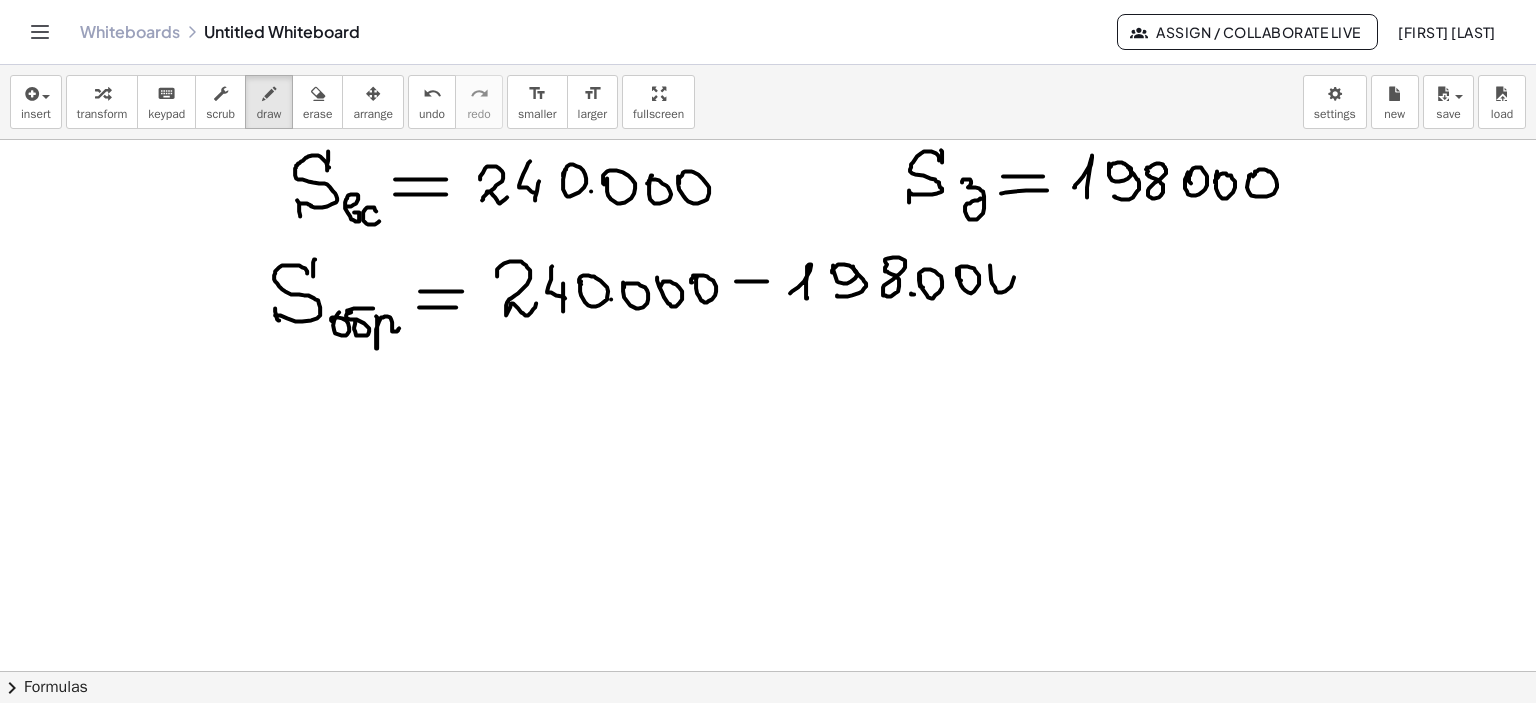 click at bounding box center [768, -1205] 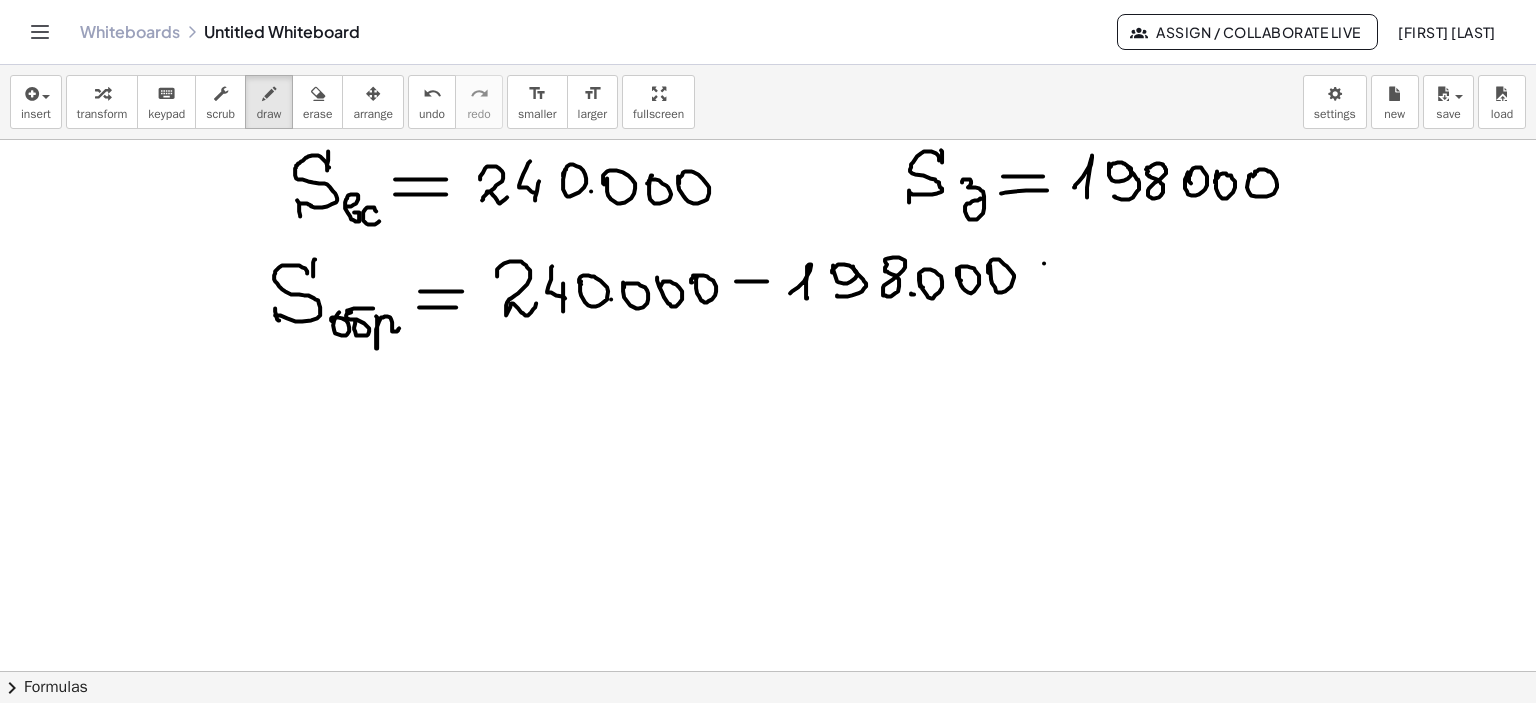 click at bounding box center [768, -1205] 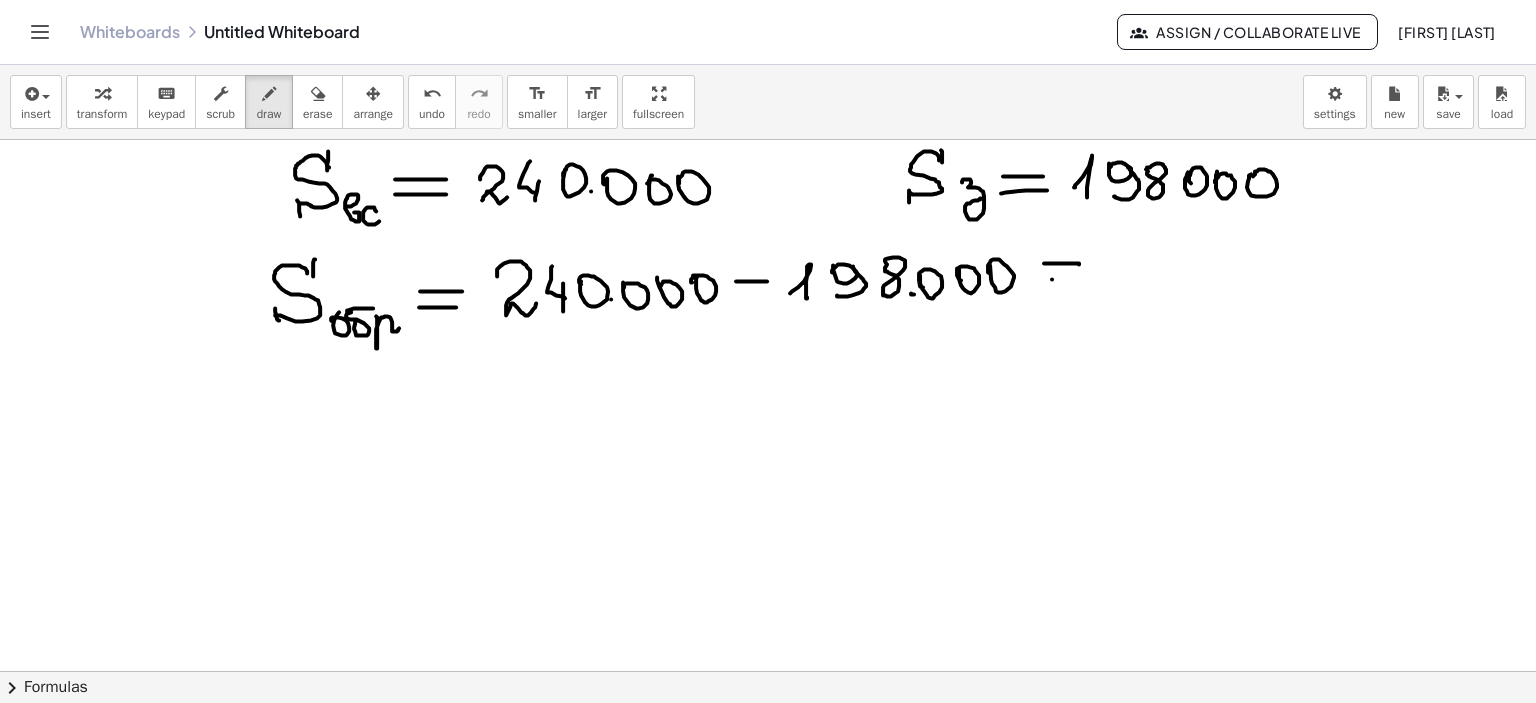 click at bounding box center (768, -1205) 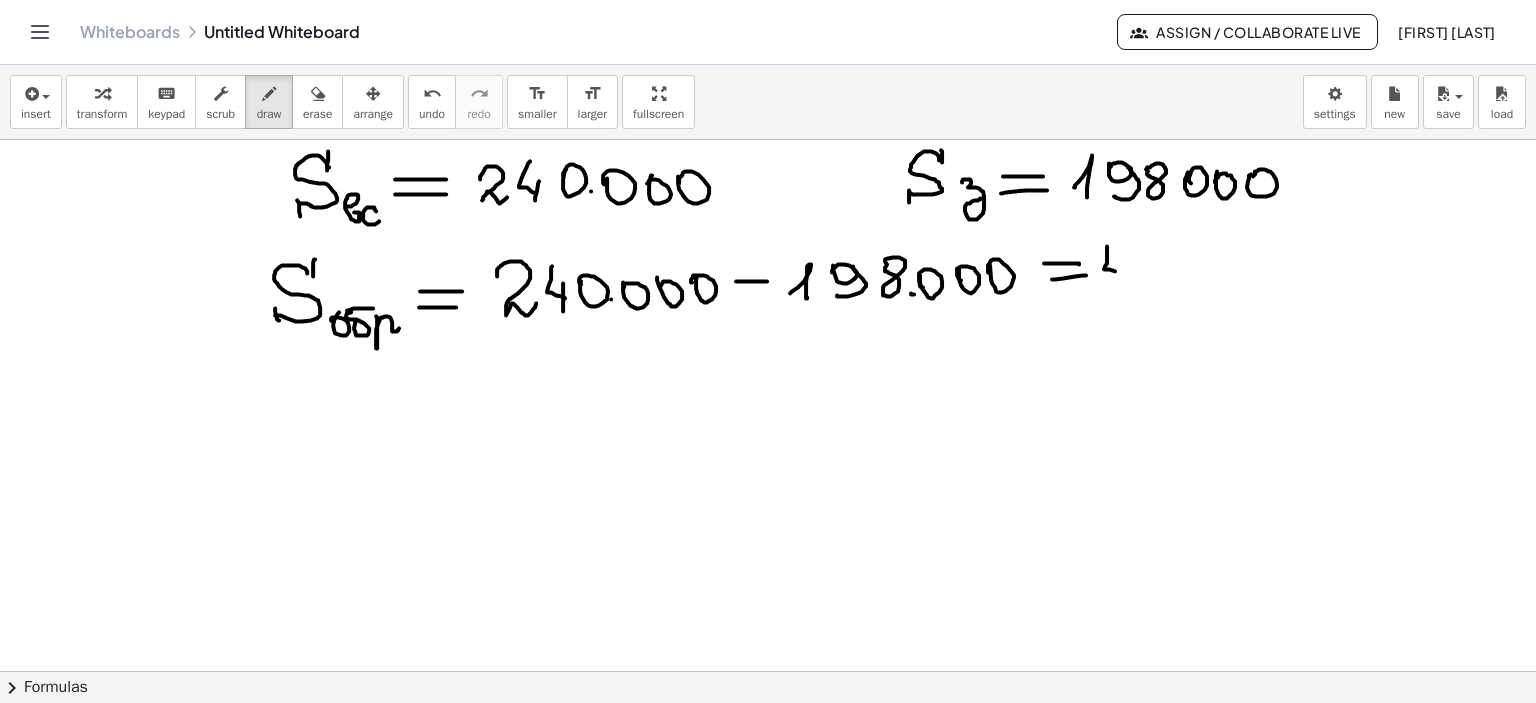 click at bounding box center [768, -1205] 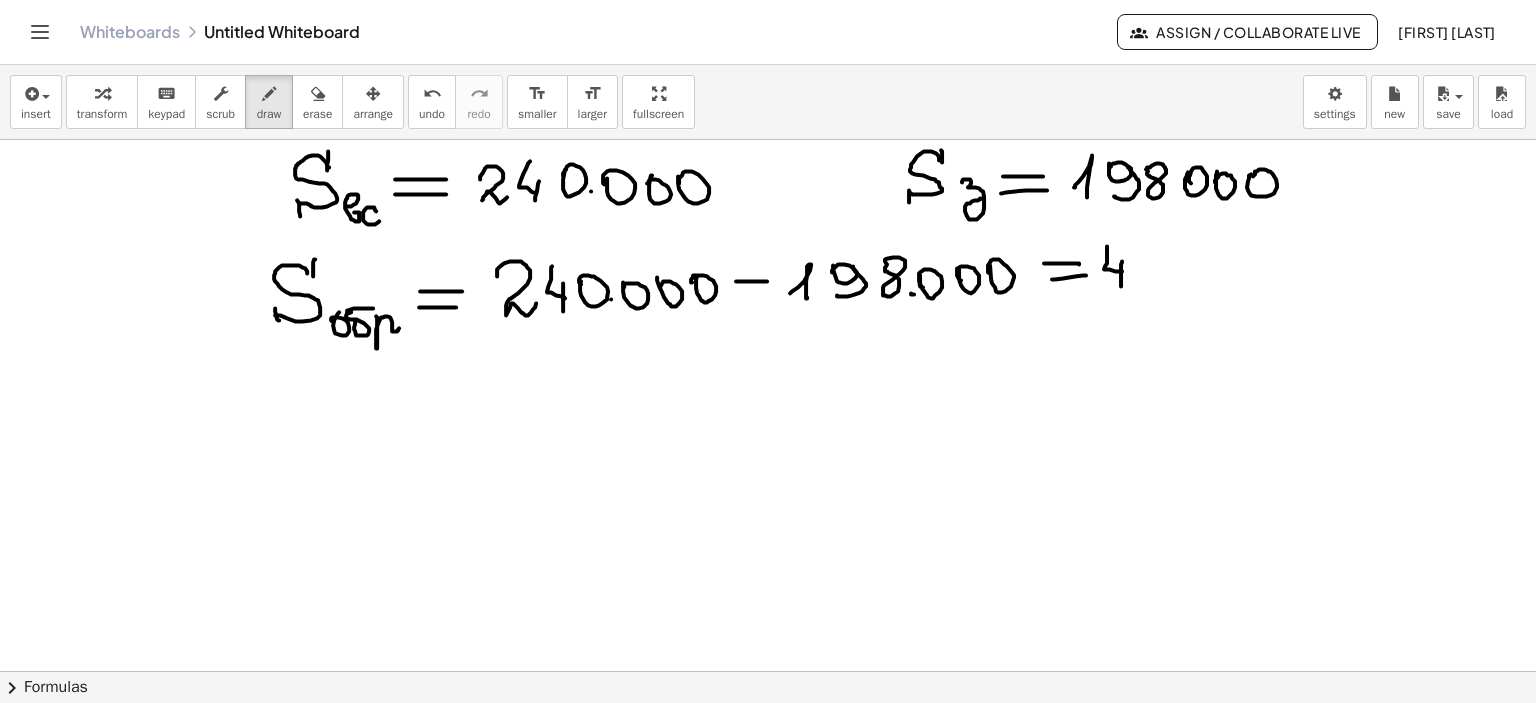 click at bounding box center [768, -1205] 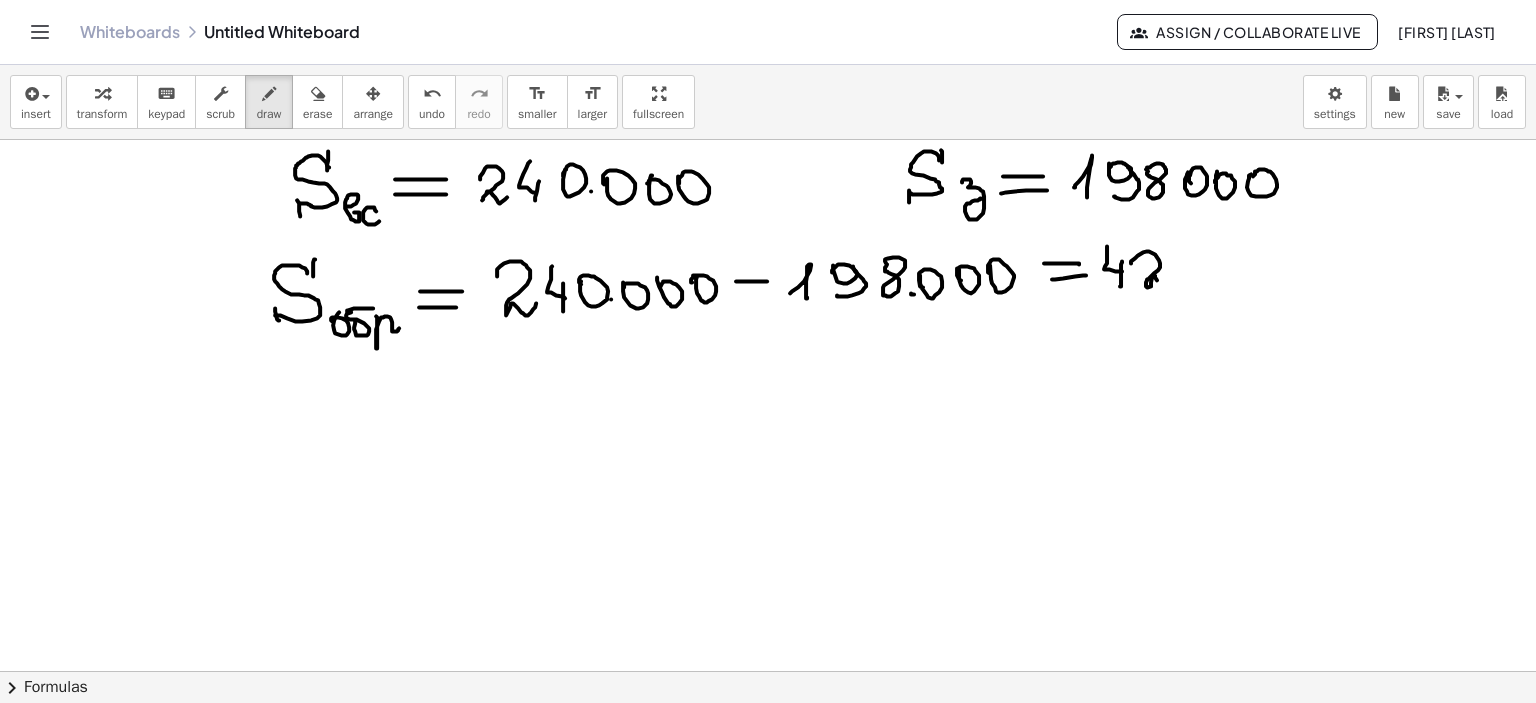 click at bounding box center [768, -1205] 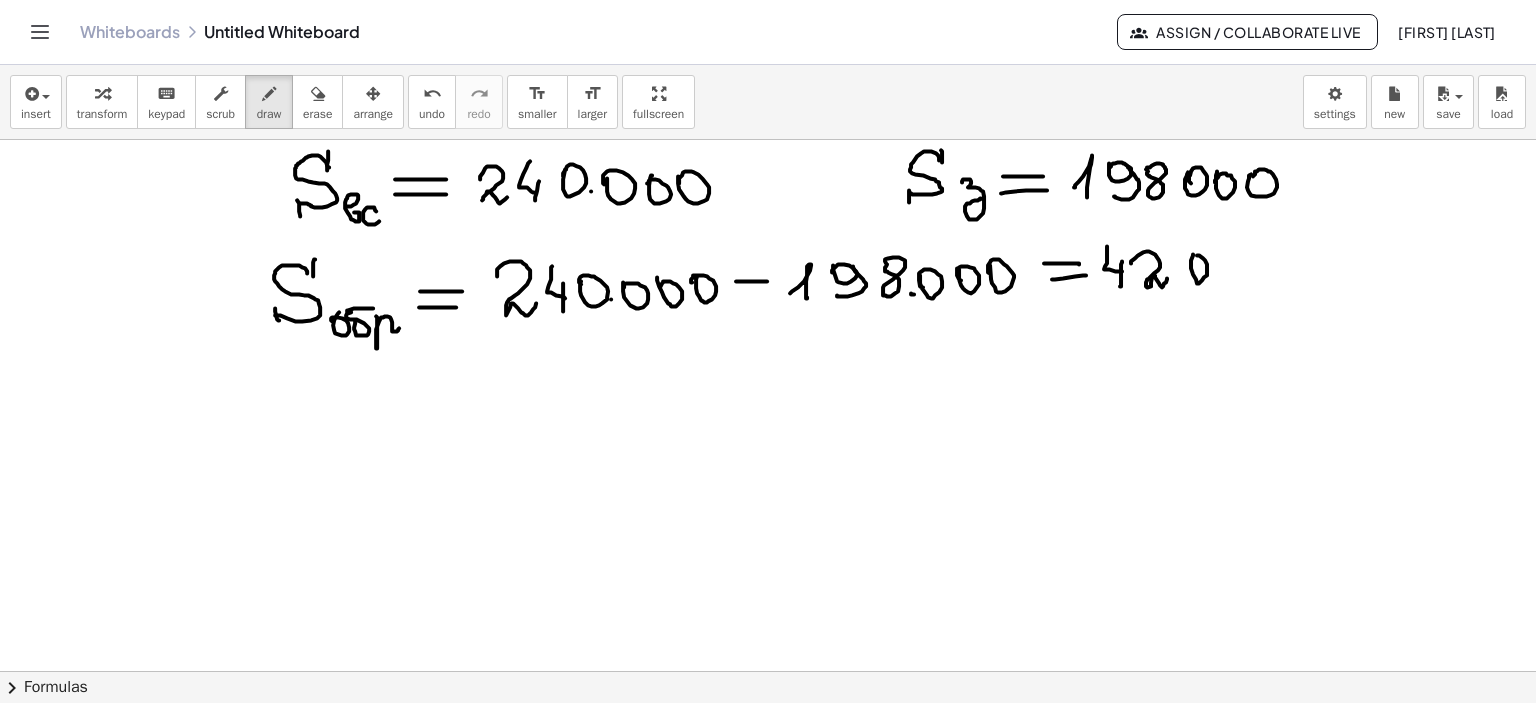click at bounding box center [768, -1205] 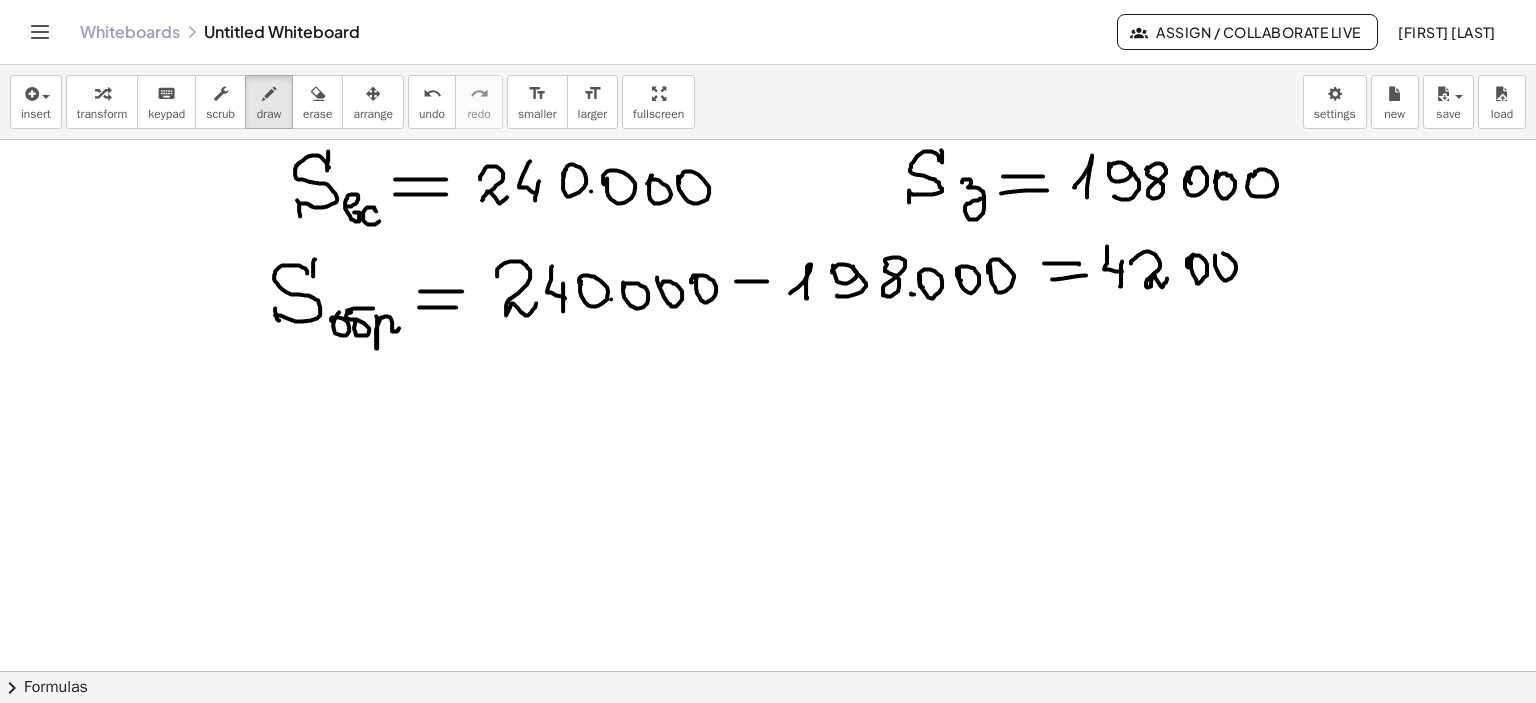 click at bounding box center [768, -1205] 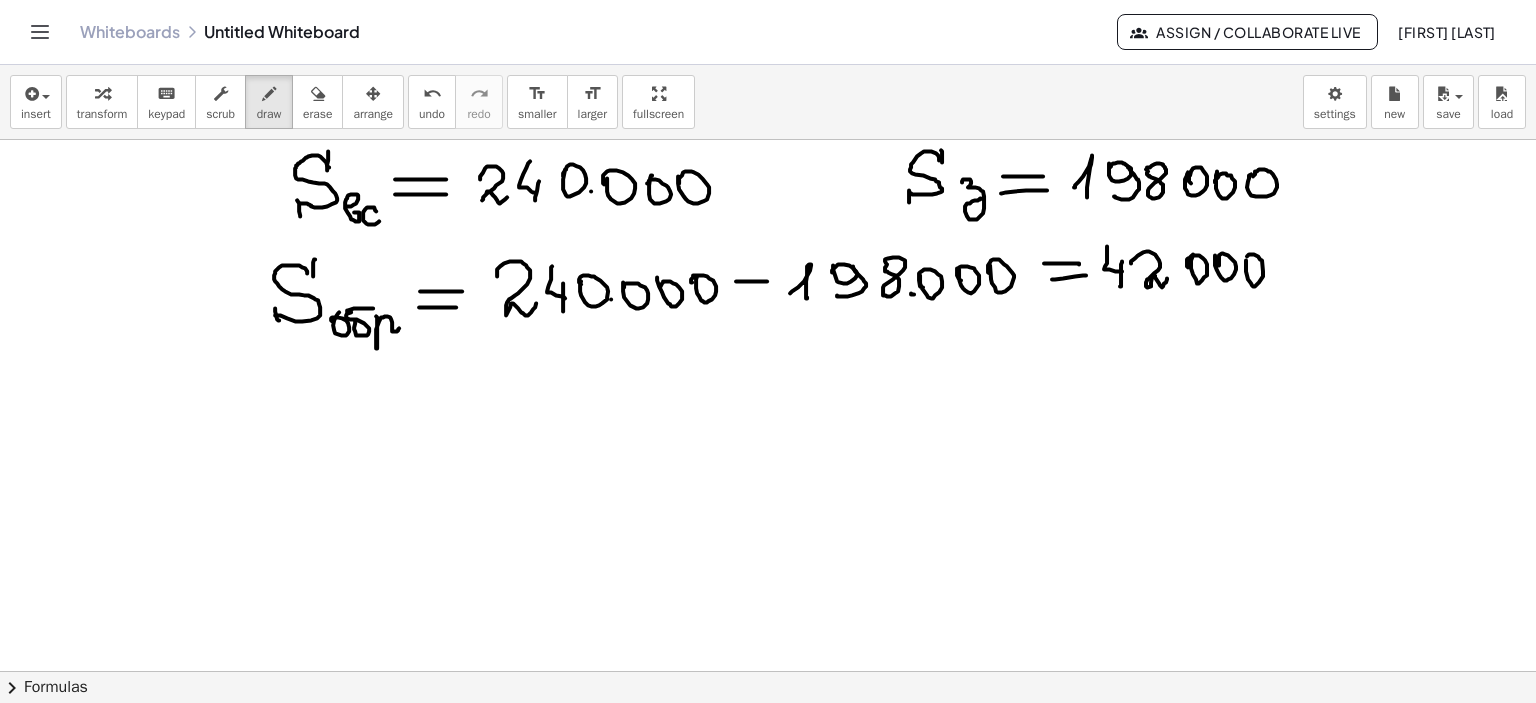 click at bounding box center (768, -1205) 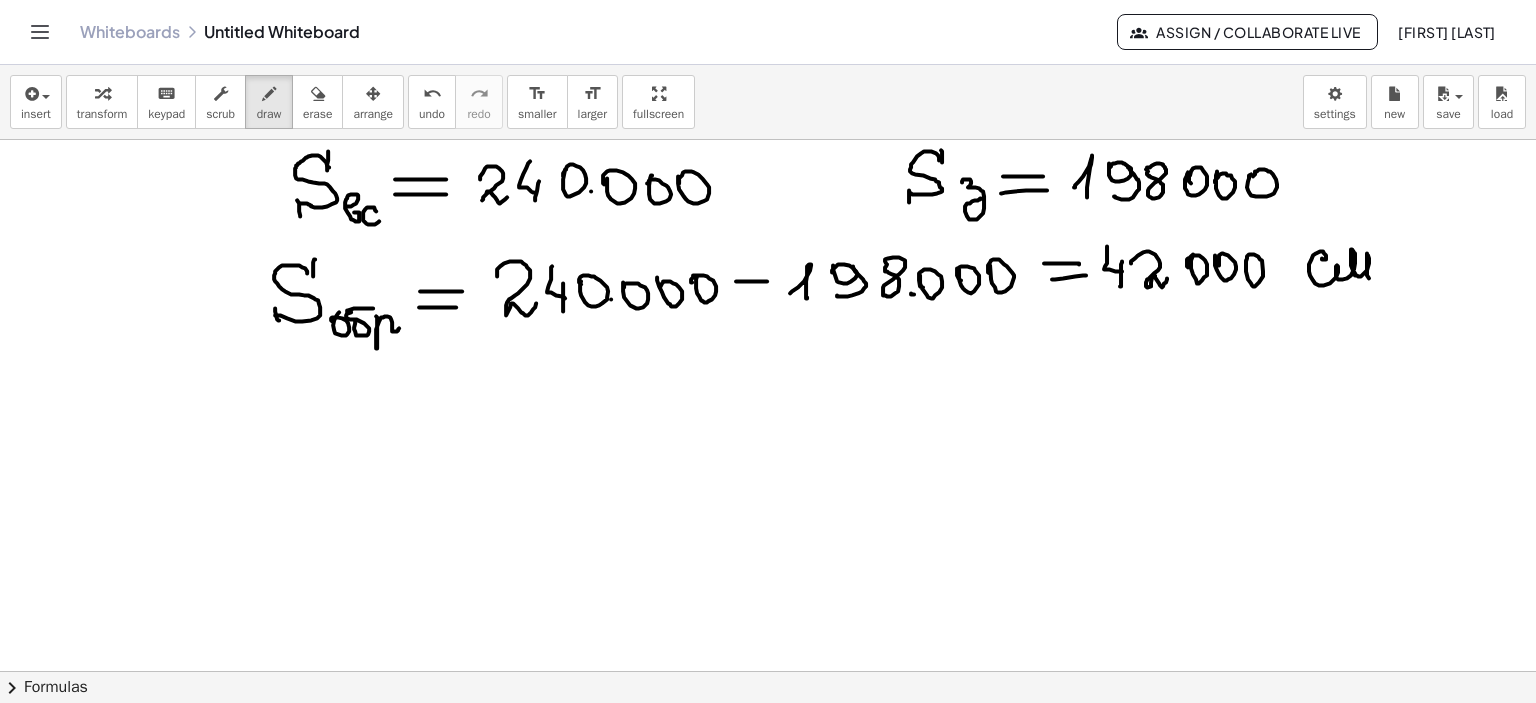 click at bounding box center (768, -1205) 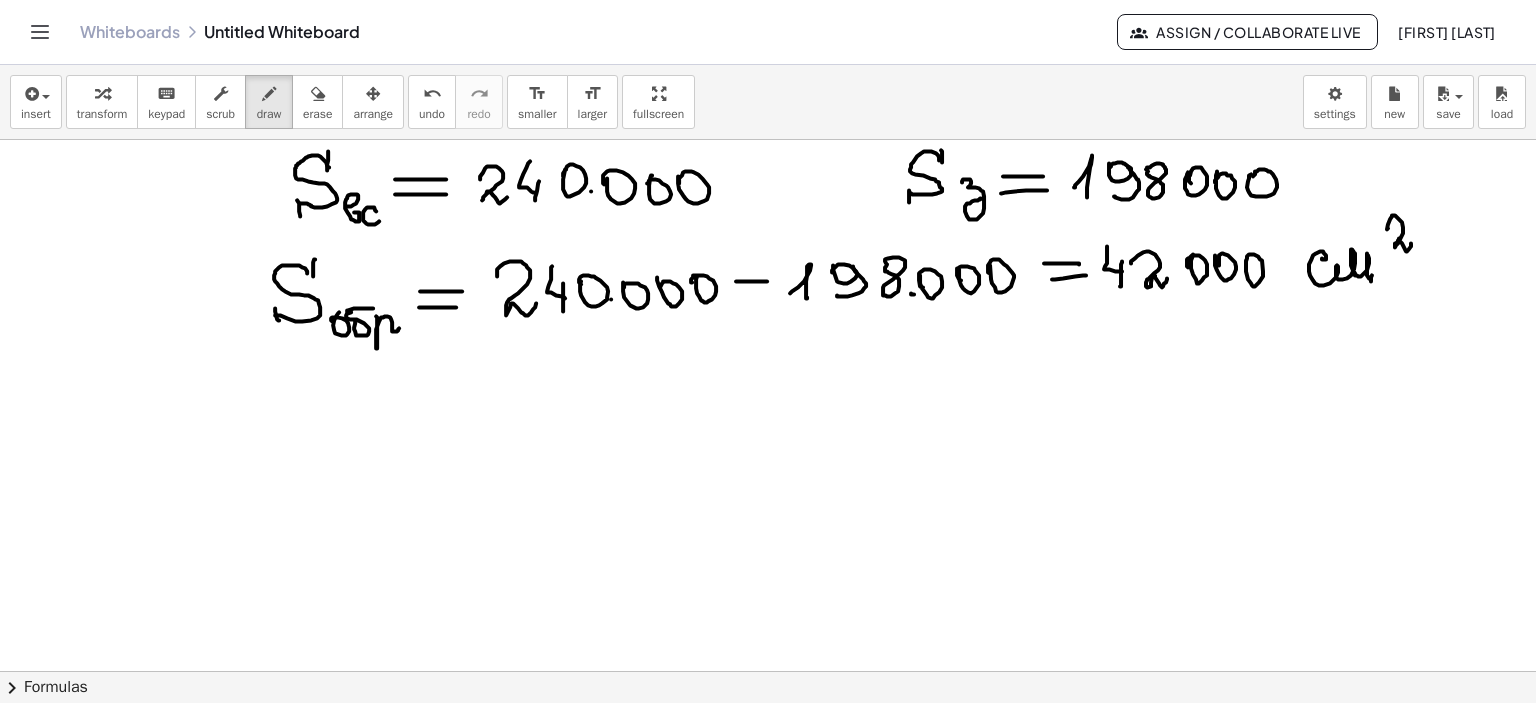 click at bounding box center (768, -1205) 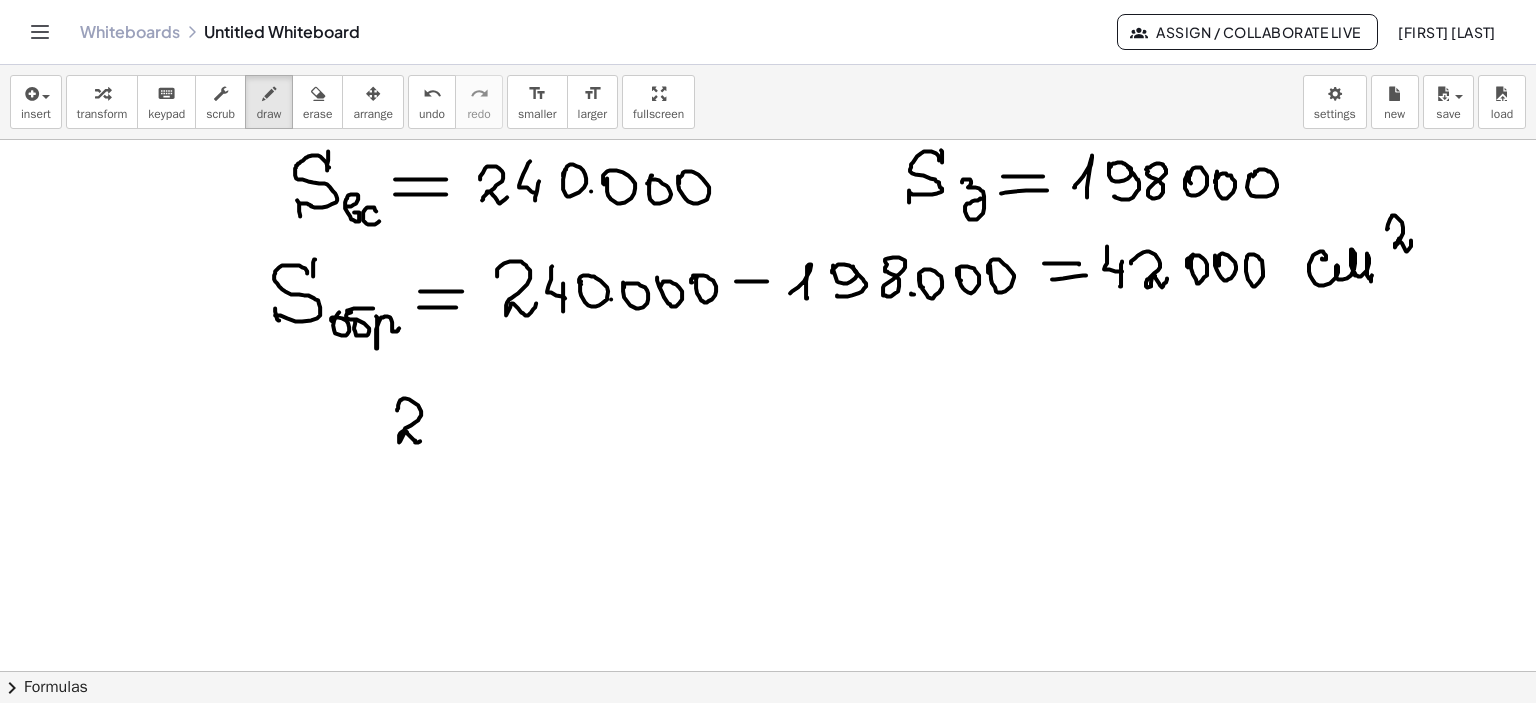 drag, startPoint x: 390, startPoint y: 409, endPoint x: 431, endPoint y: 432, distance: 47.010635 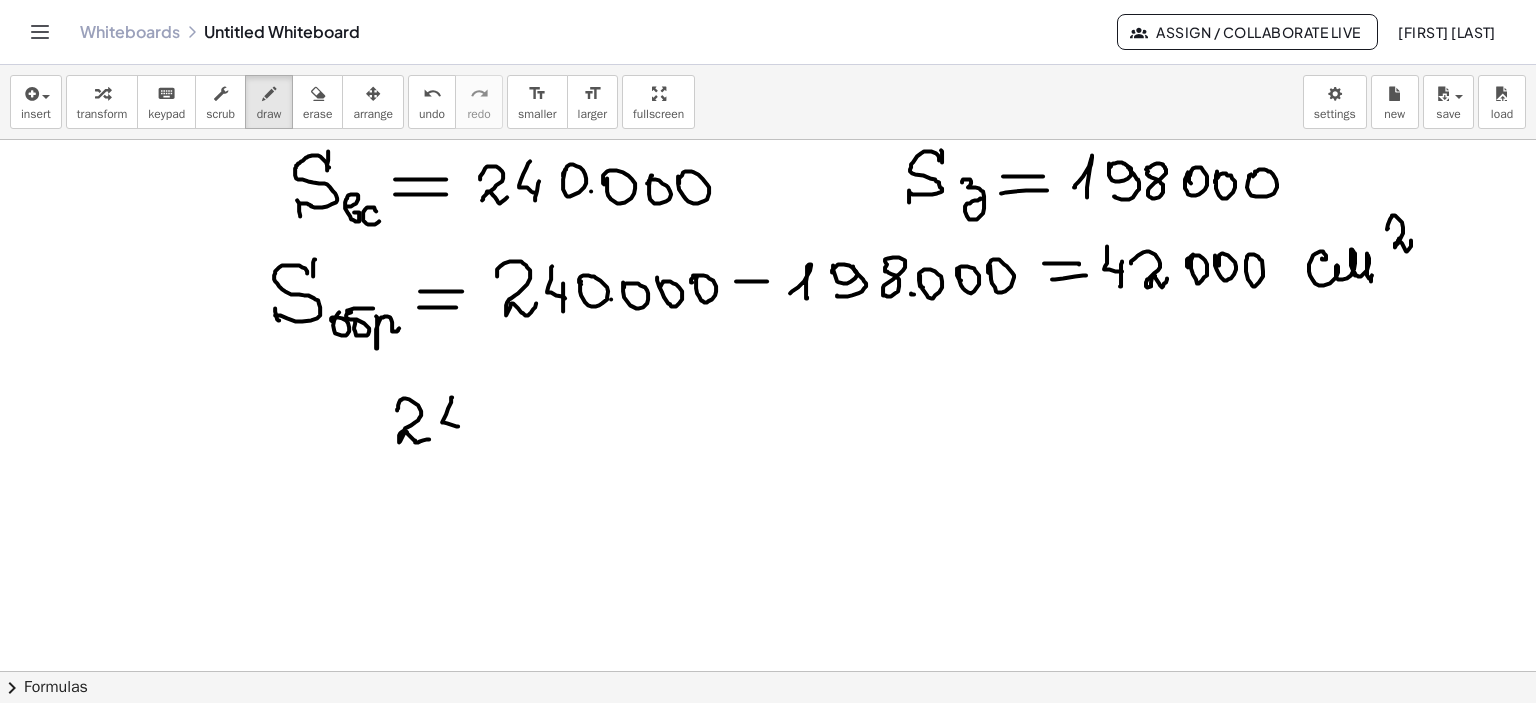 drag, startPoint x: 445, startPoint y: 397, endPoint x: 451, endPoint y: 434, distance: 37.48333 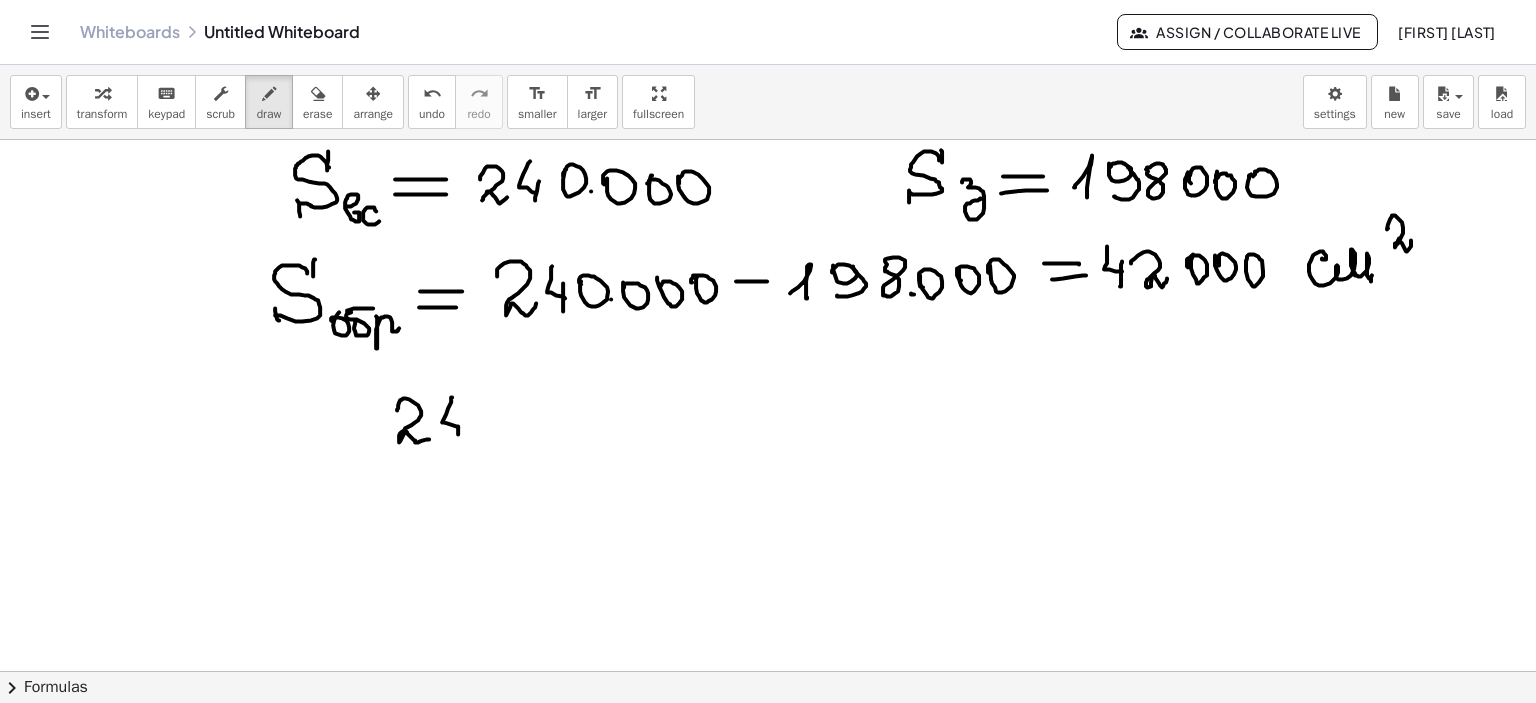 click at bounding box center [768, -1205] 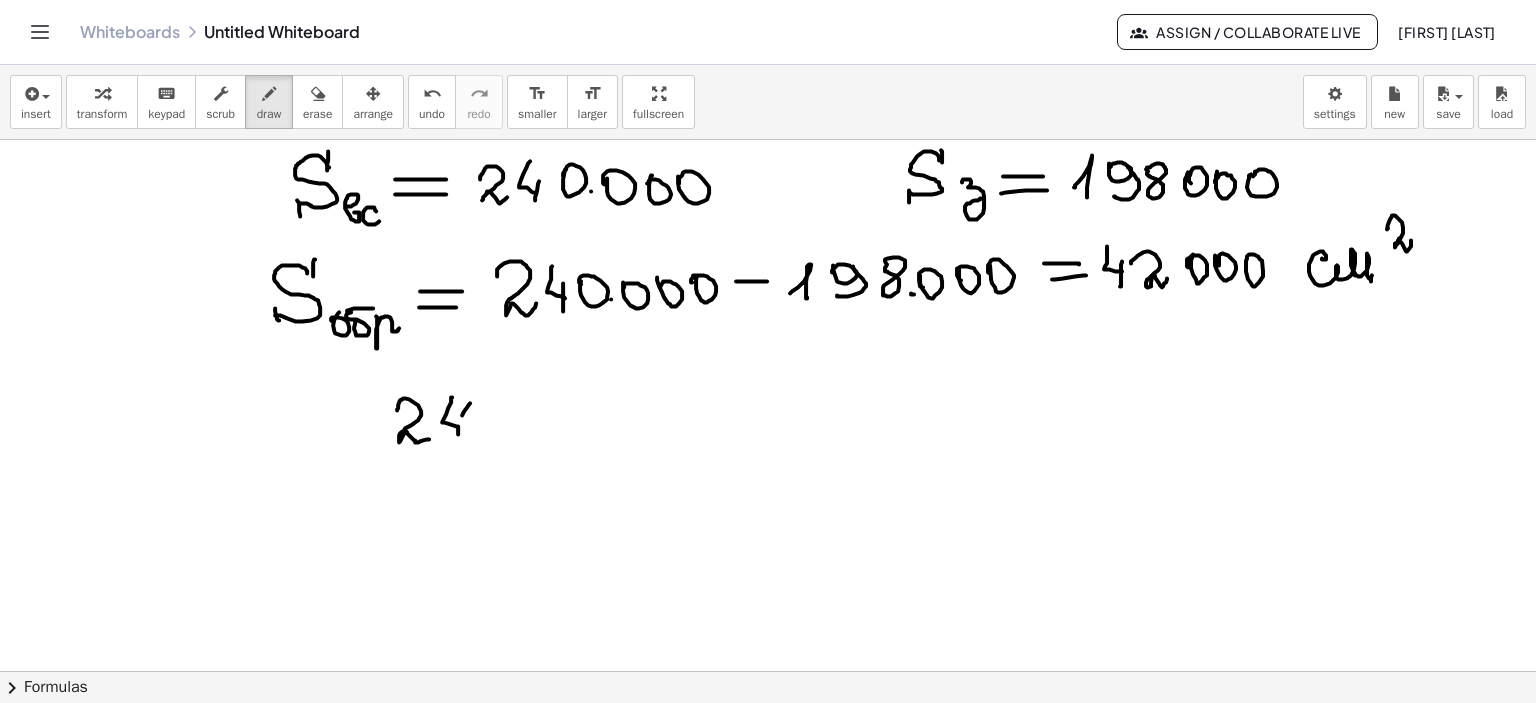 drag, startPoint x: 463, startPoint y: 403, endPoint x: 450, endPoint y: 427, distance: 27.294687 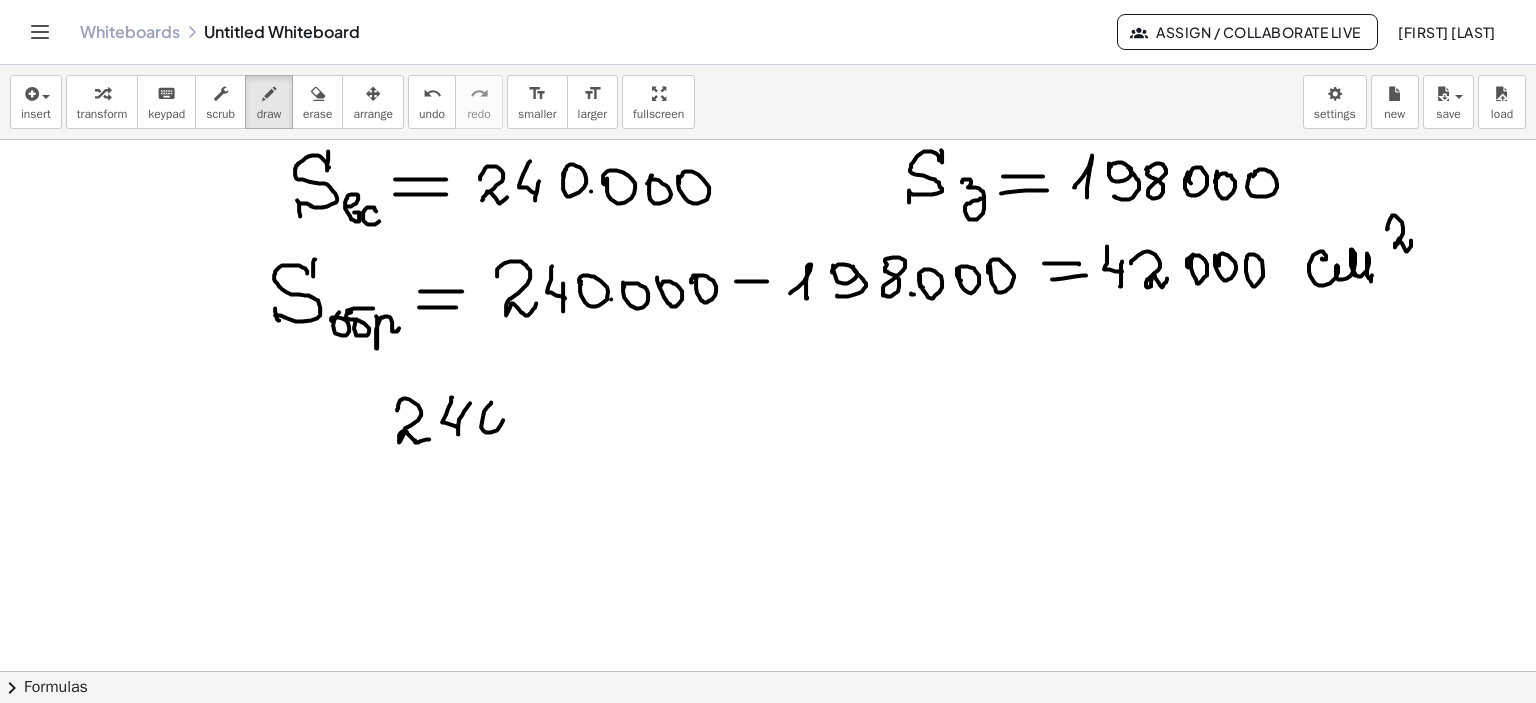 drag, startPoint x: 480, startPoint y: 407, endPoint x: 479, endPoint y: 417, distance: 10.049875 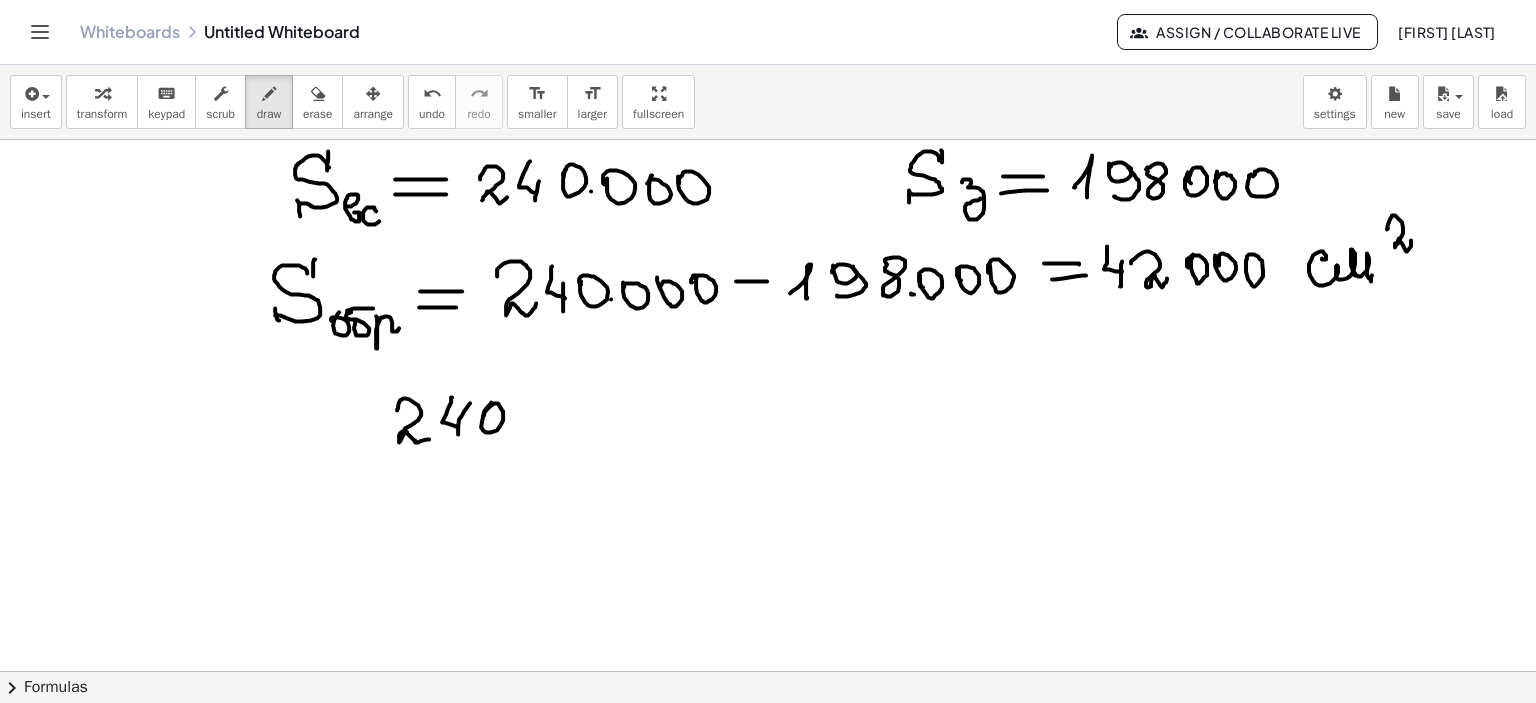 click at bounding box center [768, -1205] 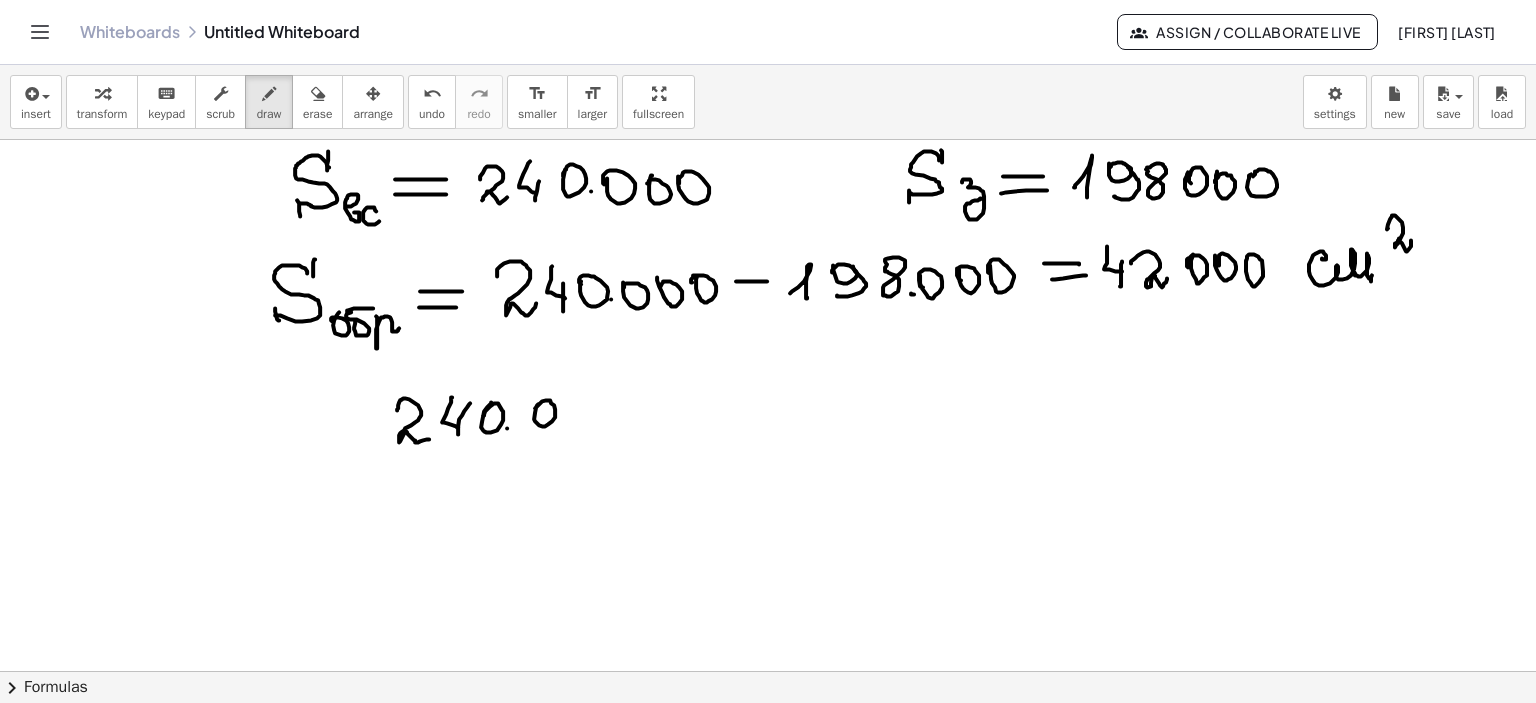drag, startPoint x: 529, startPoint y: 407, endPoint x: 556, endPoint y: 423, distance: 31.38471 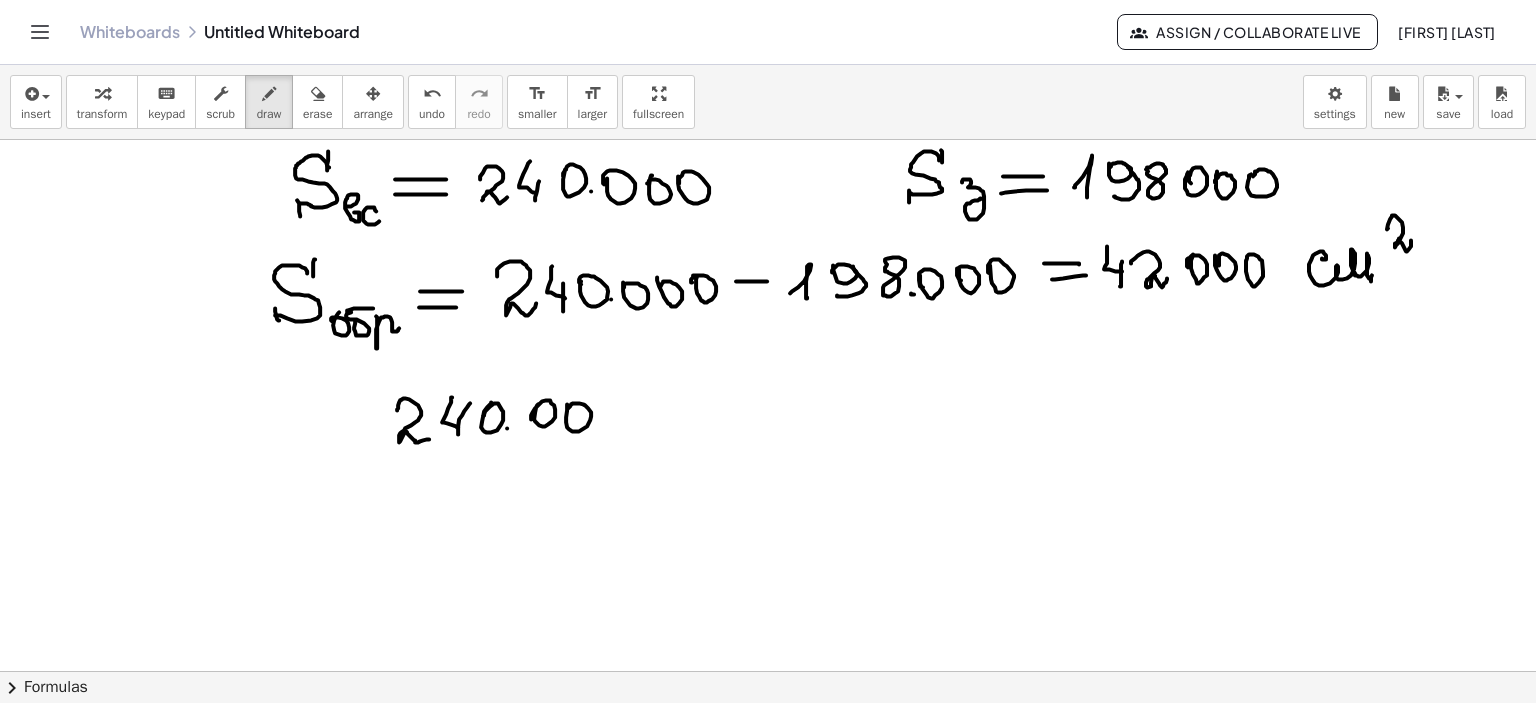 click at bounding box center [768, -1205] 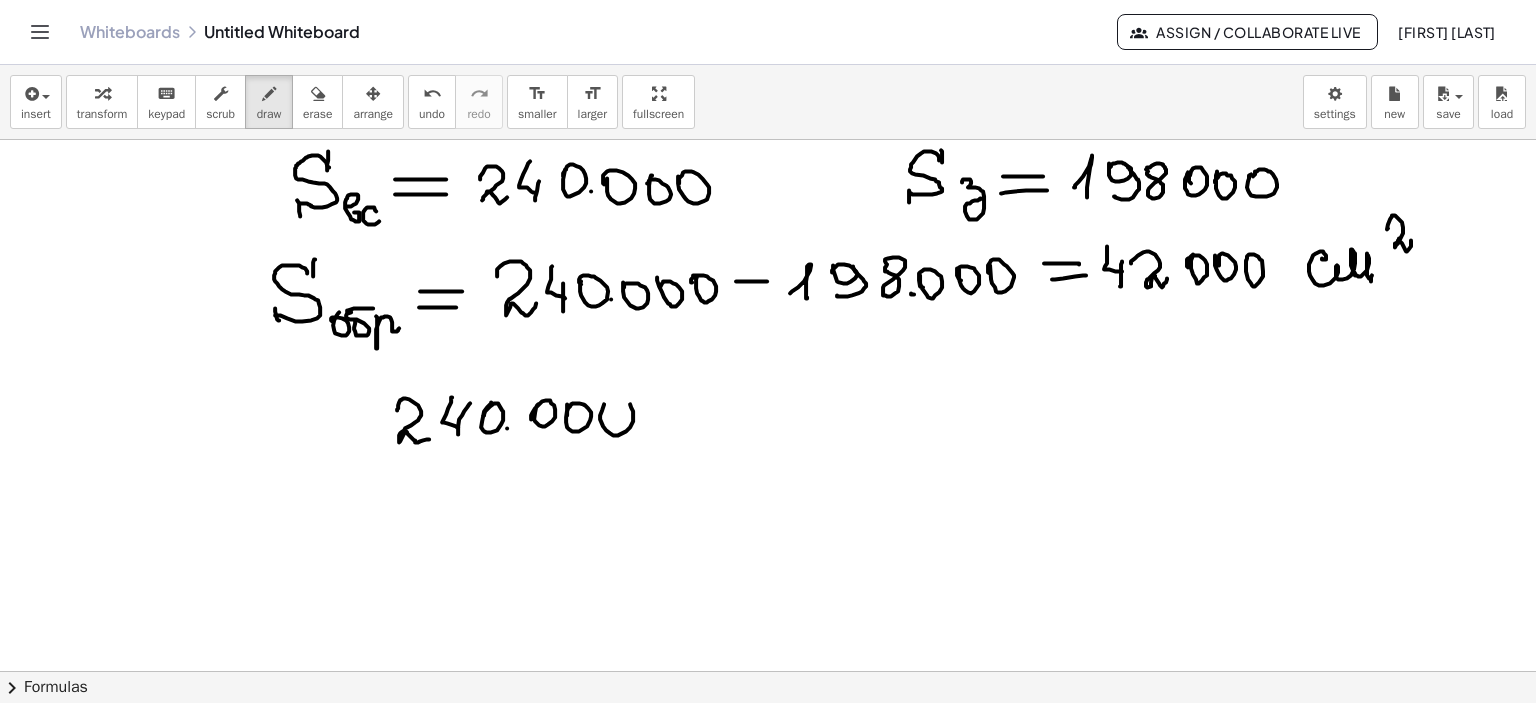 drag, startPoint x: 596, startPoint y: 407, endPoint x: 609, endPoint y: 418, distance: 17.029387 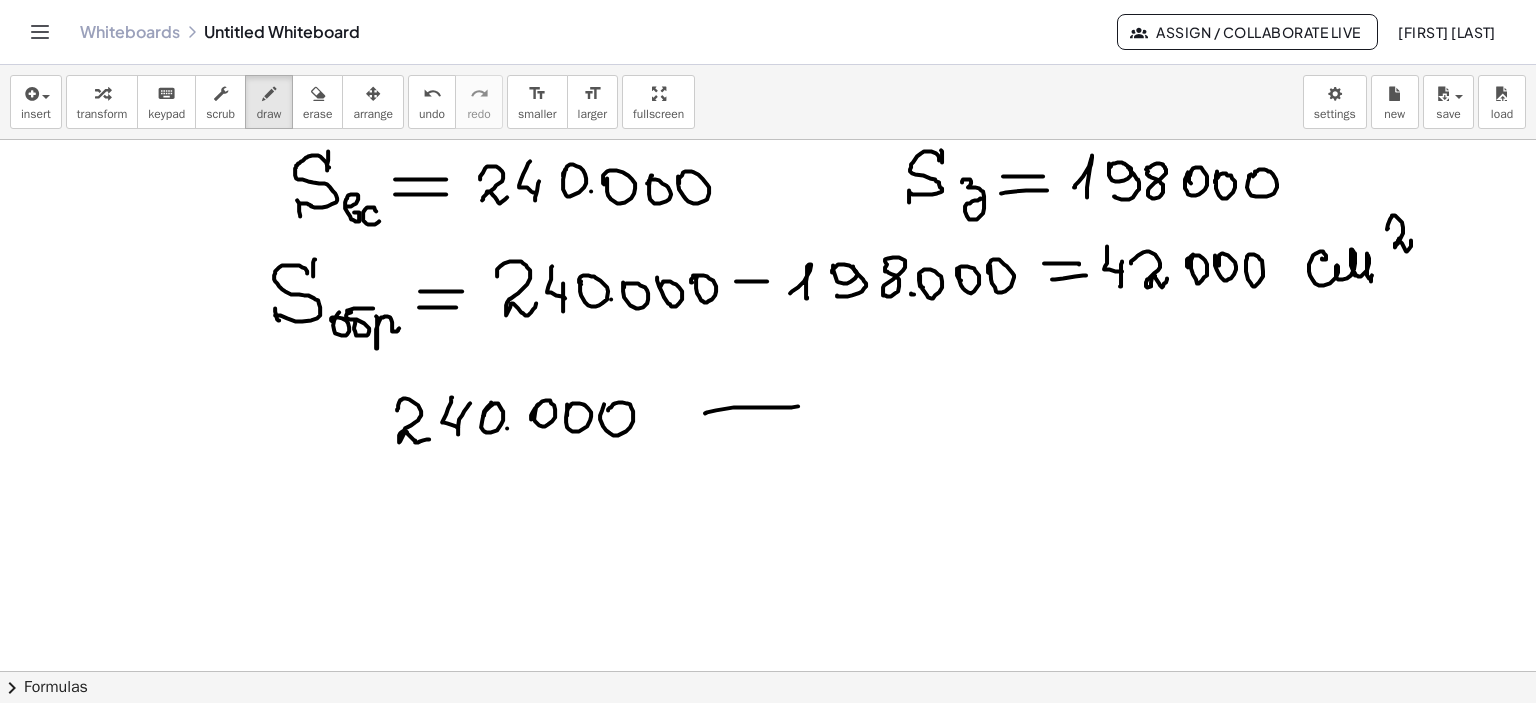 drag, startPoint x: 698, startPoint y: 413, endPoint x: 791, endPoint y: 406, distance: 93.26307 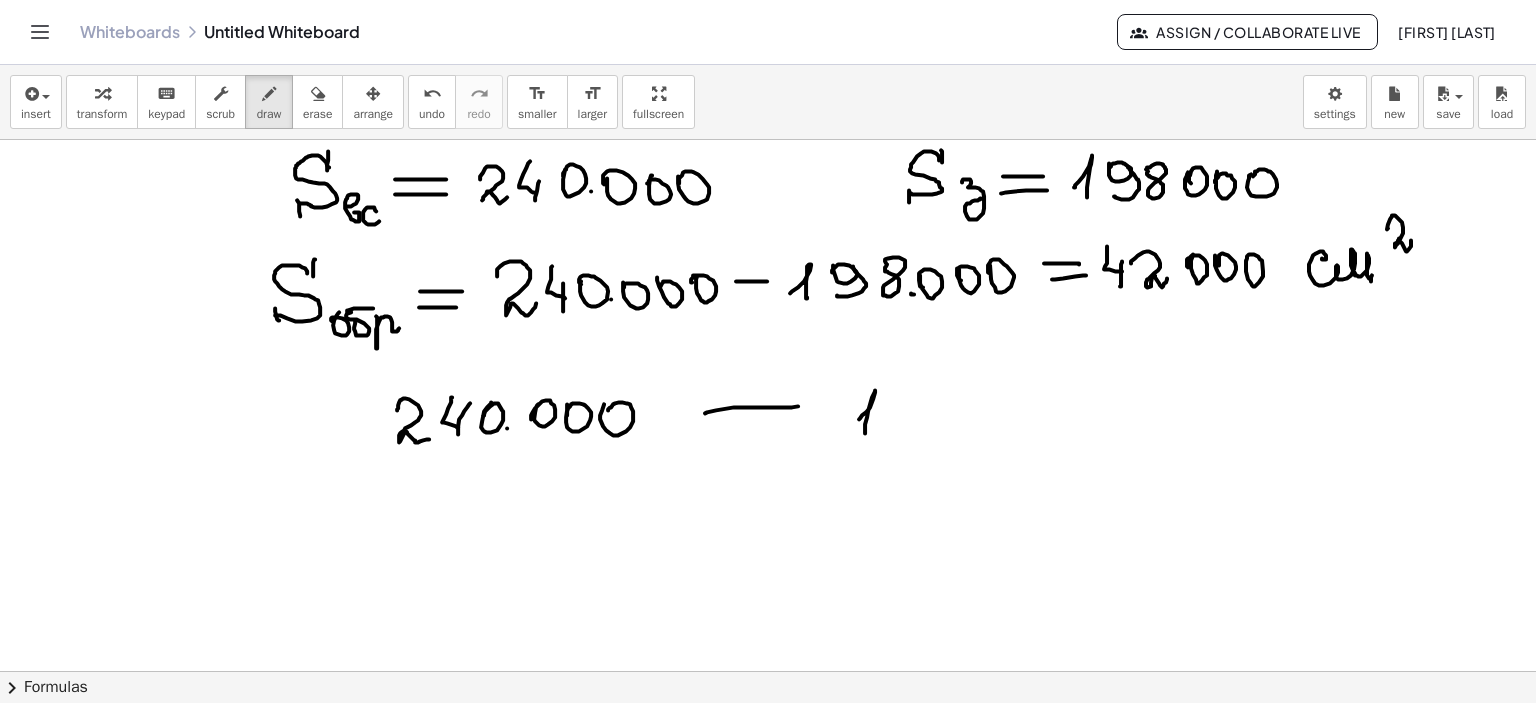 drag, startPoint x: 852, startPoint y: 419, endPoint x: 858, endPoint y: 433, distance: 15.231546 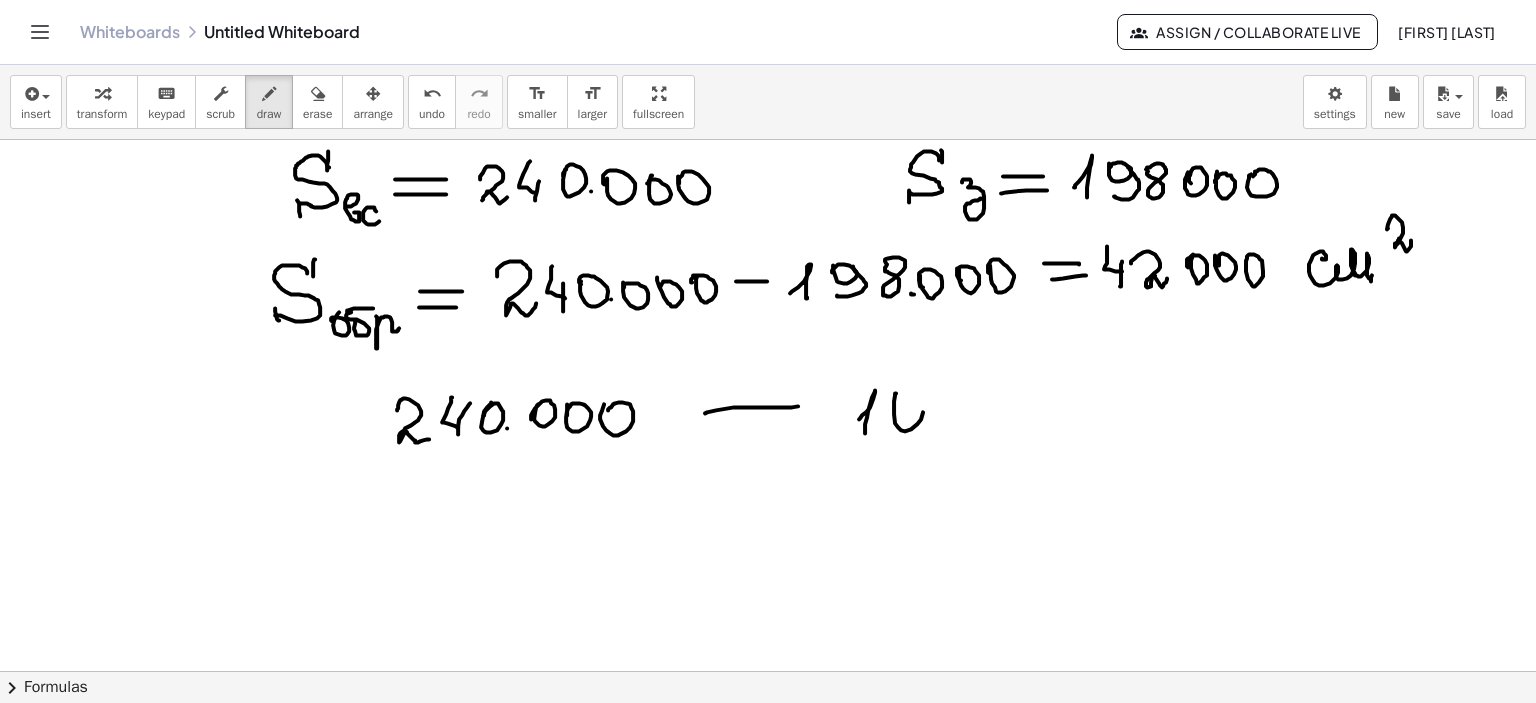 click at bounding box center [768, -1205] 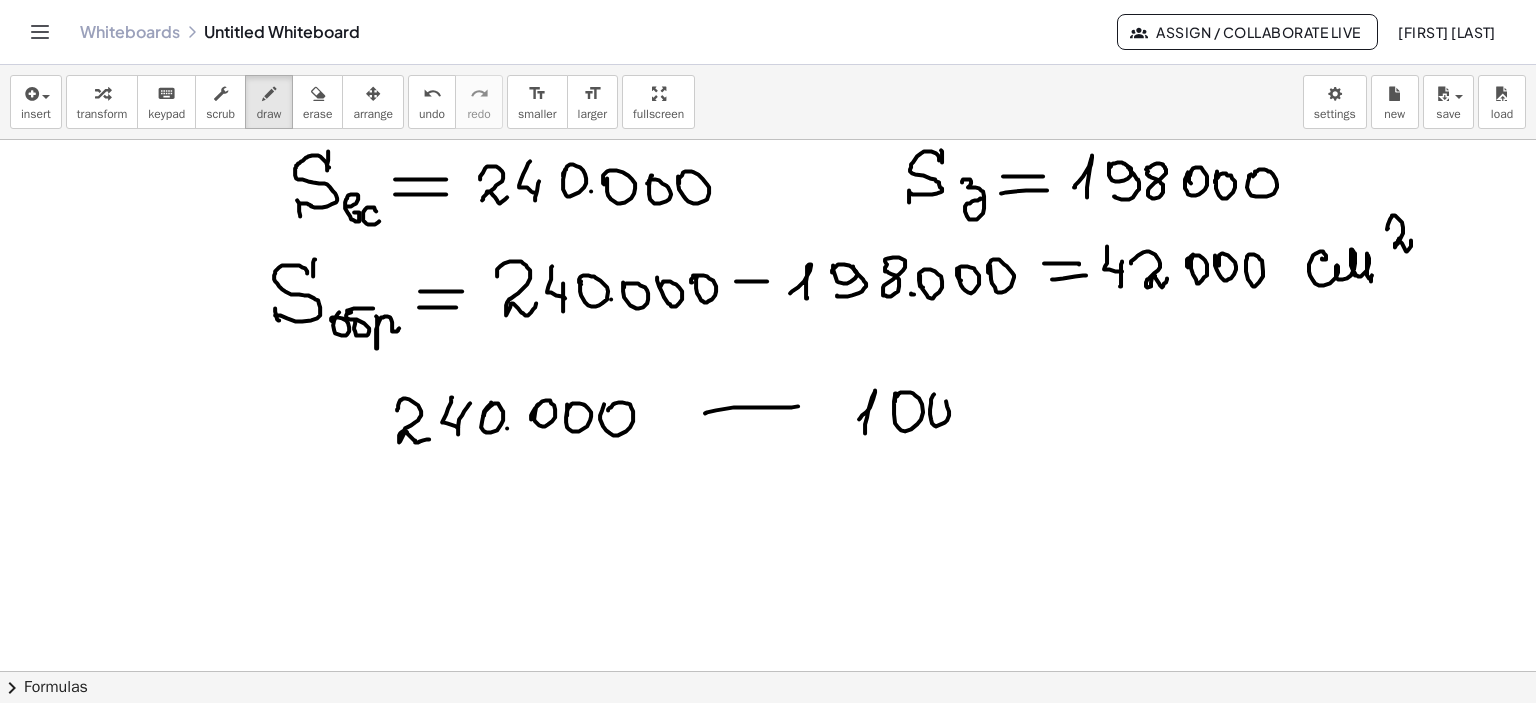 click at bounding box center (768, -1205) 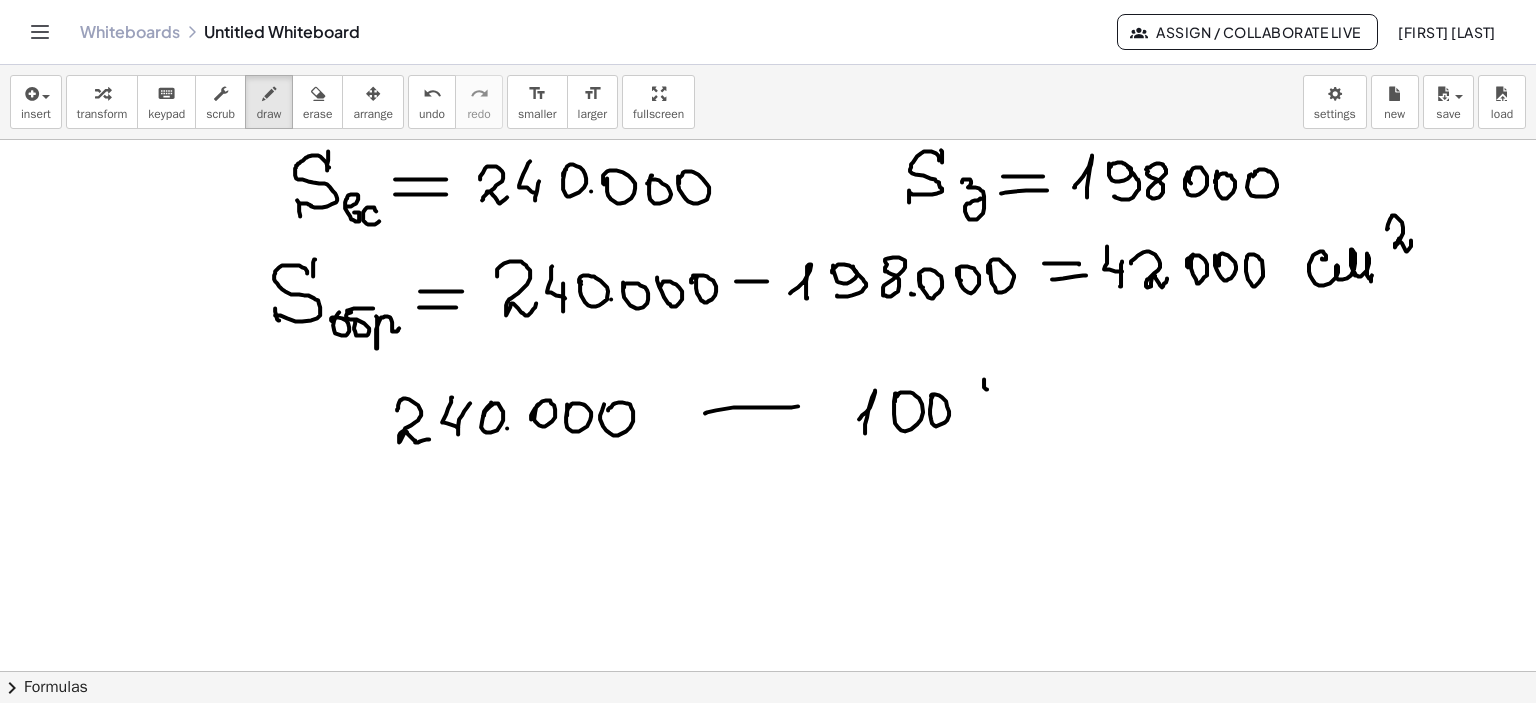 click at bounding box center [768, -1205] 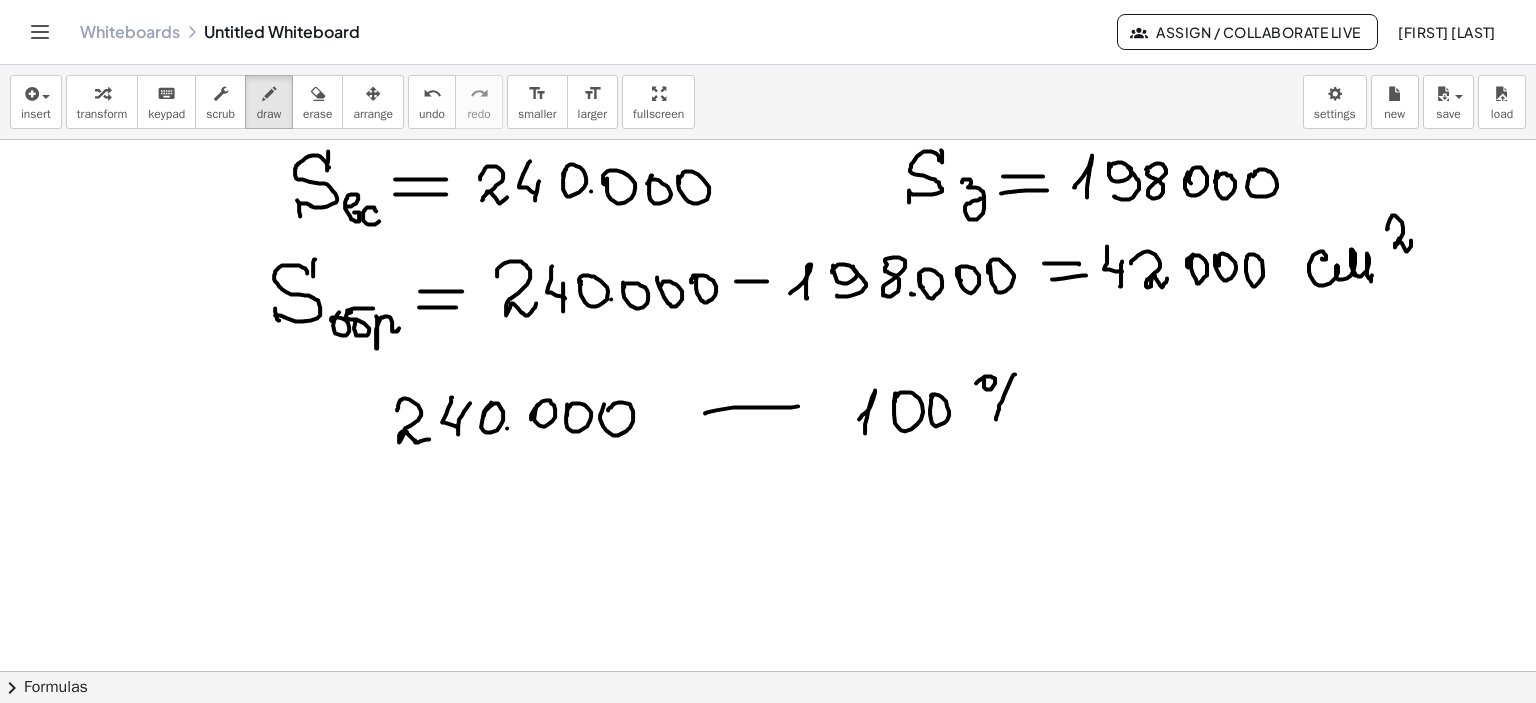 drag, startPoint x: 1008, startPoint y: 374, endPoint x: 1016, endPoint y: 416, distance: 42.755116 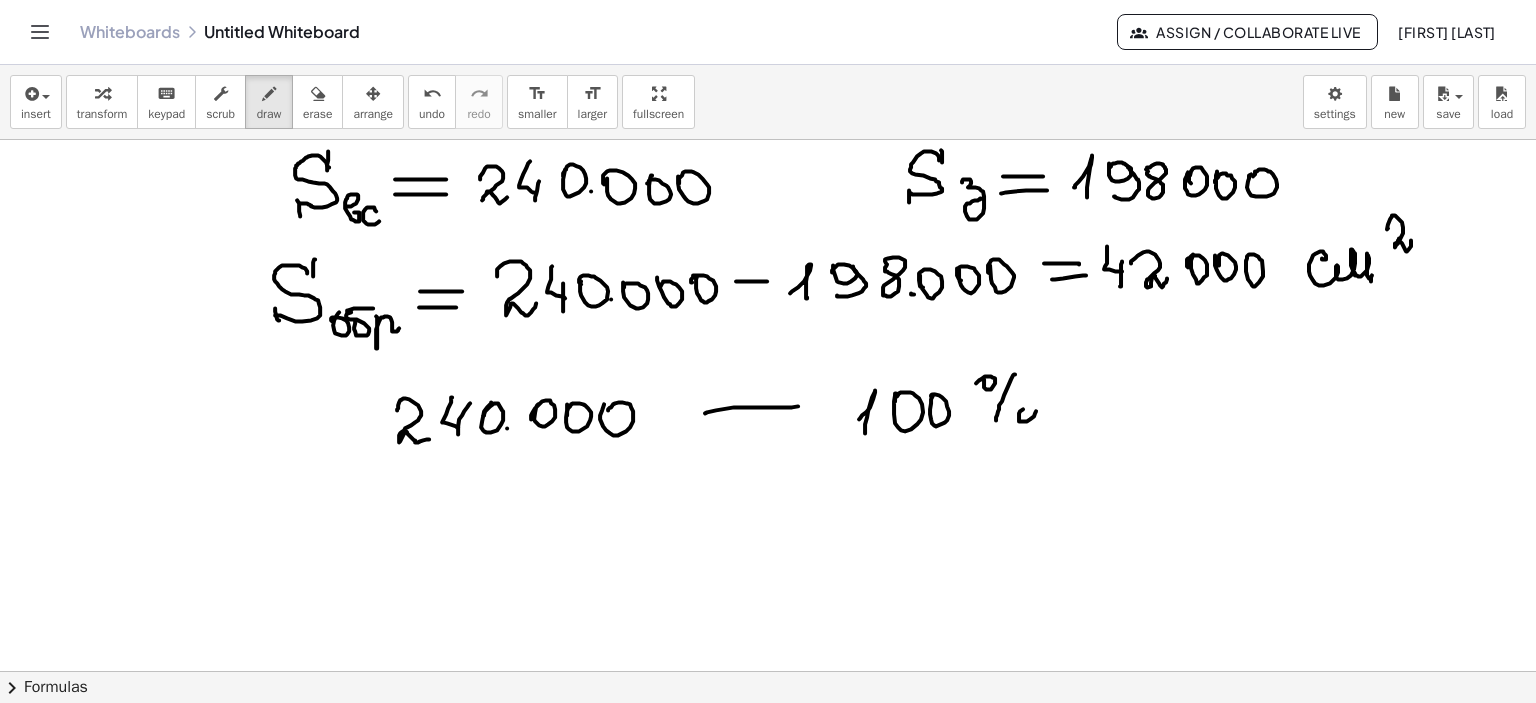 click at bounding box center [768, -1205] 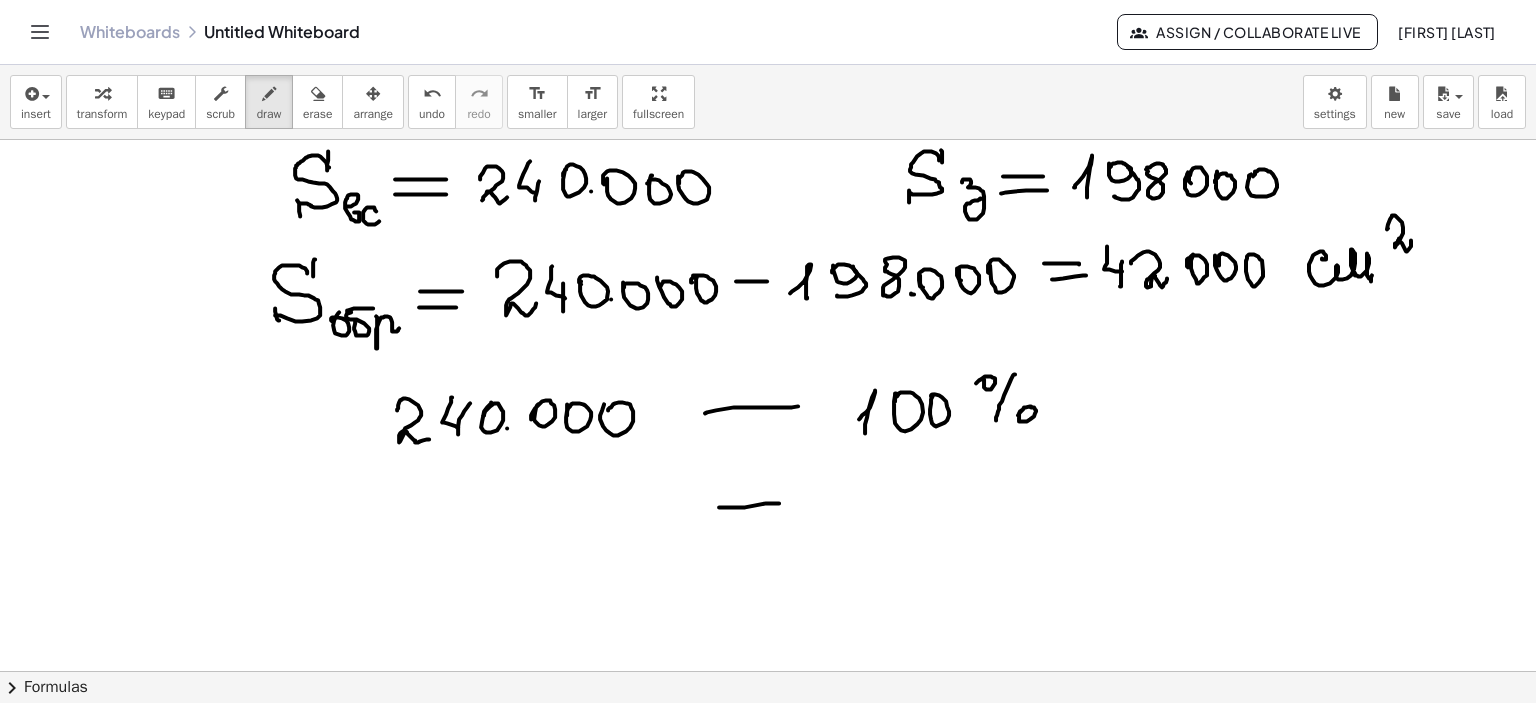 drag, startPoint x: 712, startPoint y: 507, endPoint x: 772, endPoint y: 503, distance: 60.133186 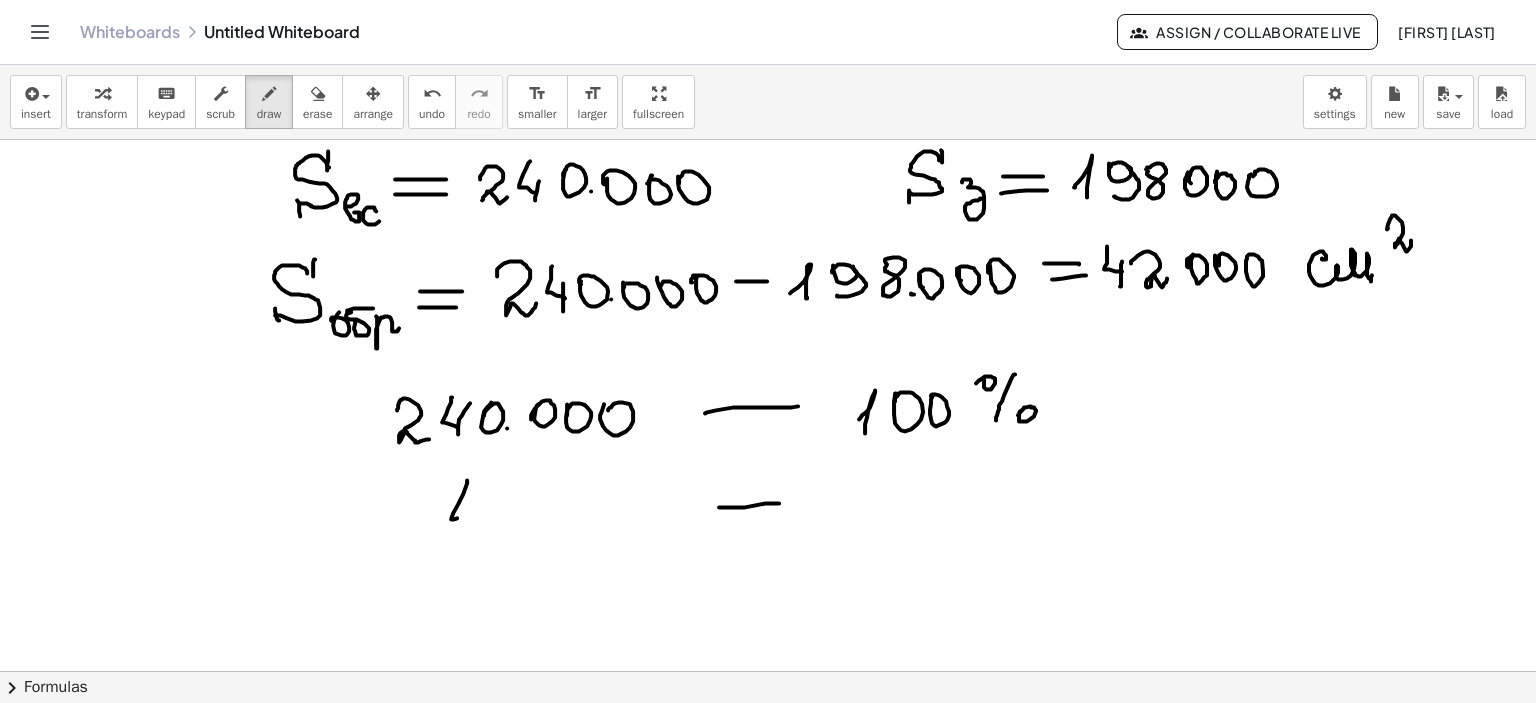 drag, startPoint x: 460, startPoint y: 480, endPoint x: 469, endPoint y: 511, distance: 32.280025 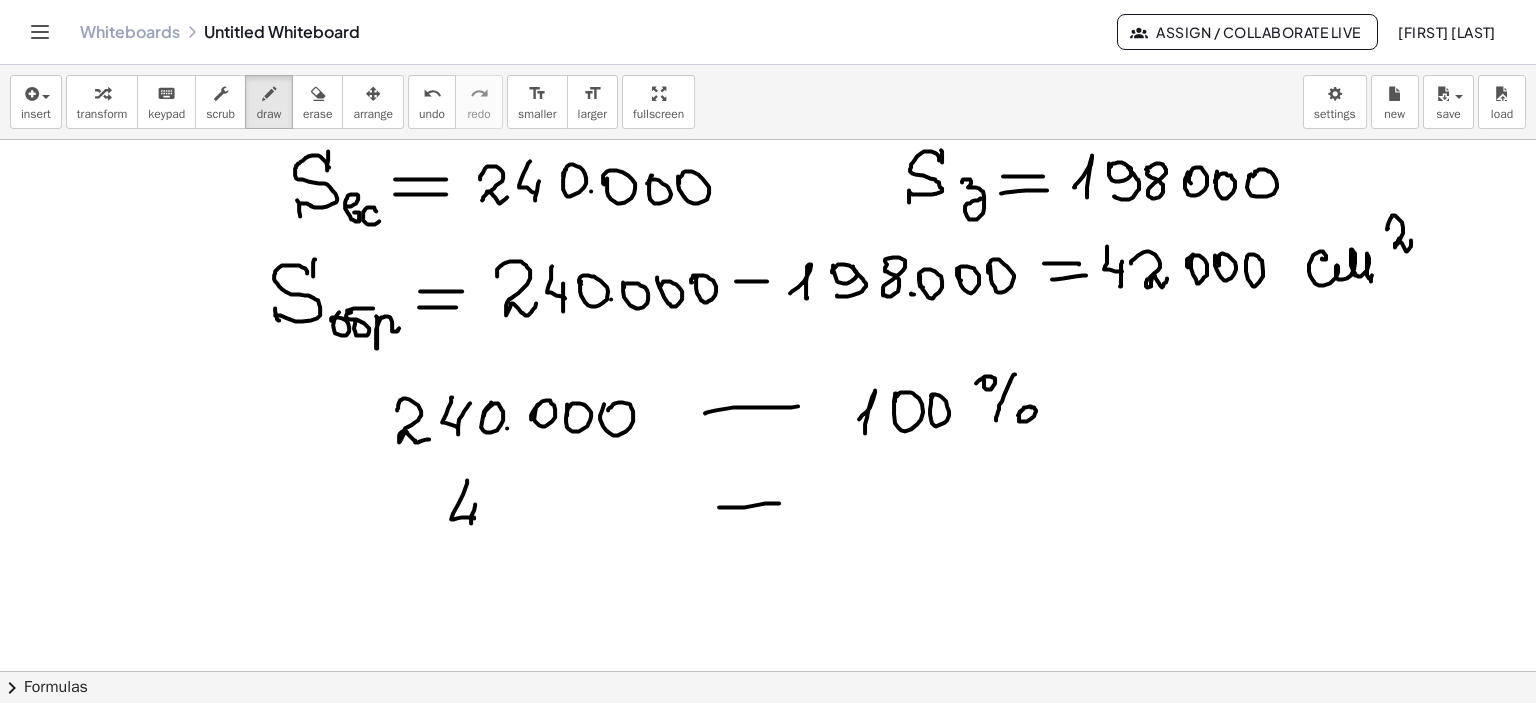 drag, startPoint x: 464, startPoint y: 516, endPoint x: 488, endPoint y: 518, distance: 24.083189 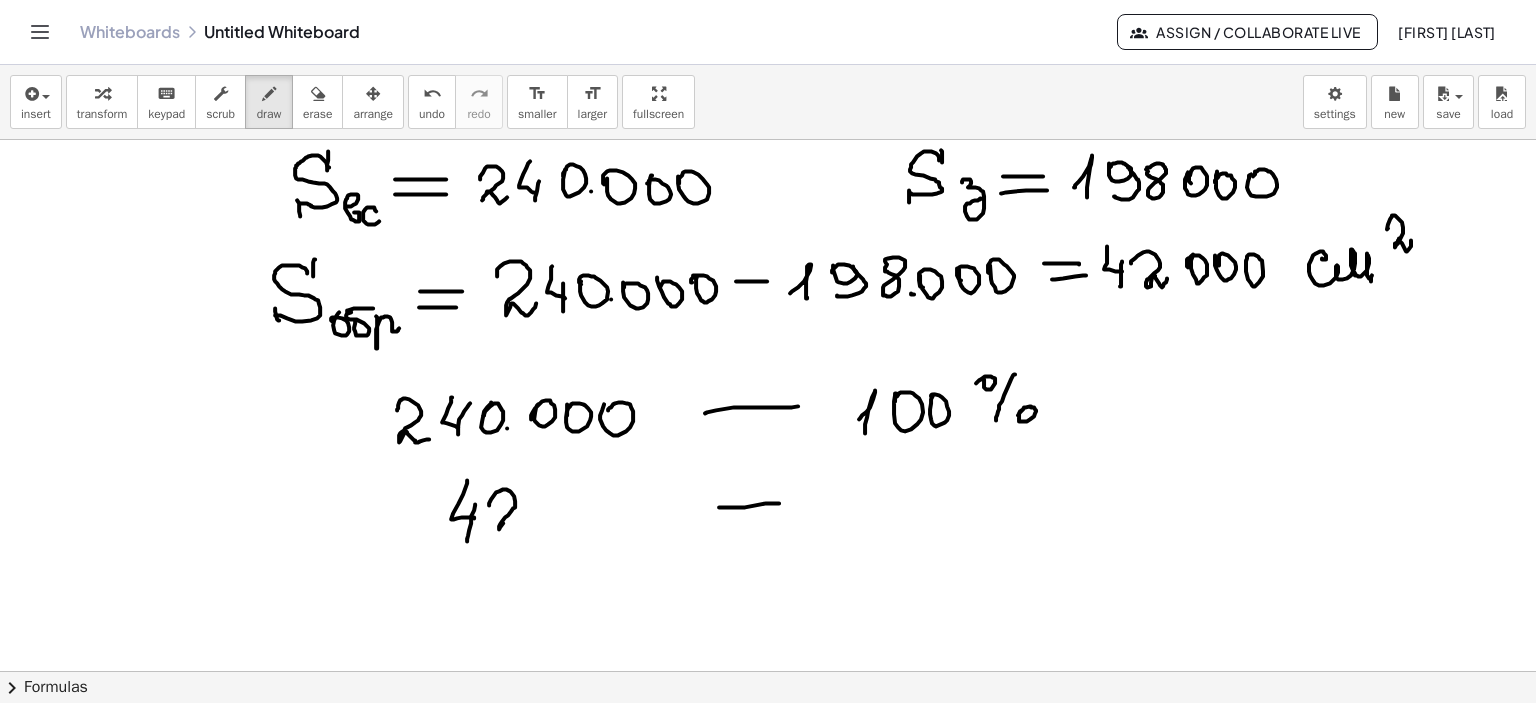 drag, startPoint x: 482, startPoint y: 505, endPoint x: 524, endPoint y: 520, distance: 44.598206 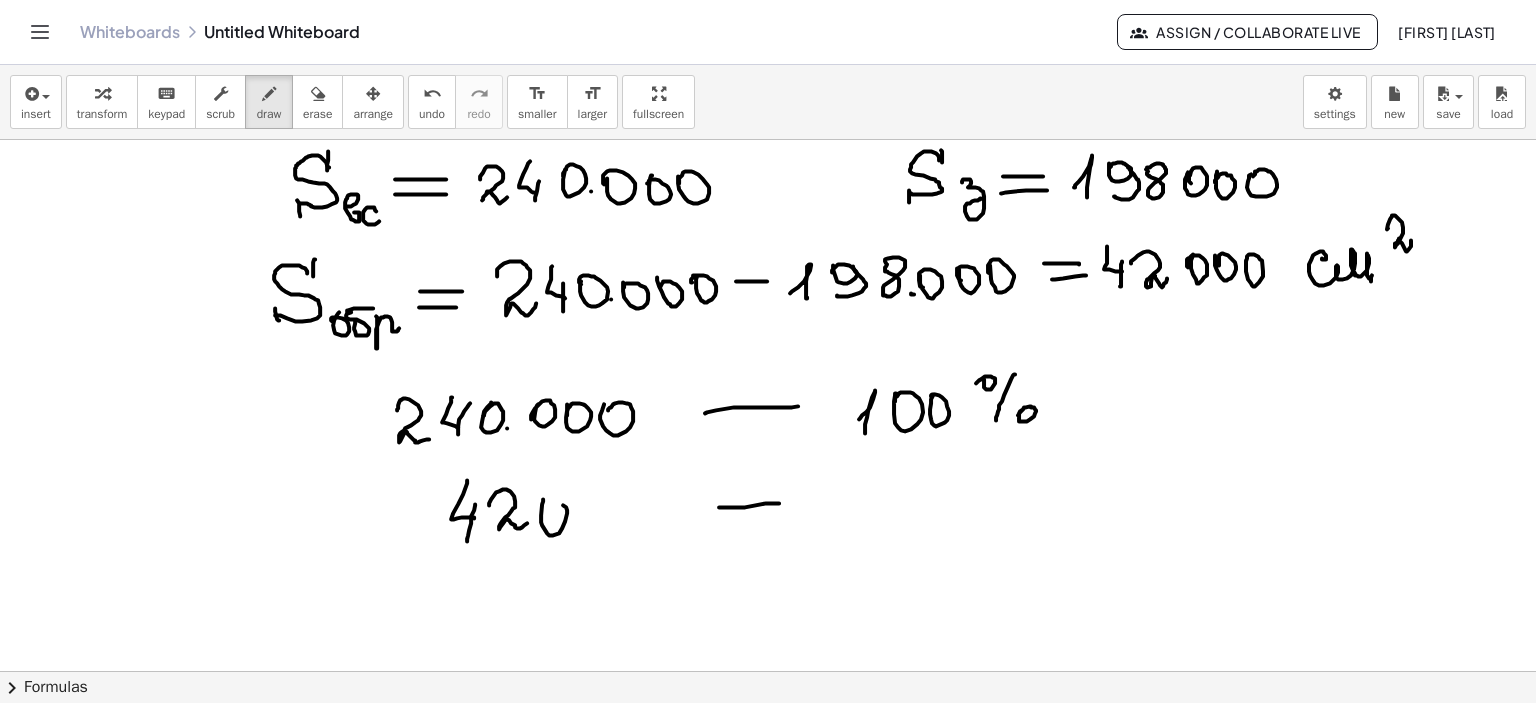 drag, startPoint x: 536, startPoint y: 499, endPoint x: 548, endPoint y: 519, distance: 23.323807 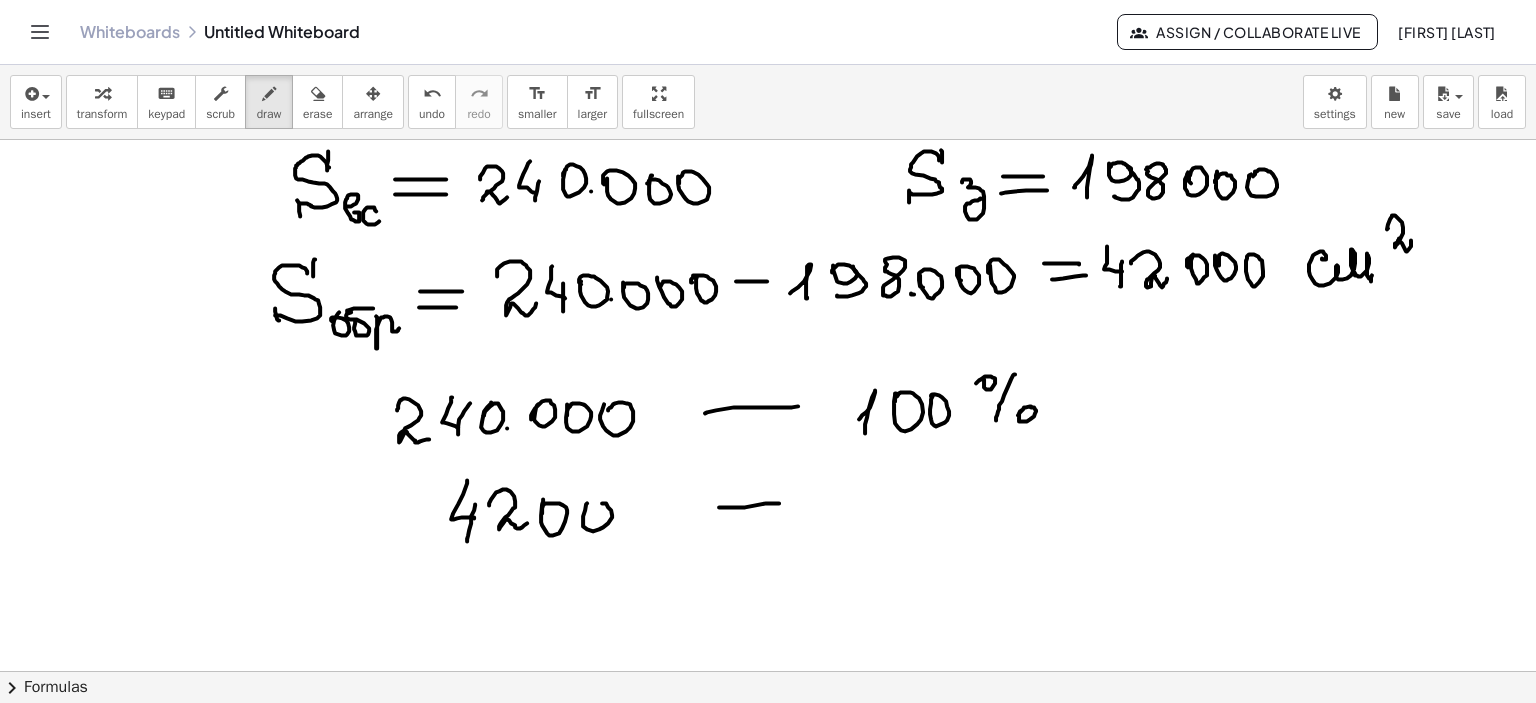 drag, startPoint x: 578, startPoint y: 510, endPoint x: 607, endPoint y: 513, distance: 29.15476 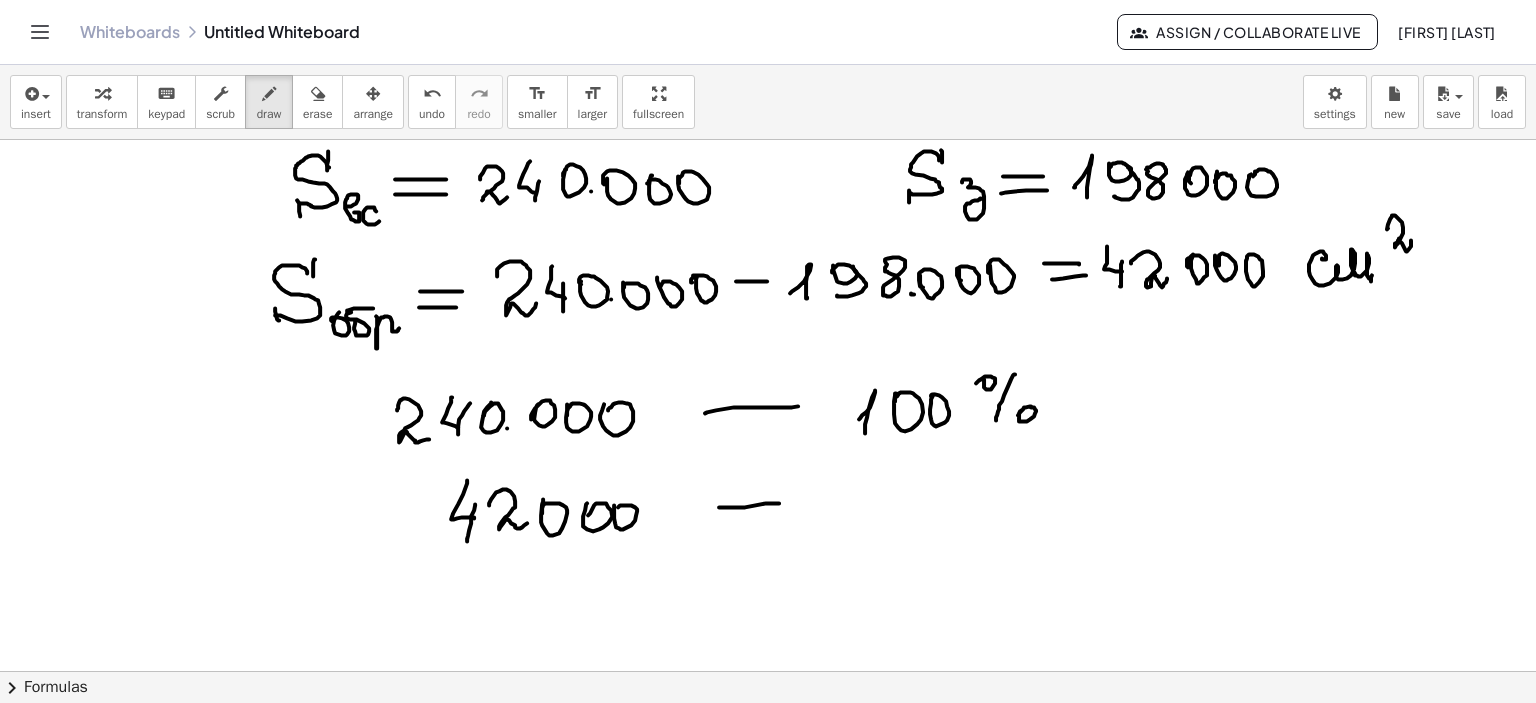 drag, startPoint x: 607, startPoint y: 507, endPoint x: 624, endPoint y: 517, distance: 19.723083 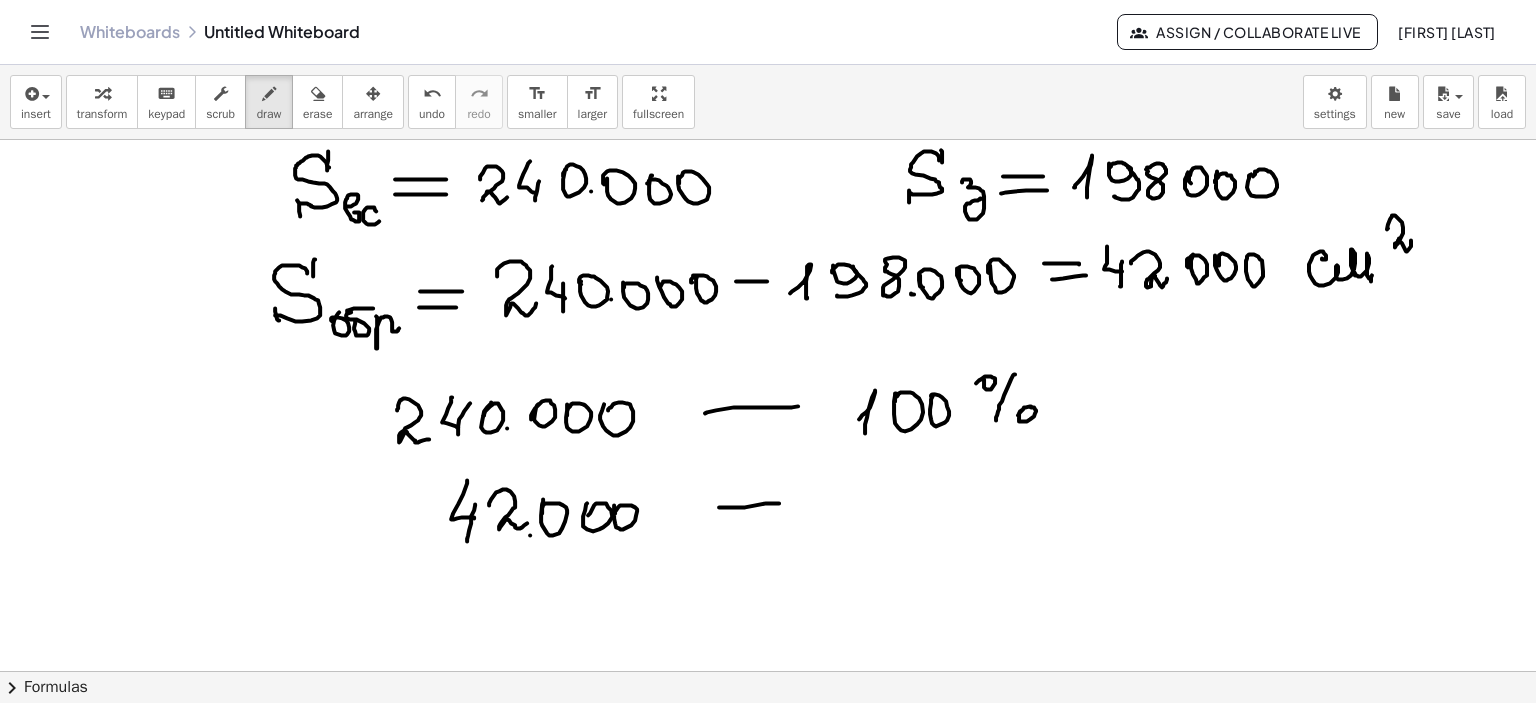 click at bounding box center (768, -1205) 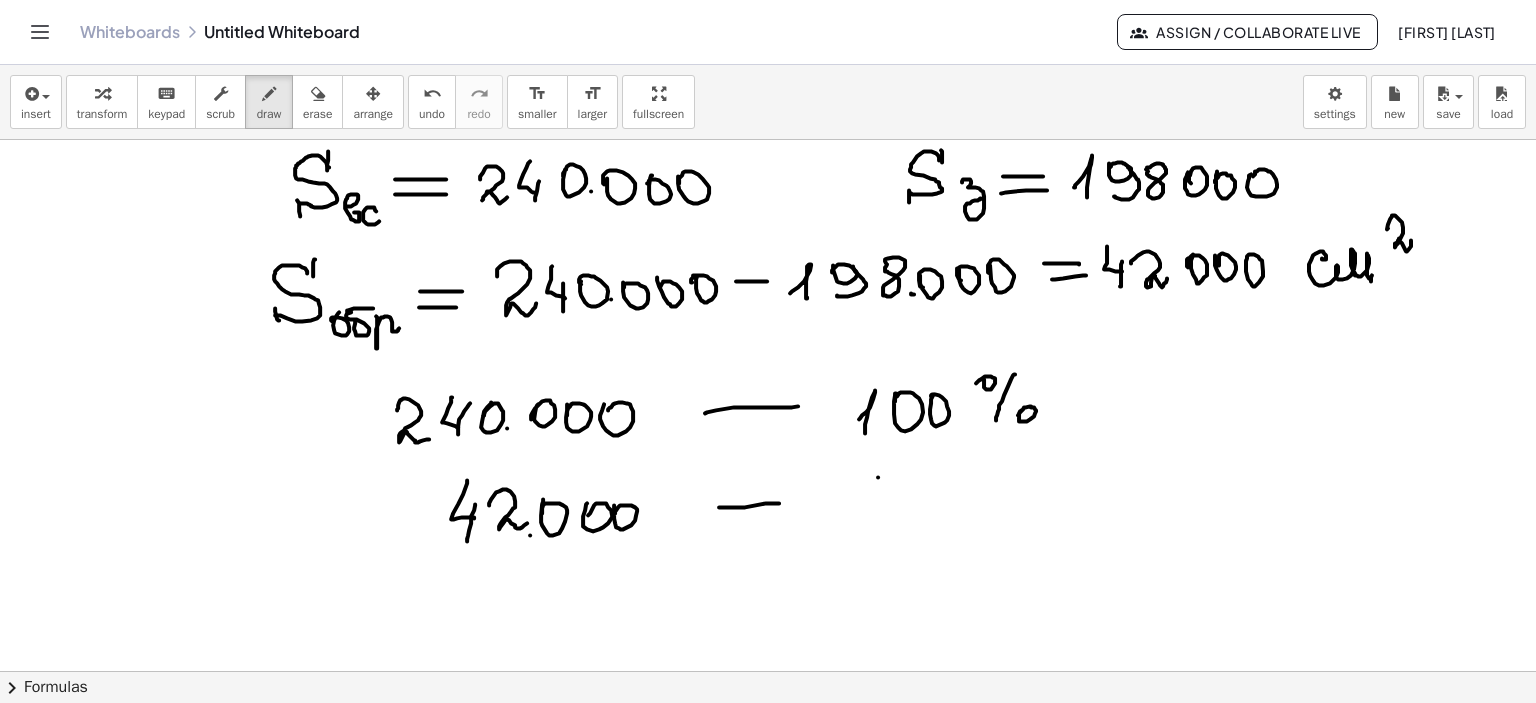 drag, startPoint x: 871, startPoint y: 477, endPoint x: 905, endPoint y: 511, distance: 48.08326 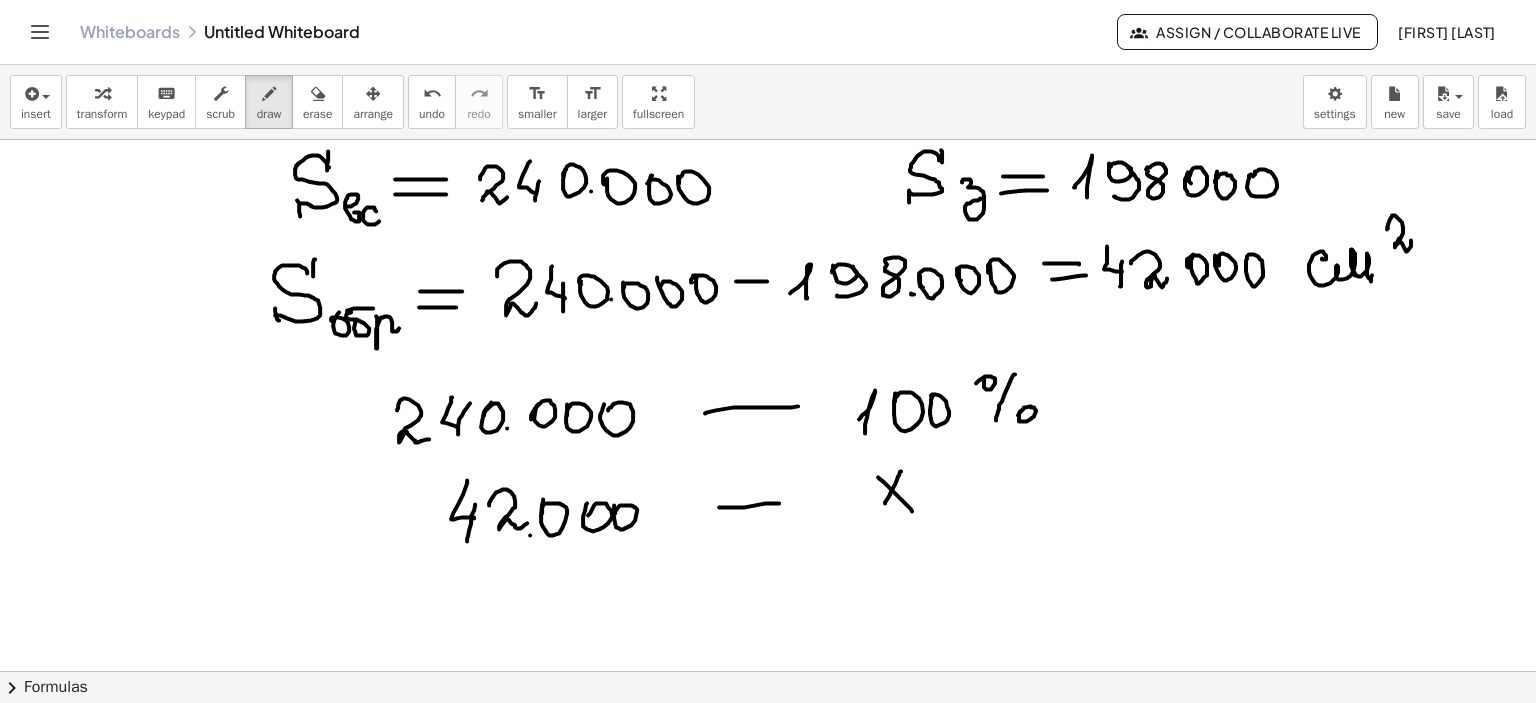 drag, startPoint x: 894, startPoint y: 471, endPoint x: 876, endPoint y: 508, distance: 41.14608 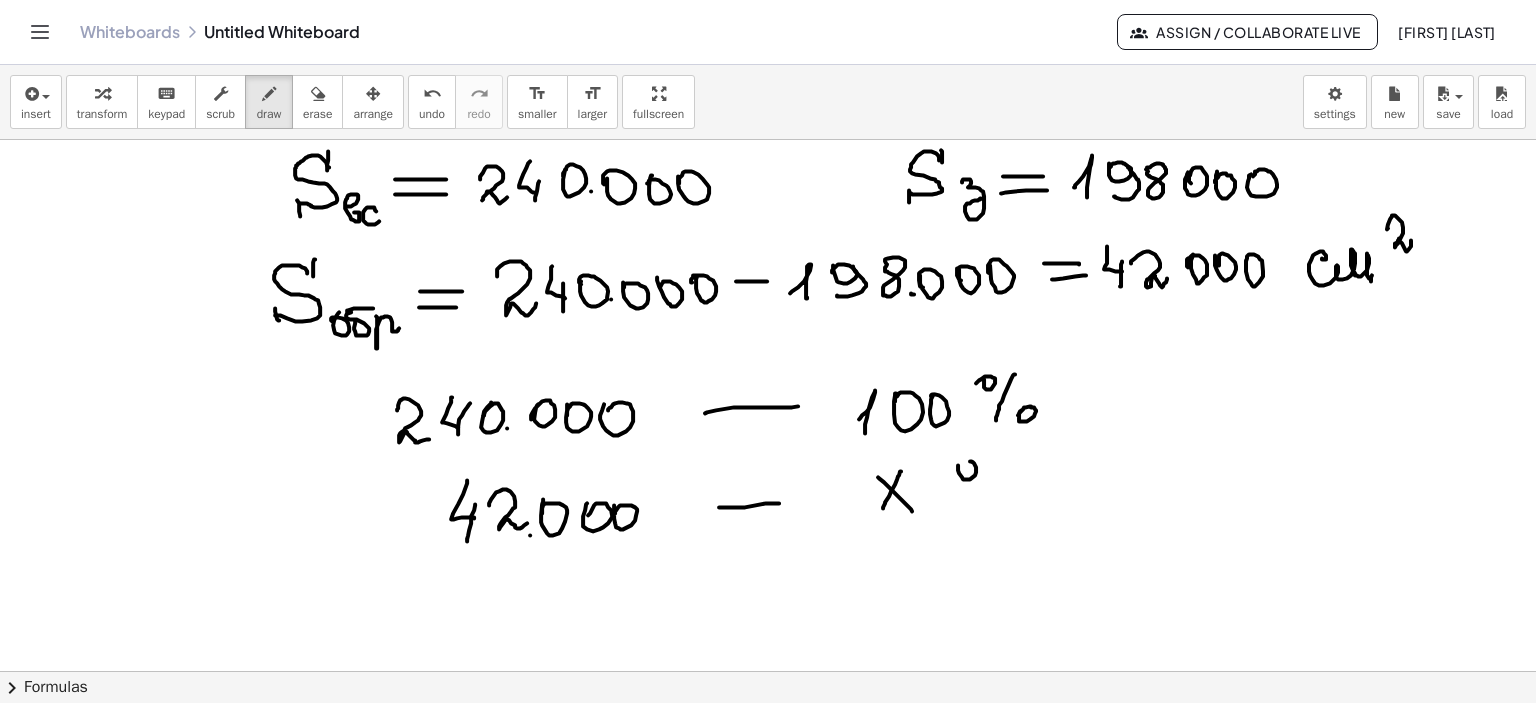 drag, startPoint x: 951, startPoint y: 465, endPoint x: 984, endPoint y: 462, distance: 33.13608 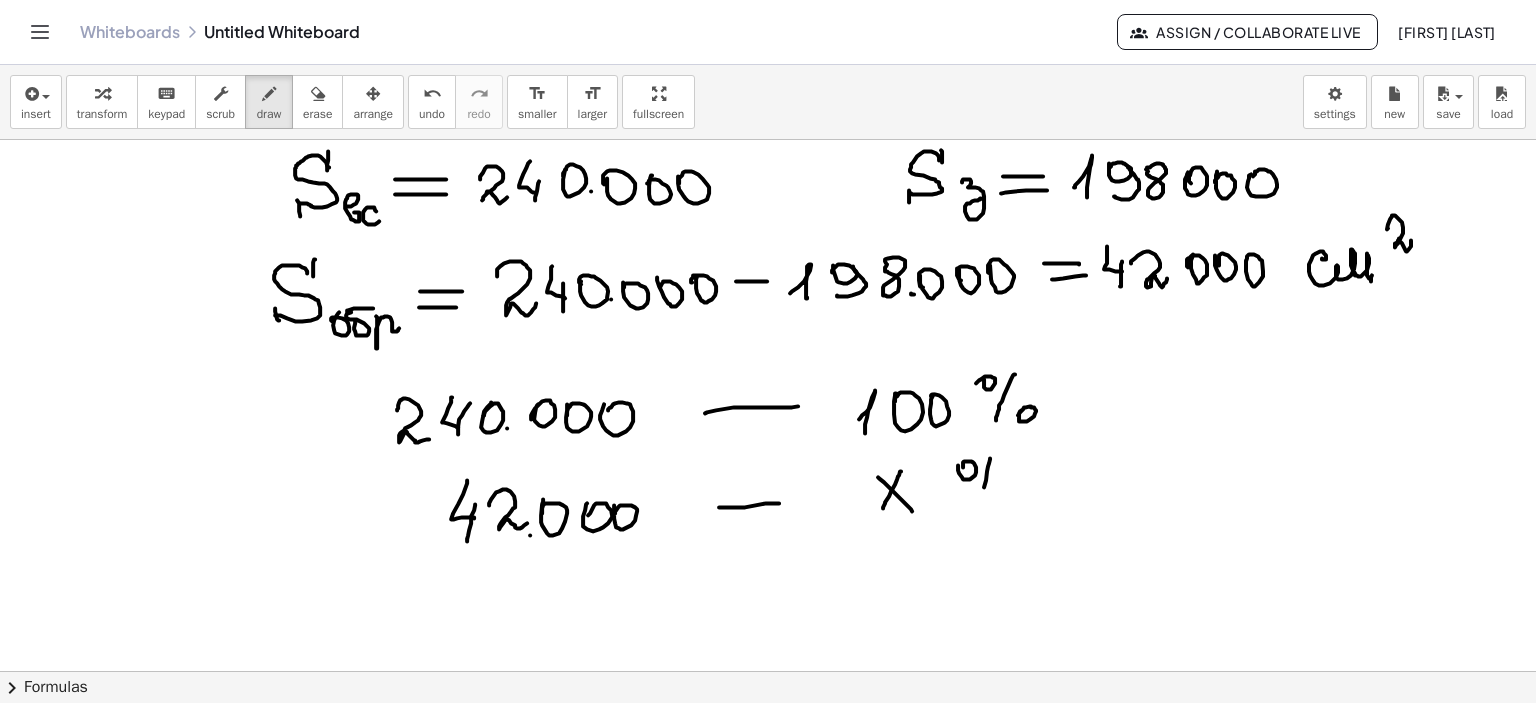 drag, startPoint x: 983, startPoint y: 458, endPoint x: 1004, endPoint y: 504, distance: 50.566788 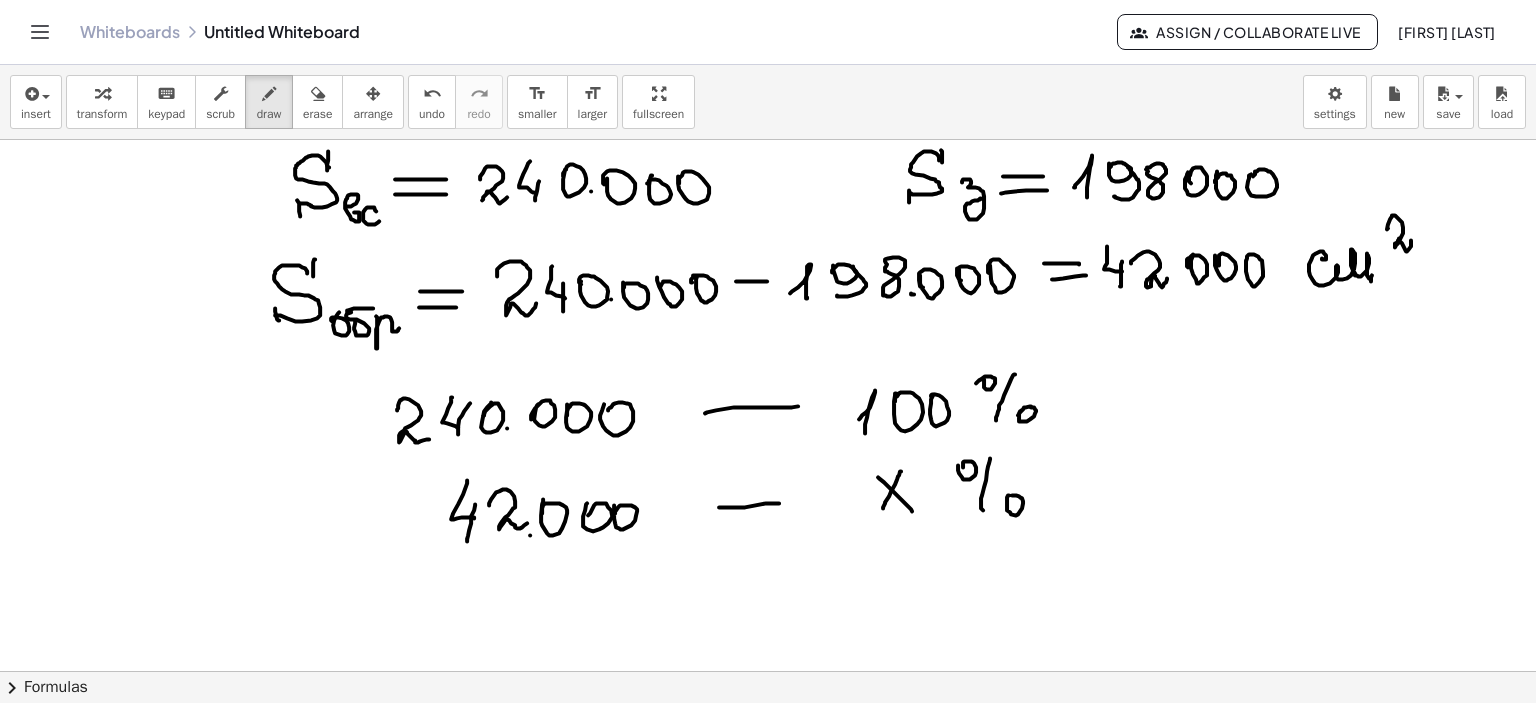 drag, startPoint x: 1003, startPoint y: 512, endPoint x: 1003, endPoint y: 500, distance: 12 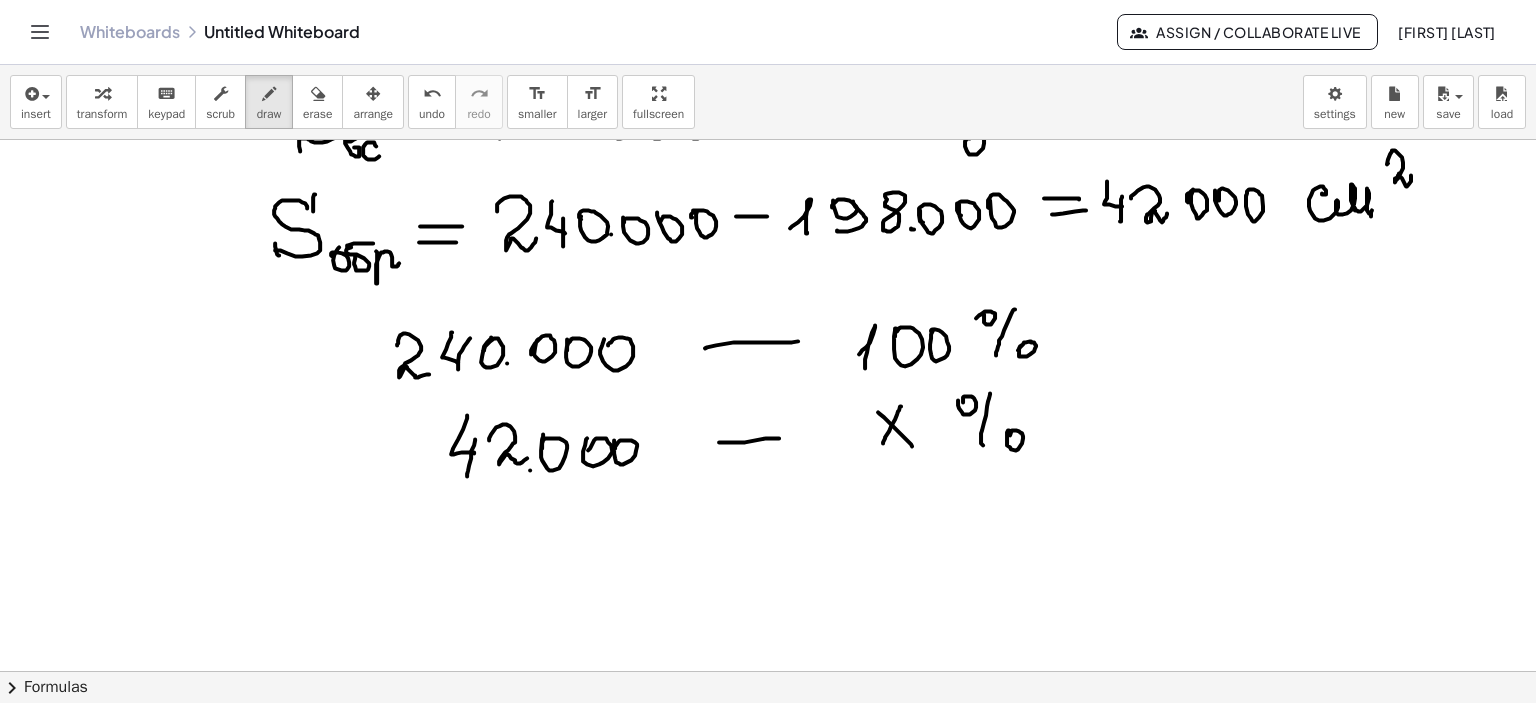 scroll, scrollTop: 3839, scrollLeft: 7, axis: both 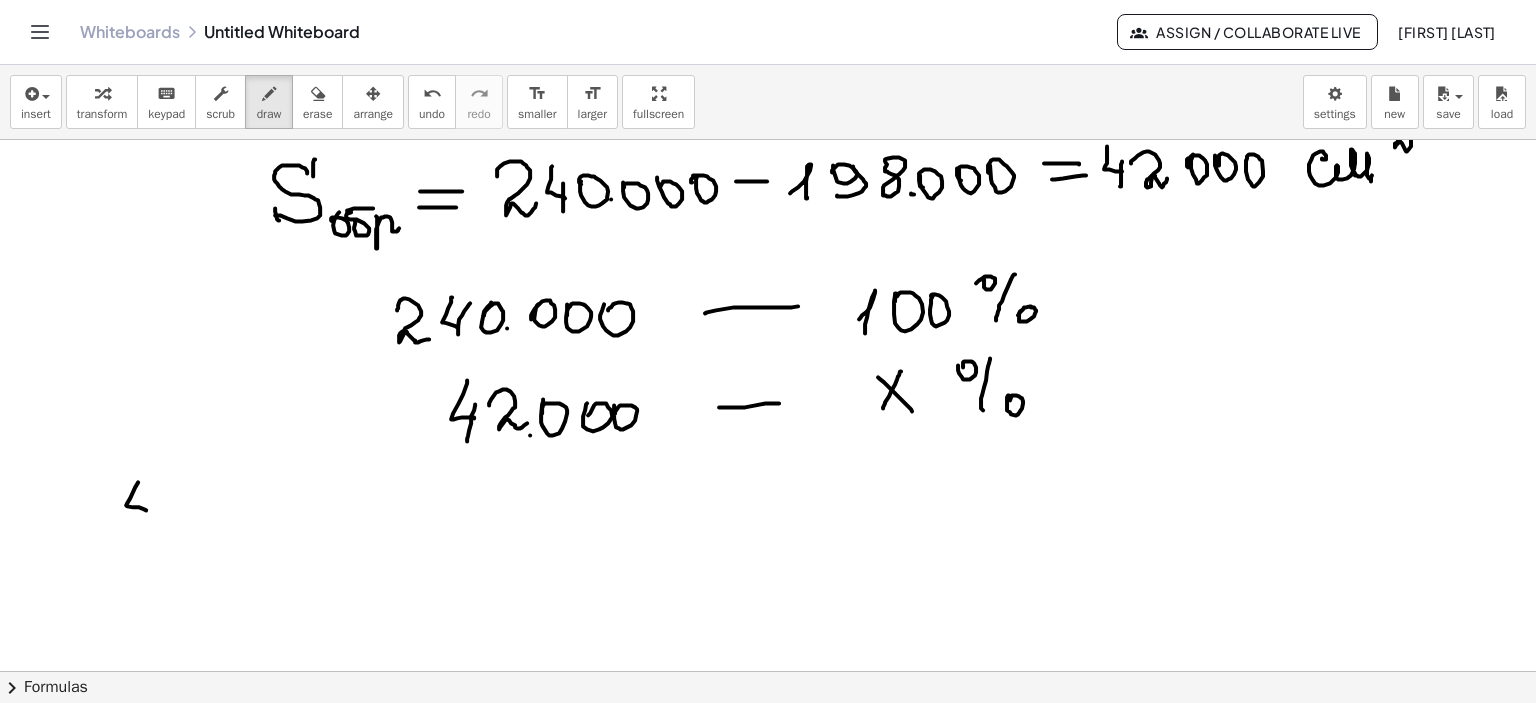 drag, startPoint x: 131, startPoint y: 482, endPoint x: 140, endPoint y: 510, distance: 29.410883 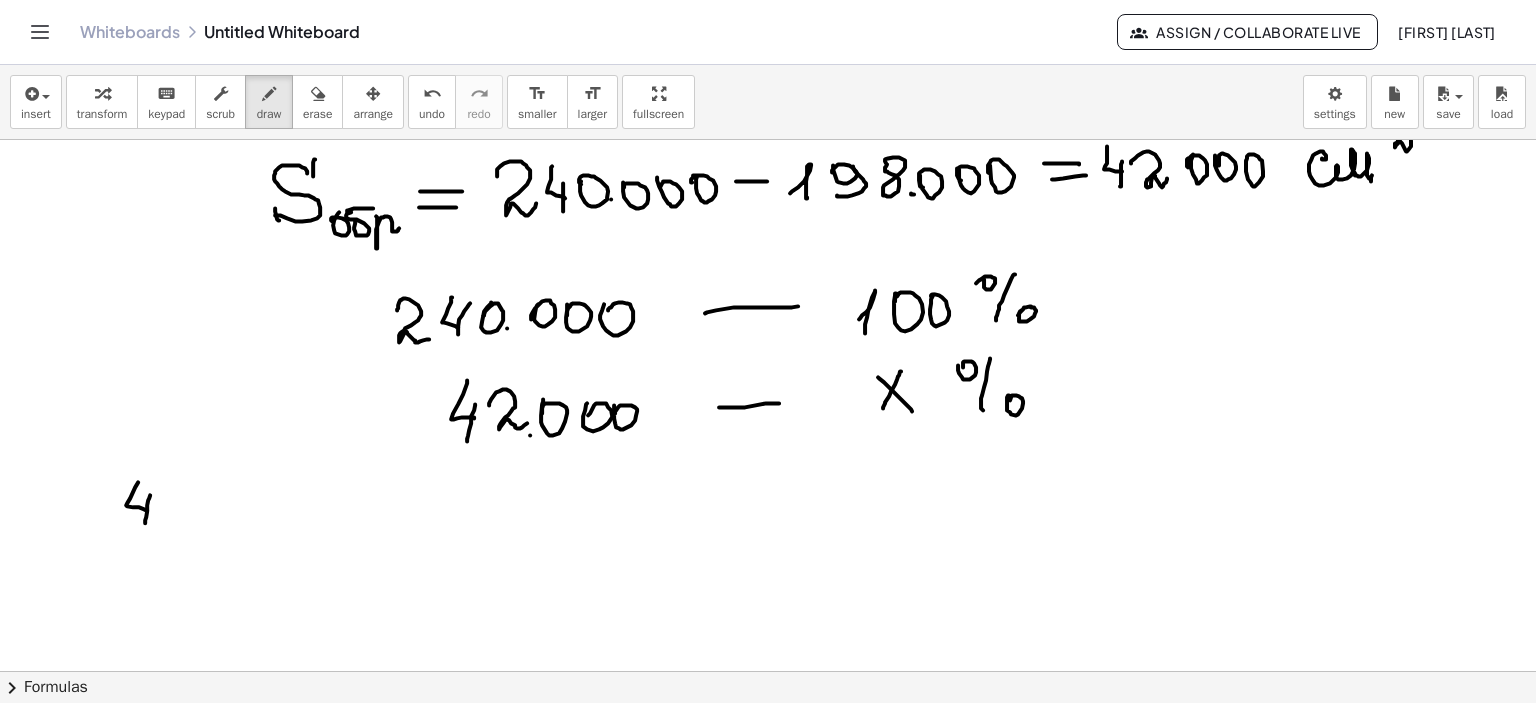 drag, startPoint x: 143, startPoint y: 495, endPoint x: 168, endPoint y: 511, distance: 29.681644 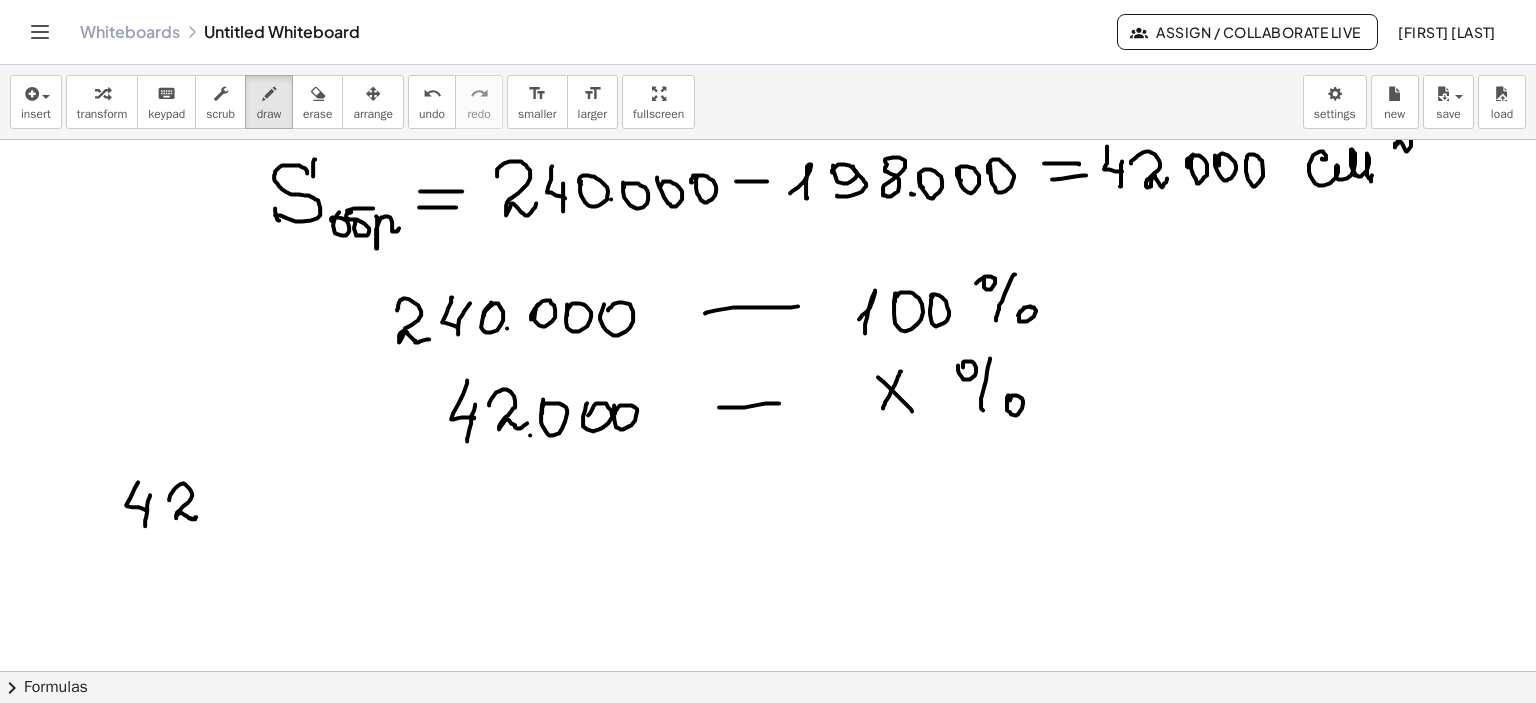 drag, startPoint x: 163, startPoint y: 495, endPoint x: 193, endPoint y: 514, distance: 35.510563 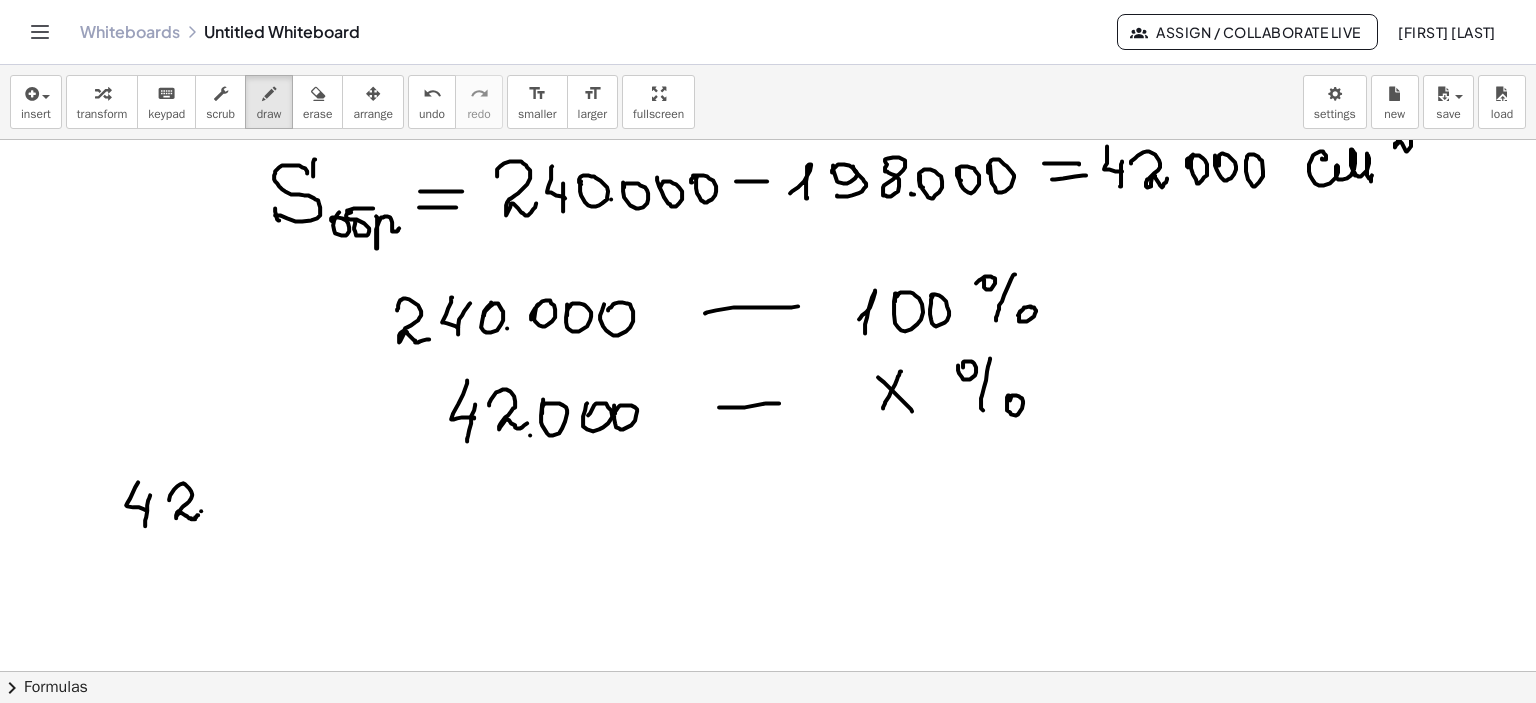 click at bounding box center (768, -1305) 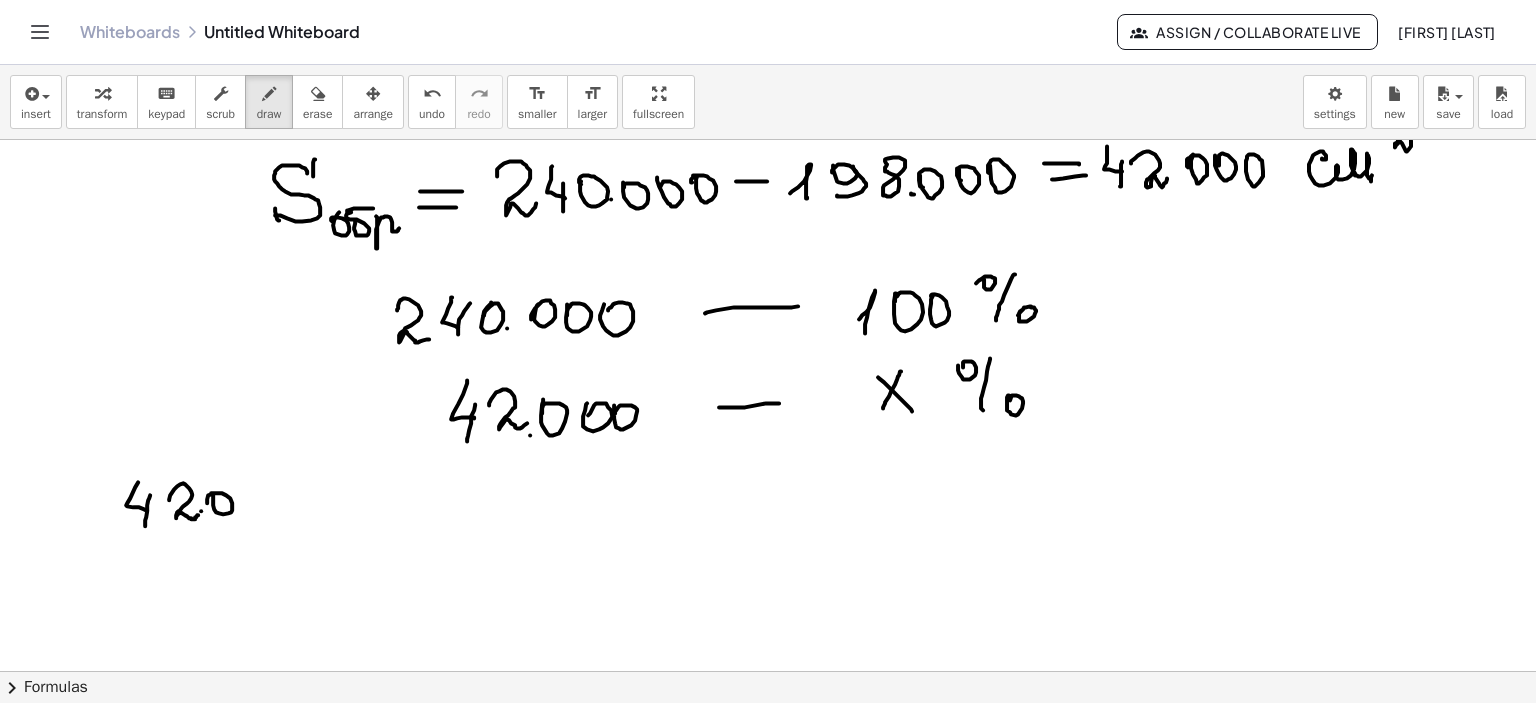 drag, startPoint x: 206, startPoint y: 499, endPoint x: 232, endPoint y: 499, distance: 26 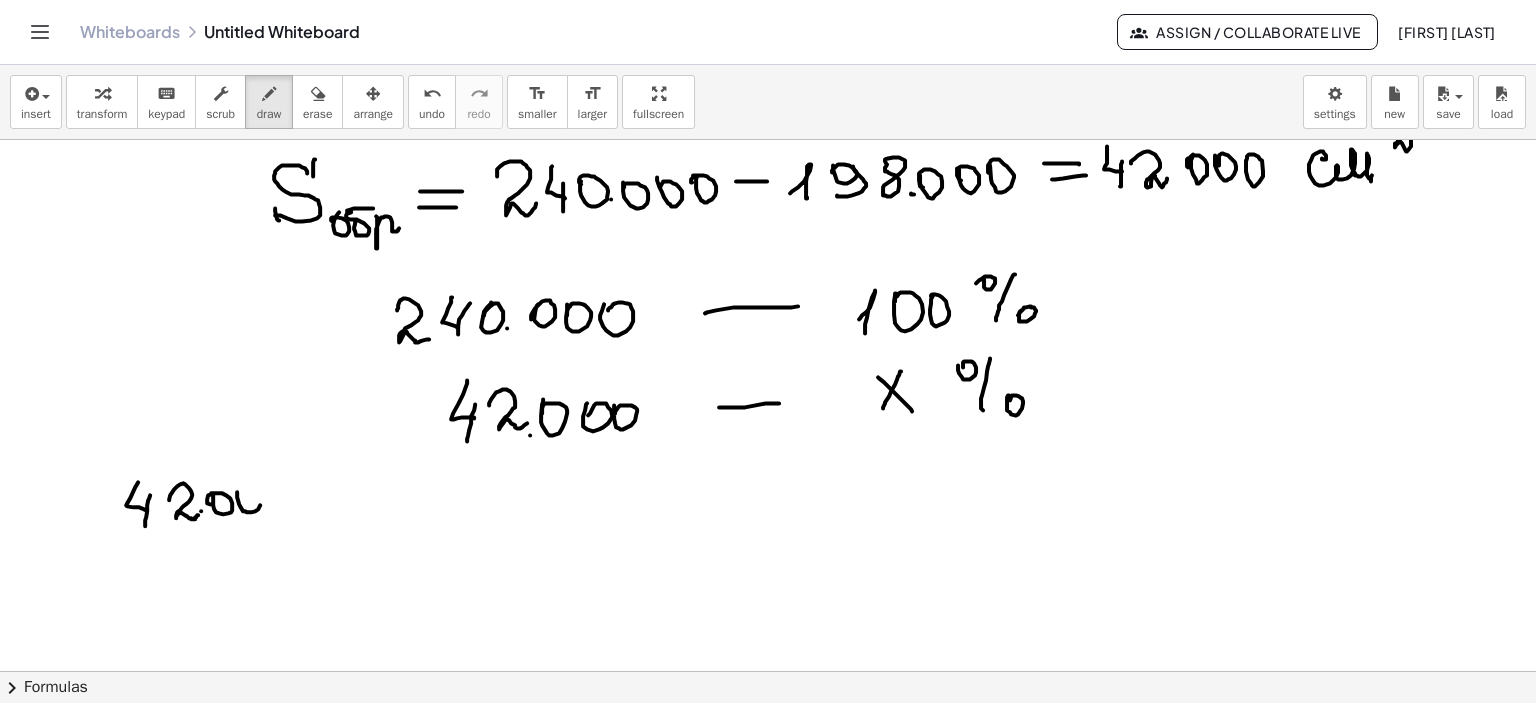 drag, startPoint x: 230, startPoint y: 492, endPoint x: 243, endPoint y: 499, distance: 14.764823 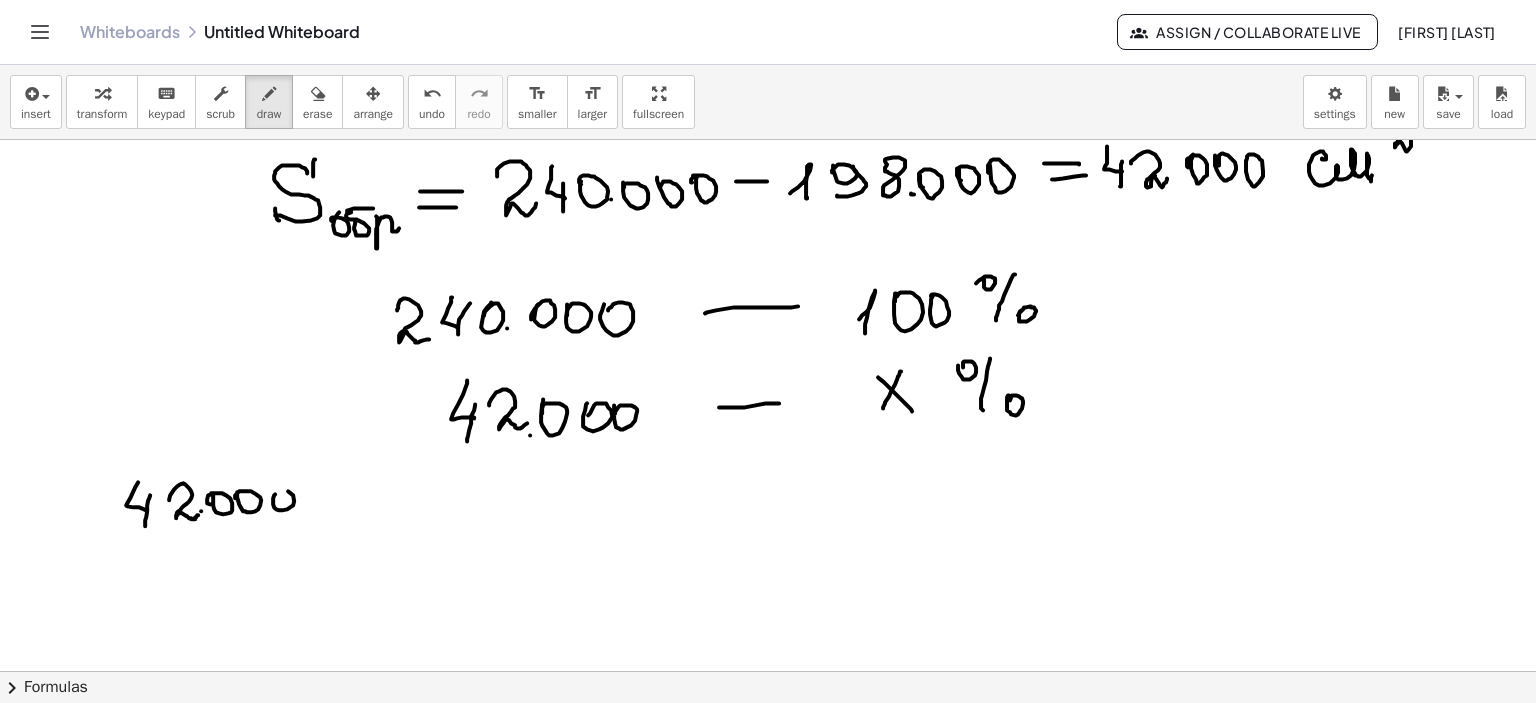 drag, startPoint x: 268, startPoint y: 494, endPoint x: 288, endPoint y: 503, distance: 21.931713 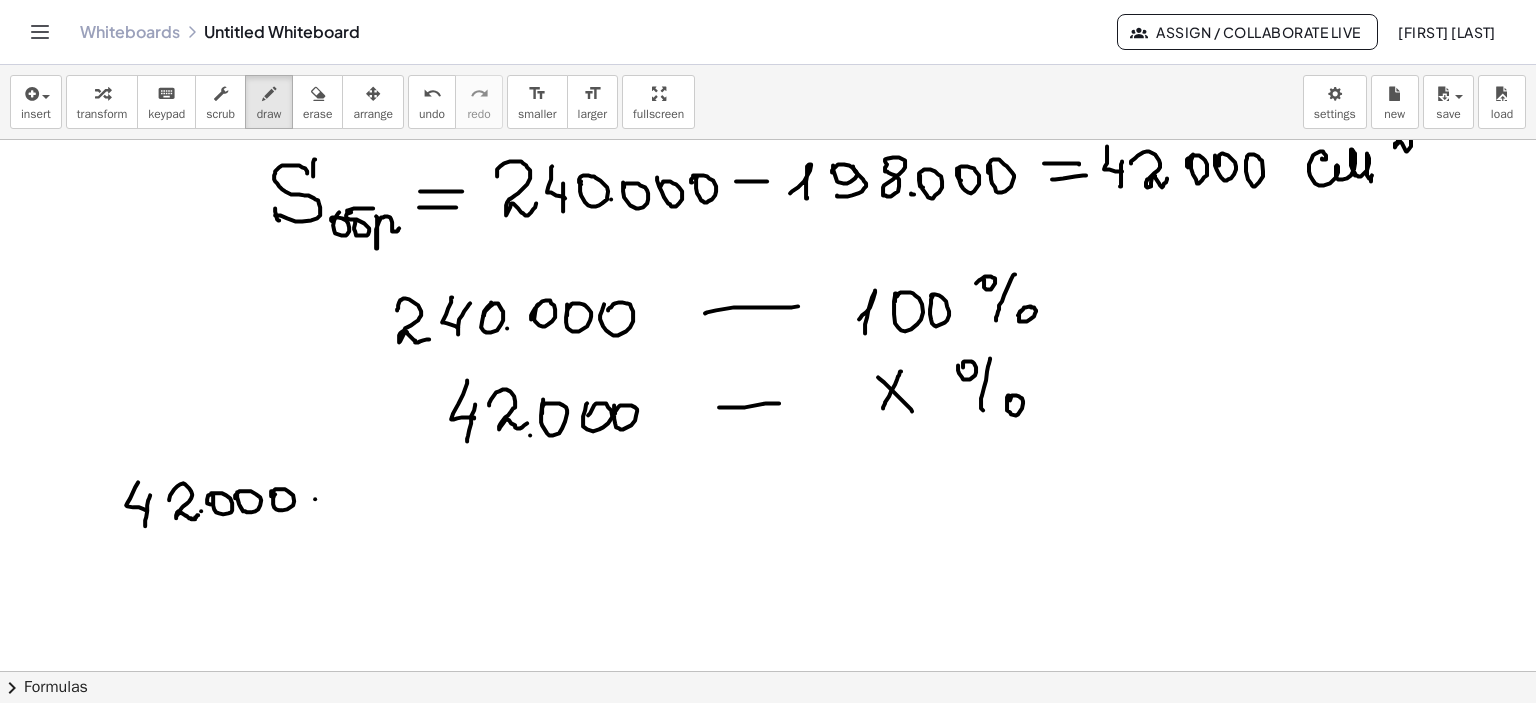 drag, startPoint x: 308, startPoint y: 499, endPoint x: 366, endPoint y: 484, distance: 59.908264 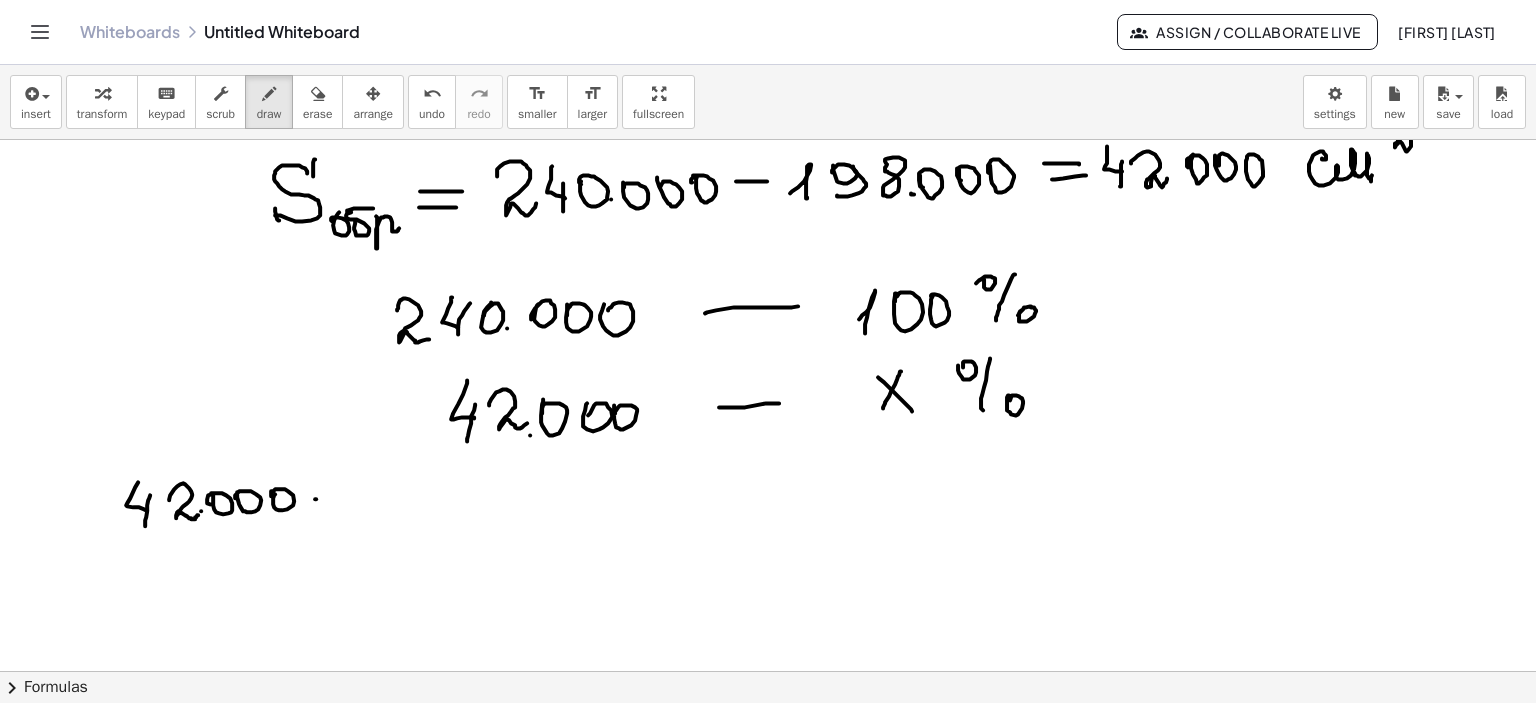 drag, startPoint x: 358, startPoint y: 480, endPoint x: 352, endPoint y: 505, distance: 25.70992 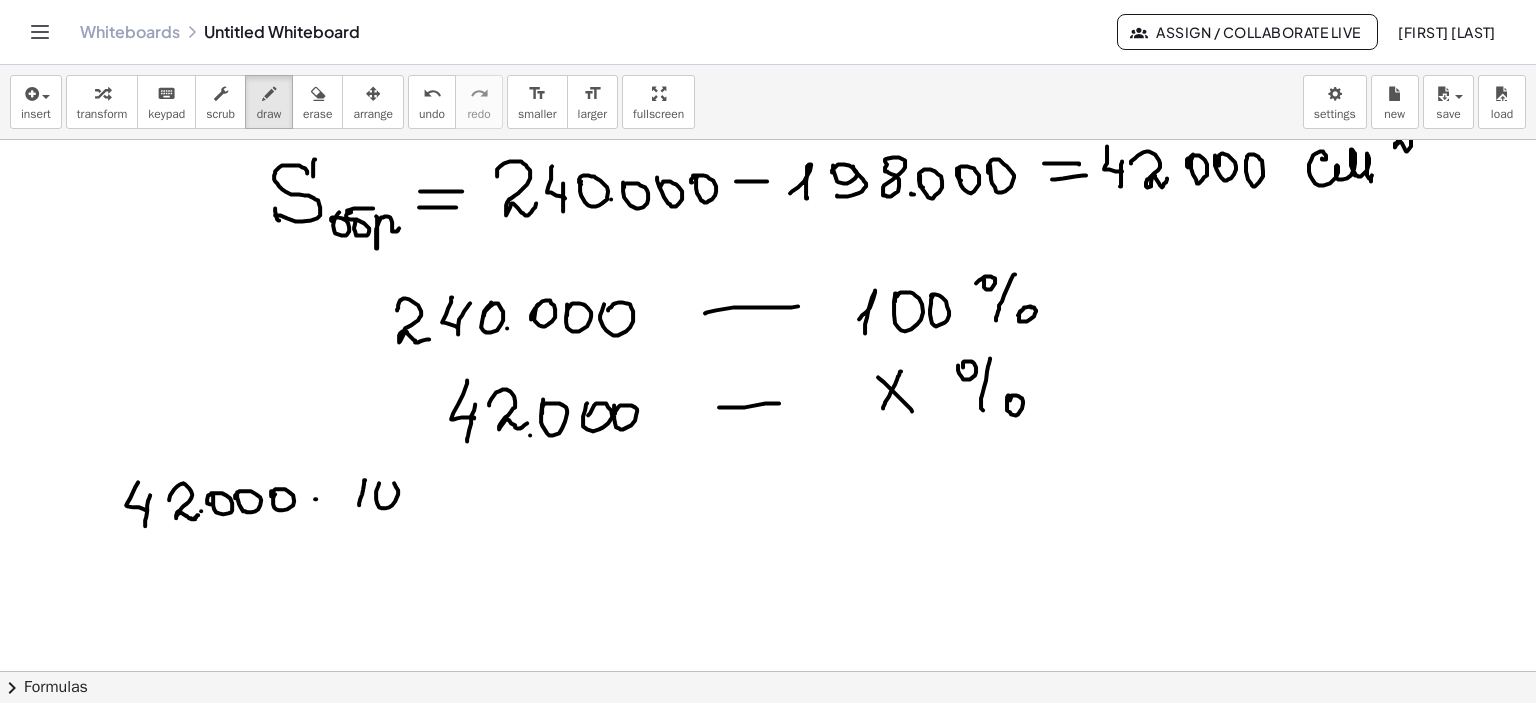 click at bounding box center [768, -1305] 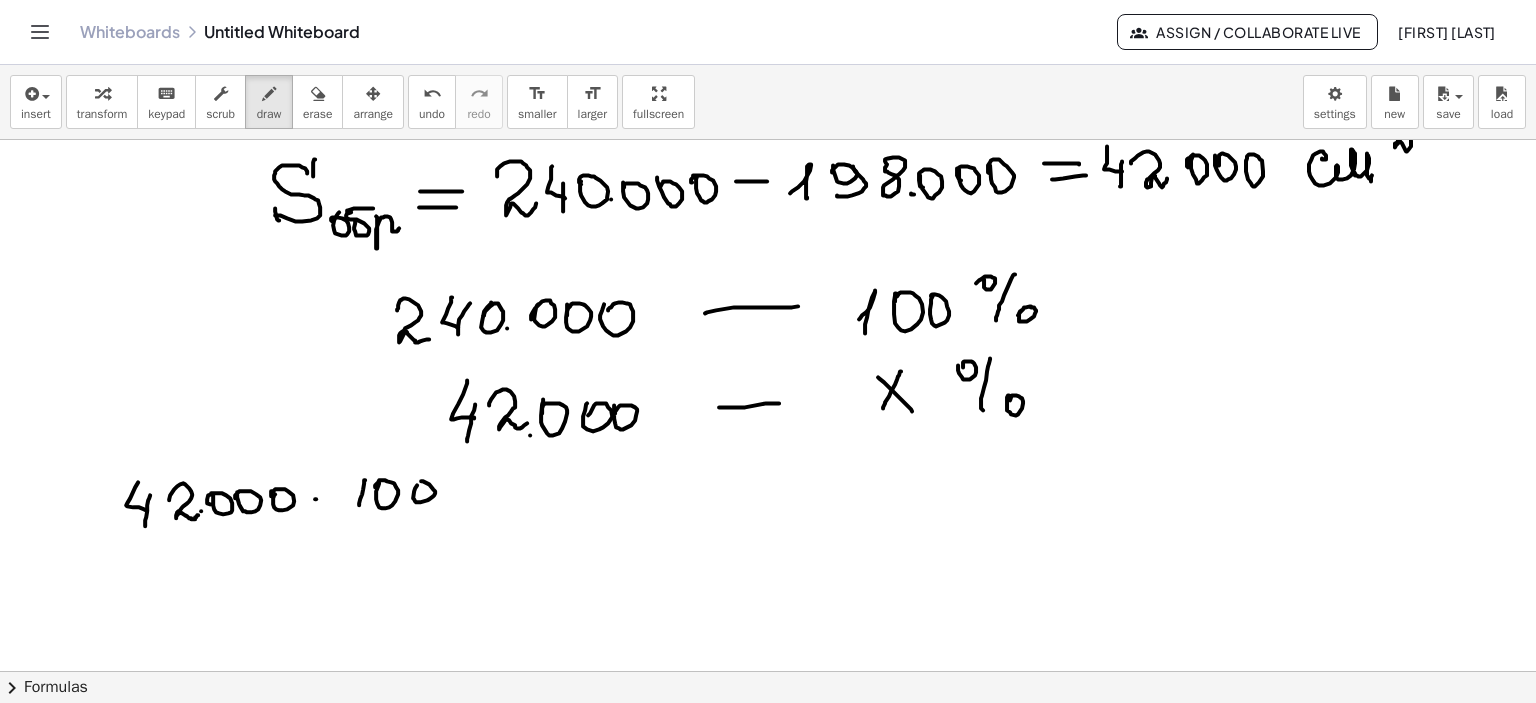 click at bounding box center [768, -1305] 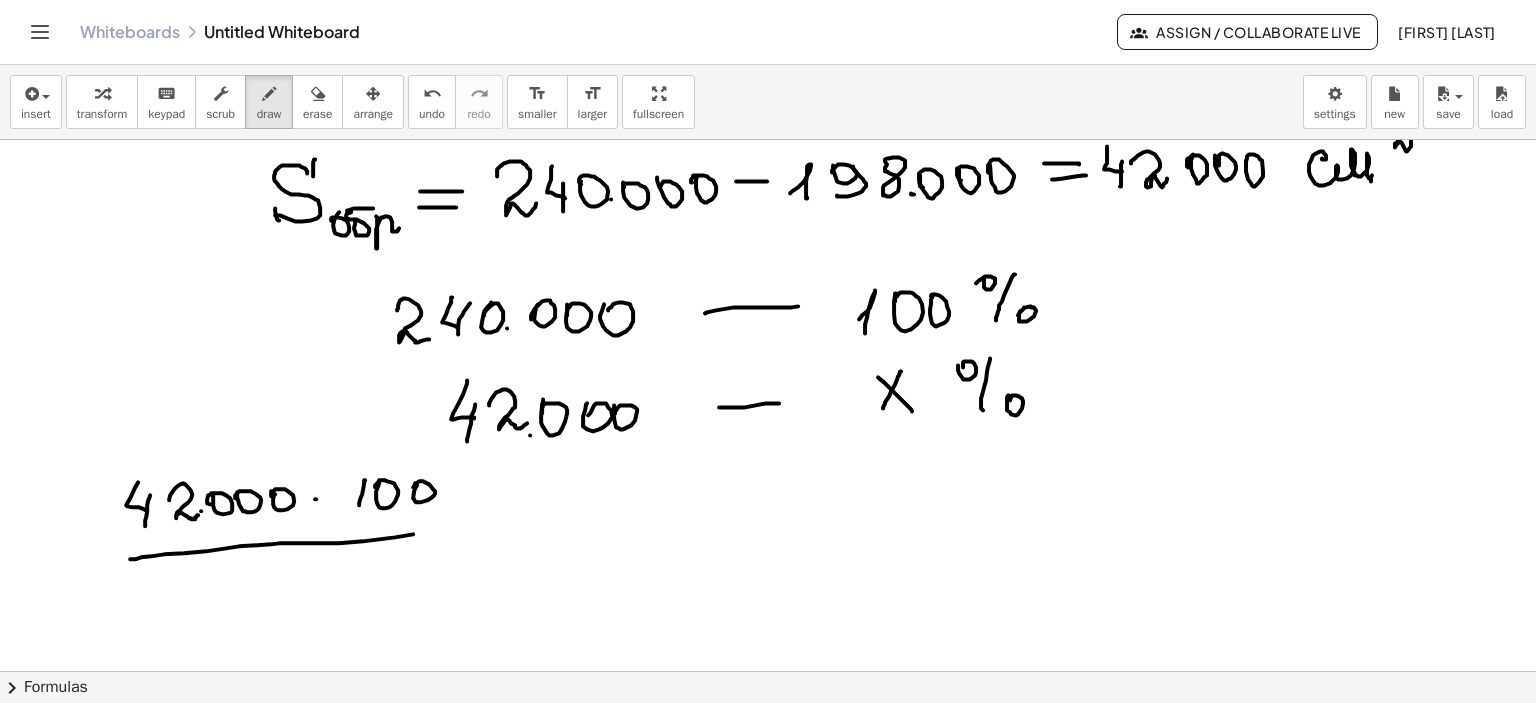 drag, startPoint x: 124, startPoint y: 559, endPoint x: 408, endPoint y: 534, distance: 285.09824 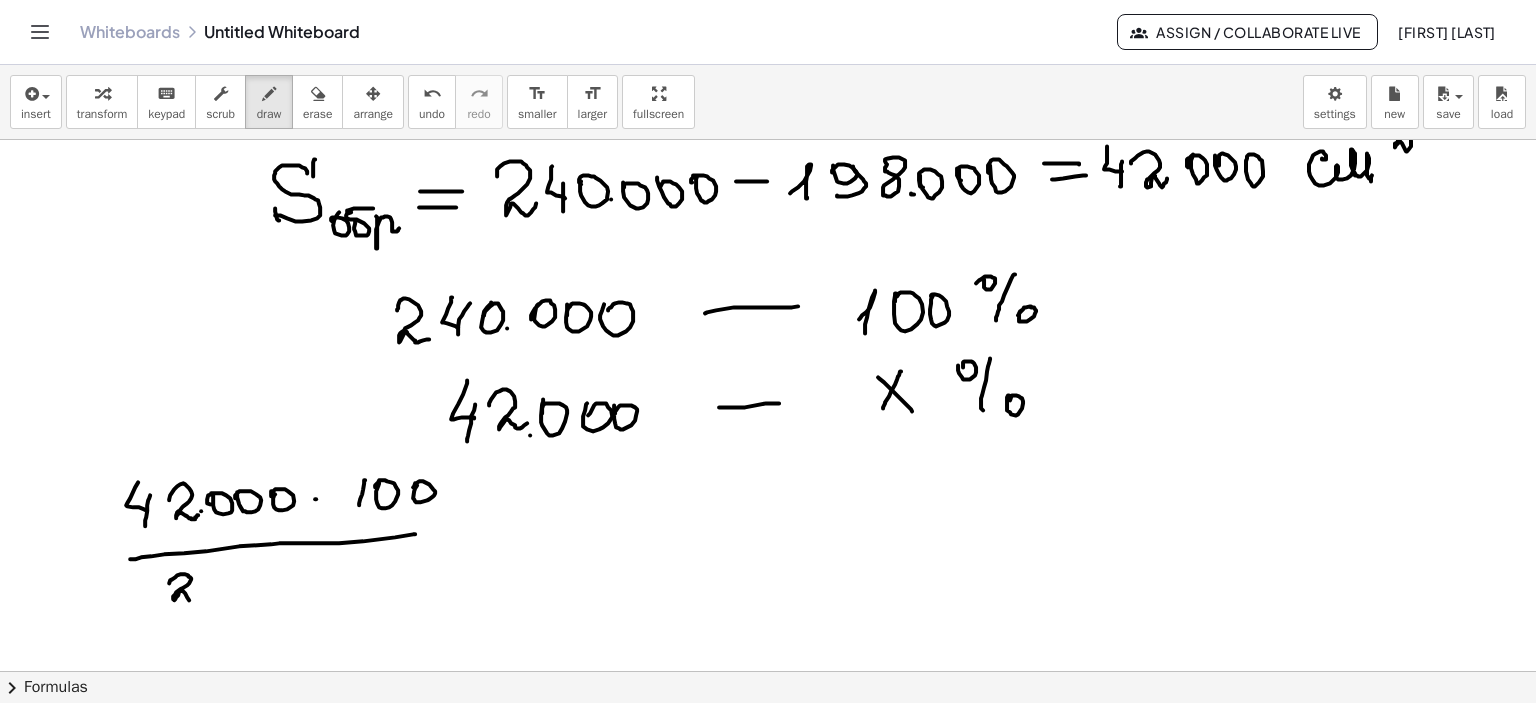 click at bounding box center [768, -1305] 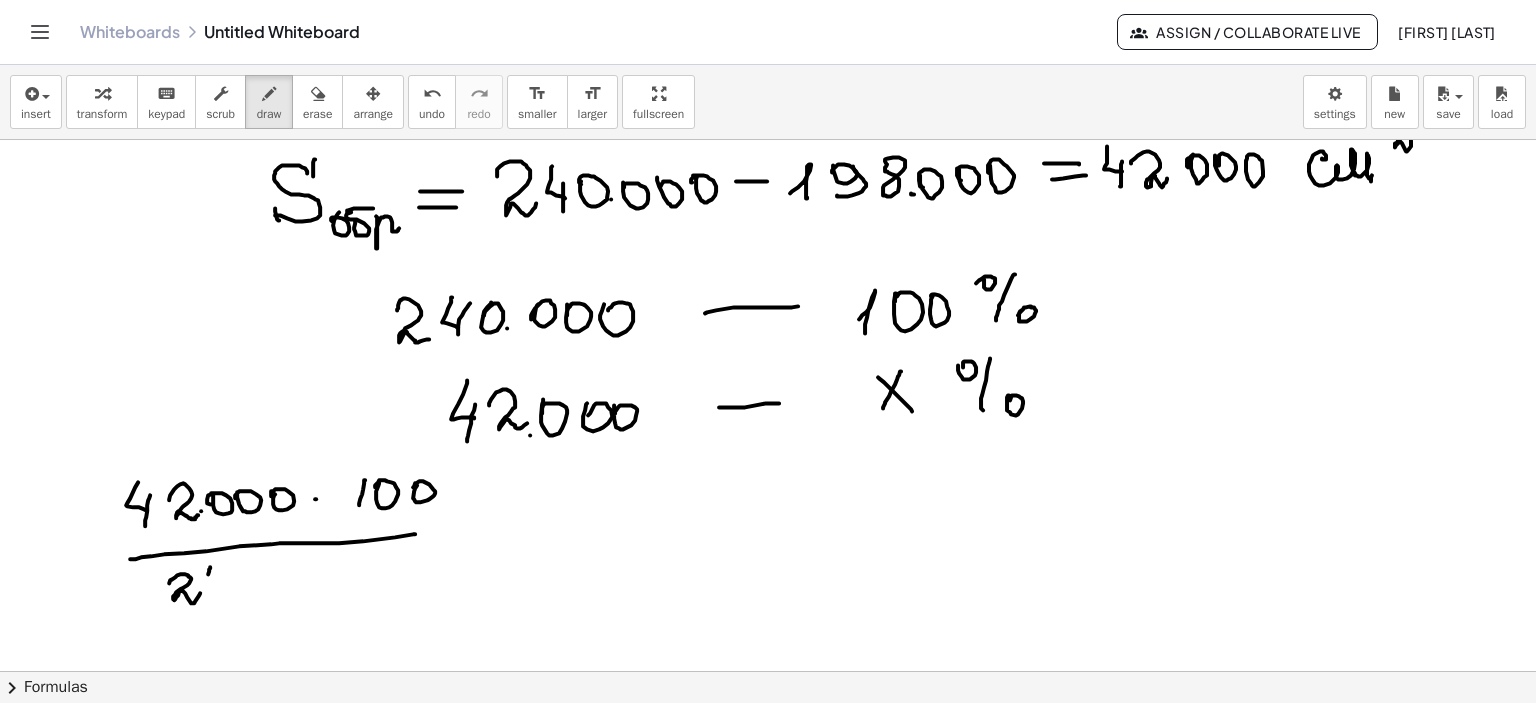 click at bounding box center [768, -1305] 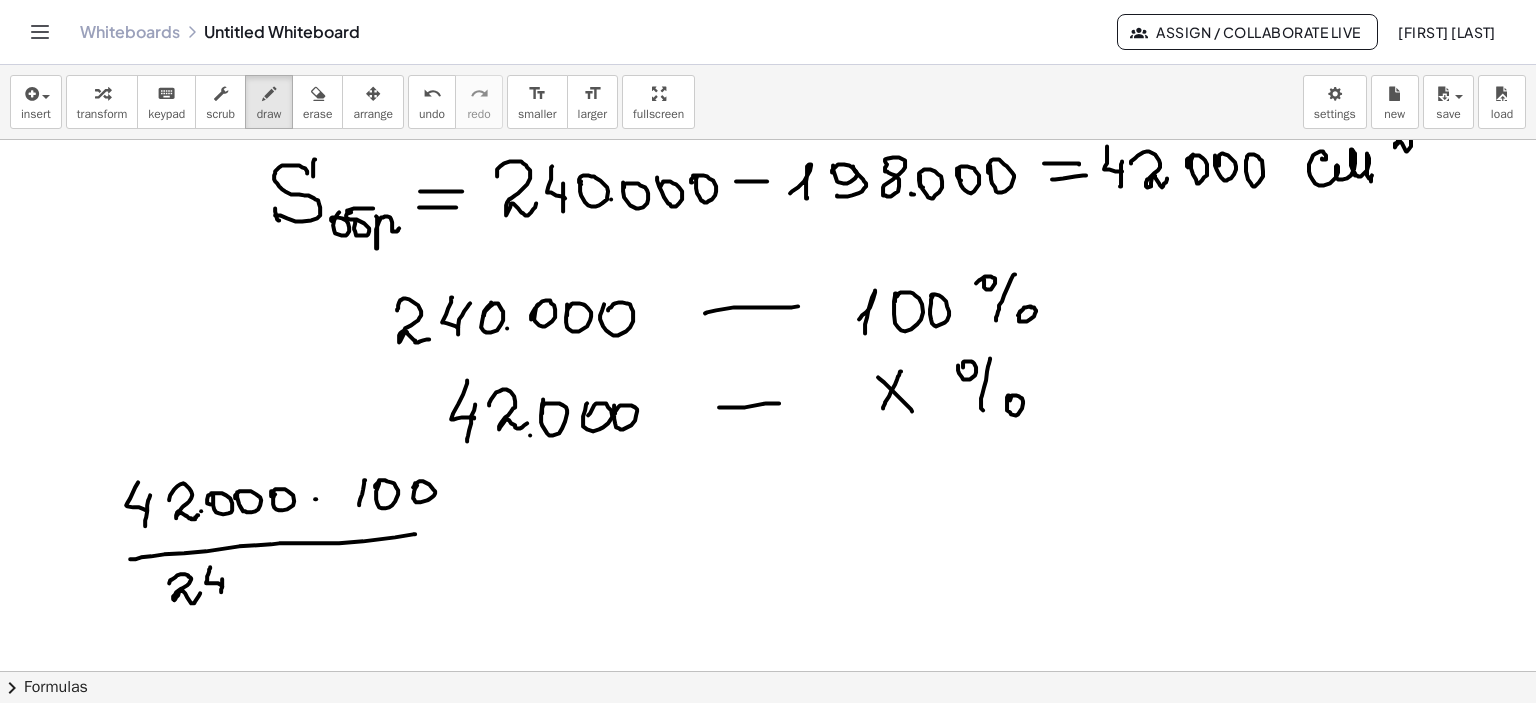 click at bounding box center [768, -1305] 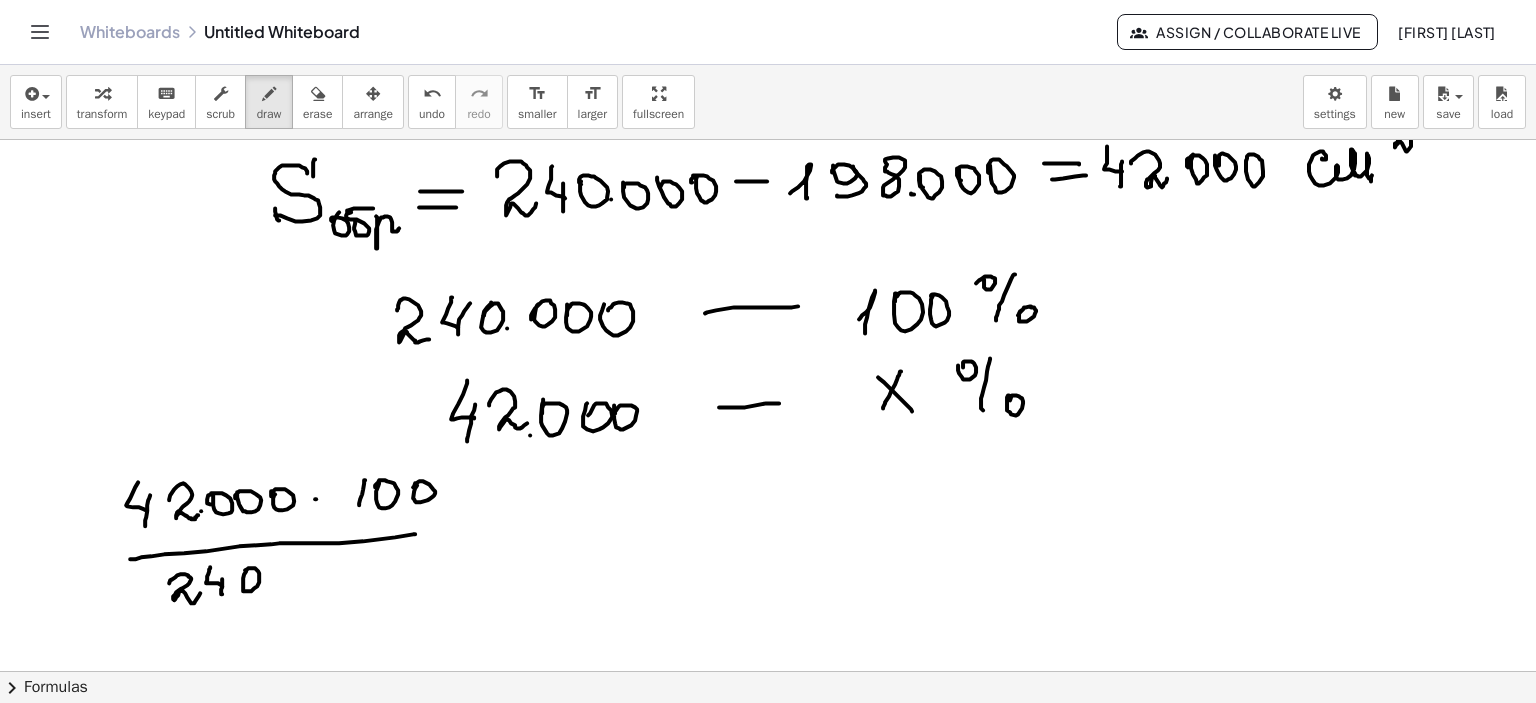 click at bounding box center (768, -1305) 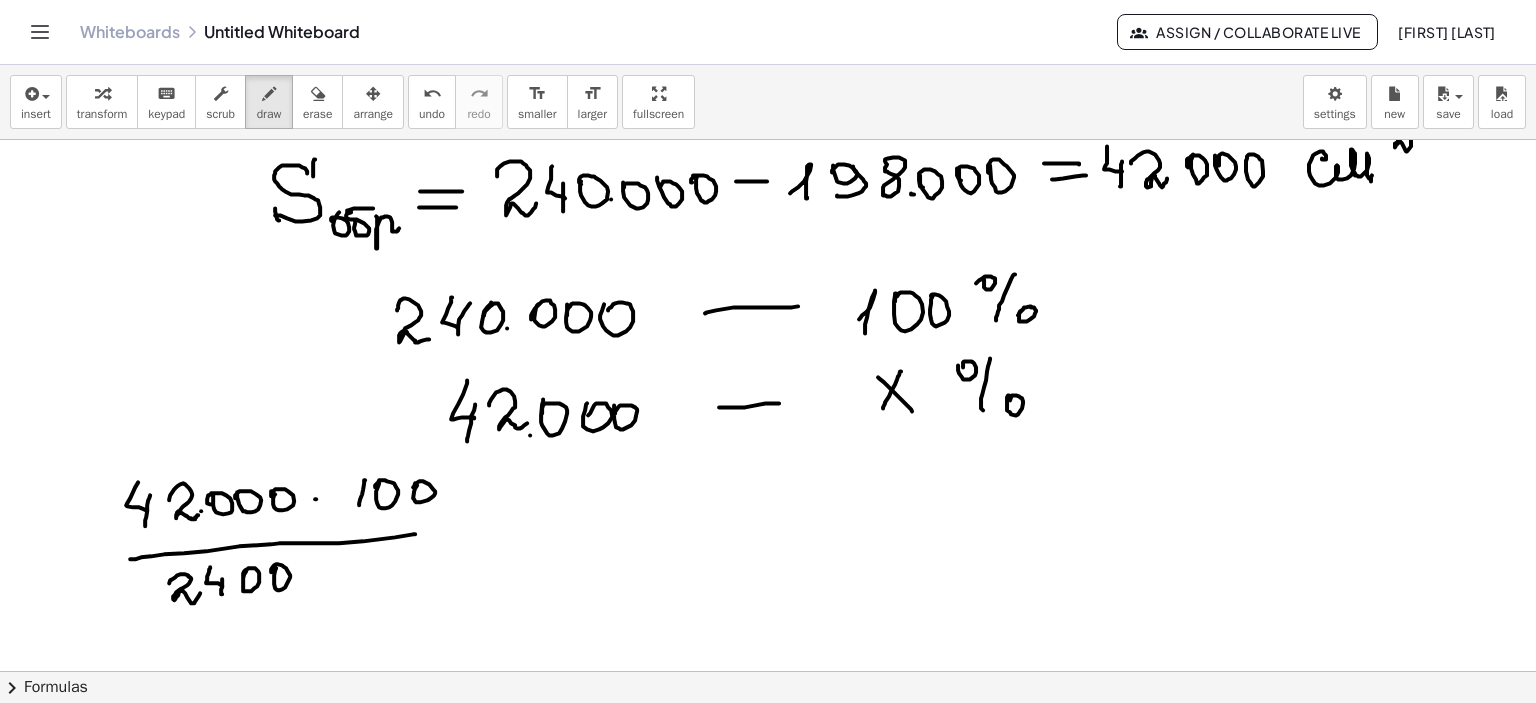 click at bounding box center [768, -1305] 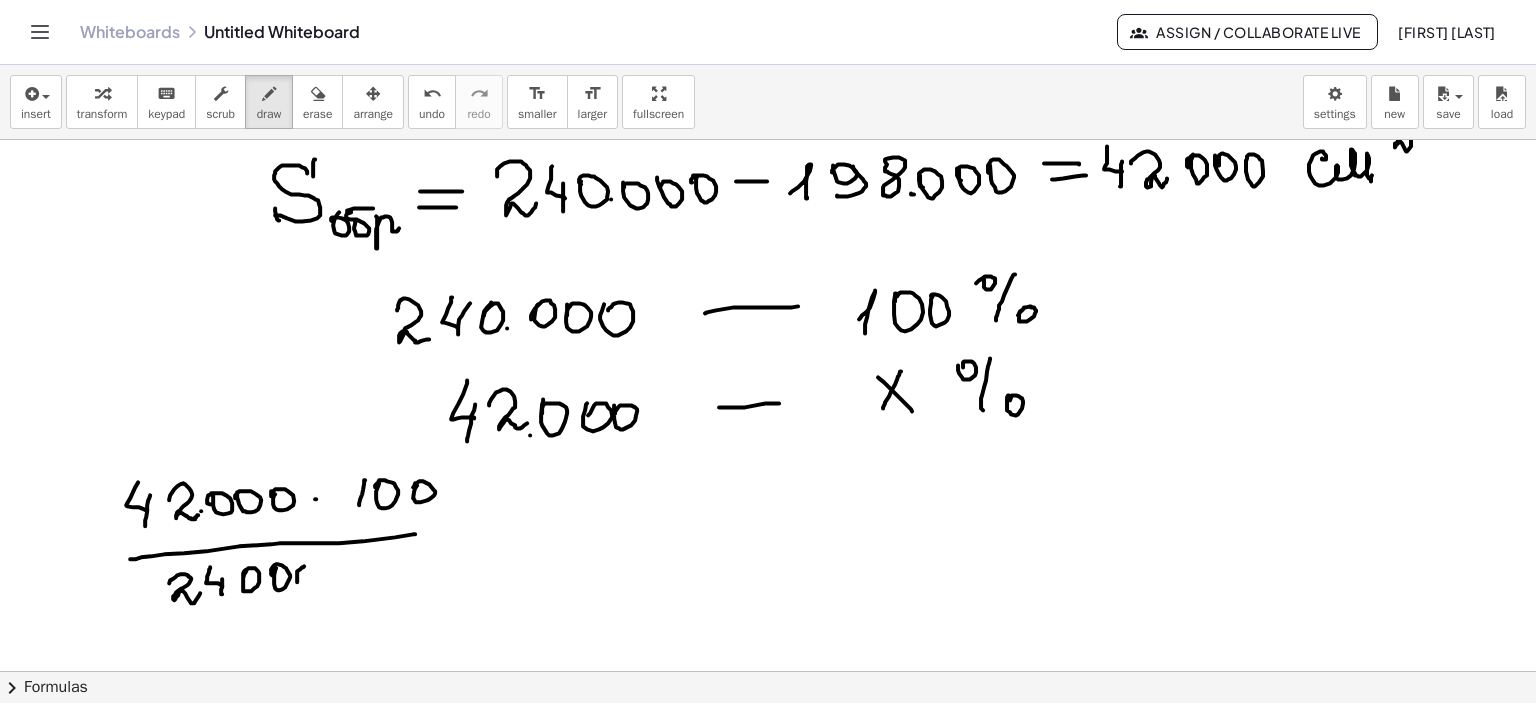 click at bounding box center (768, -1305) 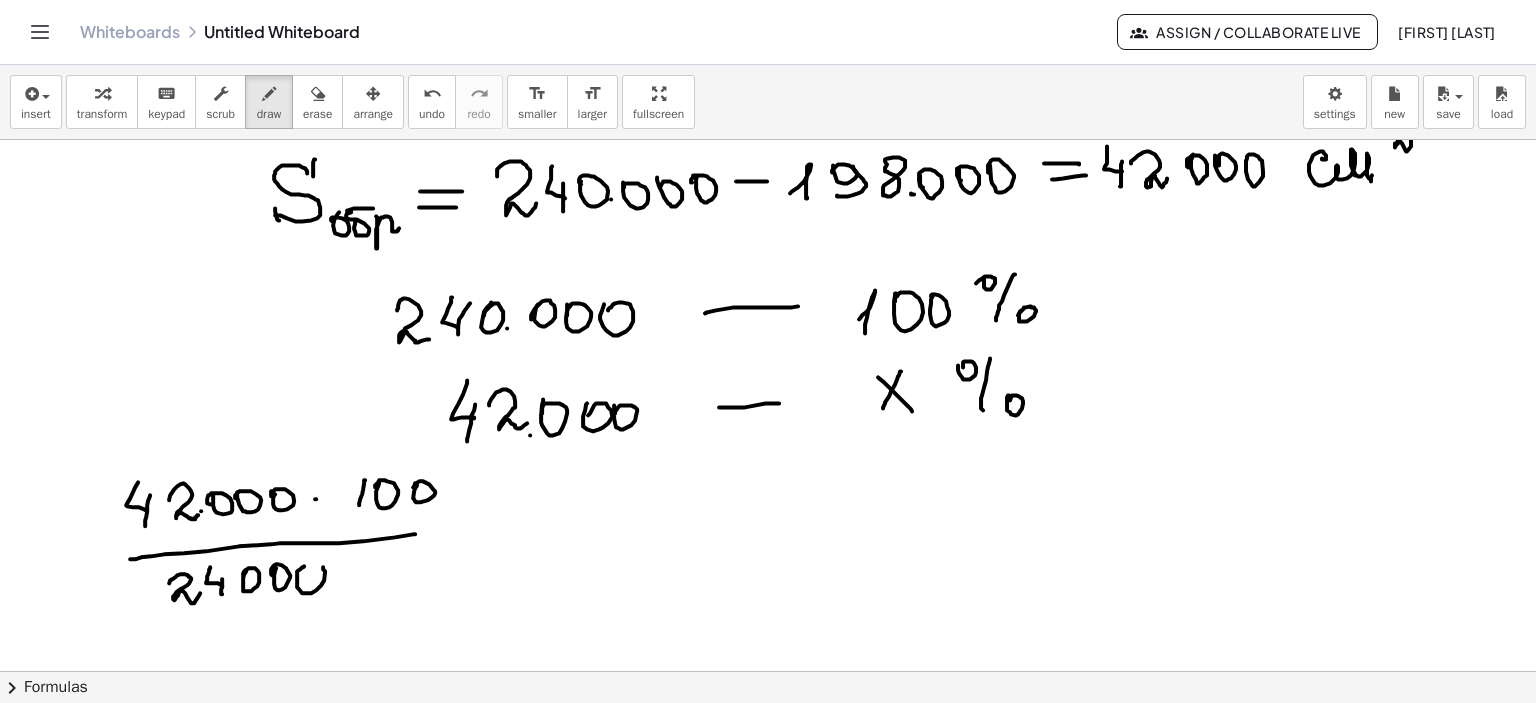 click at bounding box center [768, -1305] 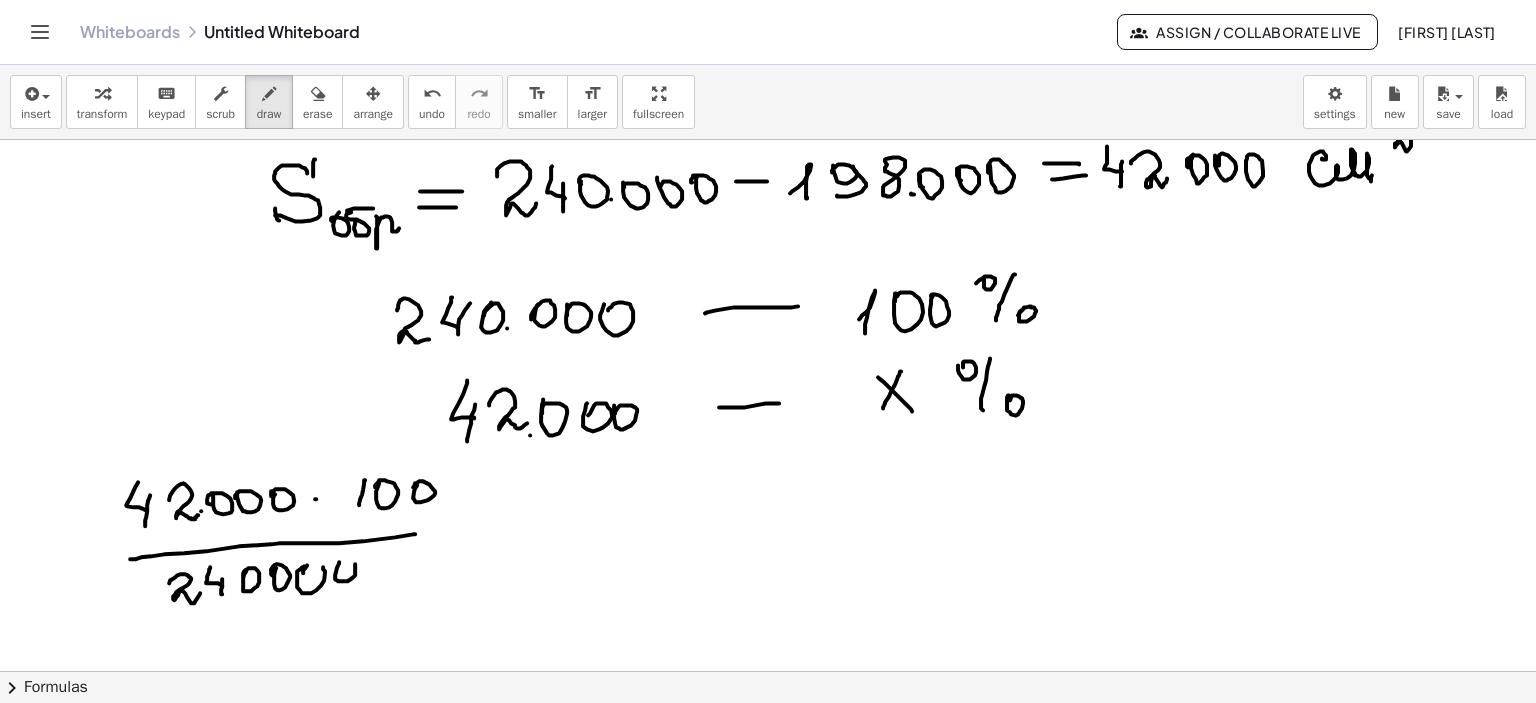 click at bounding box center (768, -1305) 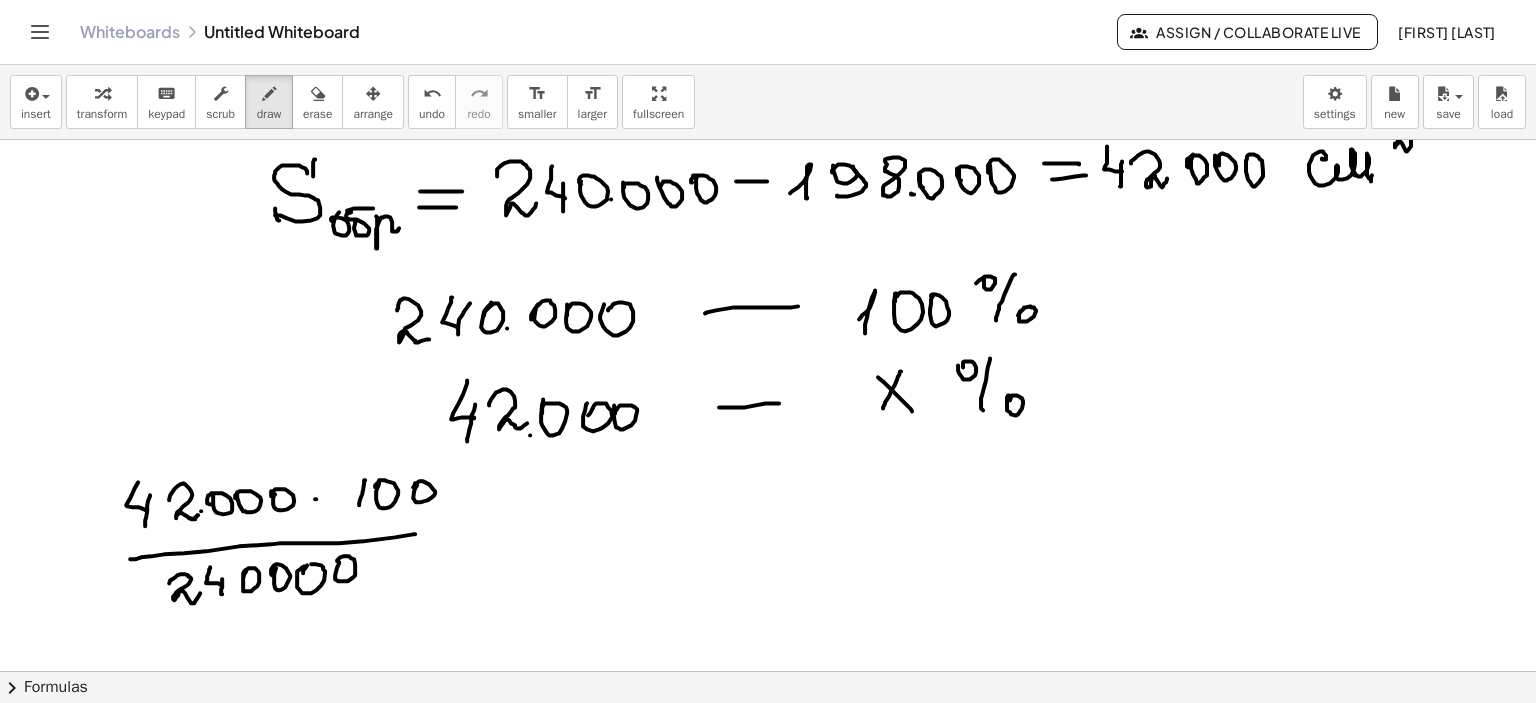 click at bounding box center (768, -1305) 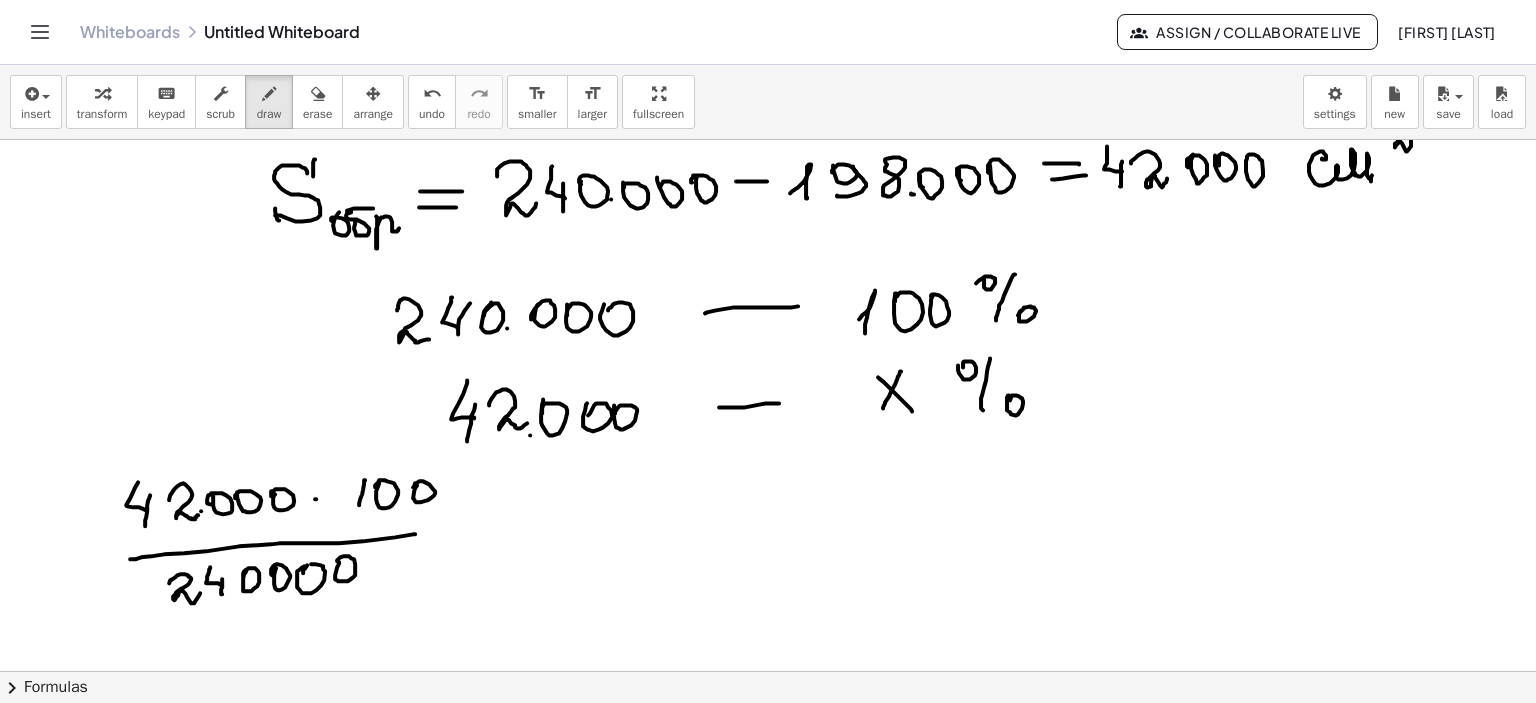 click at bounding box center [768, -1305] 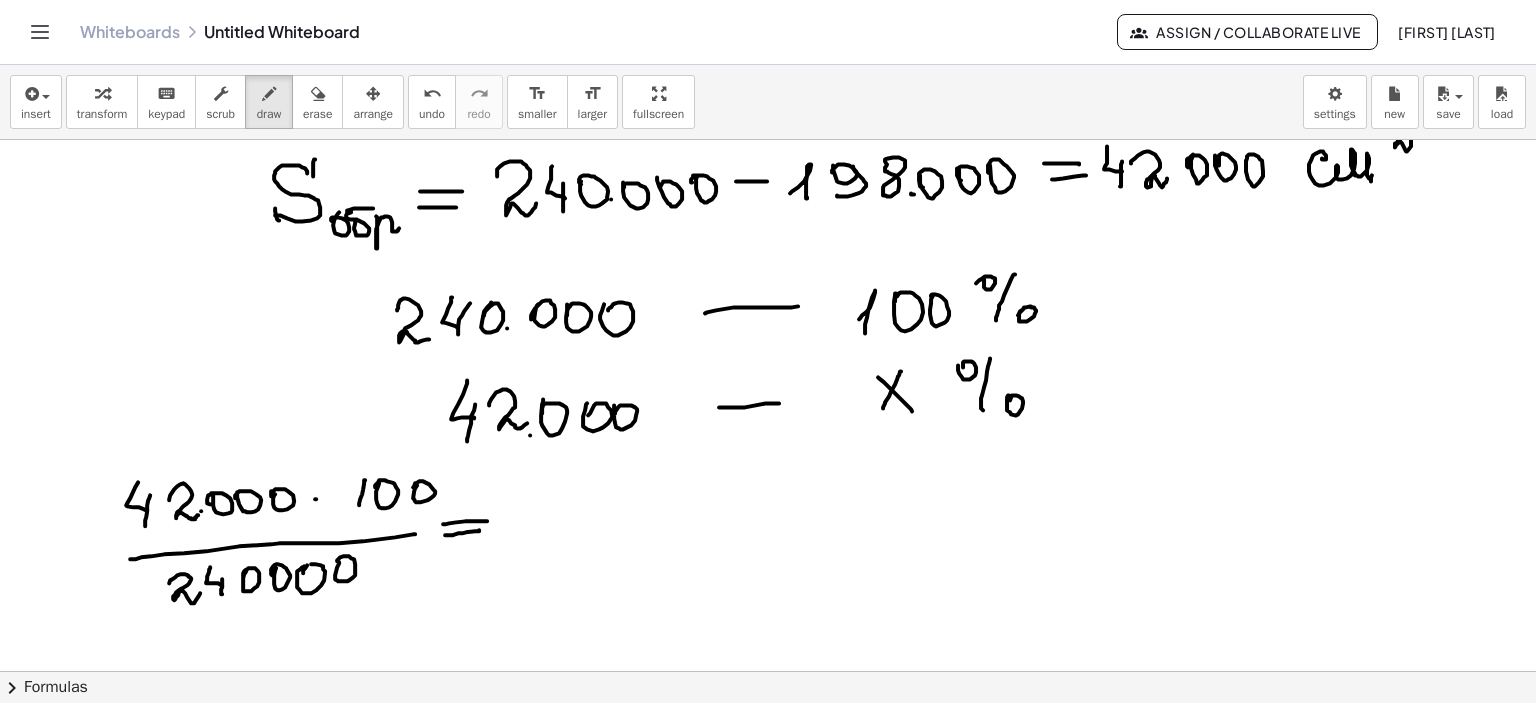 click at bounding box center [768, -1305] 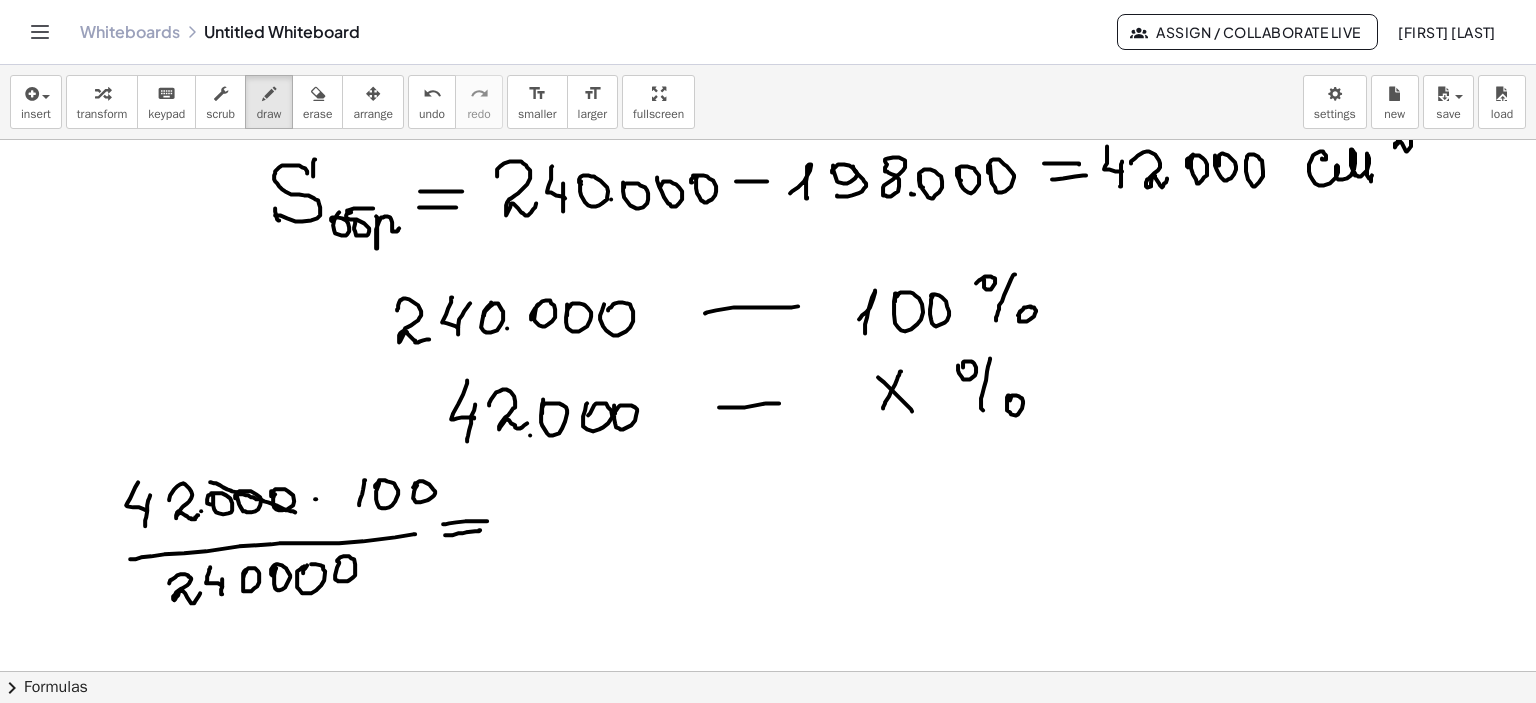 drag, startPoint x: 203, startPoint y: 482, endPoint x: 299, endPoint y: 522, distance: 104 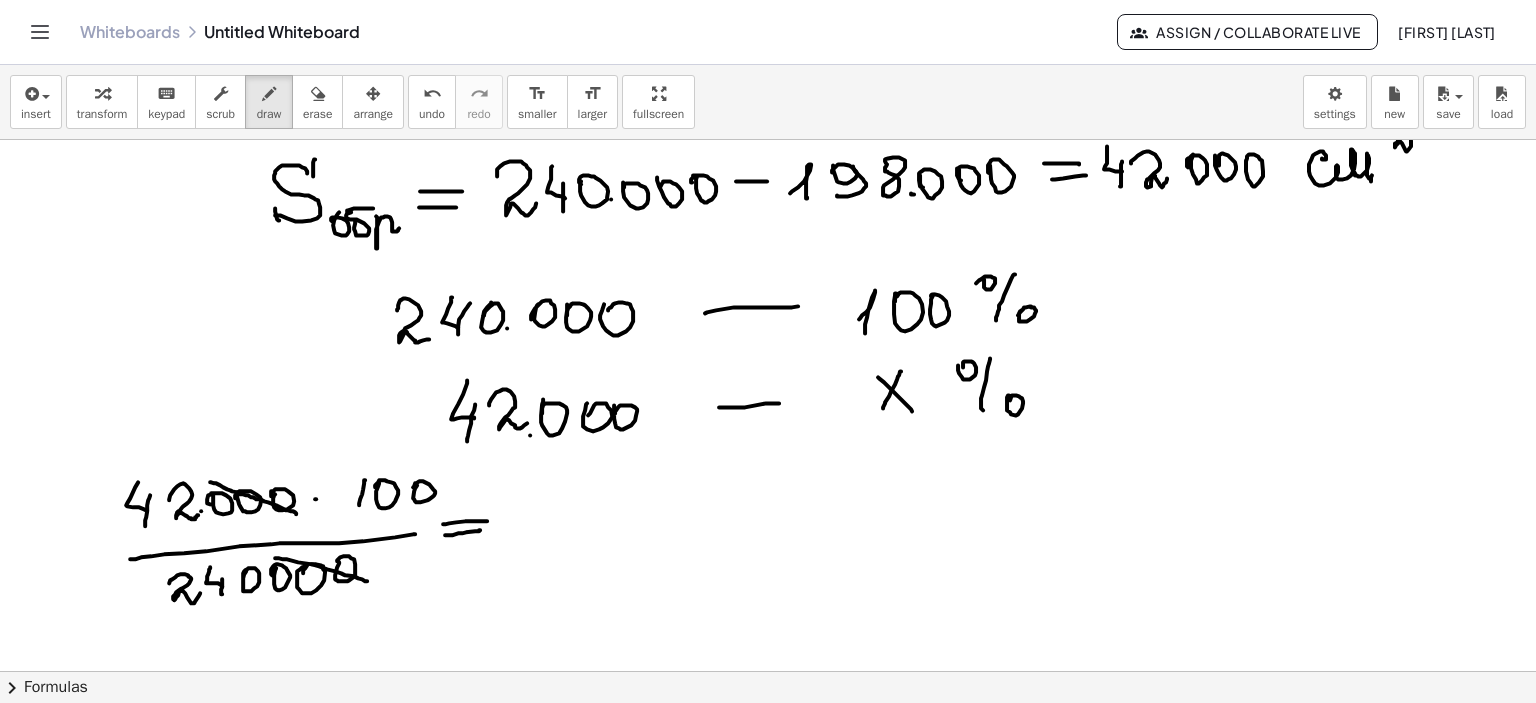 drag, startPoint x: 268, startPoint y: 558, endPoint x: 361, endPoint y: 582, distance: 96.04687 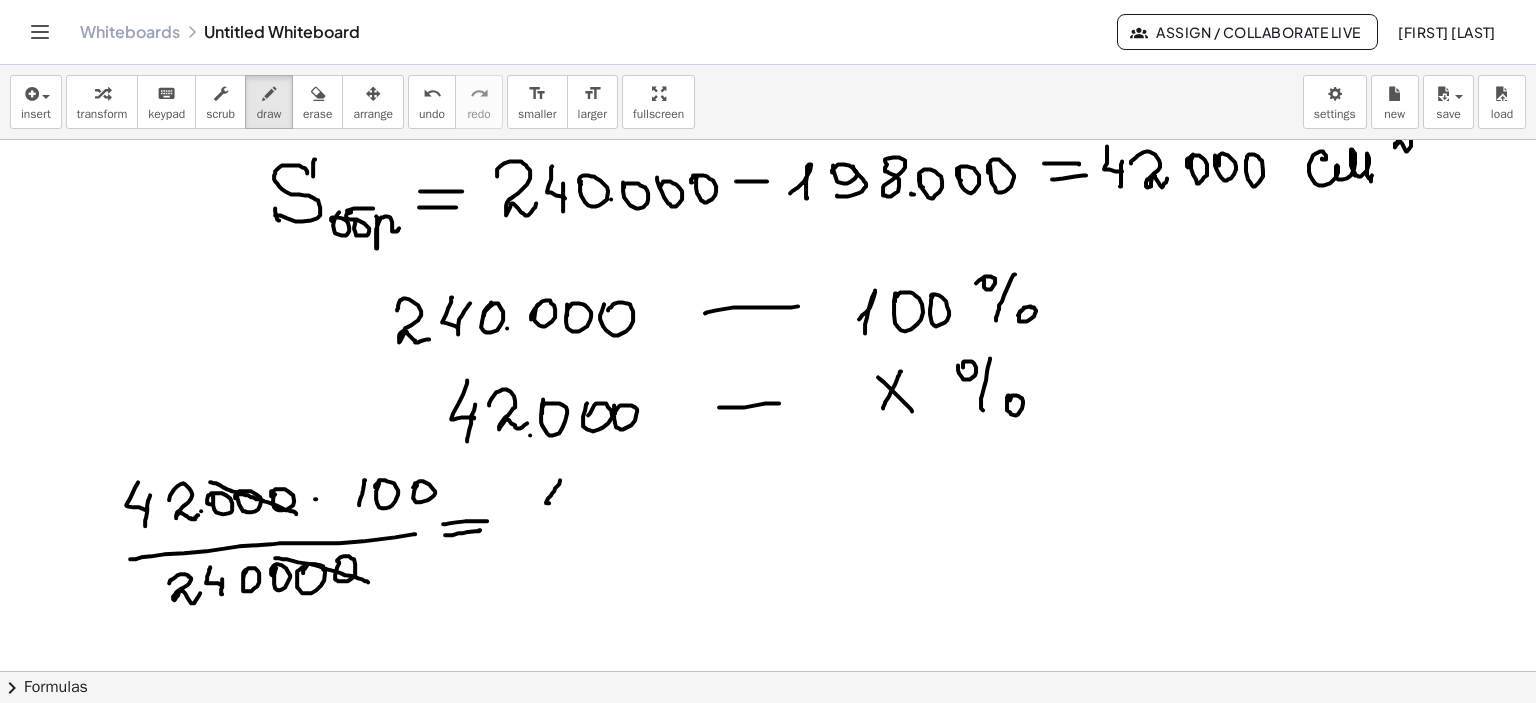 drag, startPoint x: 553, startPoint y: 480, endPoint x: 563, endPoint y: 504, distance: 26 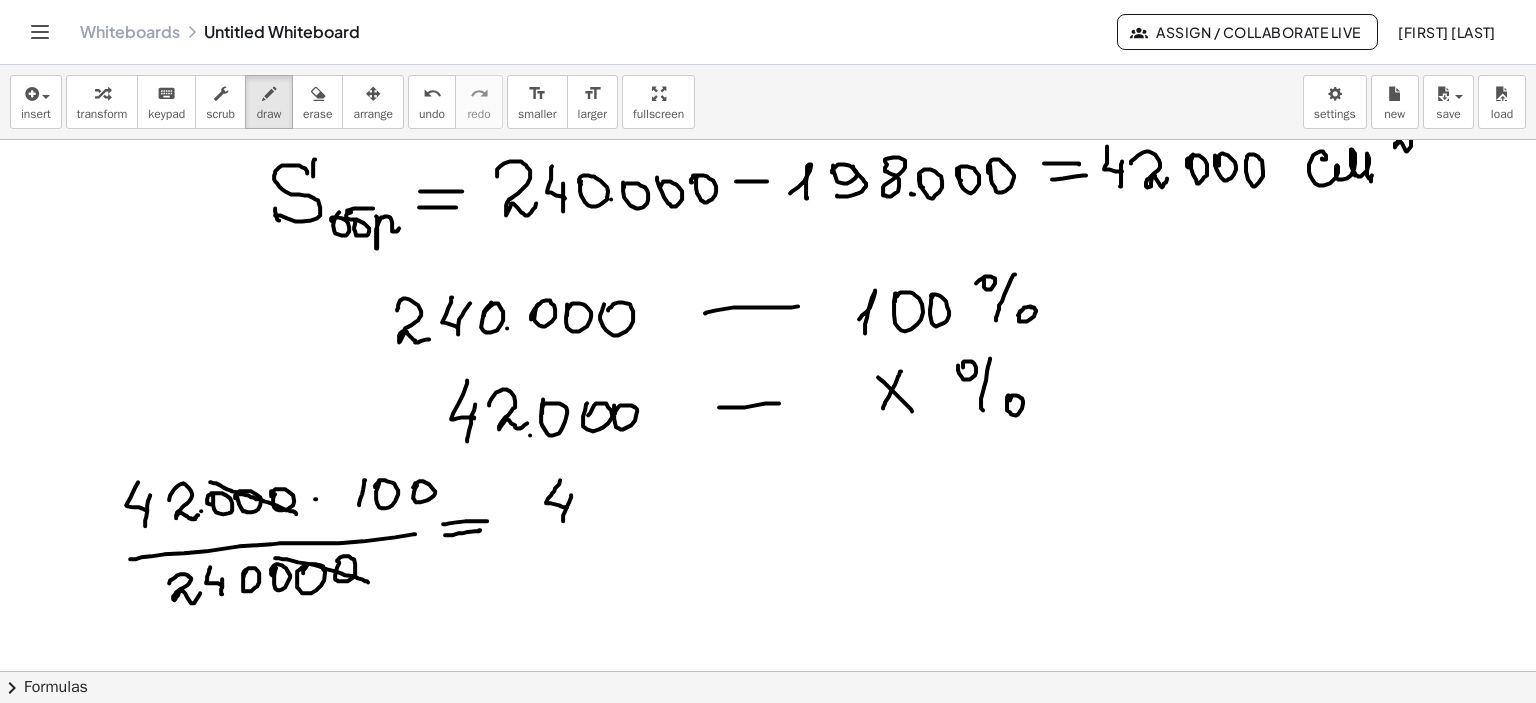 drag, startPoint x: 564, startPoint y: 495, endPoint x: 556, endPoint y: 521, distance: 27.202942 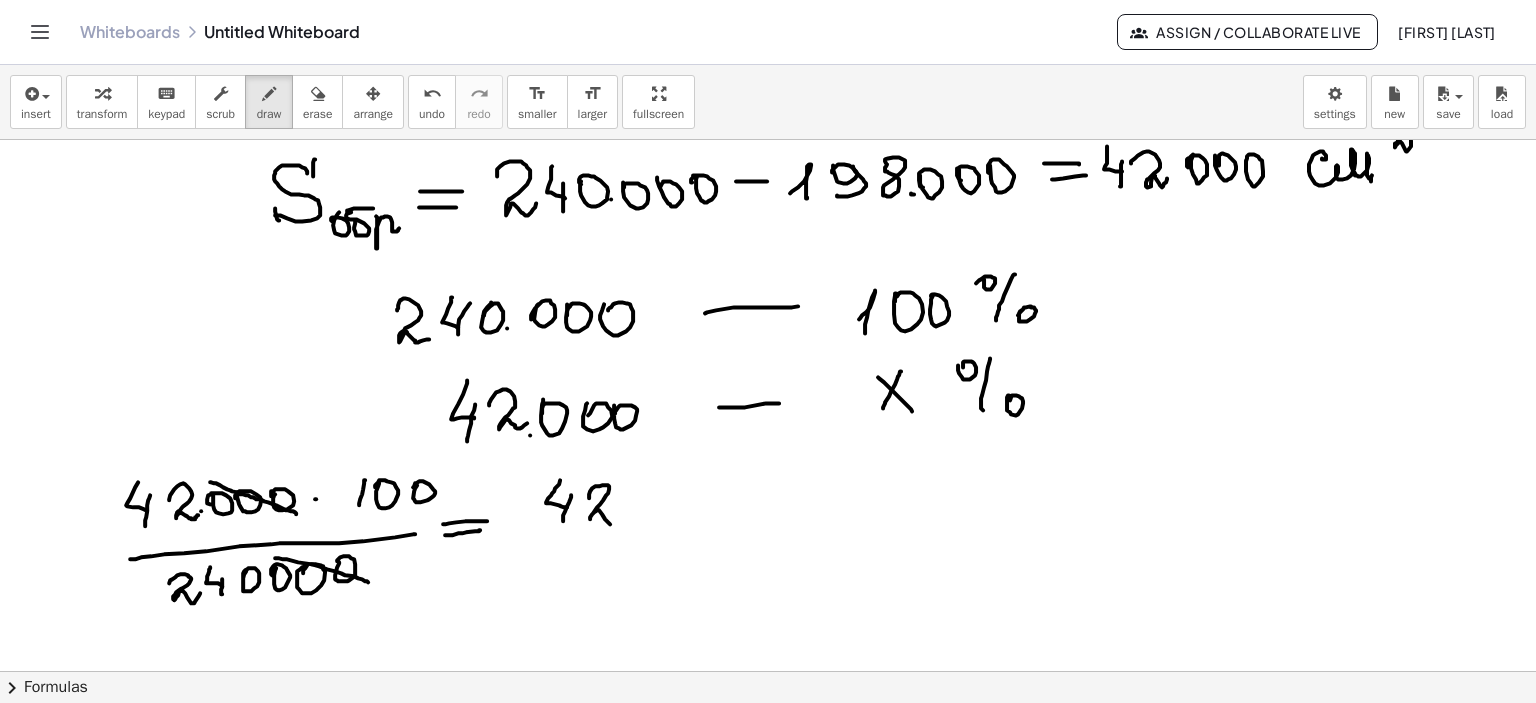 drag, startPoint x: 582, startPoint y: 497, endPoint x: 618, endPoint y: 511, distance: 38.626415 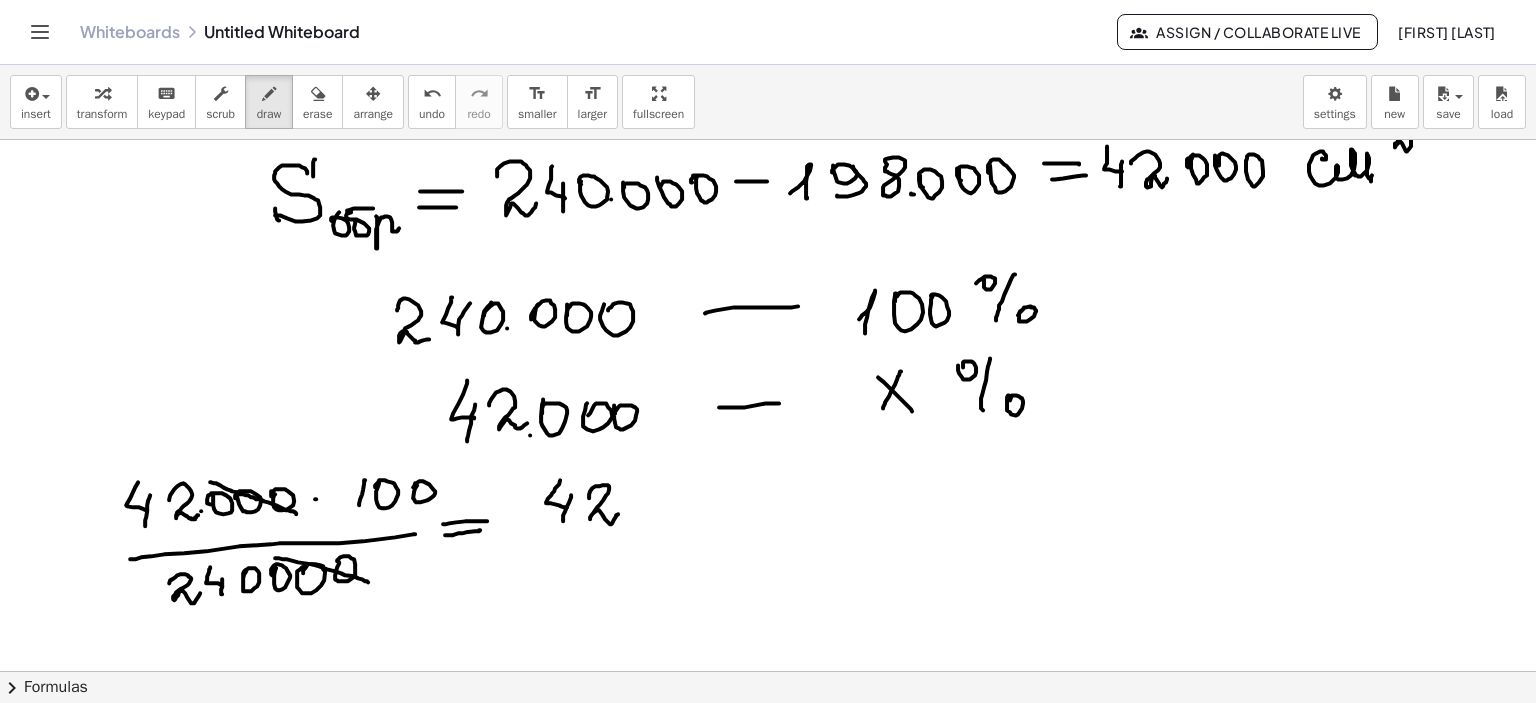 click at bounding box center [768, -1305] 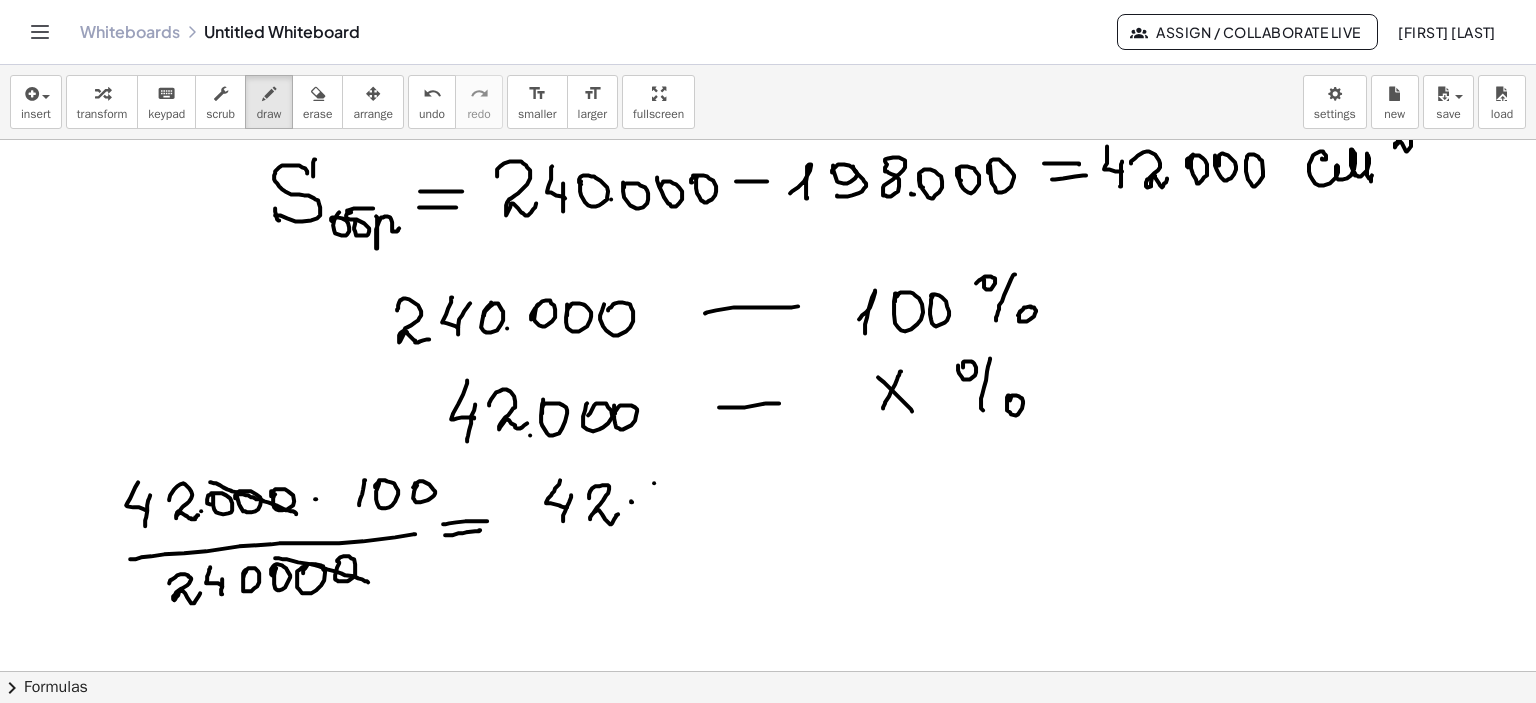 drag, startPoint x: 647, startPoint y: 483, endPoint x: 644, endPoint y: 518, distance: 35.128338 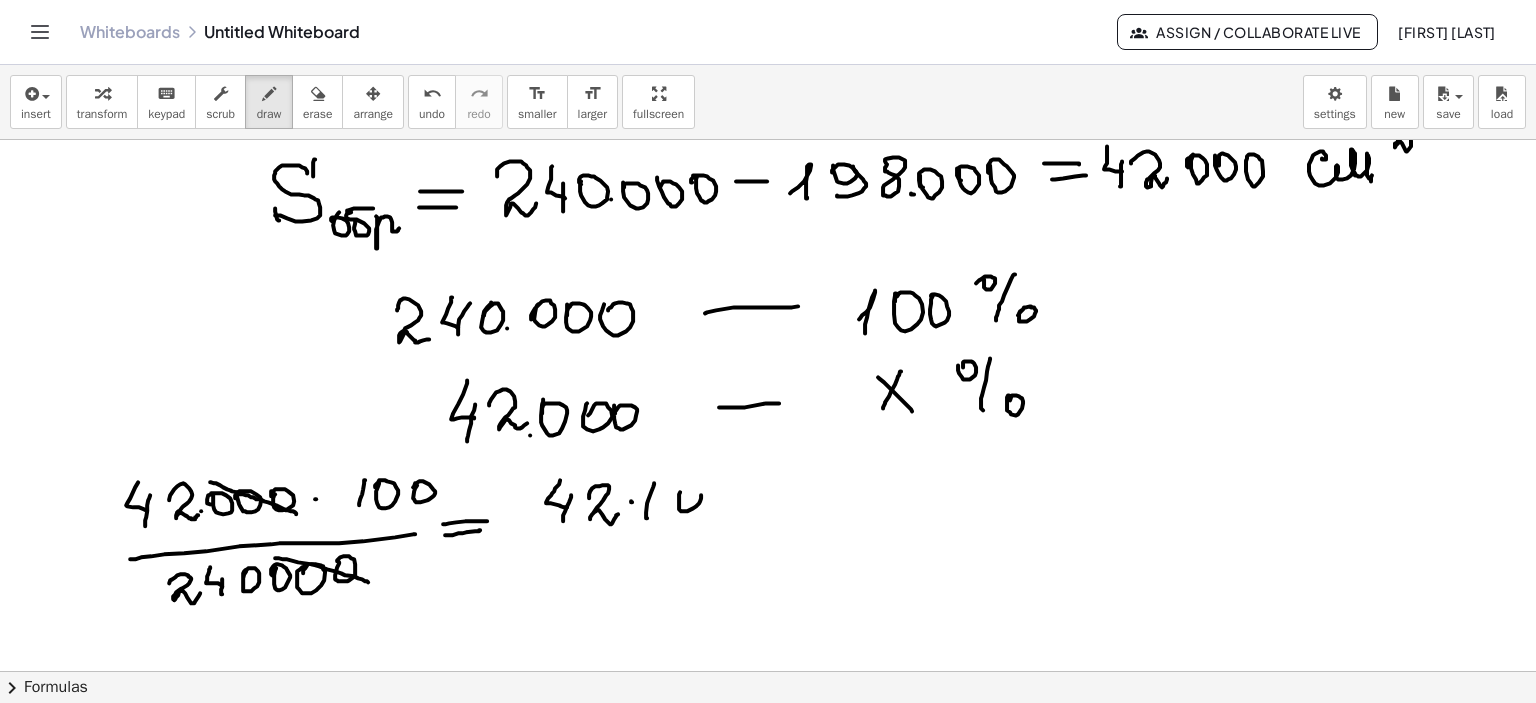 drag, startPoint x: 673, startPoint y: 492, endPoint x: 683, endPoint y: 497, distance: 11.18034 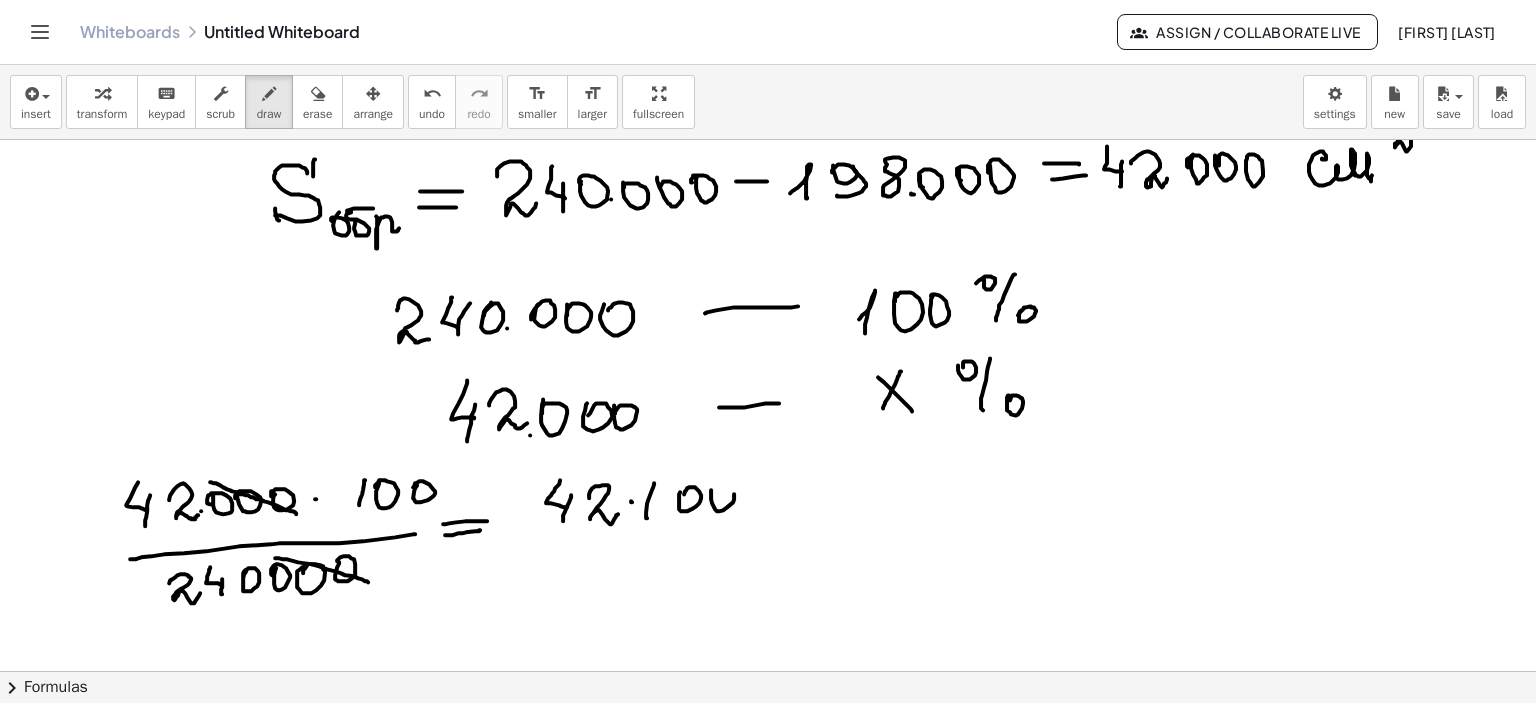 click at bounding box center (768, -1305) 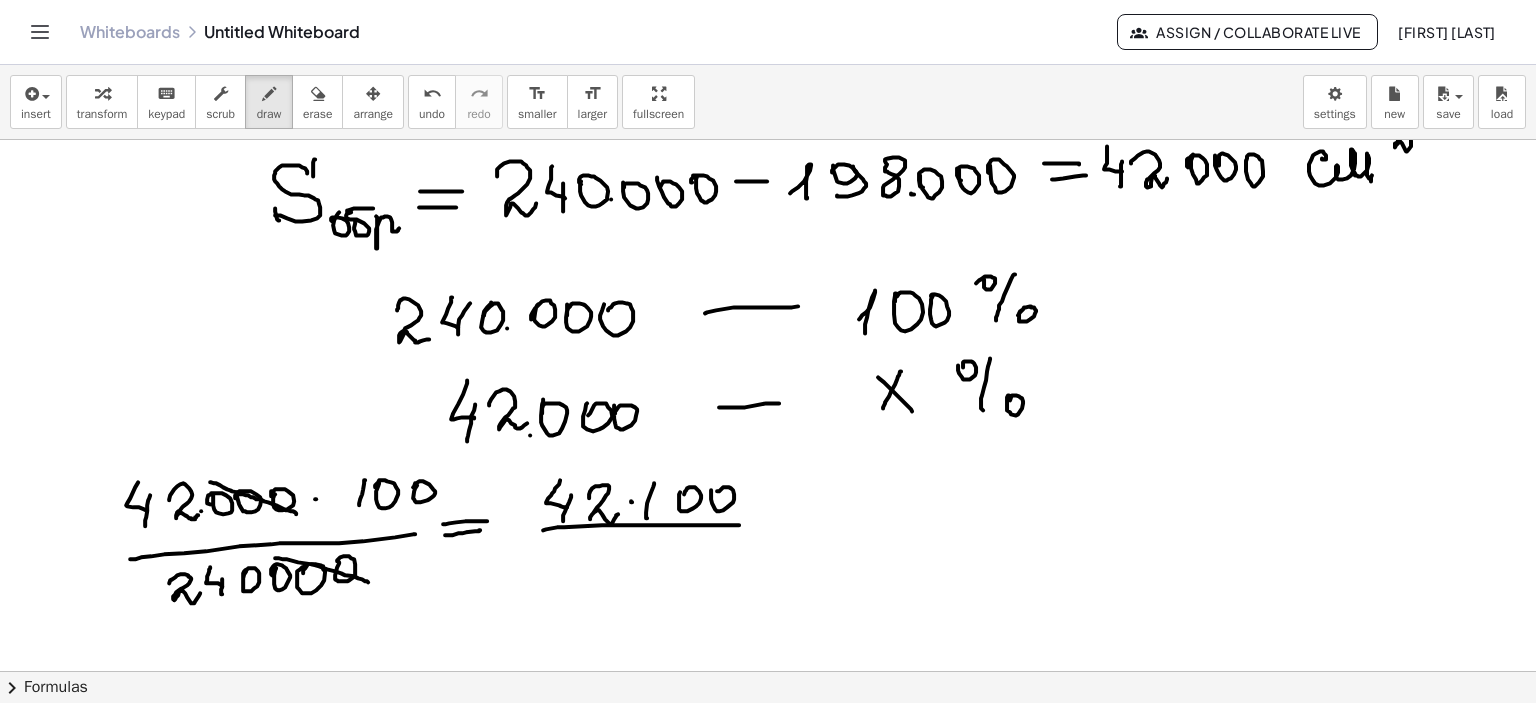 drag, startPoint x: 550, startPoint y: 527, endPoint x: 732, endPoint y: 525, distance: 182.01099 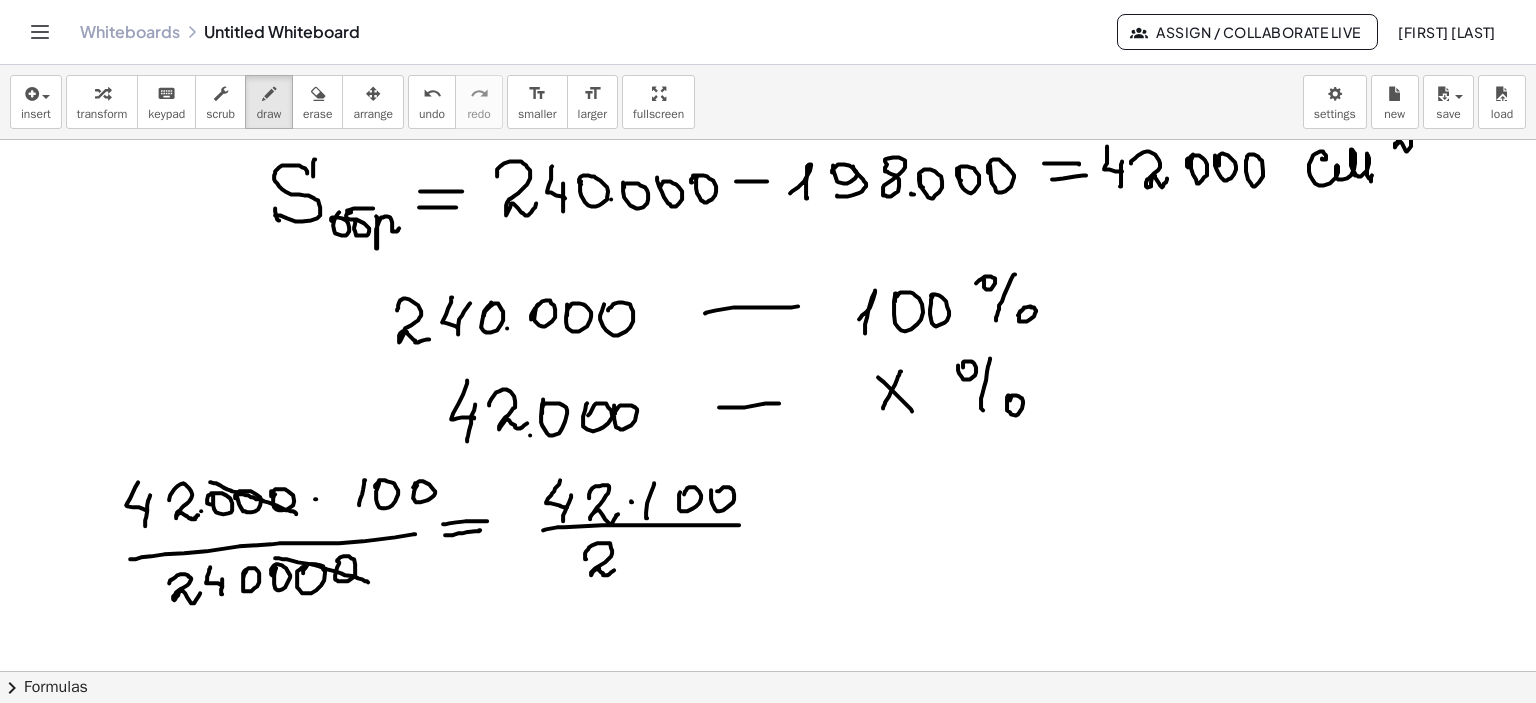 drag, startPoint x: 578, startPoint y: 555, endPoint x: 616, endPoint y: 563, distance: 38.832977 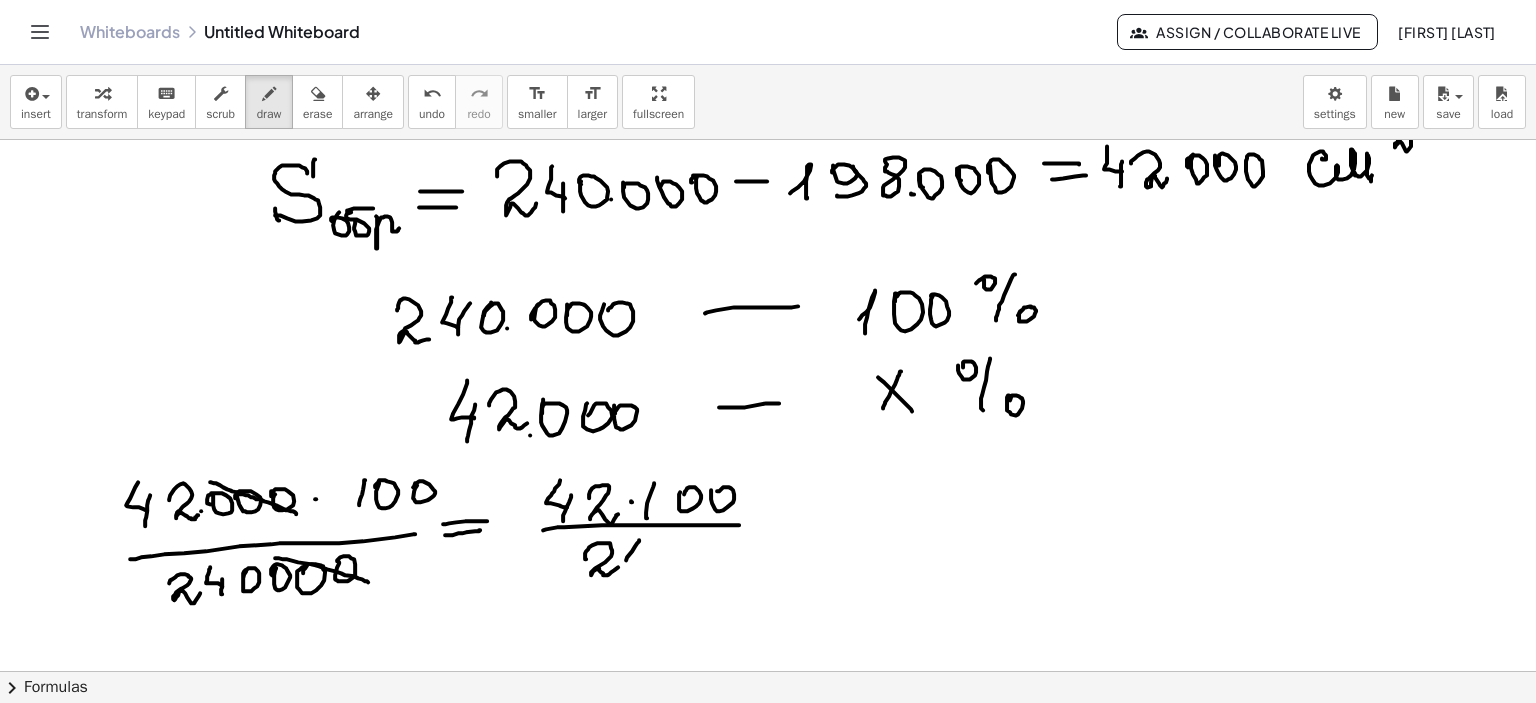 drag, startPoint x: 632, startPoint y: 540, endPoint x: 636, endPoint y: 566, distance: 26.305893 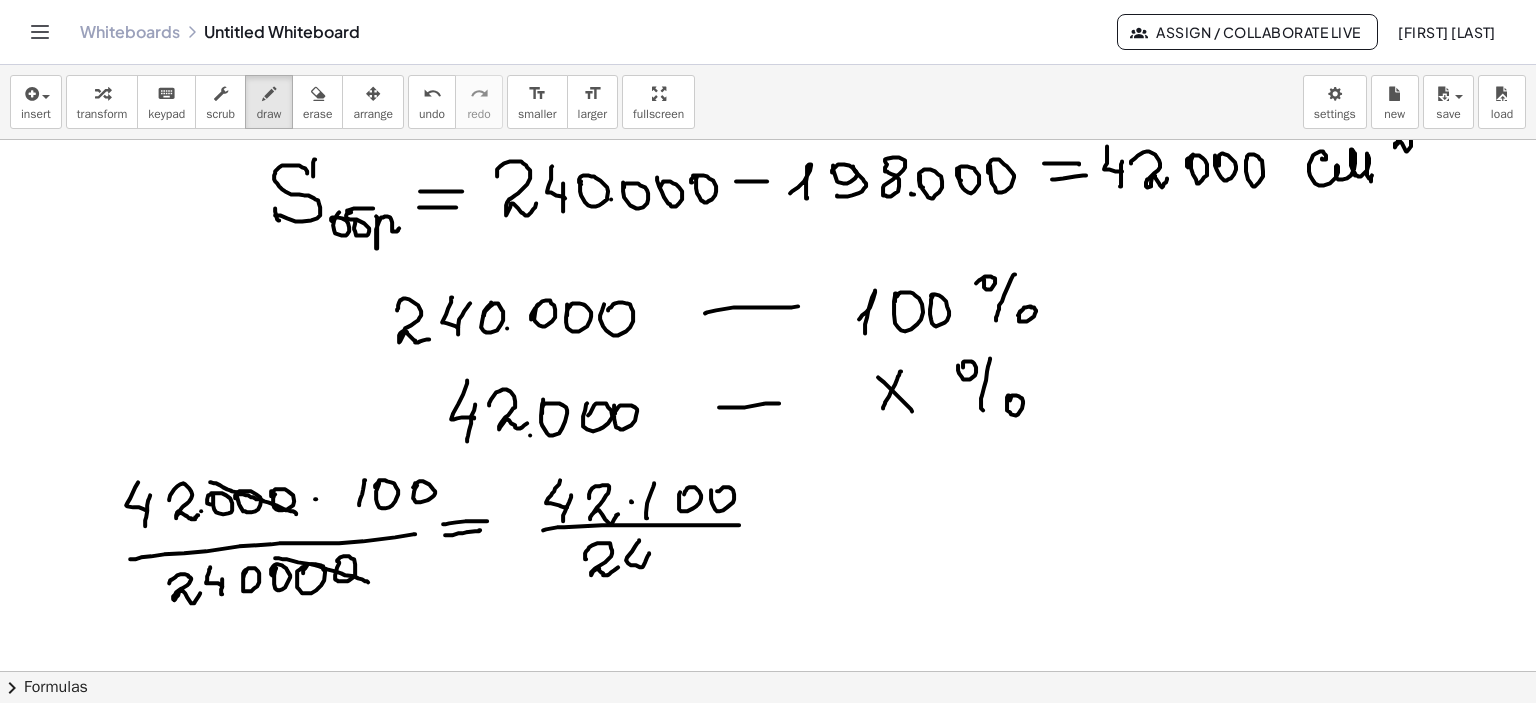 drag, startPoint x: 642, startPoint y: 553, endPoint x: 665, endPoint y: 560, distance: 24.04163 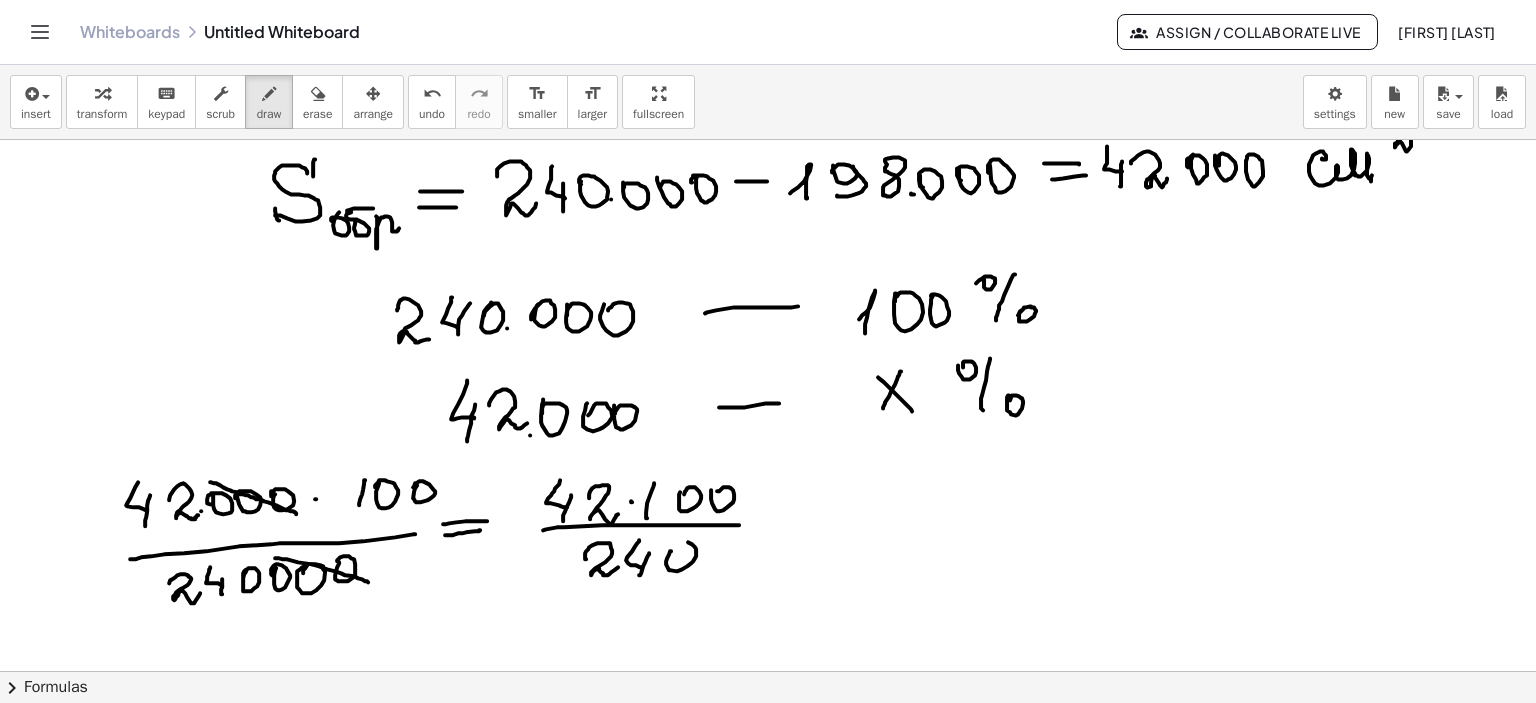 click at bounding box center (768, -1305) 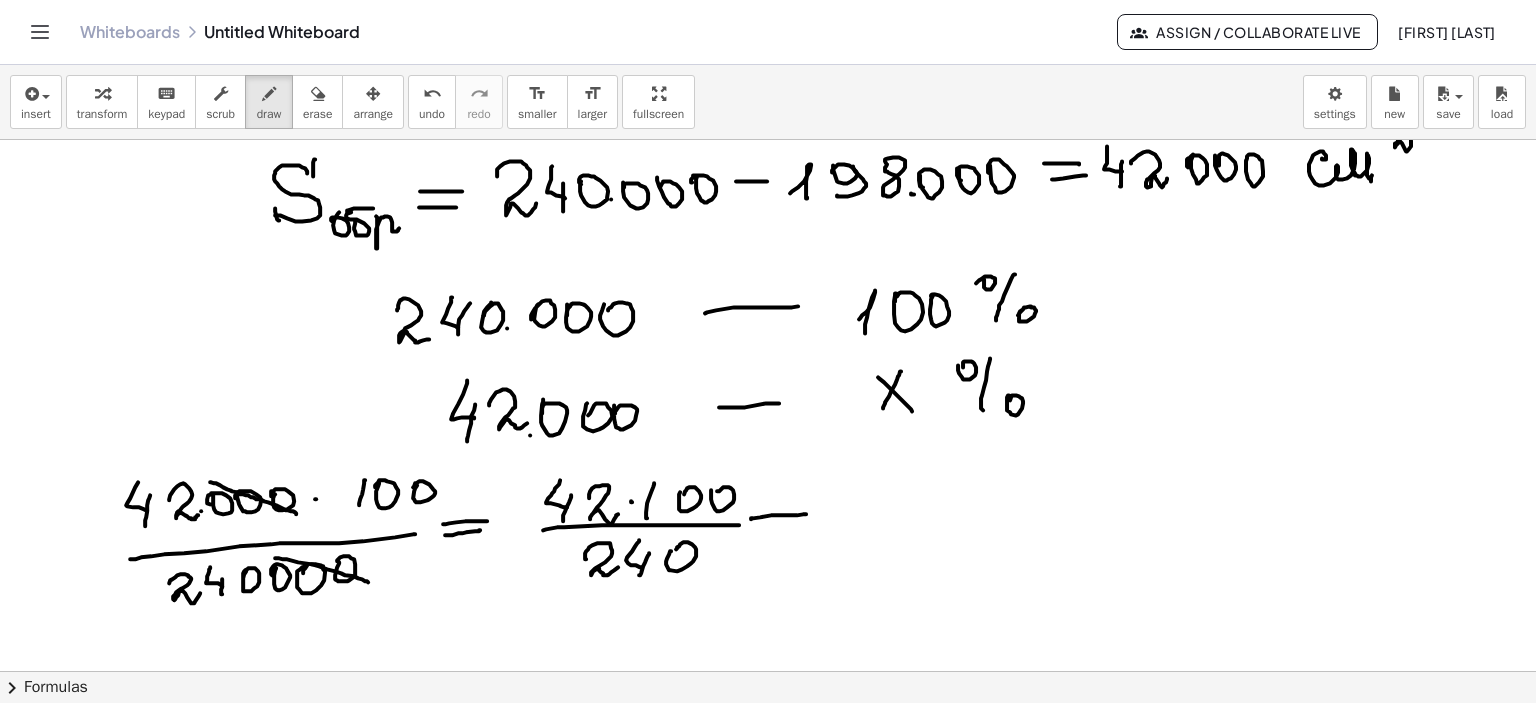 drag, startPoint x: 744, startPoint y: 519, endPoint x: 799, endPoint y: 514, distance: 55.226807 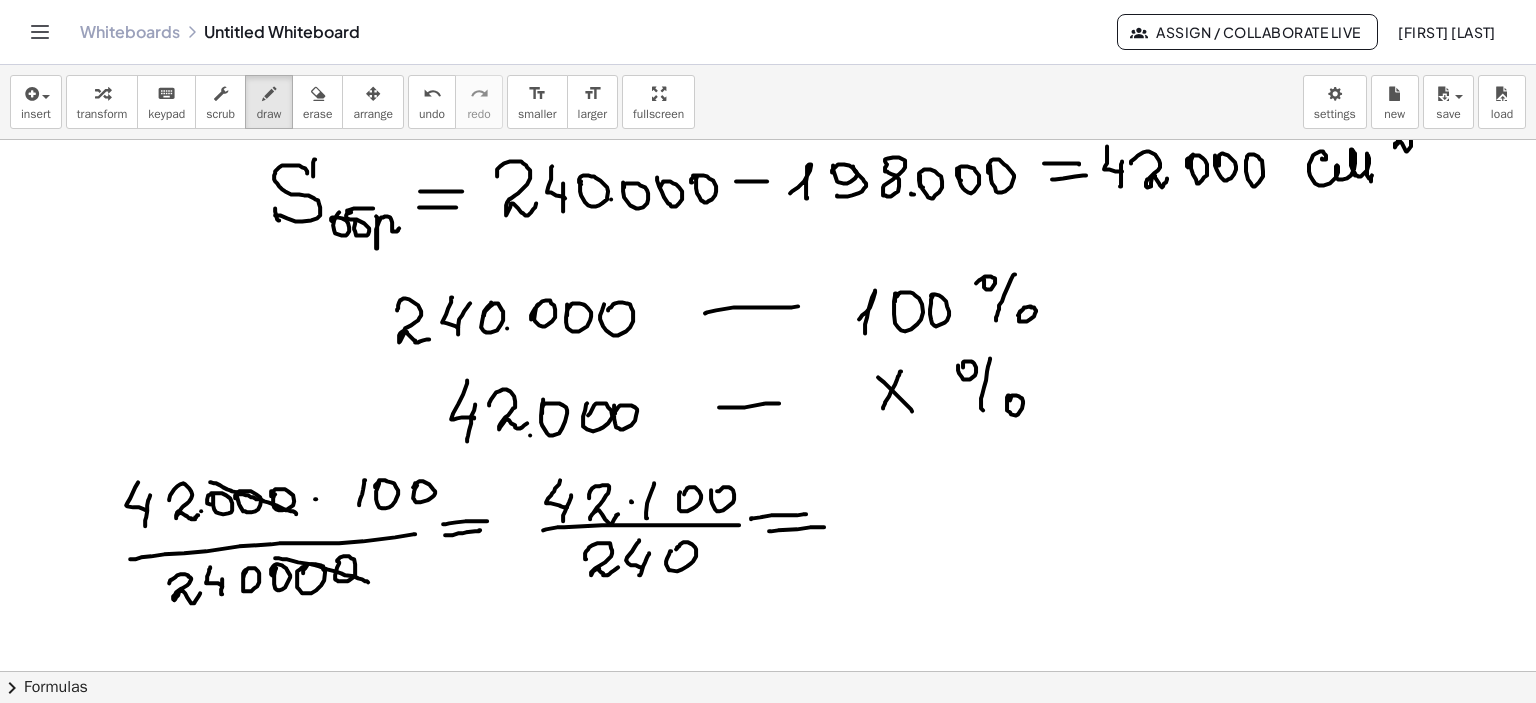 drag, startPoint x: 762, startPoint y: 531, endPoint x: 817, endPoint y: 527, distance: 55.145264 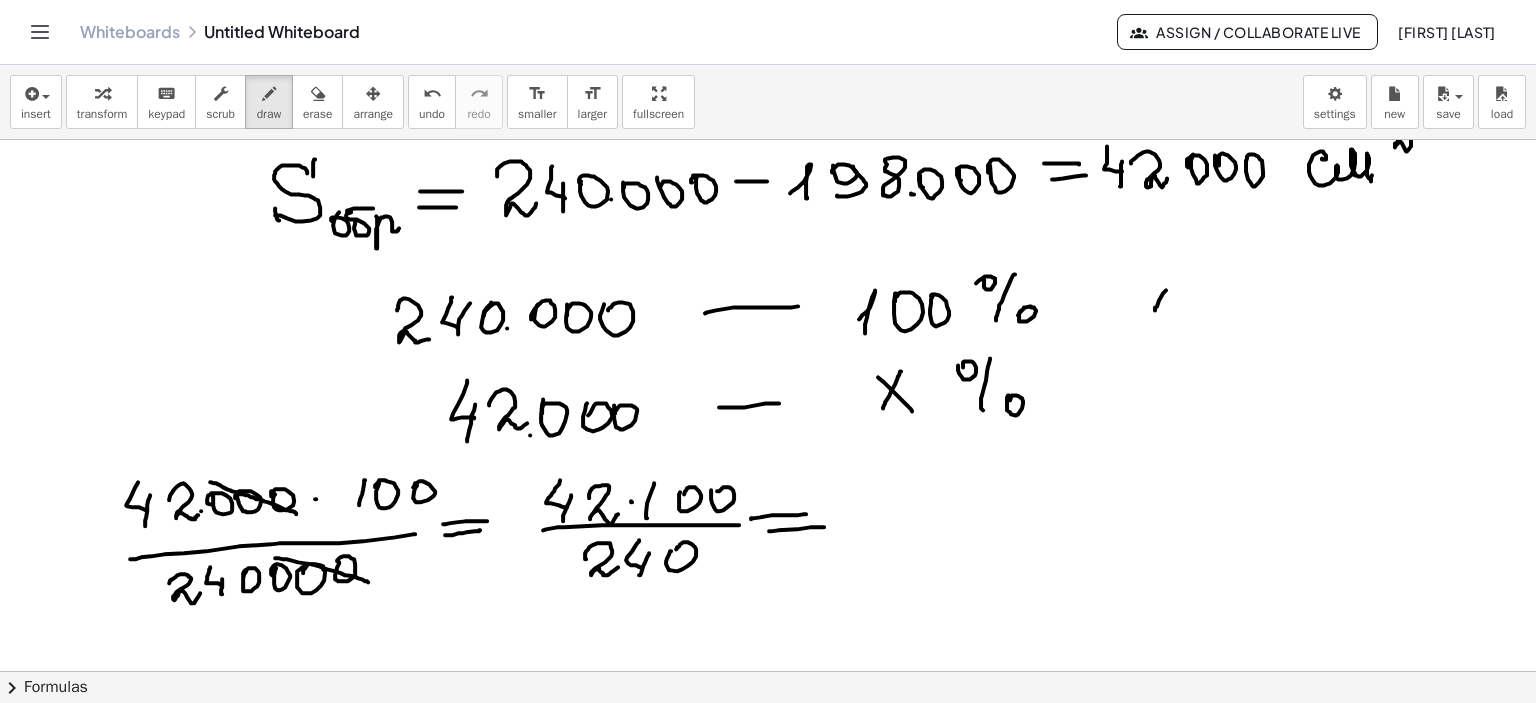drag, startPoint x: 1159, startPoint y: 290, endPoint x: 1162, endPoint y: 315, distance: 25.179358 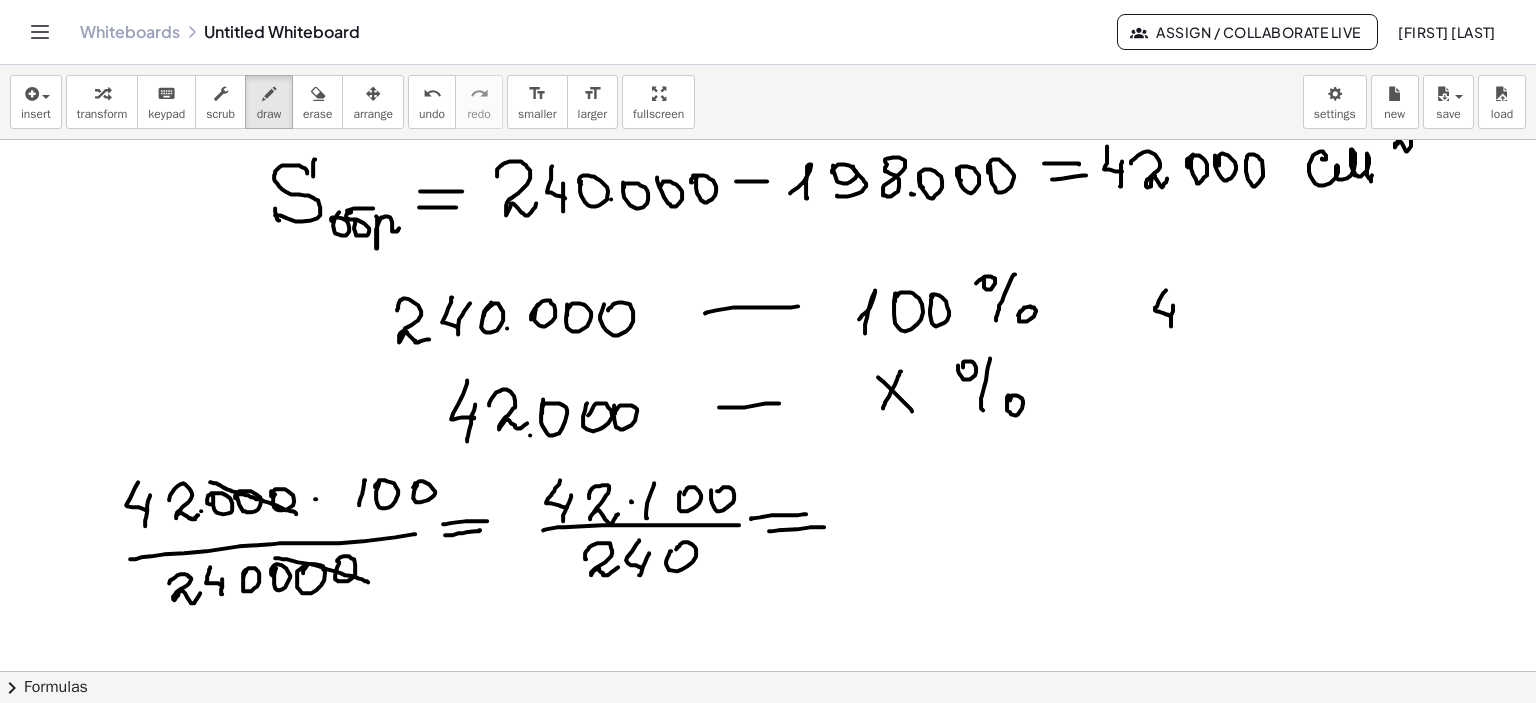 drag, startPoint x: 1166, startPoint y: 305, endPoint x: 1164, endPoint y: 326, distance: 21.095022 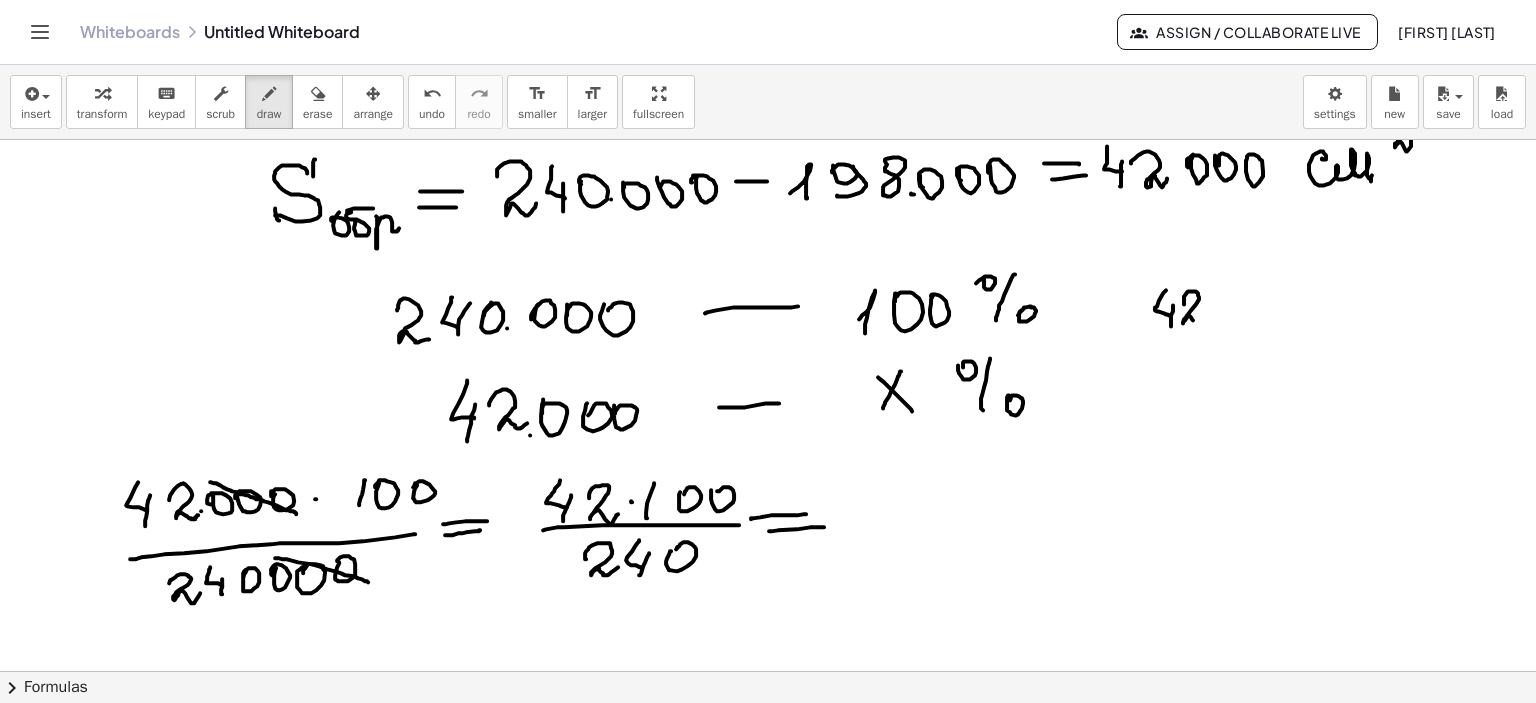 drag, startPoint x: 1177, startPoint y: 304, endPoint x: 1205, endPoint y: 313, distance: 29.410883 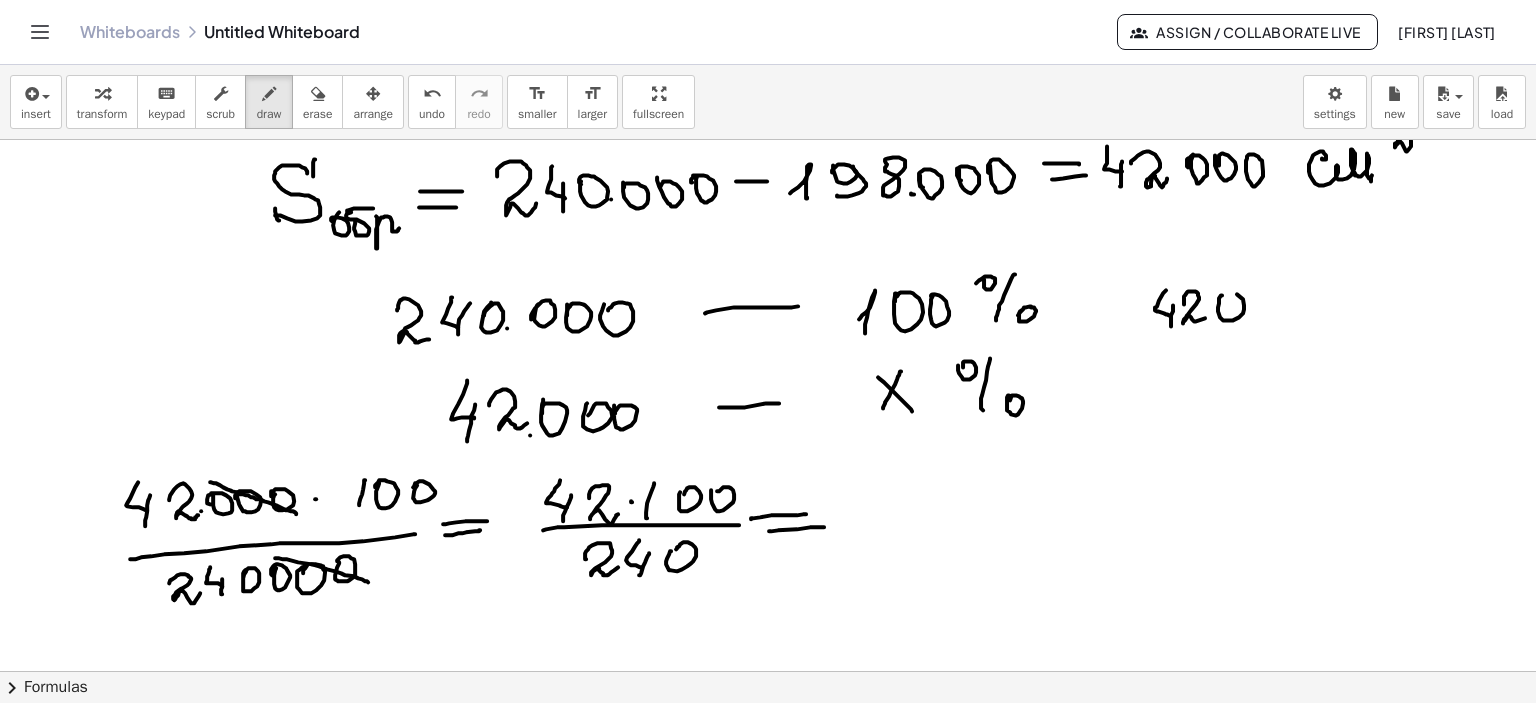 drag, startPoint x: 1211, startPoint y: 307, endPoint x: 1246, endPoint y: 306, distance: 35.014282 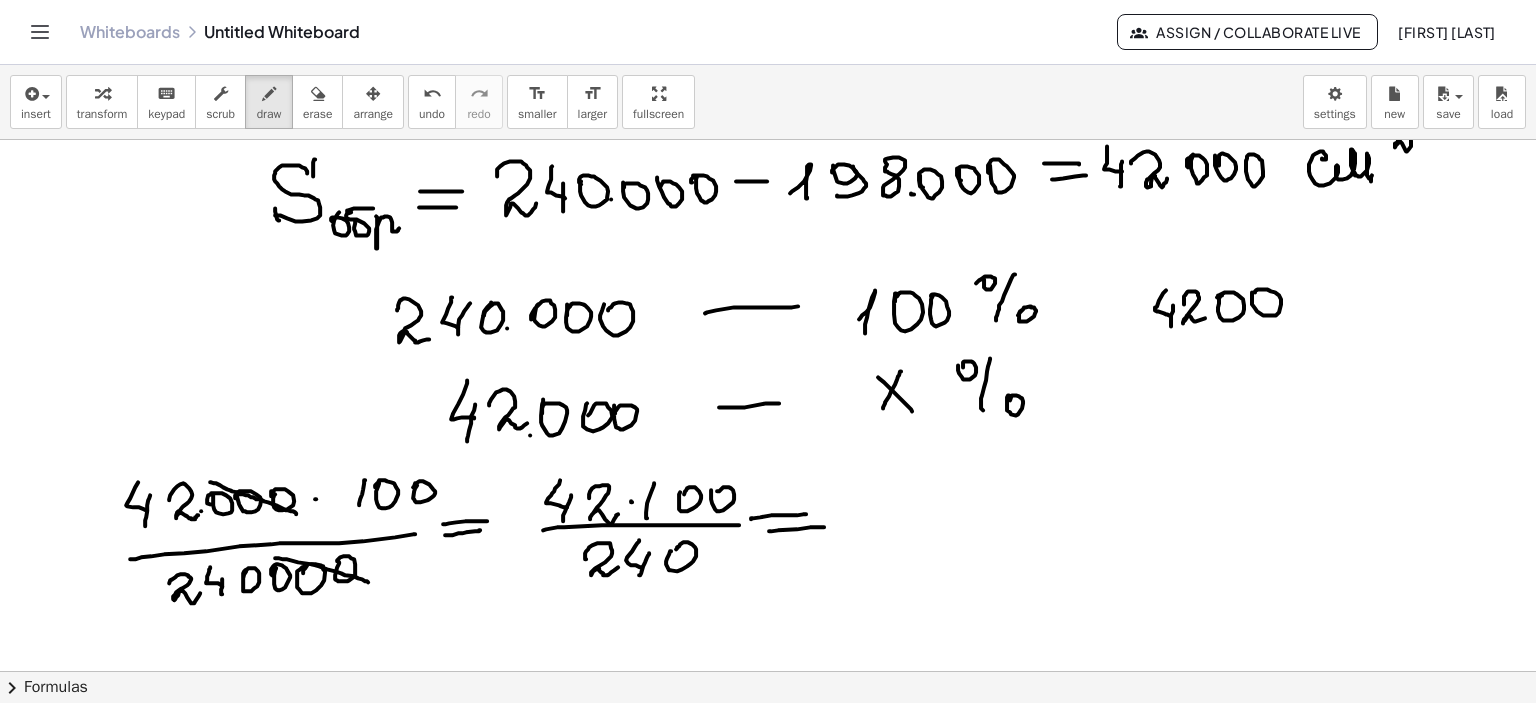 click at bounding box center [768, -1305] 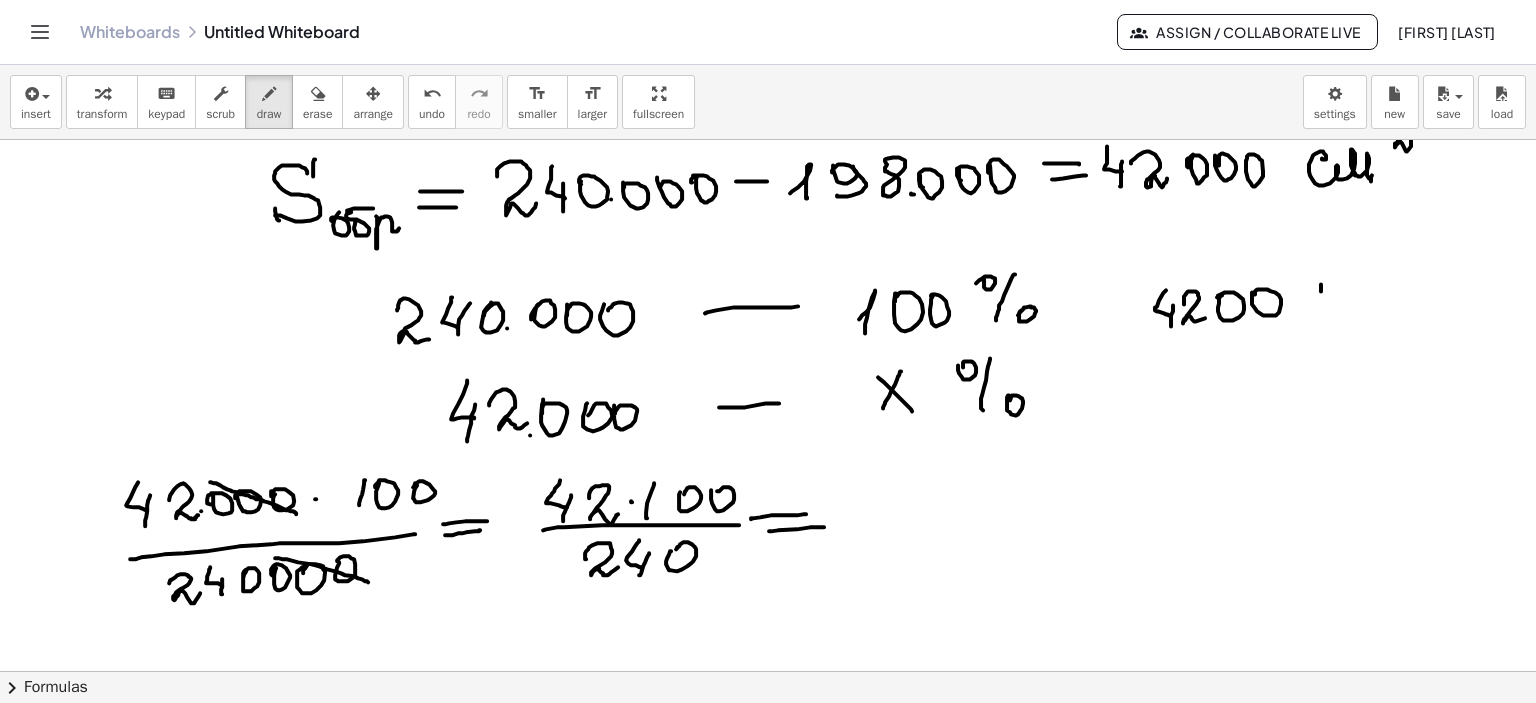 drag, startPoint x: 1314, startPoint y: 284, endPoint x: 1316, endPoint y: 350, distance: 66.0303 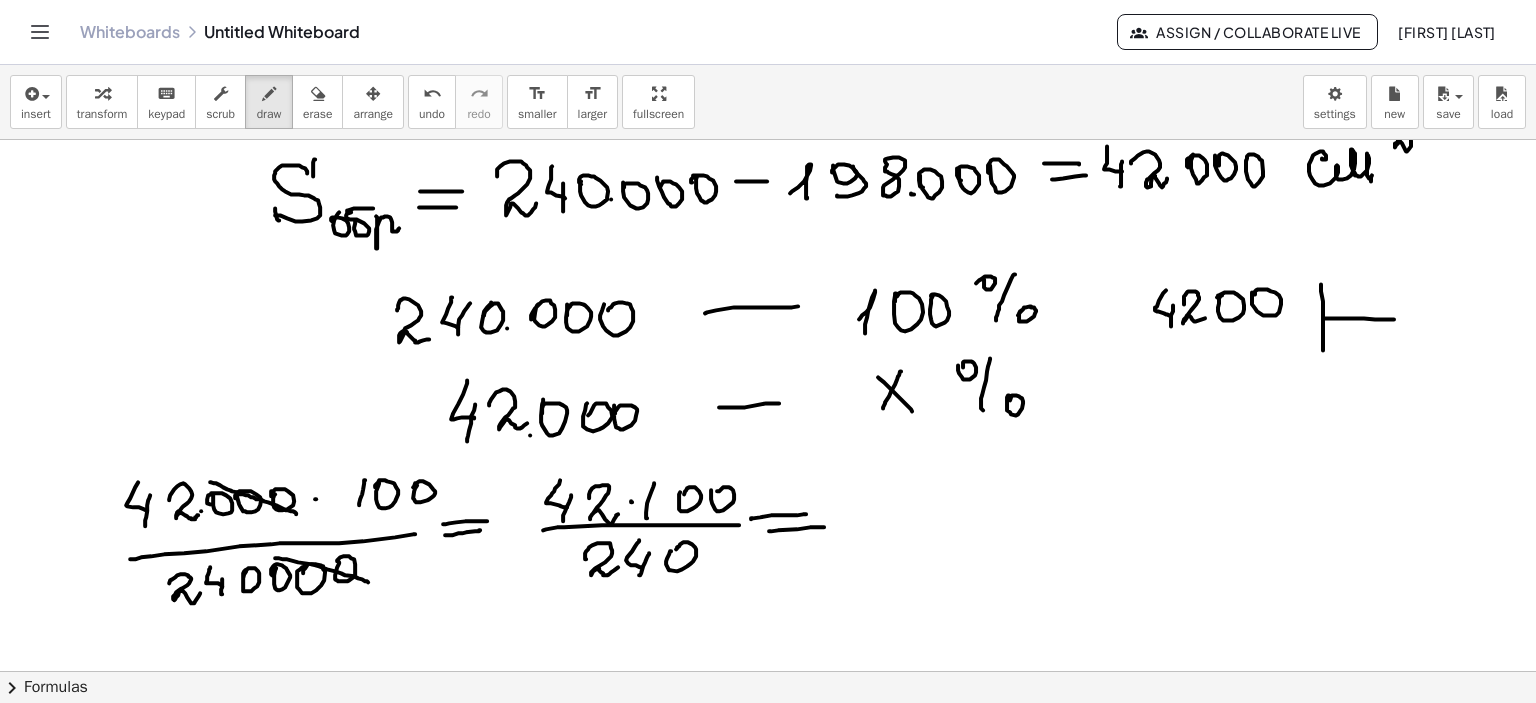click at bounding box center (768, -1305) 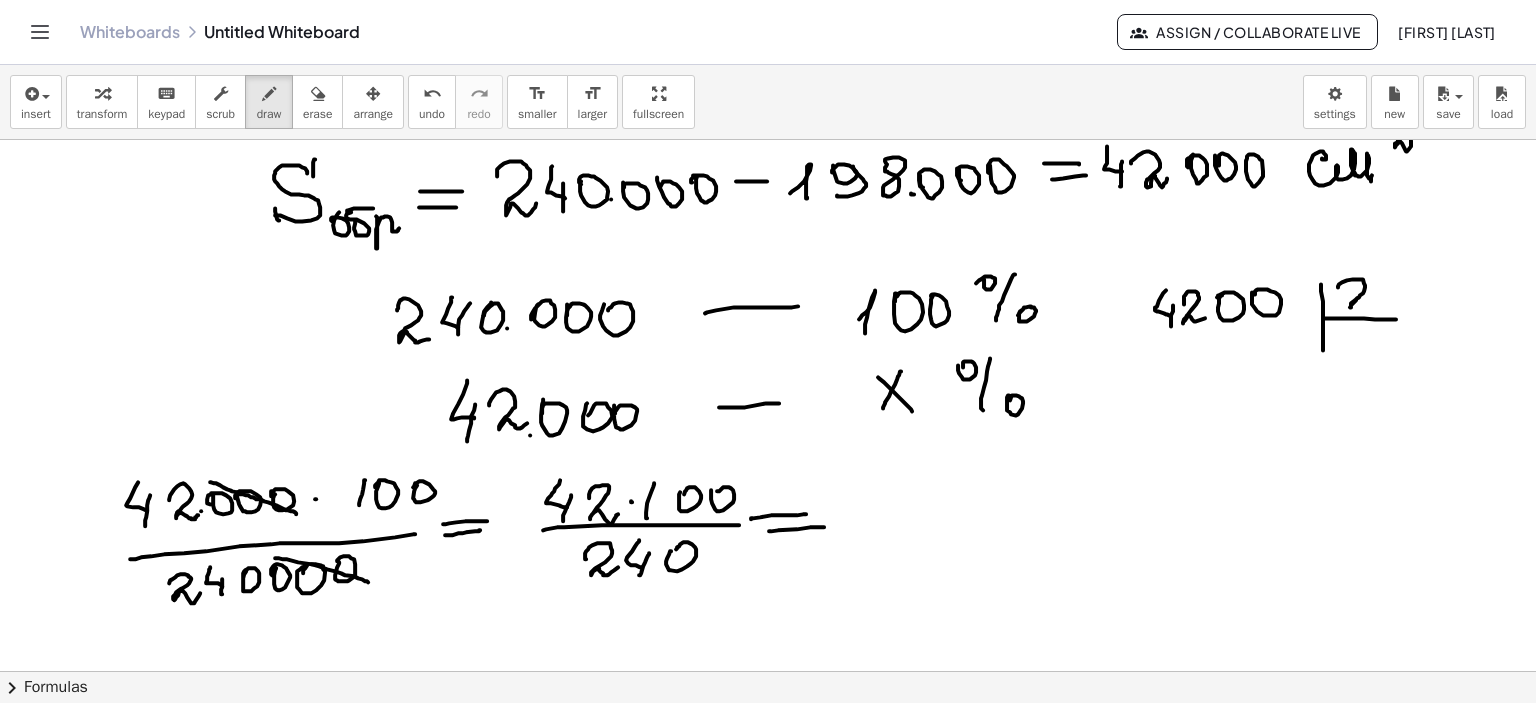 drag, startPoint x: 1331, startPoint y: 287, endPoint x: 1372, endPoint y: 295, distance: 41.773197 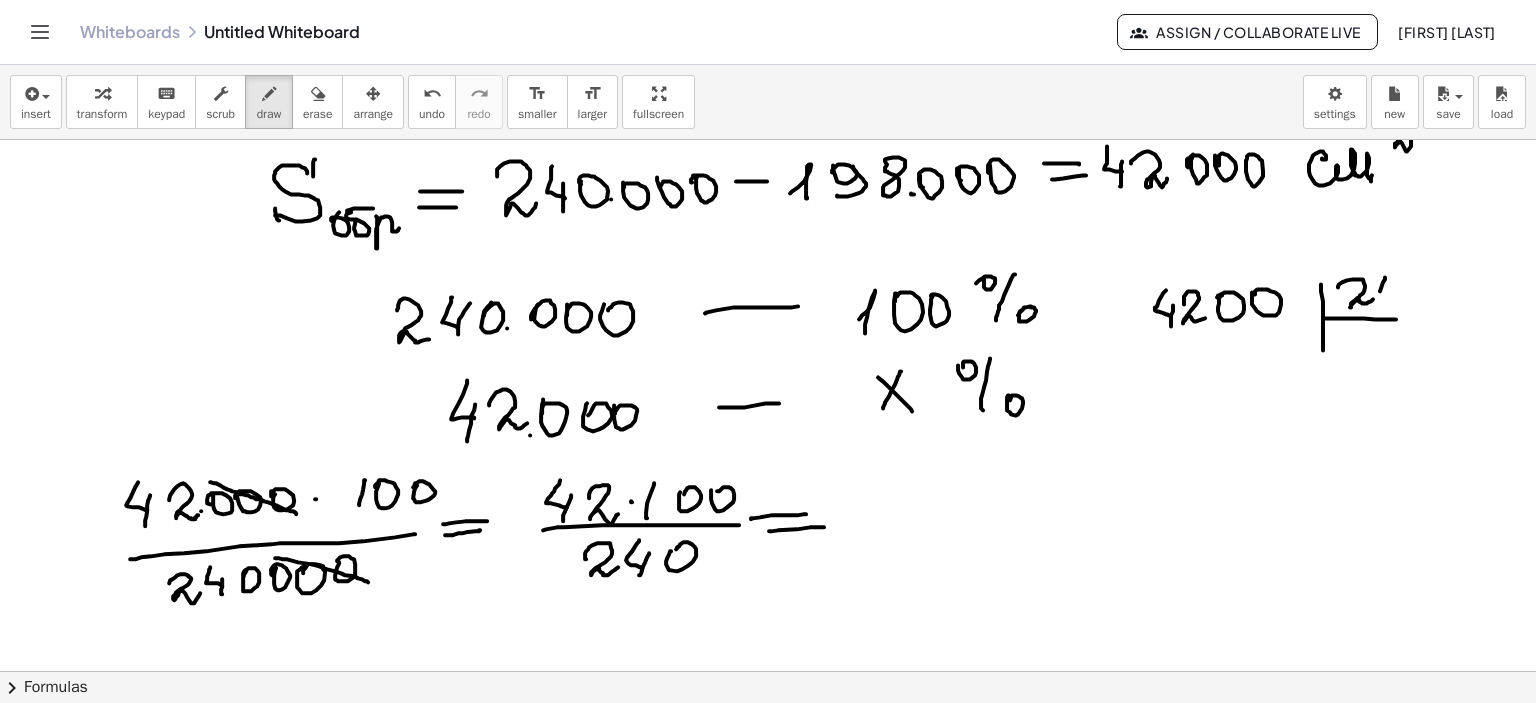 drag, startPoint x: 1378, startPoint y: 277, endPoint x: 1388, endPoint y: 296, distance: 21.470911 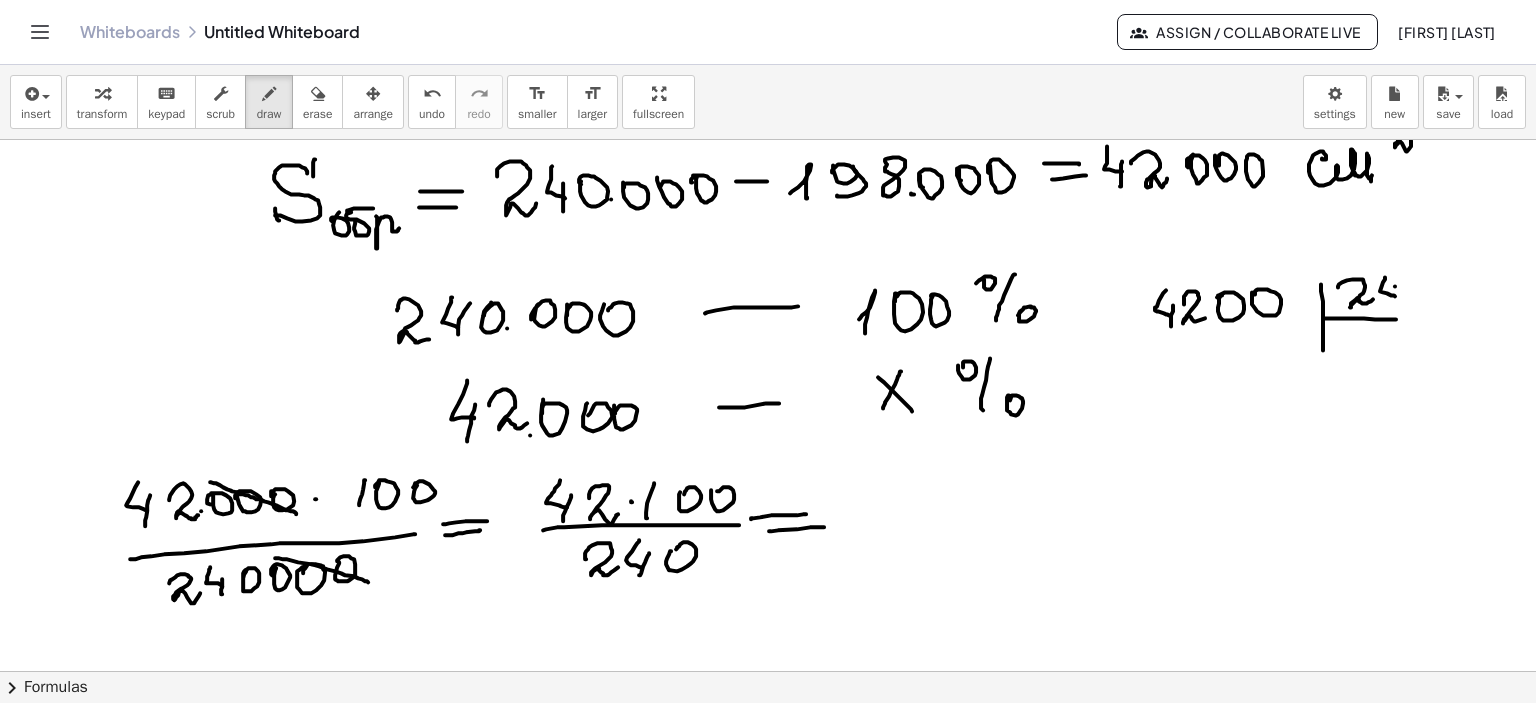 drag, startPoint x: 1388, startPoint y: 286, endPoint x: 1390, endPoint y: 303, distance: 17.117243 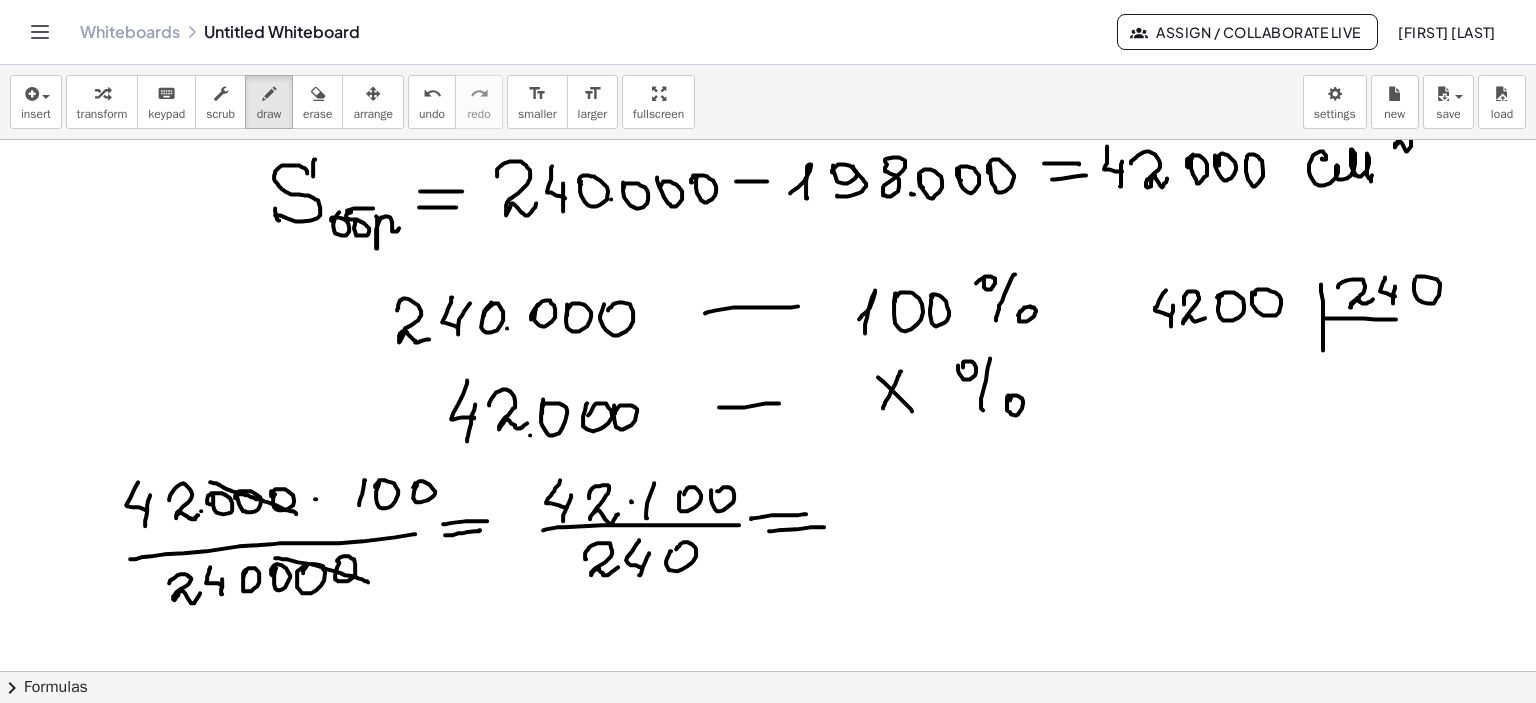 click at bounding box center [768, -1305] 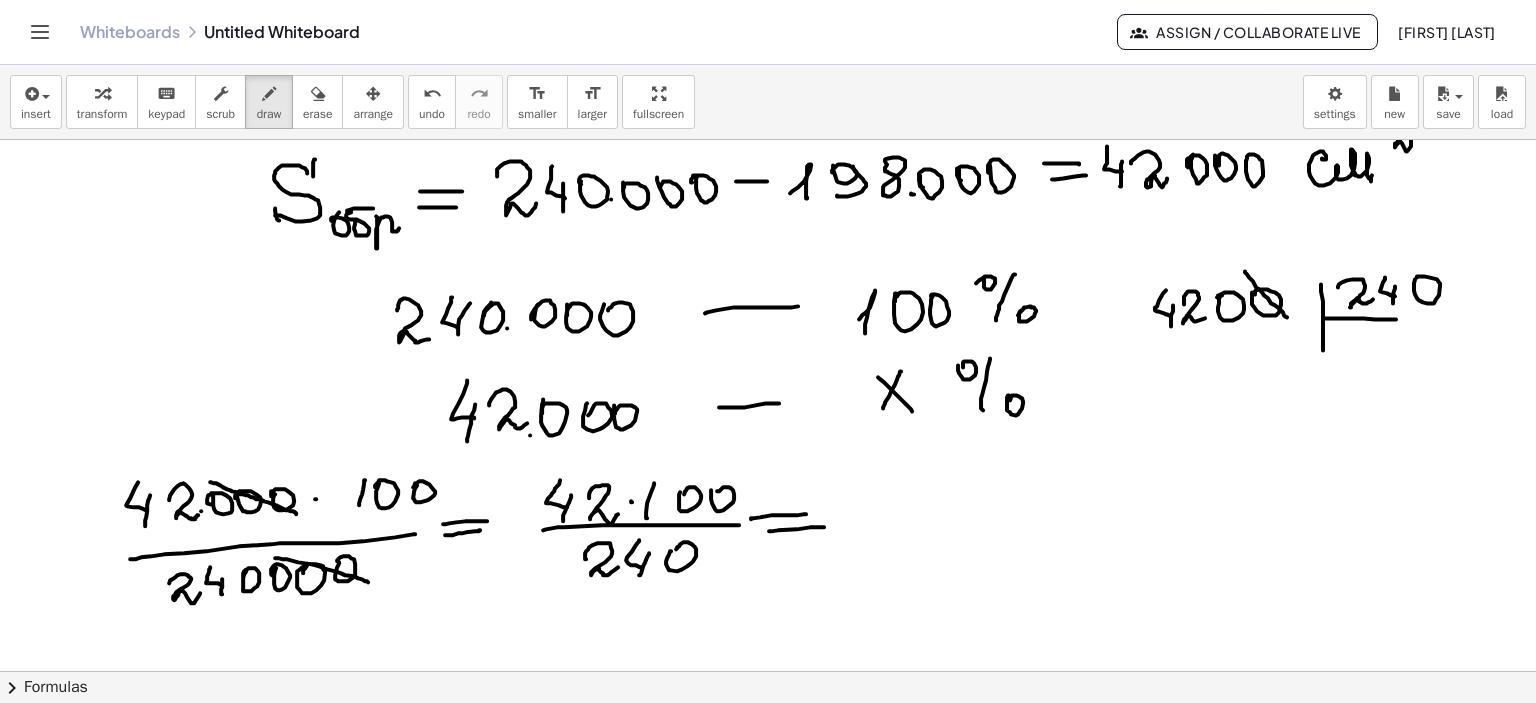 drag, startPoint x: 1238, startPoint y: 271, endPoint x: 1282, endPoint y: 322, distance: 67.357254 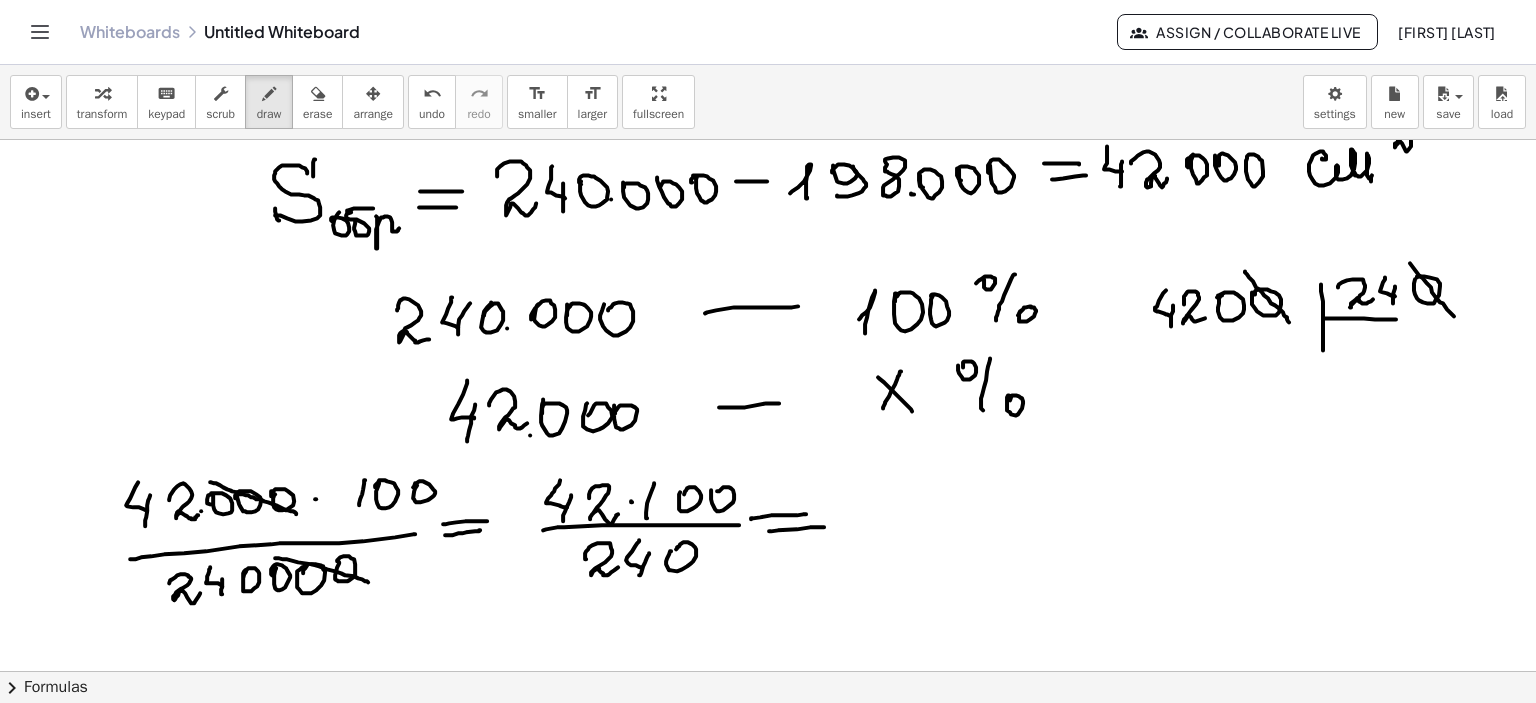 drag, startPoint x: 1403, startPoint y: 263, endPoint x: 1447, endPoint y: 317, distance: 69.656296 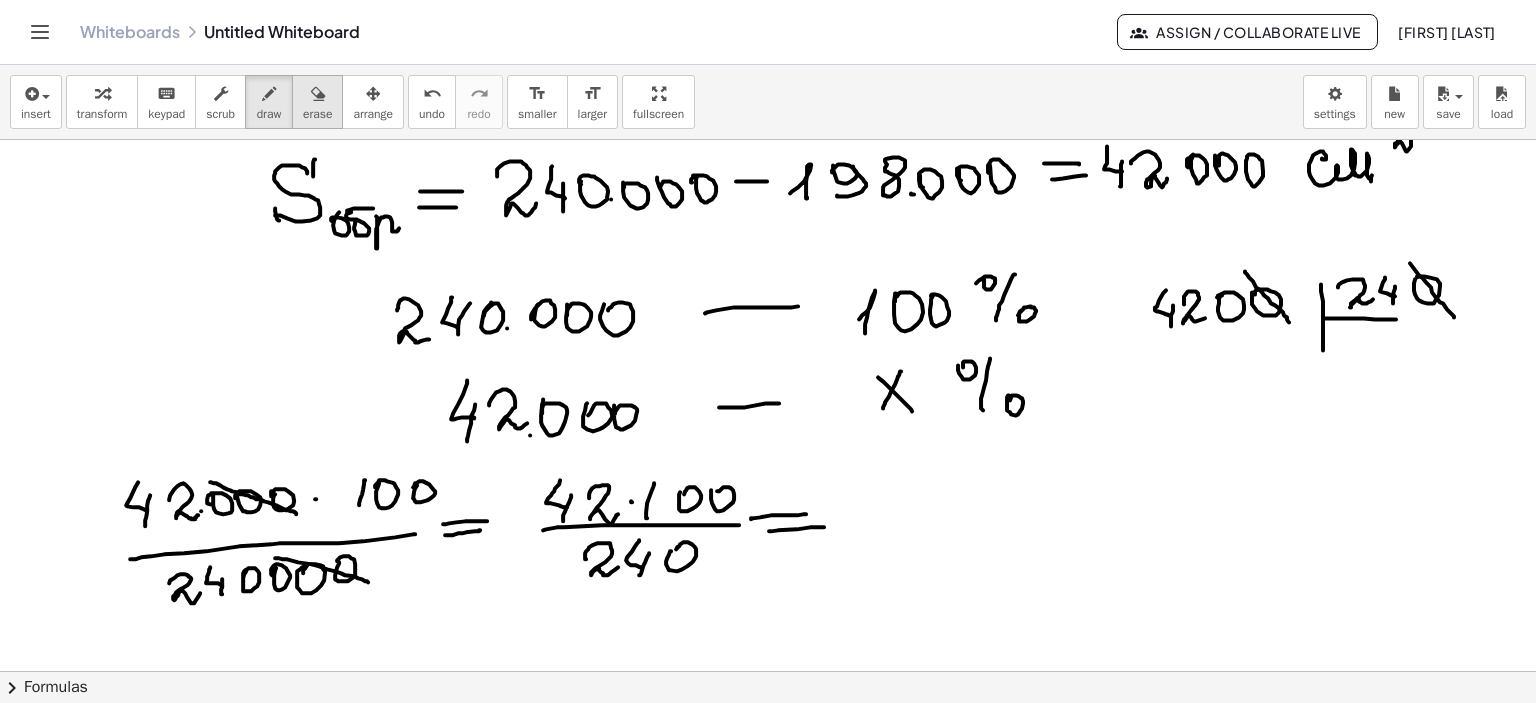 click at bounding box center (318, 94) 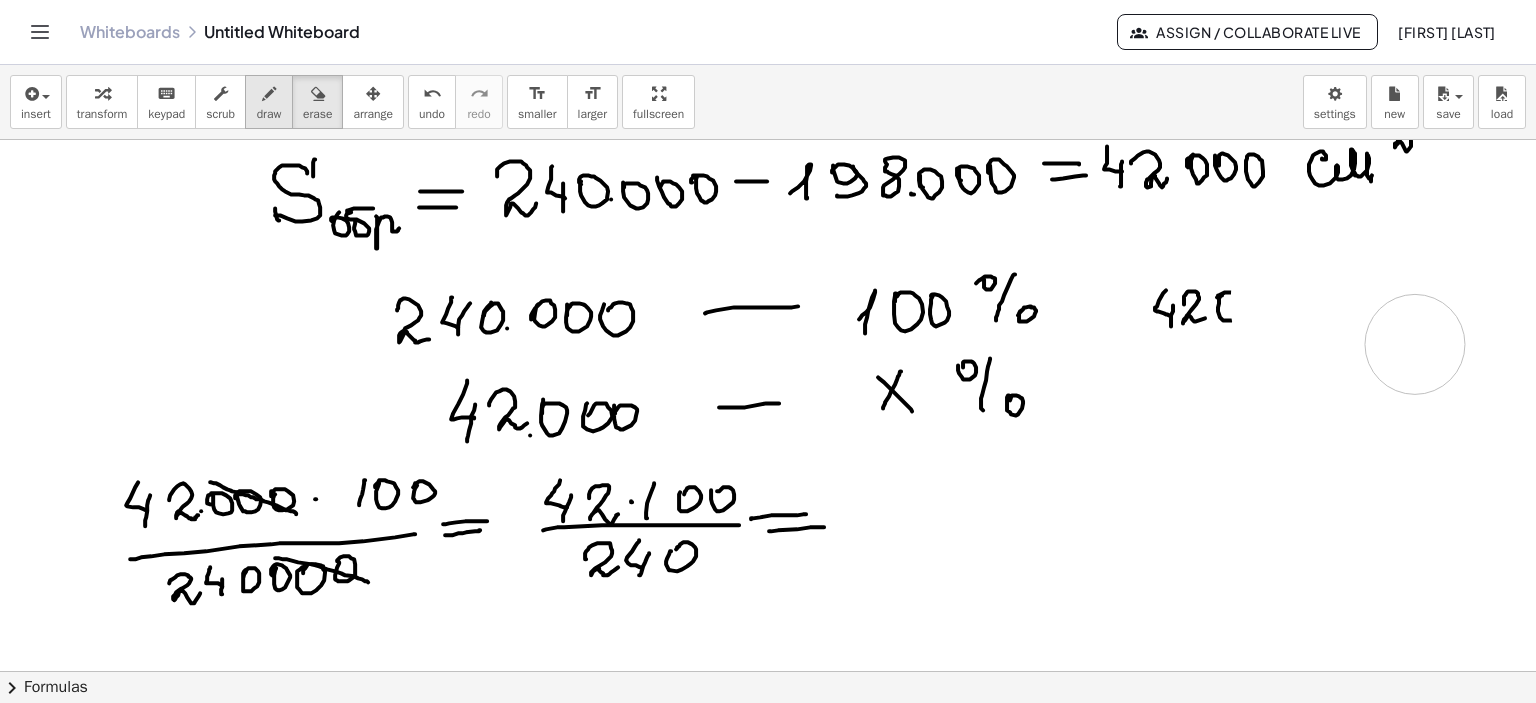 drag, startPoint x: 1223, startPoint y: 440, endPoint x: 276, endPoint y: 104, distance: 1004.84076 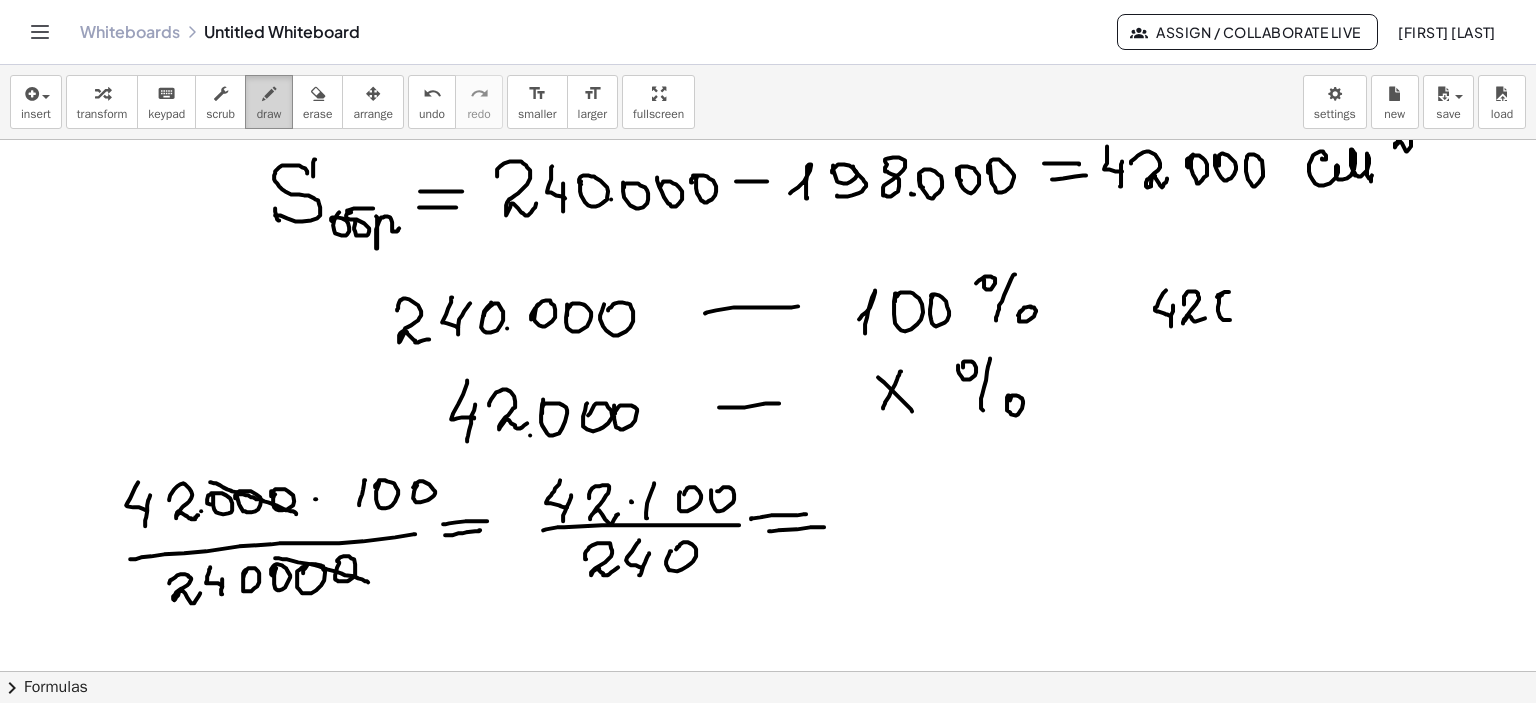 click at bounding box center (269, 94) 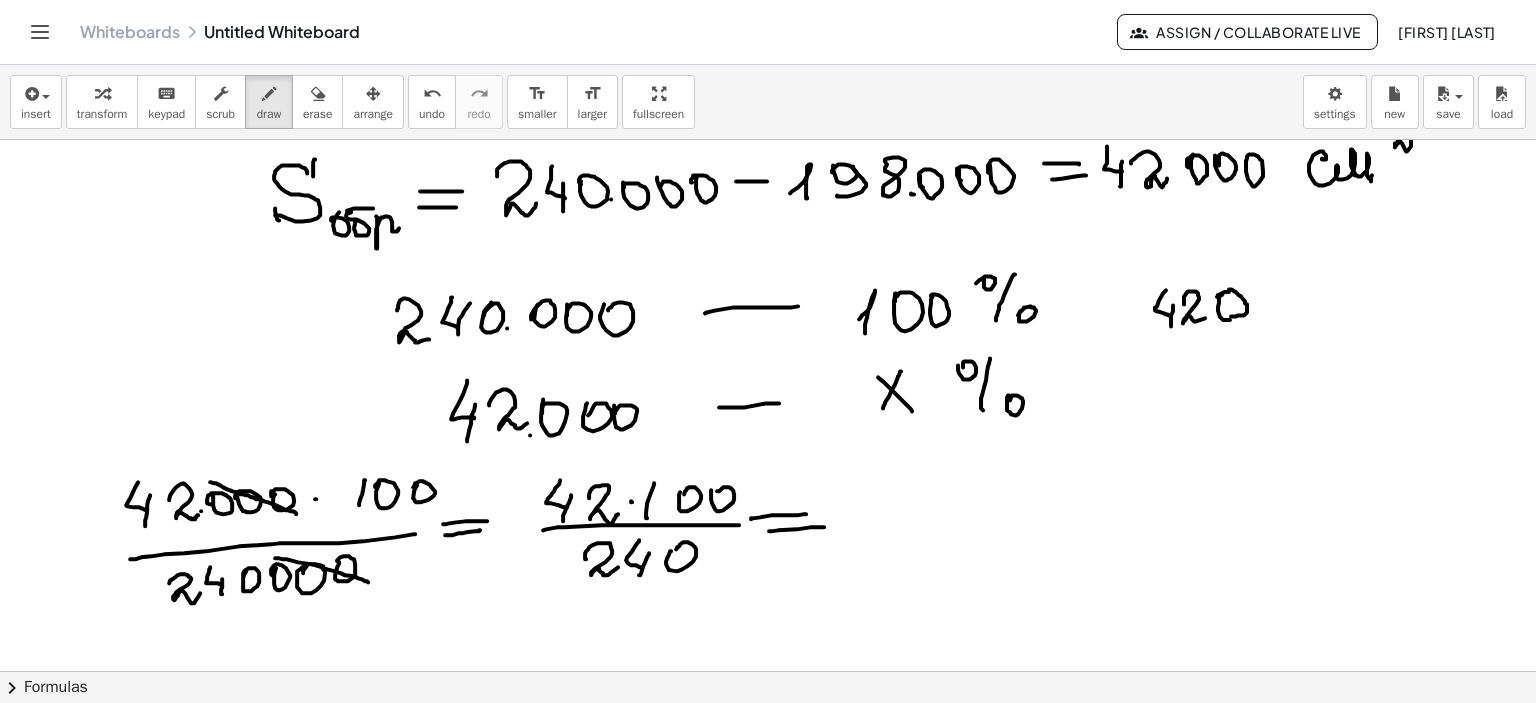 drag, startPoint x: 1222, startPoint y: 289, endPoint x: 1284, endPoint y: 307, distance: 64.56005 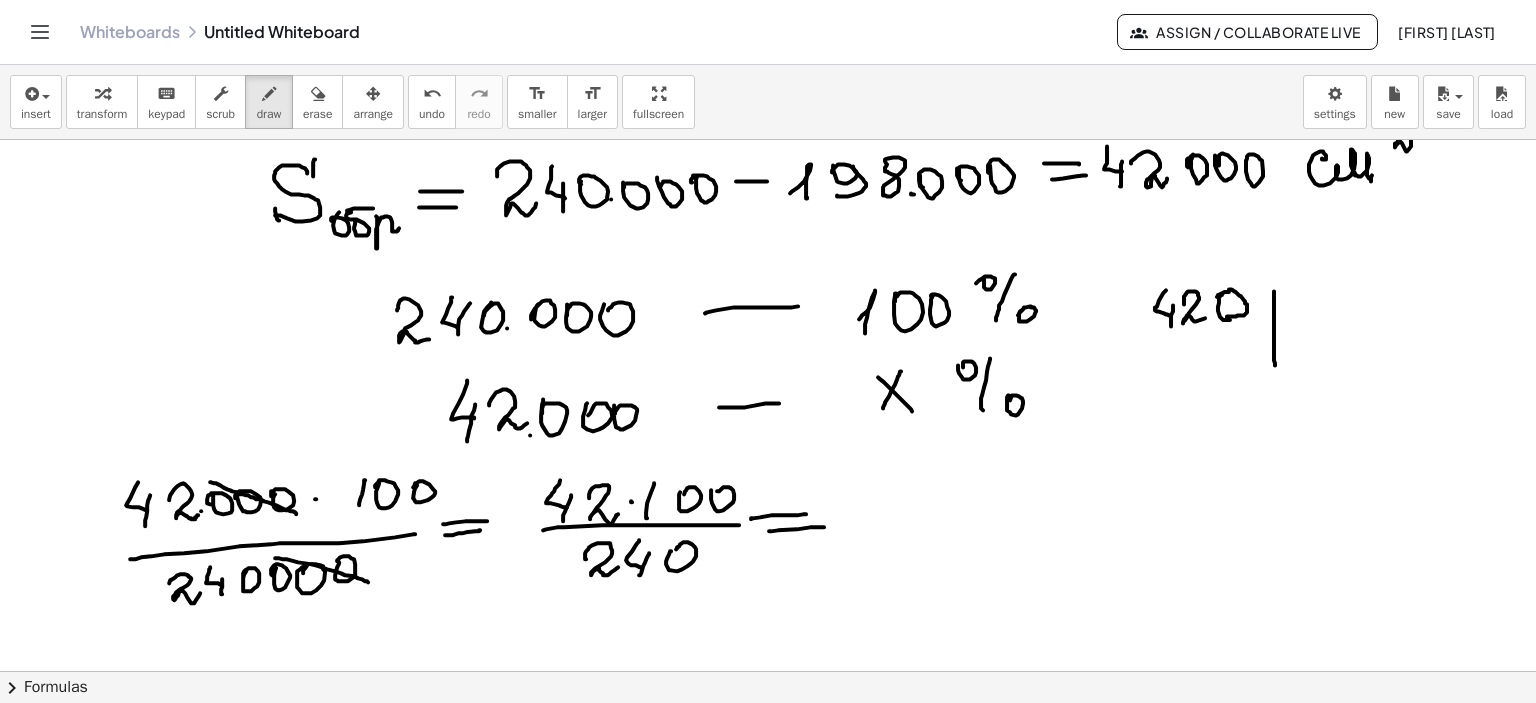 drag, startPoint x: 1267, startPoint y: 291, endPoint x: 1271, endPoint y: 365, distance: 74.10803 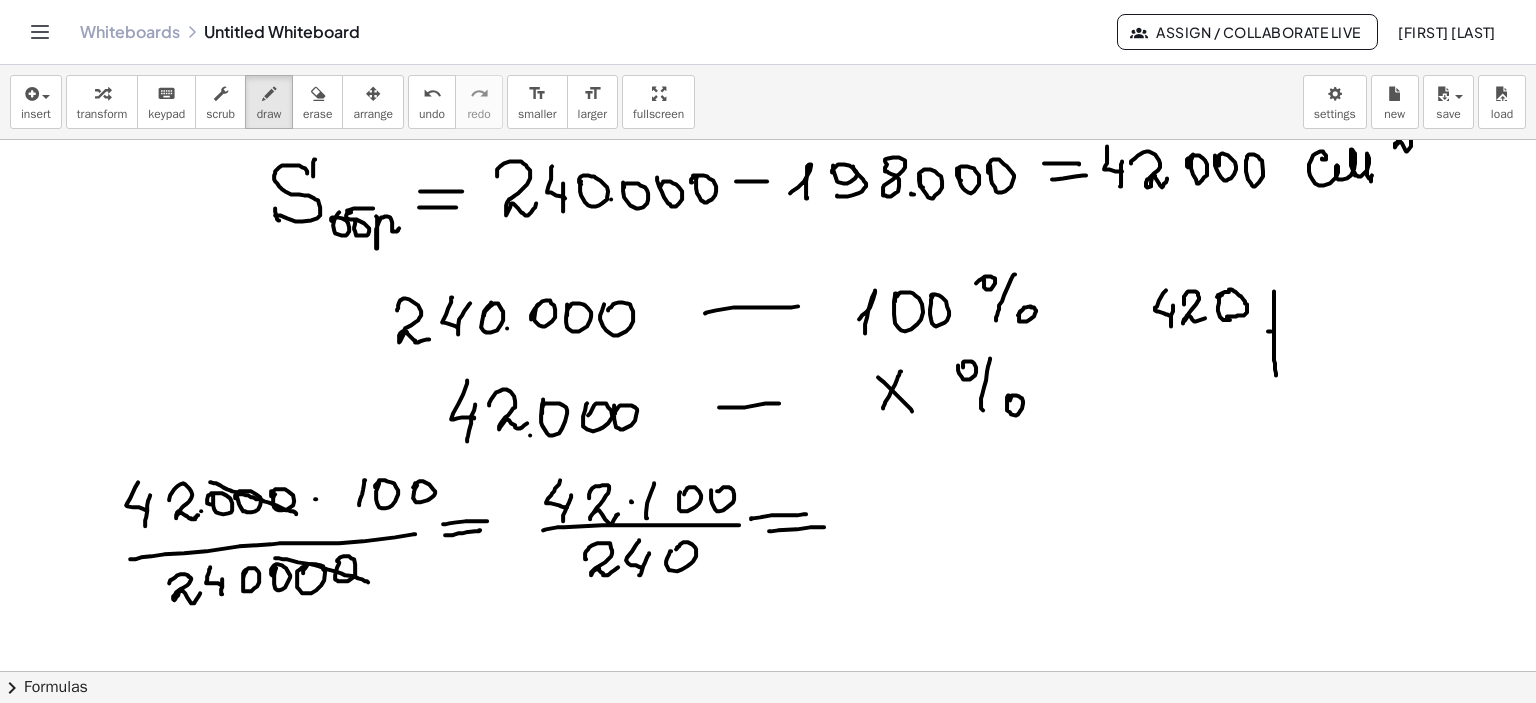 drag, startPoint x: 1261, startPoint y: 331, endPoint x: 1352, endPoint y: 328, distance: 91.04944 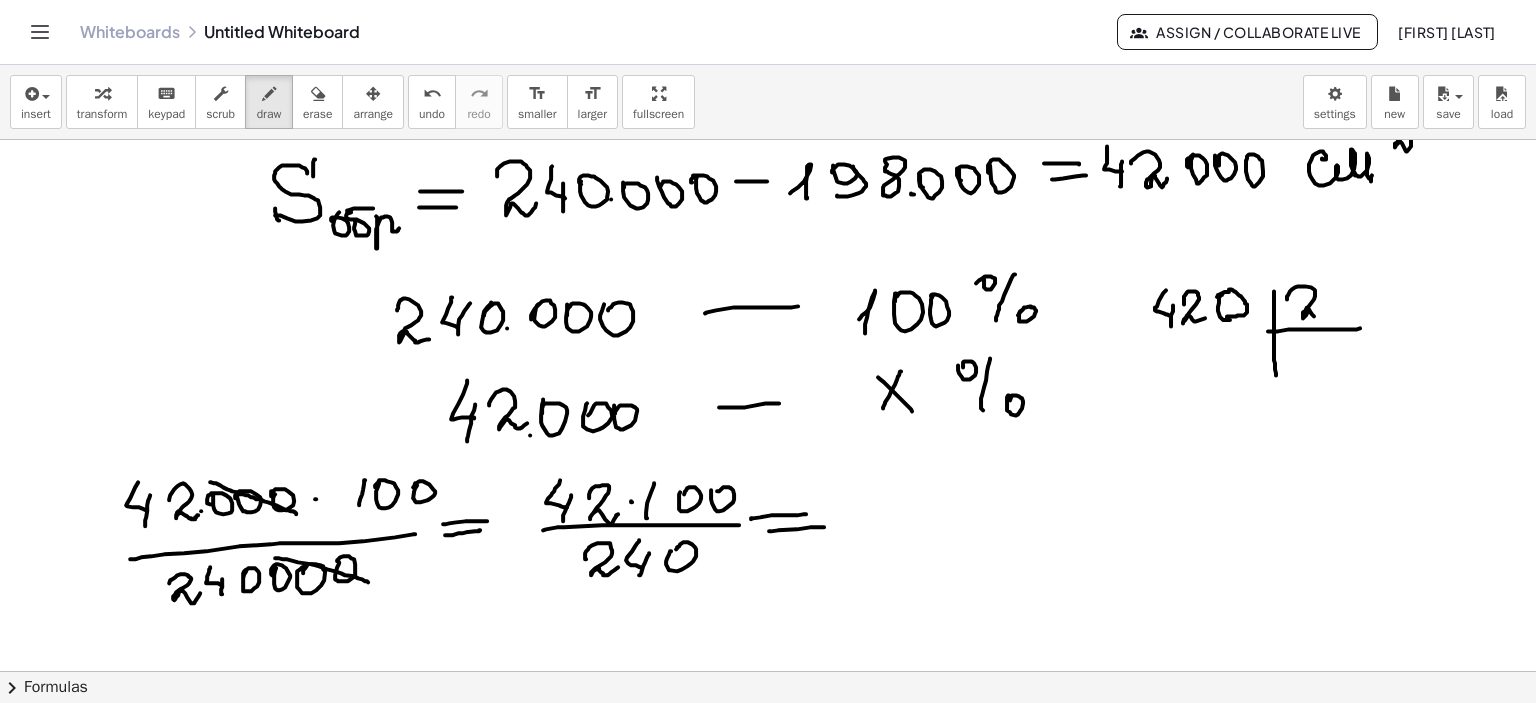 drag, startPoint x: 1280, startPoint y: 299, endPoint x: 1322, endPoint y: 310, distance: 43.416588 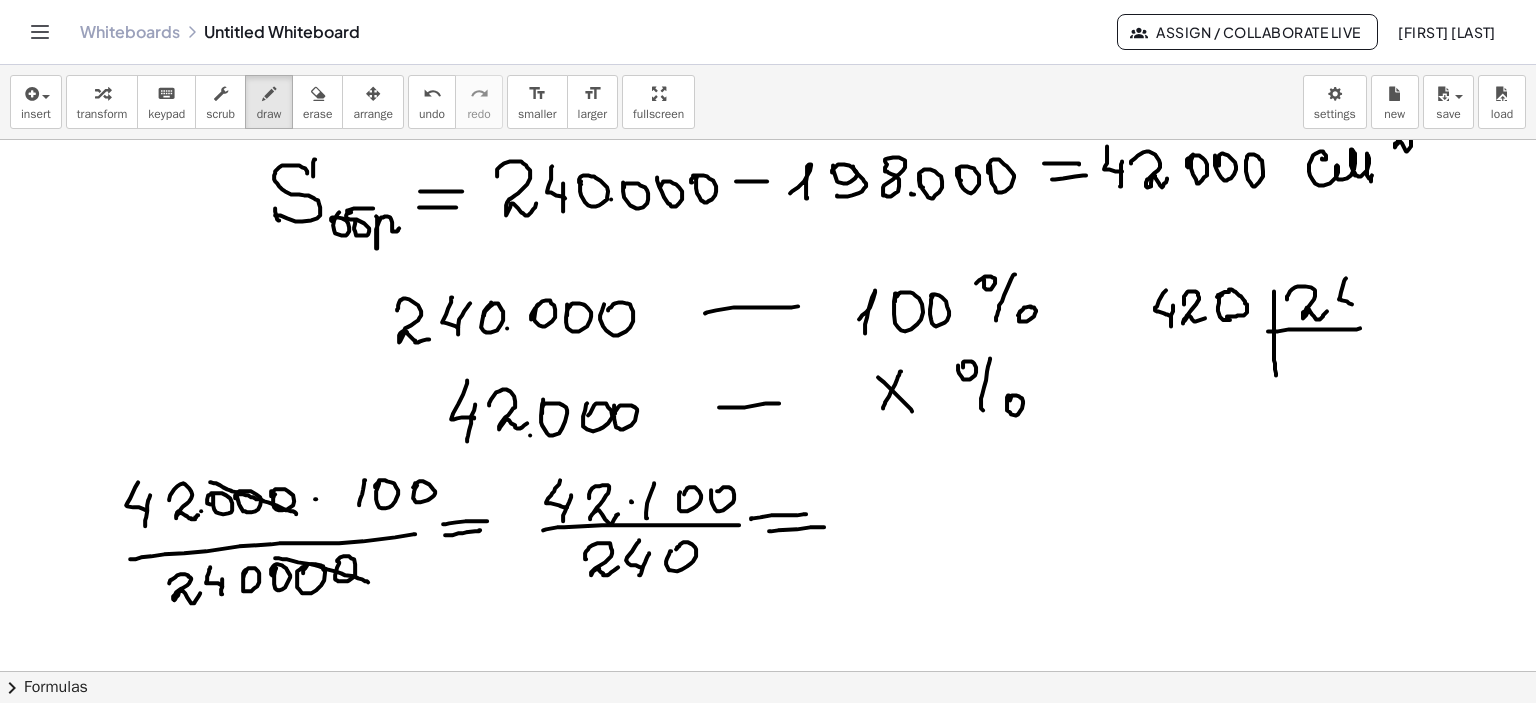 drag, startPoint x: 1337, startPoint y: 281, endPoint x: 1345, endPoint y: 304, distance: 24.351591 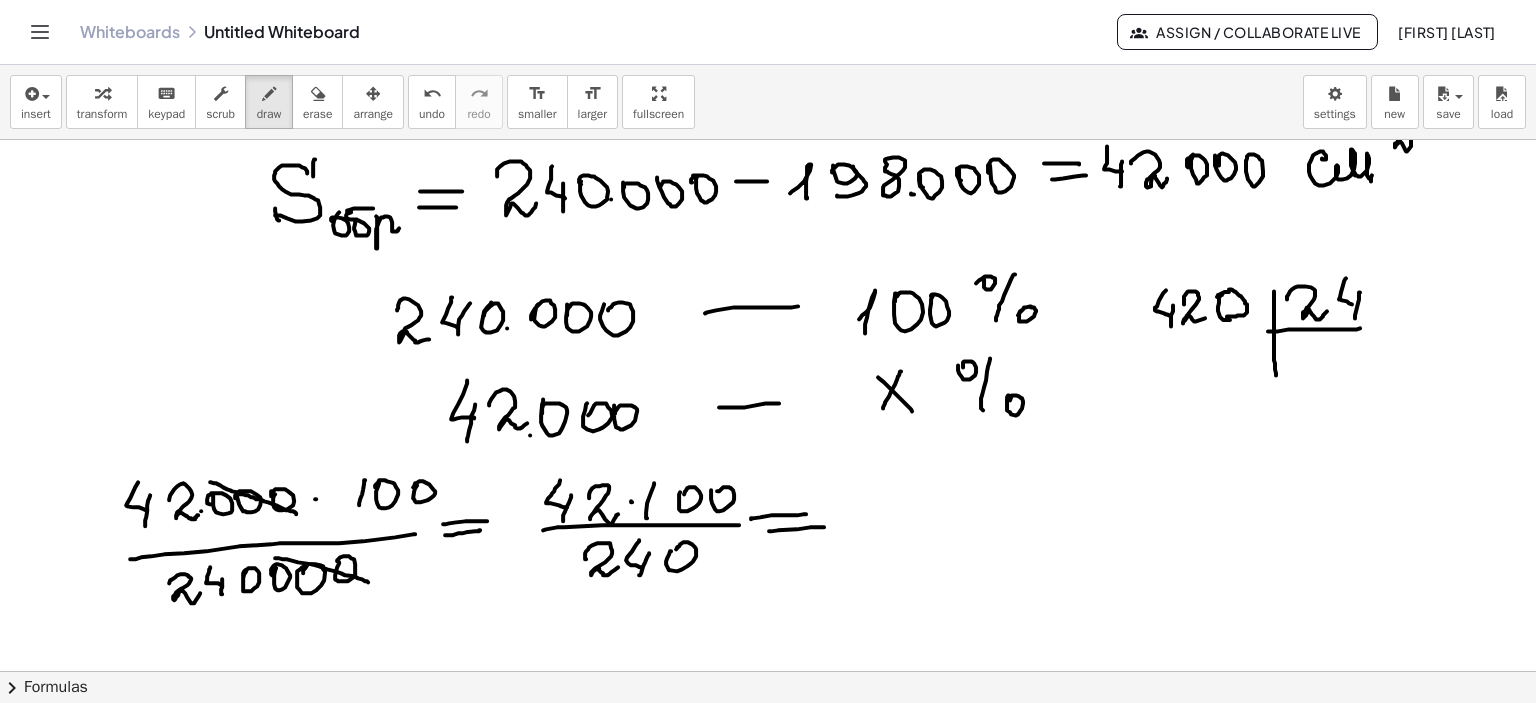 drag, startPoint x: 1352, startPoint y: 294, endPoint x: 1348, endPoint y: 318, distance: 24.33105 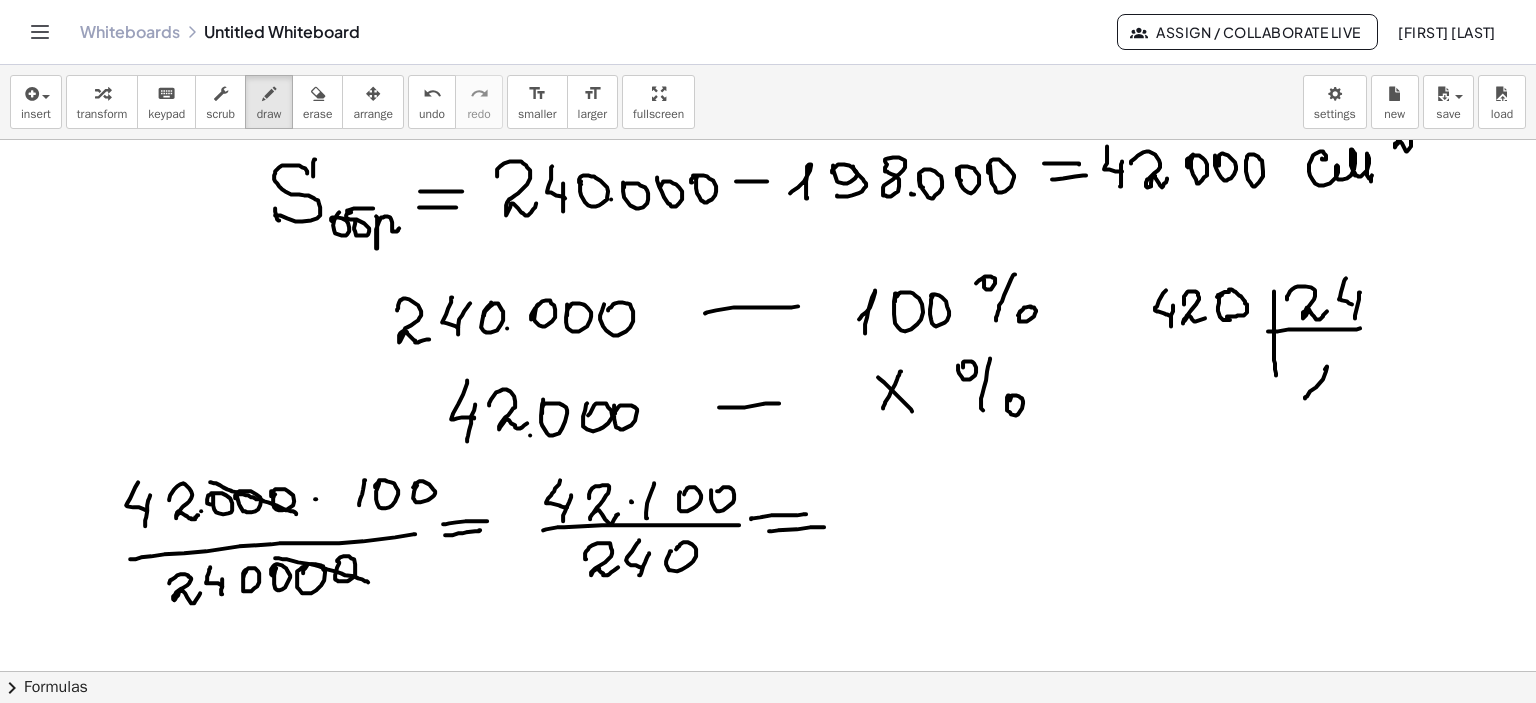 drag, startPoint x: 1298, startPoint y: 398, endPoint x: 1315, endPoint y: 409, distance: 20.248457 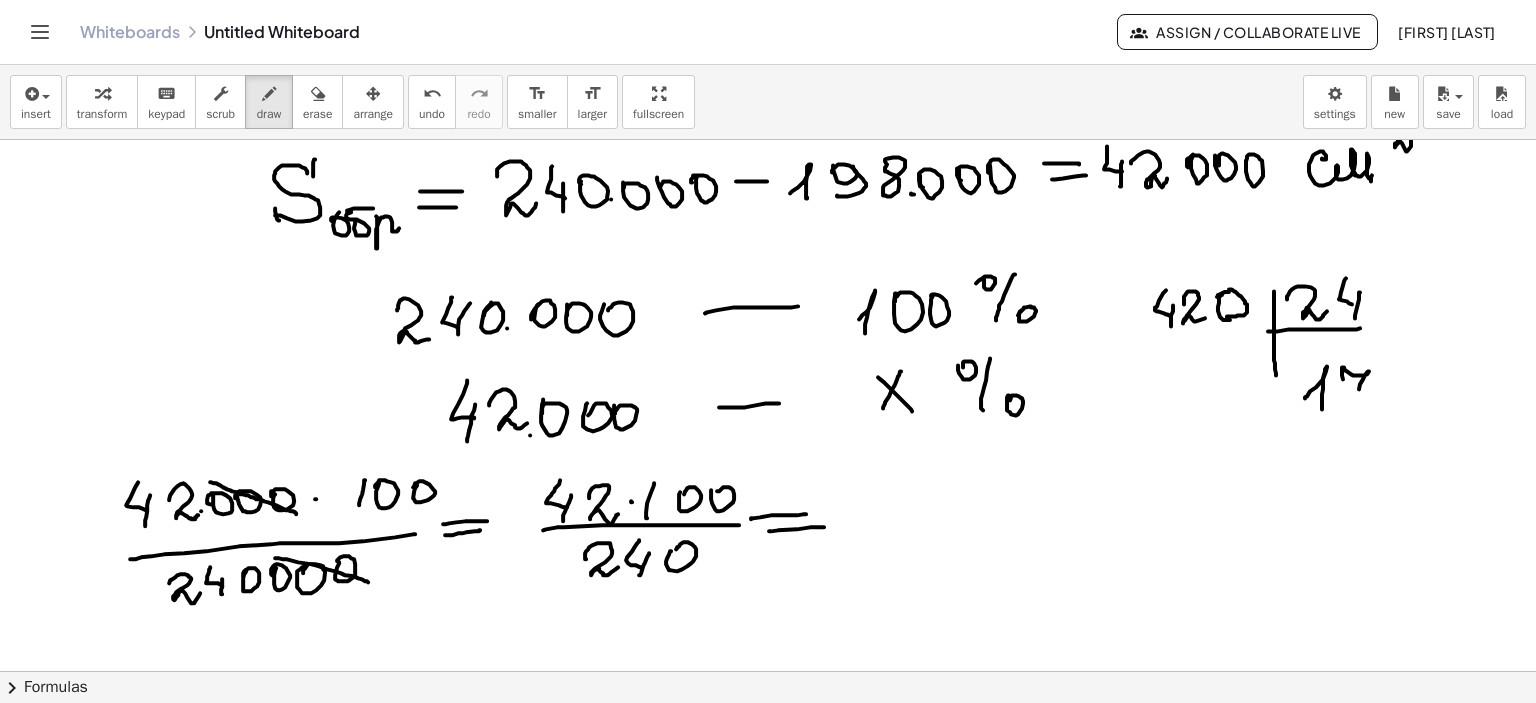 drag, startPoint x: 1336, startPoint y: 379, endPoint x: 1349, endPoint y: 399, distance: 23.853722 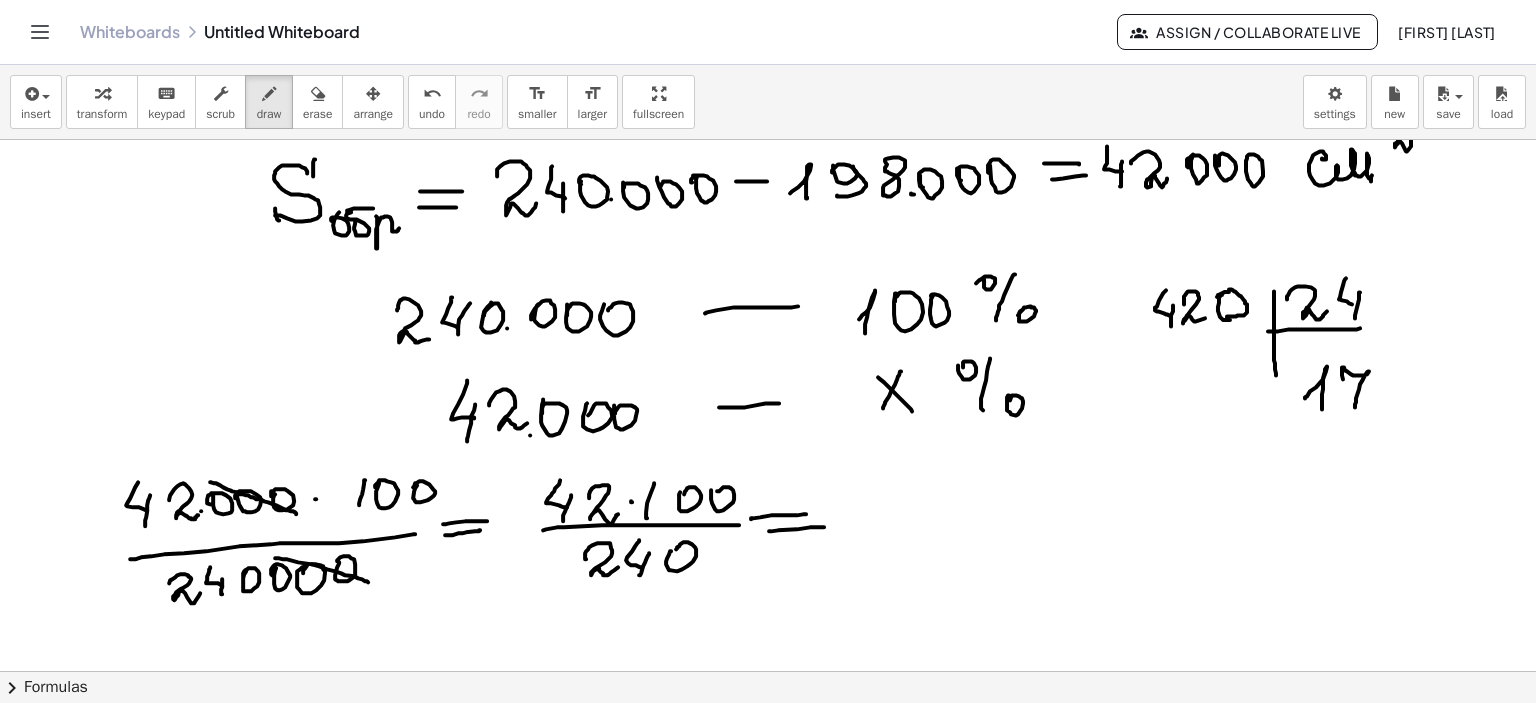 drag, startPoint x: 1341, startPoint y: 392, endPoint x: 1362, endPoint y: 393, distance: 21.023796 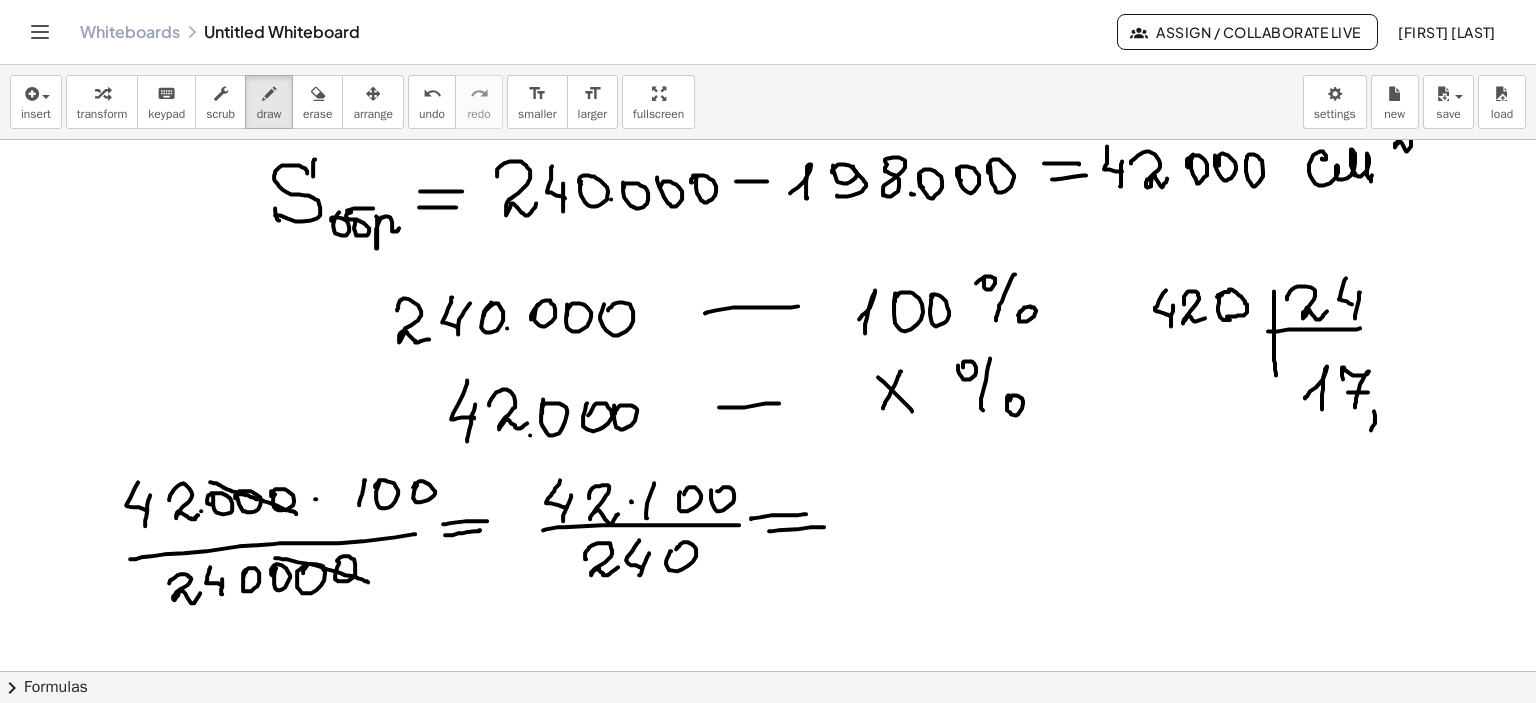 drag, startPoint x: 1367, startPoint y: 411, endPoint x: 1364, endPoint y: 430, distance: 19.235384 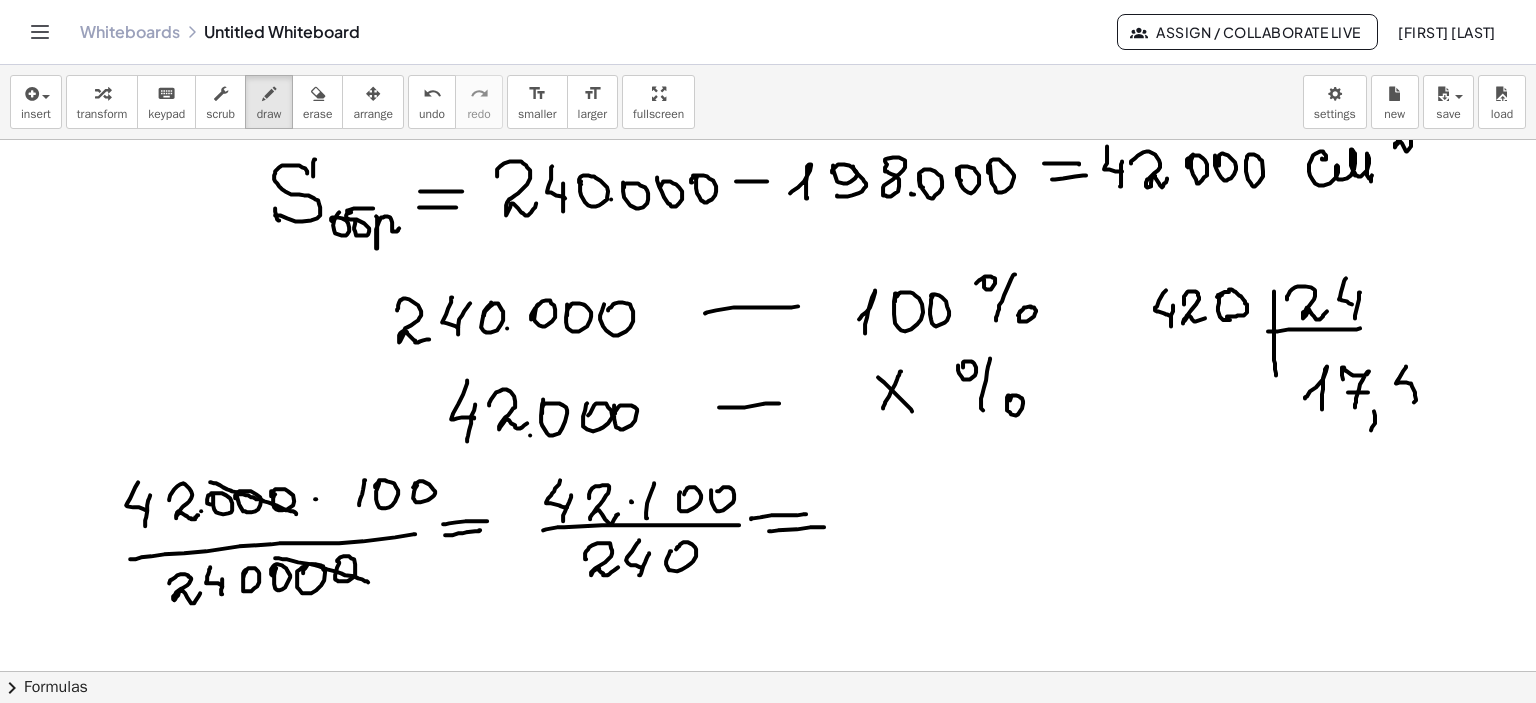 drag, startPoint x: 1399, startPoint y: 366, endPoint x: 1378, endPoint y: 397, distance: 37.44329 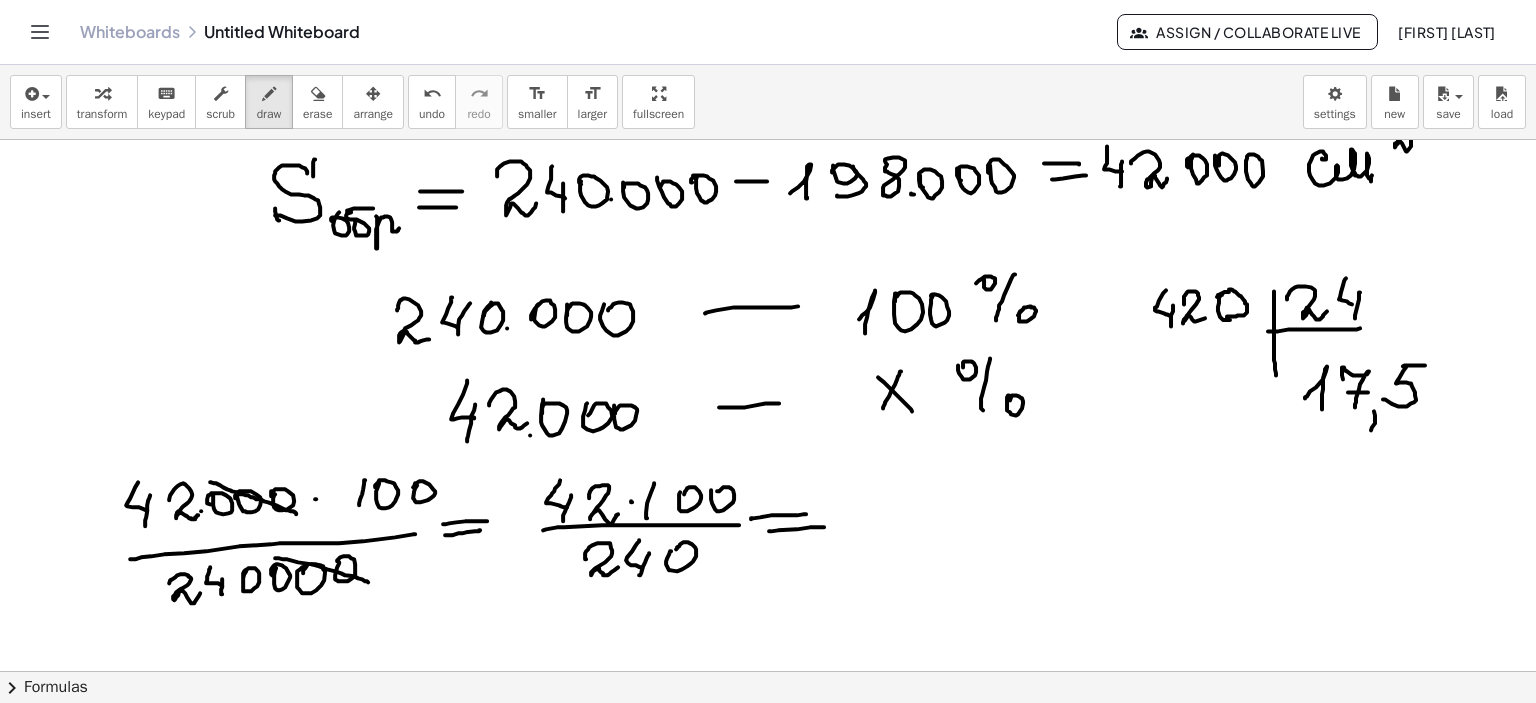 drag, startPoint x: 1396, startPoint y: 366, endPoint x: 1420, endPoint y: 365, distance: 24.020824 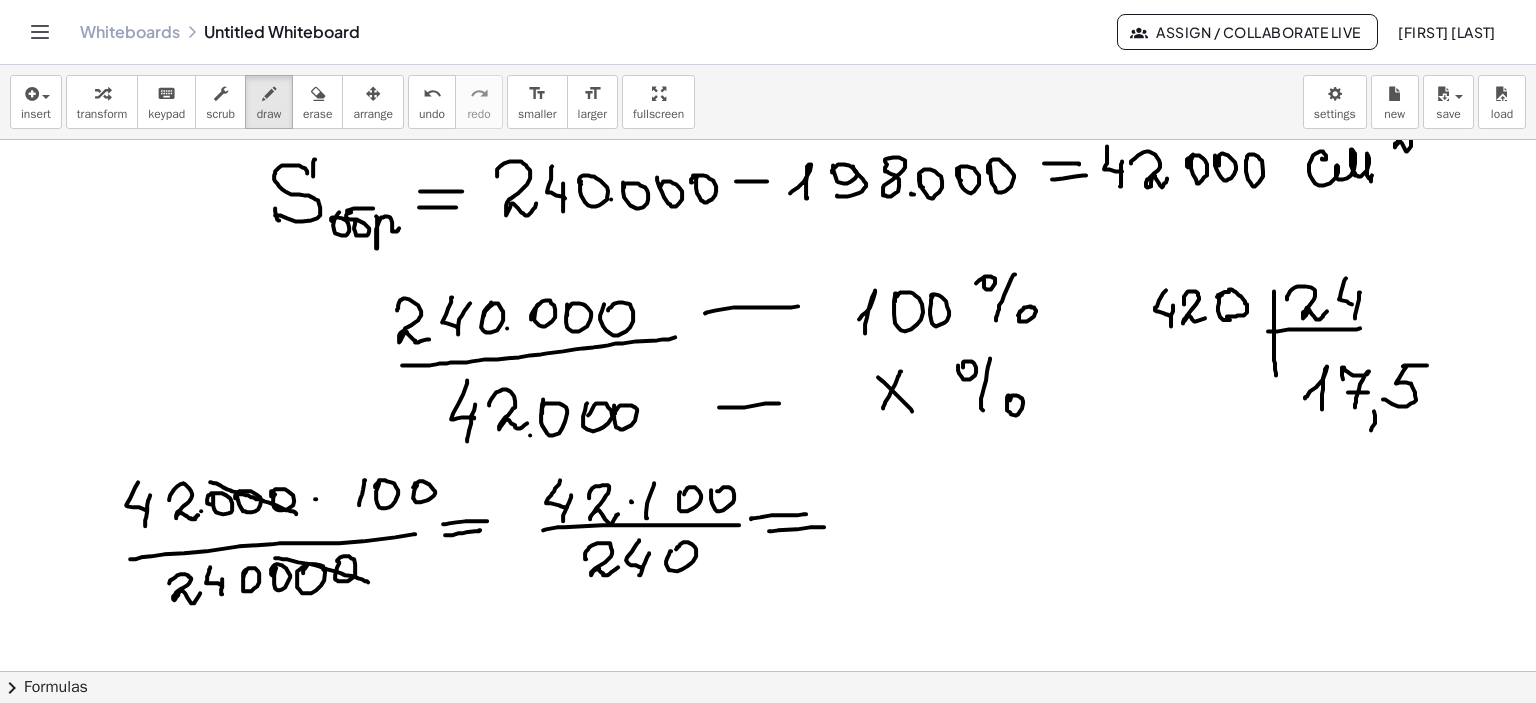 drag, startPoint x: 395, startPoint y: 365, endPoint x: 668, endPoint y: 337, distance: 274.43213 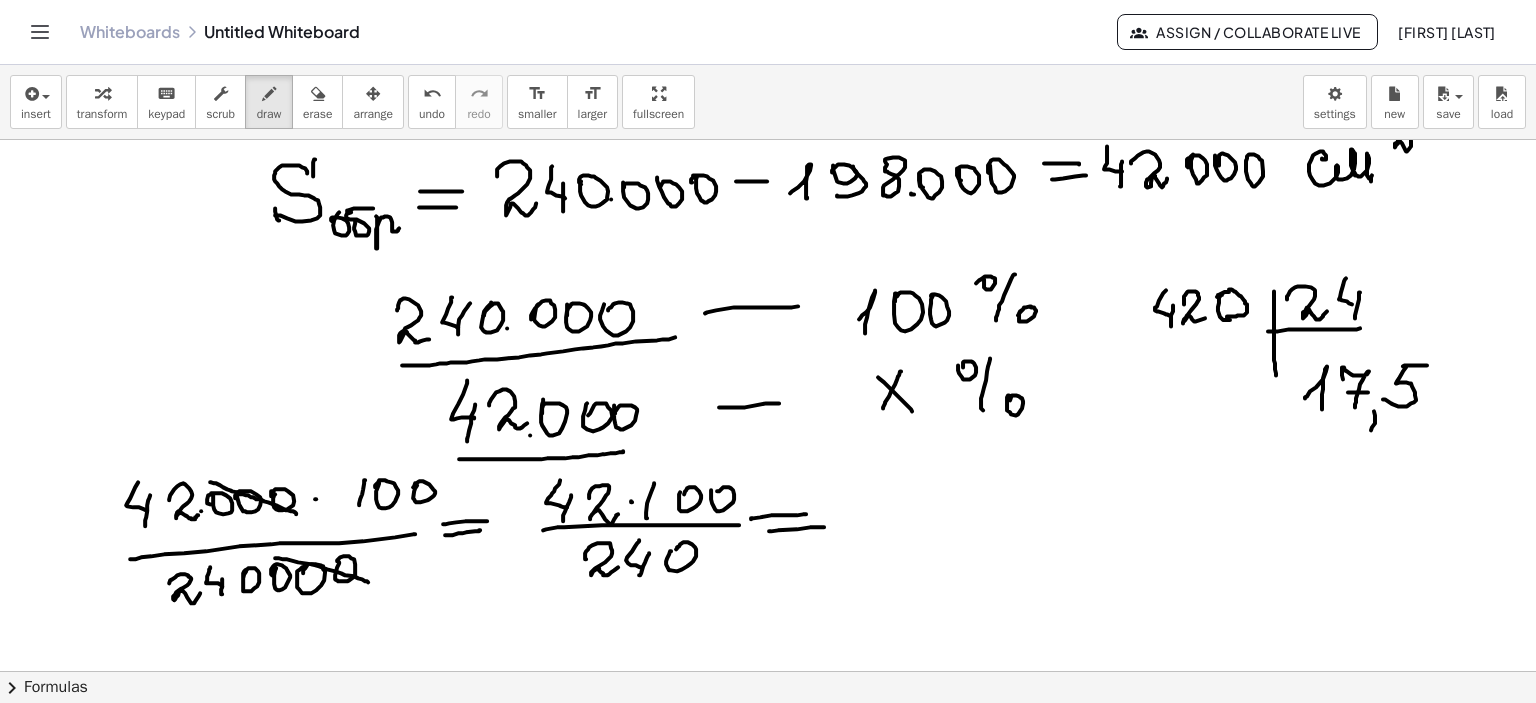 drag, startPoint x: 452, startPoint y: 459, endPoint x: 616, endPoint y: 451, distance: 164.195 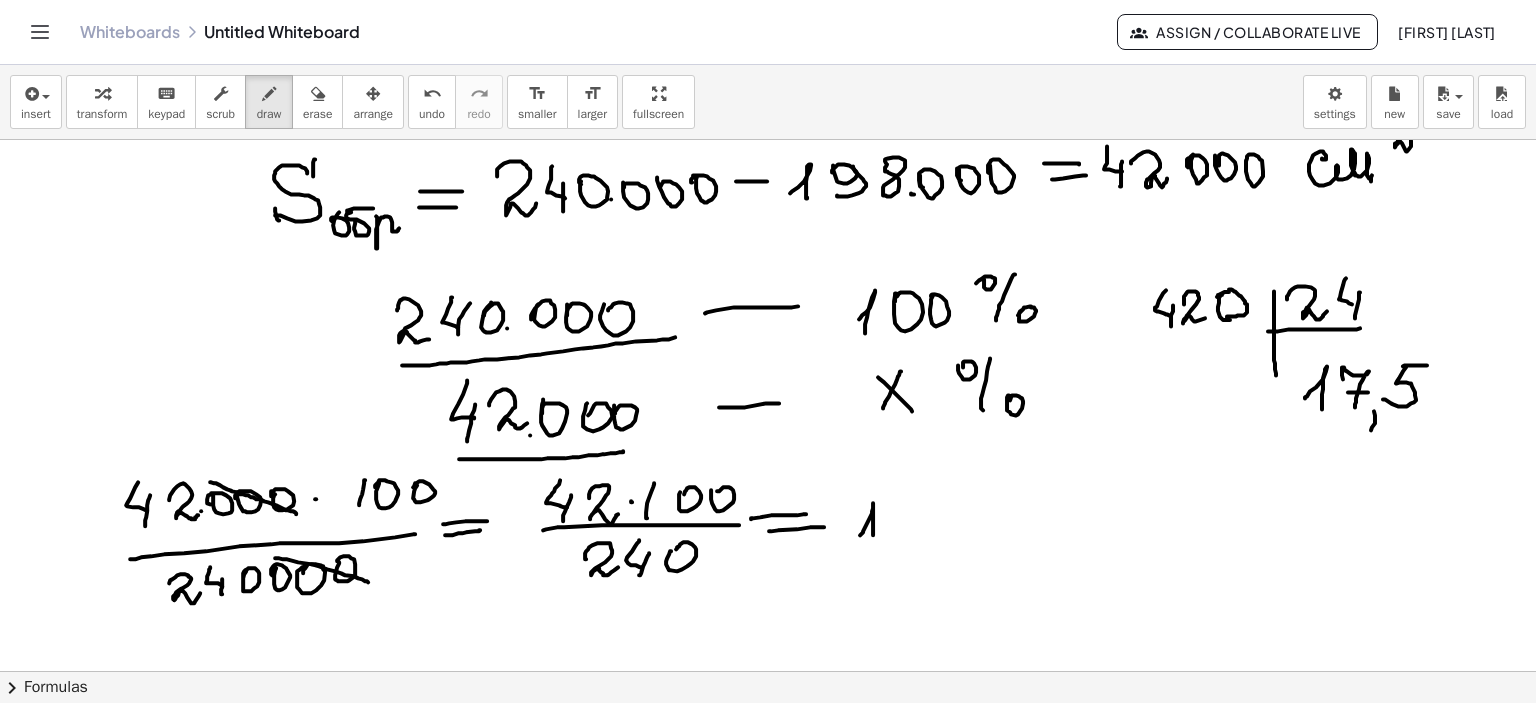drag, startPoint x: 853, startPoint y: 535, endPoint x: 867, endPoint y: 545, distance: 17.20465 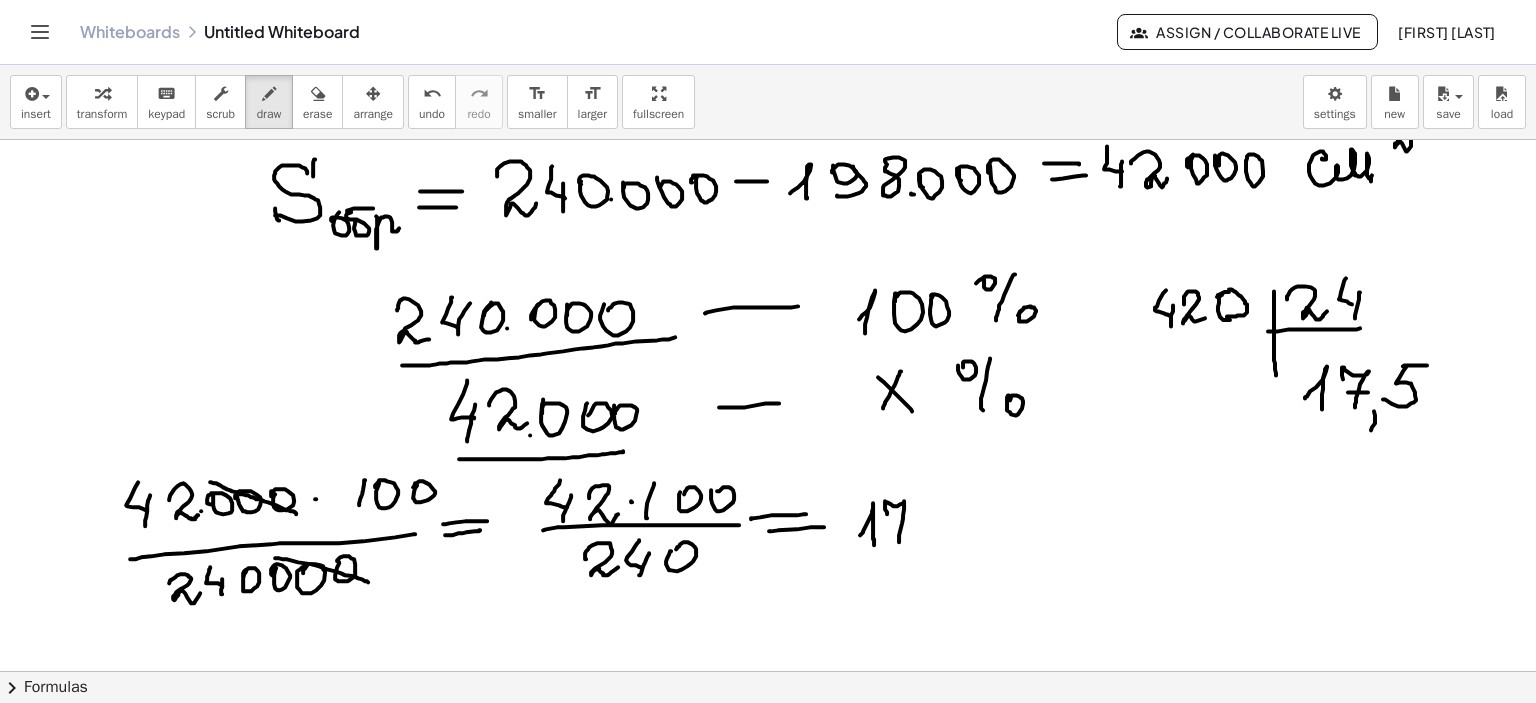 drag, startPoint x: 880, startPoint y: 514, endPoint x: 892, endPoint y: 542, distance: 30.463093 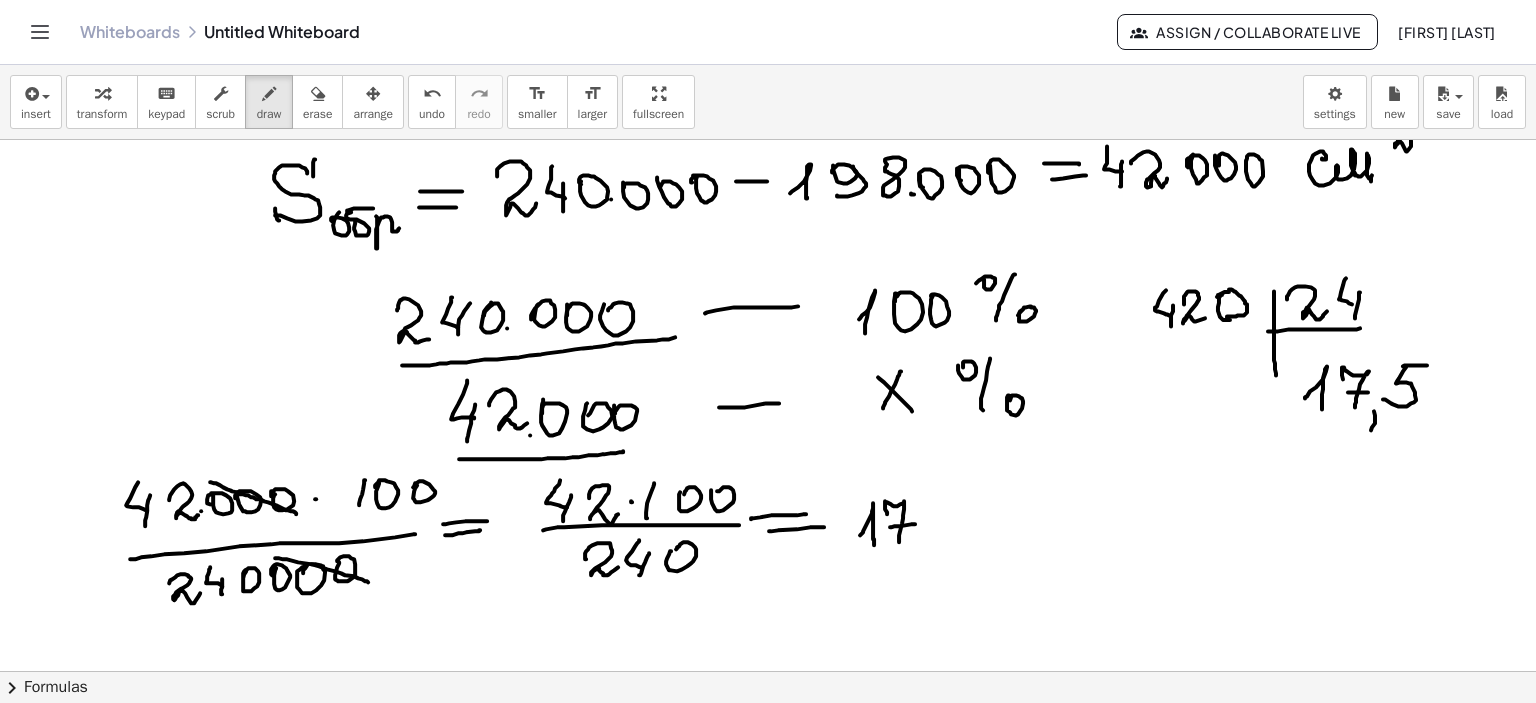 drag, startPoint x: 892, startPoint y: 526, endPoint x: 908, endPoint y: 524, distance: 16.124516 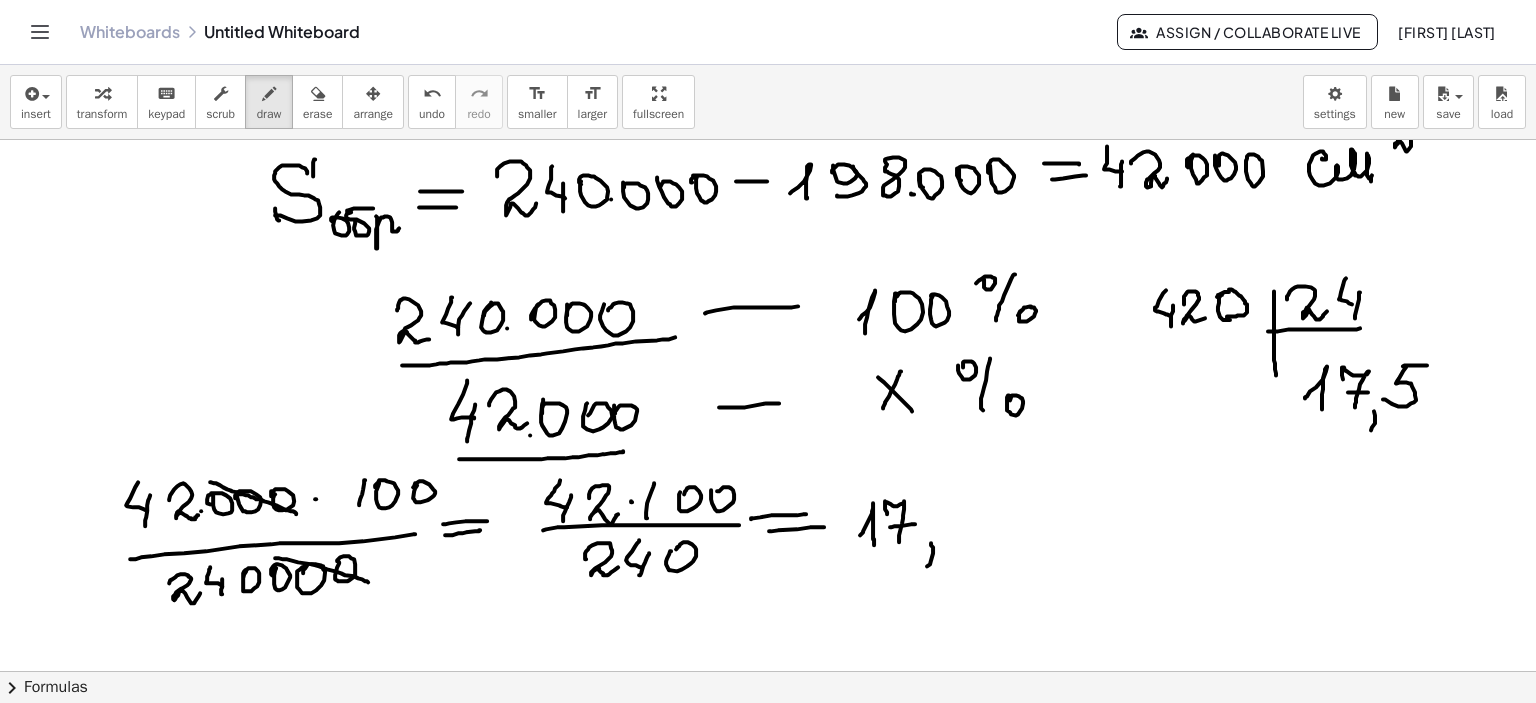 drag, startPoint x: 924, startPoint y: 543, endPoint x: 920, endPoint y: 566, distance: 23.345236 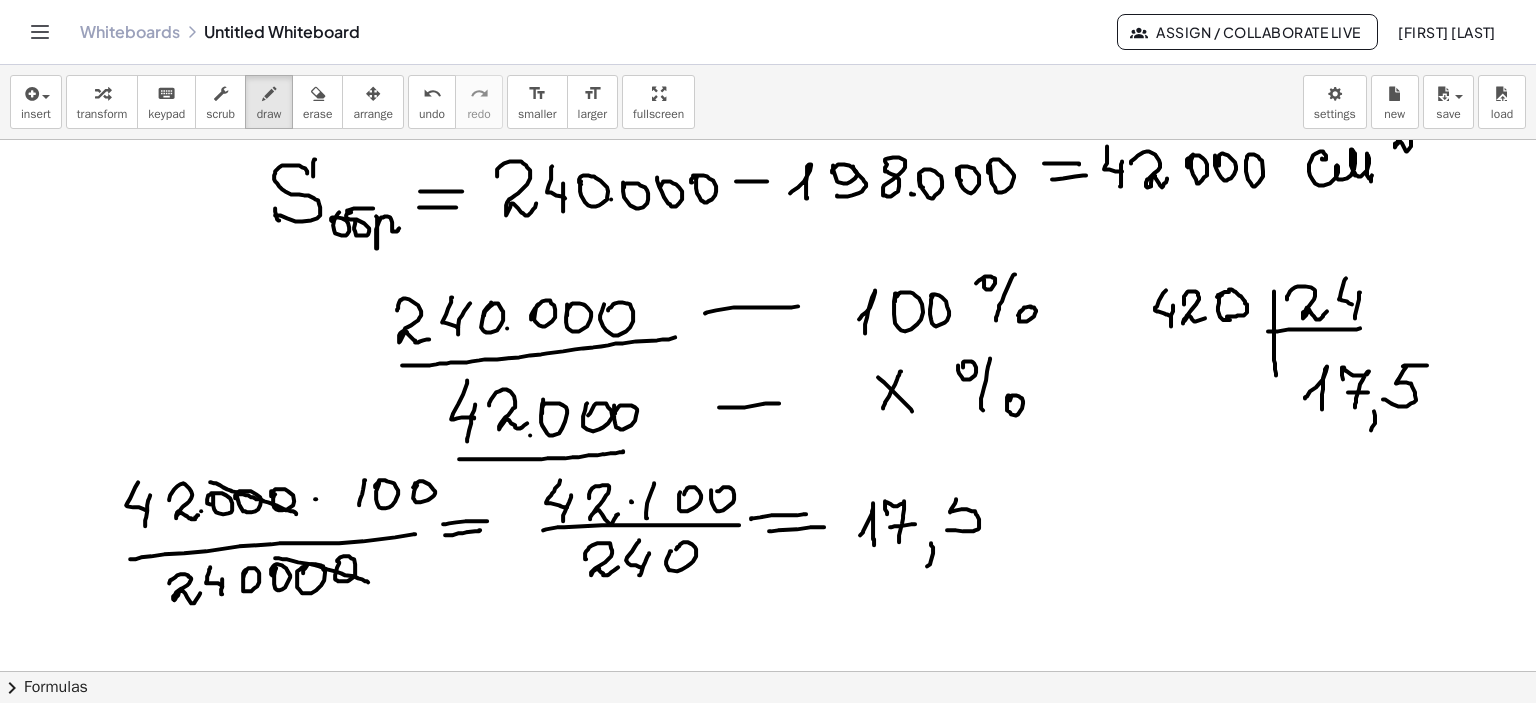 drag, startPoint x: 949, startPoint y: 499, endPoint x: 940, endPoint y: 530, distance: 32.280025 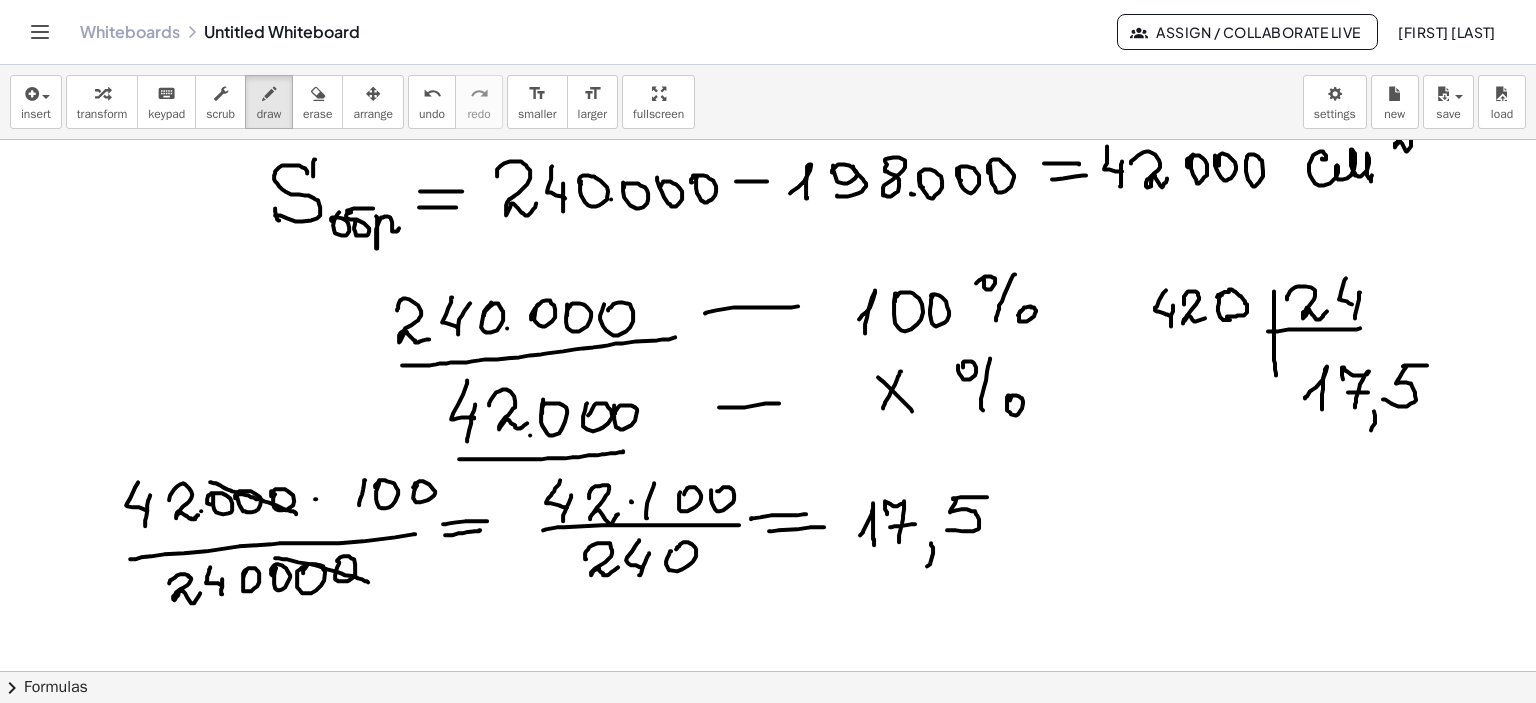 drag, startPoint x: 946, startPoint y: 499, endPoint x: 980, endPoint y: 497, distance: 34.058773 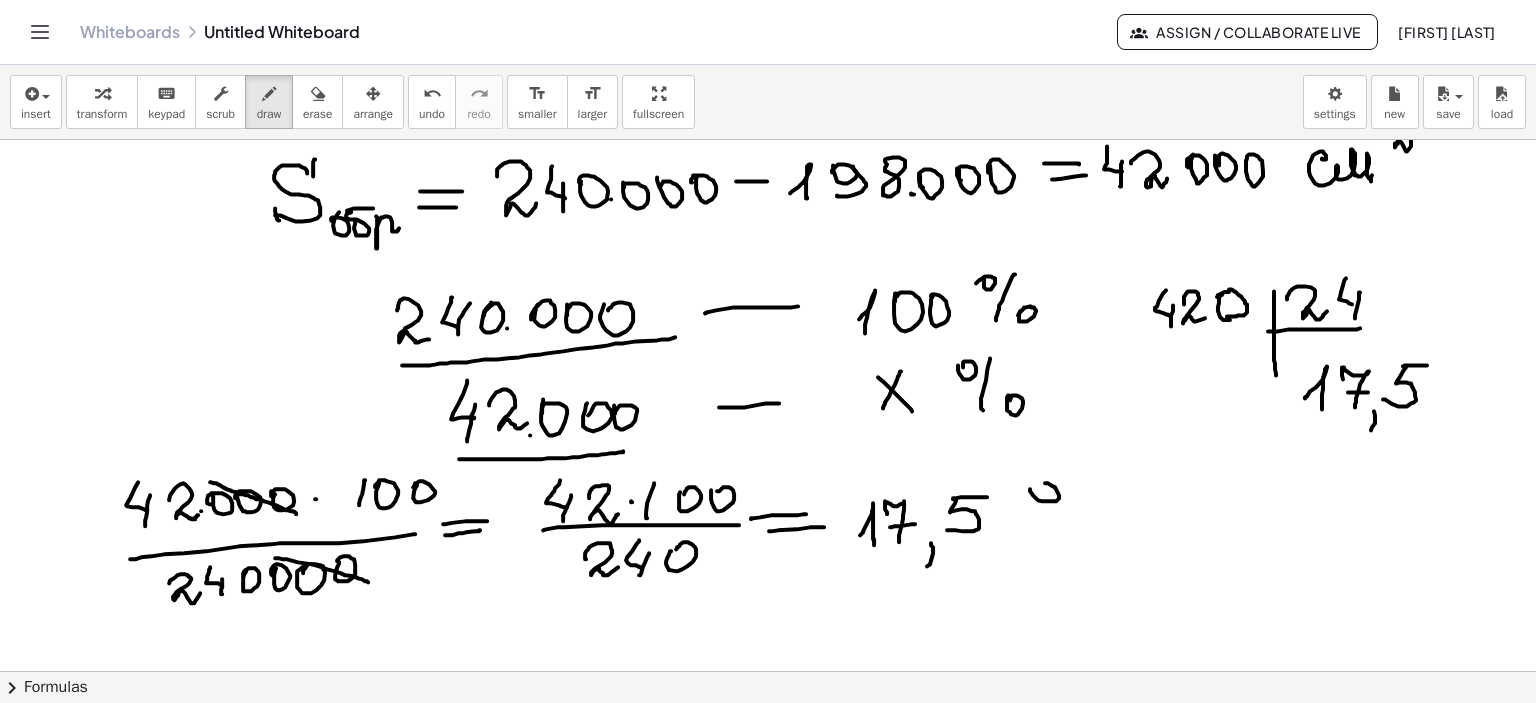 click at bounding box center [768, -1305] 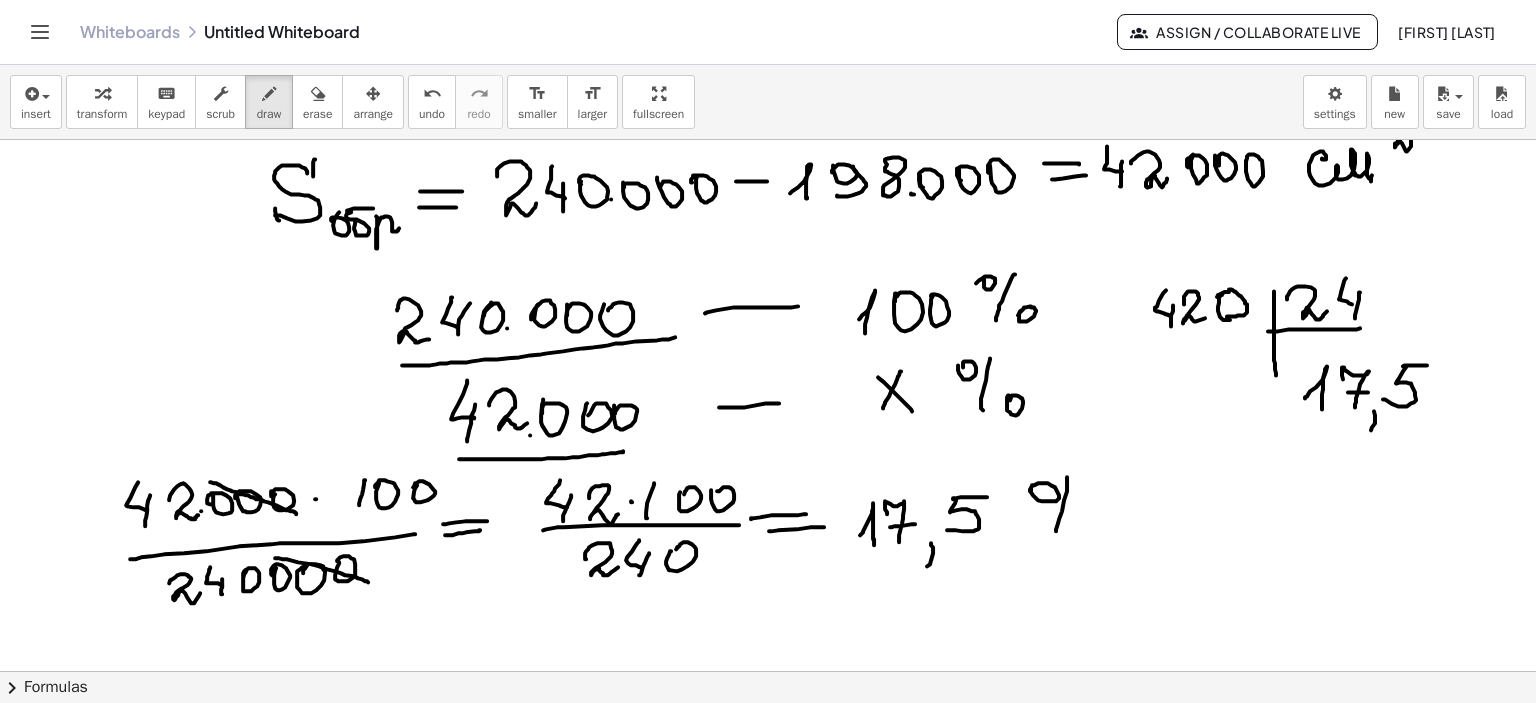 drag, startPoint x: 1060, startPoint y: 477, endPoint x: 1048, endPoint y: 535, distance: 59.22837 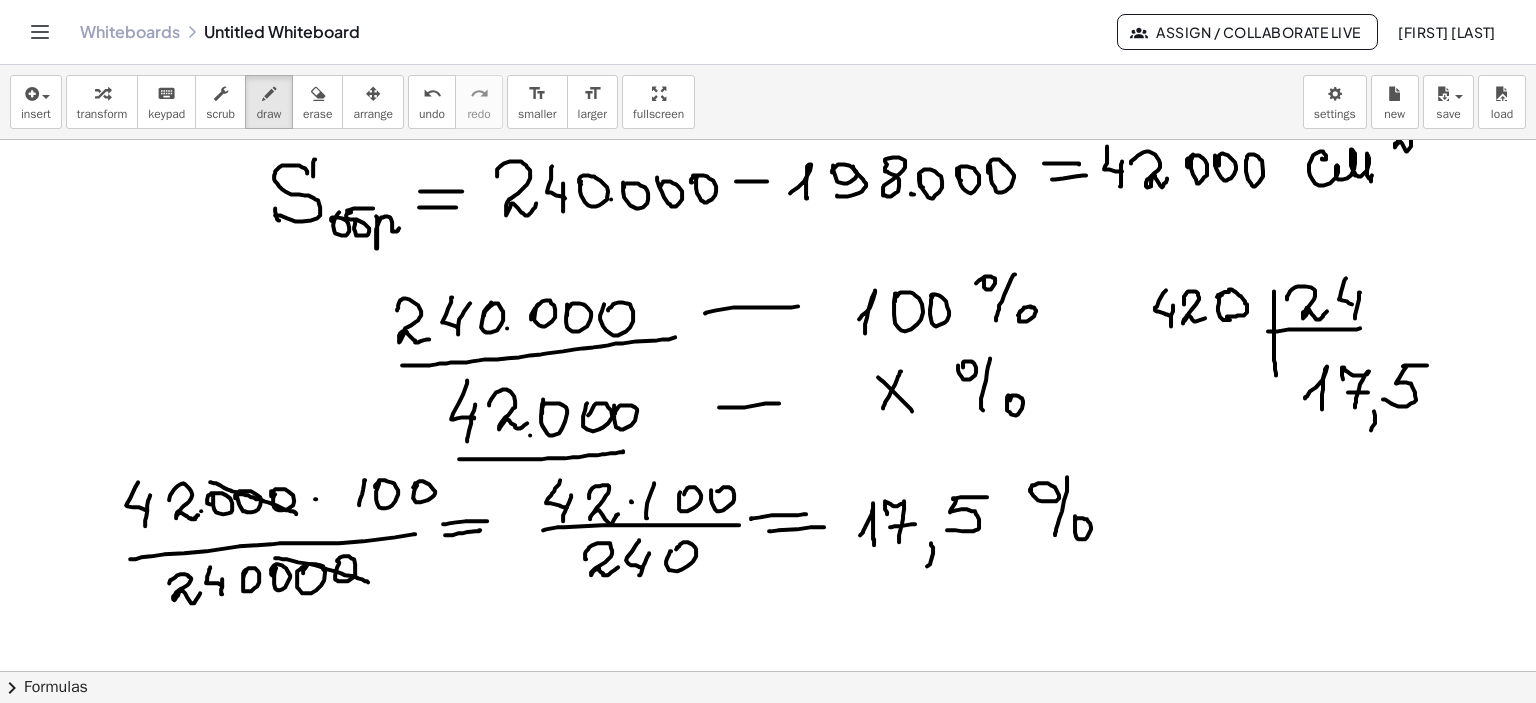 click at bounding box center [768, -1305] 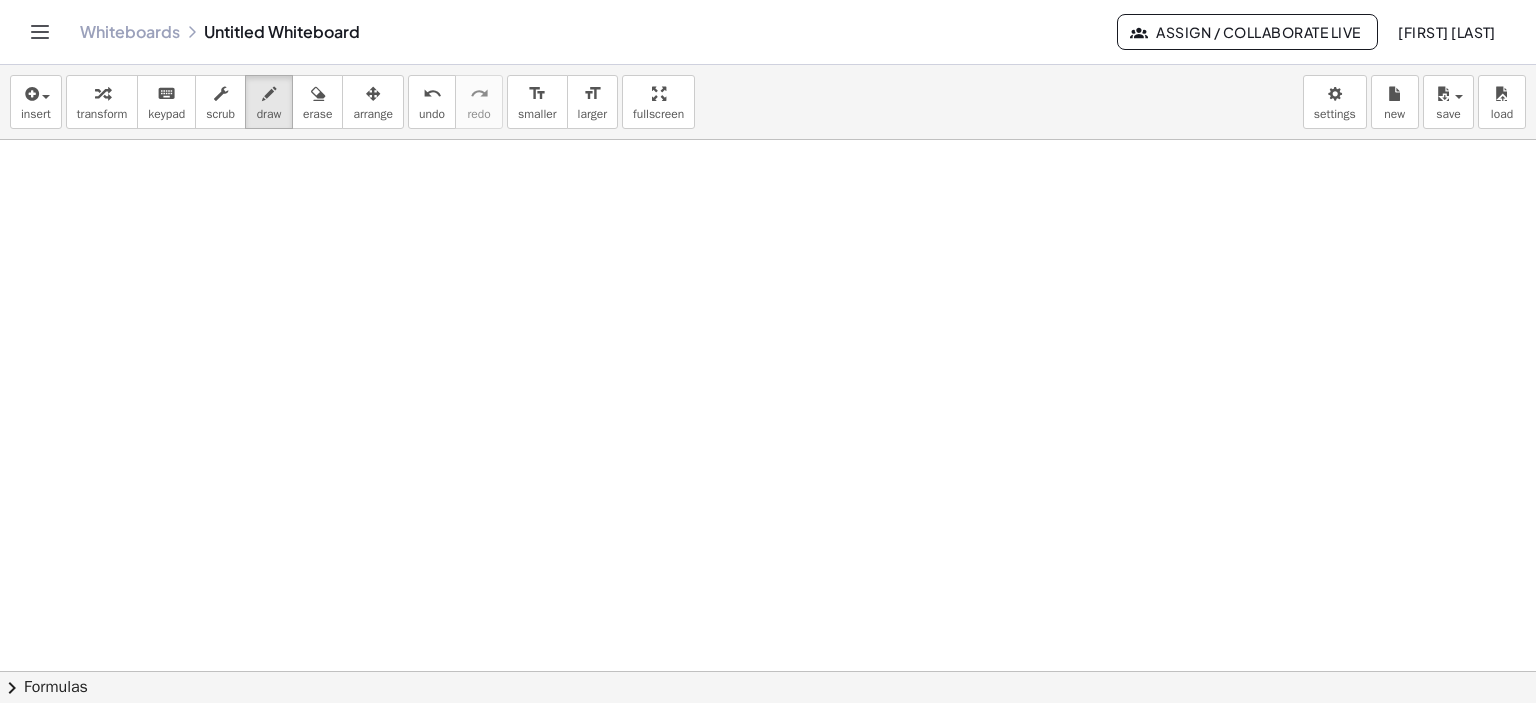 scroll, scrollTop: 4471, scrollLeft: 7, axis: both 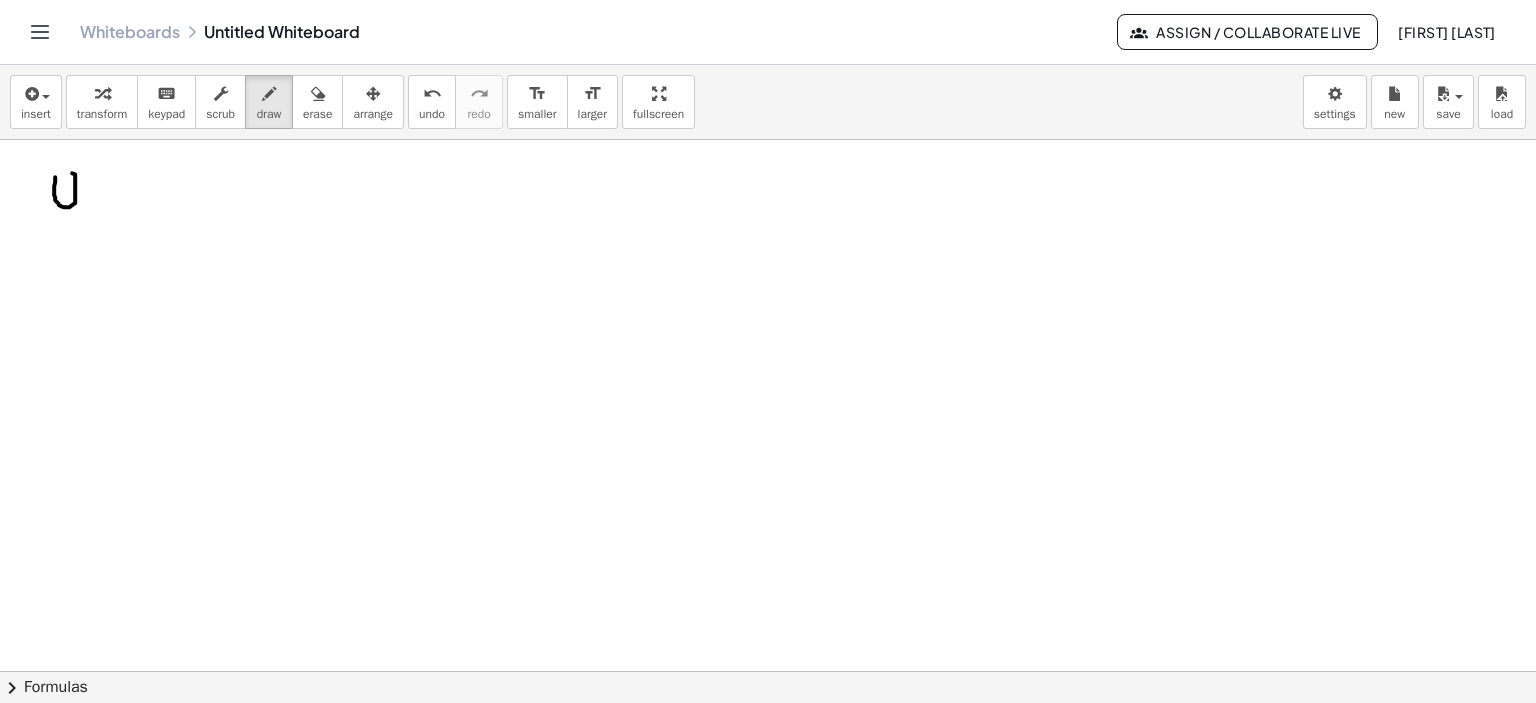 click at bounding box center (768, -1671) 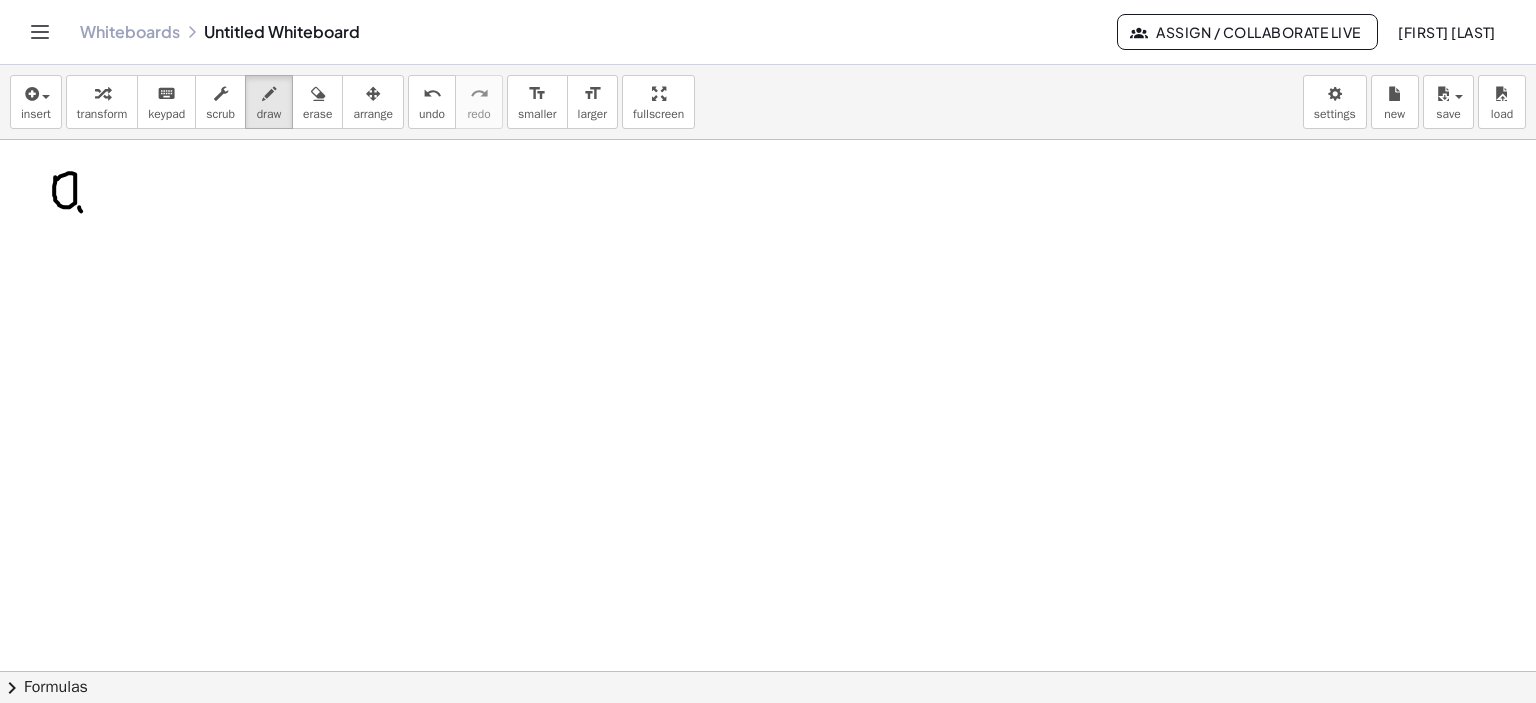 drag, startPoint x: 72, startPoint y: 207, endPoint x: 76, endPoint y: 223, distance: 16.492422 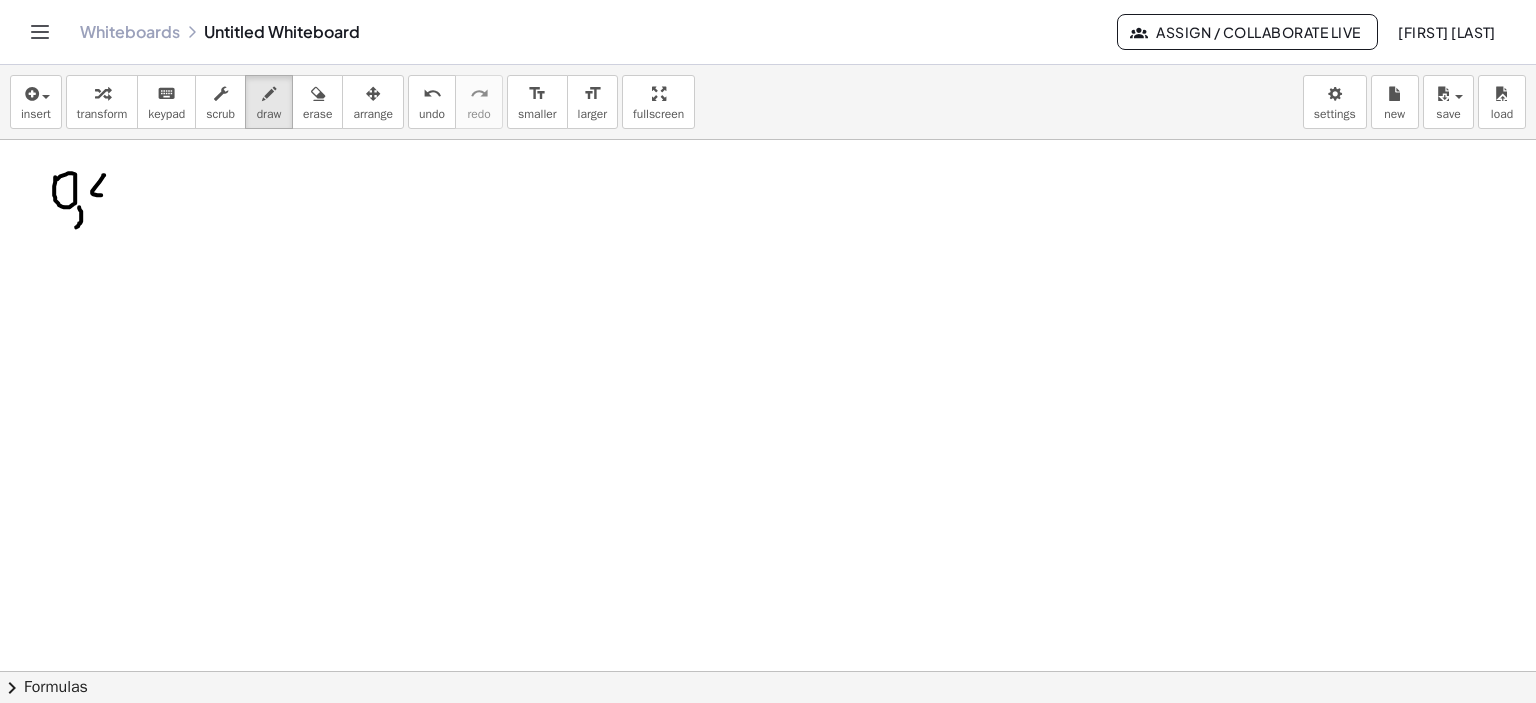 drag, startPoint x: 97, startPoint y: 175, endPoint x: 94, endPoint y: 195, distance: 20.22375 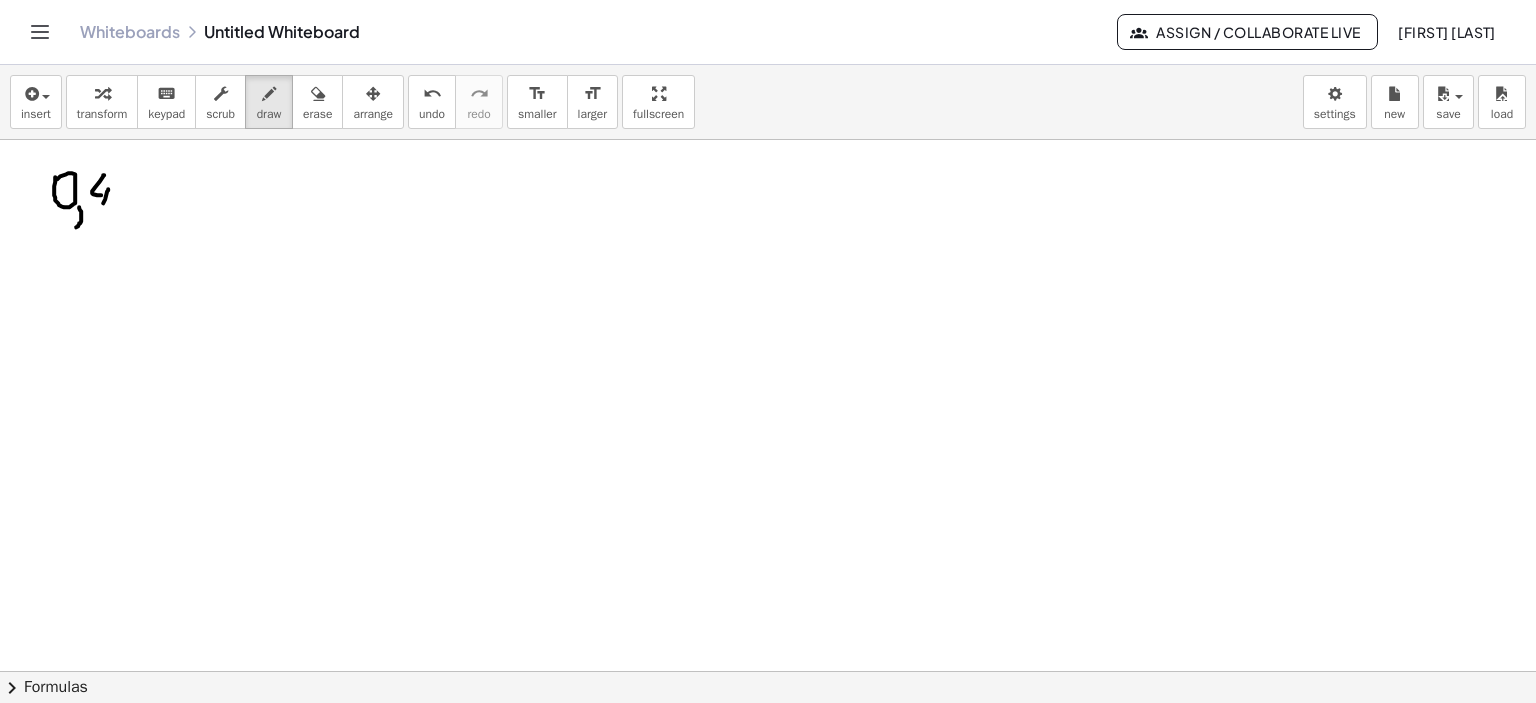 drag, startPoint x: 101, startPoint y: 189, endPoint x: 95, endPoint y: 206, distance: 18.027756 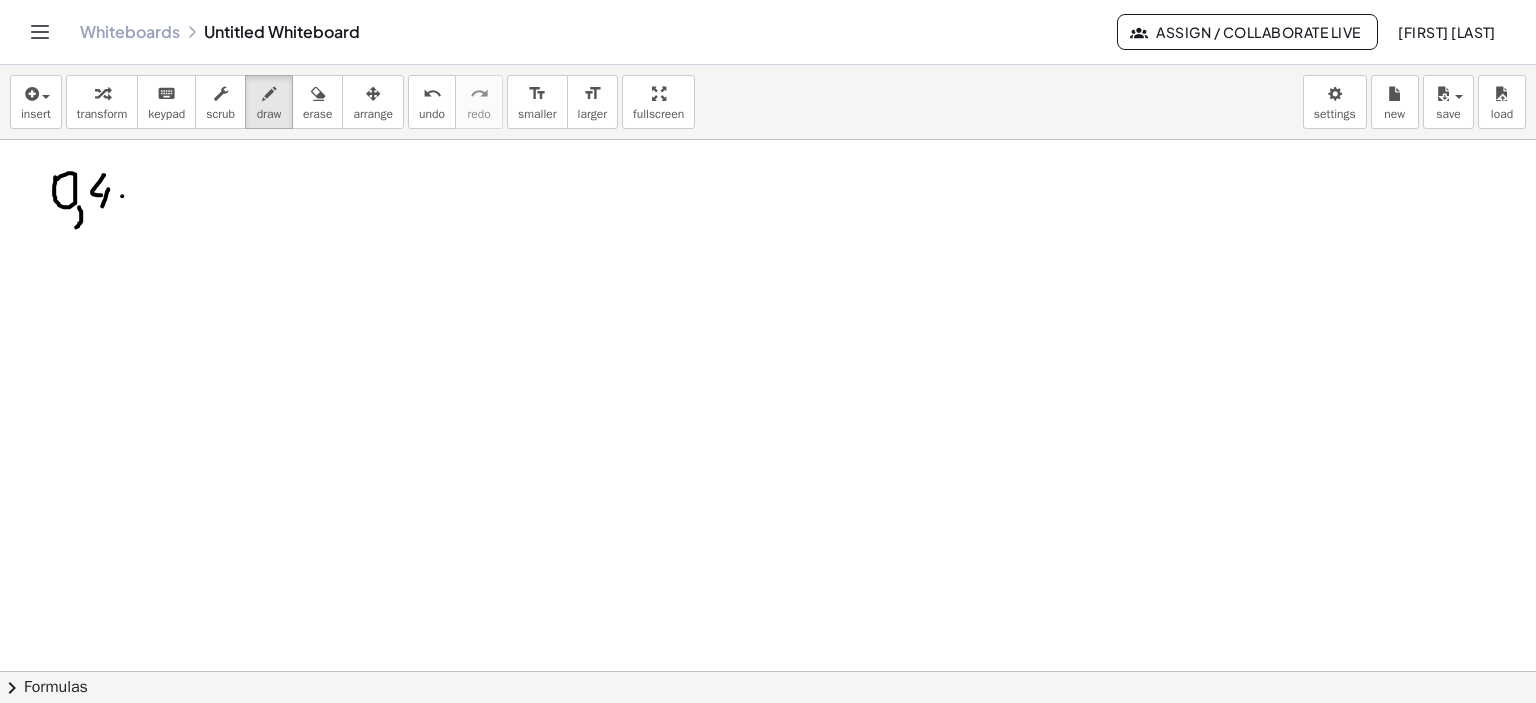 click at bounding box center [768, -1671] 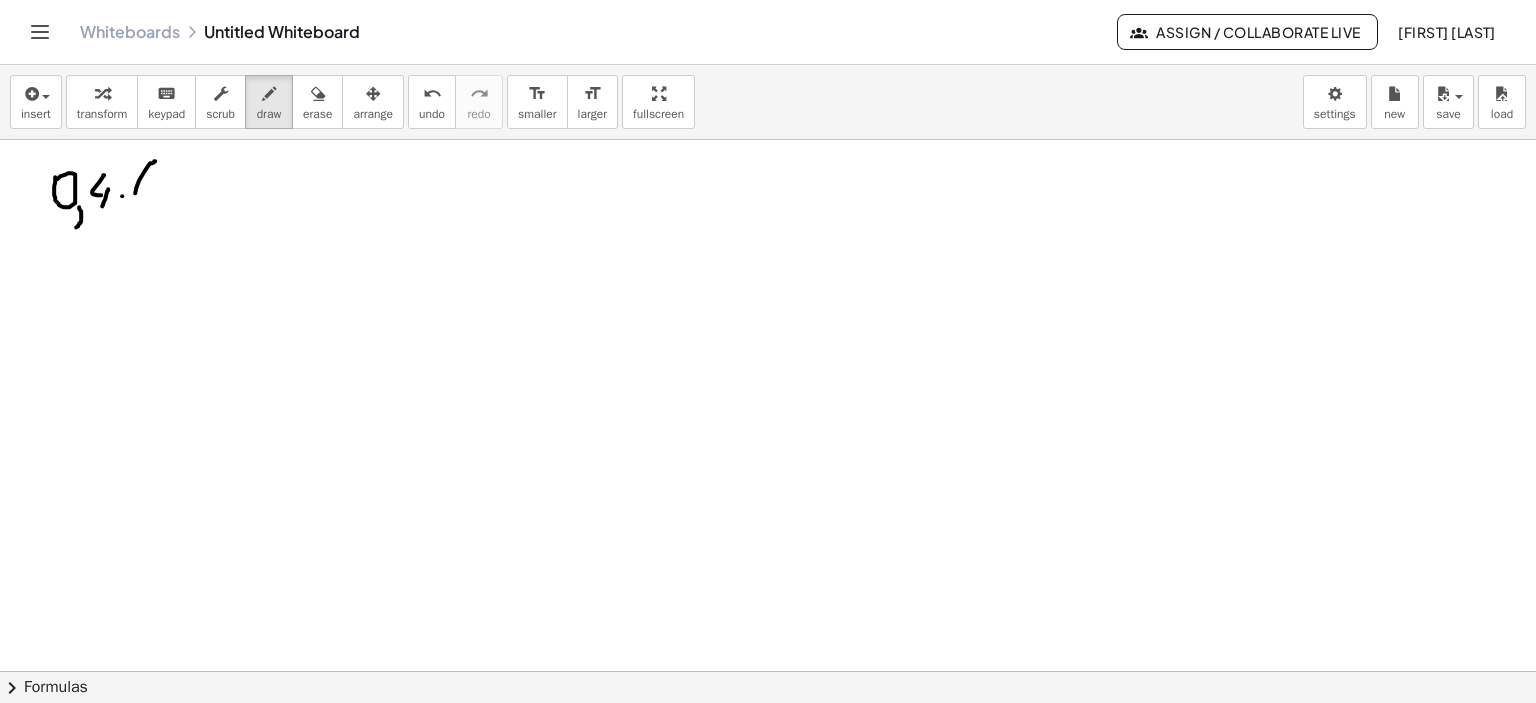 drag, startPoint x: 148, startPoint y: 161, endPoint x: 132, endPoint y: 221, distance: 62.0967 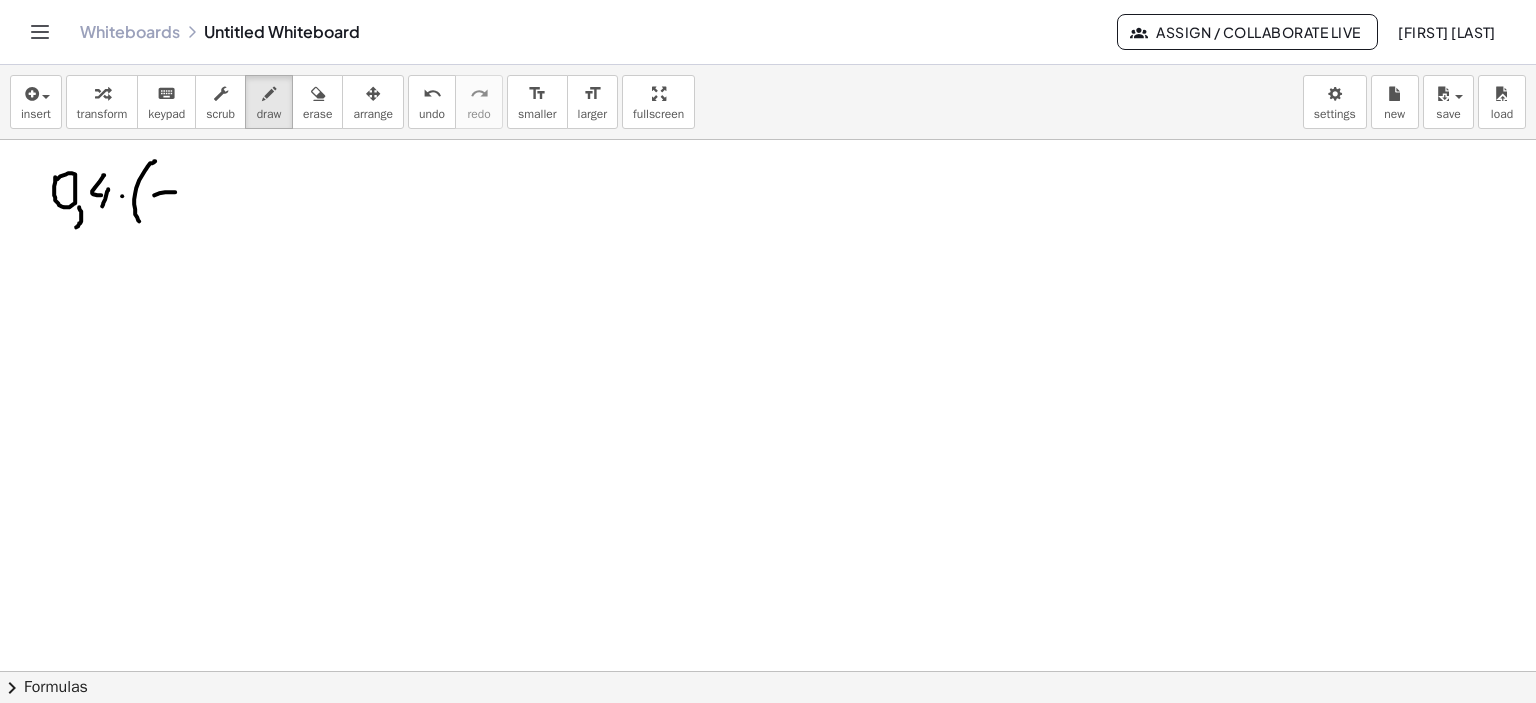 drag, startPoint x: 147, startPoint y: 195, endPoint x: 168, endPoint y: 192, distance: 21.213203 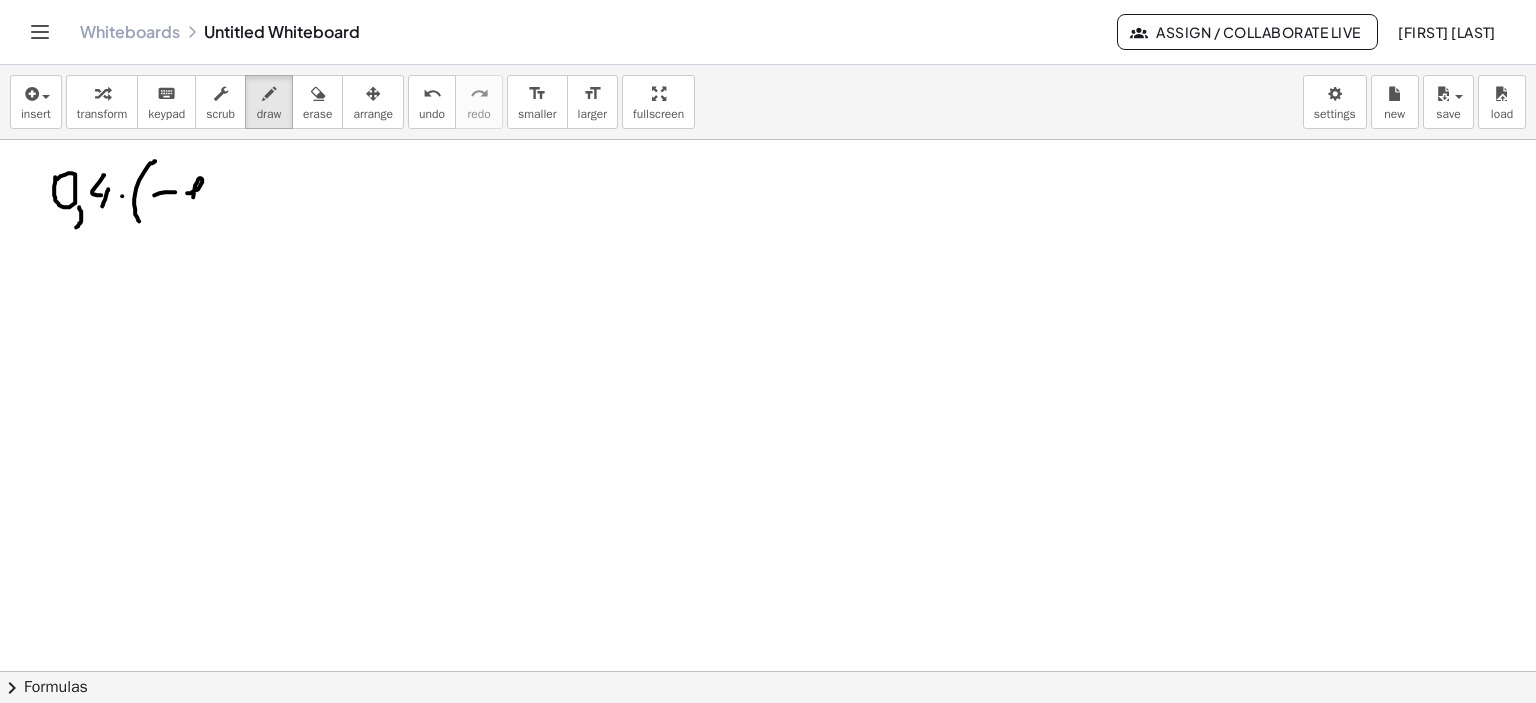 drag, startPoint x: 180, startPoint y: 193, endPoint x: 188, endPoint y: 208, distance: 17 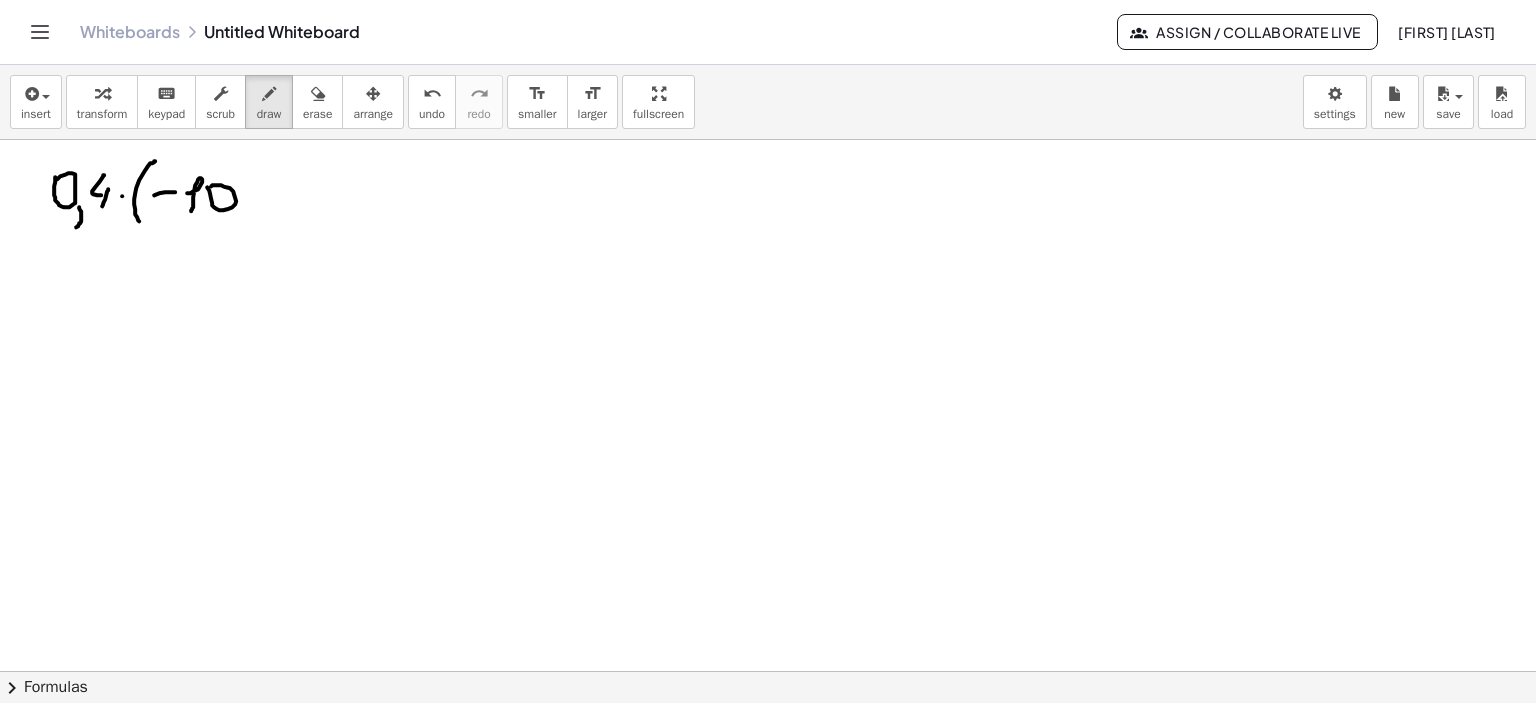 drag, startPoint x: 202, startPoint y: 190, endPoint x: 240, endPoint y: 181, distance: 39.051247 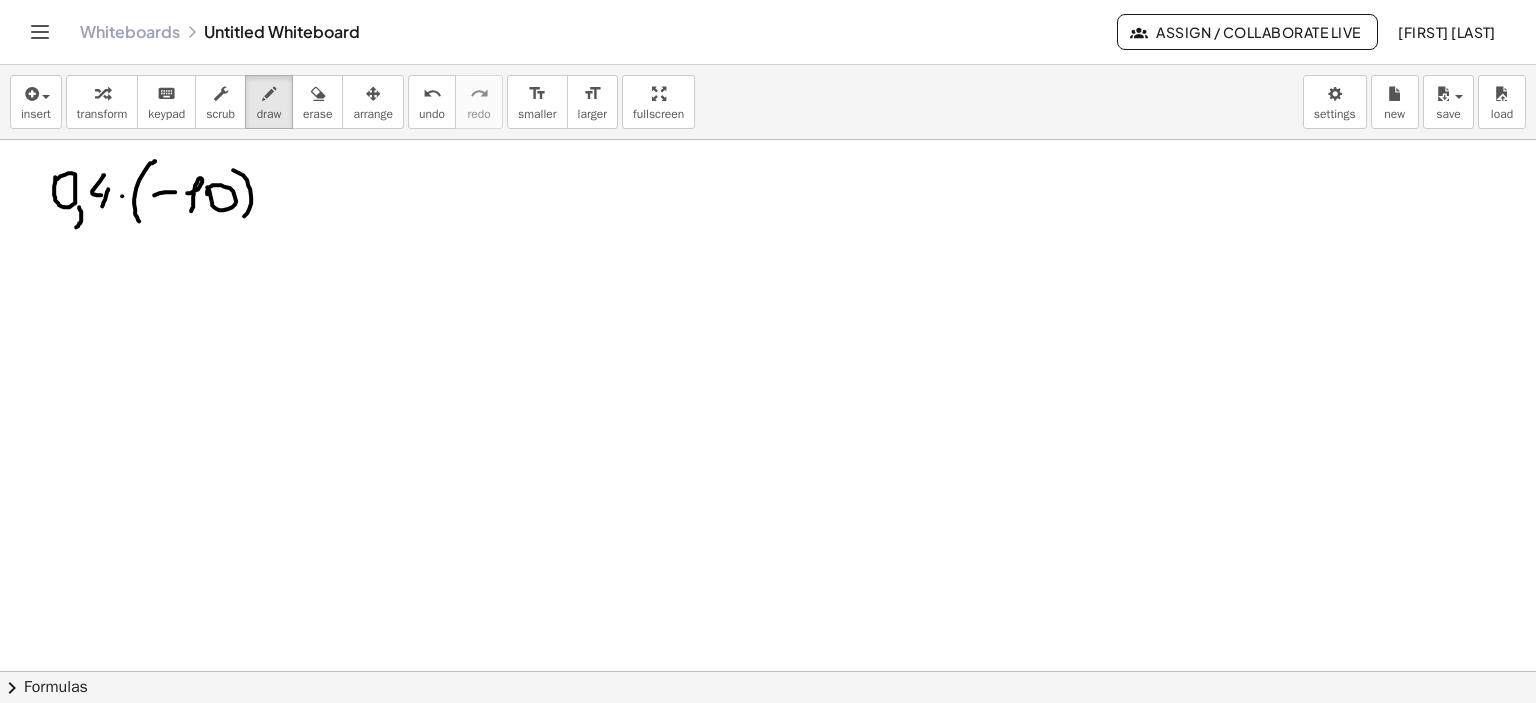 drag, startPoint x: 226, startPoint y: 170, endPoint x: 236, endPoint y: 216, distance: 47.07441 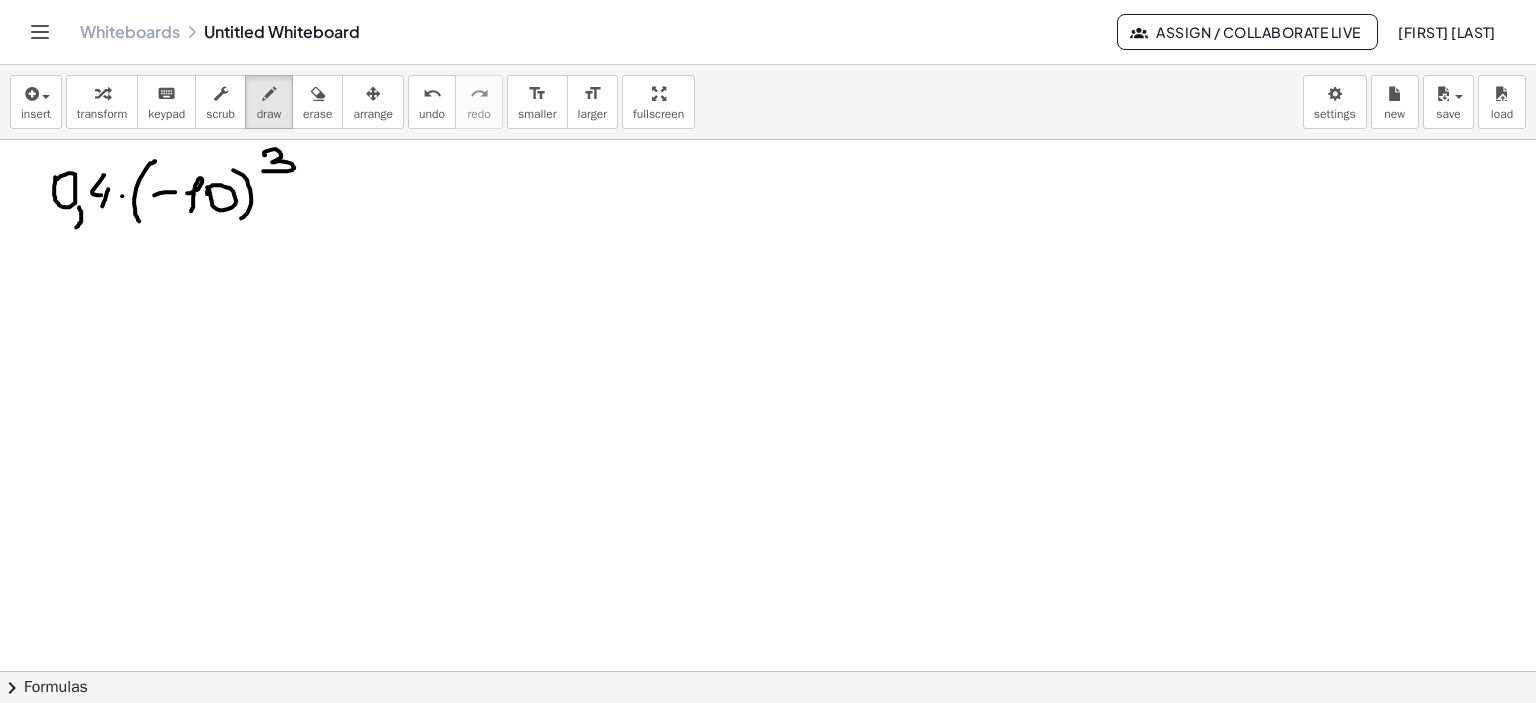drag, startPoint x: 258, startPoint y: 155, endPoint x: 256, endPoint y: 171, distance: 16.124516 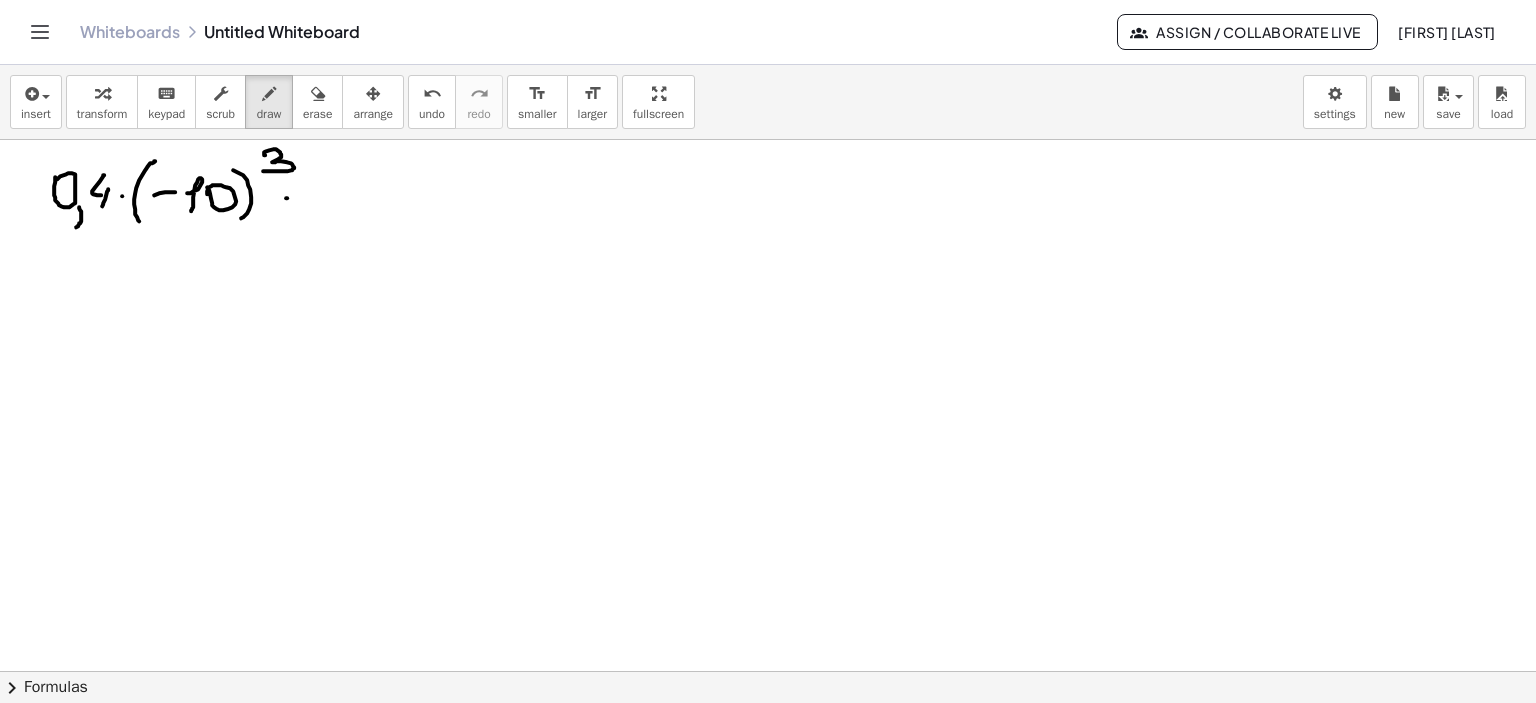 drag, startPoint x: 280, startPoint y: 198, endPoint x: 305, endPoint y: 198, distance: 25 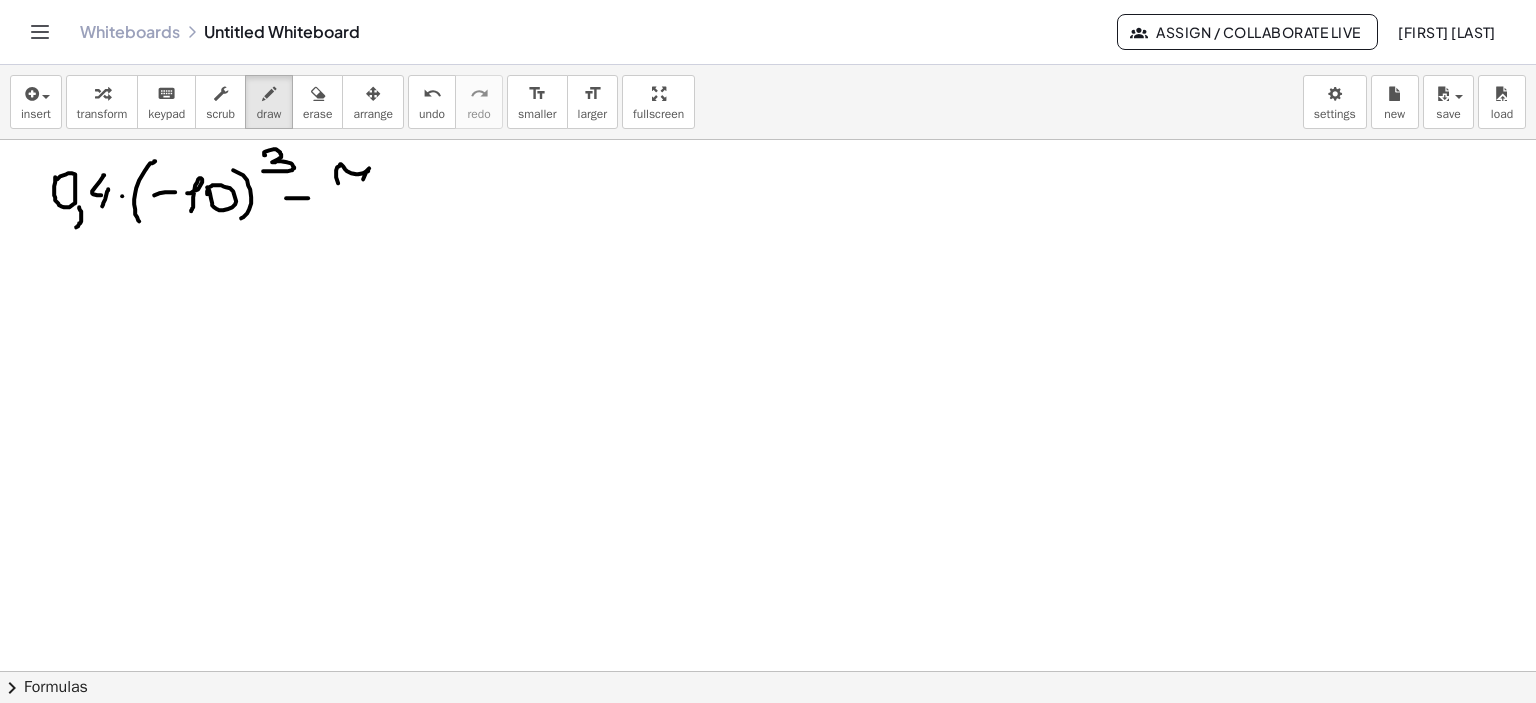 drag, startPoint x: 334, startPoint y: 164, endPoint x: 344, endPoint y: 203, distance: 40.261642 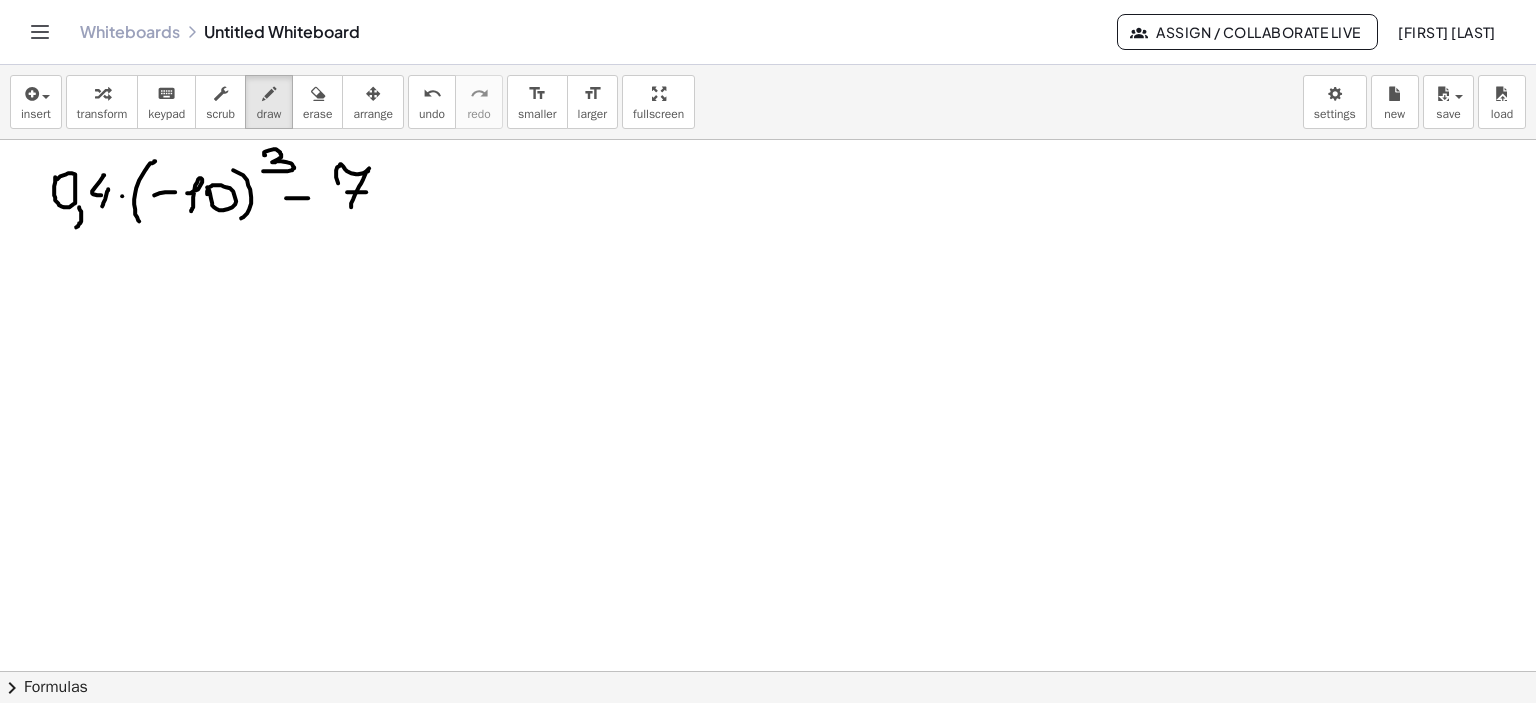 drag, startPoint x: 340, startPoint y: 192, endPoint x: 359, endPoint y: 192, distance: 19 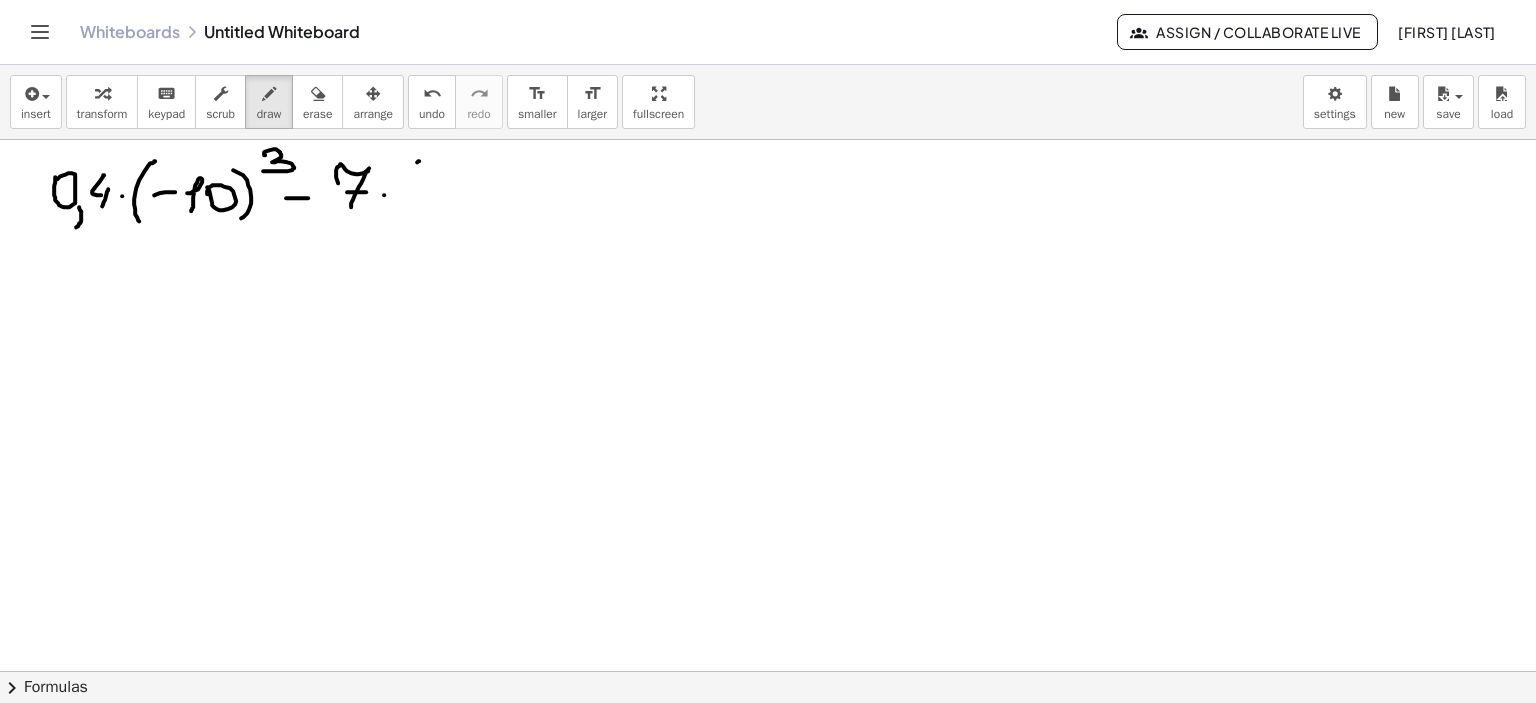 drag, startPoint x: 412, startPoint y: 161, endPoint x: 398, endPoint y: 215, distance: 55.7853 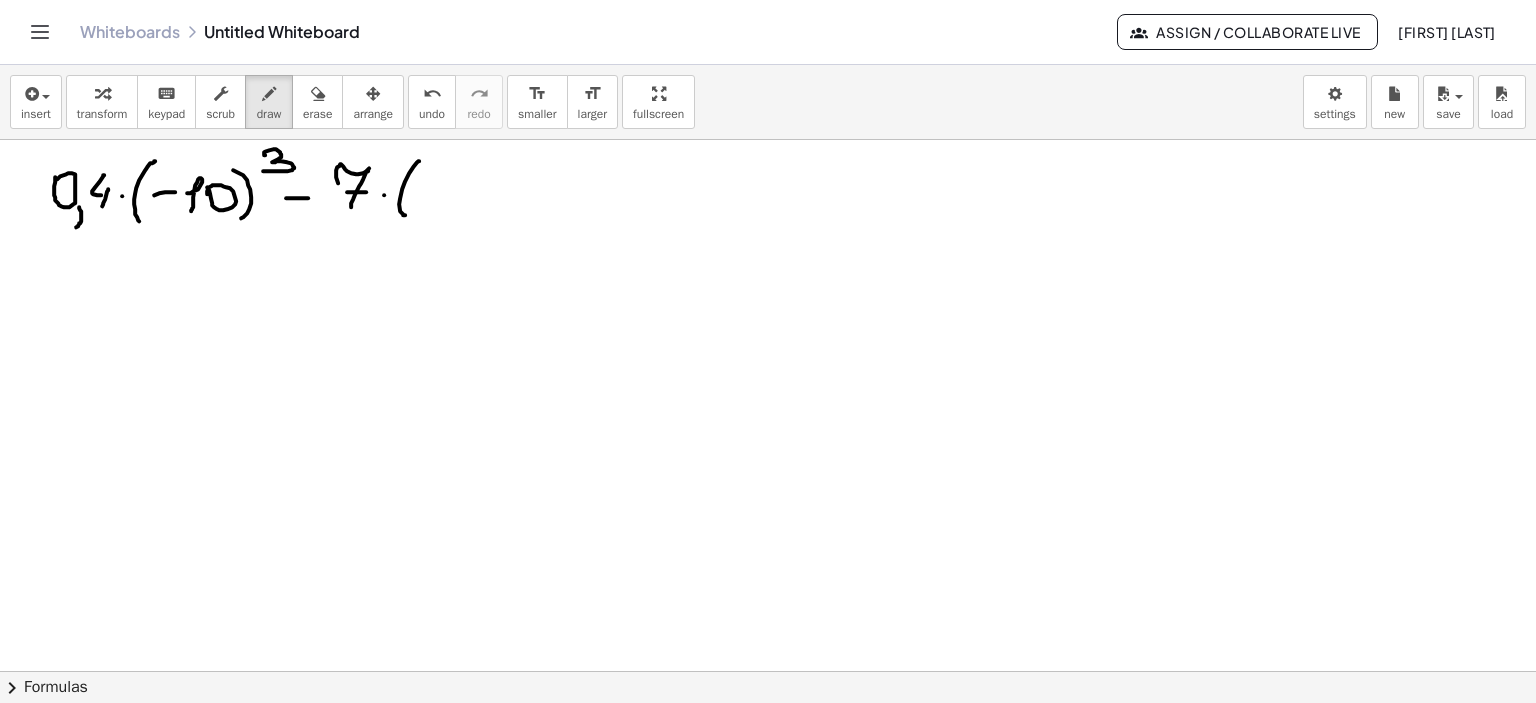 drag, startPoint x: 411, startPoint y: 195, endPoint x: 425, endPoint y: 195, distance: 14 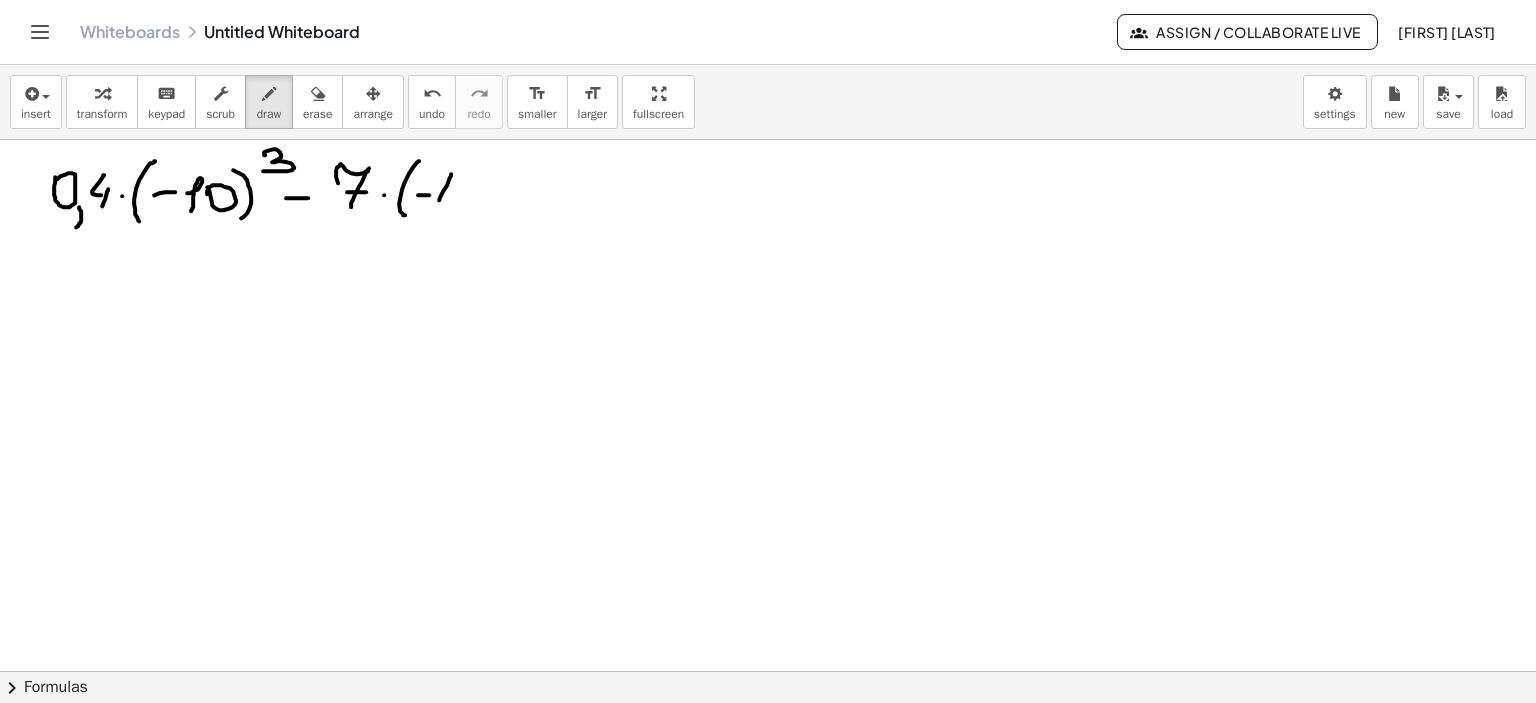 drag, startPoint x: 440, startPoint y: 185, endPoint x: 432, endPoint y: 206, distance: 22.472204 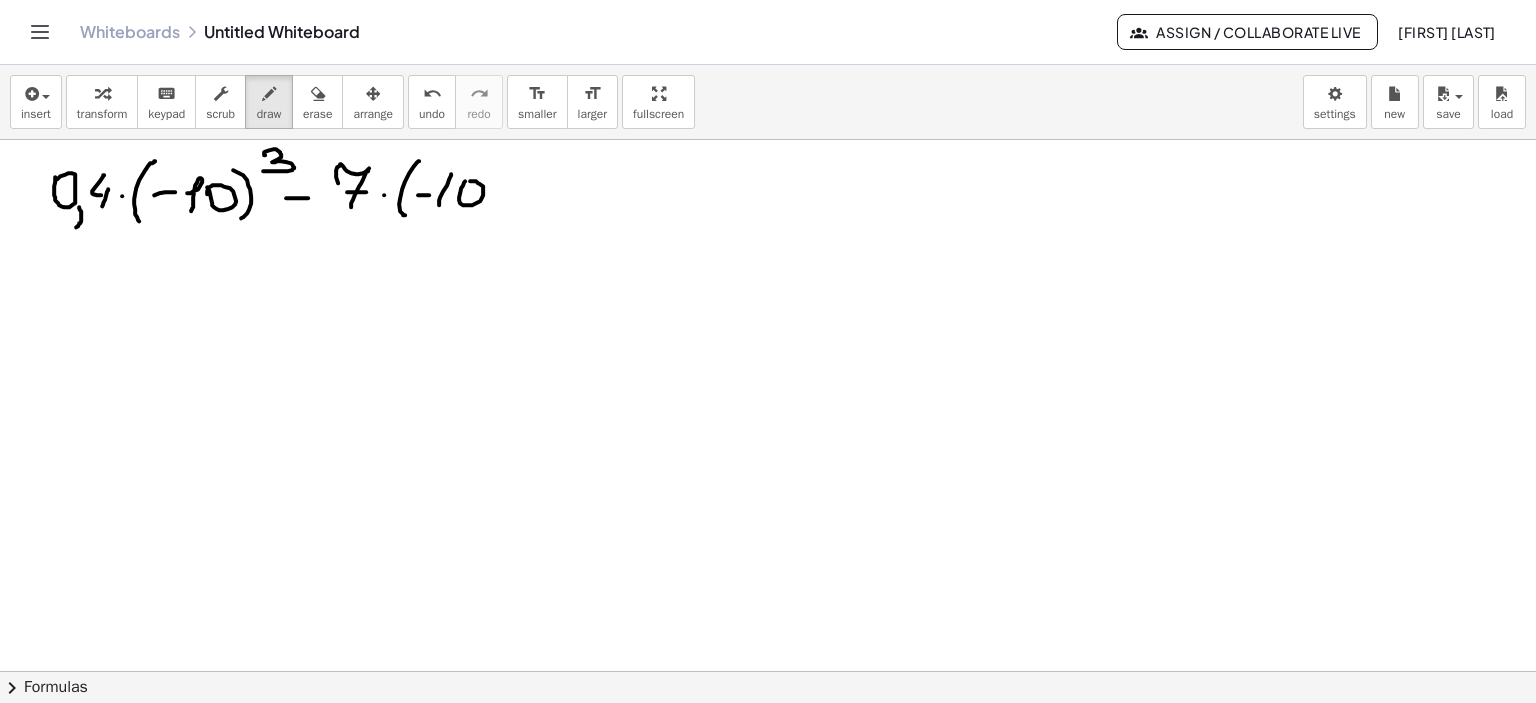drag, startPoint x: 452, startPoint y: 197, endPoint x: 468, endPoint y: 184, distance: 20.615528 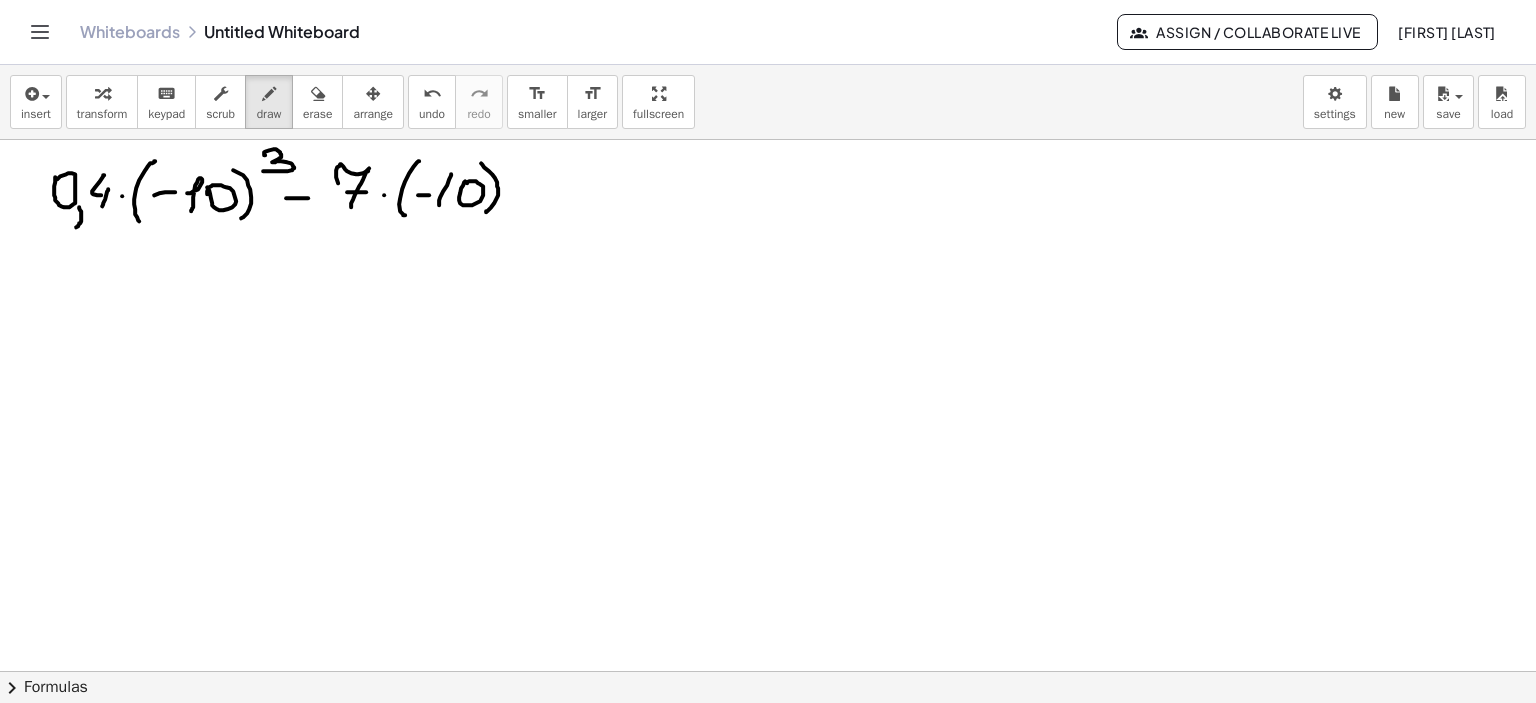 drag, startPoint x: 475, startPoint y: 164, endPoint x: 500, endPoint y: 171, distance: 25.96151 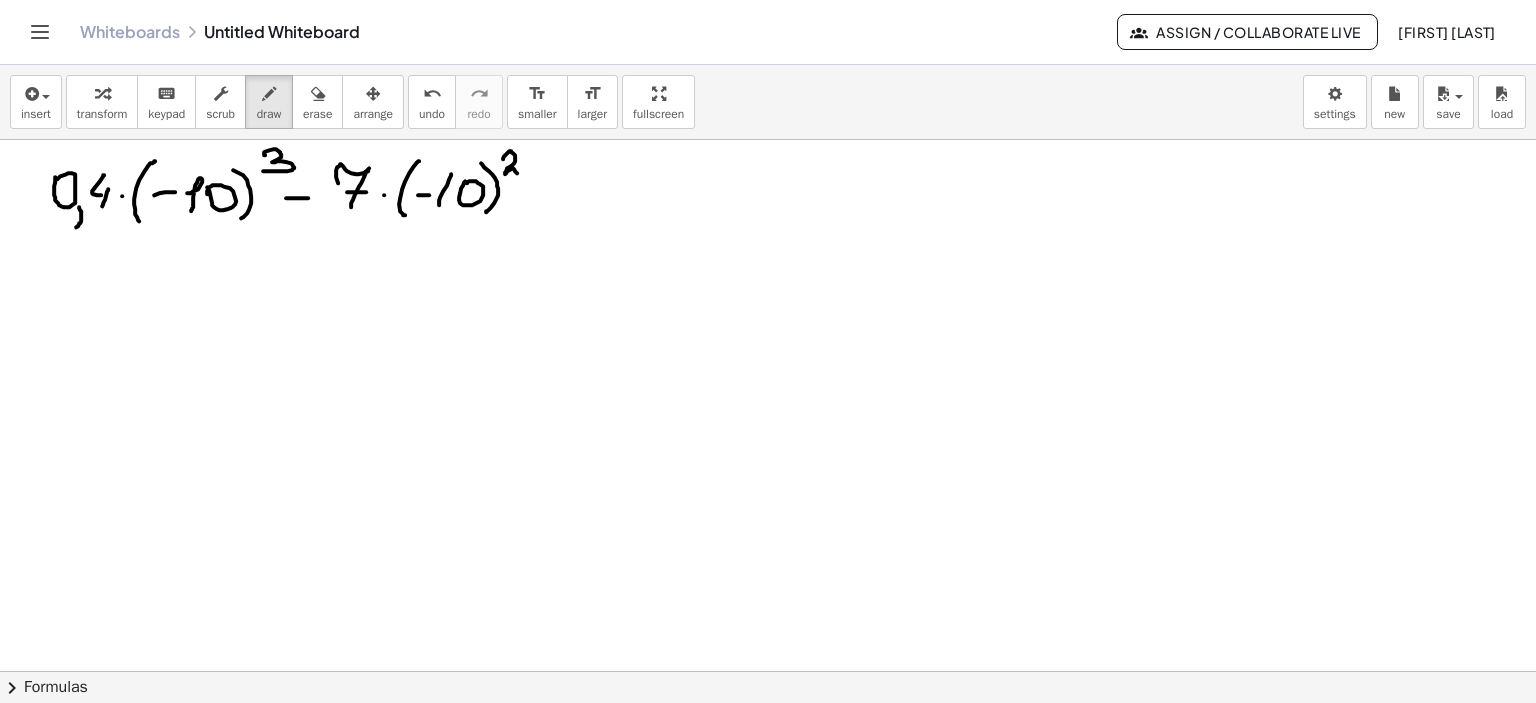 drag, startPoint x: 496, startPoint y: 159, endPoint x: 520, endPoint y: 173, distance: 27.784887 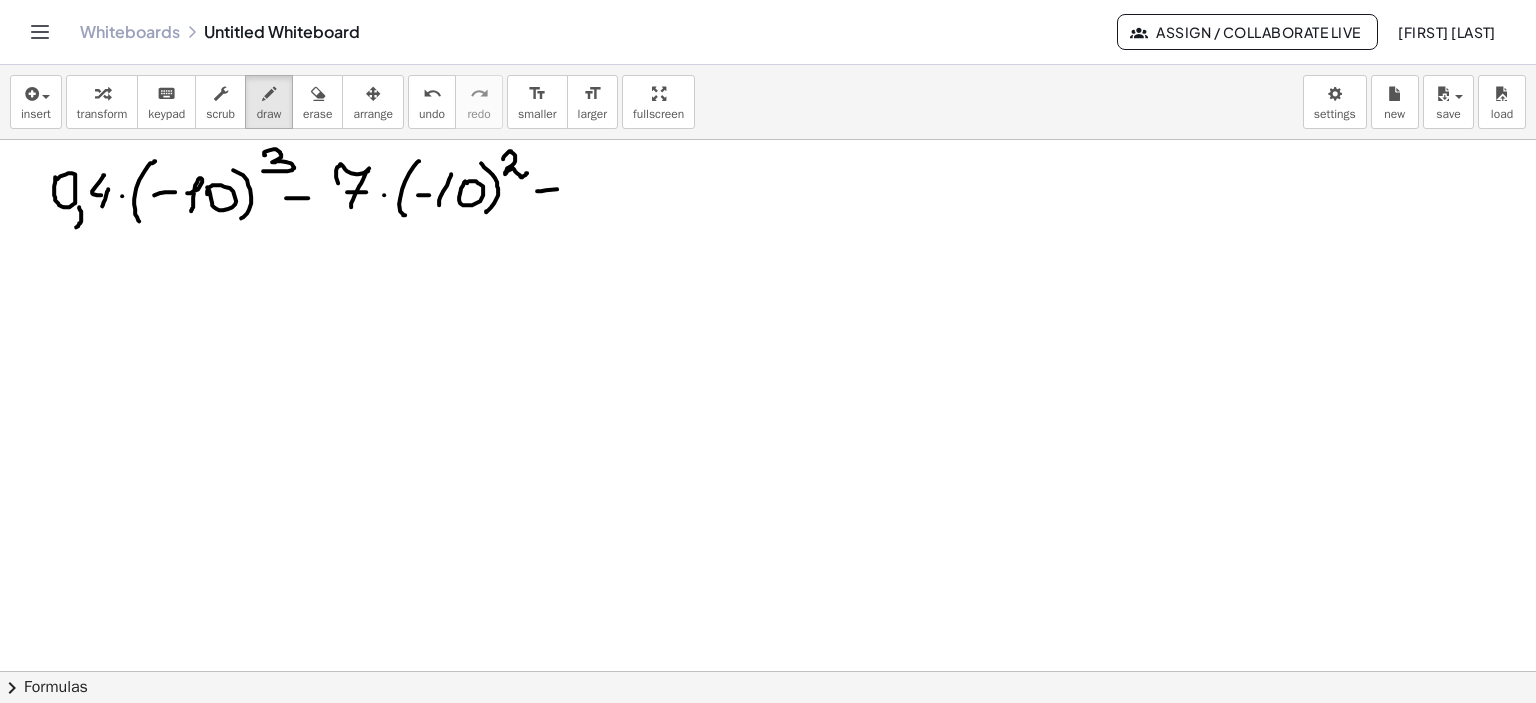 drag, startPoint x: 539, startPoint y: 190, endPoint x: 572, endPoint y: 189, distance: 33.01515 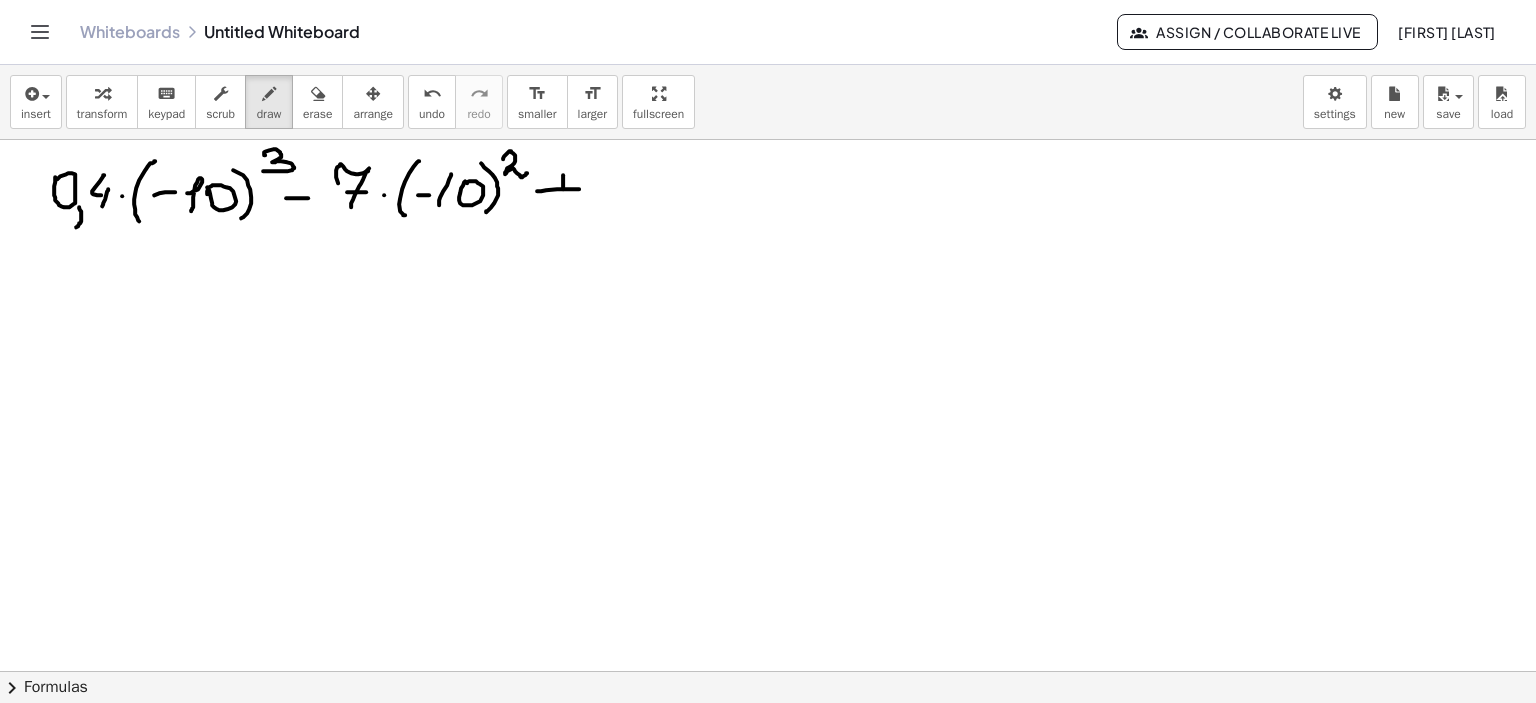drag, startPoint x: 556, startPoint y: 175, endPoint x: 602, endPoint y: 186, distance: 47.296936 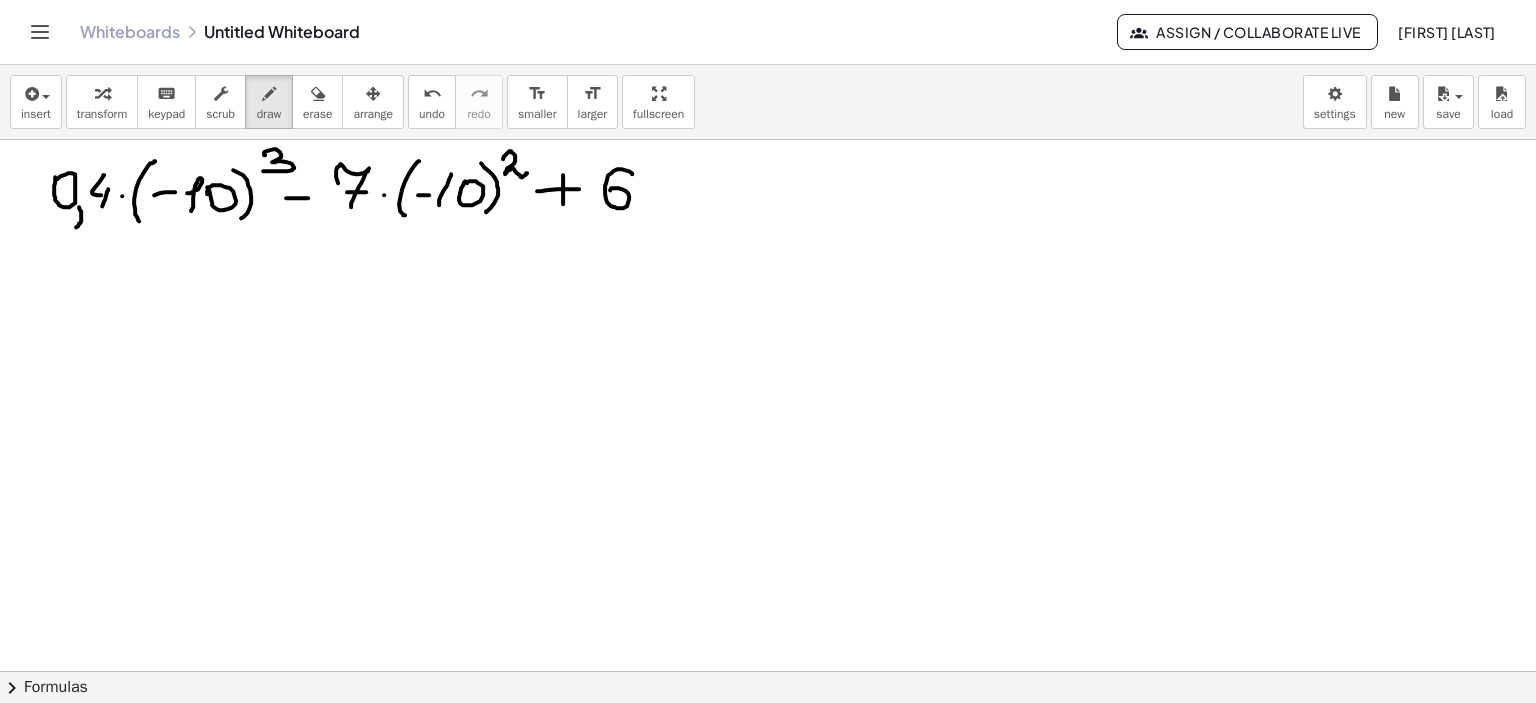 drag, startPoint x: 625, startPoint y: 174, endPoint x: 644, endPoint y: 187, distance: 23.021729 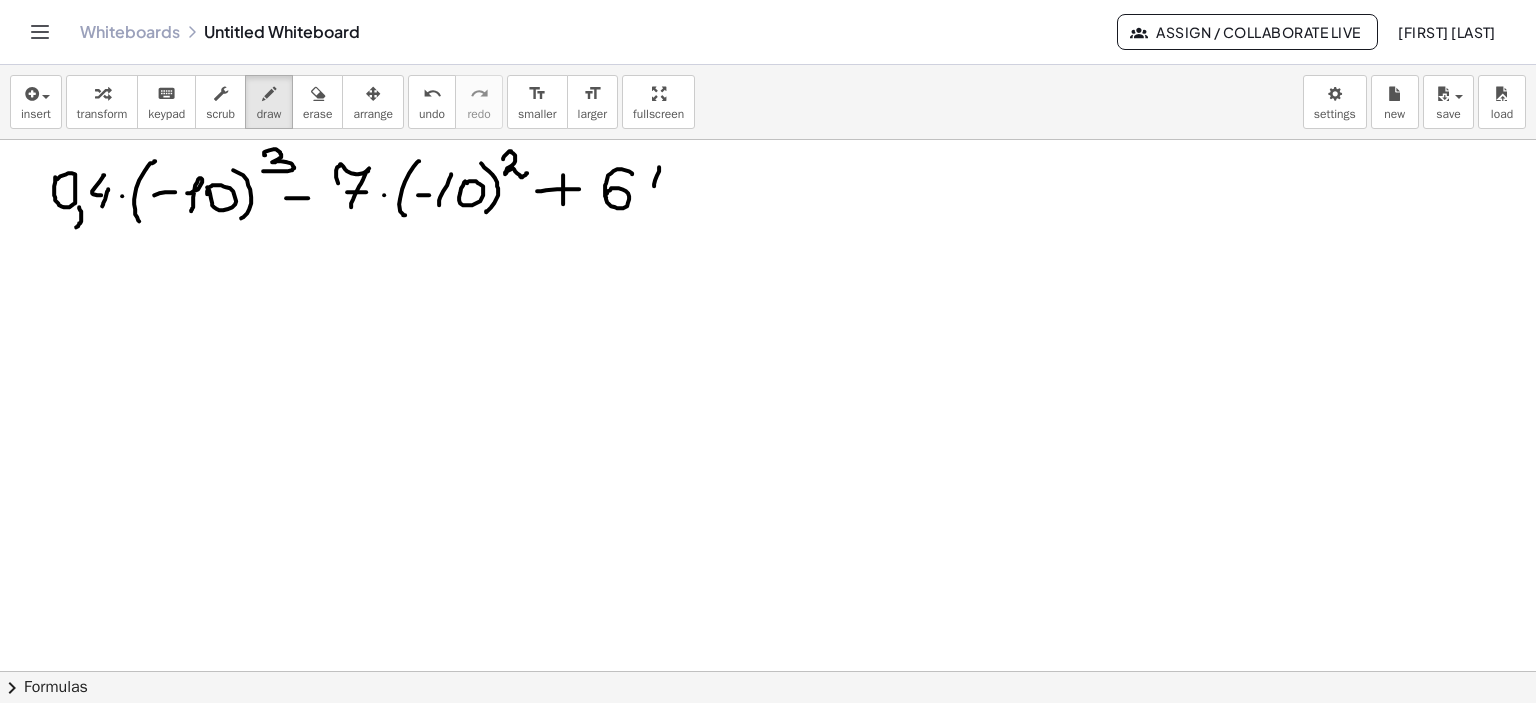 drag, startPoint x: 652, startPoint y: 167, endPoint x: 664, endPoint y: 191, distance: 26.832815 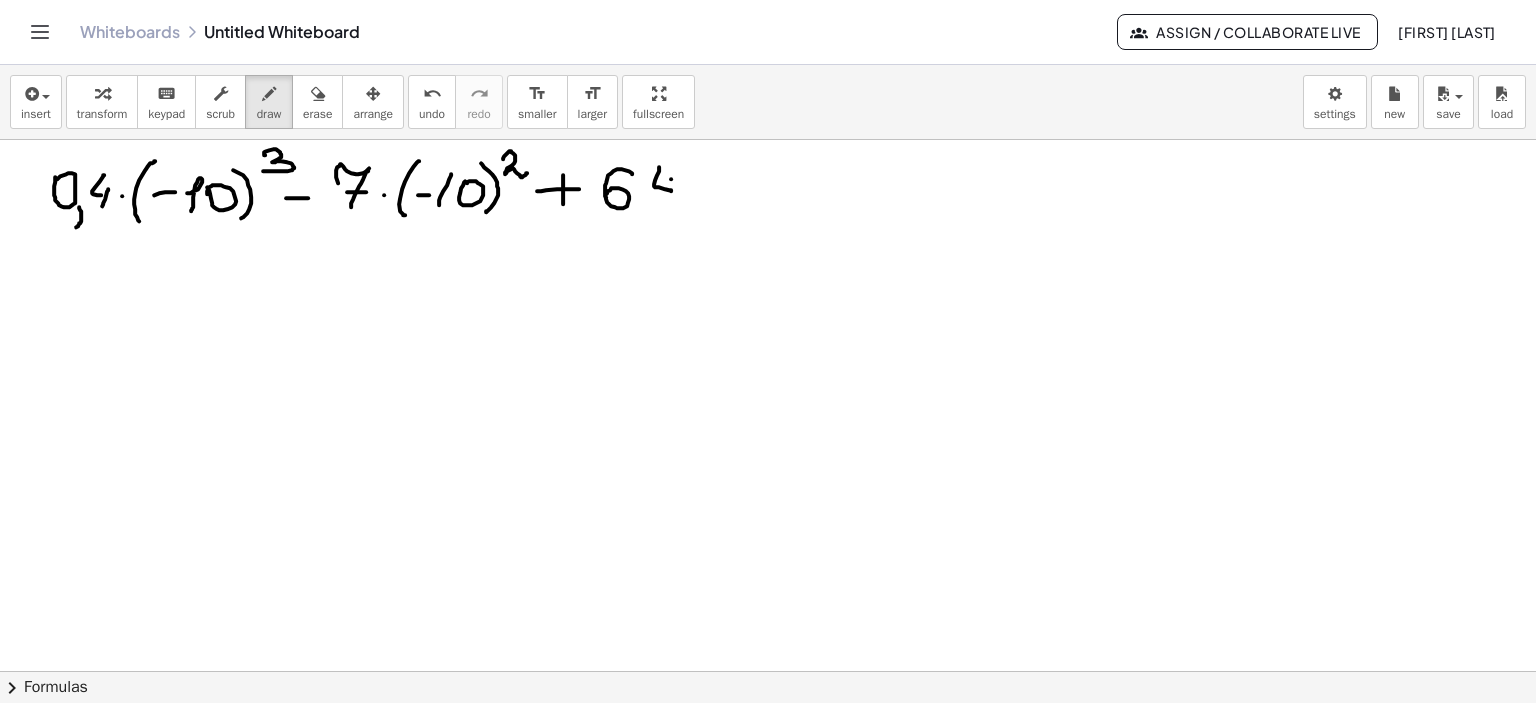 drag, startPoint x: 664, startPoint y: 179, endPoint x: 673, endPoint y: 200, distance: 22.847319 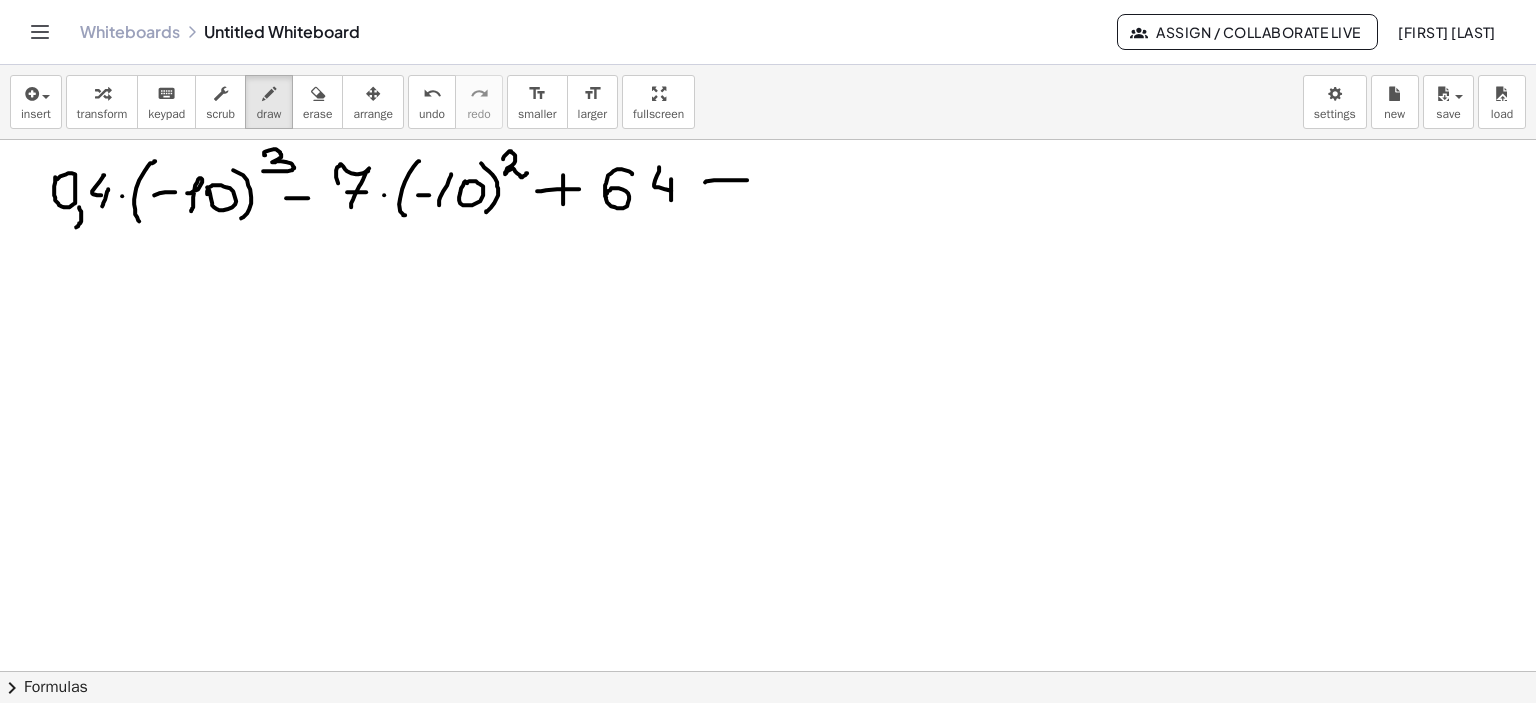 drag, startPoint x: 698, startPoint y: 182, endPoint x: 740, endPoint y: 180, distance: 42.047592 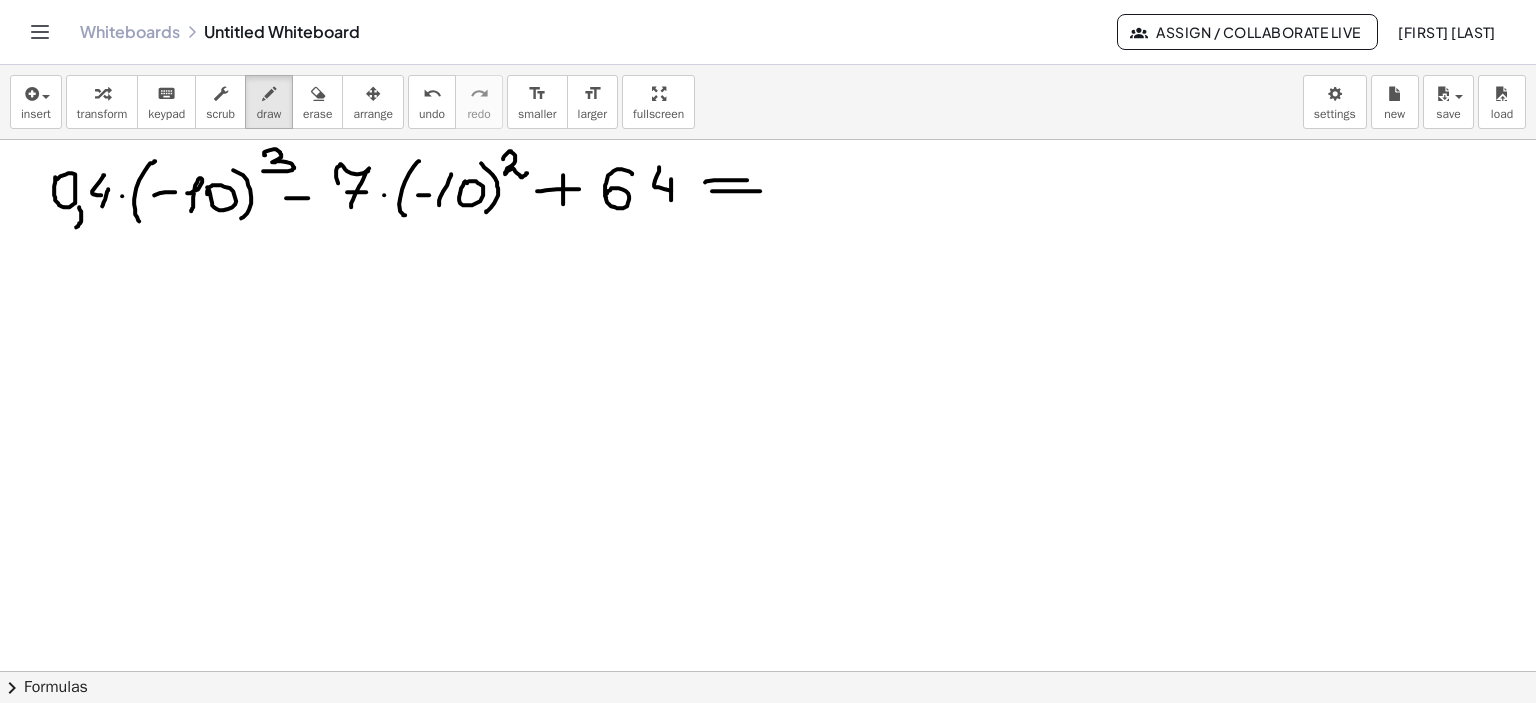 drag, startPoint x: 705, startPoint y: 191, endPoint x: 753, endPoint y: 191, distance: 48 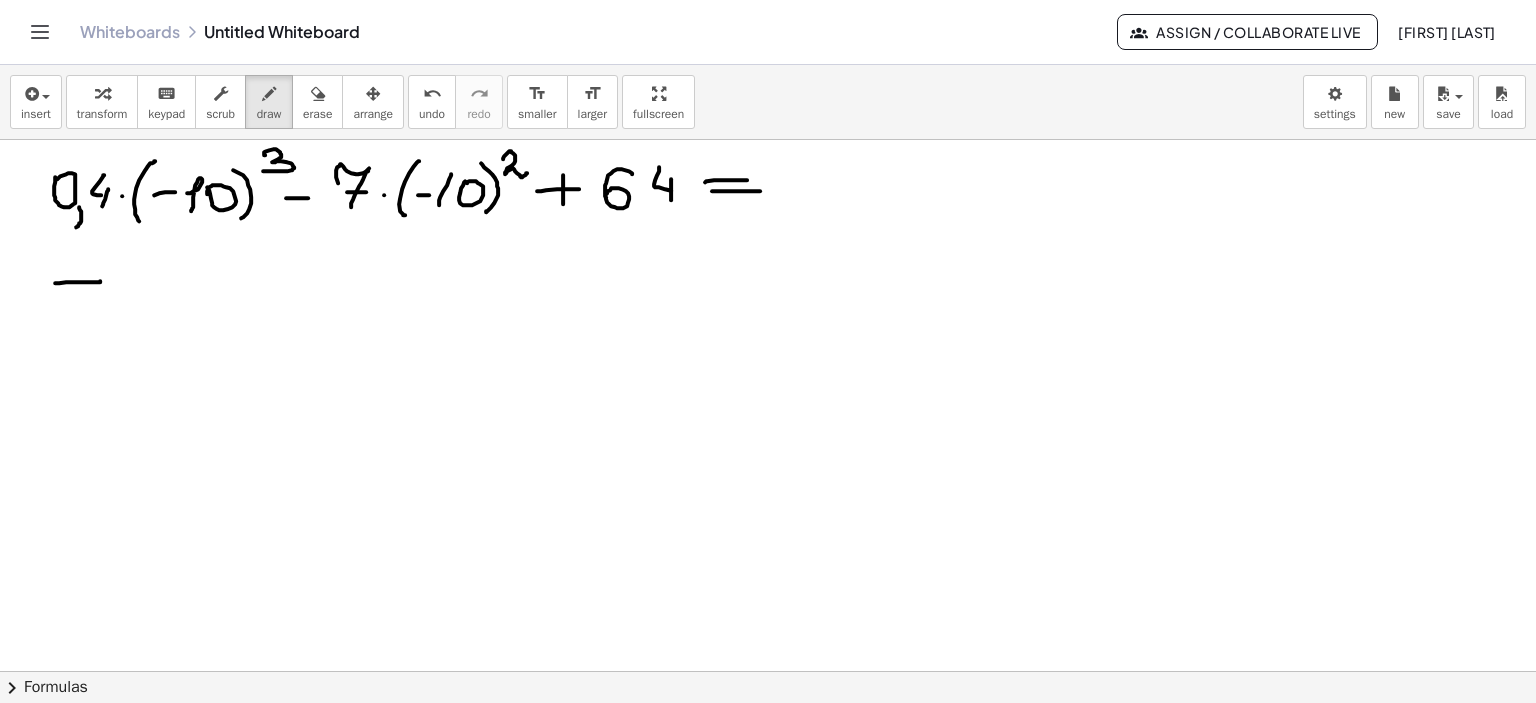 drag, startPoint x: 48, startPoint y: 283, endPoint x: 93, endPoint y: 281, distance: 45.044422 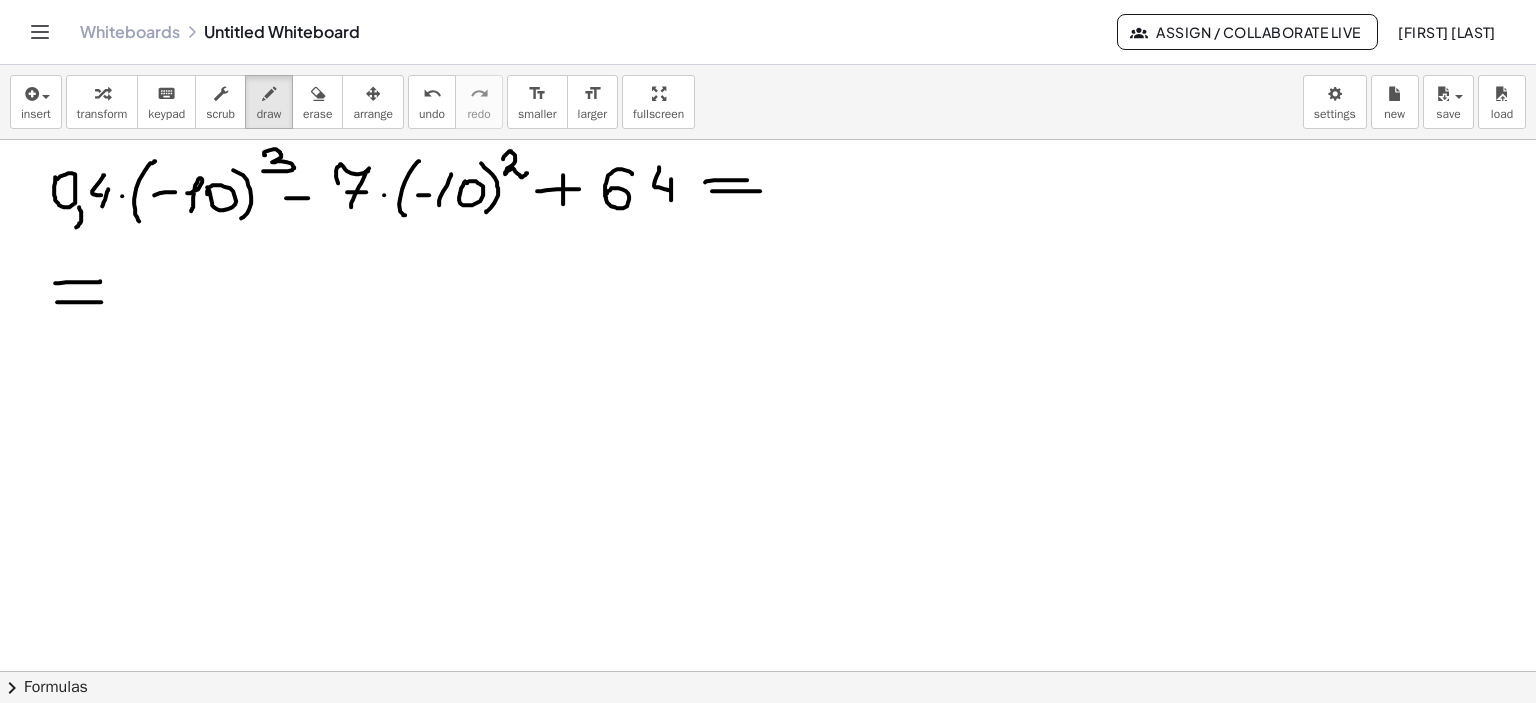 drag, startPoint x: 50, startPoint y: 302, endPoint x: 95, endPoint y: 302, distance: 45 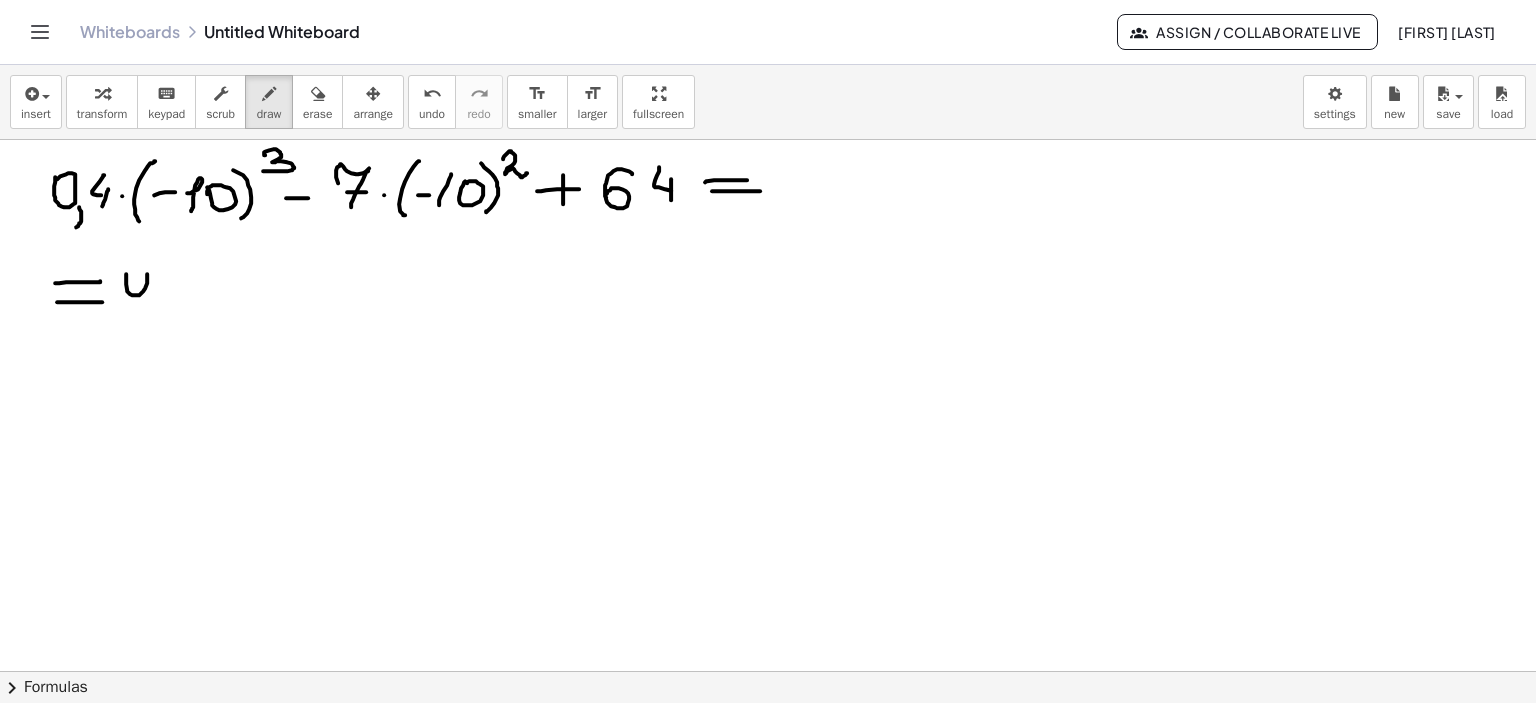 click at bounding box center [768, -1671] 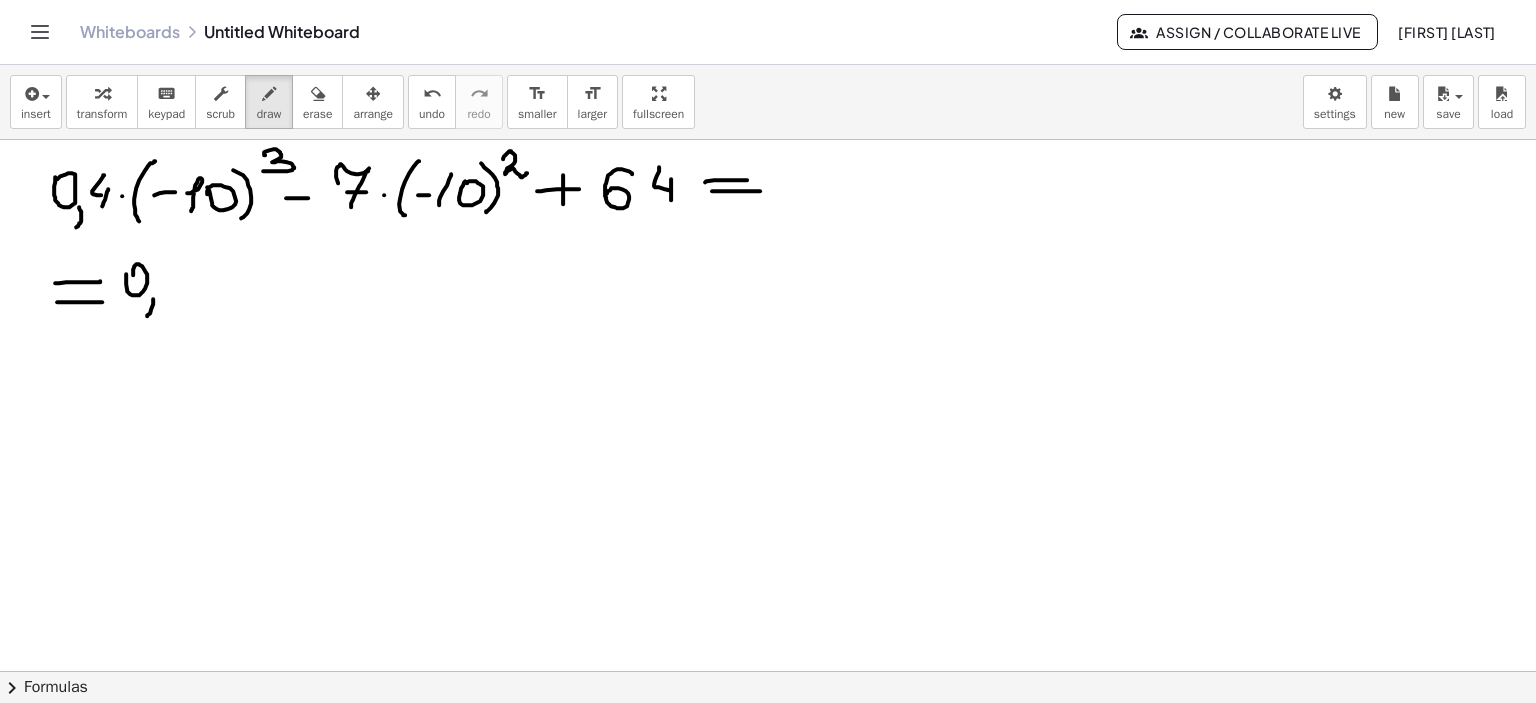 drag, startPoint x: 146, startPoint y: 299, endPoint x: 140, endPoint y: 316, distance: 18.027756 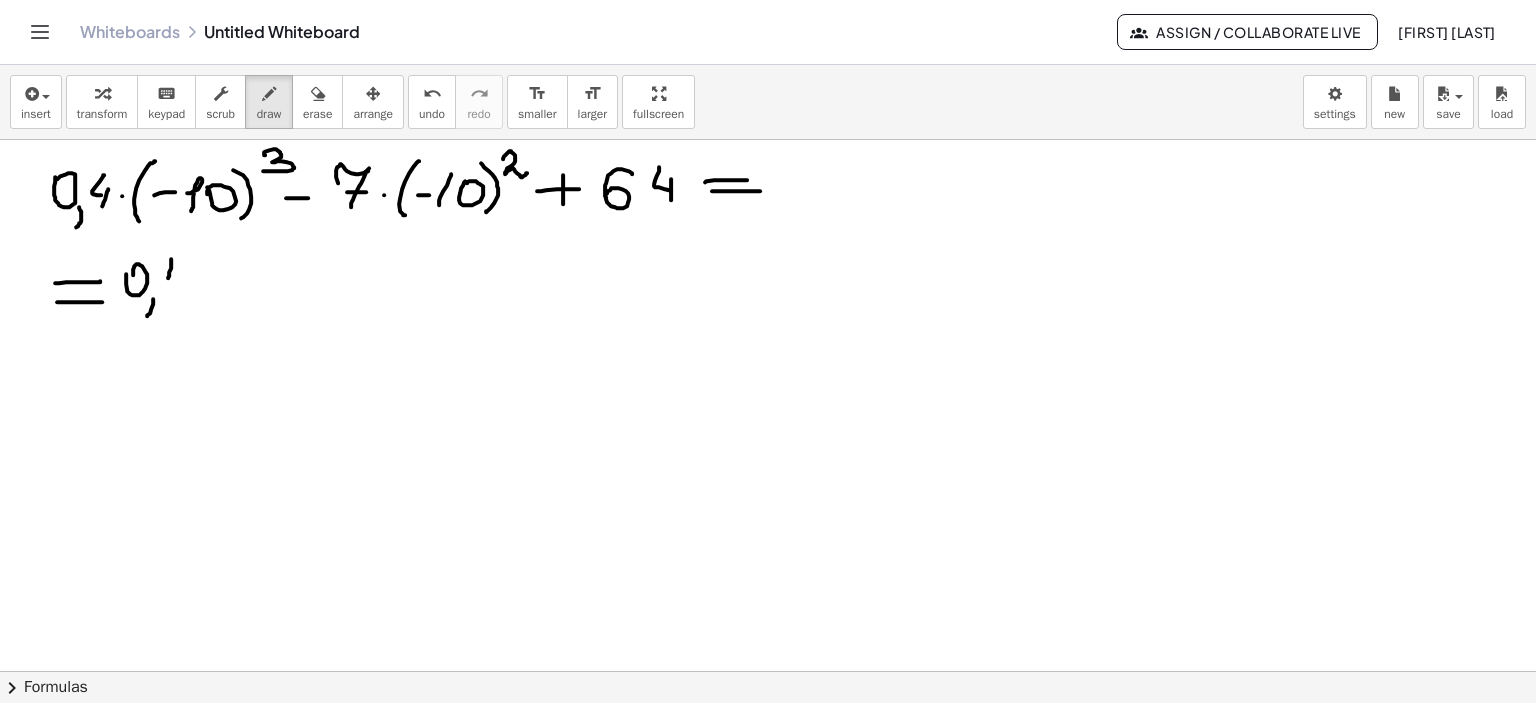 drag, startPoint x: 164, startPoint y: 259, endPoint x: 177, endPoint y: 279, distance: 23.853722 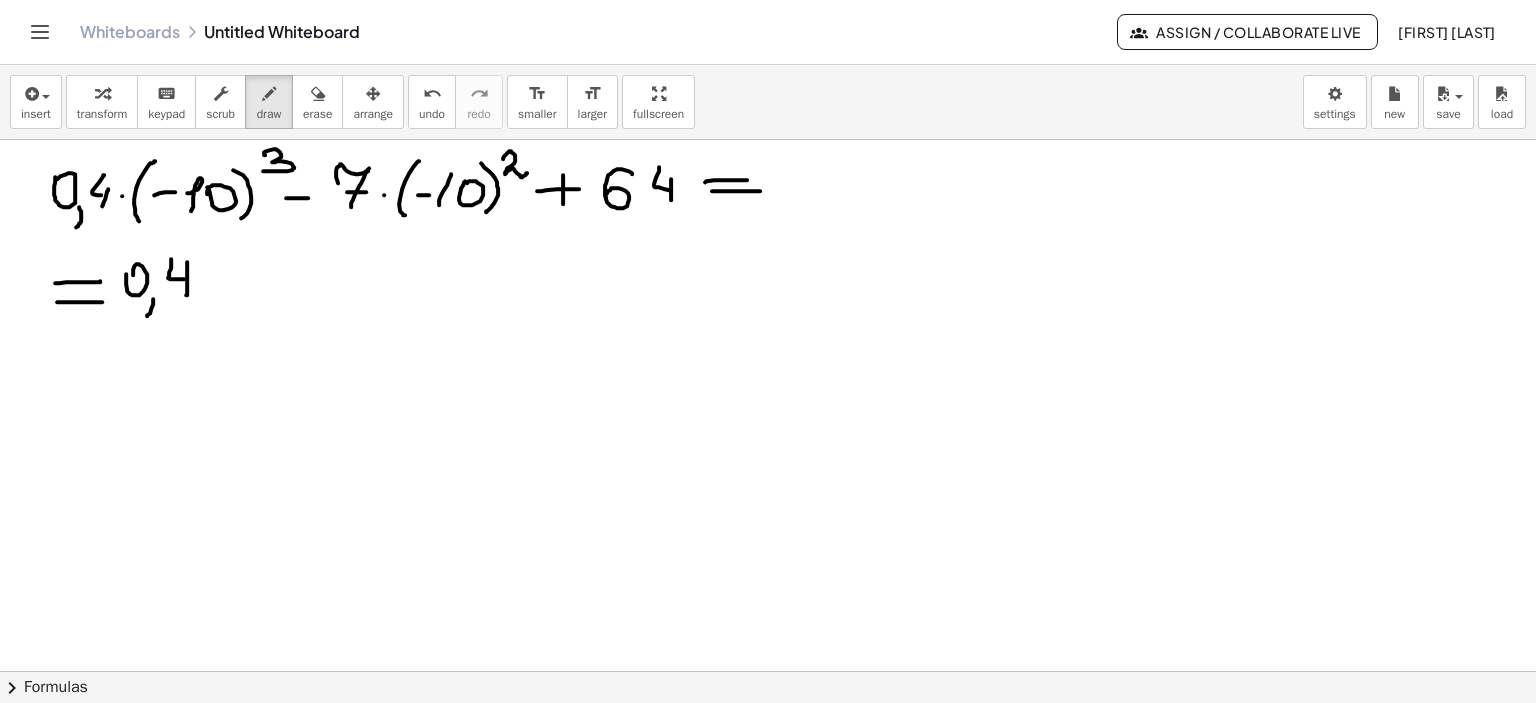 drag, startPoint x: 180, startPoint y: 262, endPoint x: 179, endPoint y: 295, distance: 33.01515 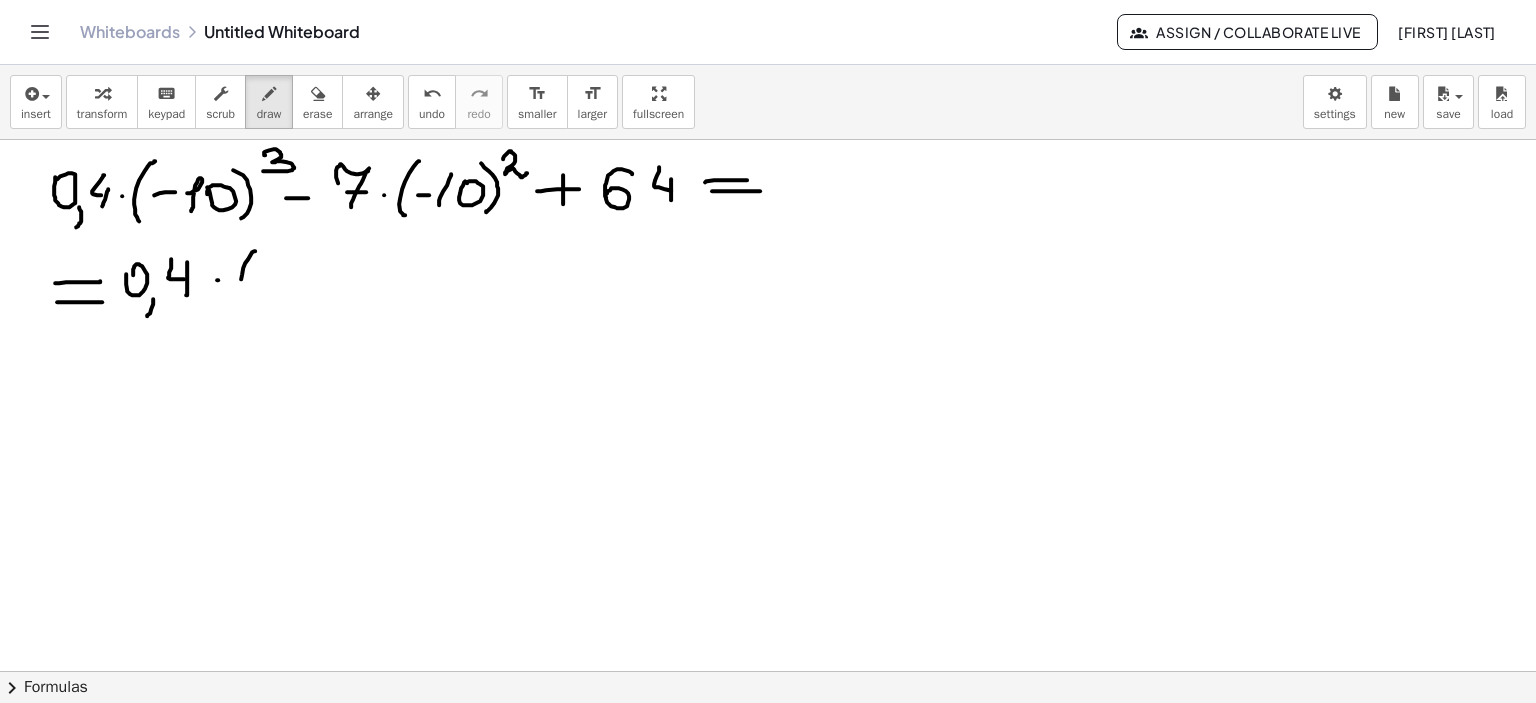 click at bounding box center [768, -1671] 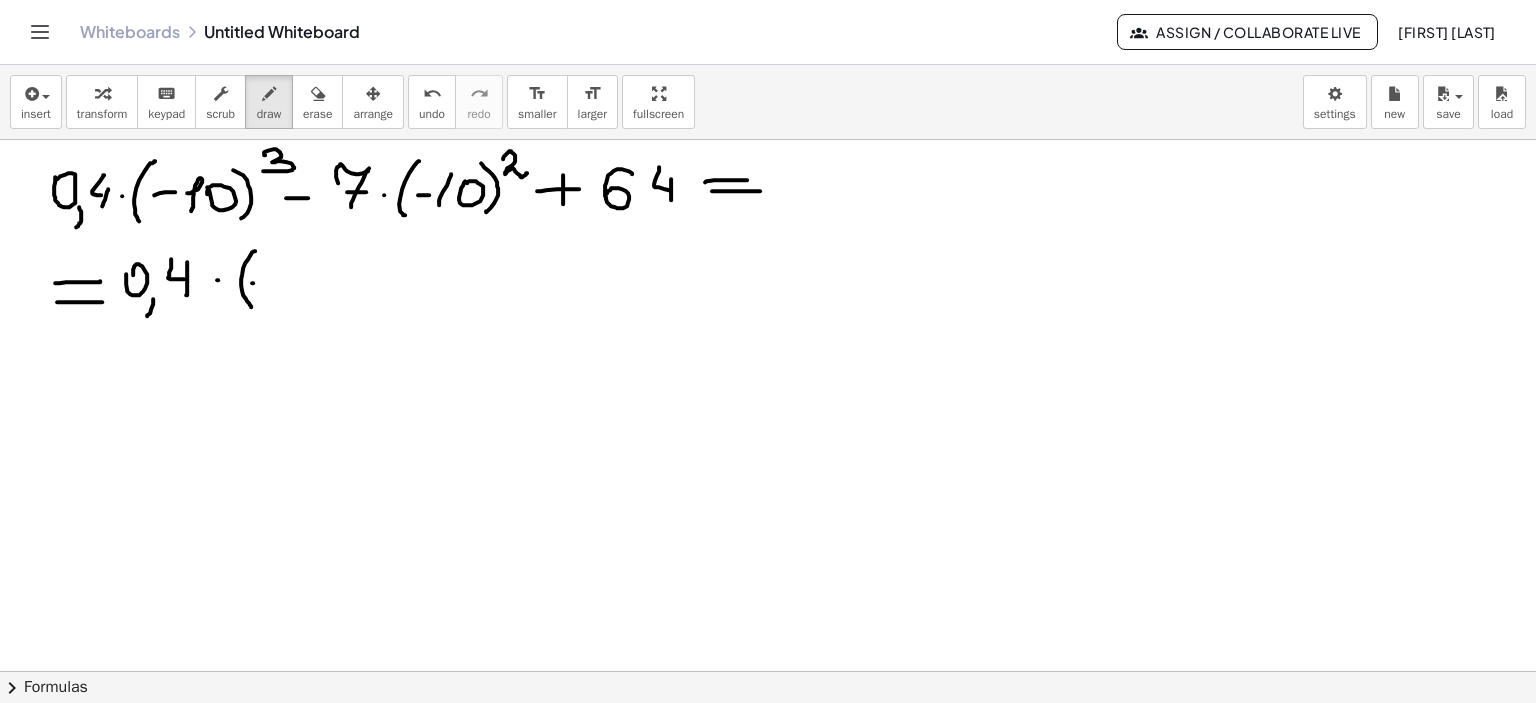 click at bounding box center [768, -1671] 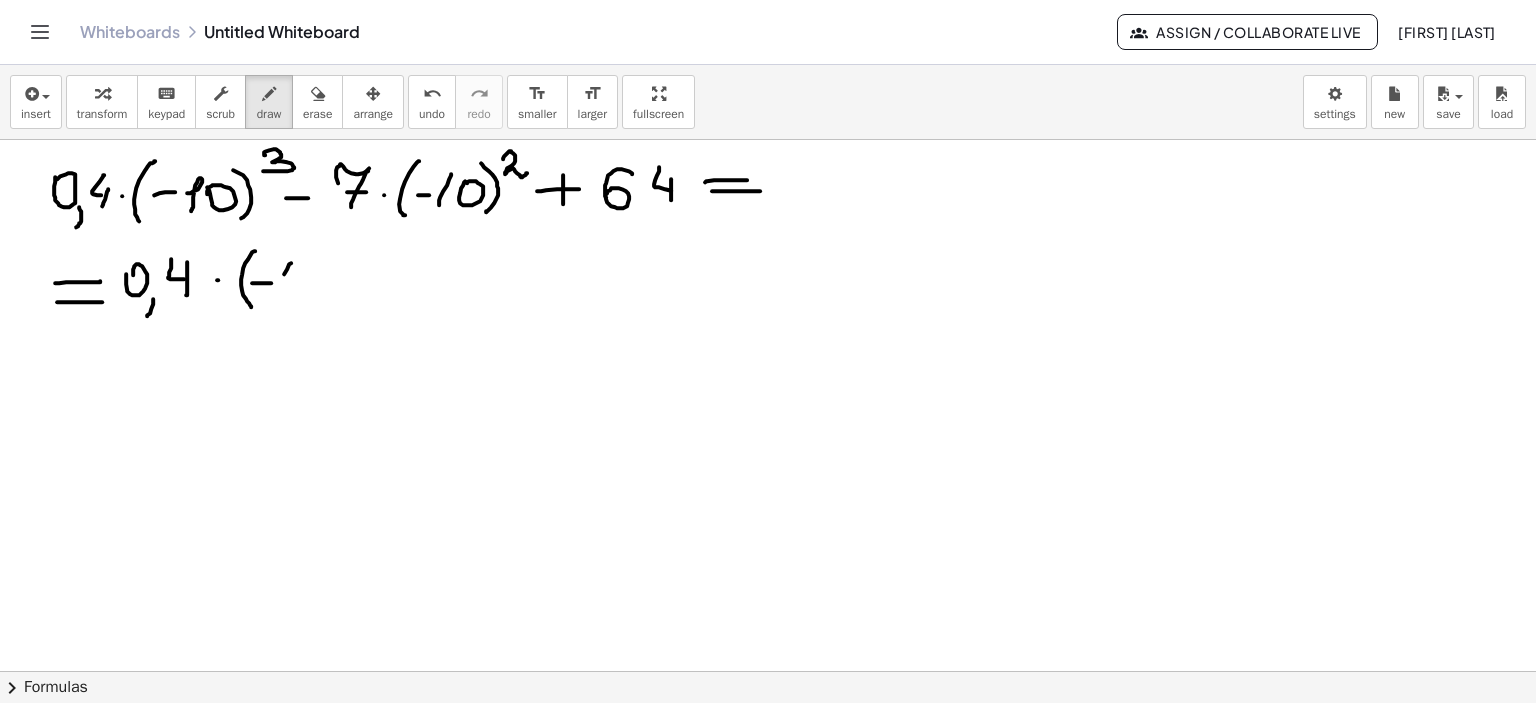 click at bounding box center (768, -1671) 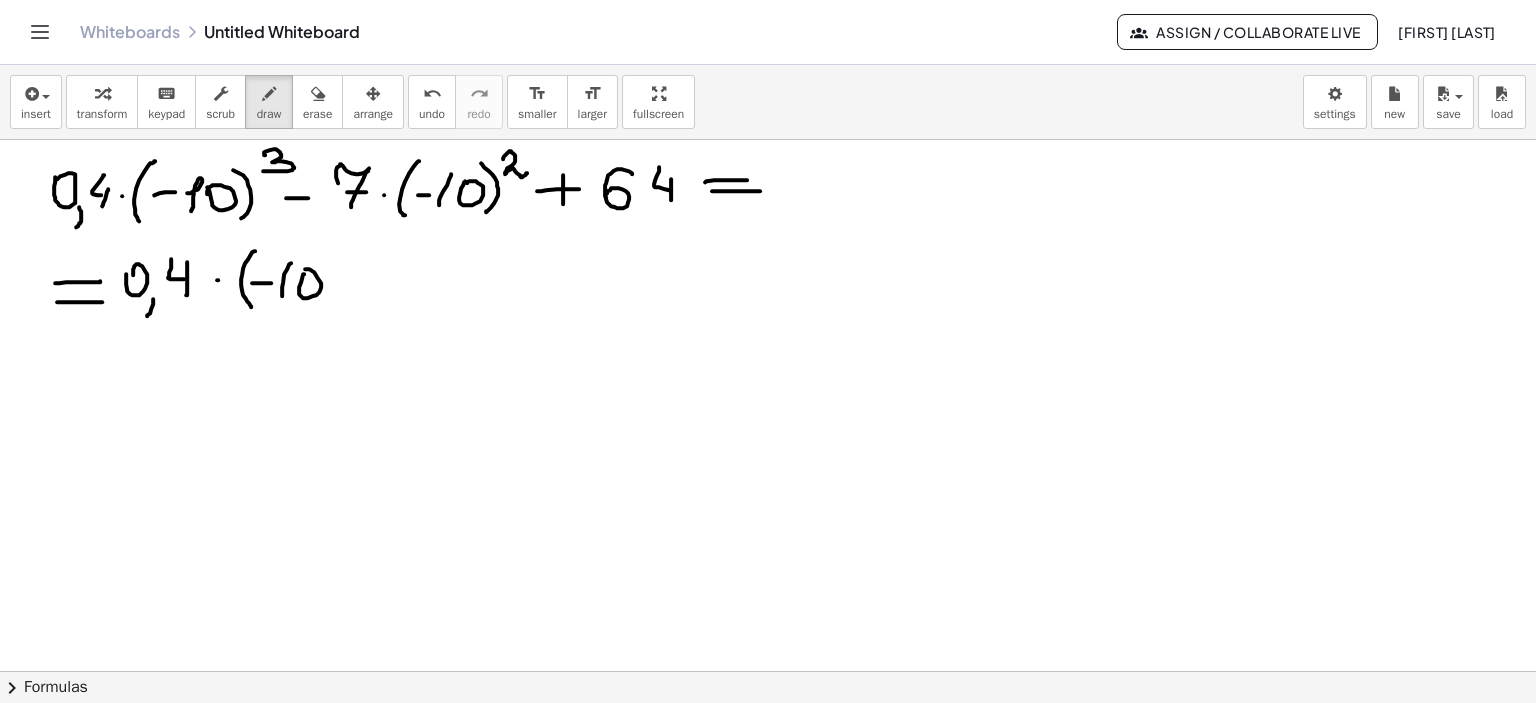 click at bounding box center (768, -1671) 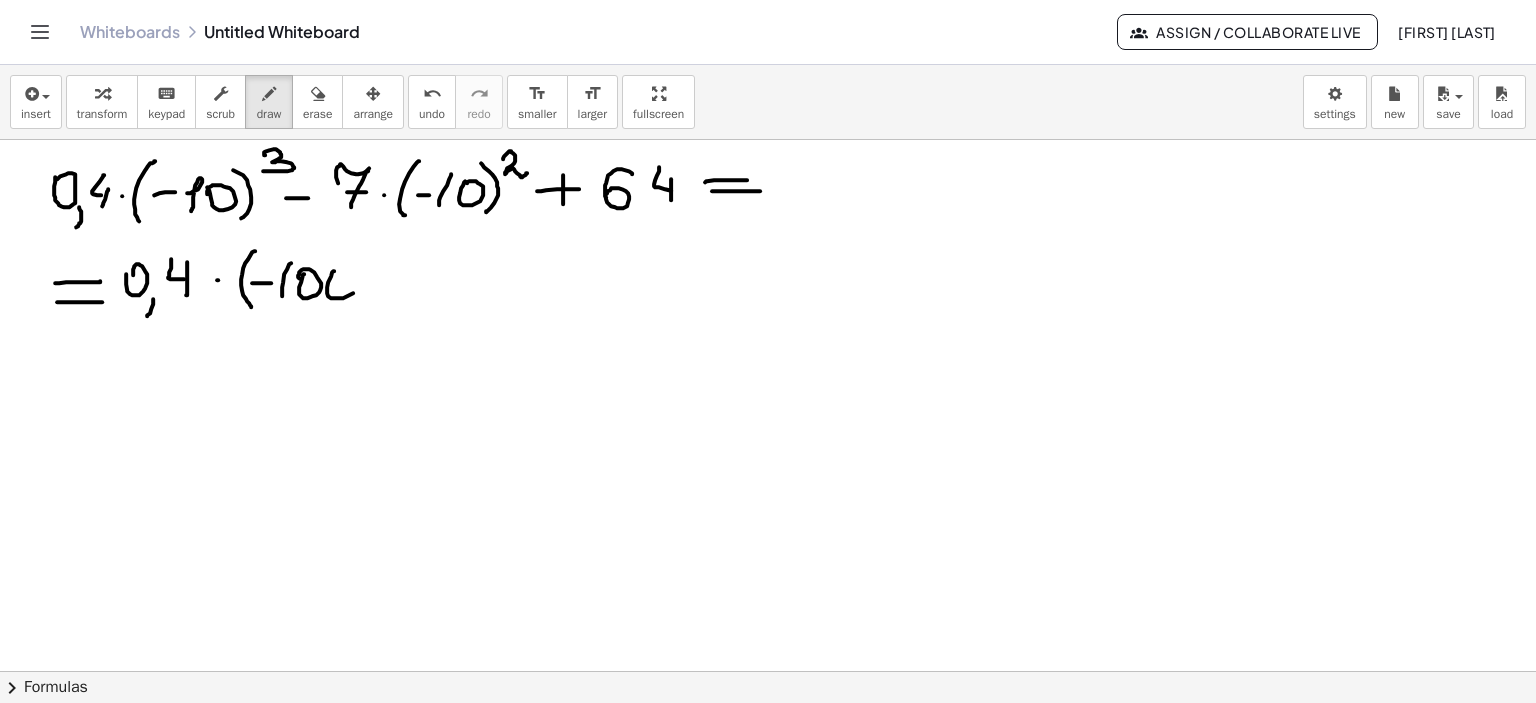 click at bounding box center [768, -1671] 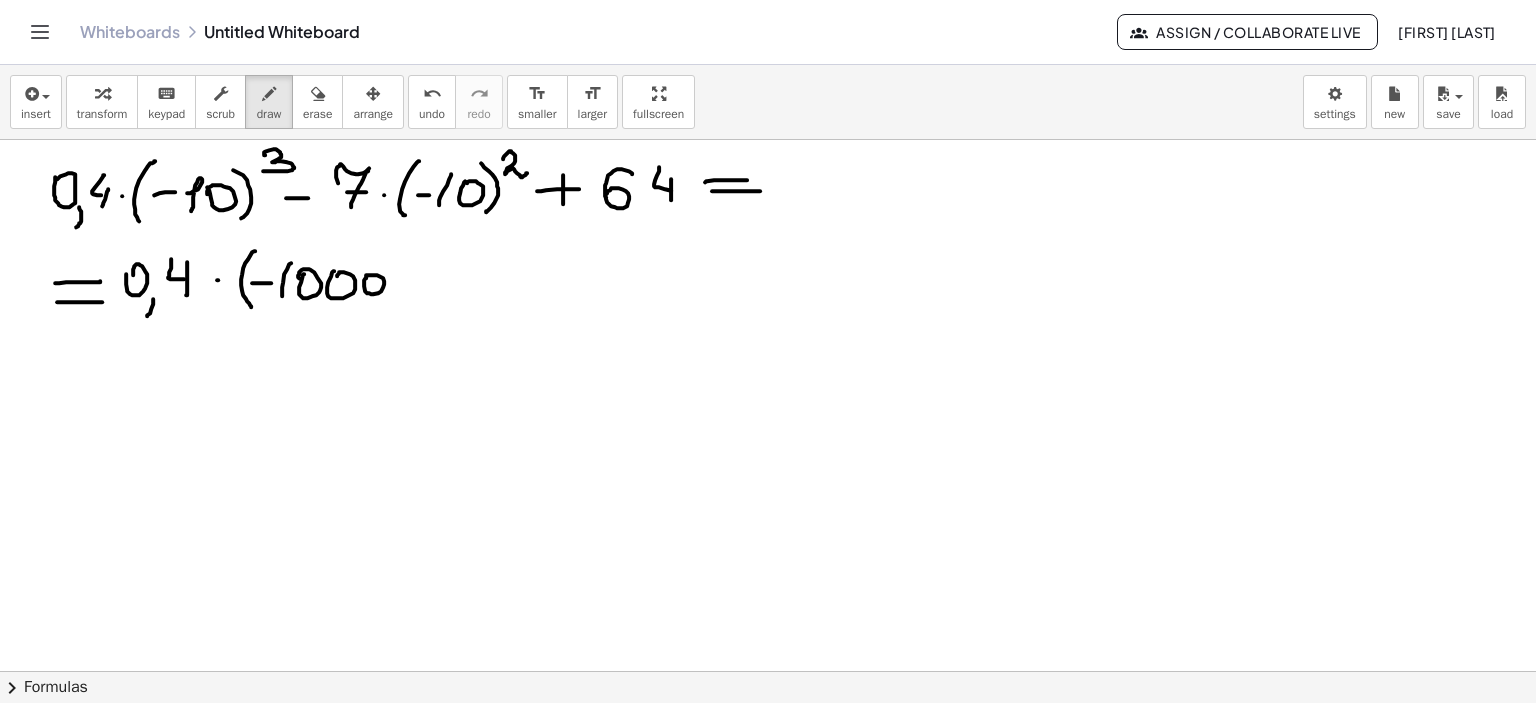 click at bounding box center [768, -1671] 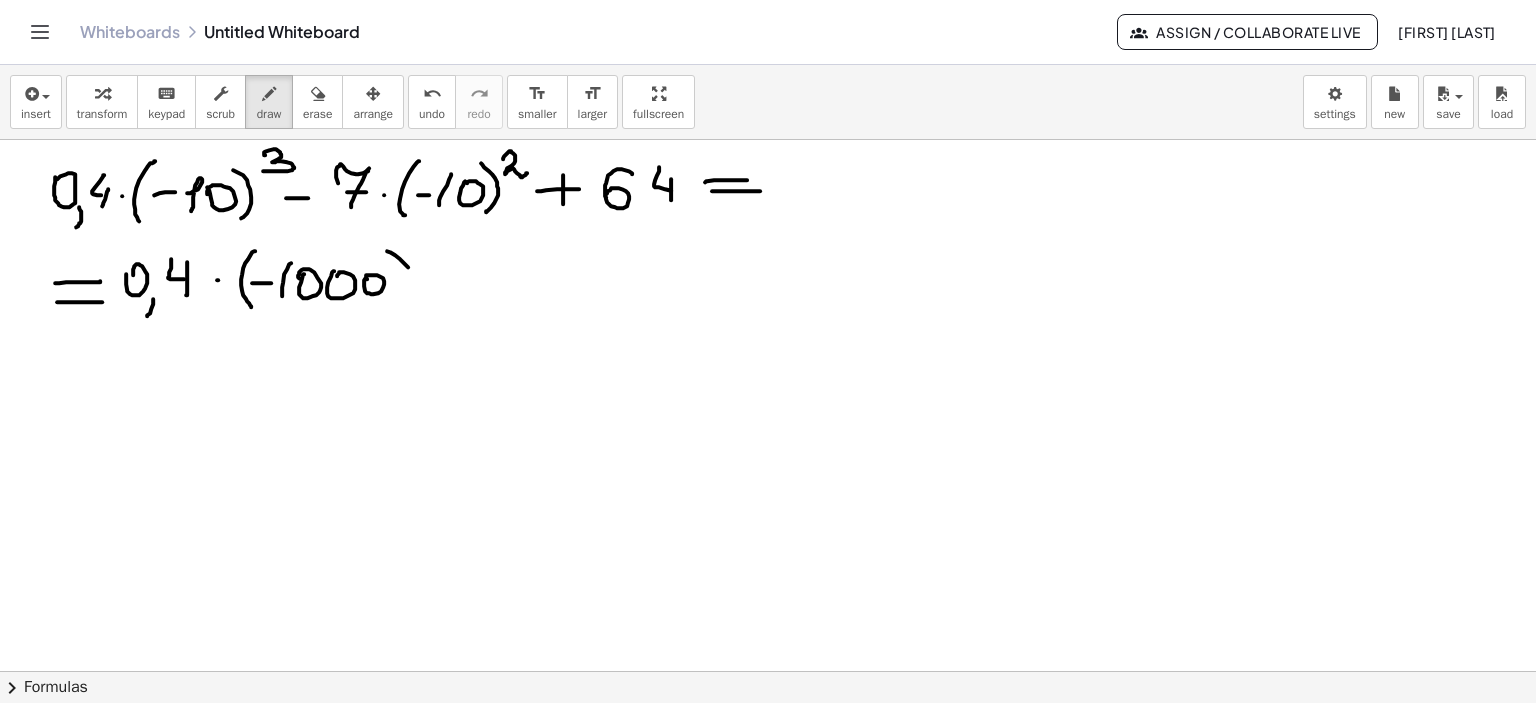 click at bounding box center (768, -1671) 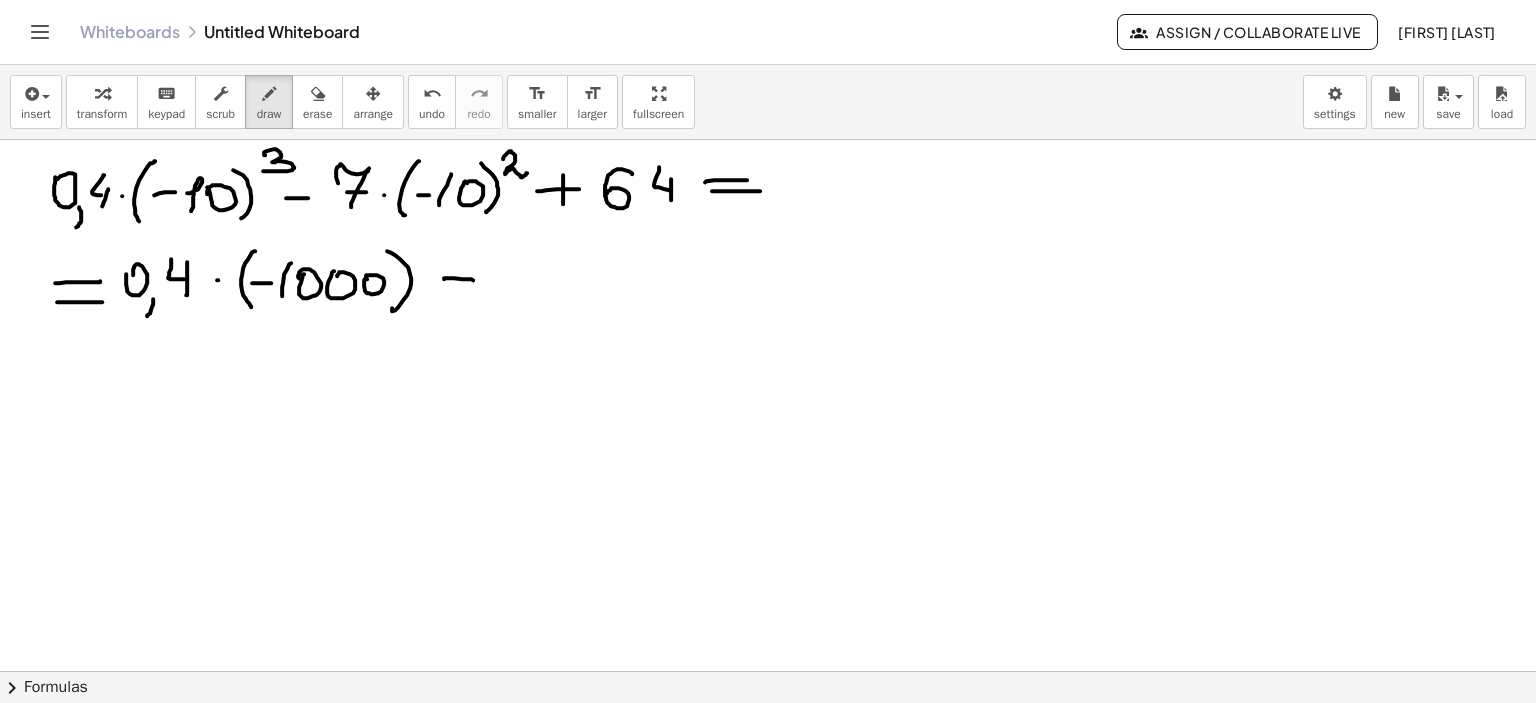 click at bounding box center [768, -1671] 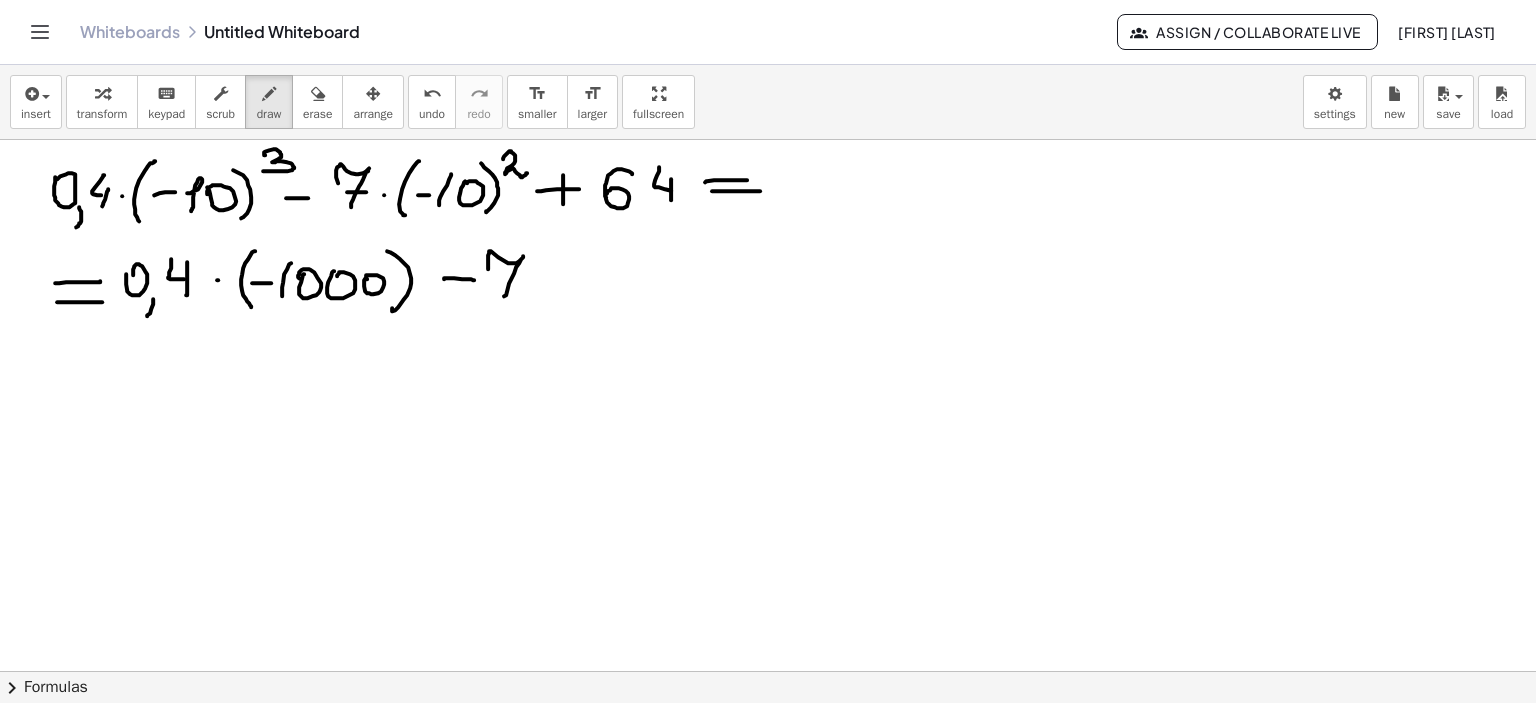 click at bounding box center (768, -1671) 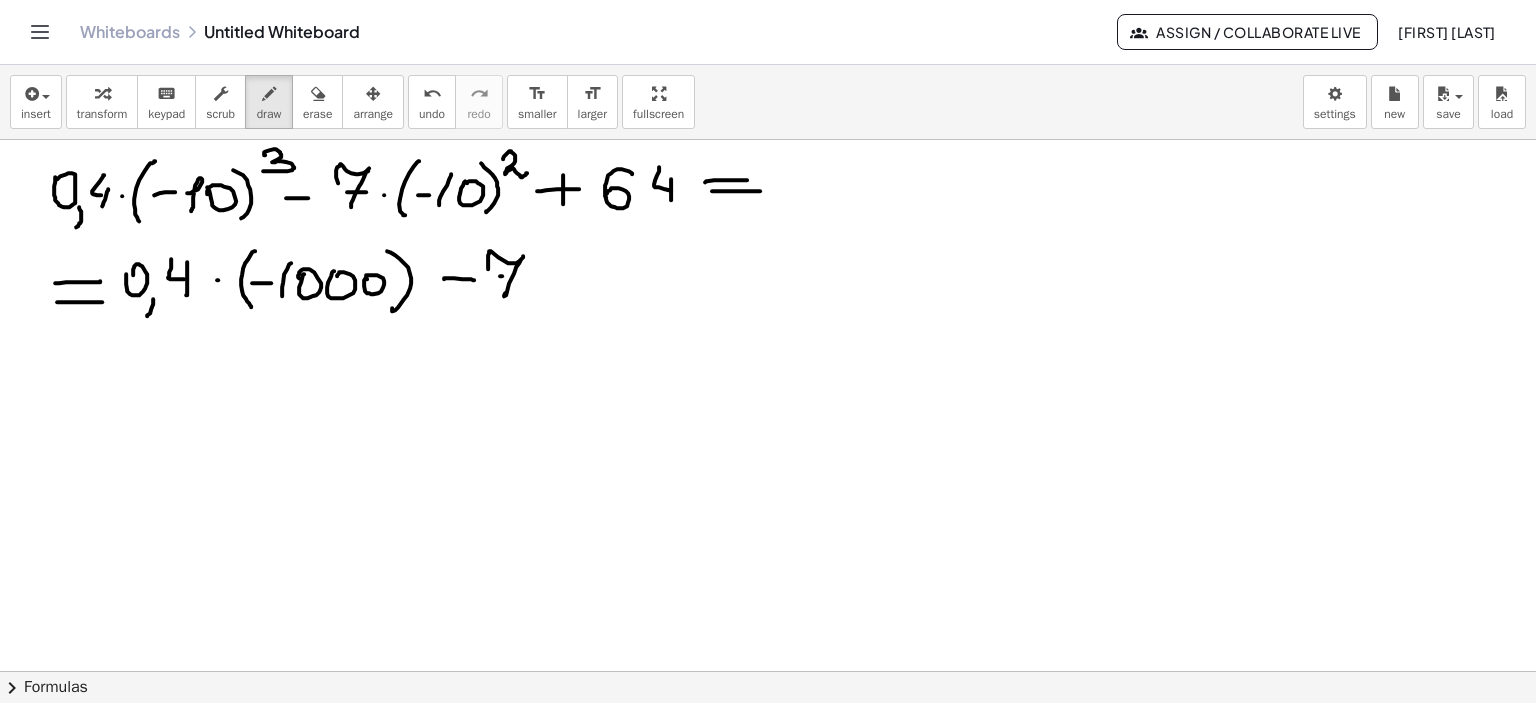 click at bounding box center (768, -1671) 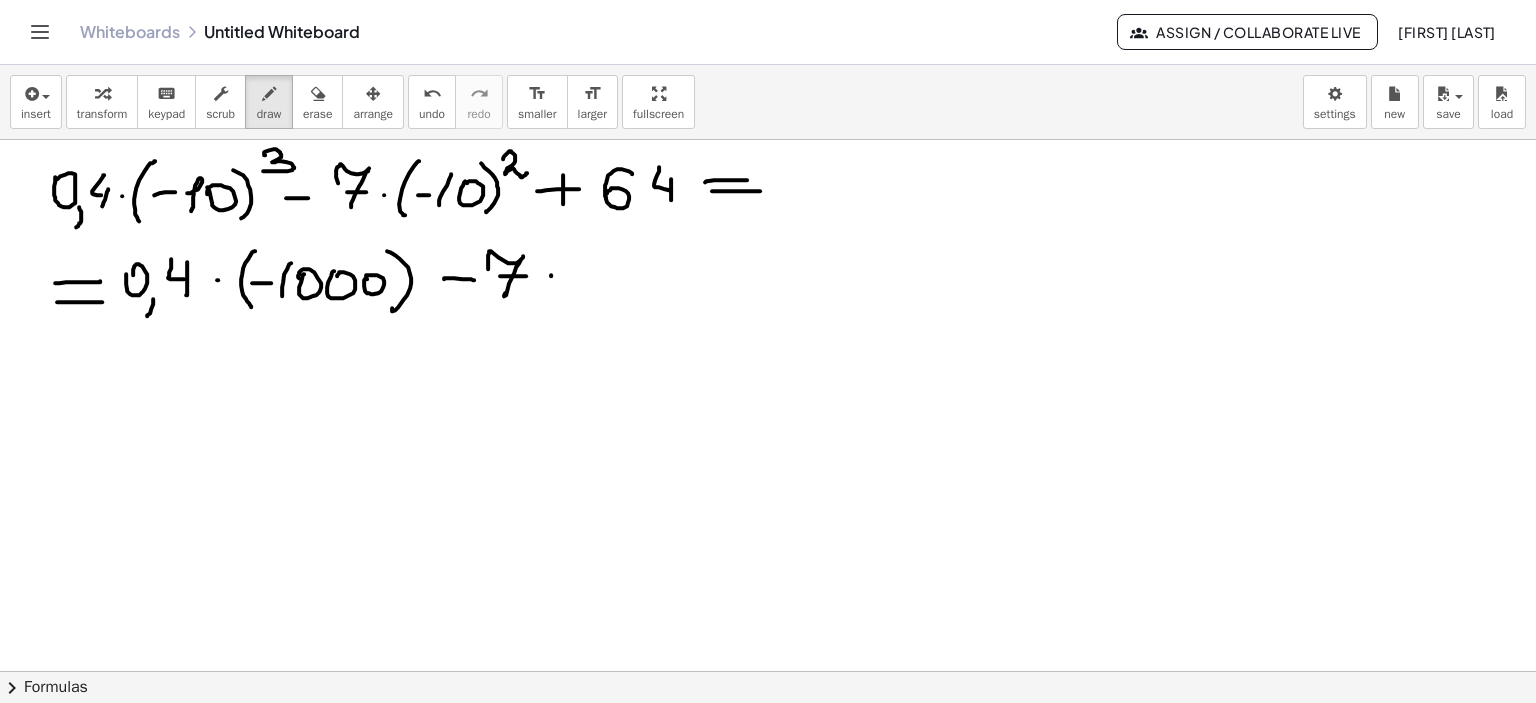 click at bounding box center [768, -1671] 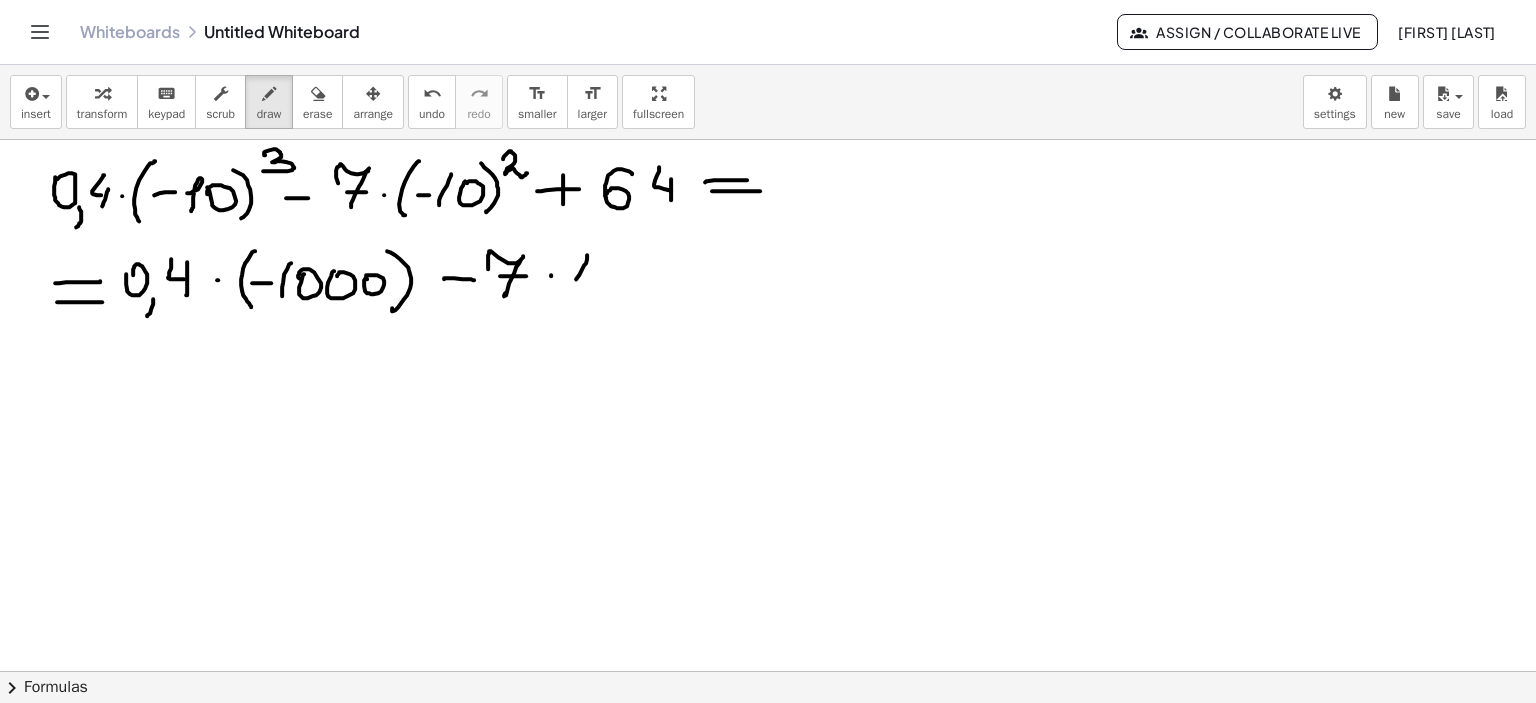 drag, startPoint x: 569, startPoint y: 279, endPoint x: 577, endPoint y: 293, distance: 16.124516 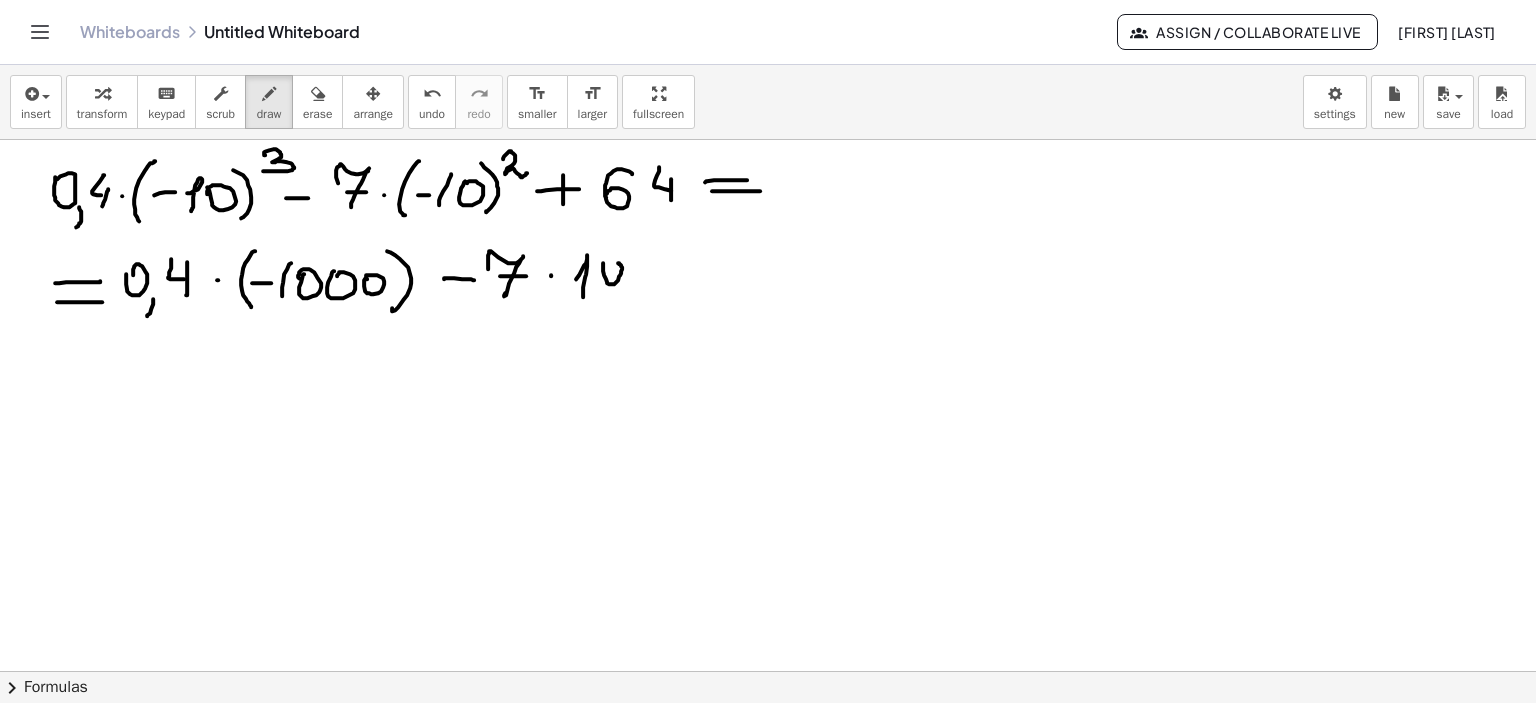 click at bounding box center [768, -1671] 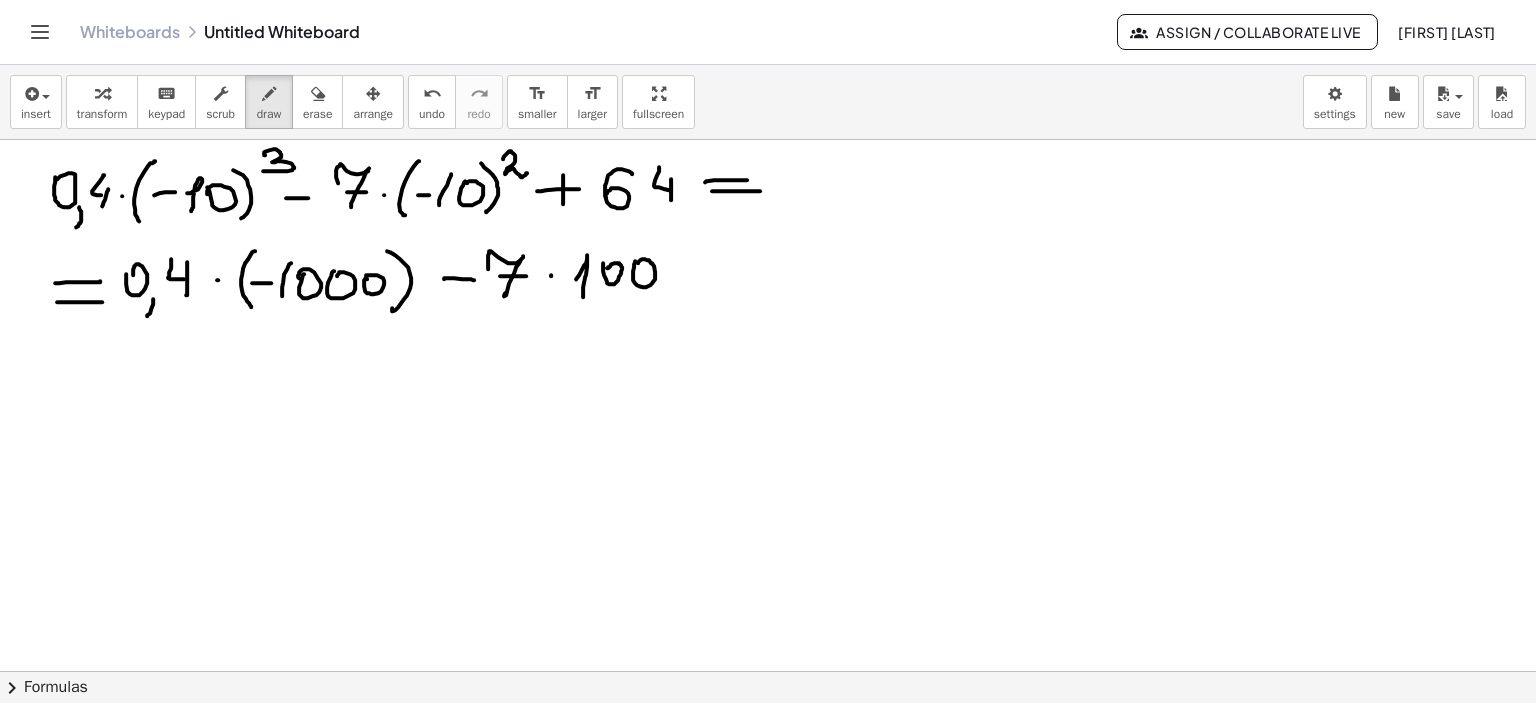 drag, startPoint x: 628, startPoint y: 261, endPoint x: 677, endPoint y: 265, distance: 49.162994 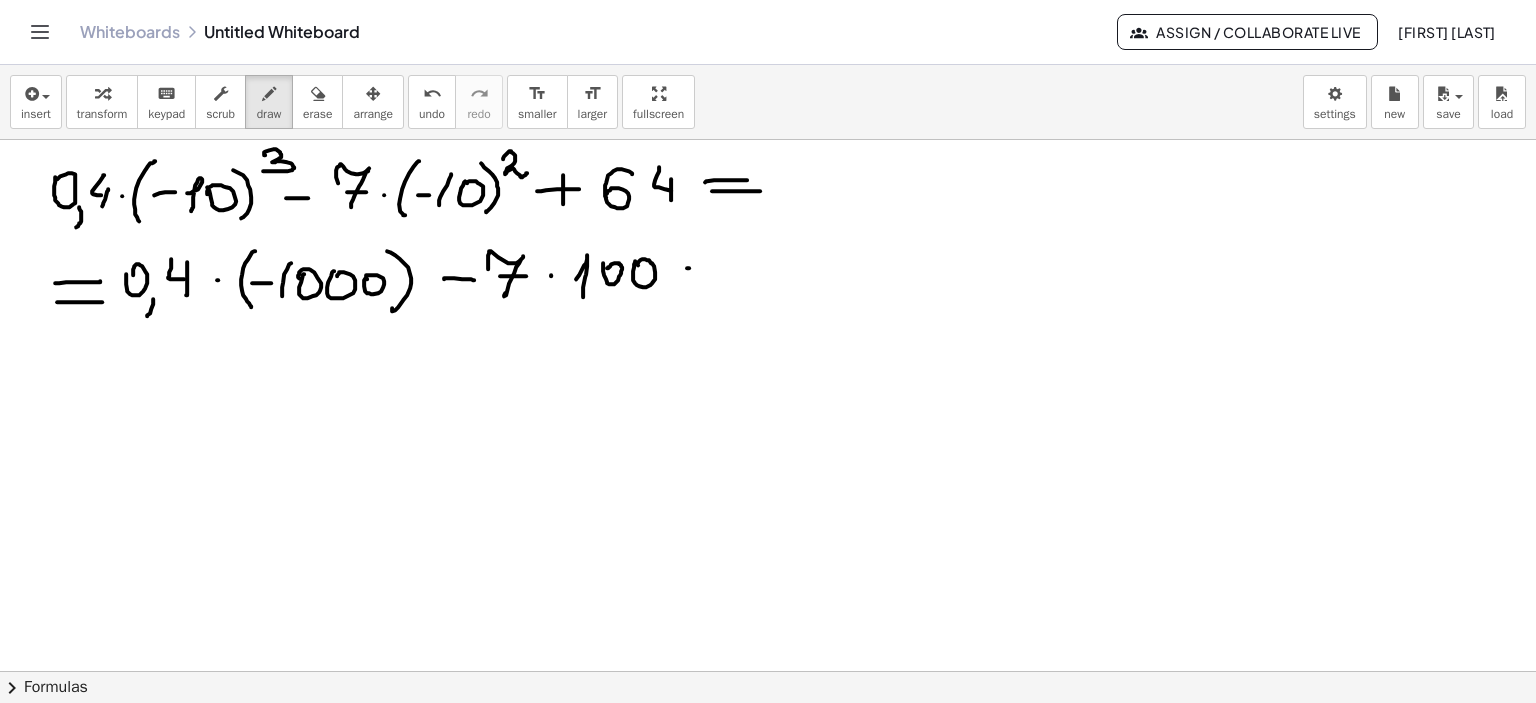 drag, startPoint x: 680, startPoint y: 268, endPoint x: 712, endPoint y: 267, distance: 32.01562 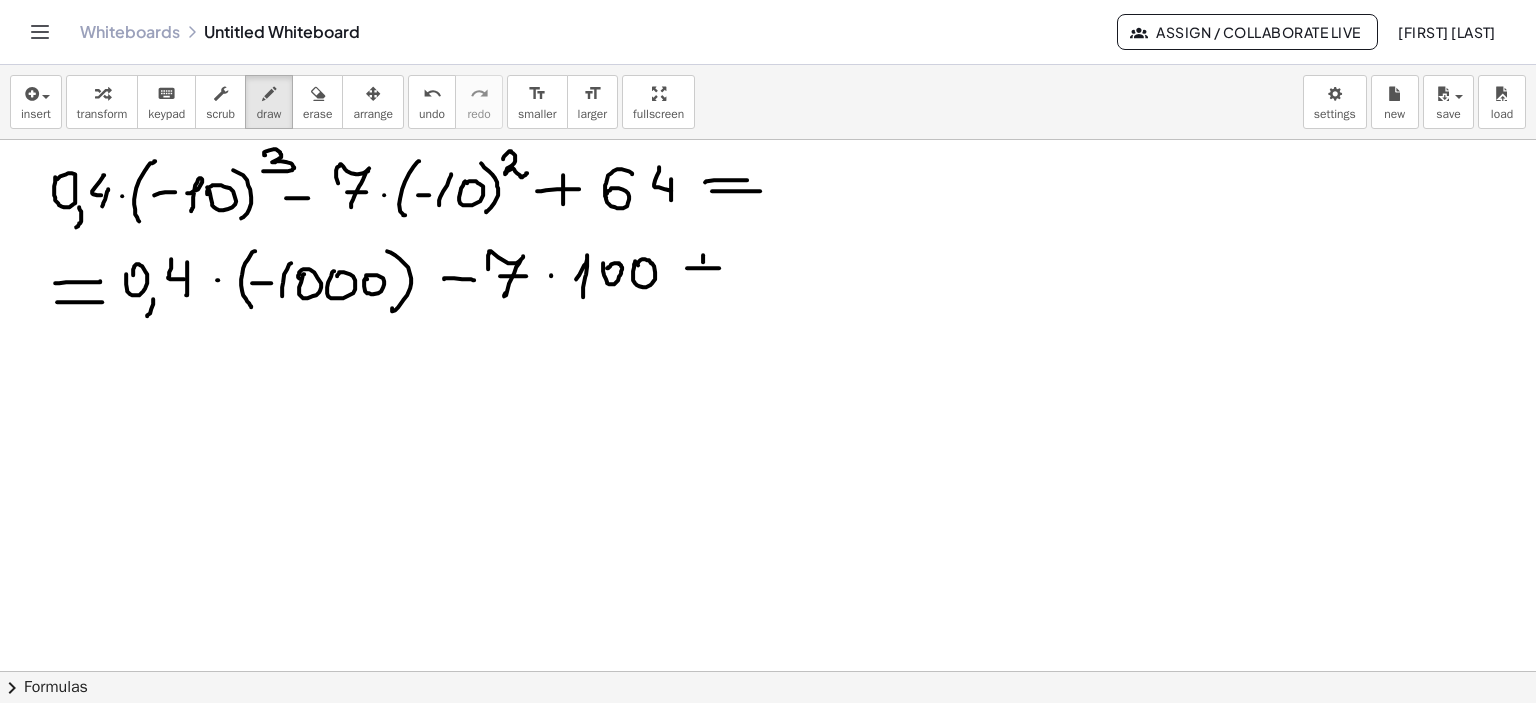 drag, startPoint x: 696, startPoint y: 255, endPoint x: 749, endPoint y: 271, distance: 55.362442 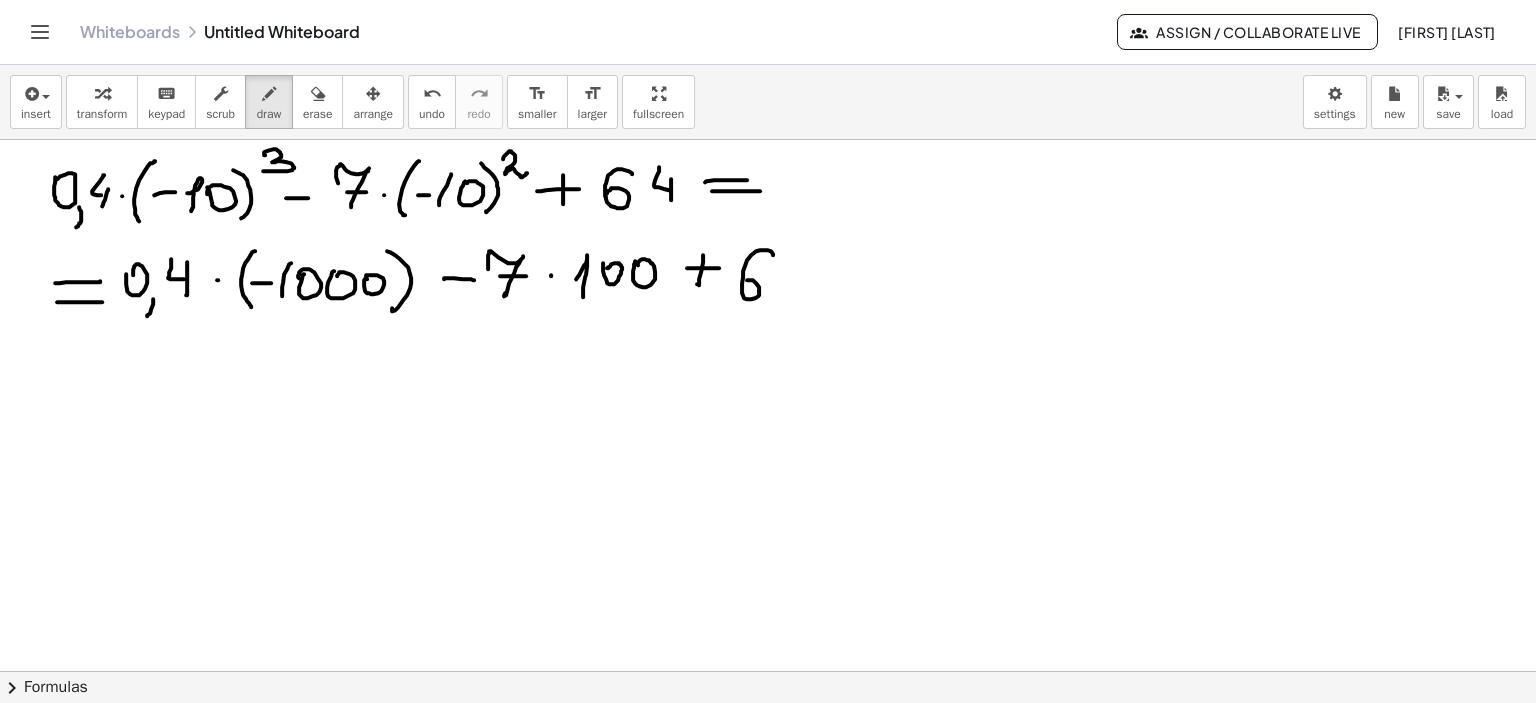 drag, startPoint x: 766, startPoint y: 255, endPoint x: 742, endPoint y: 282, distance: 36.124783 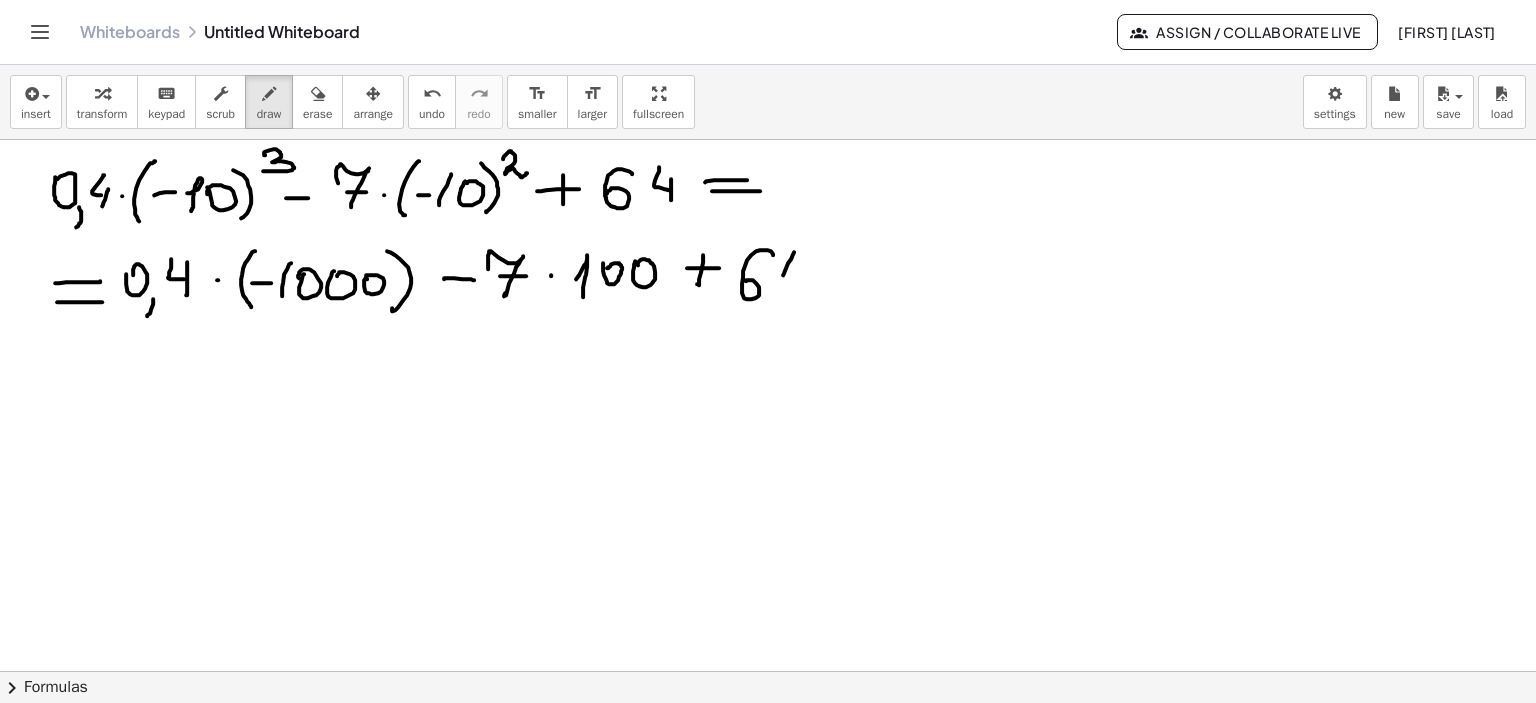 drag, startPoint x: 786, startPoint y: 254, endPoint x: 793, endPoint y: 279, distance: 25.96151 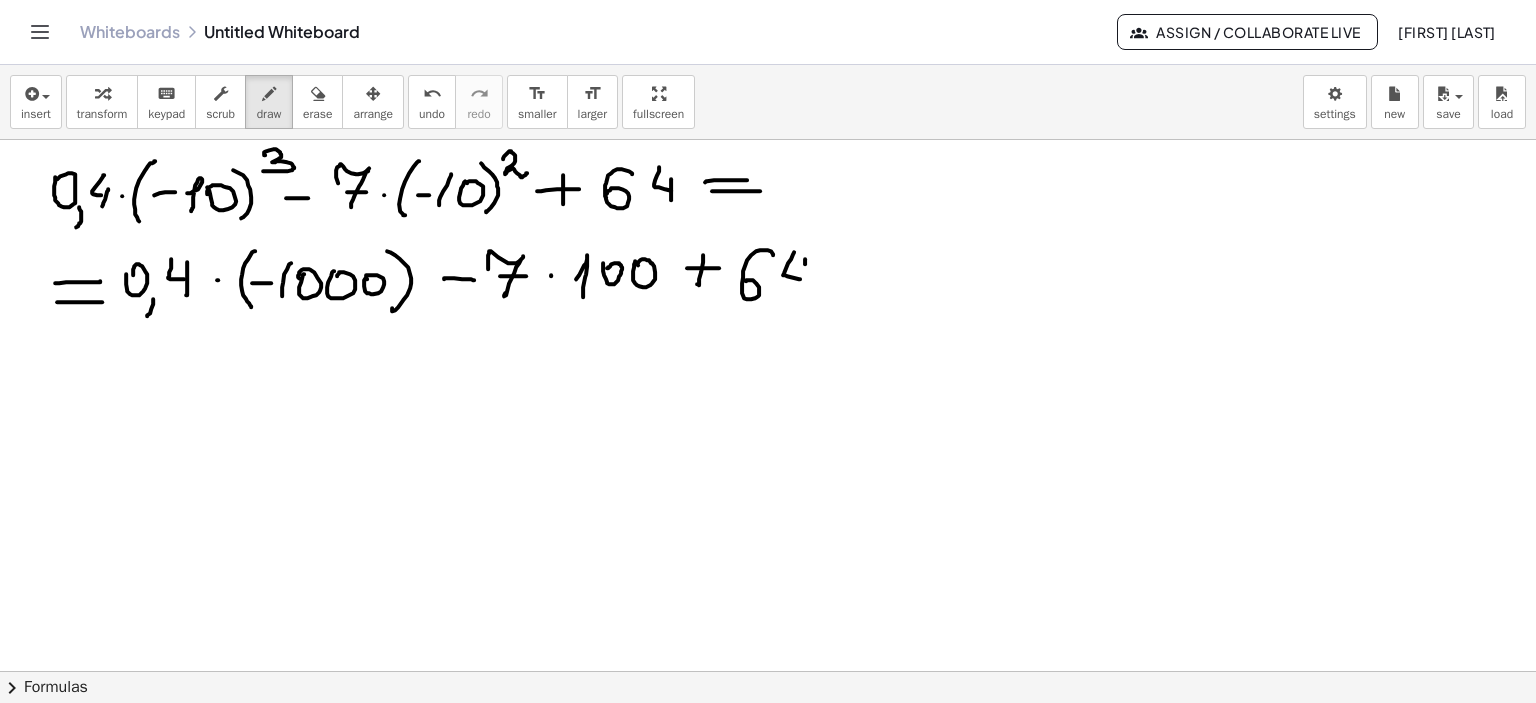 drag, startPoint x: 798, startPoint y: 259, endPoint x: 796, endPoint y: 287, distance: 28.071337 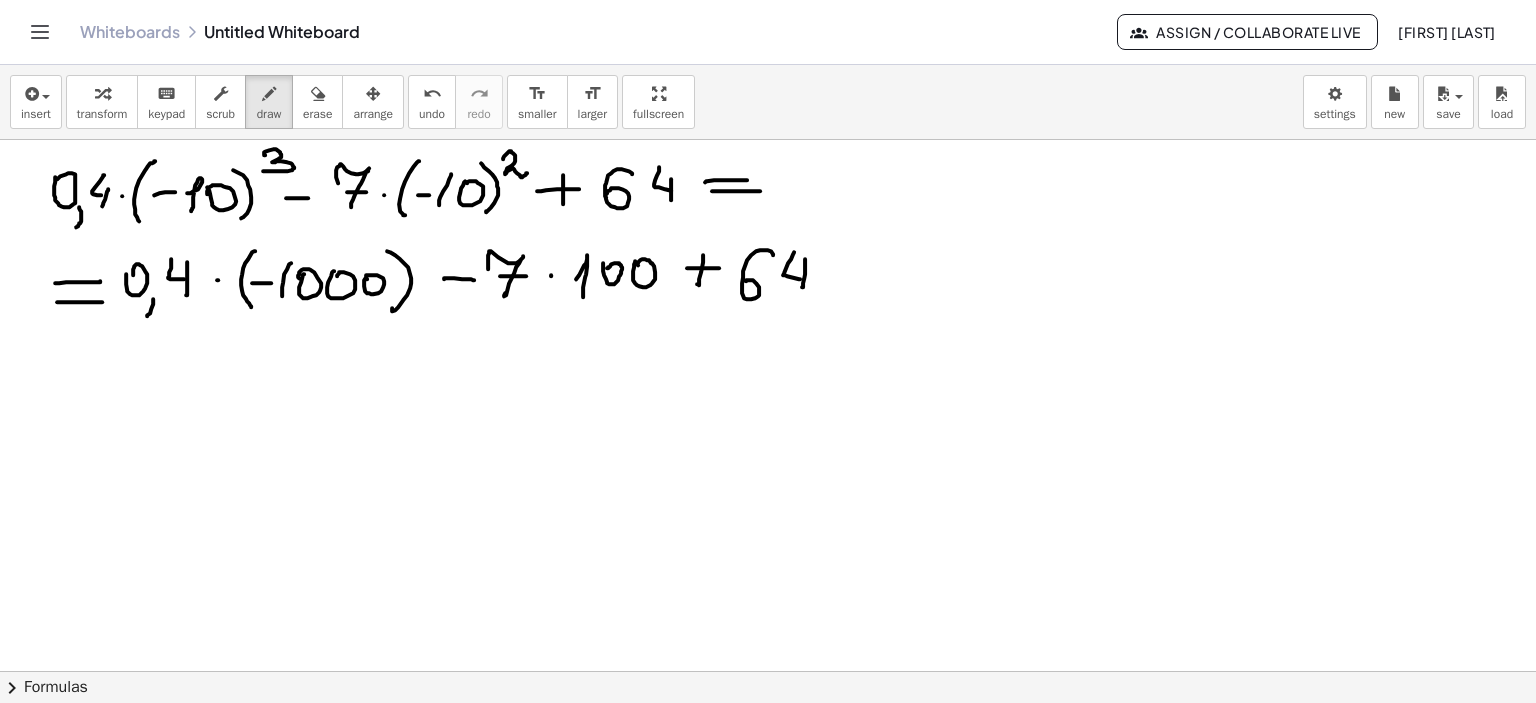 drag, startPoint x: 839, startPoint y: 258, endPoint x: 882, endPoint y: 261, distance: 43.104523 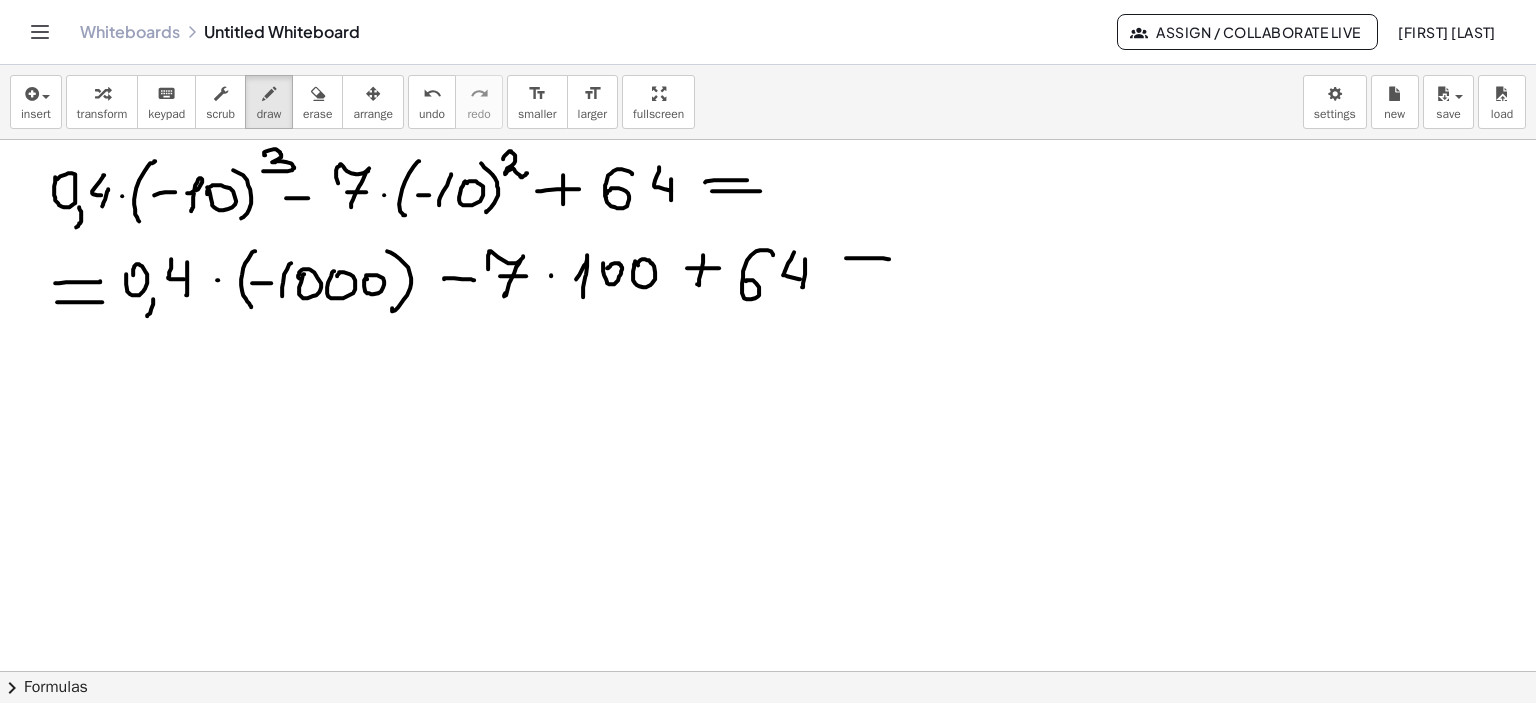 drag, startPoint x: 836, startPoint y: 279, endPoint x: 885, endPoint y: 279, distance: 49 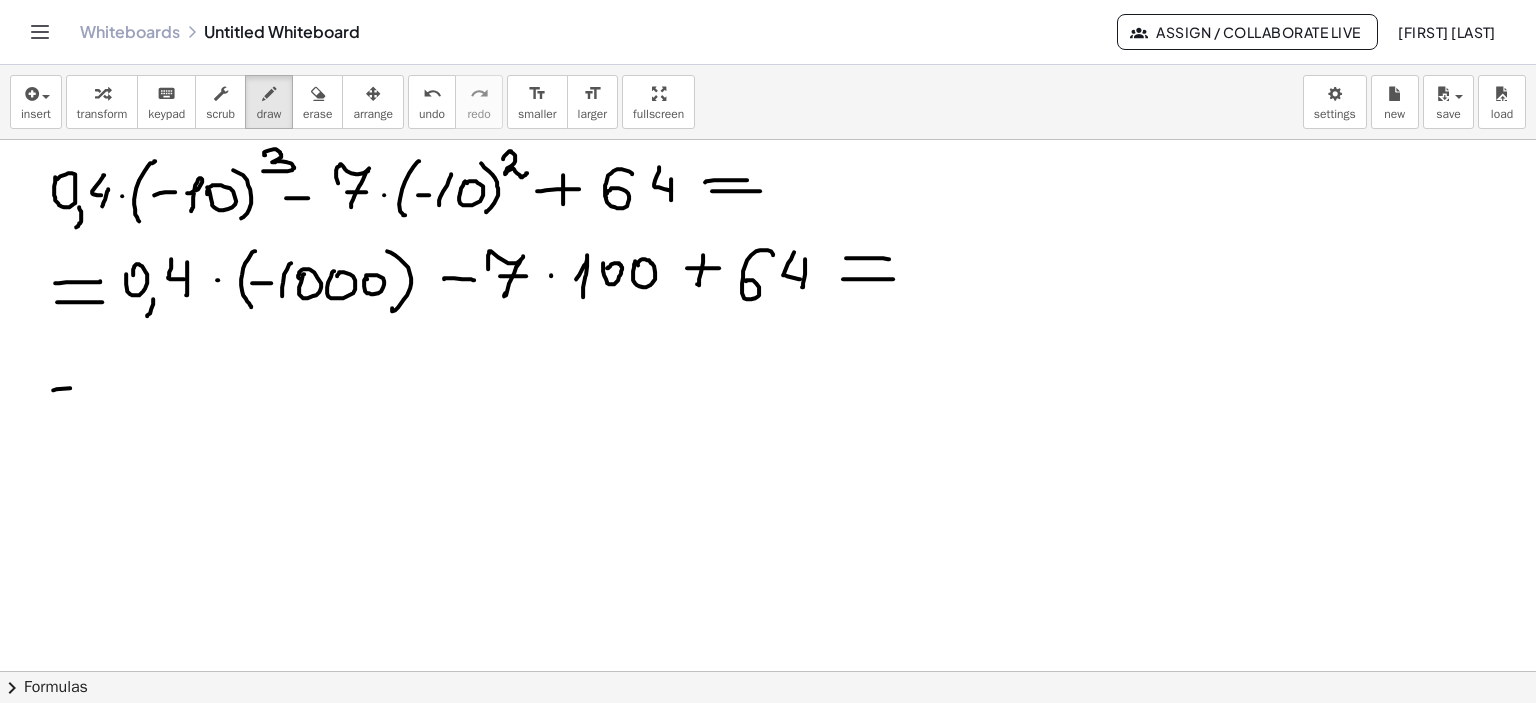 drag, startPoint x: 63, startPoint y: 388, endPoint x: 90, endPoint y: 388, distance: 27 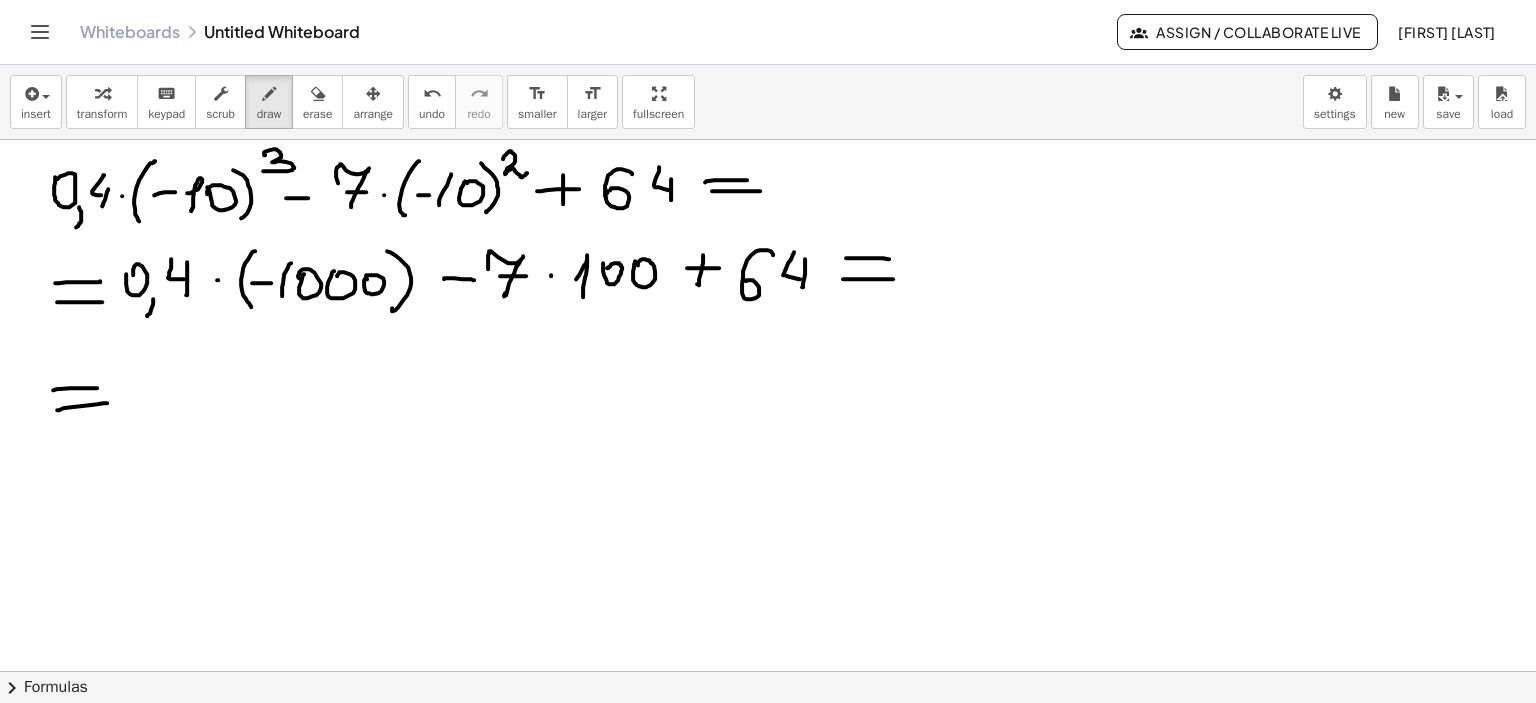 drag, startPoint x: 50, startPoint y: 410, endPoint x: 100, endPoint y: 403, distance: 50.48762 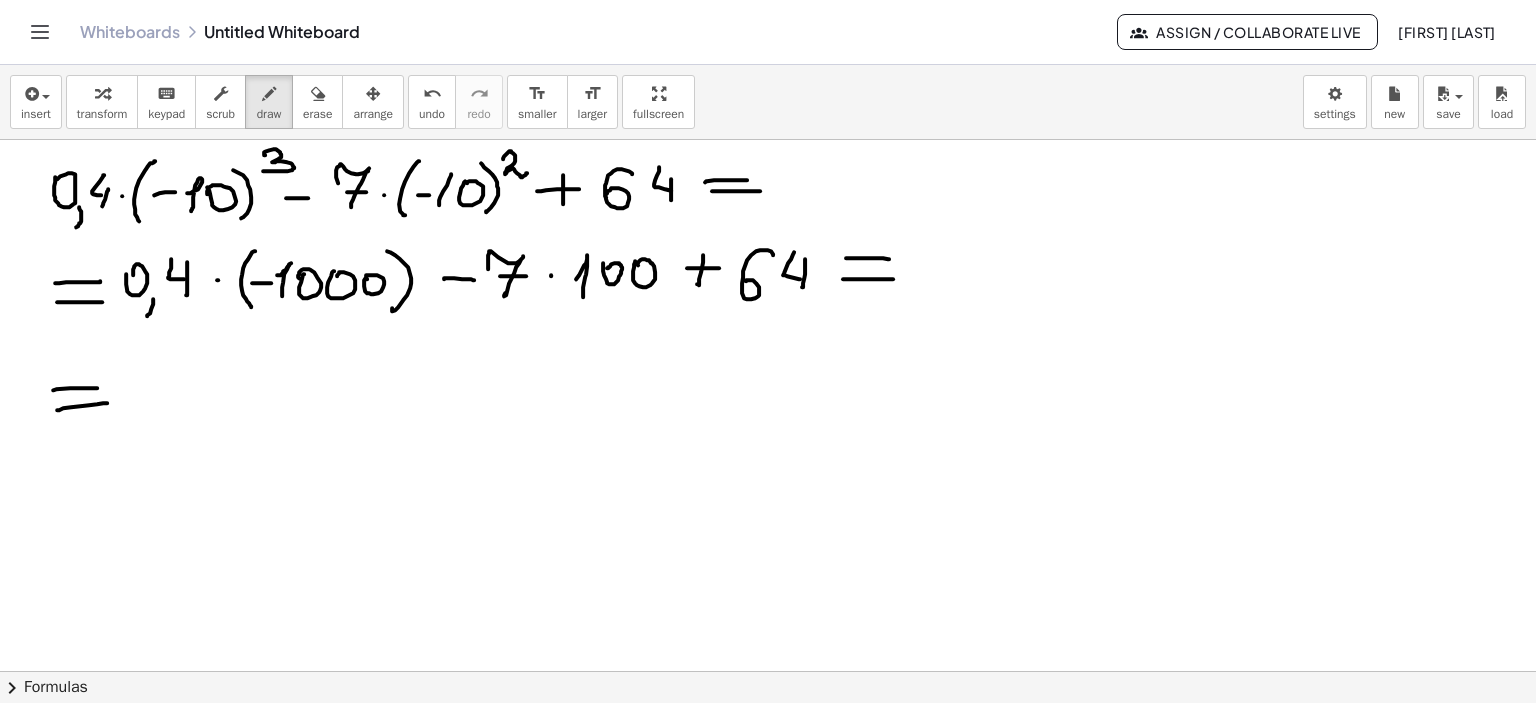 drag, startPoint x: 272, startPoint y: 275, endPoint x: 282, endPoint y: 265, distance: 14.142136 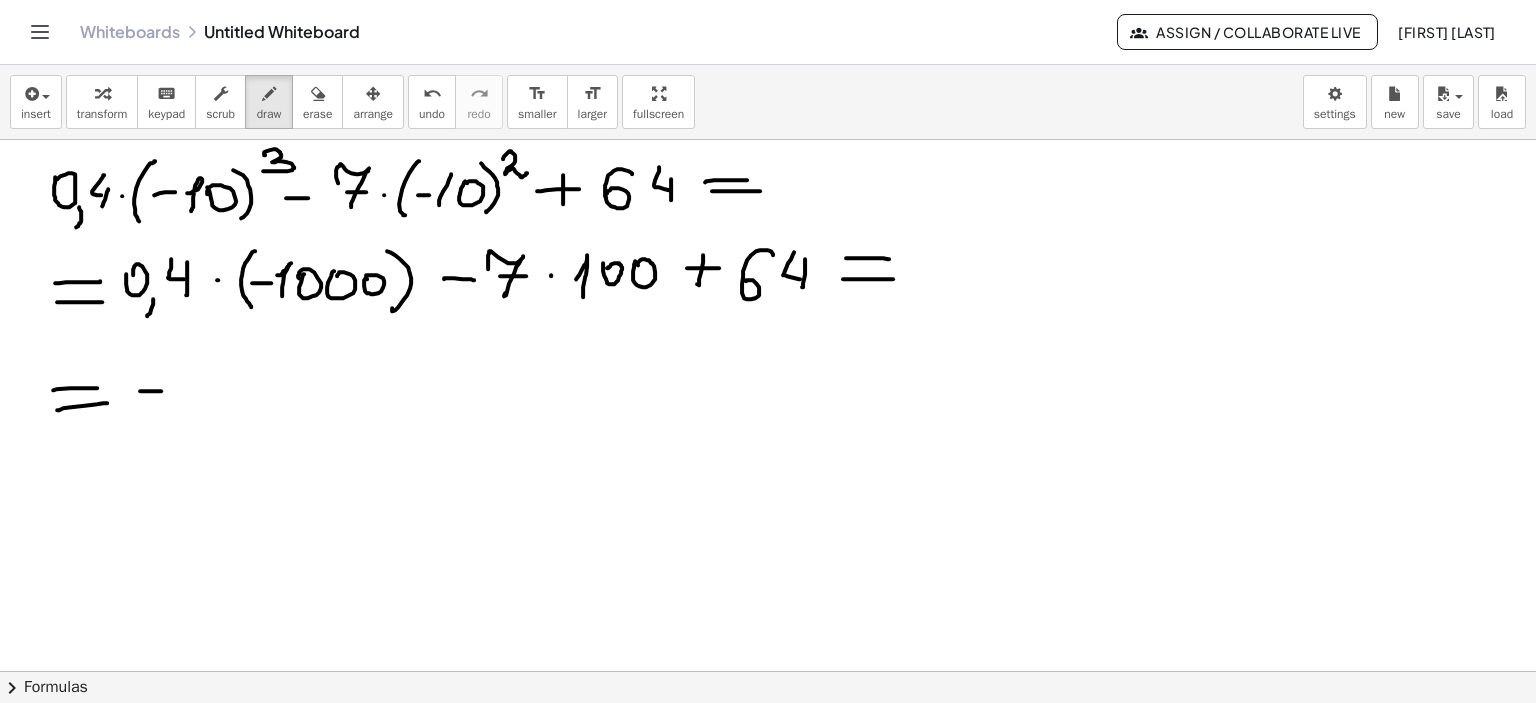 drag, startPoint x: 133, startPoint y: 391, endPoint x: 194, endPoint y: 378, distance: 62.369865 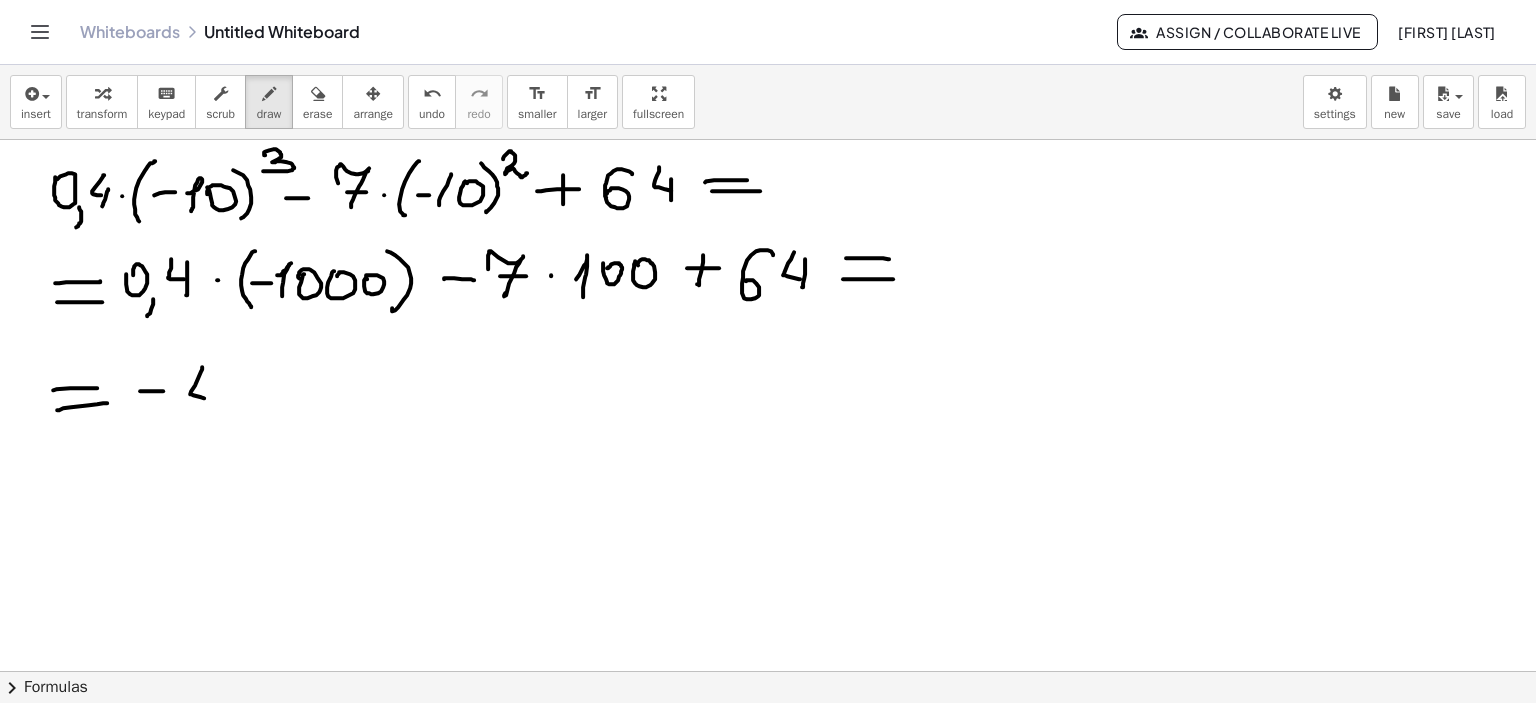 drag, startPoint x: 191, startPoint y: 378, endPoint x: 197, endPoint y: 398, distance: 20.880613 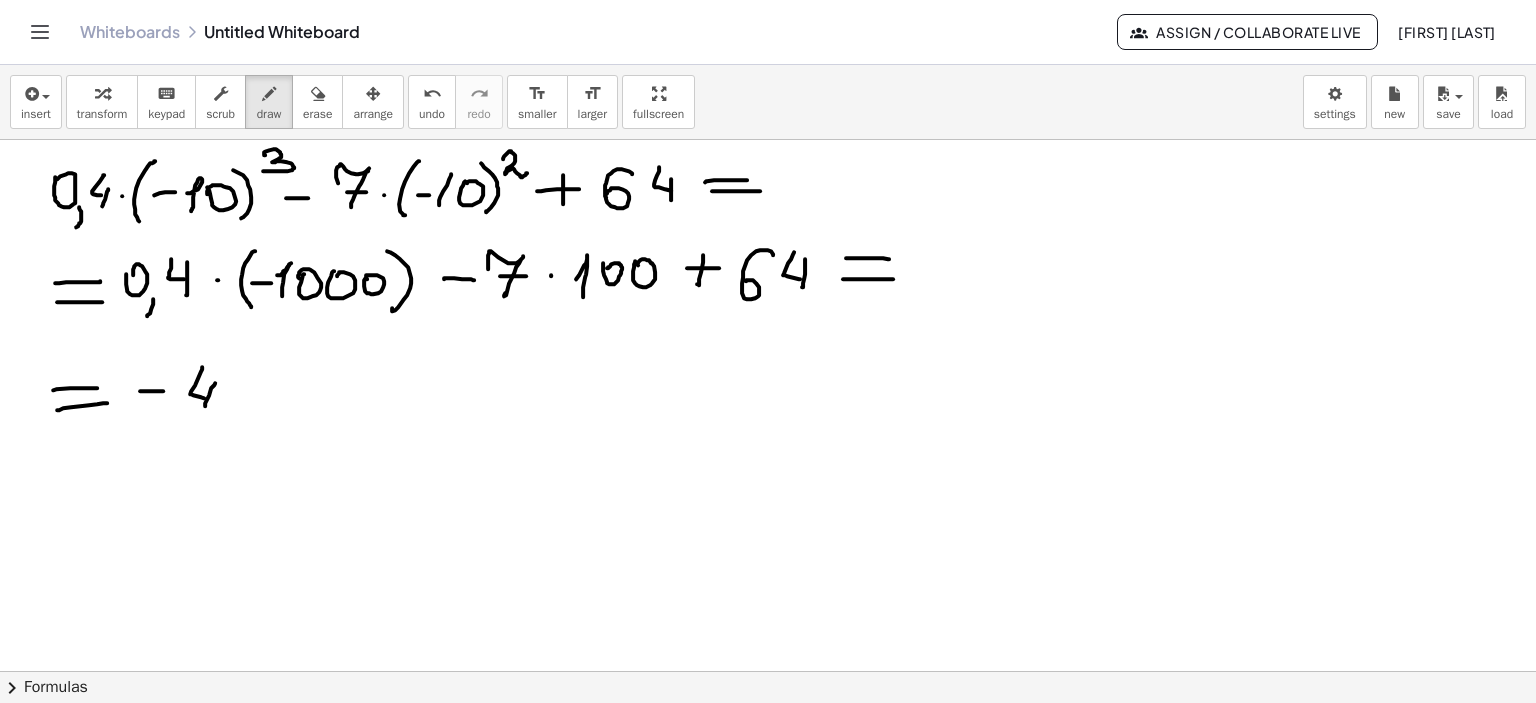 drag, startPoint x: 208, startPoint y: 383, endPoint x: 225, endPoint y: 387, distance: 17.464249 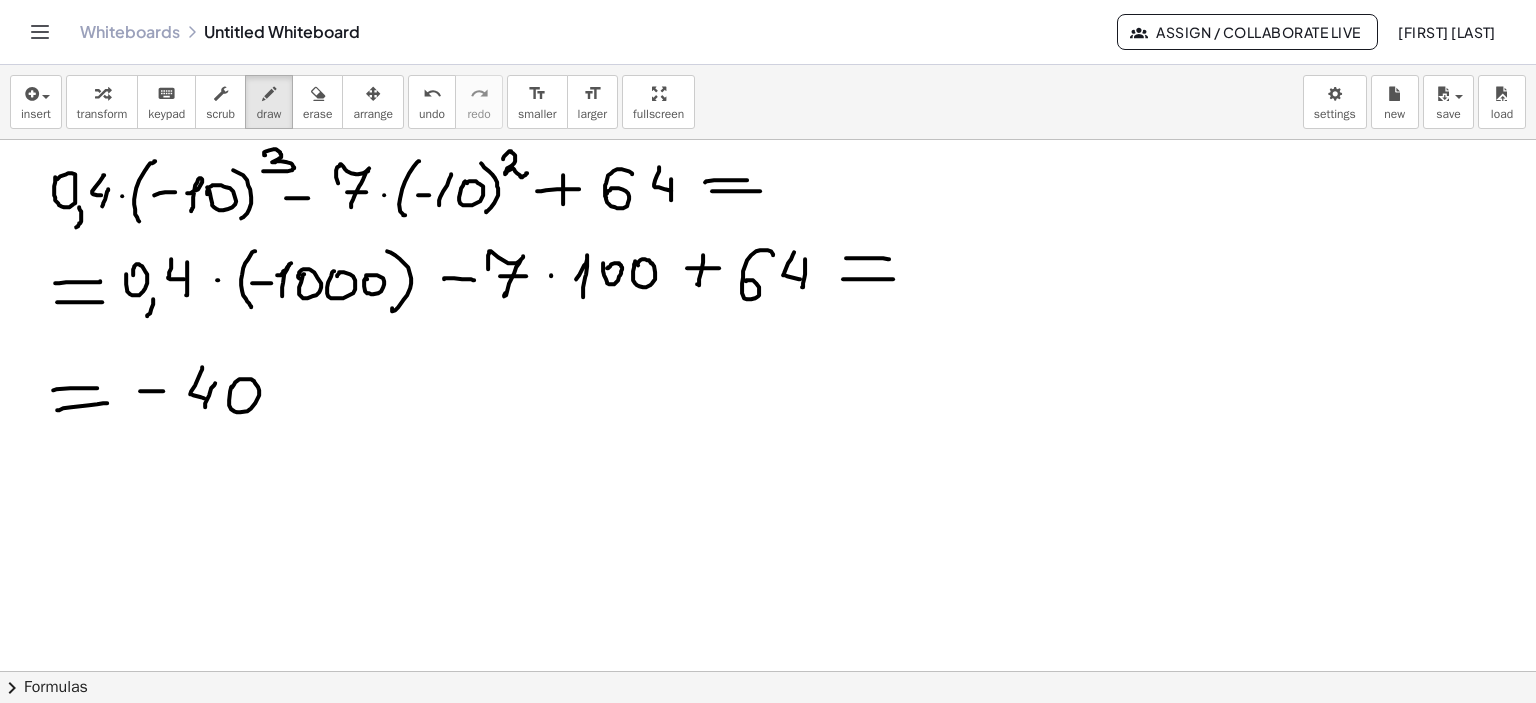 drag, startPoint x: 225, startPoint y: 386, endPoint x: 234, endPoint y: 392, distance: 10.816654 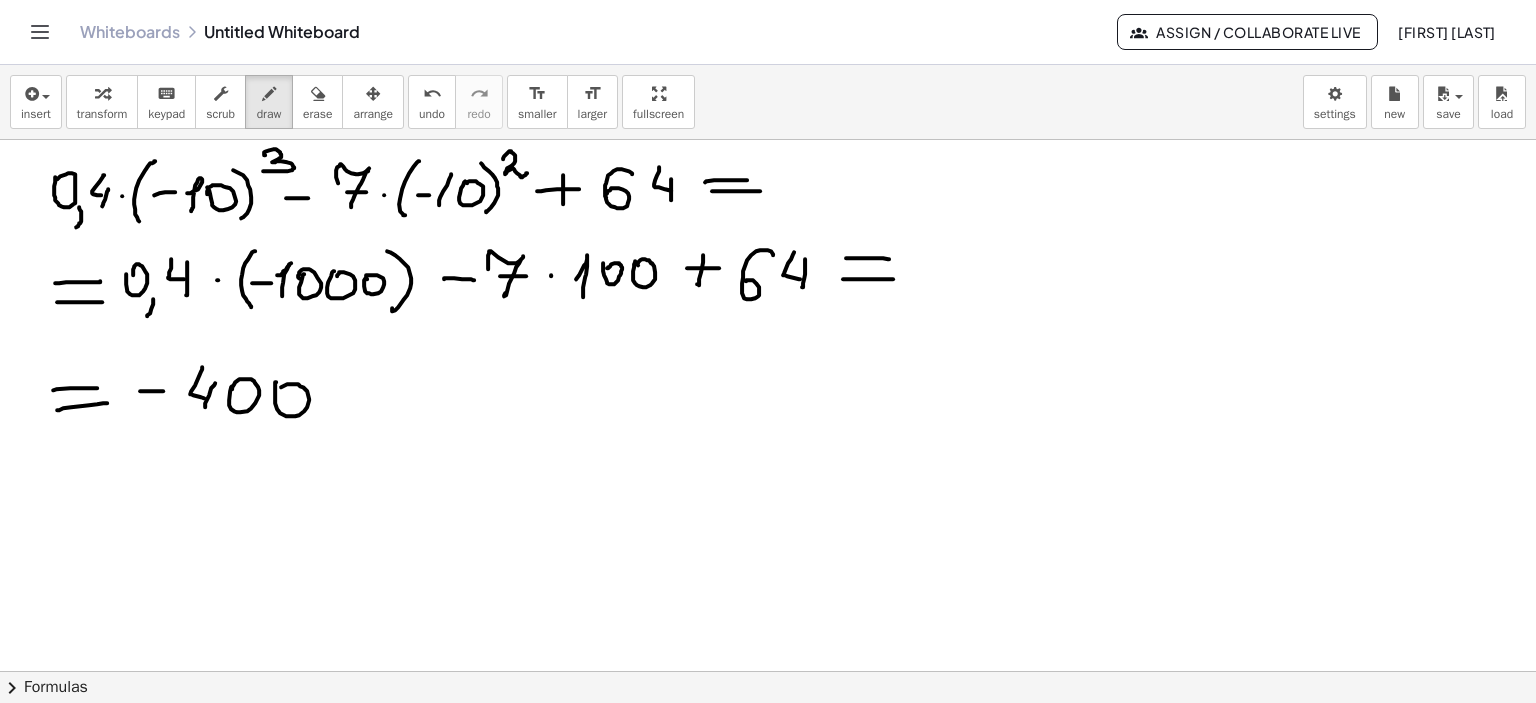click at bounding box center (768, -1671) 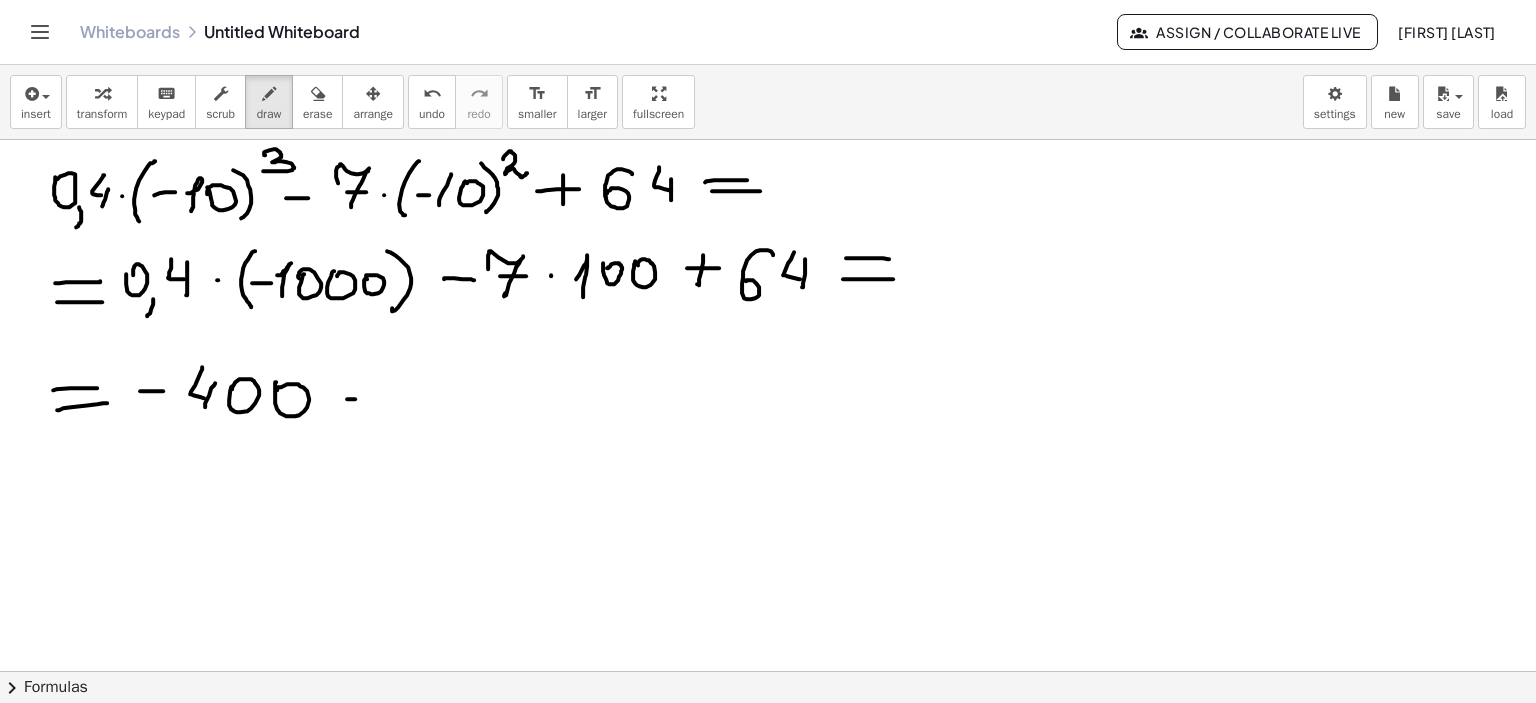 drag, startPoint x: 340, startPoint y: 399, endPoint x: 363, endPoint y: 399, distance: 23 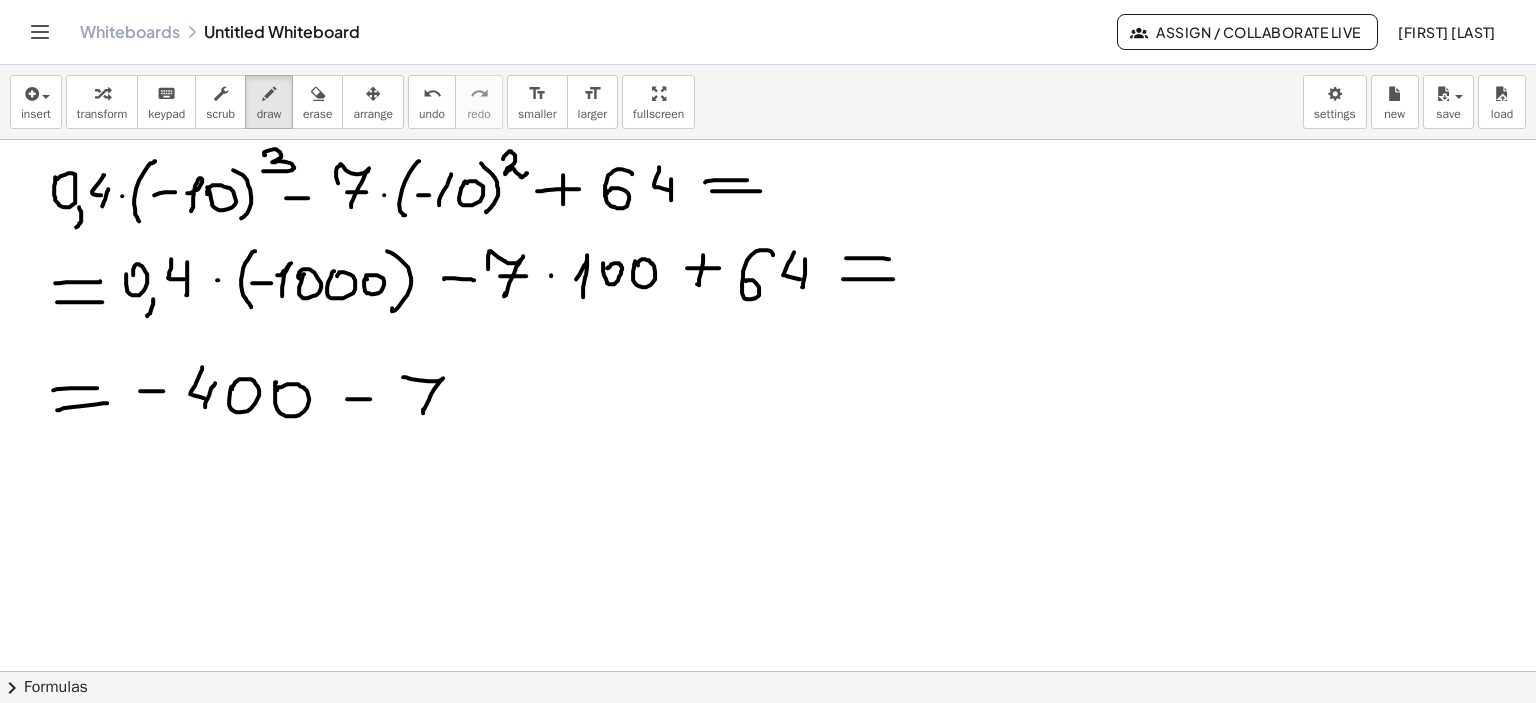 drag, startPoint x: 398, startPoint y: 377, endPoint x: 416, endPoint y: 413, distance: 40.24922 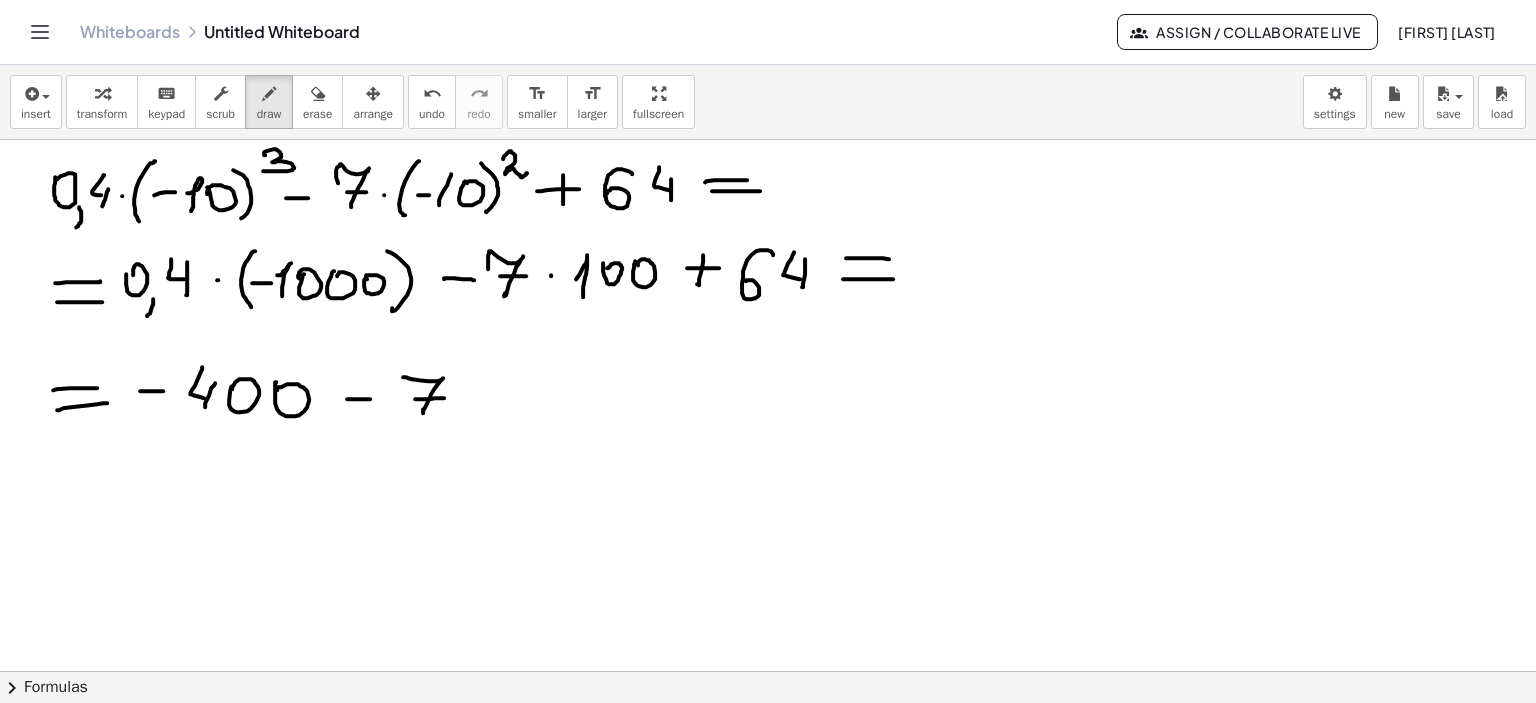 drag, startPoint x: 408, startPoint y: 399, endPoint x: 441, endPoint y: 397, distance: 33.06055 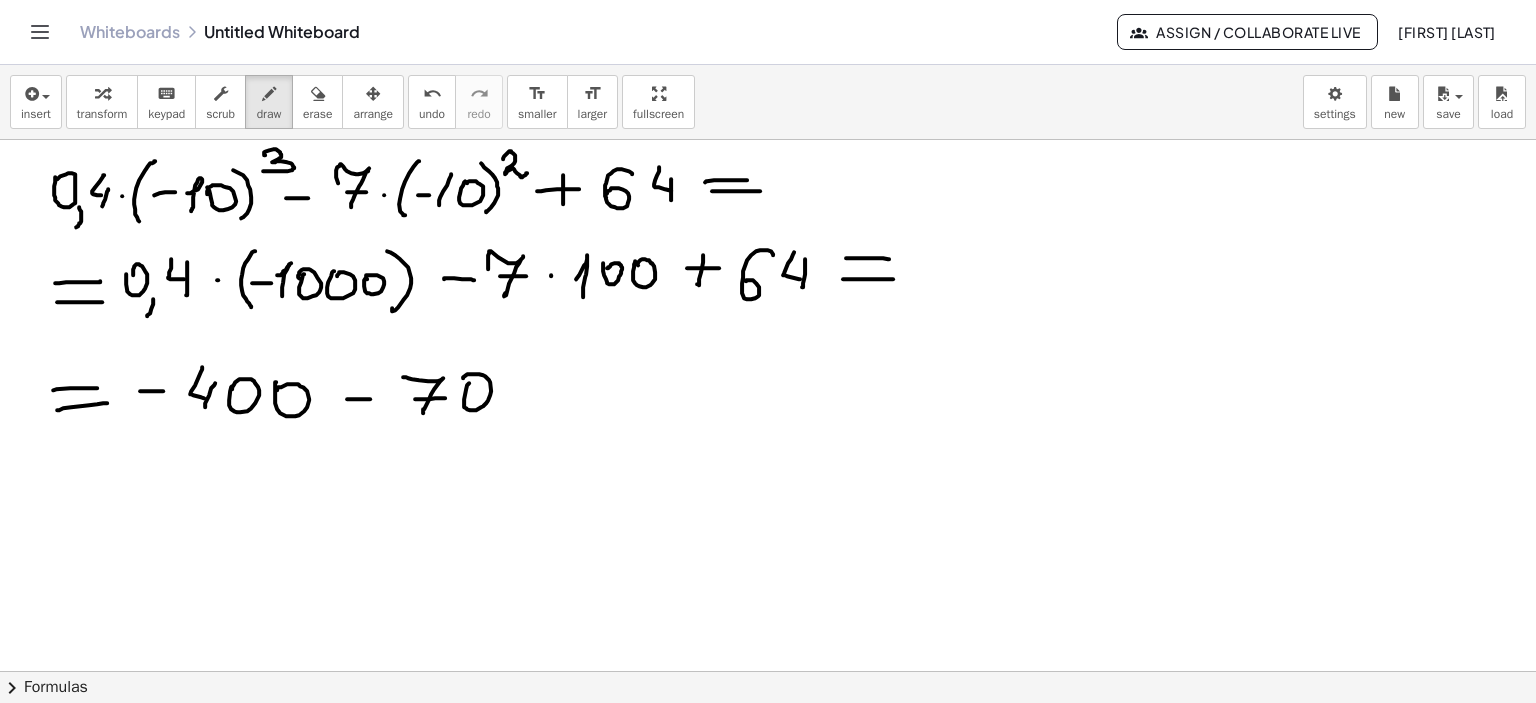 drag, startPoint x: 462, startPoint y: 383, endPoint x: 486, endPoint y: 384, distance: 24.020824 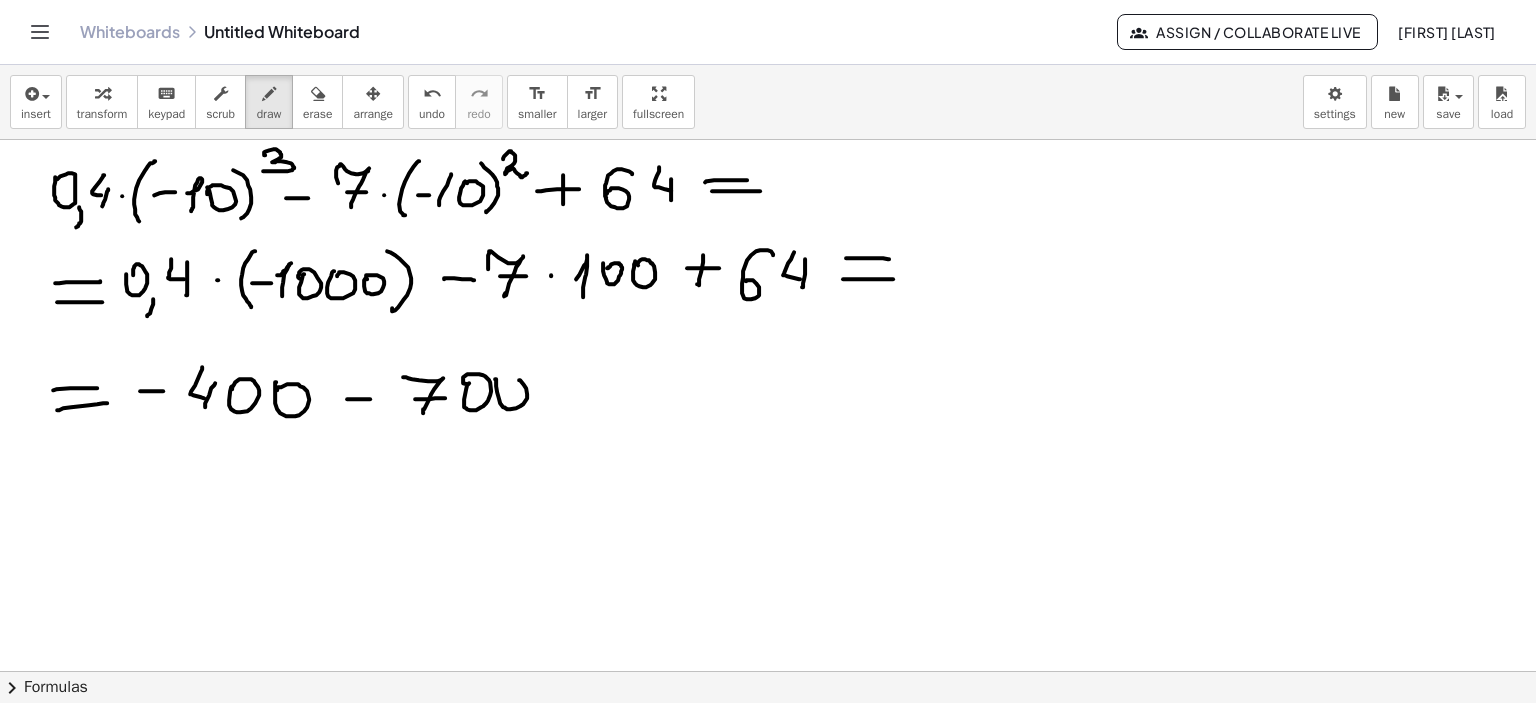 drag, startPoint x: 488, startPoint y: 379, endPoint x: 500, endPoint y: 388, distance: 15 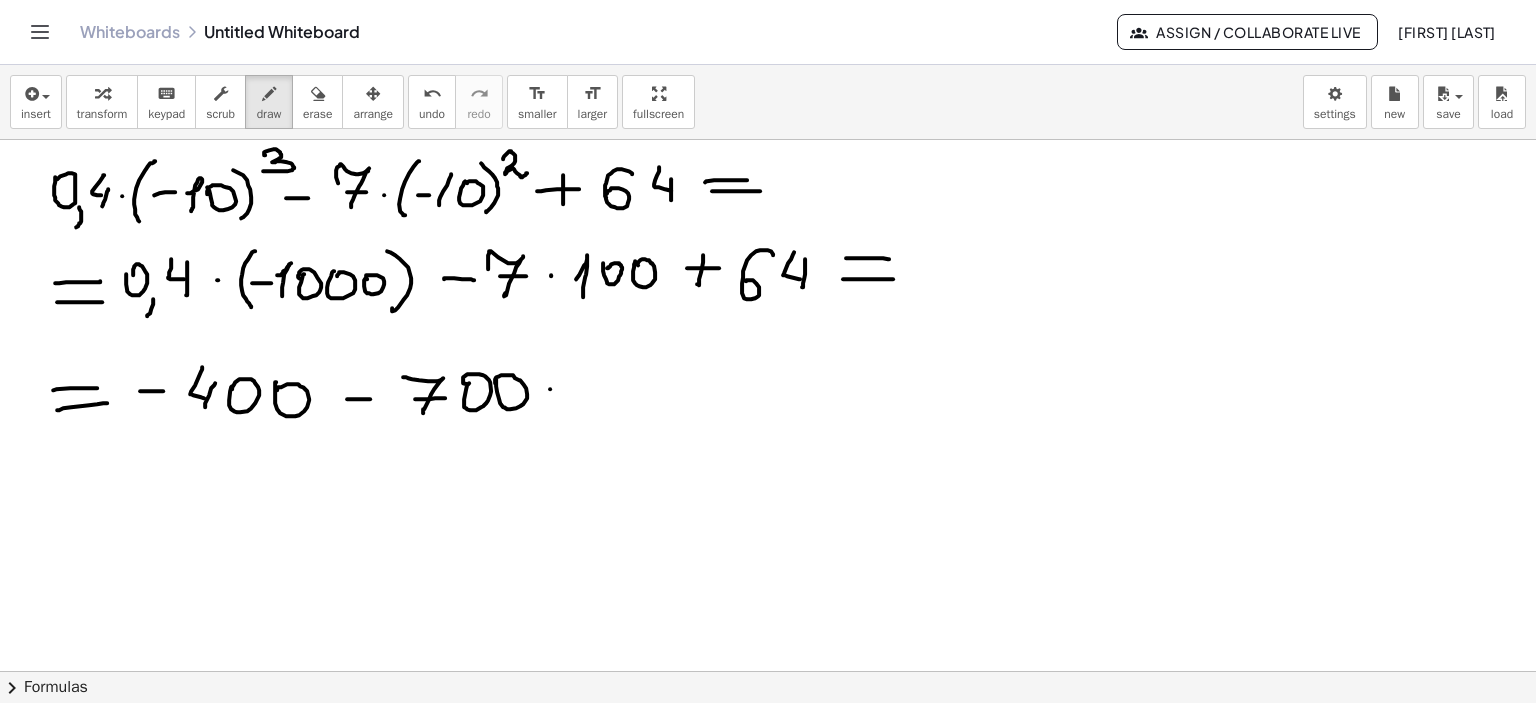 drag, startPoint x: 543, startPoint y: 389, endPoint x: 585, endPoint y: 386, distance: 42.107006 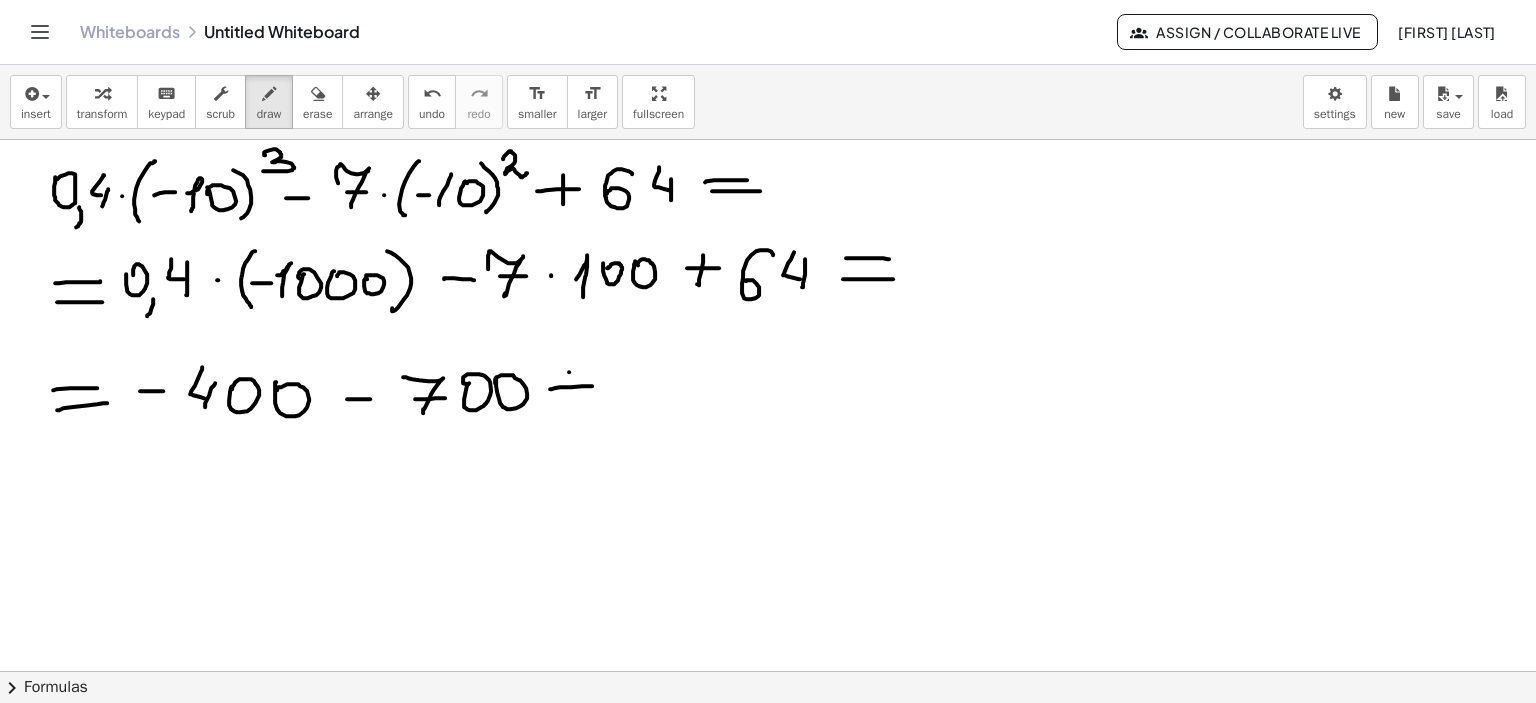 drag, startPoint x: 562, startPoint y: 372, endPoint x: 562, endPoint y: 402, distance: 30 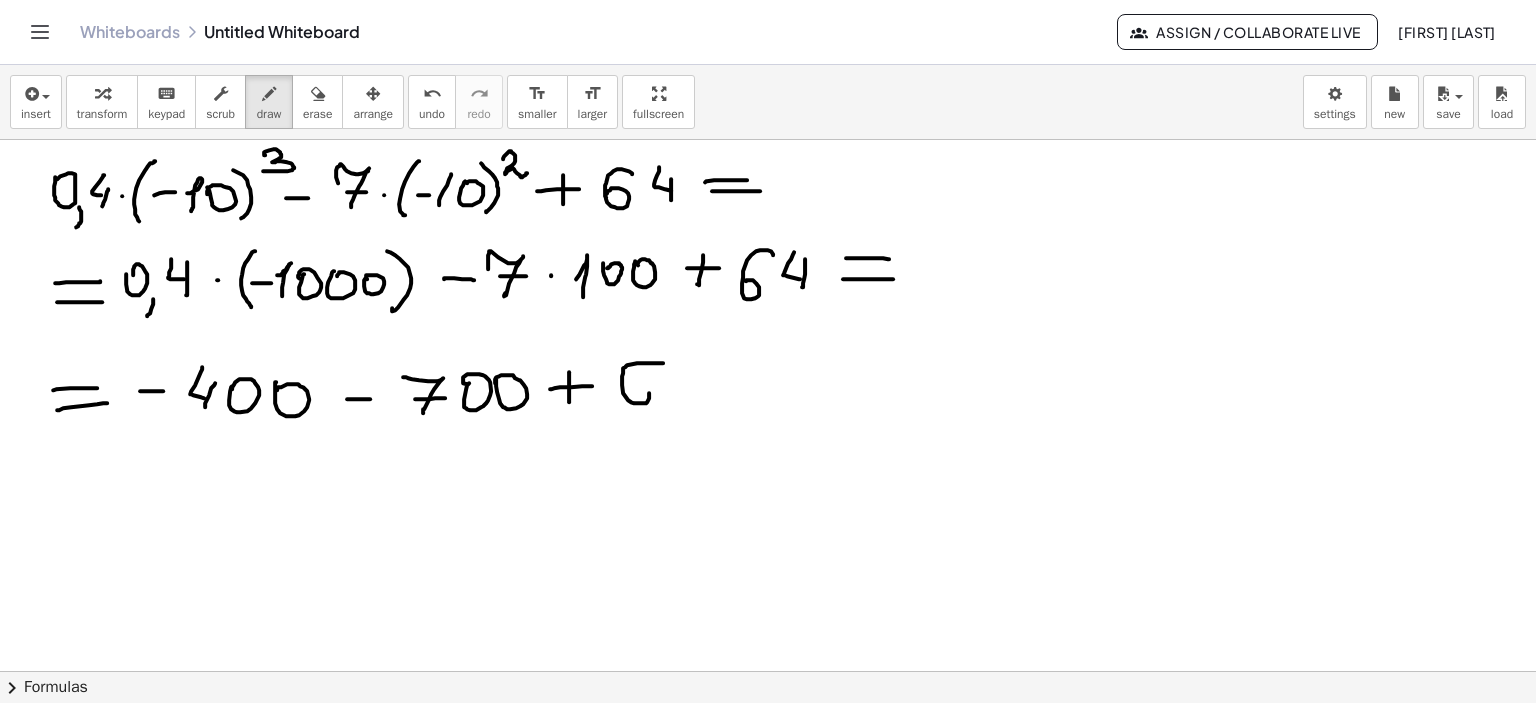 drag, startPoint x: 656, startPoint y: 363, endPoint x: 632, endPoint y: 388, distance: 34.655445 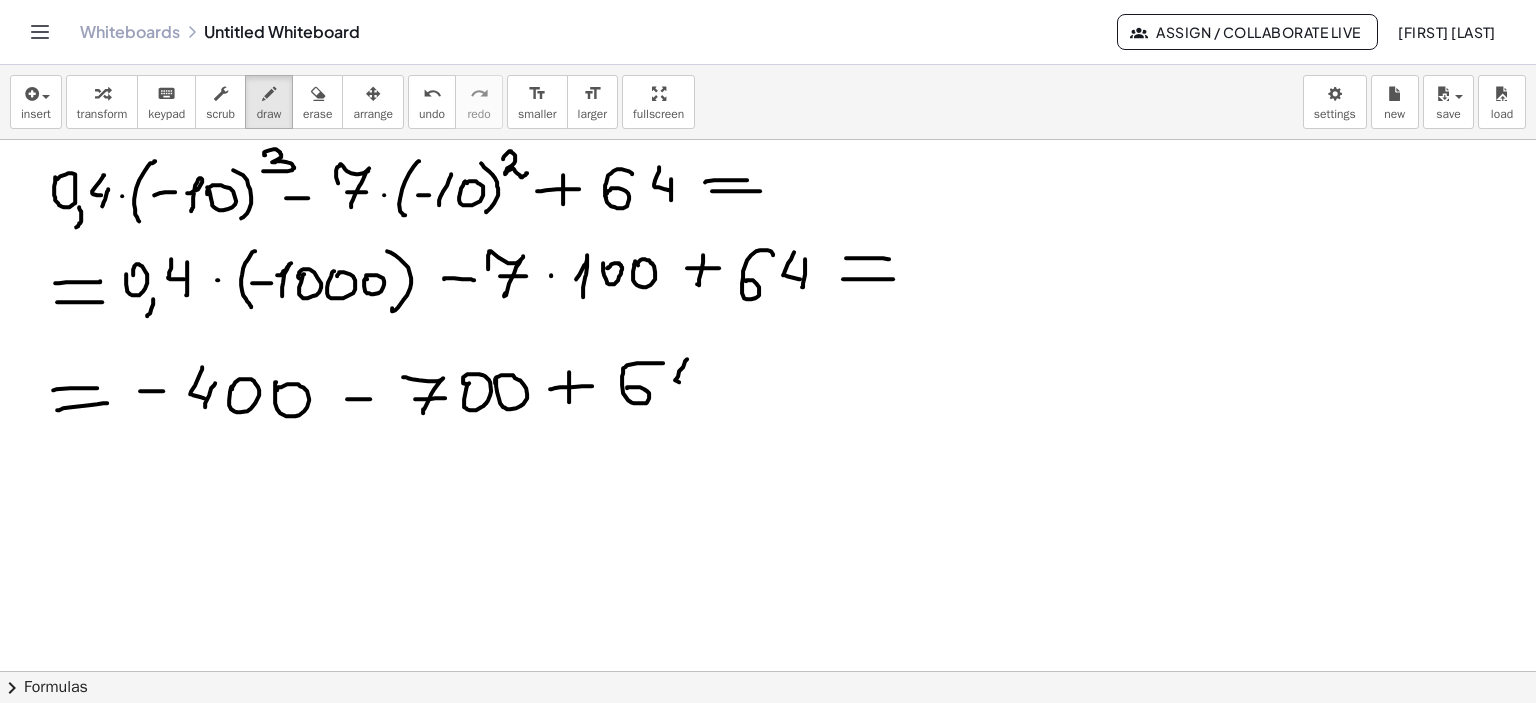 drag, startPoint x: 680, startPoint y: 359, endPoint x: 689, endPoint y: 387, distance: 29.410883 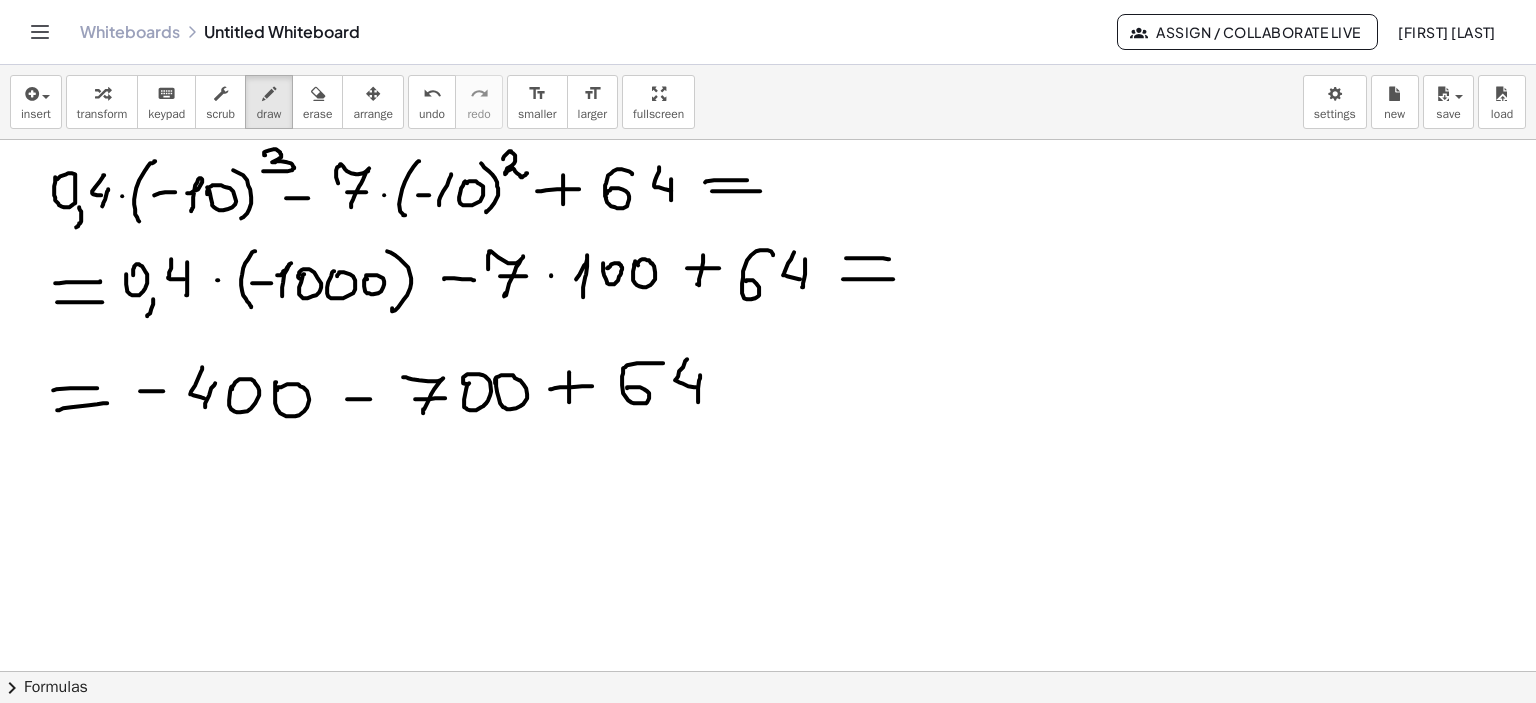 drag, startPoint x: 693, startPoint y: 375, endPoint x: 691, endPoint y: 402, distance: 27.073973 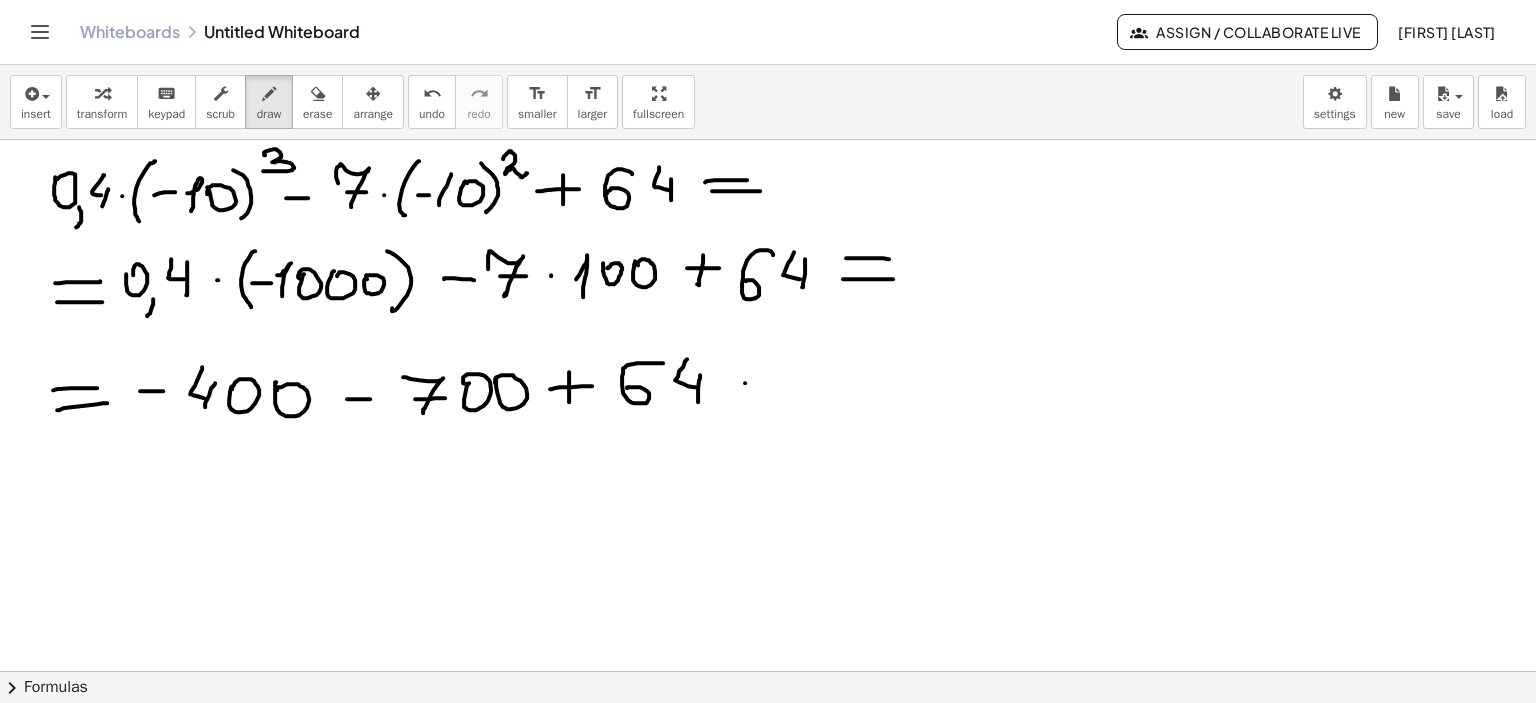 drag, startPoint x: 738, startPoint y: 383, endPoint x: 788, endPoint y: 377, distance: 50.358715 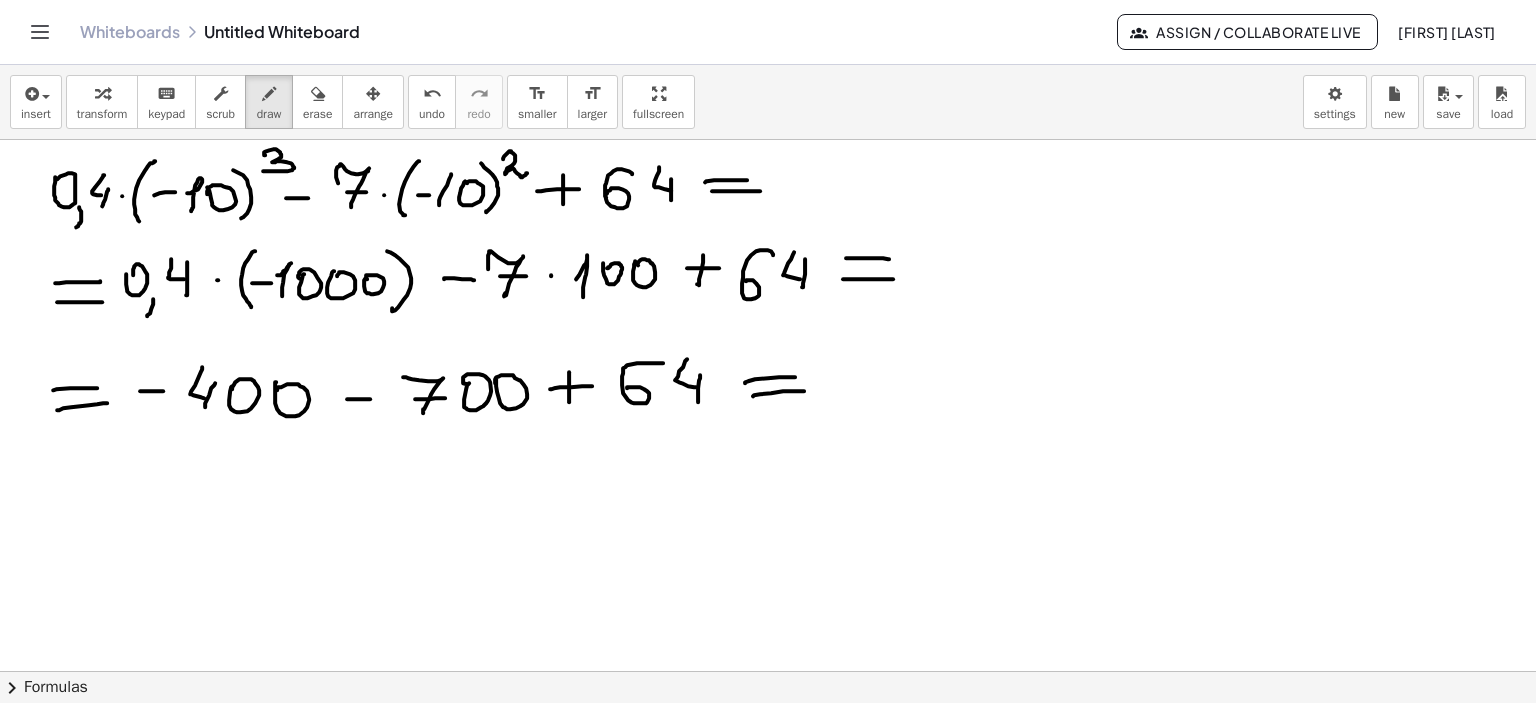 drag, startPoint x: 746, startPoint y: 396, endPoint x: 802, endPoint y: 391, distance: 56.22277 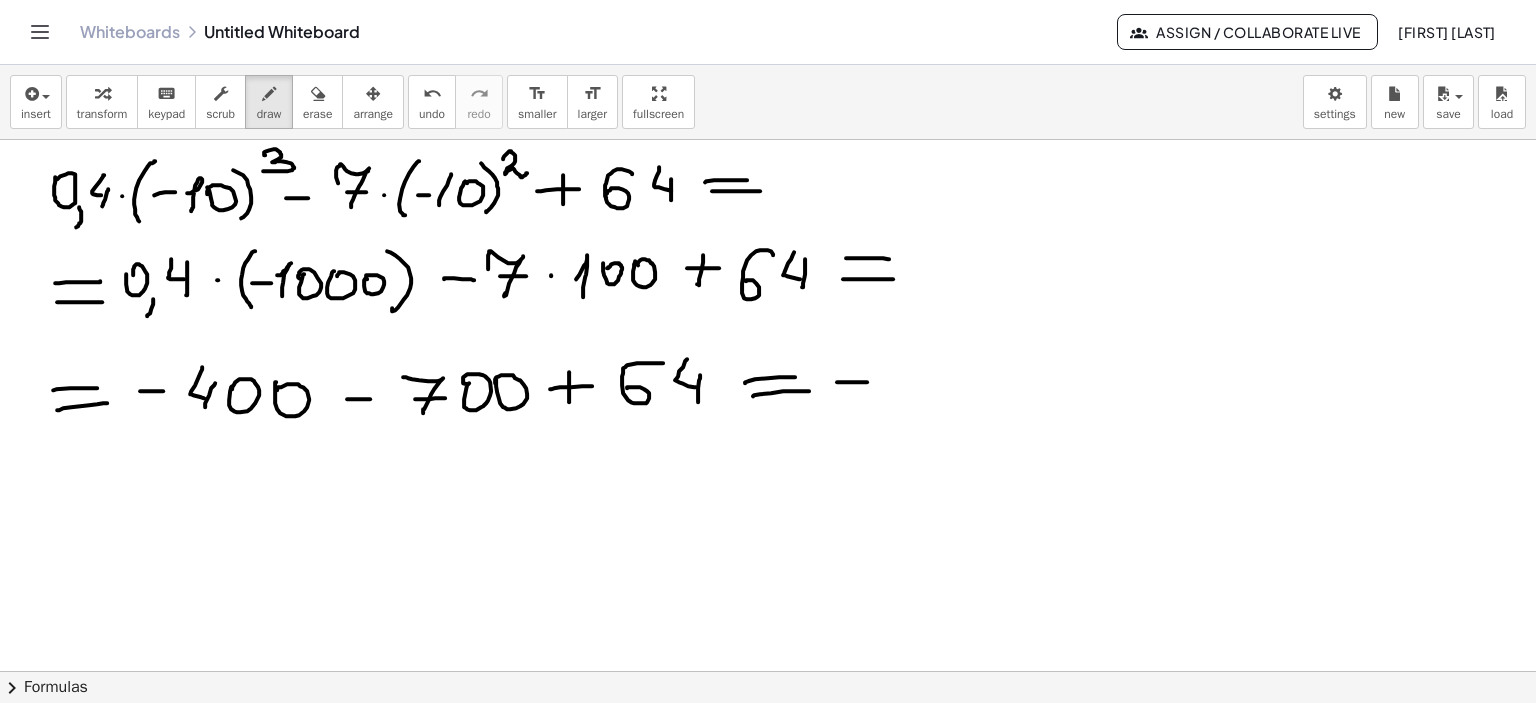 drag, startPoint x: 830, startPoint y: 382, endPoint x: 886, endPoint y: 363, distance: 59.135437 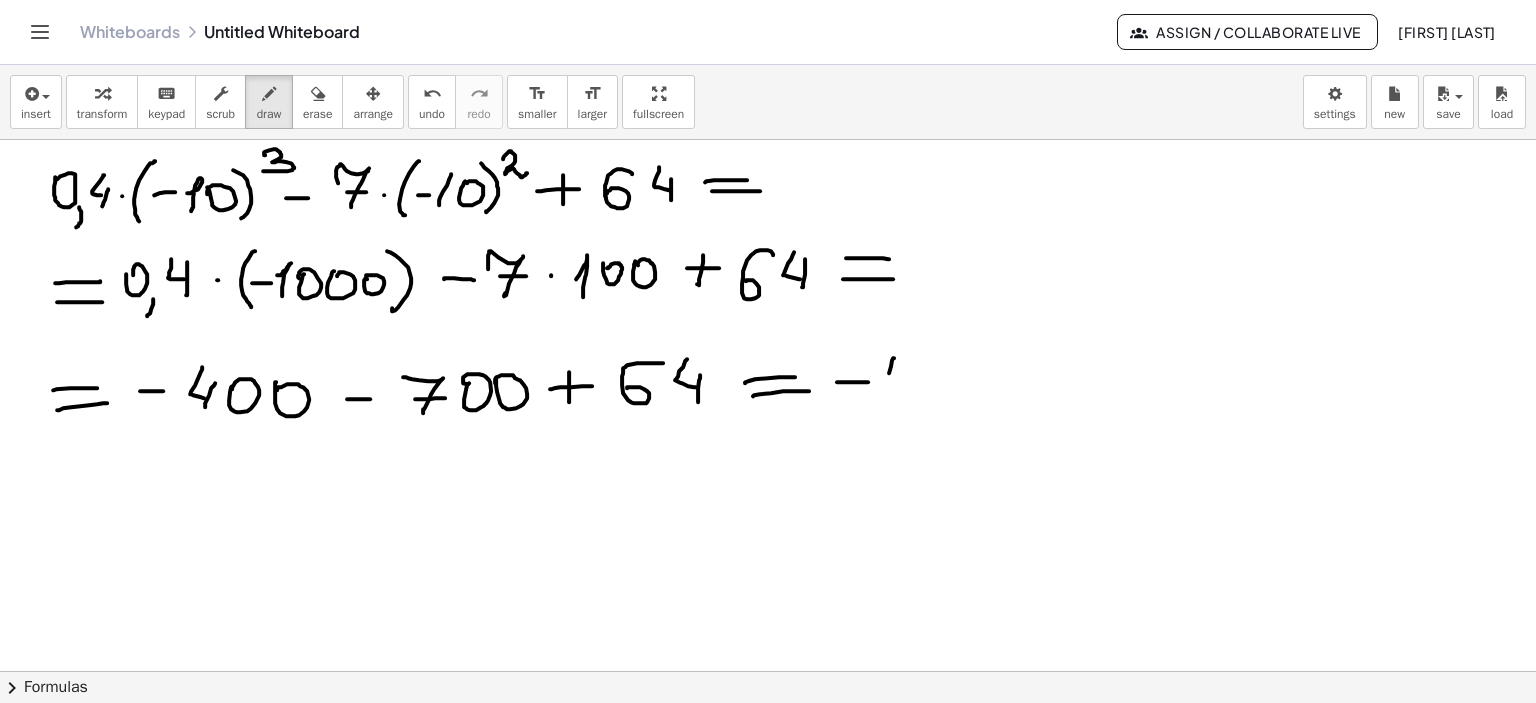 drag, startPoint x: 887, startPoint y: 358, endPoint x: 880, endPoint y: 387, distance: 29.832869 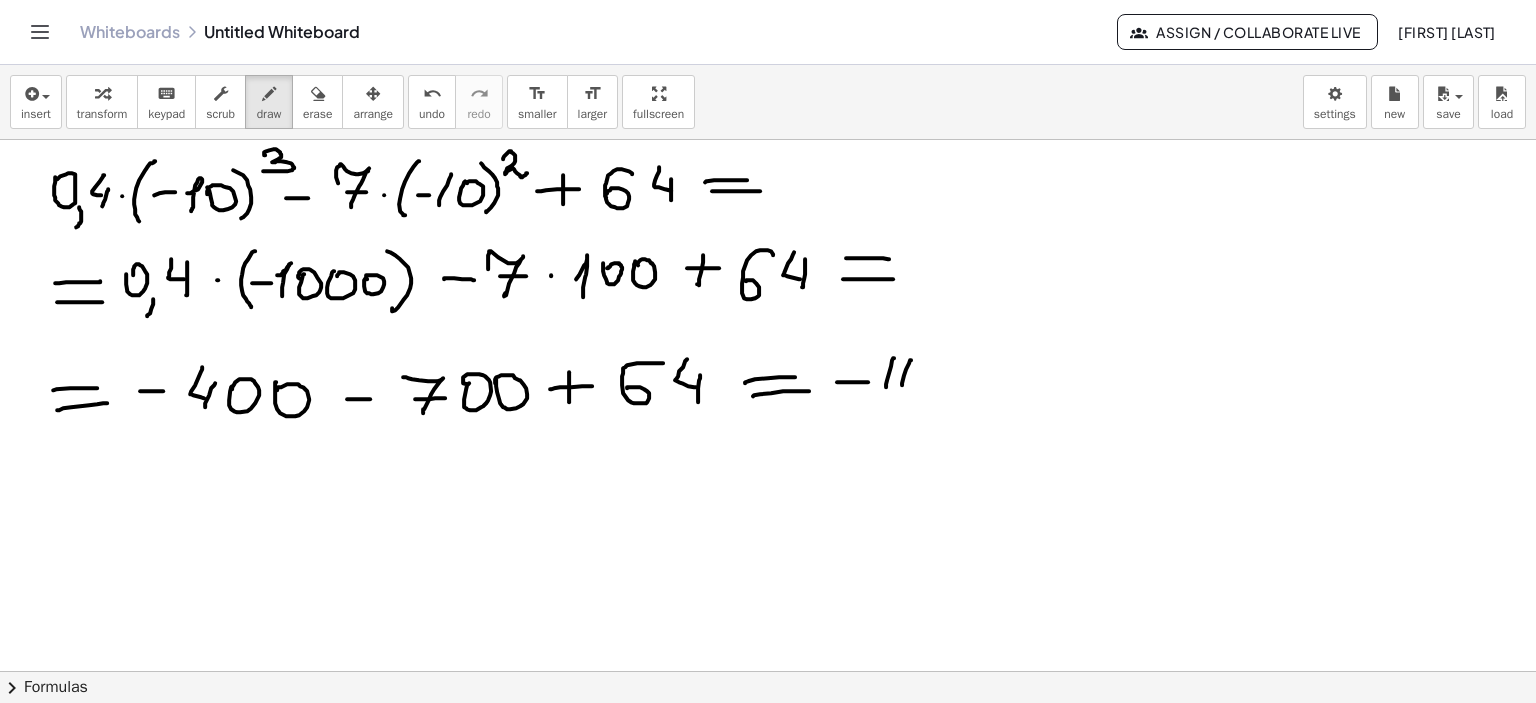 click at bounding box center (768, -1671) 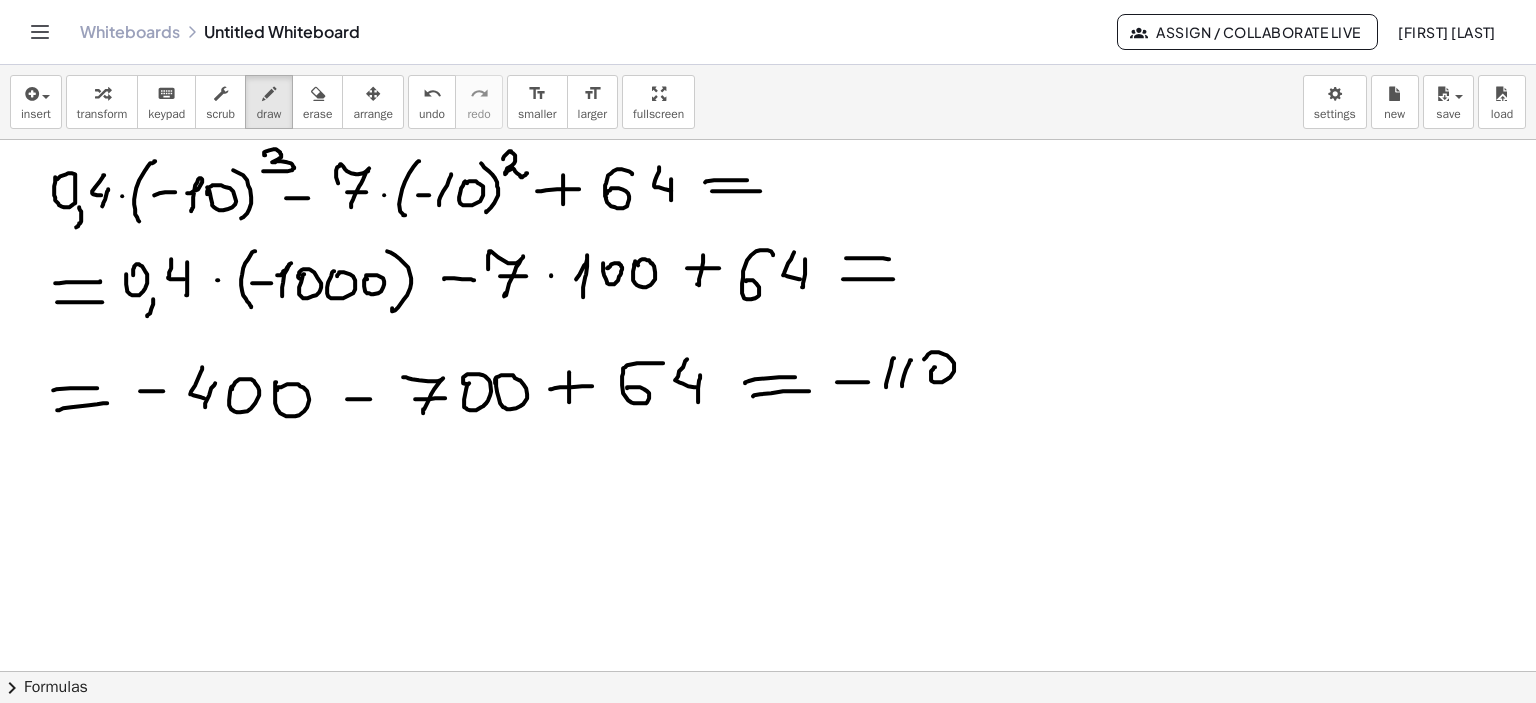 click at bounding box center (768, -1671) 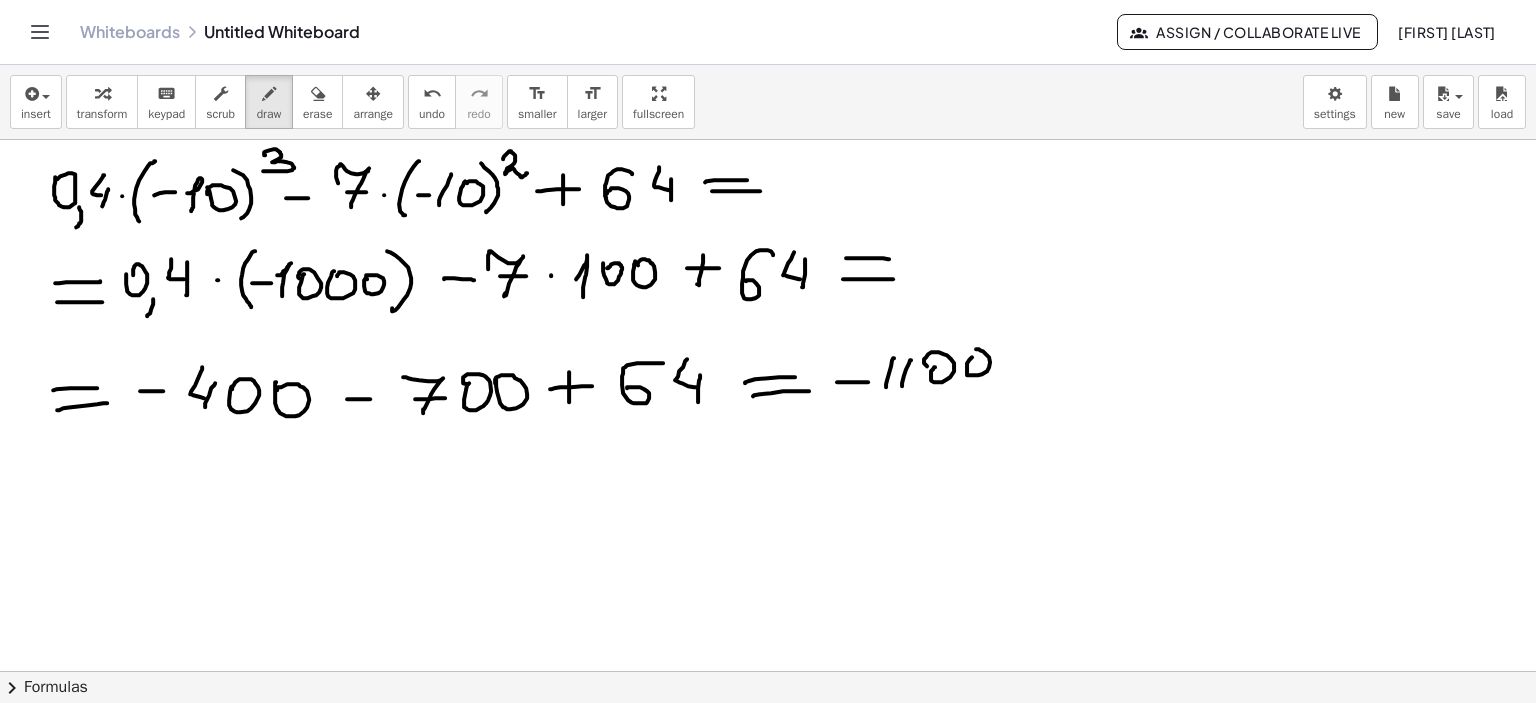 click at bounding box center (768, -1671) 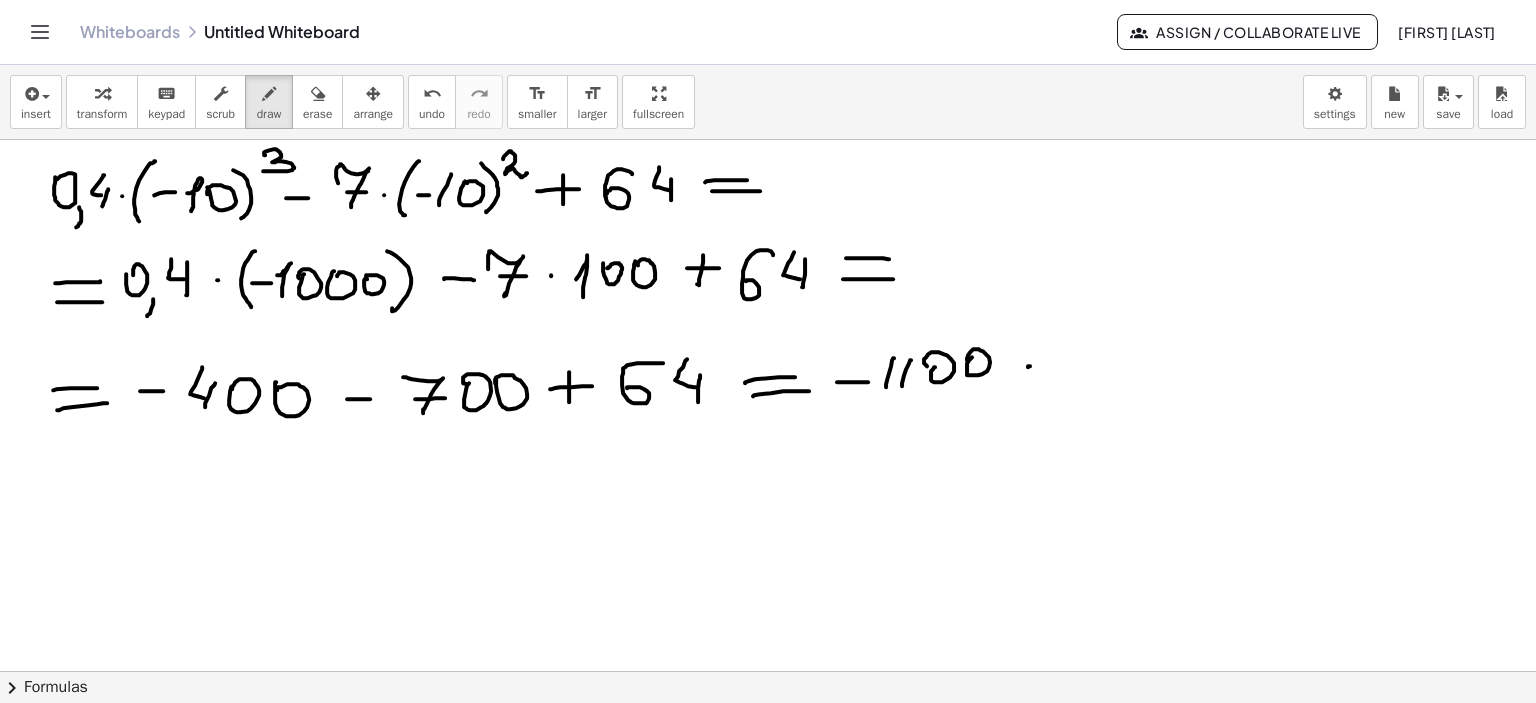 click at bounding box center [768, -1671] 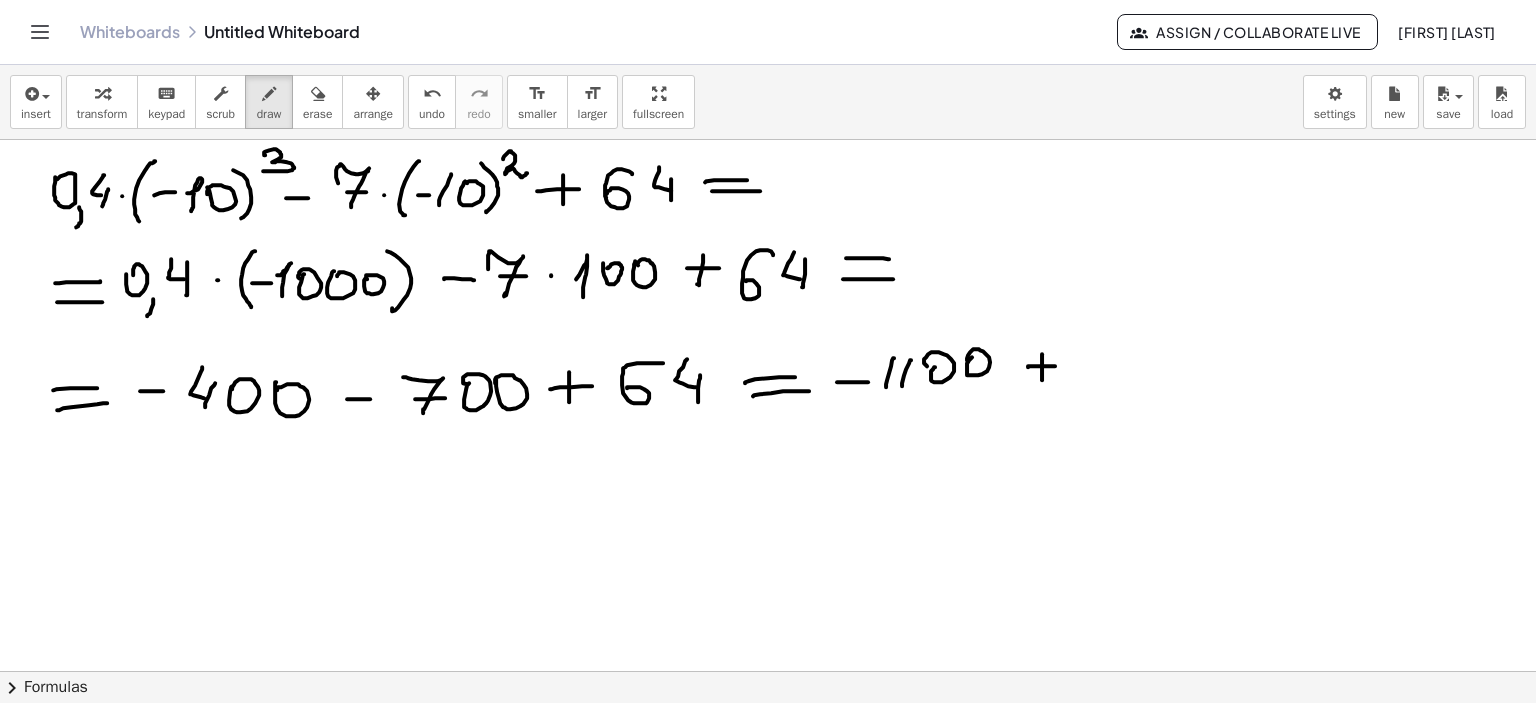 click at bounding box center [768, -1671] 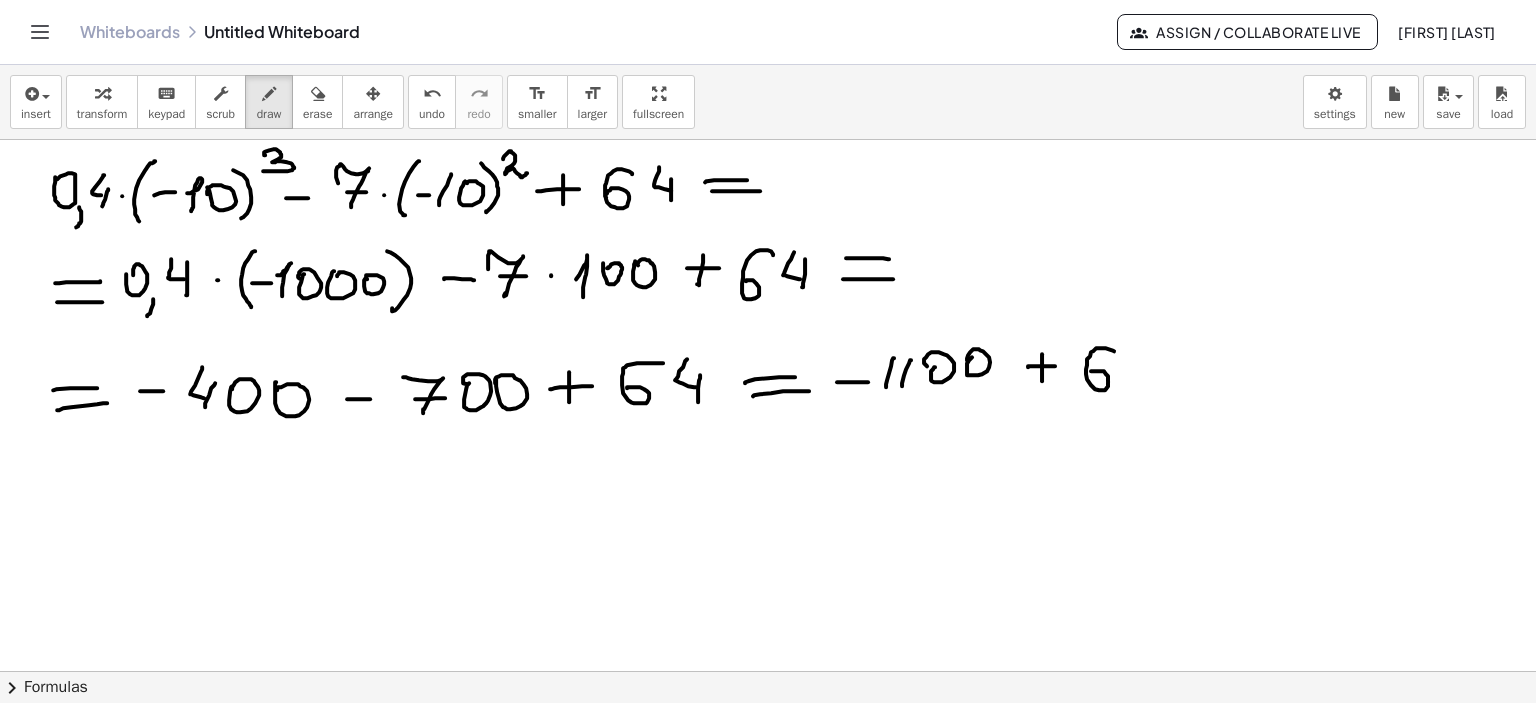 click at bounding box center [768, -1671] 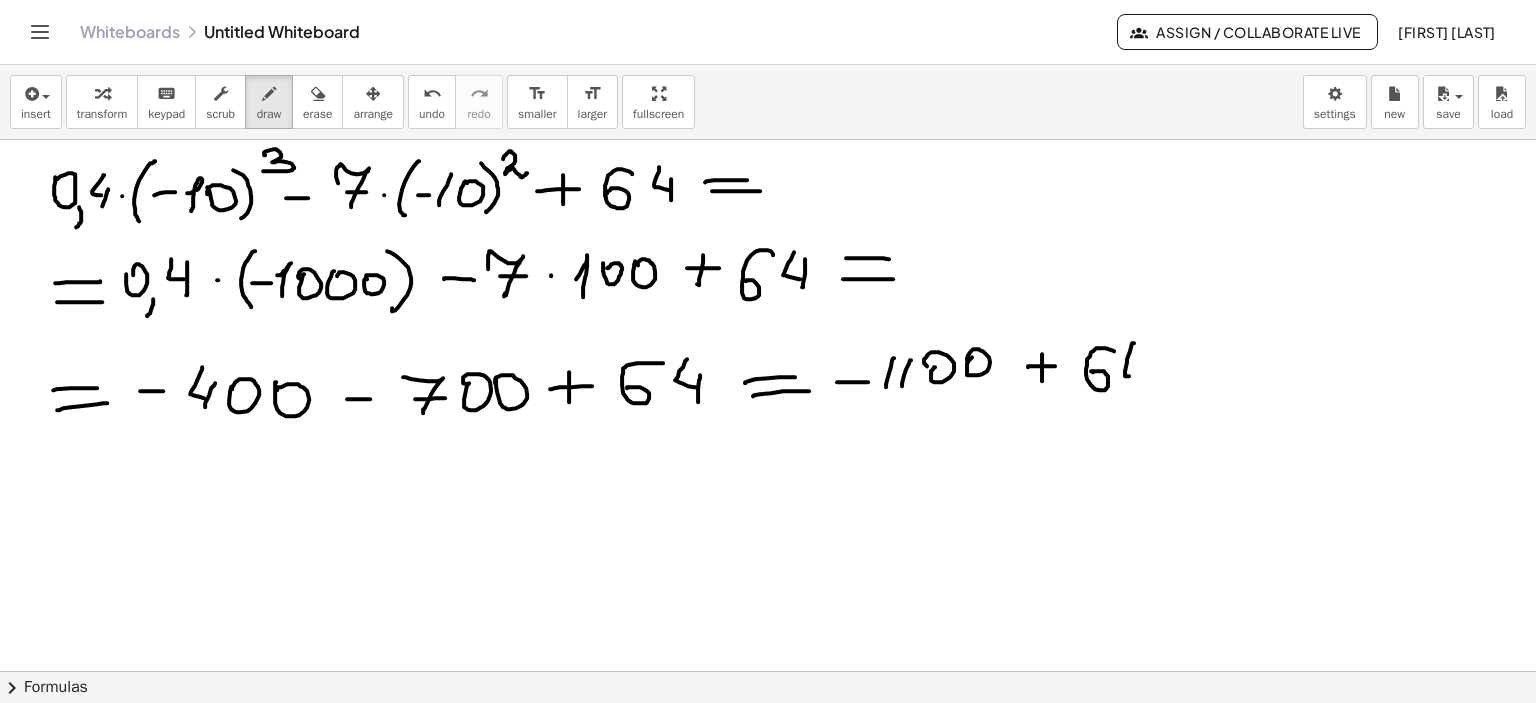 click at bounding box center (768, -1671) 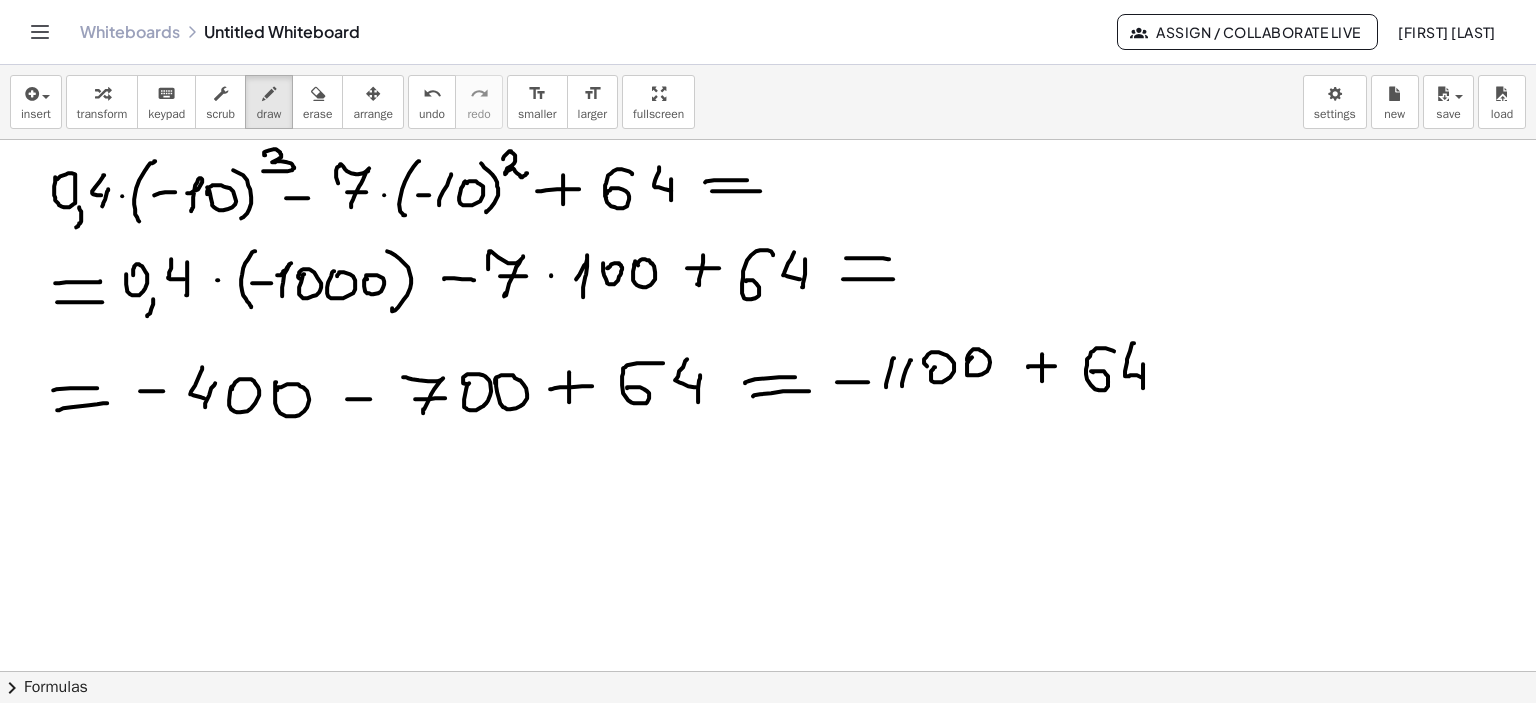 click at bounding box center (768, -1671) 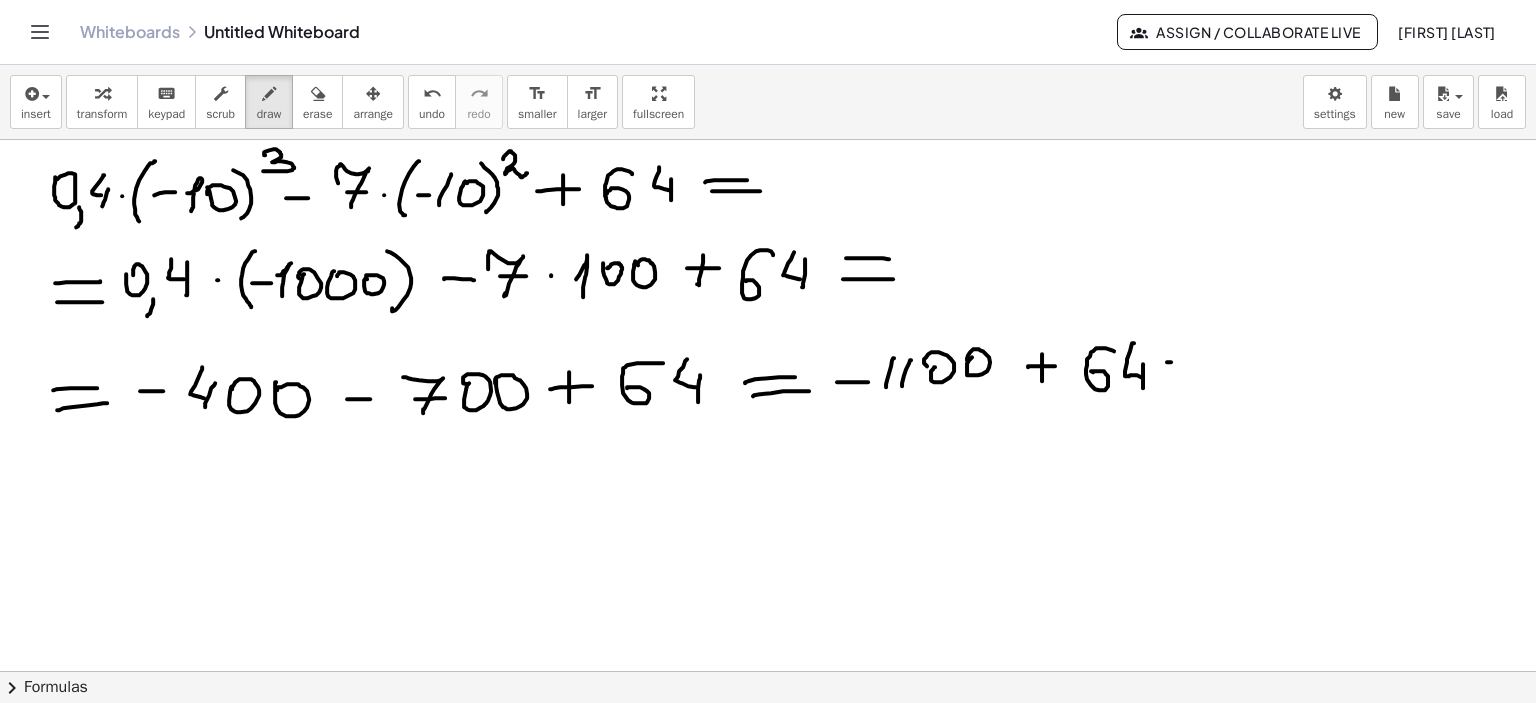 click at bounding box center (768, -1671) 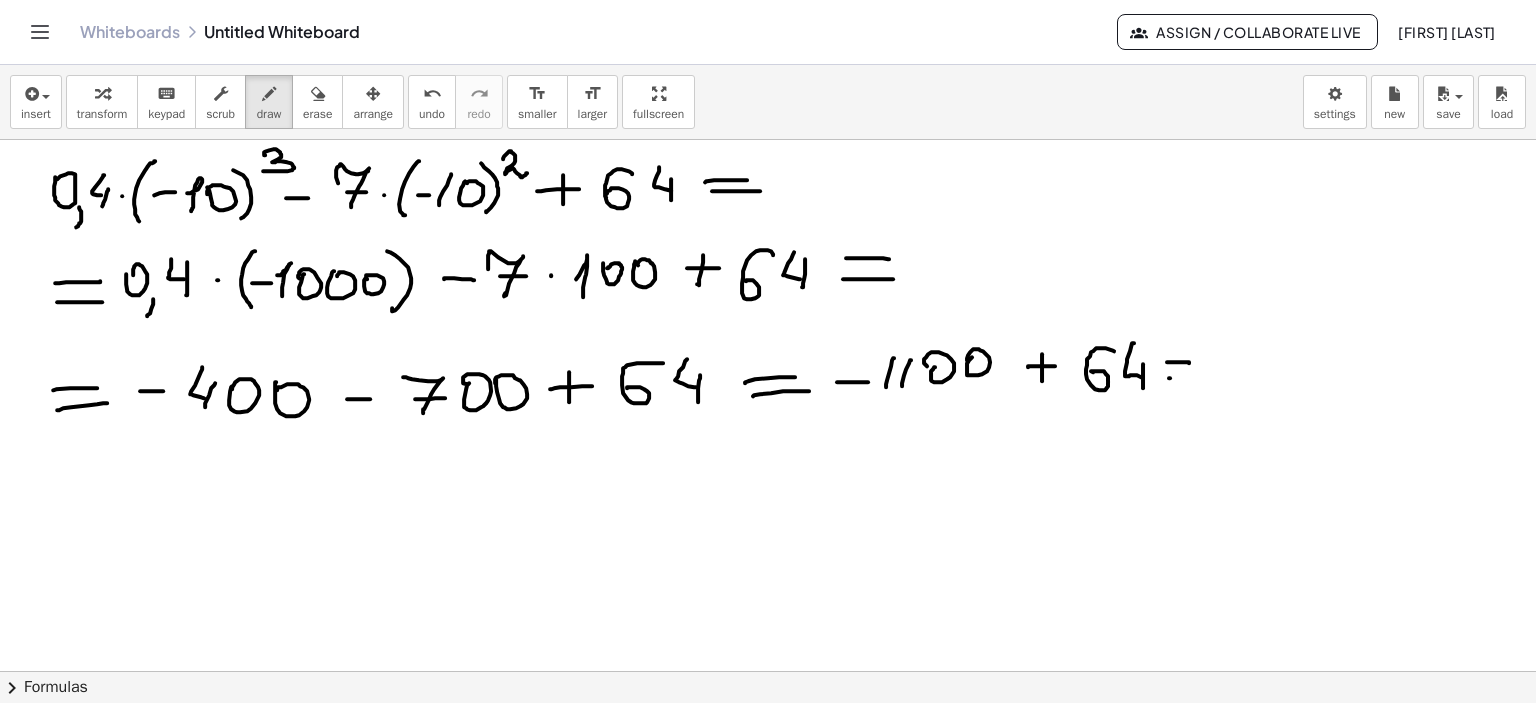 click at bounding box center [768, -1671] 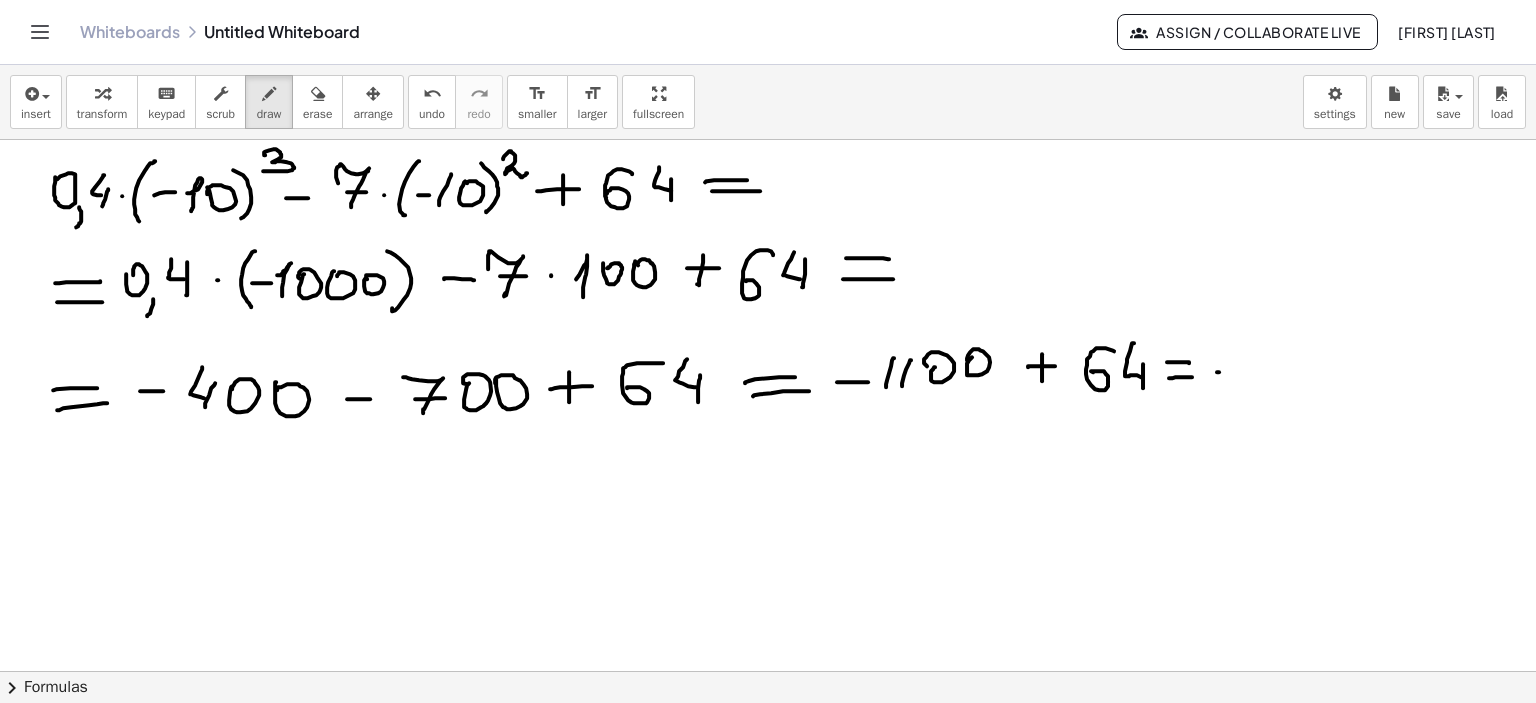 click at bounding box center [768, -1671] 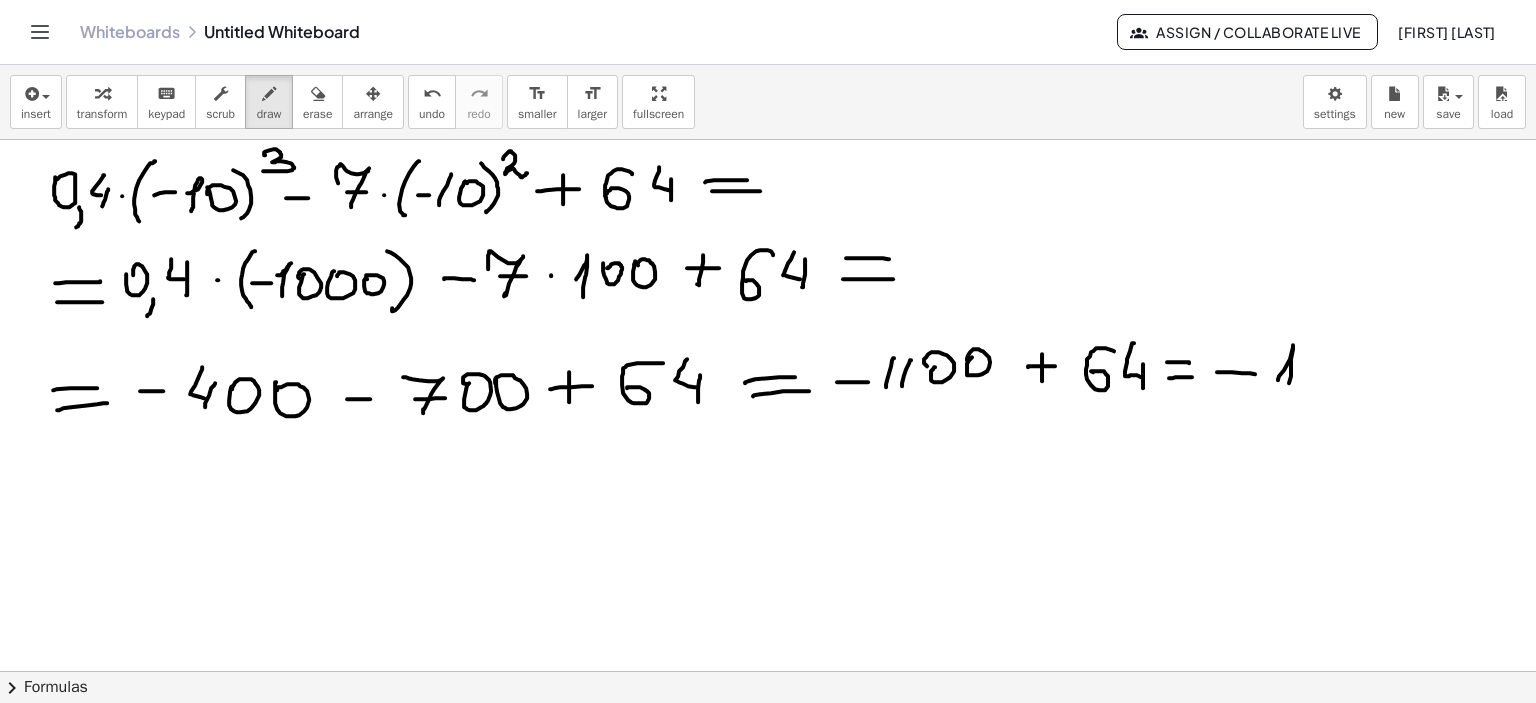 click at bounding box center (768, -1671) 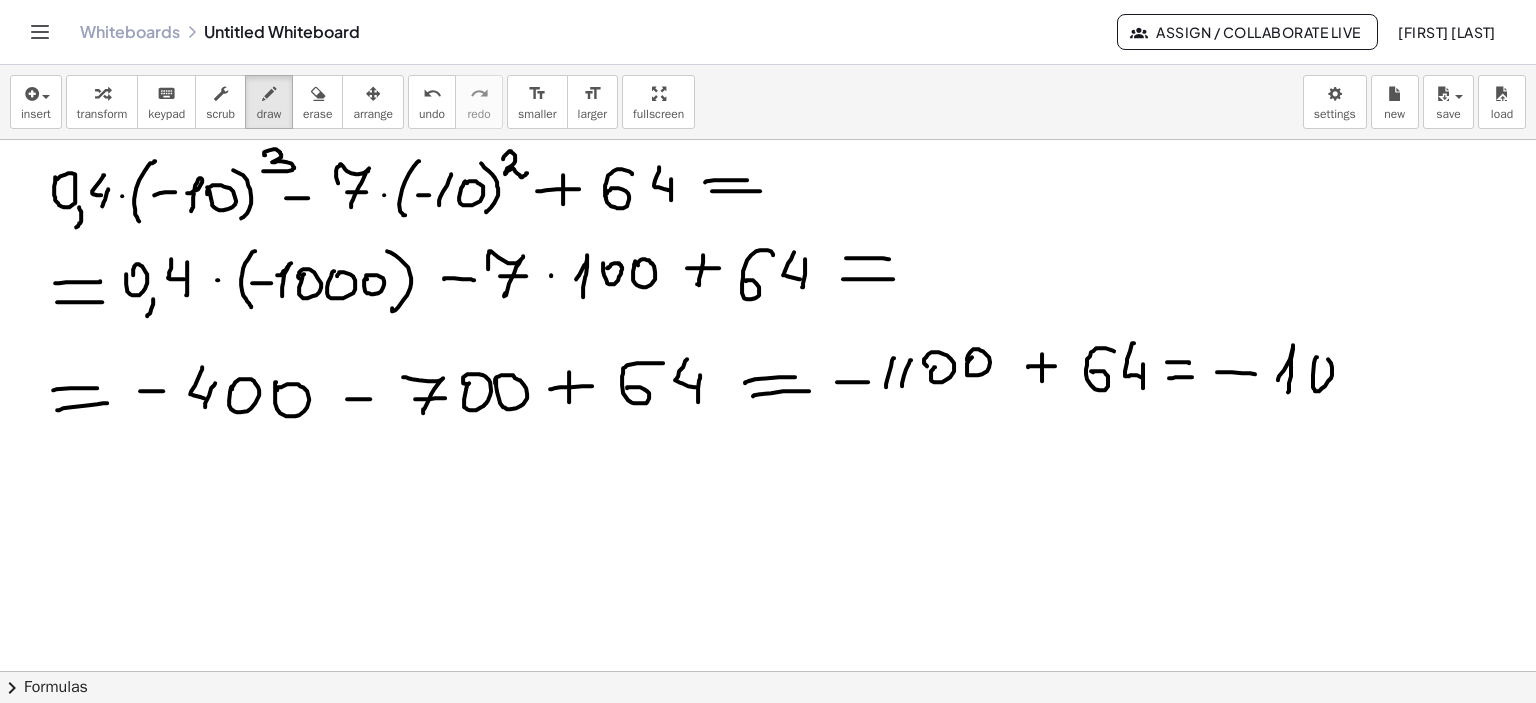 click at bounding box center (768, -1671) 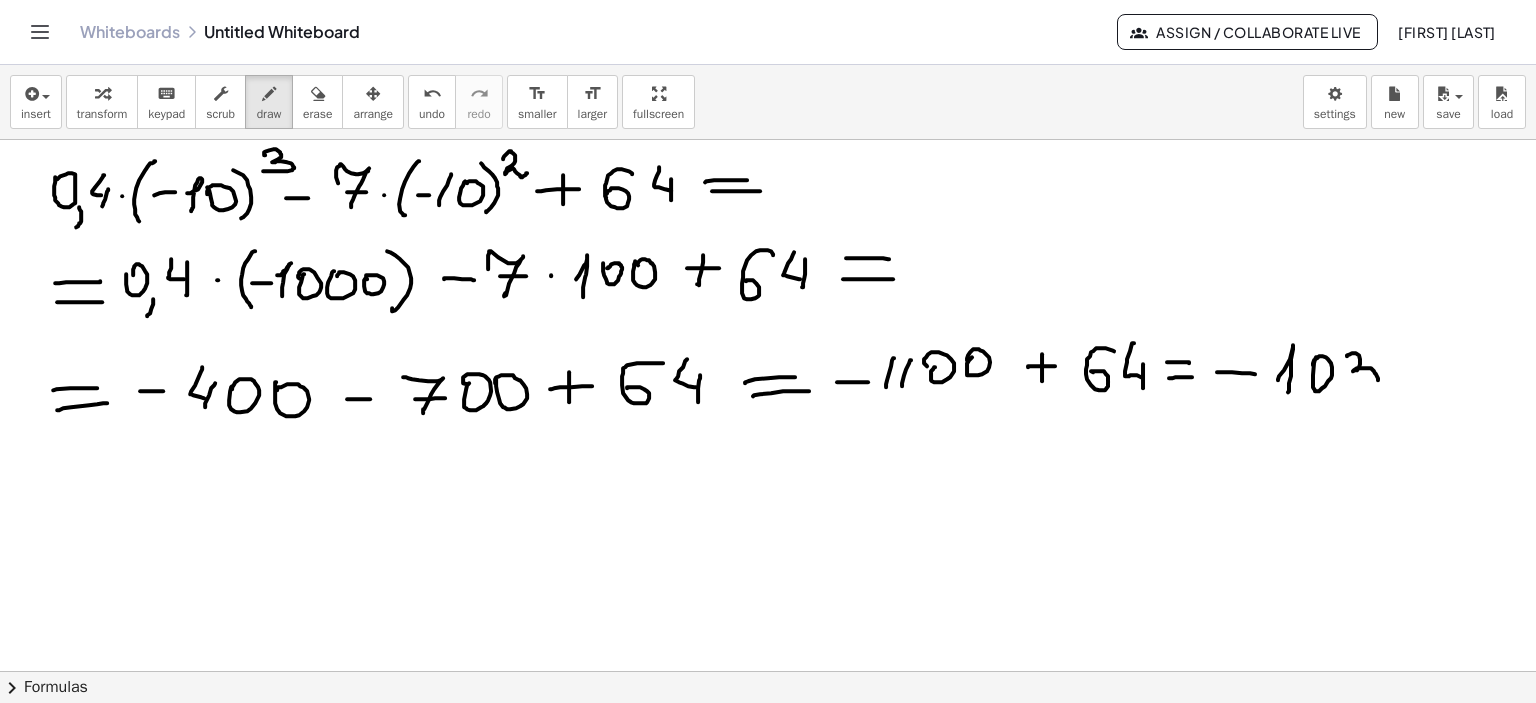 click at bounding box center (768, -1671) 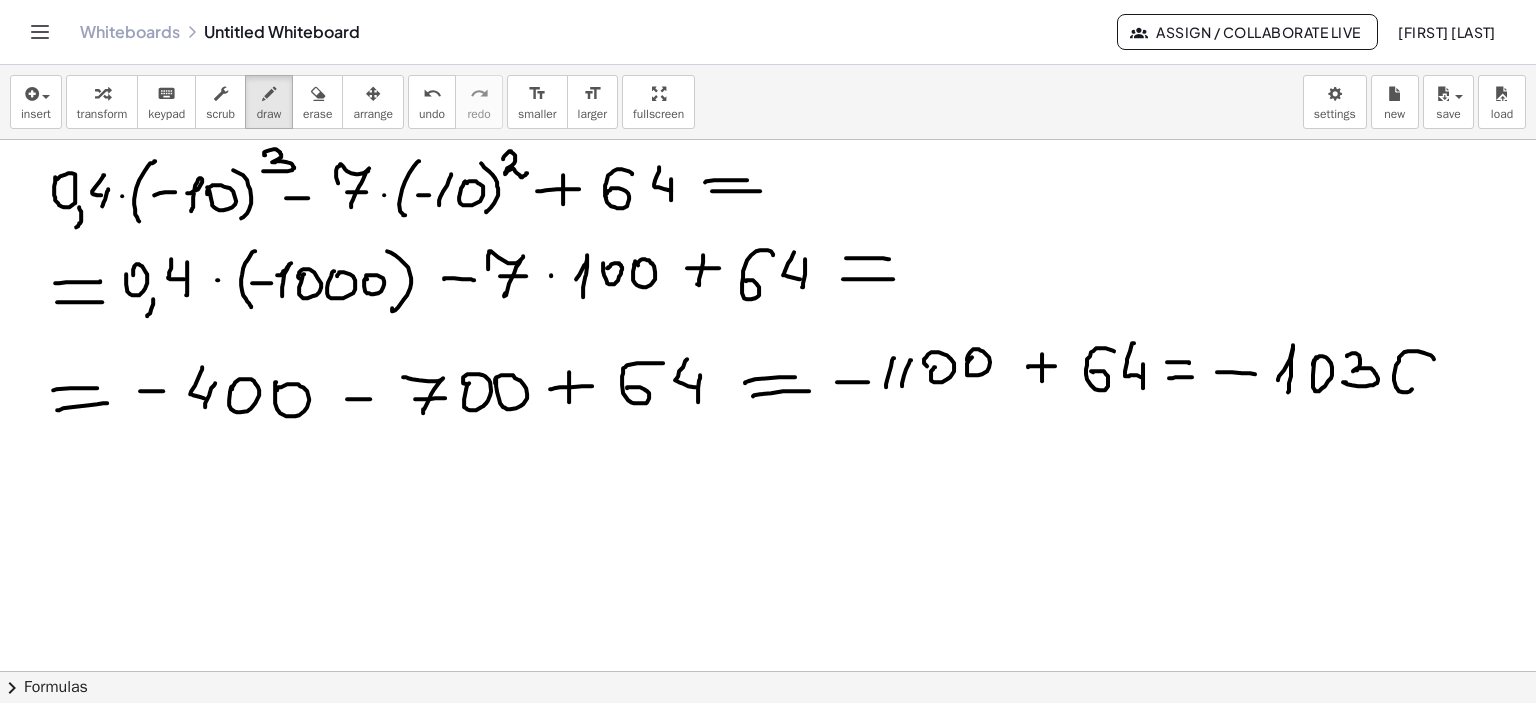 click at bounding box center [768, -1671] 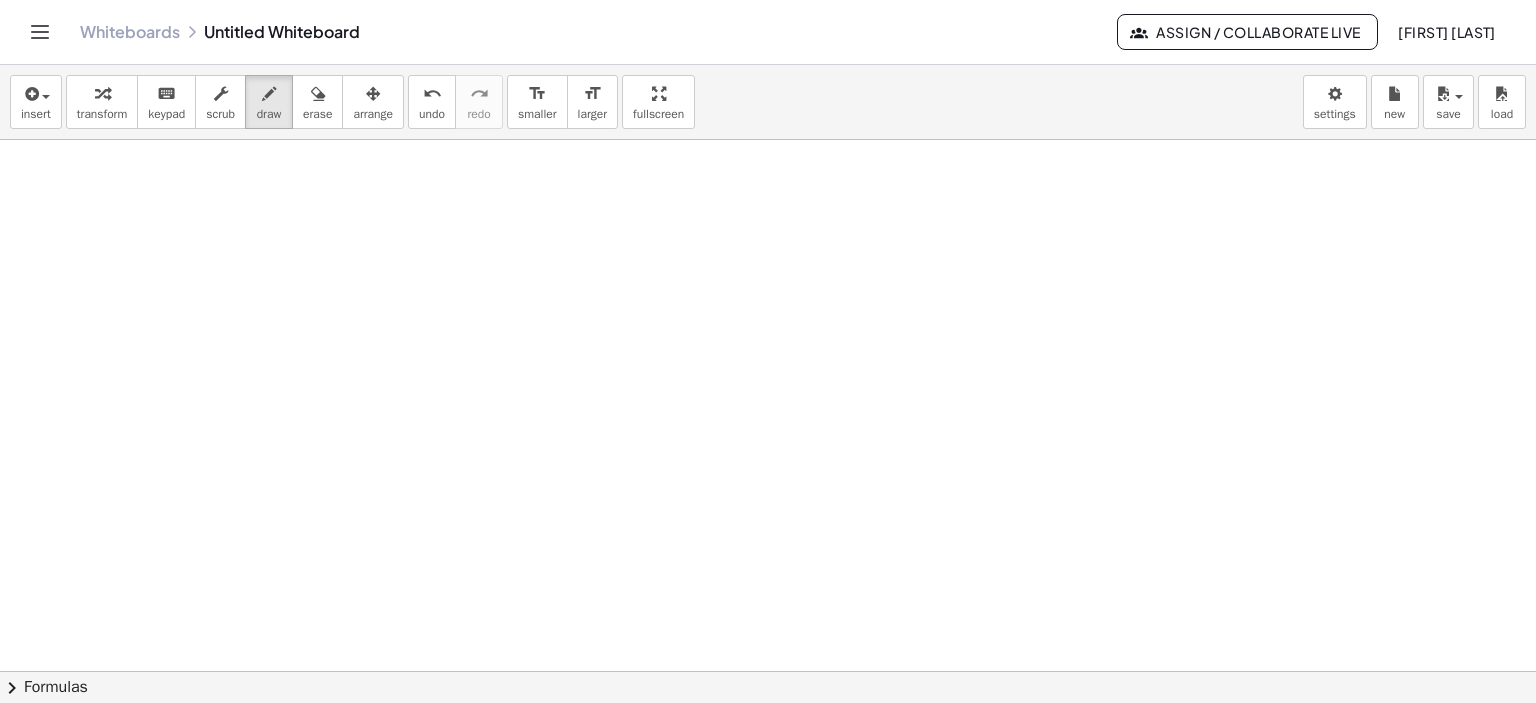 scroll, scrollTop: 5103, scrollLeft: 7, axis: both 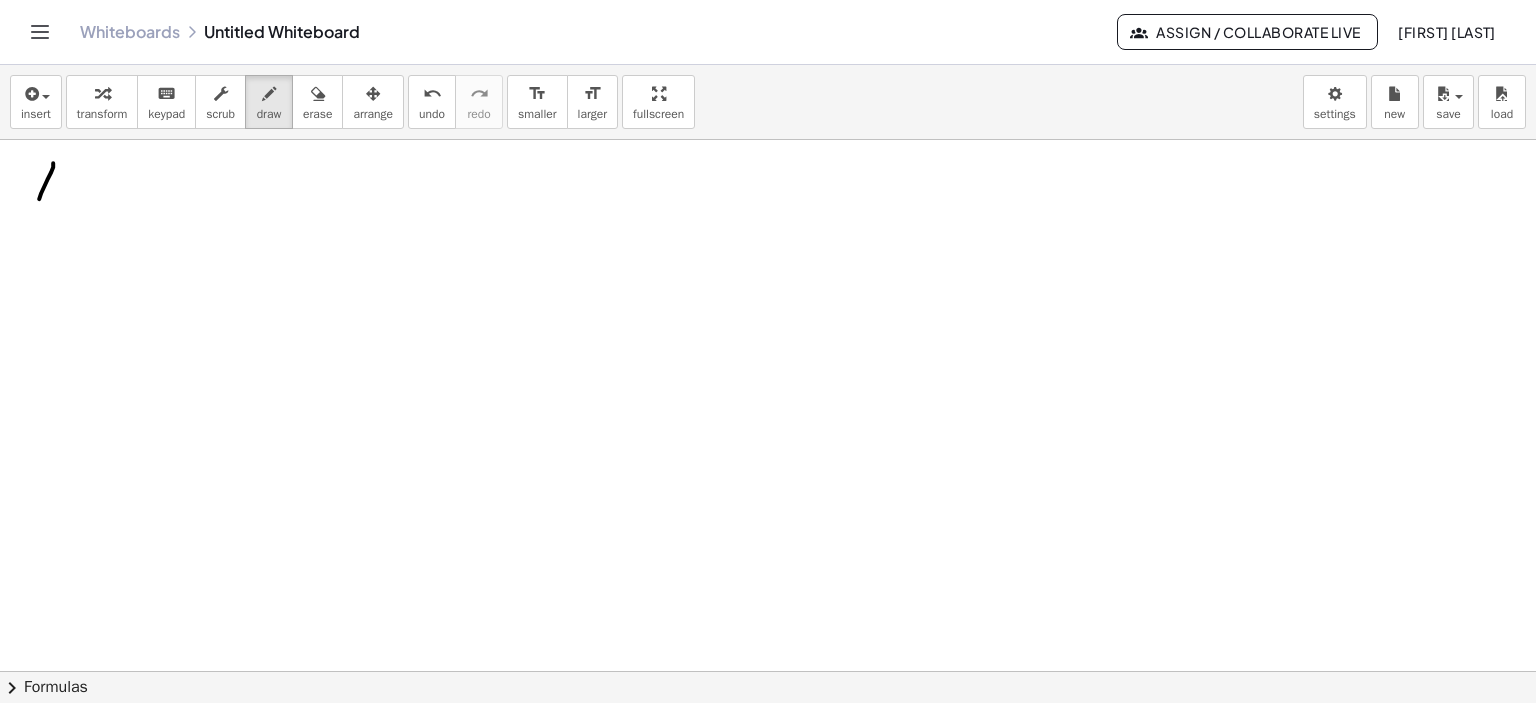 drag, startPoint x: 46, startPoint y: 163, endPoint x: 32, endPoint y: 199, distance: 38.626415 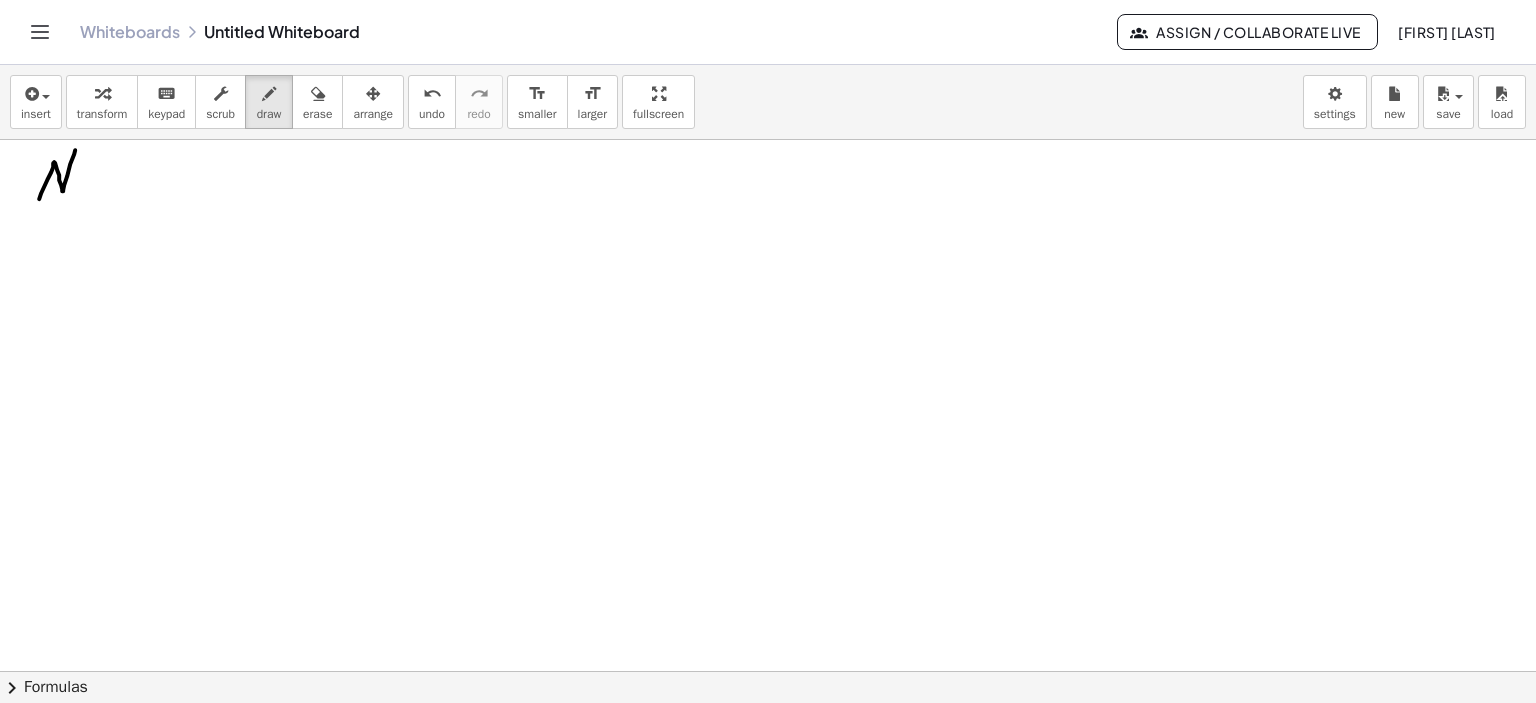 drag, startPoint x: 47, startPoint y: 162, endPoint x: 69, endPoint y: 155, distance: 23.086792 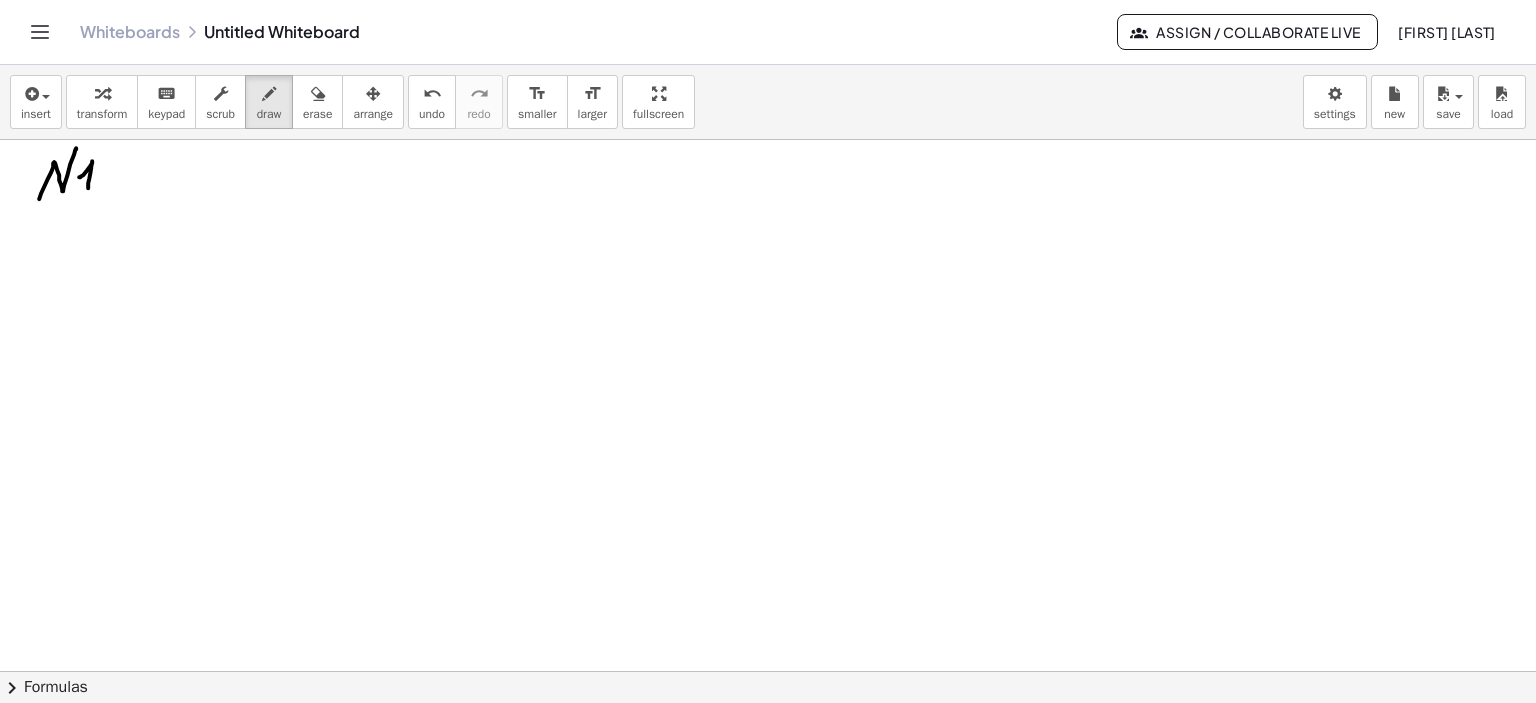 drag, startPoint x: 72, startPoint y: 177, endPoint x: 83, endPoint y: 194, distance: 20.248457 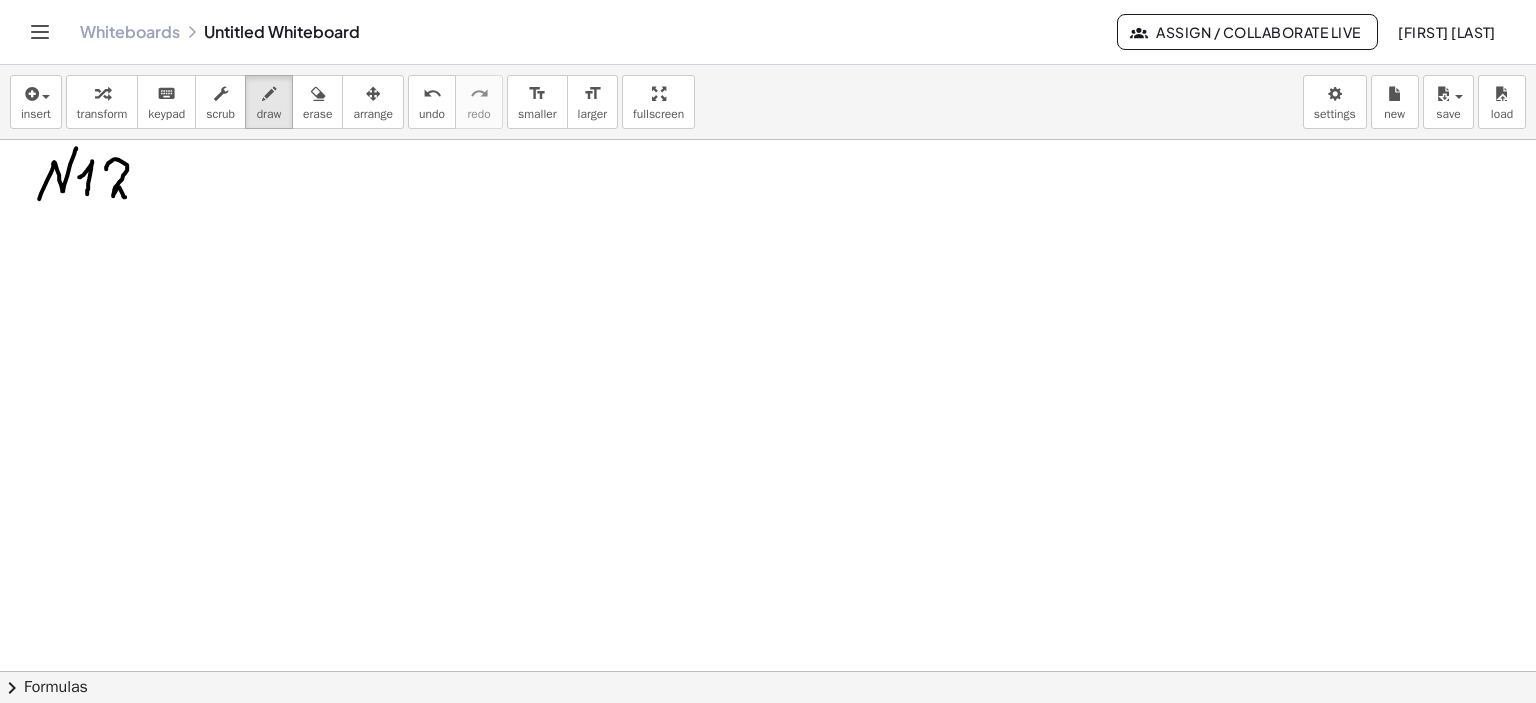 drag, startPoint x: 99, startPoint y: 169, endPoint x: 128, endPoint y: 191, distance: 36.40055 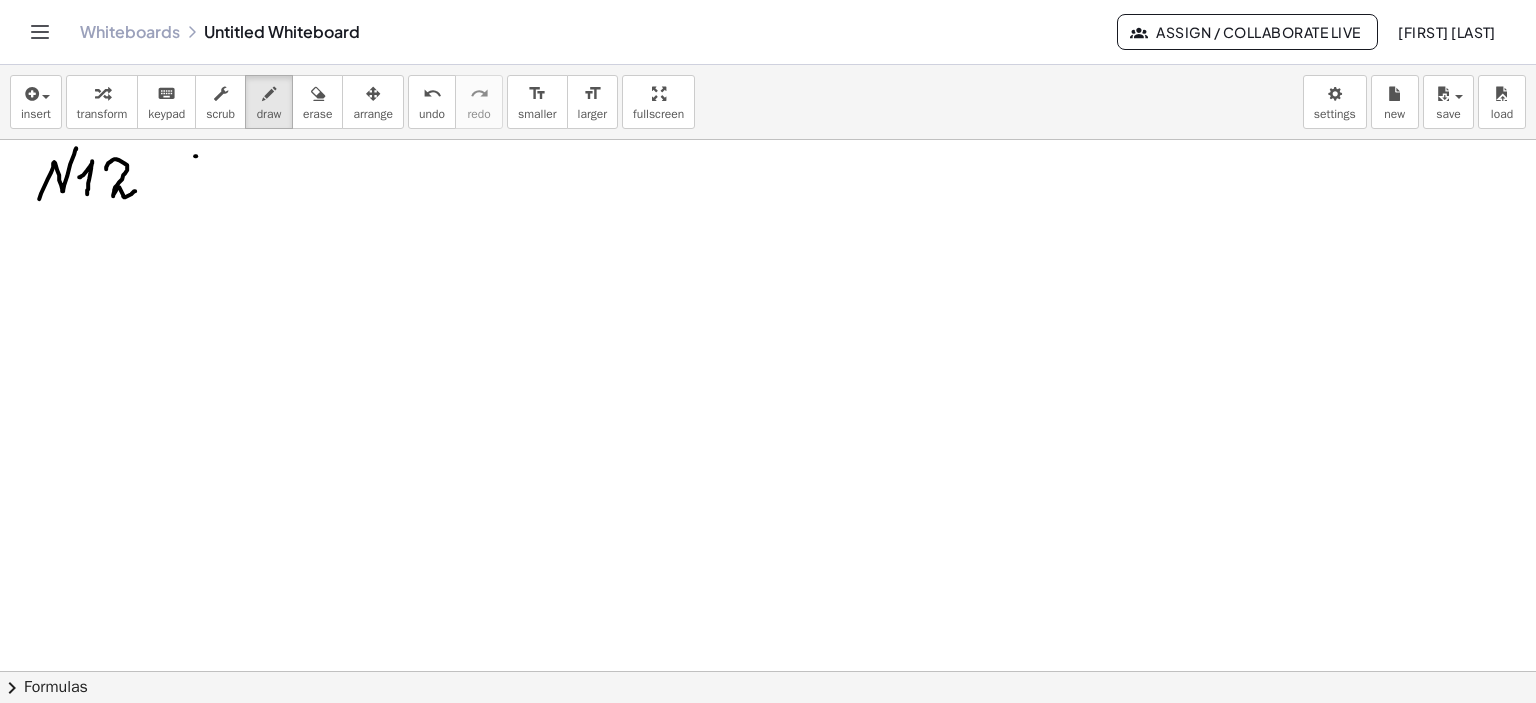 drag, startPoint x: 189, startPoint y: 156, endPoint x: 195, endPoint y: 202, distance: 46.389652 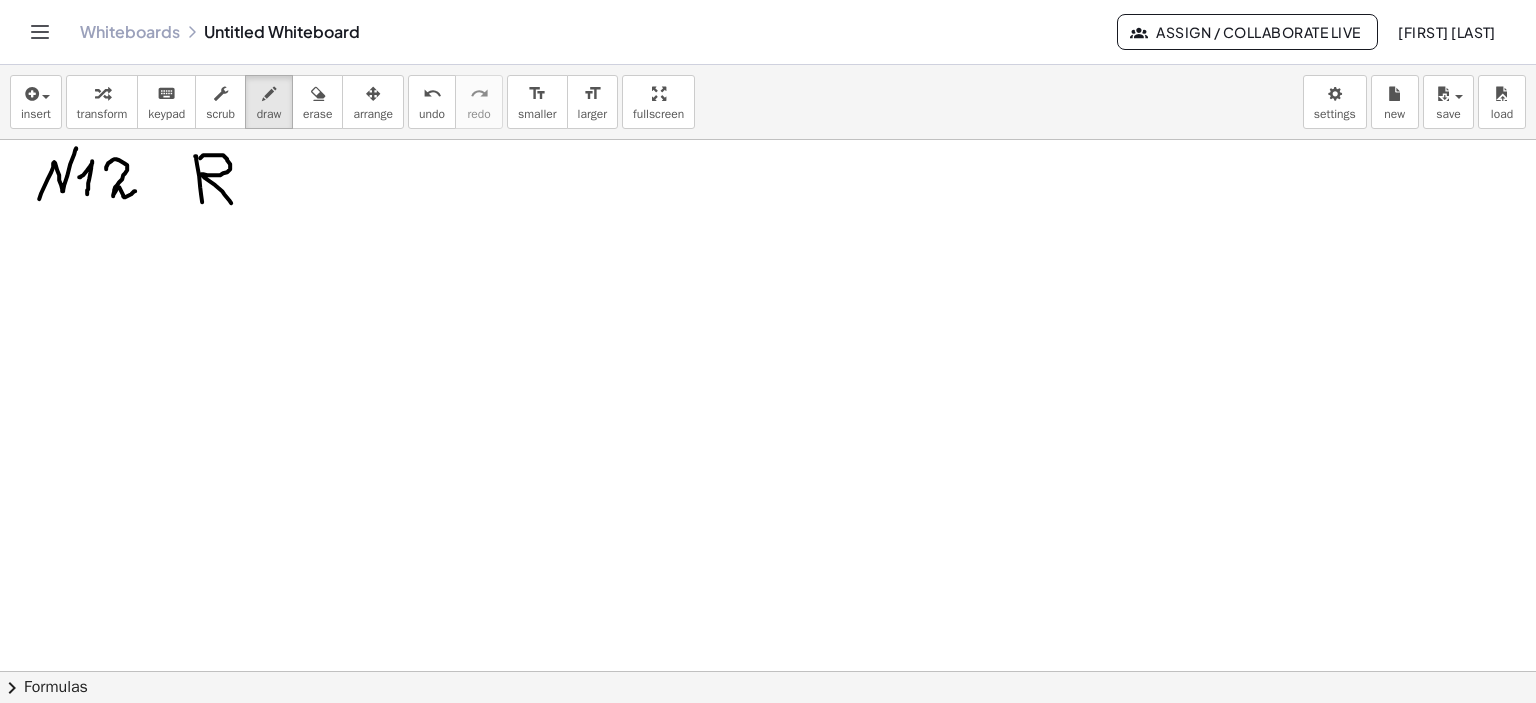 drag, startPoint x: 193, startPoint y: 158, endPoint x: 224, endPoint y: 203, distance: 54.644306 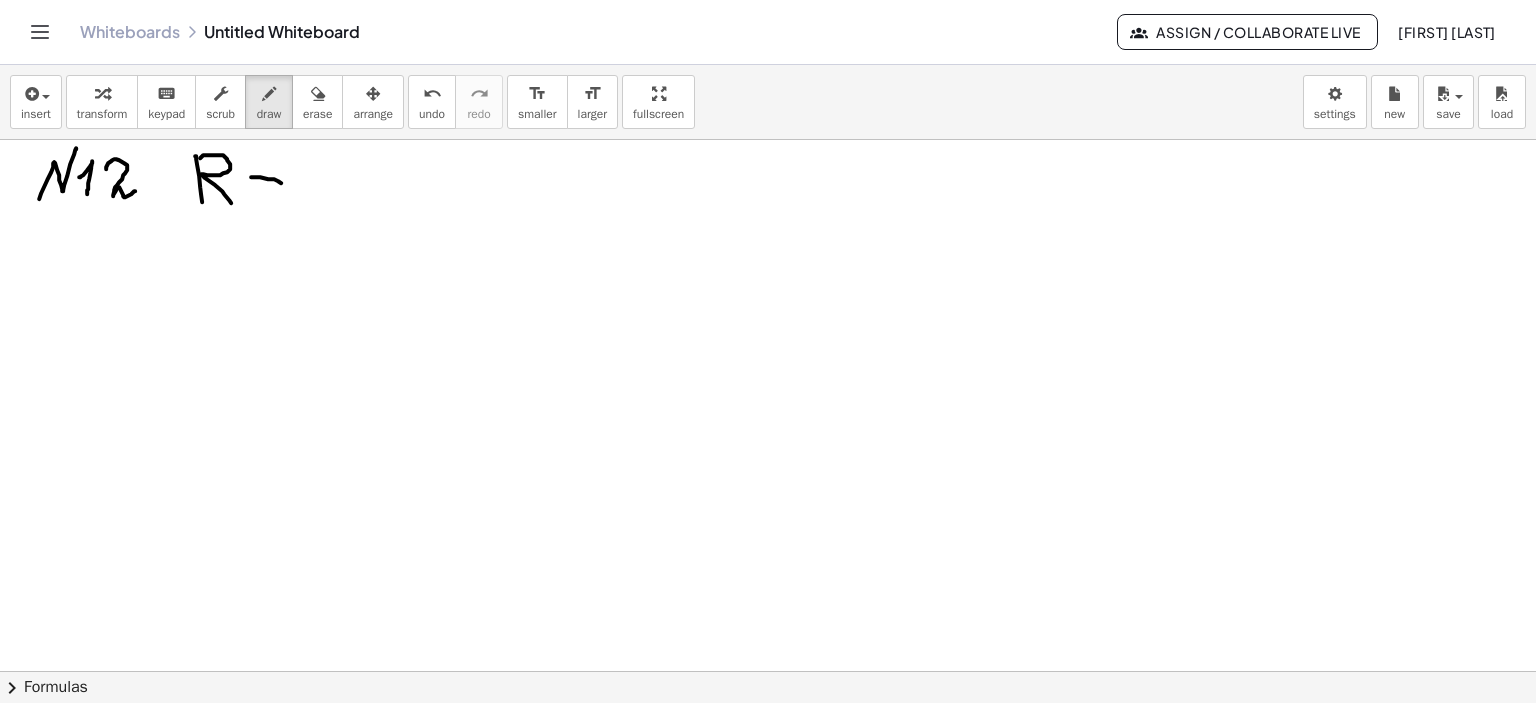 drag, startPoint x: 244, startPoint y: 177, endPoint x: 274, endPoint y: 183, distance: 30.594116 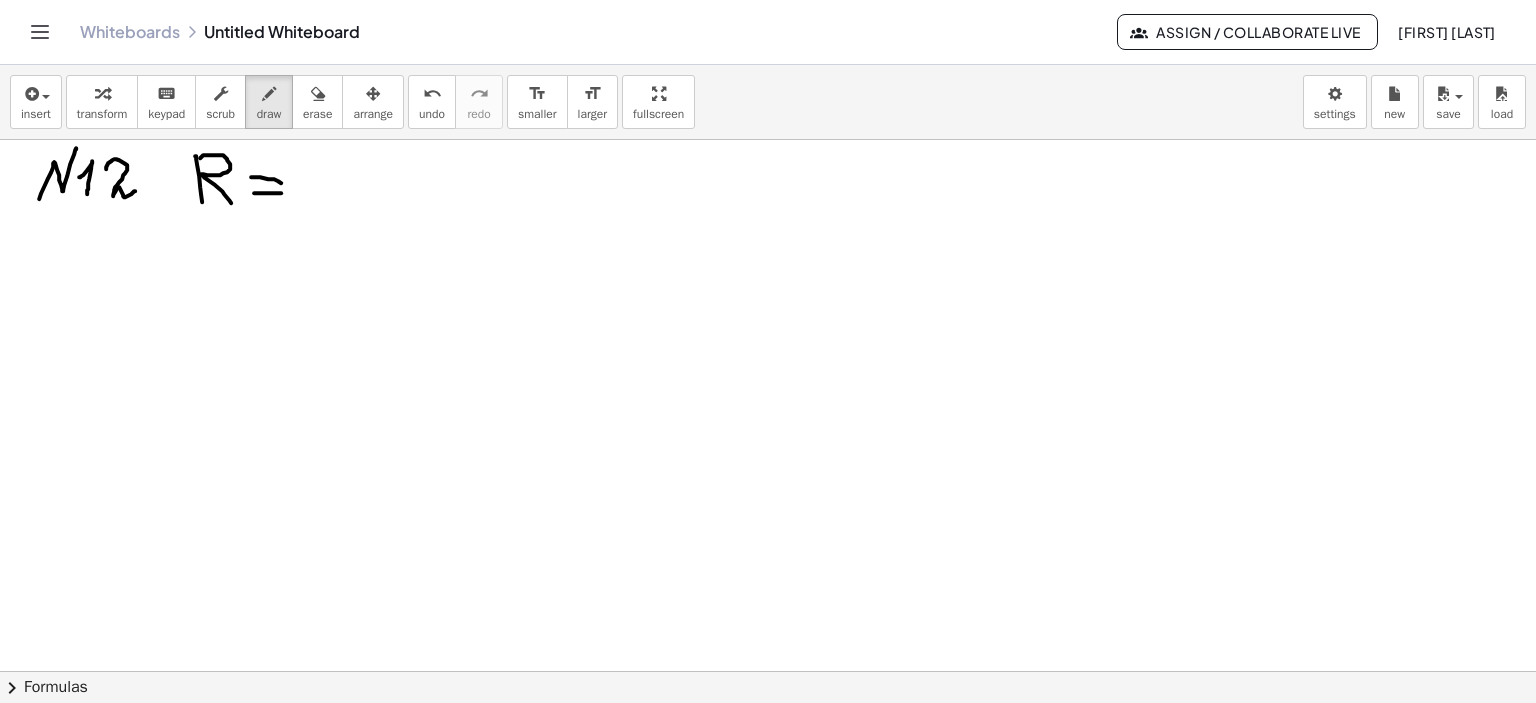 drag, startPoint x: 247, startPoint y: 193, endPoint x: 275, endPoint y: 193, distance: 28 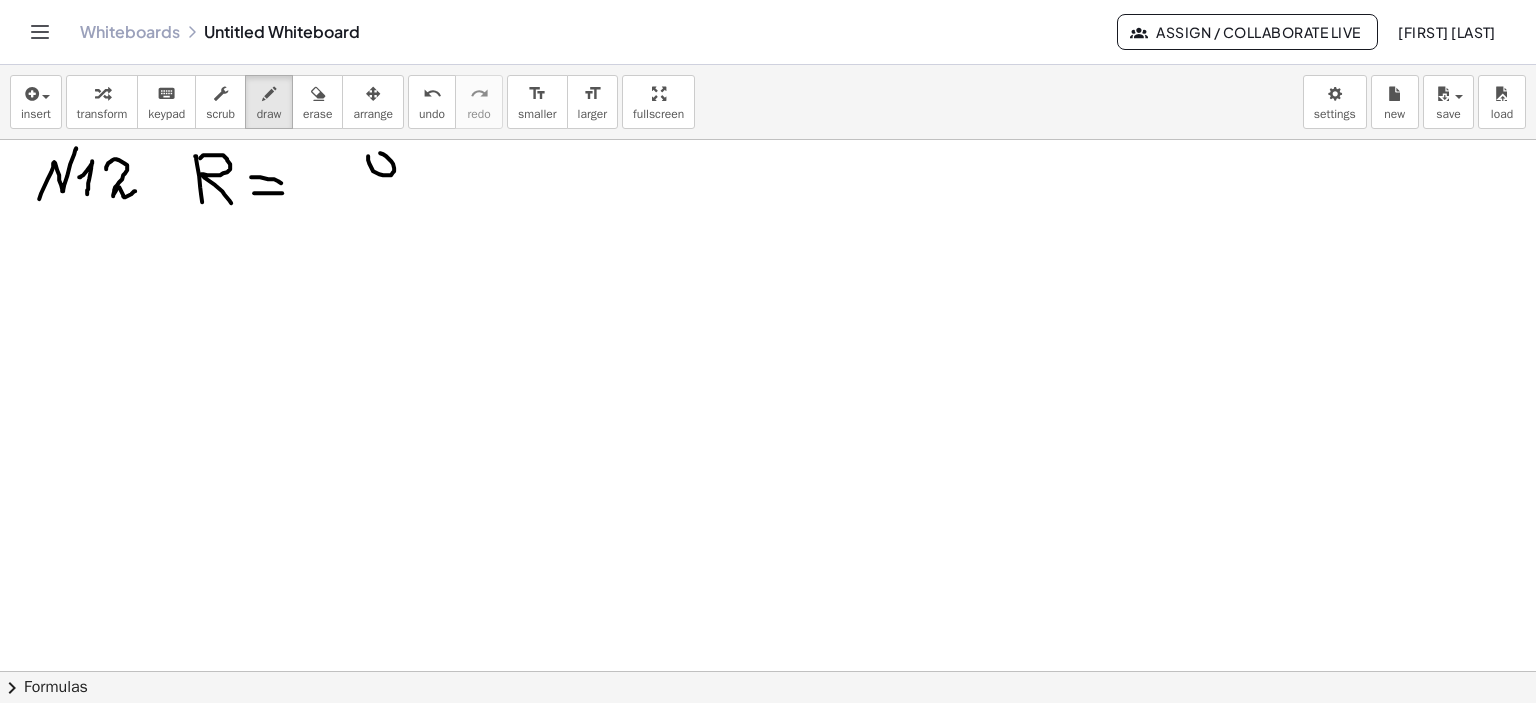 click at bounding box center (768, -2037) 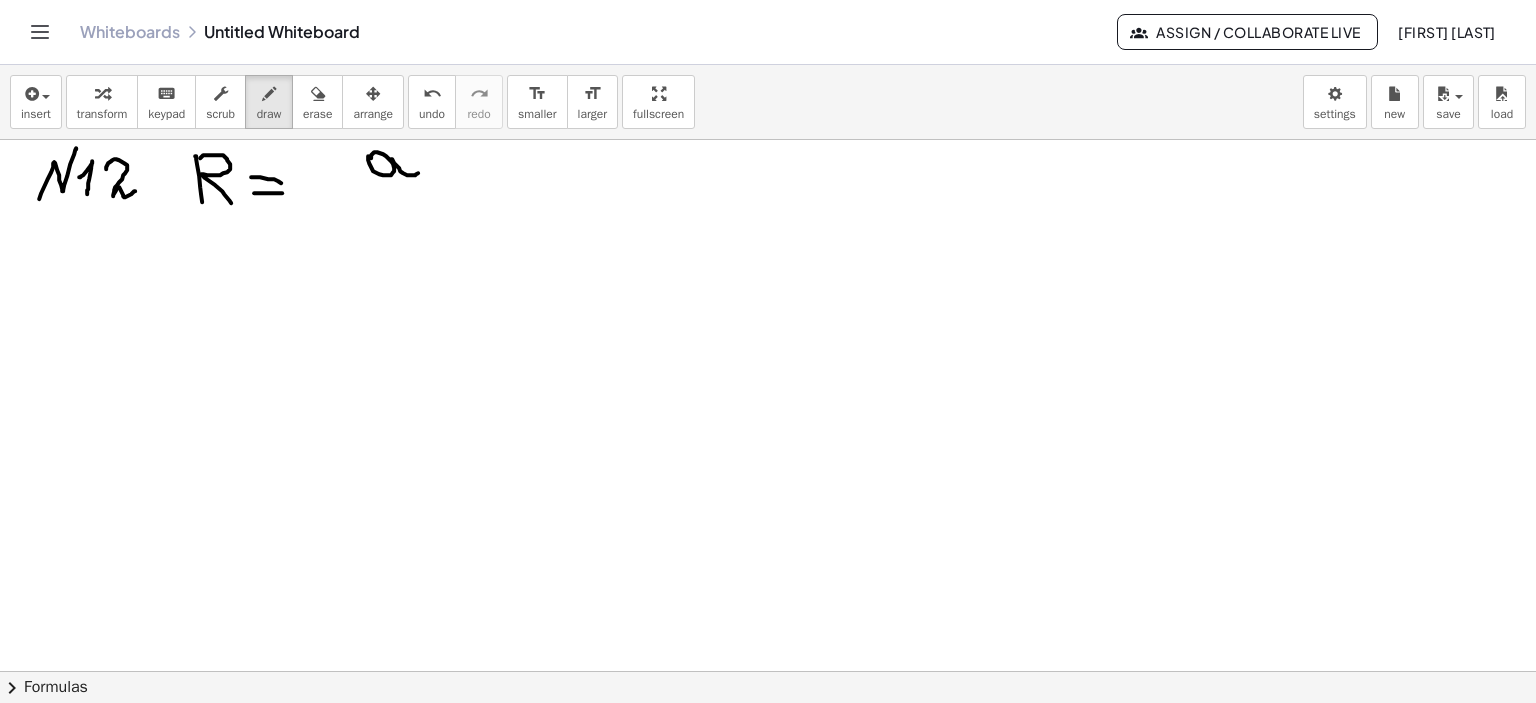 drag, startPoint x: 384, startPoint y: 159, endPoint x: 411, endPoint y: 173, distance: 30.413813 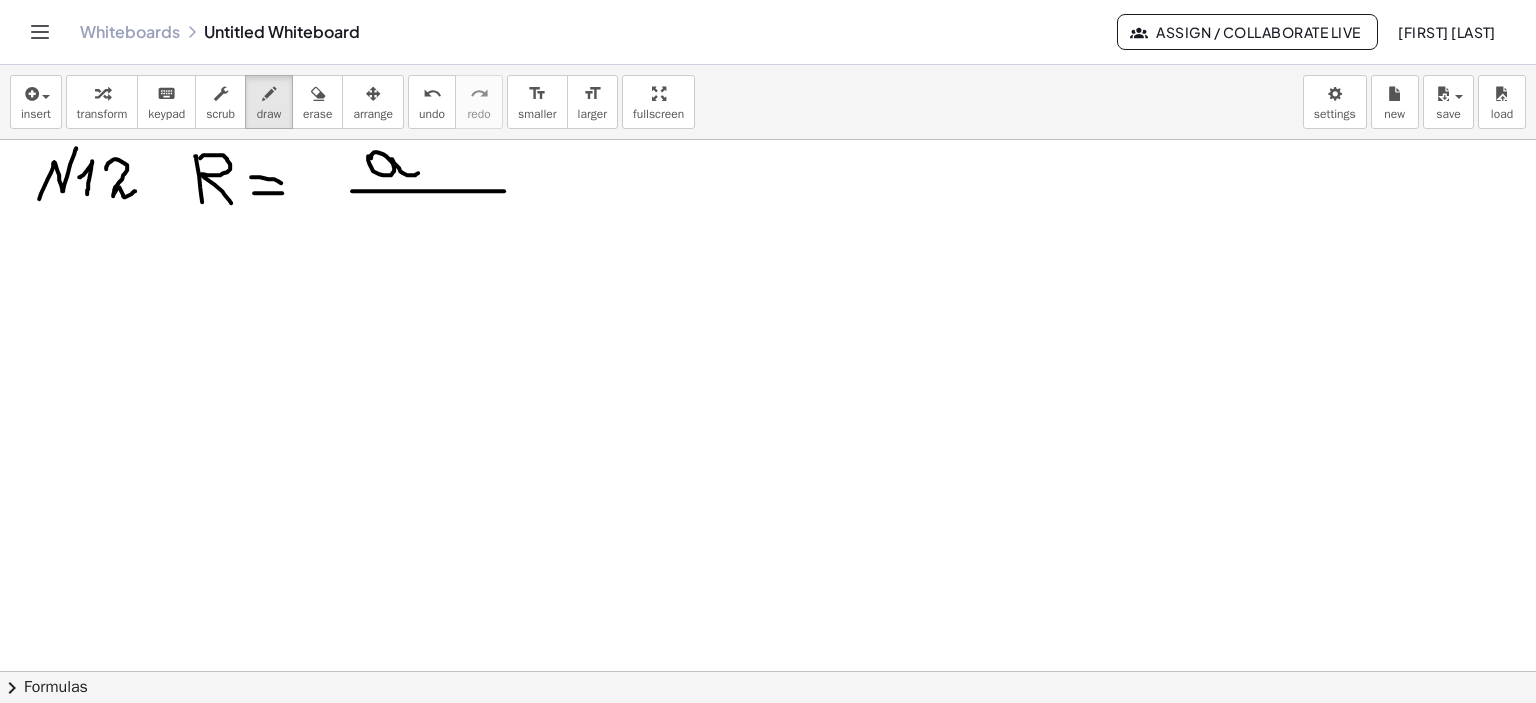 drag, startPoint x: 345, startPoint y: 191, endPoint x: 497, endPoint y: 191, distance: 152 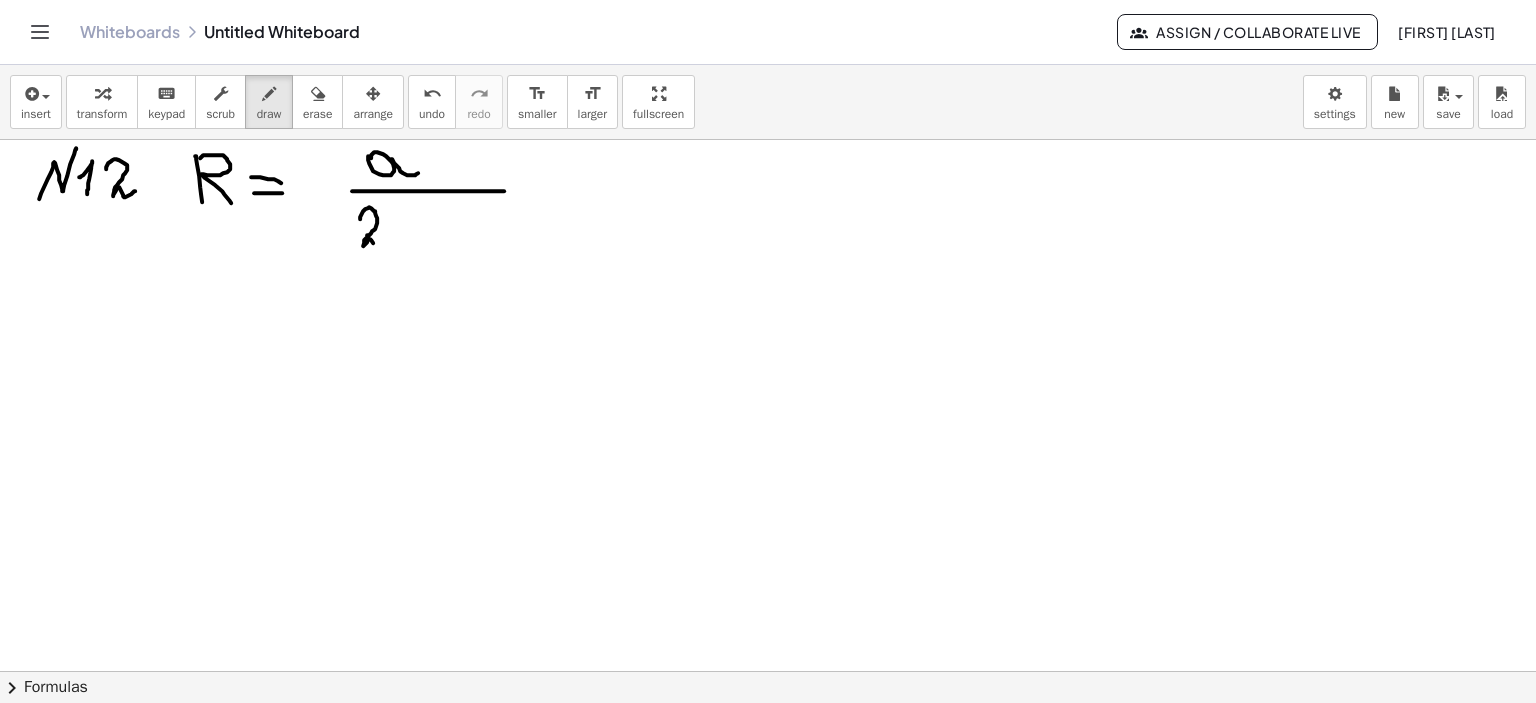 drag, startPoint x: 353, startPoint y: 219, endPoint x: 391, endPoint y: 243, distance: 44.94441 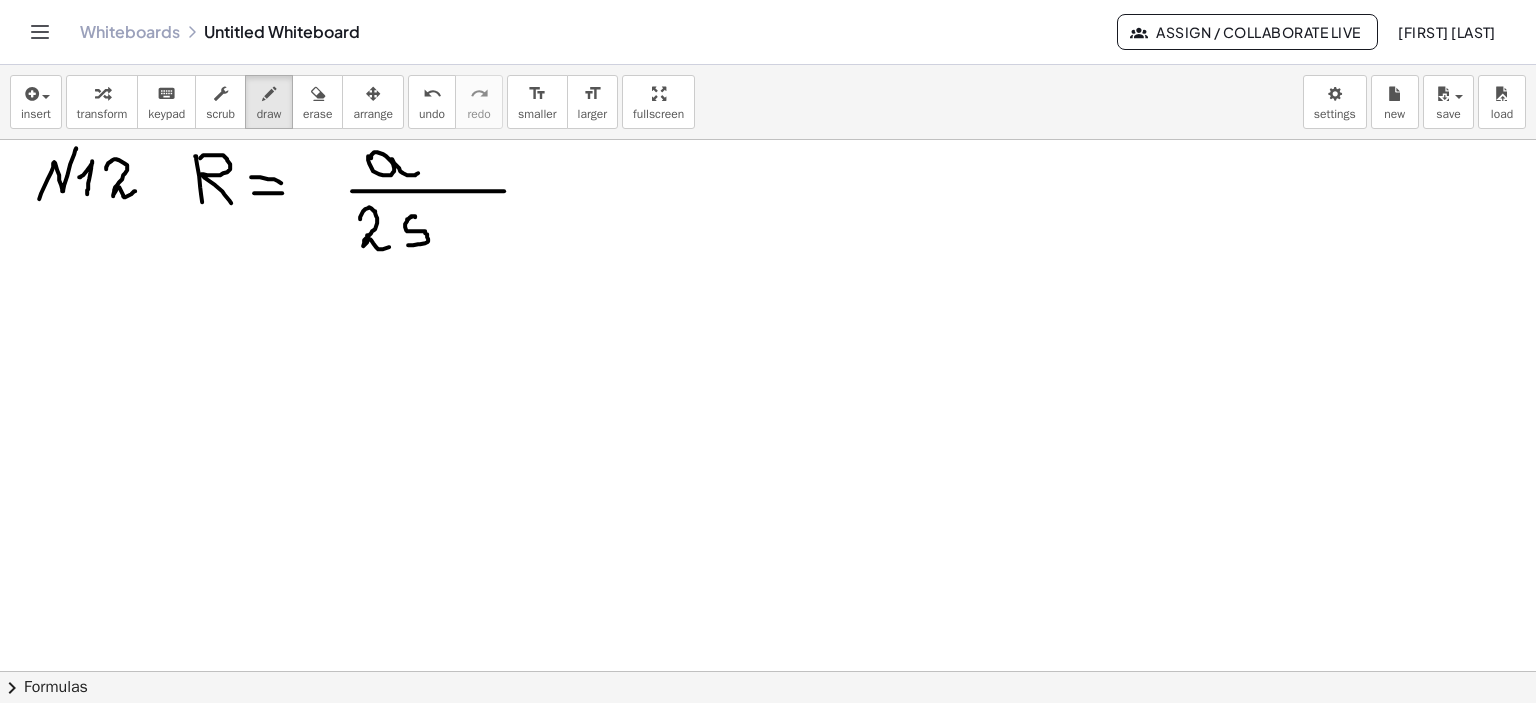 drag, startPoint x: 408, startPoint y: 216, endPoint x: 450, endPoint y: 225, distance: 42.953465 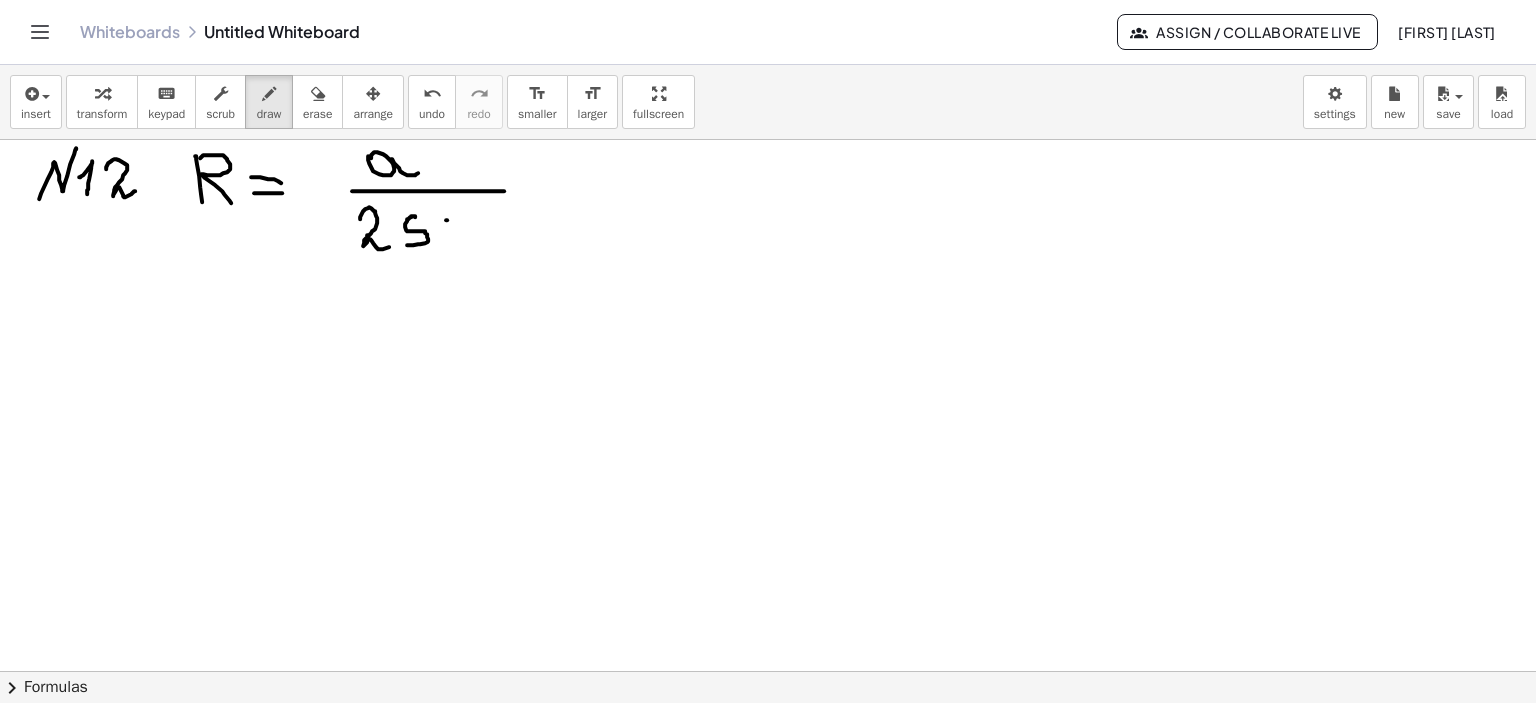 drag, startPoint x: 440, startPoint y: 220, endPoint x: 441, endPoint y: 236, distance: 16.03122 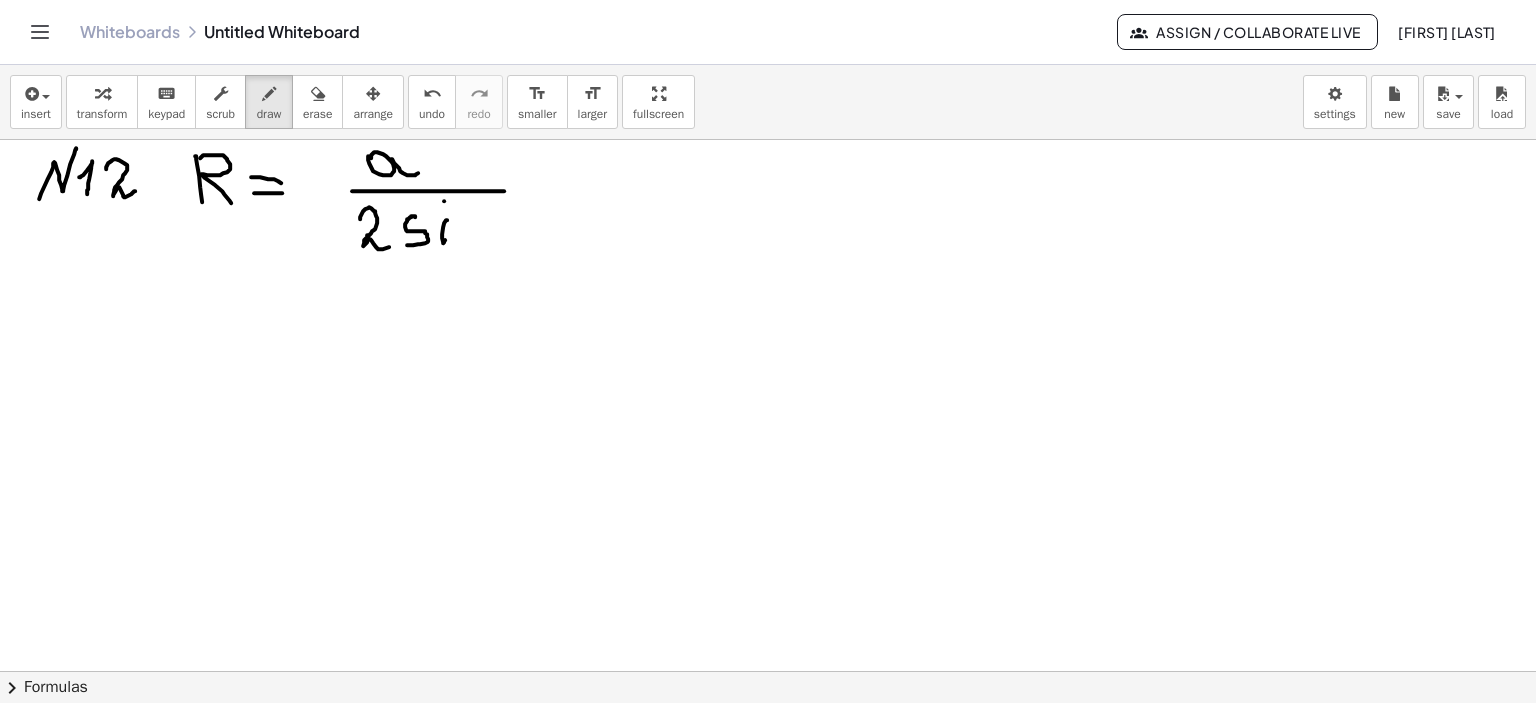 drag, startPoint x: 437, startPoint y: 201, endPoint x: 457, endPoint y: 224, distance: 30.479502 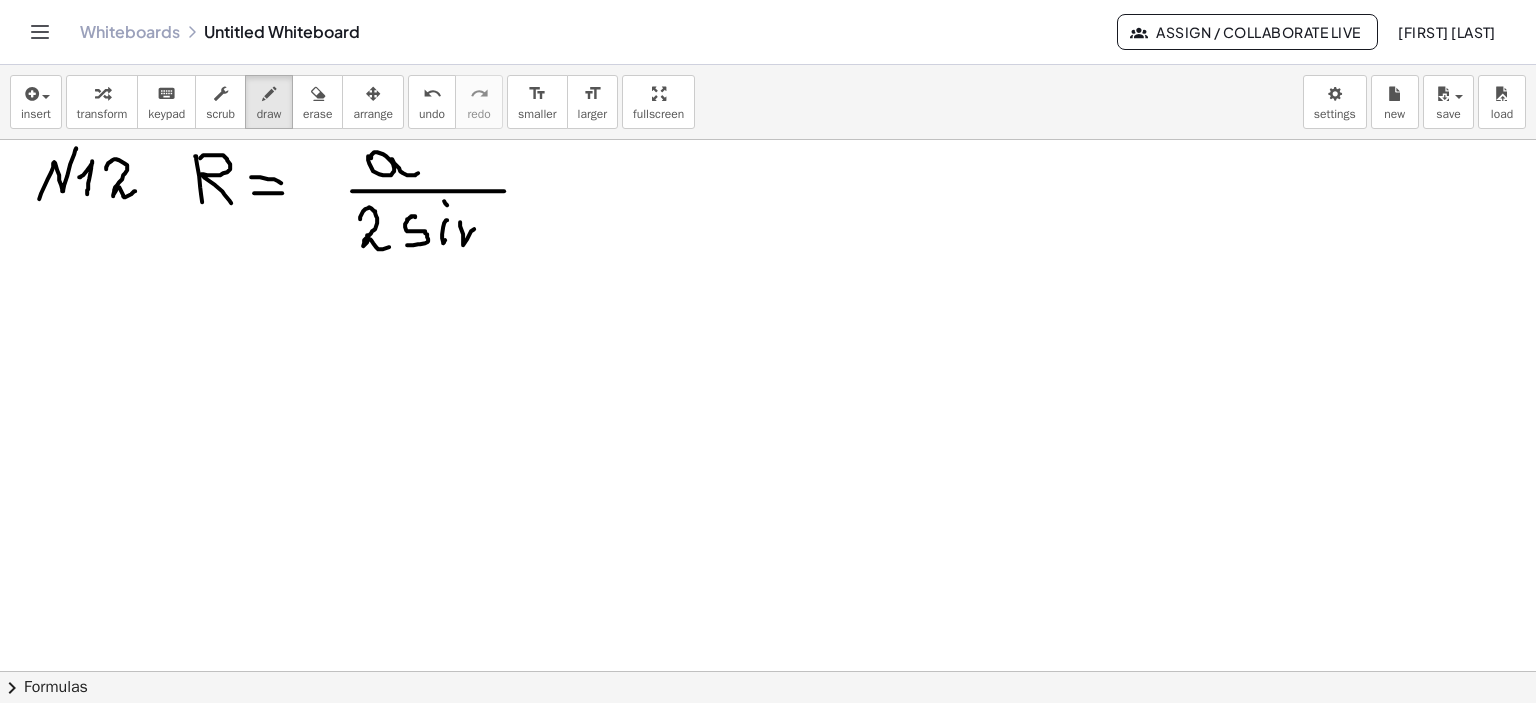 drag, startPoint x: 453, startPoint y: 222, endPoint x: 471, endPoint y: 244, distance: 28.42534 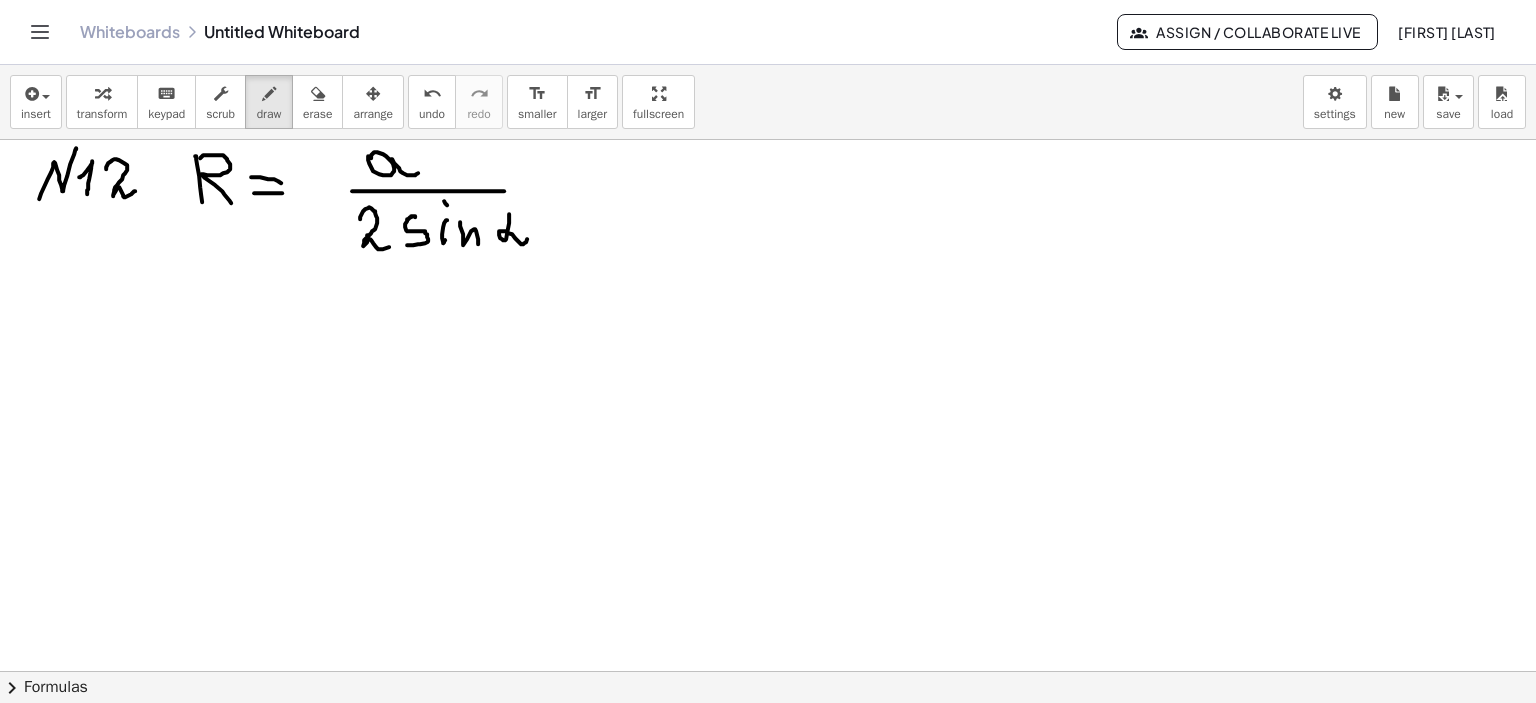 drag, startPoint x: 502, startPoint y: 214, endPoint x: 520, endPoint y: 239, distance: 30.805843 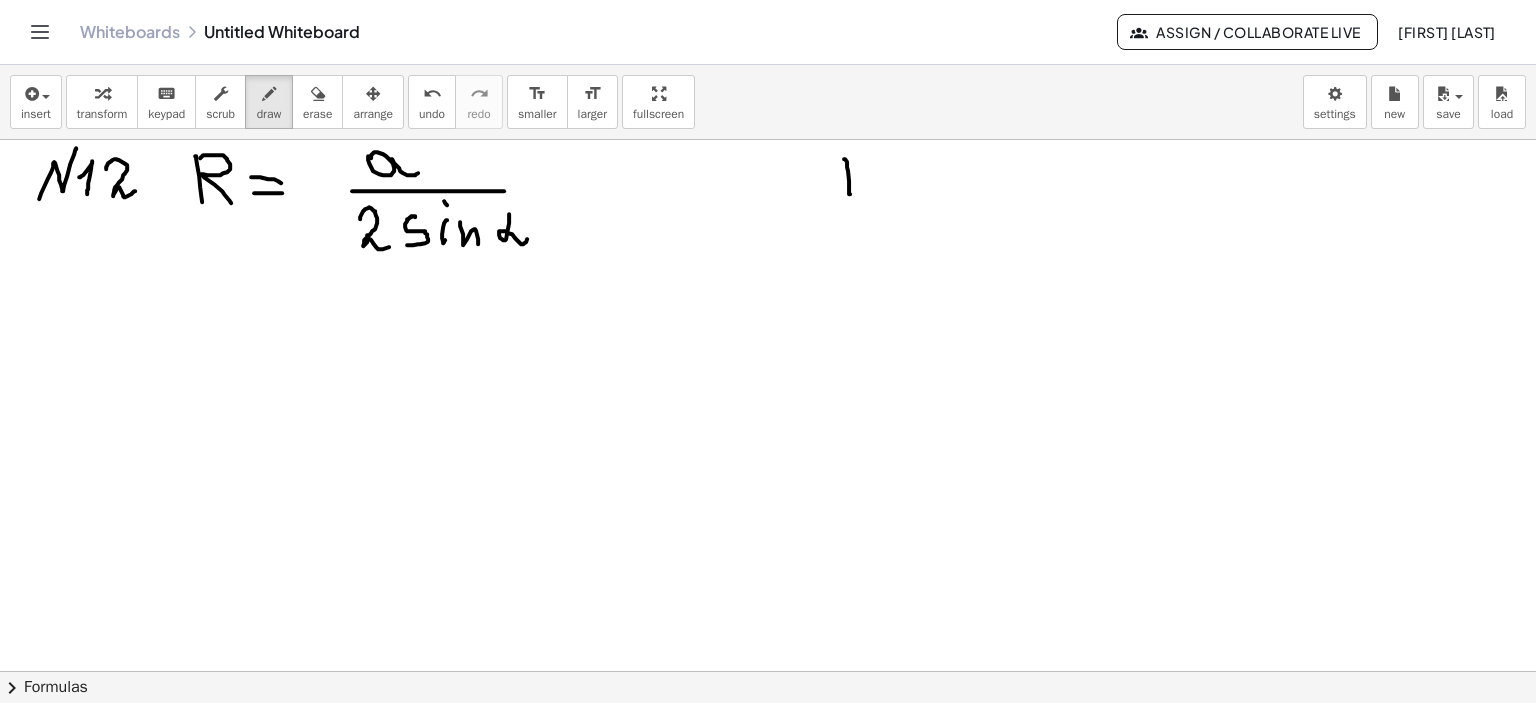 click at bounding box center [768, -2037] 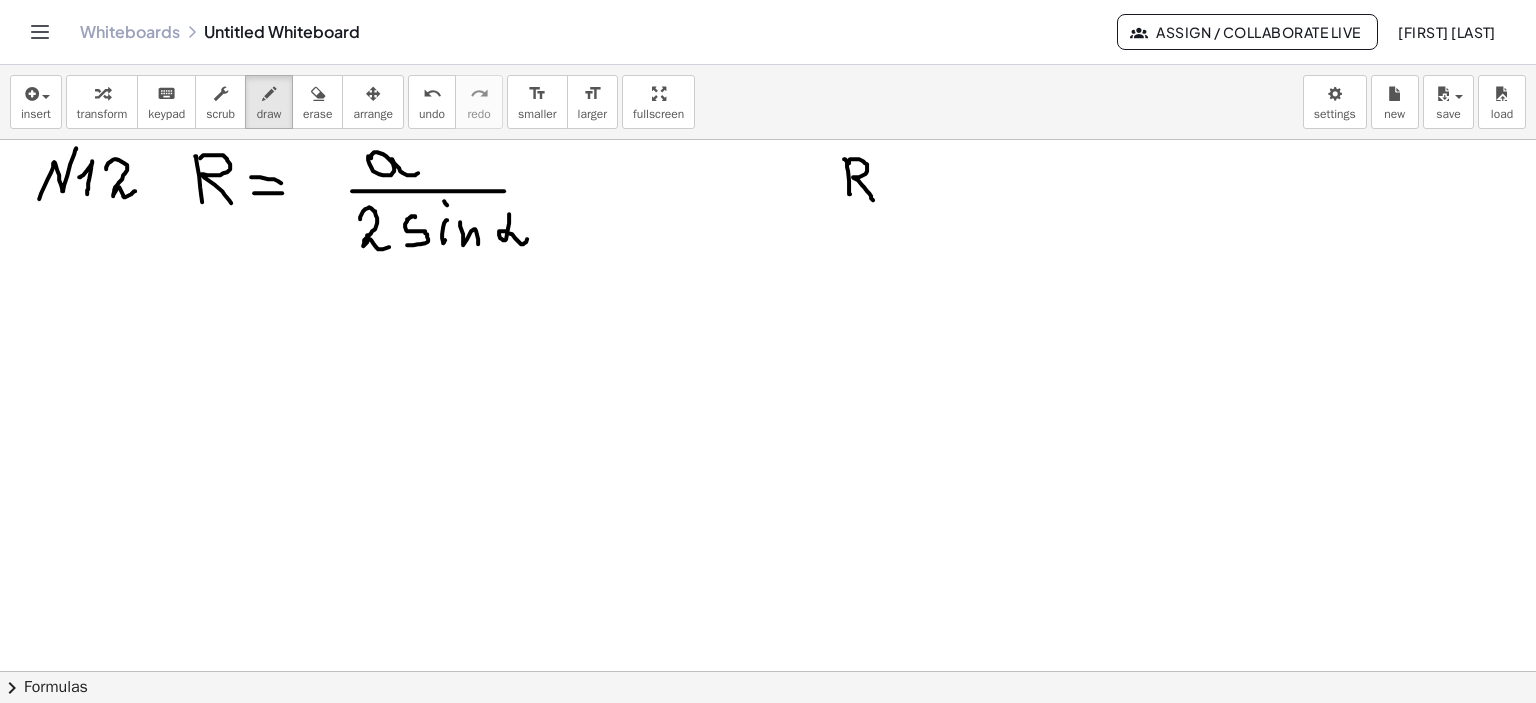 drag, startPoint x: 843, startPoint y: 159, endPoint x: 882, endPoint y: 177, distance: 42.953465 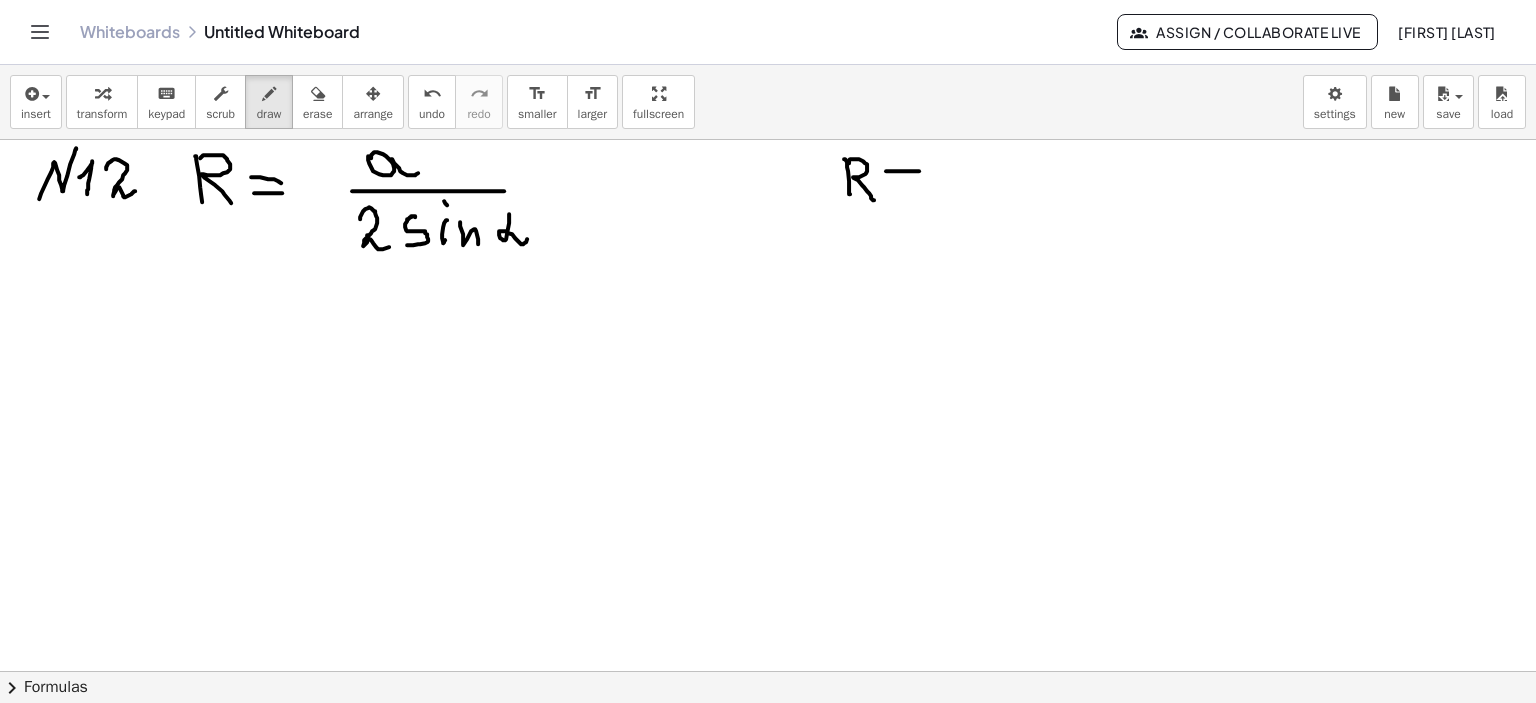 drag, startPoint x: 879, startPoint y: 171, endPoint x: 898, endPoint y: 183, distance: 22.472204 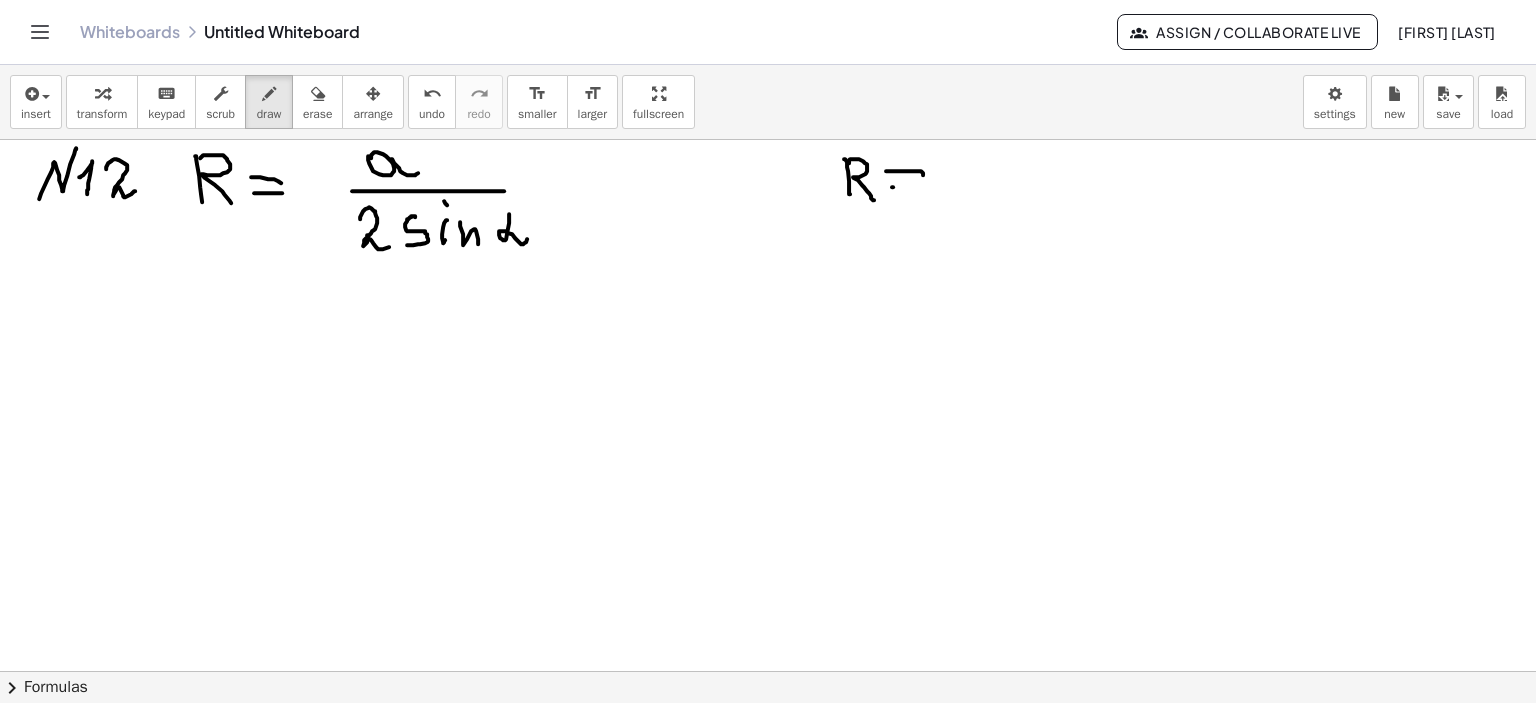 drag, startPoint x: 885, startPoint y: 187, endPoint x: 920, endPoint y: 187, distance: 35 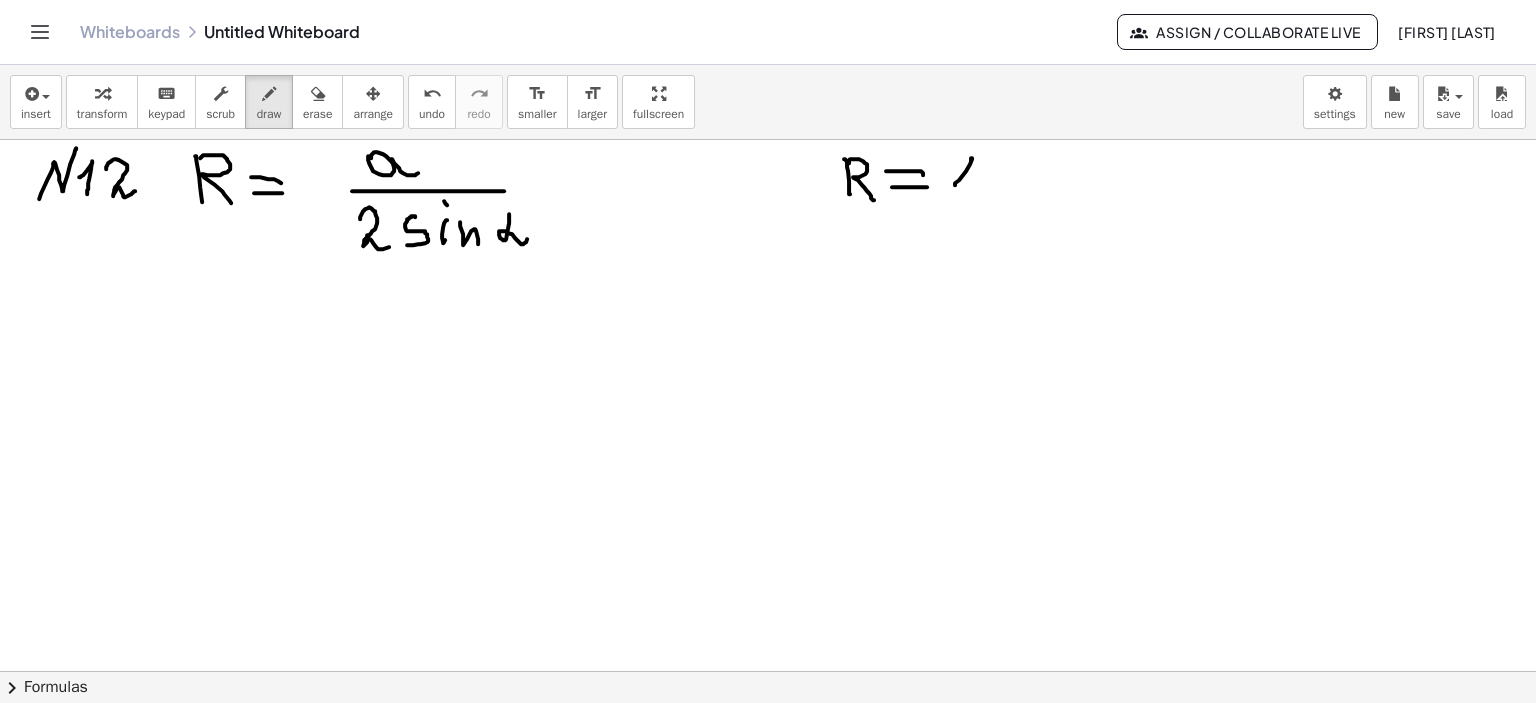 drag, startPoint x: 948, startPoint y: 185, endPoint x: 963, endPoint y: 192, distance: 16.552946 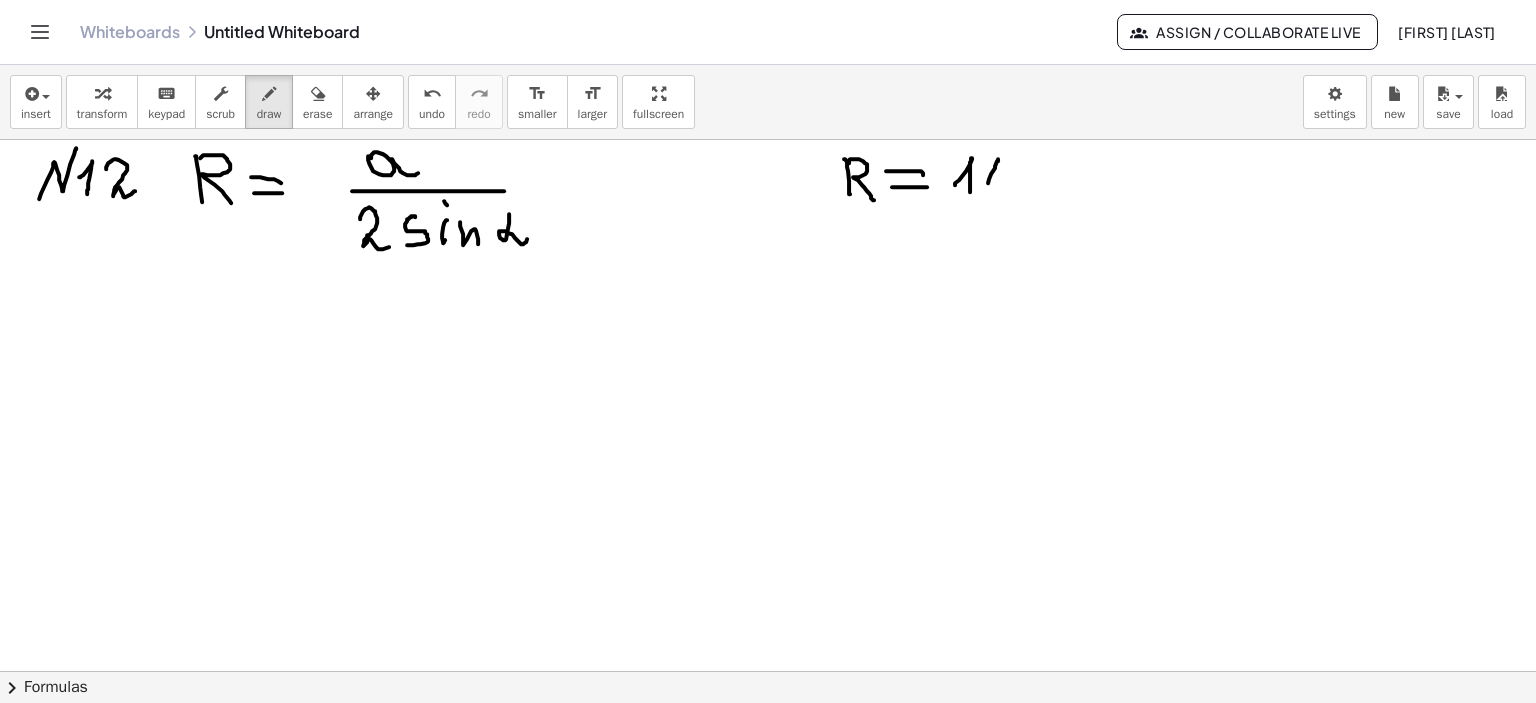 drag, startPoint x: 991, startPoint y: 159, endPoint x: 1010, endPoint y: 188, distance: 34.669872 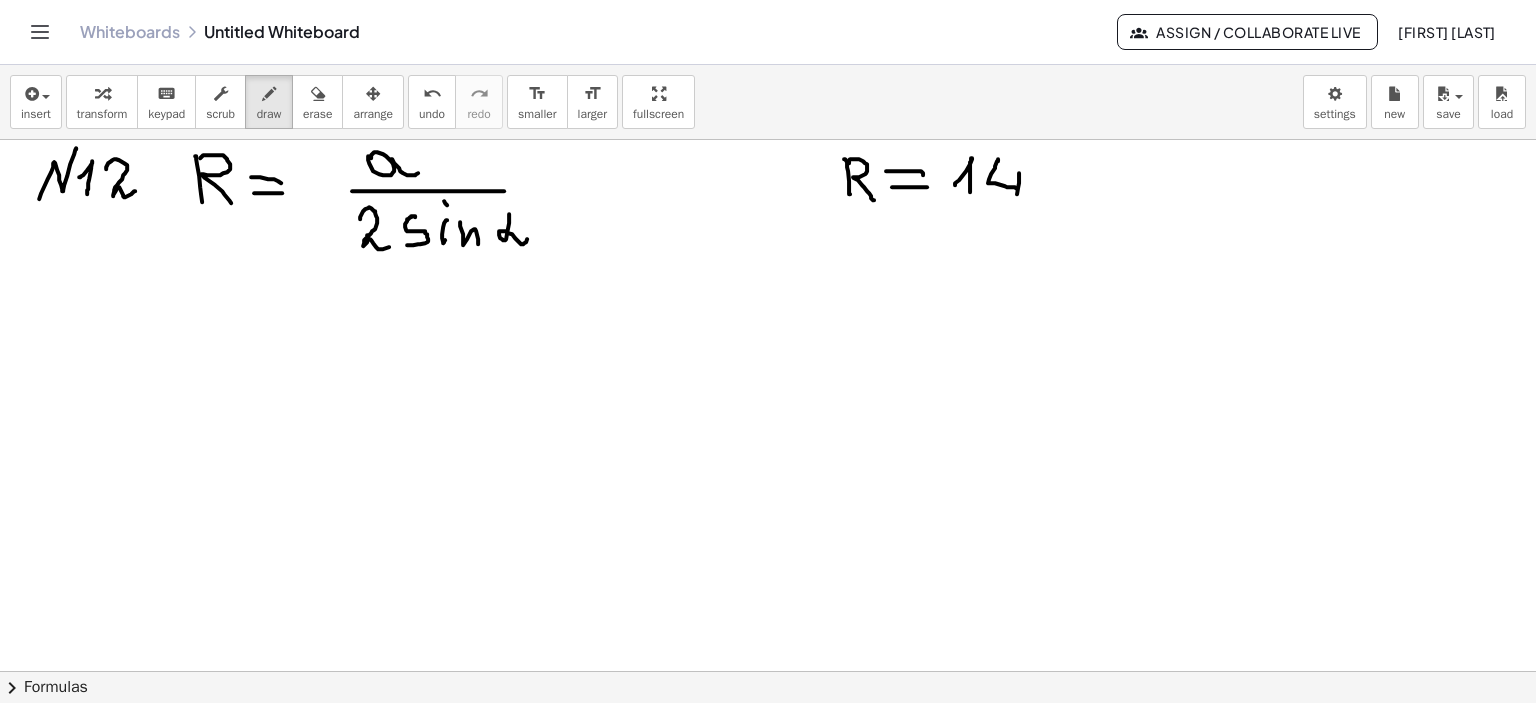 drag, startPoint x: 1012, startPoint y: 173, endPoint x: 1010, endPoint y: 198, distance: 25.079872 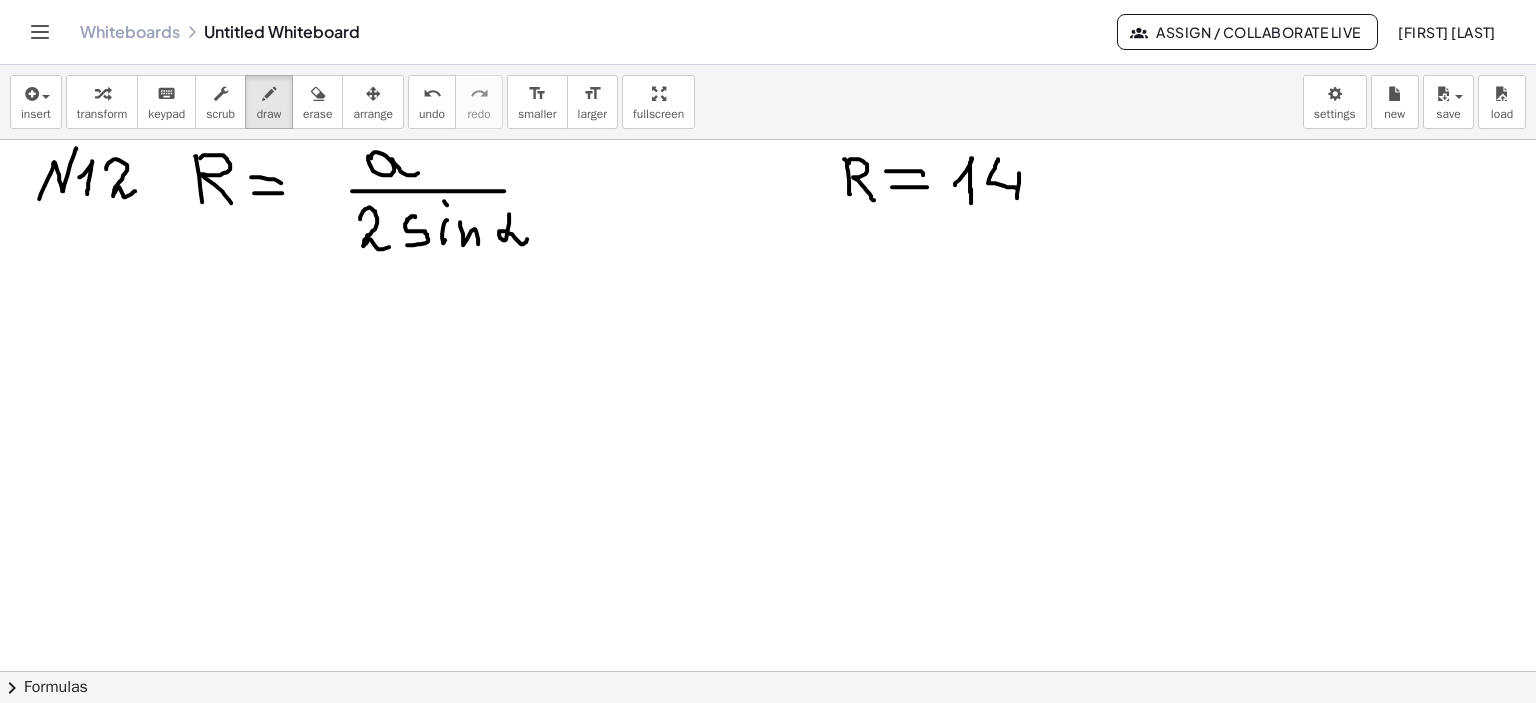 drag, startPoint x: 964, startPoint y: 189, endPoint x: 964, endPoint y: 203, distance: 14 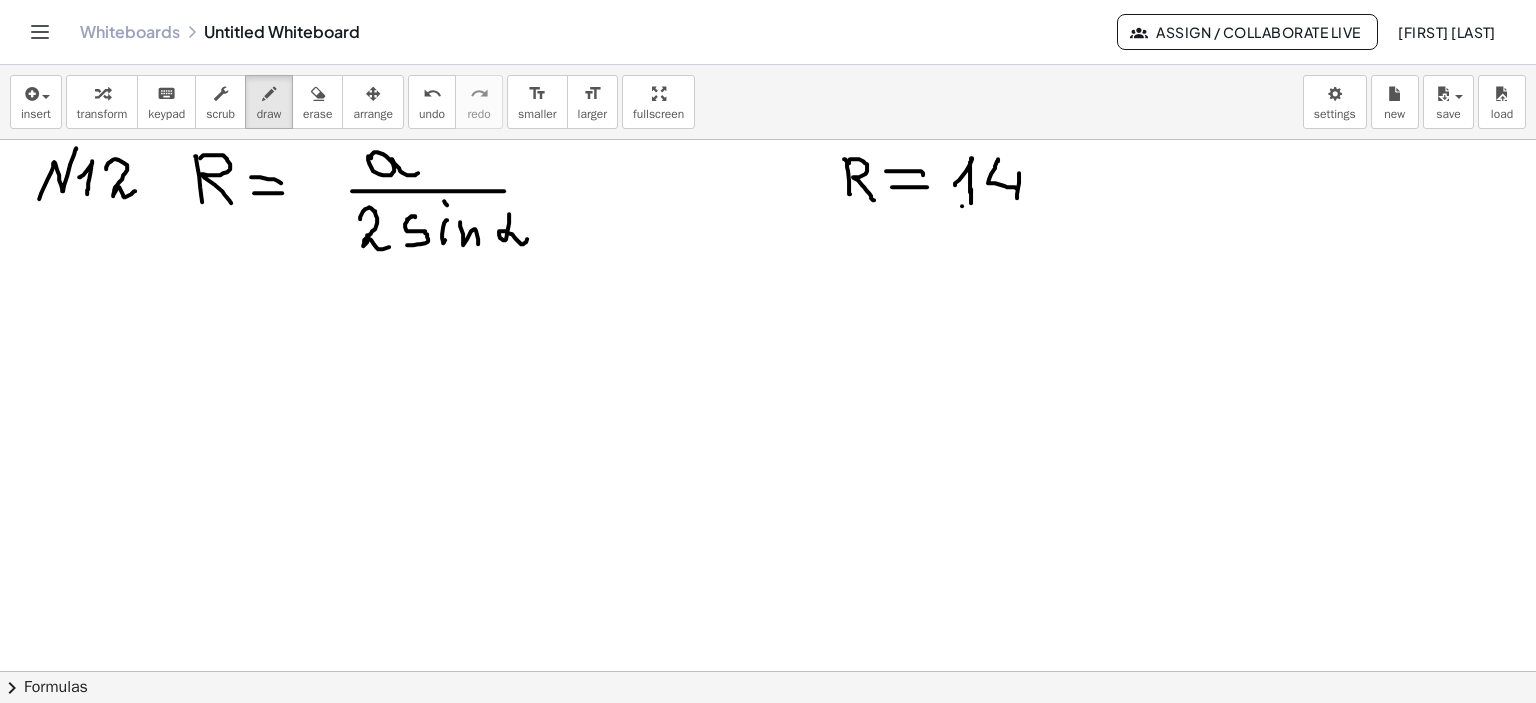 drag, startPoint x: 955, startPoint y: 206, endPoint x: 989, endPoint y: 203, distance: 34.132095 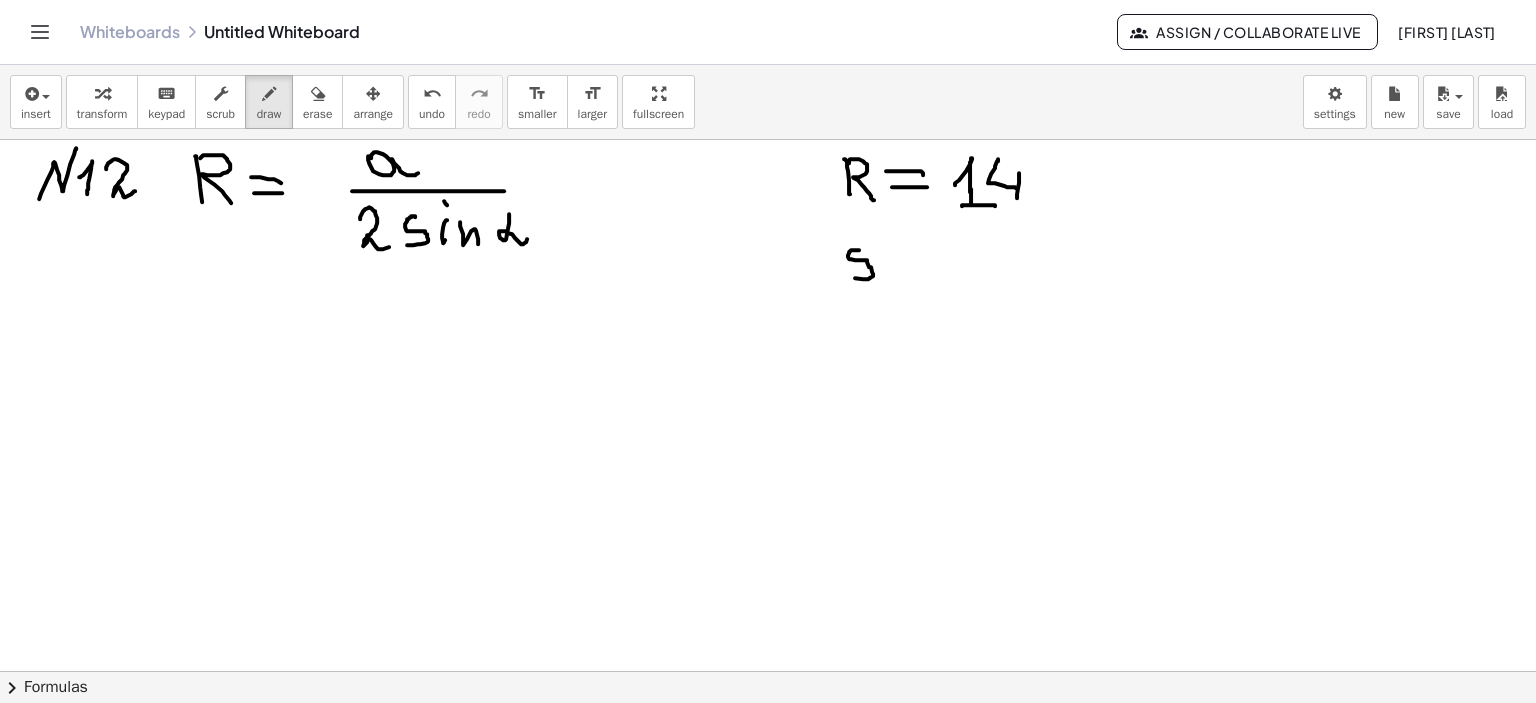 drag, startPoint x: 852, startPoint y: 250, endPoint x: 848, endPoint y: 270, distance: 20.396078 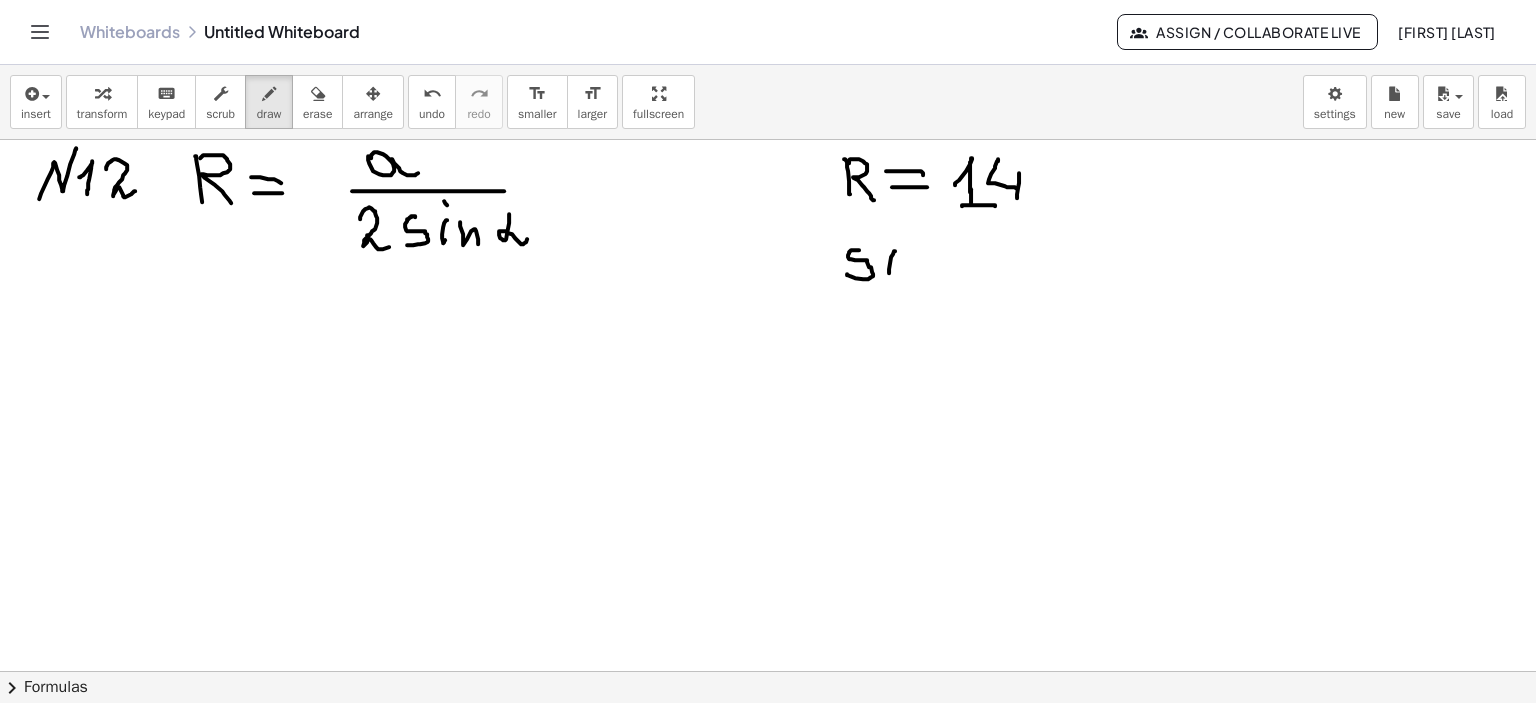 drag, startPoint x: 888, startPoint y: 251, endPoint x: 891, endPoint y: 235, distance: 16.27882 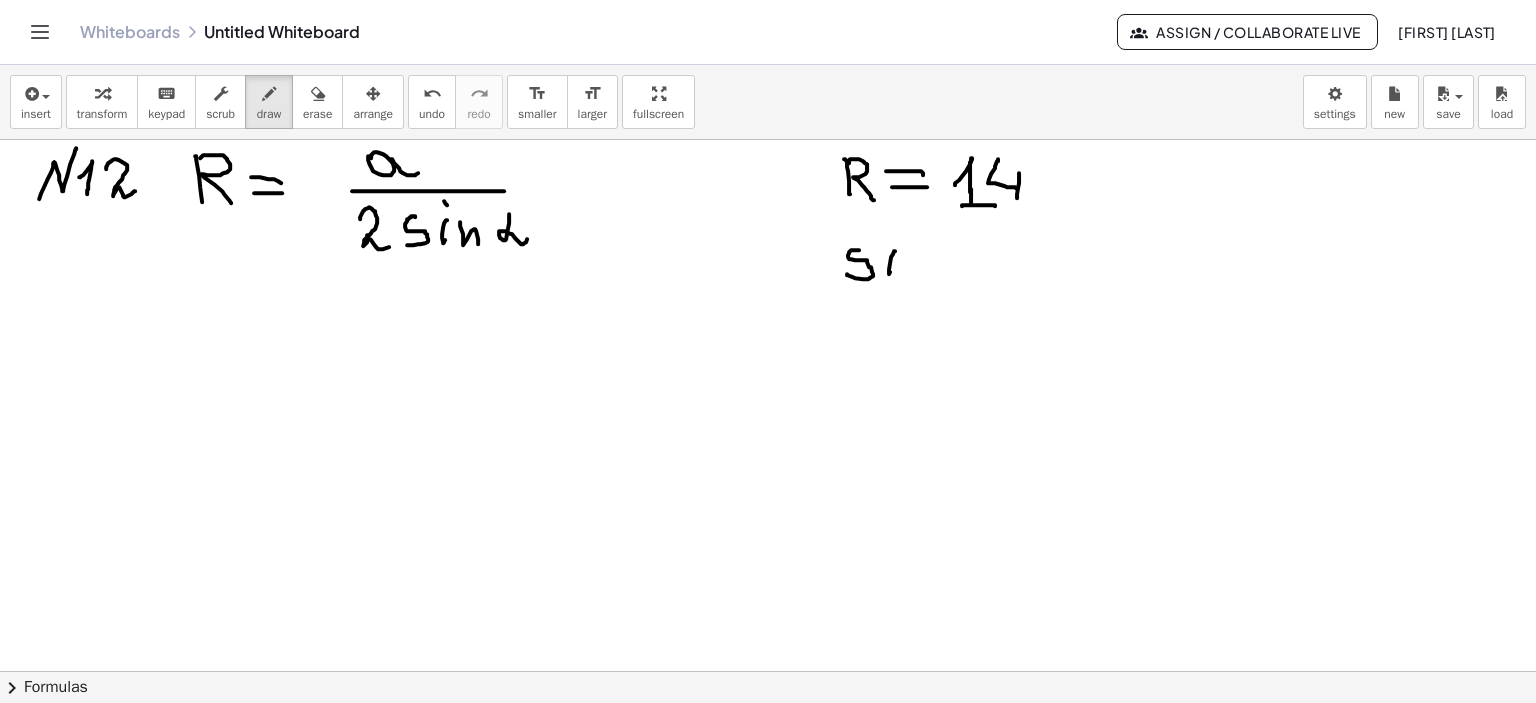 drag, startPoint x: 887, startPoint y: 233, endPoint x: 896, endPoint y: 251, distance: 20.12461 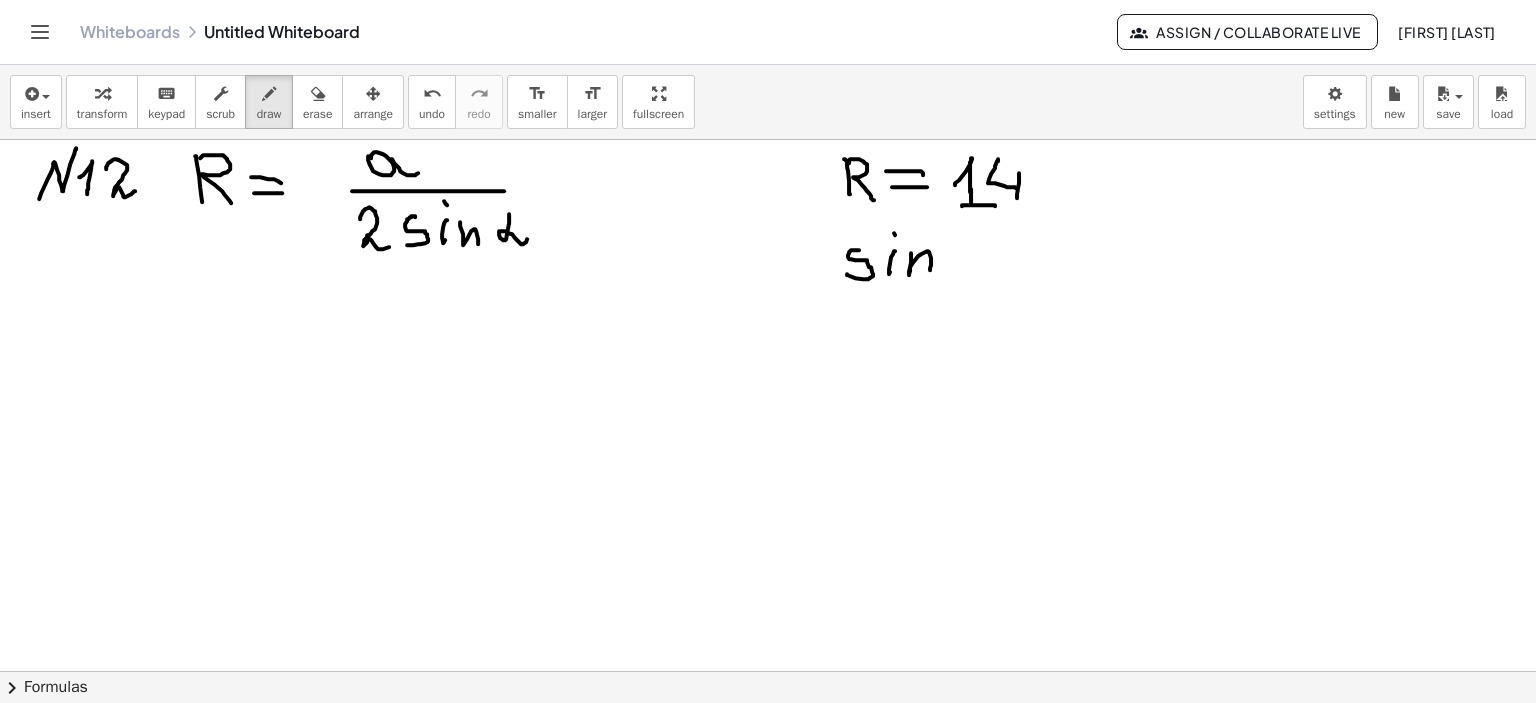 drag, startPoint x: 904, startPoint y: 253, endPoint x: 944, endPoint y: 267, distance: 42.379242 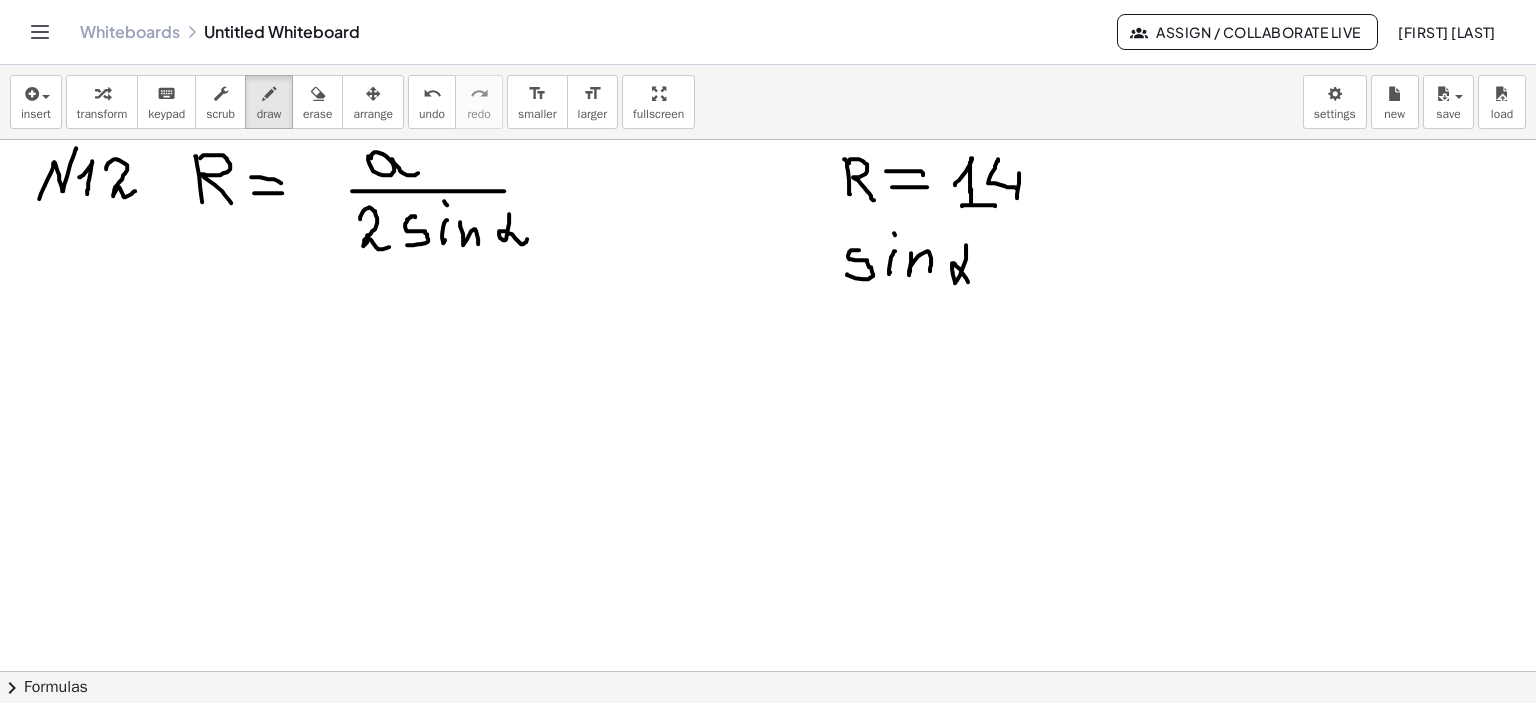 drag, startPoint x: 959, startPoint y: 245, endPoint x: 984, endPoint y: 256, distance: 27.313 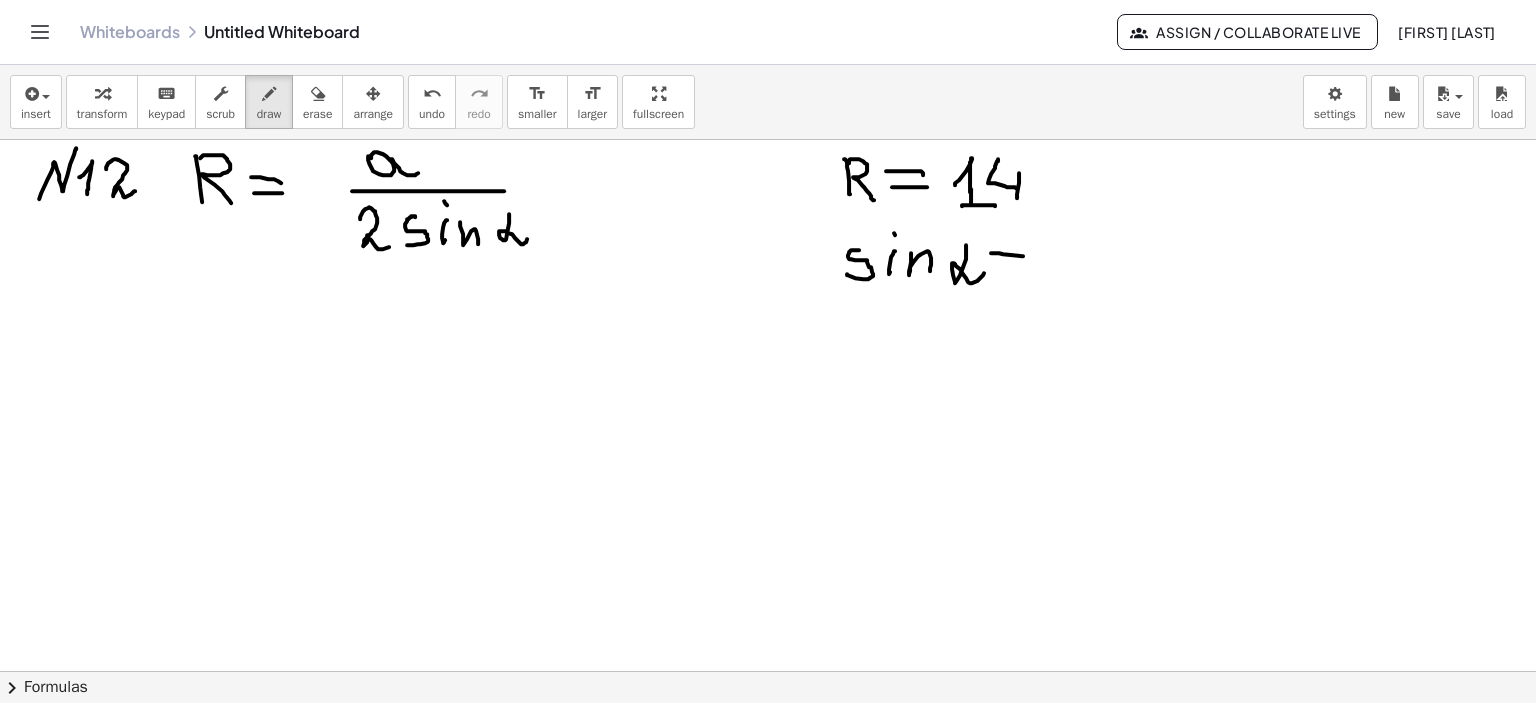 drag, startPoint x: 984, startPoint y: 253, endPoint x: 987, endPoint y: 275, distance: 22.203604 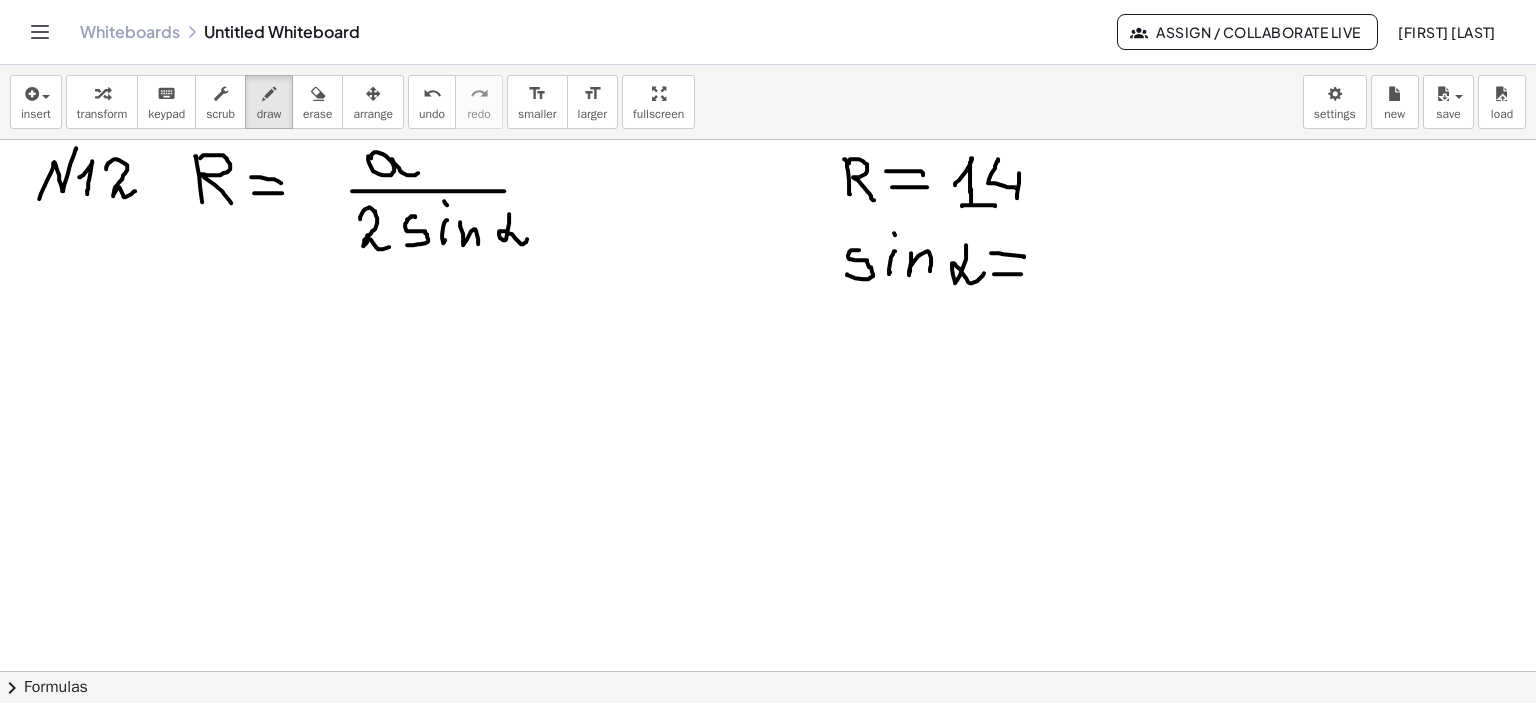 click at bounding box center [768, -2037] 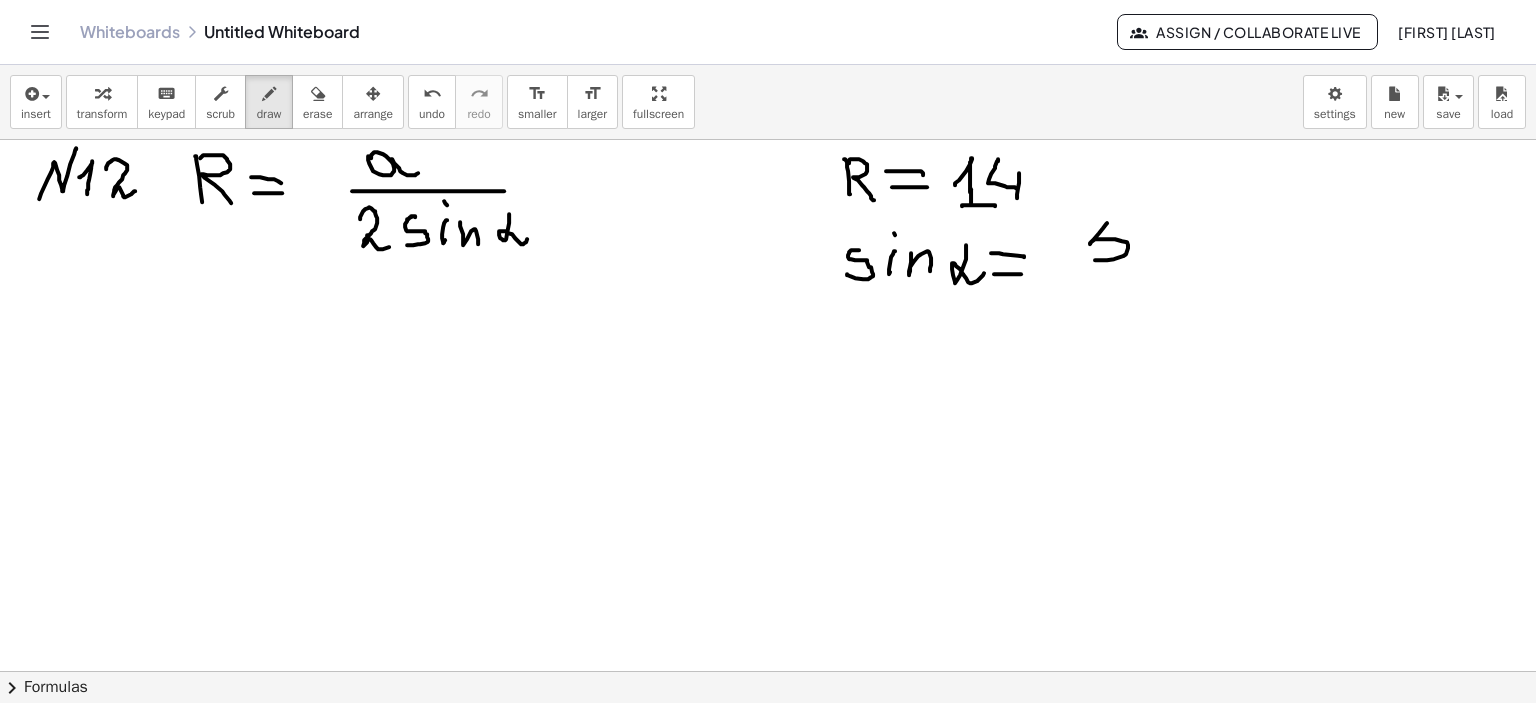 click at bounding box center (768, -2037) 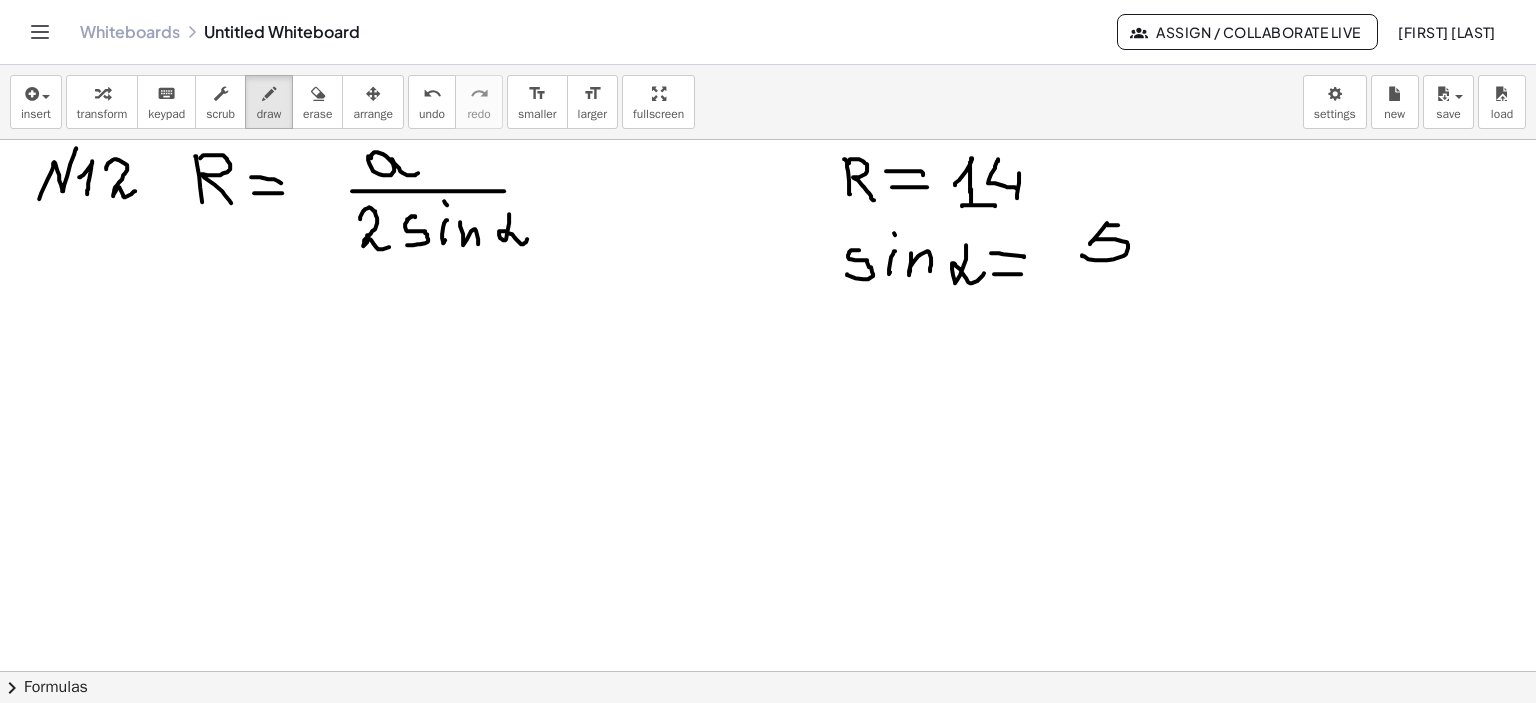 click at bounding box center (768, -2037) 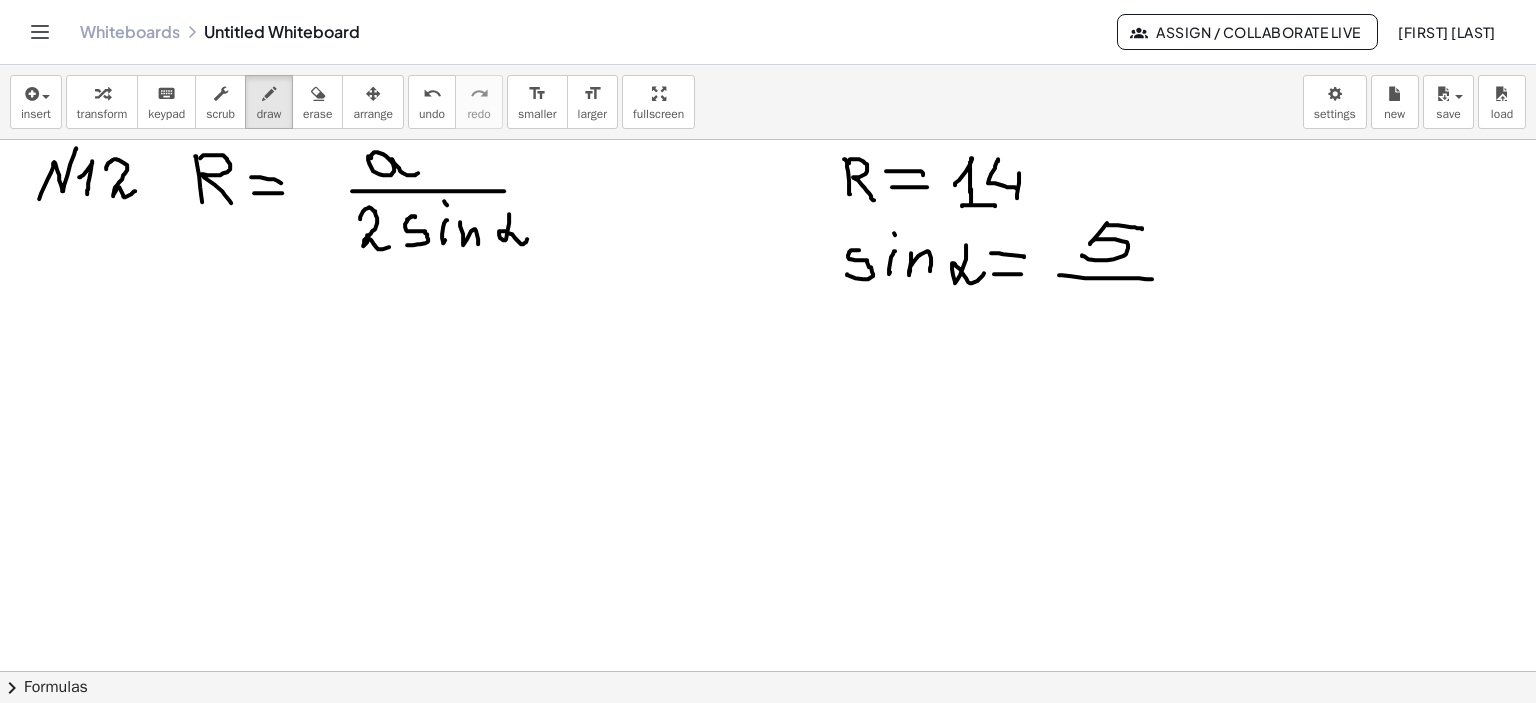 click at bounding box center [768, -2037] 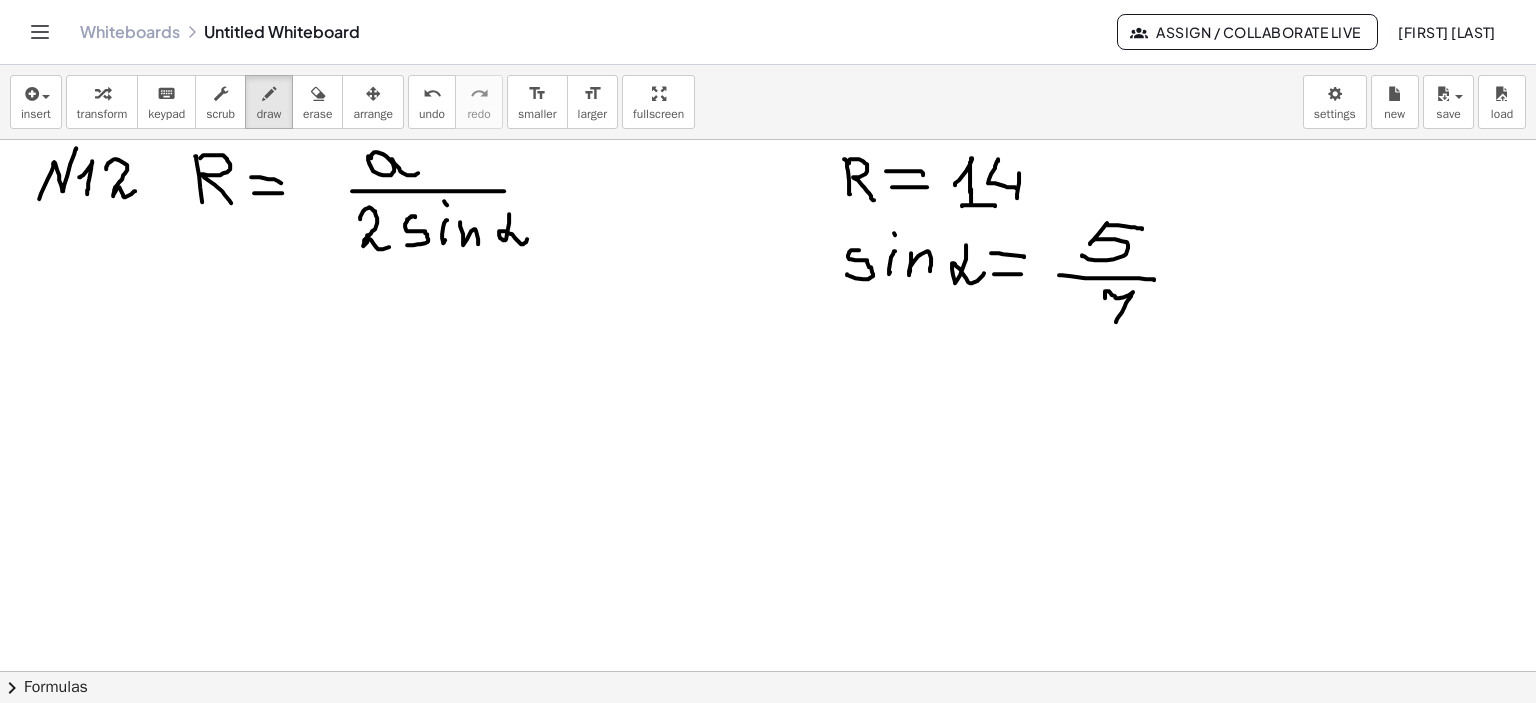 click at bounding box center [768, -2037] 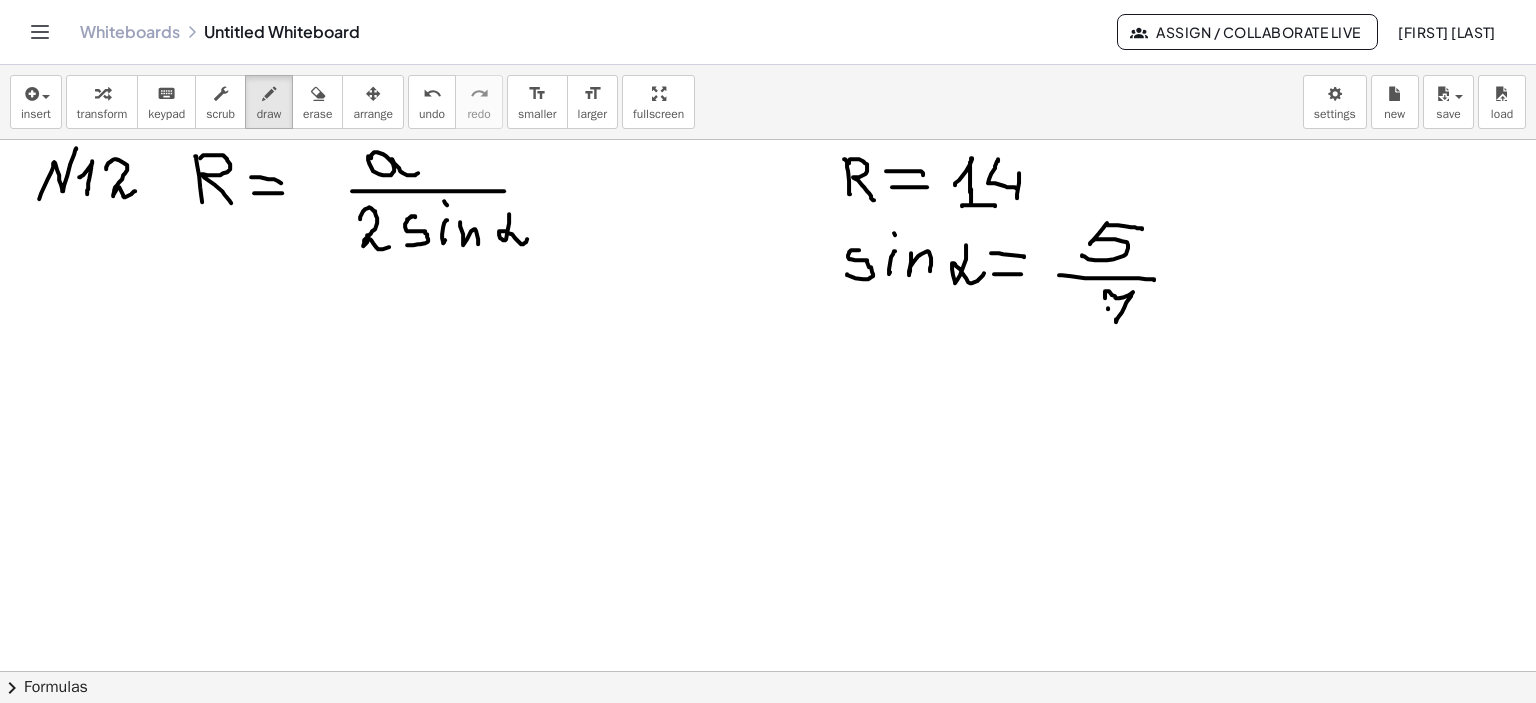 click at bounding box center (768, -2037) 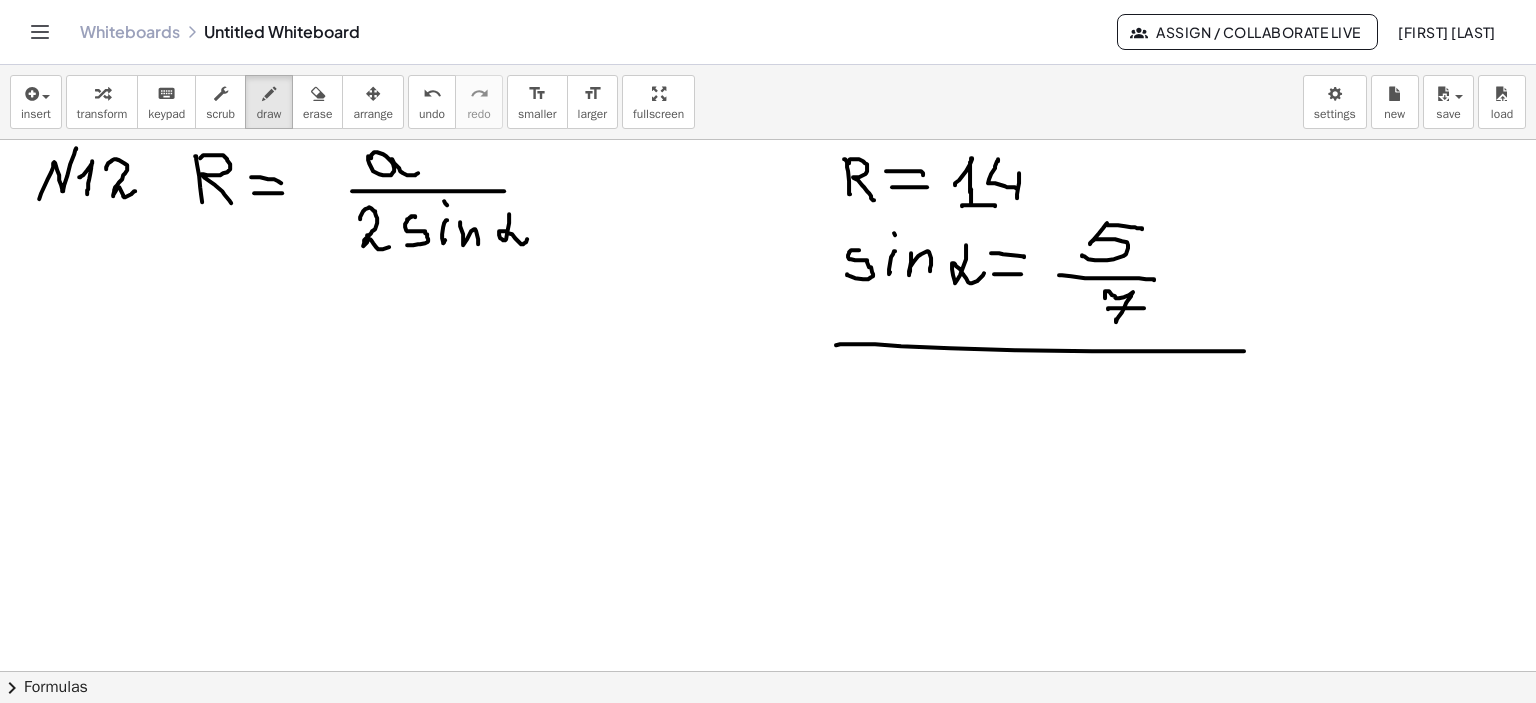 click at bounding box center [768, -2037] 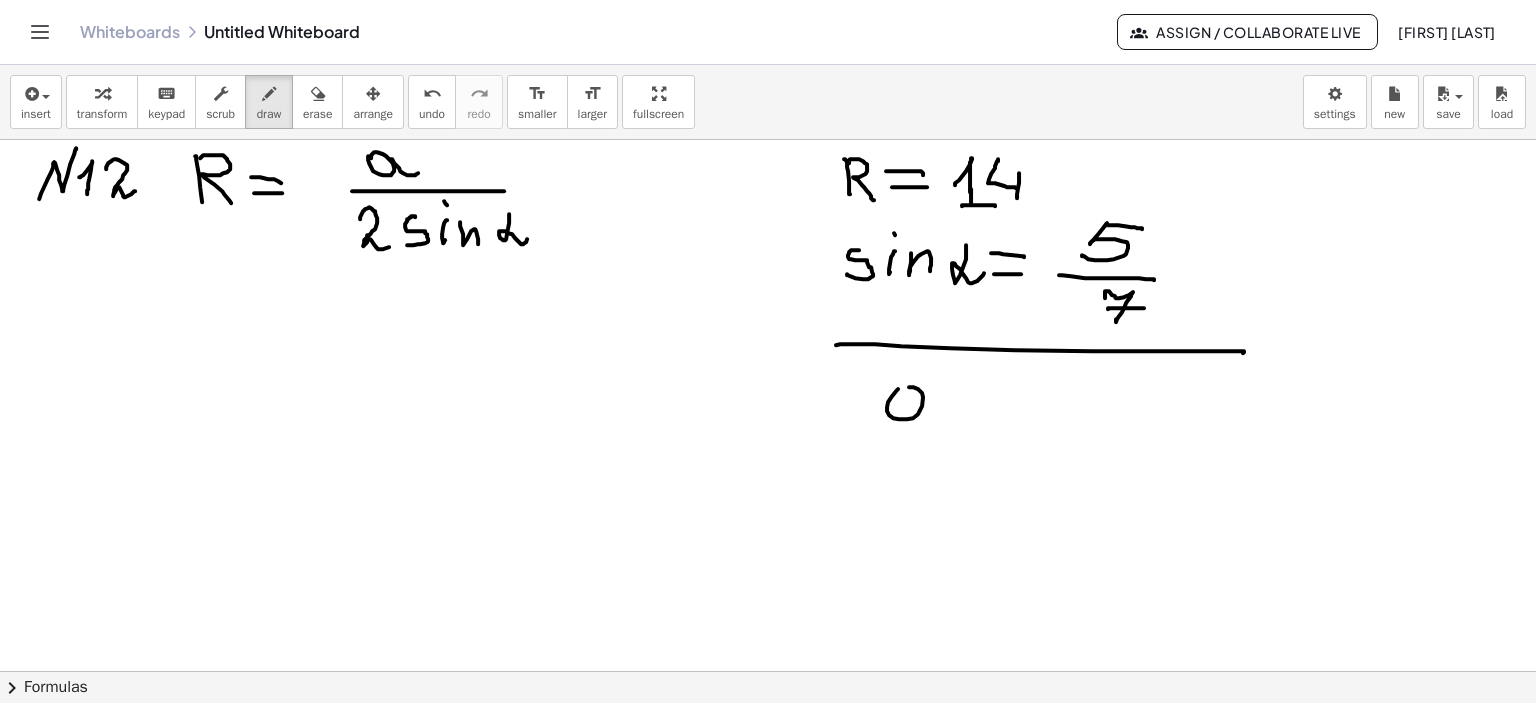 click at bounding box center (768, -2037) 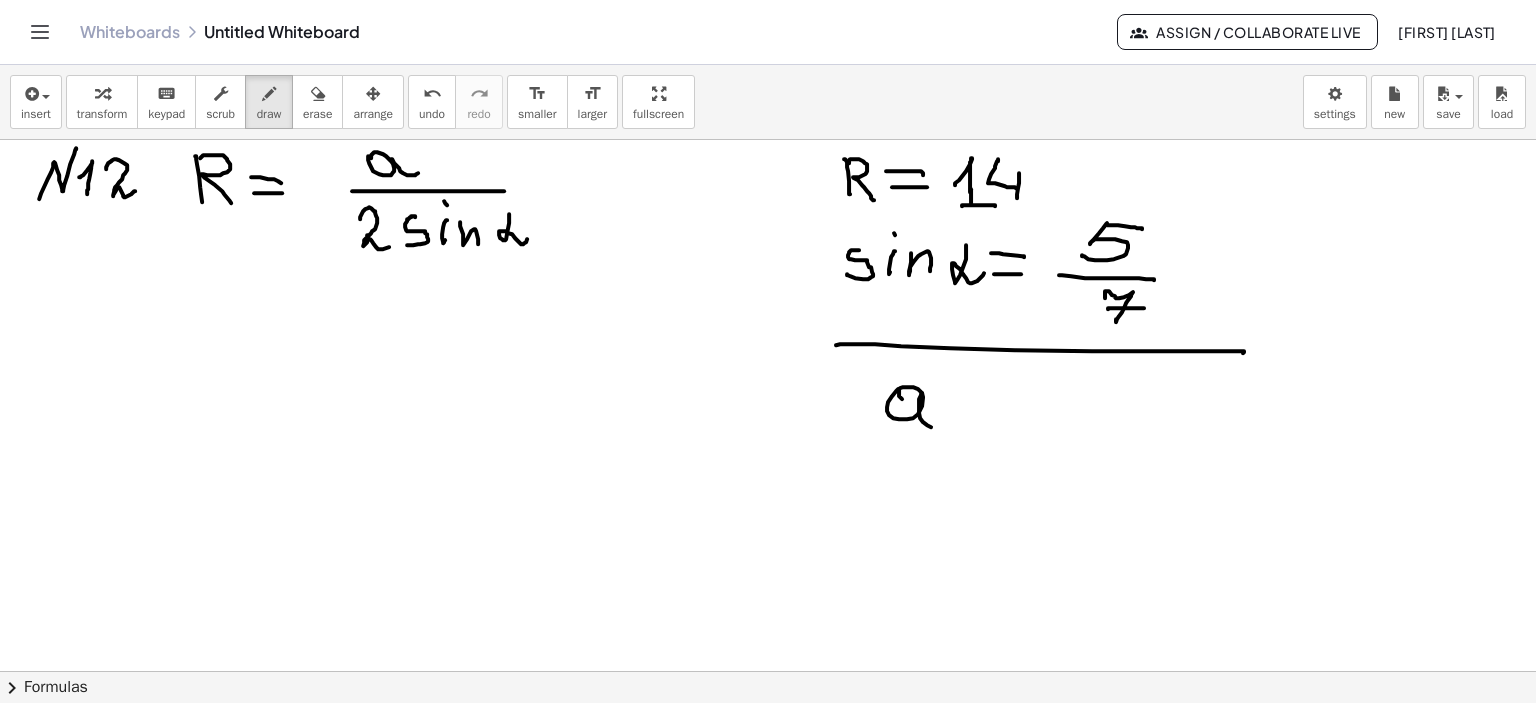click at bounding box center (768, -2037) 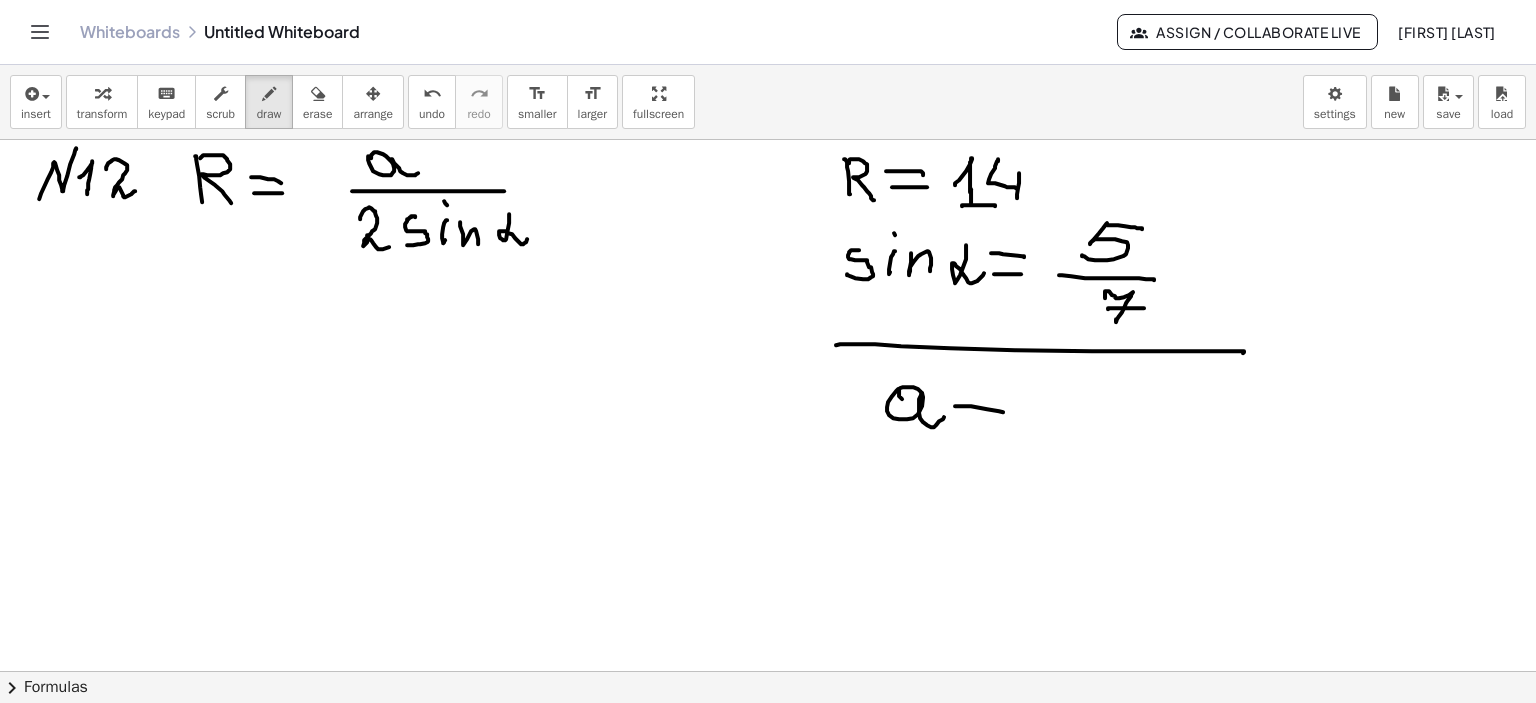 click at bounding box center [768, -2037] 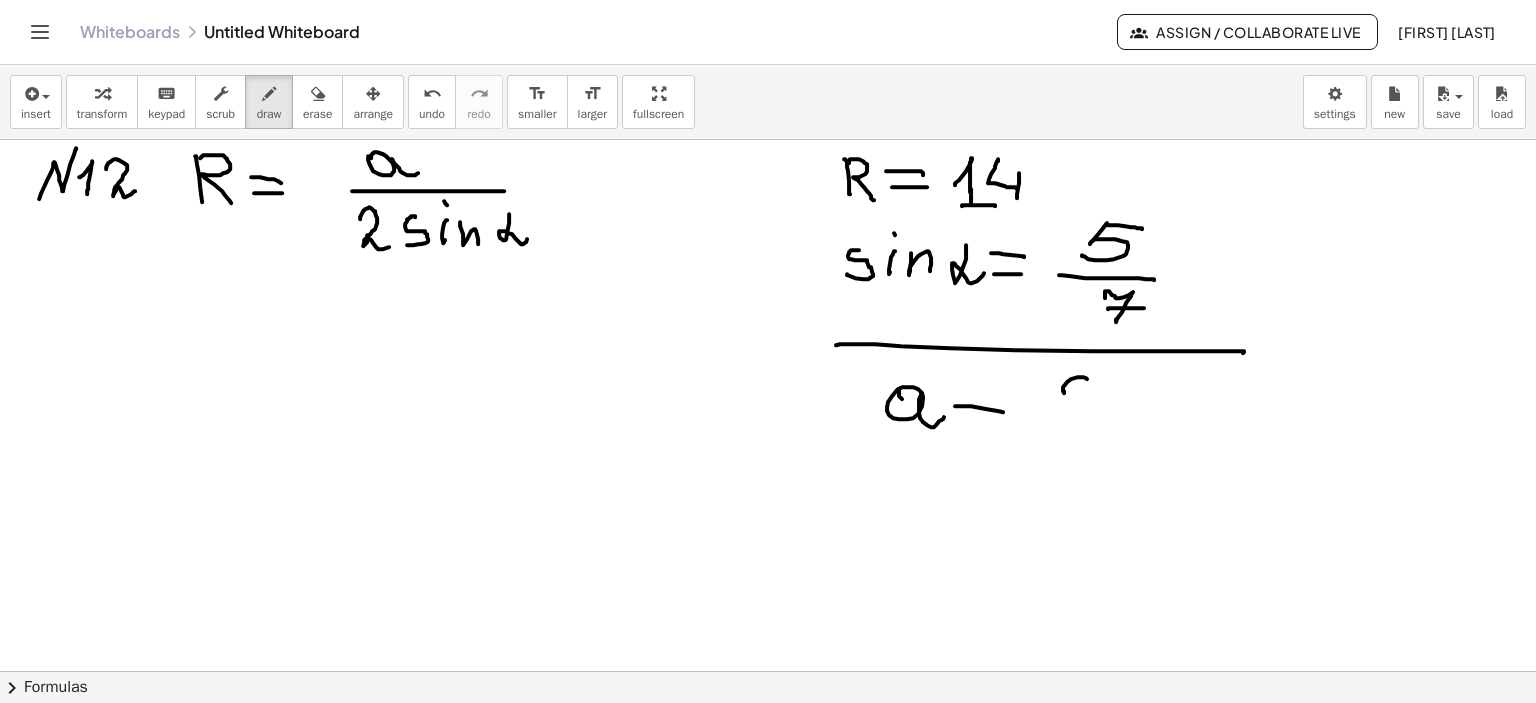 click at bounding box center (768, -2037) 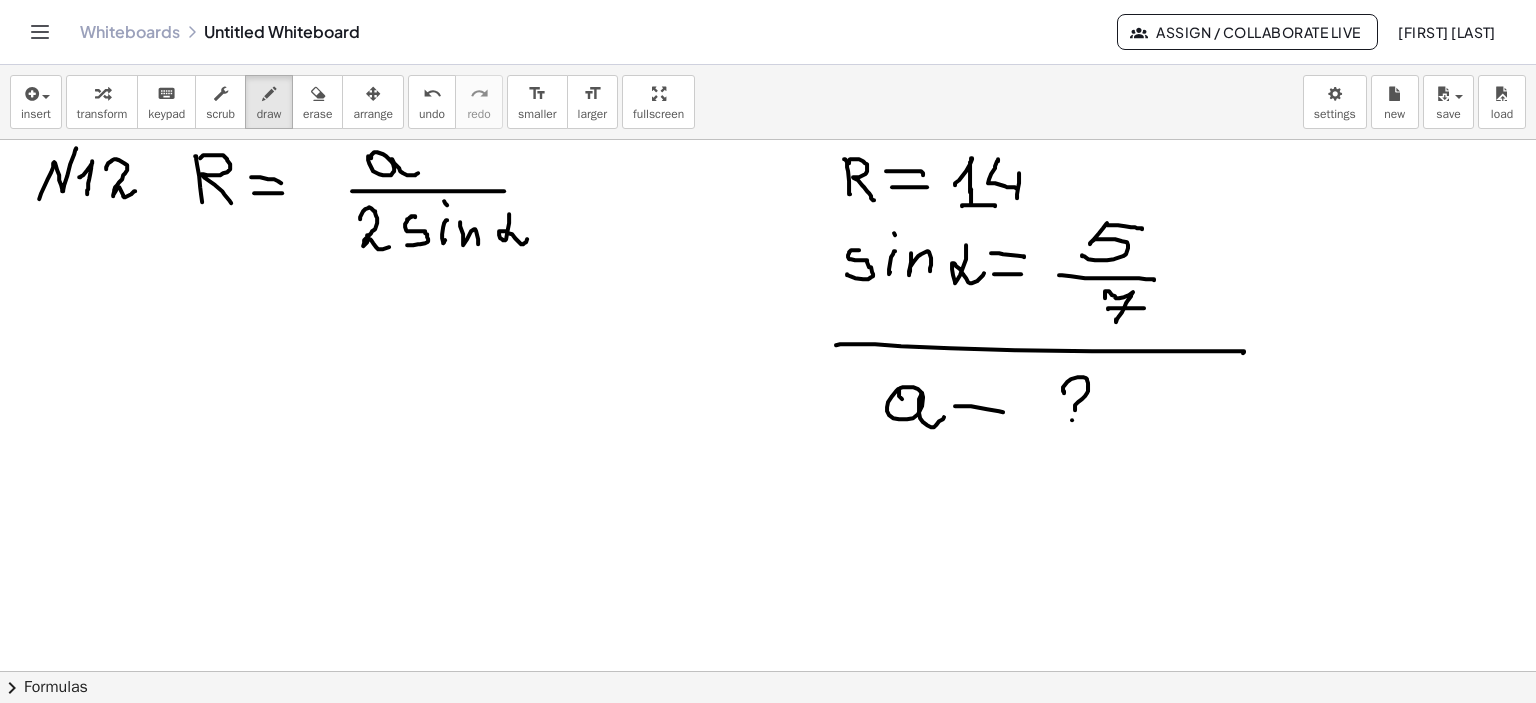 click at bounding box center [768, -2037] 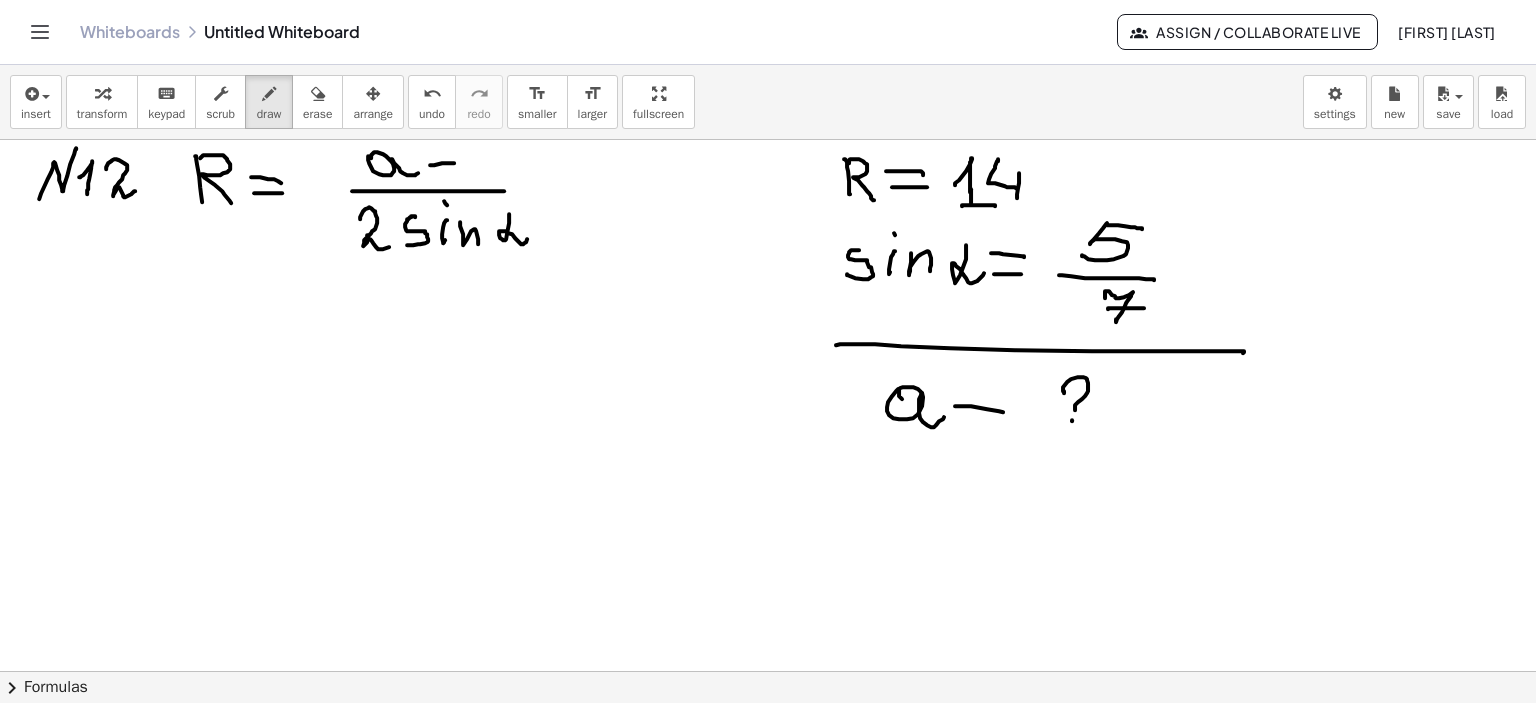 drag, startPoint x: 423, startPoint y: 165, endPoint x: 448, endPoint y: 163, distance: 25.079872 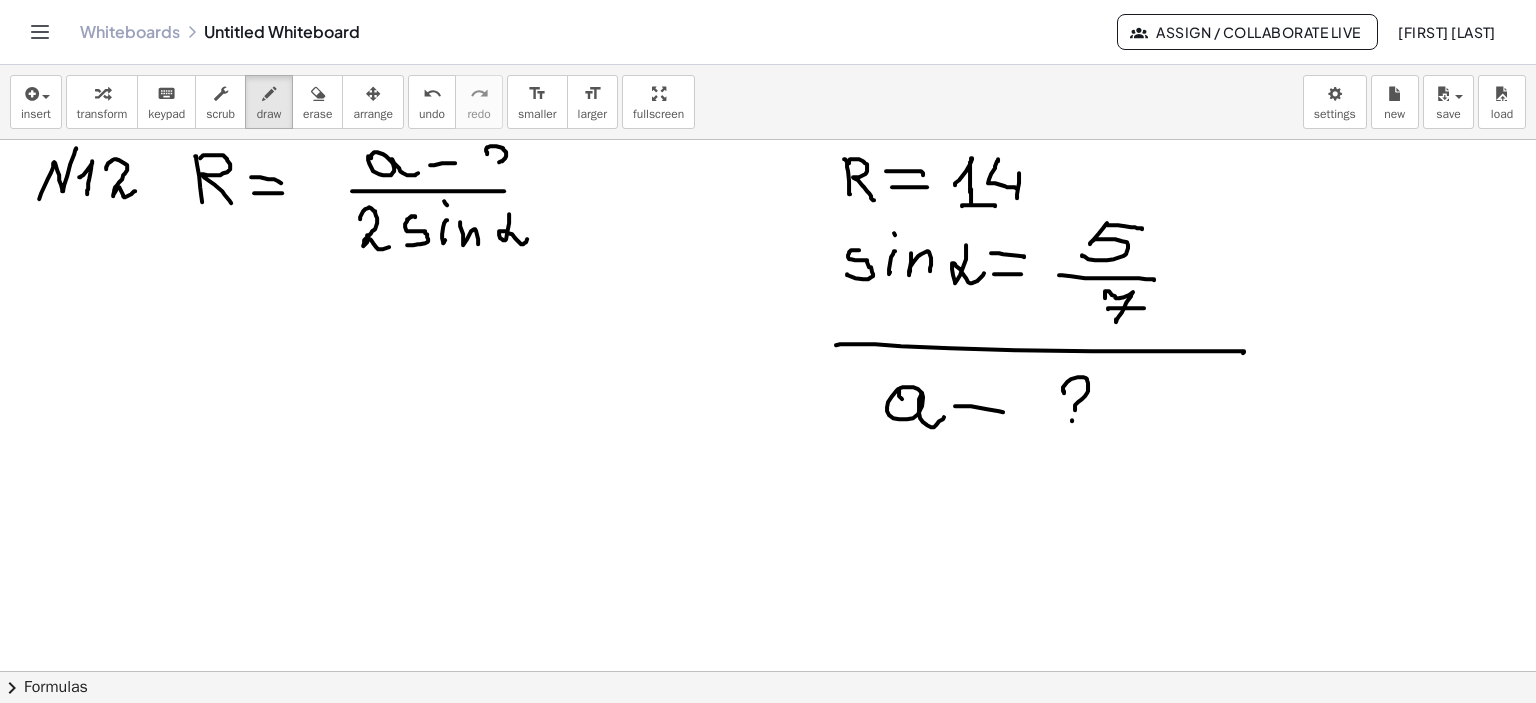drag, startPoint x: 480, startPoint y: 154, endPoint x: 487, endPoint y: 173, distance: 20.248457 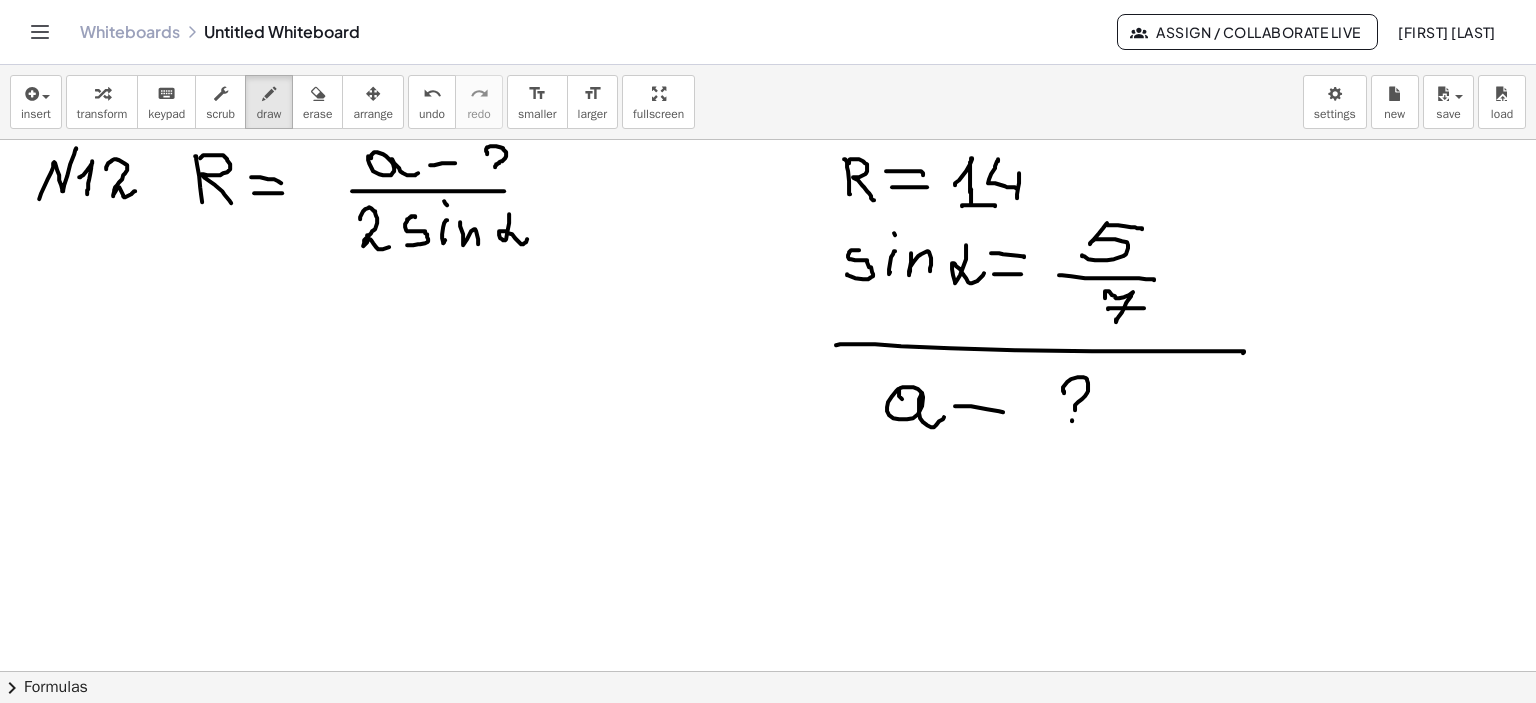 click at bounding box center (768, -2037) 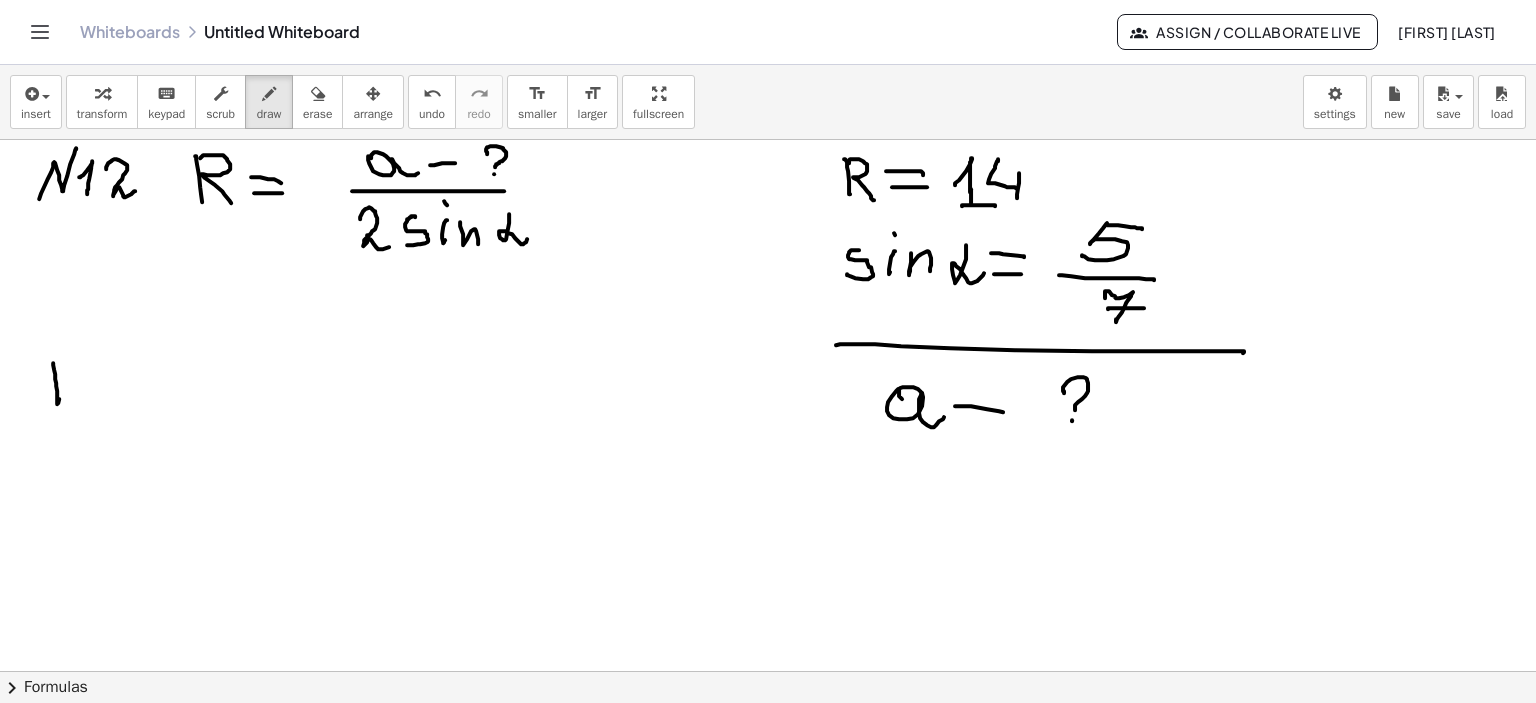 drag, startPoint x: 46, startPoint y: 363, endPoint x: 75, endPoint y: 366, distance: 29.15476 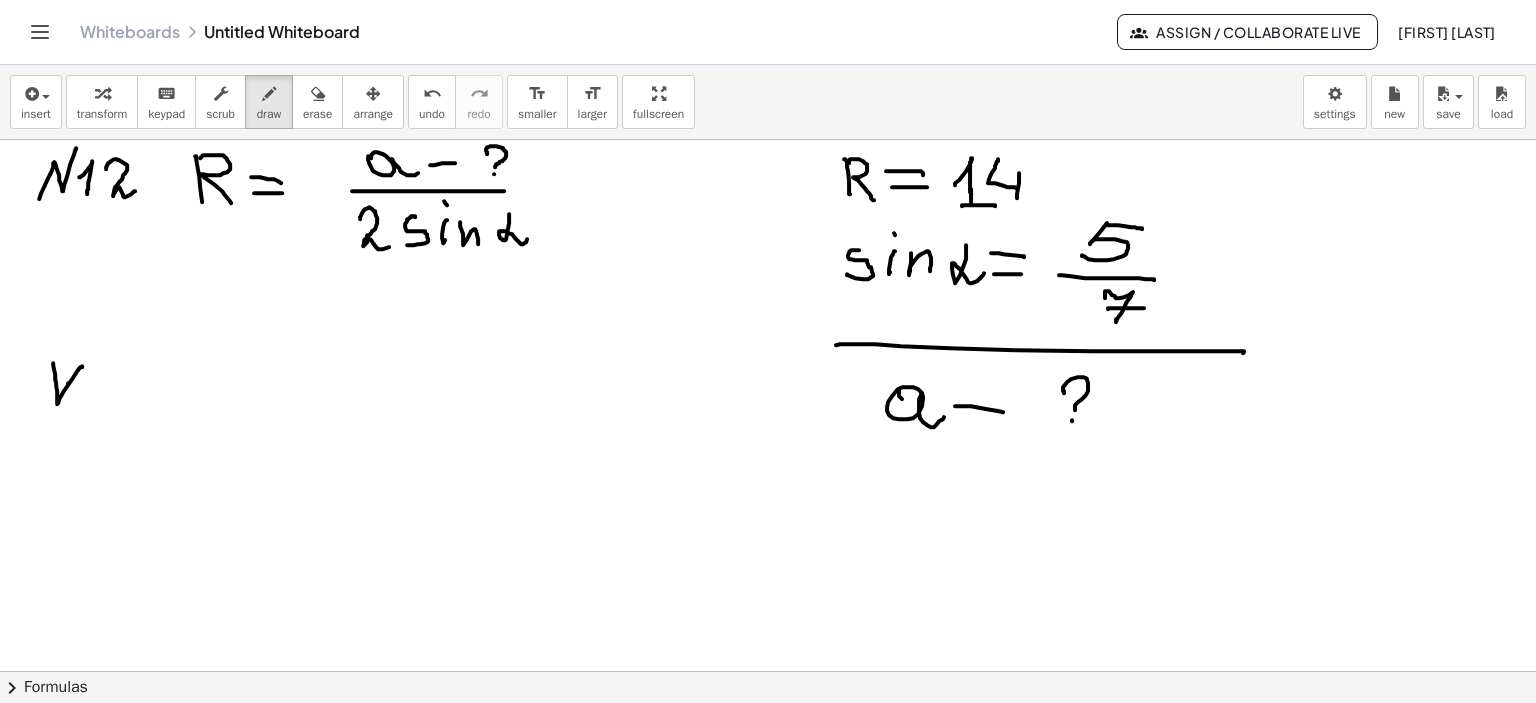 drag, startPoint x: 61, startPoint y: 383, endPoint x: 84, endPoint y: 400, distance: 28.600698 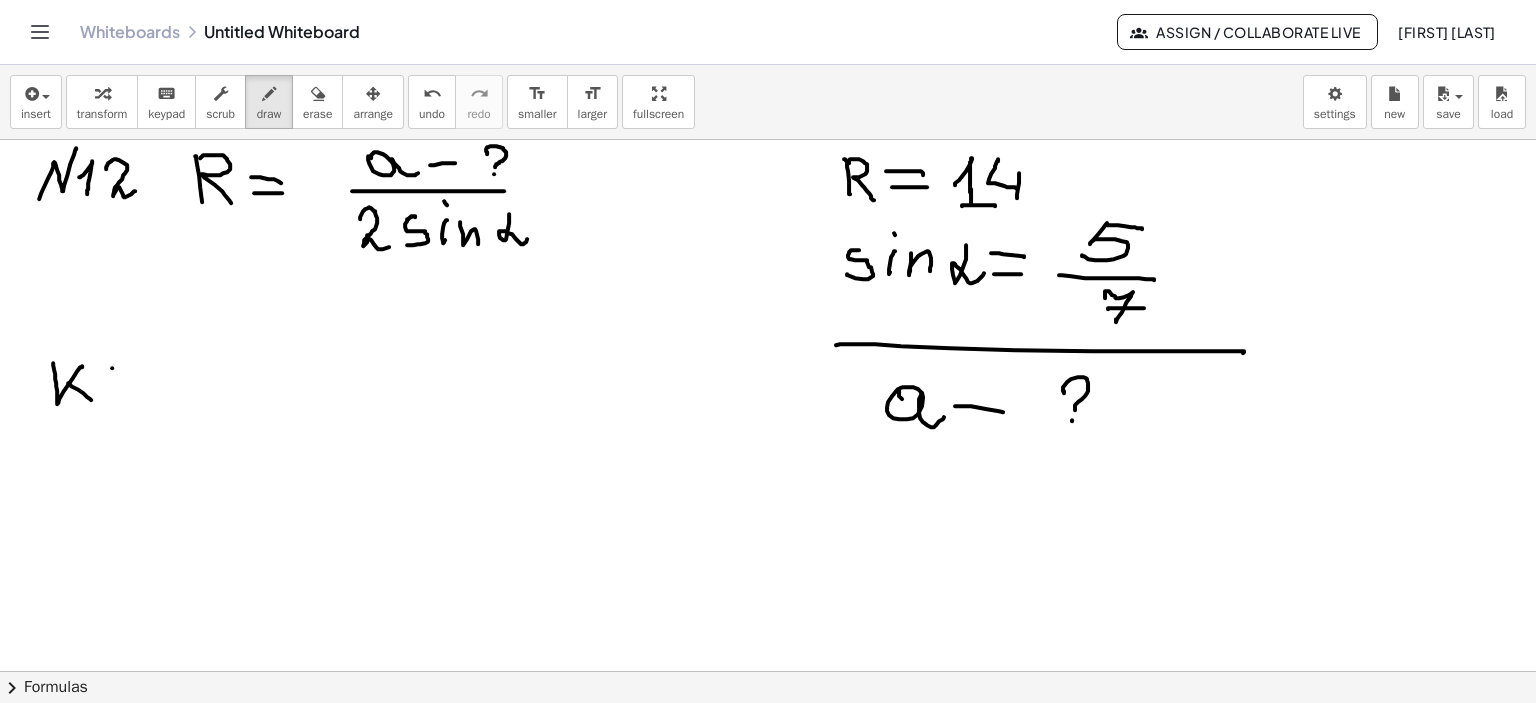 drag, startPoint x: 105, startPoint y: 368, endPoint x: 135, endPoint y: 376, distance: 31.04835 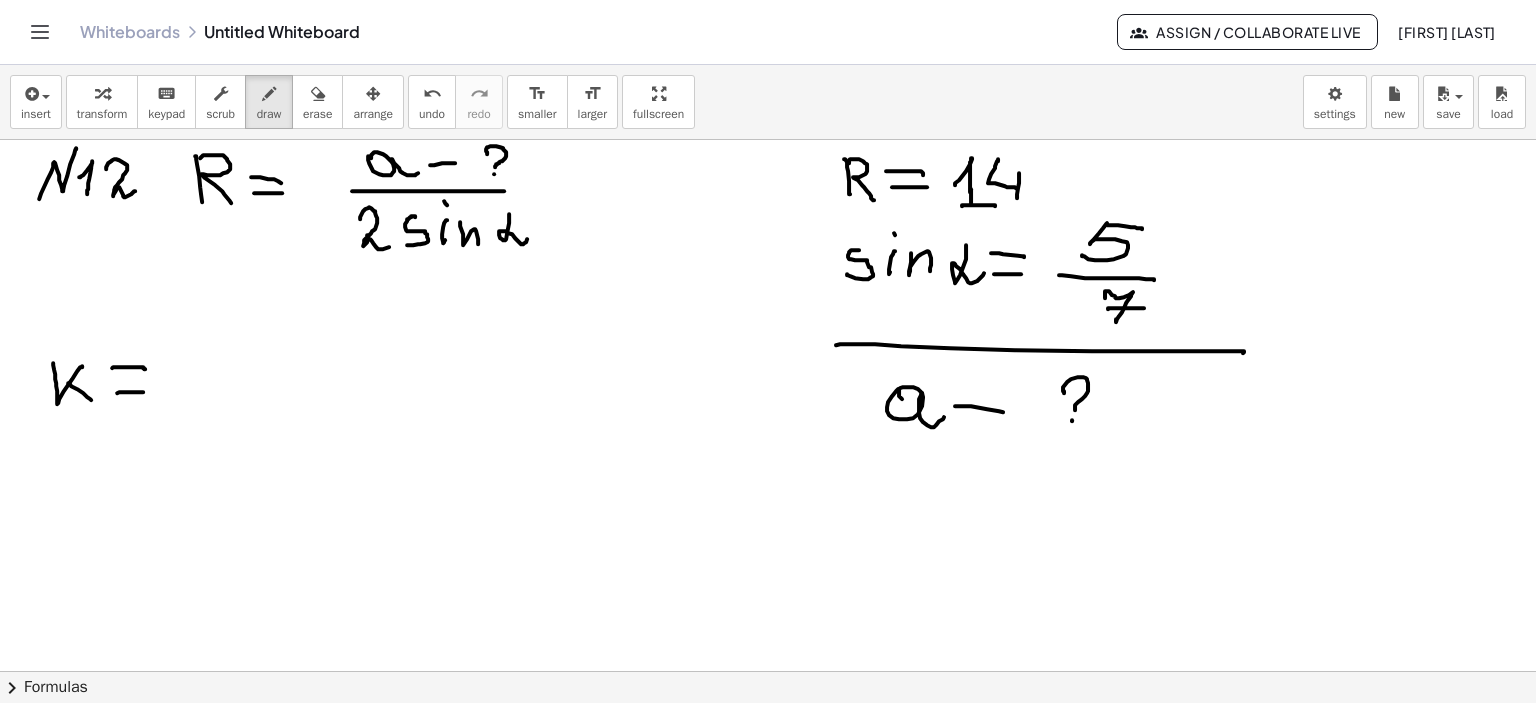 drag, startPoint x: 112, startPoint y: 392, endPoint x: 136, endPoint y: 392, distance: 24 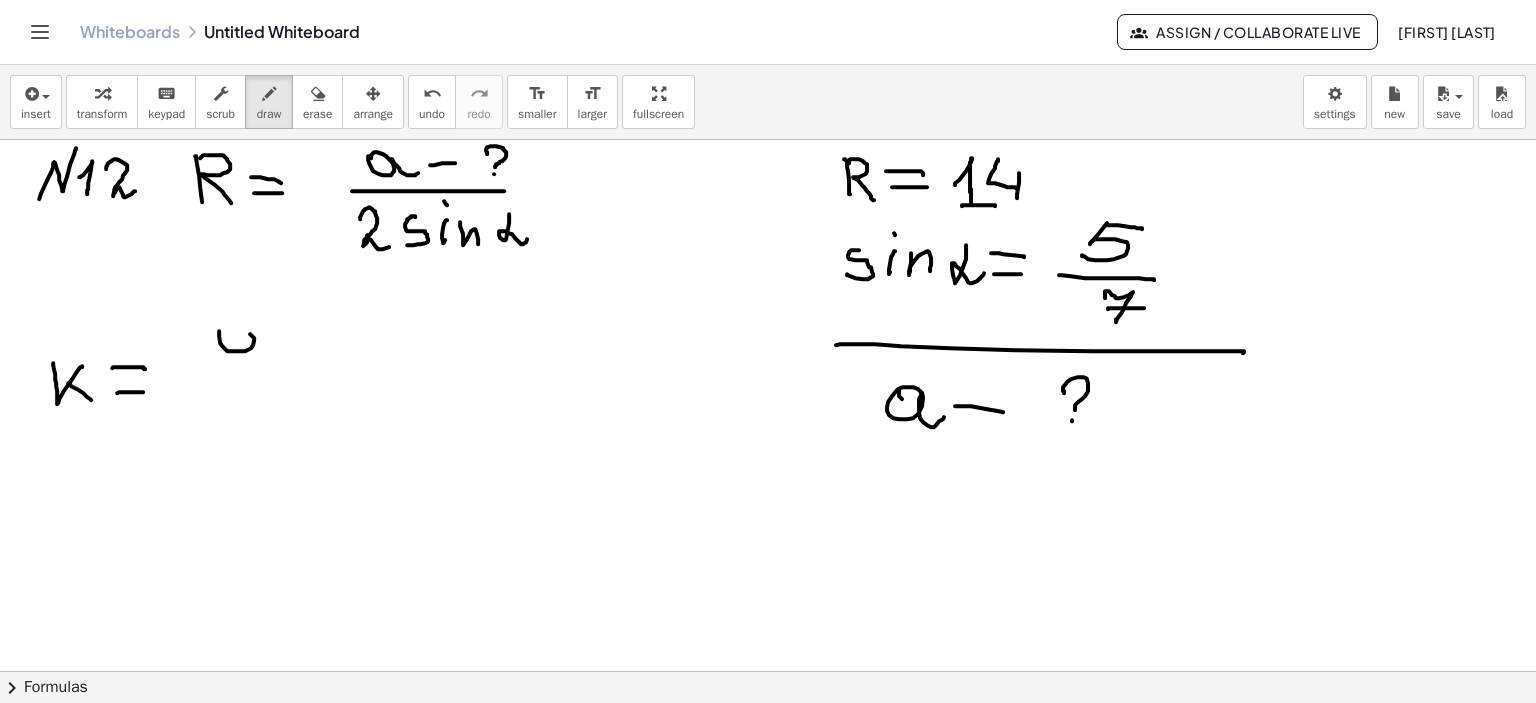 drag, startPoint x: 212, startPoint y: 331, endPoint x: 225, endPoint y: 343, distance: 17.691807 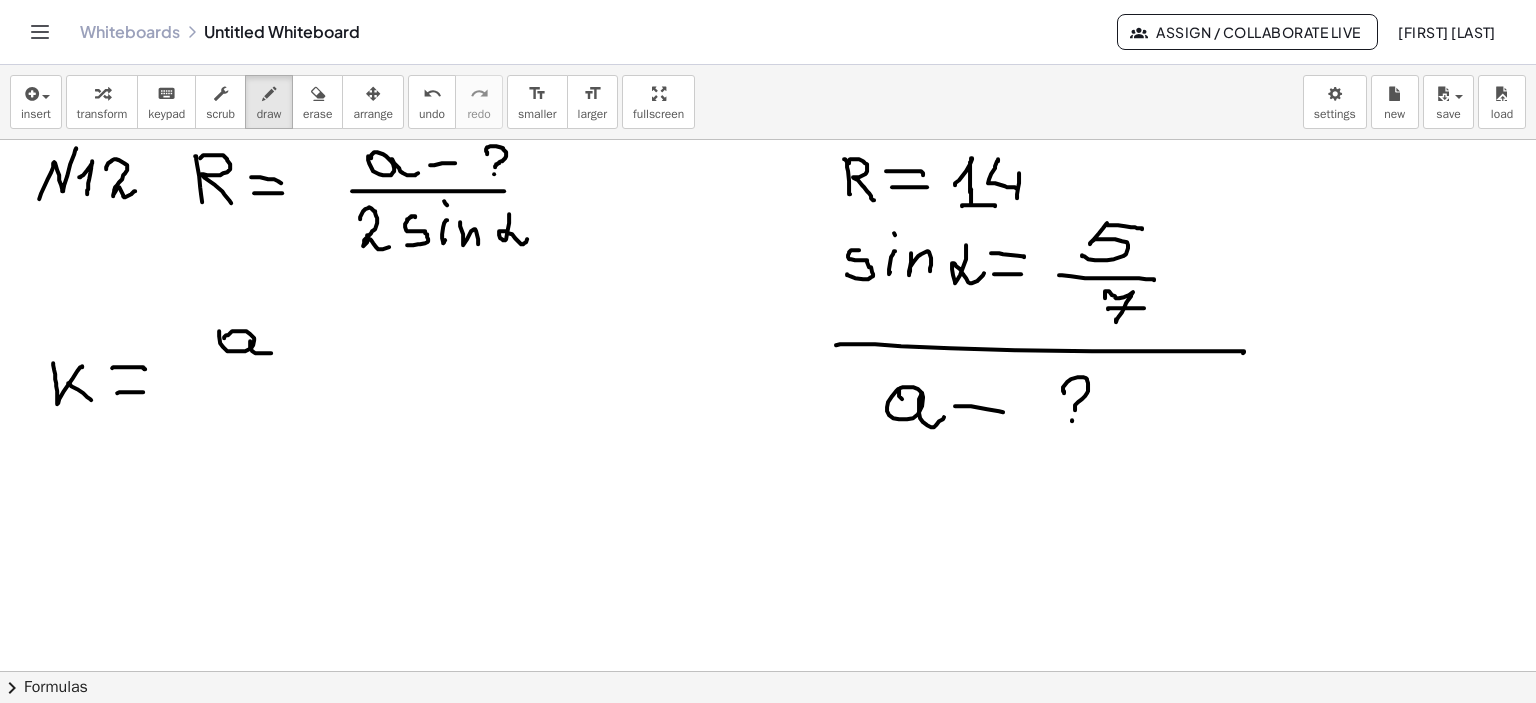drag, startPoint x: 243, startPoint y: 343, endPoint x: 264, endPoint y: 353, distance: 23.259407 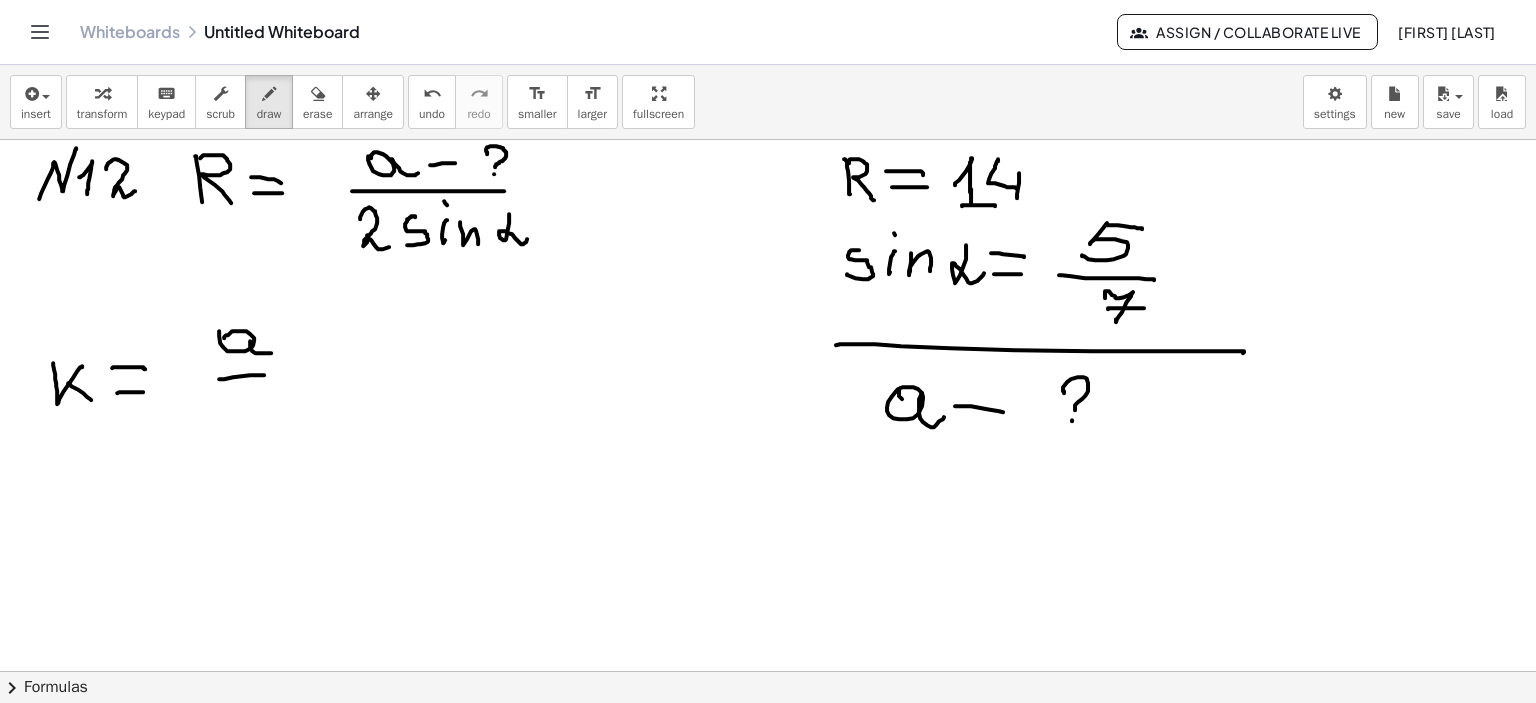 drag, startPoint x: 212, startPoint y: 379, endPoint x: 282, endPoint y: 380, distance: 70.00714 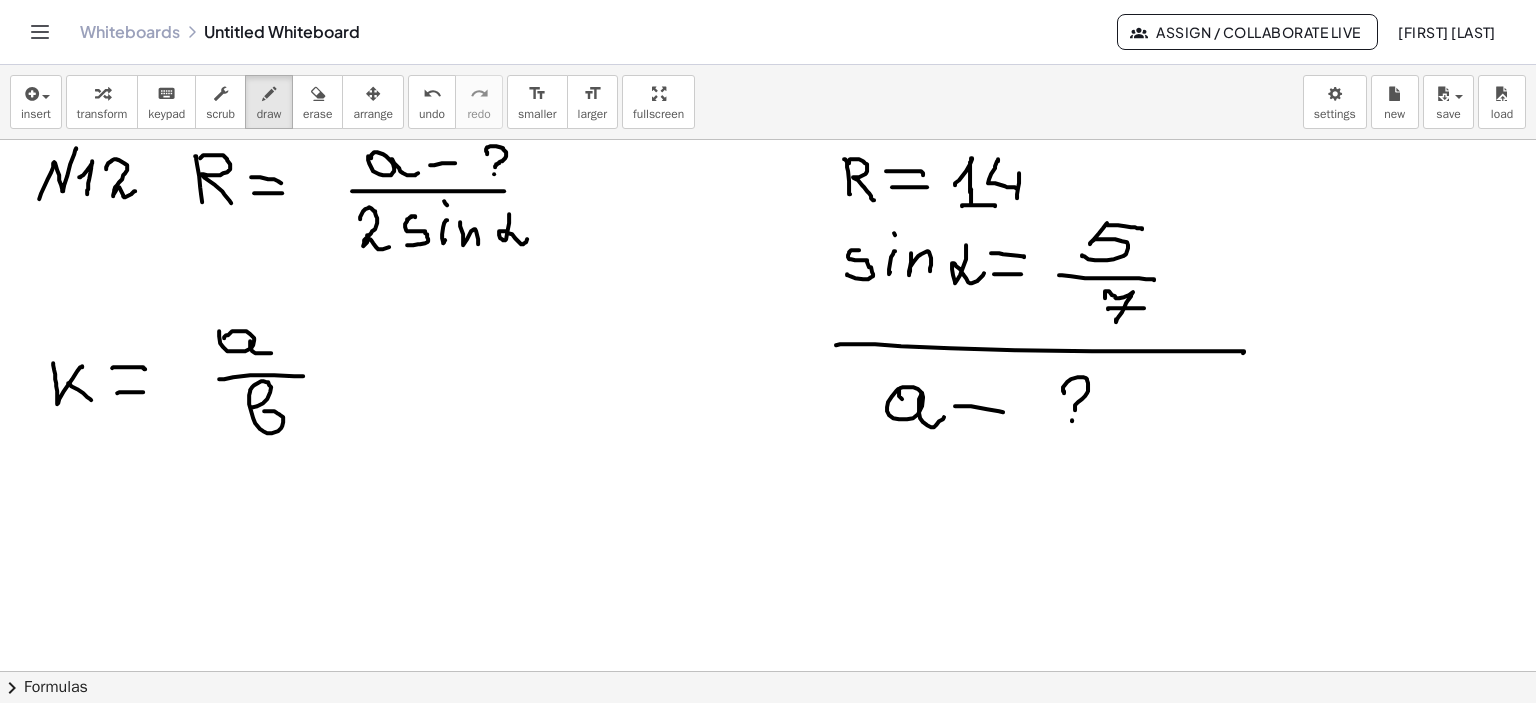 drag, startPoint x: 244, startPoint y: 407, endPoint x: 258, endPoint y: 412, distance: 14.866069 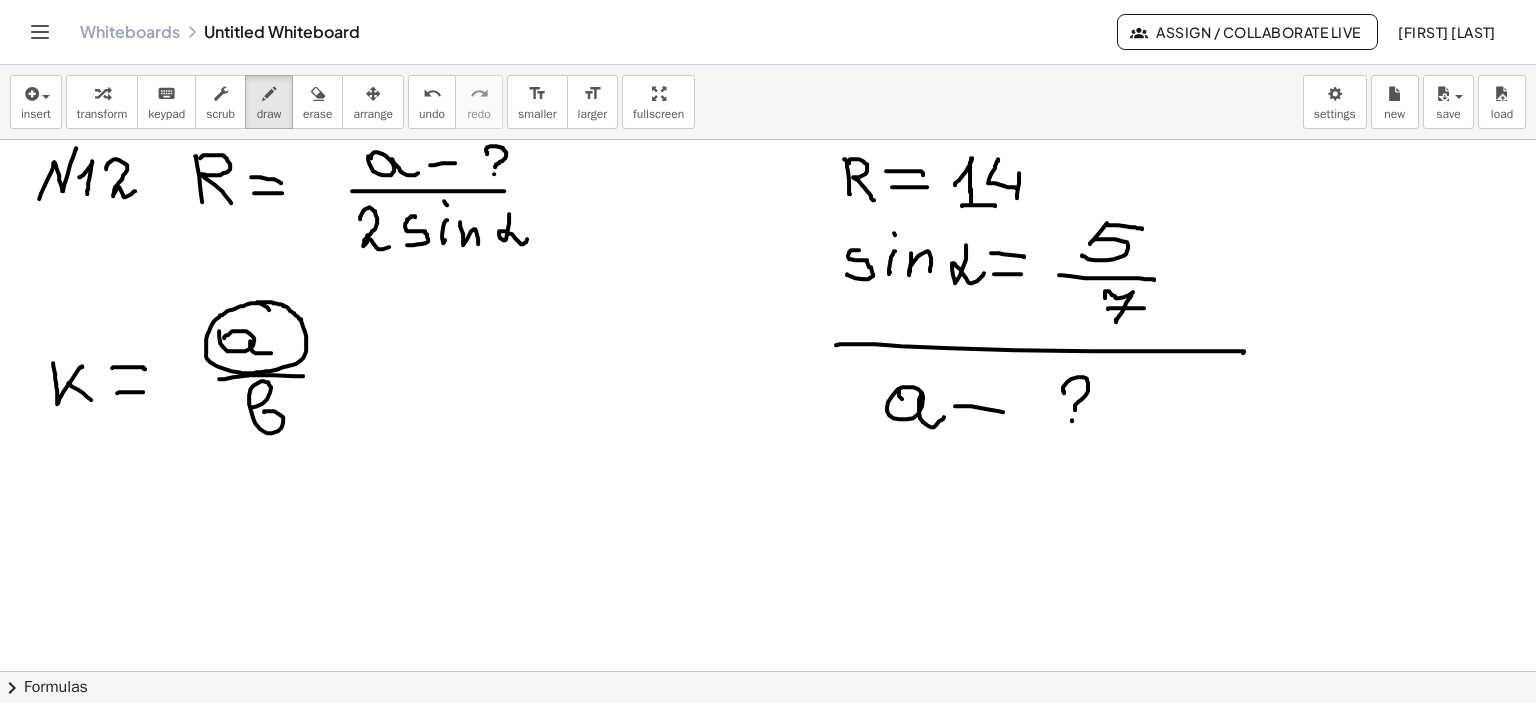 drag, startPoint x: 262, startPoint y: 310, endPoint x: 228, endPoint y: 367, distance: 66.37017 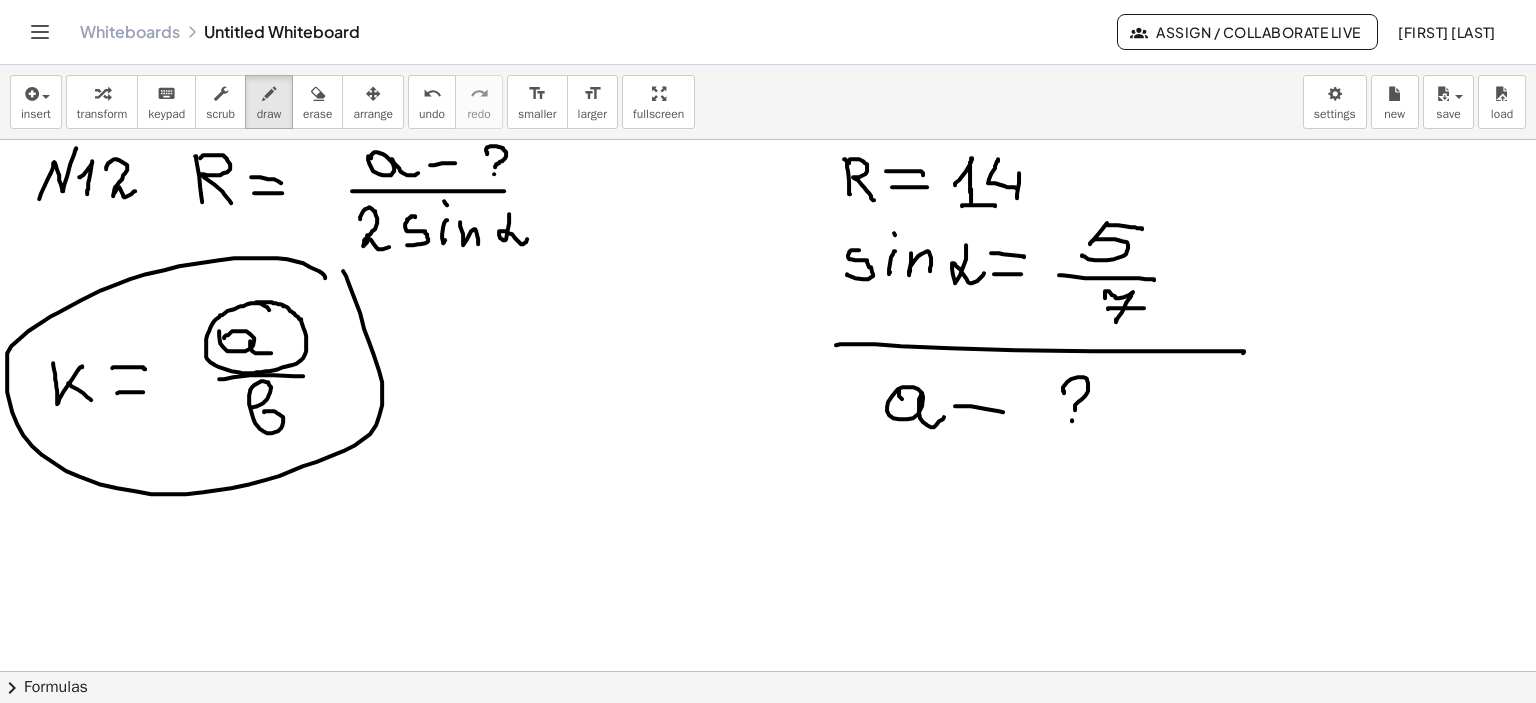 drag, startPoint x: 317, startPoint y: 275, endPoint x: 330, endPoint y: 267, distance: 15.264338 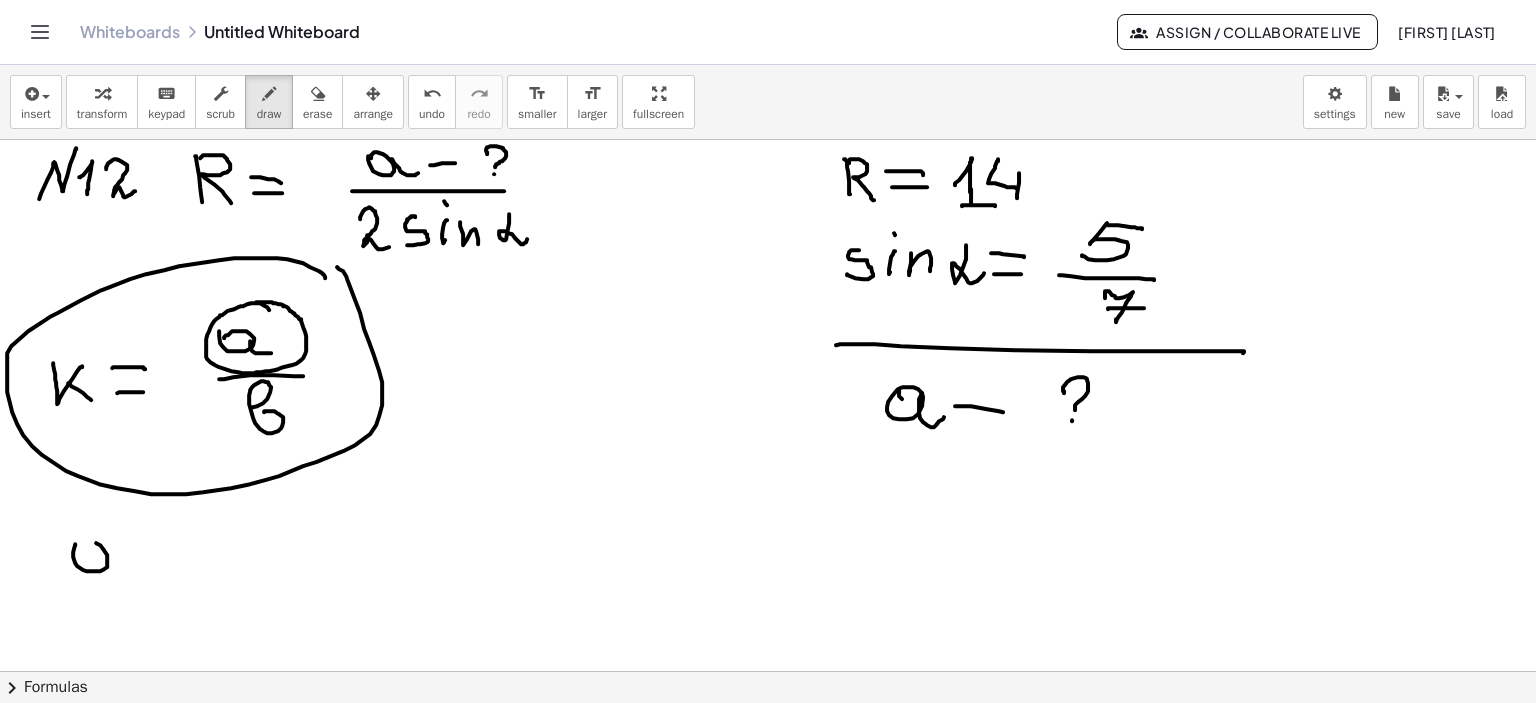 drag, startPoint x: 68, startPoint y: 544, endPoint x: 86, endPoint y: 557, distance: 22.203604 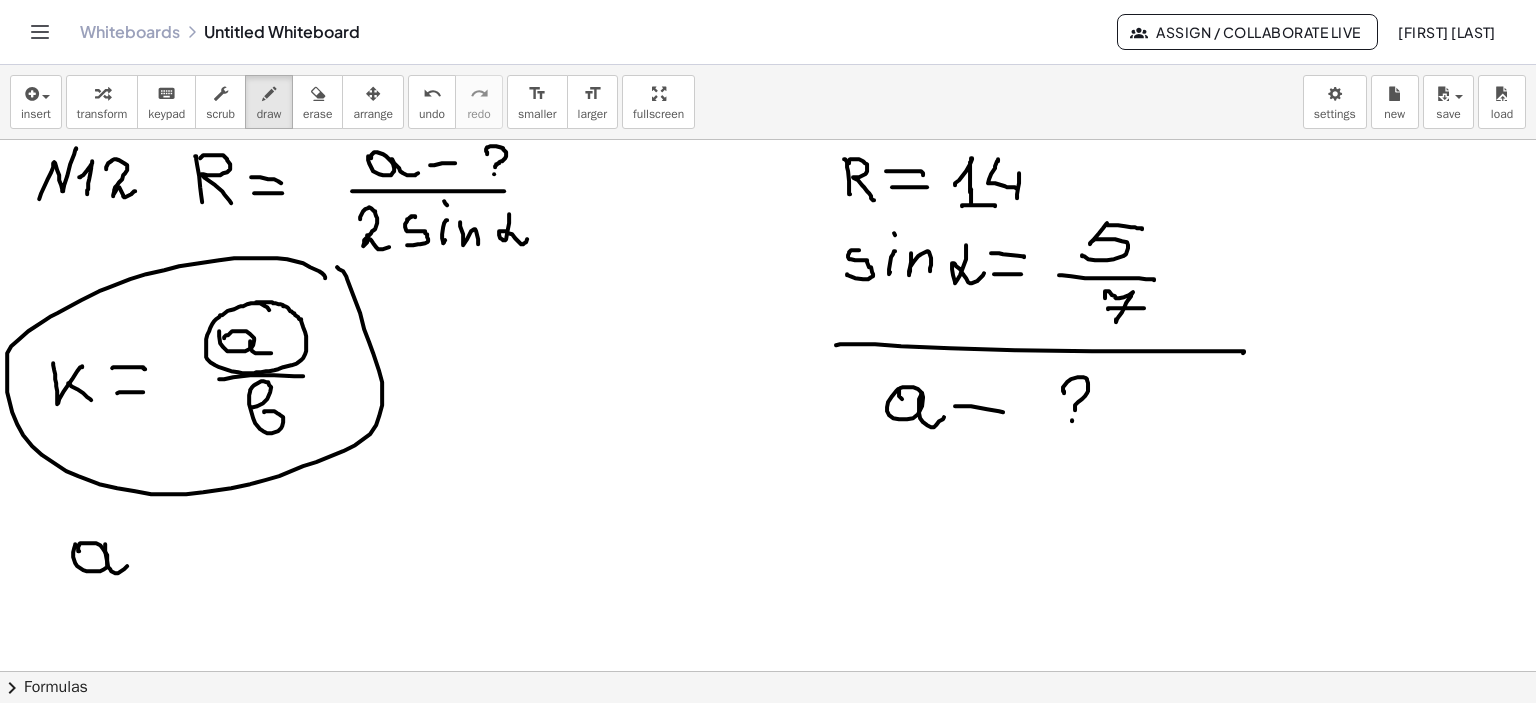 drag, startPoint x: 98, startPoint y: 544, endPoint x: 127, endPoint y: 563, distance: 34.669872 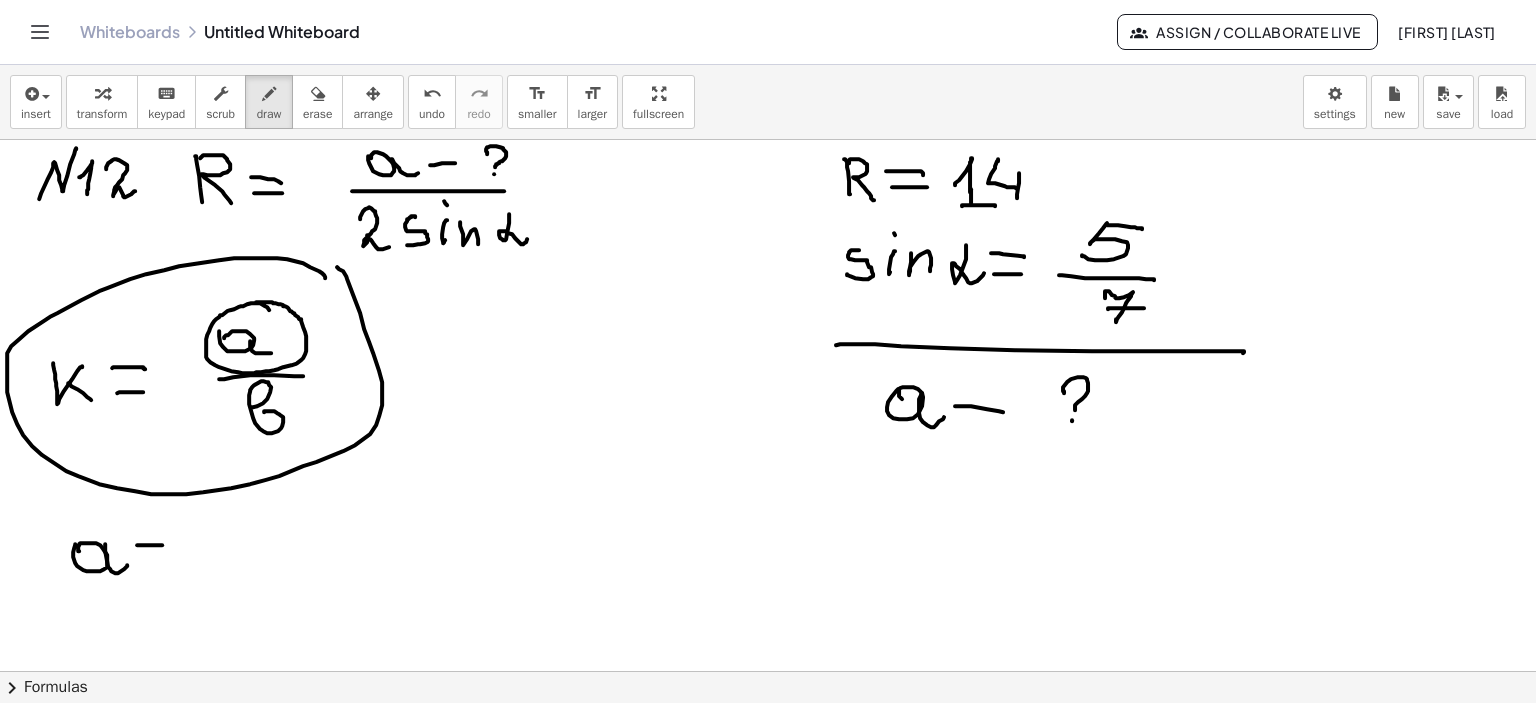 drag, startPoint x: 138, startPoint y: 545, endPoint x: 160, endPoint y: 546, distance: 22.022715 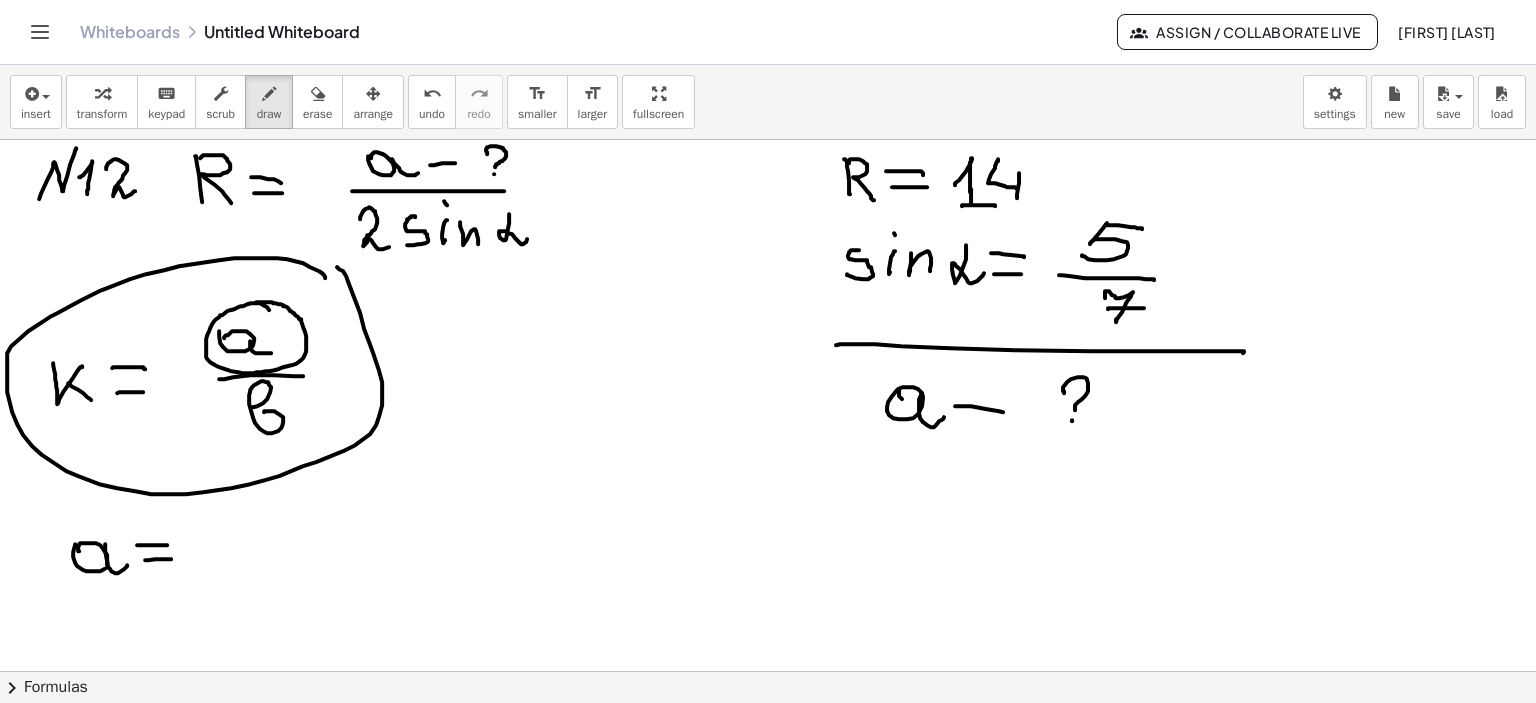 drag, startPoint x: 139, startPoint y: 560, endPoint x: 168, endPoint y: 559, distance: 29.017237 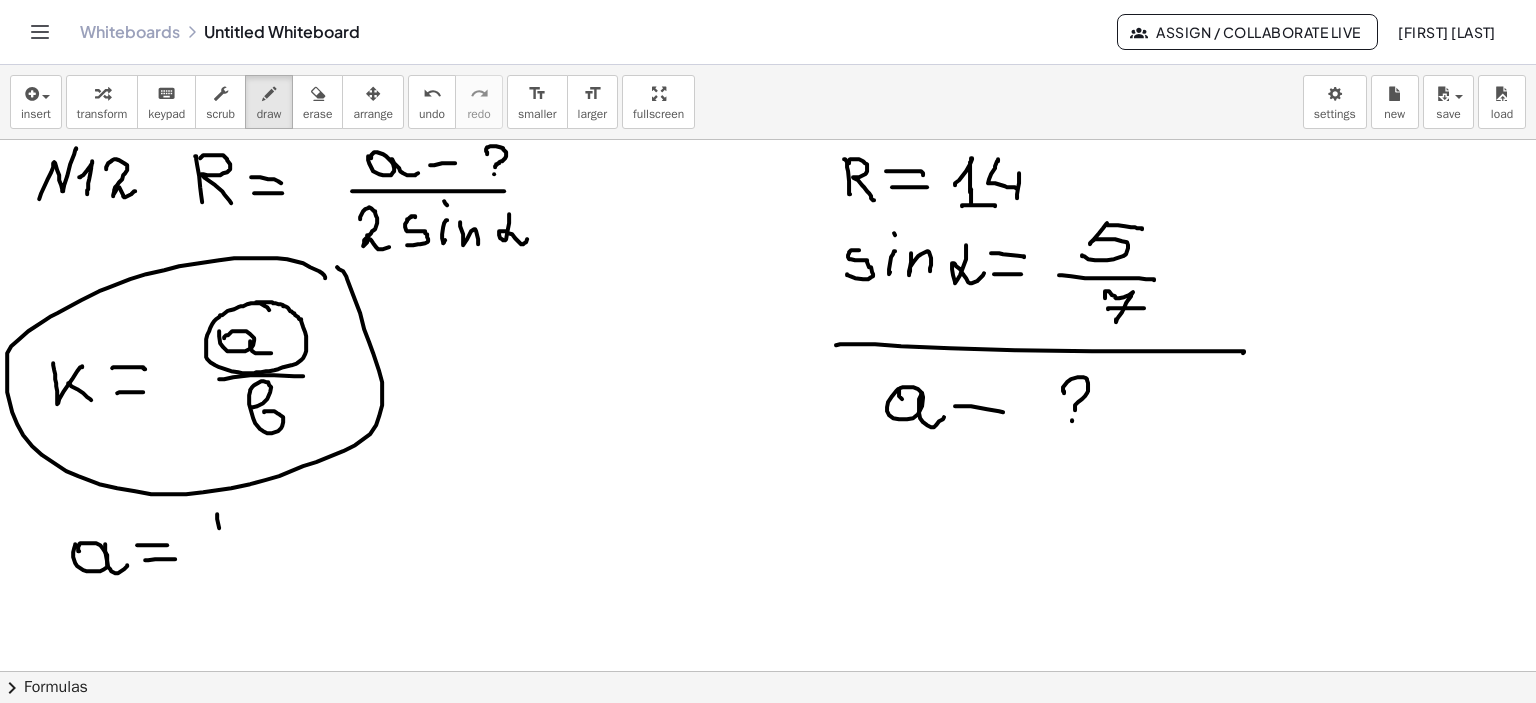 drag, startPoint x: 212, startPoint y: 528, endPoint x: 216, endPoint y: 559, distance: 31.257 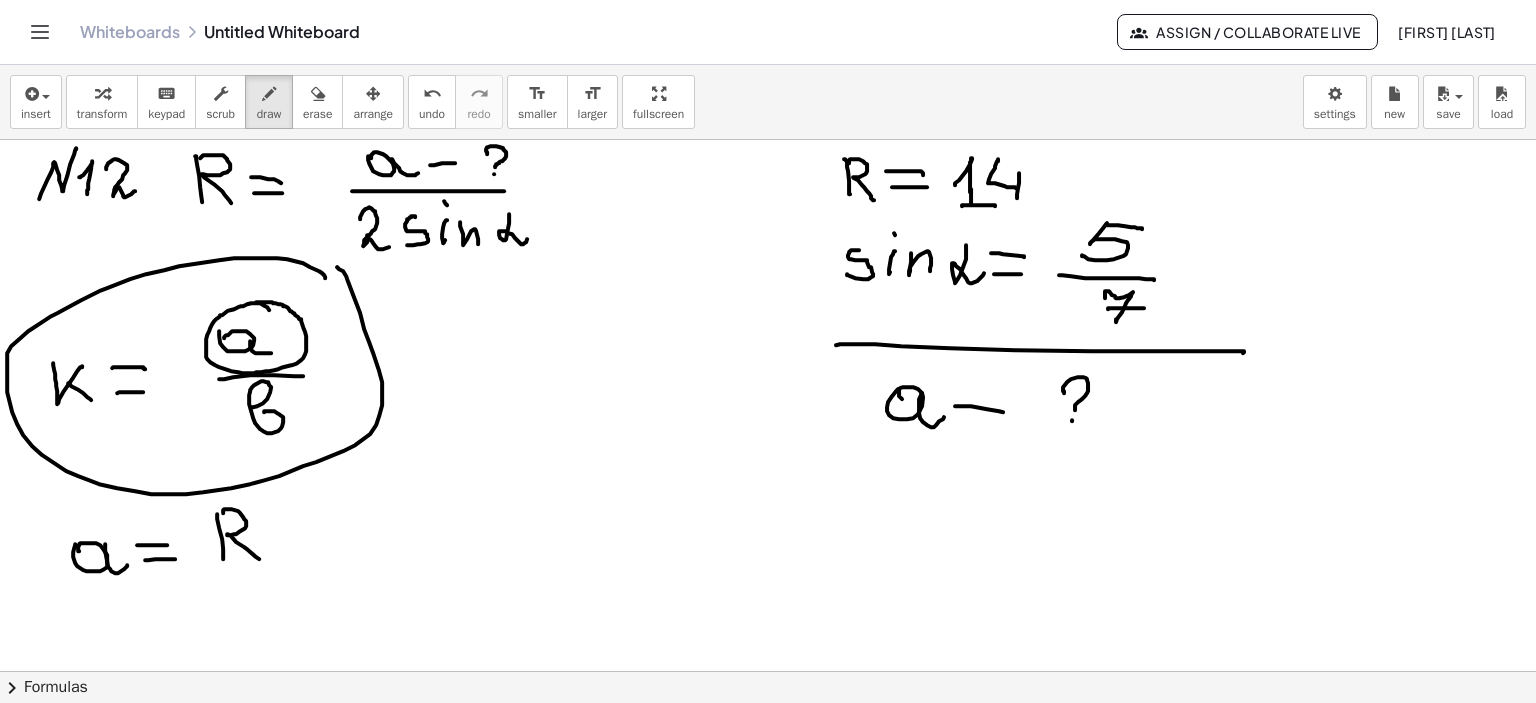 drag, startPoint x: 216, startPoint y: 513, endPoint x: 278, endPoint y: 544, distance: 69.31811 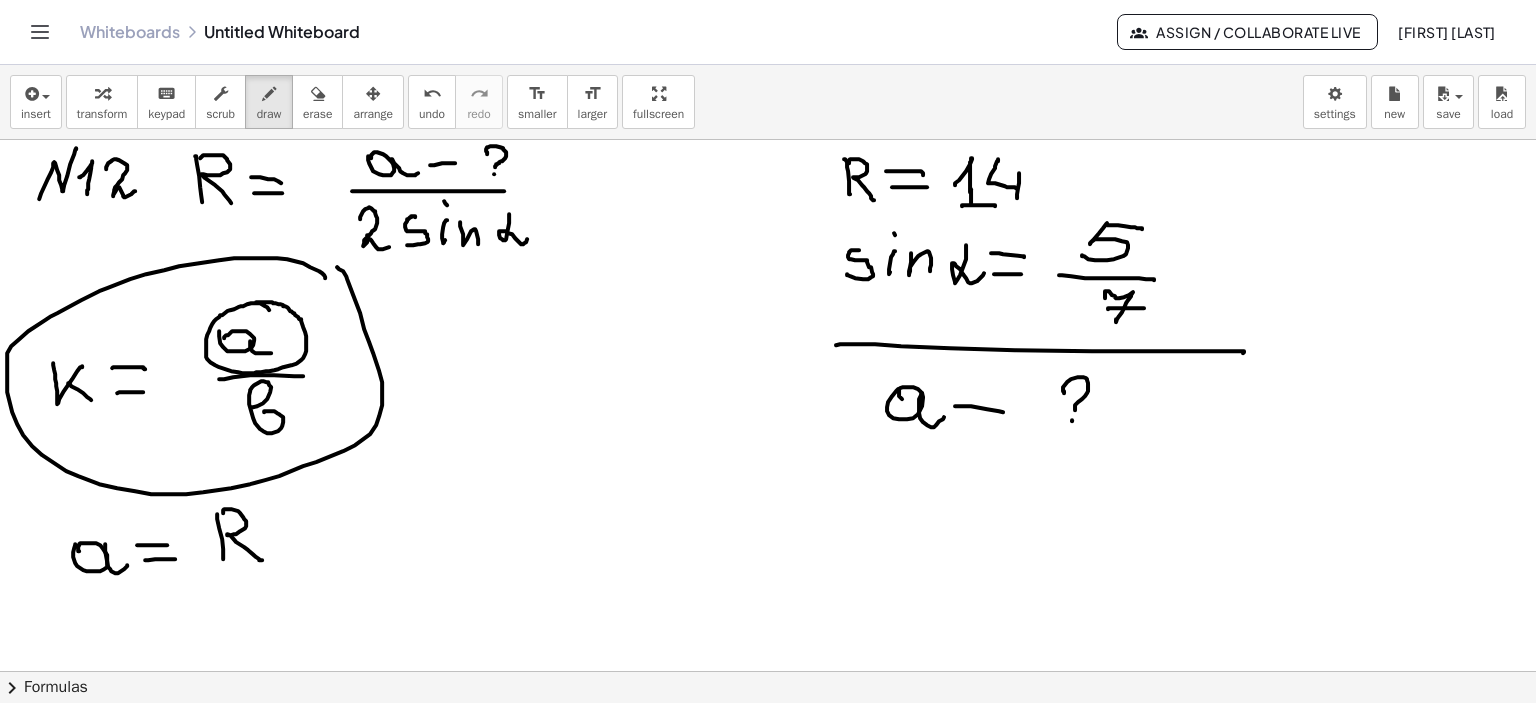 click at bounding box center [768, -2037] 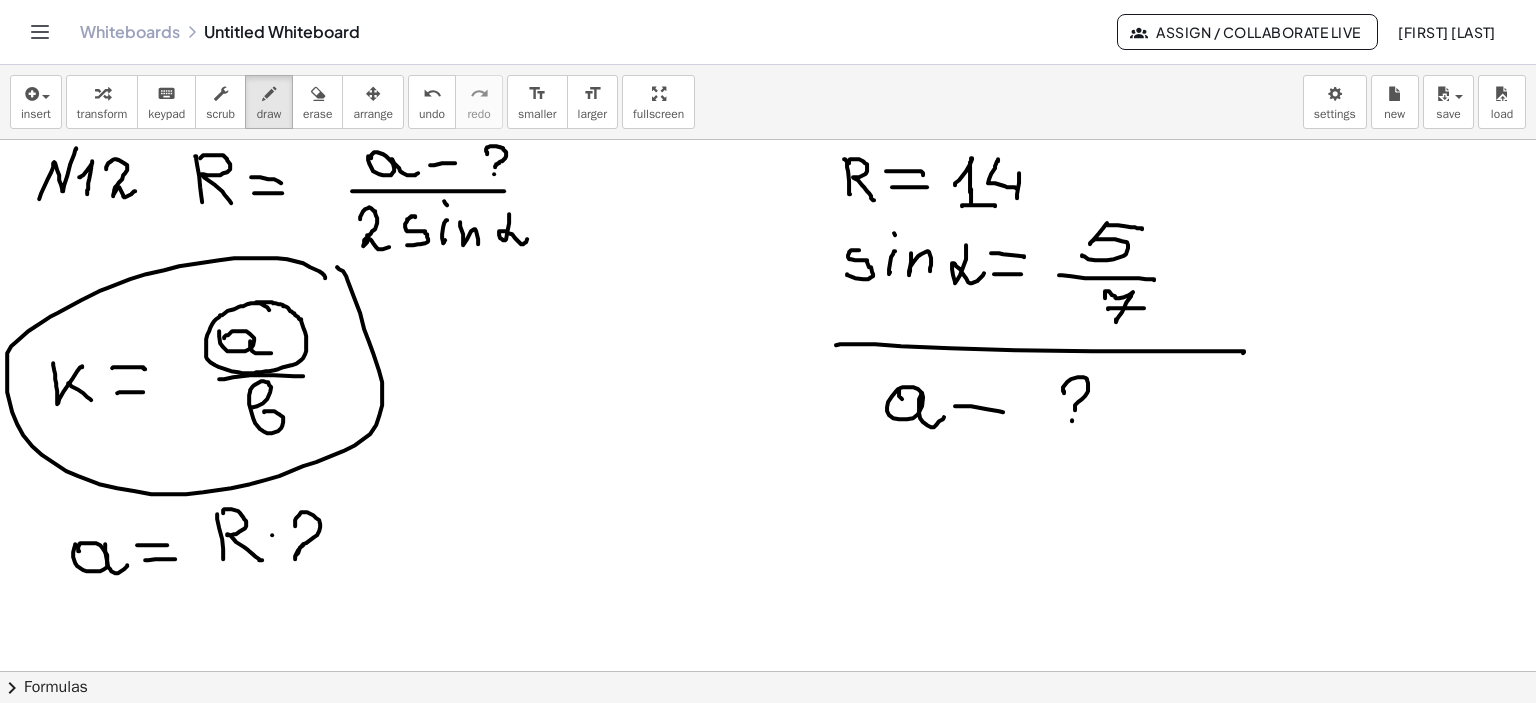 drag, startPoint x: 288, startPoint y: 526, endPoint x: 323, endPoint y: 547, distance: 40.81666 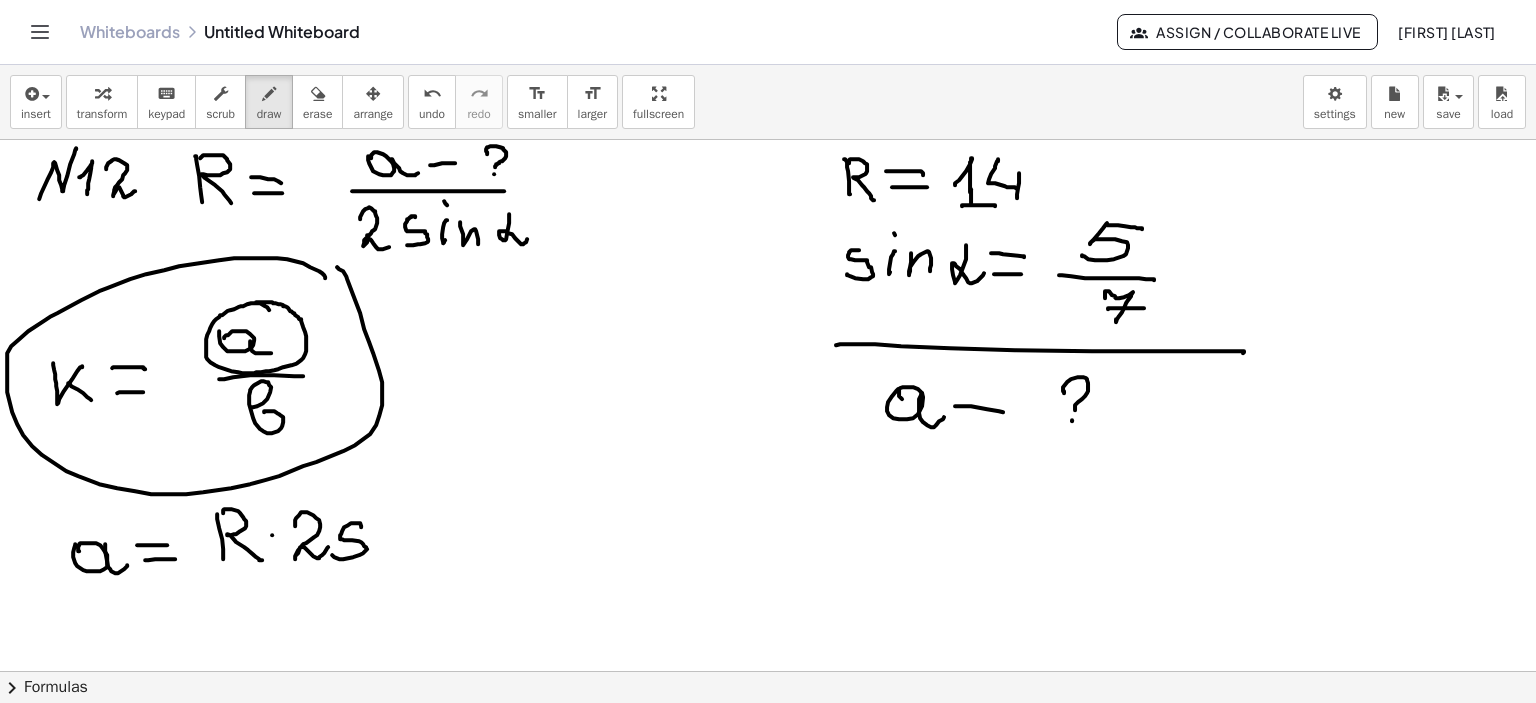 drag, startPoint x: 354, startPoint y: 527, endPoint x: 376, endPoint y: 532, distance: 22.561028 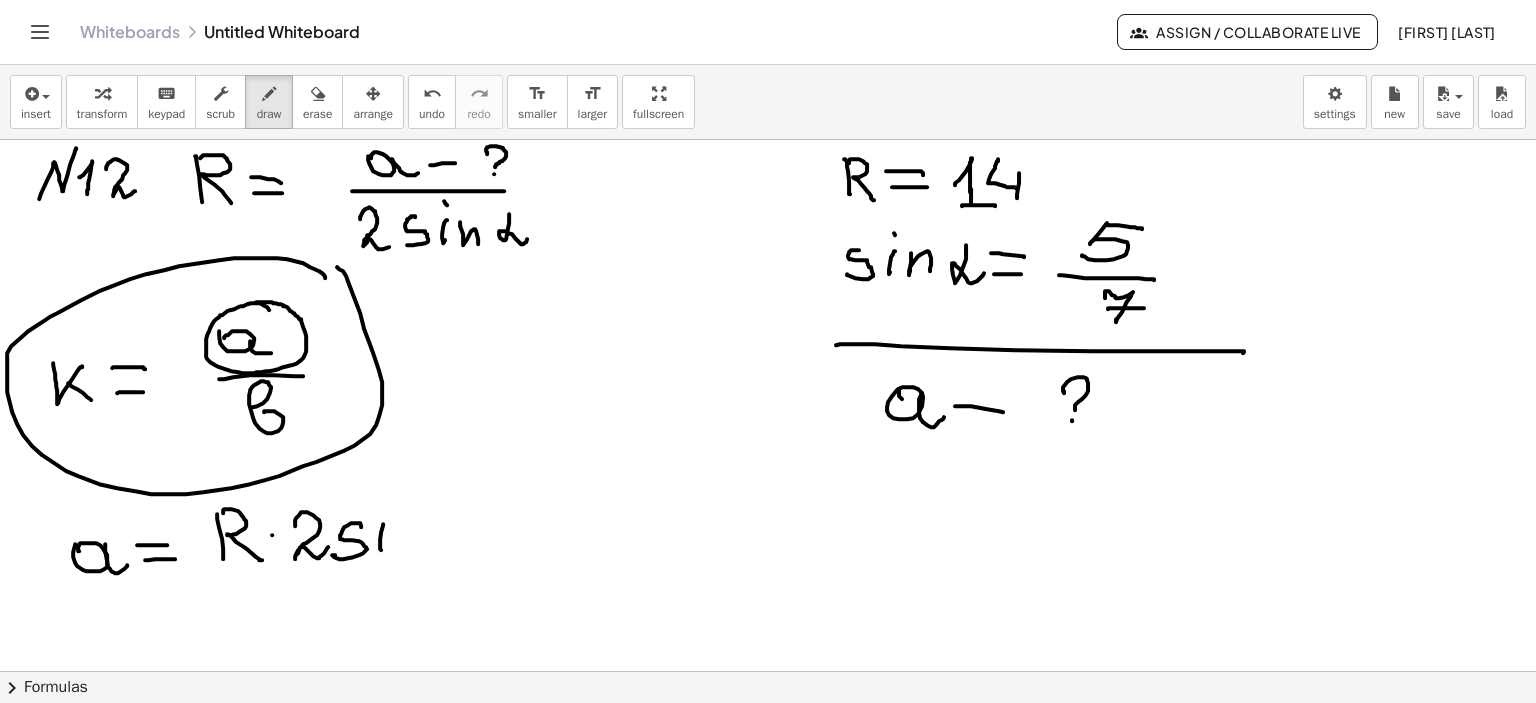 drag, startPoint x: 376, startPoint y: 524, endPoint x: 375, endPoint y: 550, distance: 26.019224 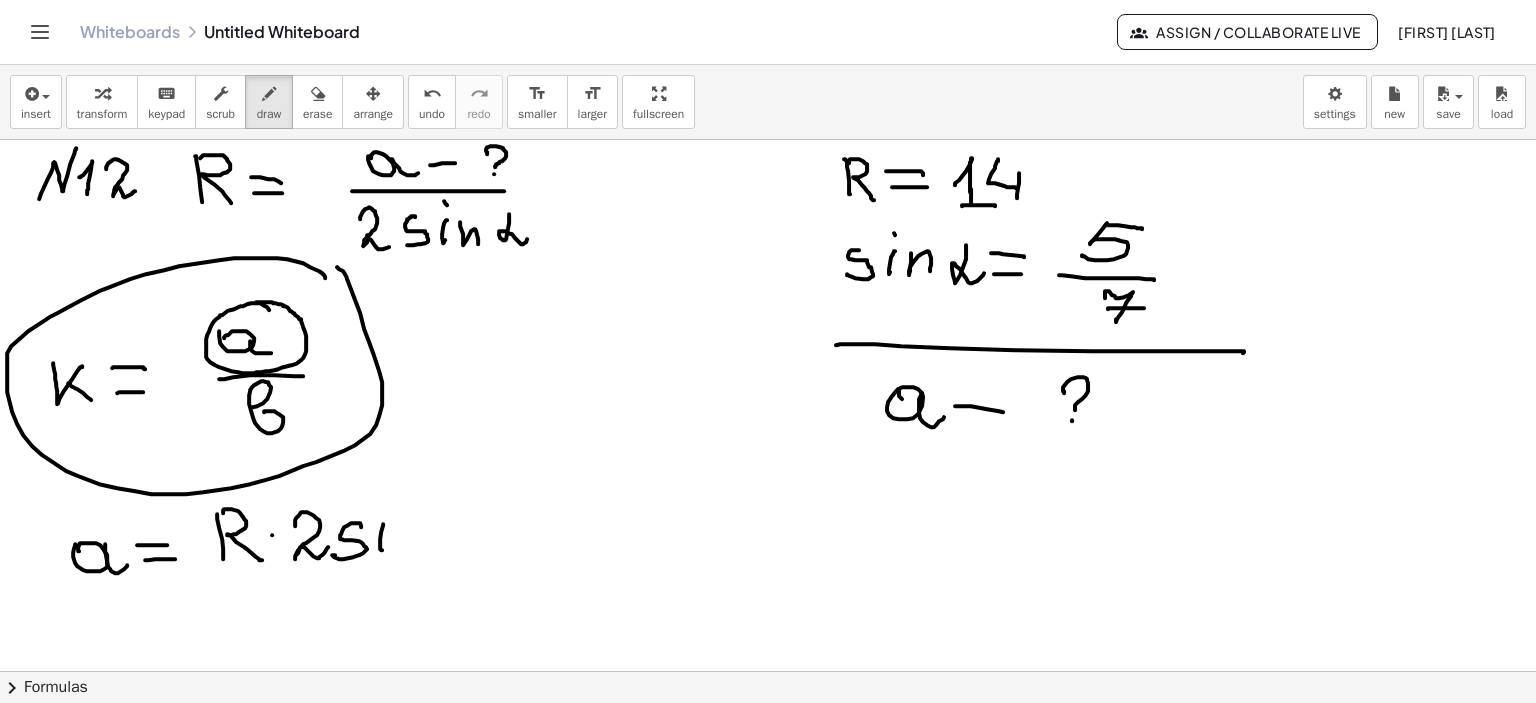 drag, startPoint x: 377, startPoint y: 497, endPoint x: 392, endPoint y: 507, distance: 18.027756 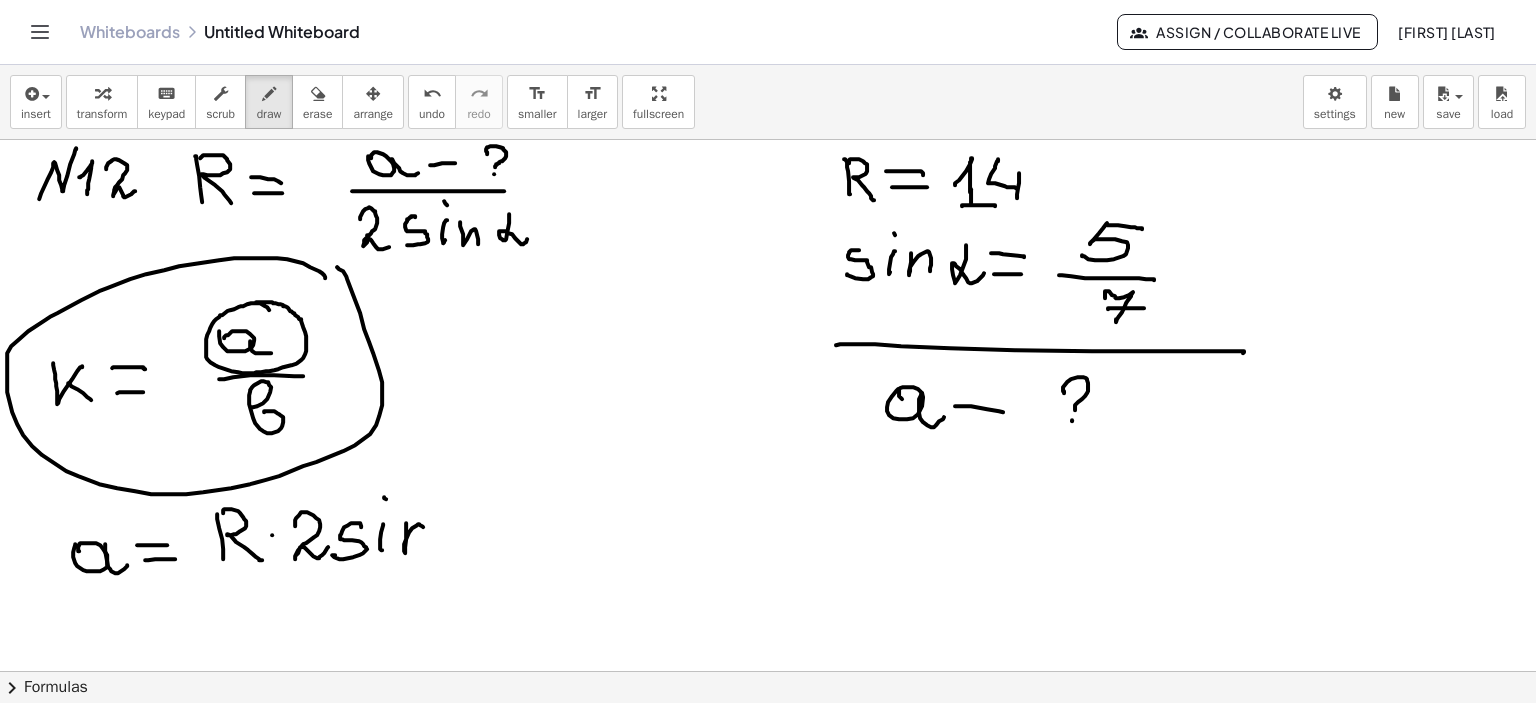 drag, startPoint x: 399, startPoint y: 523, endPoint x: 418, endPoint y: 551, distance: 33.83785 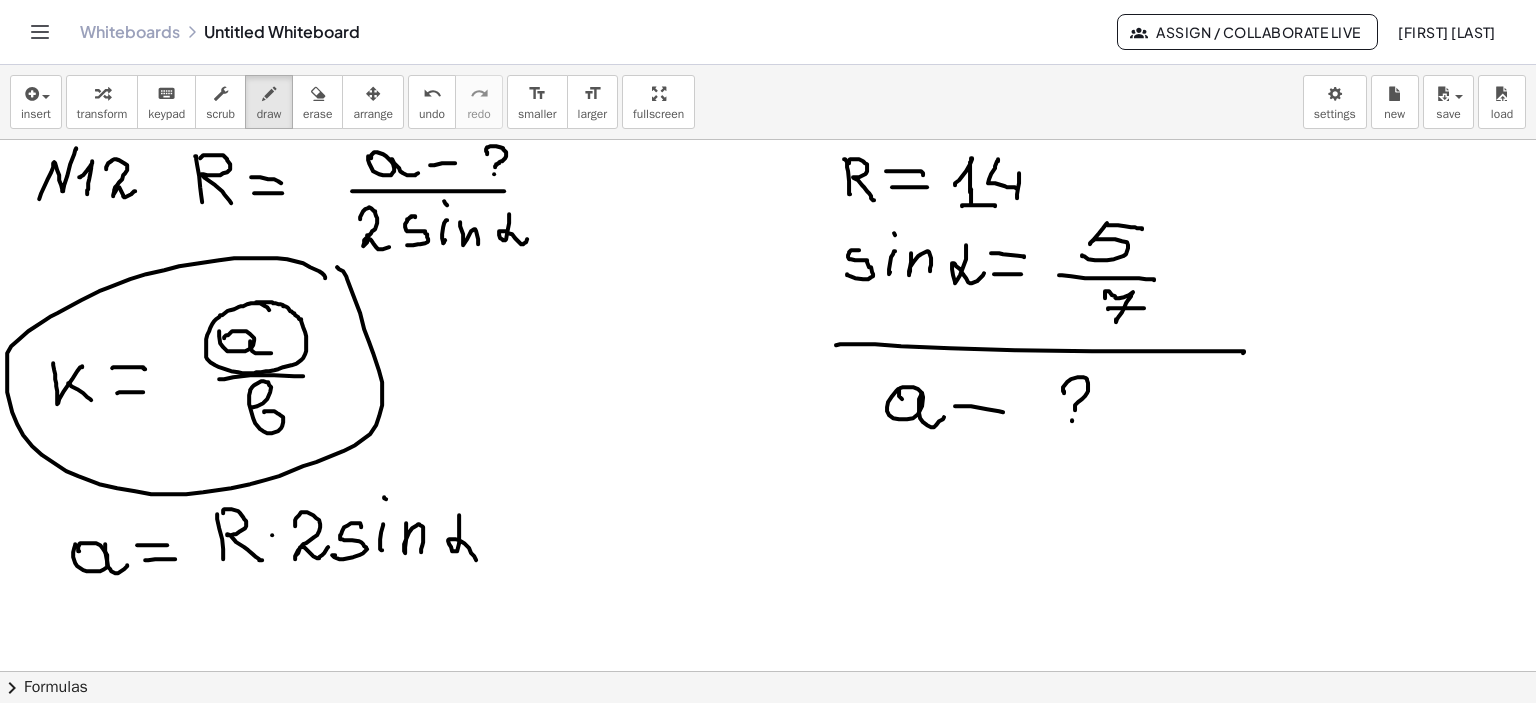 drag, startPoint x: 452, startPoint y: 515, endPoint x: 496, endPoint y: 548, distance: 55 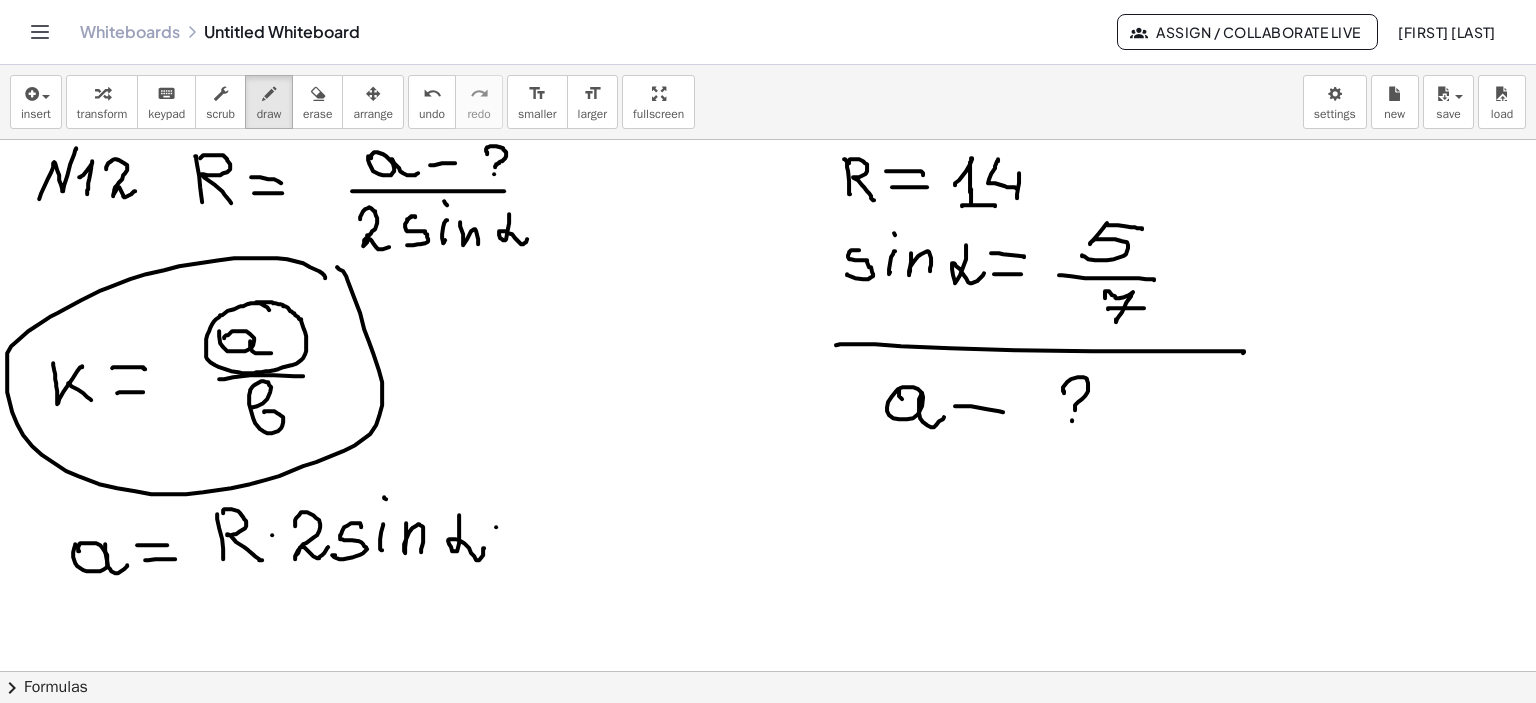 drag, startPoint x: 489, startPoint y: 527, endPoint x: 531, endPoint y: 526, distance: 42.0119 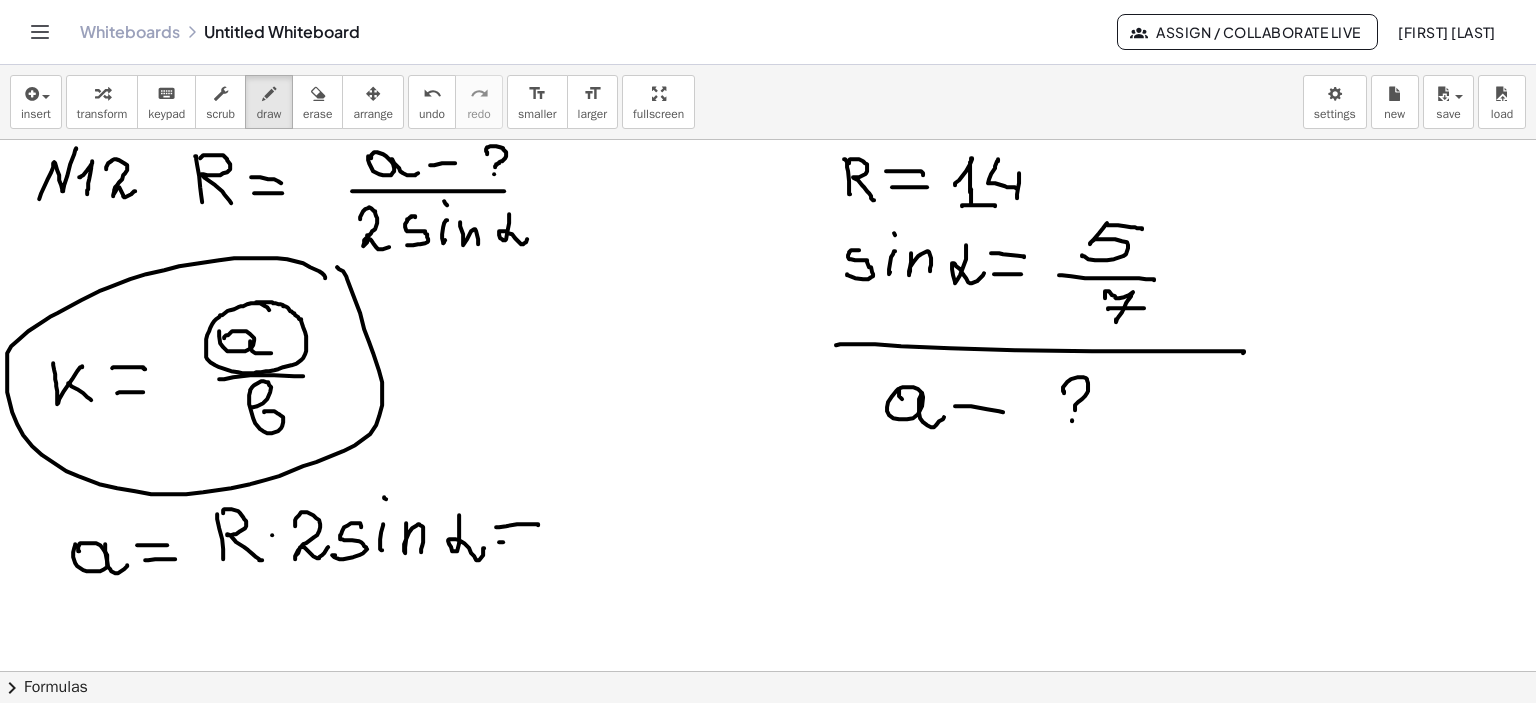 drag, startPoint x: 492, startPoint y: 542, endPoint x: 544, endPoint y: 539, distance: 52.086468 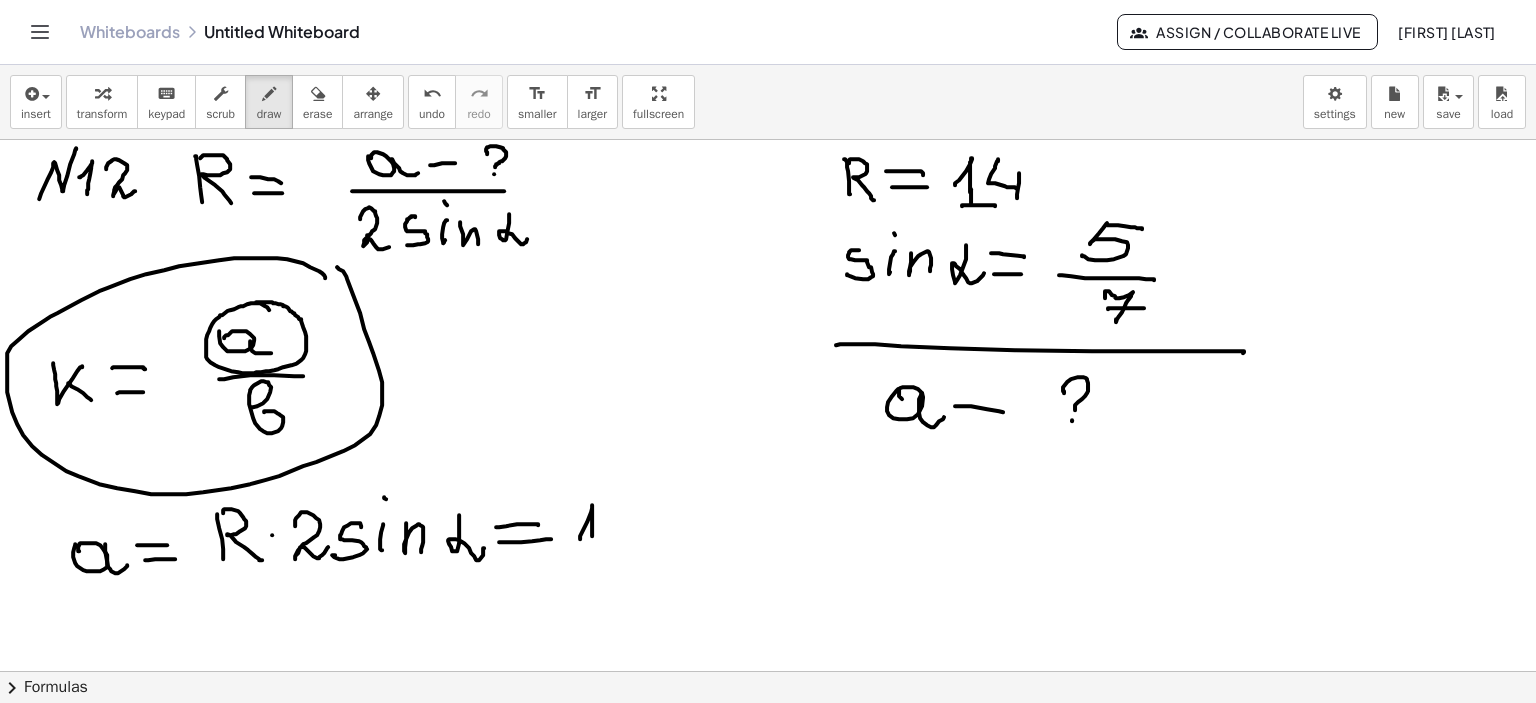 drag, startPoint x: 573, startPoint y: 539, endPoint x: 604, endPoint y: 527, distance: 33.24154 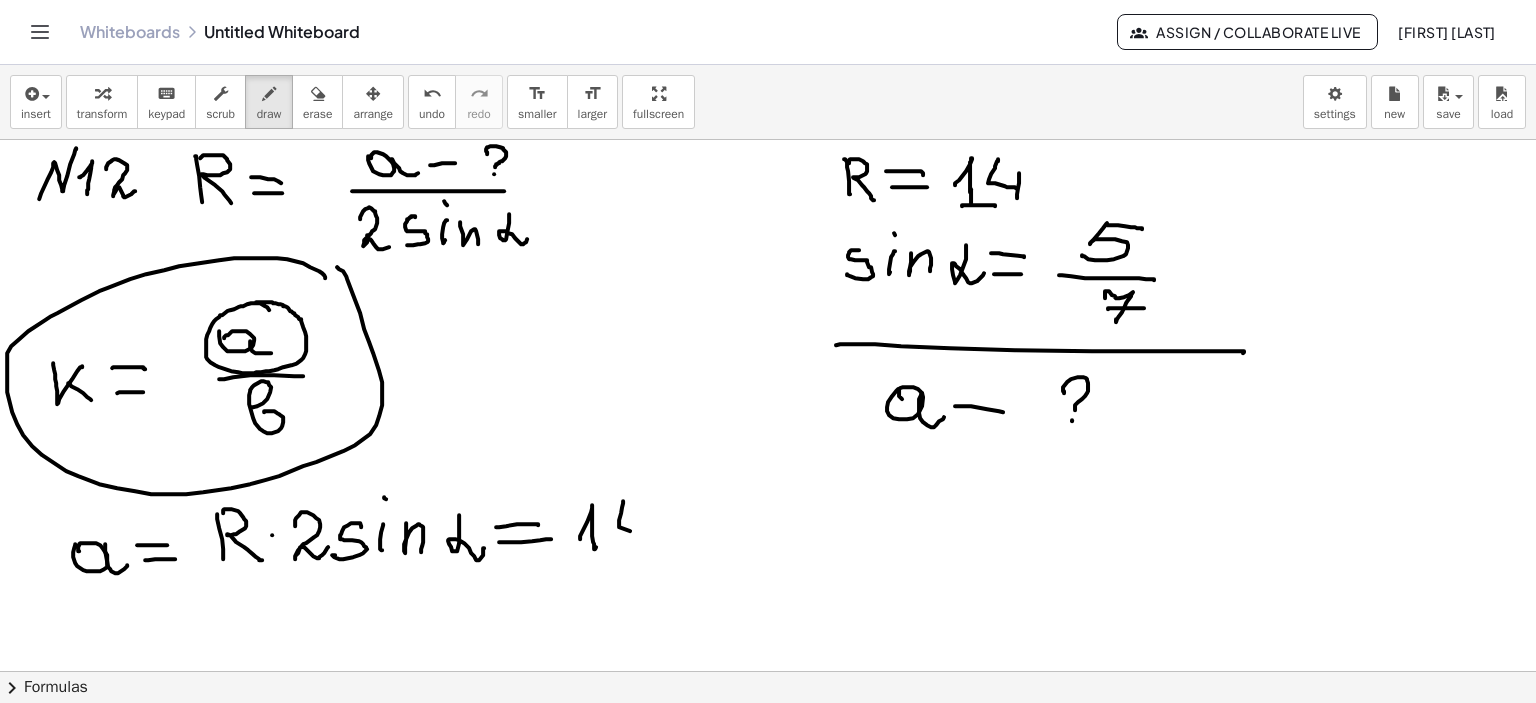 drag, startPoint x: 616, startPoint y: 501, endPoint x: 635, endPoint y: 532, distance: 36.359318 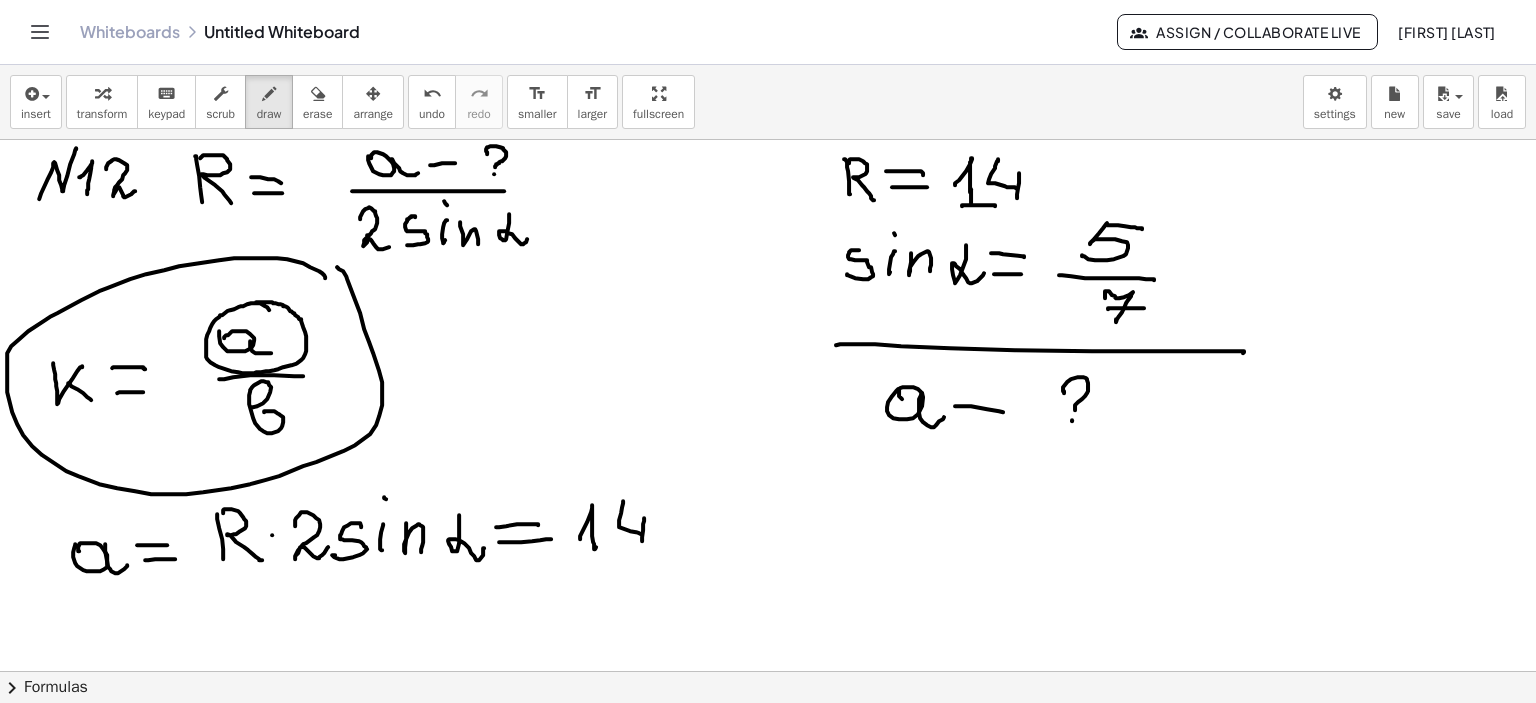 drag, startPoint x: 637, startPoint y: 518, endPoint x: 702, endPoint y: 533, distance: 66.70832 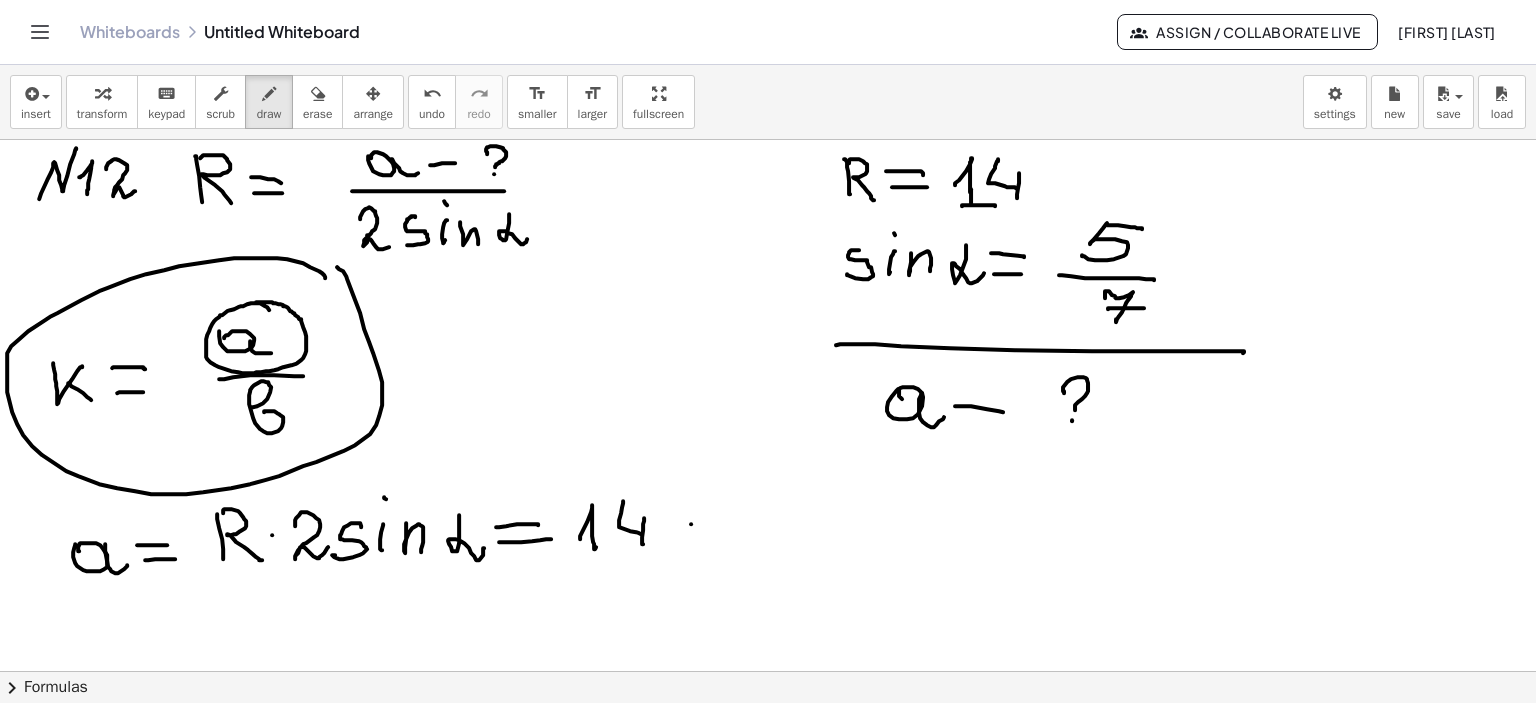 click at bounding box center (768, -2037) 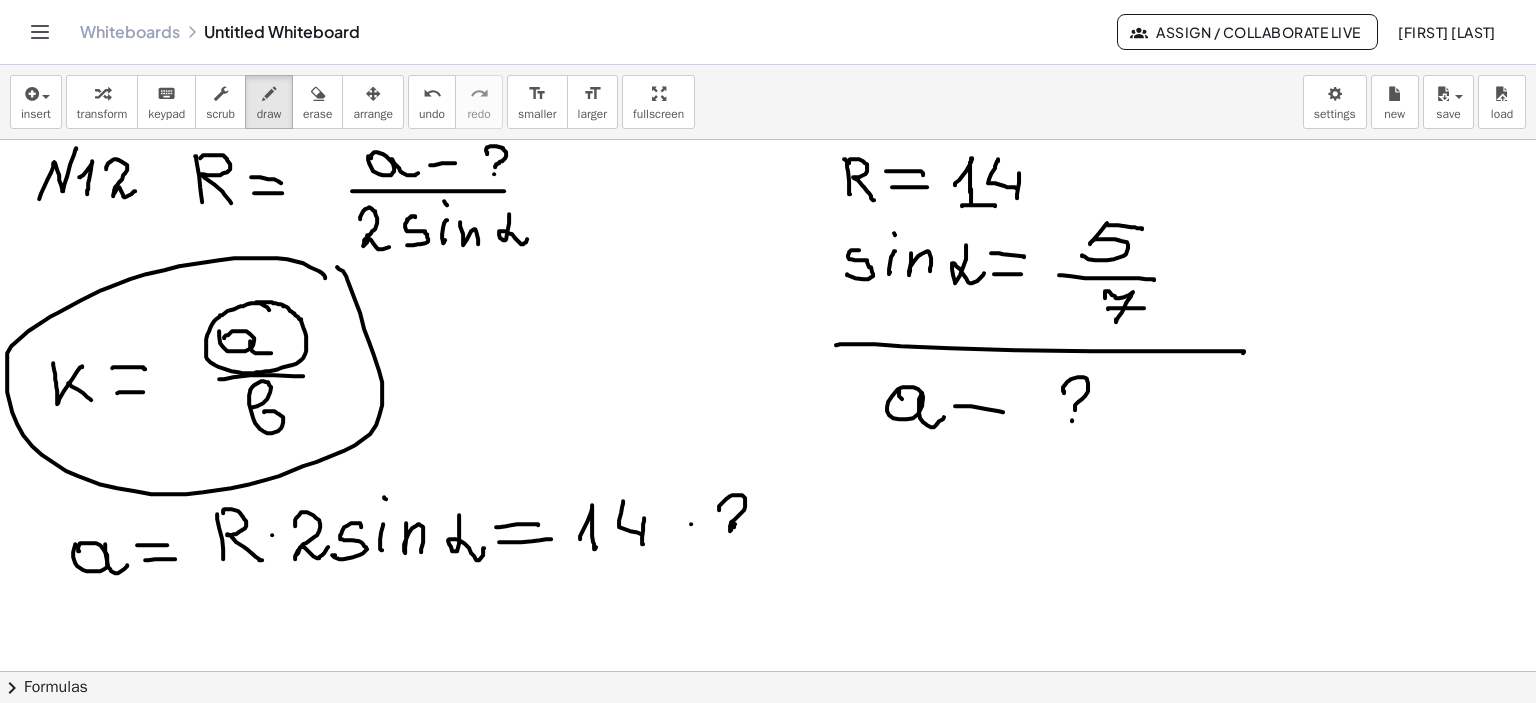 drag, startPoint x: 712, startPoint y: 510, endPoint x: 772, endPoint y: 517, distance: 60.40695 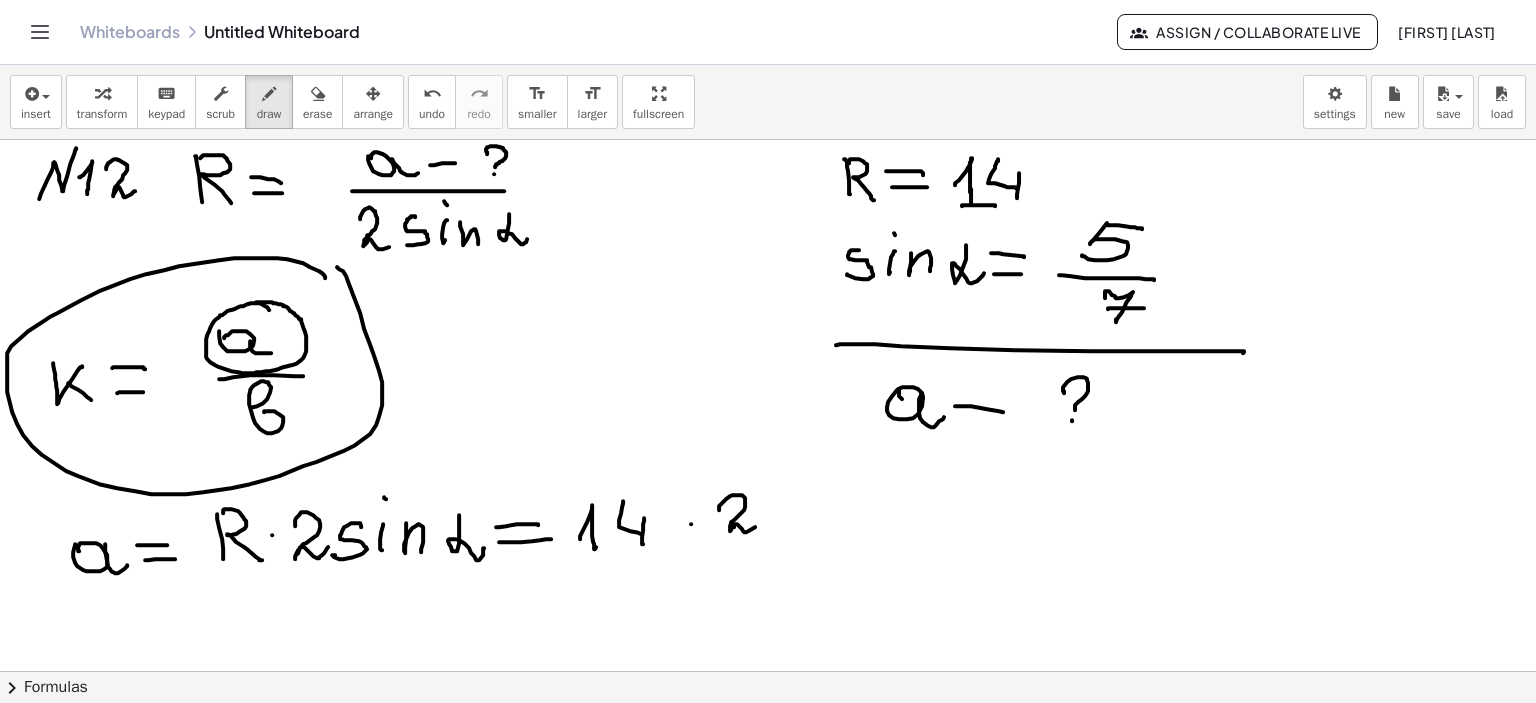 click at bounding box center (768, -2037) 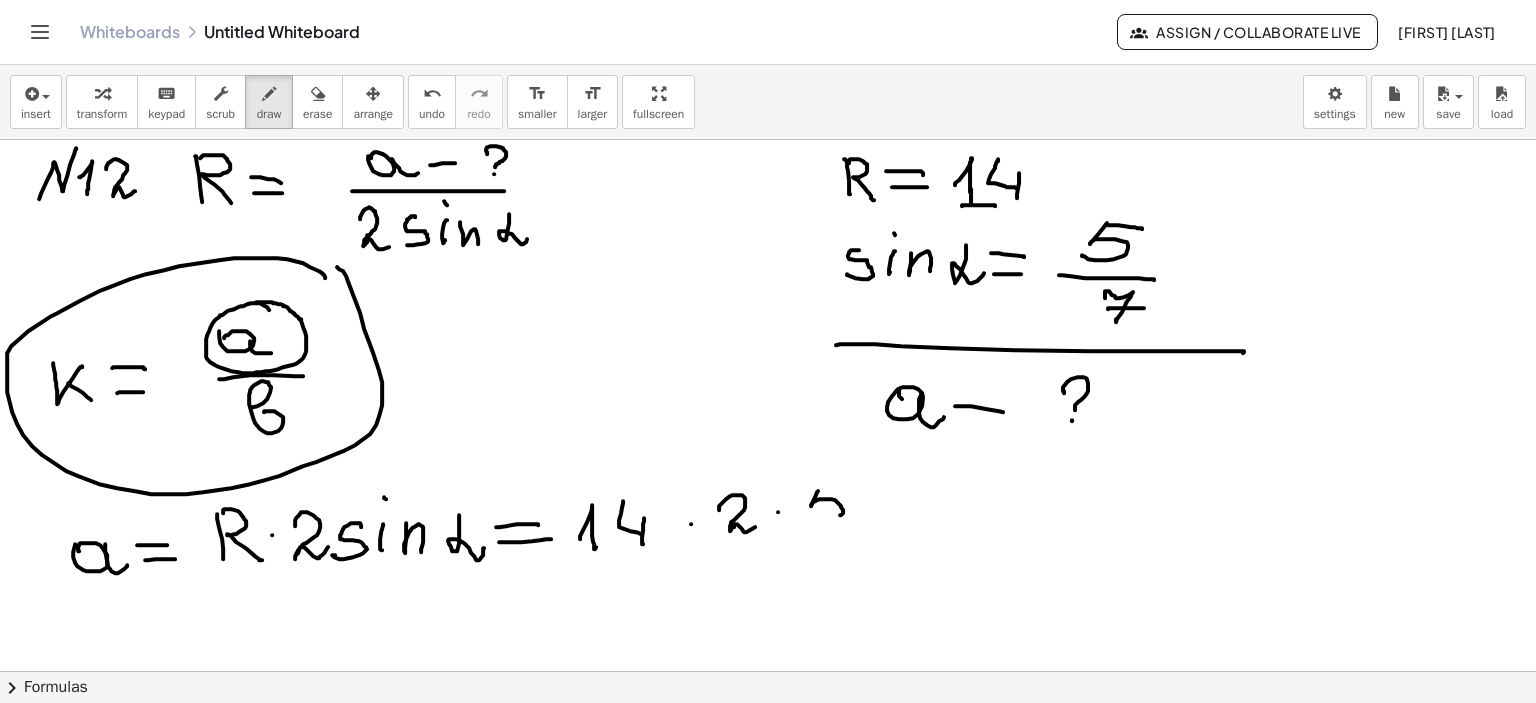 drag, startPoint x: 811, startPoint y: 491, endPoint x: 804, endPoint y: 515, distance: 25 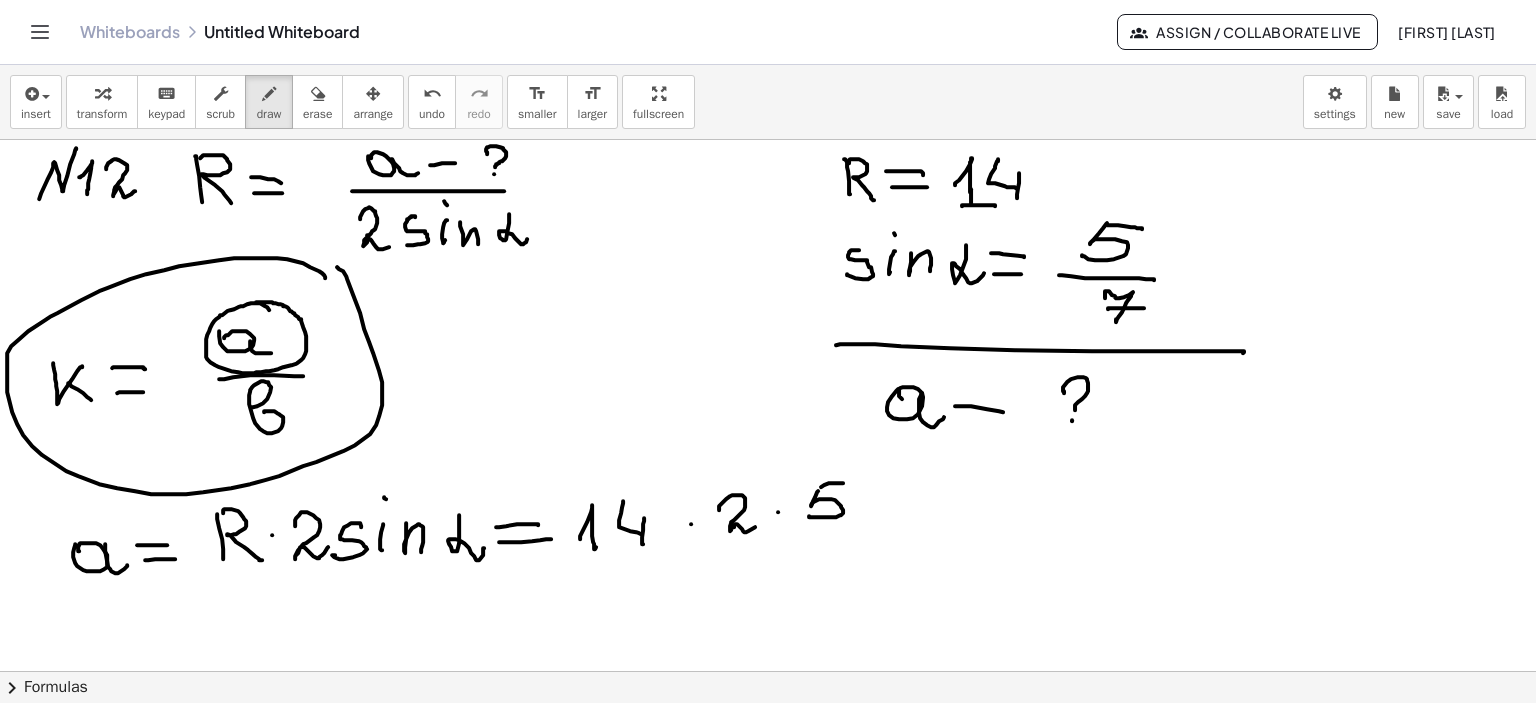 click at bounding box center [768, -2037] 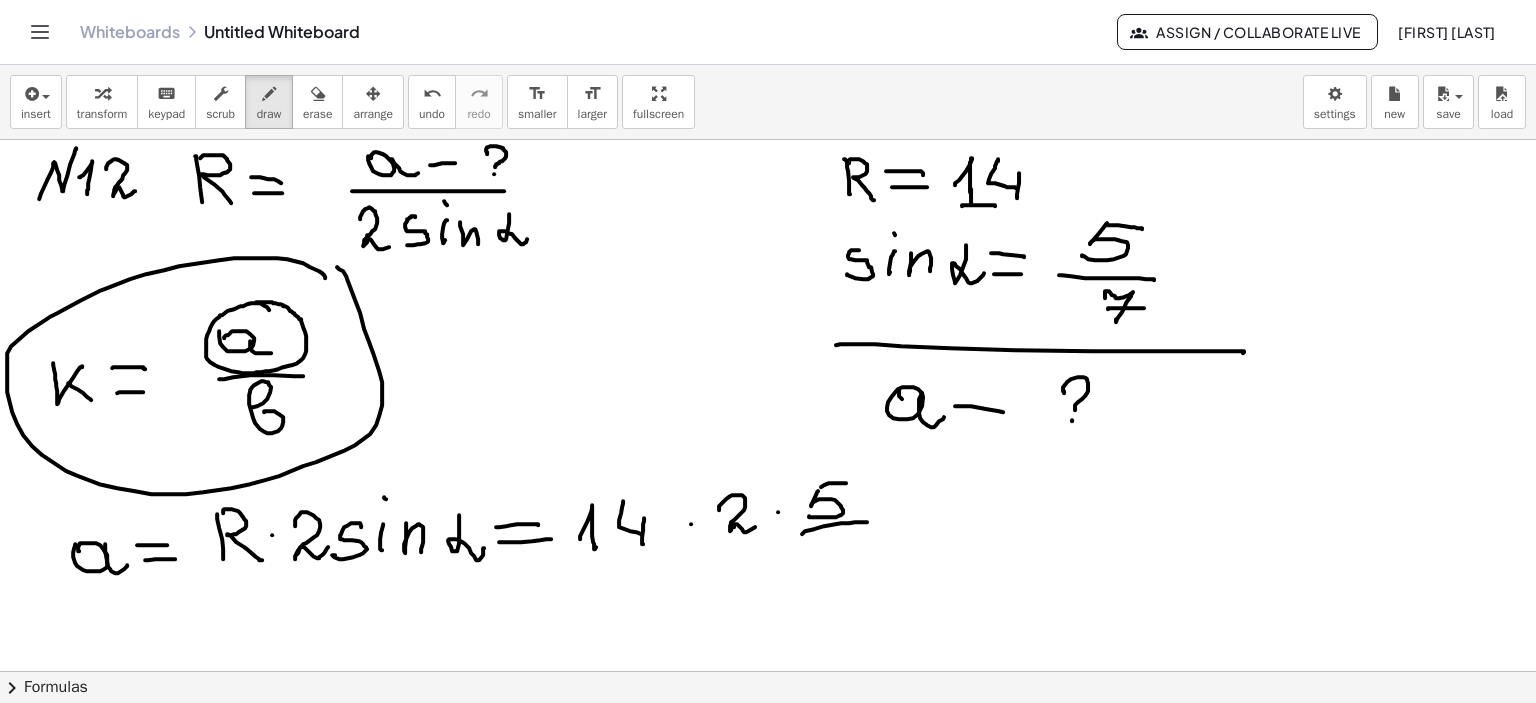 drag, startPoint x: 795, startPoint y: 534, endPoint x: 833, endPoint y: 549, distance: 40.853397 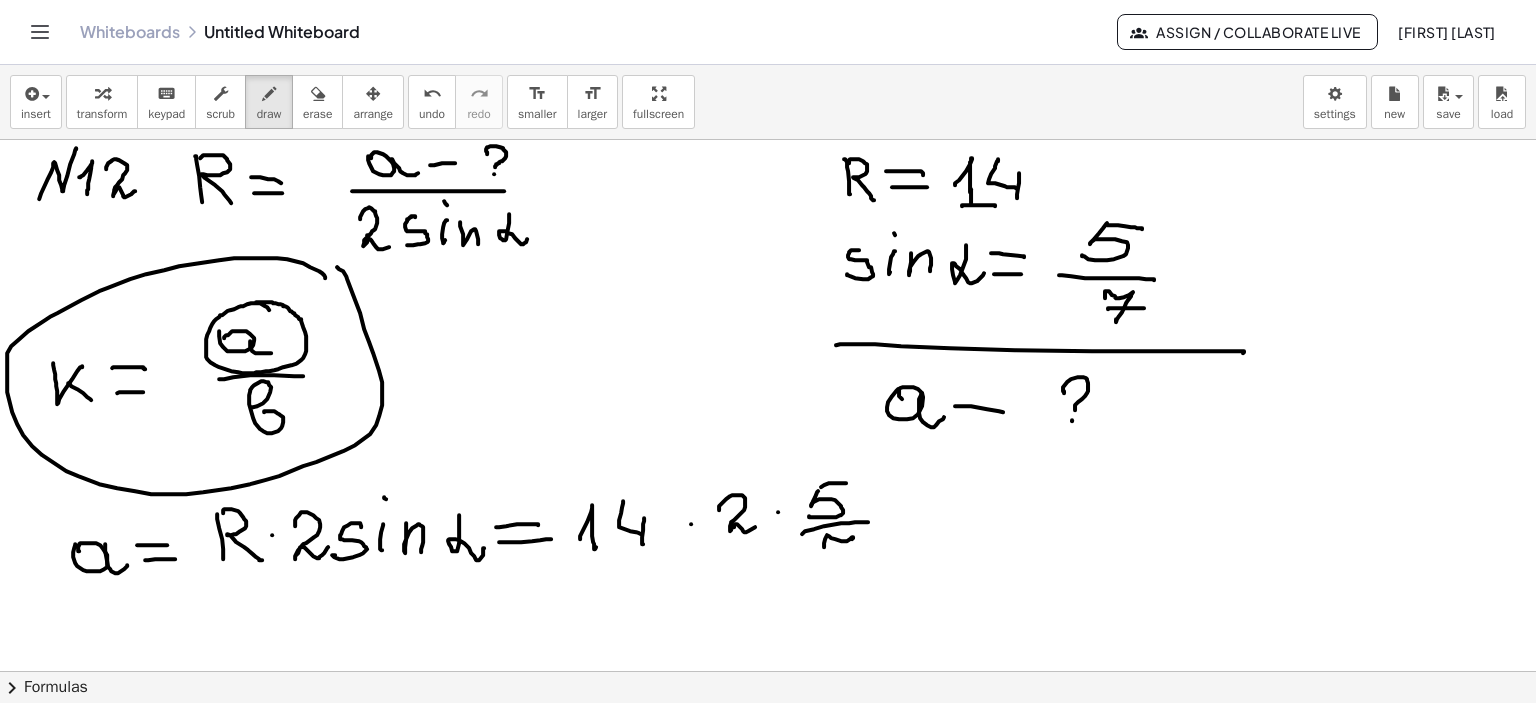 click at bounding box center (768, -2037) 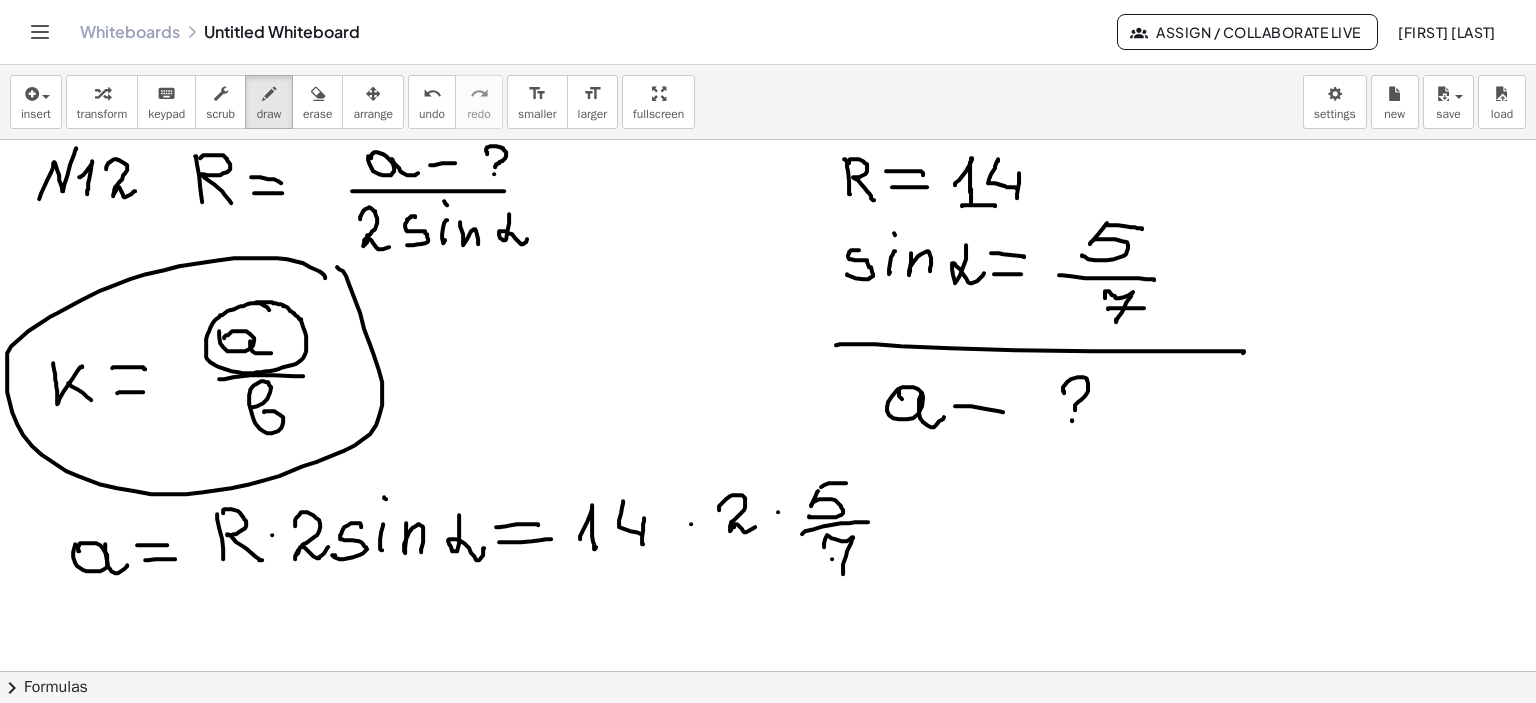 click at bounding box center [768, -2037] 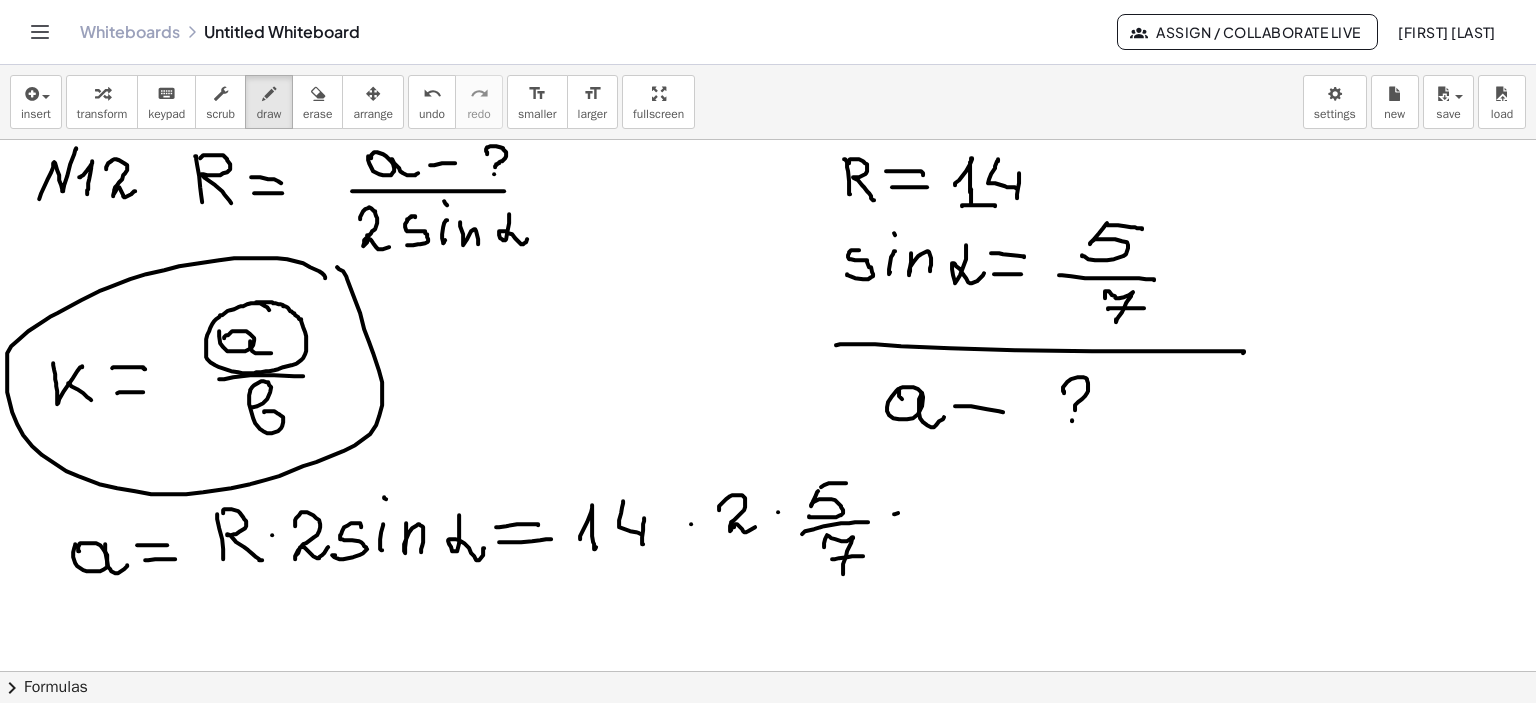 click at bounding box center (768, -2037) 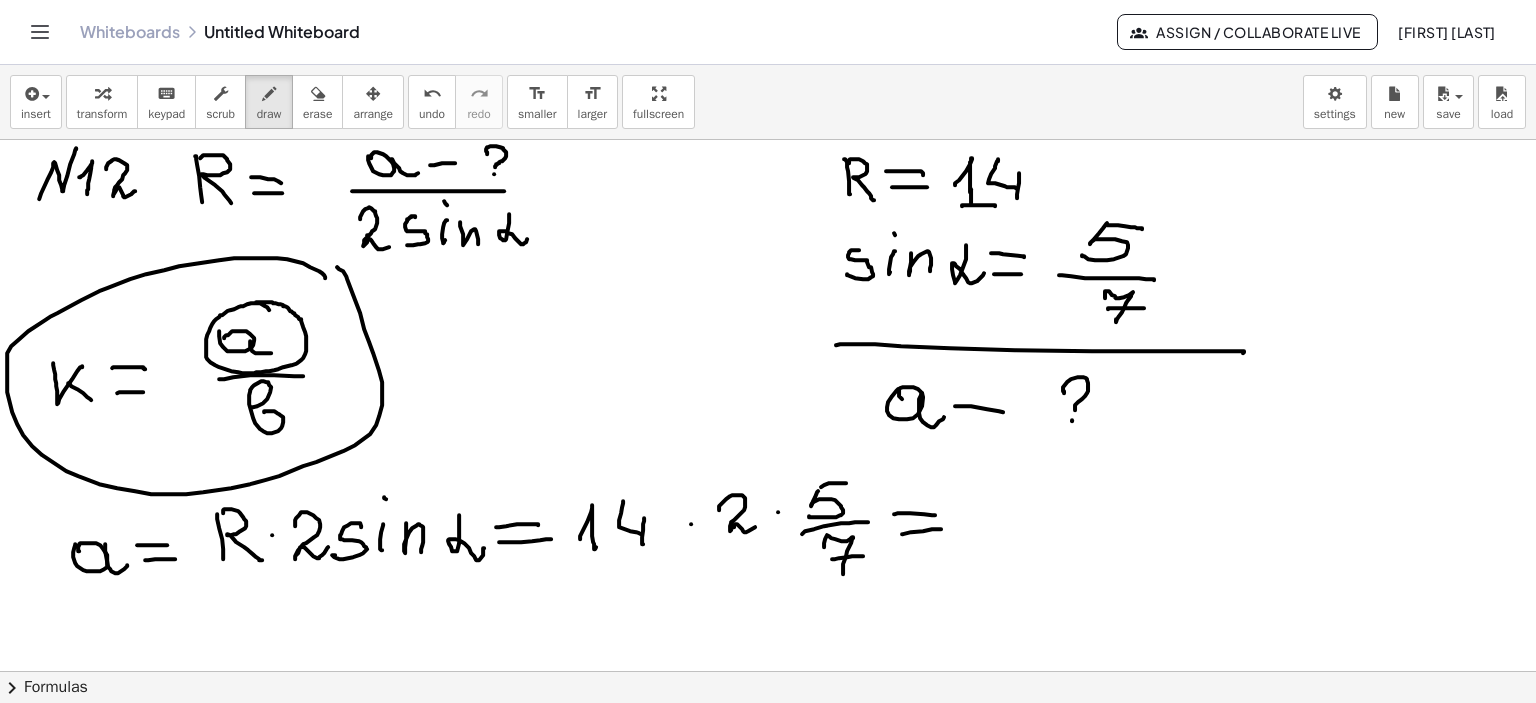 click at bounding box center [768, -2037] 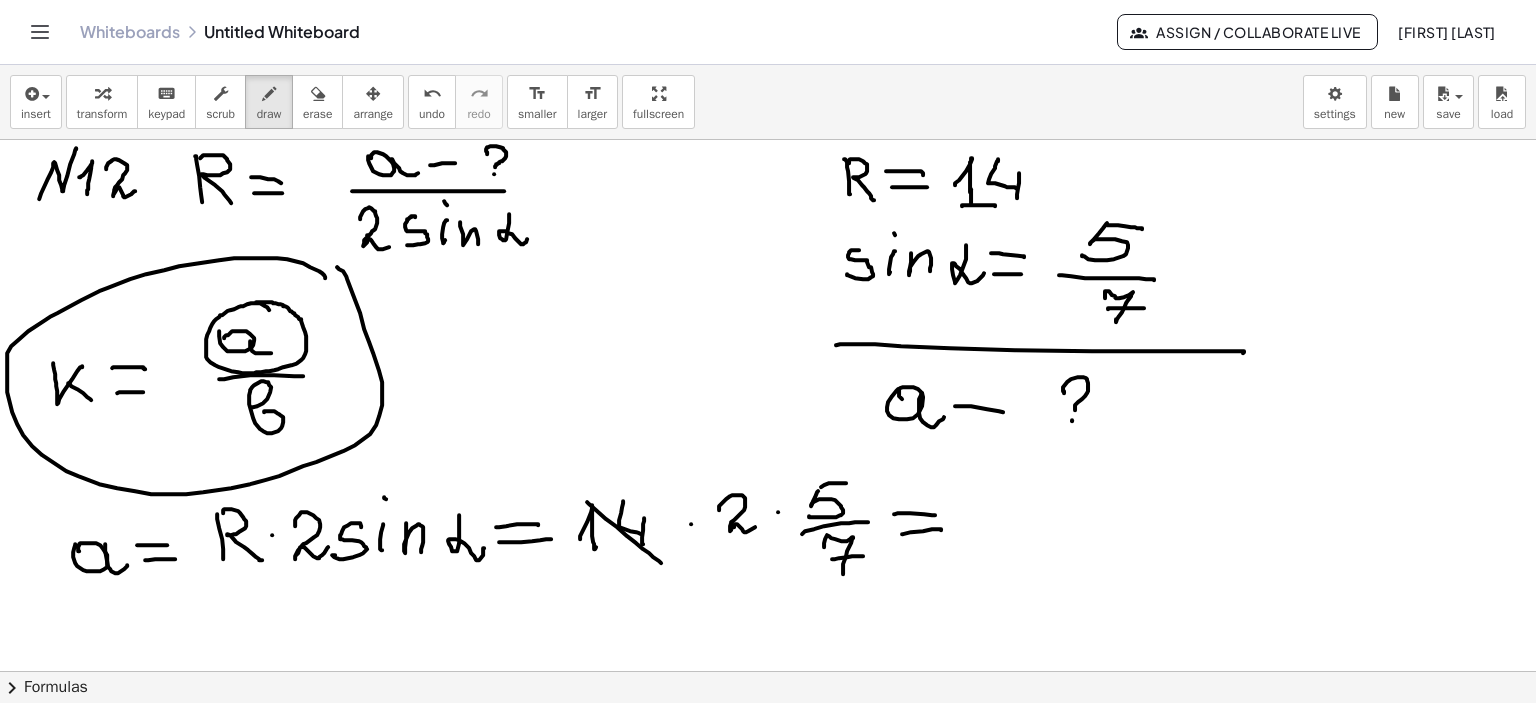 drag, startPoint x: 580, startPoint y: 502, endPoint x: 658, endPoint y: 567, distance: 101.53325 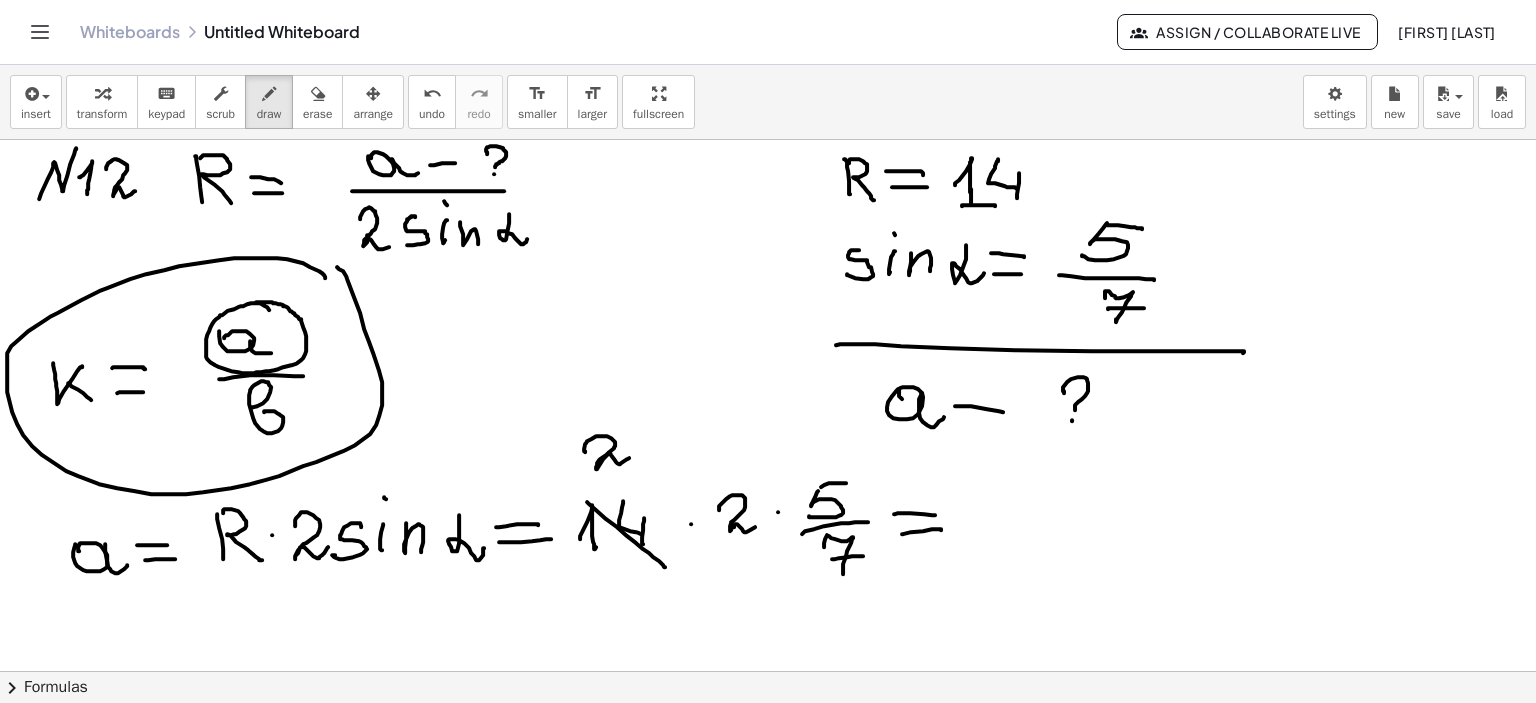drag, startPoint x: 577, startPoint y: 449, endPoint x: 622, endPoint y: 458, distance: 45.891174 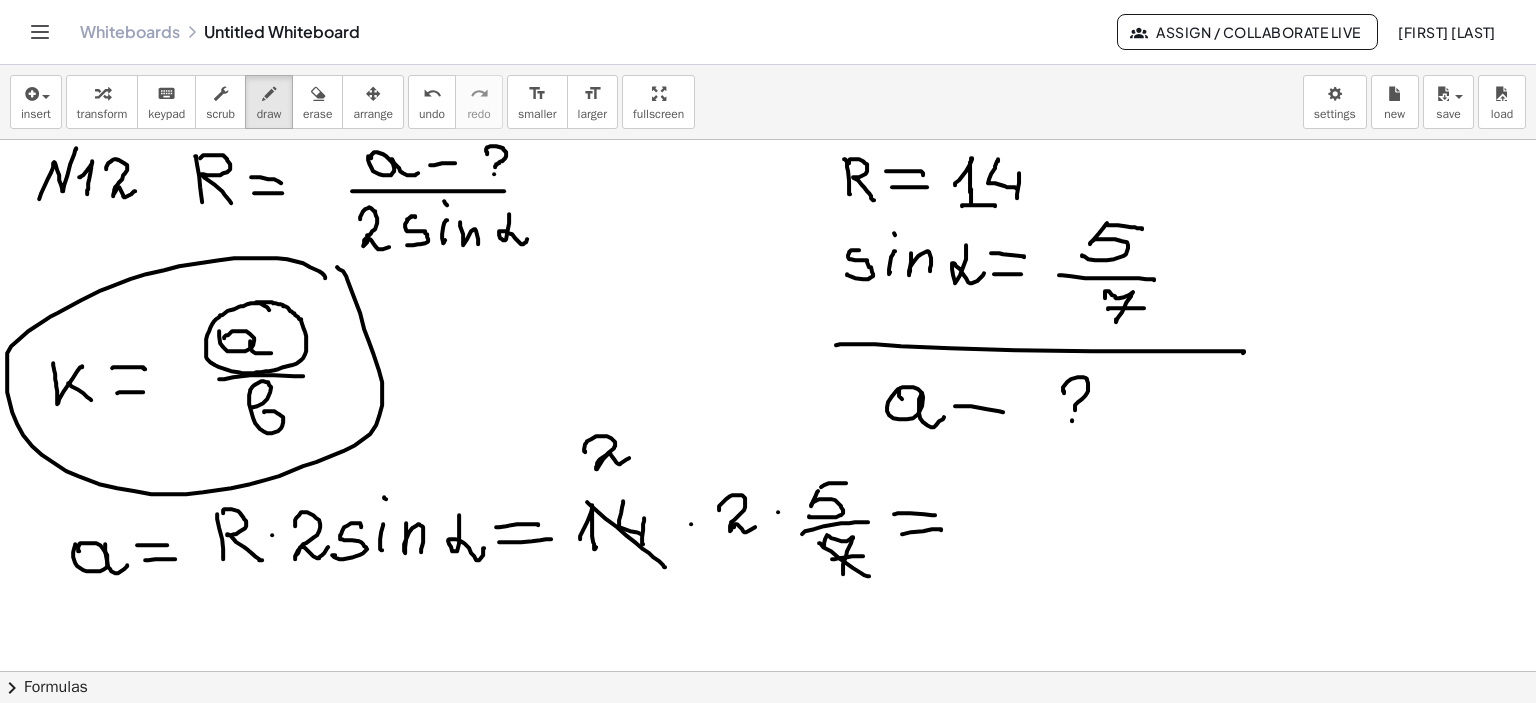 drag, startPoint x: 812, startPoint y: 543, endPoint x: 876, endPoint y: 588, distance: 78.23682 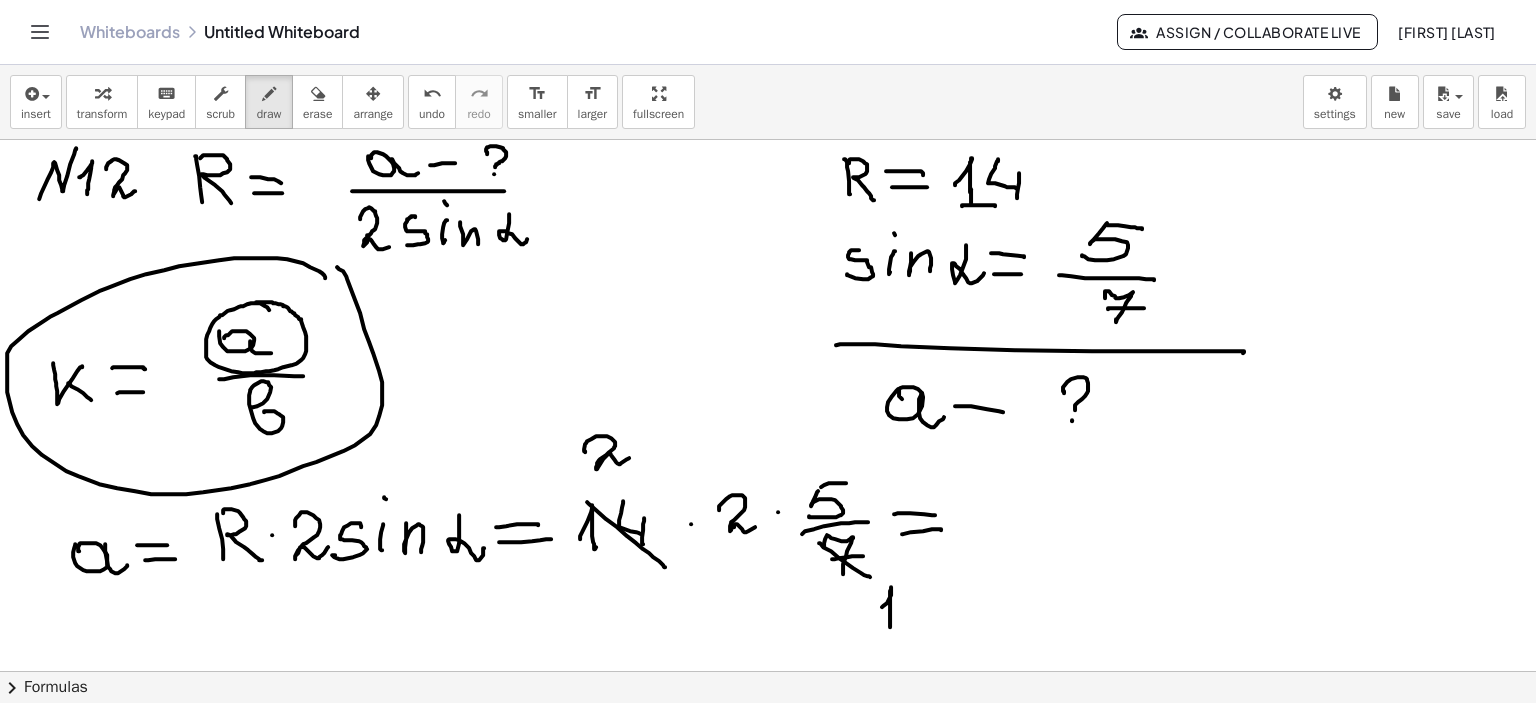 drag, startPoint x: 875, startPoint y: 607, endPoint x: 883, endPoint y: 627, distance: 21.540659 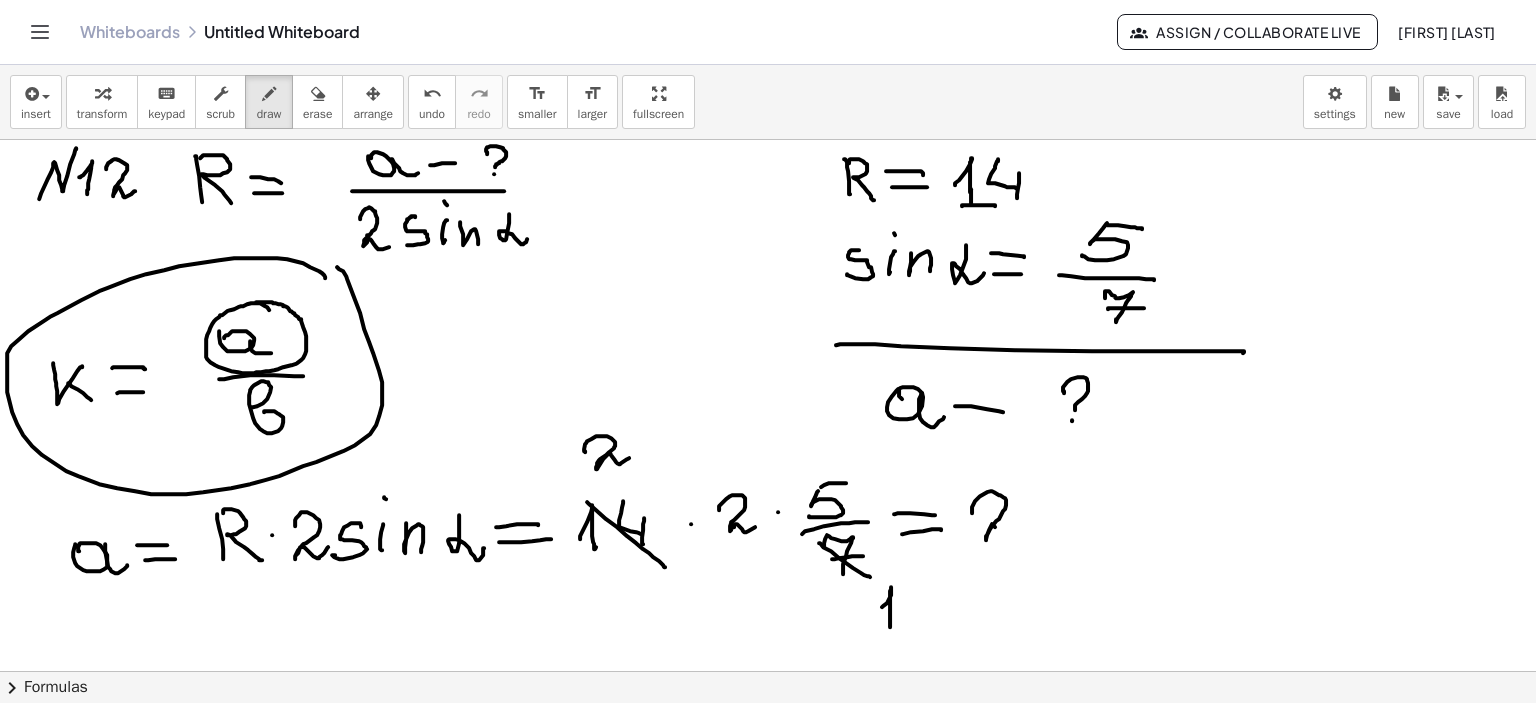 drag, startPoint x: 965, startPoint y: 513, endPoint x: 1016, endPoint y: 529, distance: 53.450912 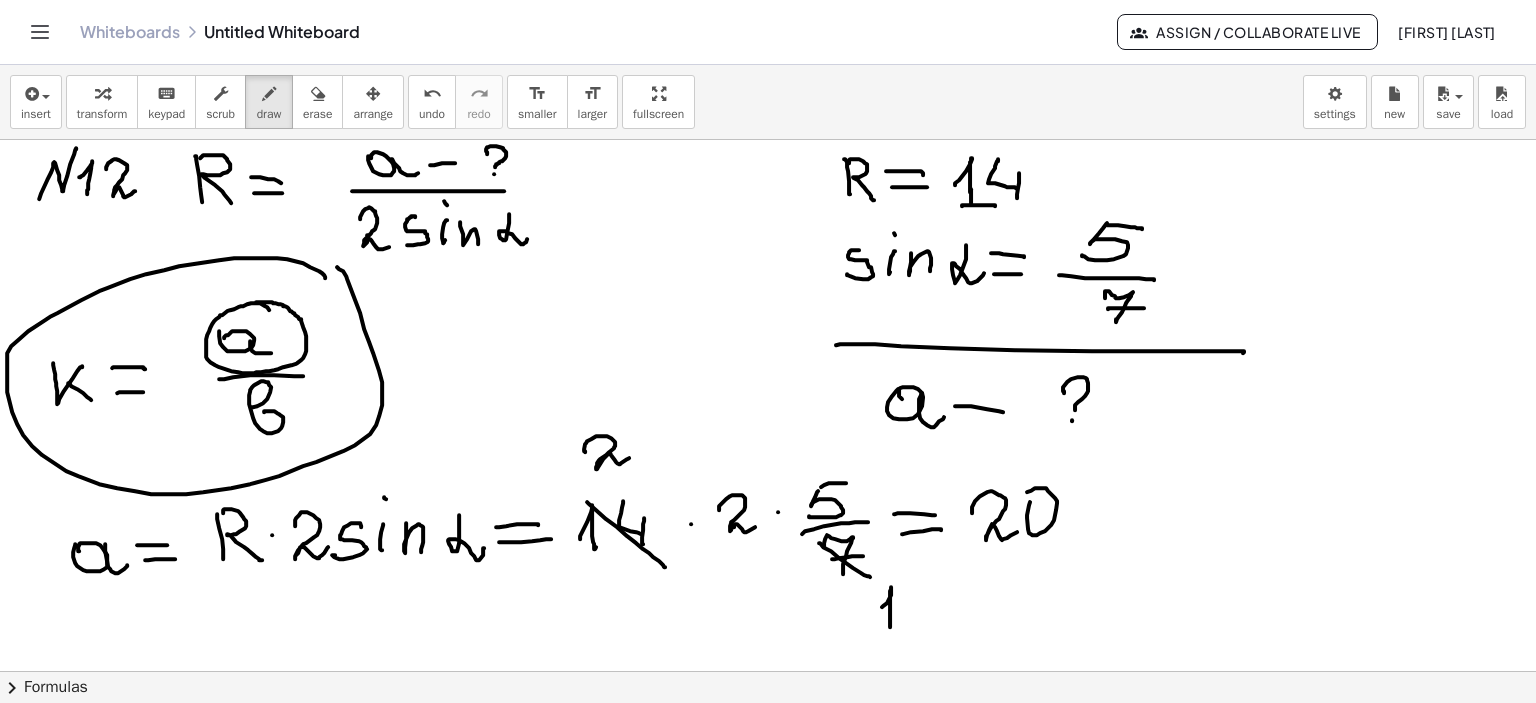 click at bounding box center (768, -2037) 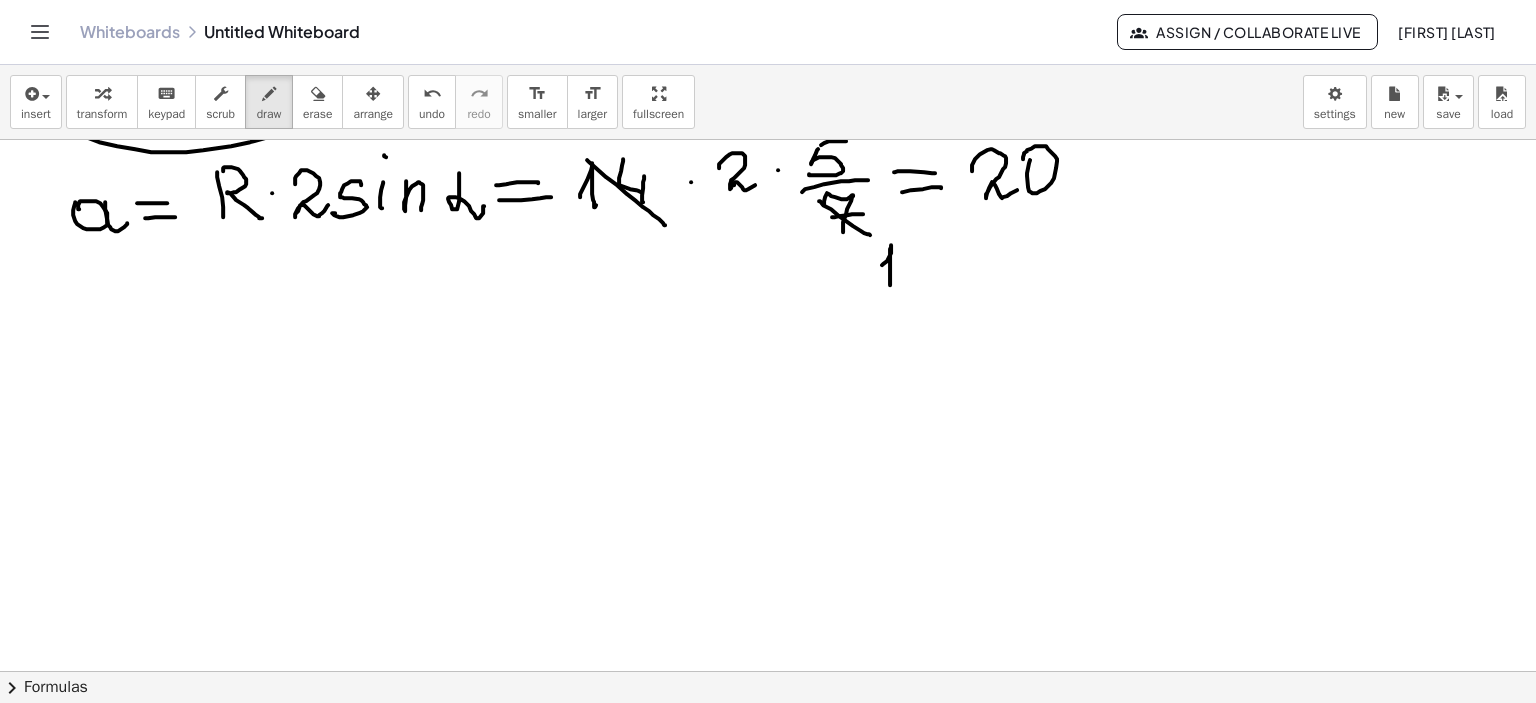 scroll, scrollTop: 5635, scrollLeft: 7, axis: both 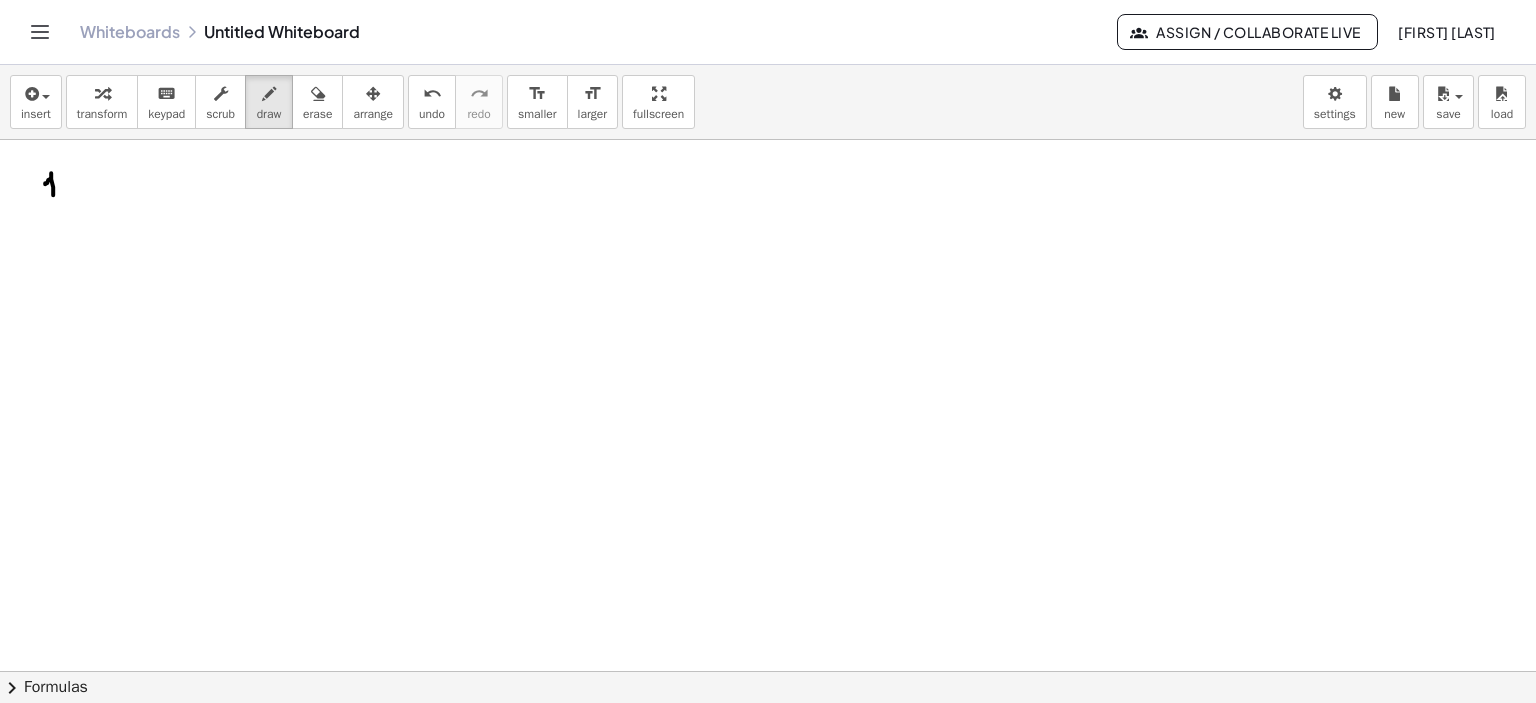 drag, startPoint x: 38, startPoint y: 184, endPoint x: 46, endPoint y: 206, distance: 23.409399 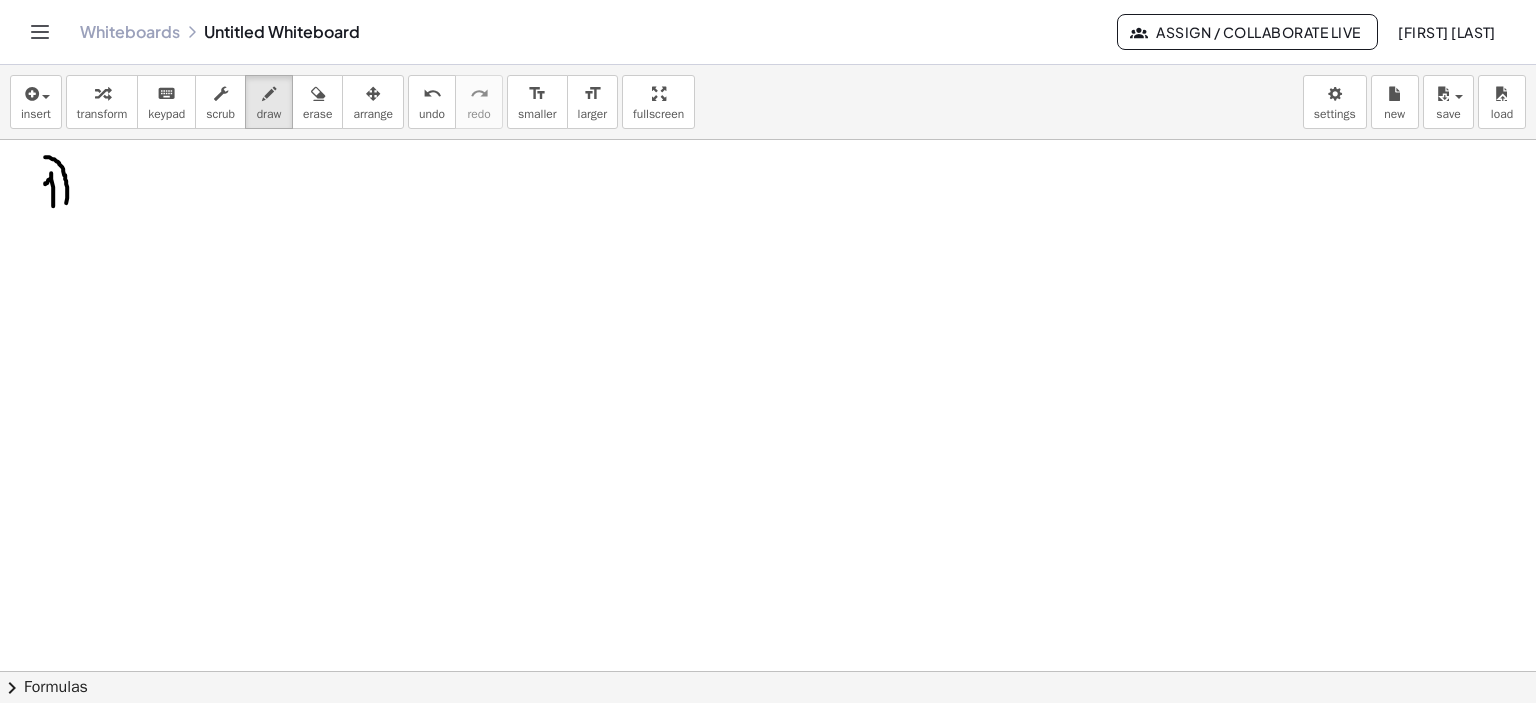 drag, startPoint x: 38, startPoint y: 157, endPoint x: 55, endPoint y: 219, distance: 64.288414 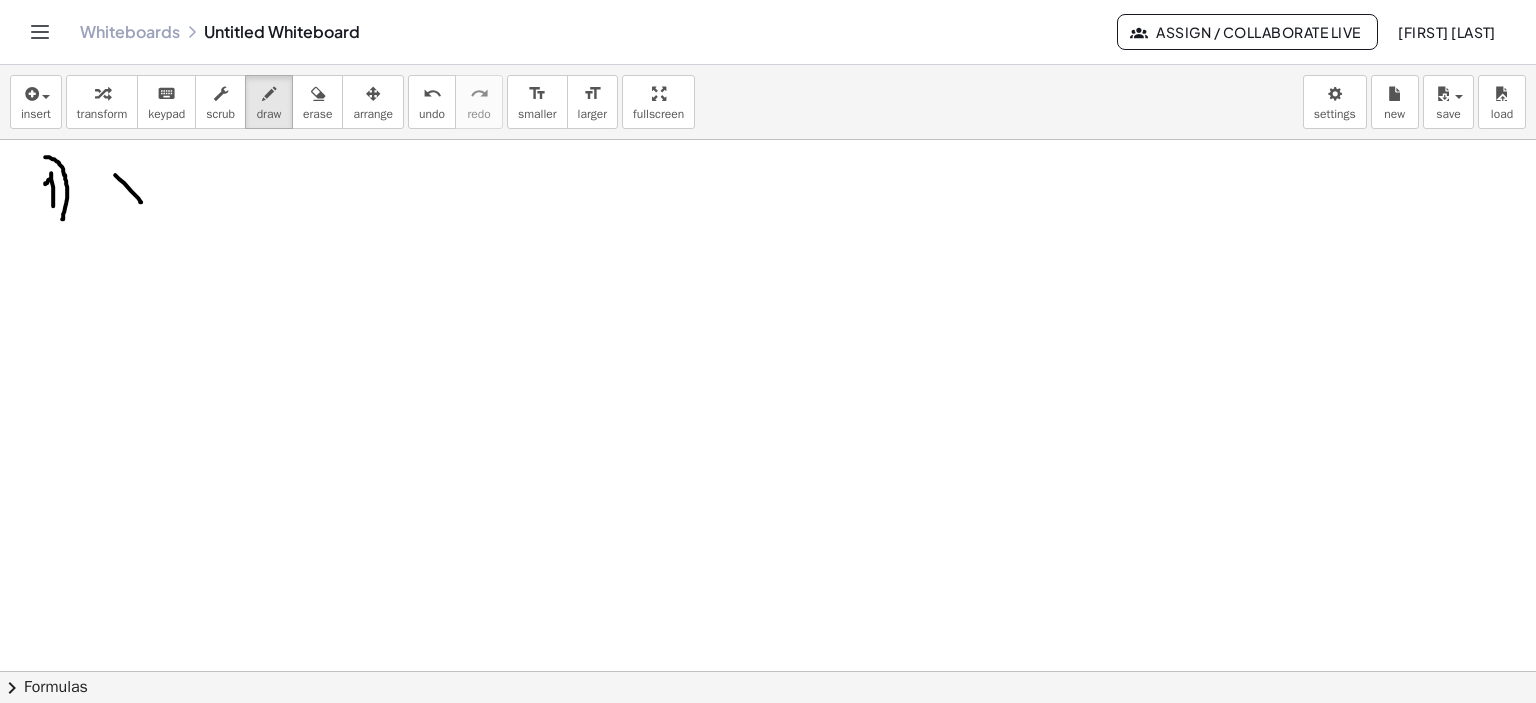 drag, startPoint x: 108, startPoint y: 175, endPoint x: 134, endPoint y: 202, distance: 37.48333 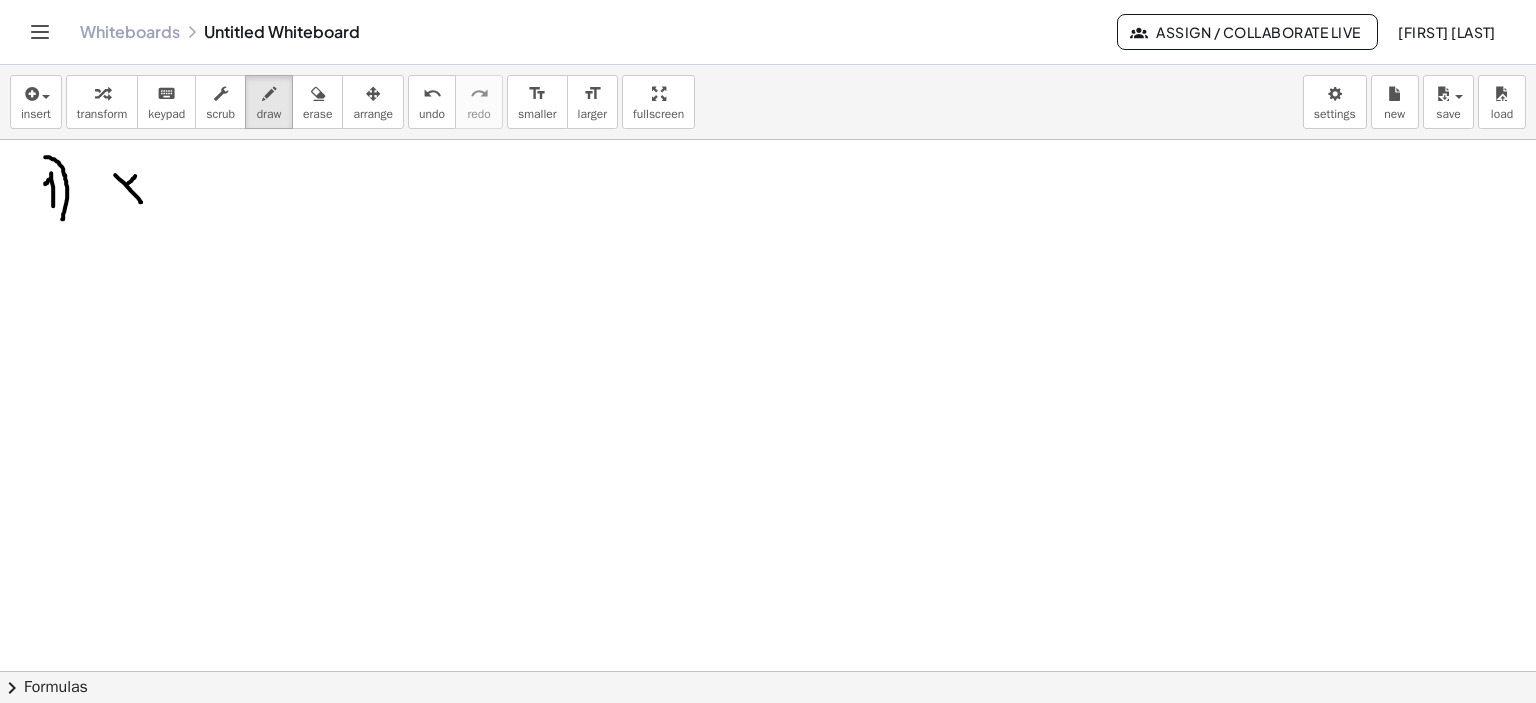 drag, startPoint x: 128, startPoint y: 176, endPoint x: 111, endPoint y: 201, distance: 30.232433 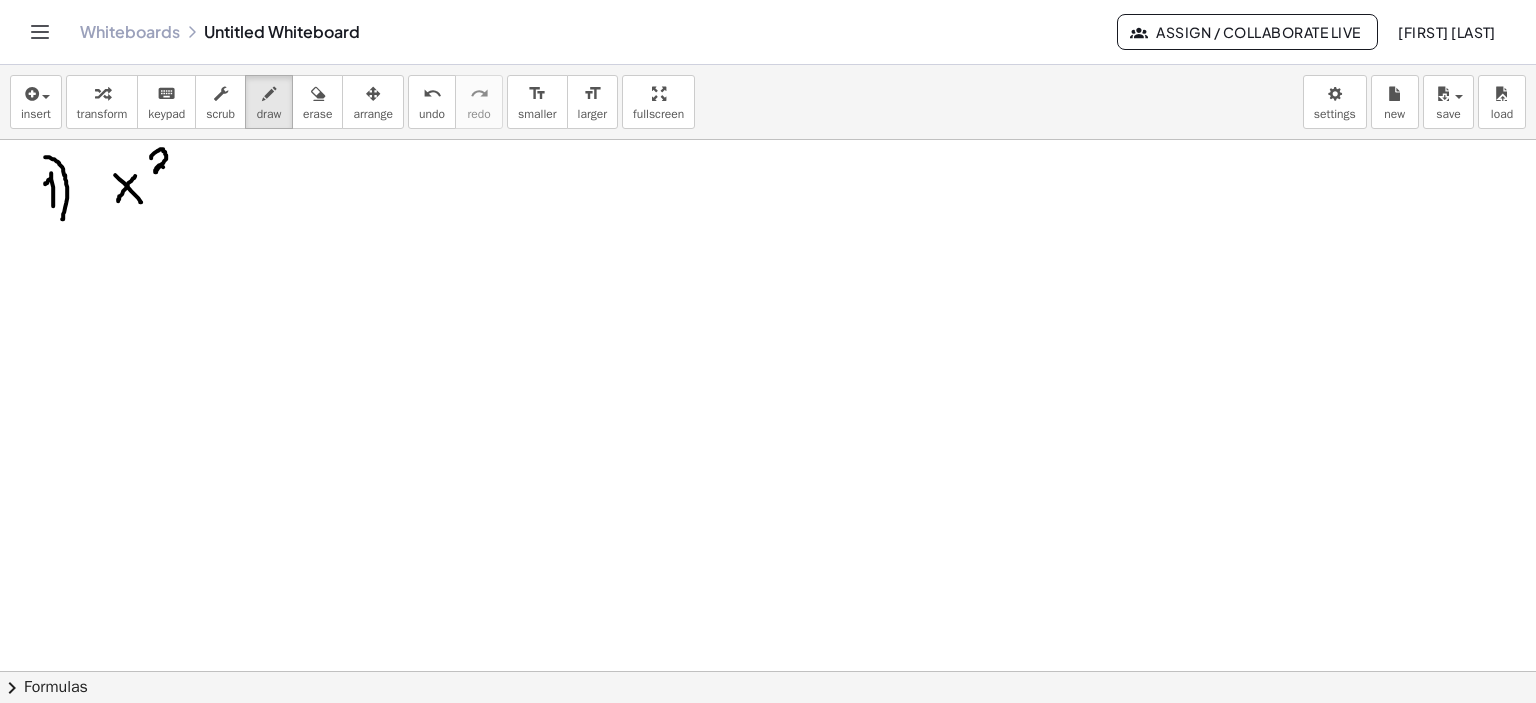drag, startPoint x: 144, startPoint y: 158, endPoint x: 170, endPoint y: 167, distance: 27.513634 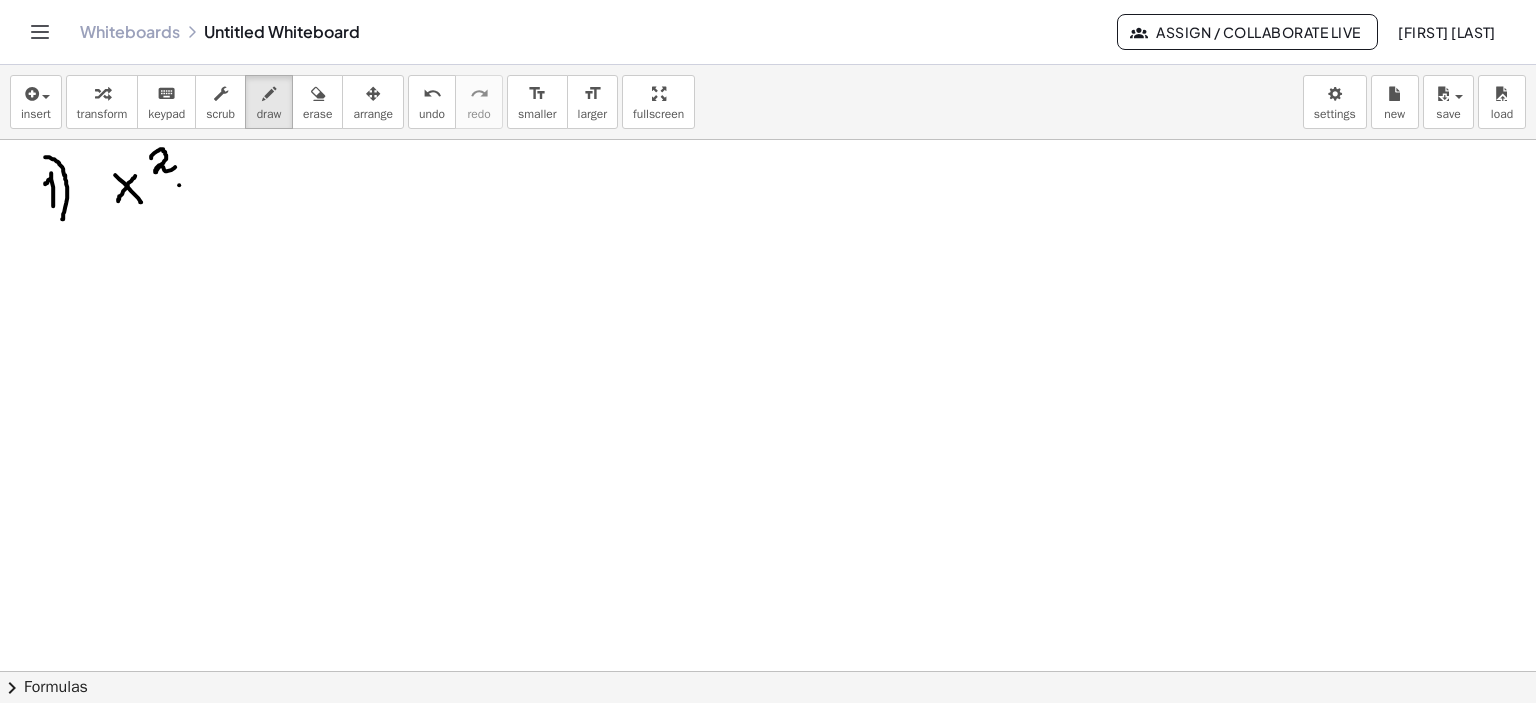 drag, startPoint x: 172, startPoint y: 185, endPoint x: 200, endPoint y: 187, distance: 28.071337 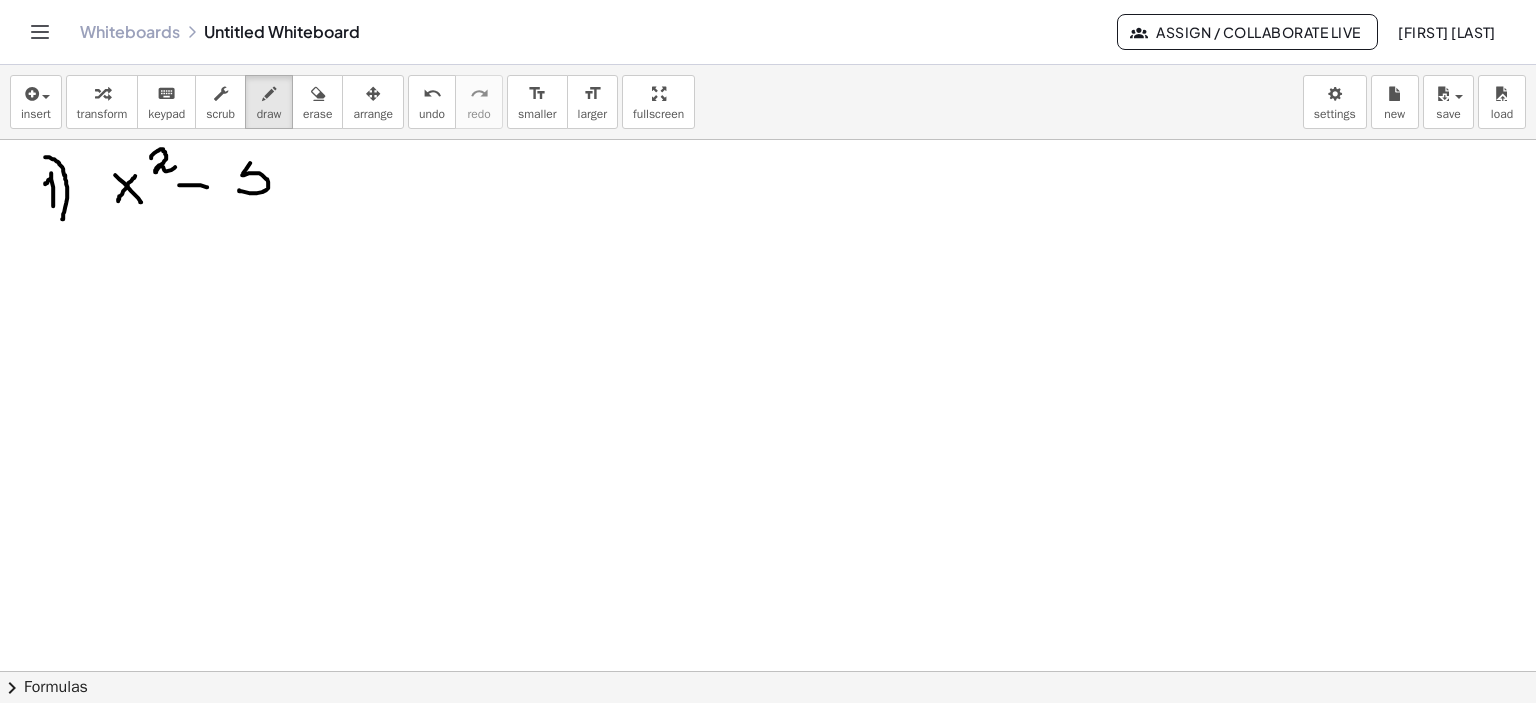 drag, startPoint x: 243, startPoint y: 163, endPoint x: 232, endPoint y: 190, distance: 29.15476 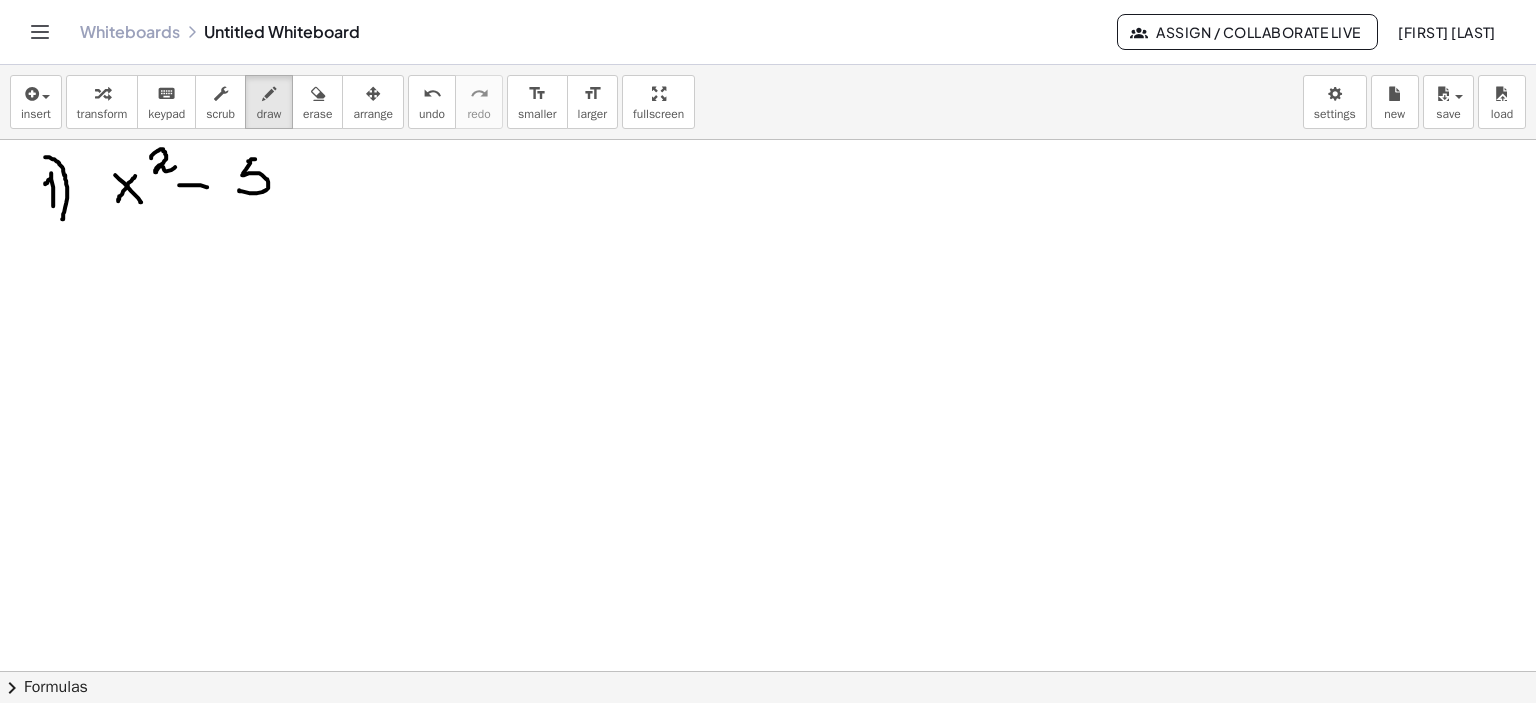 drag, startPoint x: 241, startPoint y: 161, endPoint x: 272, endPoint y: 156, distance: 31.400637 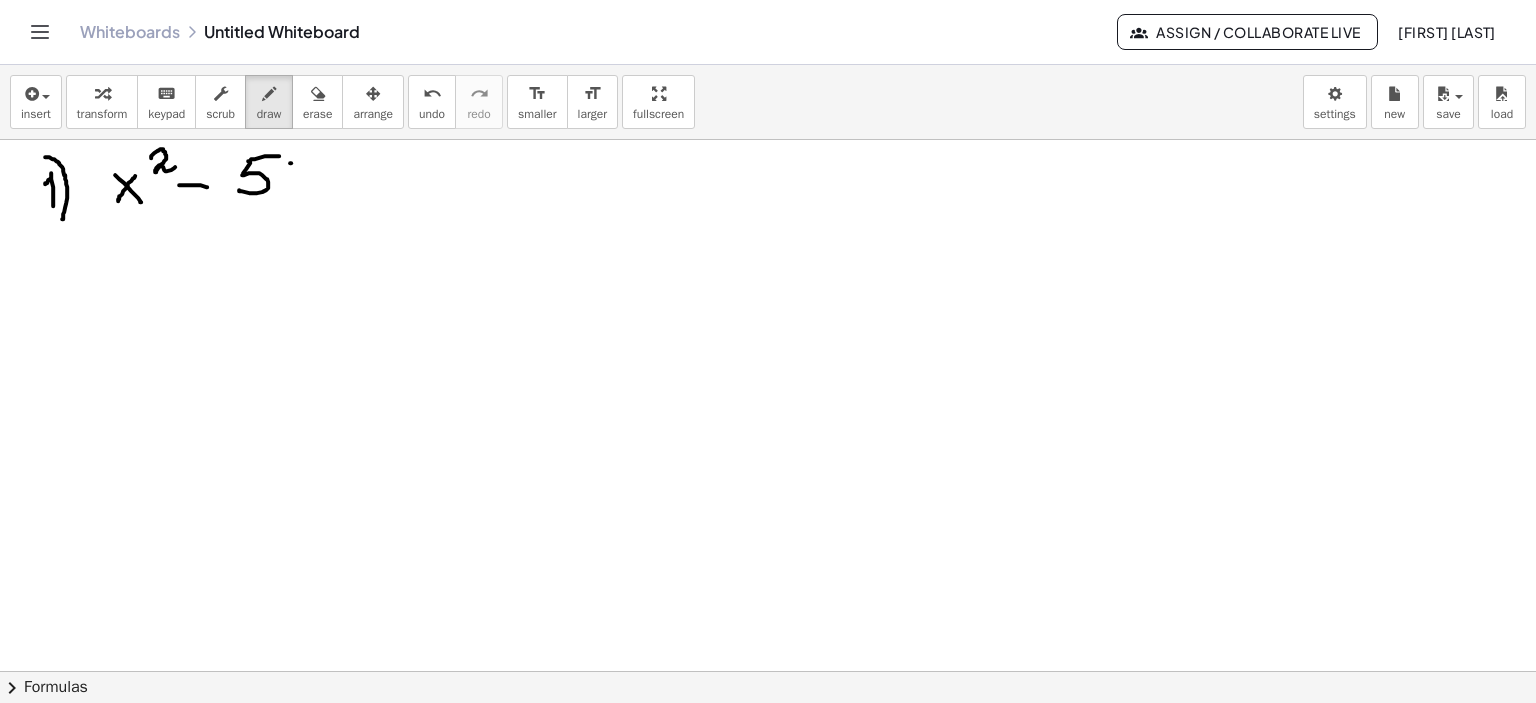 drag, startPoint x: 283, startPoint y: 163, endPoint x: 299, endPoint y: 180, distance: 23.345236 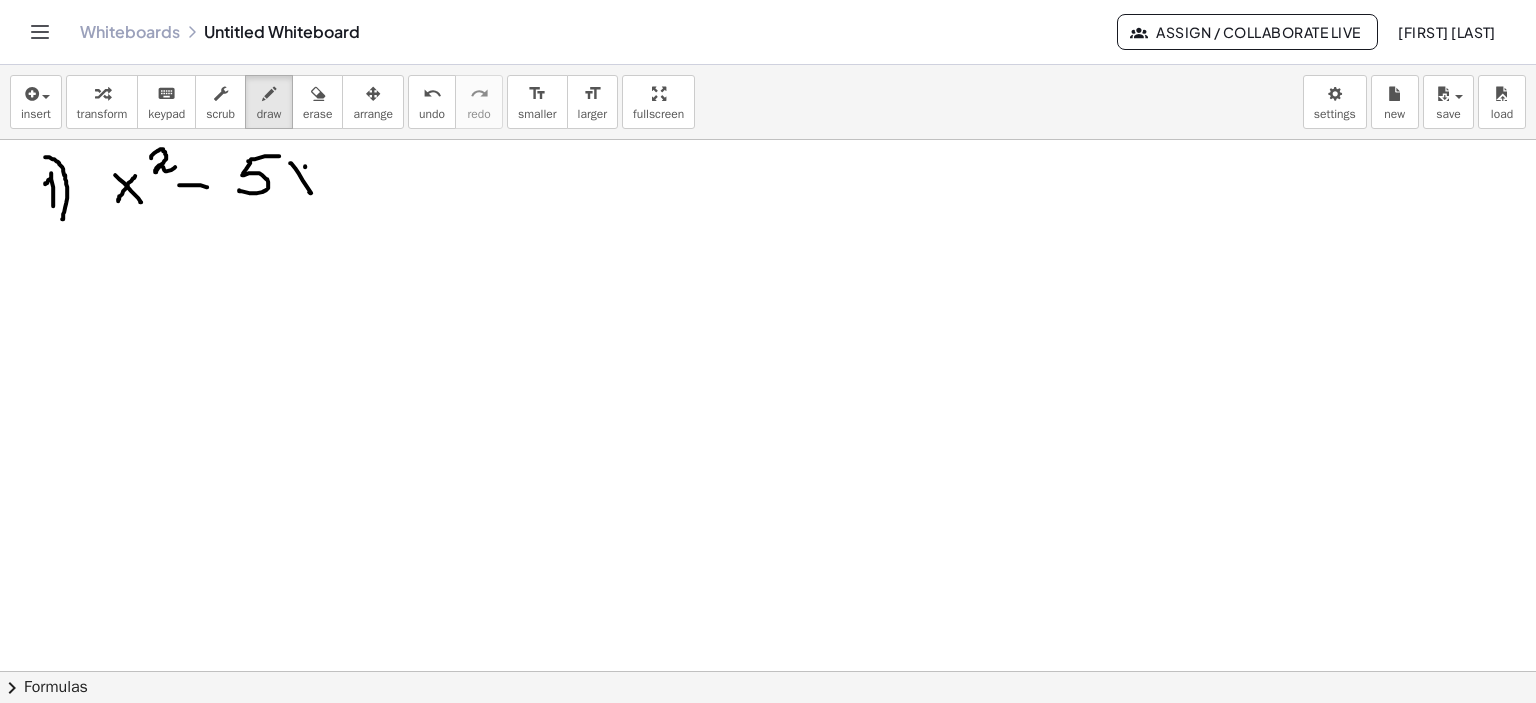 drag, startPoint x: 298, startPoint y: 166, endPoint x: 278, endPoint y: 194, distance: 34.4093 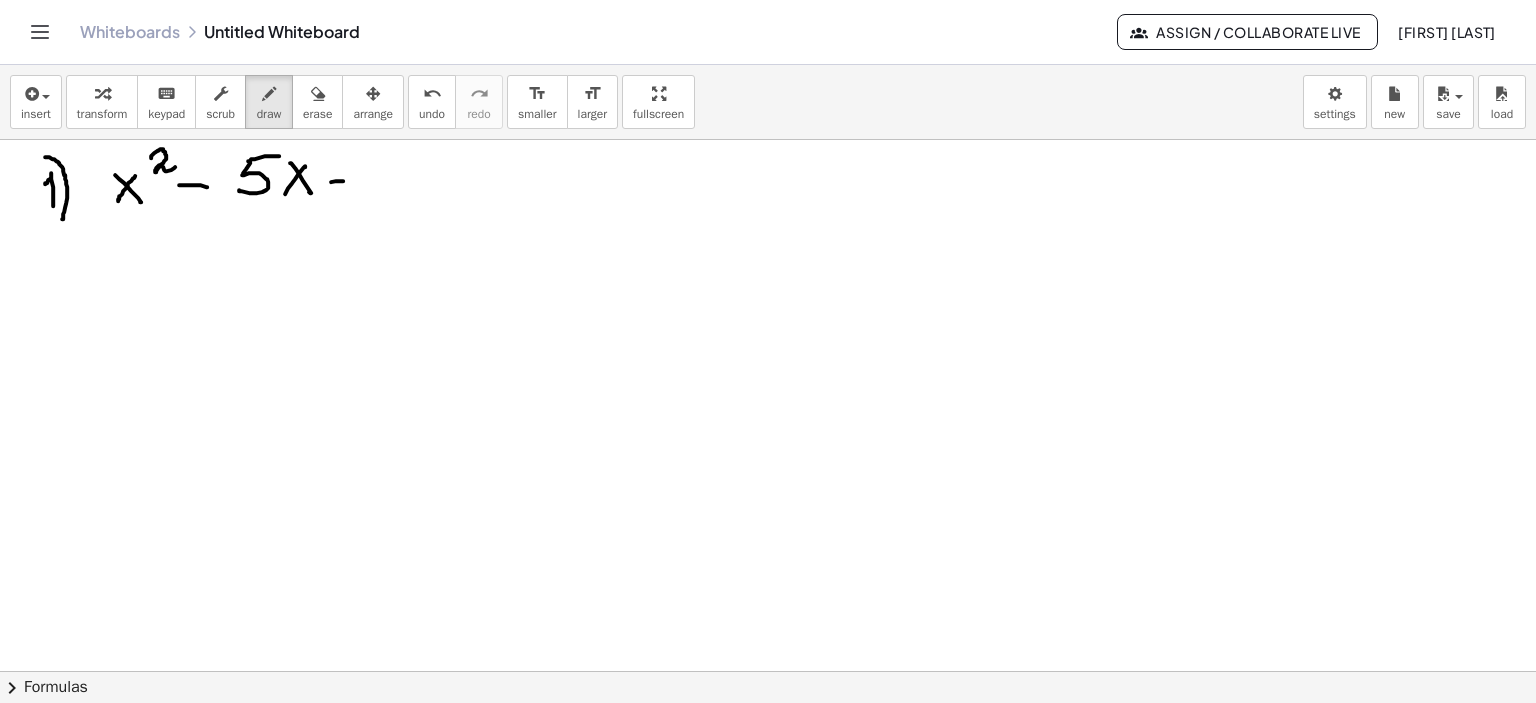drag, startPoint x: 324, startPoint y: 182, endPoint x: 348, endPoint y: 181, distance: 24.020824 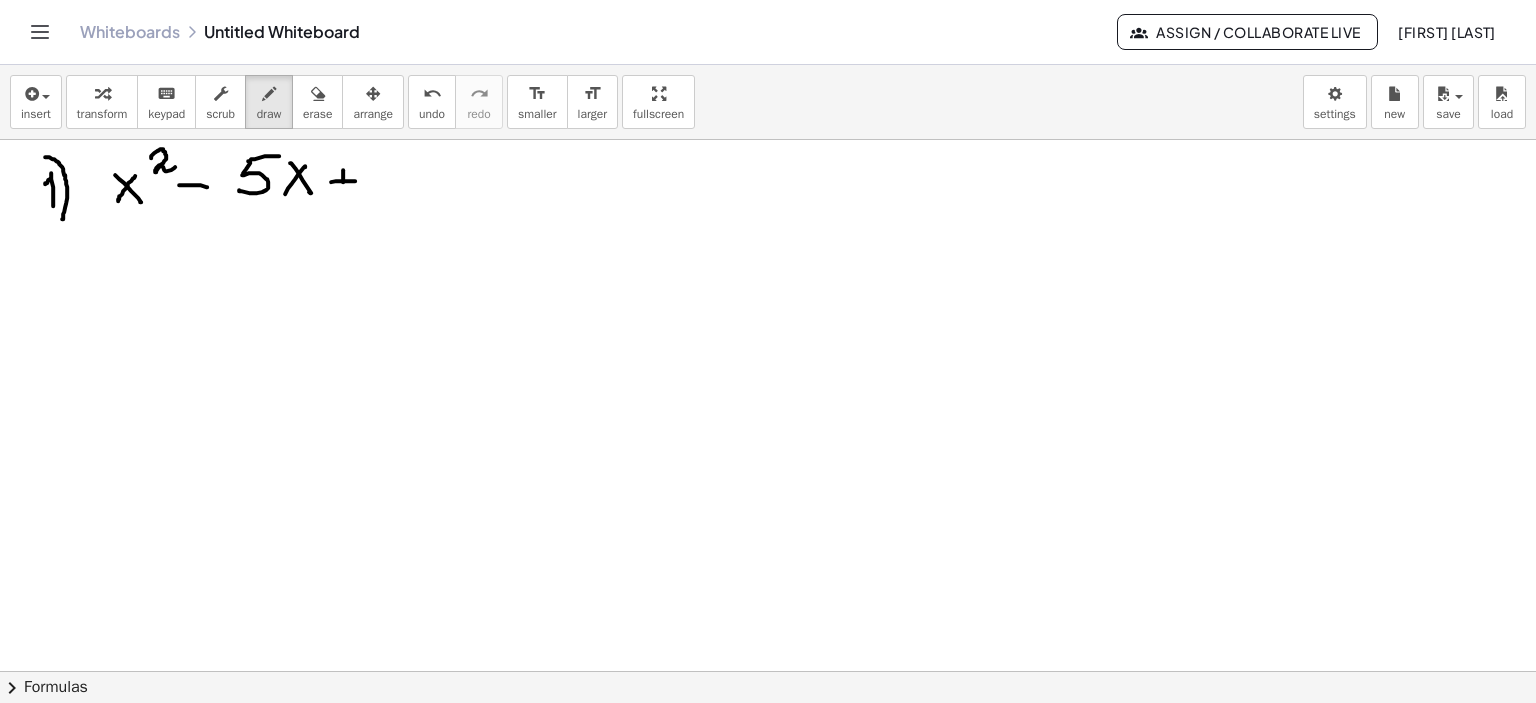 drag, startPoint x: 336, startPoint y: 170, endPoint x: 336, endPoint y: 187, distance: 17 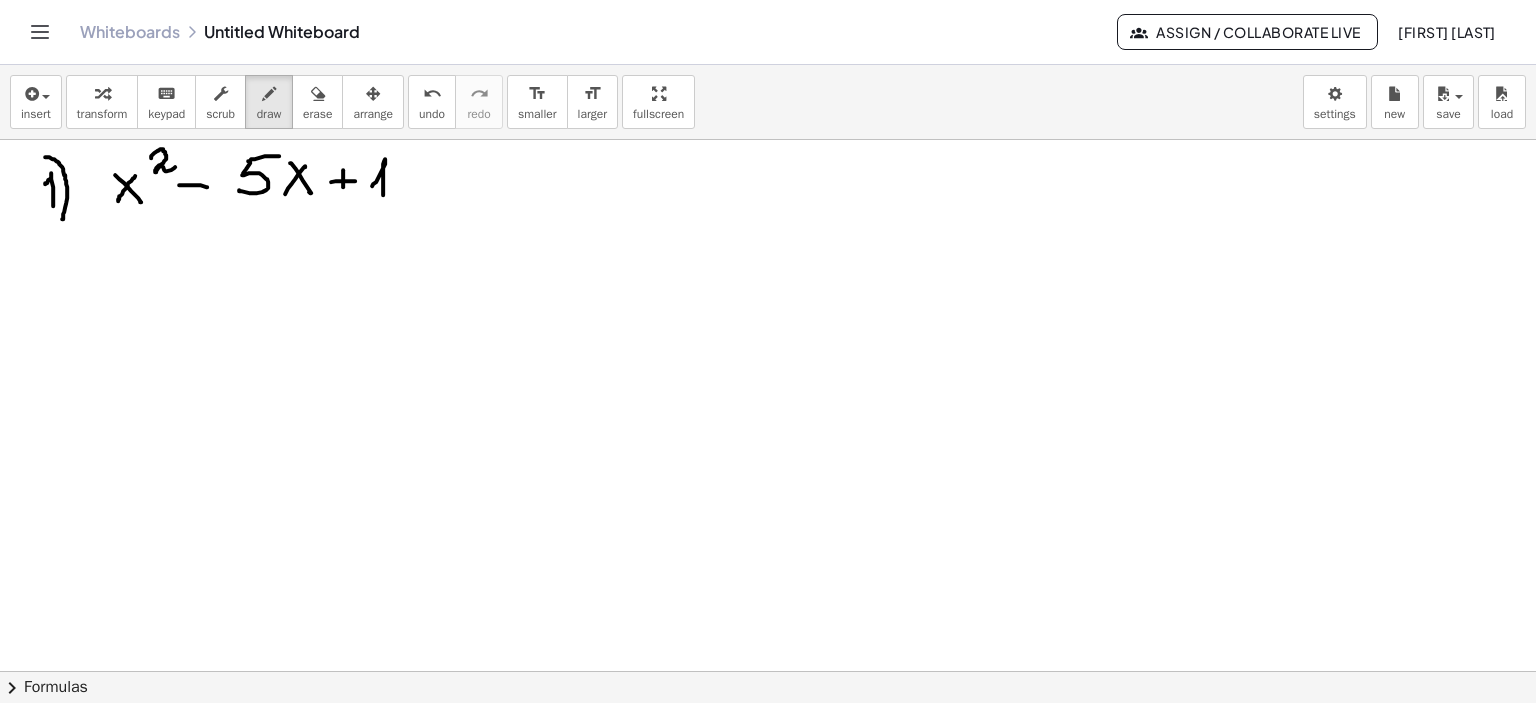 drag, startPoint x: 365, startPoint y: 186, endPoint x: 383, endPoint y: 194, distance: 19.697716 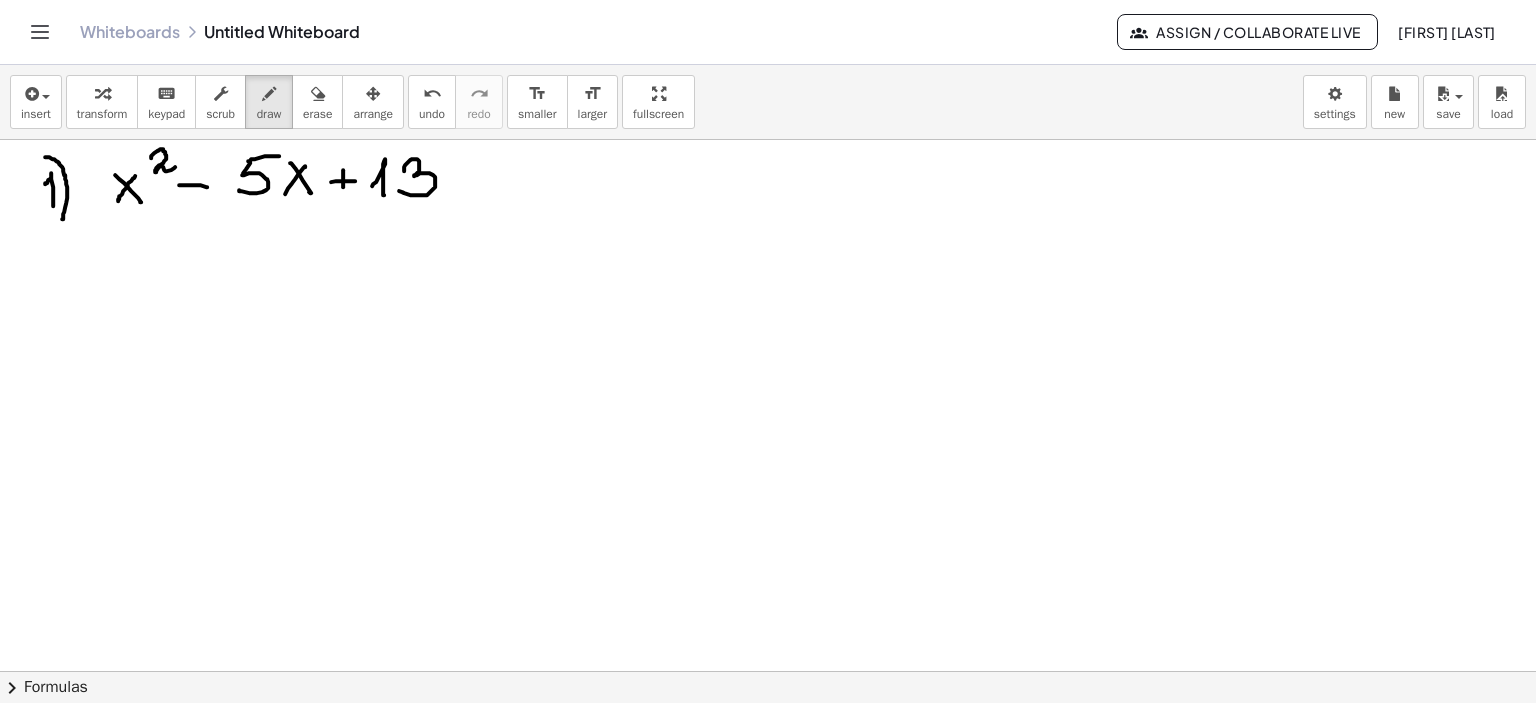 drag, startPoint x: 397, startPoint y: 171, endPoint x: 392, endPoint y: 191, distance: 20.615528 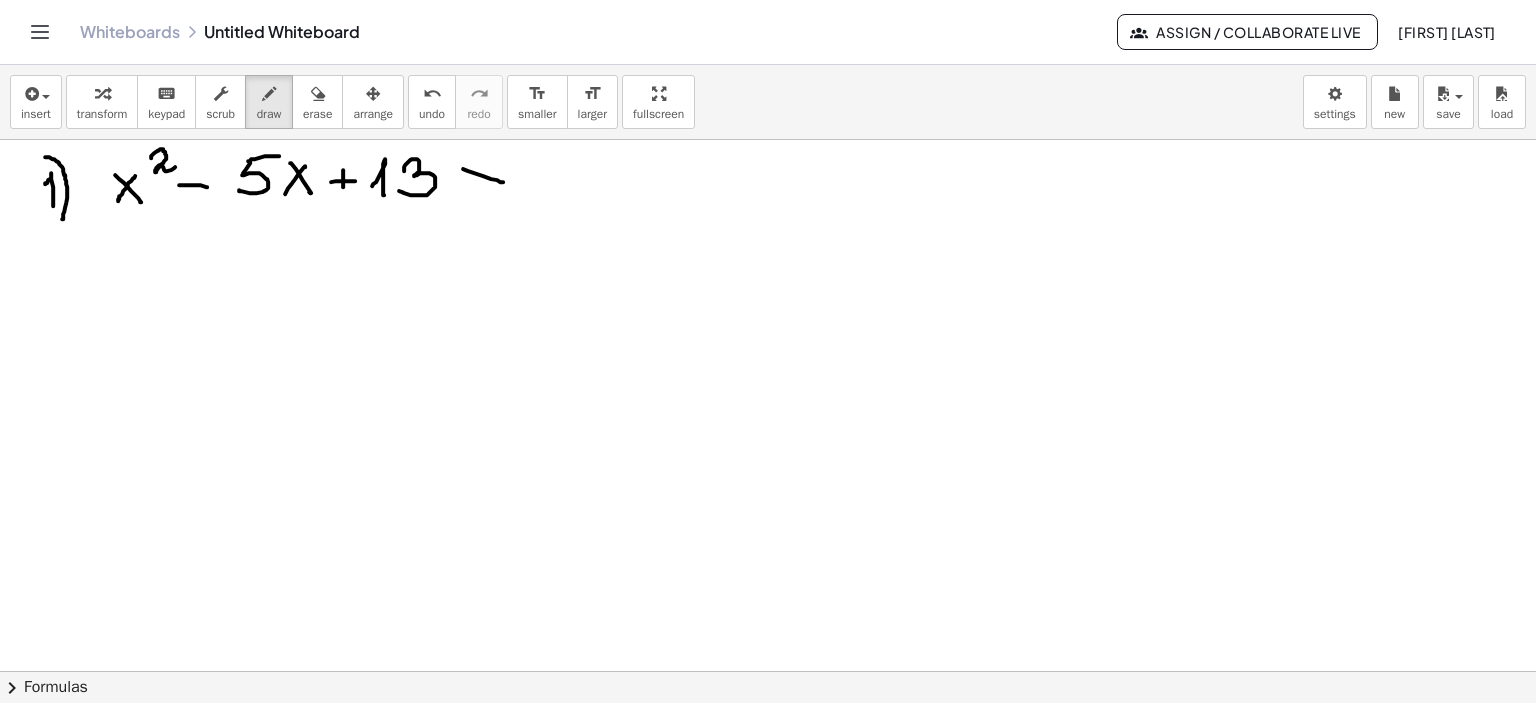 drag, startPoint x: 456, startPoint y: 169, endPoint x: 452, endPoint y: 192, distance: 23.345236 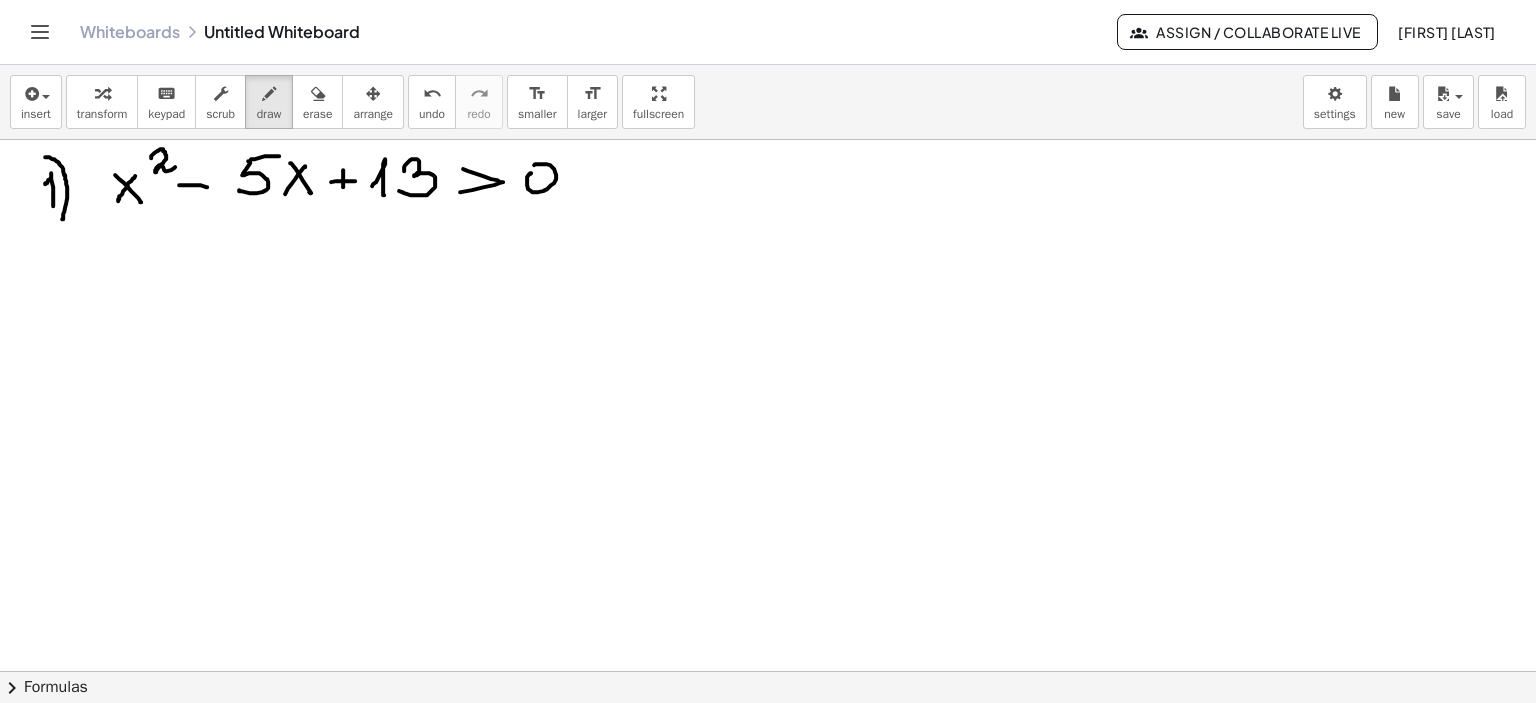 drag, startPoint x: 520, startPoint y: 181, endPoint x: 513, endPoint y: 211, distance: 30.805843 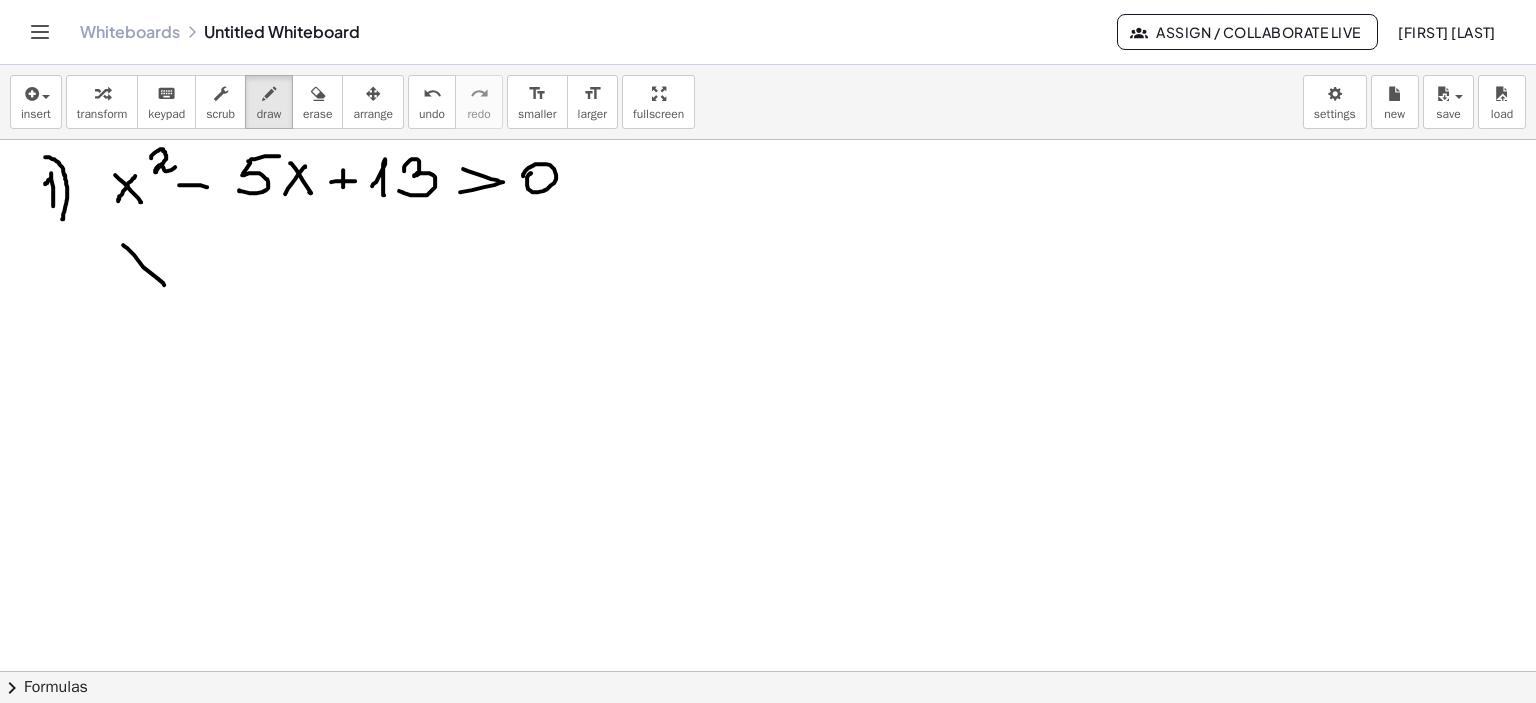 drag, startPoint x: 136, startPoint y: 267, endPoint x: 154, endPoint y: 277, distance: 20.59126 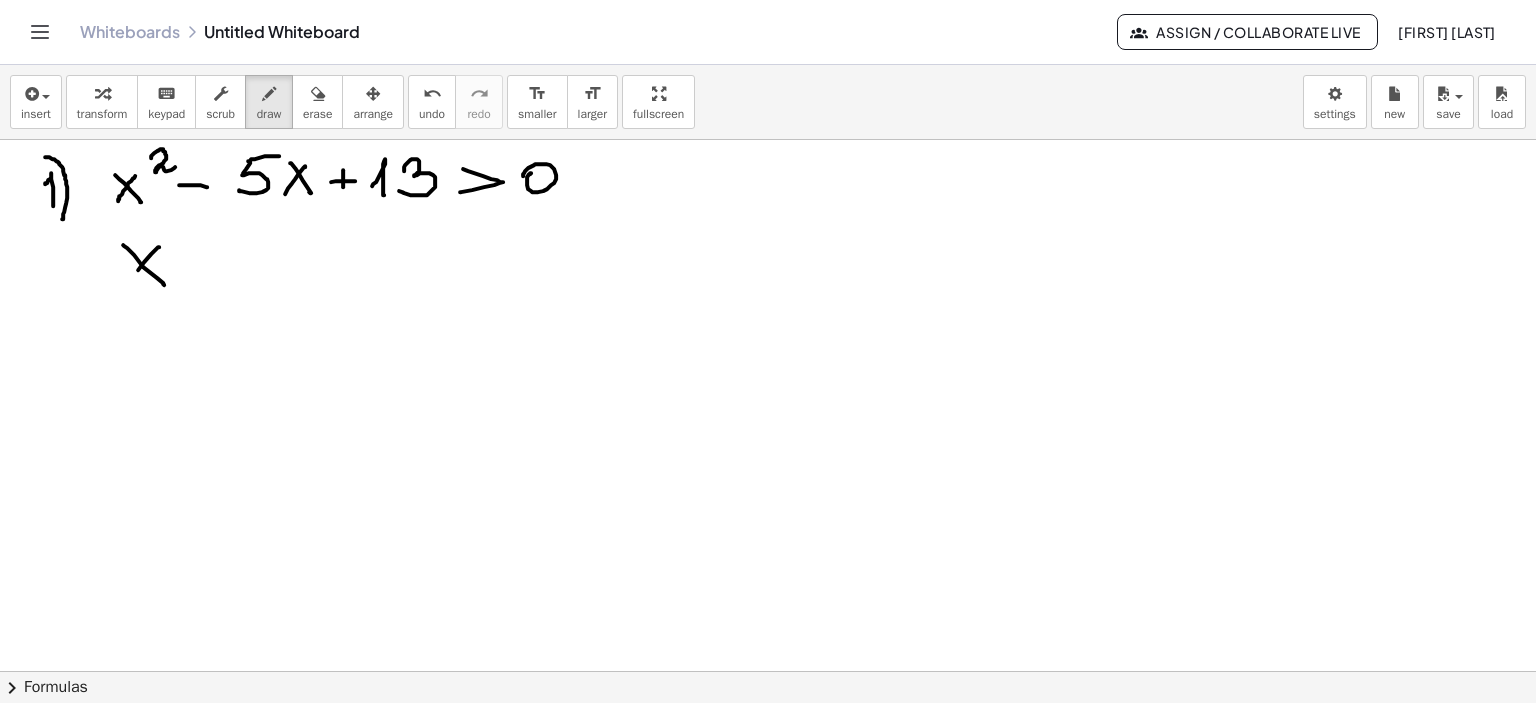 drag, startPoint x: 152, startPoint y: 247, endPoint x: 128, endPoint y: 283, distance: 43.266617 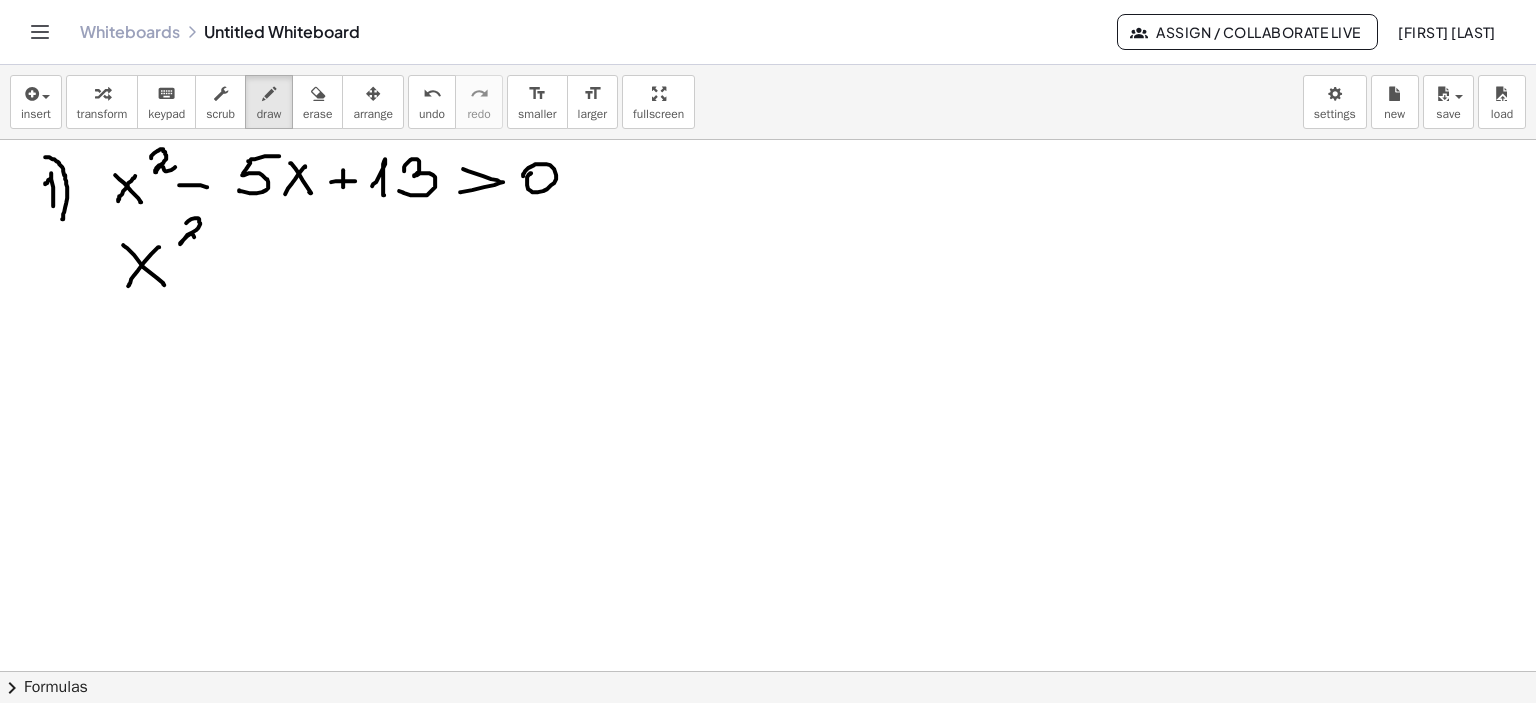 drag, startPoint x: 180, startPoint y: 222, endPoint x: 212, endPoint y: 249, distance: 41.868843 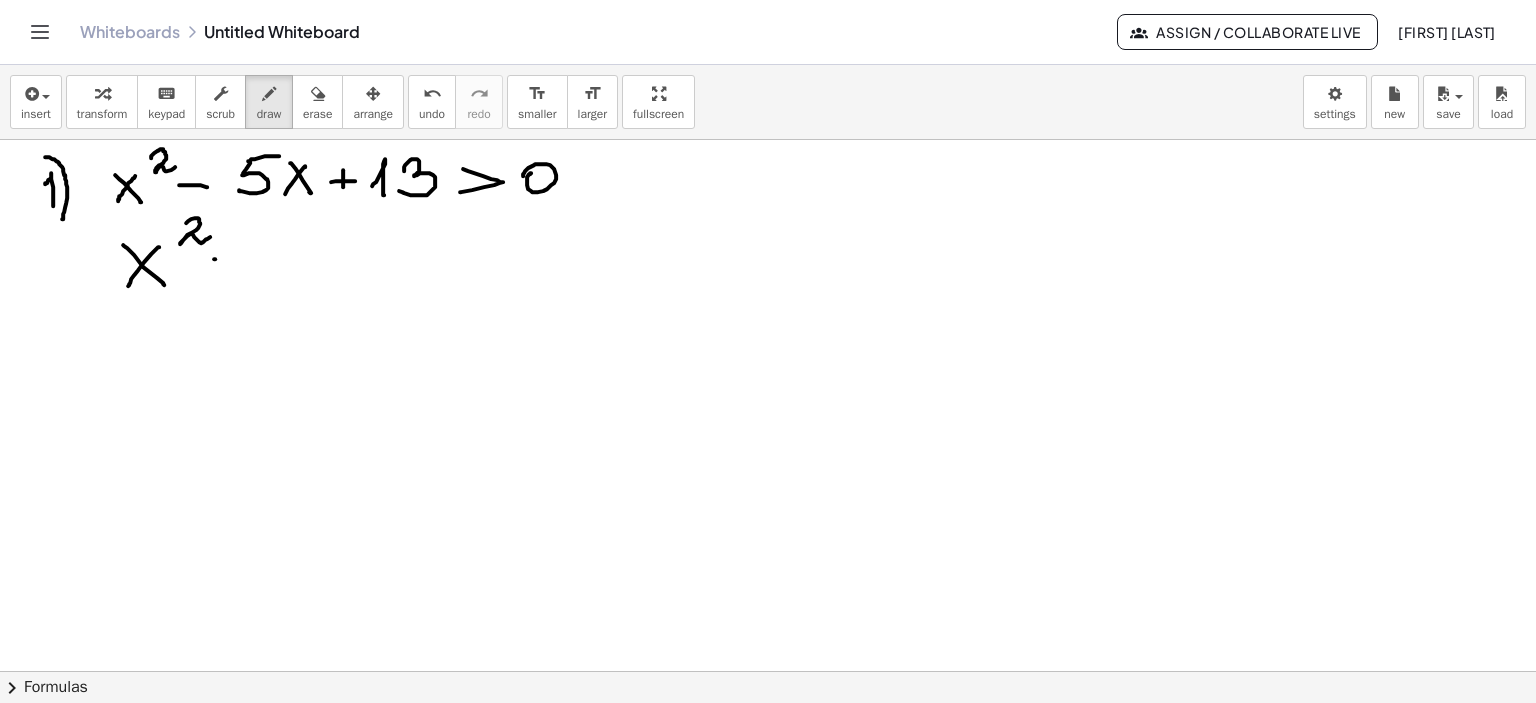 drag, startPoint x: 207, startPoint y: 259, endPoint x: 236, endPoint y: 255, distance: 29.274563 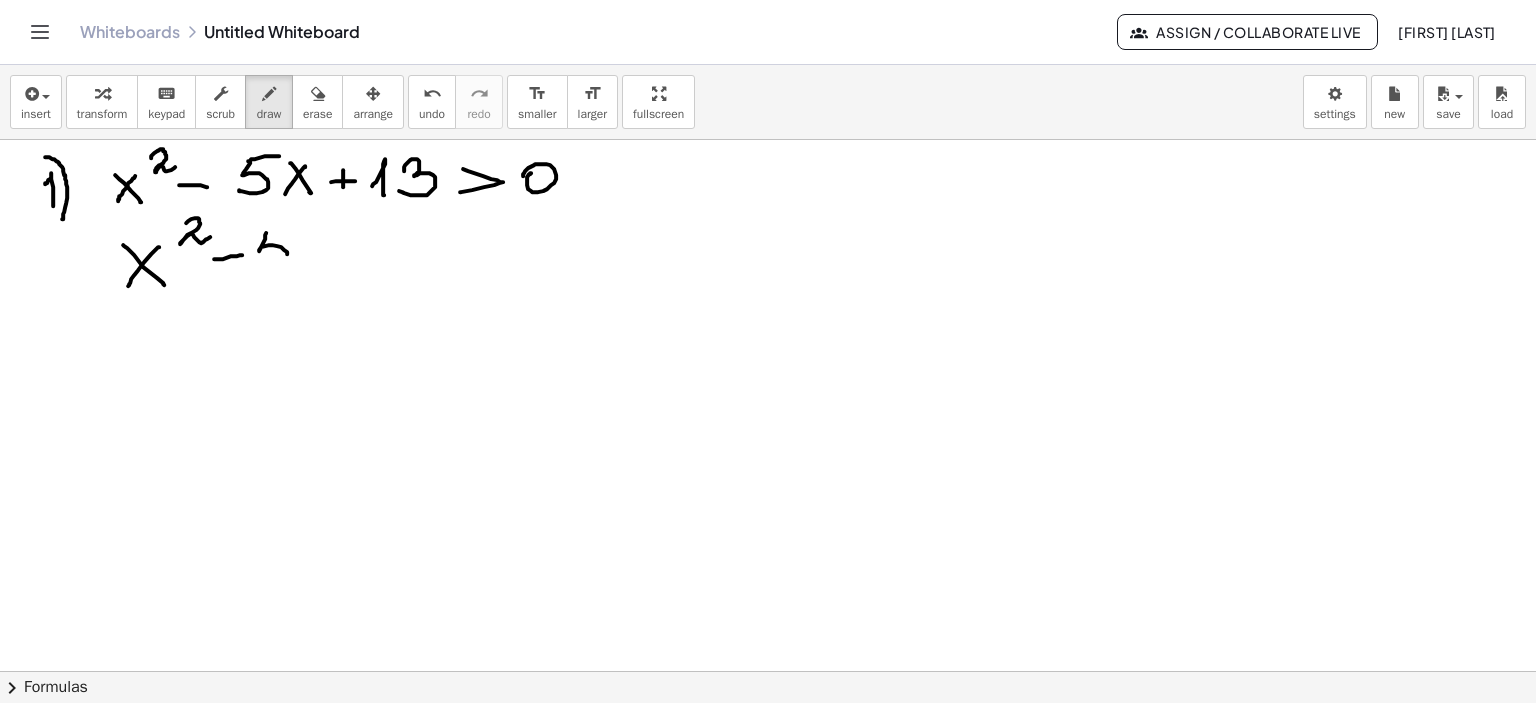 drag, startPoint x: 256, startPoint y: 243, endPoint x: 244, endPoint y: 263, distance: 23.323807 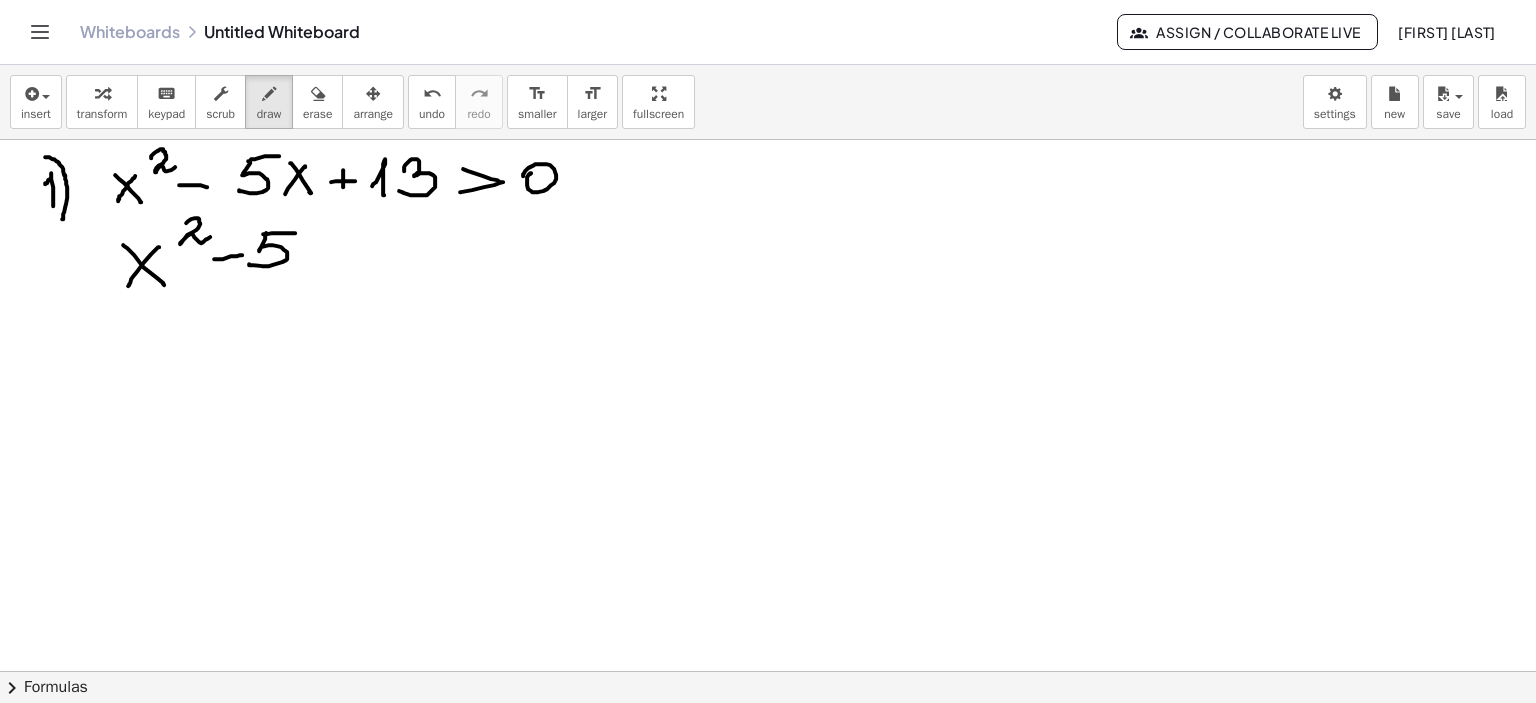 drag, startPoint x: 256, startPoint y: 234, endPoint x: 288, endPoint y: 233, distance: 32.01562 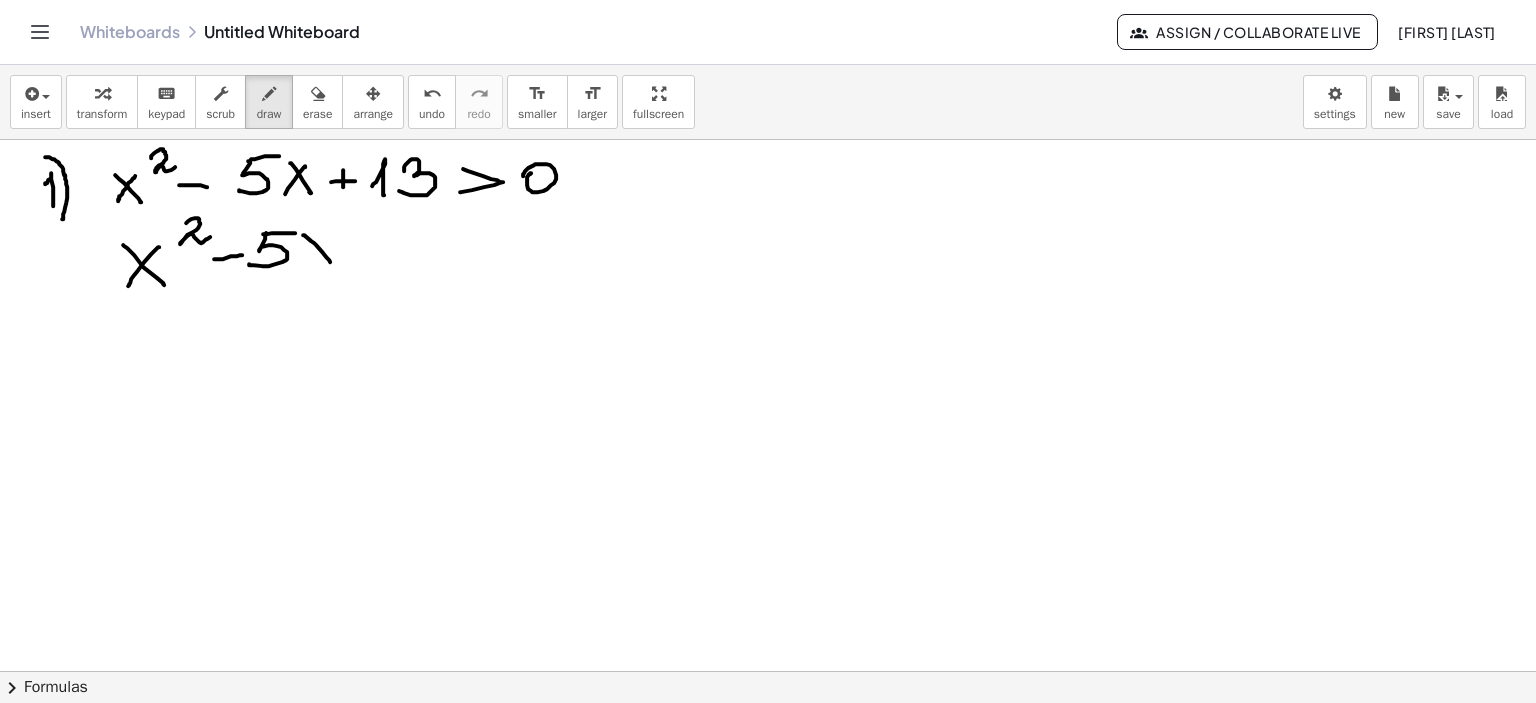 drag, startPoint x: 296, startPoint y: 235, endPoint x: 323, endPoint y: 262, distance: 38.183765 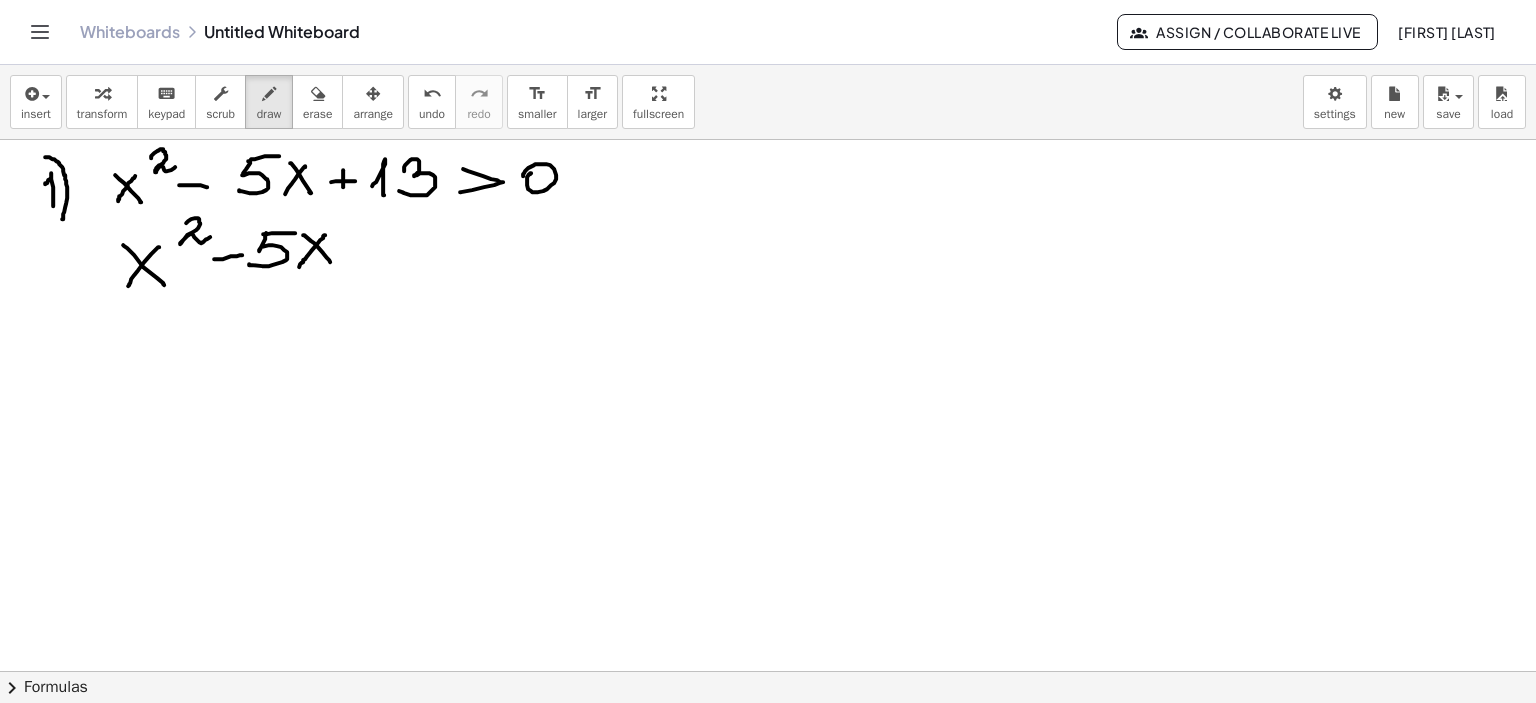 drag, startPoint x: 318, startPoint y: 235, endPoint x: 376, endPoint y: 239, distance: 58.137768 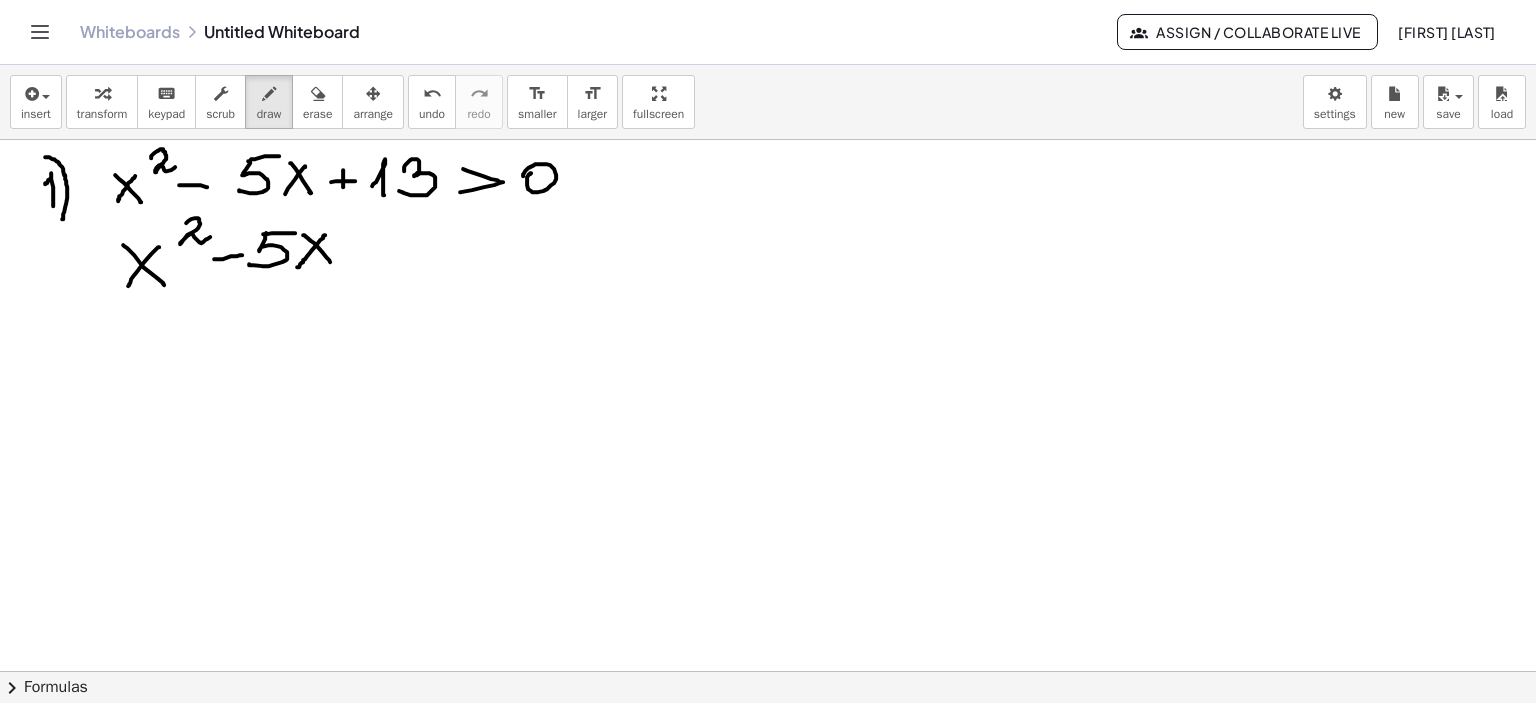 drag, startPoint x: 348, startPoint y: 245, endPoint x: 387, endPoint y: 245, distance: 39 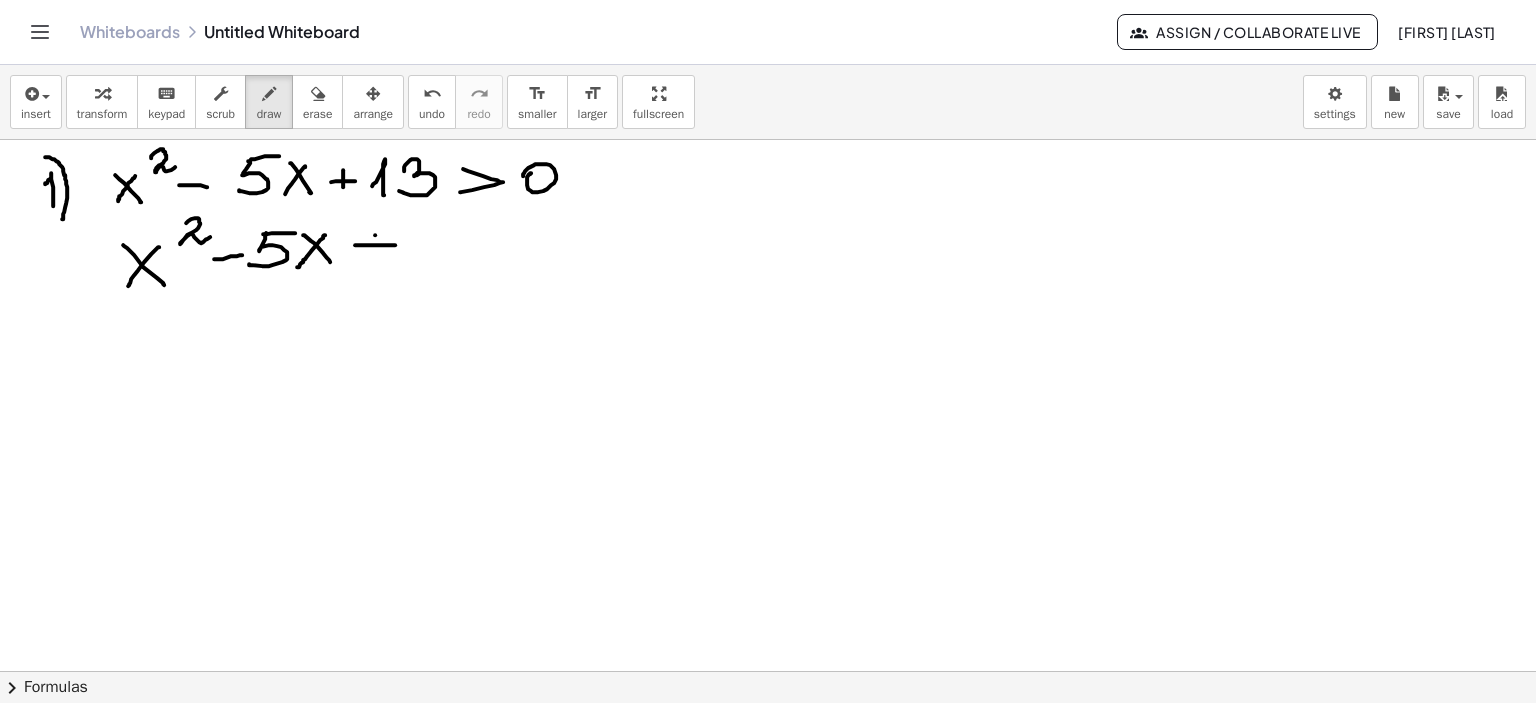 drag, startPoint x: 368, startPoint y: 235, endPoint x: 368, endPoint y: 257, distance: 22 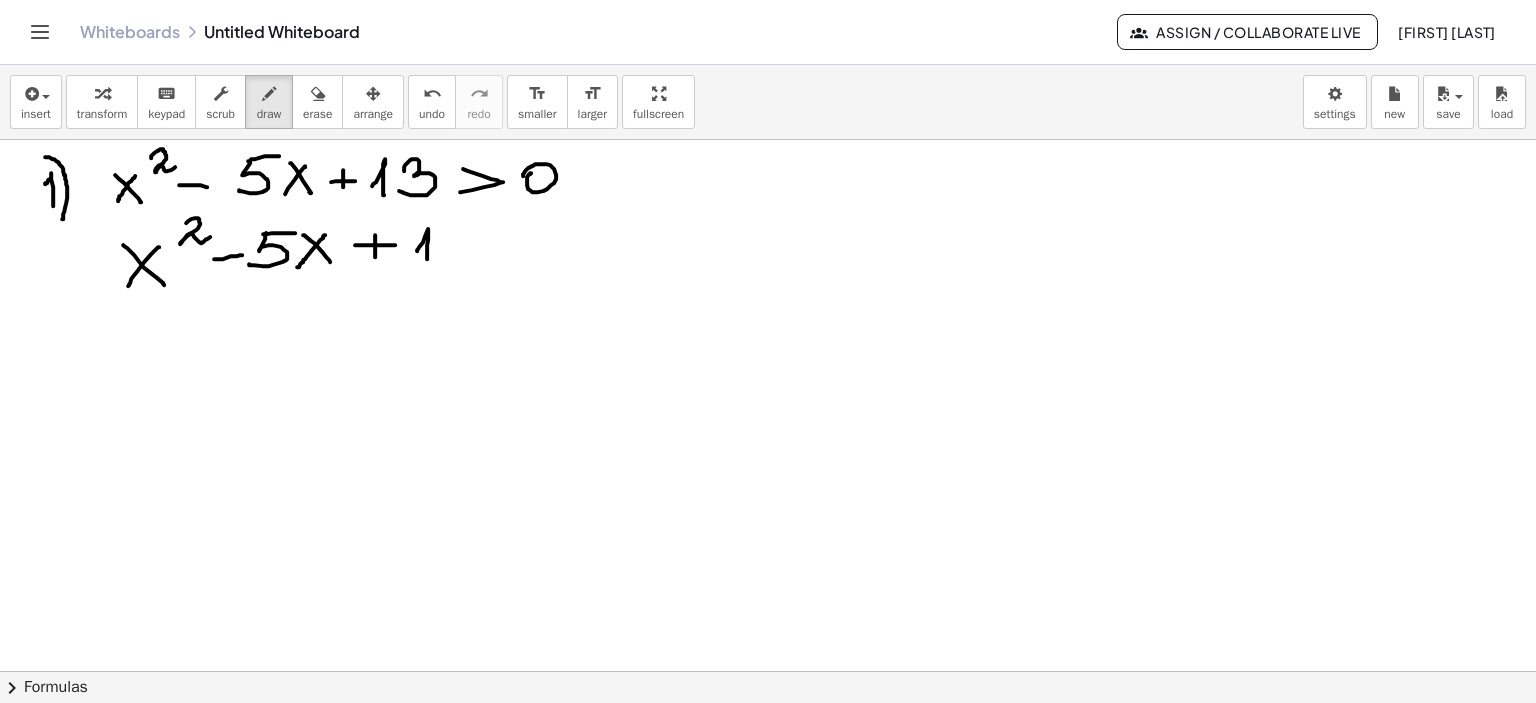 drag, startPoint x: 410, startPoint y: 251, endPoint x: 420, endPoint y: 259, distance: 12.806249 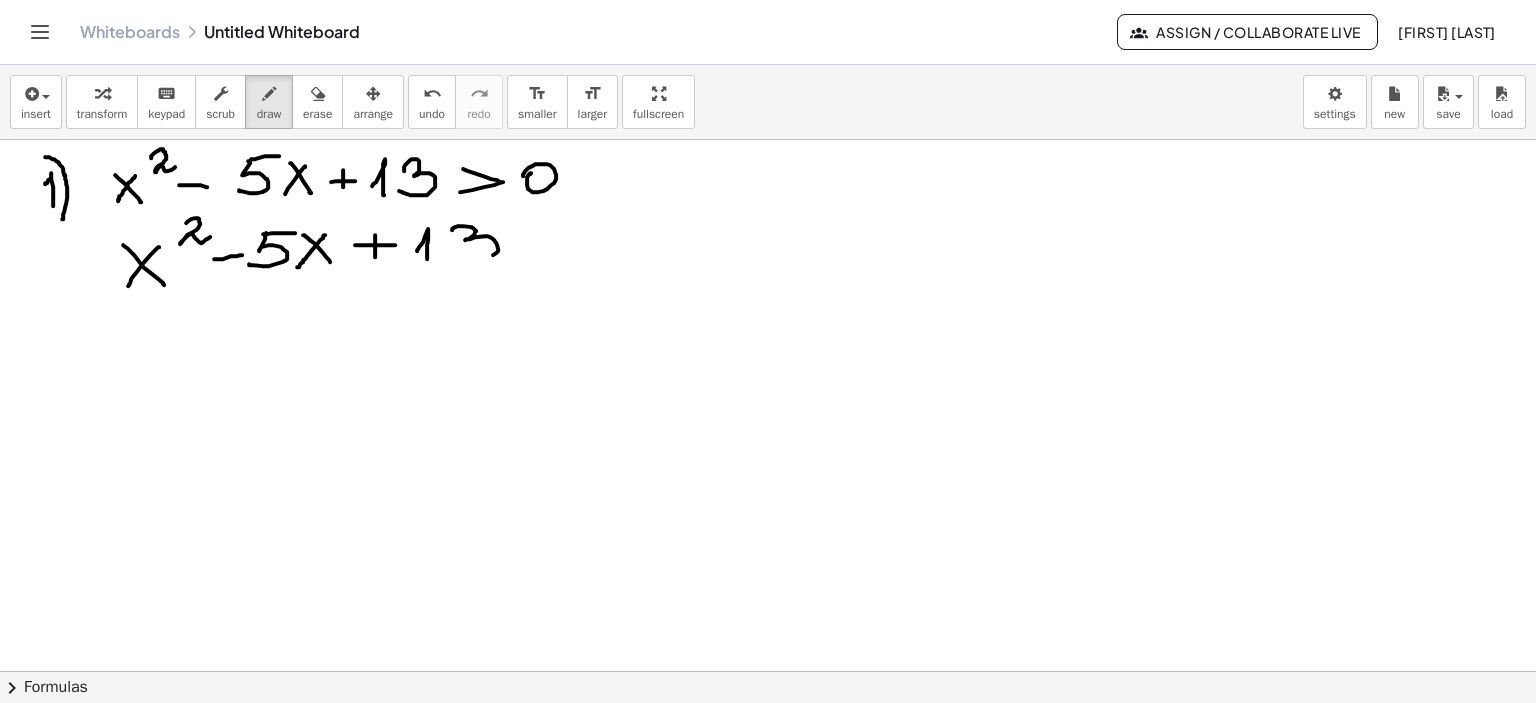drag, startPoint x: 445, startPoint y: 229, endPoint x: 443, endPoint y: 255, distance: 26.076809 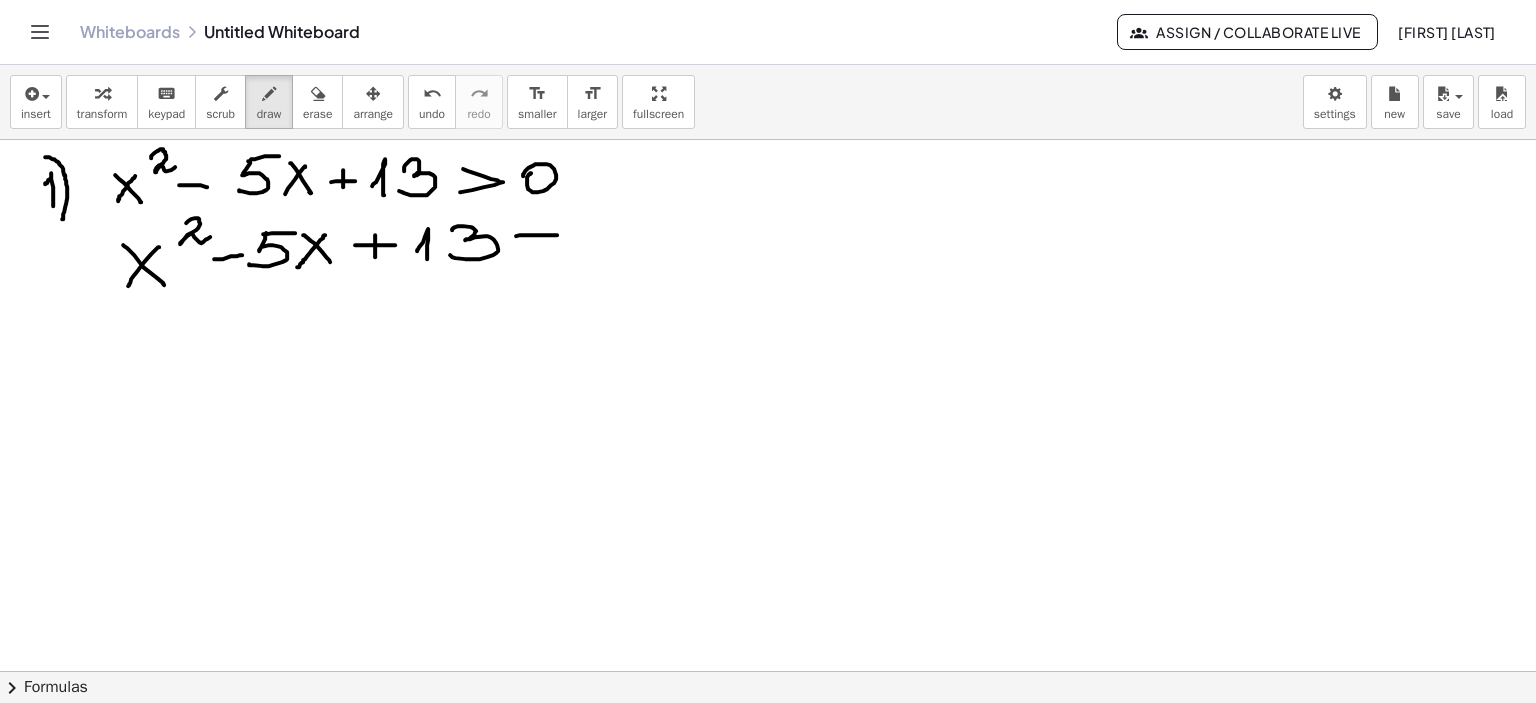 click at bounding box center (768, -2303) 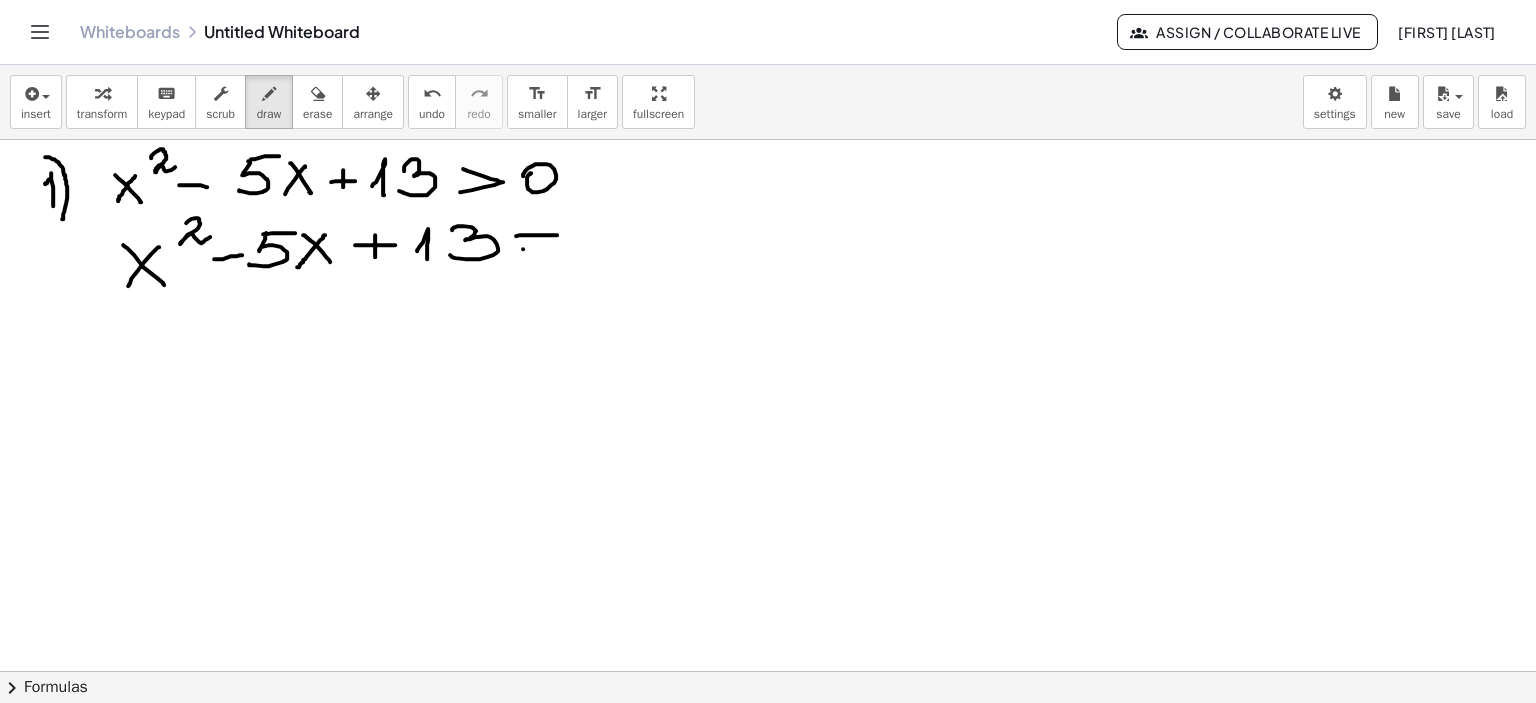drag, startPoint x: 516, startPoint y: 249, endPoint x: 558, endPoint y: 246, distance: 42.107006 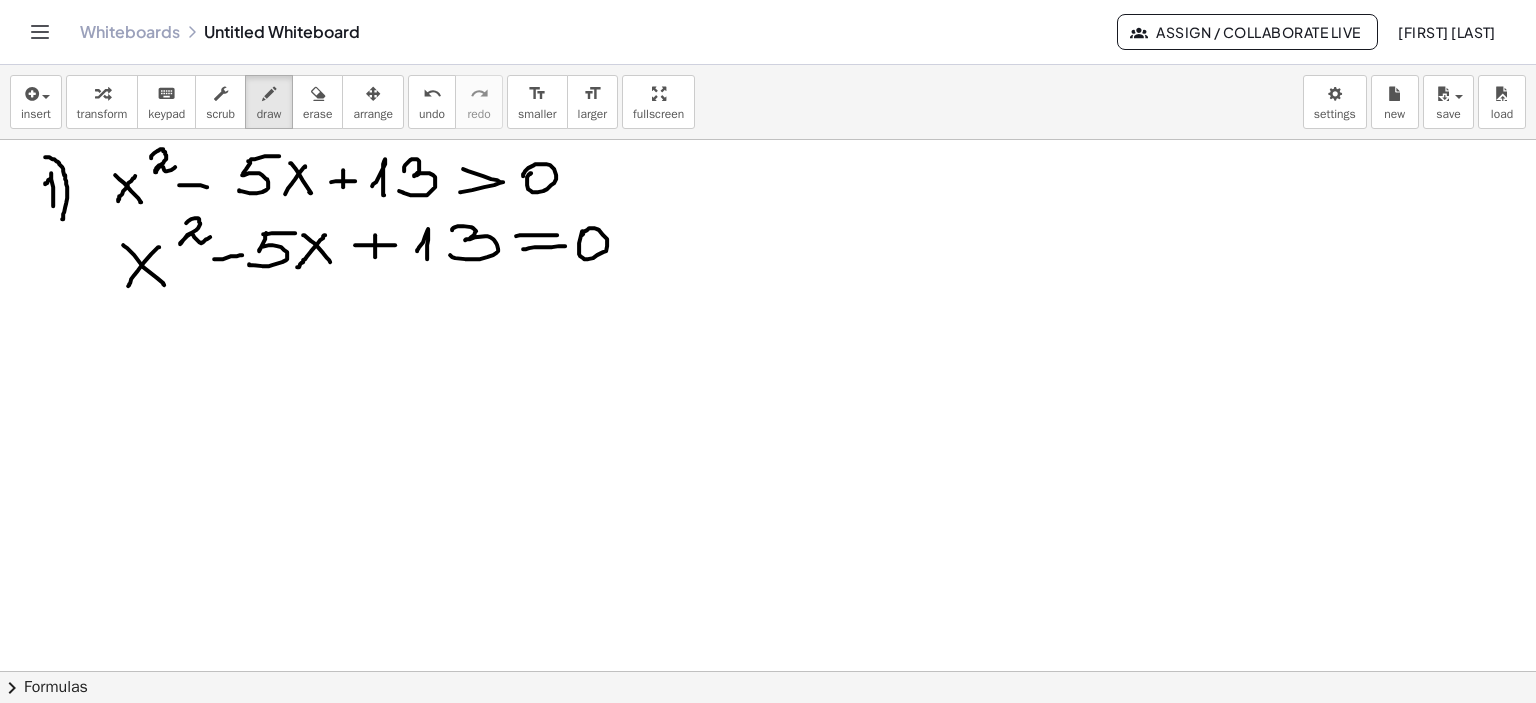 click at bounding box center [768, -2303] 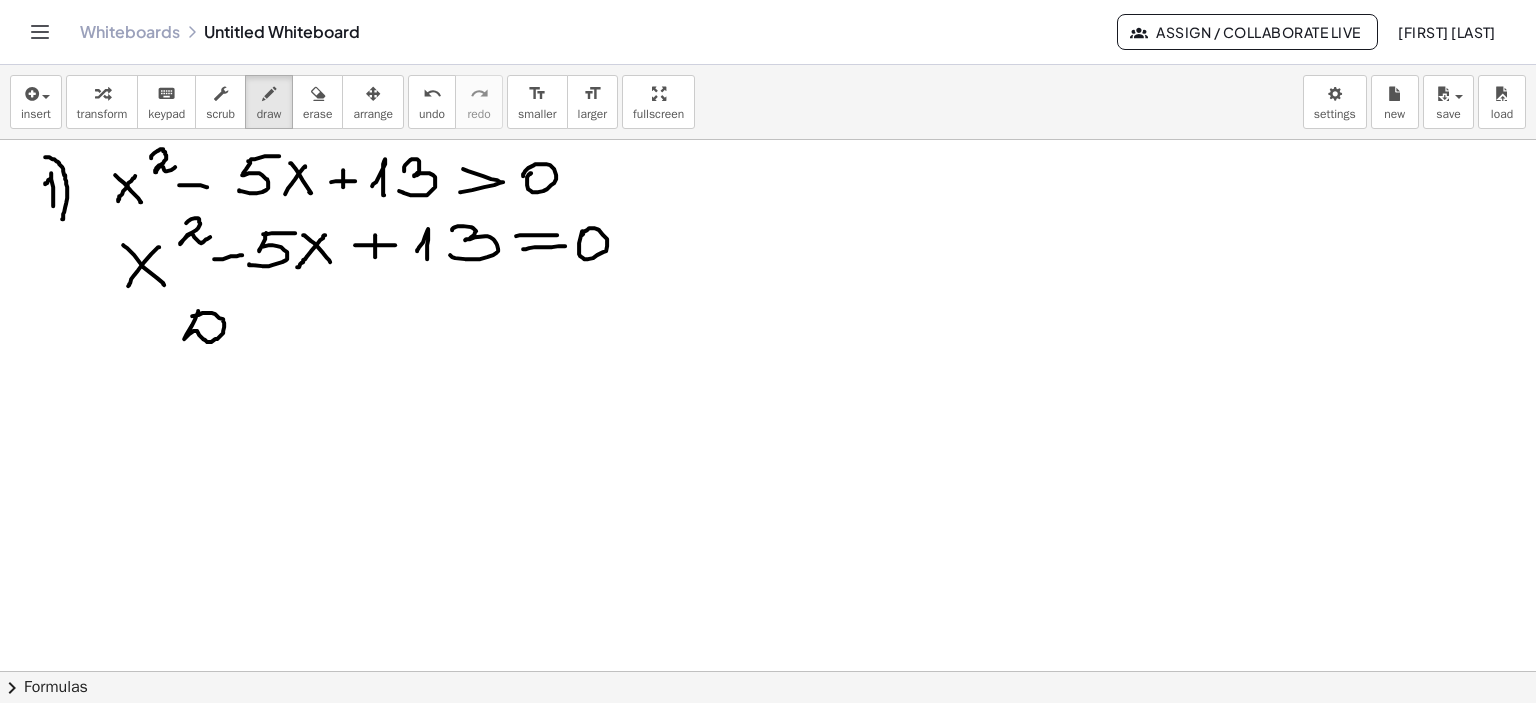 drag, startPoint x: 179, startPoint y: 335, endPoint x: 170, endPoint y: 324, distance: 14.21267 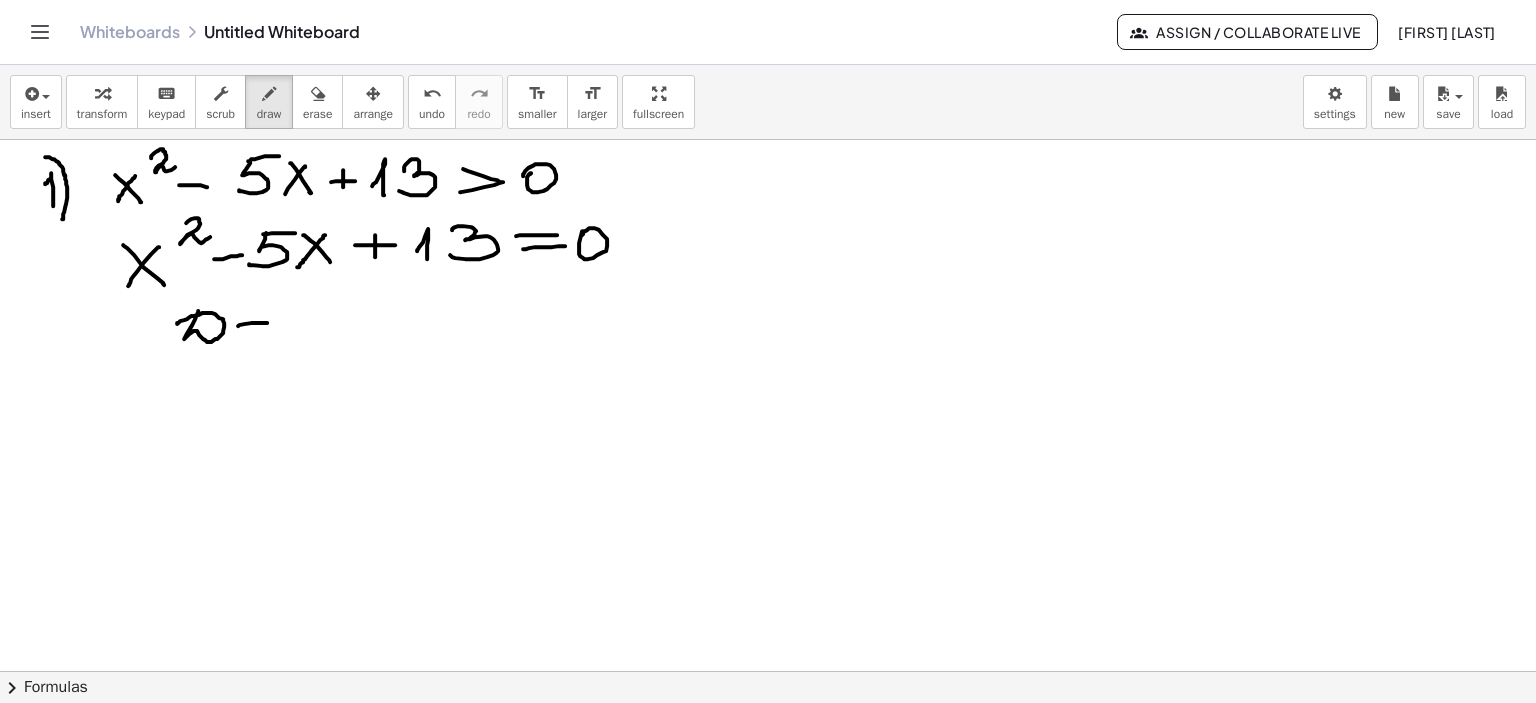drag, startPoint x: 231, startPoint y: 326, endPoint x: 260, endPoint y: 323, distance: 29.15476 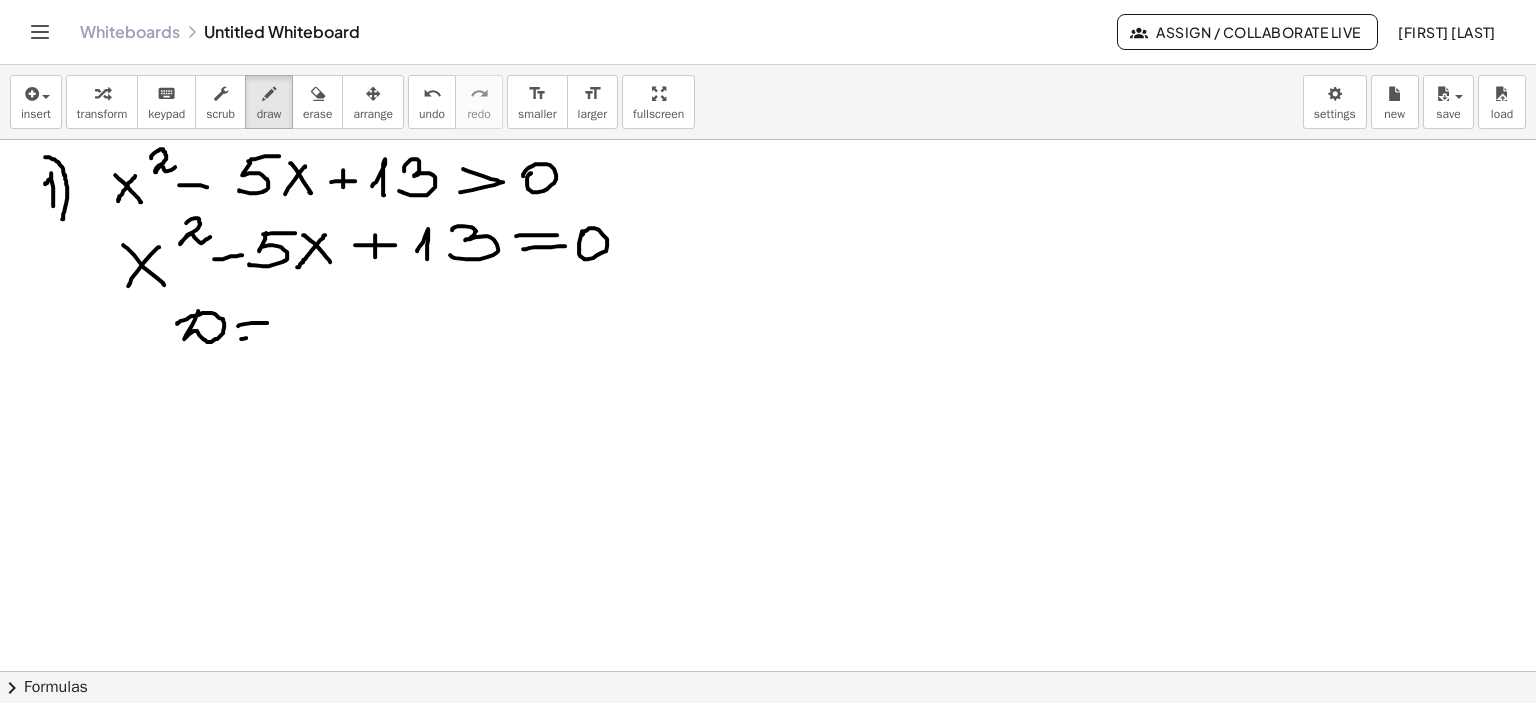 drag, startPoint x: 239, startPoint y: 338, endPoint x: 268, endPoint y: 338, distance: 29 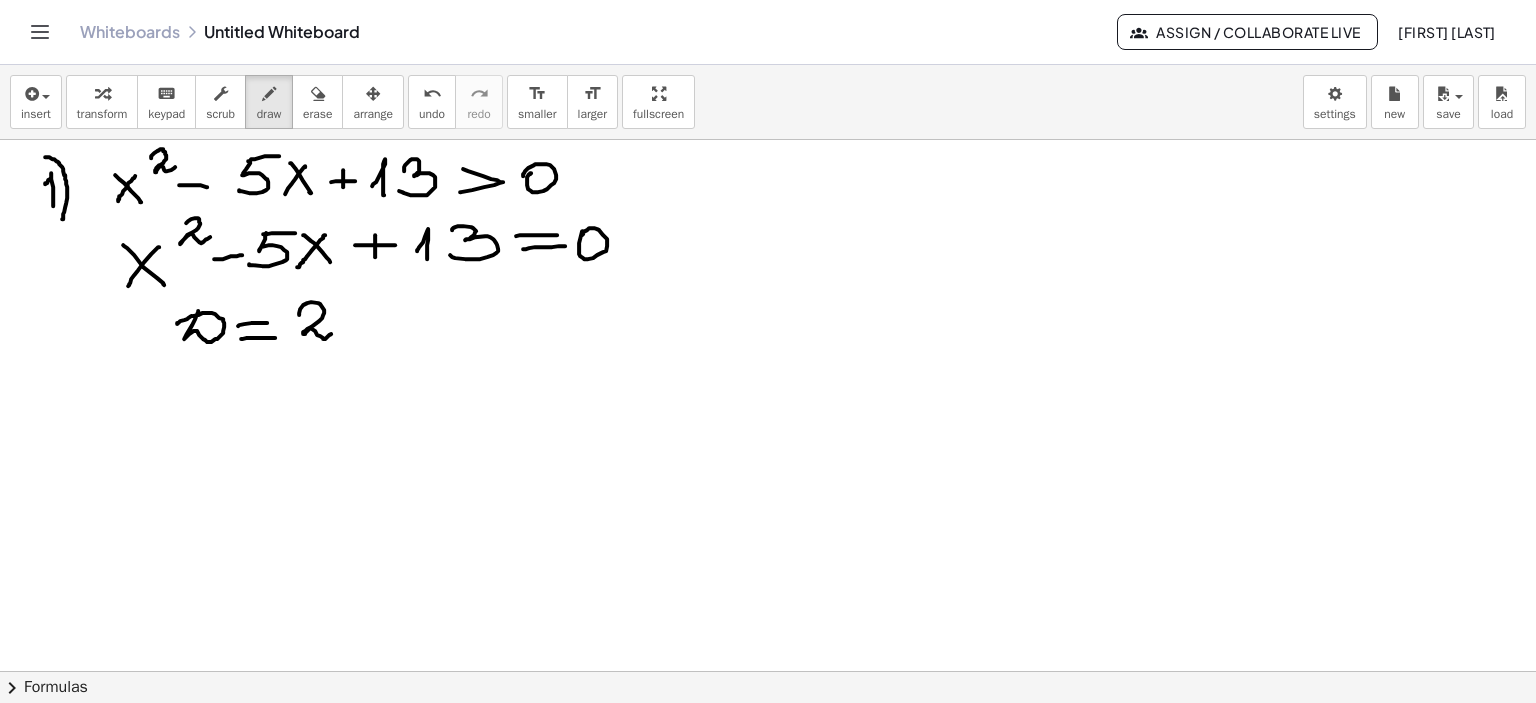 drag, startPoint x: 292, startPoint y: 315, endPoint x: 332, endPoint y: 328, distance: 42.059483 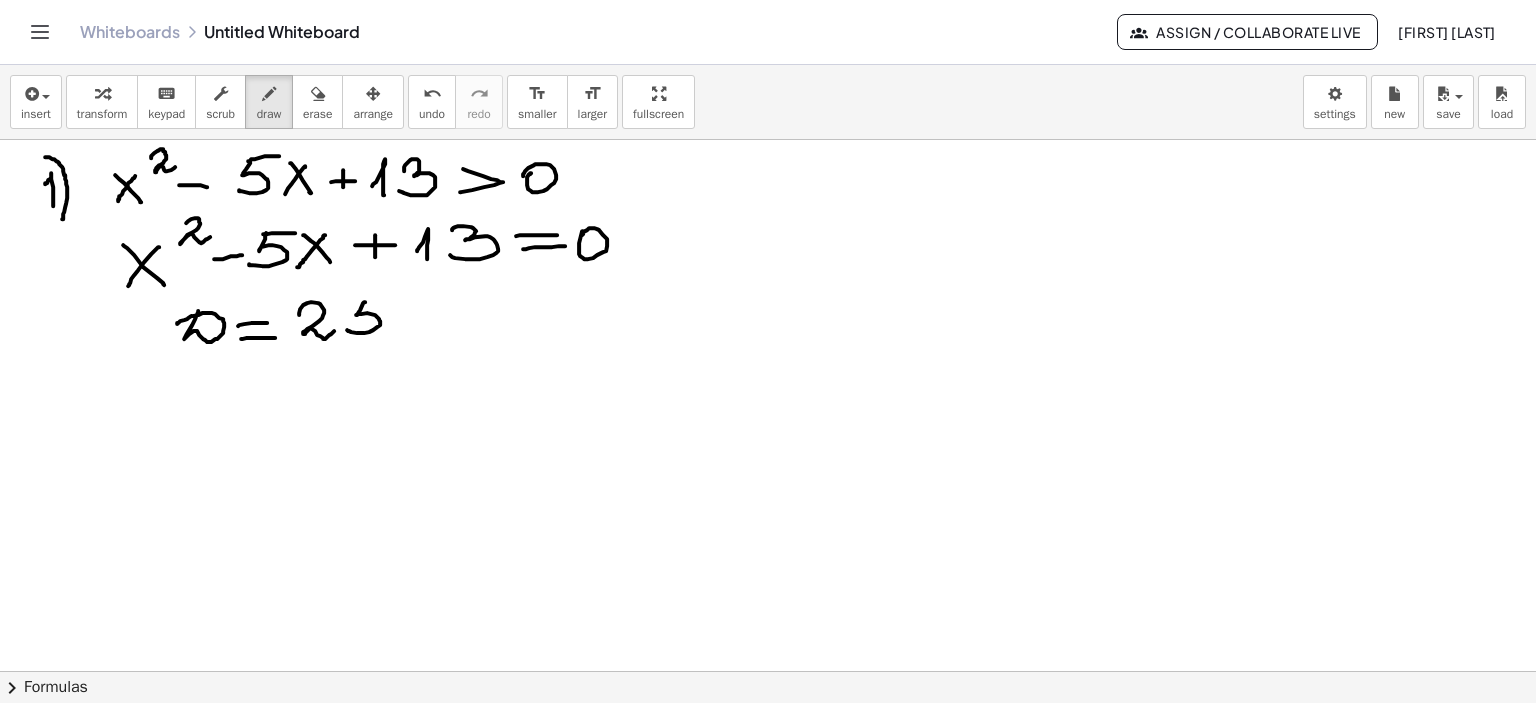 drag, startPoint x: 358, startPoint y: 302, endPoint x: 340, endPoint y: 330, distance: 33.286633 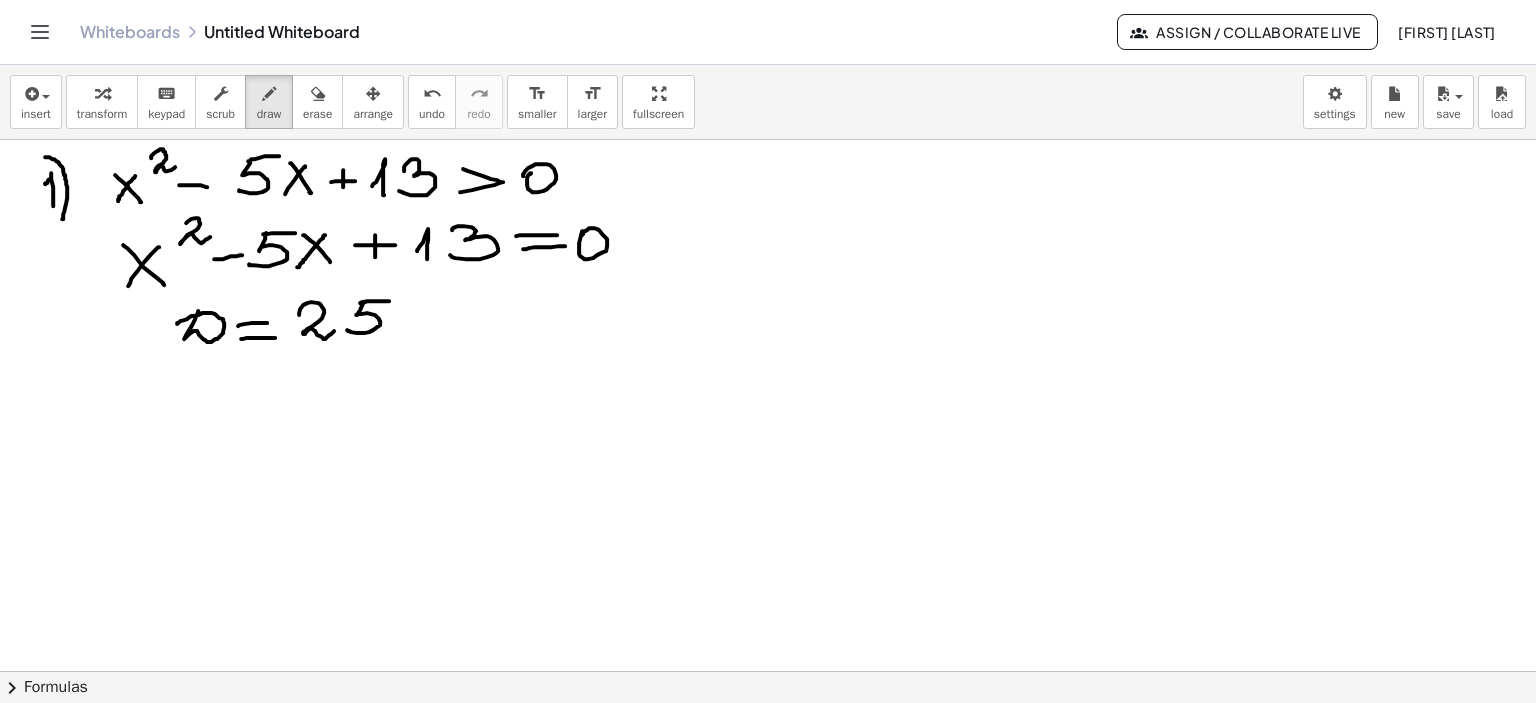 drag, startPoint x: 353, startPoint y: 303, endPoint x: 402, endPoint y: 311, distance: 49.648766 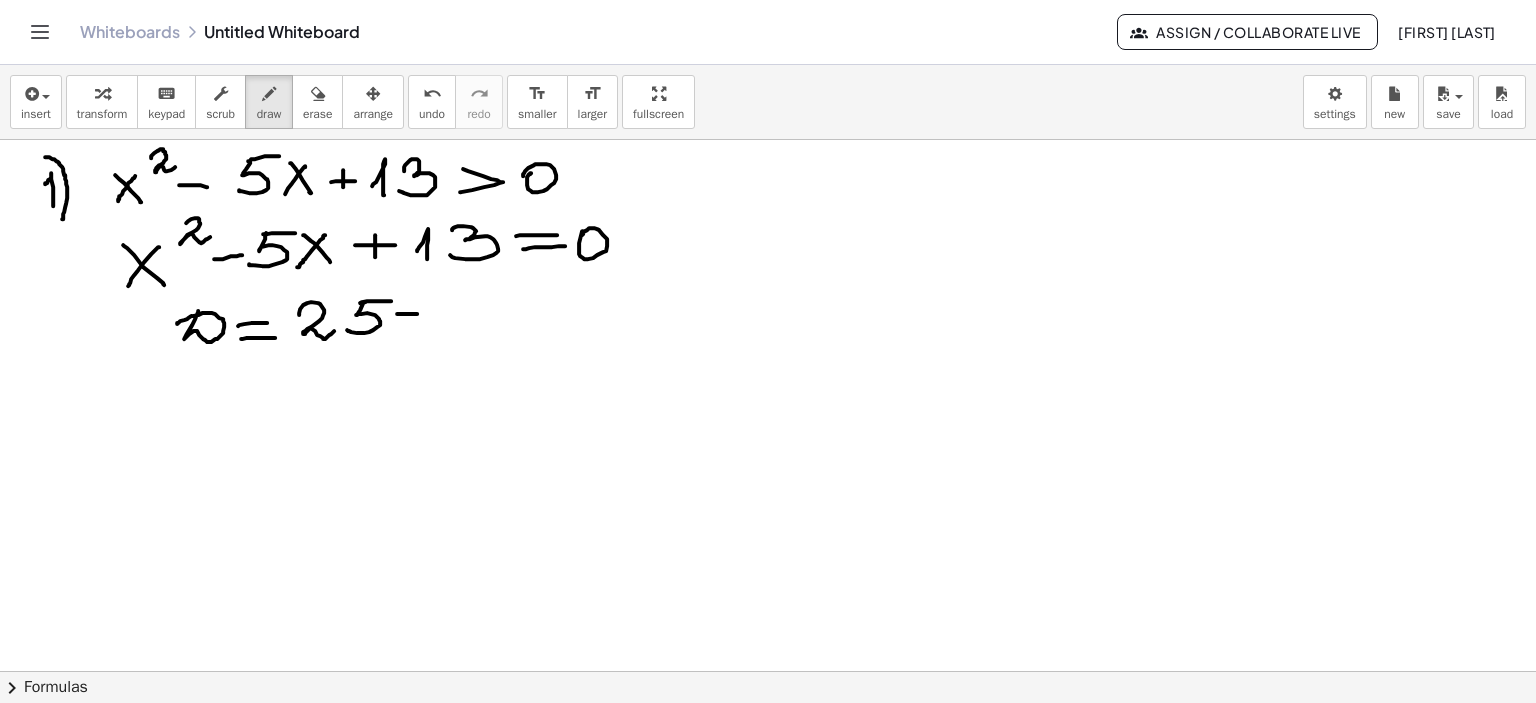 drag, startPoint x: 390, startPoint y: 314, endPoint x: 447, endPoint y: 301, distance: 58.463665 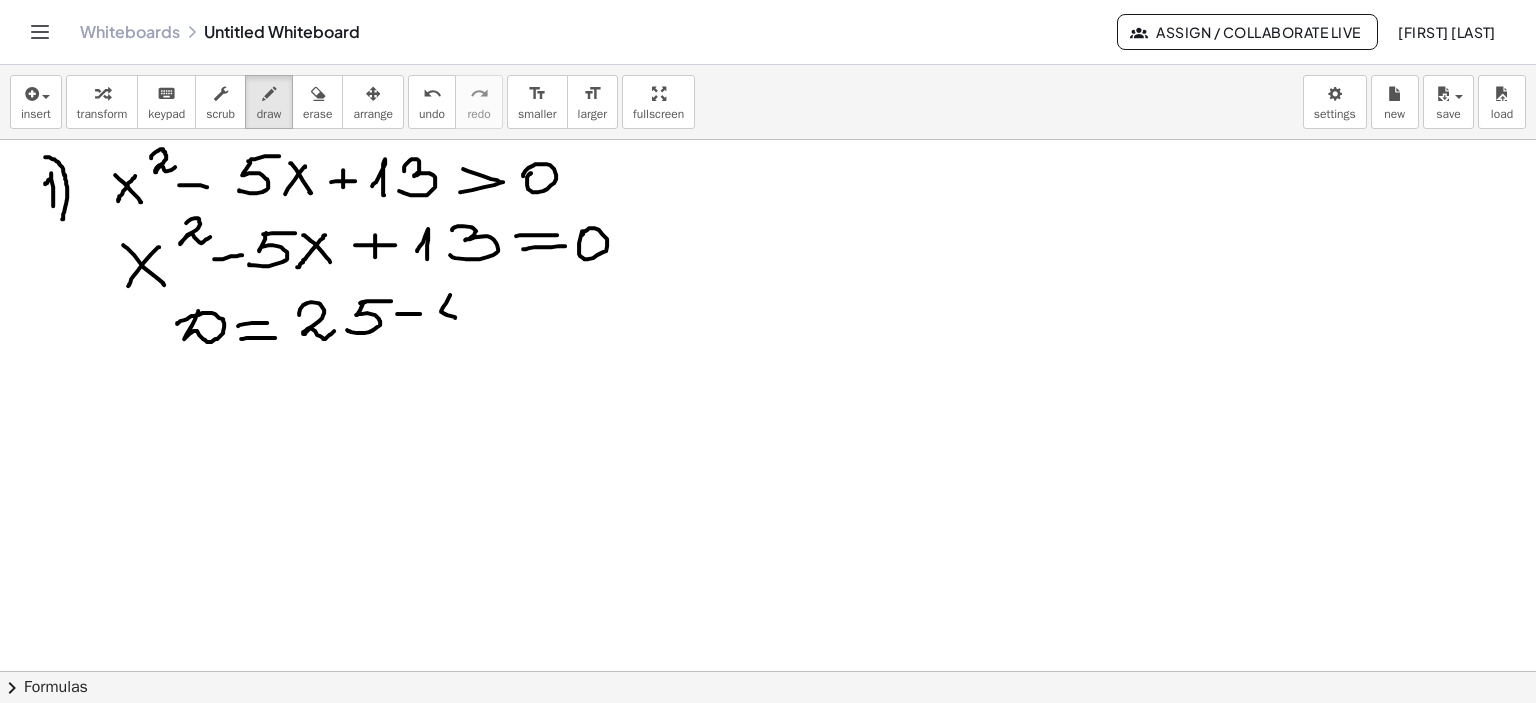 drag, startPoint x: 443, startPoint y: 295, endPoint x: 448, endPoint y: 318, distance: 23.537205 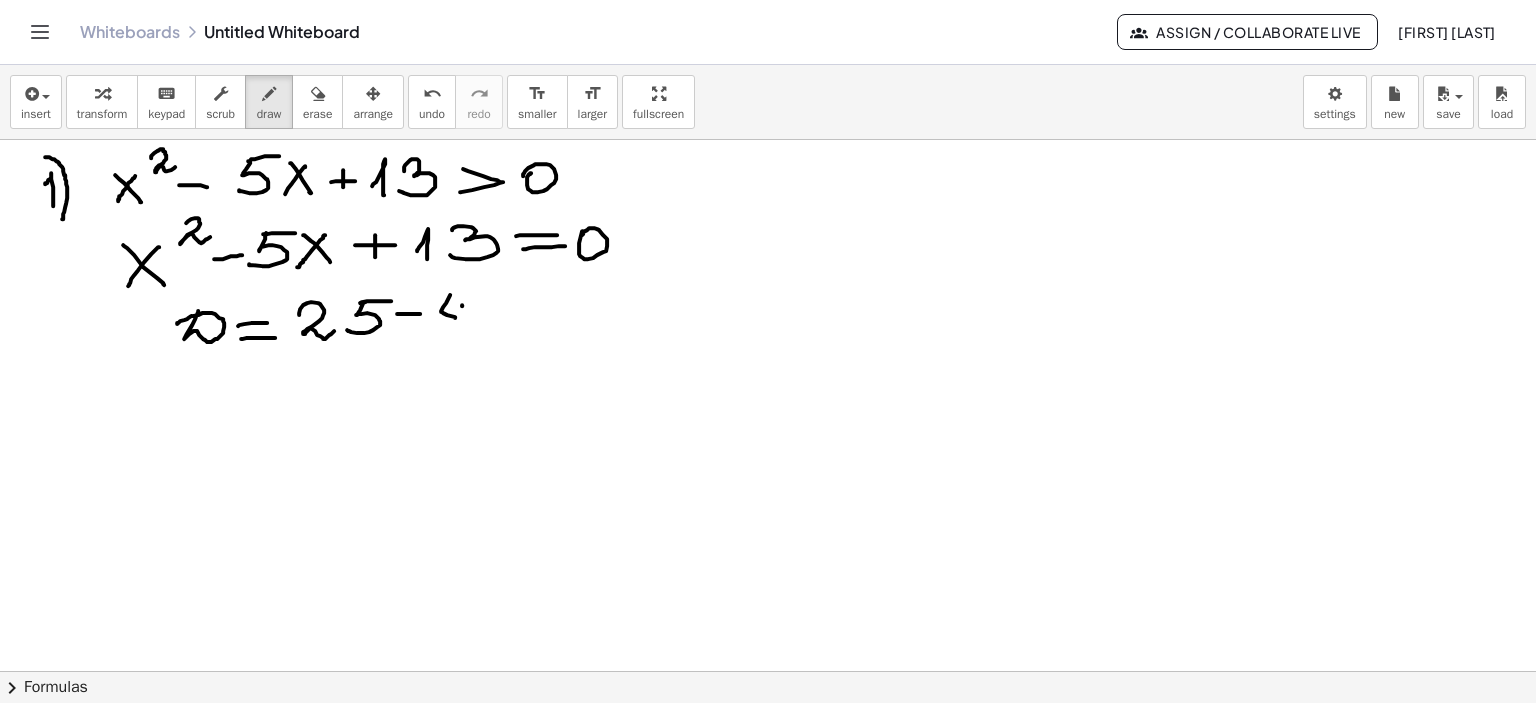 drag, startPoint x: 455, startPoint y: 306, endPoint x: 454, endPoint y: 330, distance: 24.020824 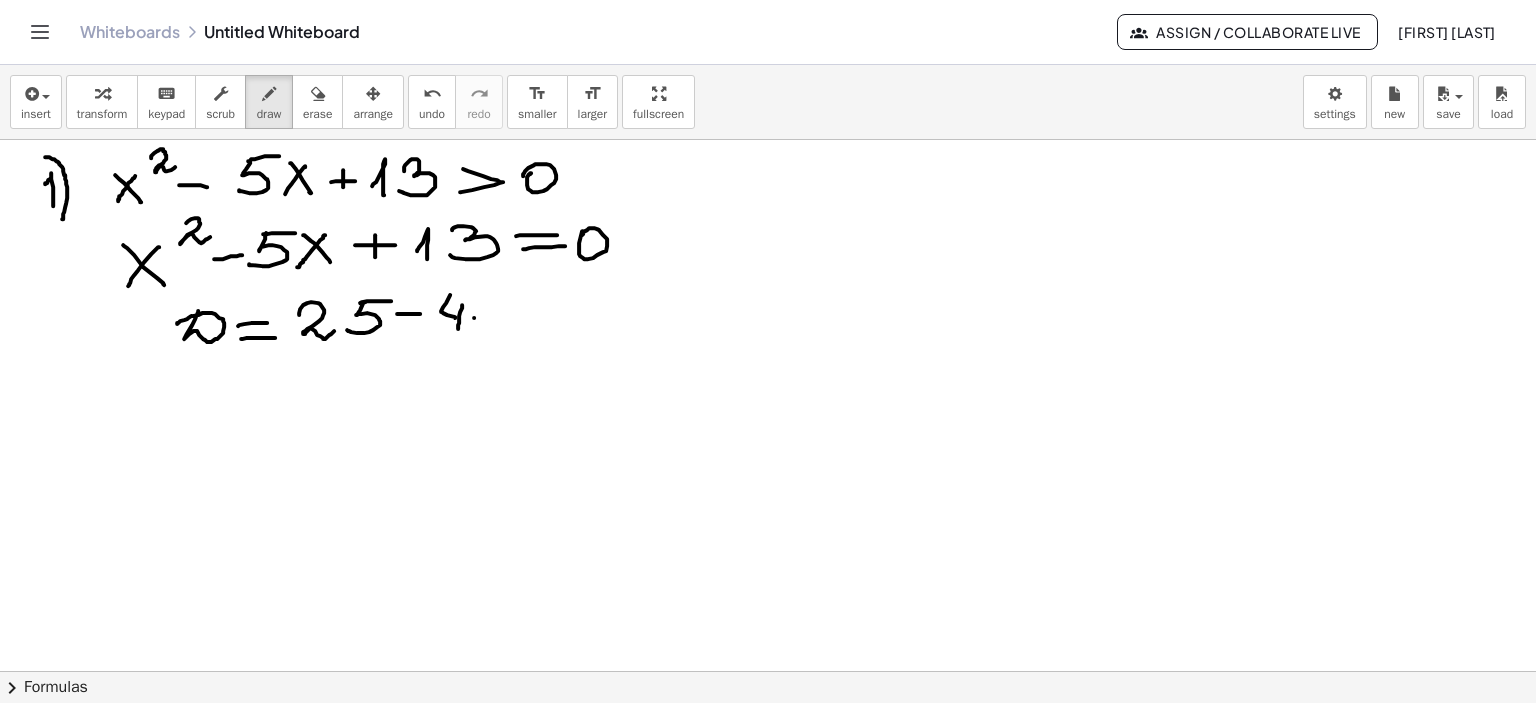 drag, startPoint x: 467, startPoint y: 318, endPoint x: 480, endPoint y: 318, distance: 13 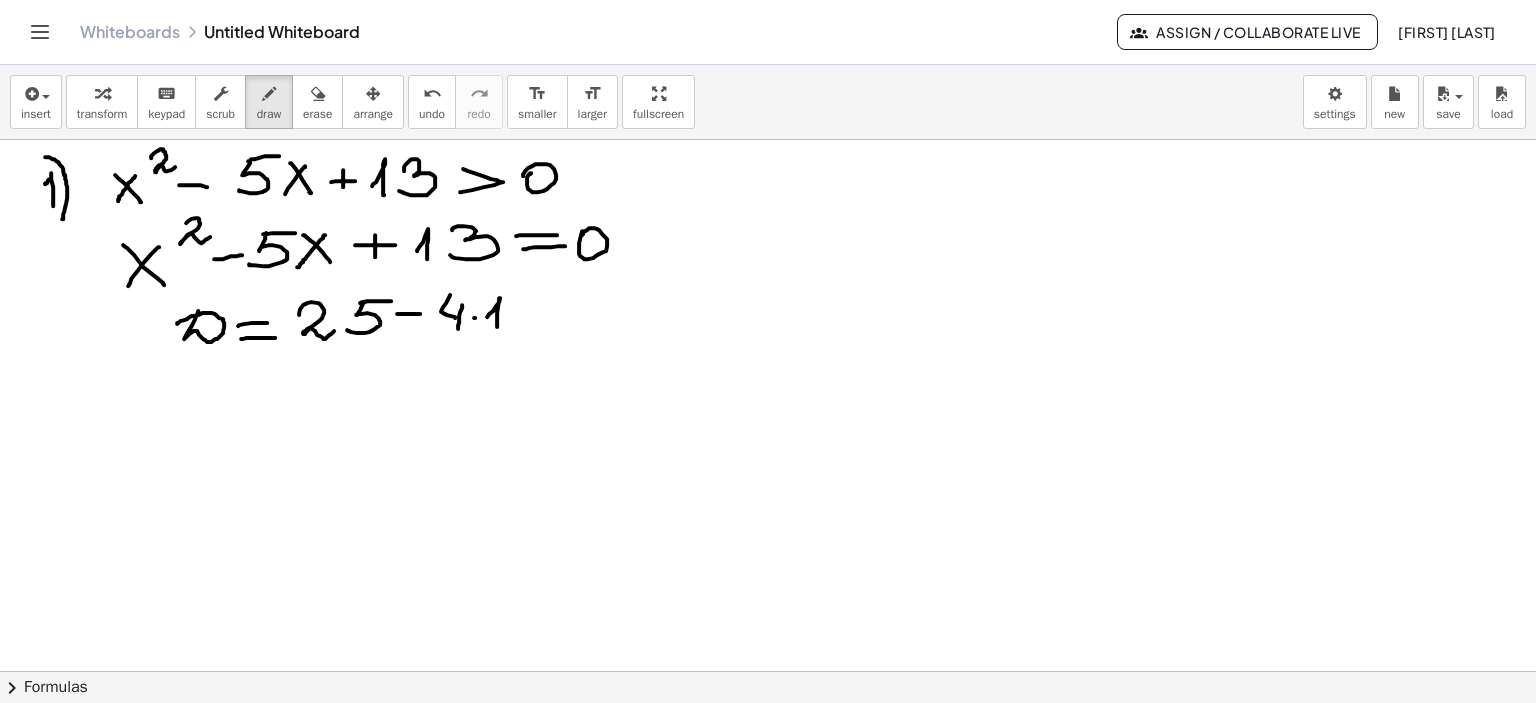 drag, startPoint x: 492, startPoint y: 302, endPoint x: 516, endPoint y: 311, distance: 25.632011 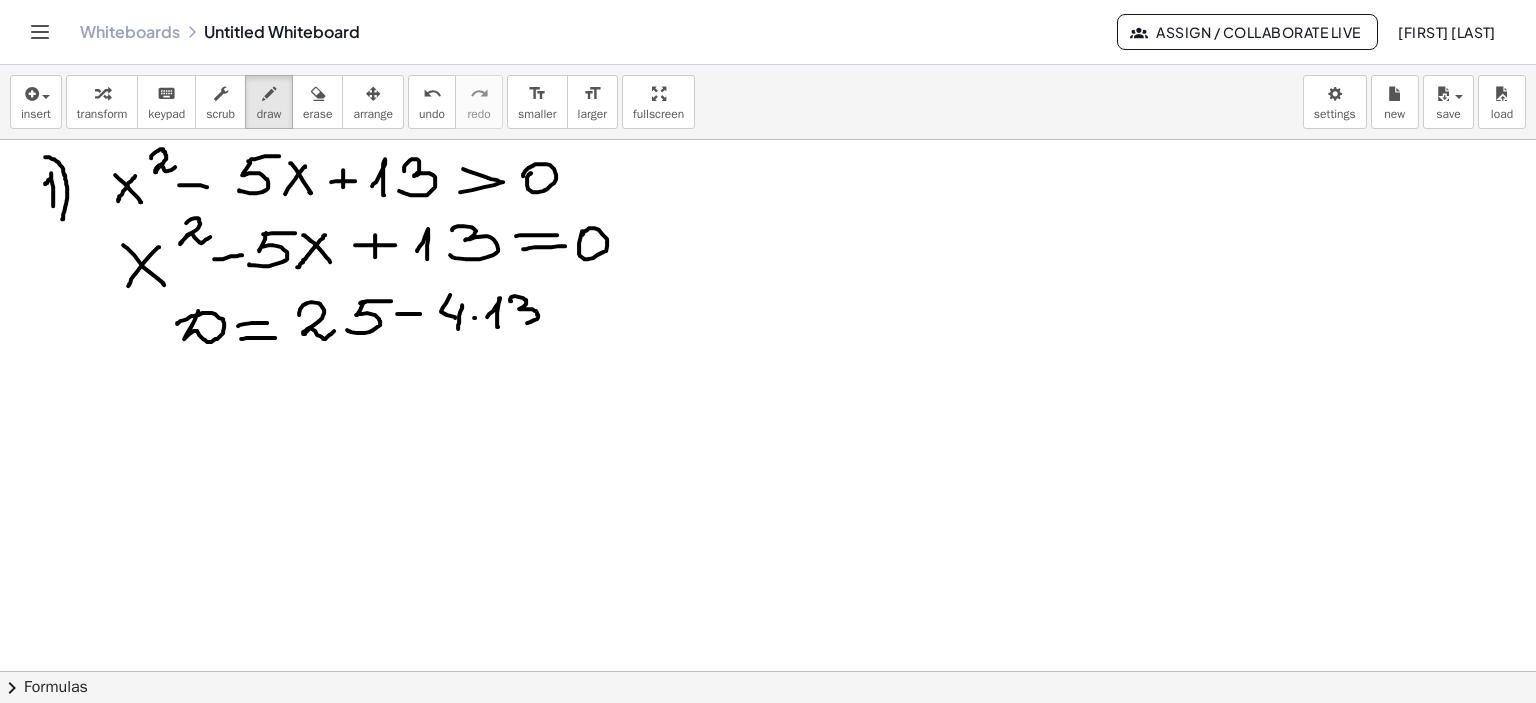 drag, startPoint x: 504, startPoint y: 301, endPoint x: 505, endPoint y: 322, distance: 21.023796 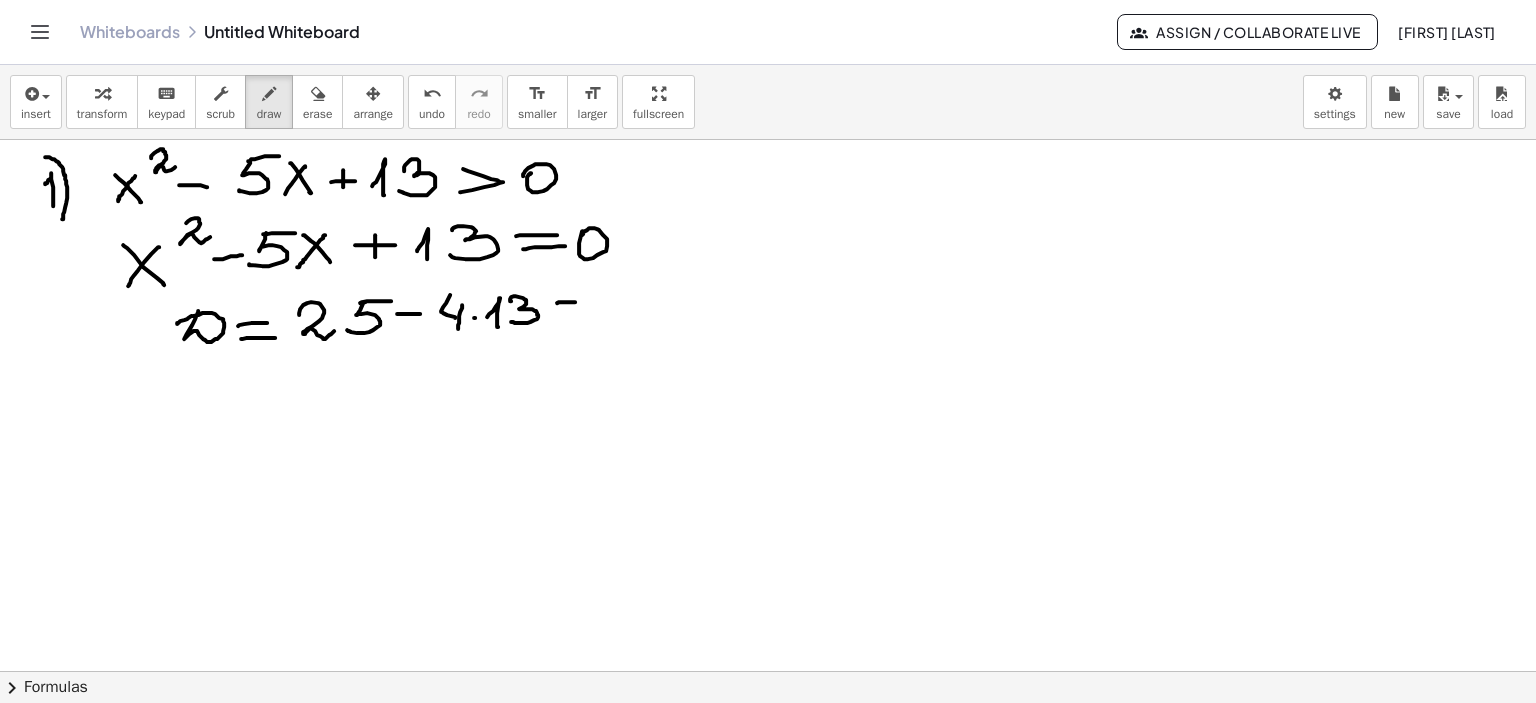 drag, startPoint x: 550, startPoint y: 303, endPoint x: 590, endPoint y: 302, distance: 40.012497 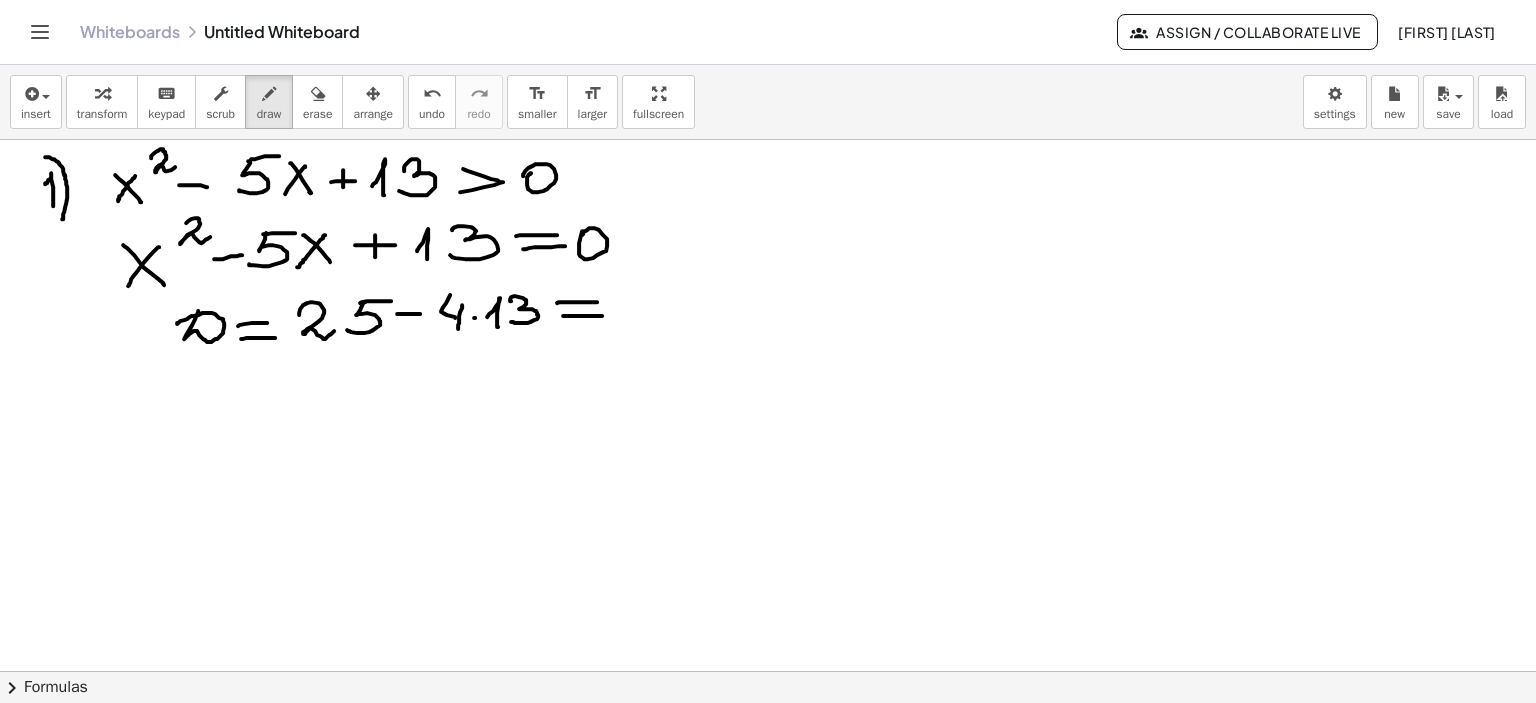 drag, startPoint x: 556, startPoint y: 316, endPoint x: 595, endPoint y: 316, distance: 39 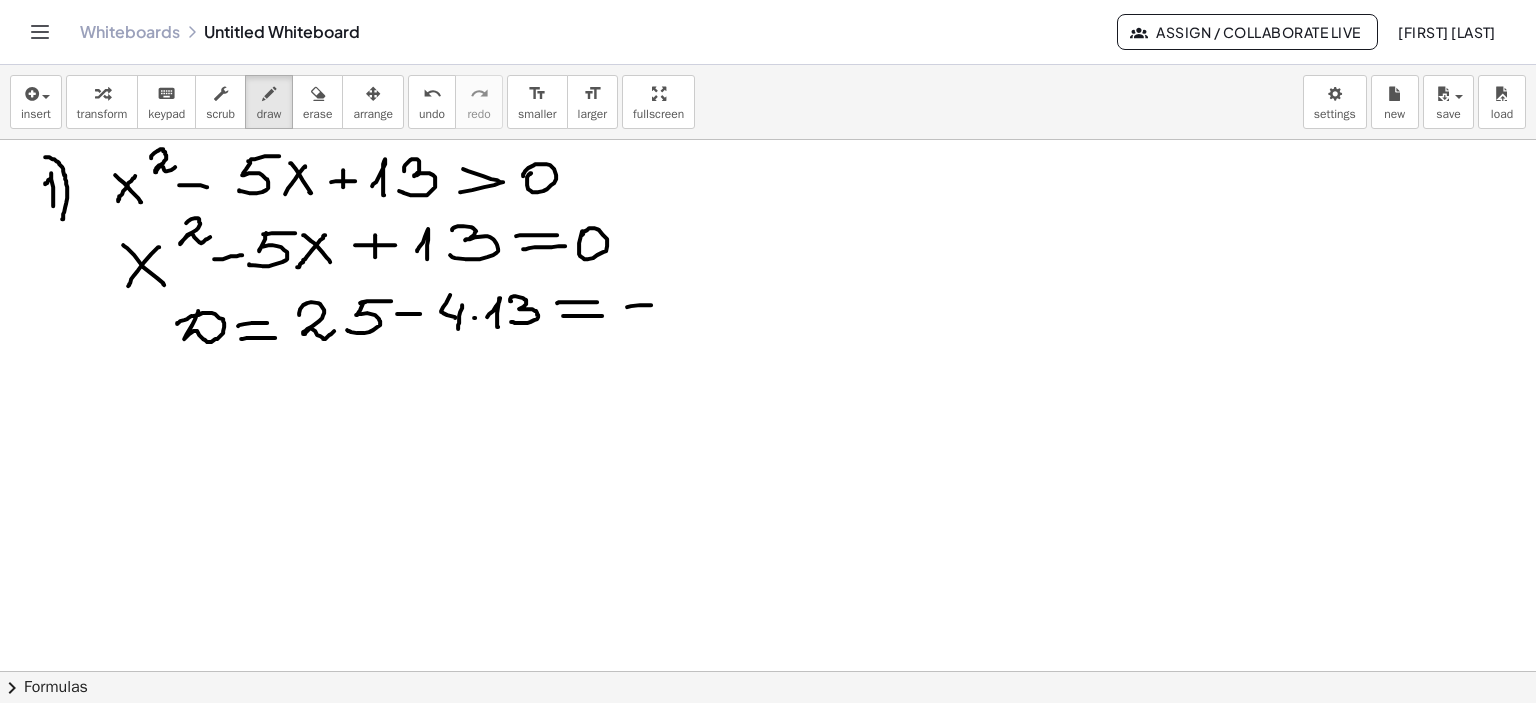 drag, startPoint x: 620, startPoint y: 307, endPoint x: 644, endPoint y: 305, distance: 24.083189 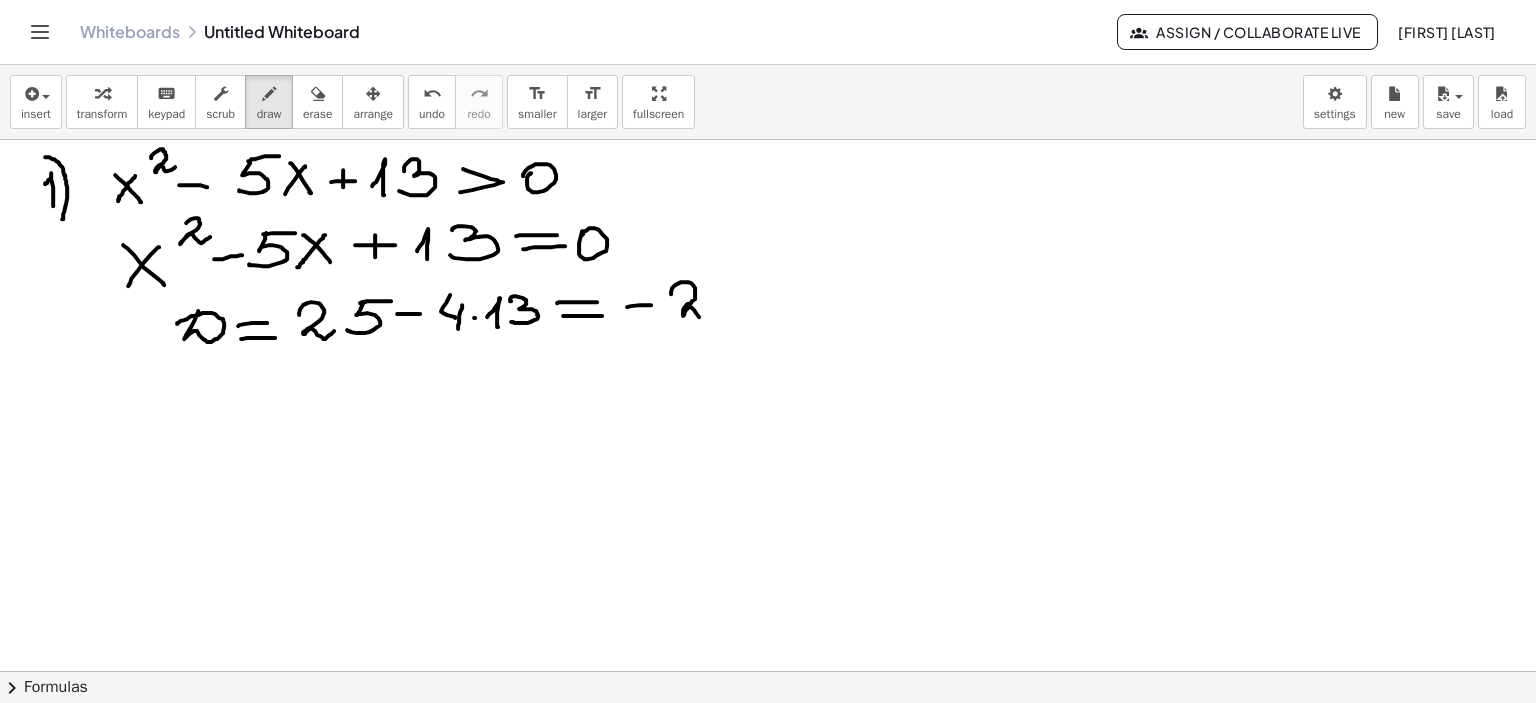 drag, startPoint x: 664, startPoint y: 294, endPoint x: 708, endPoint y: 305, distance: 45.35416 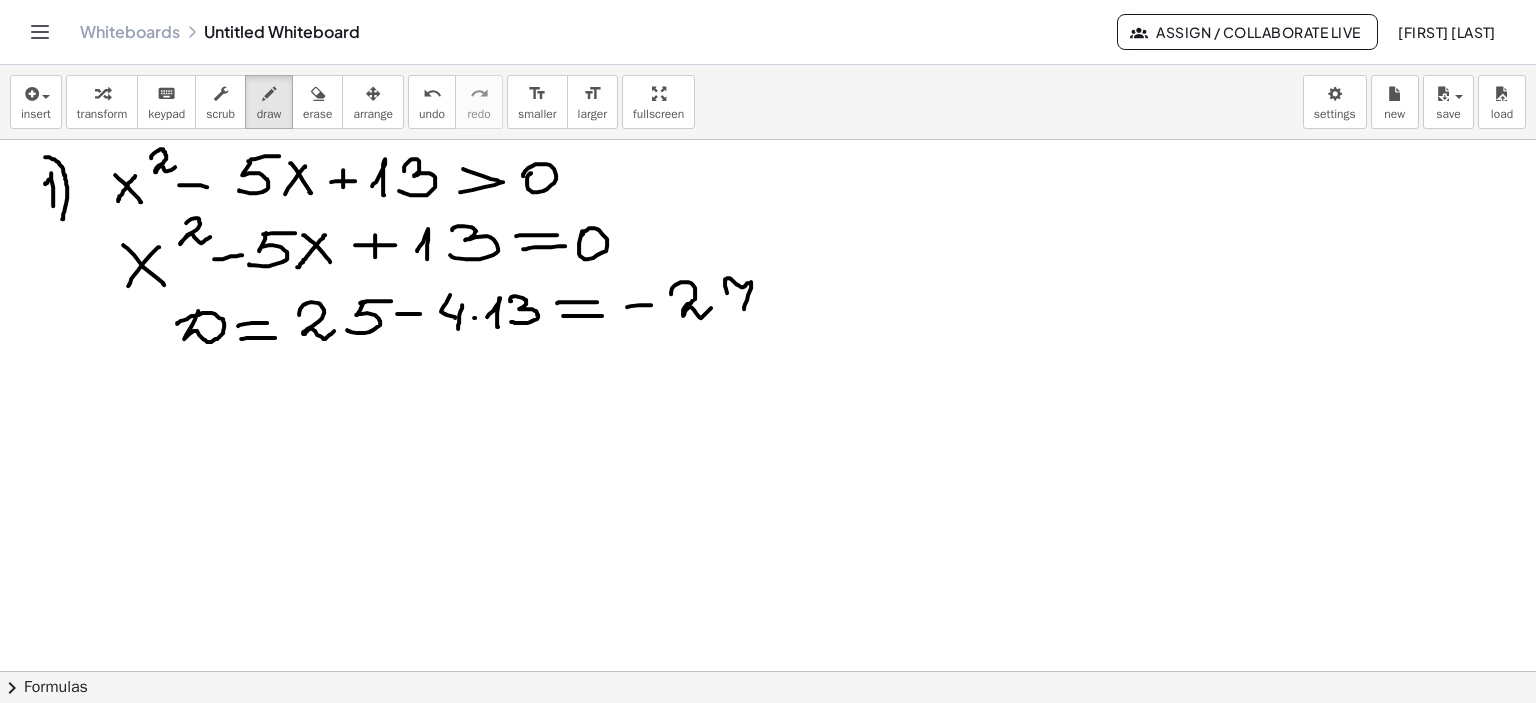 drag, startPoint x: 718, startPoint y: 279, endPoint x: 736, endPoint y: 311, distance: 36.71512 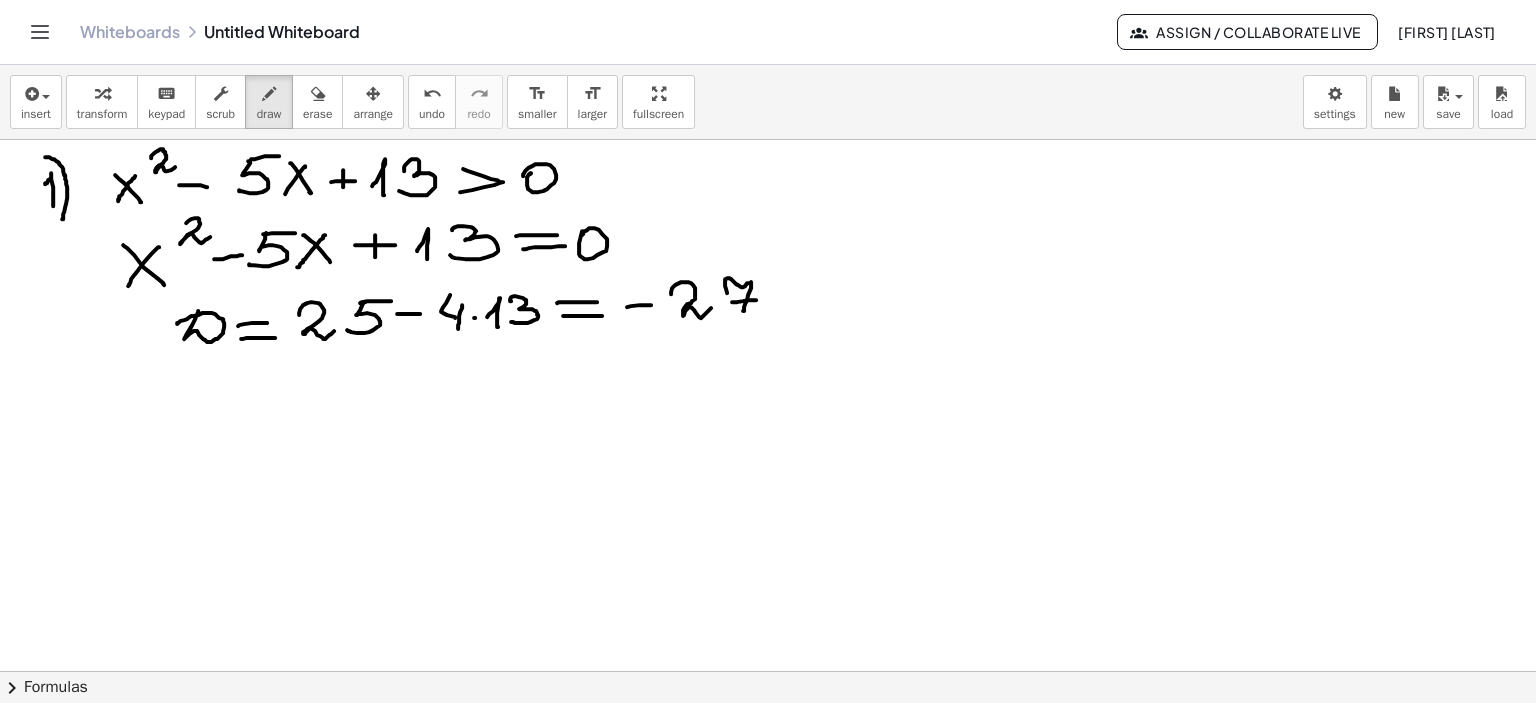 click at bounding box center [768, -2303] 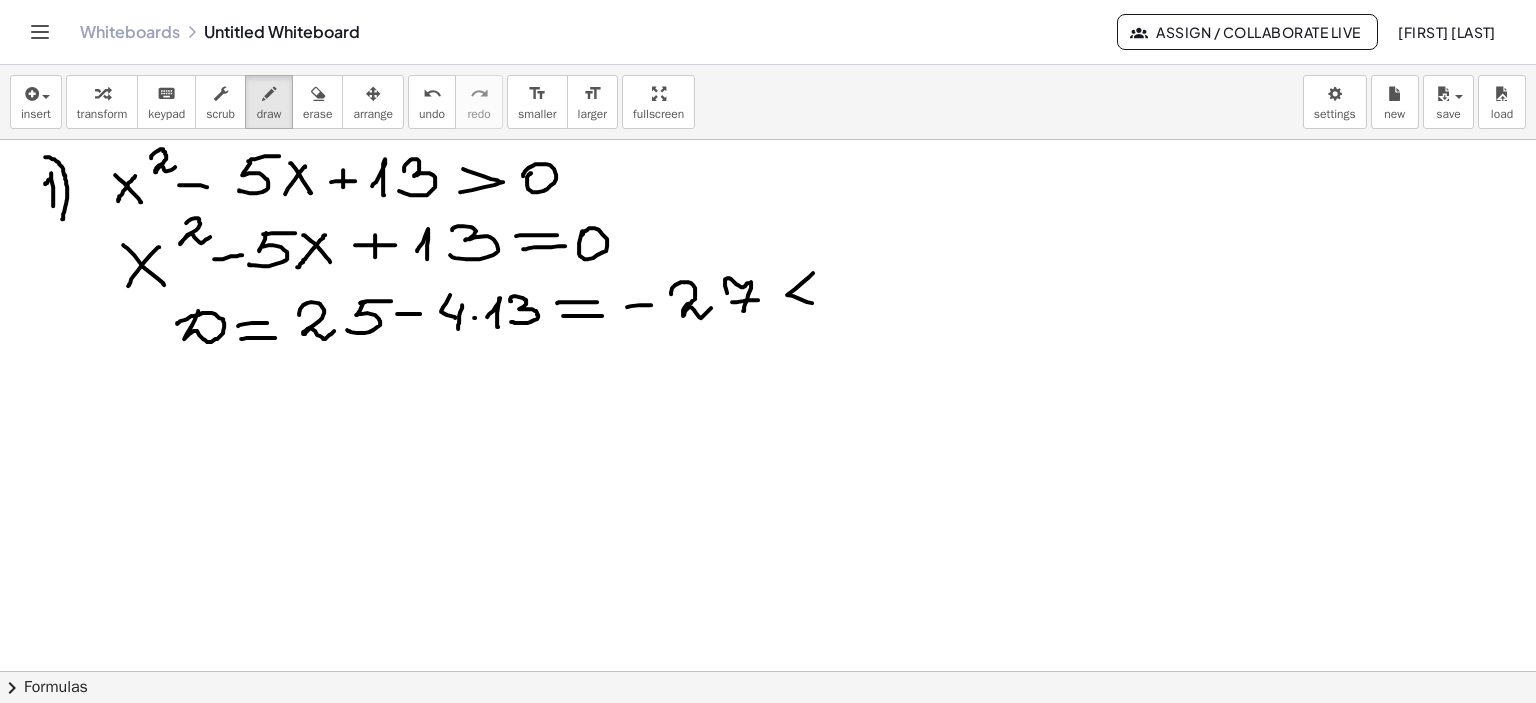 click at bounding box center [768, -2303] 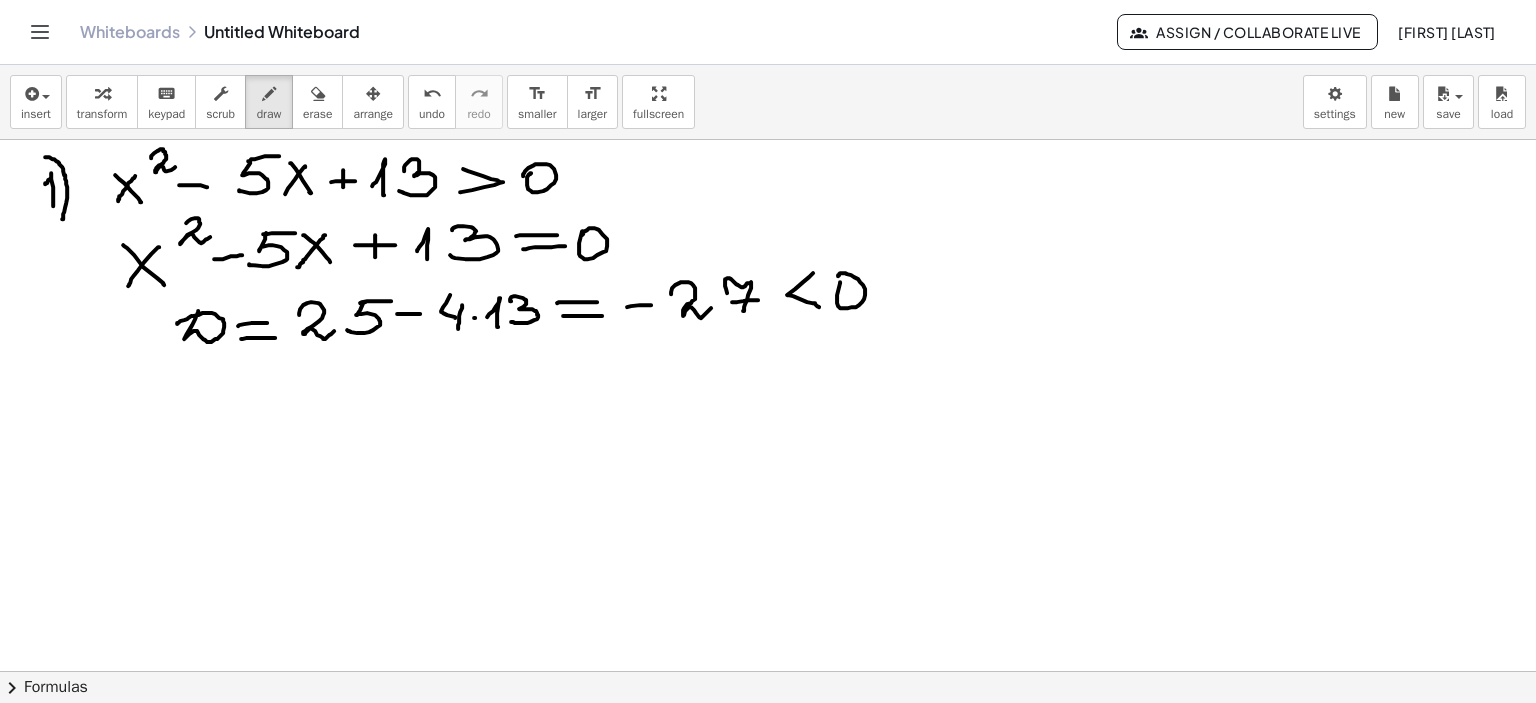 click at bounding box center (768, -2303) 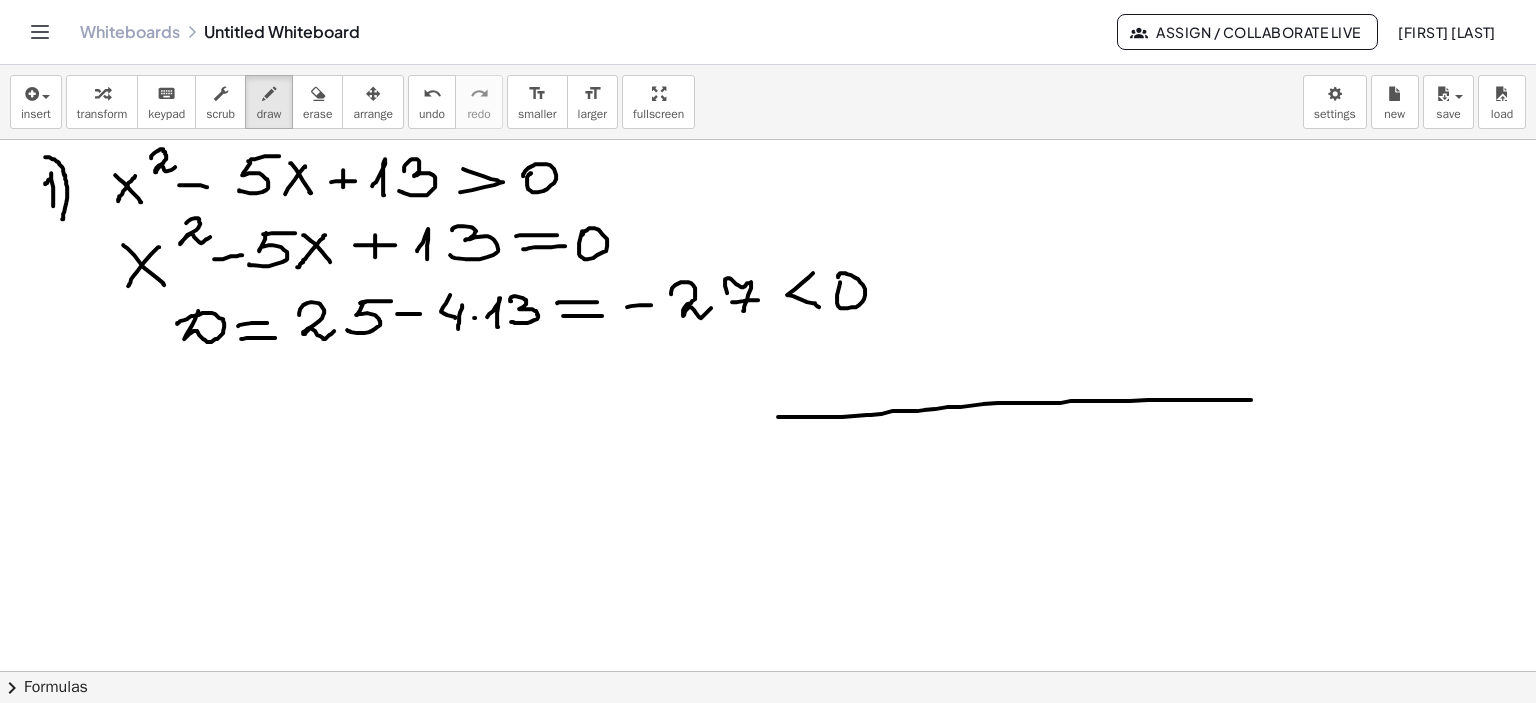 drag, startPoint x: 771, startPoint y: 417, endPoint x: 1287, endPoint y: 396, distance: 516.4271 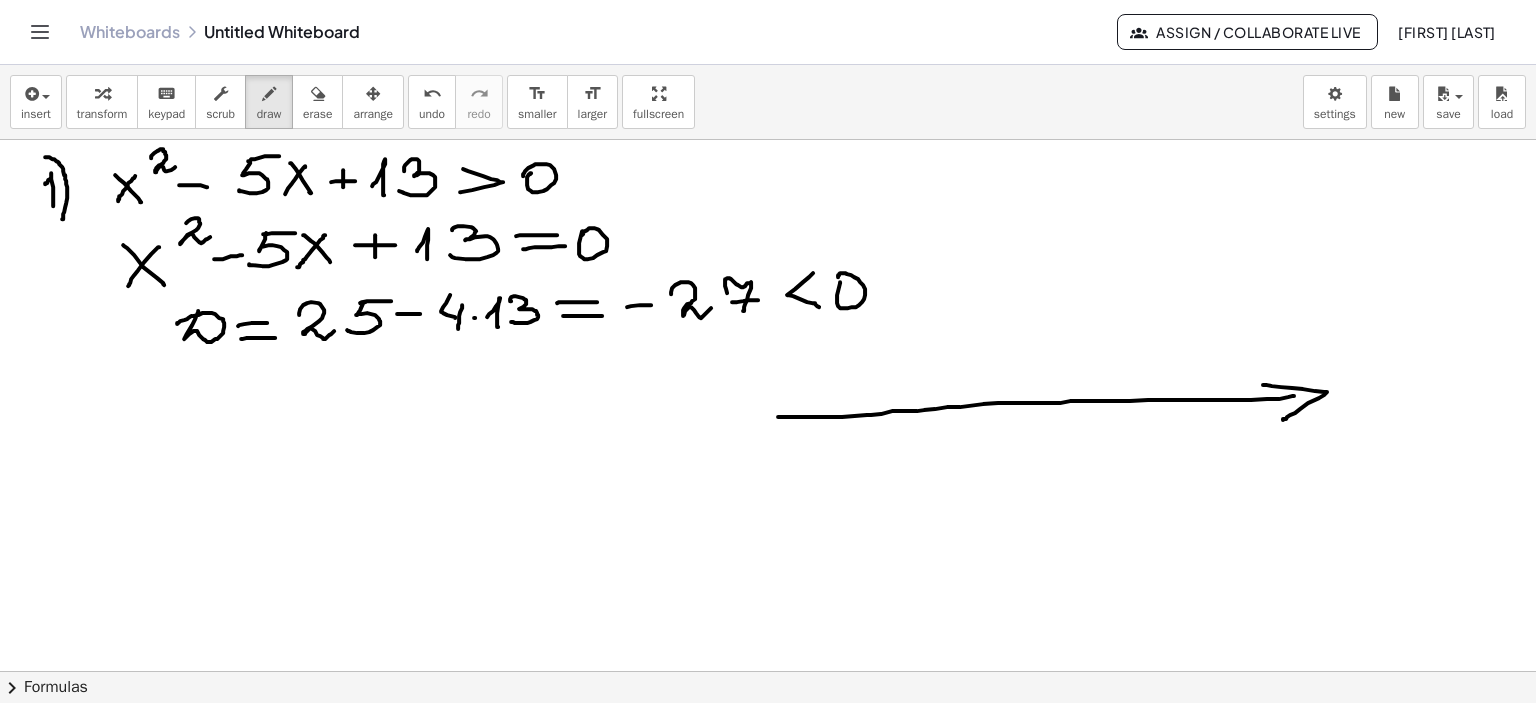 drag, startPoint x: 1256, startPoint y: 385, endPoint x: 1274, endPoint y: 420, distance: 39.357338 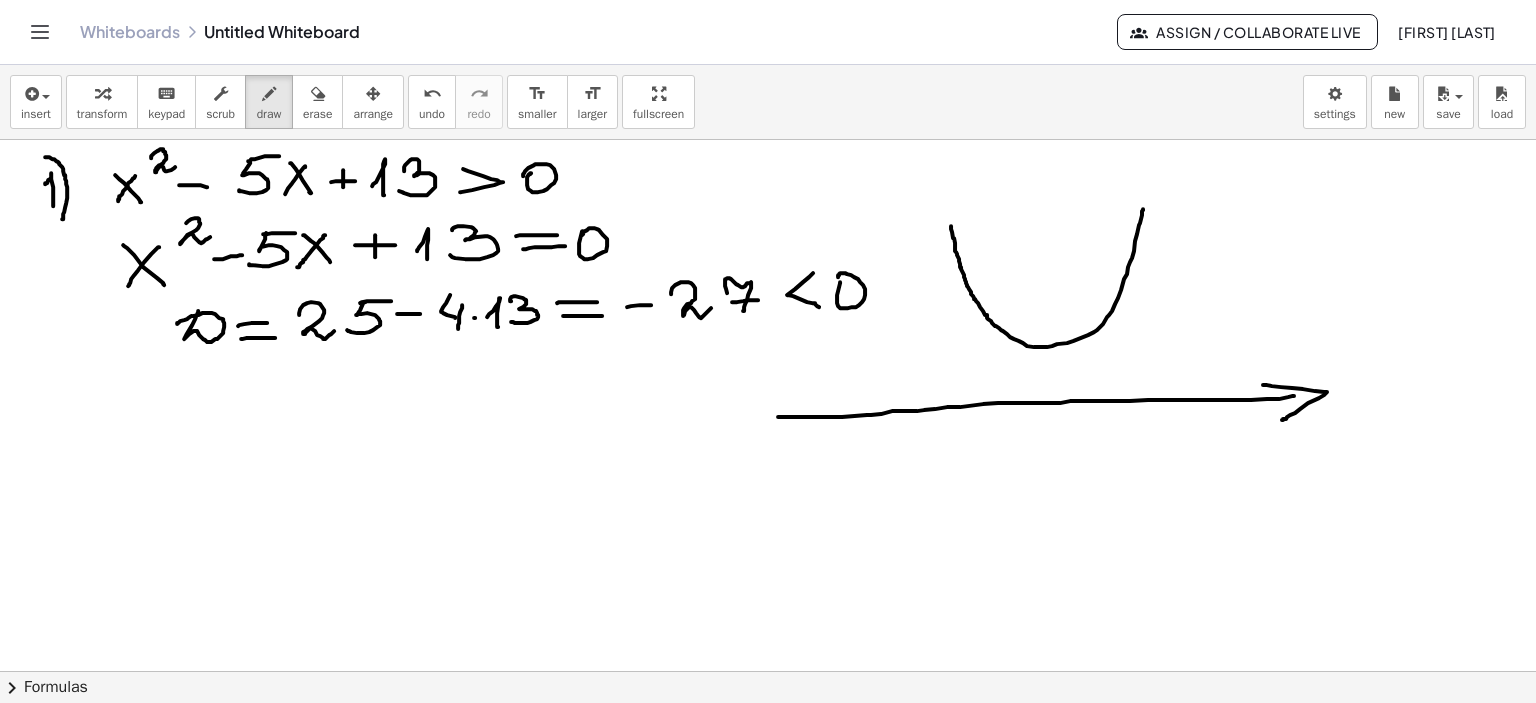 drag, startPoint x: 944, startPoint y: 226, endPoint x: 1136, endPoint y: 209, distance: 192.75113 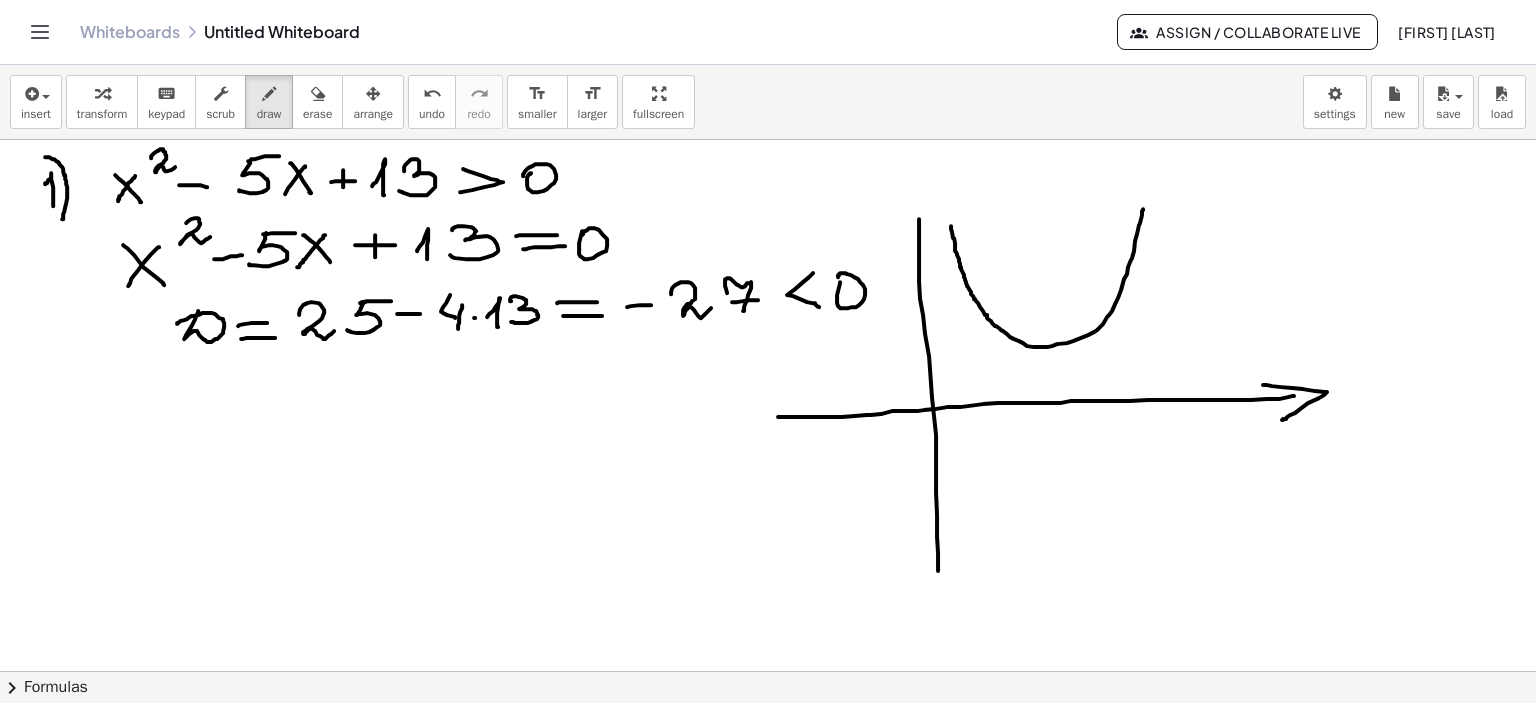drag, startPoint x: 912, startPoint y: 219, endPoint x: 936, endPoint y: 552, distance: 333.86374 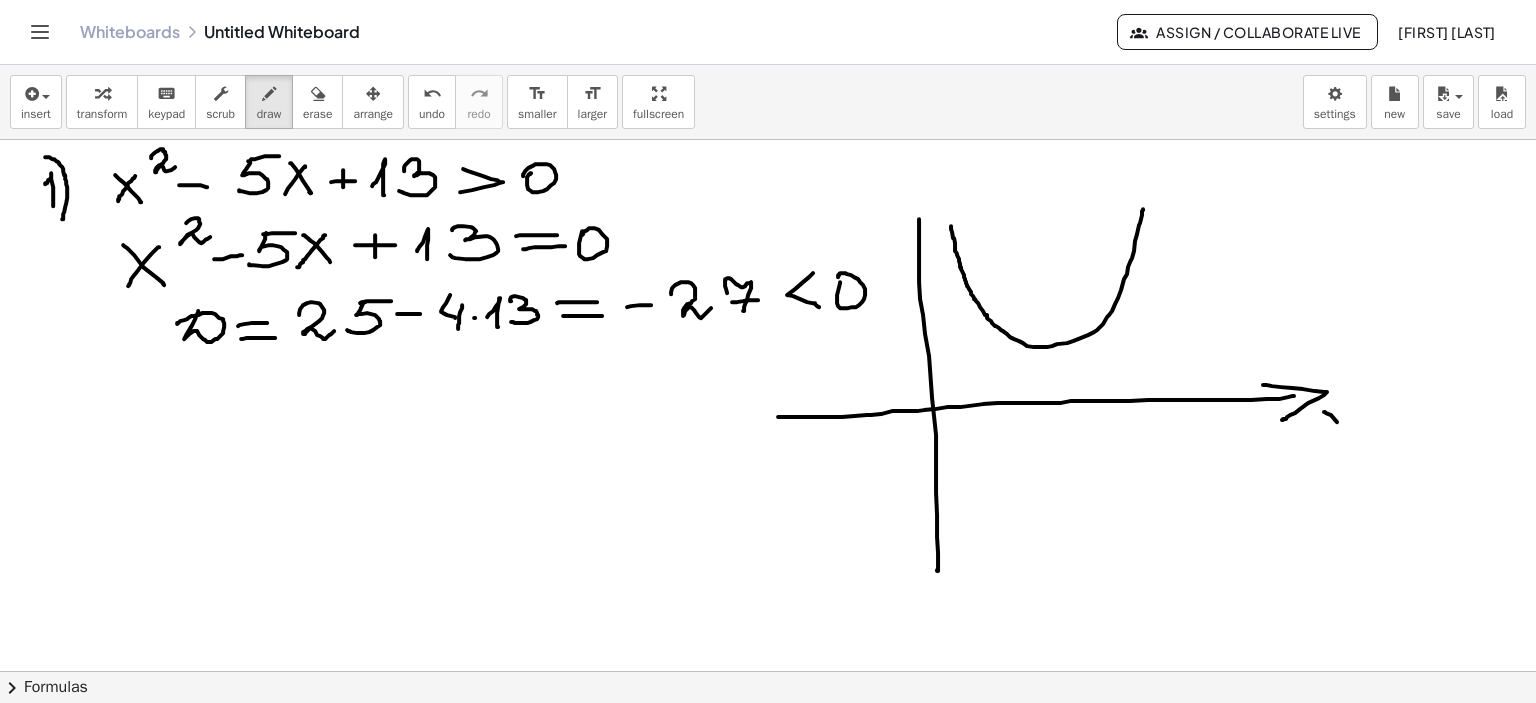 drag, startPoint x: 1317, startPoint y: 412, endPoint x: 1358, endPoint y: 446, distance: 53.263496 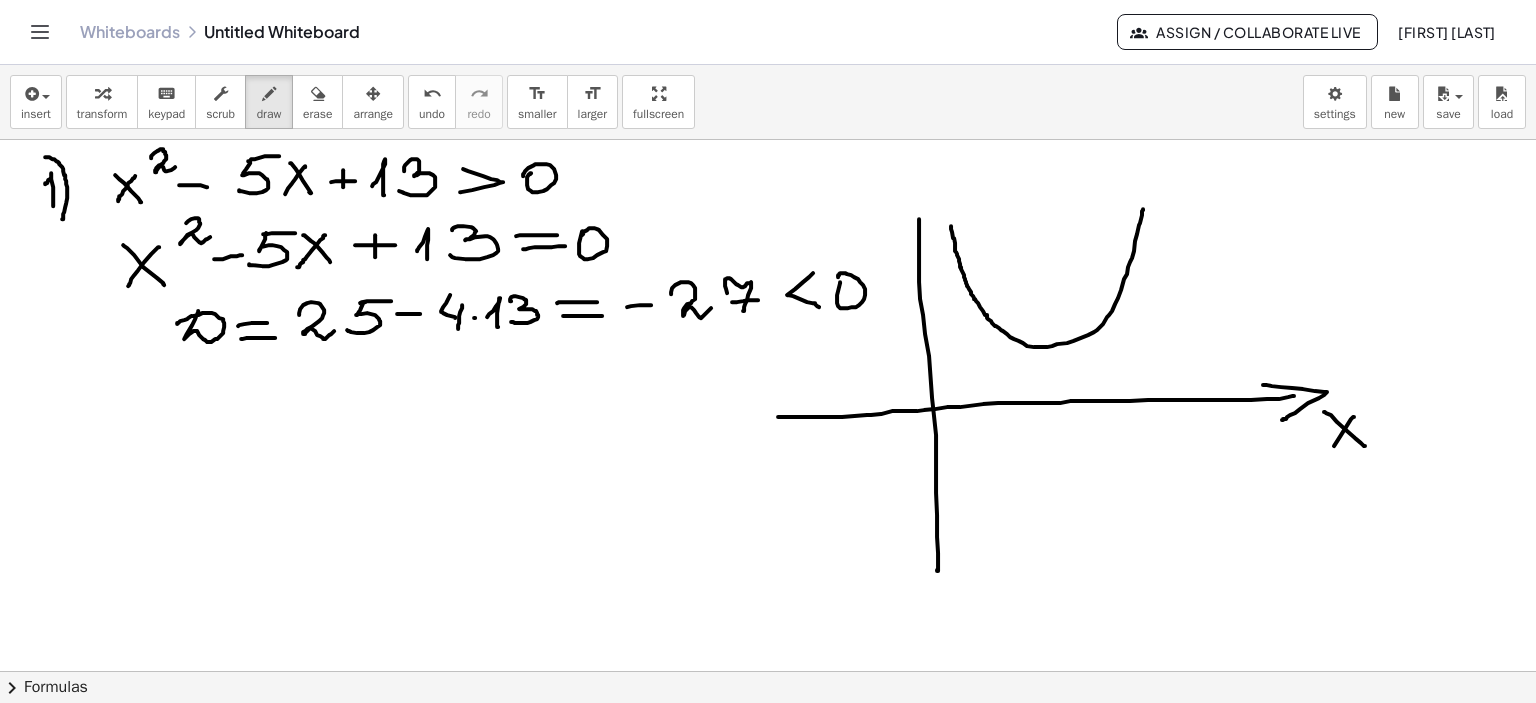 drag, startPoint x: 1347, startPoint y: 417, endPoint x: 1197, endPoint y: 367, distance: 158.11388 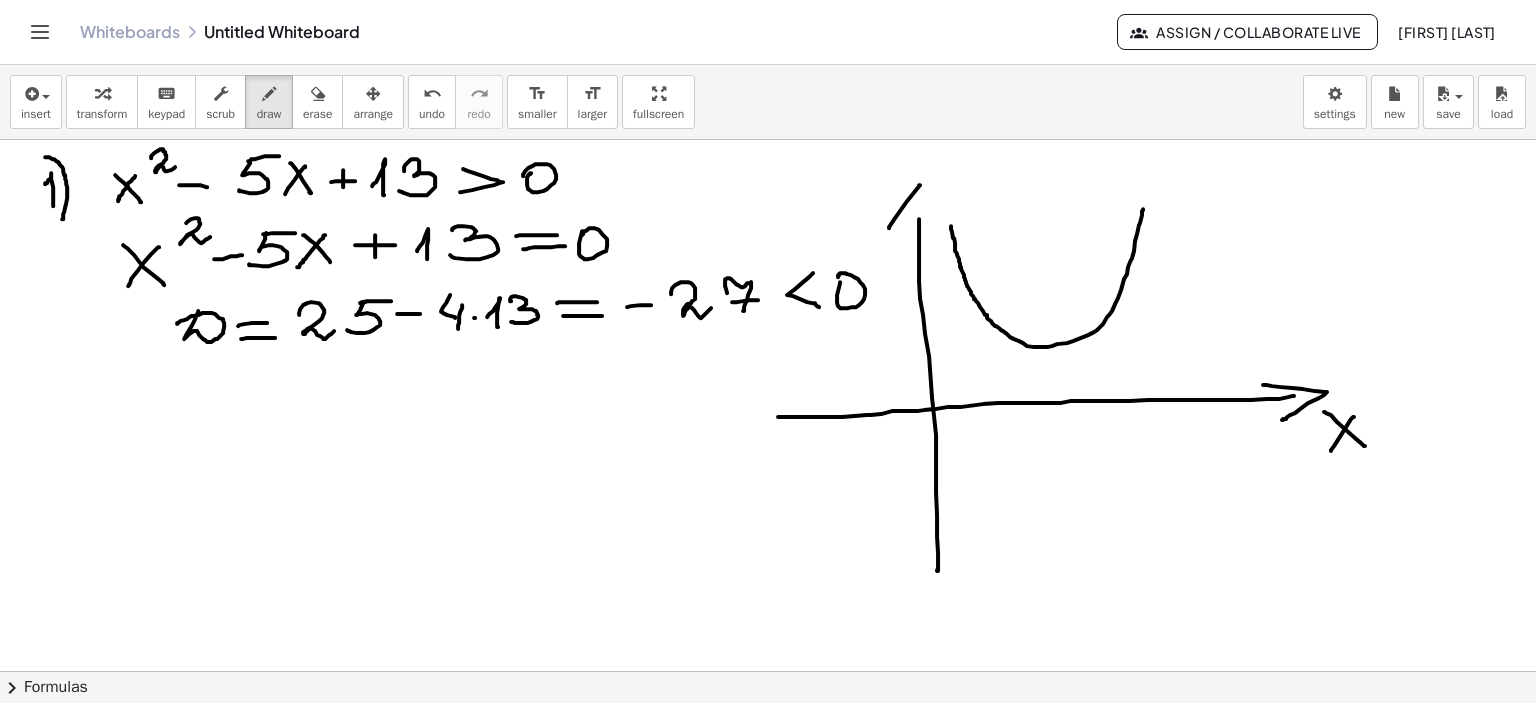 drag, startPoint x: 913, startPoint y: 185, endPoint x: 886, endPoint y: 223, distance: 46.615448 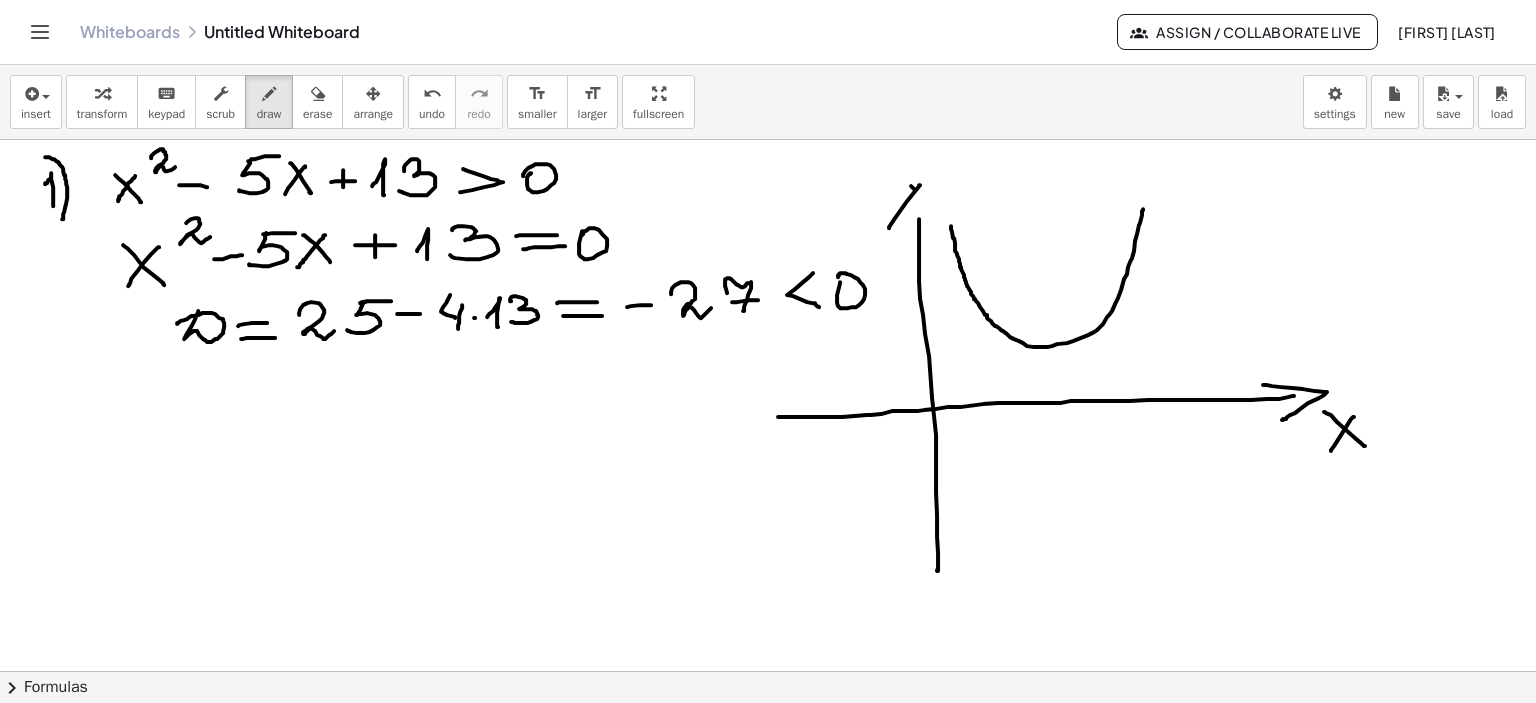 drag, startPoint x: 908, startPoint y: 190, endPoint x: 934, endPoint y: 228, distance: 46.043457 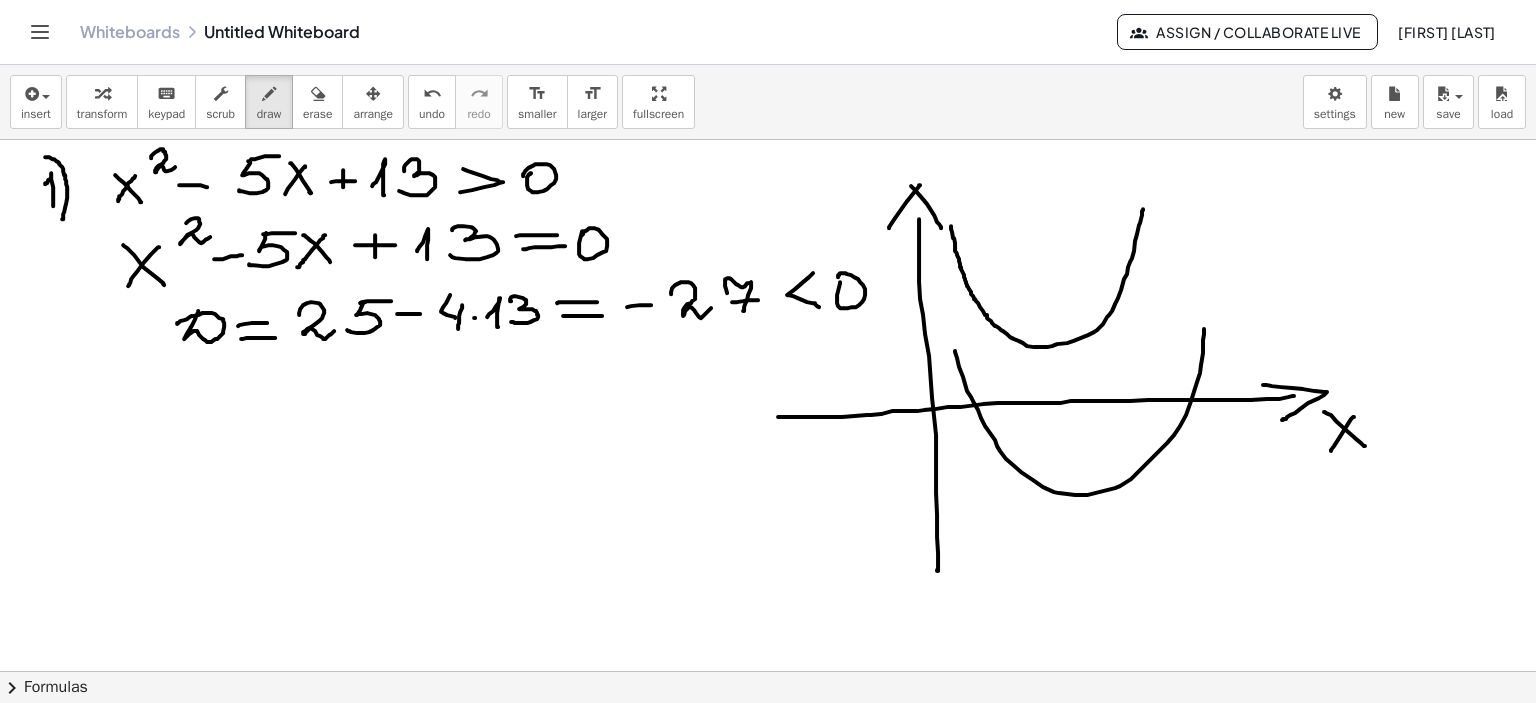 drag, startPoint x: 948, startPoint y: 351, endPoint x: 1197, endPoint y: 329, distance: 249.97 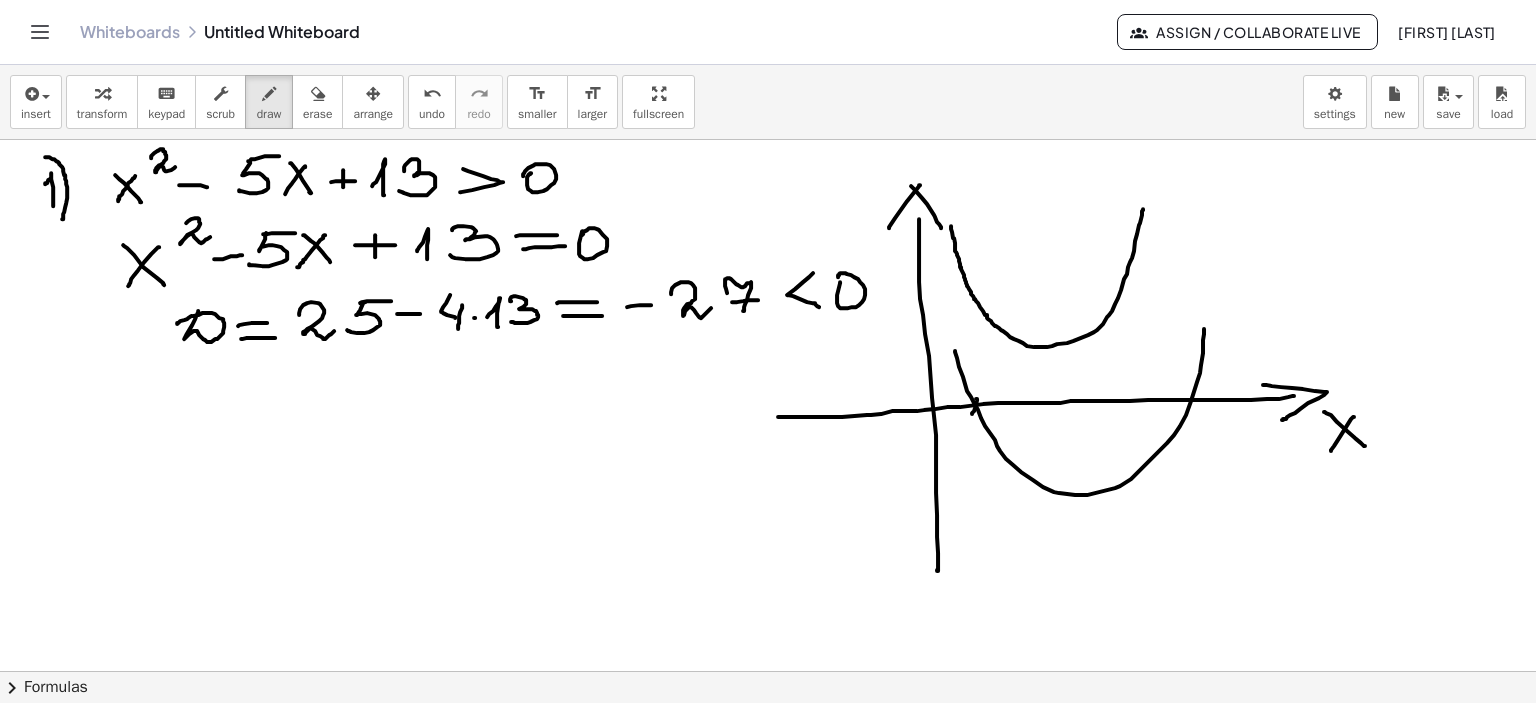 drag, startPoint x: 970, startPoint y: 399, endPoint x: 1043, endPoint y: 407, distance: 73.43705 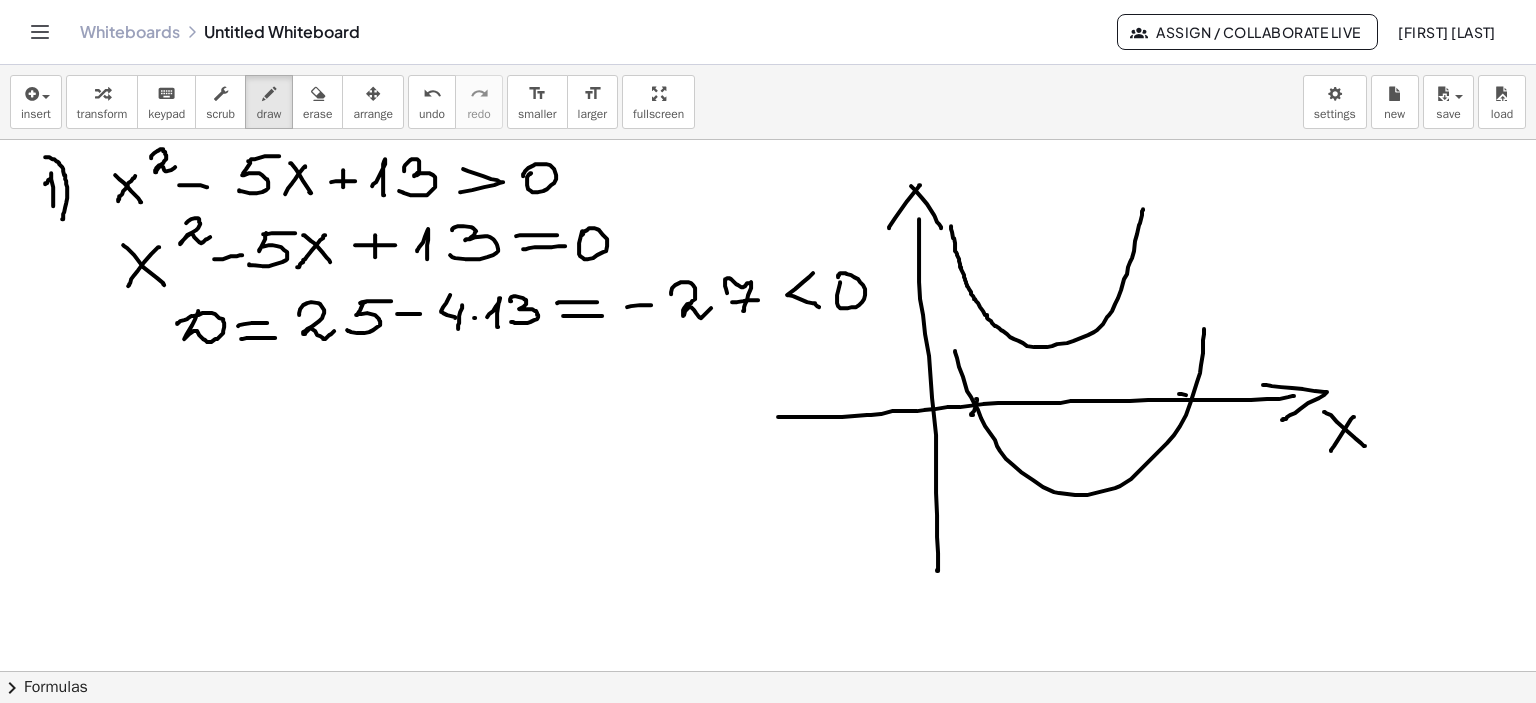 drag, startPoint x: 1172, startPoint y: 394, endPoint x: 1207, endPoint y: 407, distance: 37.336308 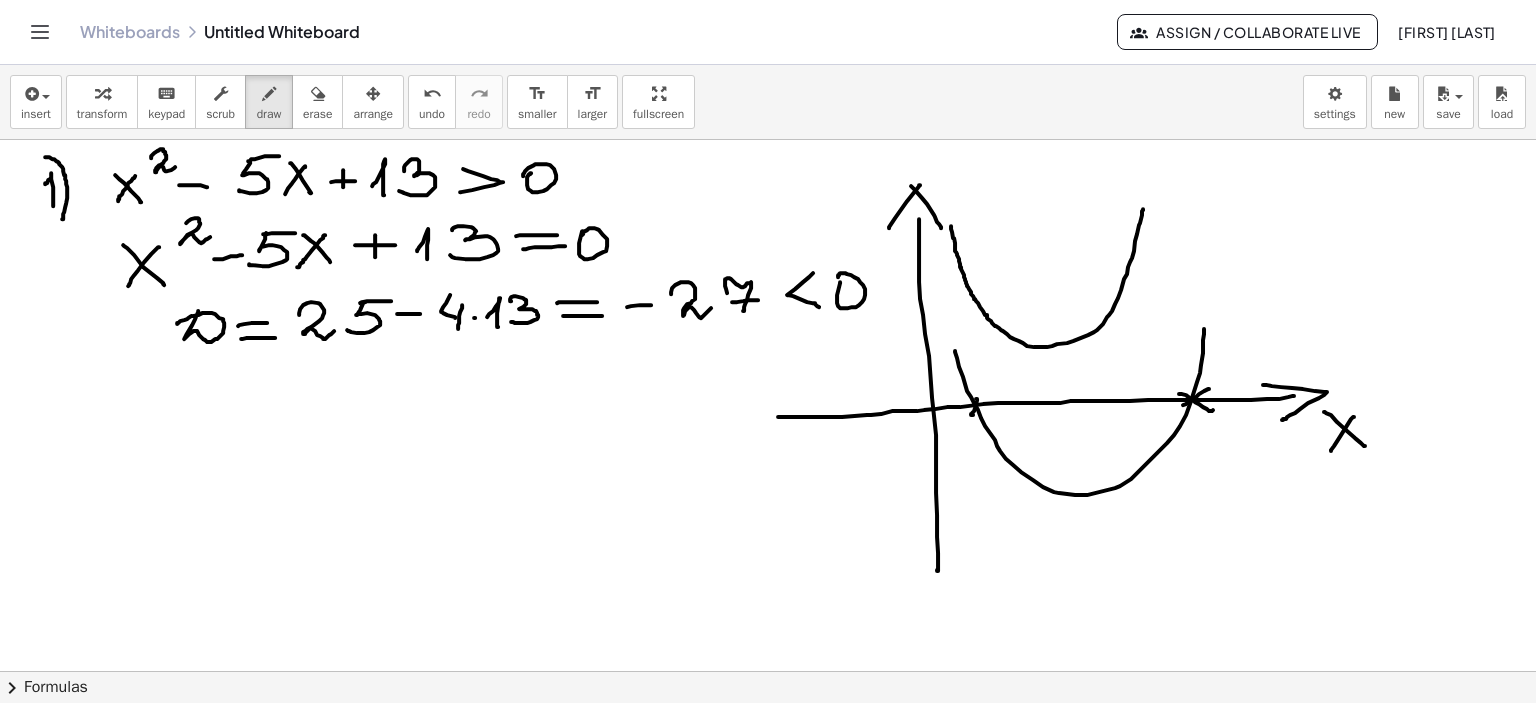 drag, startPoint x: 1202, startPoint y: 389, endPoint x: 1162, endPoint y: 410, distance: 45.17743 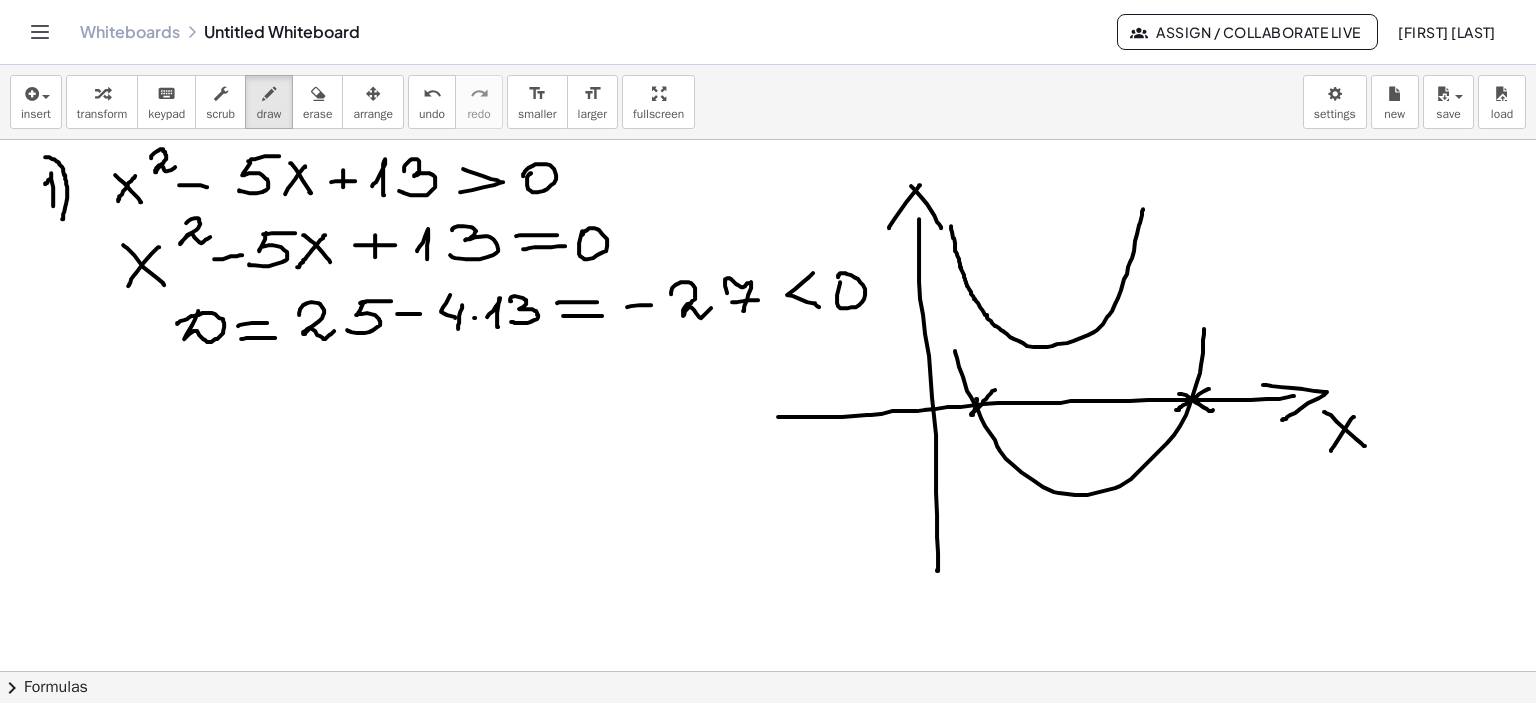 drag, startPoint x: 988, startPoint y: 390, endPoint x: 960, endPoint y: 421, distance: 41.773197 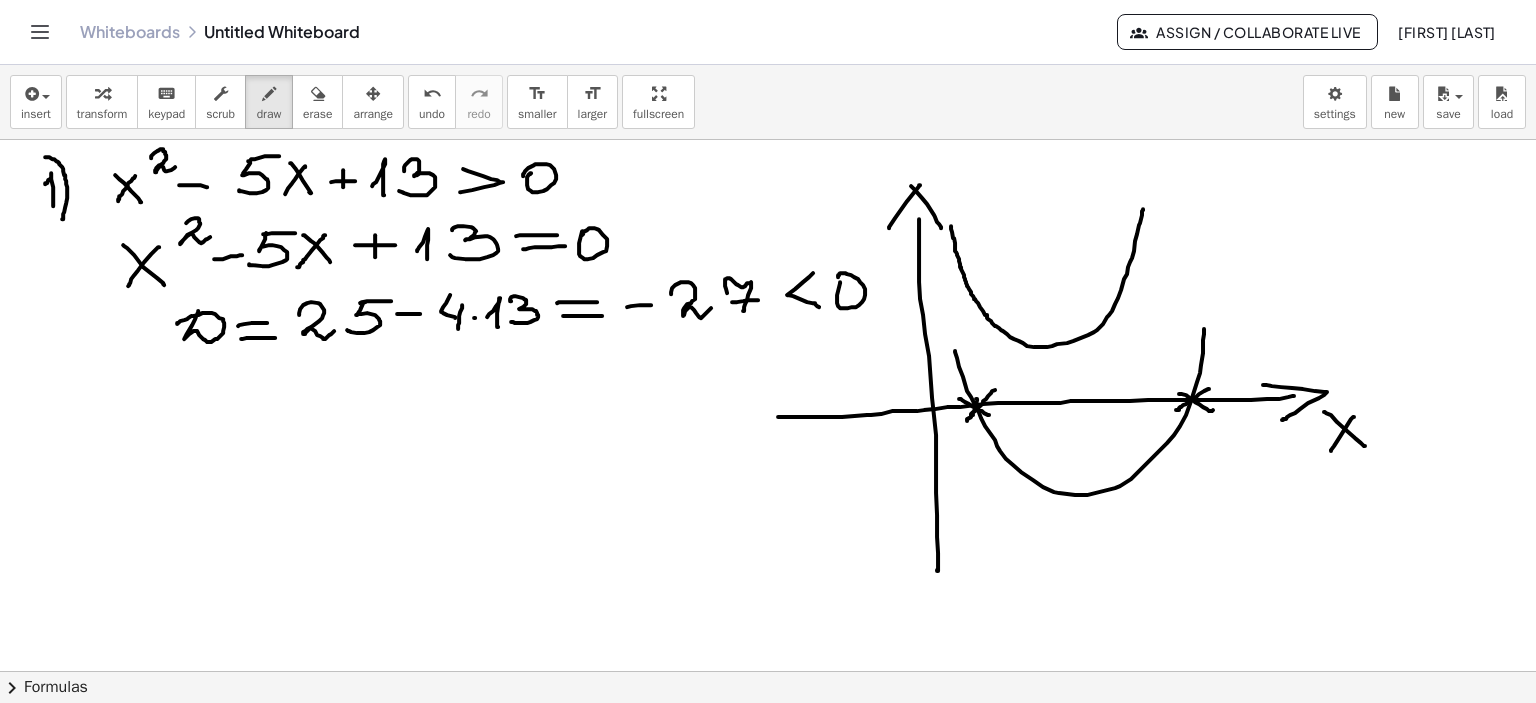 drag, startPoint x: 952, startPoint y: 399, endPoint x: 982, endPoint y: 415, distance: 34 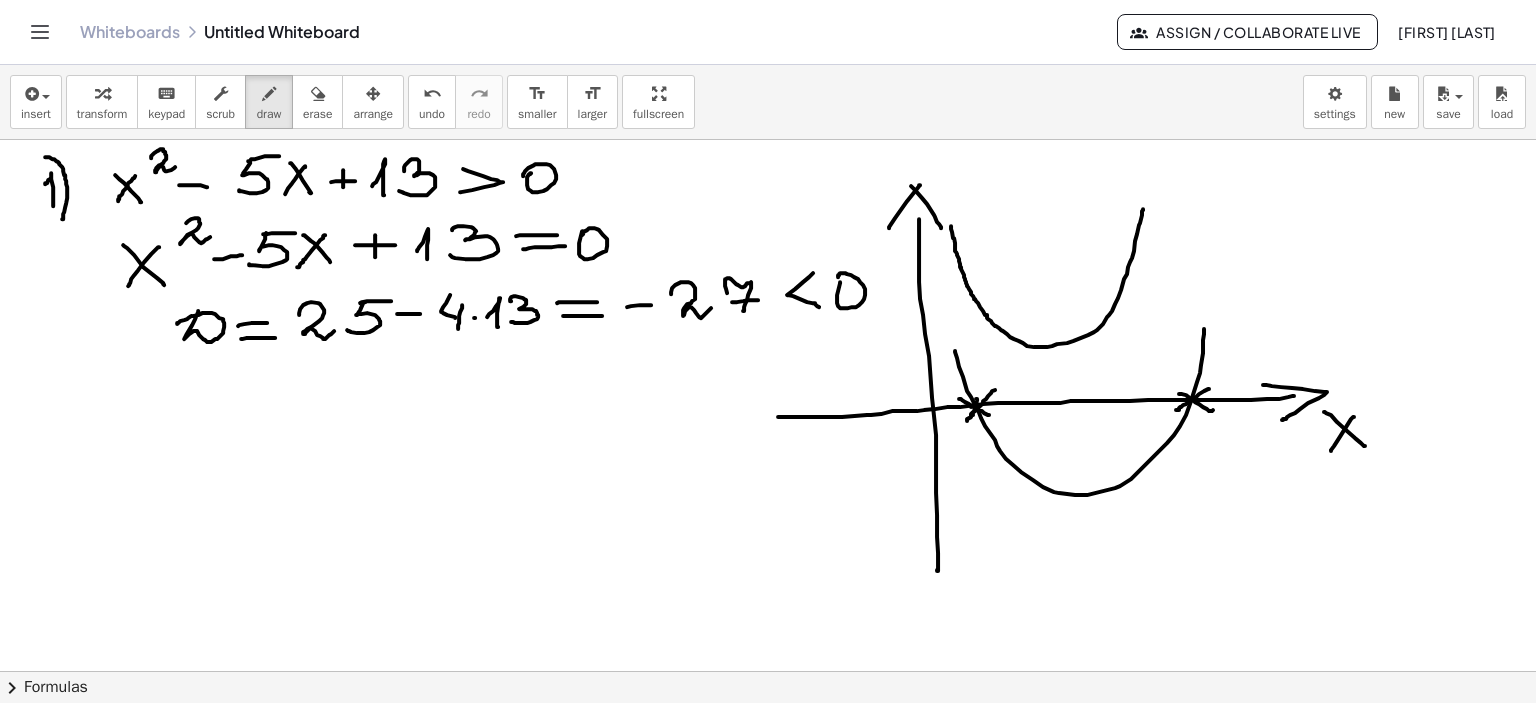 click at bounding box center [768, -2303] 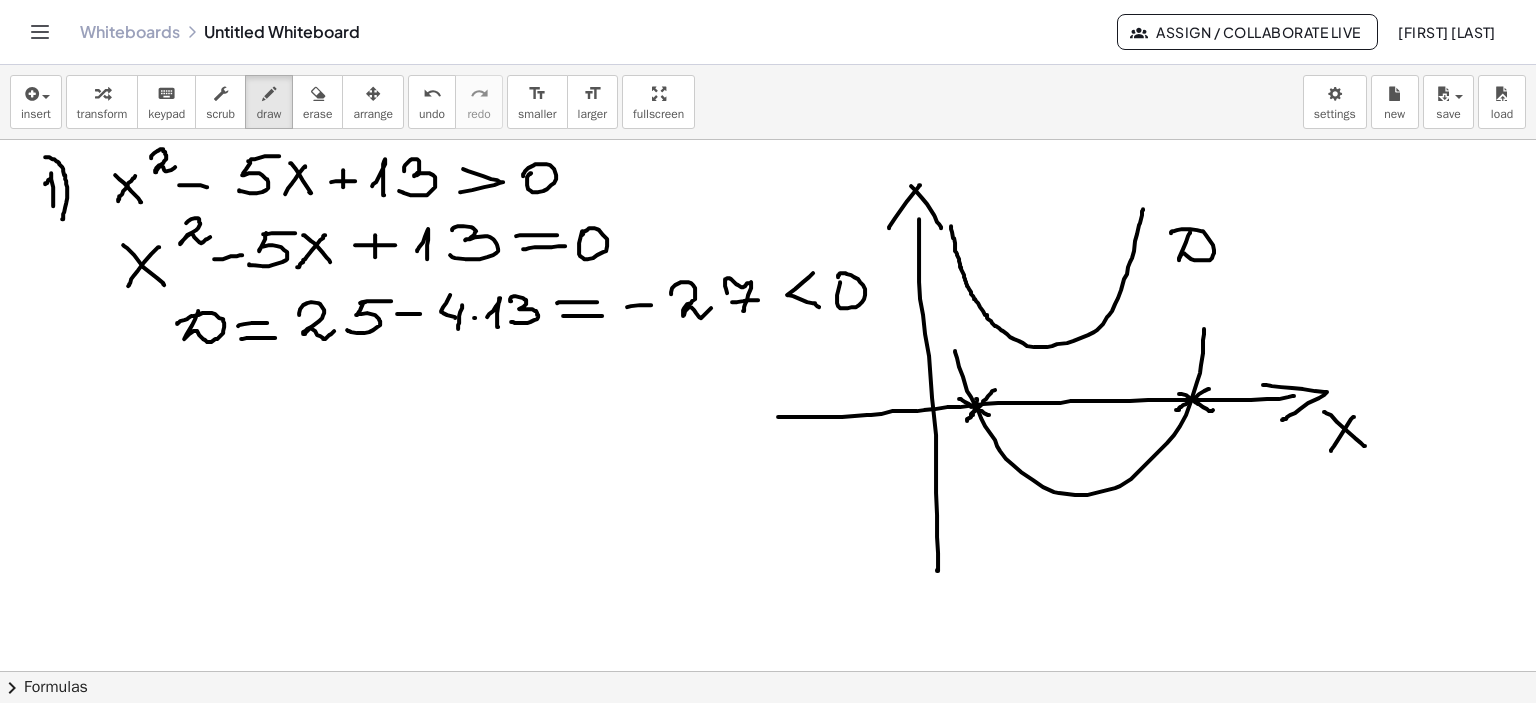 drag, startPoint x: 1183, startPoint y: 232, endPoint x: 866, endPoint y: 479, distance: 401.86813 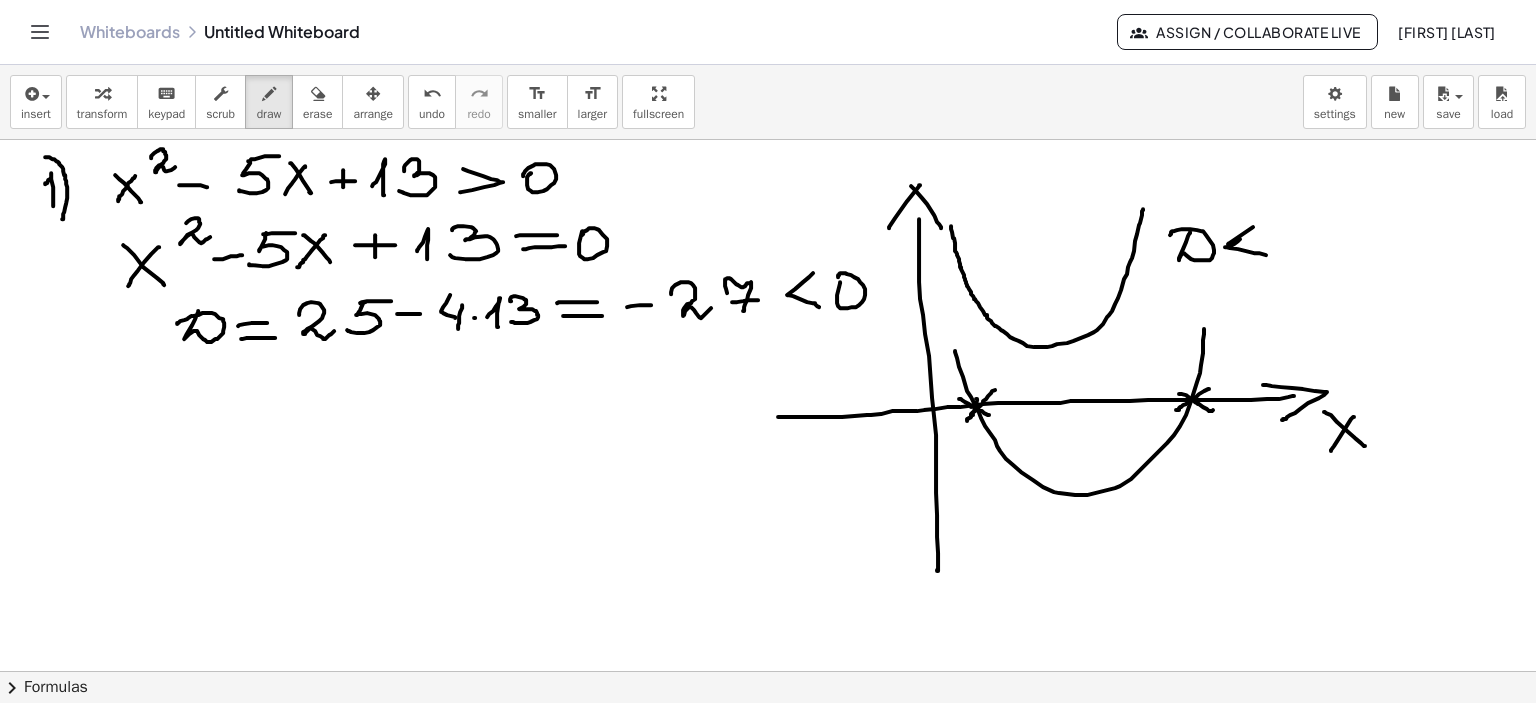 drag, startPoint x: 1221, startPoint y: 244, endPoint x: 1280, endPoint y: 226, distance: 61.68468 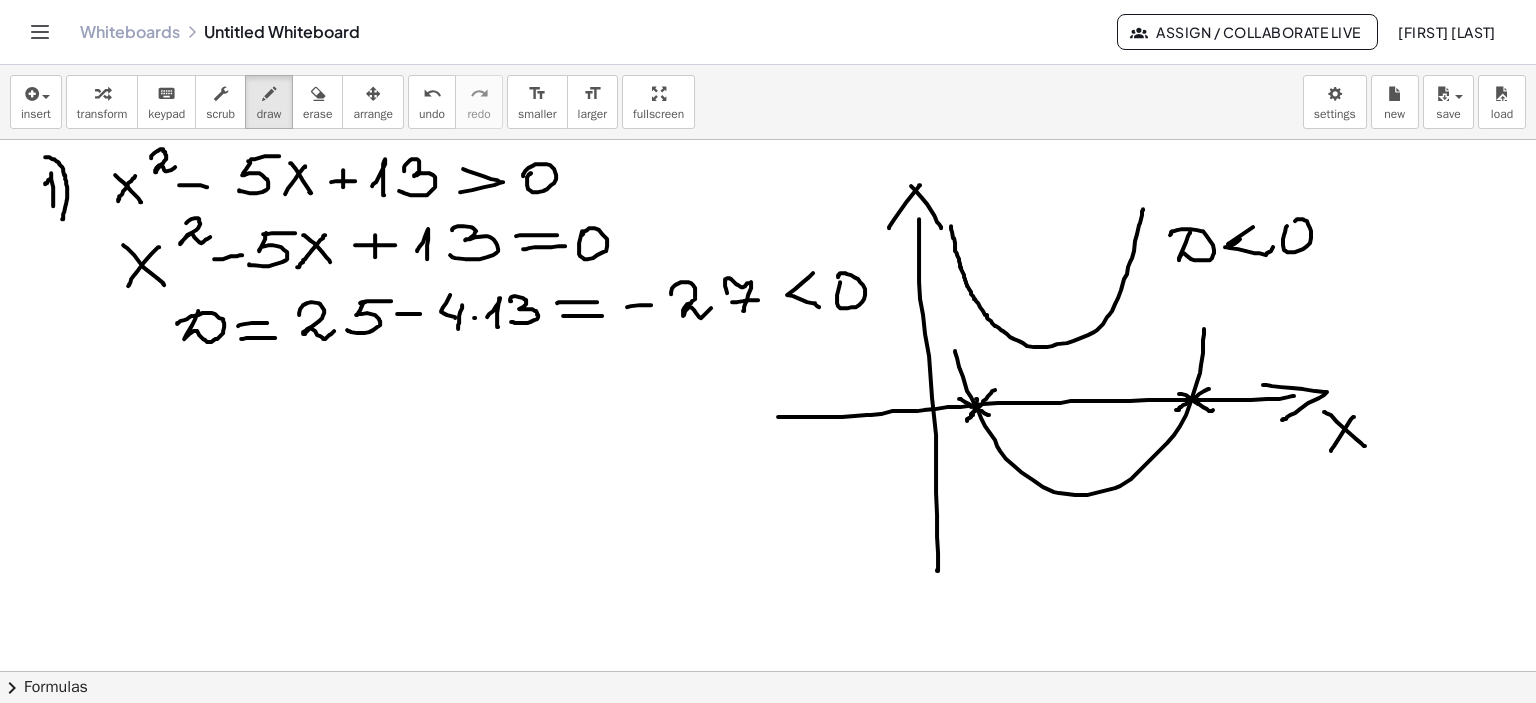 click at bounding box center [768, -2303] 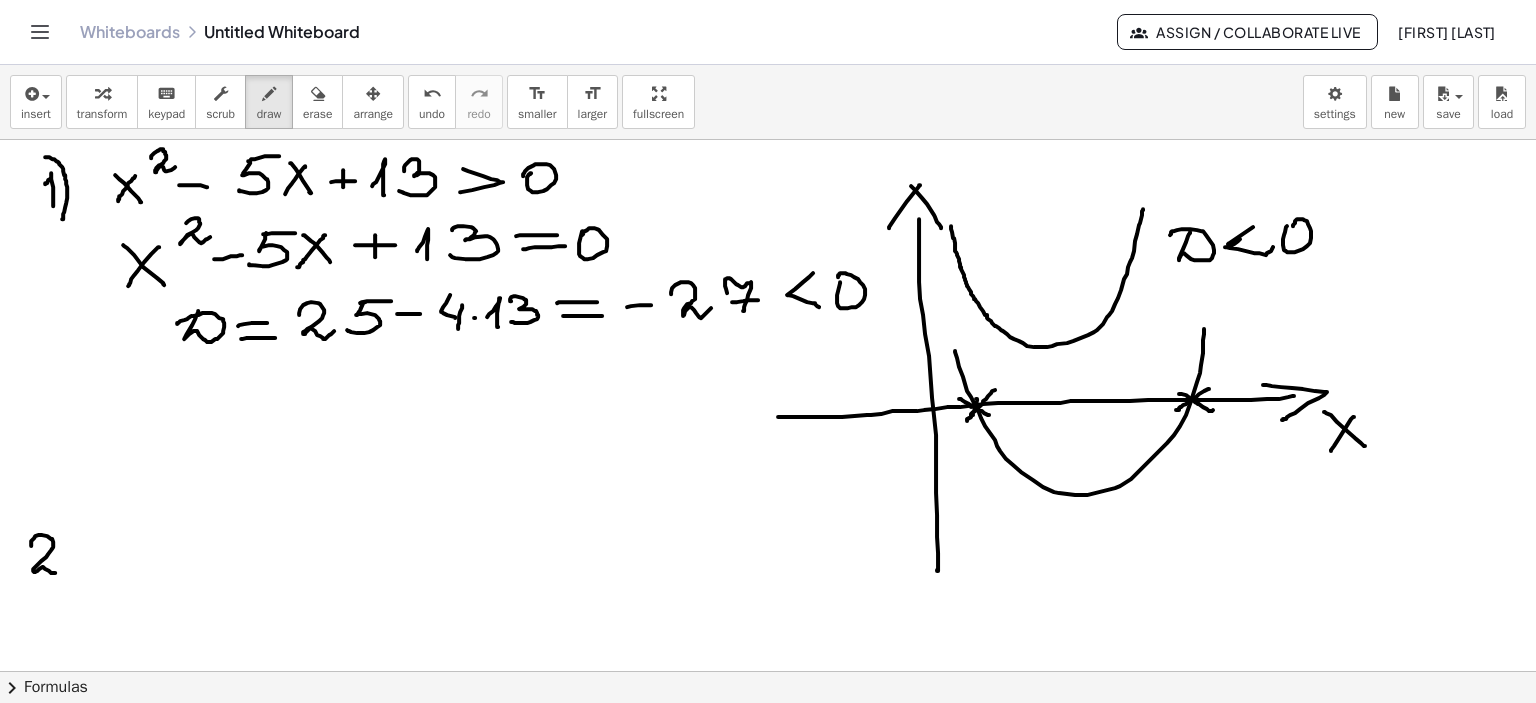drag, startPoint x: 24, startPoint y: 546, endPoint x: 60, endPoint y: 524, distance: 42.190044 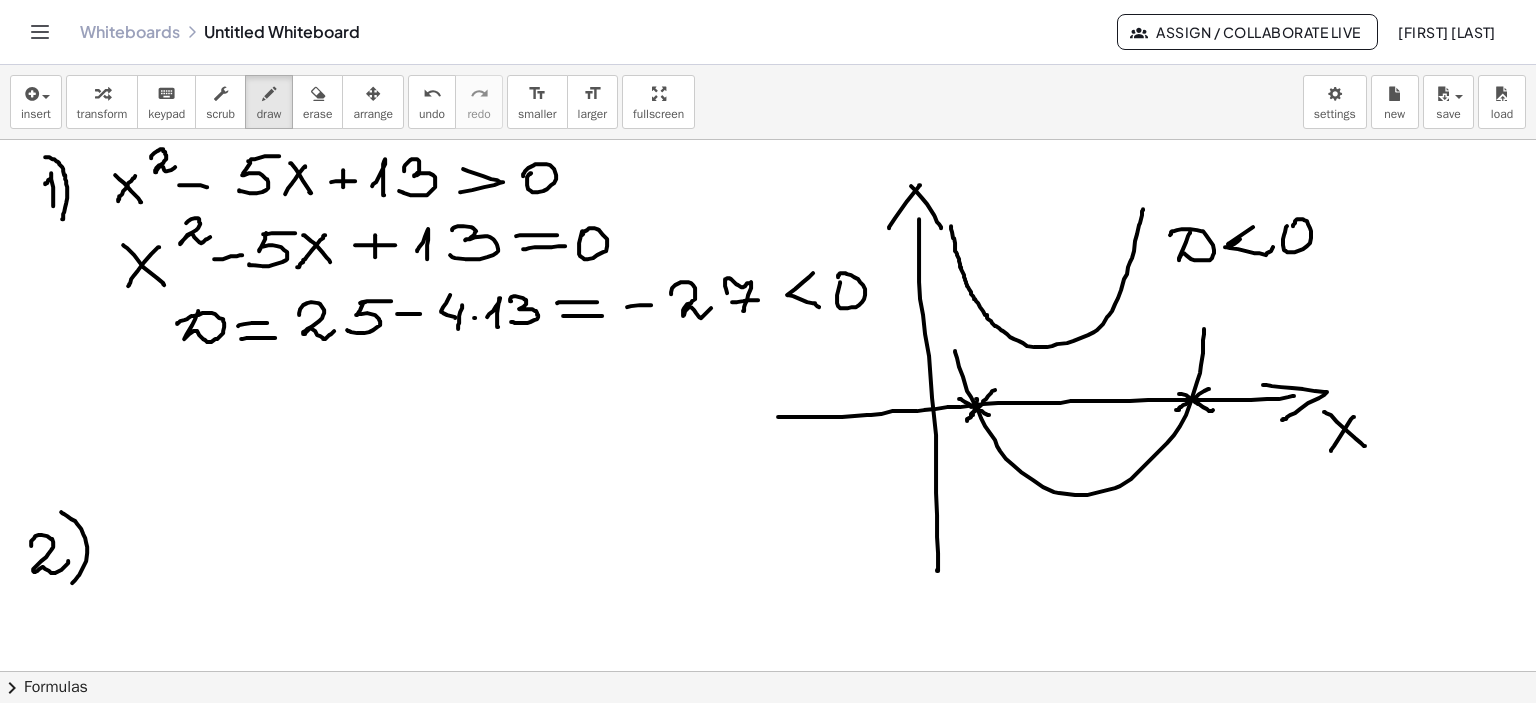 drag, startPoint x: 54, startPoint y: 512, endPoint x: 64, endPoint y: 584, distance: 72.691124 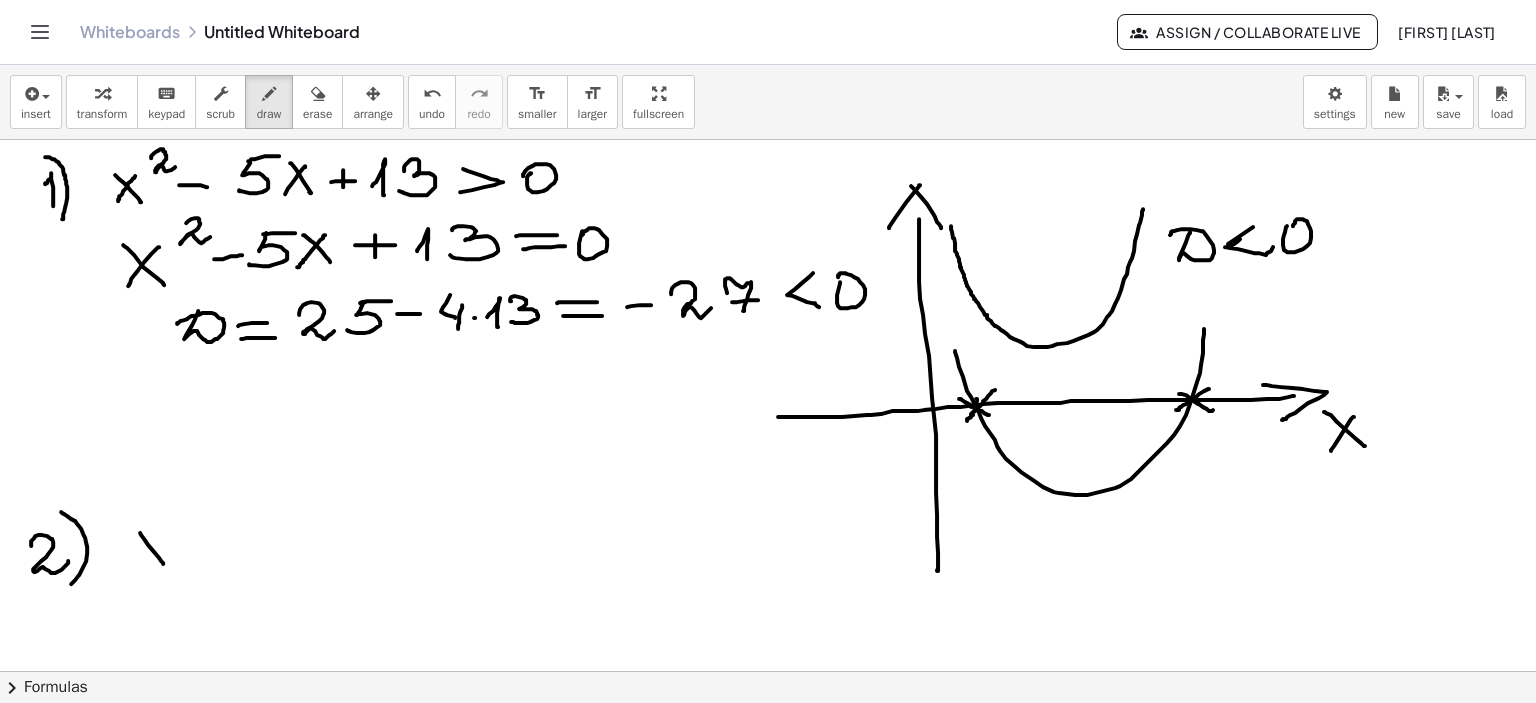 drag, startPoint x: 133, startPoint y: 533, endPoint x: 156, endPoint y: 564, distance: 38.600517 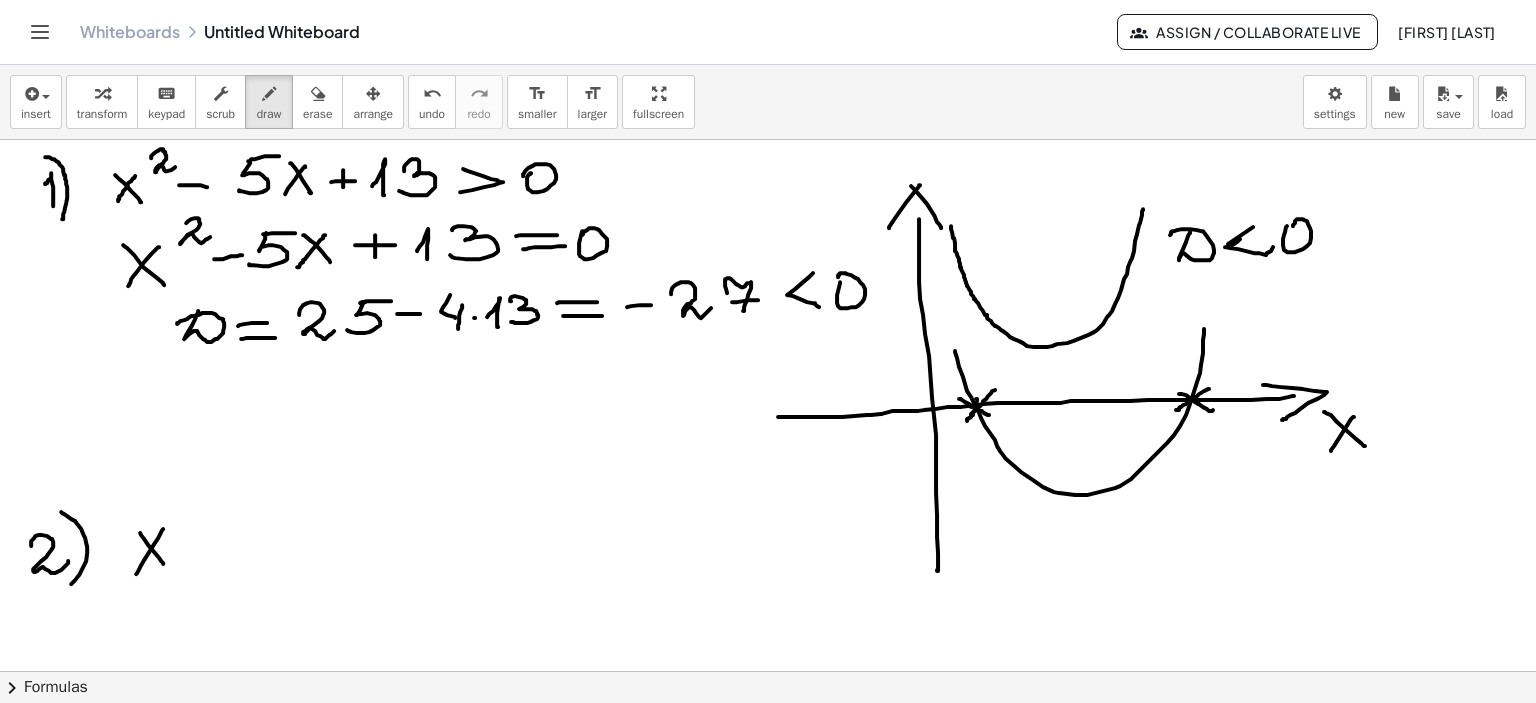 drag, startPoint x: 147, startPoint y: 544, endPoint x: 129, endPoint y: 574, distance: 34.98571 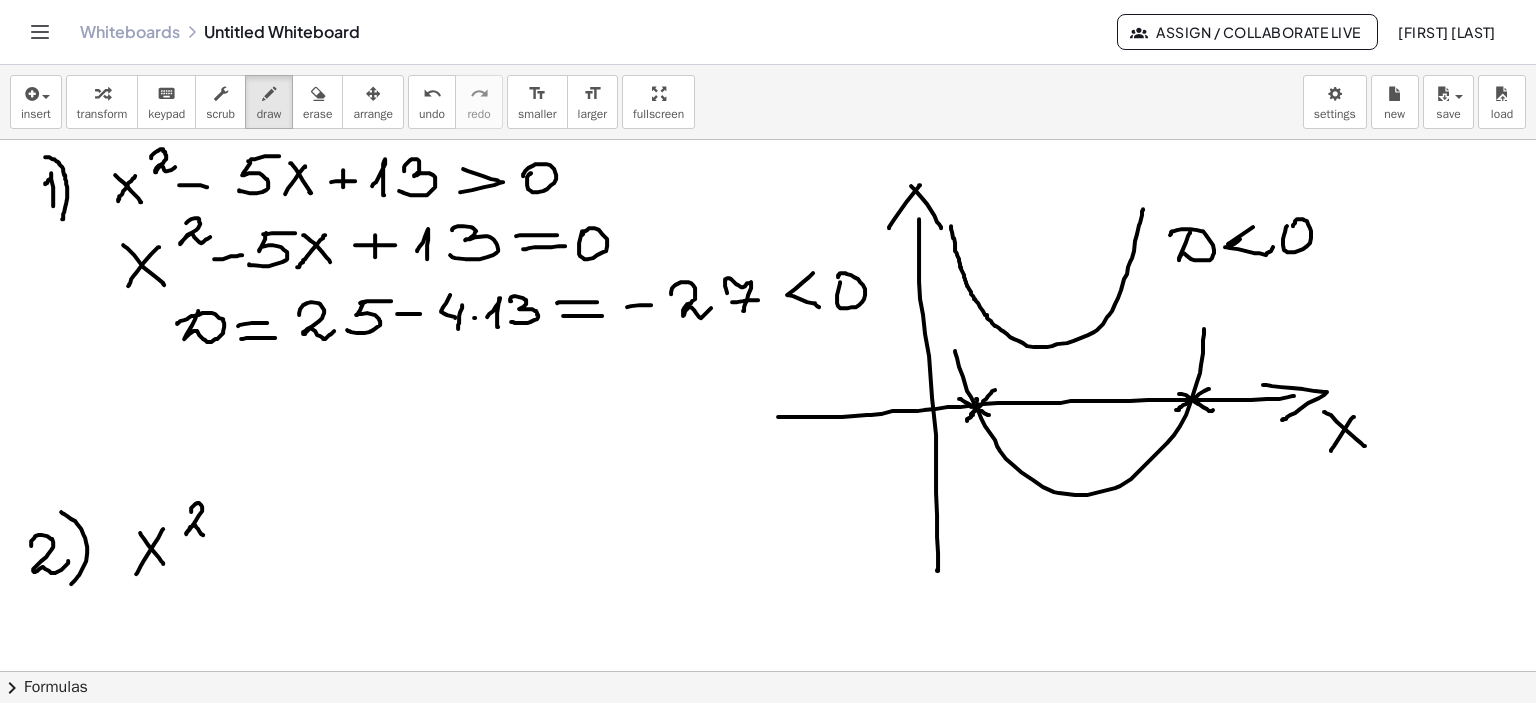 drag, startPoint x: 184, startPoint y: 512, endPoint x: 212, endPoint y: 545, distance: 43.27817 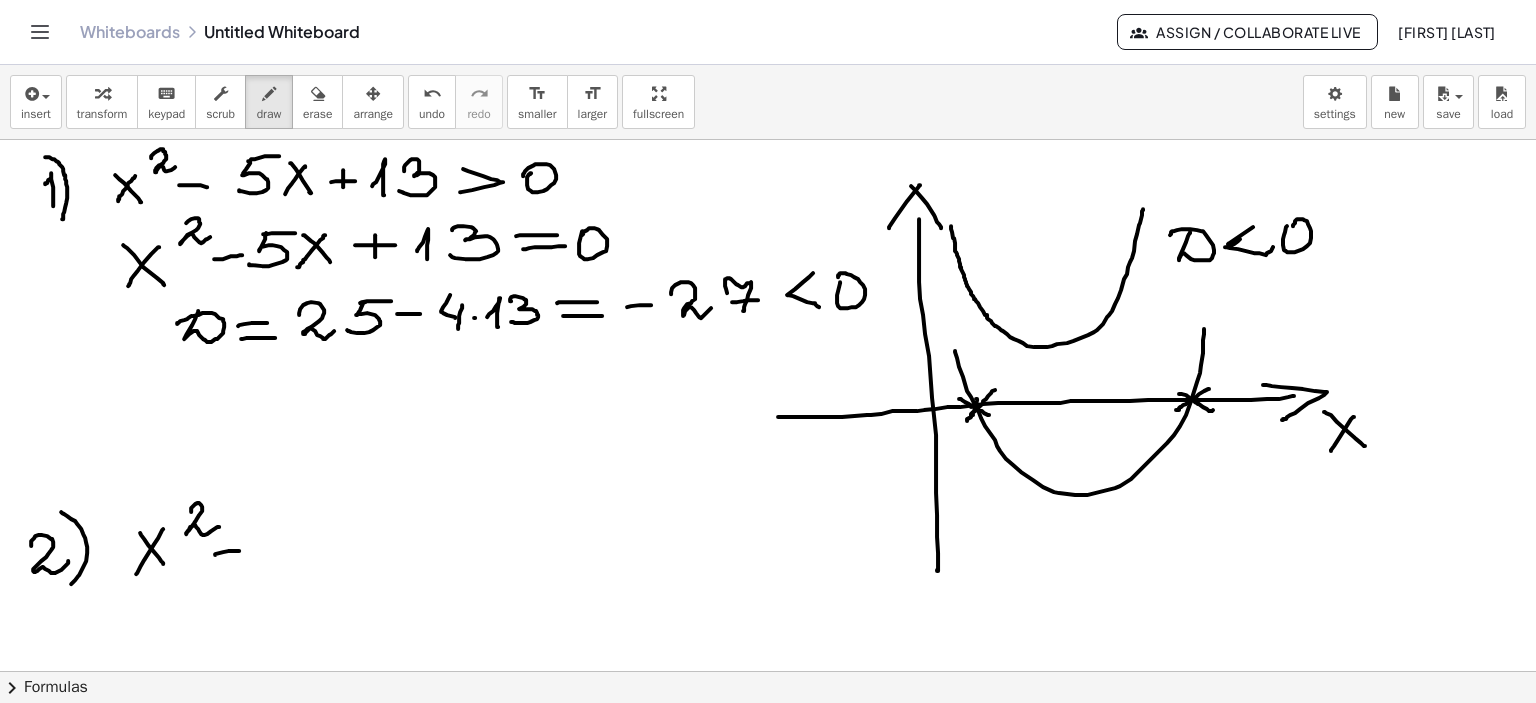 drag, startPoint x: 221, startPoint y: 551, endPoint x: 244, endPoint y: 547, distance: 23.345236 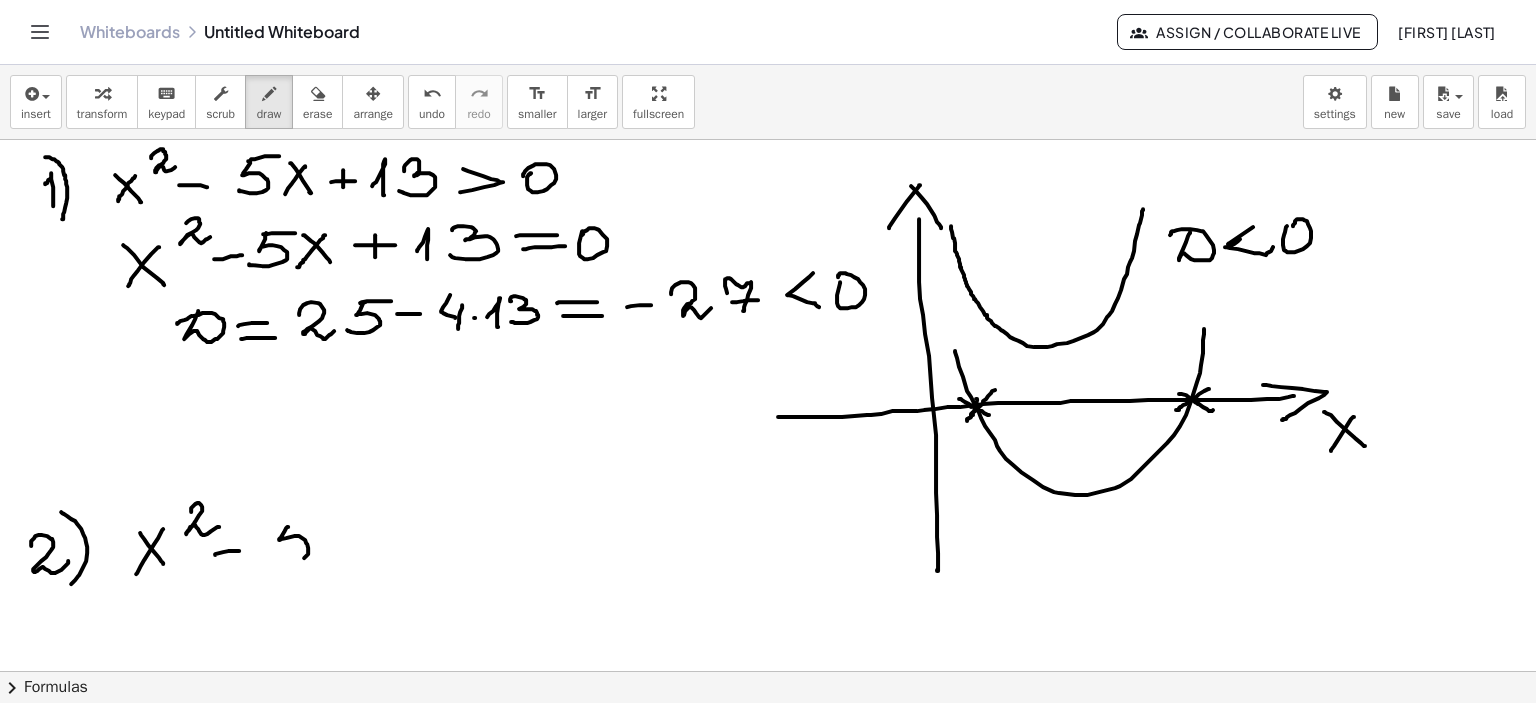 drag, startPoint x: 279, startPoint y: 528, endPoint x: 272, endPoint y: 551, distance: 24.04163 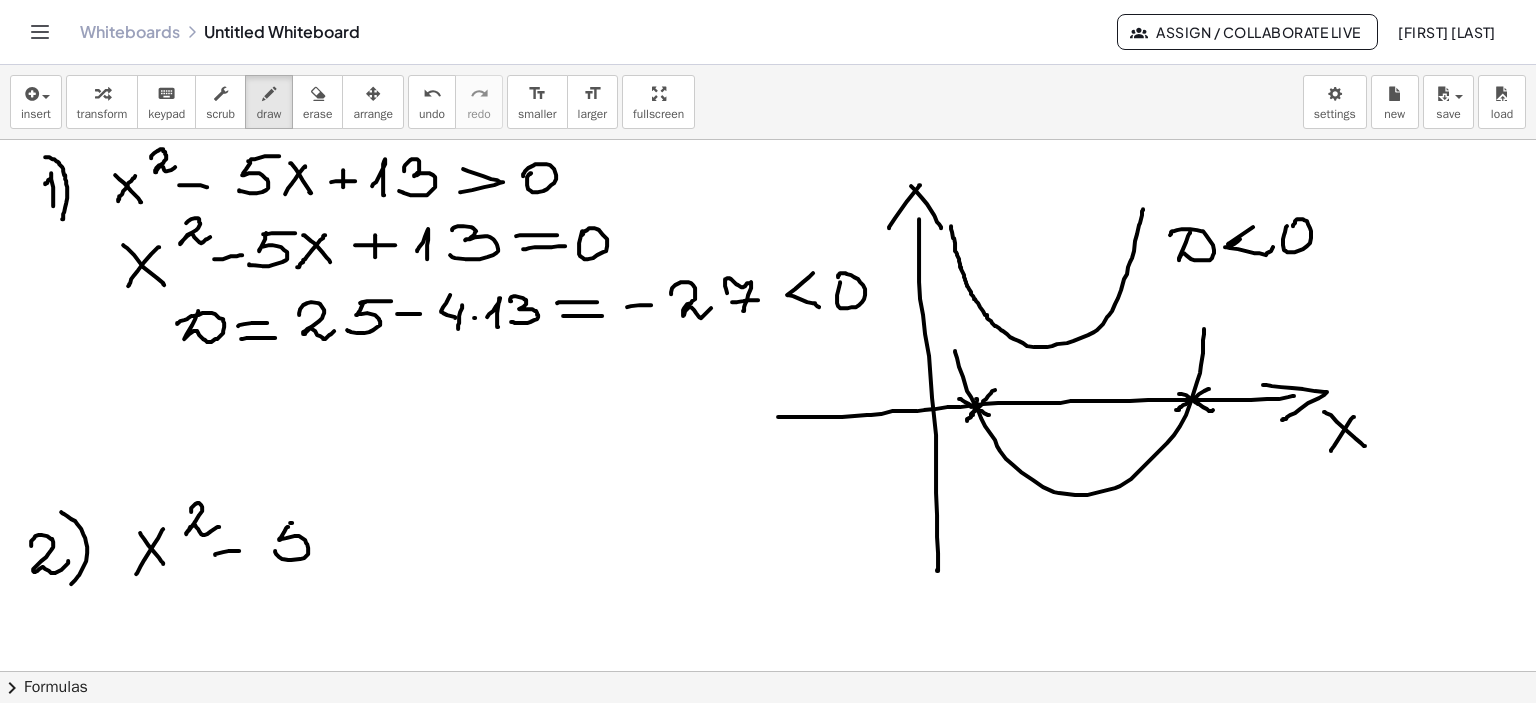 drag, startPoint x: 283, startPoint y: 523, endPoint x: 306, endPoint y: 525, distance: 23.086792 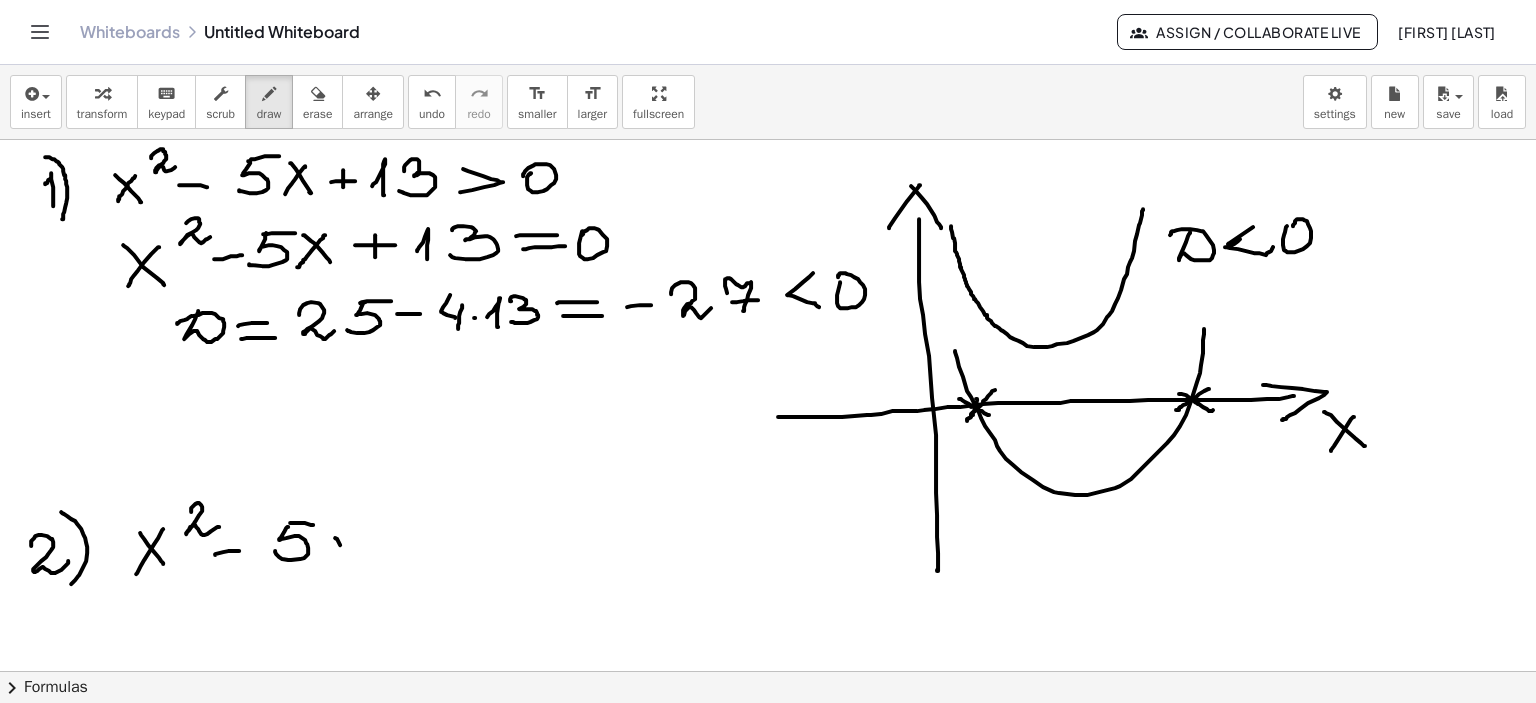 drag, startPoint x: 328, startPoint y: 538, endPoint x: 351, endPoint y: 564, distance: 34.713108 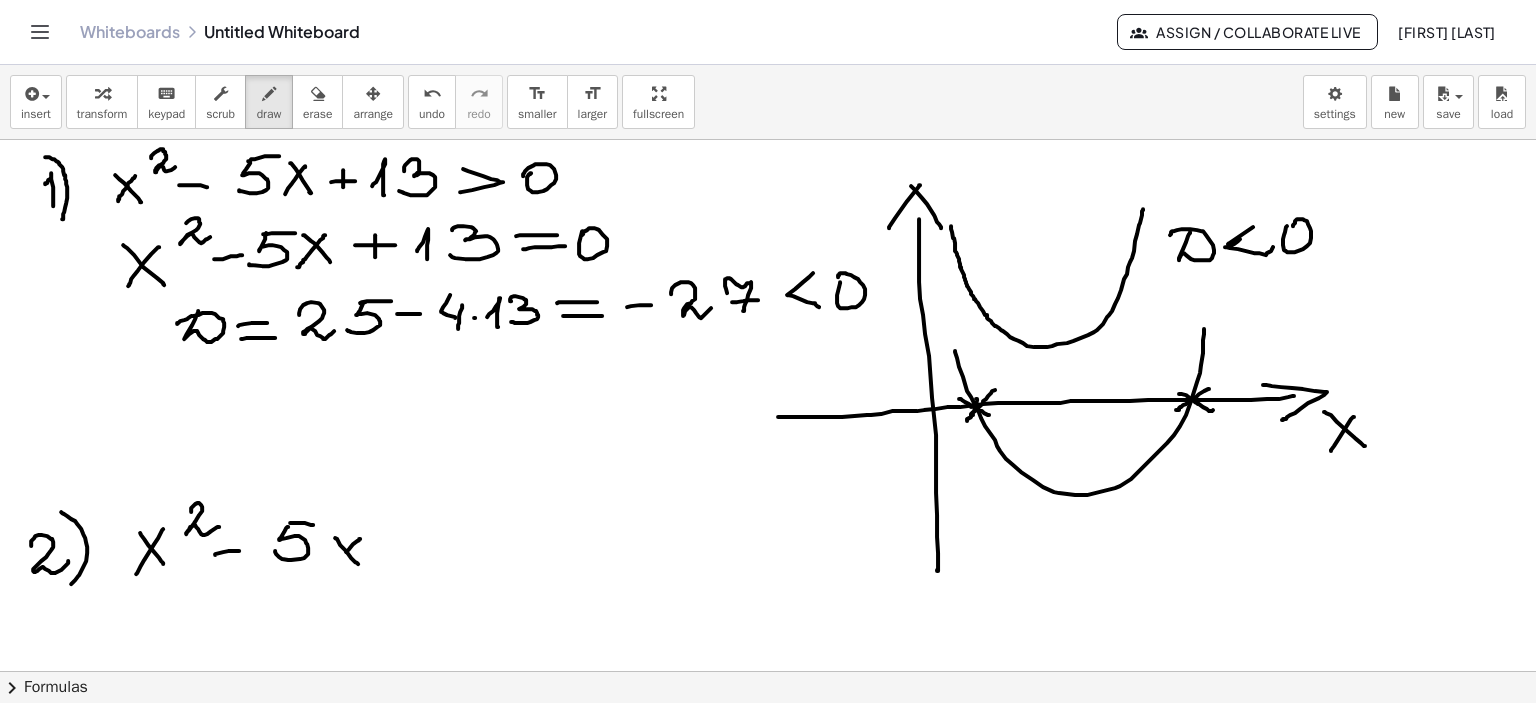drag, startPoint x: 346, startPoint y: 544, endPoint x: 325, endPoint y: 568, distance: 31.890438 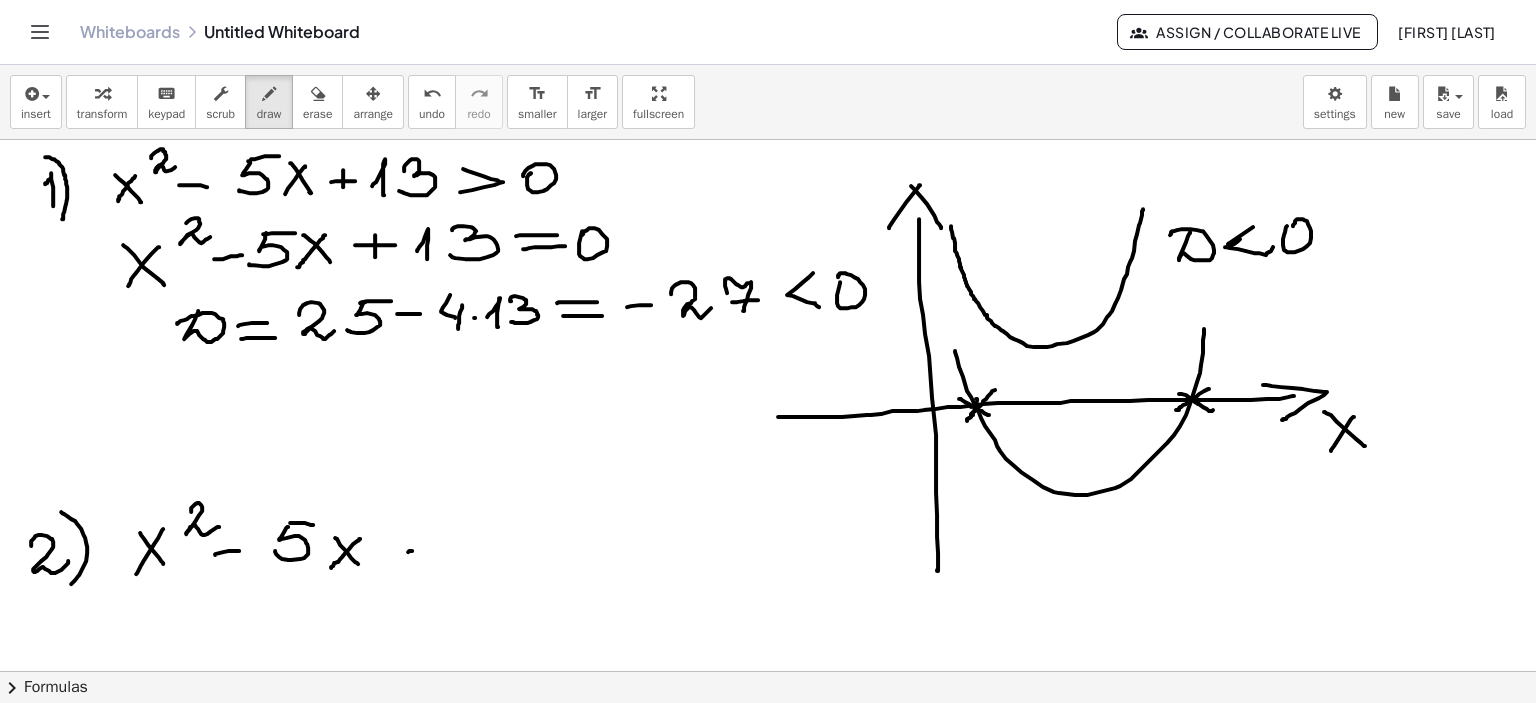 drag, startPoint x: 401, startPoint y: 552, endPoint x: 432, endPoint y: 552, distance: 31 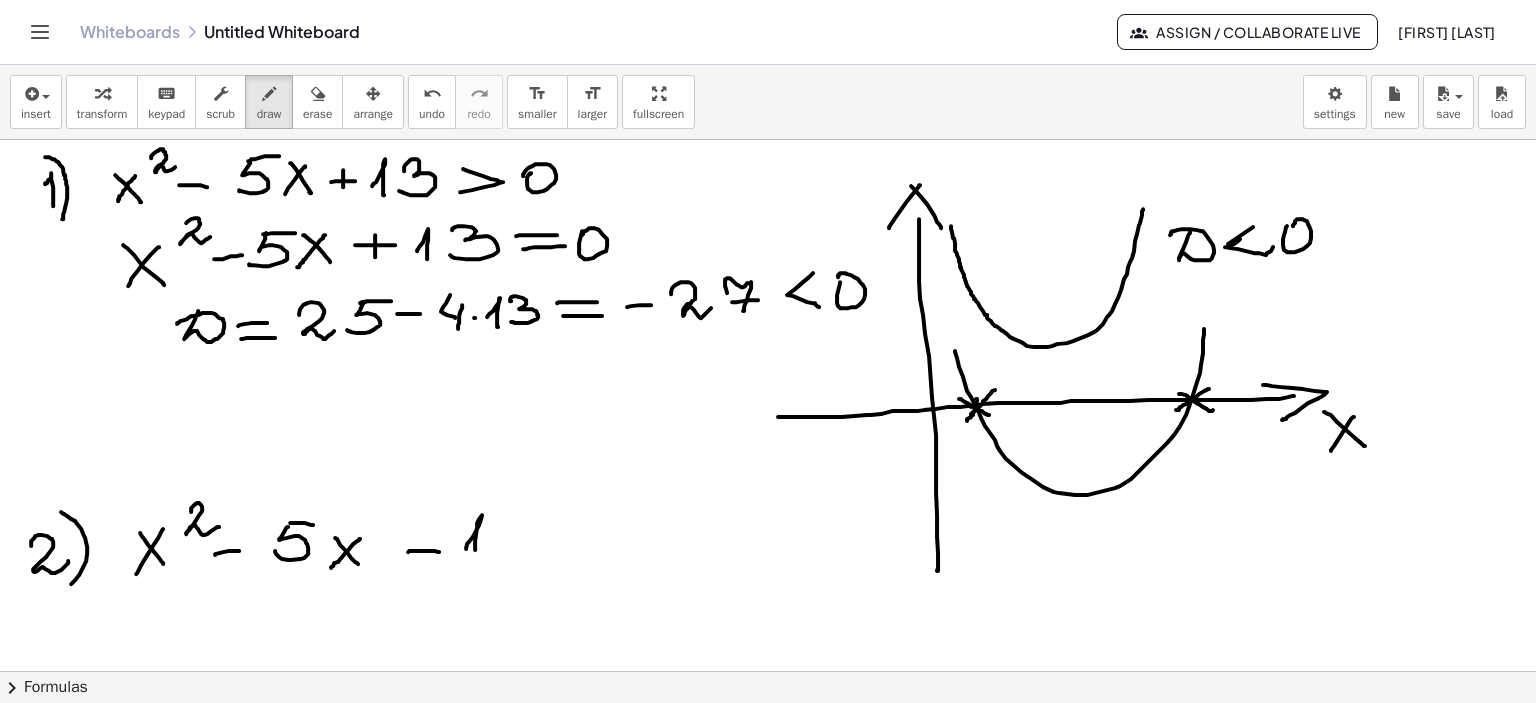 drag, startPoint x: 459, startPoint y: 549, endPoint x: 468, endPoint y: 559, distance: 13.453624 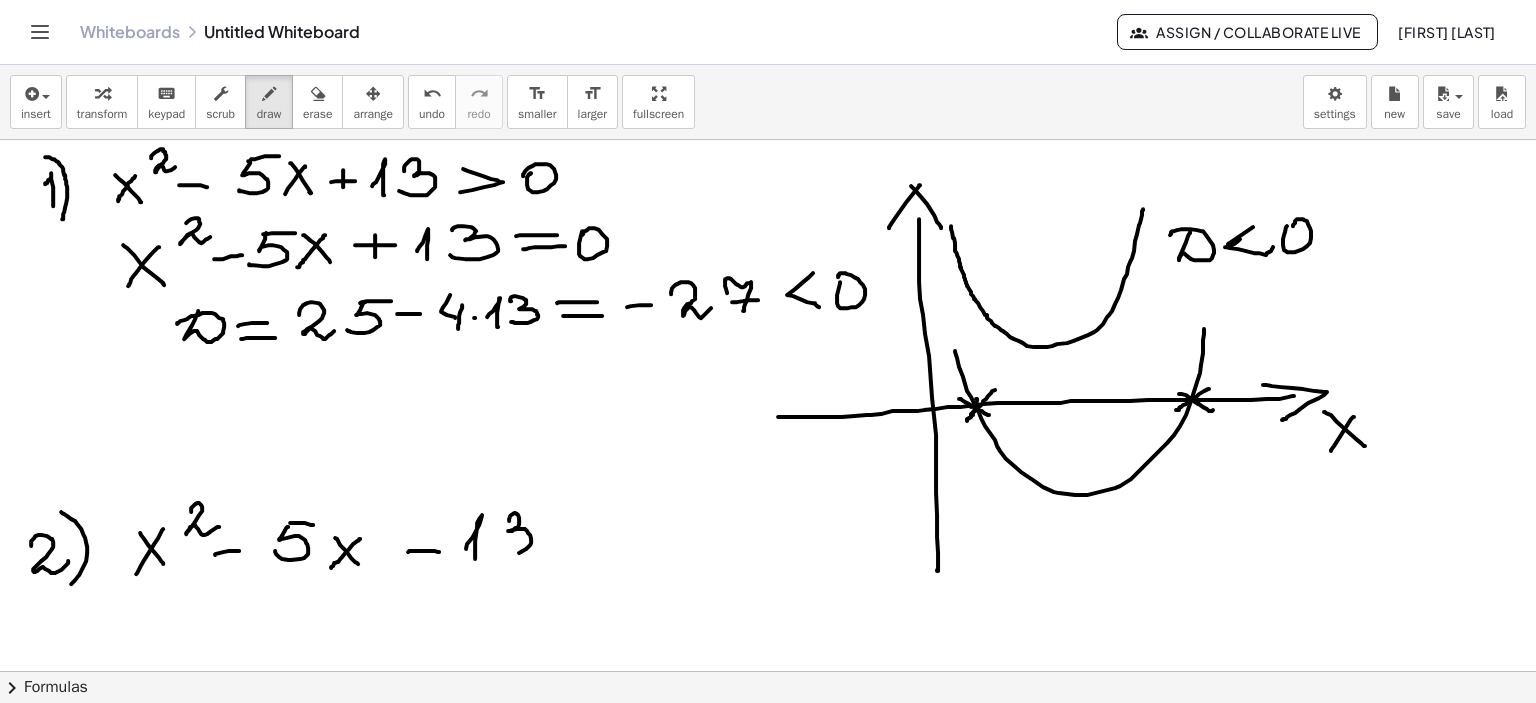 drag, startPoint x: 504, startPoint y: 515, endPoint x: 488, endPoint y: 552, distance: 40.311287 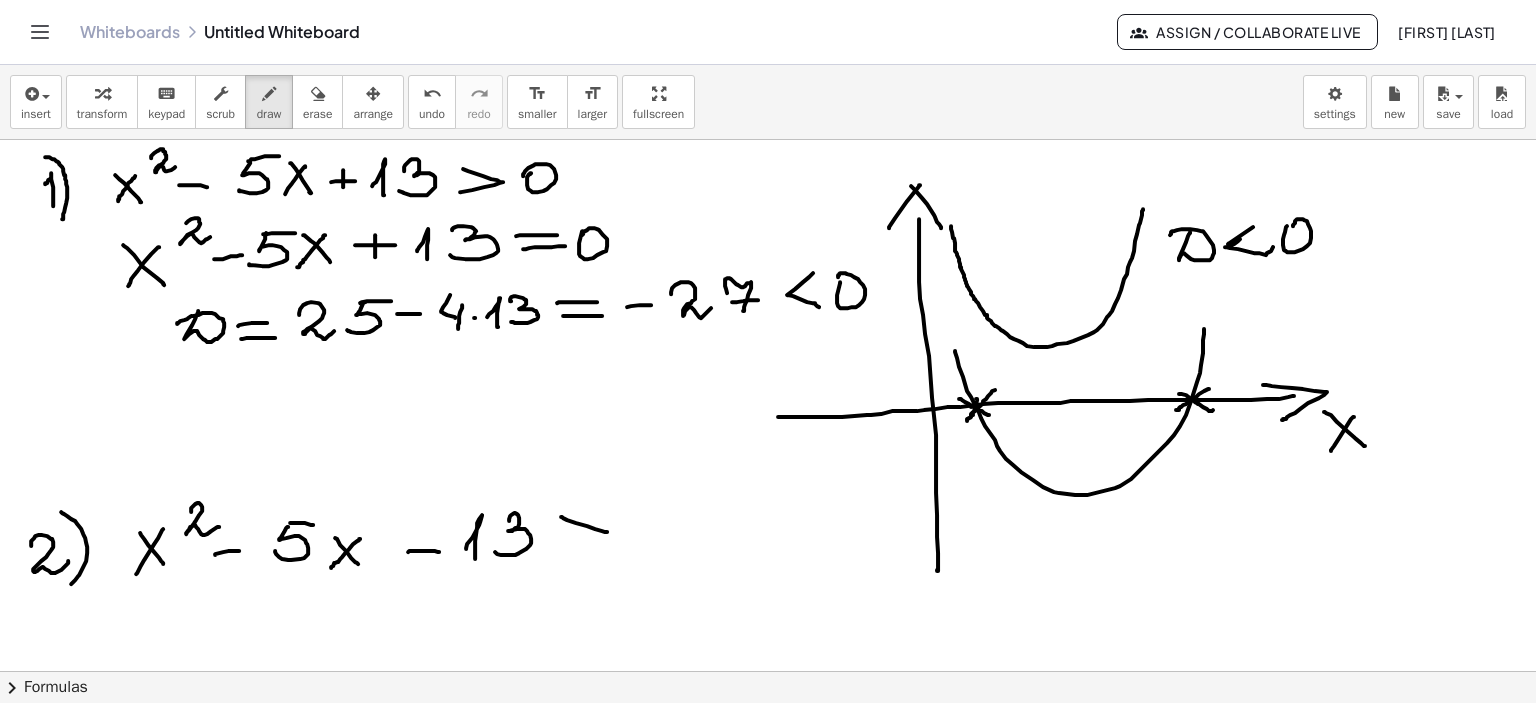 drag, startPoint x: 554, startPoint y: 517, endPoint x: 566, endPoint y: 548, distance: 33.24154 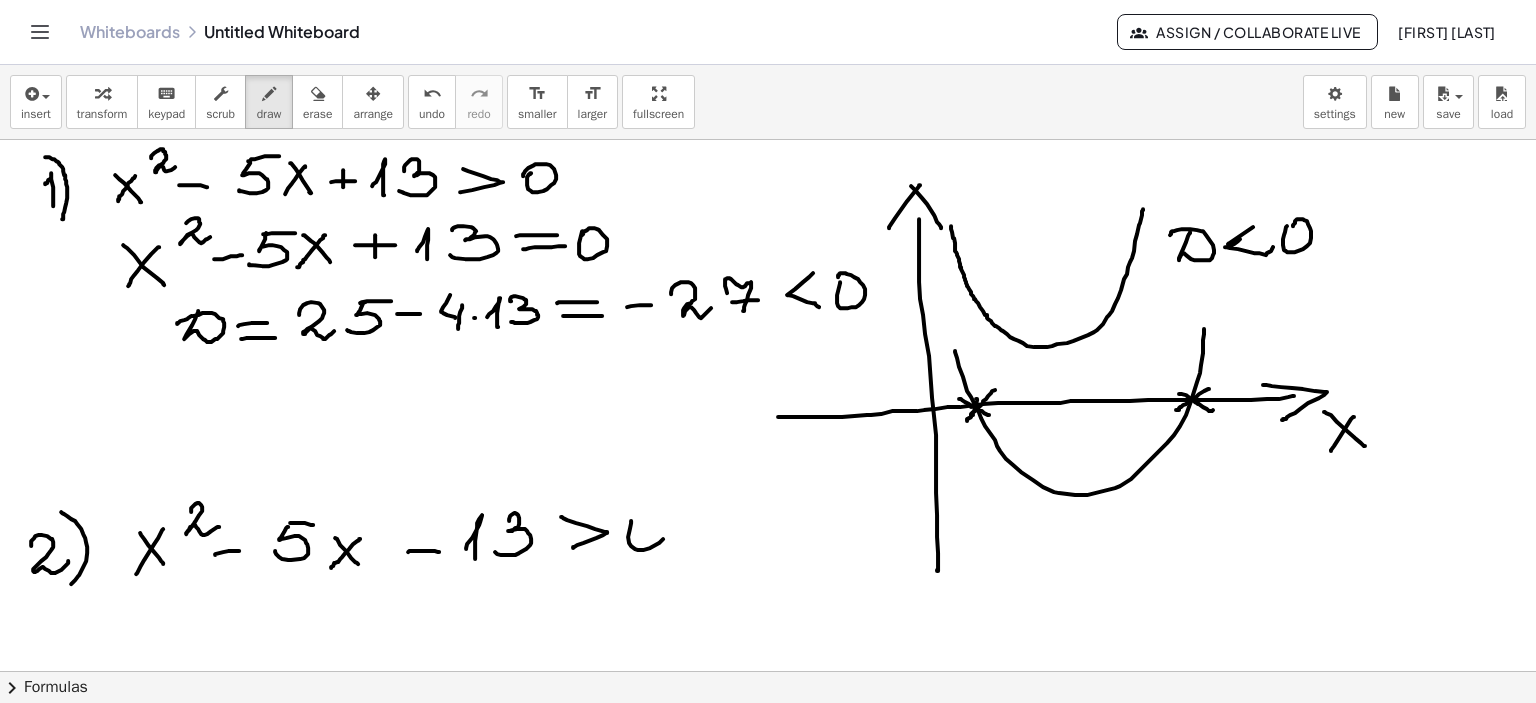 click at bounding box center (768, -2303) 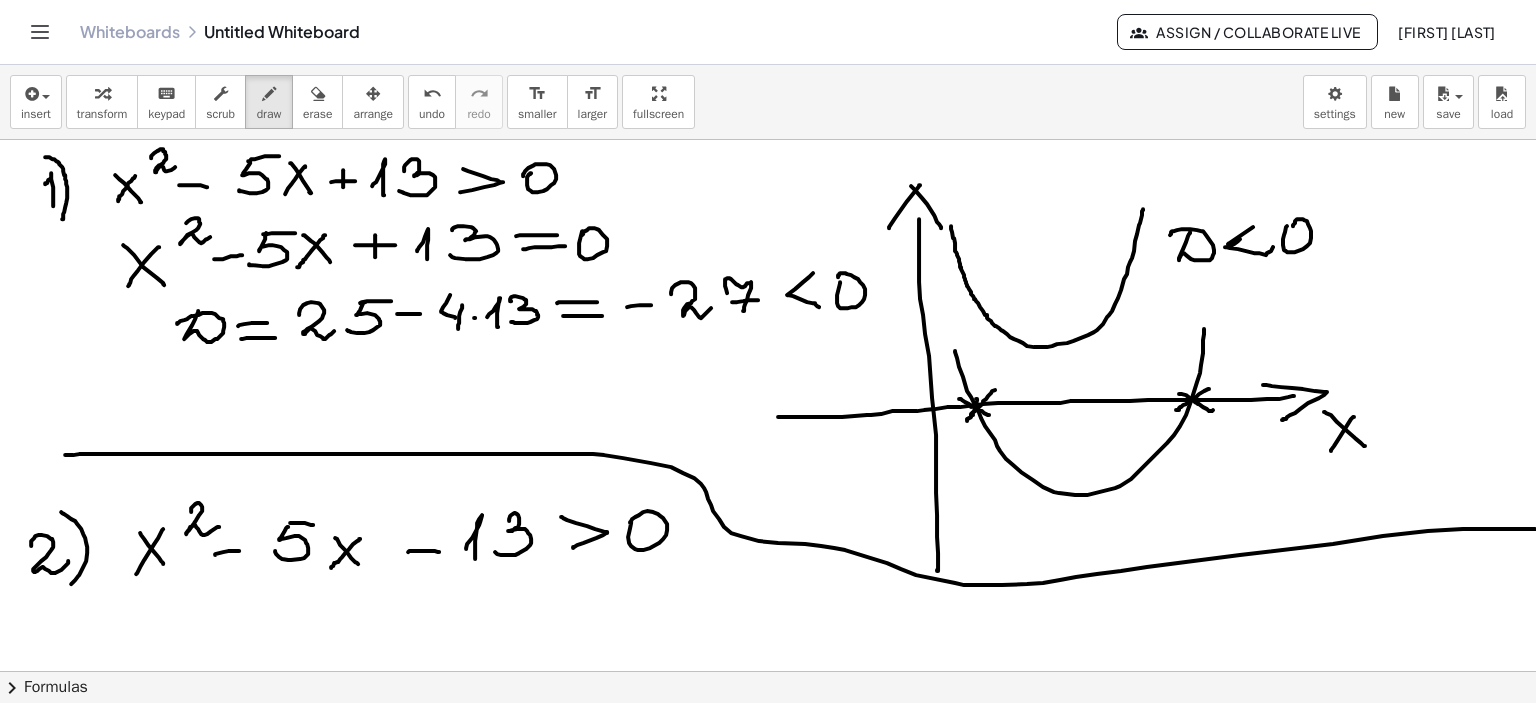 drag, startPoint x: 101, startPoint y: 454, endPoint x: 1528, endPoint y: 529, distance: 1428.9696 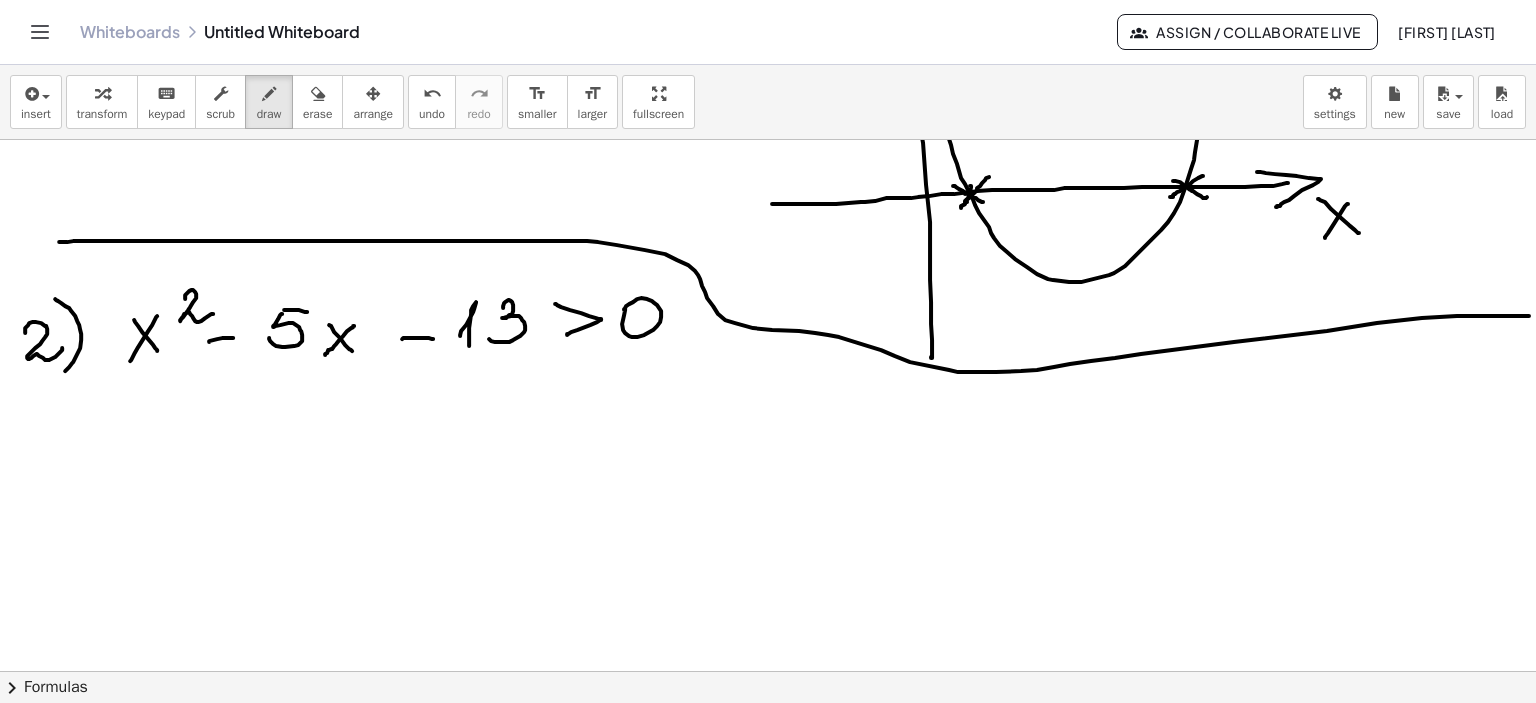 scroll, scrollTop: 5928, scrollLeft: 7, axis: both 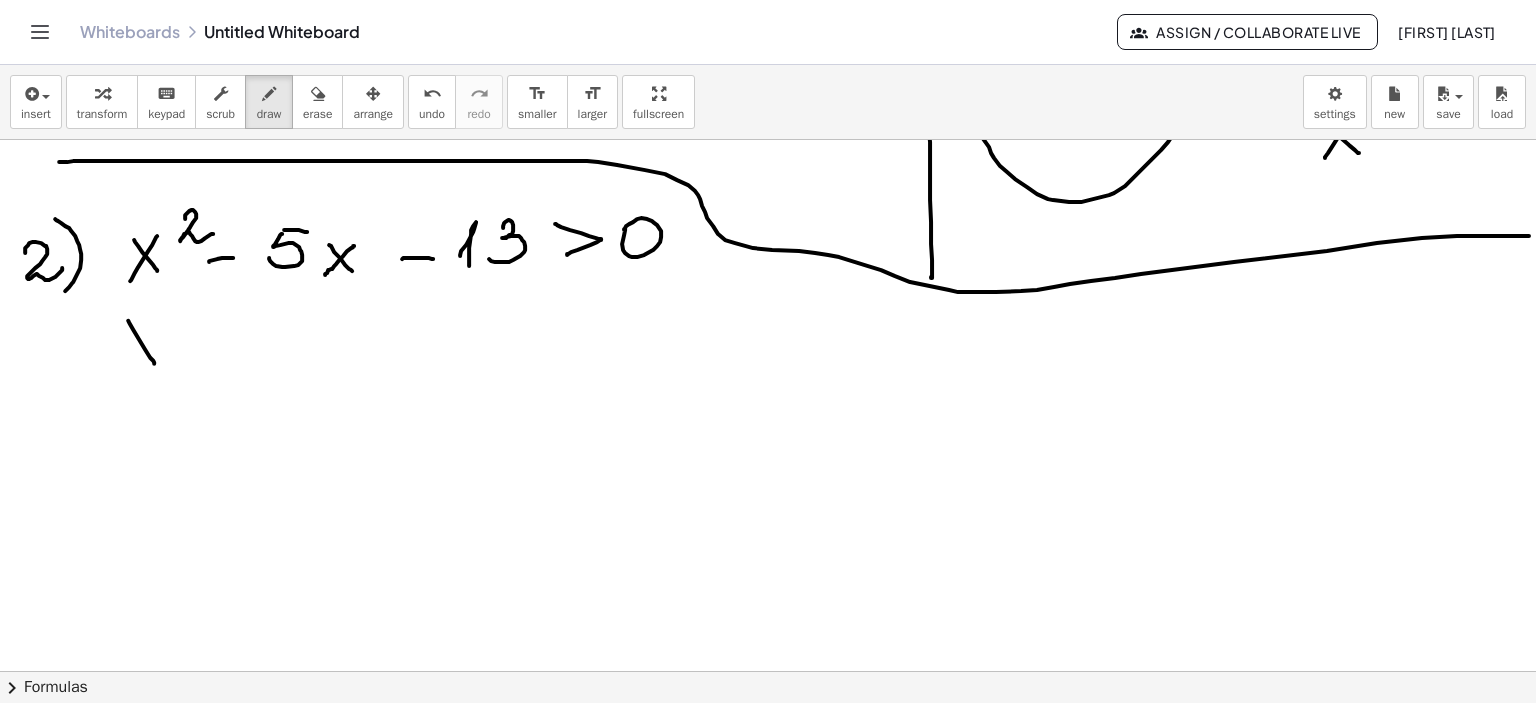 drag, startPoint x: 127, startPoint y: 320, endPoint x: 154, endPoint y: 325, distance: 27.45906 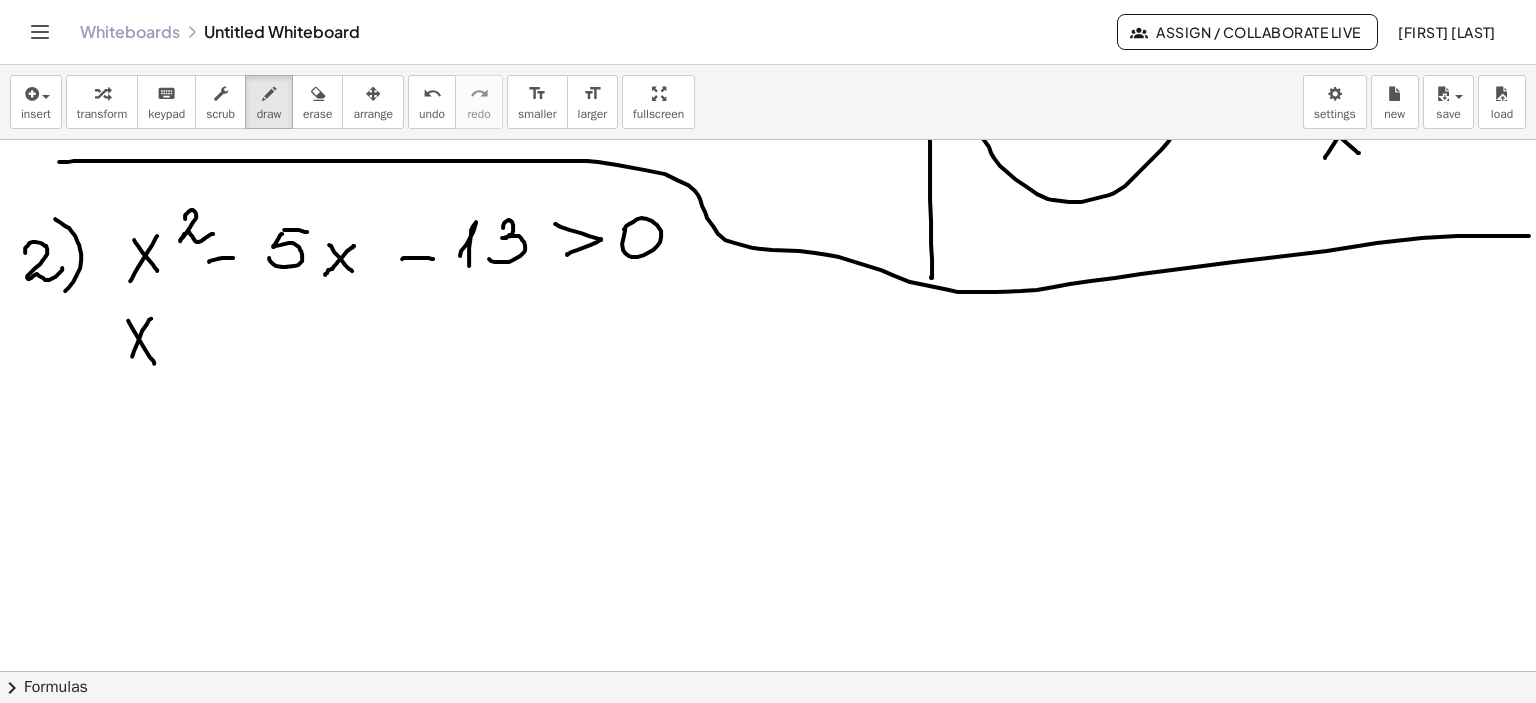 drag, startPoint x: 150, startPoint y: 318, endPoint x: 159, endPoint y: 331, distance: 15.811388 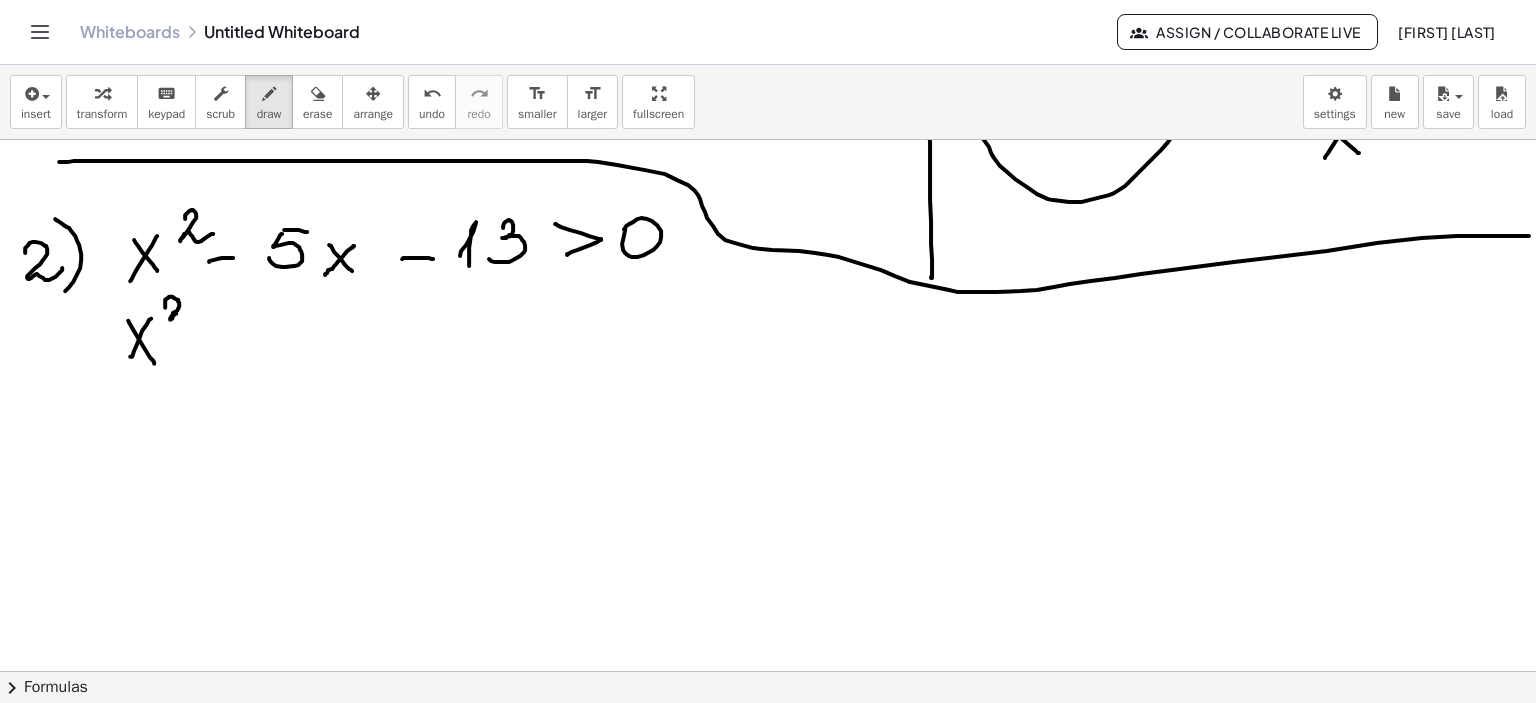 drag, startPoint x: 164, startPoint y: 307, endPoint x: 202, endPoint y: 327, distance: 42.941822 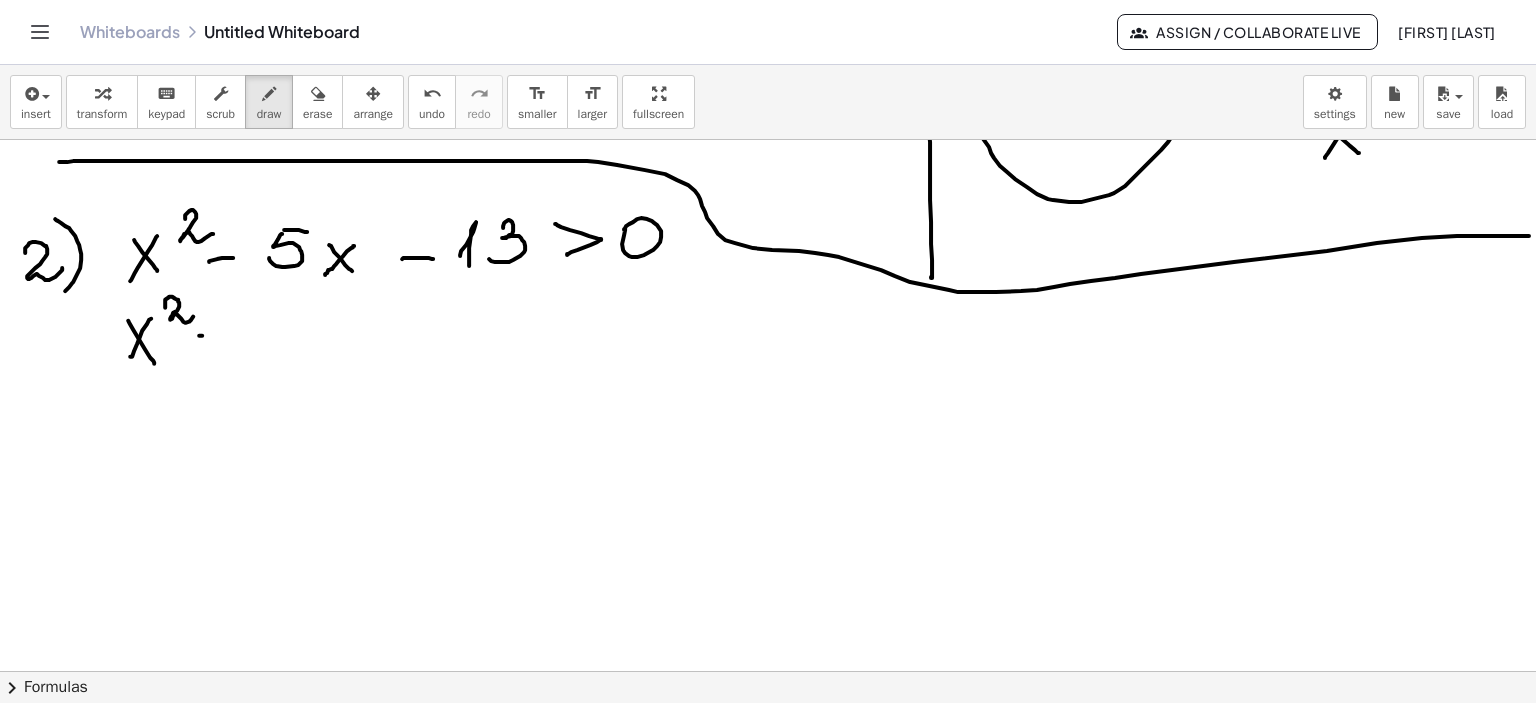 drag, startPoint x: 198, startPoint y: 335, endPoint x: 230, endPoint y: 335, distance: 32 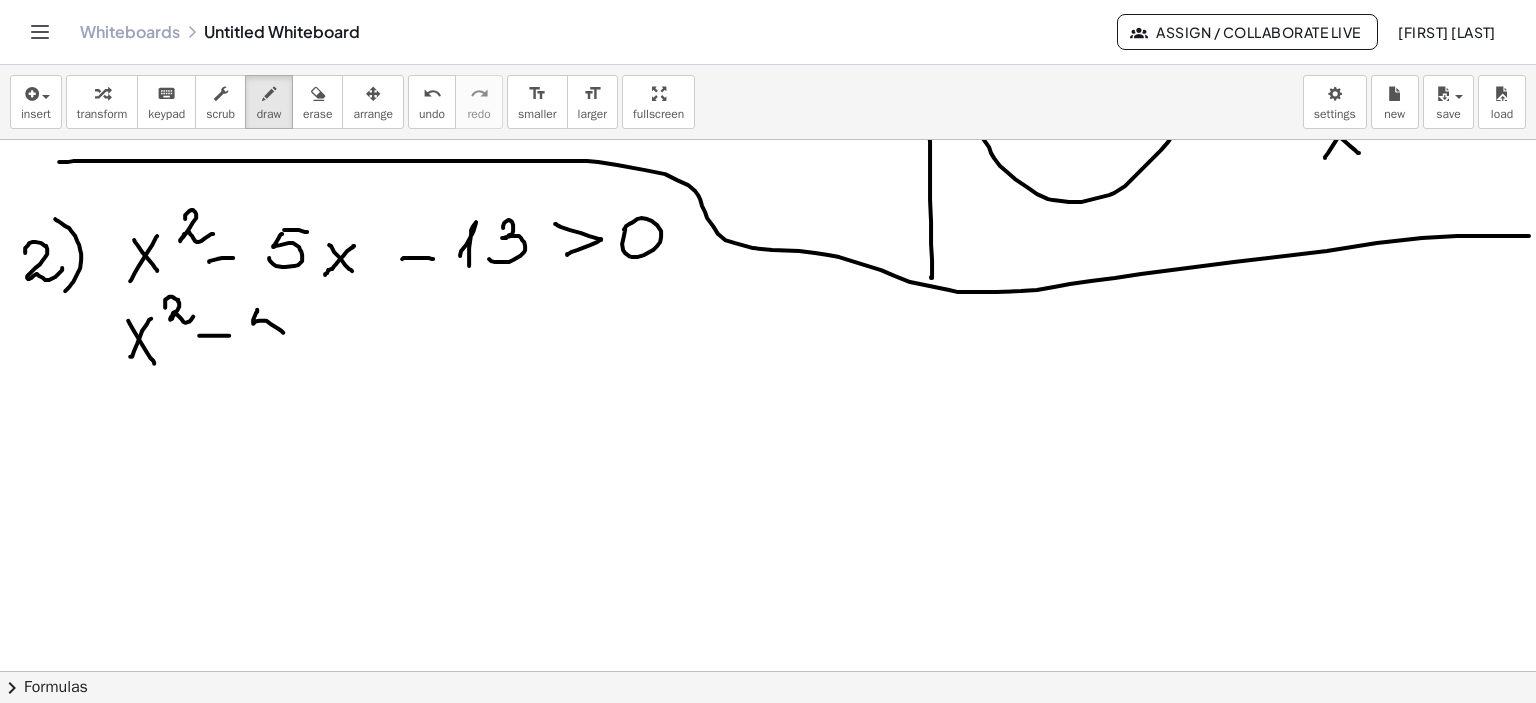 drag, startPoint x: 256, startPoint y: 309, endPoint x: 256, endPoint y: 336, distance: 27 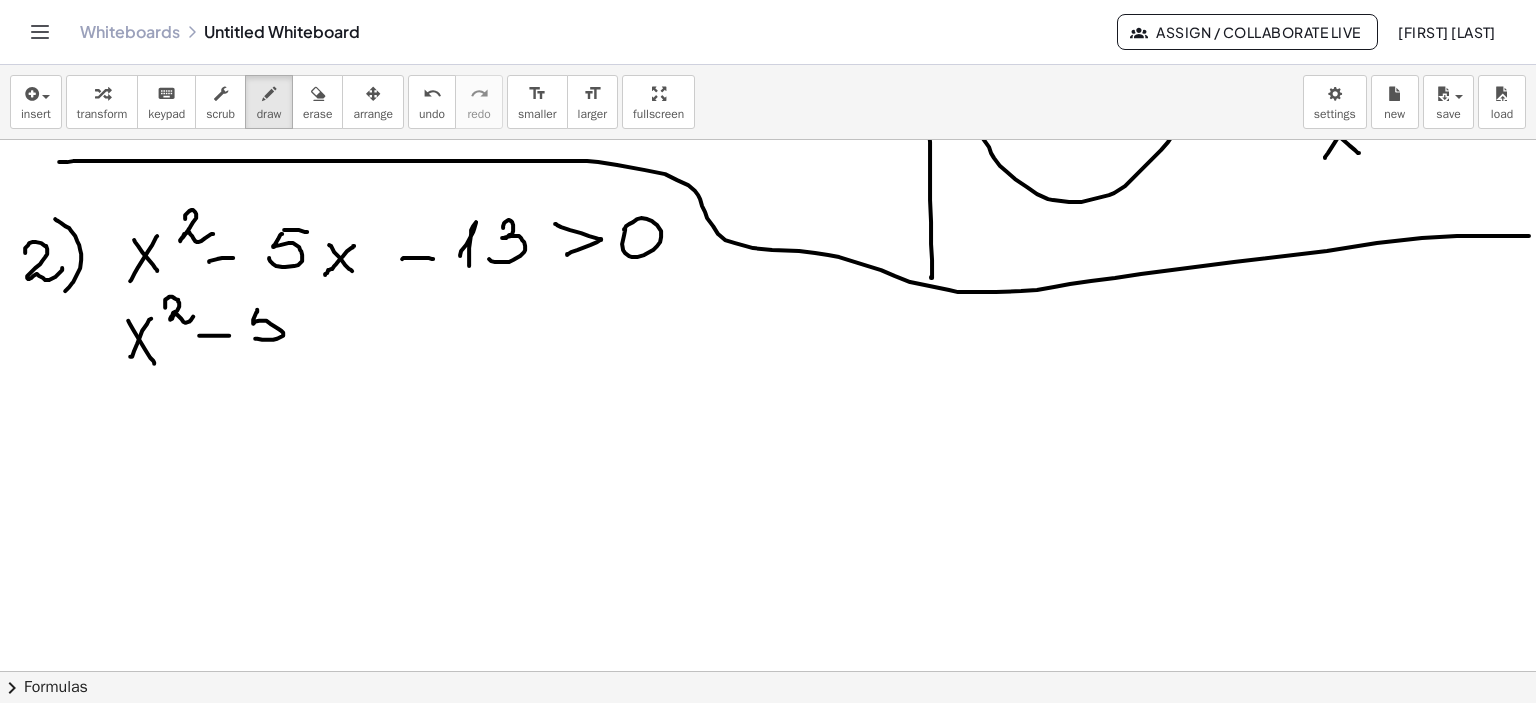 drag, startPoint x: 253, startPoint y: 311, endPoint x: 288, endPoint y: 311, distance: 35 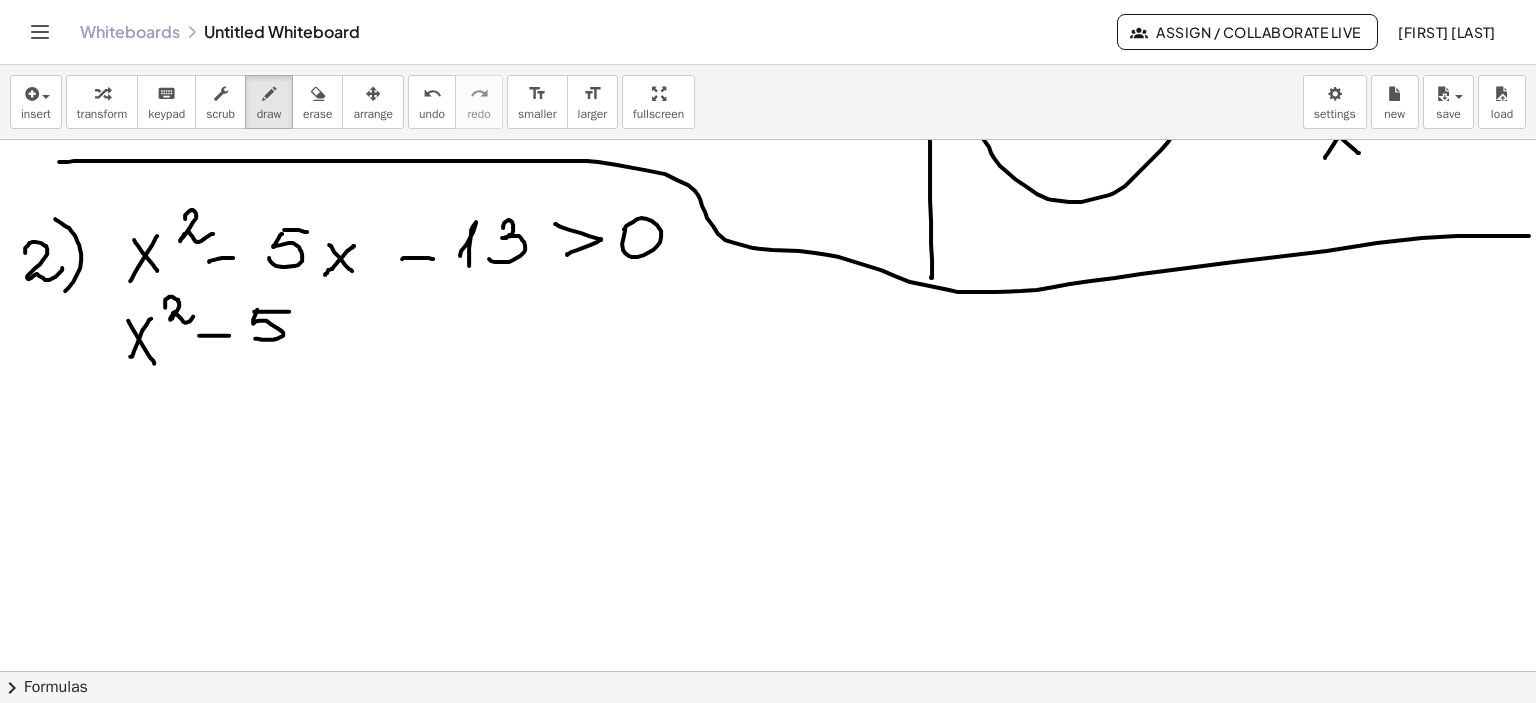 drag, startPoint x: 305, startPoint y: 311, endPoint x: 332, endPoint y: 333, distance: 34.828148 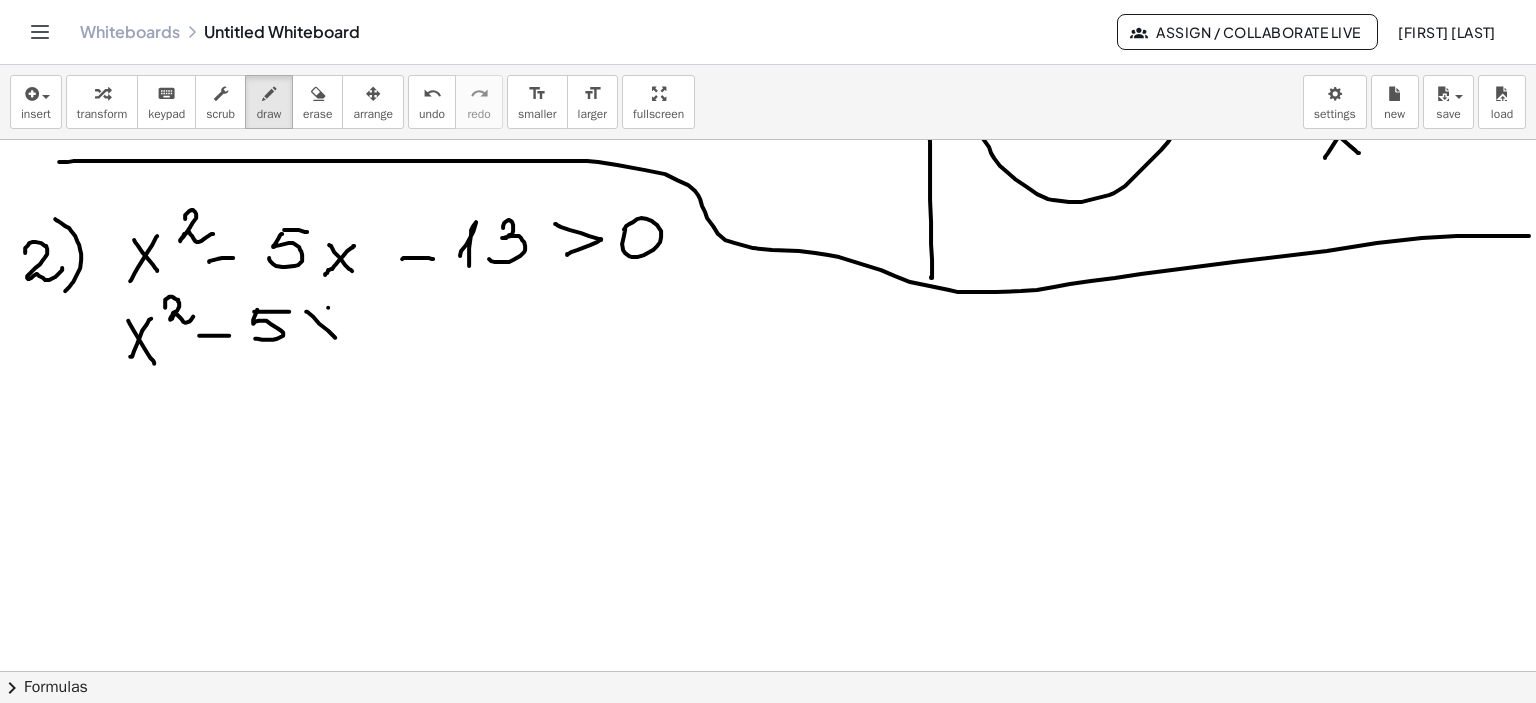 drag, startPoint x: 327, startPoint y: 307, endPoint x: 309, endPoint y: 340, distance: 37.589893 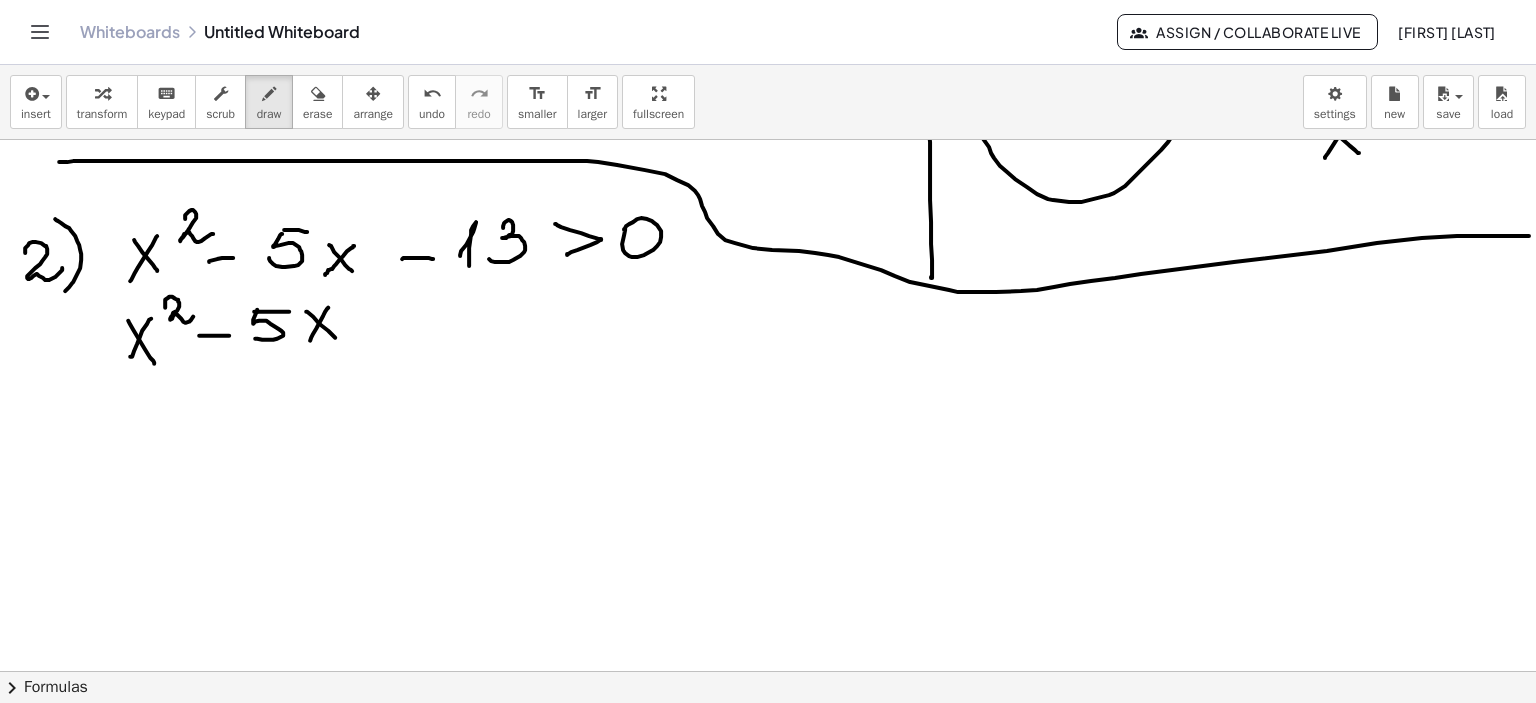 drag, startPoint x: 364, startPoint y: 326, endPoint x: 401, endPoint y: 323, distance: 37.12142 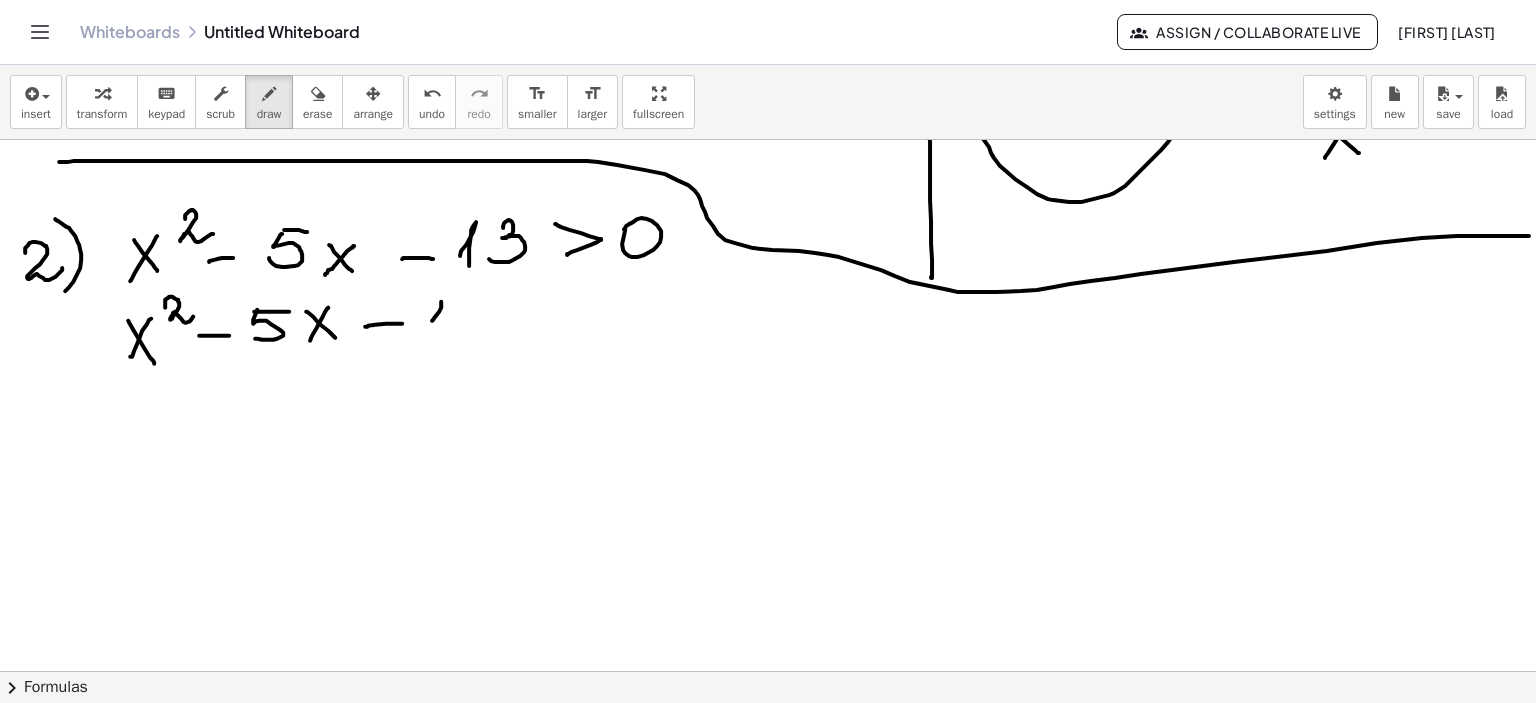 drag, startPoint x: 431, startPoint y: 320, endPoint x: 445, endPoint y: 334, distance: 19.79899 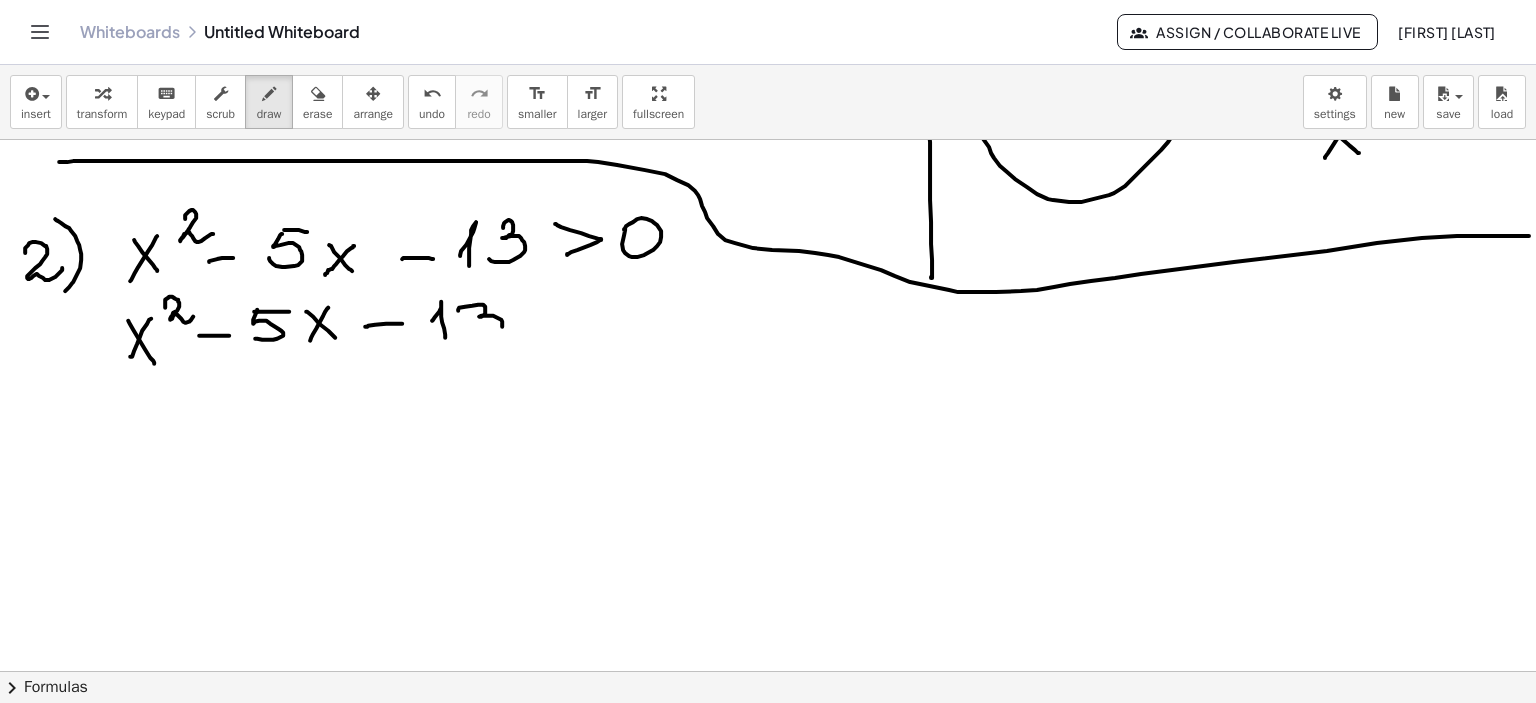 drag, startPoint x: 484, startPoint y: 309, endPoint x: 468, endPoint y: 329, distance: 25.612497 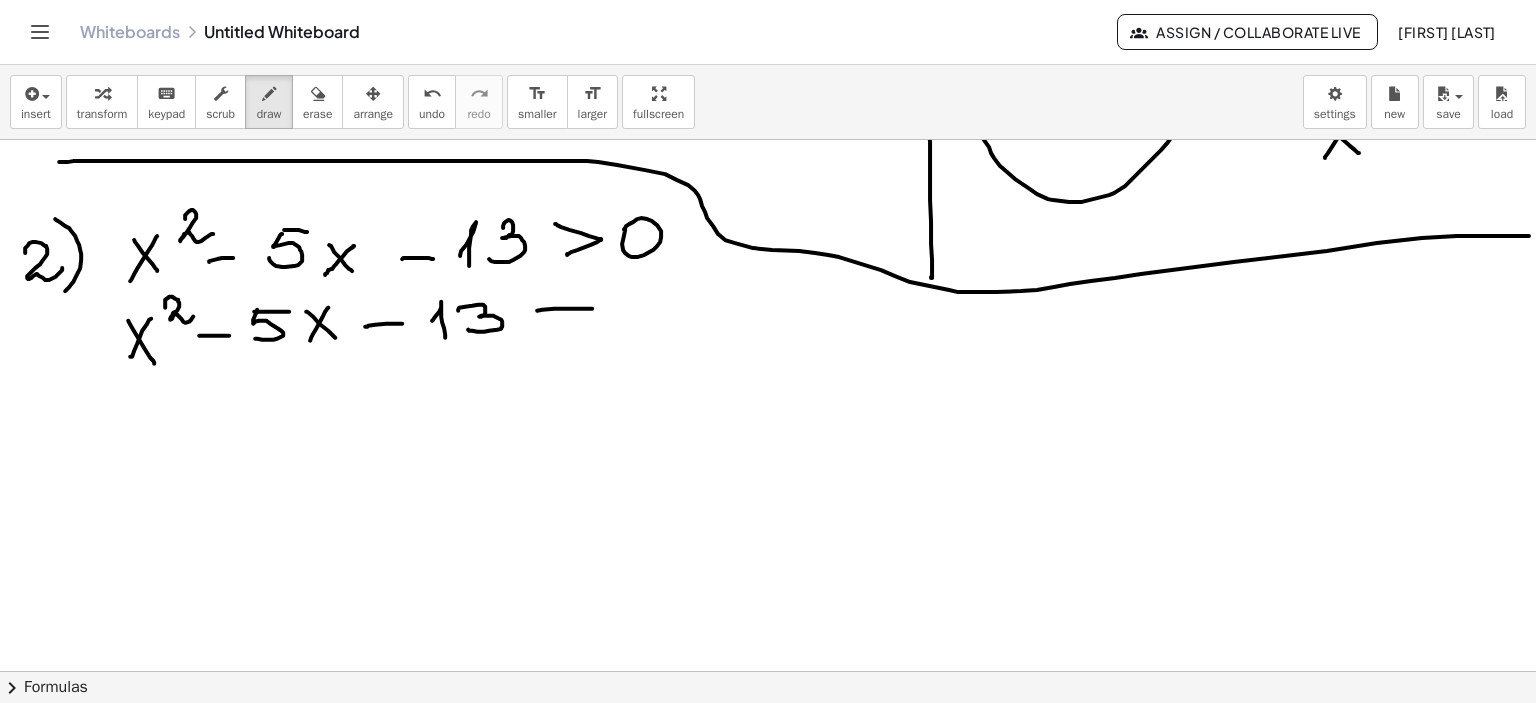 drag, startPoint x: 536, startPoint y: 310, endPoint x: 591, endPoint y: 308, distance: 55.03635 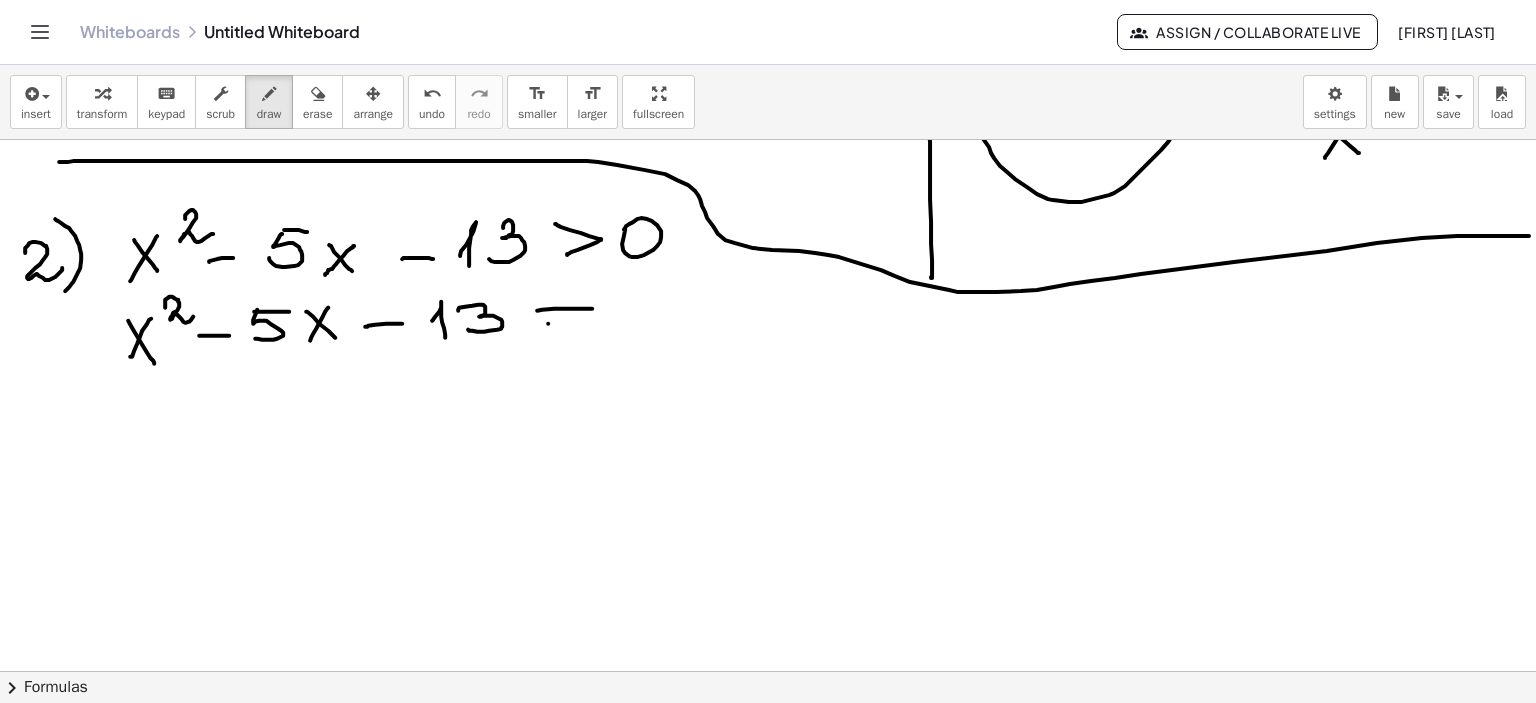 drag, startPoint x: 547, startPoint y: 323, endPoint x: 596, endPoint y: 319, distance: 49.162994 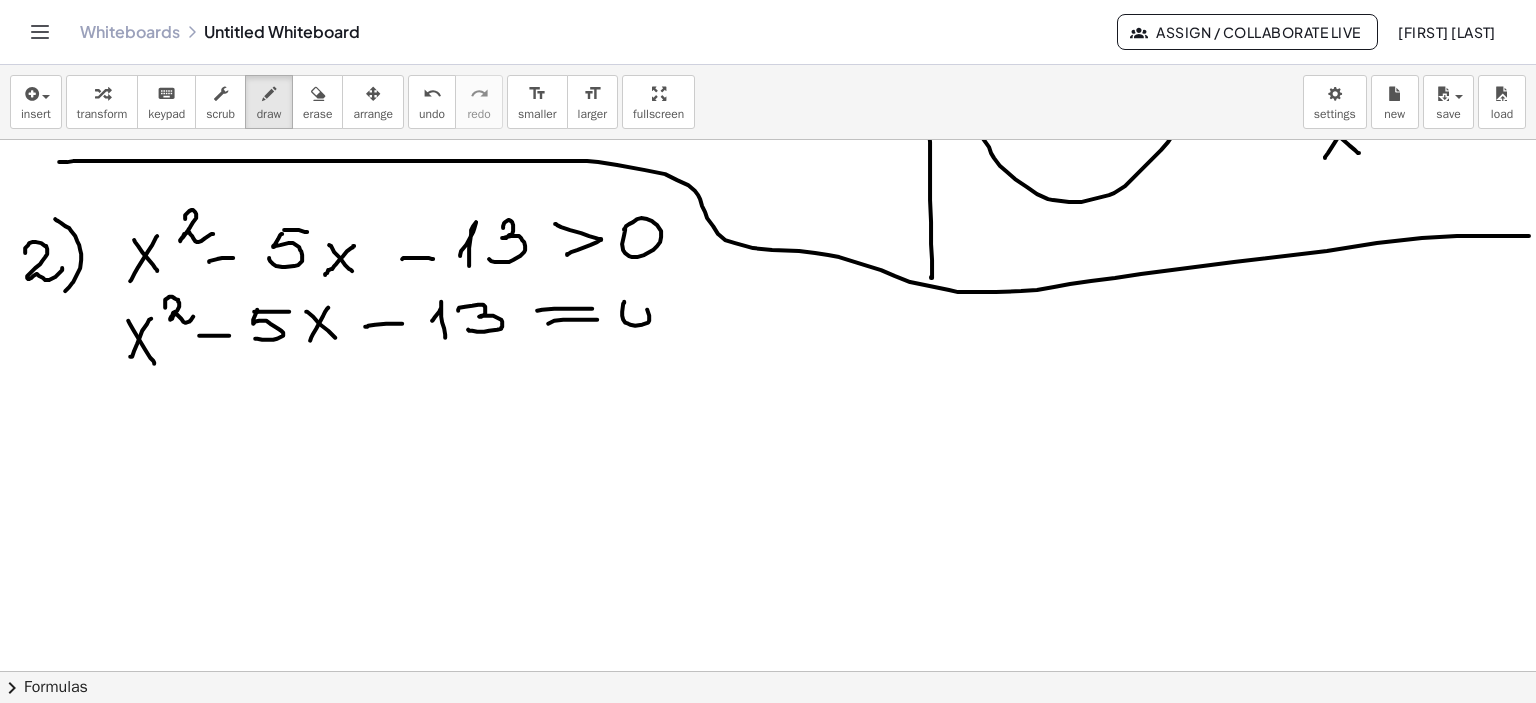 click at bounding box center (765, -2330) 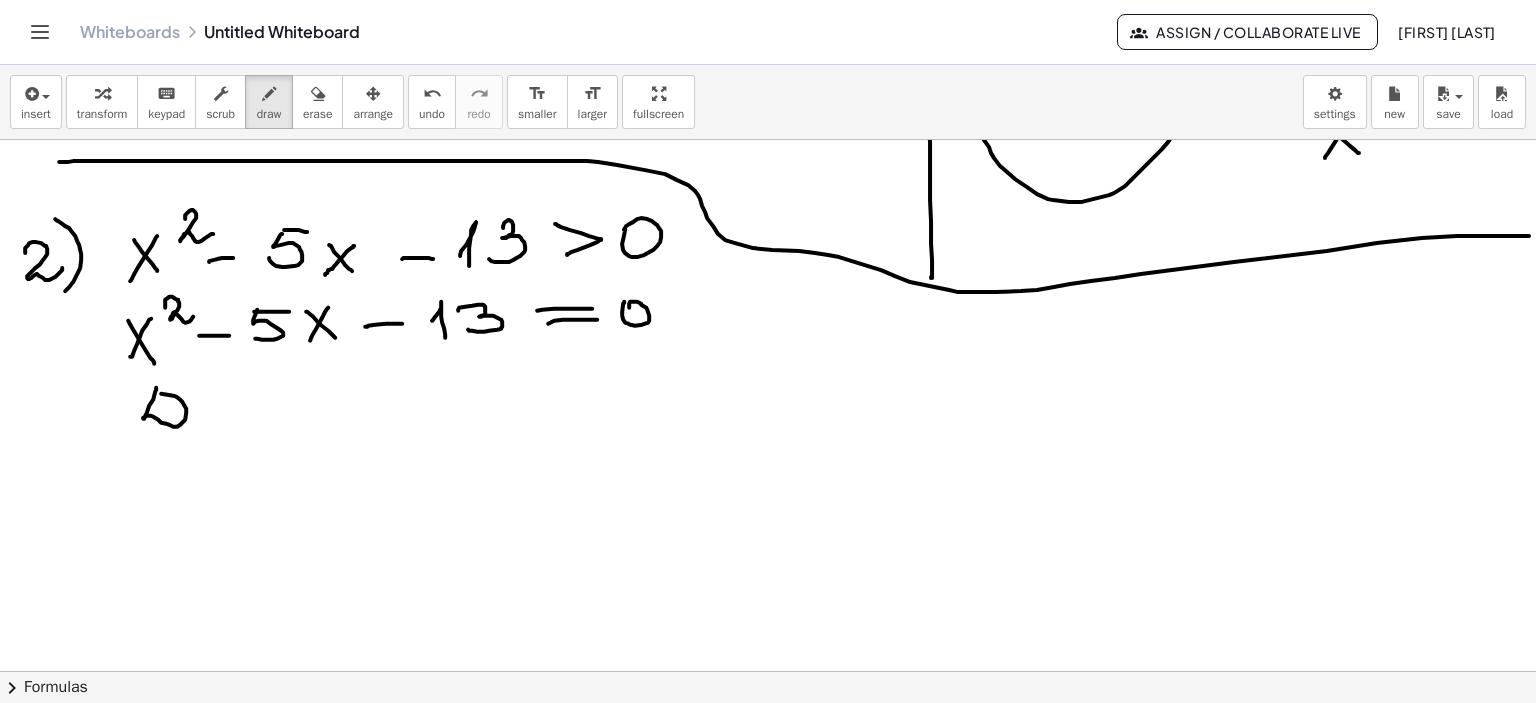 drag, startPoint x: 155, startPoint y: 387, endPoint x: 140, endPoint y: 399, distance: 19.209373 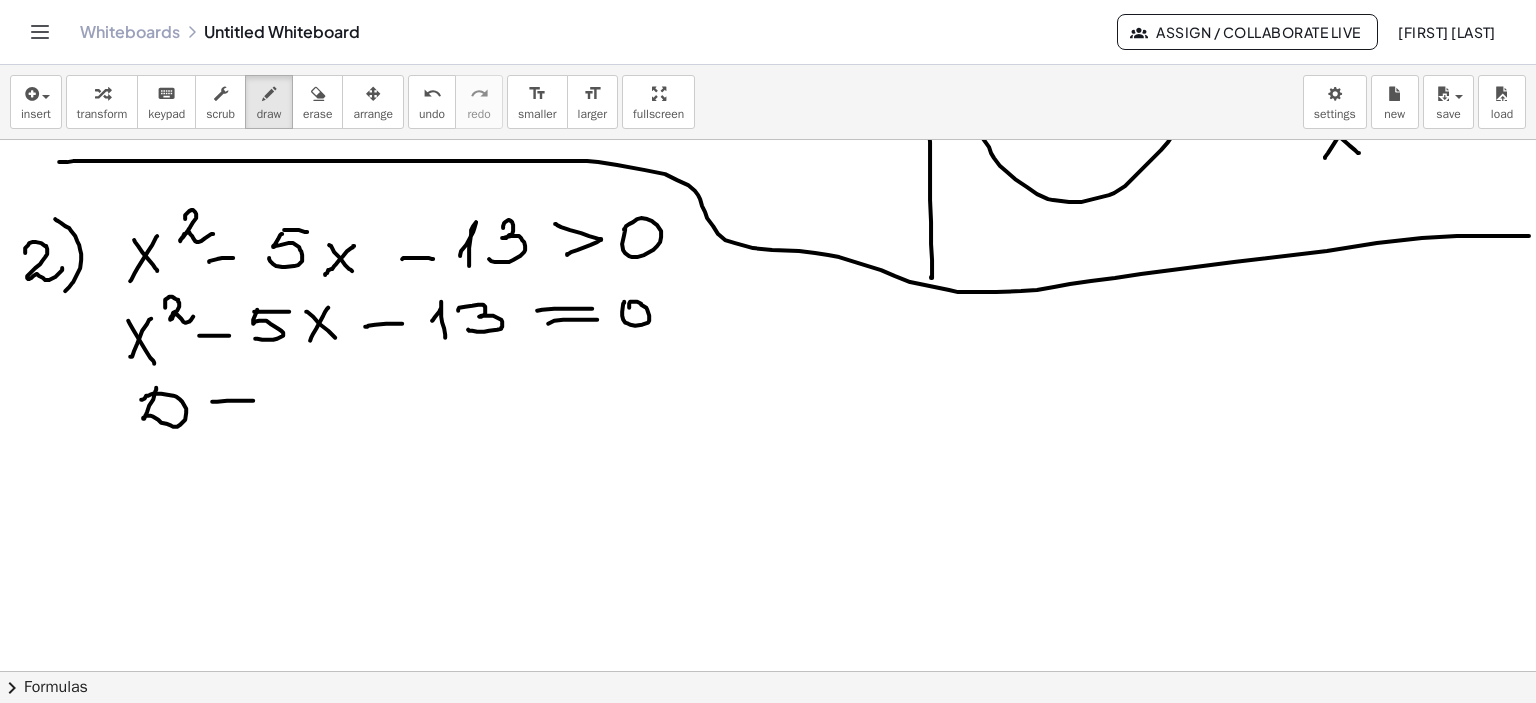 drag, startPoint x: 211, startPoint y: 401, endPoint x: 260, endPoint y: 401, distance: 49 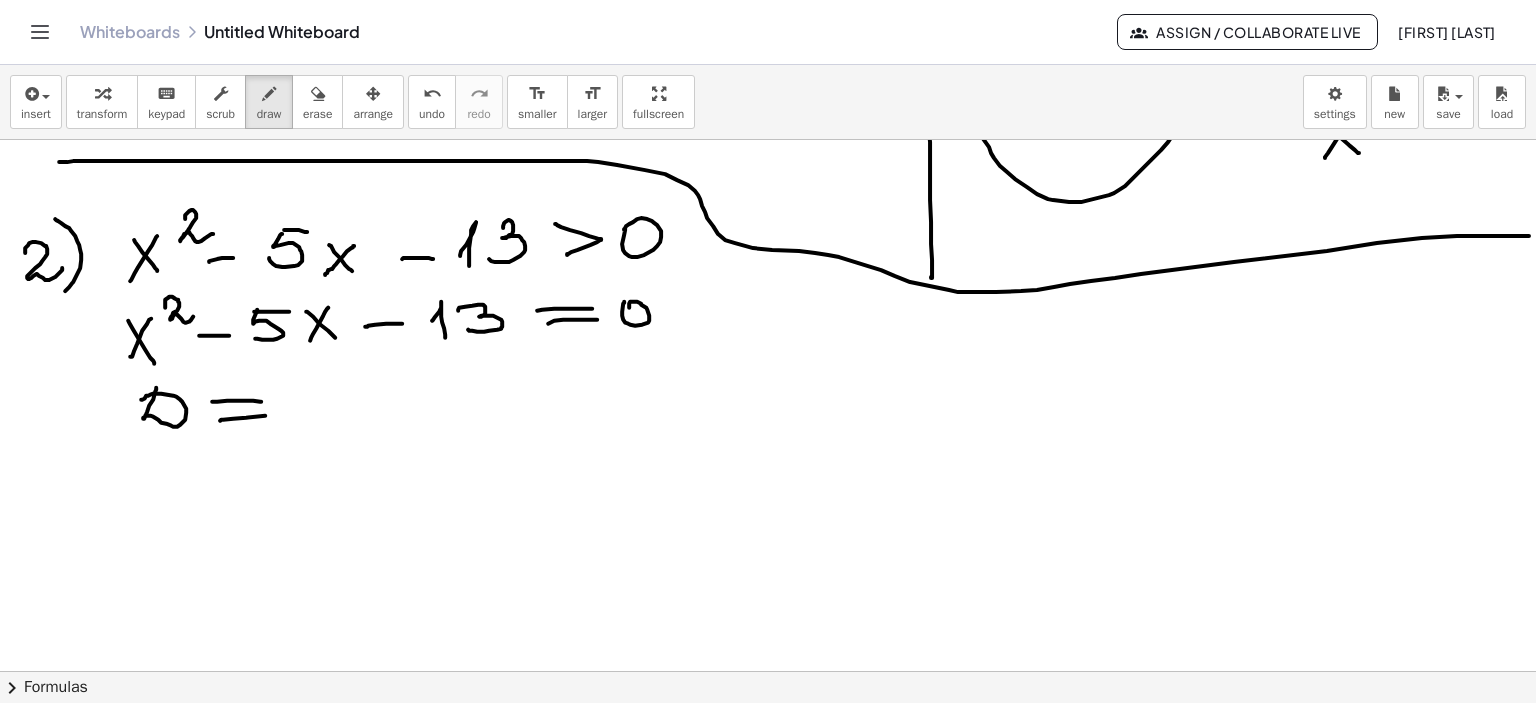 click at bounding box center (765, -2330) 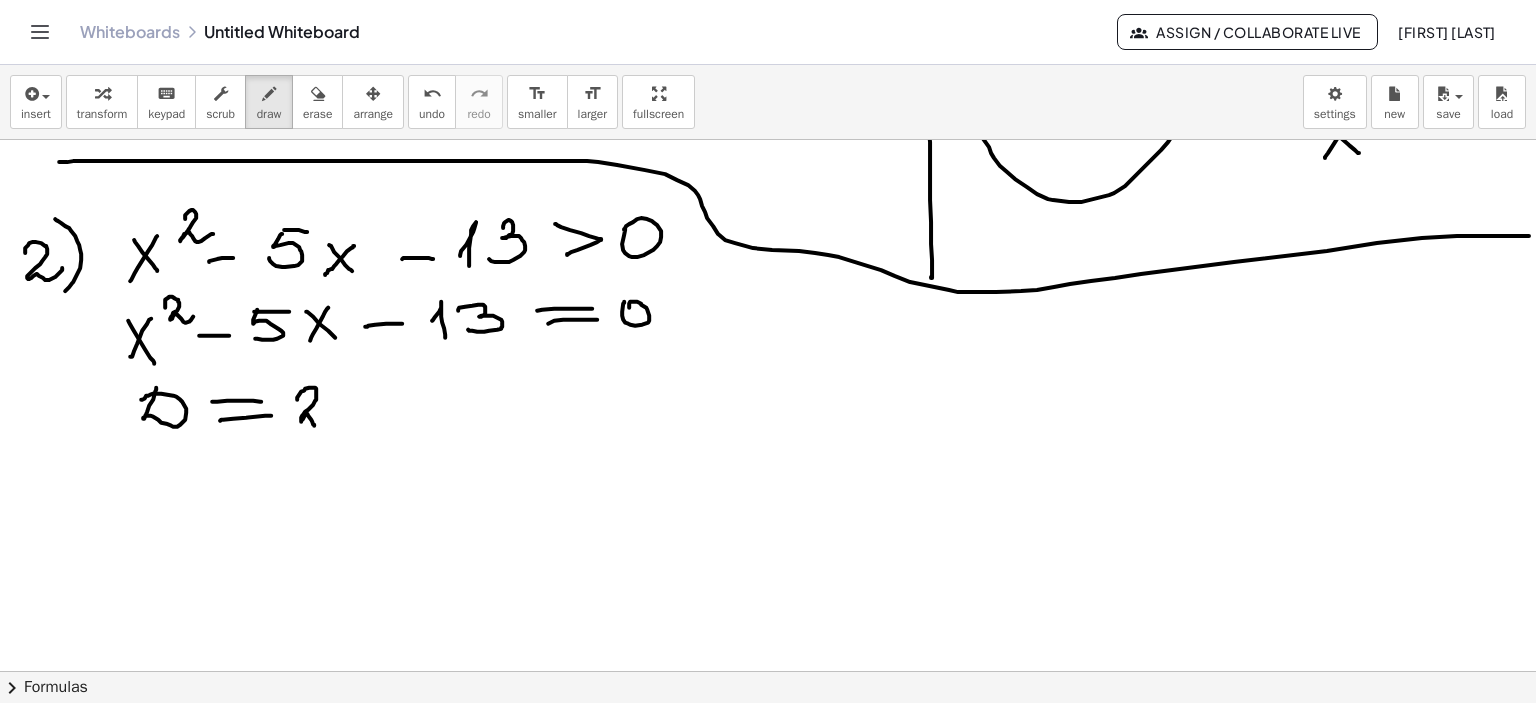 click at bounding box center (765, -2330) 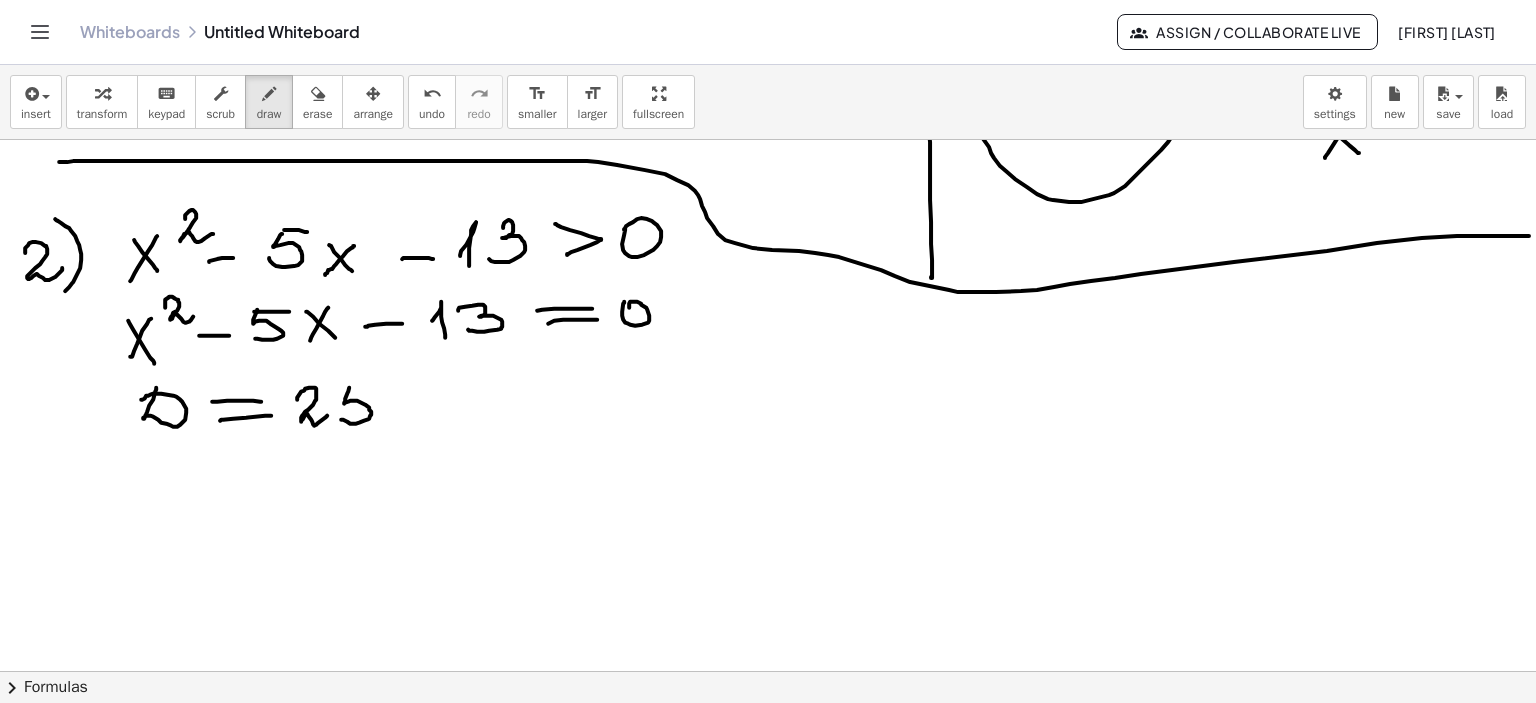 click at bounding box center [765, -2330] 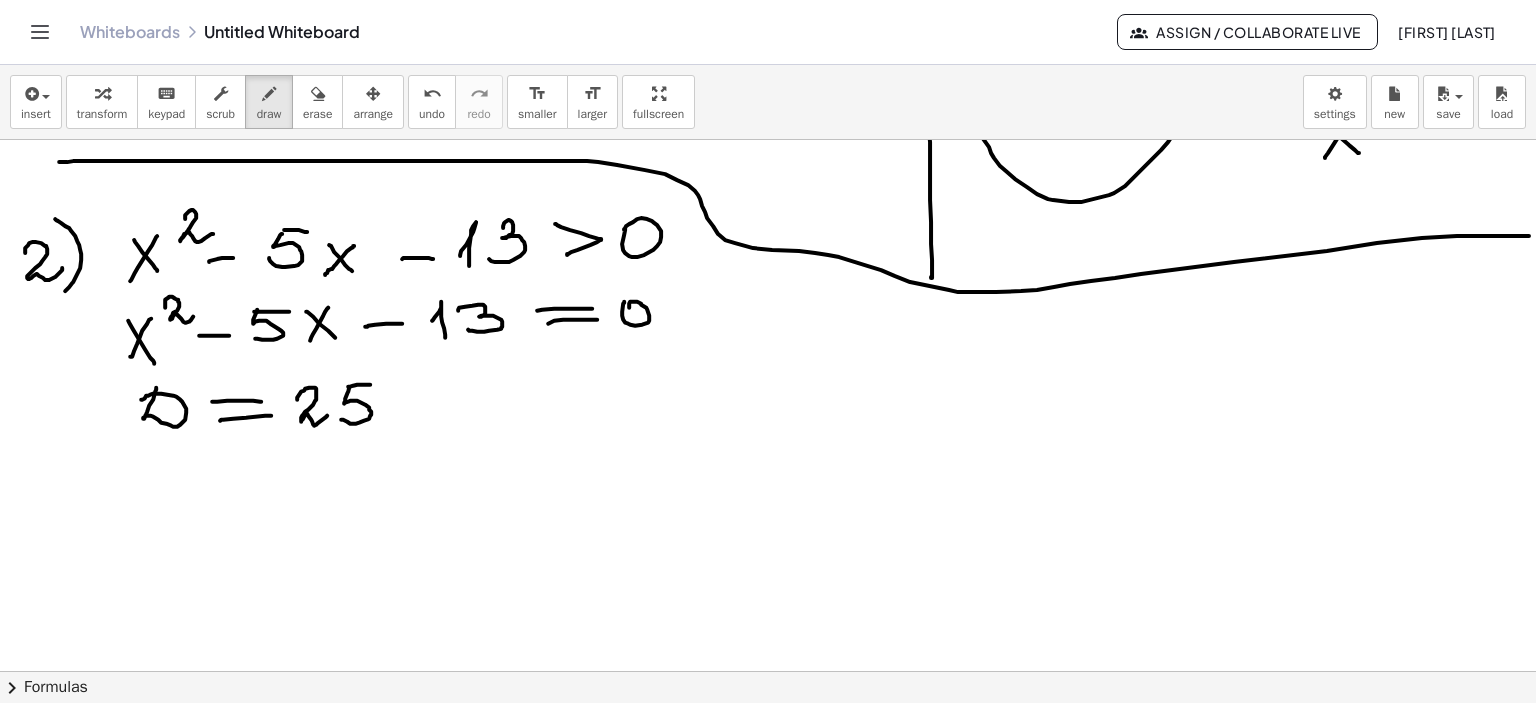 click at bounding box center [765, -2330] 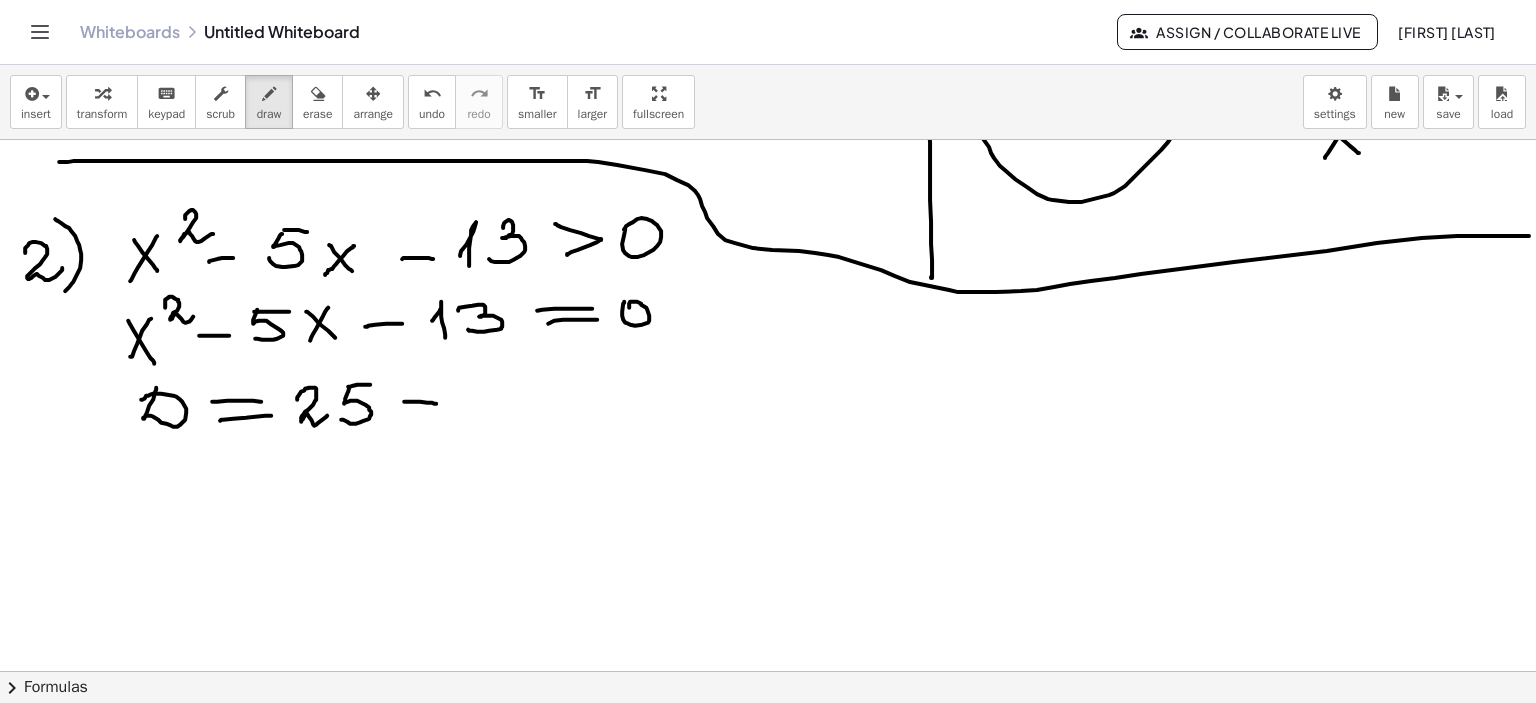 click at bounding box center [765, -2330] 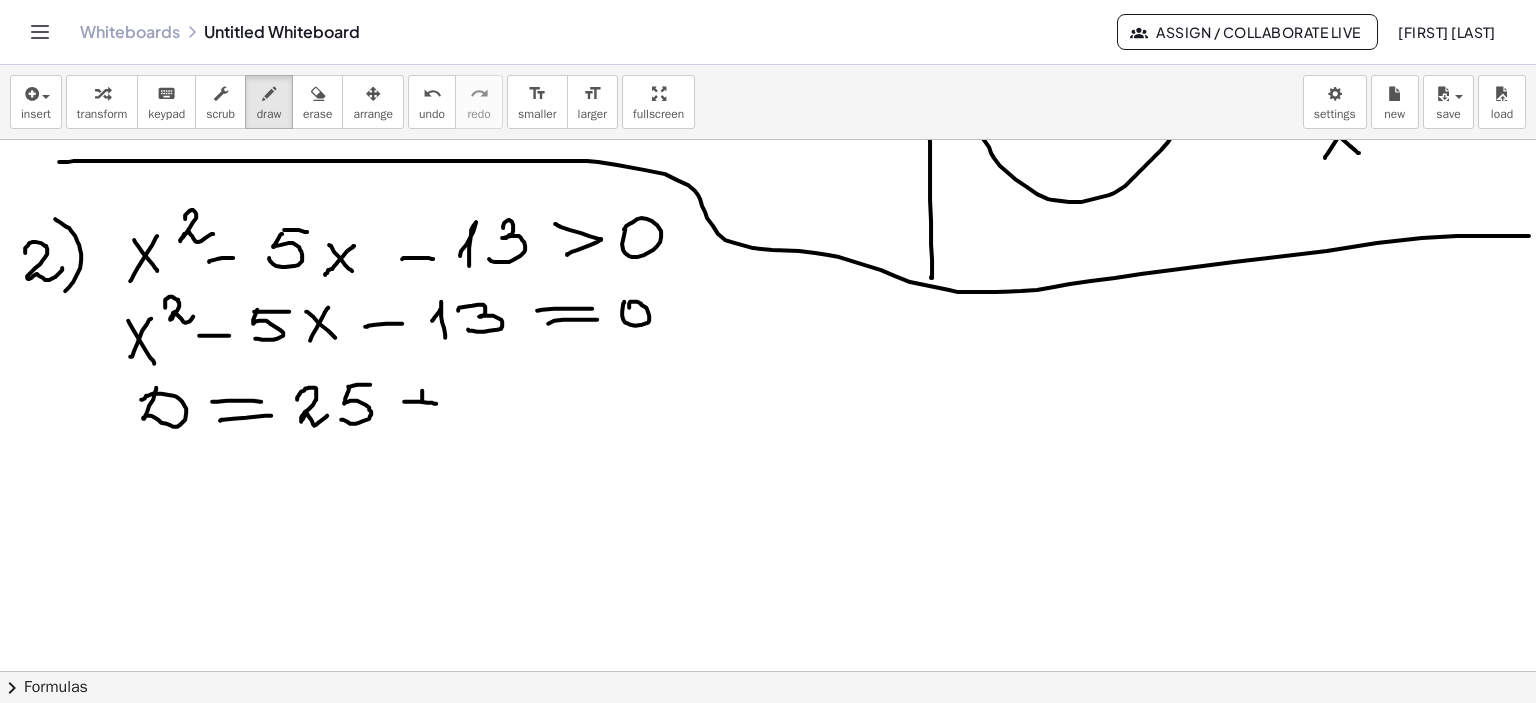 click at bounding box center [765, -2330] 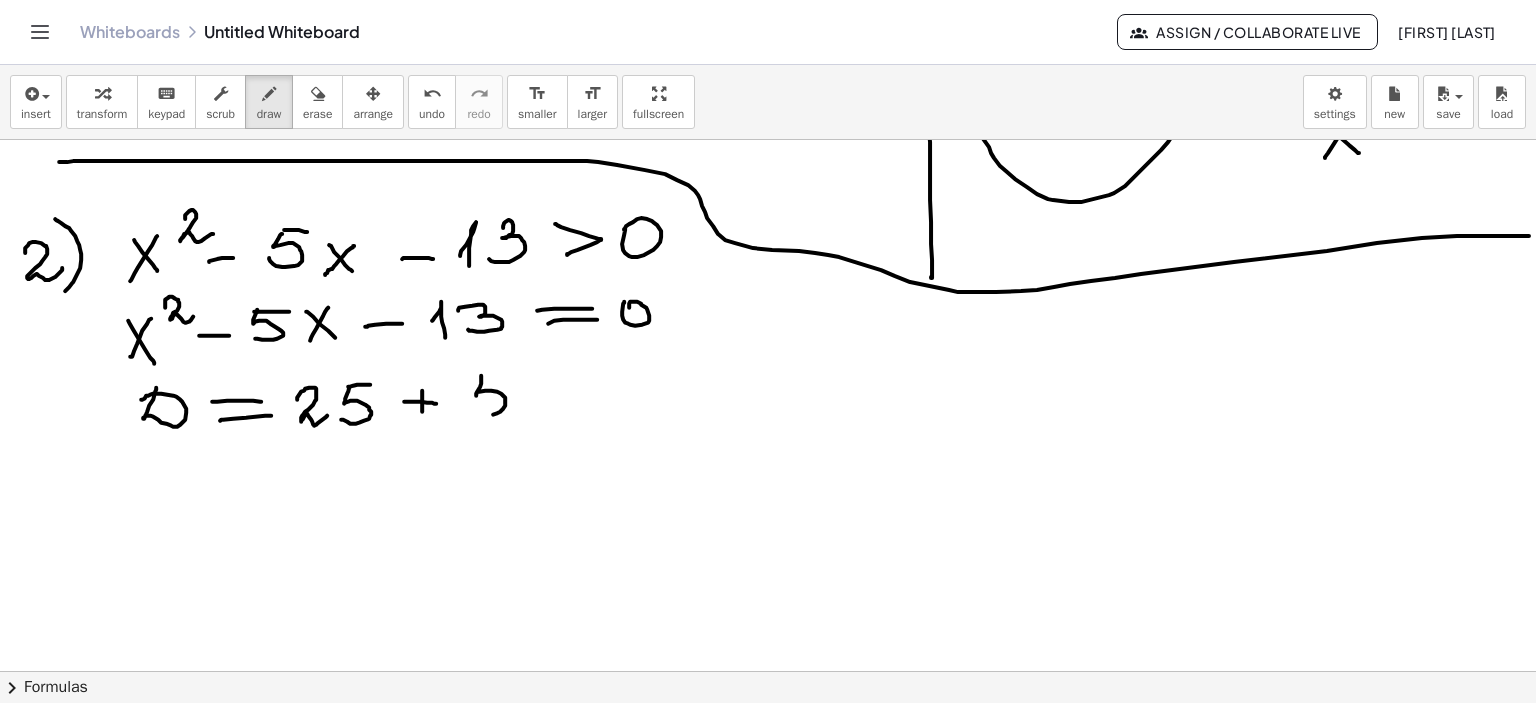 drag, startPoint x: 480, startPoint y: 375, endPoint x: 476, endPoint y: 407, distance: 32.24903 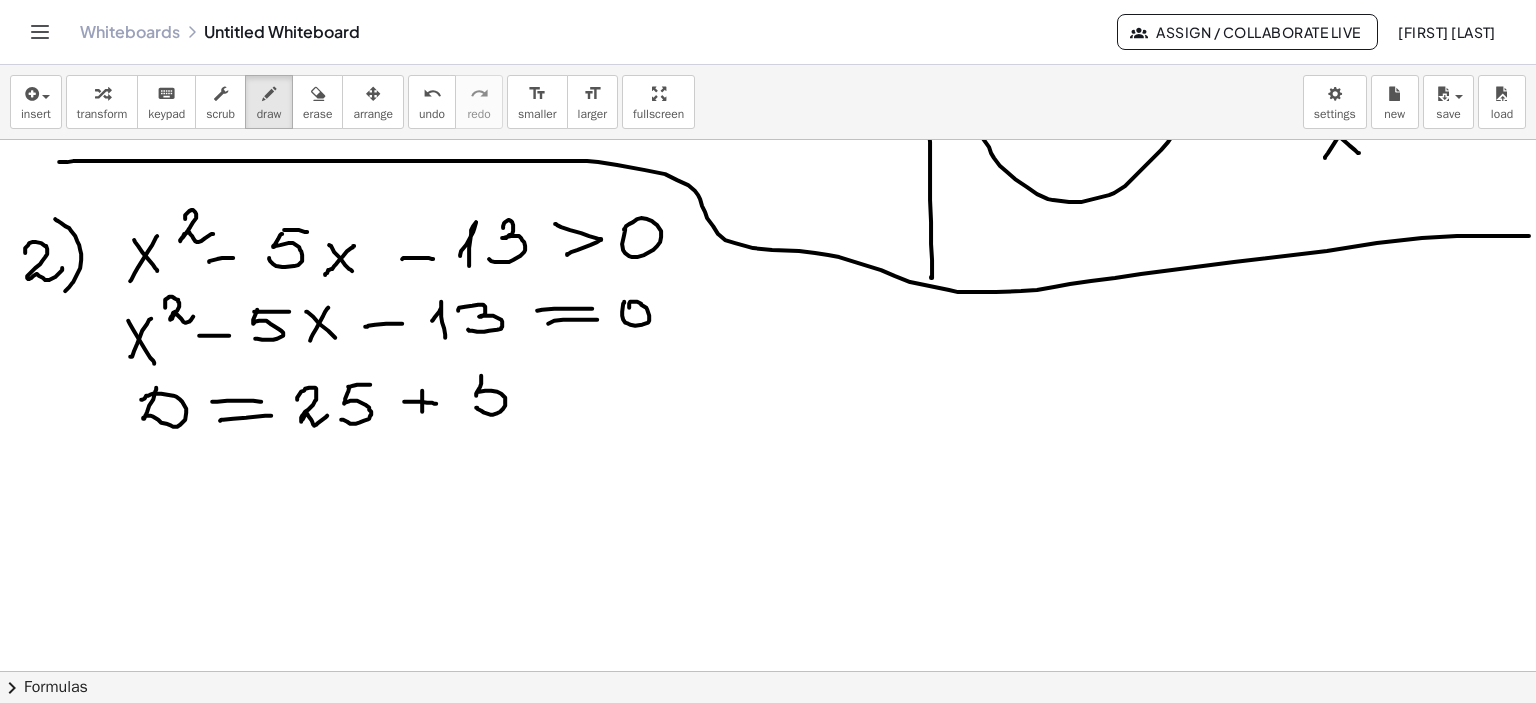 drag, startPoint x: 481, startPoint y: 375, endPoint x: 513, endPoint y: 375, distance: 32 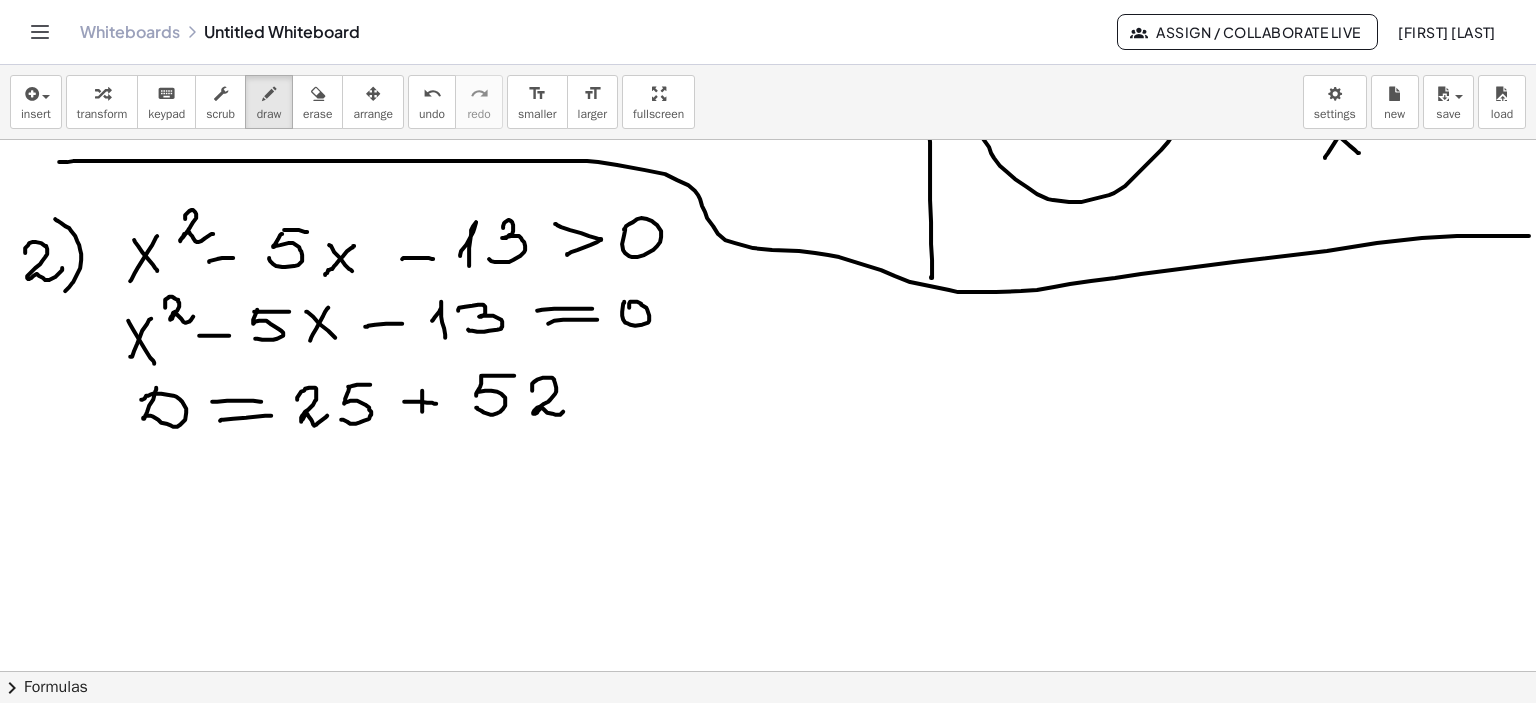drag, startPoint x: 531, startPoint y: 390, endPoint x: 576, endPoint y: 402, distance: 46.572525 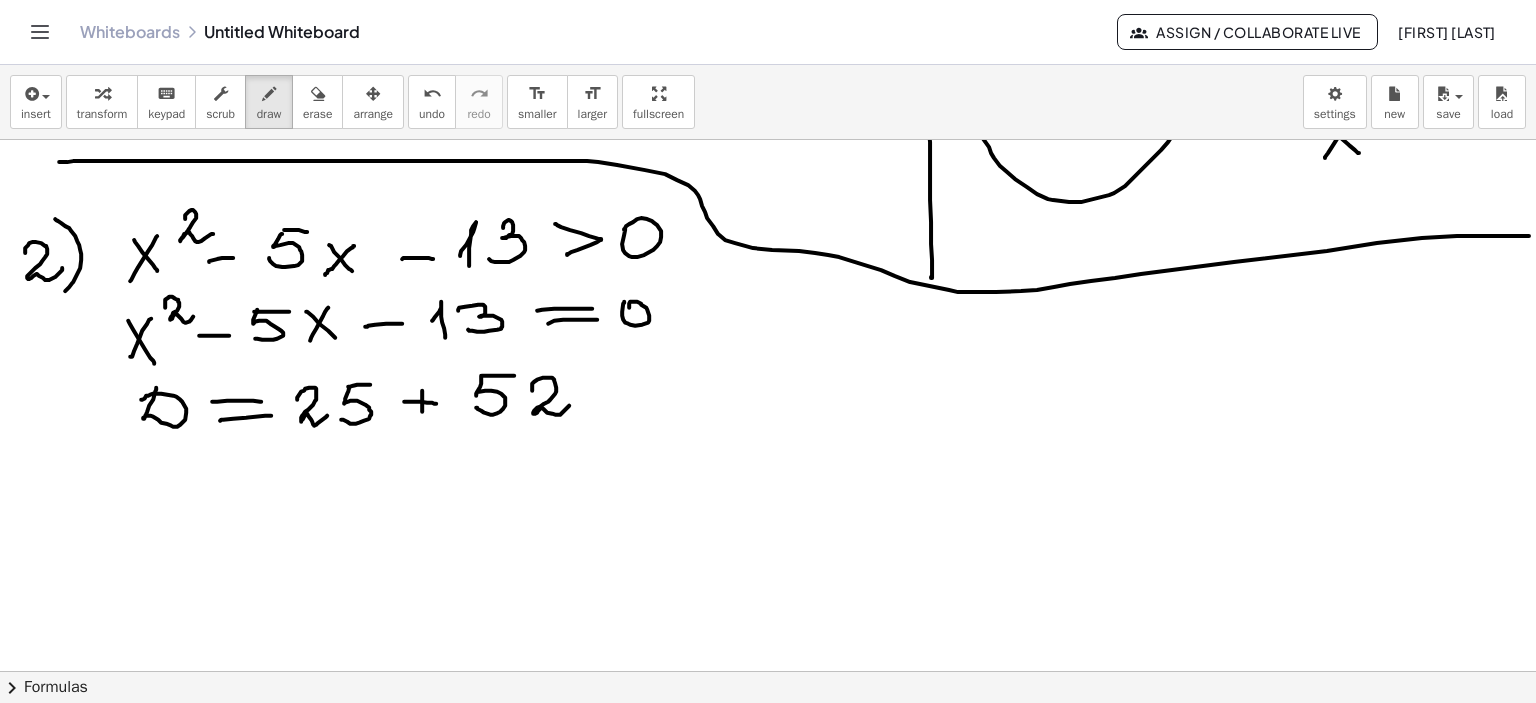 drag, startPoint x: 580, startPoint y: 387, endPoint x: 616, endPoint y: 388, distance: 36.013885 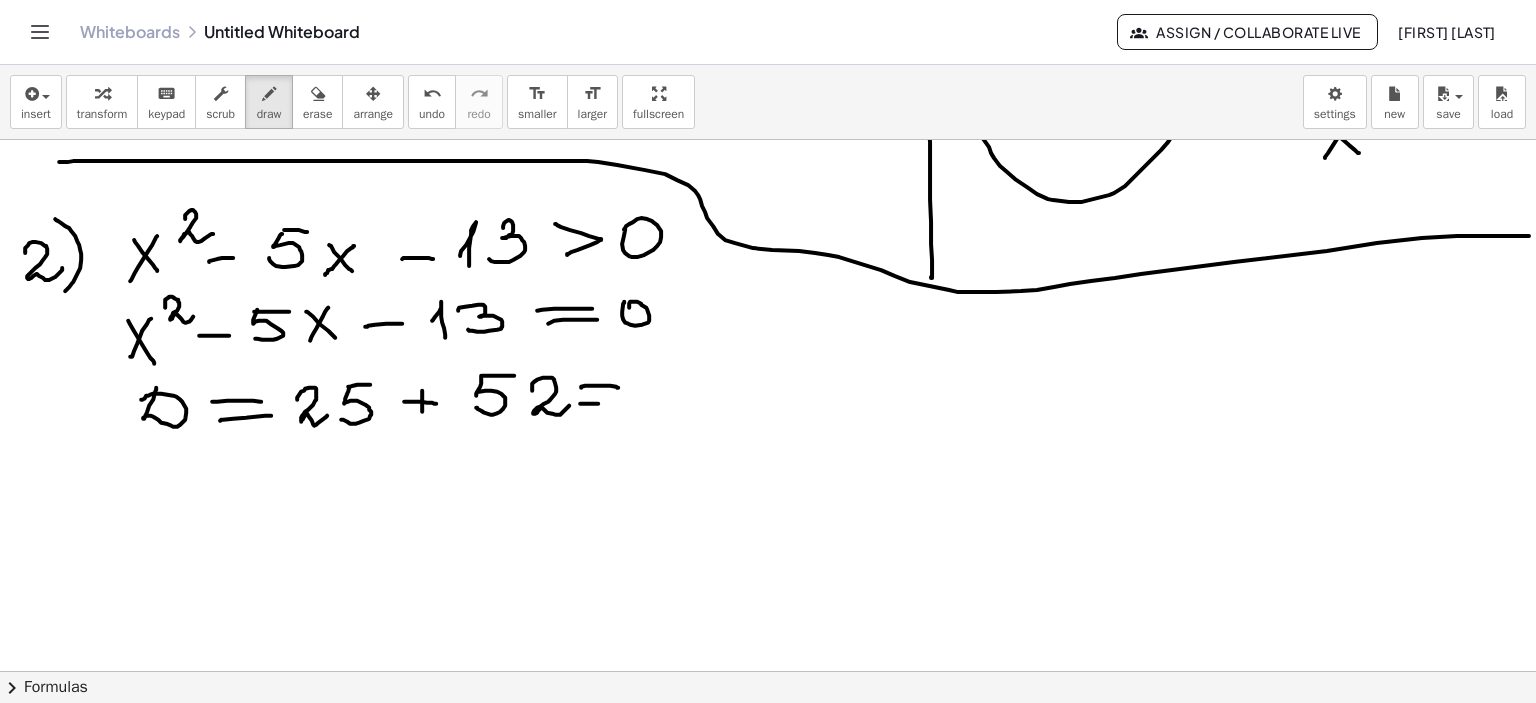 drag, startPoint x: 580, startPoint y: 403, endPoint x: 620, endPoint y: 403, distance: 40 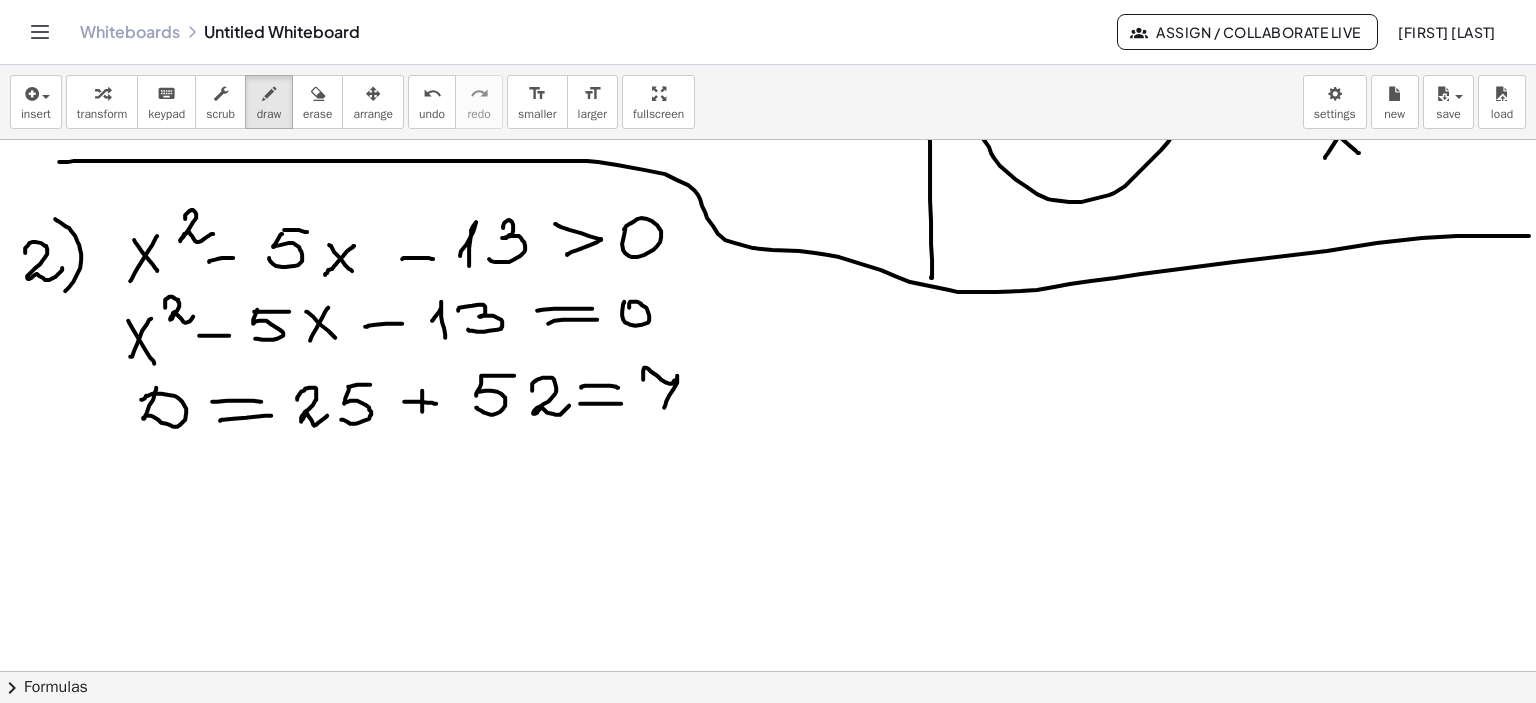 click at bounding box center [765, -2330] 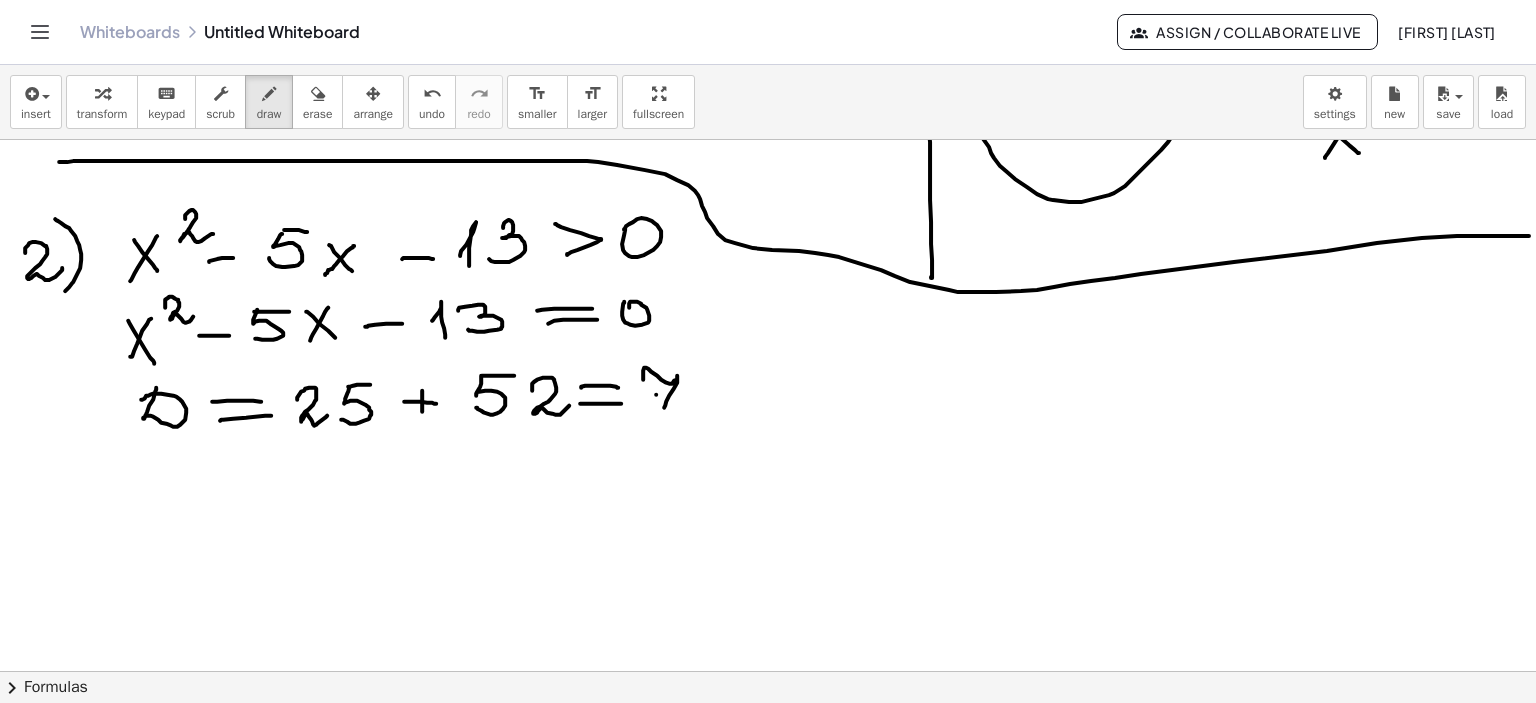 drag, startPoint x: 655, startPoint y: 394, endPoint x: 681, endPoint y: 393, distance: 26.019224 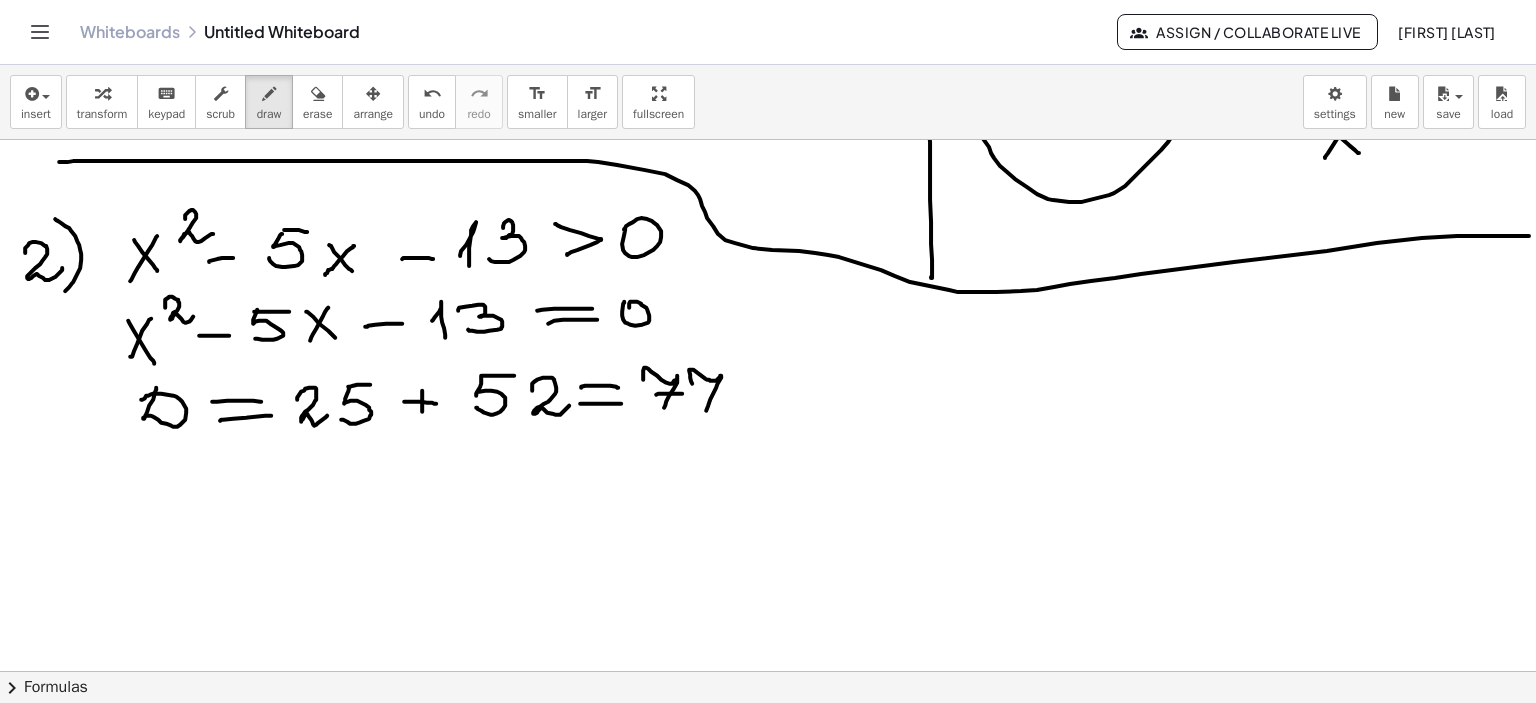 click at bounding box center [765, -2330] 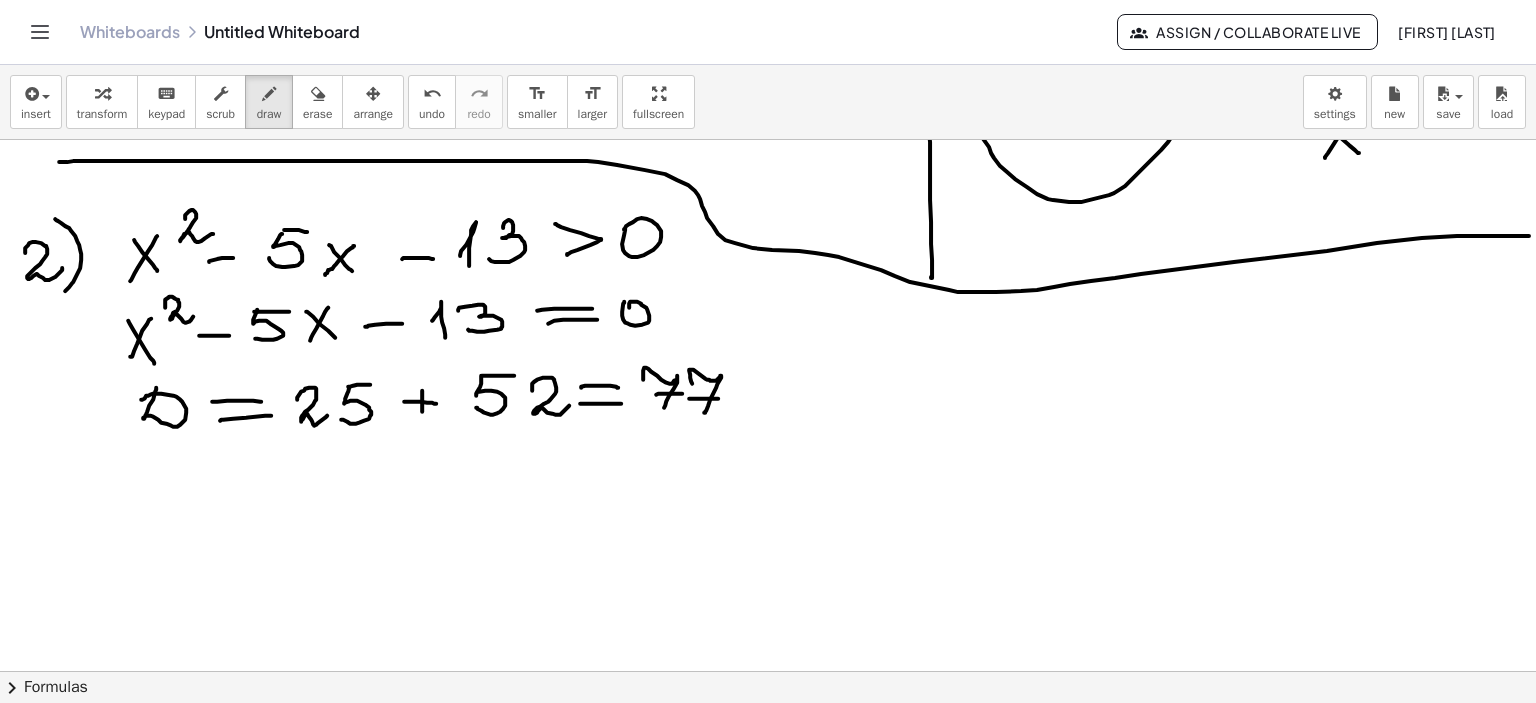 click at bounding box center (765, -2330) 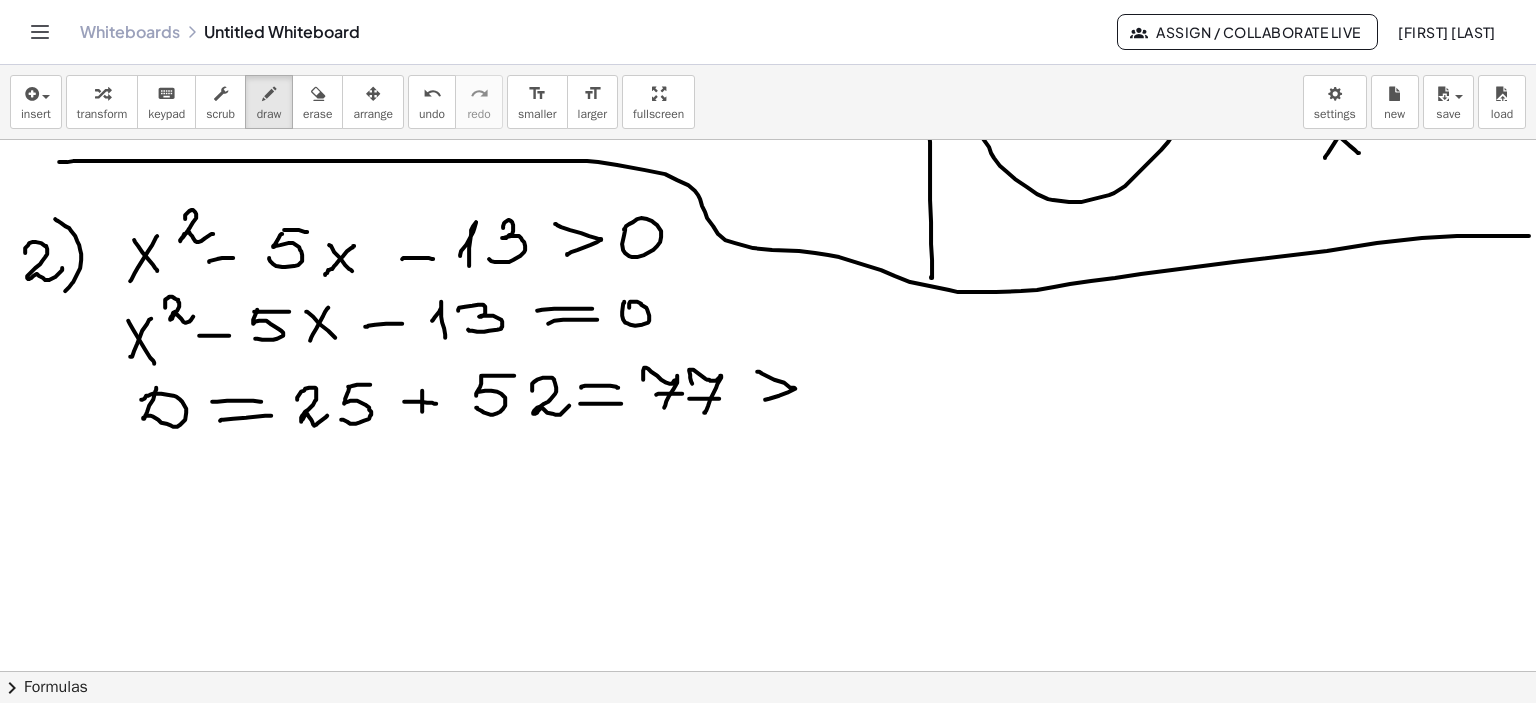 click at bounding box center (765, -2330) 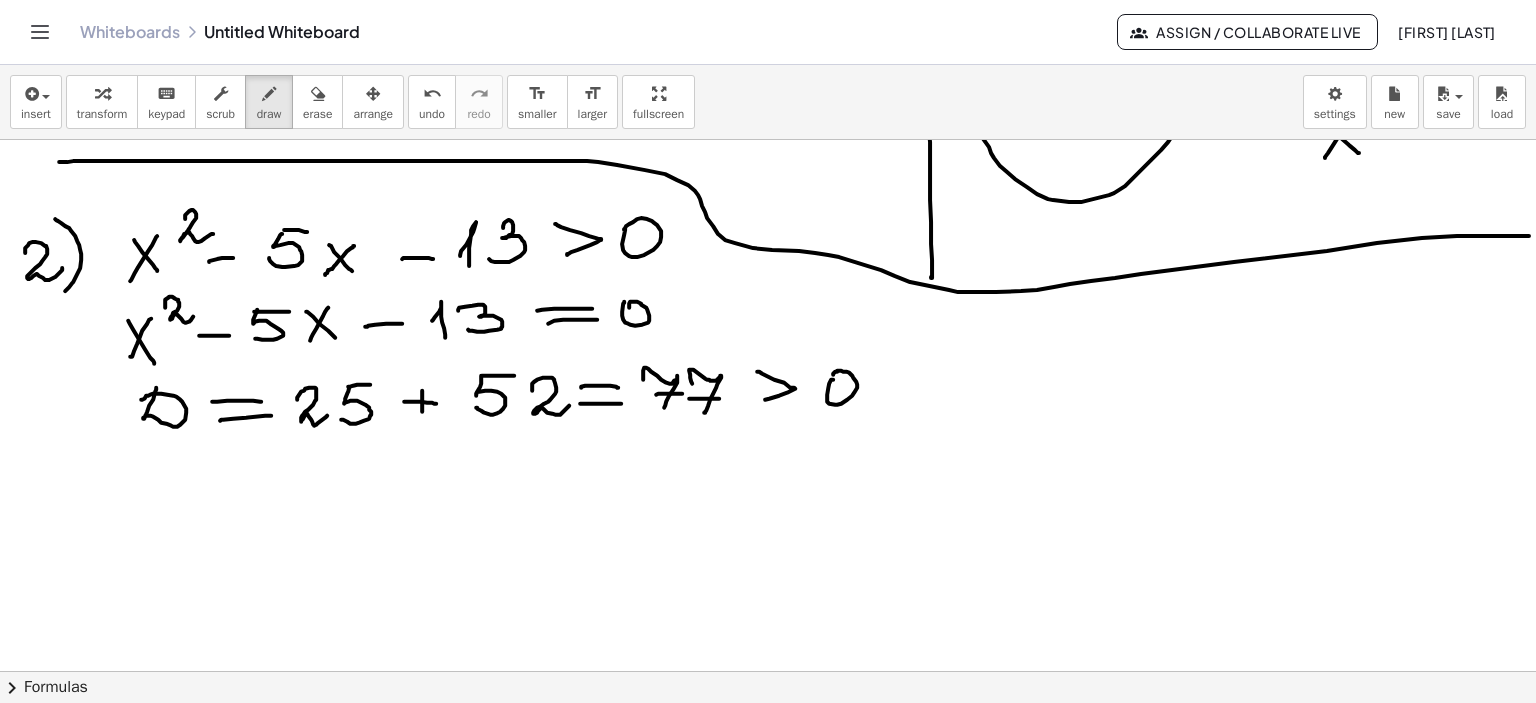 click at bounding box center (765, -2330) 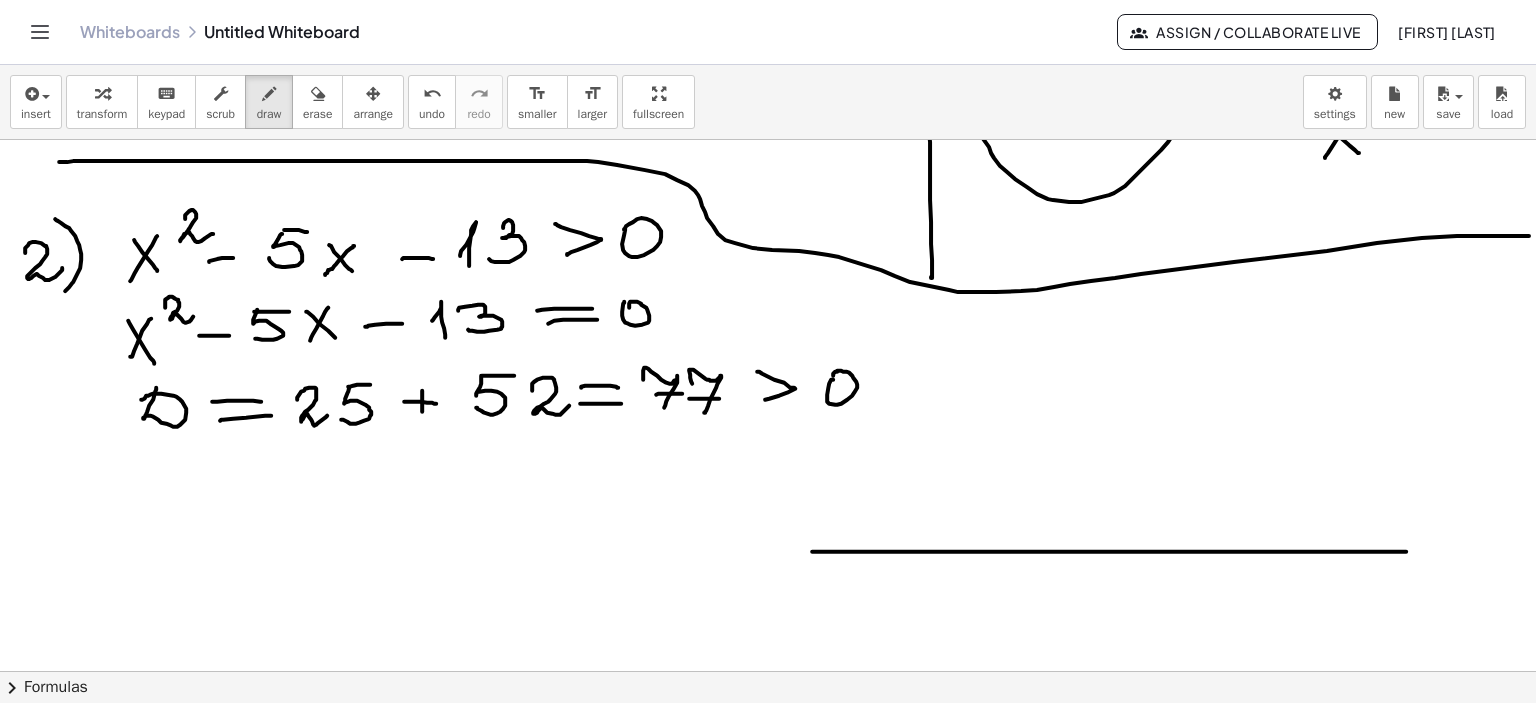 click at bounding box center (765, -2330) 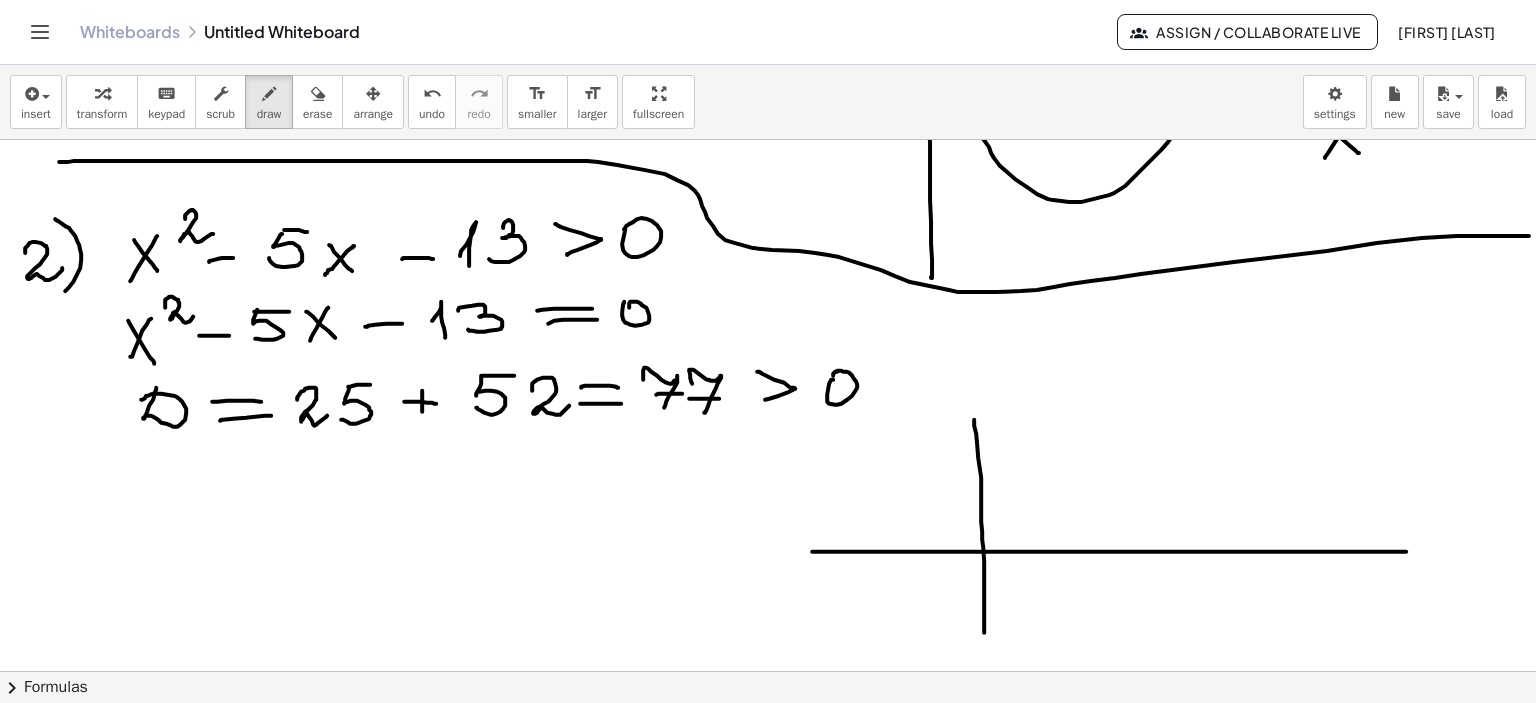 click at bounding box center [765, -2330] 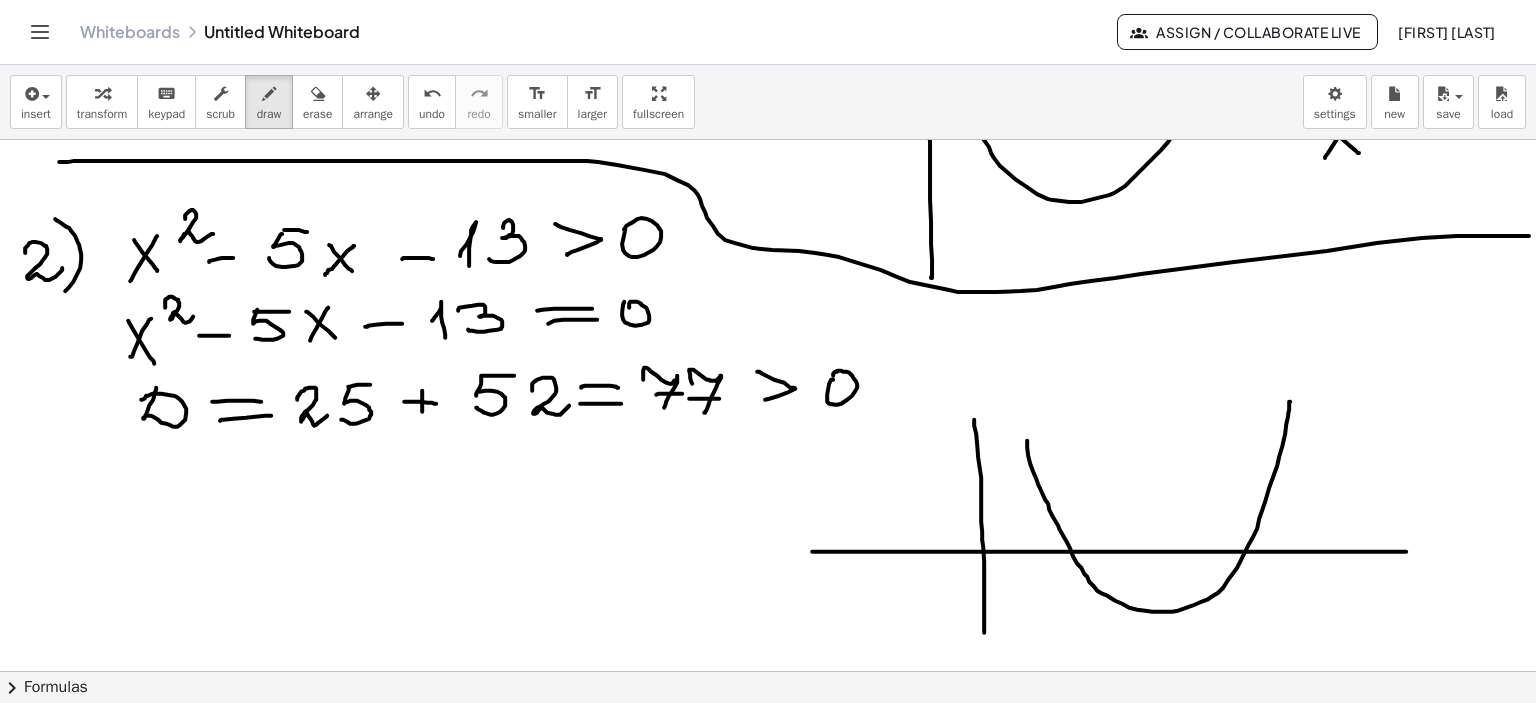 click at bounding box center (765, -2330) 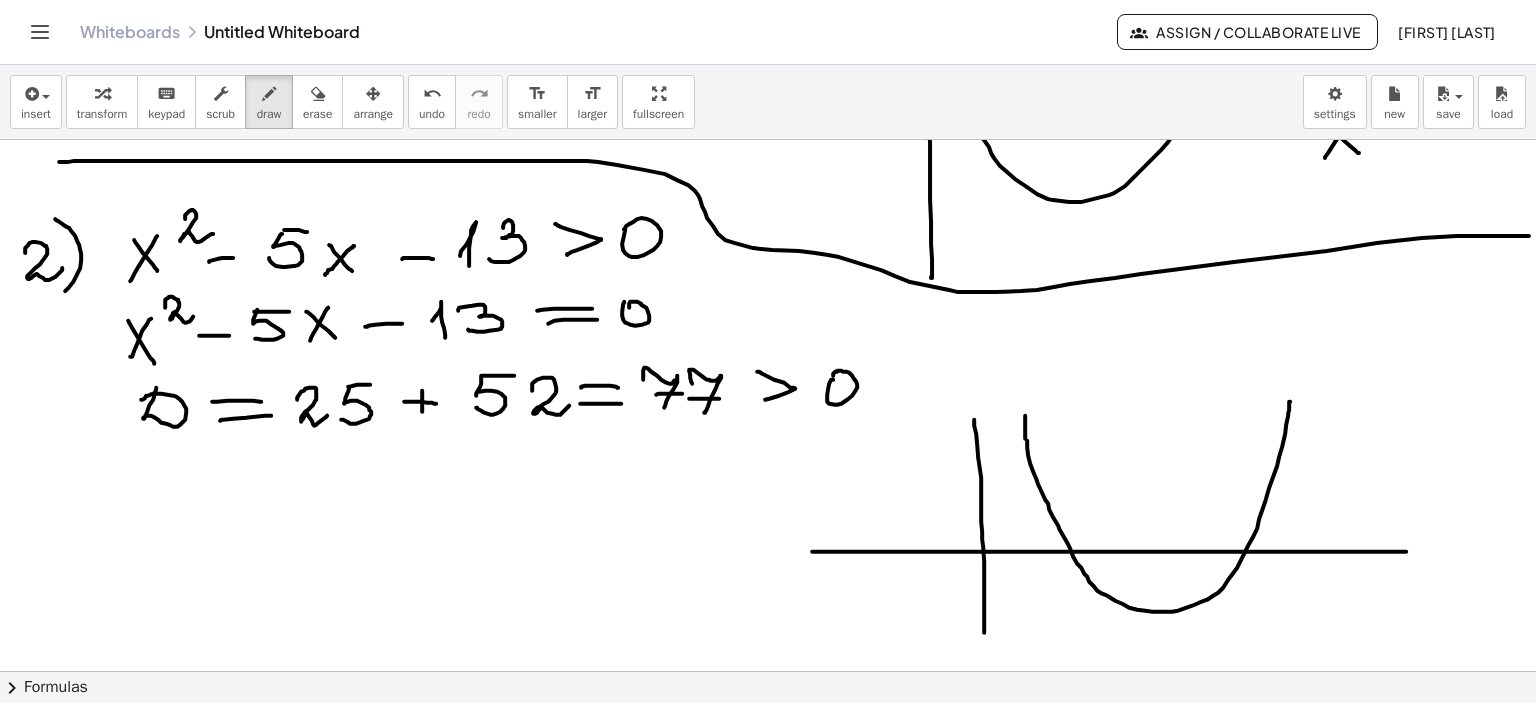 click at bounding box center (765, -2330) 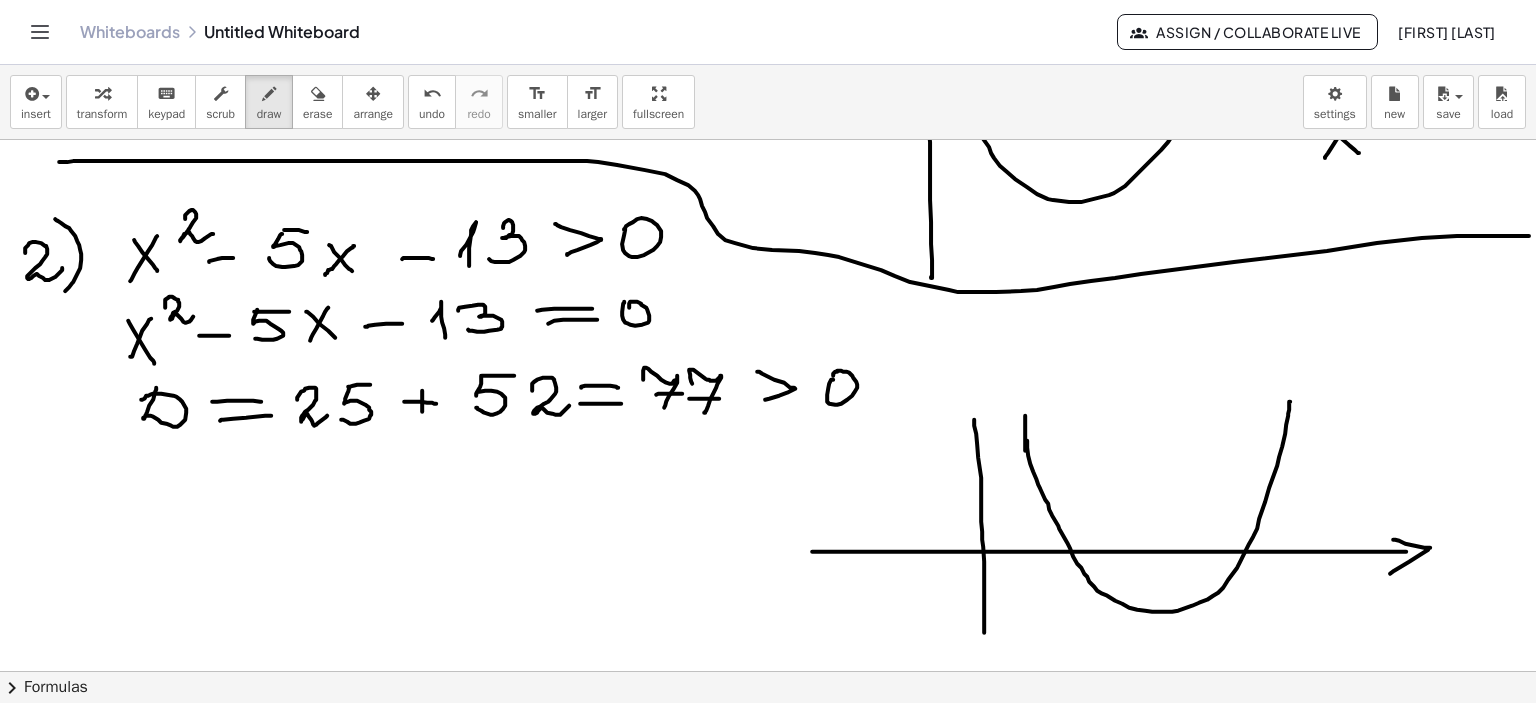 click at bounding box center (765, -2330) 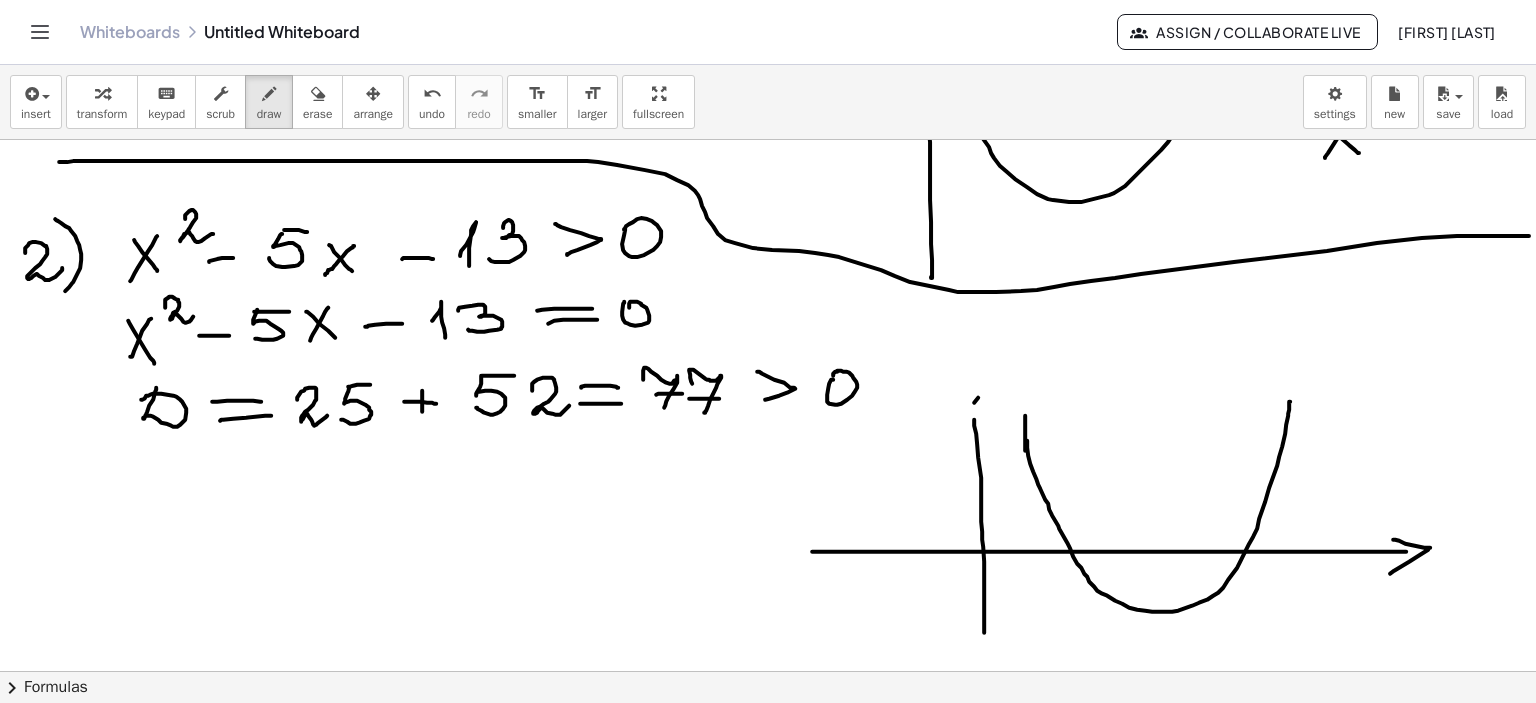 click at bounding box center [765, -2330] 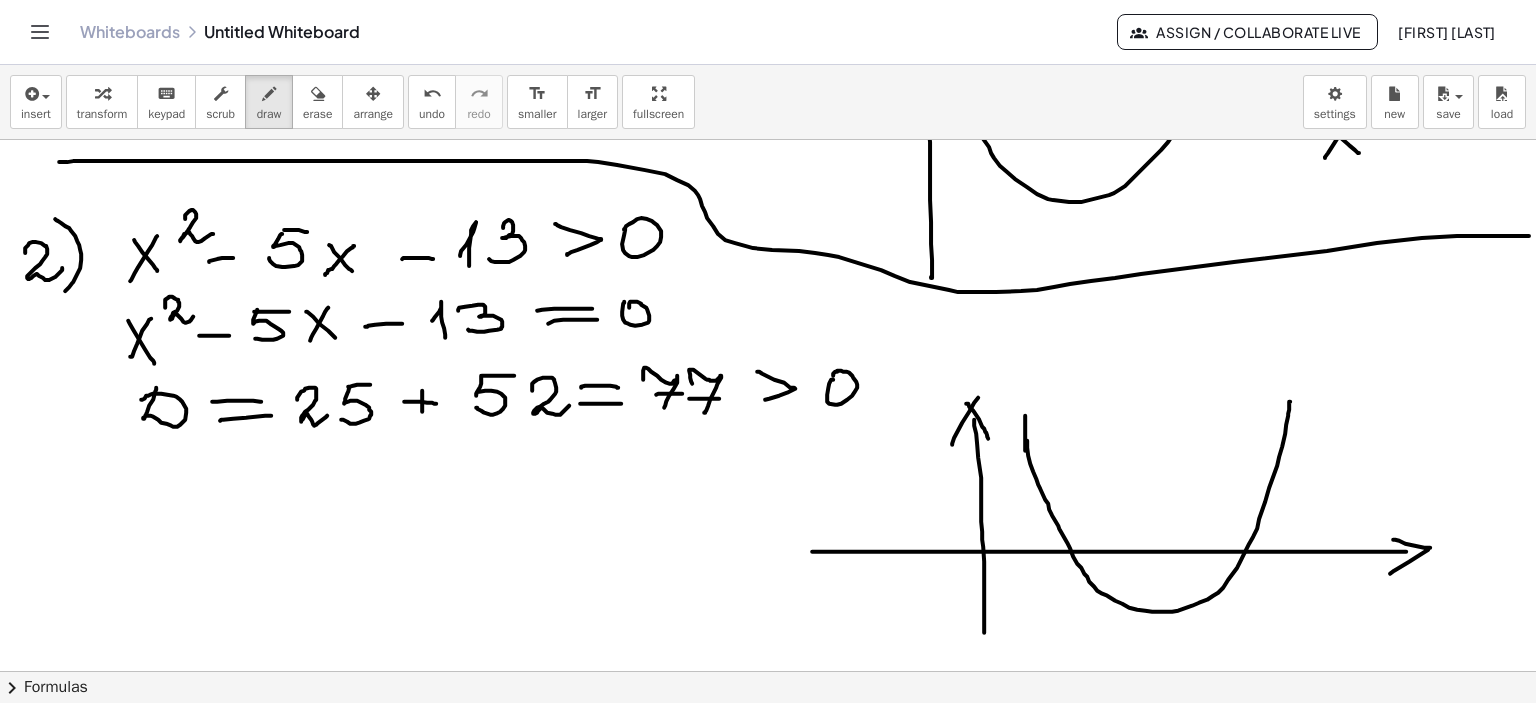 click at bounding box center (765, -2330) 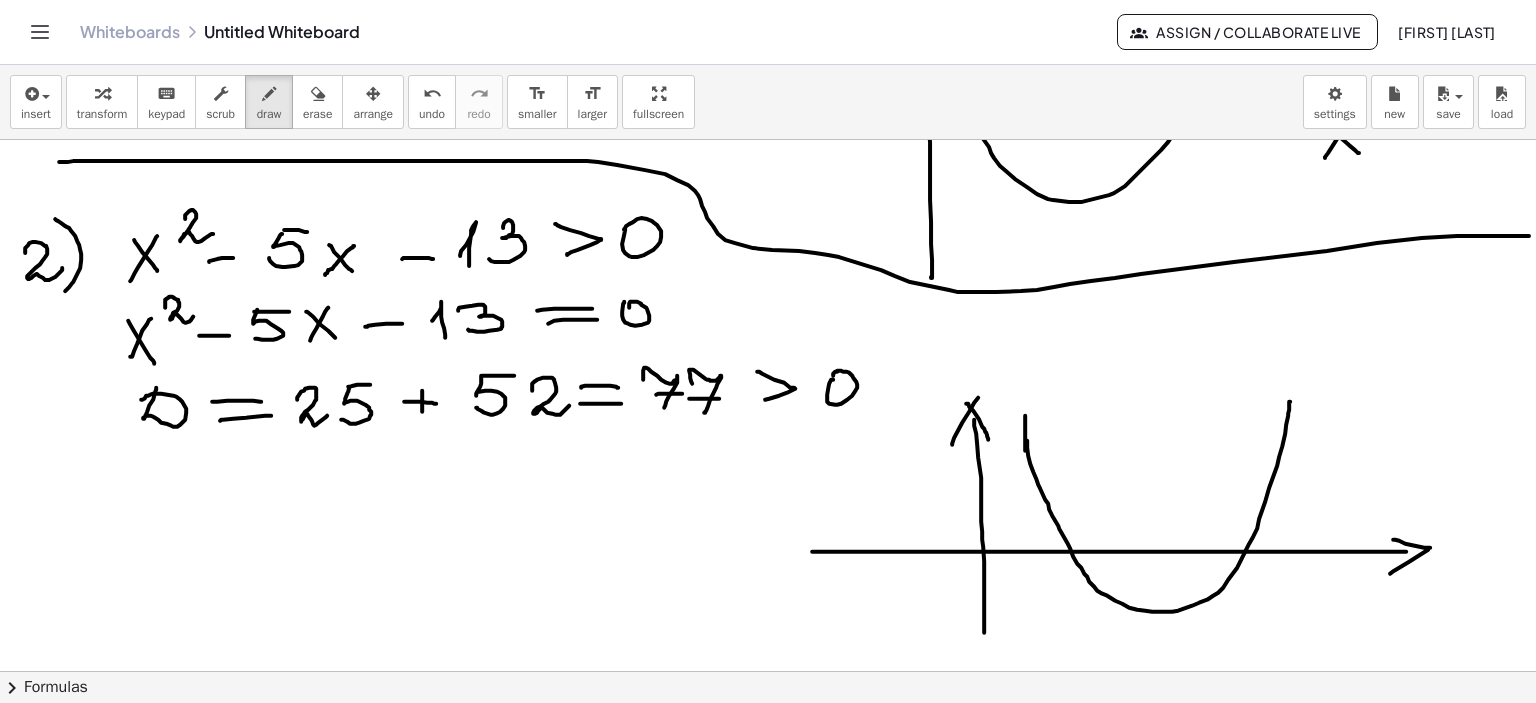 drag, startPoint x: 1014, startPoint y: 487, endPoint x: 980, endPoint y: 537, distance: 60.464867 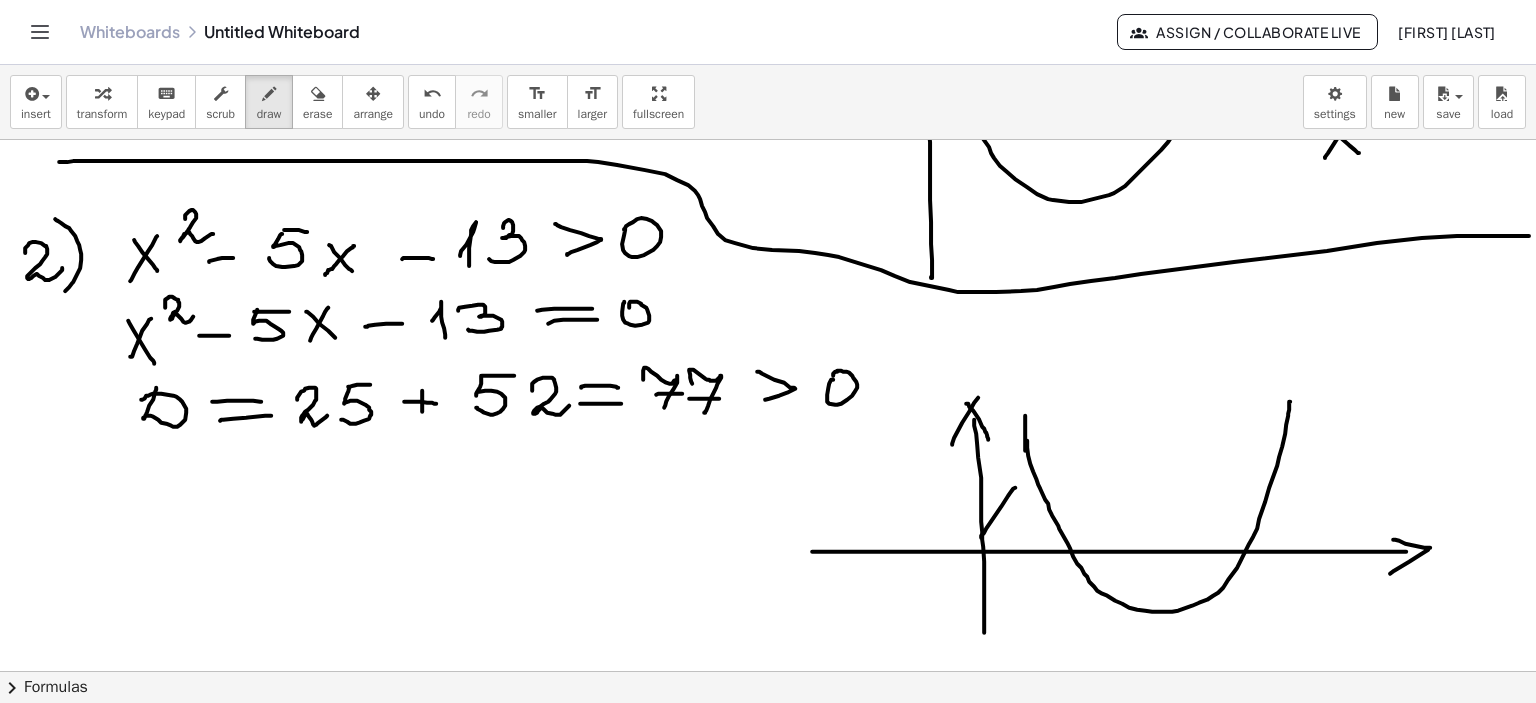 drag, startPoint x: 1047, startPoint y: 496, endPoint x: 1019, endPoint y: 539, distance: 51.312767 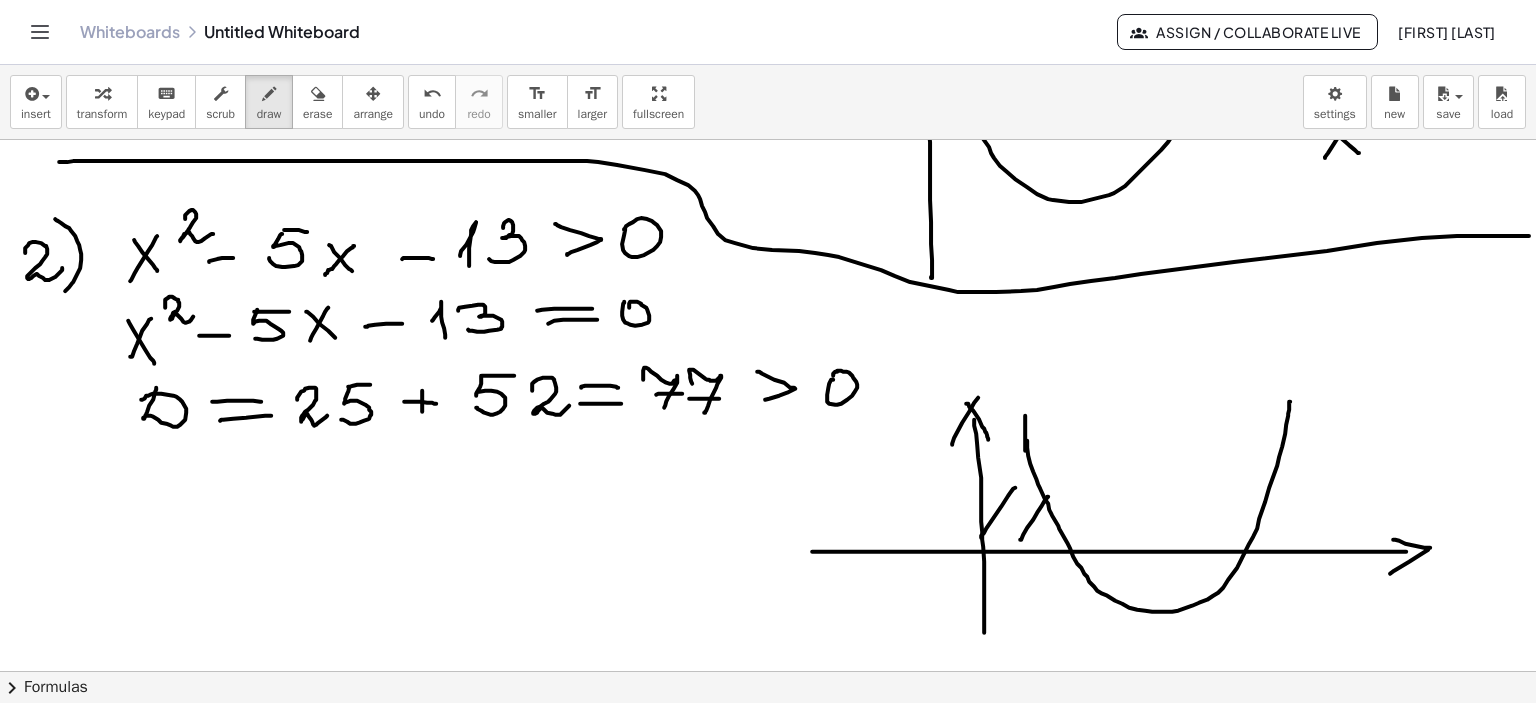 click at bounding box center (765, -2330) 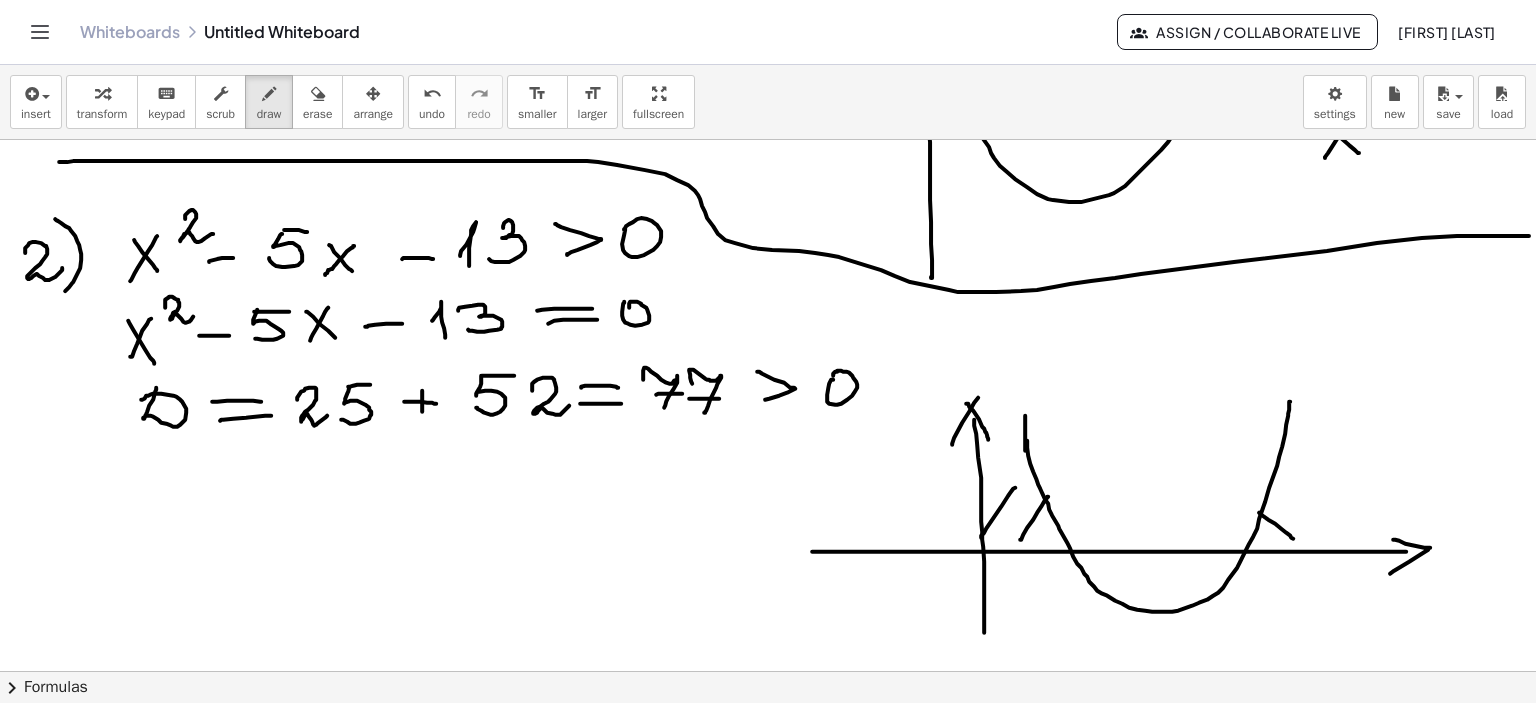 drag, startPoint x: 1284, startPoint y: 487, endPoint x: 1328, endPoint y: 525, distance: 58.137768 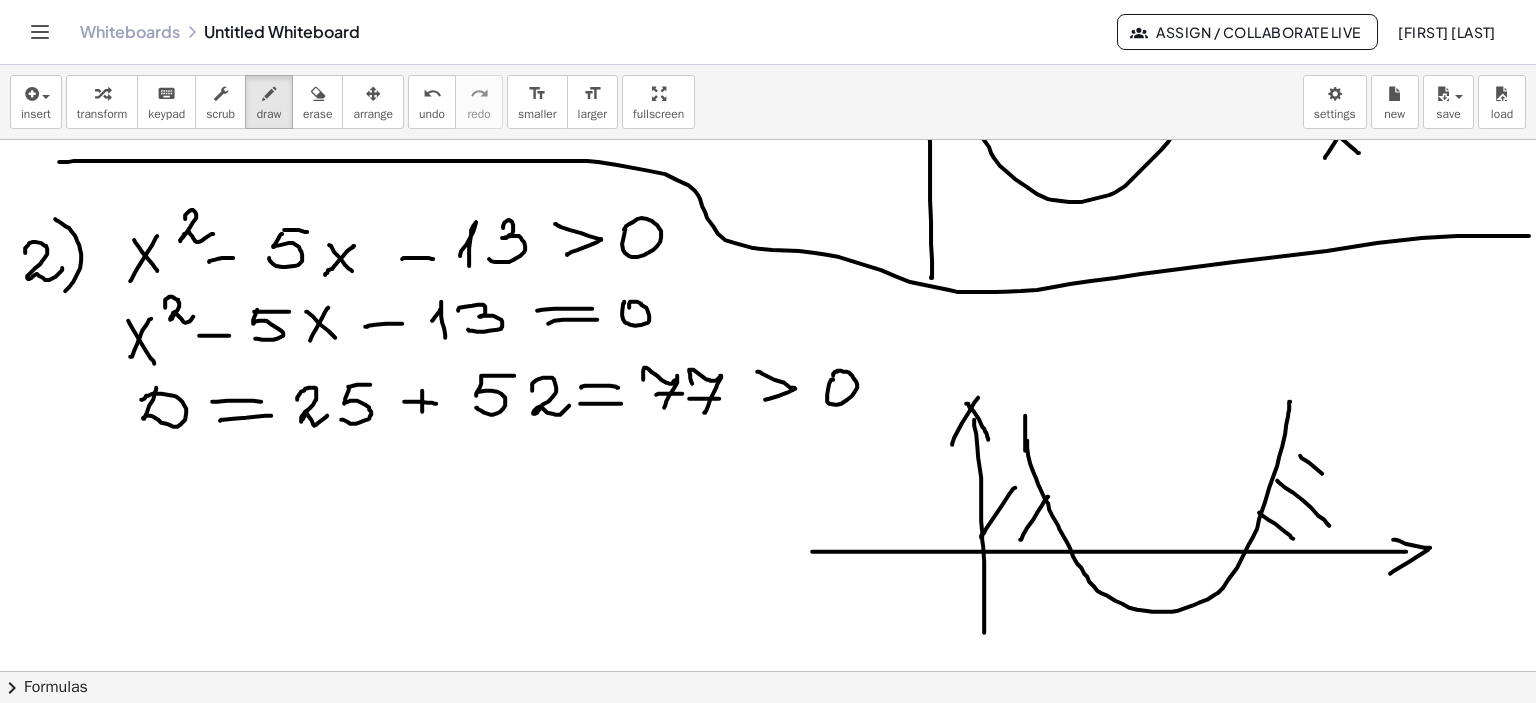 drag, startPoint x: 1299, startPoint y: 455, endPoint x: 1363, endPoint y: 516, distance: 88.4138 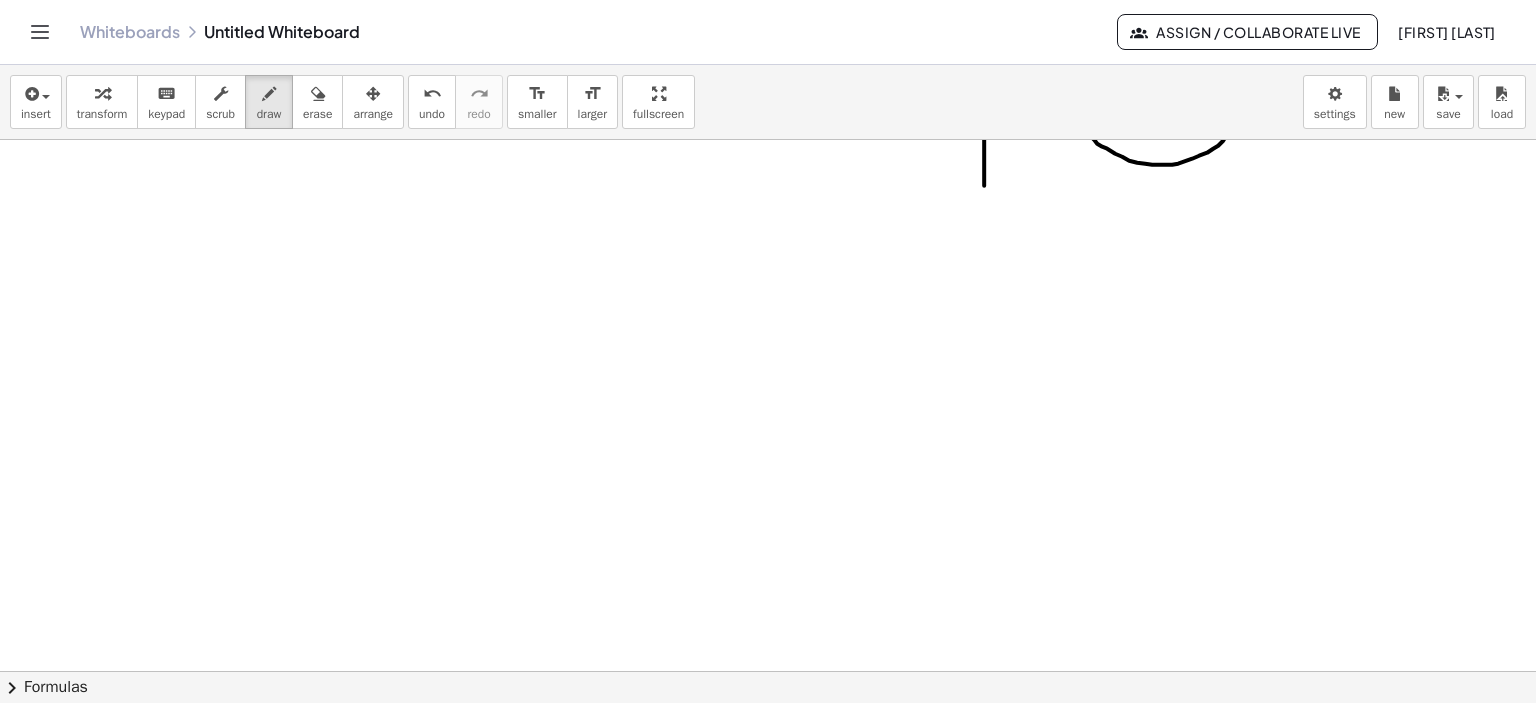 scroll, scrollTop: 6399, scrollLeft: 7, axis: both 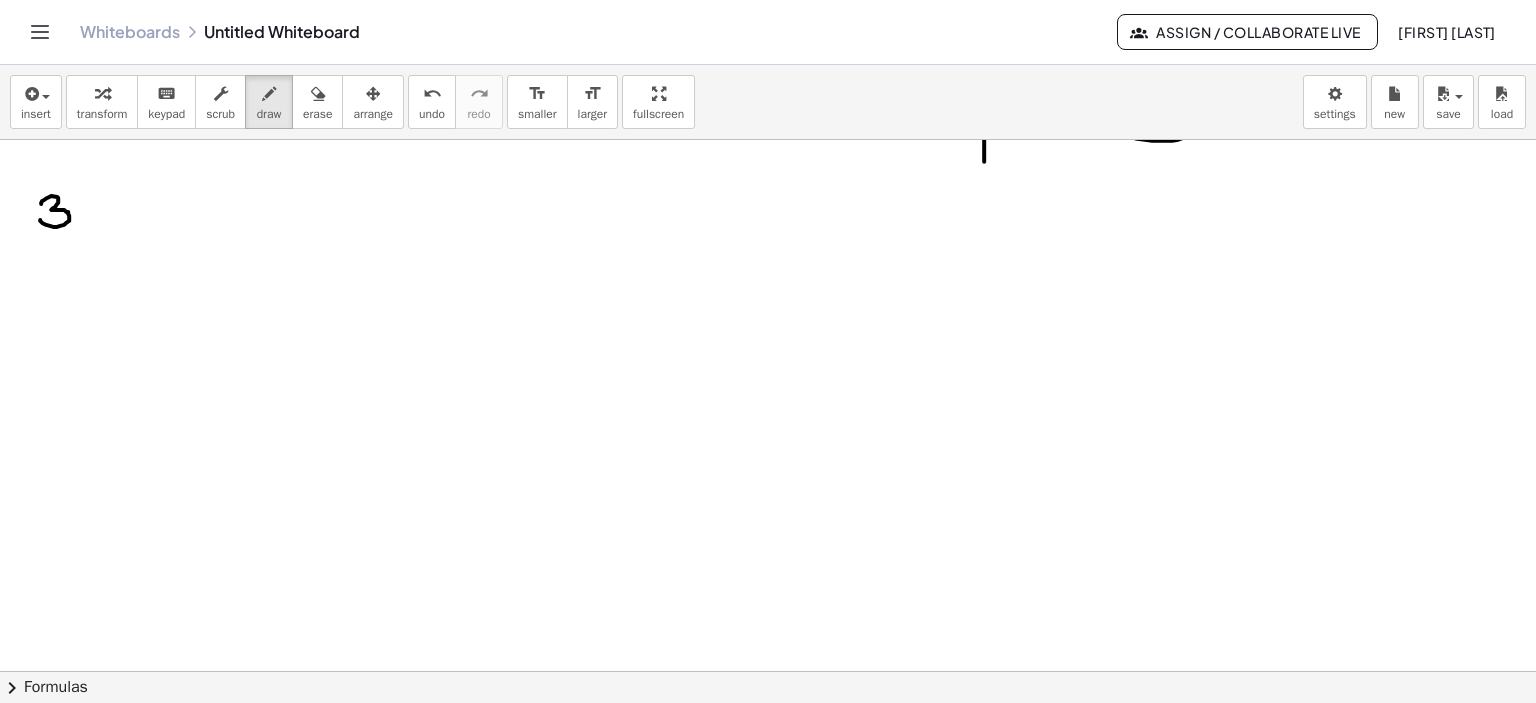 drag, startPoint x: 40, startPoint y: 203, endPoint x: 39, endPoint y: 219, distance: 16.03122 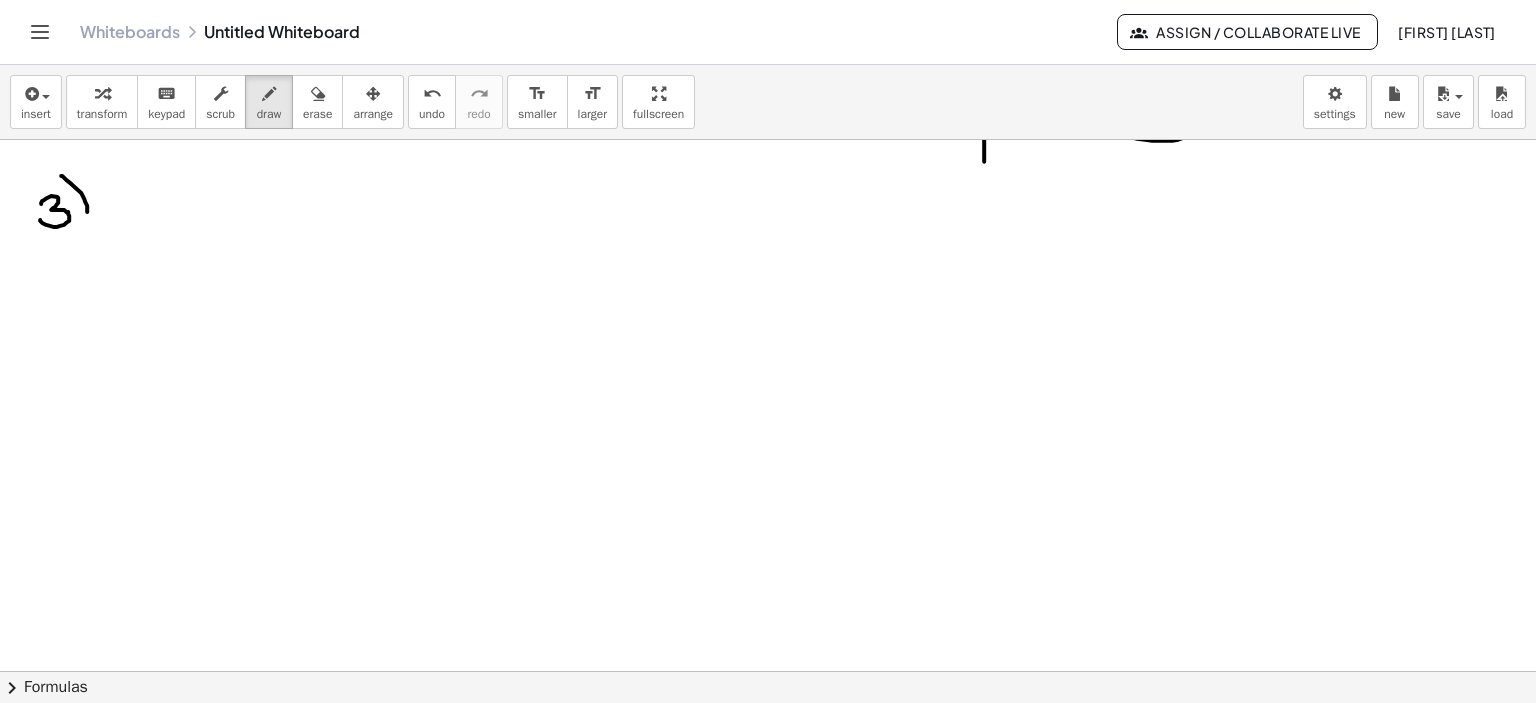 drag, startPoint x: 60, startPoint y: 175, endPoint x: 70, endPoint y: 247, distance: 72.691124 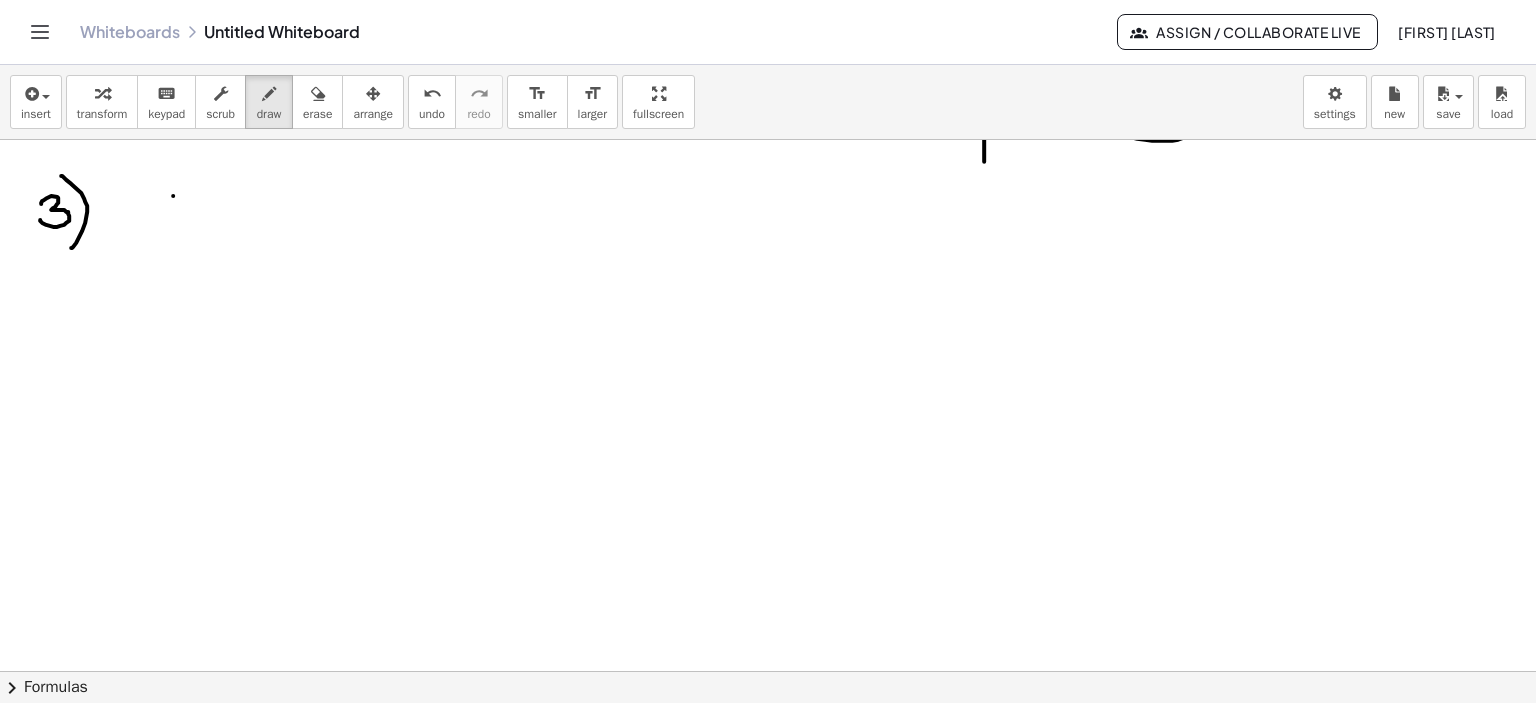 drag, startPoint x: 172, startPoint y: 195, endPoint x: 142, endPoint y: 217, distance: 37.202152 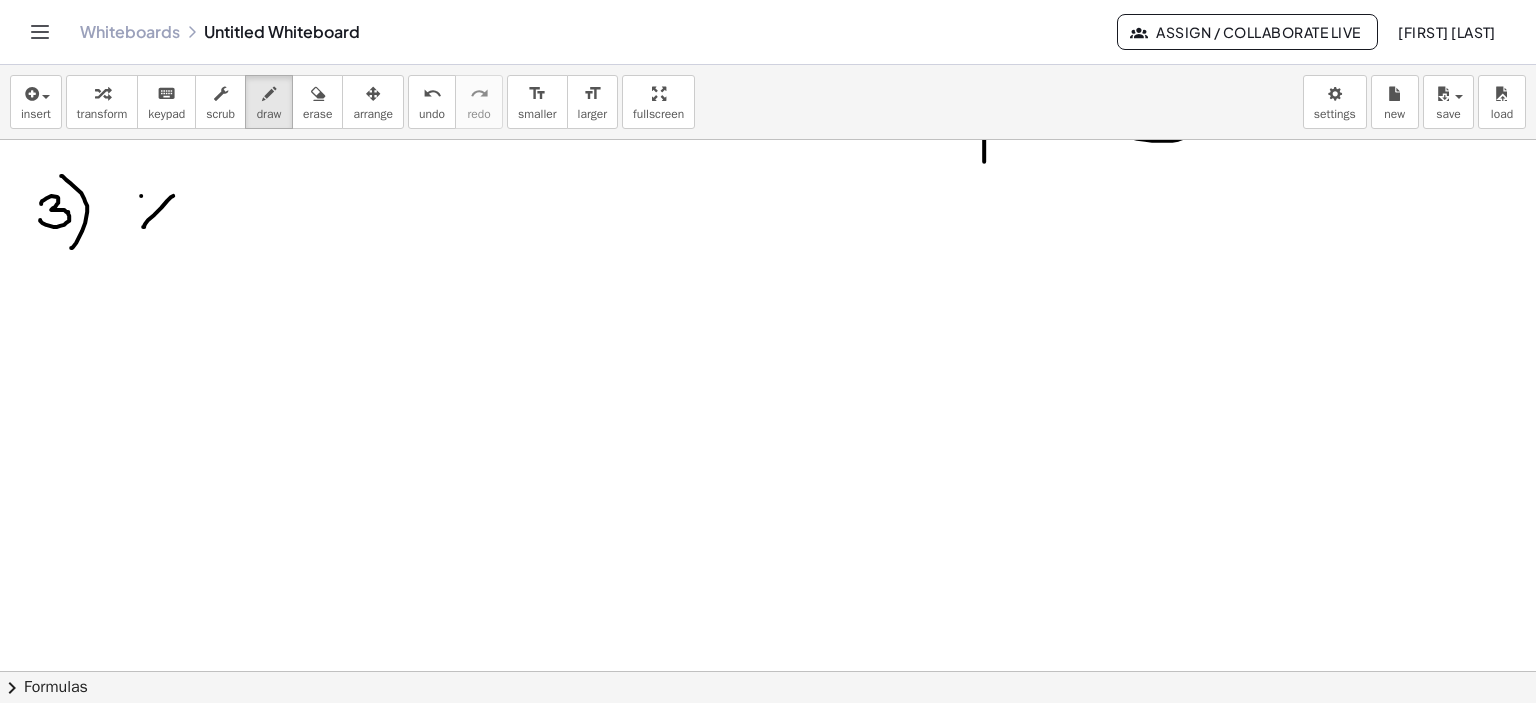 drag, startPoint x: 140, startPoint y: 195, endPoint x: 175, endPoint y: 232, distance: 50.931328 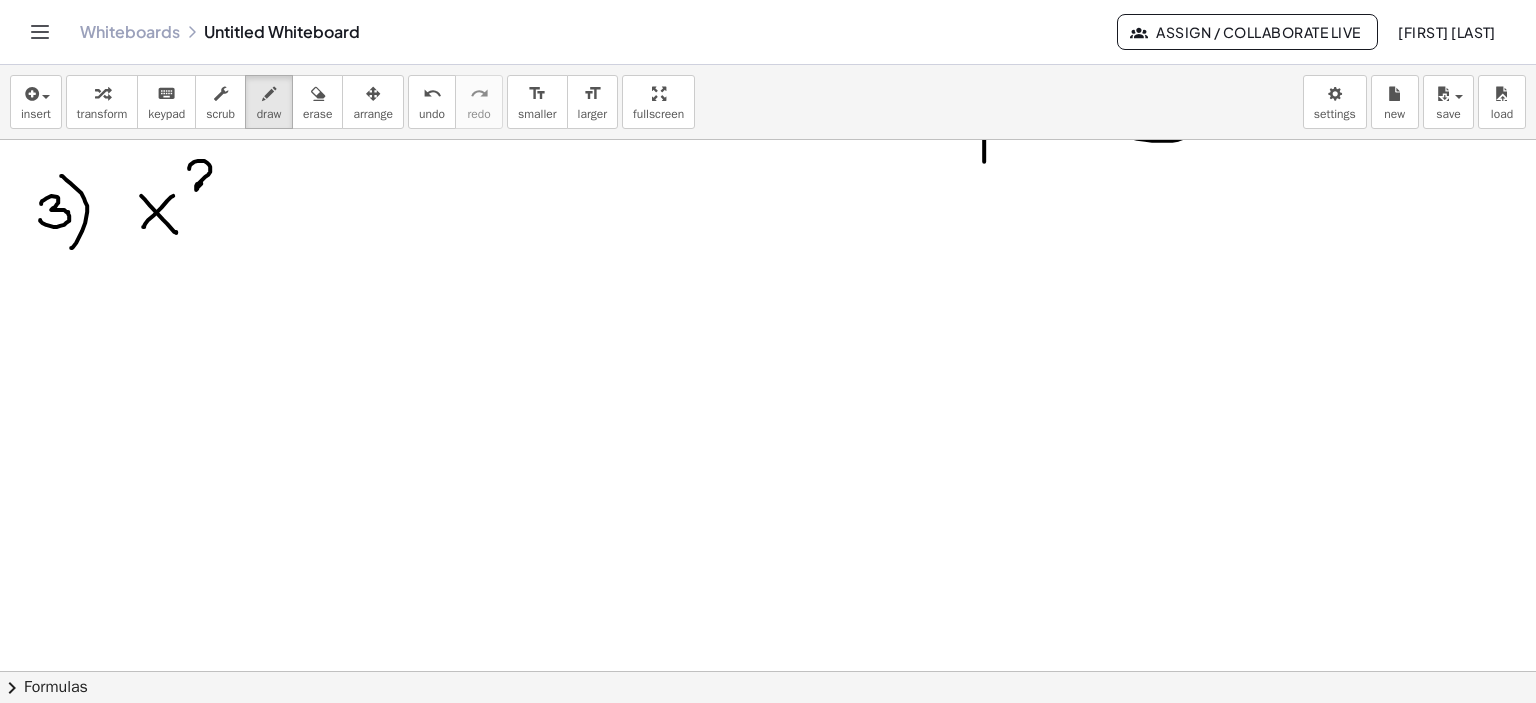 drag, startPoint x: 188, startPoint y: 168, endPoint x: 220, endPoint y: 187, distance: 37.215588 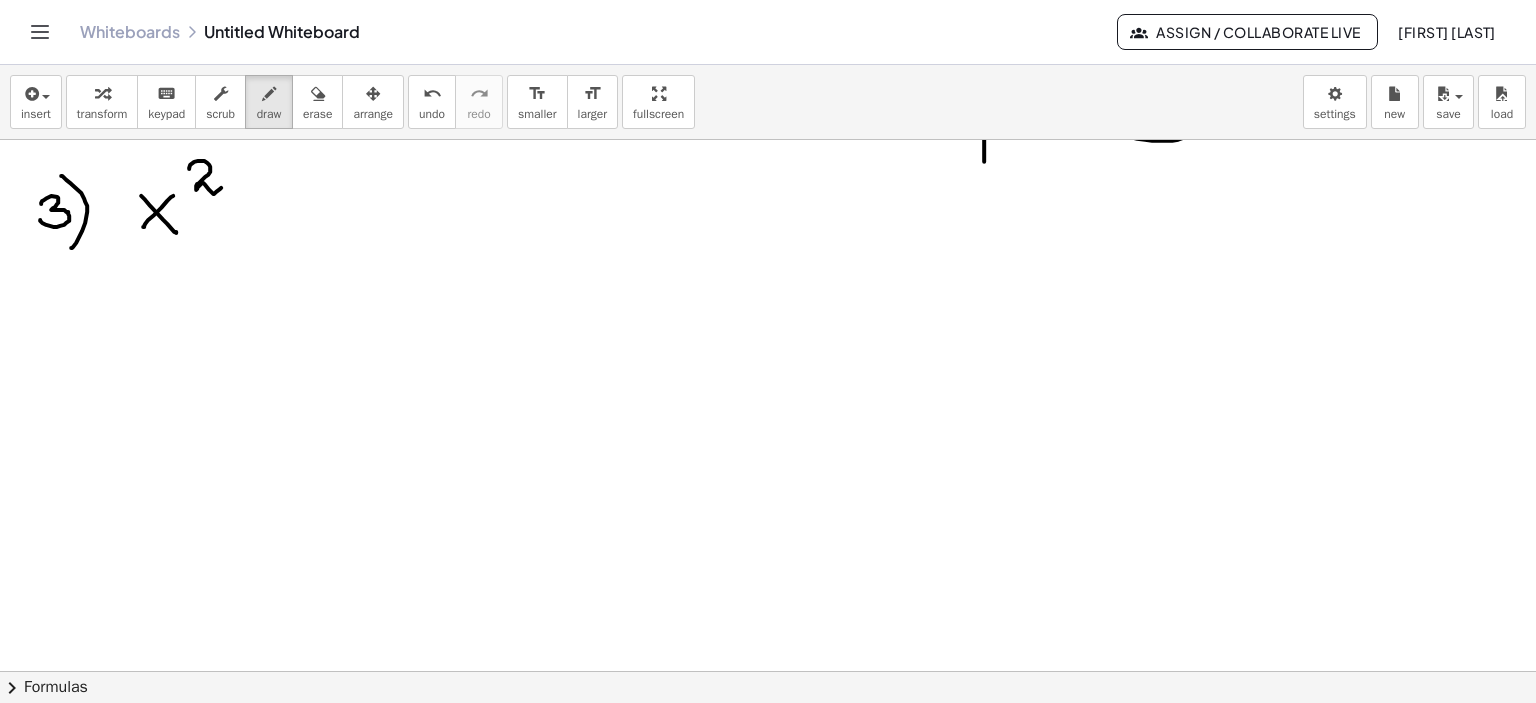drag, startPoint x: 228, startPoint y: 225, endPoint x: 254, endPoint y: 222, distance: 26.172504 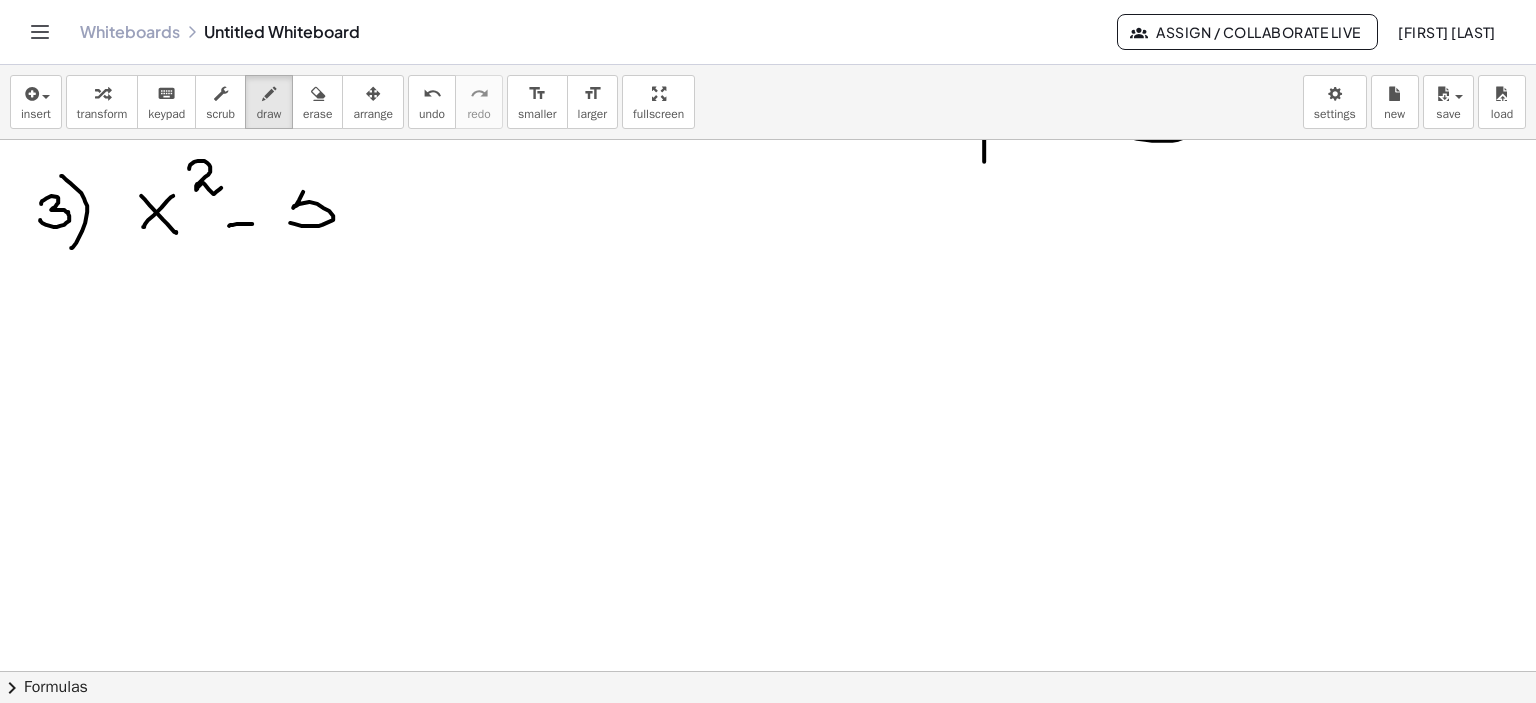 drag, startPoint x: 302, startPoint y: 191, endPoint x: 288, endPoint y: 222, distance: 34.0147 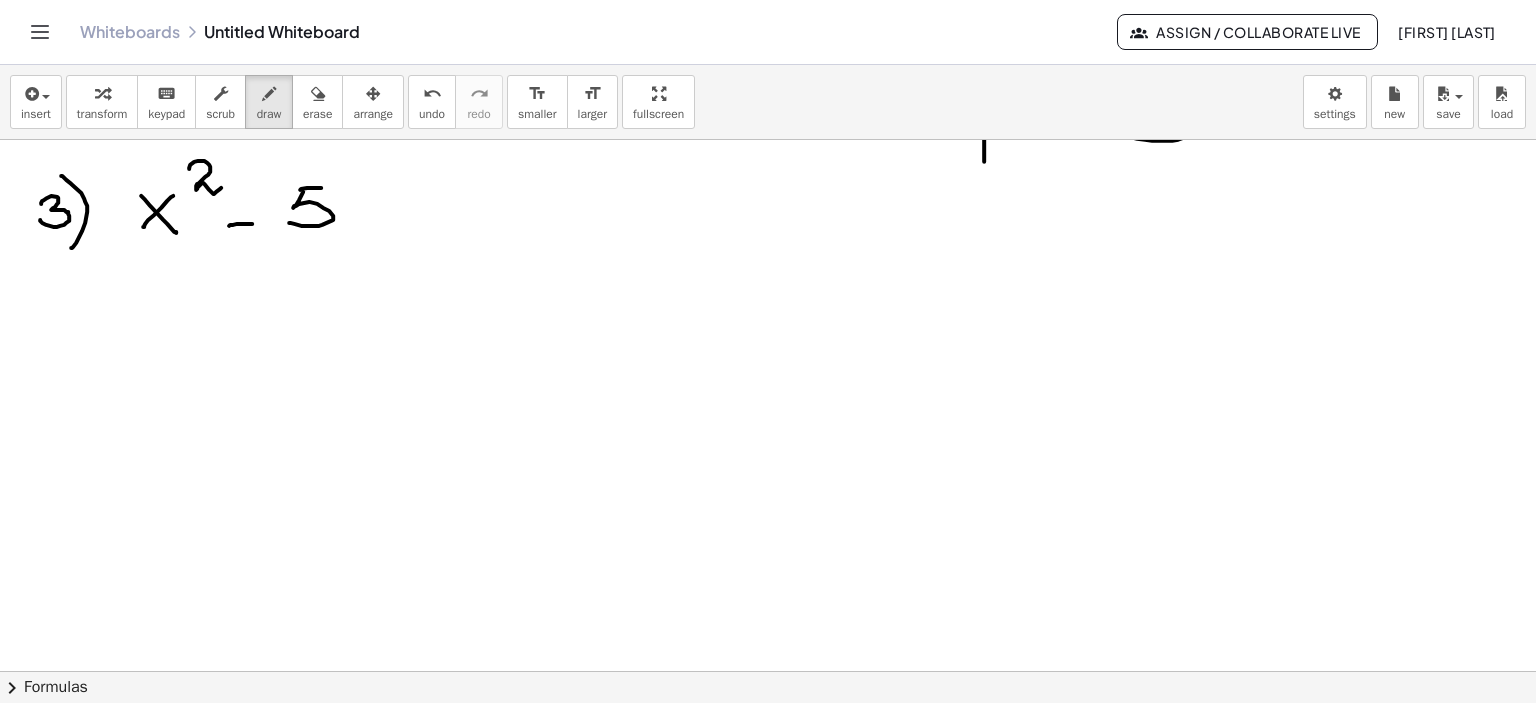 drag, startPoint x: 299, startPoint y: 189, endPoint x: 328, endPoint y: 187, distance: 29.068884 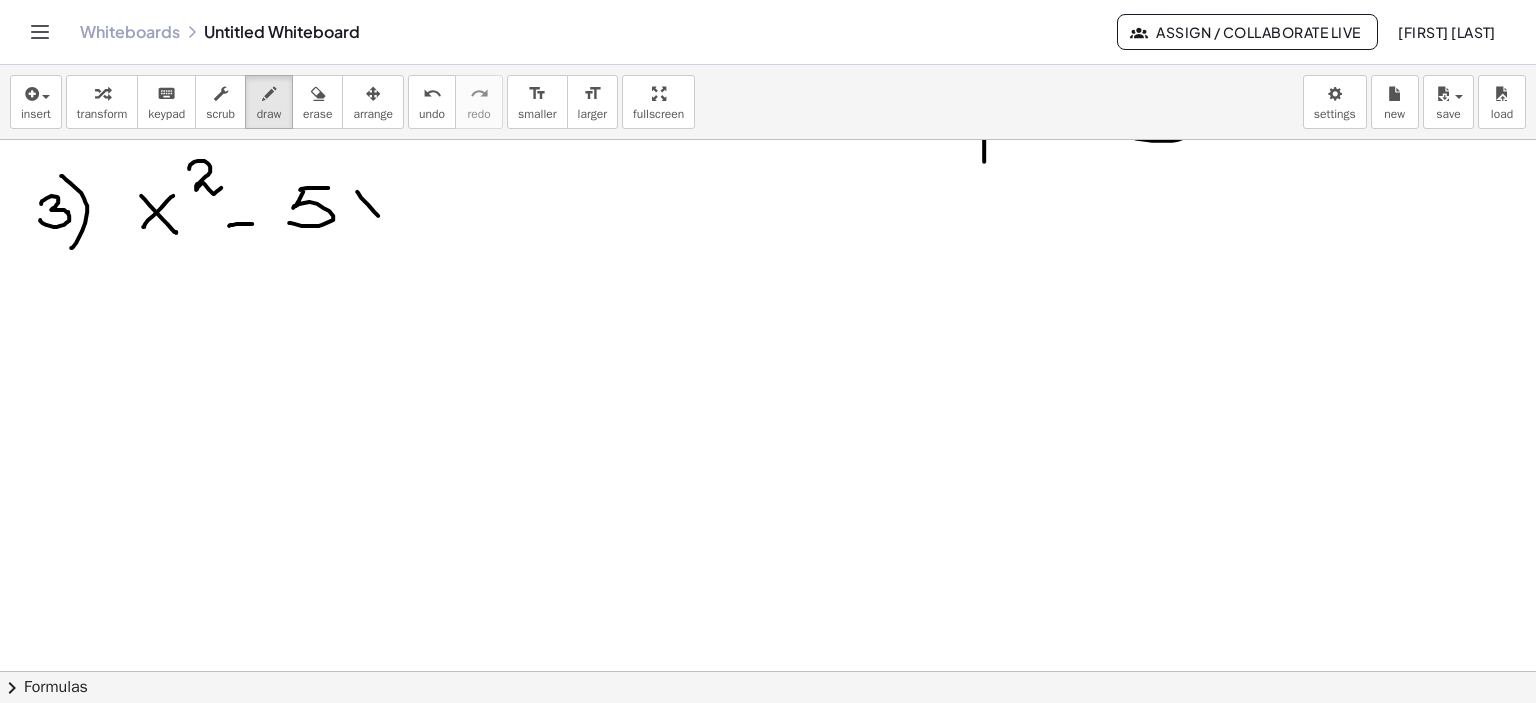 drag, startPoint x: 356, startPoint y: 191, endPoint x: 380, endPoint y: 219, distance: 36.878178 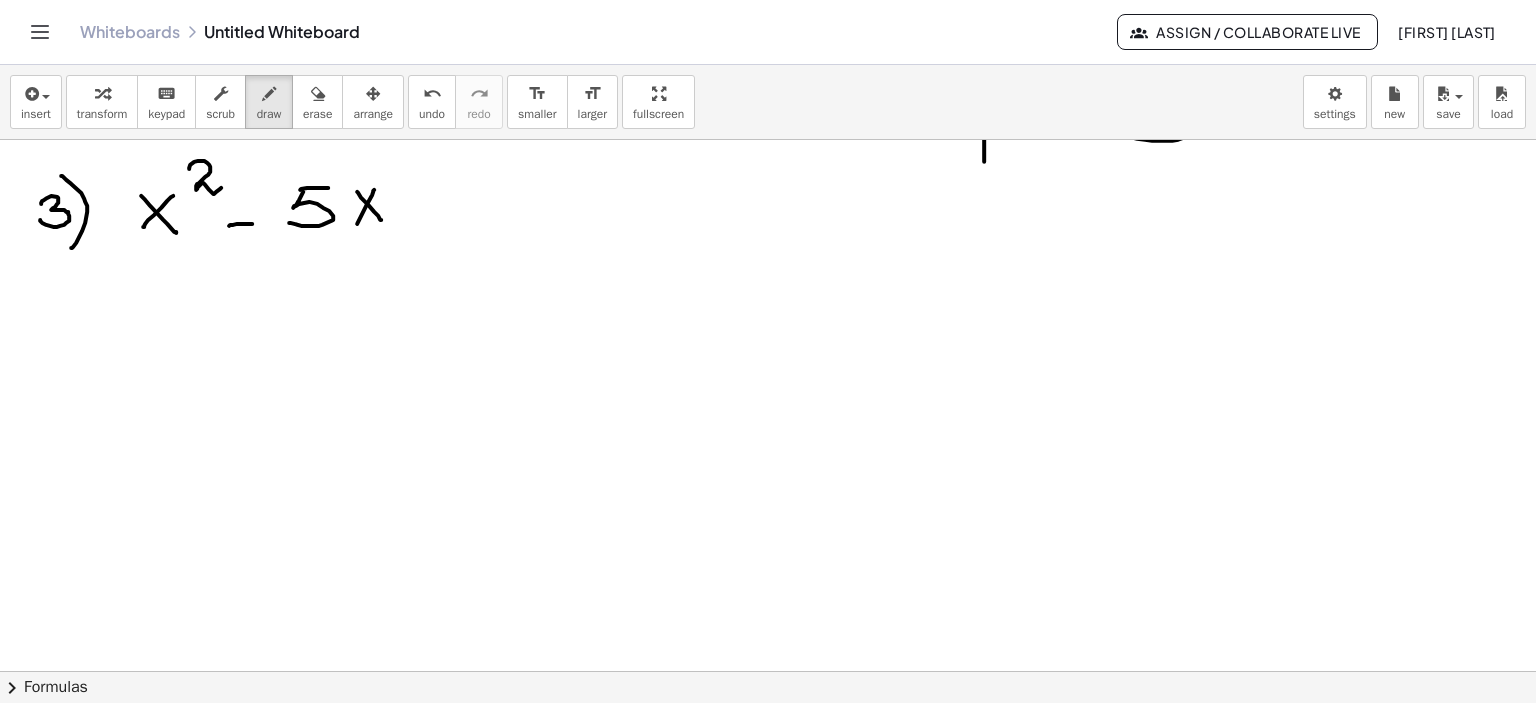 drag, startPoint x: 372, startPoint y: 191, endPoint x: 356, endPoint y: 224, distance: 36.67424 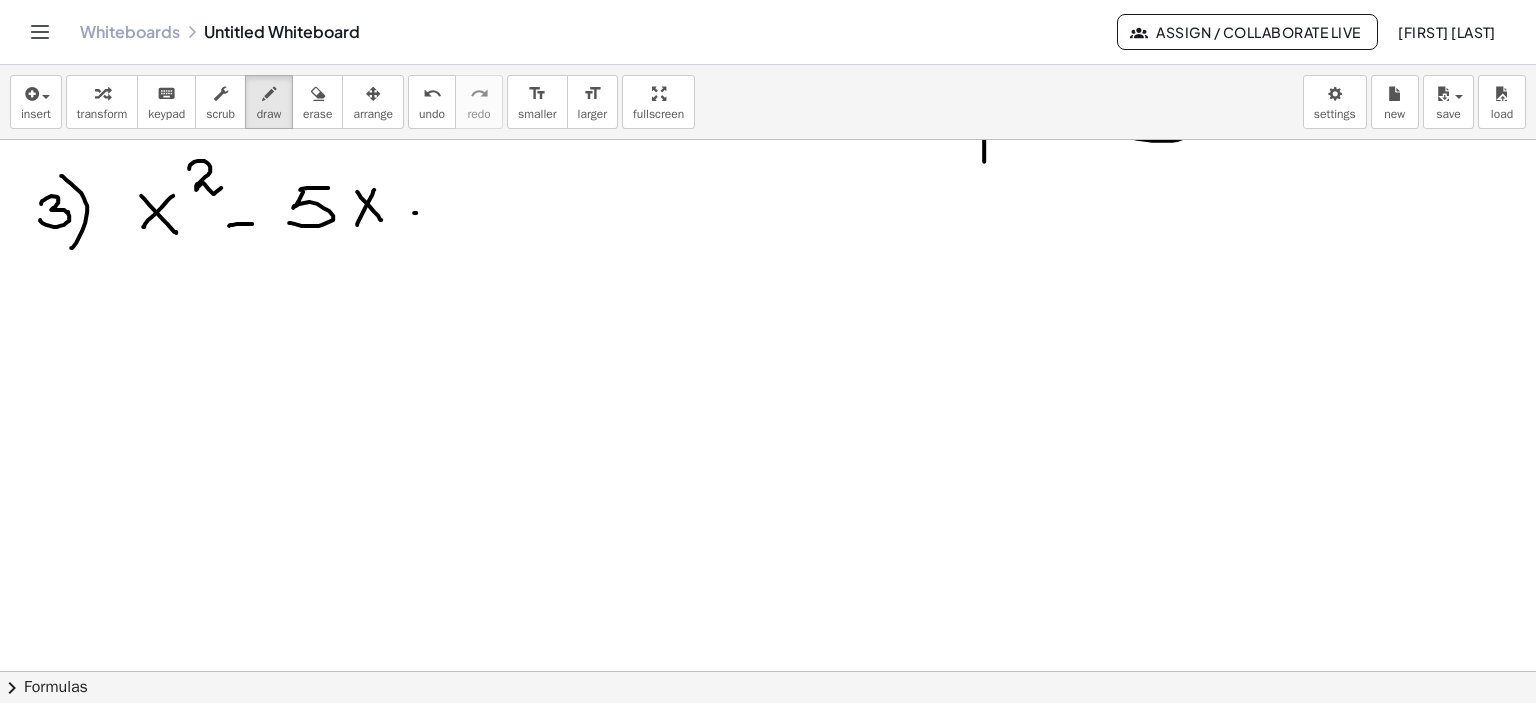drag, startPoint x: 413, startPoint y: 212, endPoint x: 440, endPoint y: 213, distance: 27.018513 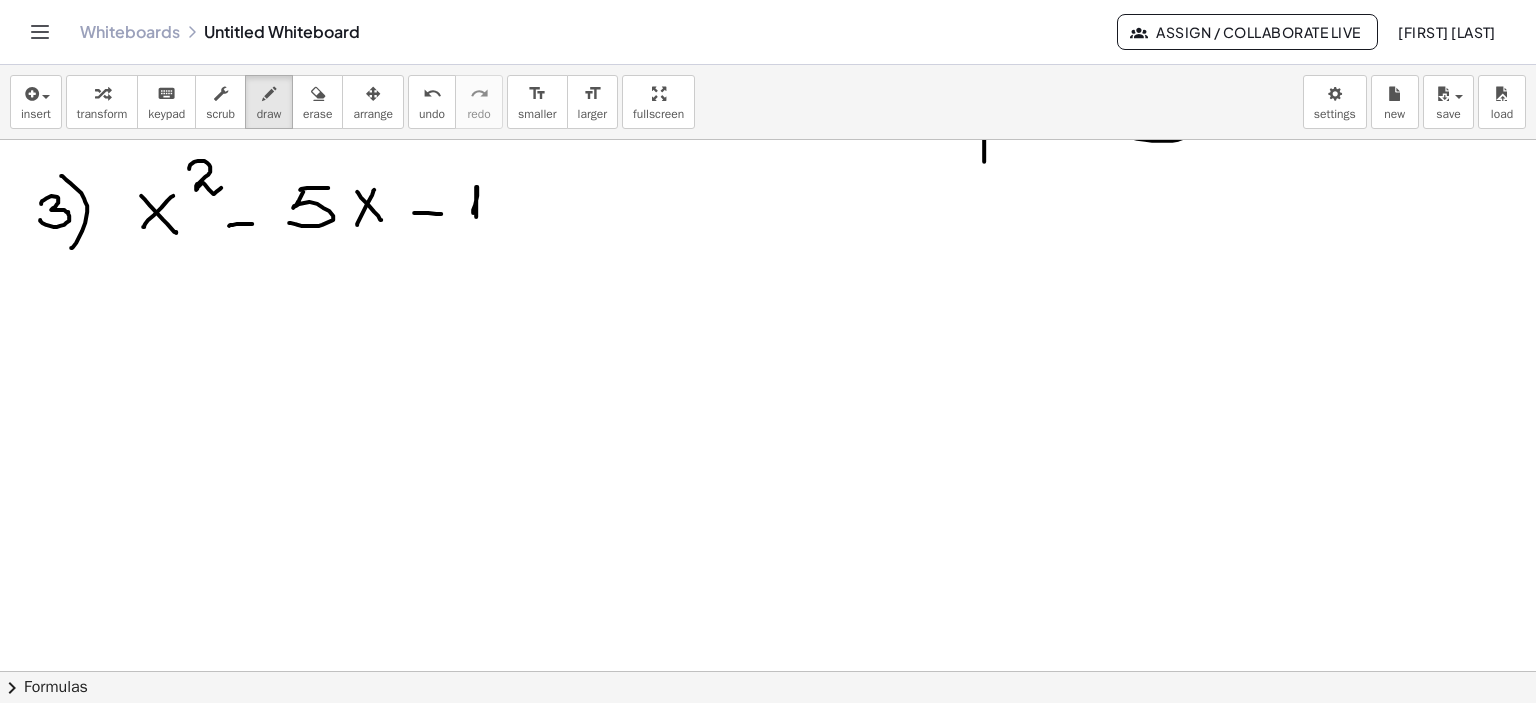 drag, startPoint x: 472, startPoint y: 212, endPoint x: 475, endPoint y: 231, distance: 19.235384 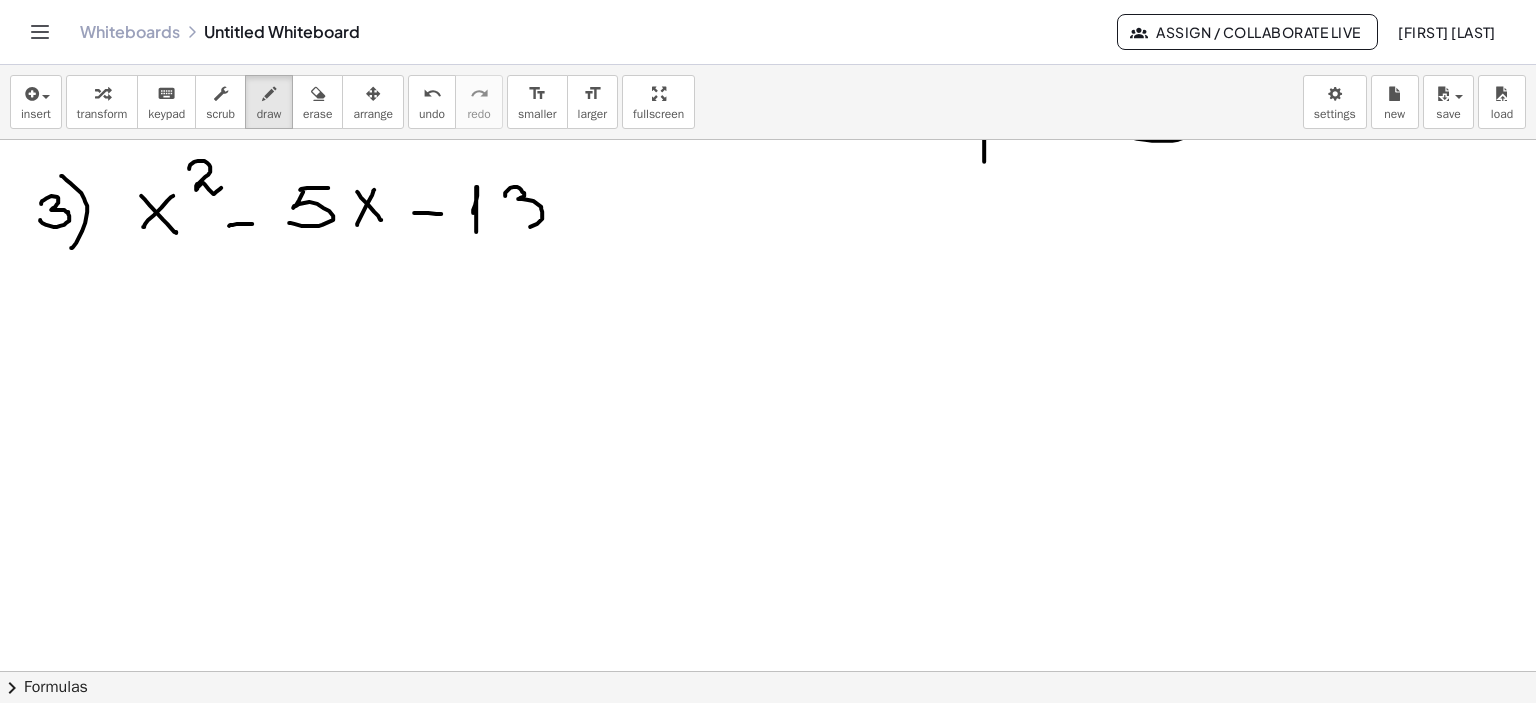 drag, startPoint x: 509, startPoint y: 187, endPoint x: 526, endPoint y: 222, distance: 38.910152 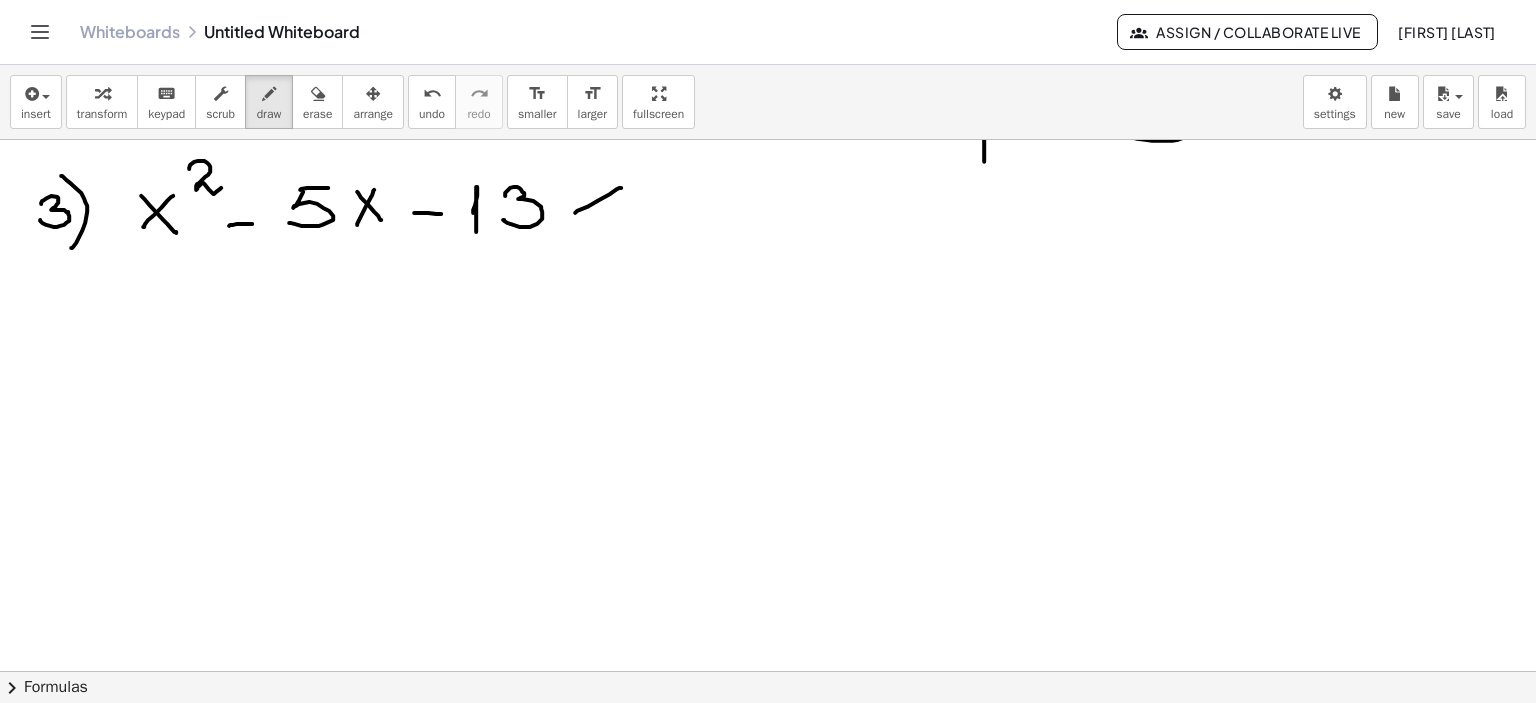 drag, startPoint x: 576, startPoint y: 210, endPoint x: 619, endPoint y: 227, distance: 46.238514 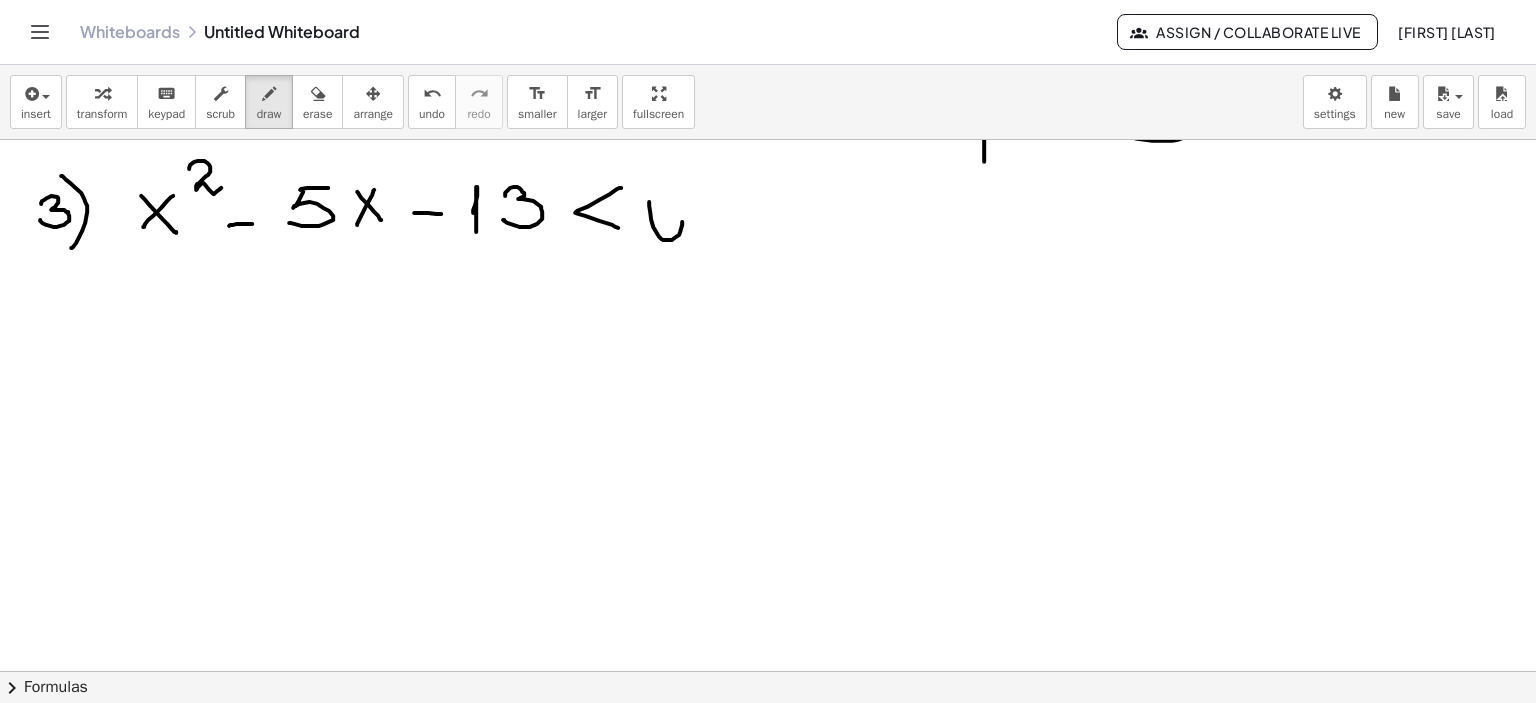 drag, startPoint x: 648, startPoint y: 201, endPoint x: 657, endPoint y: 235, distance: 35.17101 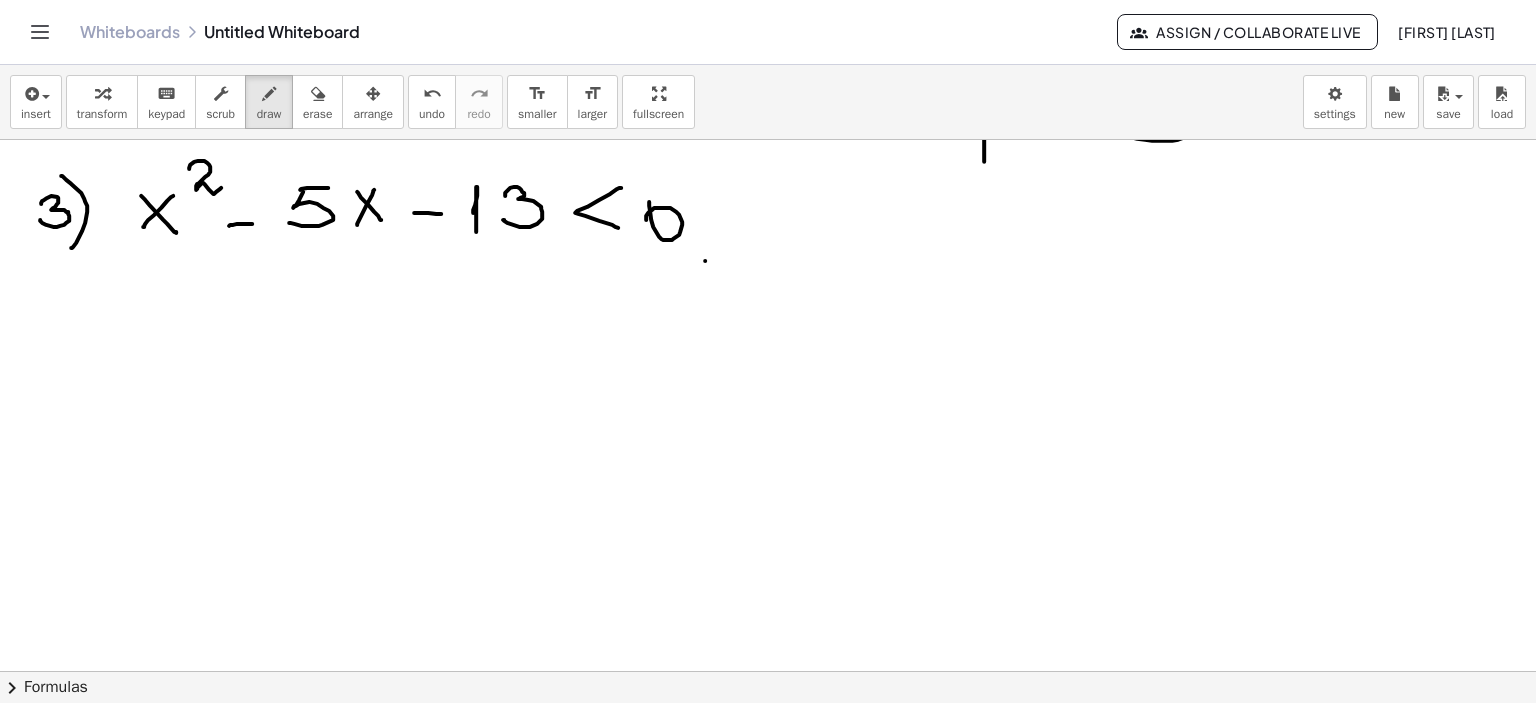 click at bounding box center [765, -2535] 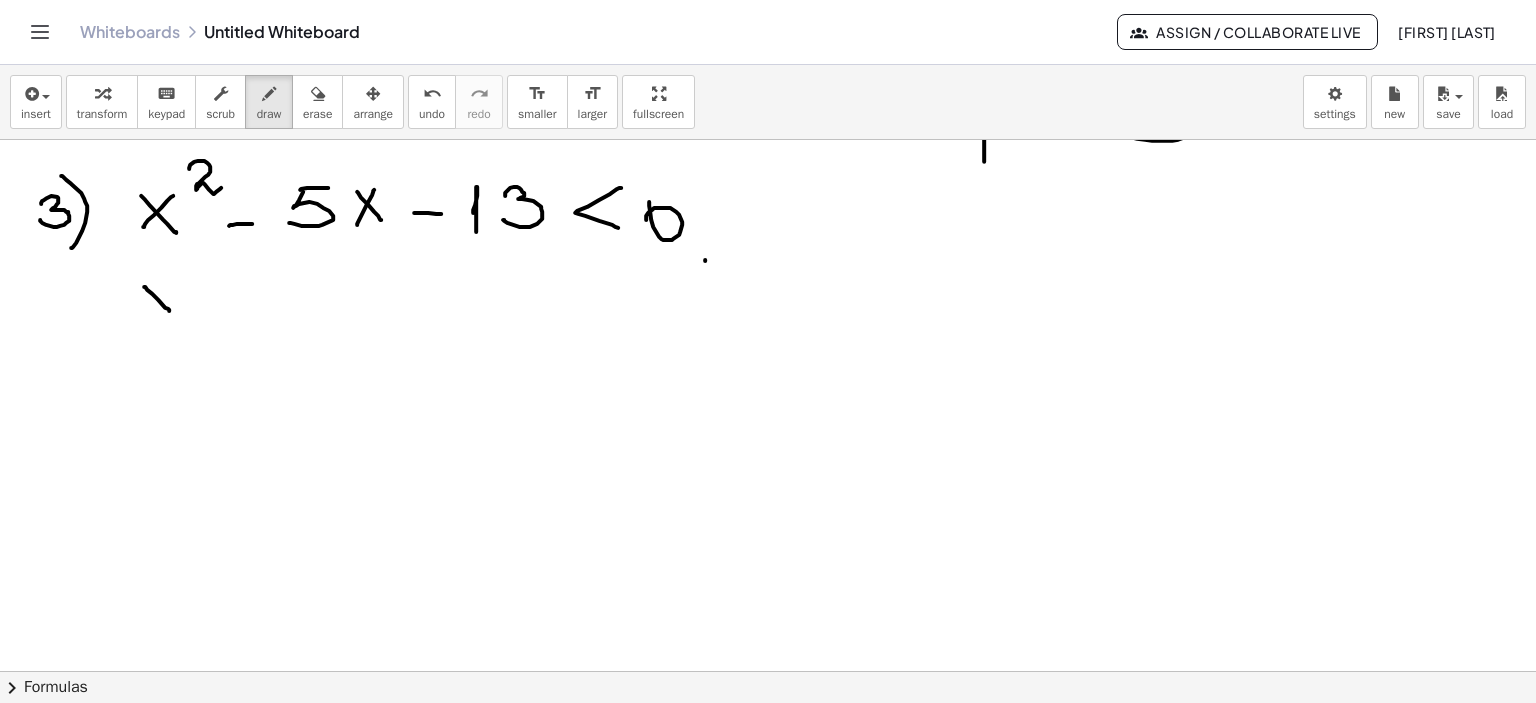 drag, startPoint x: 143, startPoint y: 286, endPoint x: 168, endPoint y: 310, distance: 34.655445 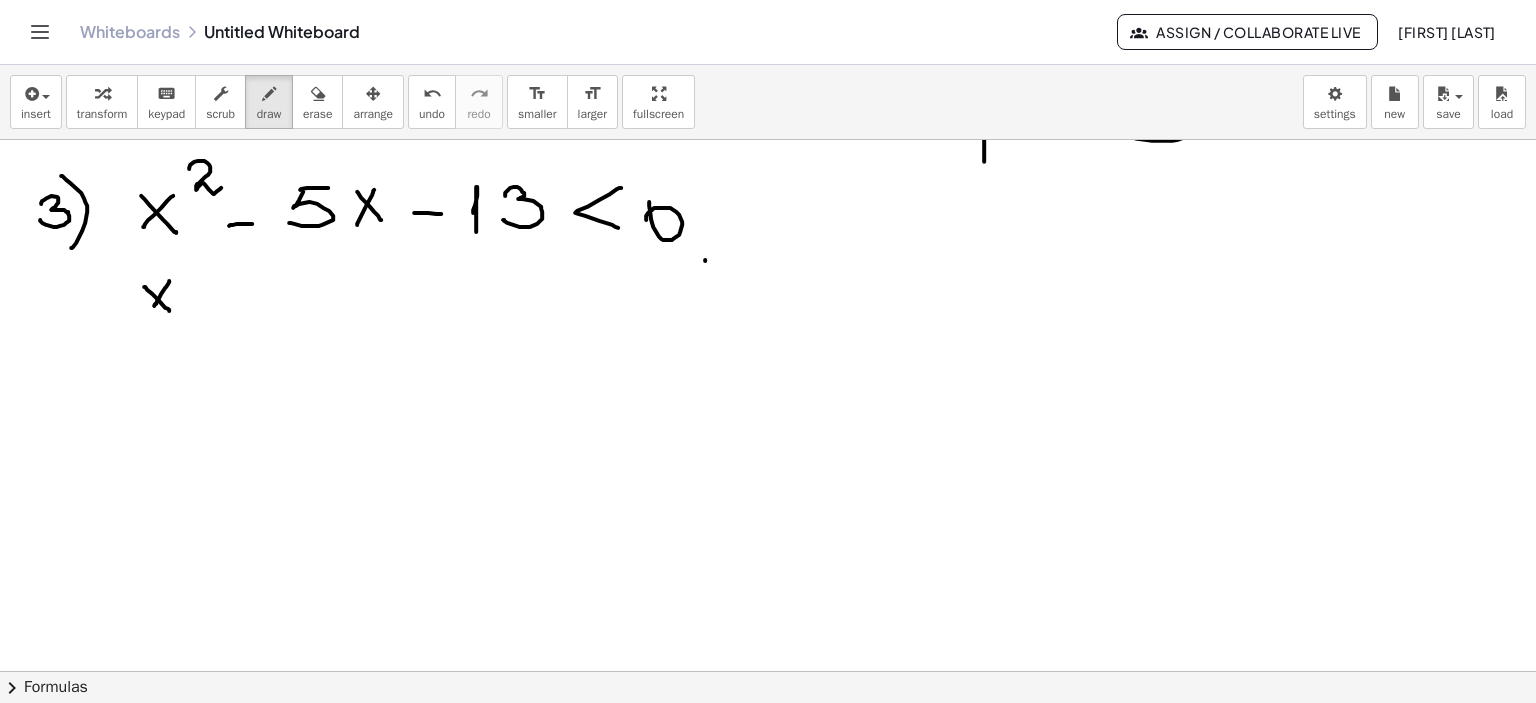 drag, startPoint x: 167, startPoint y: 283, endPoint x: 148, endPoint y: 311, distance: 33.83785 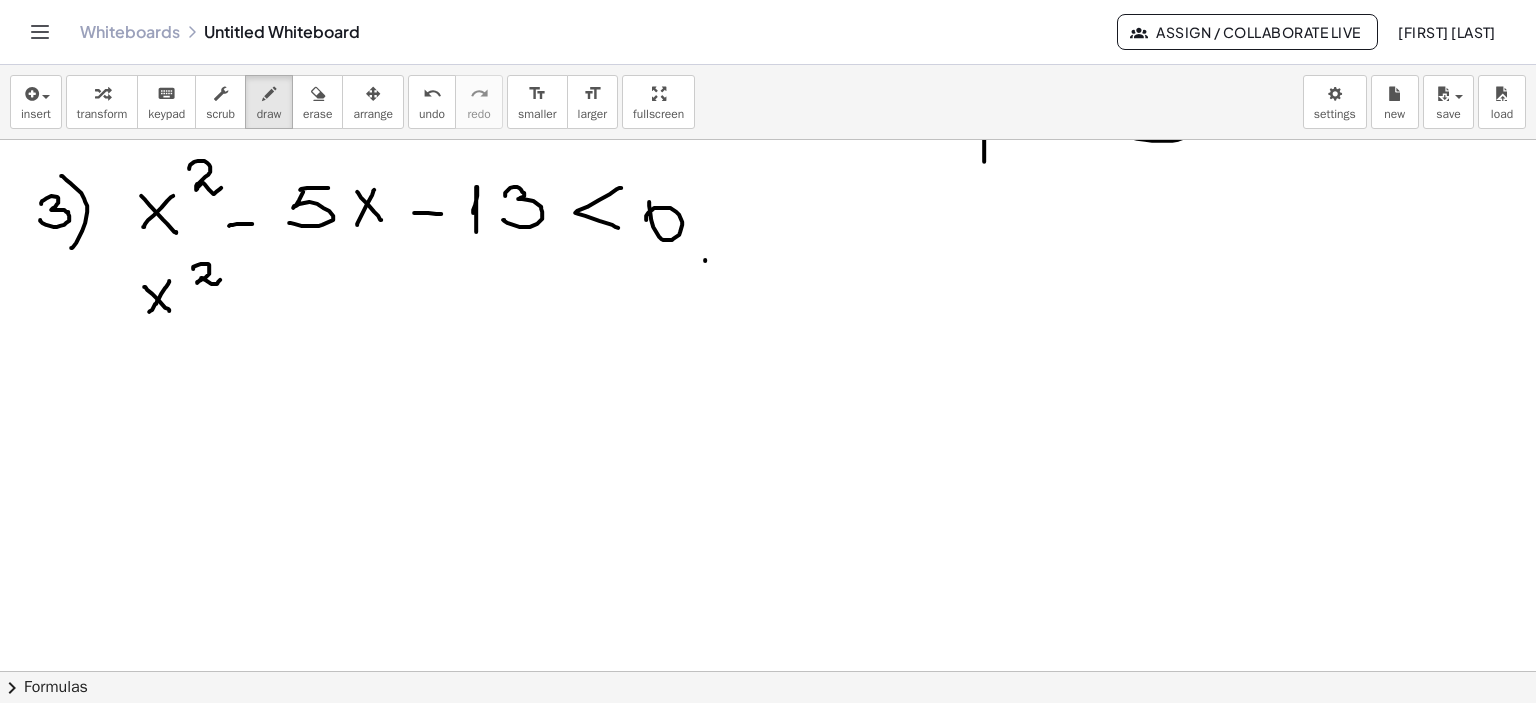drag, startPoint x: 192, startPoint y: 268, endPoint x: 220, endPoint y: 279, distance: 30.083218 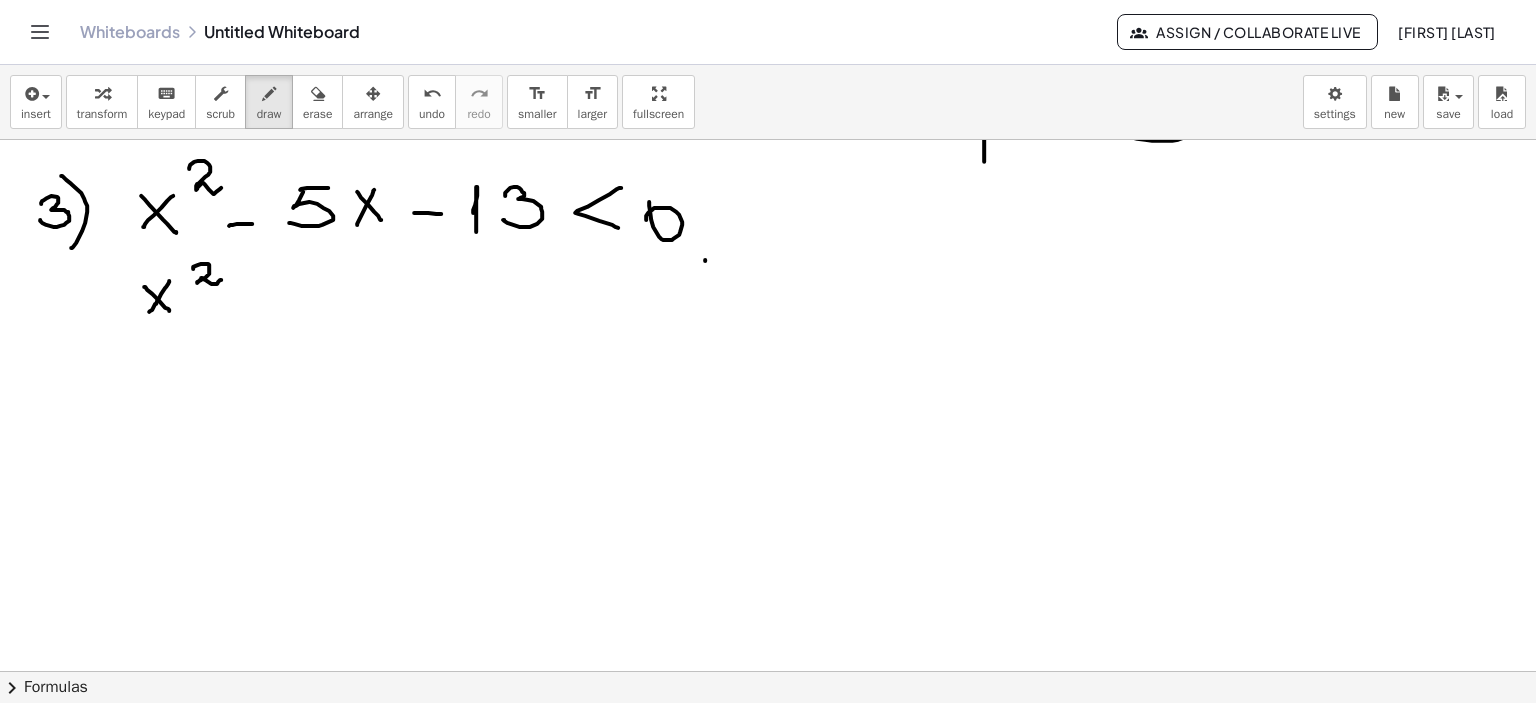 drag, startPoint x: 227, startPoint y: 295, endPoint x: 285, endPoint y: 288, distance: 58.420887 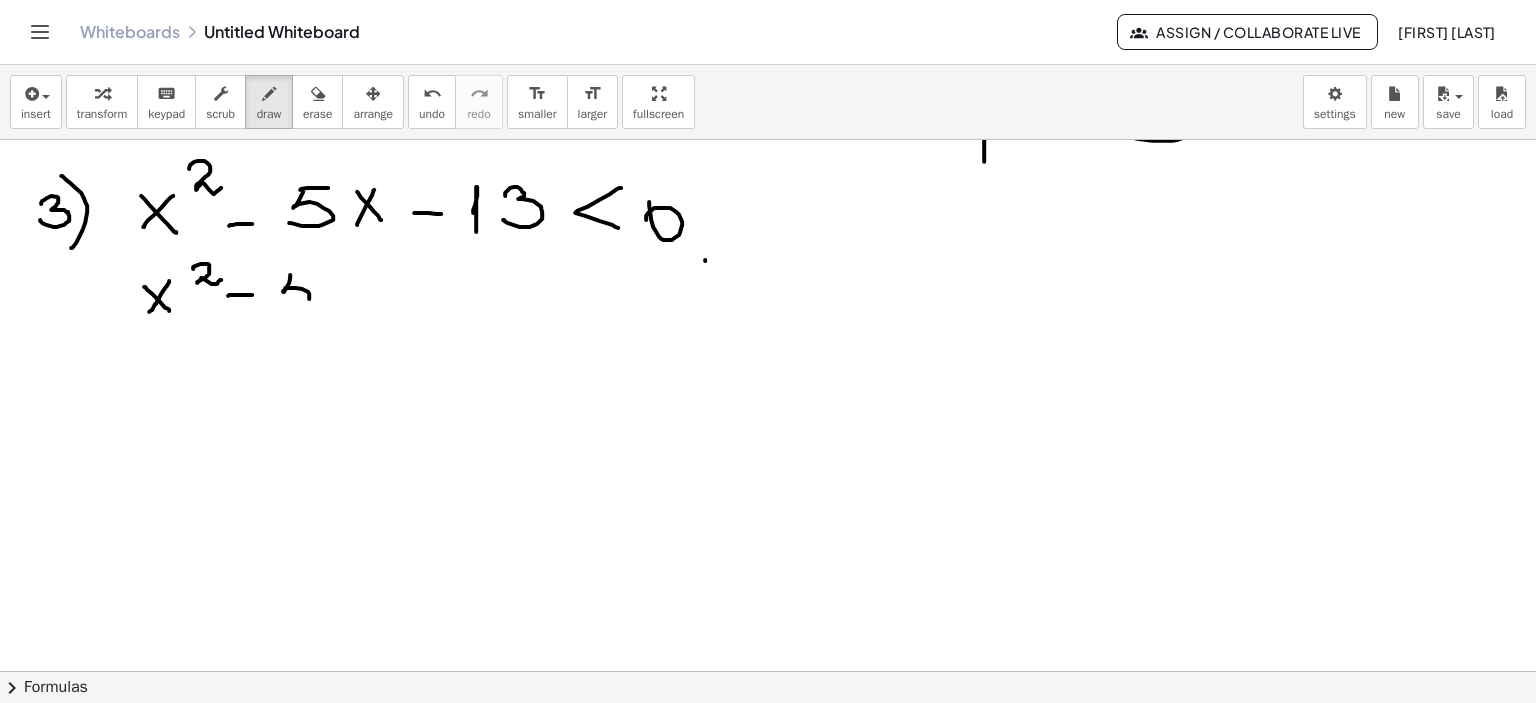 drag, startPoint x: 289, startPoint y: 275, endPoint x: 278, endPoint y: 299, distance: 26.400757 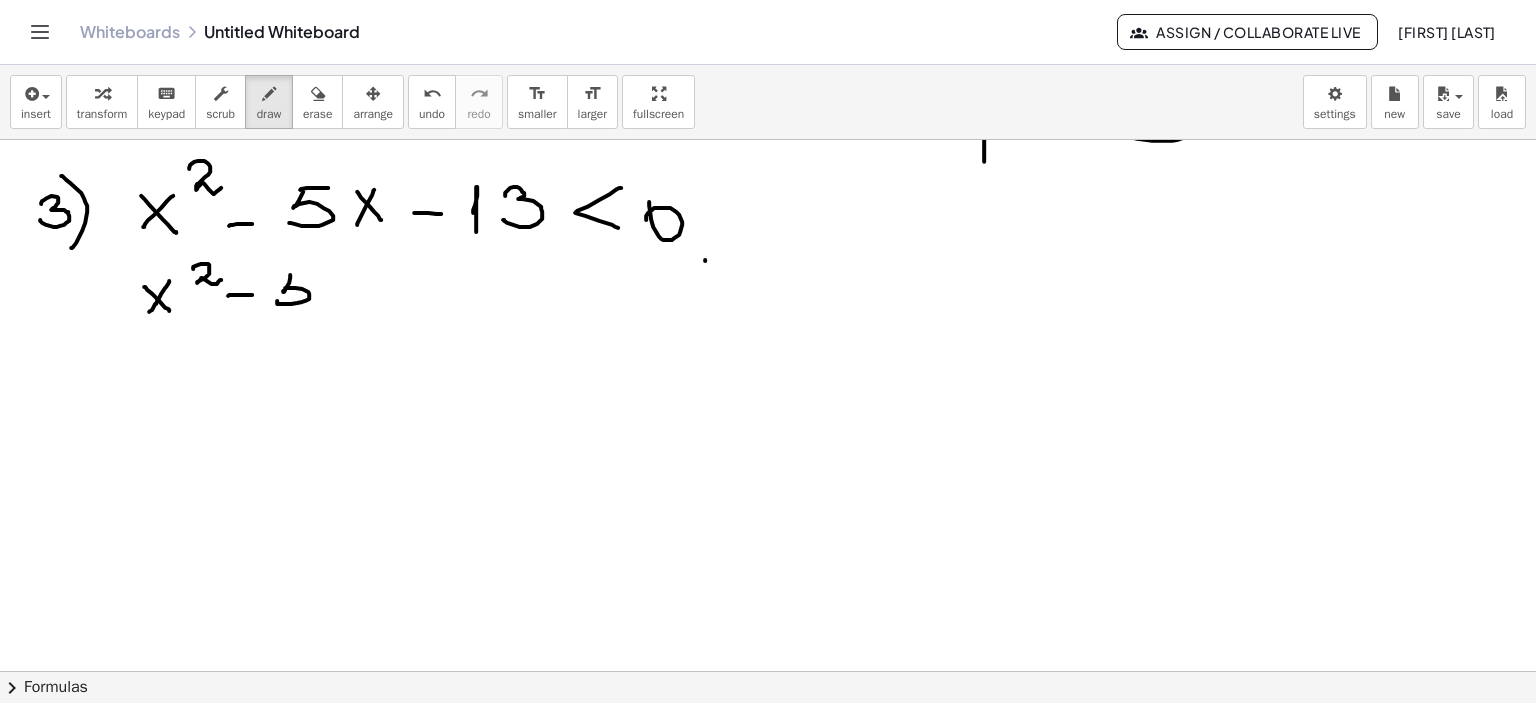 click at bounding box center (765, -2535) 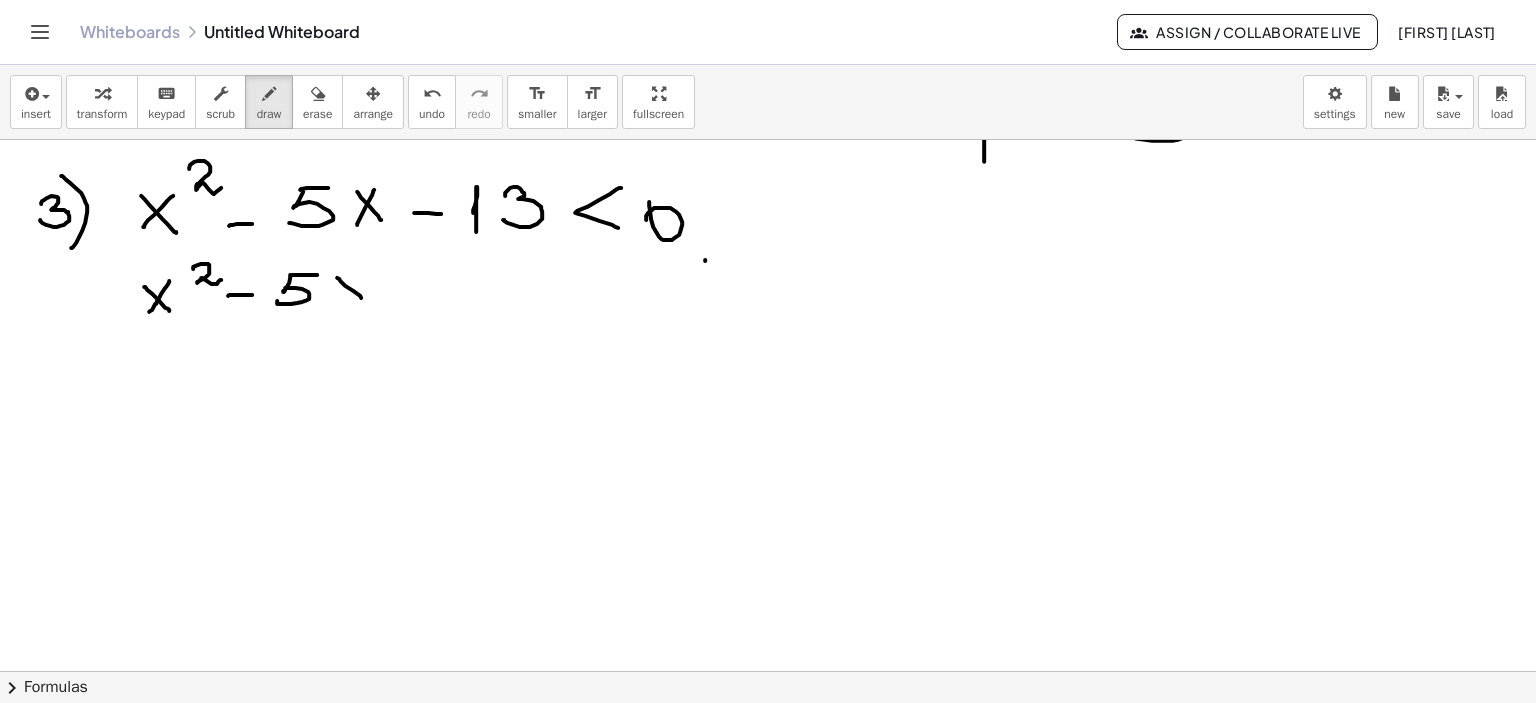 click at bounding box center [765, -2535] 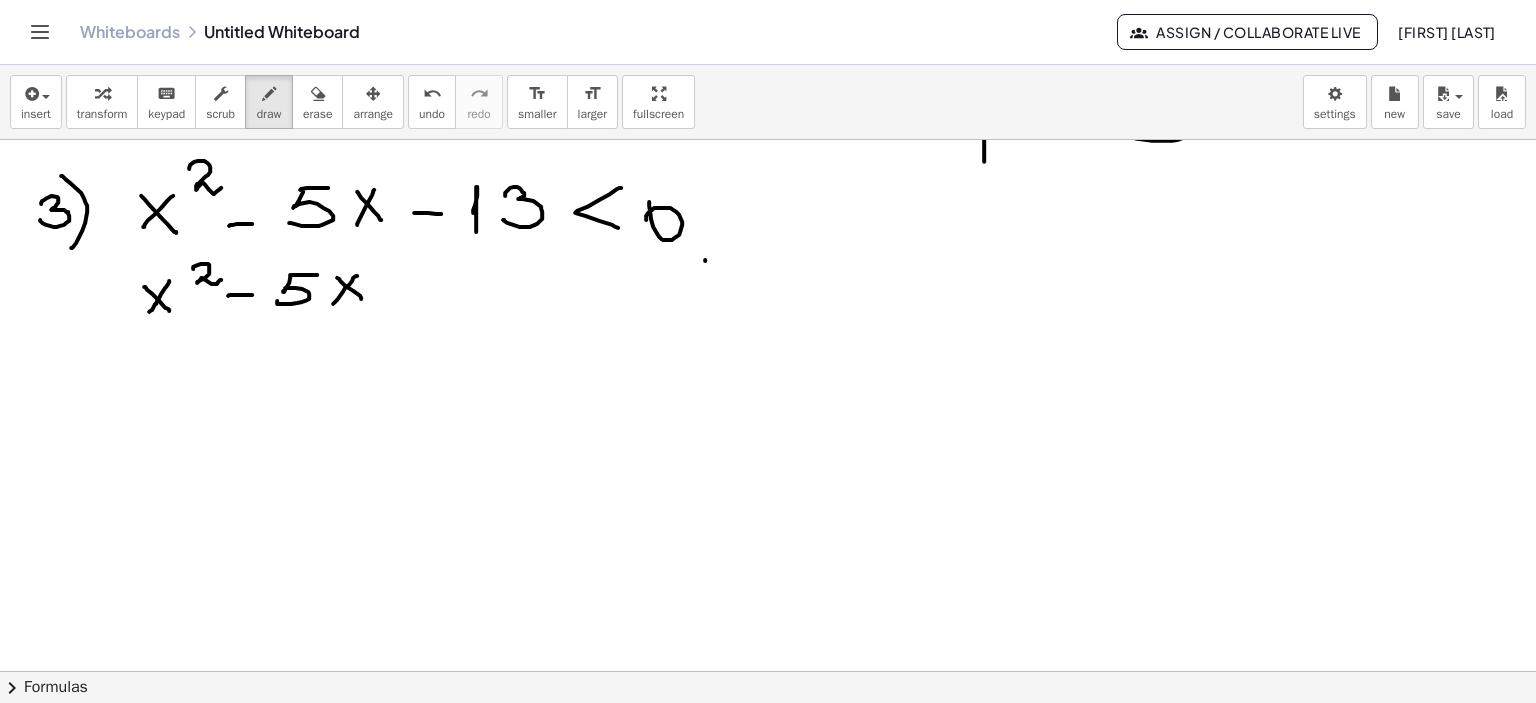 click at bounding box center [765, -2535] 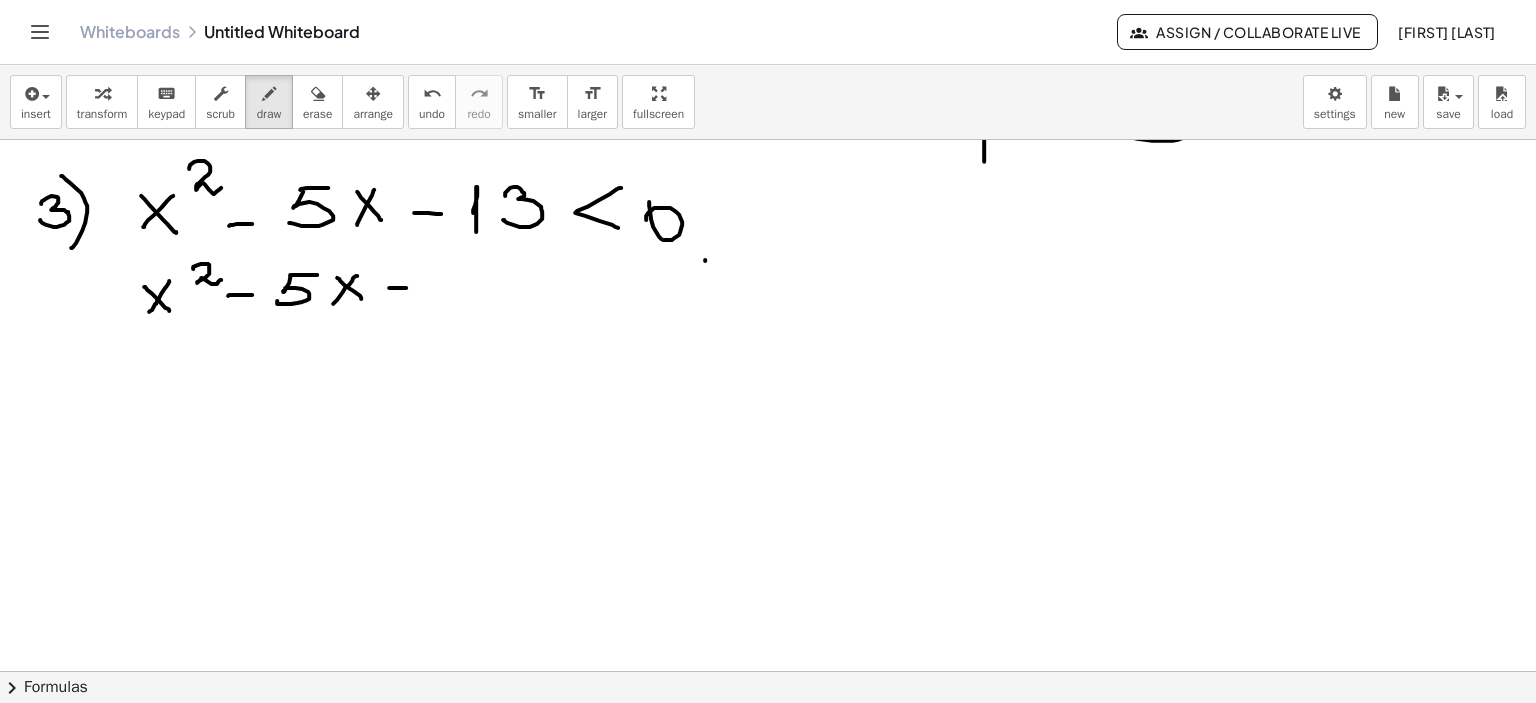 click at bounding box center [765, -2535] 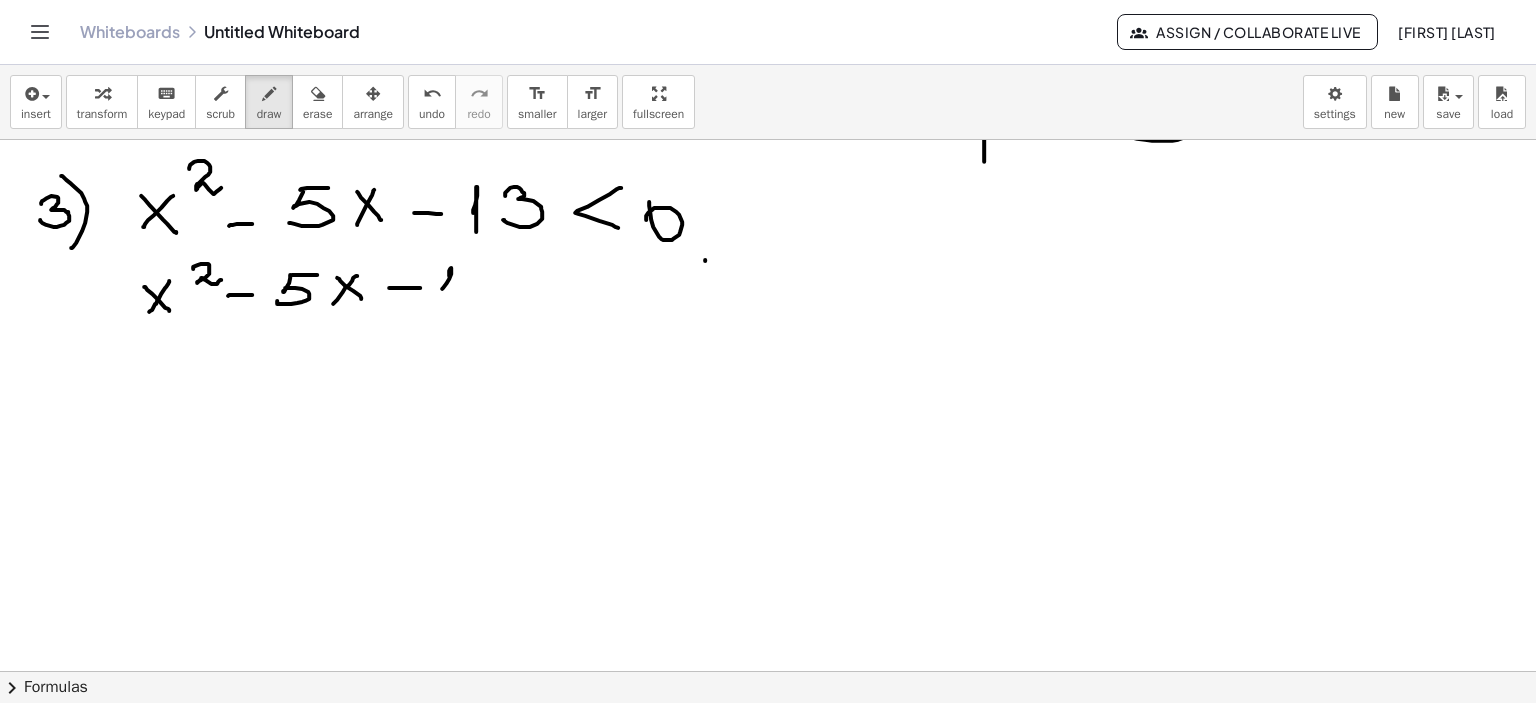click at bounding box center [765, -2535] 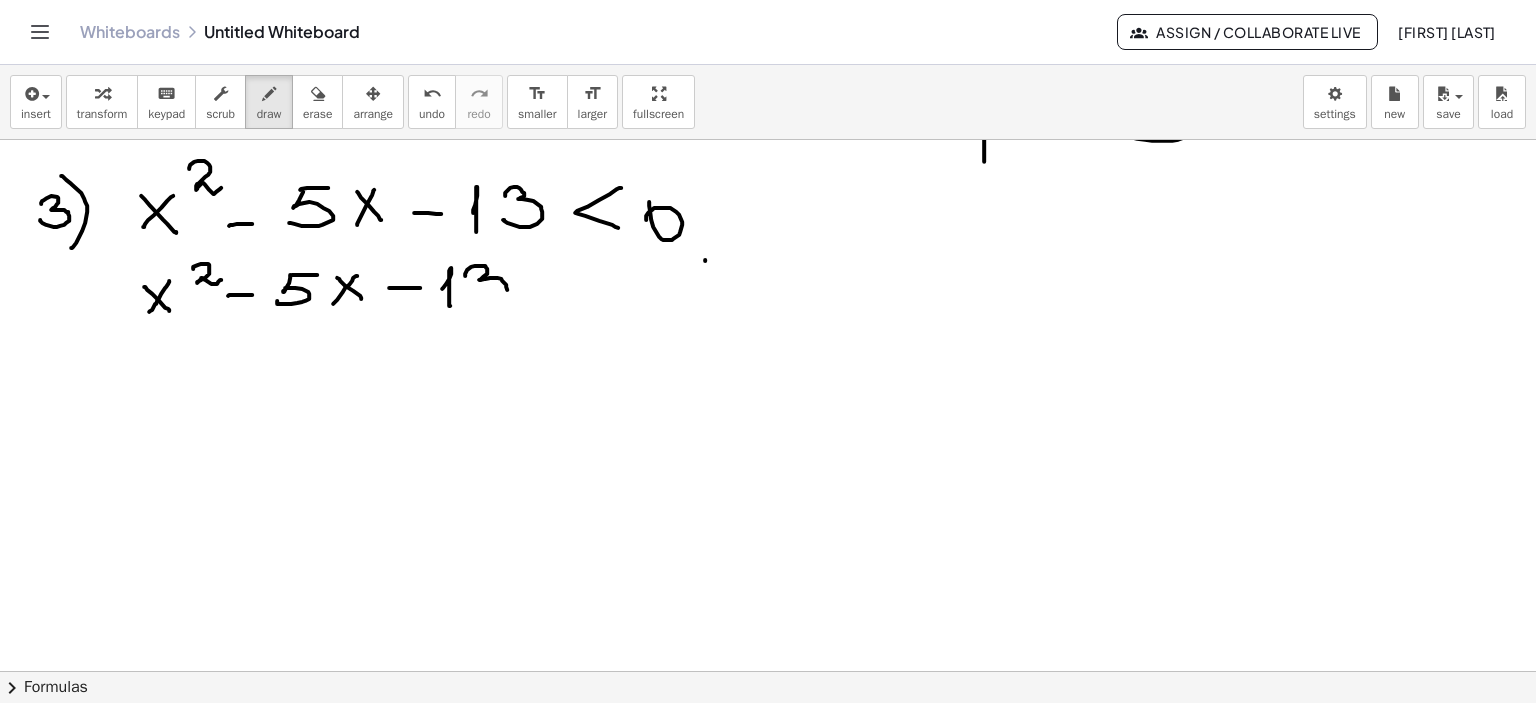 click at bounding box center [765, -2535] 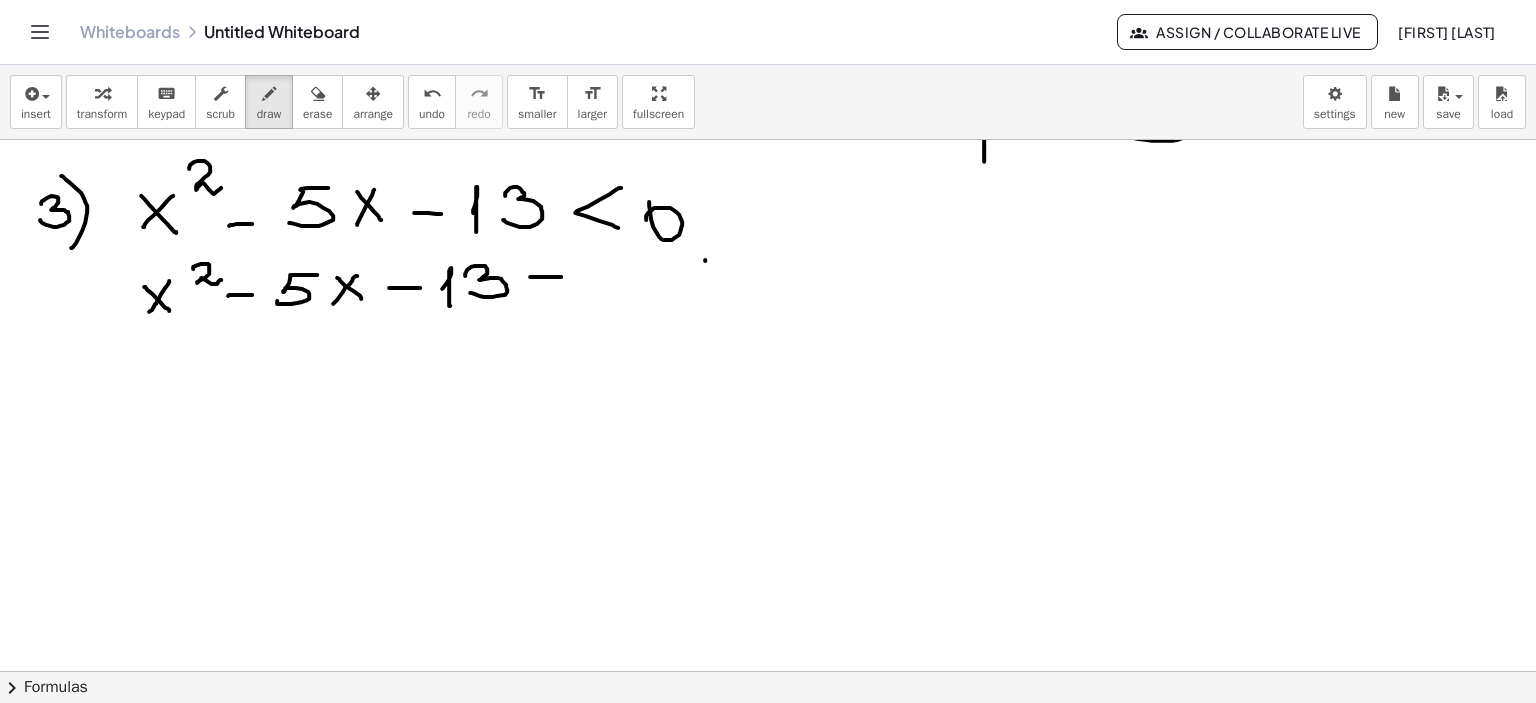 click at bounding box center (765, -2535) 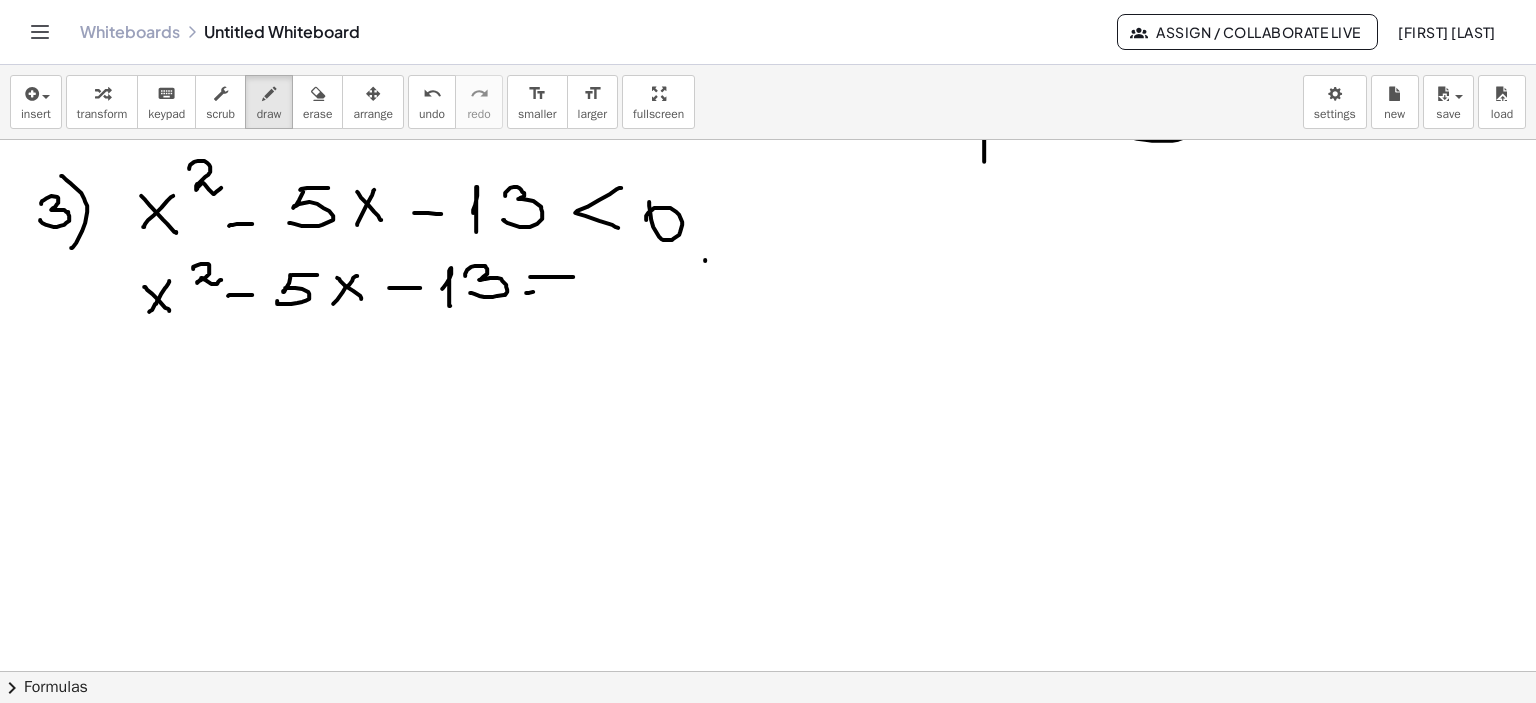 click at bounding box center (765, -2535) 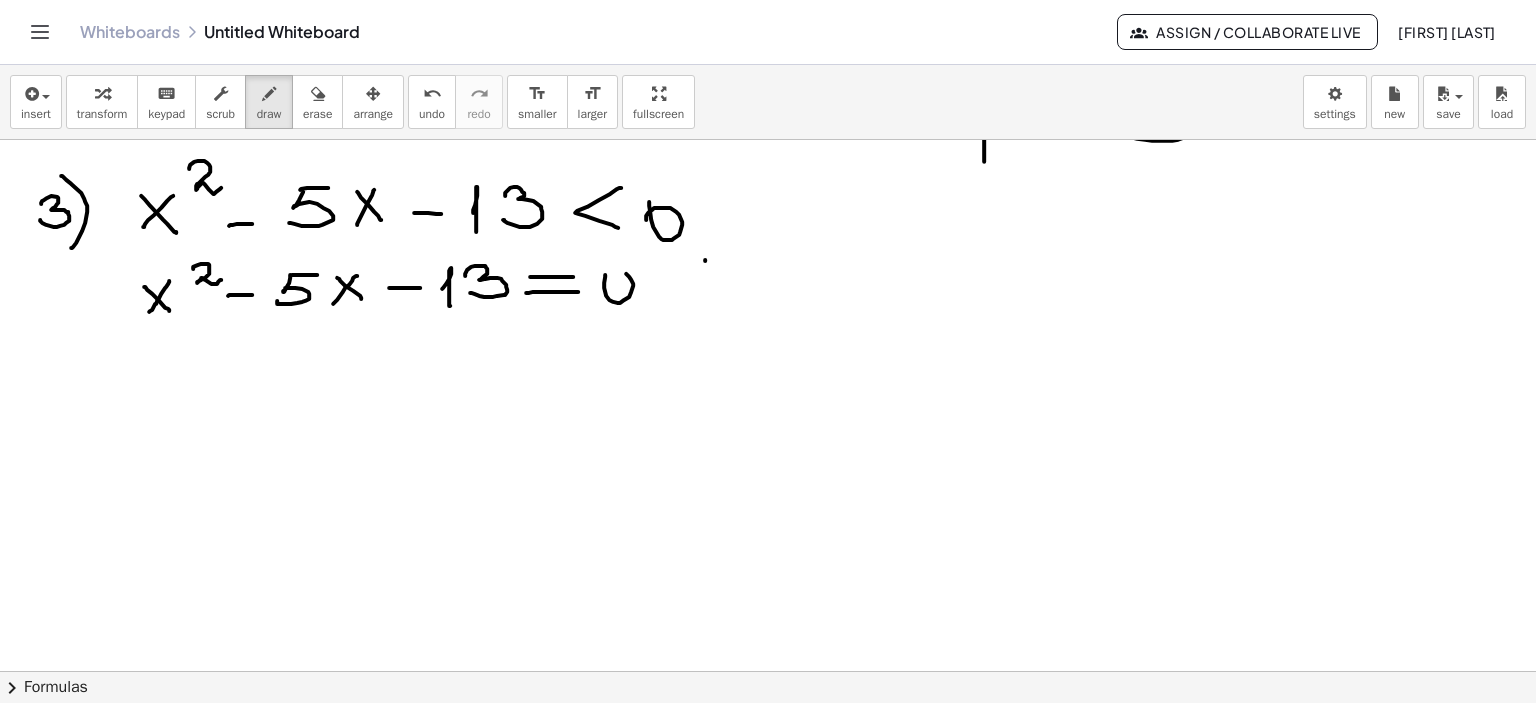 click at bounding box center (765, -2535) 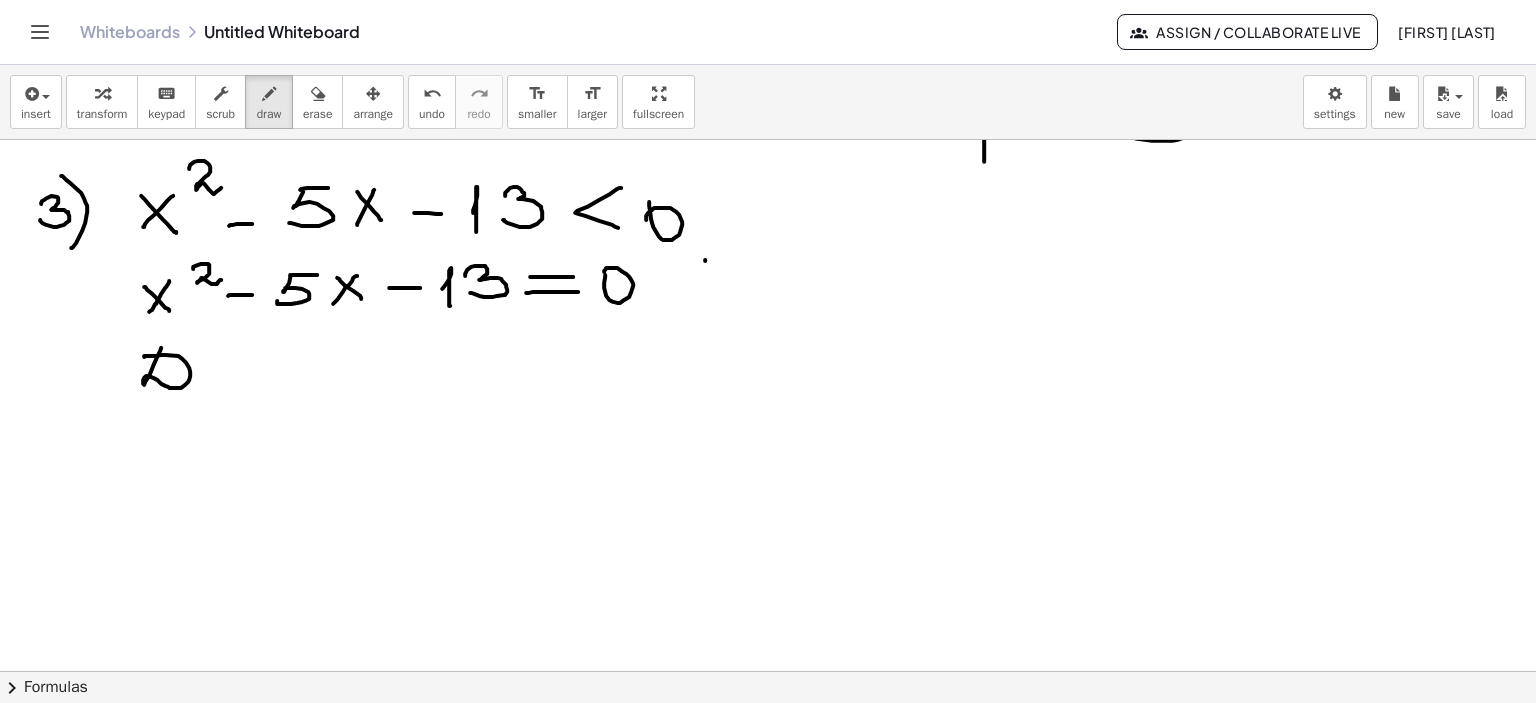 click at bounding box center [765, -2535] 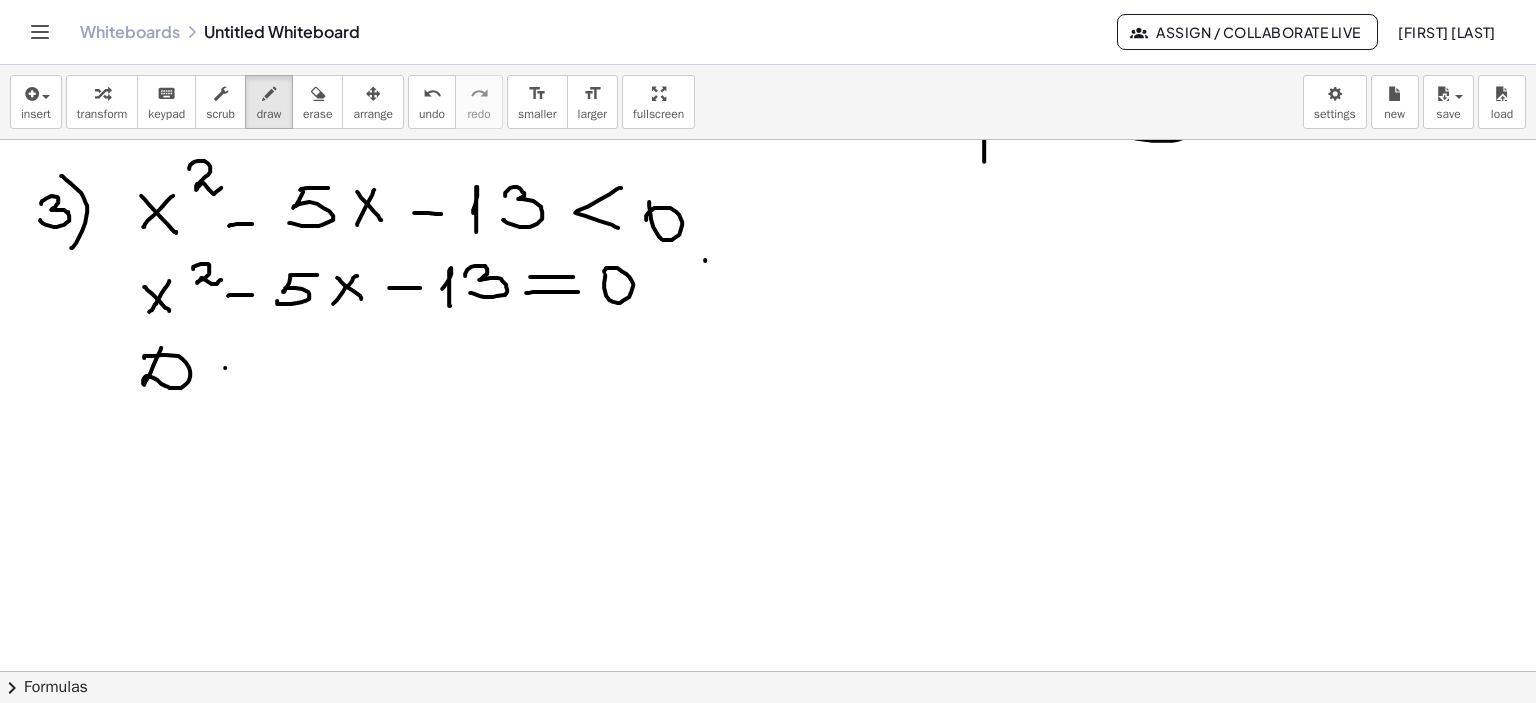 click at bounding box center [765, -2535] 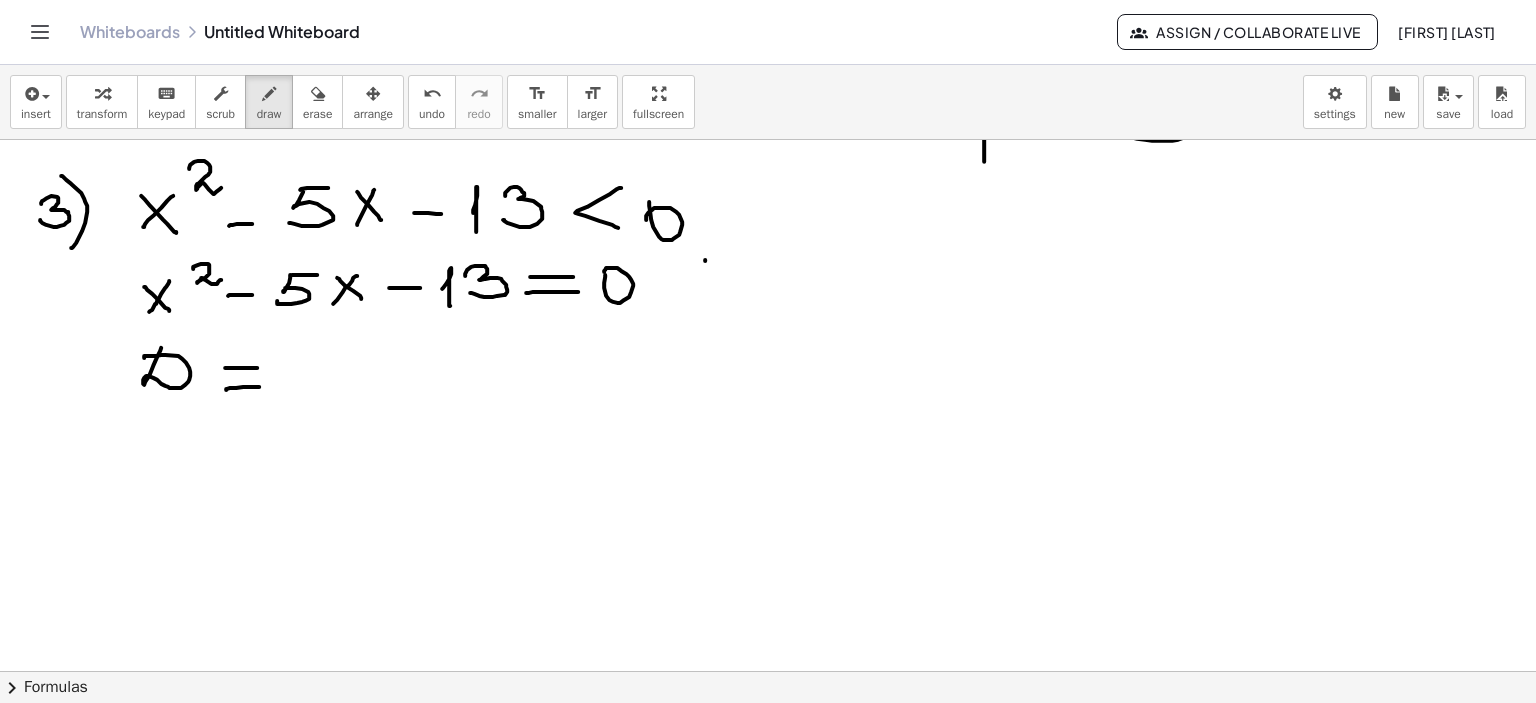 click at bounding box center [765, -2535] 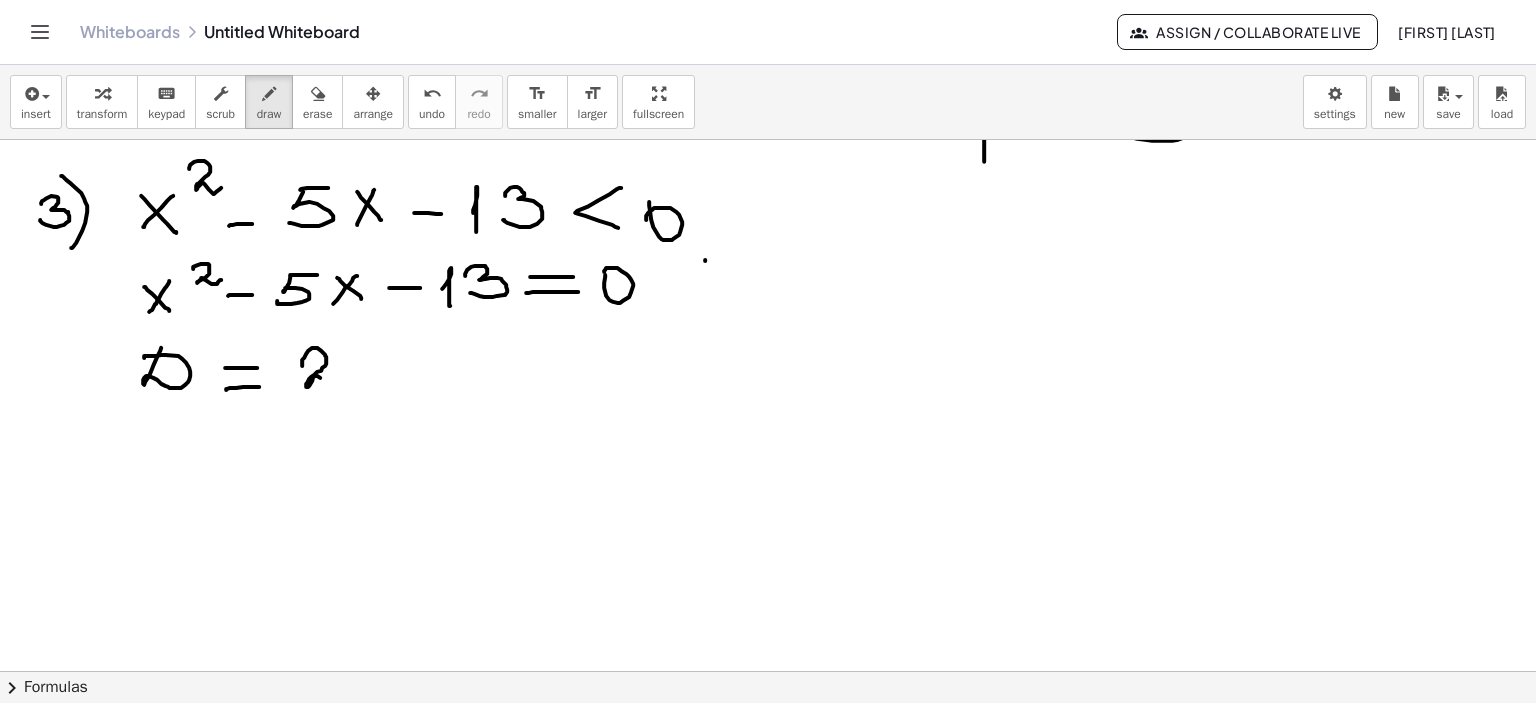 click at bounding box center [765, -2535] 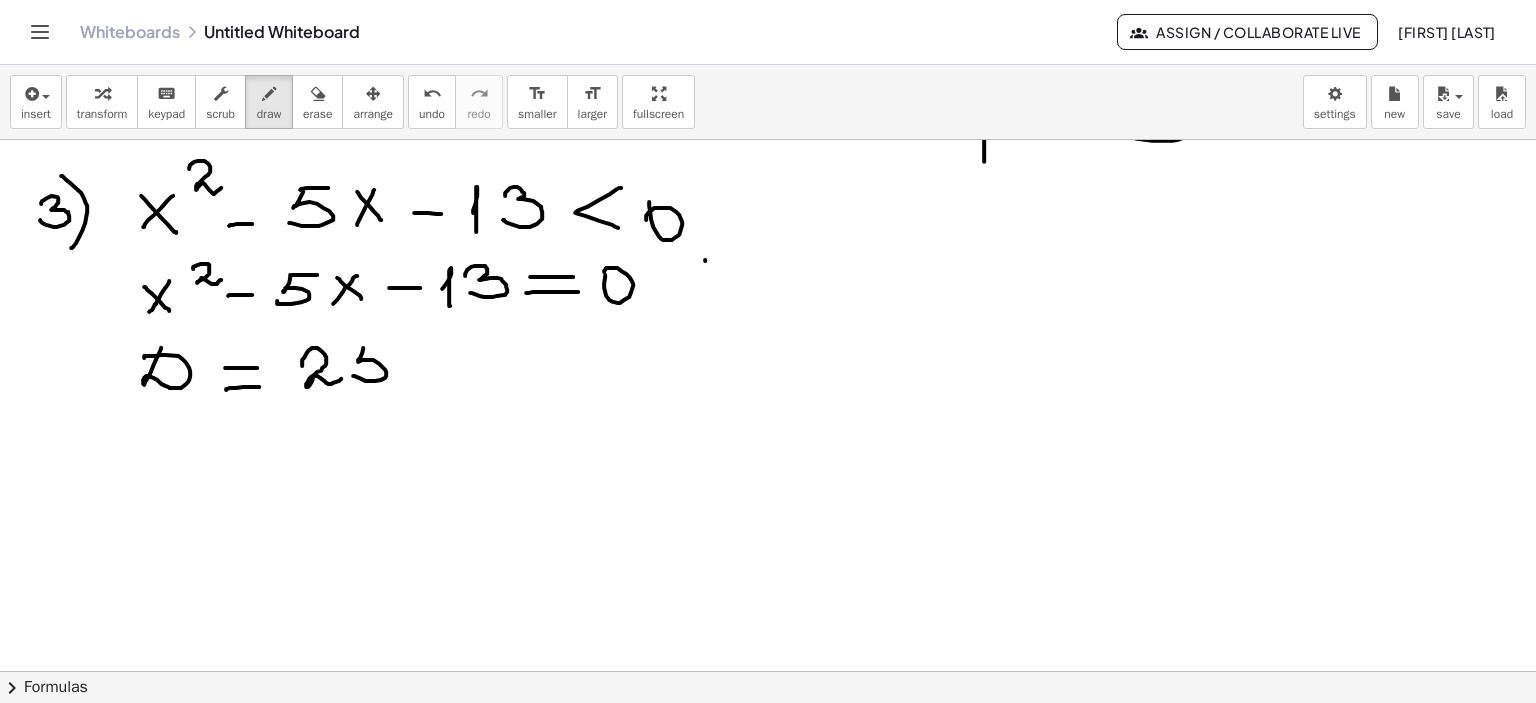 click at bounding box center (765, -2535) 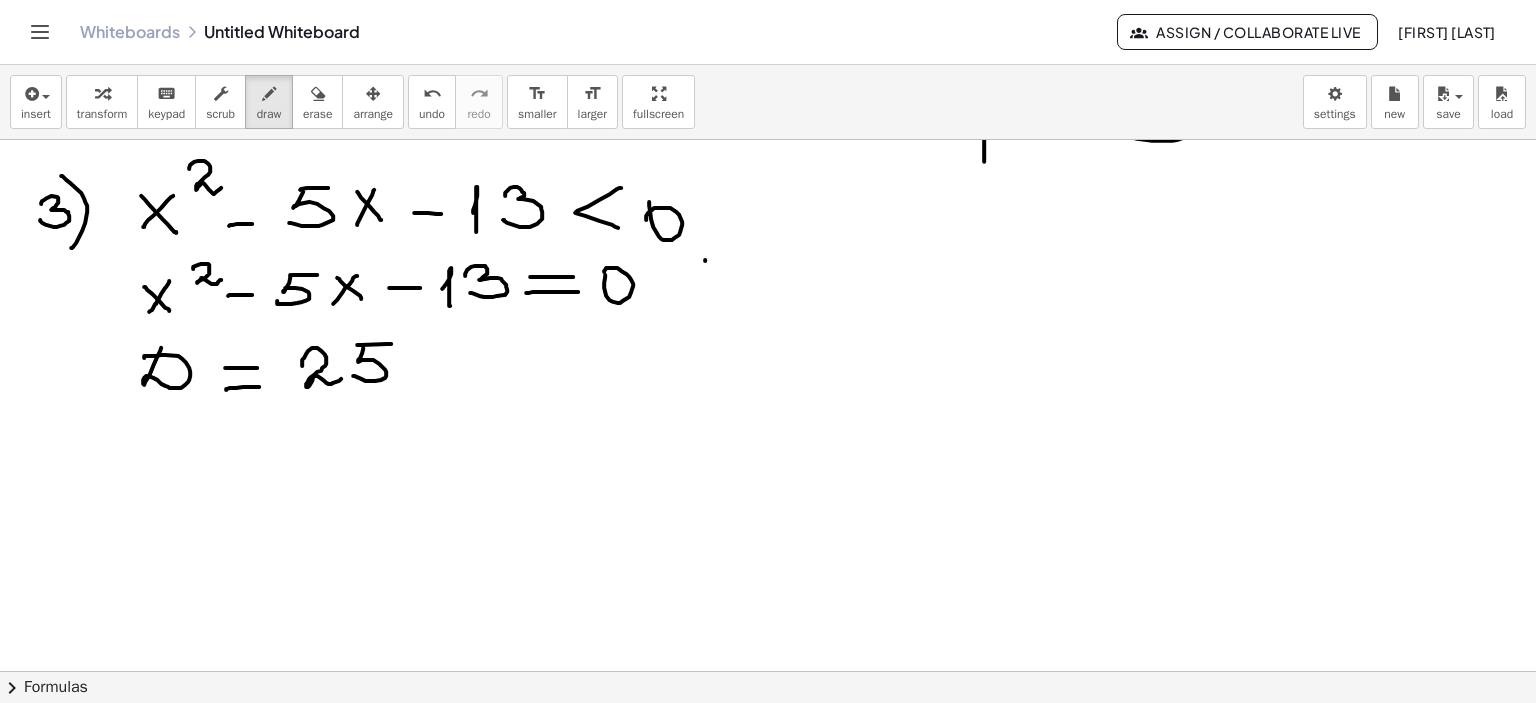 click at bounding box center [765, -2535] 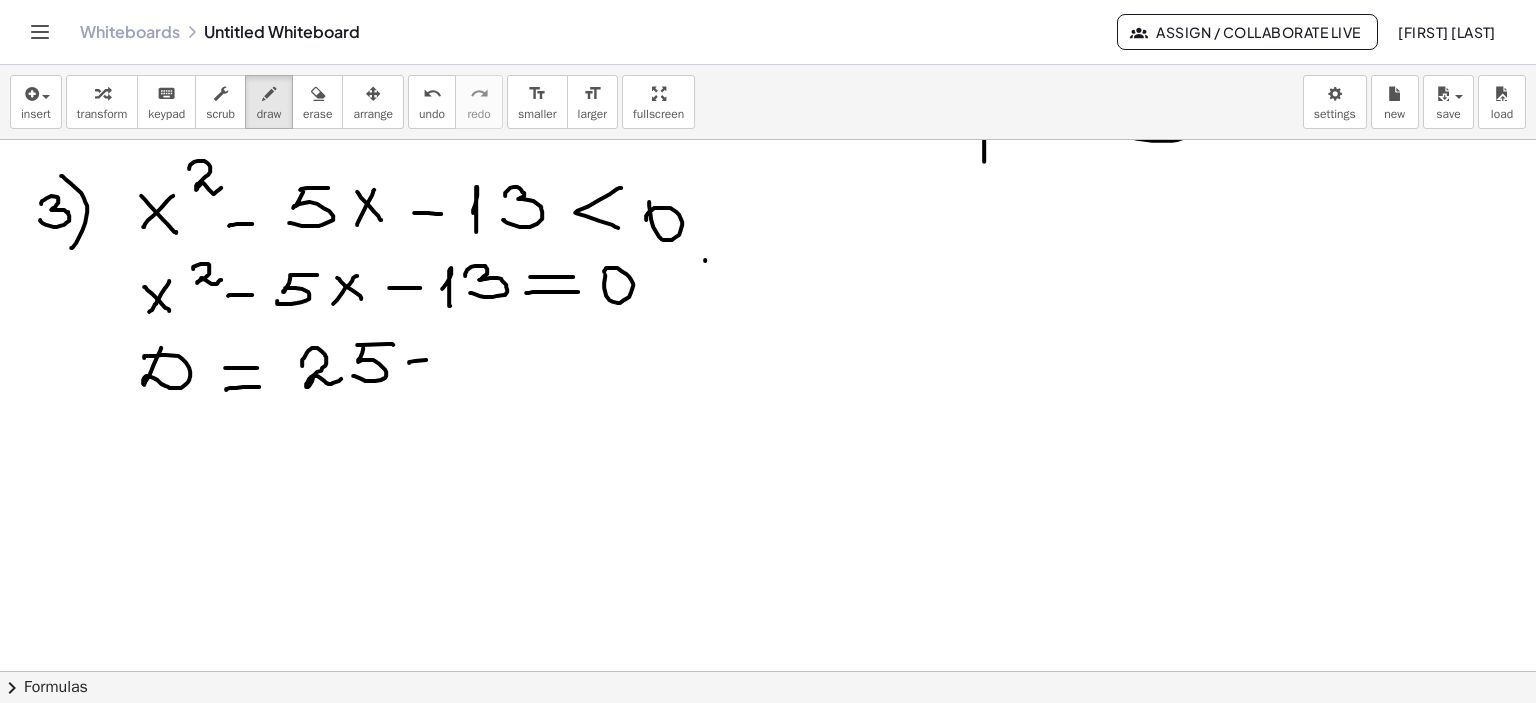 click at bounding box center [765, -2535] 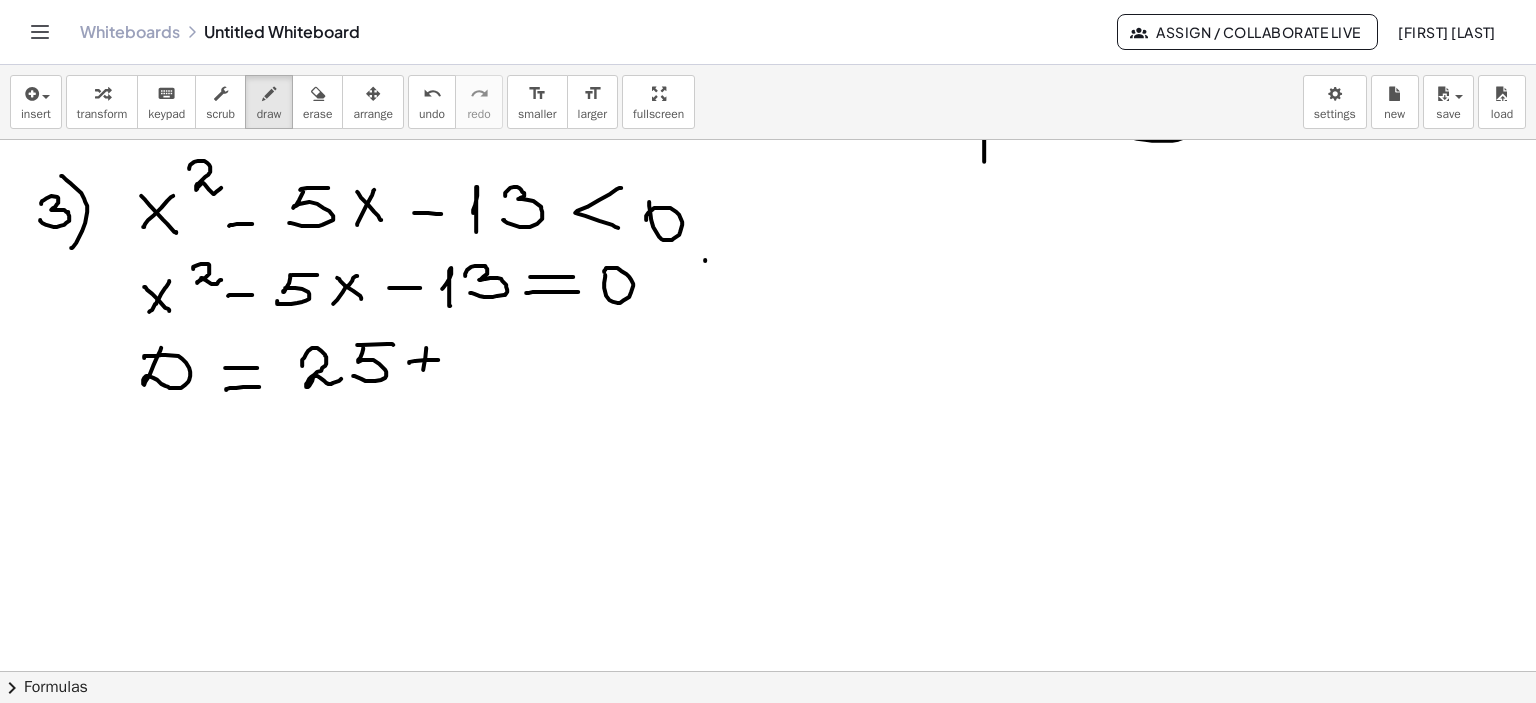 click at bounding box center (765, -2535) 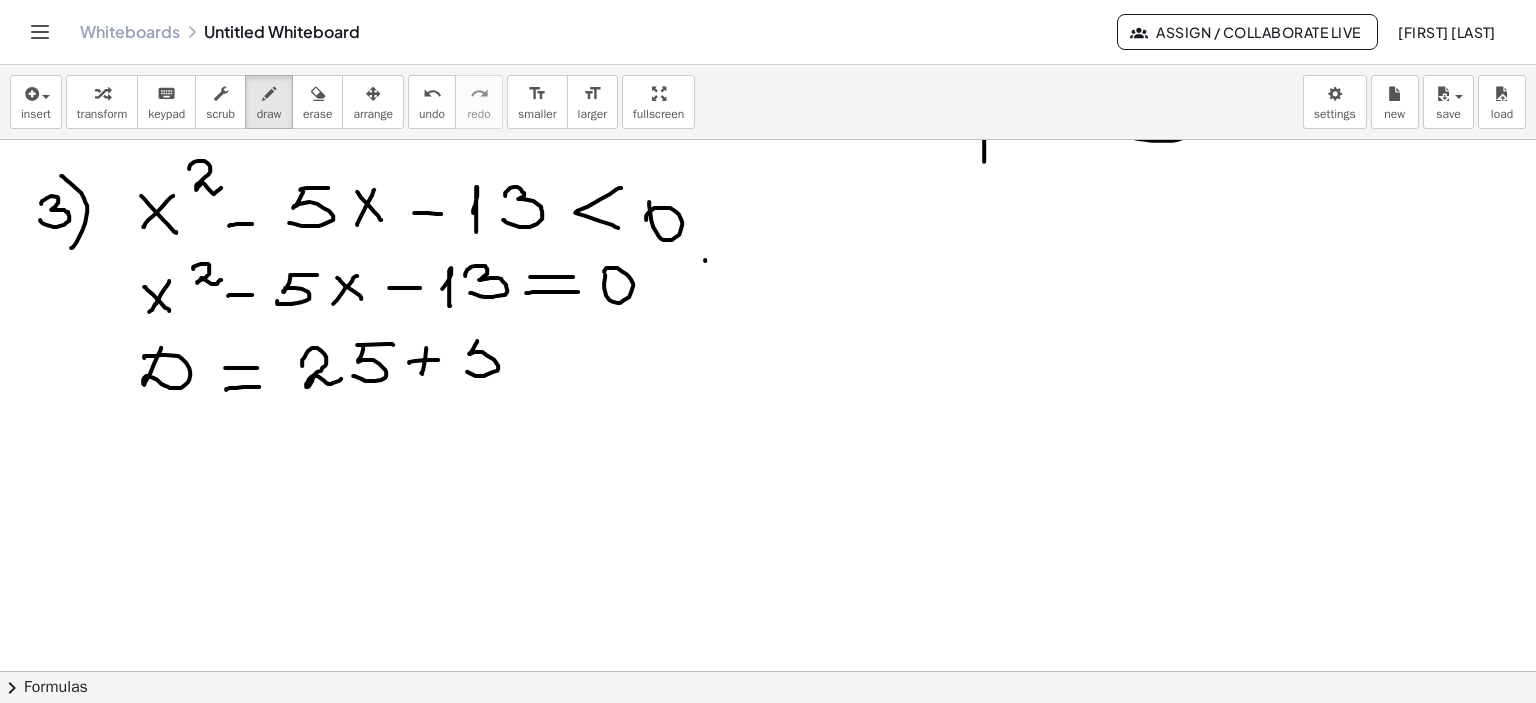 click at bounding box center (765, -2535) 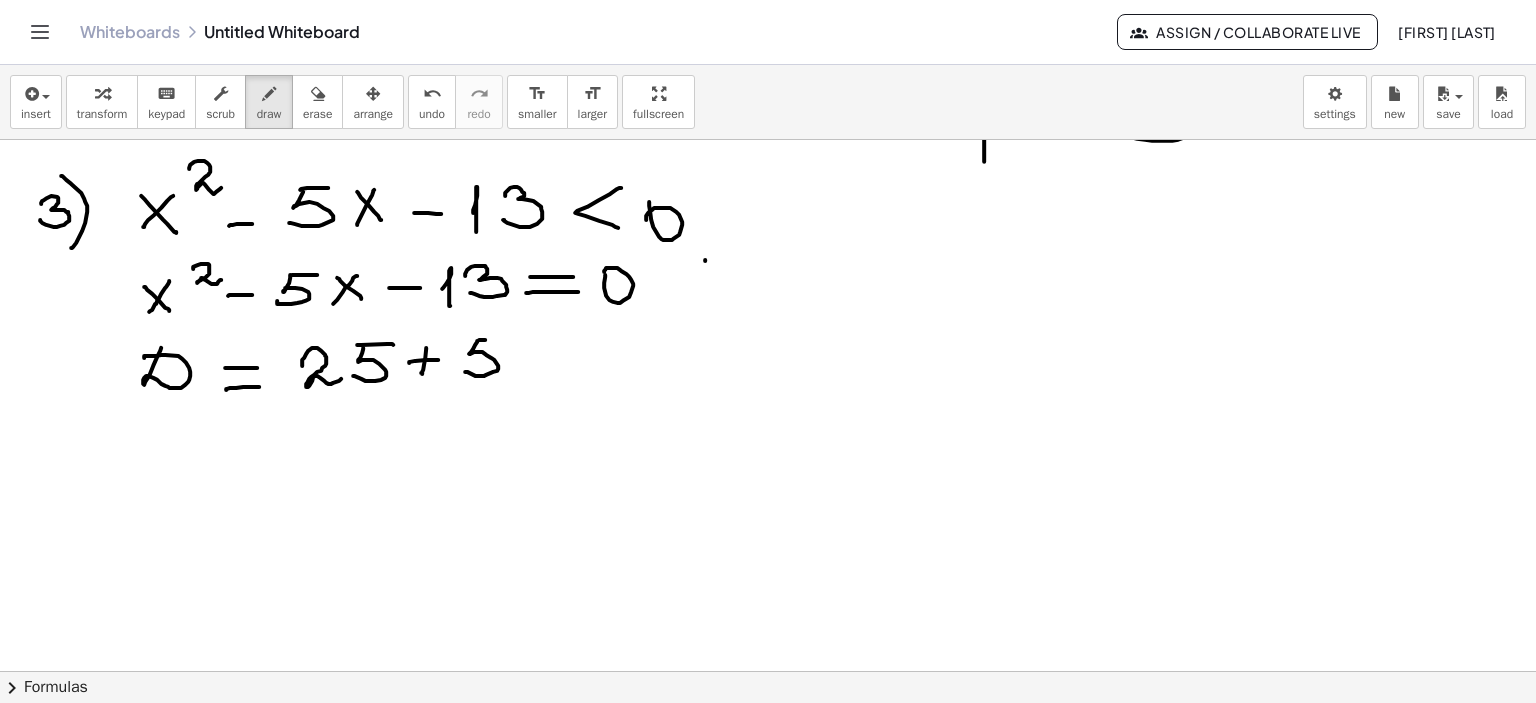 click at bounding box center (765, -2535) 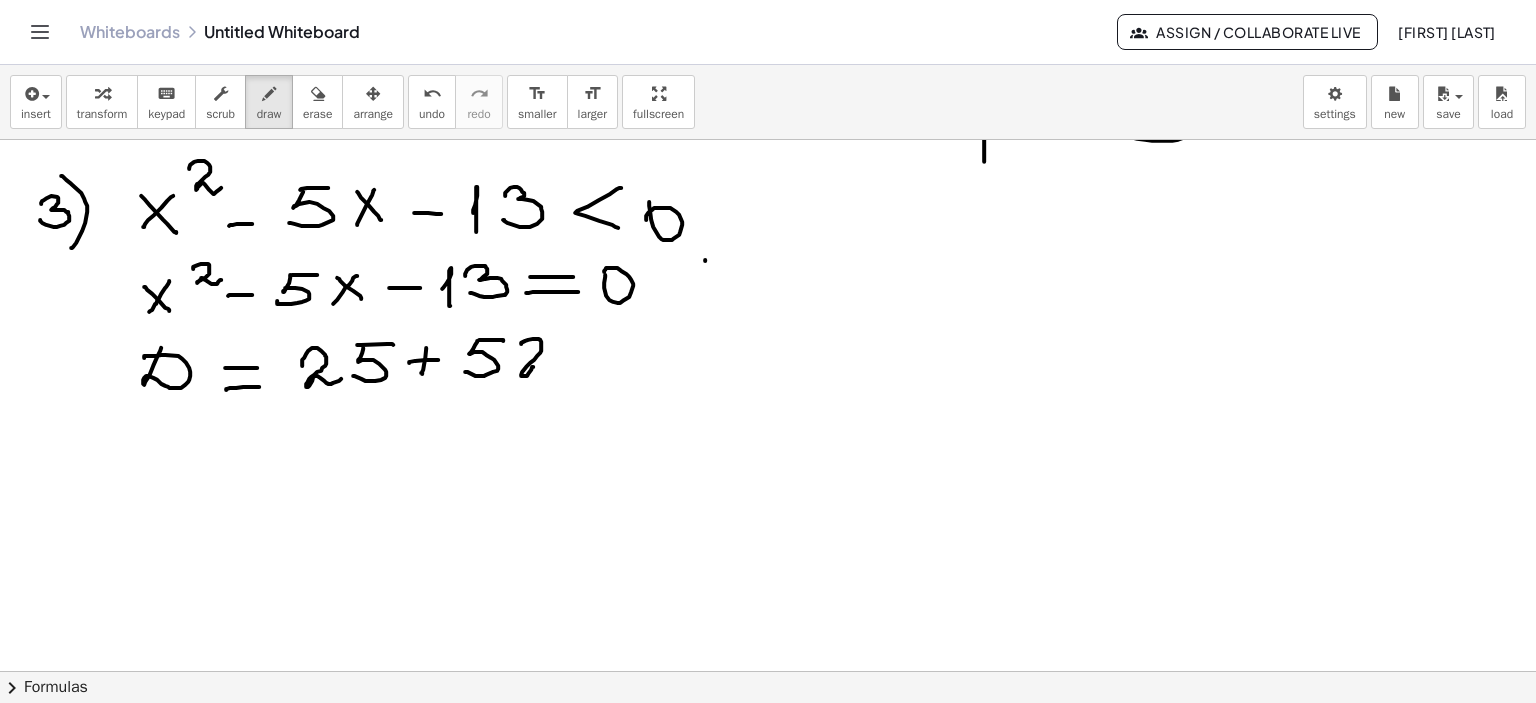 click at bounding box center (765, -2535) 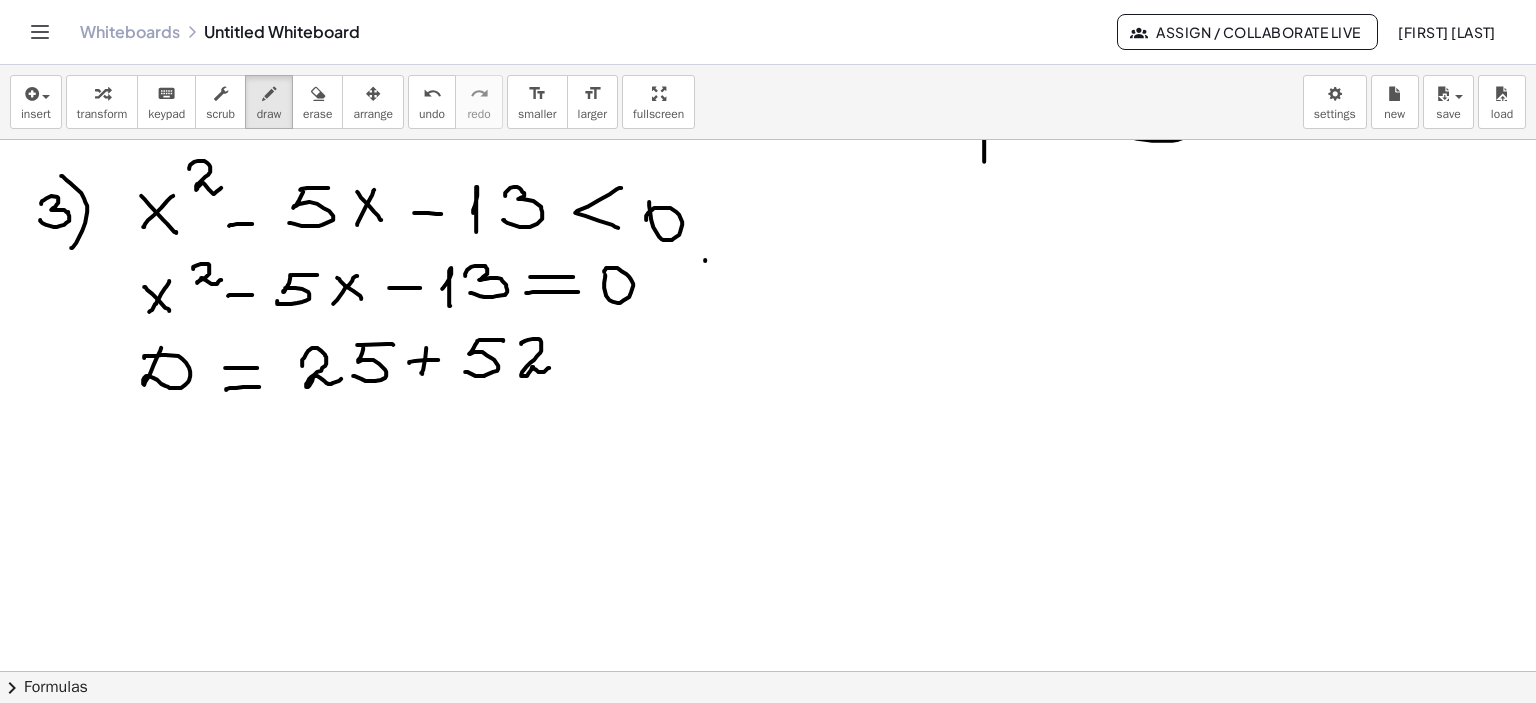 click at bounding box center (765, -2535) 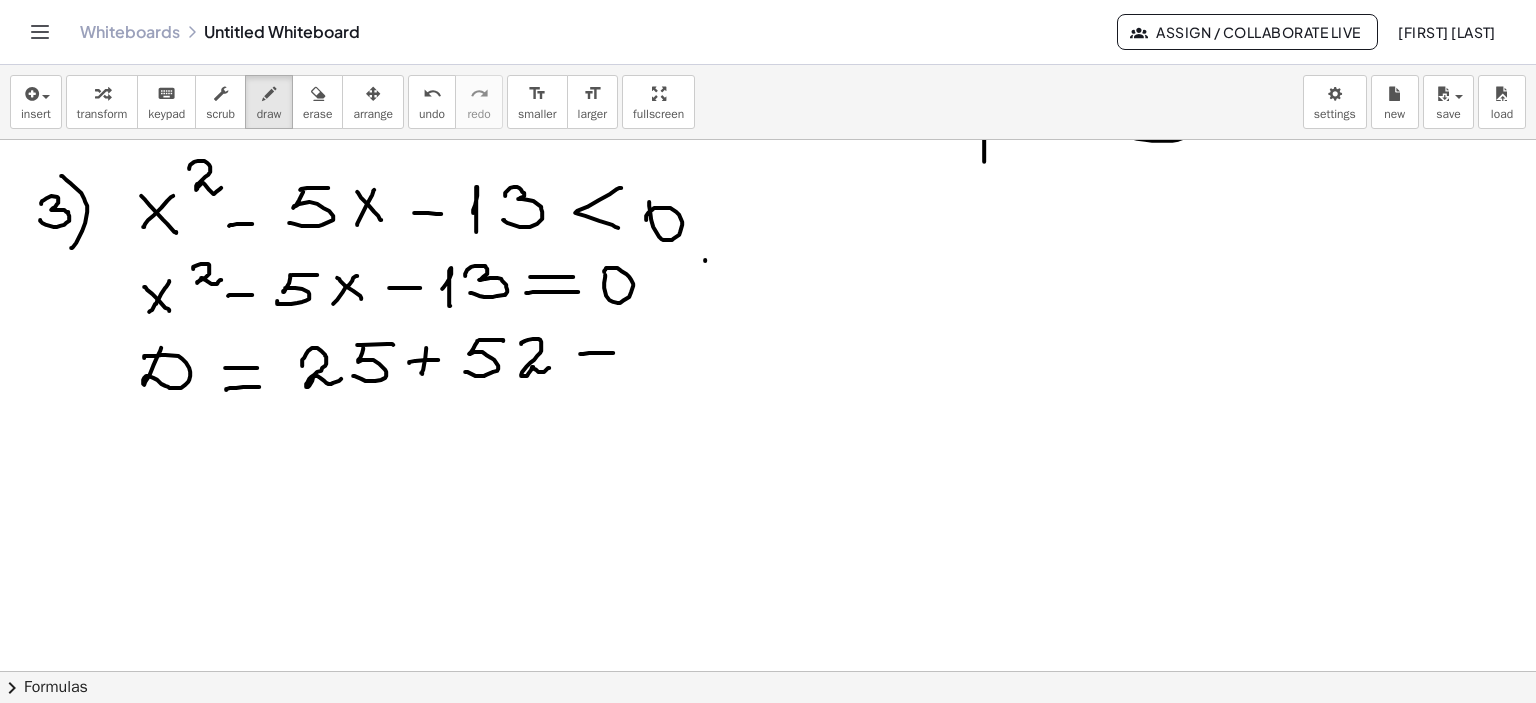 click at bounding box center [765, -2535] 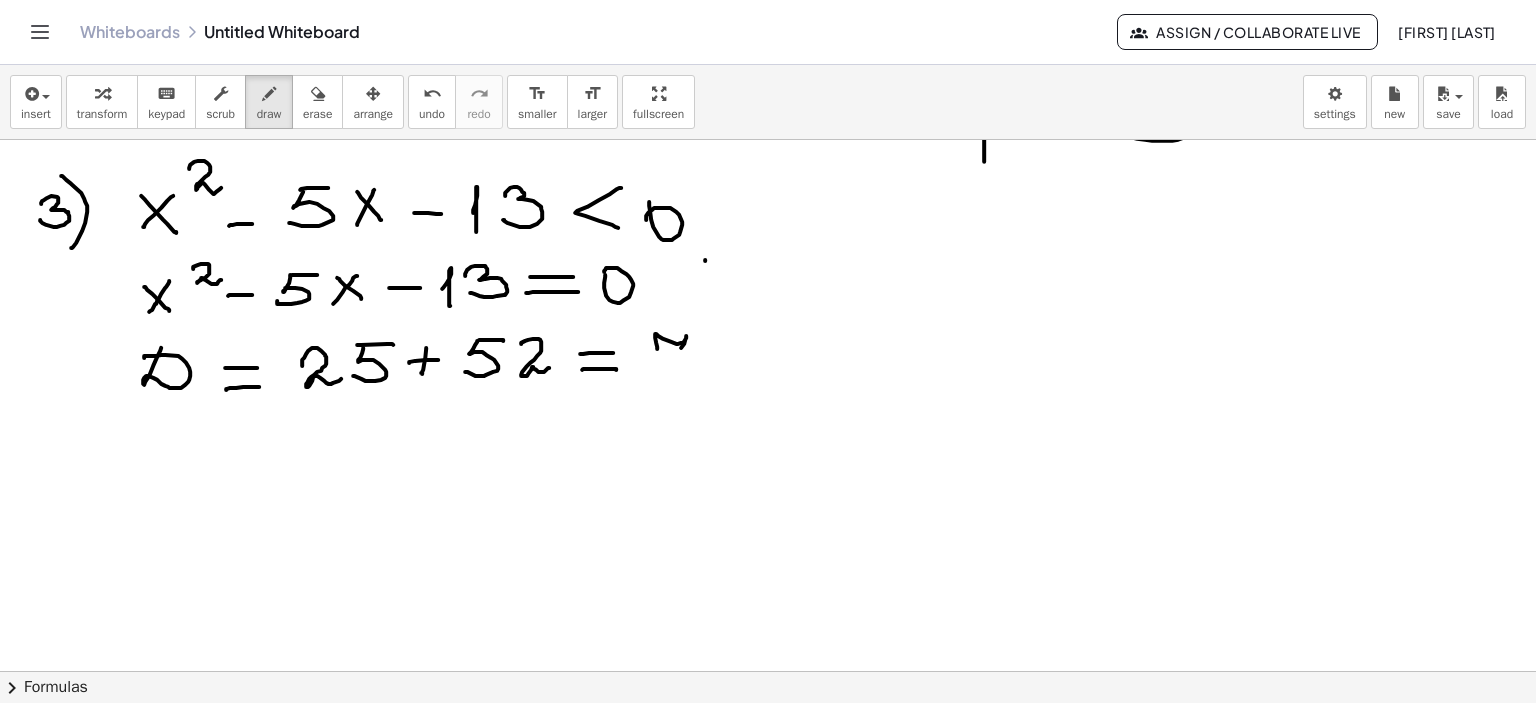 click at bounding box center [765, -2535] 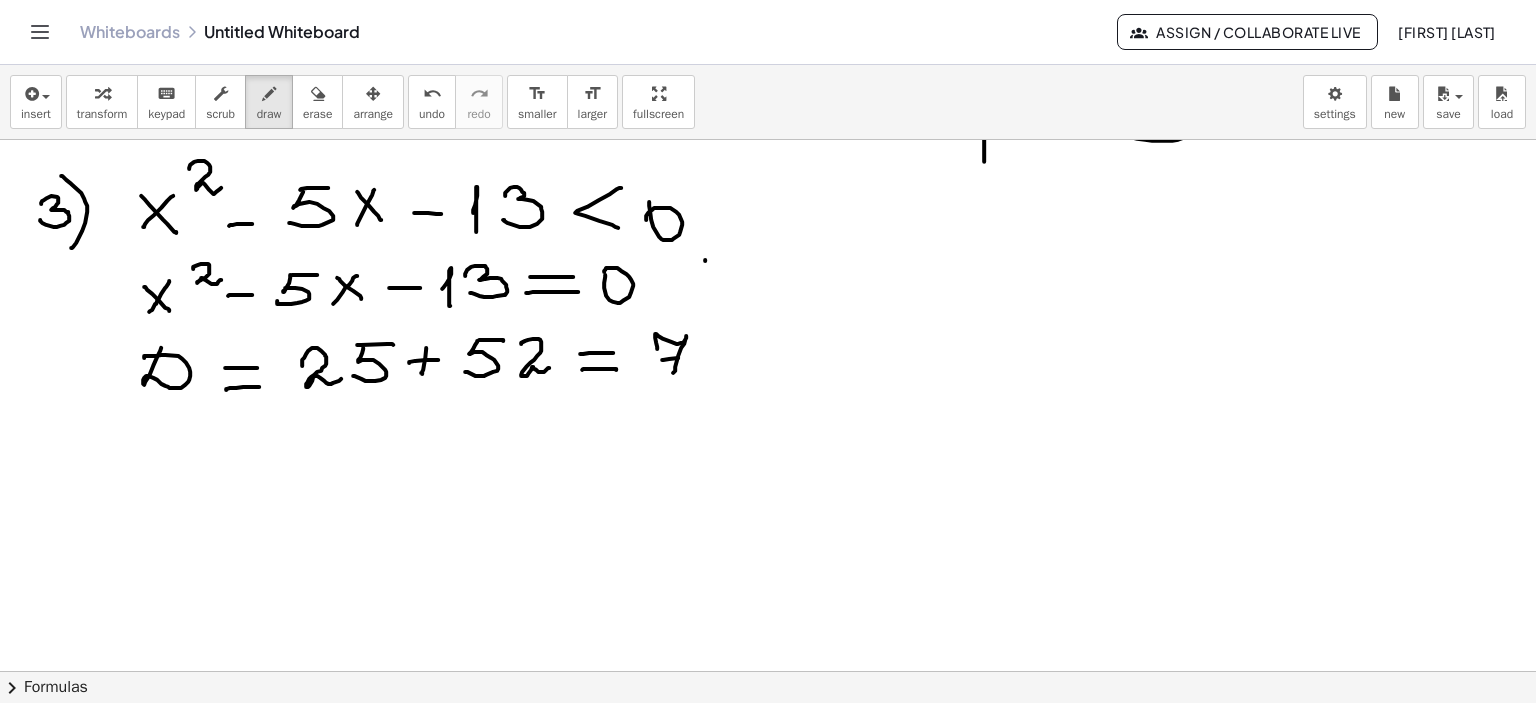 click at bounding box center (765, -2535) 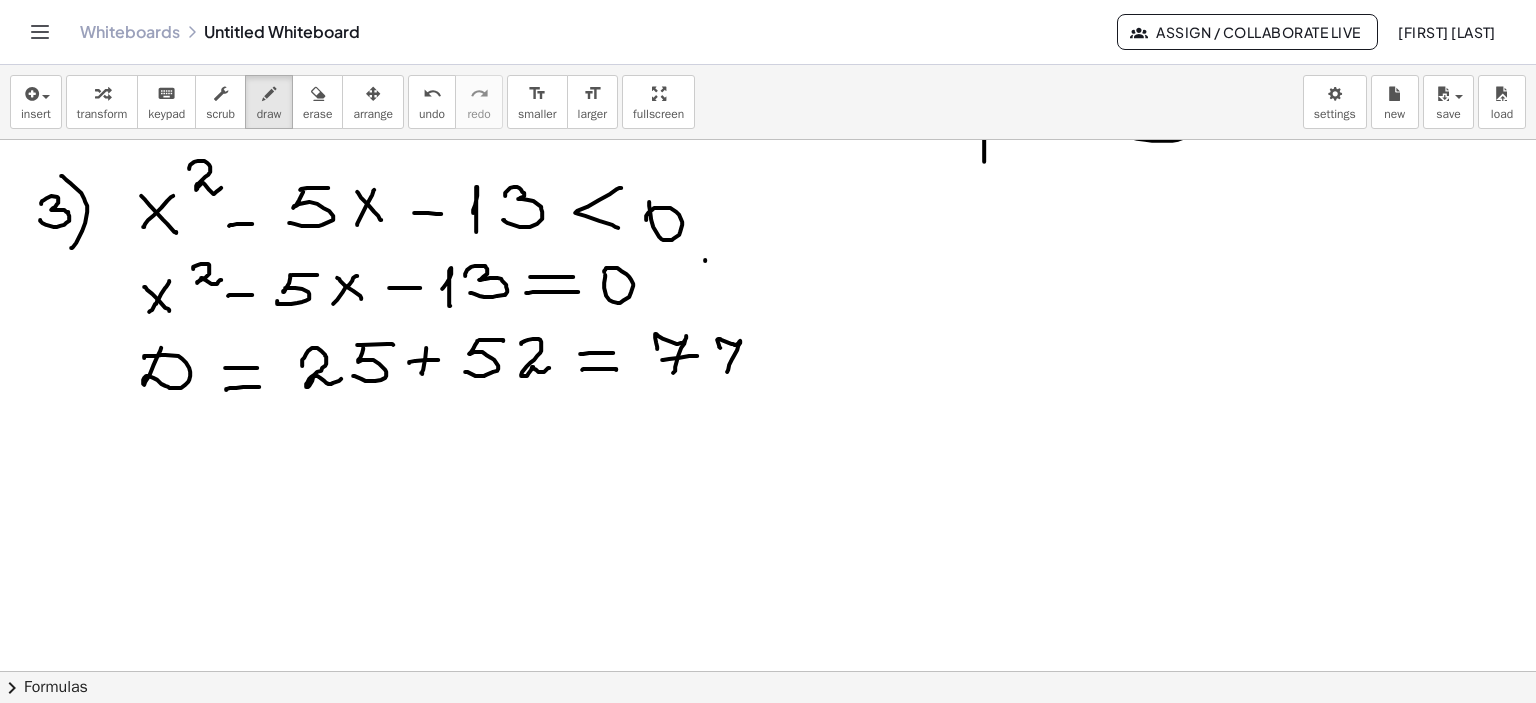click at bounding box center [765, -2535] 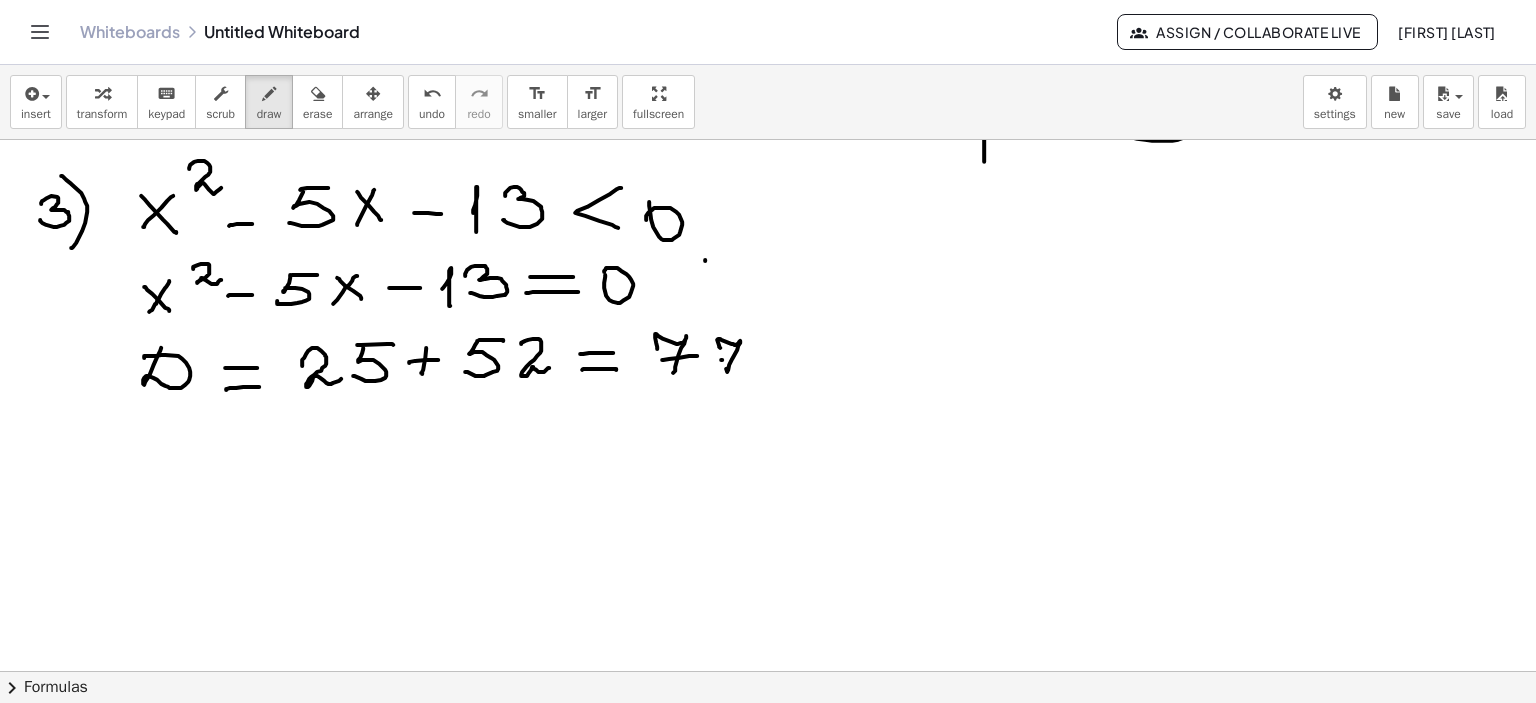click at bounding box center (765, -2535) 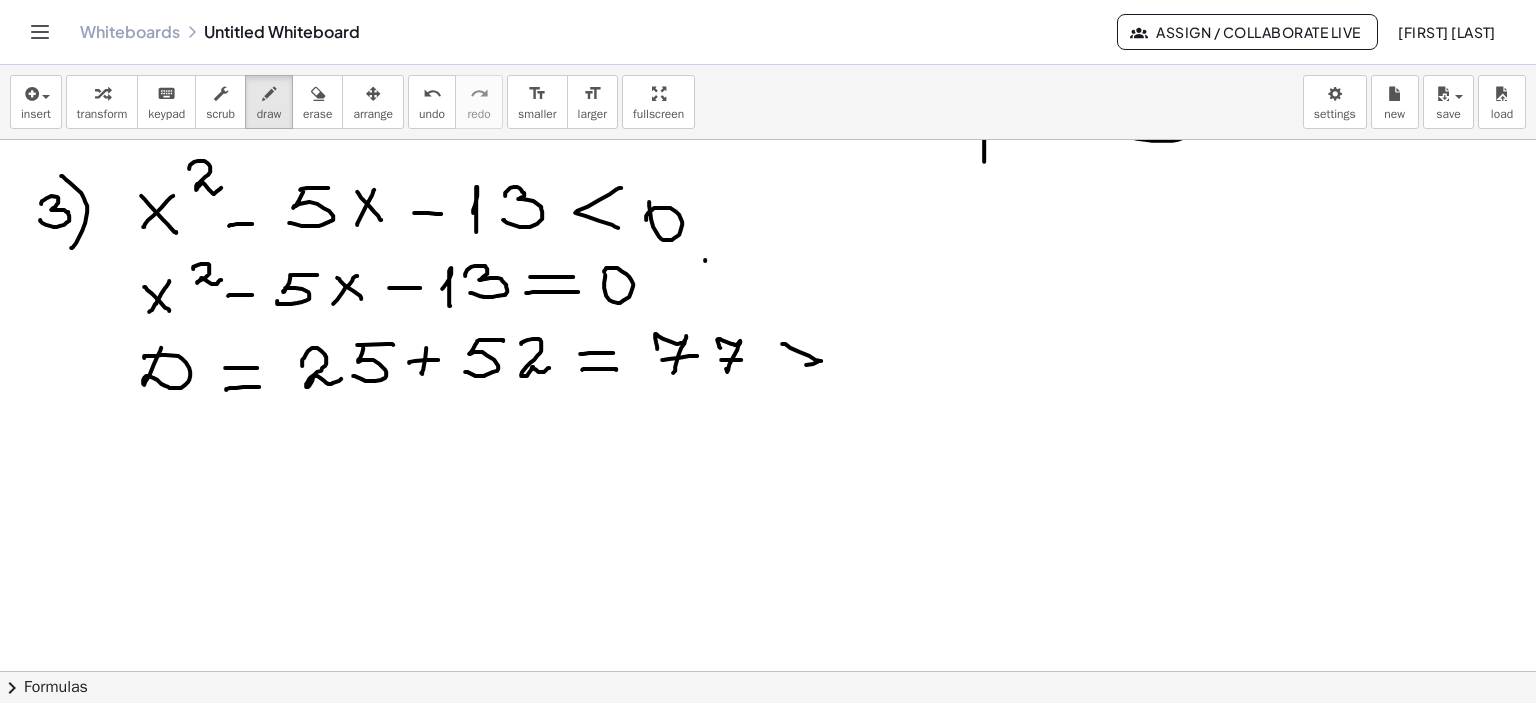 click at bounding box center [765, -2535] 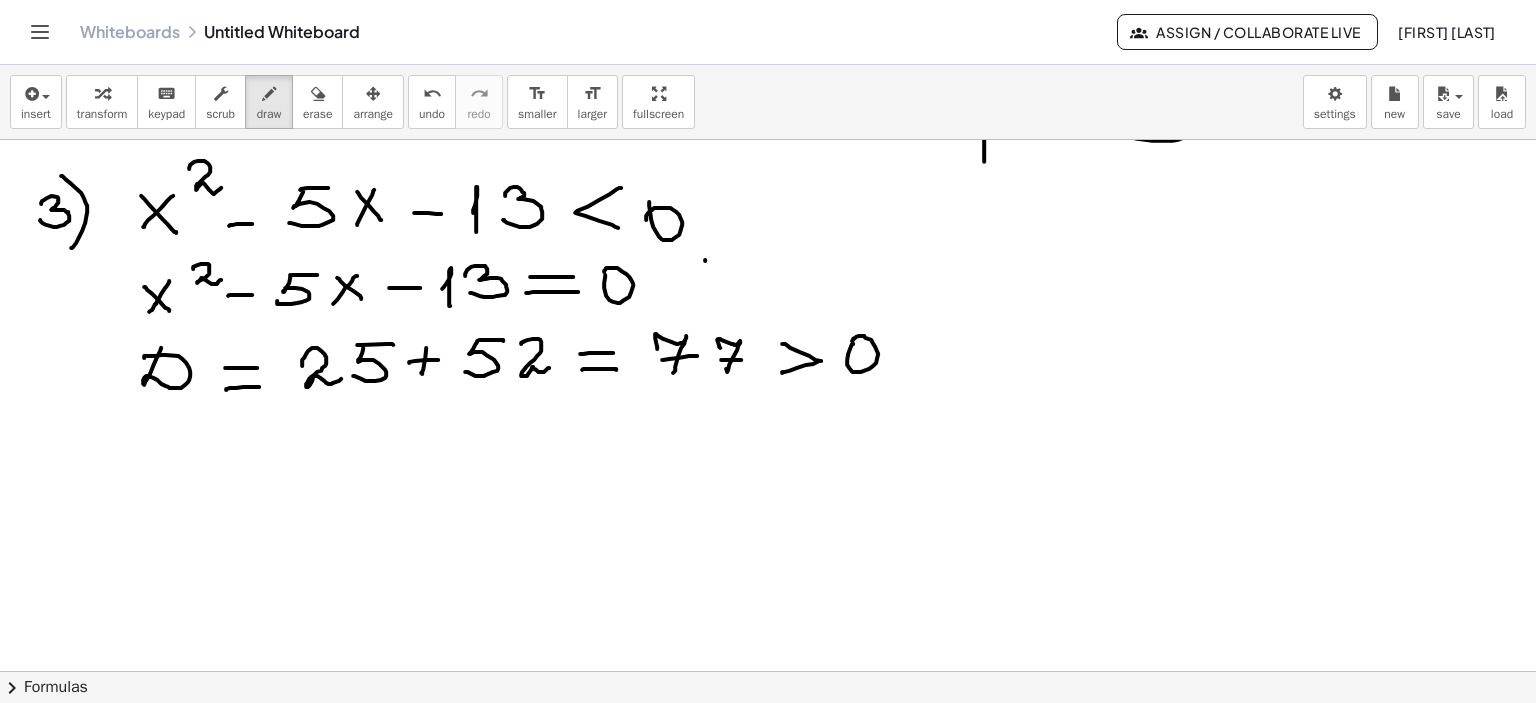 click at bounding box center (765, -2535) 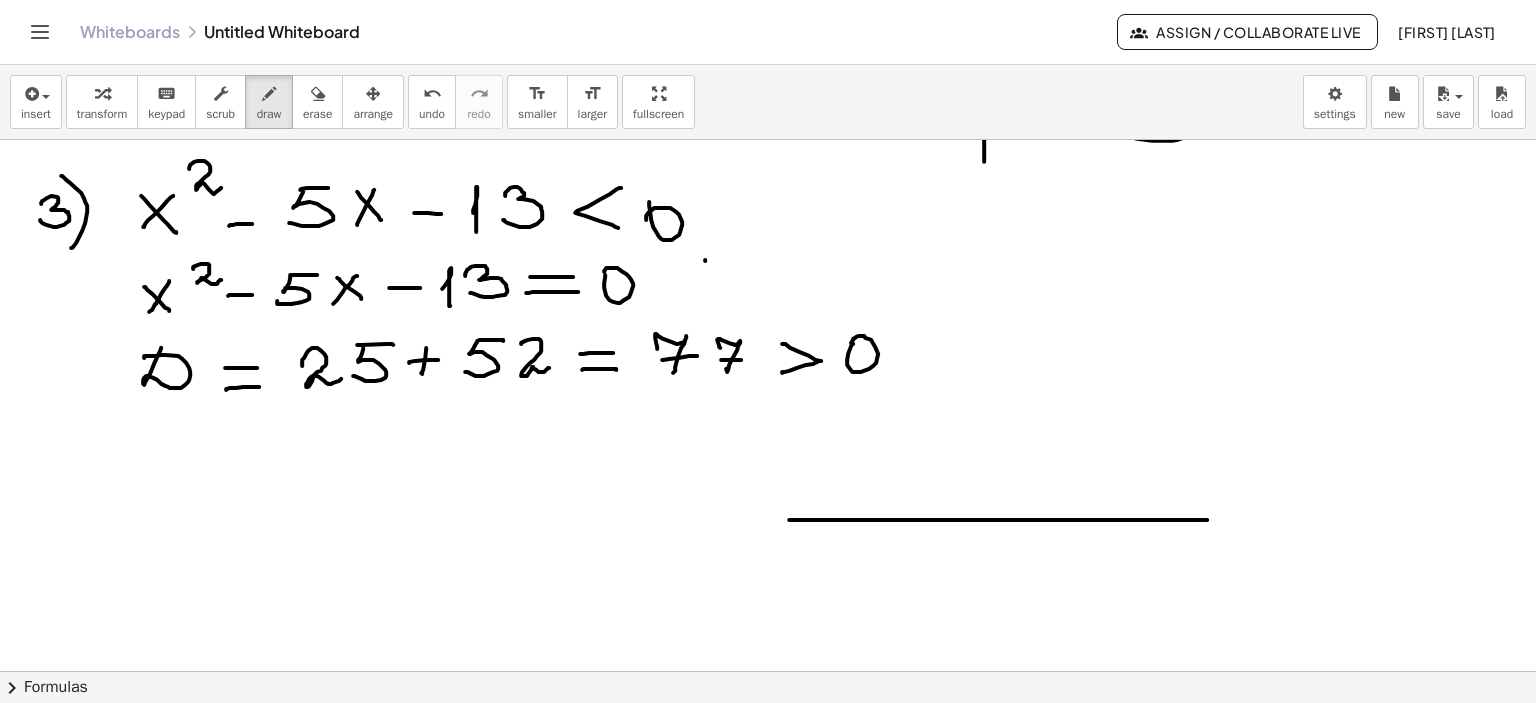 click at bounding box center [765, -2535] 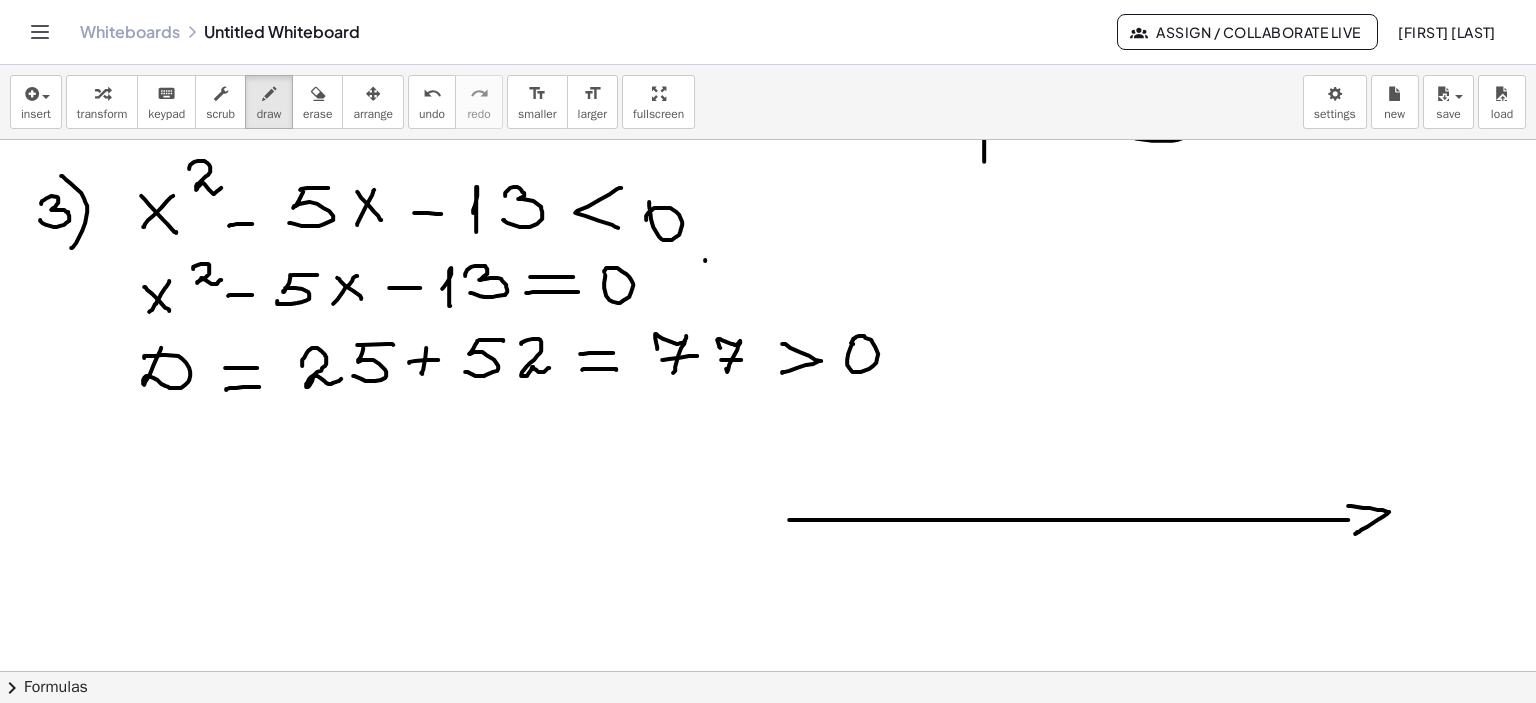 click at bounding box center (765, -2535) 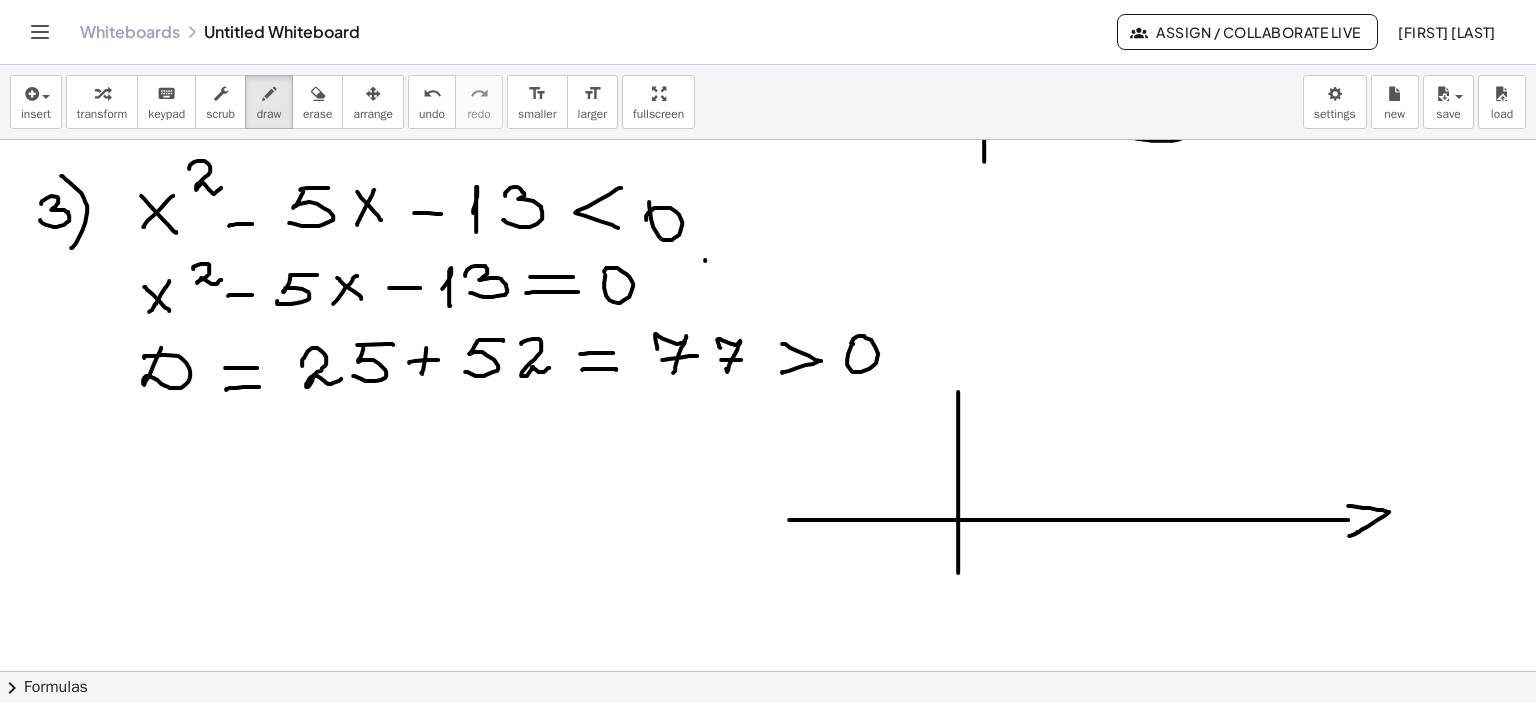click at bounding box center (765, -2535) 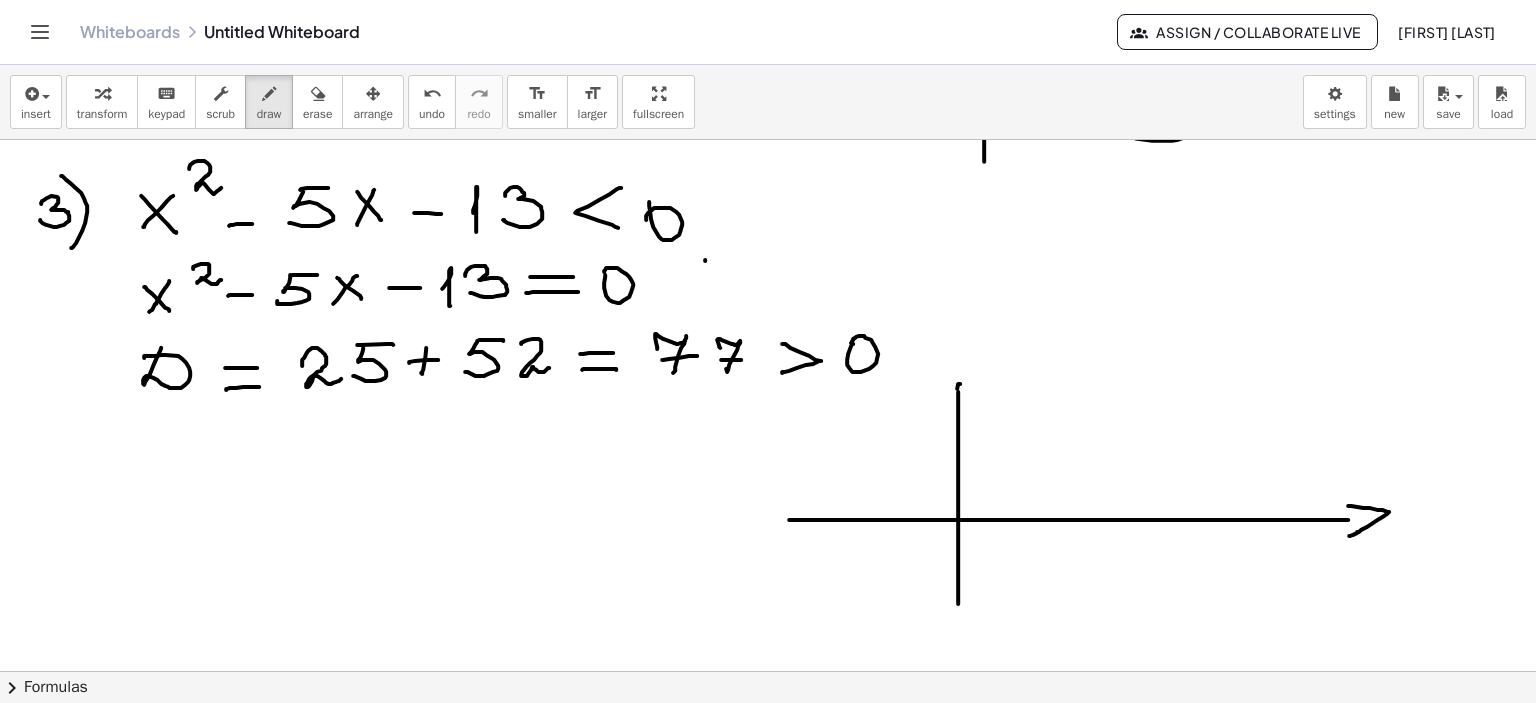 click at bounding box center (765, -2535) 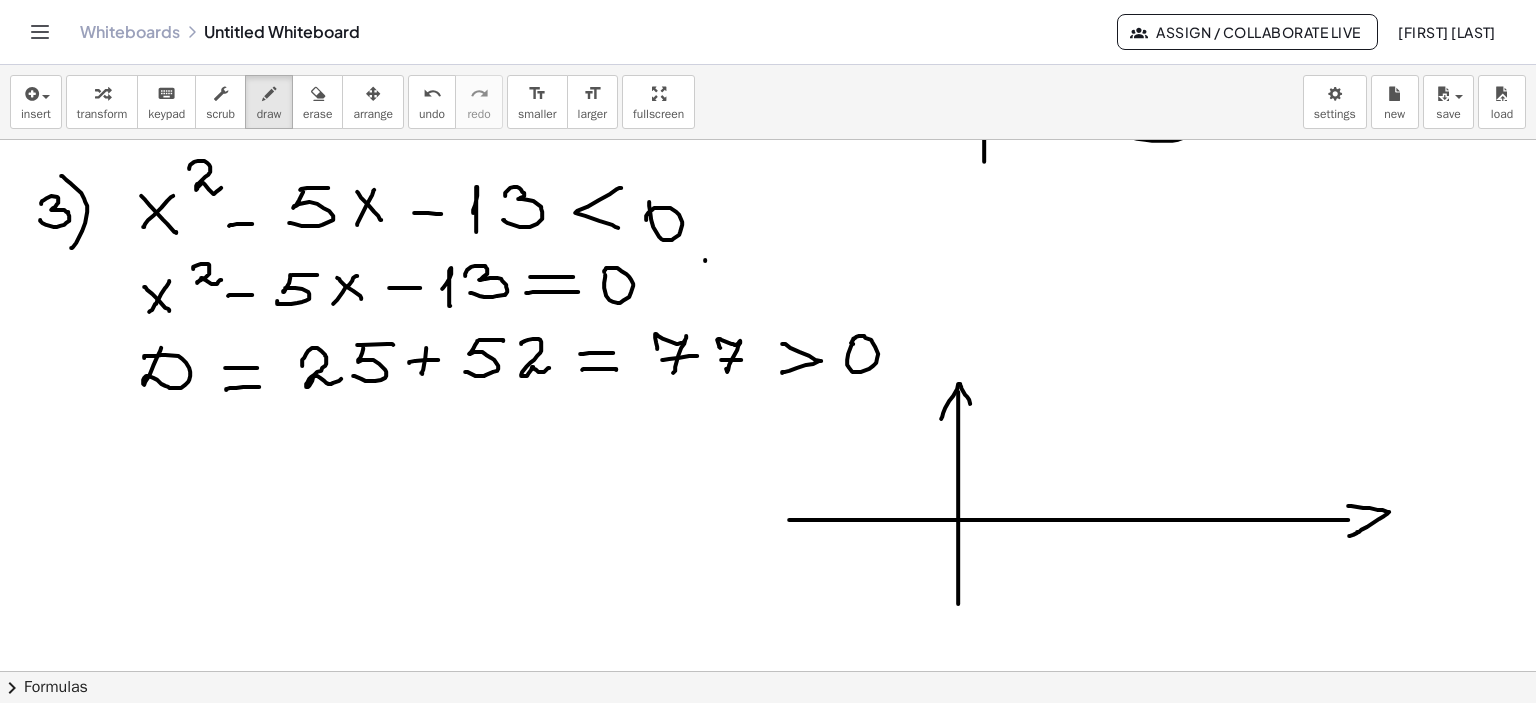 click at bounding box center [765, -2535] 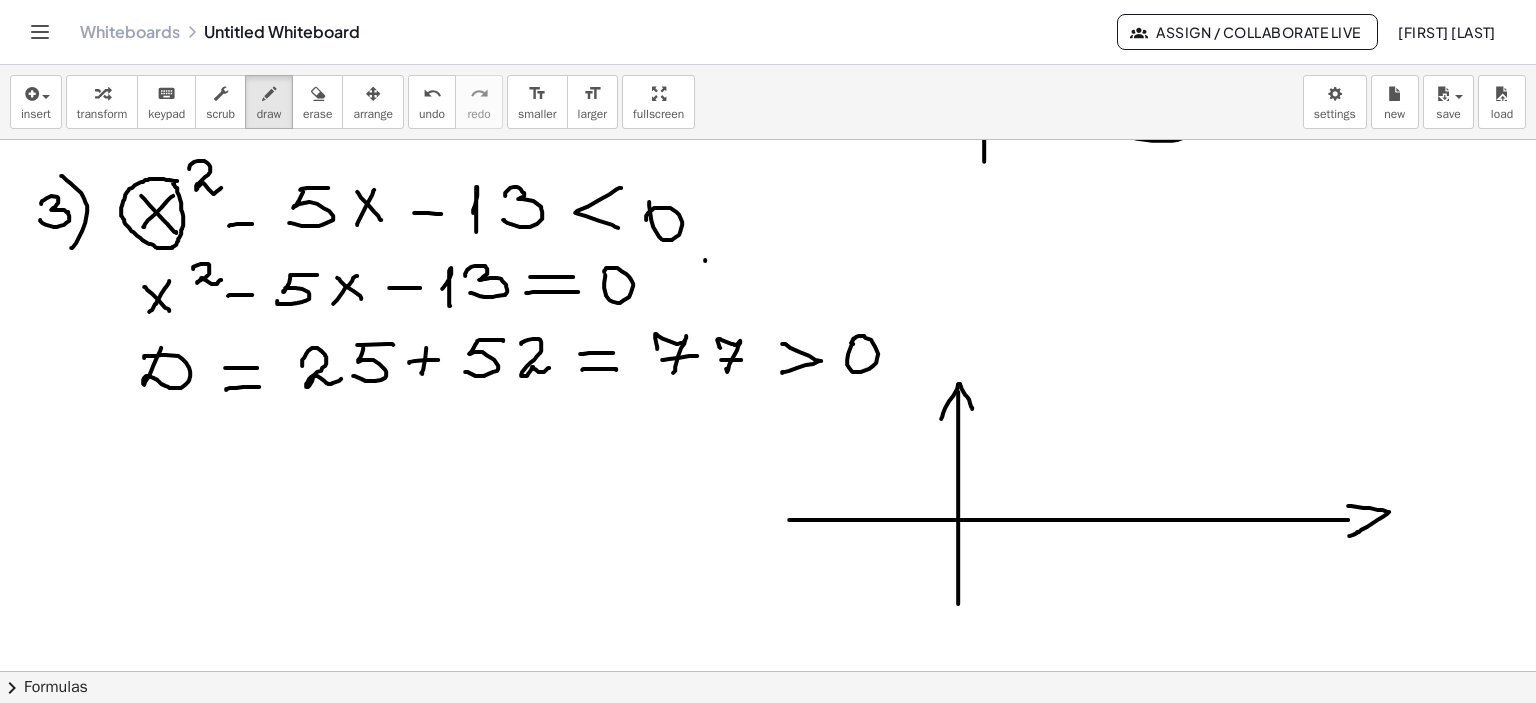 click at bounding box center (765, -2535) 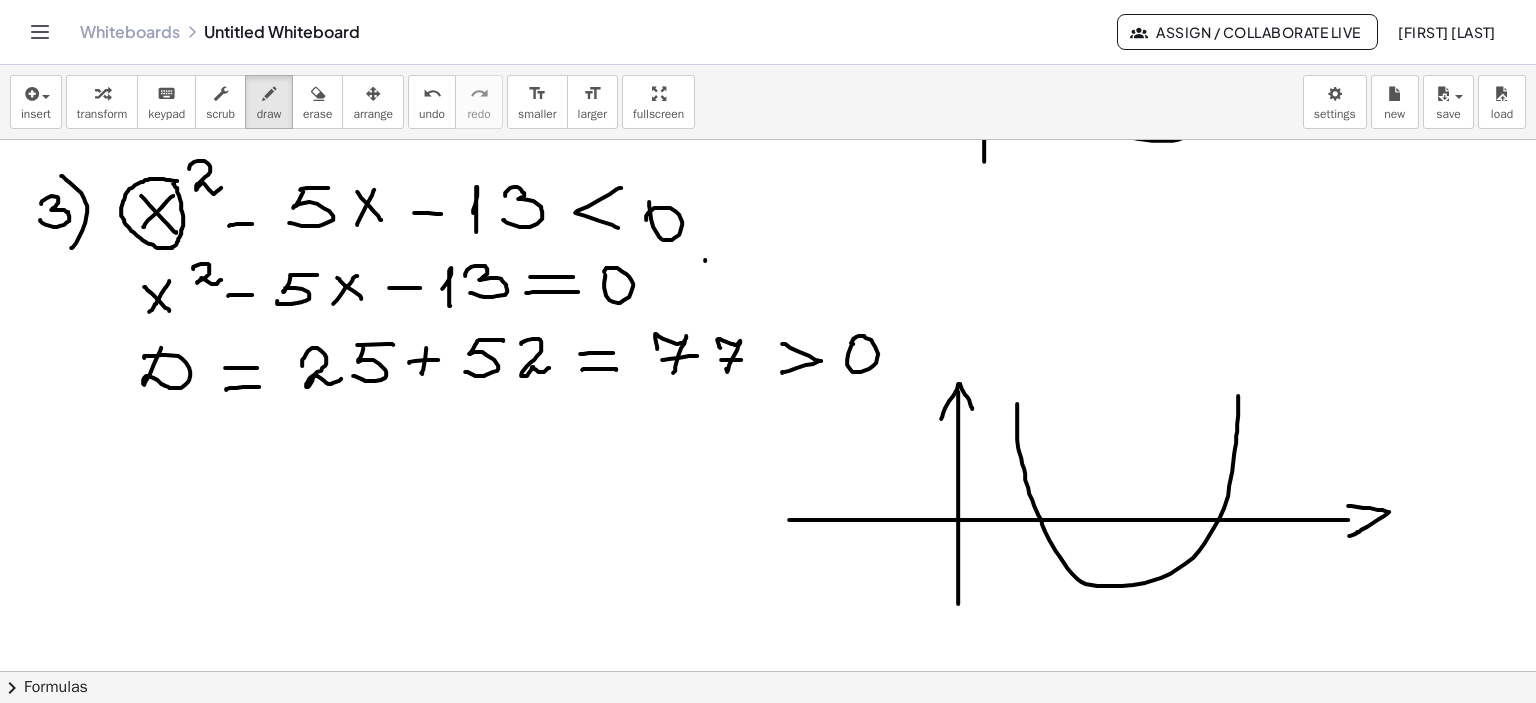 drag, startPoint x: 1016, startPoint y: 403, endPoint x: 1237, endPoint y: 395, distance: 221.14474 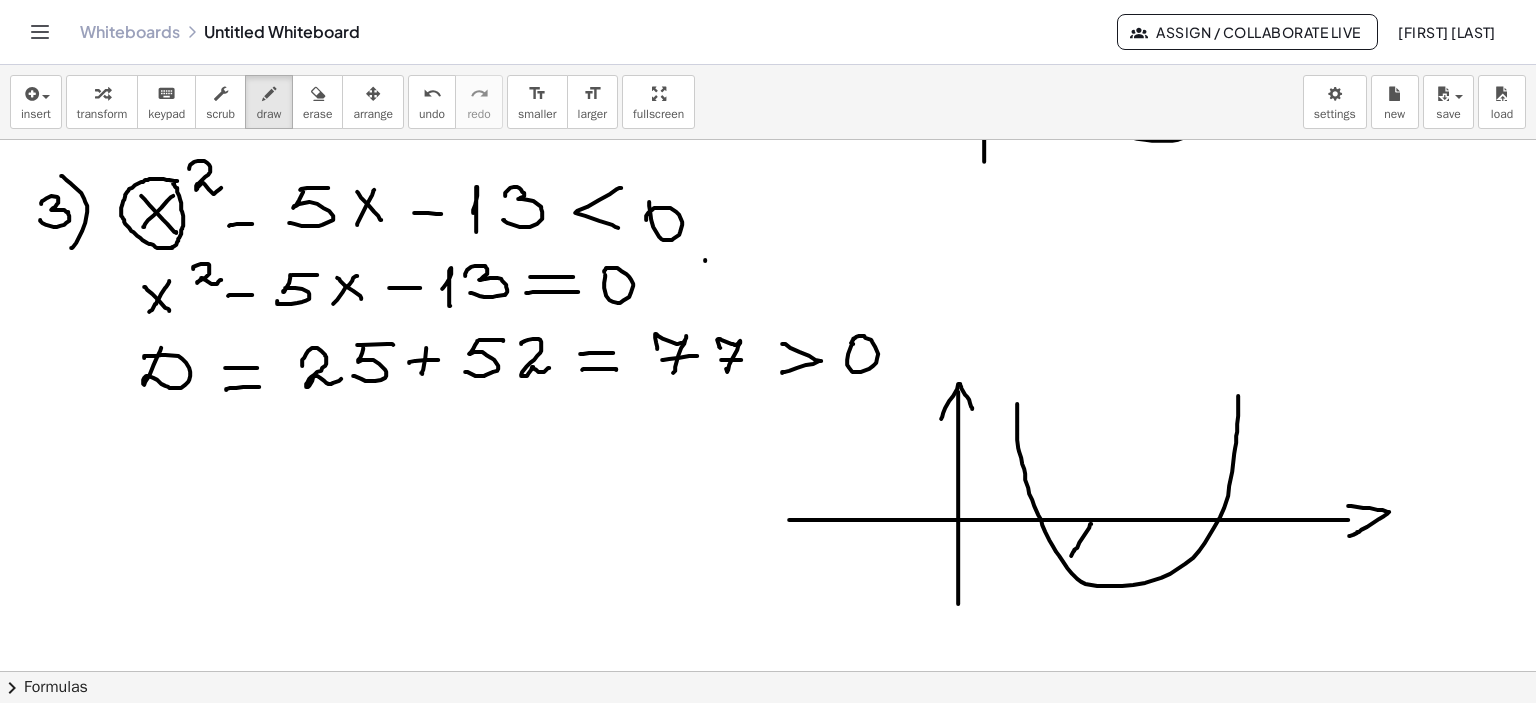 drag, startPoint x: 1090, startPoint y: 523, endPoint x: 1070, endPoint y: 555, distance: 37.735924 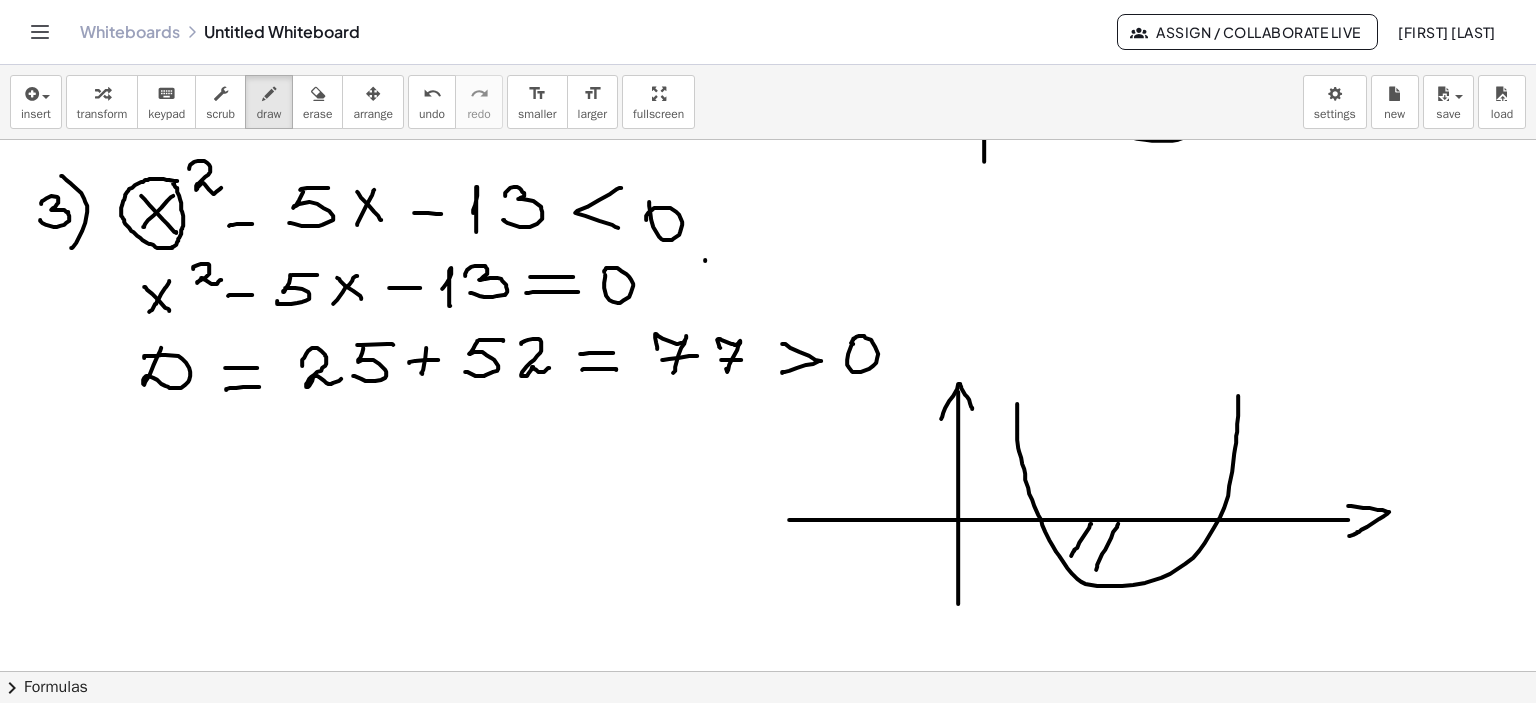 drag, startPoint x: 1117, startPoint y: 523, endPoint x: 1097, endPoint y: 572, distance: 52.924473 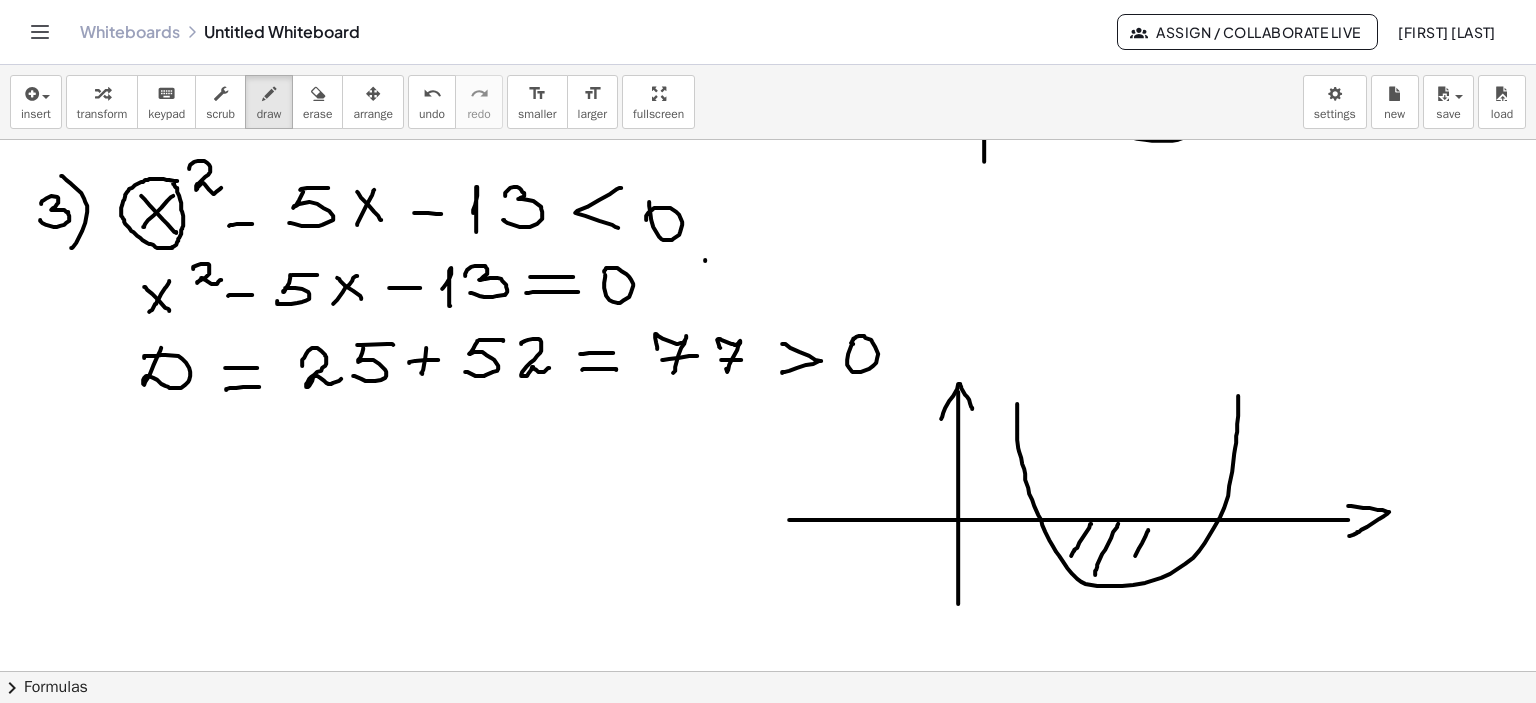 drag, startPoint x: 1147, startPoint y: 530, endPoint x: 1148, endPoint y: 563, distance: 33.01515 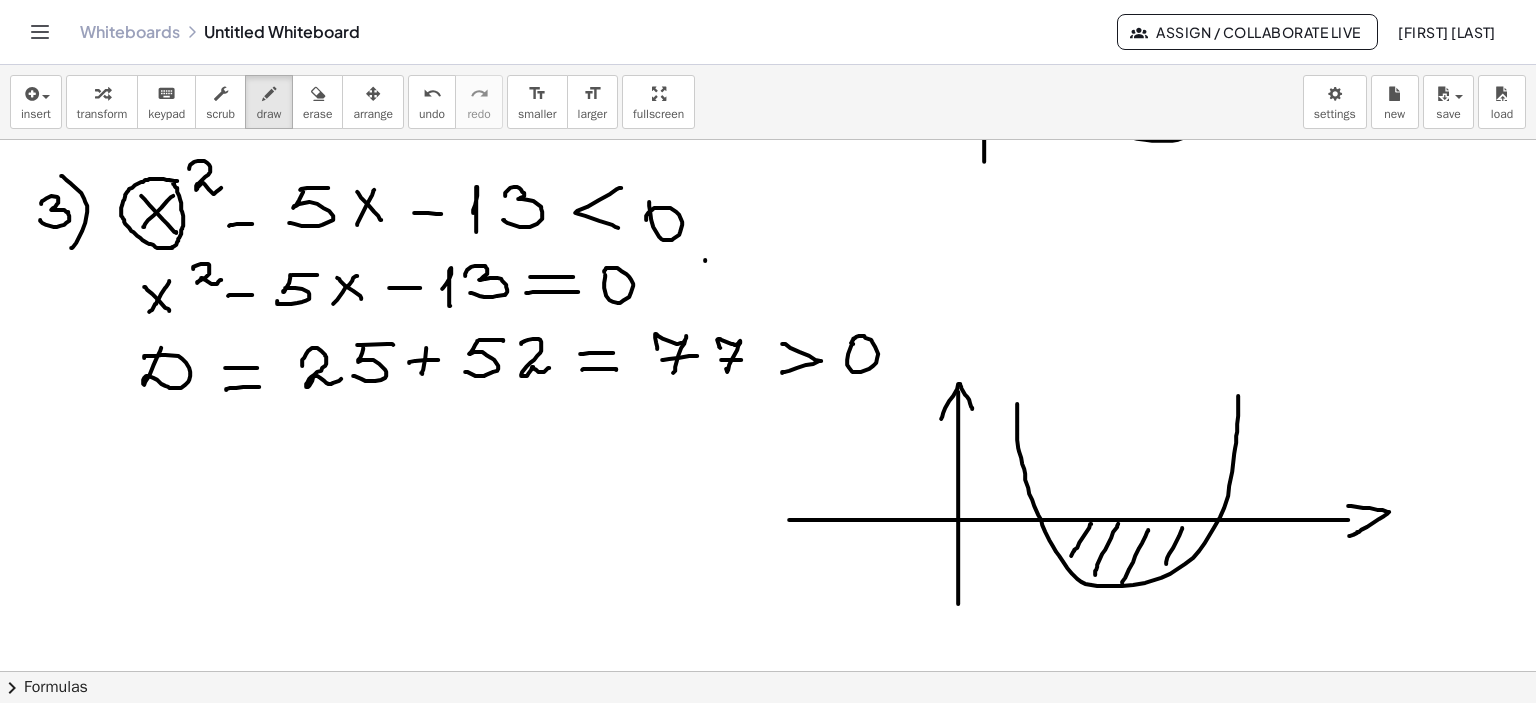 drag, startPoint x: 1181, startPoint y: 527, endPoint x: 1165, endPoint y: 563, distance: 39.39543 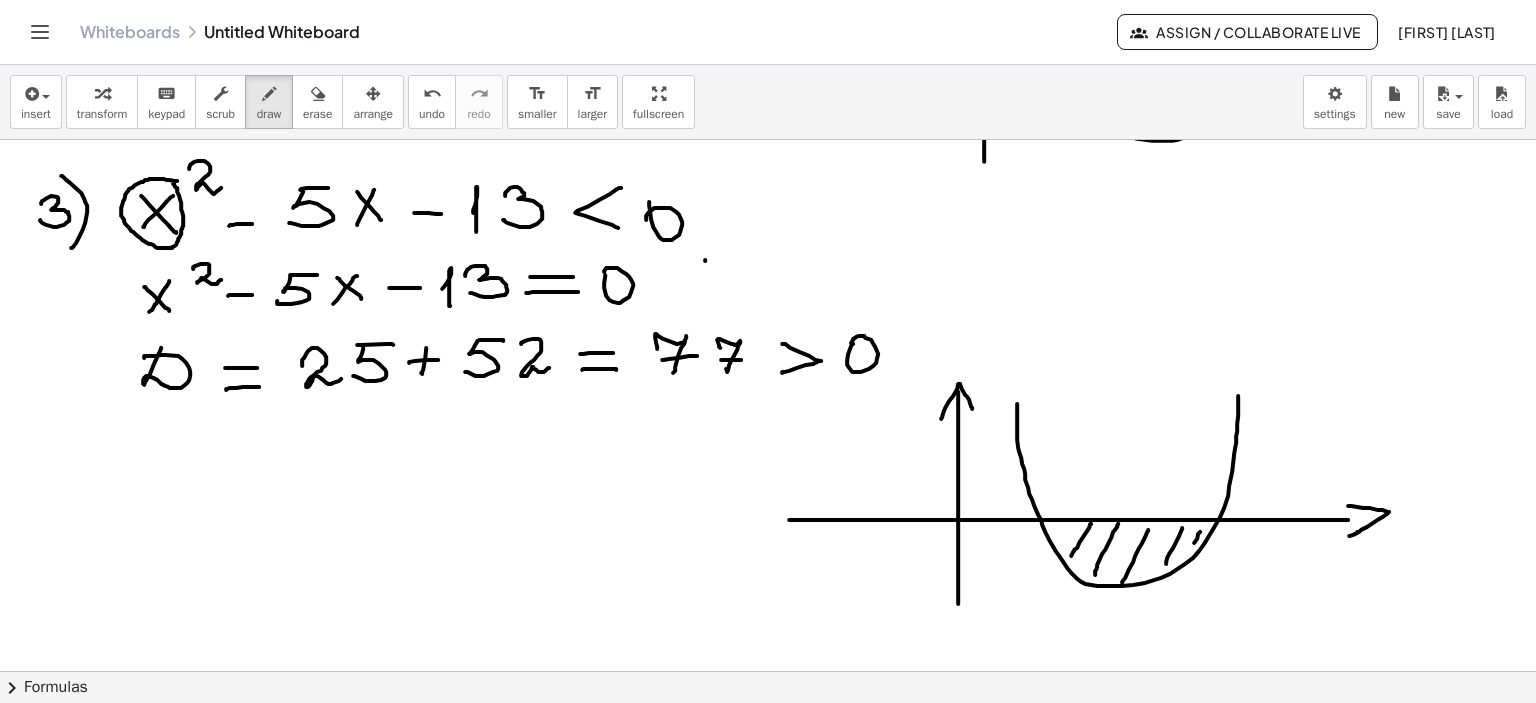 drag, startPoint x: 1199, startPoint y: 531, endPoint x: 1188, endPoint y: 559, distance: 30.083218 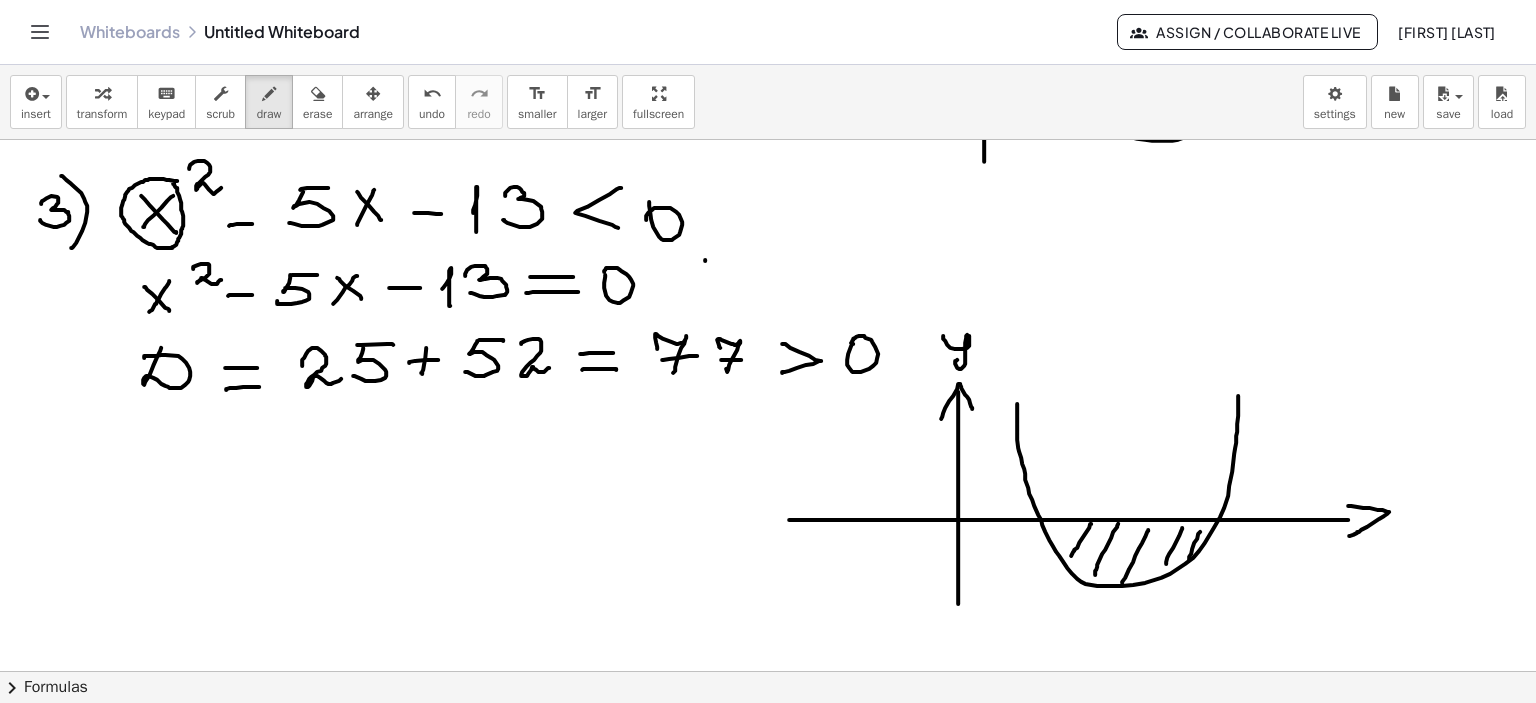 drag, startPoint x: 942, startPoint y: 335, endPoint x: 984, endPoint y: 354, distance: 46.09772 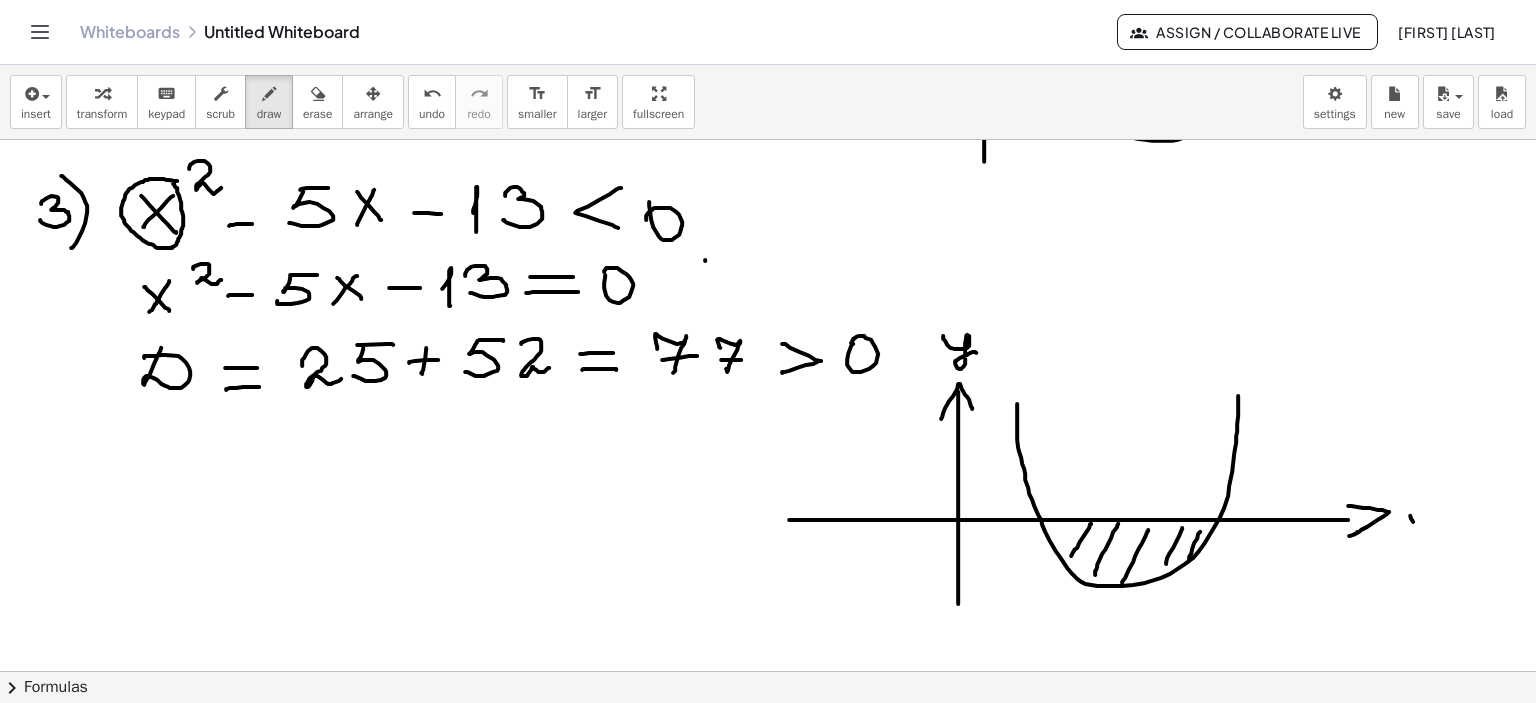 drag, startPoint x: 1412, startPoint y: 521, endPoint x: 1435, endPoint y: 549, distance: 36.23534 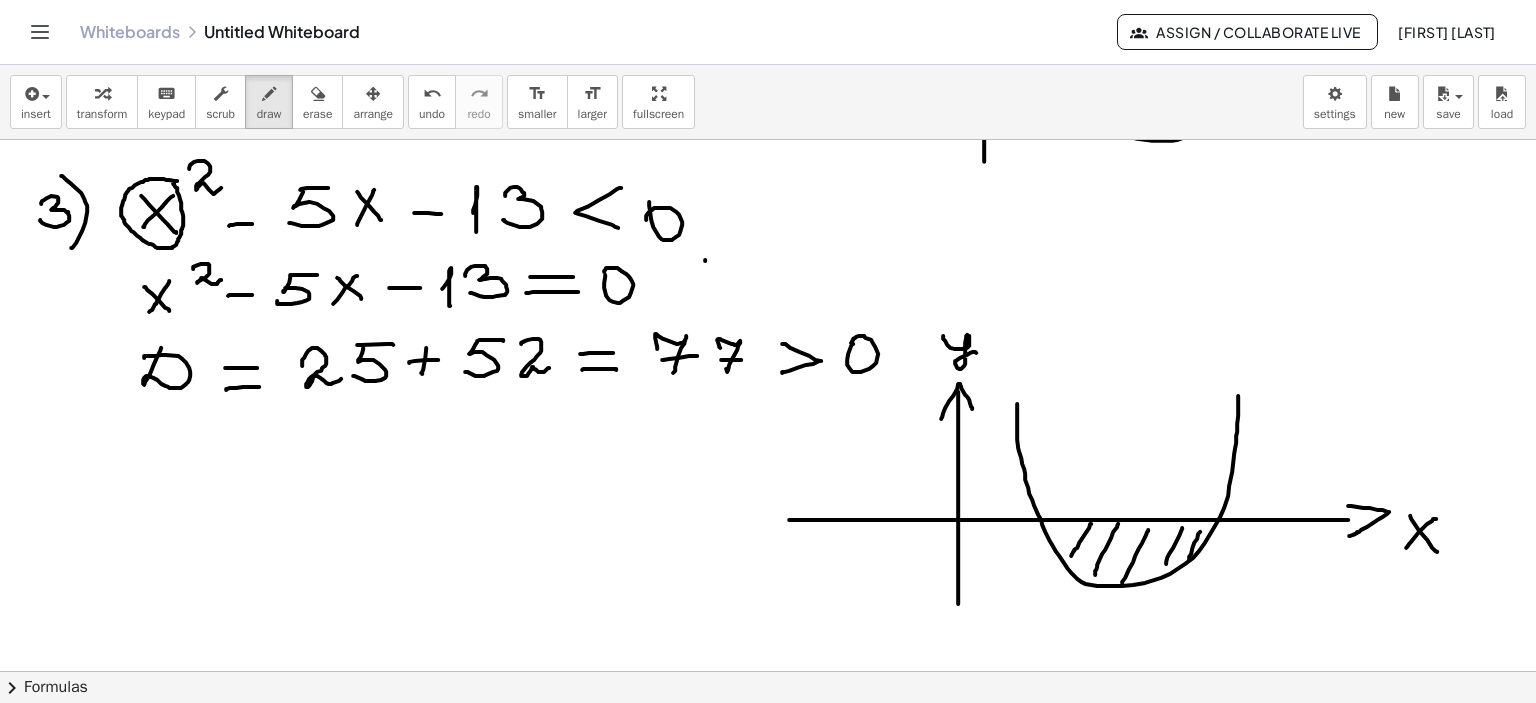 drag, startPoint x: 1435, startPoint y: 518, endPoint x: 1404, endPoint y: 549, distance: 43.840622 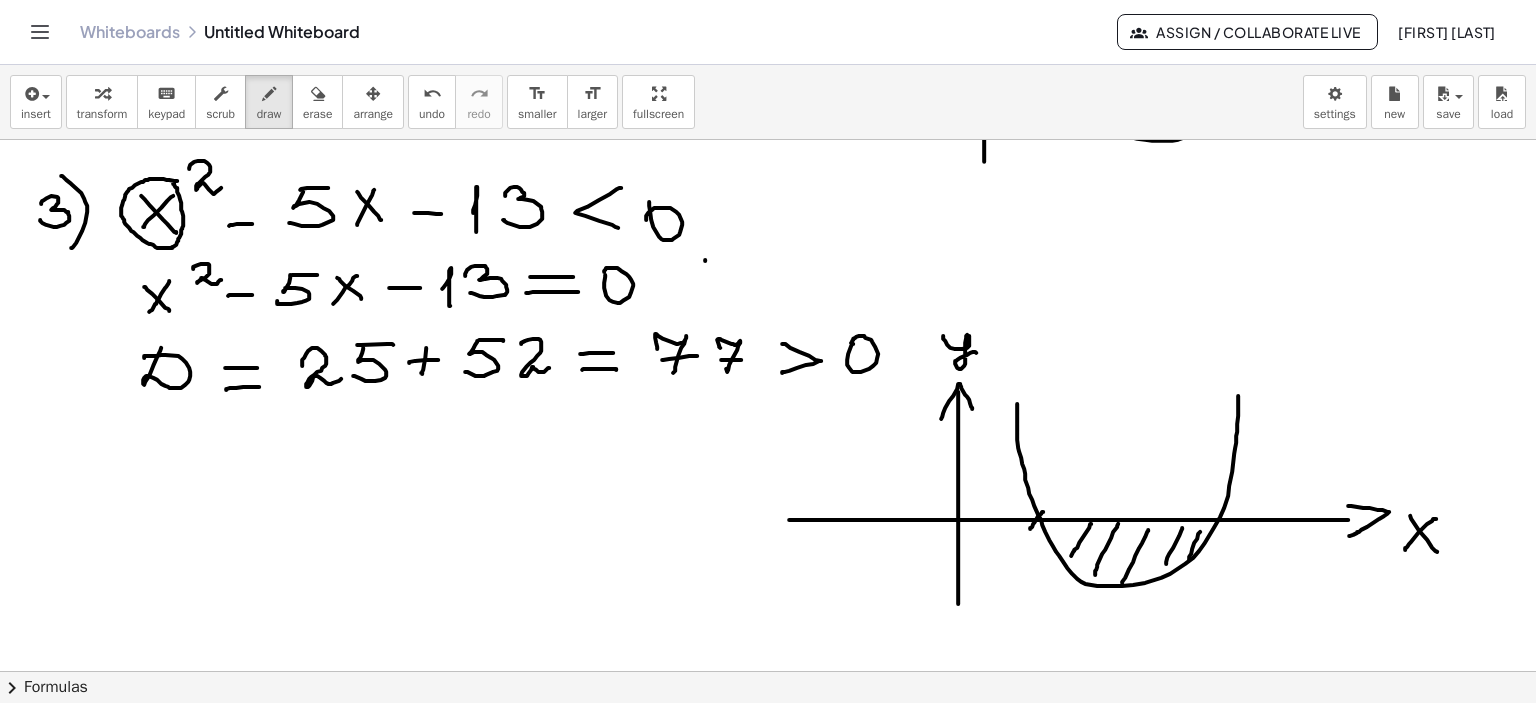 drag, startPoint x: 1042, startPoint y: 511, endPoint x: 1029, endPoint y: 528, distance: 21.400934 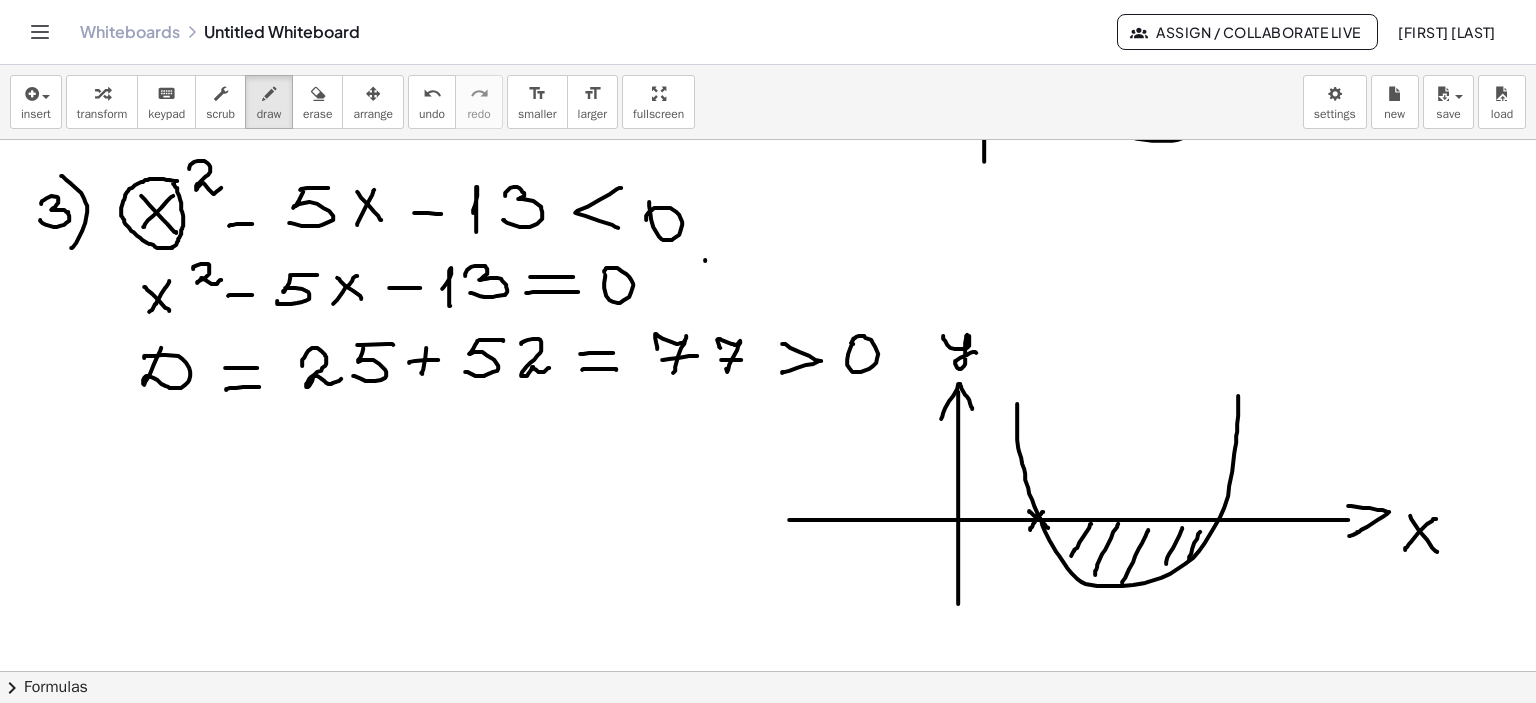 drag, startPoint x: 1028, startPoint y: 510, endPoint x: 1048, endPoint y: 527, distance: 26.24881 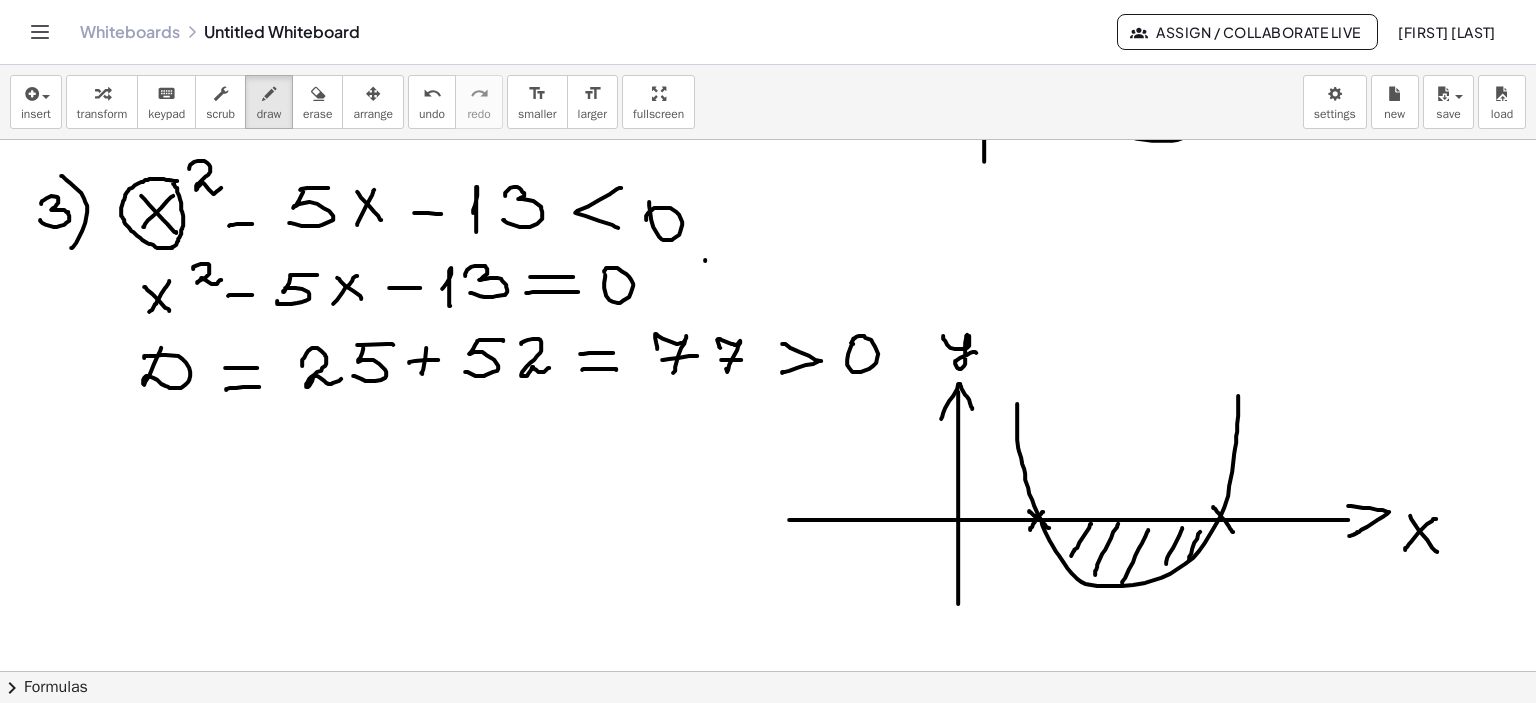 drag, startPoint x: 1212, startPoint y: 506, endPoint x: 1232, endPoint y: 531, distance: 32.01562 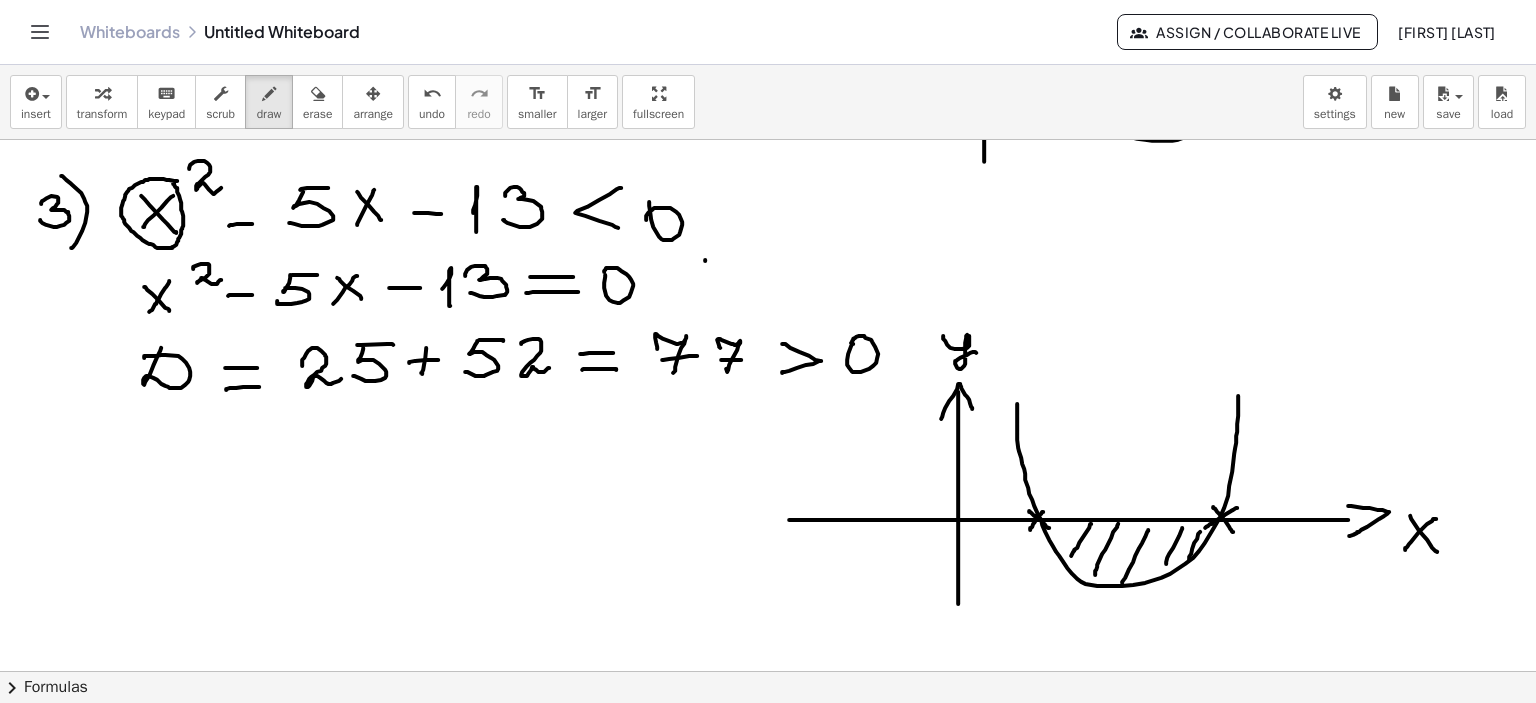 drag, startPoint x: 1236, startPoint y: 507, endPoint x: 1203, endPoint y: 527, distance: 38.587563 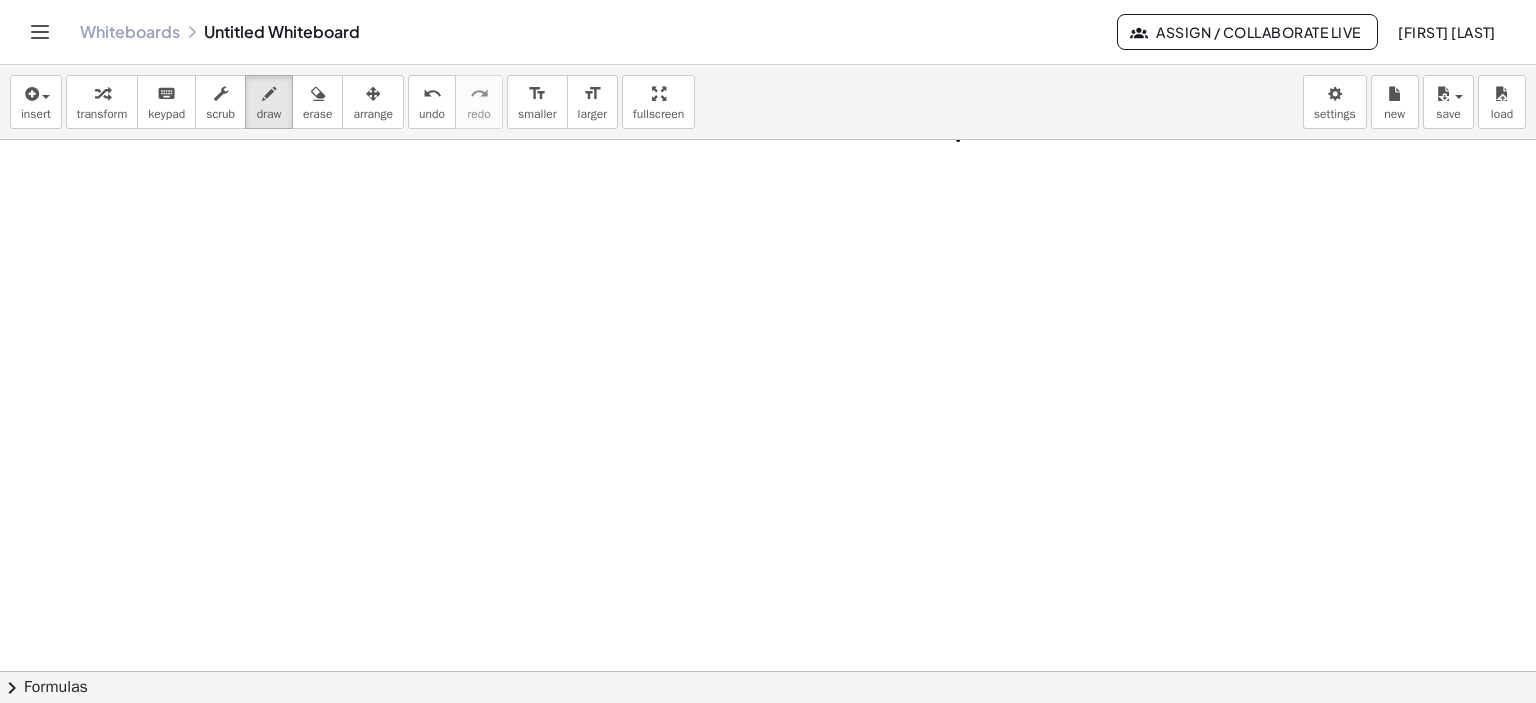 scroll, scrollTop: 6931, scrollLeft: 7, axis: both 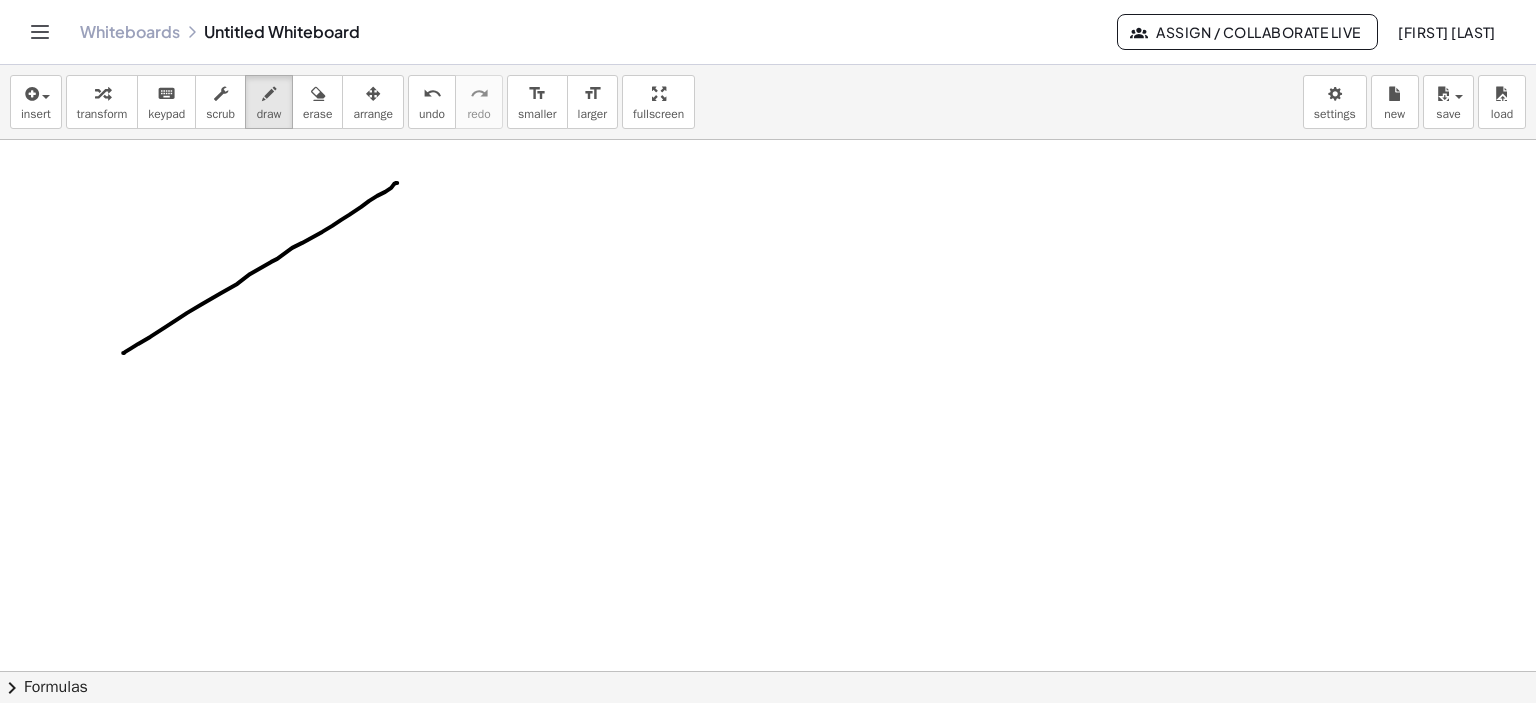 drag, startPoint x: 390, startPoint y: 187, endPoint x: 122, endPoint y: 352, distance: 314.72052 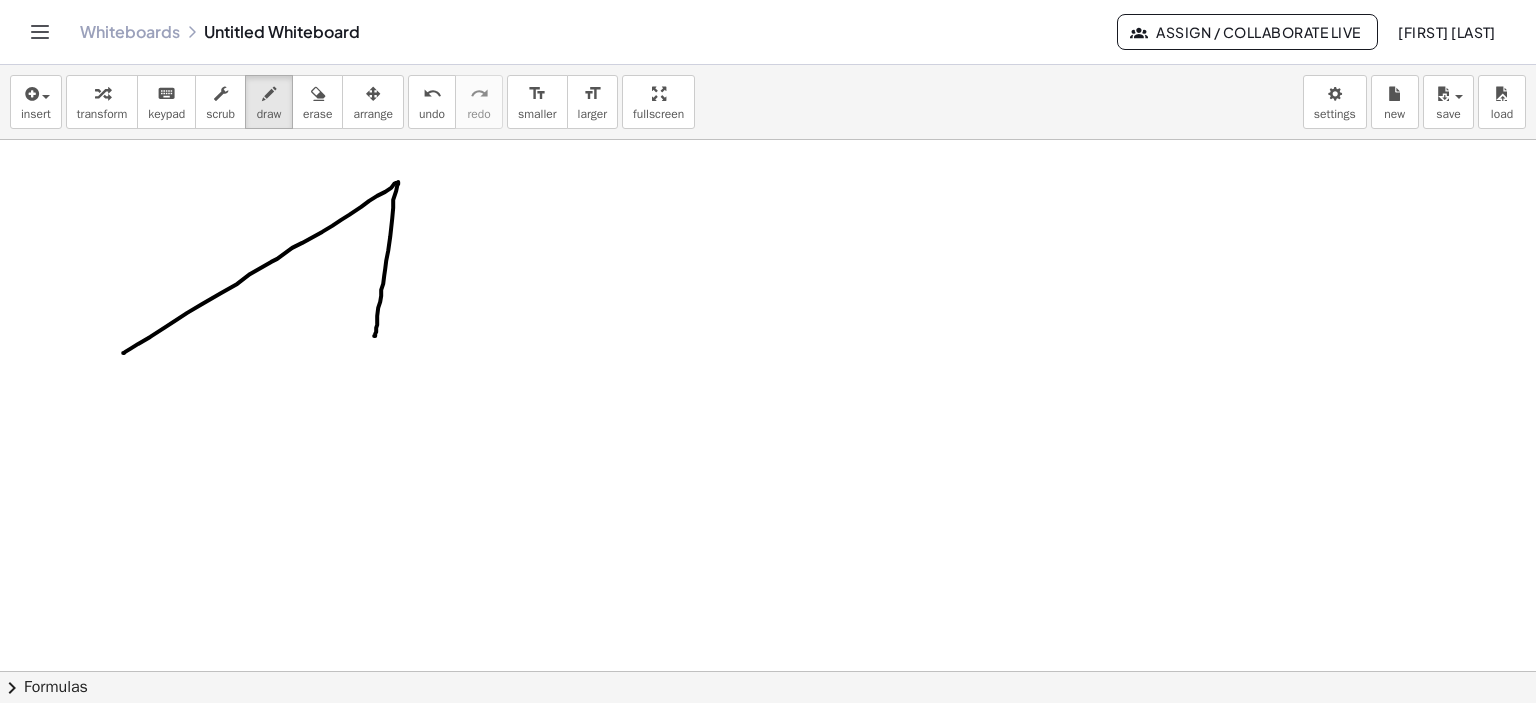 drag, startPoint x: 396, startPoint y: 185, endPoint x: 287, endPoint y: 351, distance: 198.58751 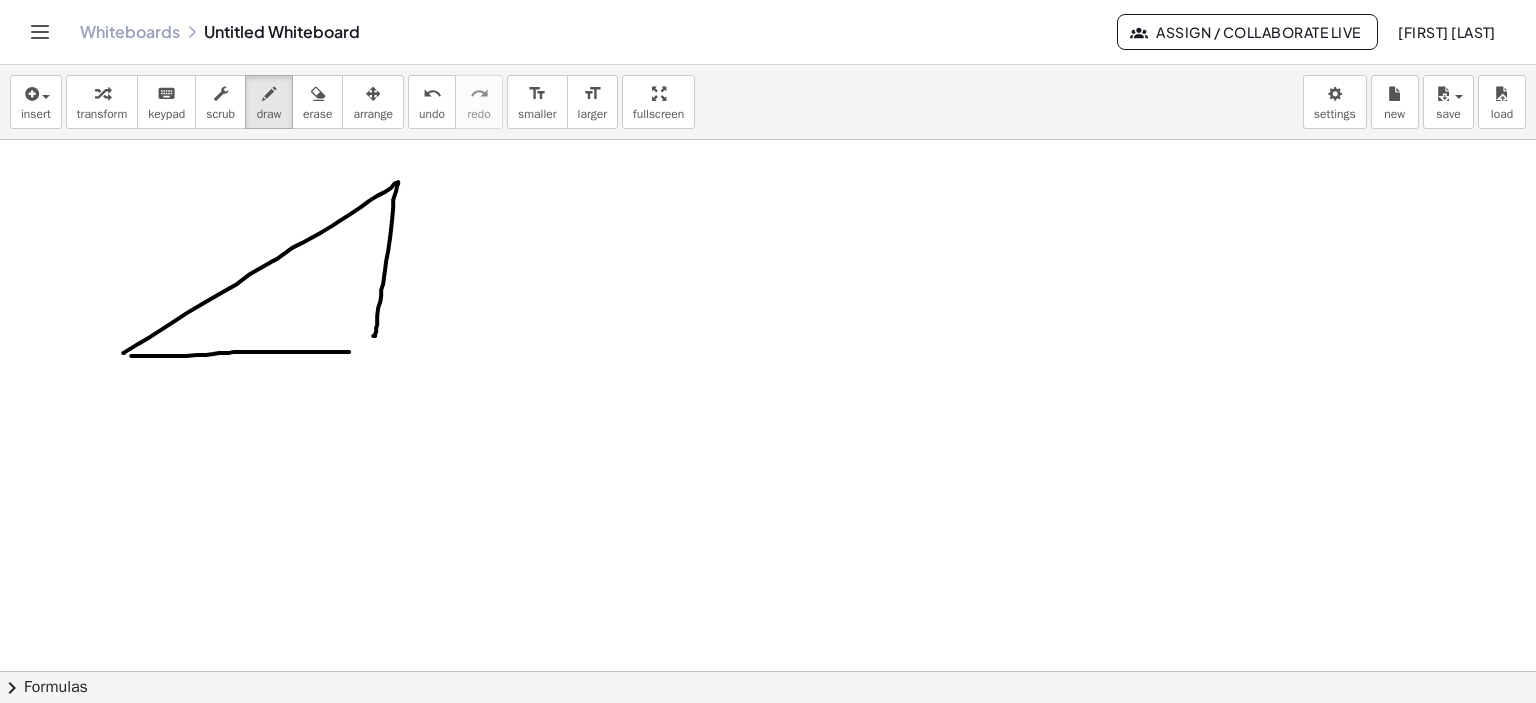drag, startPoint x: 130, startPoint y: 355, endPoint x: 354, endPoint y: 351, distance: 224.0357 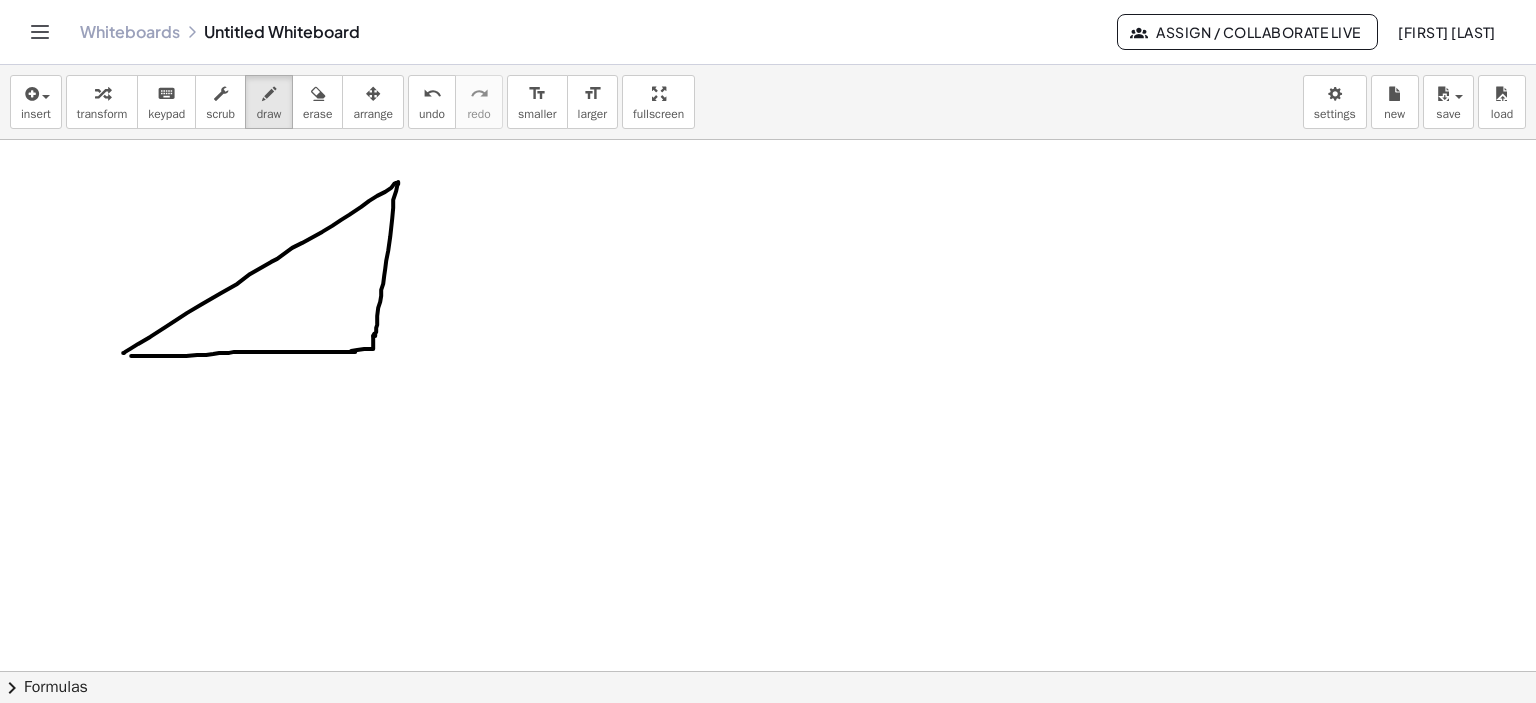 drag, startPoint x: 373, startPoint y: 333, endPoint x: 350, endPoint y: 350, distance: 28.600698 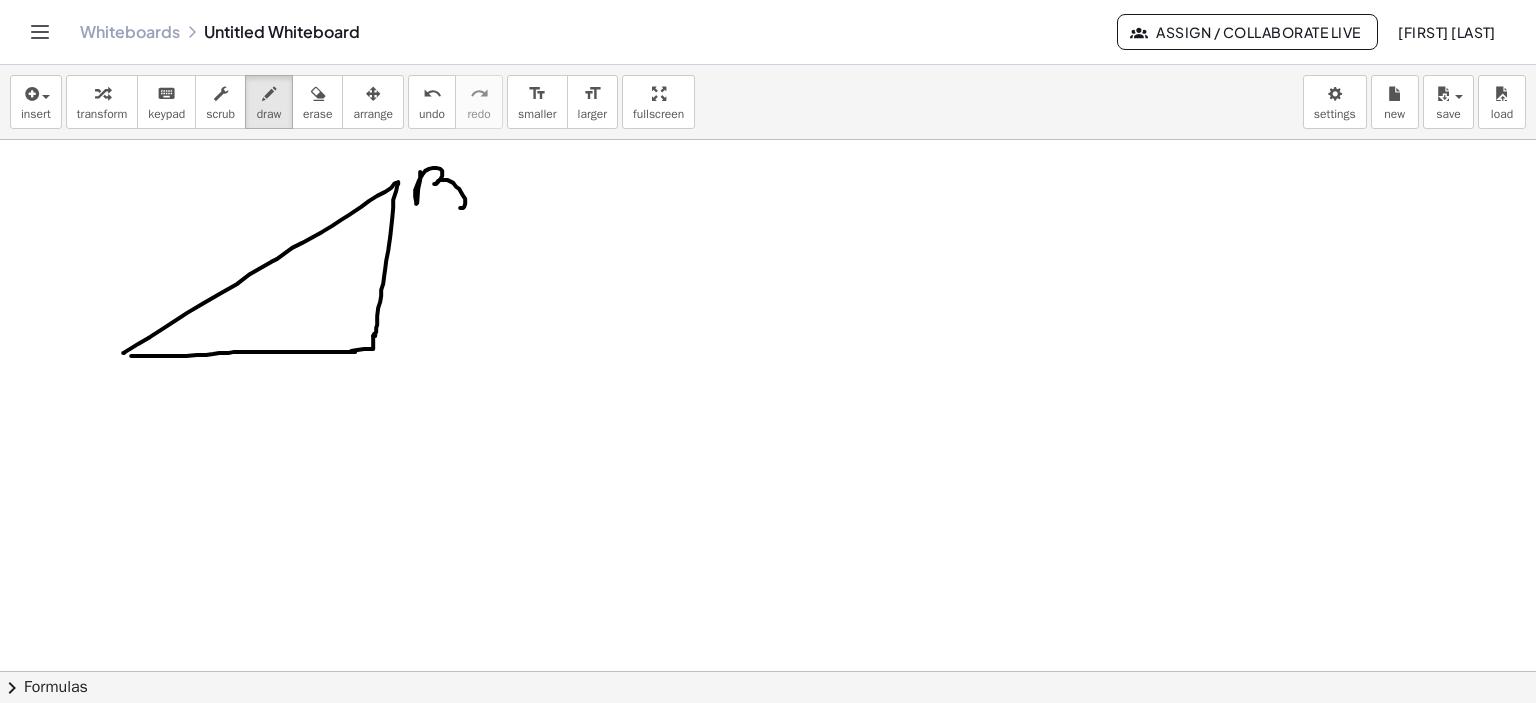 drag, startPoint x: 419, startPoint y: 171, endPoint x: 413, endPoint y: 207, distance: 36.496574 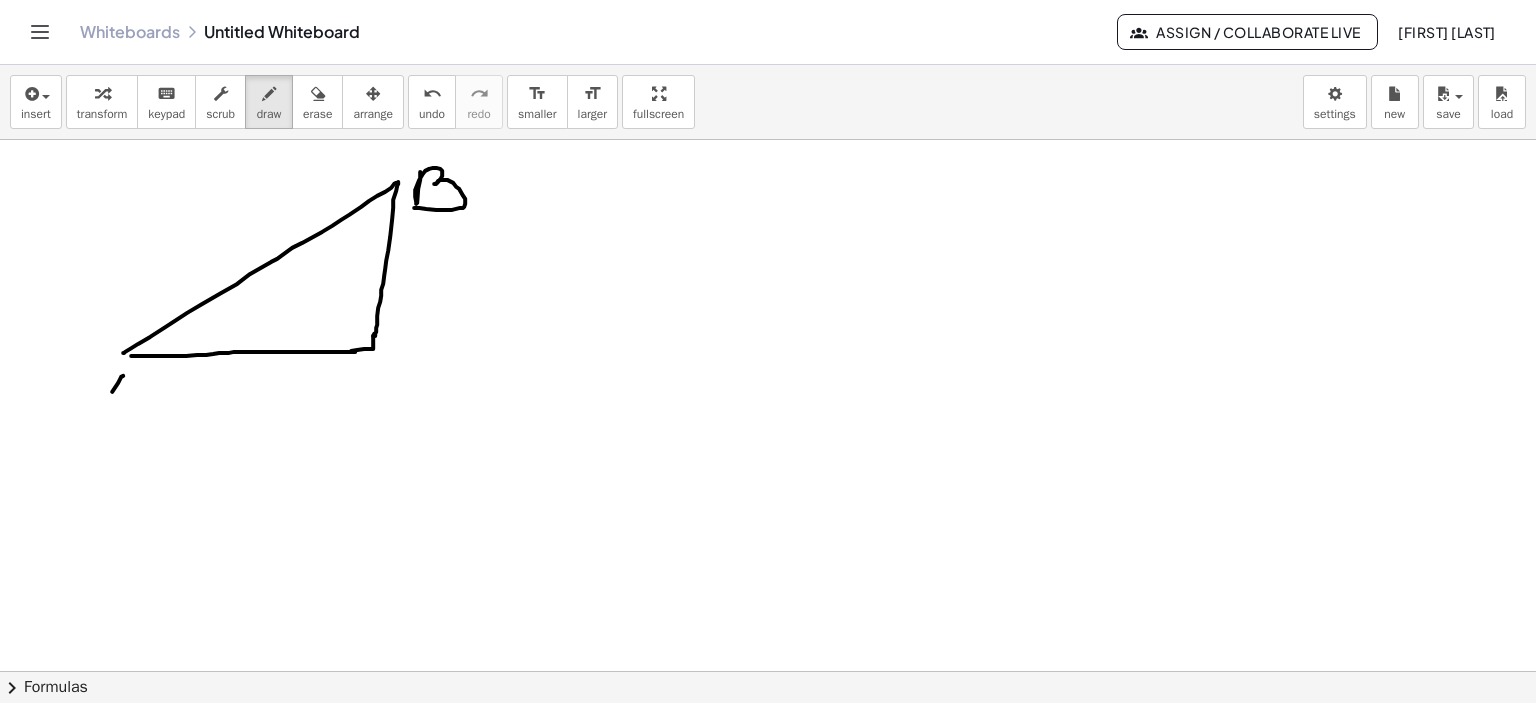 click at bounding box center [765, -2801] 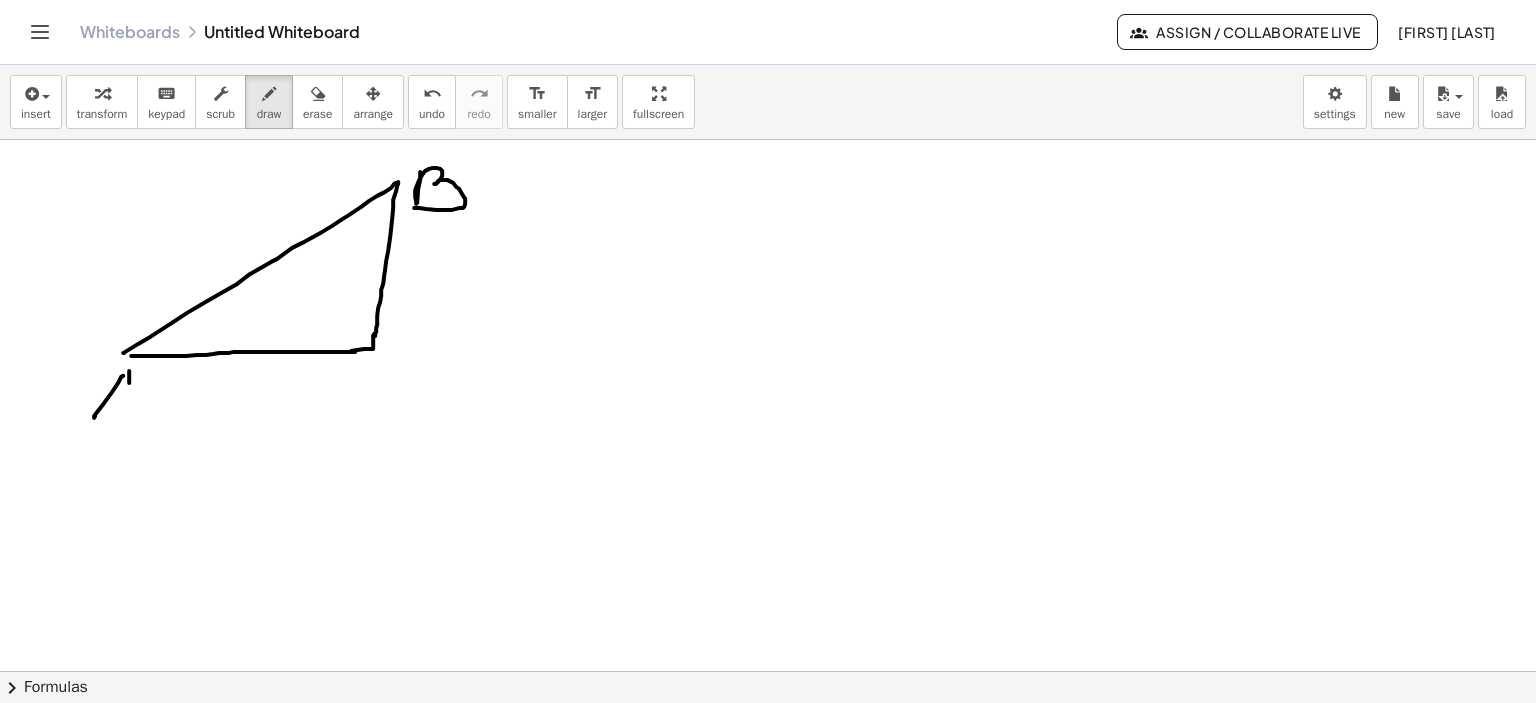 drag, startPoint x: 128, startPoint y: 382, endPoint x: 127, endPoint y: 413, distance: 31.016125 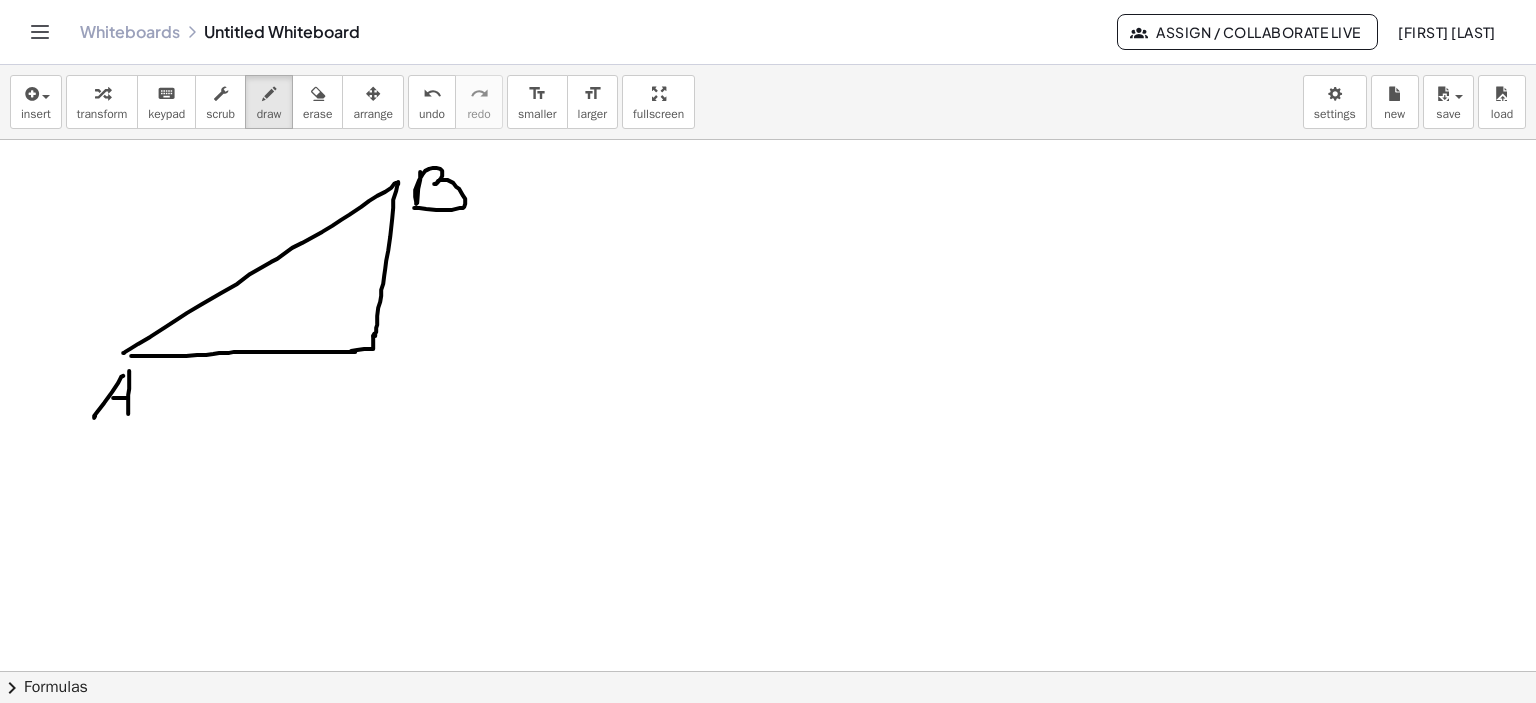 drag, startPoint x: 112, startPoint y: 397, endPoint x: 126, endPoint y: 397, distance: 14 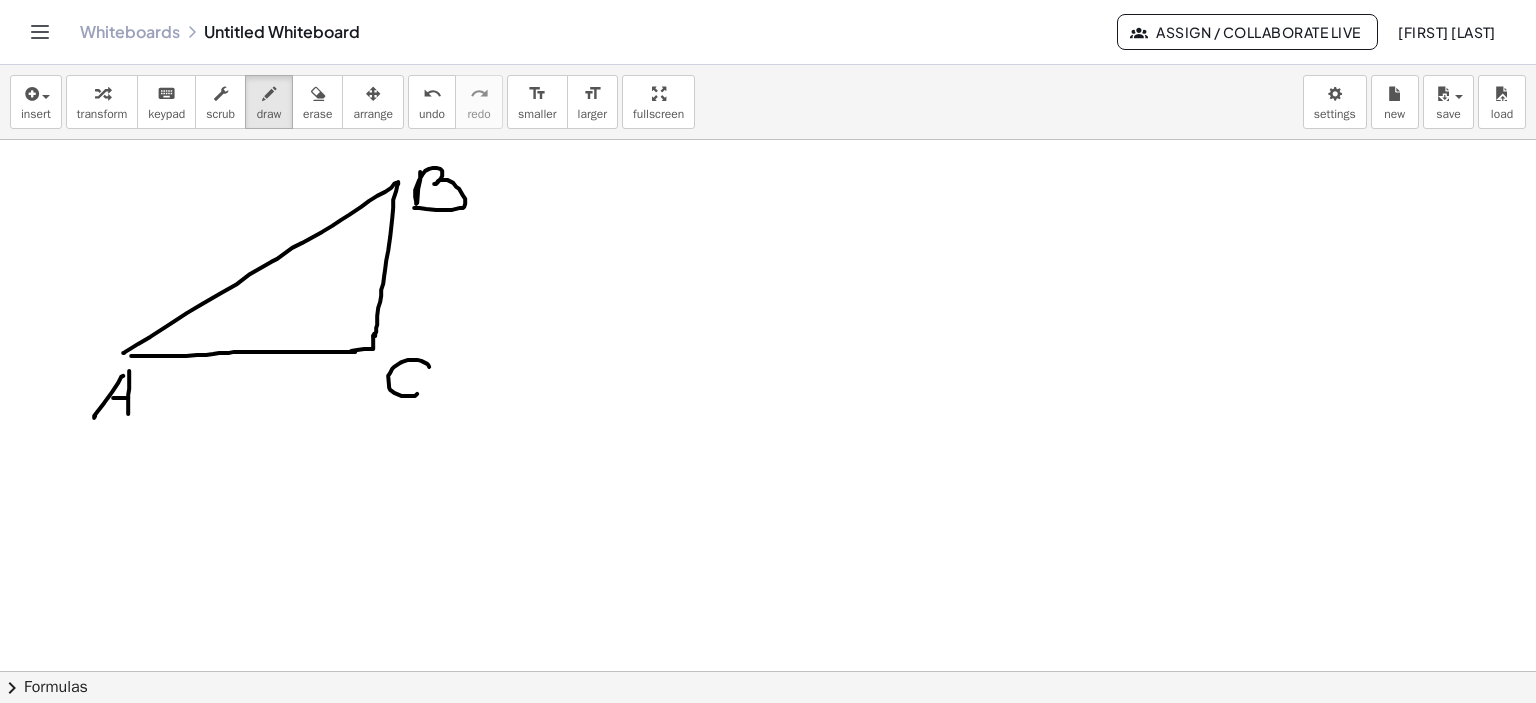drag, startPoint x: 420, startPoint y: 360, endPoint x: 384, endPoint y: 339, distance: 41.677334 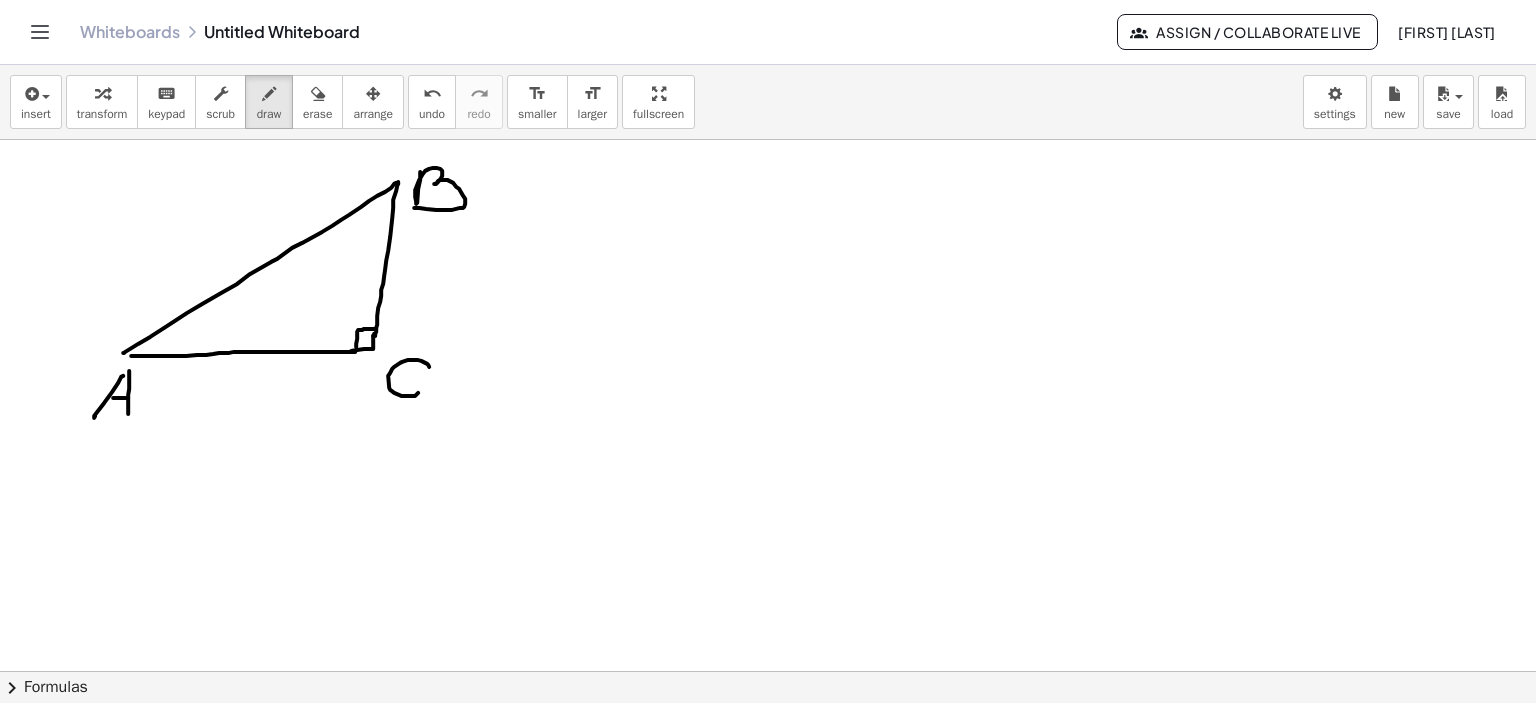 drag, startPoint x: 364, startPoint y: 328, endPoint x: 355, endPoint y: 349, distance: 22.847319 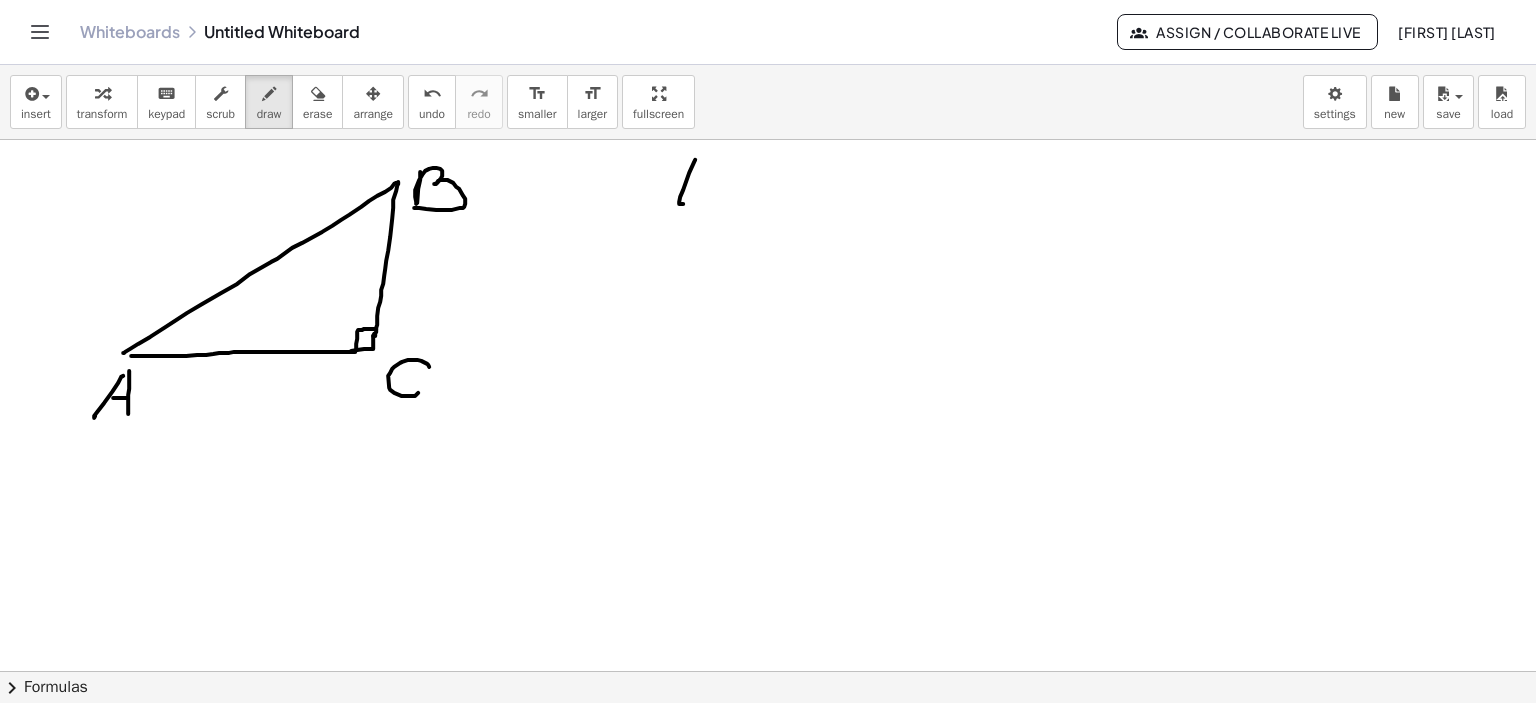 drag, startPoint x: 694, startPoint y: 159, endPoint x: 684, endPoint y: 197, distance: 39.293766 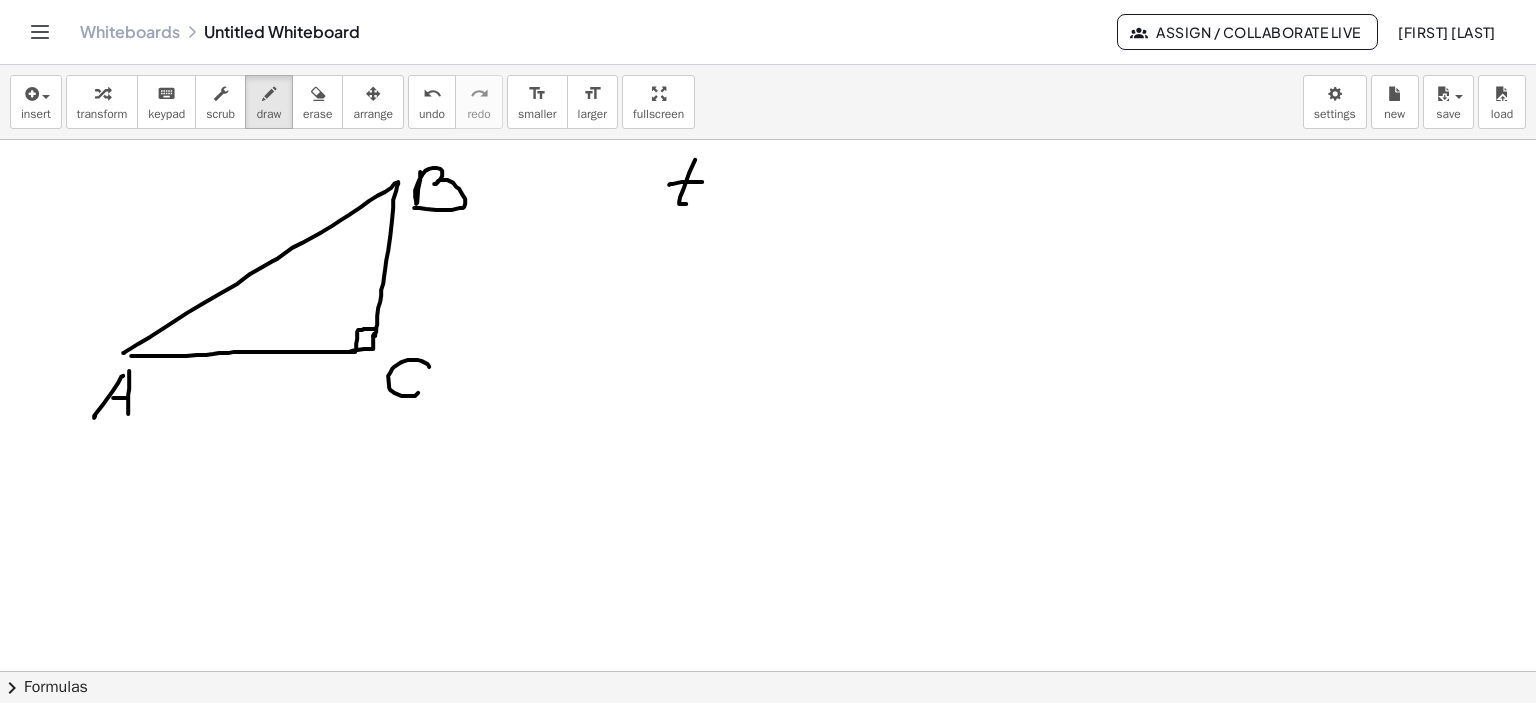 drag, startPoint x: 668, startPoint y: 184, endPoint x: 717, endPoint y: 189, distance: 49.25444 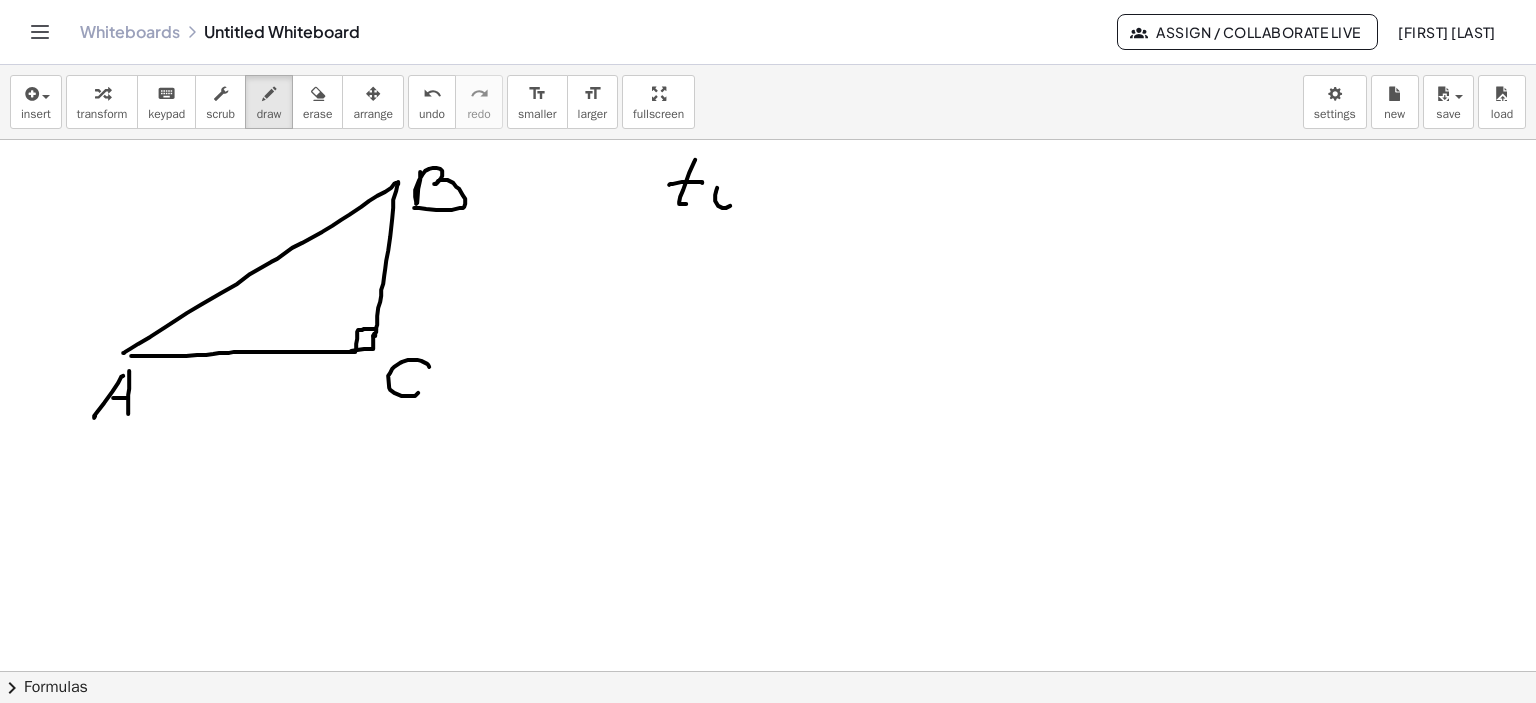 click at bounding box center [765, -2801] 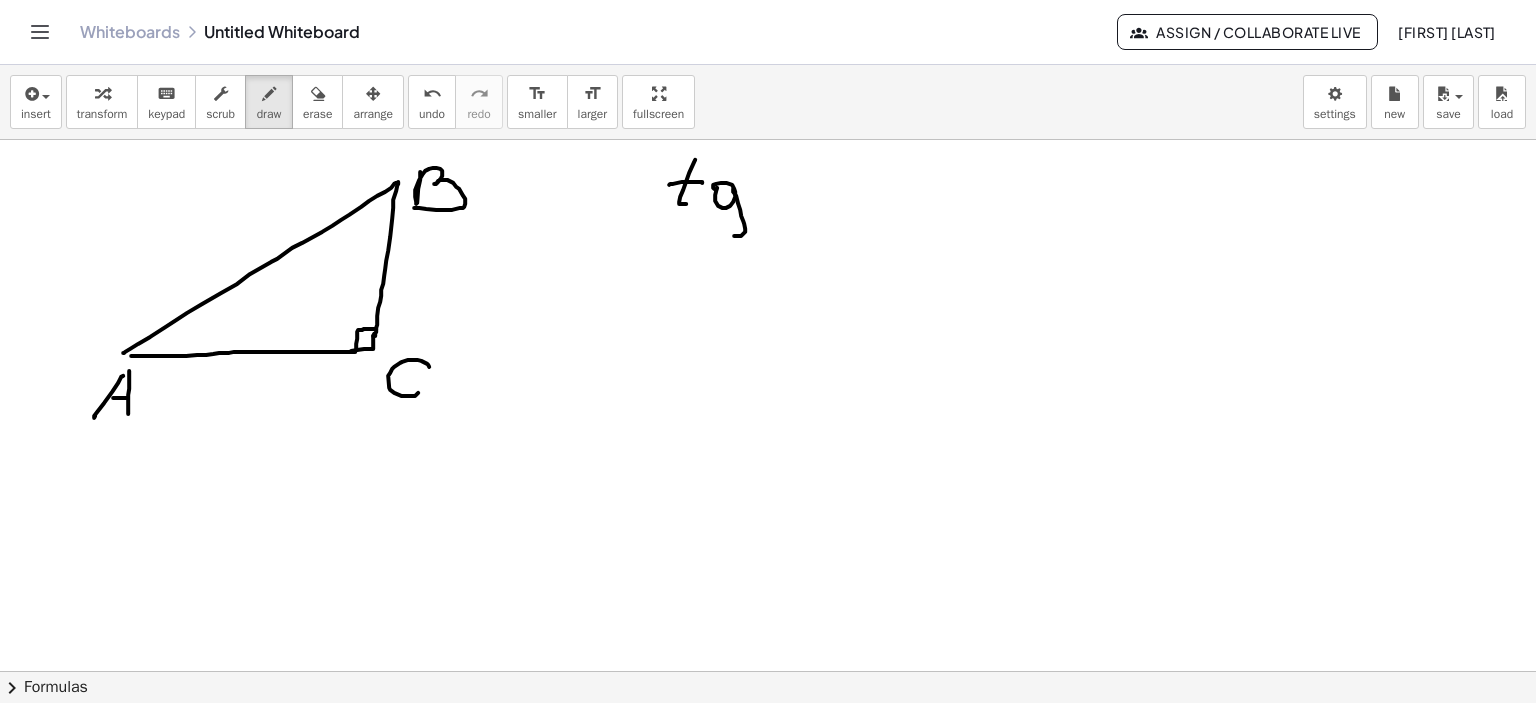 drag, startPoint x: 732, startPoint y: 188, endPoint x: 738, endPoint y: 209, distance: 21.84033 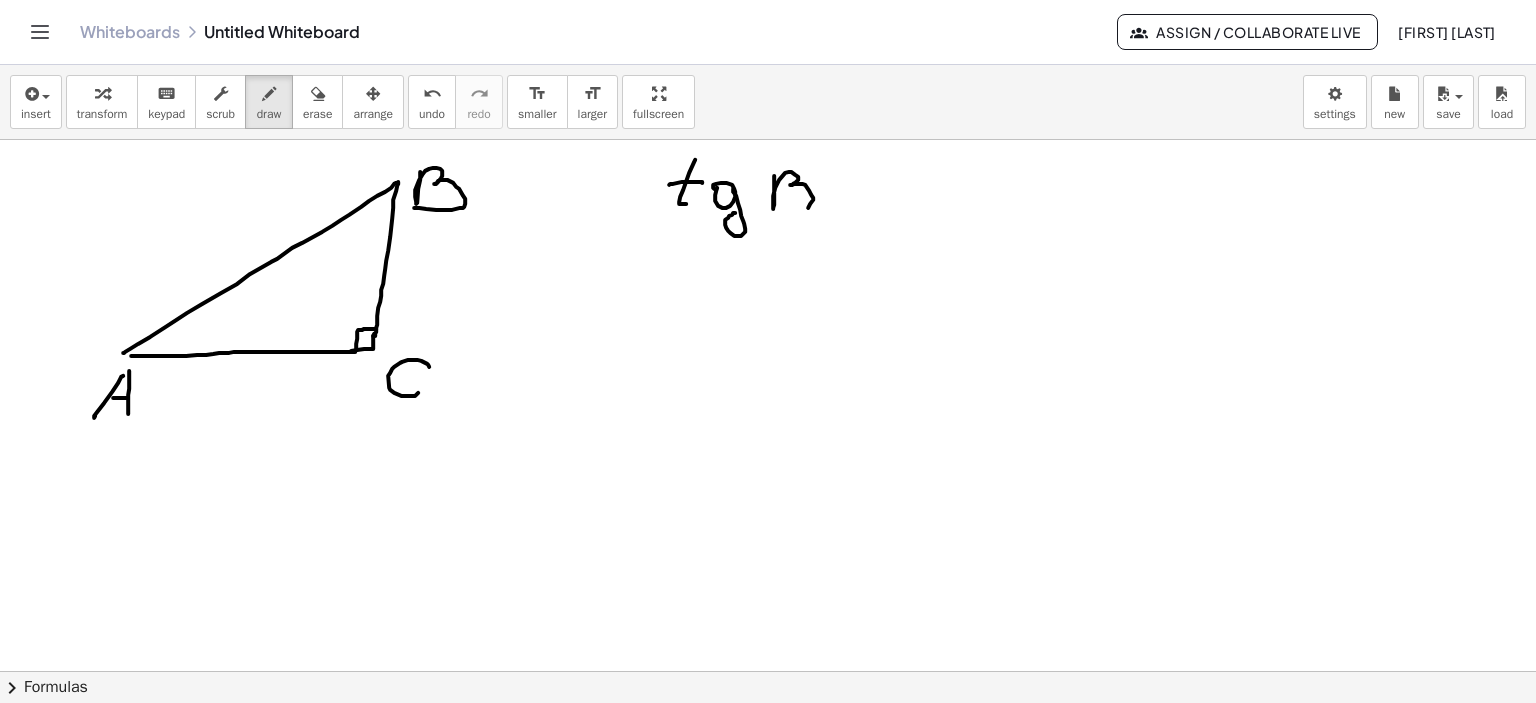 drag, startPoint x: 773, startPoint y: 175, endPoint x: 778, endPoint y: 203, distance: 28.442924 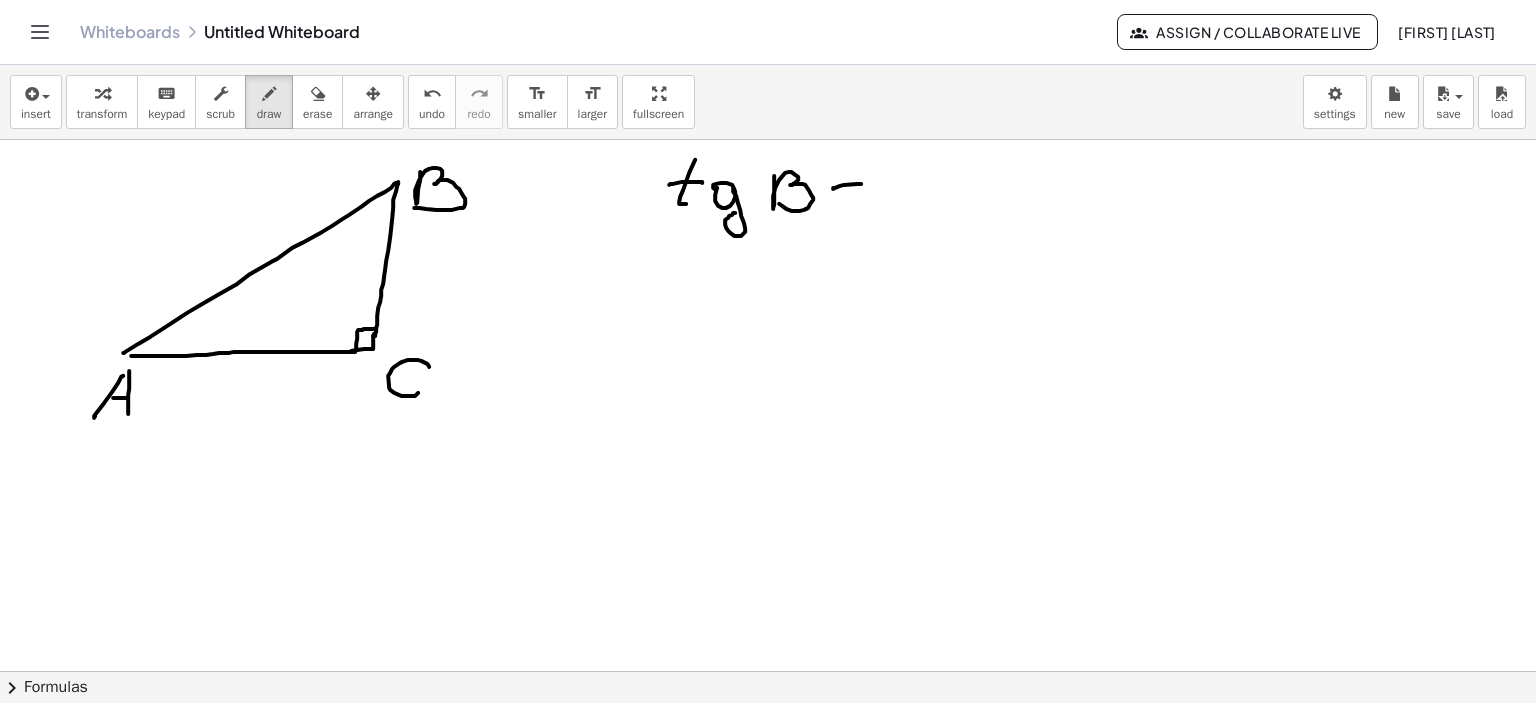 drag, startPoint x: 832, startPoint y: 188, endPoint x: 840, endPoint y: 197, distance: 12.0415945 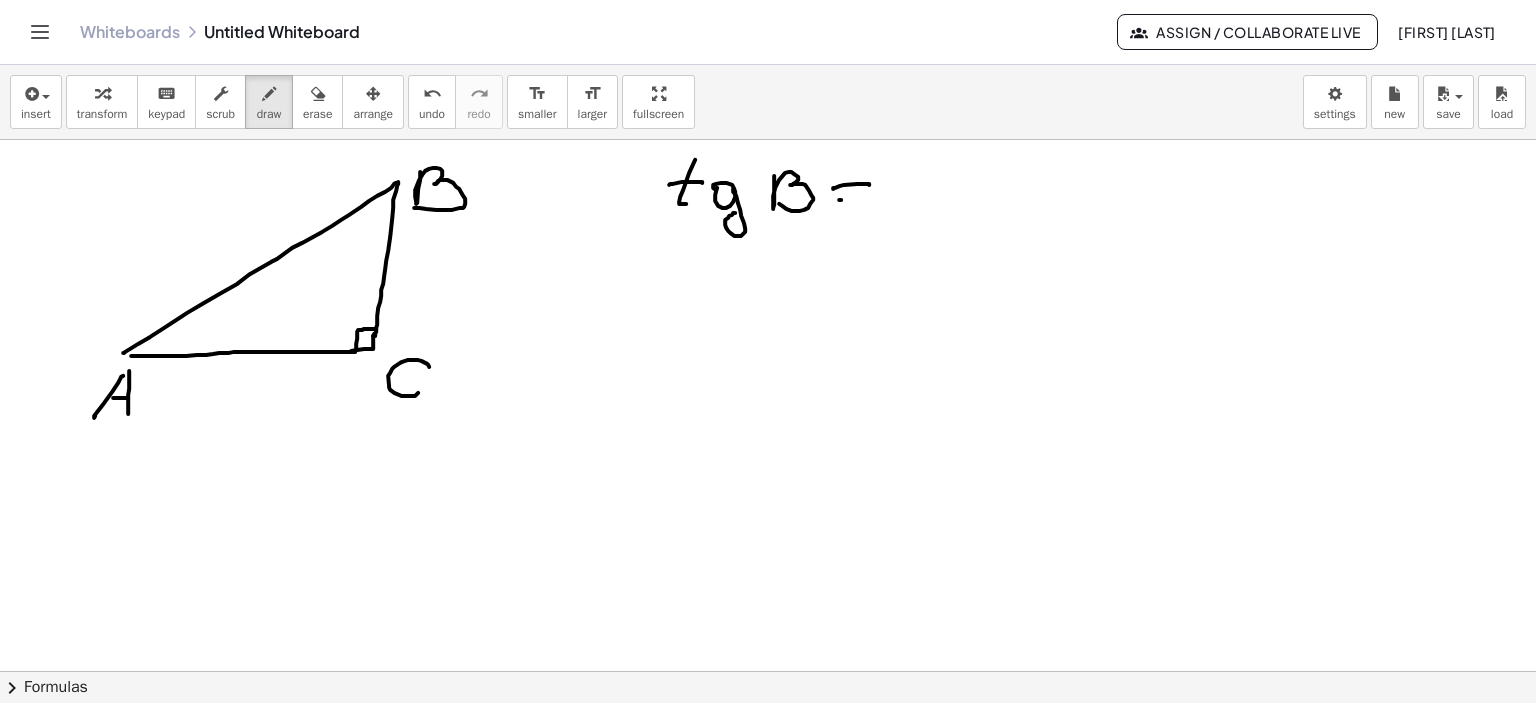 drag, startPoint x: 838, startPoint y: 199, endPoint x: 870, endPoint y: 198, distance: 32.01562 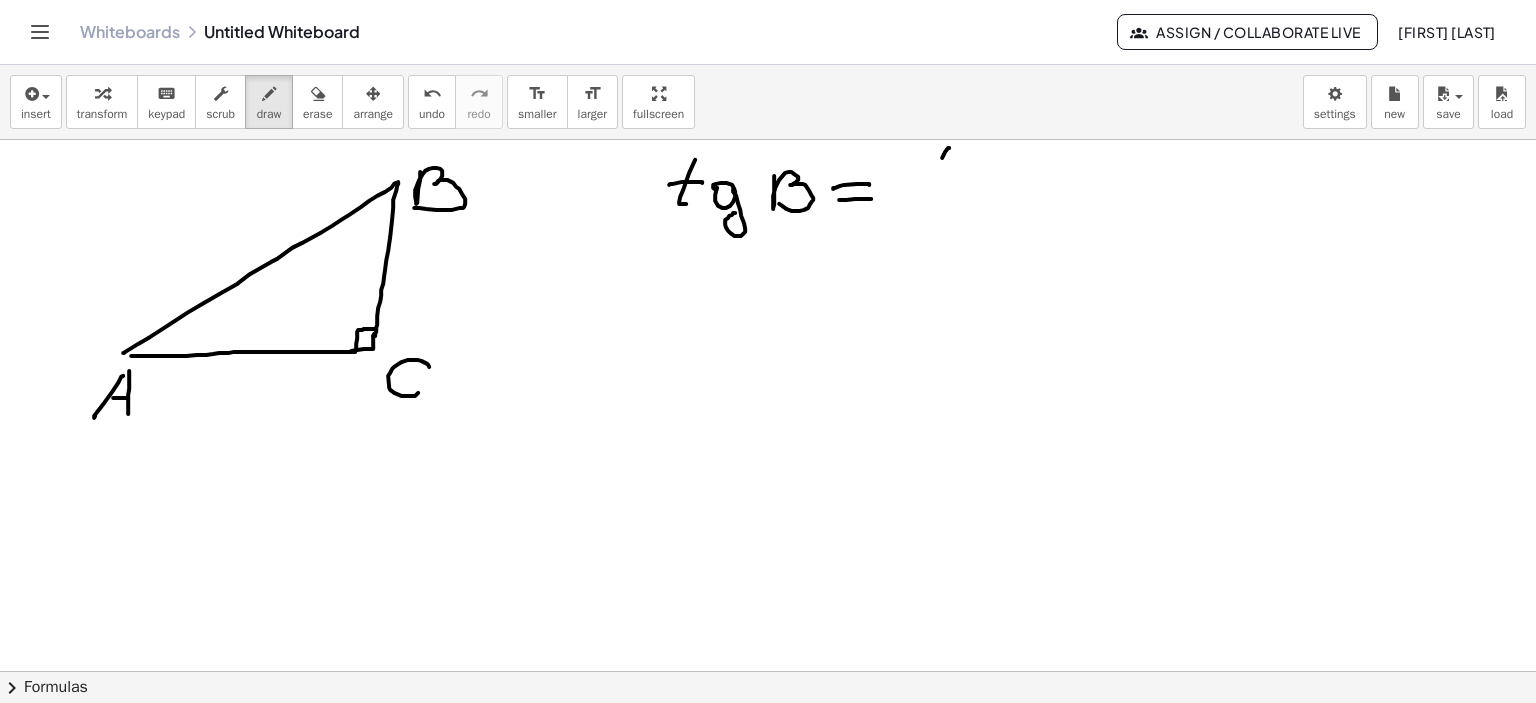 drag, startPoint x: 948, startPoint y: 147, endPoint x: 942, endPoint y: 167, distance: 20.880613 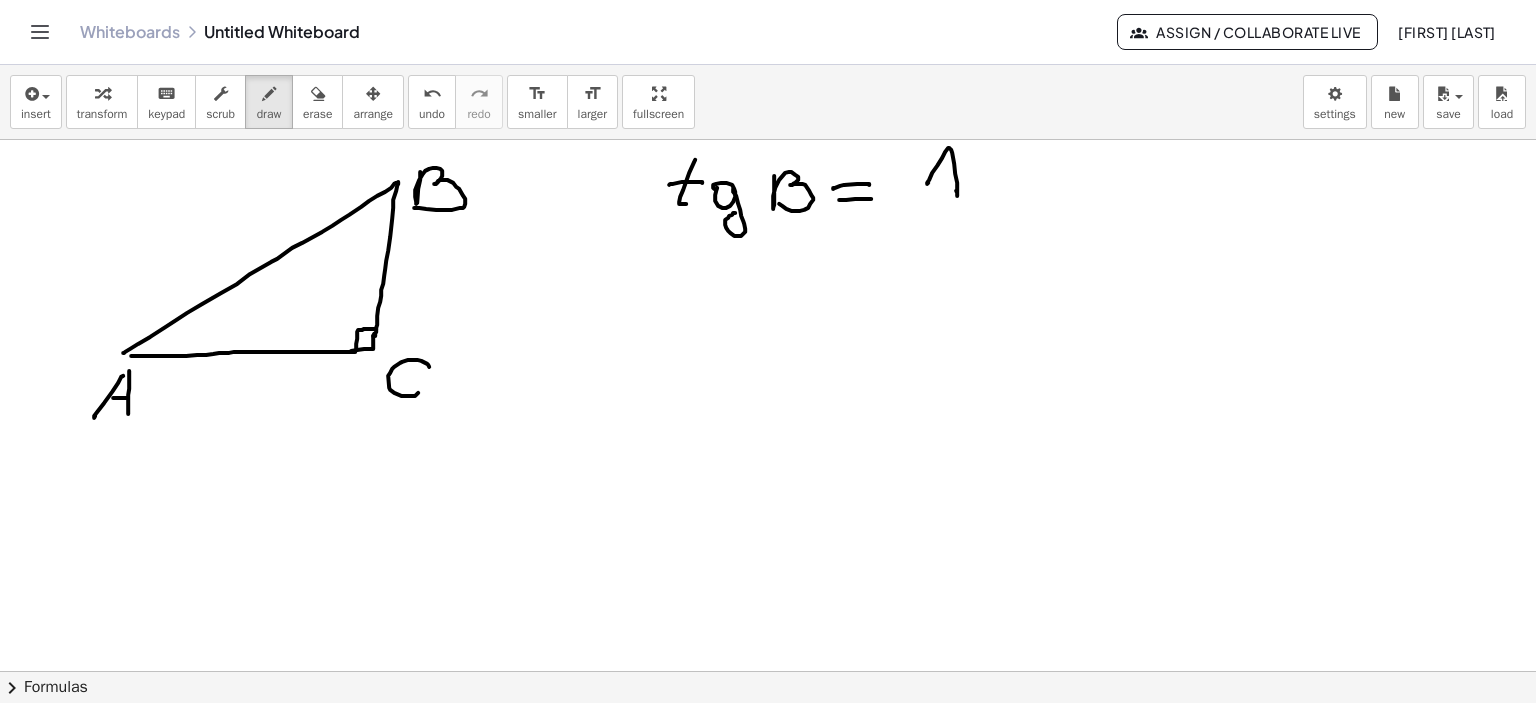 drag, startPoint x: 949, startPoint y: 148, endPoint x: 943, endPoint y: 179, distance: 31.575306 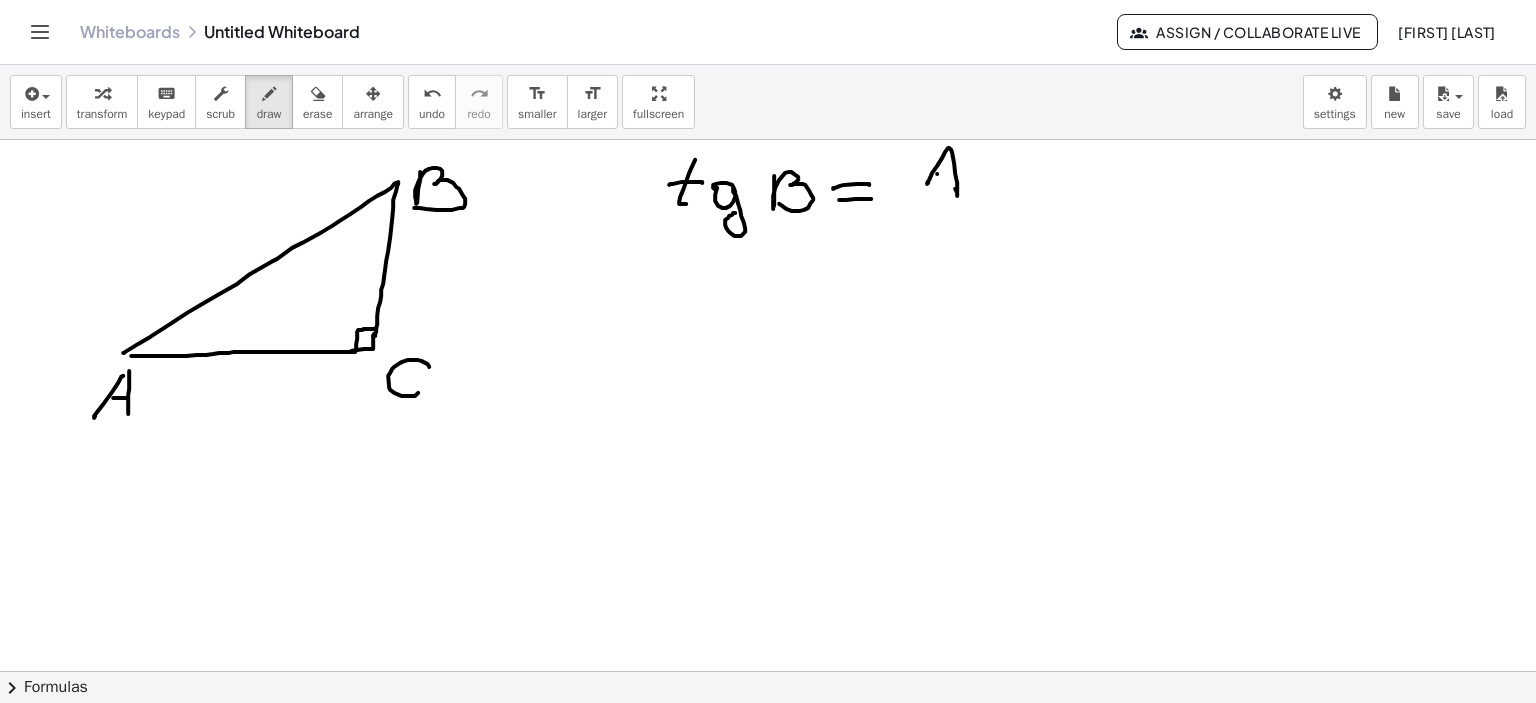 drag, startPoint x: 936, startPoint y: 173, endPoint x: 952, endPoint y: 173, distance: 16 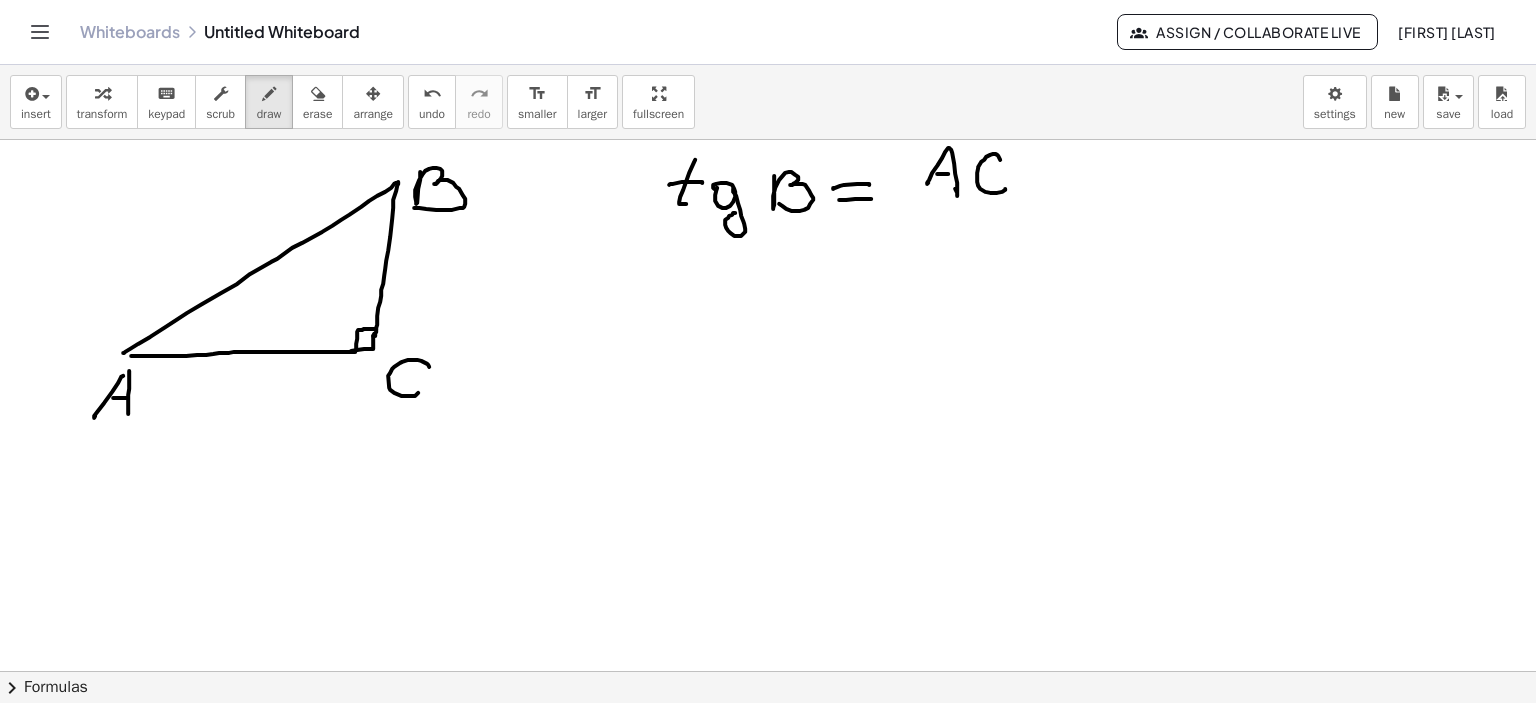 drag, startPoint x: 999, startPoint y: 159, endPoint x: 1004, endPoint y: 188, distance: 29.427877 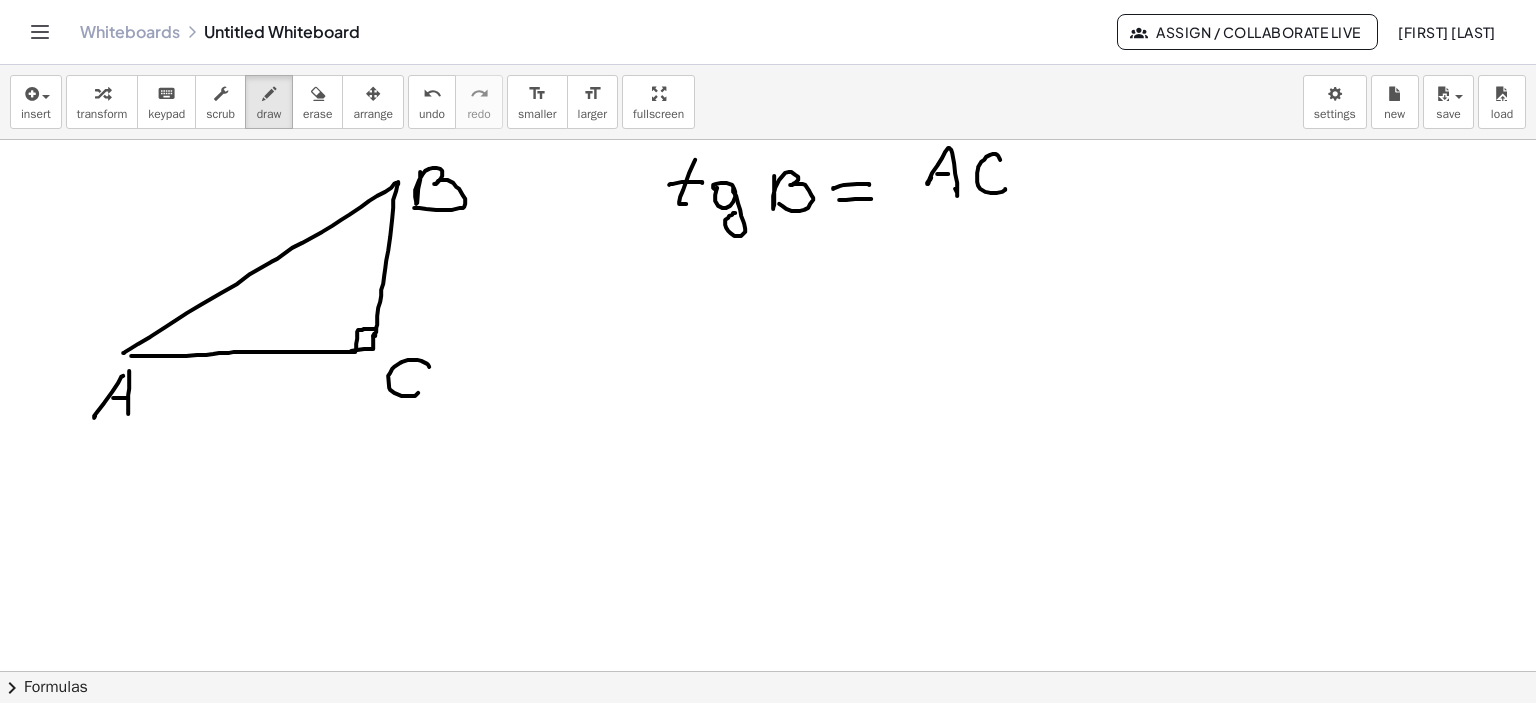 drag, startPoint x: 930, startPoint y: 177, endPoint x: 923, endPoint y: 191, distance: 15.652476 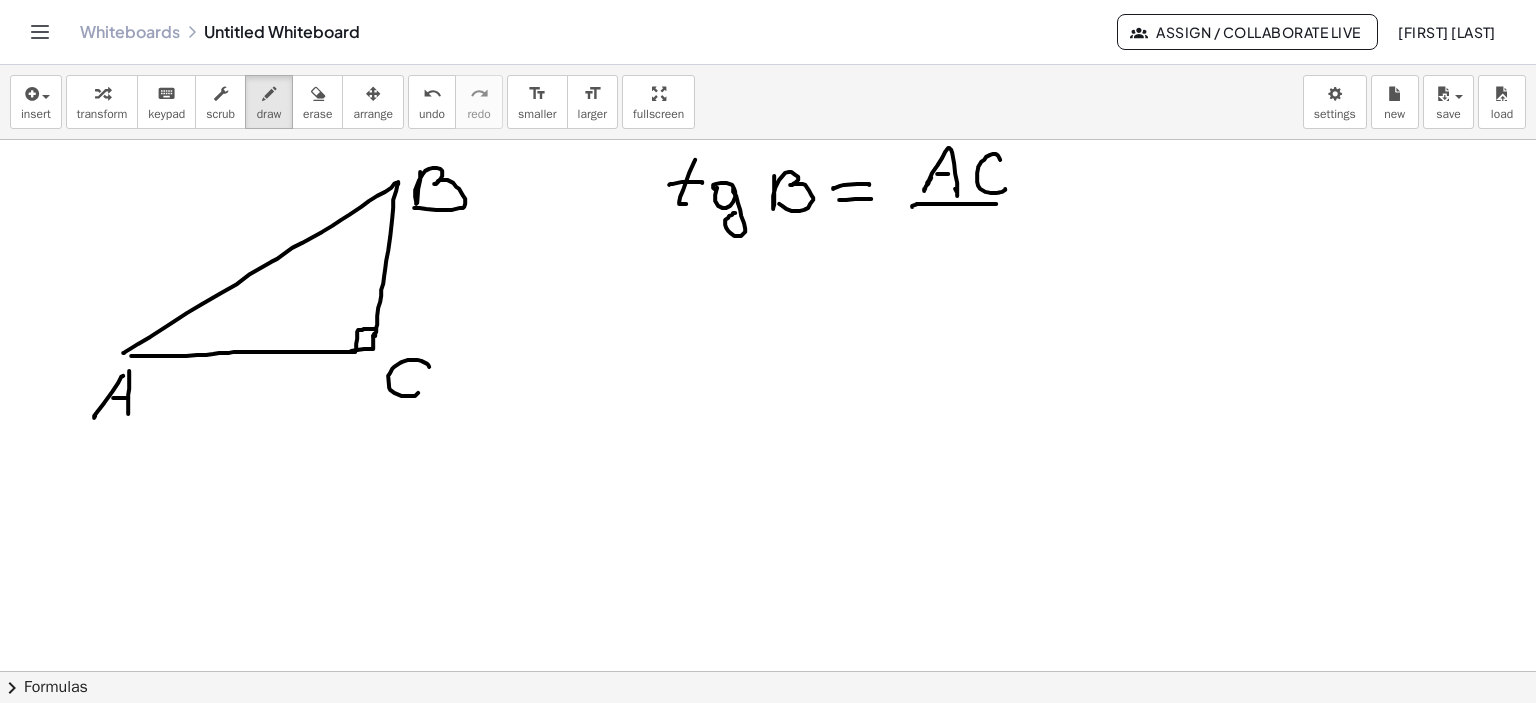 drag, startPoint x: 911, startPoint y: 206, endPoint x: 1017, endPoint y: 203, distance: 106.04244 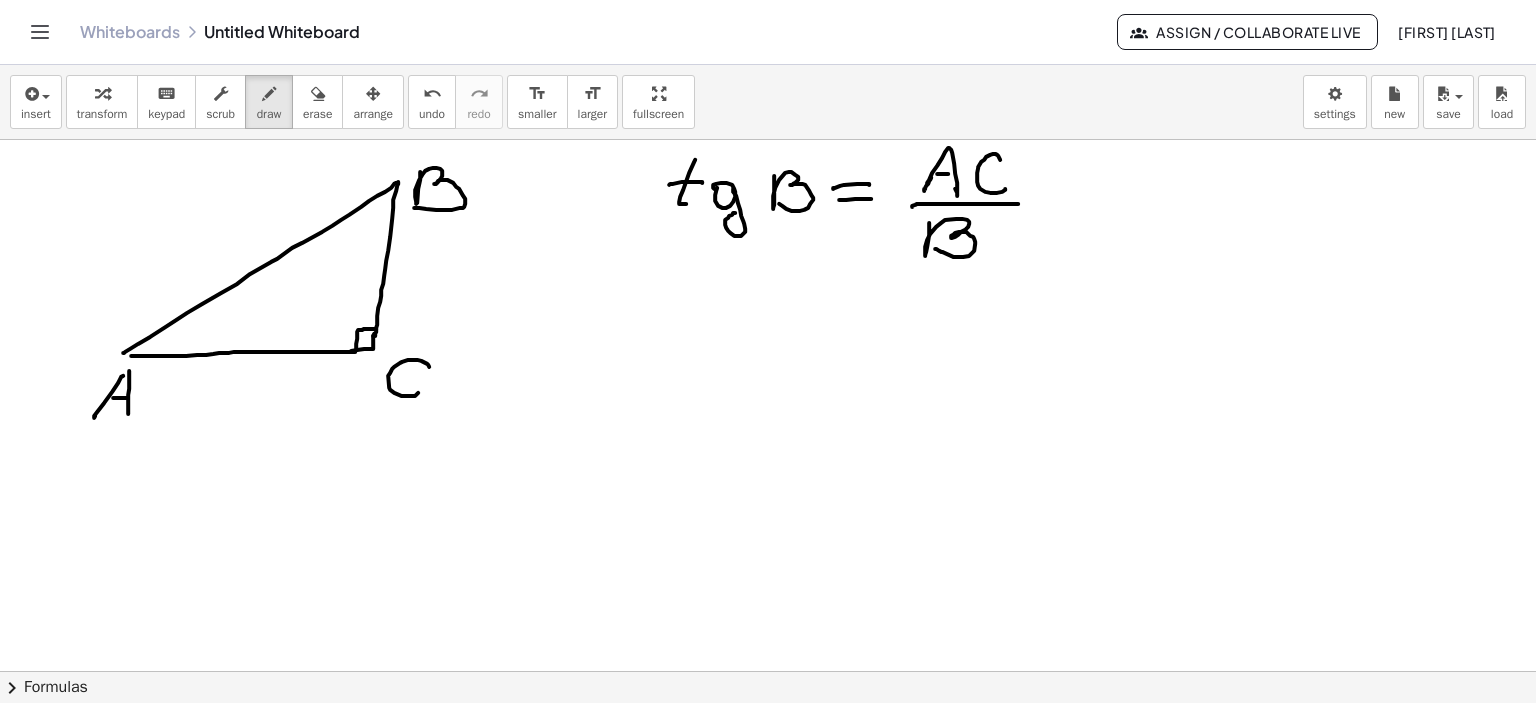 drag, startPoint x: 928, startPoint y: 222, endPoint x: 934, endPoint y: 248, distance: 26.683329 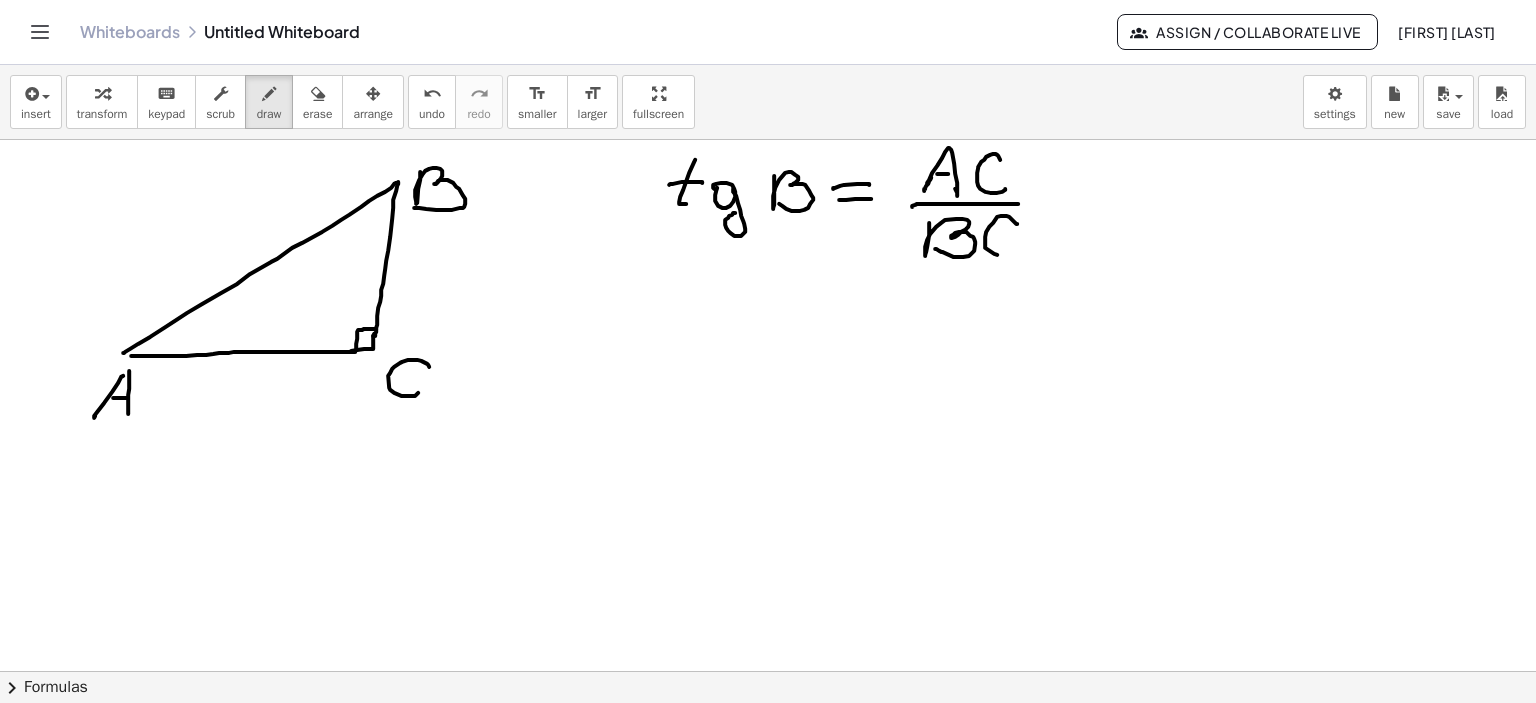 drag, startPoint x: 1012, startPoint y: 220, endPoint x: 1079, endPoint y: 240, distance: 69.92139 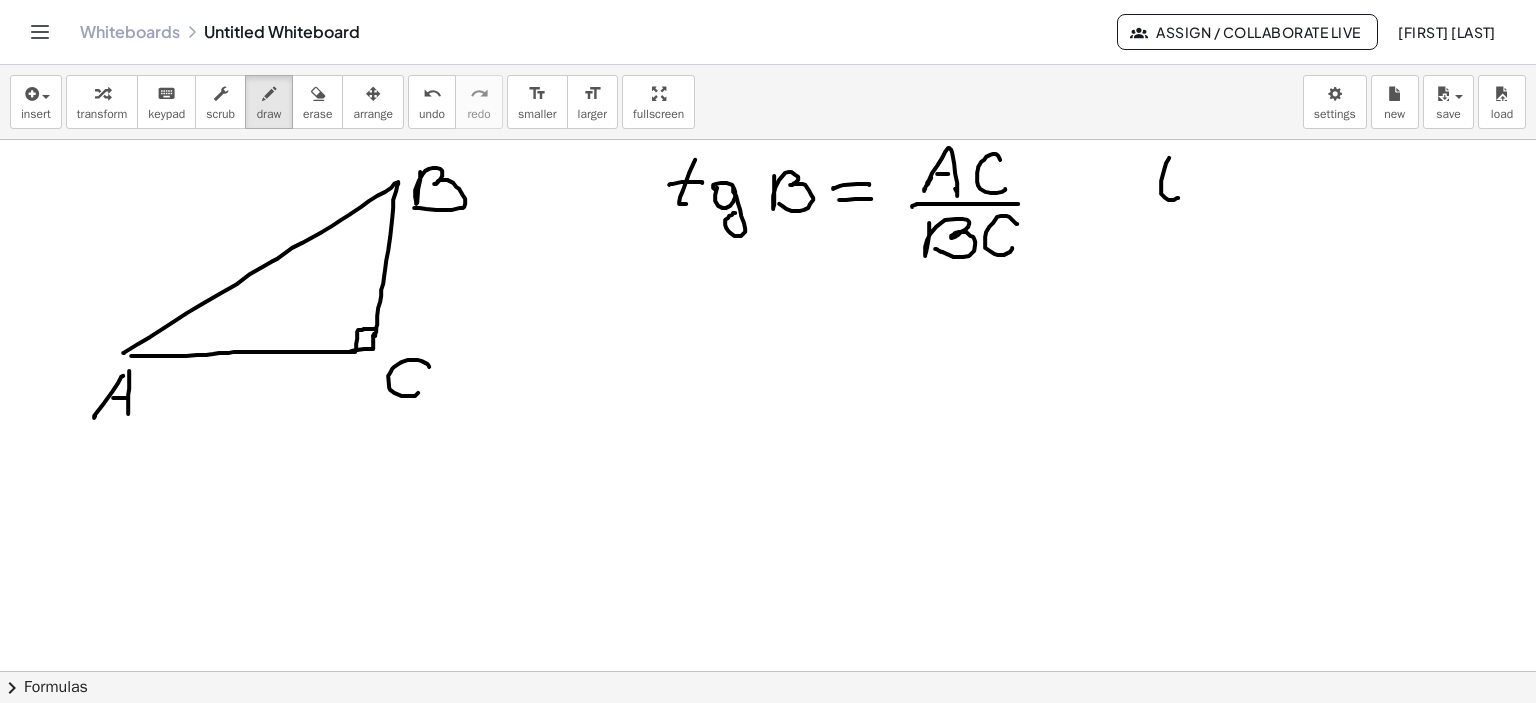 drag, startPoint x: 1168, startPoint y: 157, endPoint x: 1170, endPoint y: 185, distance: 28.071337 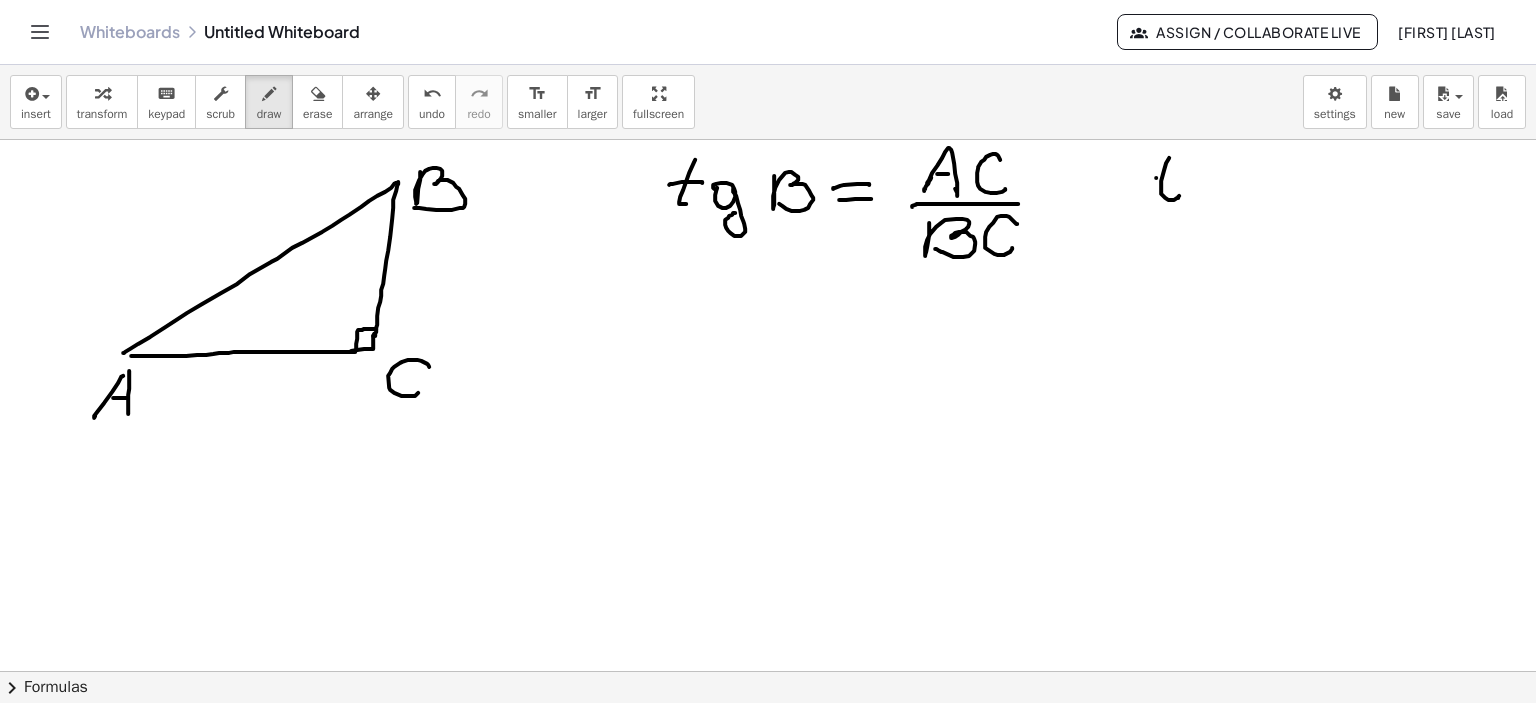 drag, startPoint x: 1155, startPoint y: 177, endPoint x: 1173, endPoint y: 176, distance: 18.027756 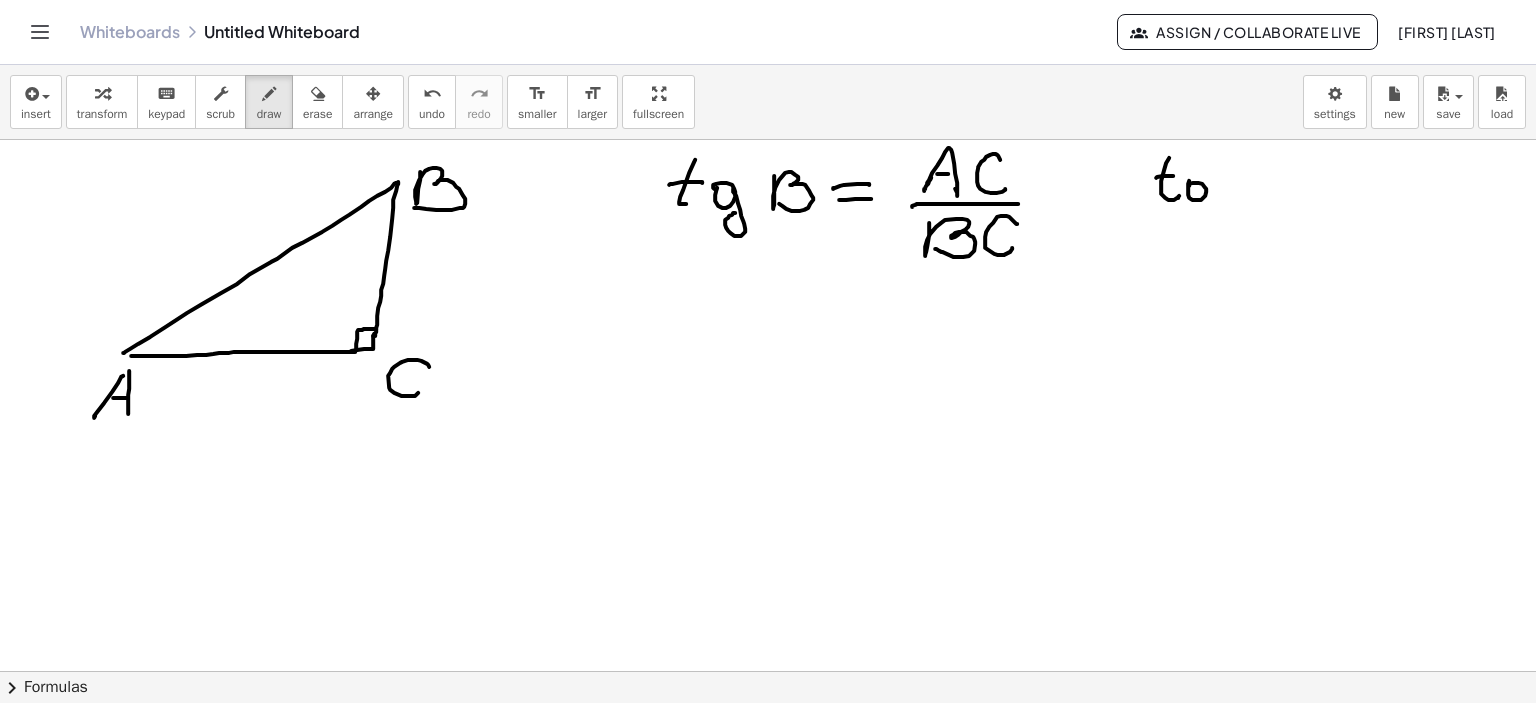 drag, startPoint x: 1188, startPoint y: 180, endPoint x: 1205, endPoint y: 187, distance: 18.384777 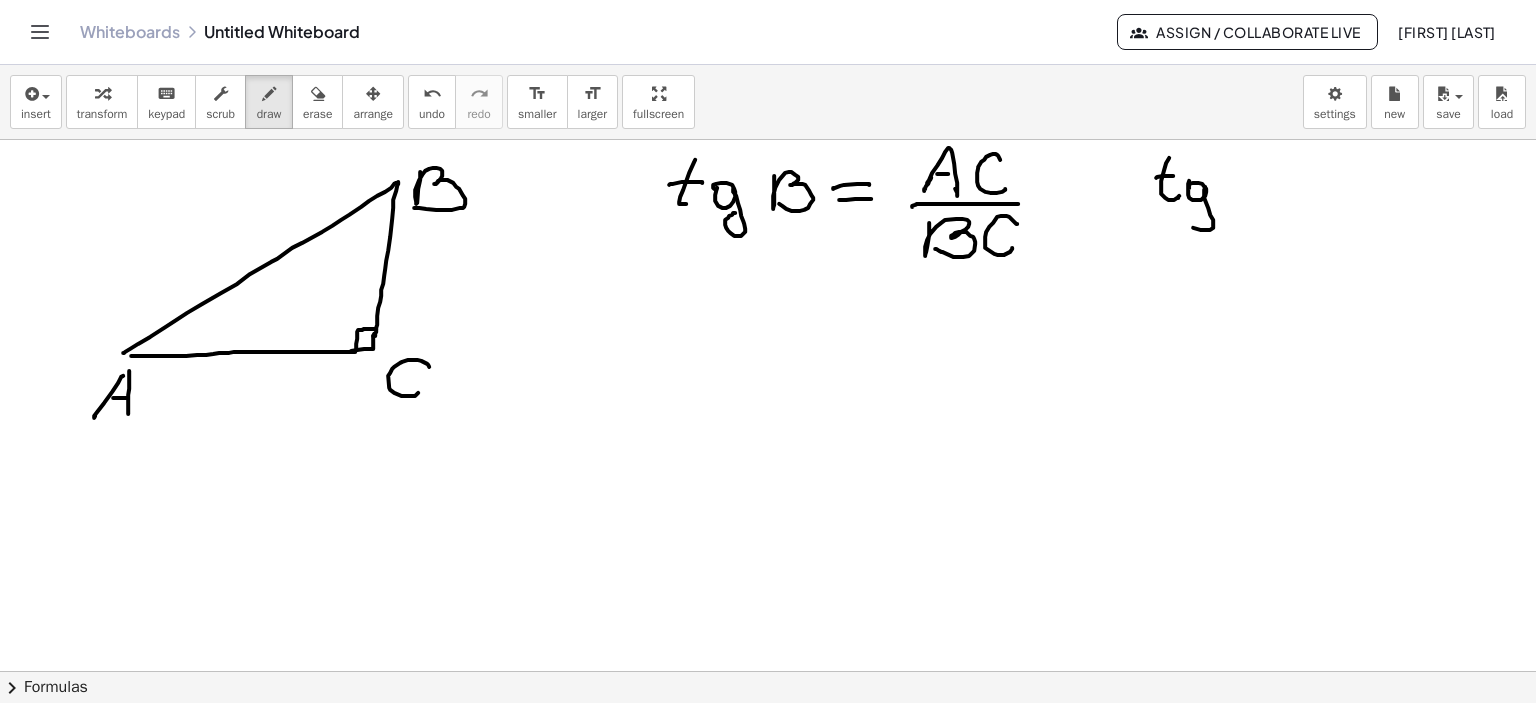 drag, startPoint x: 1204, startPoint y: 186, endPoint x: 1208, endPoint y: 204, distance: 18.439089 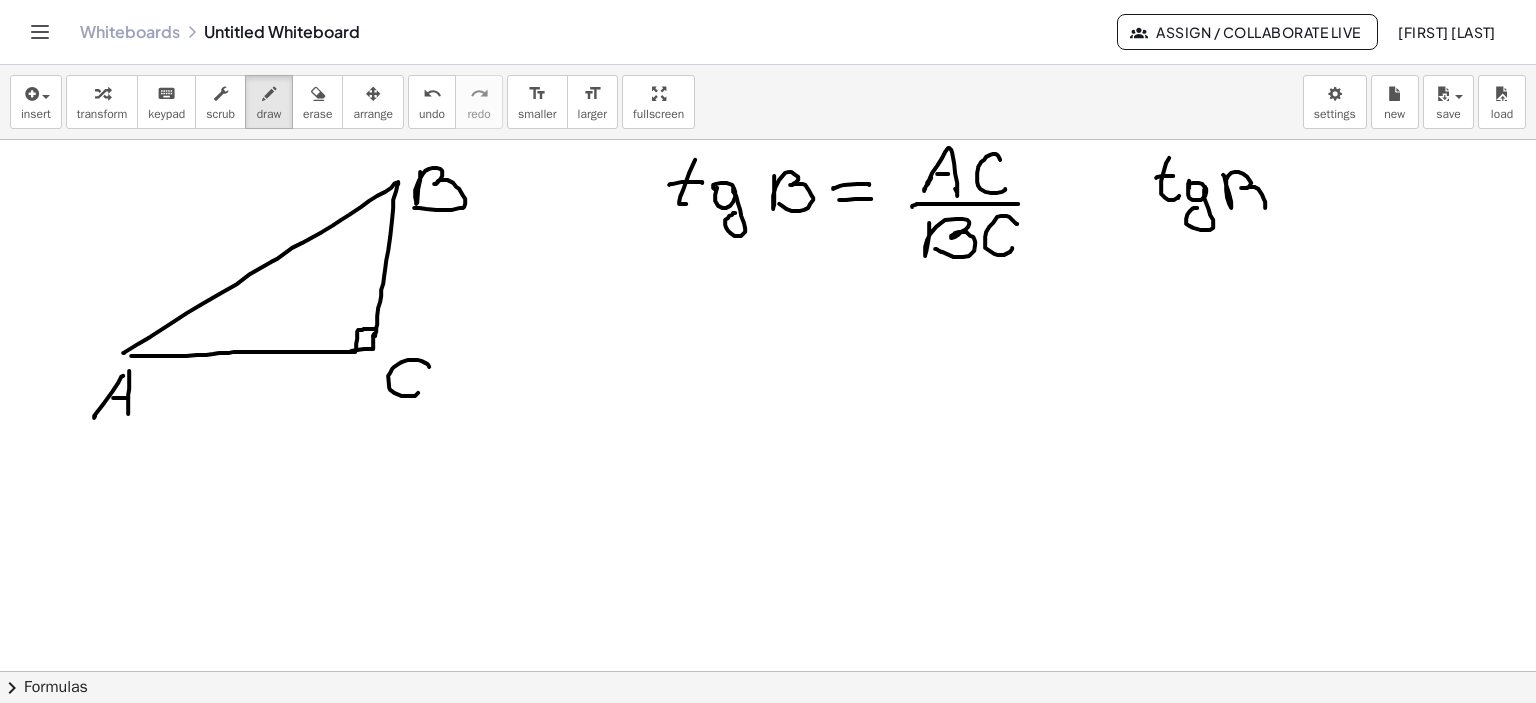 drag, startPoint x: 1222, startPoint y: 174, endPoint x: 1247, endPoint y: 203, distance: 38.28838 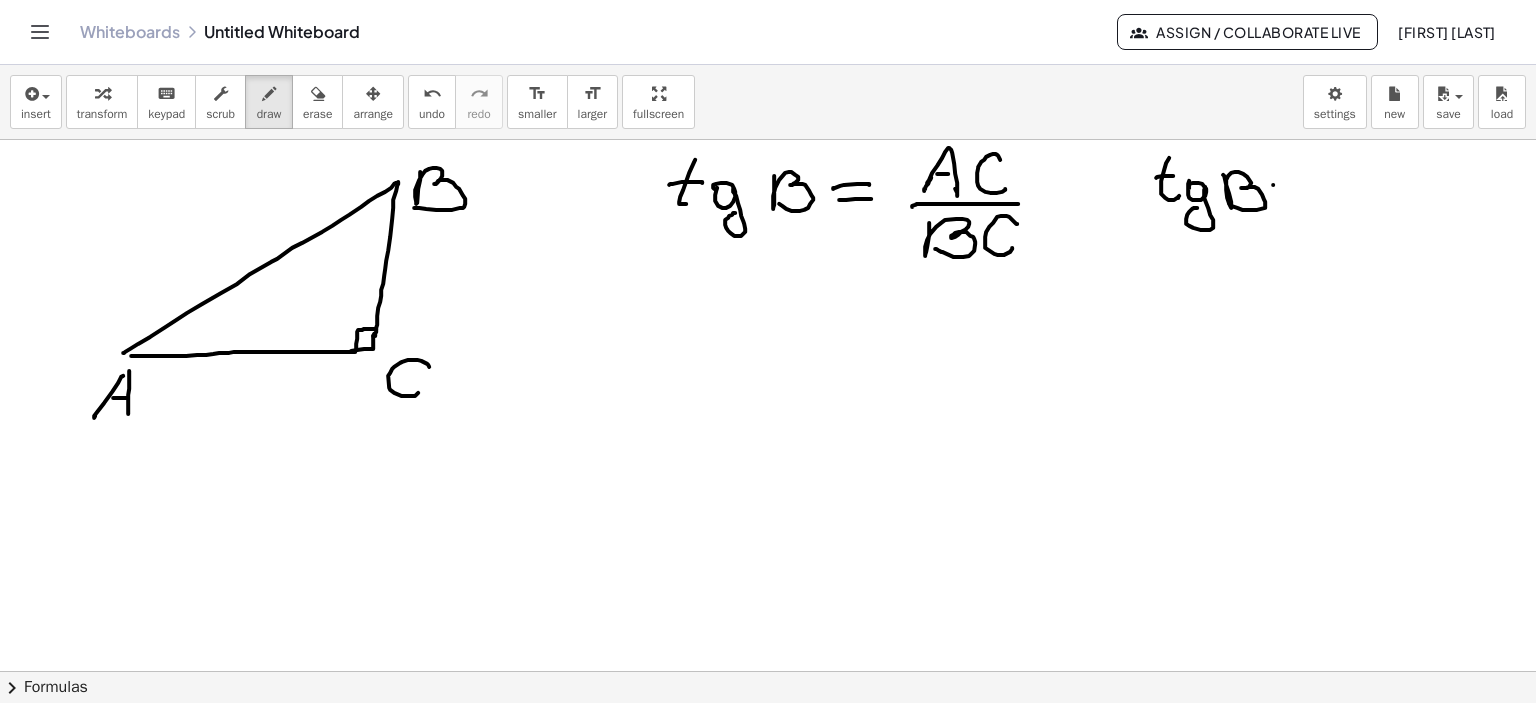 drag, startPoint x: 1272, startPoint y: 184, endPoint x: 1316, endPoint y: 184, distance: 44 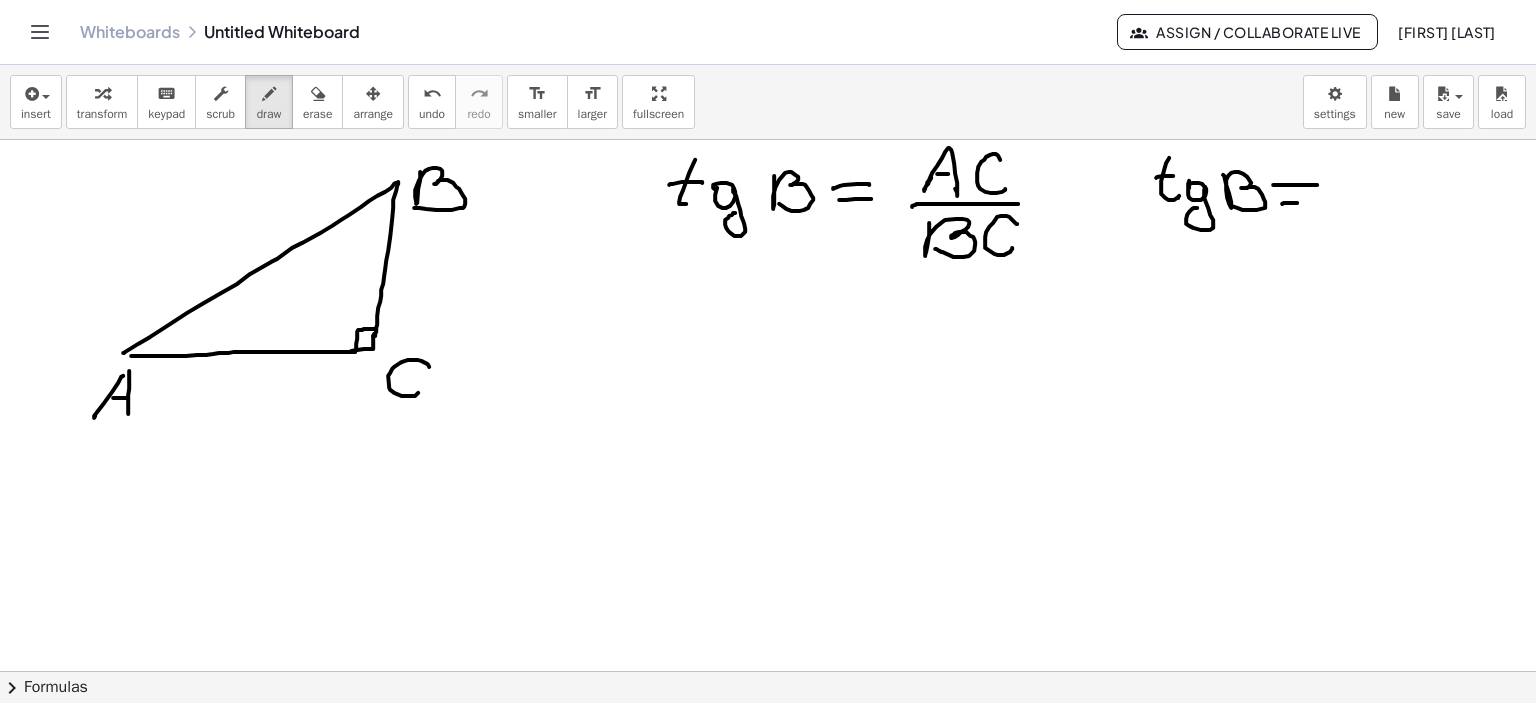 drag, startPoint x: 1281, startPoint y: 203, endPoint x: 1314, endPoint y: 202, distance: 33.01515 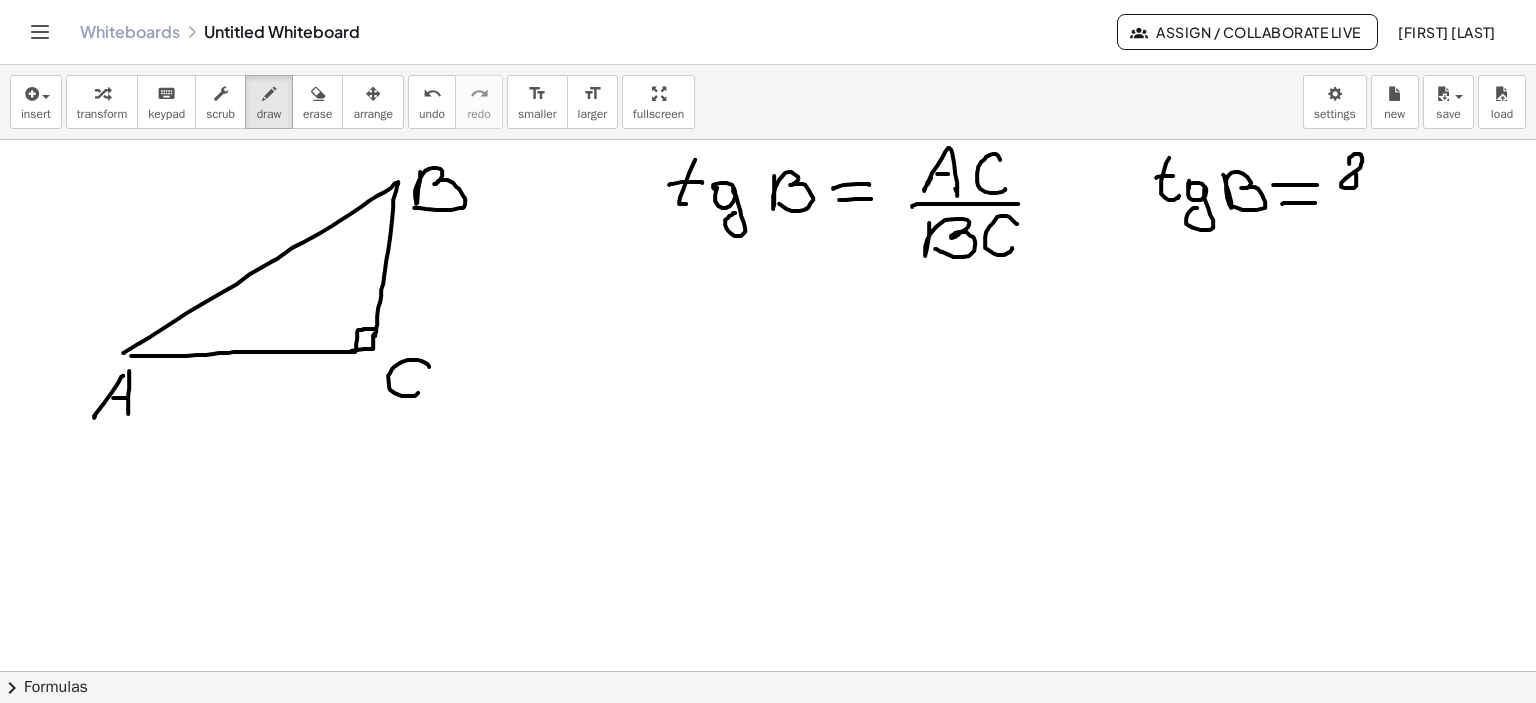click at bounding box center (765, -2801) 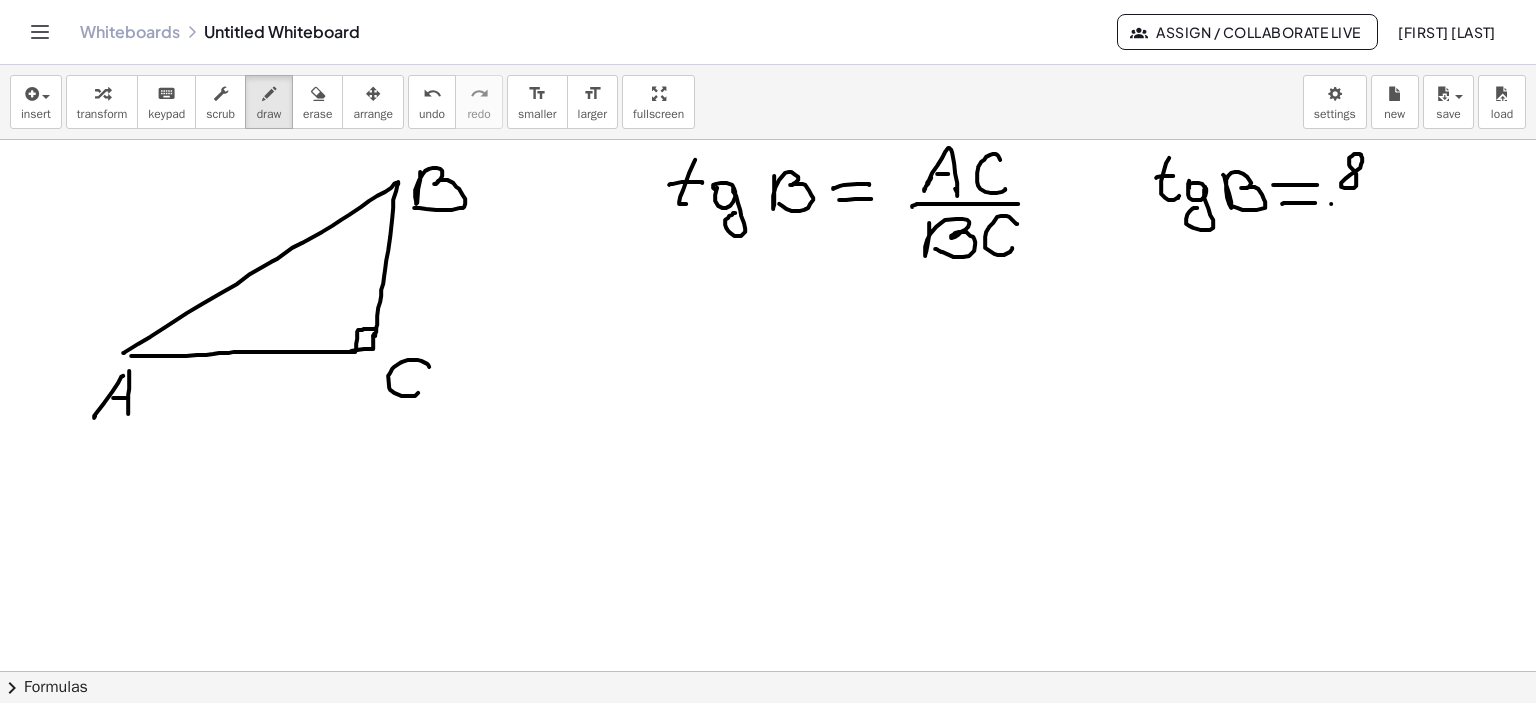 click at bounding box center [765, -2801] 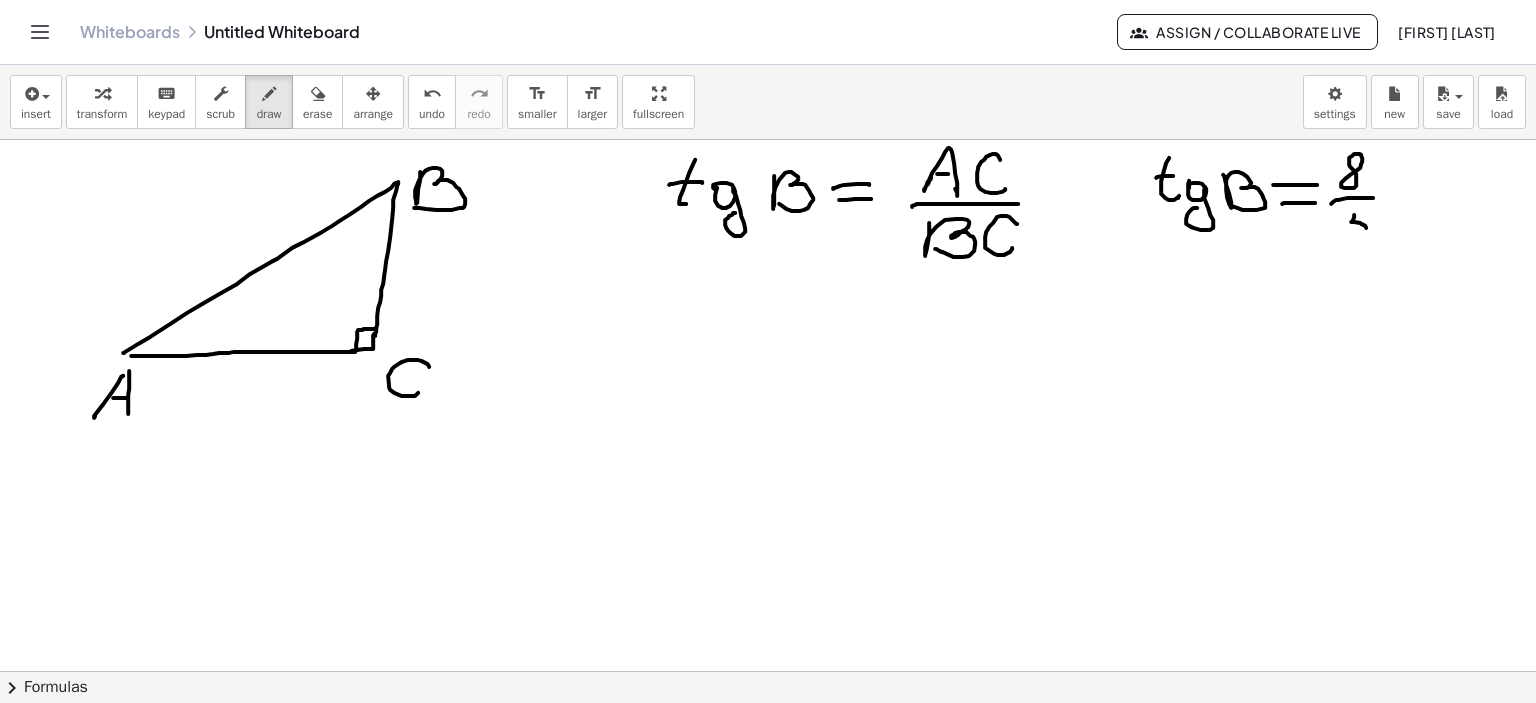 click at bounding box center (765, -2801) 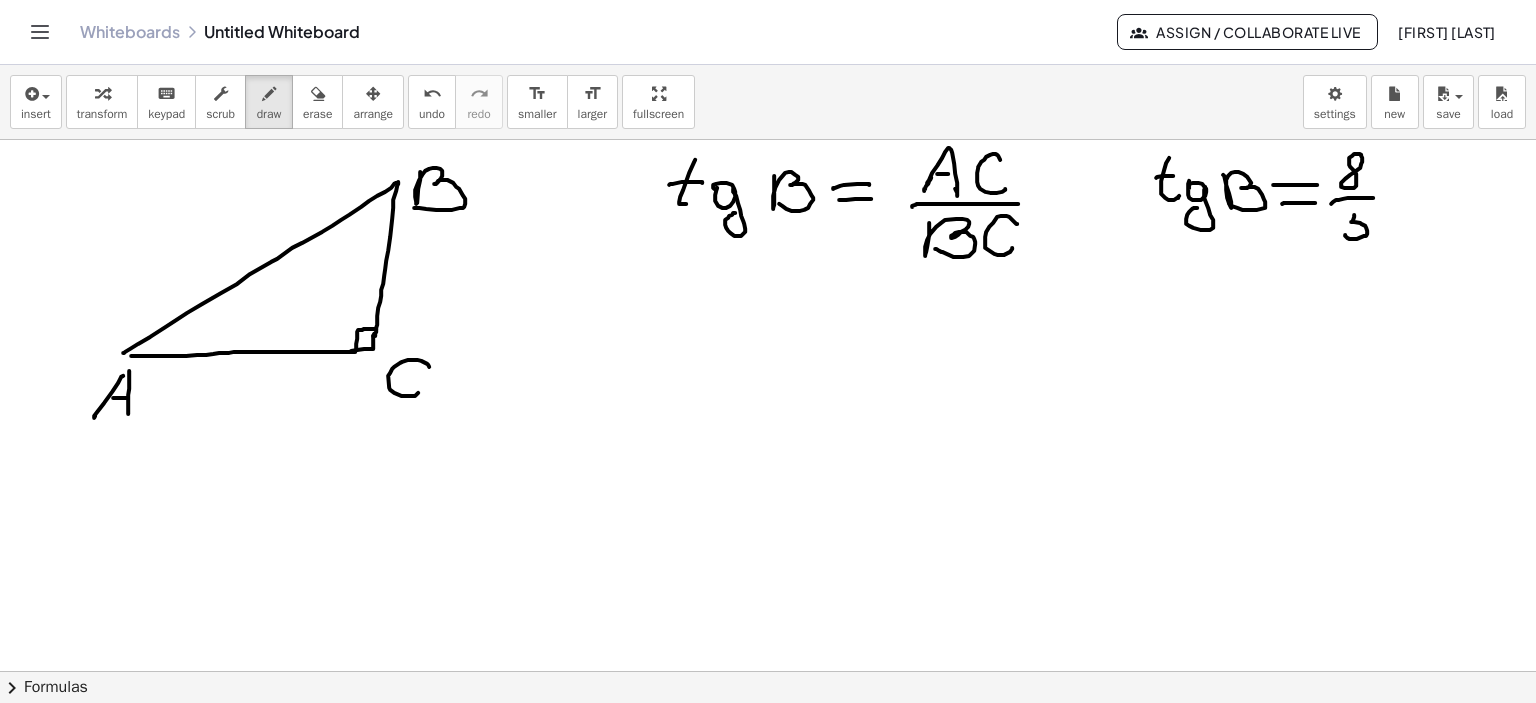 click at bounding box center (765, -2801) 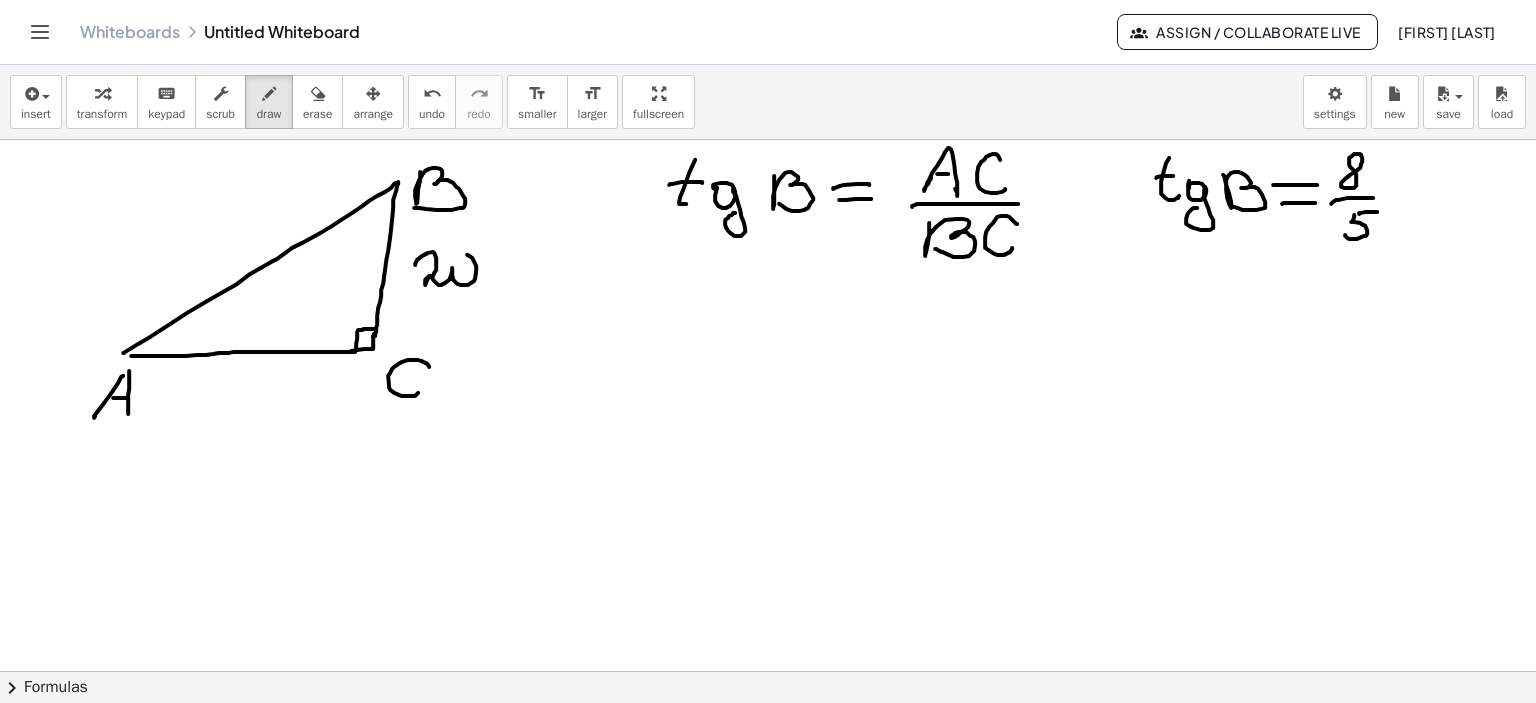 click at bounding box center [765, -2801] 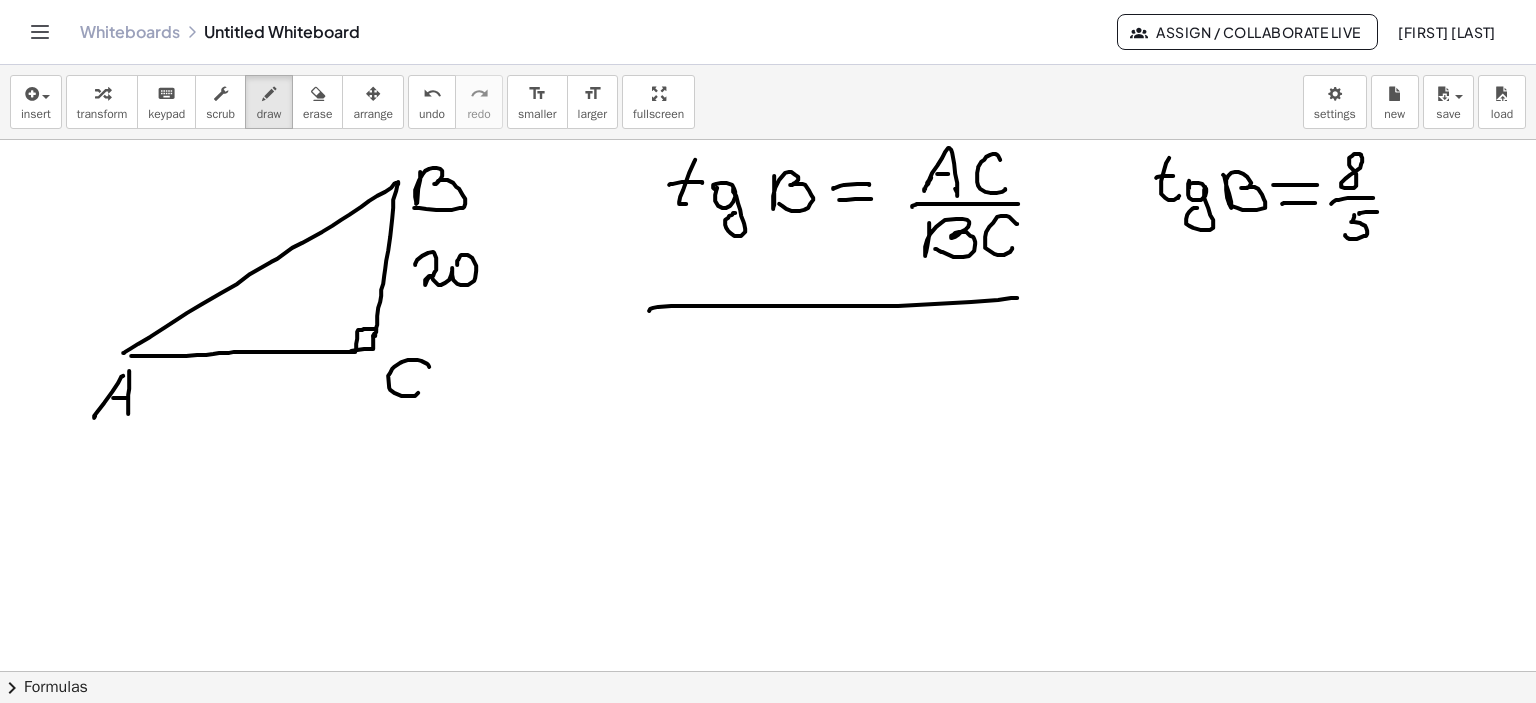 click at bounding box center (765, -2801) 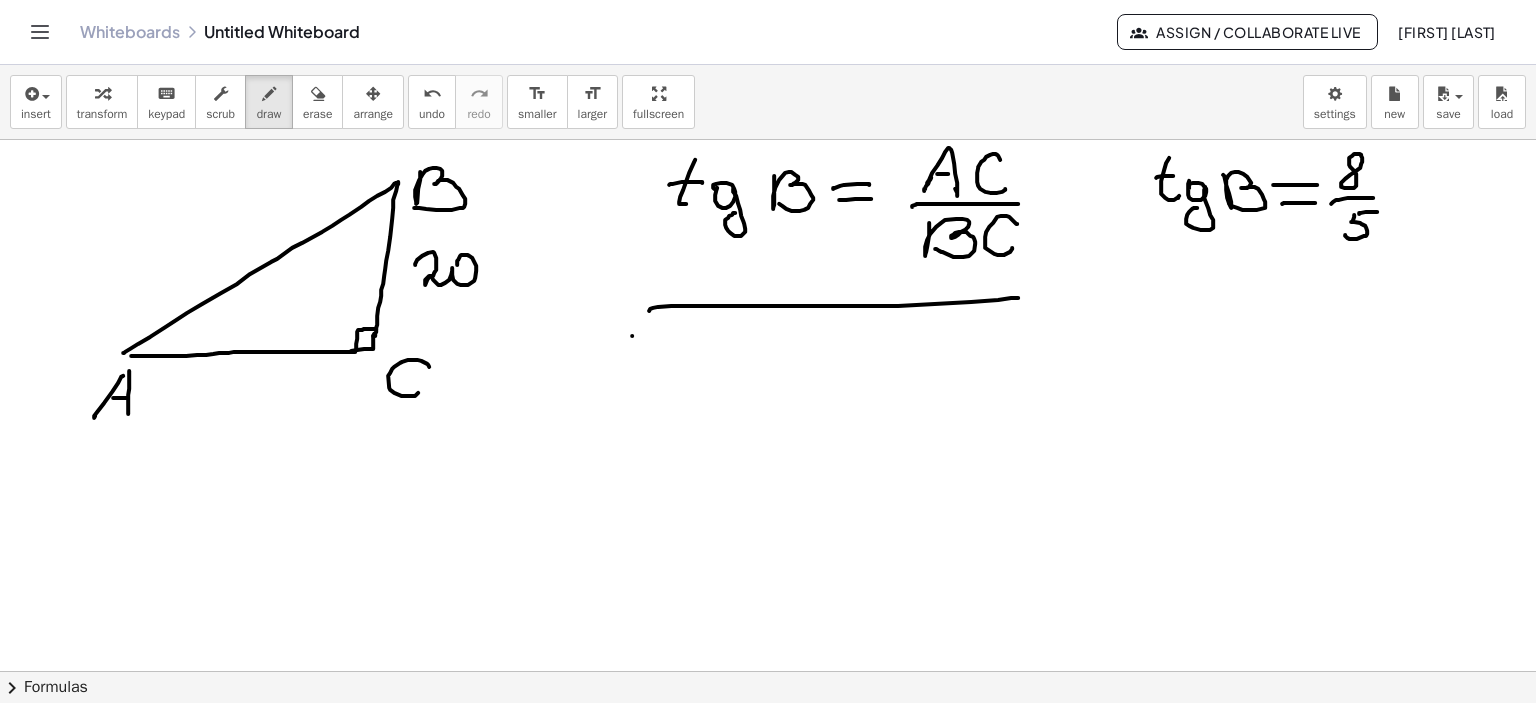 click at bounding box center [765, -2801] 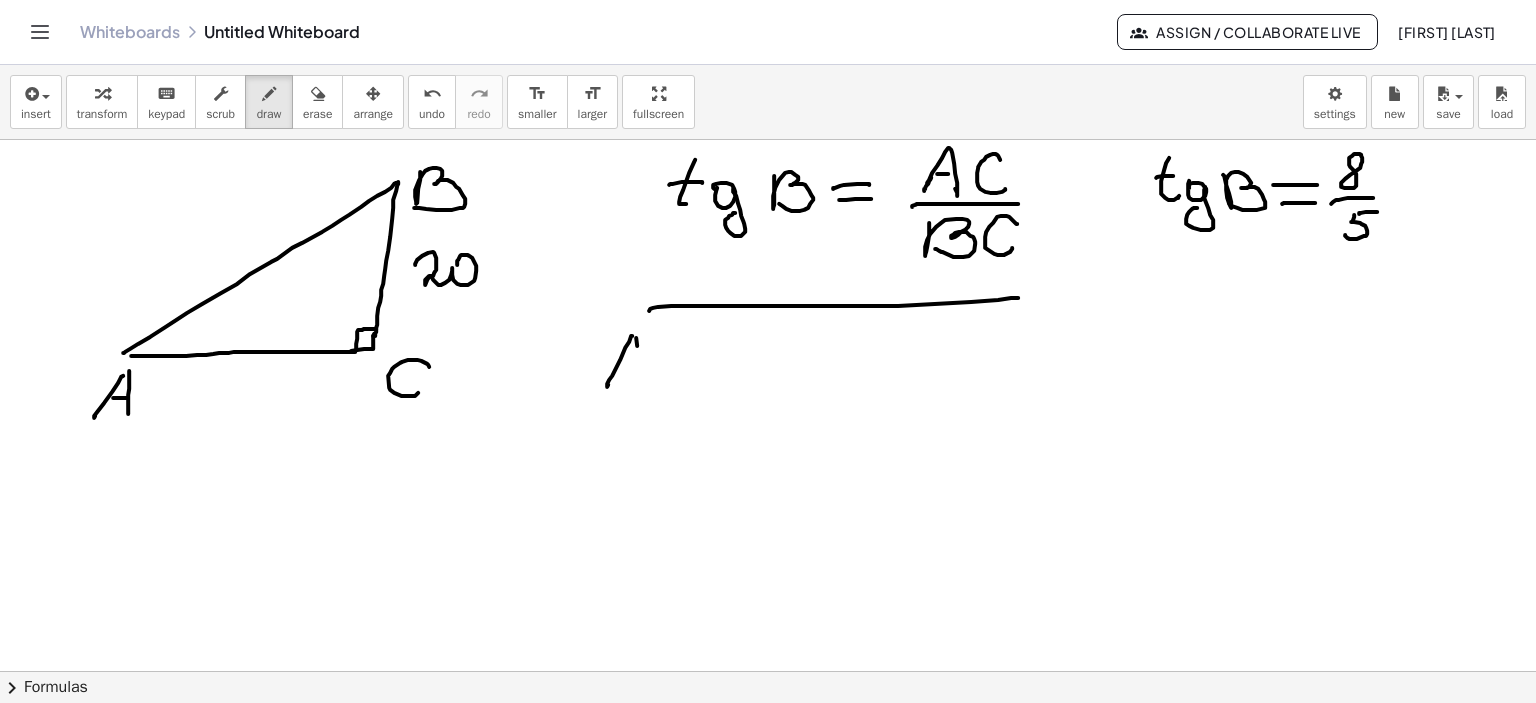 click at bounding box center [765, -2801] 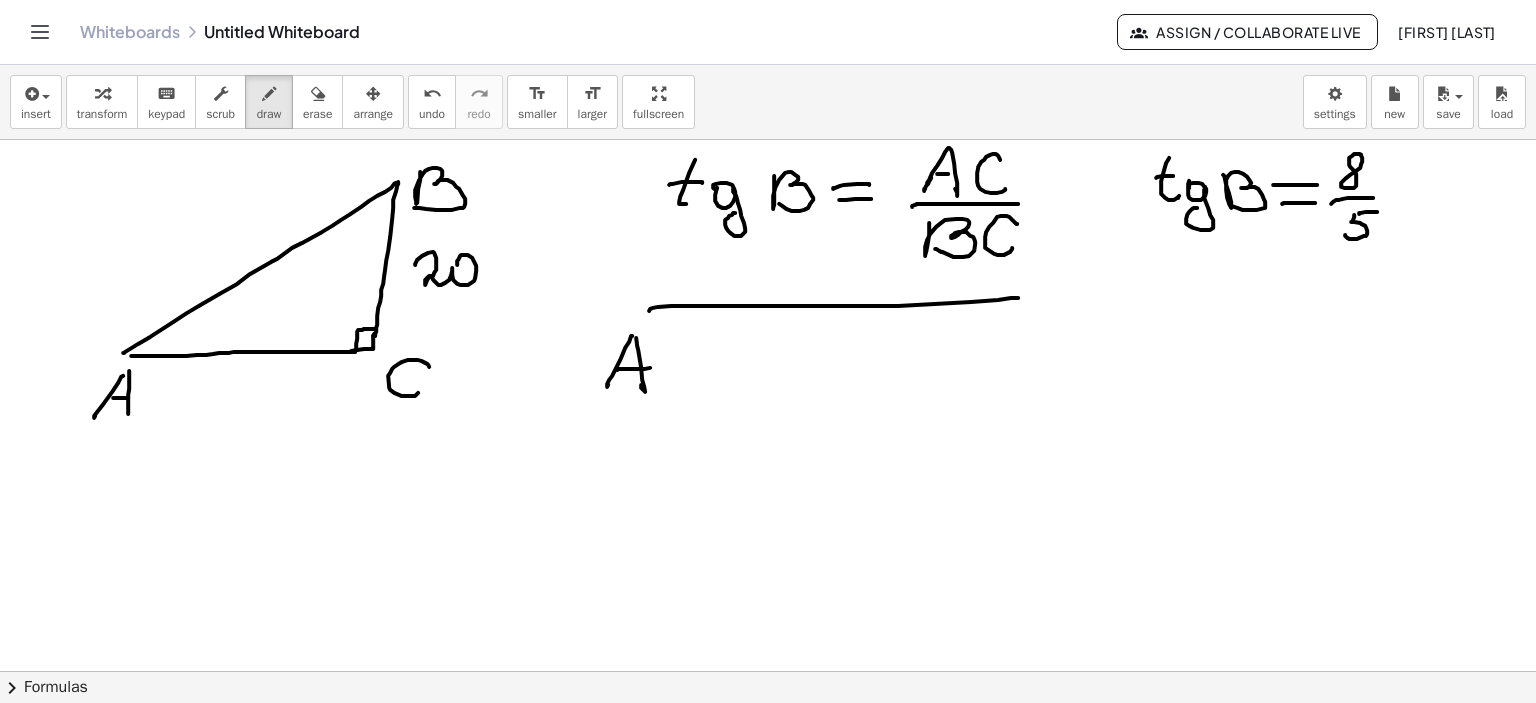 click at bounding box center [765, -2801] 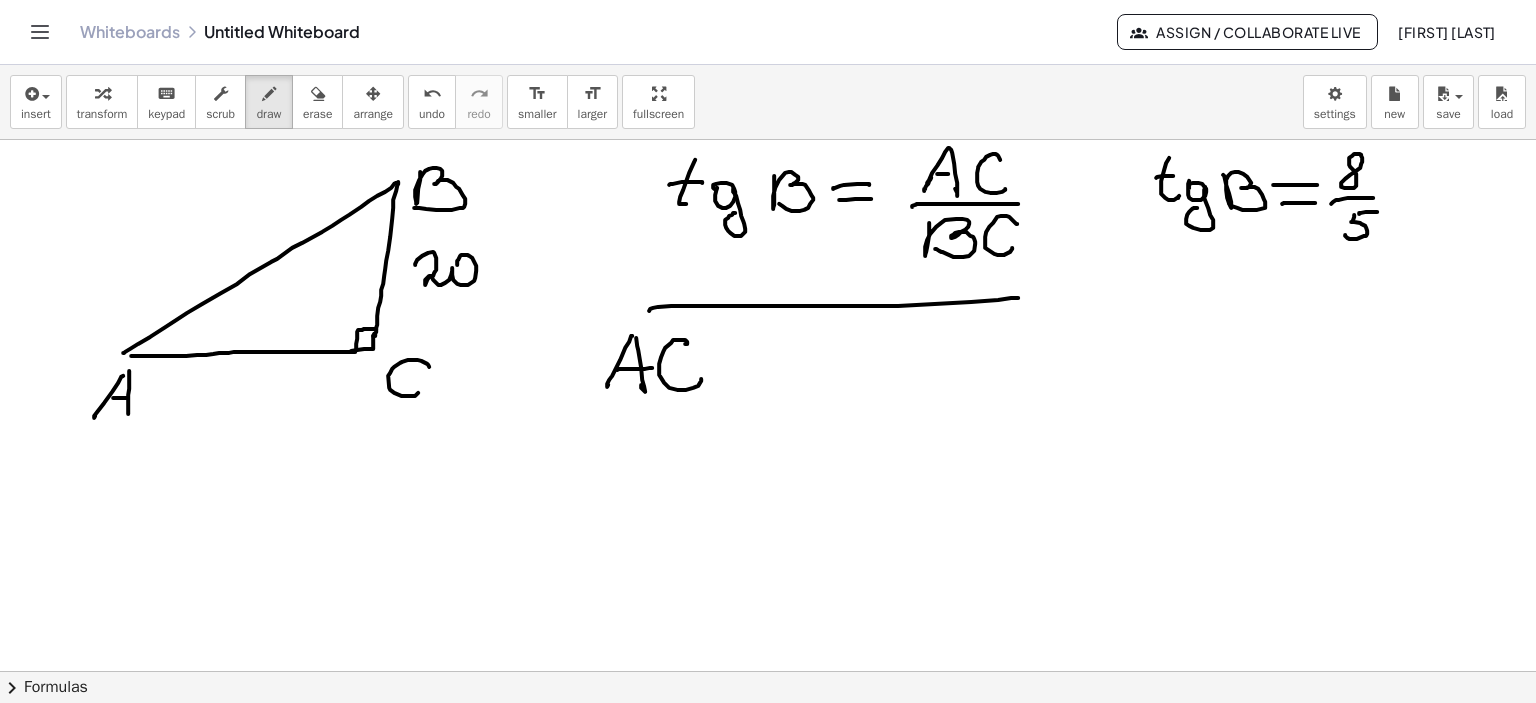click at bounding box center (765, -2801) 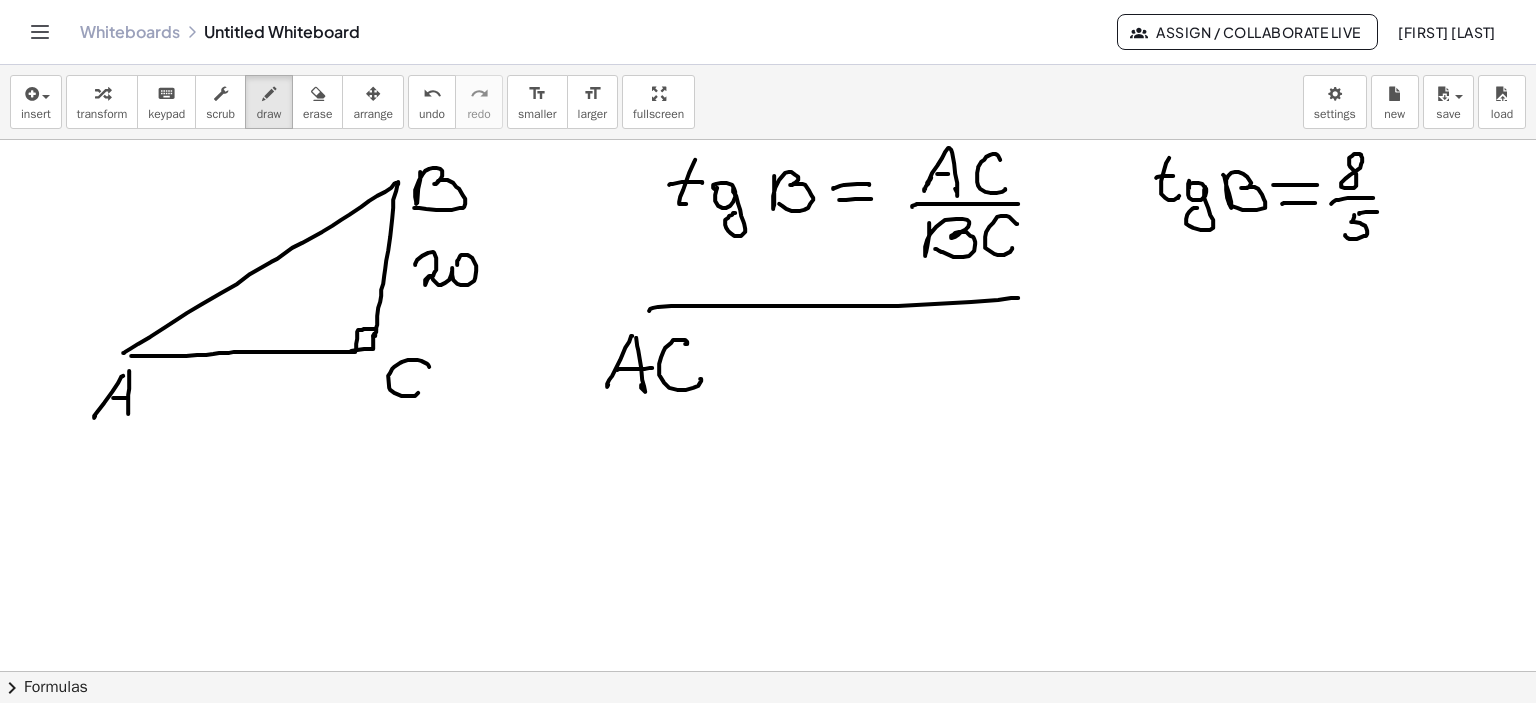click at bounding box center (765, -2801) 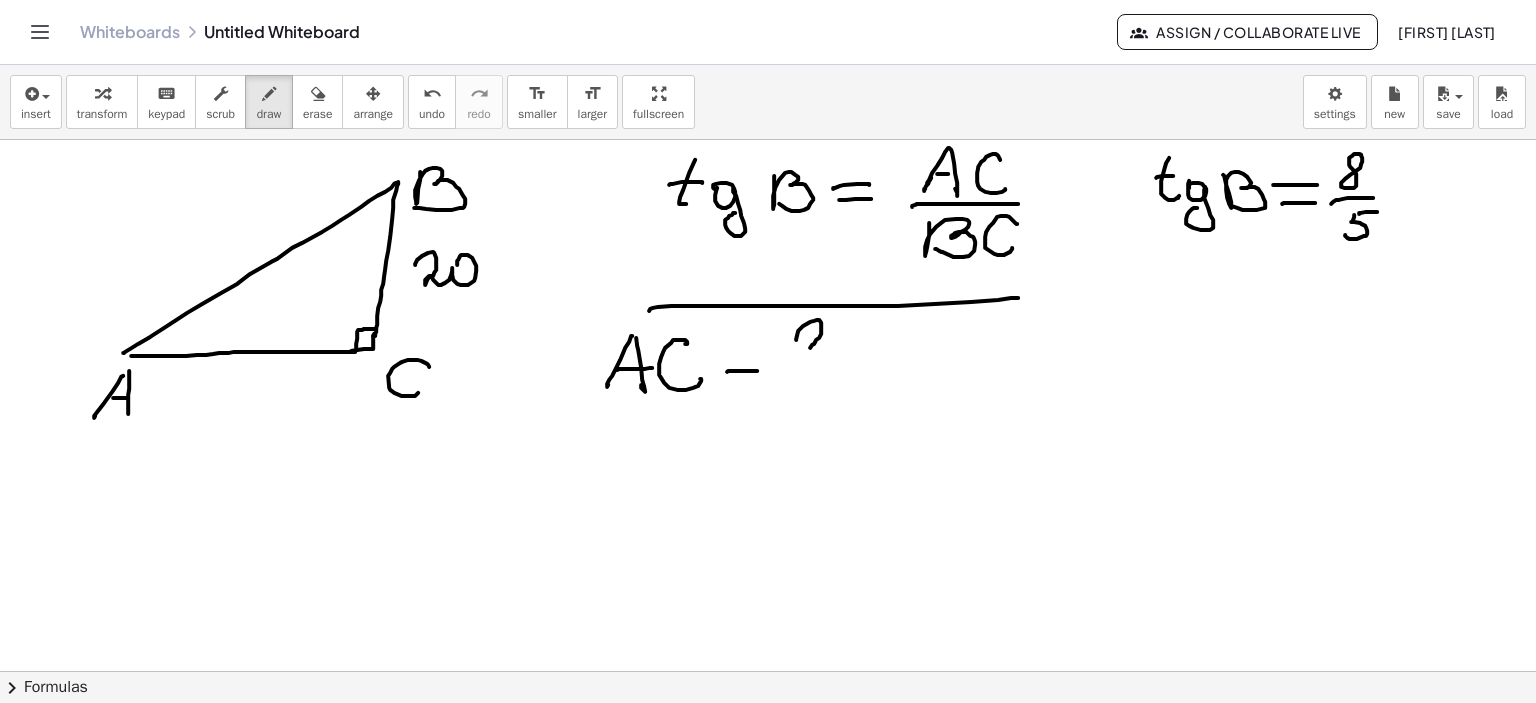 click at bounding box center [765, -2801] 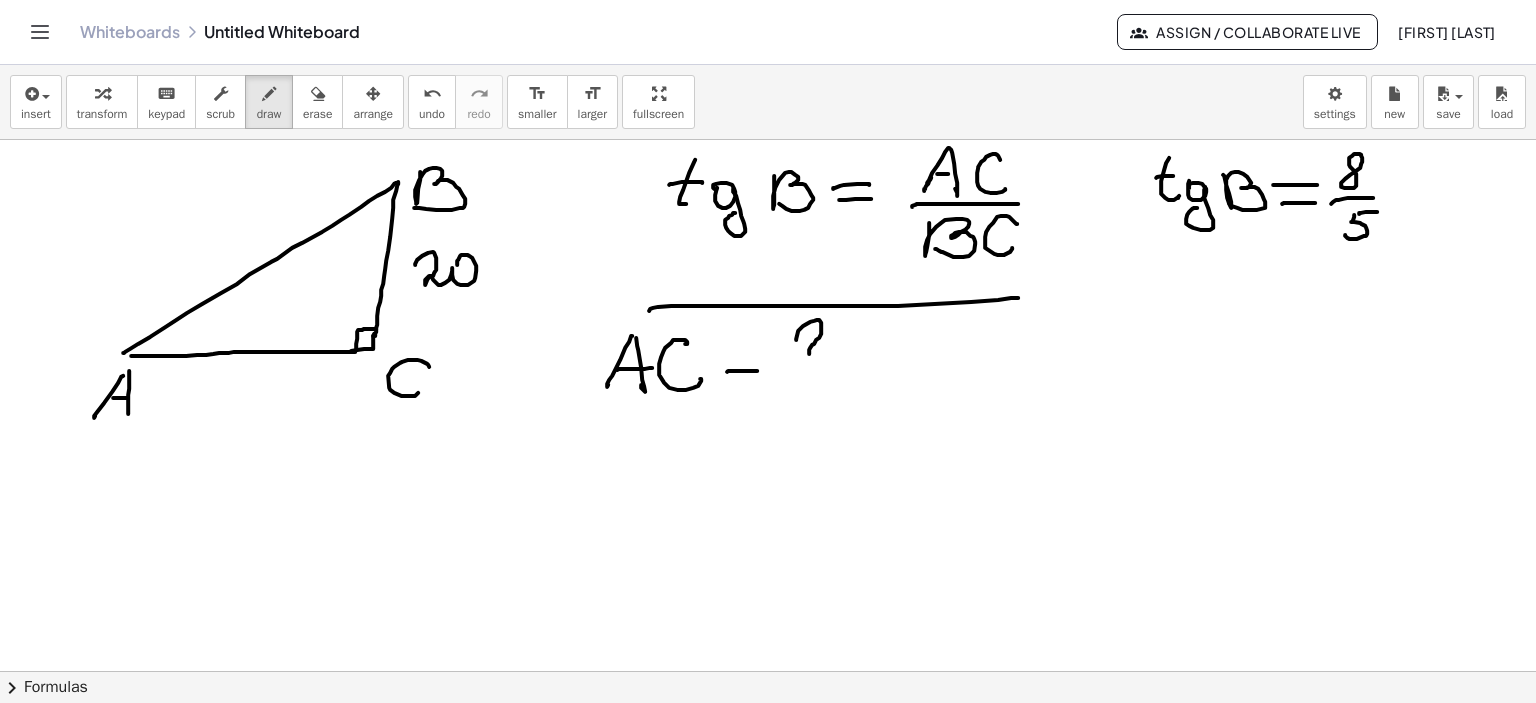 click at bounding box center [765, -2801] 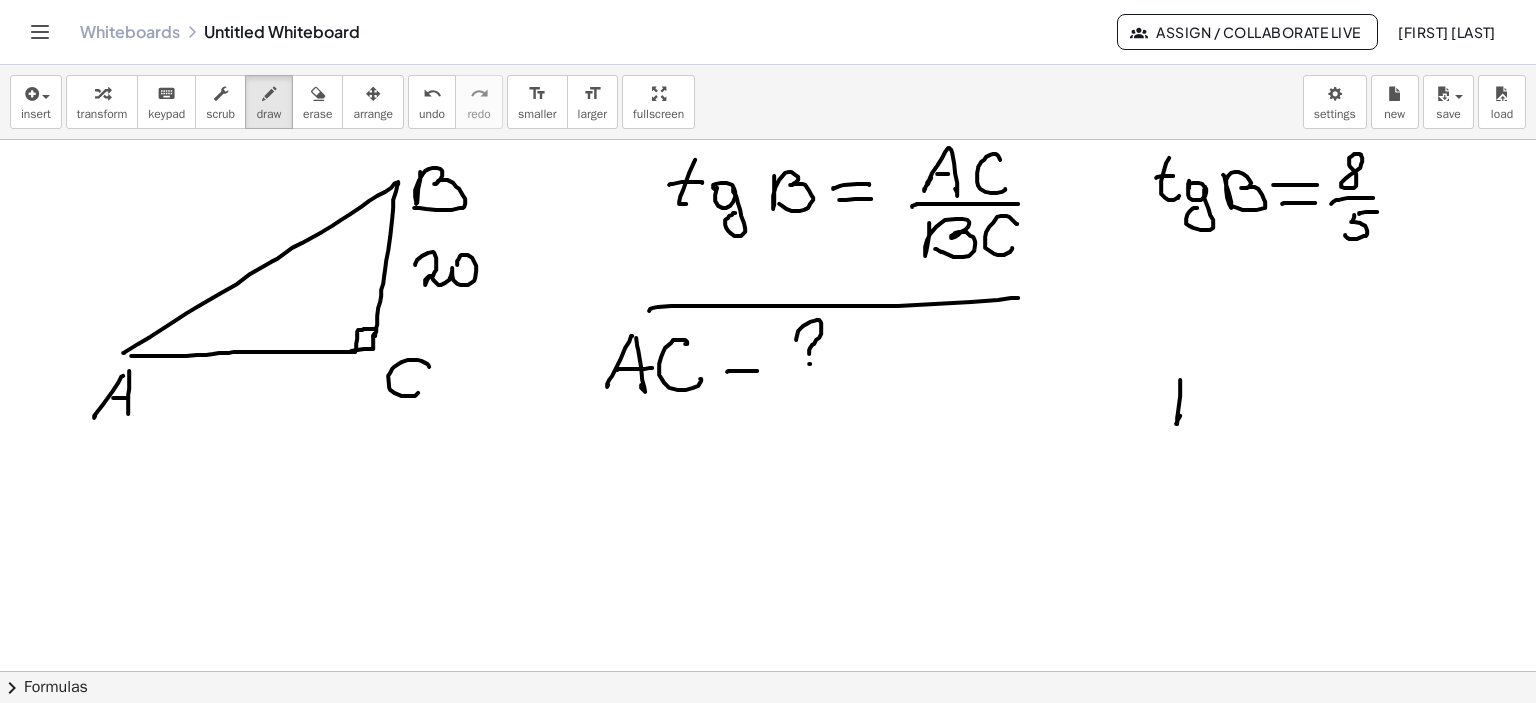 drag, startPoint x: 1179, startPoint y: 379, endPoint x: 1212, endPoint y: 381, distance: 33.06055 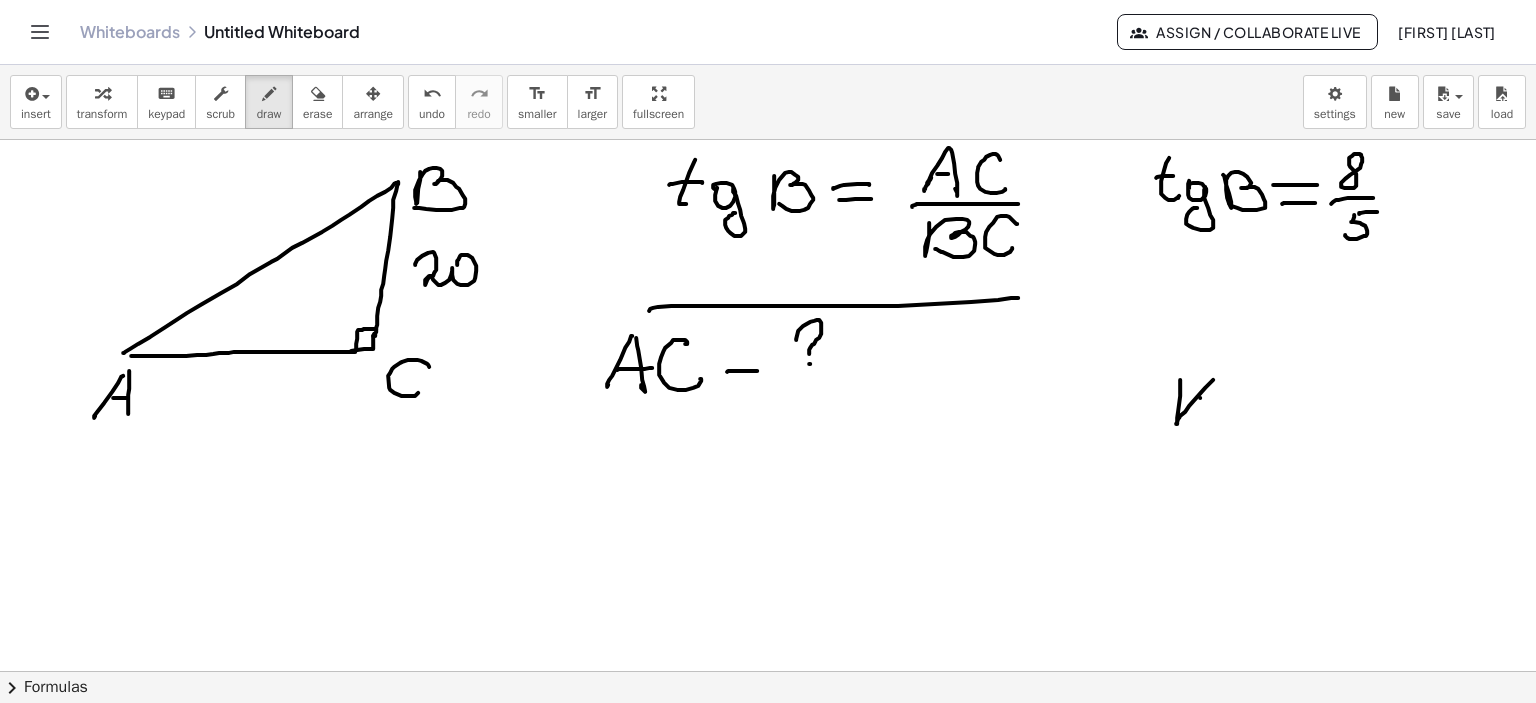 drag, startPoint x: 1199, startPoint y: 397, endPoint x: 1213, endPoint y: 423, distance: 29.529646 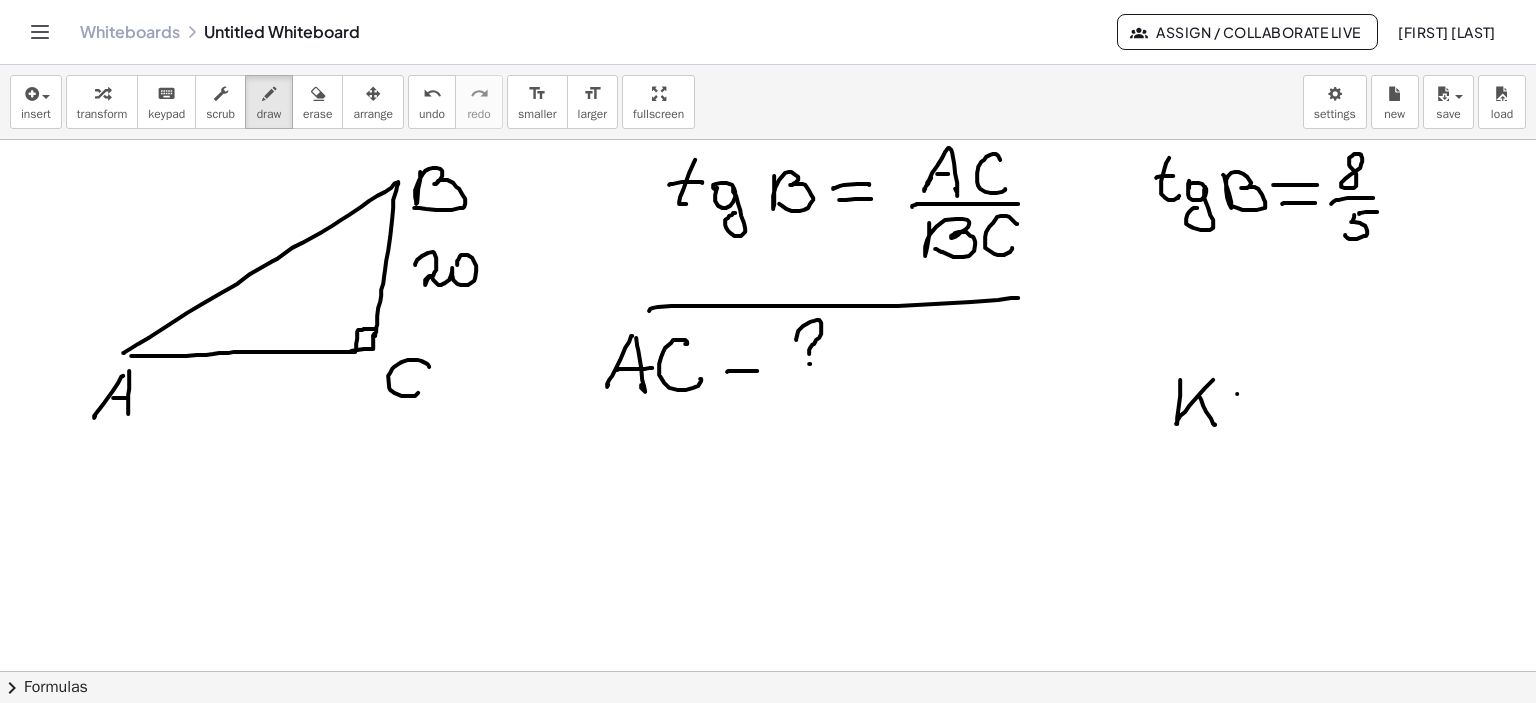drag, startPoint x: 1236, startPoint y: 393, endPoint x: 1272, endPoint y: 399, distance: 36.496574 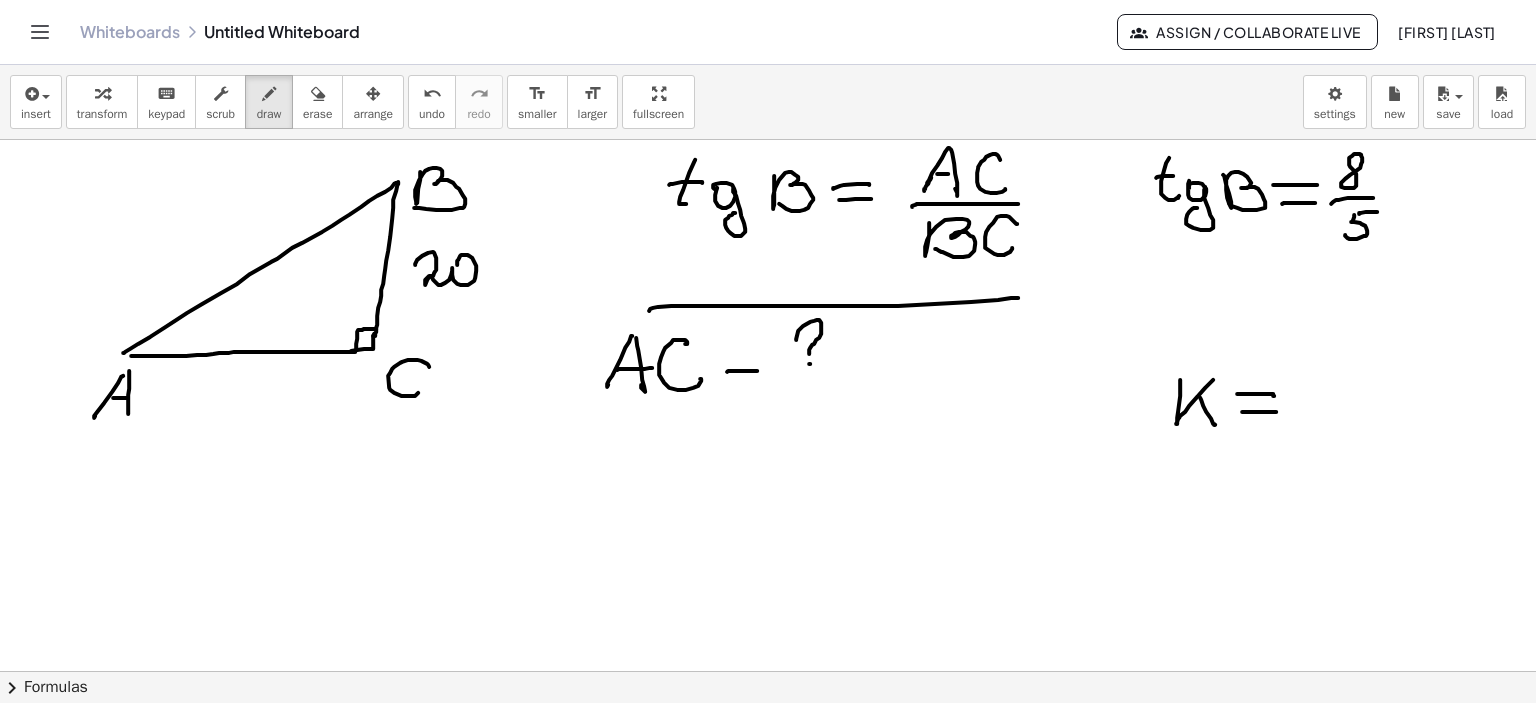 drag, startPoint x: 1241, startPoint y: 411, endPoint x: 1315, endPoint y: 402, distance: 74.54529 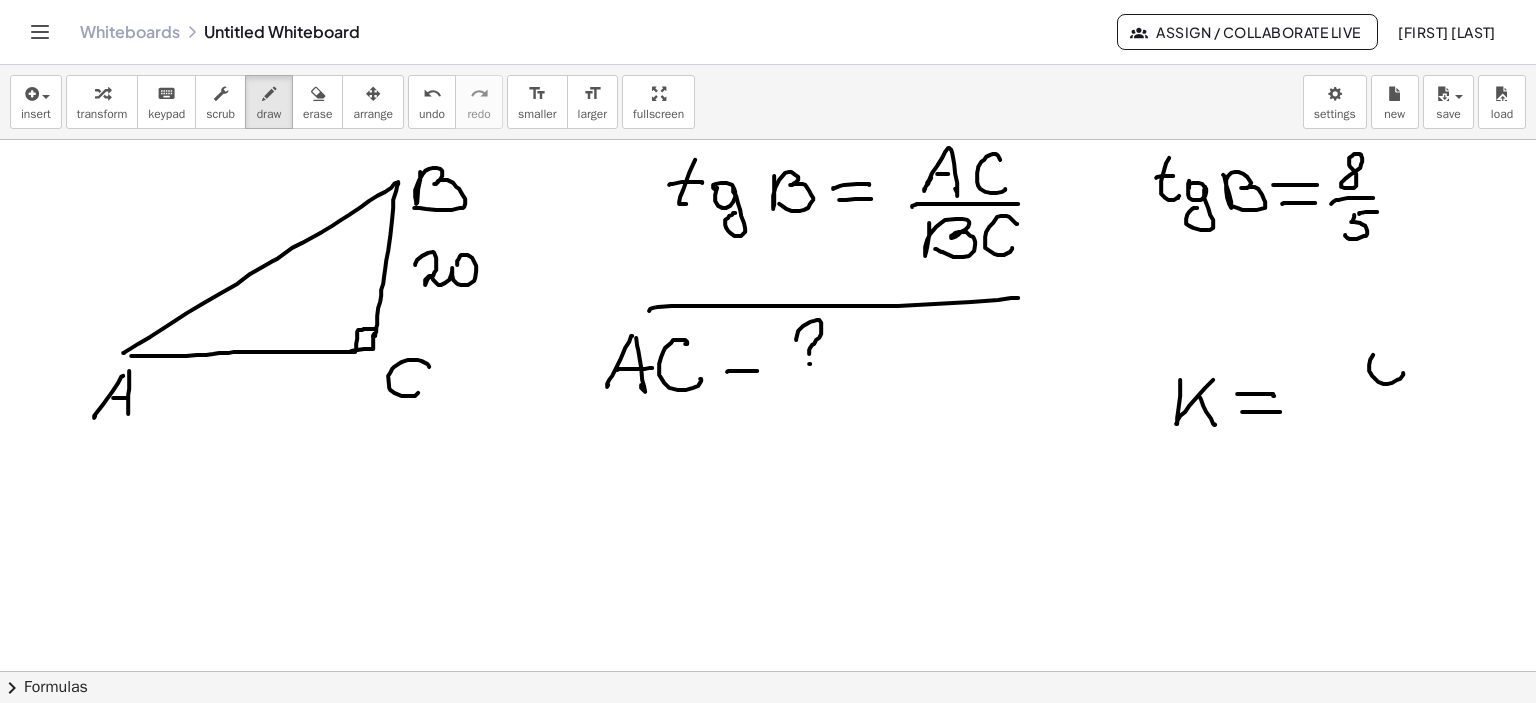 drag, startPoint x: 1372, startPoint y: 354, endPoint x: 1379, endPoint y: 373, distance: 20.248457 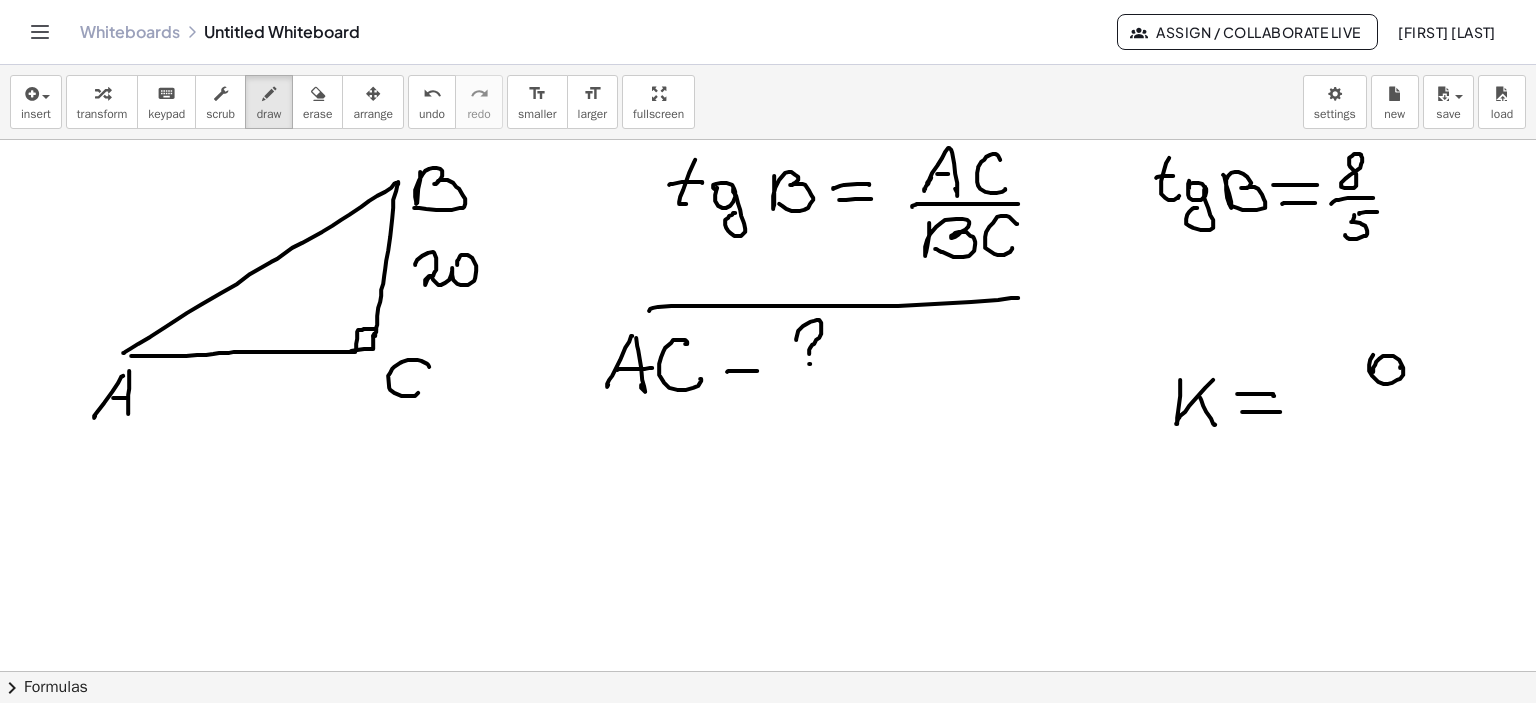 drag, startPoint x: 1399, startPoint y: 366, endPoint x: 1427, endPoint y: 377, distance: 30.083218 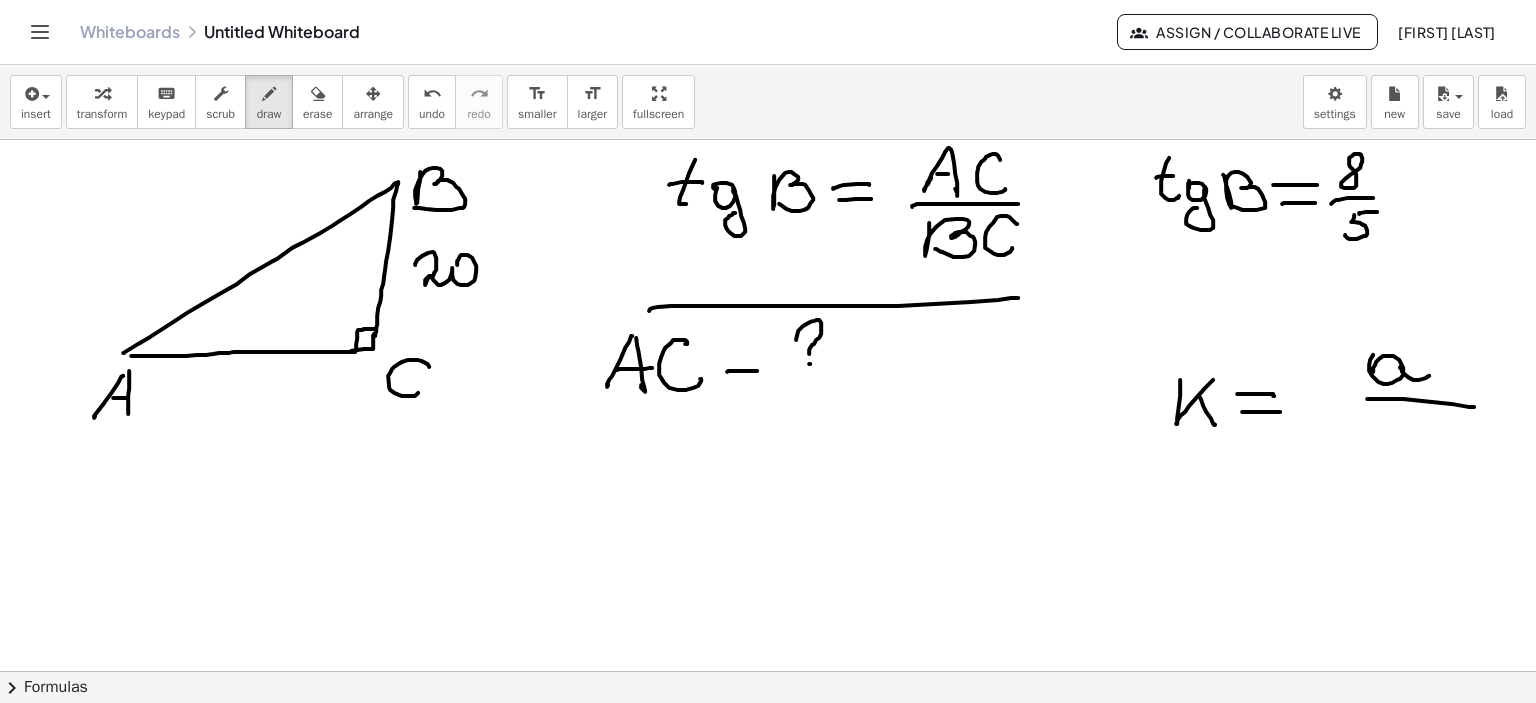 drag, startPoint x: 1366, startPoint y: 398, endPoint x: 1464, endPoint y: 411, distance: 98.85848 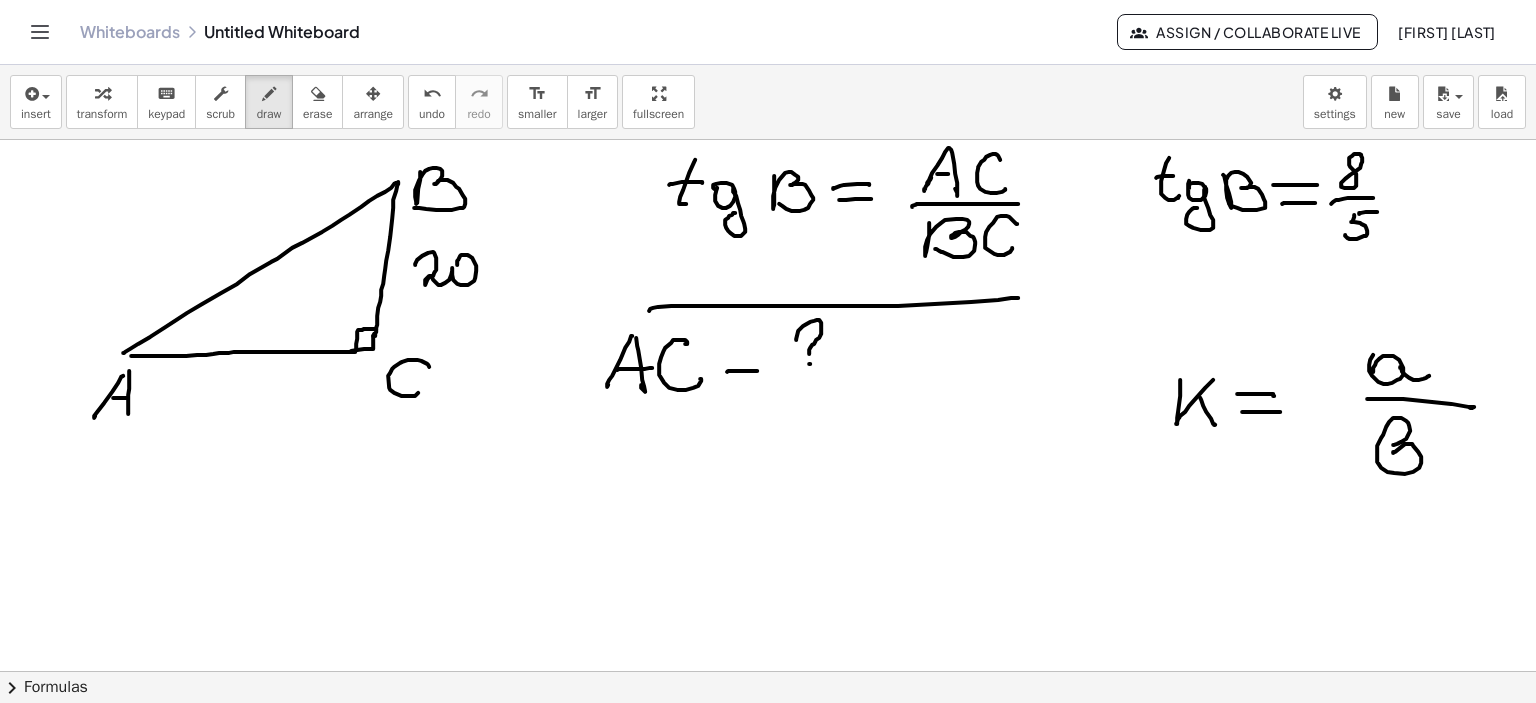 drag, startPoint x: 1396, startPoint y: 443, endPoint x: 1447, endPoint y: 351, distance: 105.1903 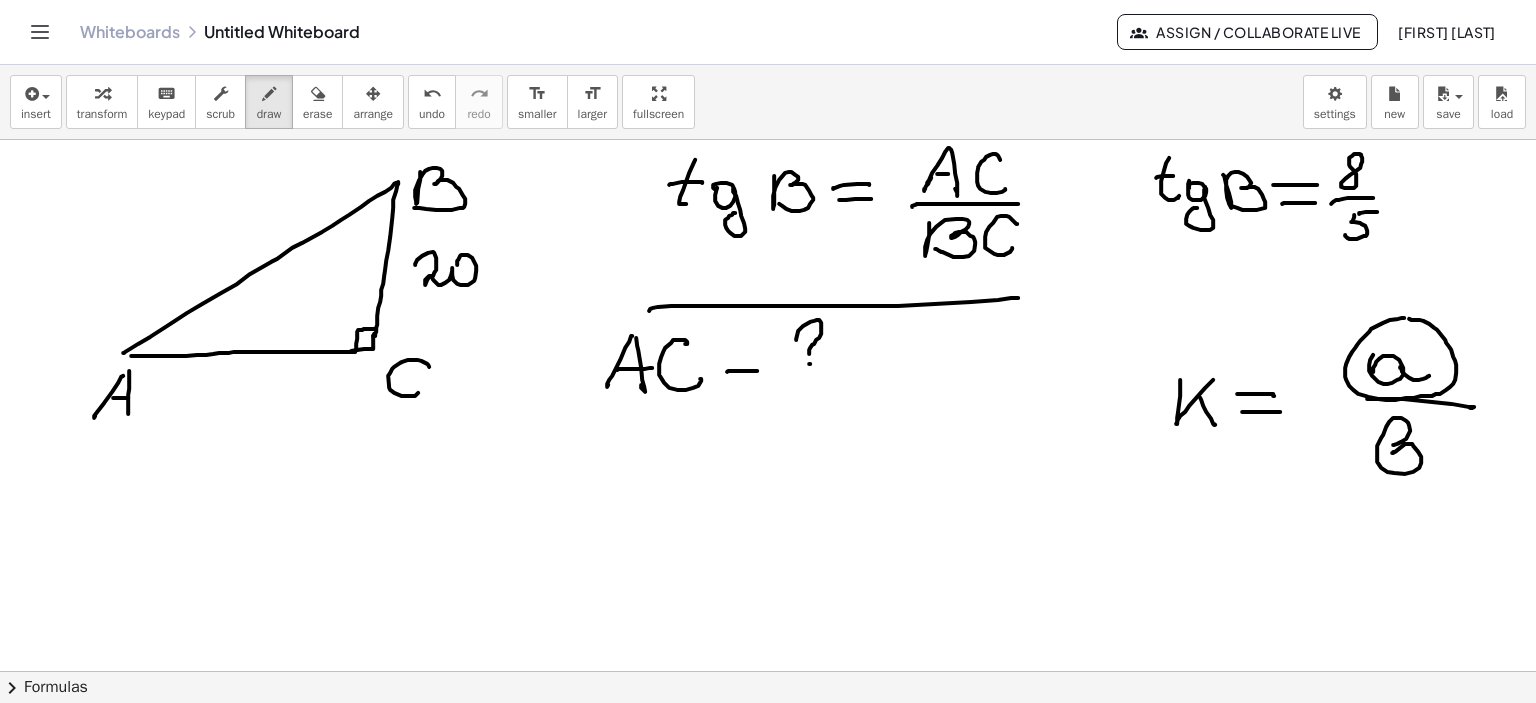 click at bounding box center [765, -2801] 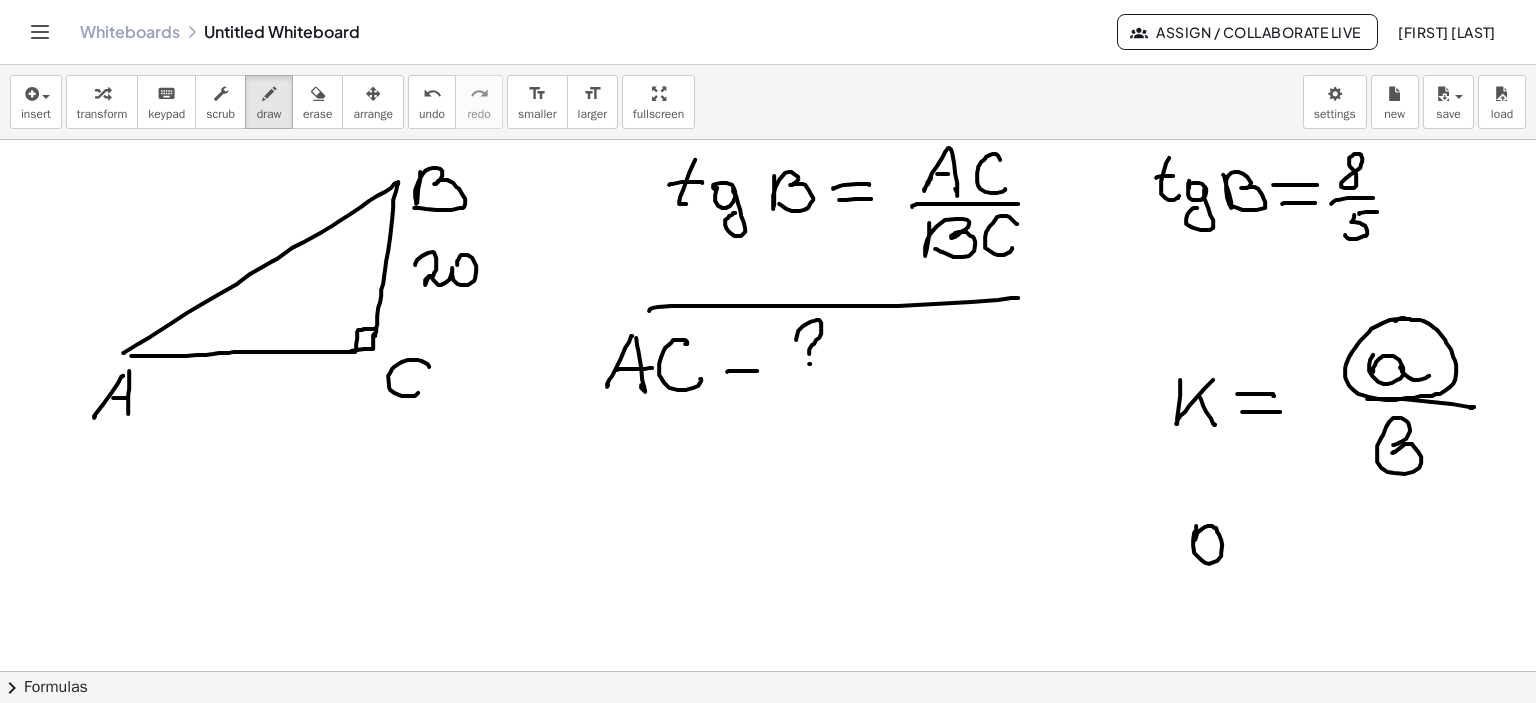 drag, startPoint x: 1195, startPoint y: 525, endPoint x: 1224, endPoint y: 536, distance: 31.016125 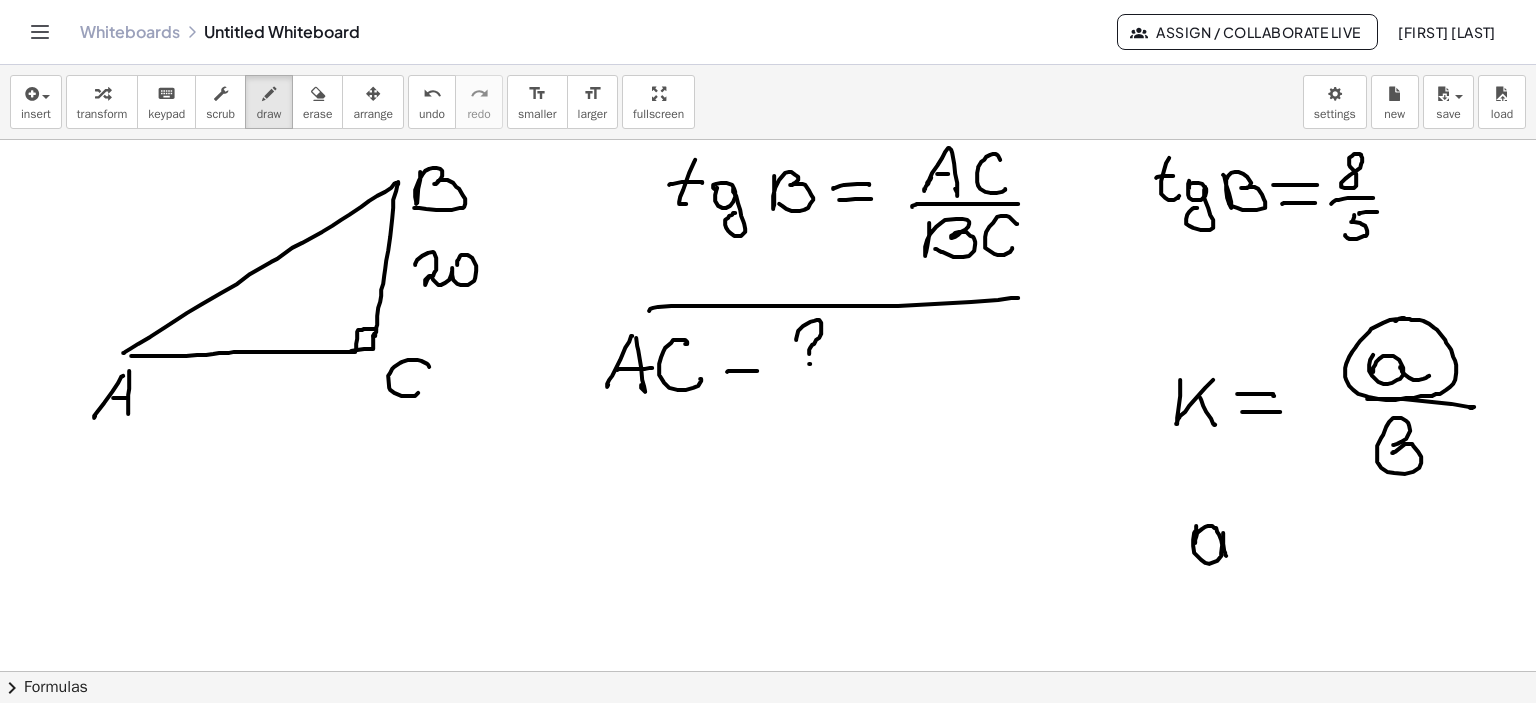 drag, startPoint x: 1222, startPoint y: 532, endPoint x: 1248, endPoint y: 550, distance: 31.622776 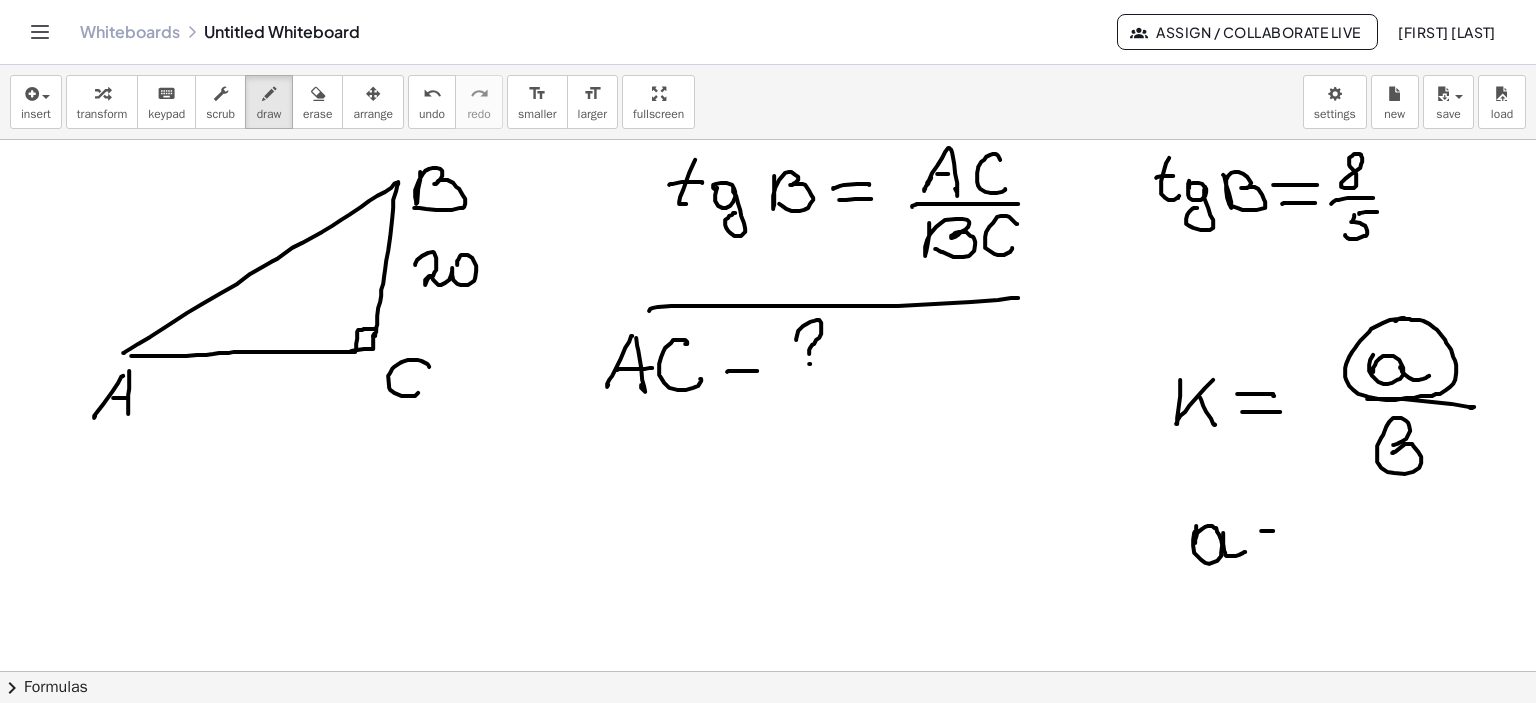 drag, startPoint x: 1272, startPoint y: 530, endPoint x: 1292, endPoint y: 531, distance: 20.024984 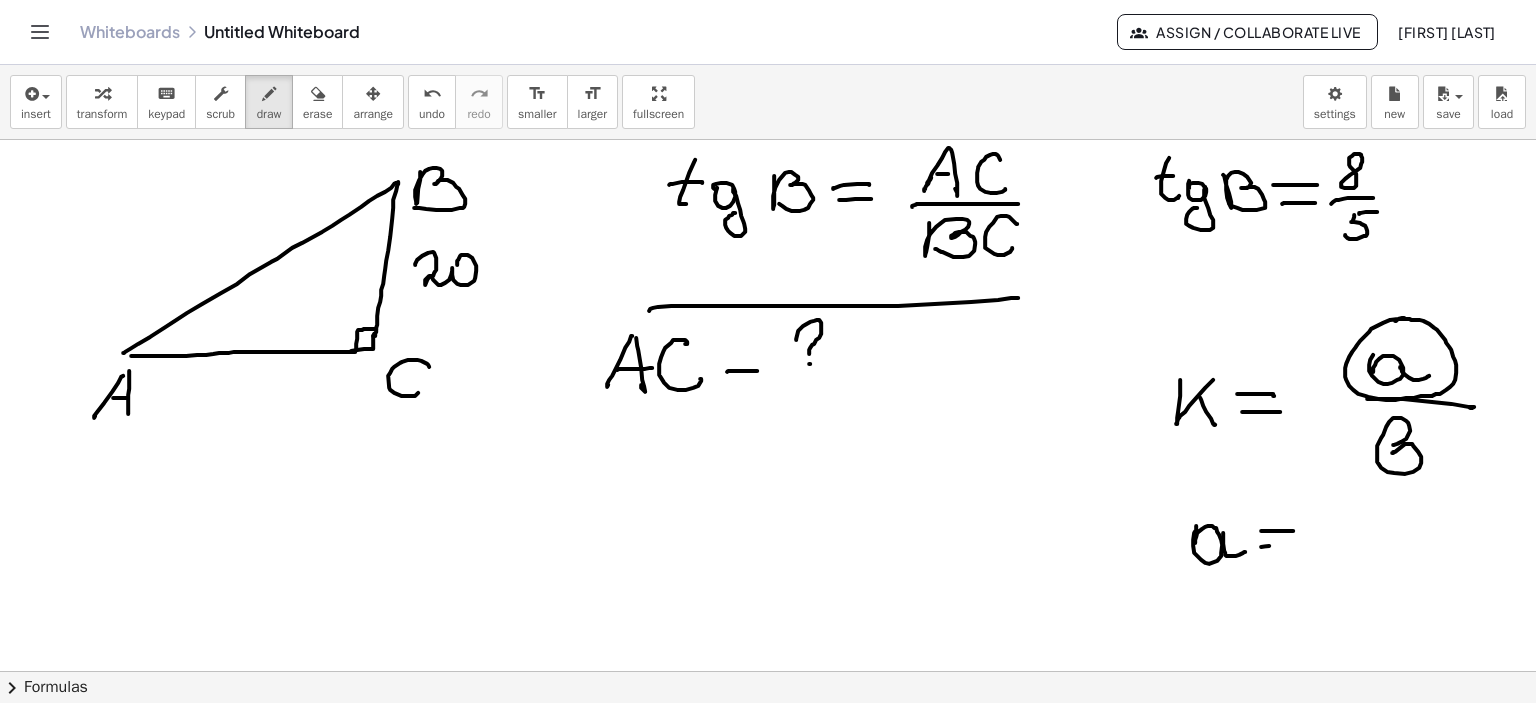 drag, startPoint x: 1260, startPoint y: 546, endPoint x: 1295, endPoint y: 545, distance: 35.014282 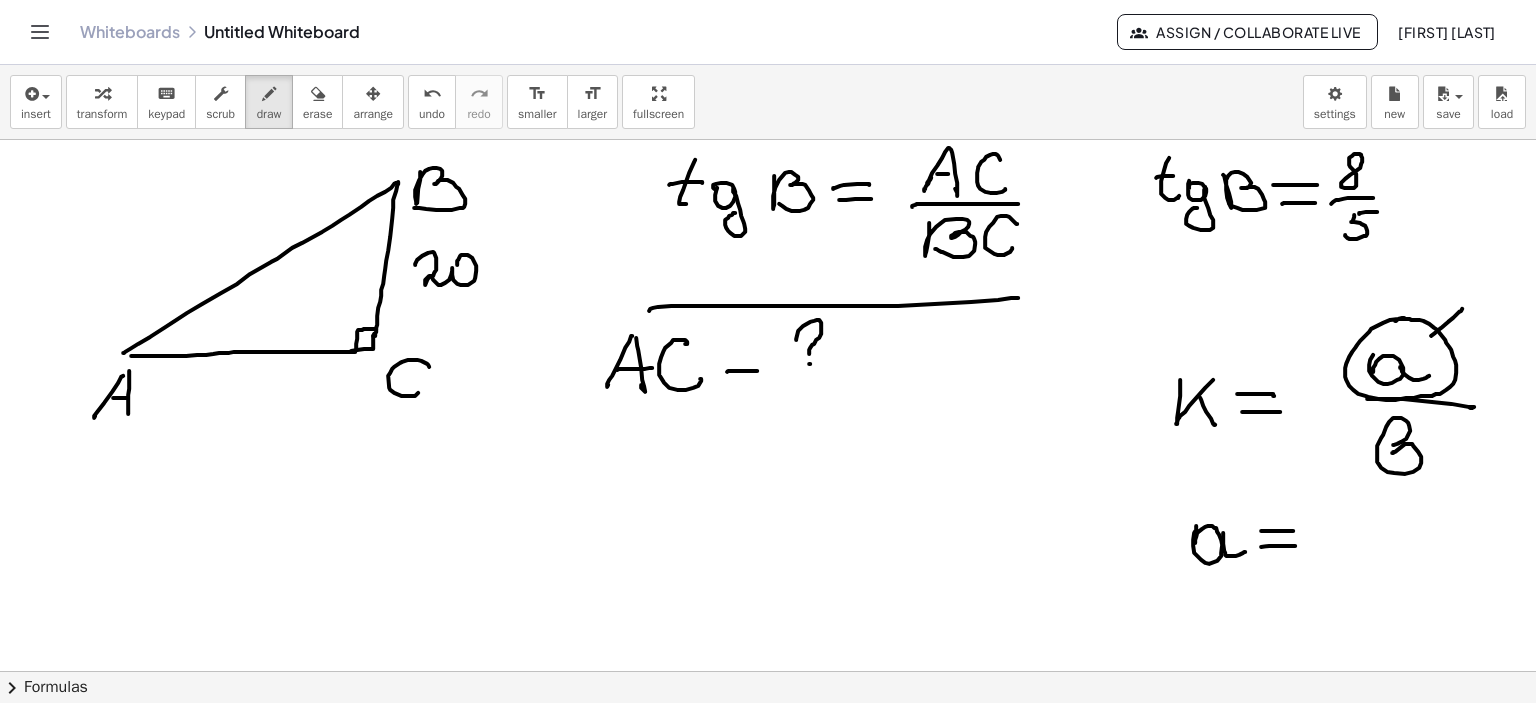 drag, startPoint x: 1430, startPoint y: 335, endPoint x: 1461, endPoint y: 308, distance: 41.109608 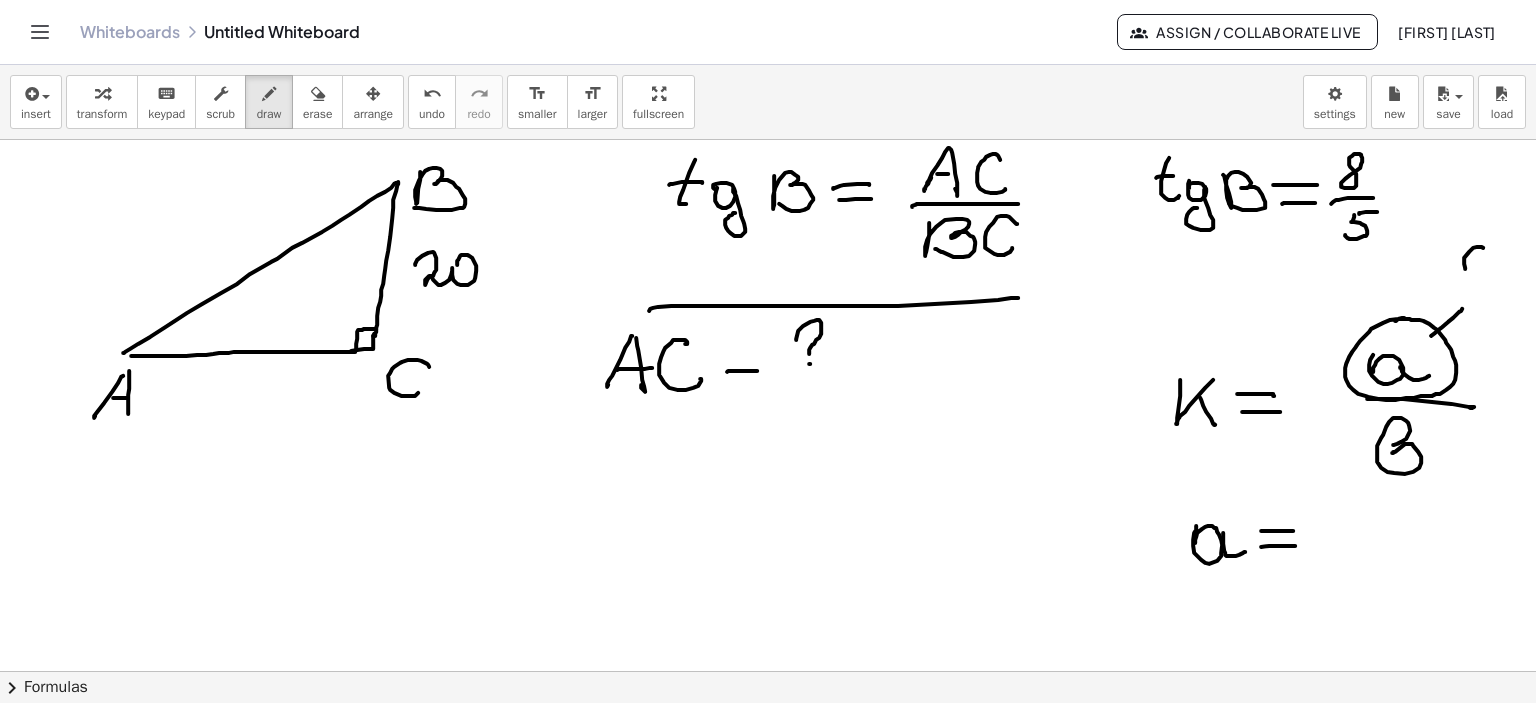 drag, startPoint x: 1463, startPoint y: 257, endPoint x: 1488, endPoint y: 295, distance: 45.486263 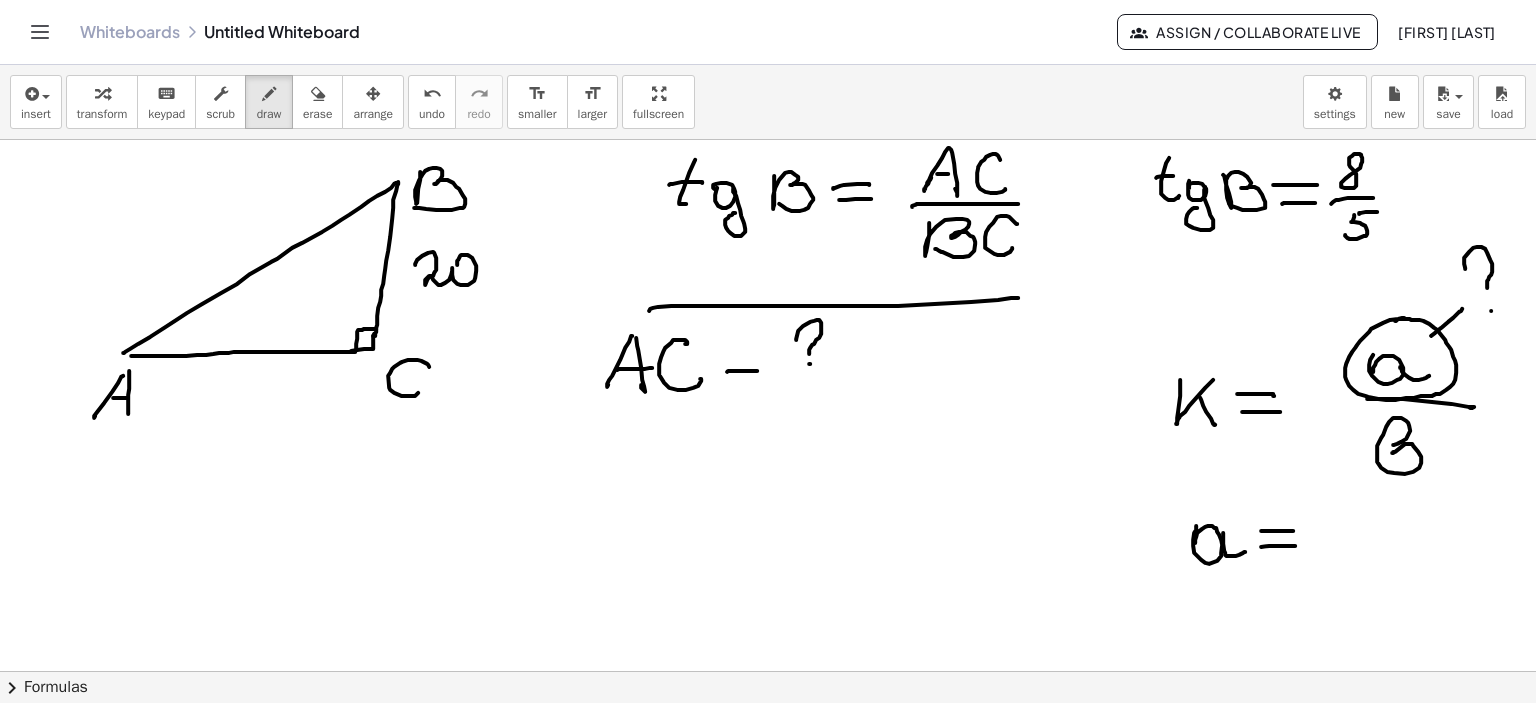 drag, startPoint x: 1490, startPoint y: 310, endPoint x: 1499, endPoint y: 323, distance: 15.811388 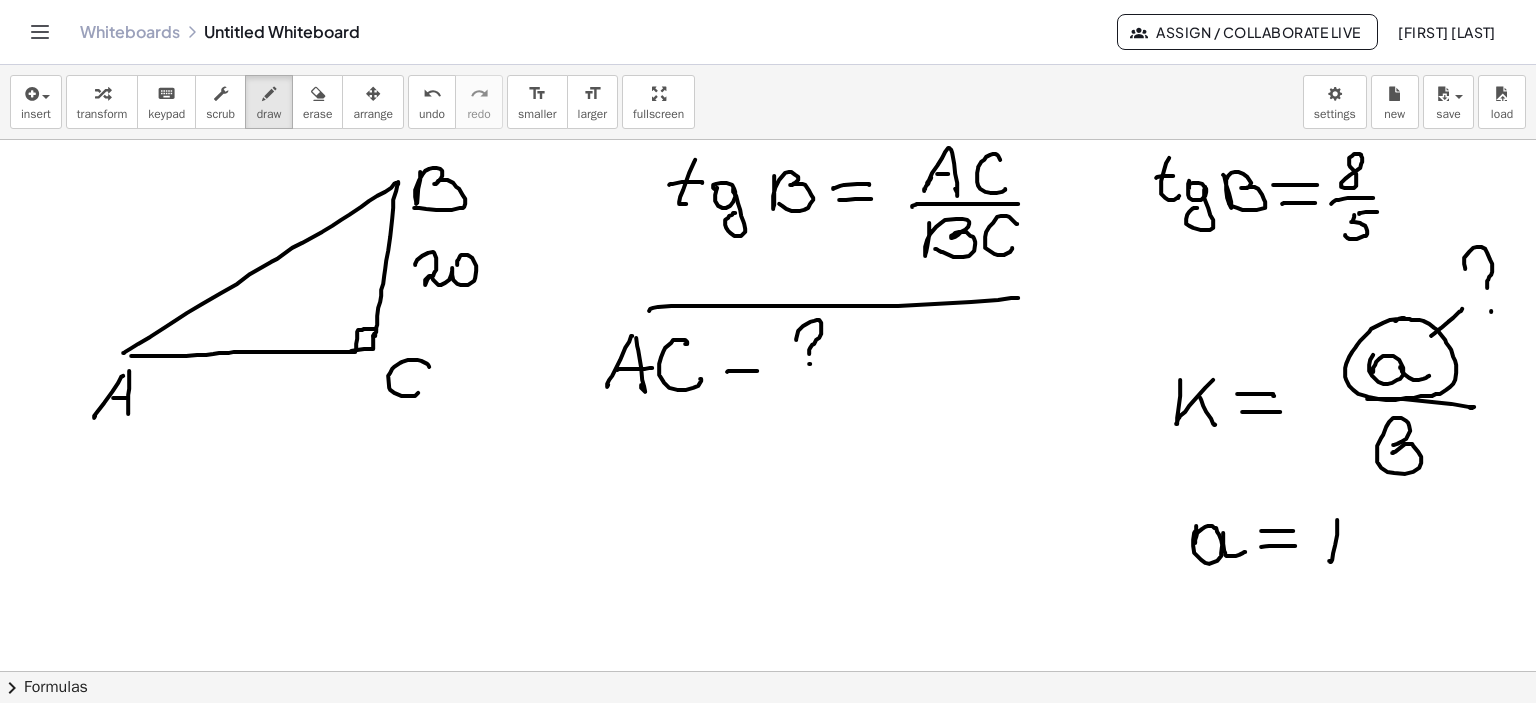 drag, startPoint x: 1336, startPoint y: 519, endPoint x: 1356, endPoint y: 519, distance: 20 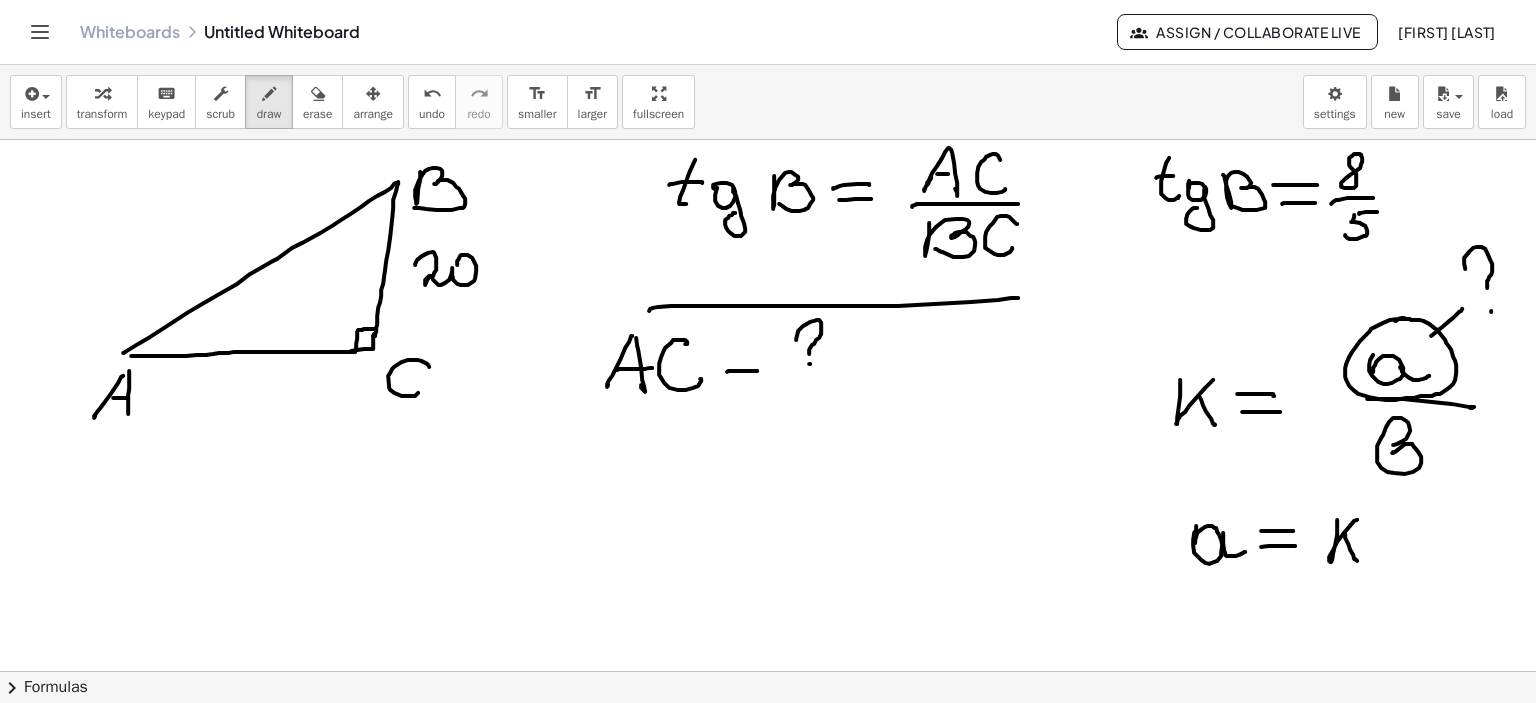 drag, startPoint x: 1344, startPoint y: 533, endPoint x: 1355, endPoint y: 560, distance: 29.15476 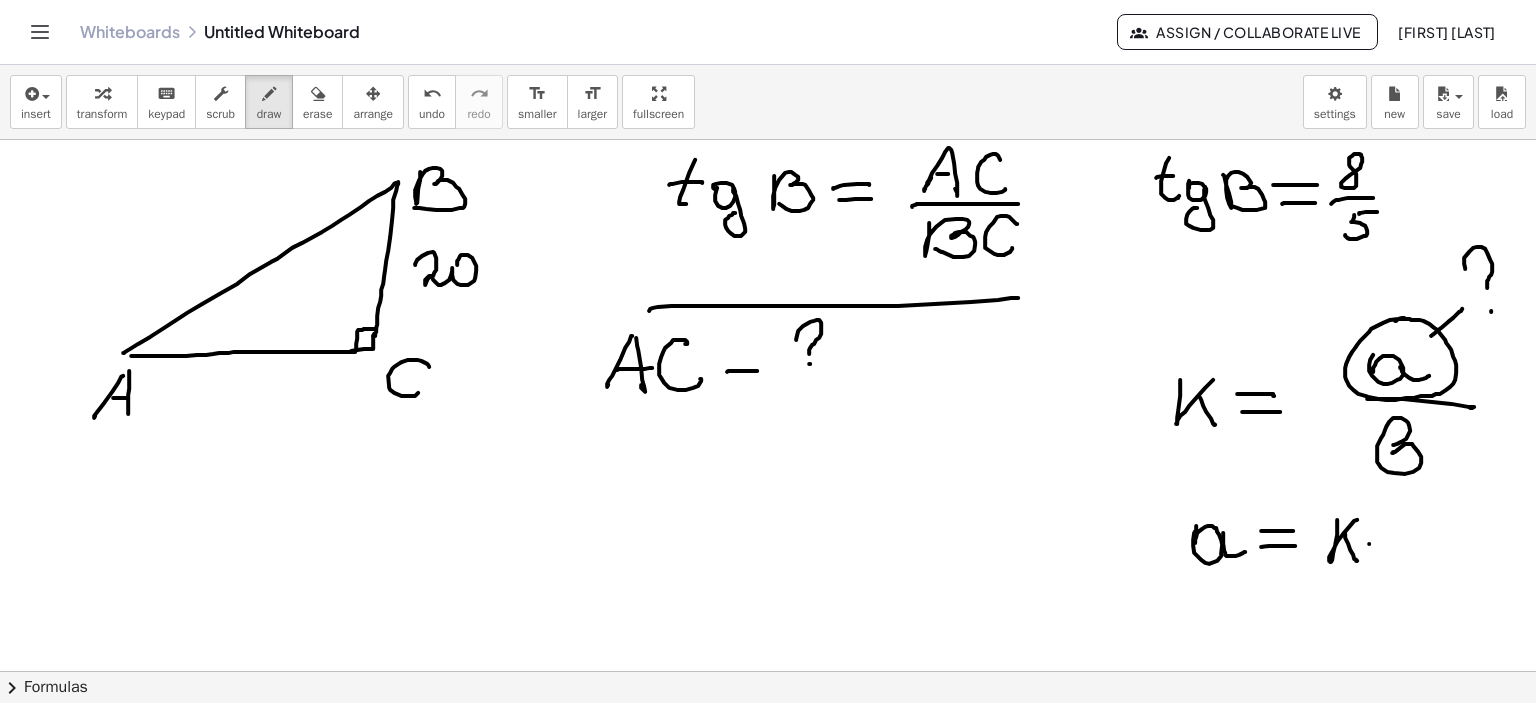 drag, startPoint x: 1368, startPoint y: 543, endPoint x: 1410, endPoint y: 544, distance: 42.0119 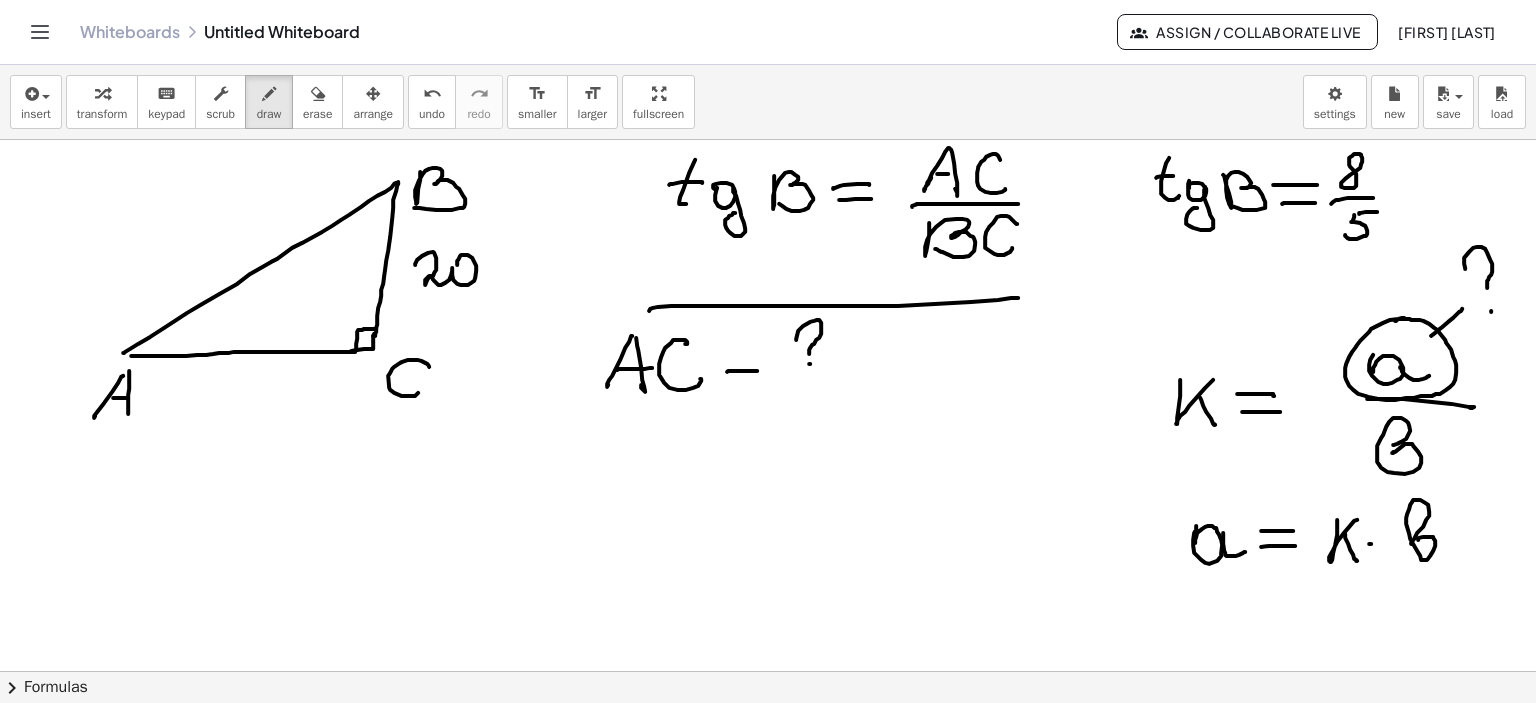 click at bounding box center [765, -2801] 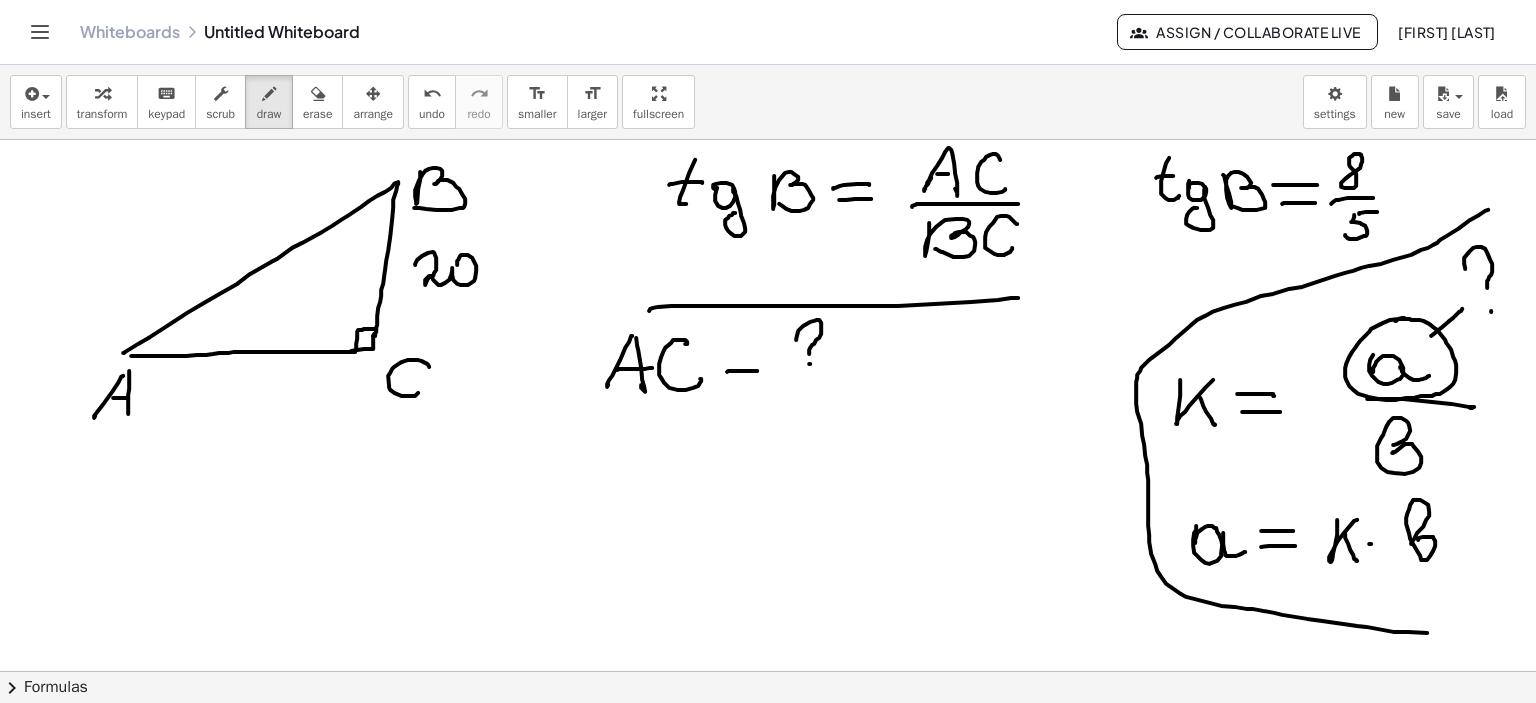drag, startPoint x: 1487, startPoint y: 209, endPoint x: 1428, endPoint y: 623, distance: 418.18298 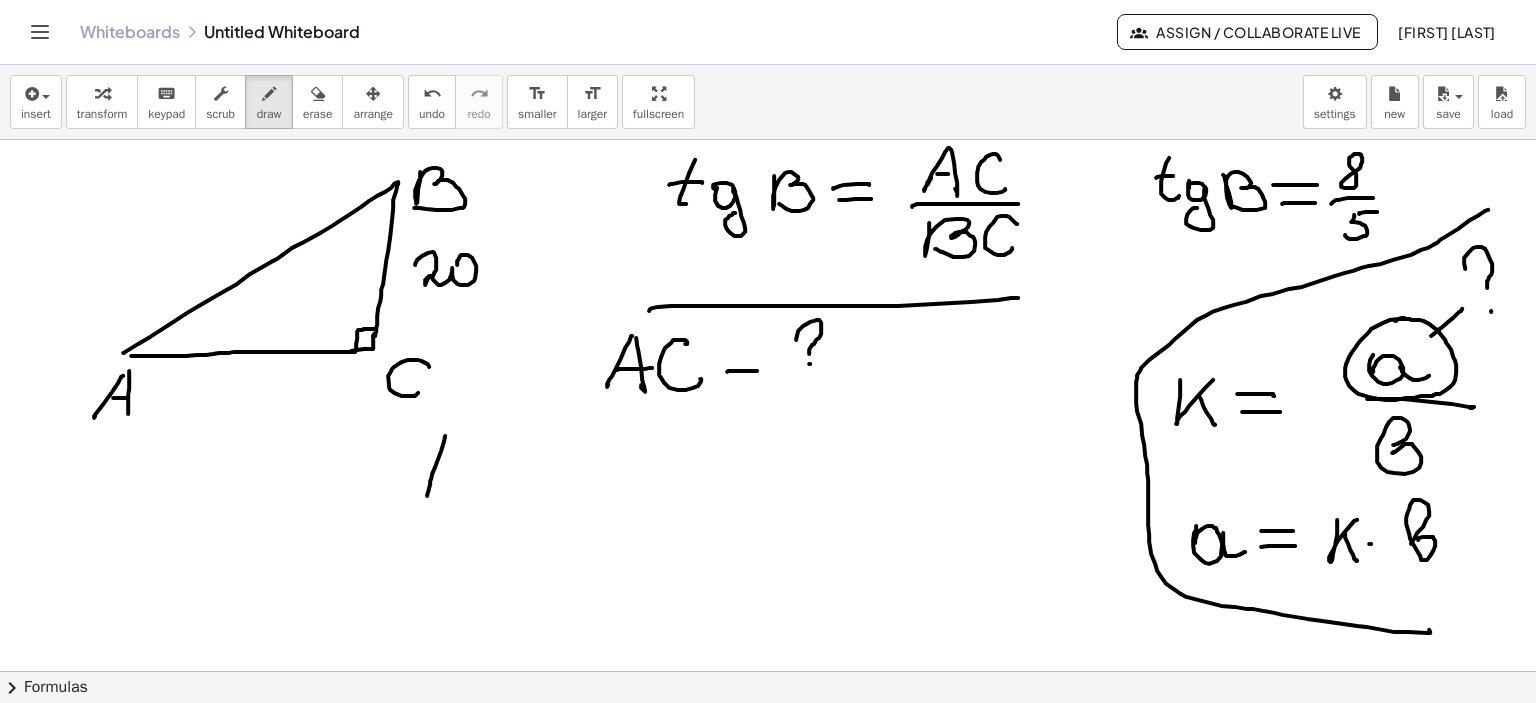 drag, startPoint x: 444, startPoint y: 435, endPoint x: 426, endPoint y: 495, distance: 62.641838 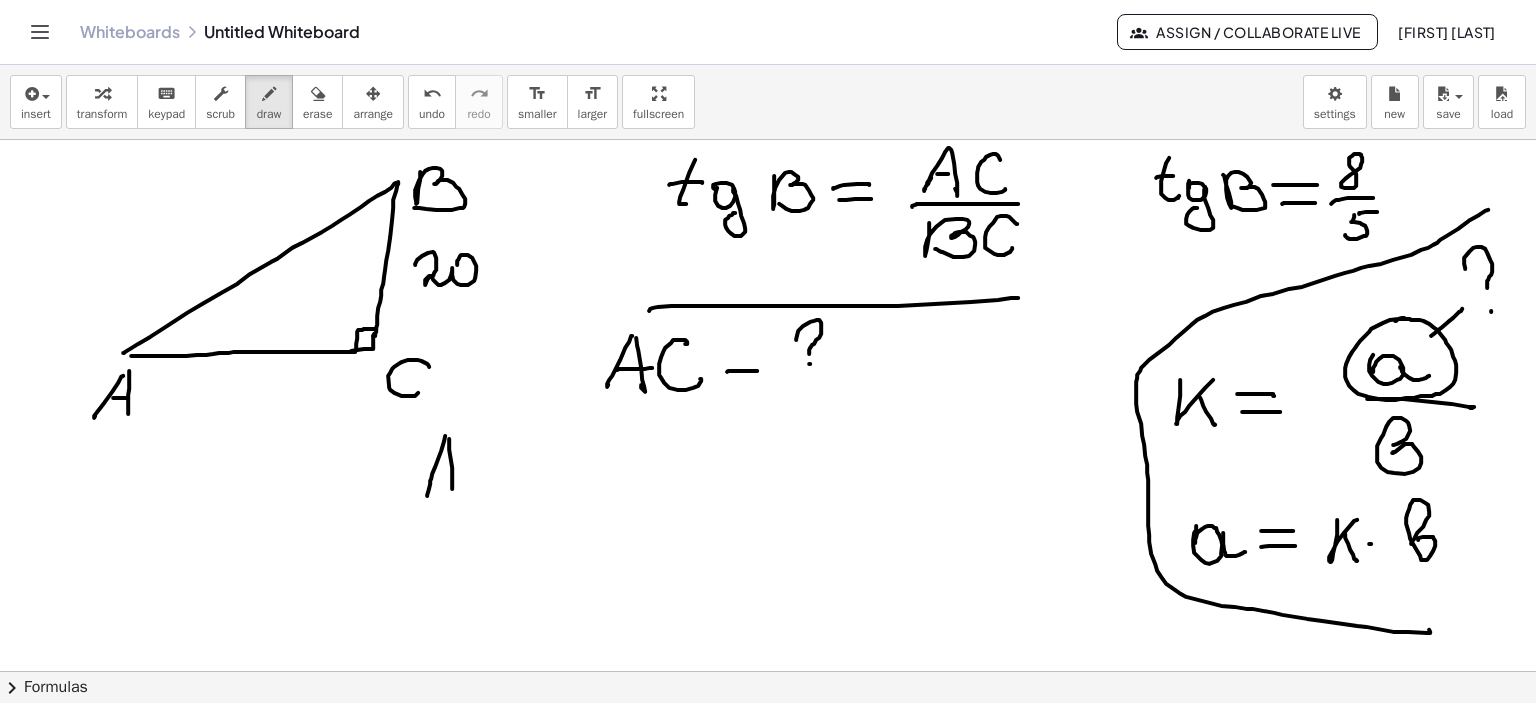 drag, startPoint x: 448, startPoint y: 438, endPoint x: 448, endPoint y: 485, distance: 47 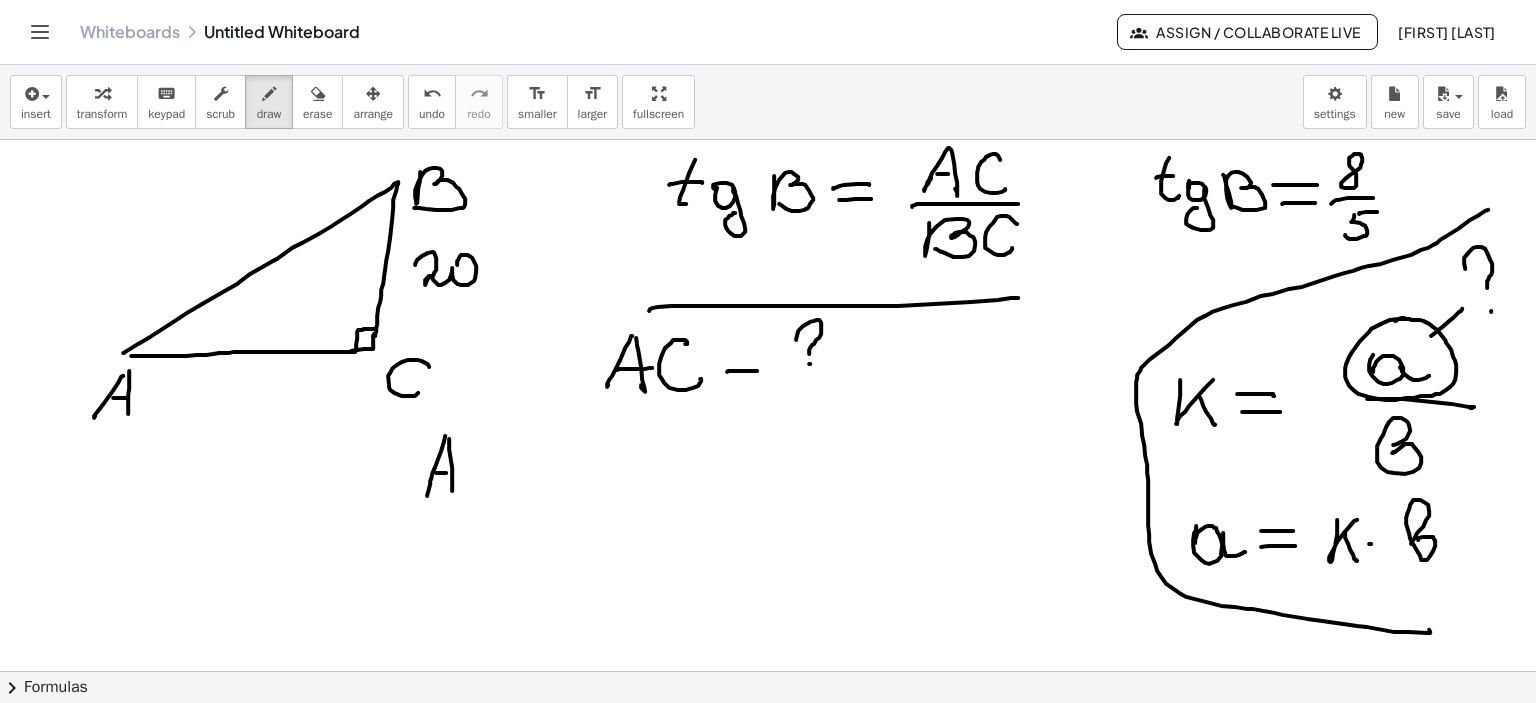 drag, startPoint x: 435, startPoint y: 472, endPoint x: 476, endPoint y: 463, distance: 41.976185 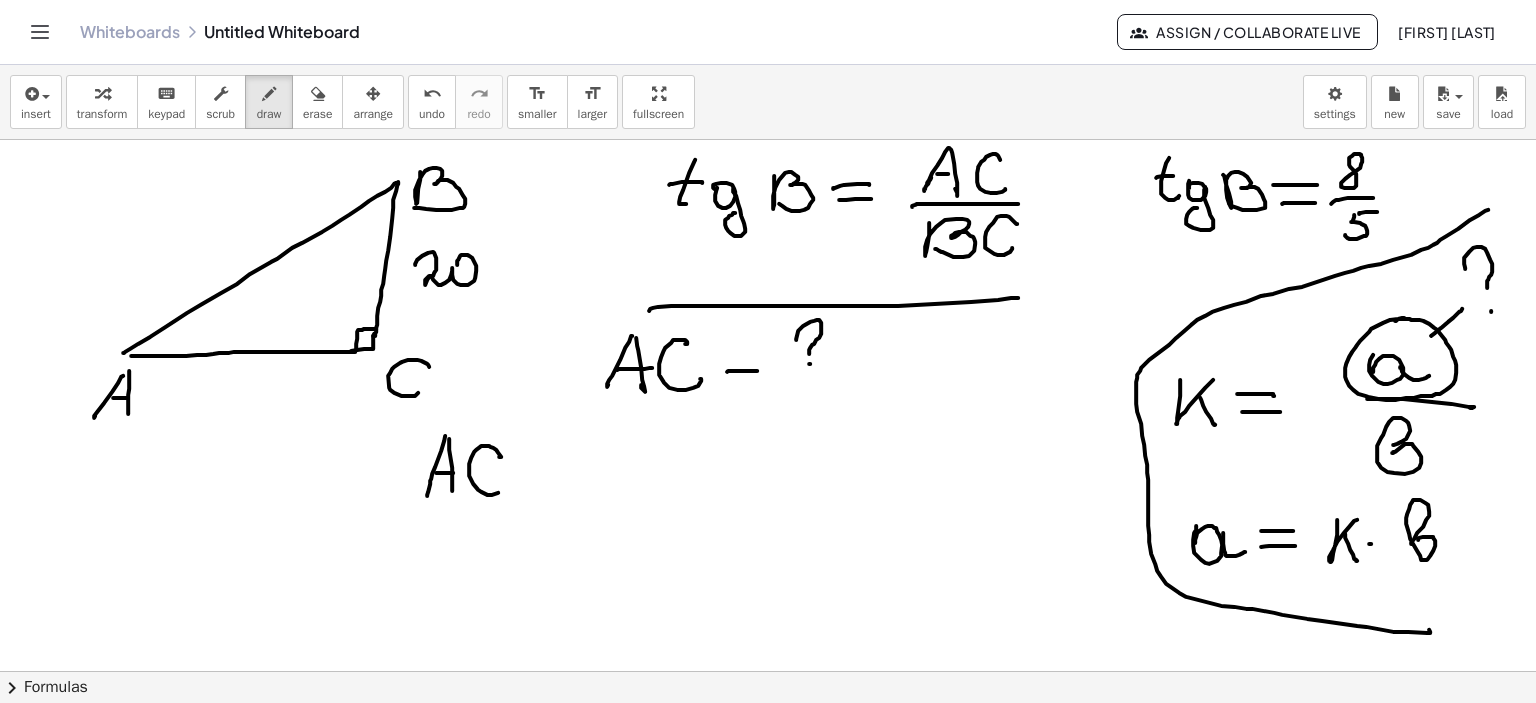 drag, startPoint x: 500, startPoint y: 456, endPoint x: 511, endPoint y: 485, distance: 31.016125 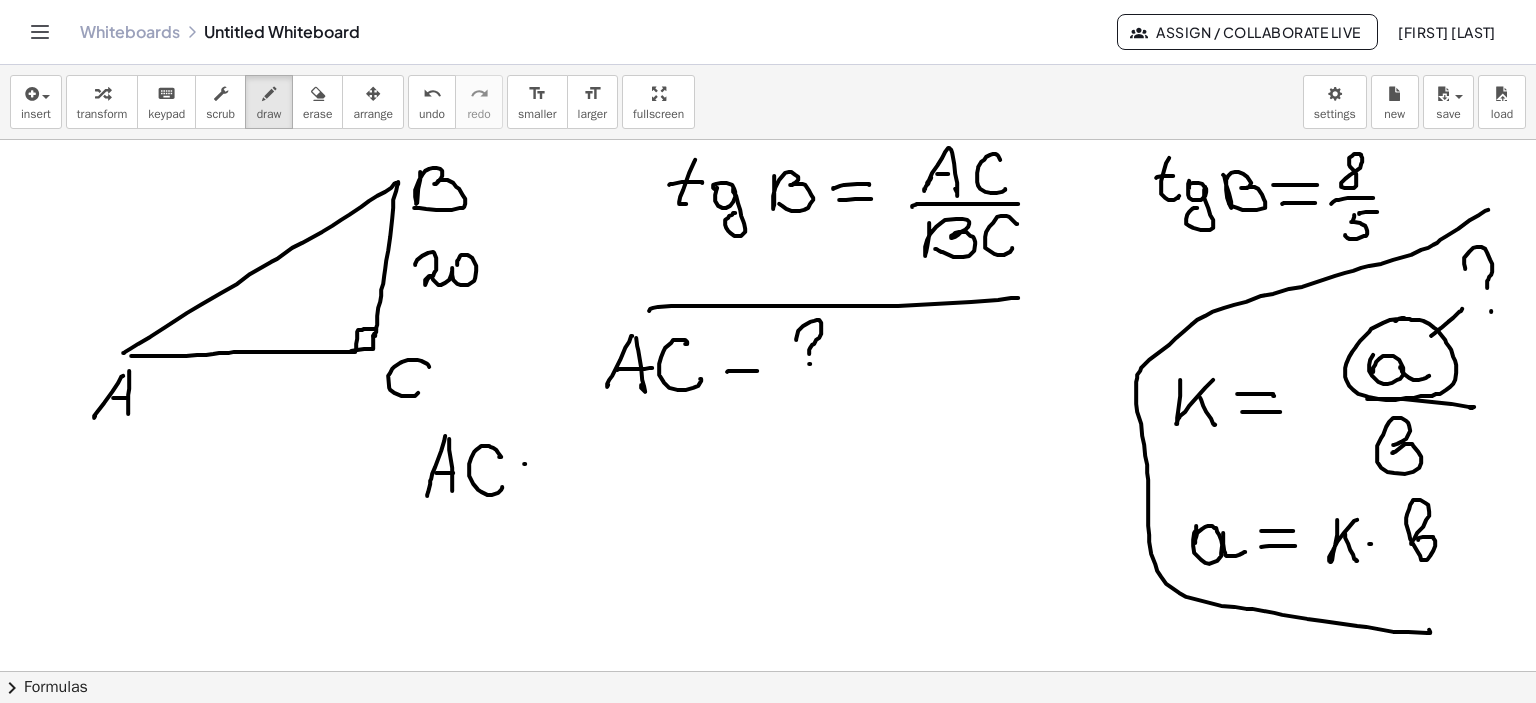 drag, startPoint x: 524, startPoint y: 463, endPoint x: 554, endPoint y: 464, distance: 30.016663 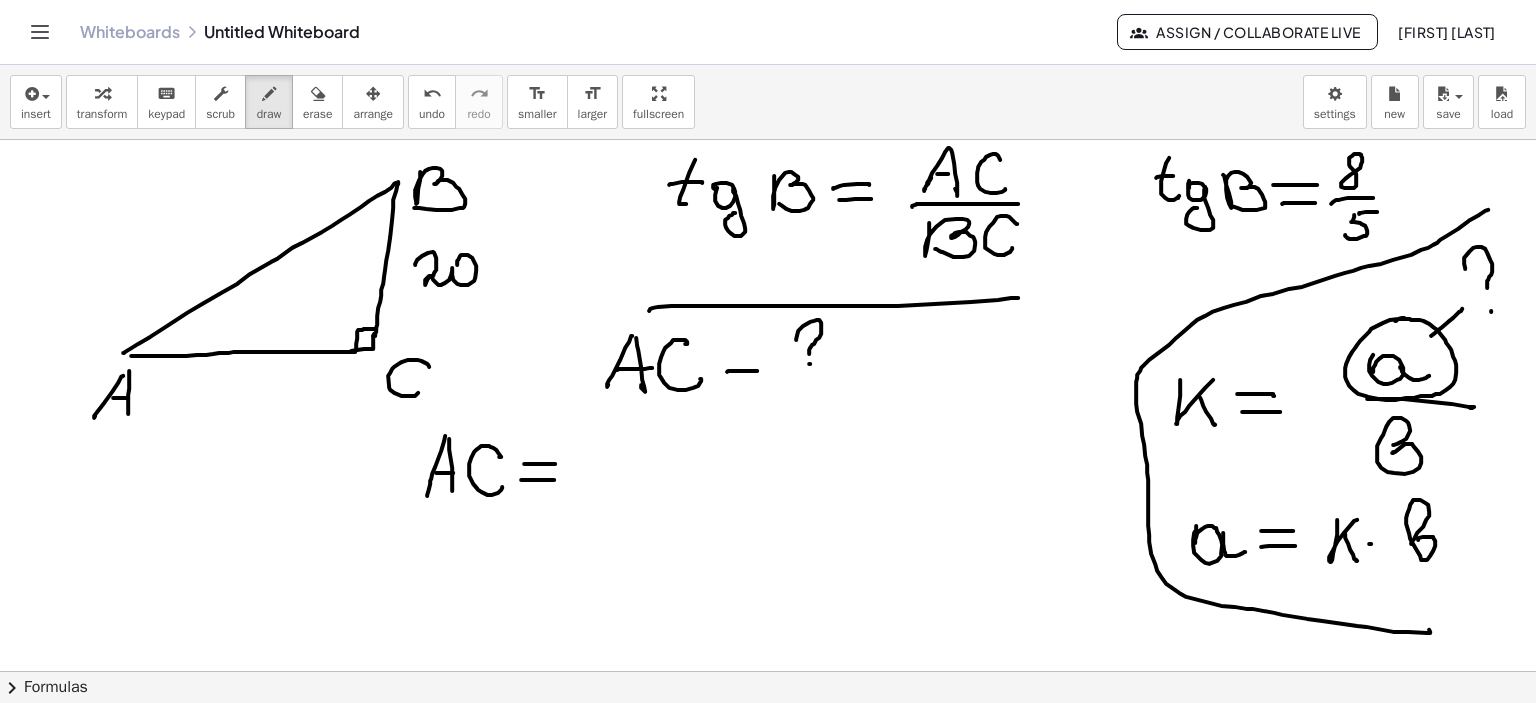 drag, startPoint x: 520, startPoint y: 479, endPoint x: 553, endPoint y: 479, distance: 33 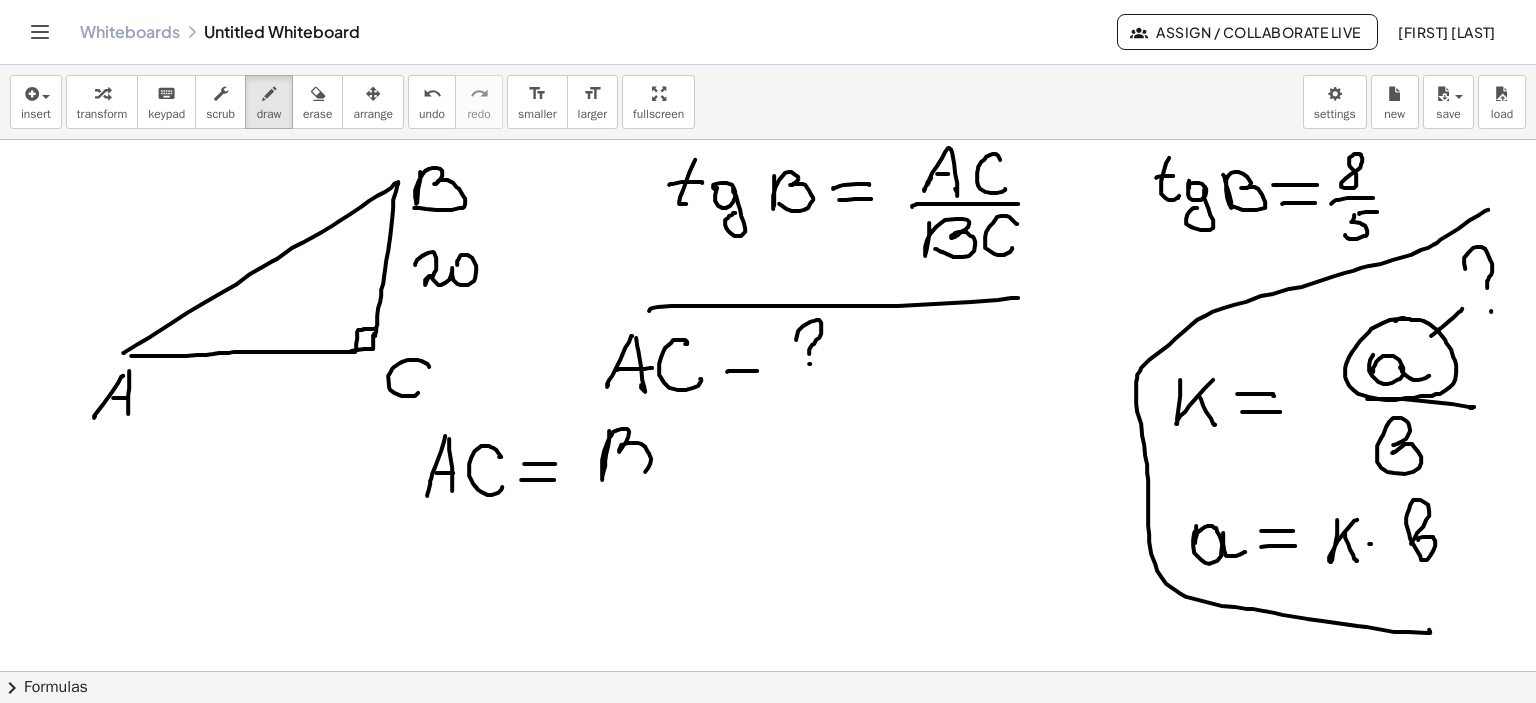 drag, startPoint x: 608, startPoint y: 430, endPoint x: 617, endPoint y: 470, distance: 41 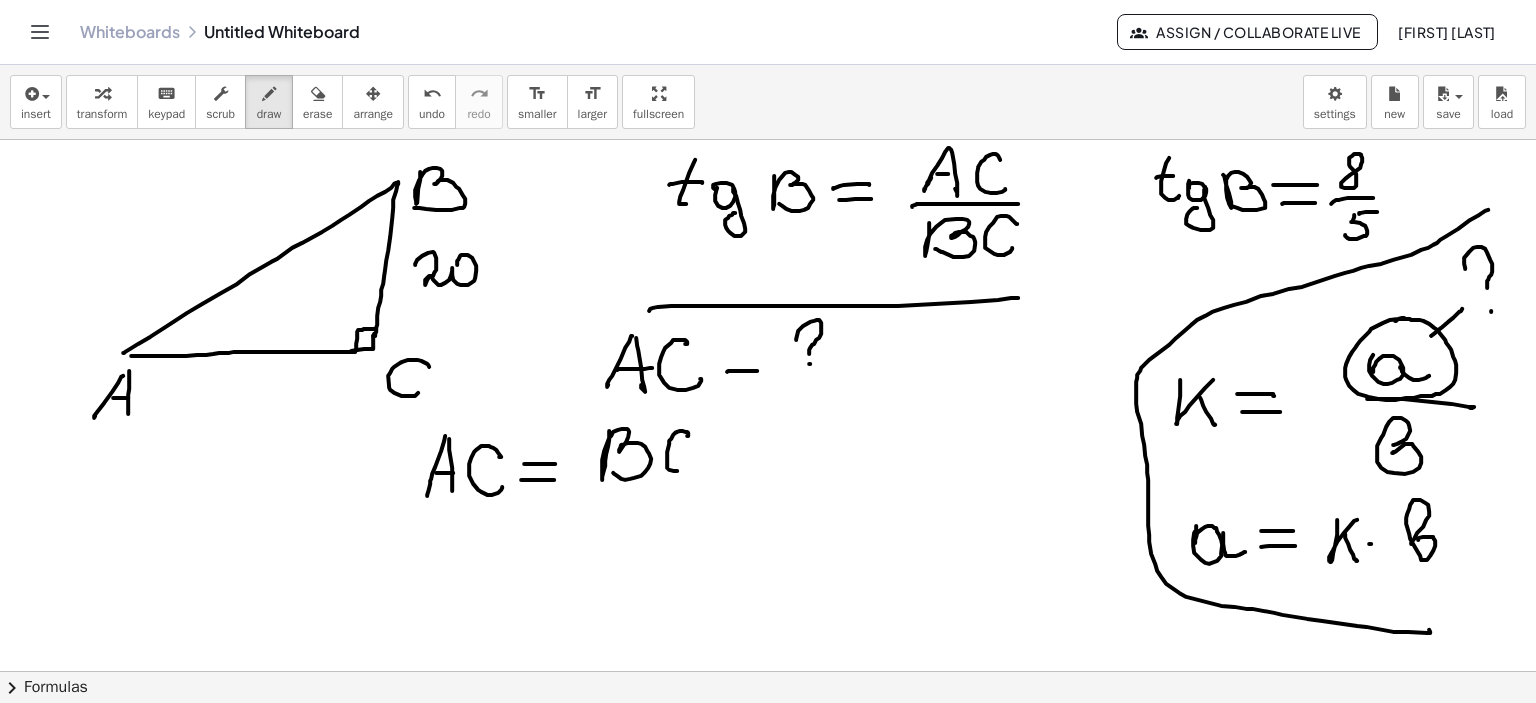 drag, startPoint x: 686, startPoint y: 435, endPoint x: 688, endPoint y: 464, distance: 29.068884 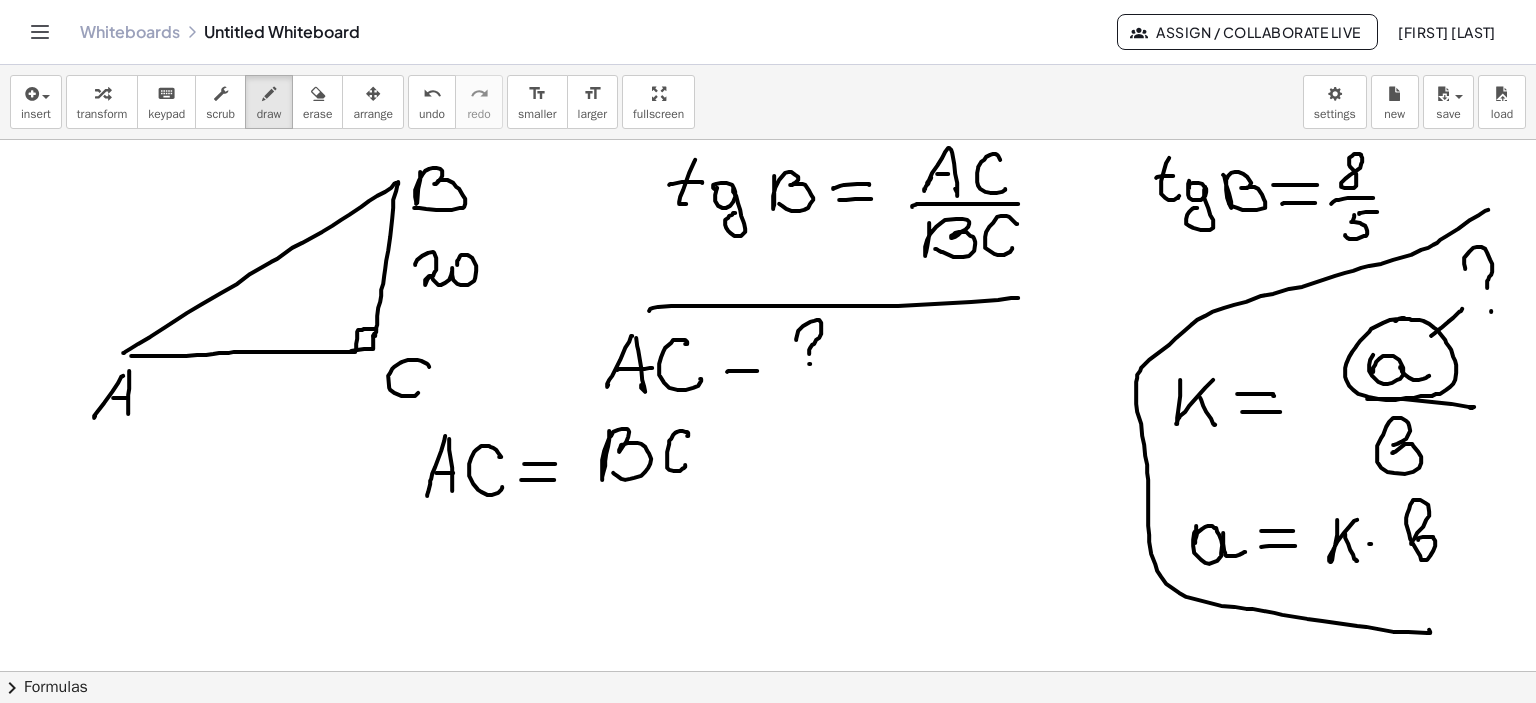 click at bounding box center [765, -2801] 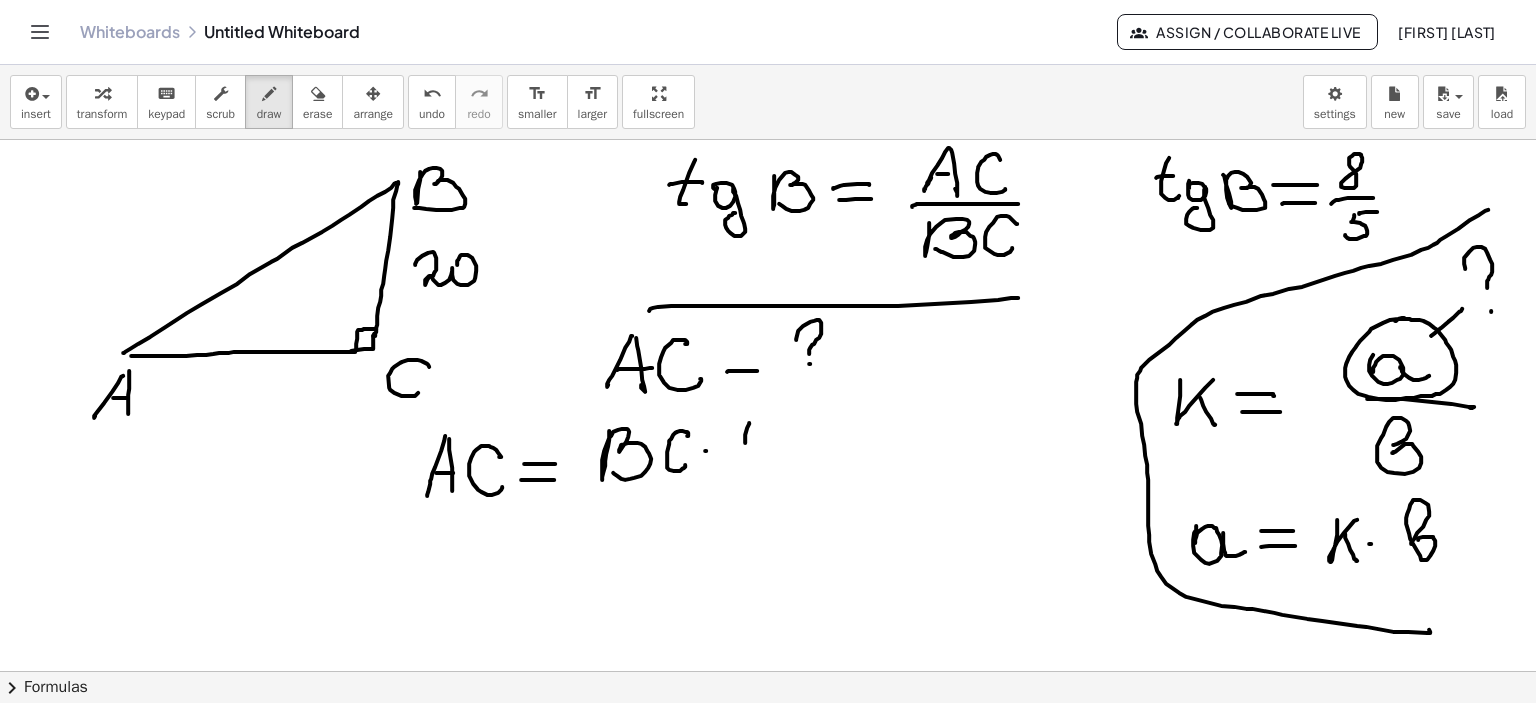 drag, startPoint x: 748, startPoint y: 423, endPoint x: 759, endPoint y: 460, distance: 38.600517 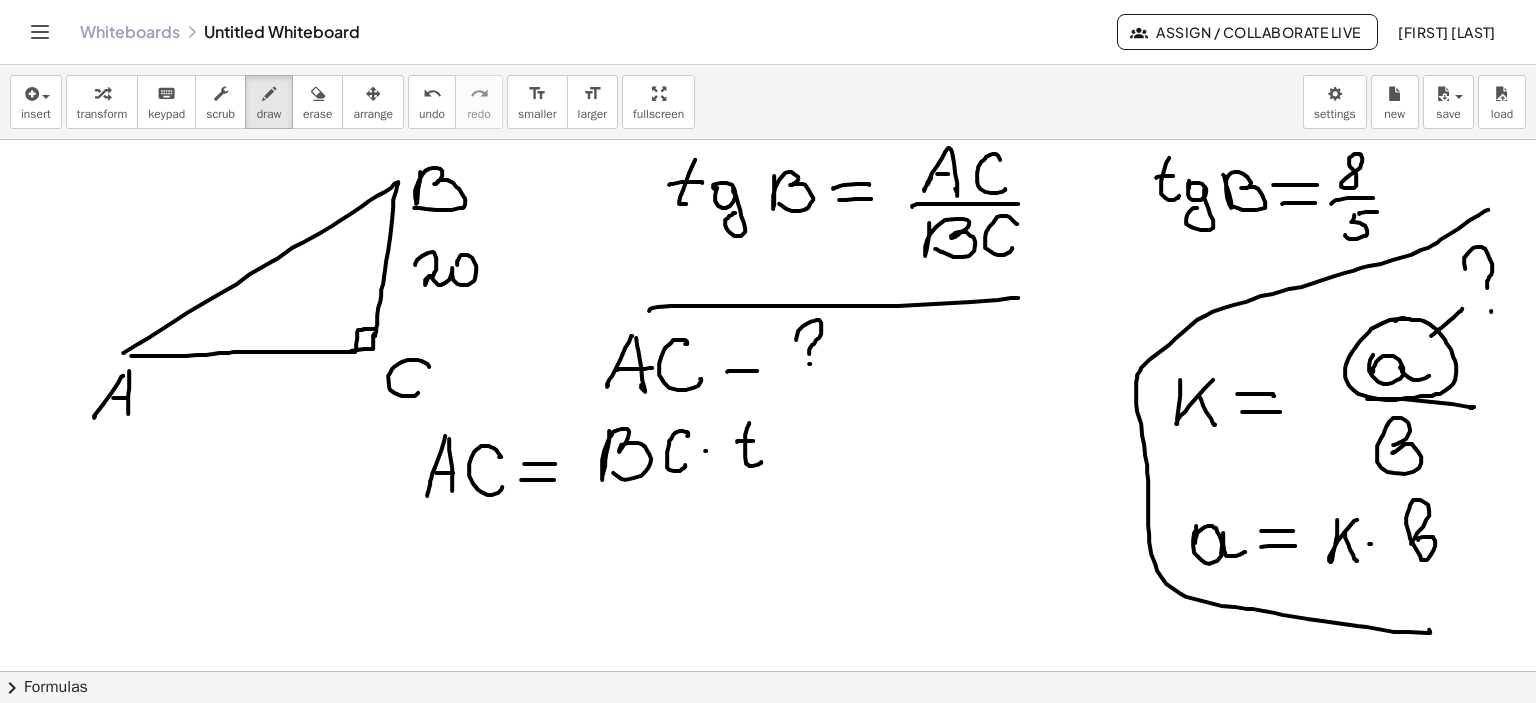 drag, startPoint x: 750, startPoint y: 440, endPoint x: 761, endPoint y: 447, distance: 13.038404 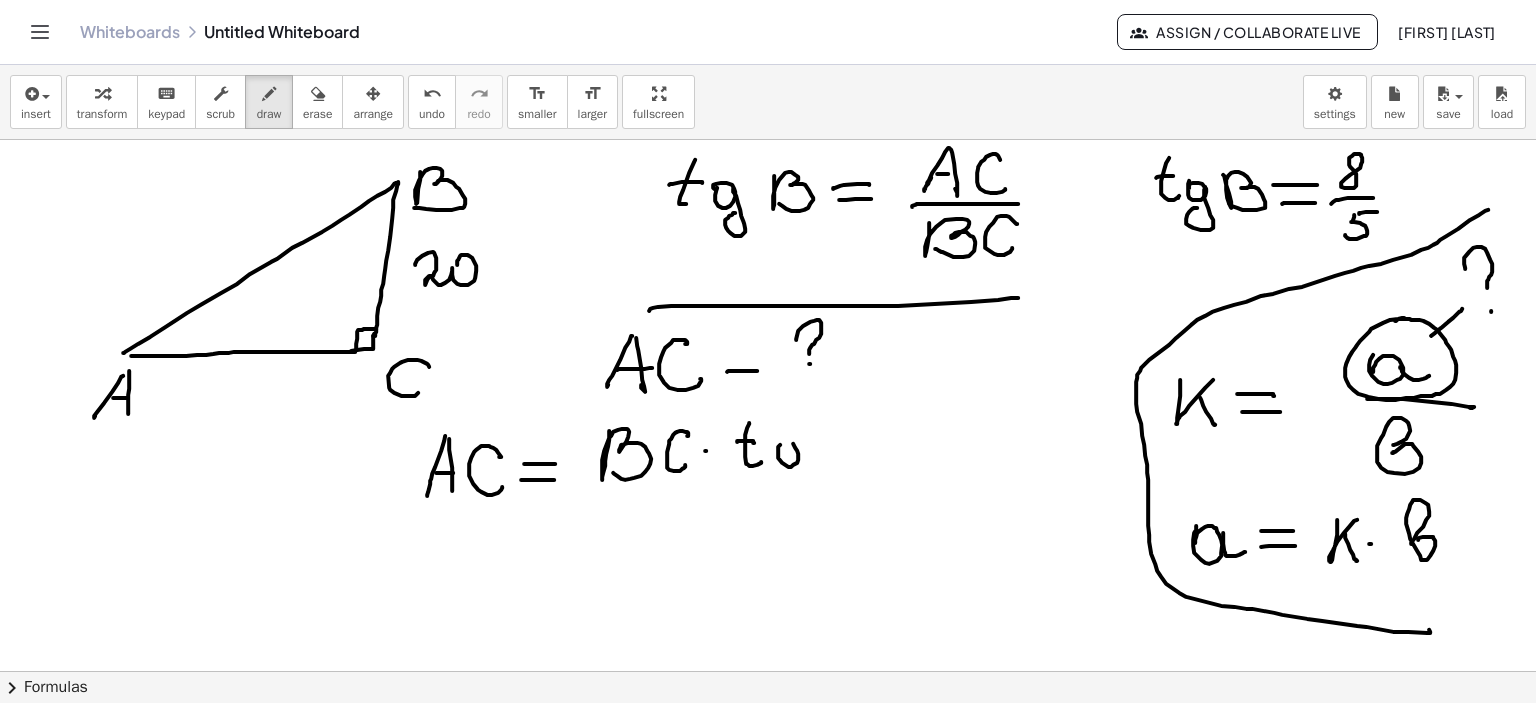 drag, startPoint x: 779, startPoint y: 444, endPoint x: 800, endPoint y: 454, distance: 23.259407 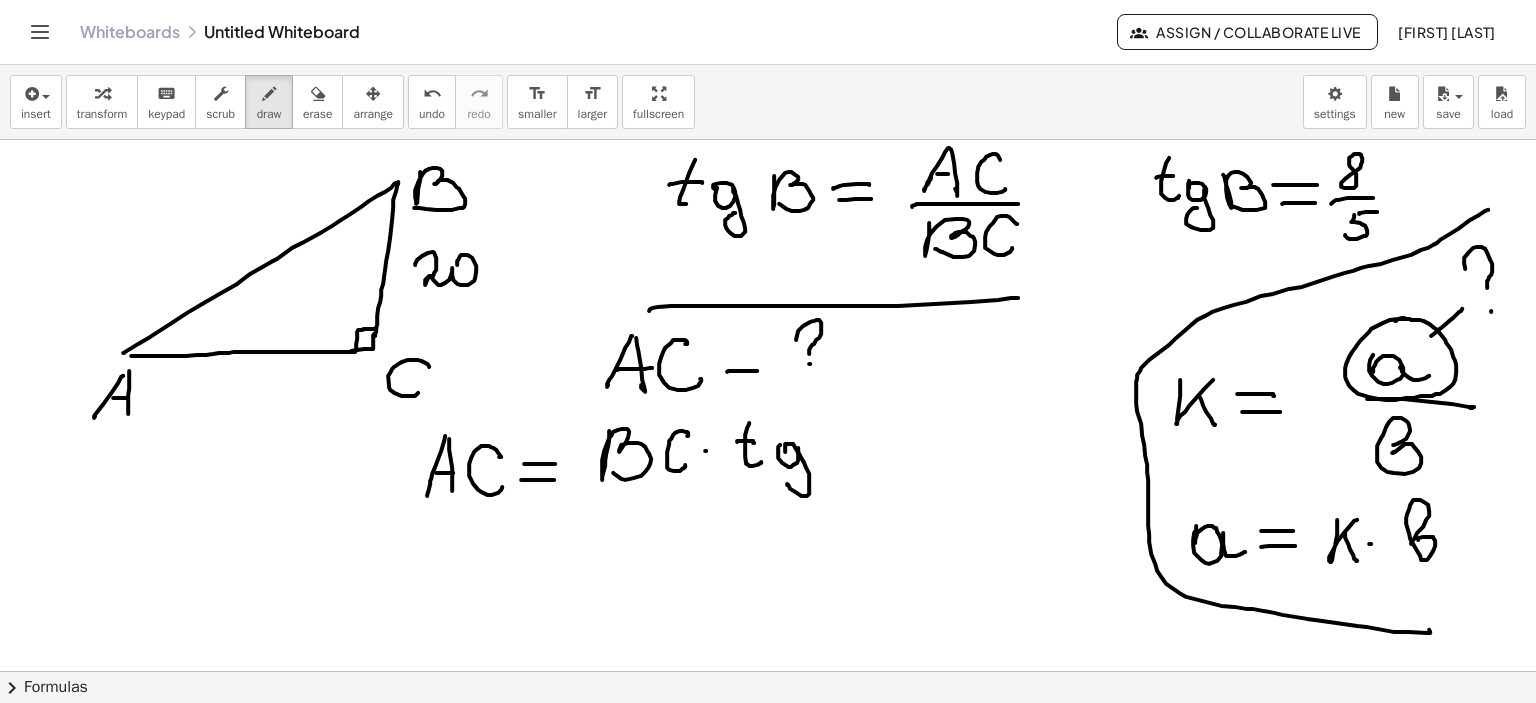 click at bounding box center (765, -2801) 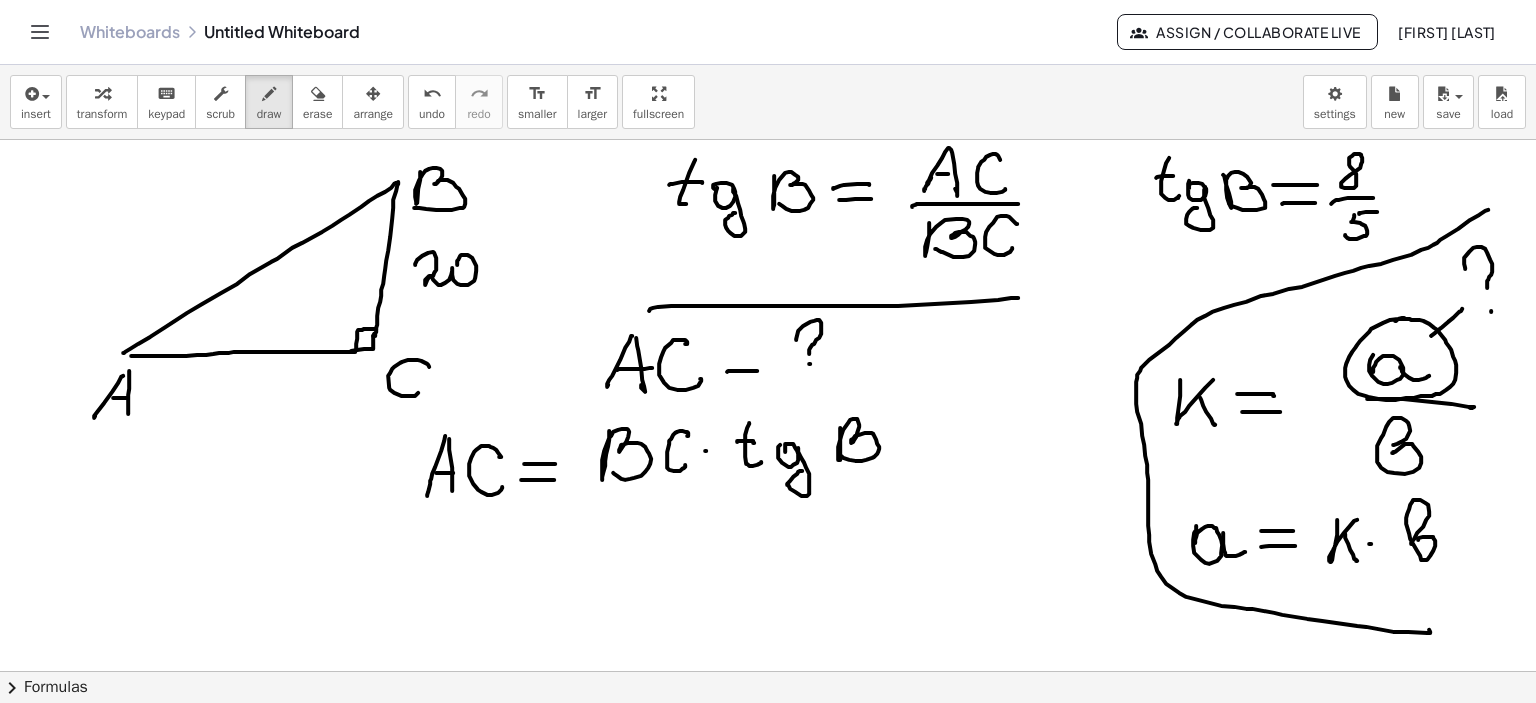 click at bounding box center [765, -2801] 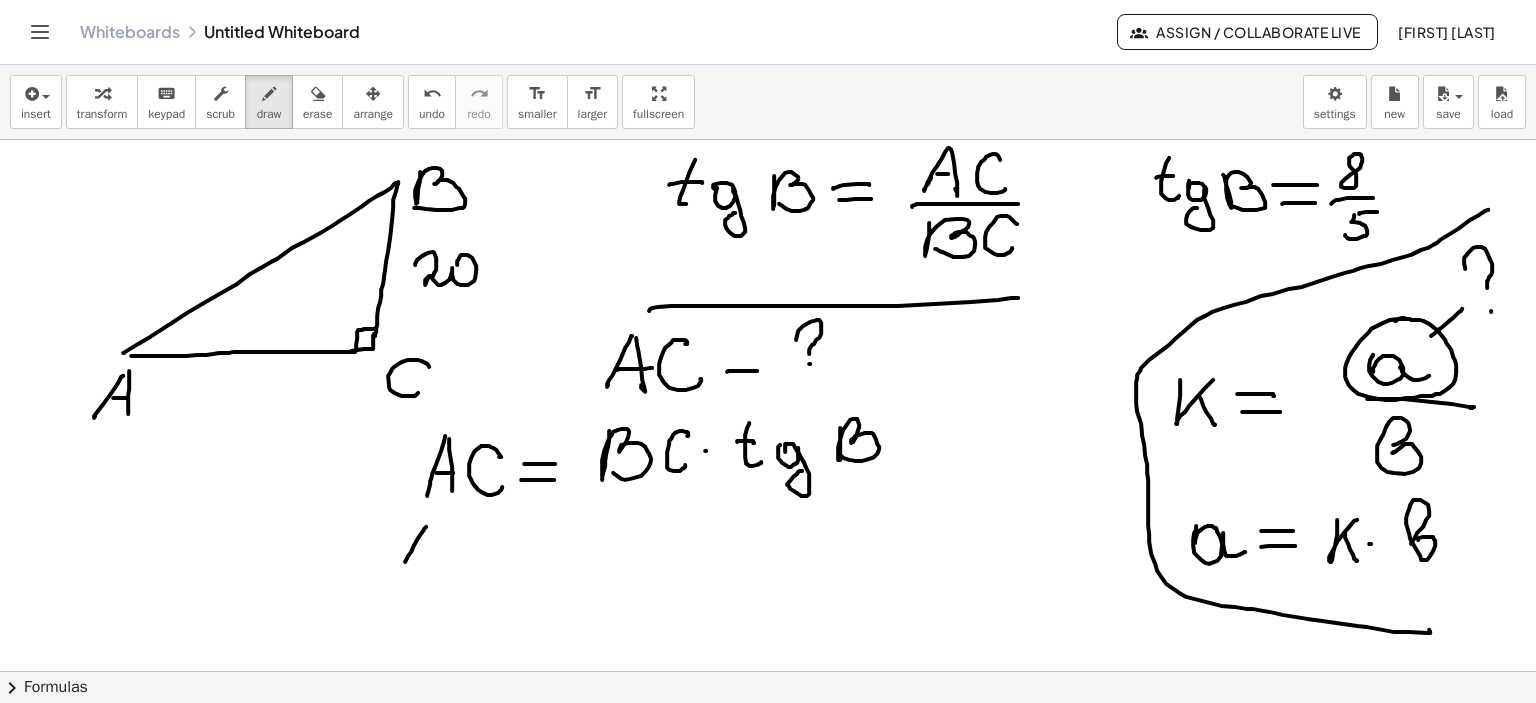 click at bounding box center [765, -2801] 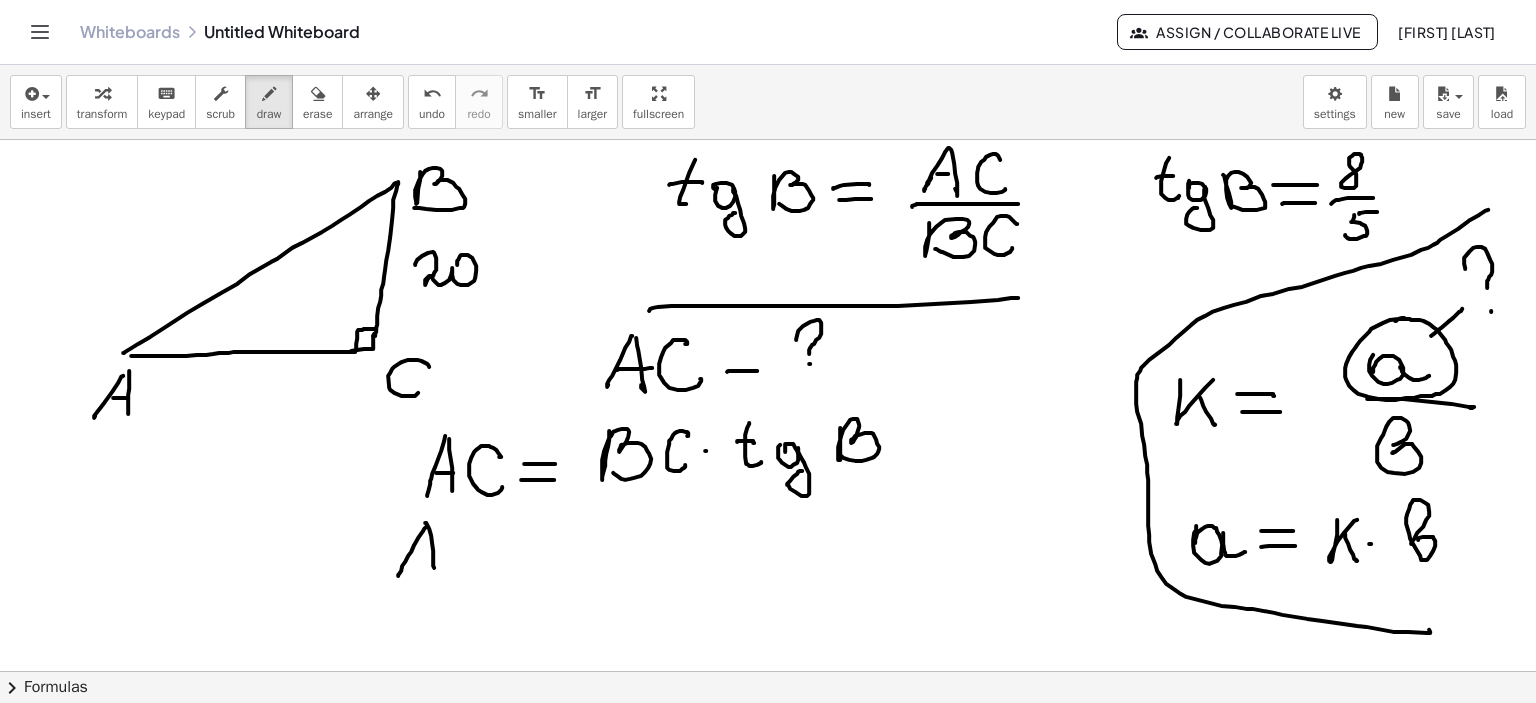 click at bounding box center (765, -2801) 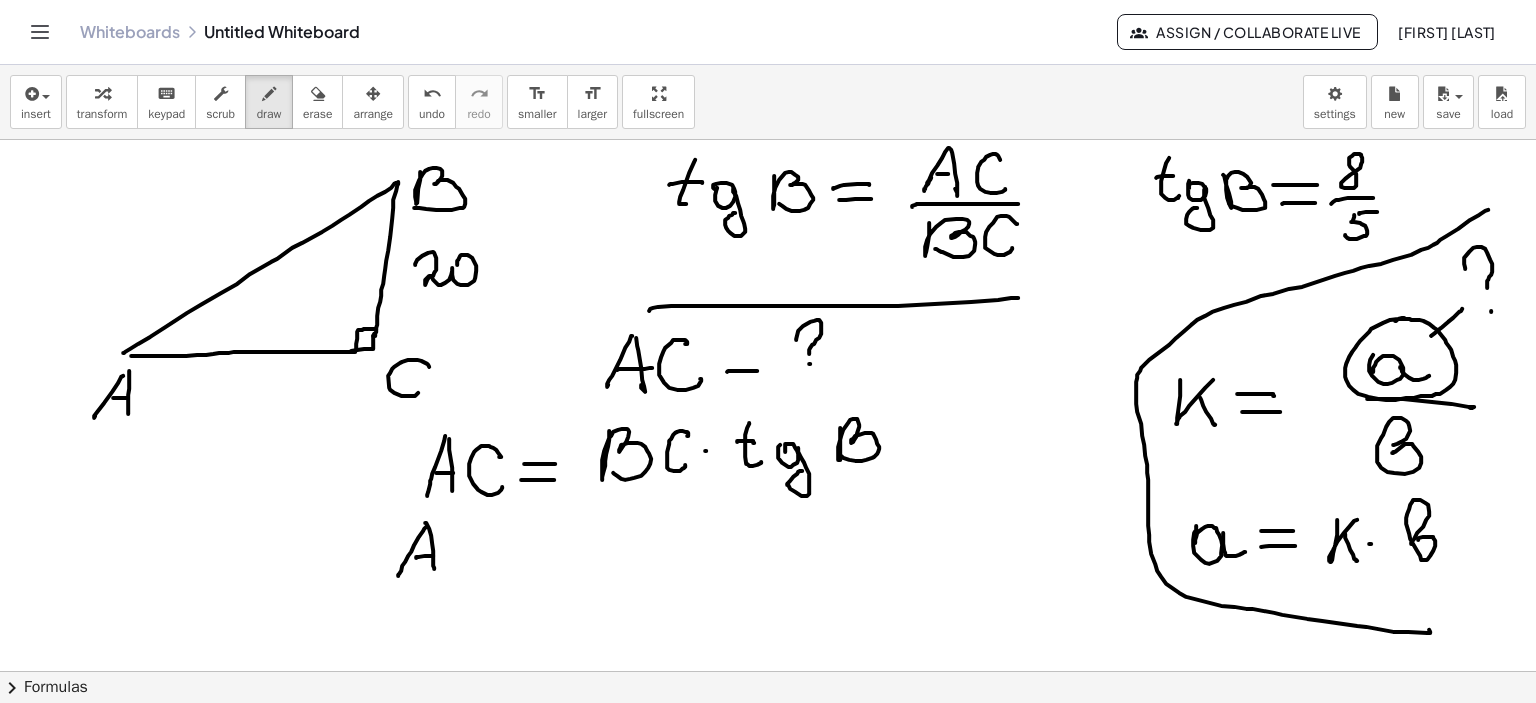 click at bounding box center [765, -2801] 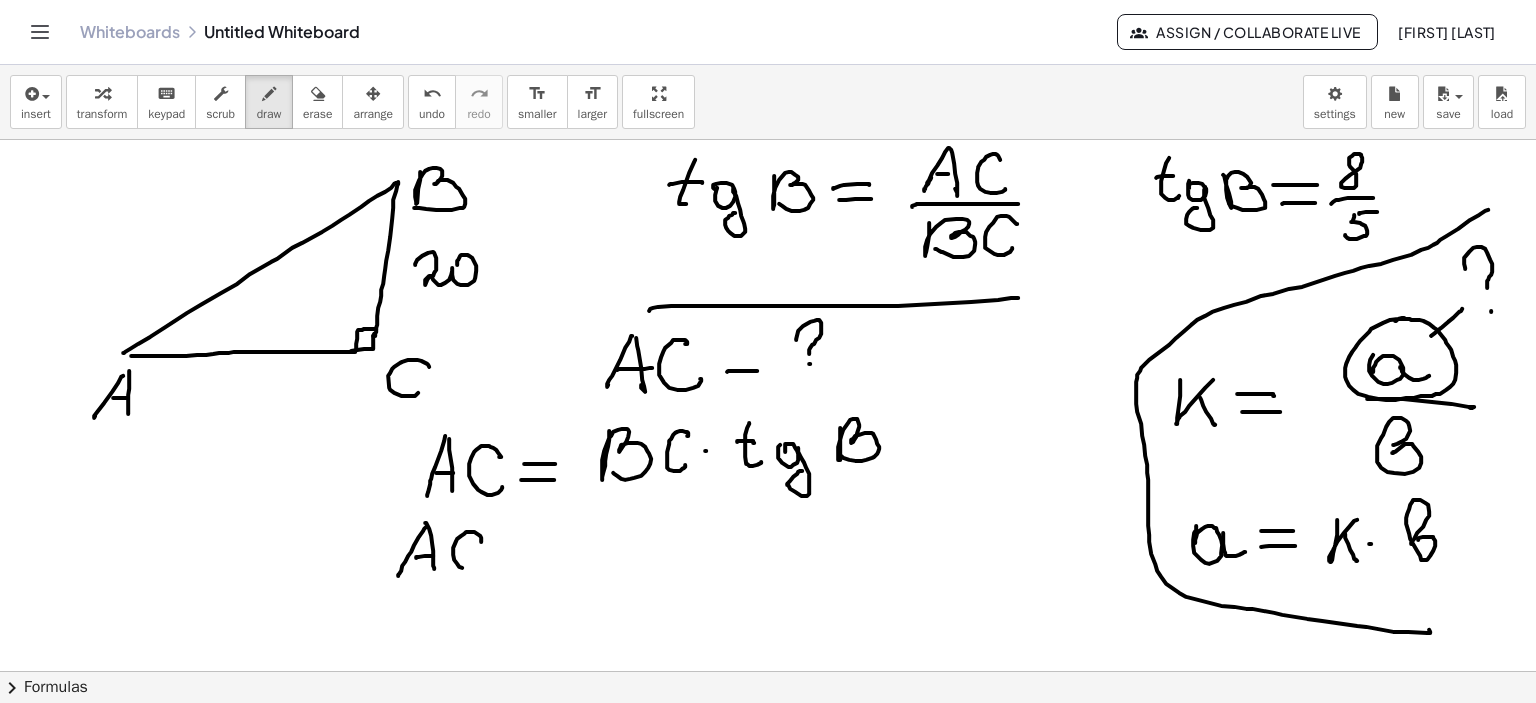 click at bounding box center [765, -2801] 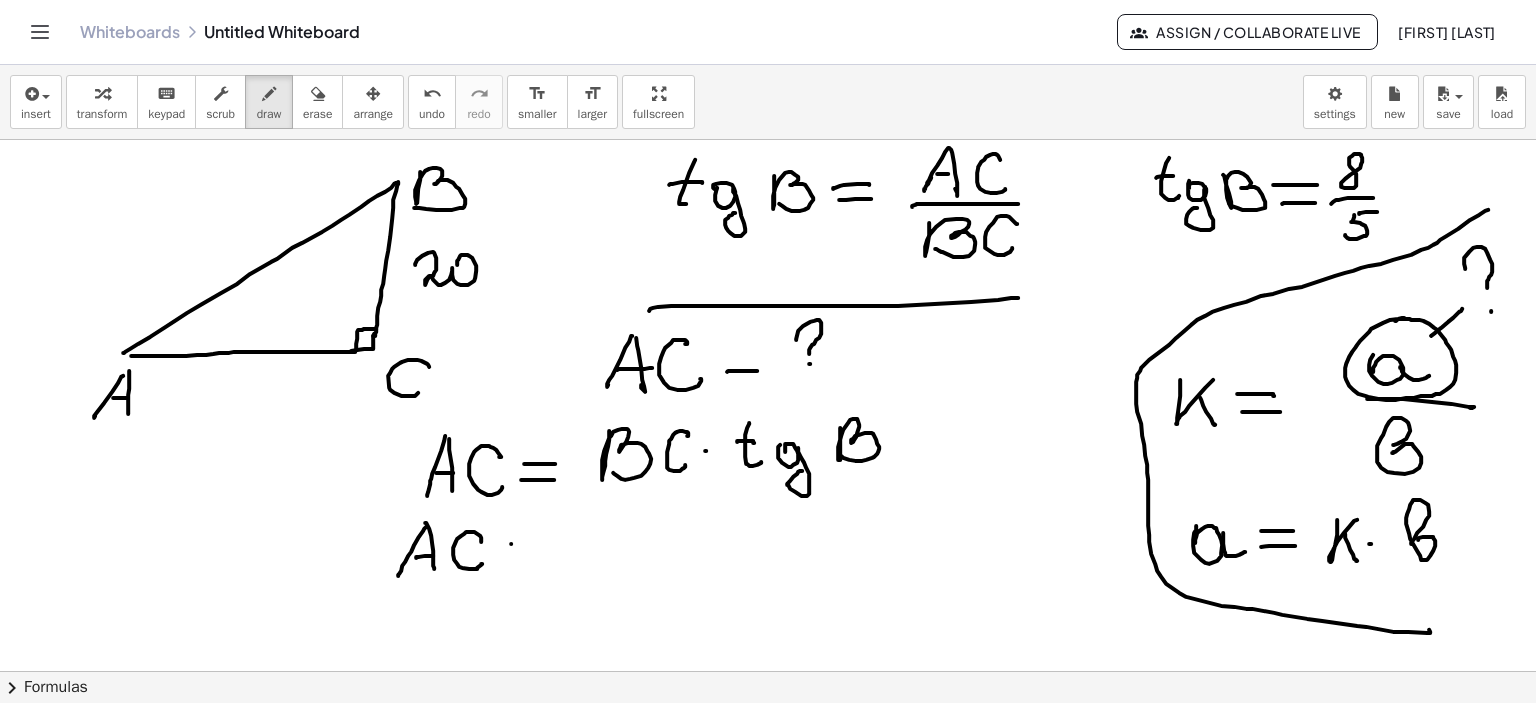click at bounding box center [765, -2801] 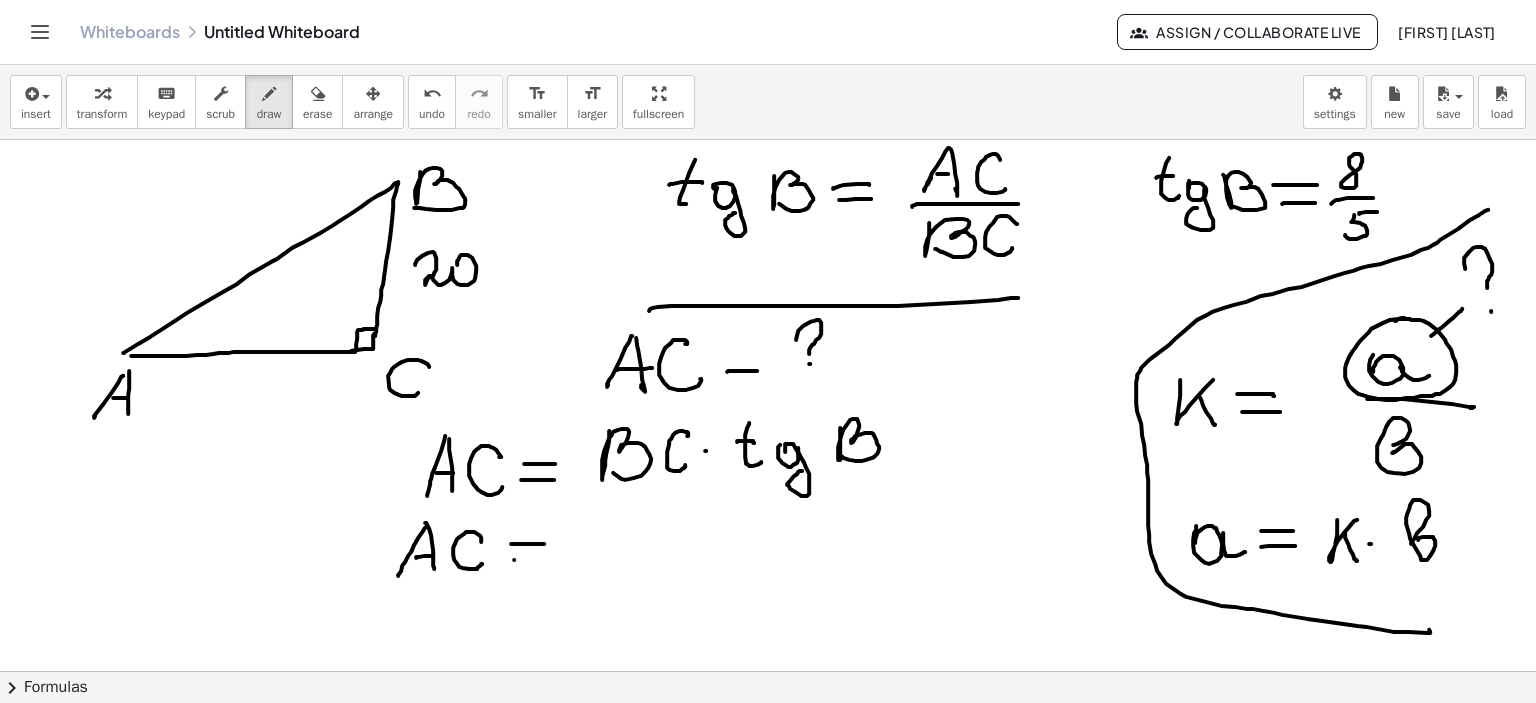 click at bounding box center (765, -2801) 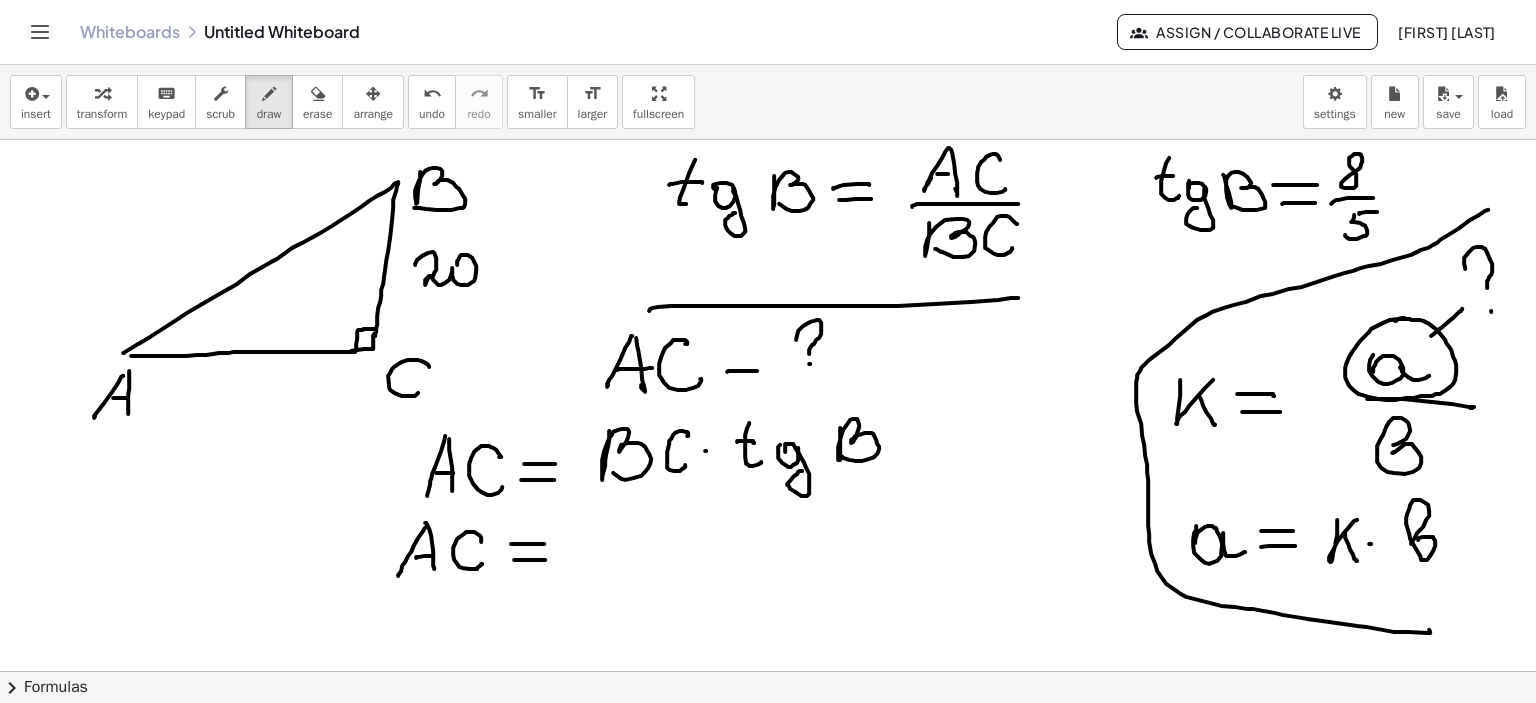 click at bounding box center (765, -2801) 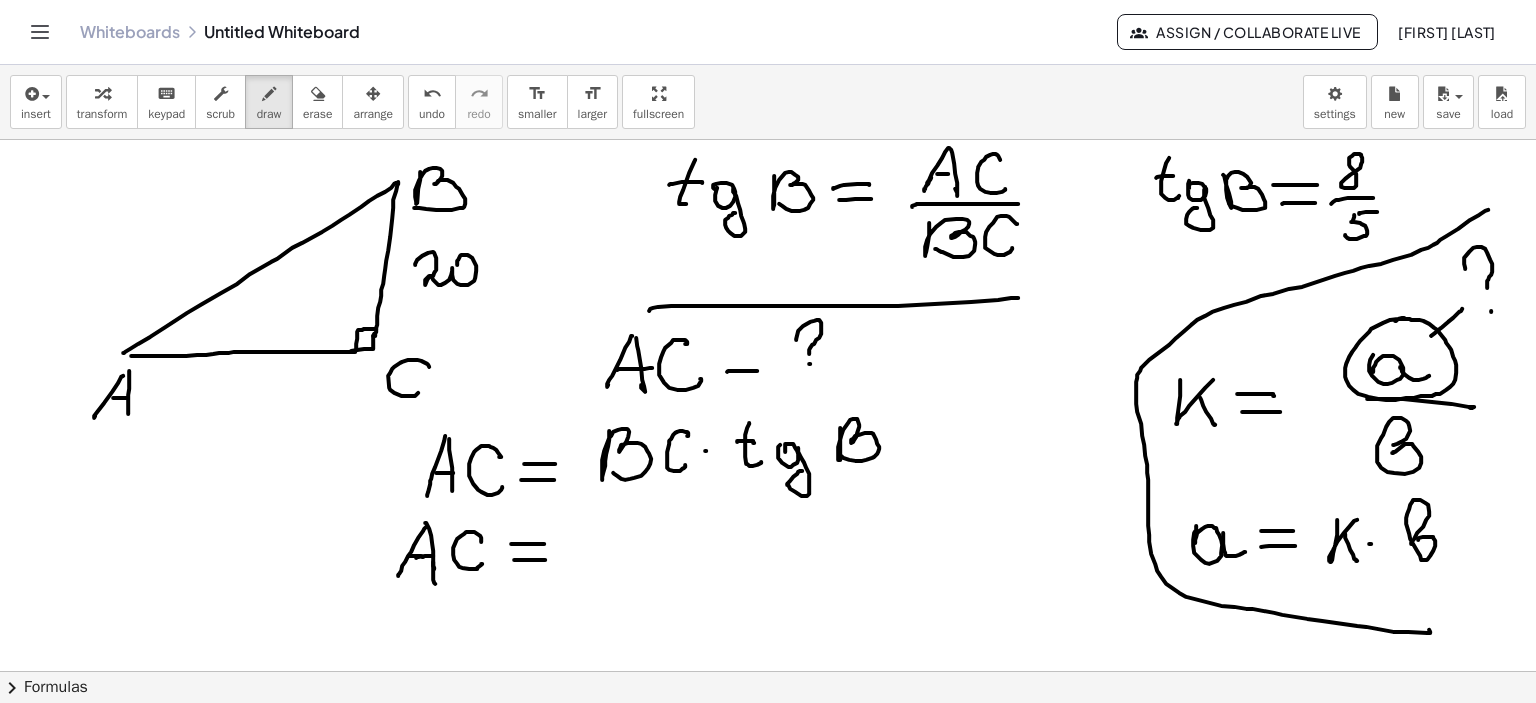 click at bounding box center (765, -2801) 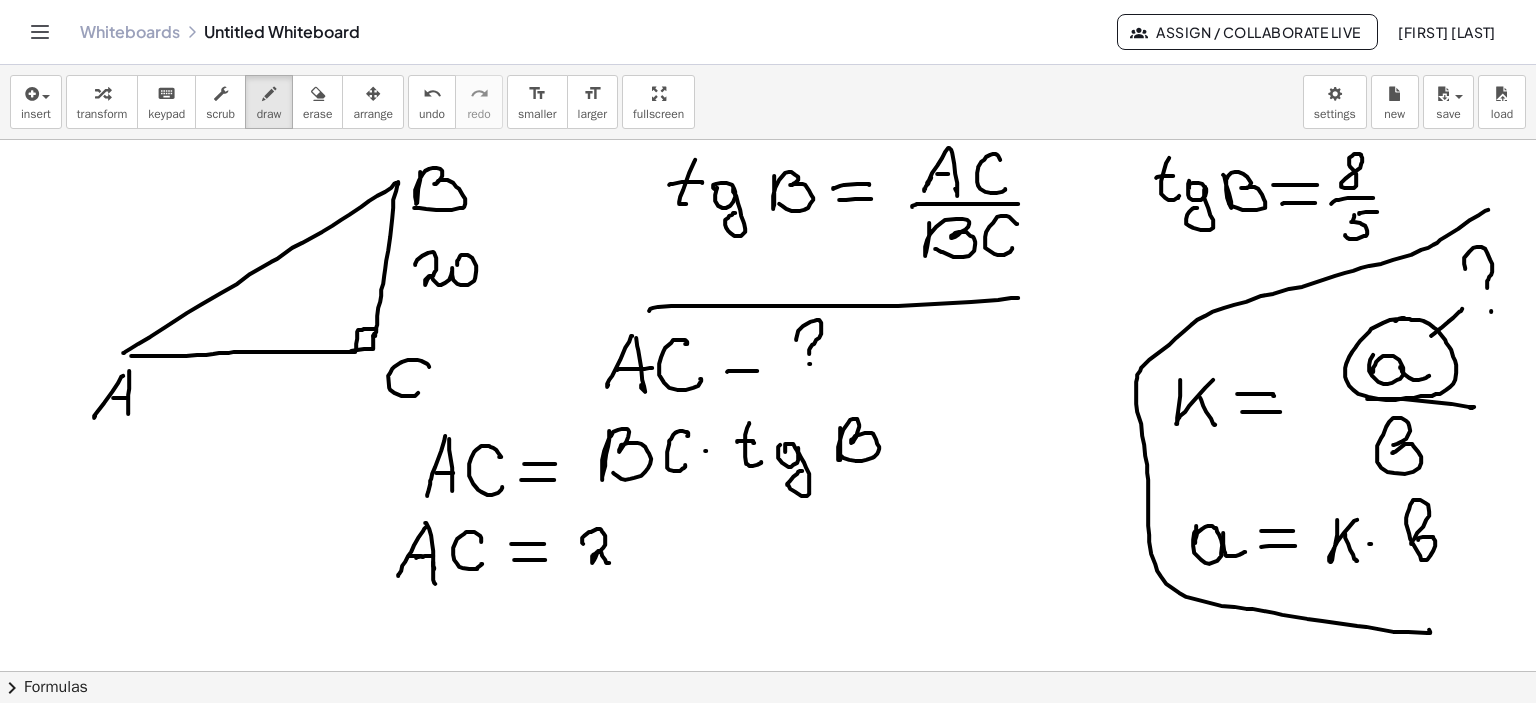 click at bounding box center (765, -2801) 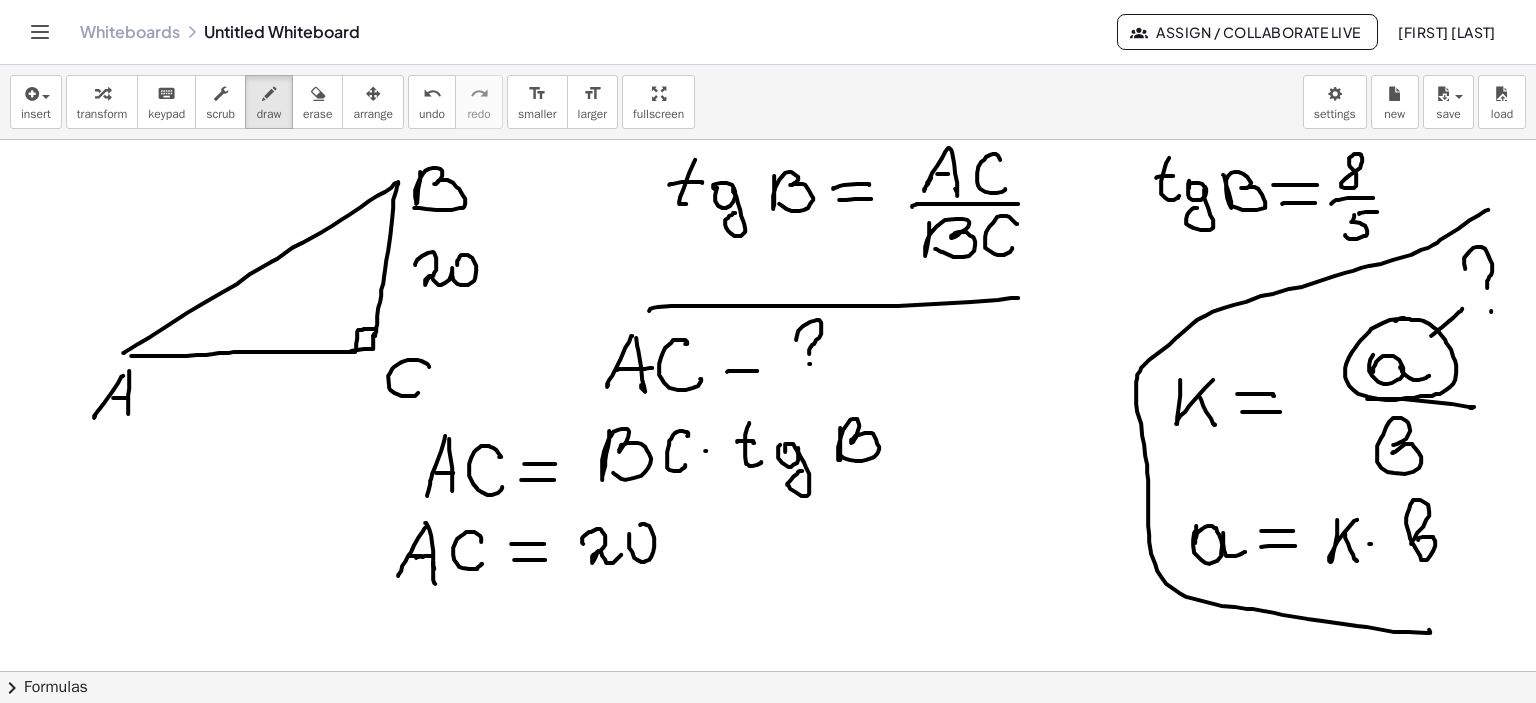 click at bounding box center [765, -2801] 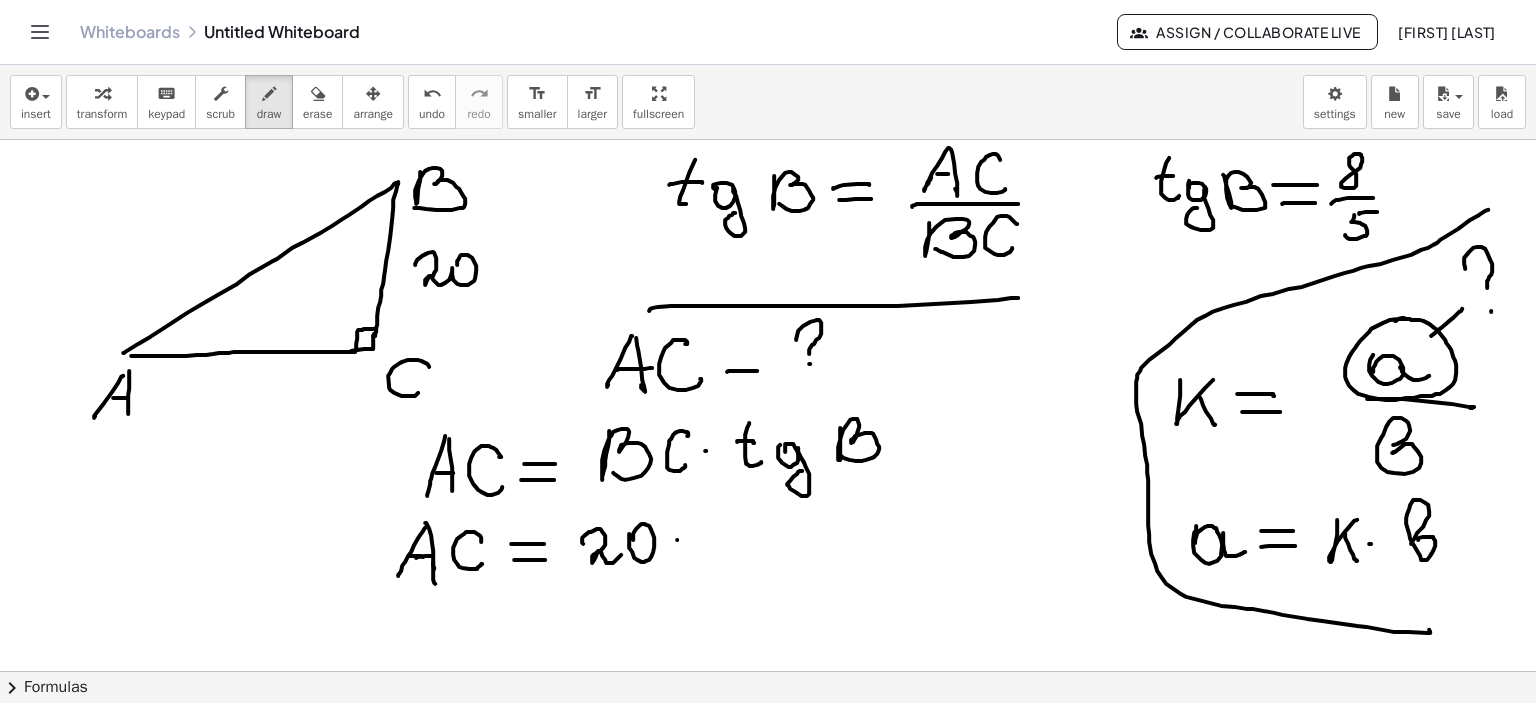 click at bounding box center [765, -2801] 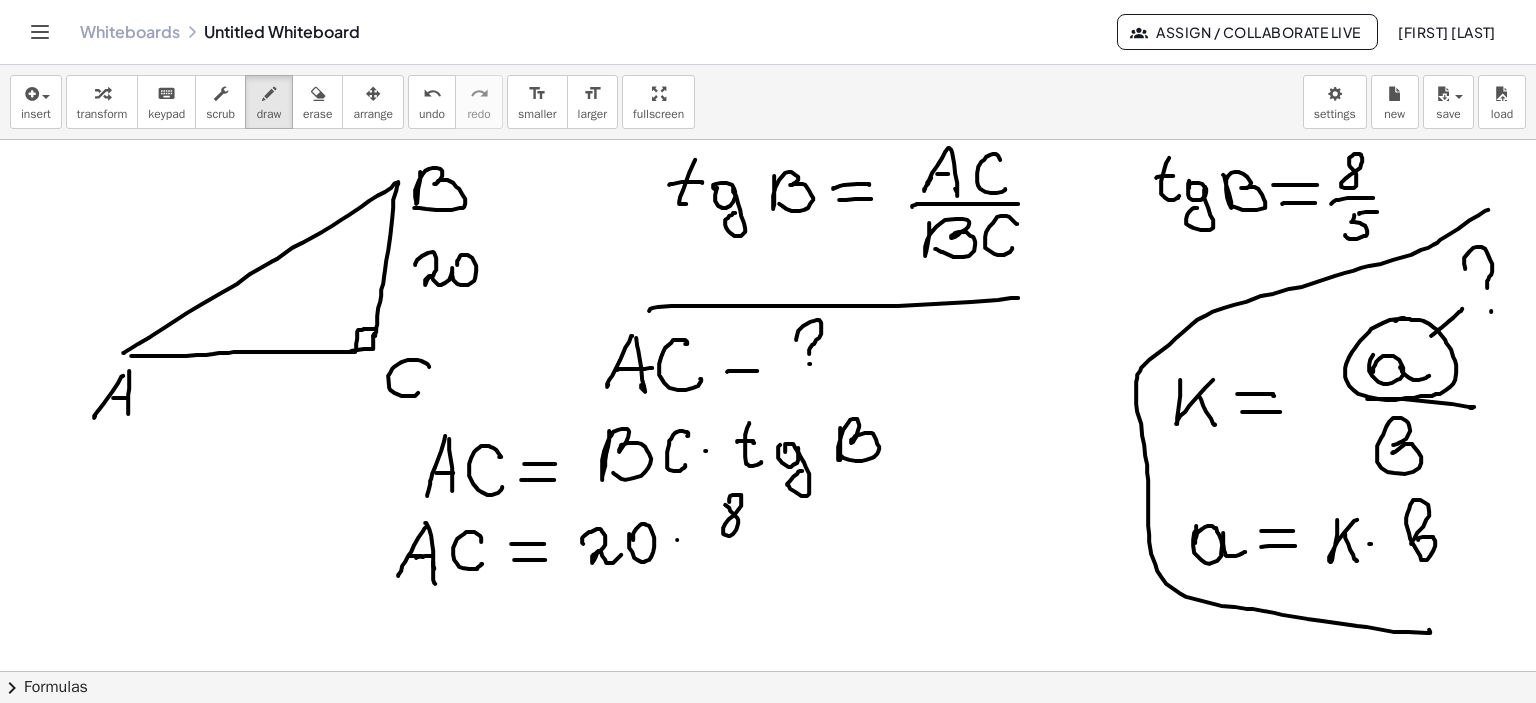 click at bounding box center (765, -2801) 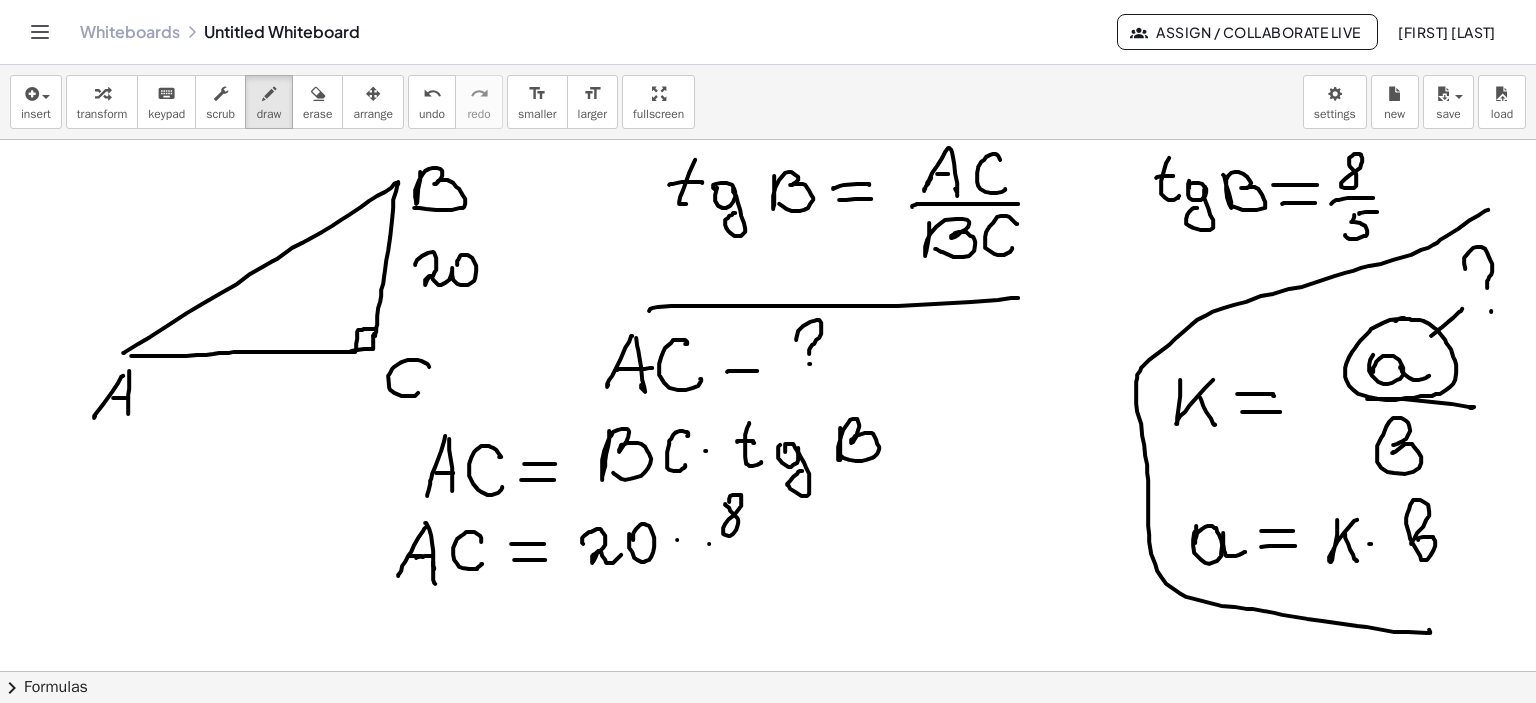 click at bounding box center [765, -2801] 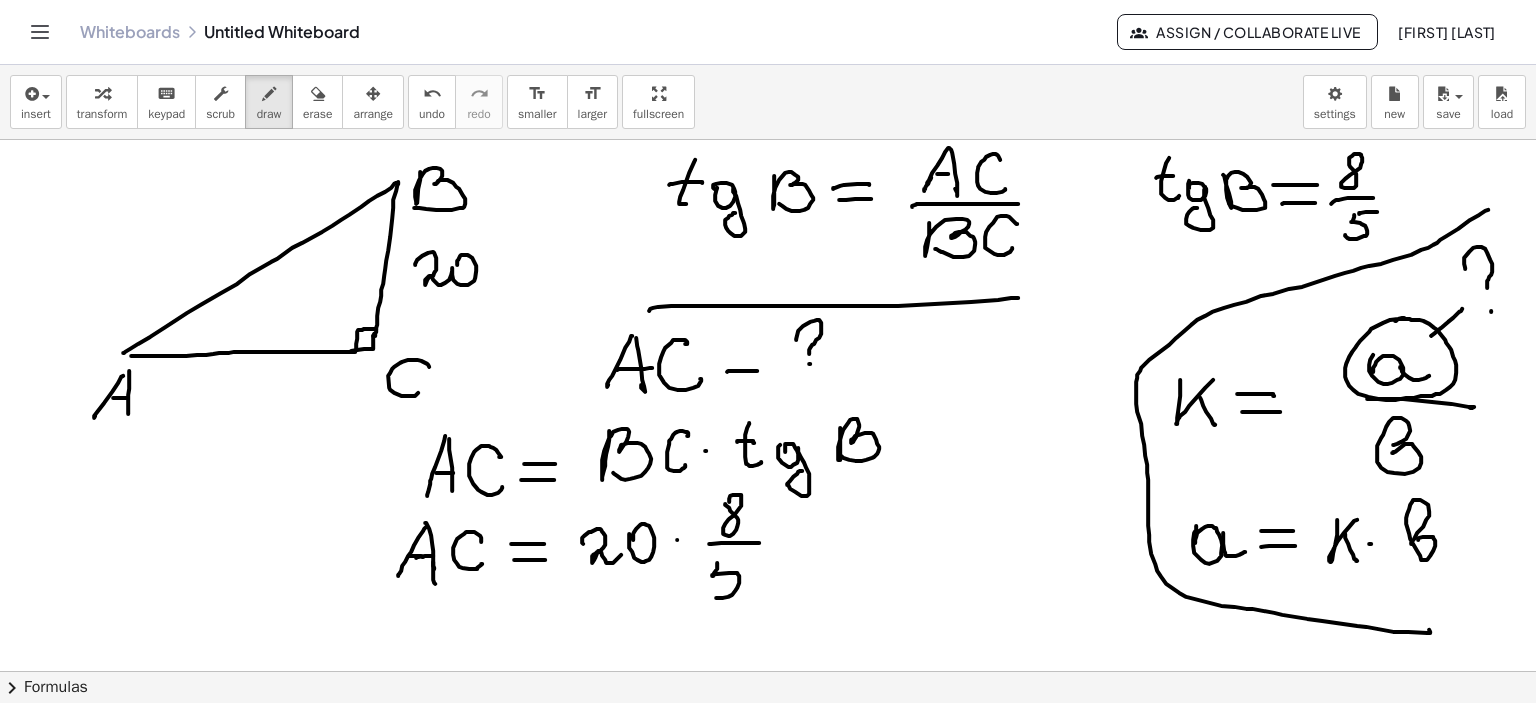 click at bounding box center (765, -2801) 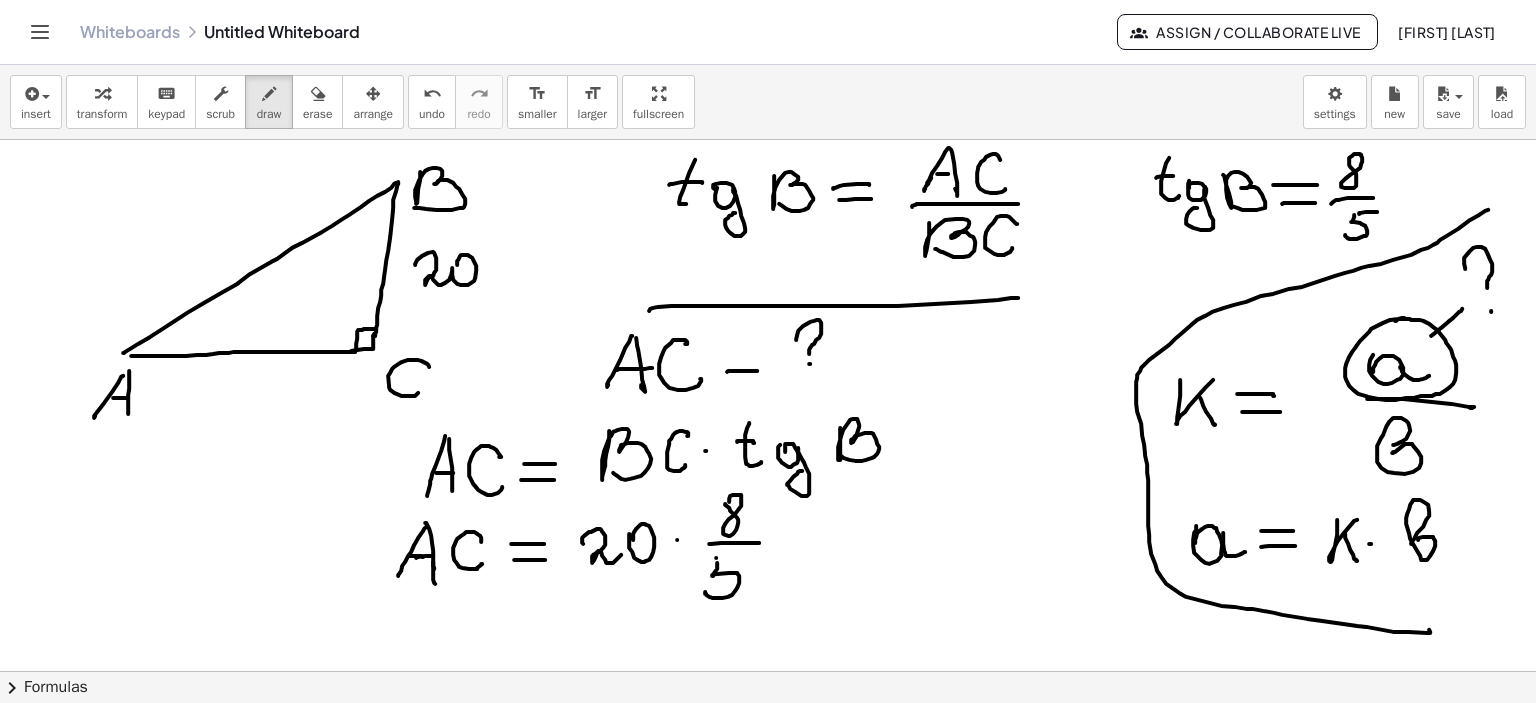 click at bounding box center [765, -2801] 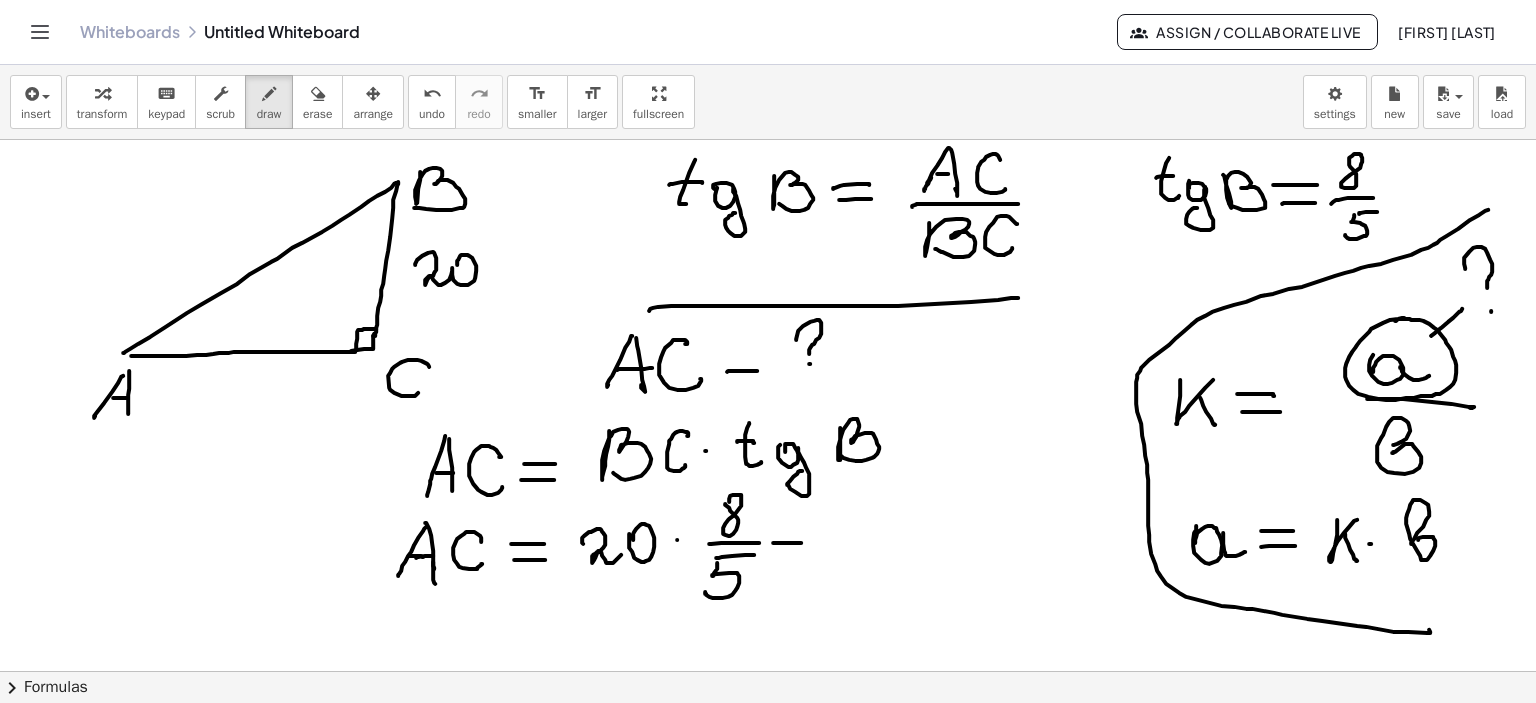 click at bounding box center [765, -2801] 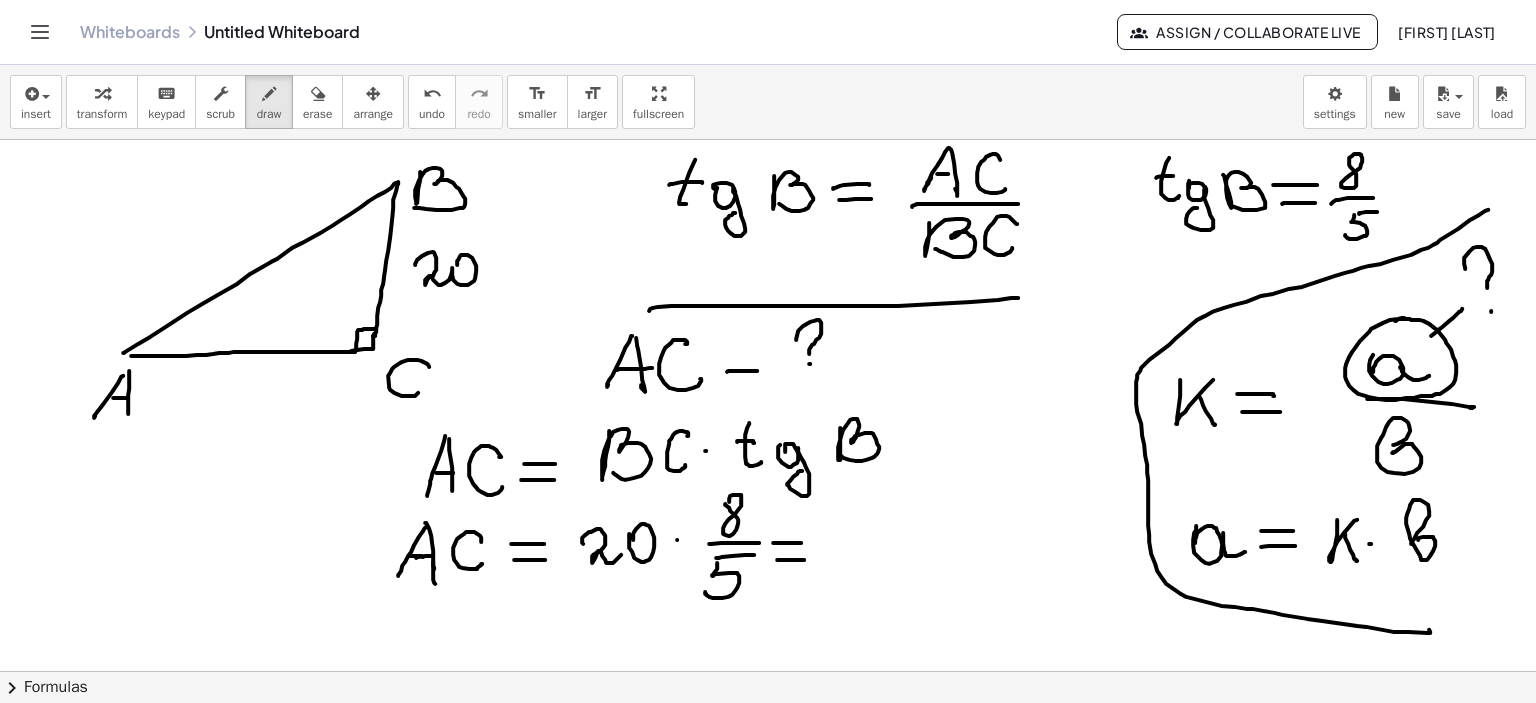 click at bounding box center (765, -2801) 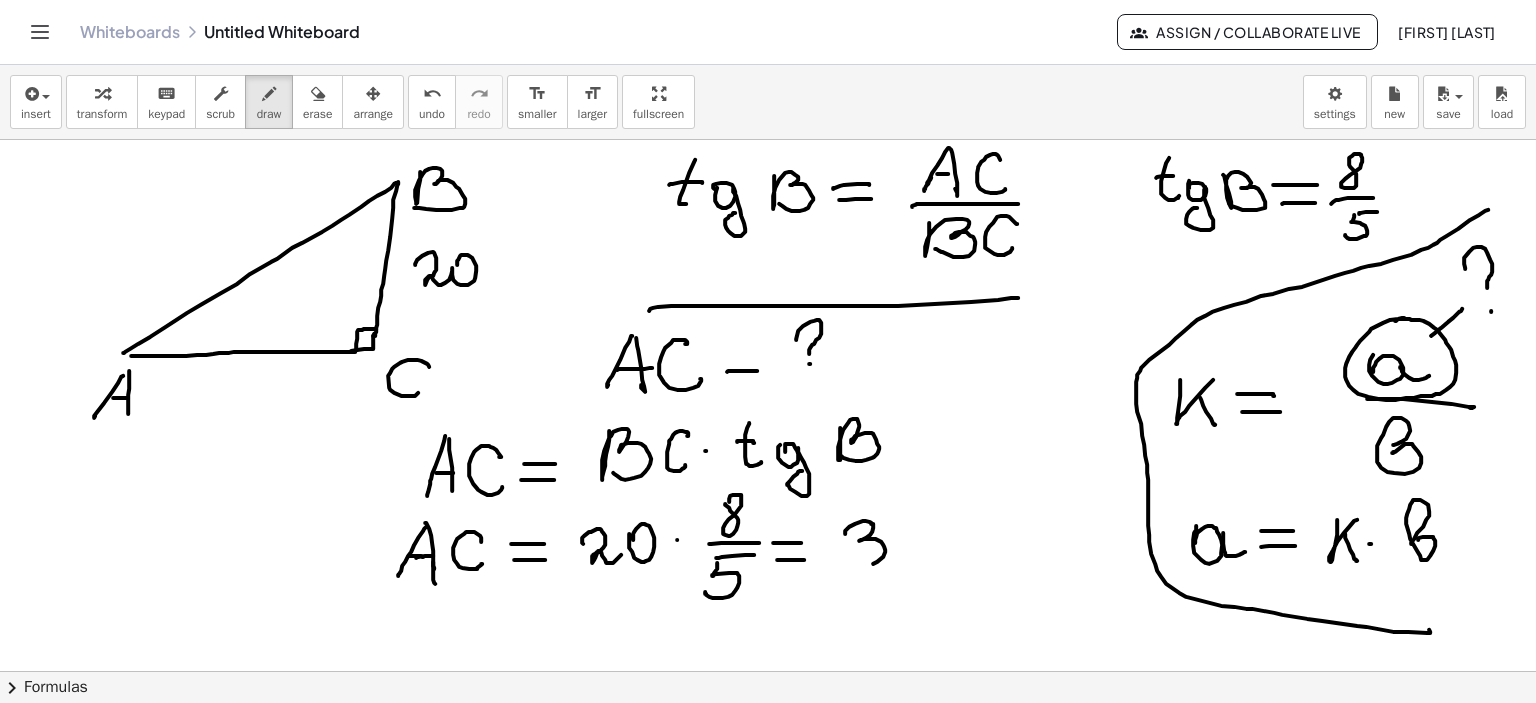 drag, startPoint x: 844, startPoint y: 530, endPoint x: 841, endPoint y: 559, distance: 29.15476 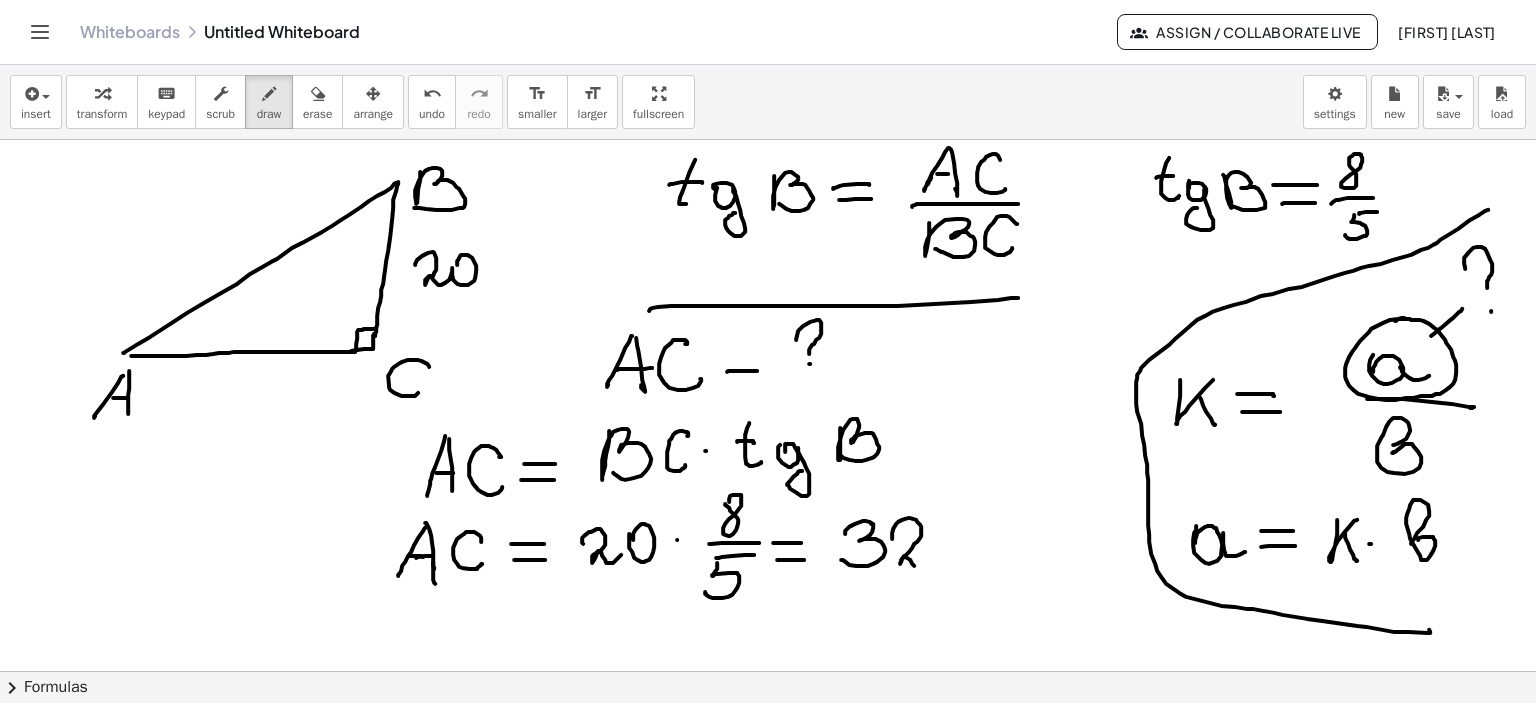 drag, startPoint x: 891, startPoint y: 538, endPoint x: 925, endPoint y: 561, distance: 41.04875 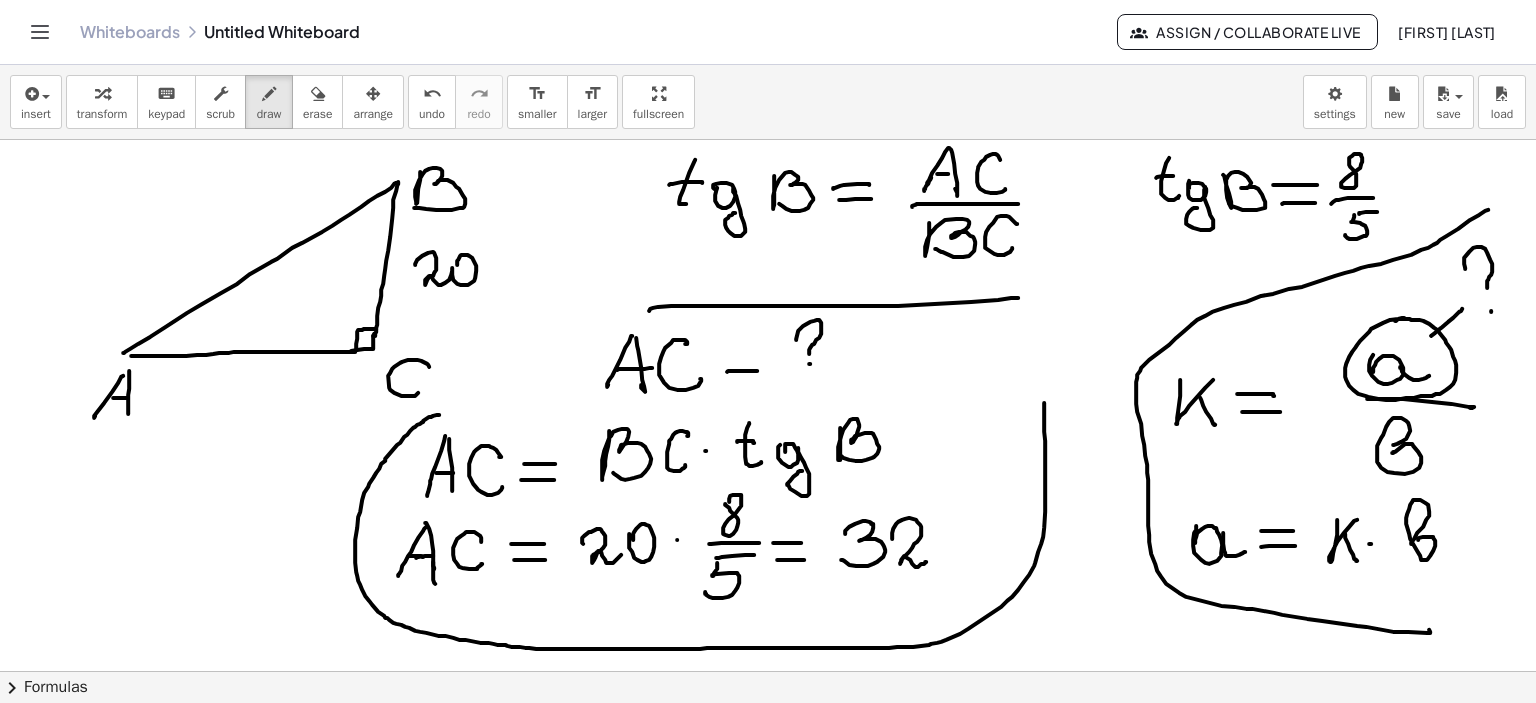 drag, startPoint x: 438, startPoint y: 414, endPoint x: 1043, endPoint y: 402, distance: 605.119 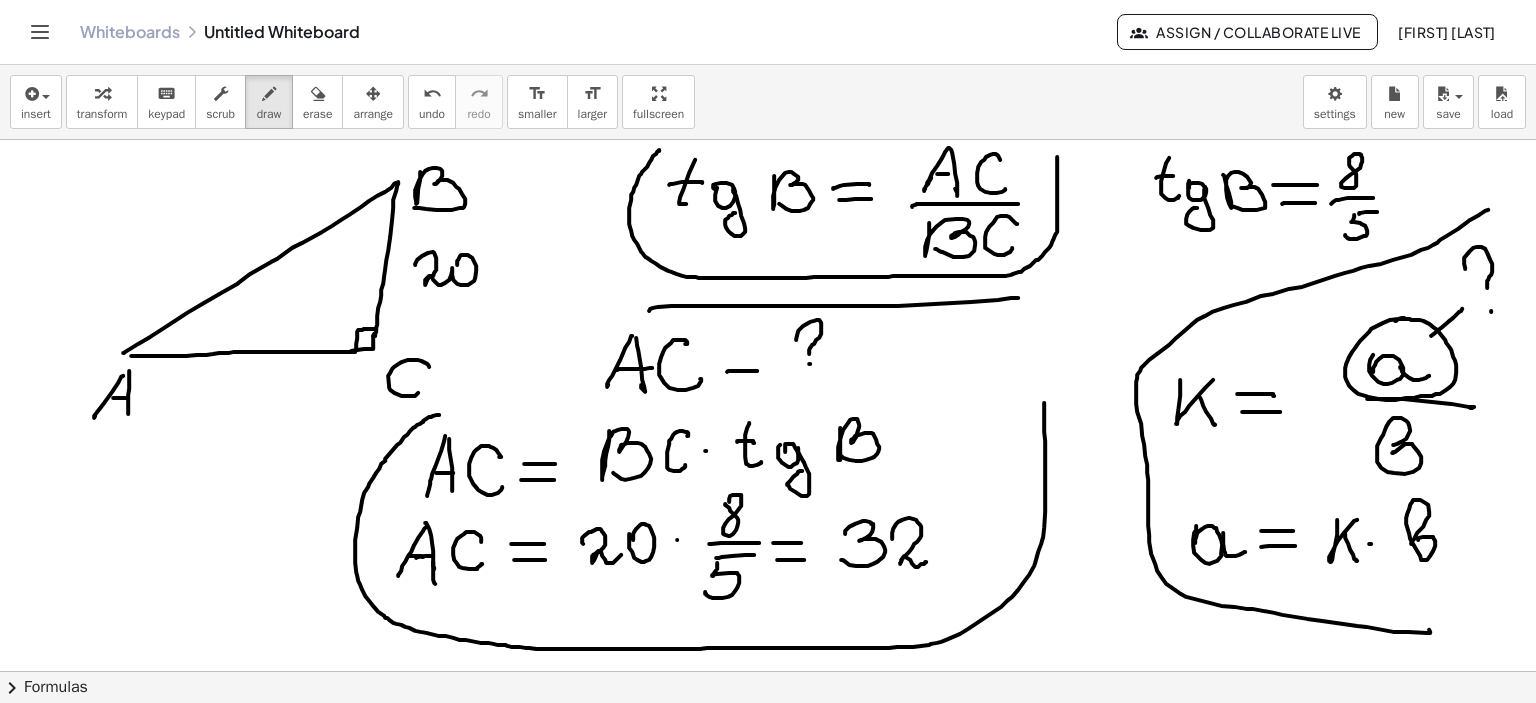 drag, startPoint x: 658, startPoint y: 150, endPoint x: 1056, endPoint y: 156, distance: 398.04523 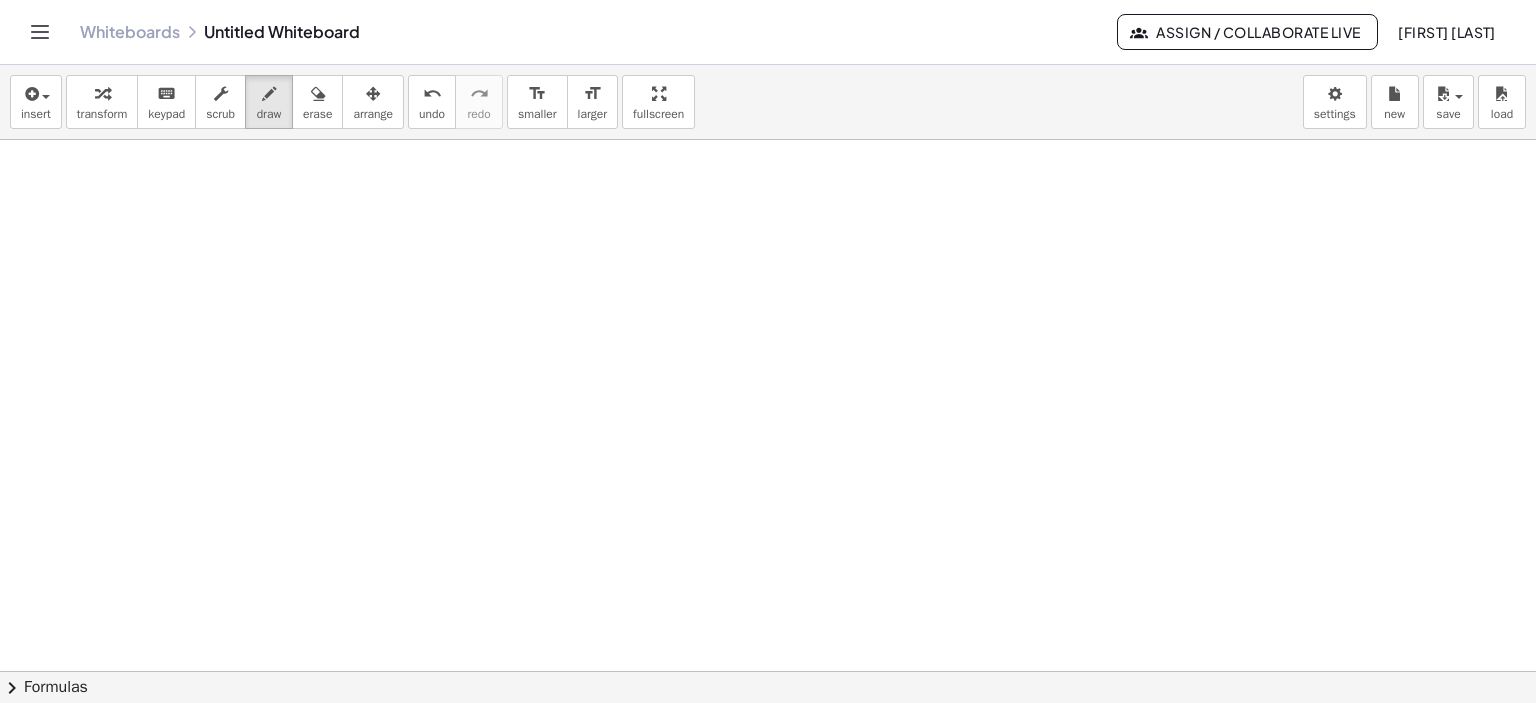 scroll, scrollTop: 7463, scrollLeft: 7, axis: both 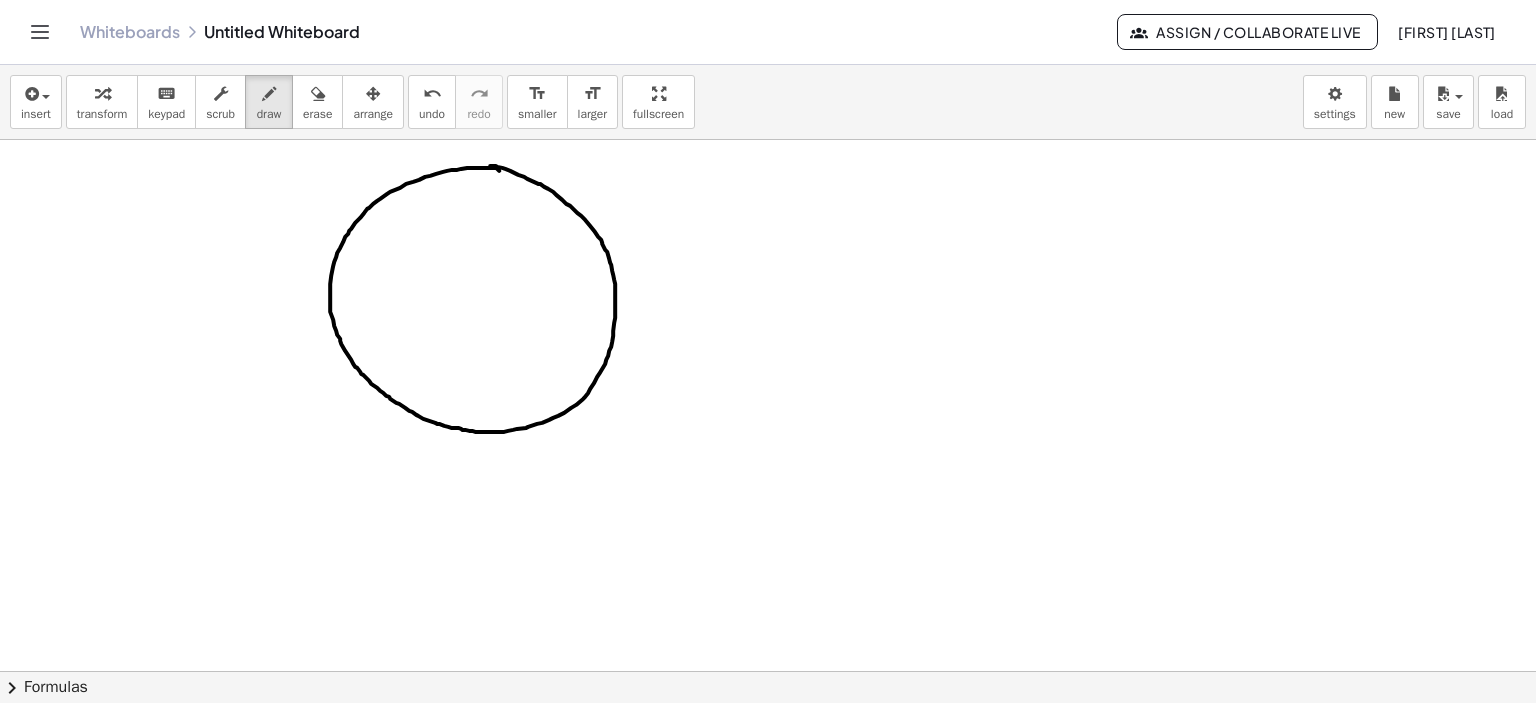 drag, startPoint x: 498, startPoint y: 170, endPoint x: 489, endPoint y: 165, distance: 10.29563 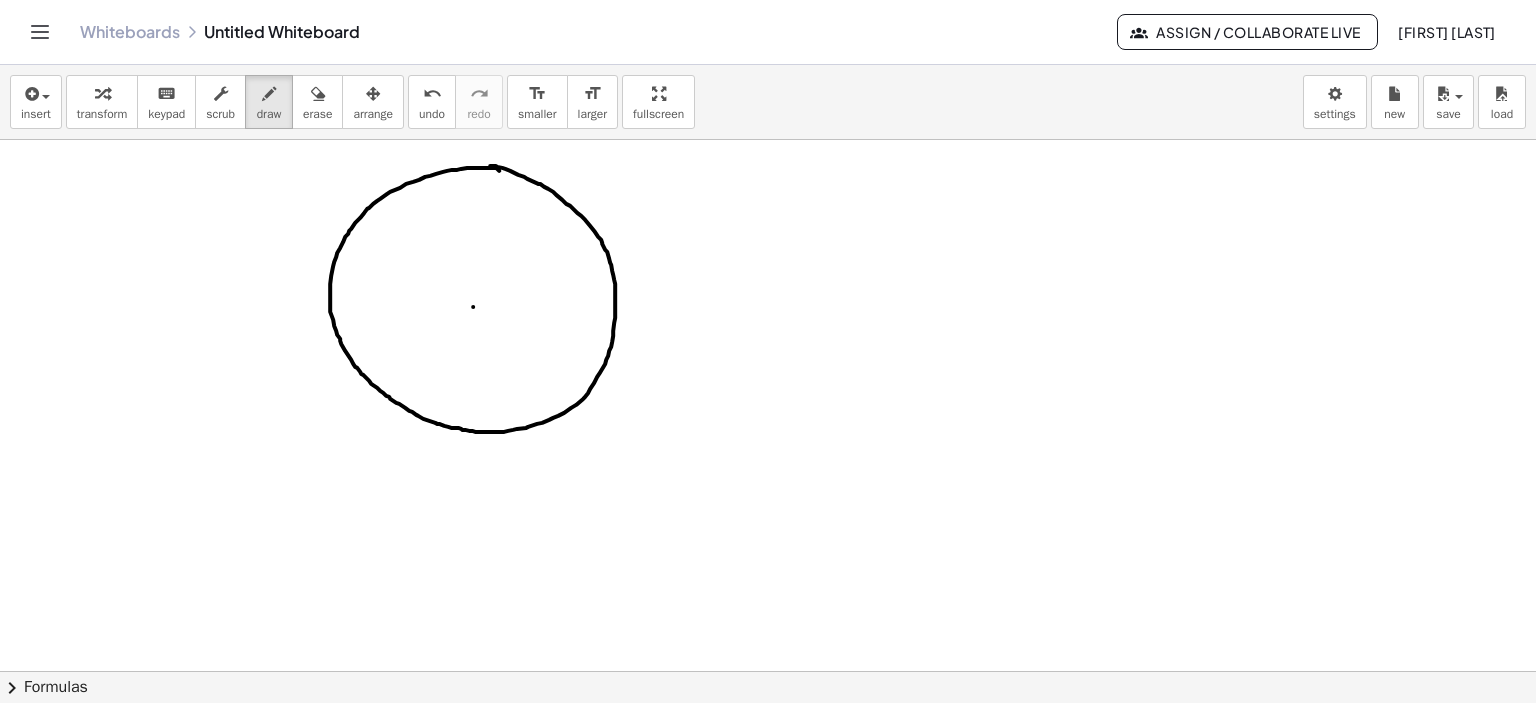 click at bounding box center [765, -3067] 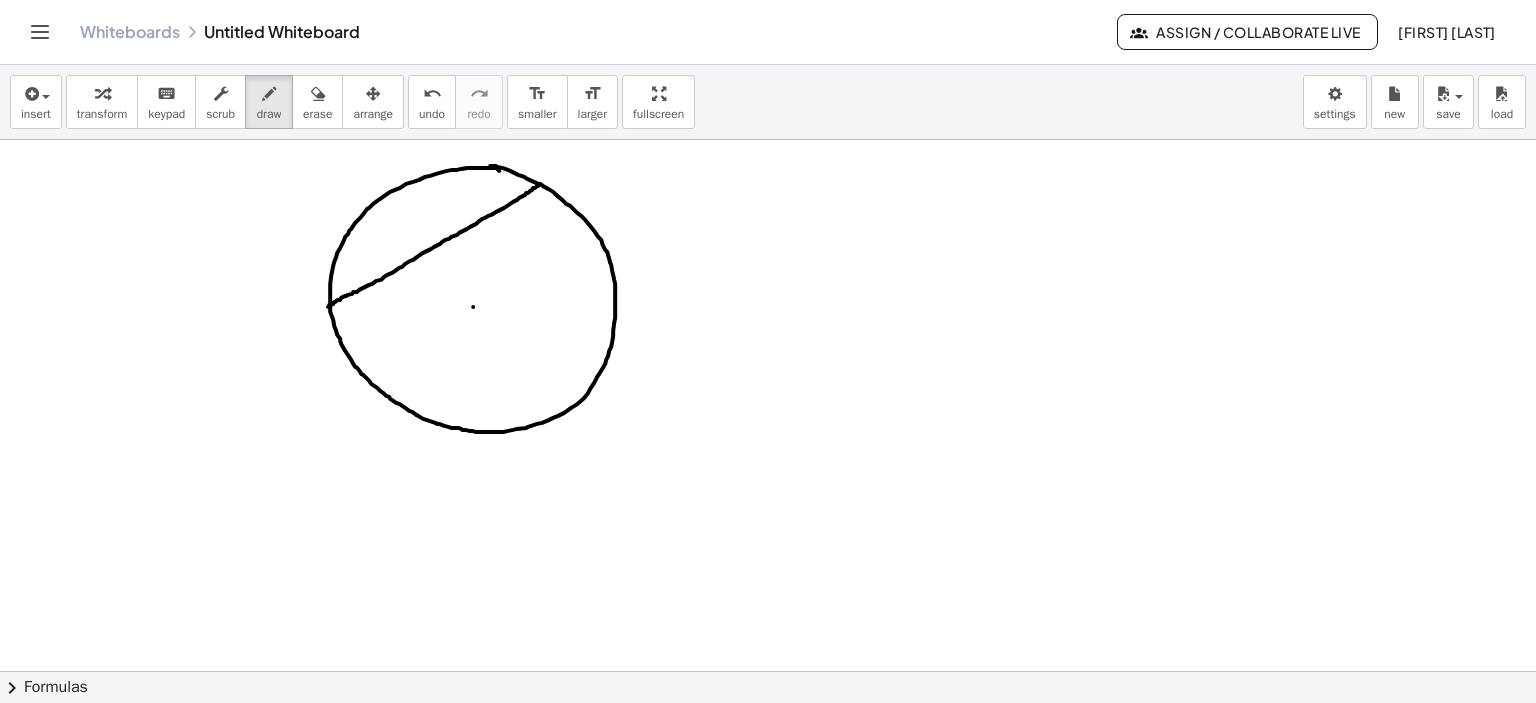 drag, startPoint x: 537, startPoint y: 185, endPoint x: 322, endPoint y: 309, distance: 248.19548 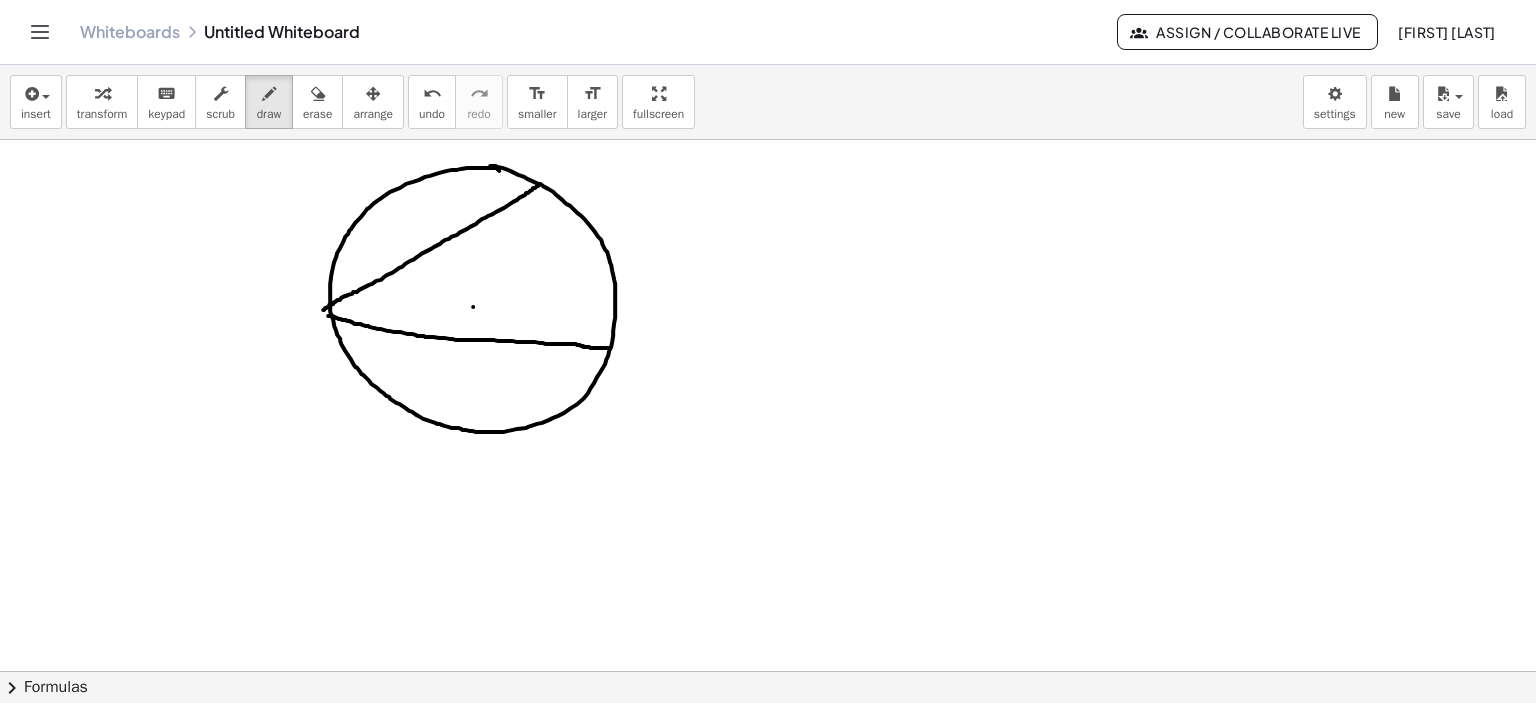 drag, startPoint x: 327, startPoint y: 315, endPoint x: 499, endPoint y: 317, distance: 172.01163 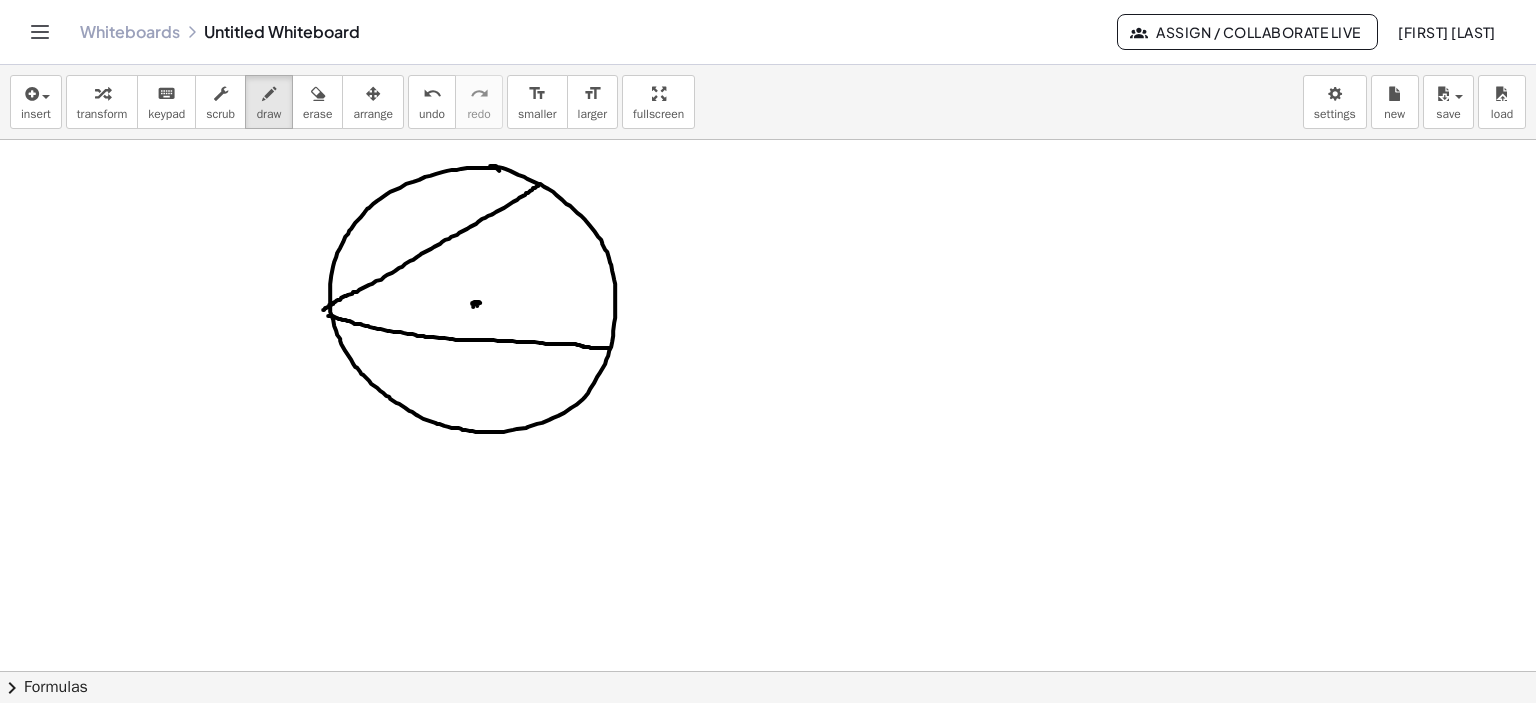 click at bounding box center [765, -3067] 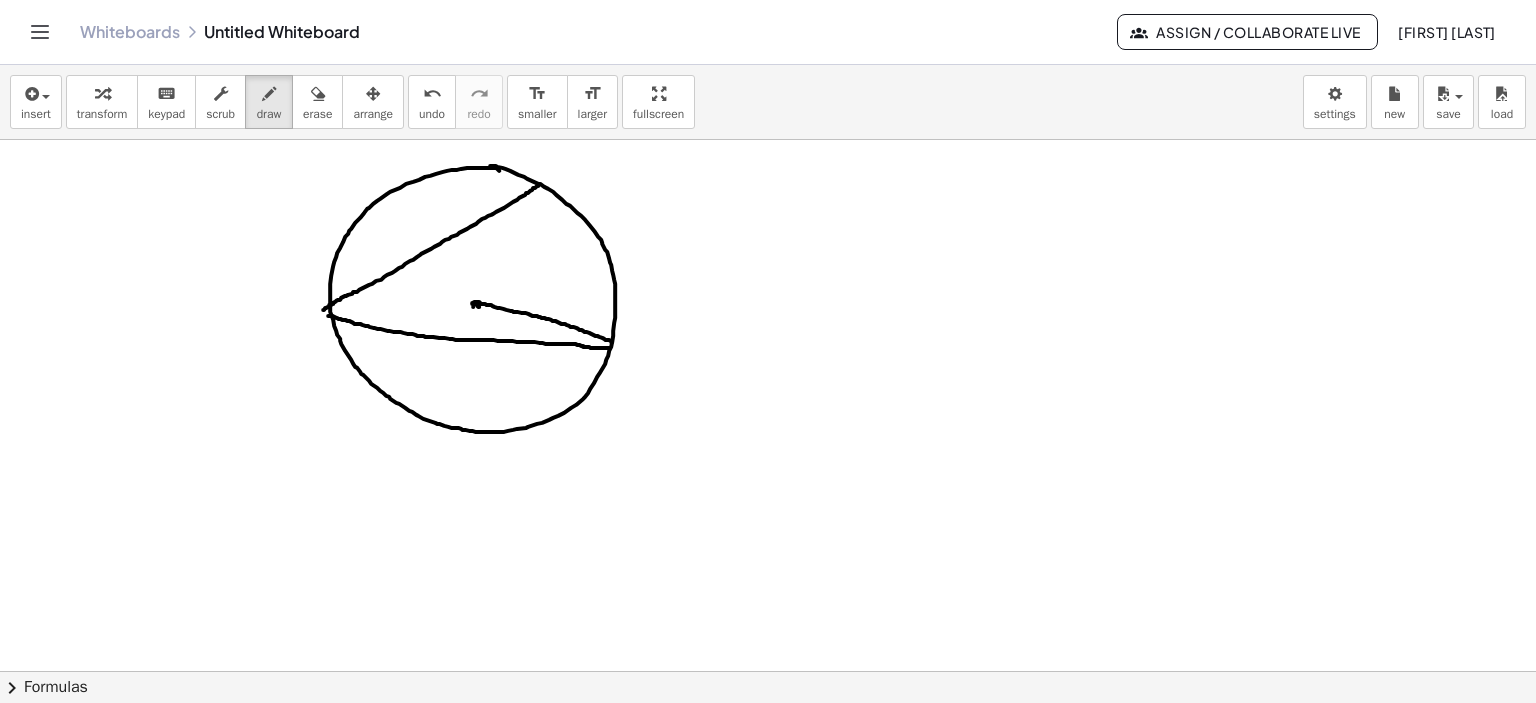 drag, startPoint x: 476, startPoint y: 303, endPoint x: 536, endPoint y: 308, distance: 60.207973 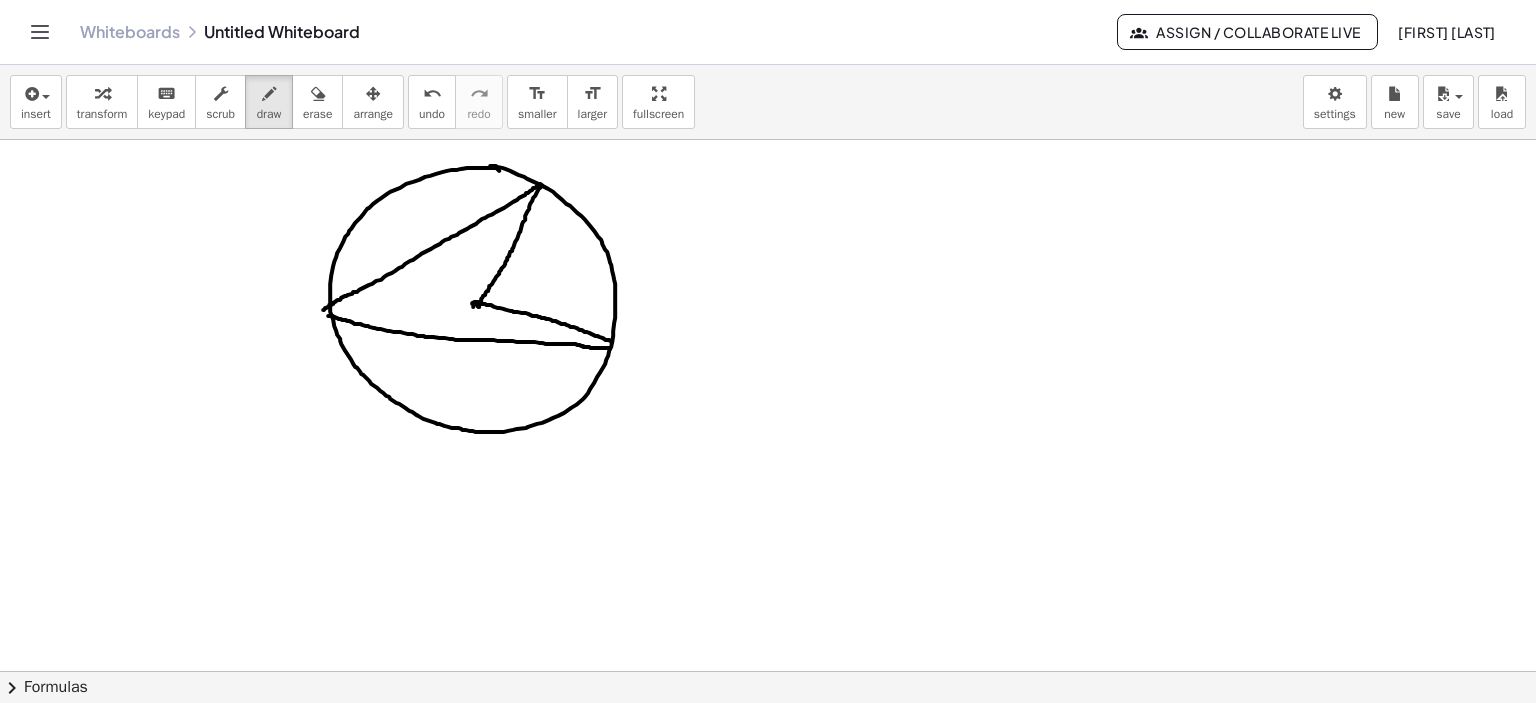 drag, startPoint x: 538, startPoint y: 187, endPoint x: 479, endPoint y: 301, distance: 128.36276 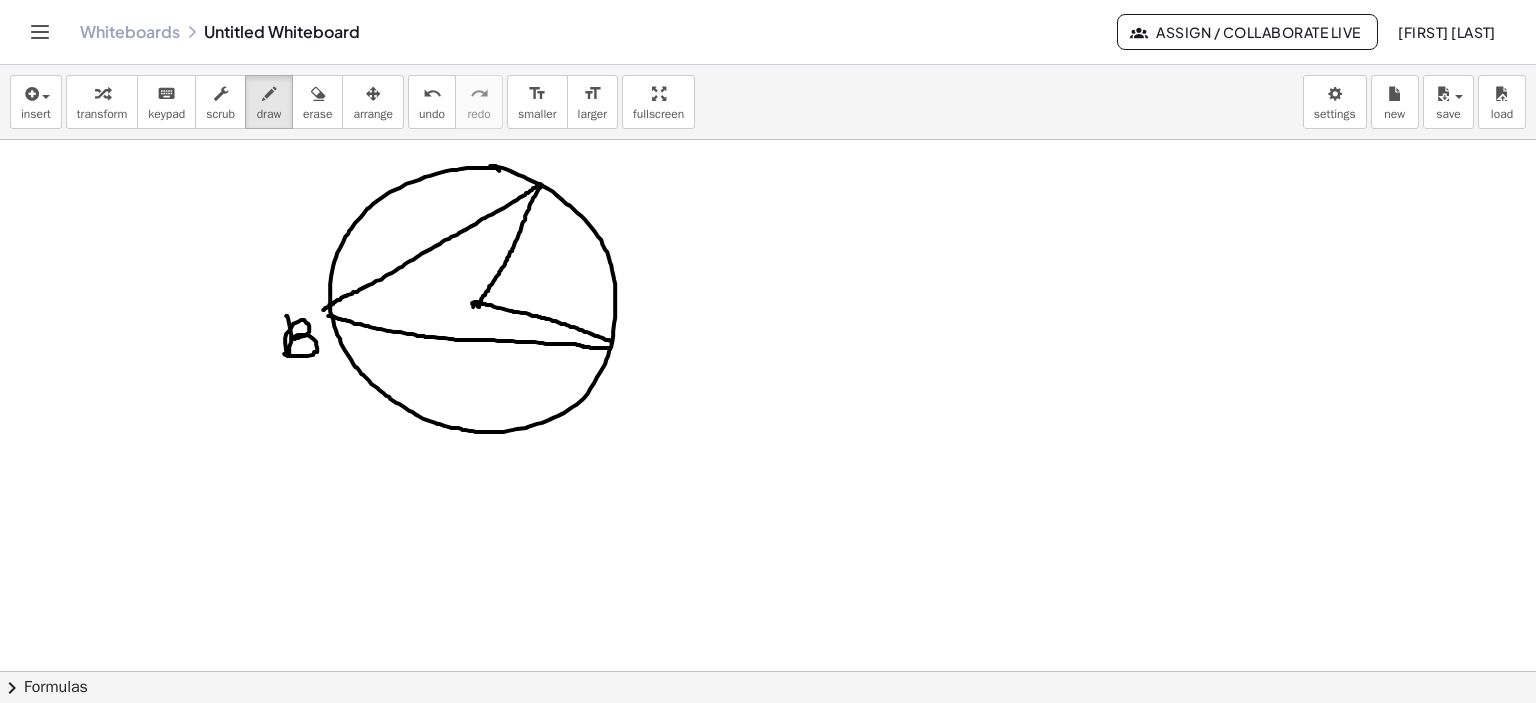 drag, startPoint x: 285, startPoint y: 315, endPoint x: 283, endPoint y: 353, distance: 38.052597 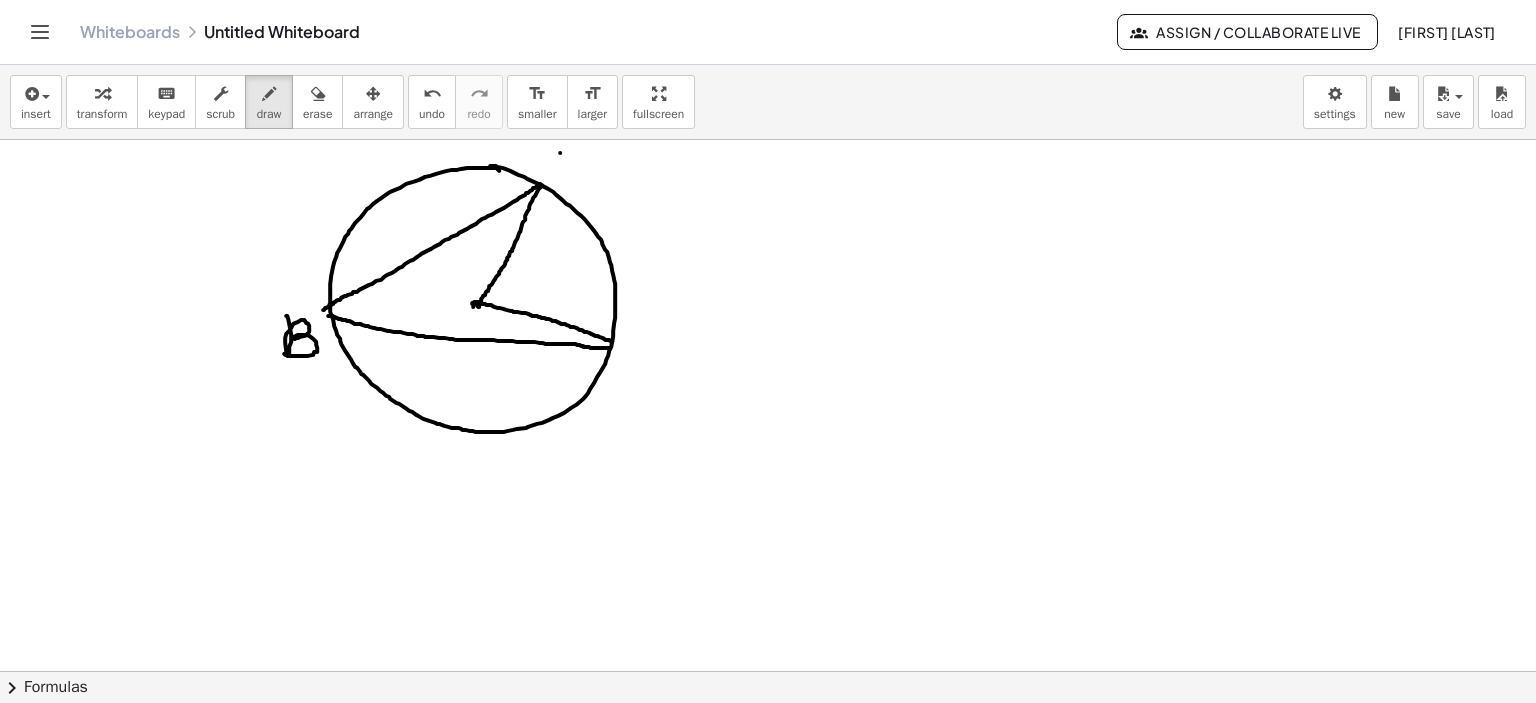 drag, startPoint x: 559, startPoint y: 152, endPoint x: 550, endPoint y: 181, distance: 30.364452 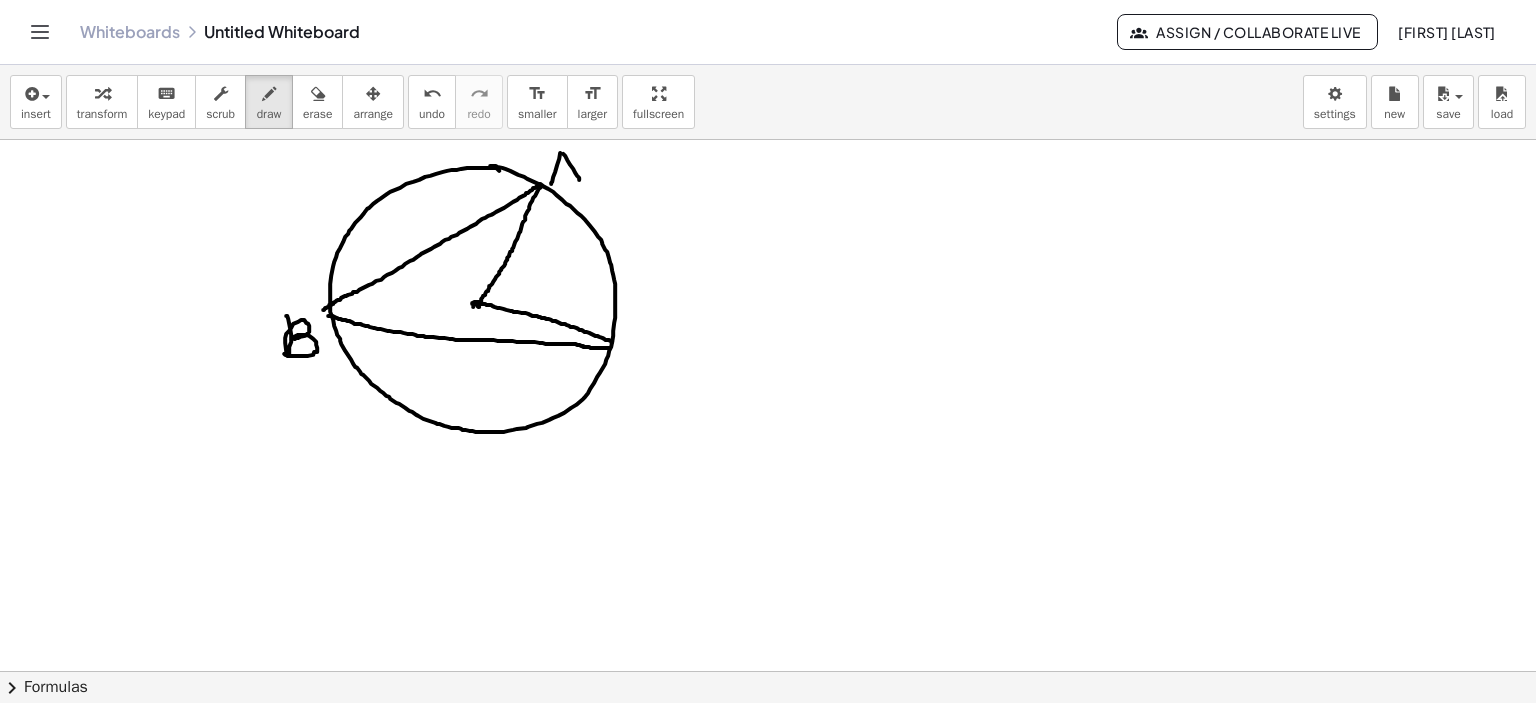 drag, startPoint x: 562, startPoint y: 153, endPoint x: 575, endPoint y: 180, distance: 29.966648 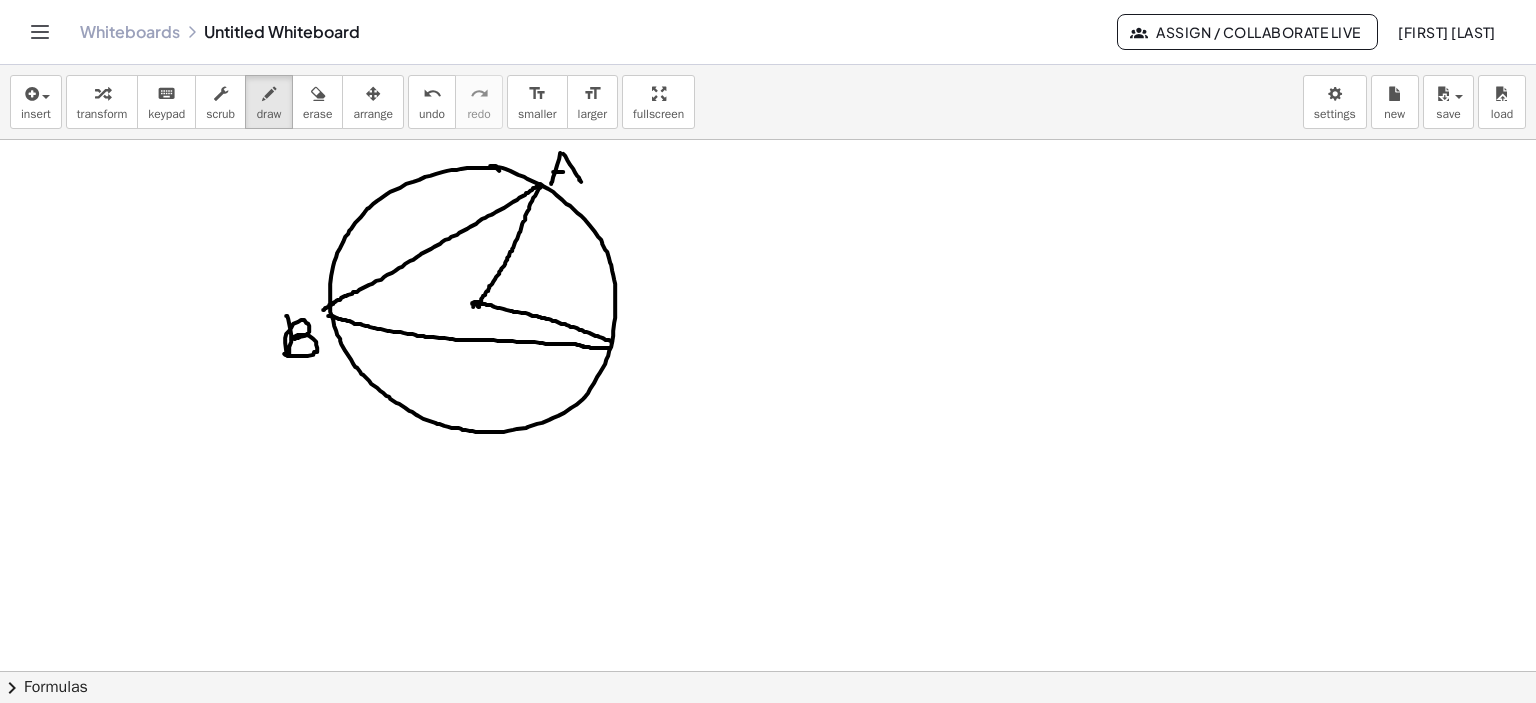 drag, startPoint x: 552, startPoint y: 171, endPoint x: 573, endPoint y: 171, distance: 21 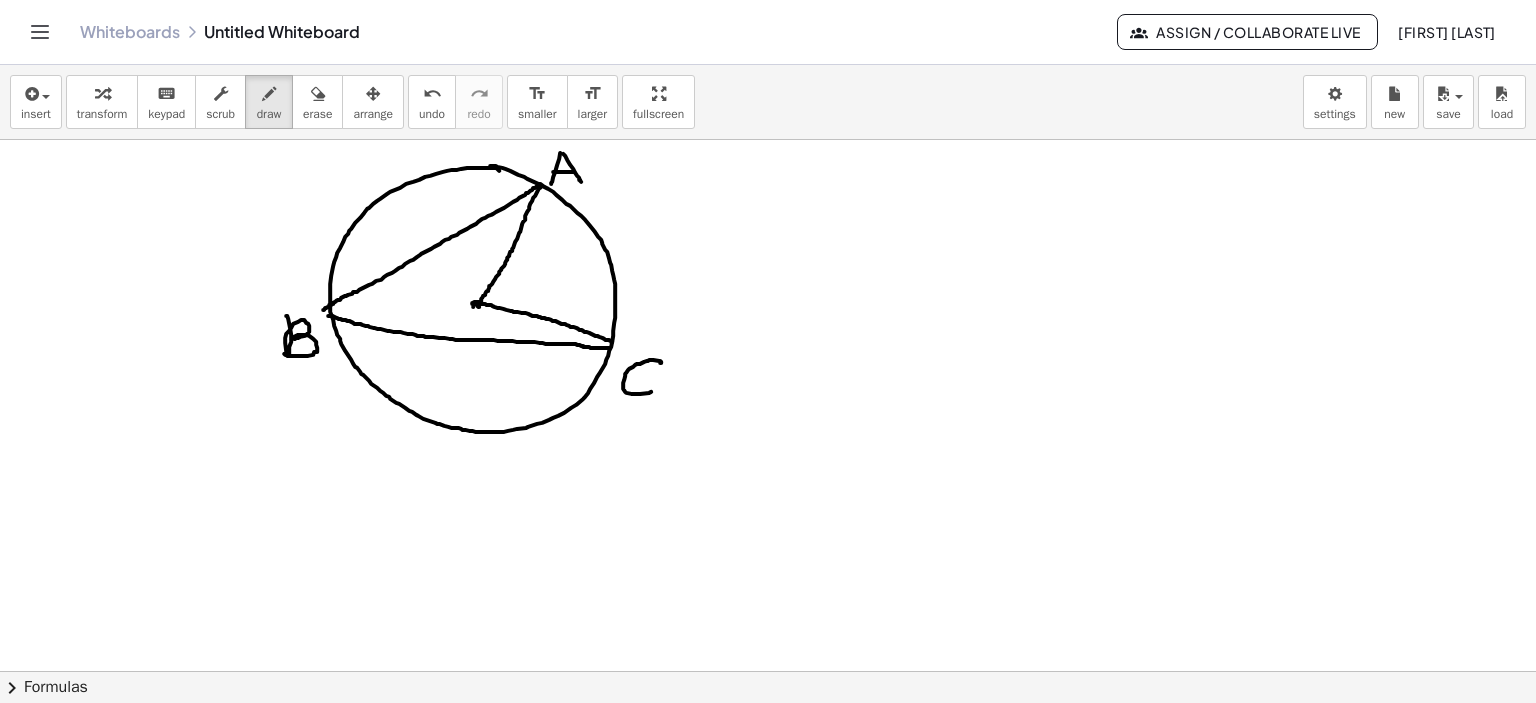 drag, startPoint x: 660, startPoint y: 361, endPoint x: 650, endPoint y: 391, distance: 31.622776 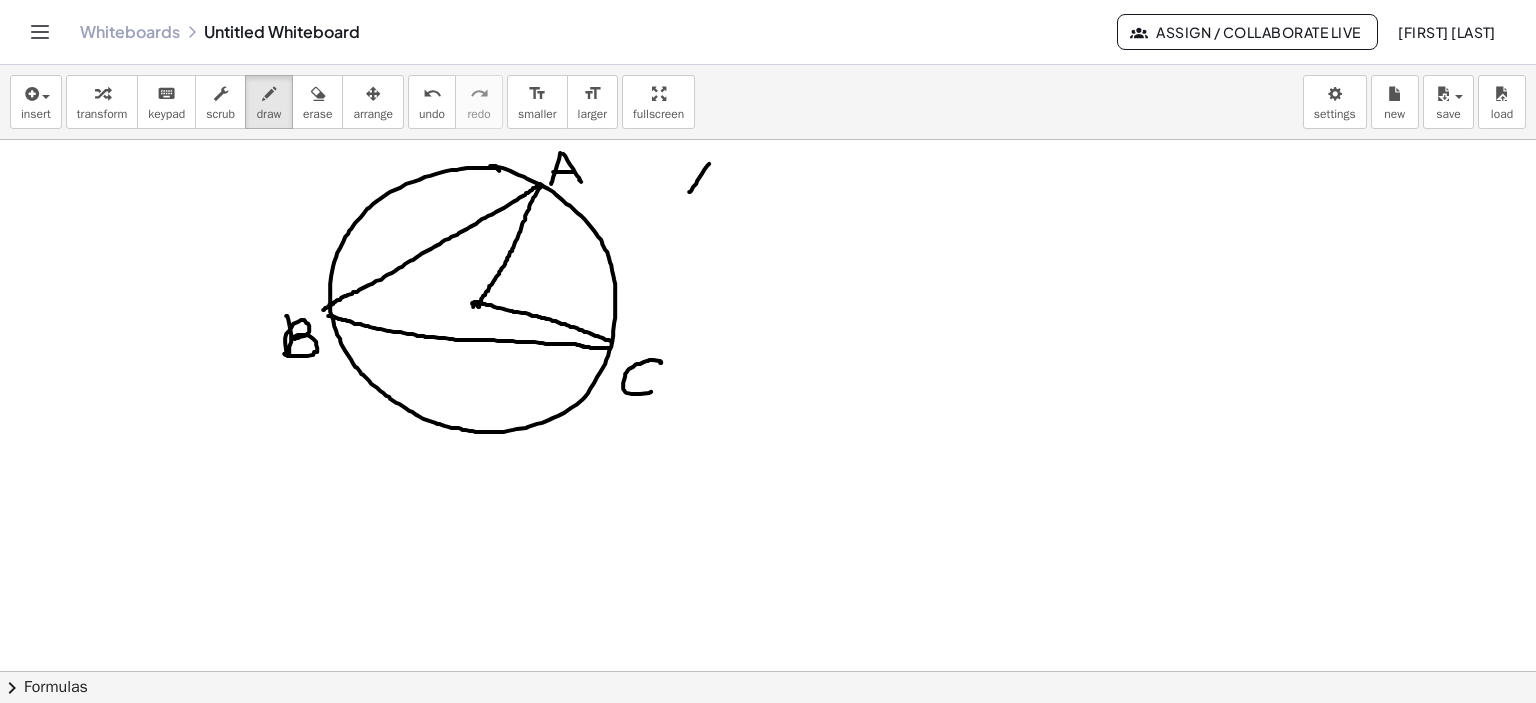 drag, startPoint x: 708, startPoint y: 163, endPoint x: 711, endPoint y: 190, distance: 27.166155 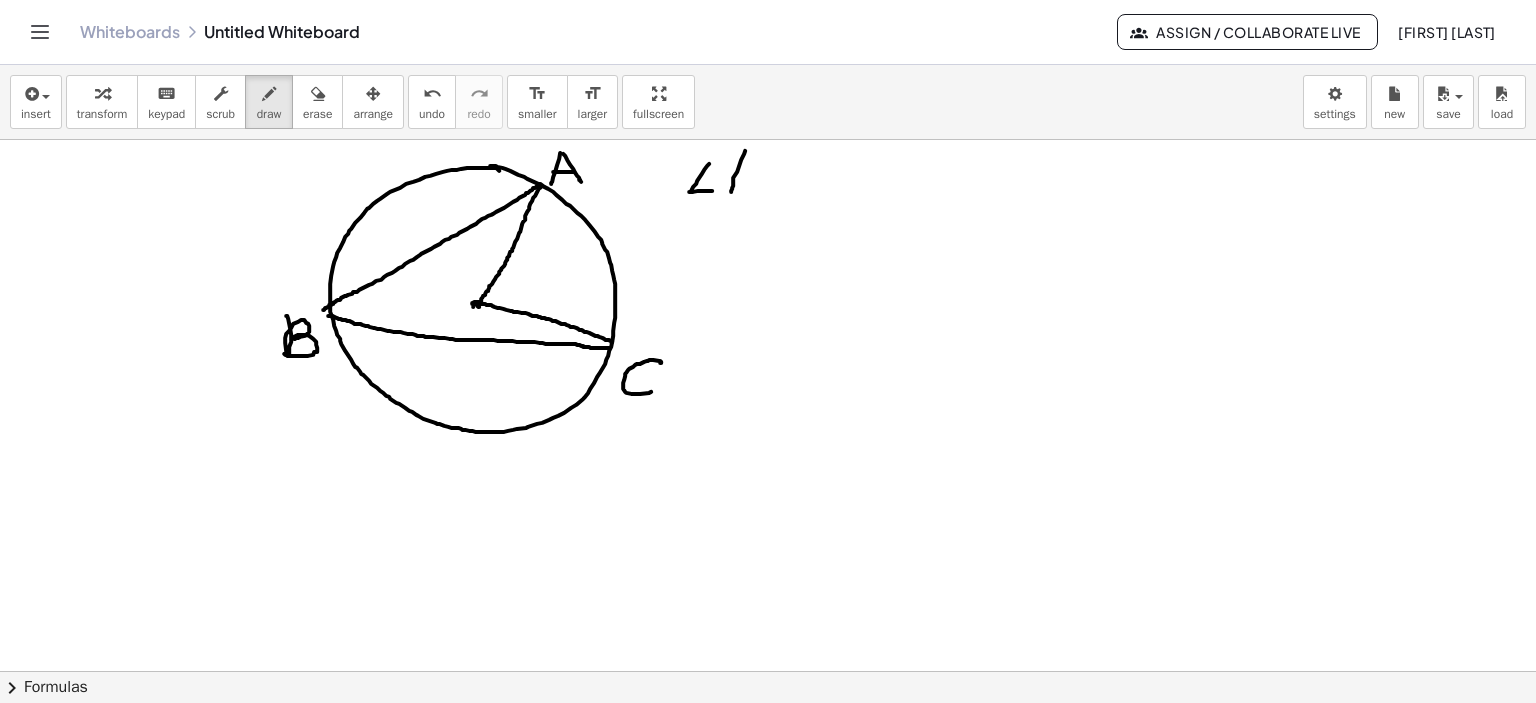 drag, startPoint x: 744, startPoint y: 150, endPoint x: 730, endPoint y: 191, distance: 43.32436 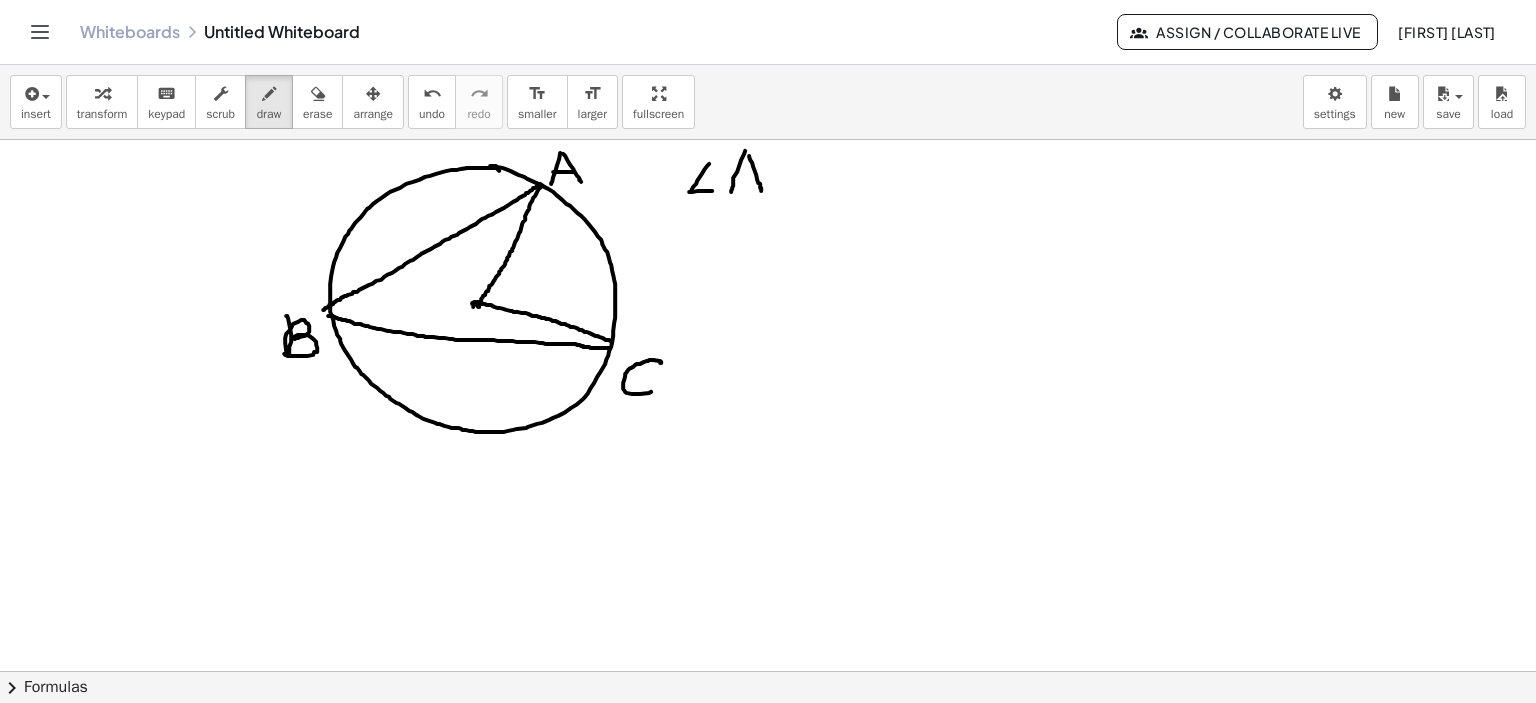 drag, startPoint x: 748, startPoint y: 155, endPoint x: 760, endPoint y: 190, distance: 37 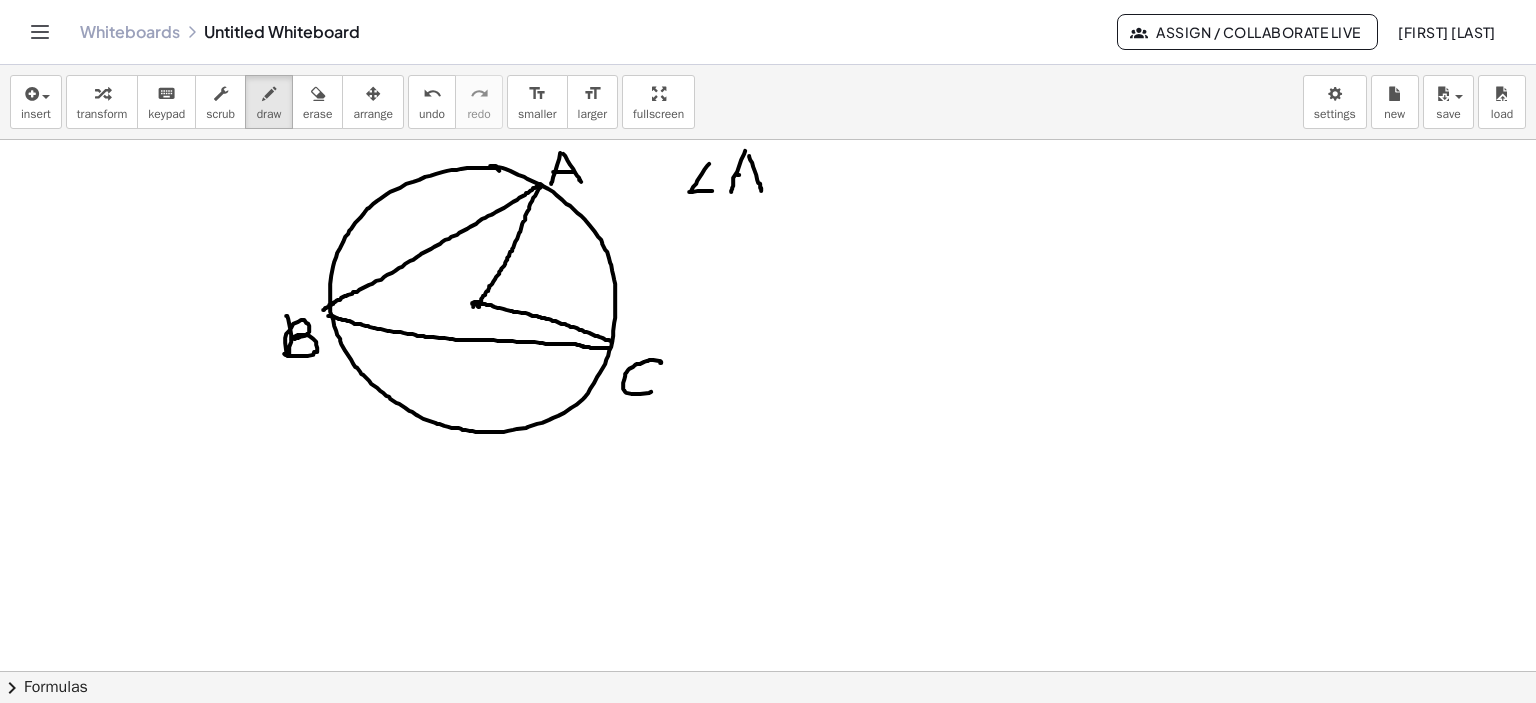 drag, startPoint x: 736, startPoint y: 174, endPoint x: 755, endPoint y: 174, distance: 19 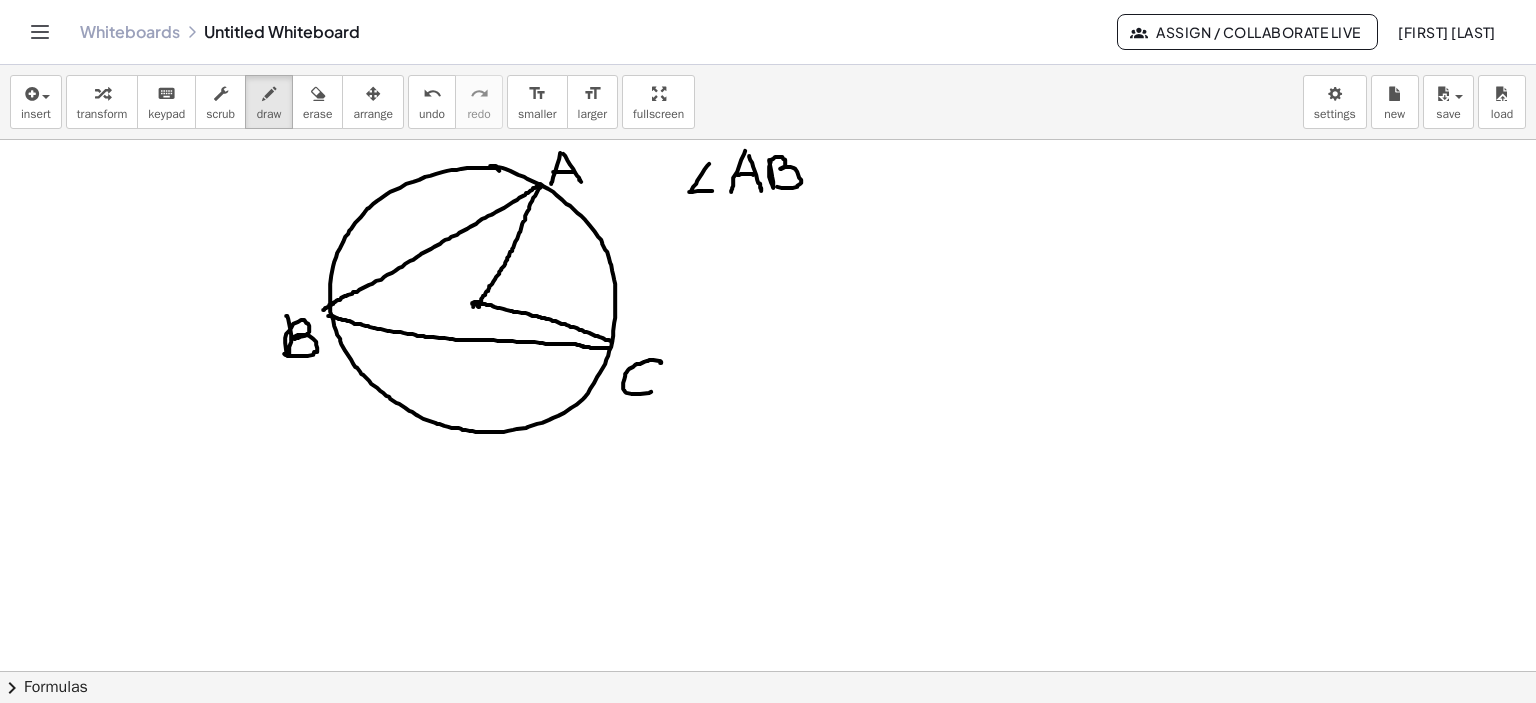 drag, startPoint x: 768, startPoint y: 159, endPoint x: 776, endPoint y: 186, distance: 28.160255 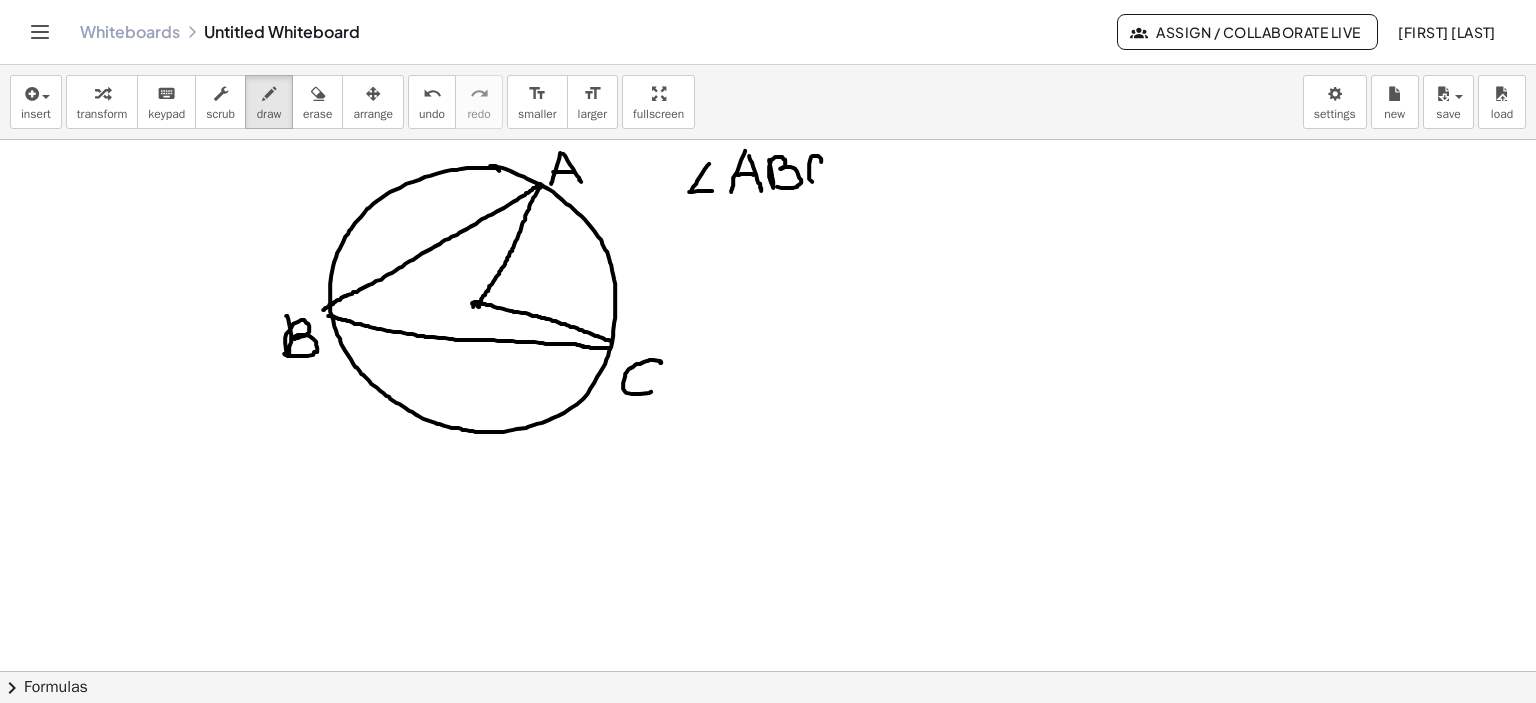 drag, startPoint x: 820, startPoint y: 160, endPoint x: 836, endPoint y: 182, distance: 27.202942 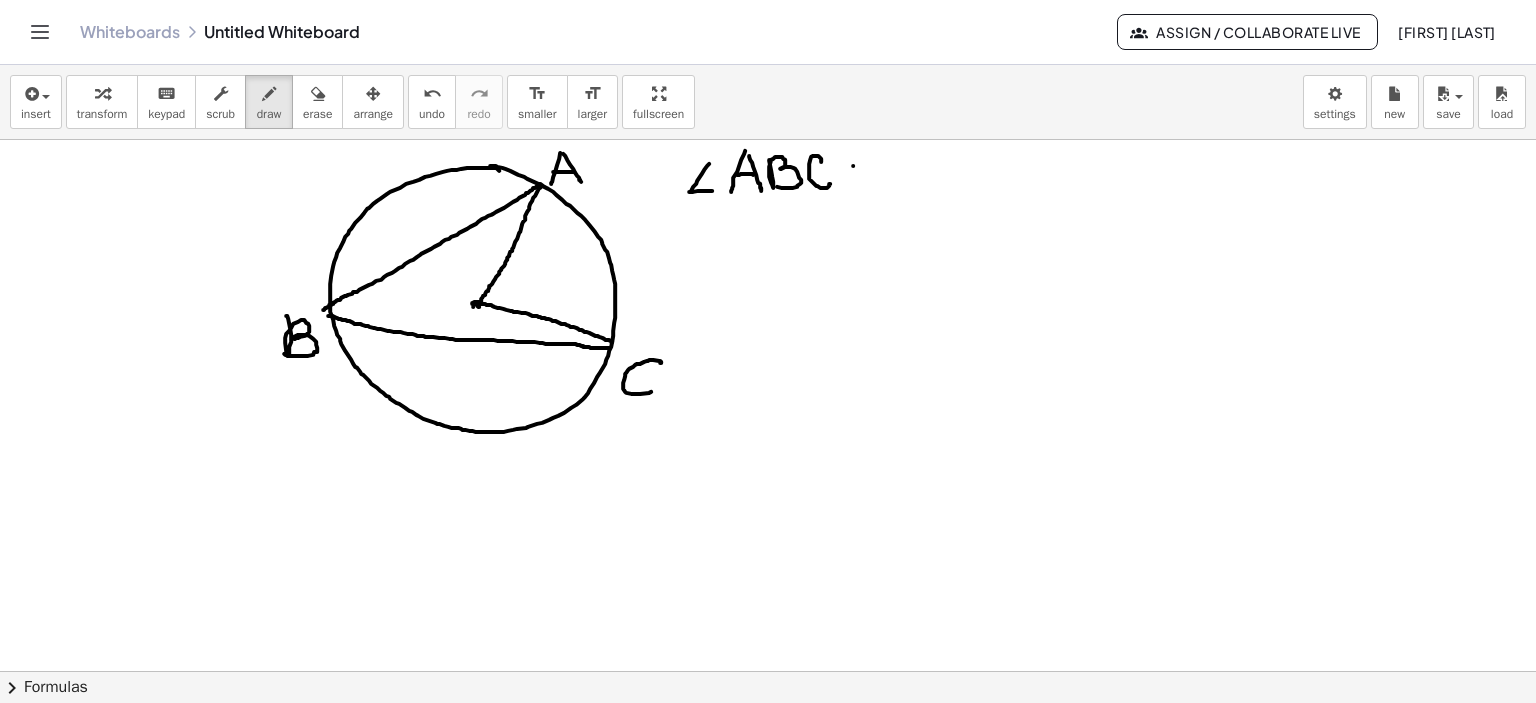 drag, startPoint x: 852, startPoint y: 165, endPoint x: 883, endPoint y: 167, distance: 31.06445 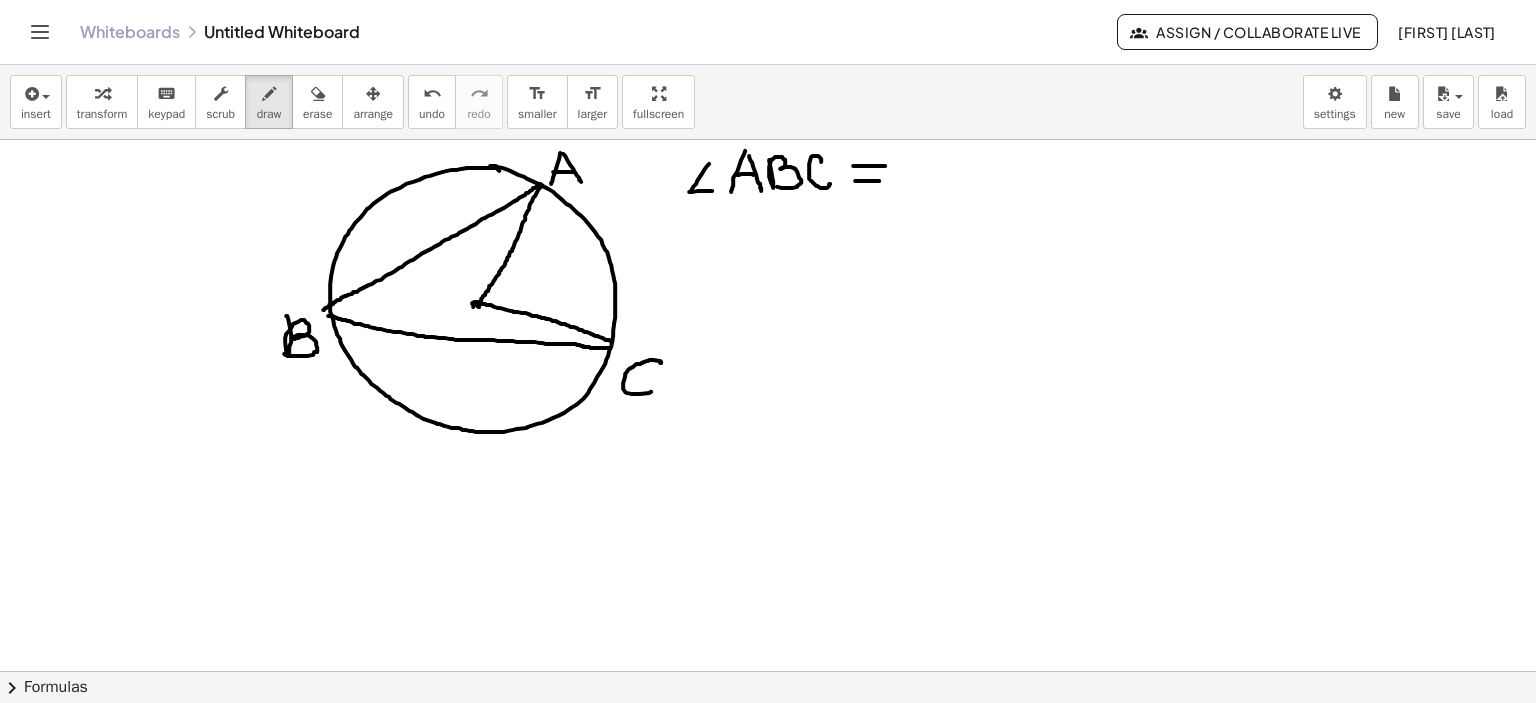 drag, startPoint x: 854, startPoint y: 180, endPoint x: 1169, endPoint y: 301, distance: 337.44037 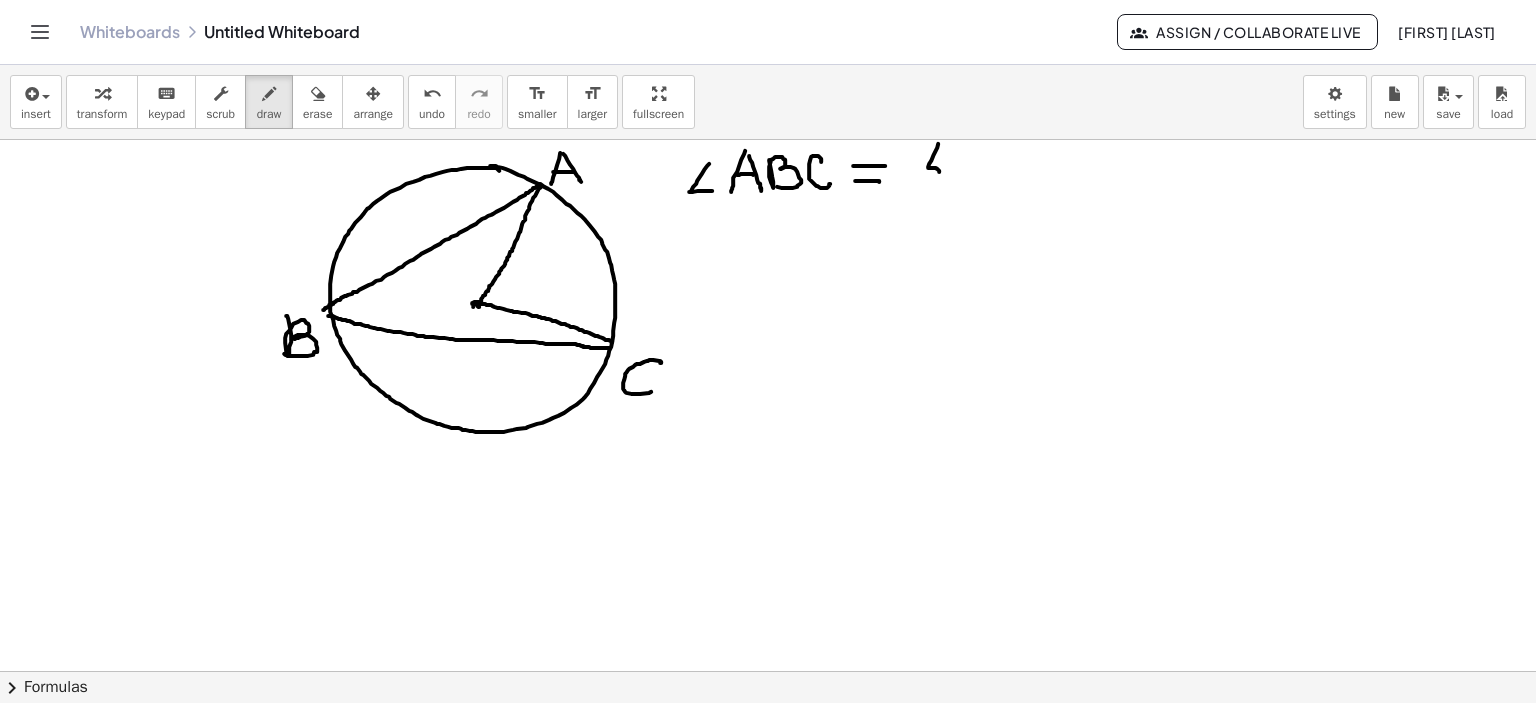 drag, startPoint x: 937, startPoint y: 143, endPoint x: 944, endPoint y: 171, distance: 28.86174 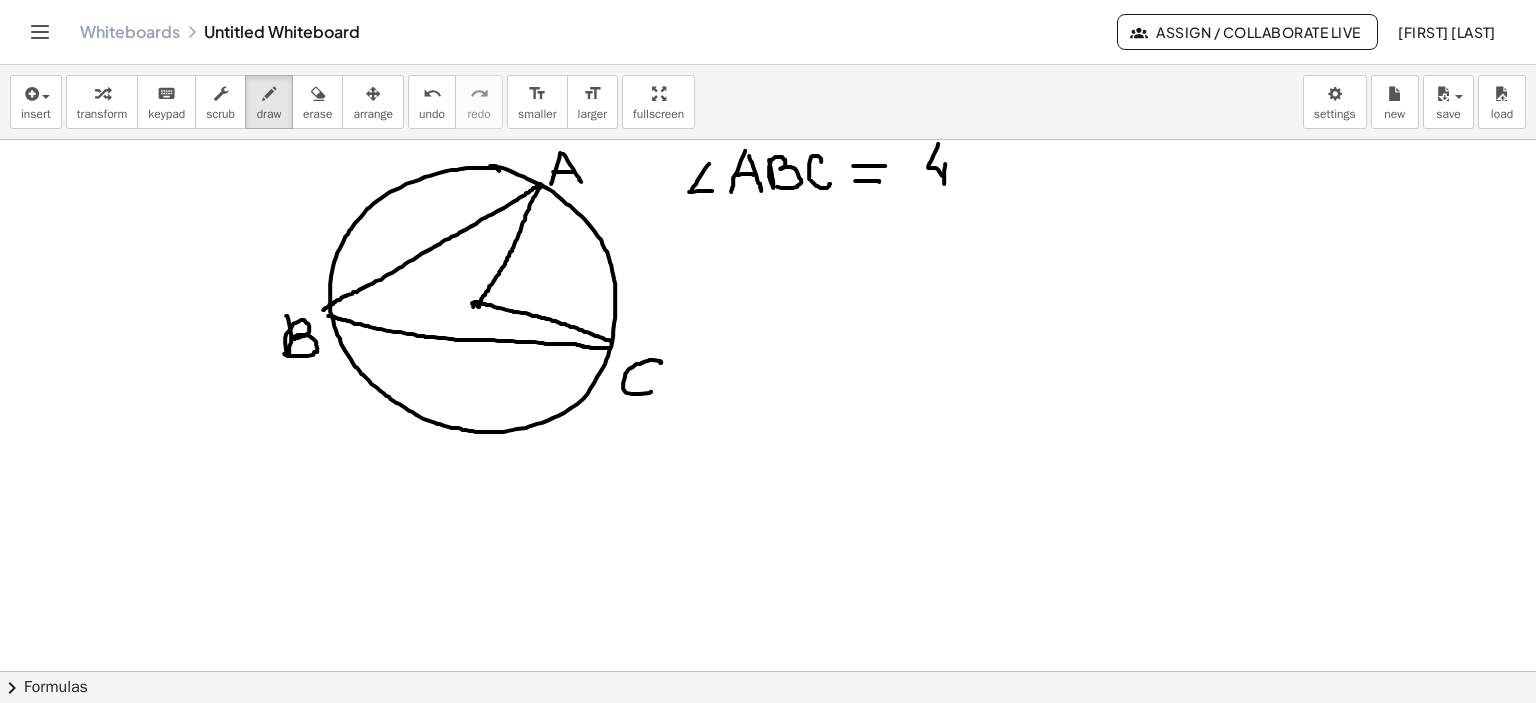 drag, startPoint x: 944, startPoint y: 163, endPoint x: 971, endPoint y: 165, distance: 27.073973 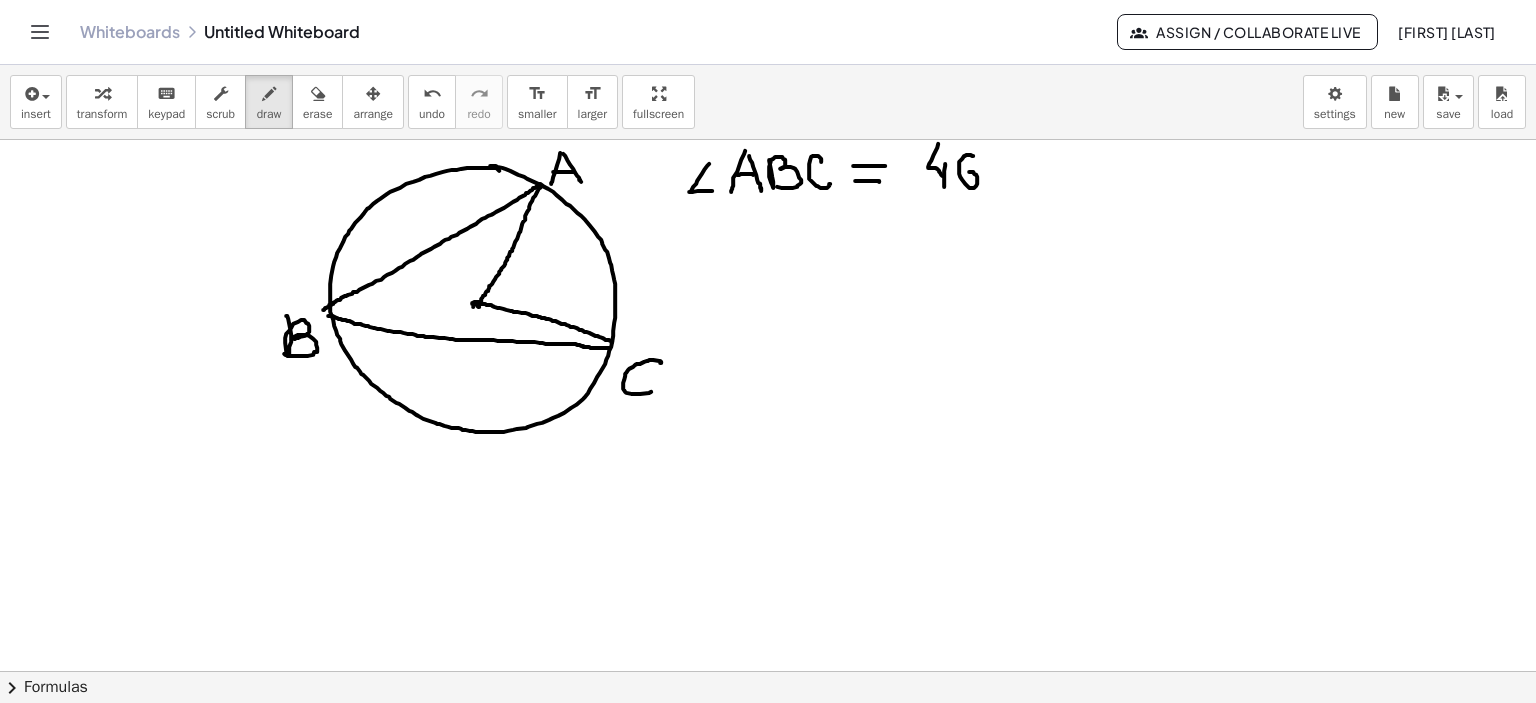 drag, startPoint x: 967, startPoint y: 154, endPoint x: 985, endPoint y: 164, distance: 20.59126 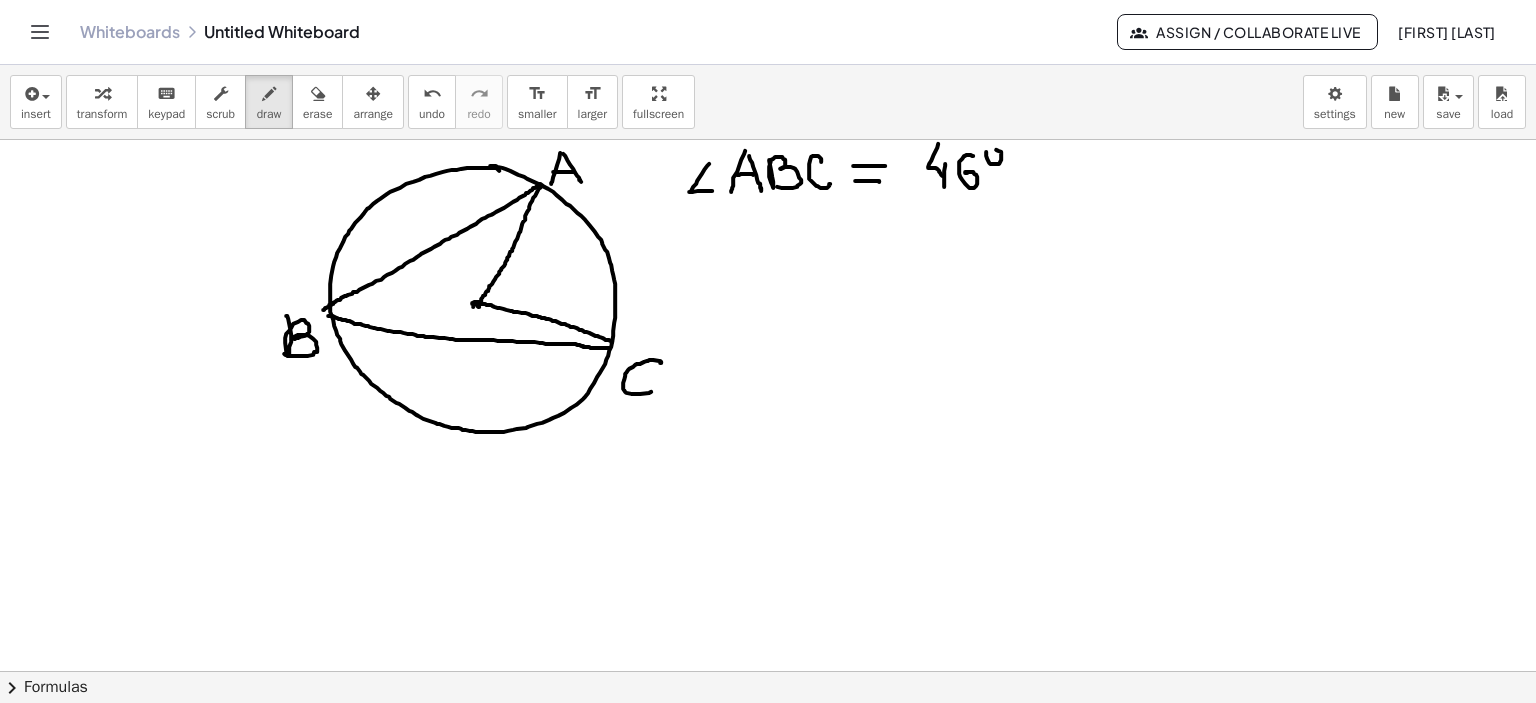 click at bounding box center [765, -3067] 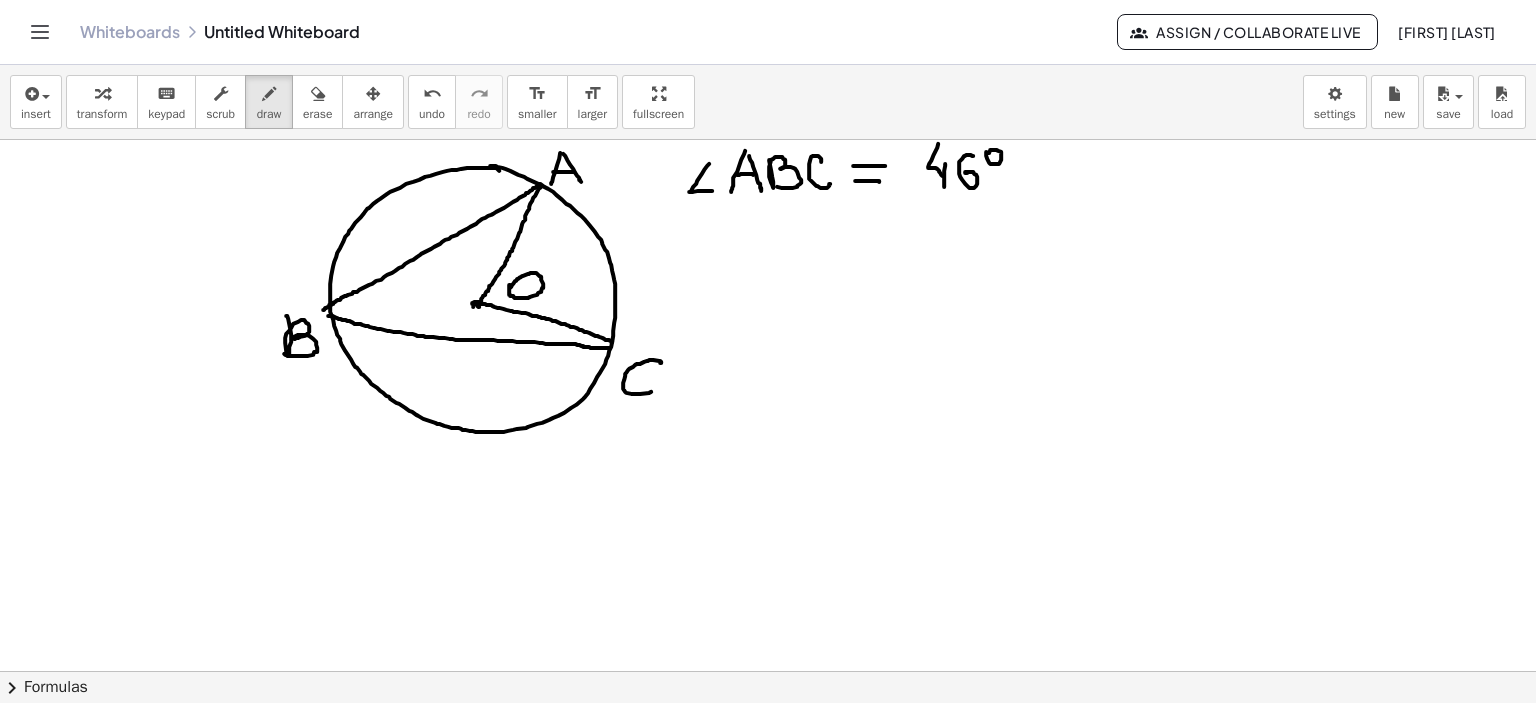 click at bounding box center (765, -3067) 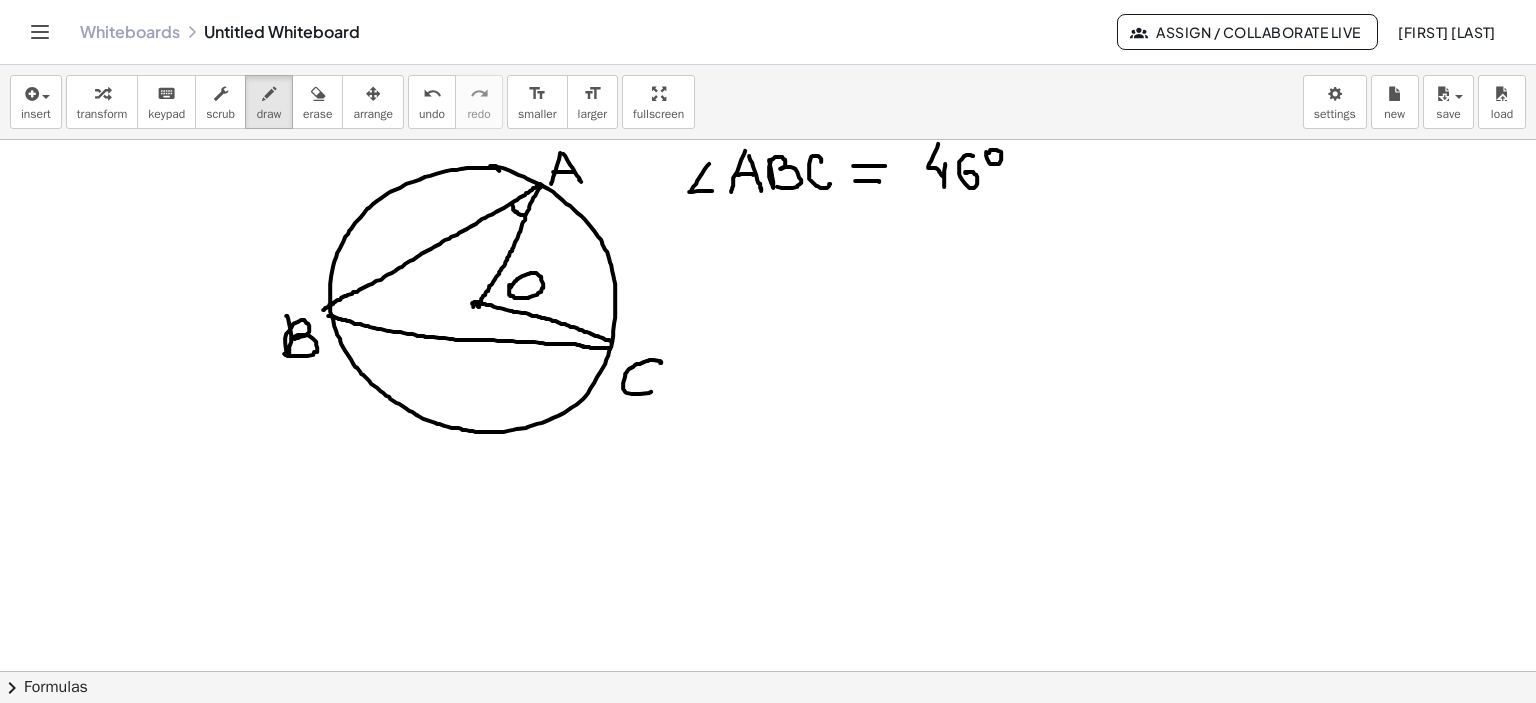 drag, startPoint x: 511, startPoint y: 203, endPoint x: 604, endPoint y: 218, distance: 94.20191 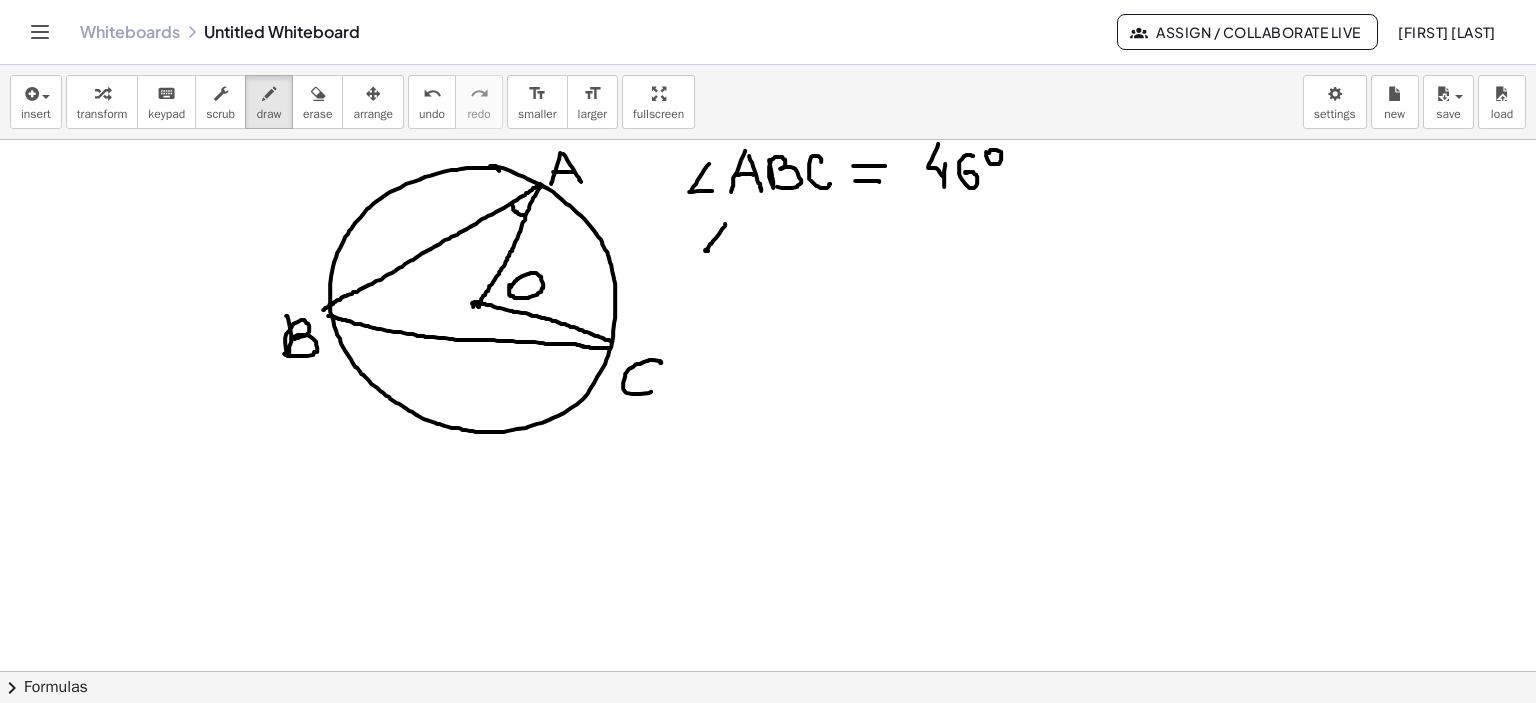 drag, startPoint x: 724, startPoint y: 223, endPoint x: 738, endPoint y: 246, distance: 26.925823 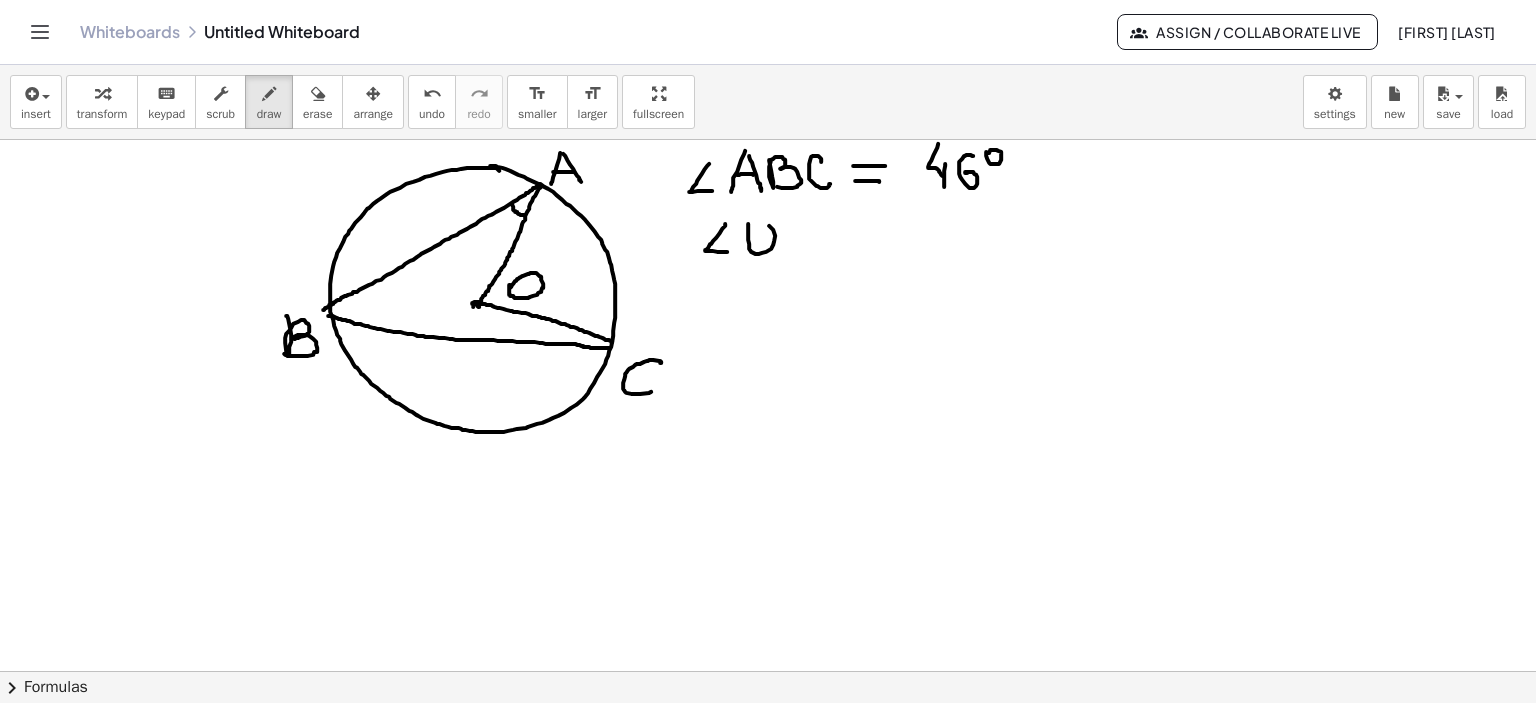 drag, startPoint x: 747, startPoint y: 235, endPoint x: 773, endPoint y: 235, distance: 26 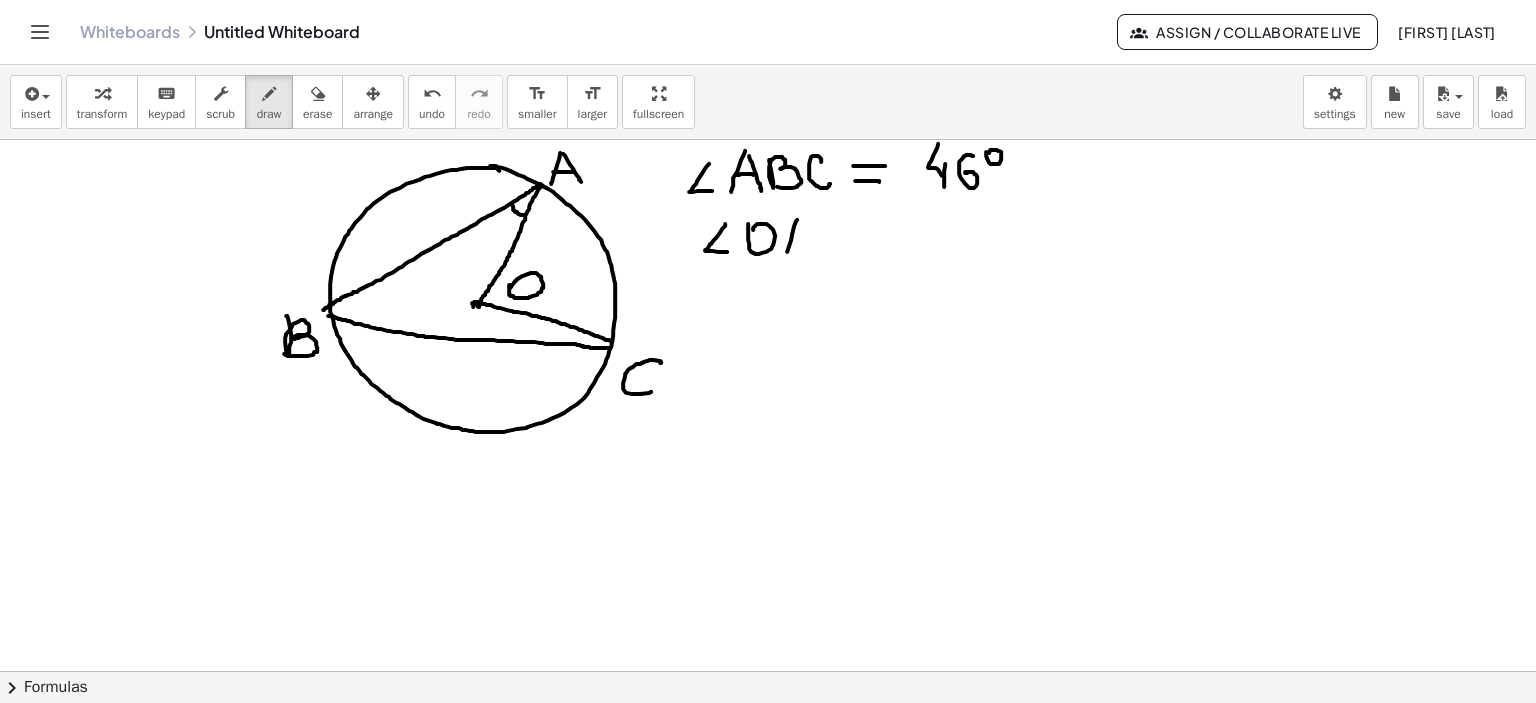 drag, startPoint x: 796, startPoint y: 219, endPoint x: 786, endPoint y: 251, distance: 33.526108 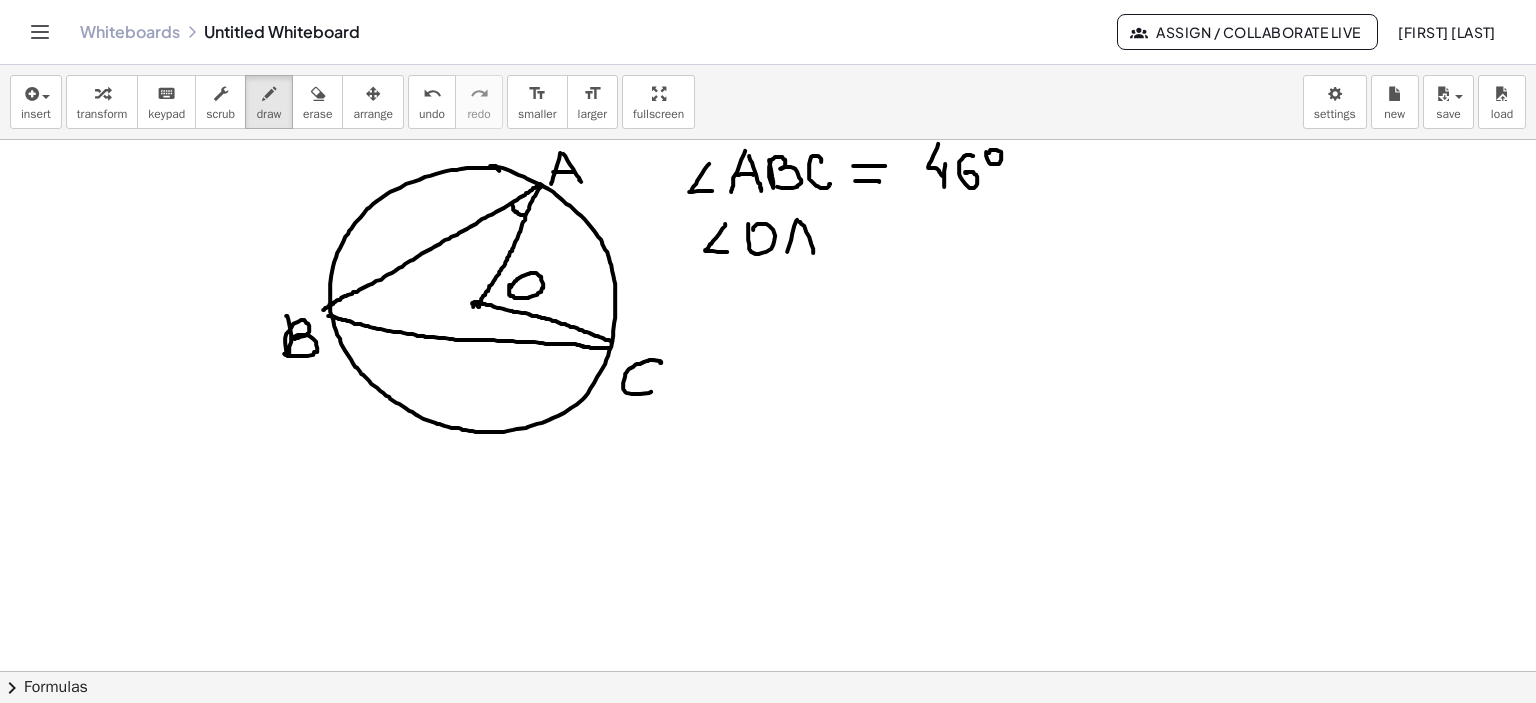 drag, startPoint x: 799, startPoint y: 221, endPoint x: 789, endPoint y: 244, distance: 25.079872 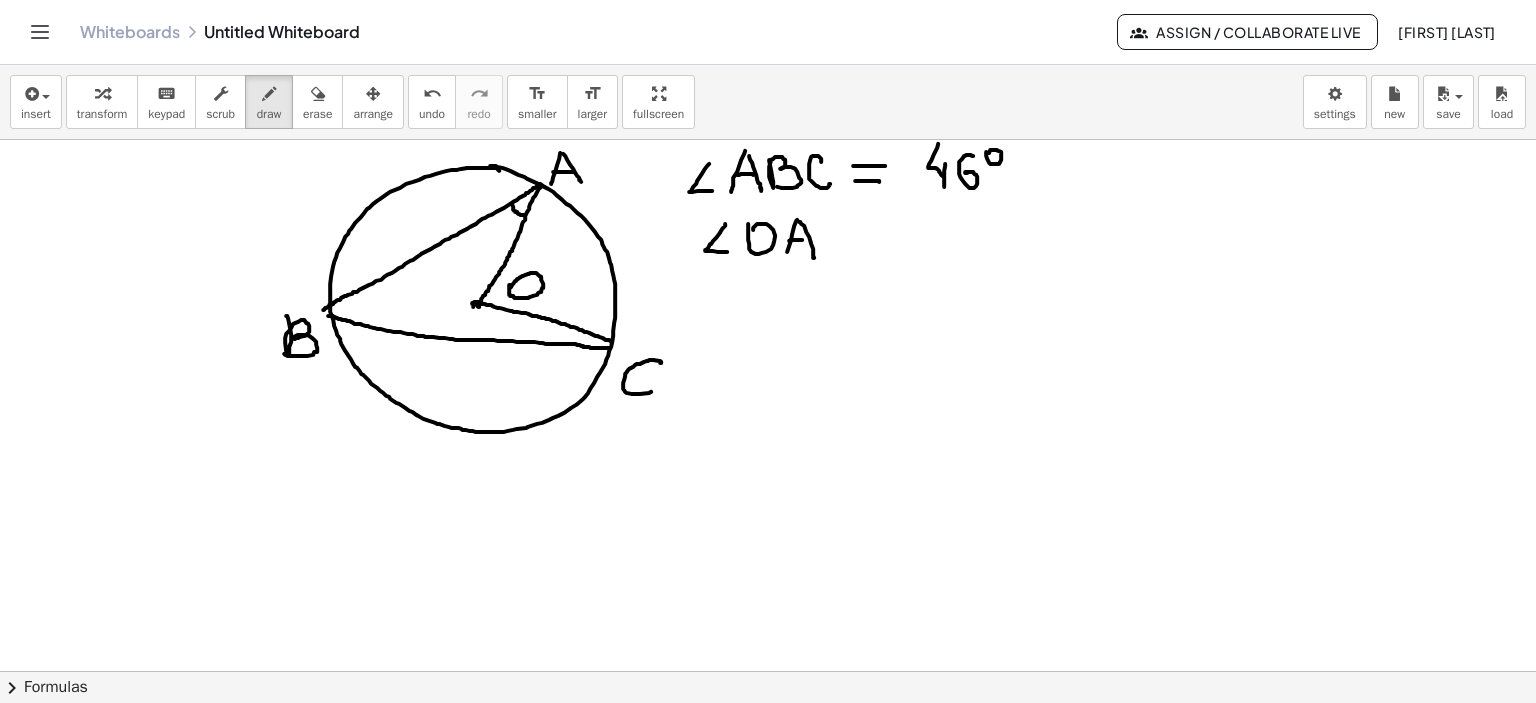 drag, startPoint x: 788, startPoint y: 240, endPoint x: 809, endPoint y: 239, distance: 21.023796 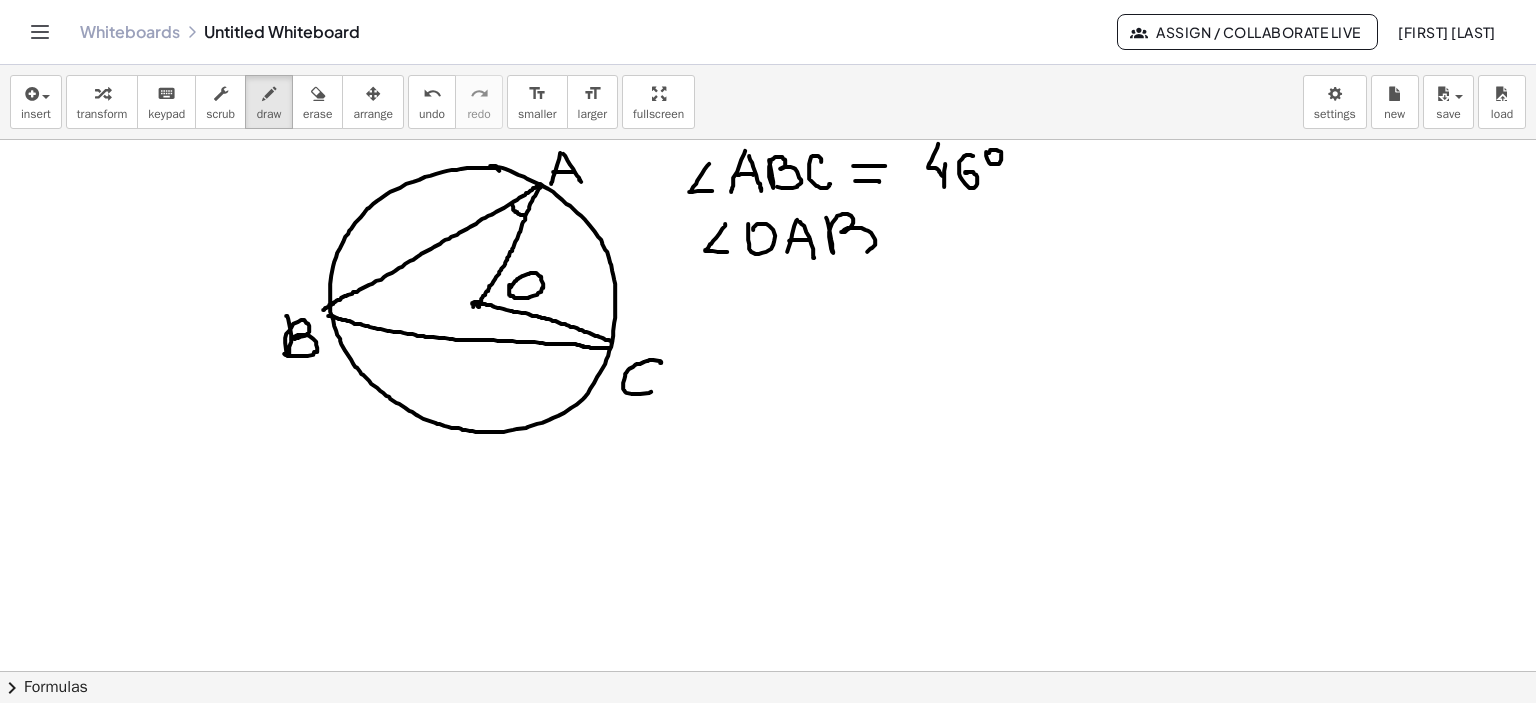 drag, startPoint x: 825, startPoint y: 217, endPoint x: 843, endPoint y: 247, distance: 34.98571 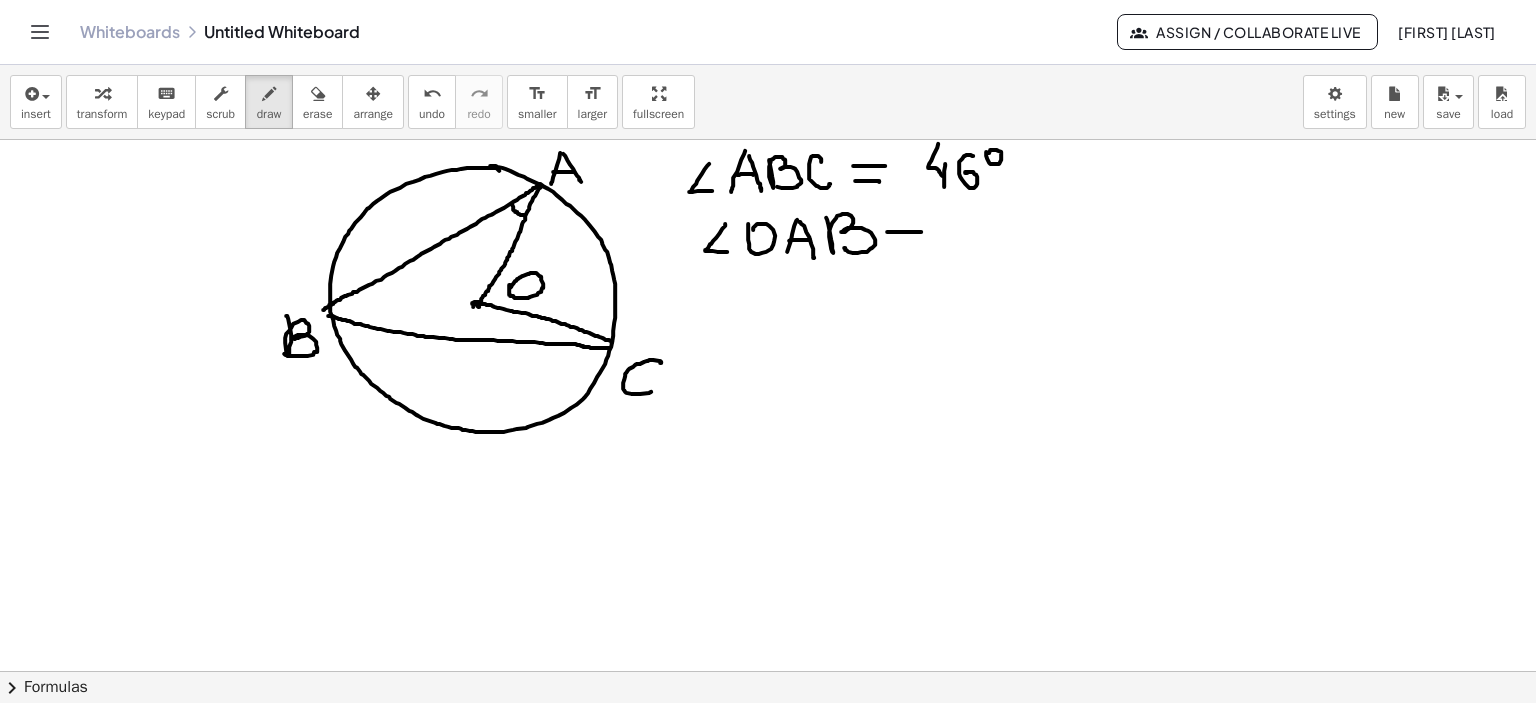 drag, startPoint x: 886, startPoint y: 231, endPoint x: 920, endPoint y: 231, distance: 34 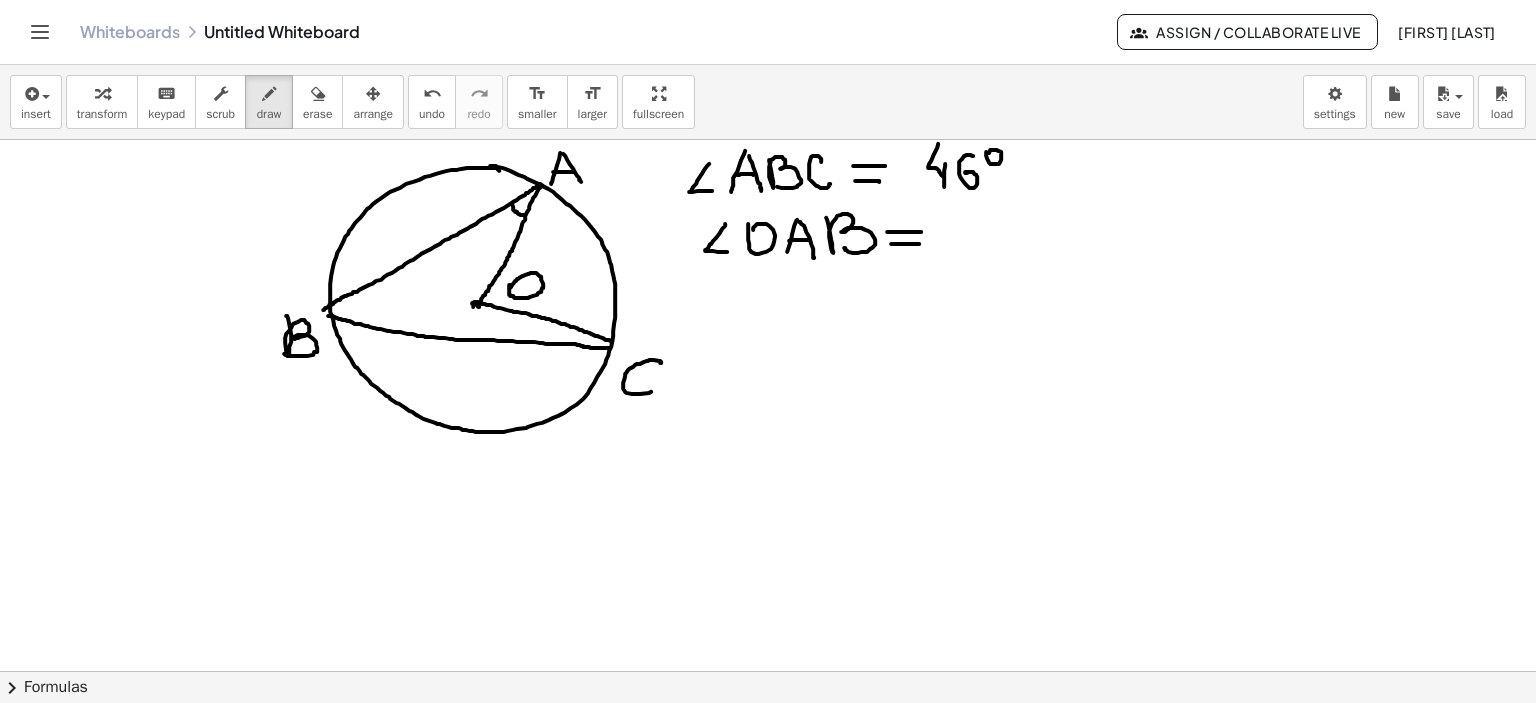 drag, startPoint x: 890, startPoint y: 243, endPoint x: 920, endPoint y: 243, distance: 30 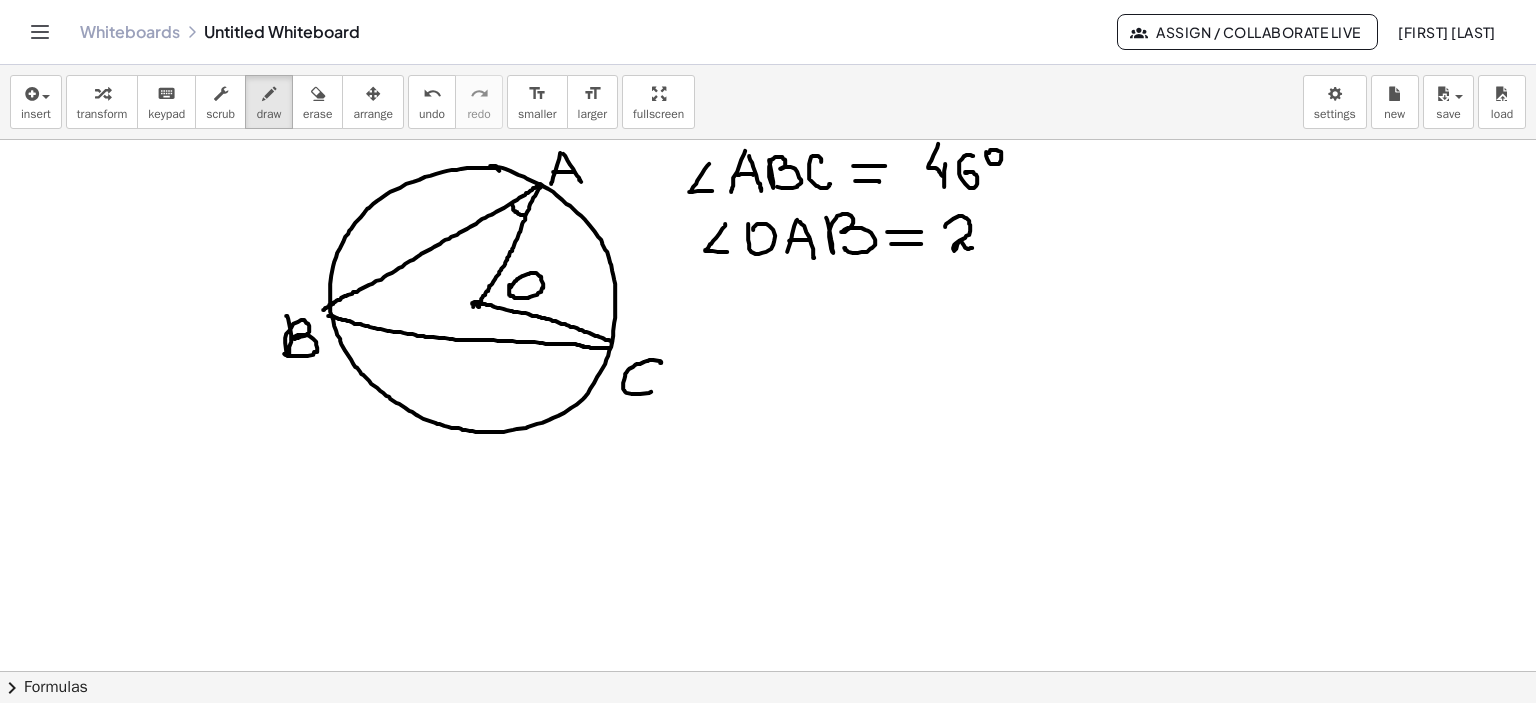 click at bounding box center [765, -3067] 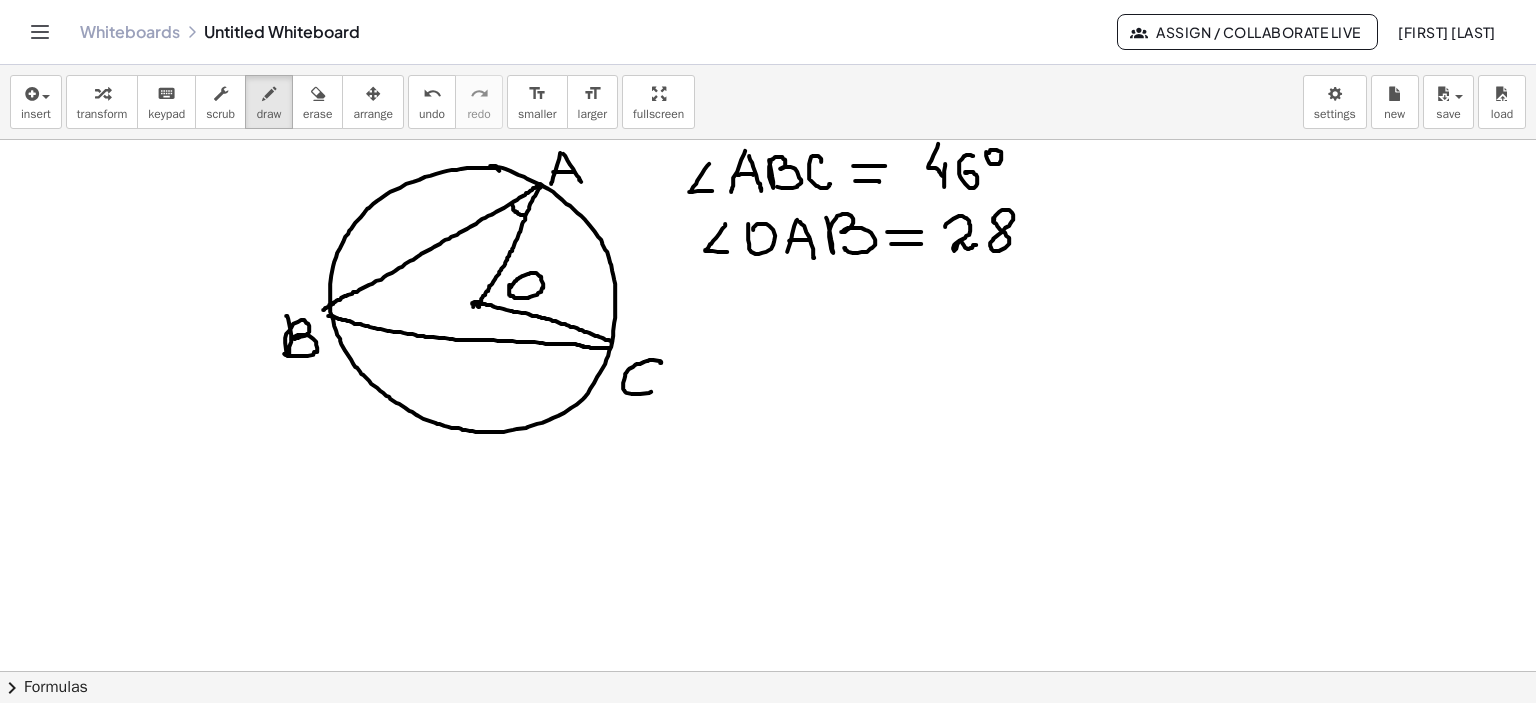 click at bounding box center (765, -3067) 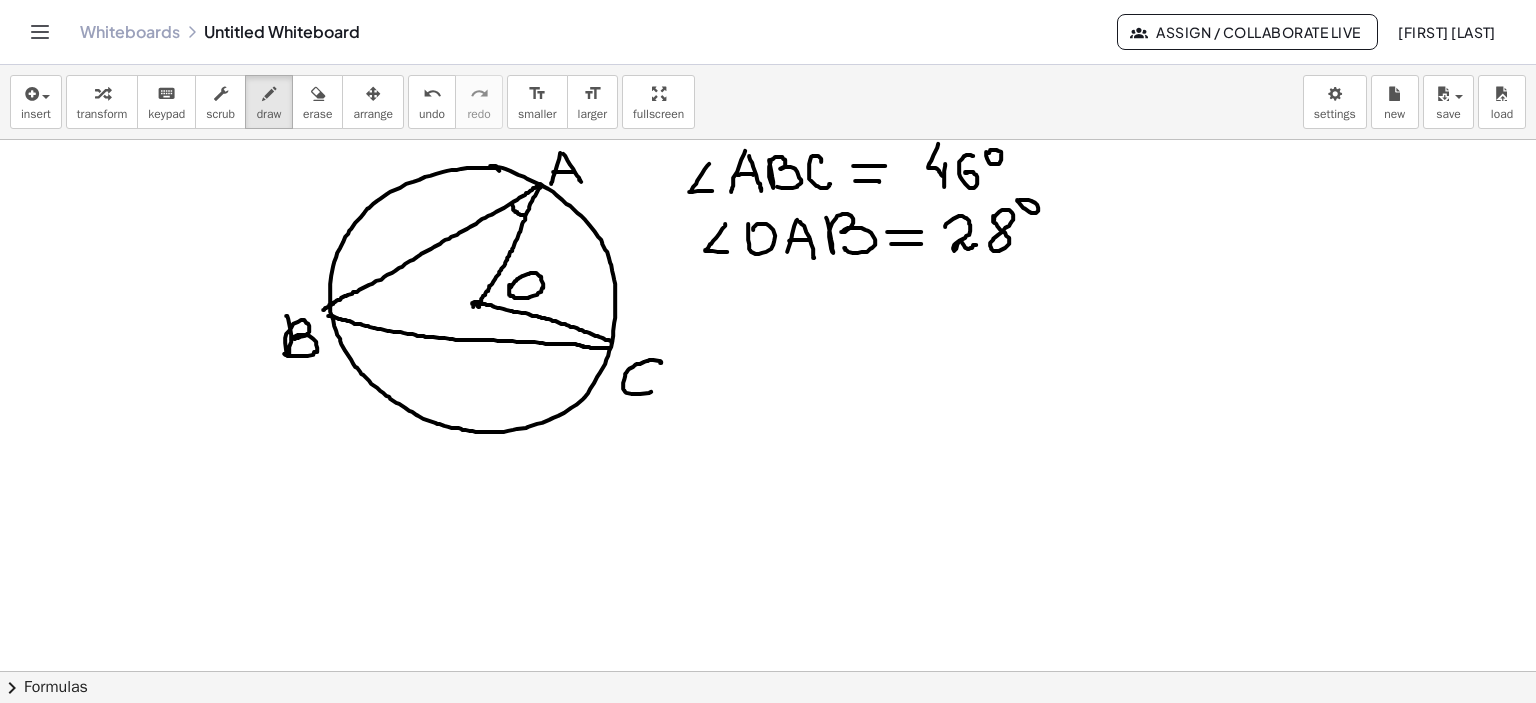 click at bounding box center (765, -3067) 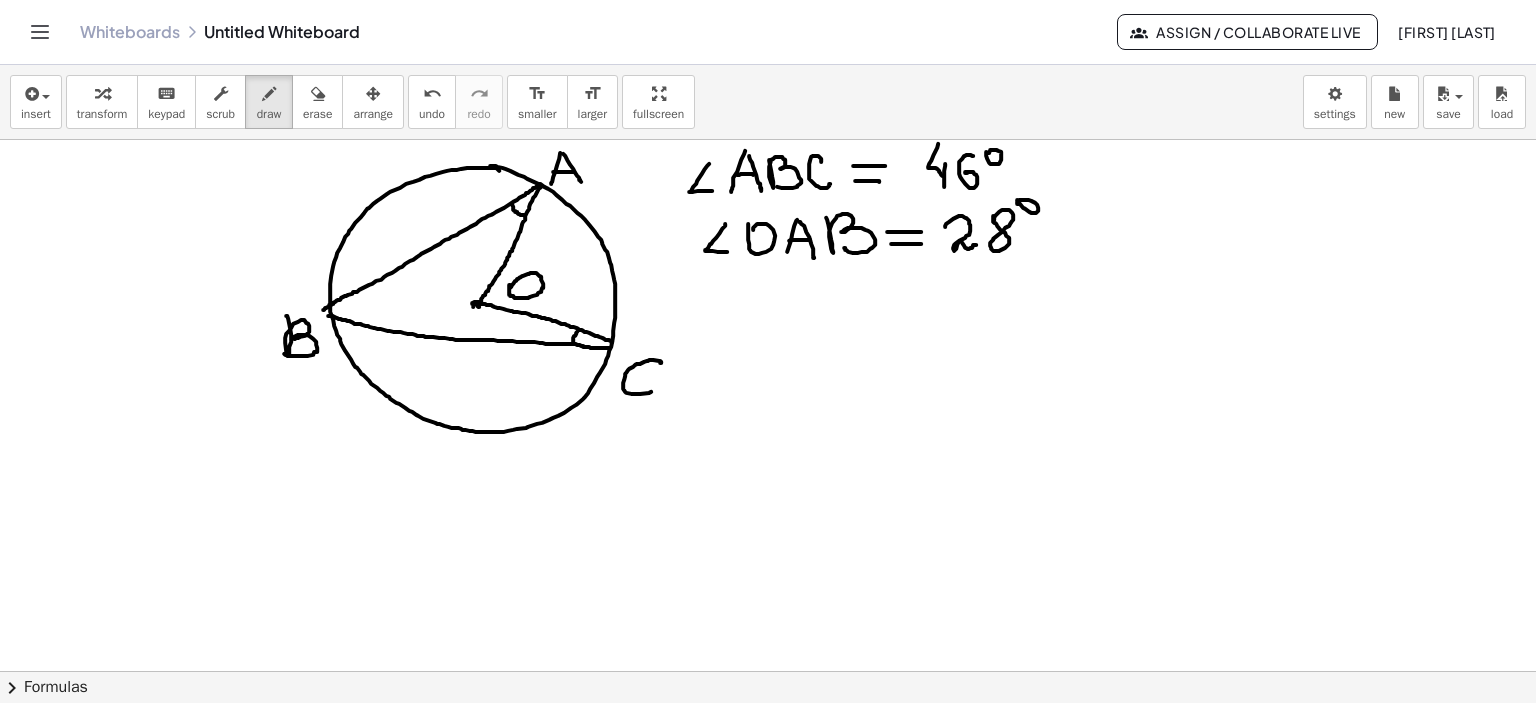 click at bounding box center [765, -3067] 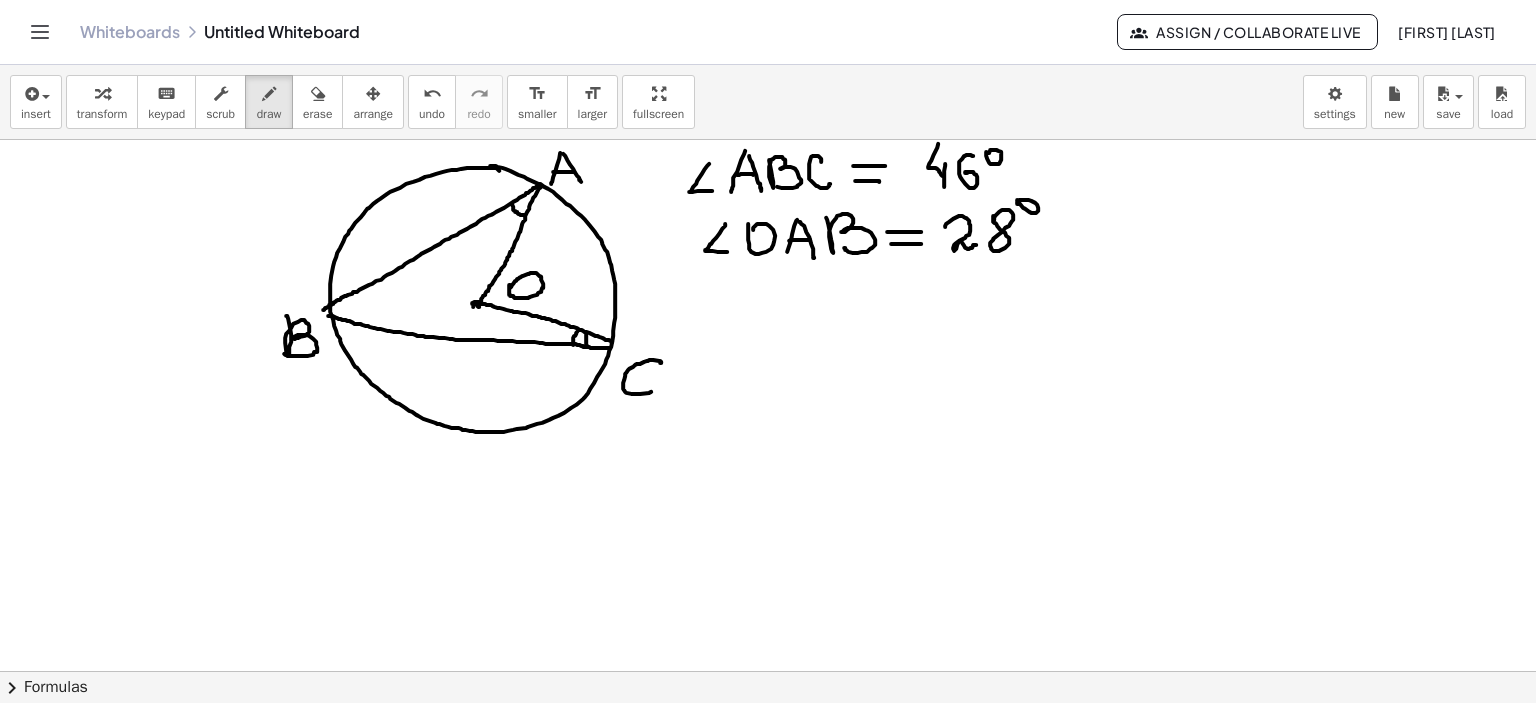 click at bounding box center (765, -3067) 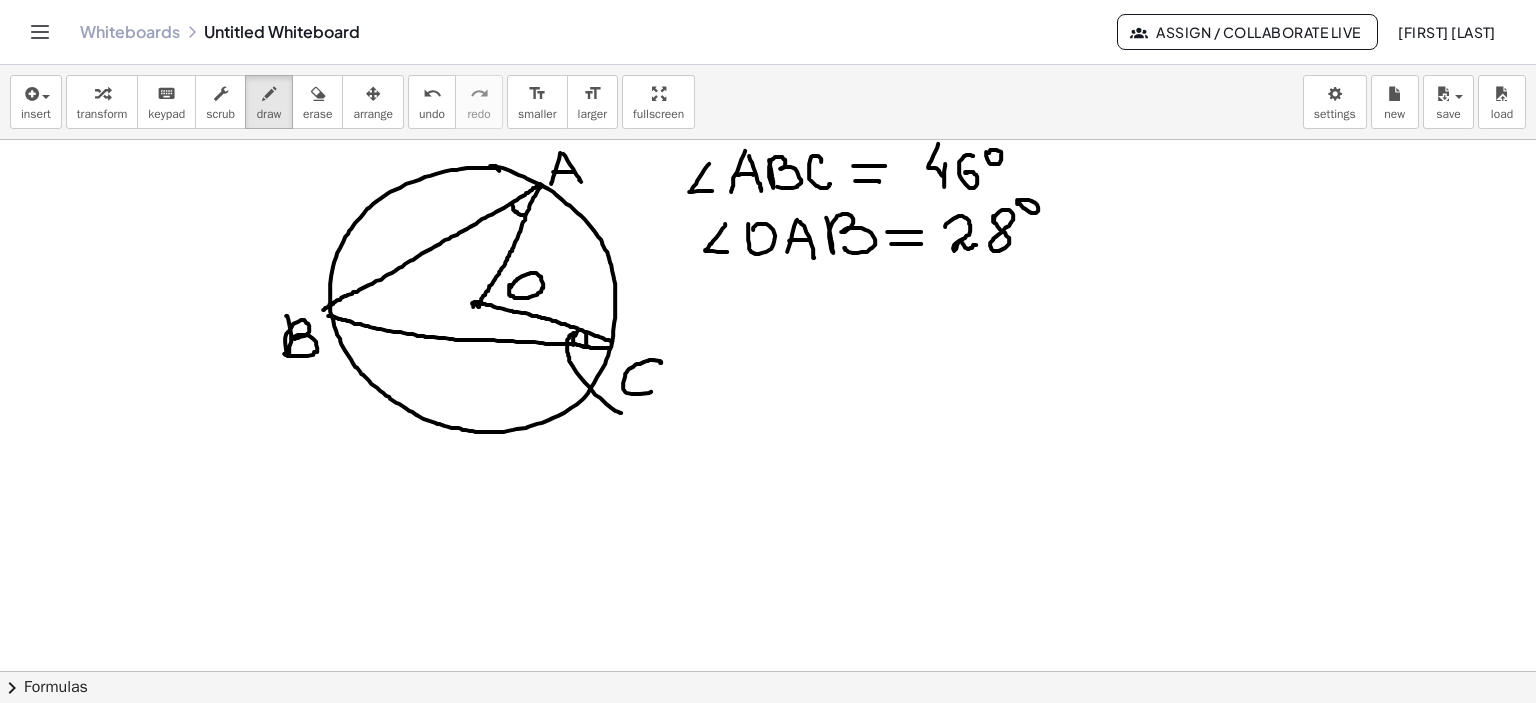 click at bounding box center [765, -3067] 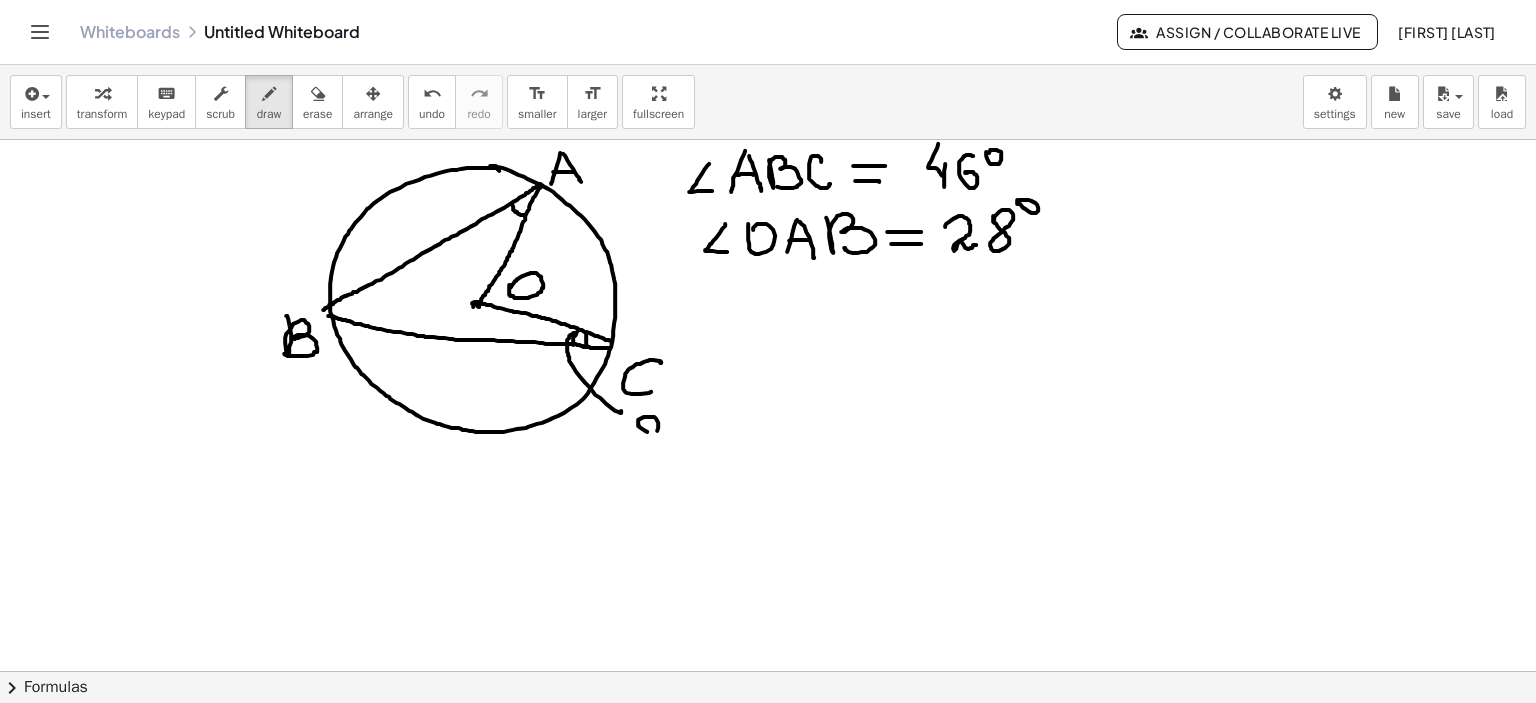 click at bounding box center [765, -3067] 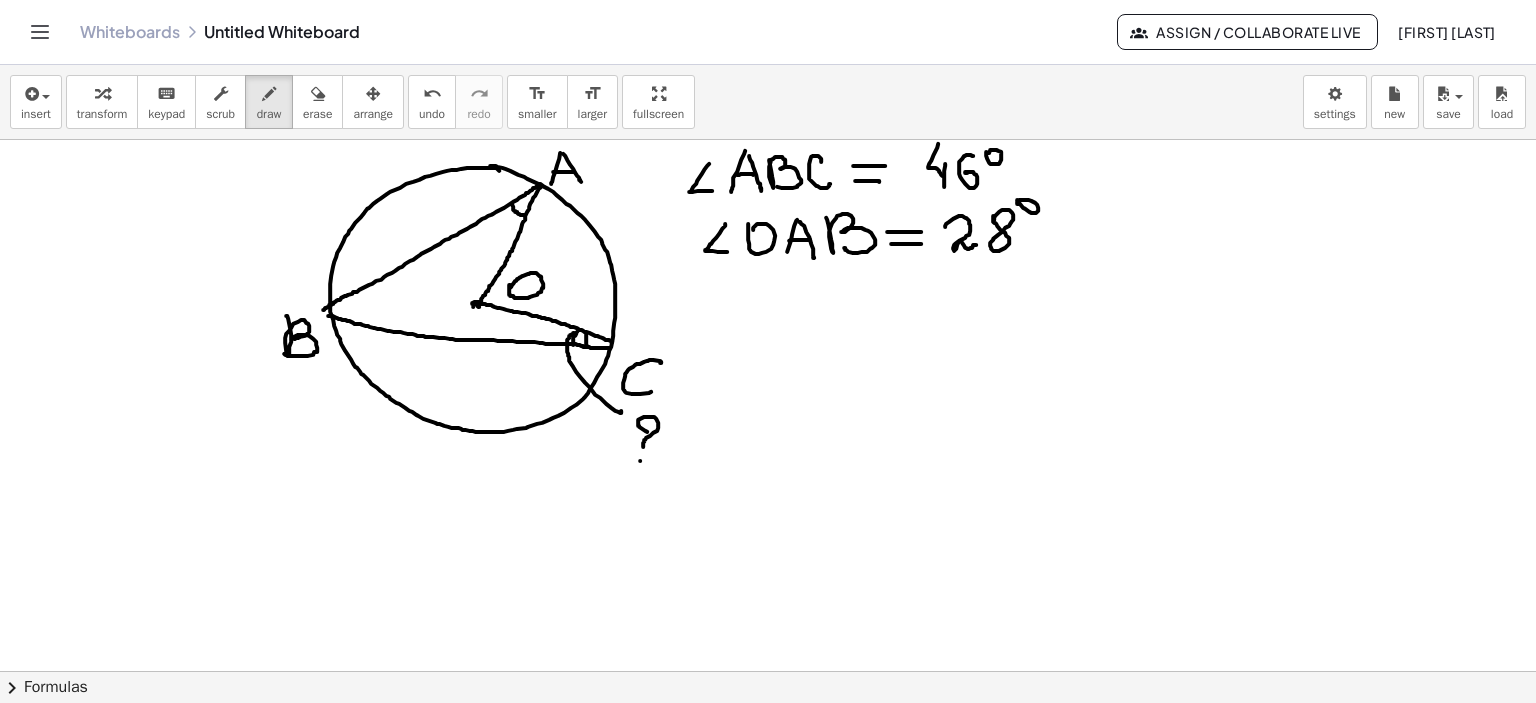 click at bounding box center [765, -3067] 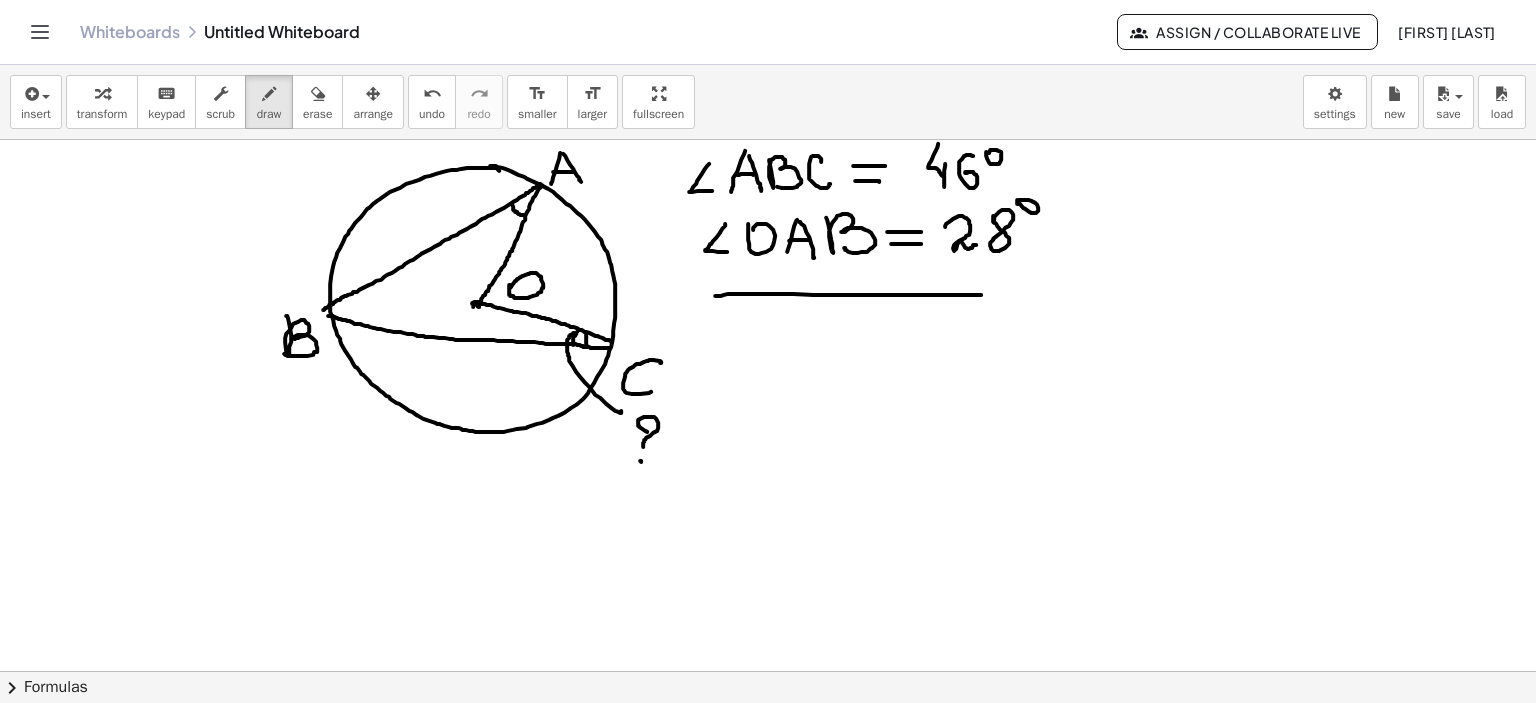 click at bounding box center [765, -3067] 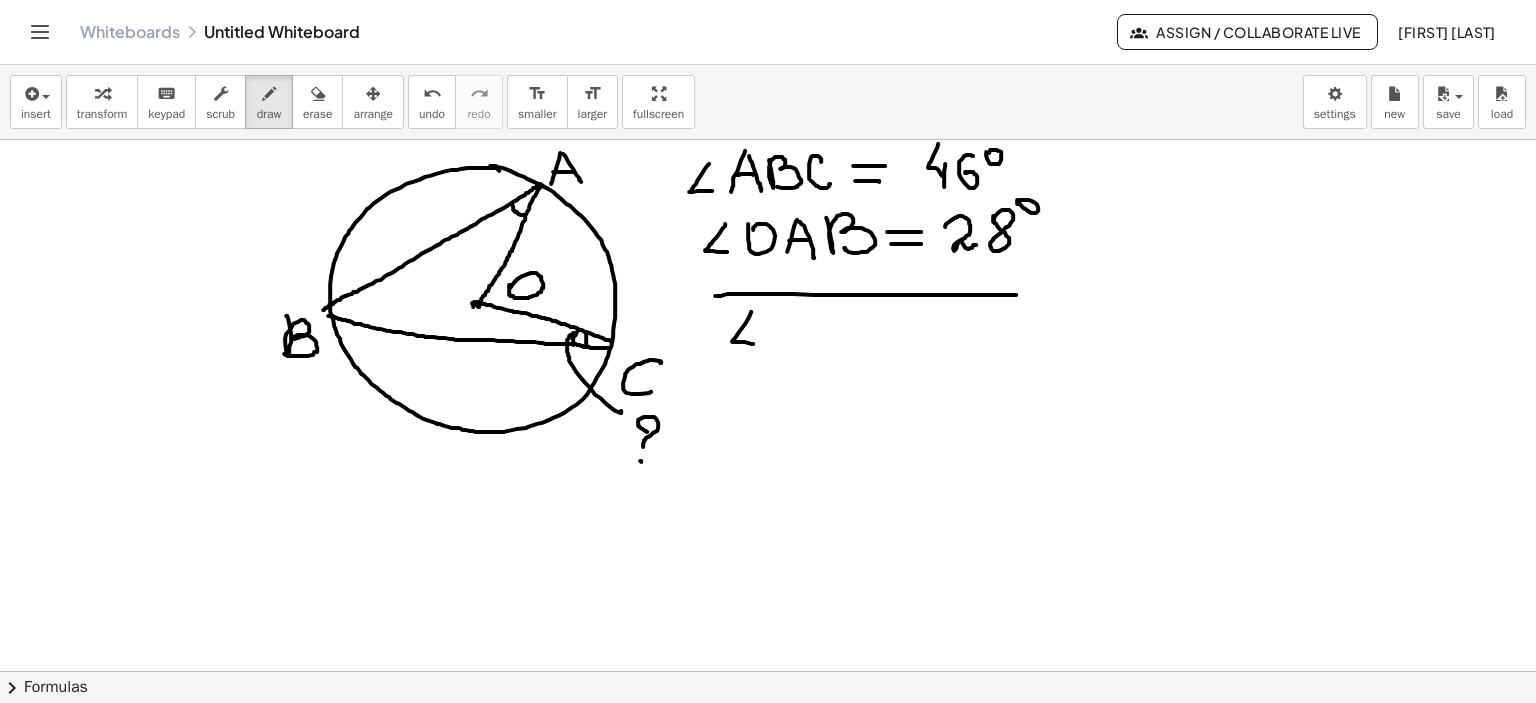 click at bounding box center [765, -3067] 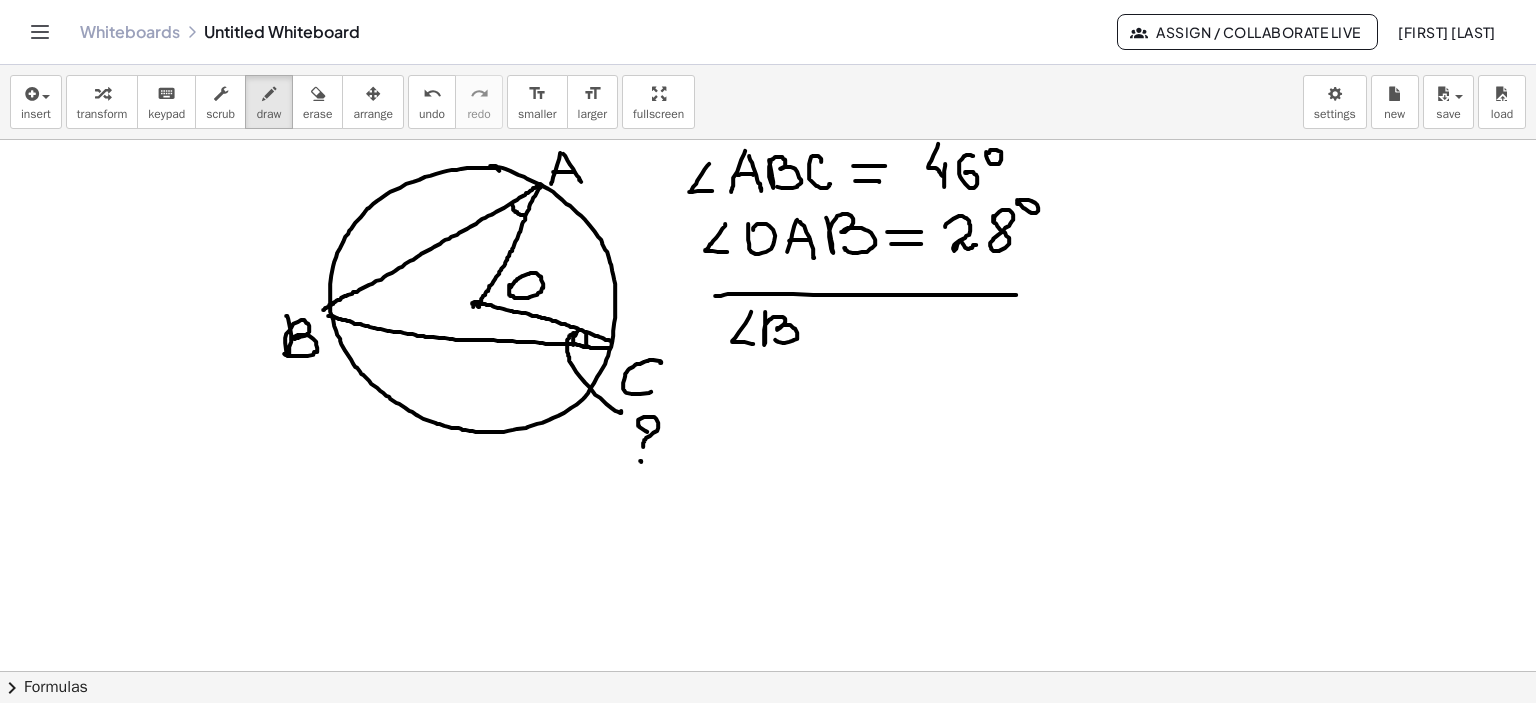 click at bounding box center [765, -3067] 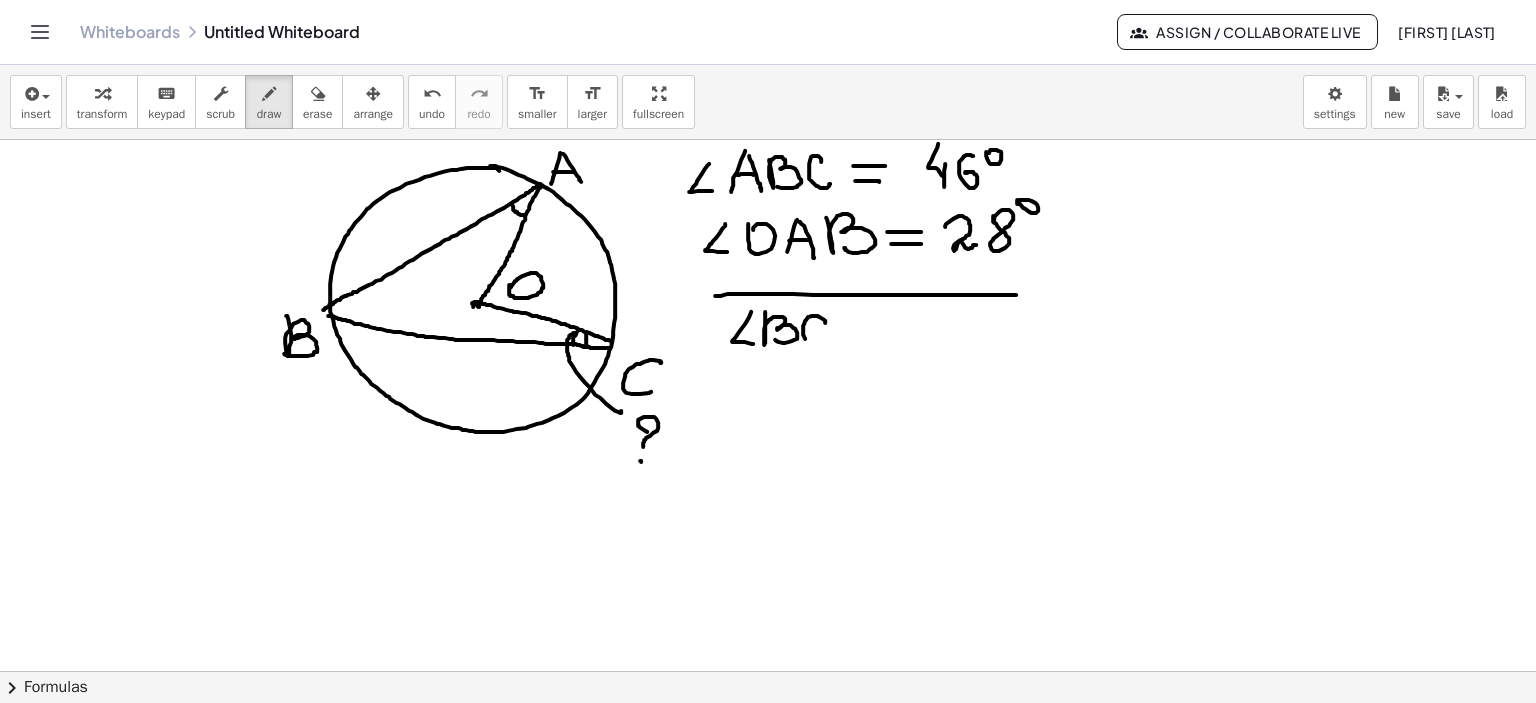 click at bounding box center (765, -3067) 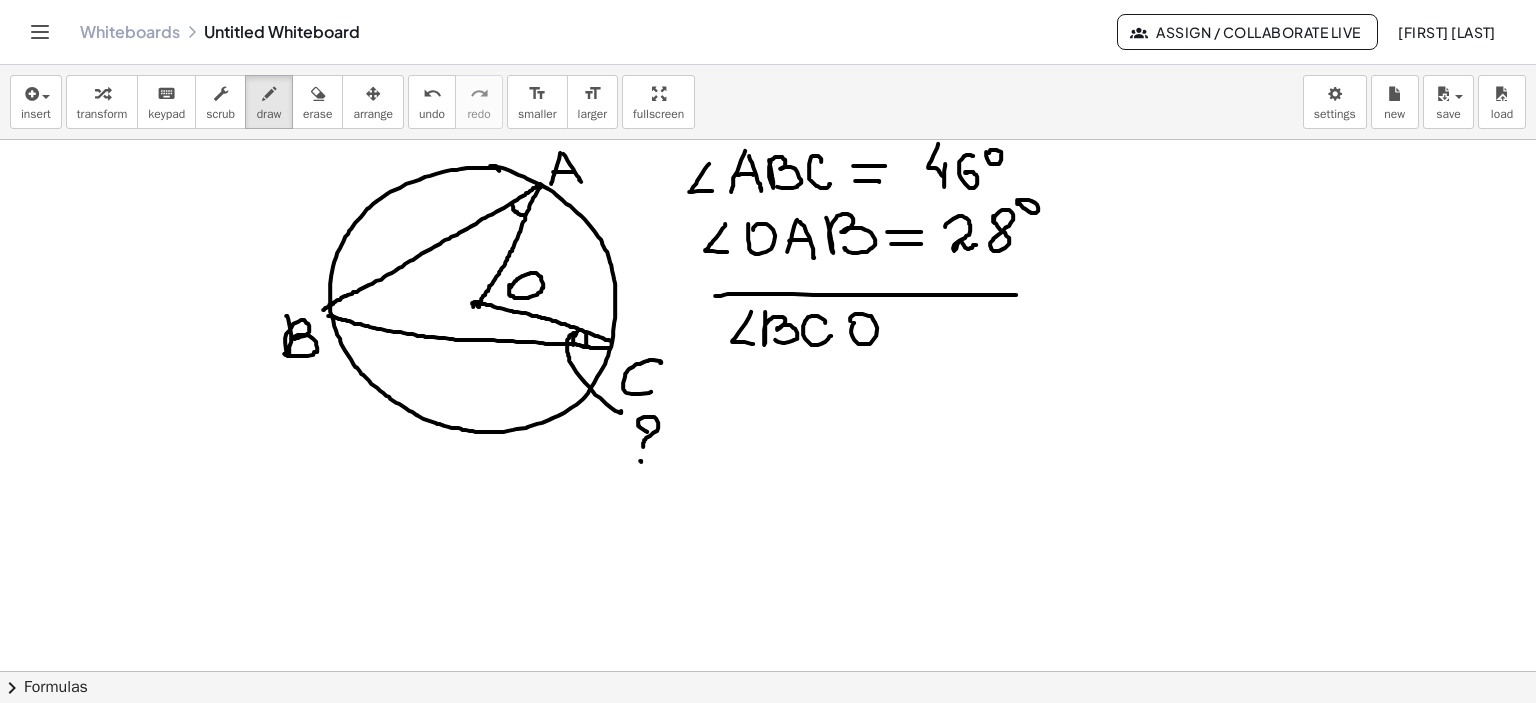 click at bounding box center (765, -3067) 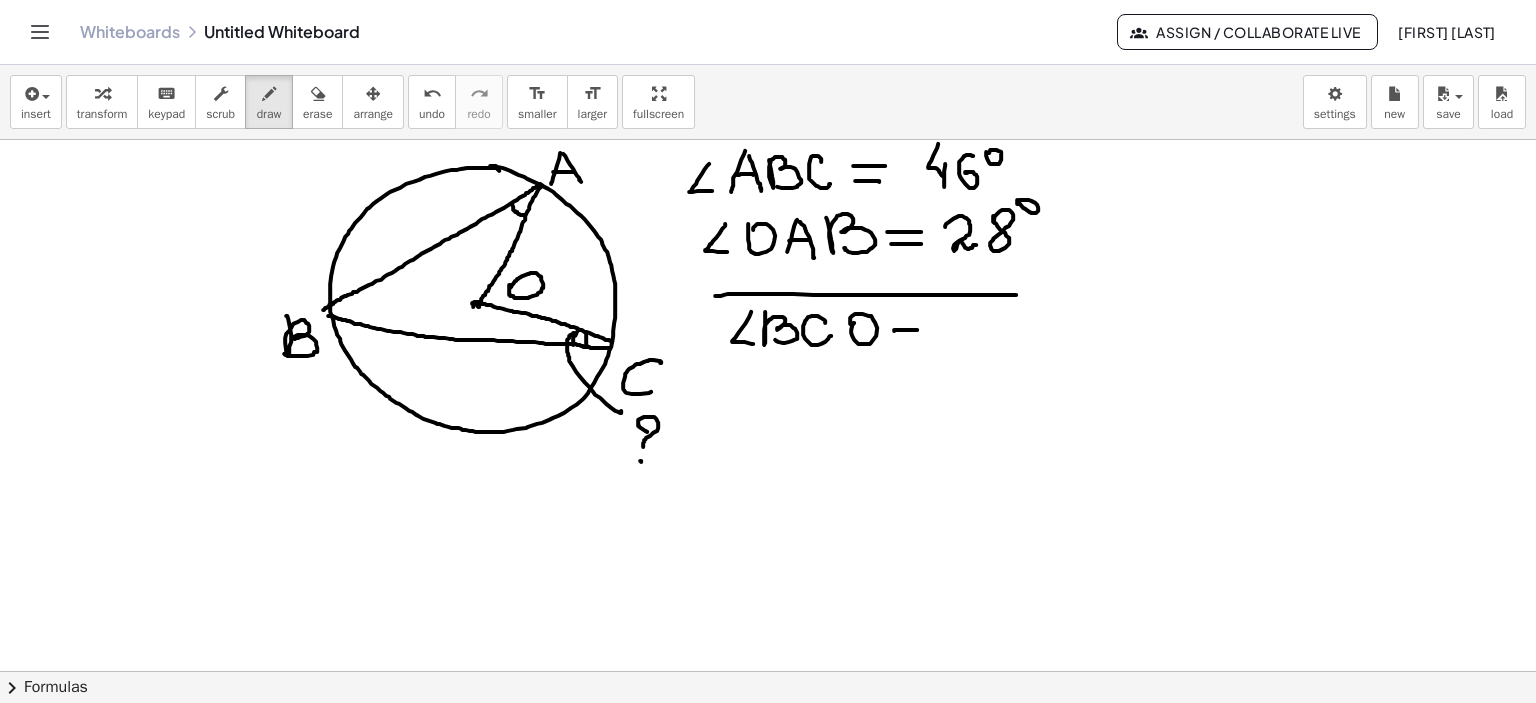 click at bounding box center (765, -3067) 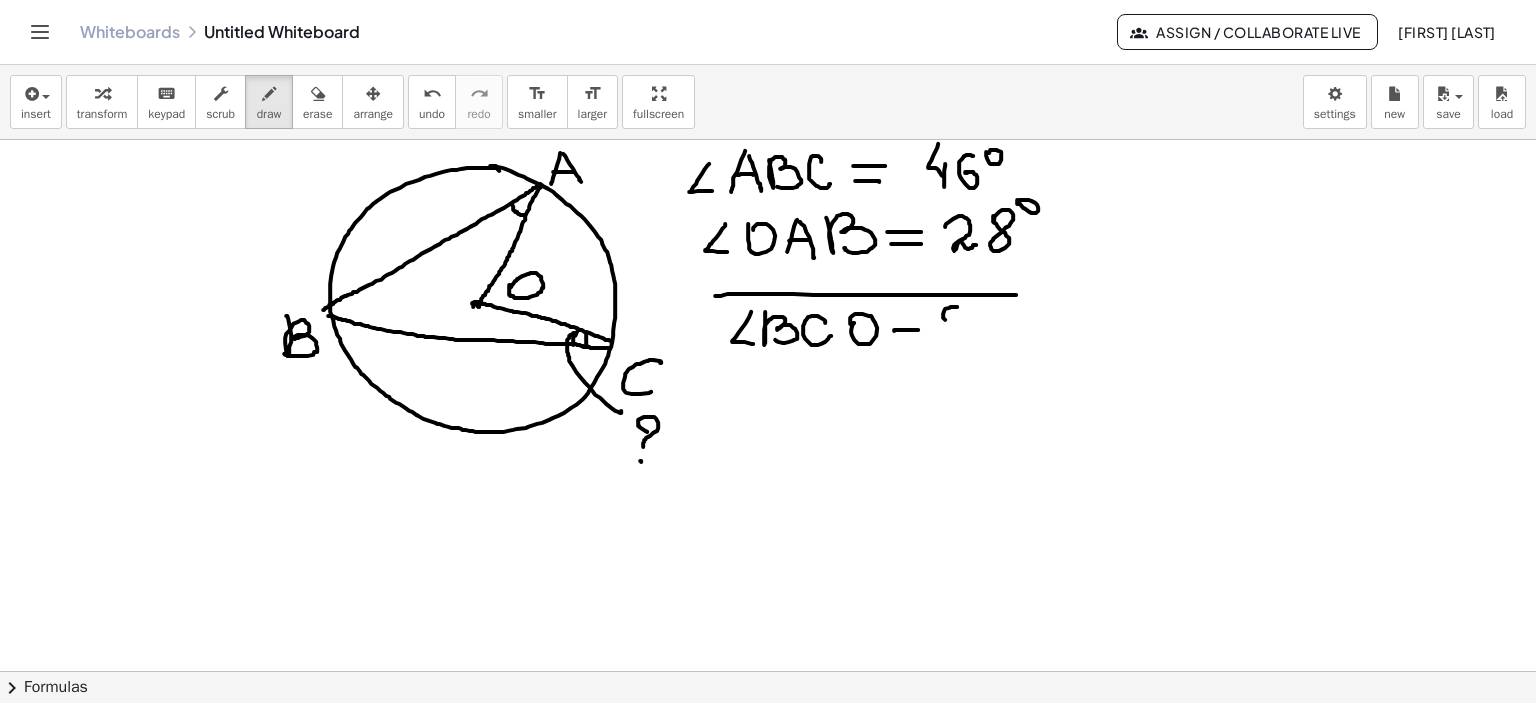 click at bounding box center (765, -3067) 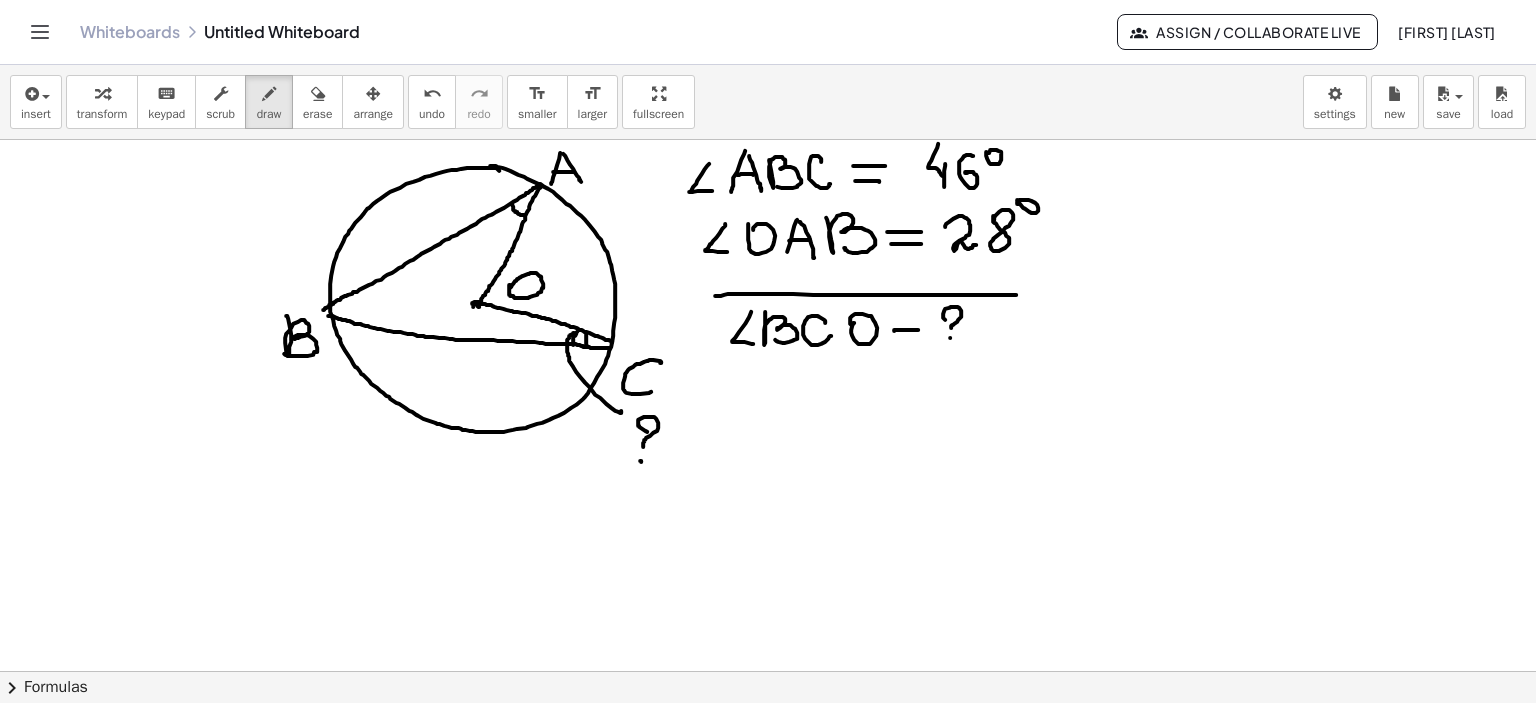 click at bounding box center (765, -3067) 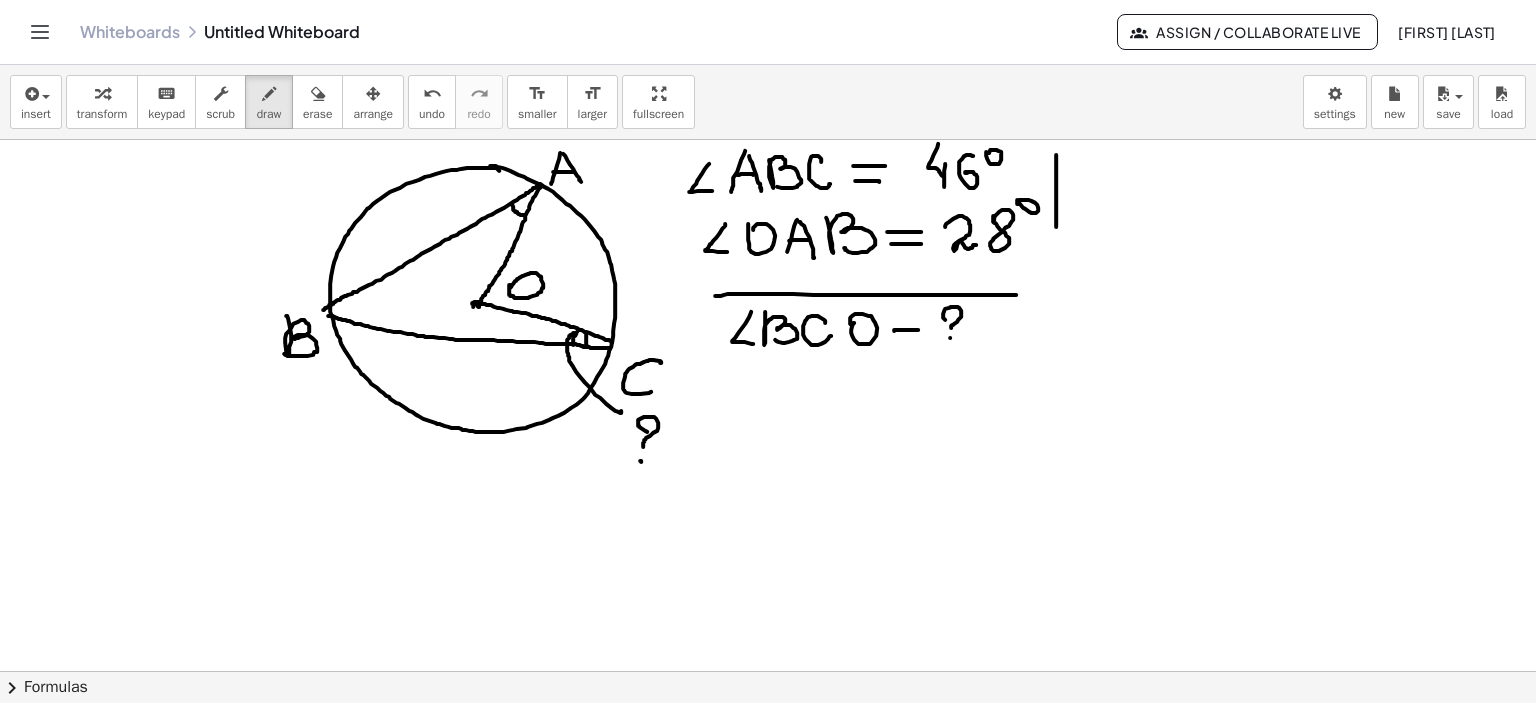 click at bounding box center (765, -3067) 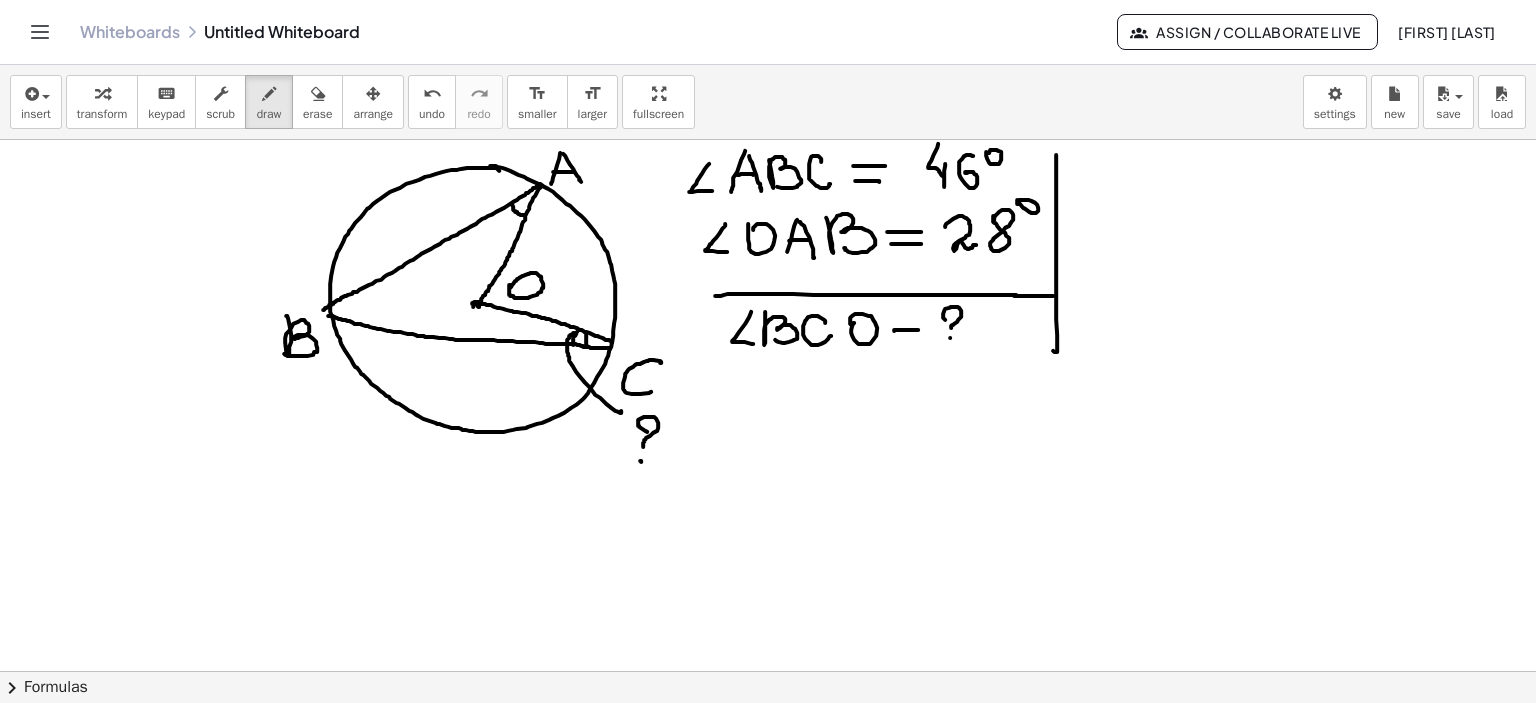 click at bounding box center (765, -3067) 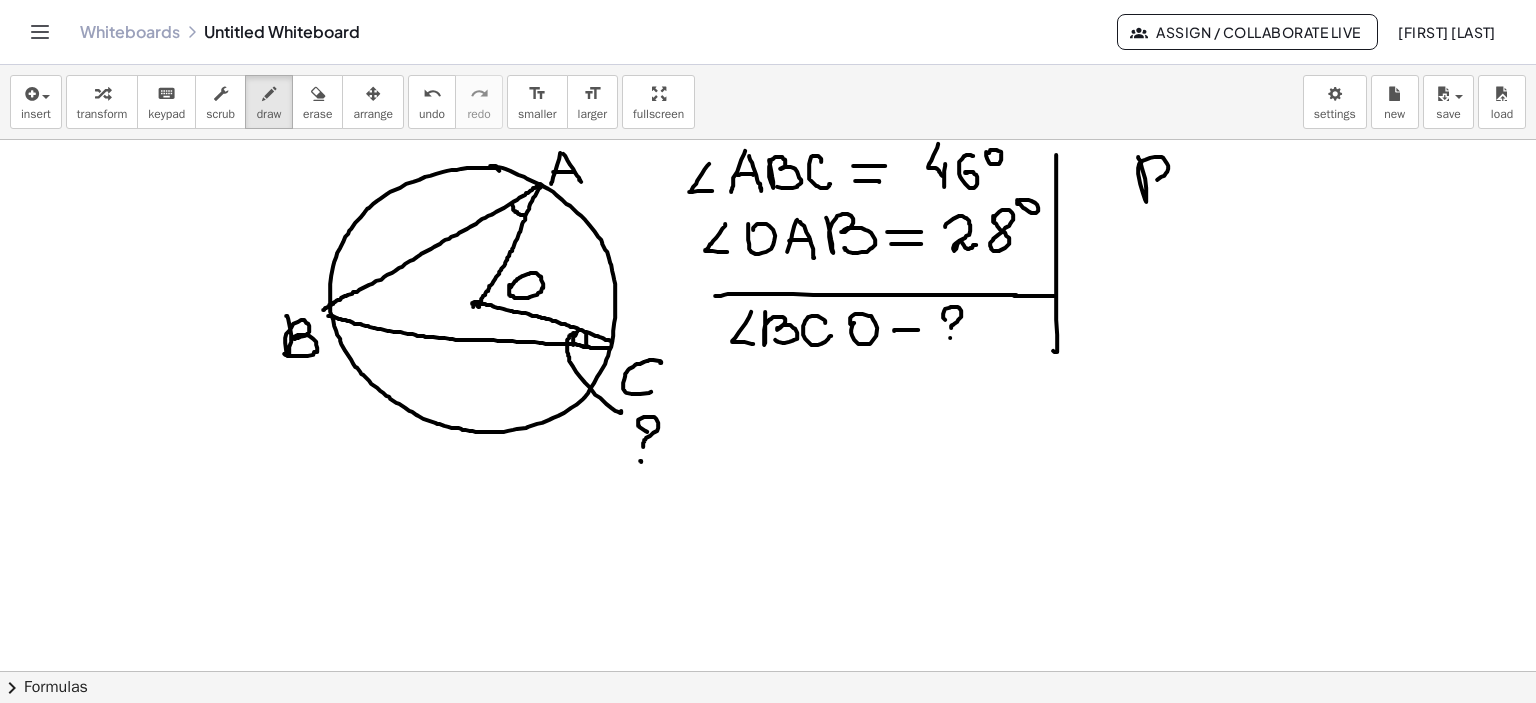 click at bounding box center [765, -3067] 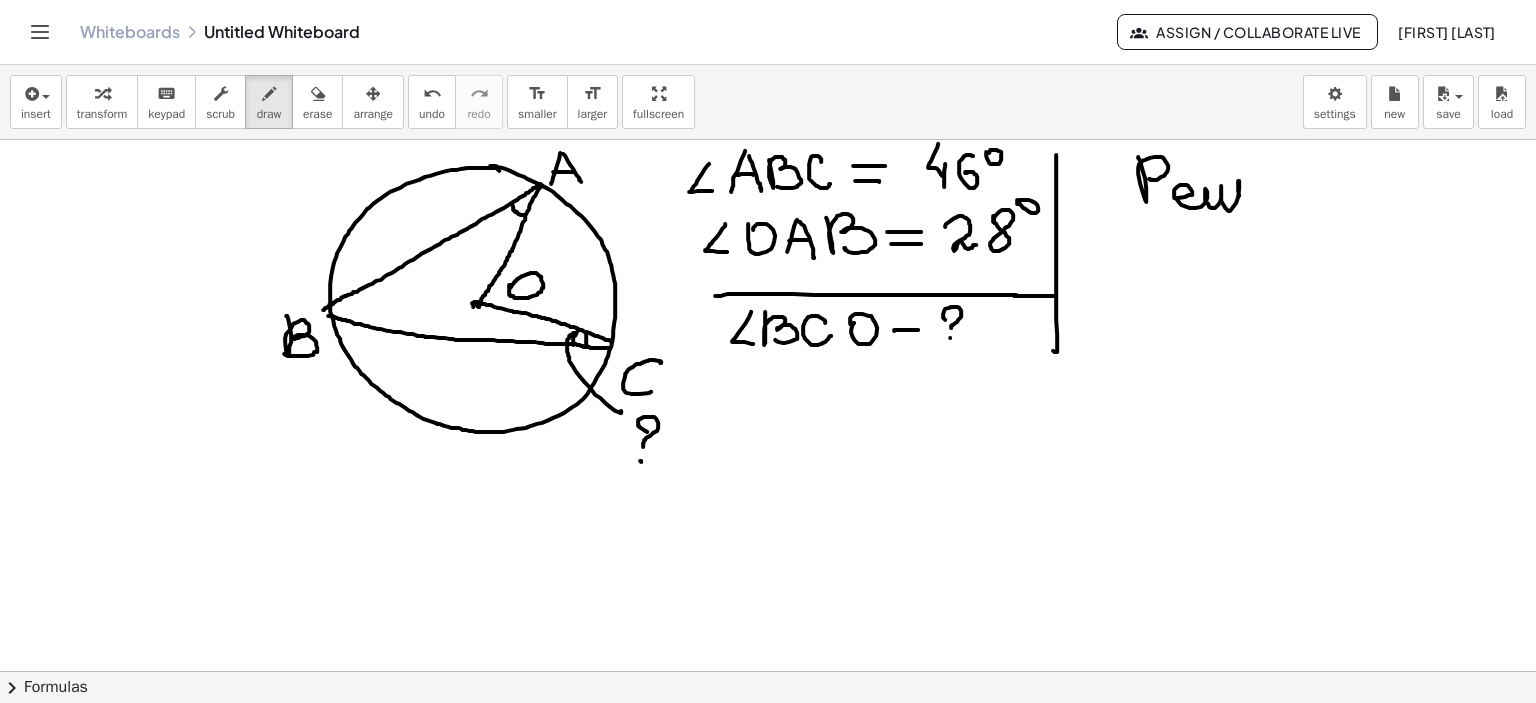 click at bounding box center (765, -3067) 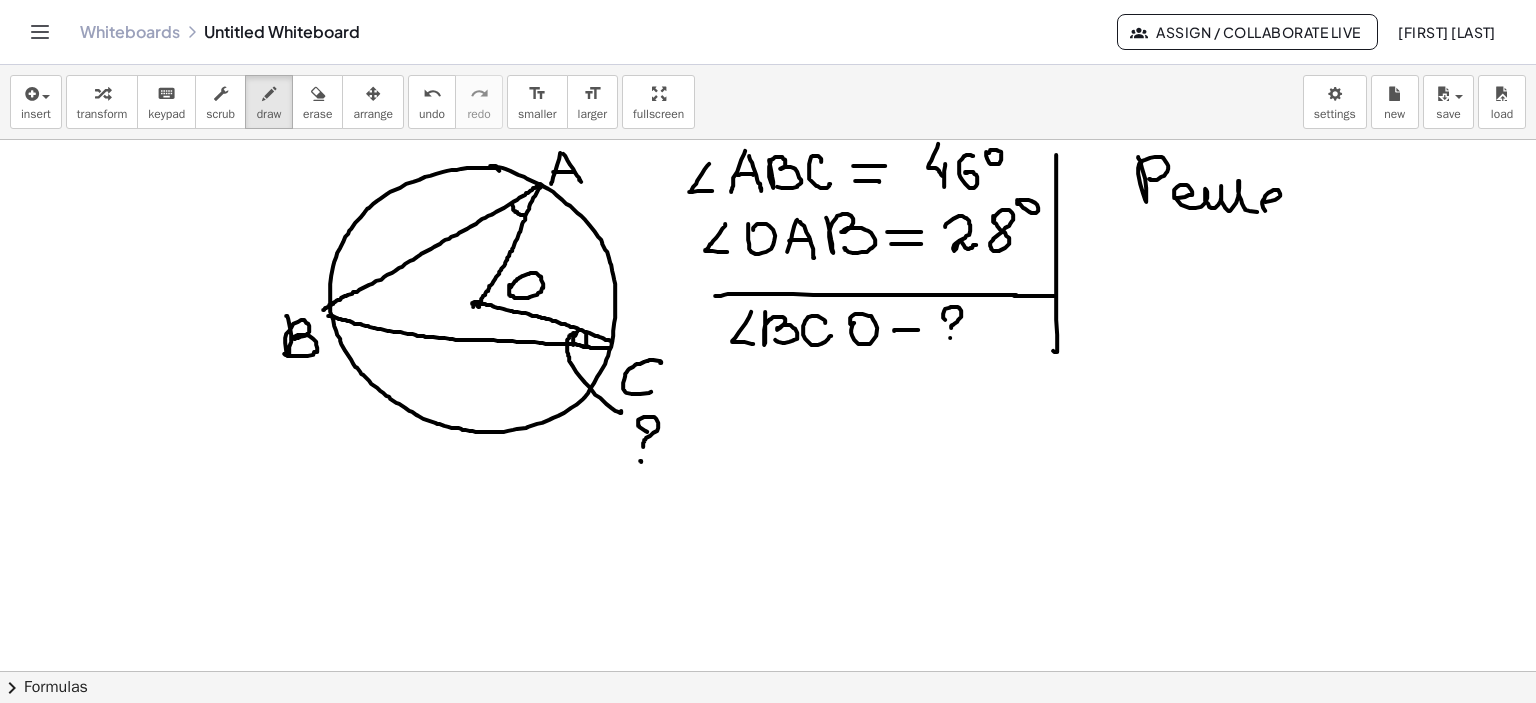click at bounding box center (765, -3067) 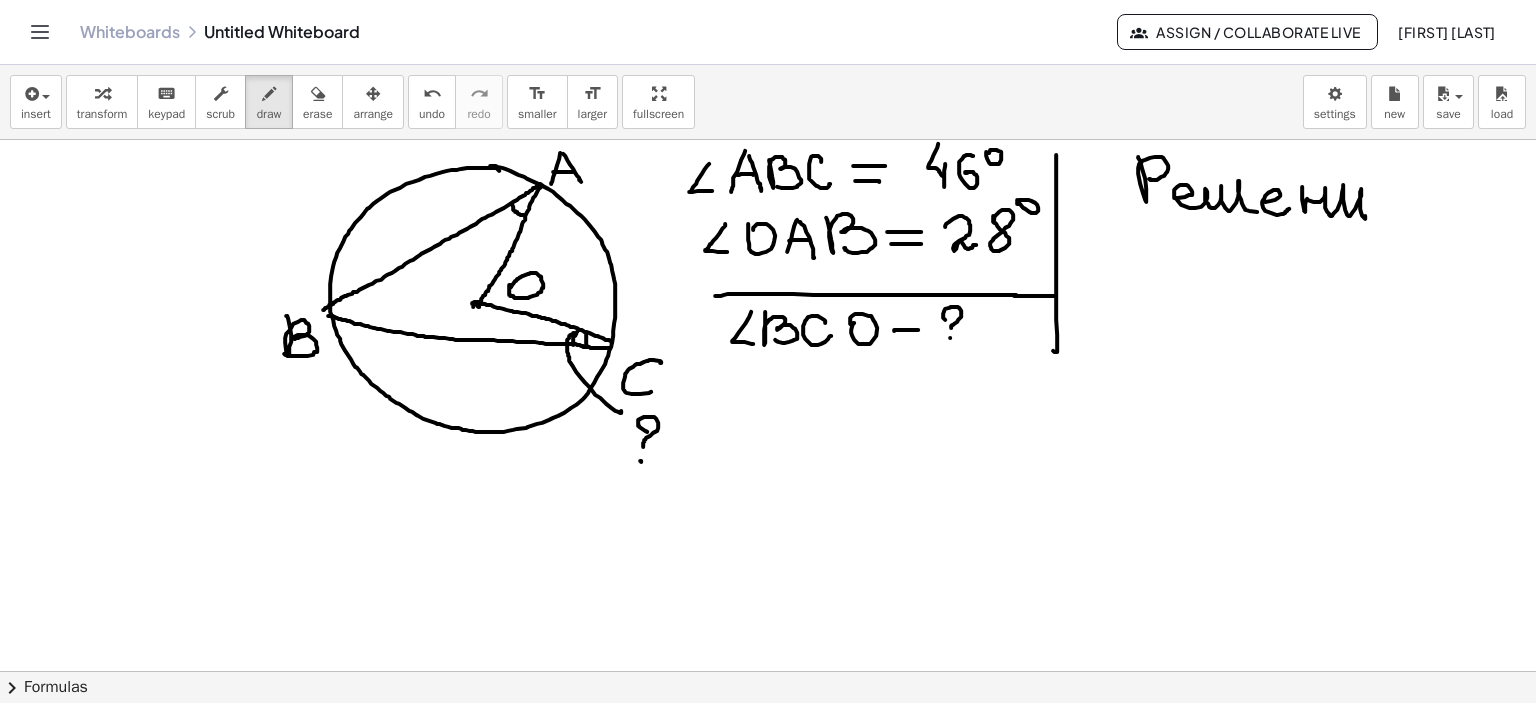 click at bounding box center (765, -3067) 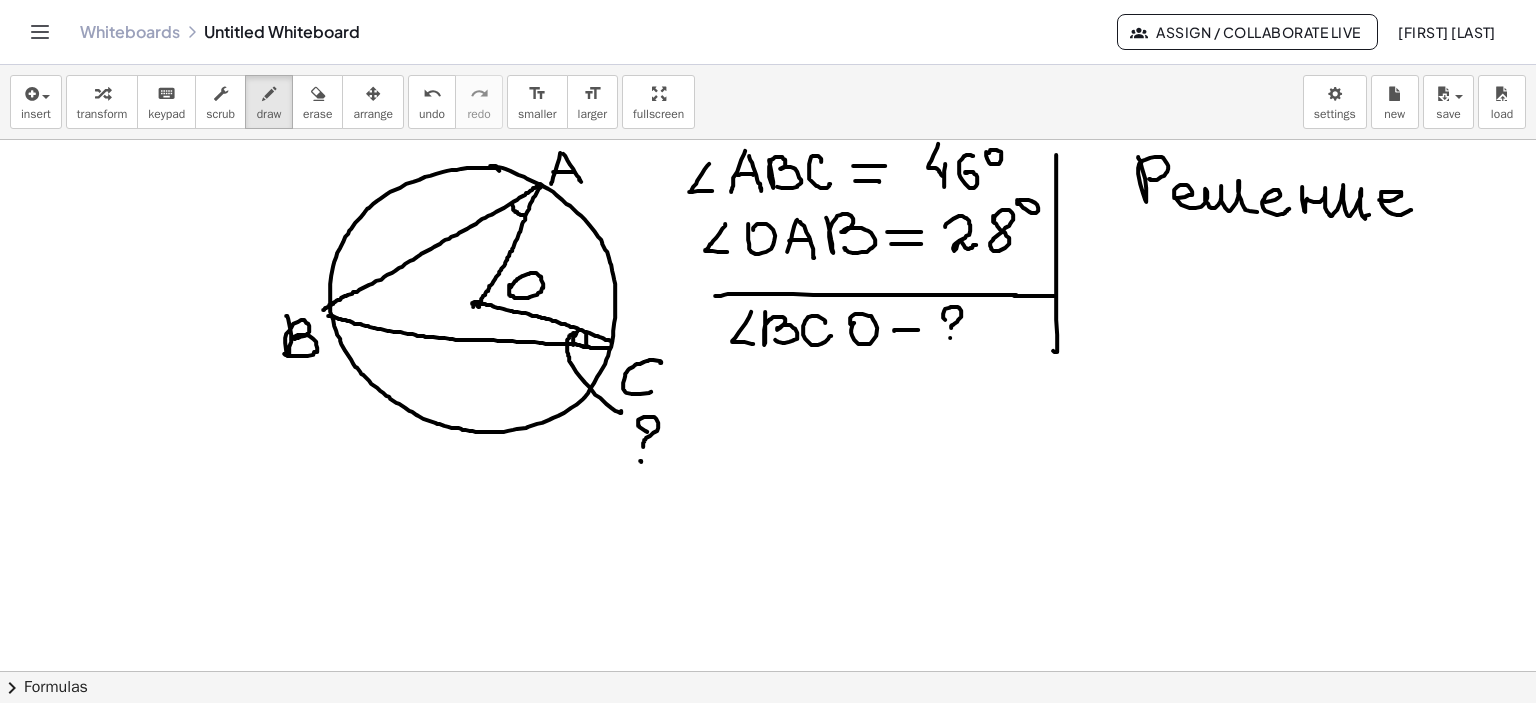 click at bounding box center [765, -3067] 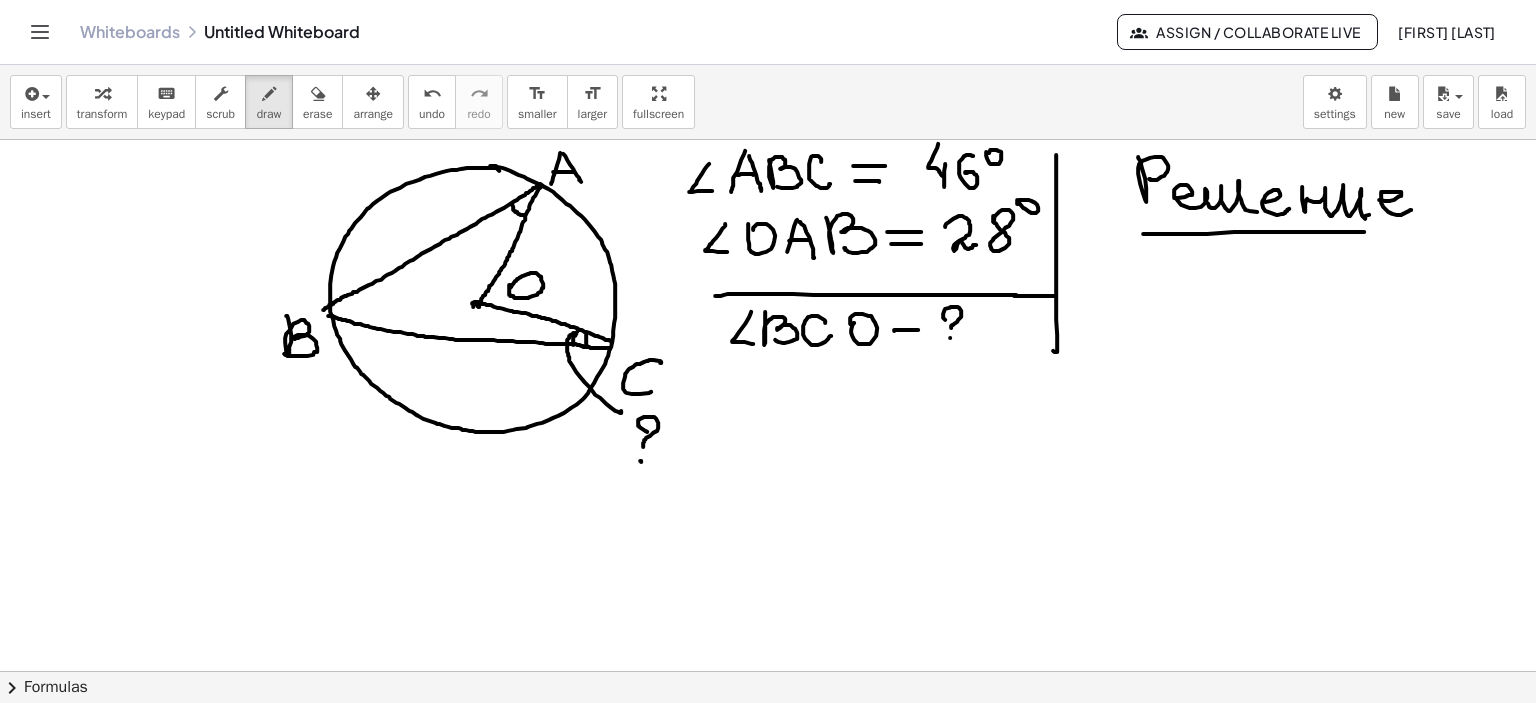 click at bounding box center (765, -3067) 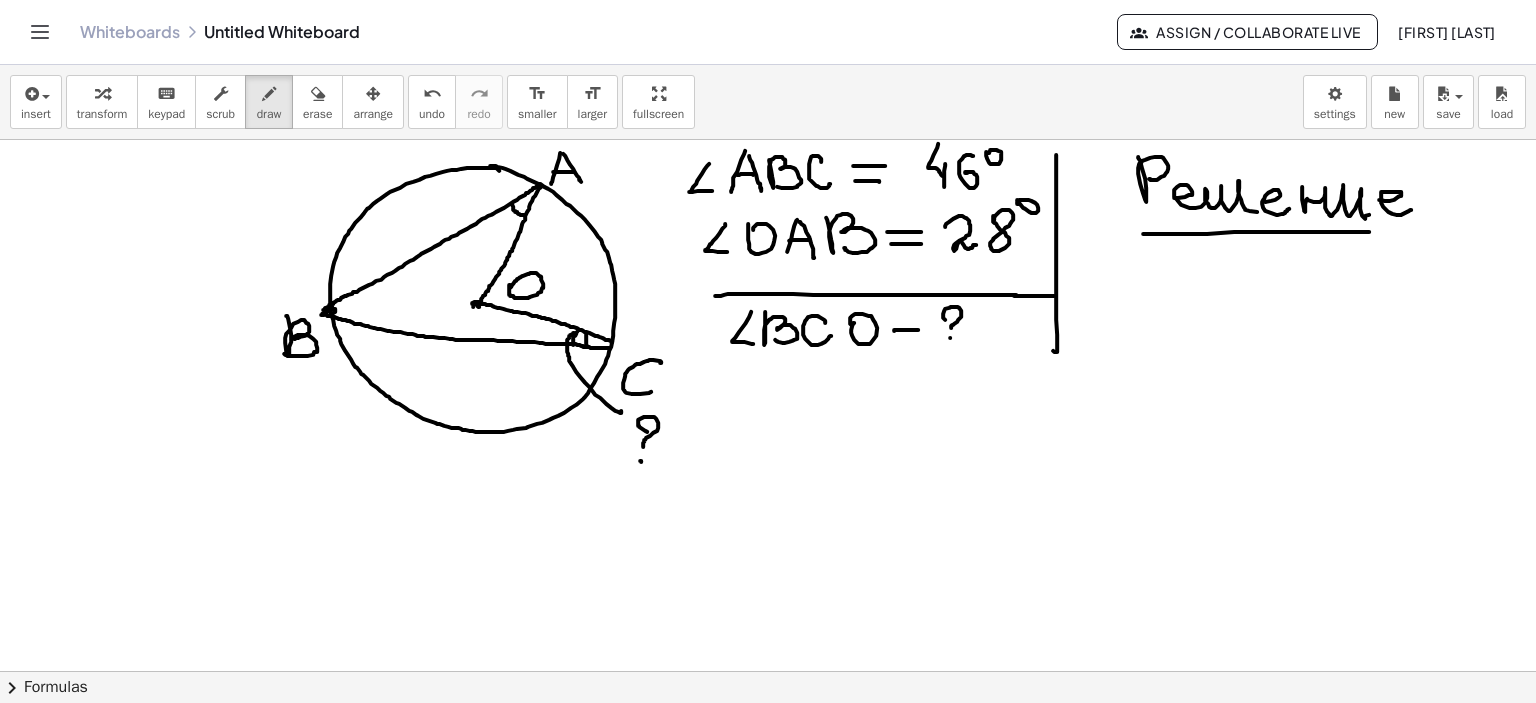 click at bounding box center (765, -3067) 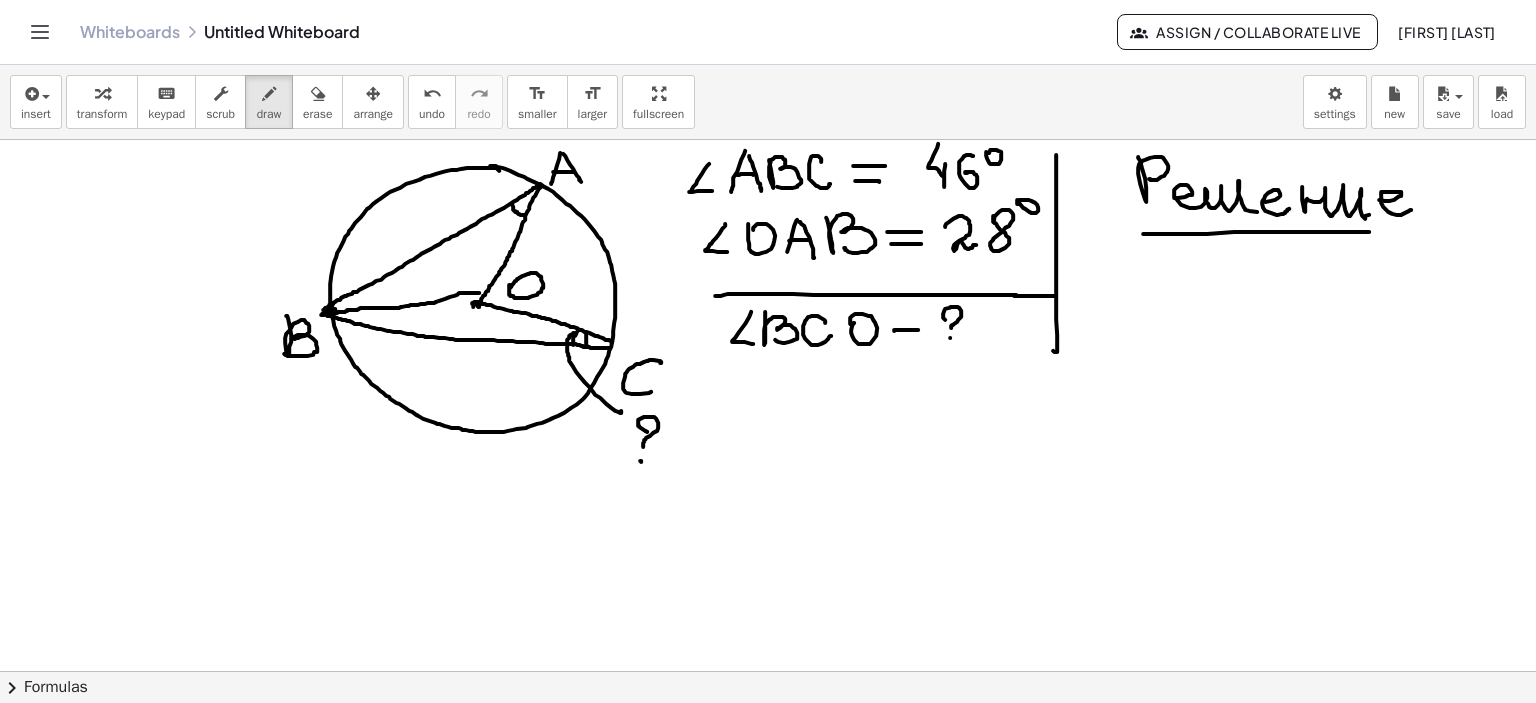 drag, startPoint x: 326, startPoint y: 312, endPoint x: 433, endPoint y: 299, distance: 107.78683 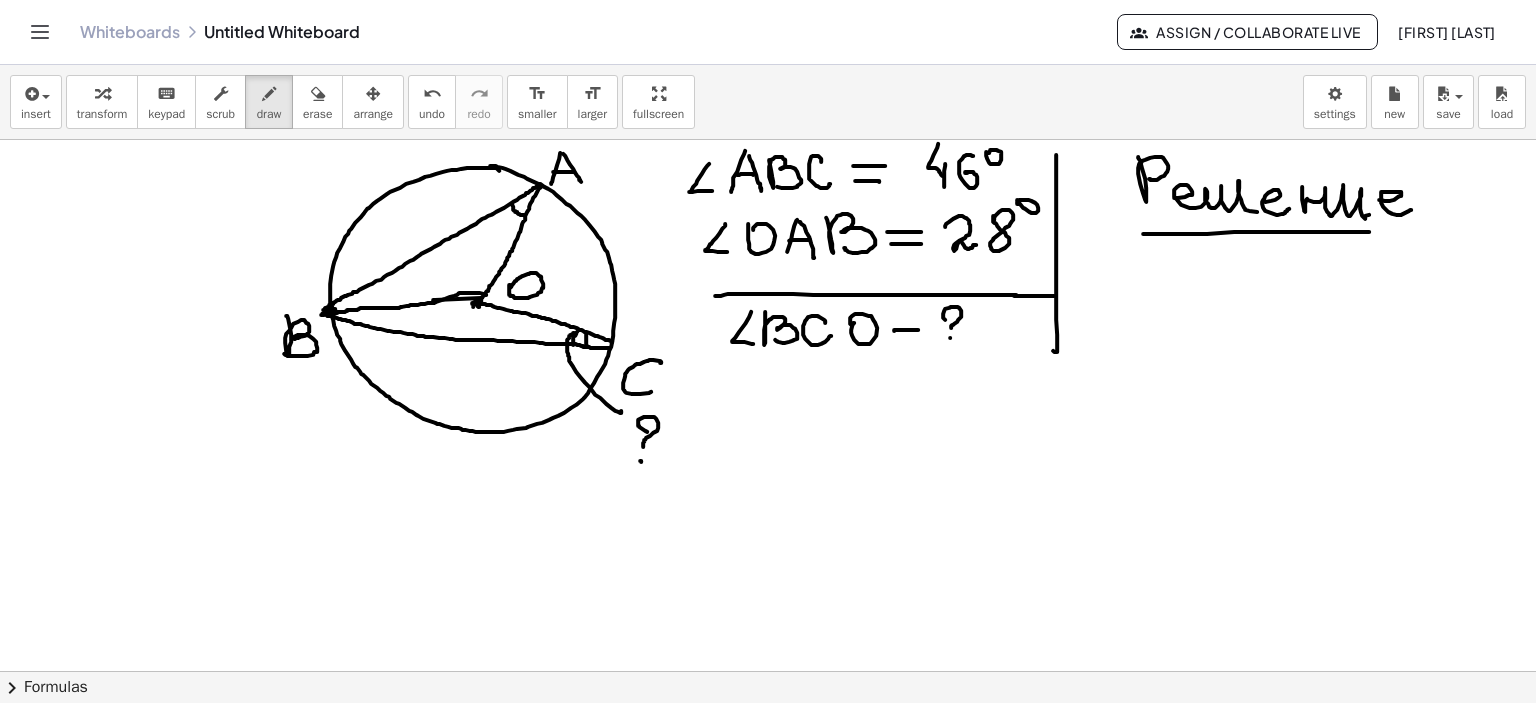 click at bounding box center [765, -3067] 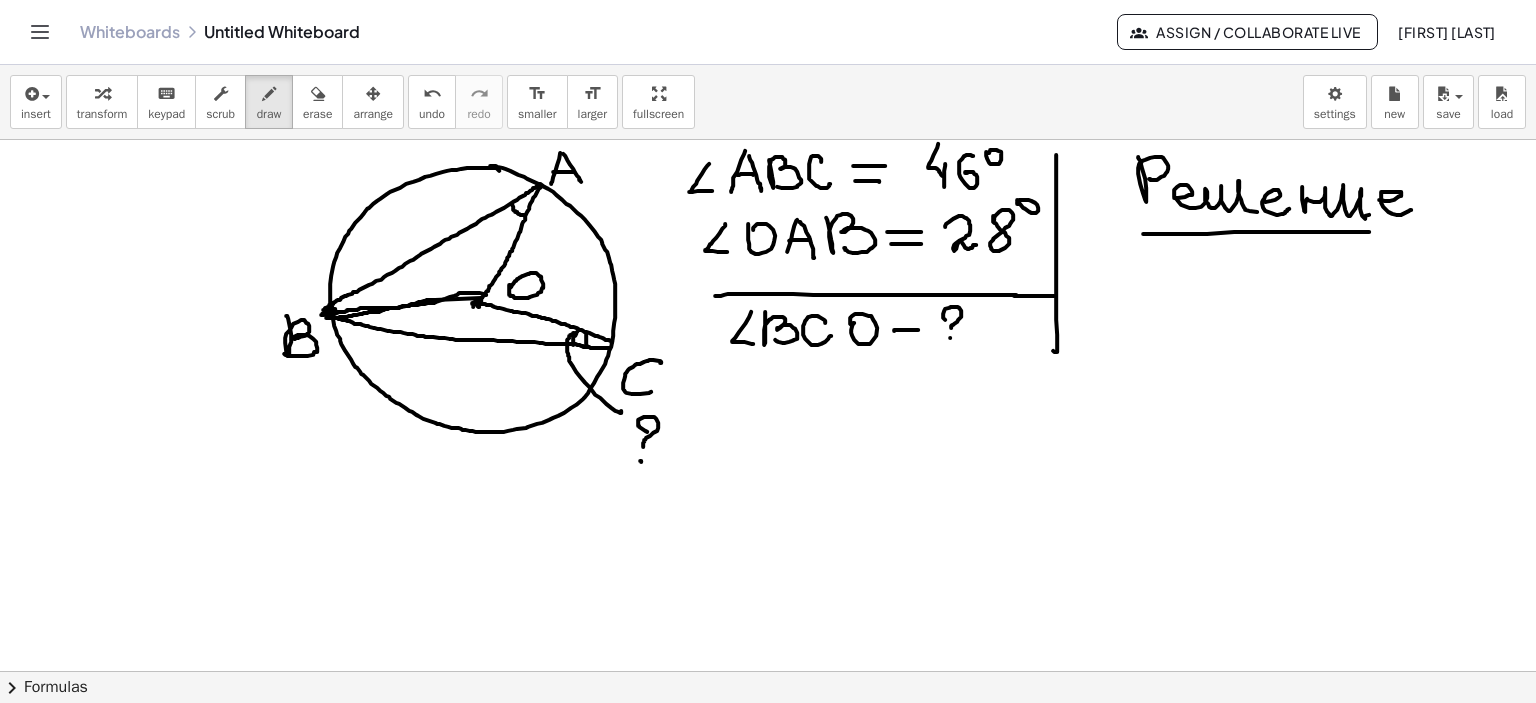 drag, startPoint x: 432, startPoint y: 299, endPoint x: 325, endPoint y: 318, distance: 108.67382 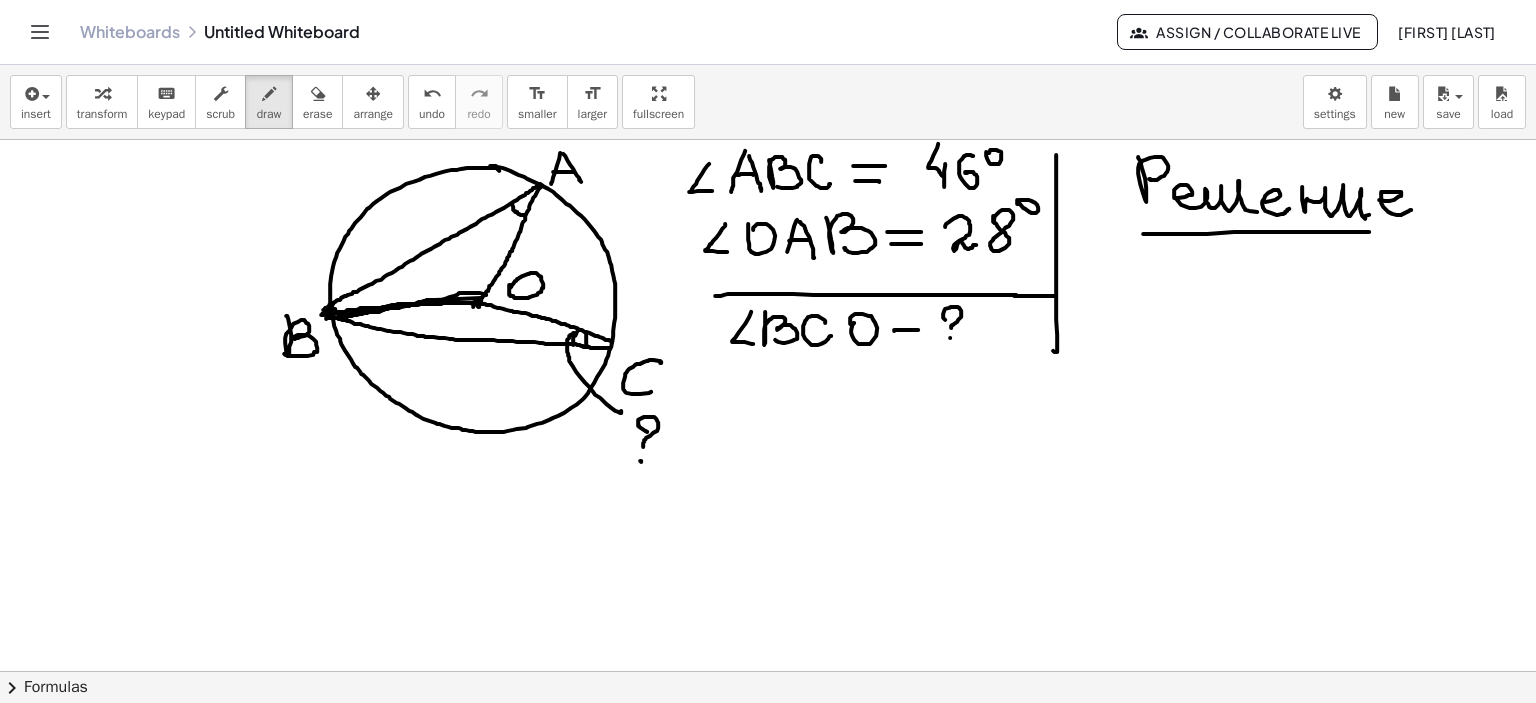 drag, startPoint x: 337, startPoint y: 316, endPoint x: 477, endPoint y: 301, distance: 140.80128 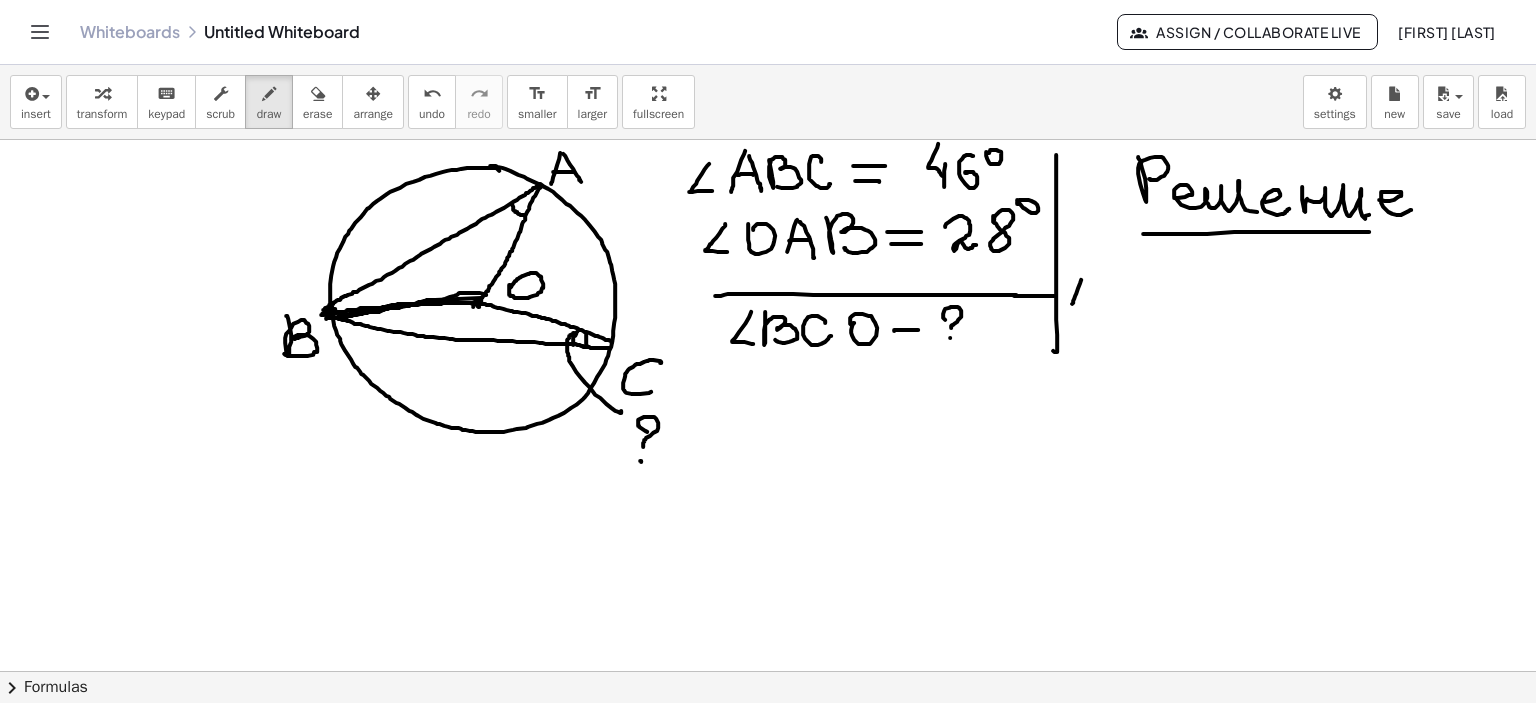 click at bounding box center (765, -3067) 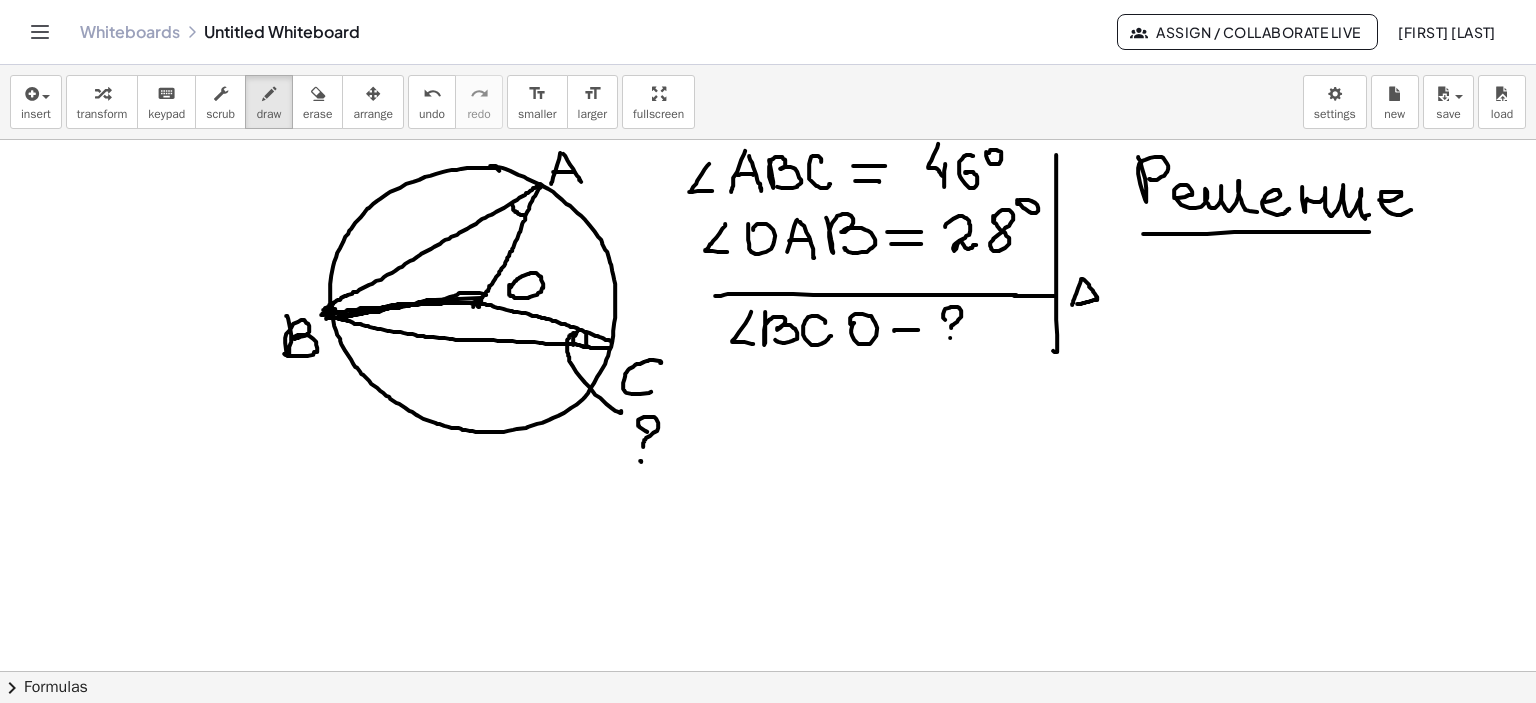 drag, startPoint x: 1080, startPoint y: 278, endPoint x: 1076, endPoint y: 303, distance: 25.317978 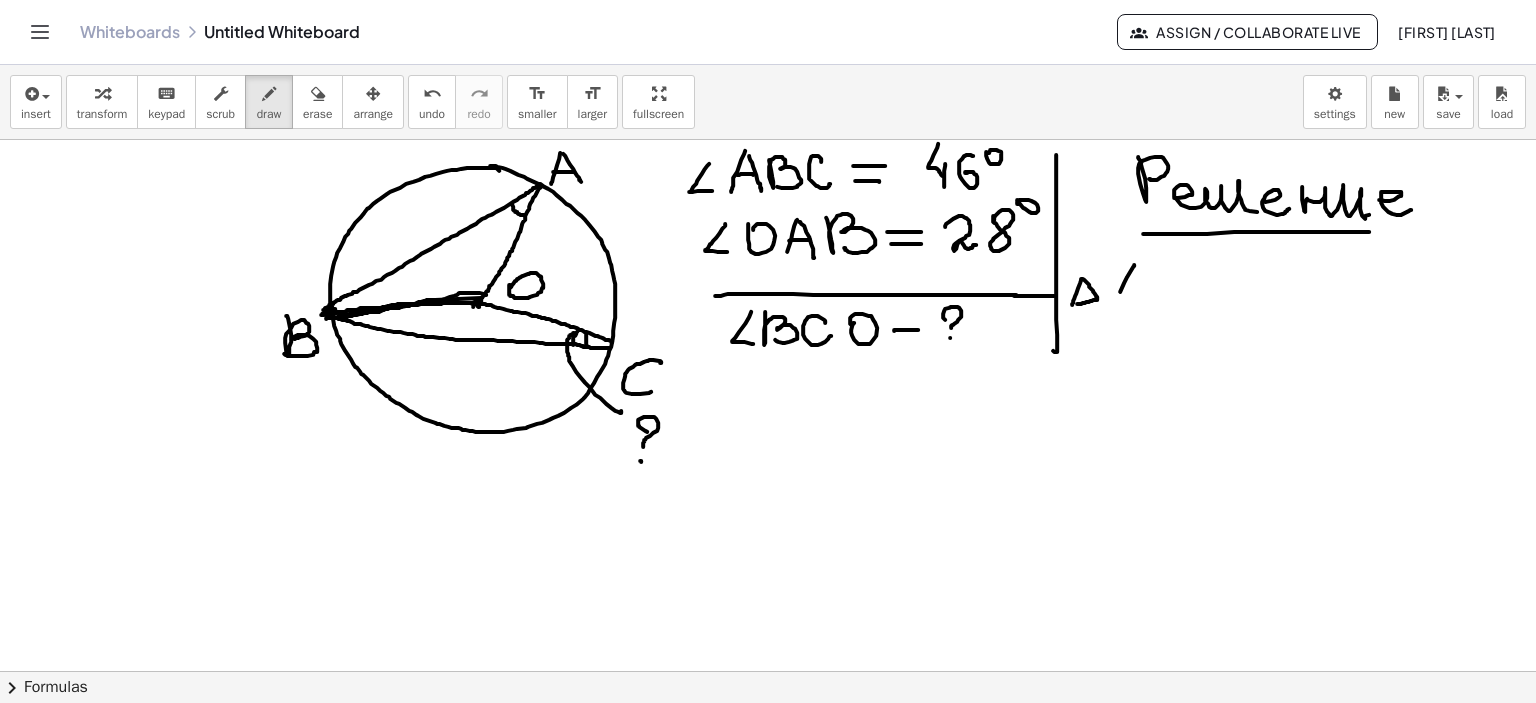 drag, startPoint x: 1133, startPoint y: 265, endPoint x: 1112, endPoint y: 307, distance: 46.957428 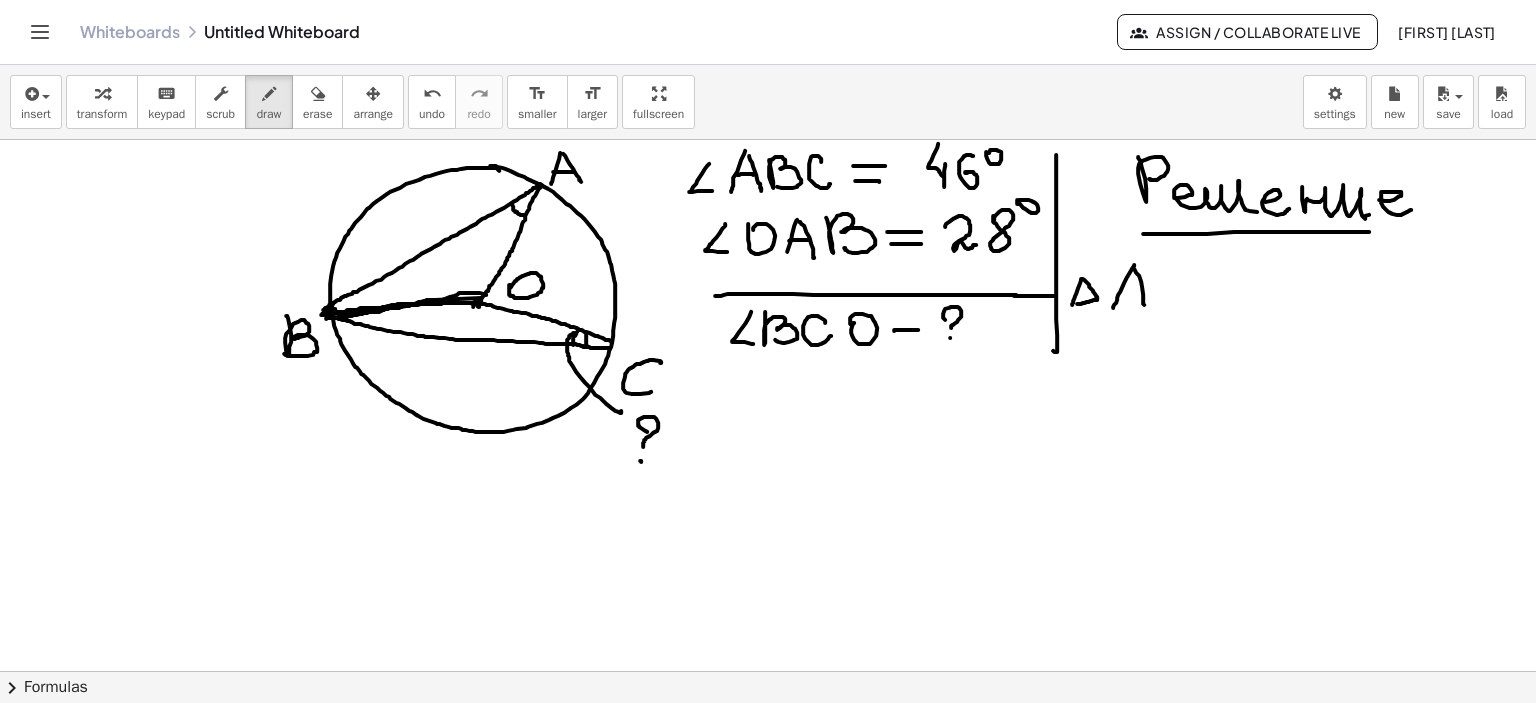 drag, startPoint x: 1131, startPoint y: 268, endPoint x: 1143, endPoint y: 305, distance: 38.8973 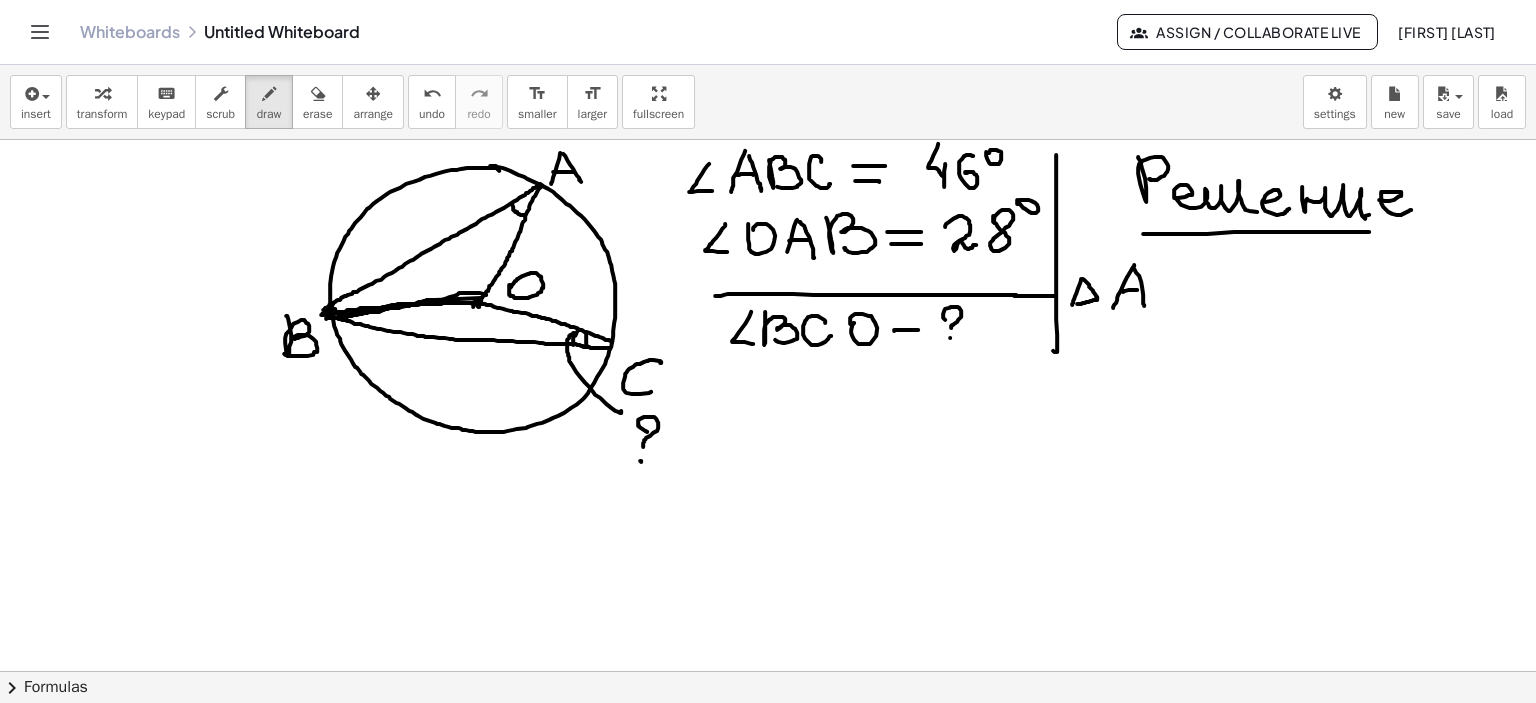 drag, startPoint x: 1122, startPoint y: 291, endPoint x: 1136, endPoint y: 289, distance: 14.142136 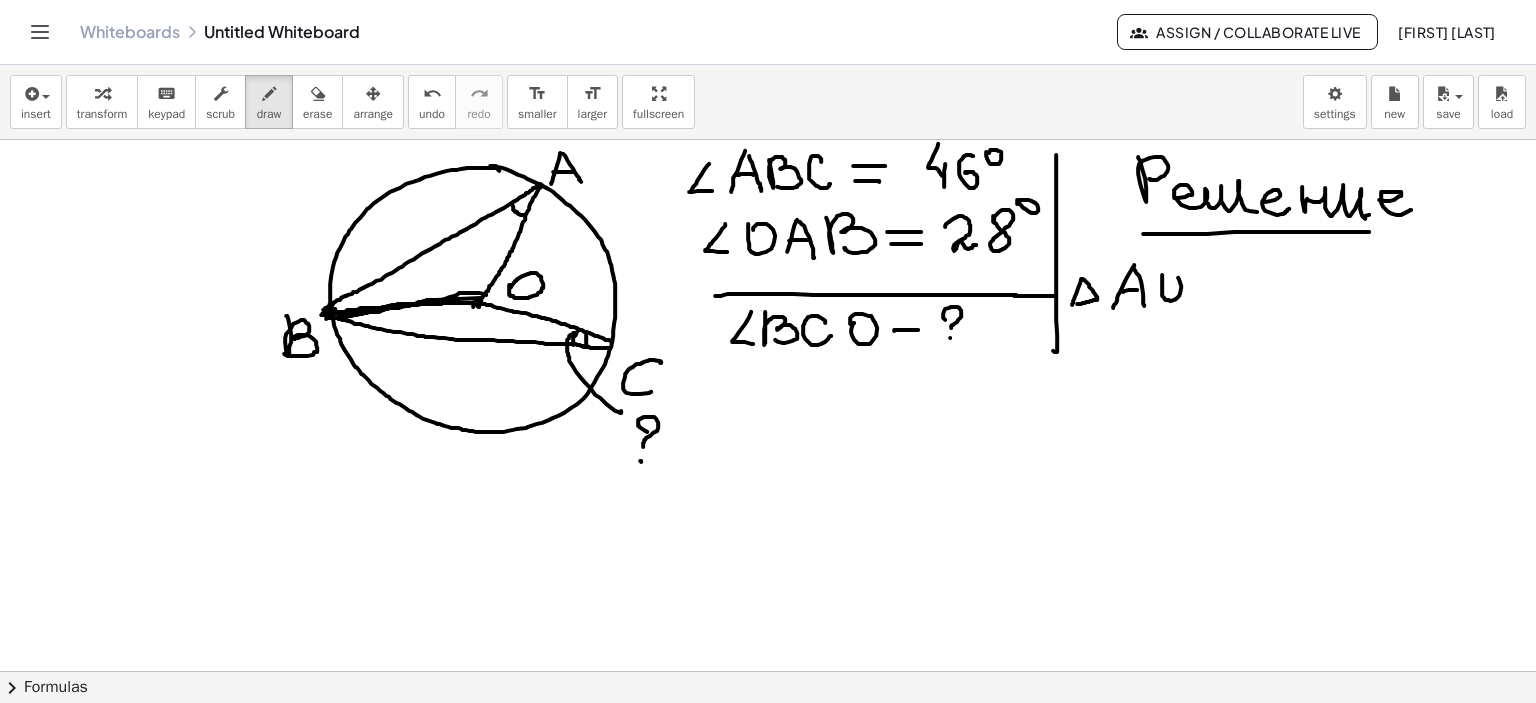 drag, startPoint x: 1161, startPoint y: 274, endPoint x: 1166, endPoint y: 283, distance: 10.29563 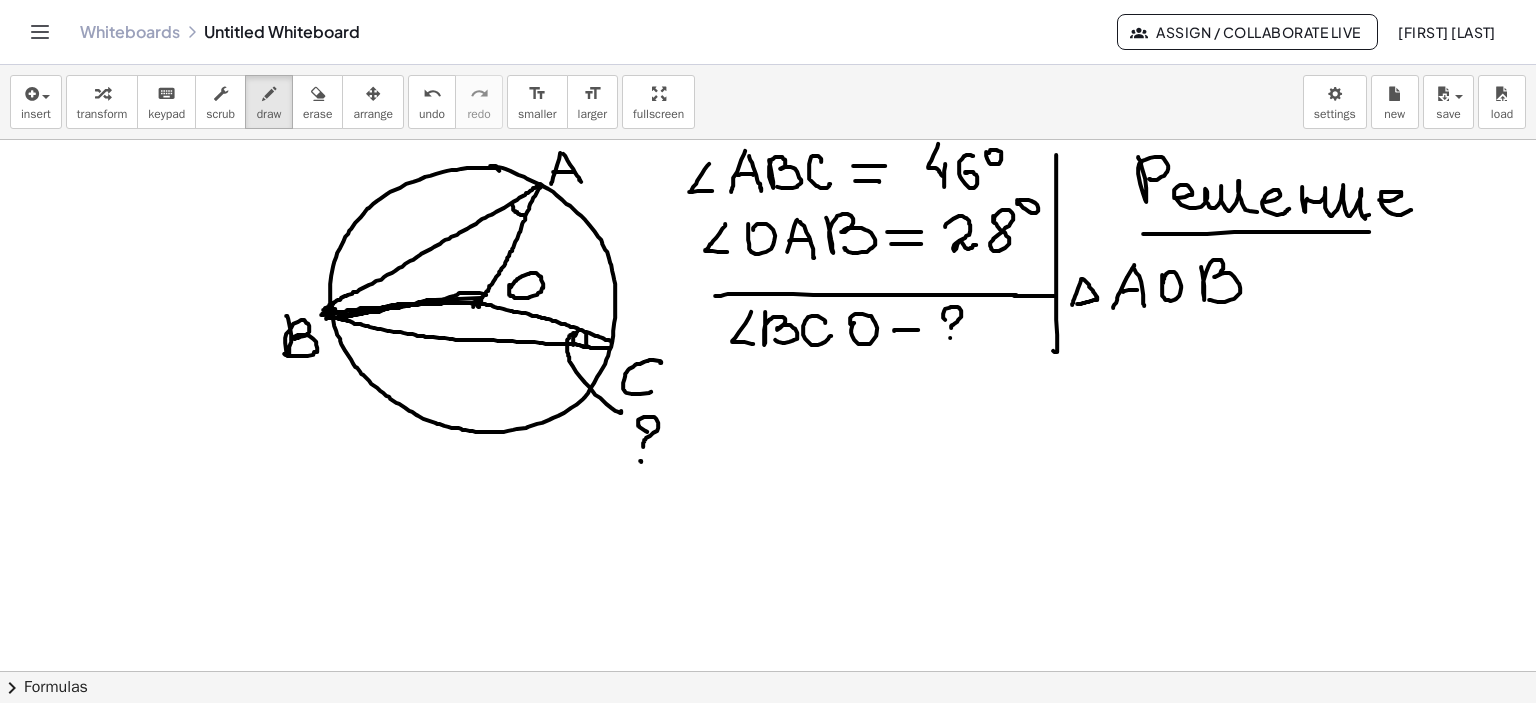 drag, startPoint x: 1200, startPoint y: 266, endPoint x: 1208, endPoint y: 299, distance: 33.955853 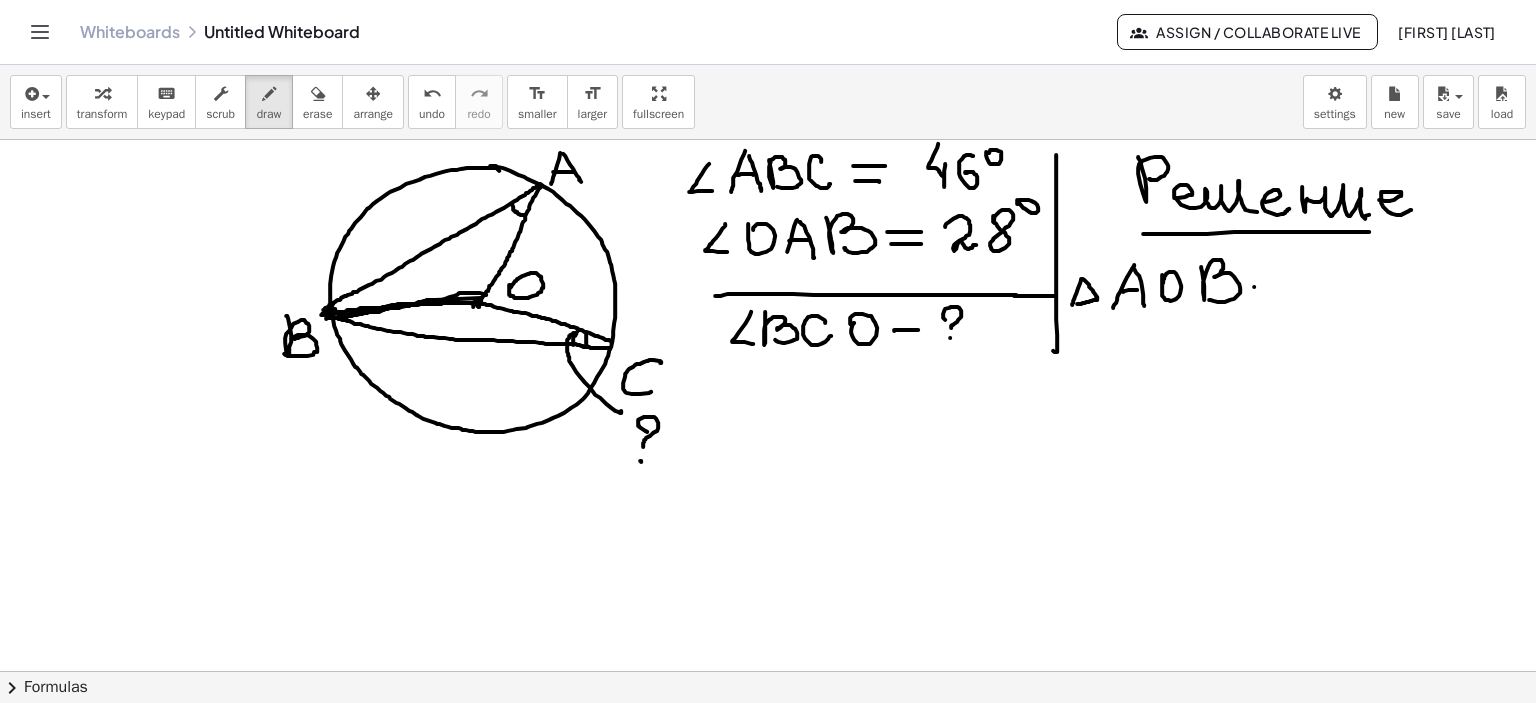 drag, startPoint x: 1253, startPoint y: 286, endPoint x: 1286, endPoint y: 287, distance: 33.01515 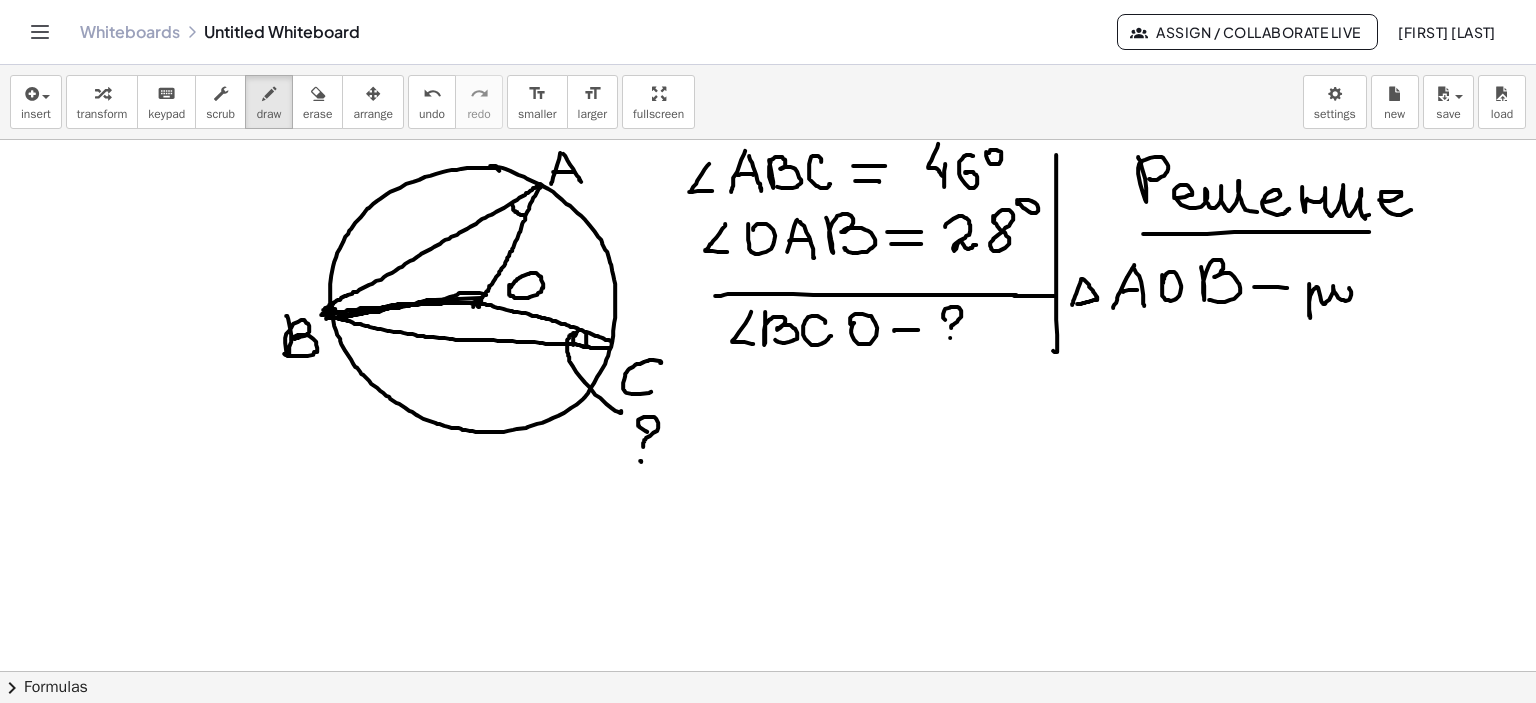 drag, startPoint x: 1308, startPoint y: 283, endPoint x: 1337, endPoint y: 290, distance: 29.832869 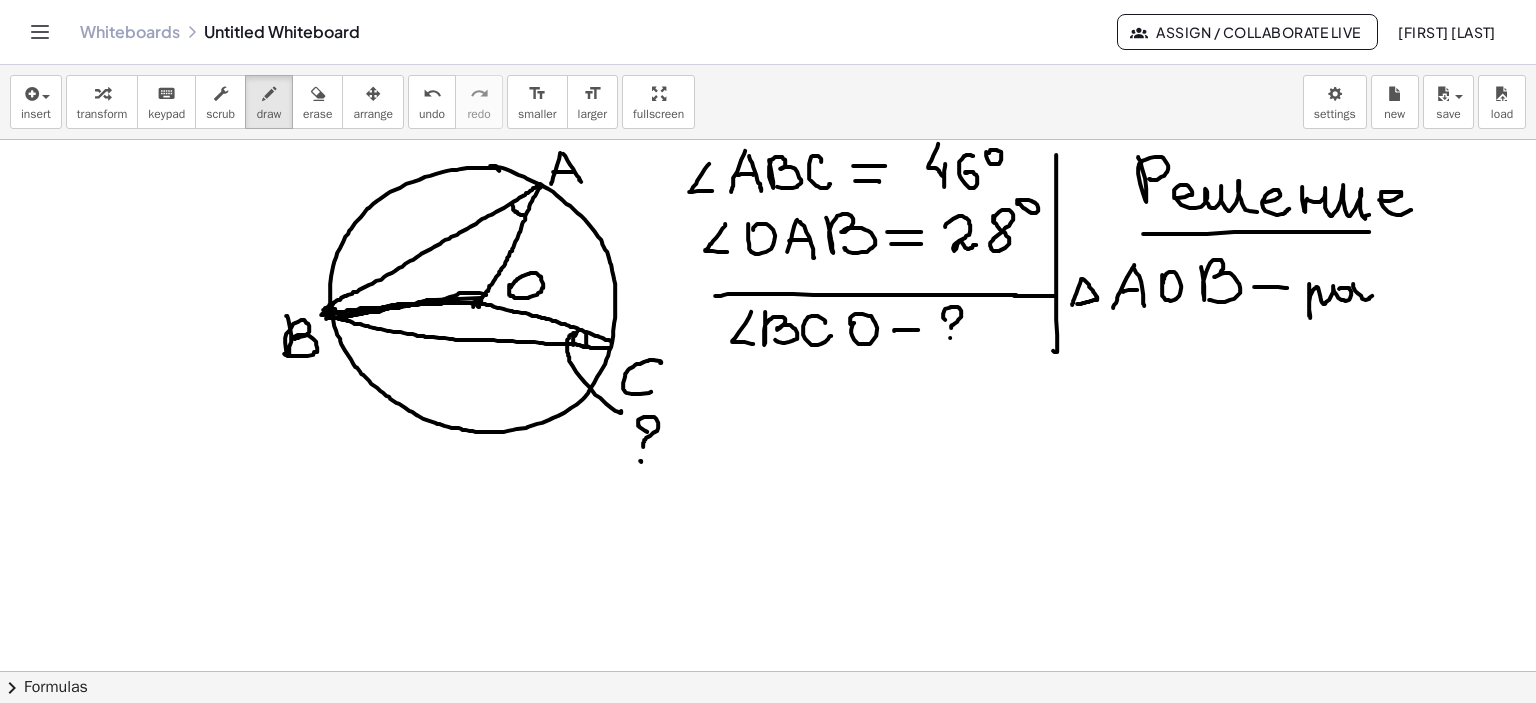 drag, startPoint x: 1352, startPoint y: 283, endPoint x: 1372, endPoint y: 291, distance: 21.540659 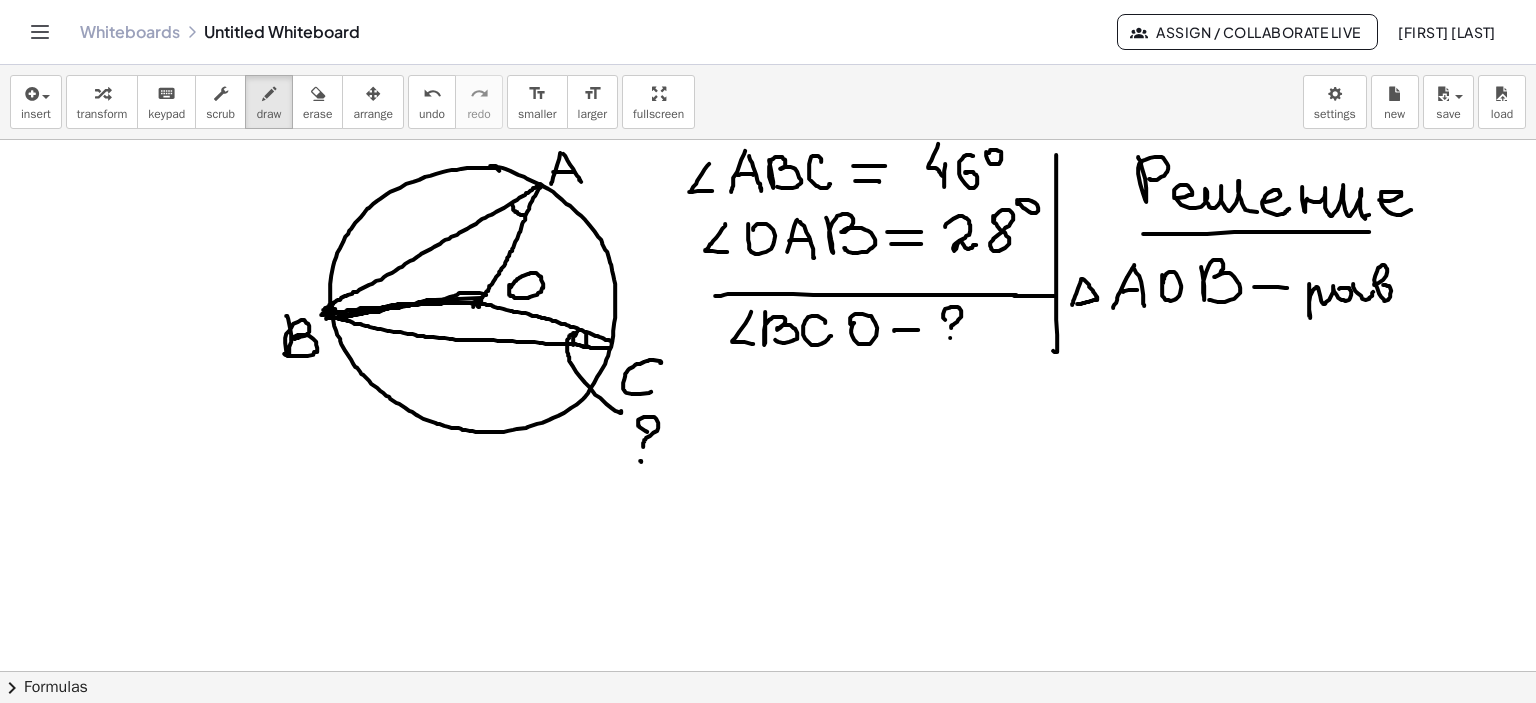 click at bounding box center [765, -3067] 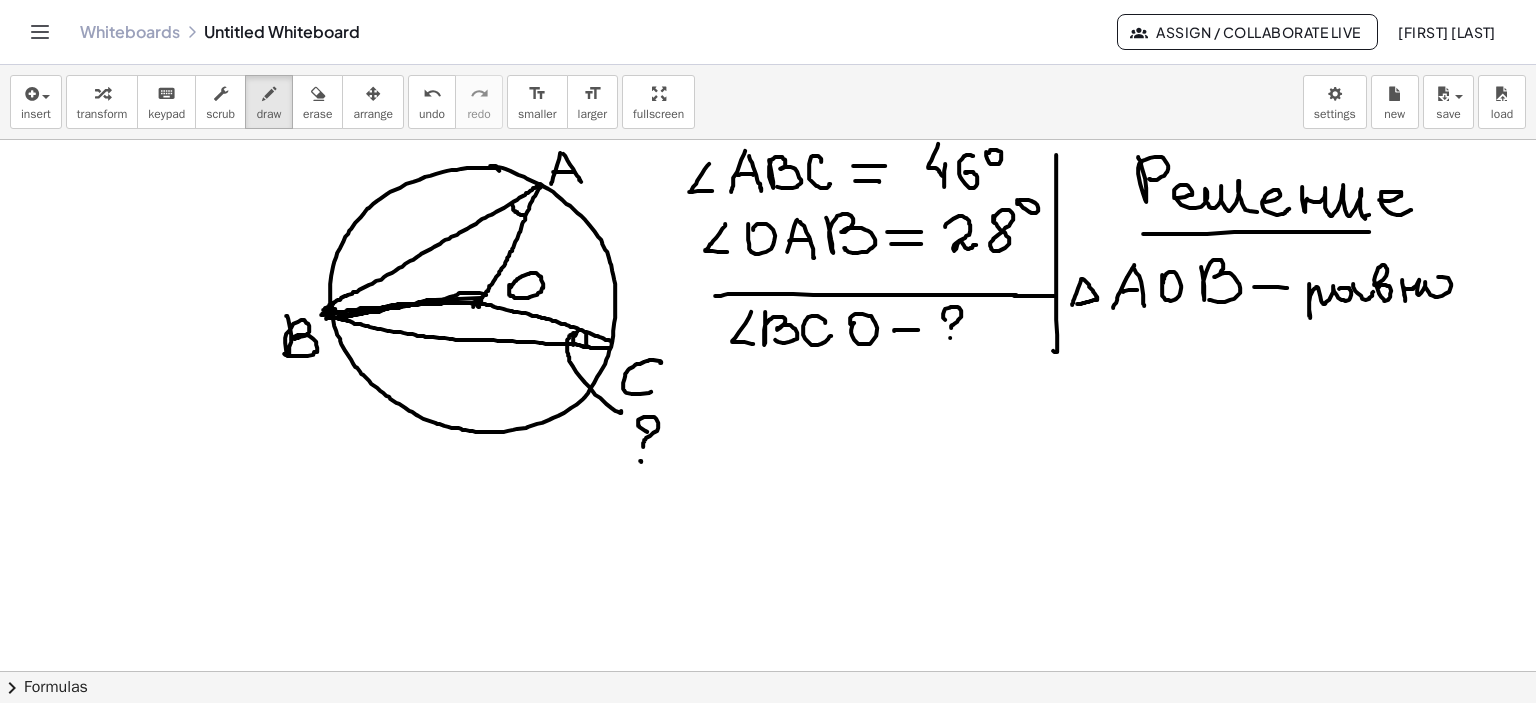 drag, startPoint x: 1401, startPoint y: 279, endPoint x: 1464, endPoint y: 283, distance: 63.126858 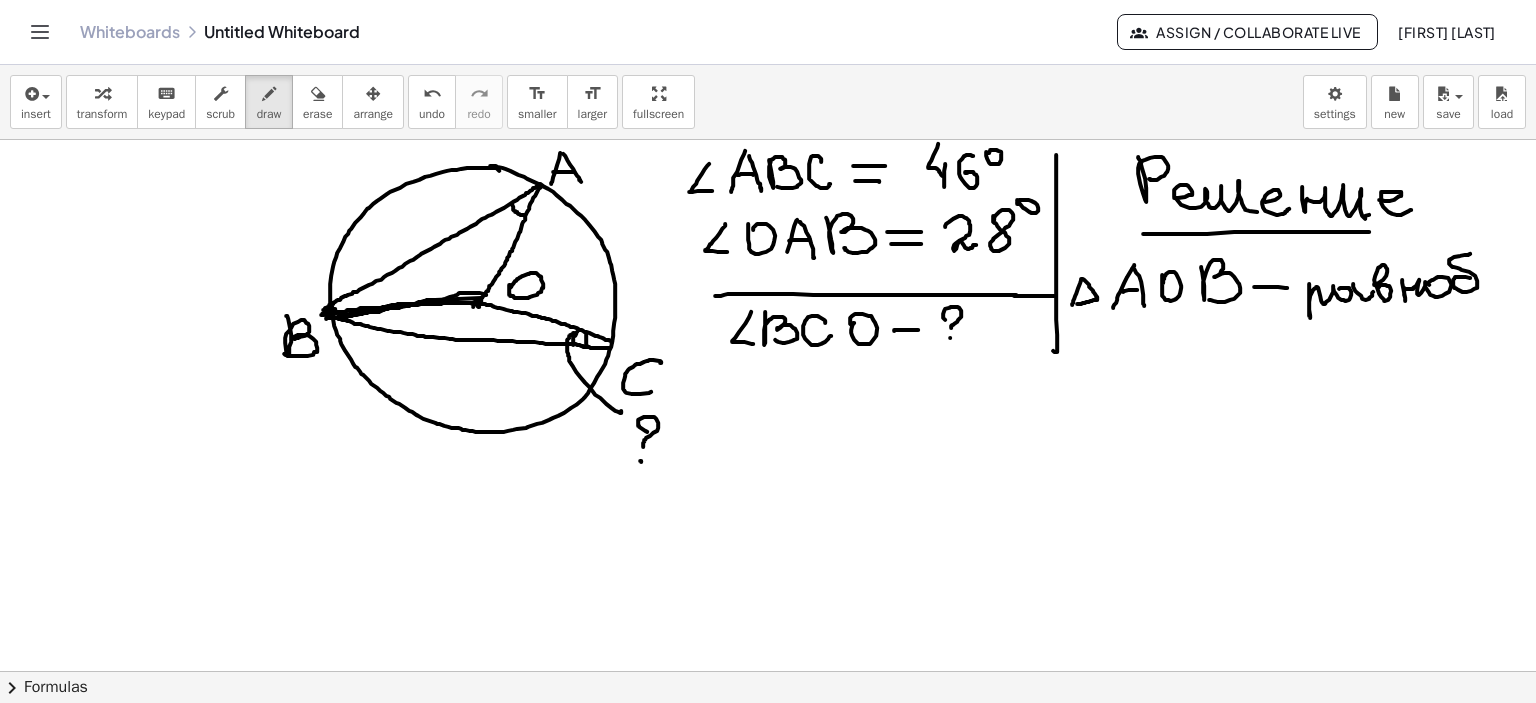 drag, startPoint x: 1469, startPoint y: 277, endPoint x: 1469, endPoint y: 253, distance: 24 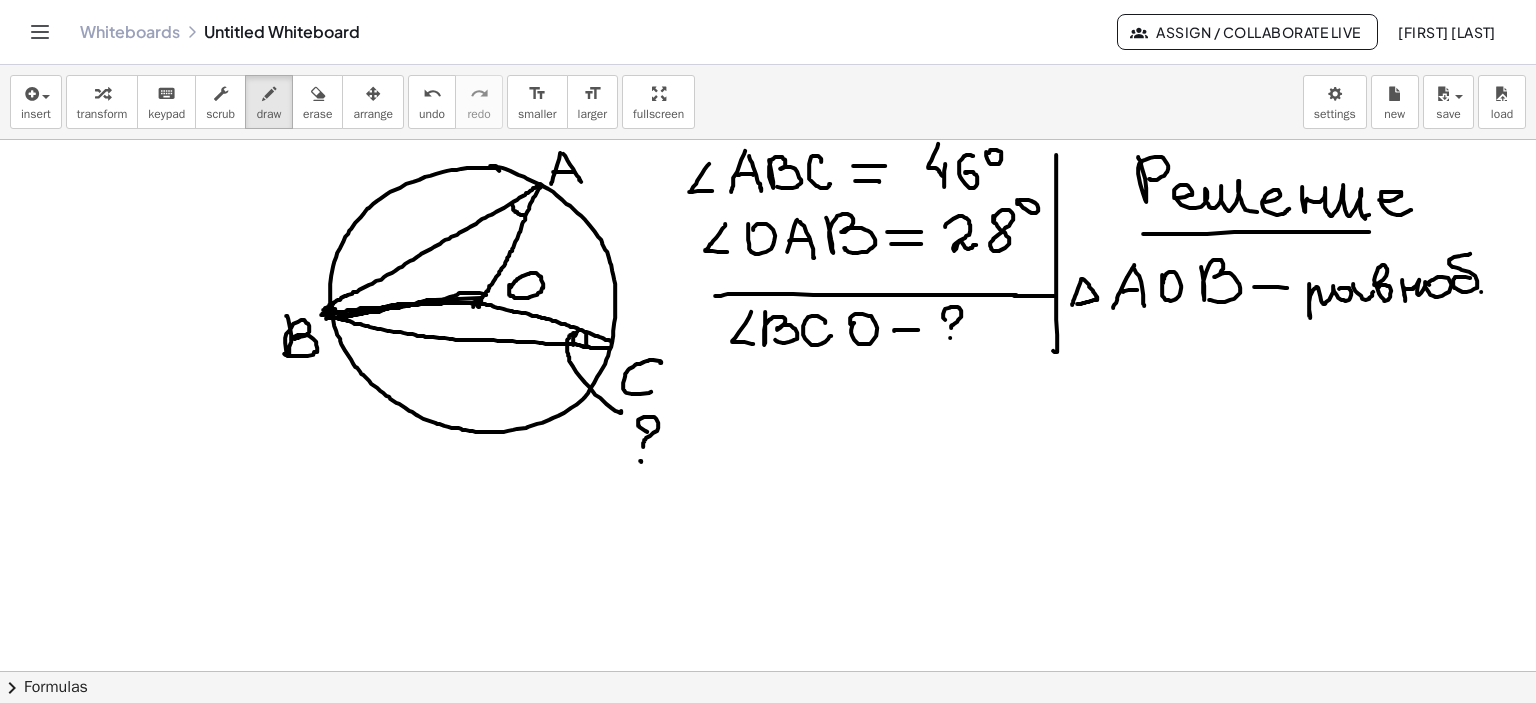 click at bounding box center (765, -3067) 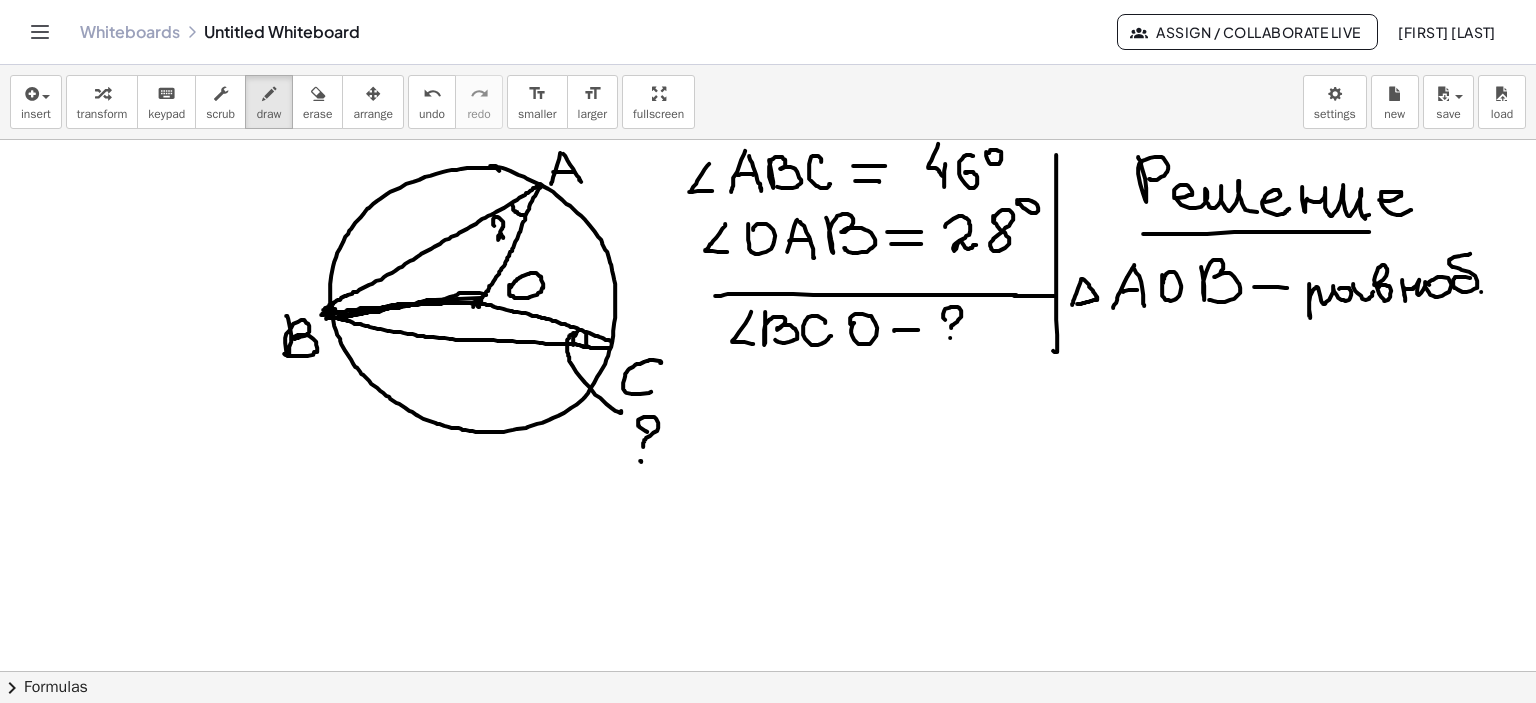 drag, startPoint x: 493, startPoint y: 225, endPoint x: 512, endPoint y: 223, distance: 19.104973 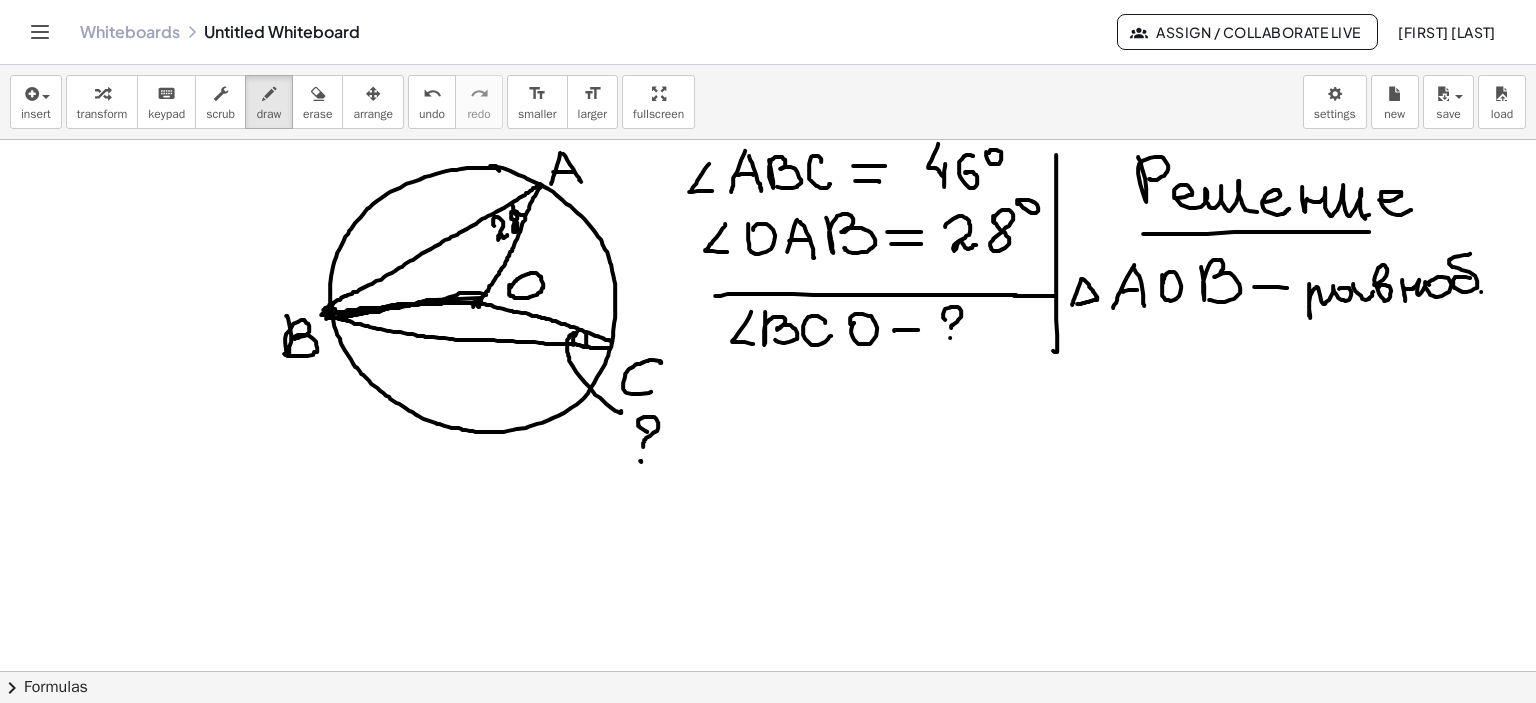 drag, startPoint x: 512, startPoint y: 211, endPoint x: 512, endPoint y: 232, distance: 21 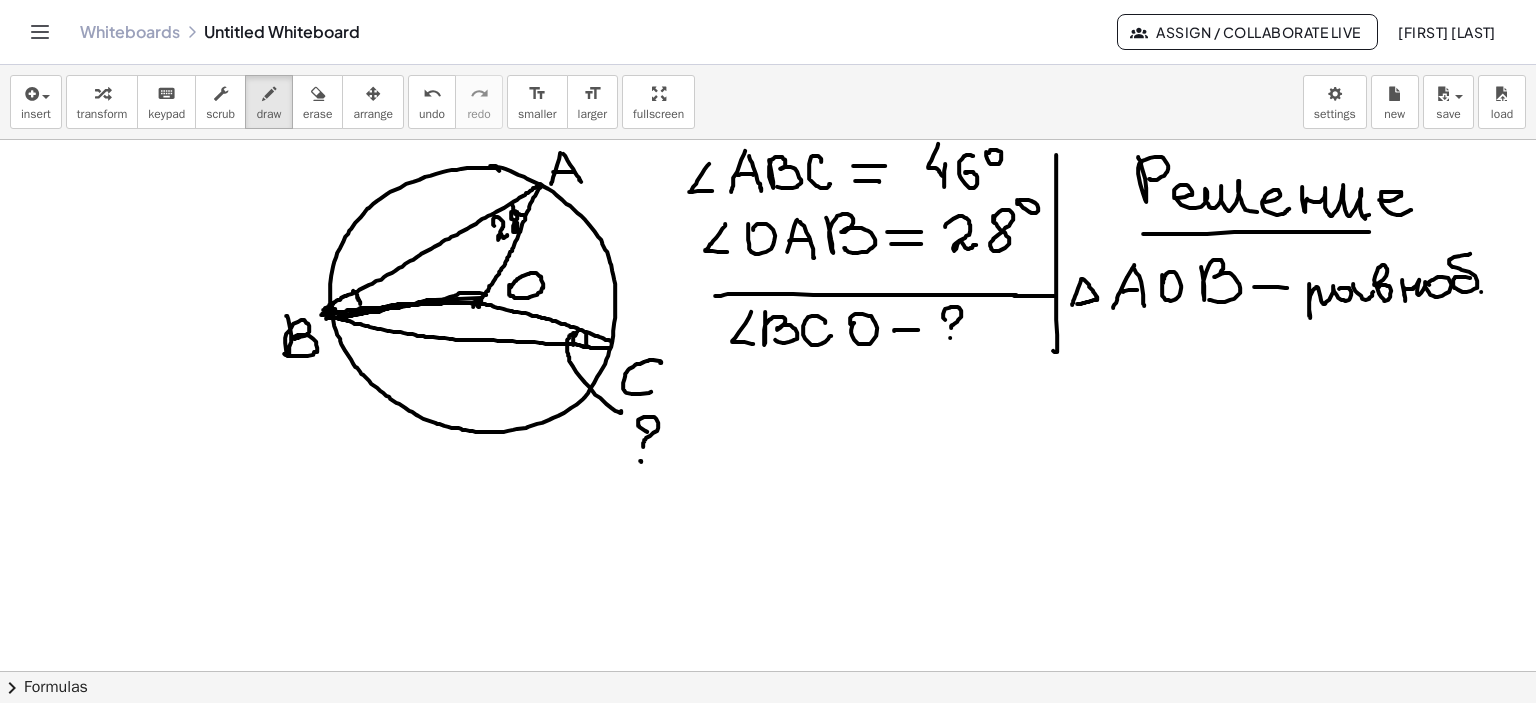 drag, startPoint x: 353, startPoint y: 291, endPoint x: 358, endPoint y: 309, distance: 18.681541 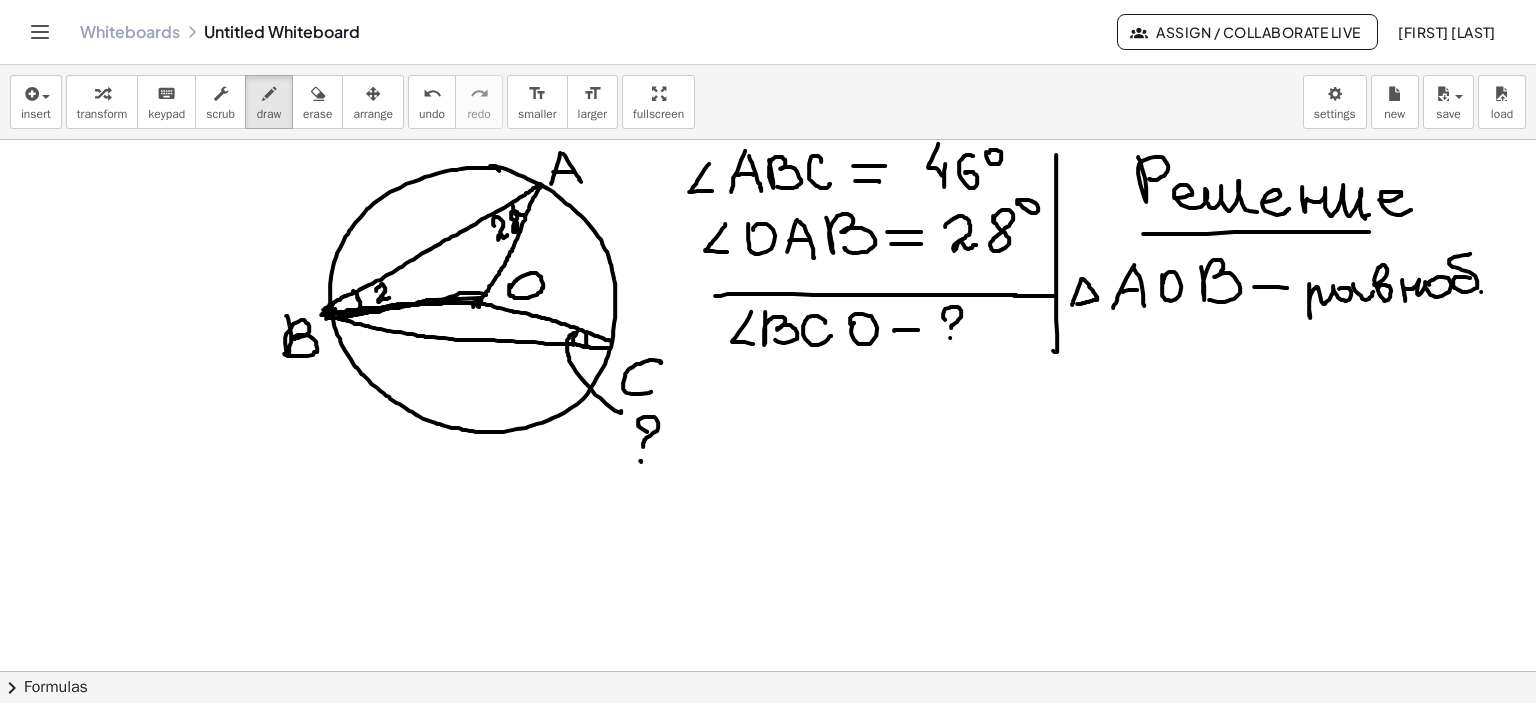 drag, startPoint x: 380, startPoint y: 284, endPoint x: 394, endPoint y: 294, distance: 17.20465 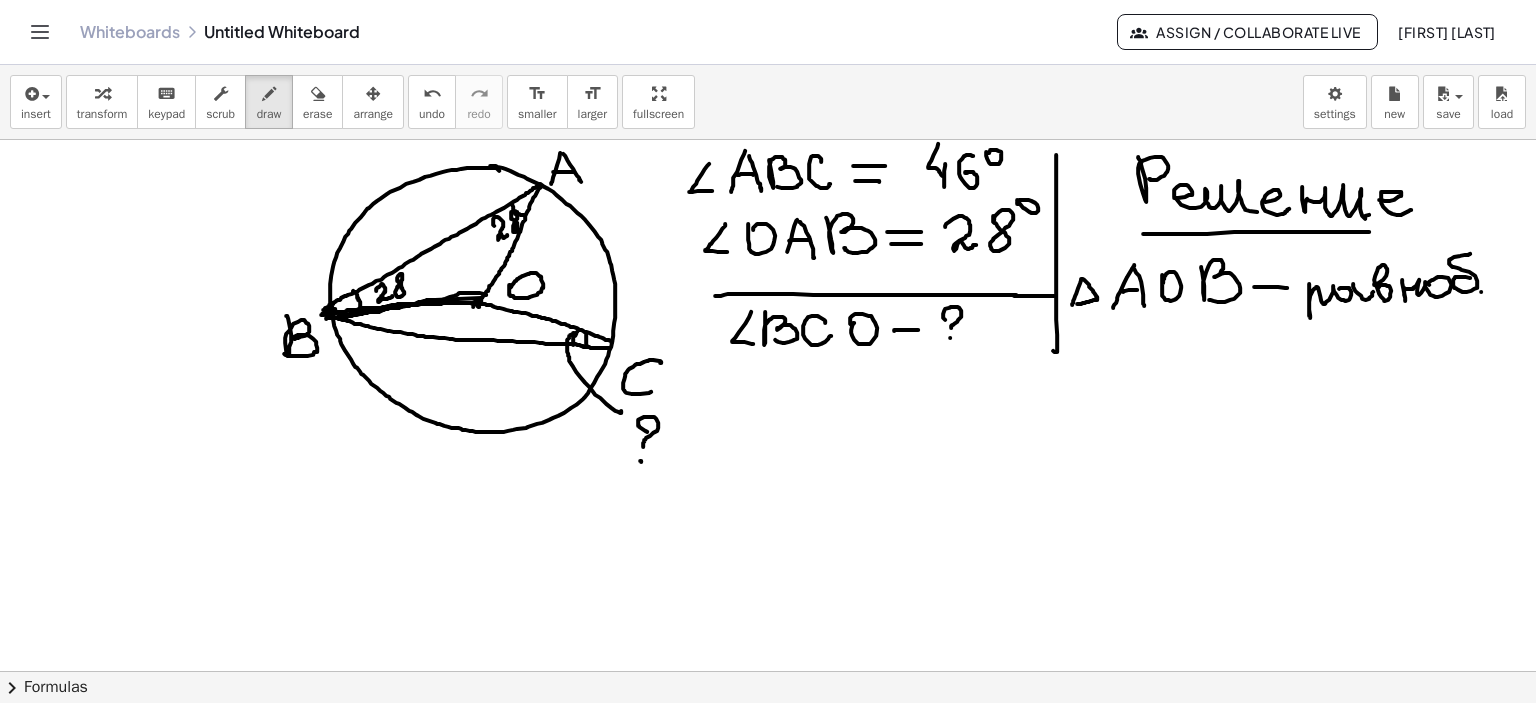 click at bounding box center (765, -3067) 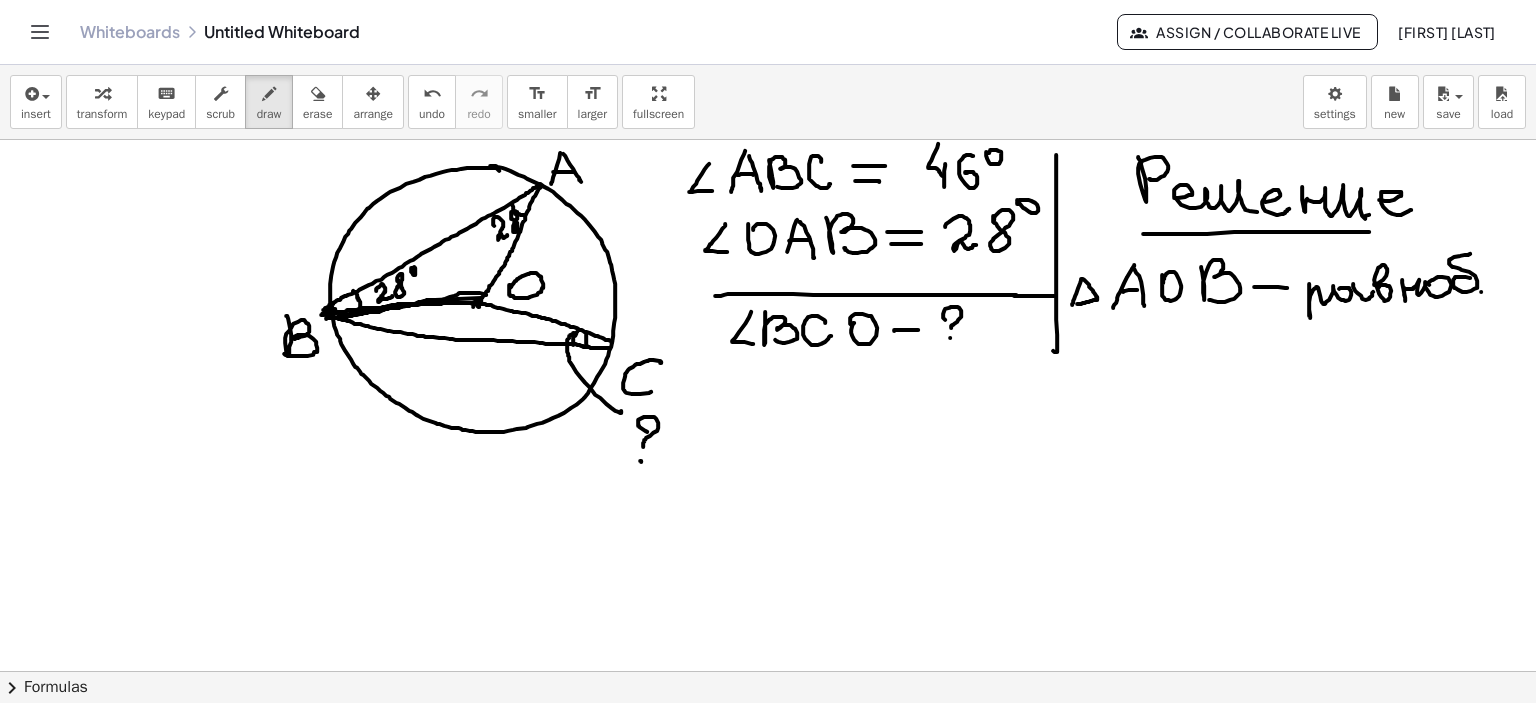click at bounding box center [765, -3067] 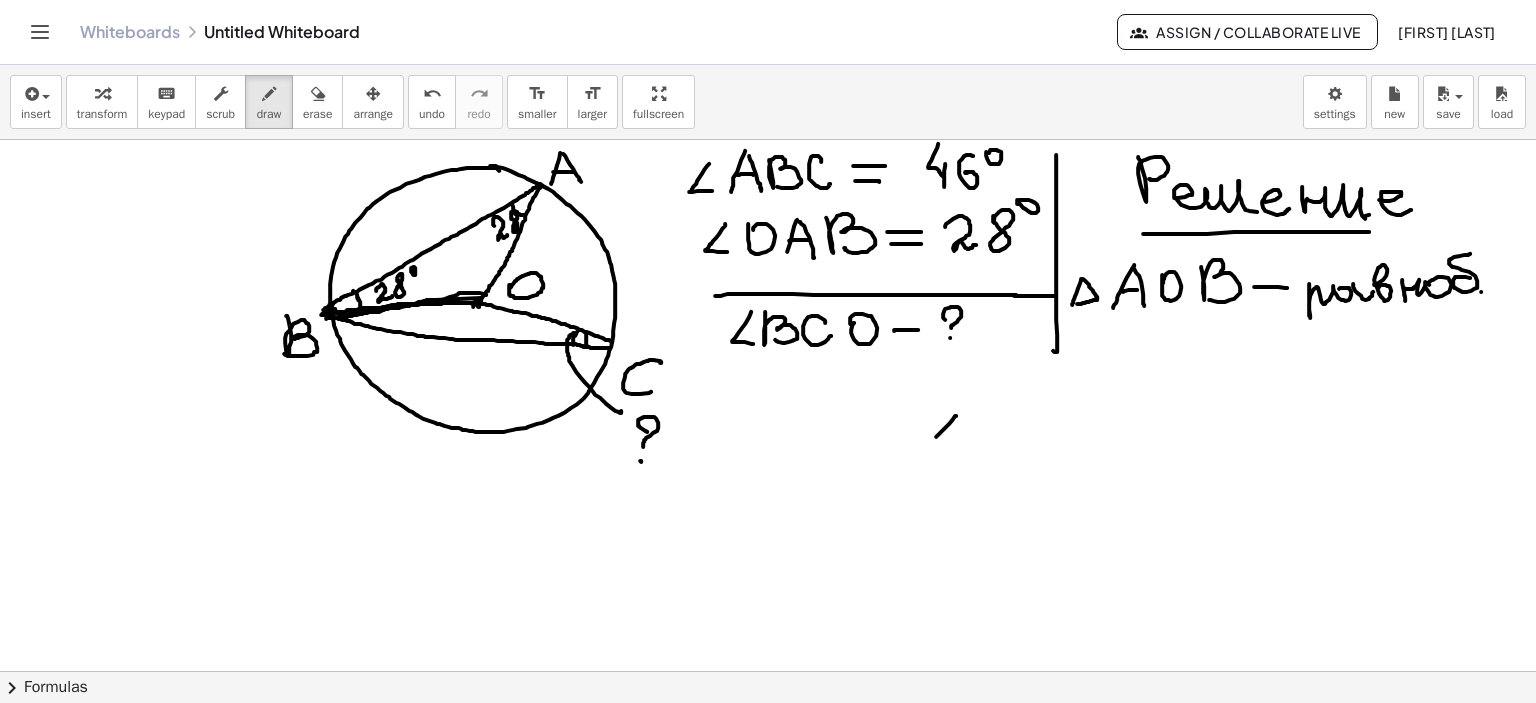drag, startPoint x: 955, startPoint y: 415, endPoint x: 940, endPoint y: 439, distance: 28.301943 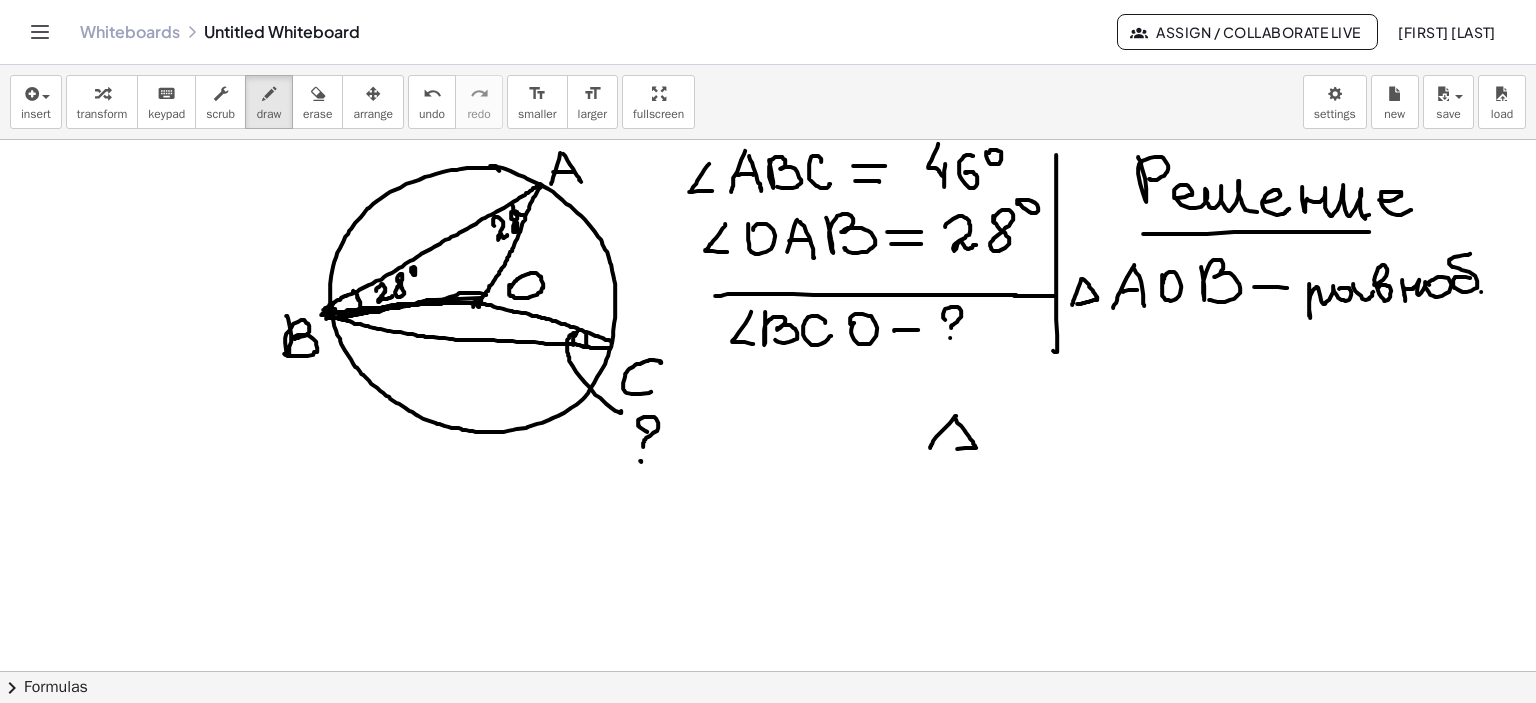 drag, startPoint x: 952, startPoint y: 418, endPoint x: 929, endPoint y: 452, distance: 41.04875 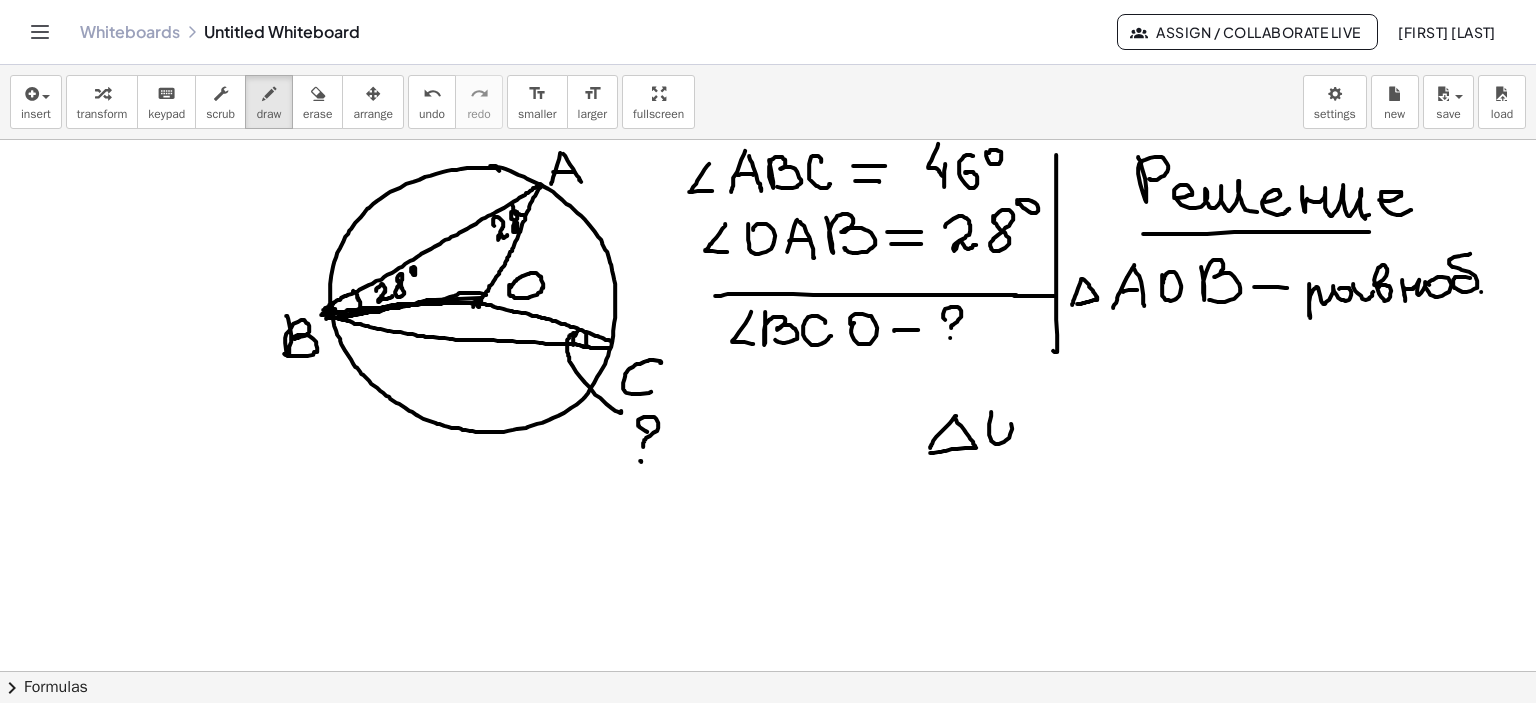 drag, startPoint x: 990, startPoint y: 415, endPoint x: 1017, endPoint y: 416, distance: 27.018513 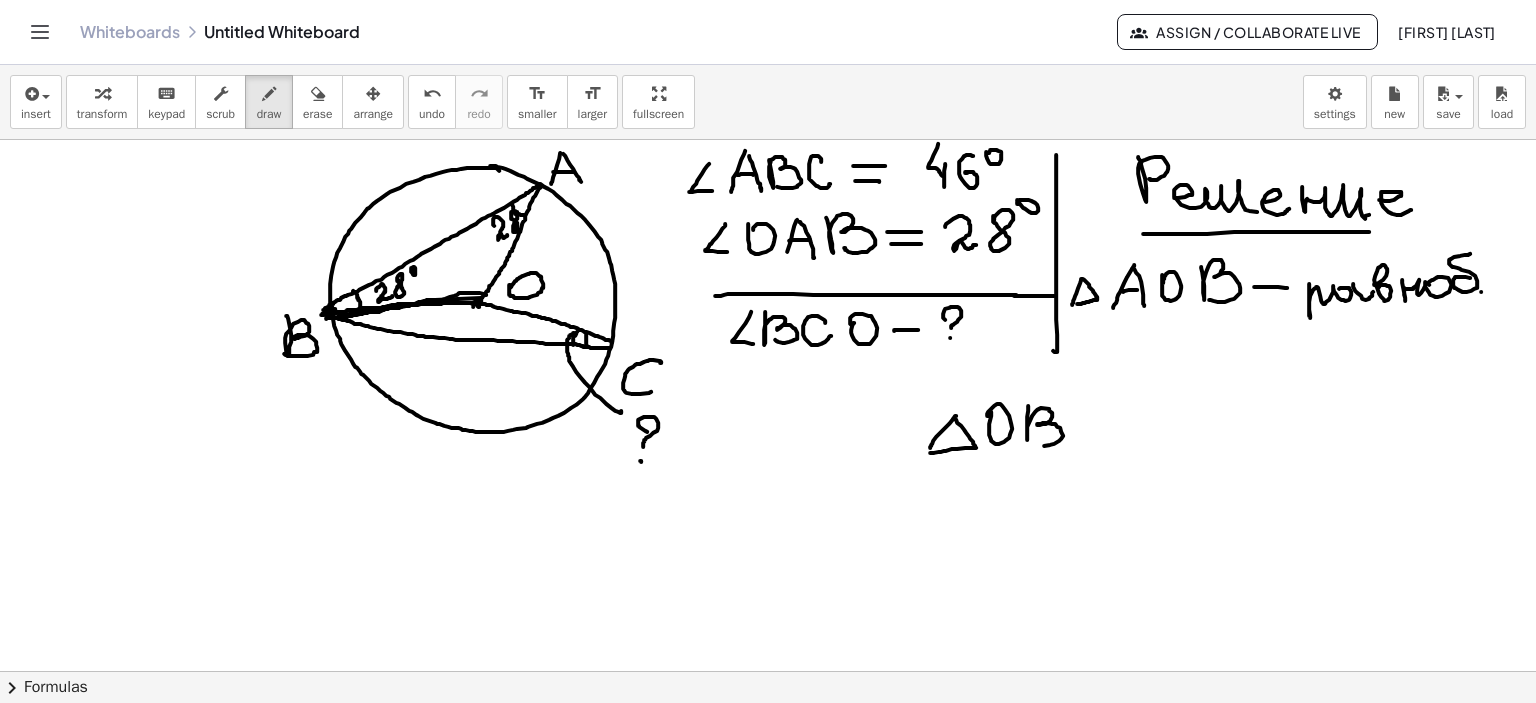 drag, startPoint x: 1027, startPoint y: 410, endPoint x: 1032, endPoint y: 438, distance: 28.442924 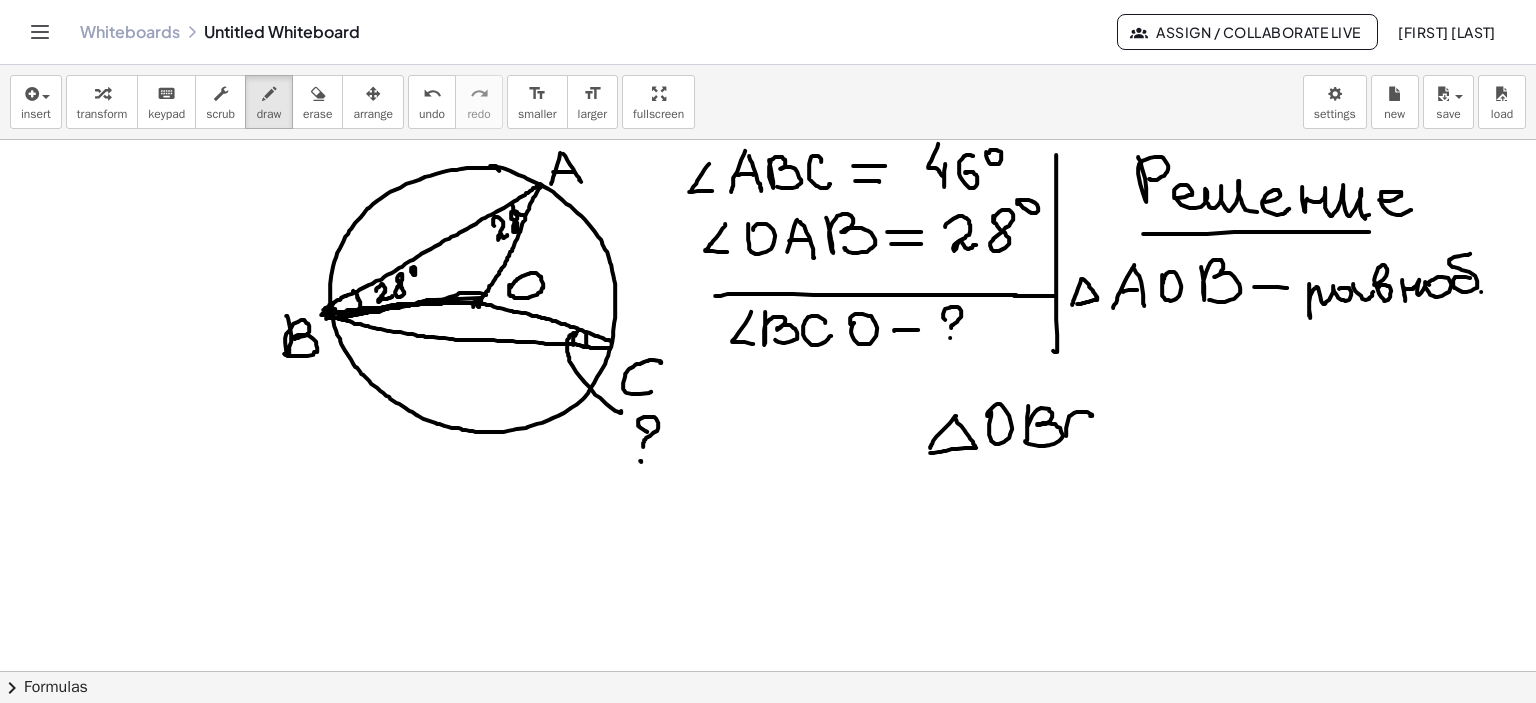 drag, startPoint x: 1091, startPoint y: 415, endPoint x: 1121, endPoint y: 438, distance: 37.802116 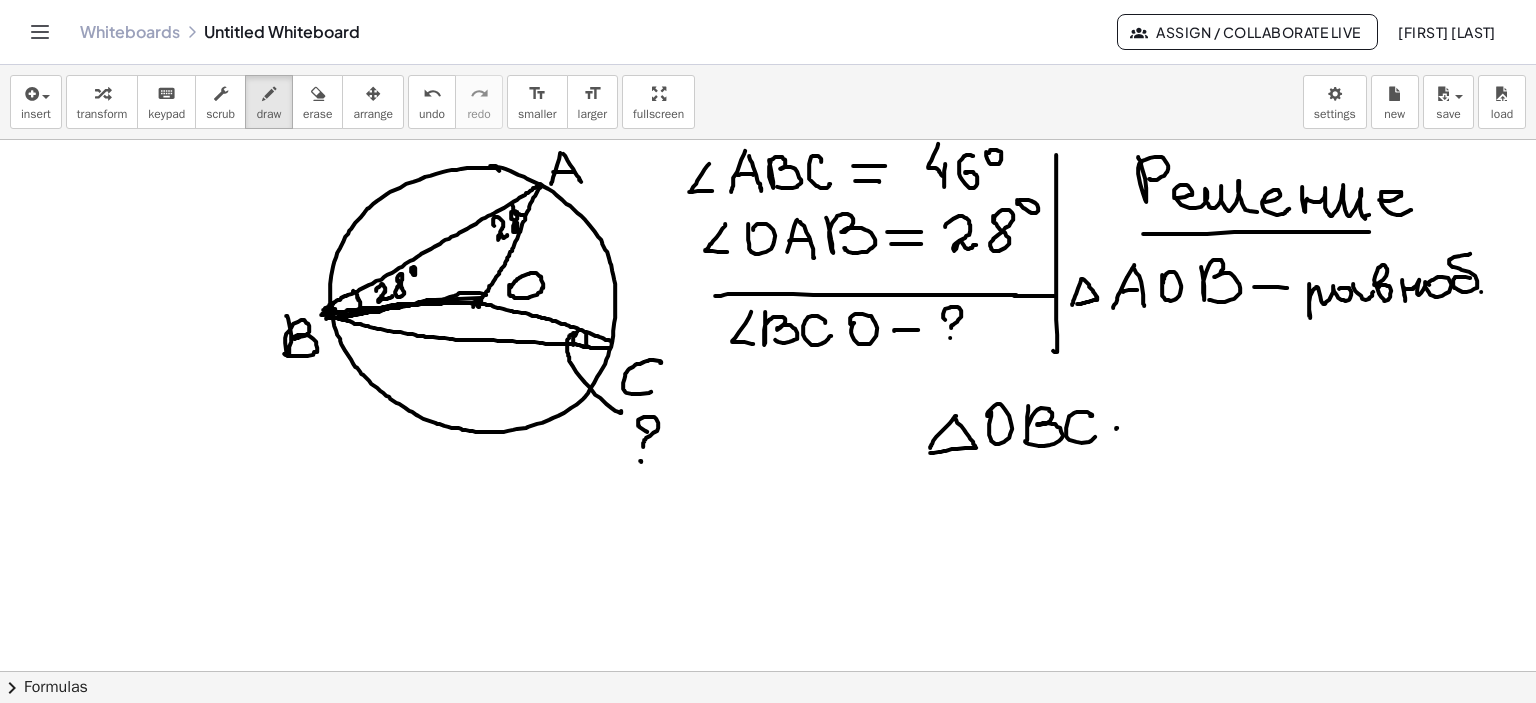 drag, startPoint x: 1115, startPoint y: 428, endPoint x: 1146, endPoint y: 427, distance: 31.016125 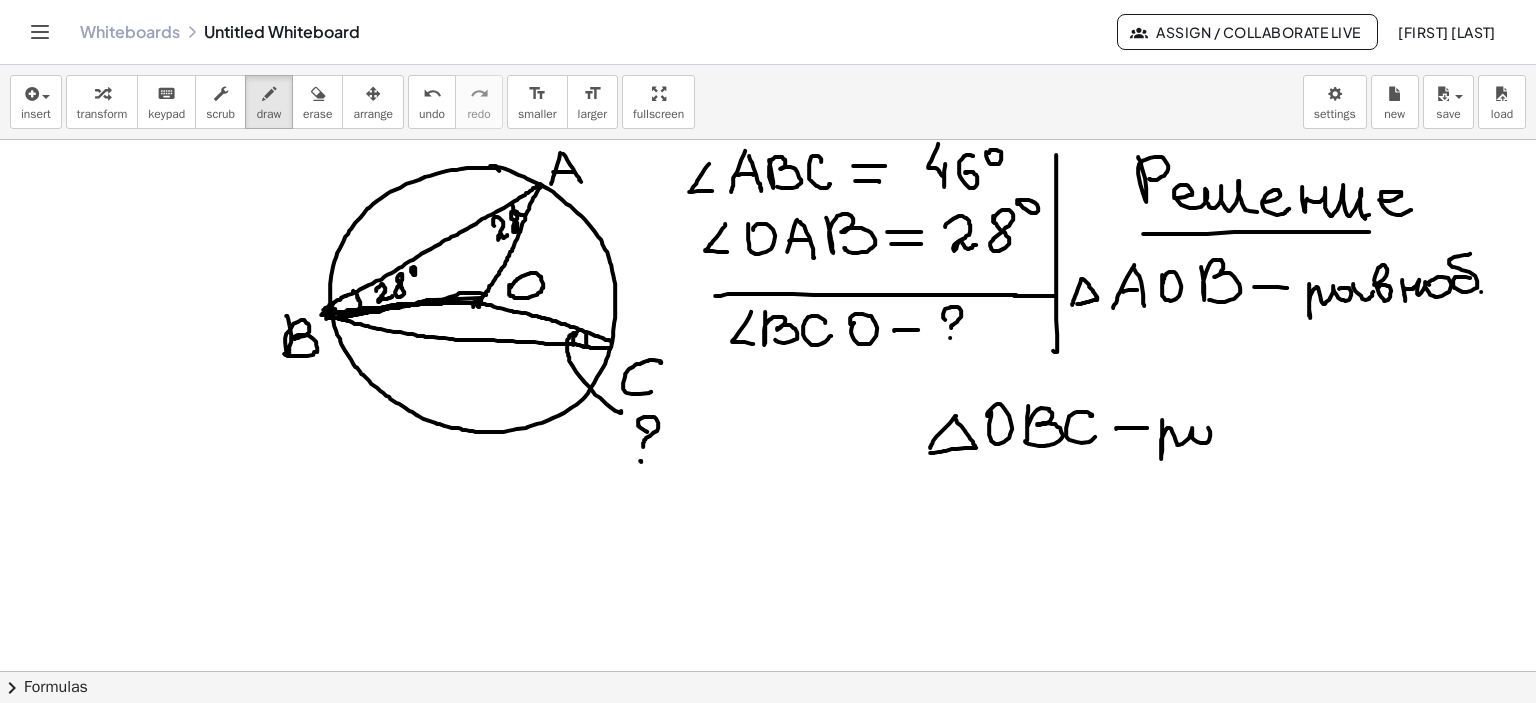 drag, startPoint x: 1161, startPoint y: 423, endPoint x: 1212, endPoint y: 434, distance: 52.17279 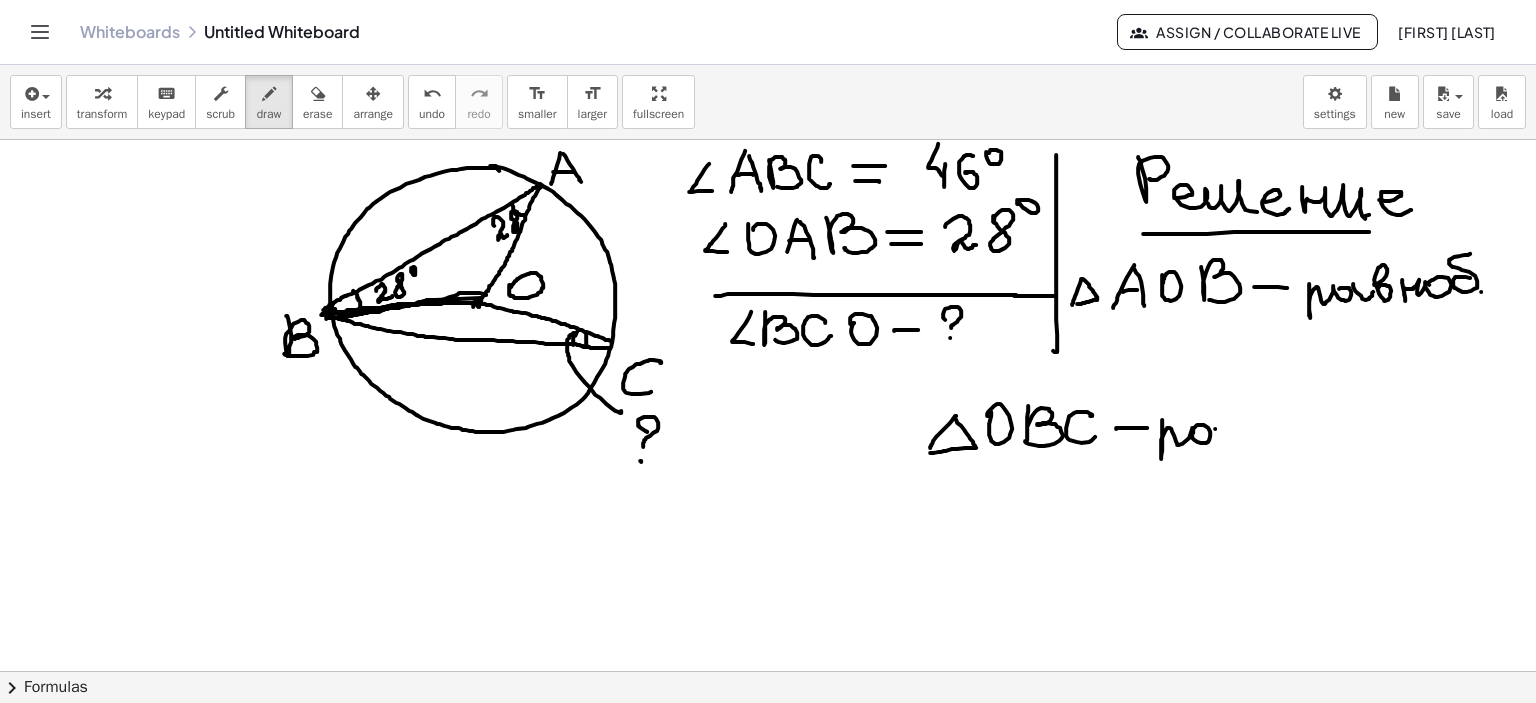 drag, startPoint x: 1214, startPoint y: 428, endPoint x: 1230, endPoint y: 436, distance: 17.888544 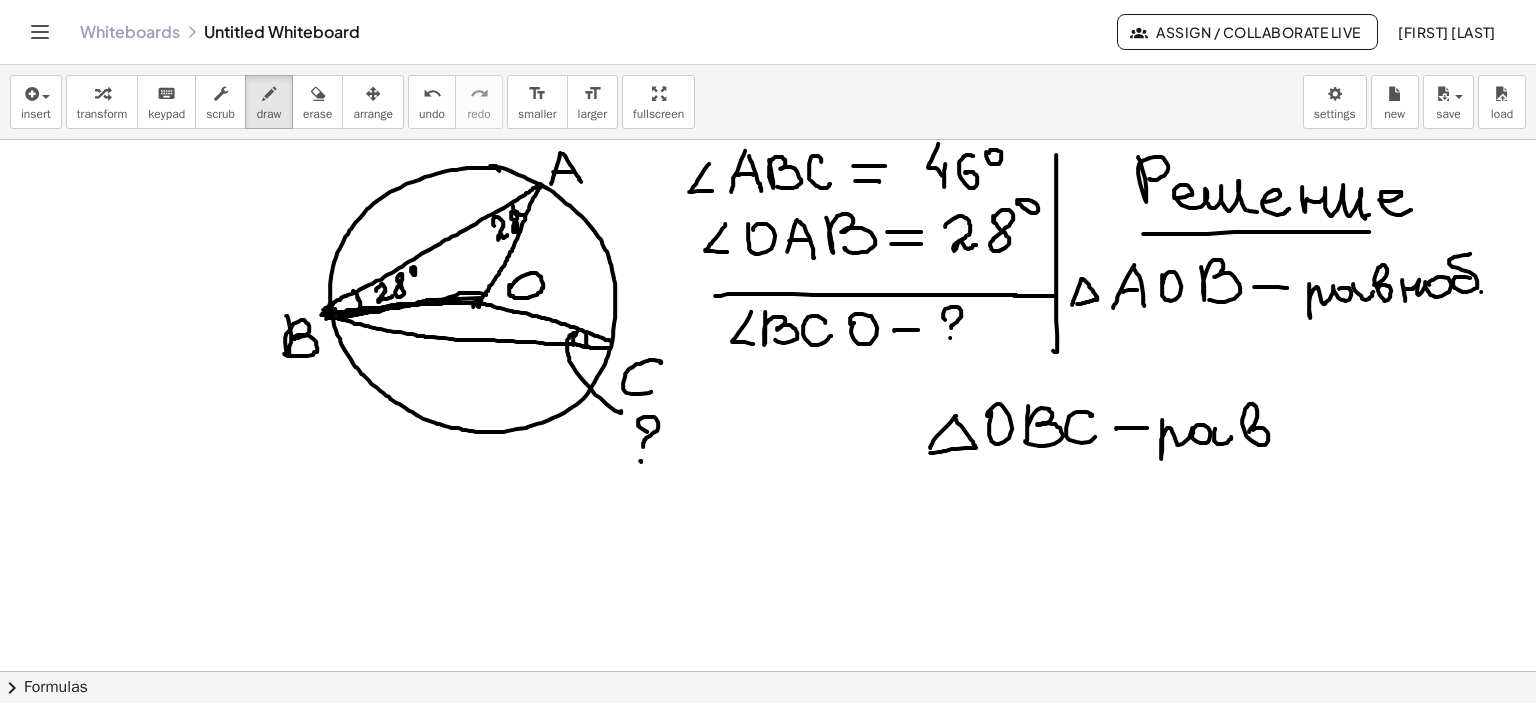 drag, startPoint x: 1250, startPoint y: 427, endPoint x: 1293, endPoint y: 432, distance: 43.289722 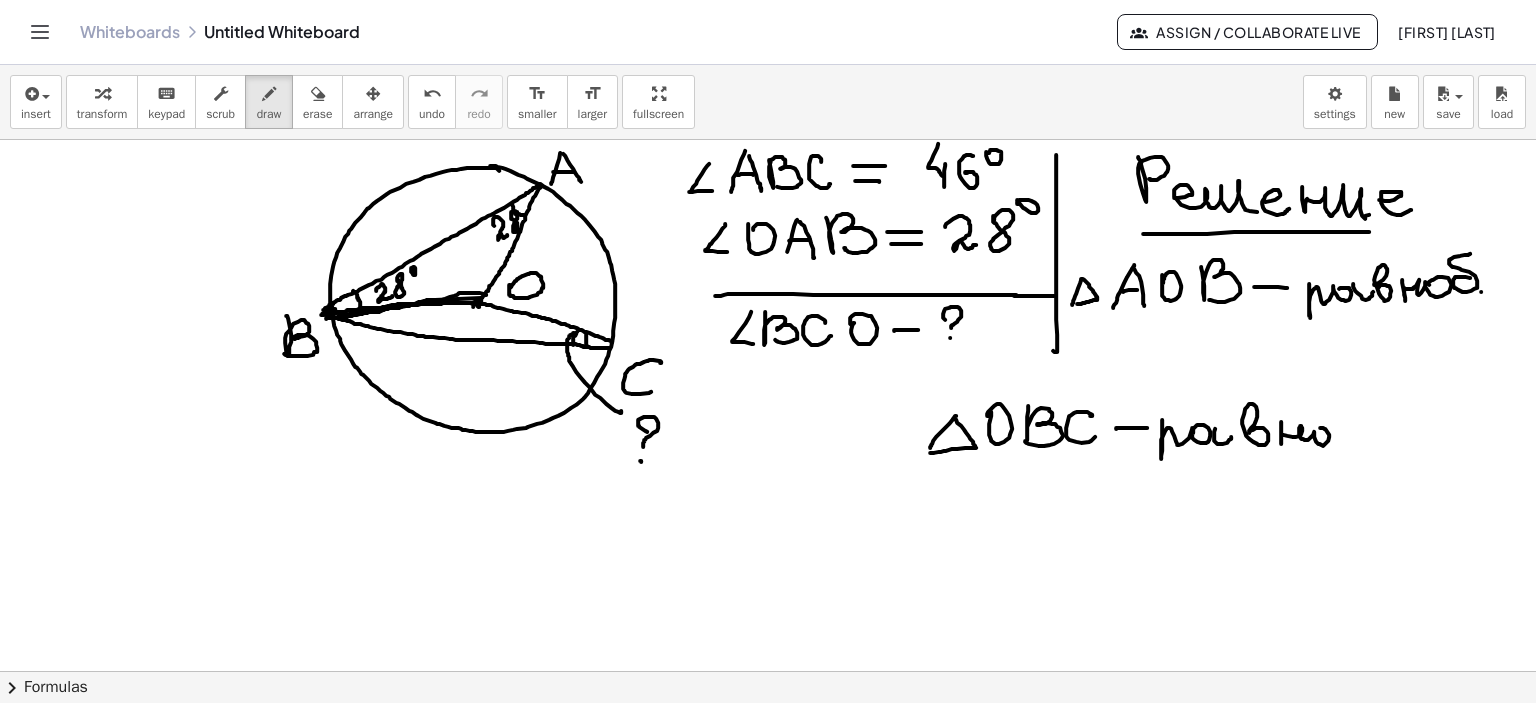 drag, startPoint x: 1280, startPoint y: 421, endPoint x: 1348, endPoint y: 435, distance: 69.426216 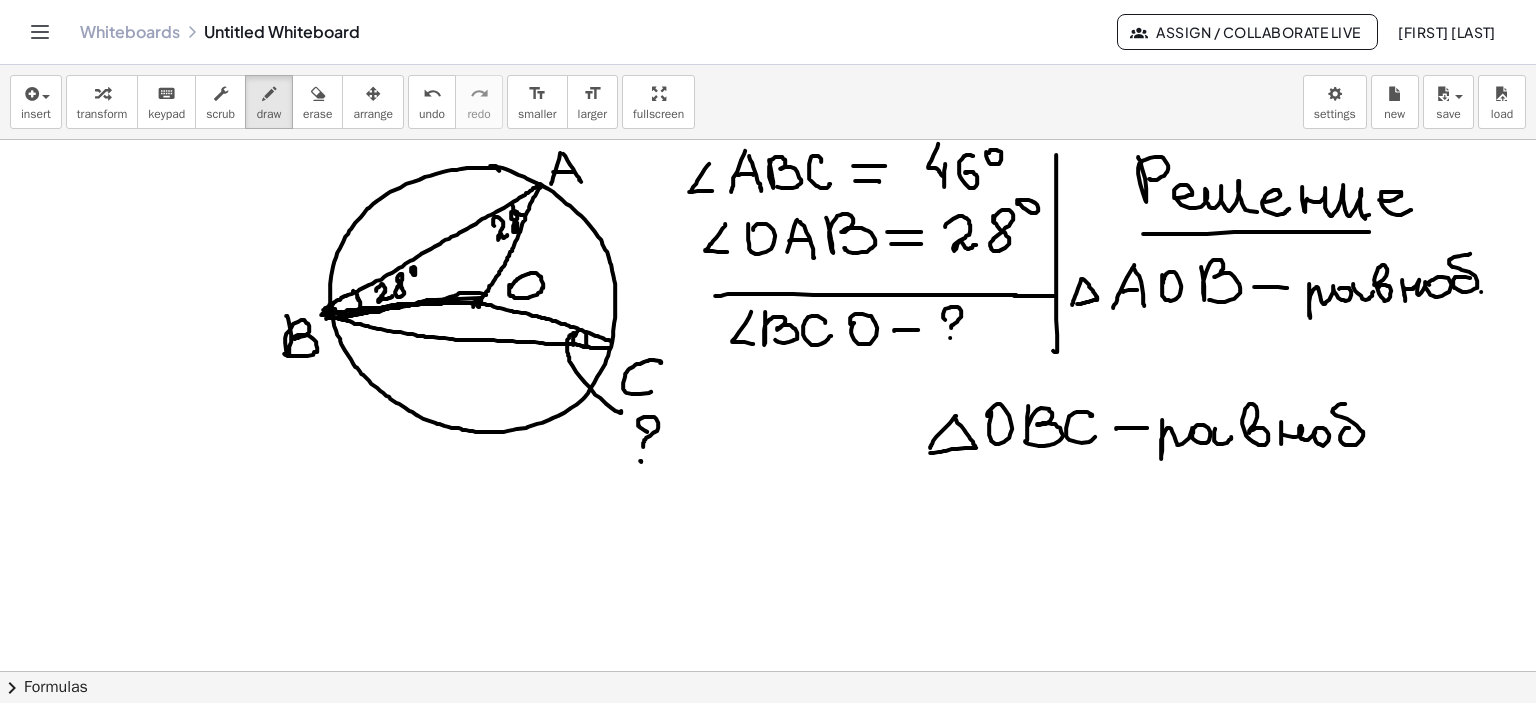 drag, startPoint x: 1341, startPoint y: 431, endPoint x: 1378, endPoint y: 447, distance: 40.311287 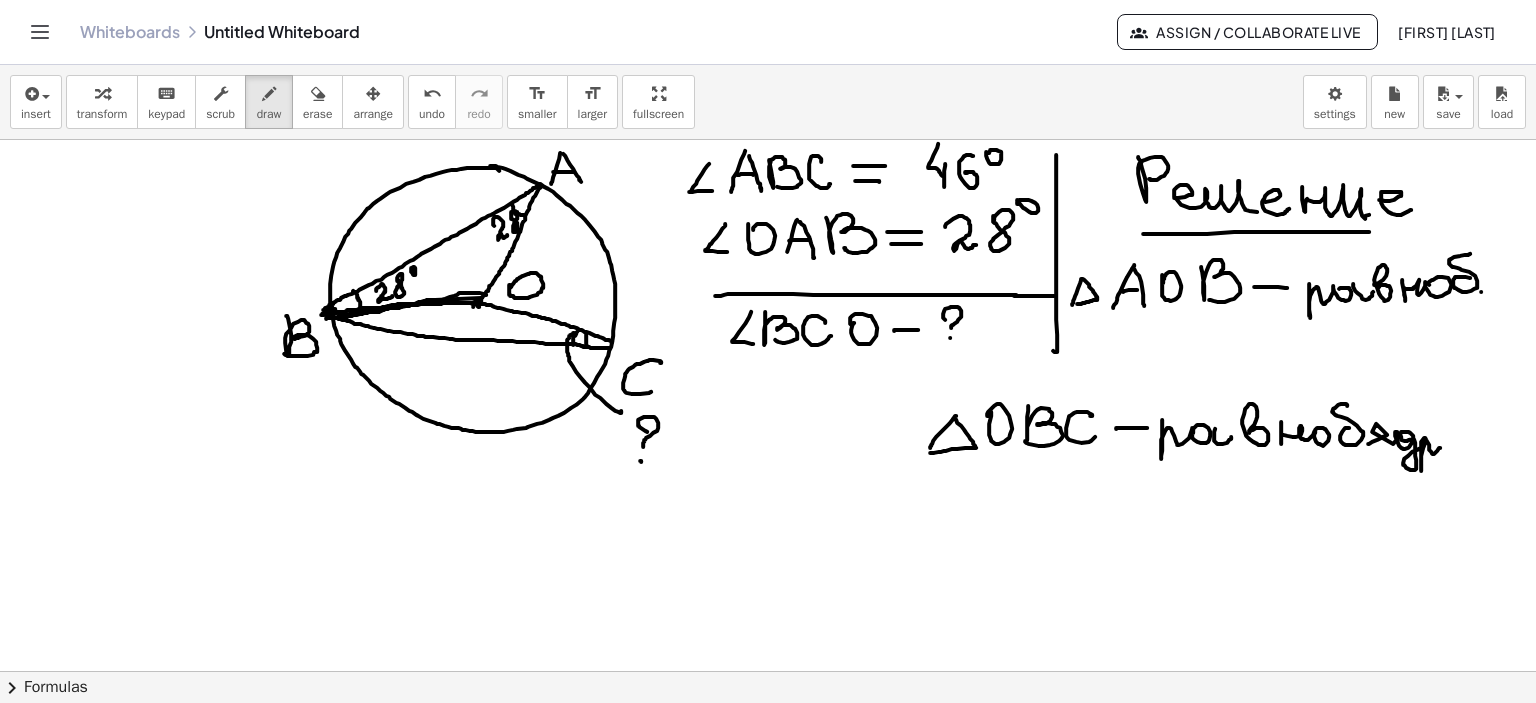 drag, startPoint x: 1367, startPoint y: 443, endPoint x: 1442, endPoint y: 453, distance: 75.66373 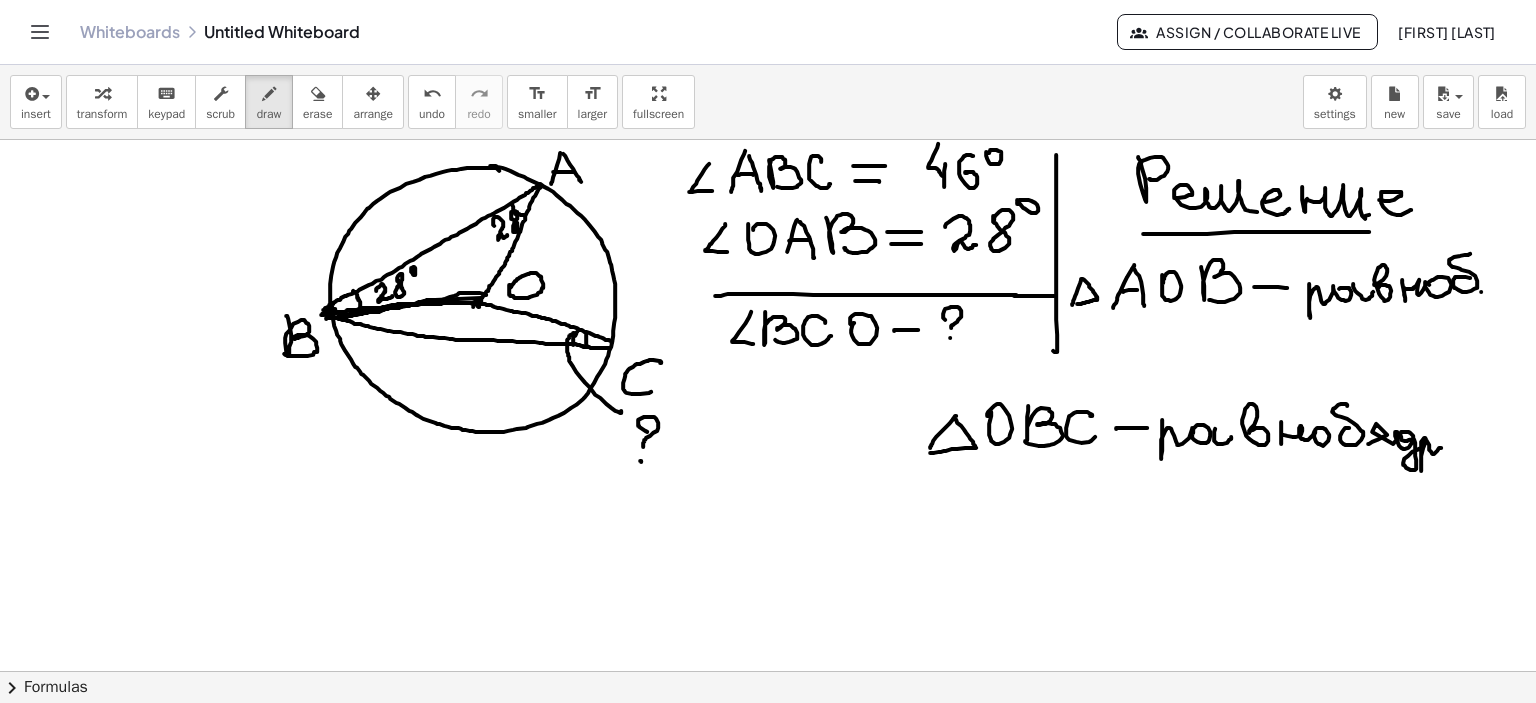 click at bounding box center (765, -3067) 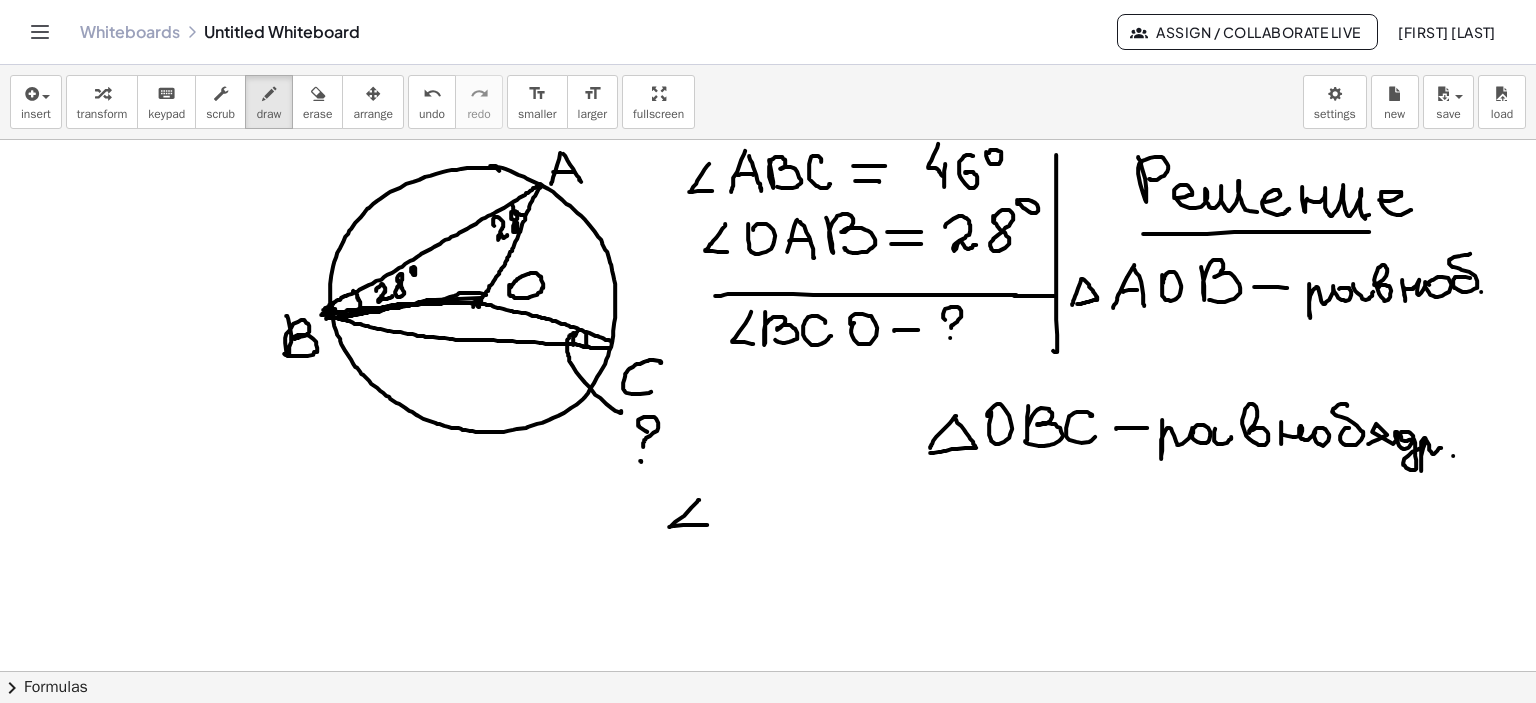 drag, startPoint x: 698, startPoint y: 499, endPoint x: 706, endPoint y: 524, distance: 26.24881 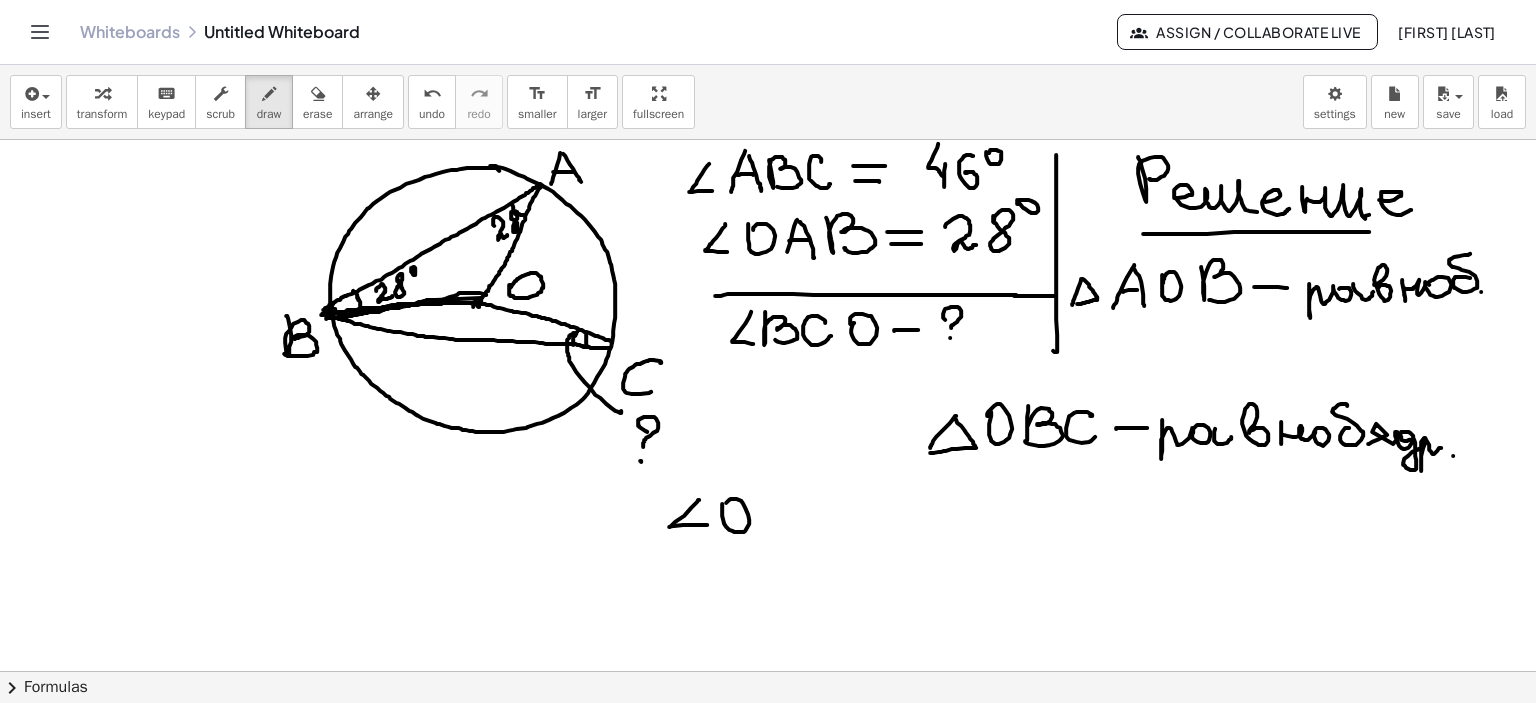 drag, startPoint x: 721, startPoint y: 507, endPoint x: 780, endPoint y: 519, distance: 60.207973 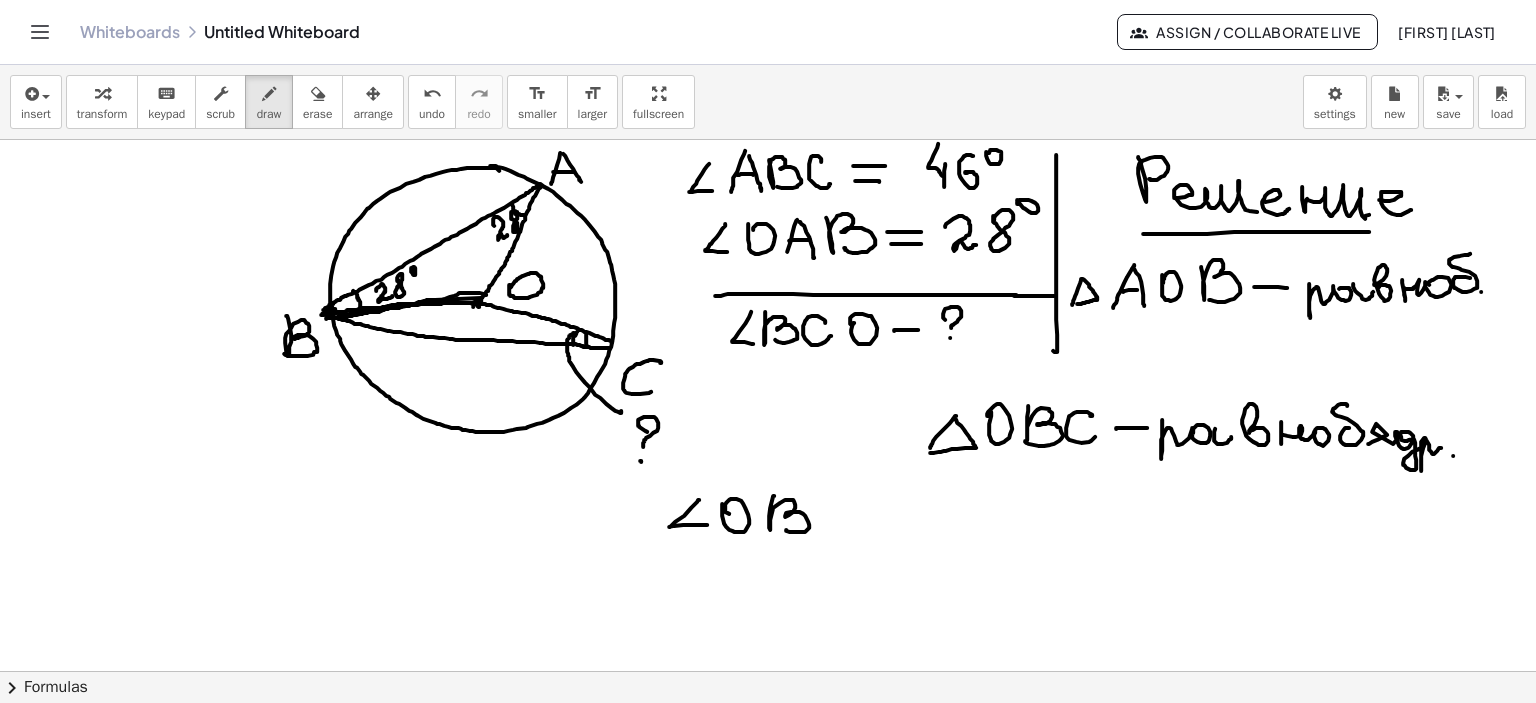 drag, startPoint x: 773, startPoint y: 495, endPoint x: 803, endPoint y: 519, distance: 38.418747 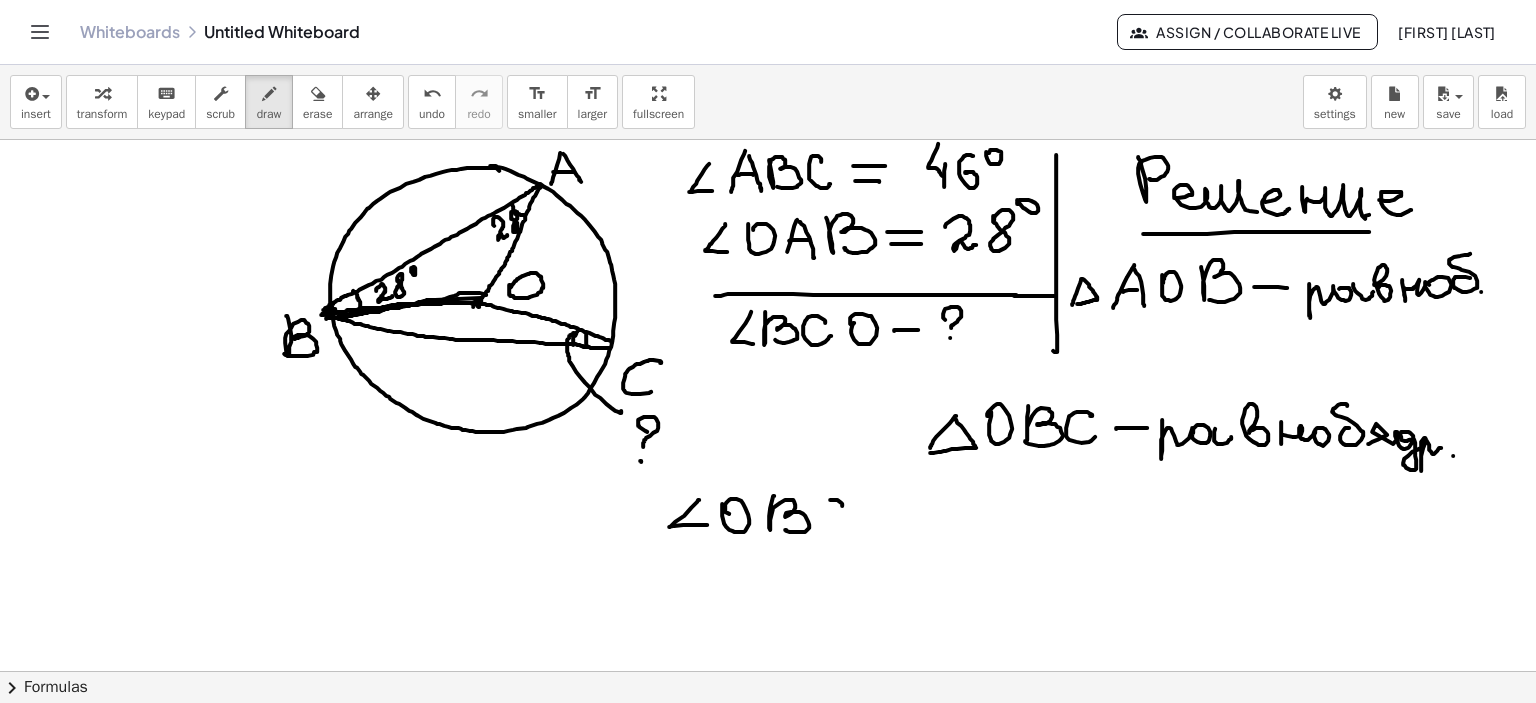drag, startPoint x: 841, startPoint y: 504, endPoint x: 849, endPoint y: 521, distance: 18.788294 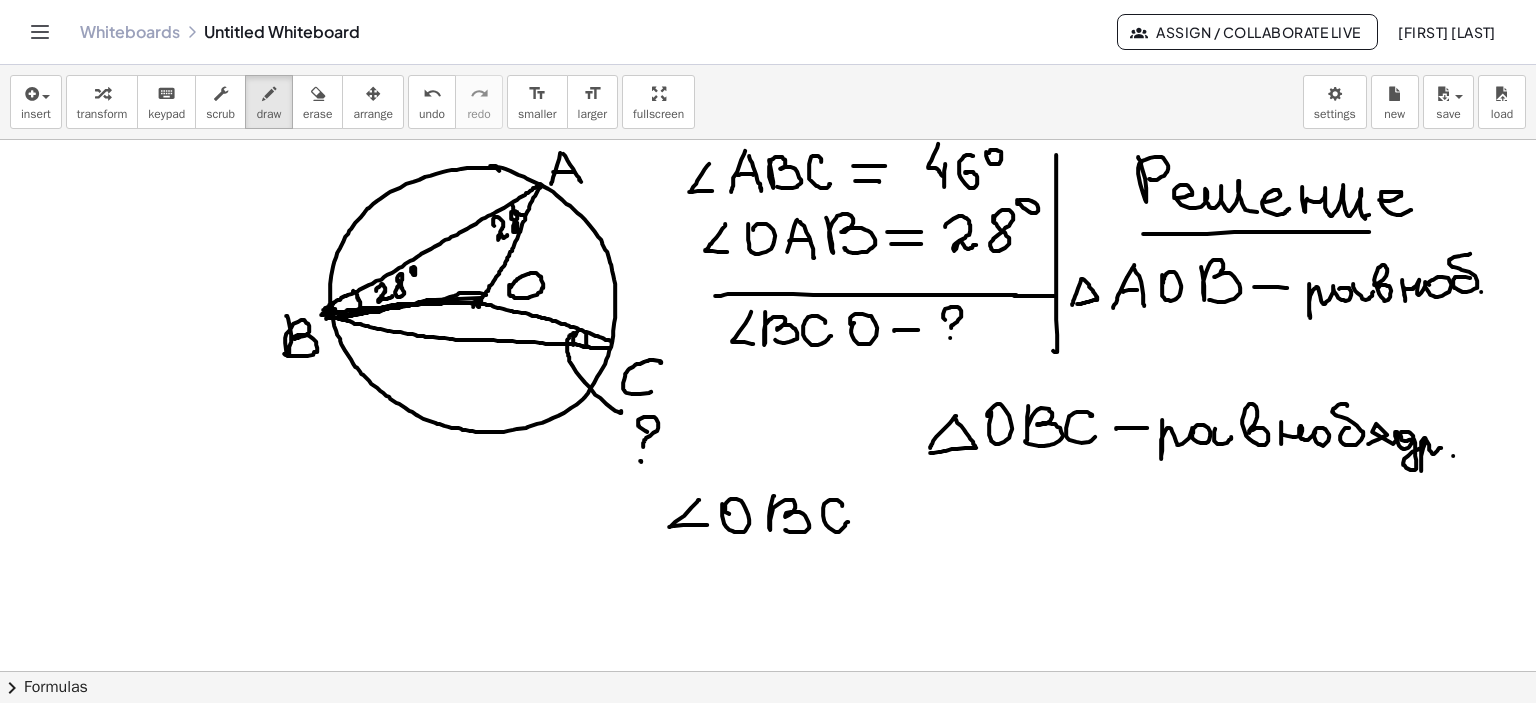 drag, startPoint x: 868, startPoint y: 506, endPoint x: 894, endPoint y: 507, distance: 26.019224 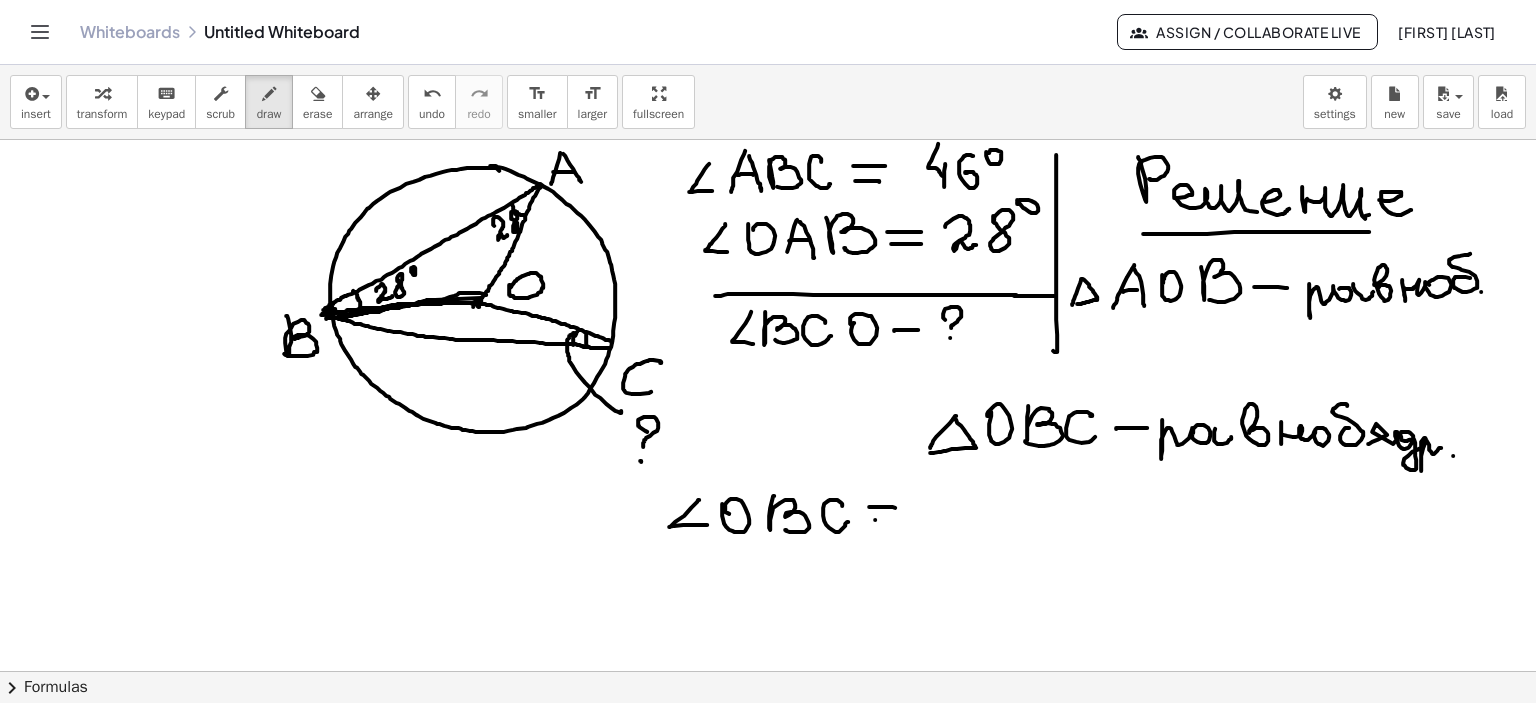 drag, startPoint x: 874, startPoint y: 519, endPoint x: 828, endPoint y: 484, distance: 57.801384 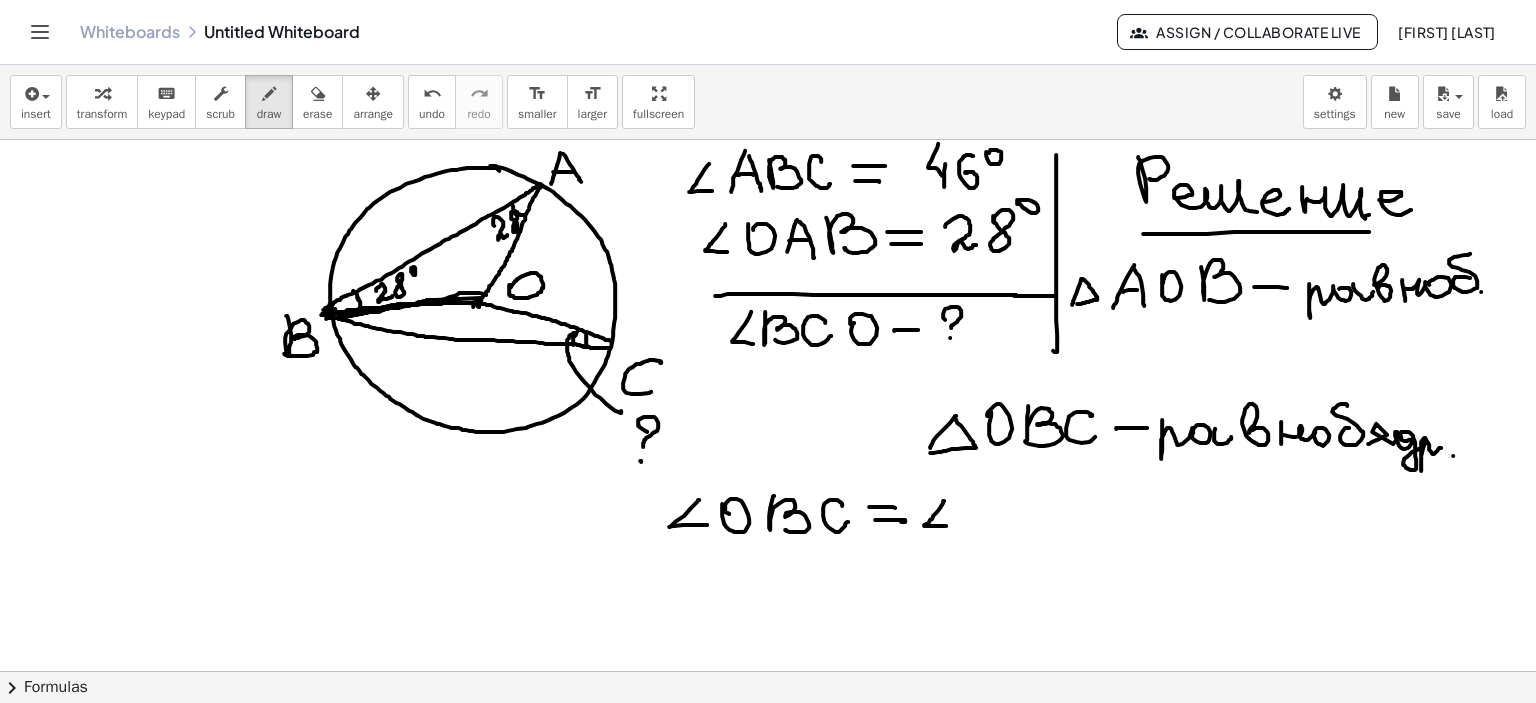 drag, startPoint x: 943, startPoint y: 500, endPoint x: 980, endPoint y: 511, distance: 38.600517 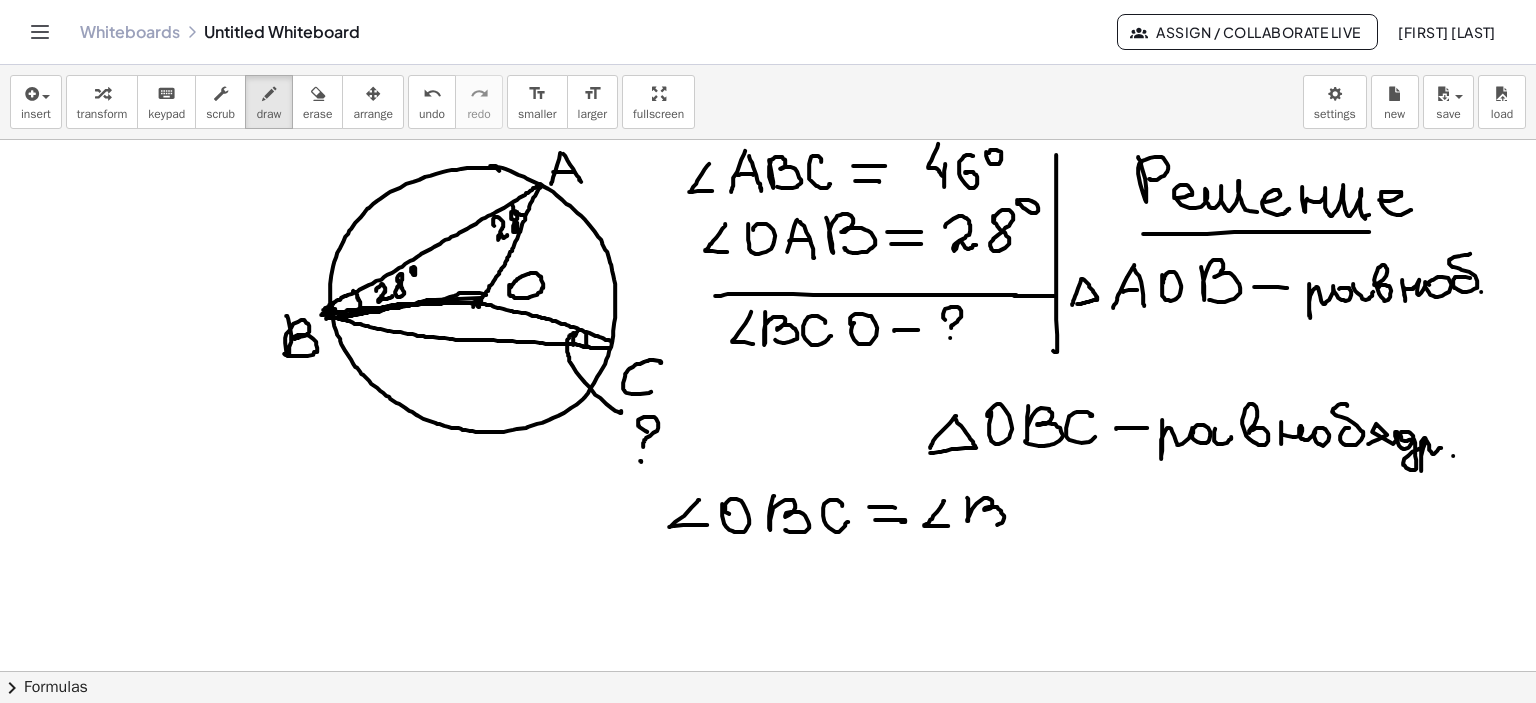 drag, startPoint x: 966, startPoint y: 497, endPoint x: 984, endPoint y: 516, distance: 26.172504 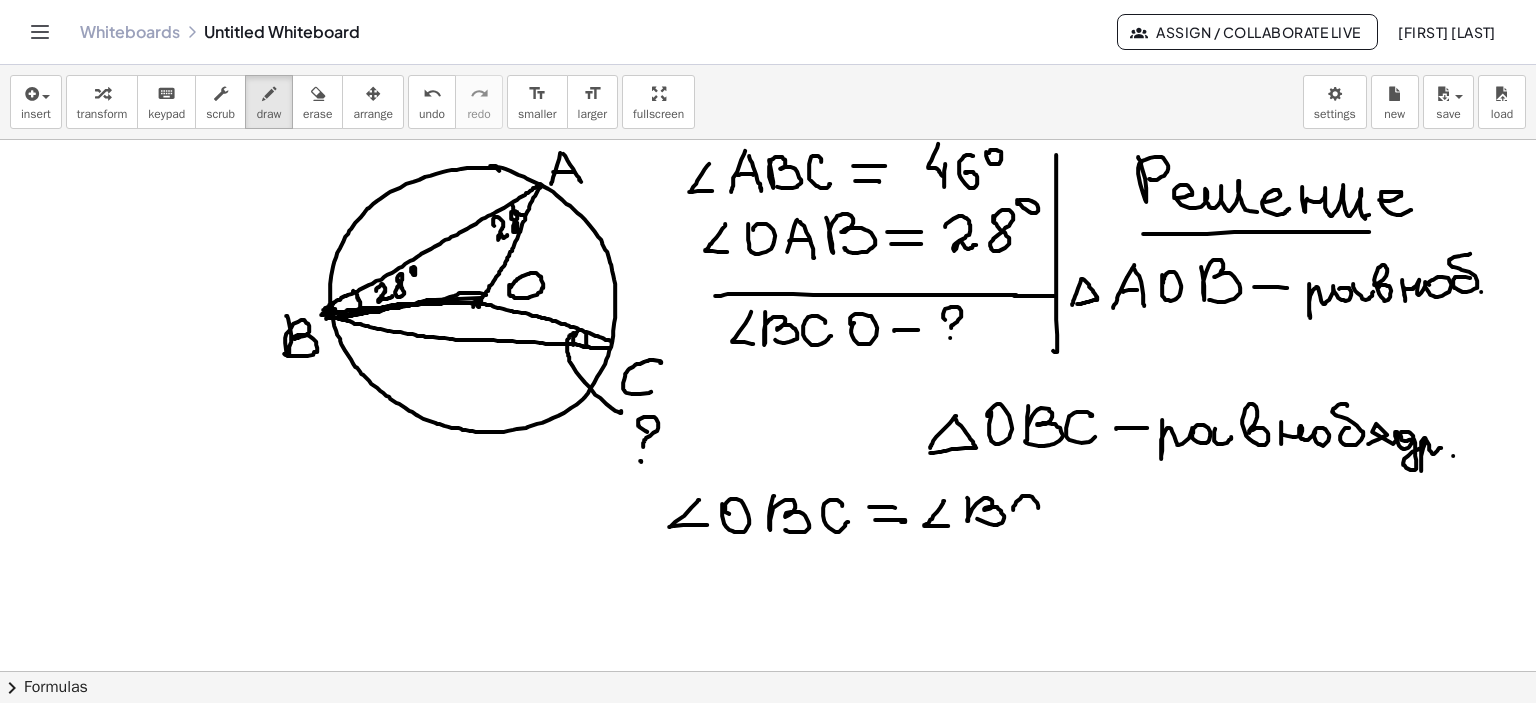 click at bounding box center (765, -3067) 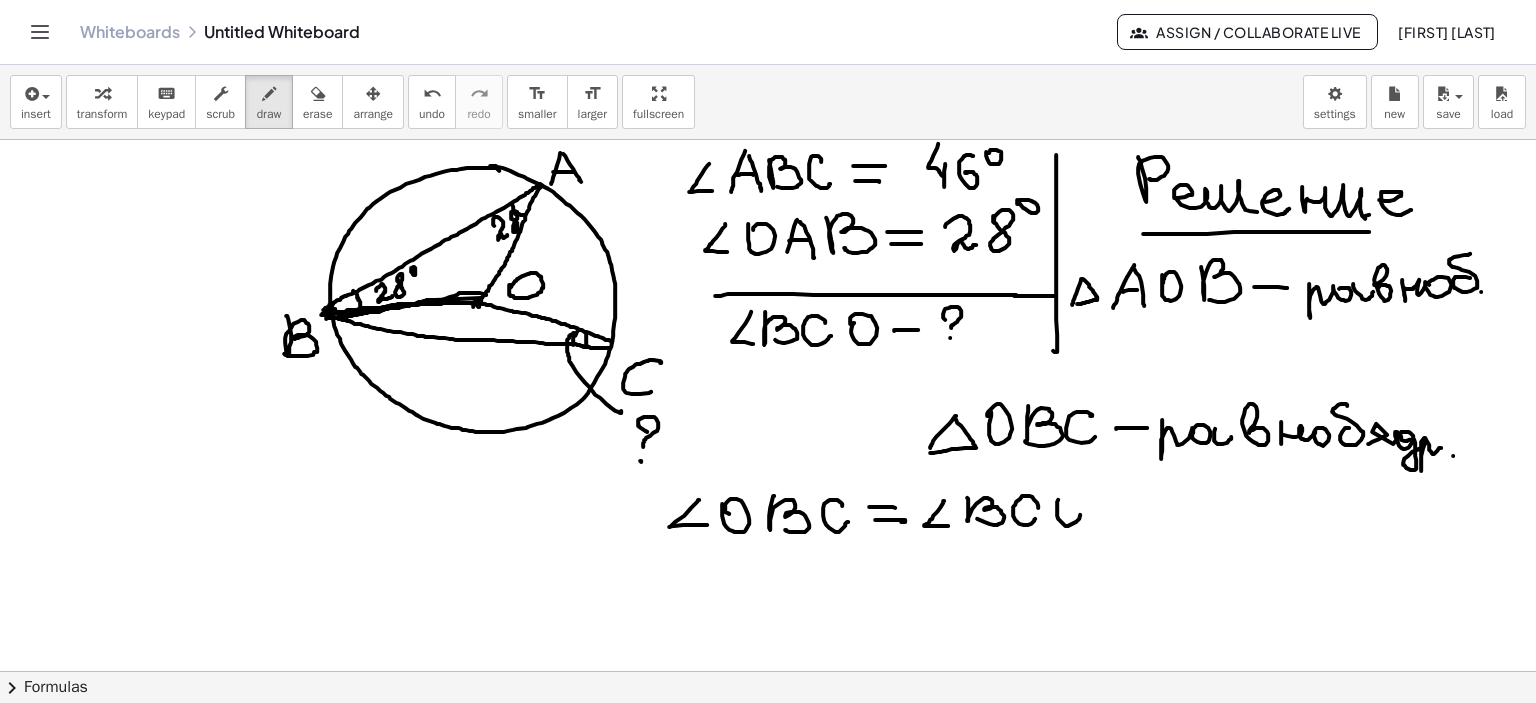 click at bounding box center (765, -3067) 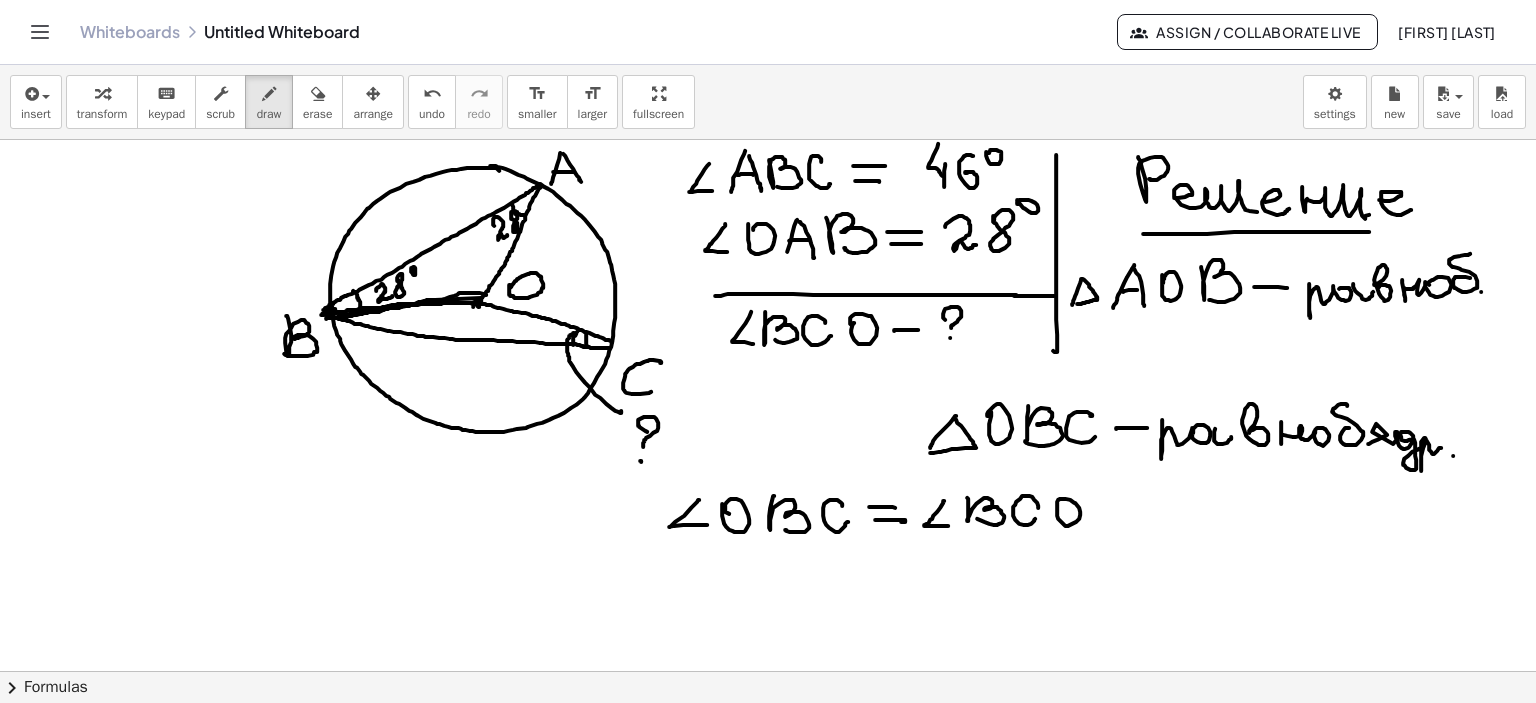 drag, startPoint x: 1084, startPoint y: 503, endPoint x: 1112, endPoint y: 503, distance: 28 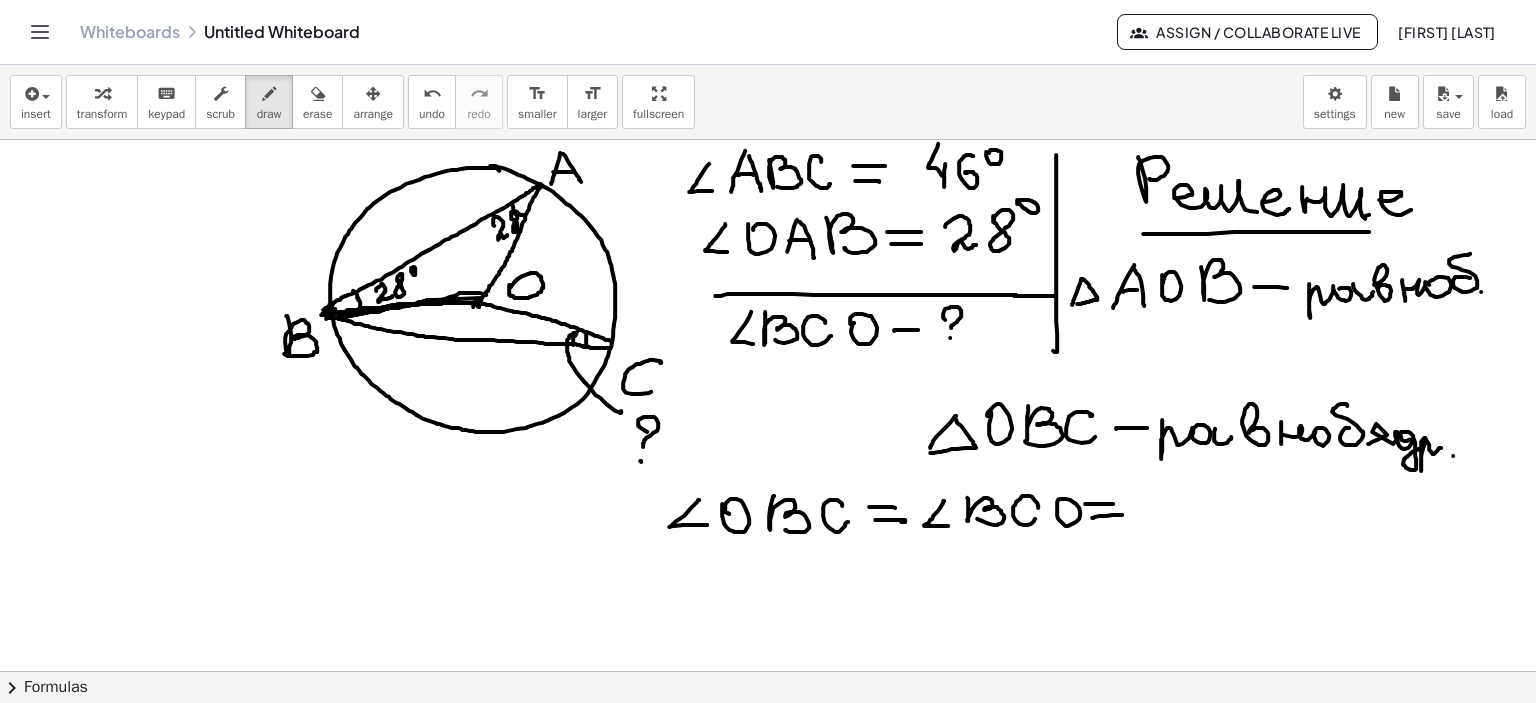 drag, startPoint x: 1091, startPoint y: 517, endPoint x: 1121, endPoint y: 514, distance: 30.149628 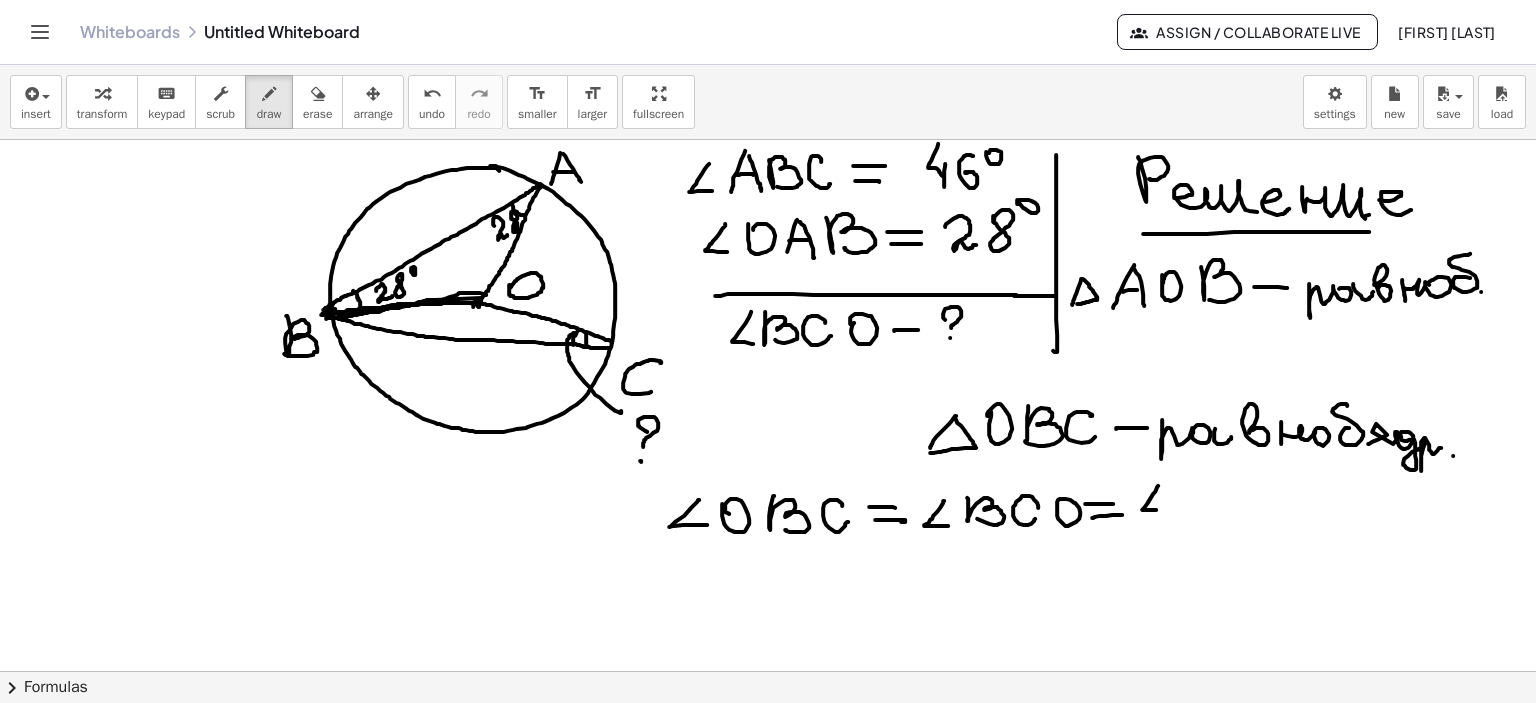 drag, startPoint x: 1154, startPoint y: 491, endPoint x: 1156, endPoint y: 509, distance: 18.110771 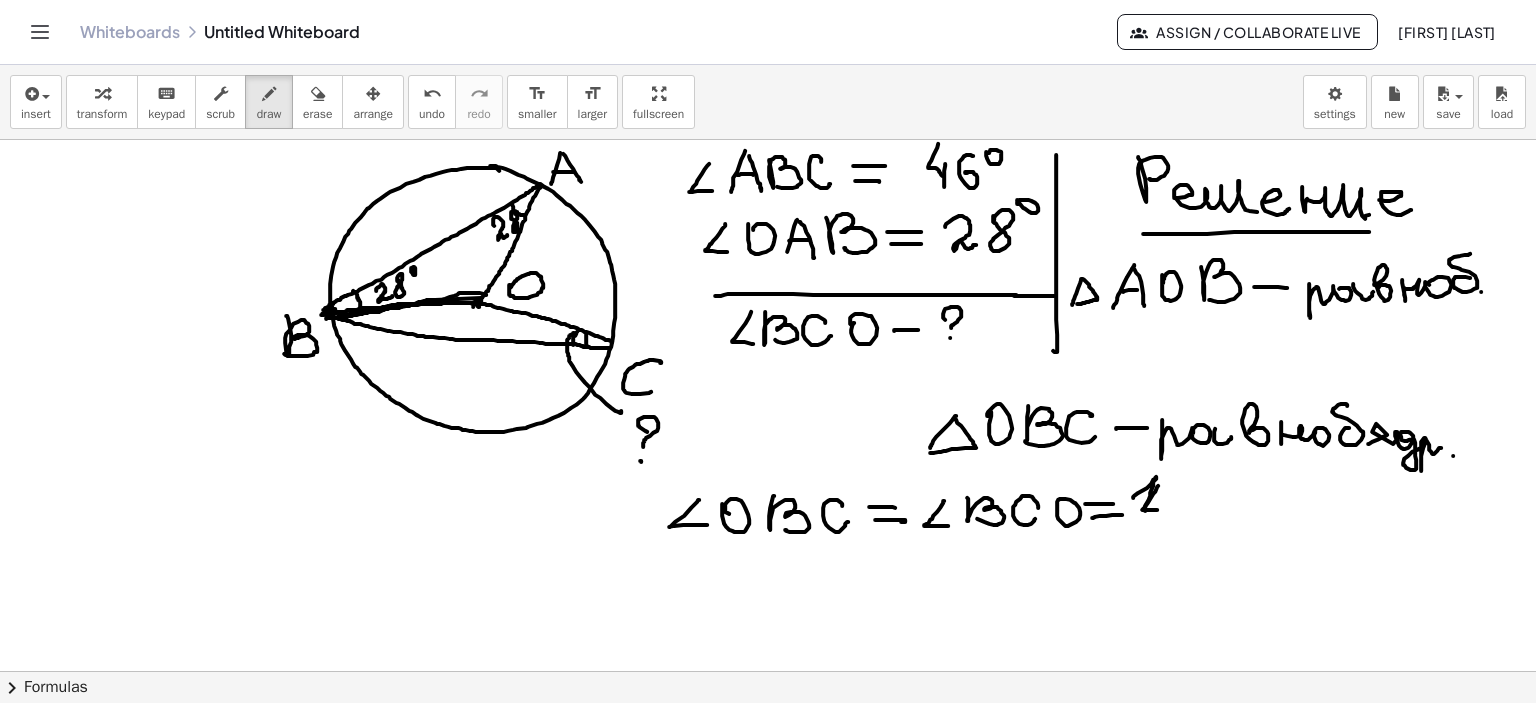 drag, startPoint x: 1132, startPoint y: 497, endPoint x: 1144, endPoint y: 510, distance: 17.691807 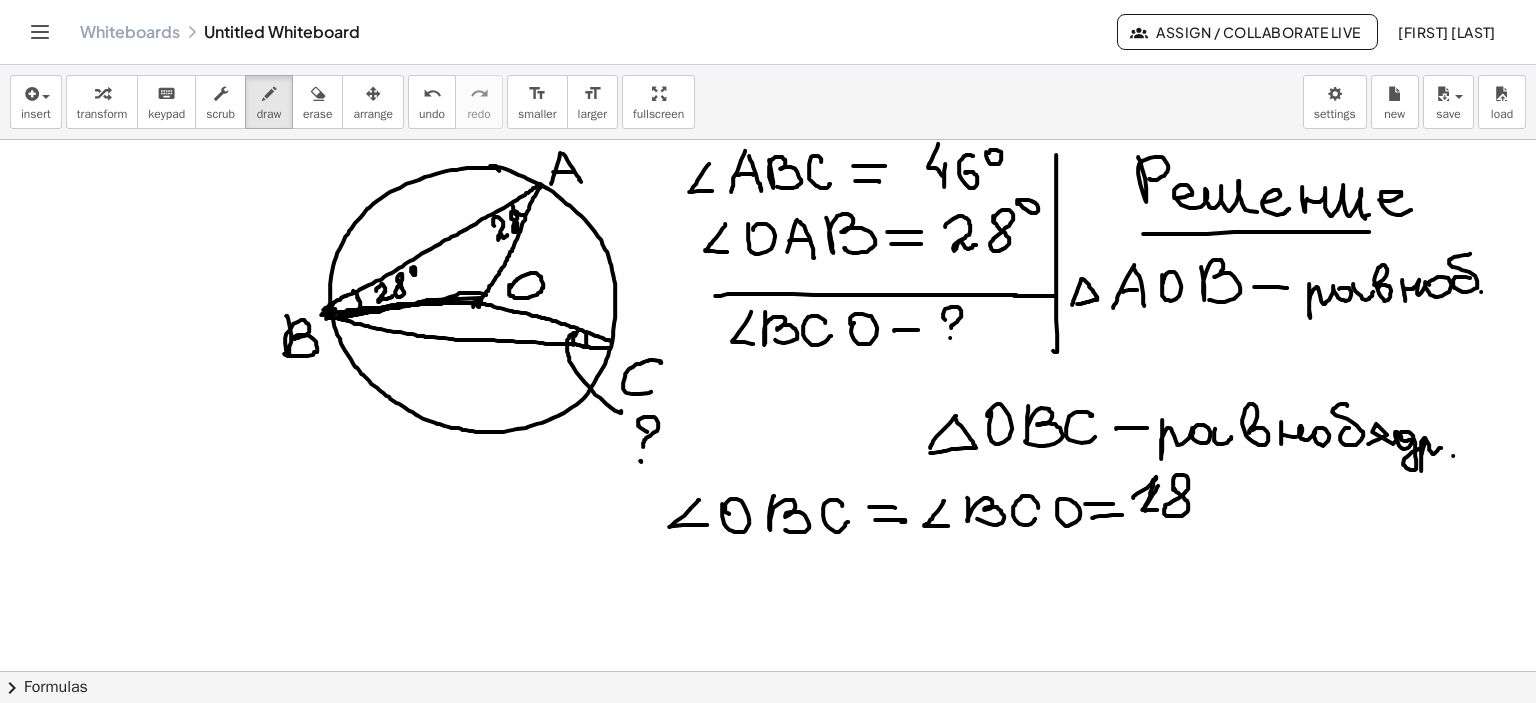 drag, startPoint x: 1172, startPoint y: 479, endPoint x: 1194, endPoint y: 479, distance: 22 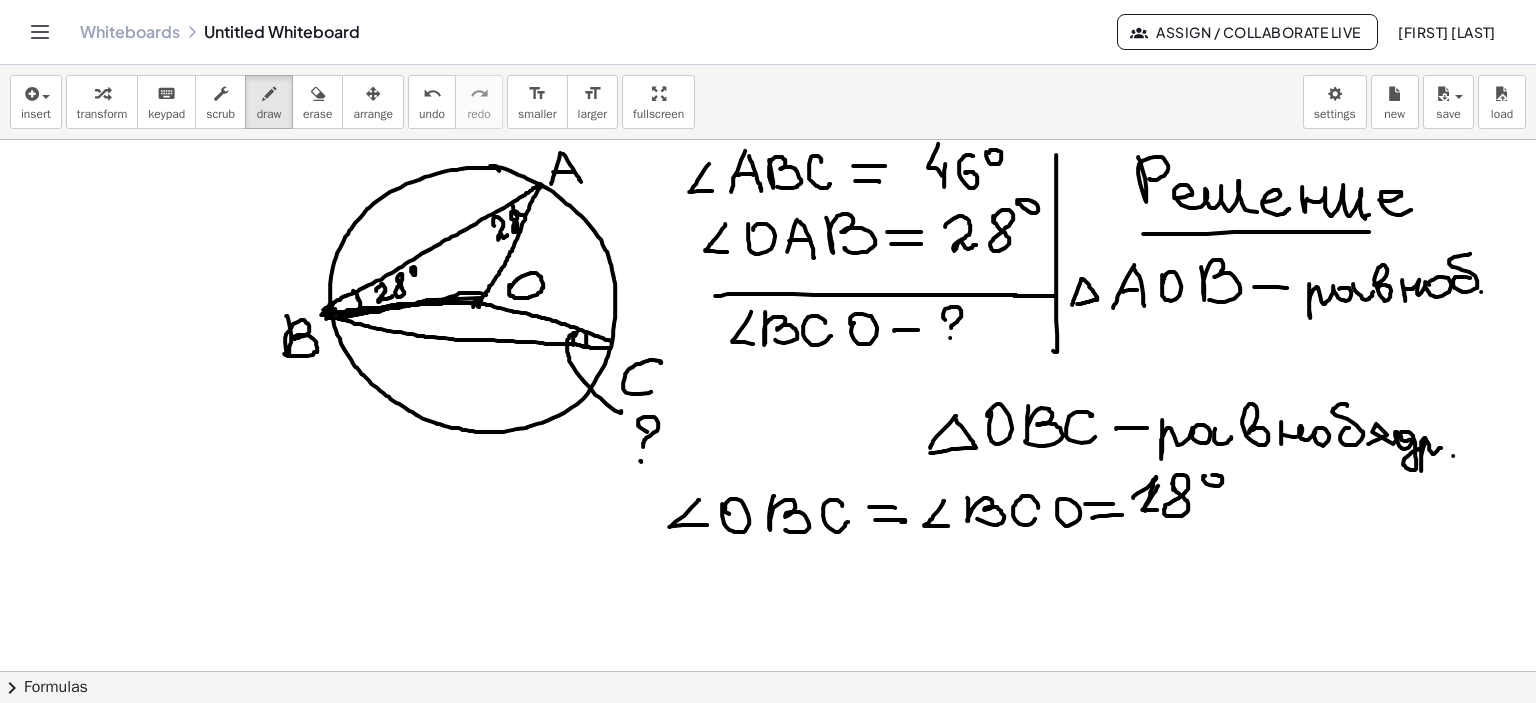 drag, startPoint x: 1203, startPoint y: 475, endPoint x: 1199, endPoint y: 491, distance: 16.492422 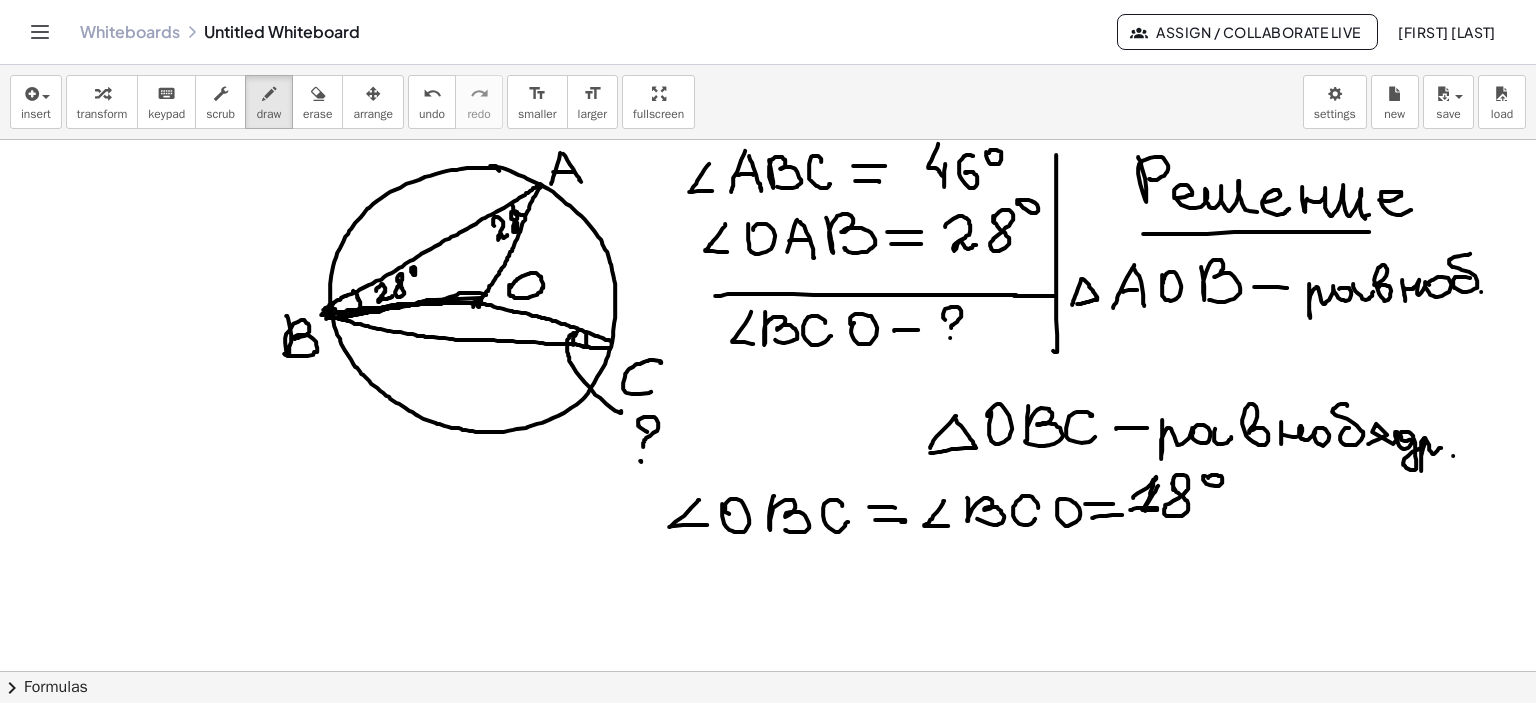 drag, startPoint x: 1136, startPoint y: 507, endPoint x: 1156, endPoint y: 507, distance: 20 